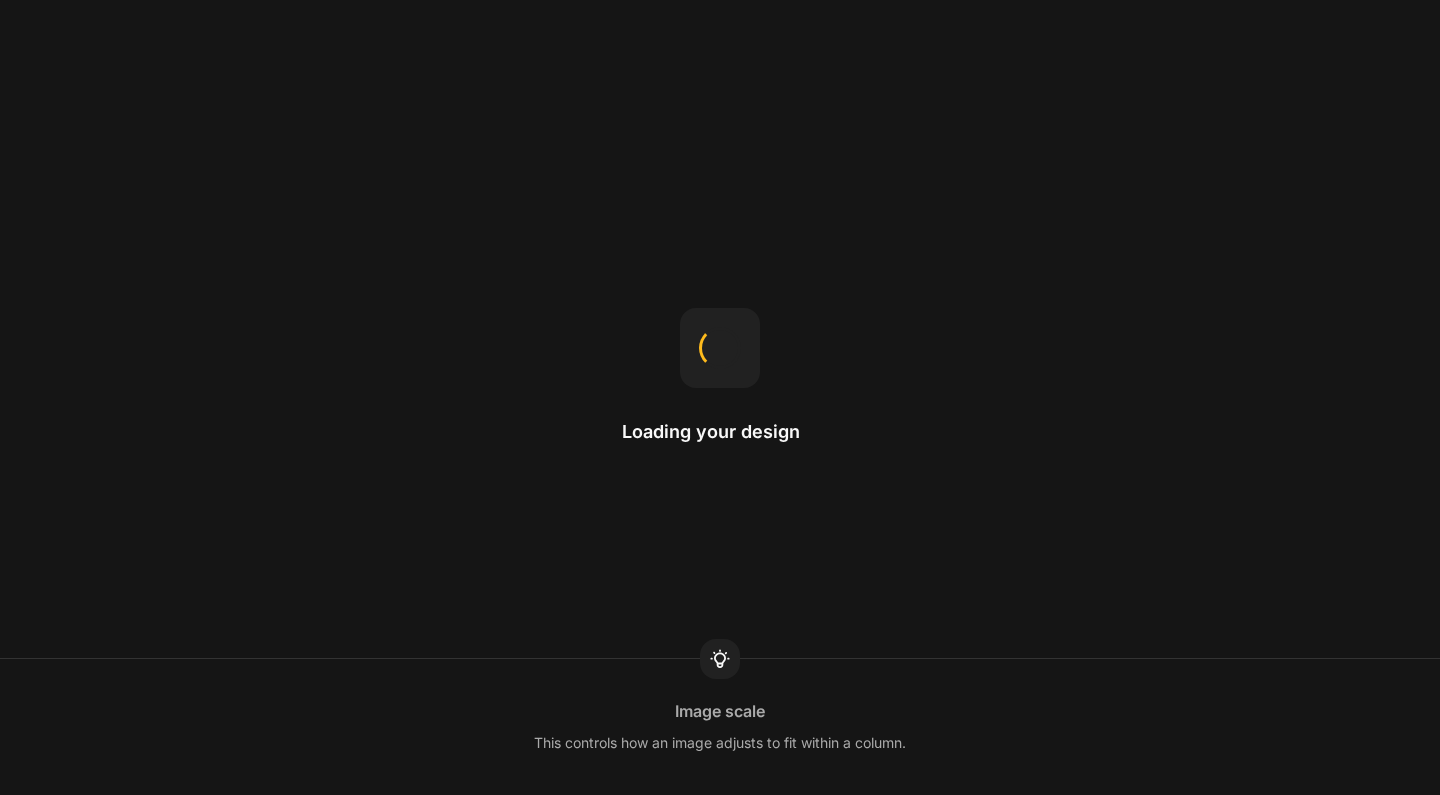 scroll, scrollTop: 0, scrollLeft: 0, axis: both 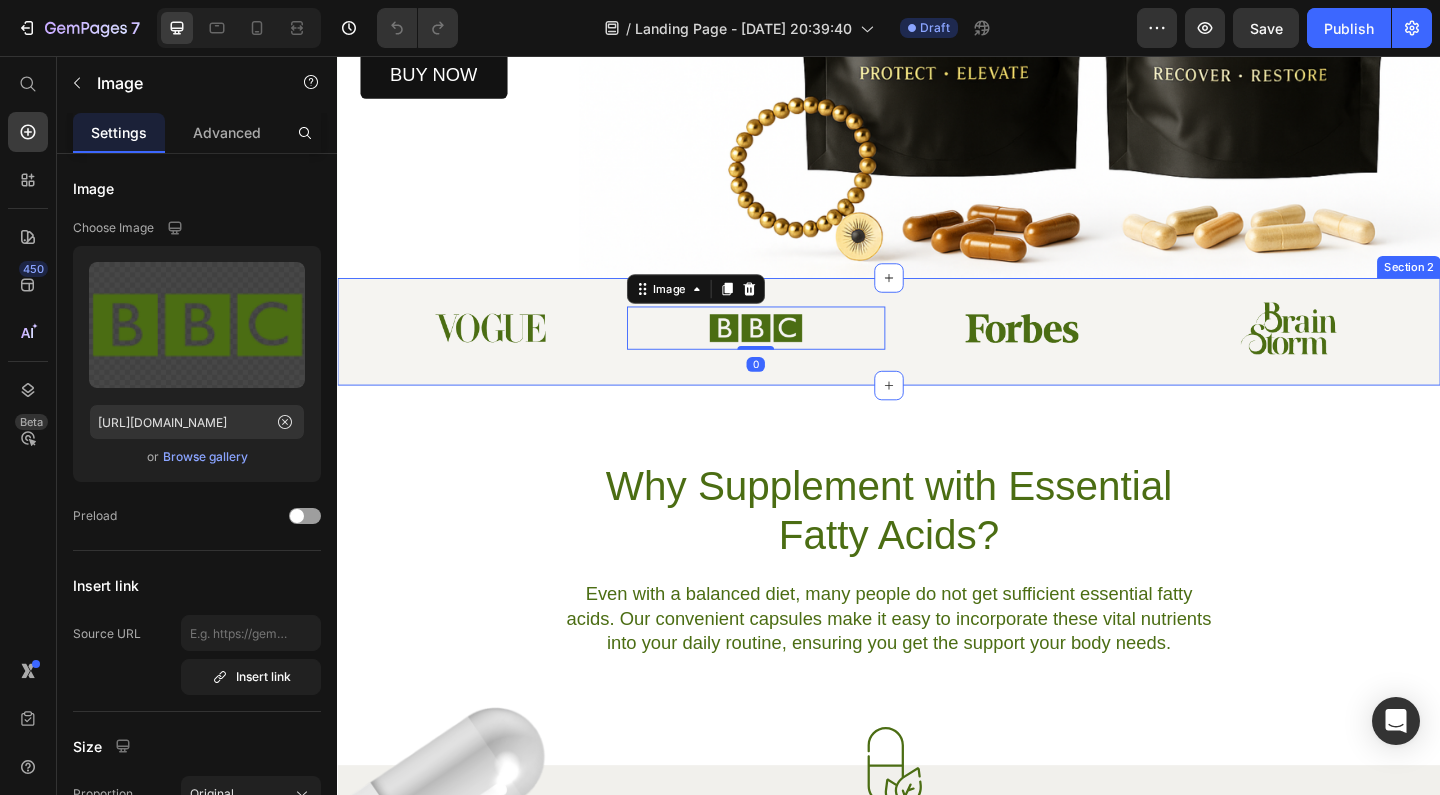 click on "Image Image   0 Image Image Row Section 2" at bounding box center (937, 355) 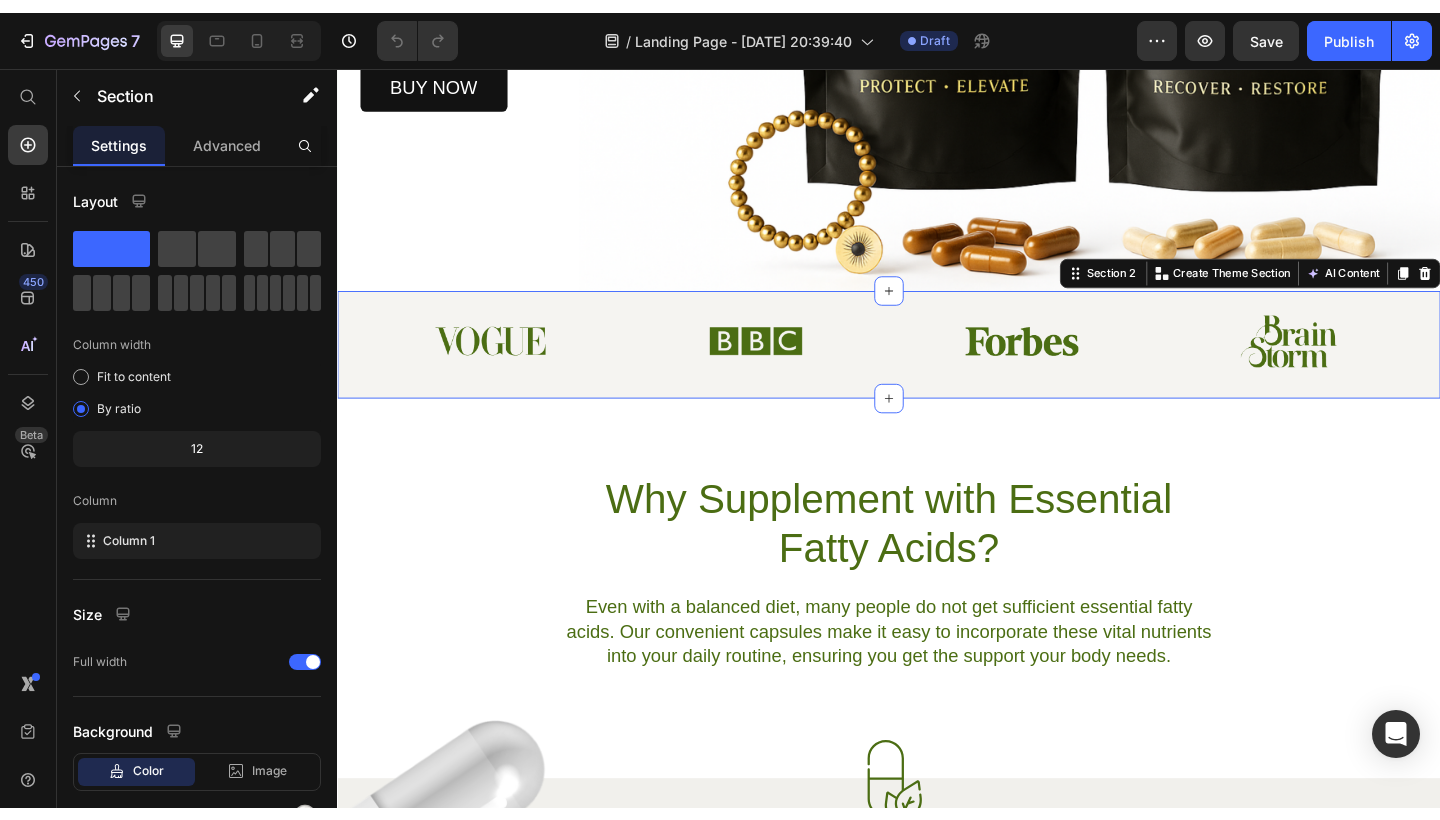scroll, scrollTop: 555, scrollLeft: 0, axis: vertical 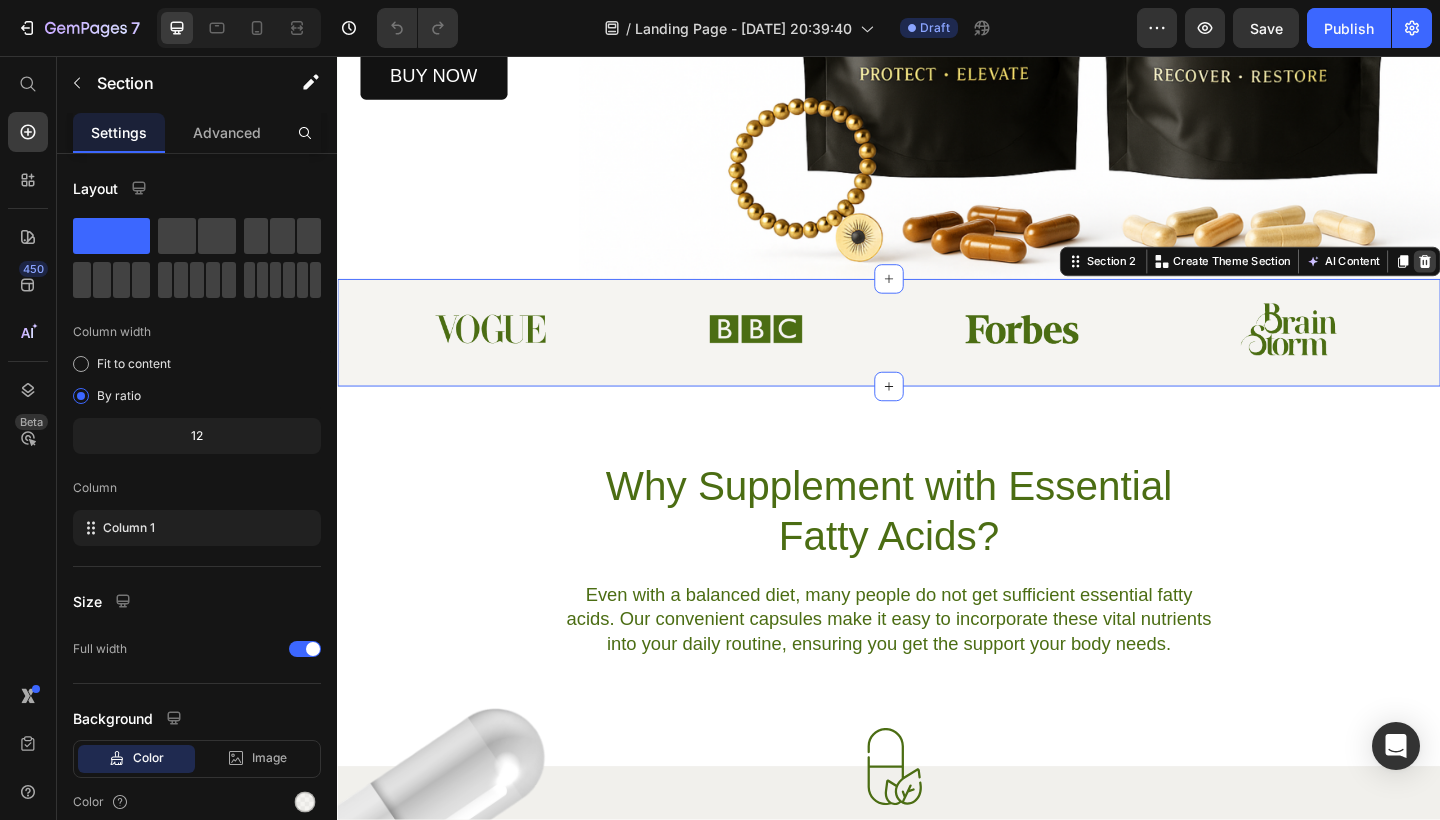 click 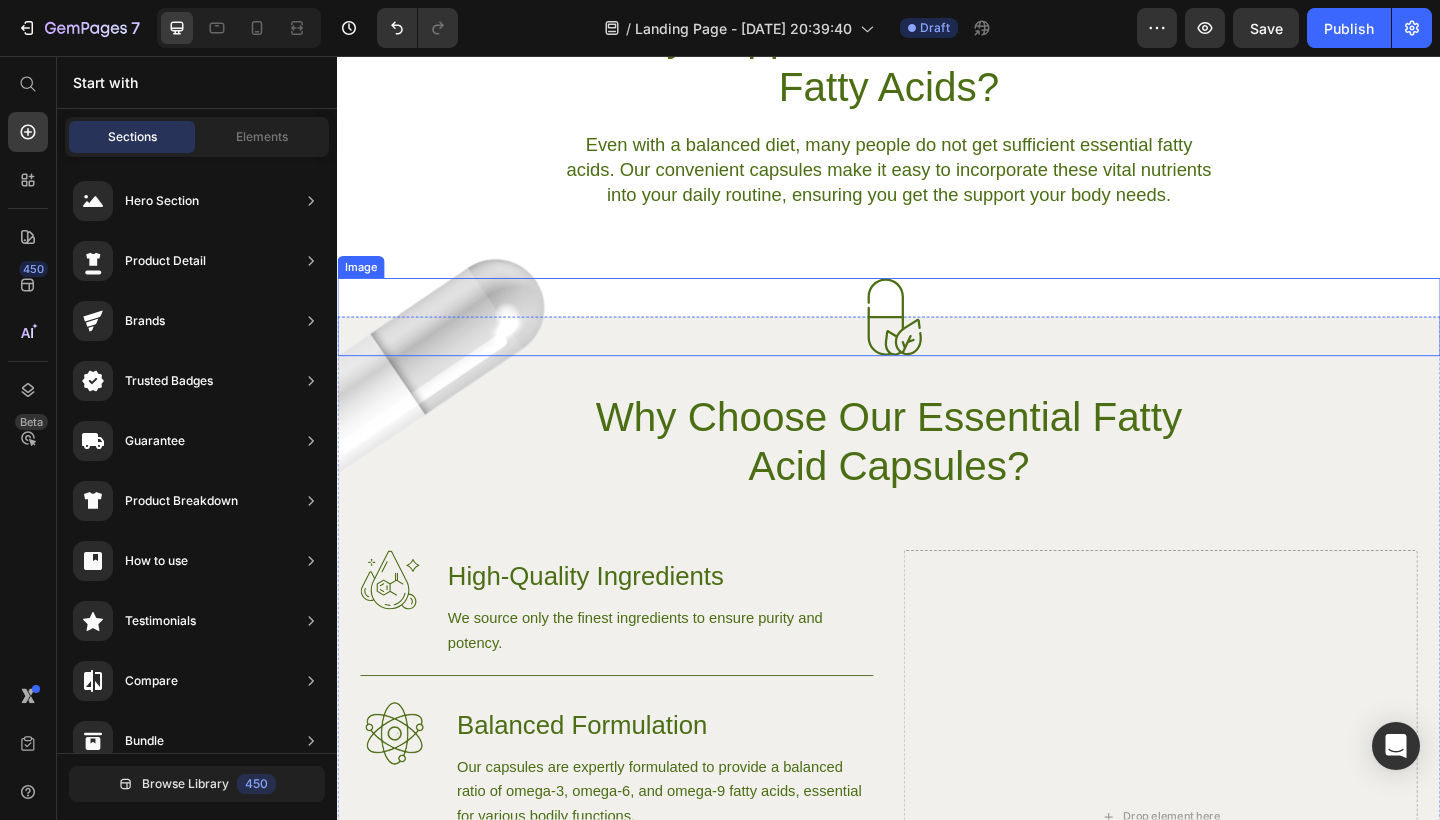 scroll, scrollTop: 994, scrollLeft: 0, axis: vertical 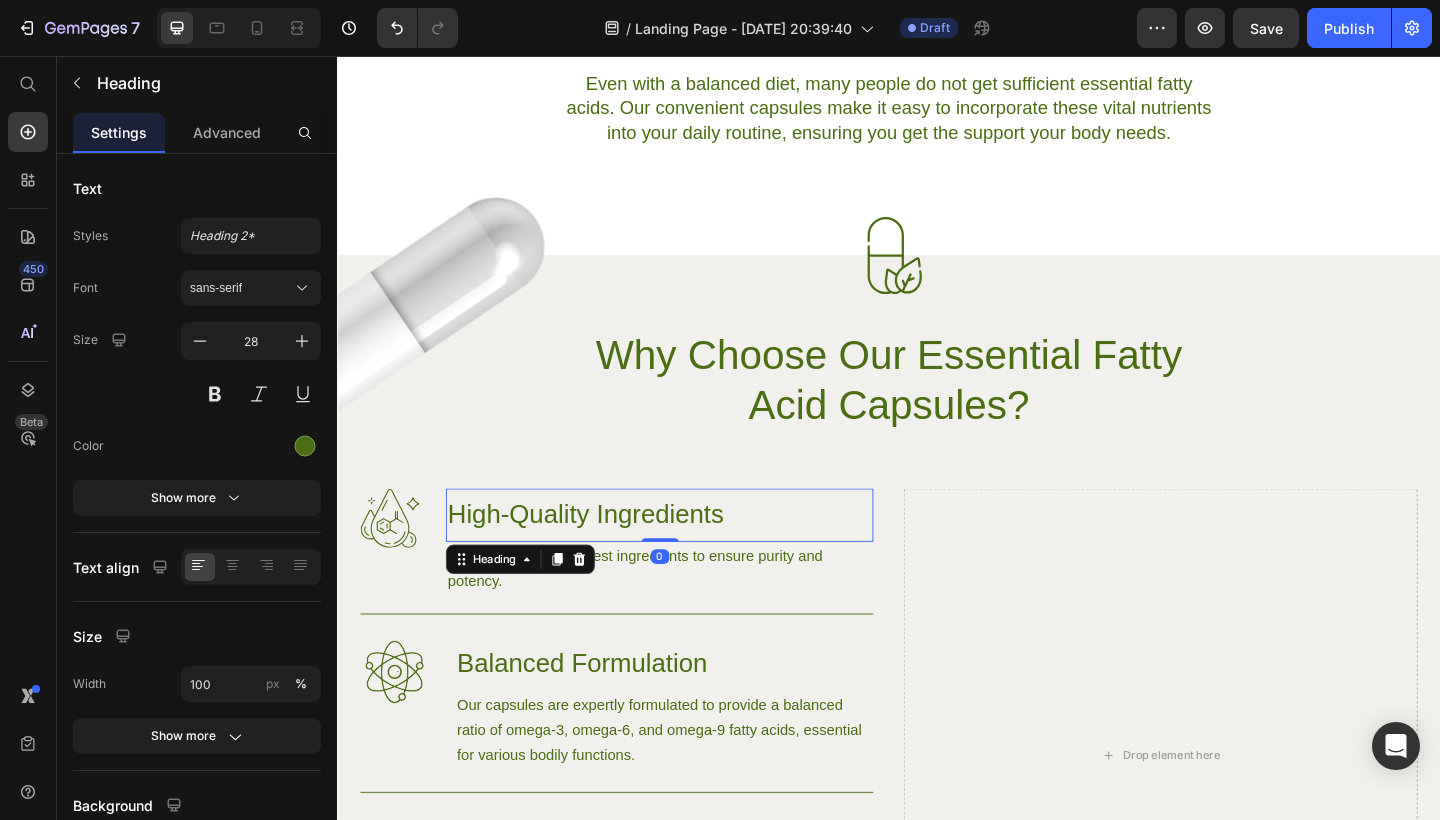 click on "High-Quality Ingredients" at bounding box center [687, 556] 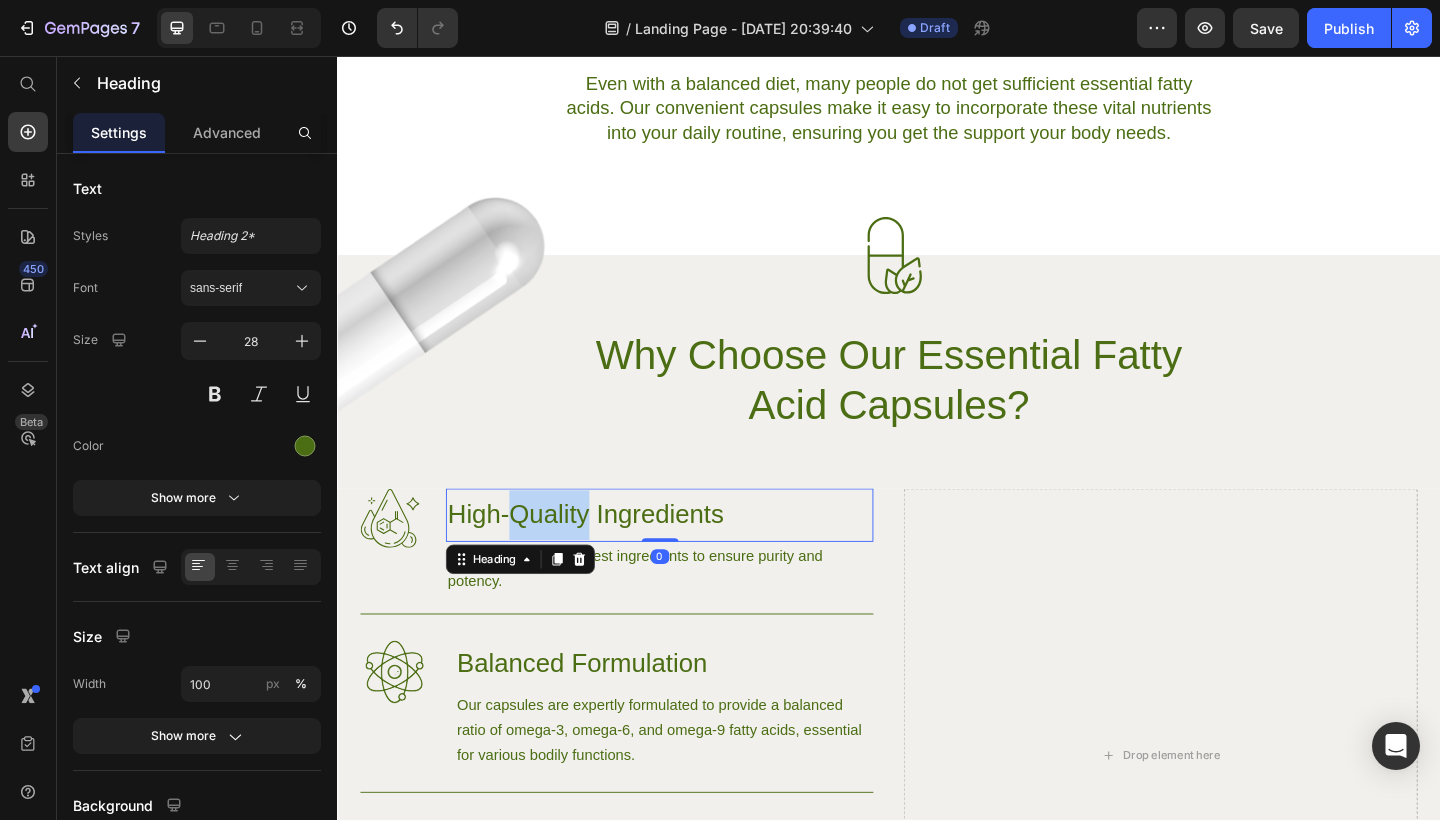 click on "High-Quality Ingredients" at bounding box center (687, 556) 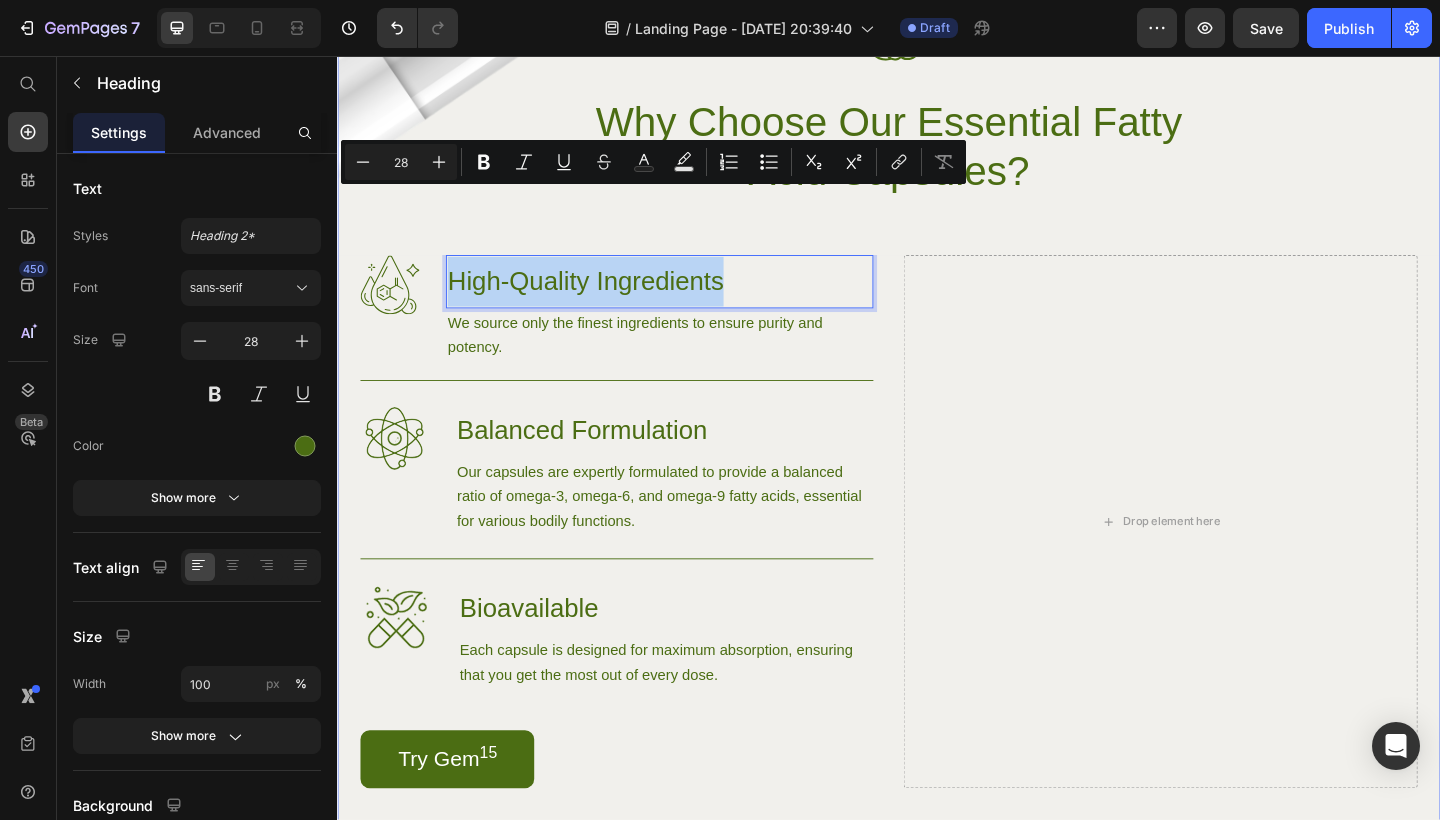 scroll, scrollTop: 1334, scrollLeft: 0, axis: vertical 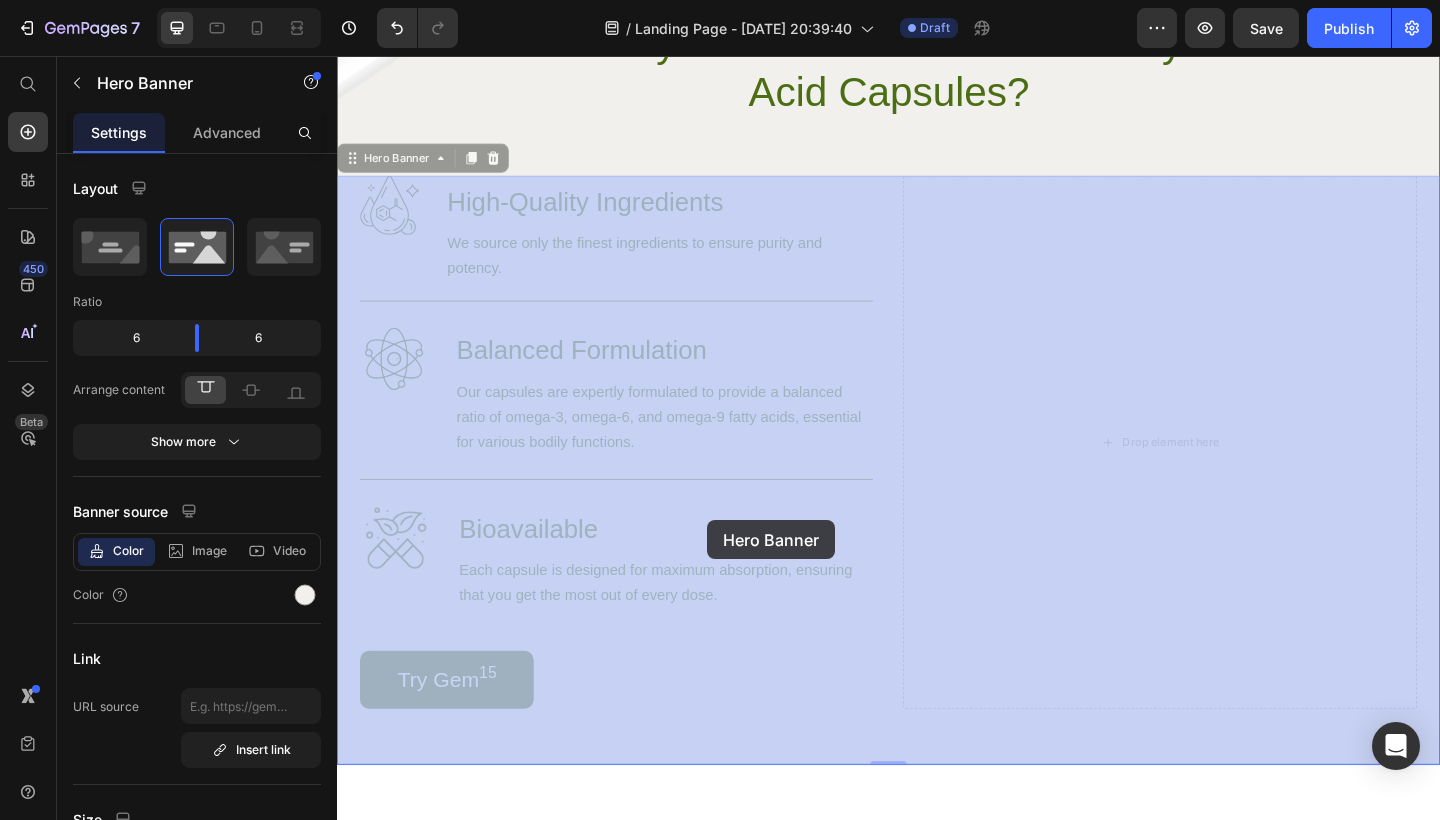 drag, startPoint x: 882, startPoint y: 785, endPoint x: 740, endPoint y: 562, distance: 264.37283 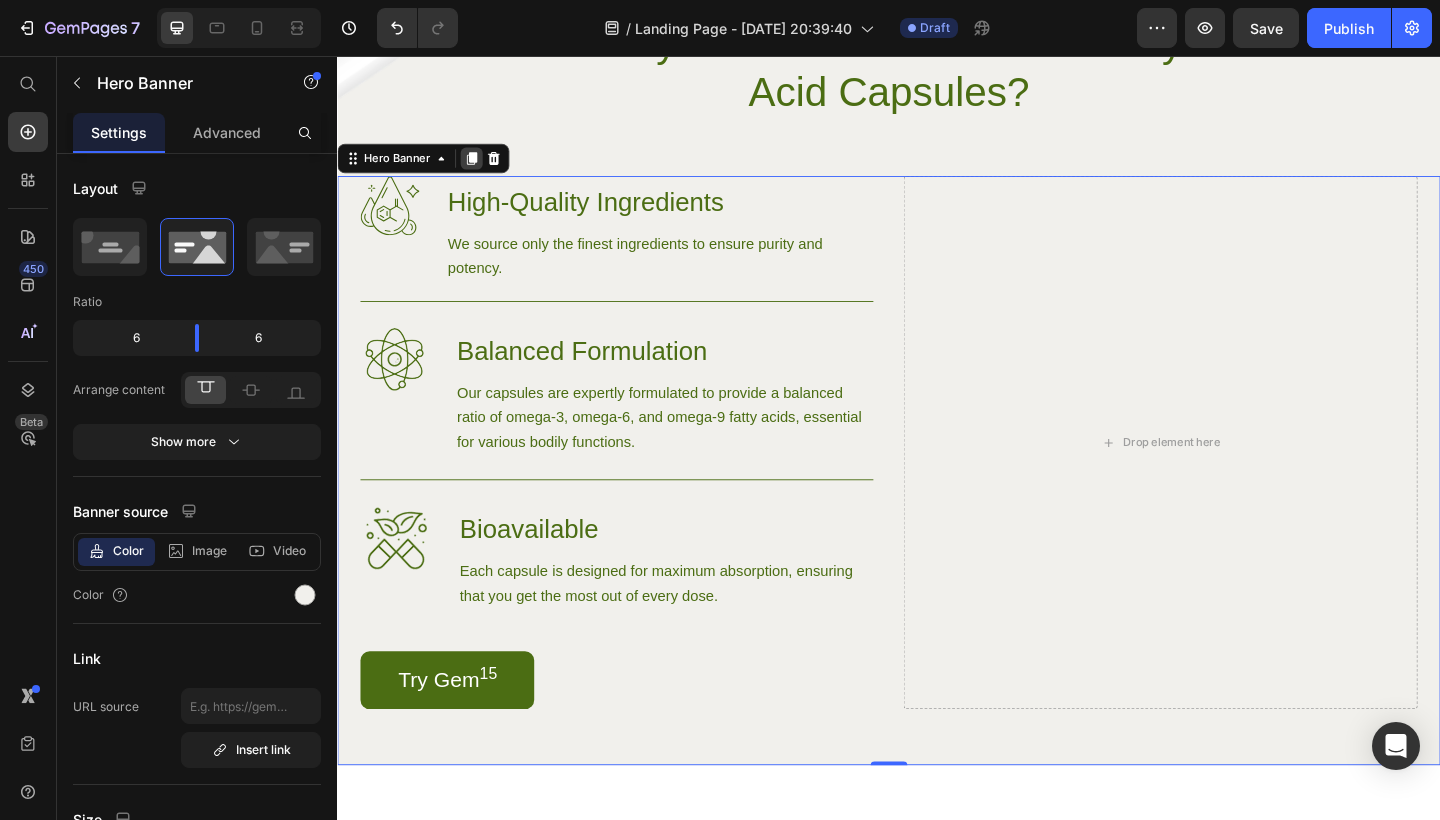 click at bounding box center [483, 168] 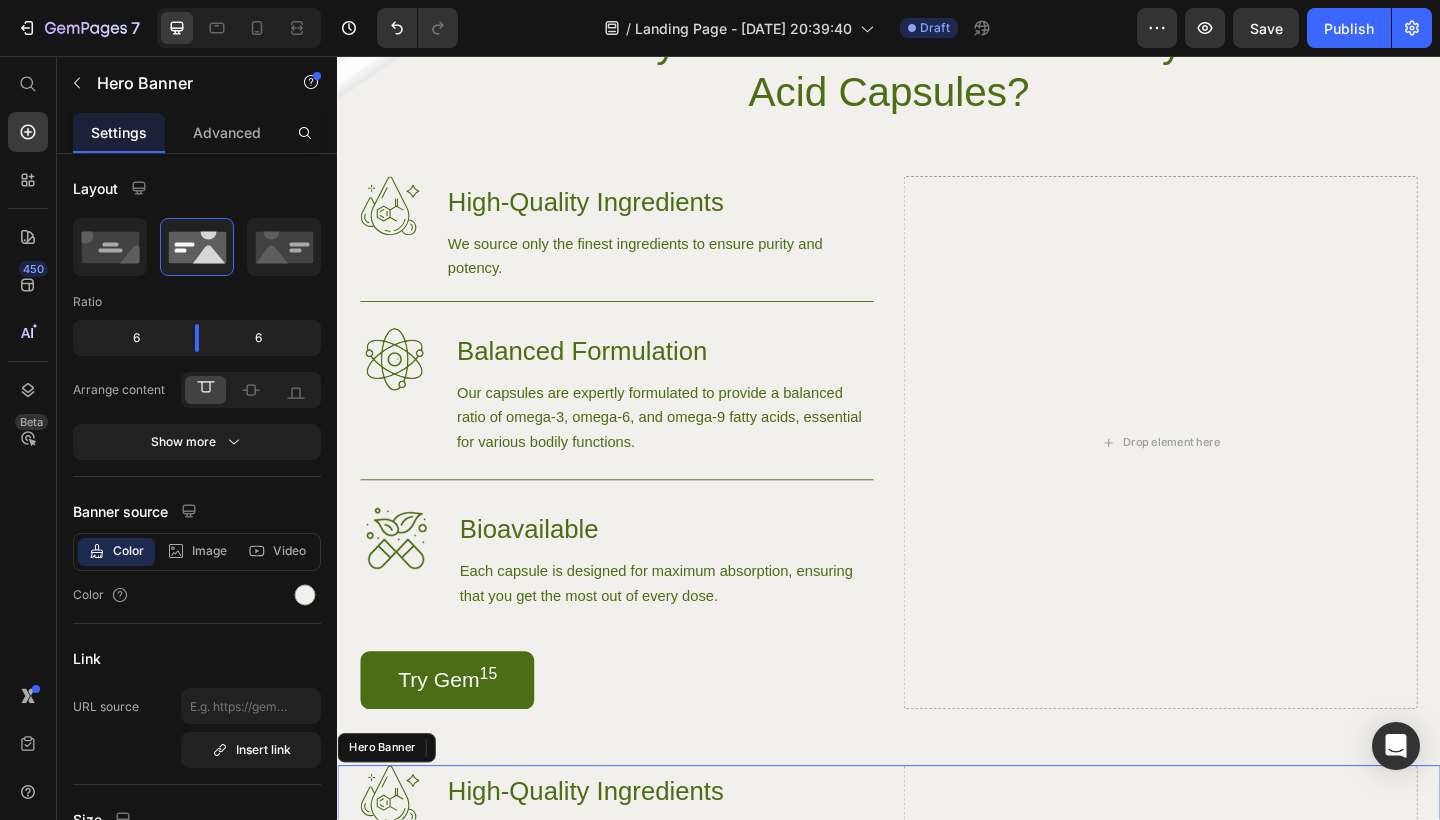 scroll, scrollTop: 2036, scrollLeft: 0, axis: vertical 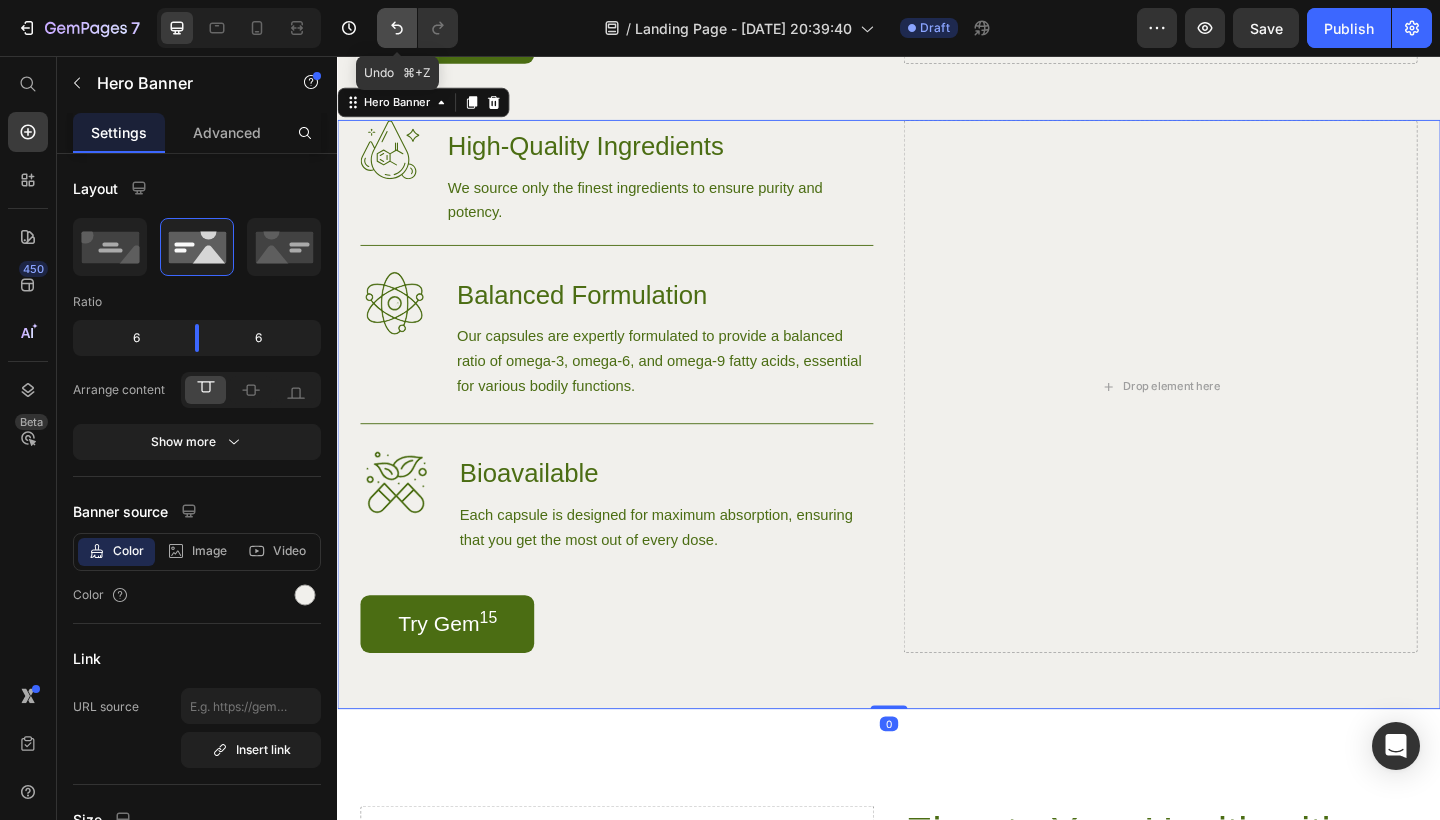 click 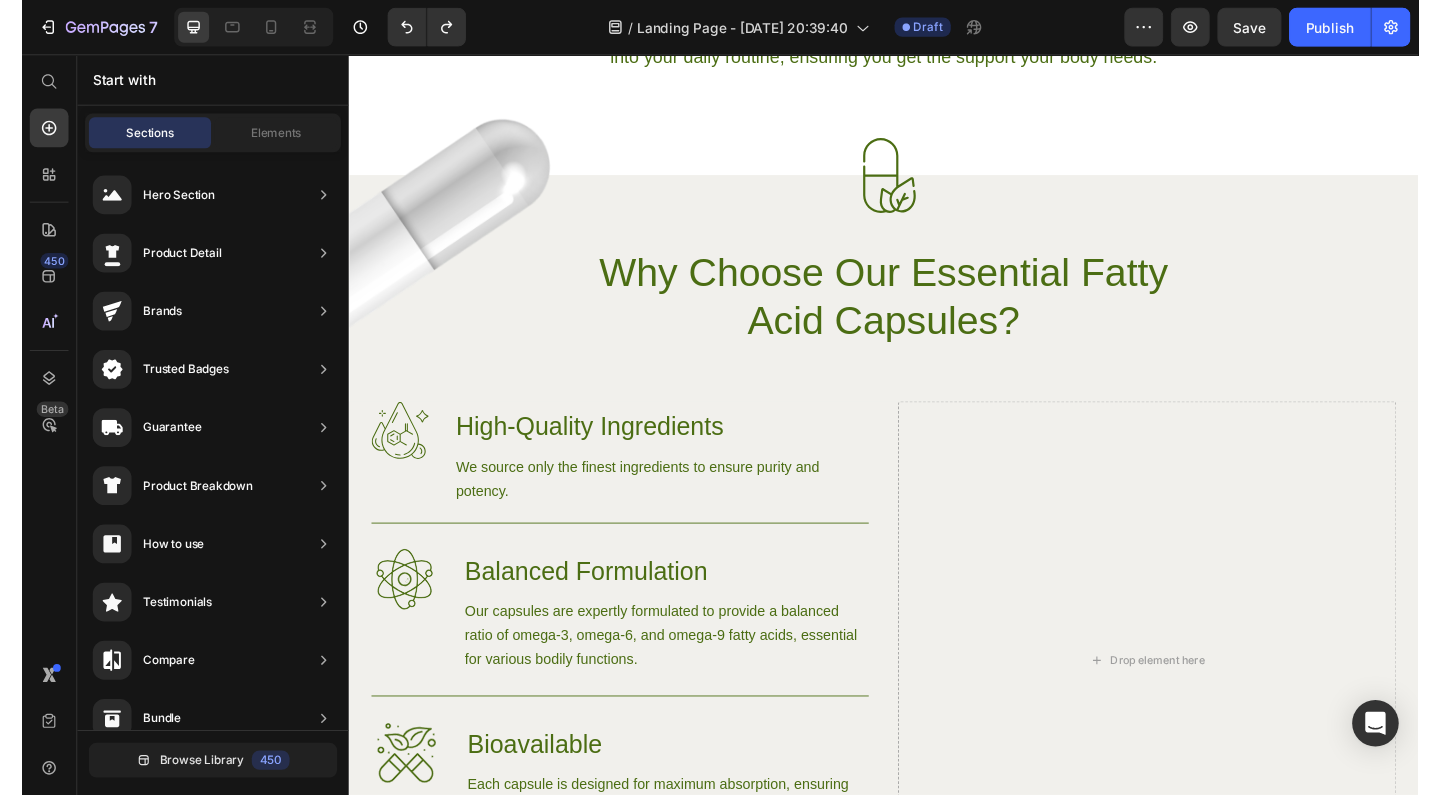scroll, scrollTop: 1073, scrollLeft: 0, axis: vertical 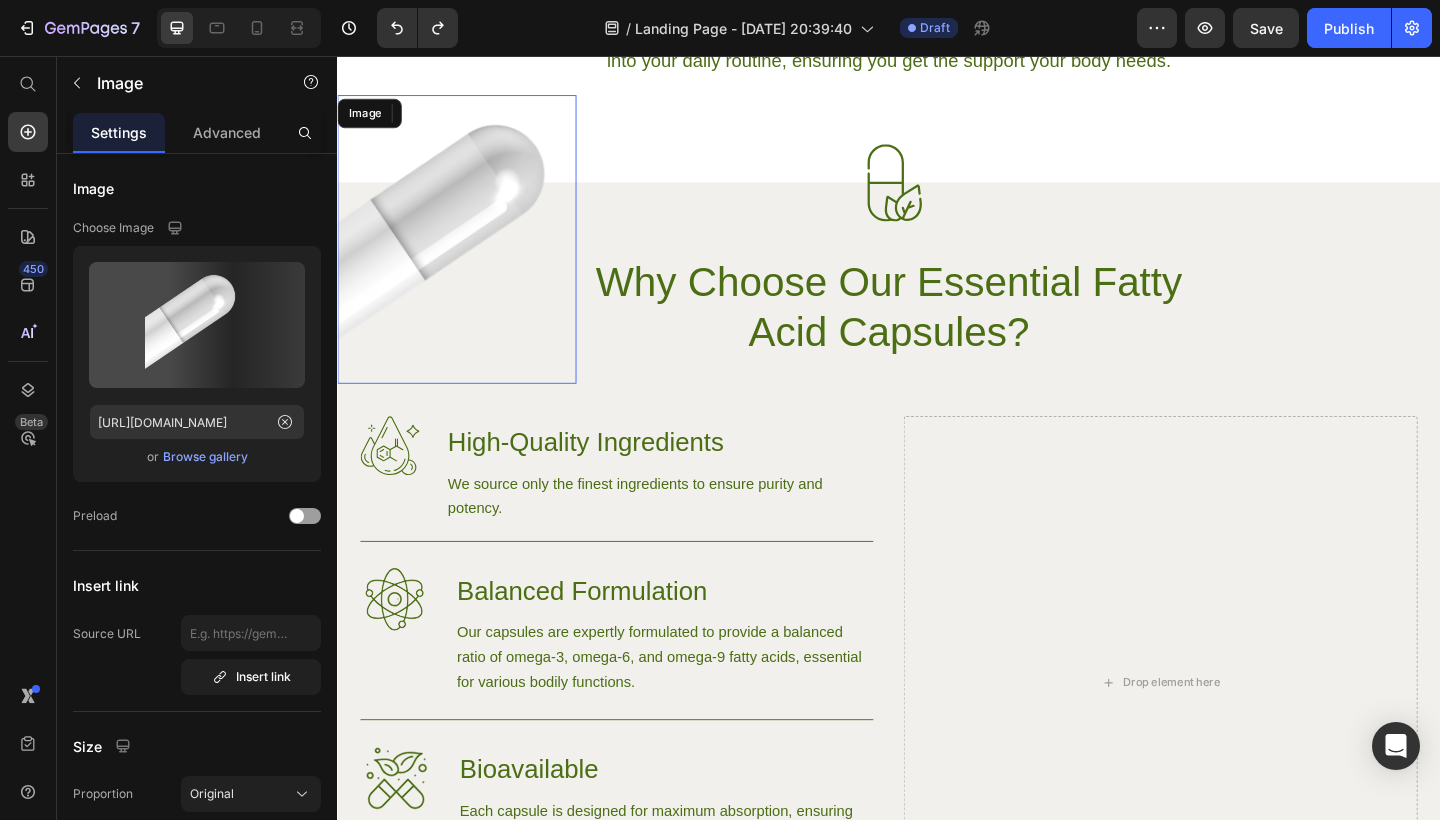 click at bounding box center (467, 256) 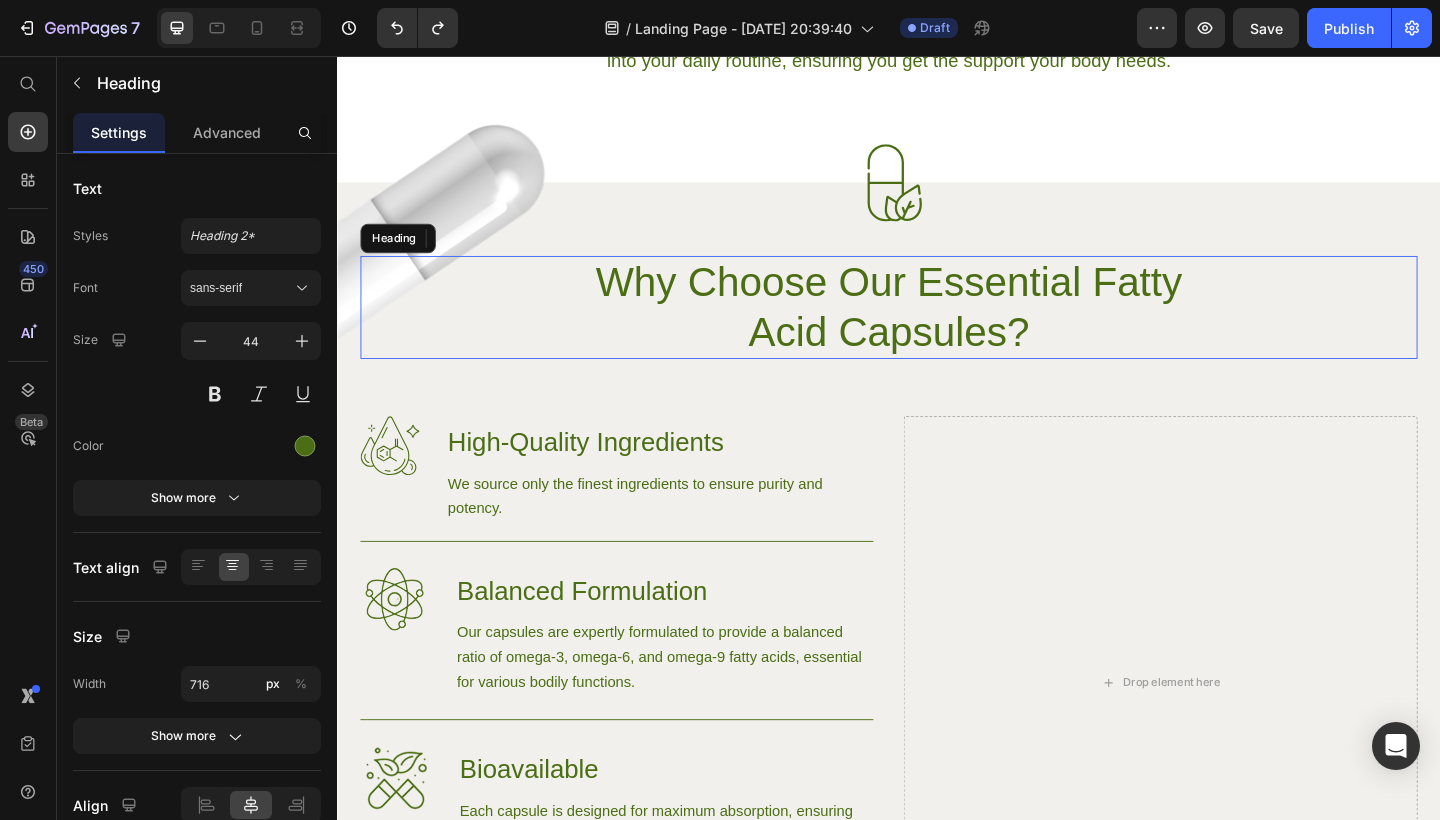 click on "Why Choose Our Essential Fatty Acid Capsules?" at bounding box center [937, 330] 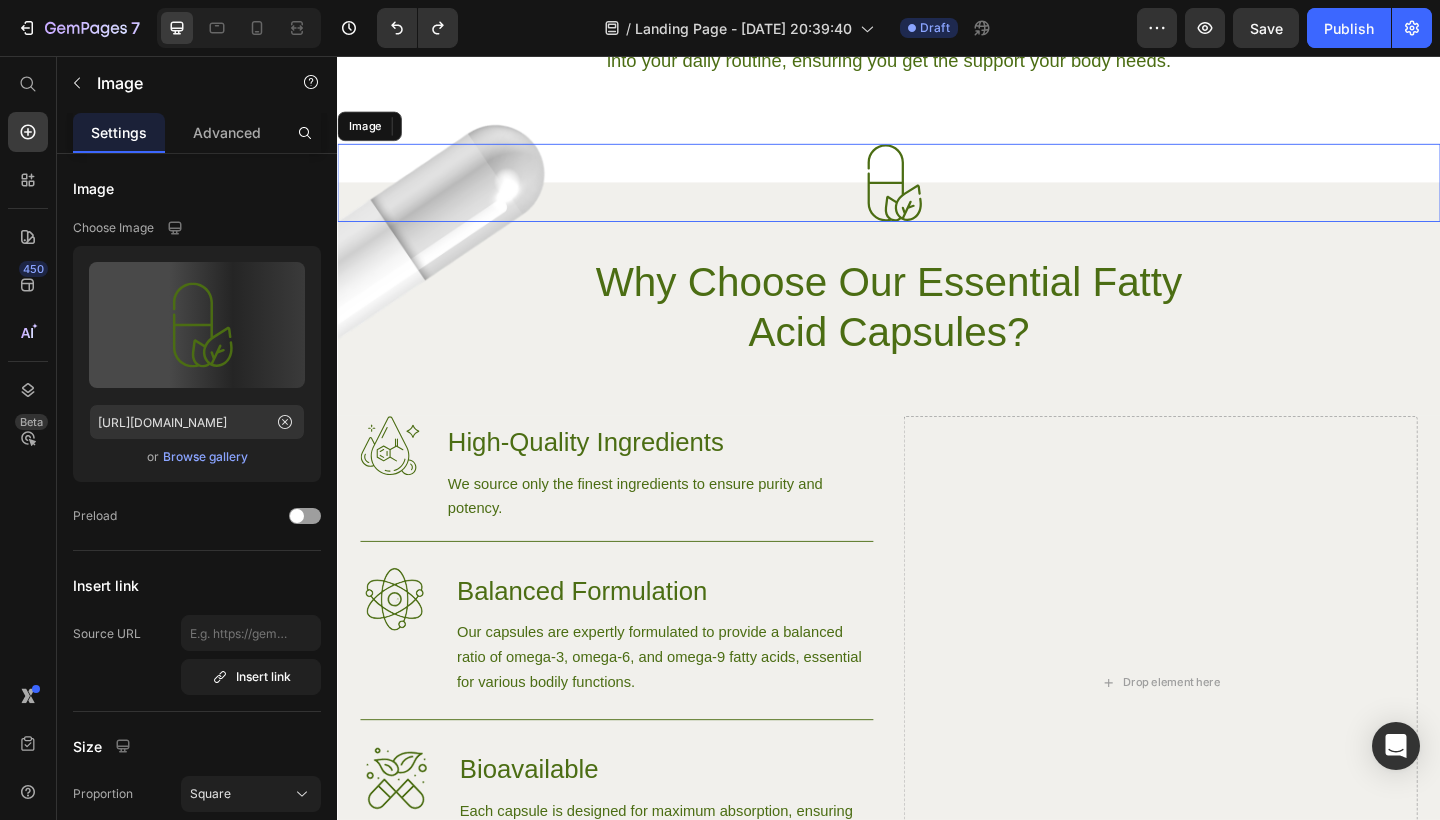 drag, startPoint x: 1388, startPoint y: 197, endPoint x: 1635, endPoint y: 109, distance: 262.20795 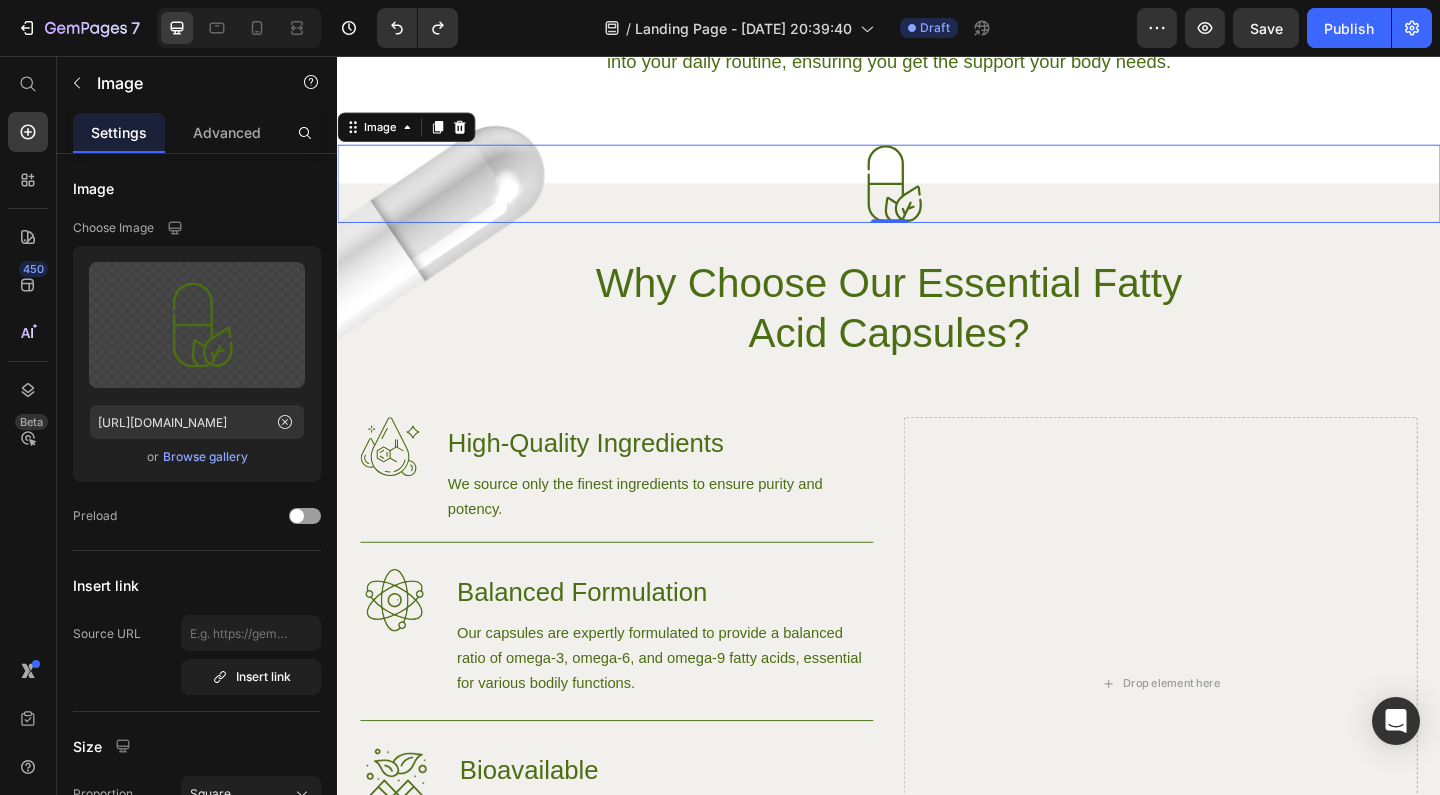 scroll, scrollTop: 1047, scrollLeft: 0, axis: vertical 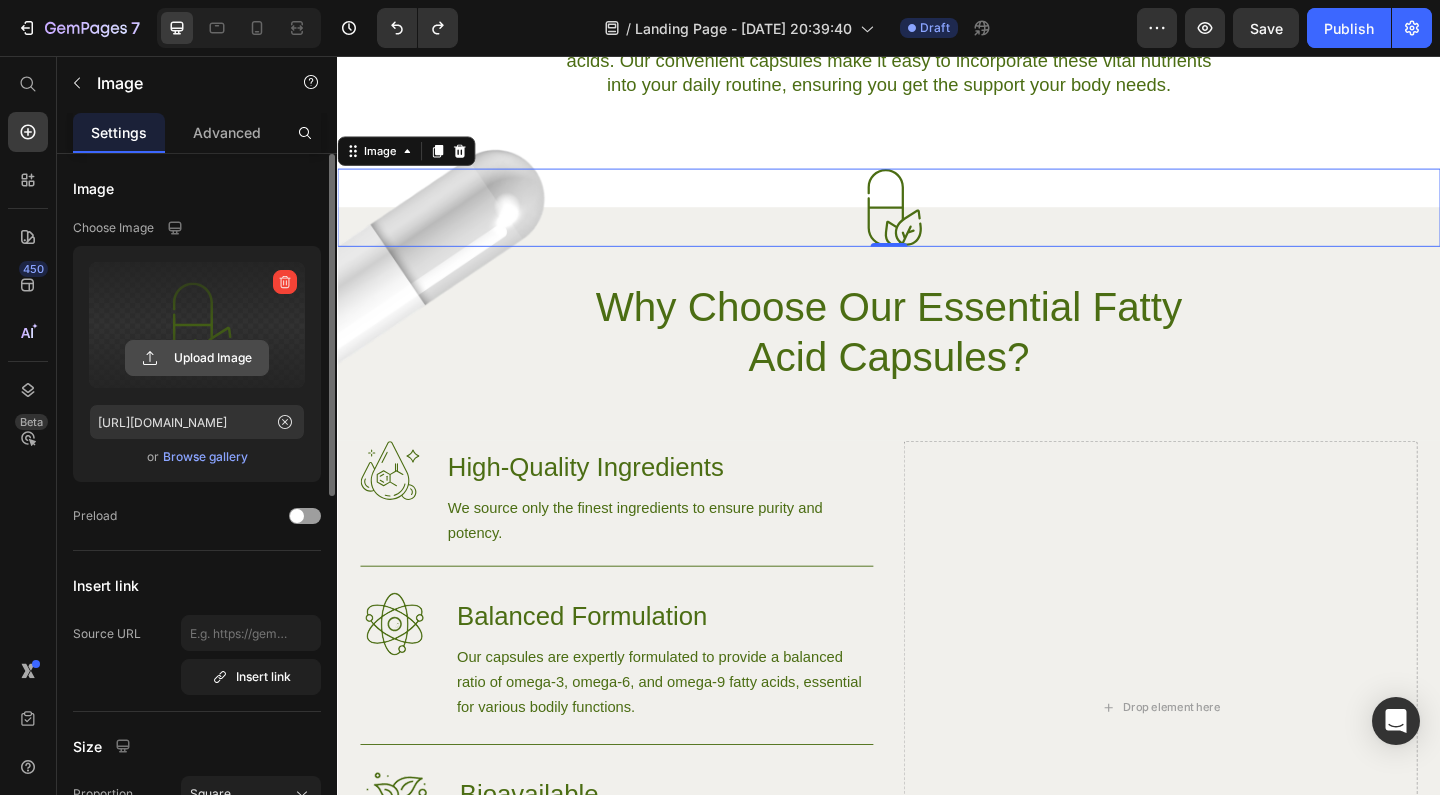 click 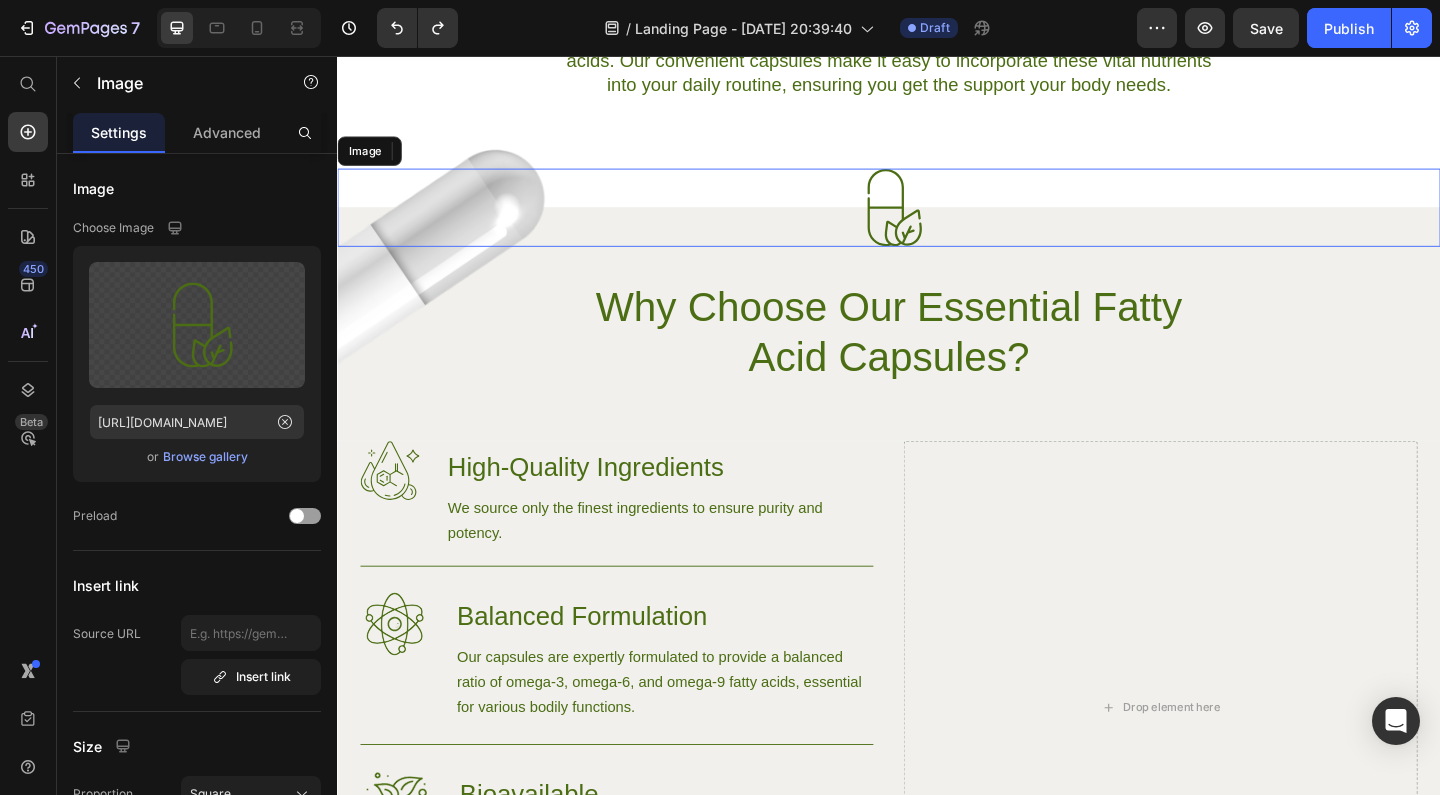 click at bounding box center (937, 220) 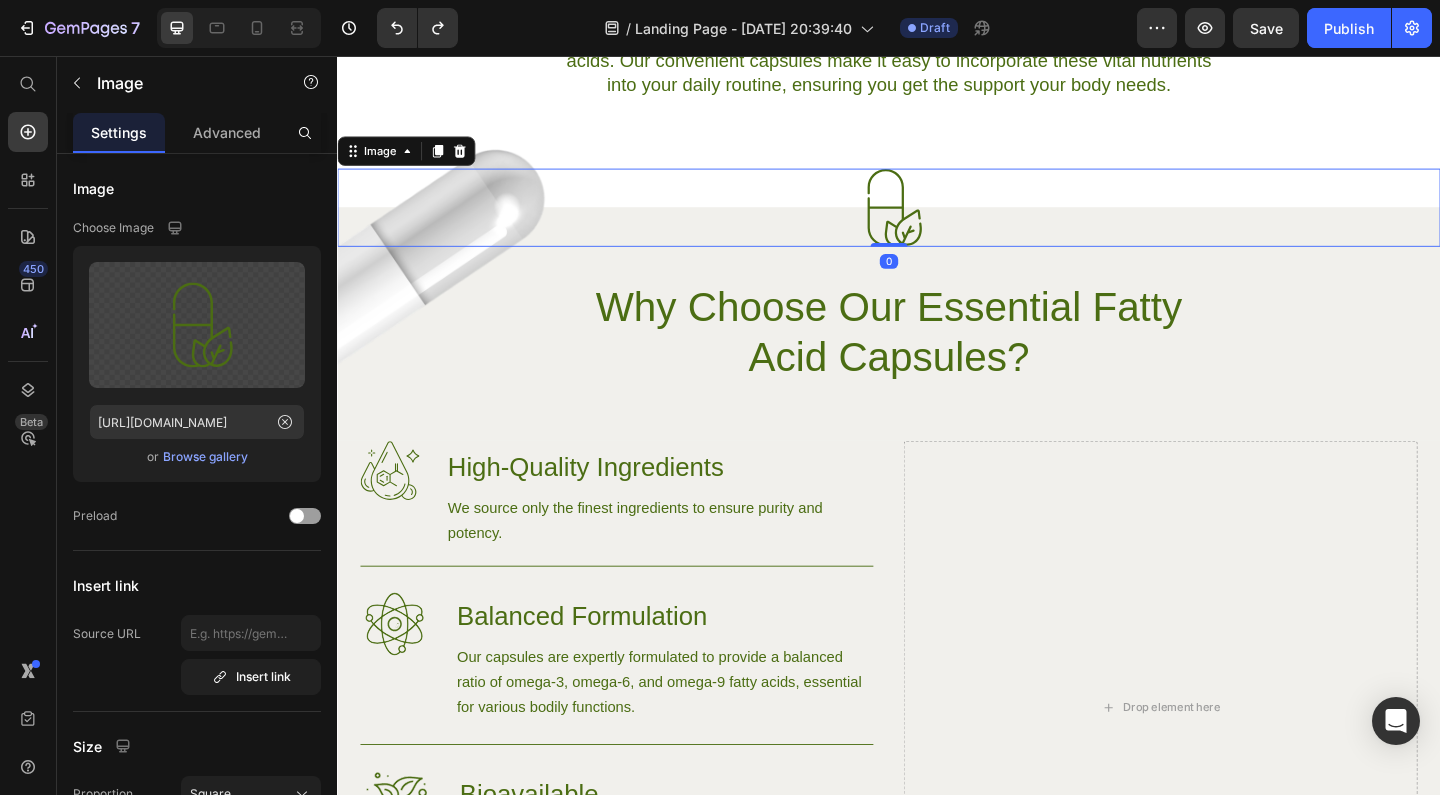 click at bounding box center (937, 220) 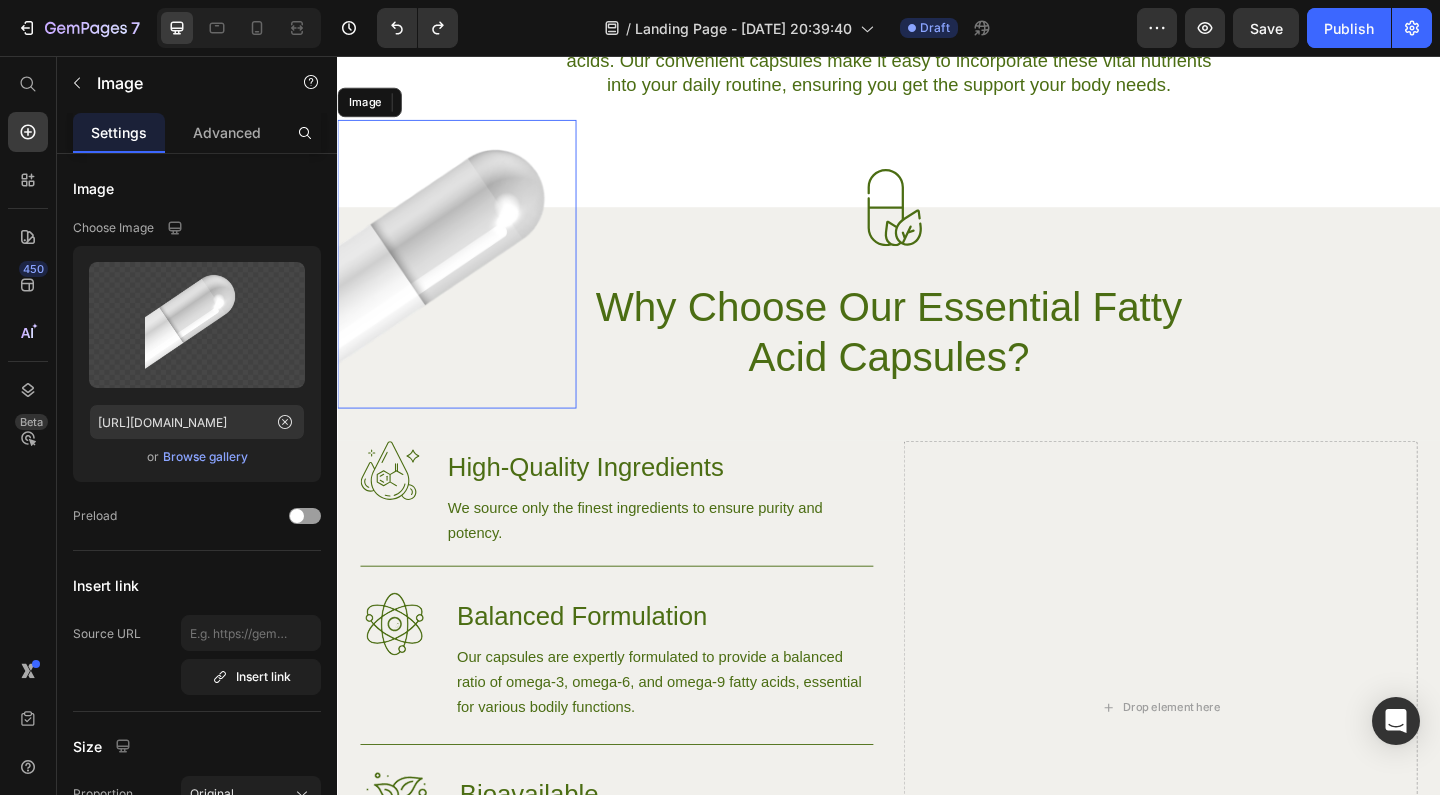 click at bounding box center (467, 282) 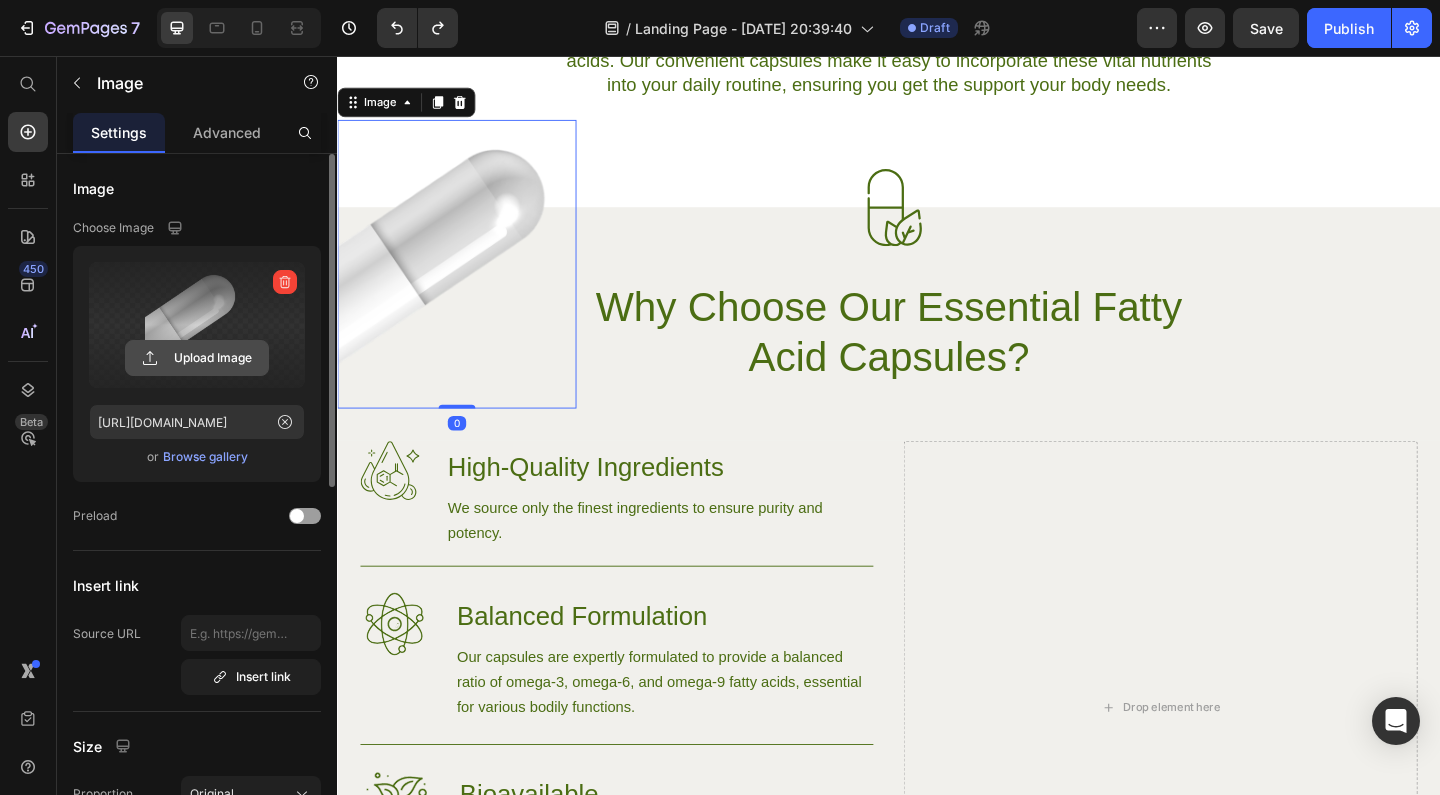 click 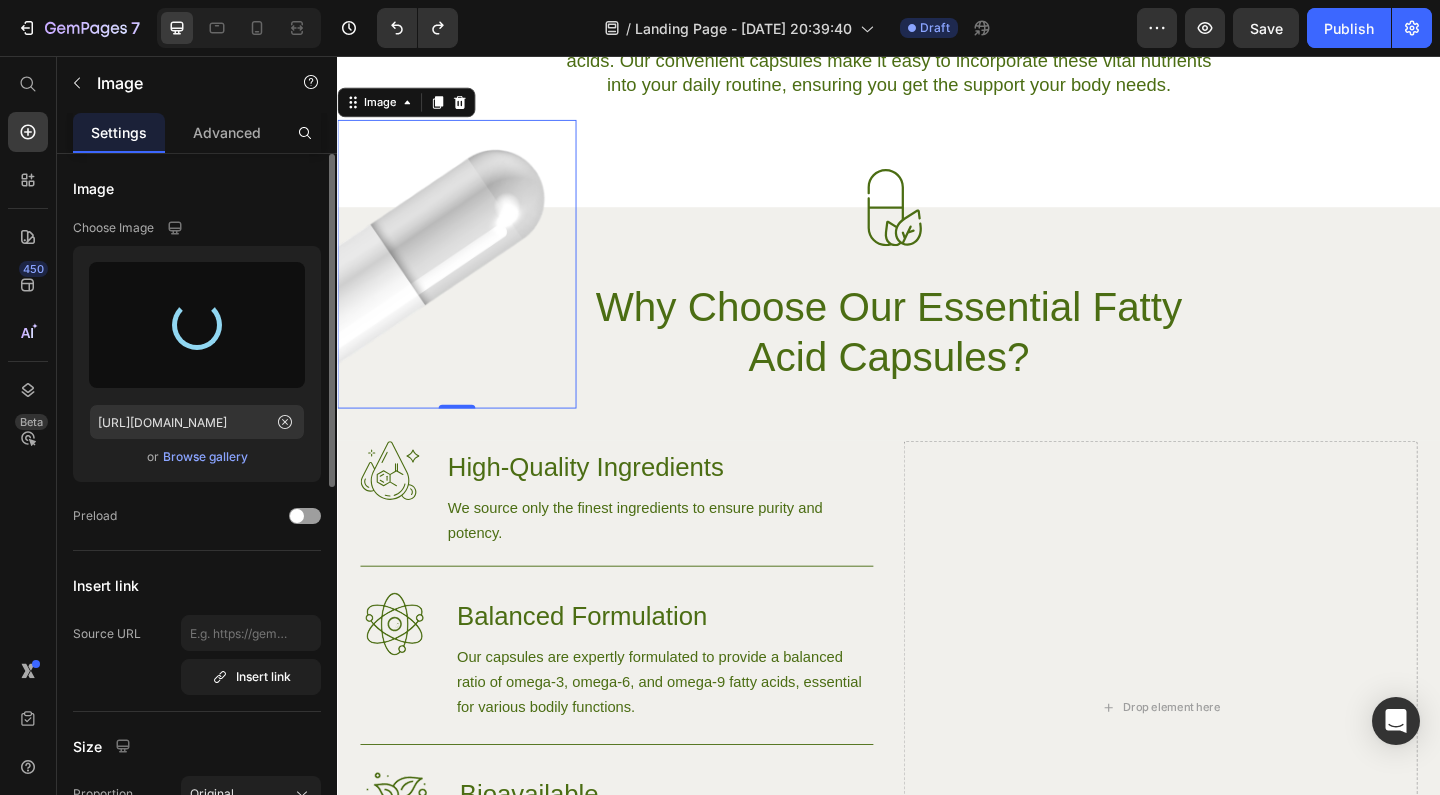type on "[URL][DOMAIN_NAME]" 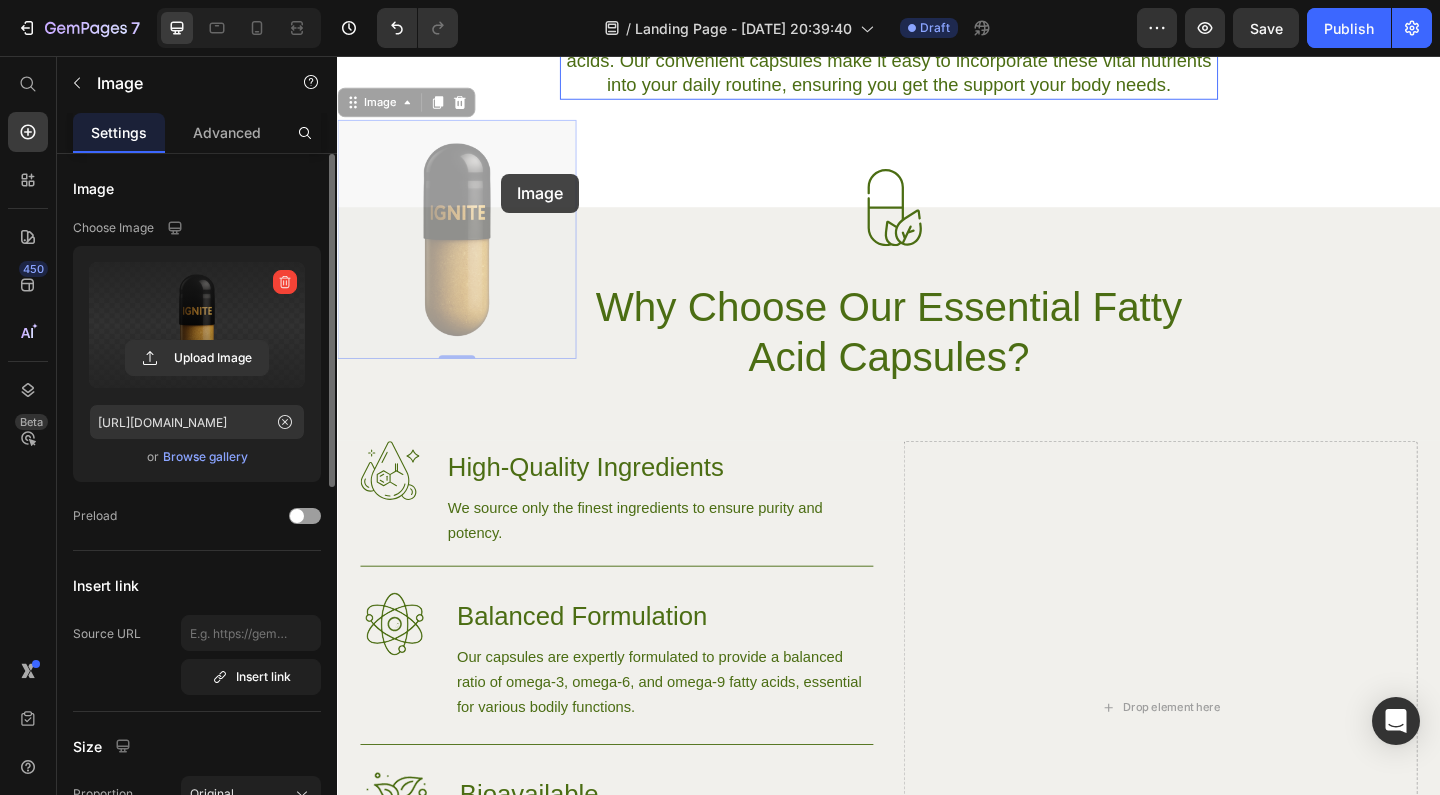 drag, startPoint x: 461, startPoint y: 175, endPoint x: 515, endPoint y: 184, distance: 54.74486 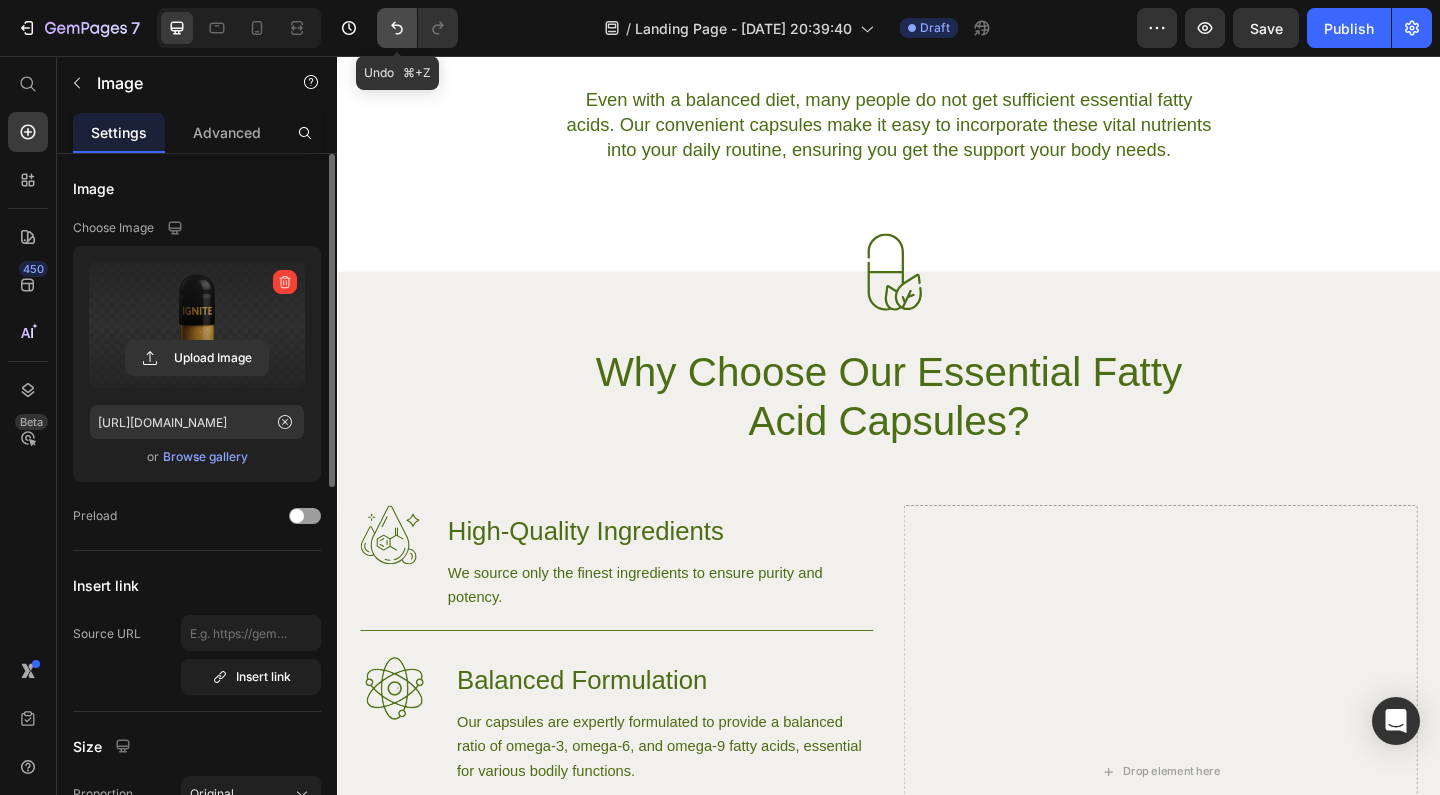 click 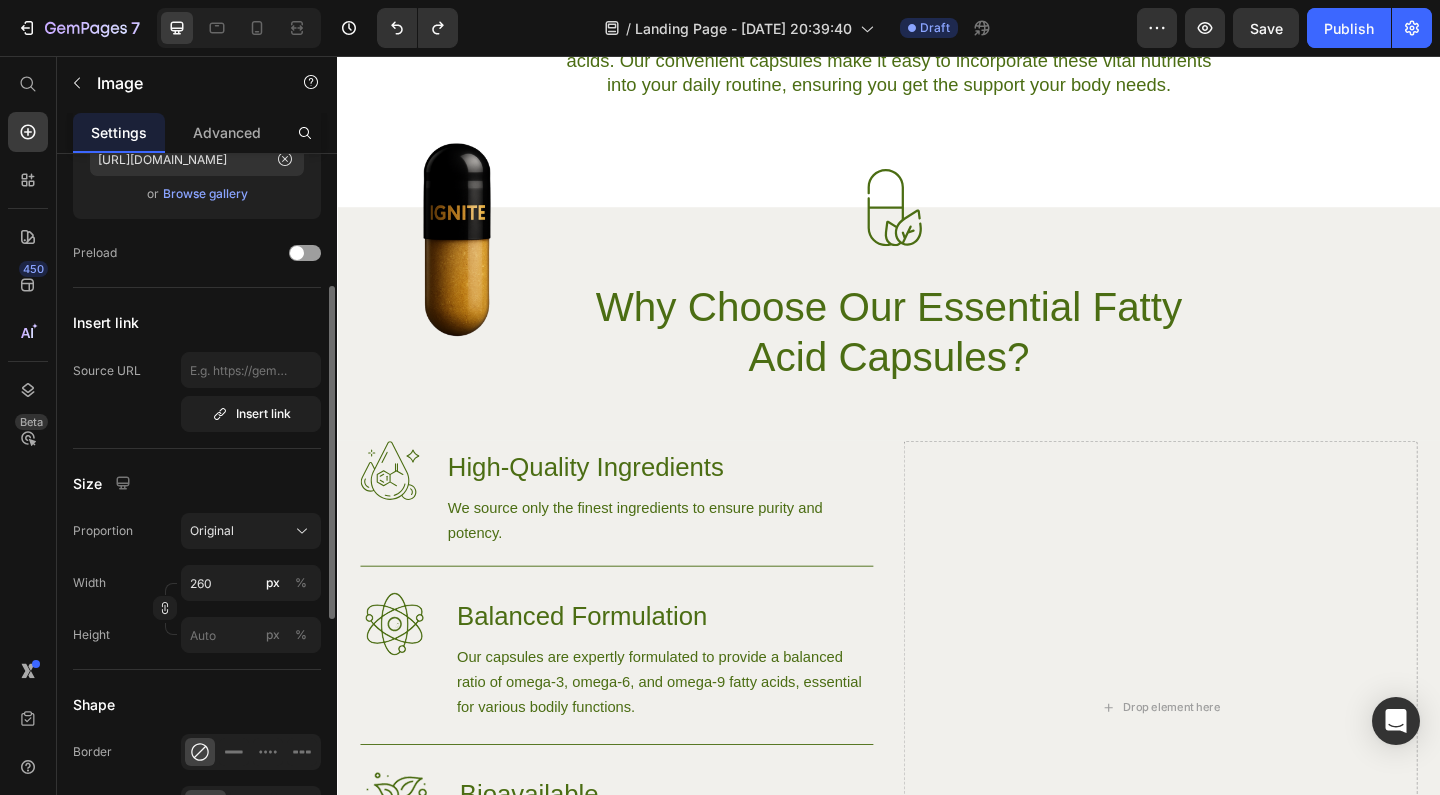scroll, scrollTop: 259, scrollLeft: 0, axis: vertical 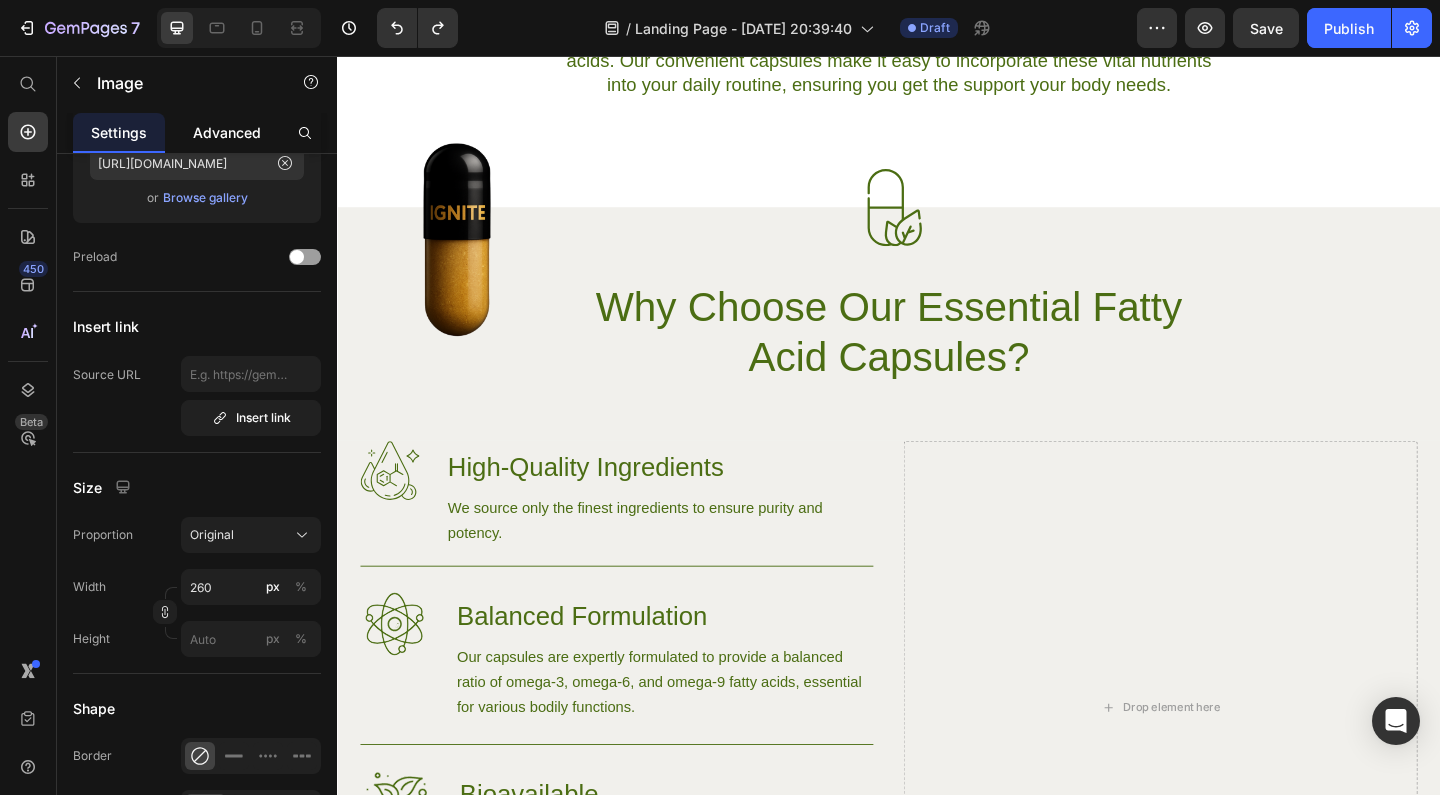 click on "Advanced" at bounding box center (227, 132) 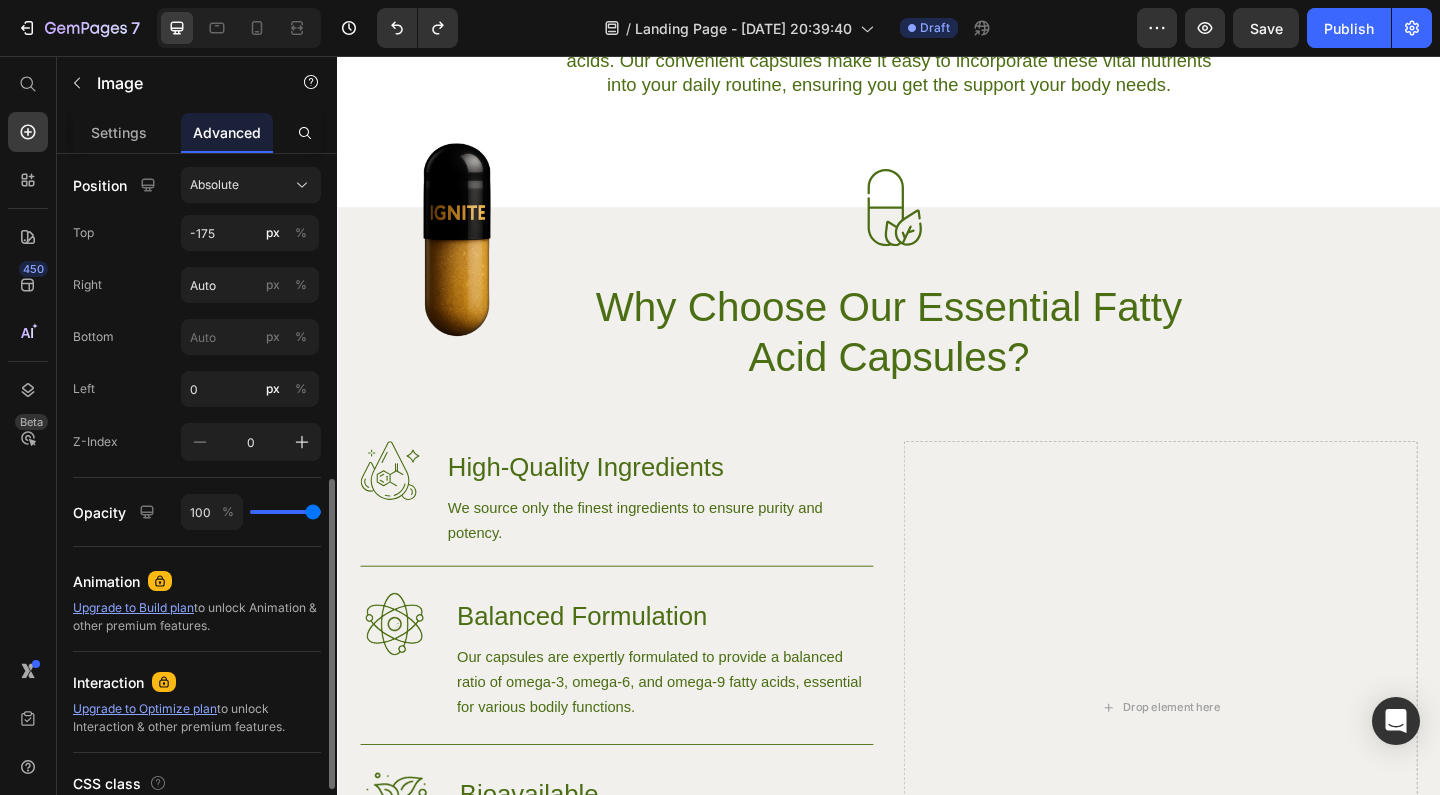 scroll, scrollTop: 730, scrollLeft: 0, axis: vertical 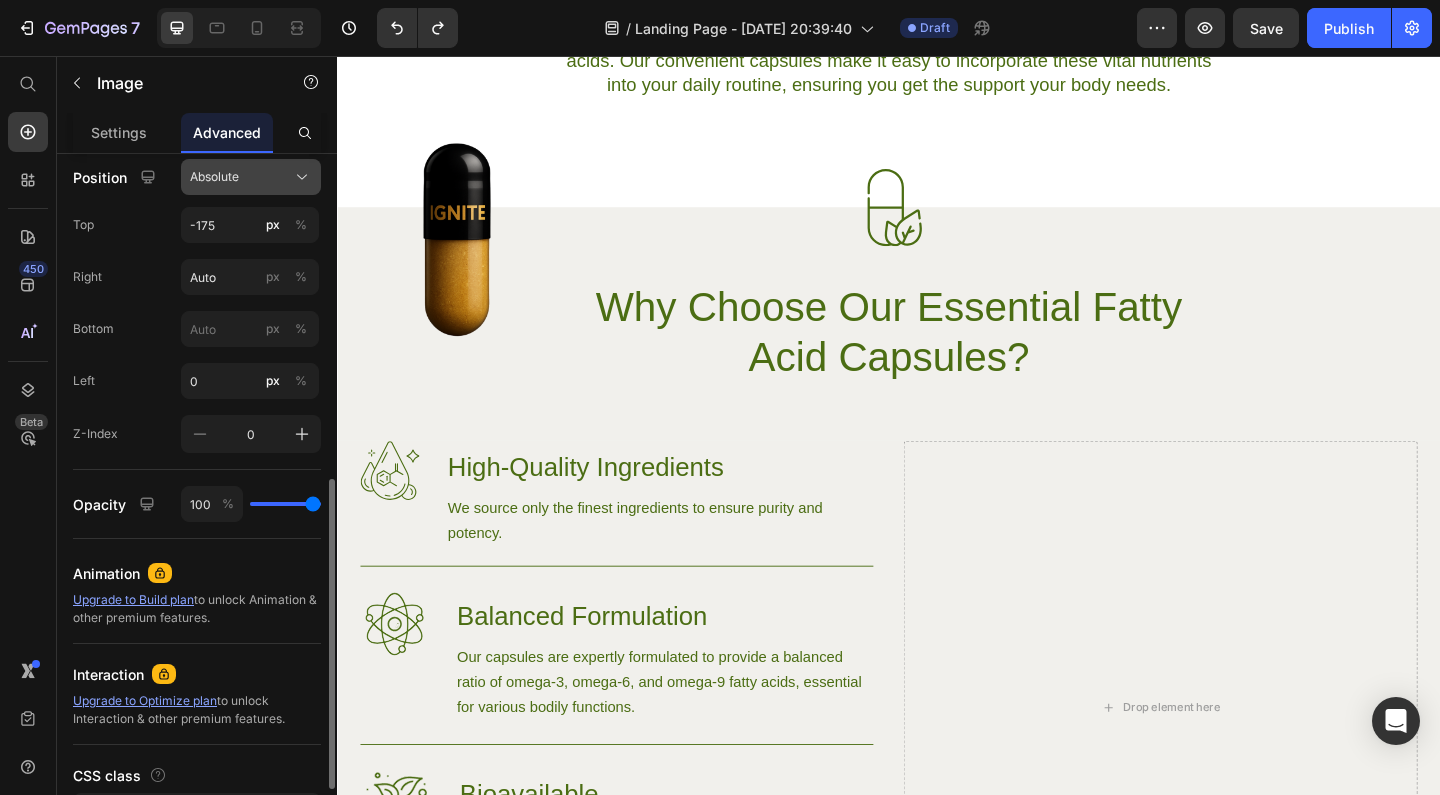 click on "Absolute" 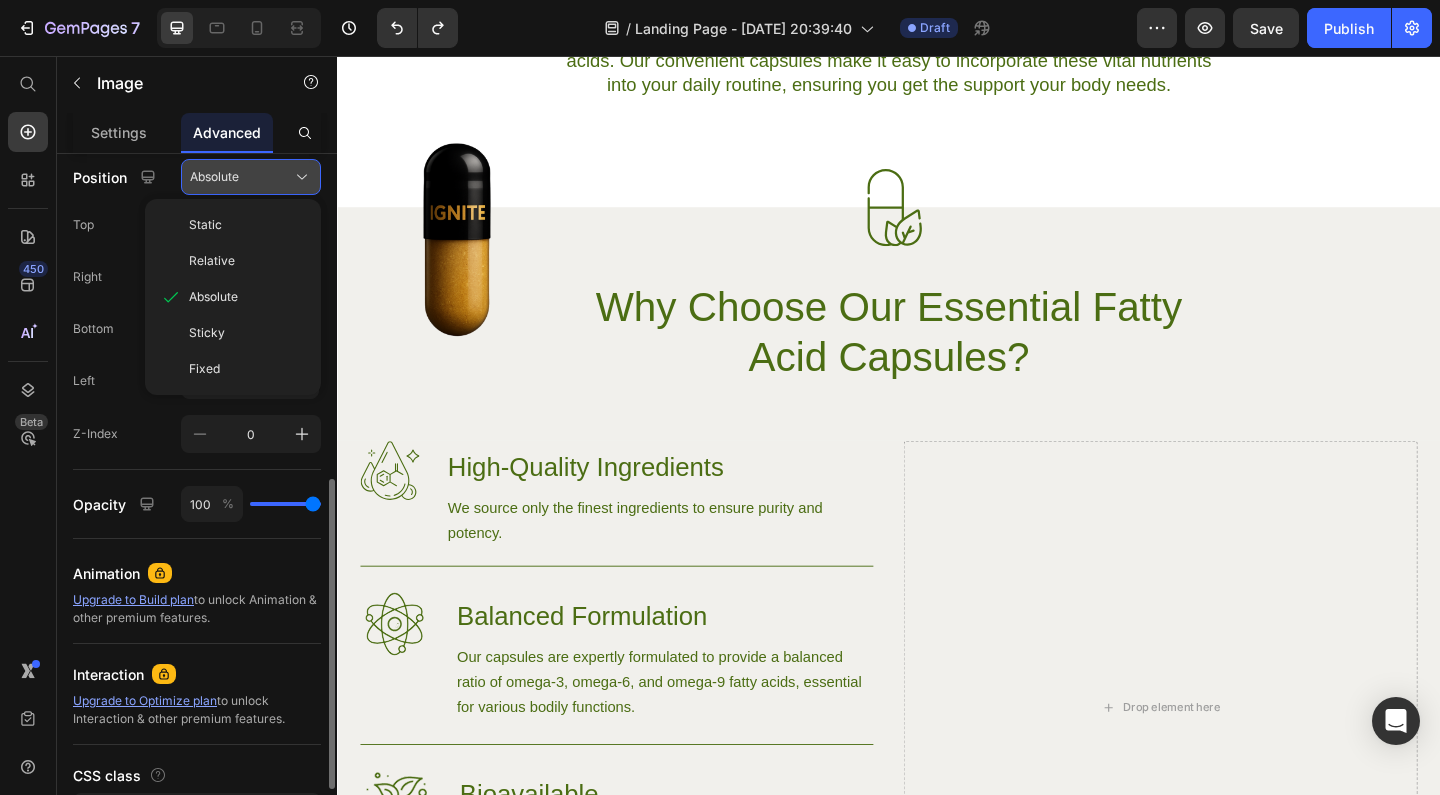 click on "Absolute" 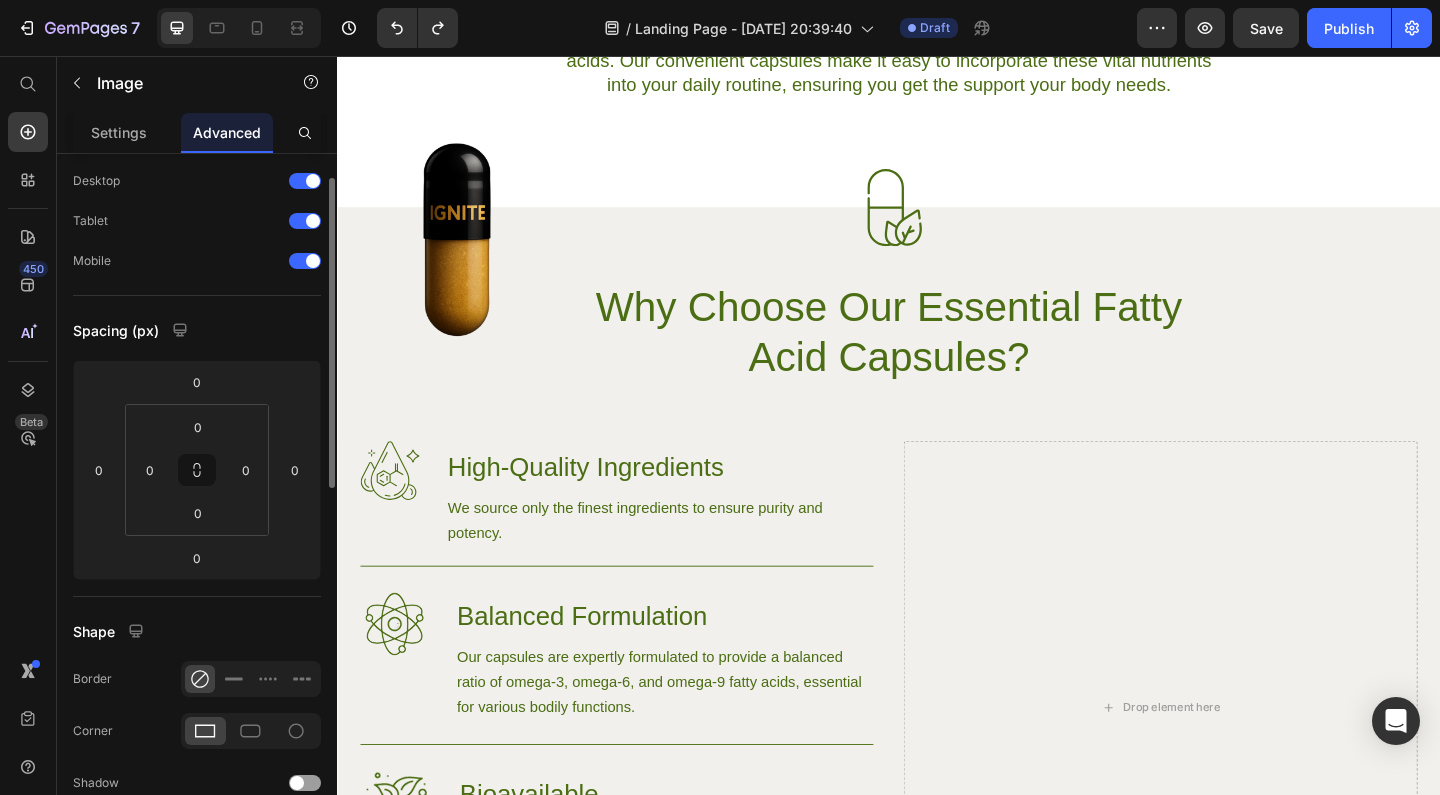 scroll, scrollTop: 0, scrollLeft: 0, axis: both 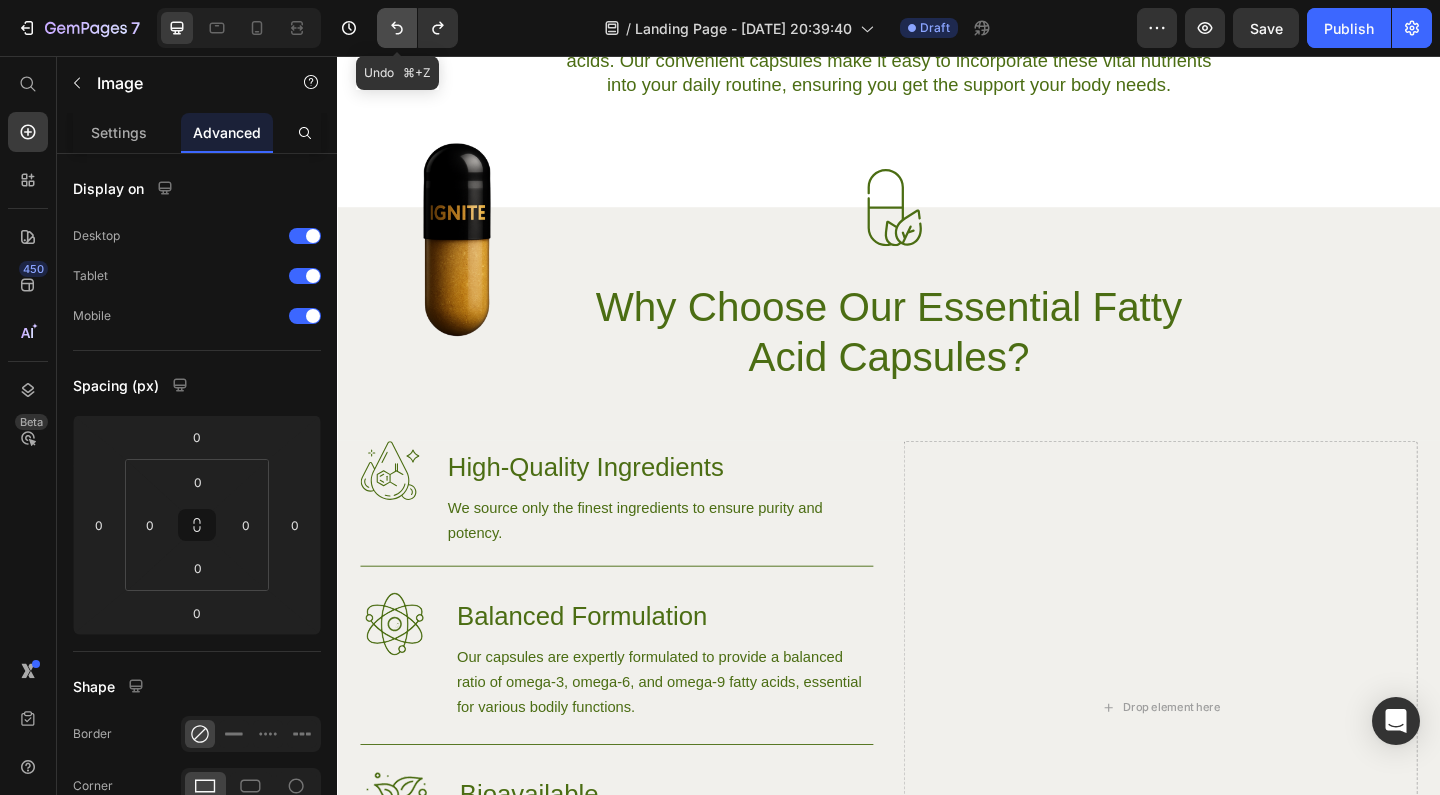 click 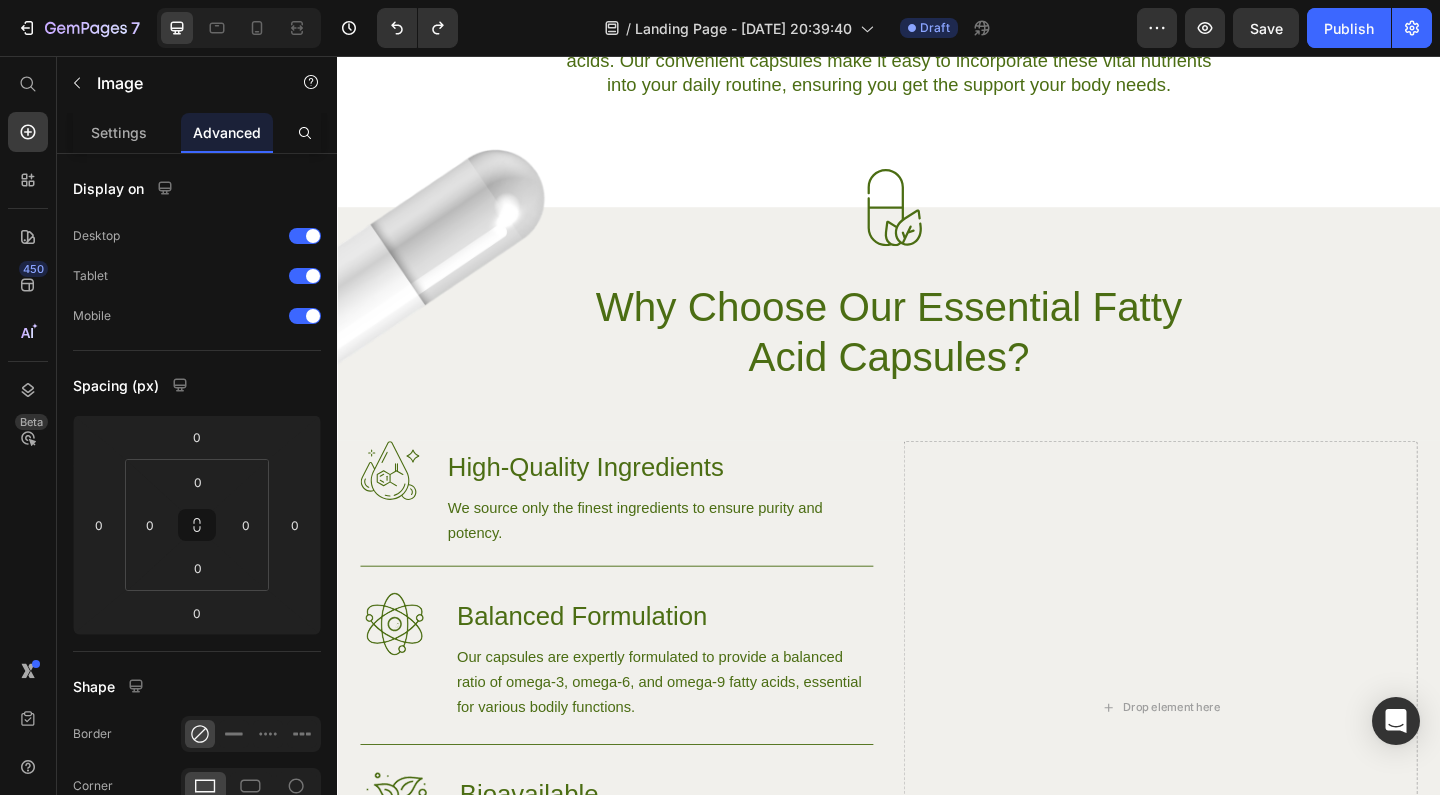 click at bounding box center [467, 282] 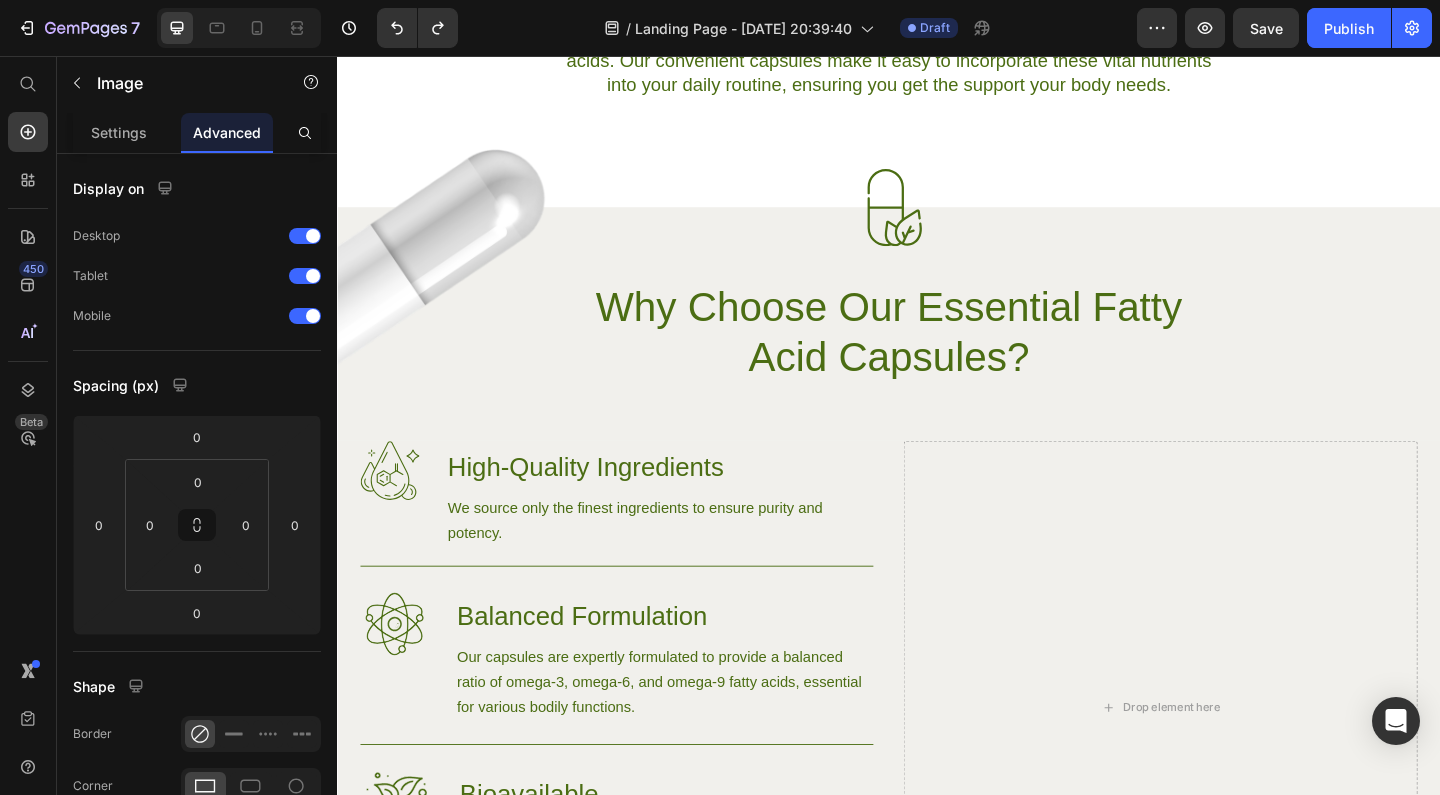 click at bounding box center (467, 282) 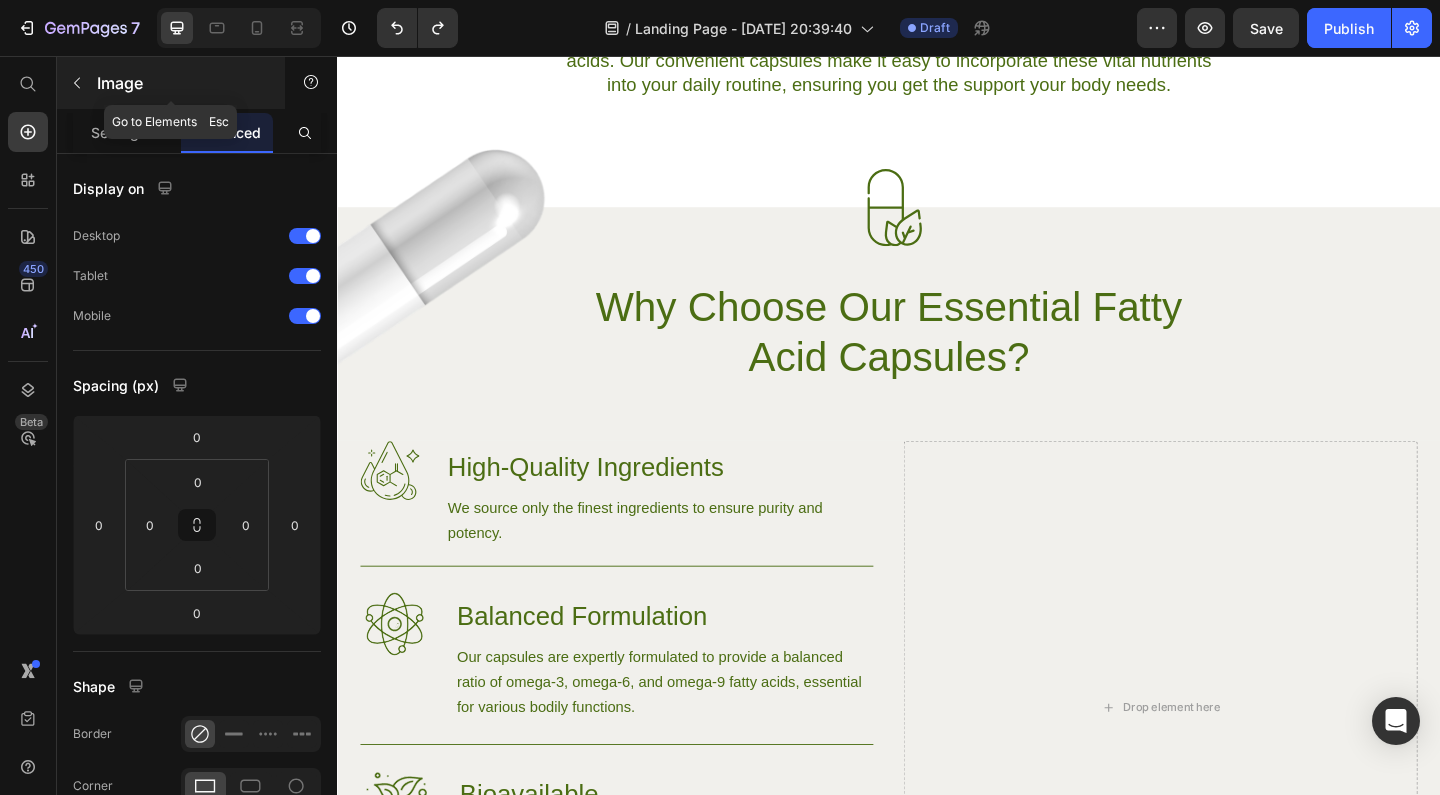 click 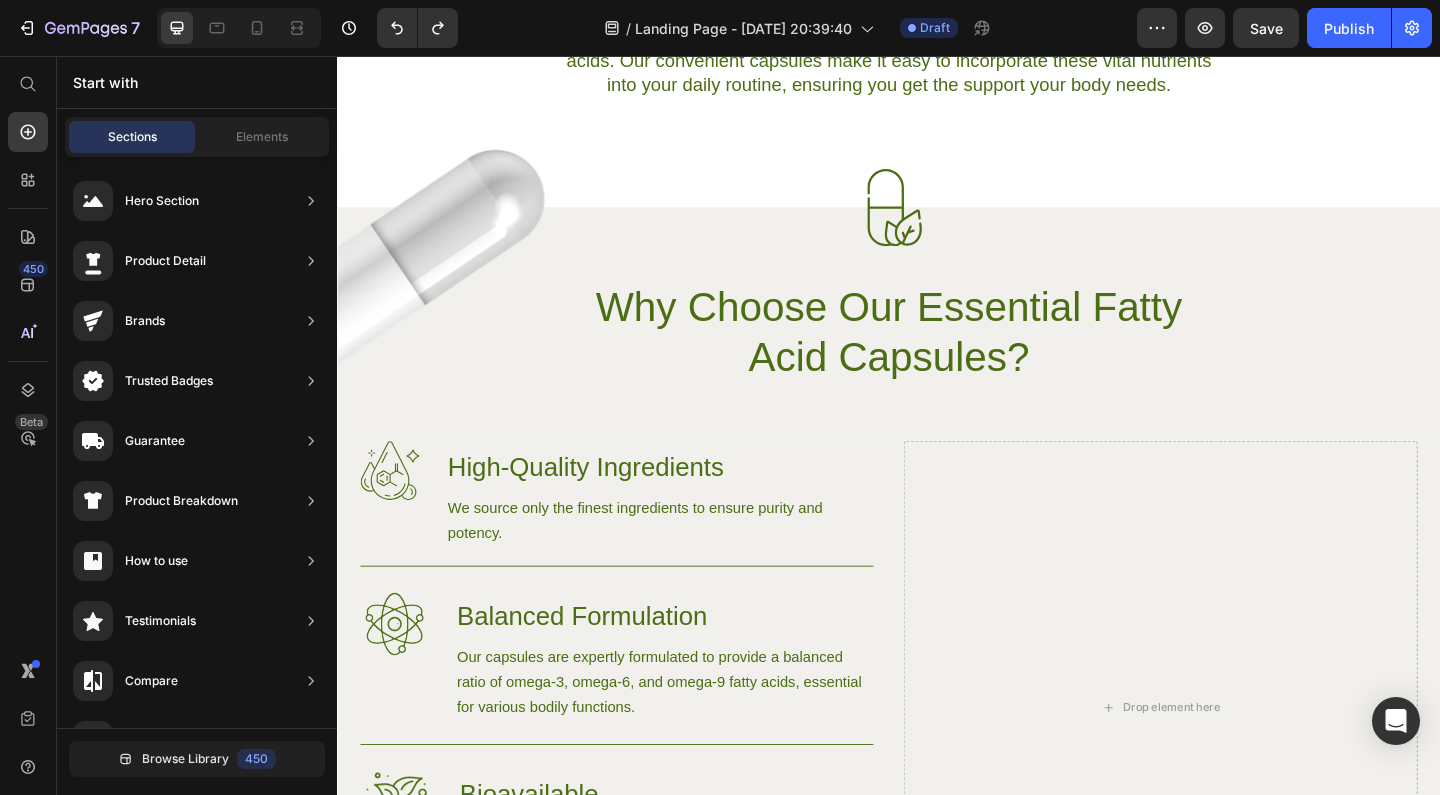 click on "Start with" at bounding box center (197, 82) 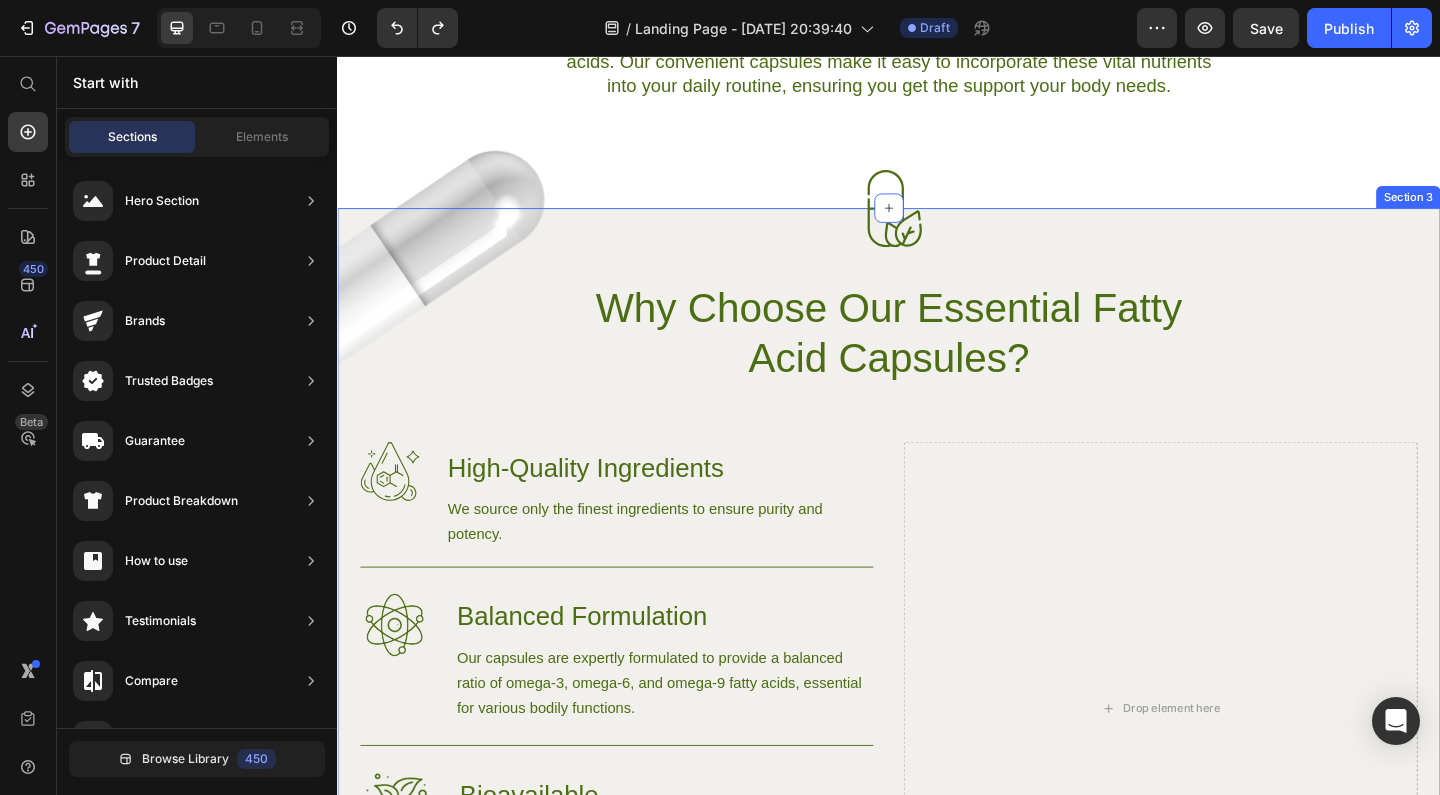 scroll, scrollTop: 909, scrollLeft: 0, axis: vertical 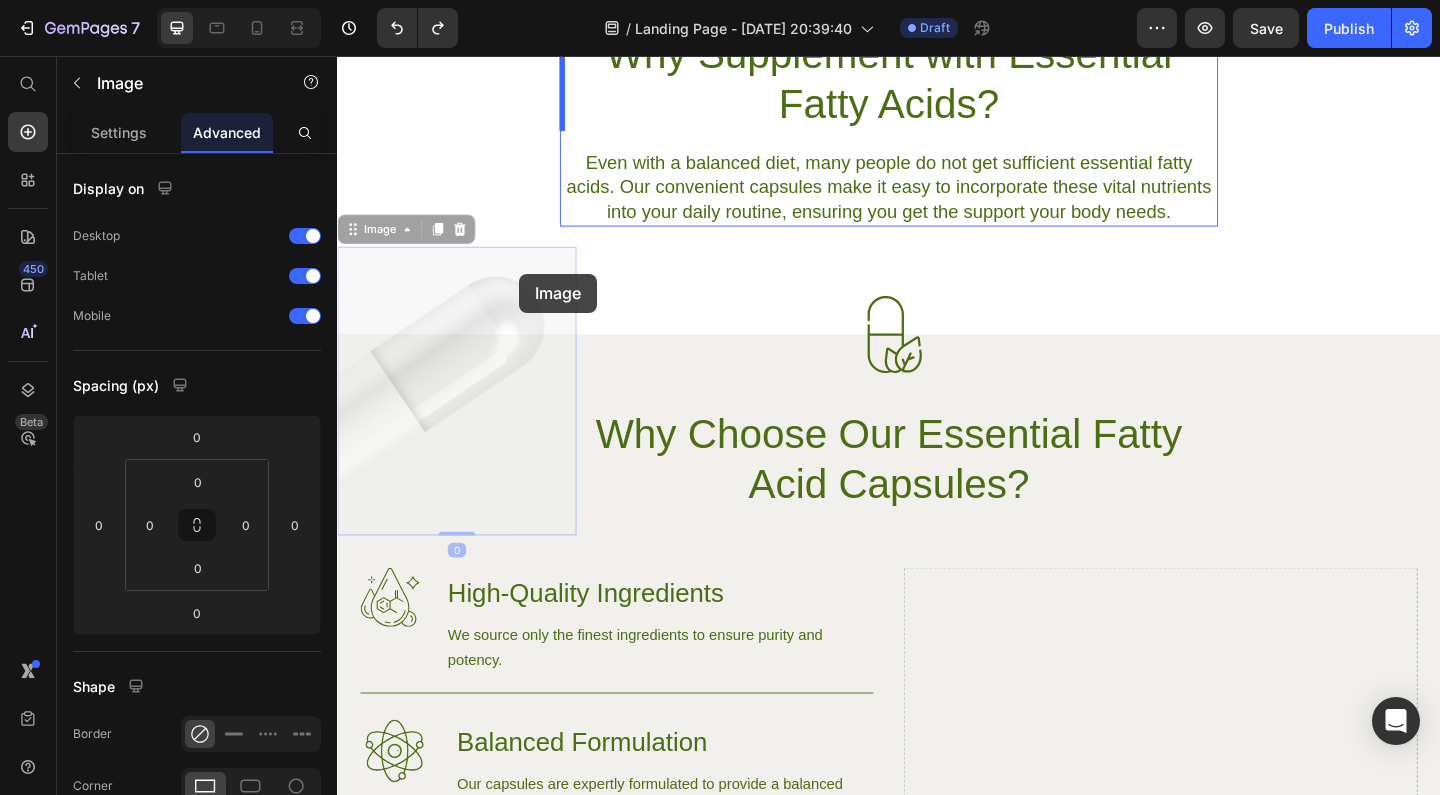 drag, startPoint x: 513, startPoint y: 292, endPoint x: 535, endPoint y: 293, distance: 22.022715 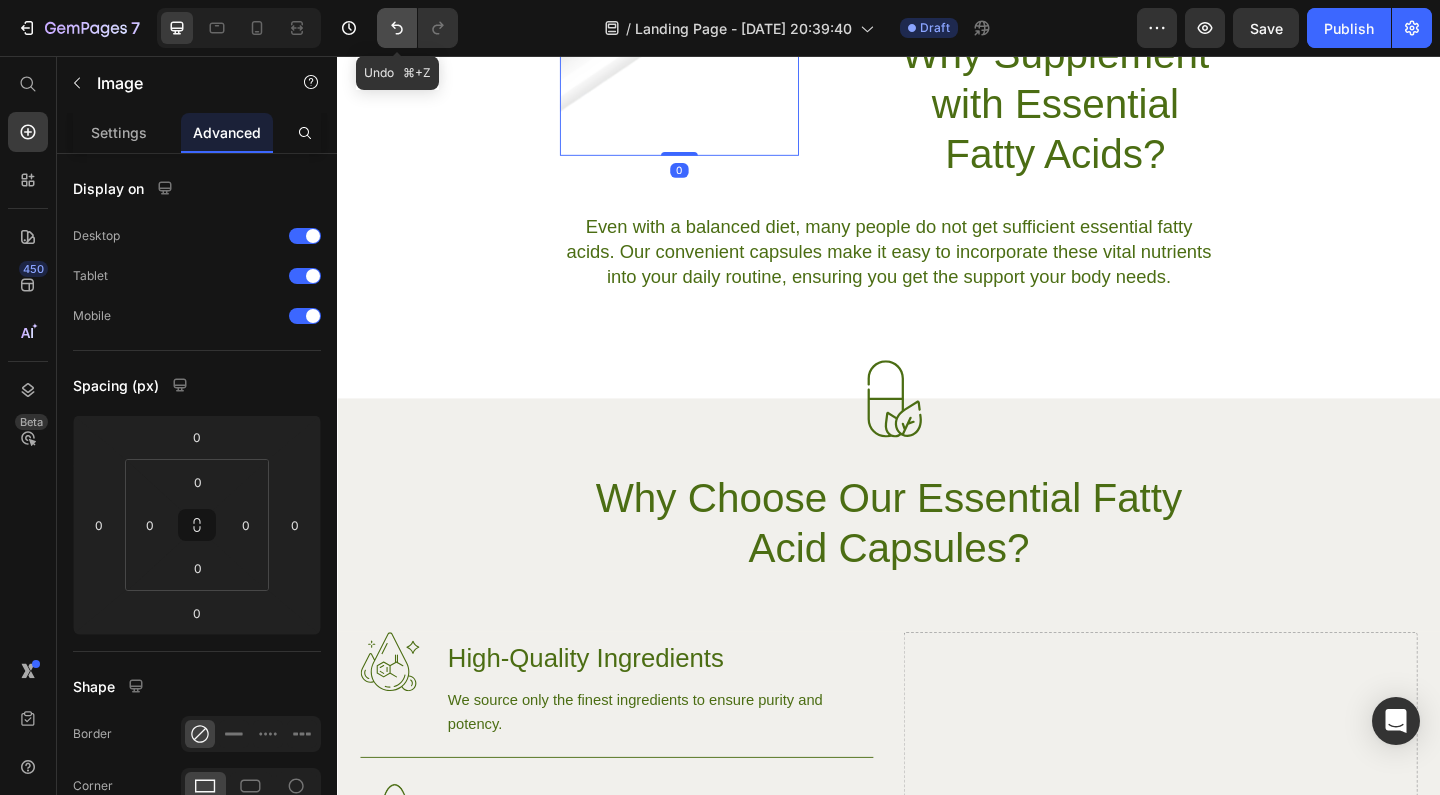 click 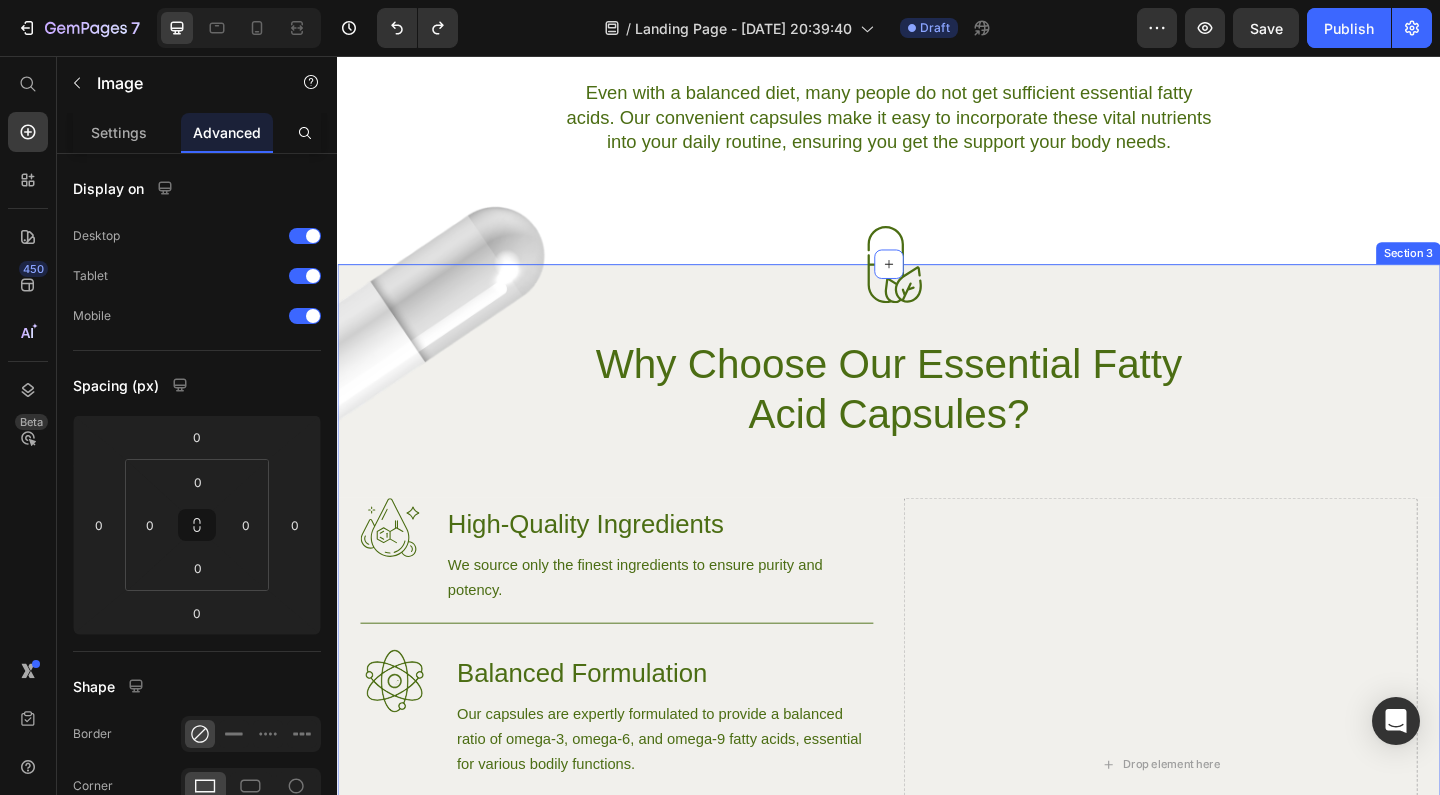 scroll, scrollTop: 991, scrollLeft: 0, axis: vertical 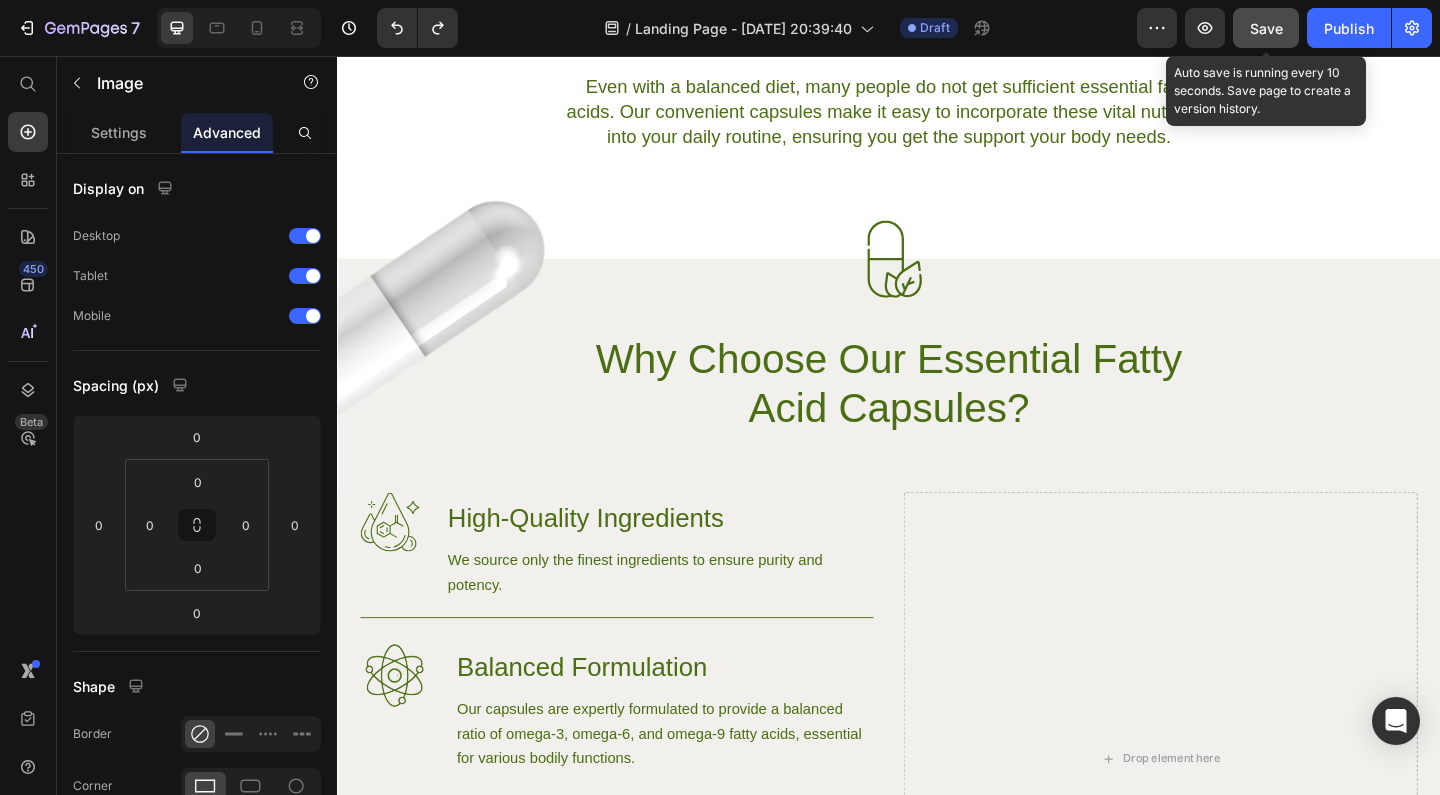 click on "Save" at bounding box center (1266, 28) 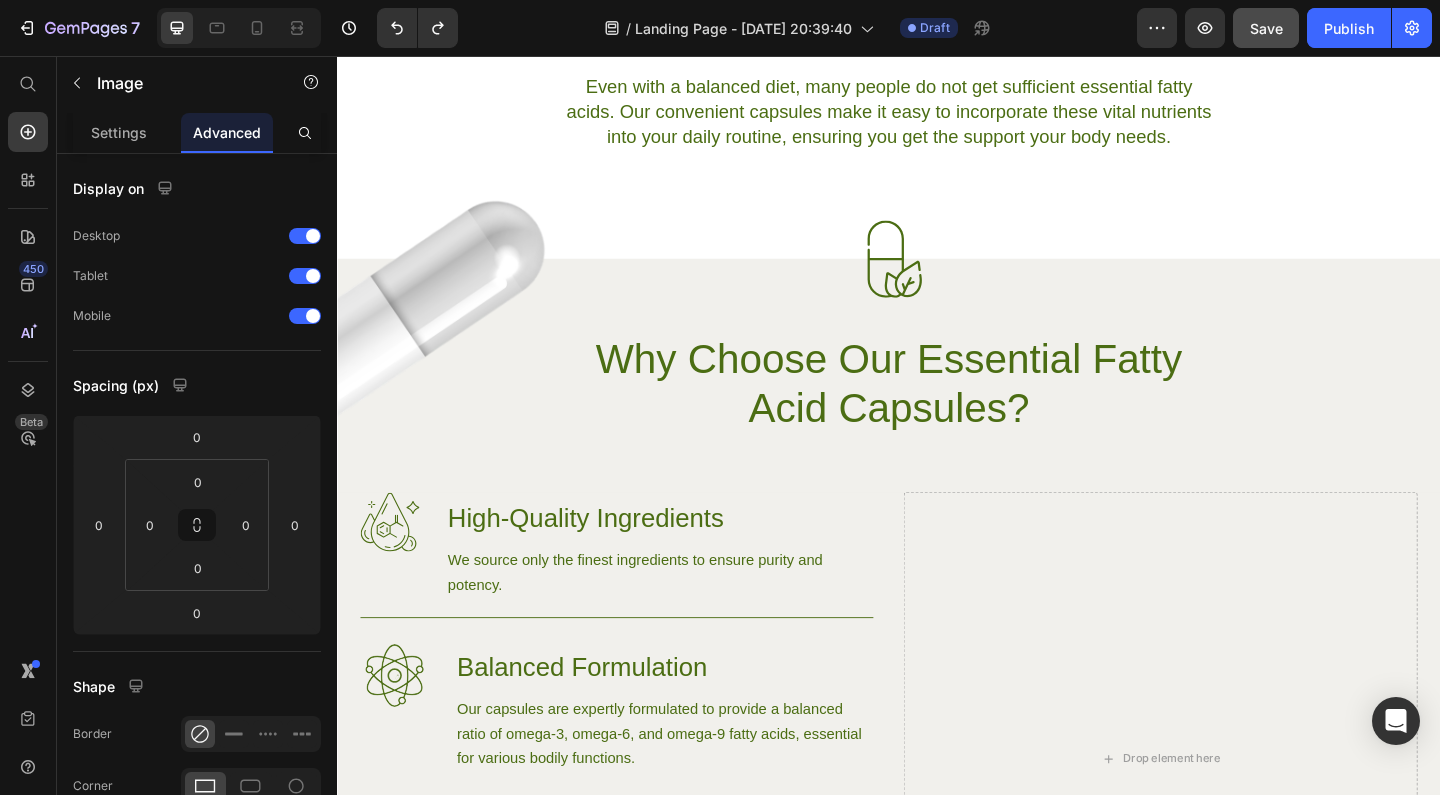 click at bounding box center [467, 338] 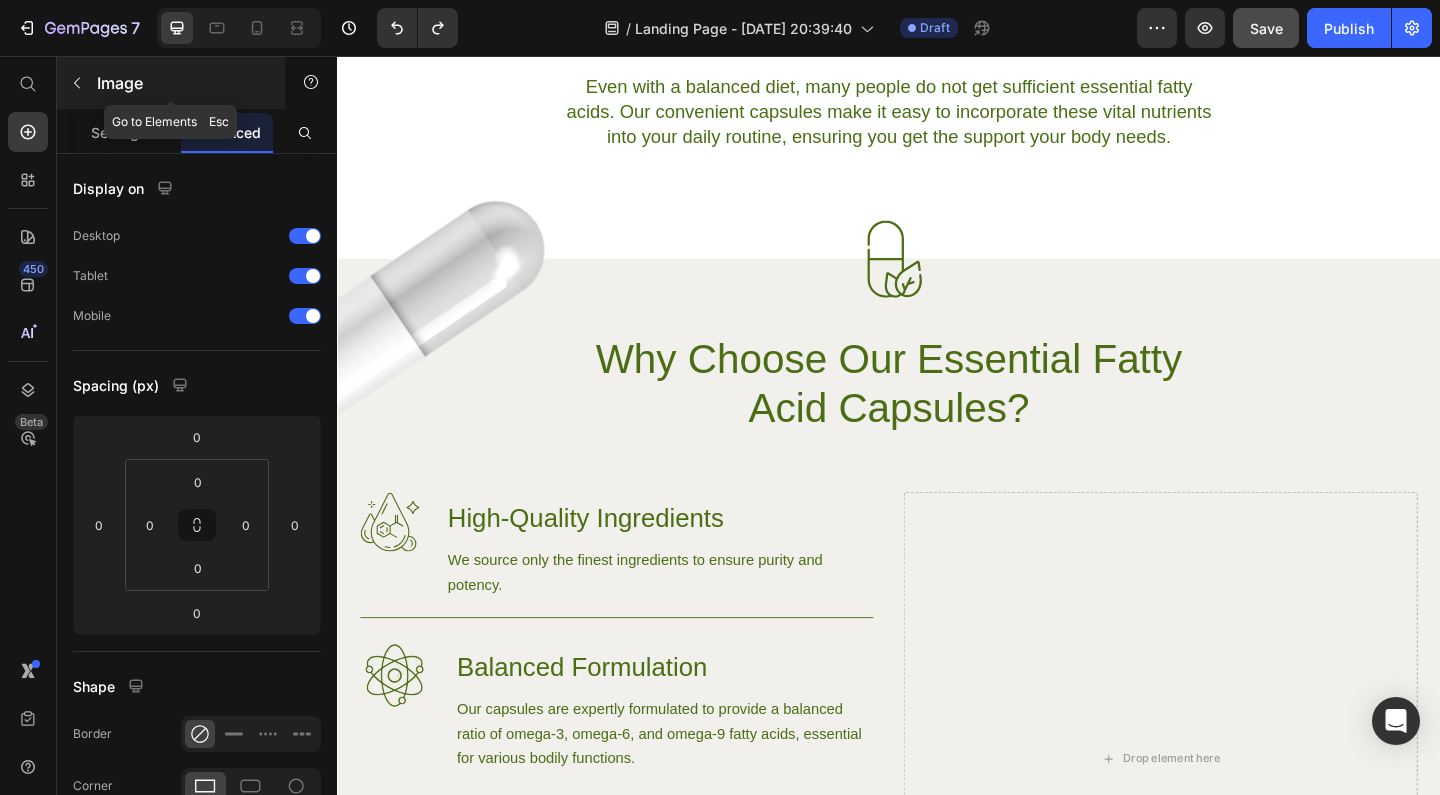 click 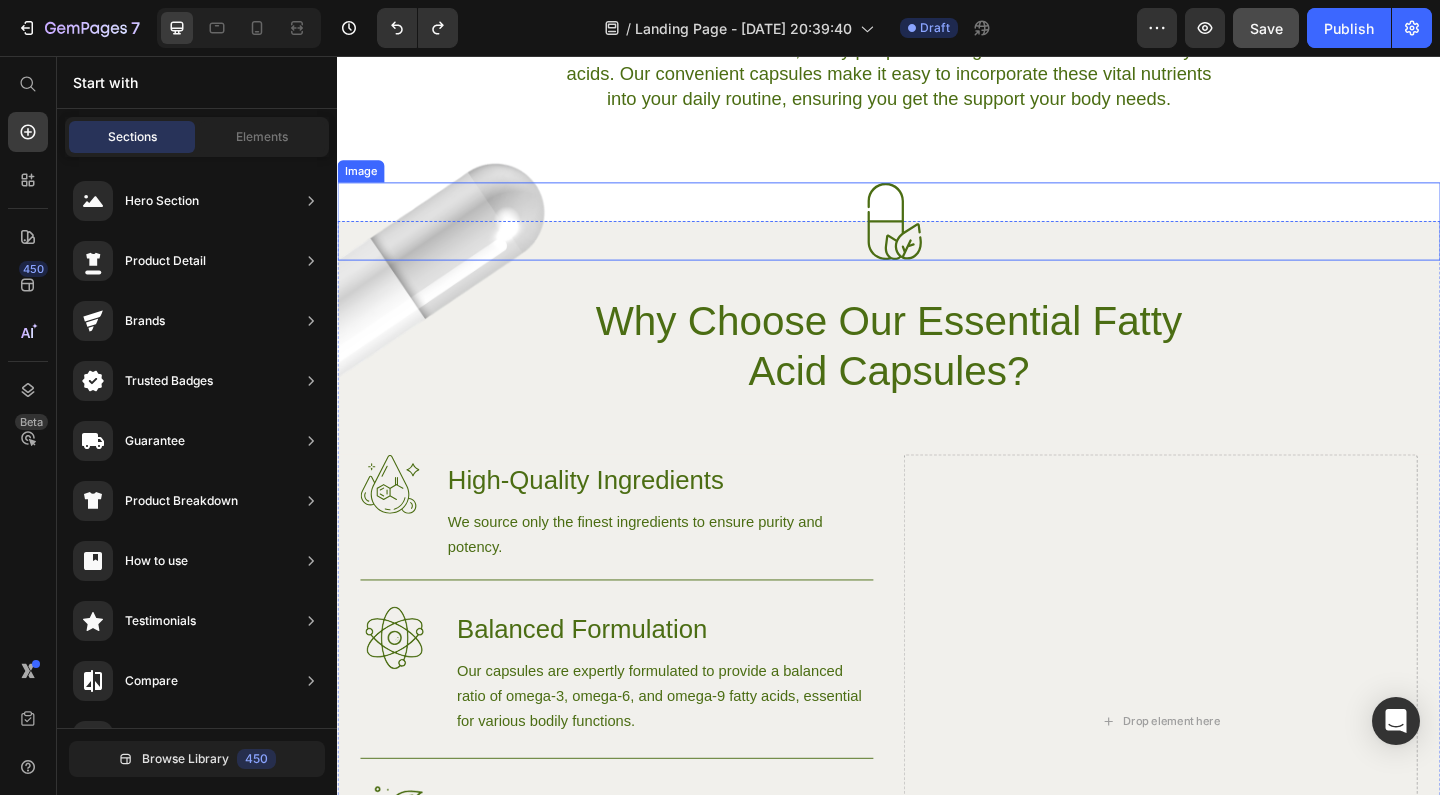 scroll, scrollTop: 1038, scrollLeft: 0, axis: vertical 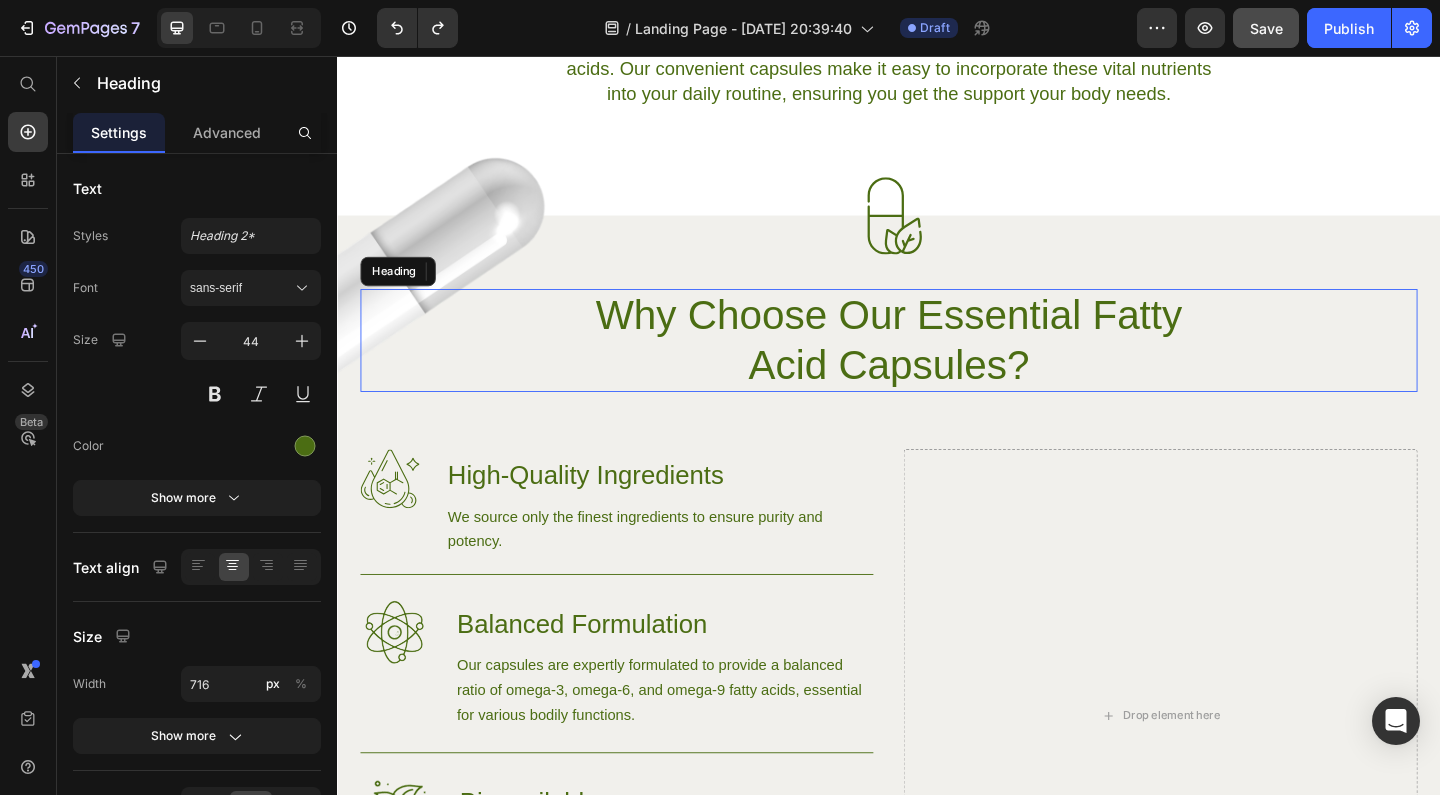 click on "Why Choose Our Essential Fatty Acid Capsules?" at bounding box center [937, 365] 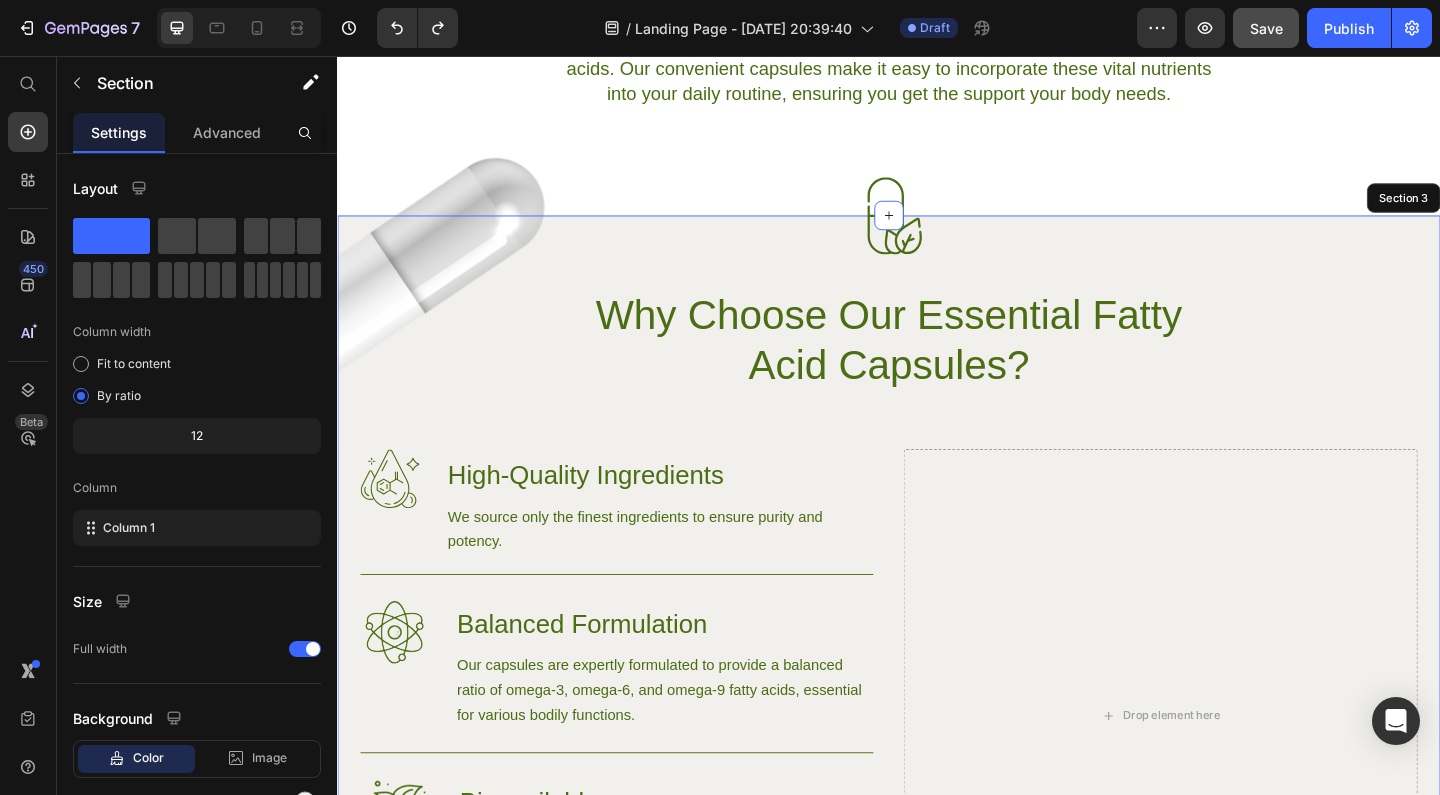 click on "Image Image Why Choose Our Essential Fatty Acid Capsules? Heading   0 Row Image High-Quality Ingredients Heading We source only the finest ingredients to ensure purity and potency. Text Block Row Image Balanced Formulation Heading Our capsules are expertly formulated to provide a balanced ratio of omega-3, omega-6, and omega-9 fatty acids, essential for various bodily functions. Text Block Row Image Bioavailable Heading Each capsule is designed for maximum absorption, ensuring that you get the most out of every dose. Text Block Row Try Gem 15 Button Row
Drop element here Hero Banner" at bounding box center [937, 716] 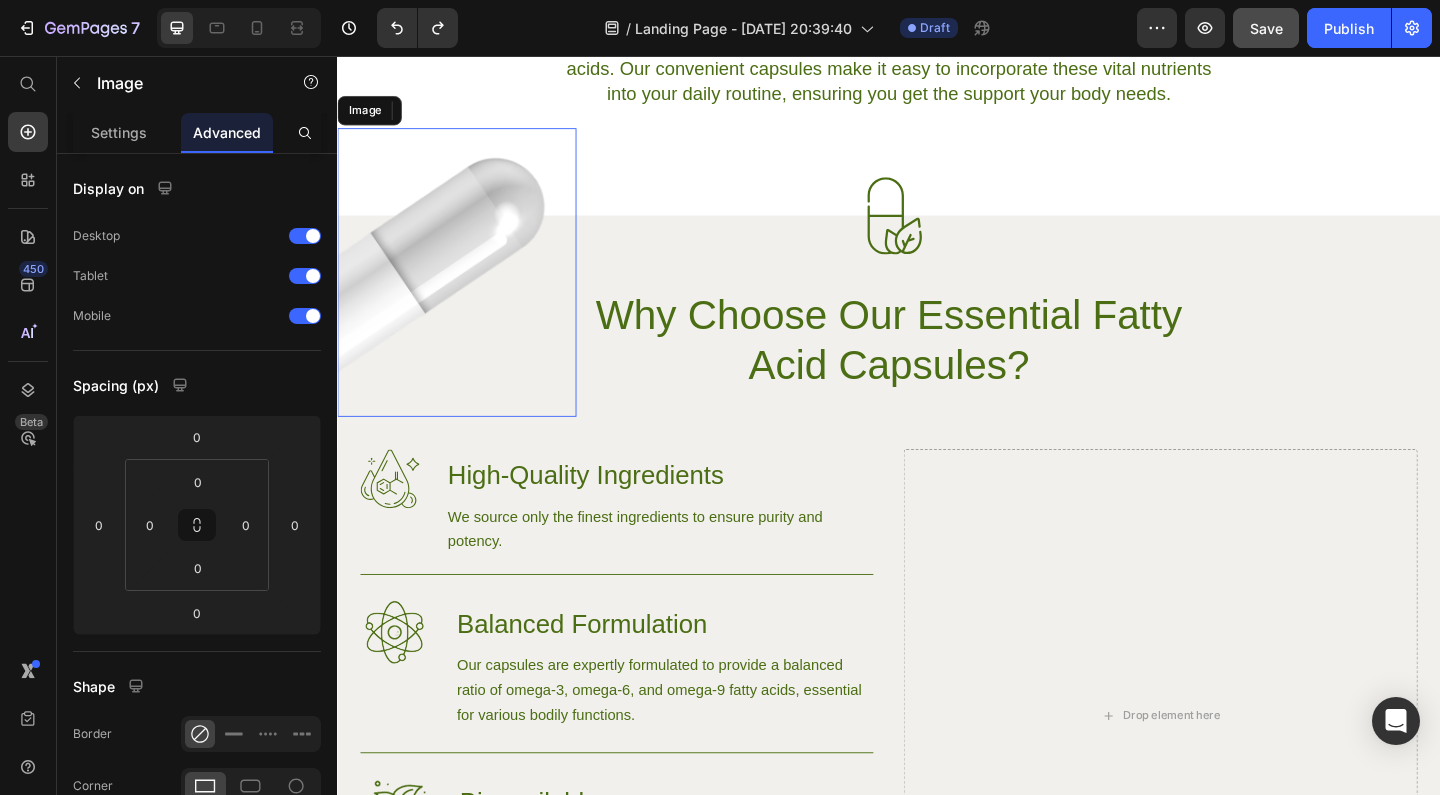 click at bounding box center [467, 291] 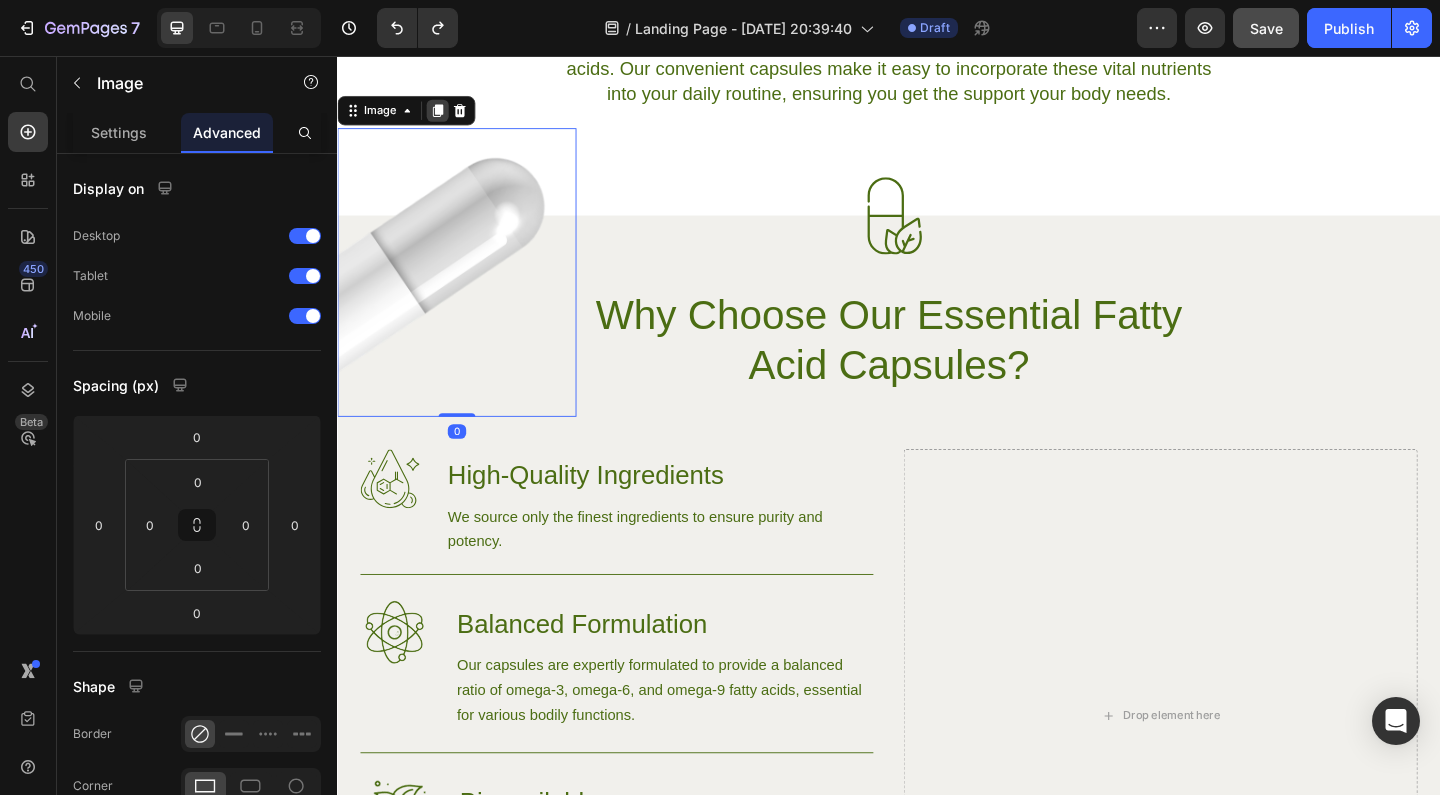 click 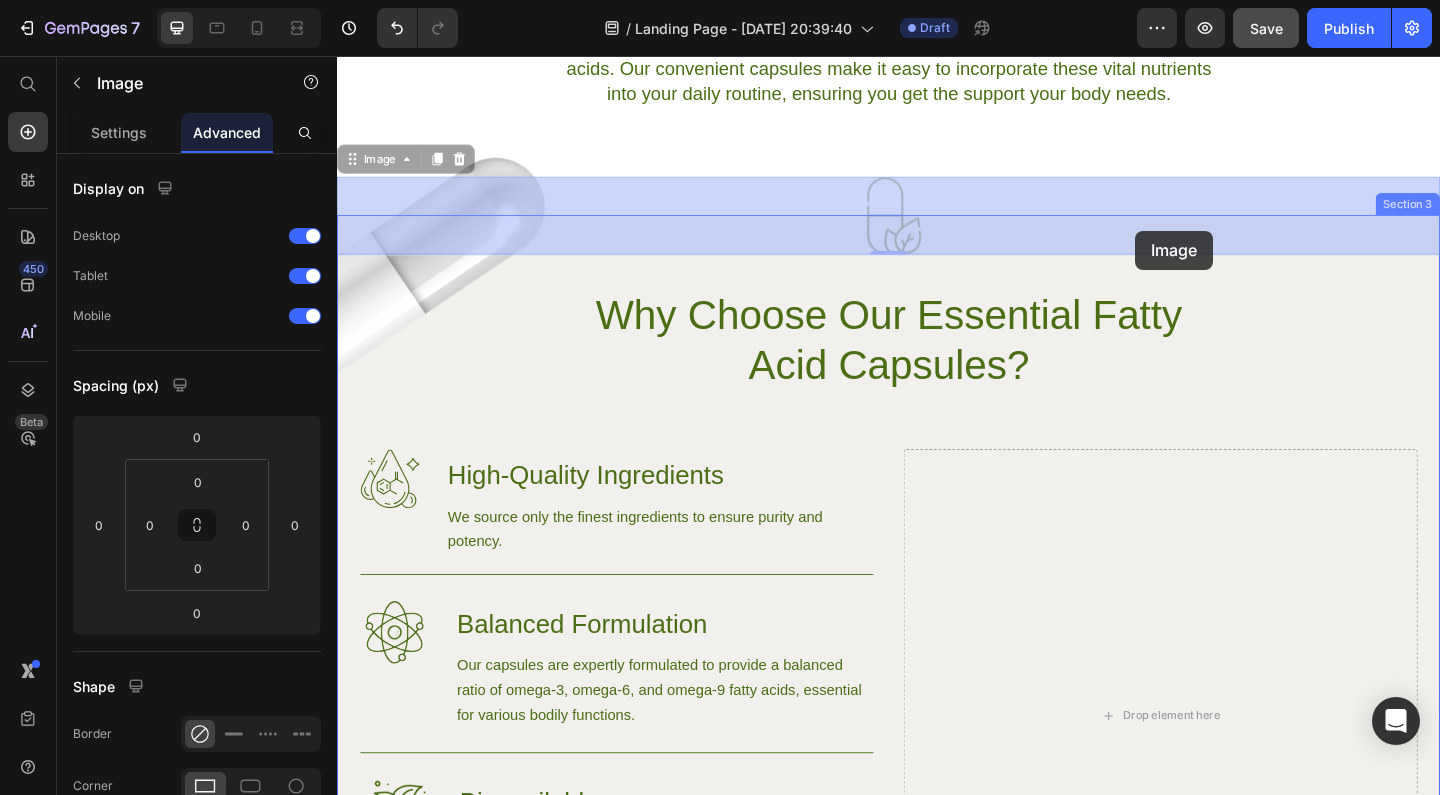 drag, startPoint x: 465, startPoint y: 203, endPoint x: 1205, endPoint y: 246, distance: 741.2483 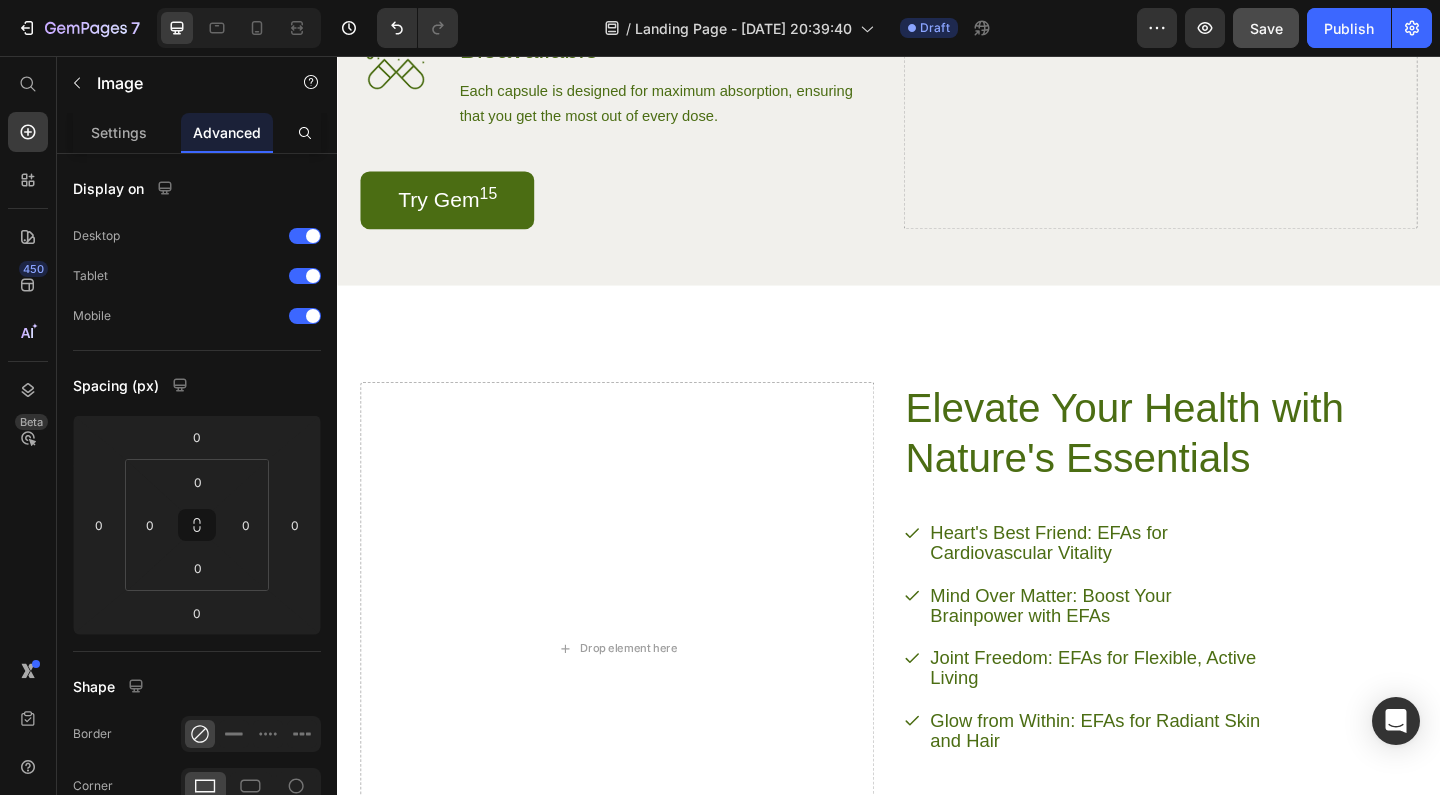 scroll, scrollTop: 841, scrollLeft: 0, axis: vertical 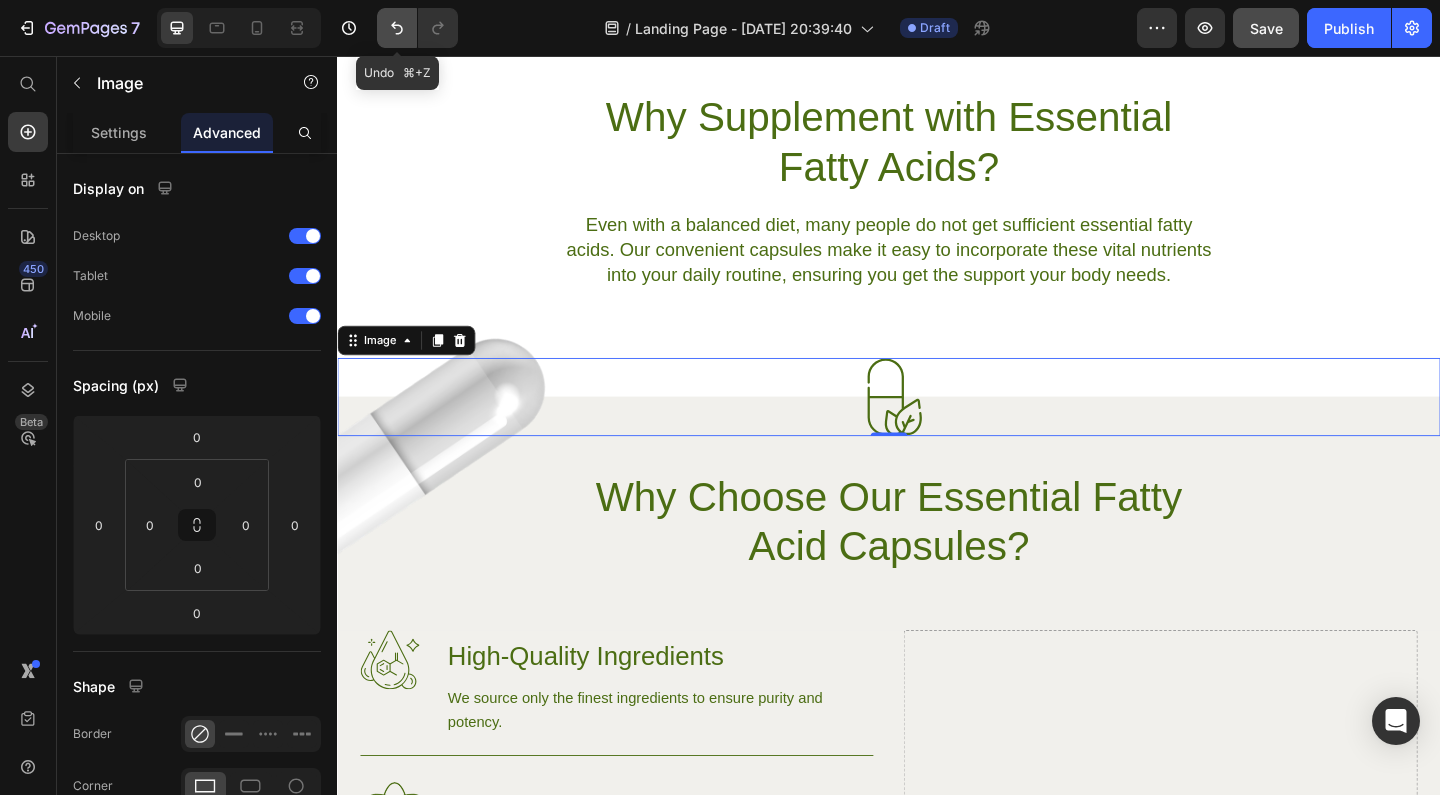 click 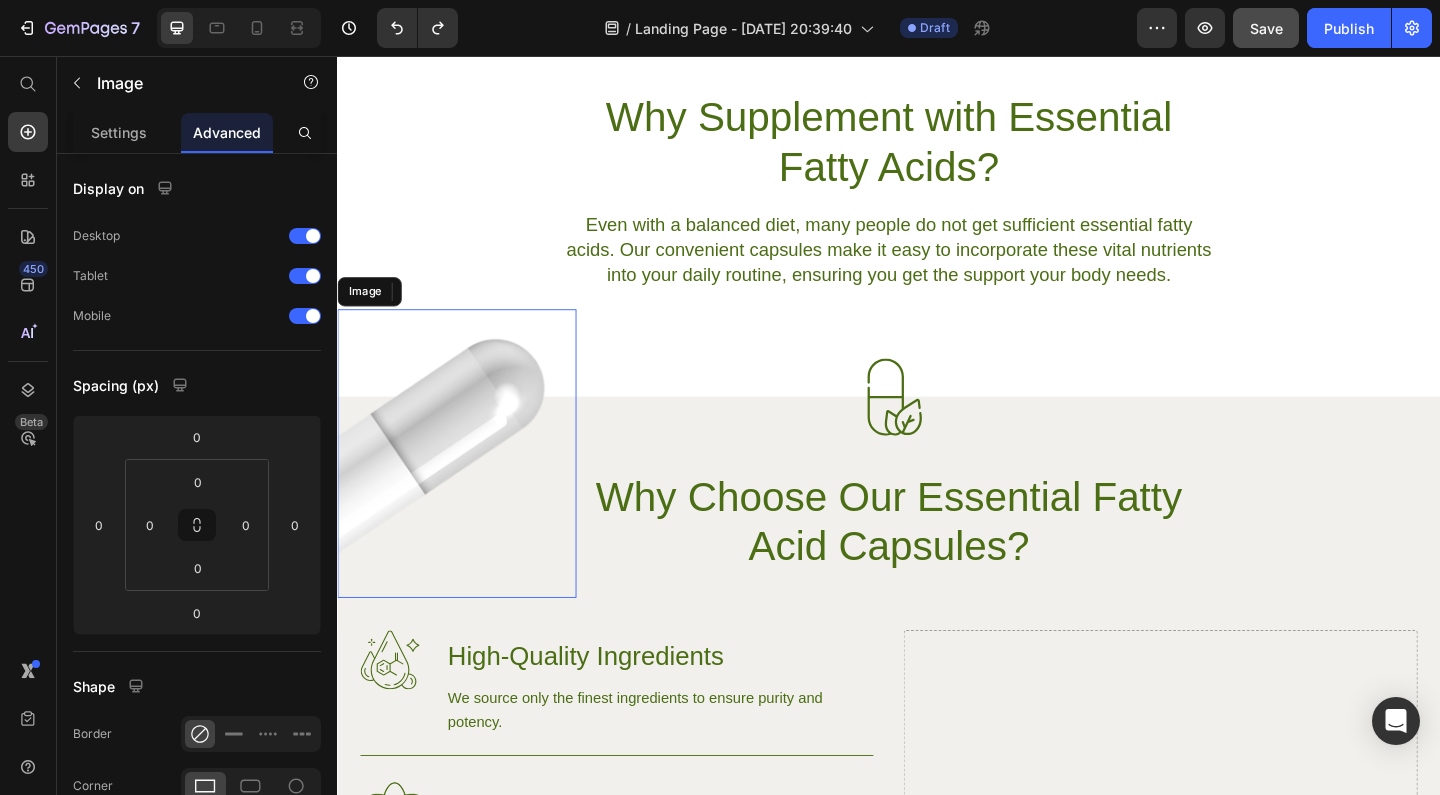 click at bounding box center [467, 488] 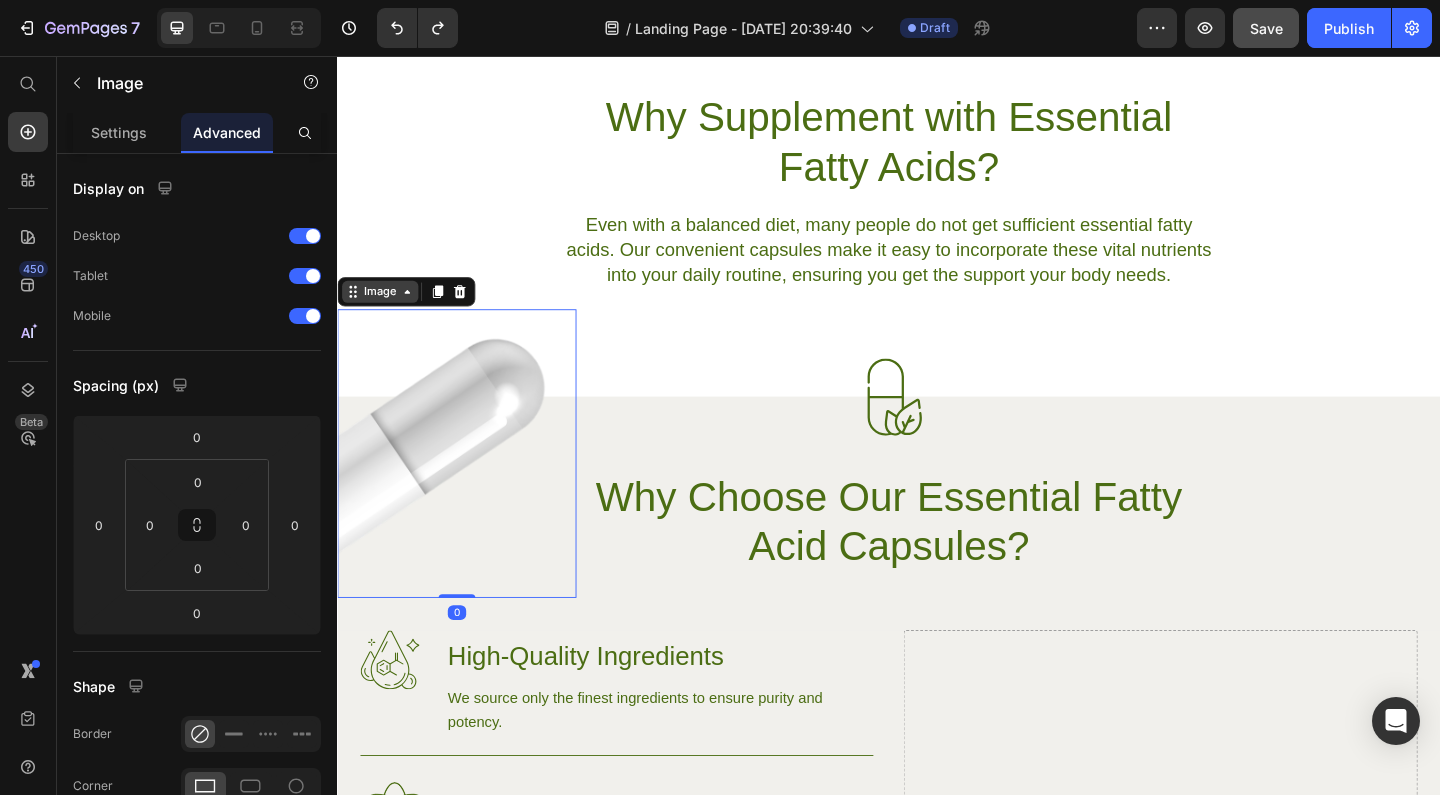 click 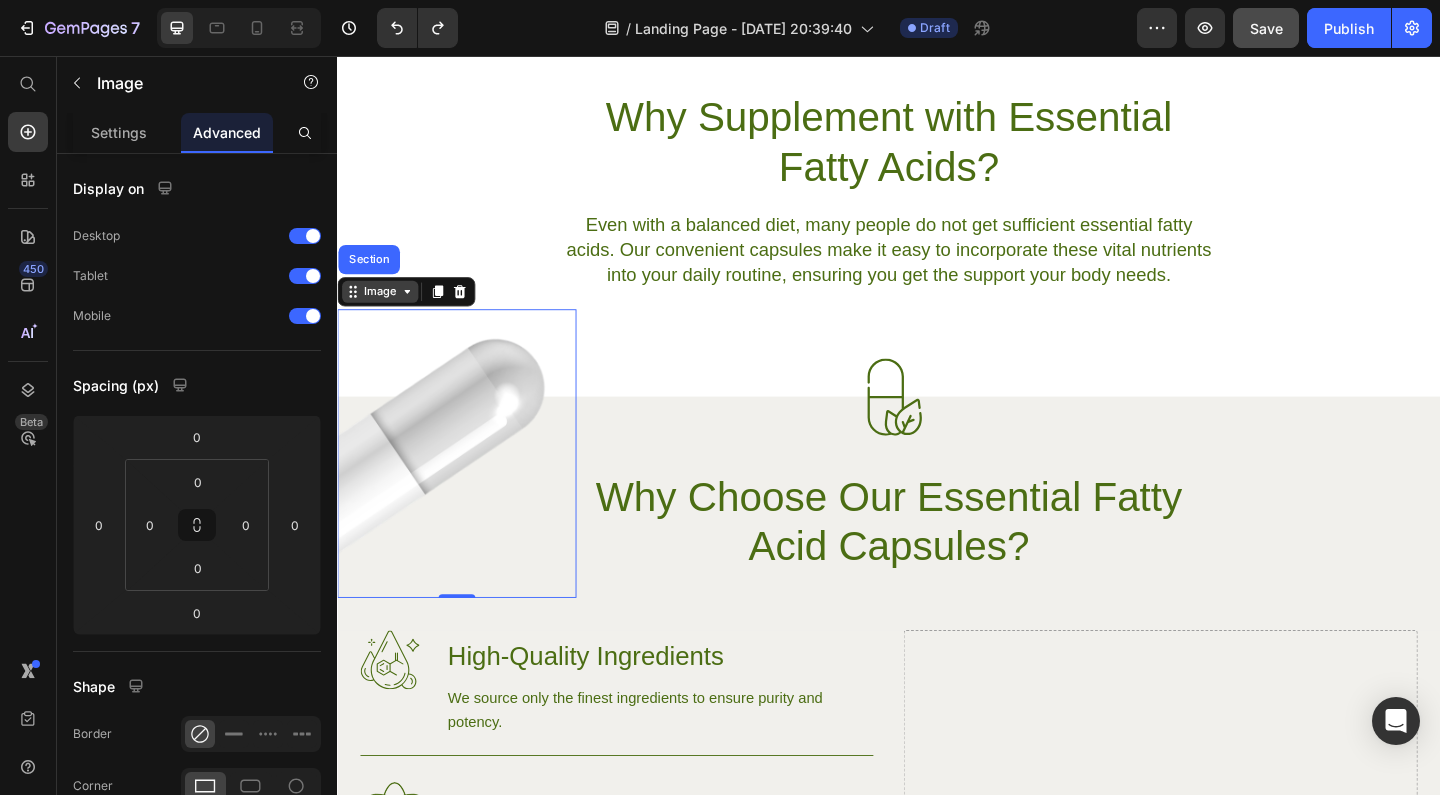 click on "Image" at bounding box center (383, 312) 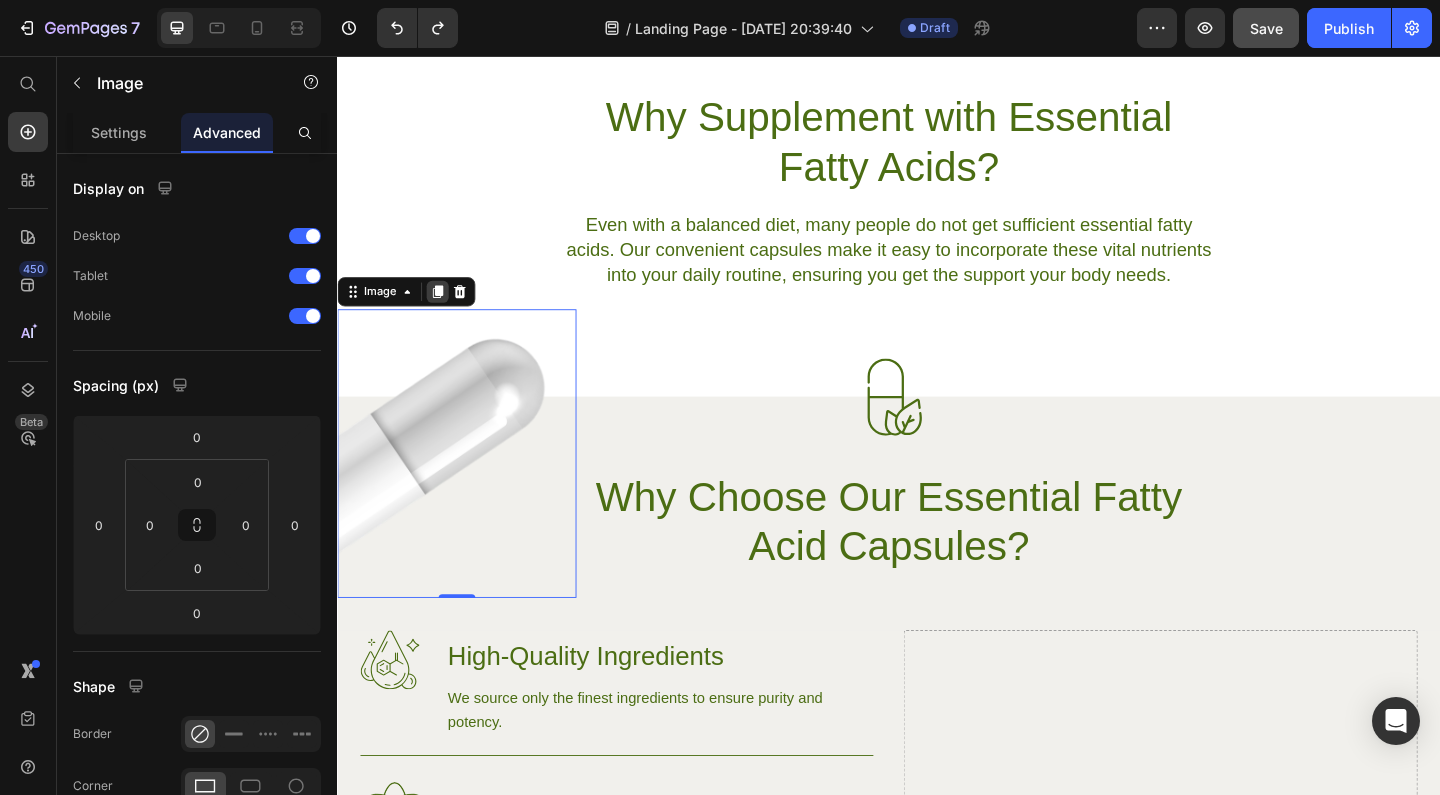 click 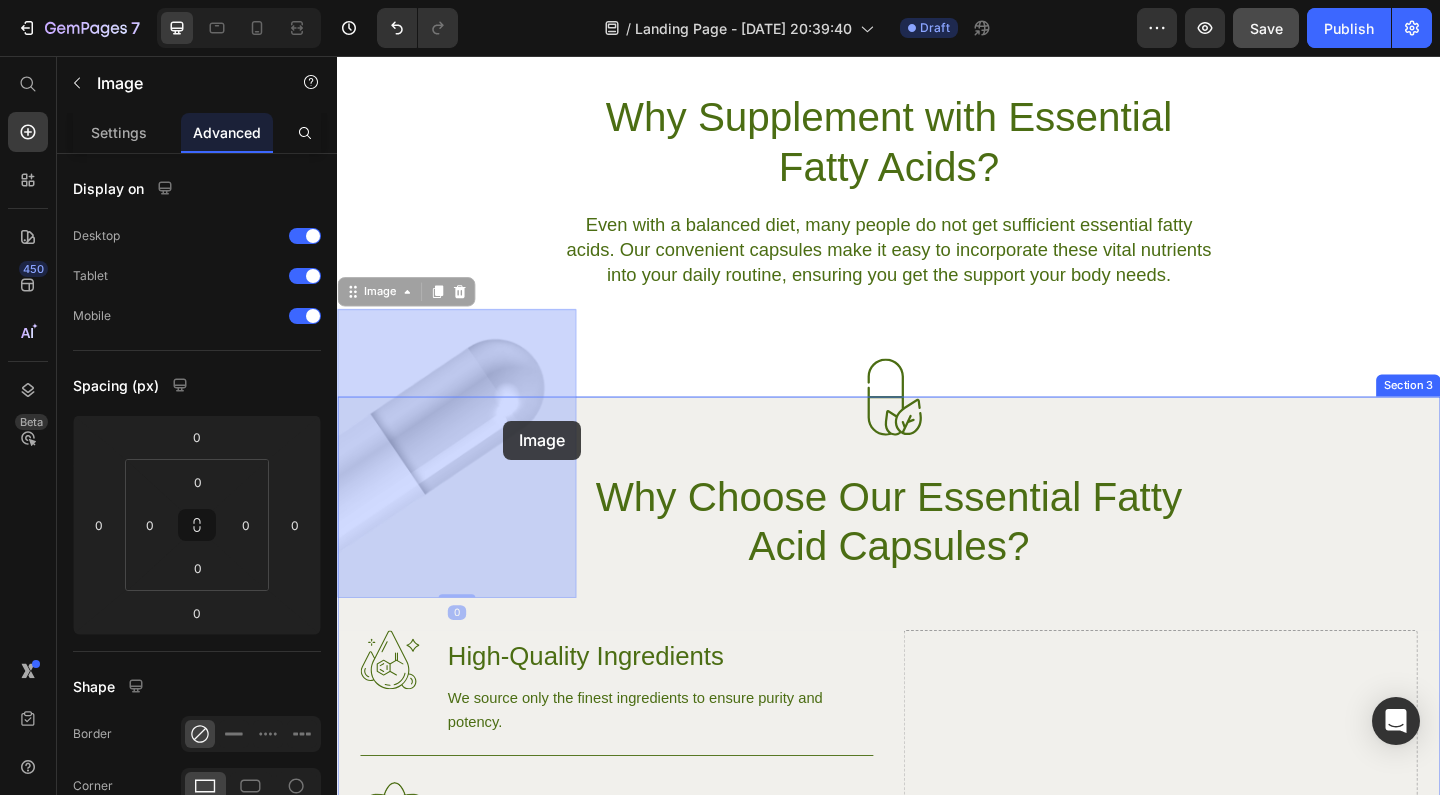 drag, startPoint x: 456, startPoint y: 354, endPoint x: 518, endPoint y: 453, distance: 116.81181 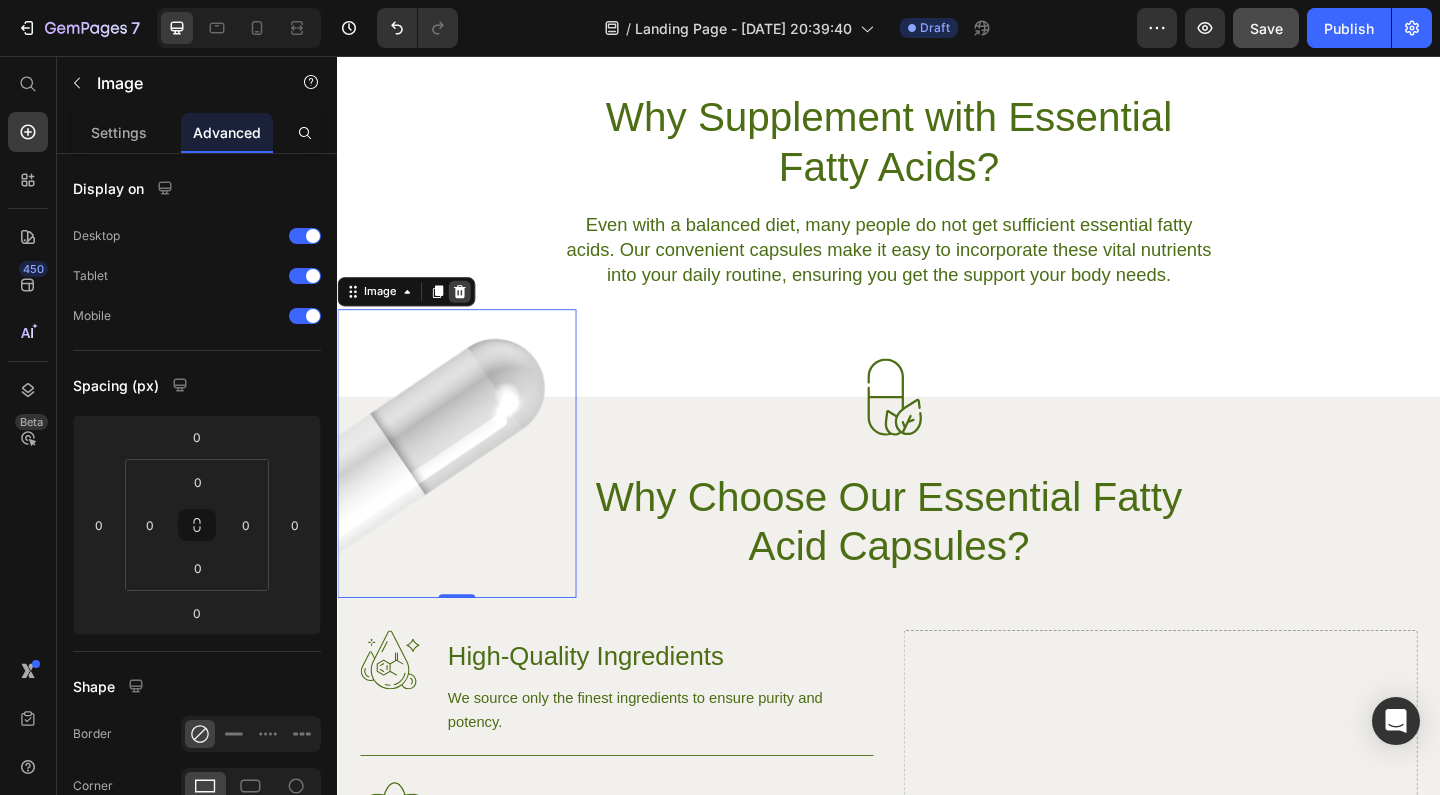 click 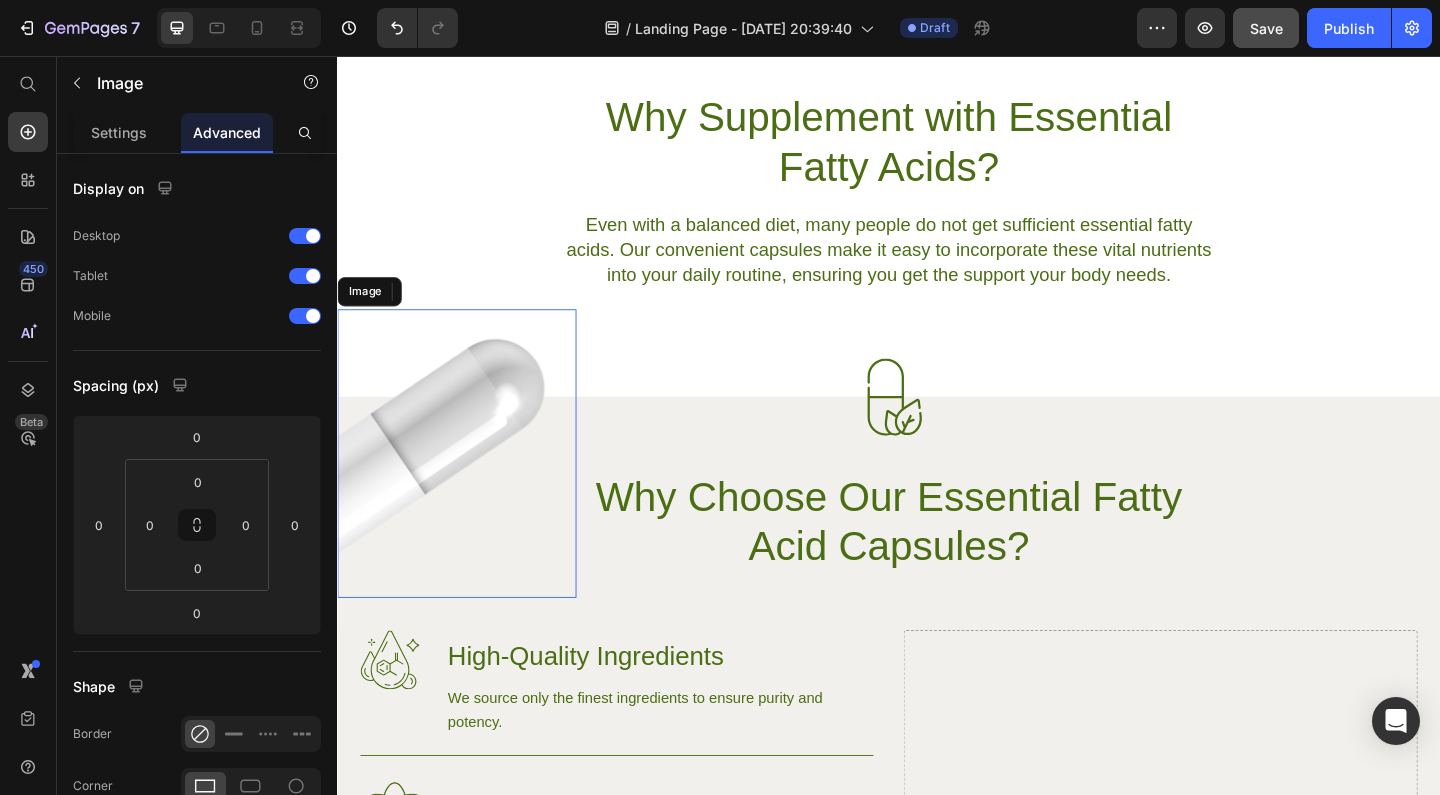 click at bounding box center [467, 488] 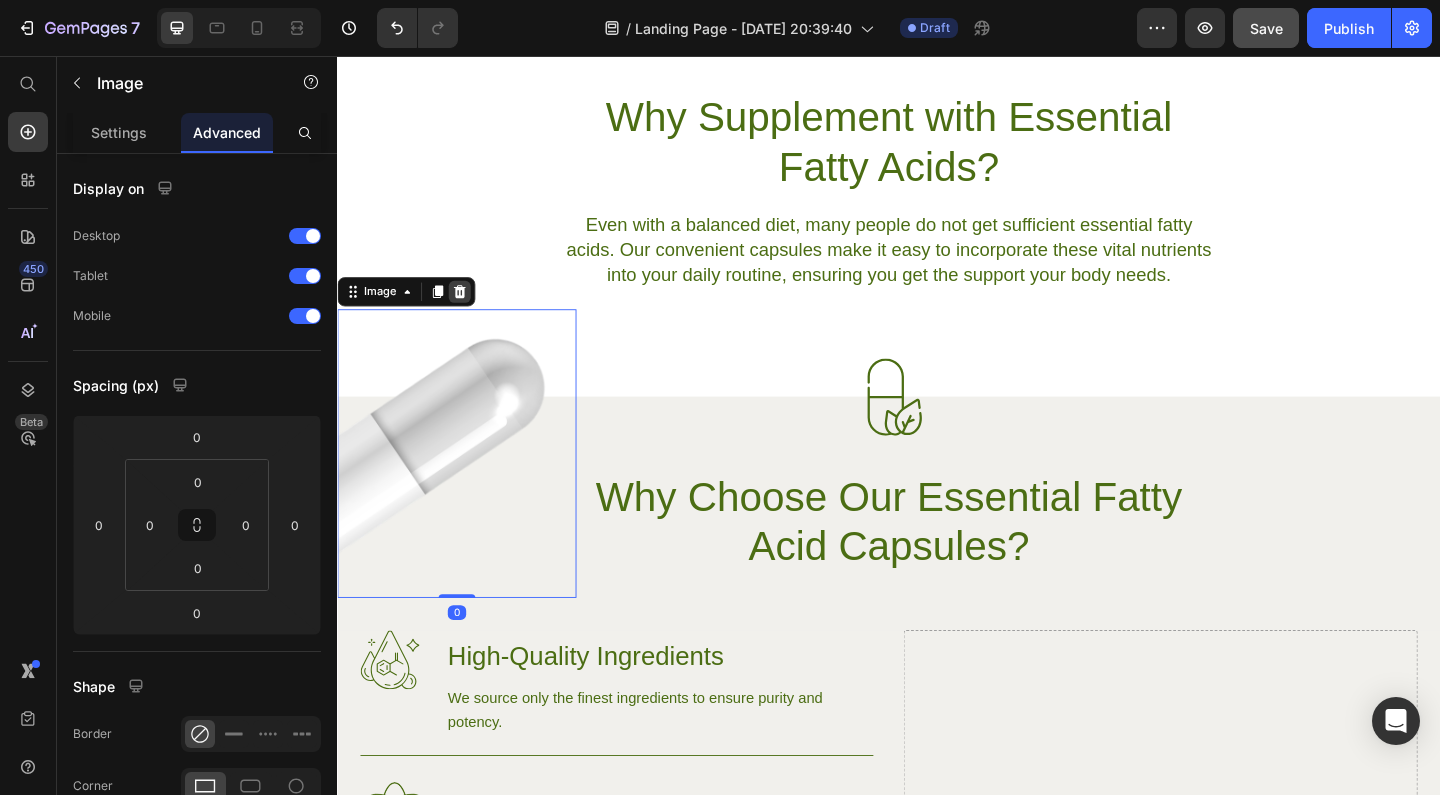 click 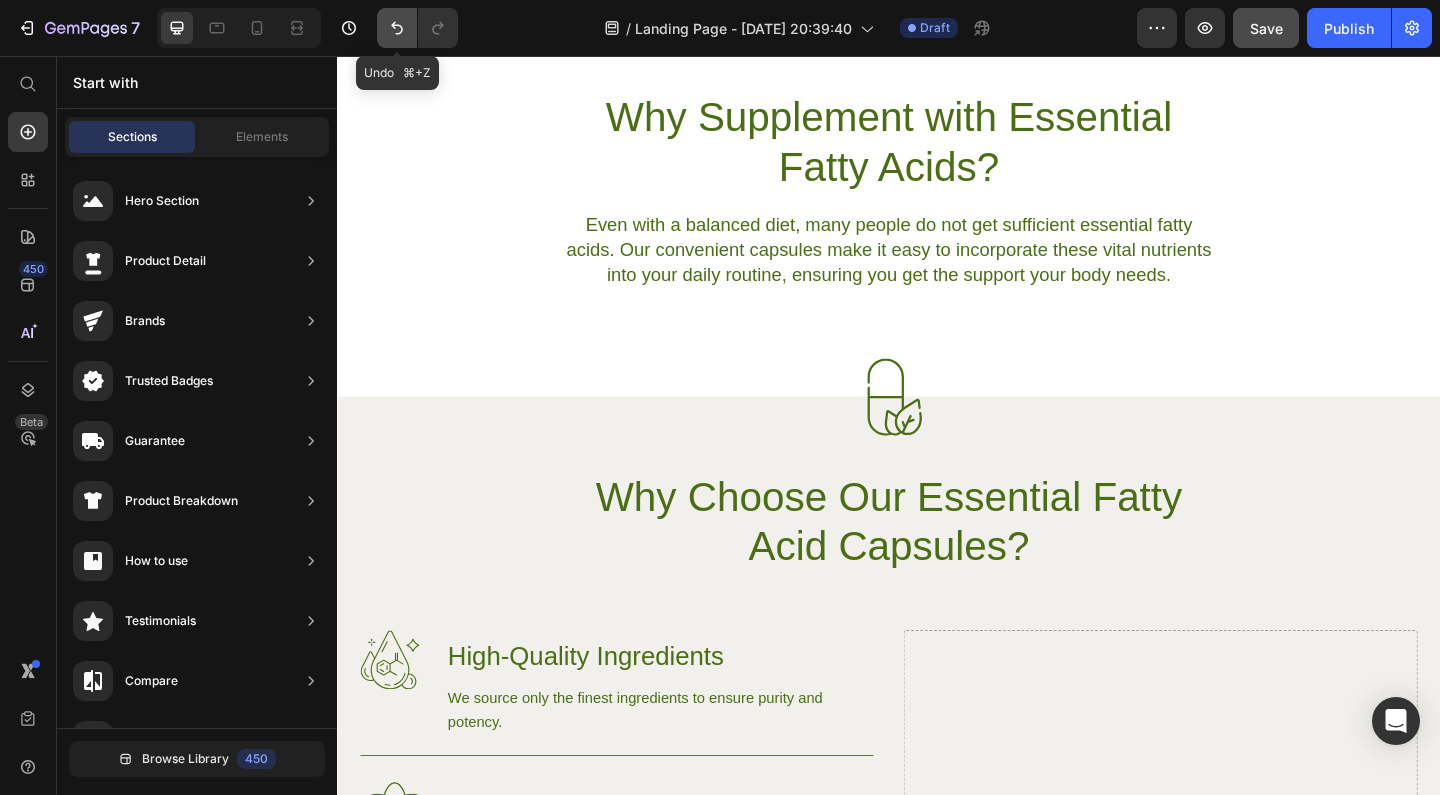 click 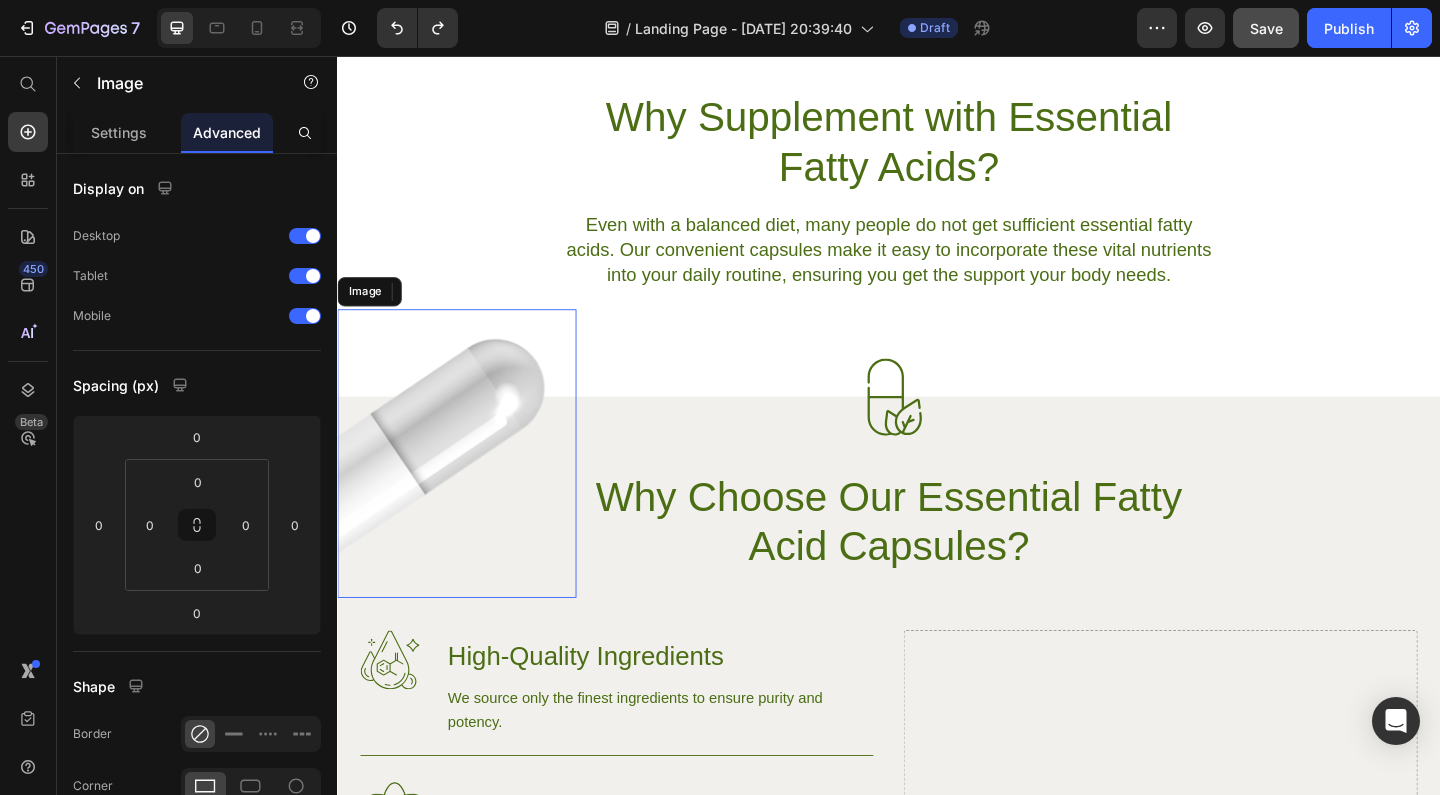 click at bounding box center (467, 488) 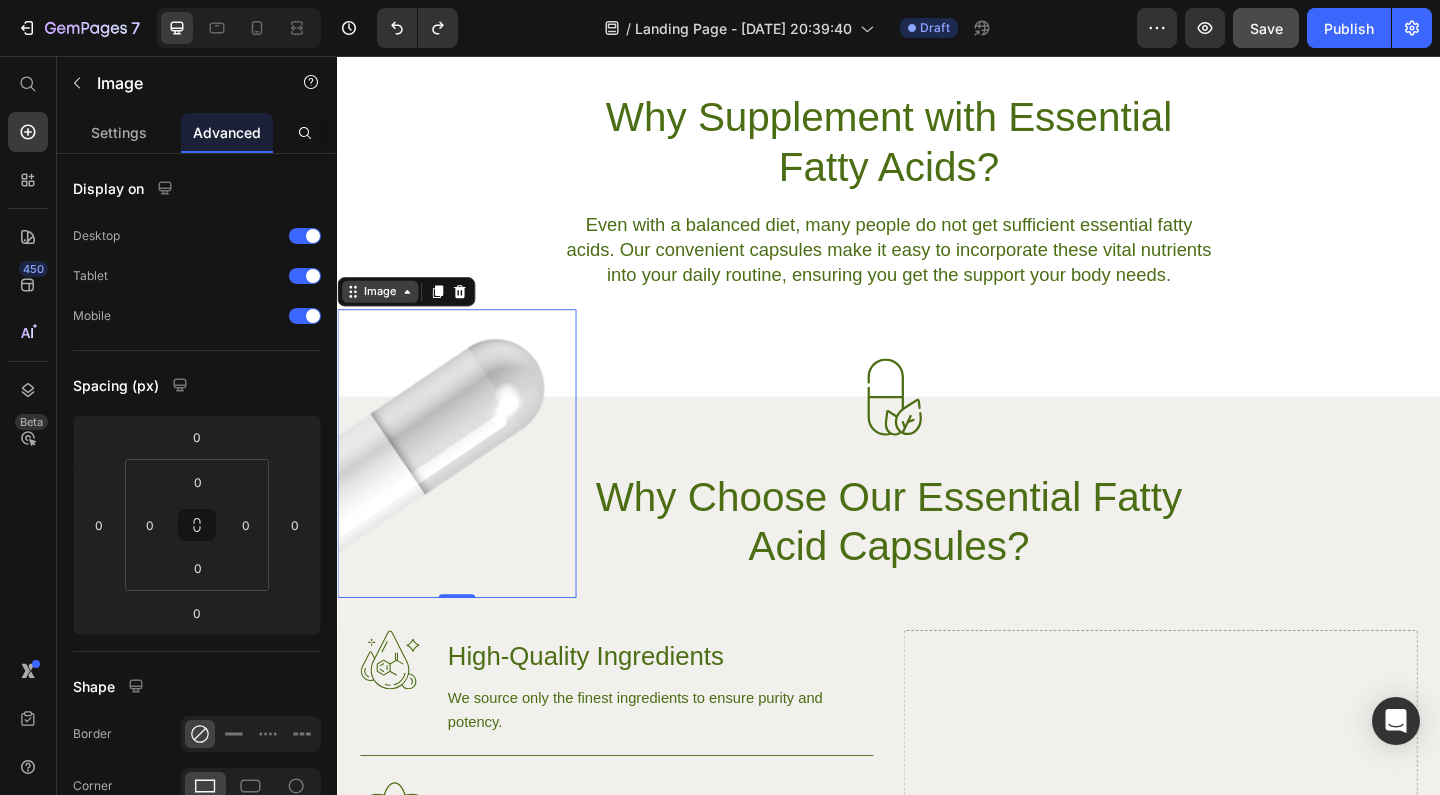 click 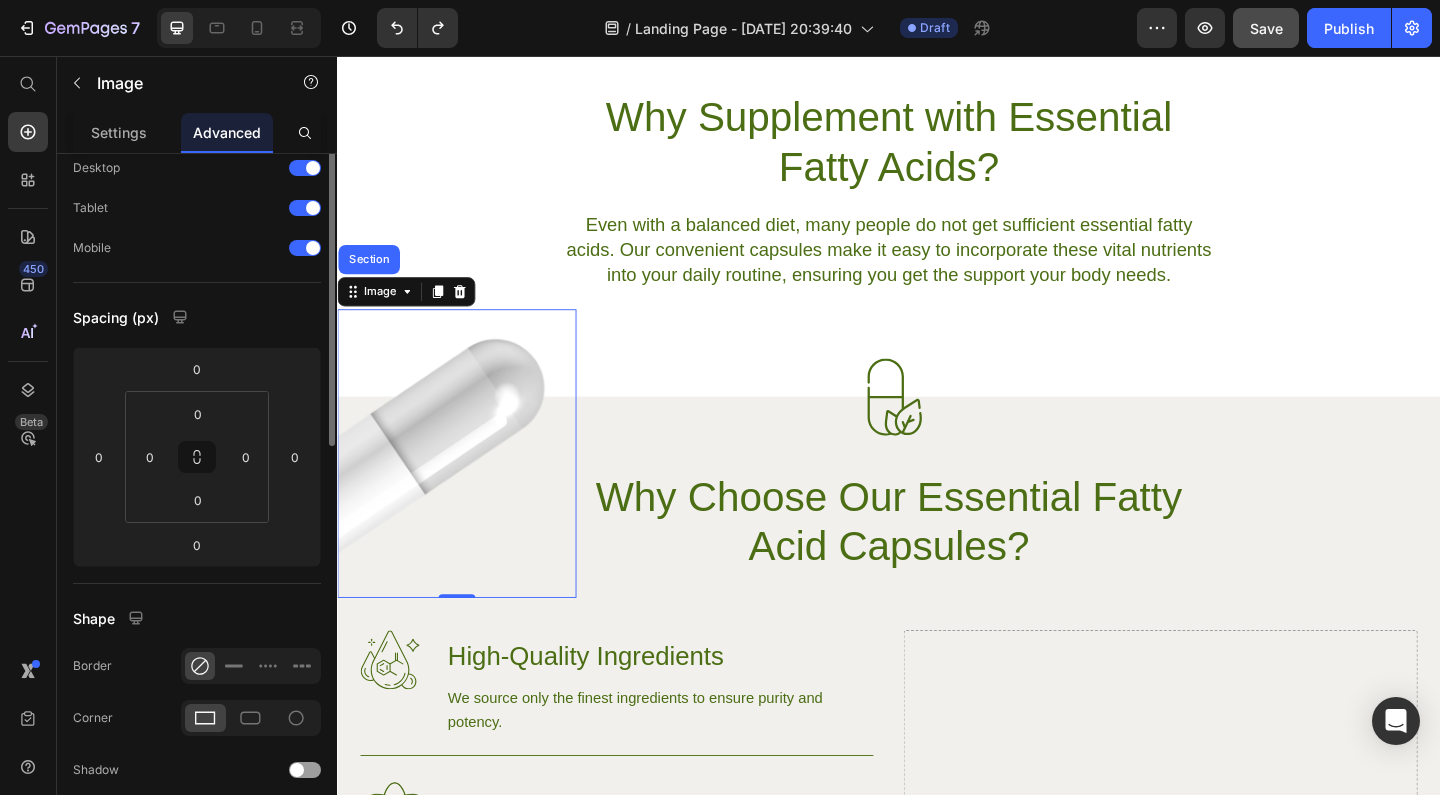 scroll, scrollTop: 0, scrollLeft: 0, axis: both 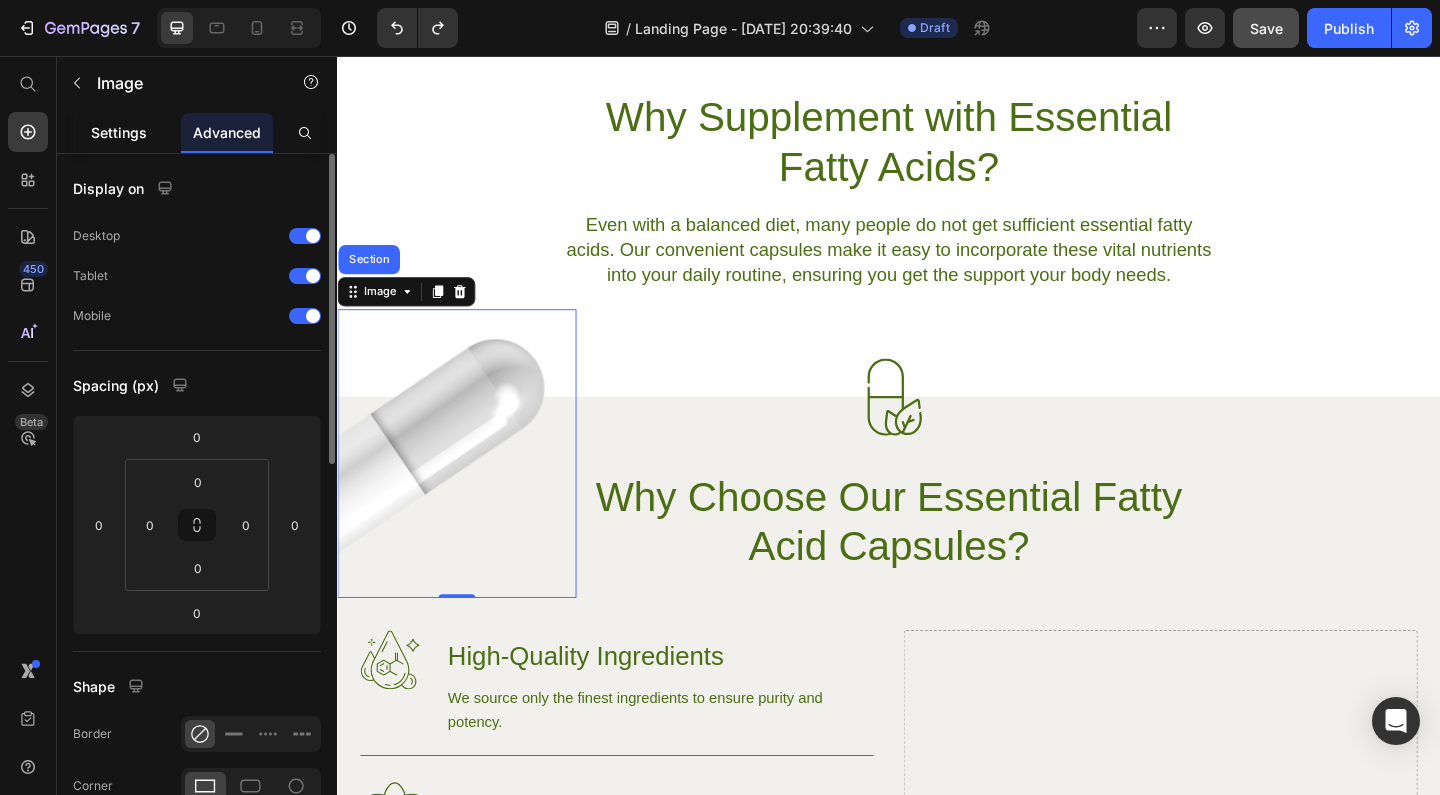 click on "Settings" at bounding box center (119, 132) 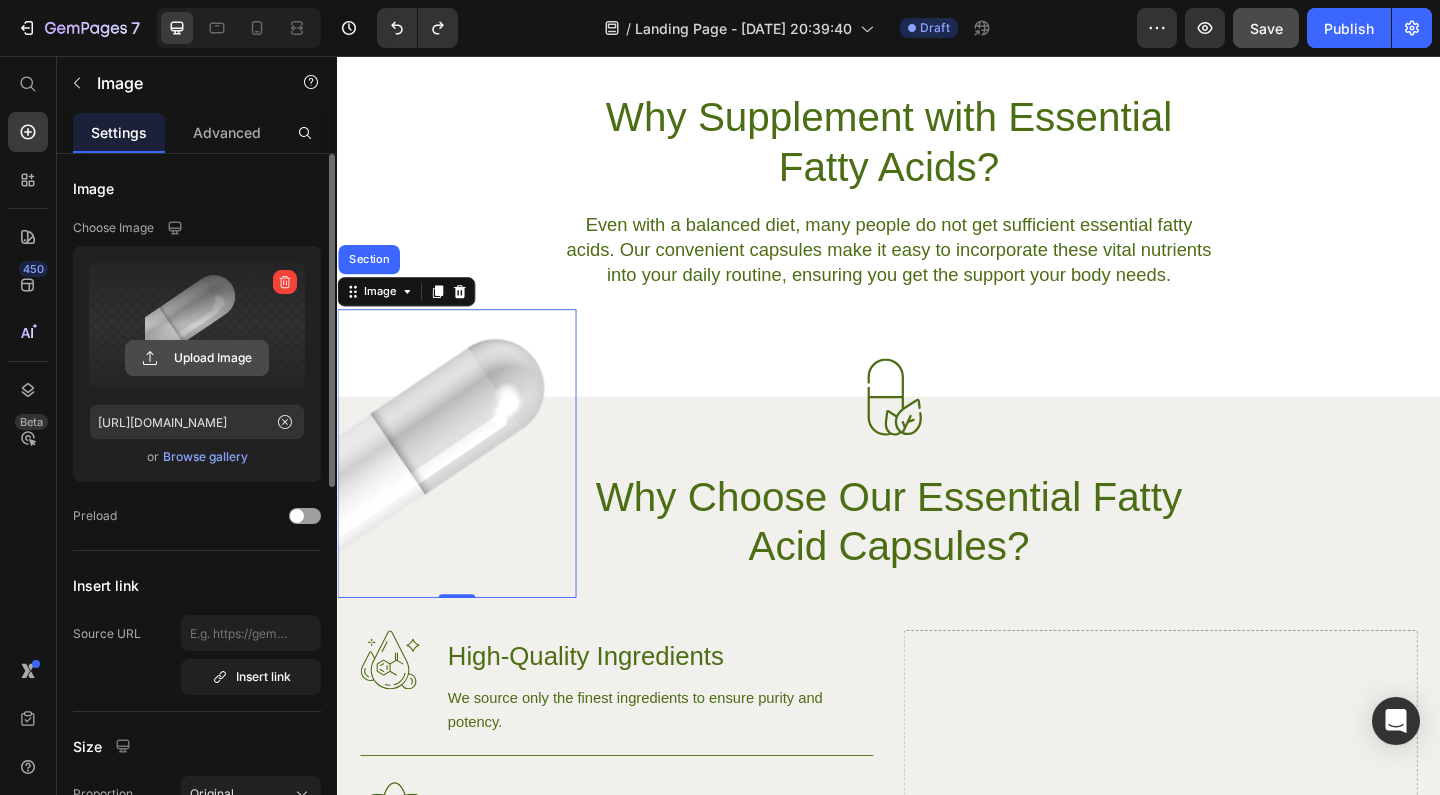 click 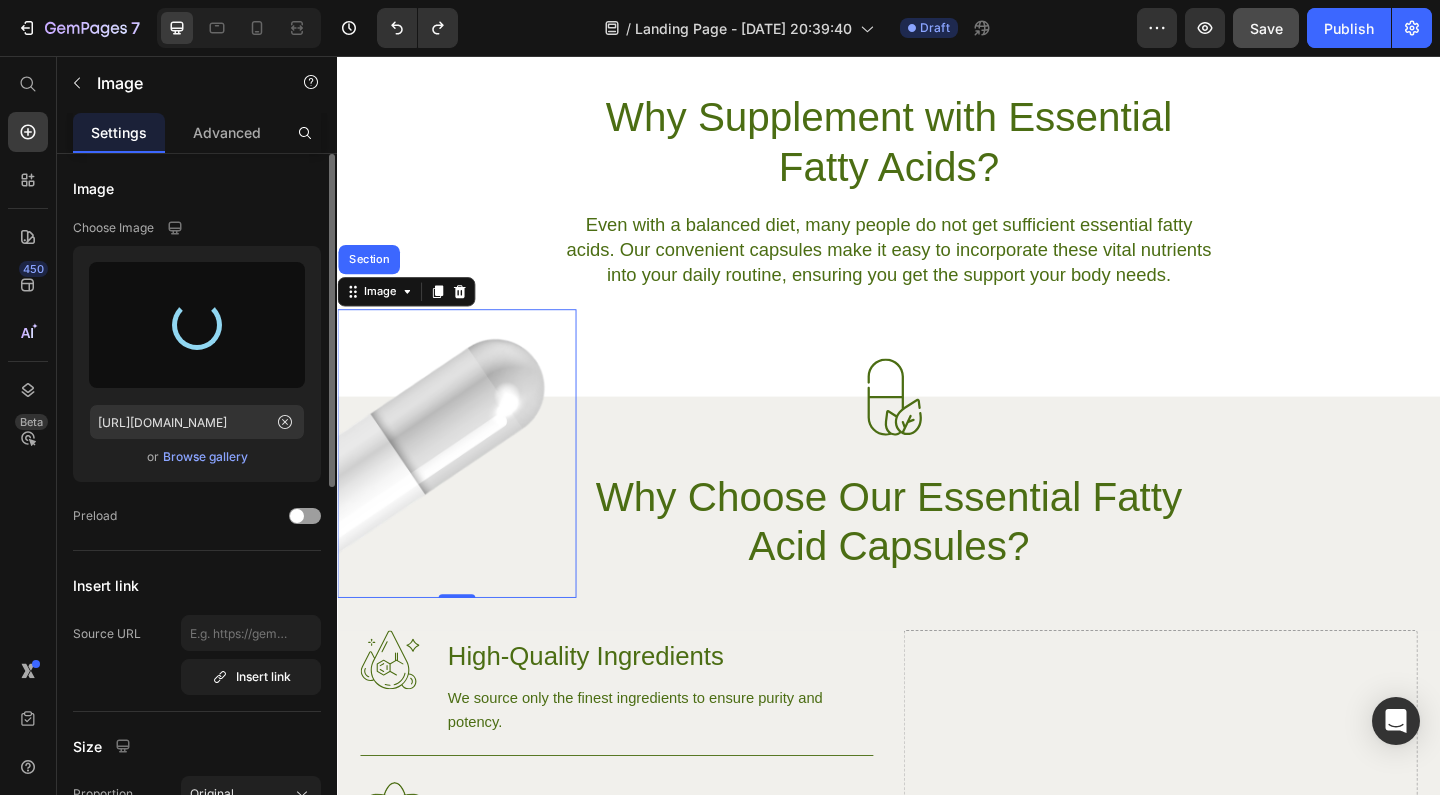 type on "[URL][DOMAIN_NAME]" 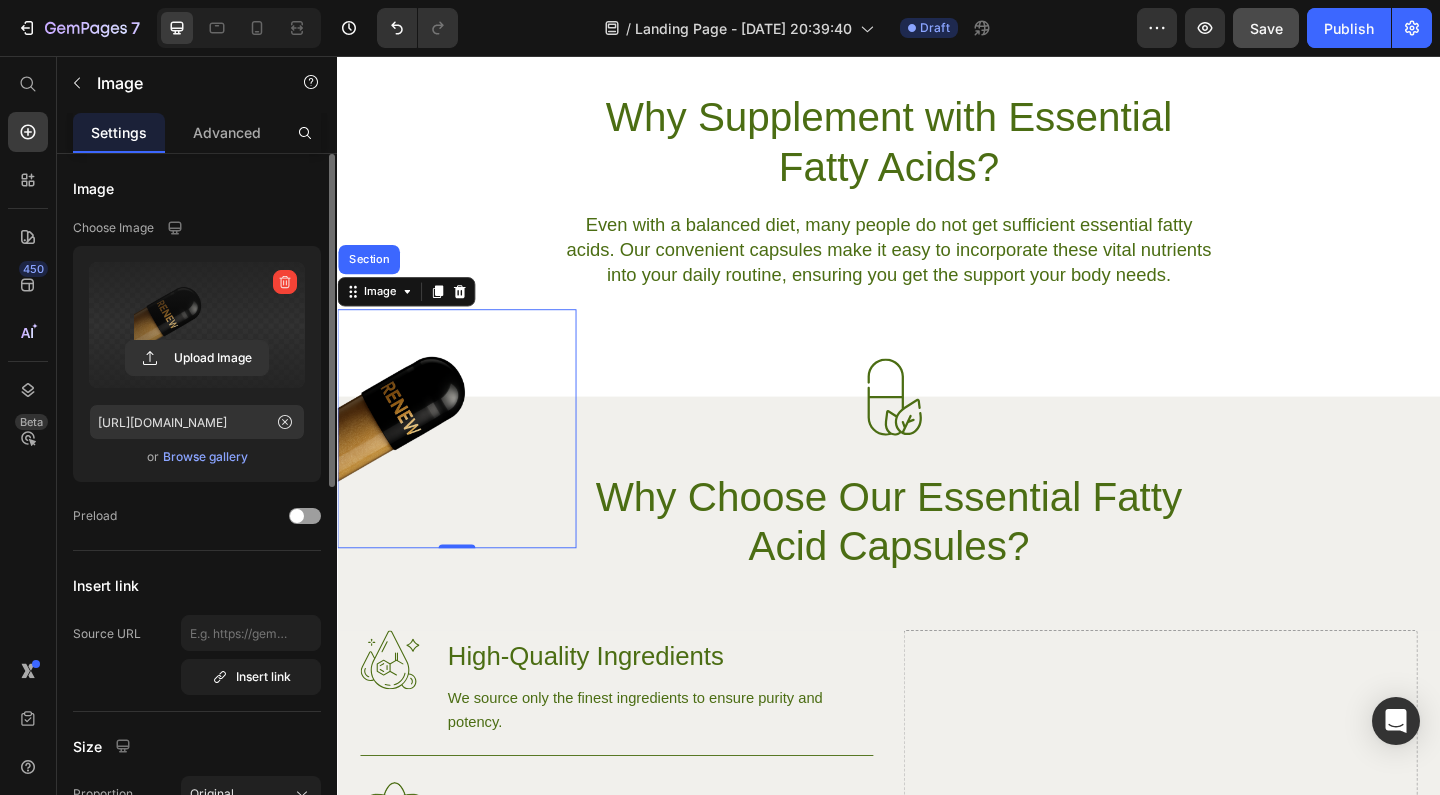 click at bounding box center [467, 461] 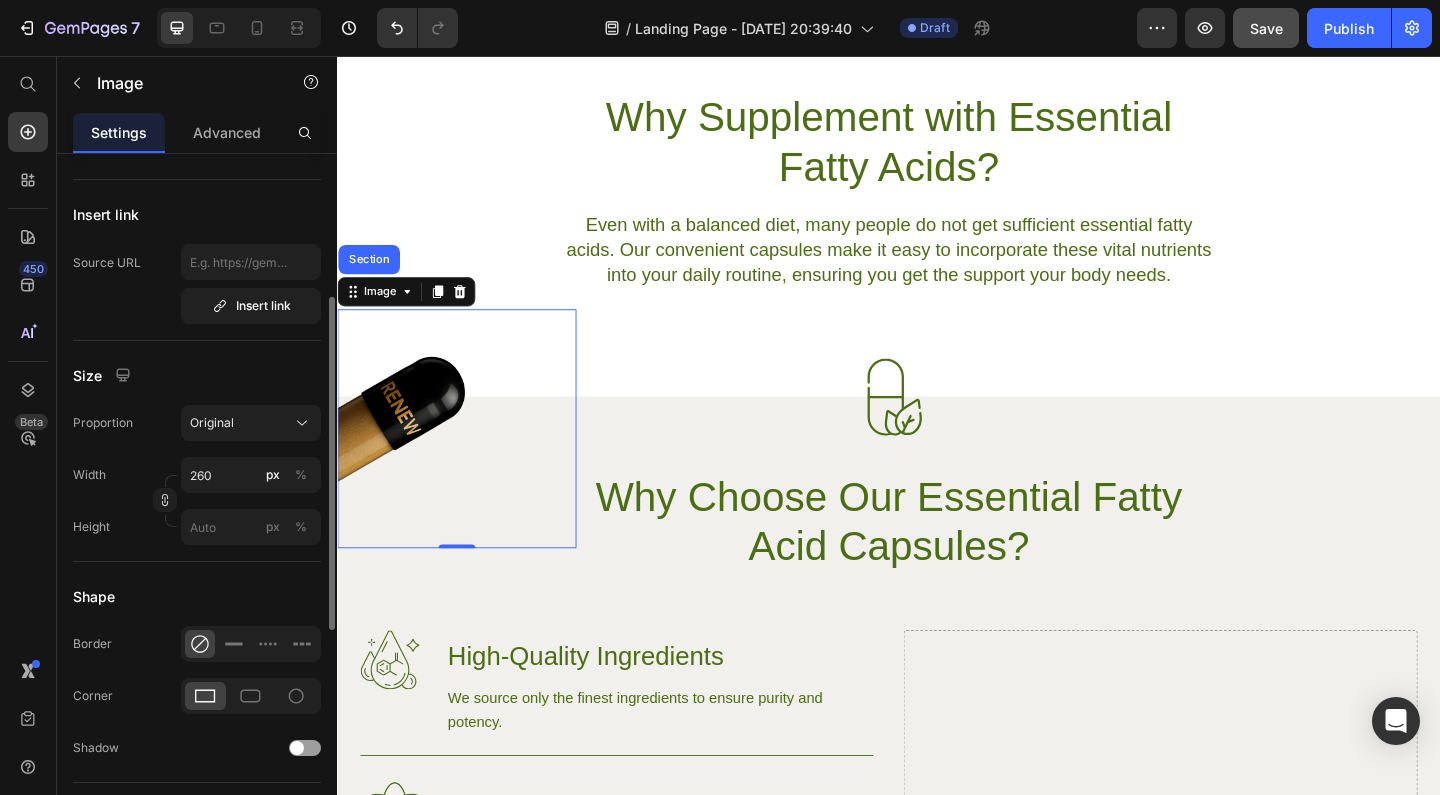 scroll, scrollTop: 310, scrollLeft: 0, axis: vertical 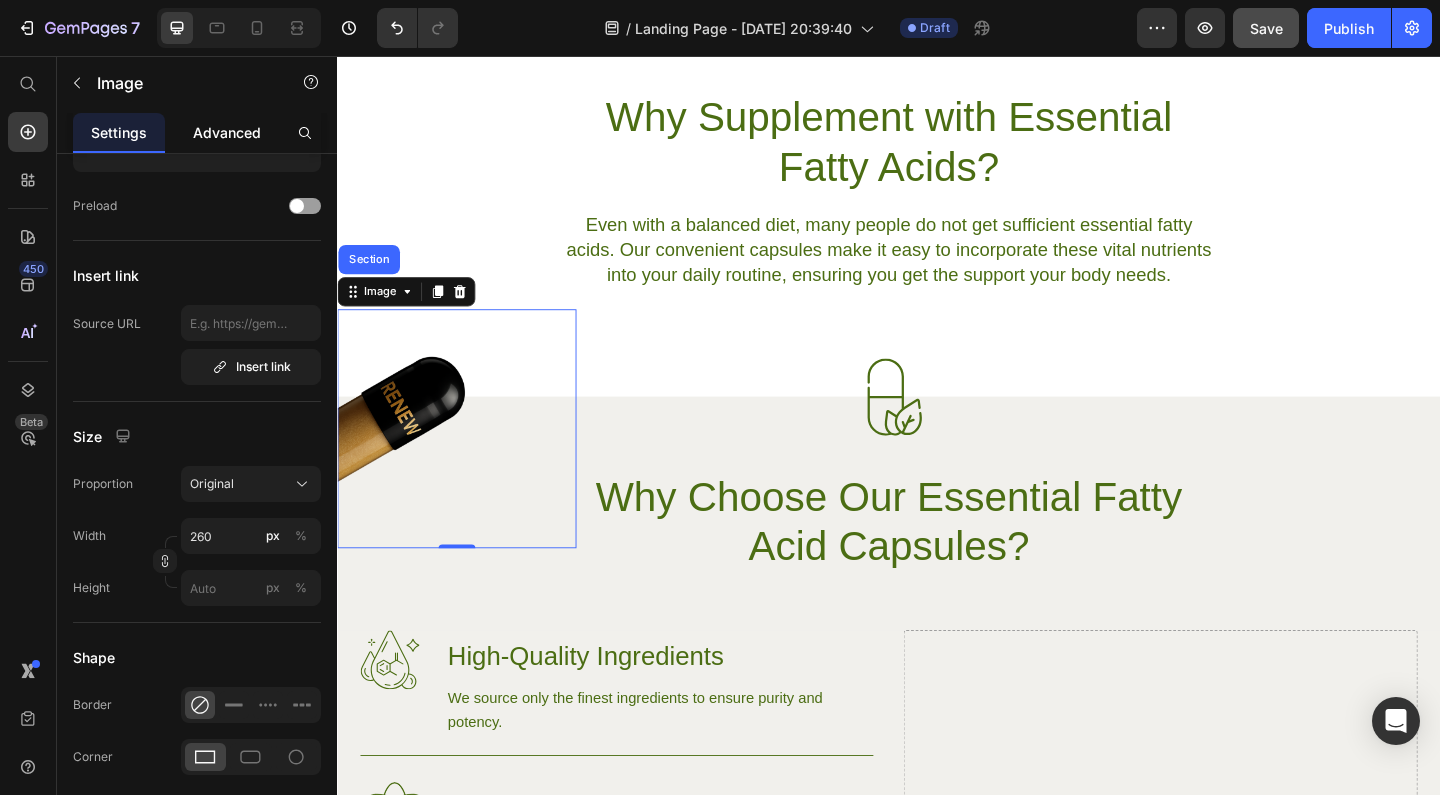 click on "Advanced" at bounding box center [227, 132] 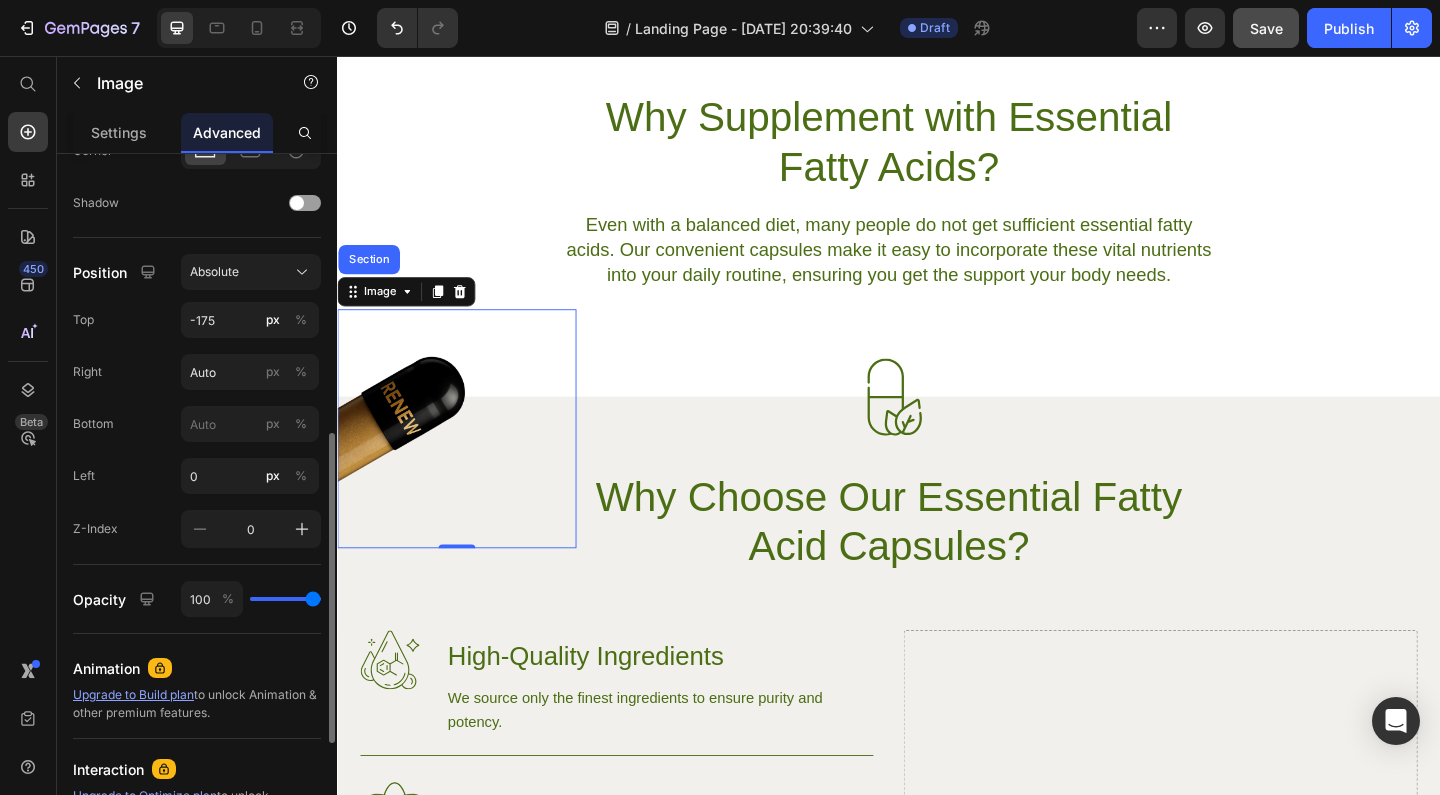 scroll, scrollTop: 636, scrollLeft: 0, axis: vertical 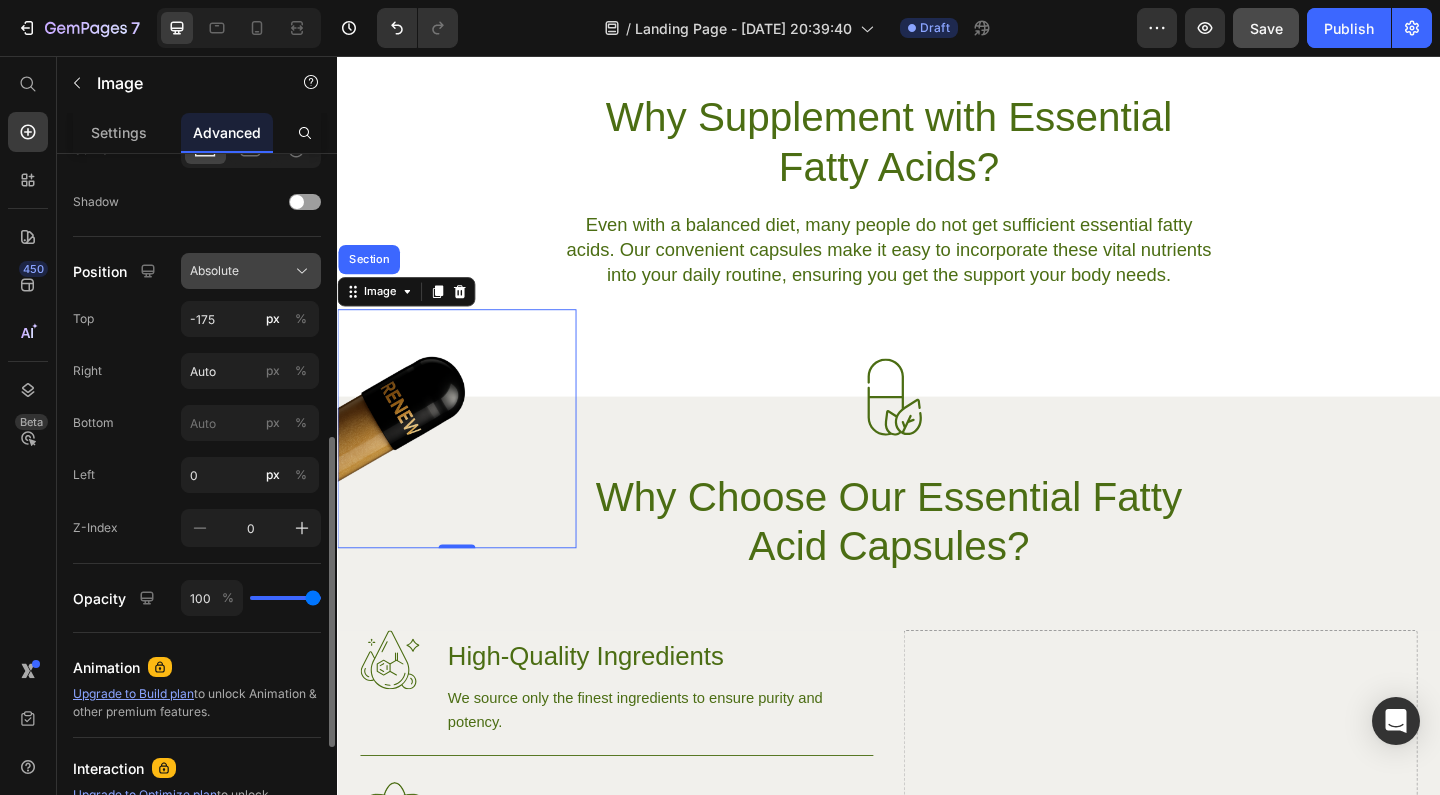 click on "Absolute" 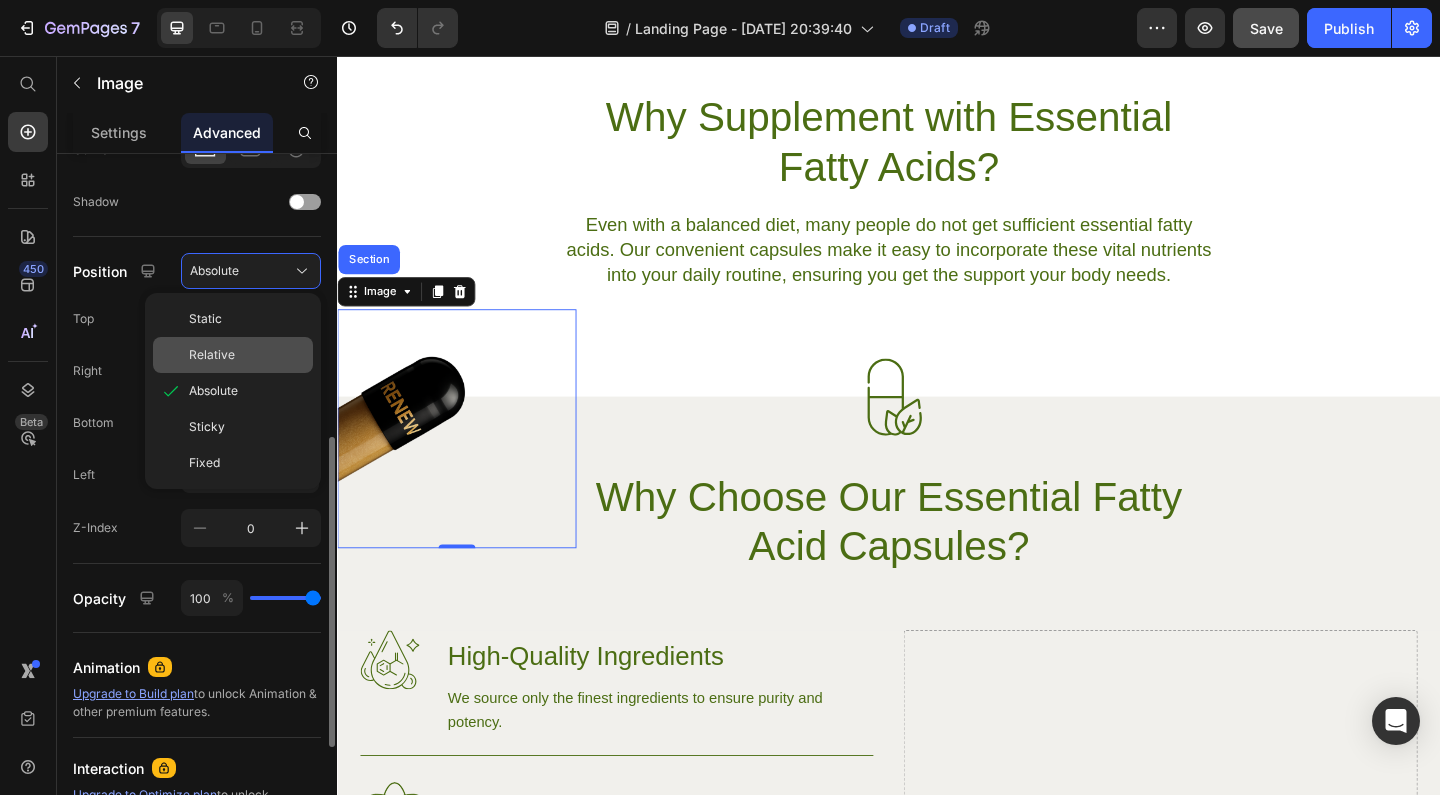 click on "Relative" at bounding box center (212, 355) 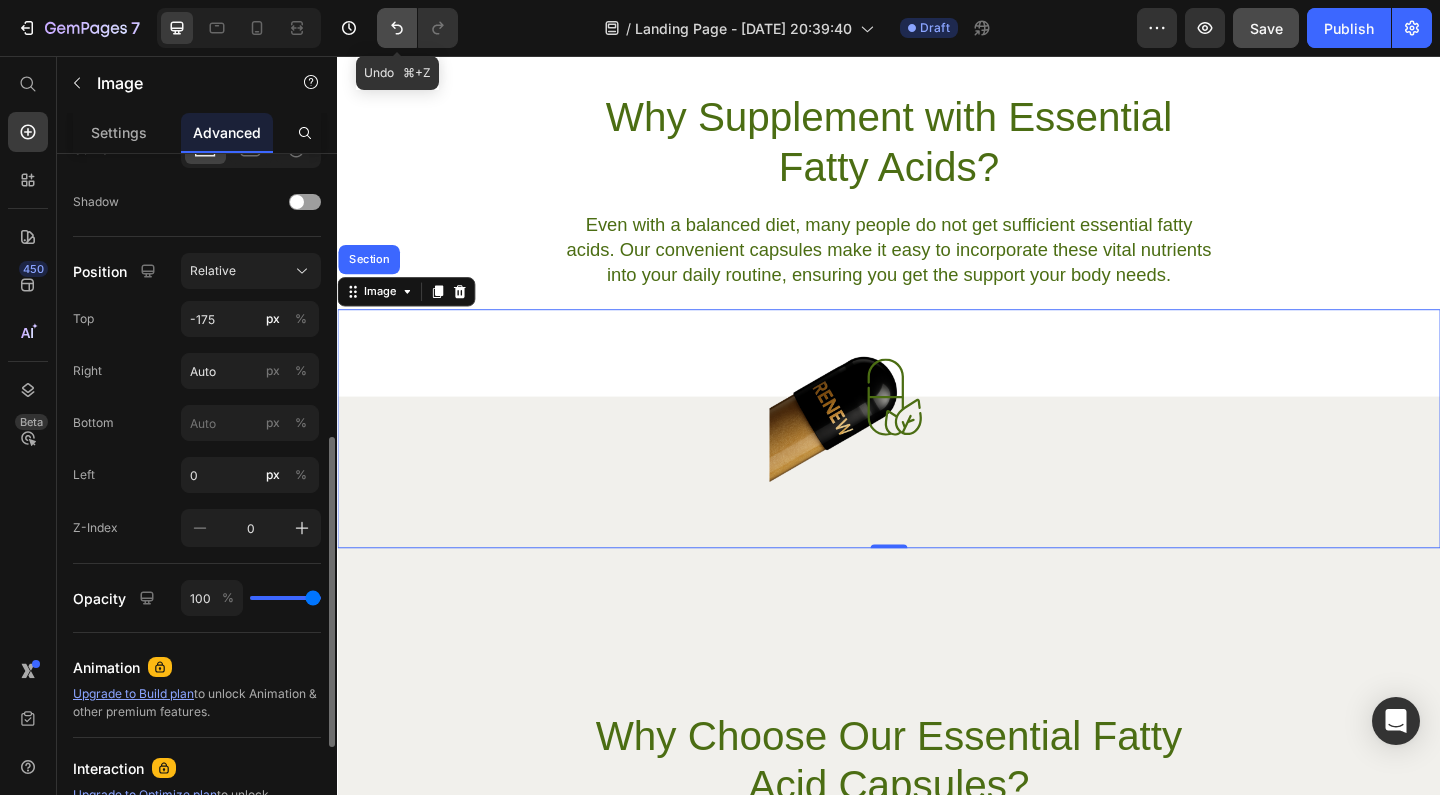 click 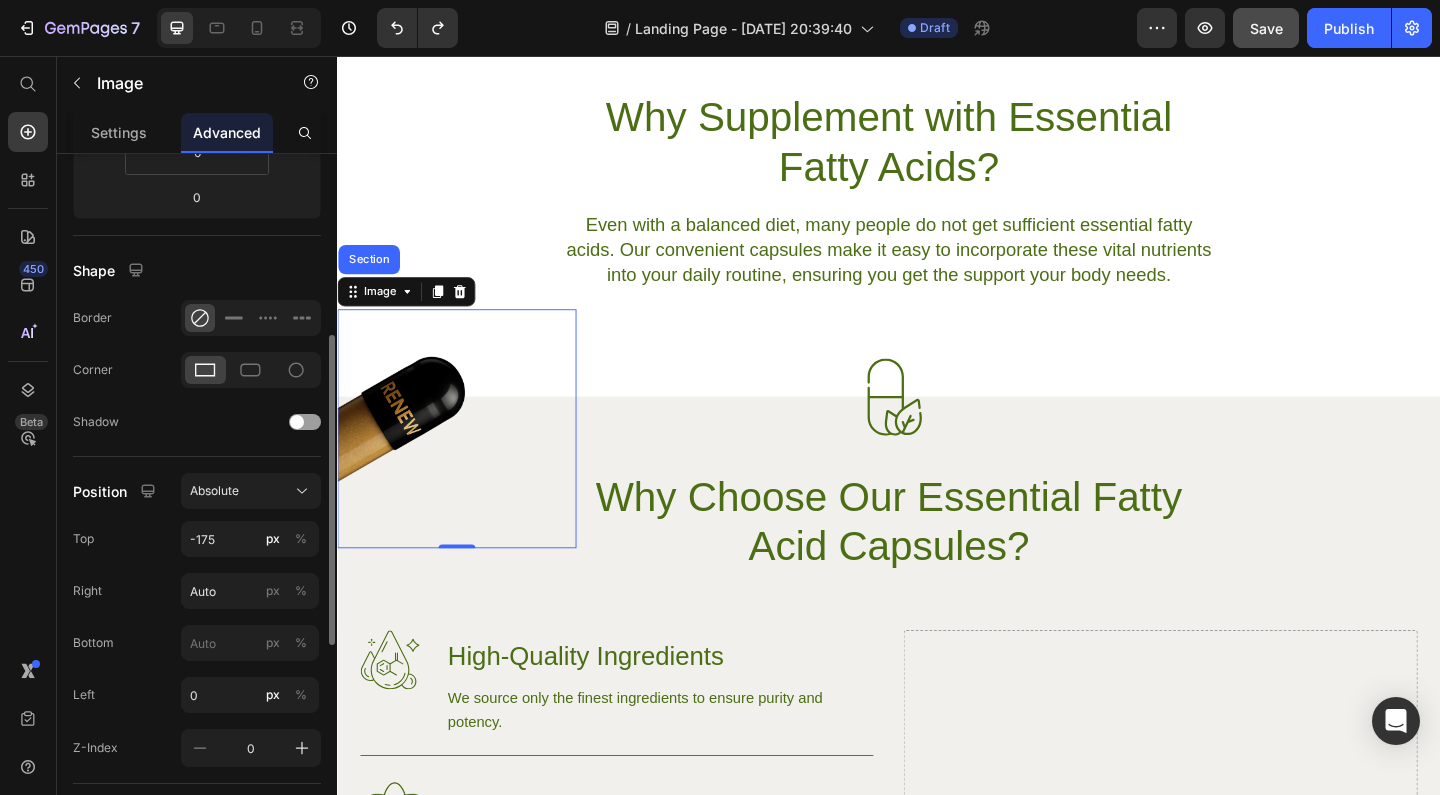 scroll, scrollTop: 413, scrollLeft: 0, axis: vertical 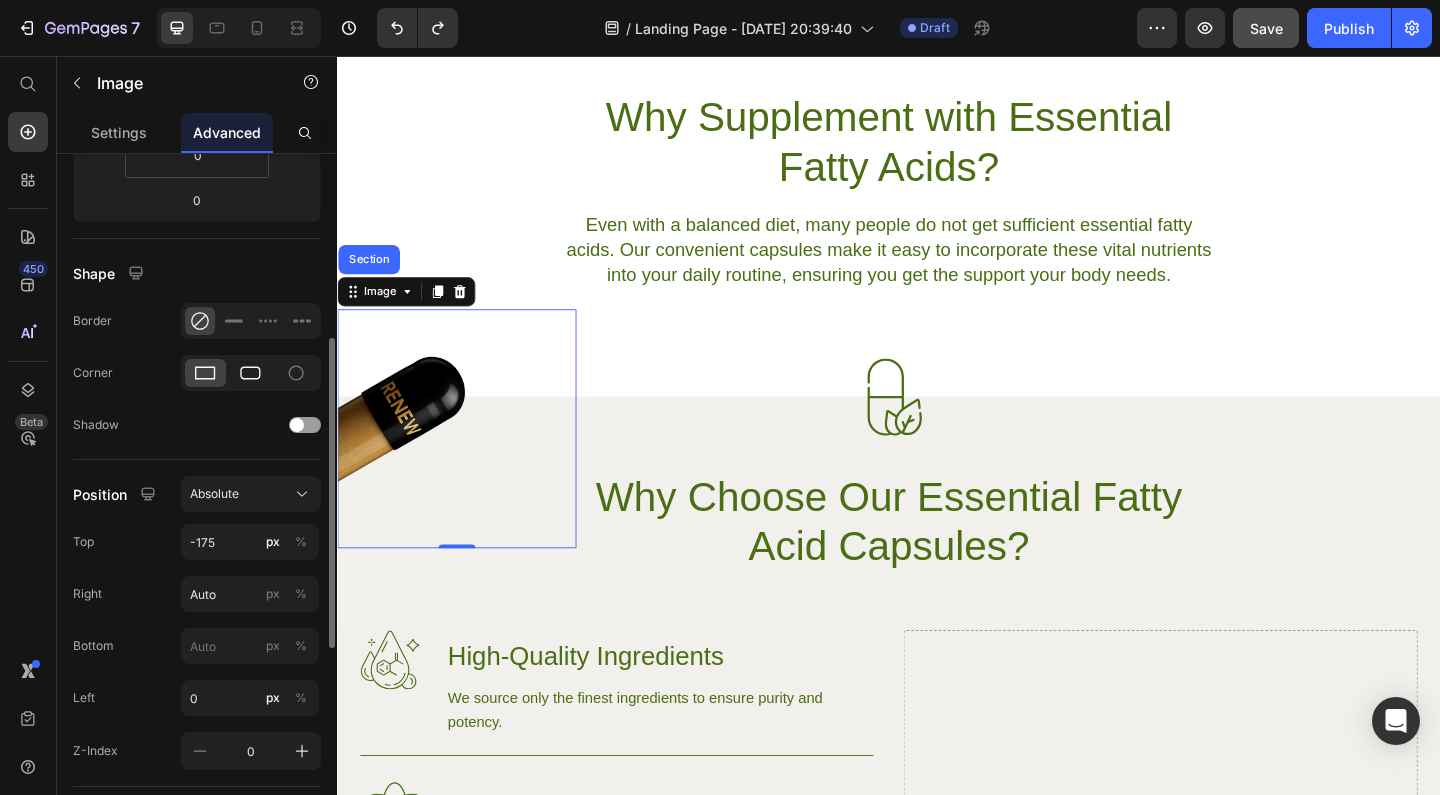 click 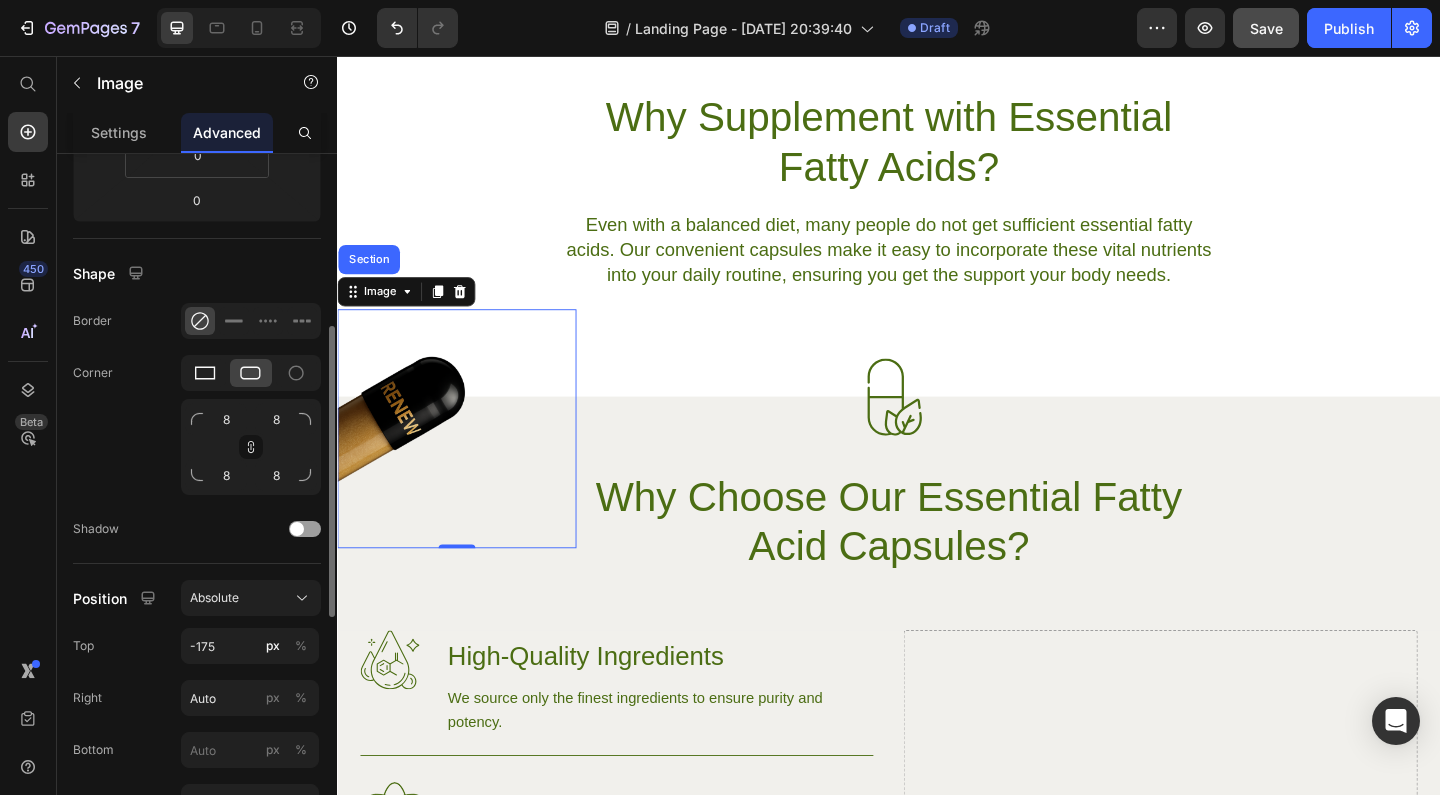 click 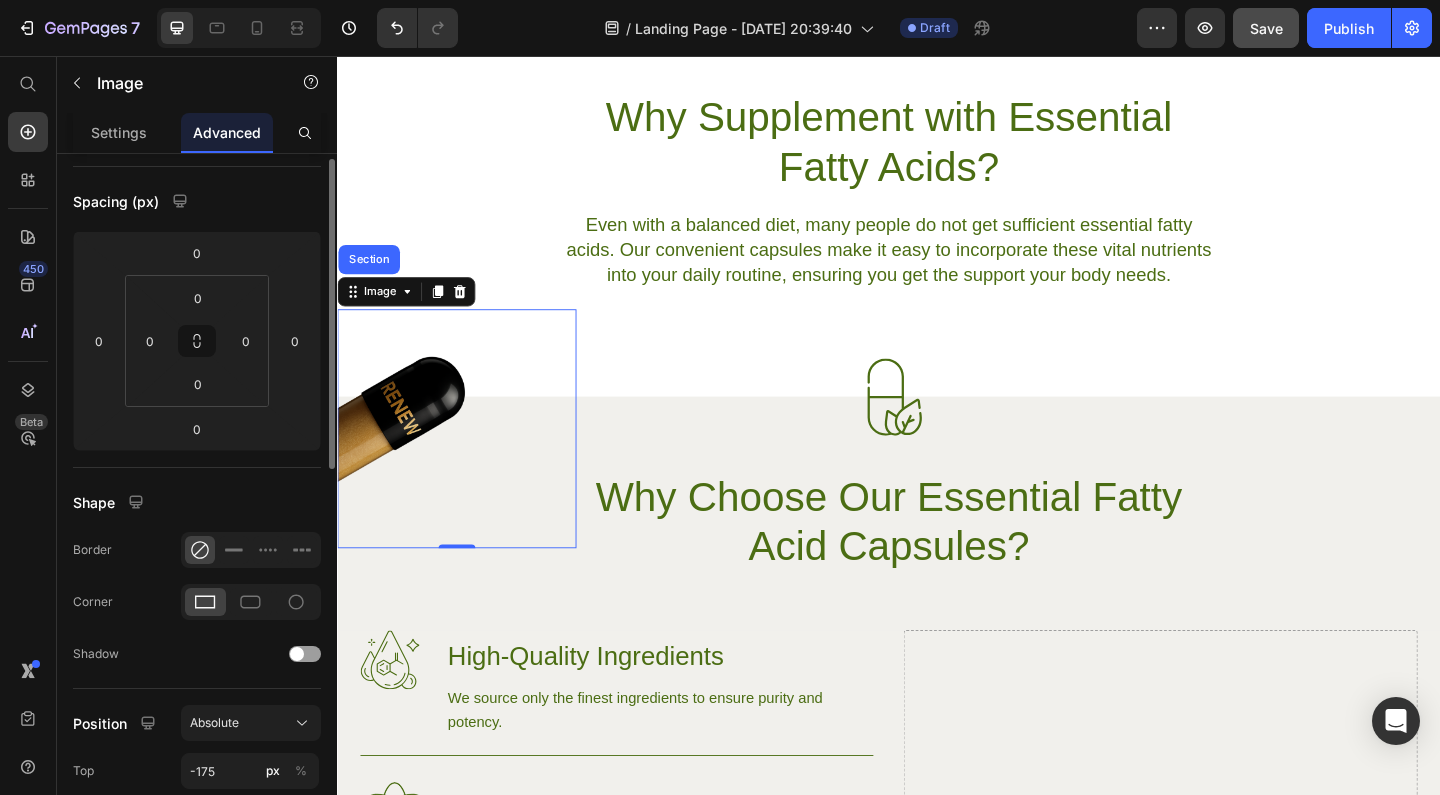 scroll, scrollTop: 0, scrollLeft: 0, axis: both 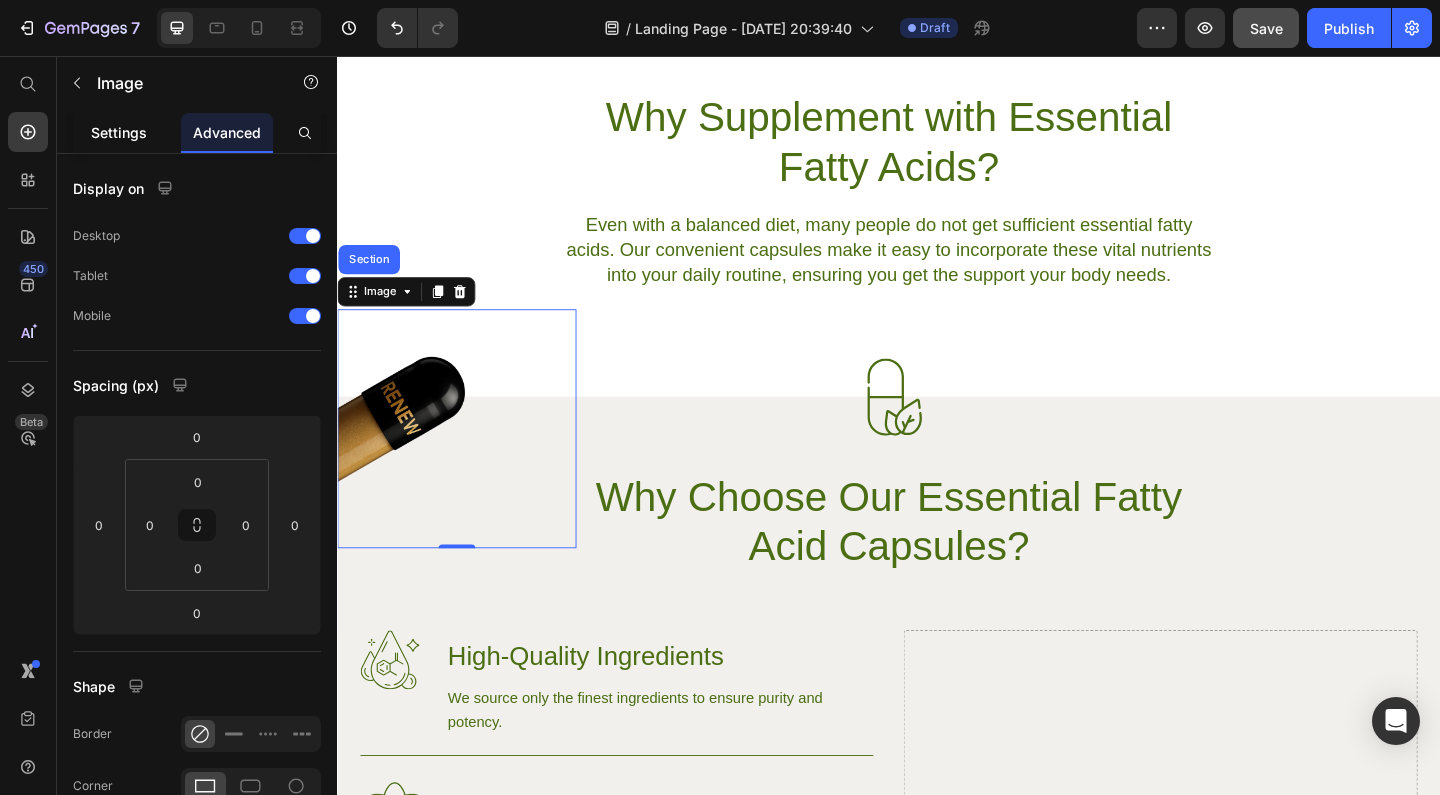 click on "Settings" at bounding box center (119, 132) 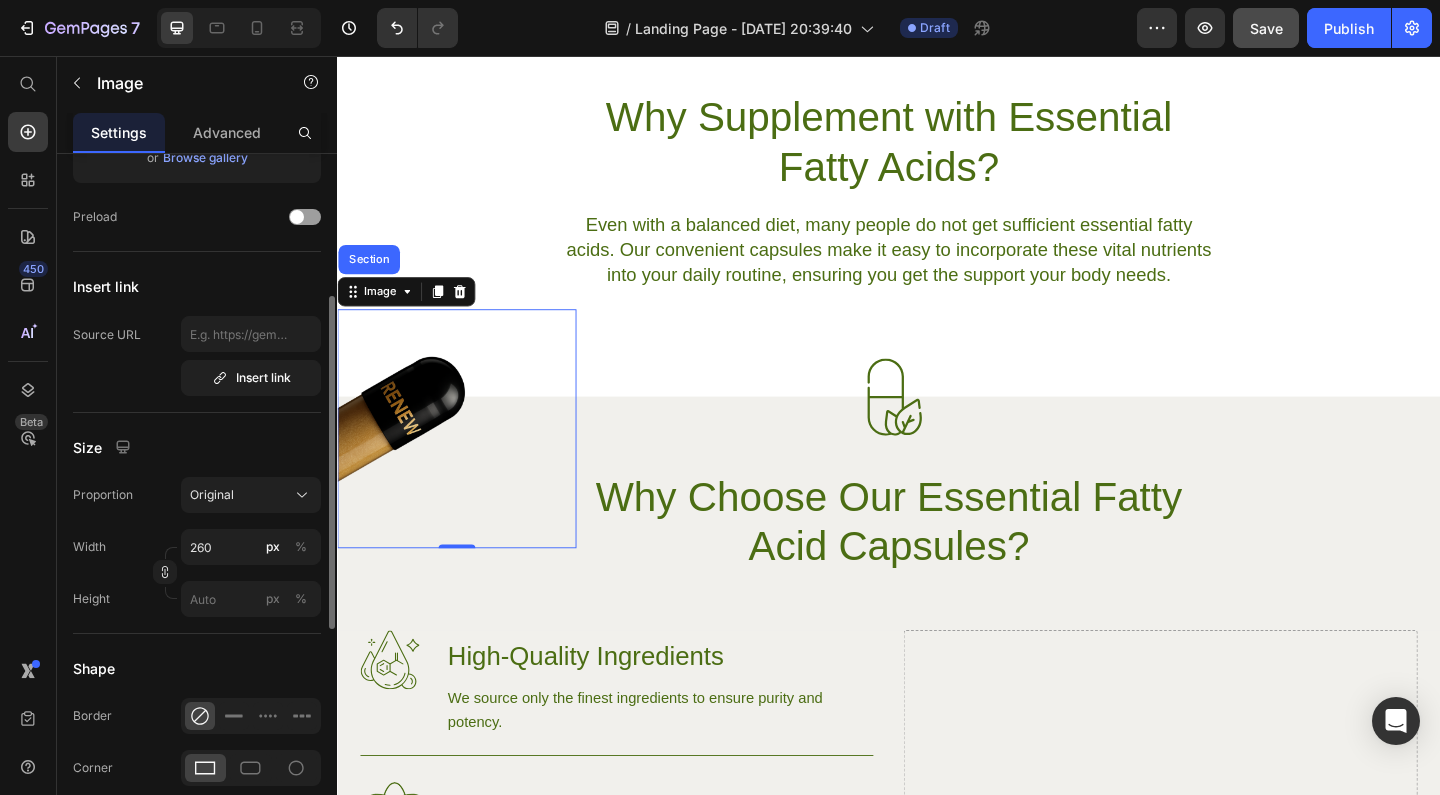 scroll, scrollTop: 300, scrollLeft: 0, axis: vertical 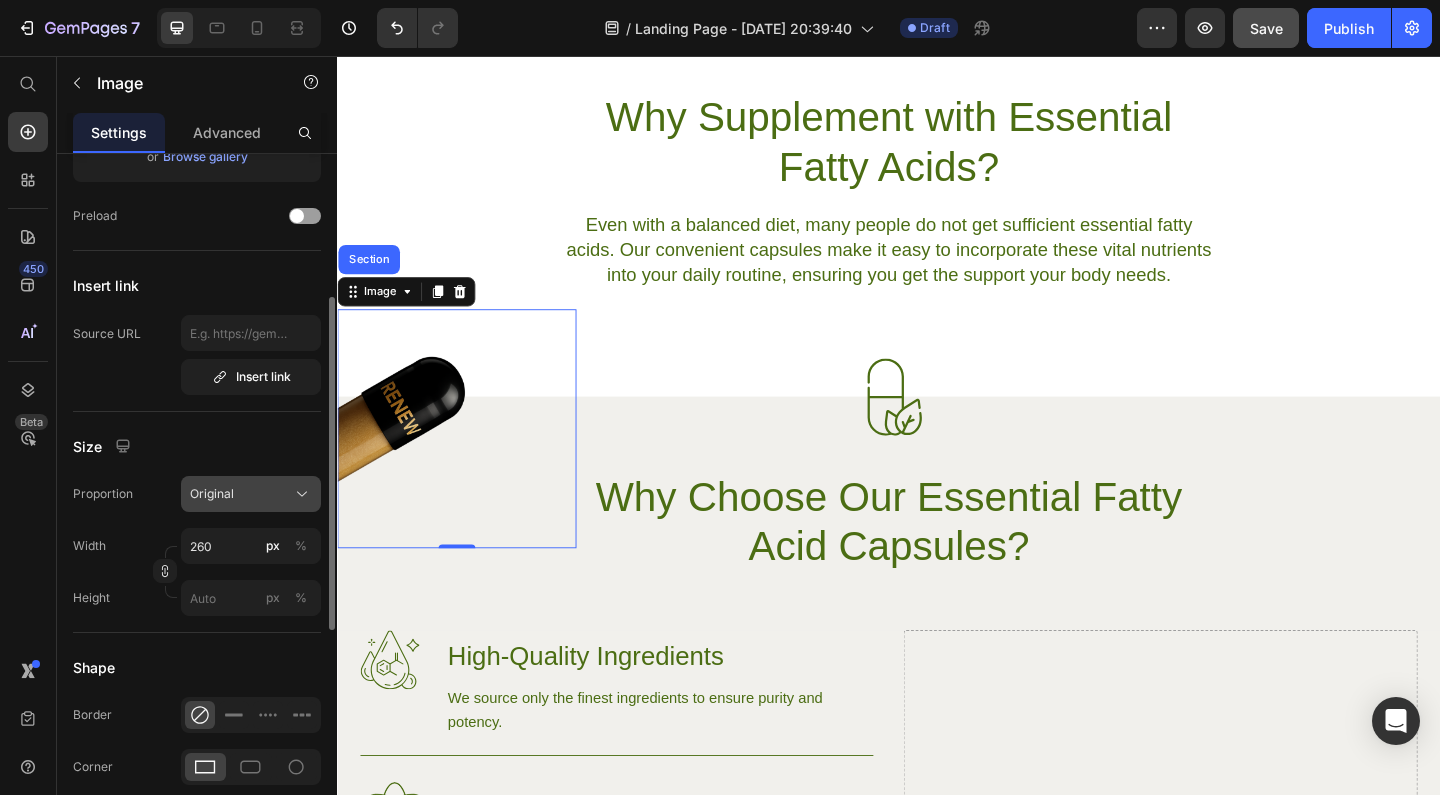click on "Original" 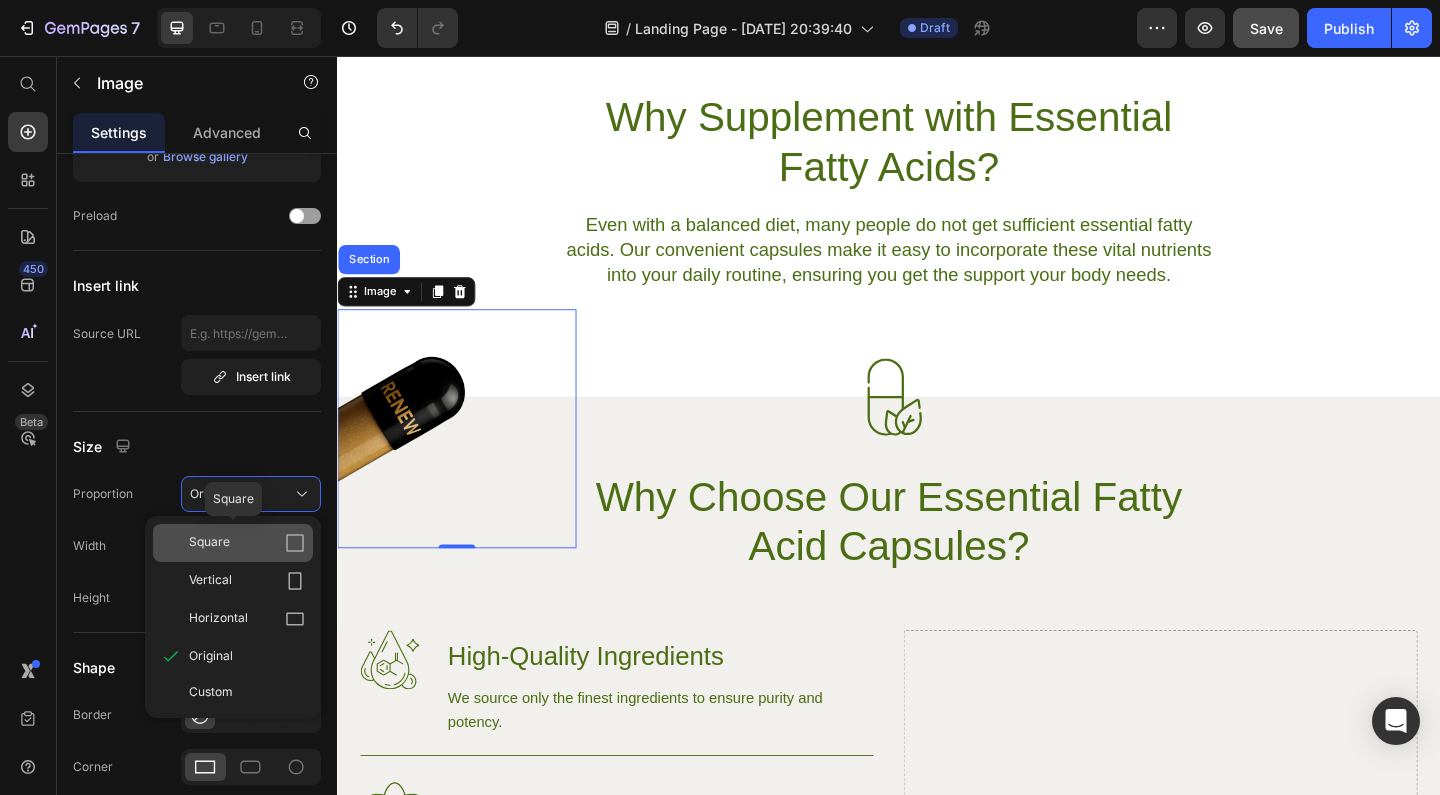 click on "Square" 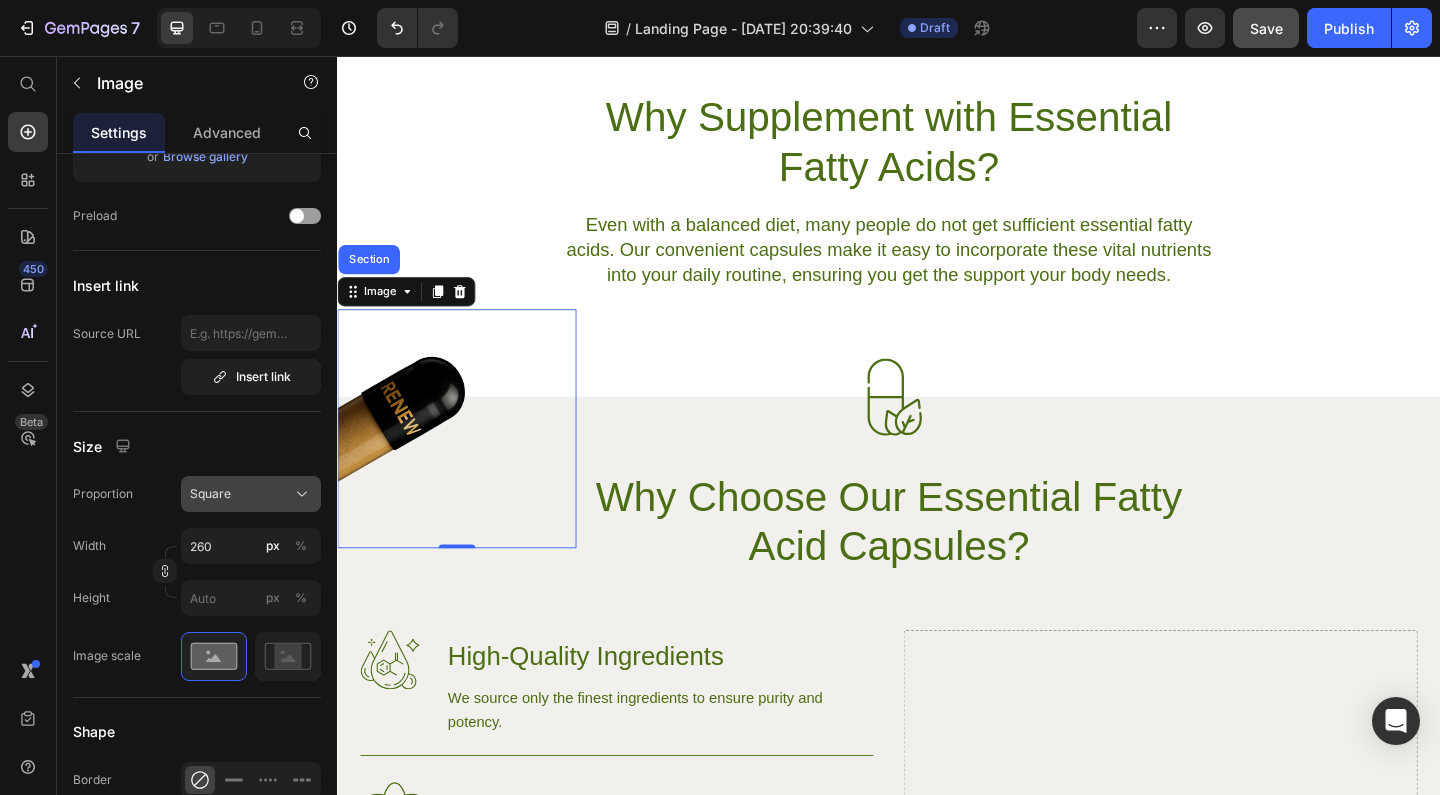 click on "Square" 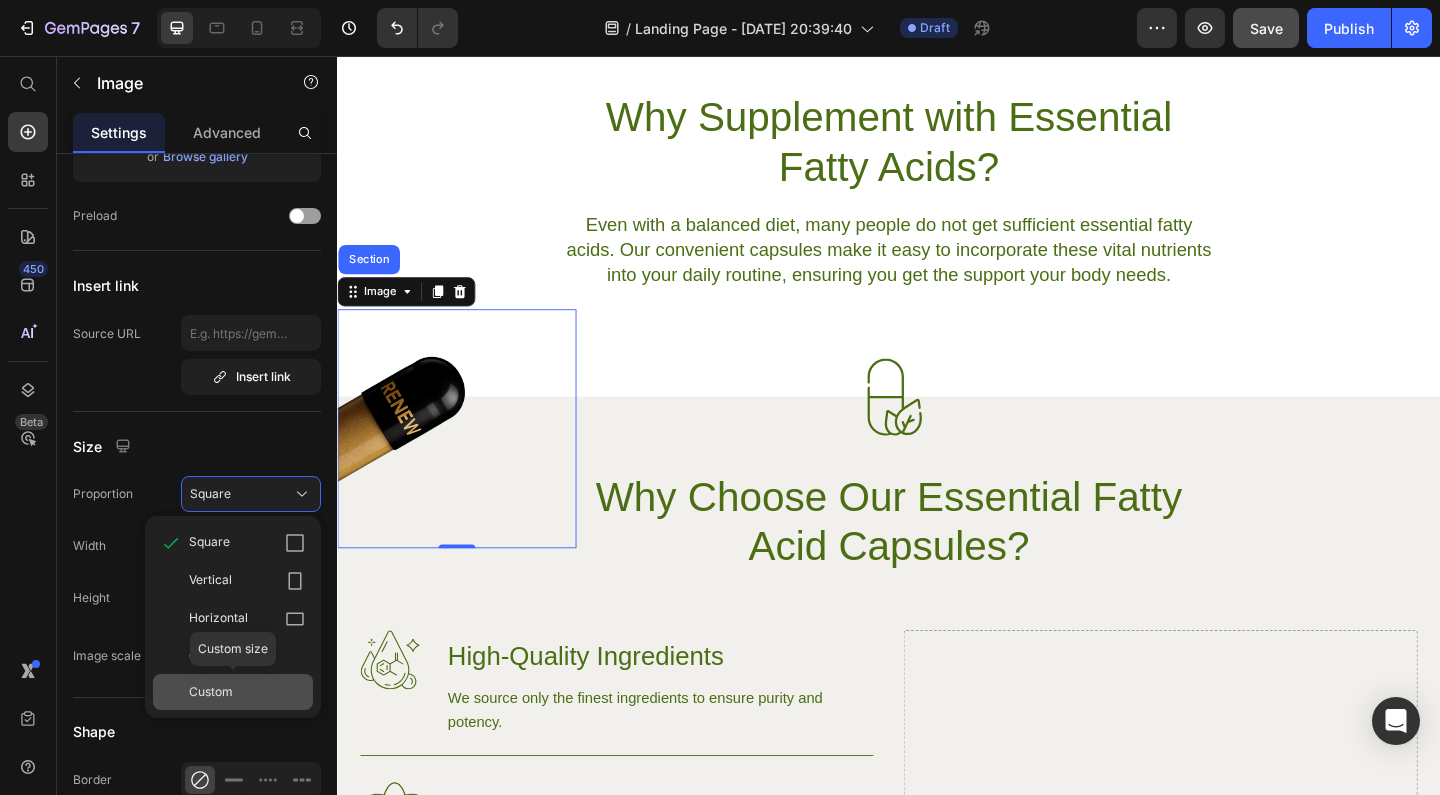 click on "Custom" 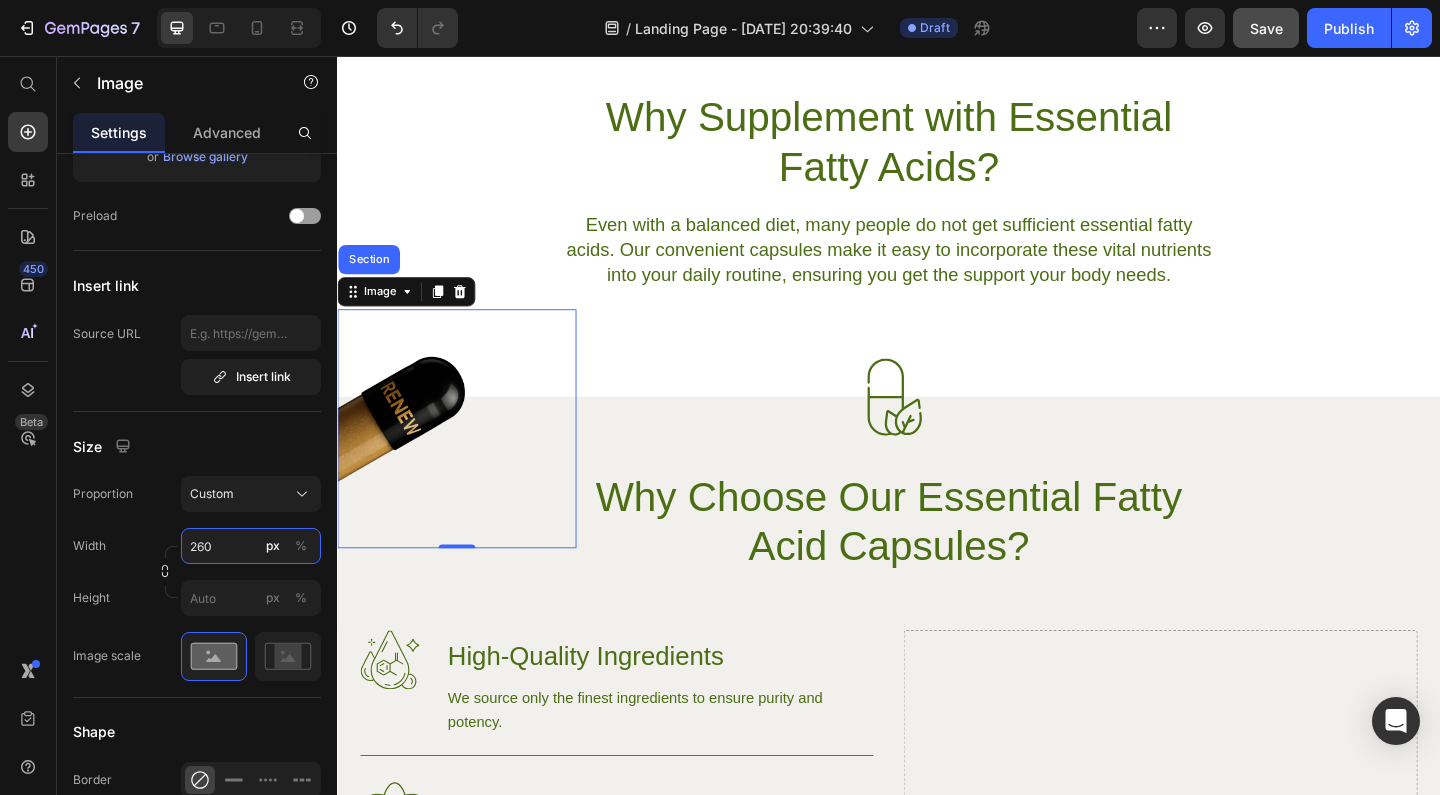 click on "260" at bounding box center (251, 546) 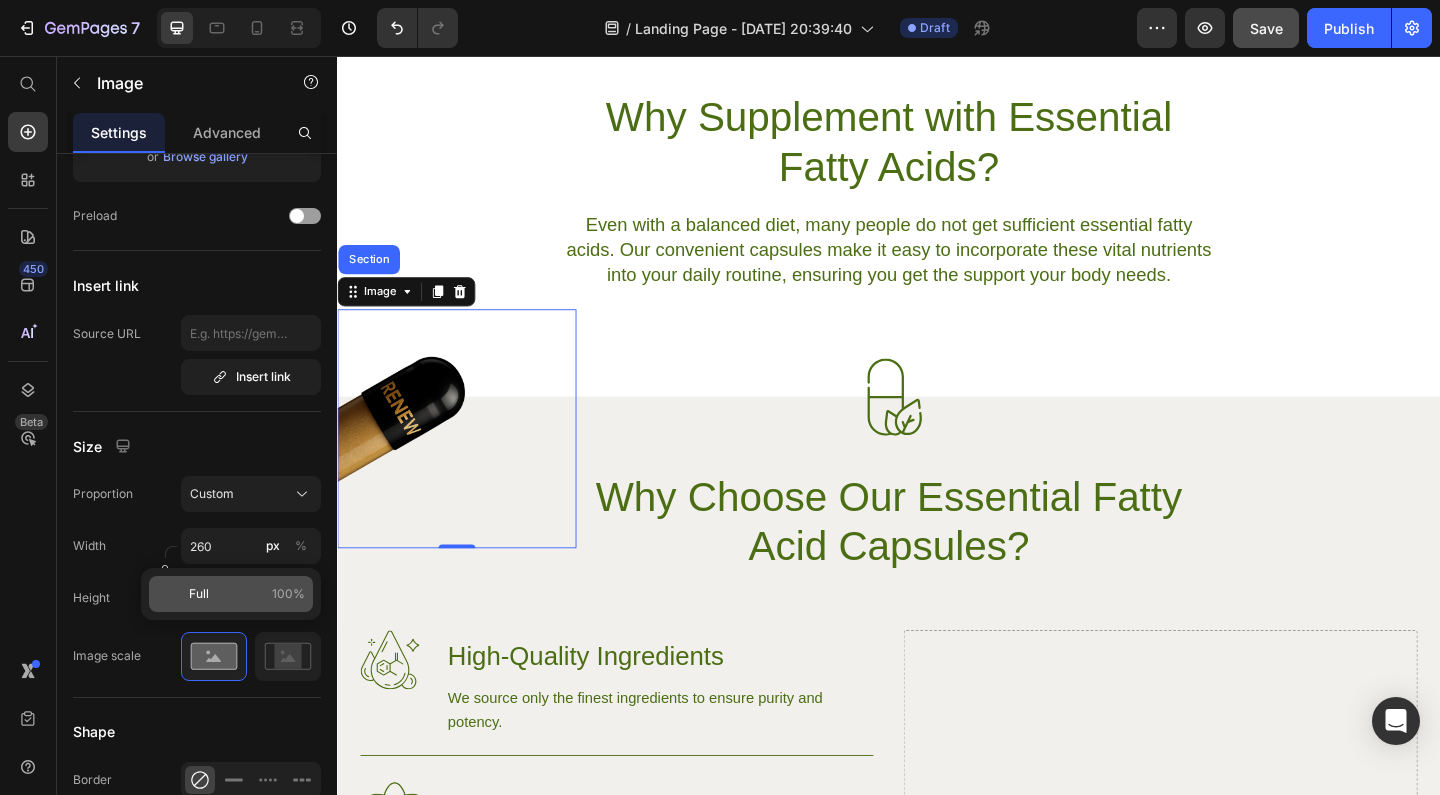 click on "Full" at bounding box center [199, 594] 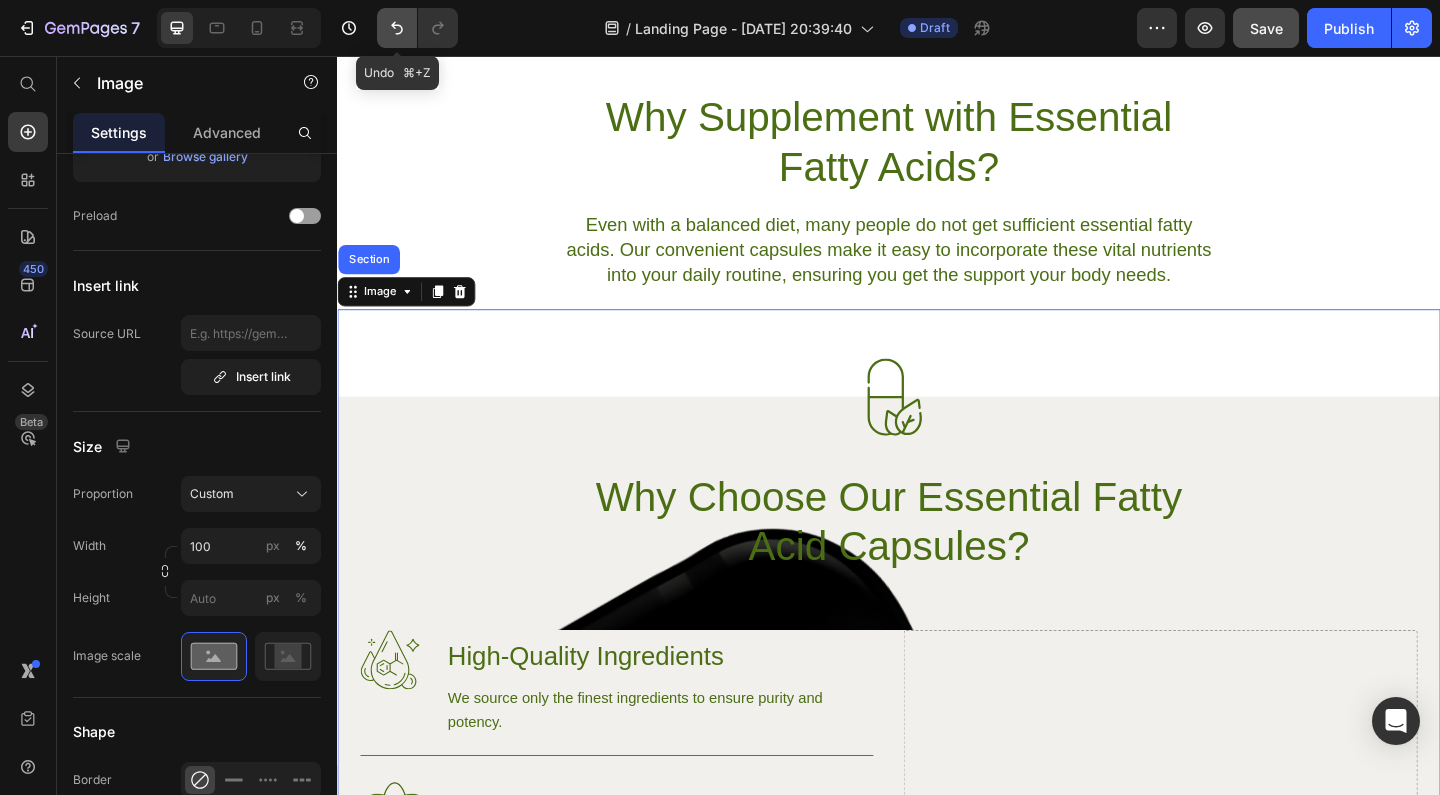 click 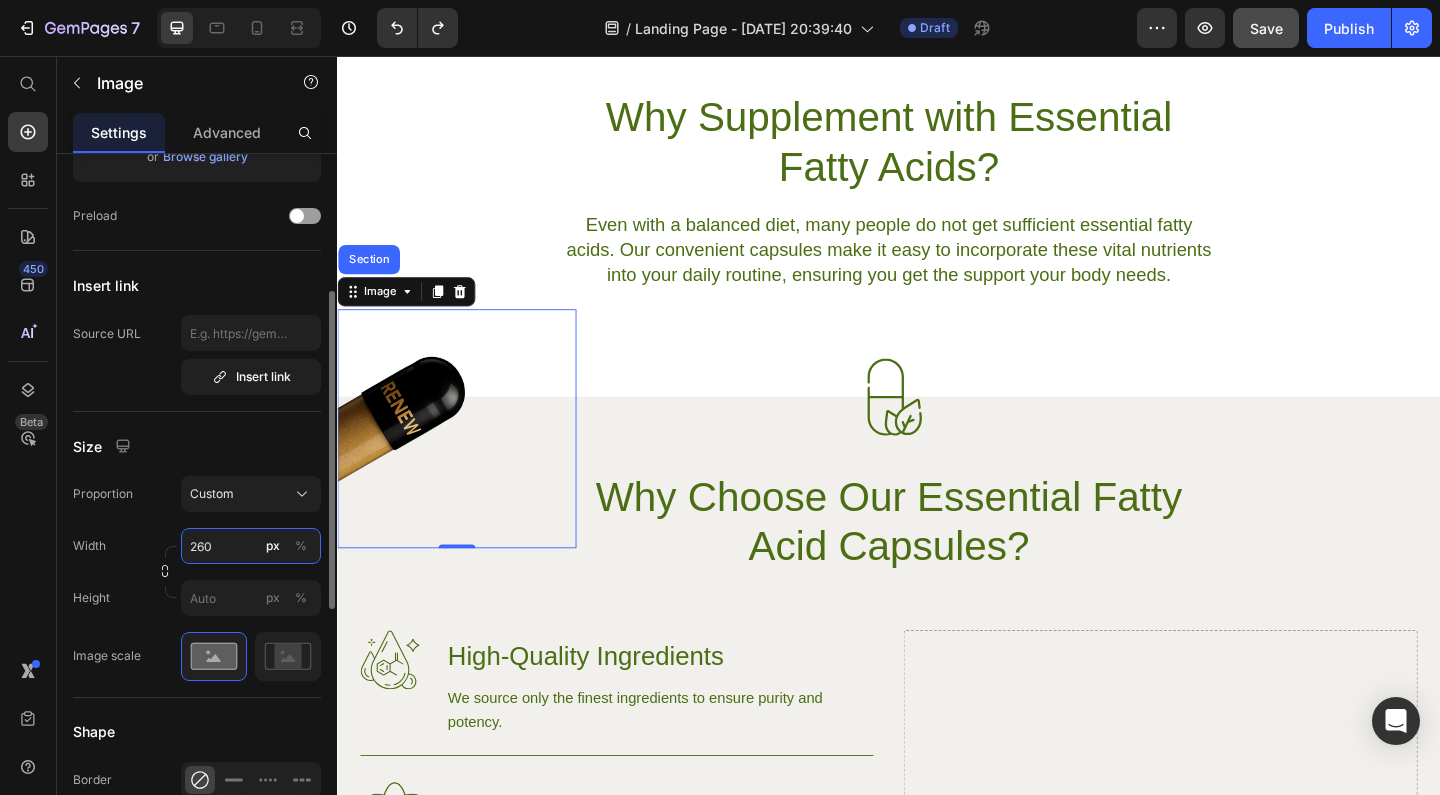 click on "260" at bounding box center [251, 546] 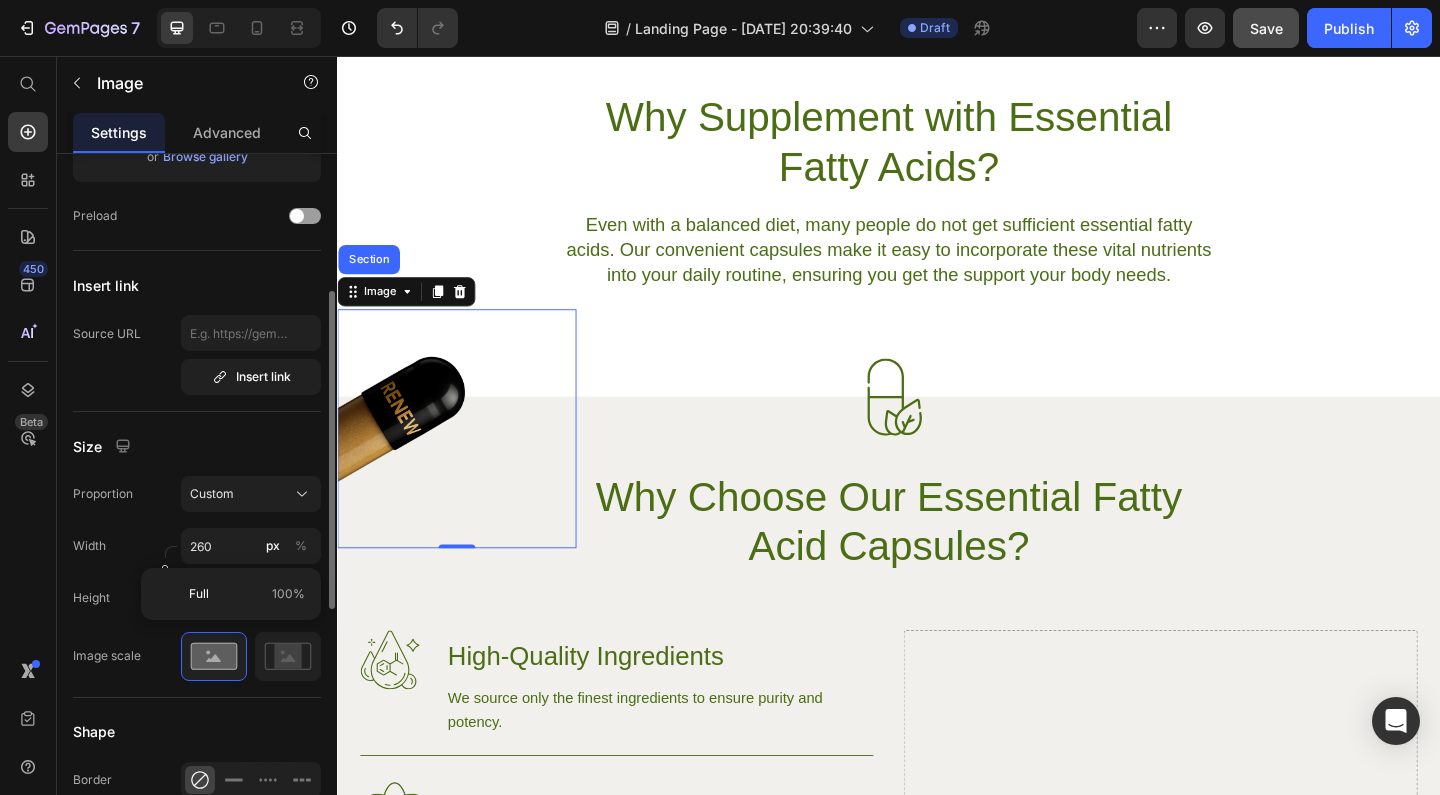 click on "Width 260 px %" at bounding box center (197, 546) 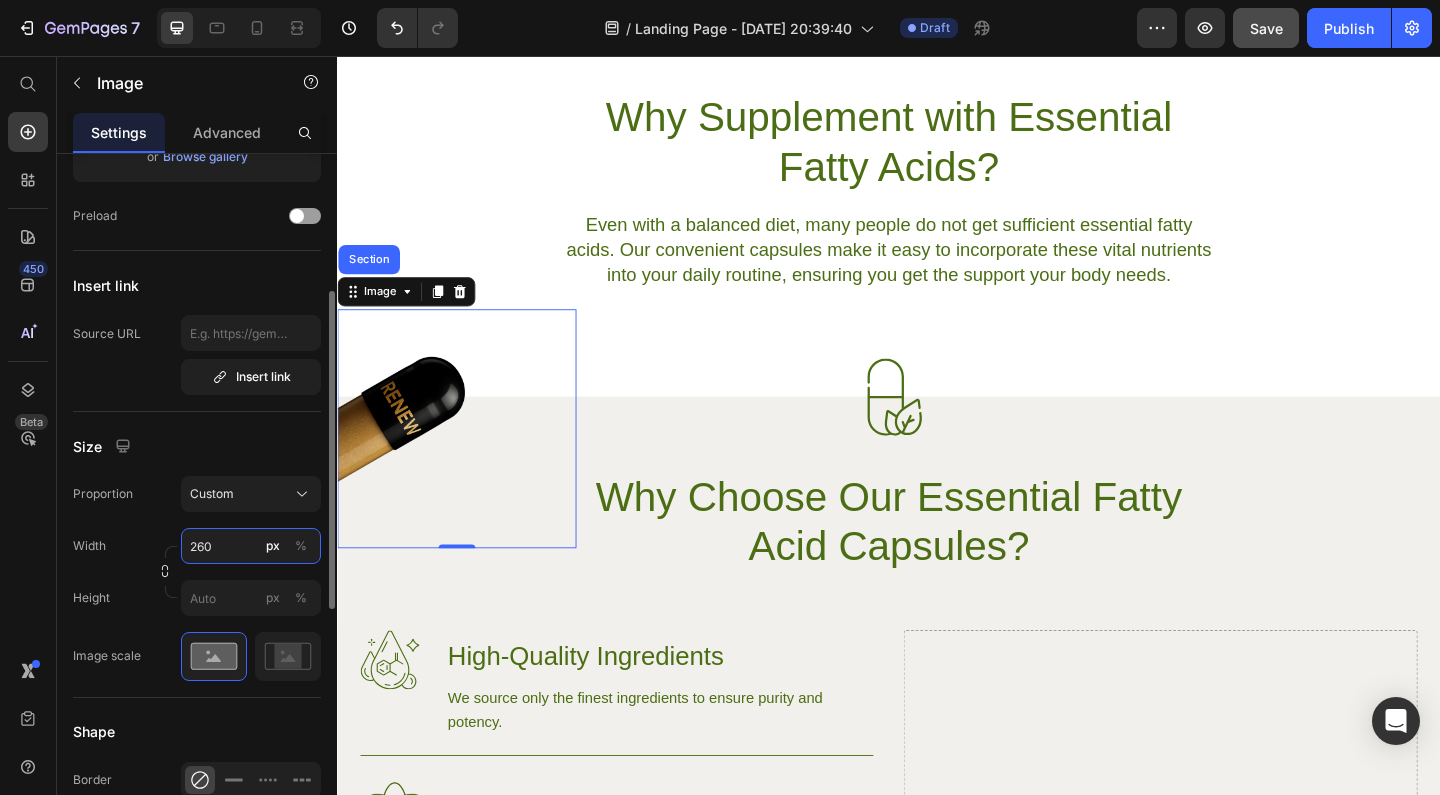 click on "260" at bounding box center [251, 546] 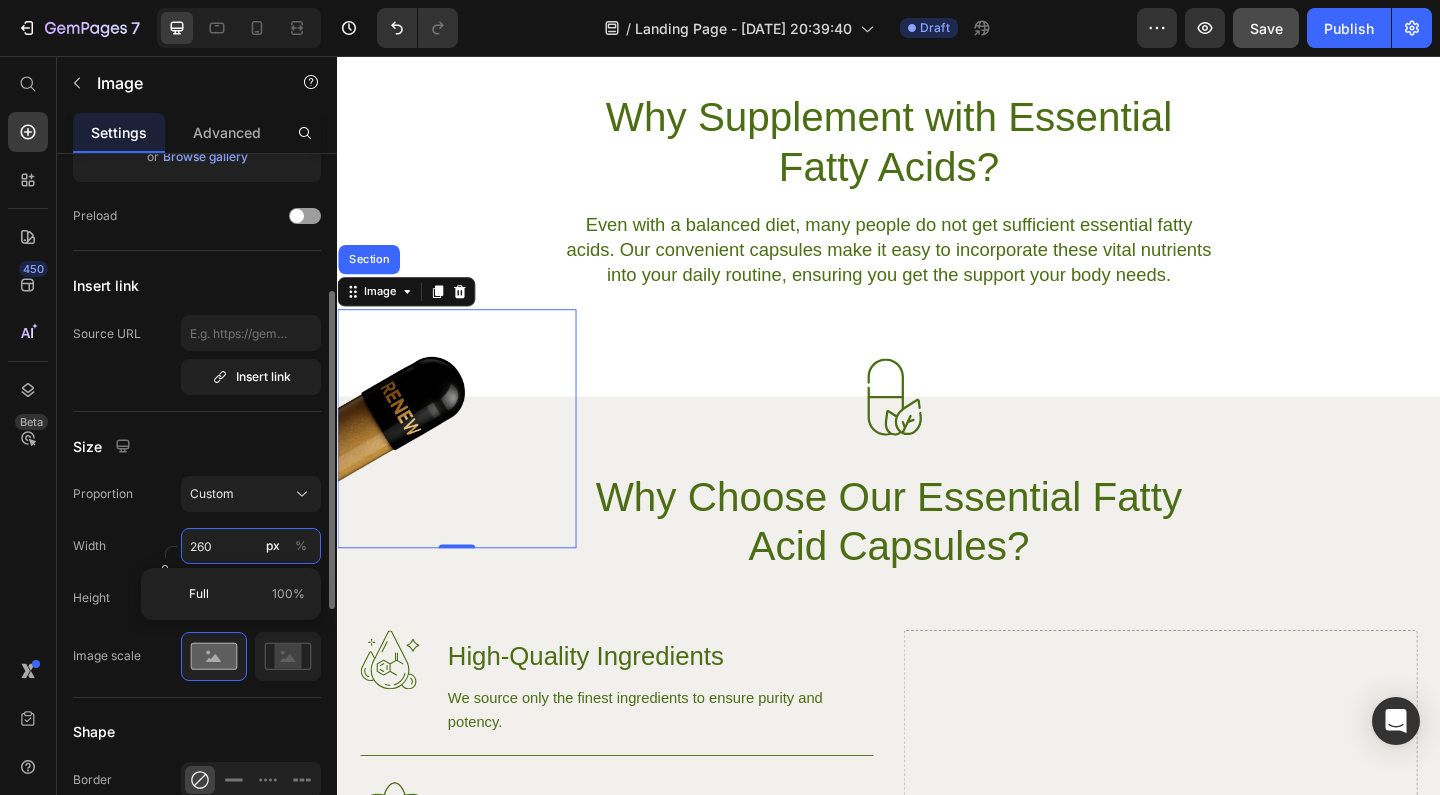 click on "260" at bounding box center [251, 546] 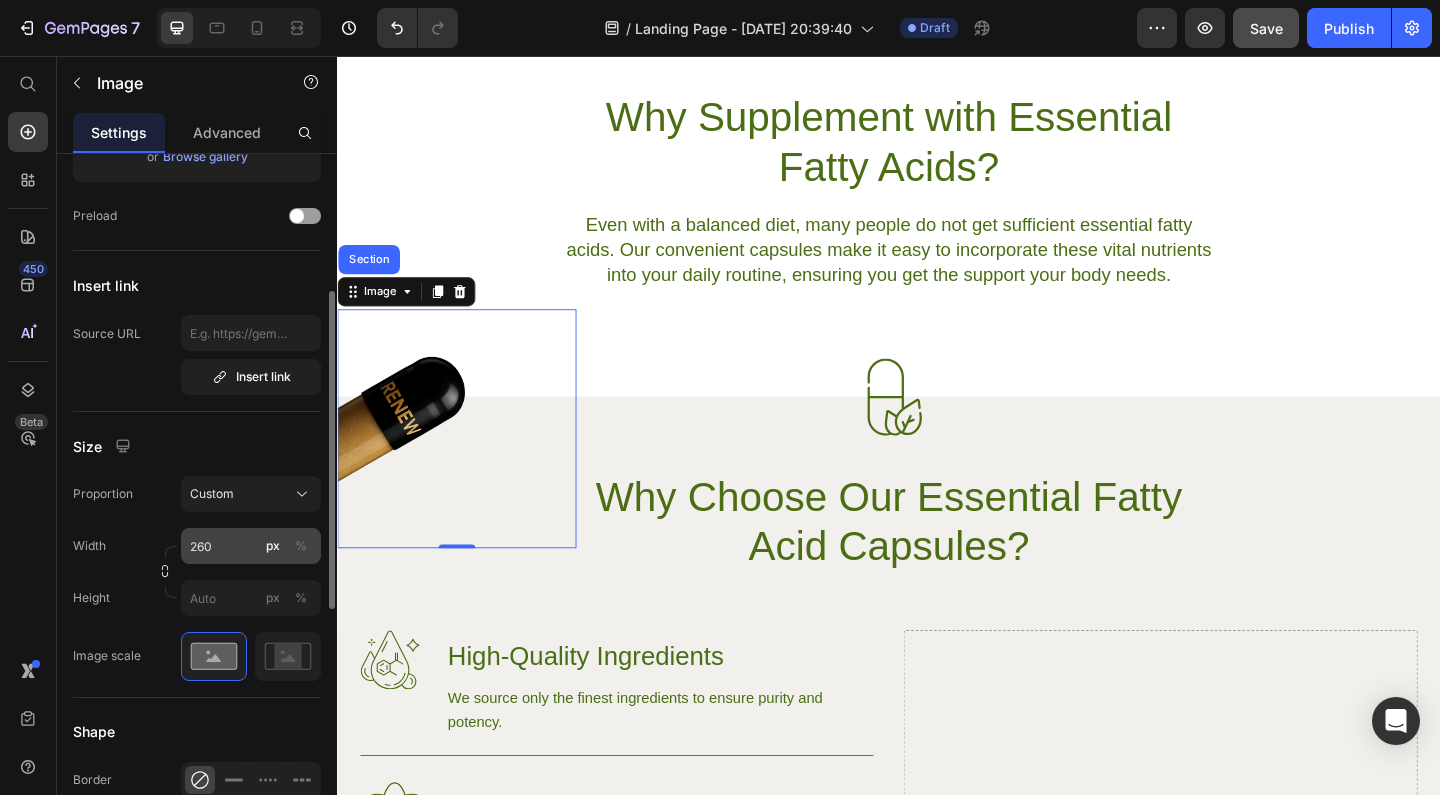 click on "%" at bounding box center (301, 546) 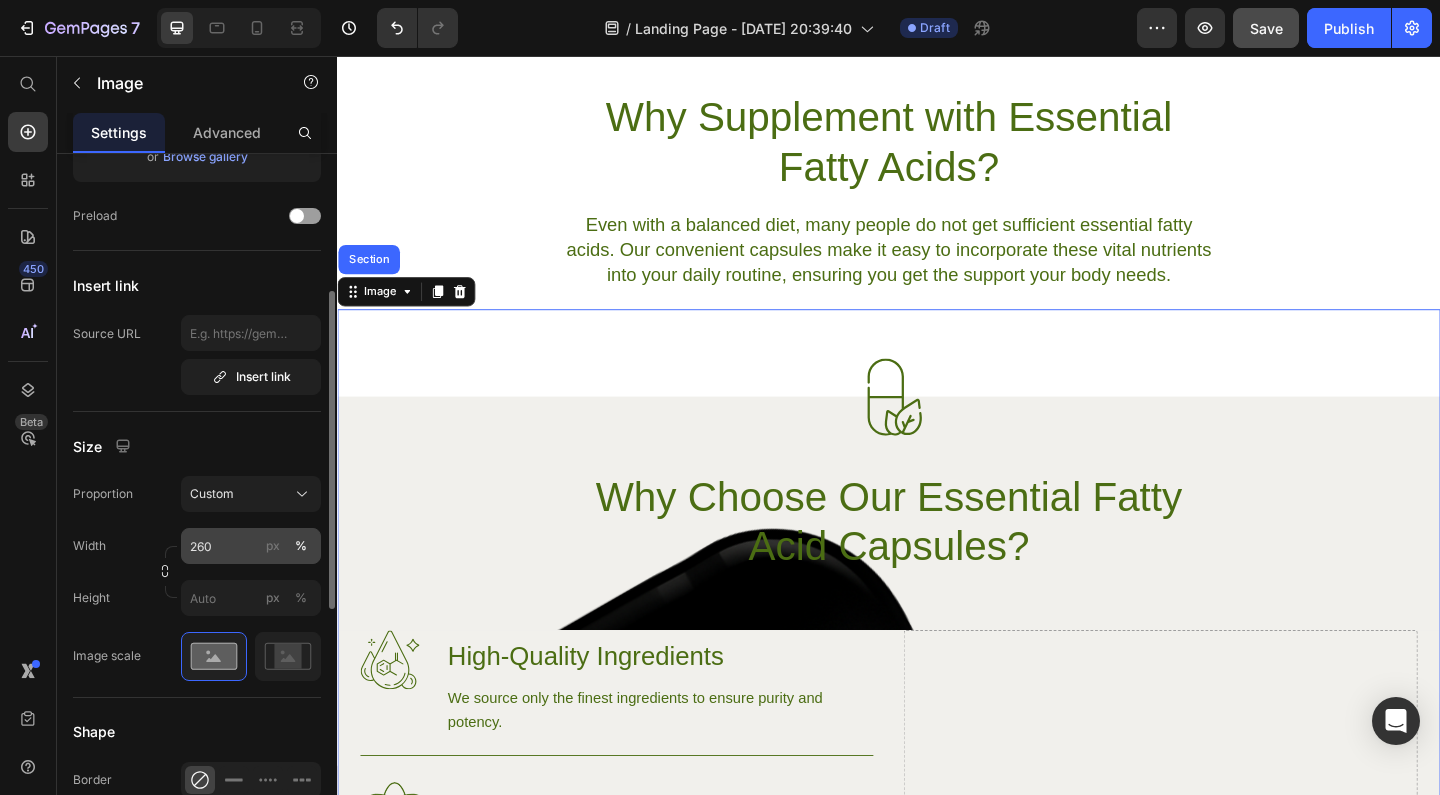 click on "px" at bounding box center (273, 546) 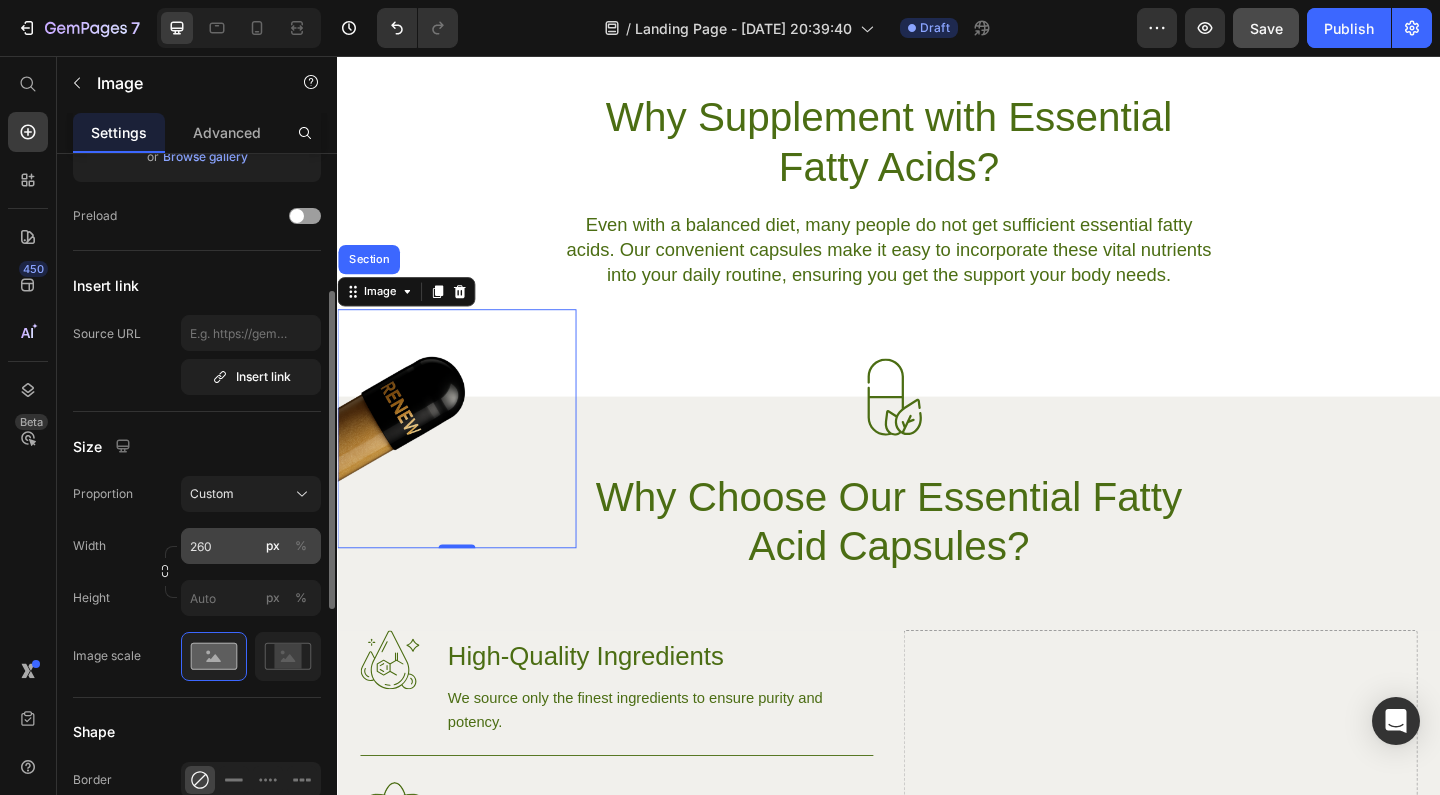 click on "%" at bounding box center (301, 546) 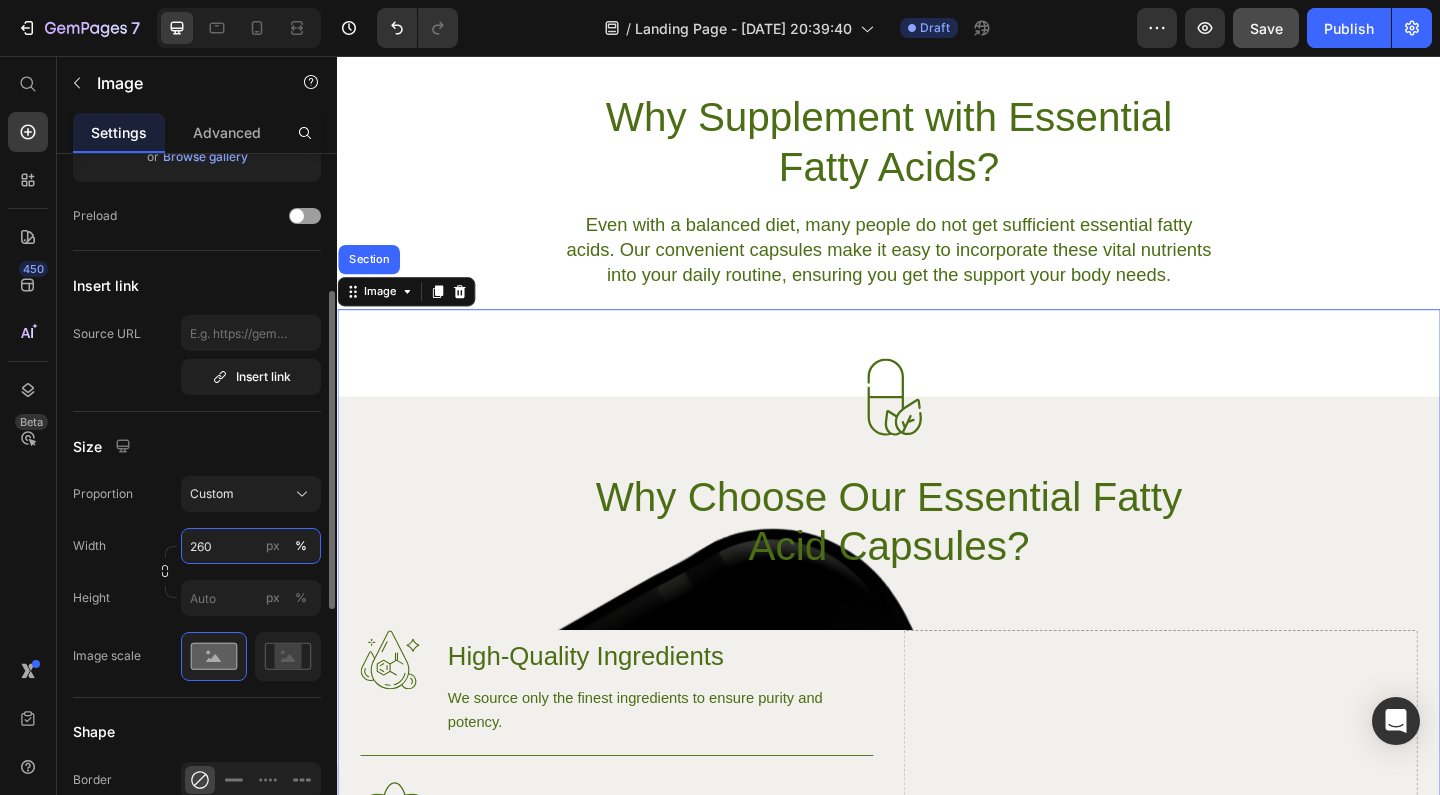 click on "260" at bounding box center [251, 546] 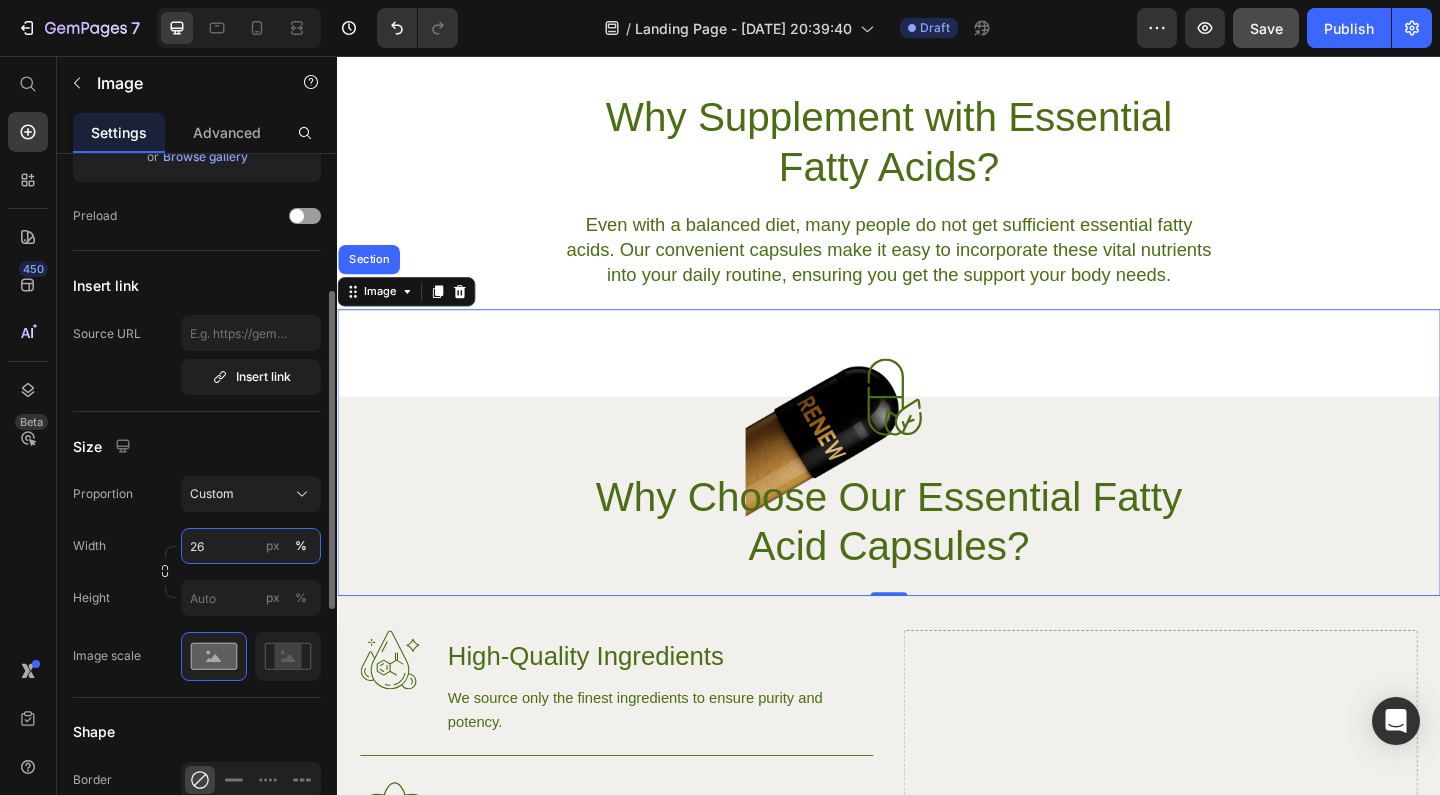 type on "2" 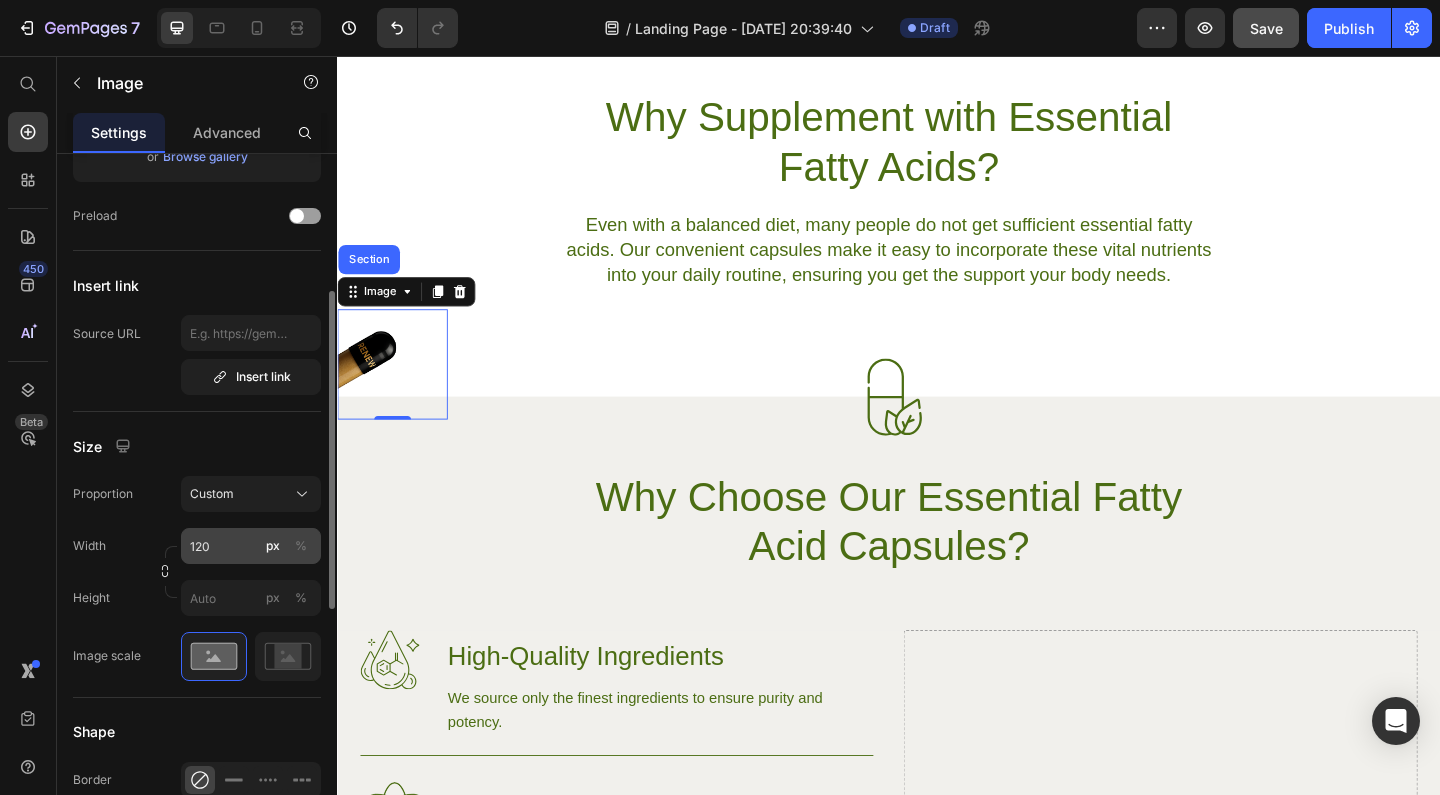 click on "%" at bounding box center [301, 546] 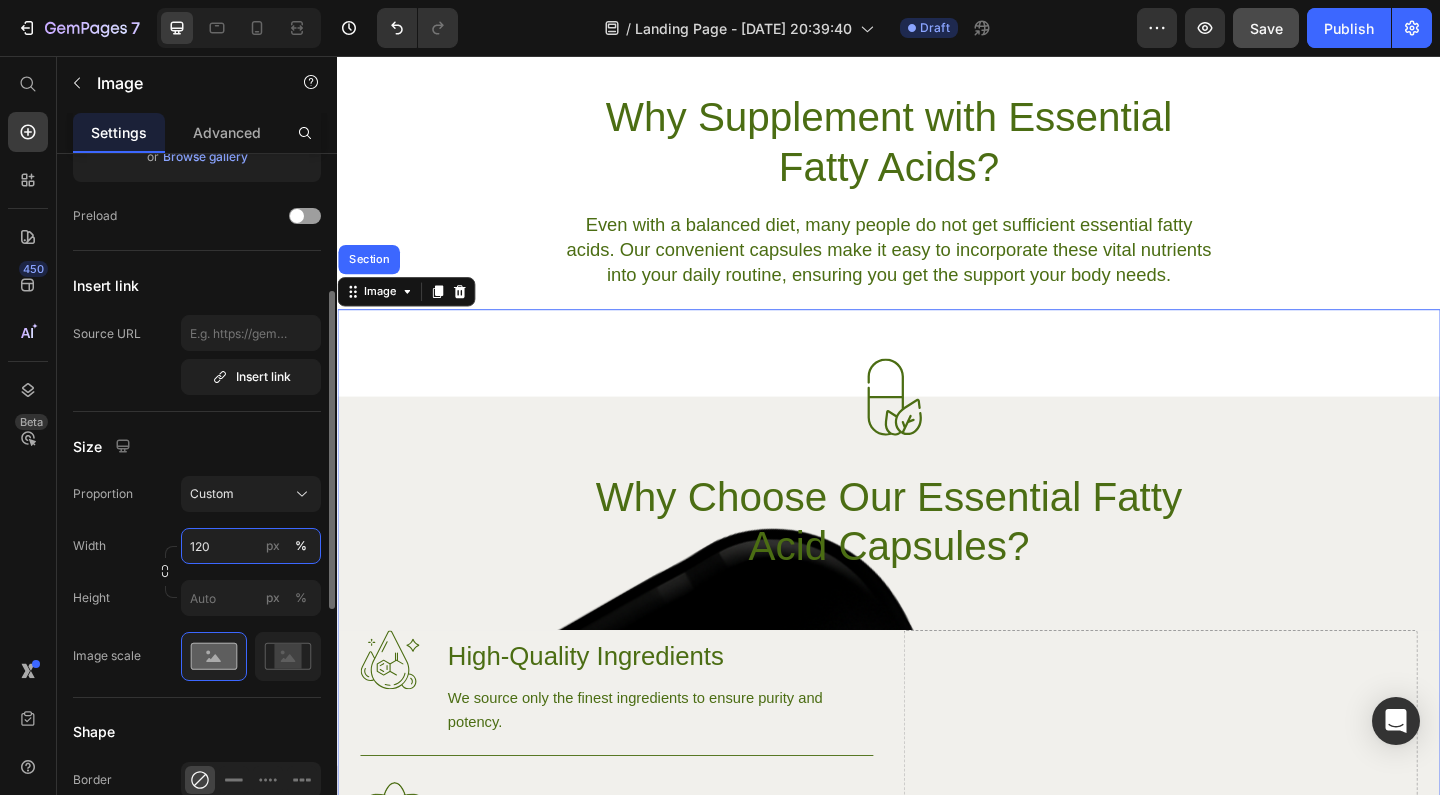 click on "120" at bounding box center (251, 546) 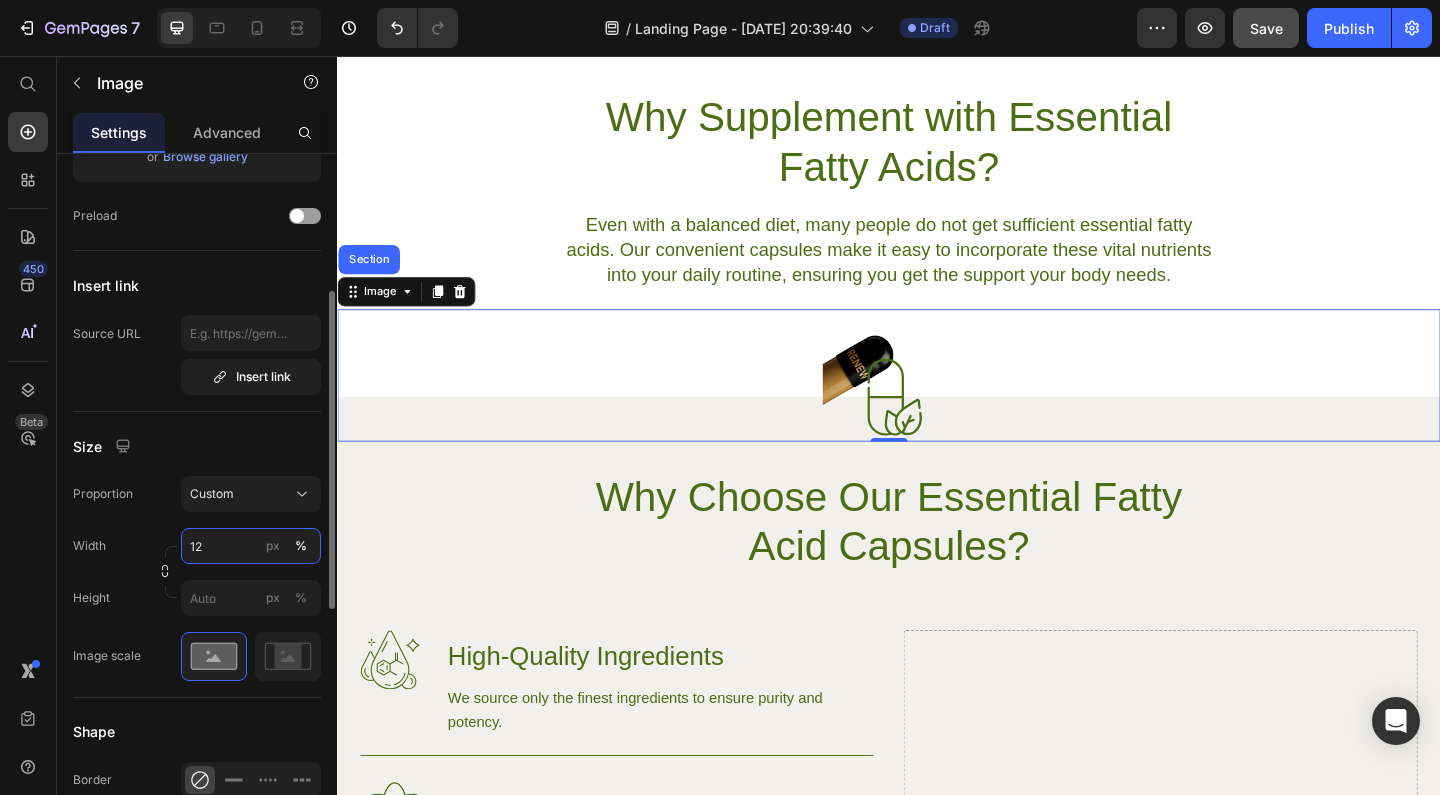 type on "1" 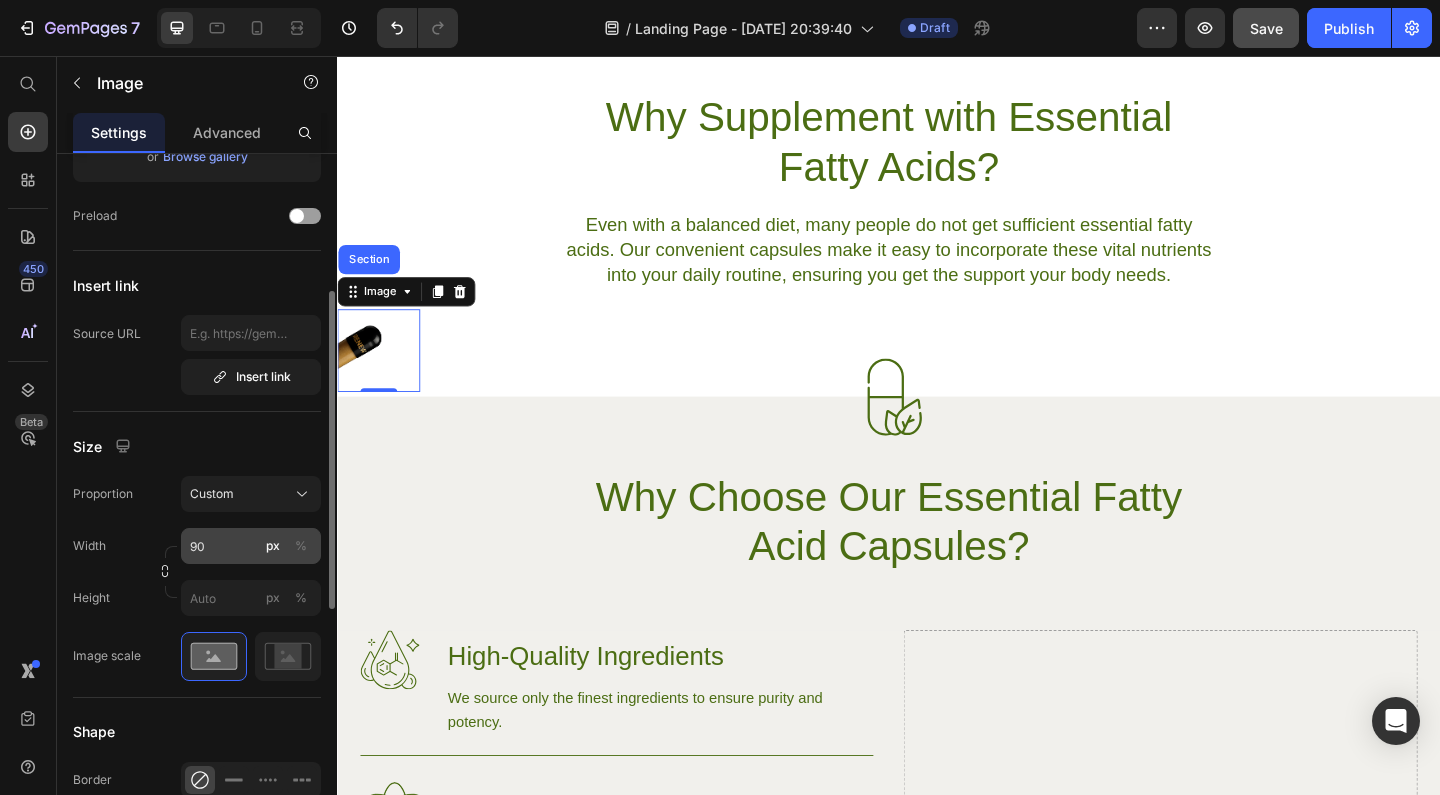 click on "%" at bounding box center (301, 546) 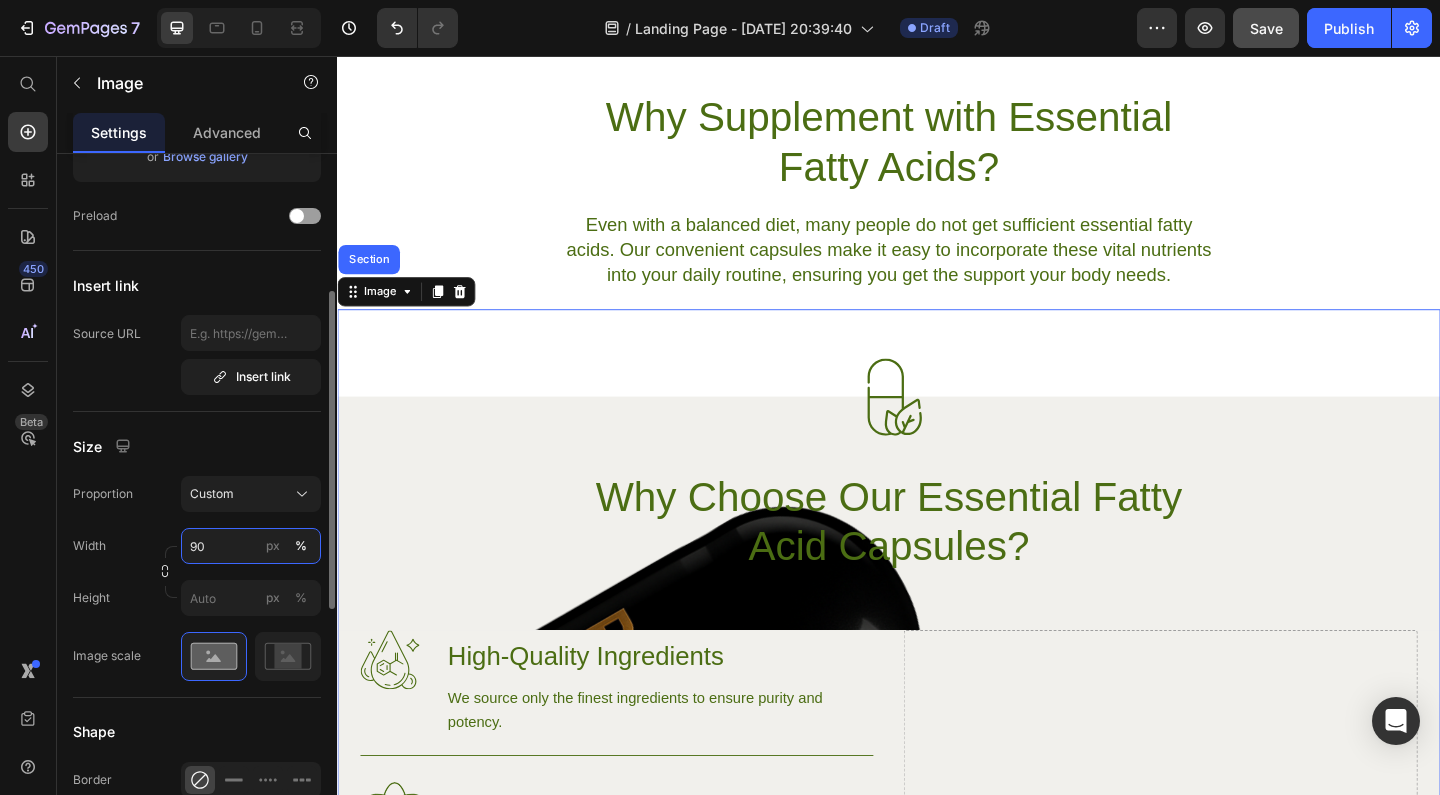 click on "90" at bounding box center [251, 546] 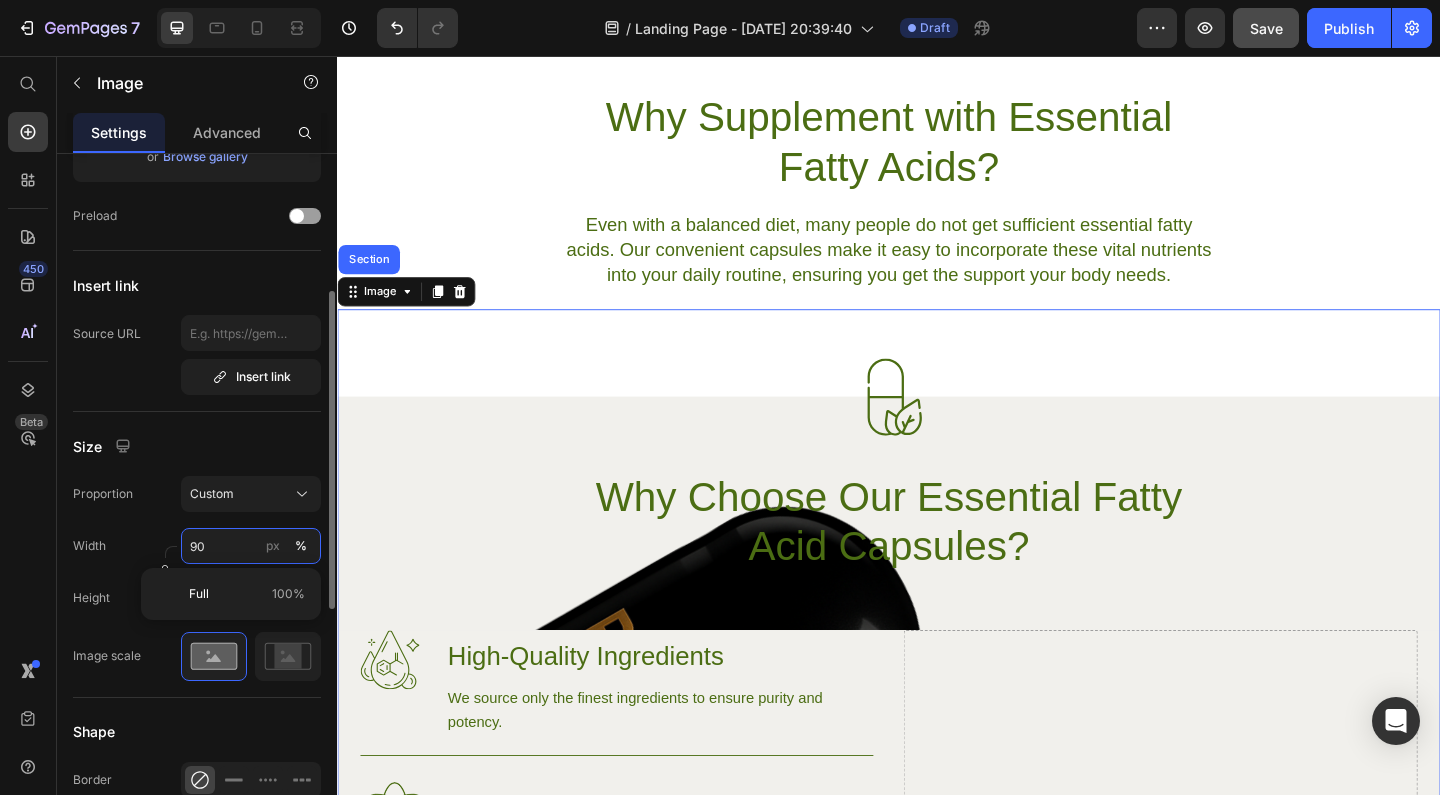 type on "9" 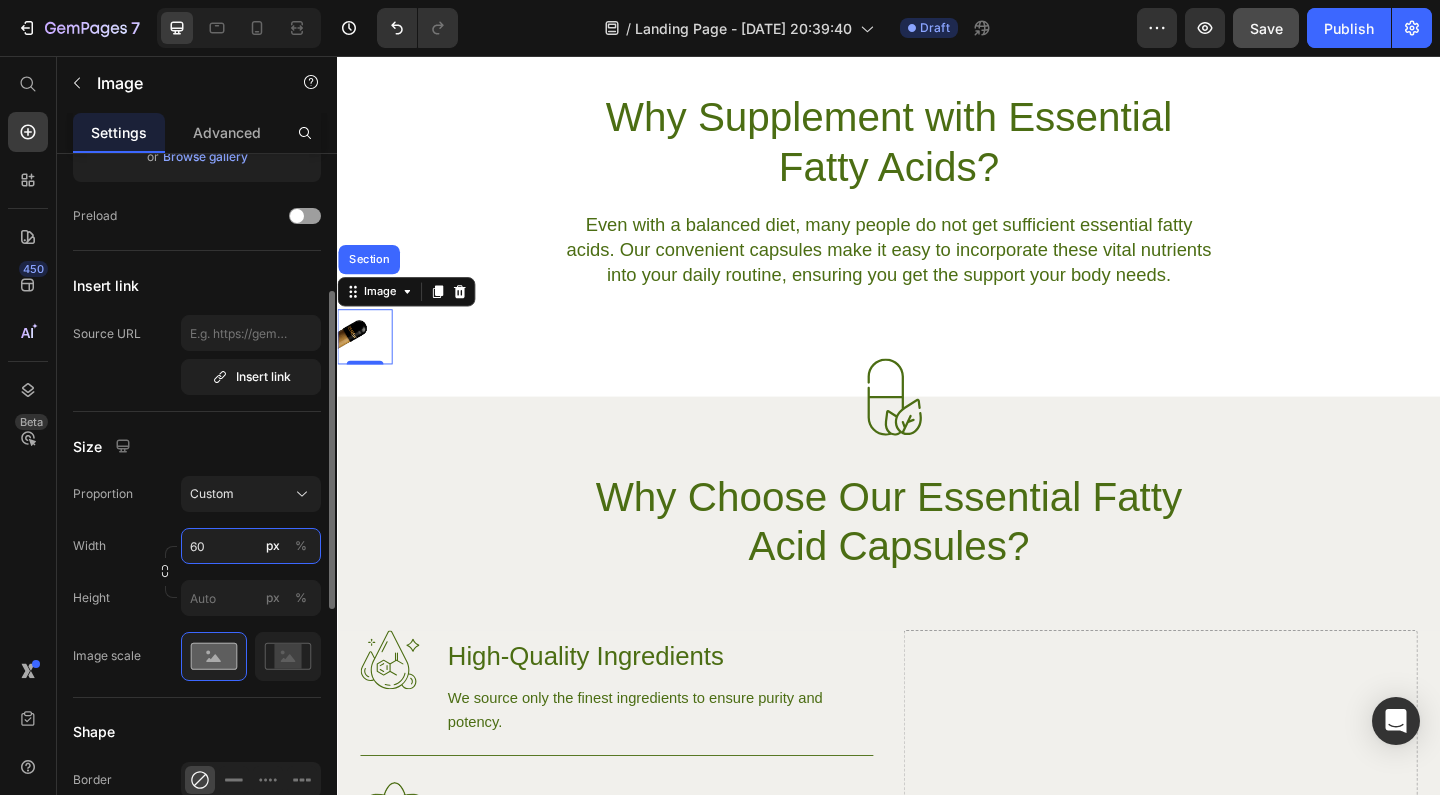 type on "60" 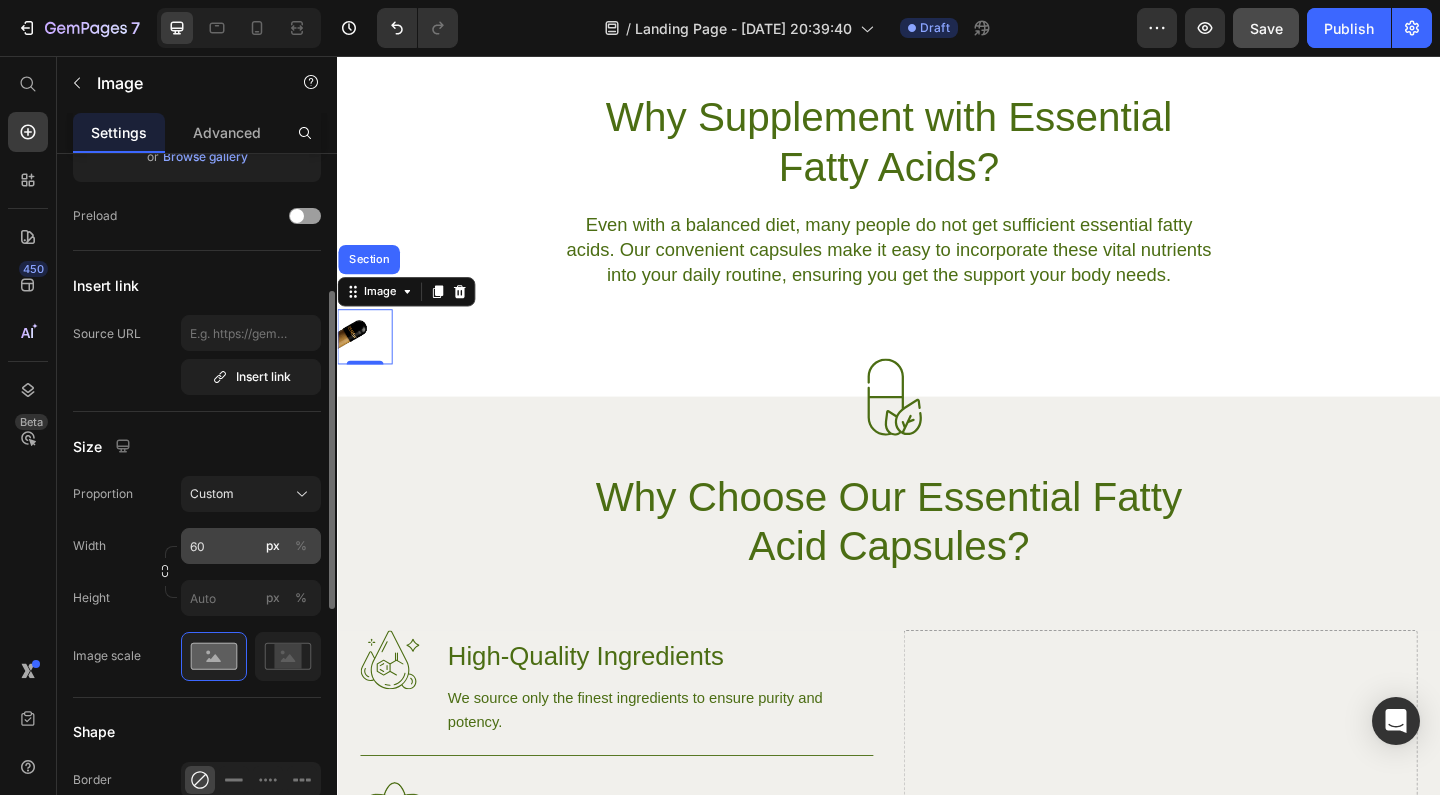click on "%" at bounding box center (301, 546) 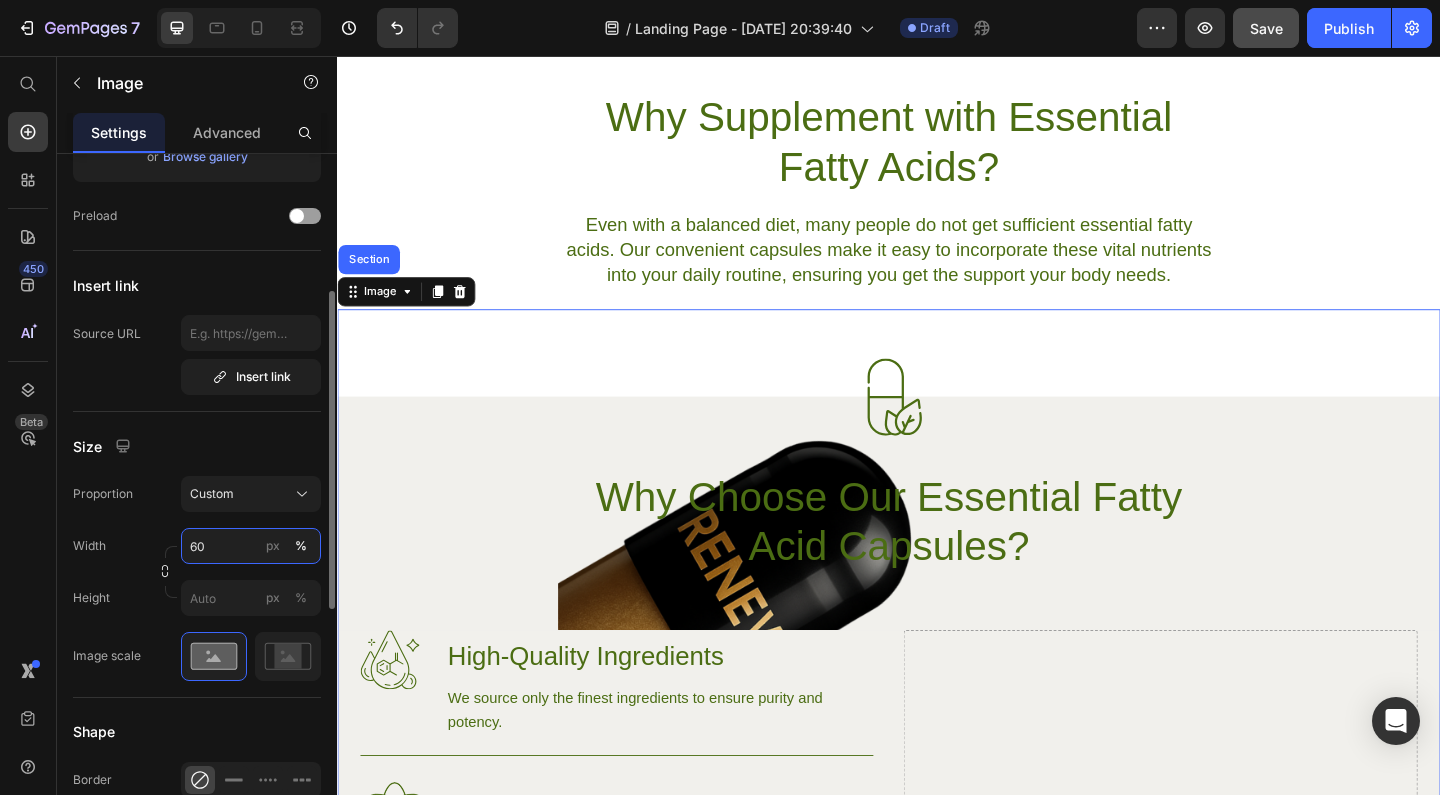 click on "60" at bounding box center (251, 546) 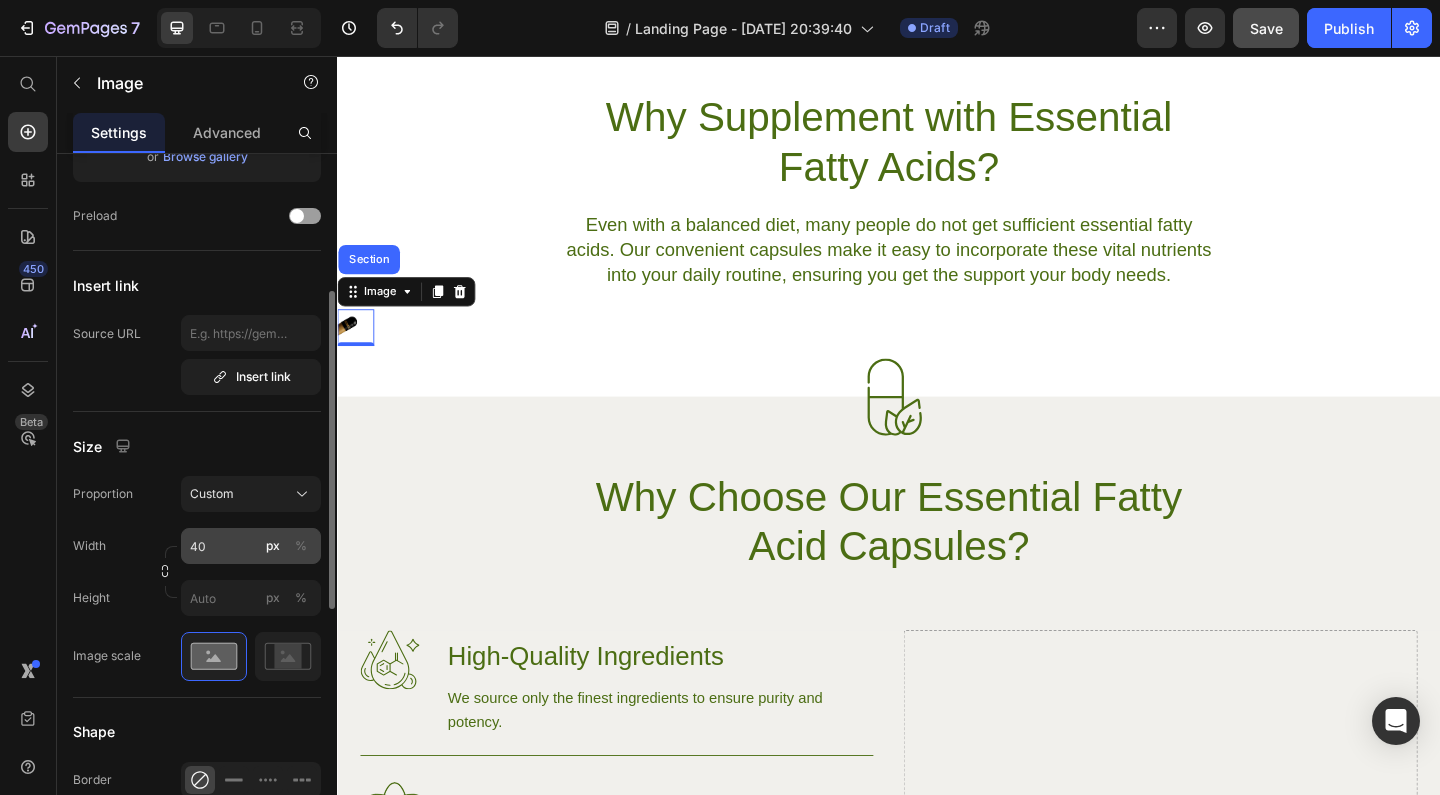click on "%" at bounding box center [301, 546] 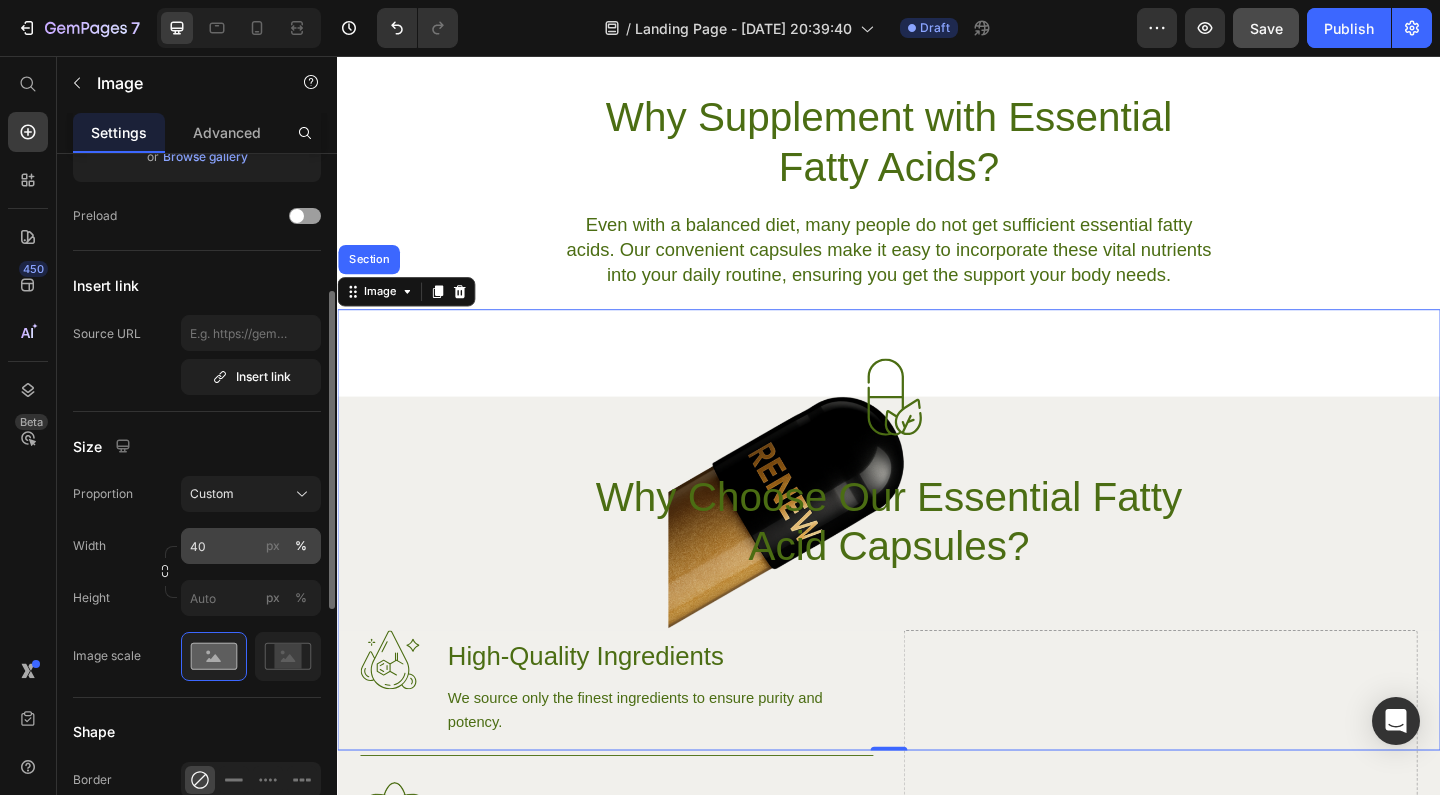 click on "px" at bounding box center [273, 546] 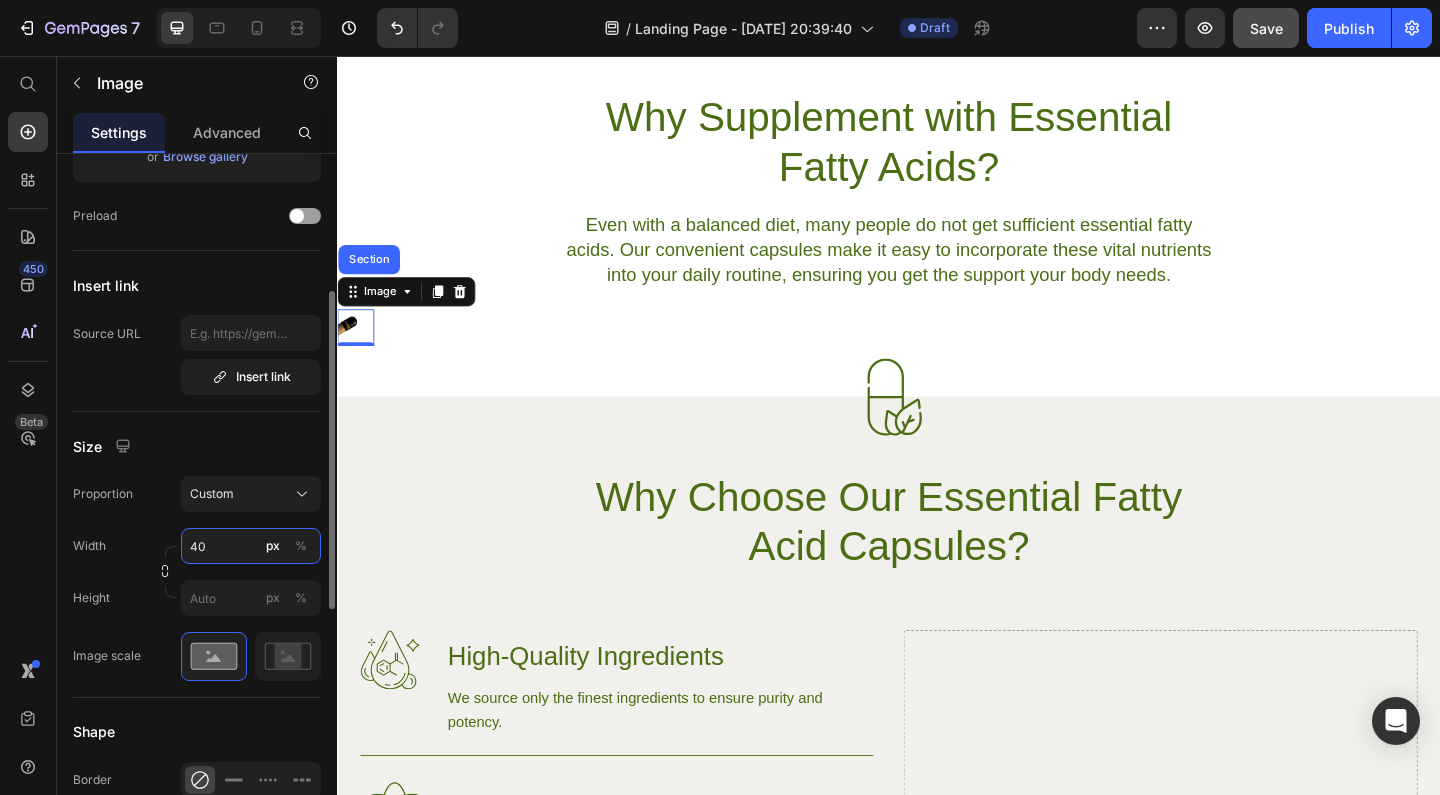click on "40" at bounding box center [251, 546] 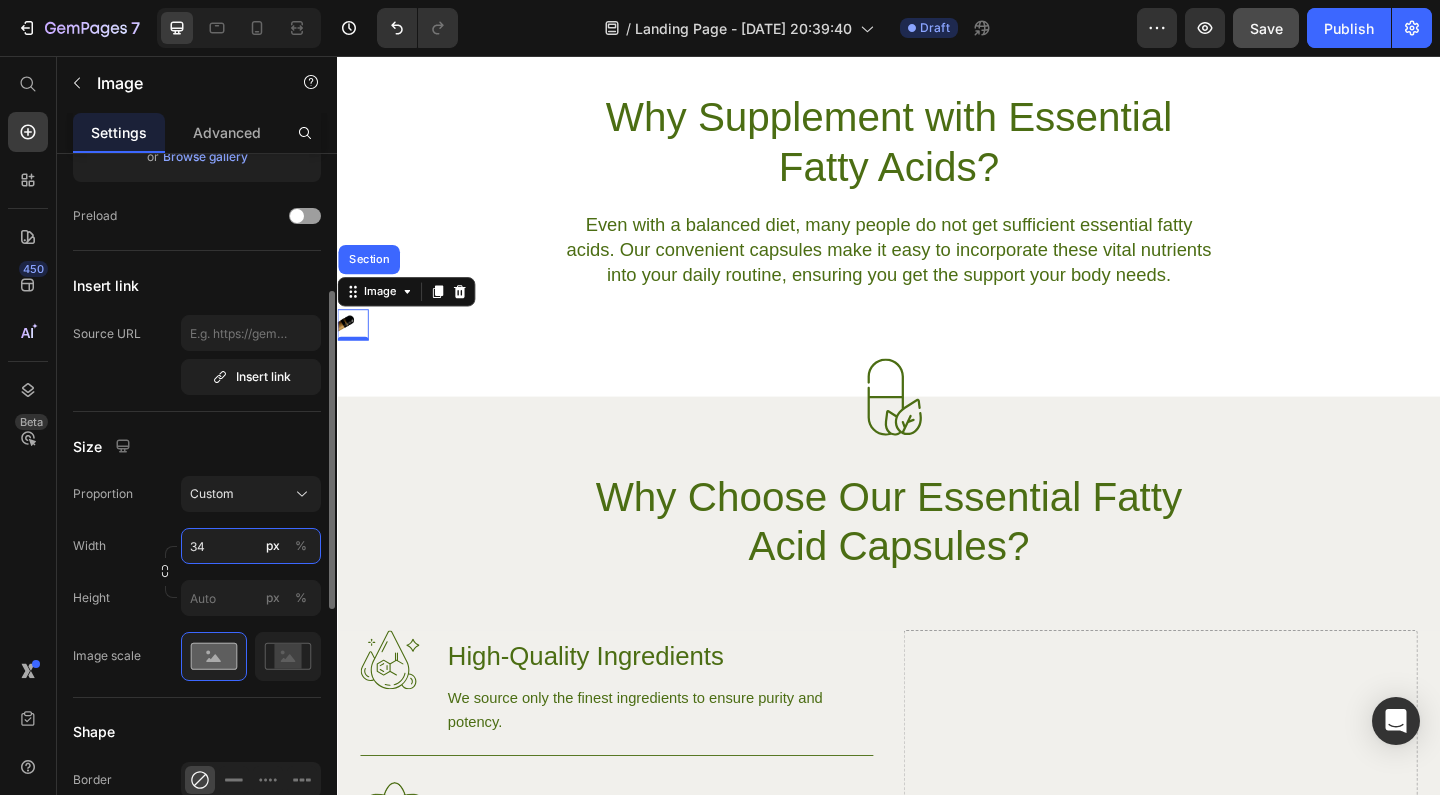 type on "3" 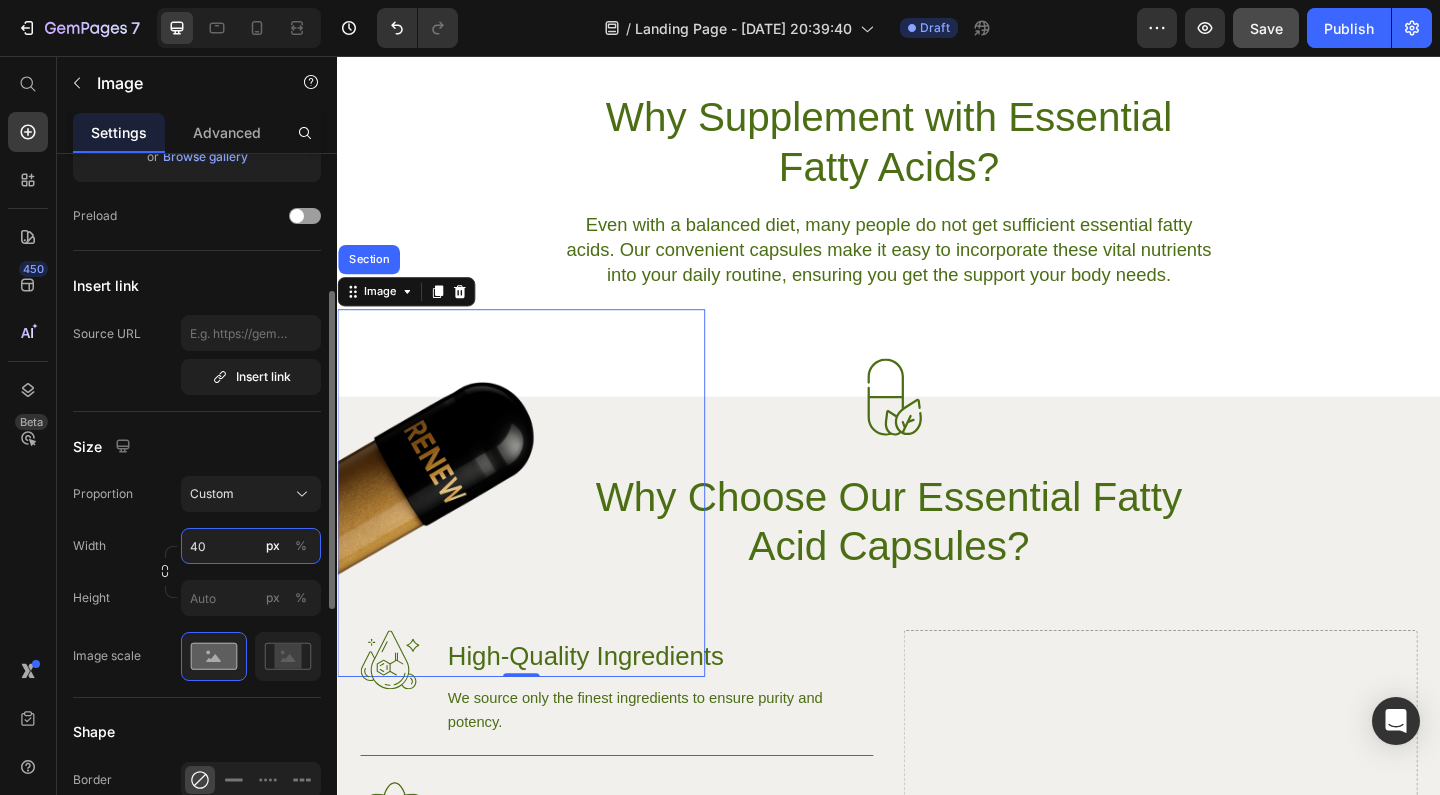 type on "4" 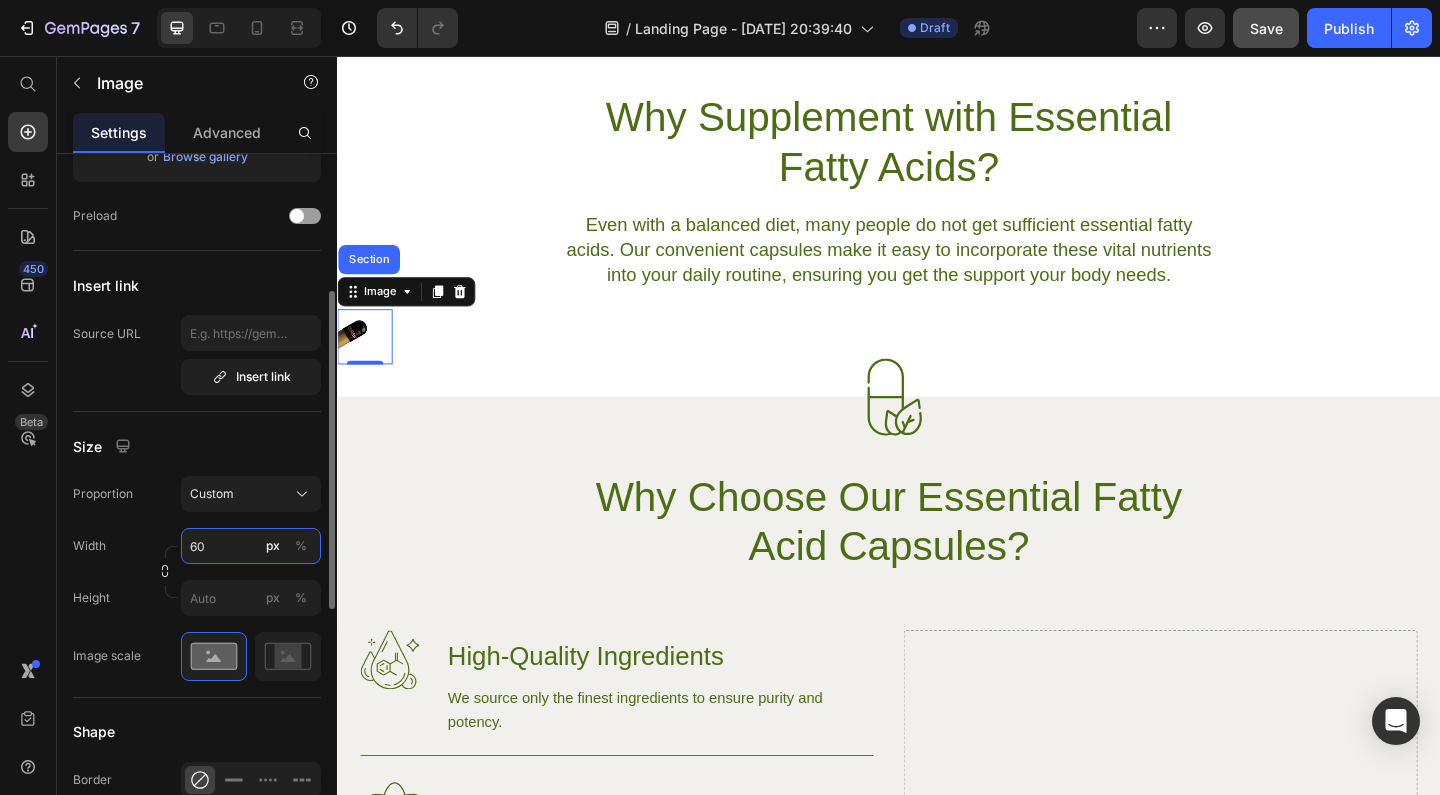 type on "6" 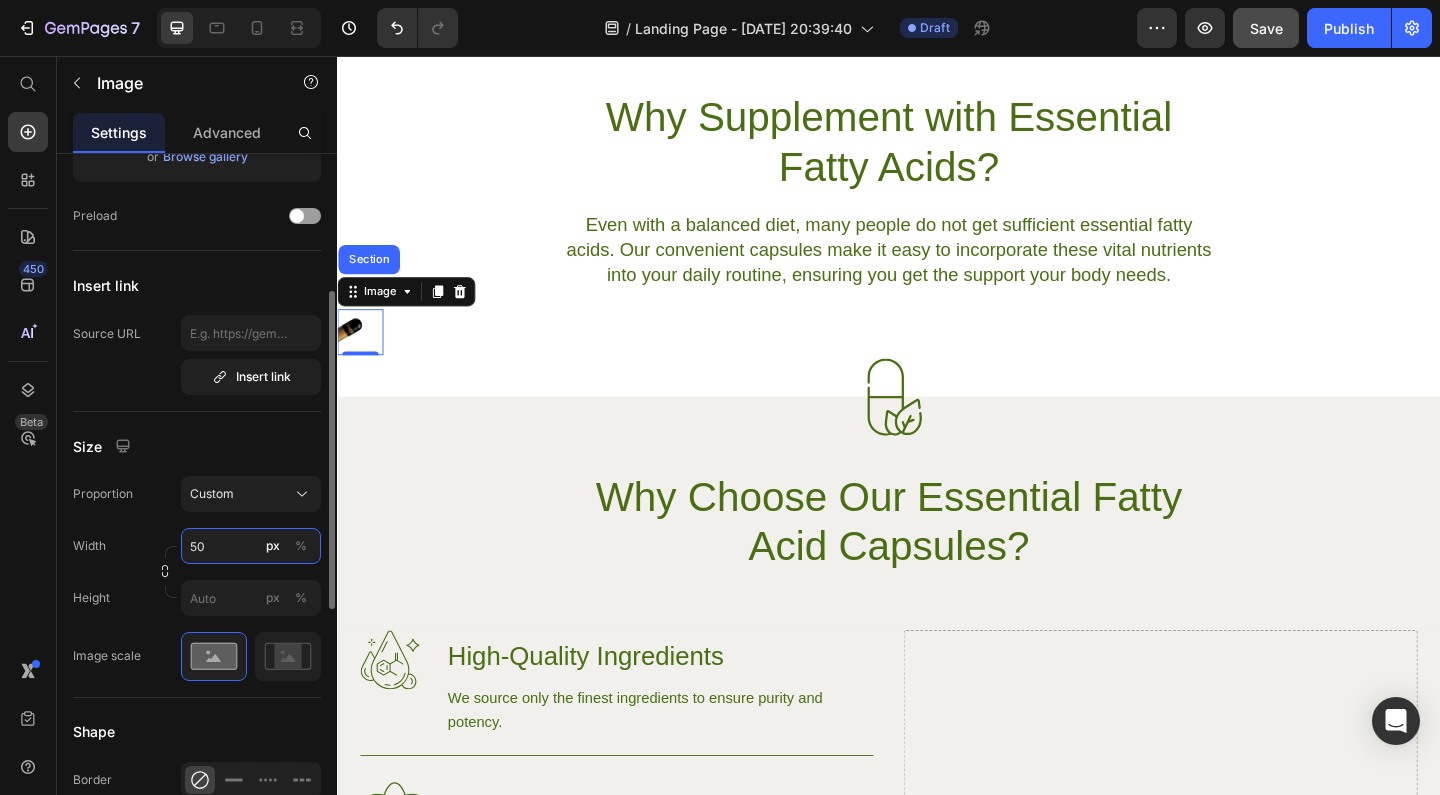 type on "5" 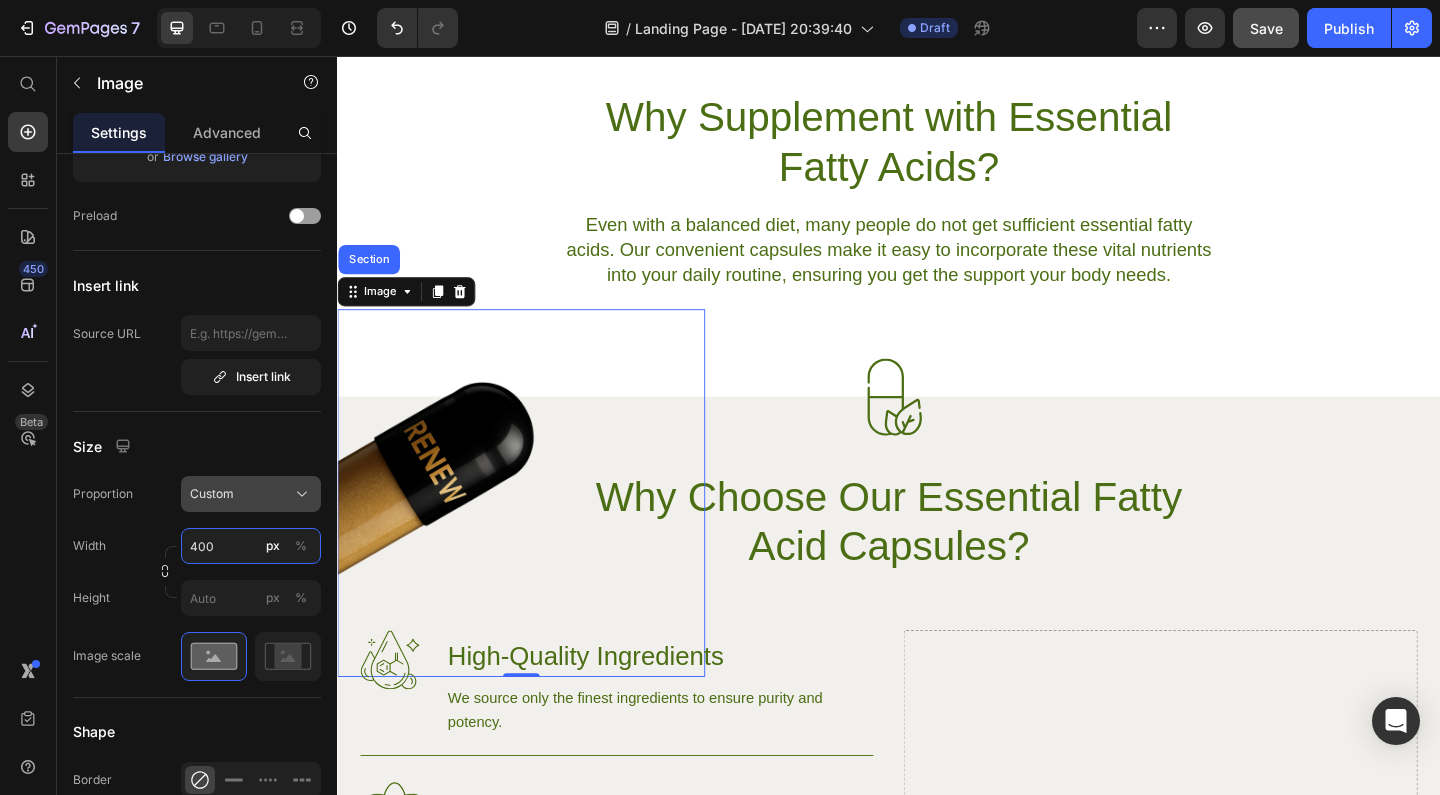 type on "400" 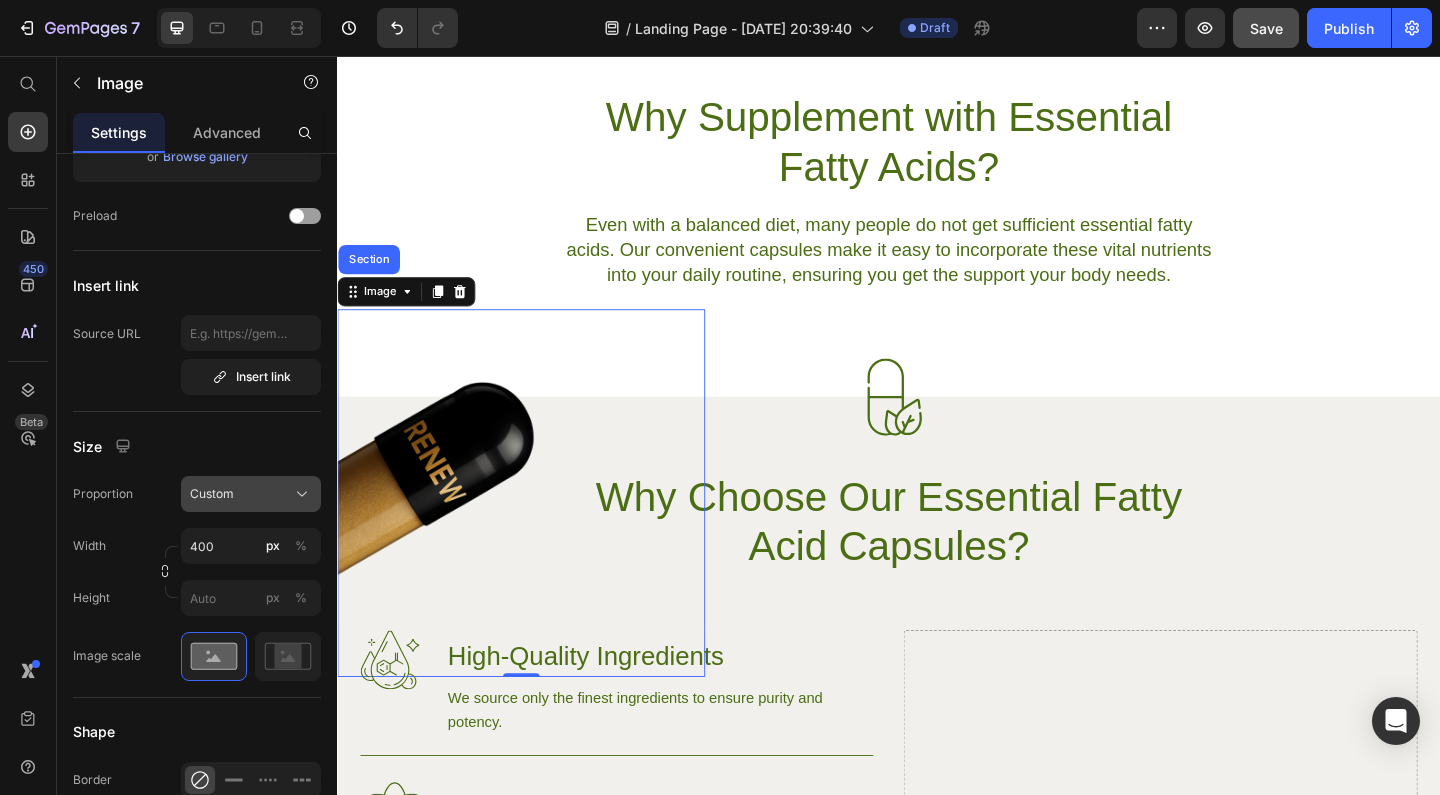 click on "Custom" 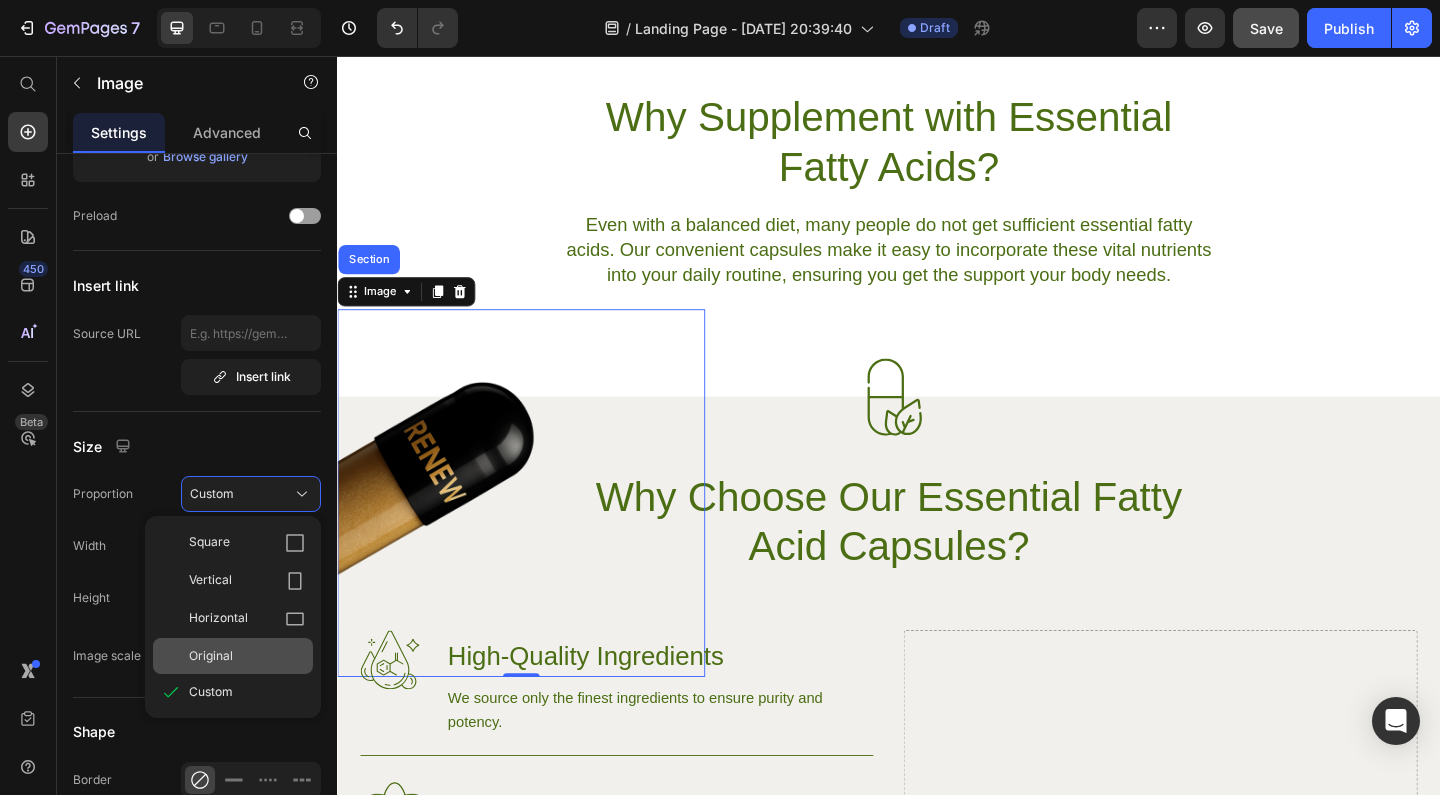 click on "Original" 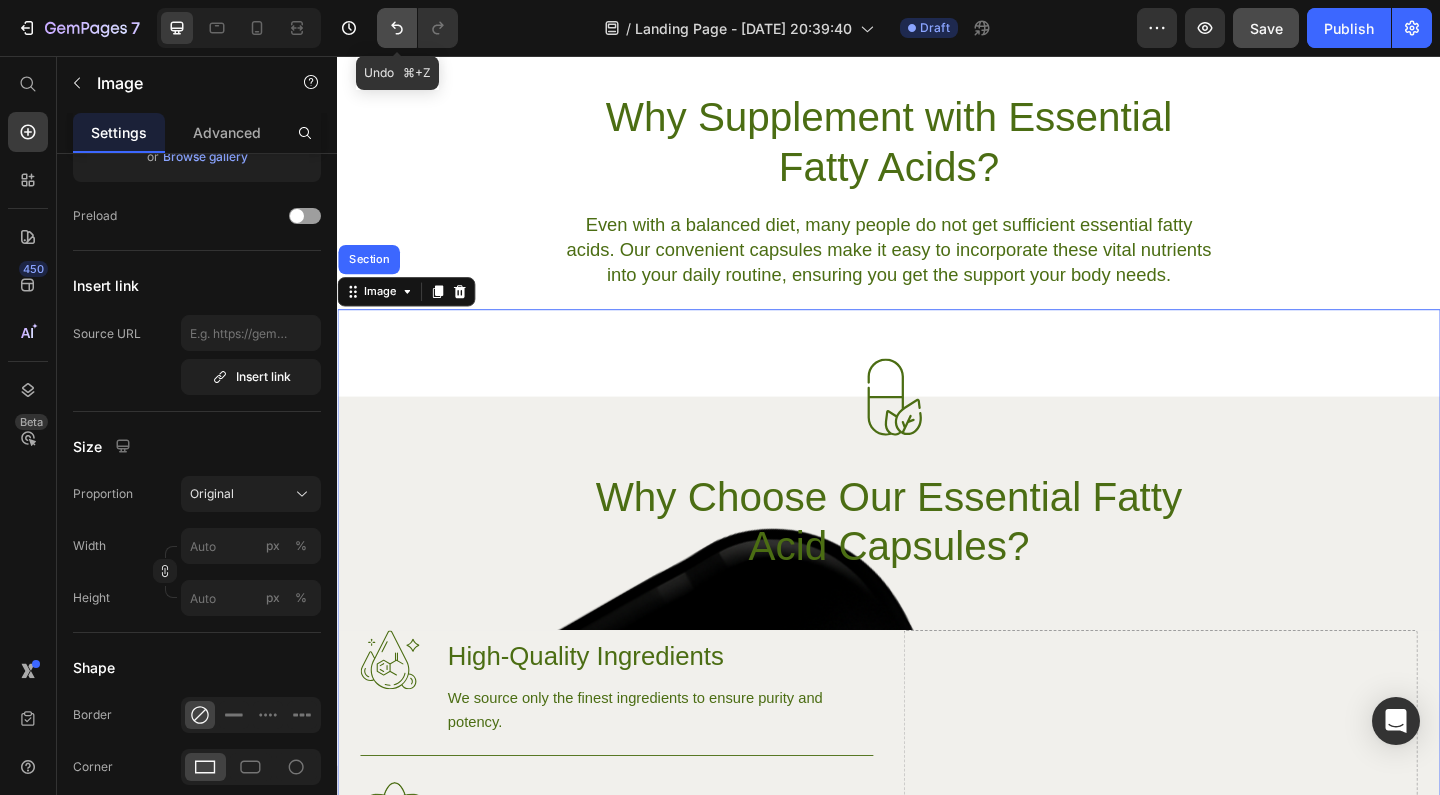 drag, startPoint x: 391, startPoint y: 24, endPoint x: 22, endPoint y: 67, distance: 371.49698 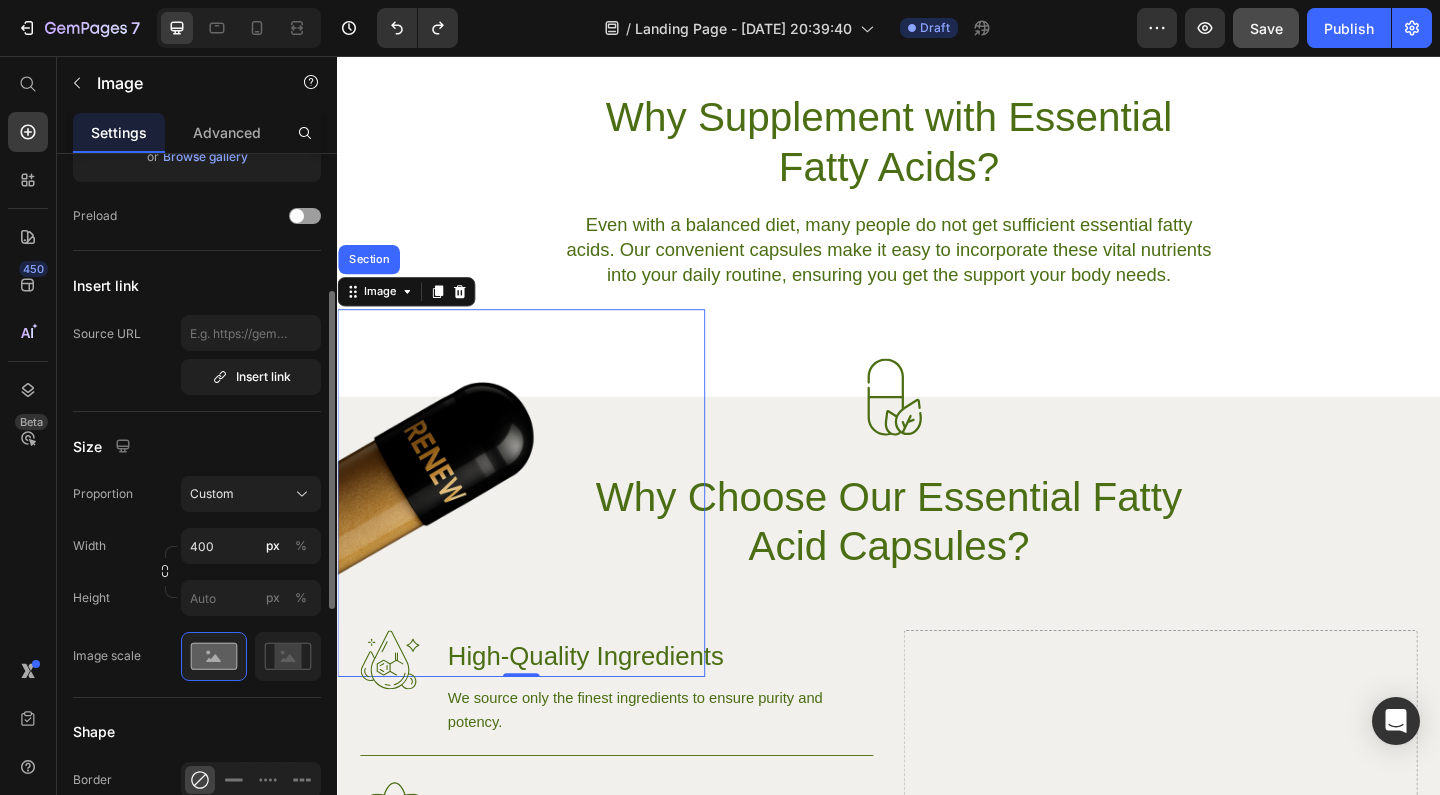 click on "Size" at bounding box center [197, 446] 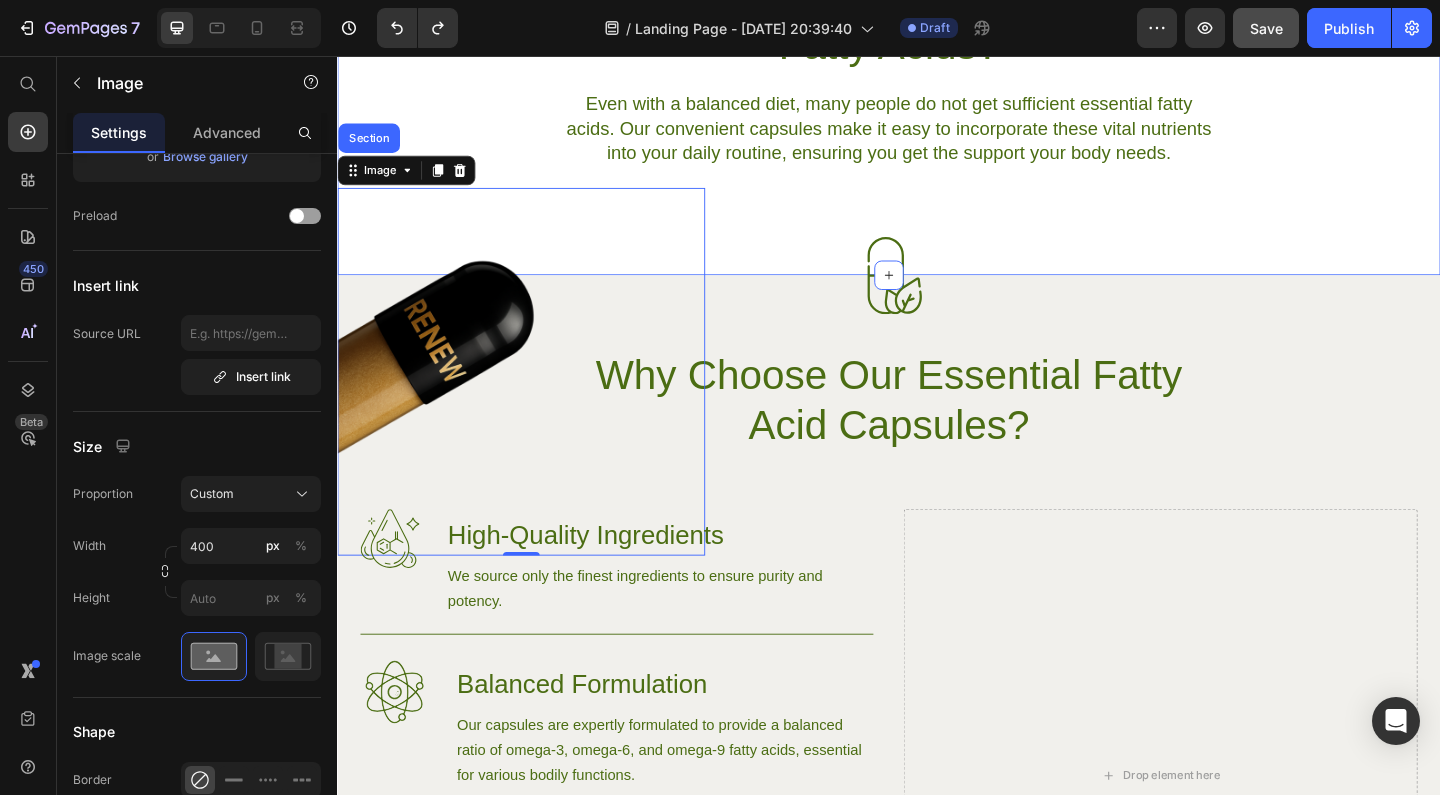 scroll, scrollTop: 988, scrollLeft: 0, axis: vertical 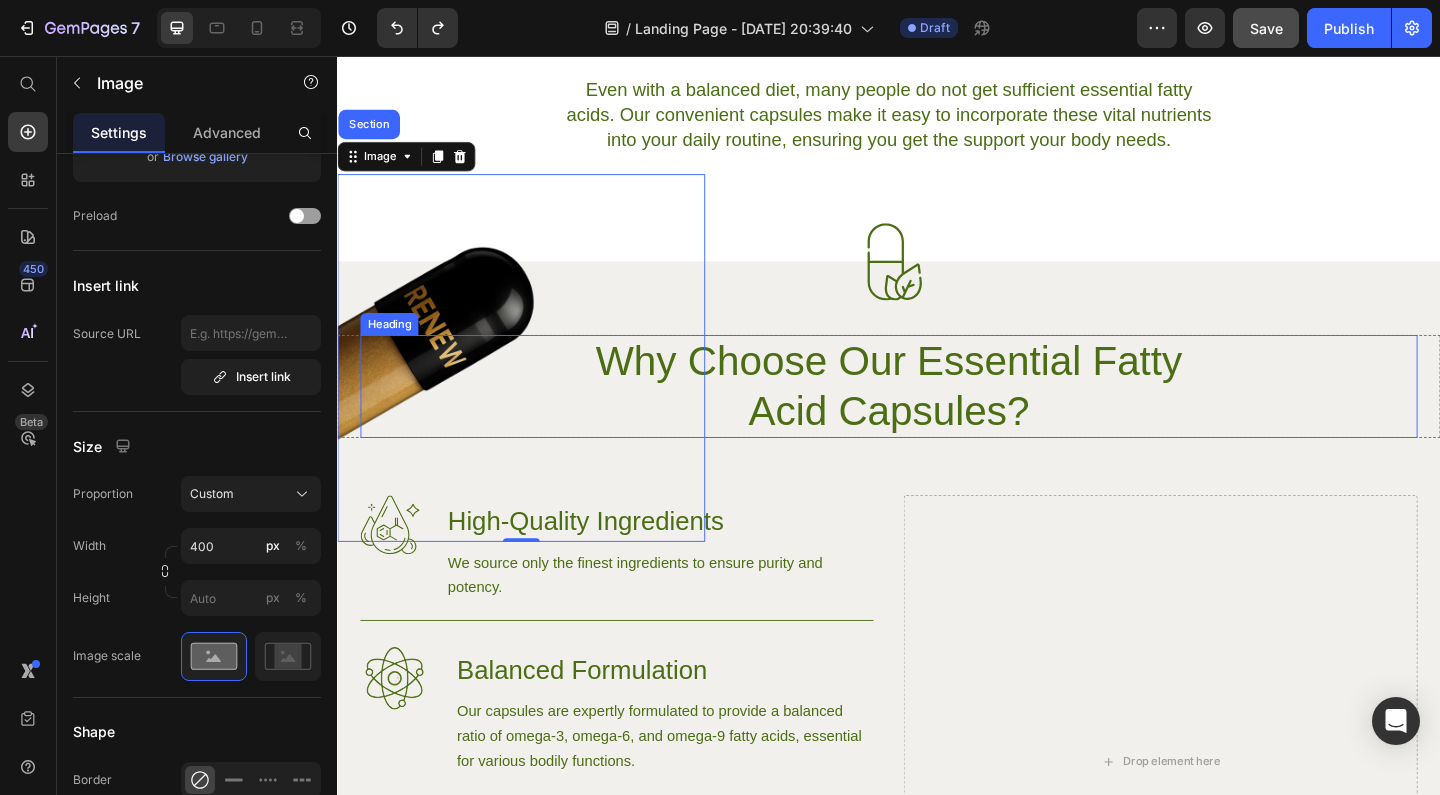 click on "Image Image Section   0 Why Choose Our Essential Fatty Acid Capsules? Heading Row Image High-Quality Ingredients Heading We source only the finest ingredients to ensure purity and potency. Text Block Row Image Balanced Formulation Heading Our capsules are expertly formulated to provide a balanced ratio of omega-3, omega-6, and omega-9 fatty acids, essential for various bodily functions. Text Block Row Image Bioavailable Heading Each capsule is designed for maximum absorption, ensuring that you get the most out of every dose. Text Block Row Try Gem 15 Button Row
Drop element here Hero Banner" at bounding box center [937, 766] 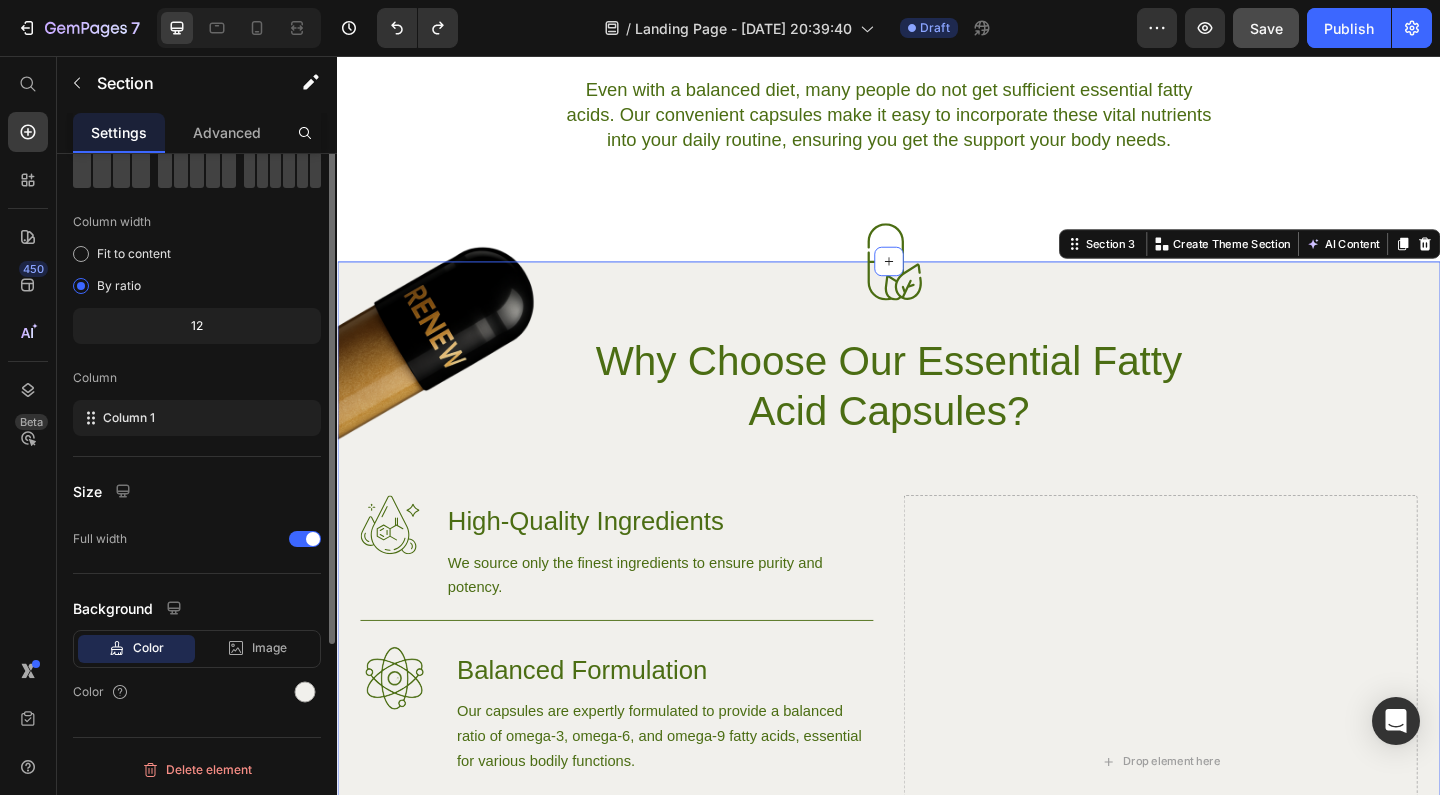 scroll, scrollTop: 0, scrollLeft: 0, axis: both 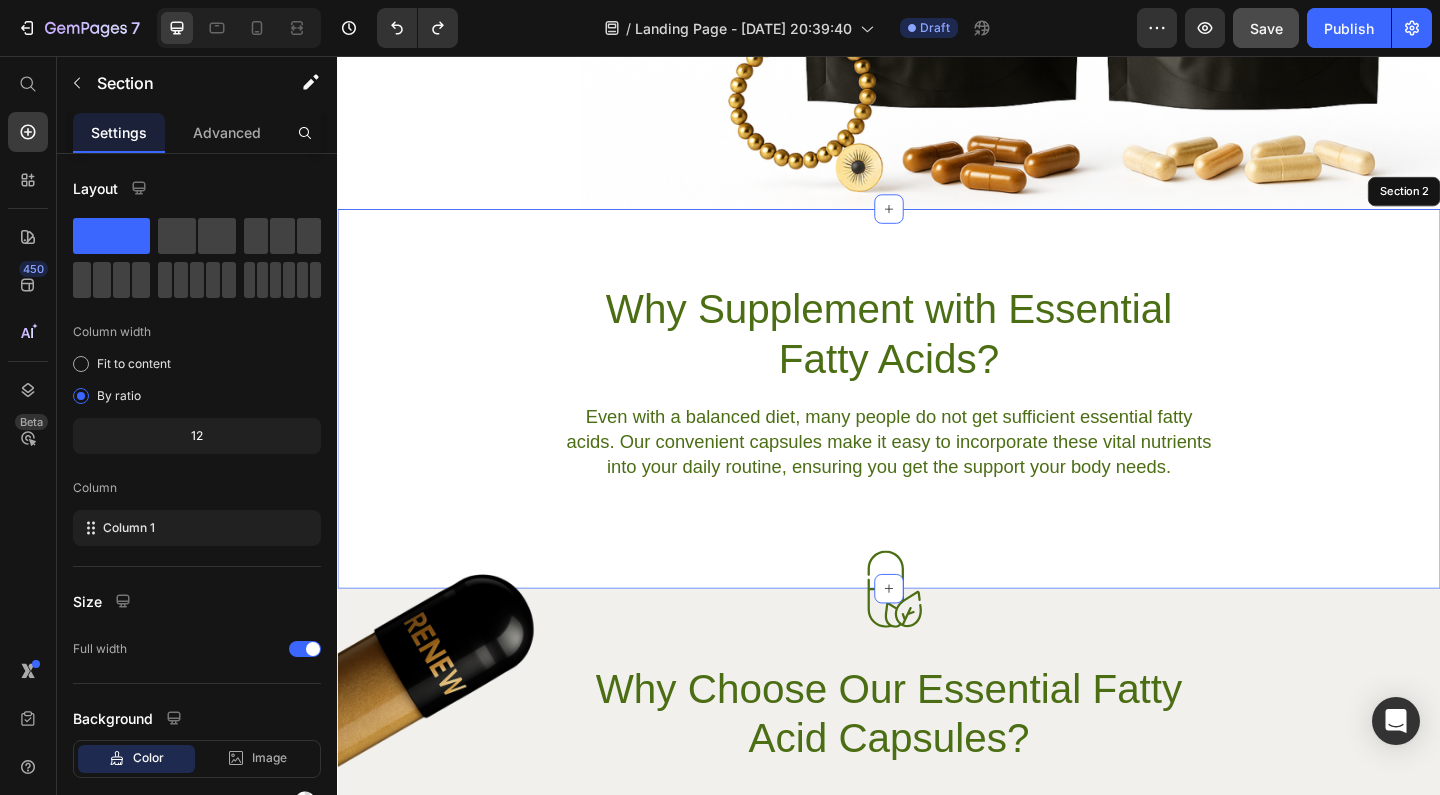 click on "Why Supplement with Essential Fatty Acids? Heading Even with a balanced diet, many people do not get sufficient essential fatty acids. Our convenient capsules make it easy to incorporate these vital nutrients into your daily routine, ensuring you get the support your body needs. Text Block Row" at bounding box center [937, 410] 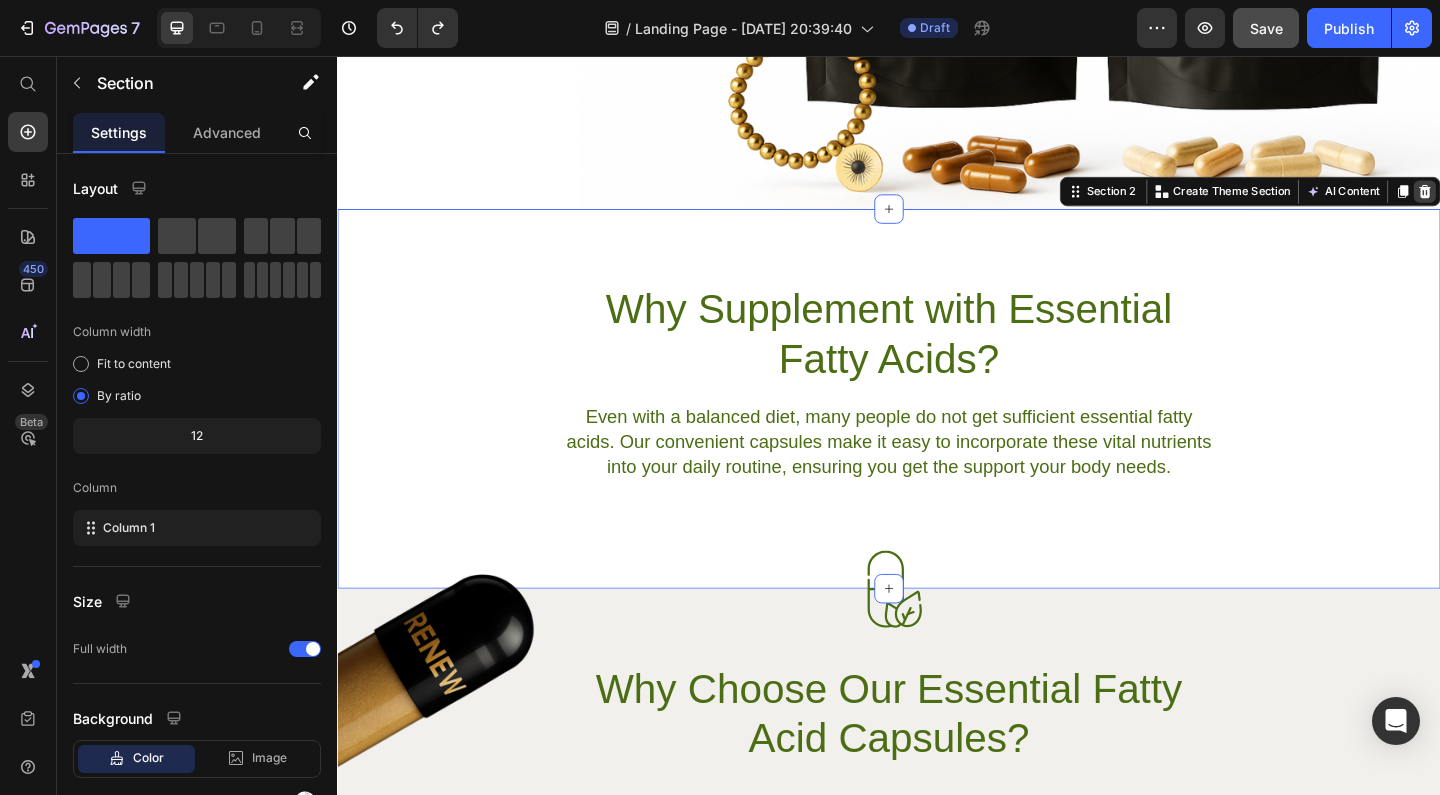 click at bounding box center [1520, 203] 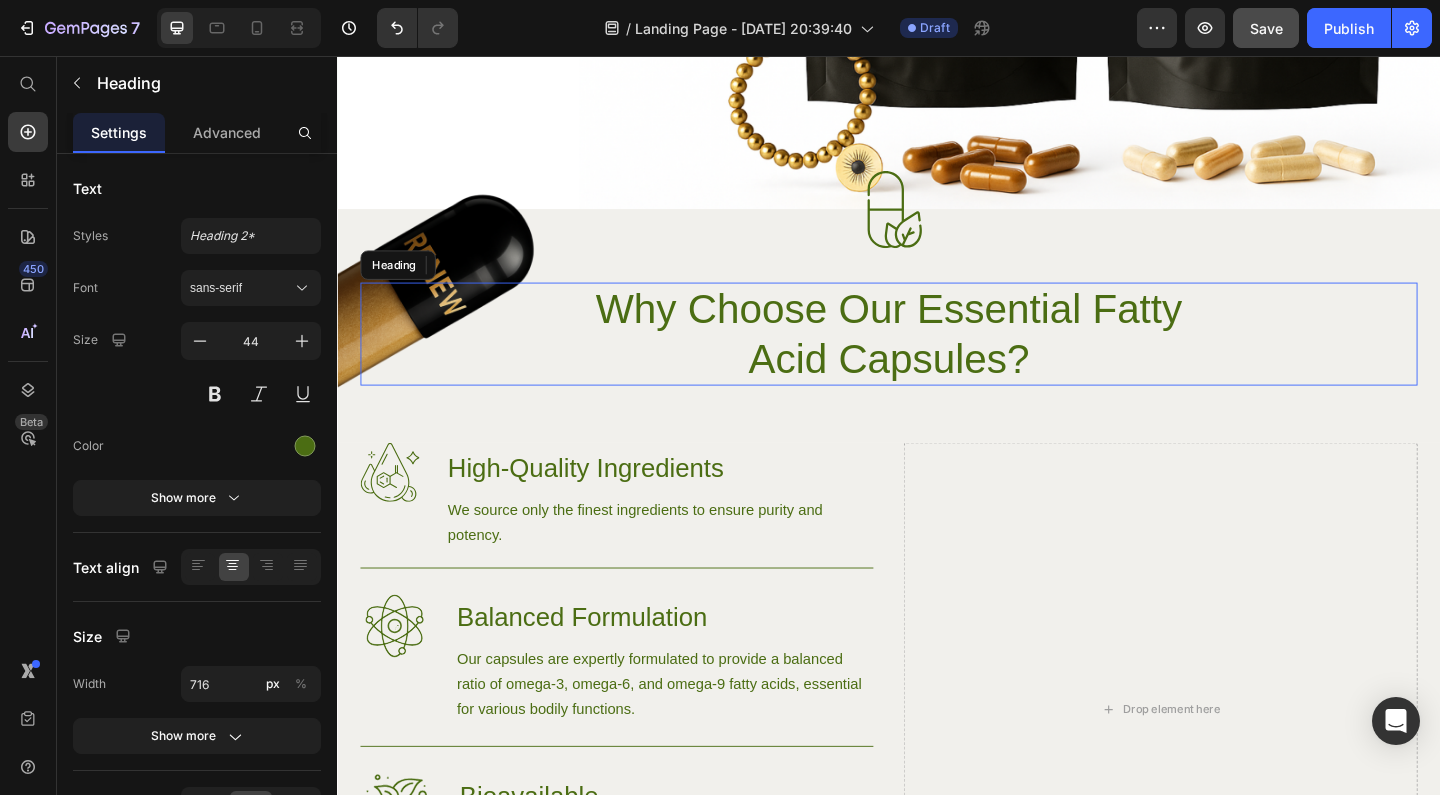 click on "Why Choose Our Essential Fatty Acid Capsules?" at bounding box center (937, 358) 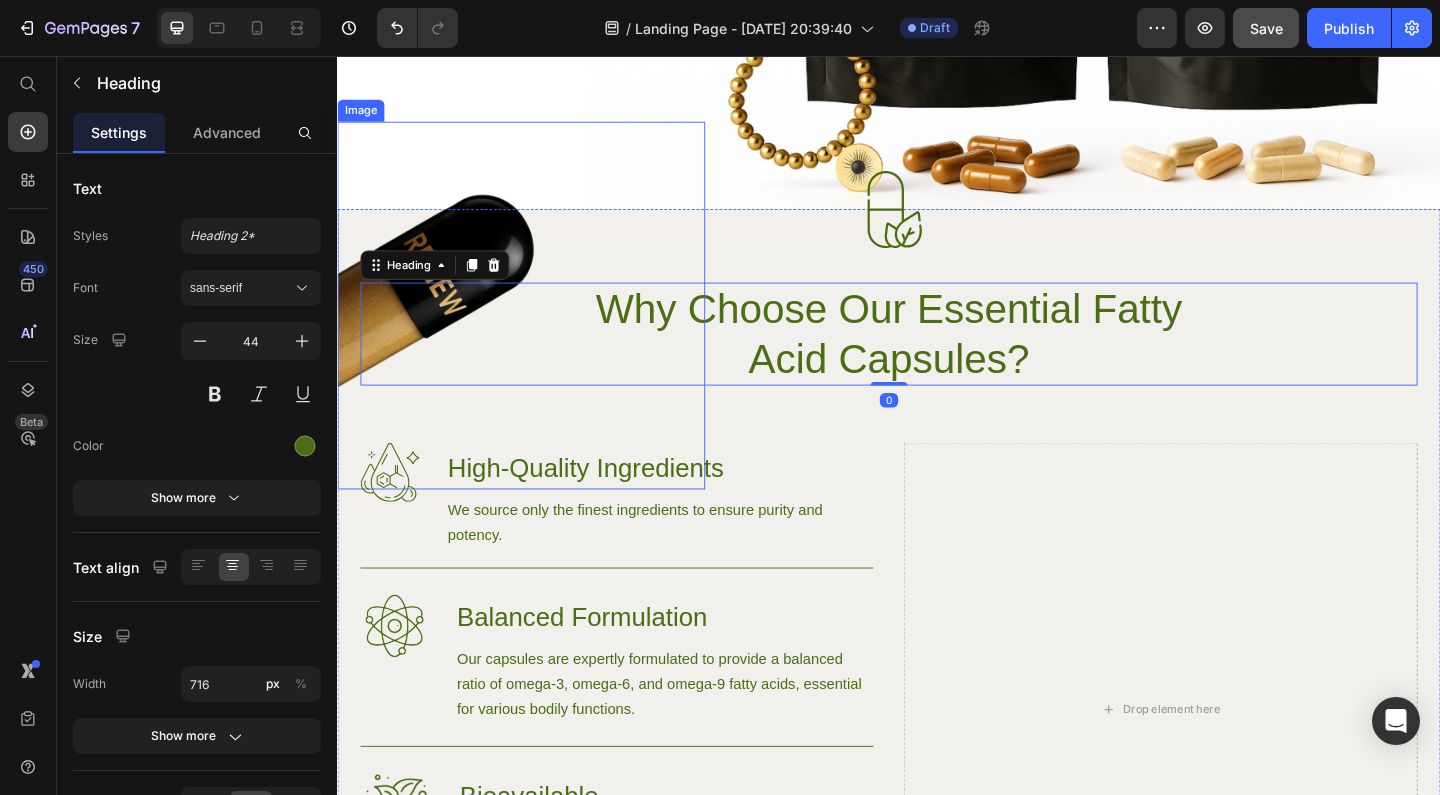 click at bounding box center (537, 327) 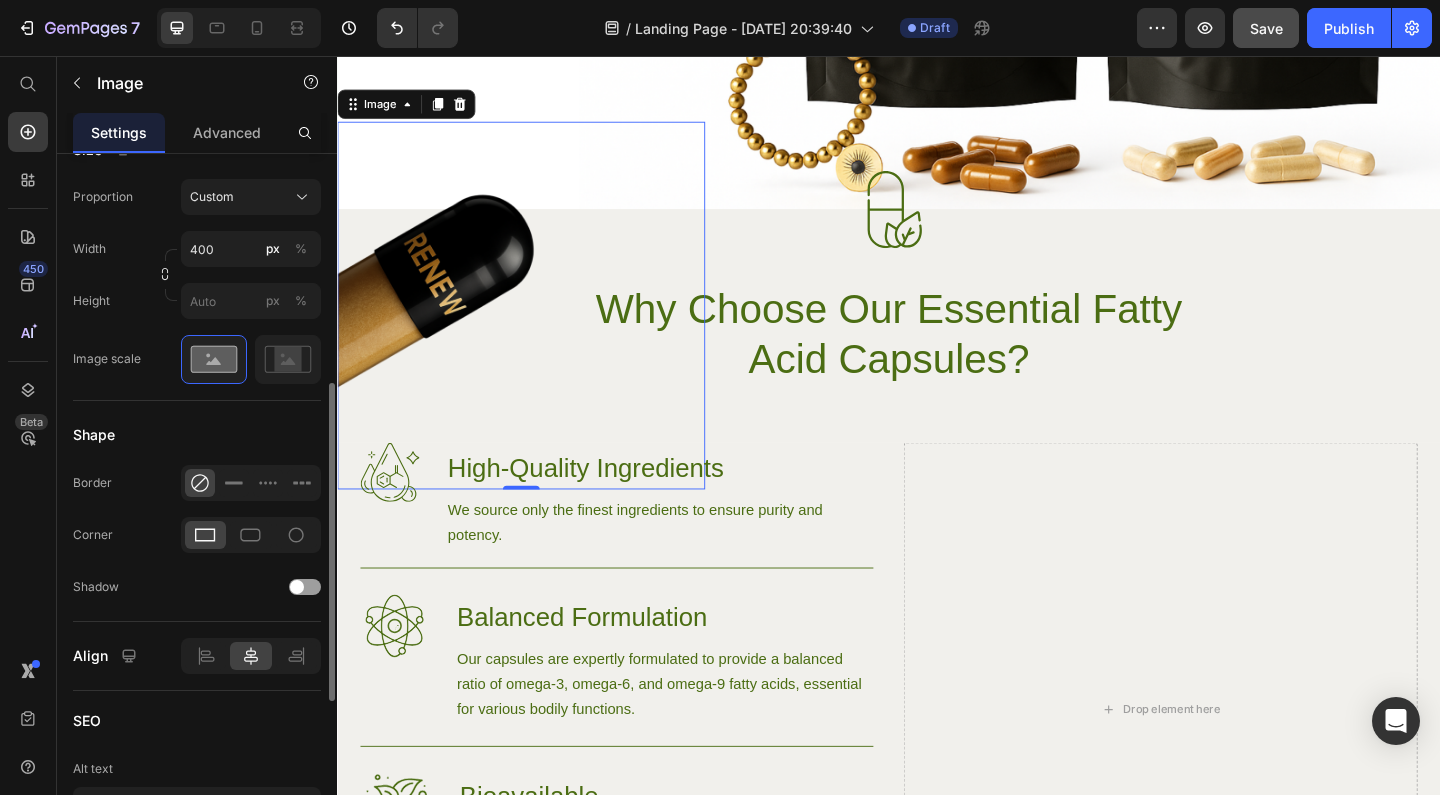 scroll, scrollTop: 620, scrollLeft: 0, axis: vertical 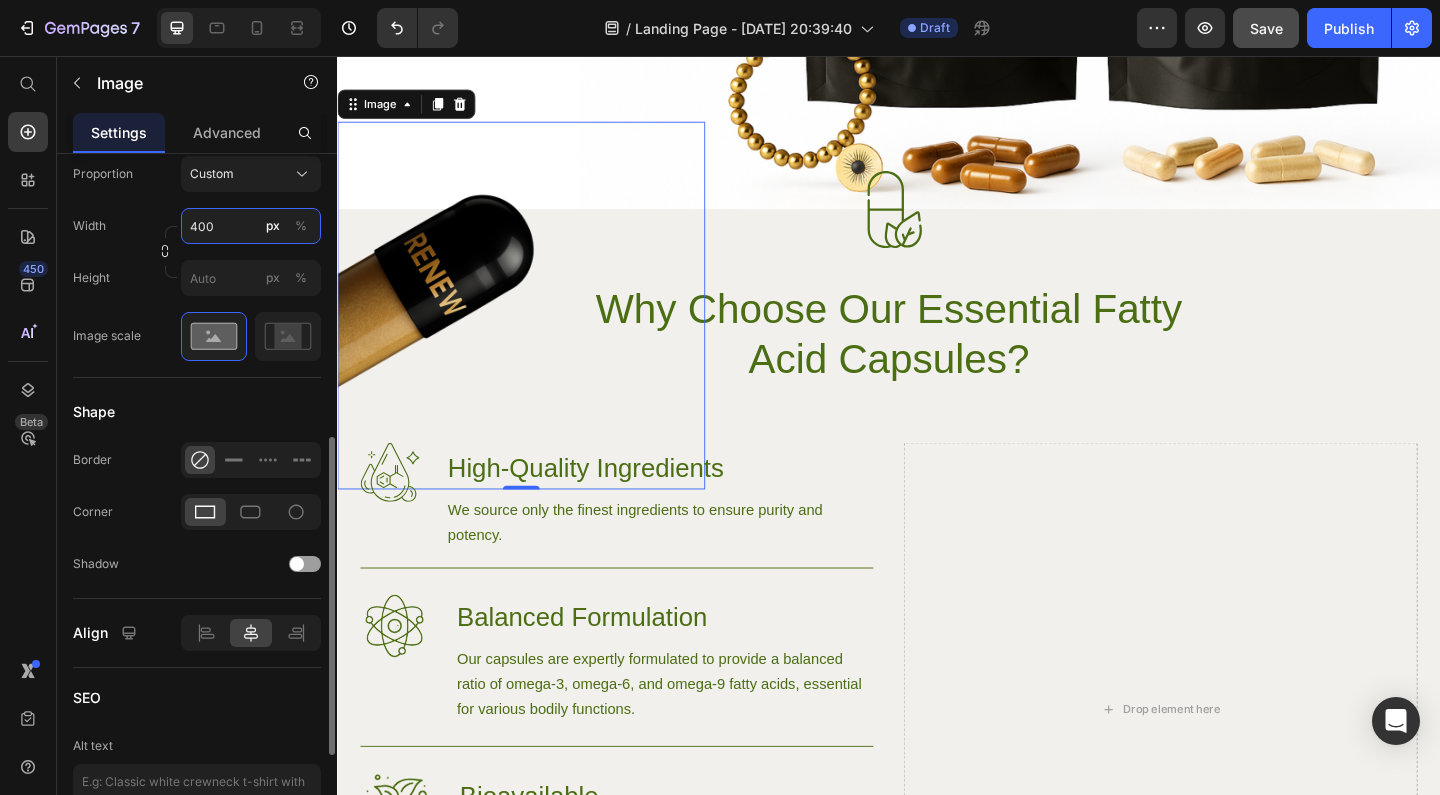 click on "400" at bounding box center (251, 226) 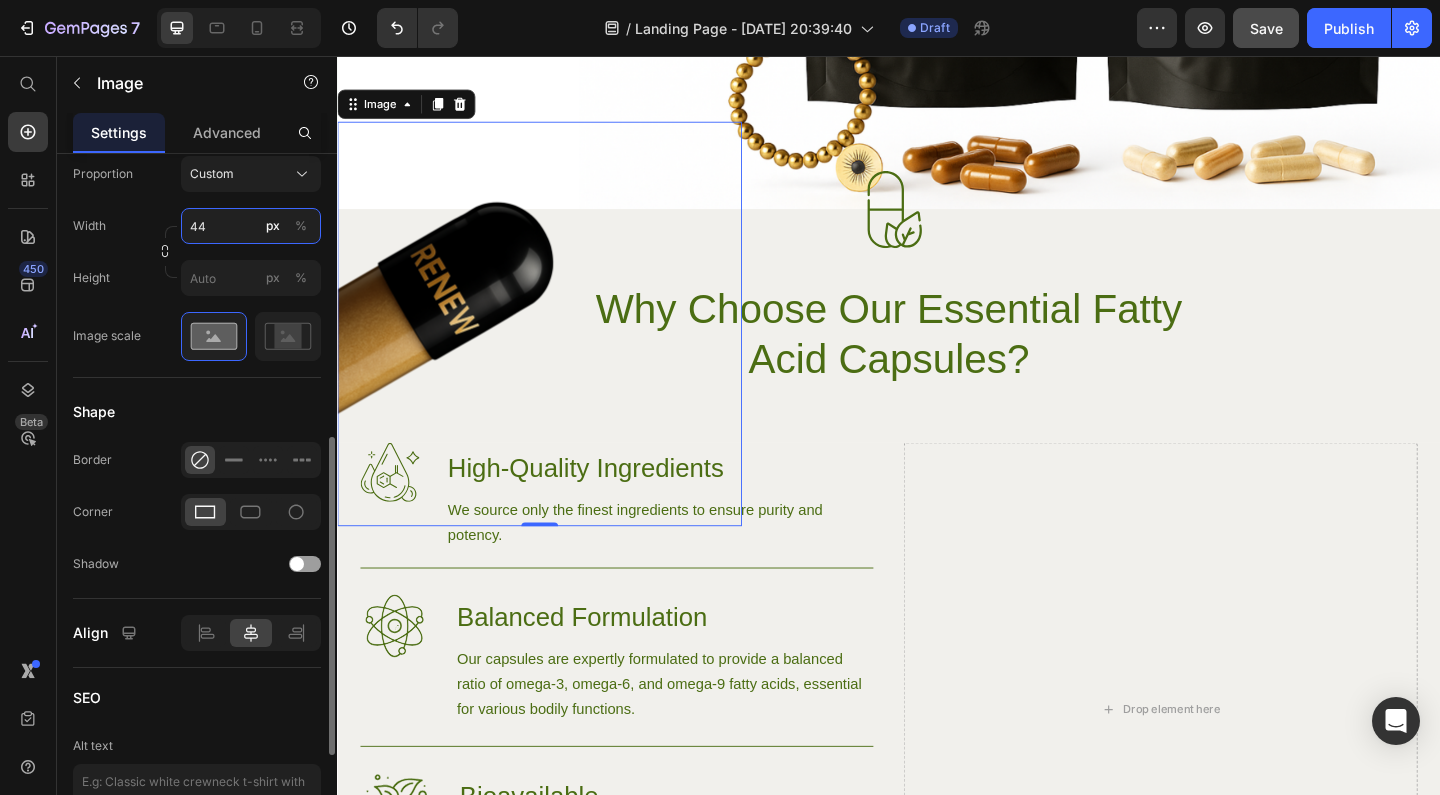 type on "4" 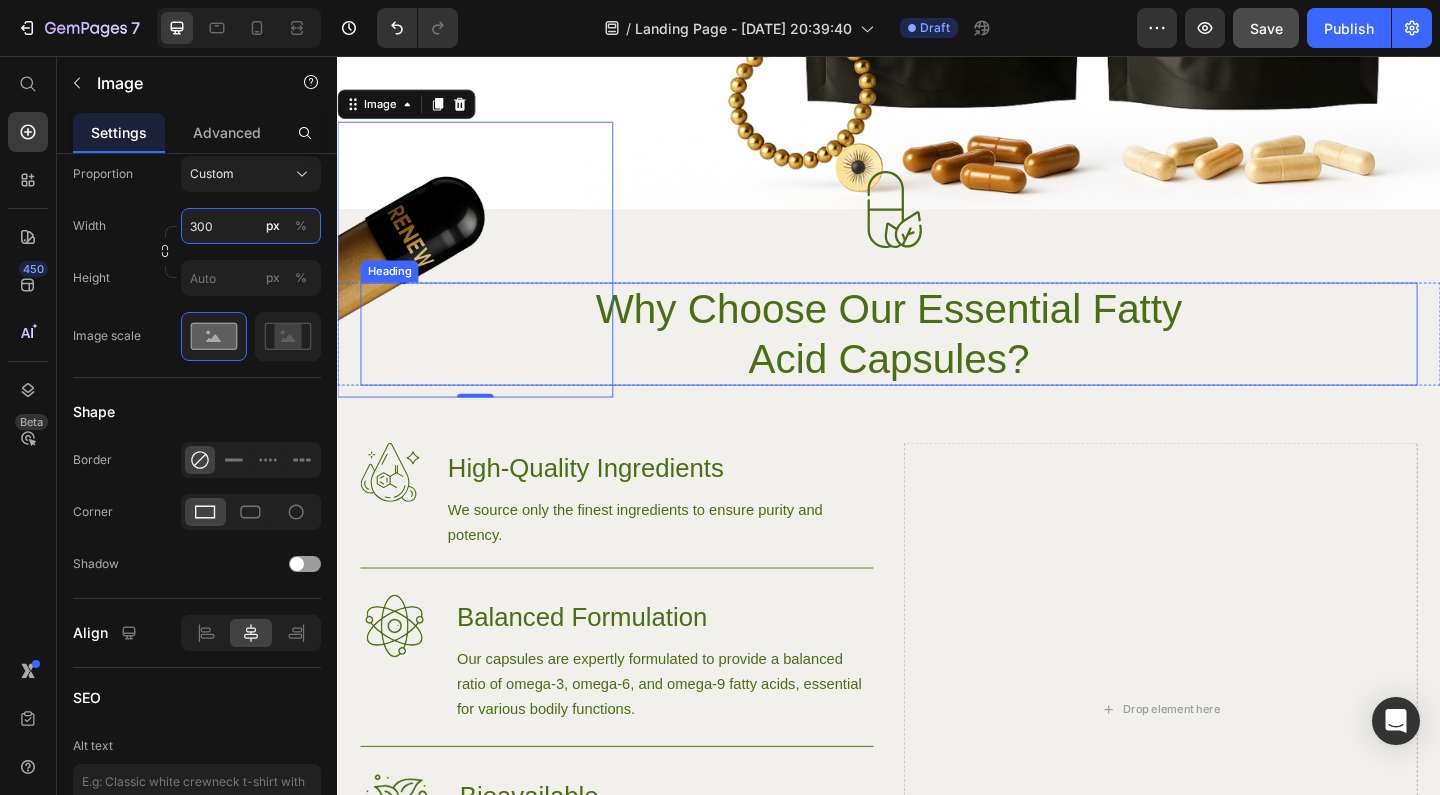 scroll, scrollTop: 608, scrollLeft: 0, axis: vertical 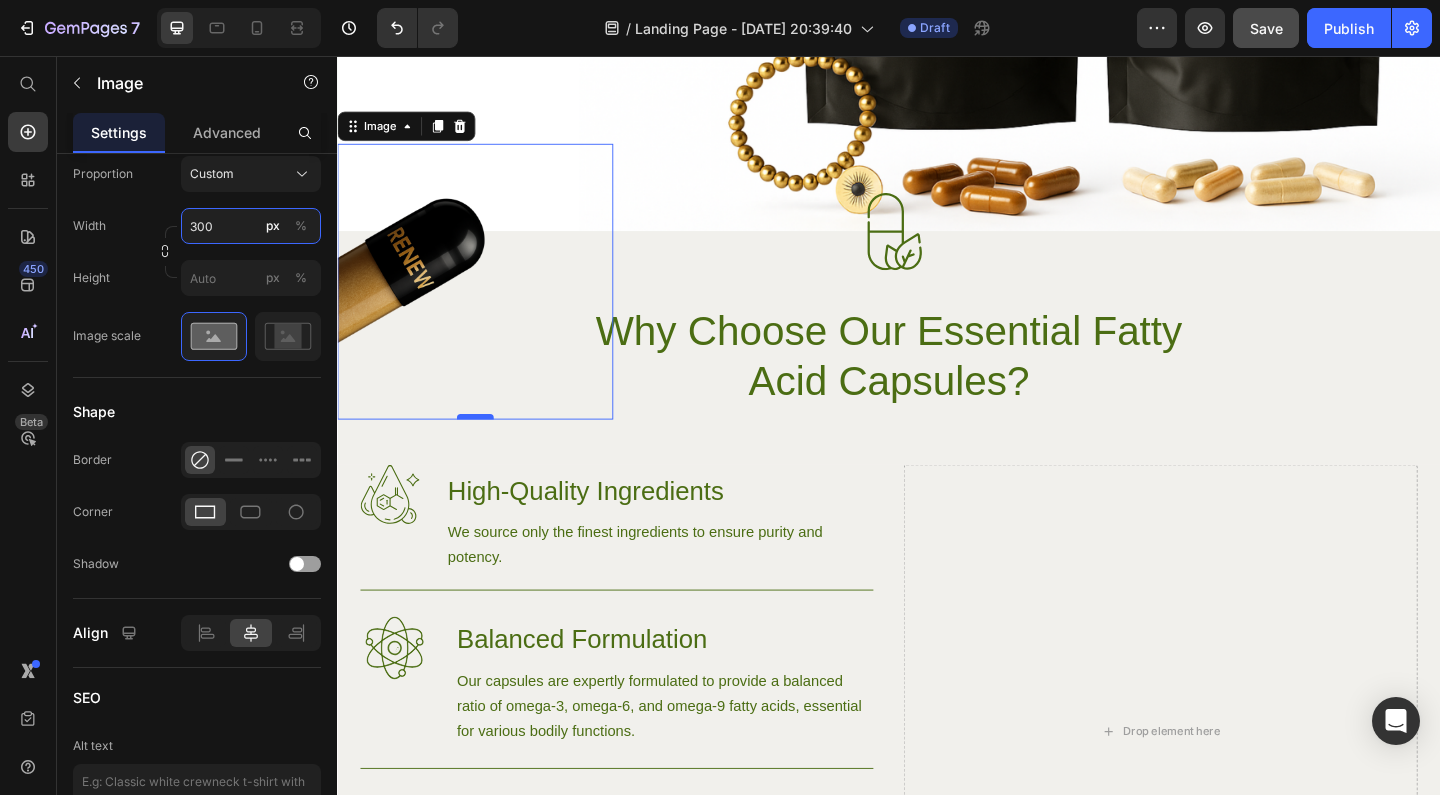 type on "300" 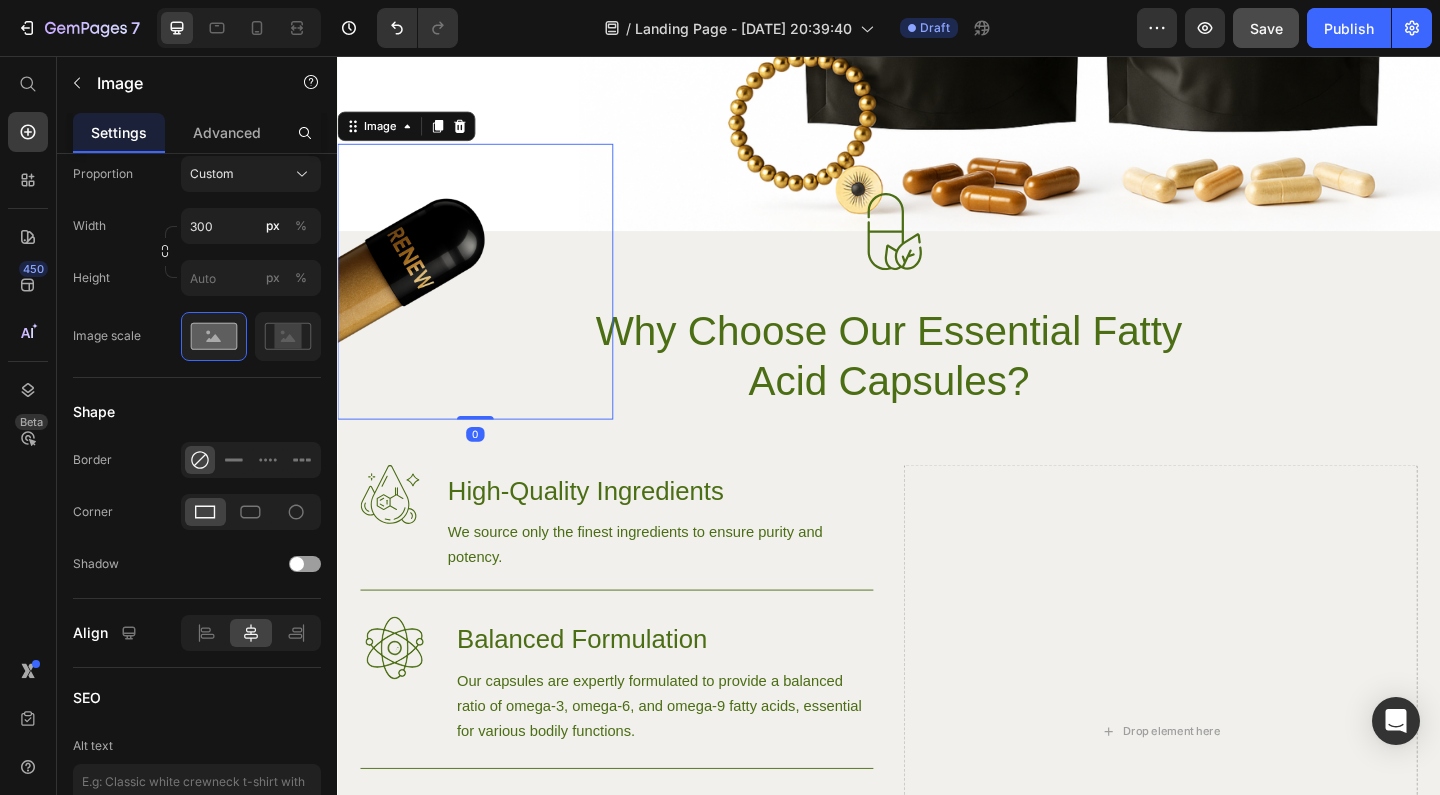drag, startPoint x: 485, startPoint y: 447, endPoint x: 484, endPoint y: 386, distance: 61.008198 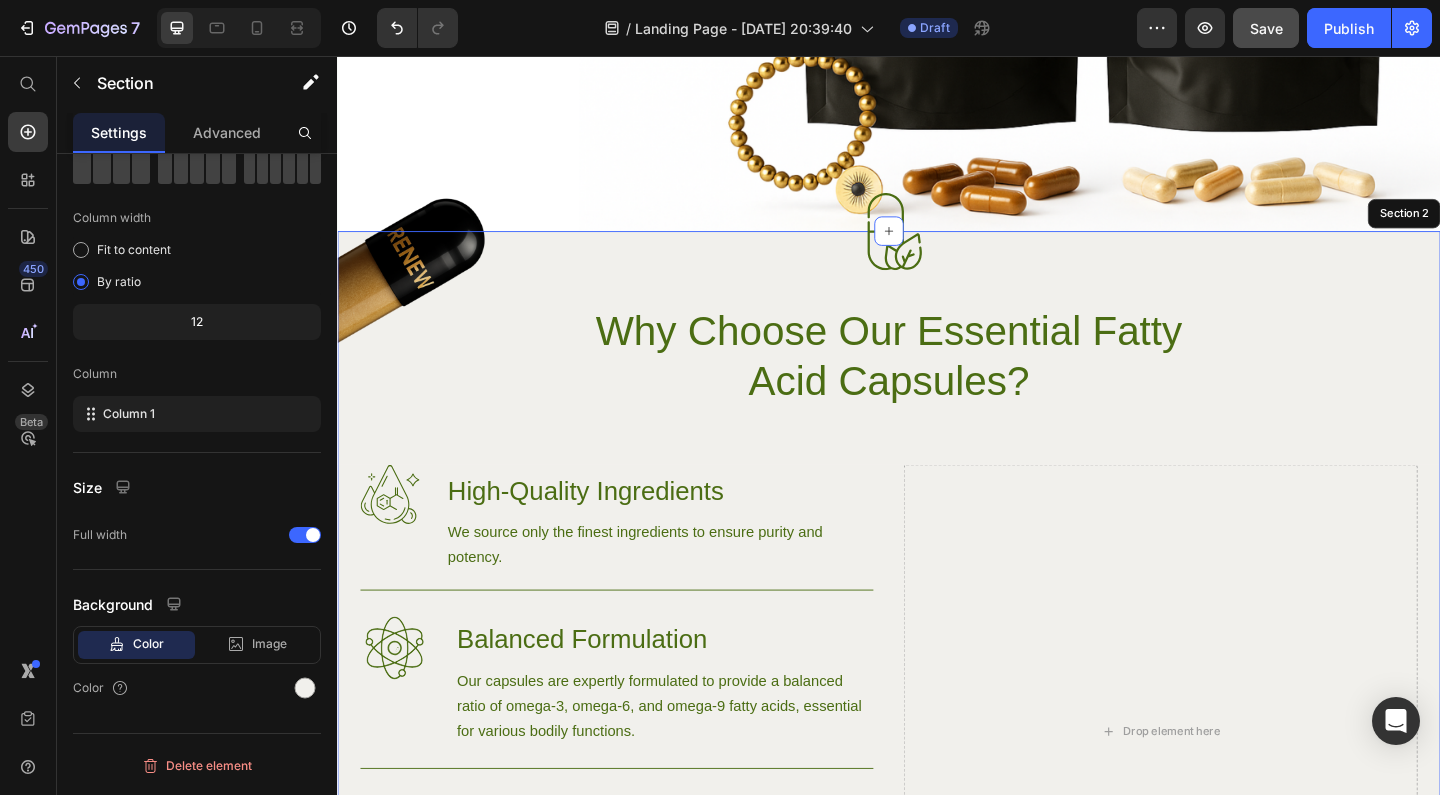 click on "Image Image   0 Why Choose Our Essential Fatty Acid Capsules? Heading Row Image High-Quality Ingredients Heading We source only the finest ingredients to ensure purity and potency. Text Block Row Image Balanced Formulation Heading Our capsules are expertly formulated to provide a balanced ratio of omega-3, omega-6, and omega-9 fatty acids, essential for various bodily functions. Text Block Row Image Bioavailable Heading Each capsule is designed for maximum absorption, ensuring that you get the most out of every dose. Text Block Row Try Gem 15 Button Row
Drop element here Hero Banner" at bounding box center (937, 733) 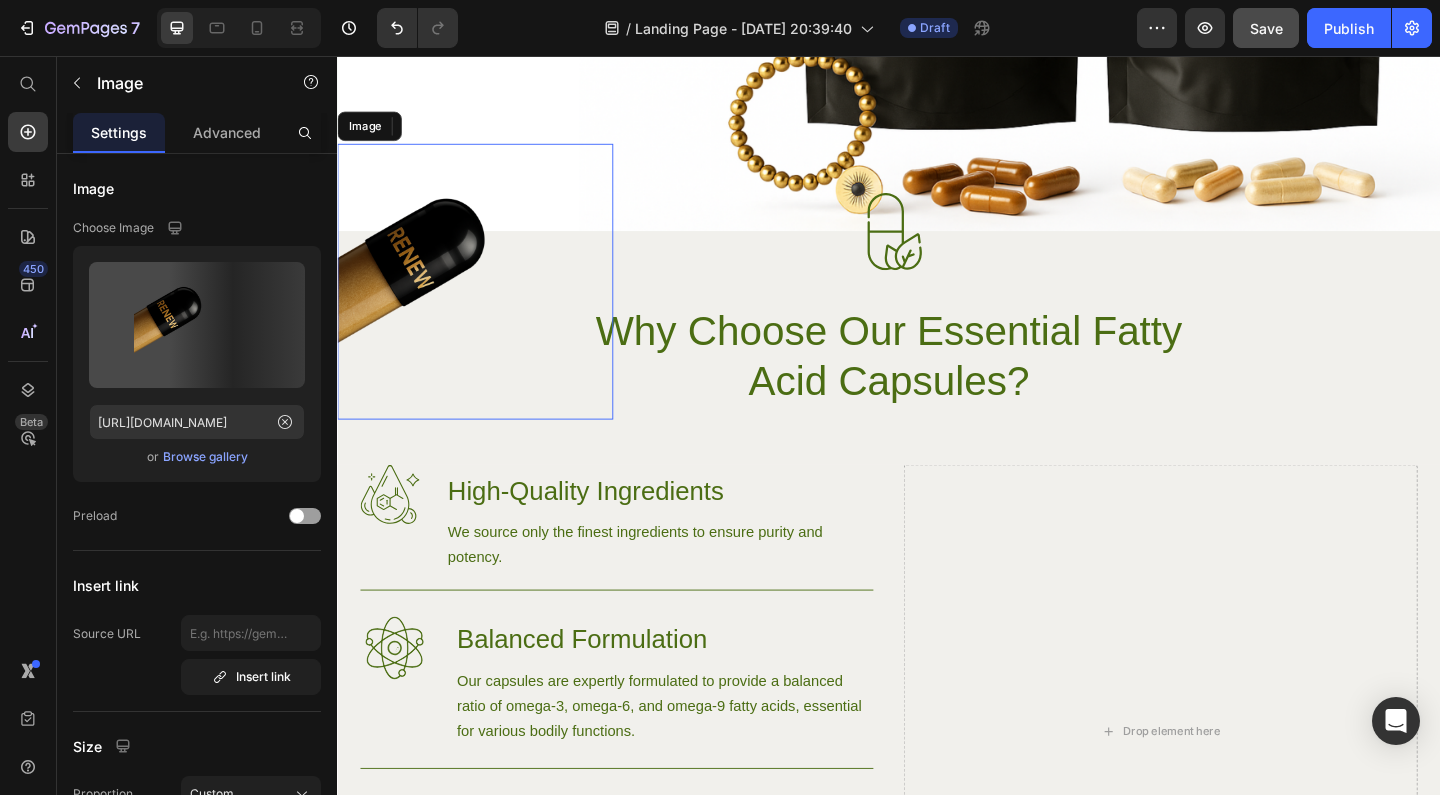 click at bounding box center (487, 301) 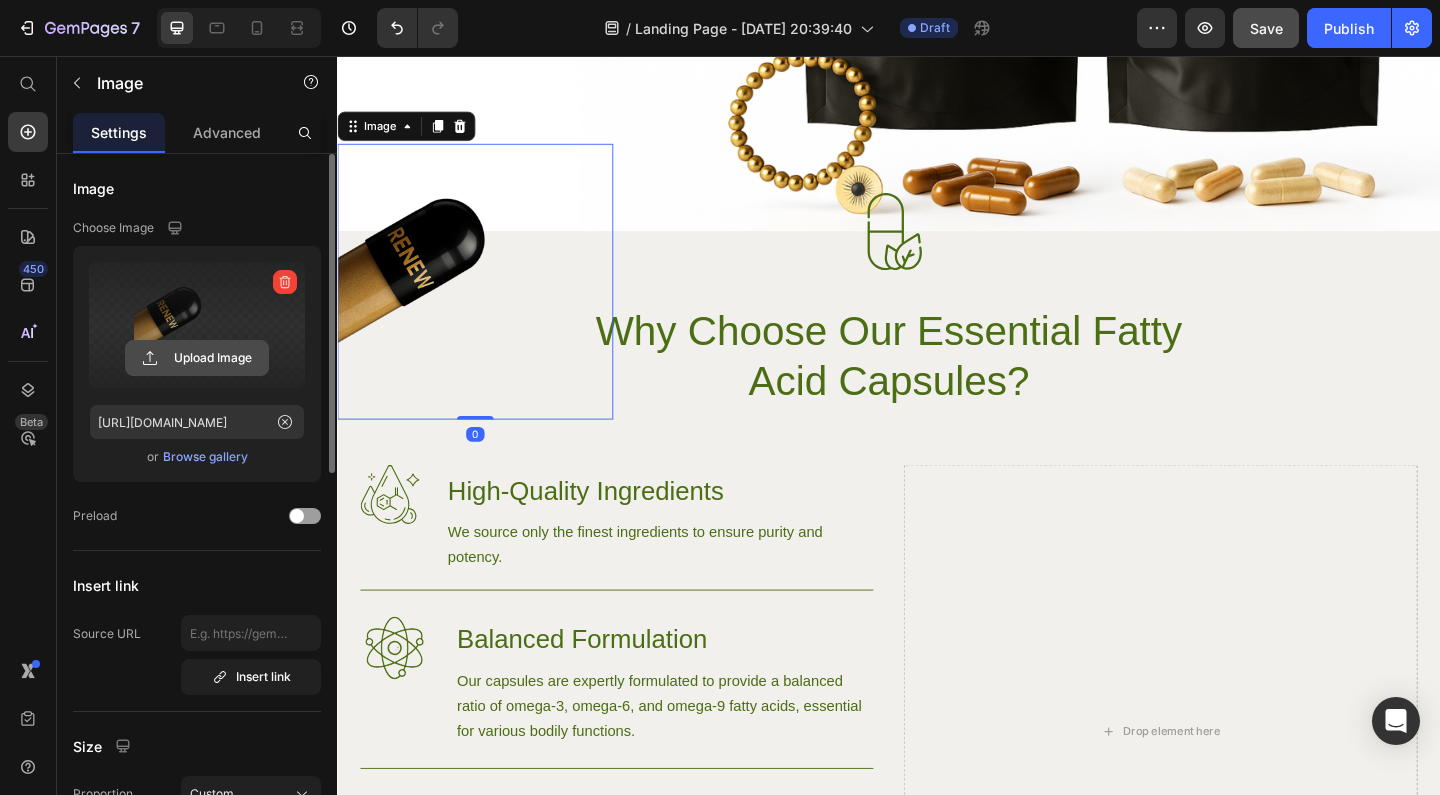 click 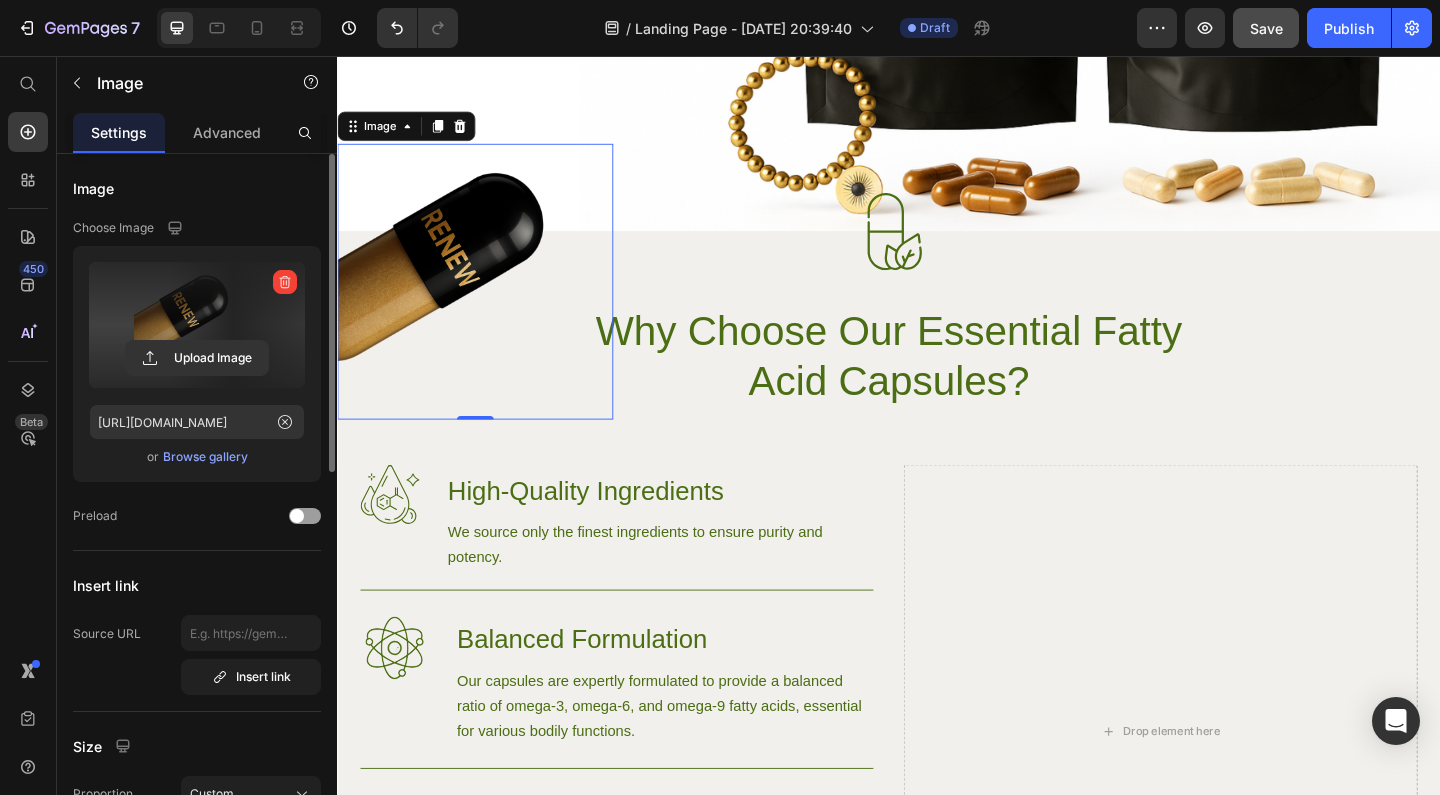 type on "[URL][DOMAIN_NAME]" 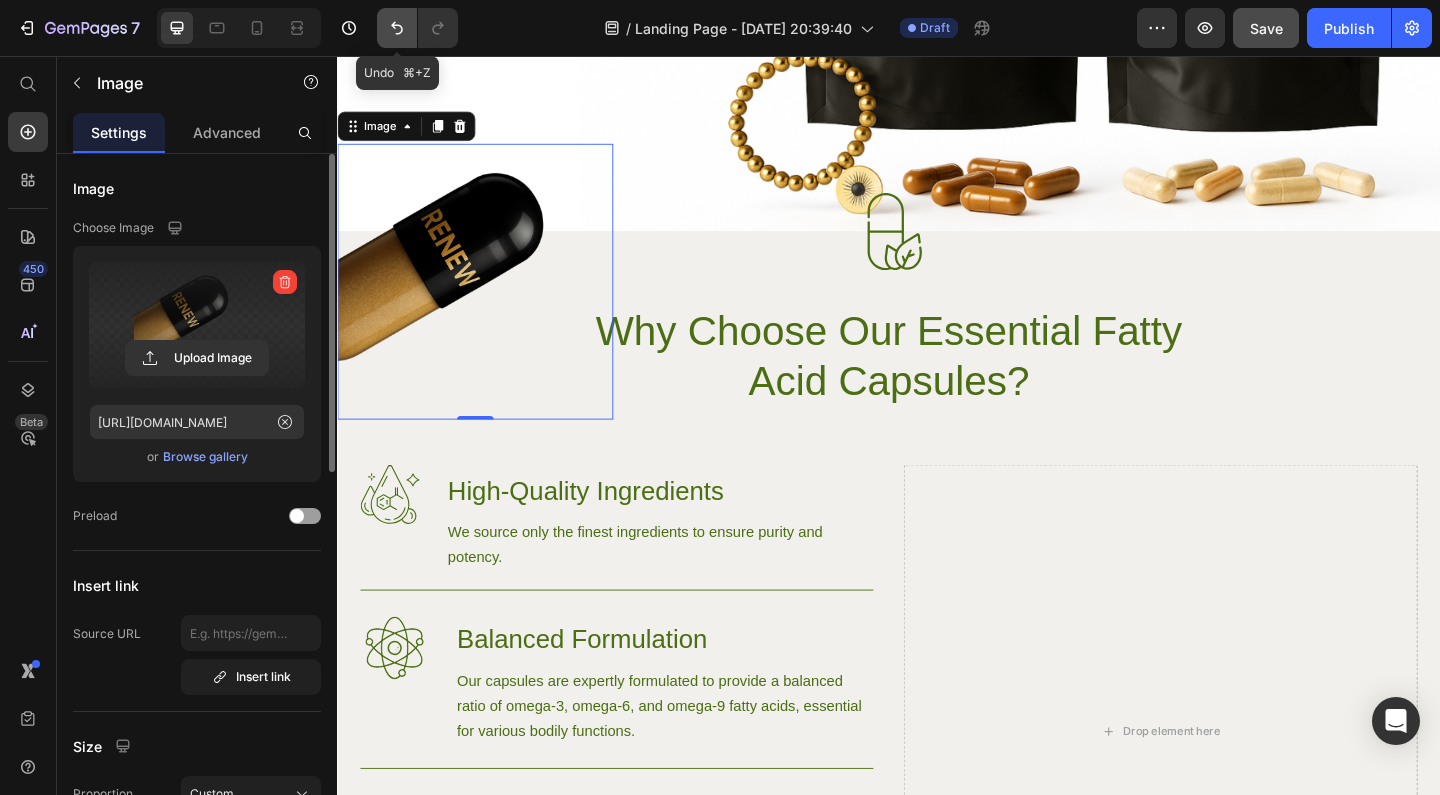 click 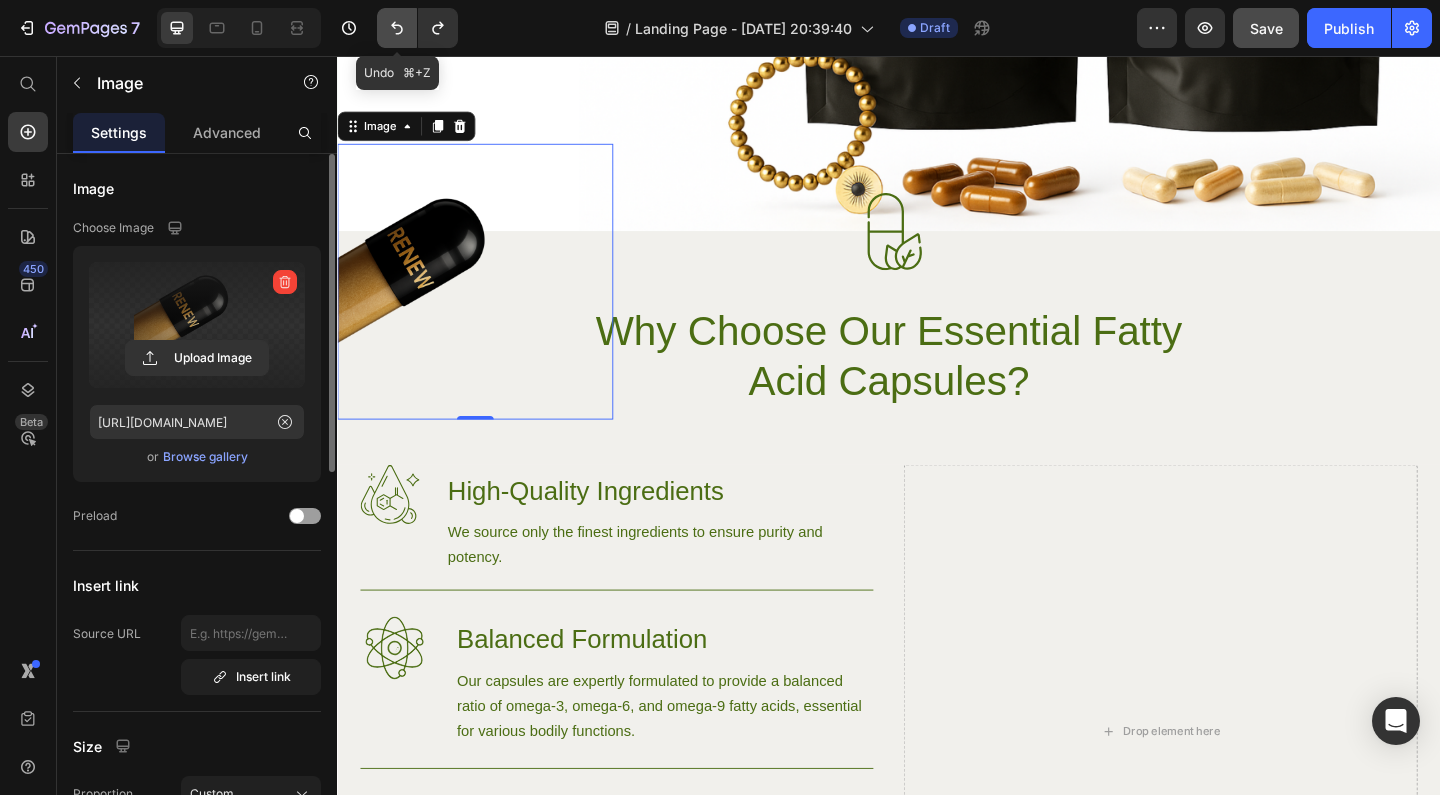click 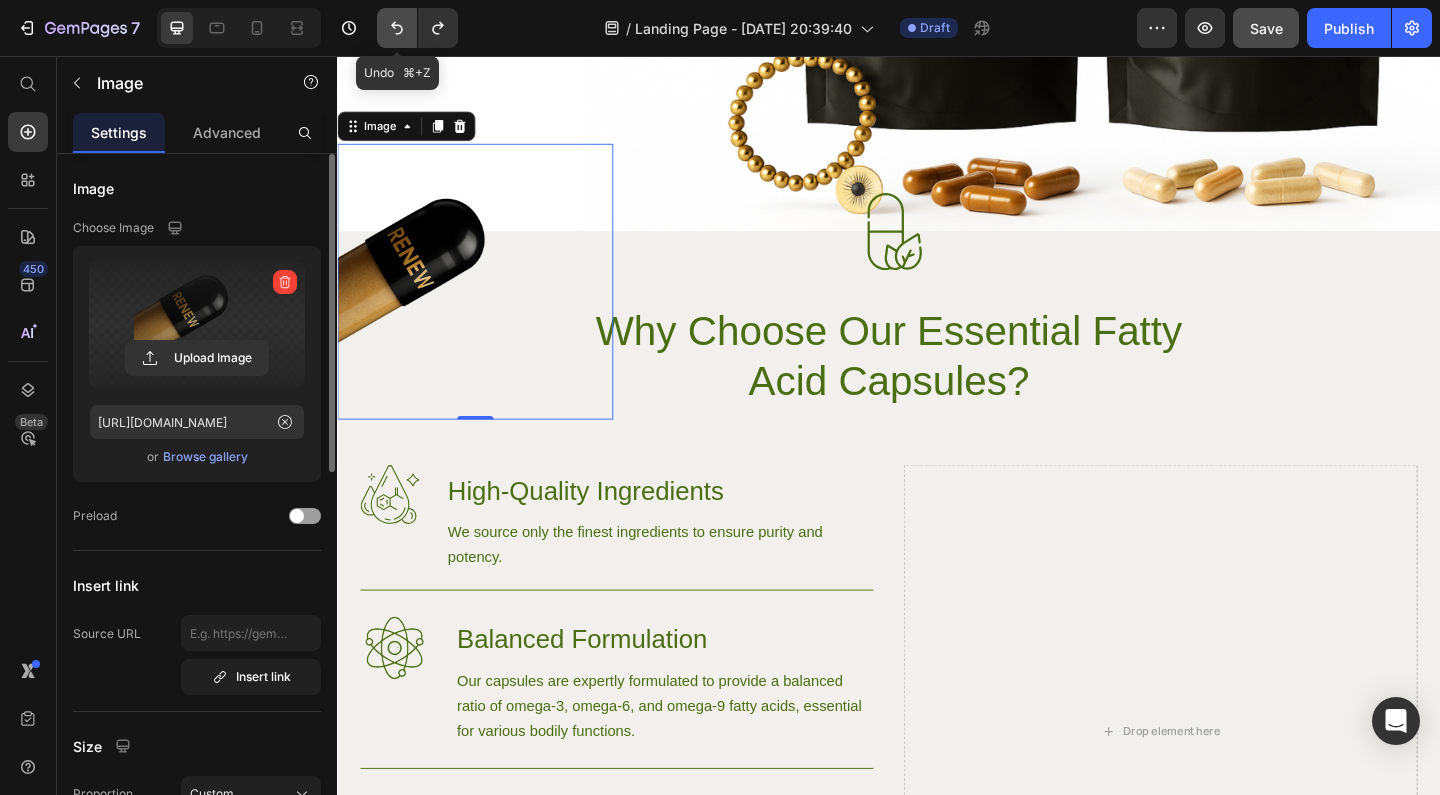 click 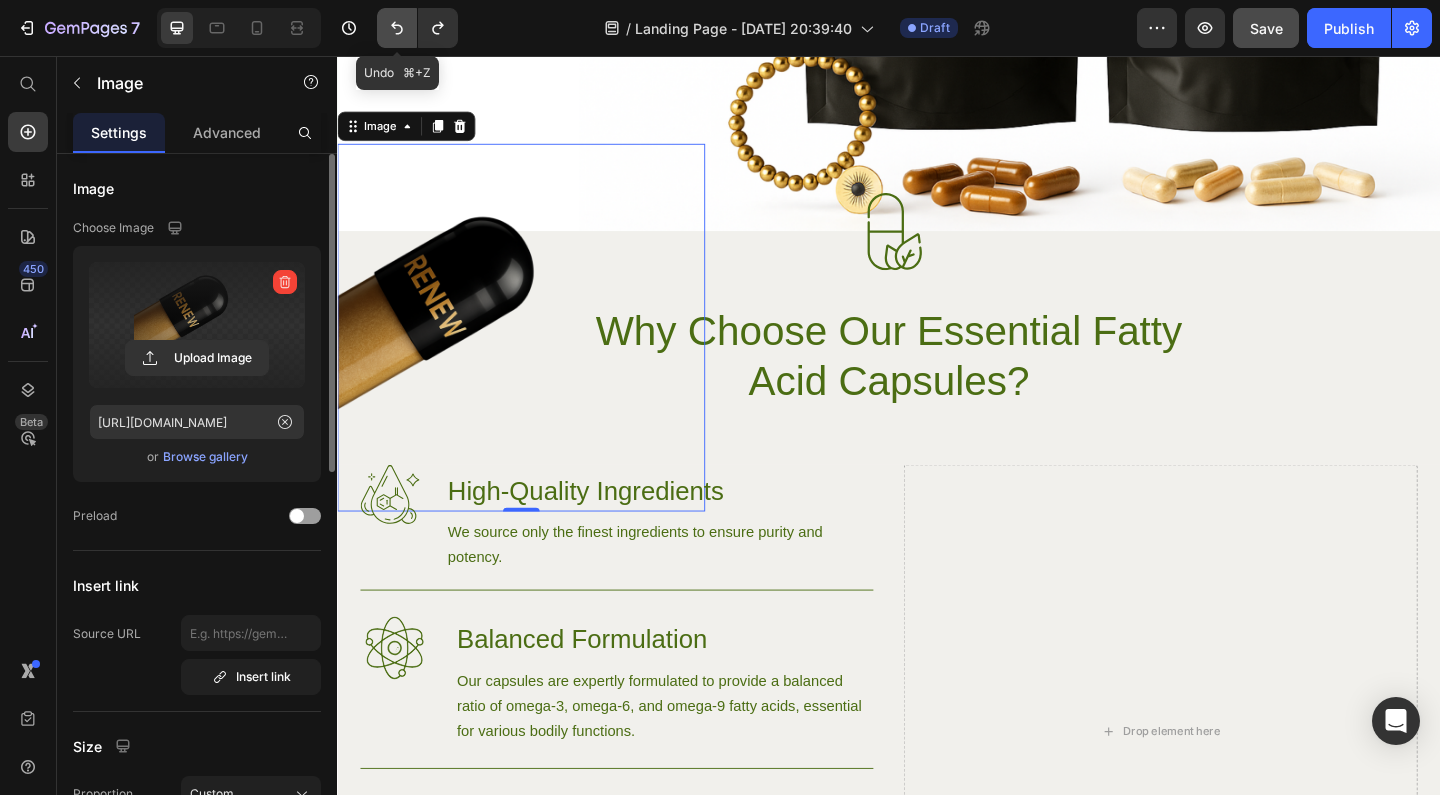 click 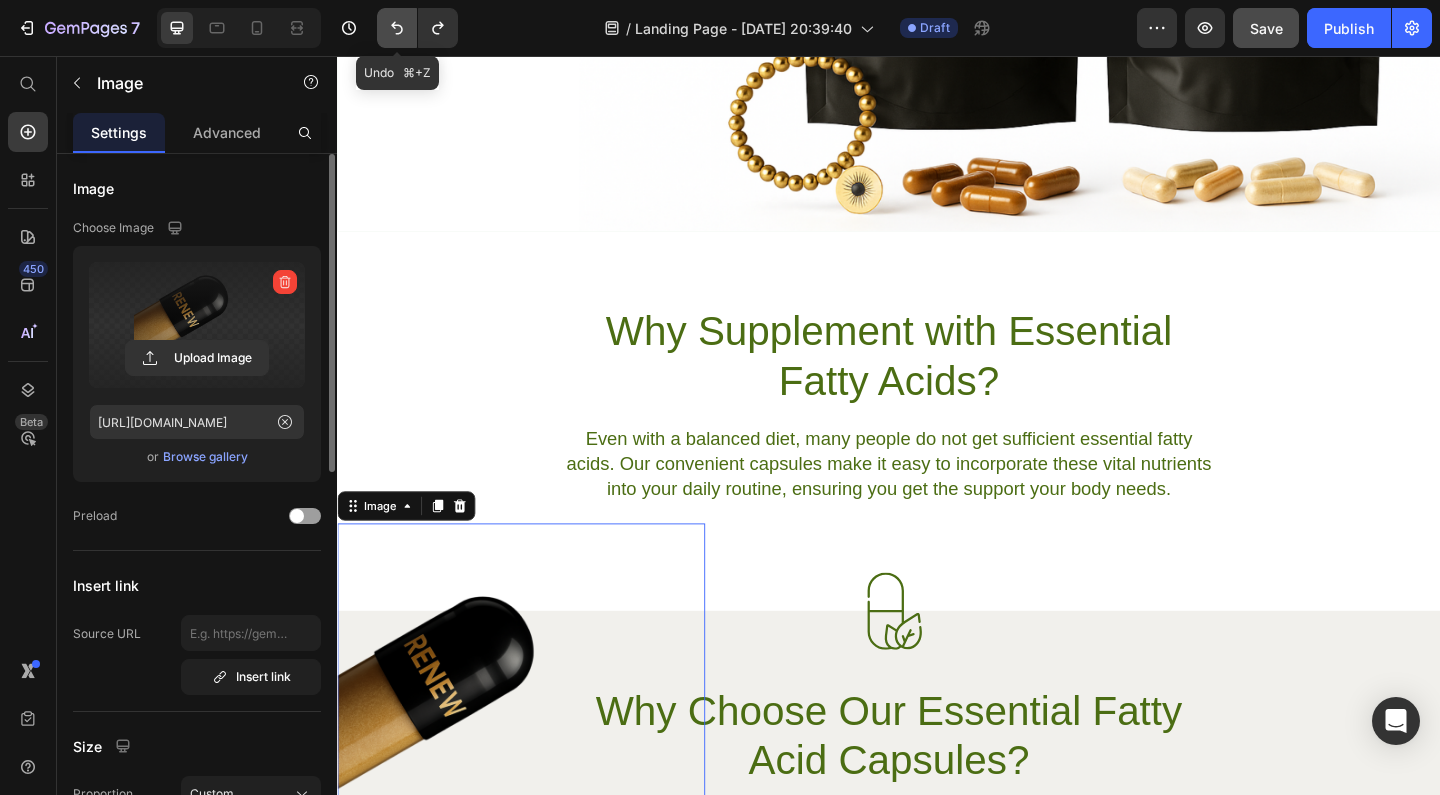click 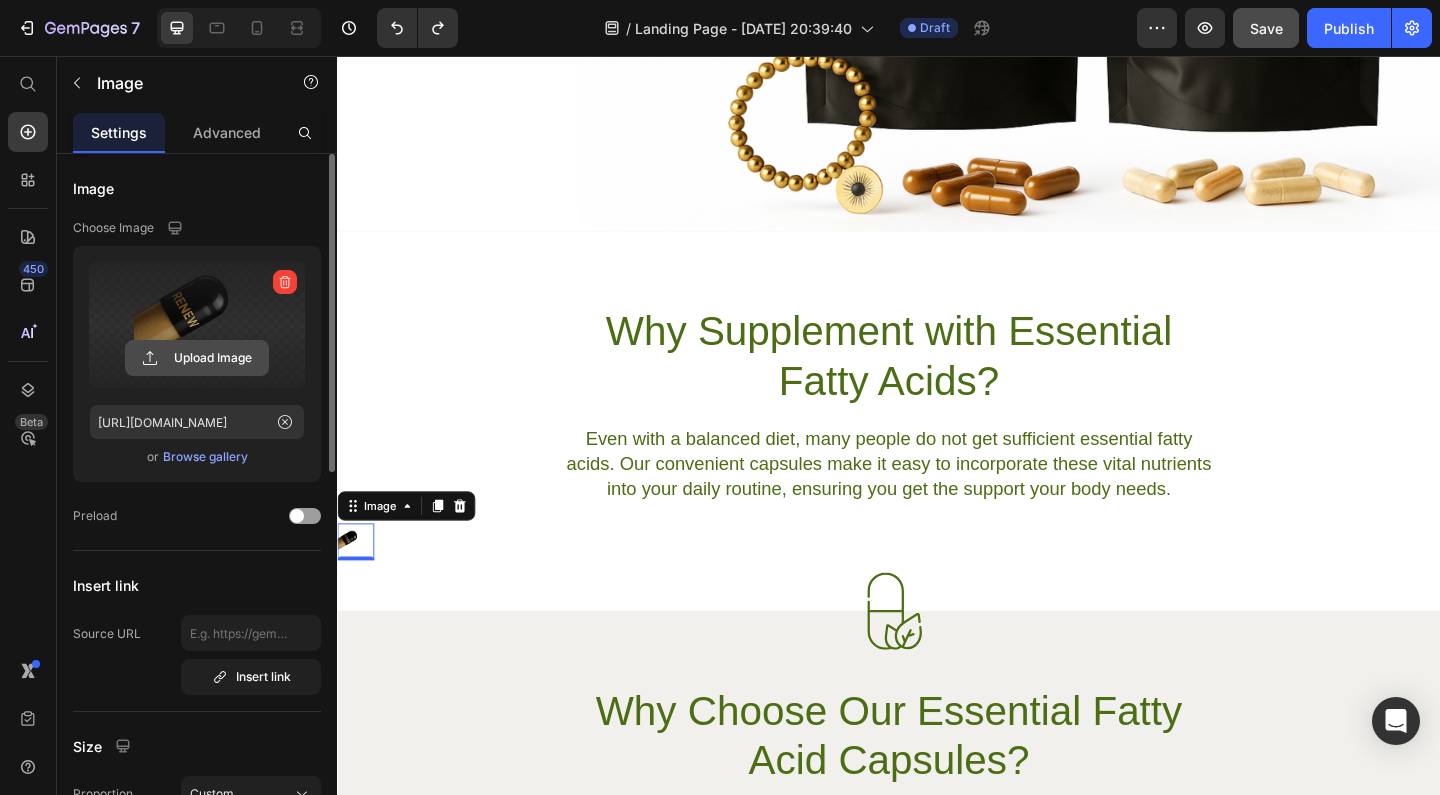 click 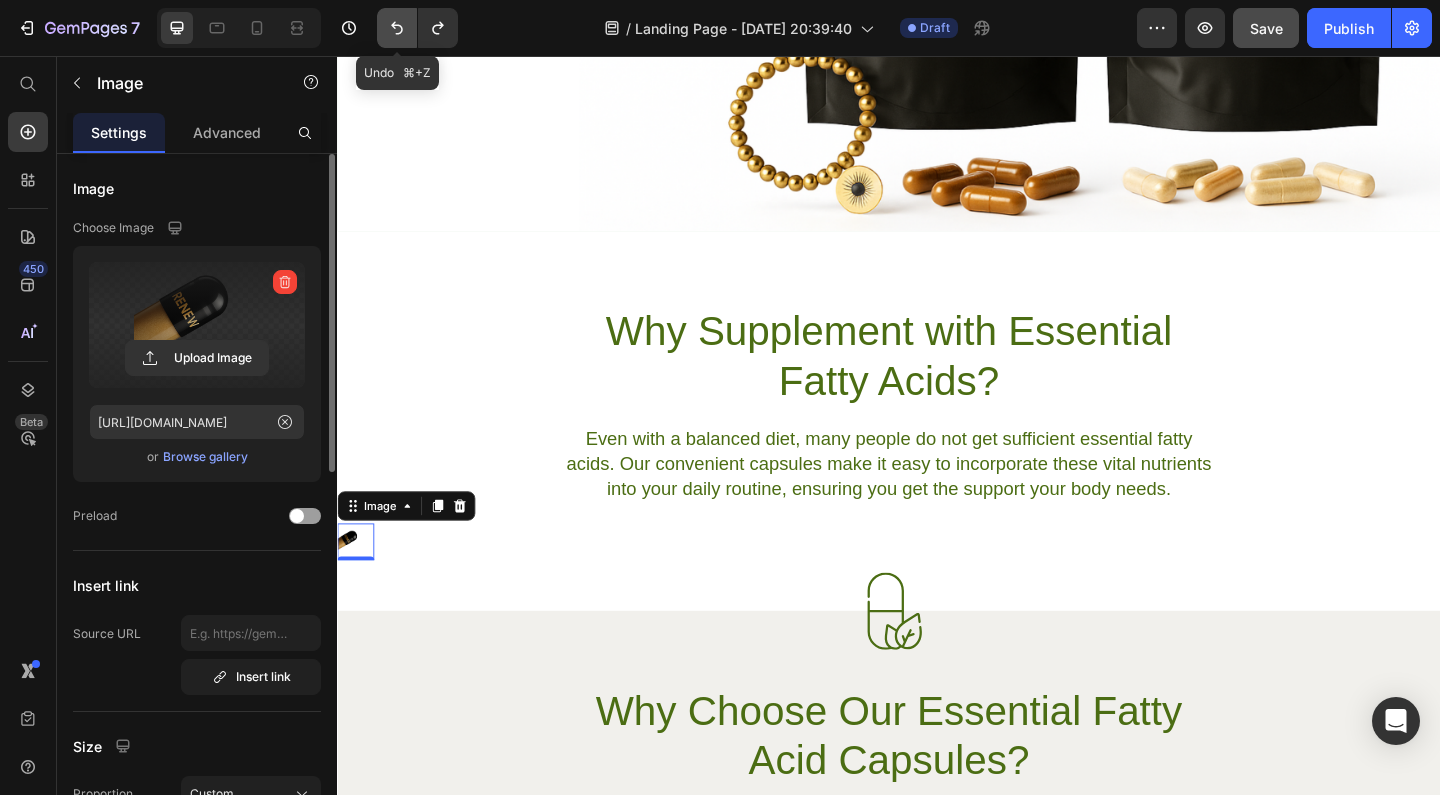 click 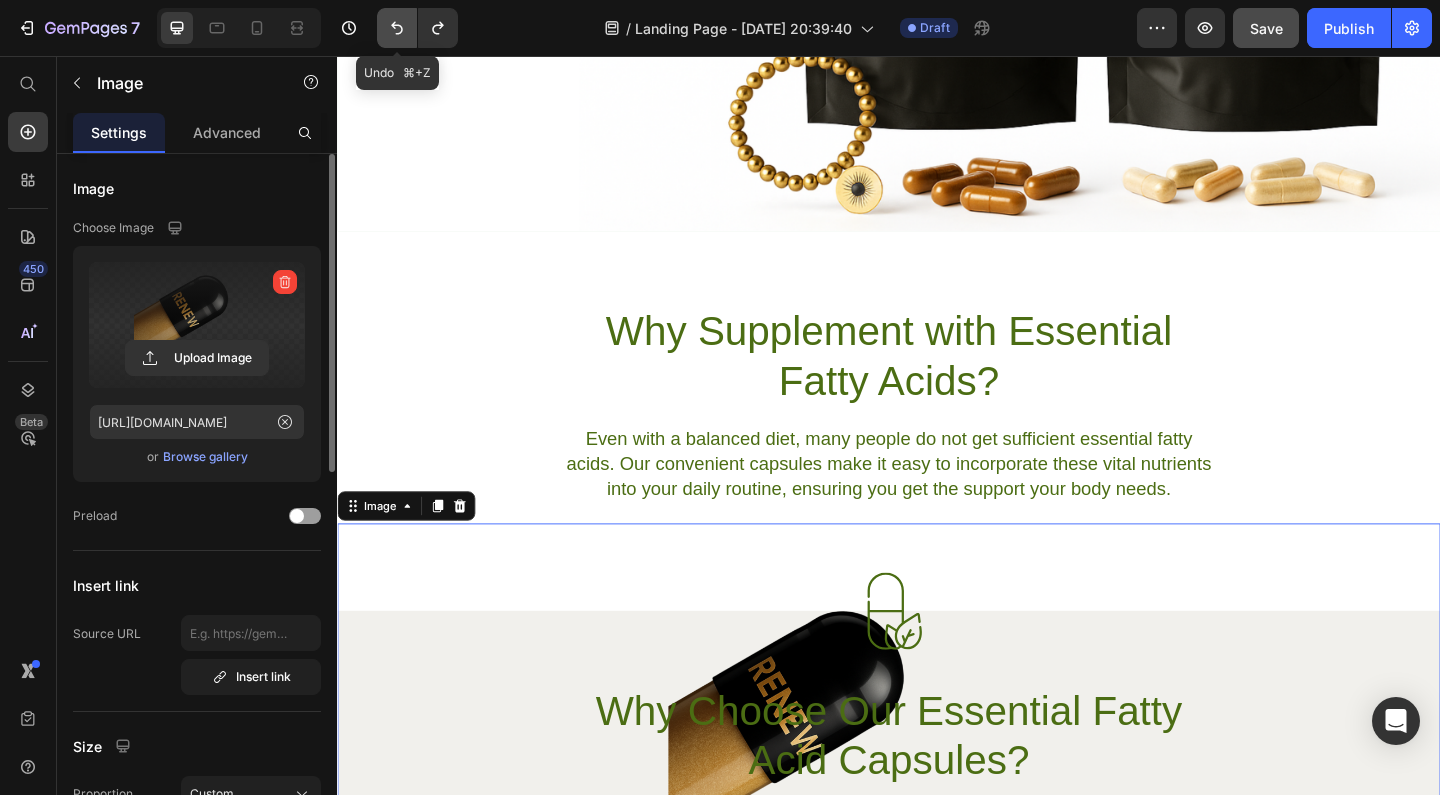 click 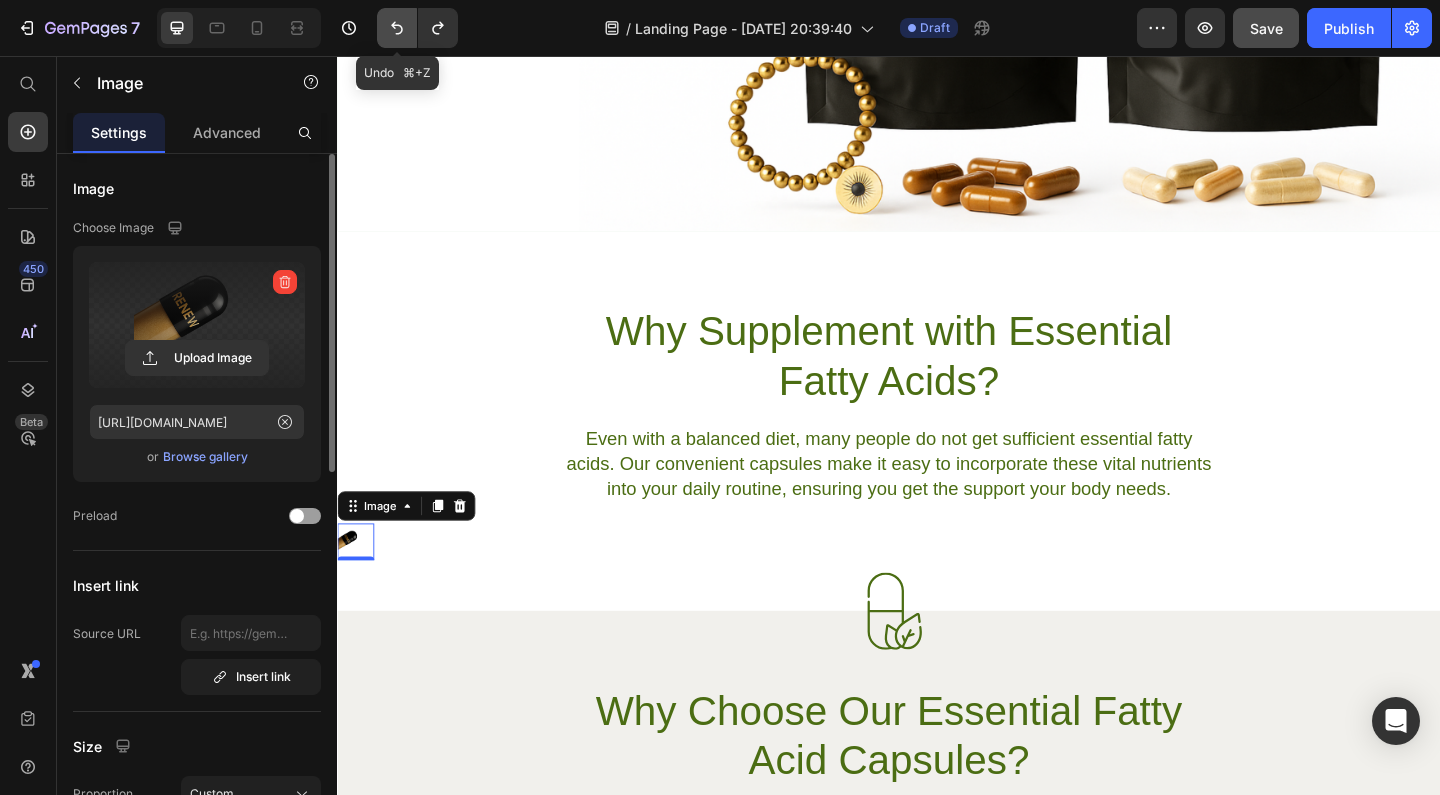 click 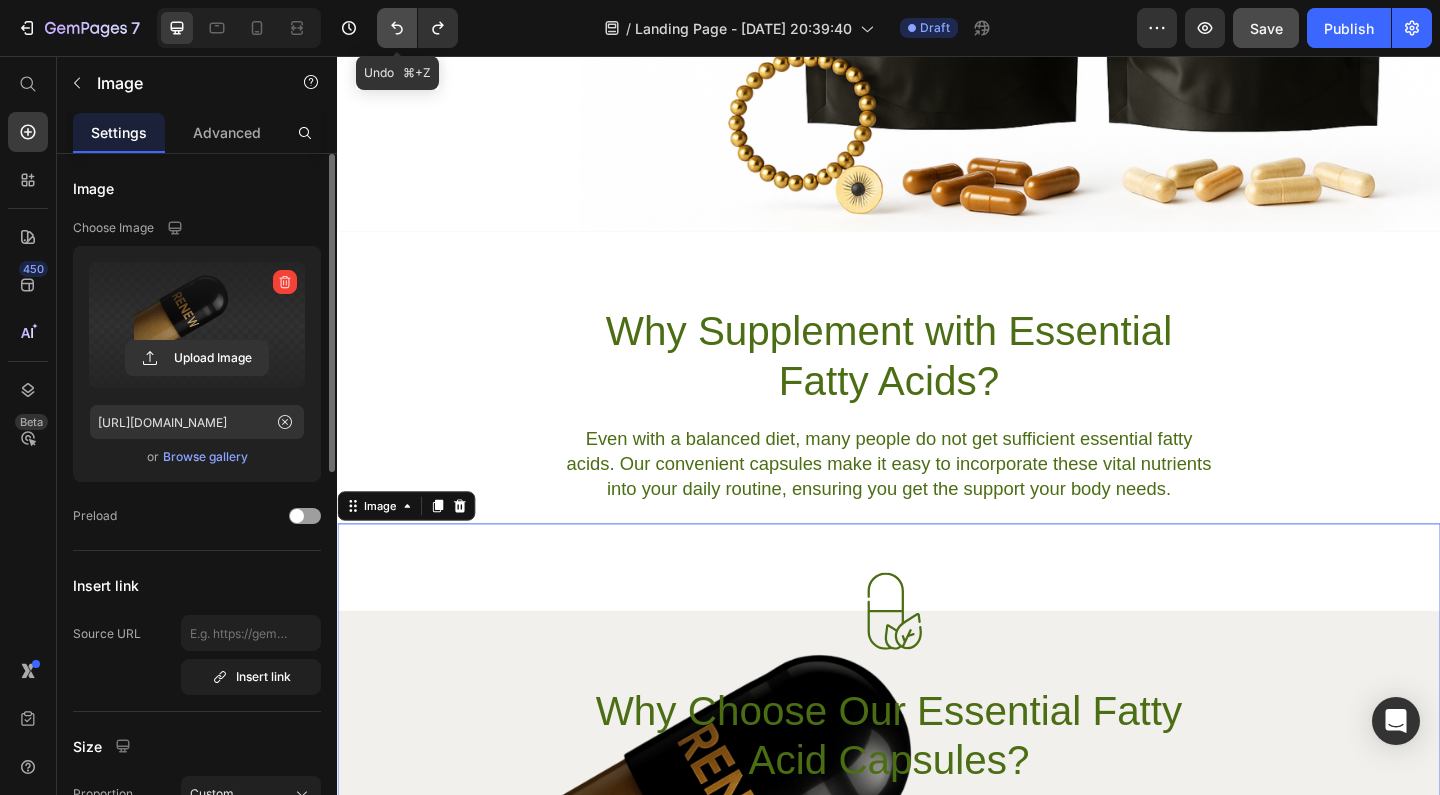 click 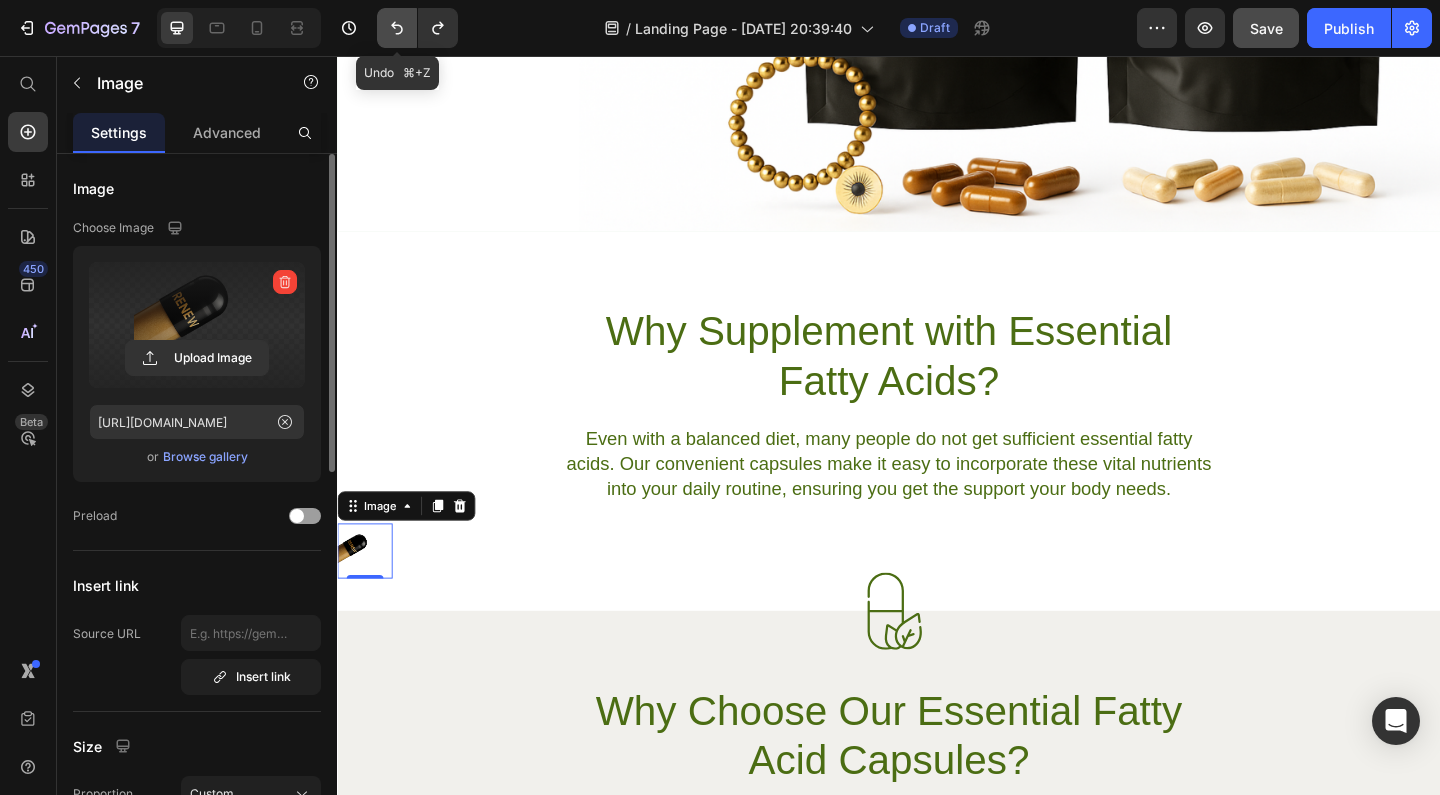 click 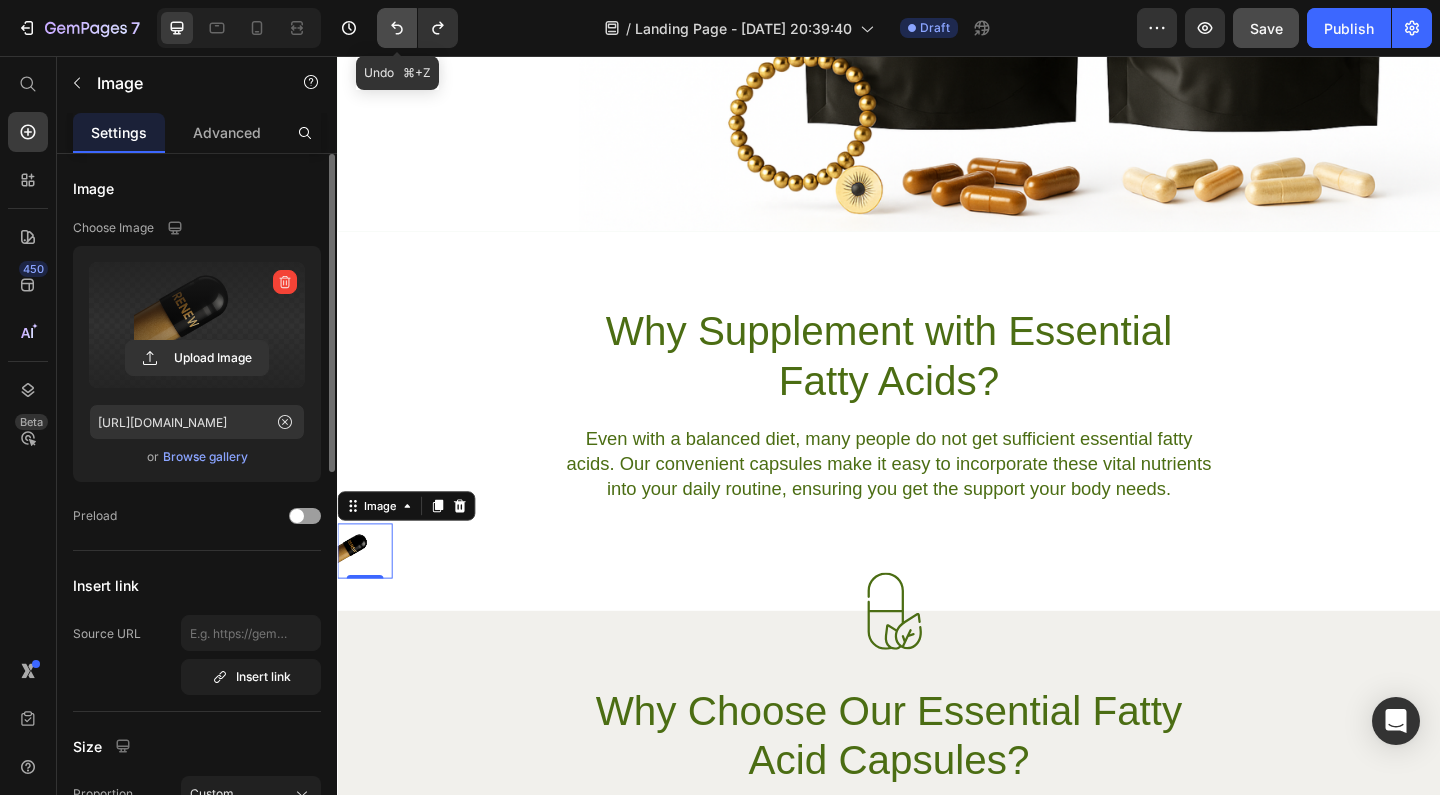 click 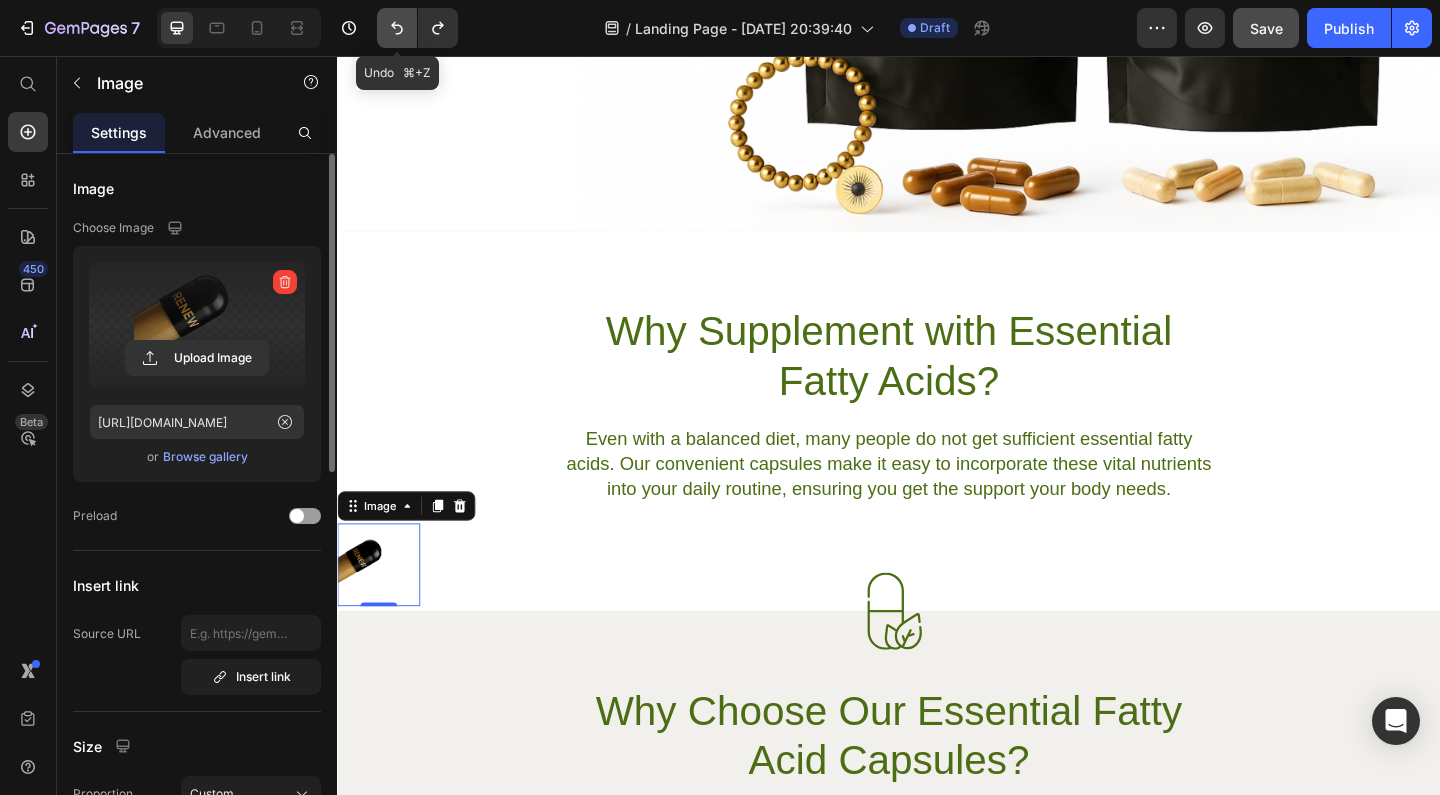 click 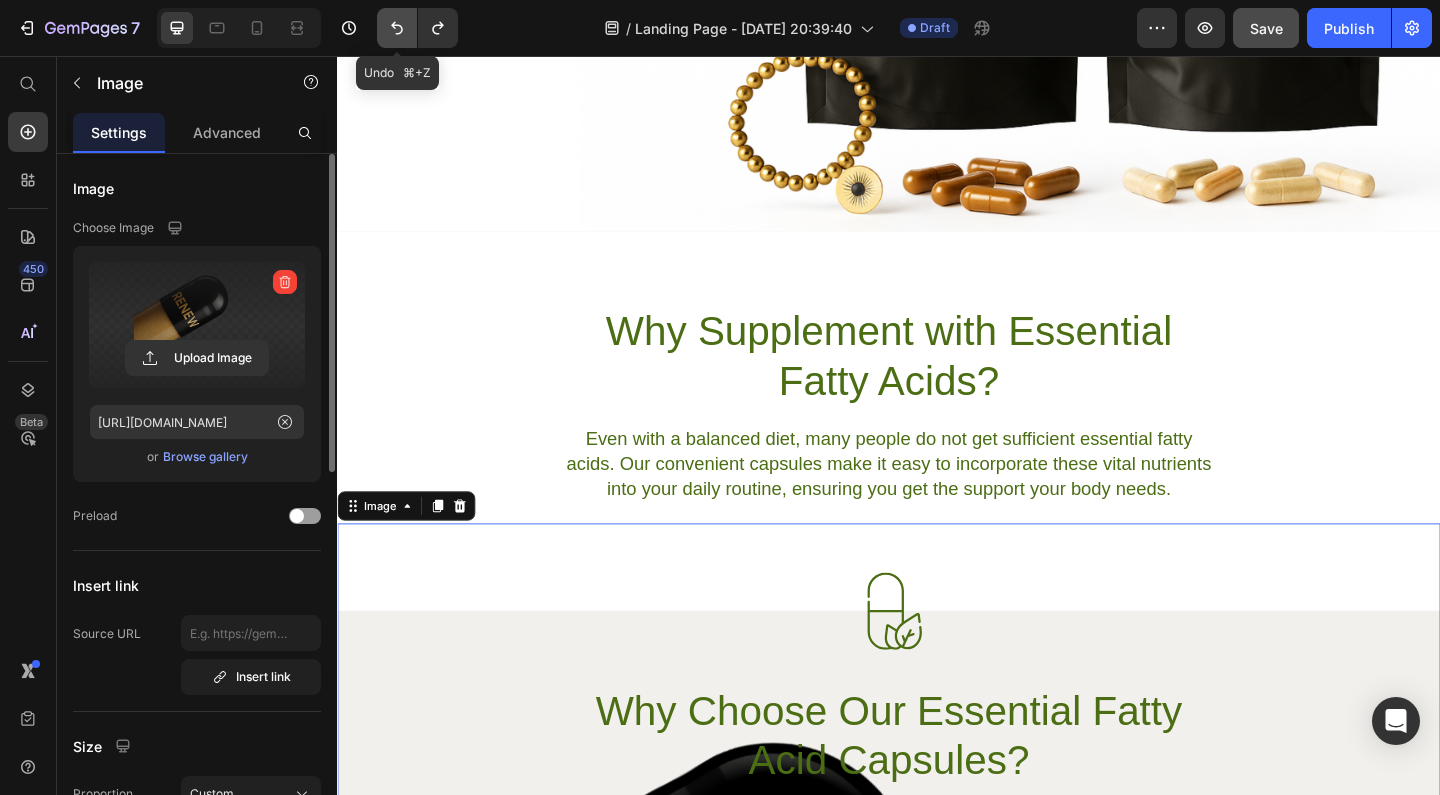 click 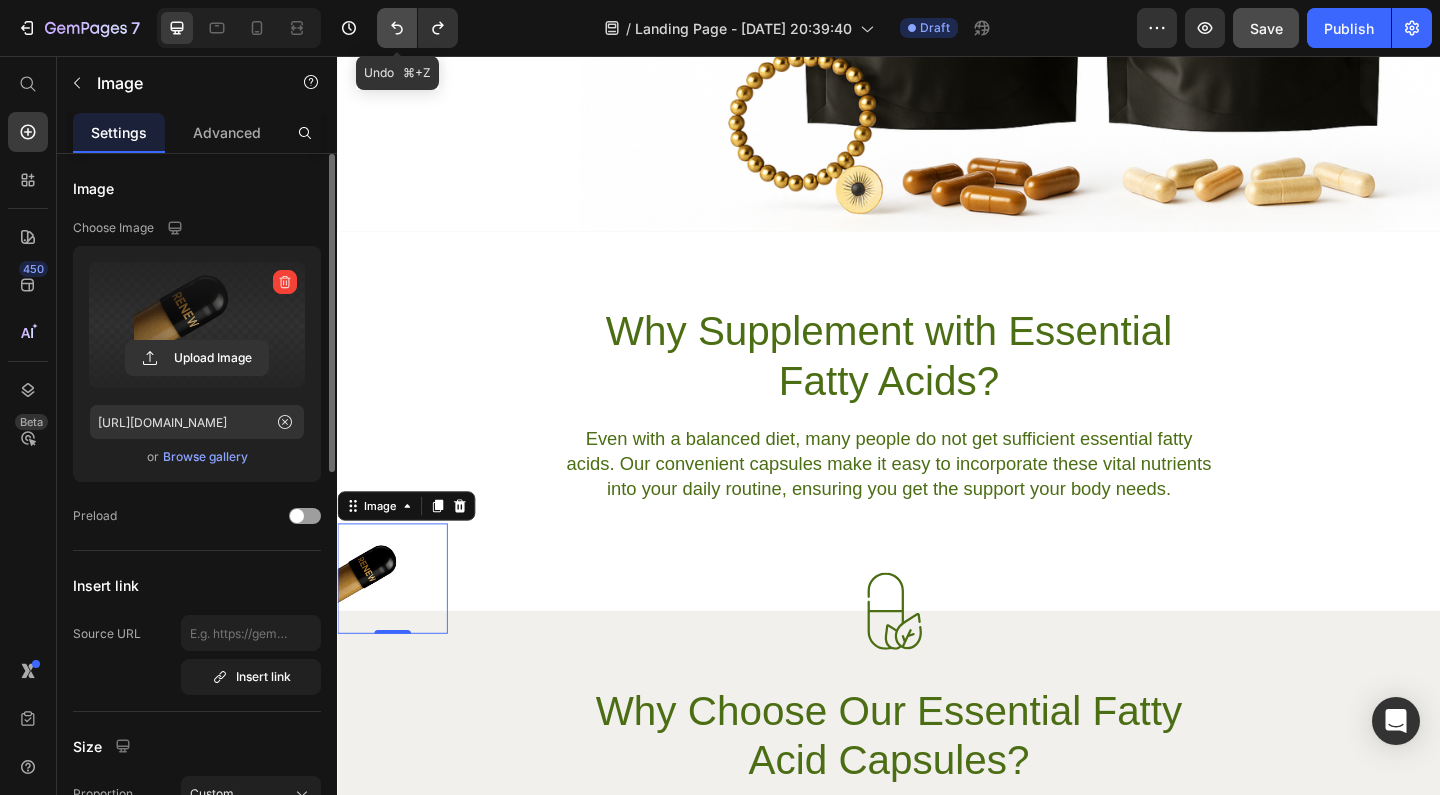 click 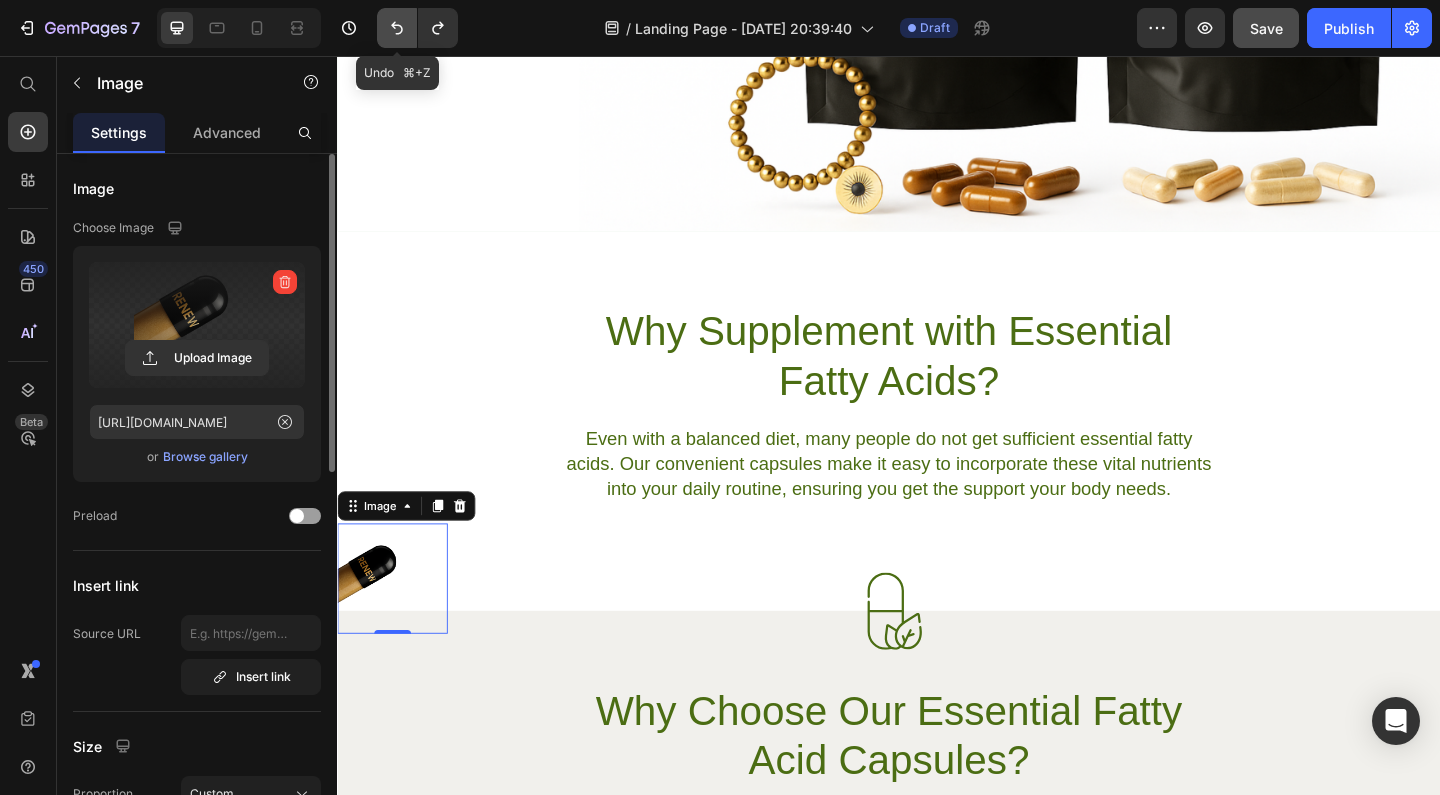 type on "260" 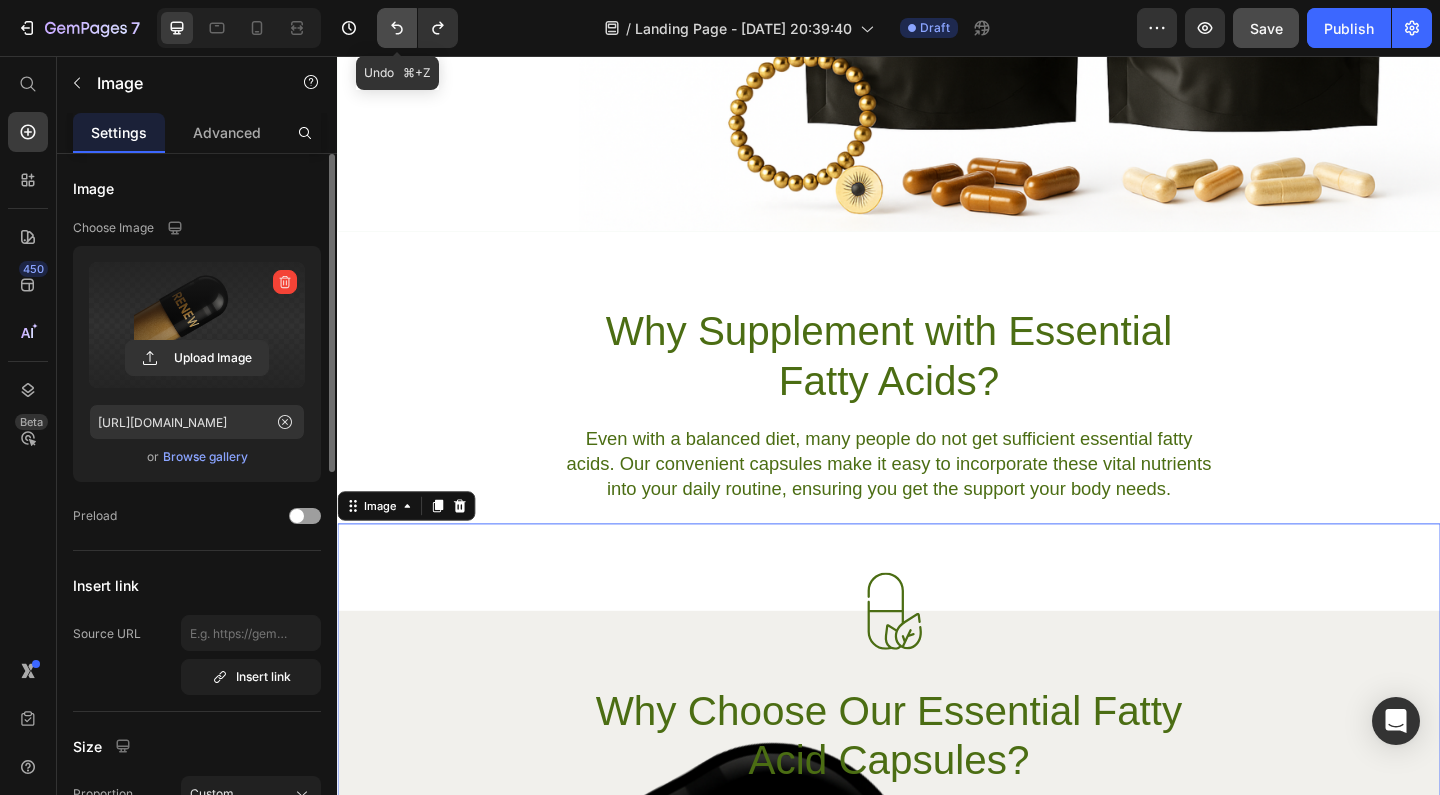 click 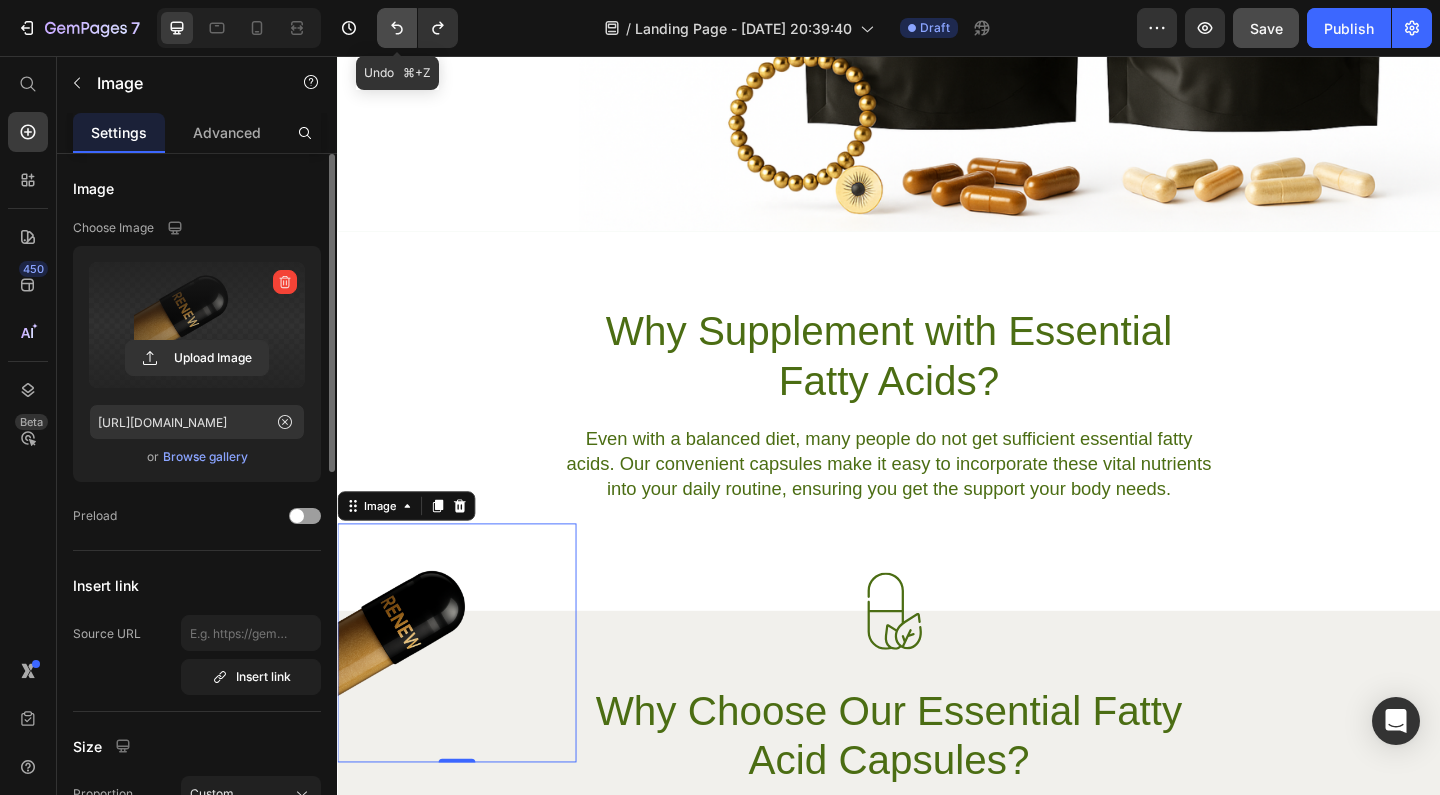 click 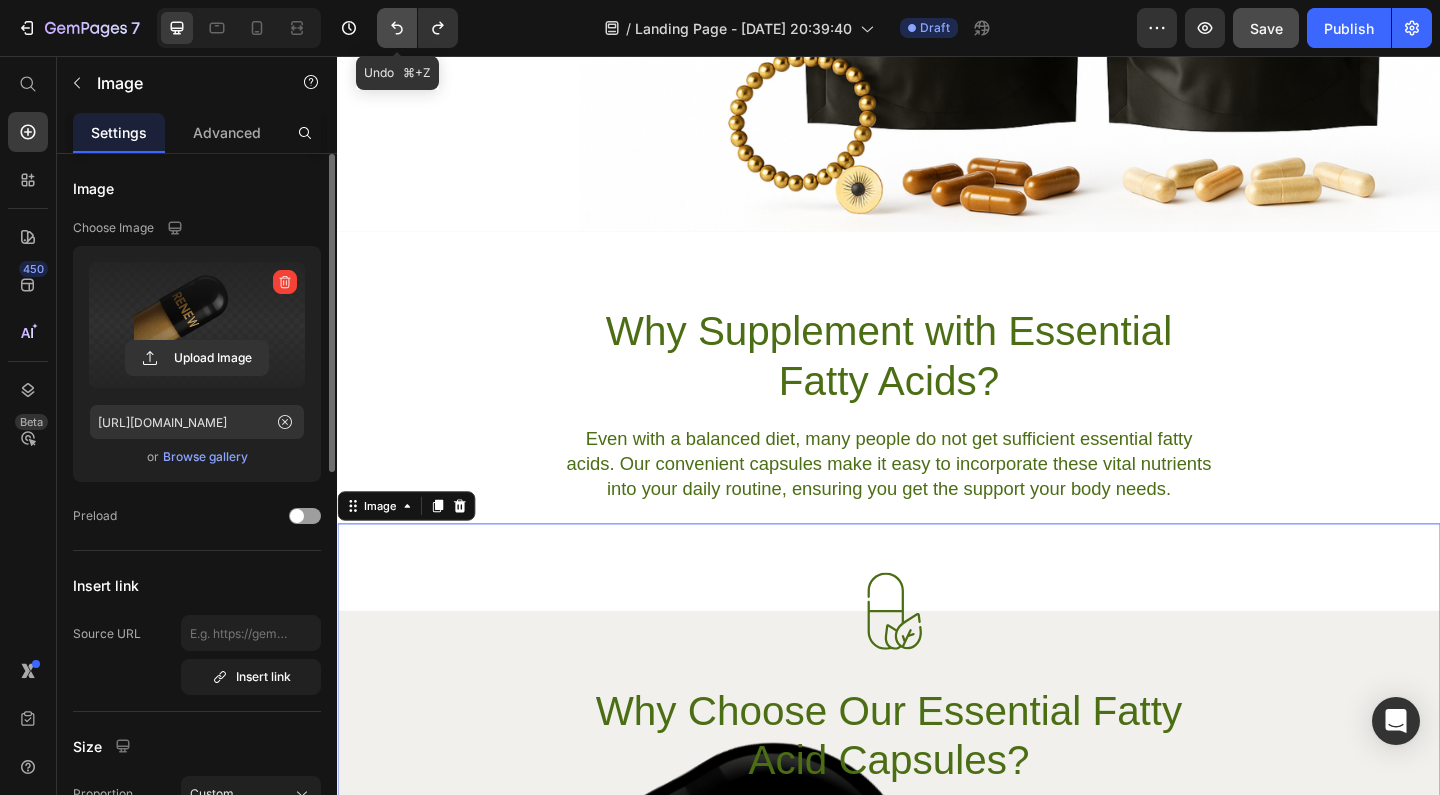click 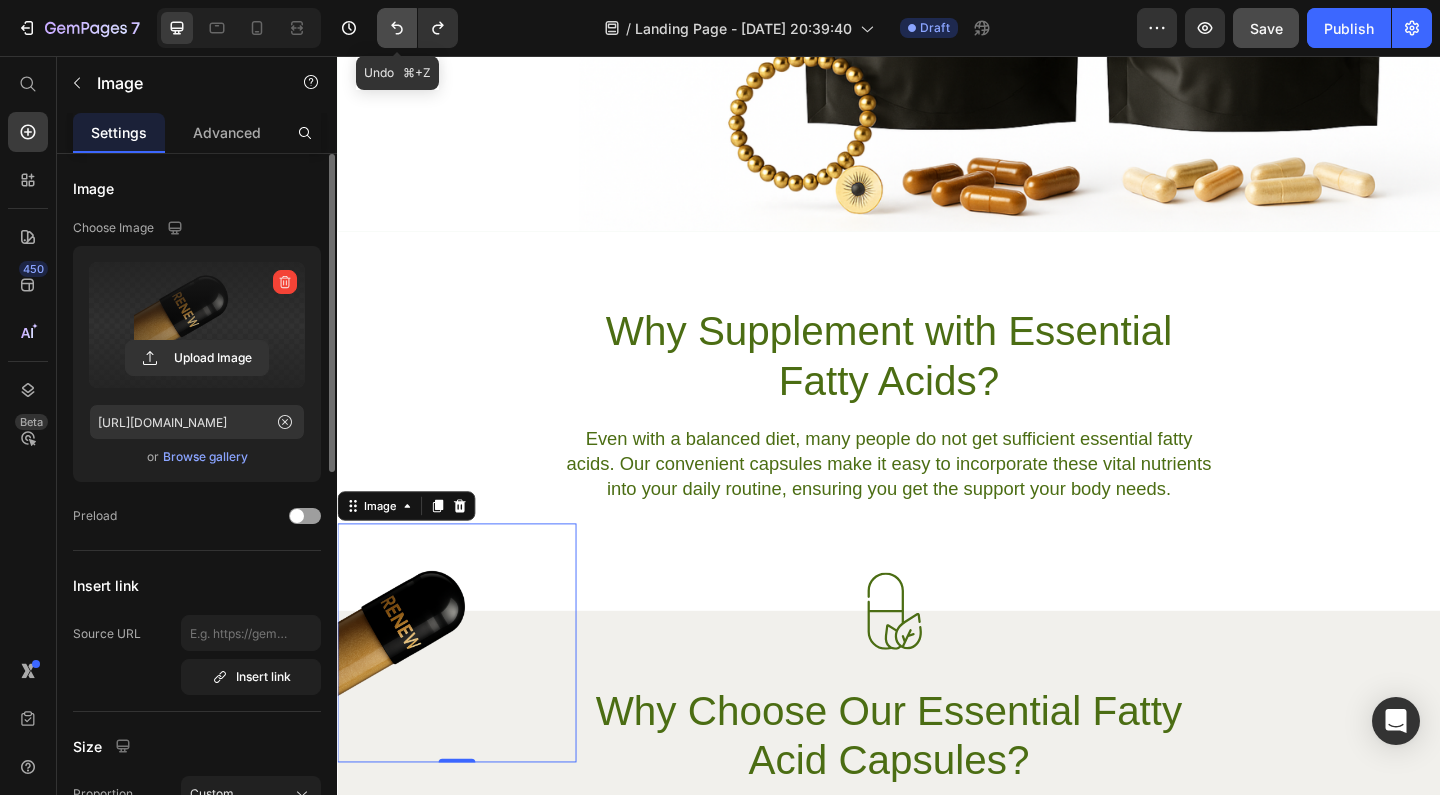 click 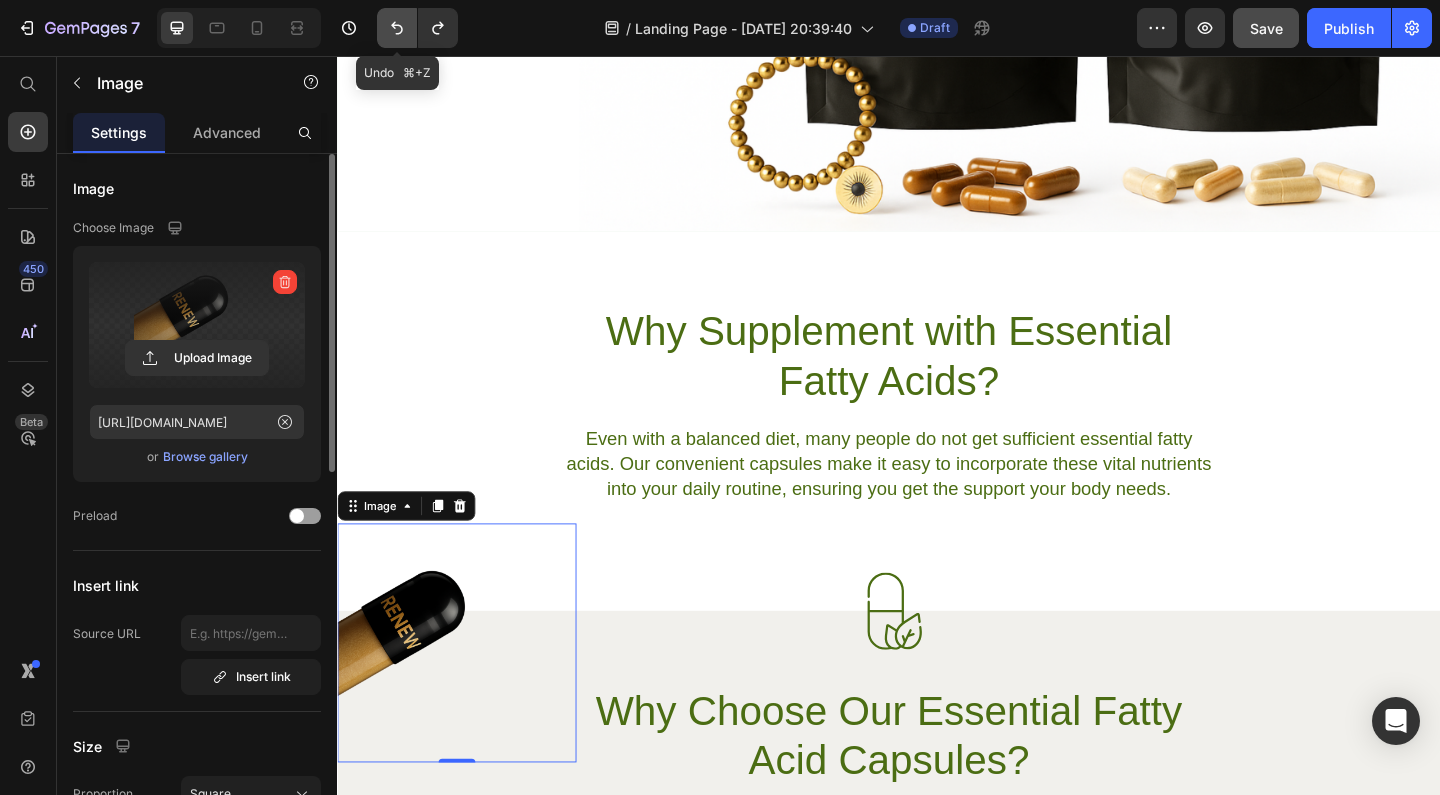 click 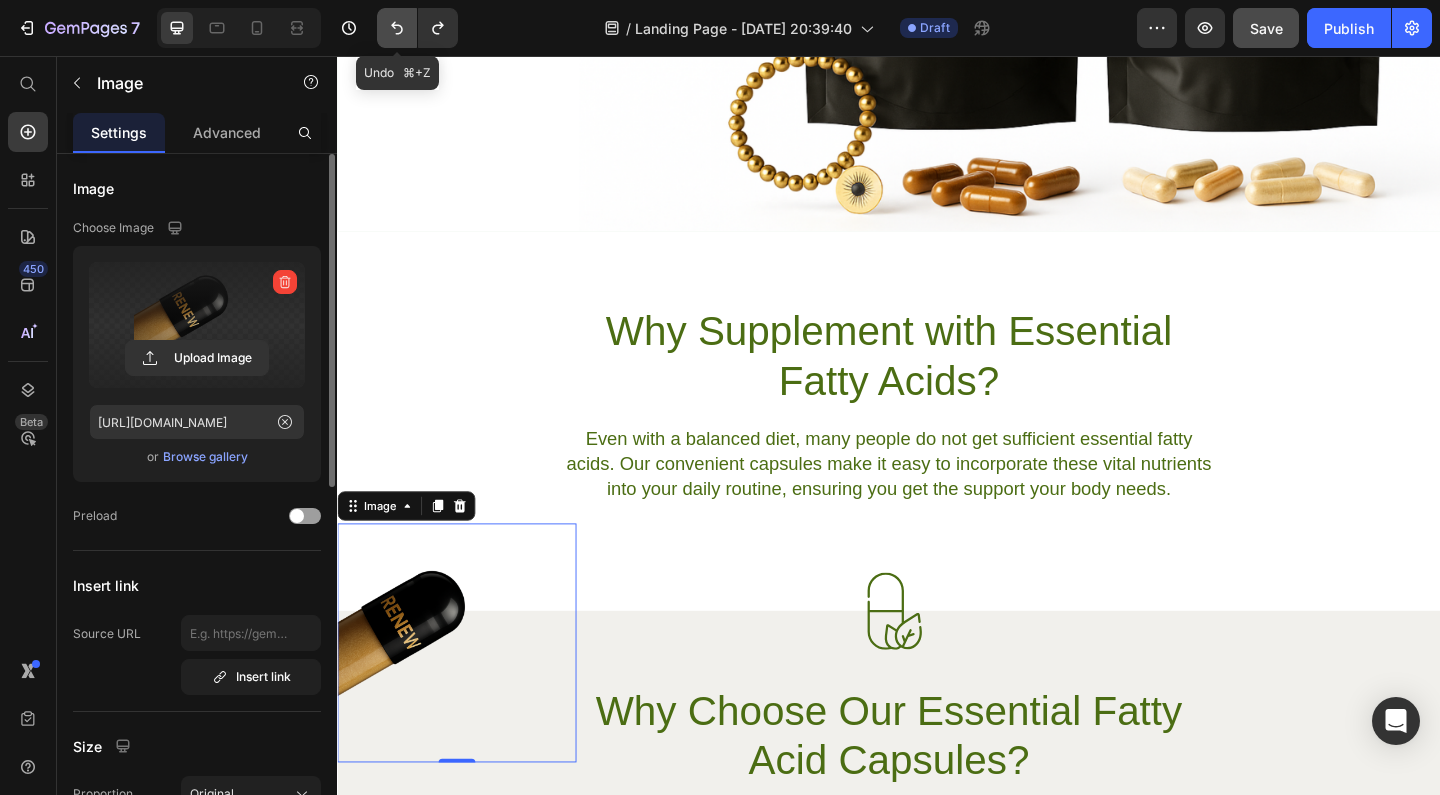 click 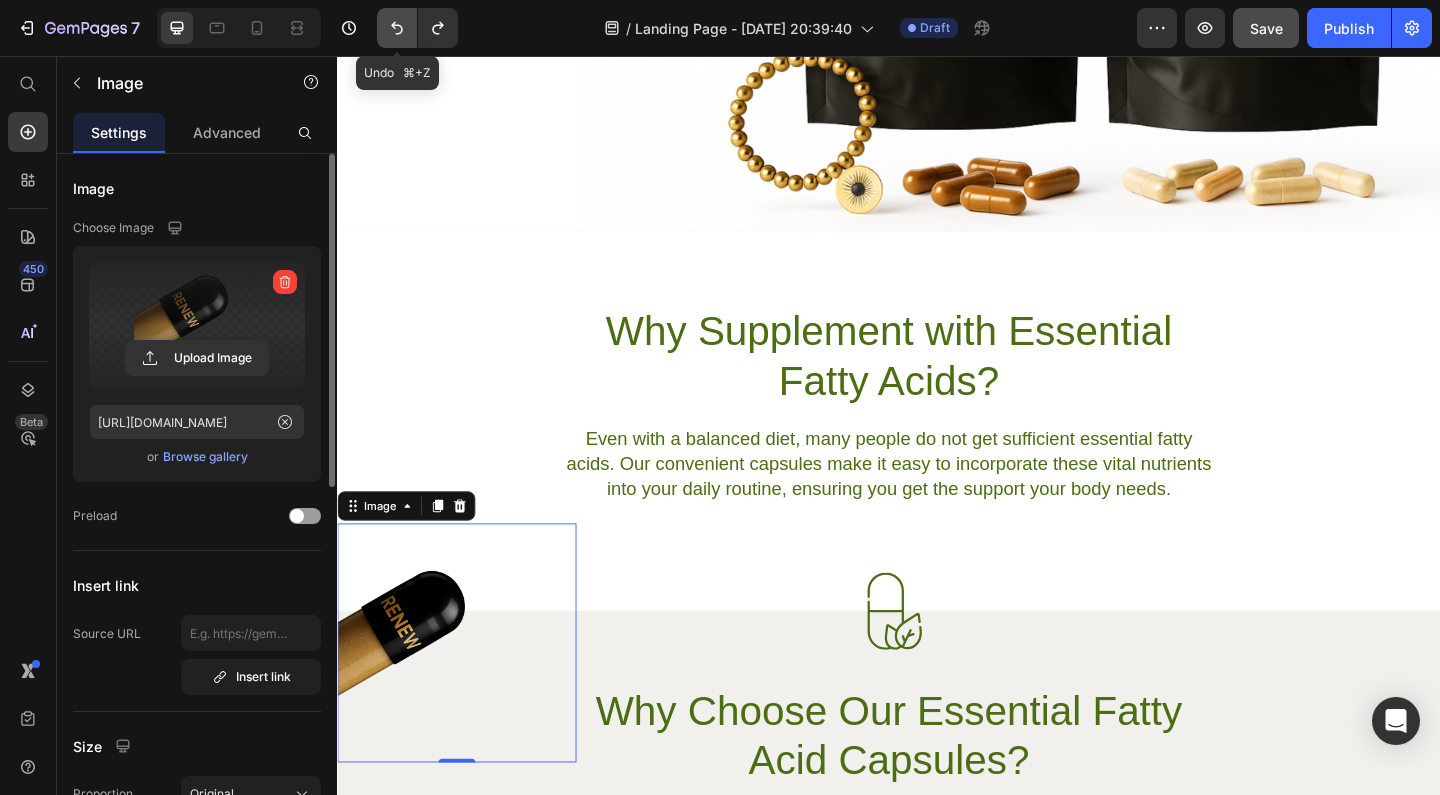 click 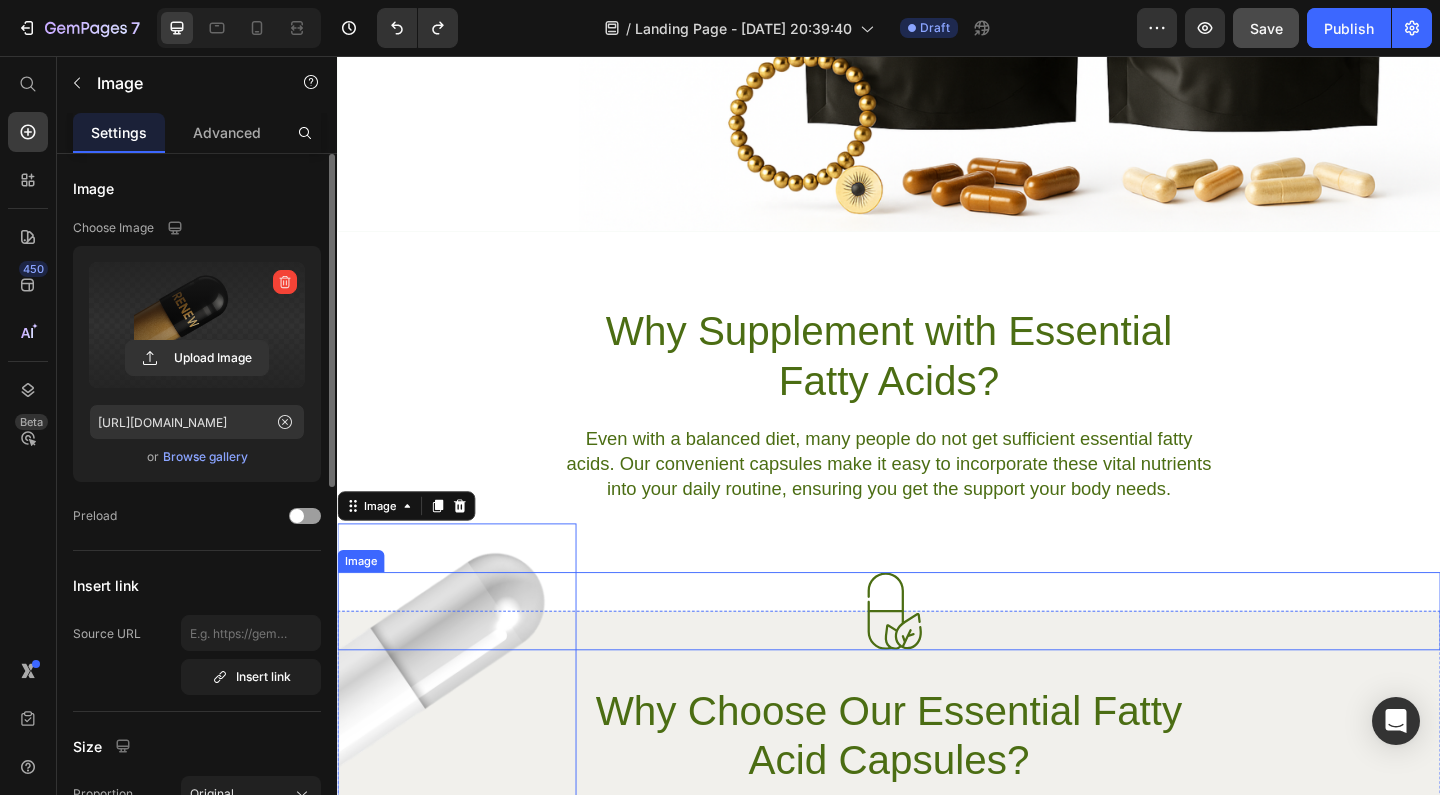 click at bounding box center [937, 659] 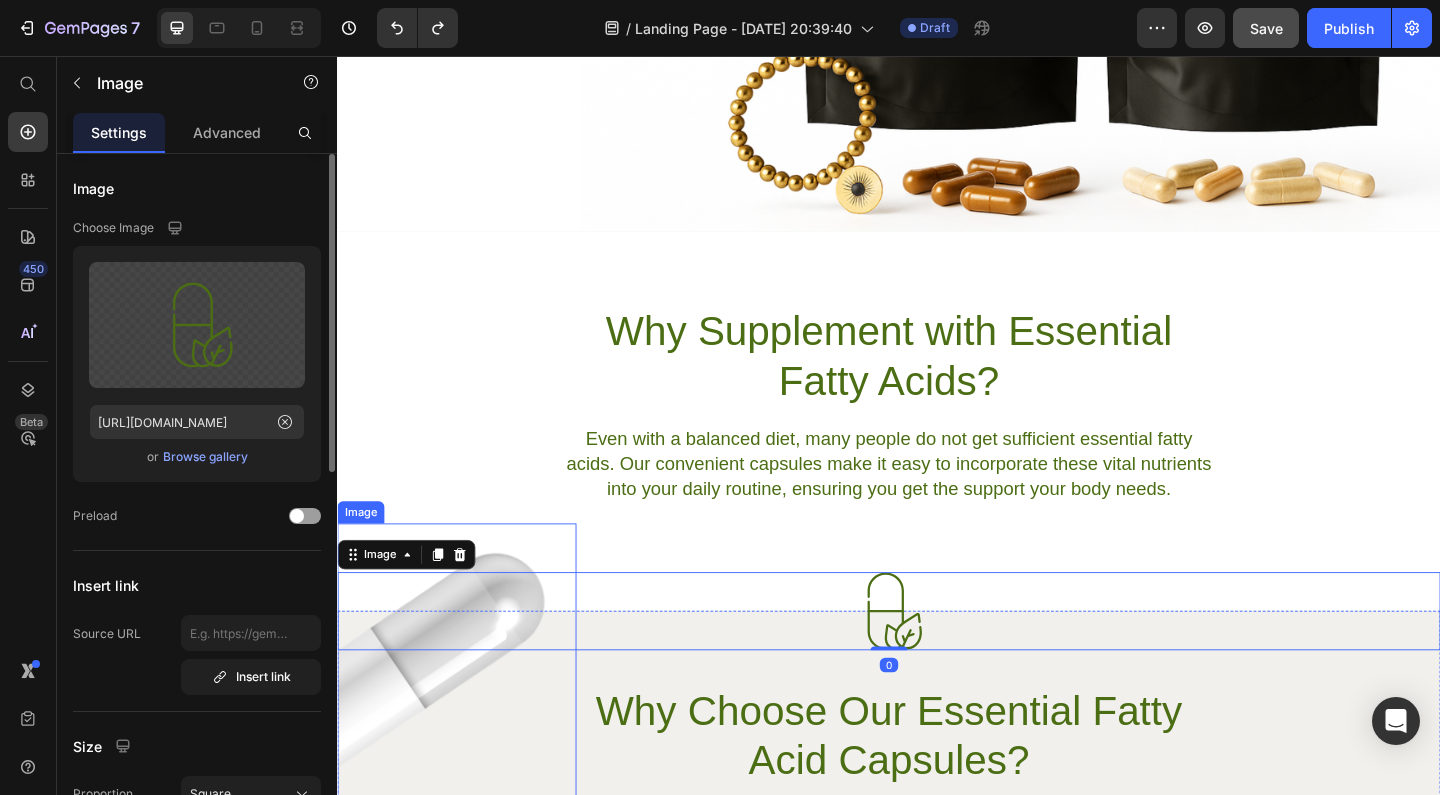 click at bounding box center (467, 721) 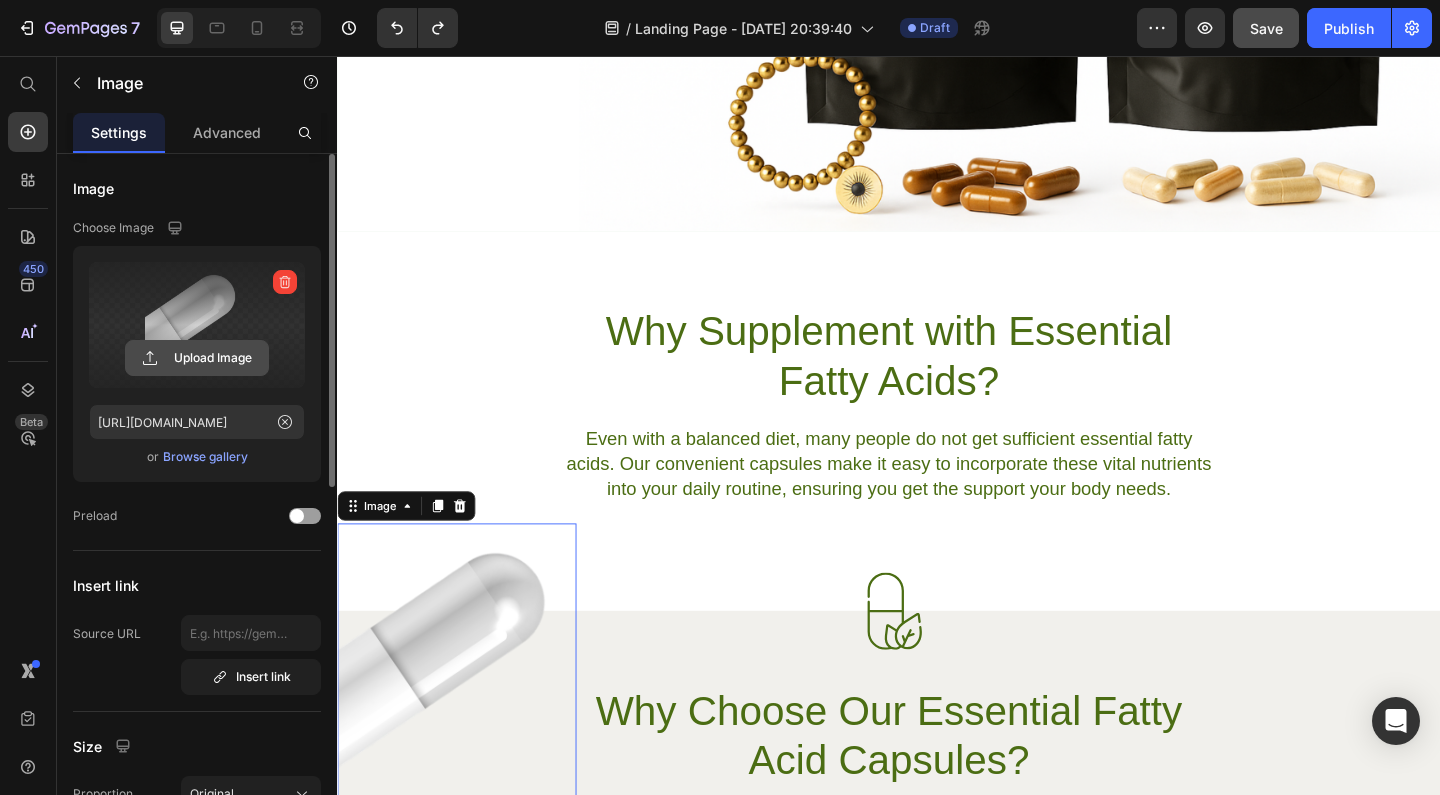 click 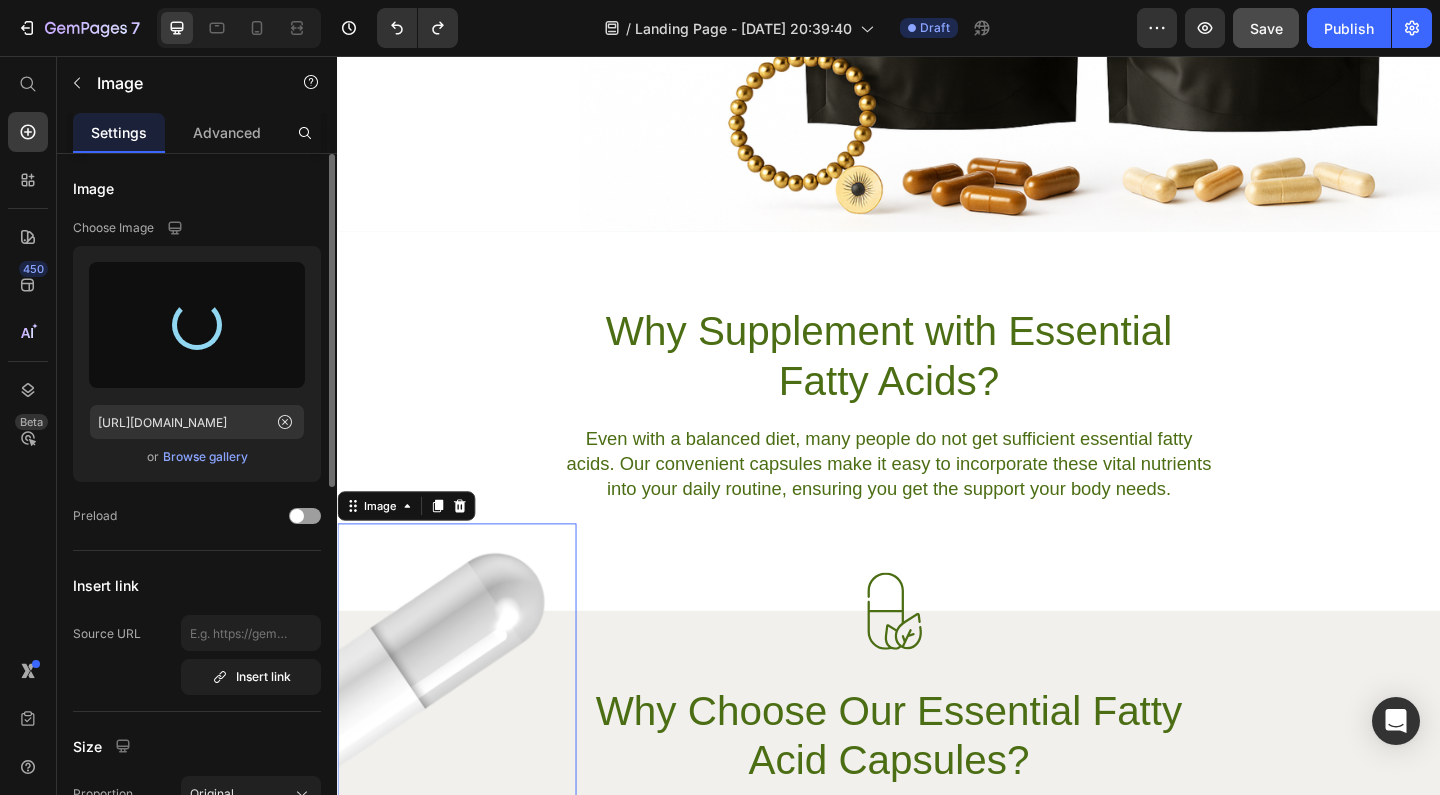 type on "[URL][DOMAIN_NAME]" 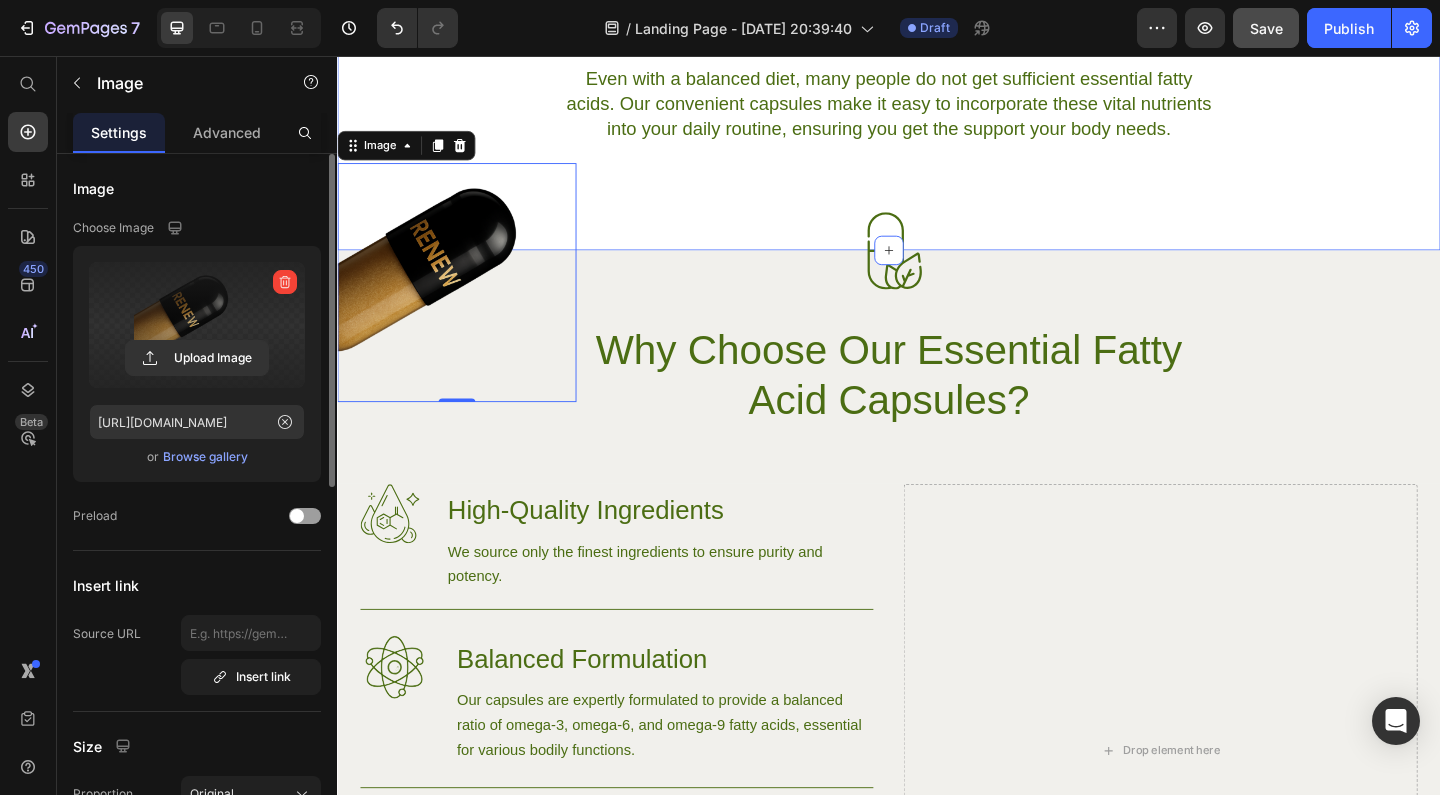 scroll, scrollTop: 1001, scrollLeft: 0, axis: vertical 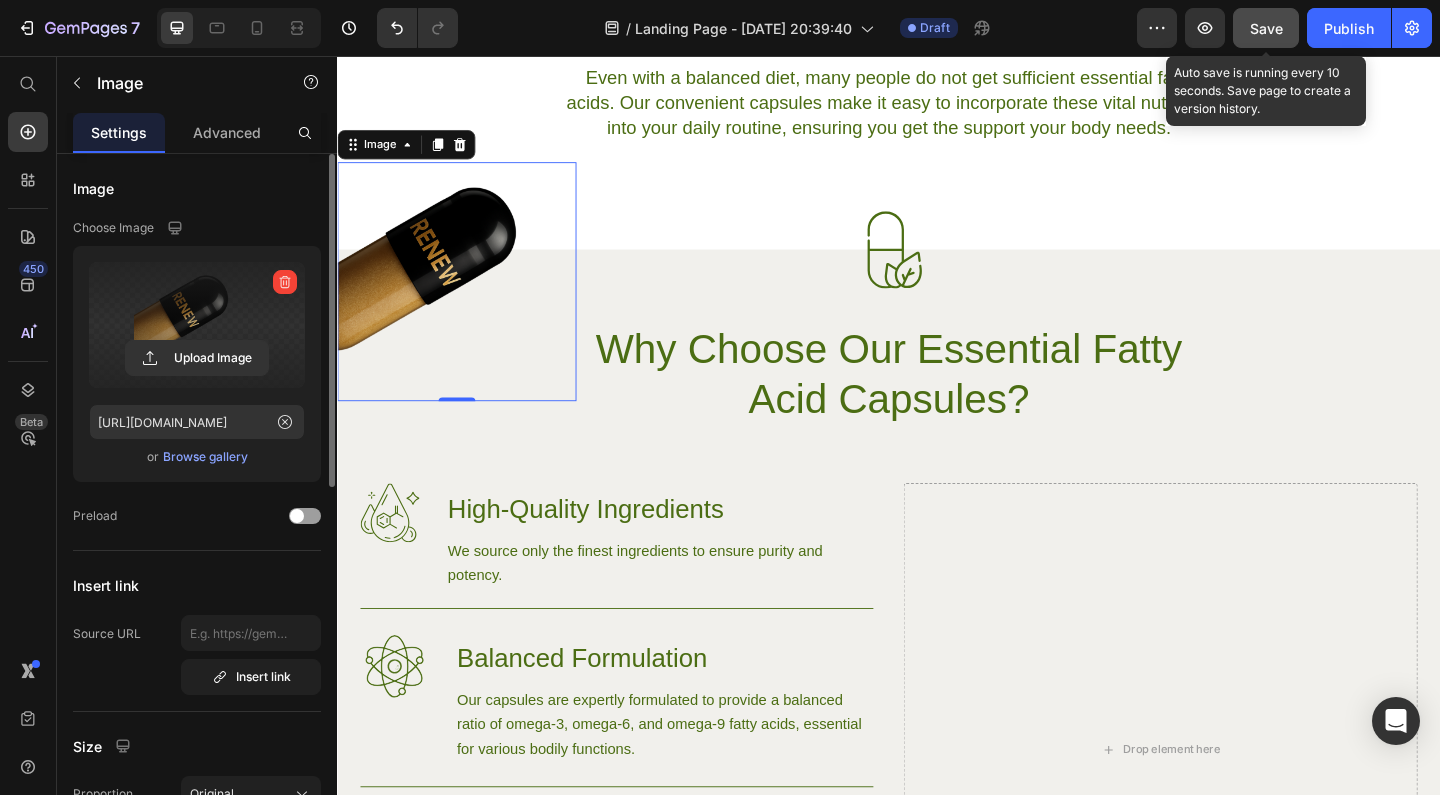 click on "Save" at bounding box center (1266, 28) 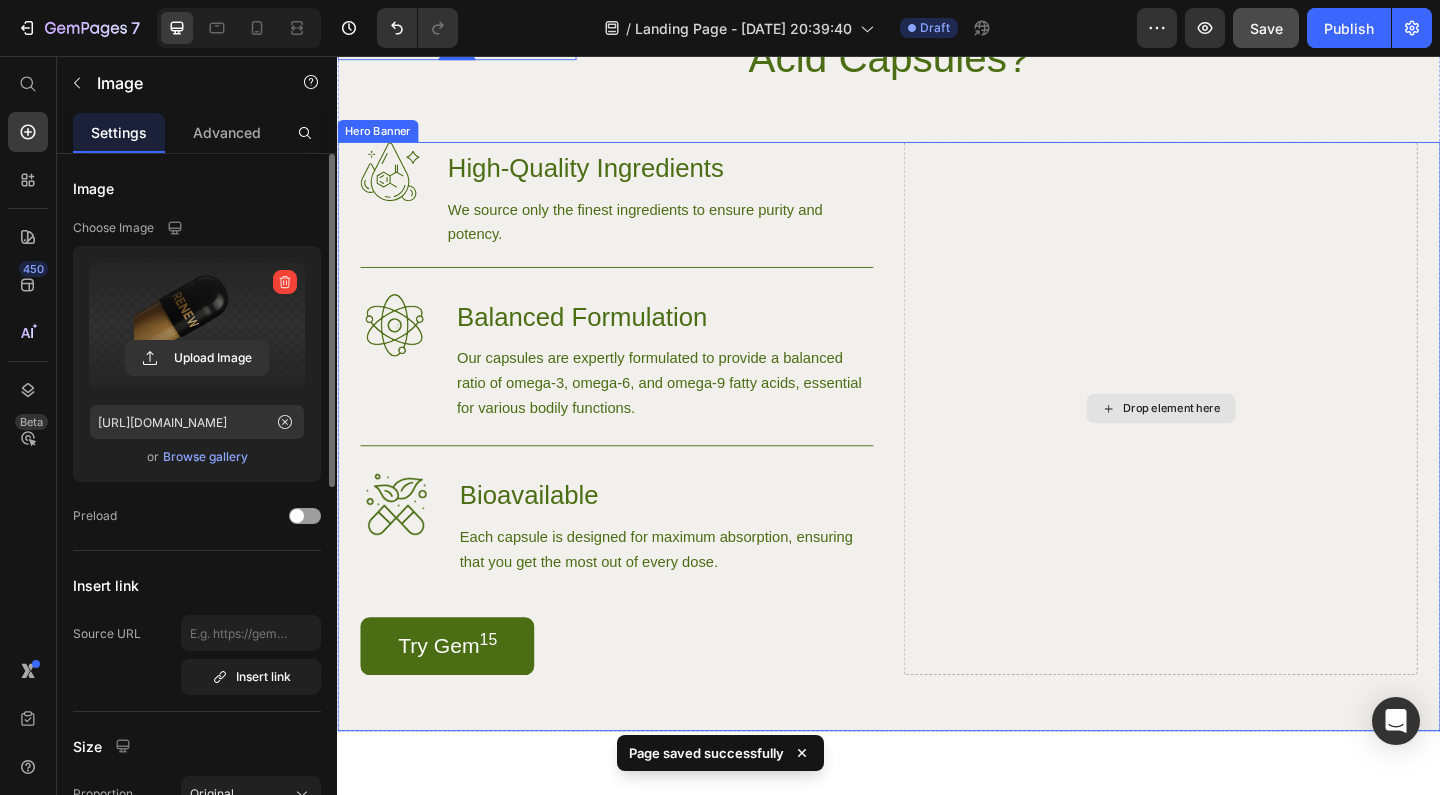 scroll, scrollTop: 889, scrollLeft: 0, axis: vertical 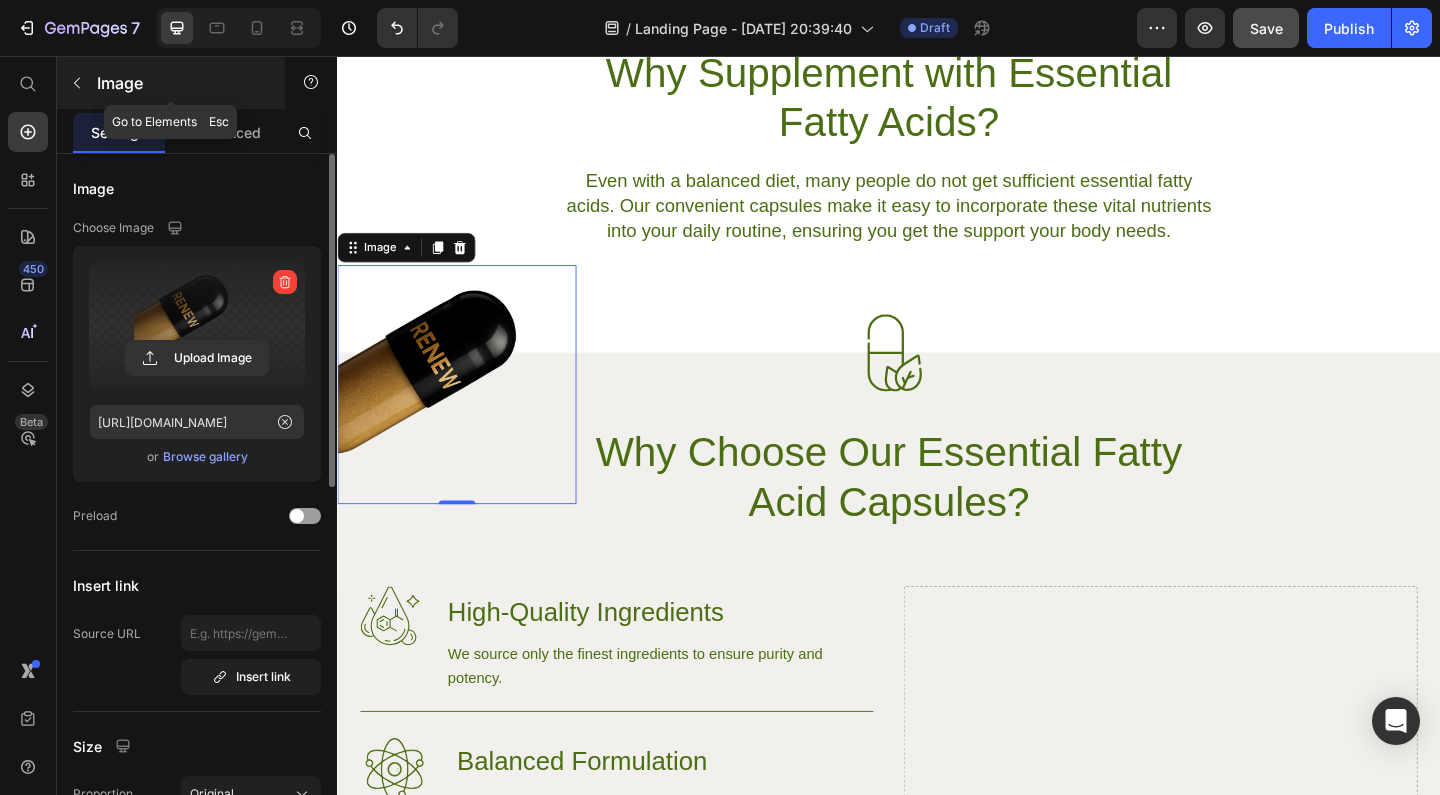click 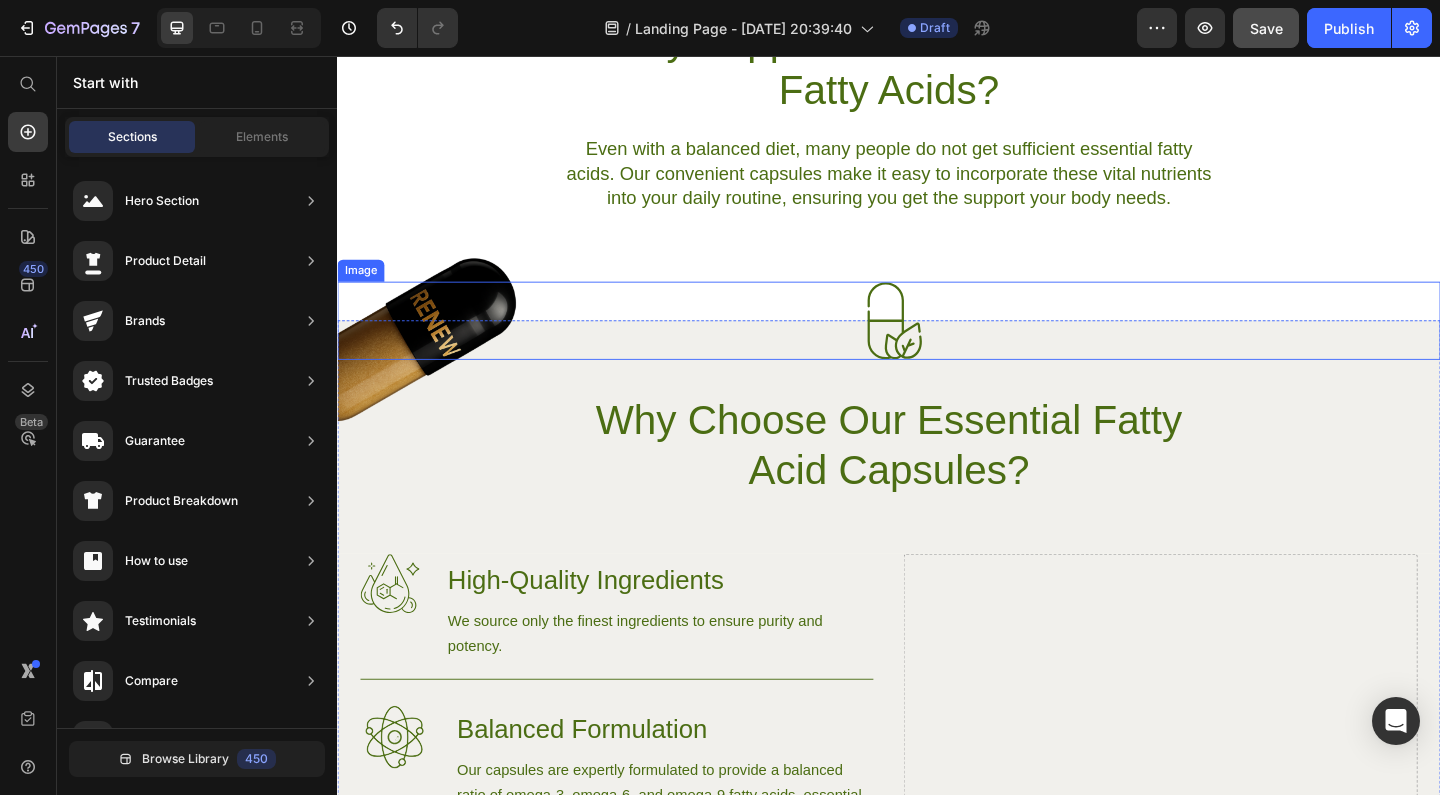 scroll, scrollTop: 795, scrollLeft: 0, axis: vertical 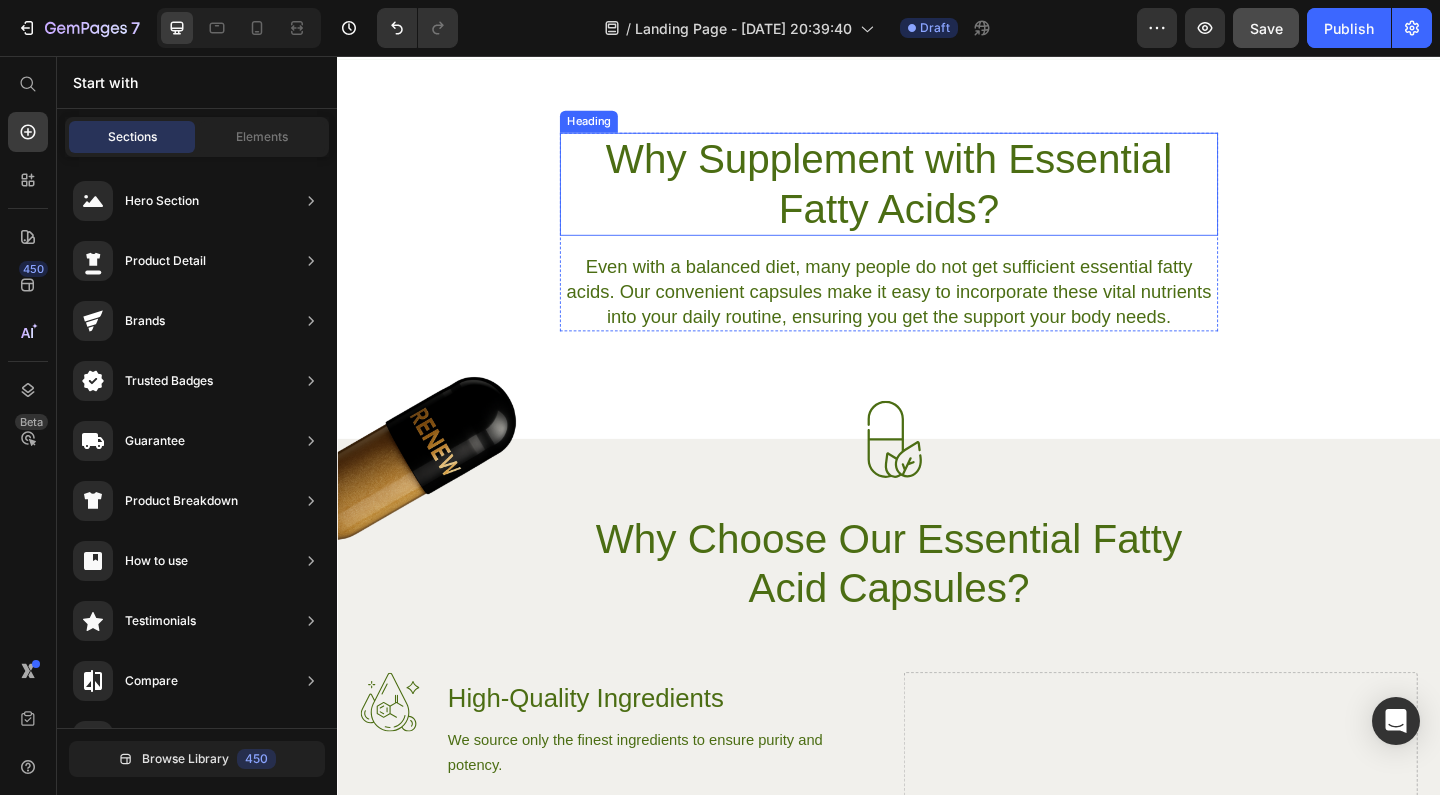 click on "Why Supplement with Essential Fatty Acids?" at bounding box center [937, 195] 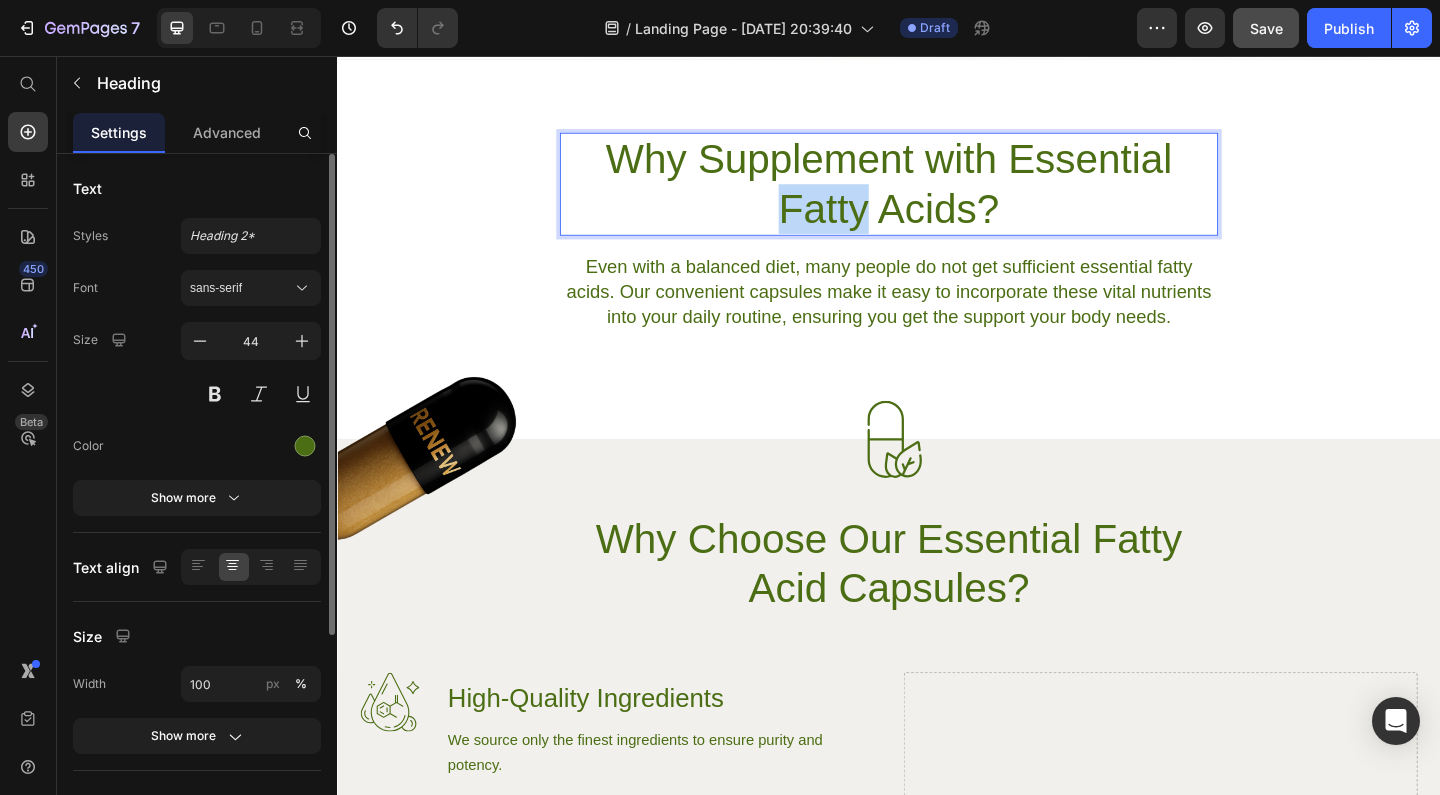 click on "Why Supplement with Essential Fatty Acids?" at bounding box center (937, 195) 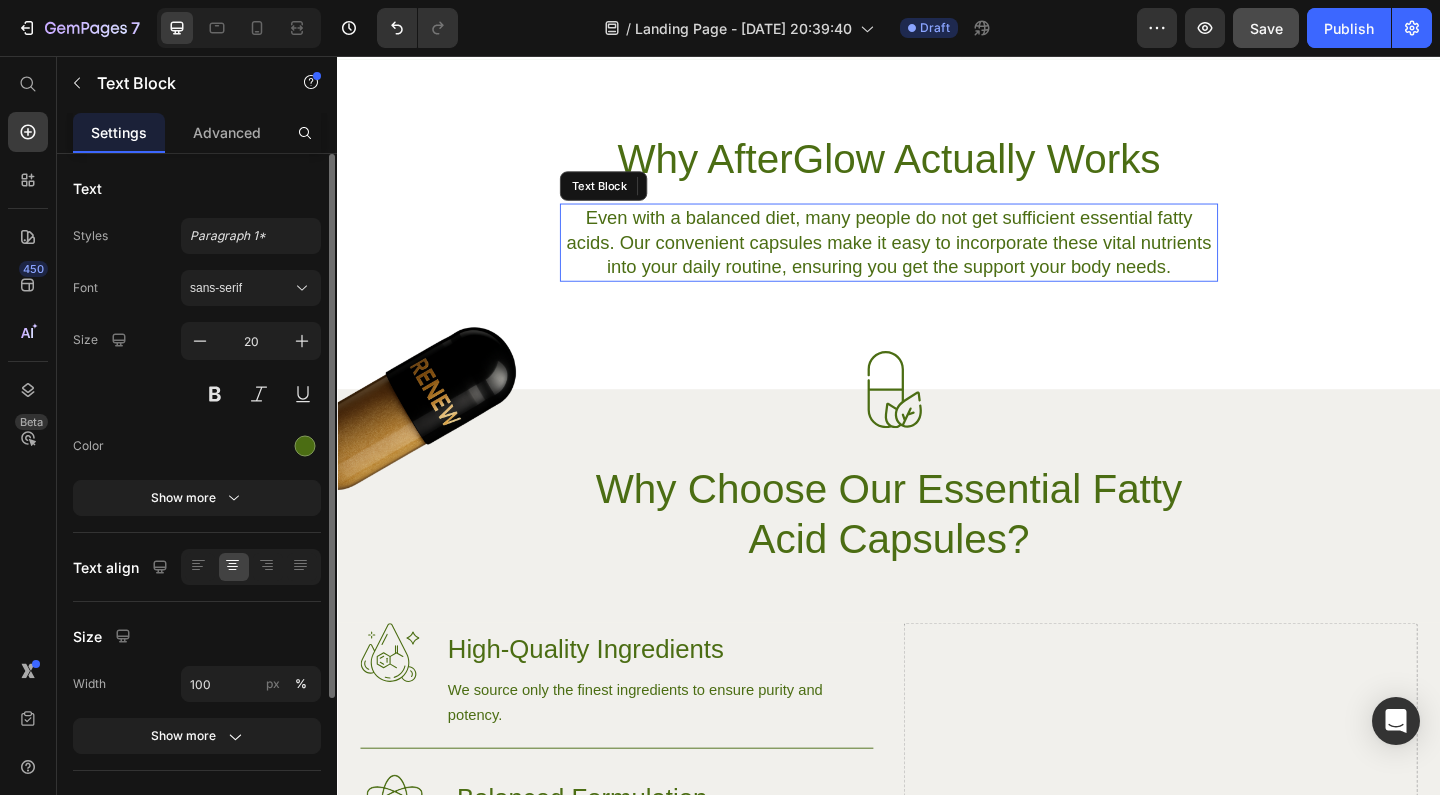 click on "Even with a balanced diet, many people do not get sufficient essential fatty acids. Our convenient capsules make it easy to incorporate these vital nutrients into your daily routine, ensuring you get the support your body needs." at bounding box center (937, 258) 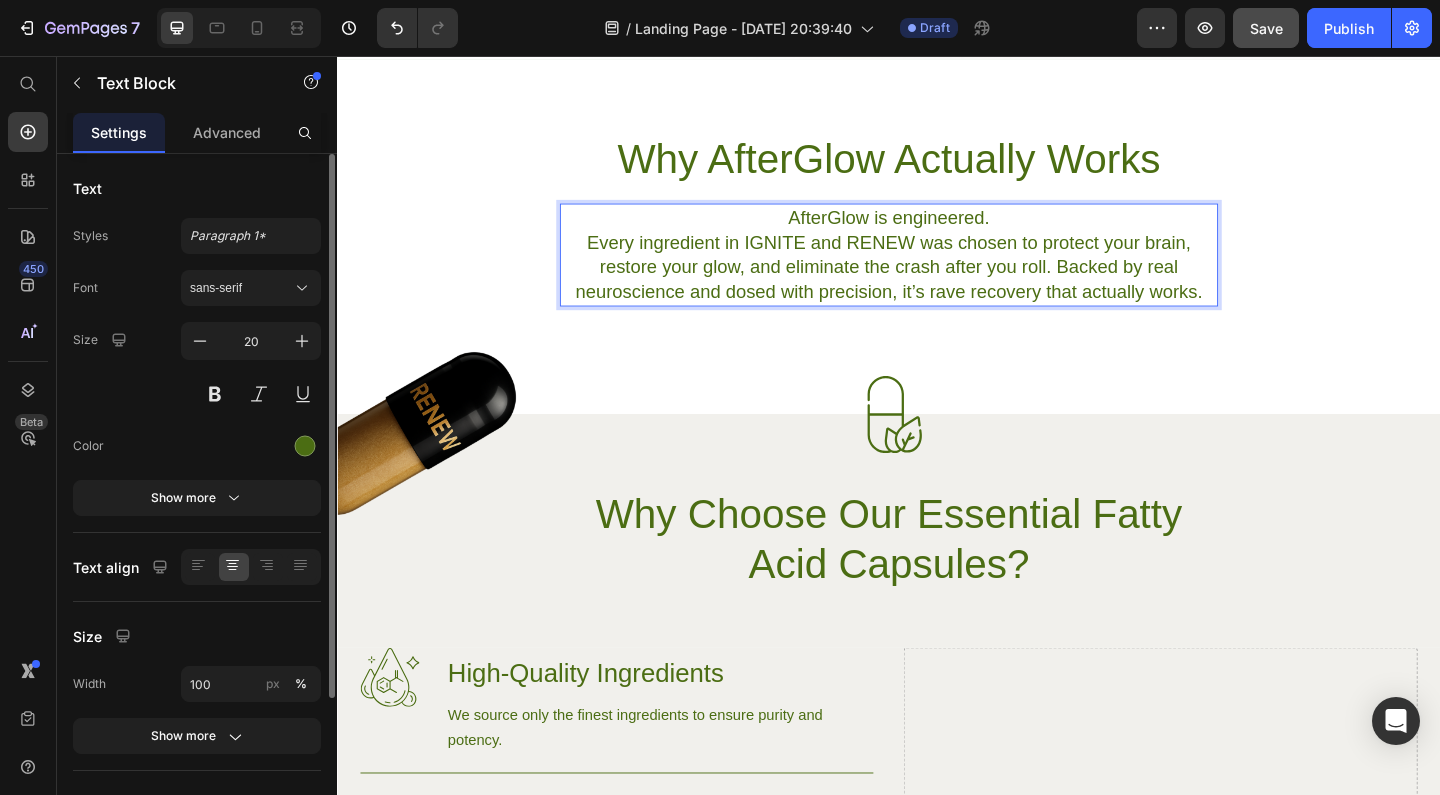 click on "AfterGlow is engineered." at bounding box center (937, 231) 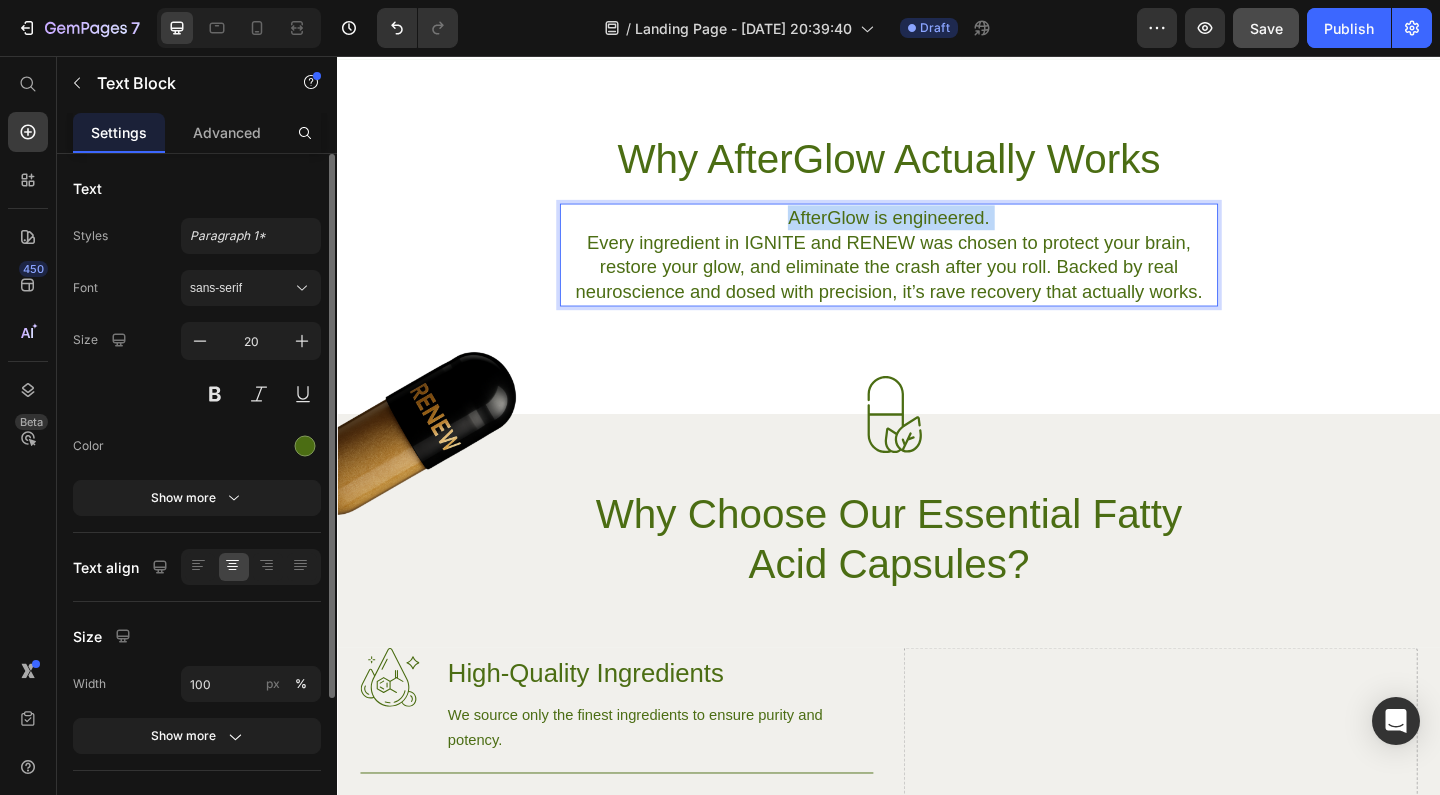 click on "AfterGlow is engineered." at bounding box center [937, 231] 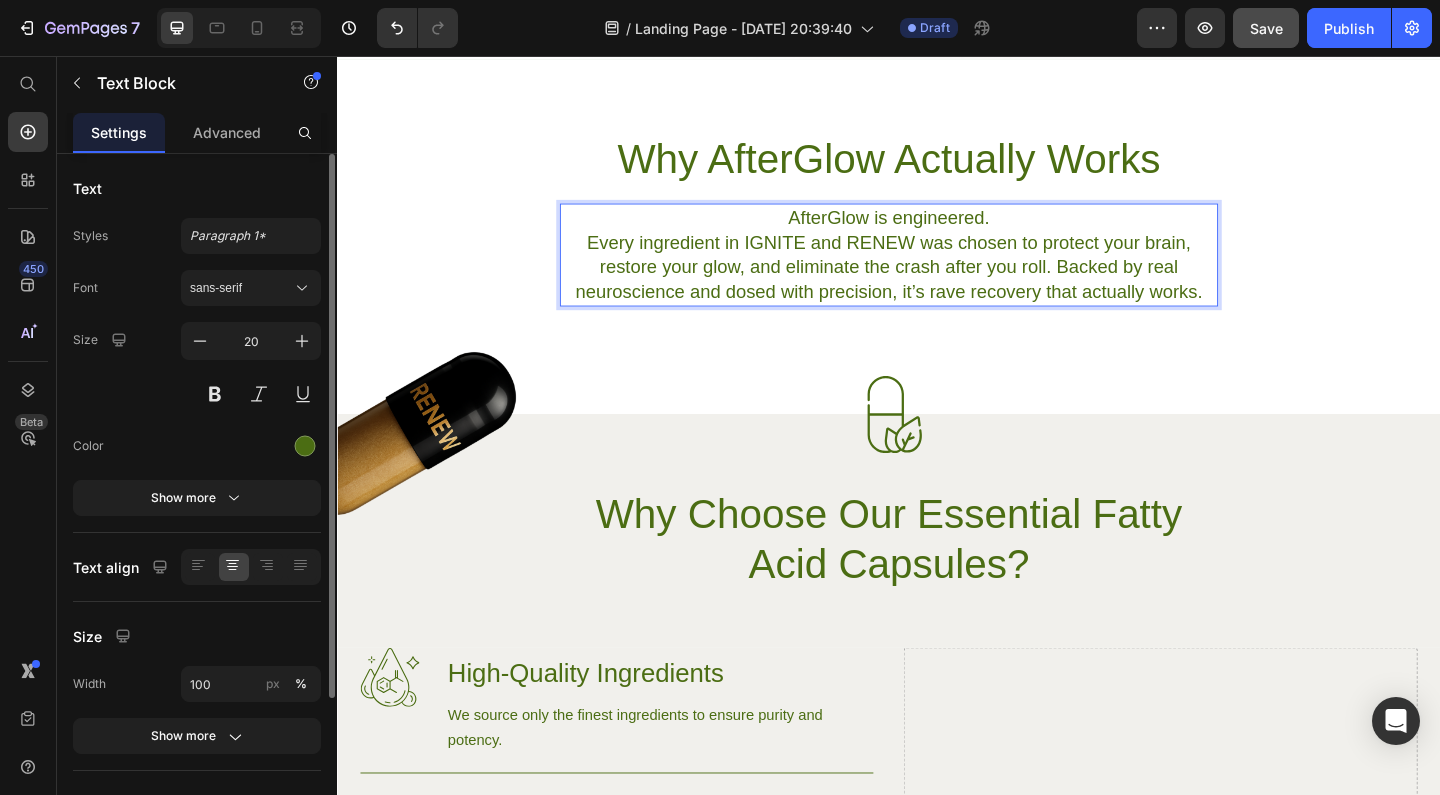 click on "Every ingredient in IGNITE and RENEW was chosen to protect your brain, restore your glow, and eliminate the crash after you roll. Backed by real neuroscience and dosed with precision, it’s rave recovery that actually works." at bounding box center [937, 285] 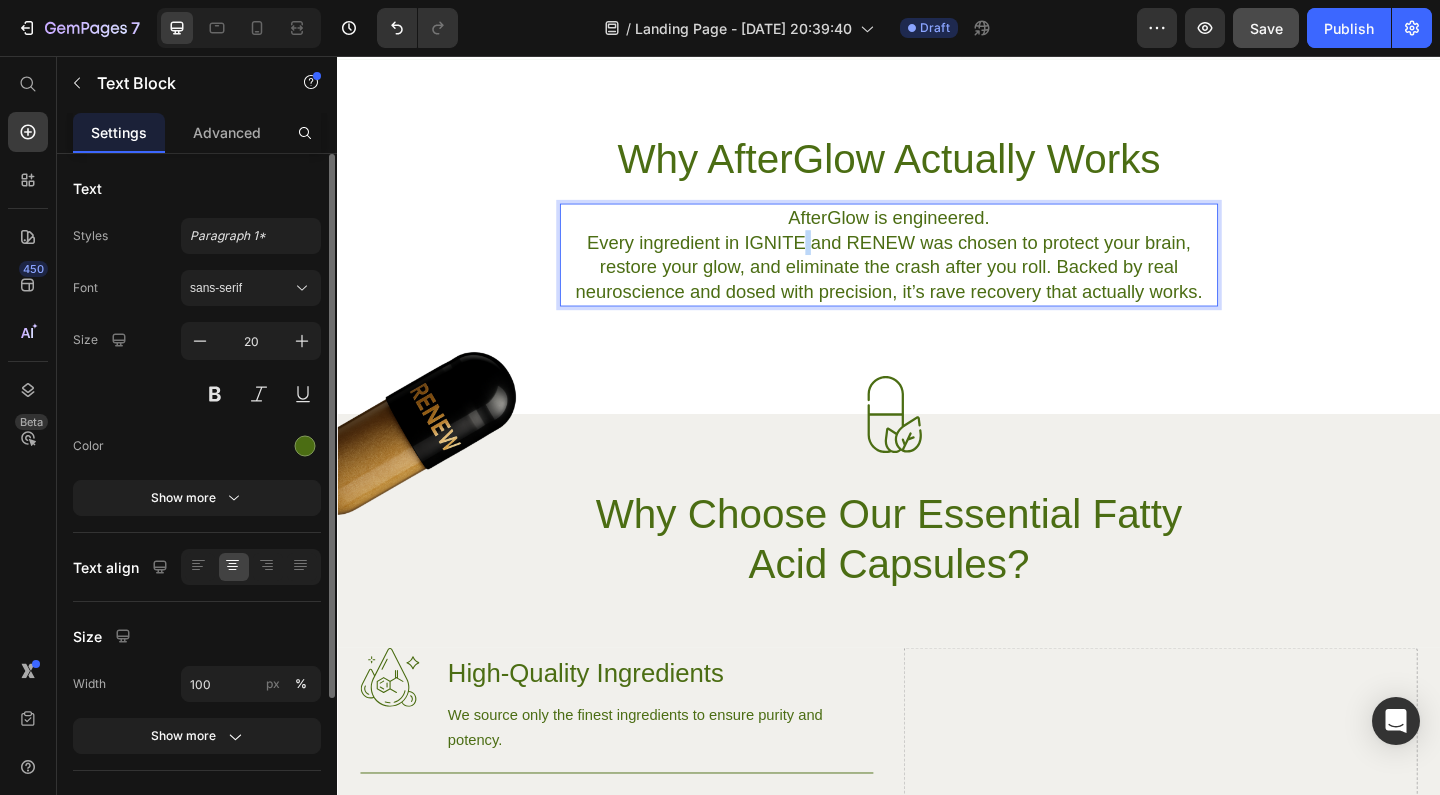 click on "Every ingredient in IGNITE and RENEW was chosen to protect your brain, restore your glow, and eliminate the crash after you roll. Backed by real neuroscience and dosed with precision, it’s rave recovery that actually works." at bounding box center (937, 285) 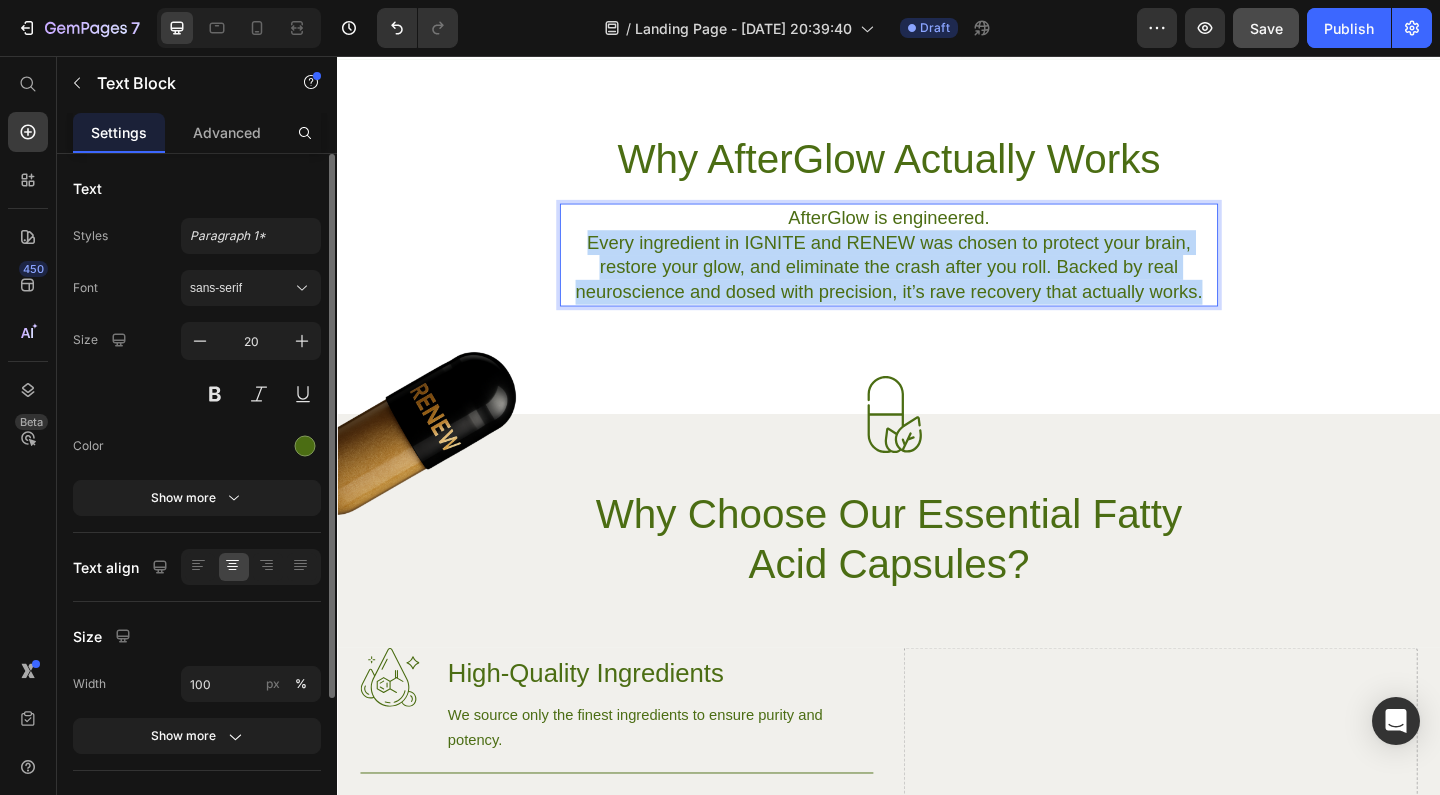 click on "Every ingredient in IGNITE and RENEW was chosen to protect your brain, restore your glow, and eliminate the crash after you roll. Backed by real neuroscience and dosed with precision, it’s rave recovery that actually works." at bounding box center [937, 285] 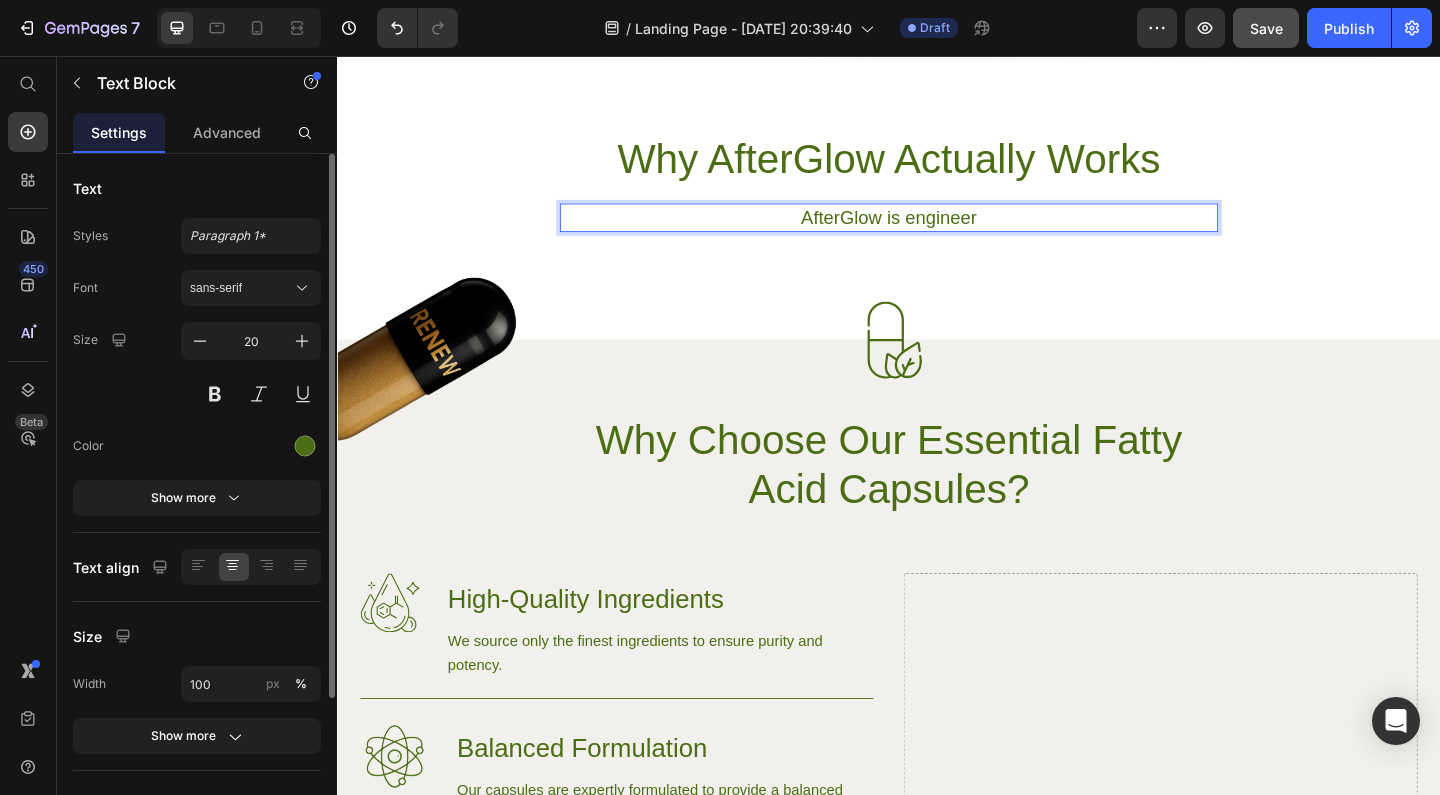 click on "AfterGlow is engineer" at bounding box center [937, 231] 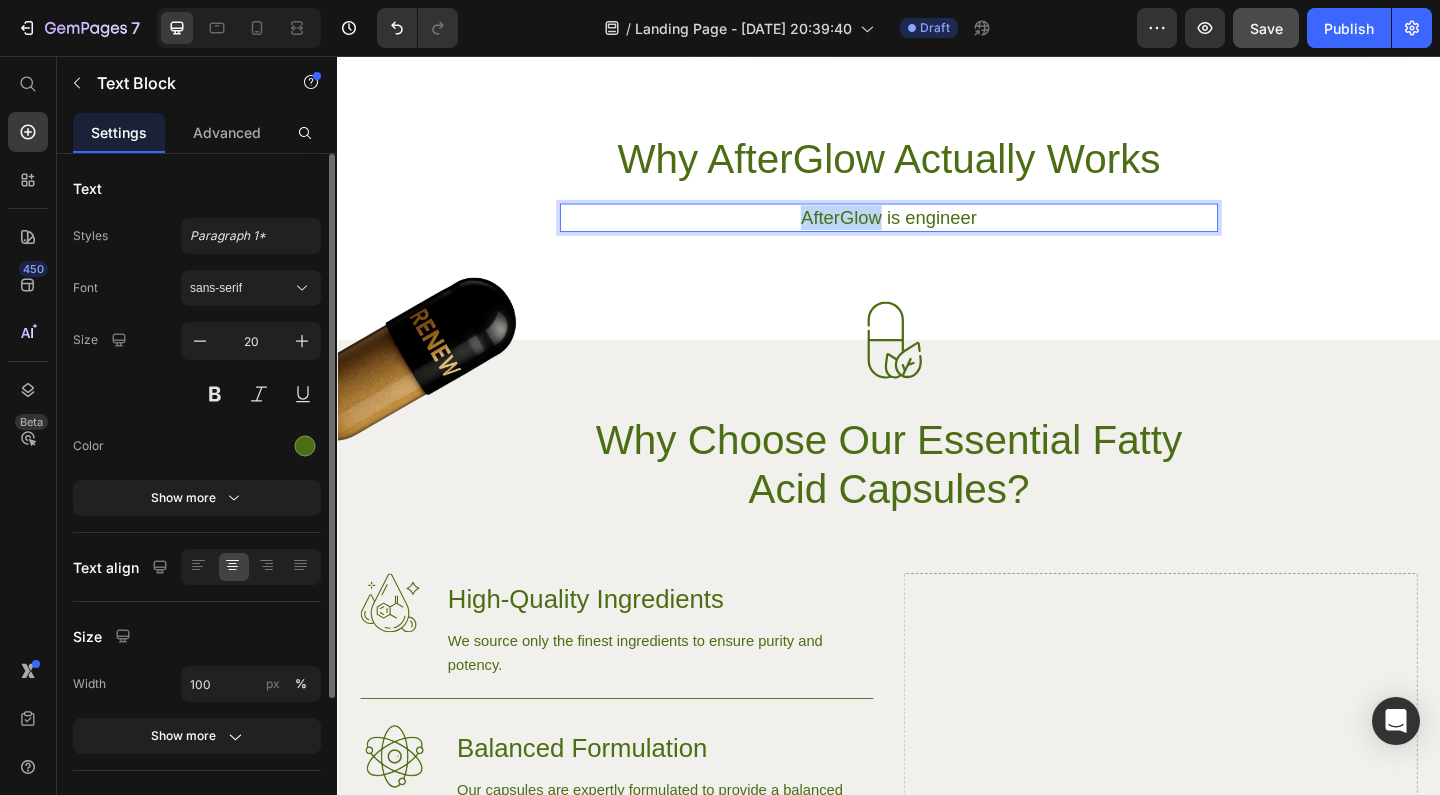 click on "AfterGlow is engineer" at bounding box center (937, 231) 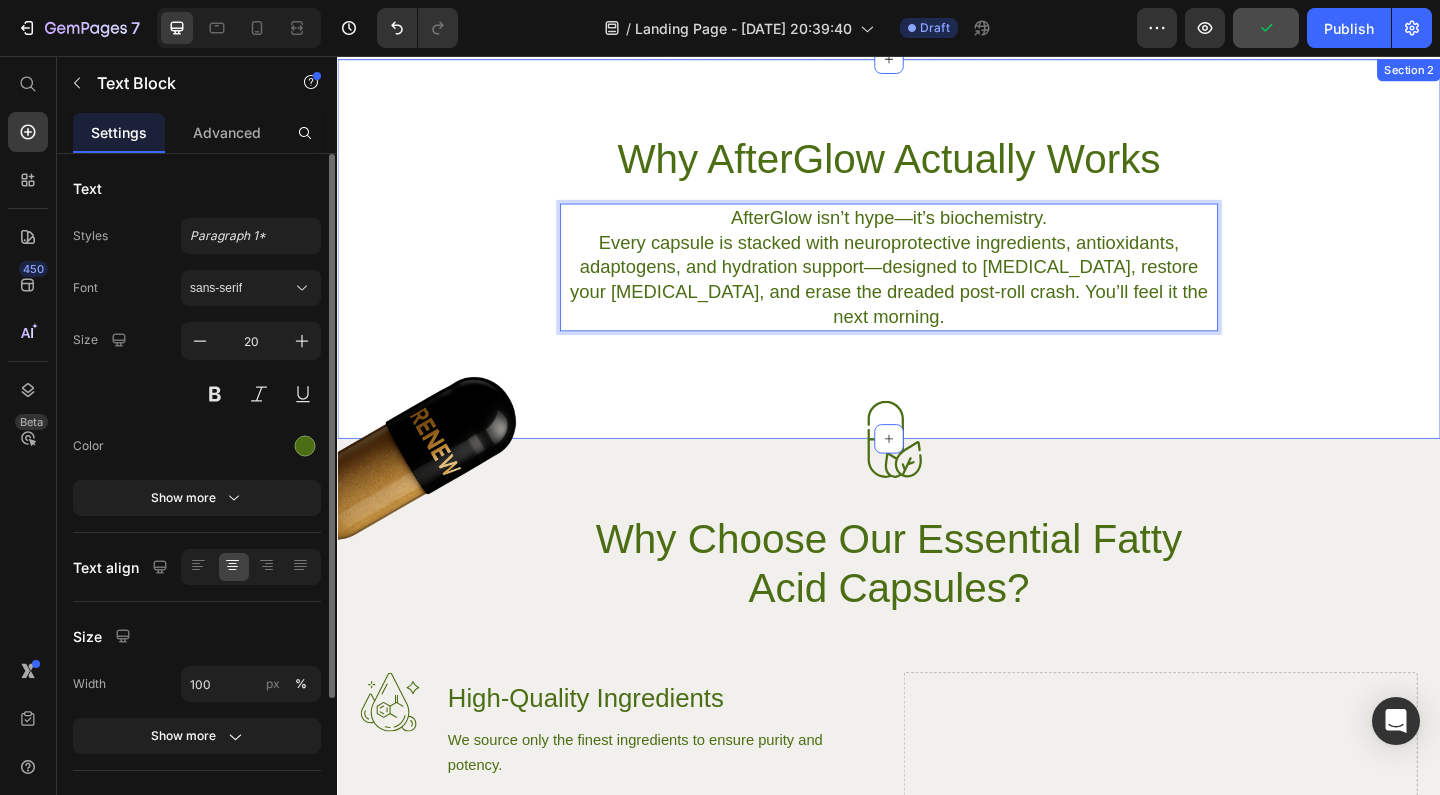 click on "Why AfterGlow Actually Works Heading AfterGlow isn’t hype—it’s biochemistry. Every capsule is stacked with neuroprotective ingredients, antioxidants, adaptogens, and hydration support—designed to [MEDICAL_DATA], restore your [MEDICAL_DATA], and erase the dreaded post-roll crash. You’ll feel it the next morning. Text Block   0 Row" at bounding box center (937, 247) 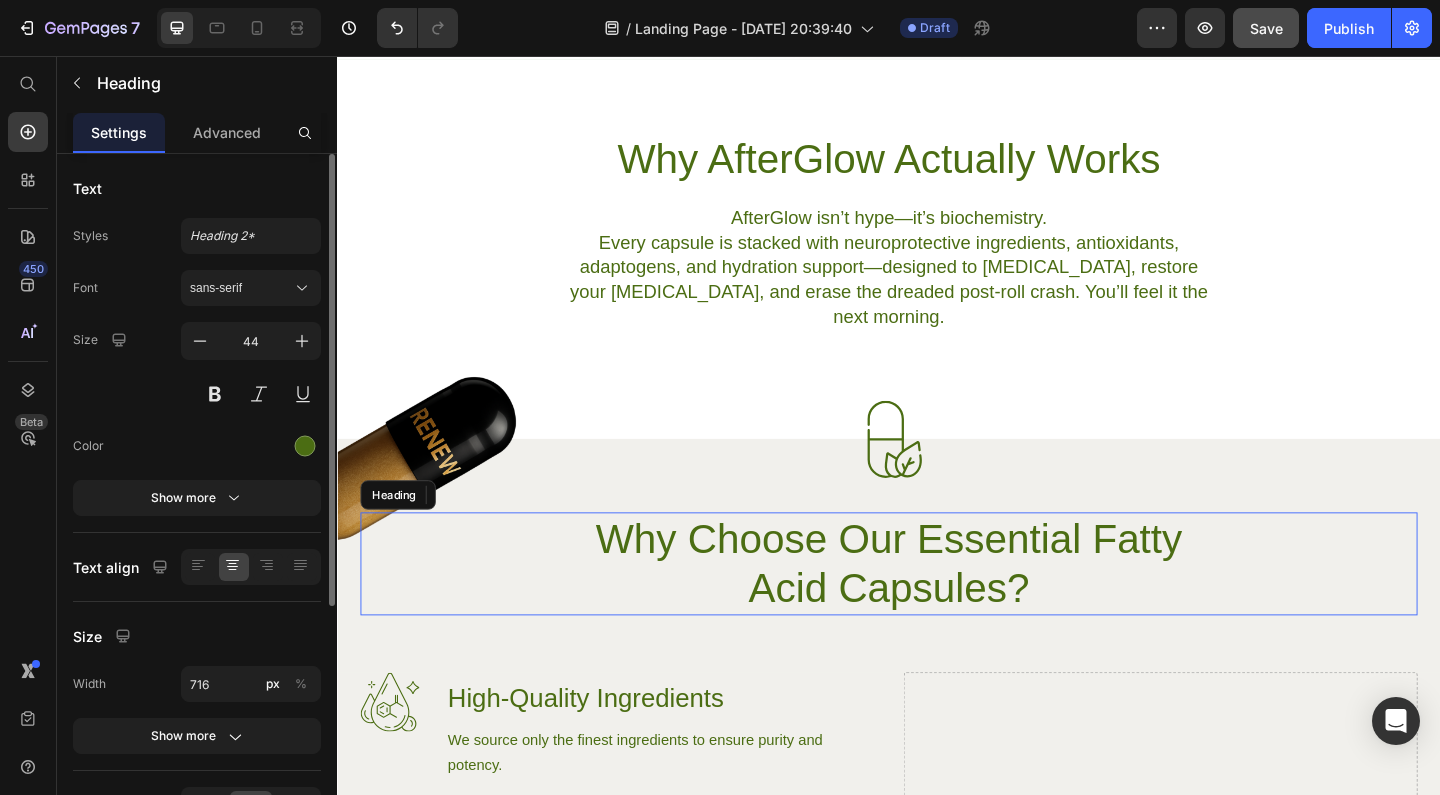 click on "Why Choose Our Essential Fatty Acid Capsules?" at bounding box center (937, 608) 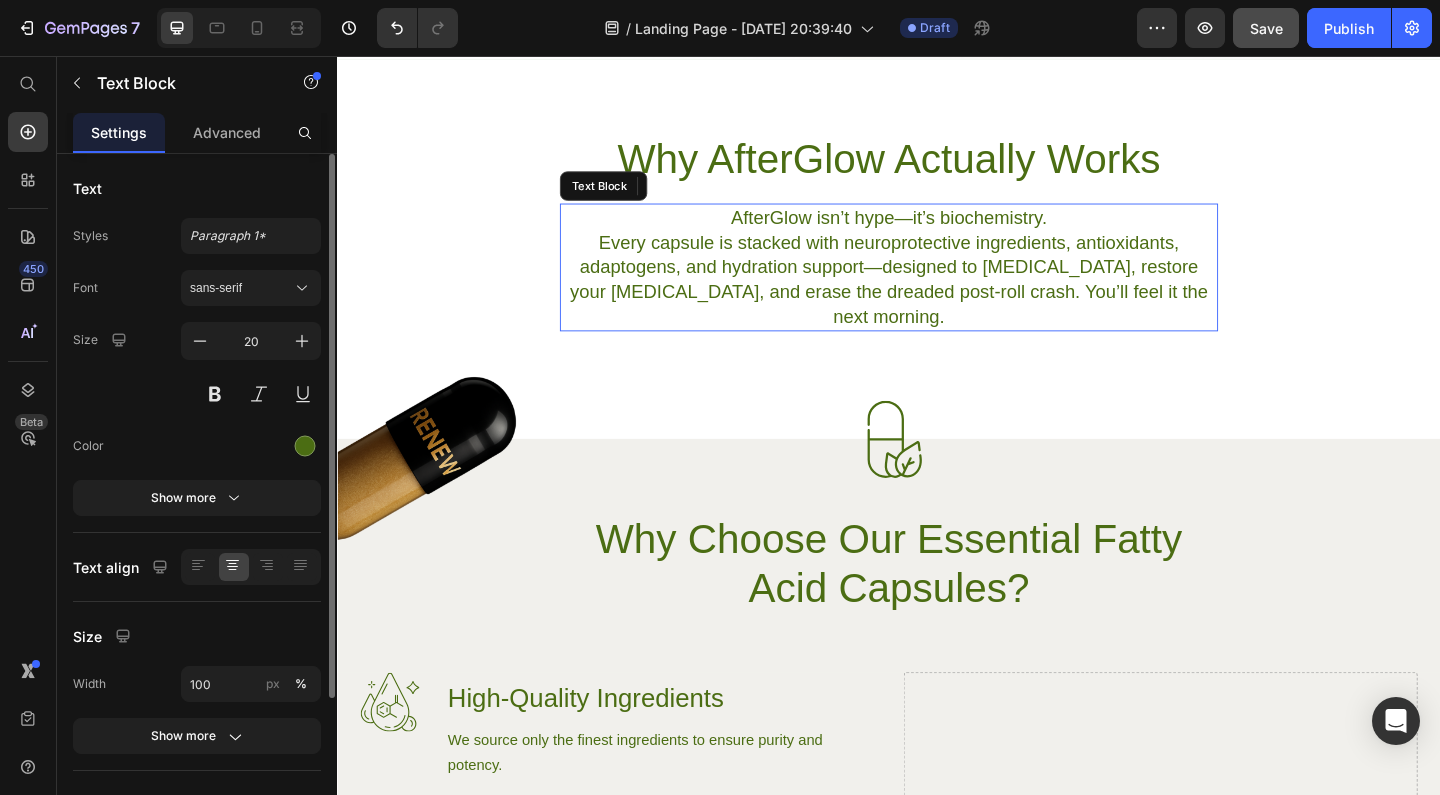 click on "Every capsule is stacked with neuroprotective ingredients, antioxidants, adaptogens, and hydration support—designed to [MEDICAL_DATA], restore your [MEDICAL_DATA], and erase the dreaded post-roll crash. You’ll feel it the next morning." at bounding box center (937, 299) 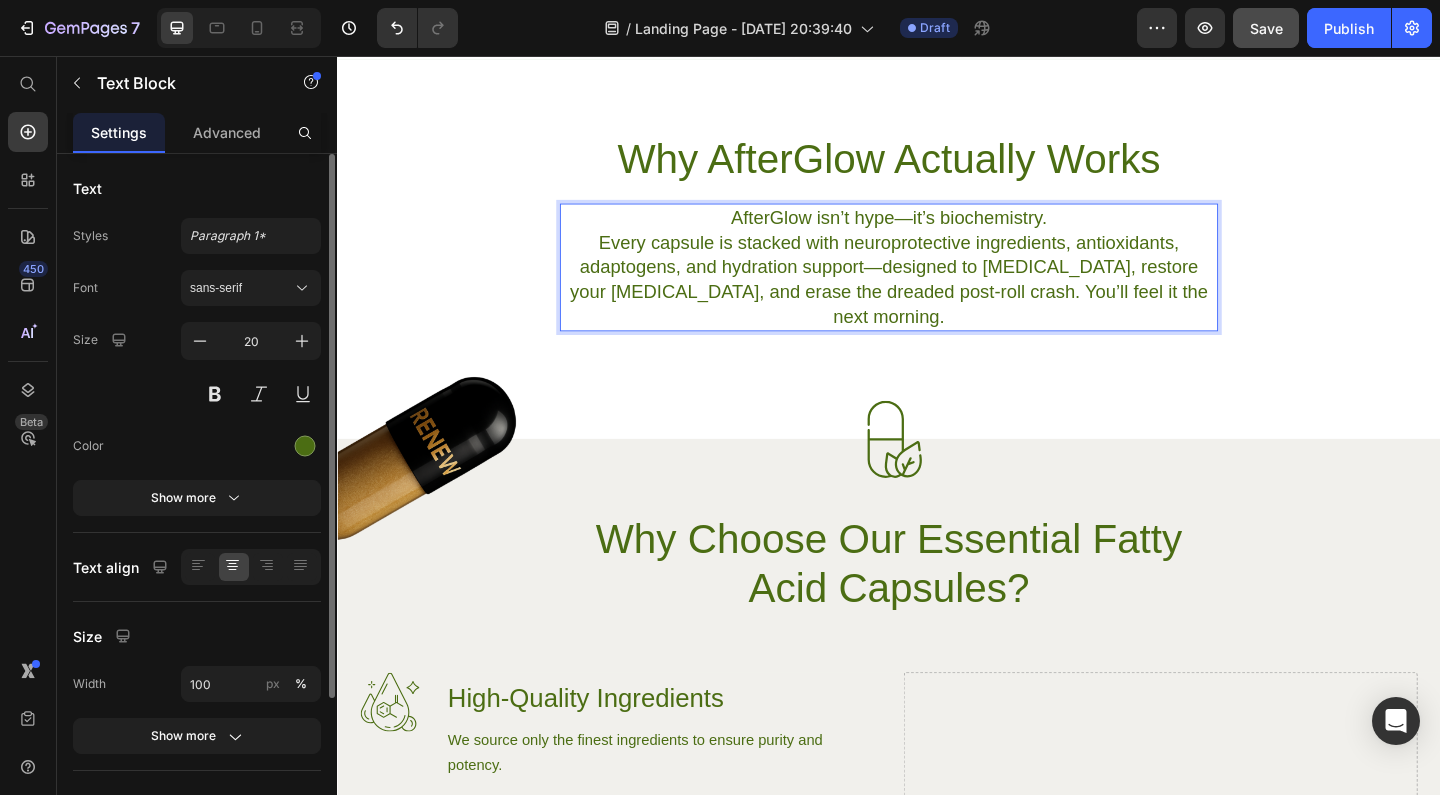 click on "Every capsule is stacked with neuroprotective ingredients, antioxidants, adaptogens, and hydration support—designed to [MEDICAL_DATA], restore your [MEDICAL_DATA], and erase the dreaded post-roll crash. You’ll feel it the next morning." at bounding box center (937, 299) 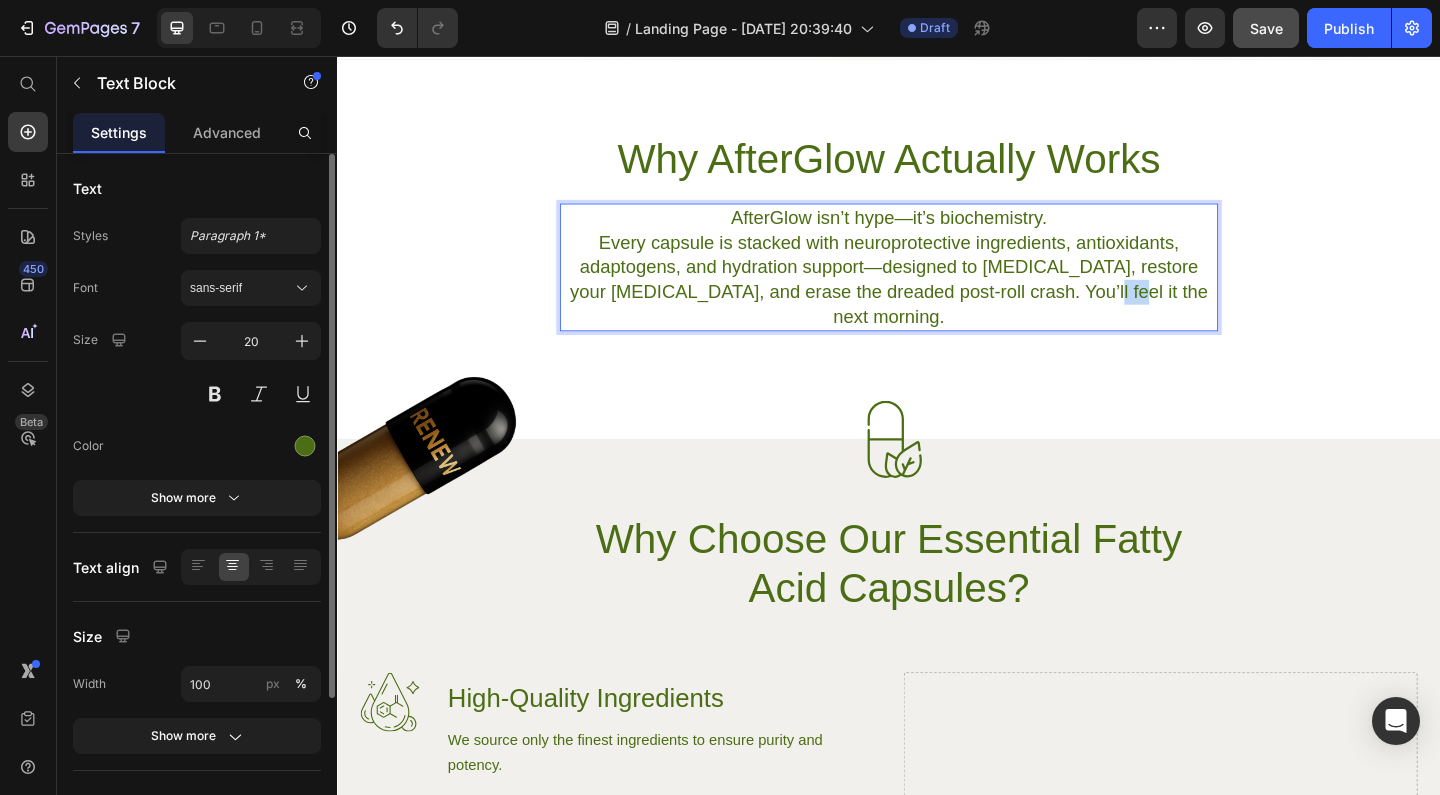 click on "Every capsule is stacked with neuroprotective ingredients, antioxidants, adaptogens, and hydration support—designed to [MEDICAL_DATA], restore your [MEDICAL_DATA], and erase the dreaded post-roll crash. You’ll feel it the next morning." at bounding box center [937, 299] 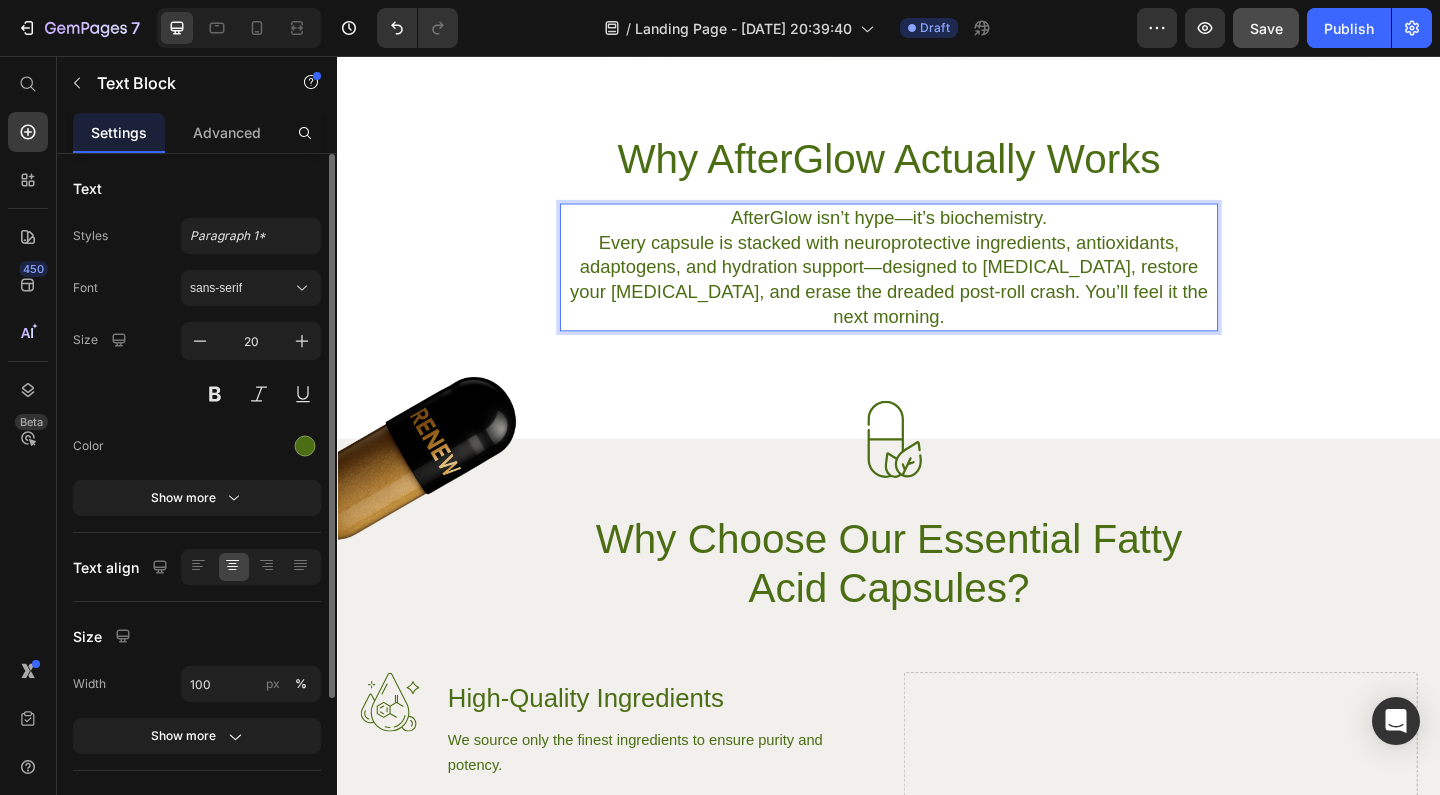 click on "Every capsule is stacked with neuroprotective ingredients, antioxidants, adaptogens, and hydration support—designed to [MEDICAL_DATA], restore your [MEDICAL_DATA], and erase the dreaded post-roll crash. You’ll feel it the next morning." at bounding box center (937, 299) 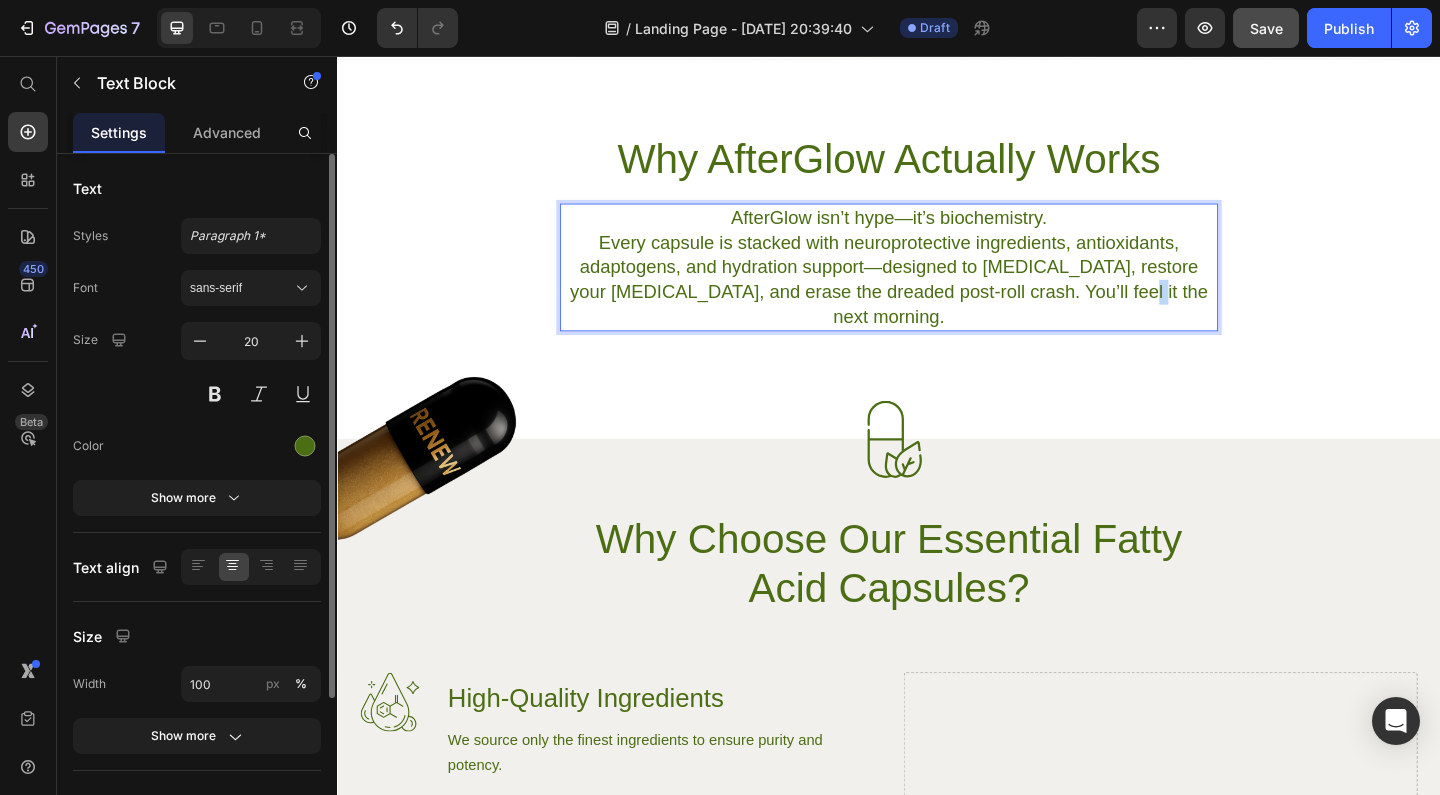 click on "Every capsule is stacked with neuroprotective ingredients, antioxidants, adaptogens, and hydration support—designed to [MEDICAL_DATA], restore your [MEDICAL_DATA], and erase the dreaded post-roll crash. You’ll feel it the next morning." at bounding box center [937, 299] 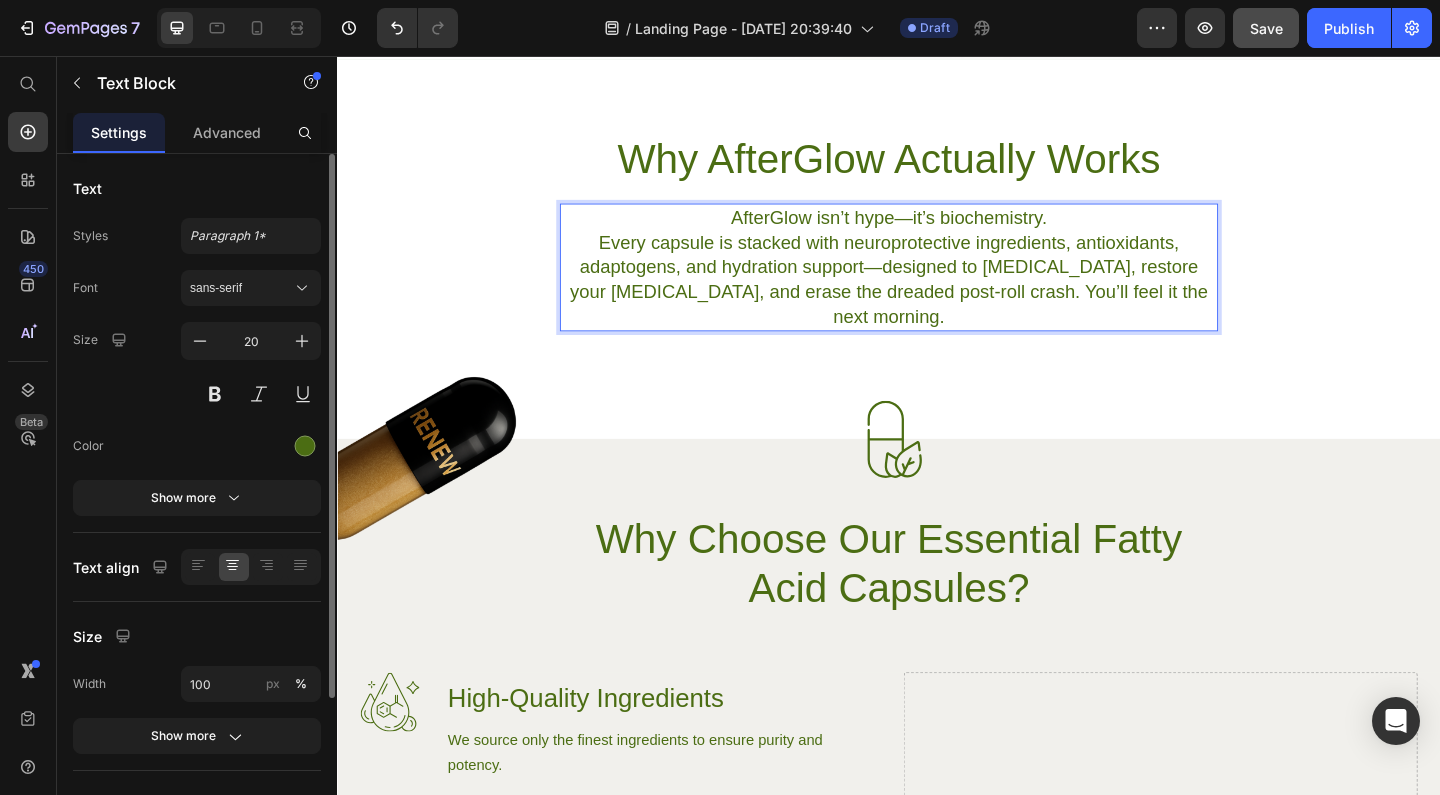 click on "Every capsule is stacked with neuroprotective ingredients, antioxidants, adaptogens, and hydration support—designed to [MEDICAL_DATA], restore your [MEDICAL_DATA], and erase the dreaded post-roll crash. You’ll feel it the next morning." at bounding box center [937, 299] 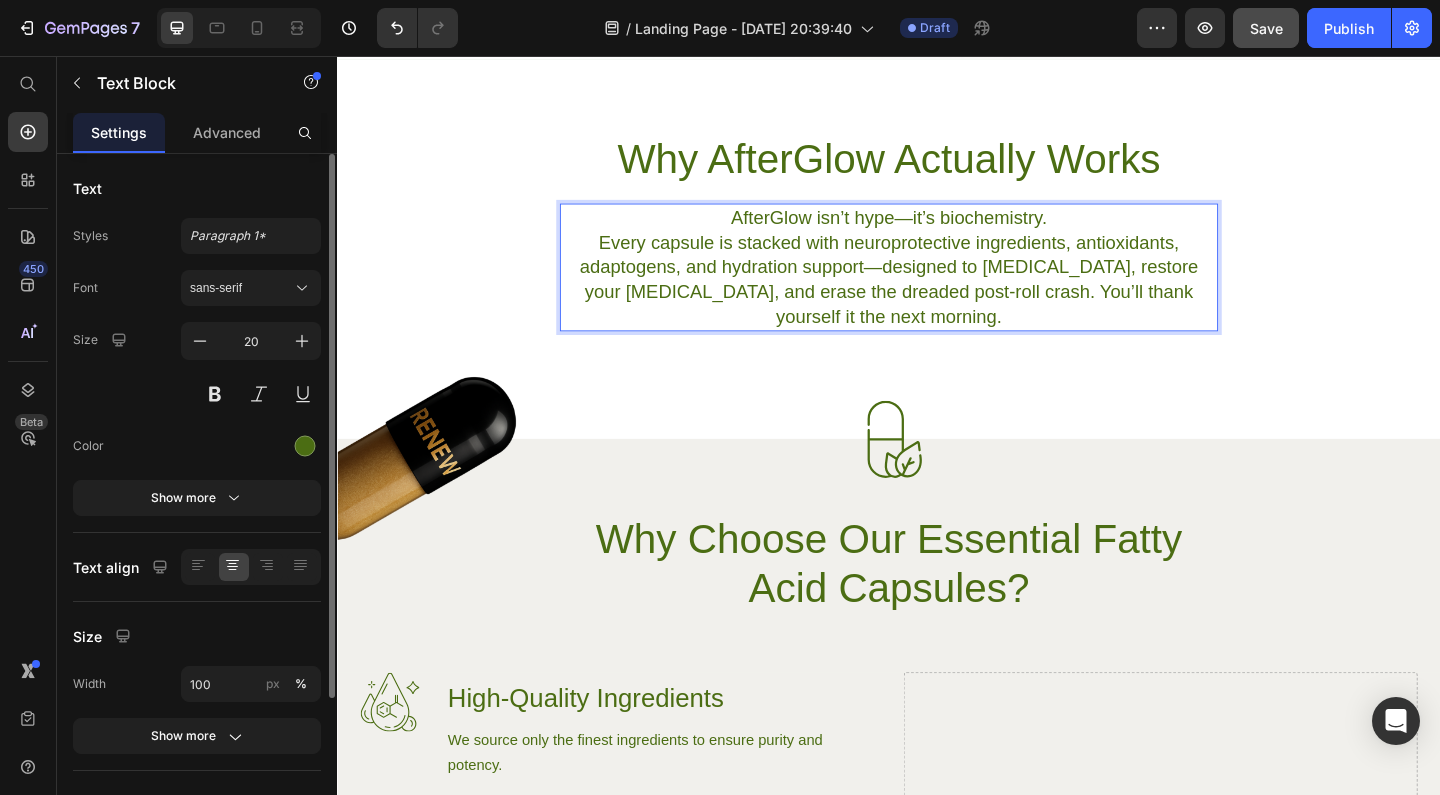 click on "Every capsule is stacked with neuroprotective ingredients, antioxidants, adaptogens, and hydration support—designed to [MEDICAL_DATA], restore your [MEDICAL_DATA], and erase the dreaded post-roll crash. You’ll thank yourself it the next morning." at bounding box center [937, 299] 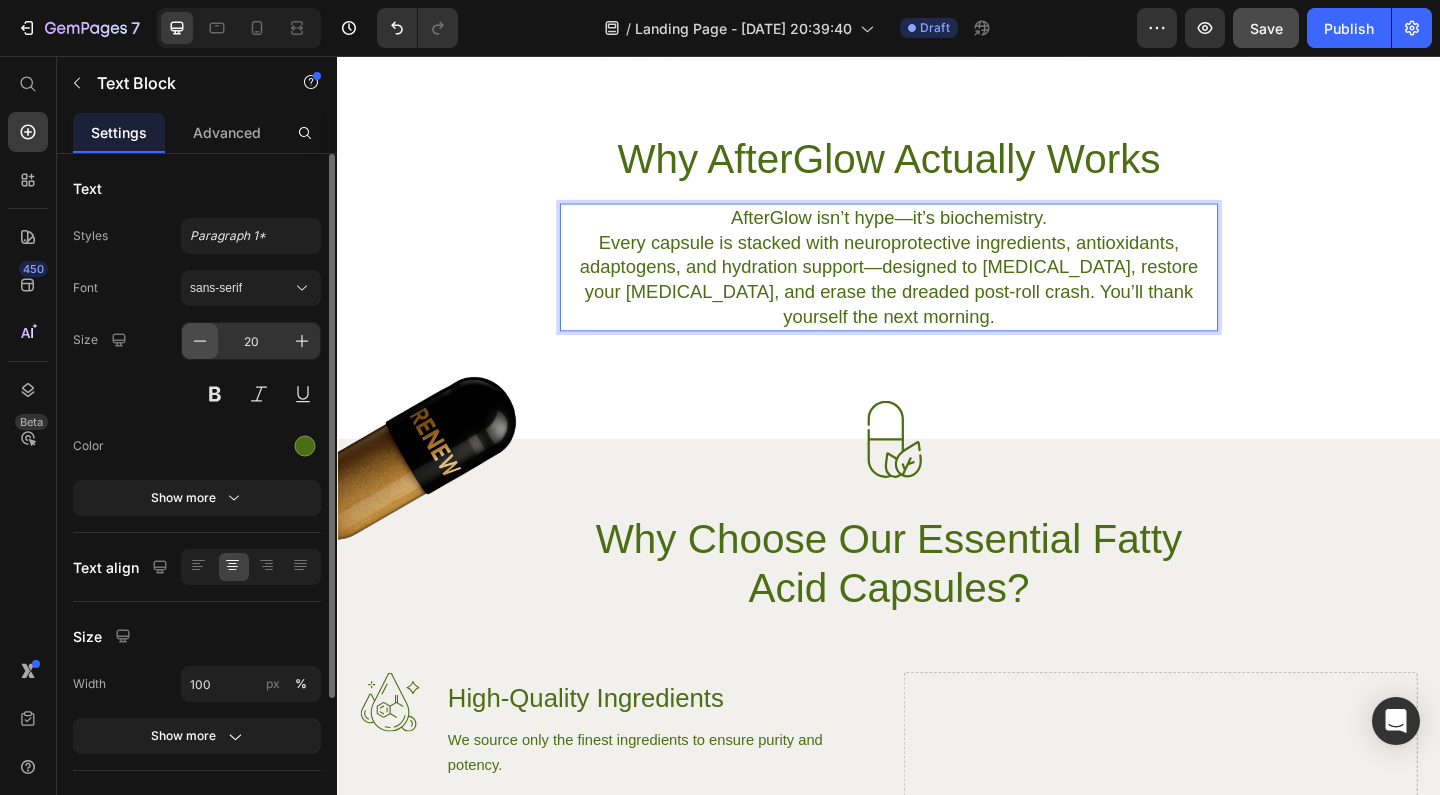 click 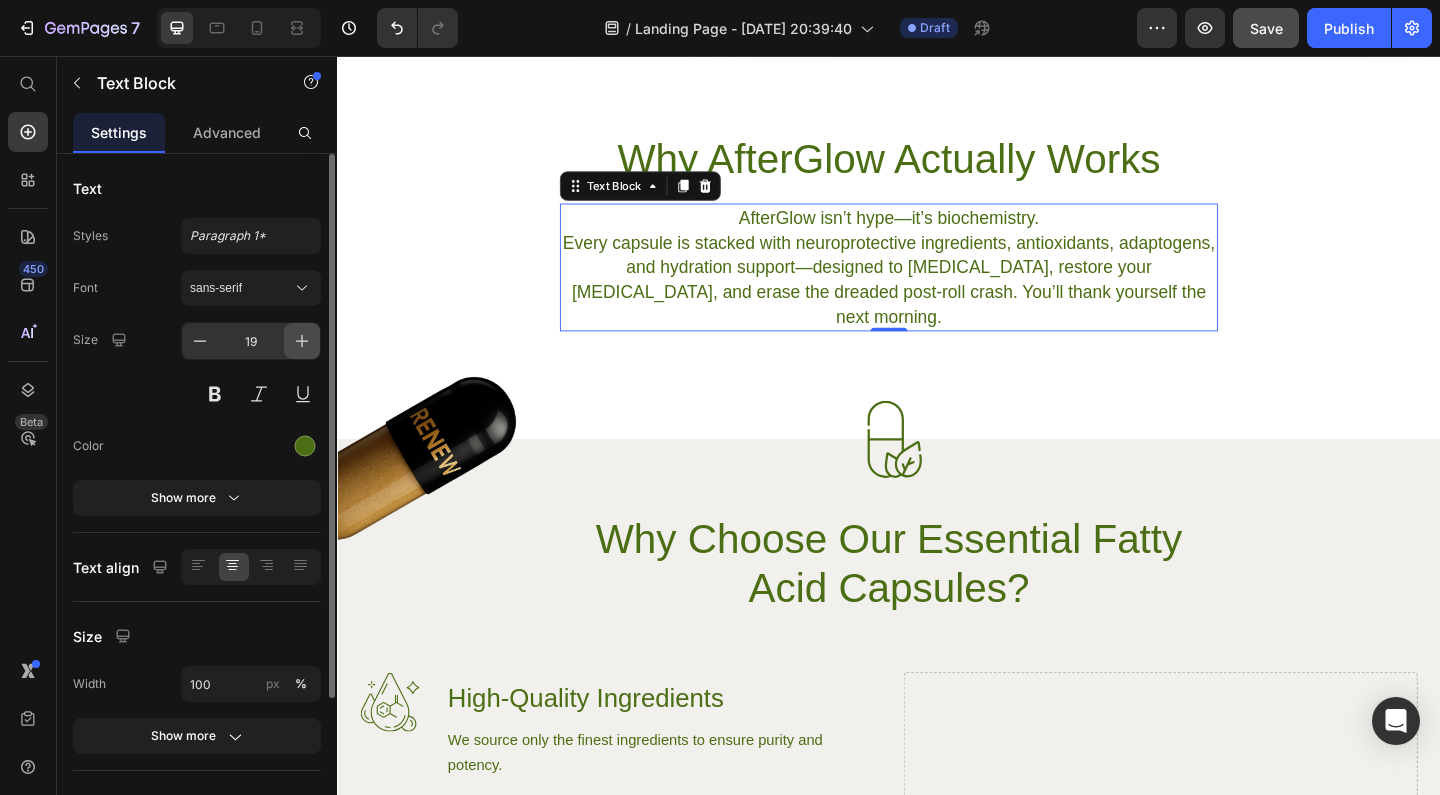 click 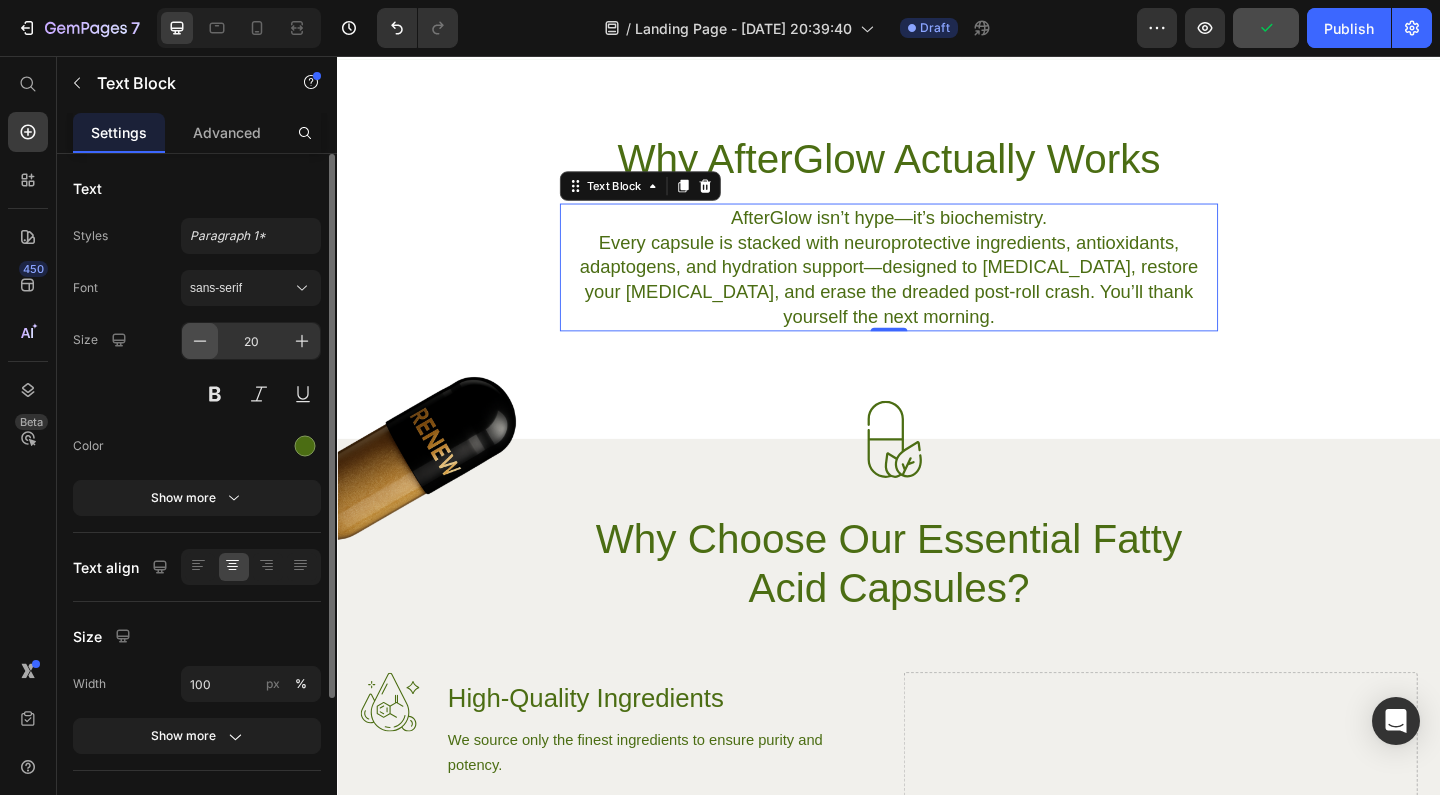 click 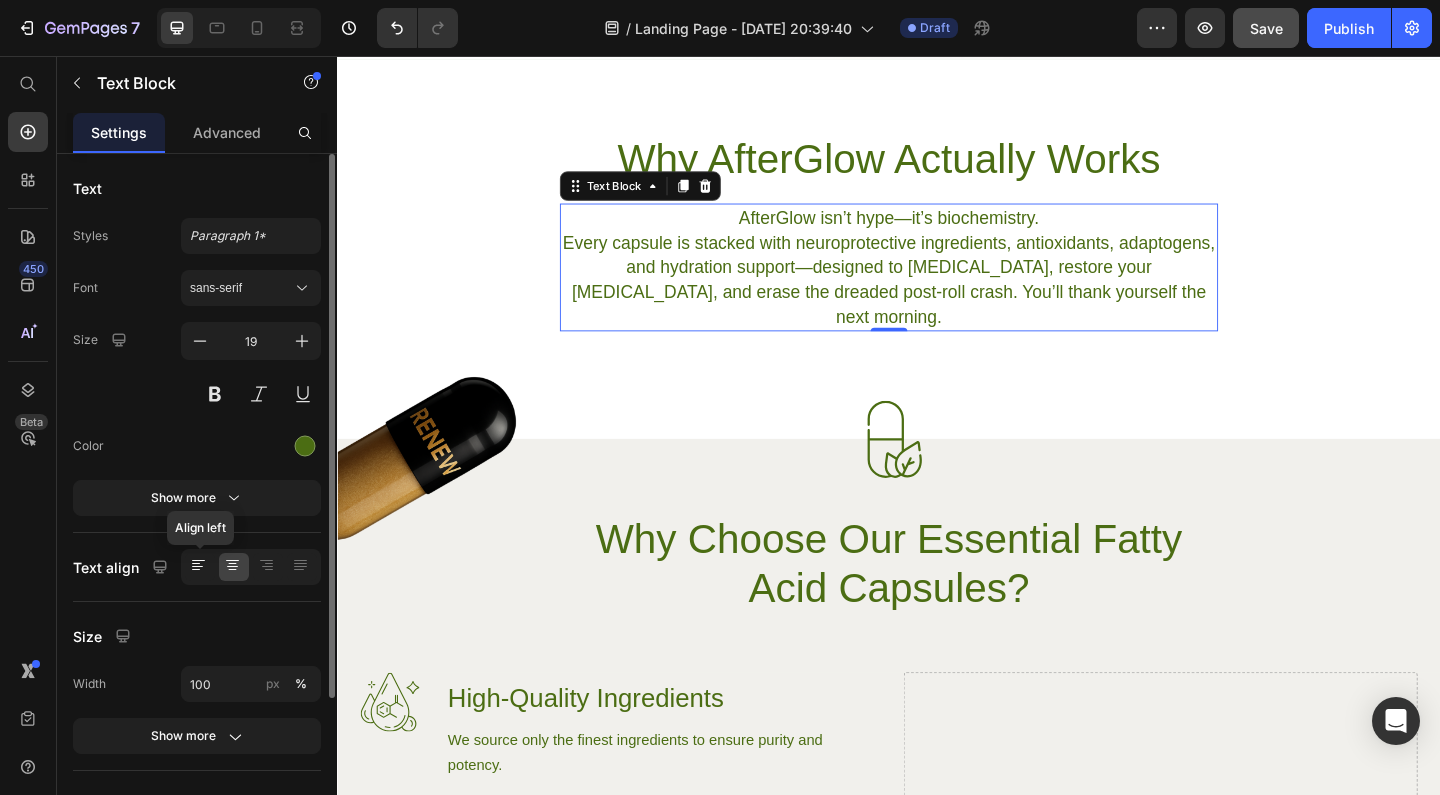 click 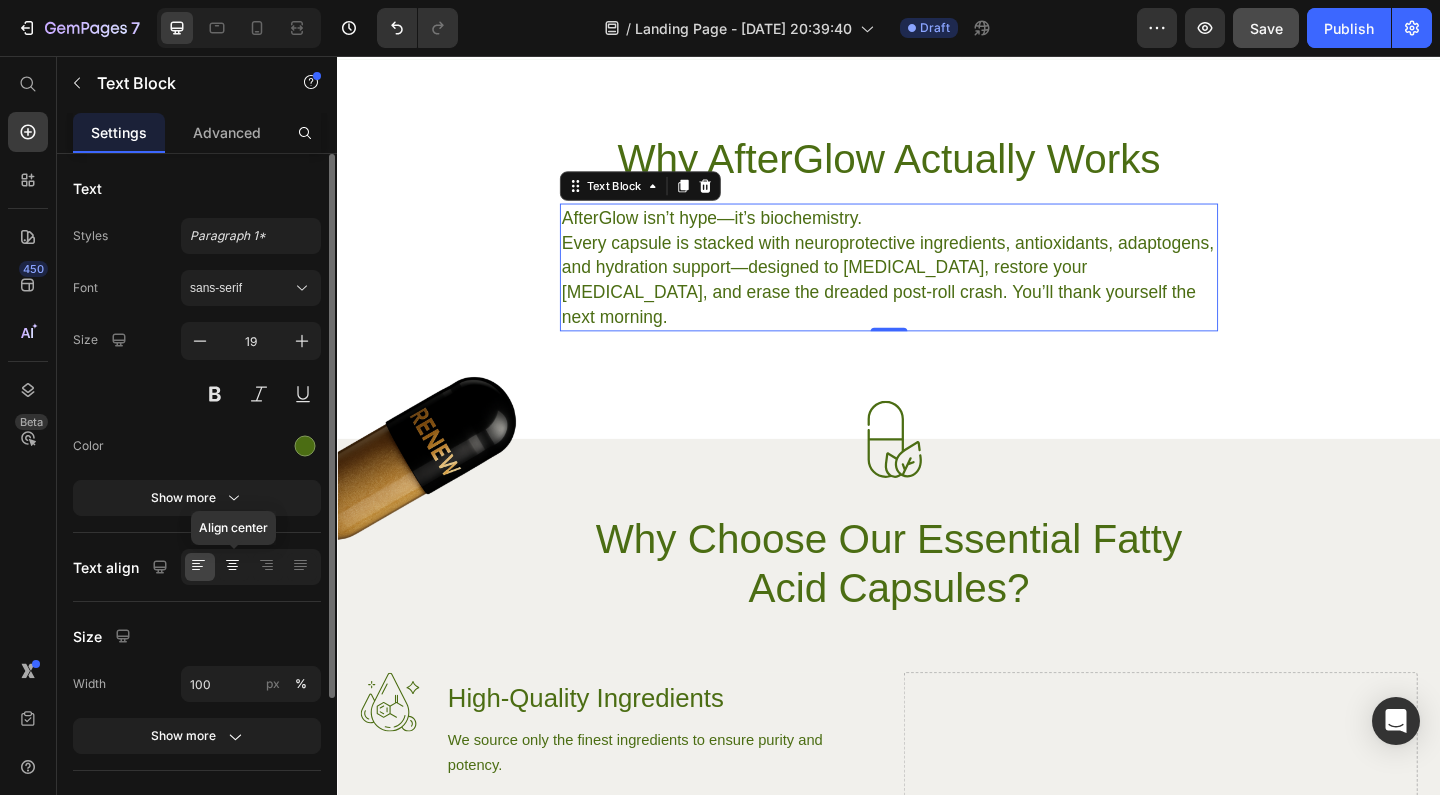click 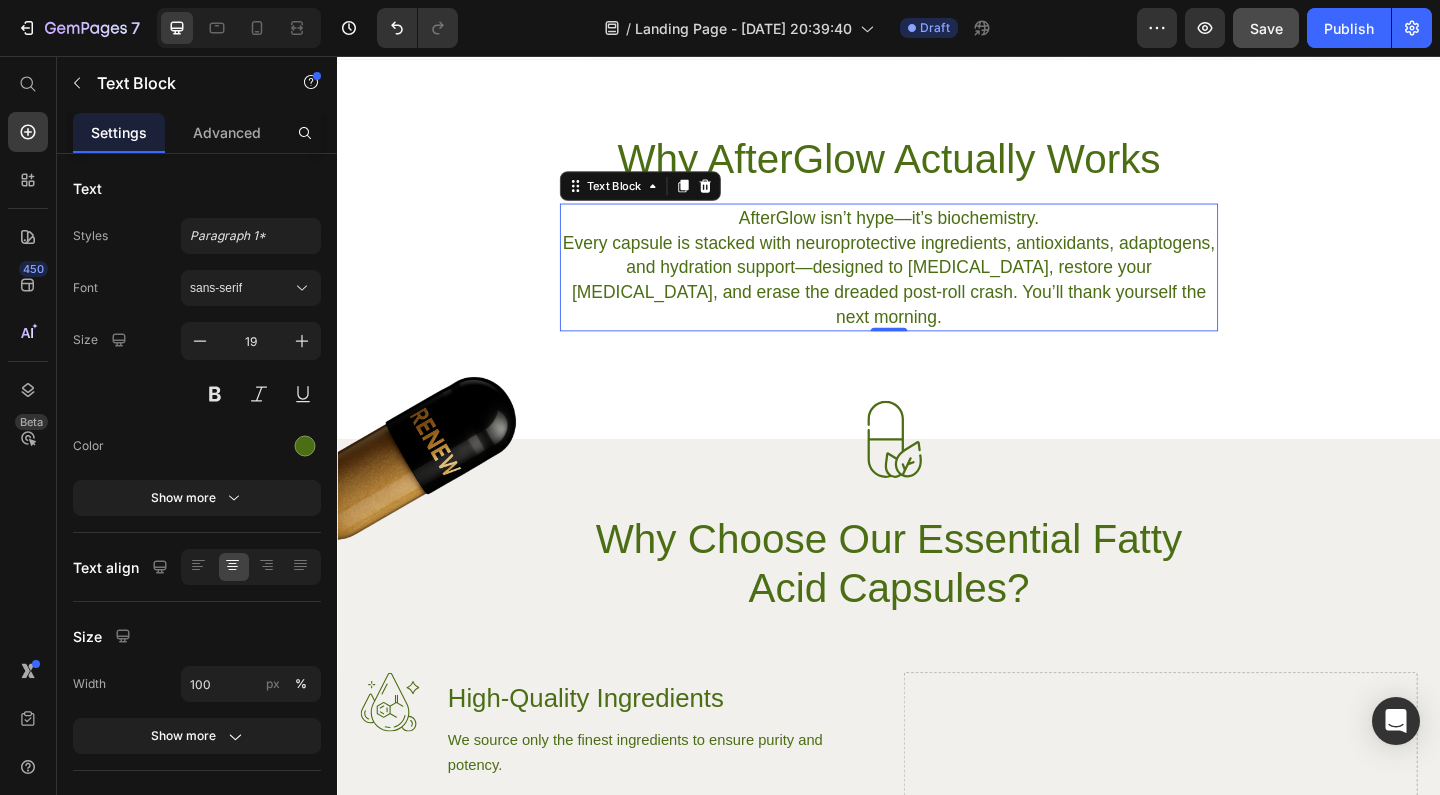 click on "Every capsule is stacked with neuroprotective ingredients, antioxidants, adaptogens, and hydration support—designed to [MEDICAL_DATA], restore your [MEDICAL_DATA], and erase the dreaded post-roll crash. You’ll thank yourself the next morning." at bounding box center [937, 299] 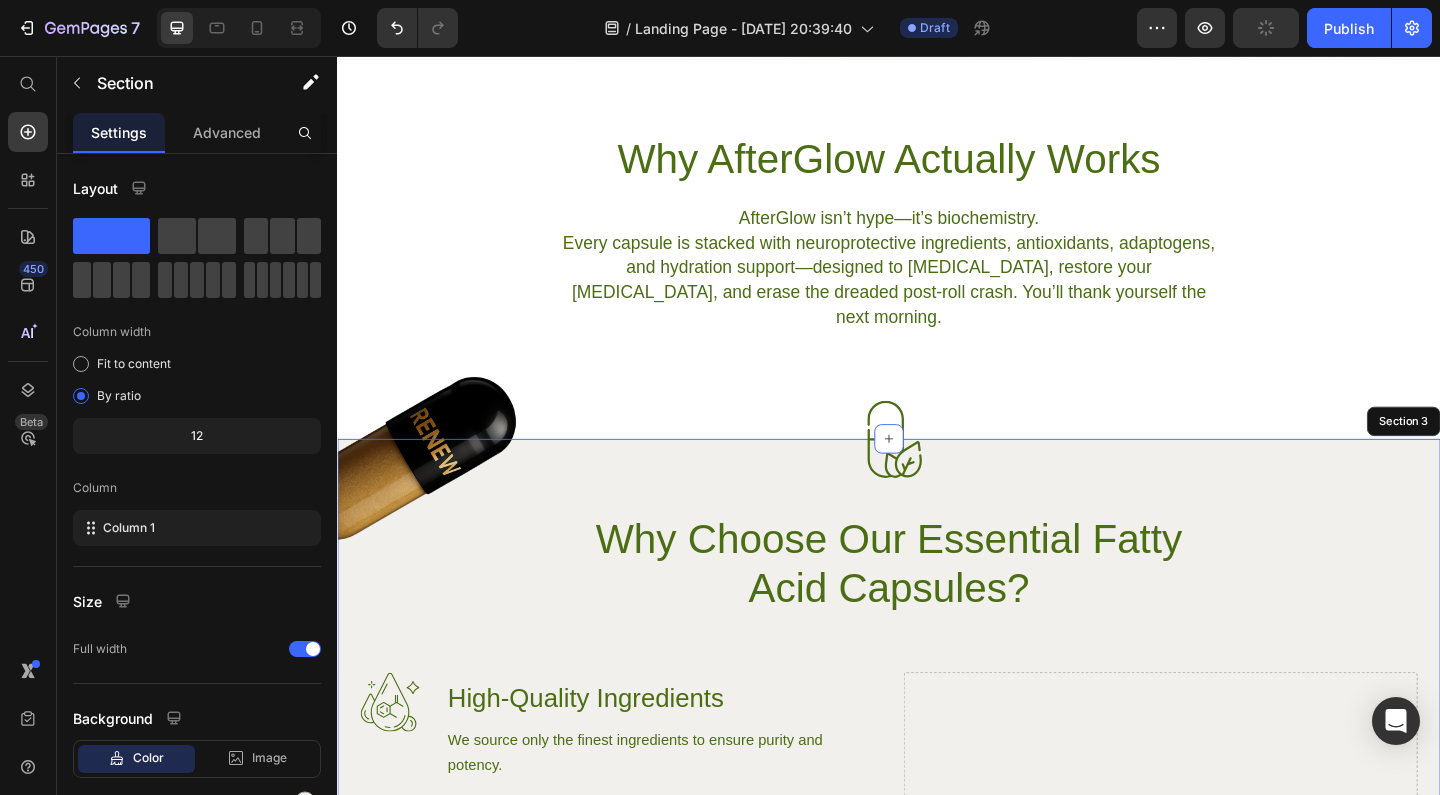 click on "Image Image Why Choose Our Essential Fatty Acid Capsules? Heading Row Image High-Quality Ingredients Heading We source only the finest ingredients to ensure purity and potency. Text Block Row Image Balanced Formulation Heading Our capsules are expertly formulated to provide a balanced ratio of omega-3, omega-6, and omega-9 fatty acids, essential for various bodily functions. Text Block Row Image Bioavailable Heading Each capsule is designed for maximum absorption, ensuring that you get the most out of every dose. Text Block Row Try Gem 15 Button Row
Drop element here Hero Banner" at bounding box center (937, 959) 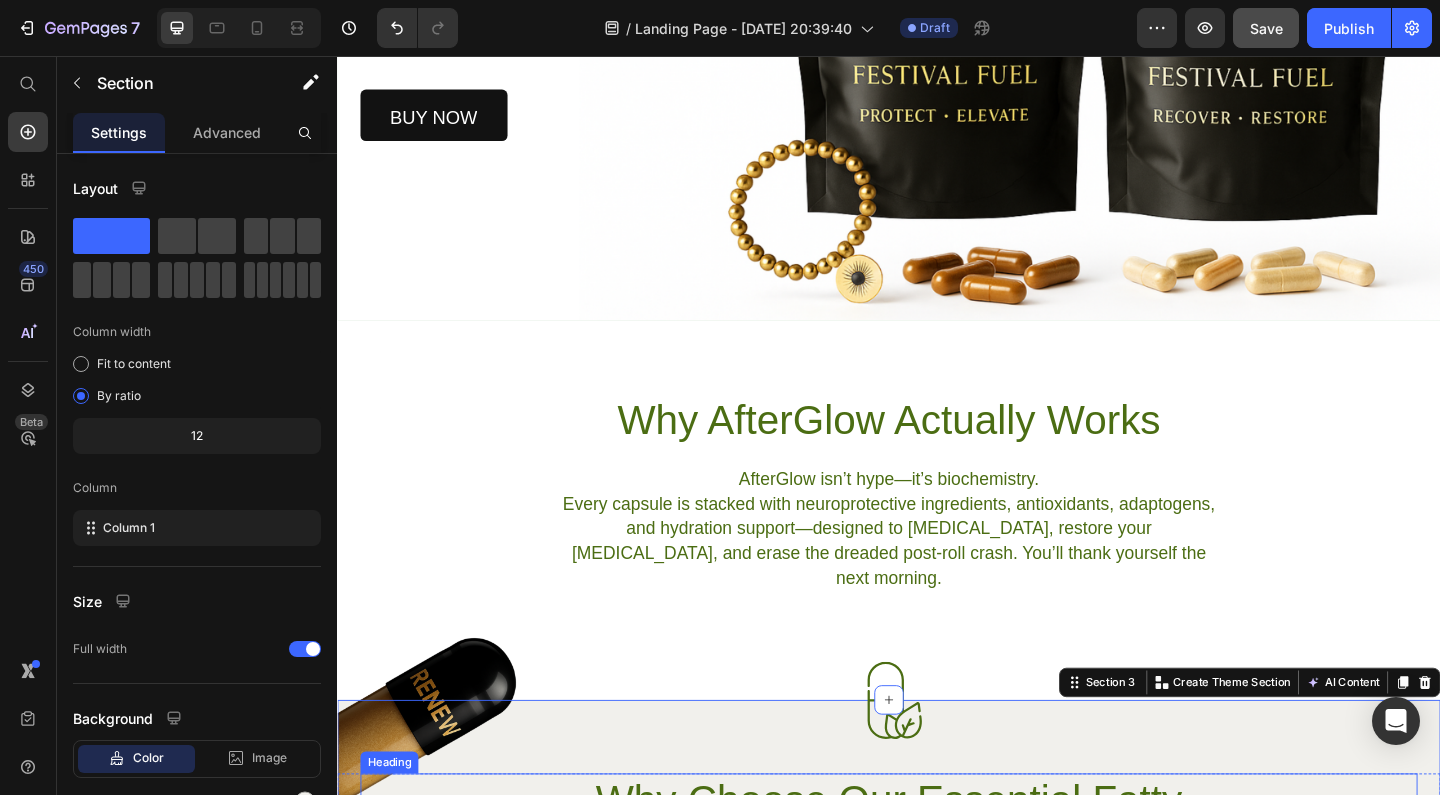 scroll, scrollTop: 510, scrollLeft: 0, axis: vertical 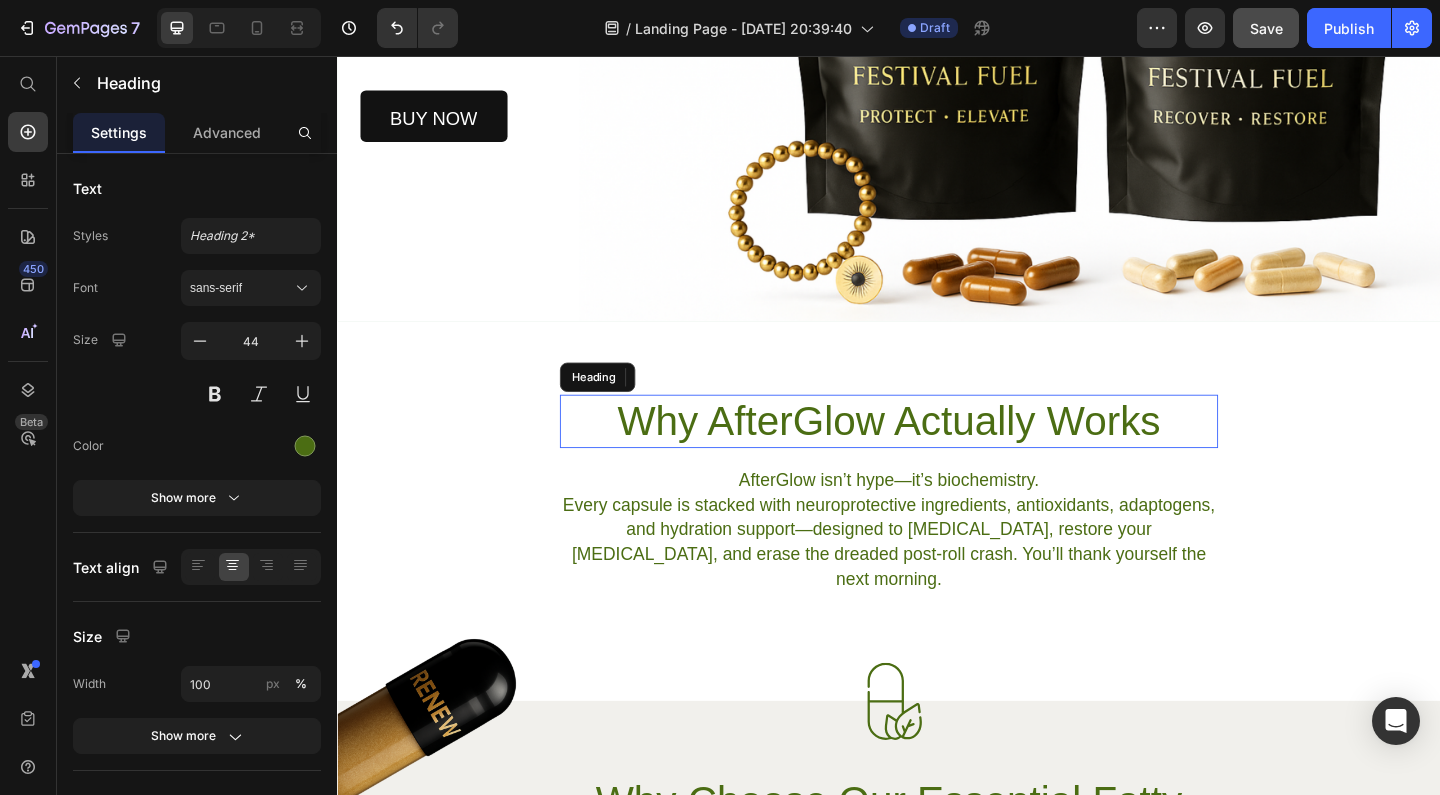 click on "Why AfterGlow Actually Works" at bounding box center [937, 453] 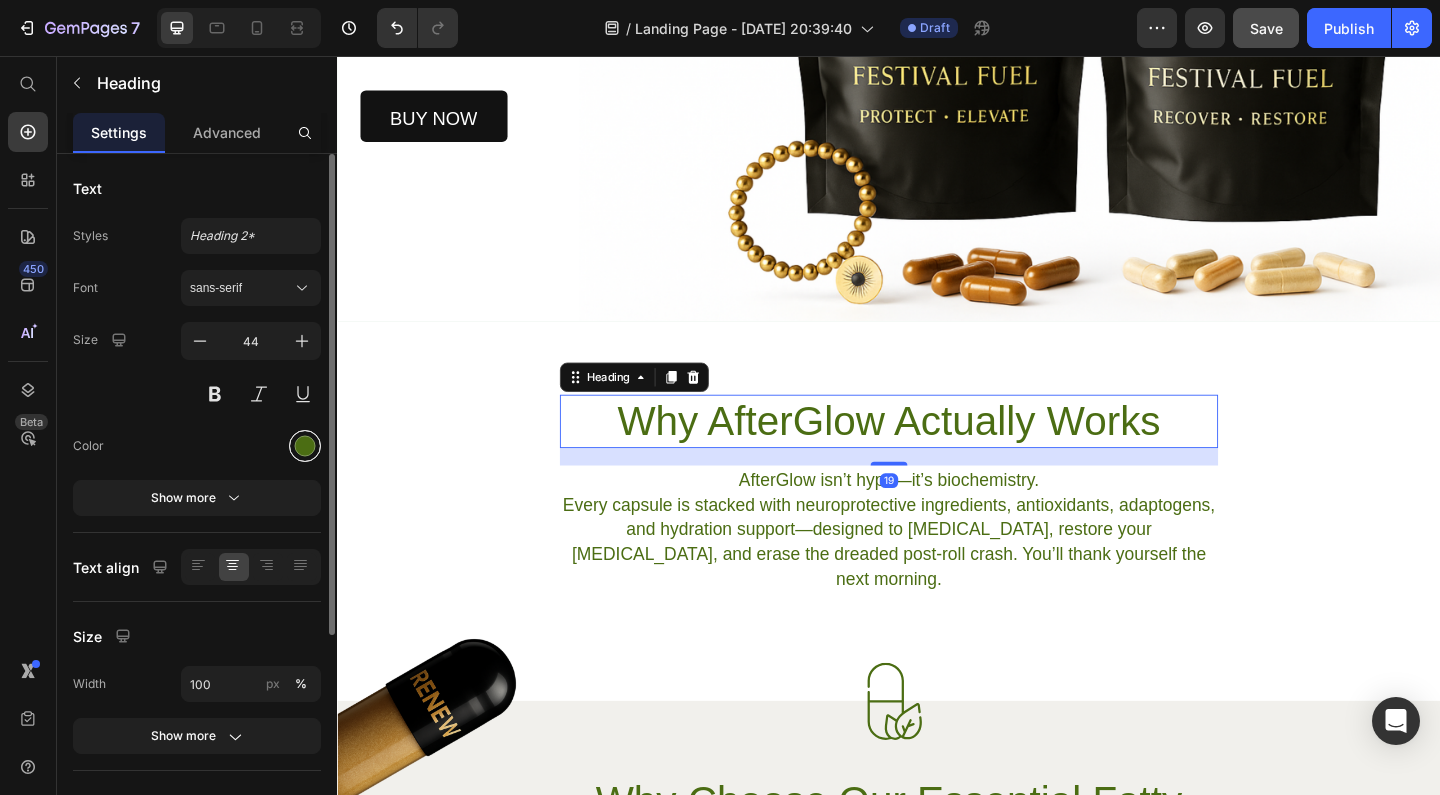 click at bounding box center [305, 446] 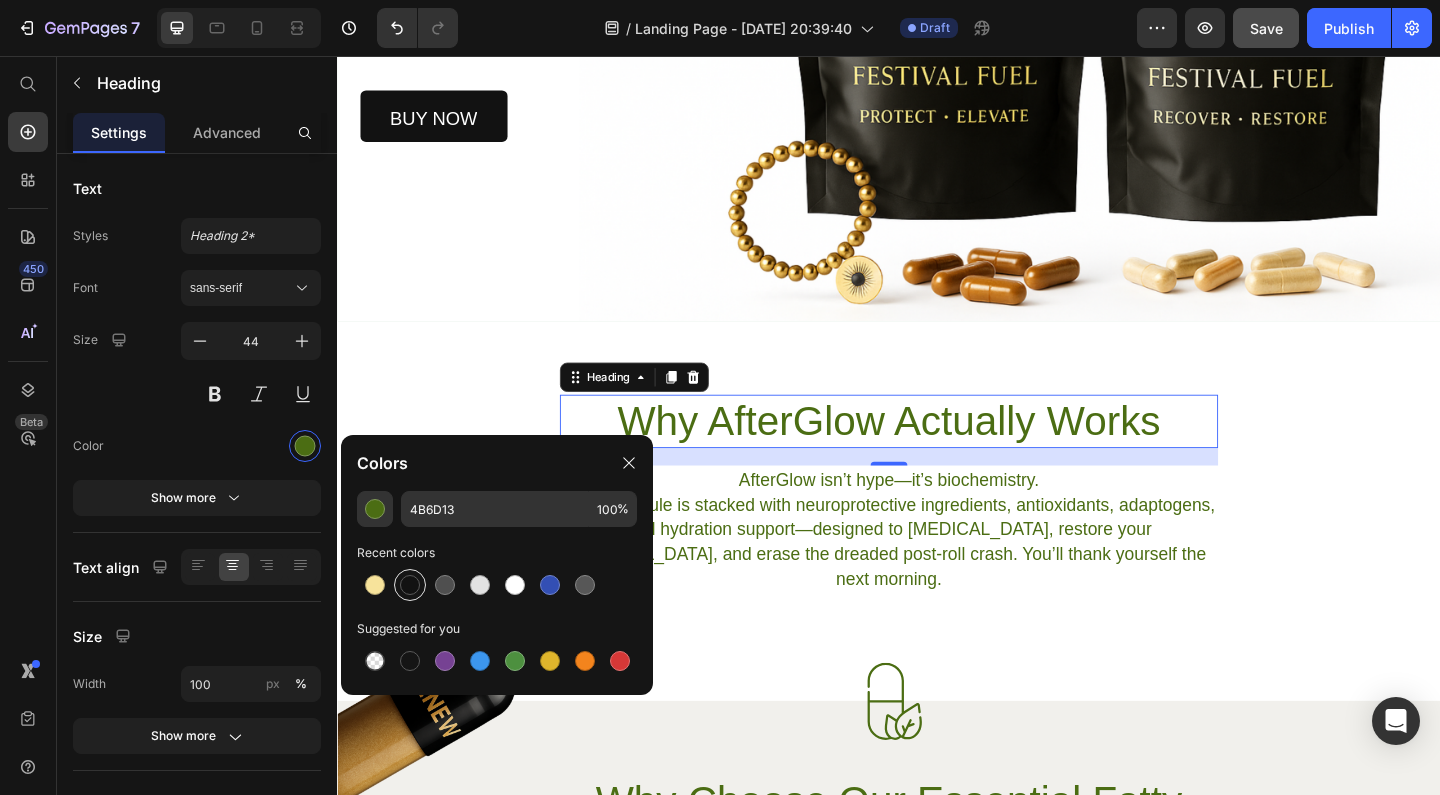 click at bounding box center (410, 585) 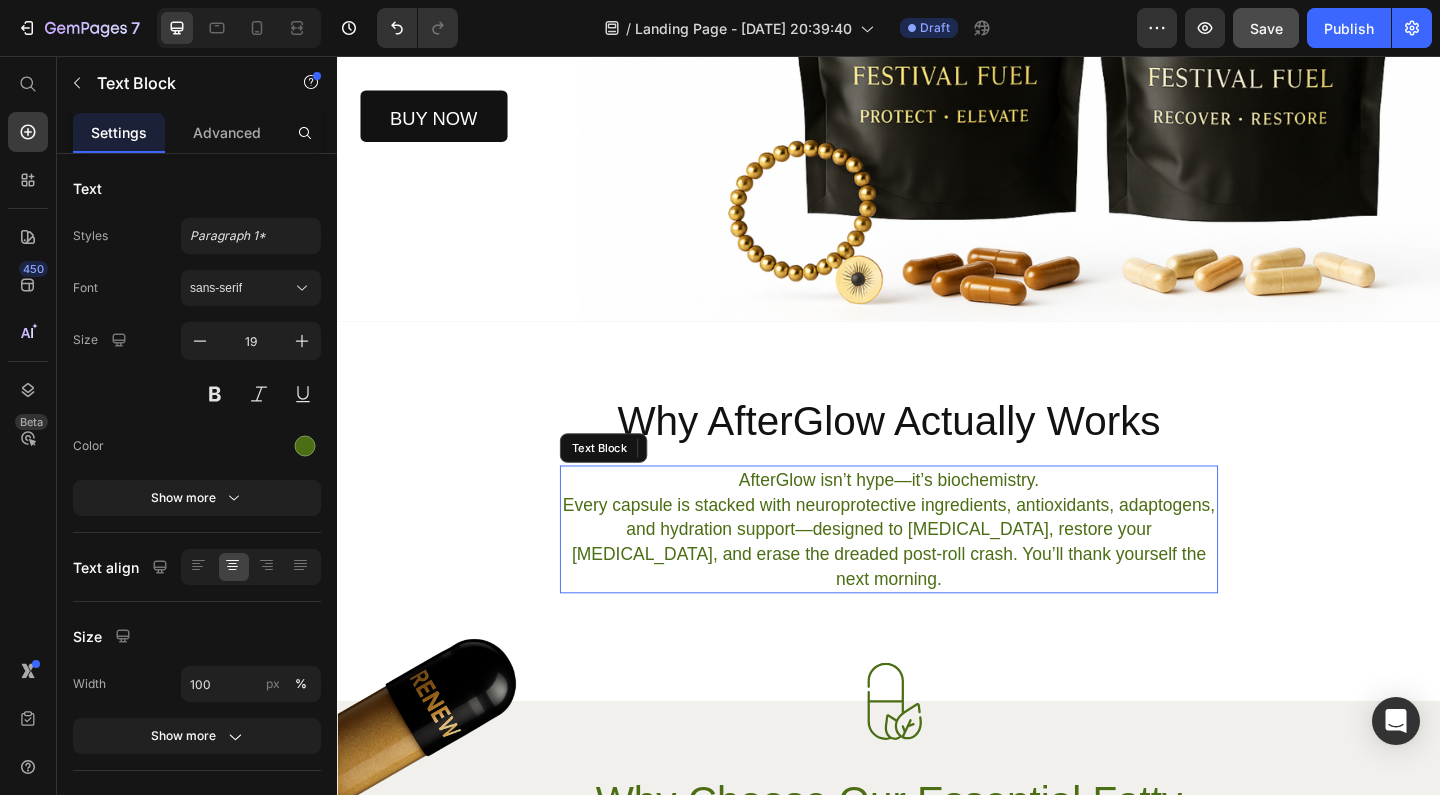 drag, startPoint x: 807, startPoint y: 550, endPoint x: 755, endPoint y: 546, distance: 52.153618 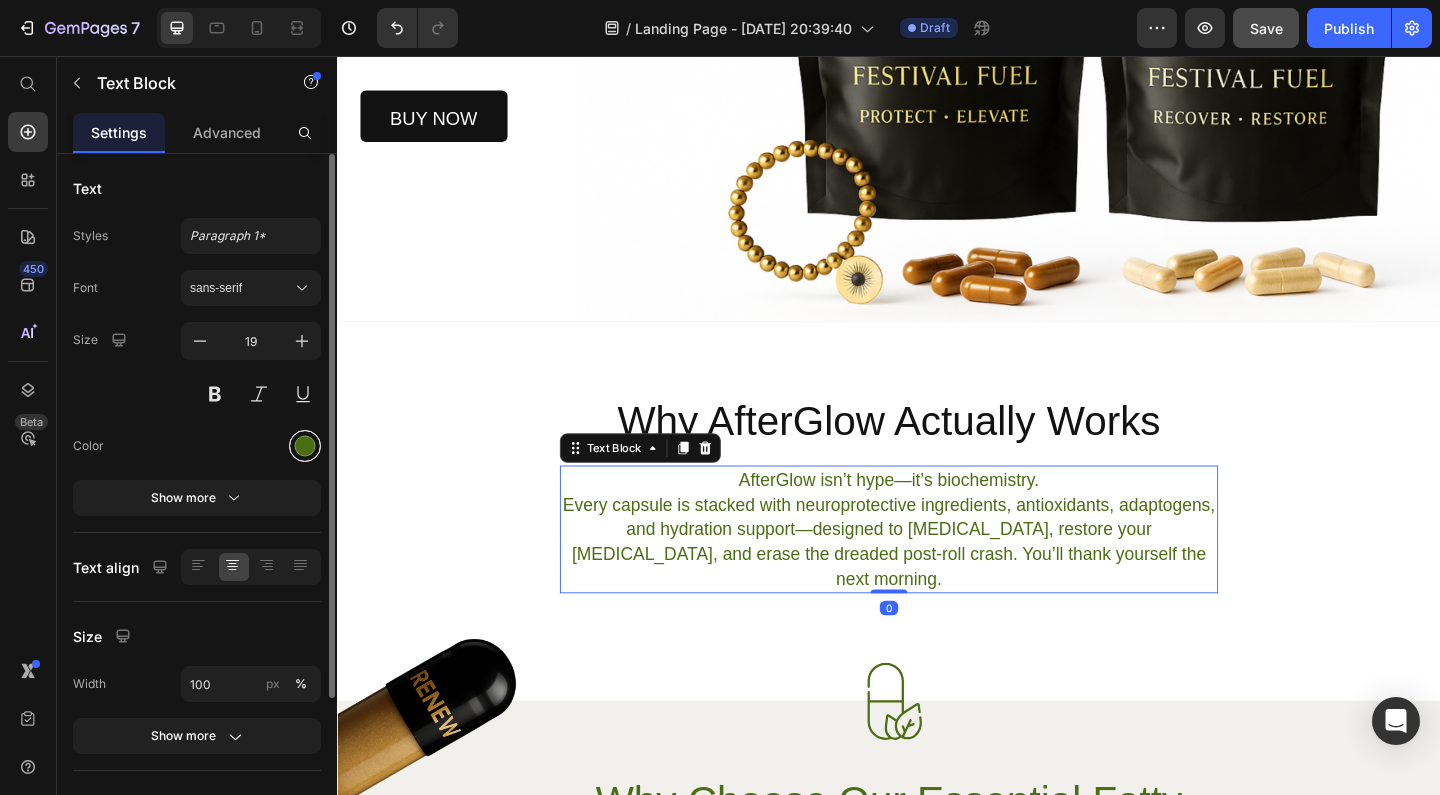 click at bounding box center (305, 446) 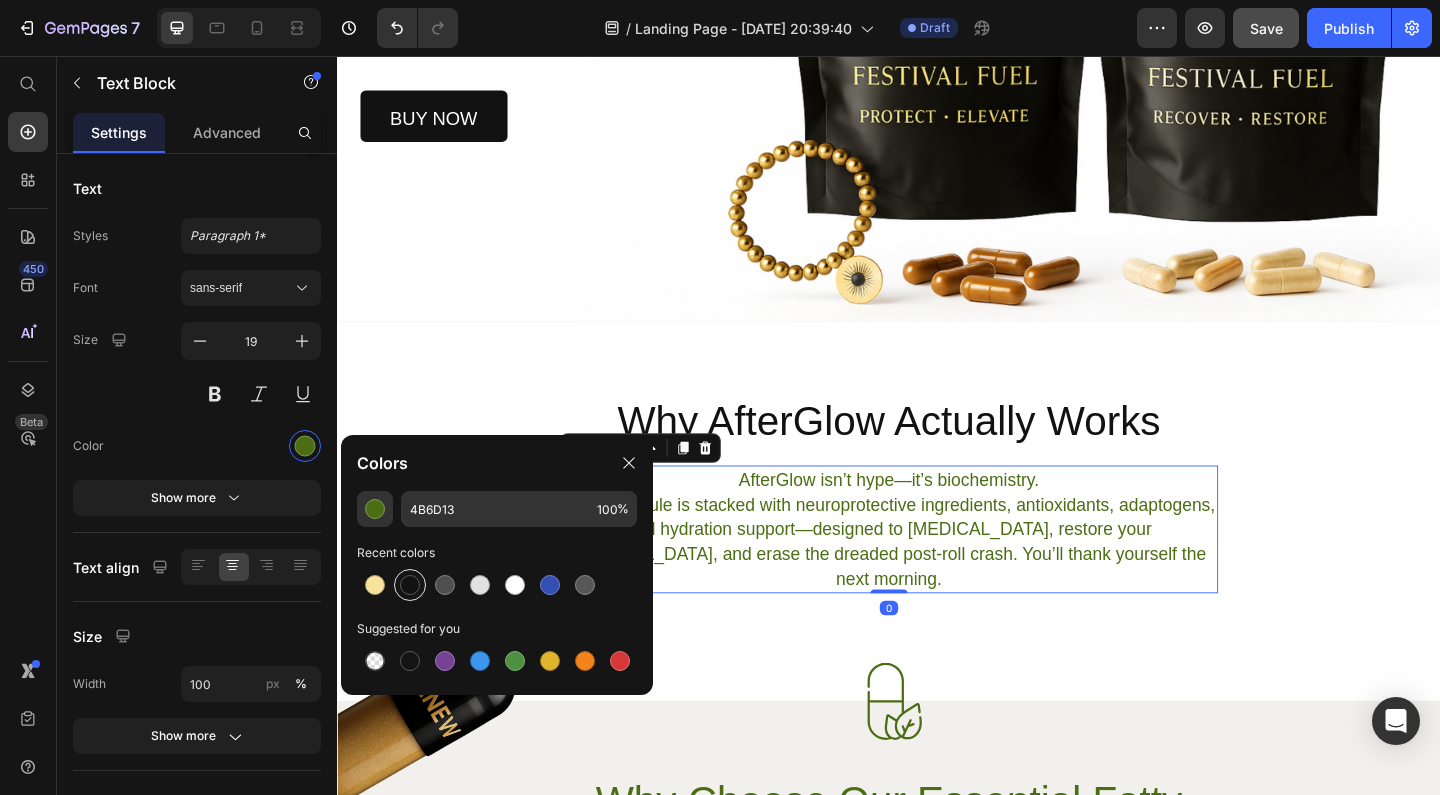 click at bounding box center (410, 585) 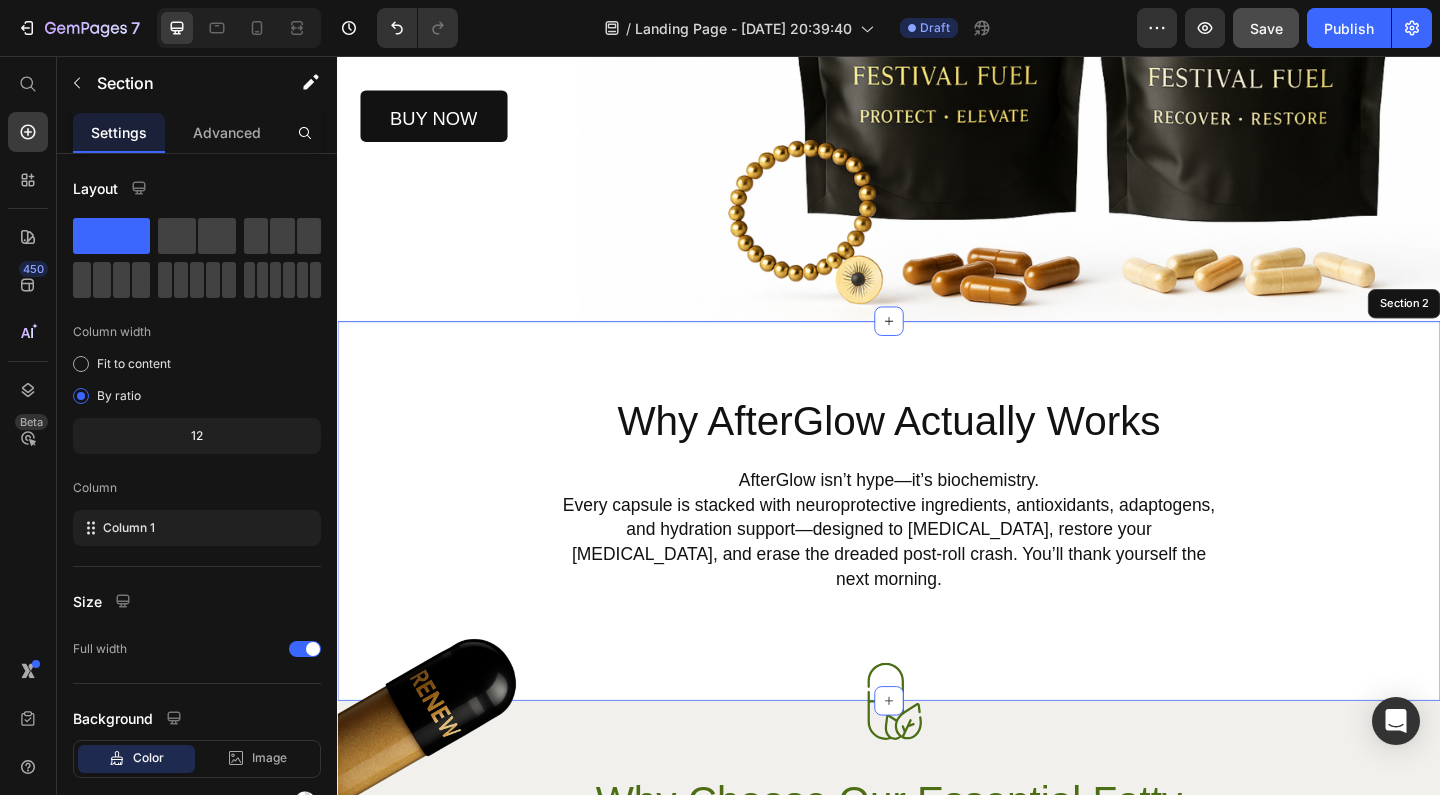 click on "Why AfterGlow Actually Works Heading AfterGlow isn’t hype—it’s biochemistry. Every capsule is stacked with neuroprotective ingredients, antioxidants, adaptogens, and hydration support—designed to [MEDICAL_DATA], restore your [MEDICAL_DATA], and erase the dreaded post-roll crash. You’ll thank yourself the next morning. Text Block   0 Row" at bounding box center (937, 532) 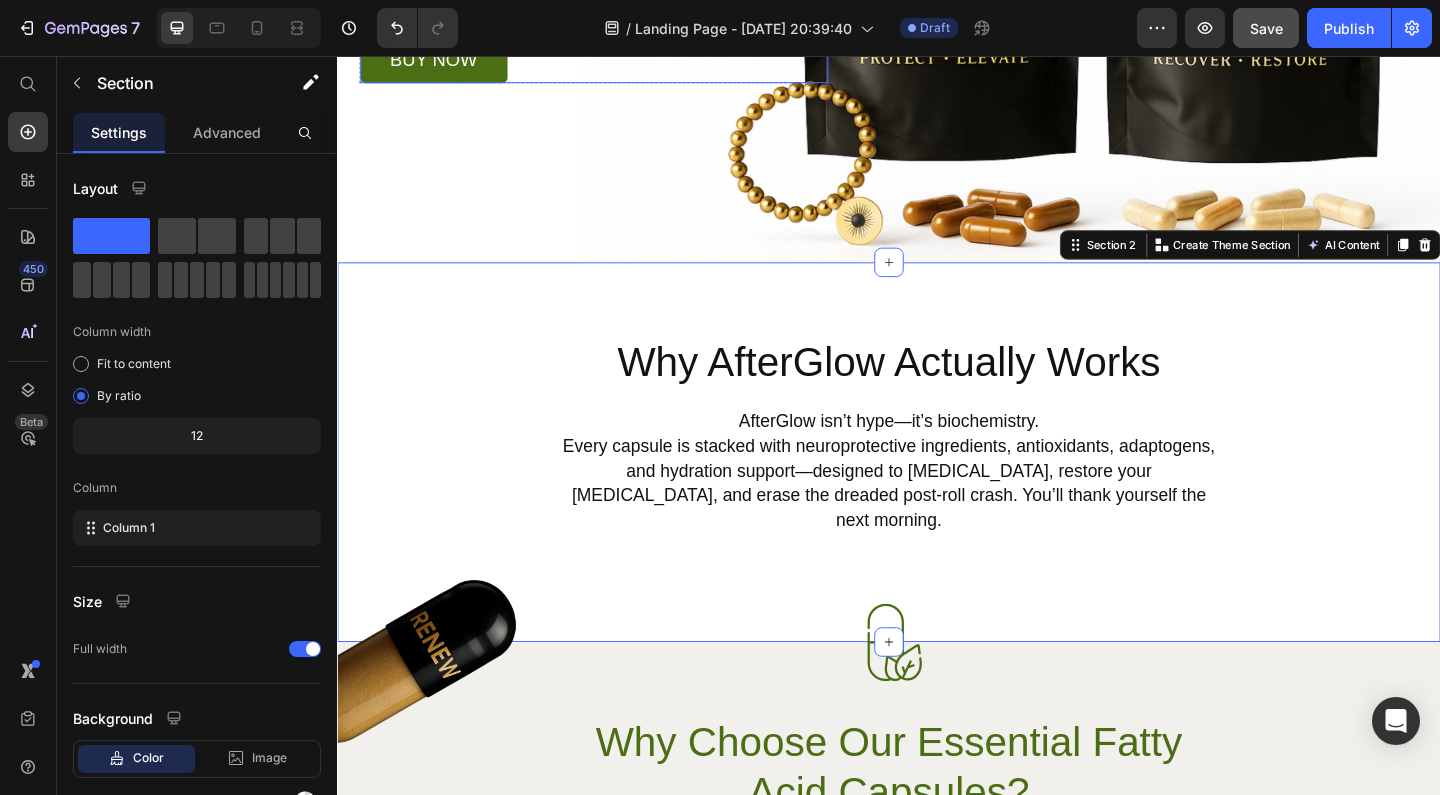 scroll, scrollTop: 576, scrollLeft: 0, axis: vertical 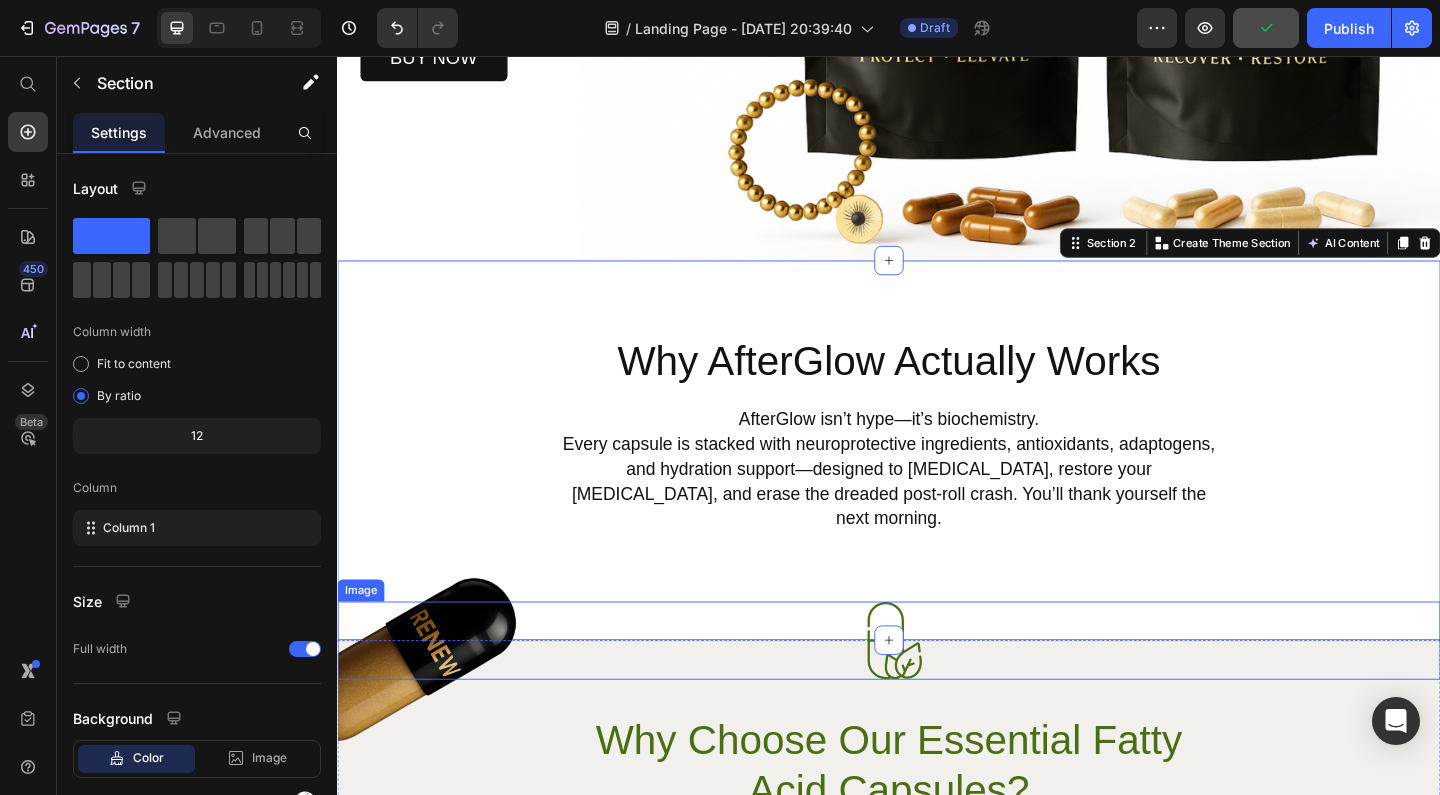 click at bounding box center (937, 691) 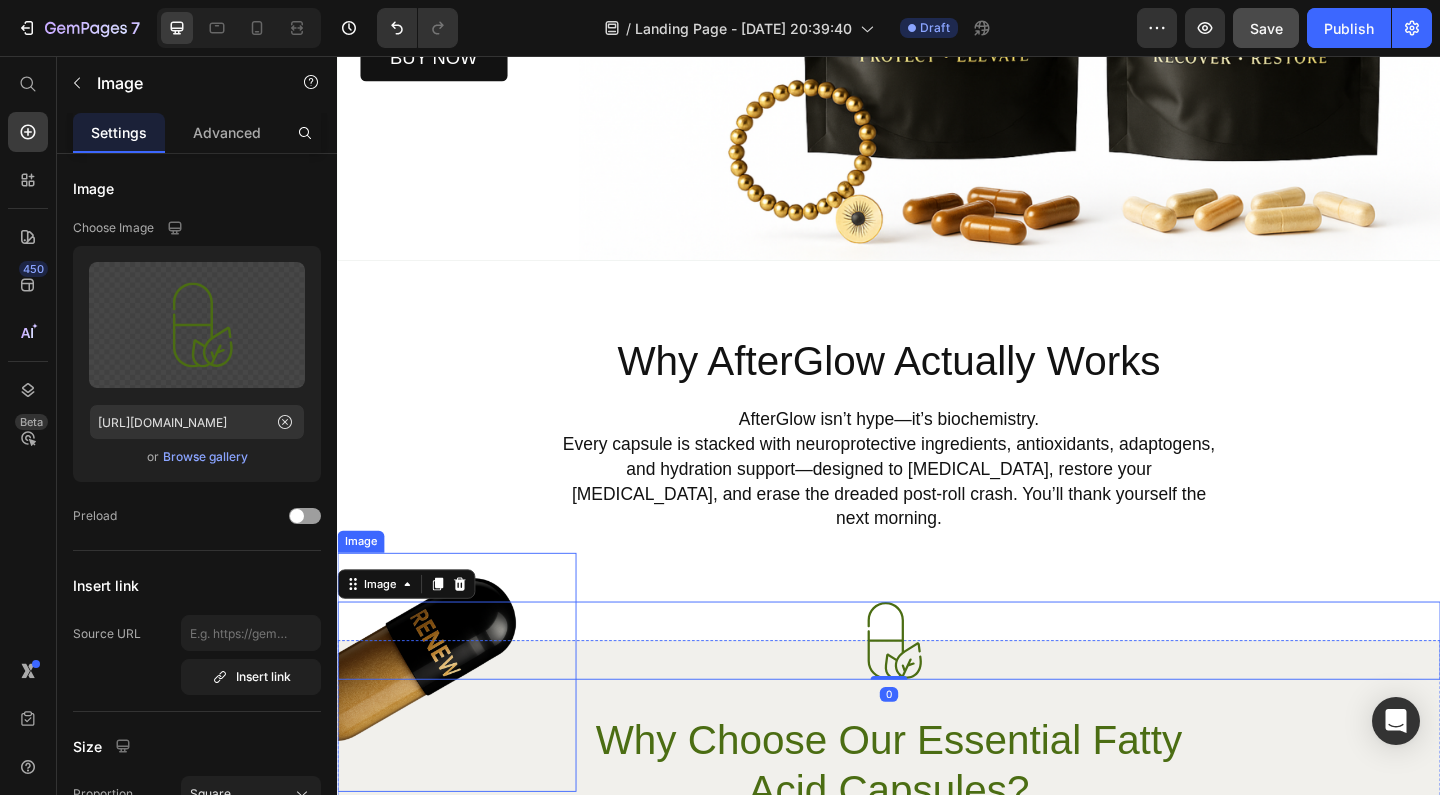 click at bounding box center (467, 726) 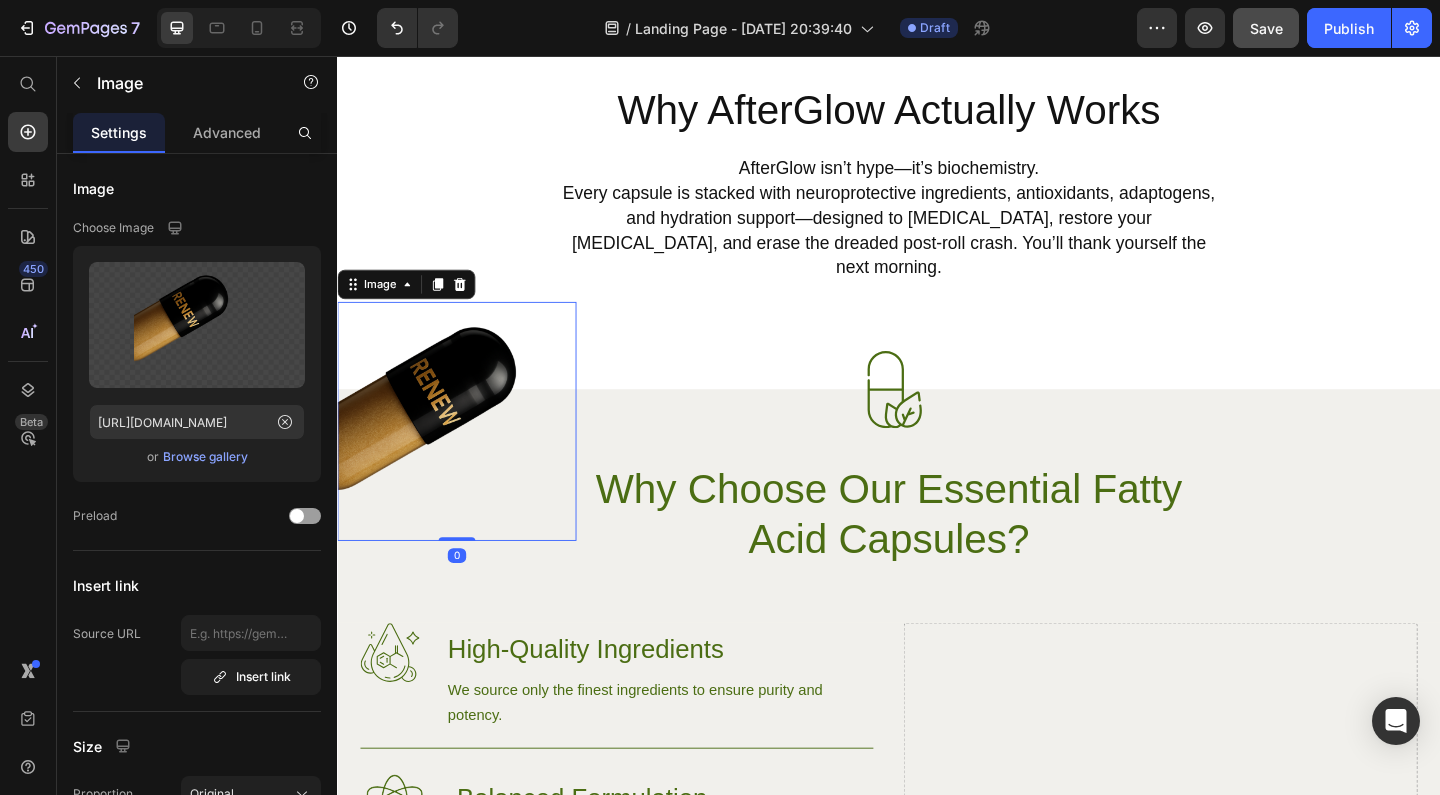 scroll, scrollTop: 857, scrollLeft: 0, axis: vertical 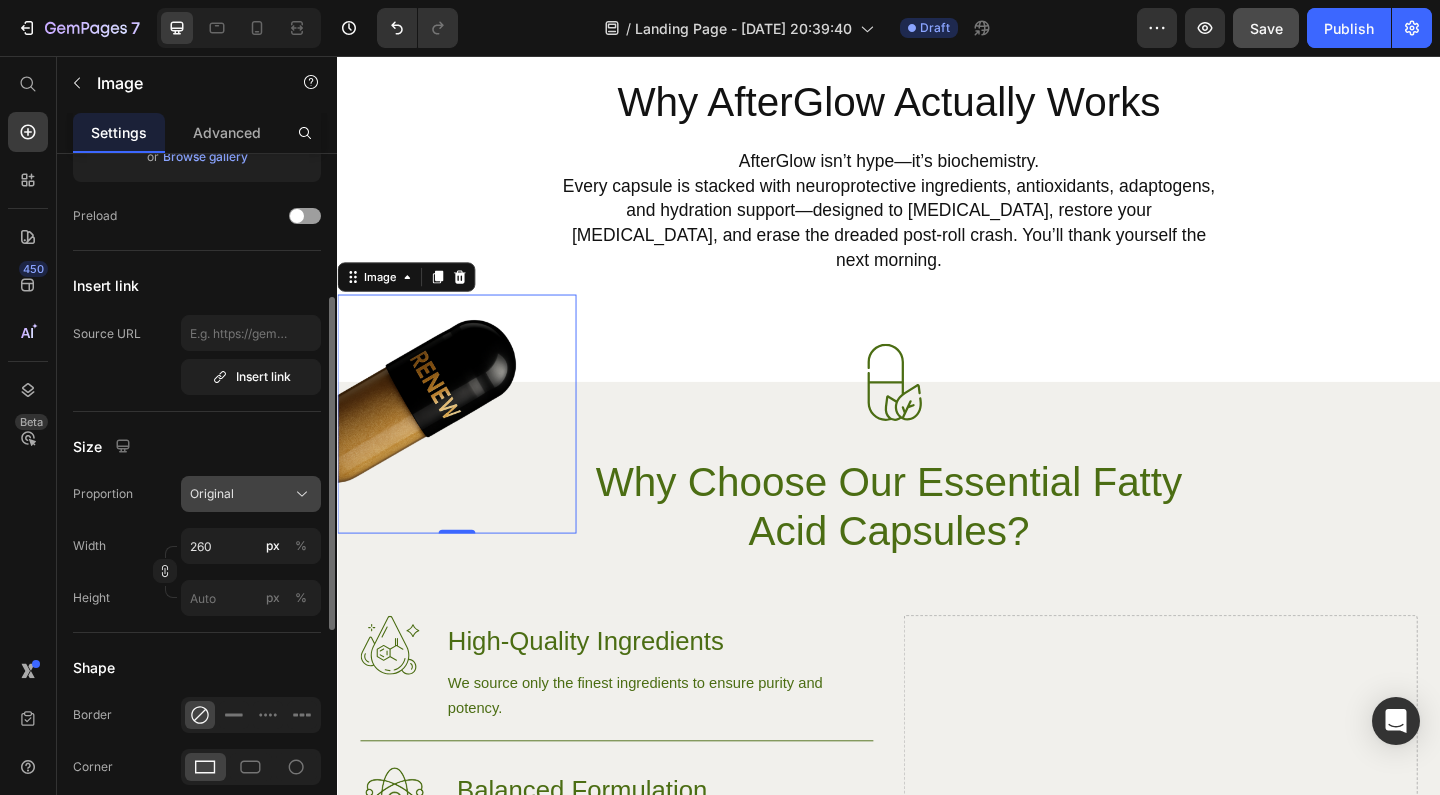 click on "Original" at bounding box center [251, 494] 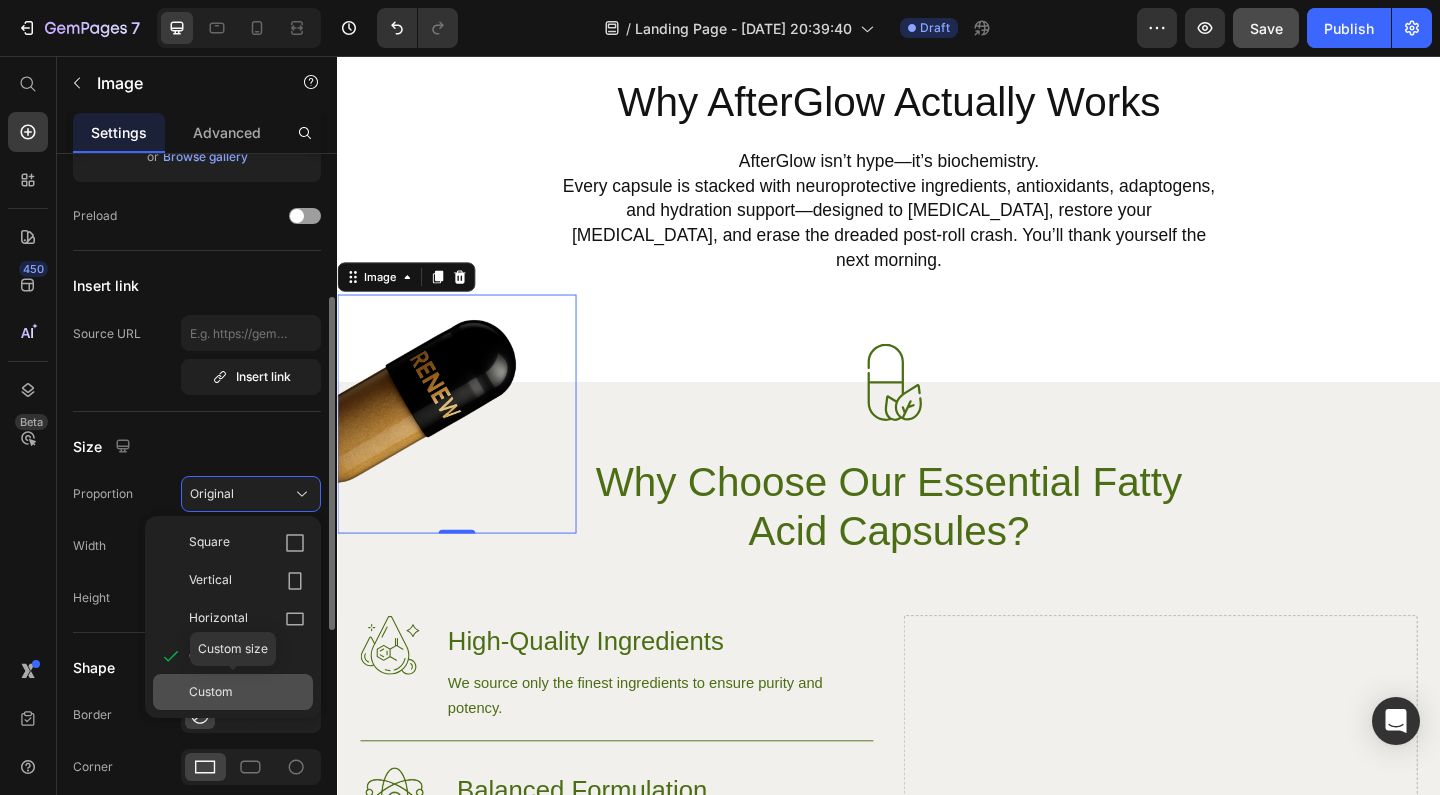 click on "Custom" at bounding box center (211, 692) 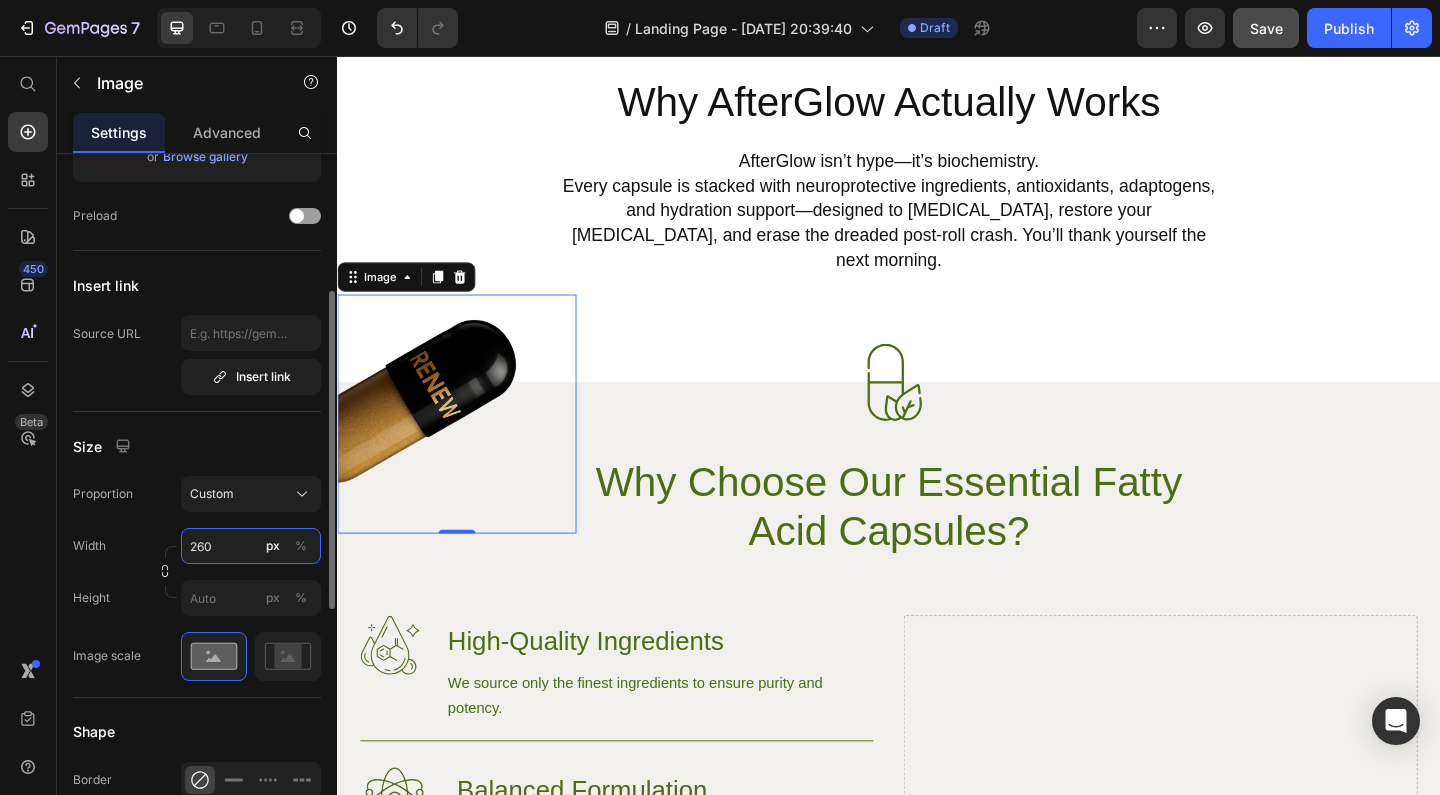 click on "260" at bounding box center [251, 546] 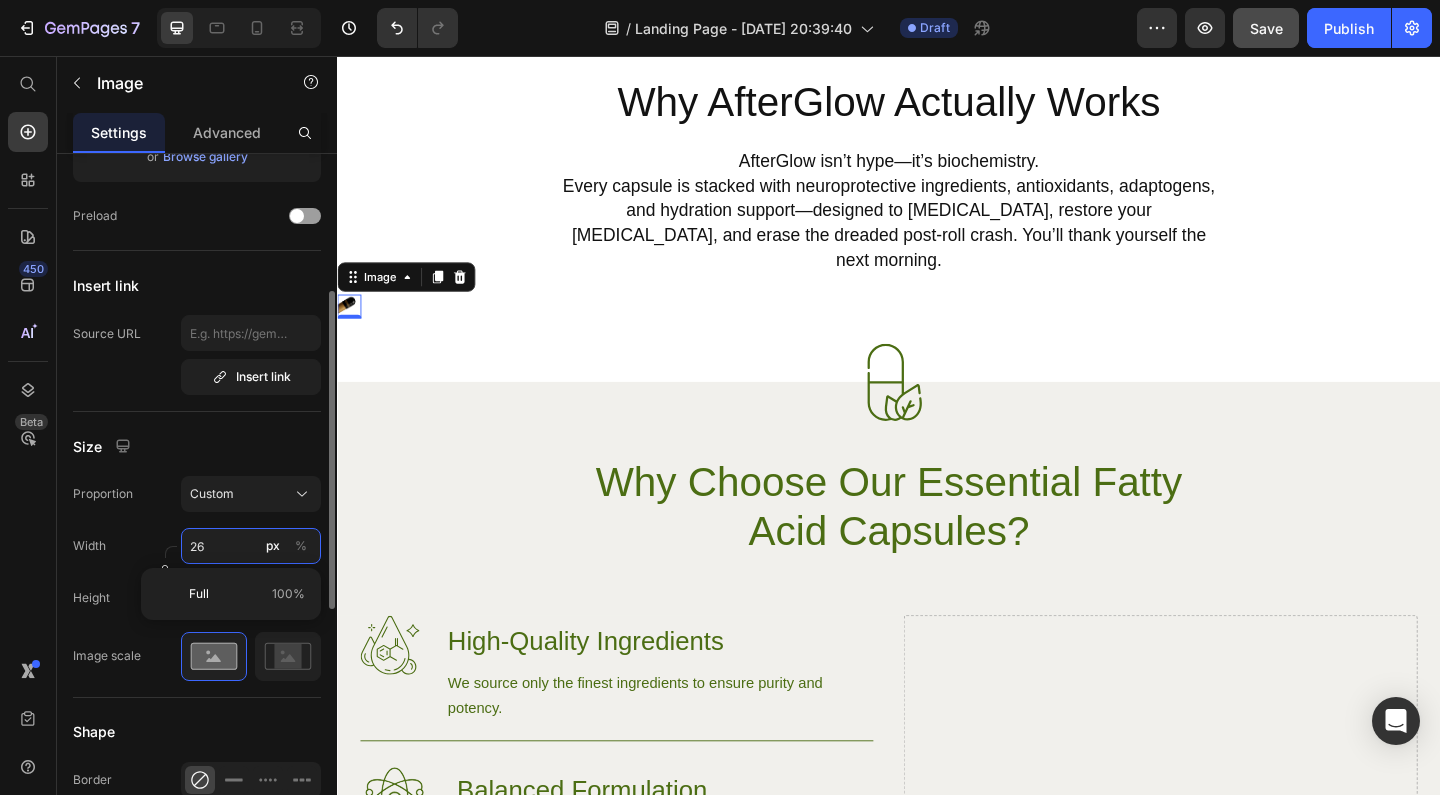 type on "2" 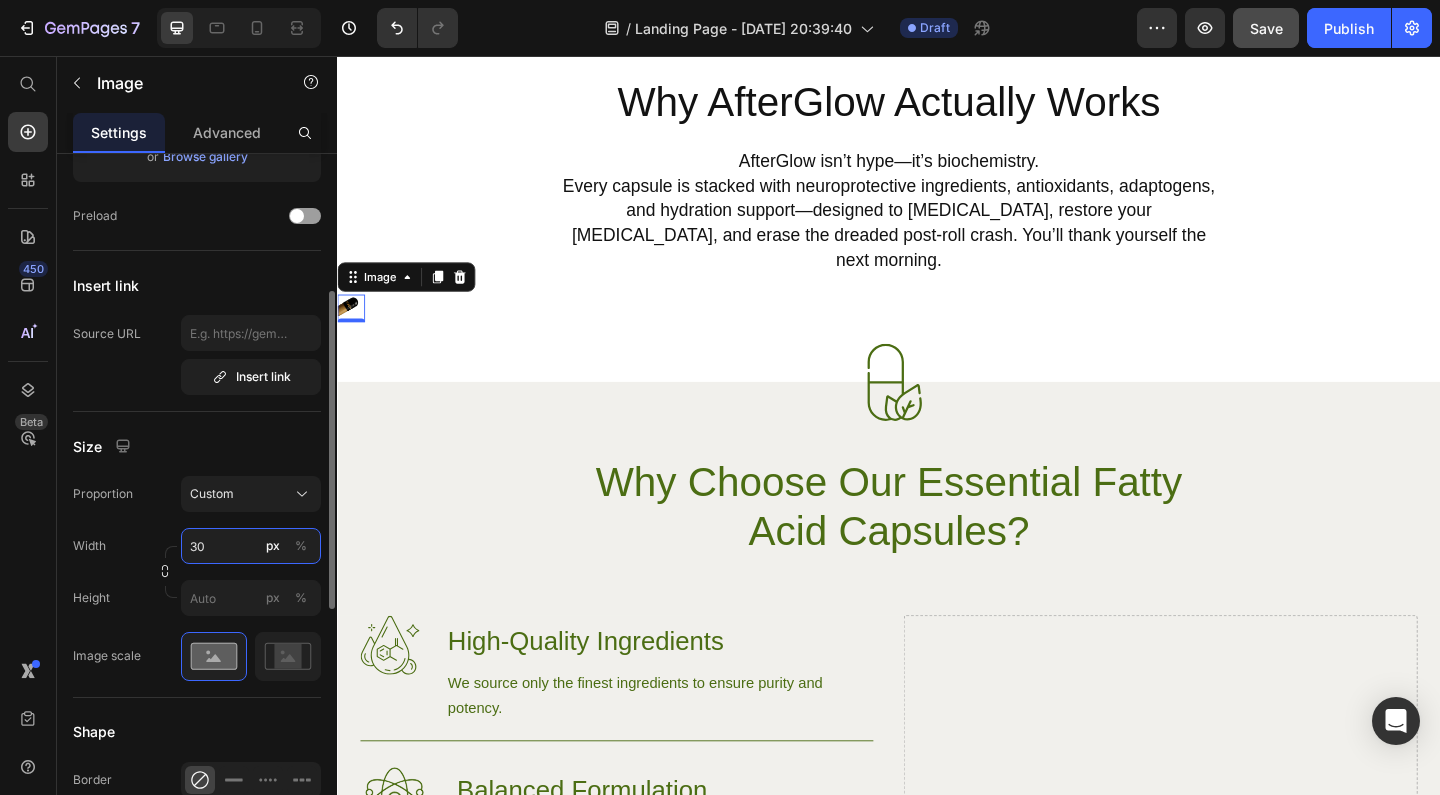 type on "3" 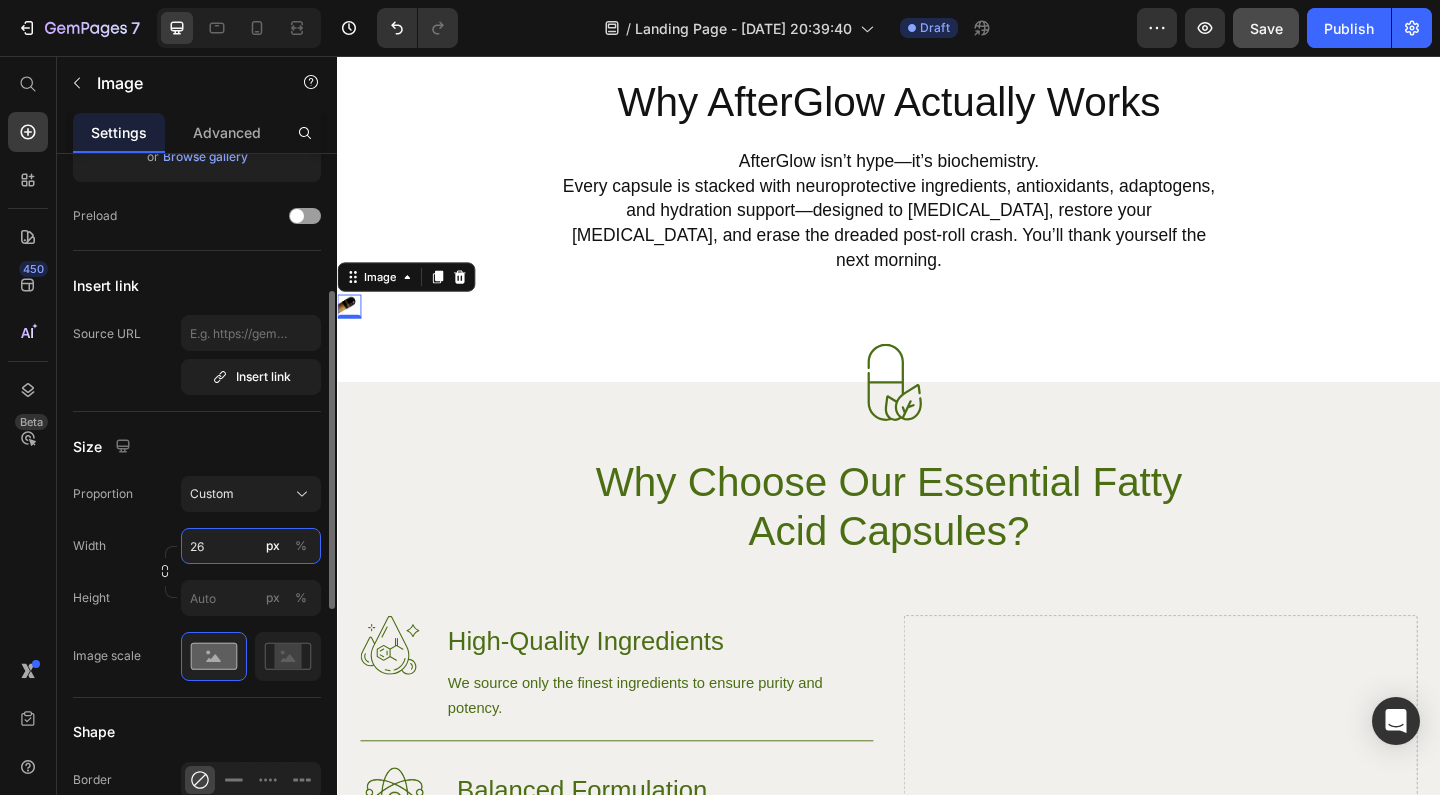 type on "2" 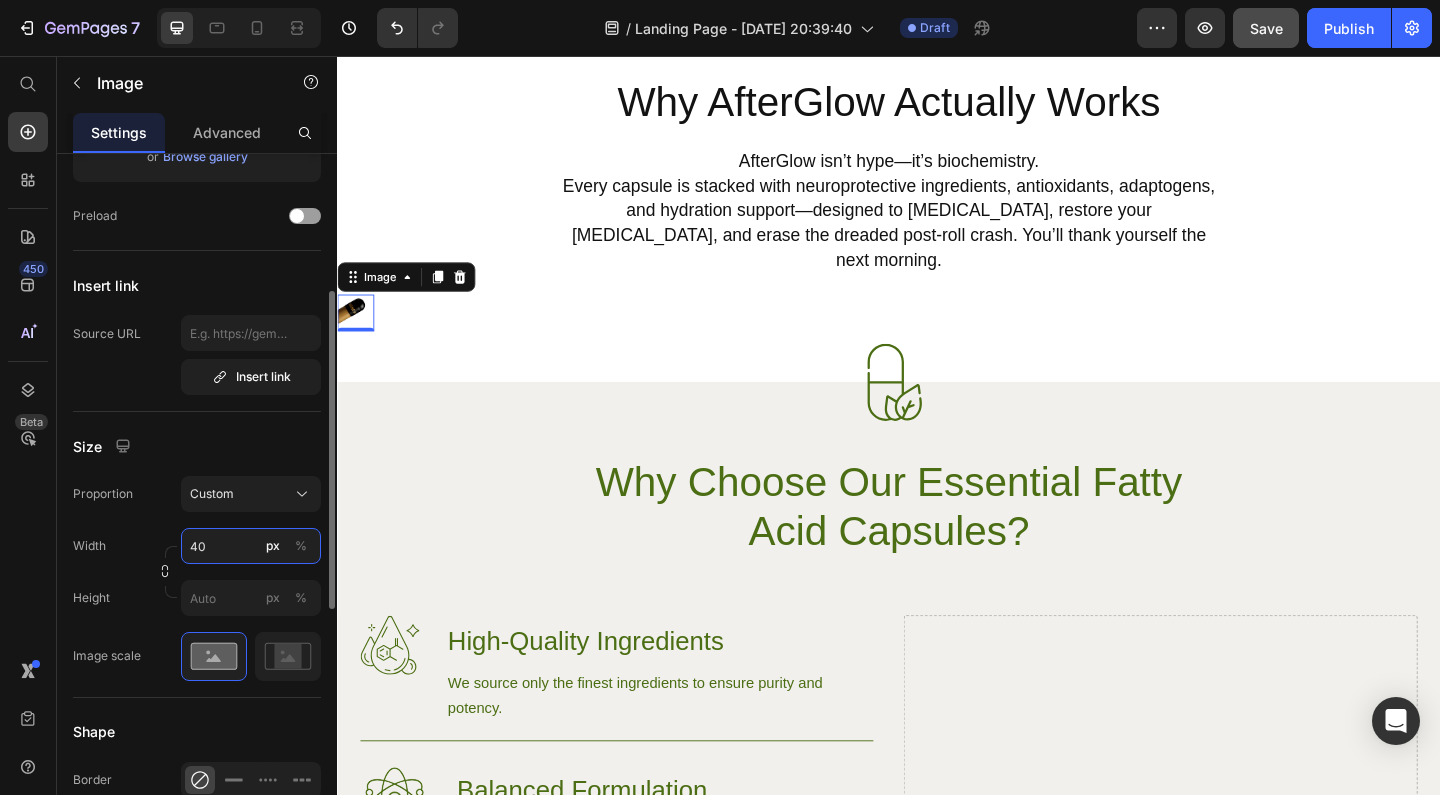 type on "4" 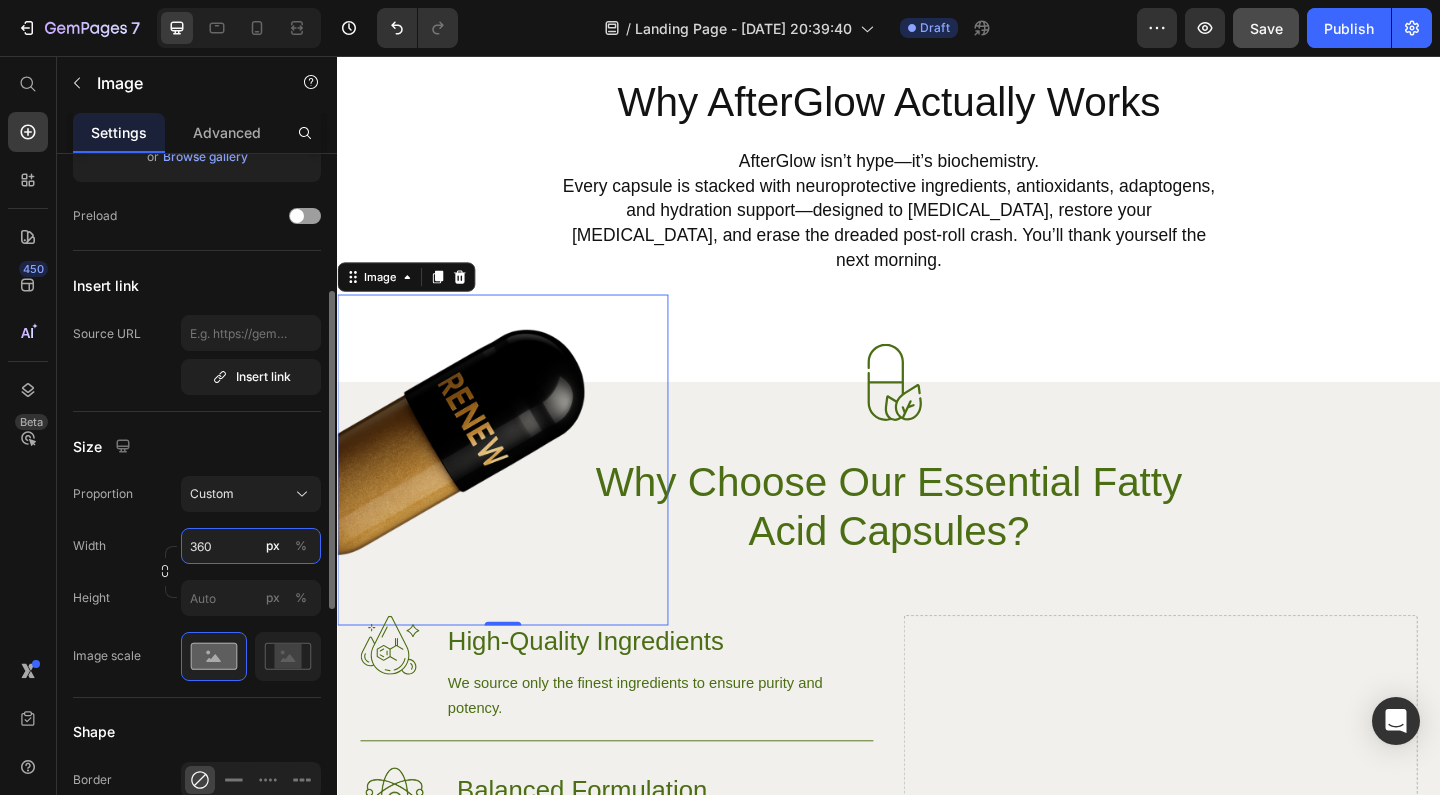 type on "360" 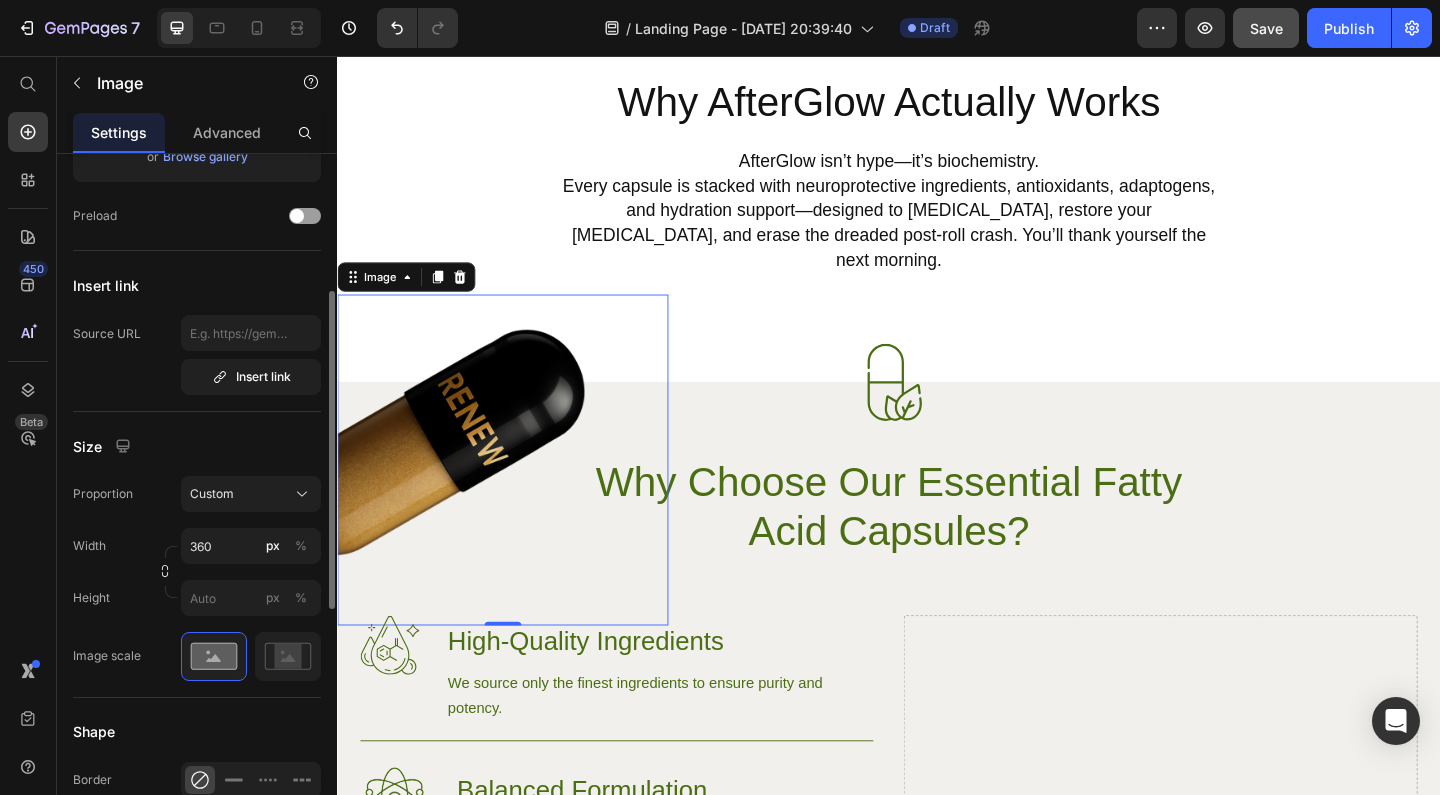 click on "Proportion Custom Width 360 px % Height px %" at bounding box center [197, 546] 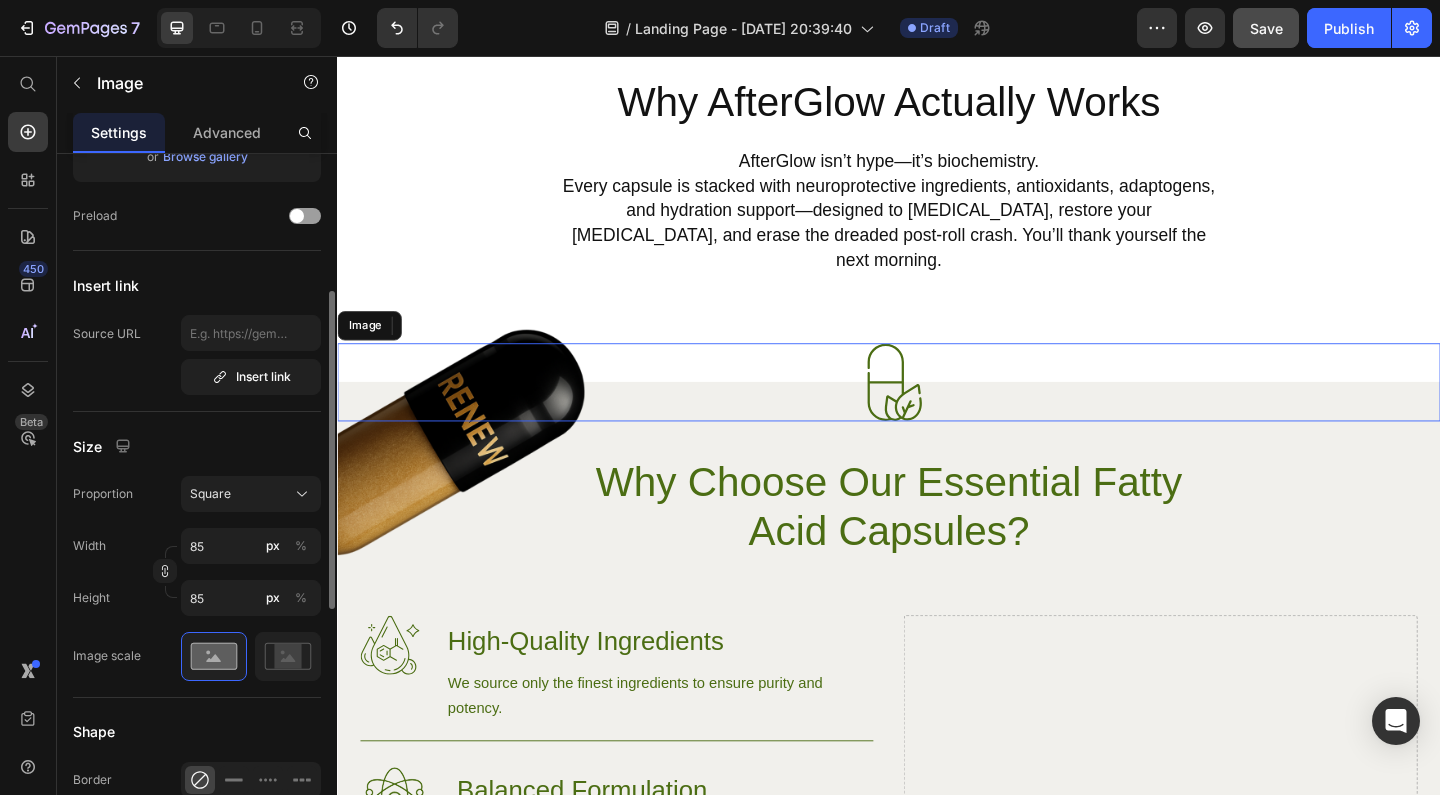 click at bounding box center (937, 410) 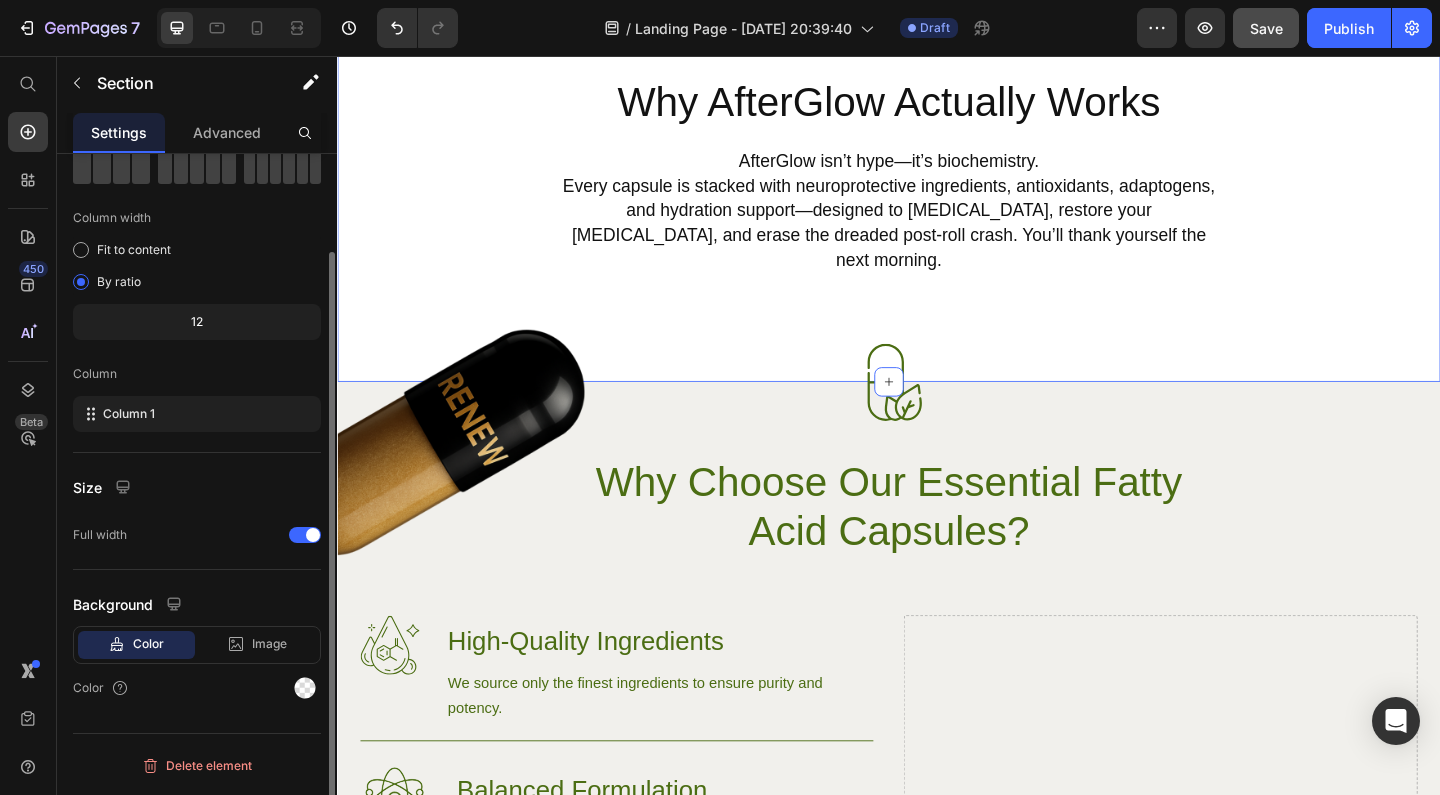 click on "Why AfterGlow Actually Works Heading AfterGlow isn’t hype—it’s biochemistry. Every capsule is stacked with neuroprotective ingredients, antioxidants, adaptogens, and hydration support—designed to [MEDICAL_DATA], restore your [MEDICAL_DATA], and erase the dreaded post-roll crash. You’ll thank yourself the next morning. Text Block Row Section 2" at bounding box center [937, 203] 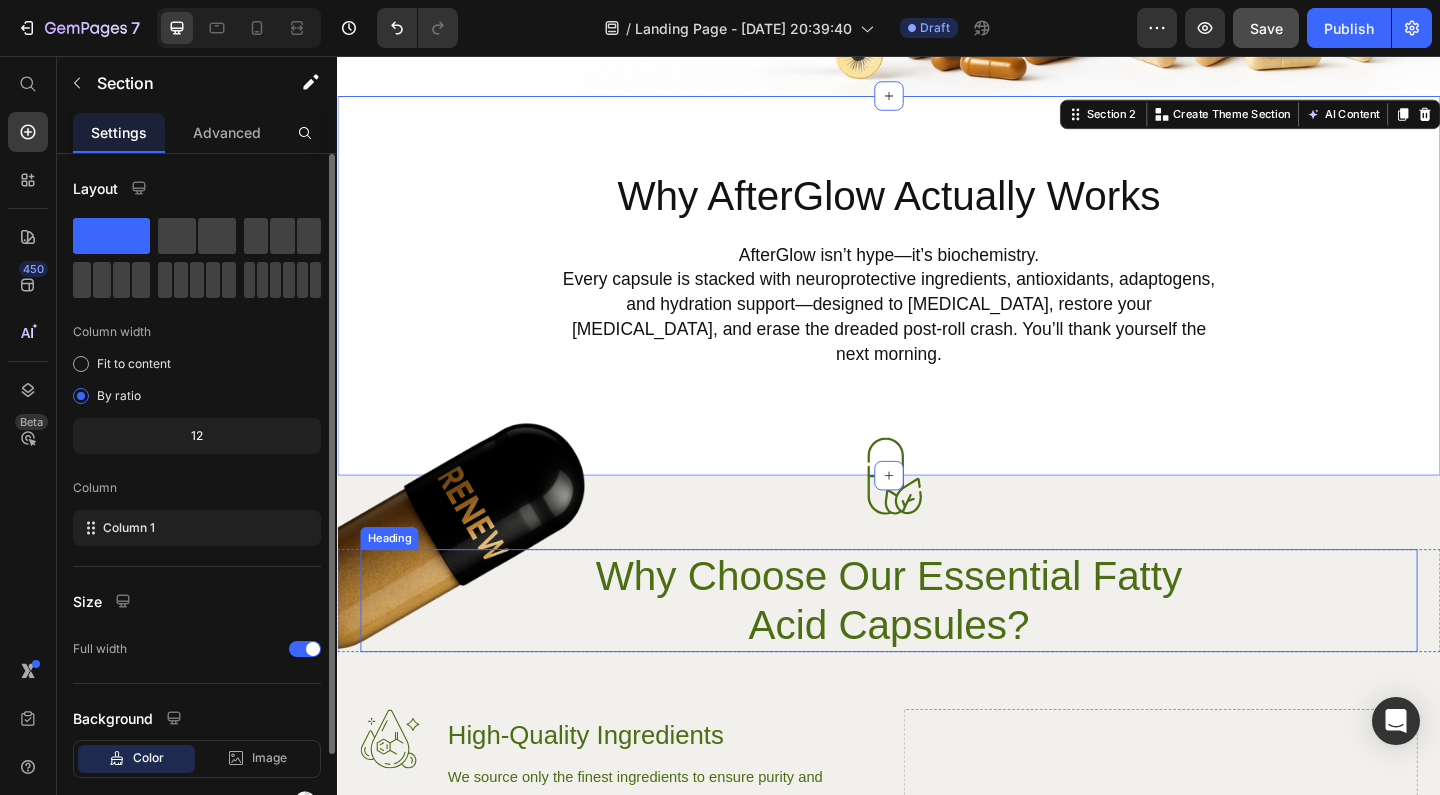 scroll, scrollTop: 836, scrollLeft: 0, axis: vertical 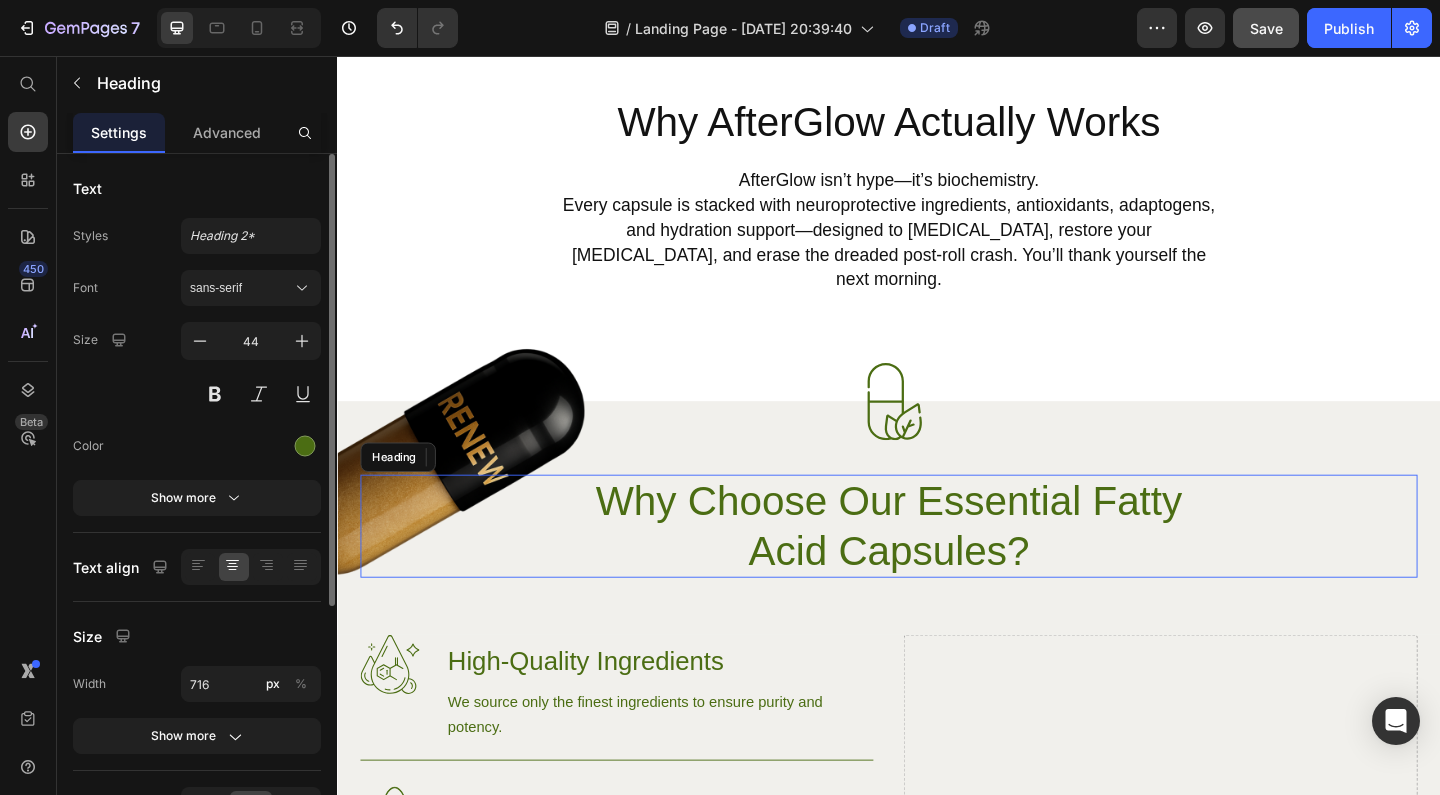 click on "Why Choose Our Essential Fatty Acid Capsules?" at bounding box center [937, 567] 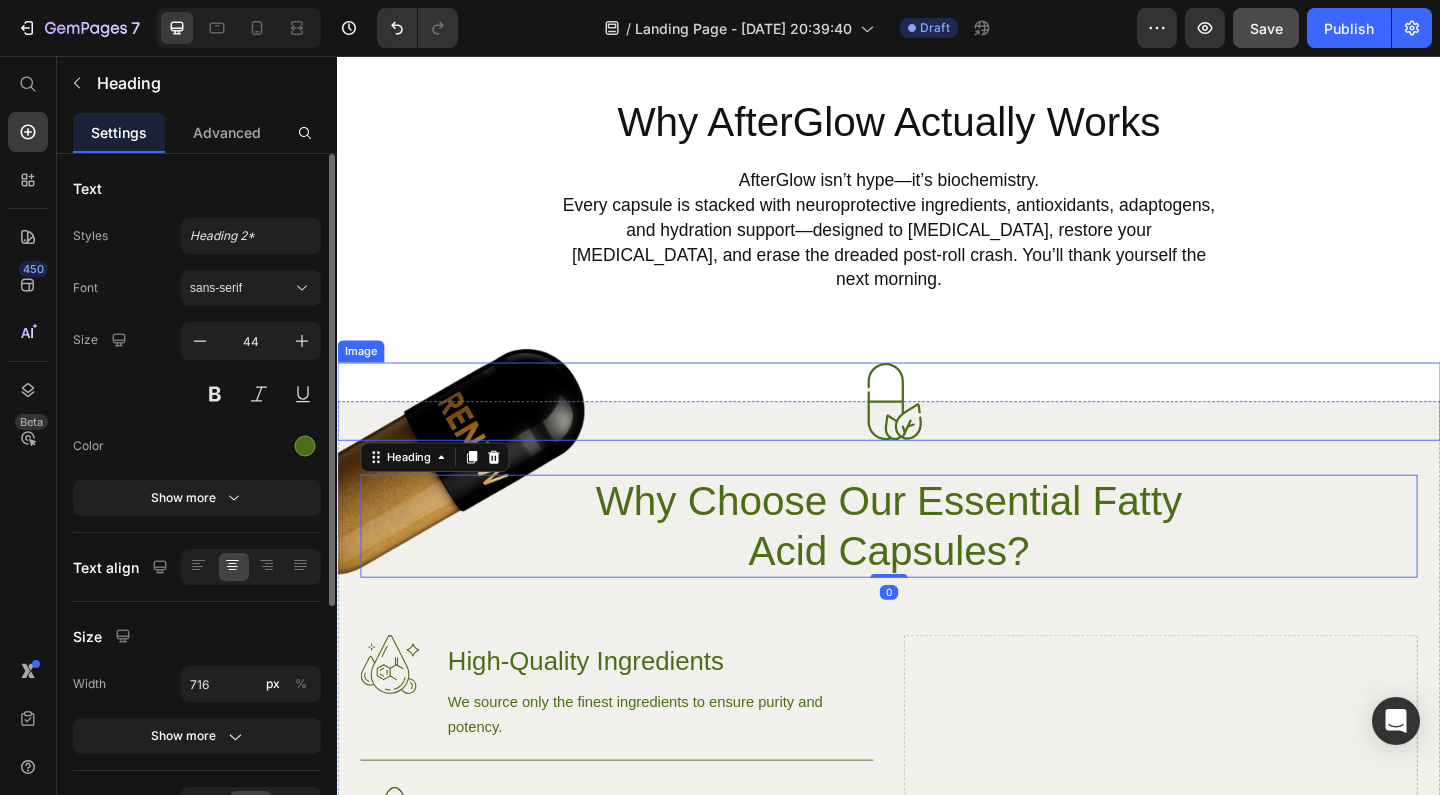 click at bounding box center [937, 431] 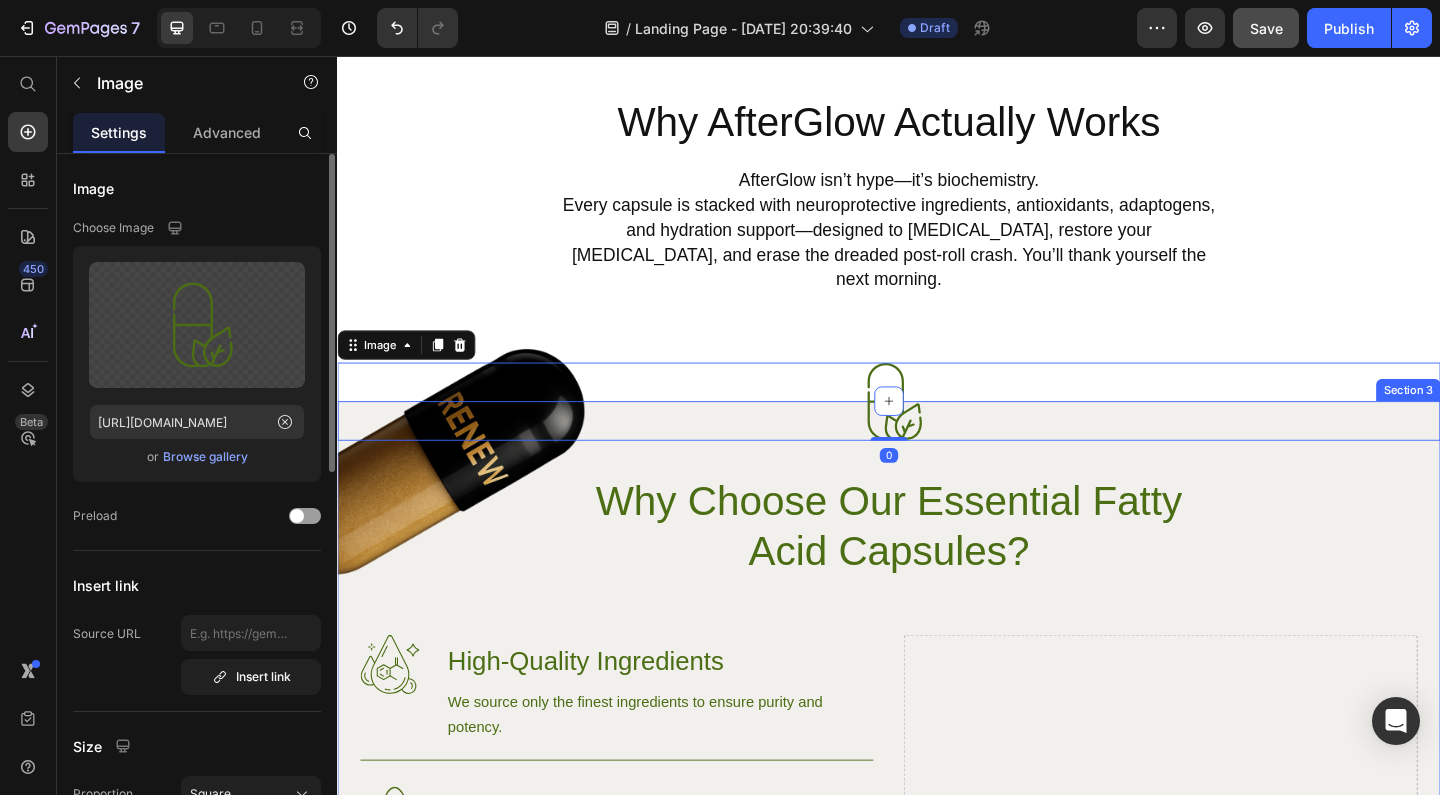 click on "Image   0 Image Why Choose Our Essential Fatty Acid Capsules? Heading Row Image High-Quality Ingredients Heading We source only the finest ingredients to ensure purity and potency. Text Block Row Image Balanced Formulation Heading Our capsules are expertly formulated to provide a balanced ratio of omega-3, omega-6, and omega-9 fatty acids, essential for various bodily functions. Text Block Row Image Bioavailable Heading Each capsule is designed for maximum absorption, ensuring that you get the most out of every dose. Text Block Row Try Gem 15 Button Row
Drop element here Hero Banner Section 3" at bounding box center (937, 878) 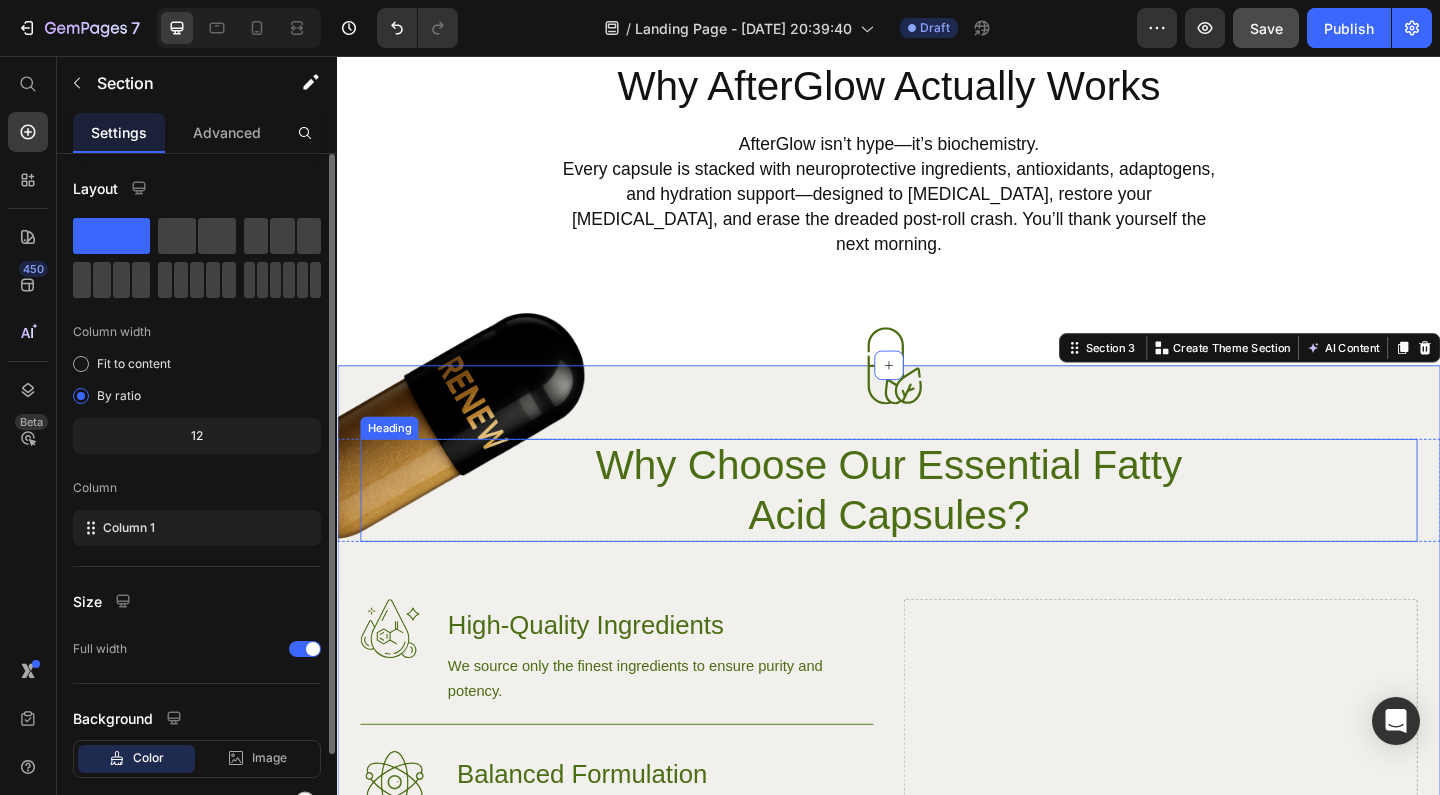 scroll, scrollTop: 881, scrollLeft: 0, axis: vertical 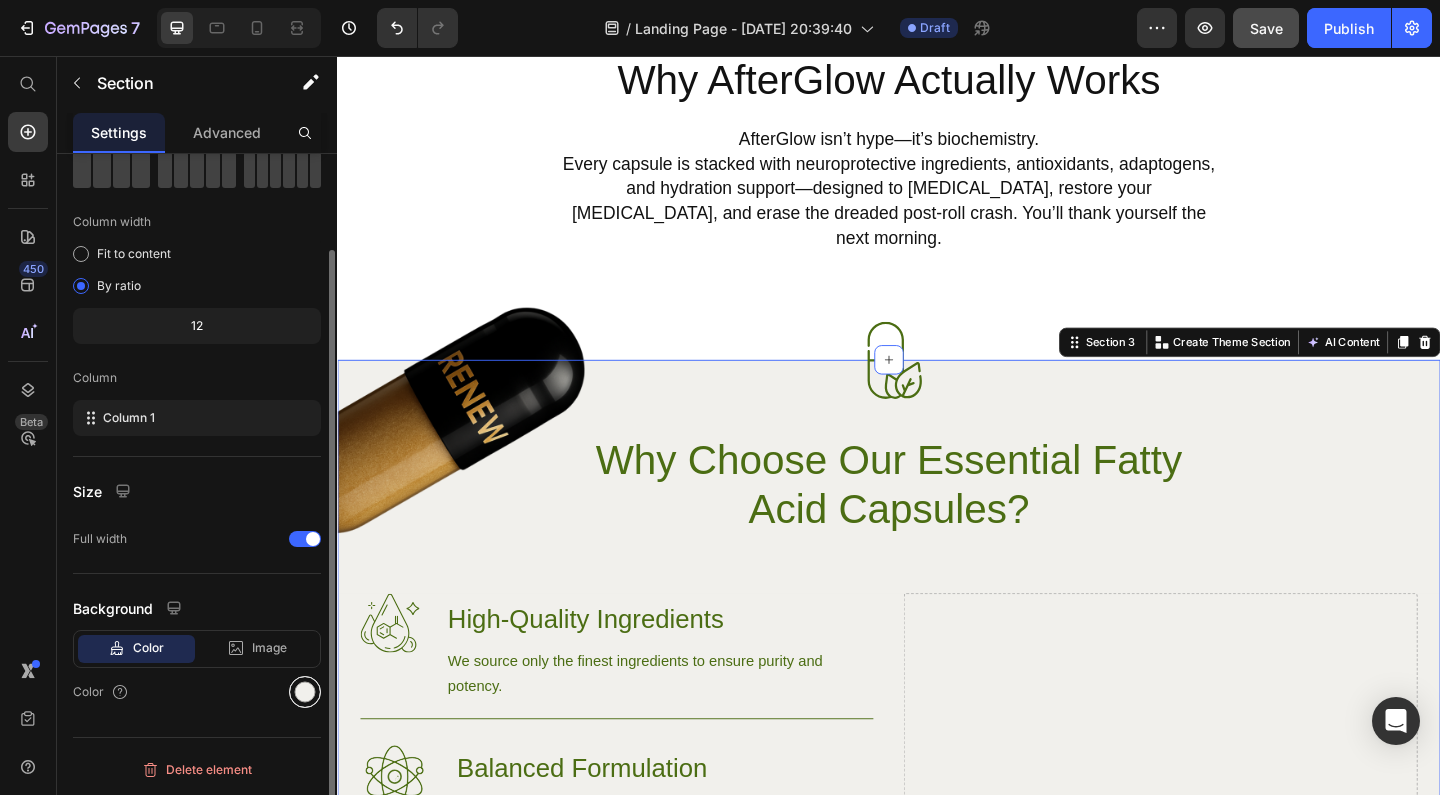 click at bounding box center [305, 692] 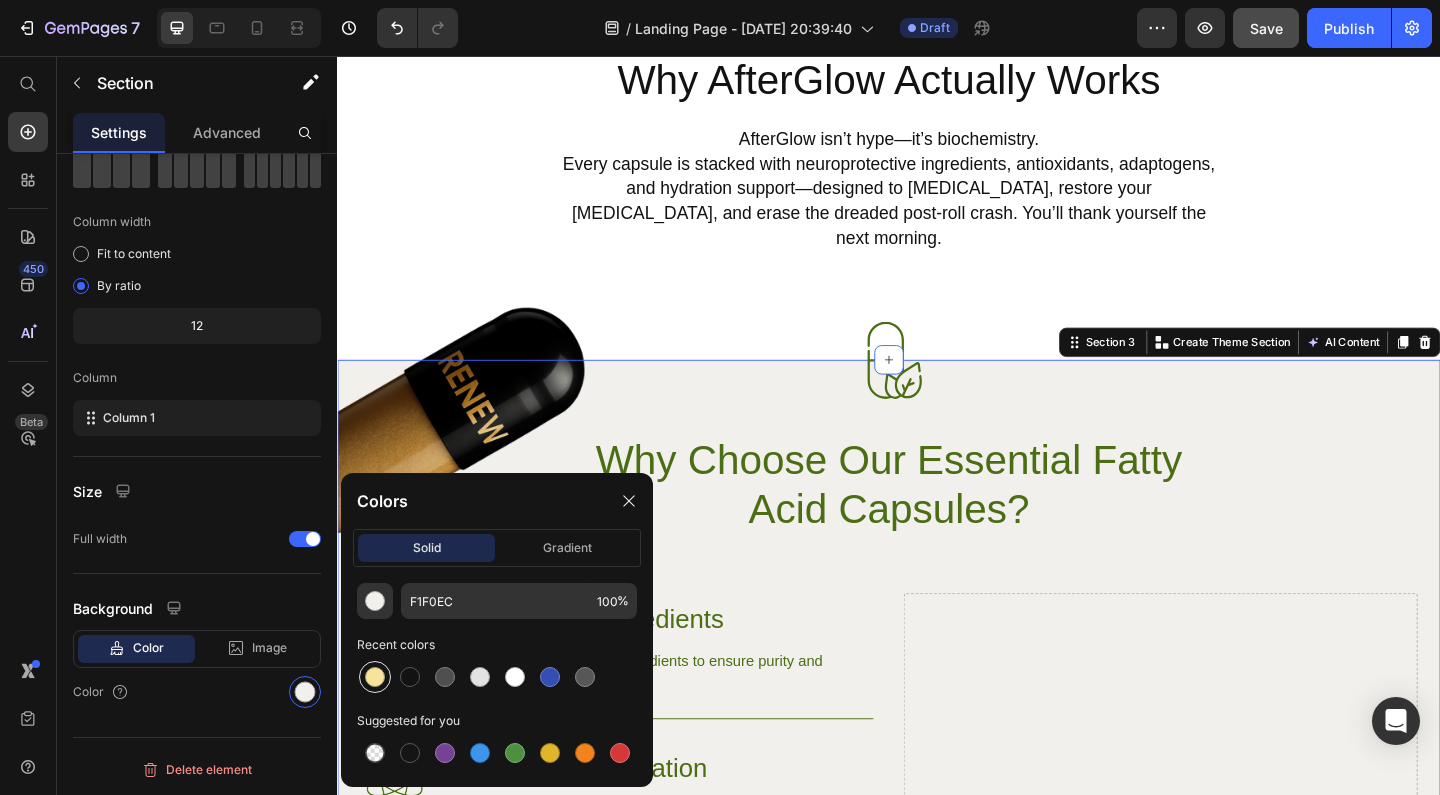 click at bounding box center (375, 677) 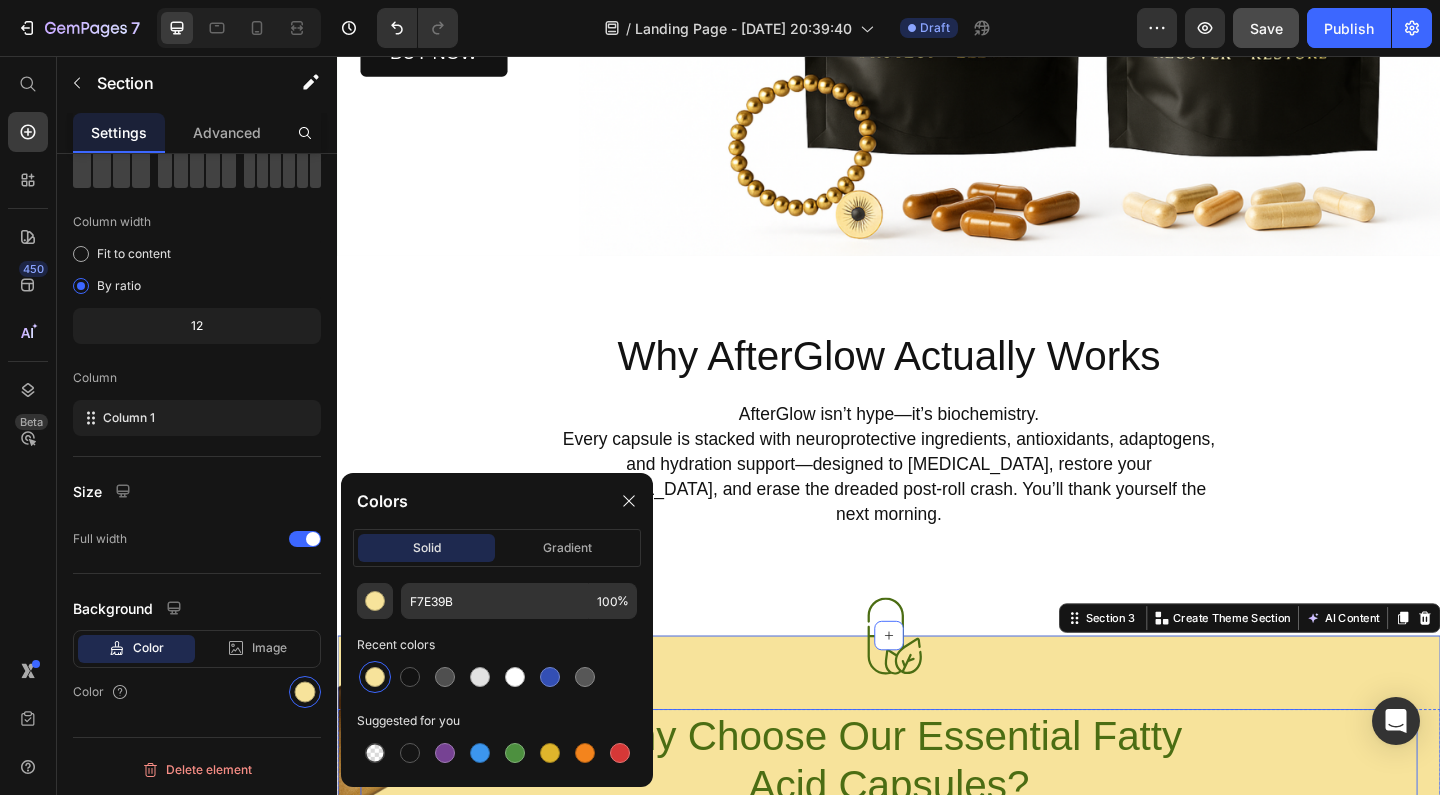 scroll, scrollTop: 1221, scrollLeft: 0, axis: vertical 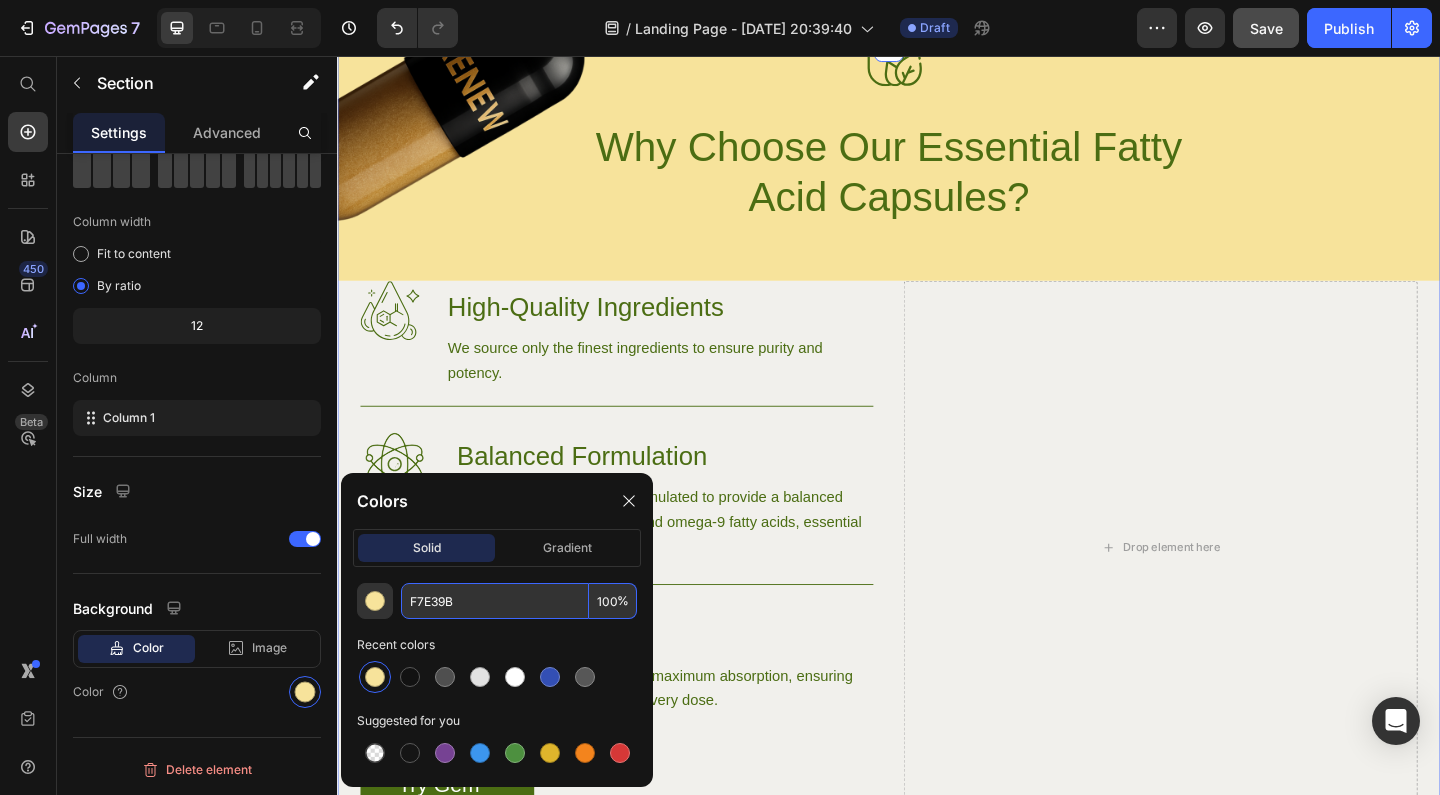 click on "F7E39B" at bounding box center (495, 601) 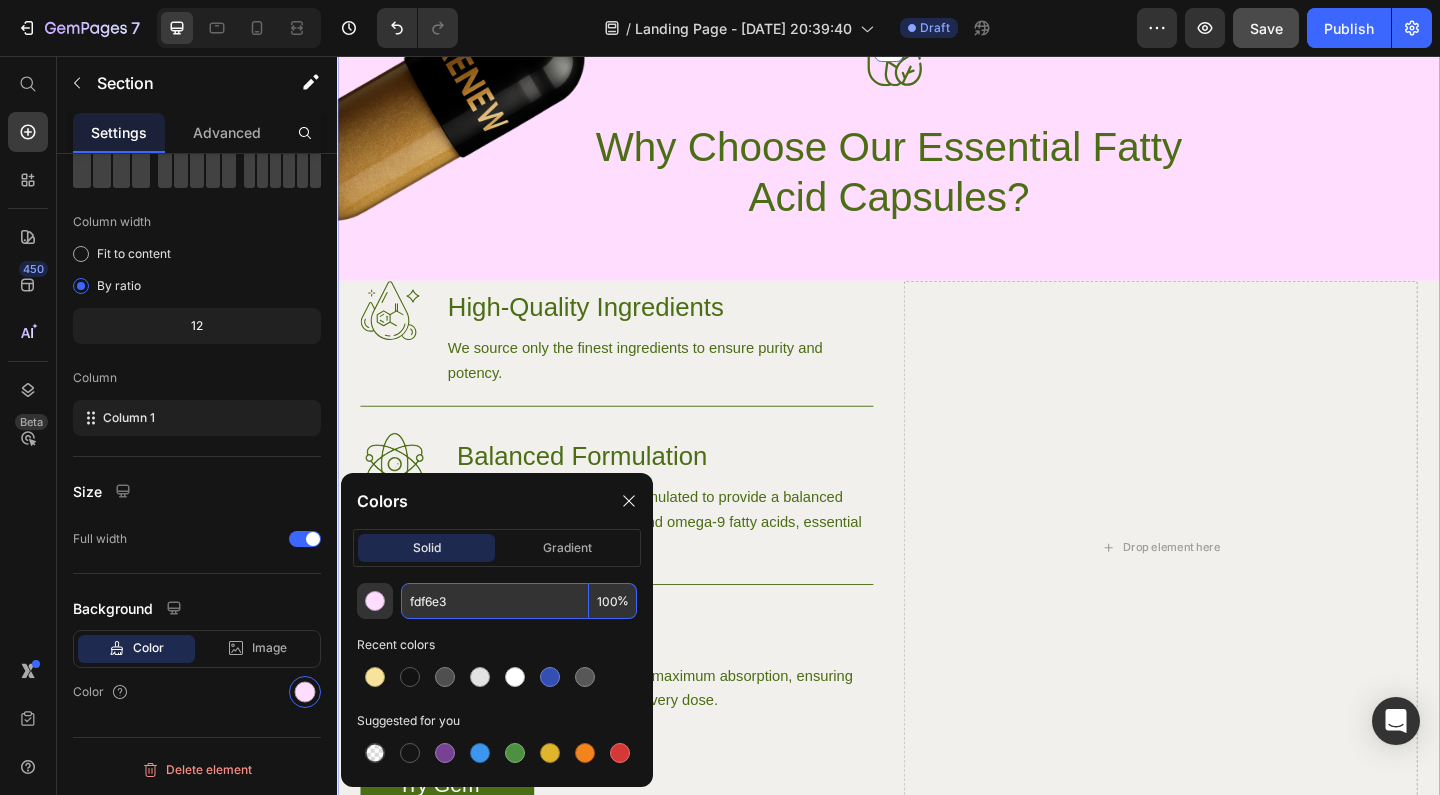 type on "FDF6E3" 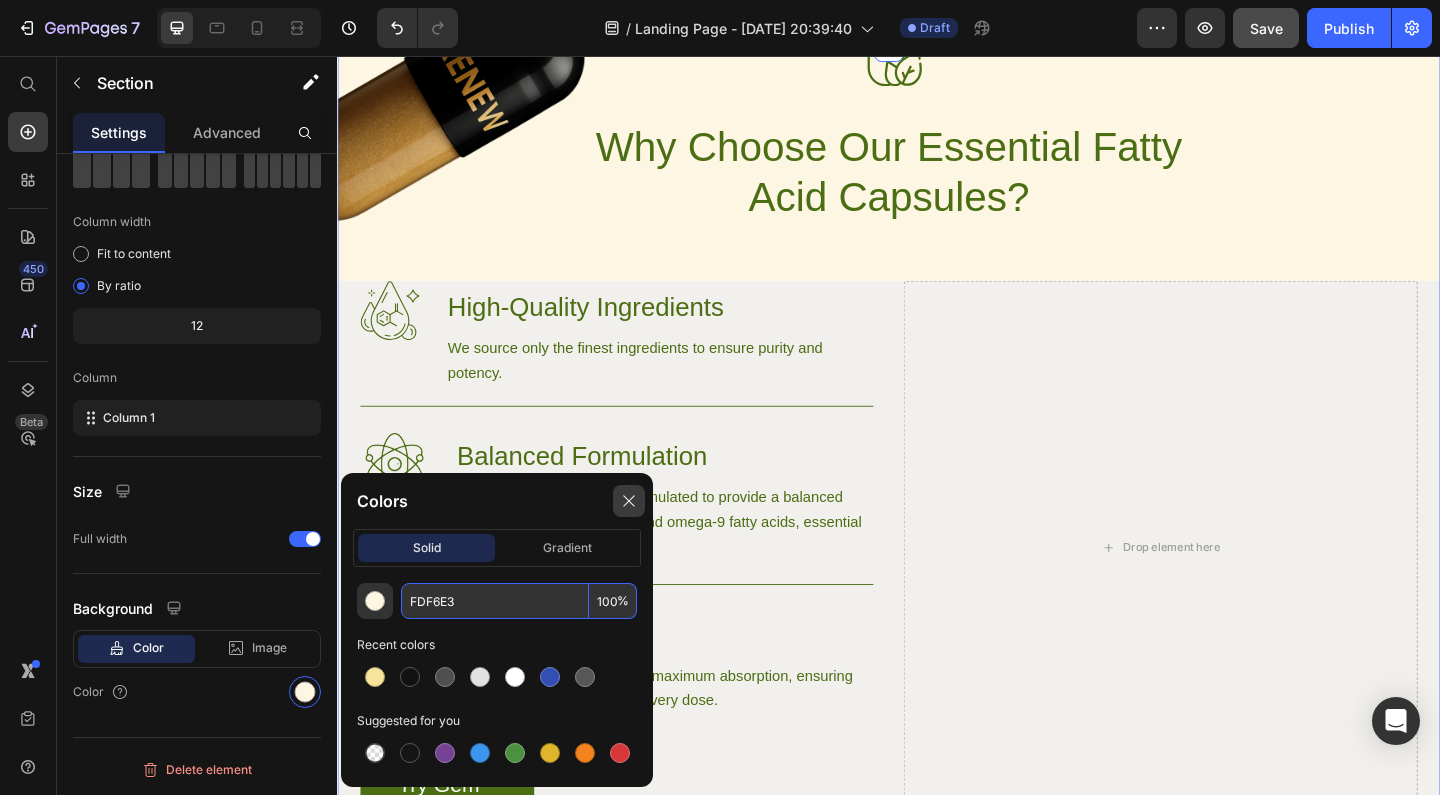 click 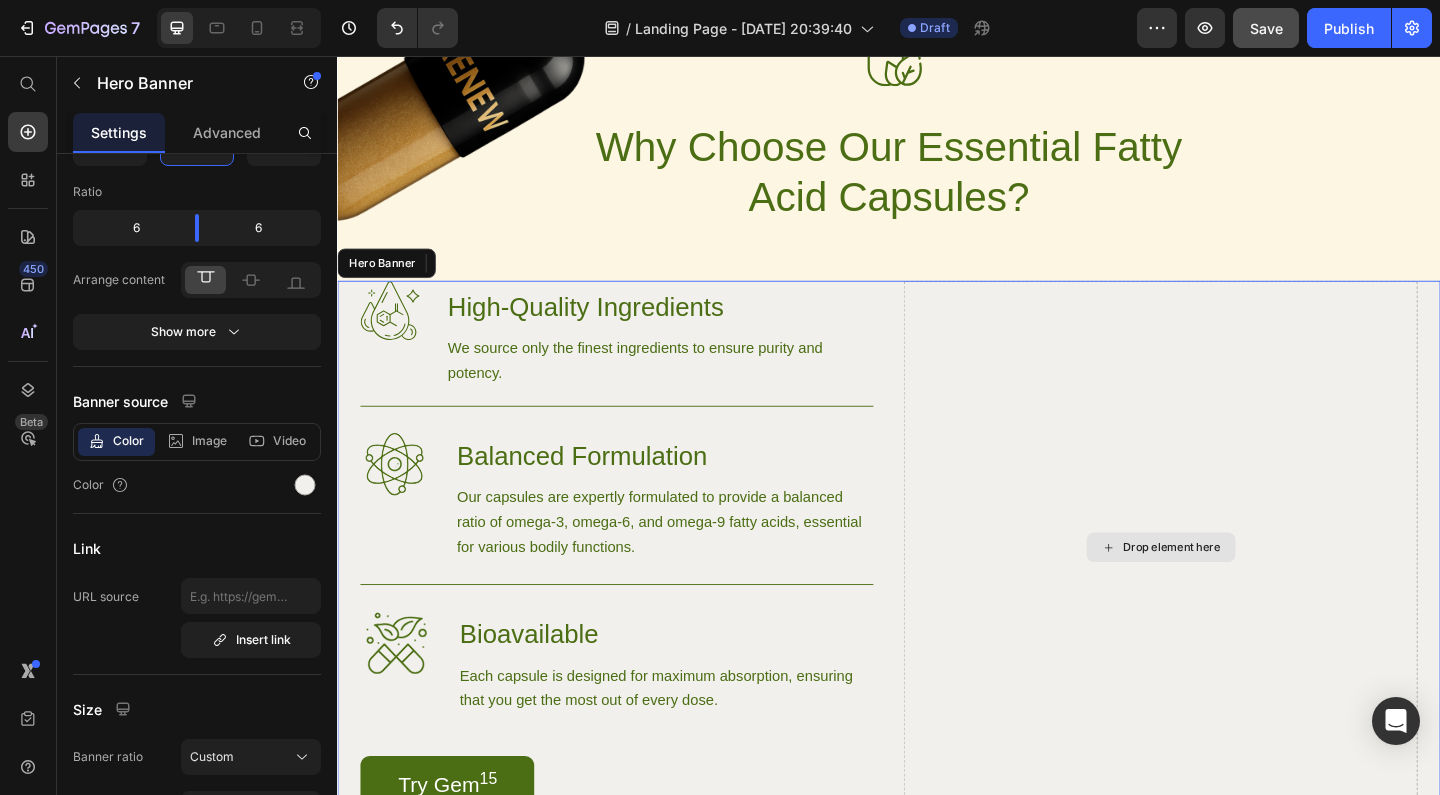 click on "Drop element here" at bounding box center (1232, 590) 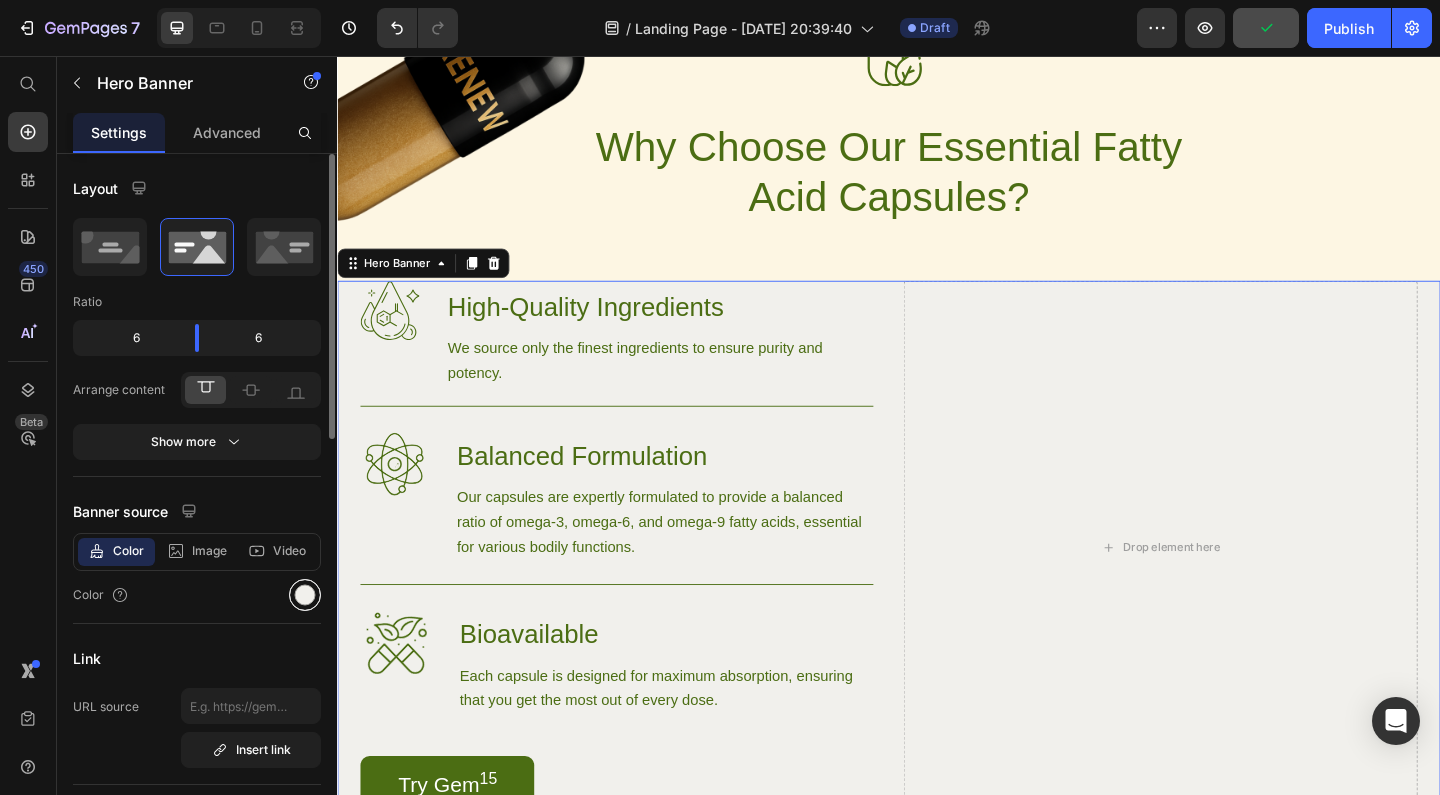 click at bounding box center [305, 595] 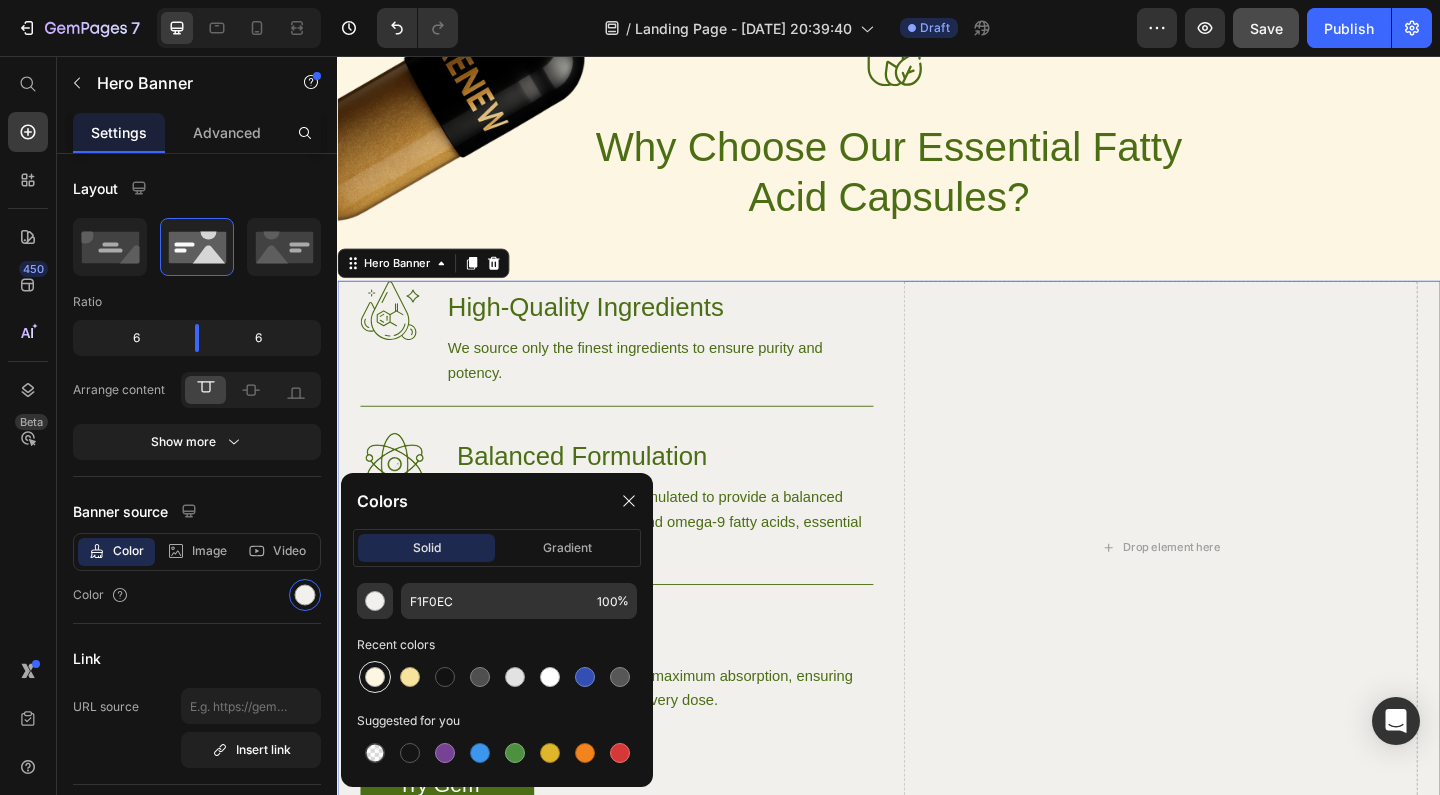 click at bounding box center (375, 677) 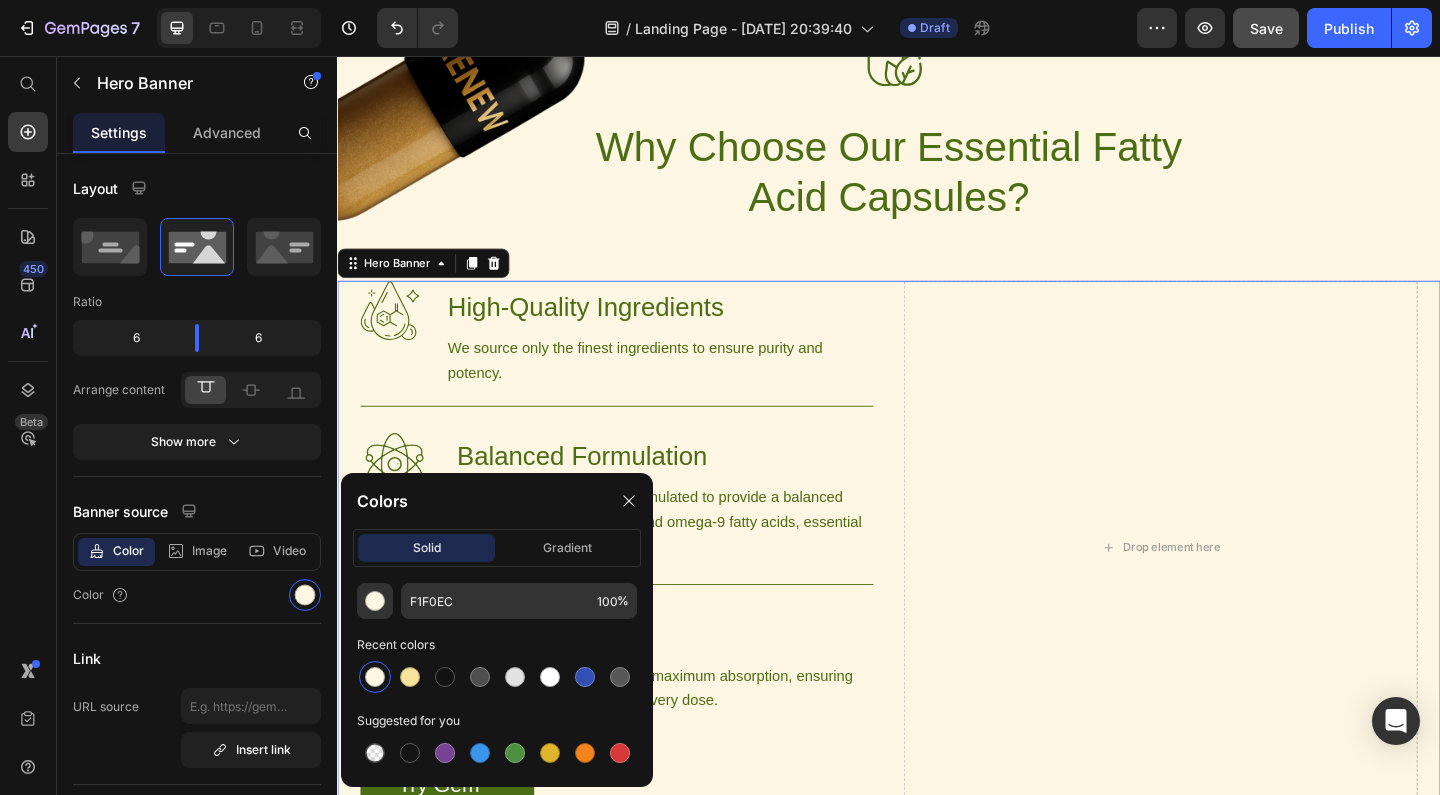 type on "FDF6E3" 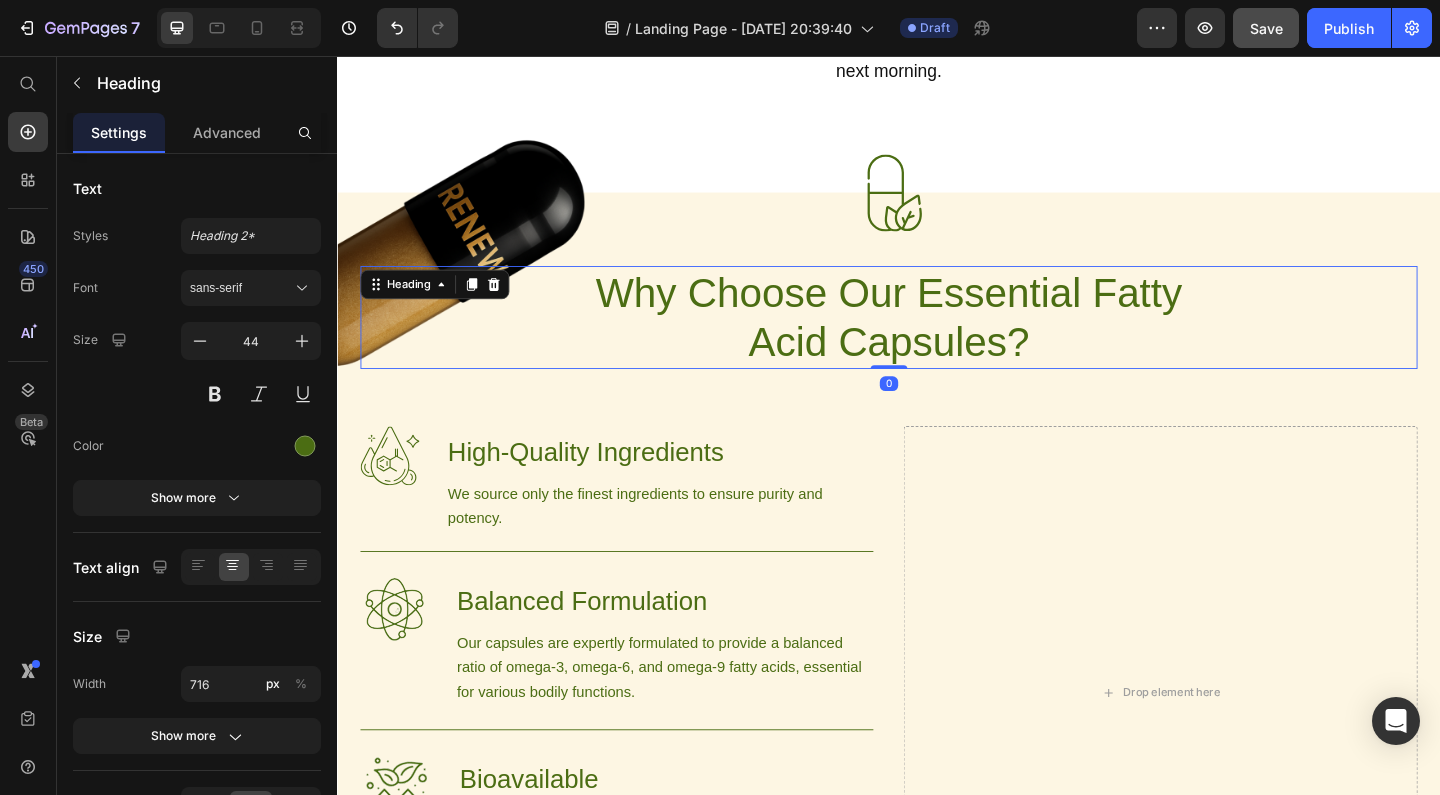 scroll, scrollTop: 1044, scrollLeft: 0, axis: vertical 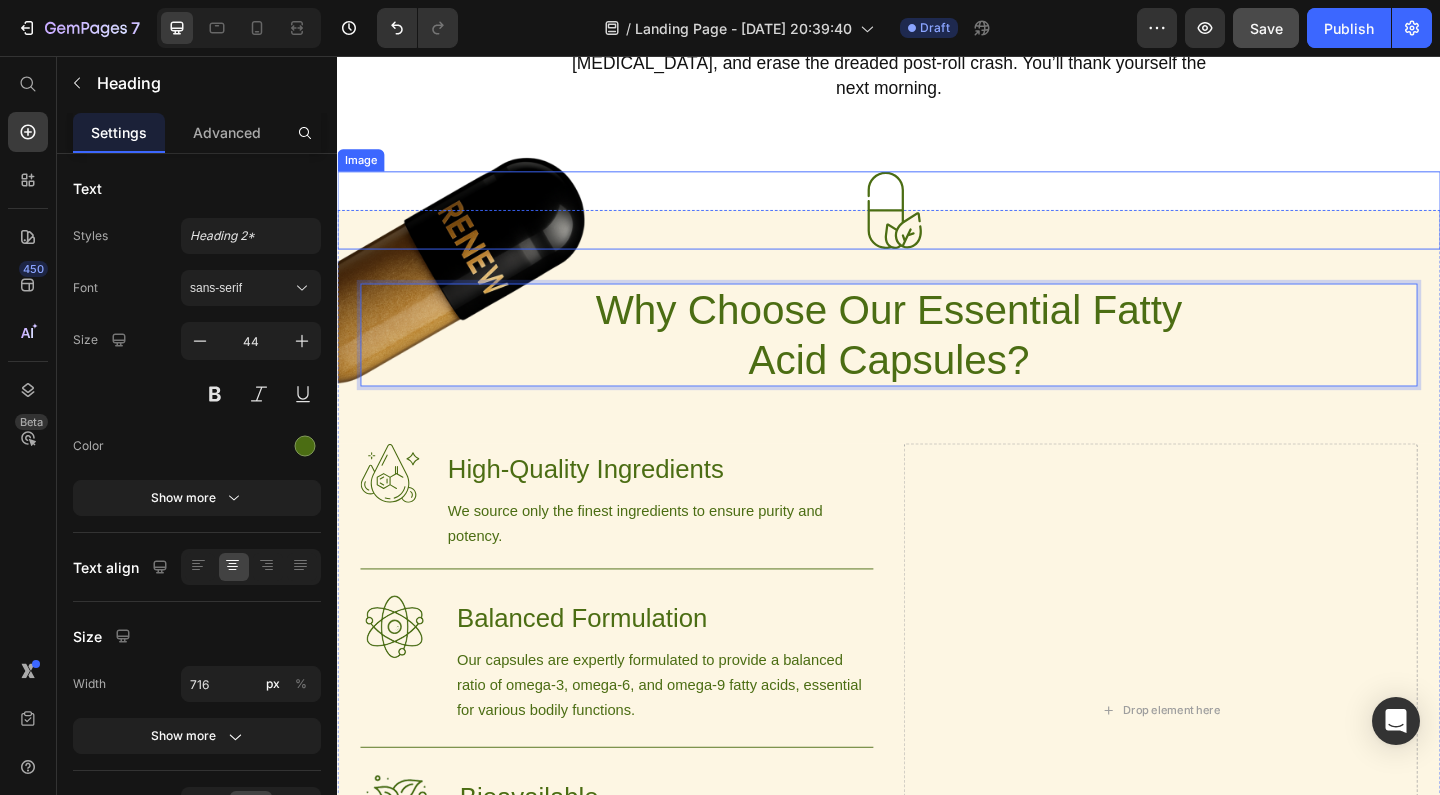 click at bounding box center [937, 223] 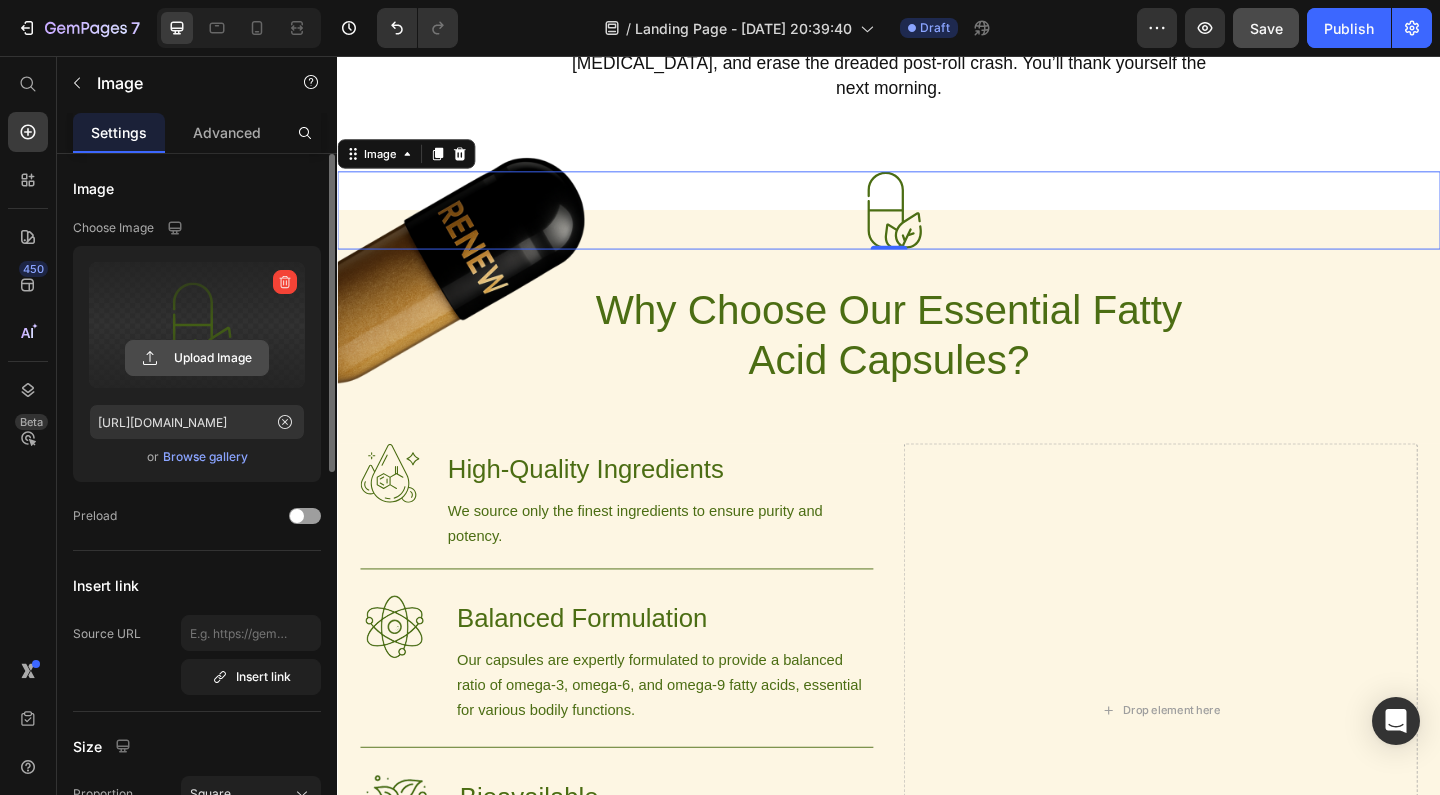click 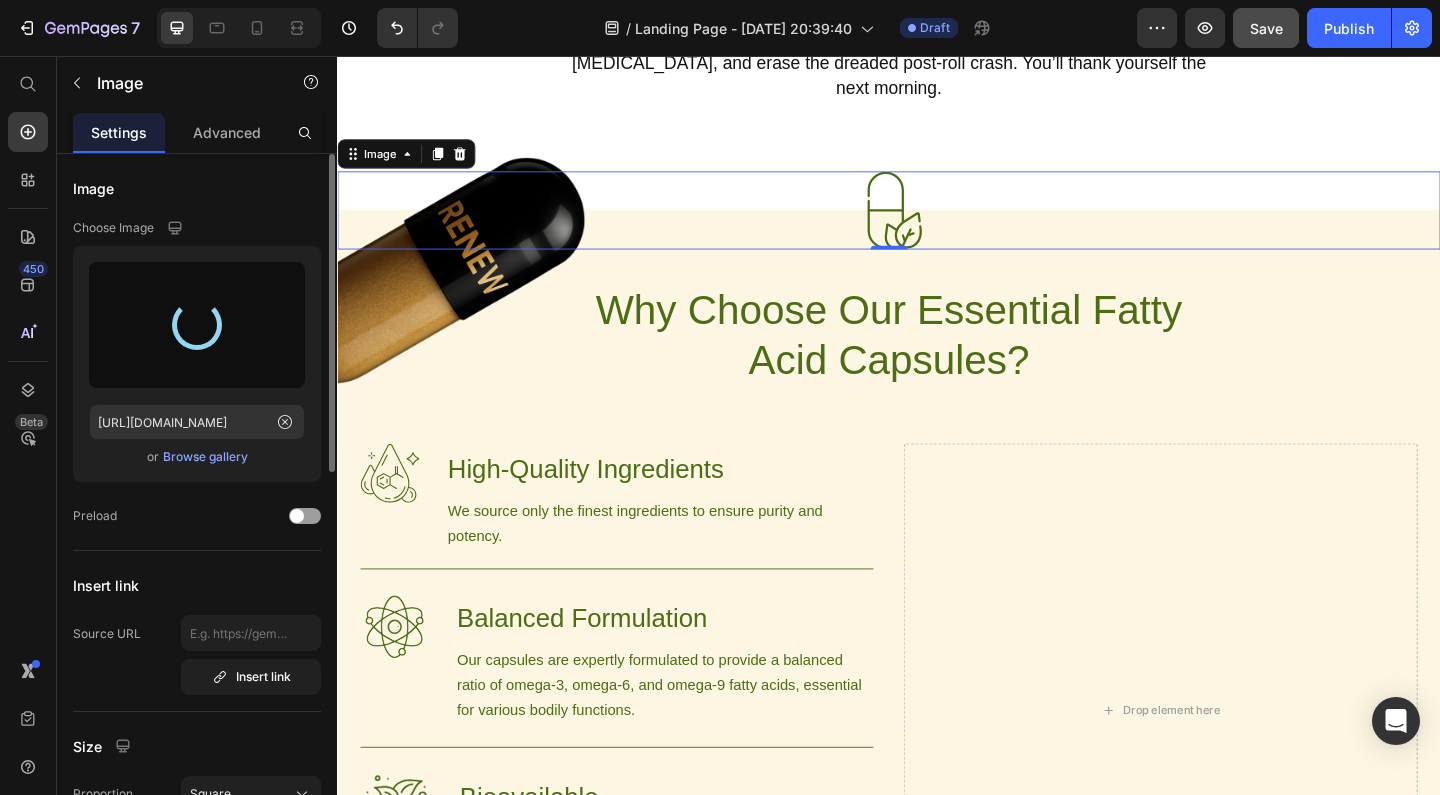 type on "[URL][DOMAIN_NAME]" 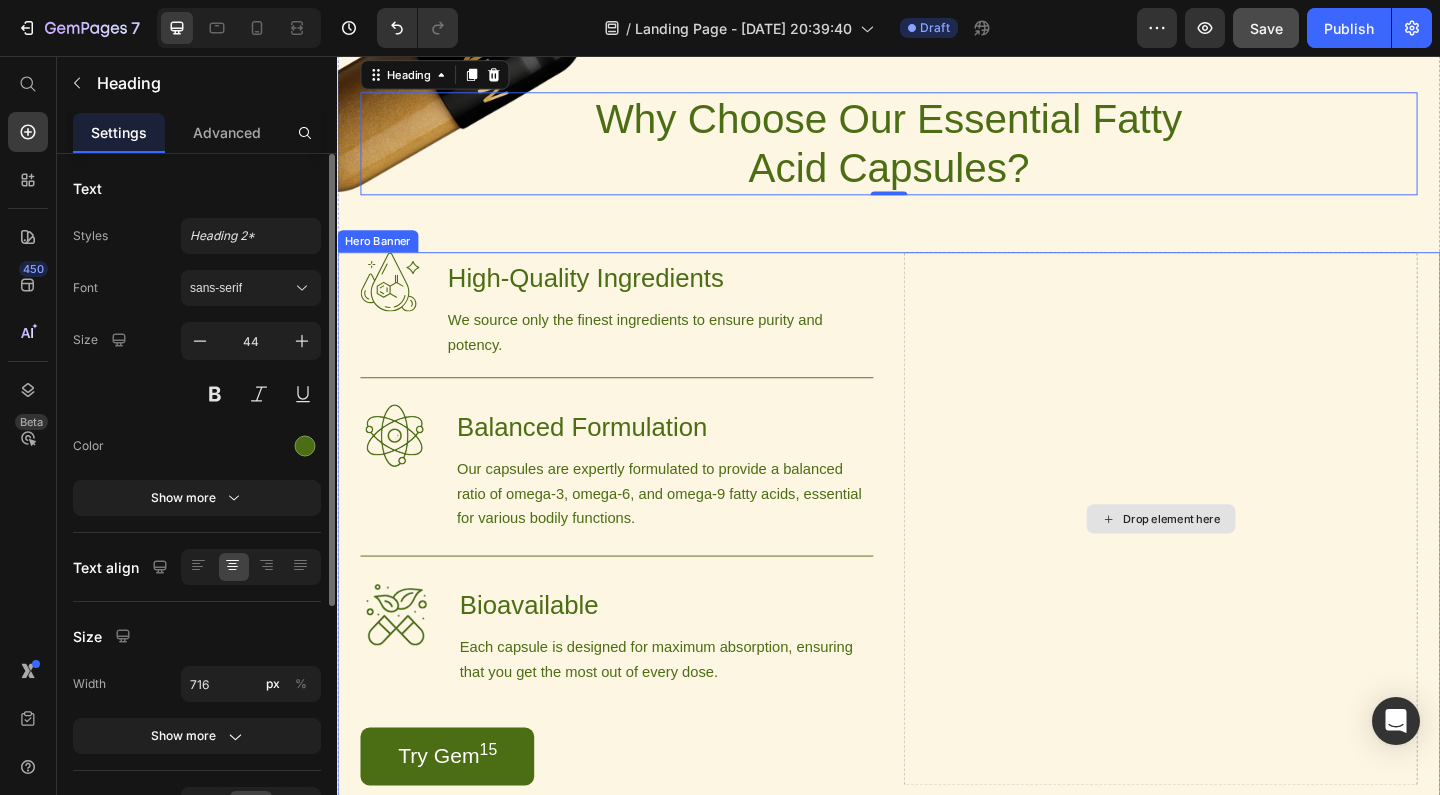 scroll, scrollTop: 1359, scrollLeft: 0, axis: vertical 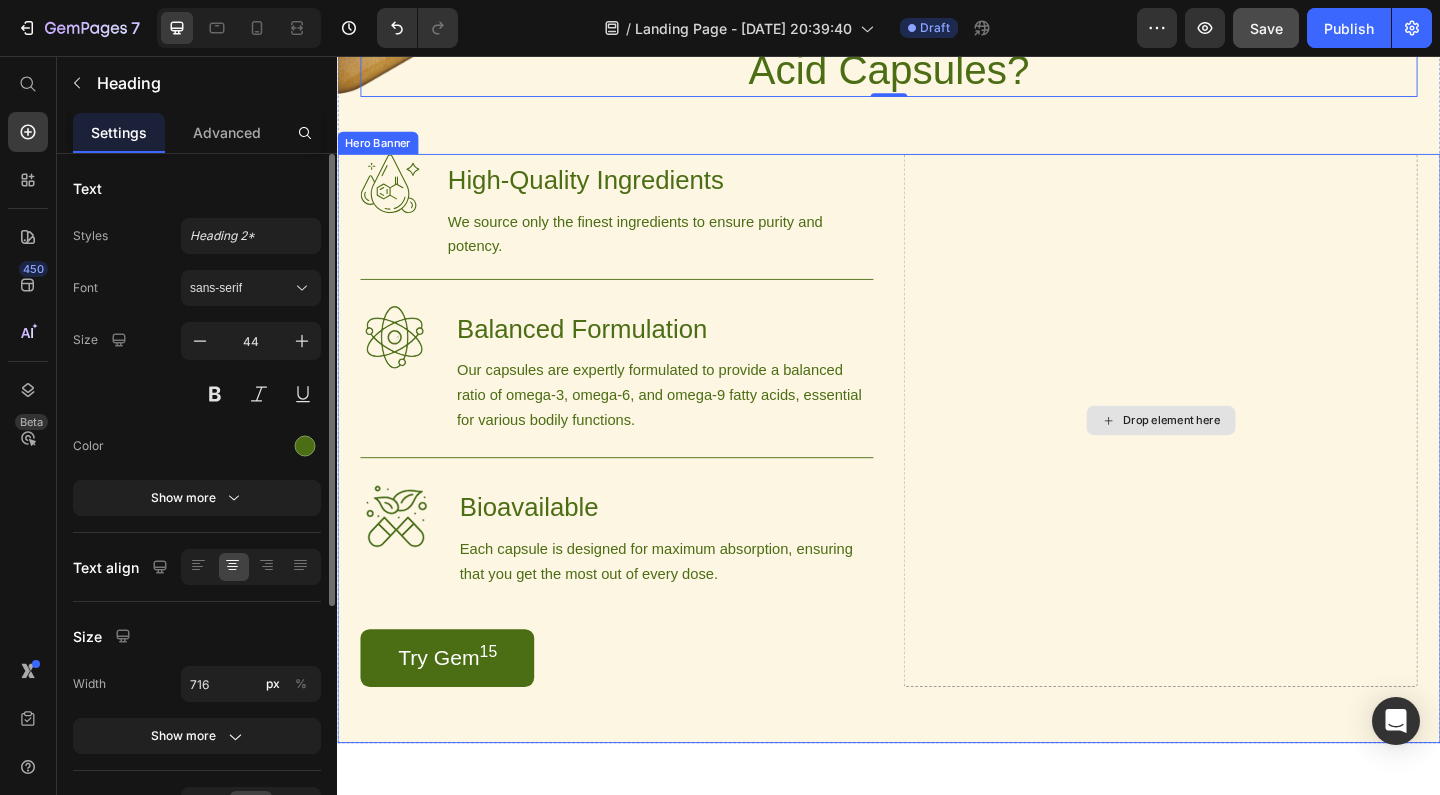 click on "Drop element here" at bounding box center [1245, 452] 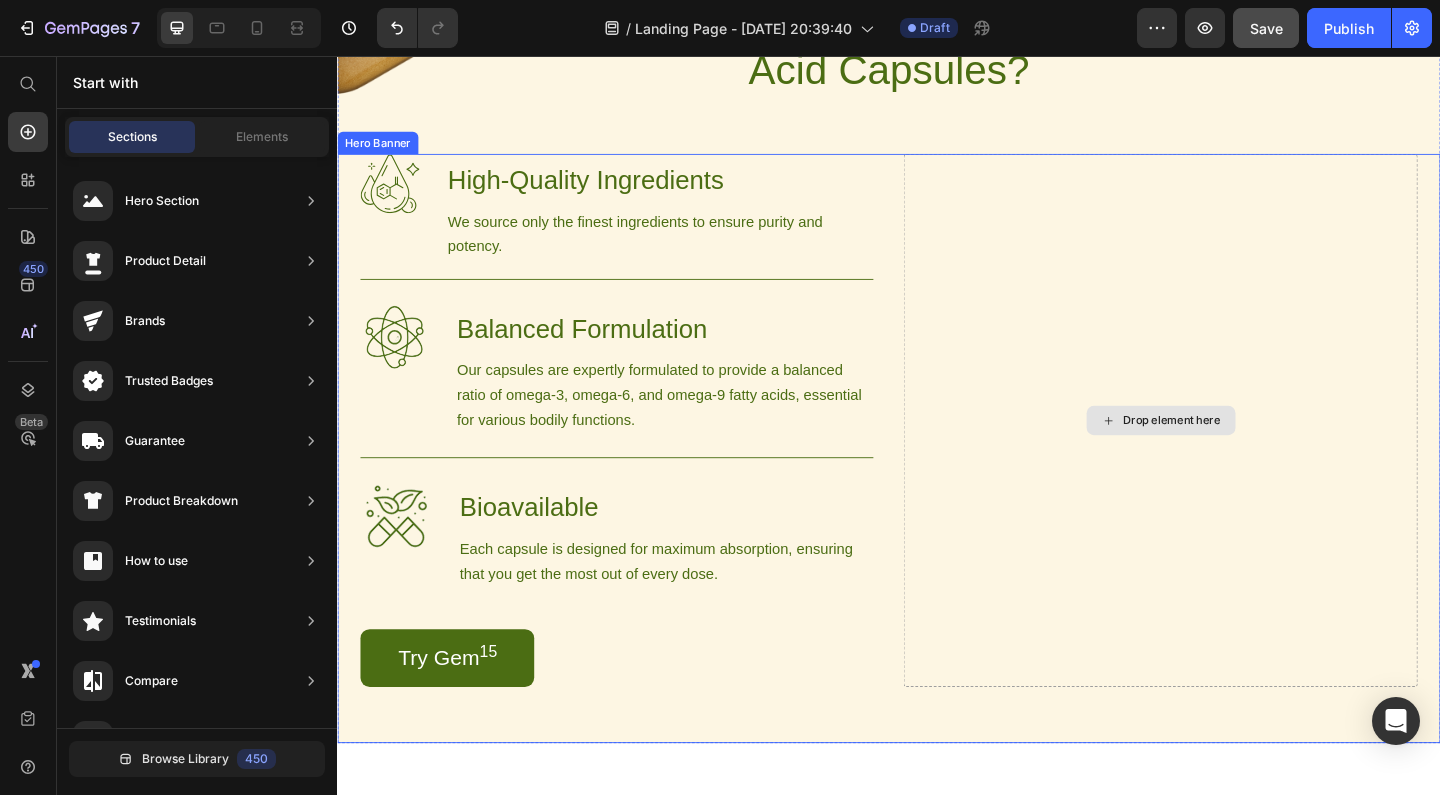 click on "Drop element here" at bounding box center [1233, 452] 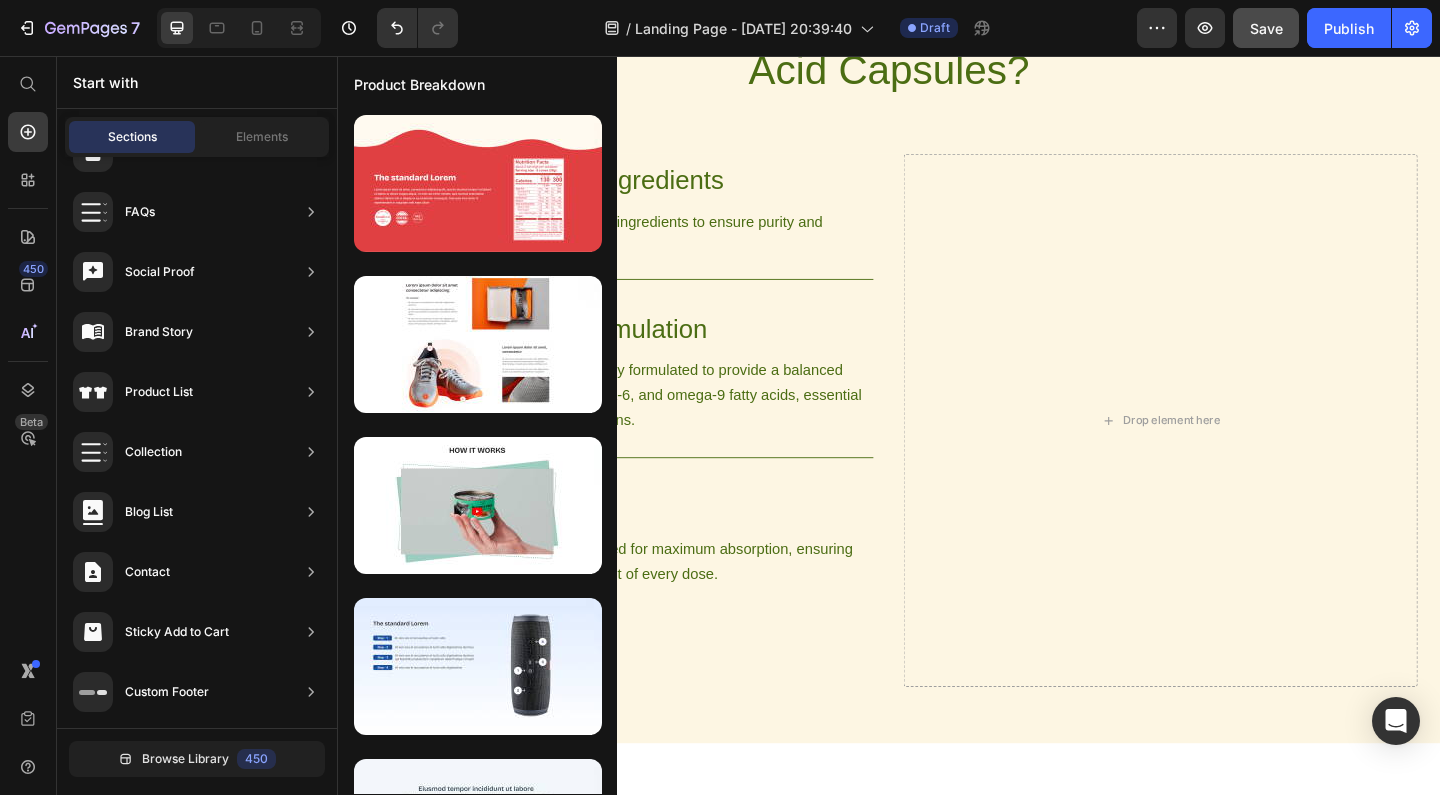 scroll, scrollTop: 0, scrollLeft: 0, axis: both 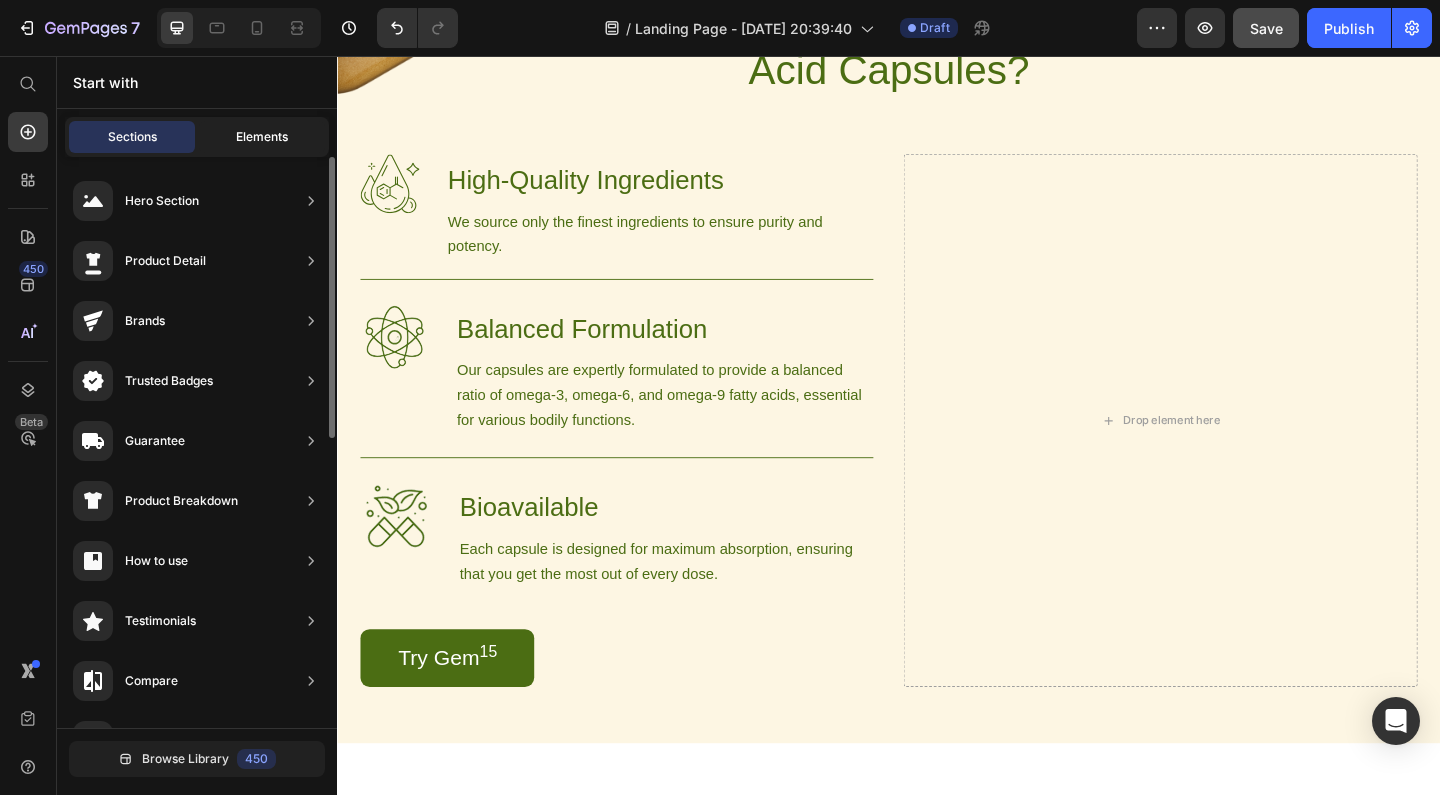 click on "Elements" at bounding box center (262, 137) 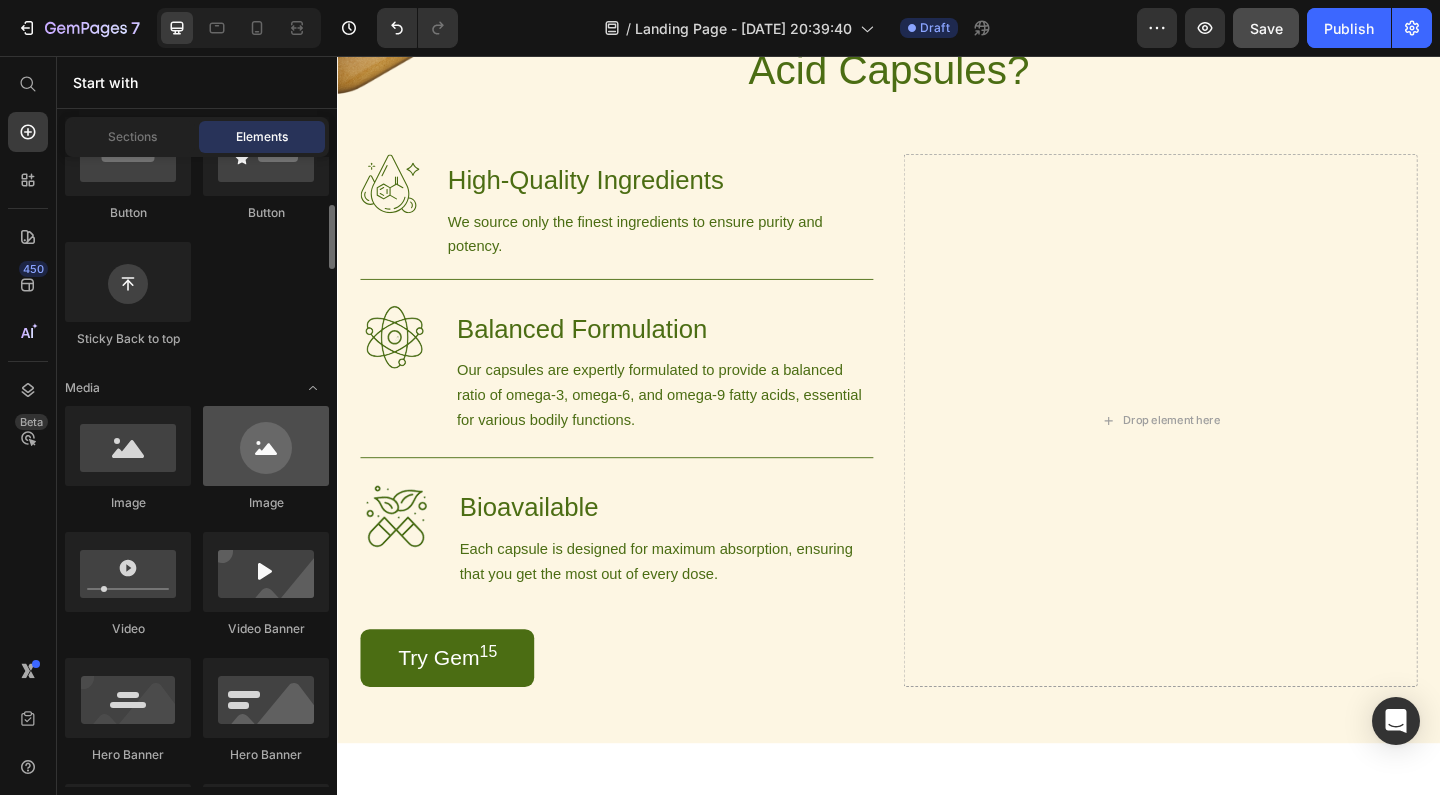 scroll, scrollTop: 543, scrollLeft: 0, axis: vertical 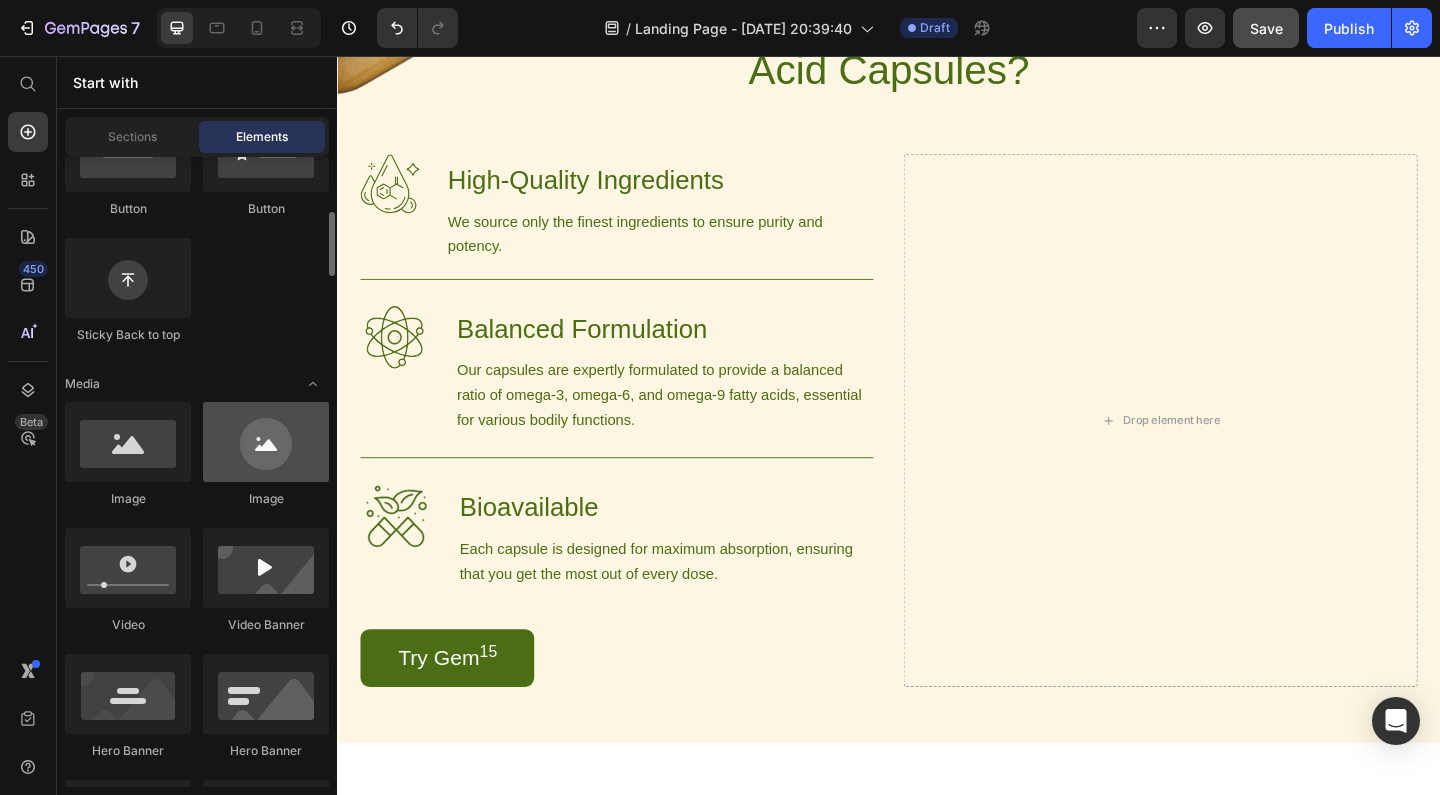 click at bounding box center [266, 442] 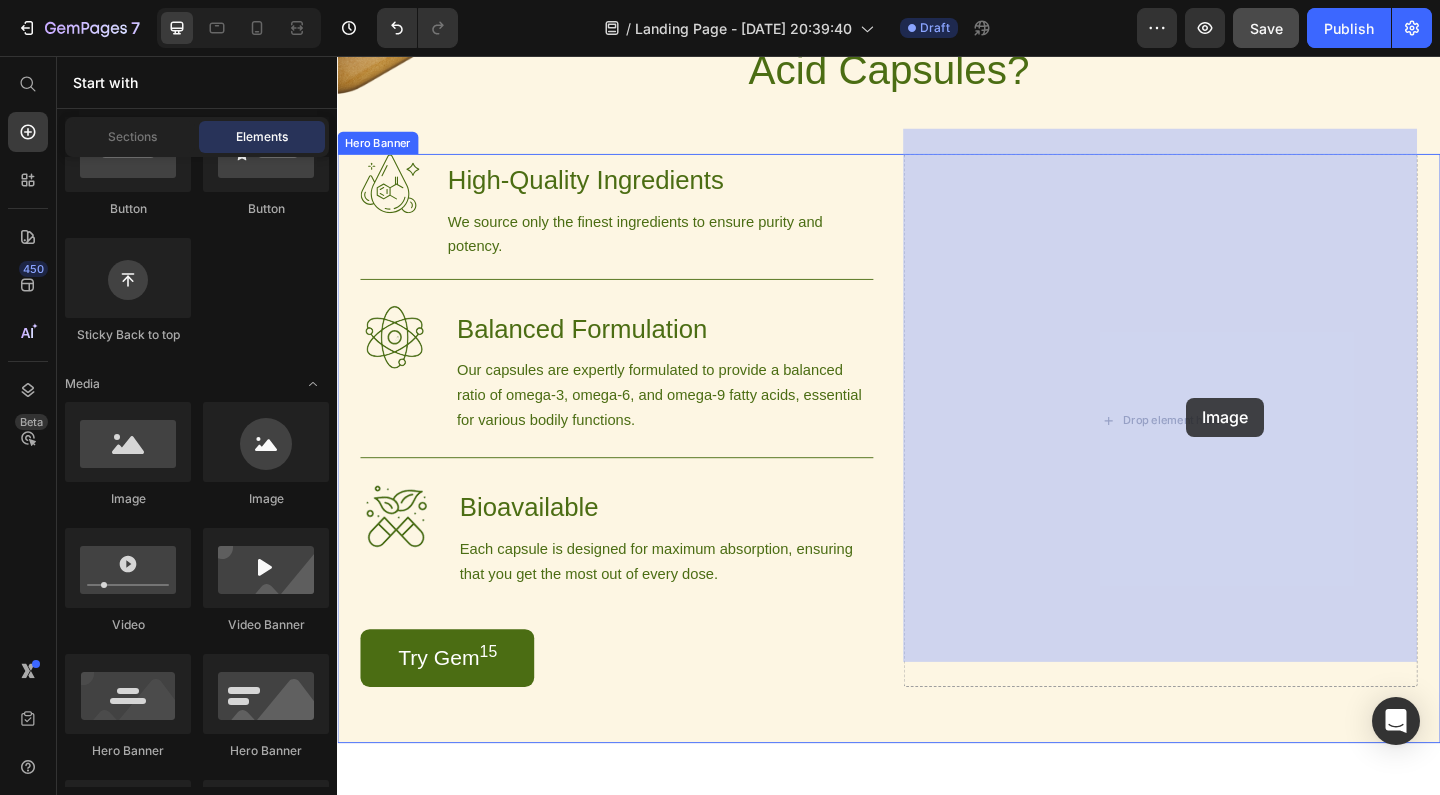 drag, startPoint x: 627, startPoint y: 527, endPoint x: 1261, endPoint y: 428, distance: 641.6829 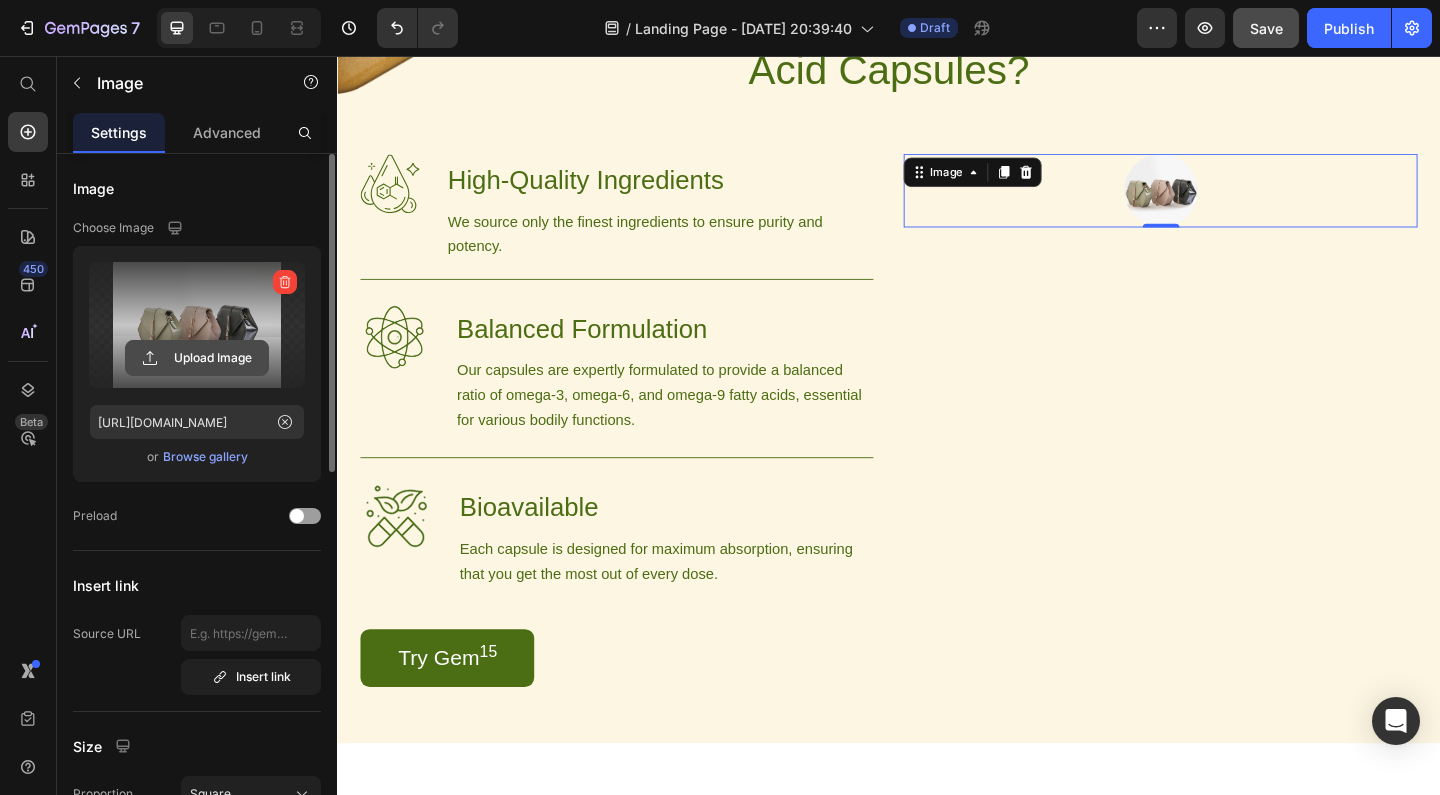 click 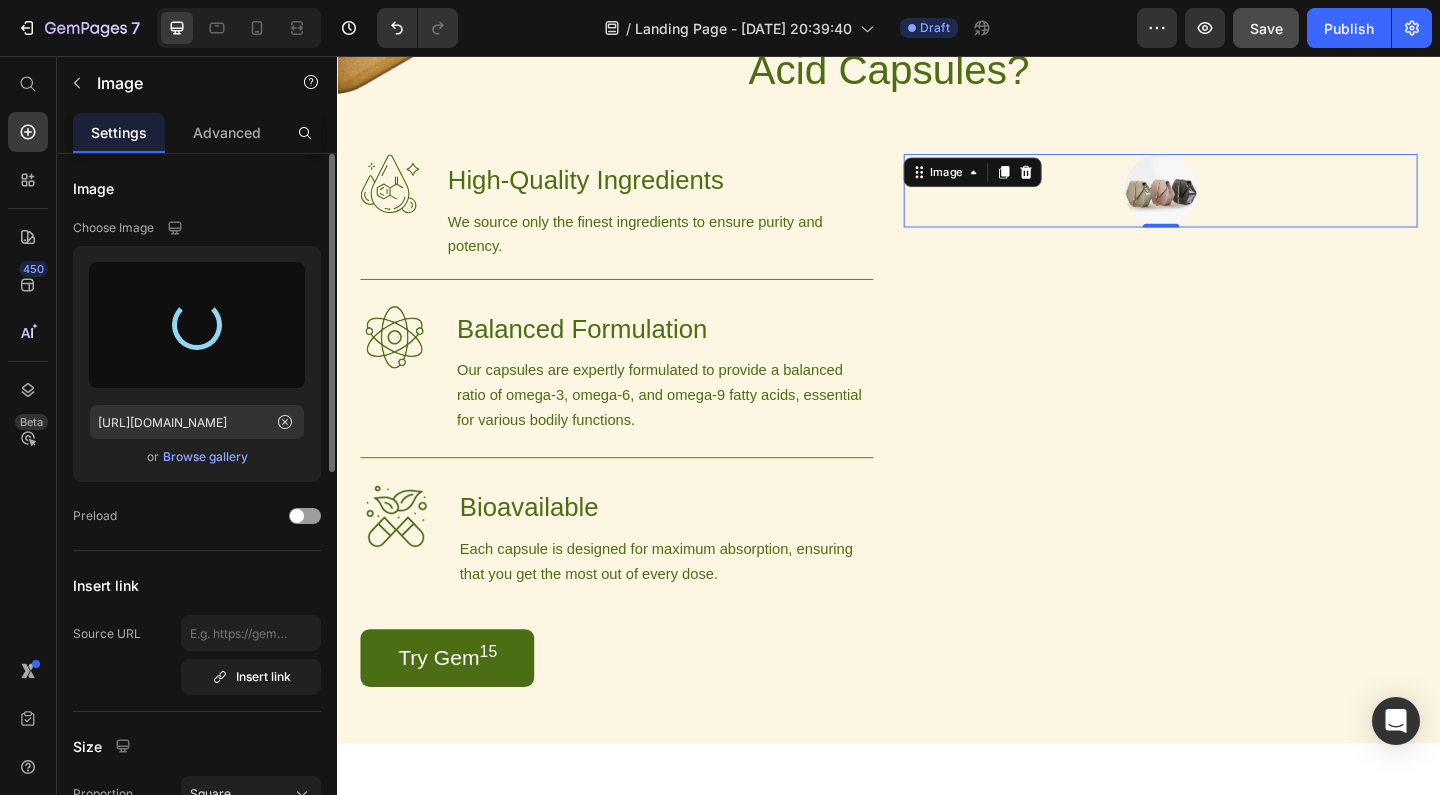 type on "[URL][DOMAIN_NAME]" 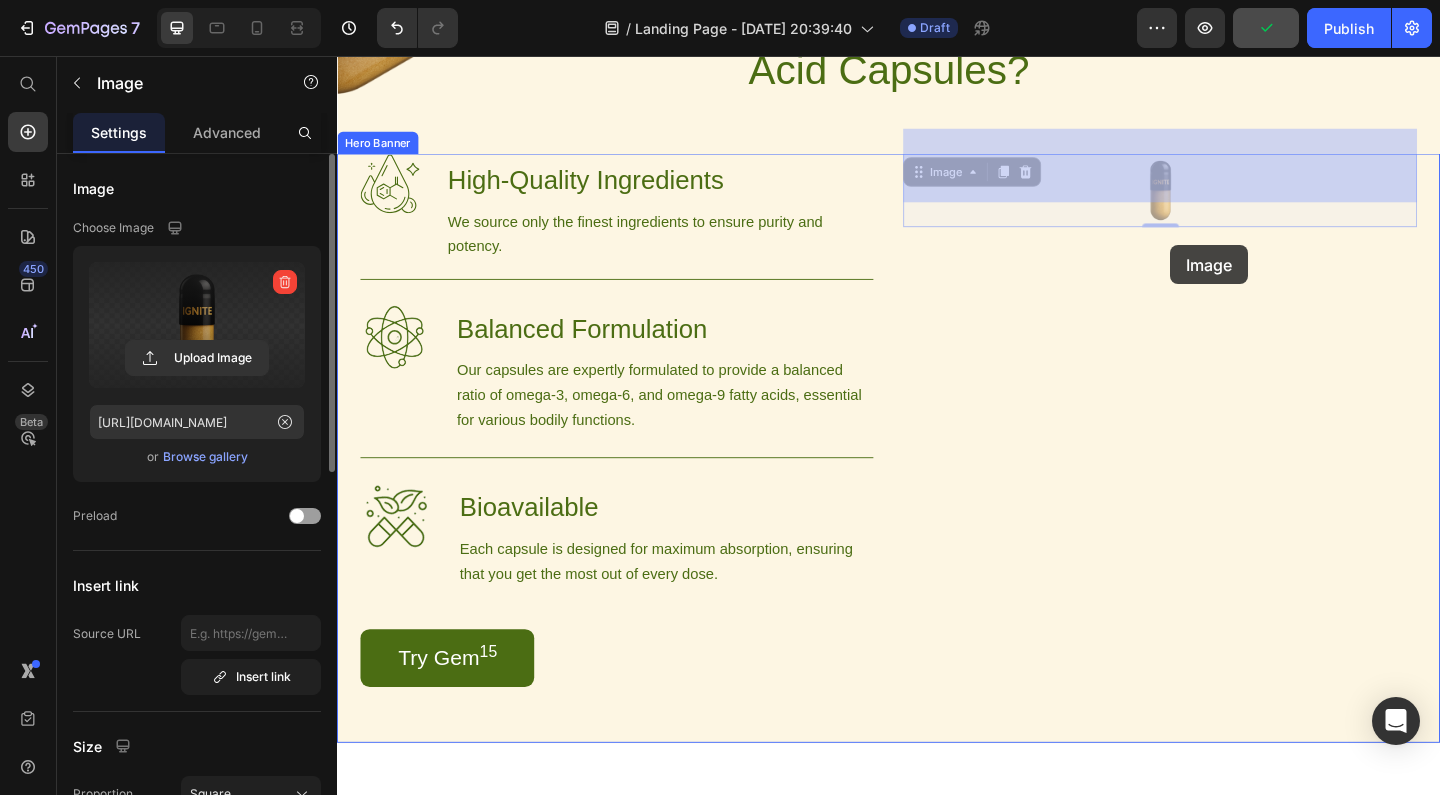 drag, startPoint x: 1230, startPoint y: 205, endPoint x: 1243, endPoint y: 262, distance: 58.463665 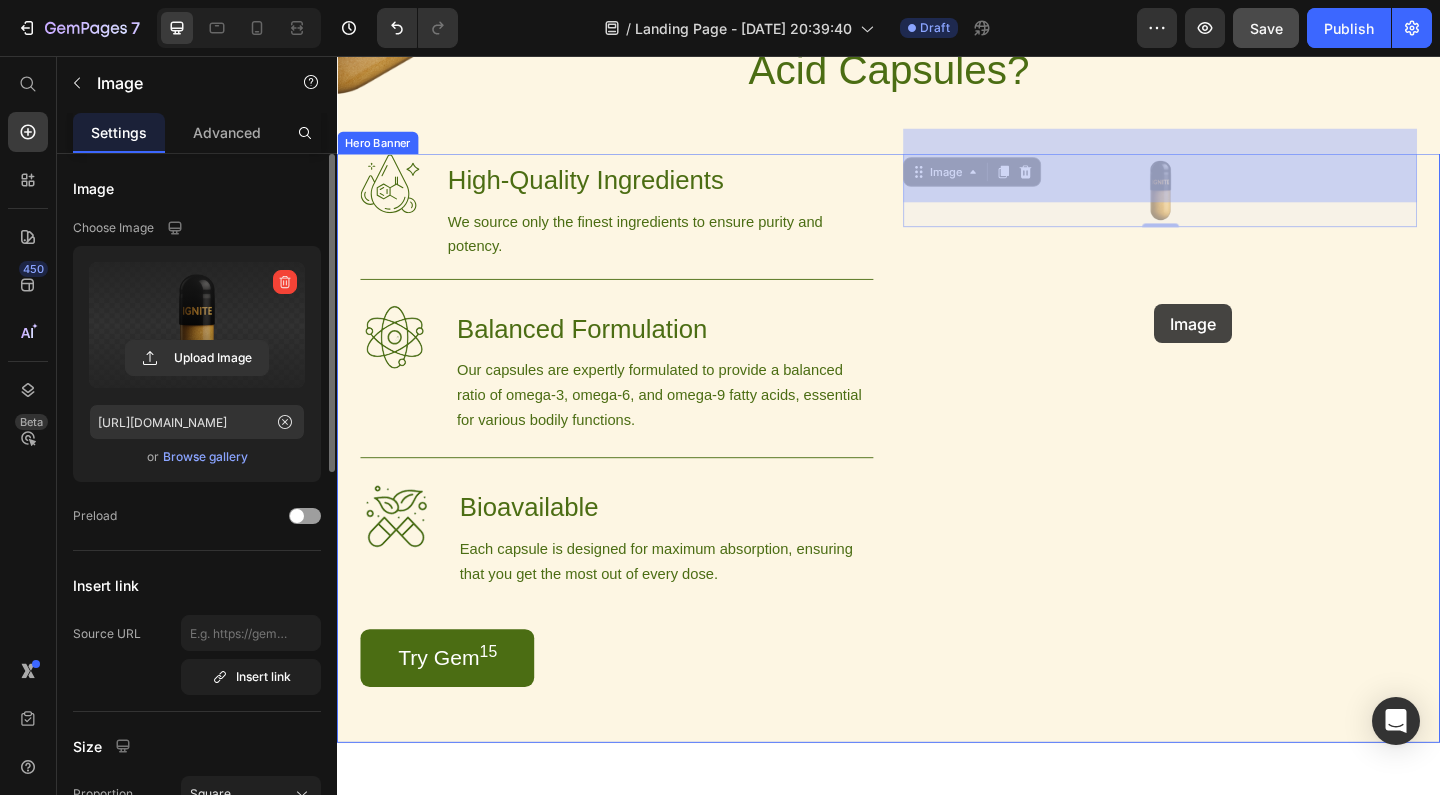 drag, startPoint x: 1226, startPoint y: 207, endPoint x: 1228, endPoint y: 353, distance: 146.0137 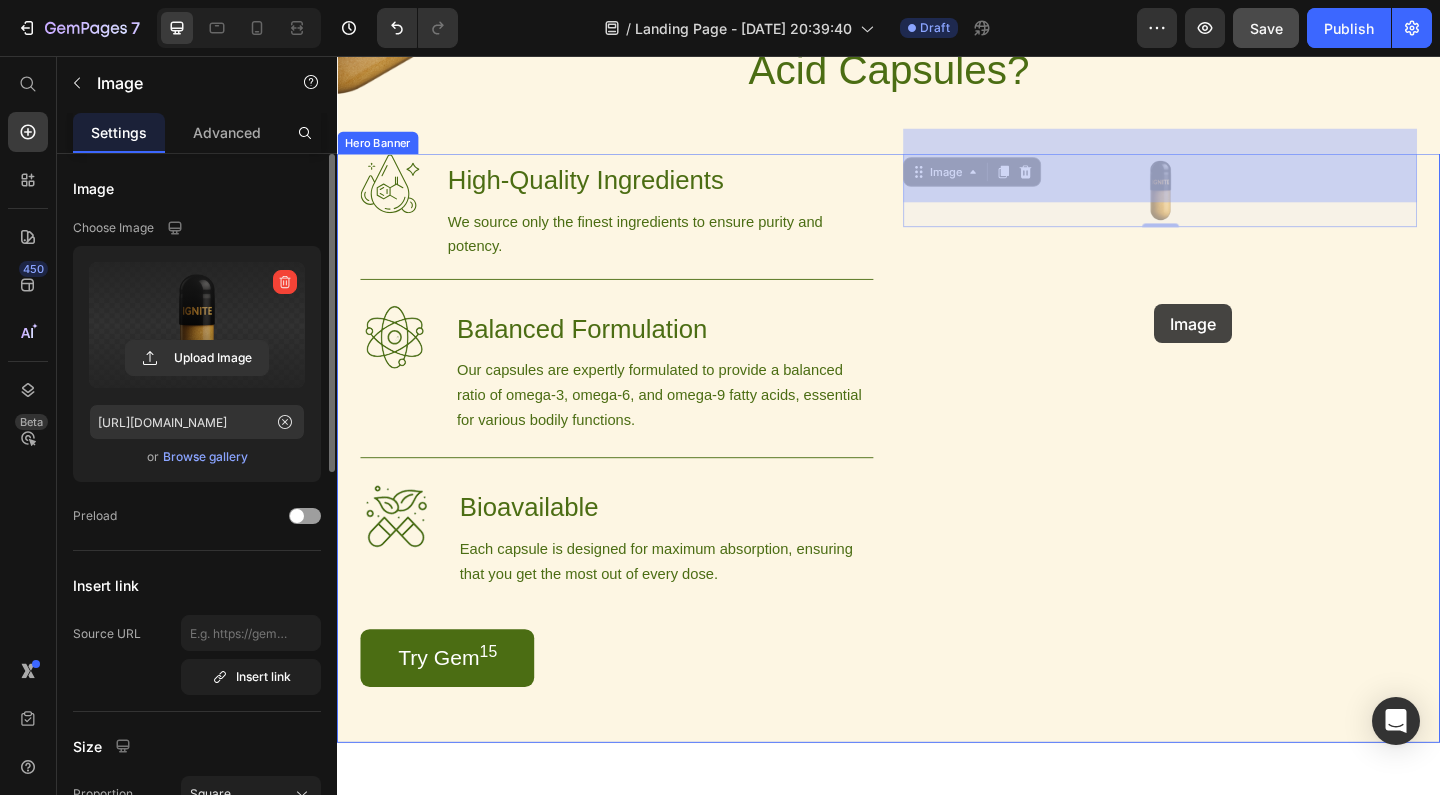 click on "Header Why AfterGlow Actually Works Heading AfterGlow isn’t hype—it’s biochemistry. Every capsule is stacked with neuroprotective ingredients, antioxidants, adaptogens, and hydration support—designed to [MEDICAL_DATA], restore your [MEDICAL_DATA], and erase the dreaded post-roll crash. You’ll thank yourself the next morning. Text Block Row Section 2 Image Image Why Choose Our Essential Fatty Acid Capsules? Heading Row Image High-Quality Ingredients Heading We source only the finest ingredients to ensure purity and potency. Text Block Row Image Balanced Formulation Heading Our capsules are expertly formulated to provide a balanced ratio of omega-3, omega-6, and omega-9 fatty acids, essential for various bodily functions. Text Block Row Image Bioavailable Heading Each capsule is designed for maximum absorption, ensuring that you get the most out of every dose. Text Block Row Try Gem 15 Button Row Image   0 Image   0 Hero Banner Section 3 Elevate Your Health with Nature's Essentials Heading Item List 15" at bounding box center (937, 1489) 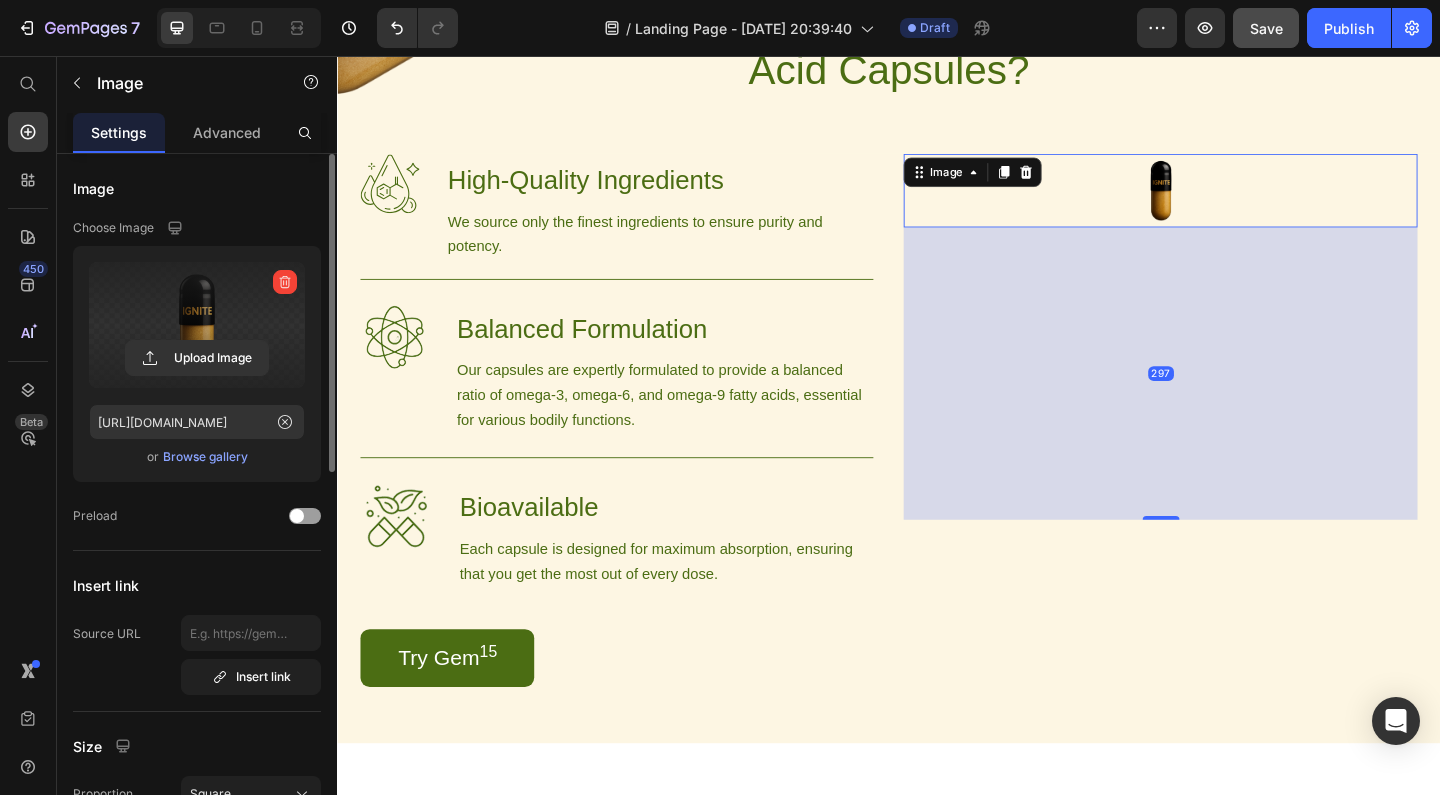 drag, startPoint x: 1230, startPoint y: 209, endPoint x: 1269, endPoint y: 573, distance: 366.0833 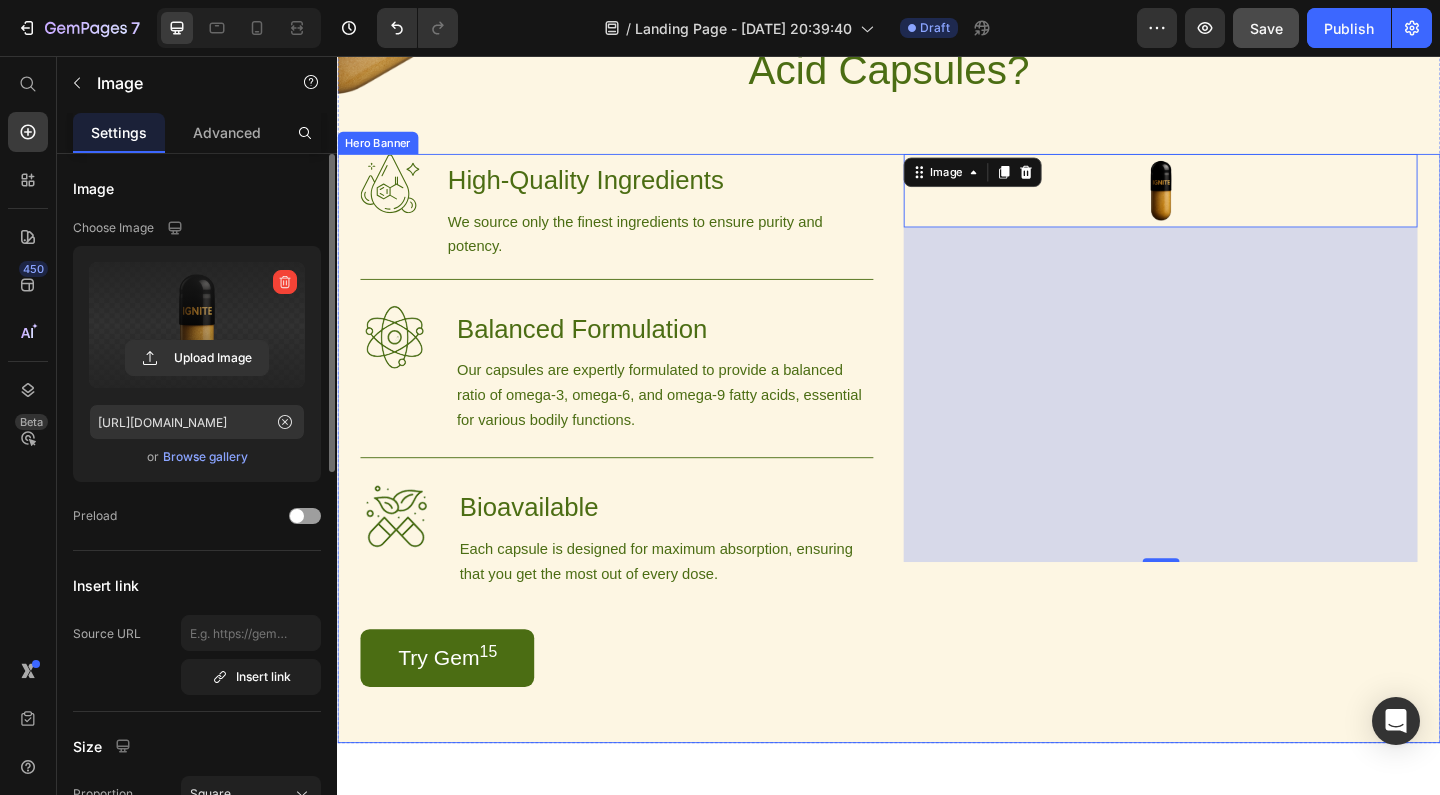 click on "Image   364" at bounding box center [1232, 452] 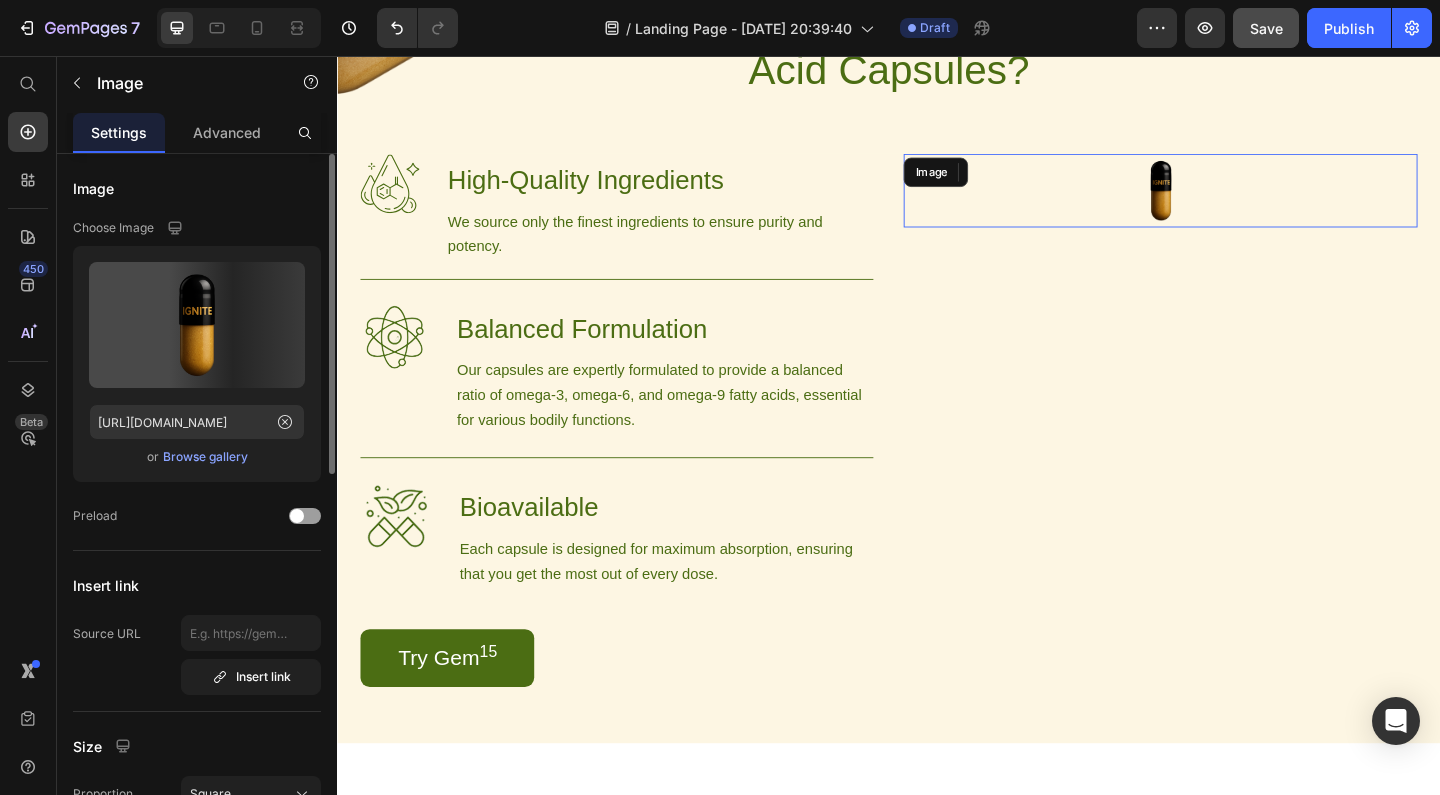 click at bounding box center (1232, 202) 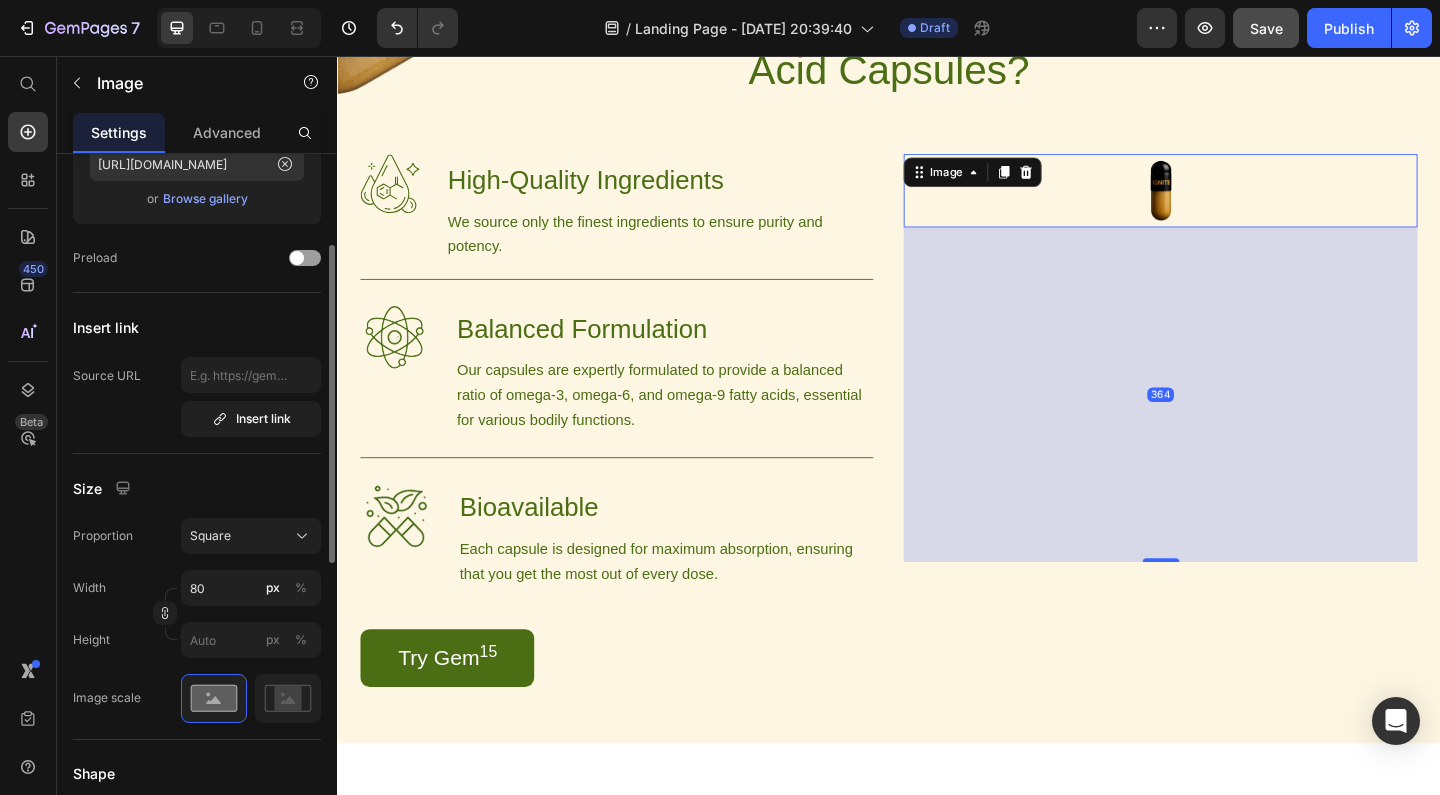 scroll, scrollTop: 273, scrollLeft: 0, axis: vertical 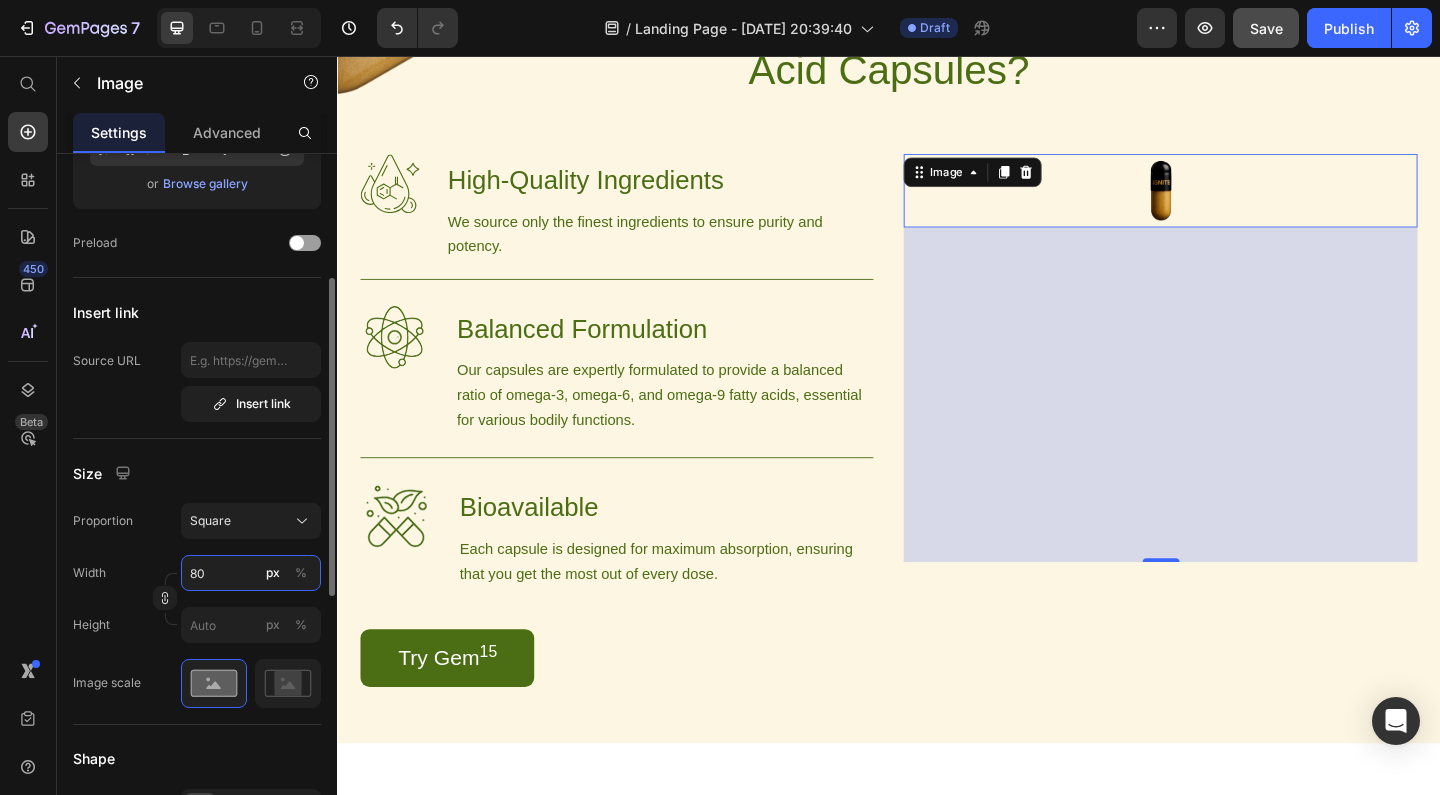 click on "80" at bounding box center [251, 573] 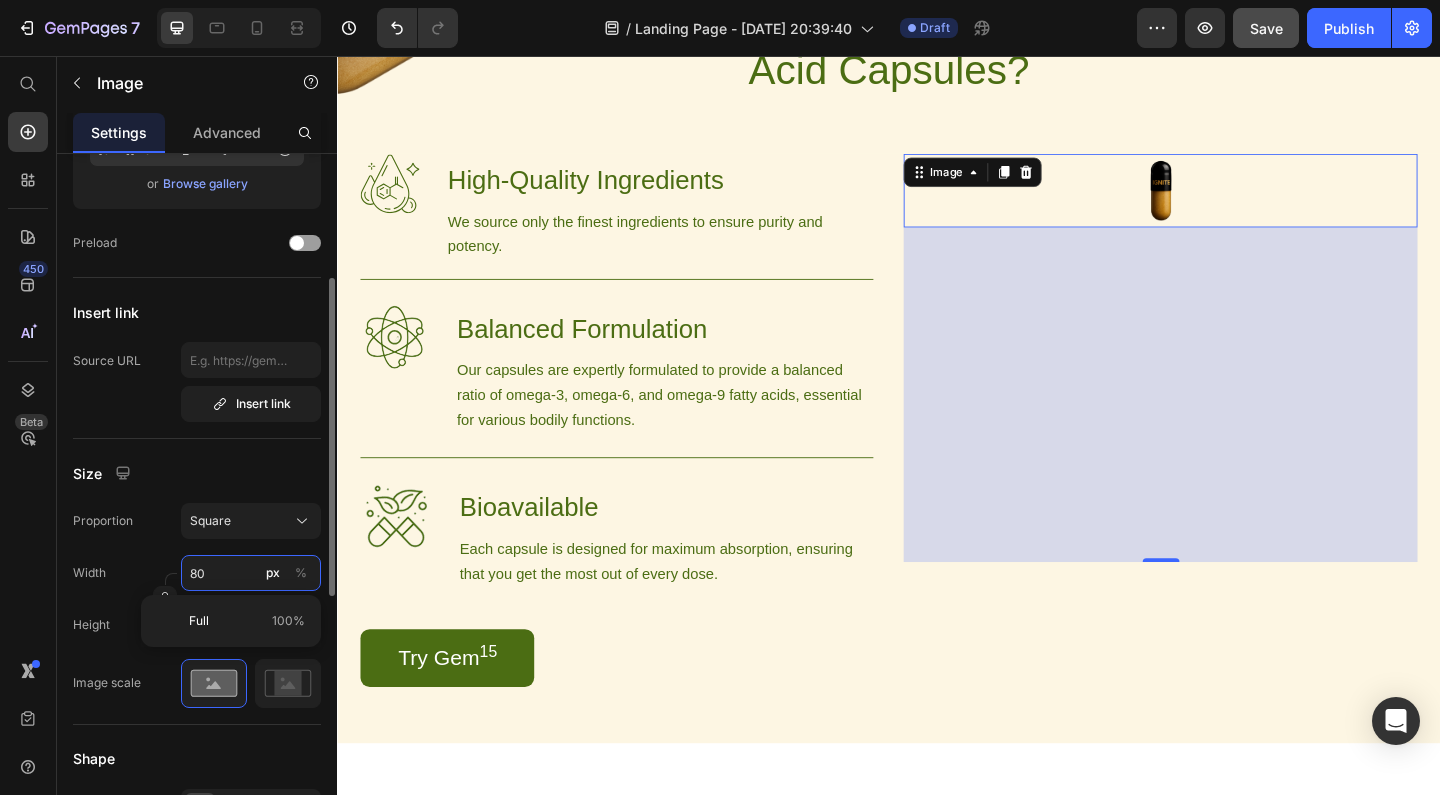 click on "80" at bounding box center [251, 573] 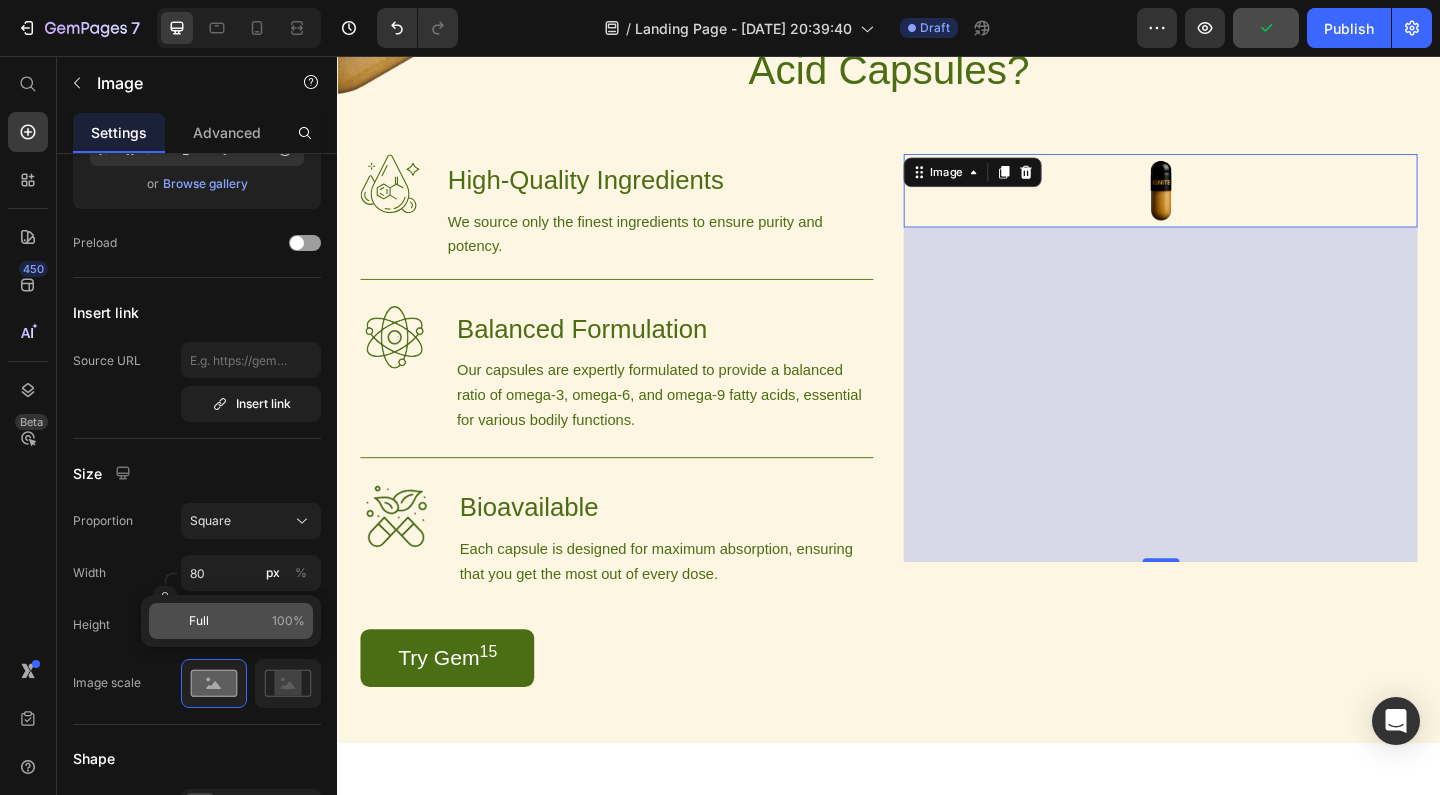type on "80" 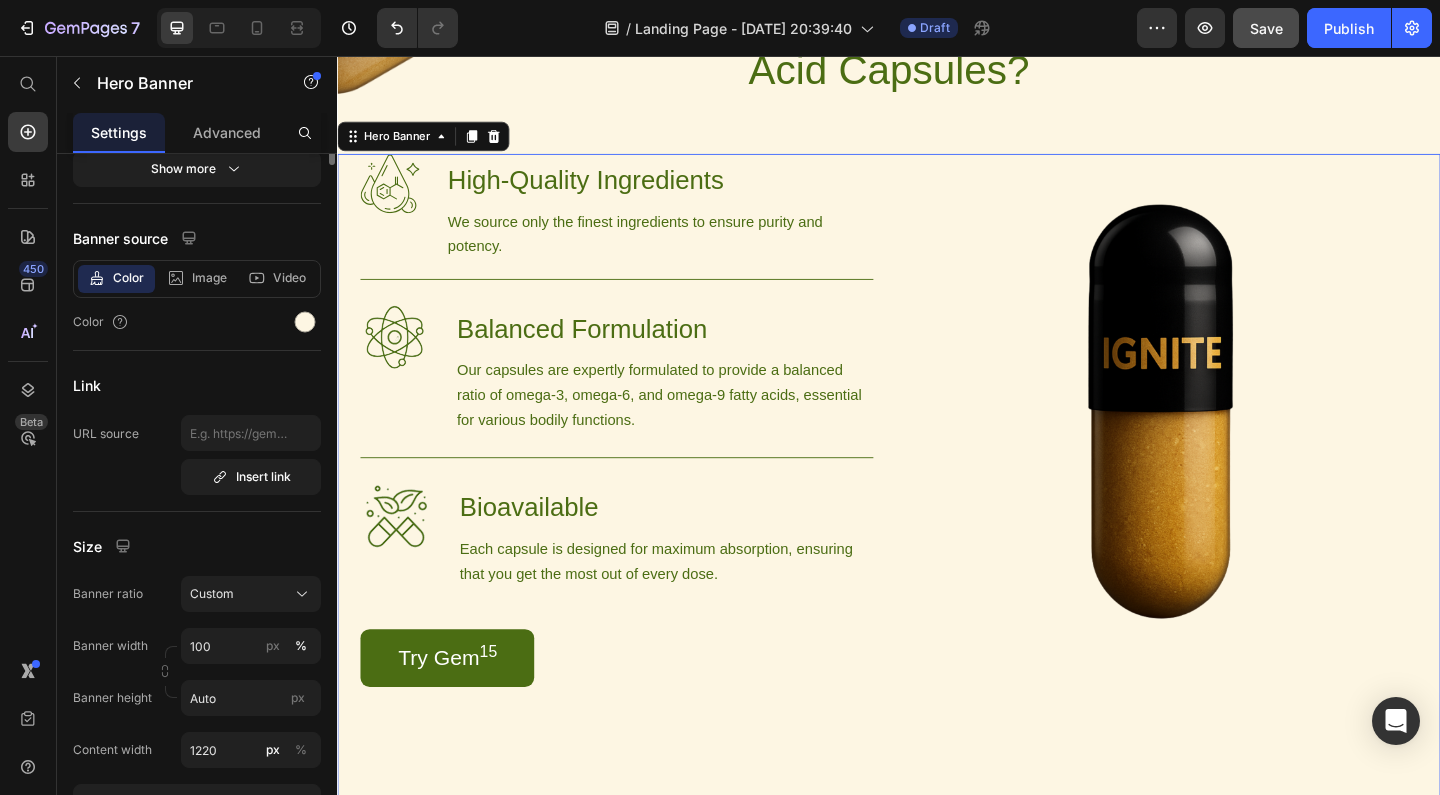 scroll, scrollTop: 0, scrollLeft: 0, axis: both 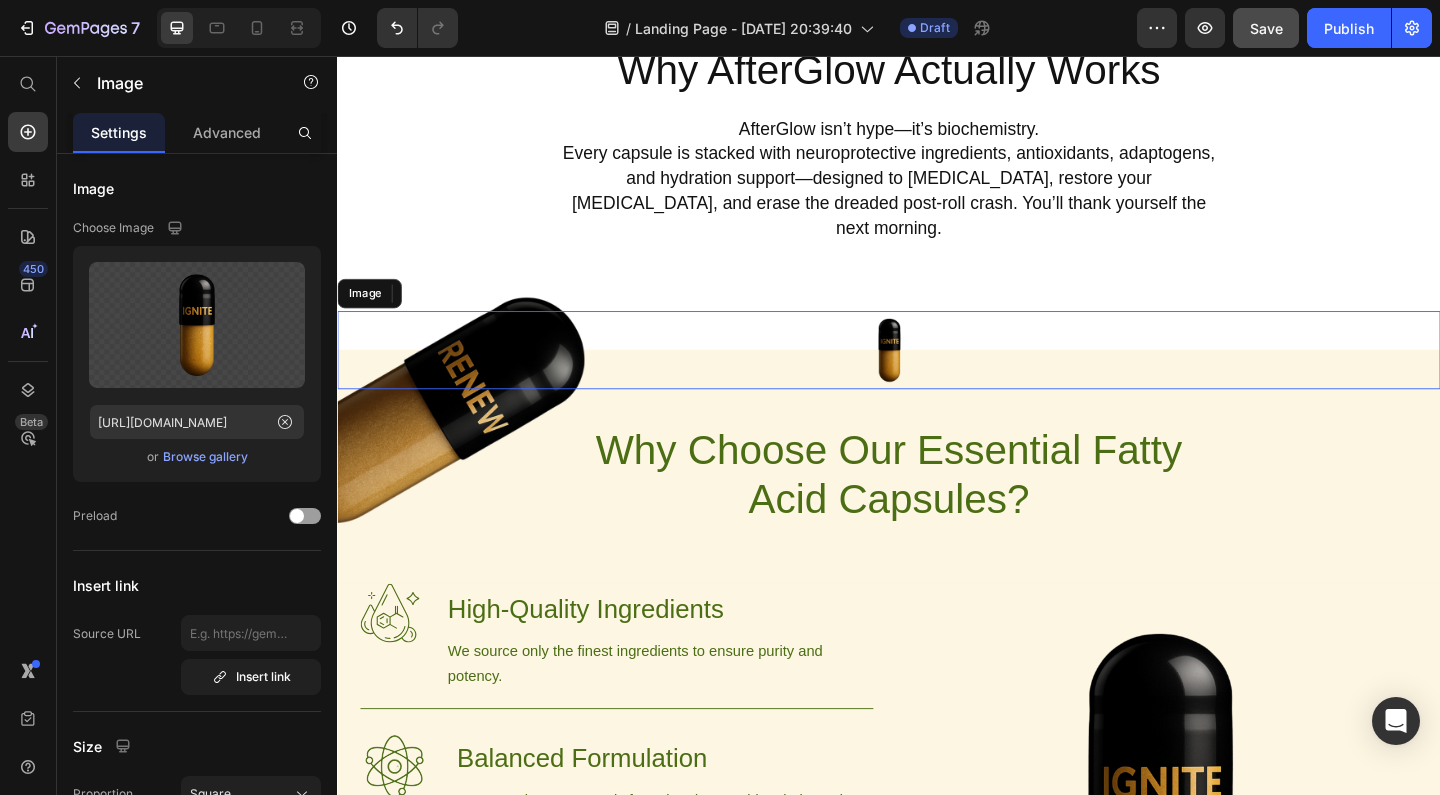 click at bounding box center (937, 375) 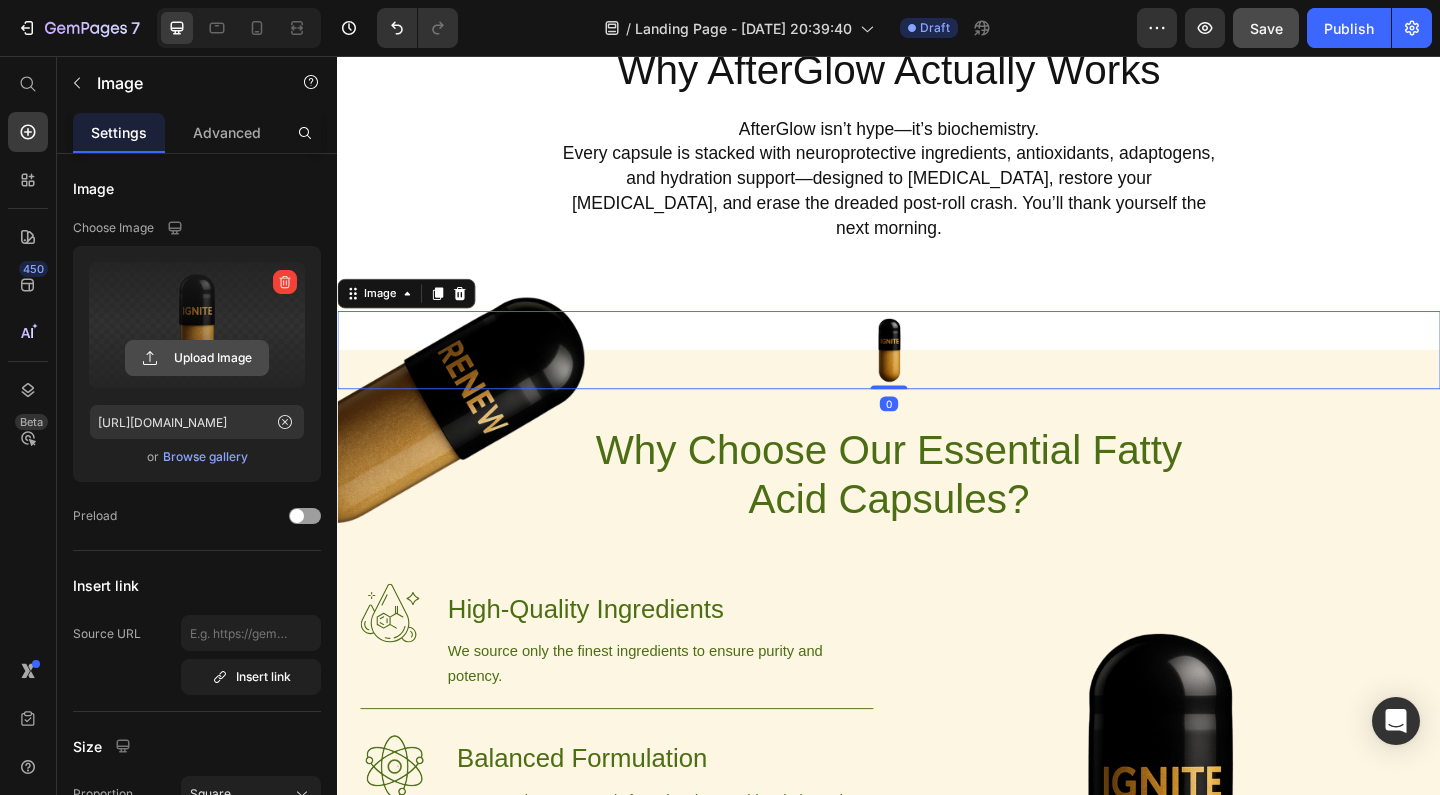 click 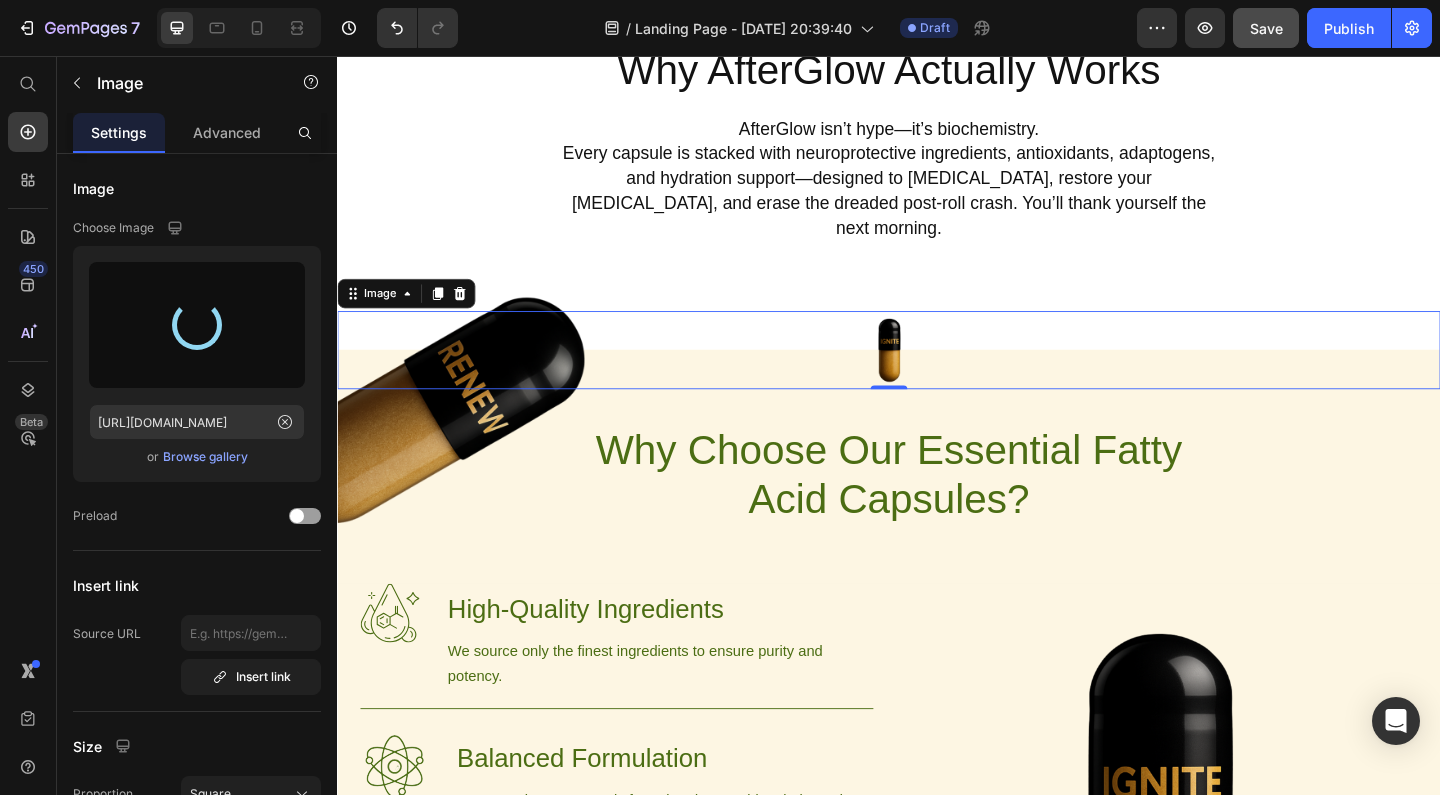 type on "[URL][DOMAIN_NAME]" 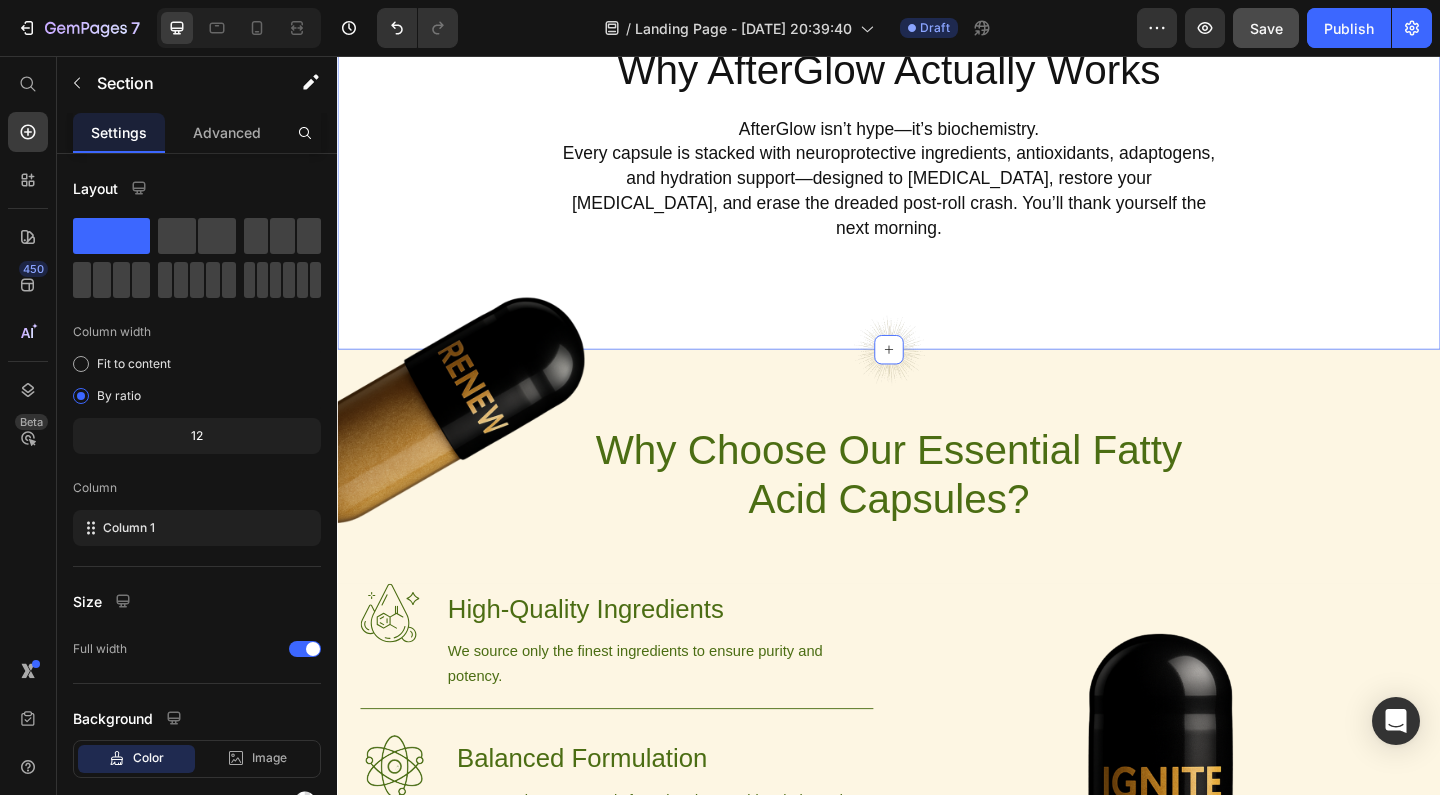 click on "Why AfterGlow Actually Works Heading AfterGlow isn’t hype—it’s biochemistry. Every capsule is stacked with neuroprotective ingredients, antioxidants, adaptogens, and hydration support—designed to [MEDICAL_DATA], restore your [MEDICAL_DATA], and erase the dreaded post-roll crash. You’ll thank yourself the next morning. Text Block Row" at bounding box center [937, 150] 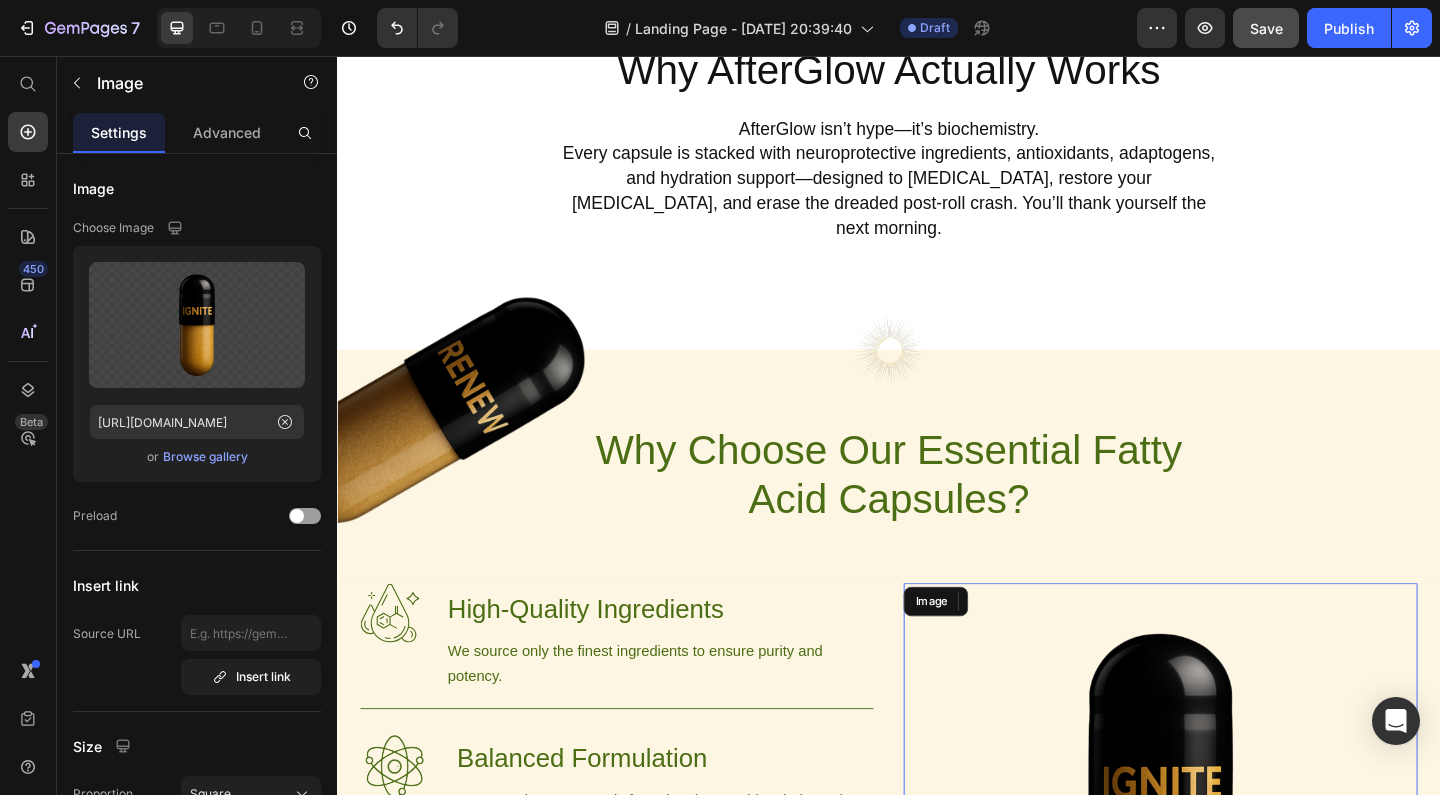 click at bounding box center [1232, 908] 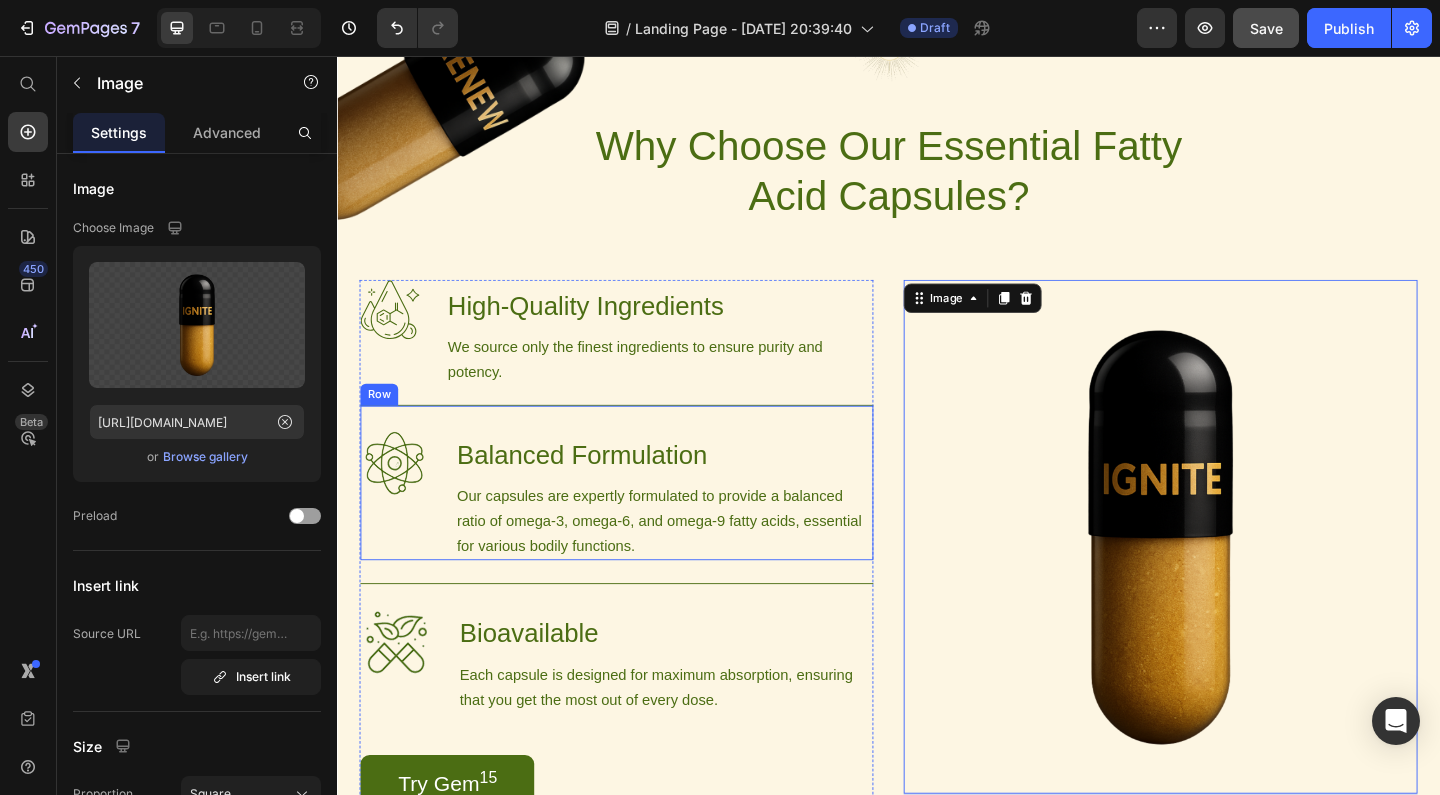 scroll, scrollTop: 1318, scrollLeft: 0, axis: vertical 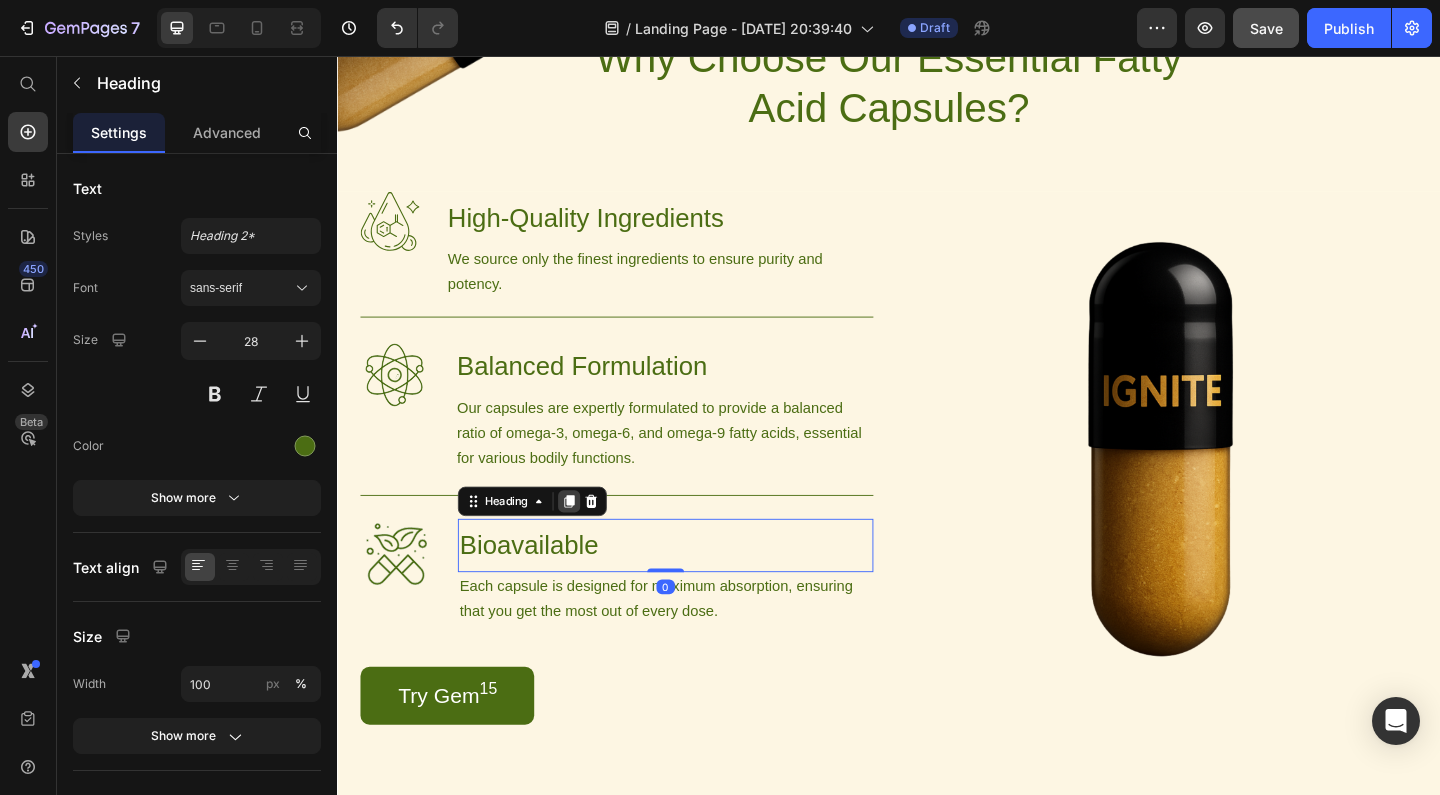 click 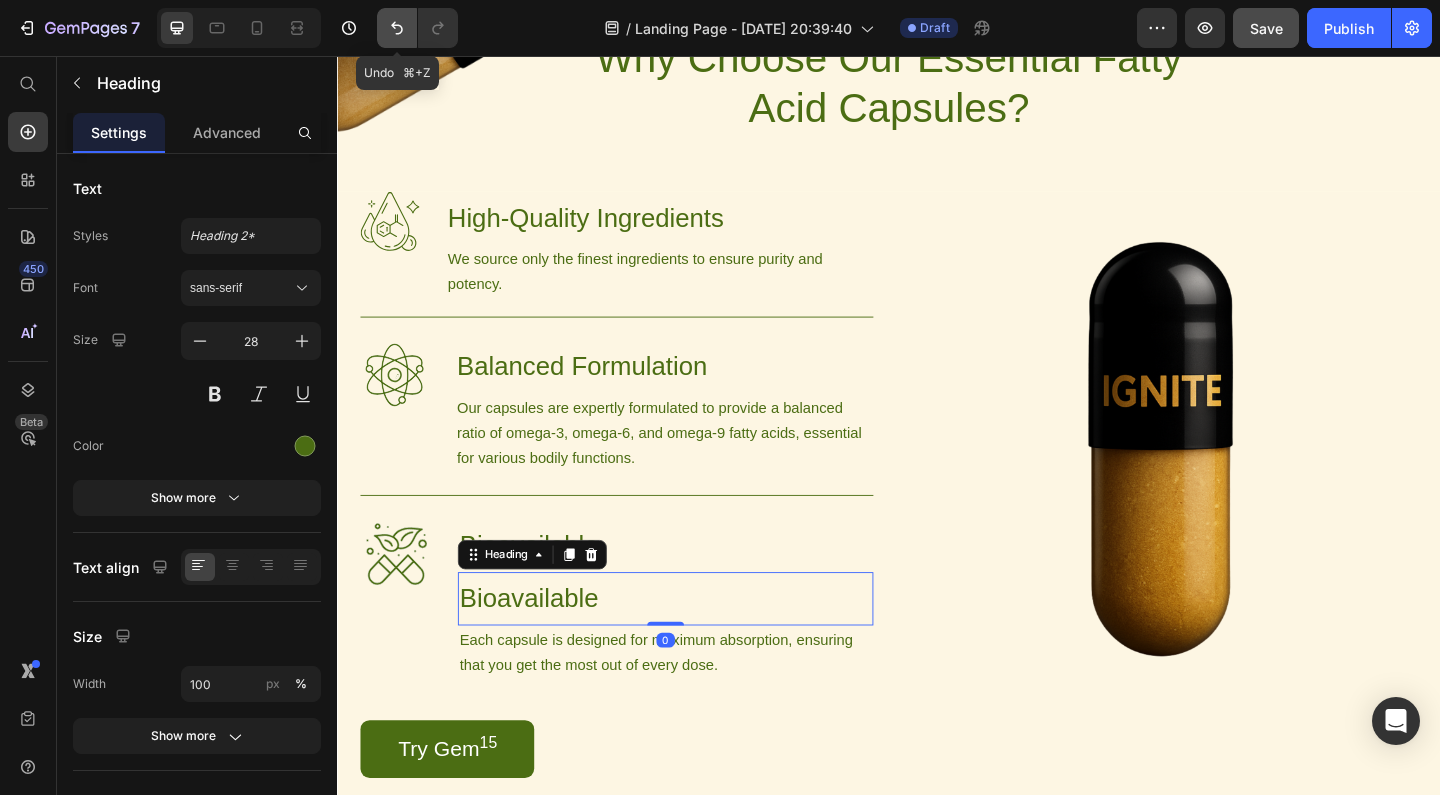 click 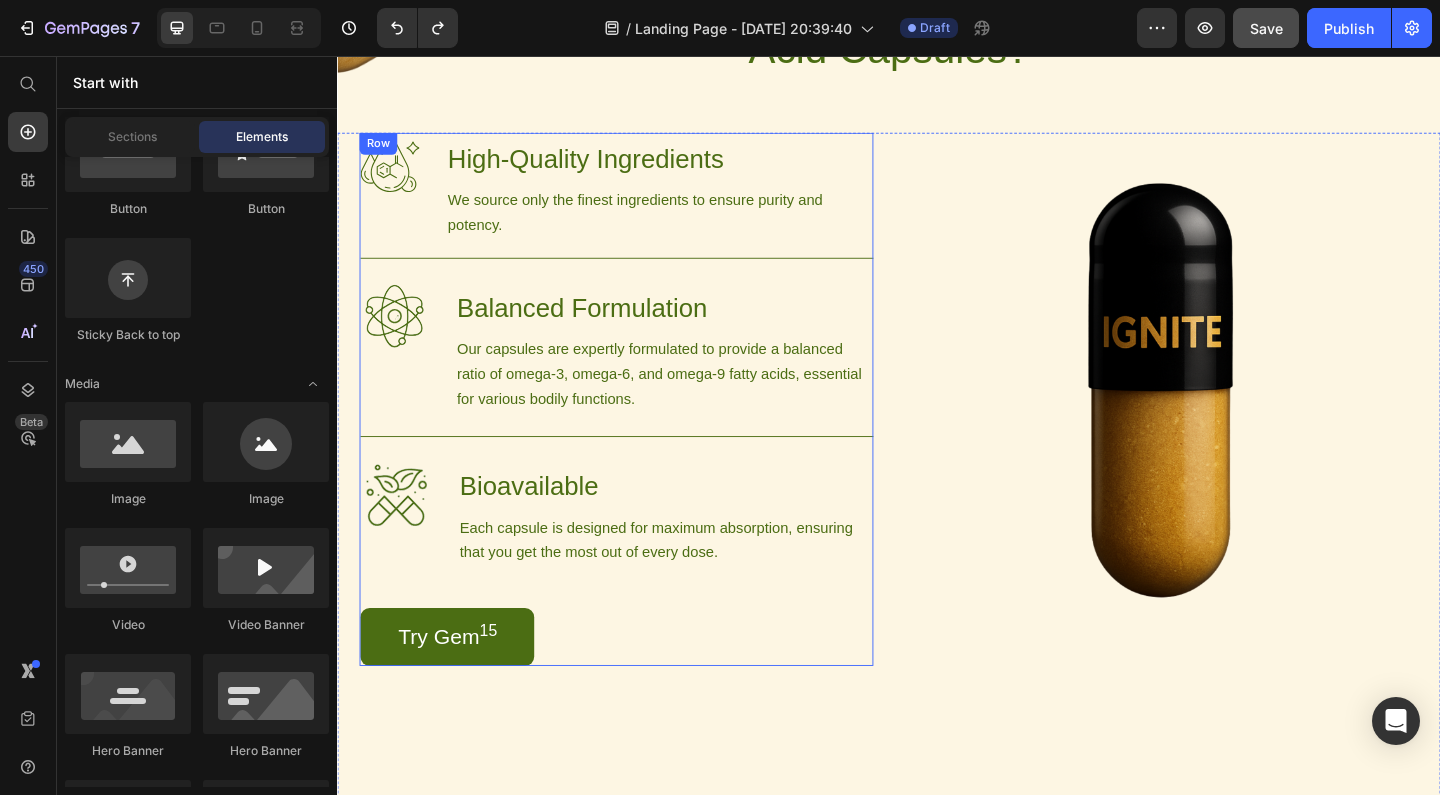 scroll, scrollTop: 1388, scrollLeft: 0, axis: vertical 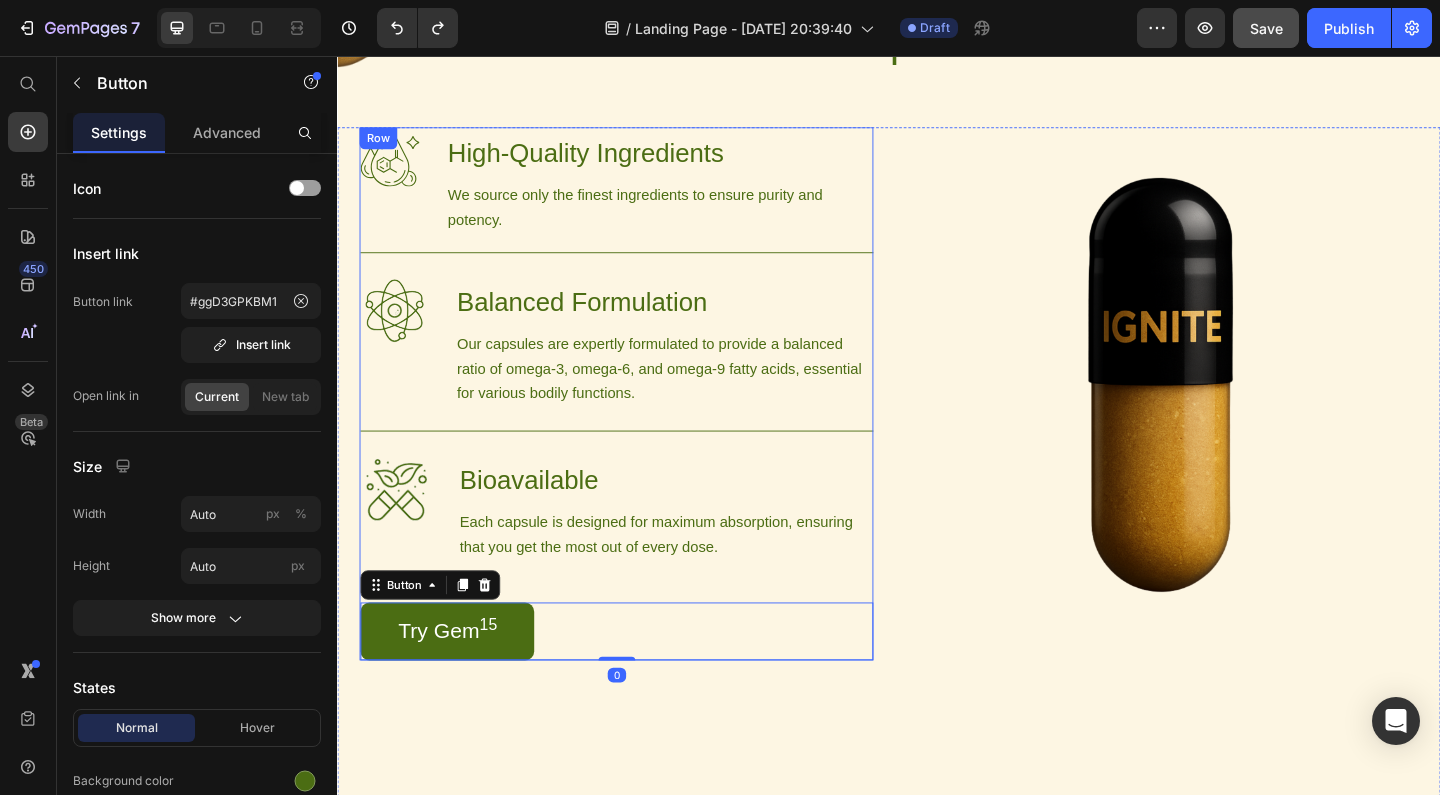 click on "Image High-Quality Ingredients Heading We source only the finest ingredients to ensure purity and potency. Text Block Row Image Balanced Formulation Heading Our capsules are expertly formulated to provide a balanced ratio of omega-3, omega-6, and omega-9 fatty acids, essential for various bodily functions. Text Block Row Image Bioavailable Heading Each capsule is designed for maximum absorption, ensuring that you get the most out of every dose. Text Block Row Try Gem 15 Button   0" at bounding box center (641, 423) 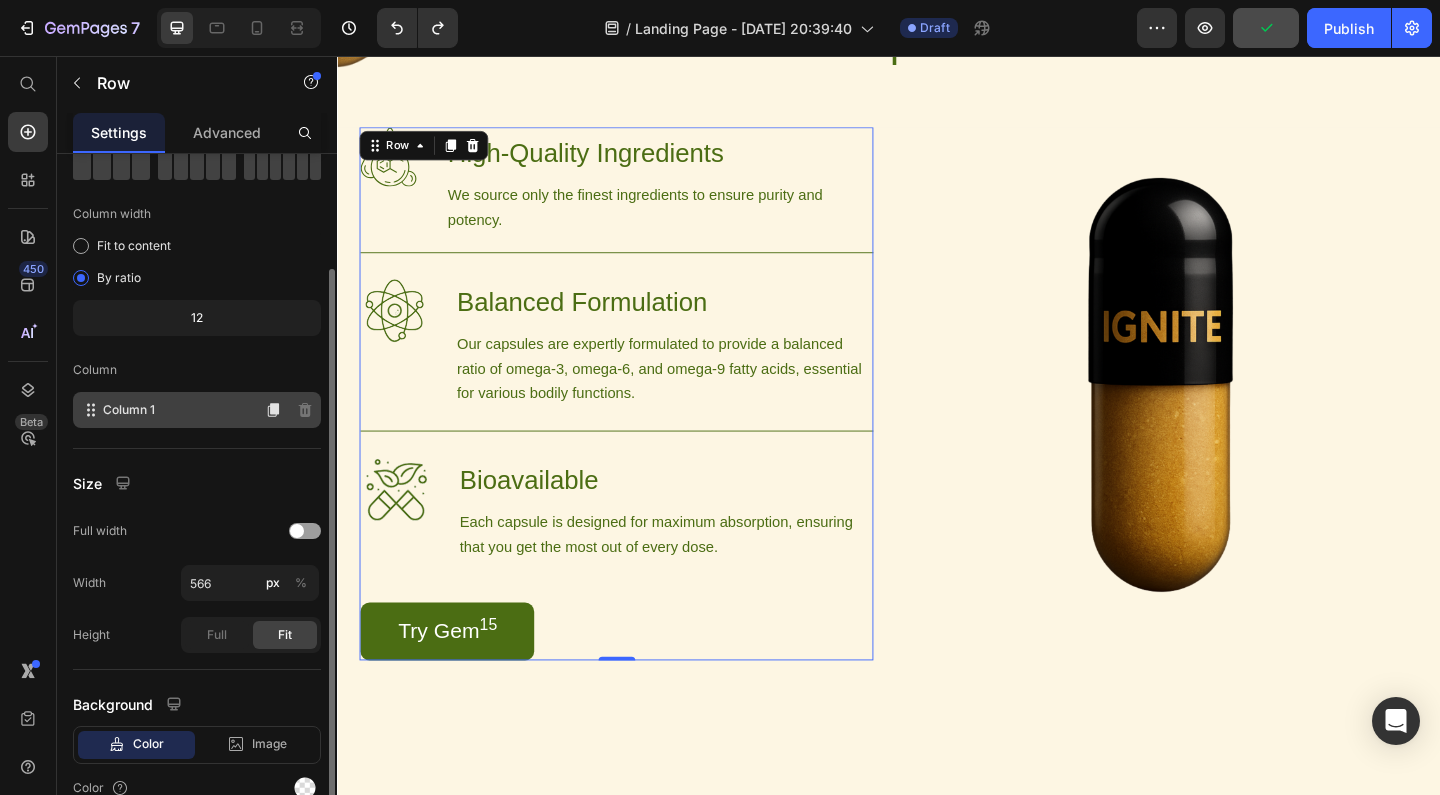 scroll, scrollTop: 132, scrollLeft: 0, axis: vertical 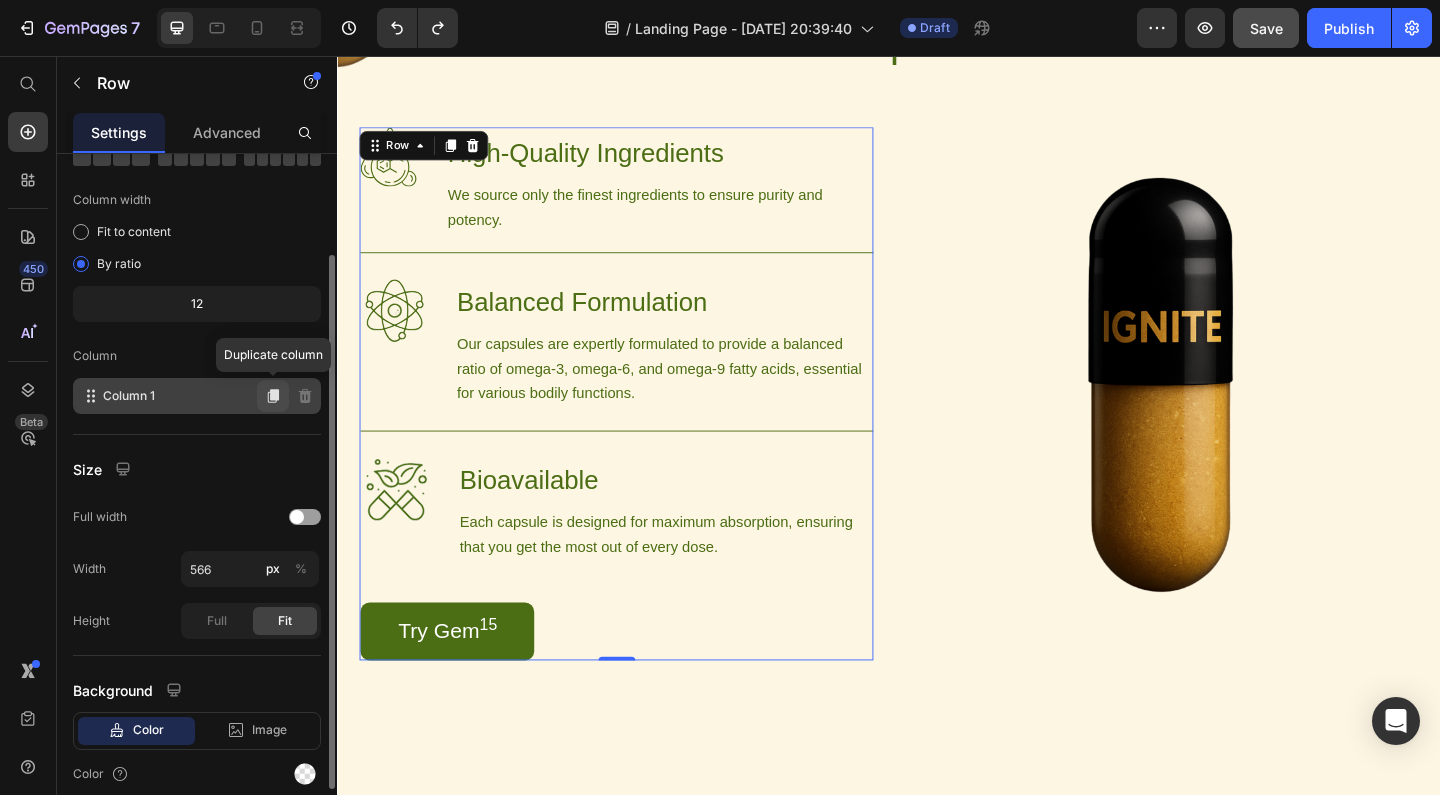 click 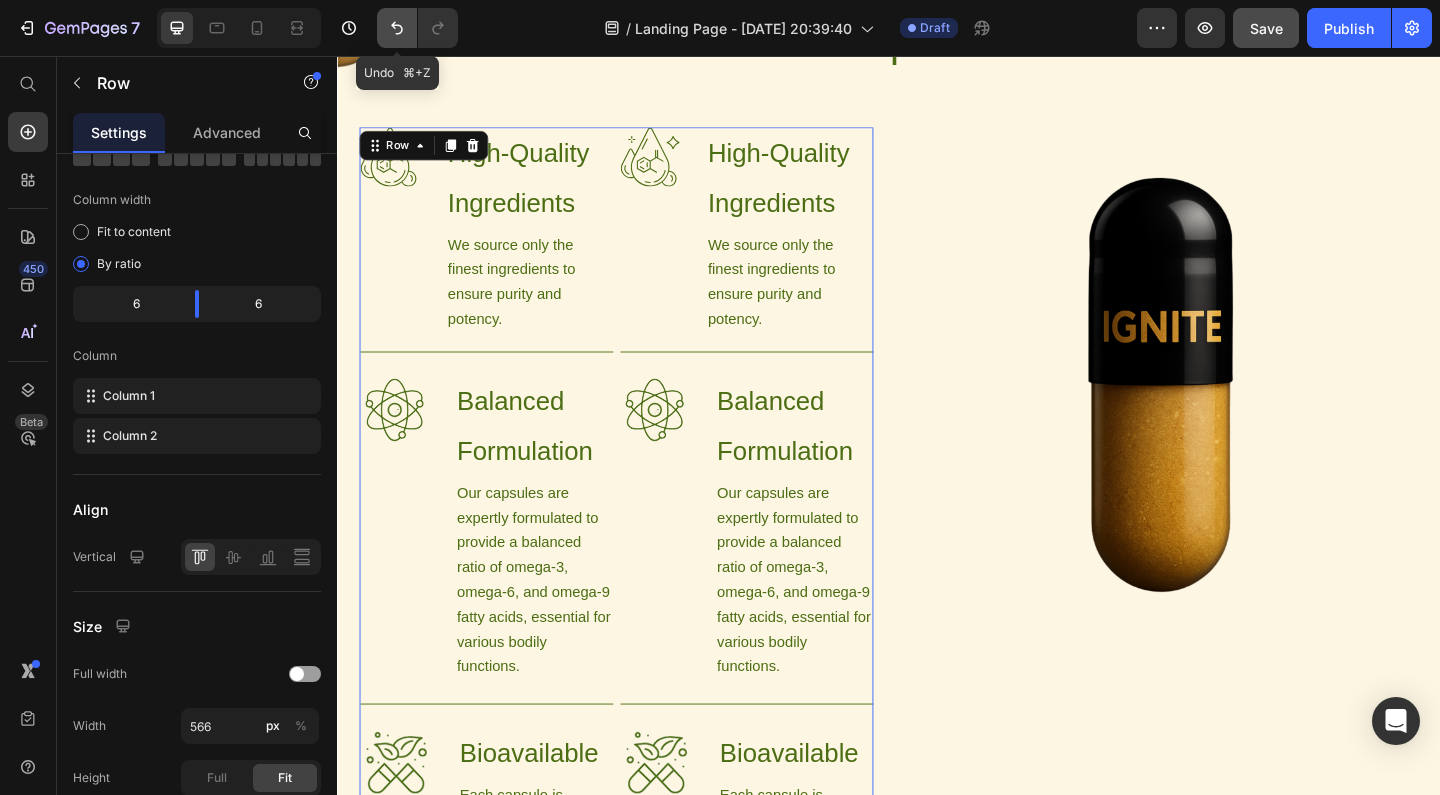 click 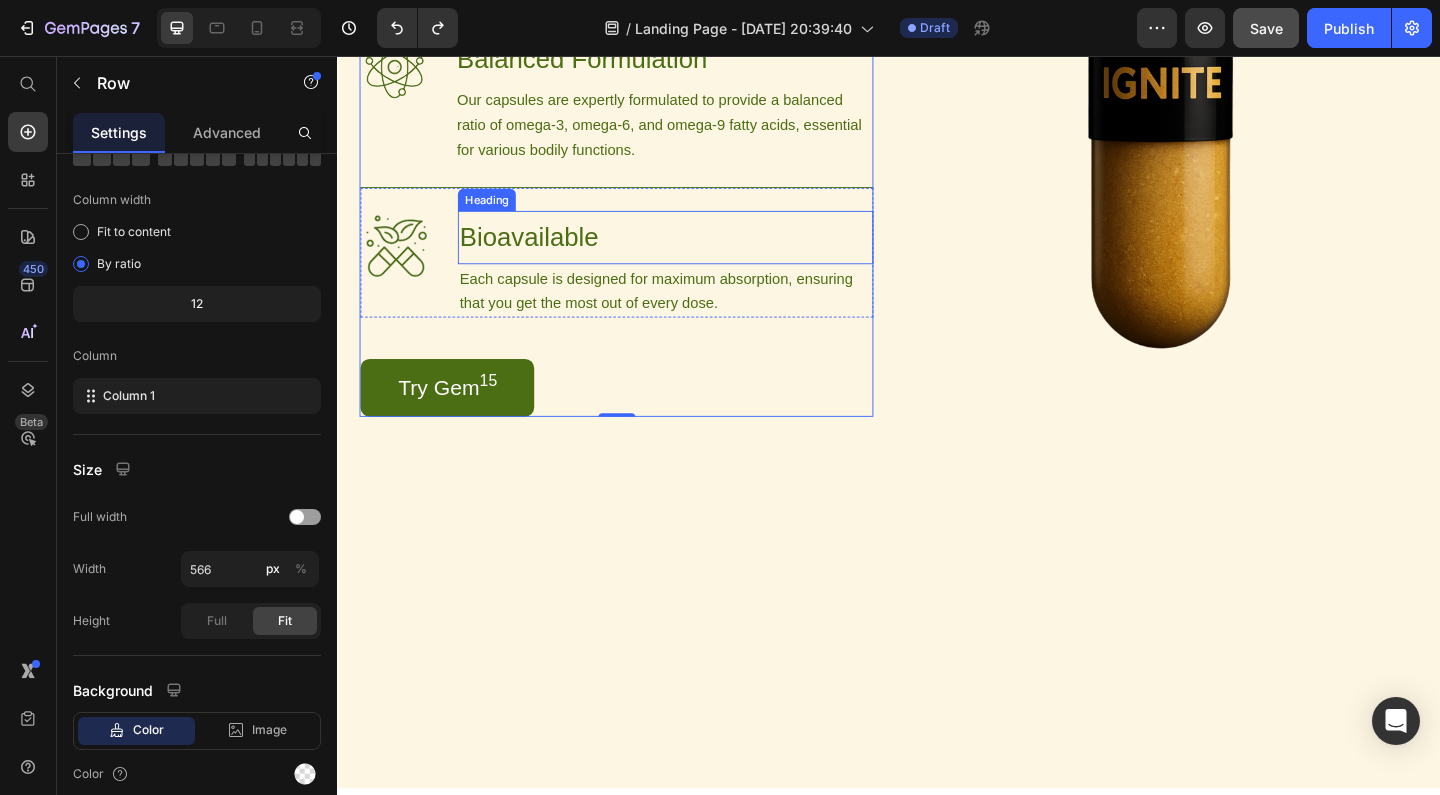 scroll, scrollTop: 1654, scrollLeft: 0, axis: vertical 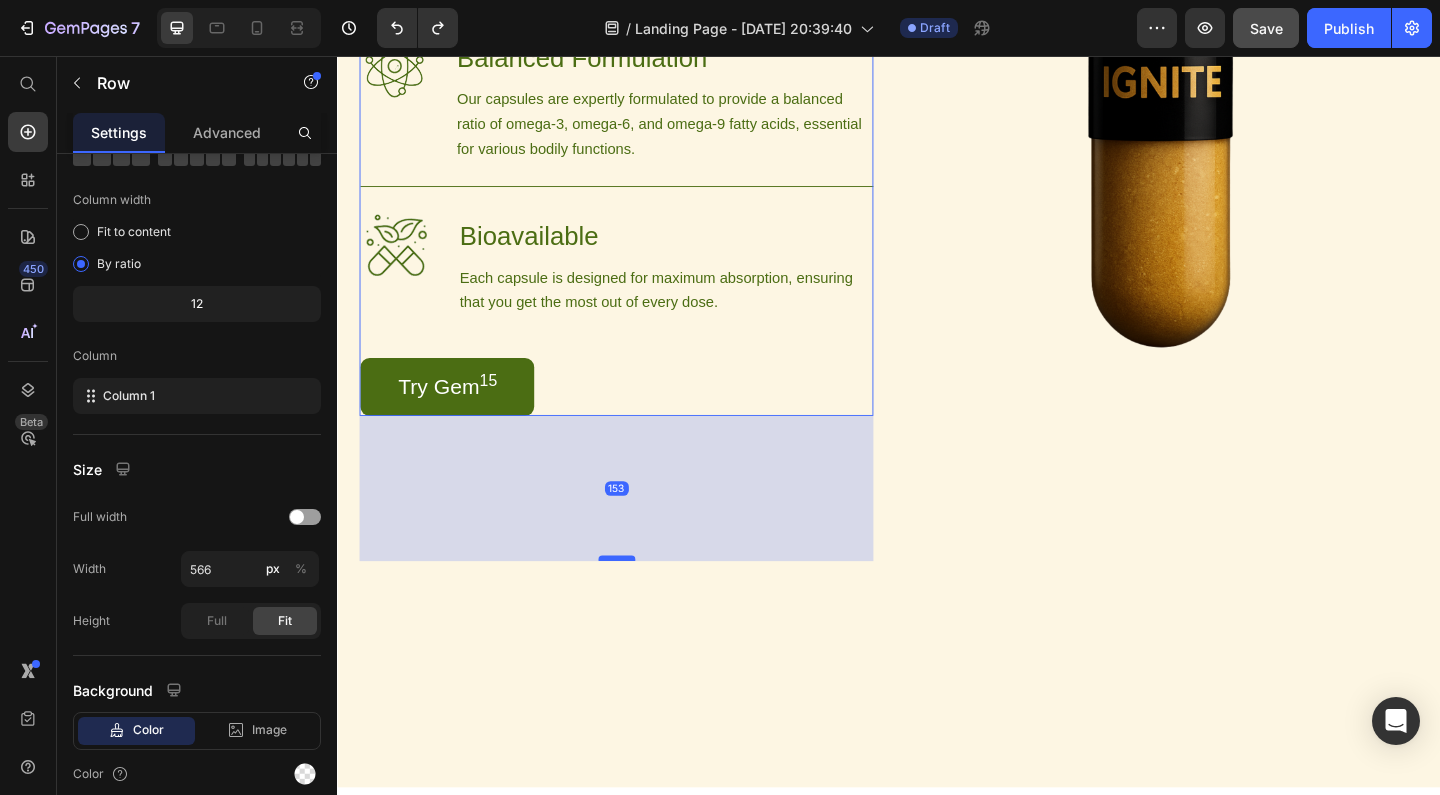 drag, startPoint x: 643, startPoint y: 416, endPoint x: 634, endPoint y: 586, distance: 170.23807 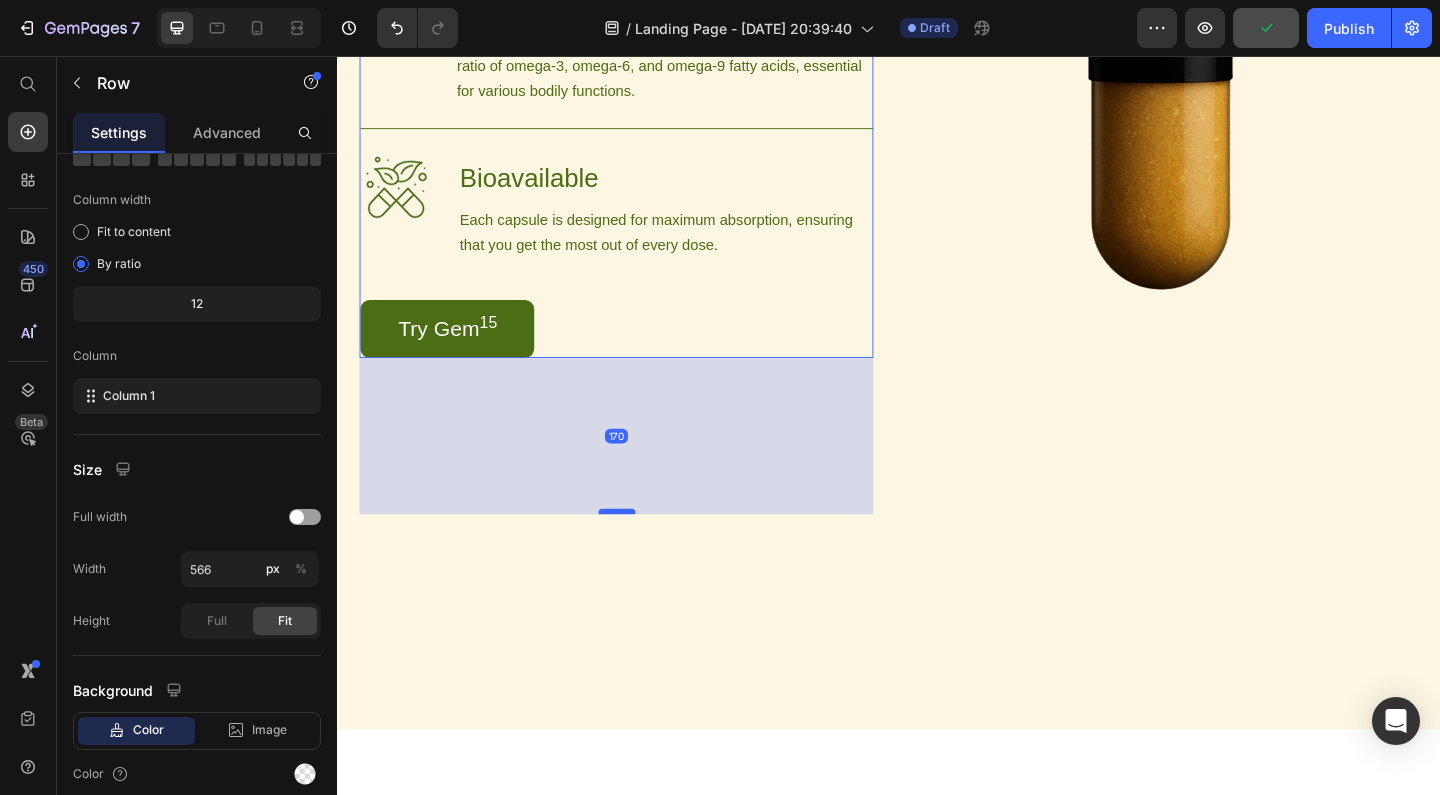 scroll, scrollTop: 1691, scrollLeft: 0, axis: vertical 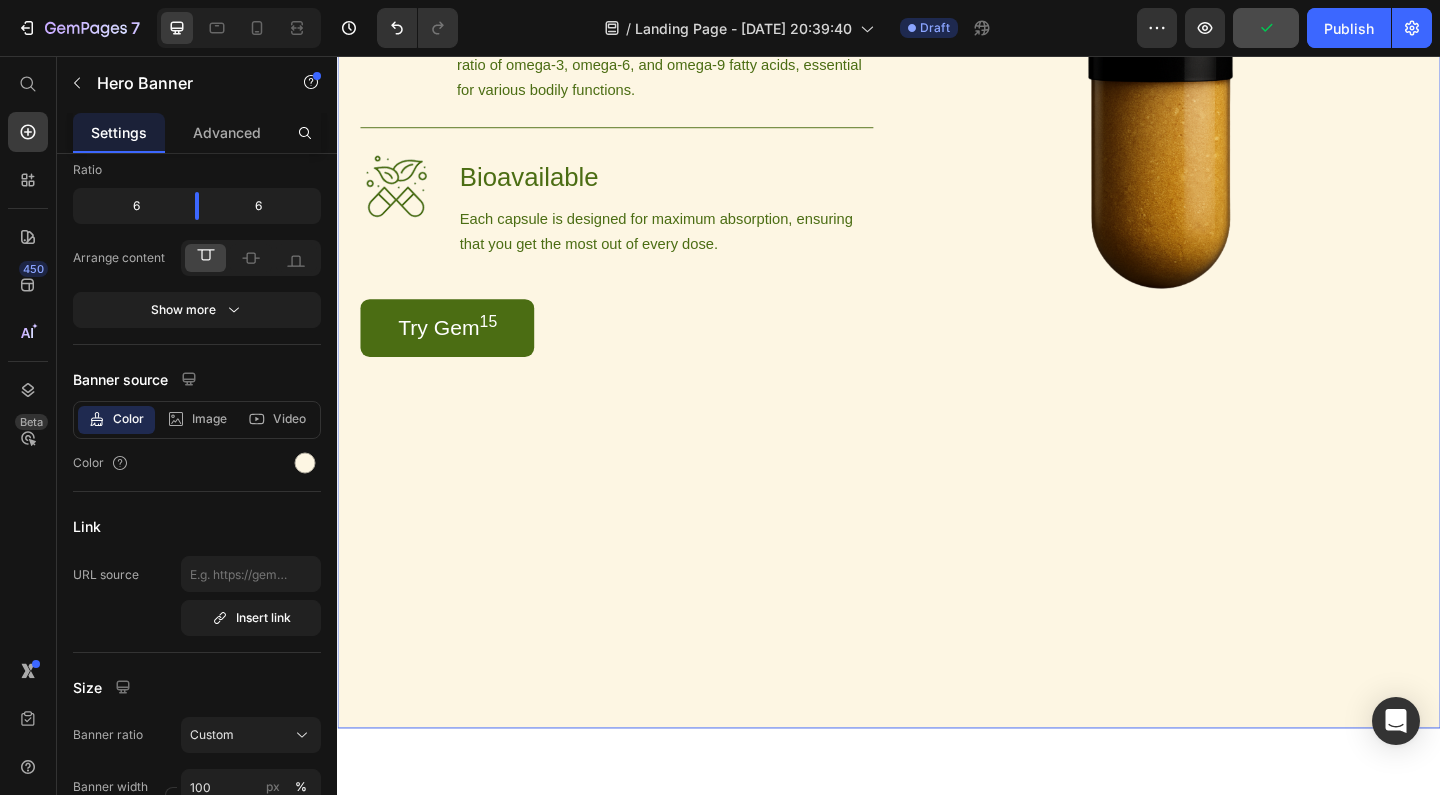 click on "Image High-Quality Ingredients Heading We source only the finest ingredients to ensure purity and potency. Text Block Row Image Balanced Formulation Heading Our capsules are expertly formulated to provide a balanced ratio of omega-3, omega-6, and omega-9 fatty acids, essential for various bodily functions. Text Block Row Image Bioavailable Heading Each capsule is designed for maximum absorption, ensuring that you get the most out of every dose. Text Block Row Try Gem [STREET_ADDRESS]" at bounding box center (641, 264) 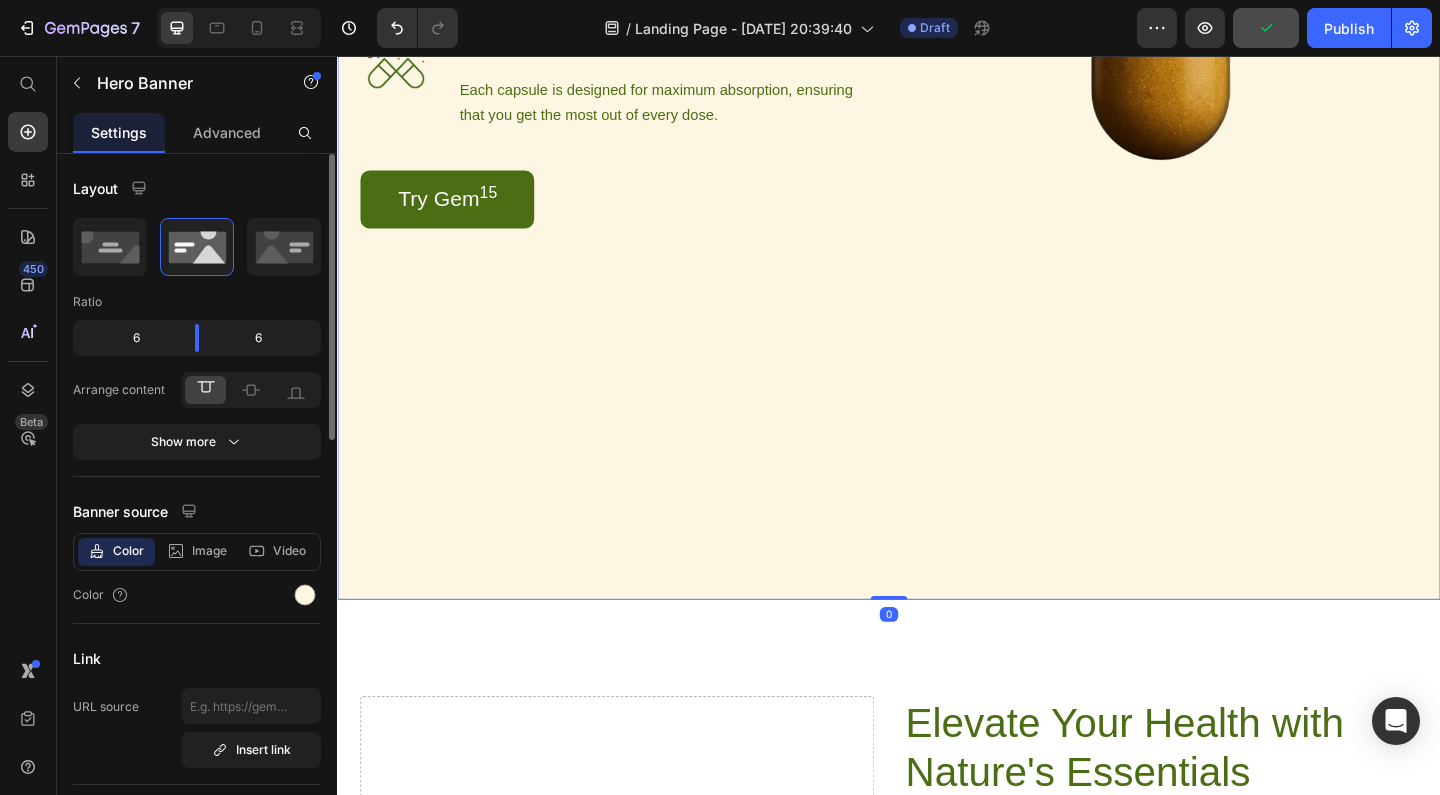 scroll, scrollTop: 1925, scrollLeft: 0, axis: vertical 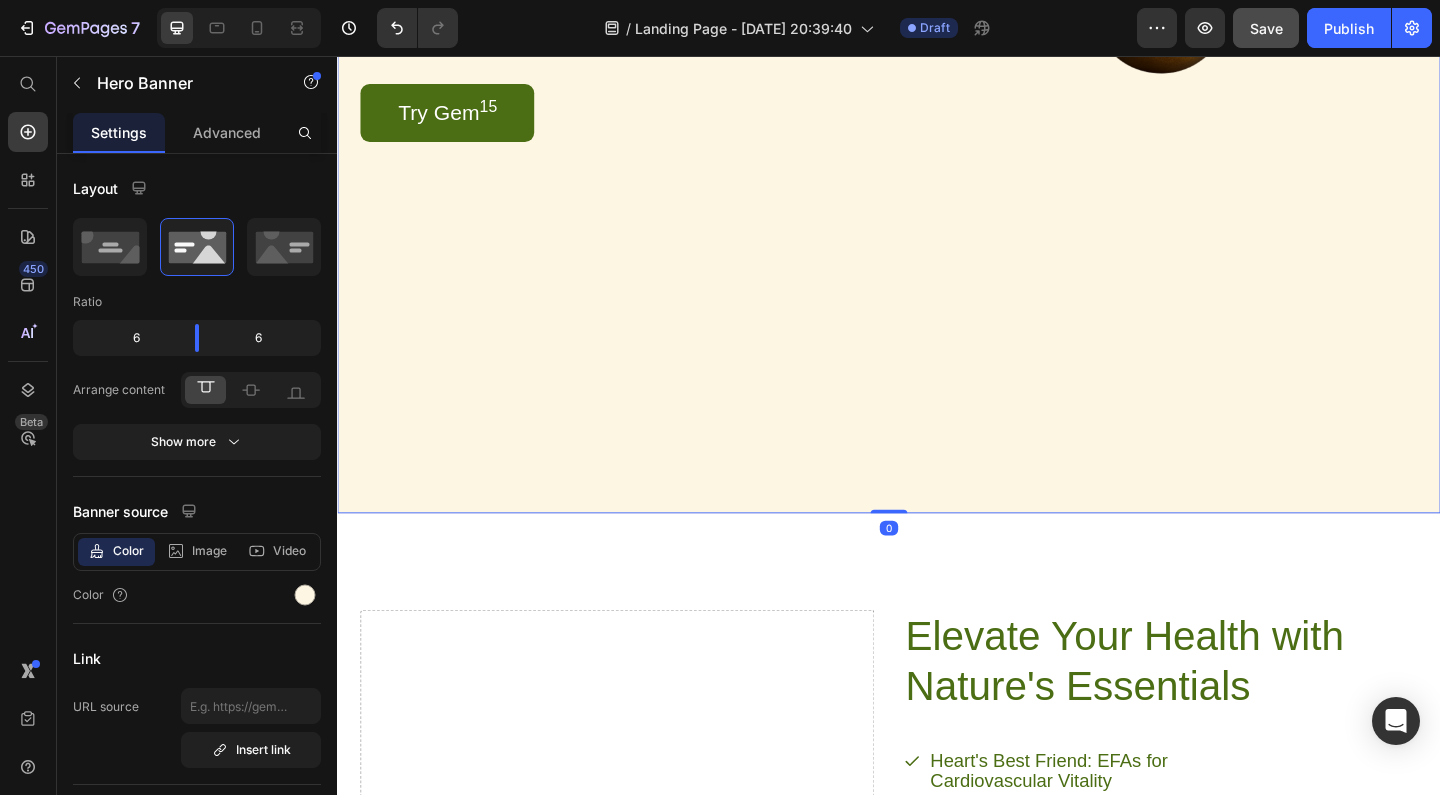drag, startPoint x: 928, startPoint y: 551, endPoint x: 935, endPoint y: 219, distance: 332.0738 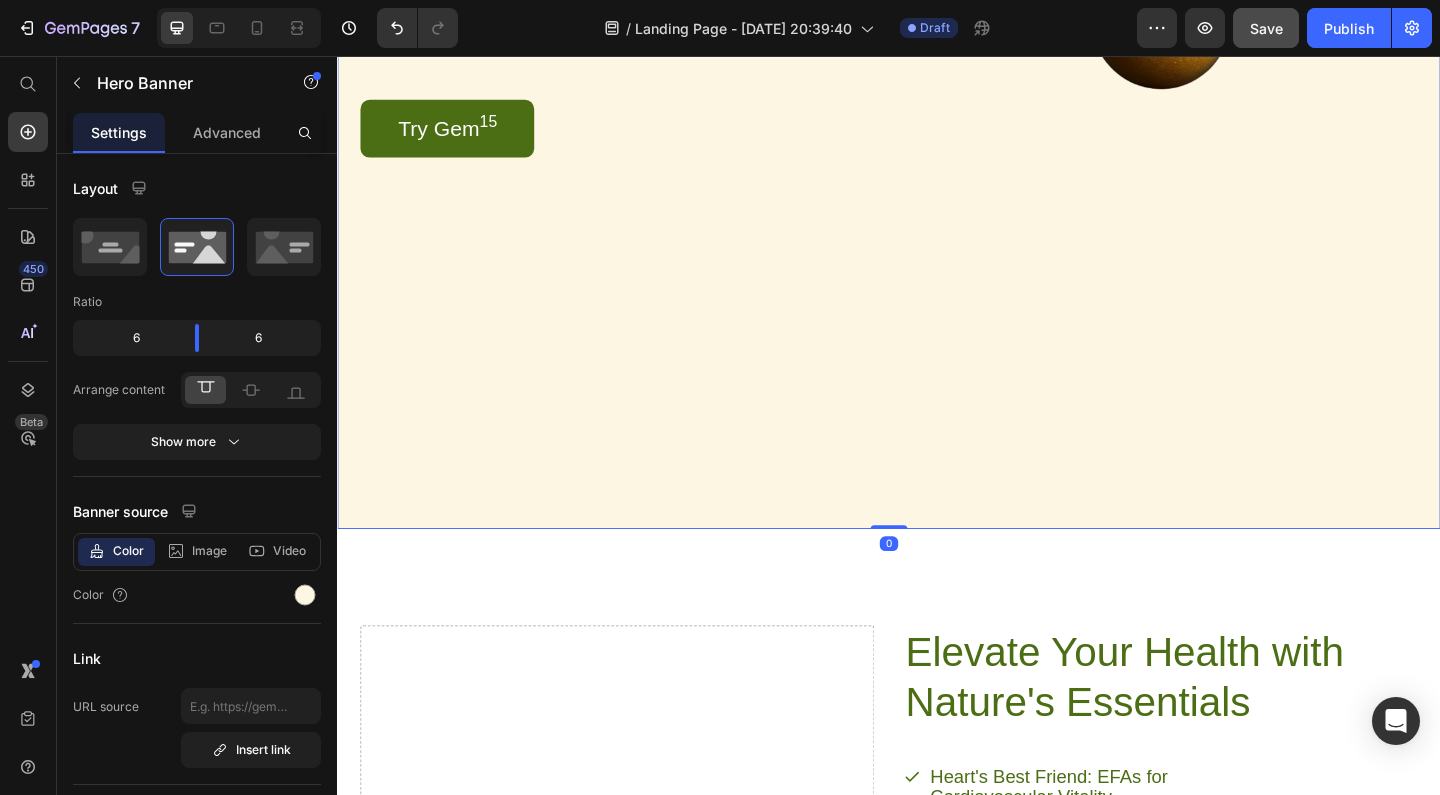 scroll, scrollTop: 1727, scrollLeft: 0, axis: vertical 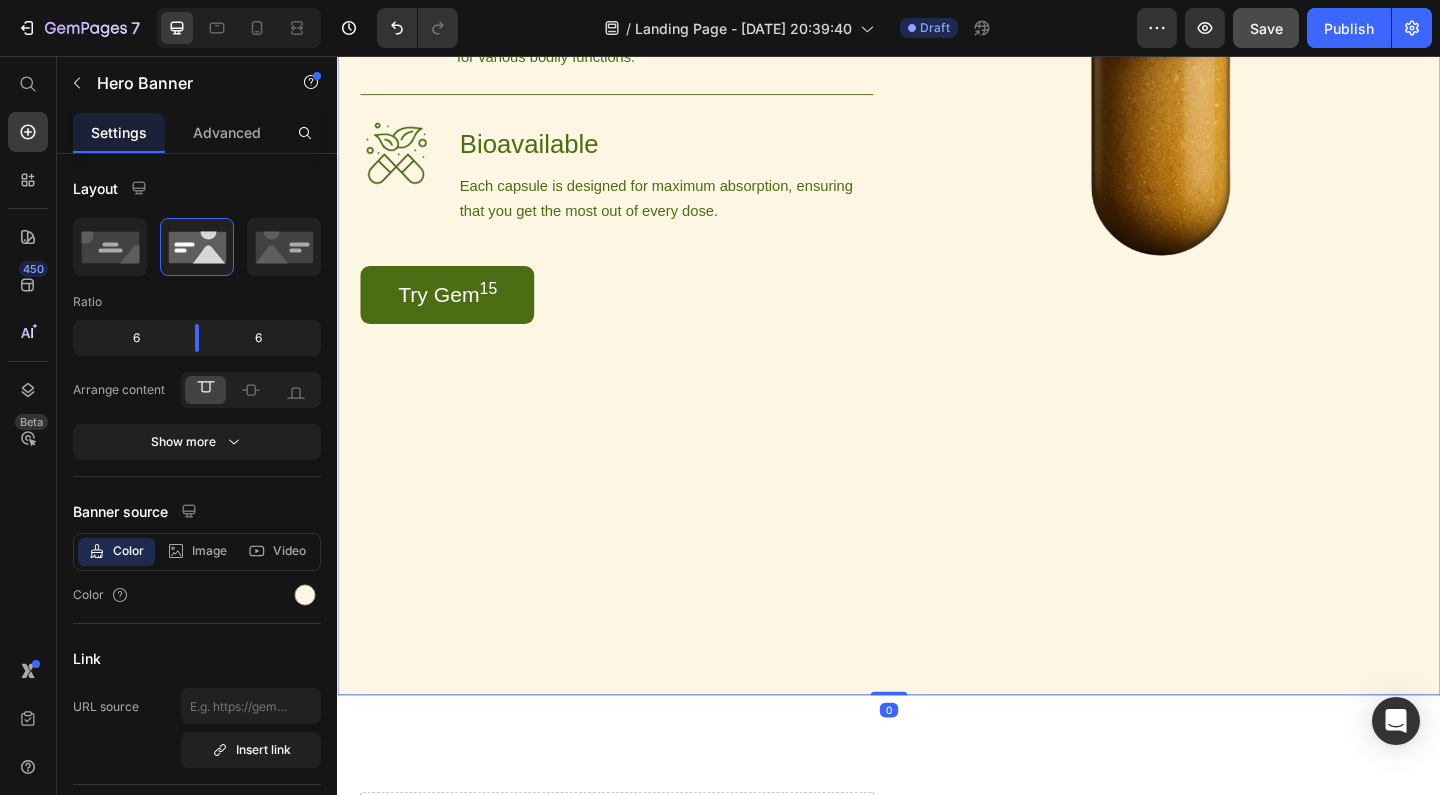 click on "Image" at bounding box center (1232, 228) 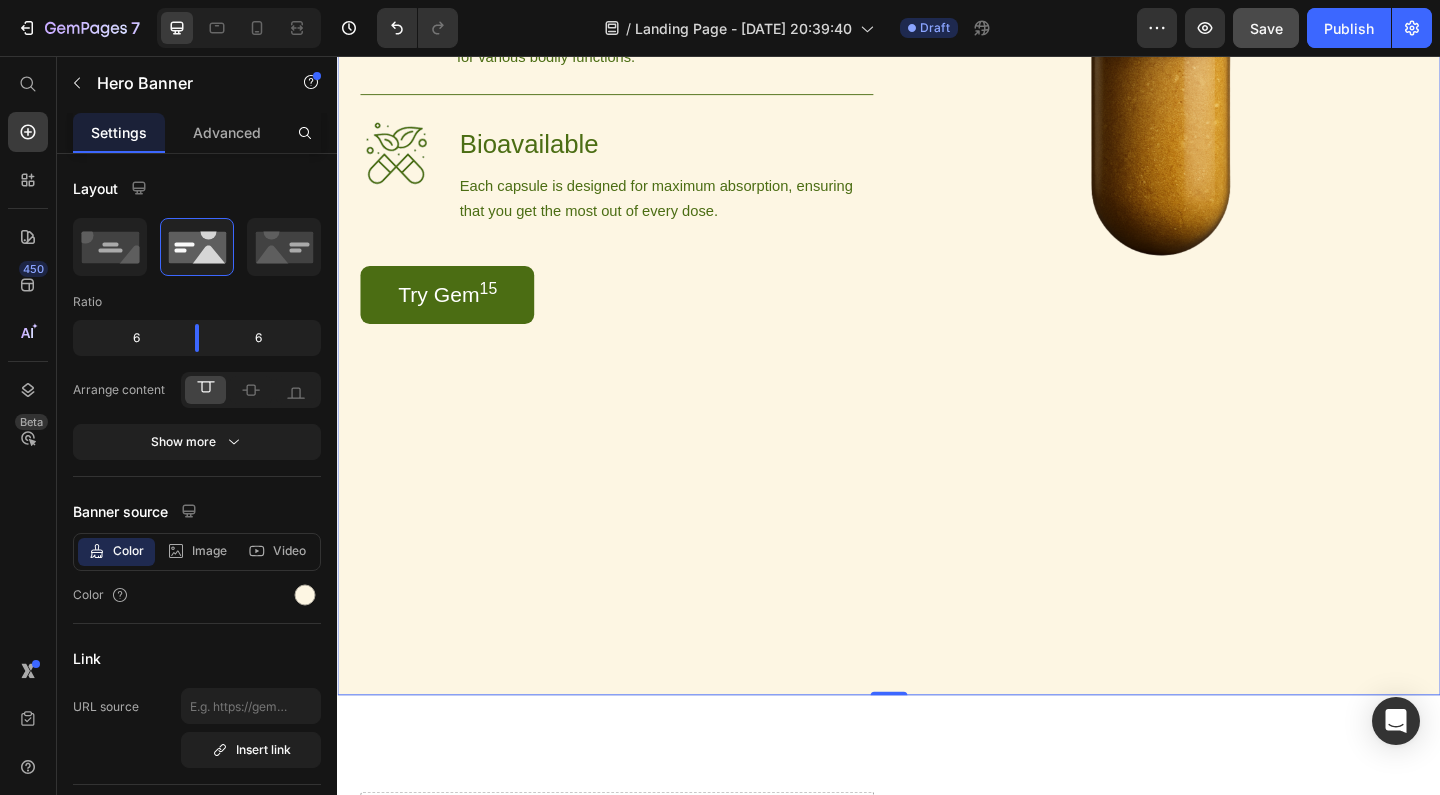 click on "Image High-Quality Ingredients Heading We source only the finest ingredients to ensure purity and potency. Text Block Row Image Balanced Formulation Heading Our capsules are expertly formulated to provide a balanced ratio of omega-3, omega-6, and omega-9 fatty acids, essential for various bodily functions. Text Block Row Image Bioavailable Heading Each capsule is designed for maximum absorption, ensuring that you get the most out of every dose. Text Block Row Try Gem 15 Button Row" at bounding box center [641, 228] 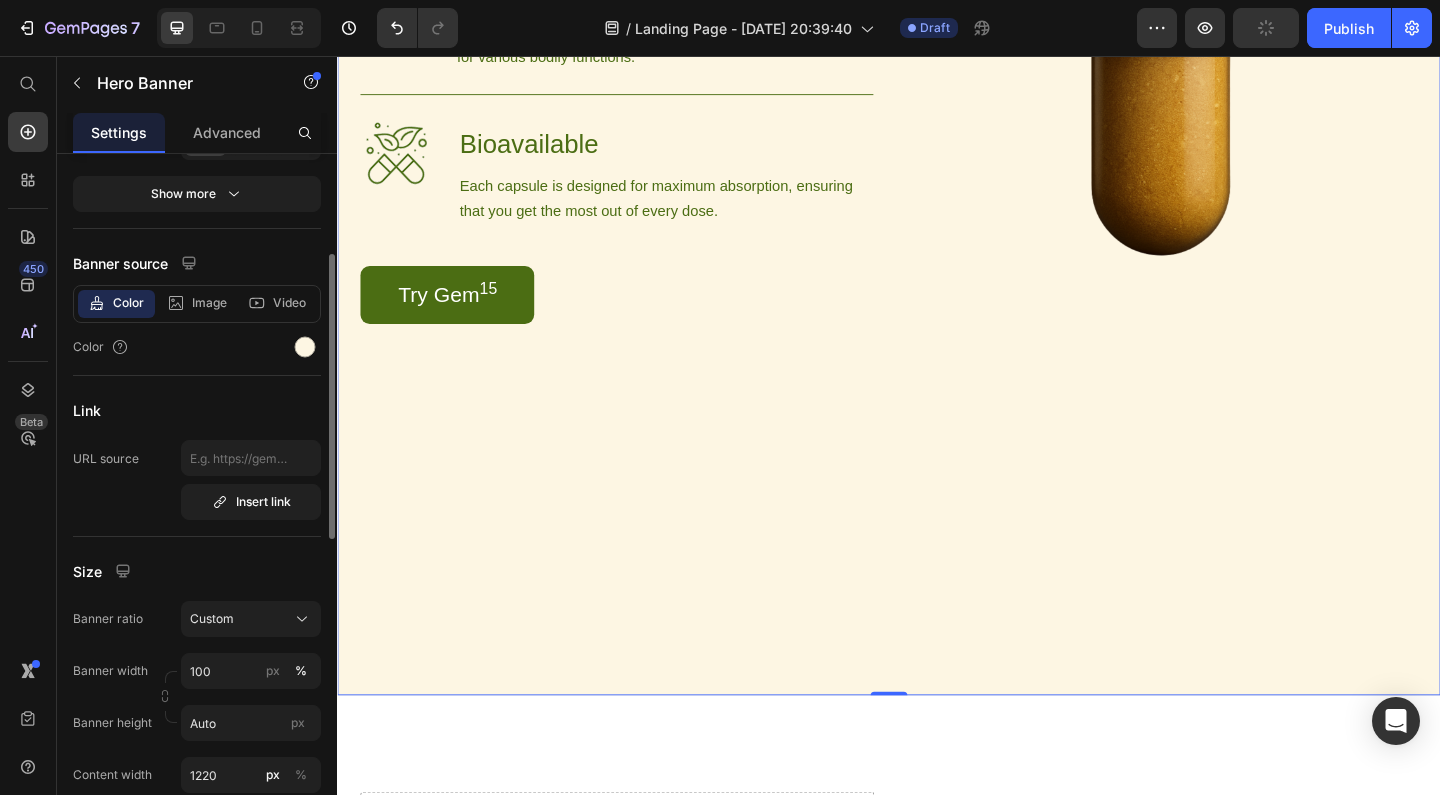 scroll, scrollTop: 249, scrollLeft: 0, axis: vertical 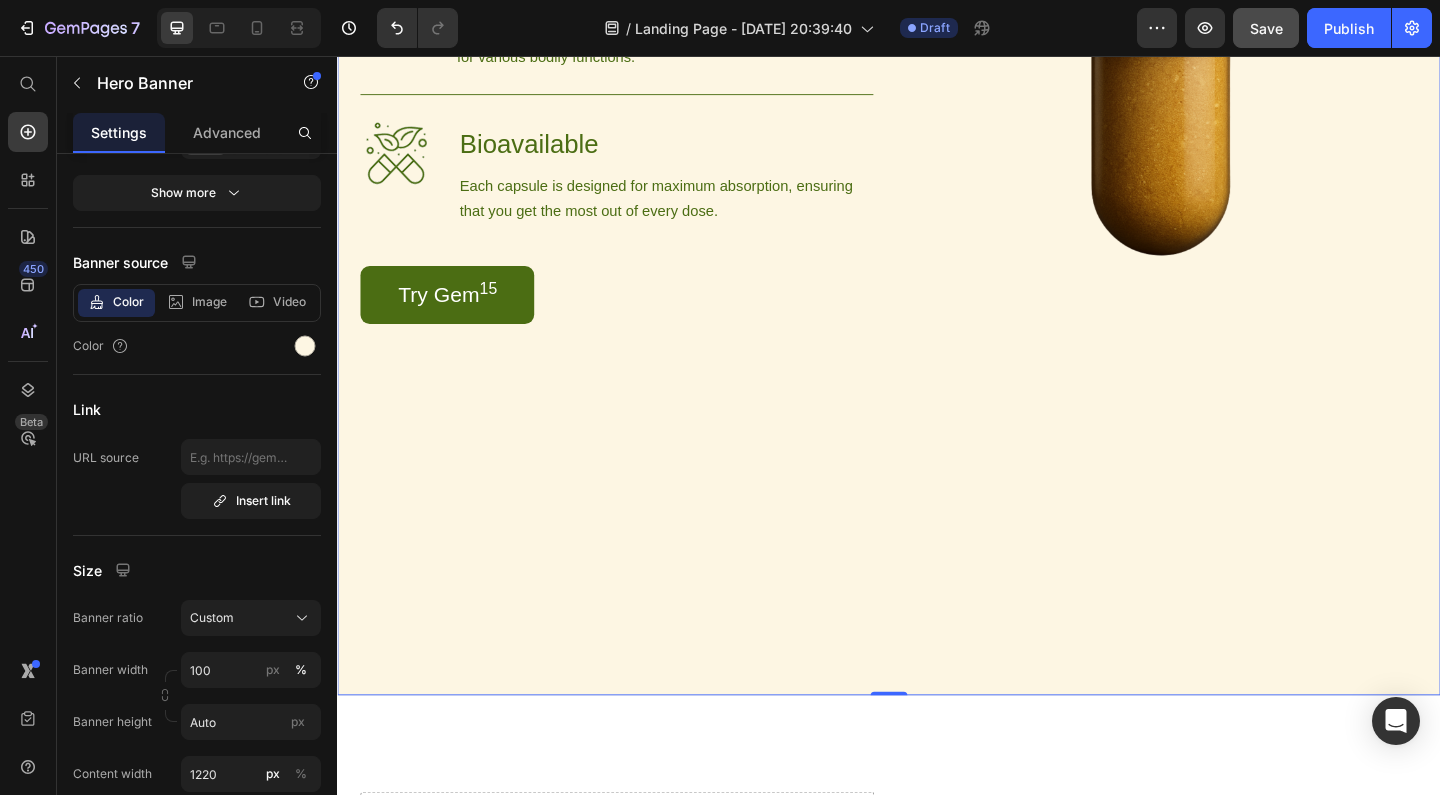 click on "Image High-Quality Ingredients Heading We source only the finest ingredients to ensure purity and potency. Text Block Row Image Balanced Formulation Heading Our capsules are expertly formulated to provide a balanced ratio of omega-3, omega-6, and omega-9 fatty acids, essential for various bodily functions. Text Block Row Image Bioavailable Heading Each capsule is designed for maximum absorption, ensuring that you get the most out of every dose. Text Block Row Try Gem 15 Button Row" at bounding box center (641, 228) 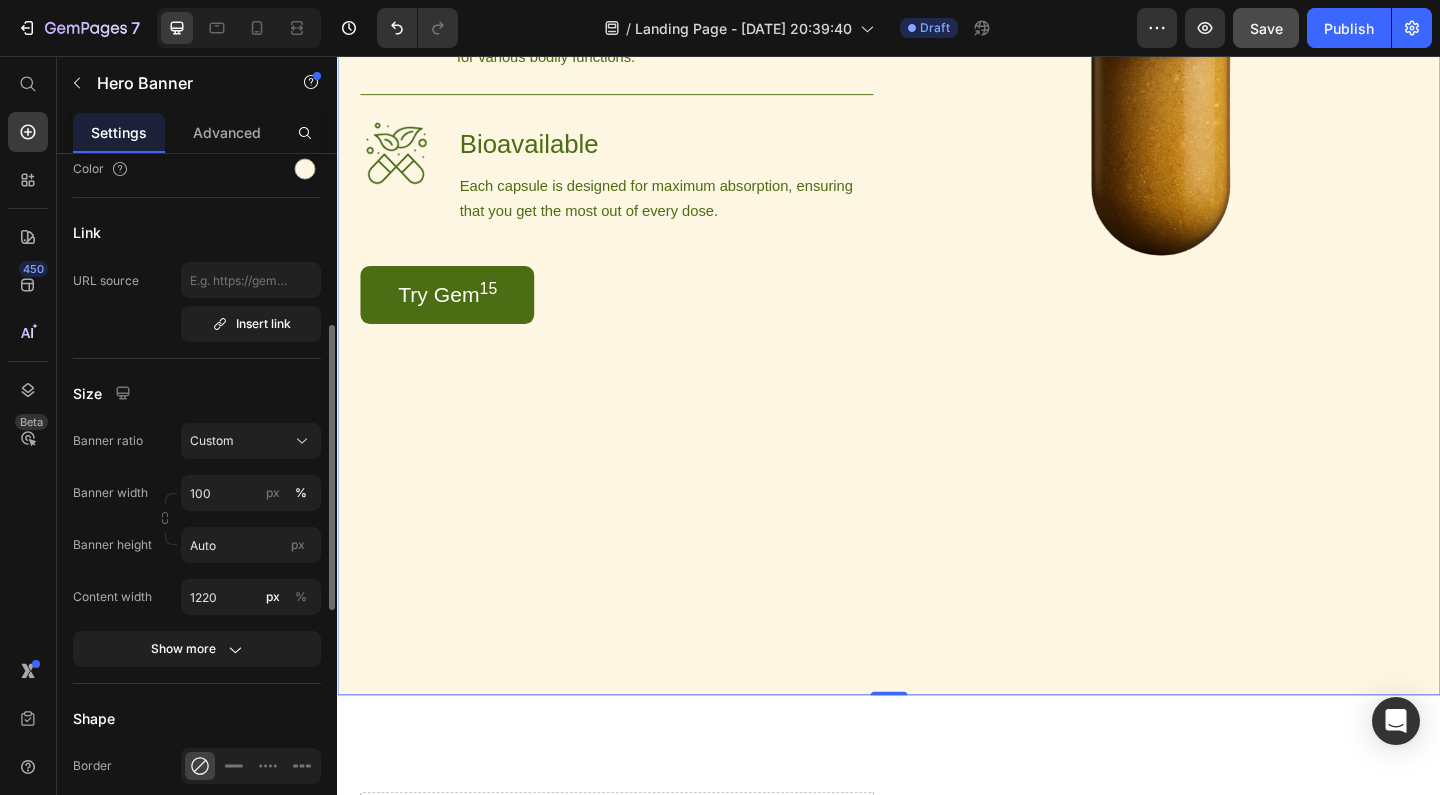 scroll, scrollTop: 428, scrollLeft: 0, axis: vertical 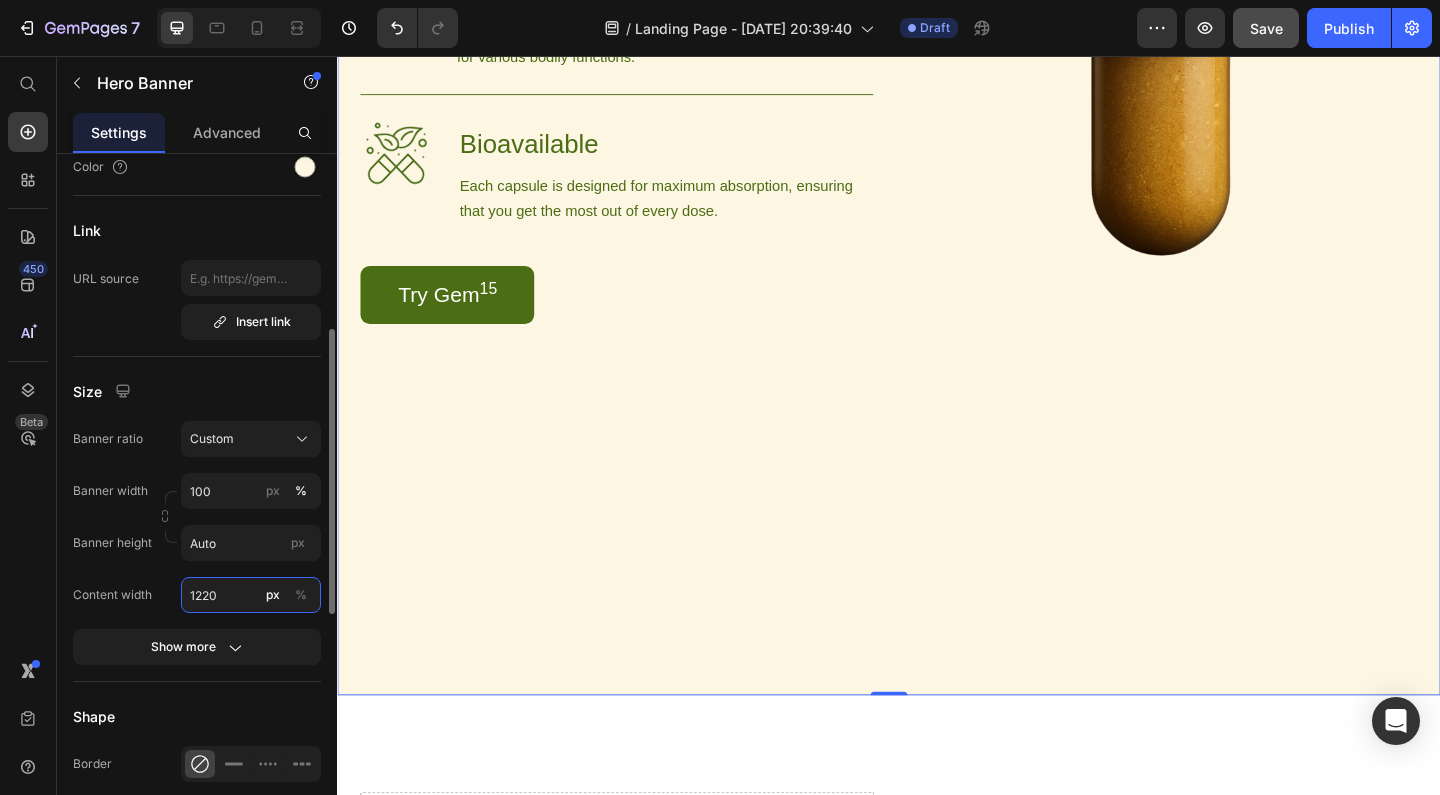 click on "1220" at bounding box center [251, 595] 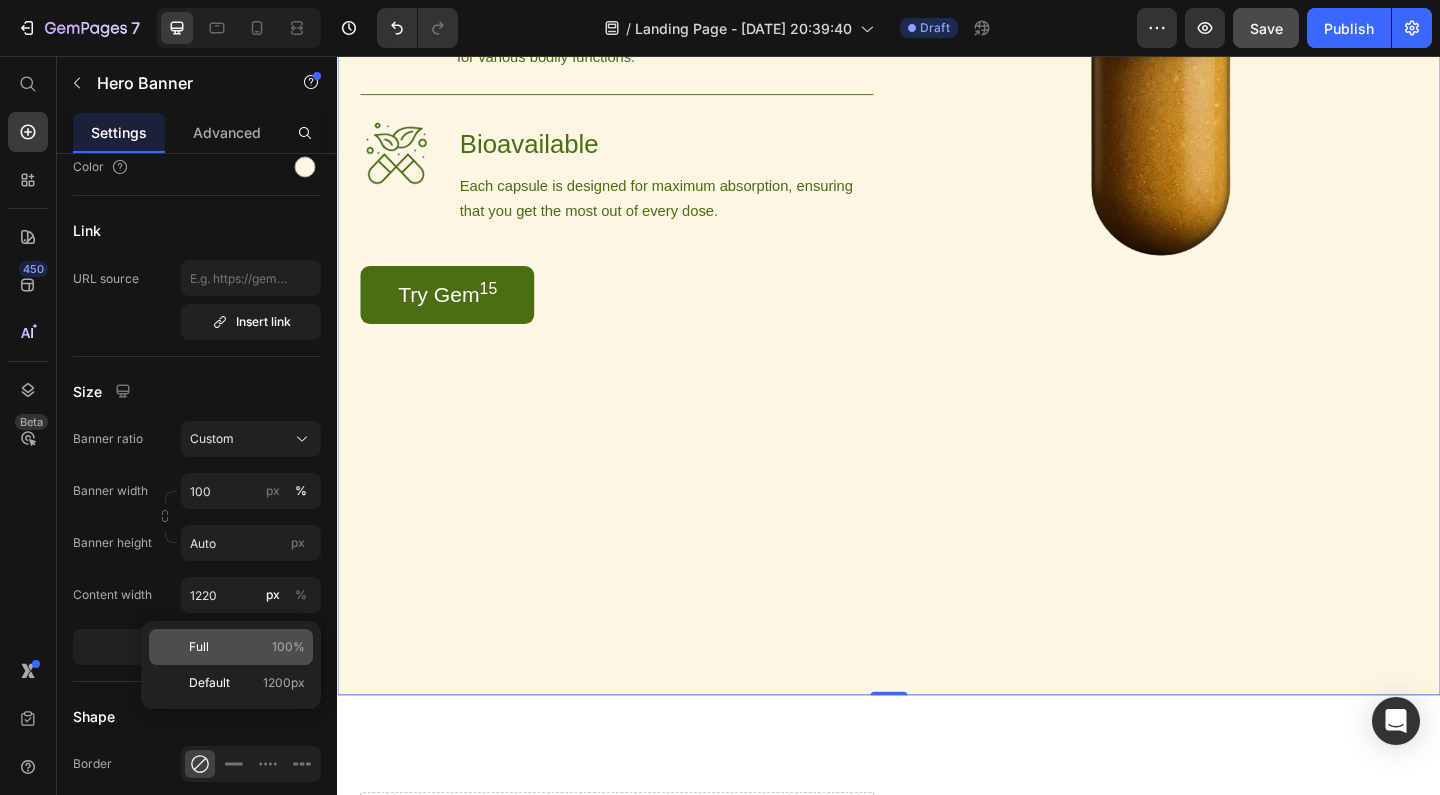 click on "100%" at bounding box center [288, 647] 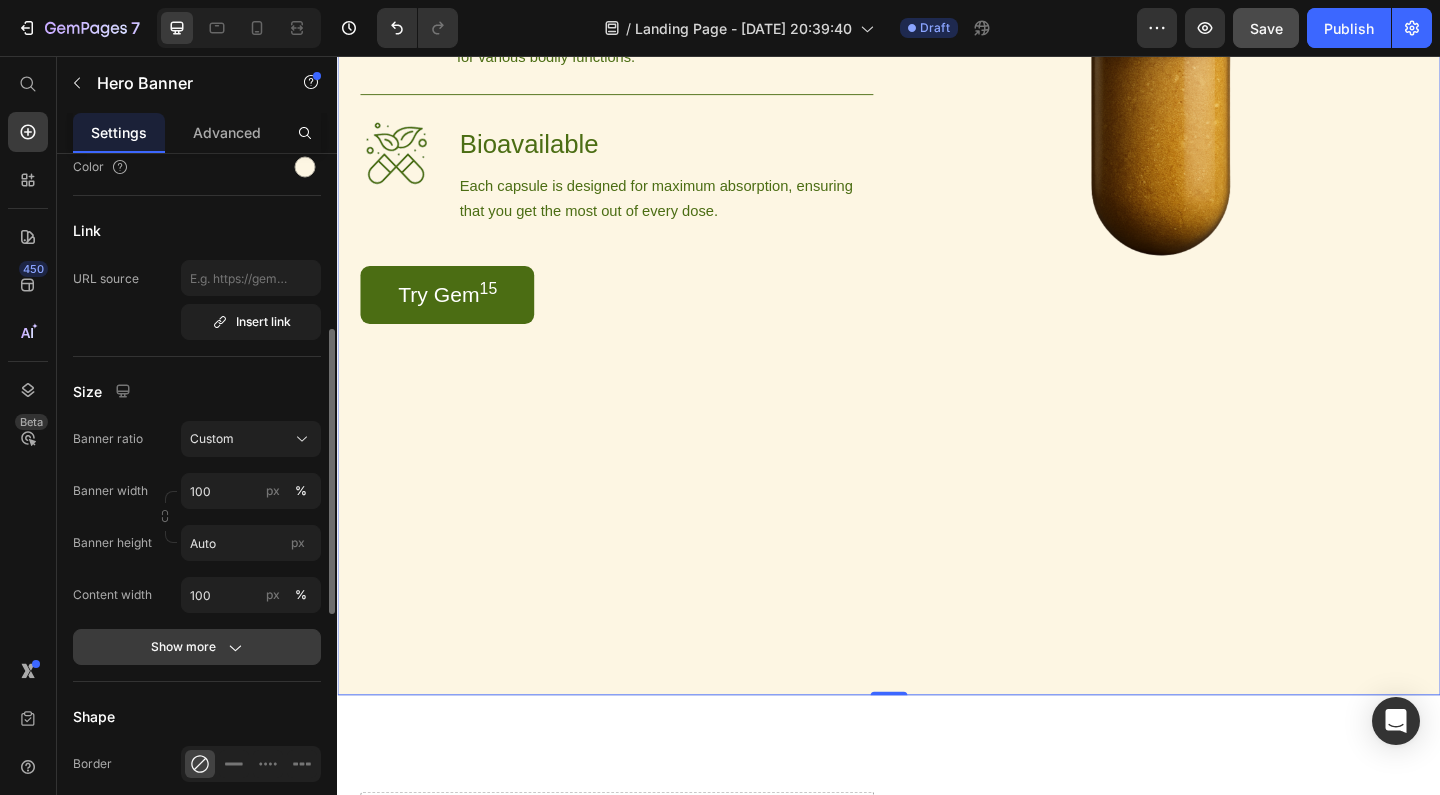 click on "Show more" 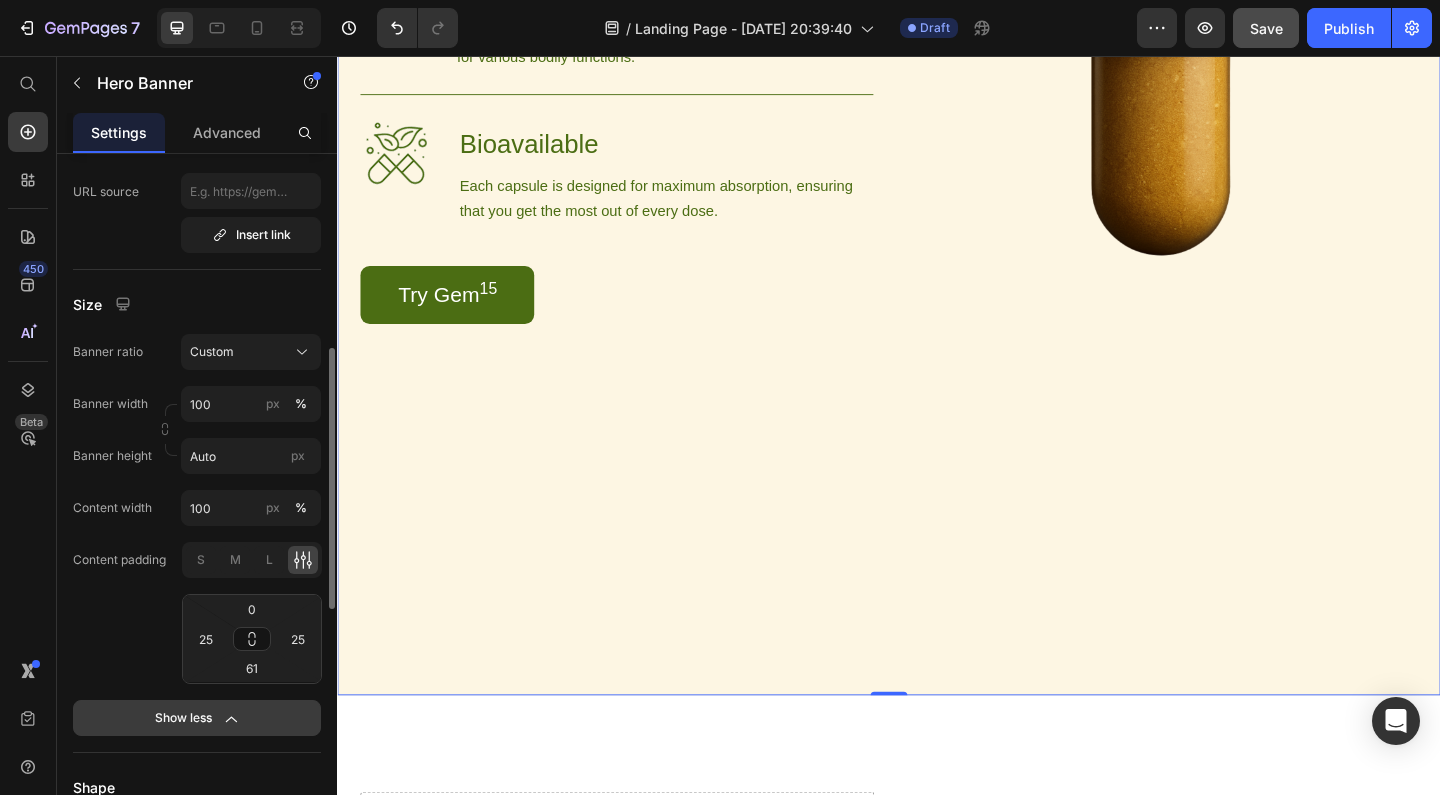 scroll, scrollTop: 517, scrollLeft: 0, axis: vertical 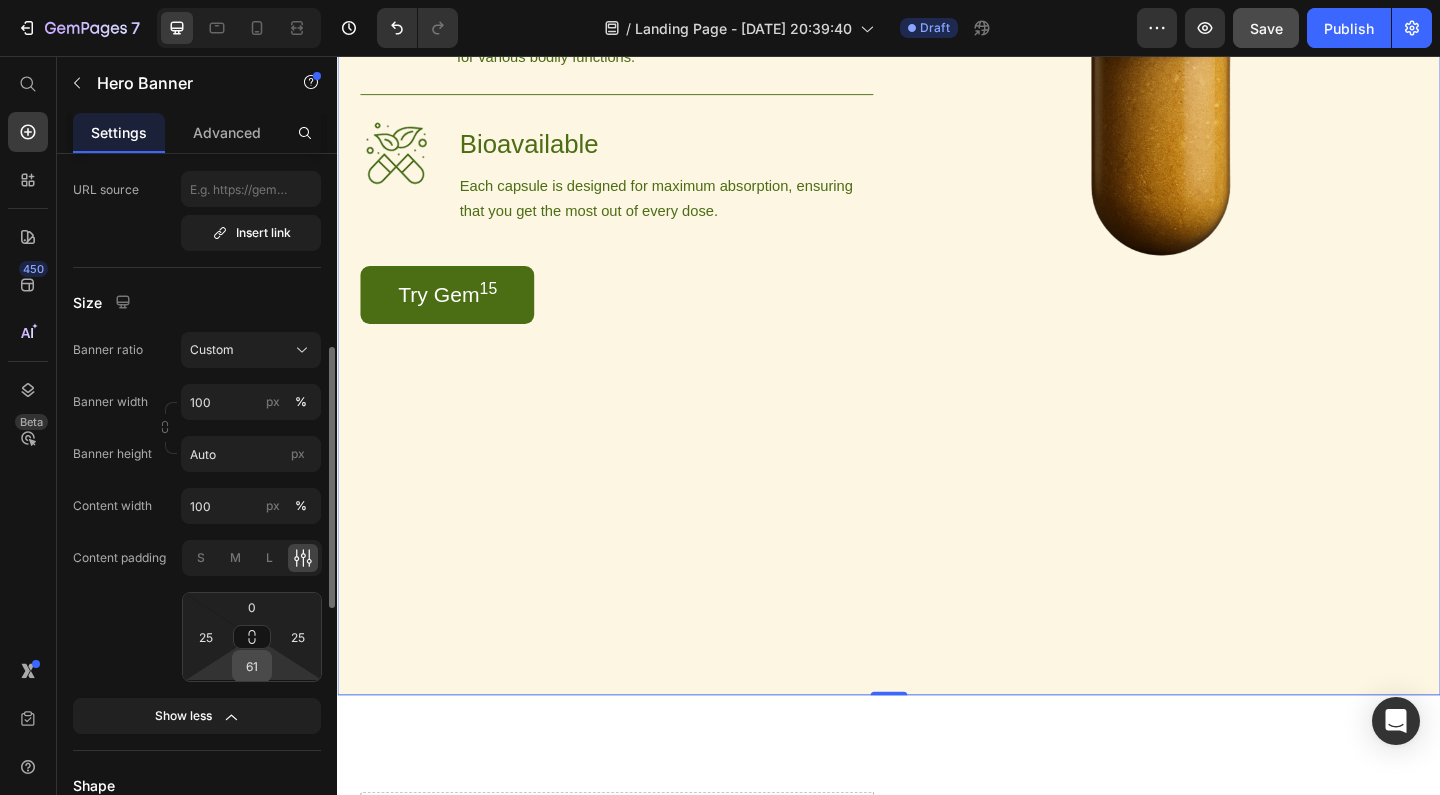 click on "61" at bounding box center [252, 666] 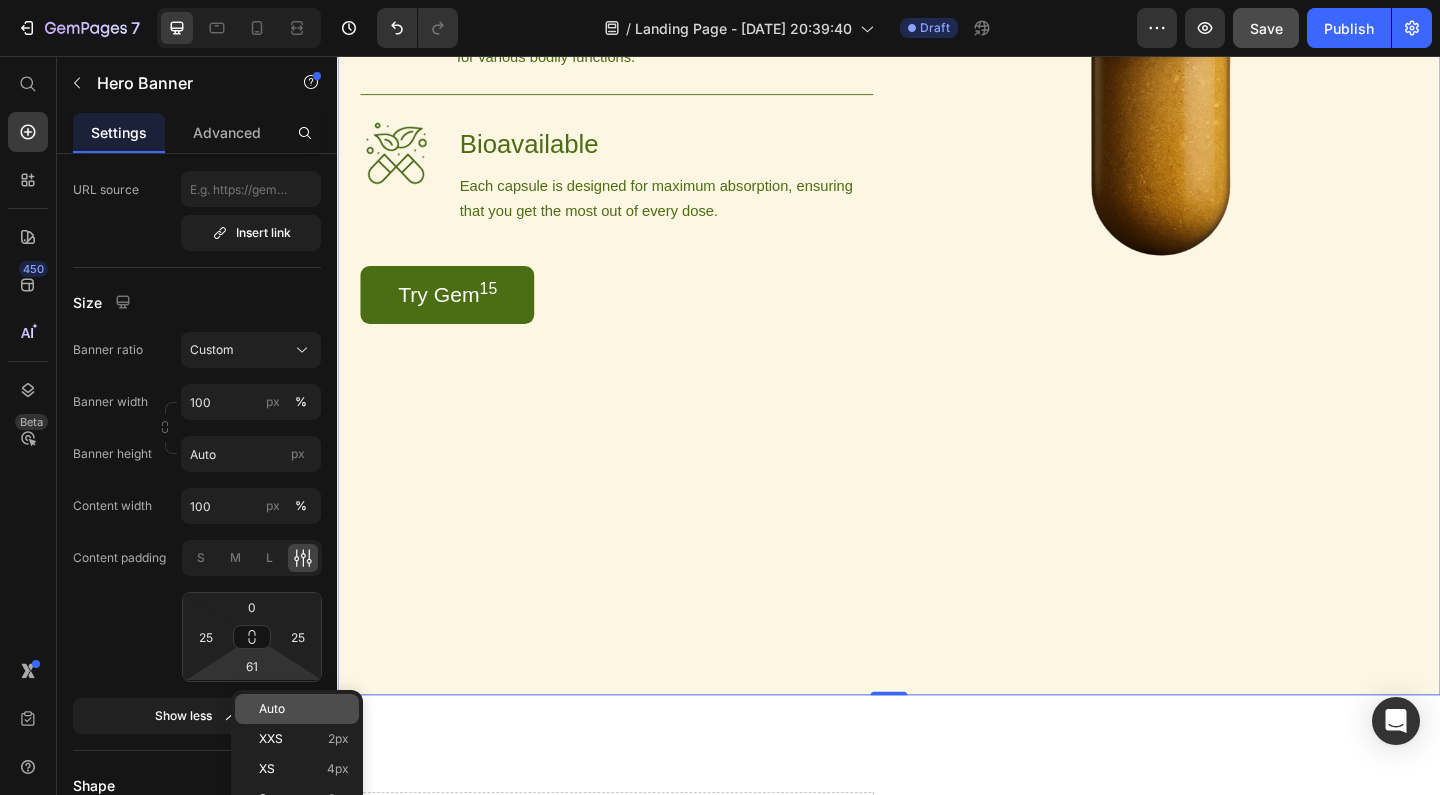 click on "Auto" 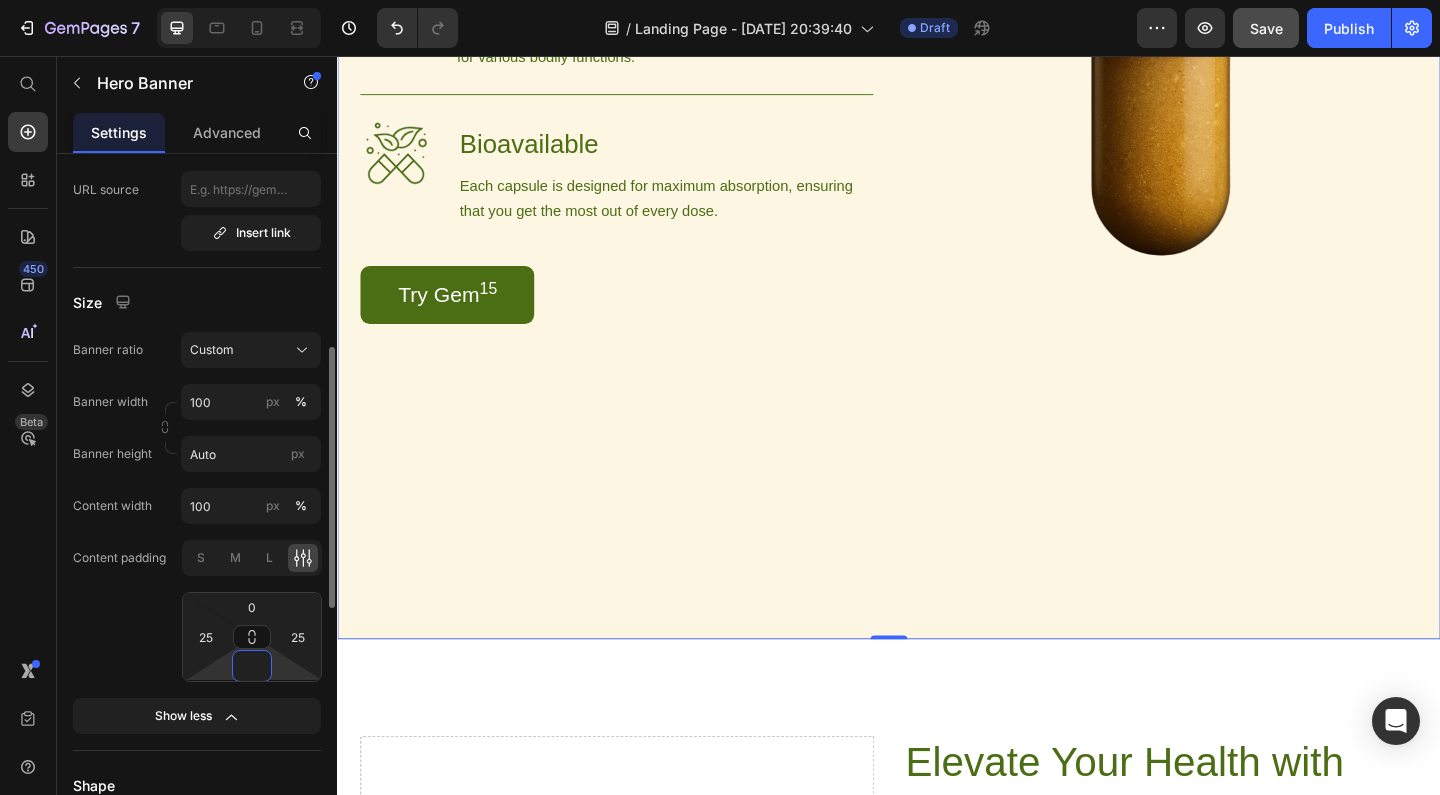 click at bounding box center (252, 666) 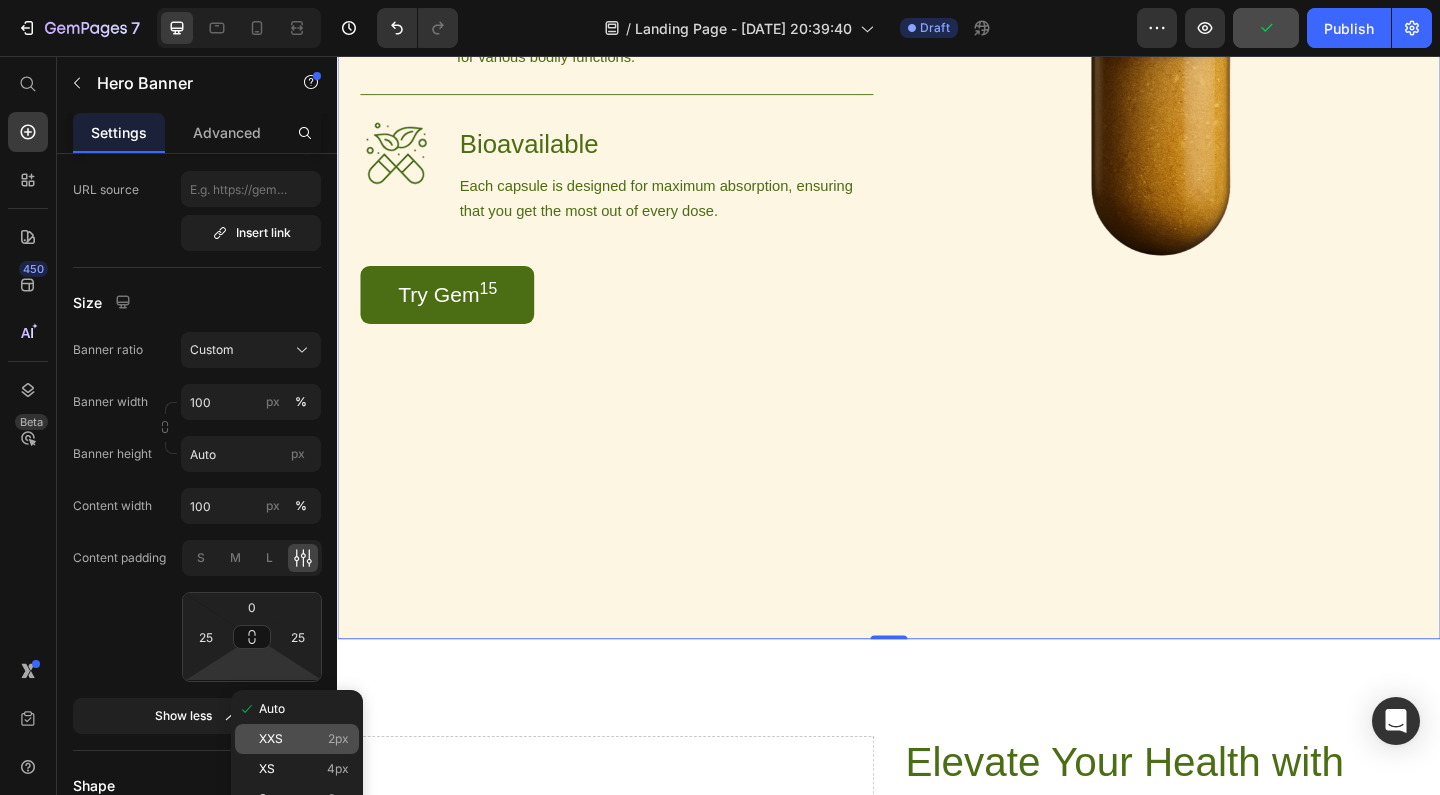 click on "XXS 2px" 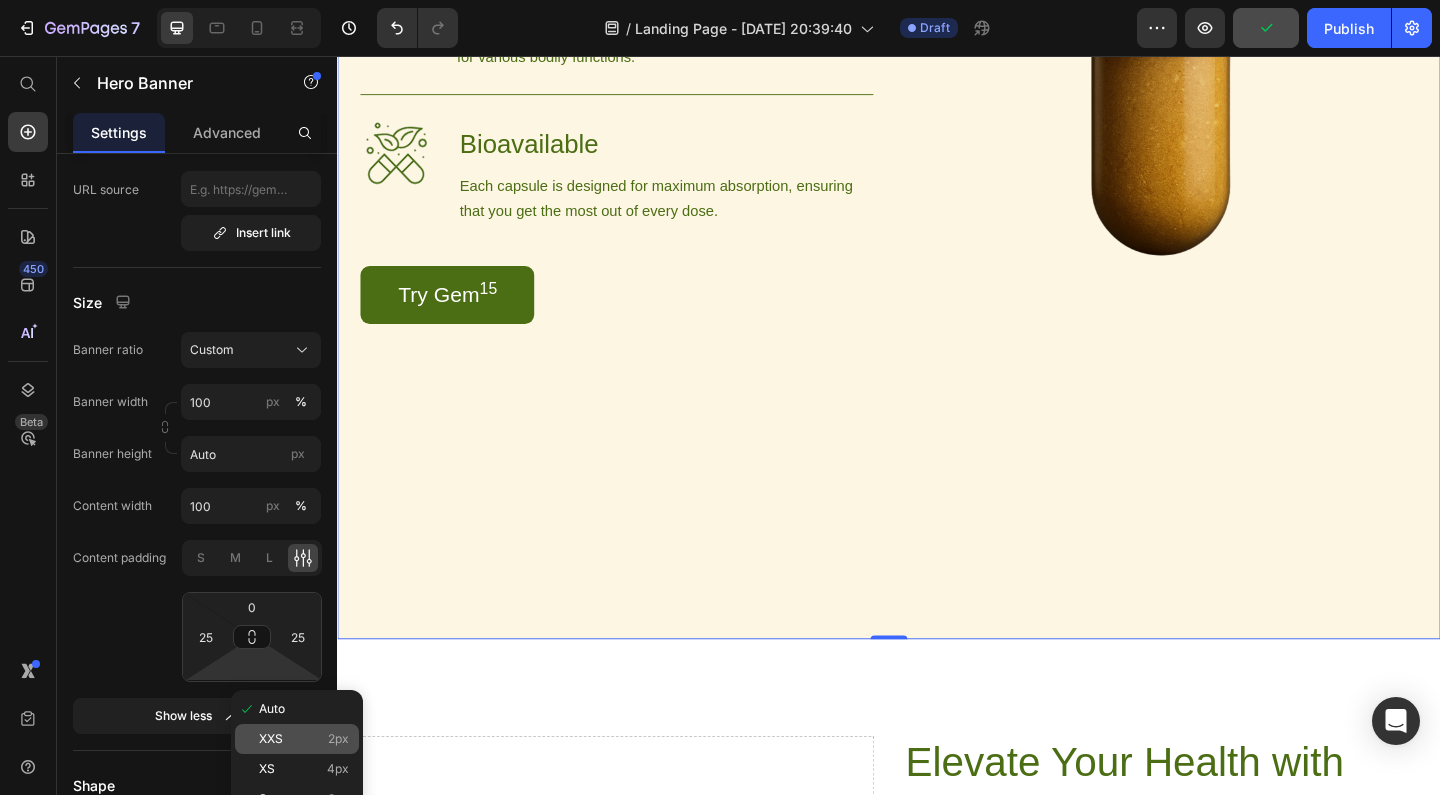 type on "2" 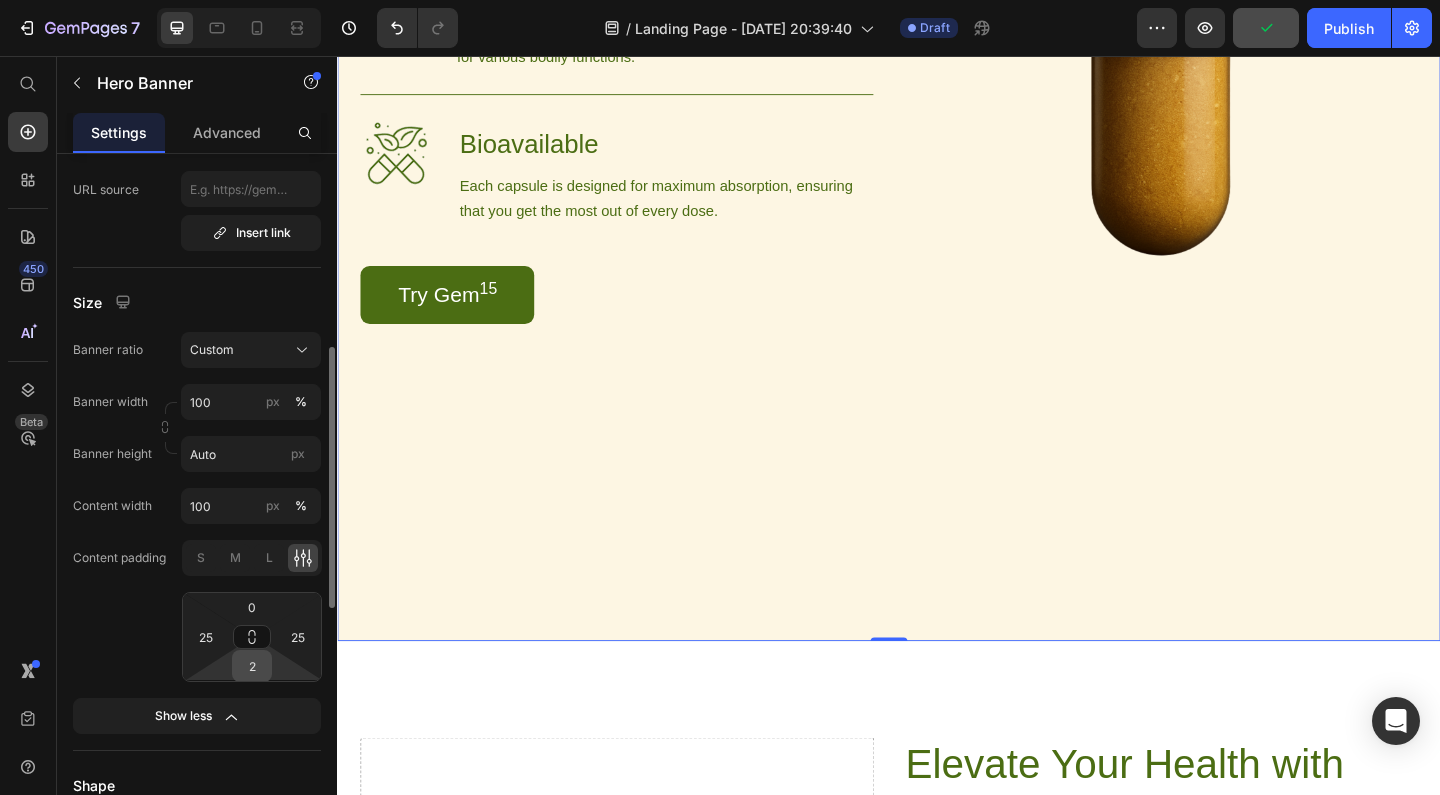 click on "2" at bounding box center [252, 666] 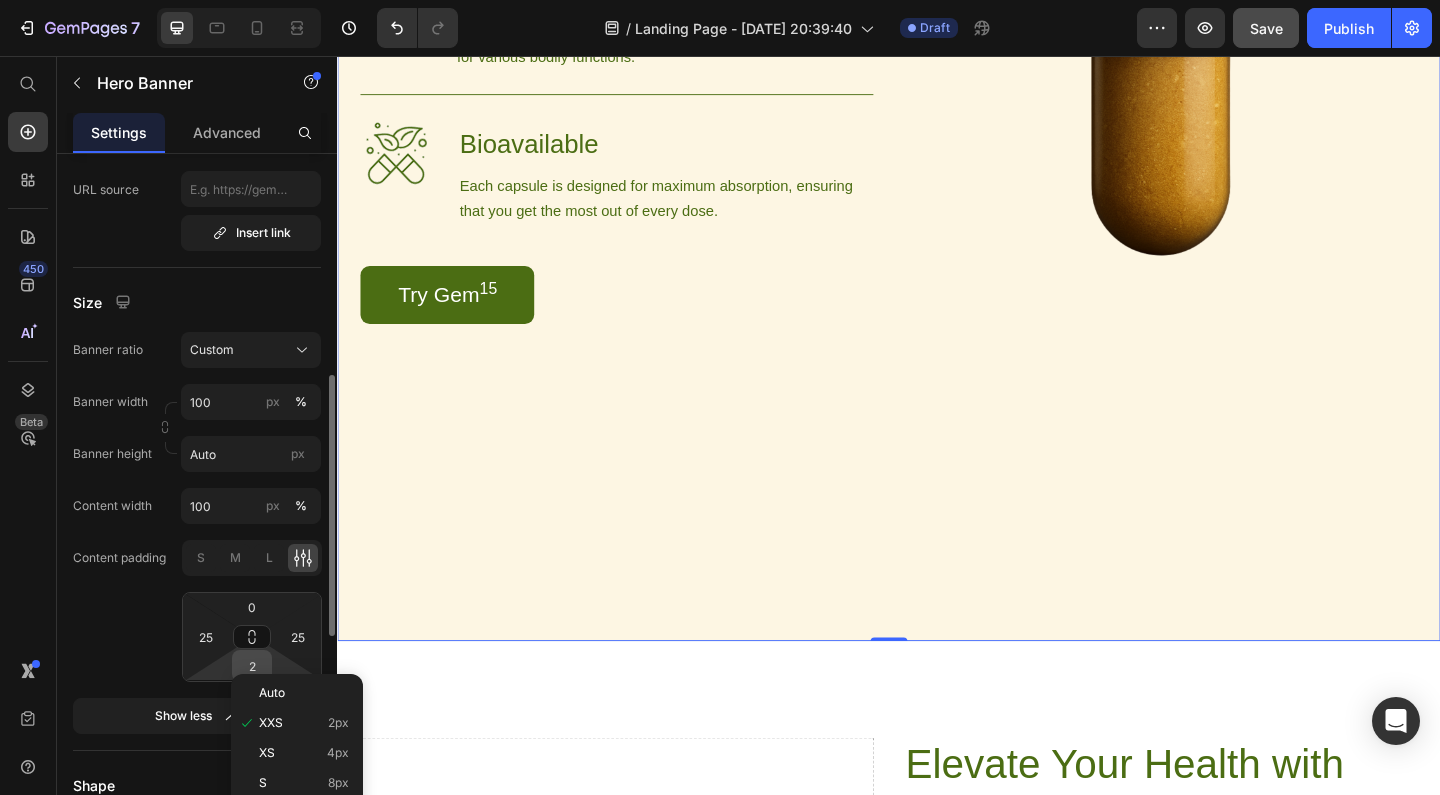 scroll, scrollTop: 557, scrollLeft: 0, axis: vertical 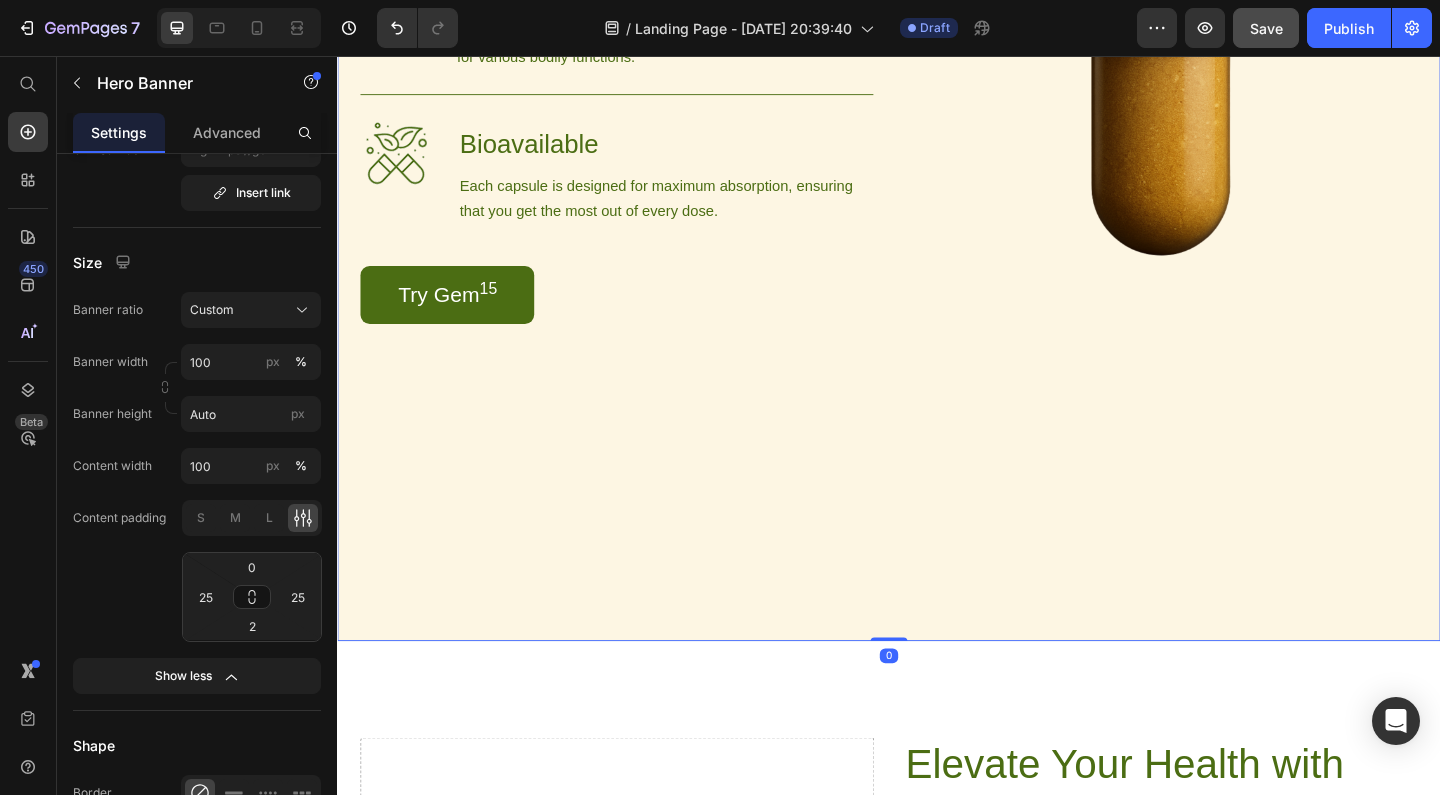 drag, startPoint x: 946, startPoint y: 687, endPoint x: 946, endPoint y: 514, distance: 173 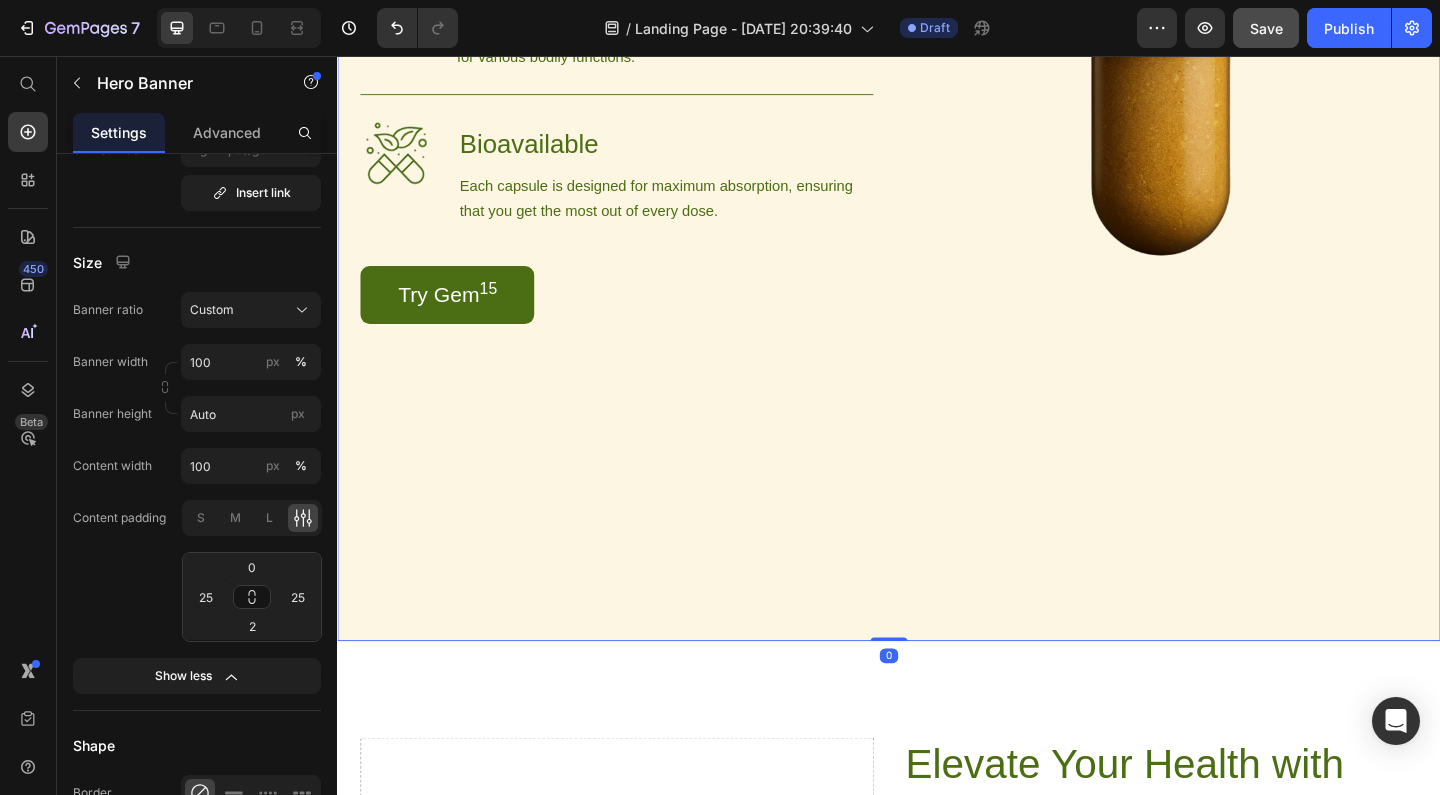 click on "Image High-Quality Ingredients Heading We source only the finest ingredients to ensure purity and potency. Text Block Row Image Balanced Formulation Heading Our capsules are expertly formulated to provide a balanced ratio of omega-3, omega-6, and omega-9 fatty acids, essential for various bodily functions. Text Block Row Image Bioavailable Heading Each capsule is designed for maximum absorption, ensuring that you get the most out of every dose. Text Block Row Try Gem 15 Button Row Image Hero Banner   0" at bounding box center [937, 229] 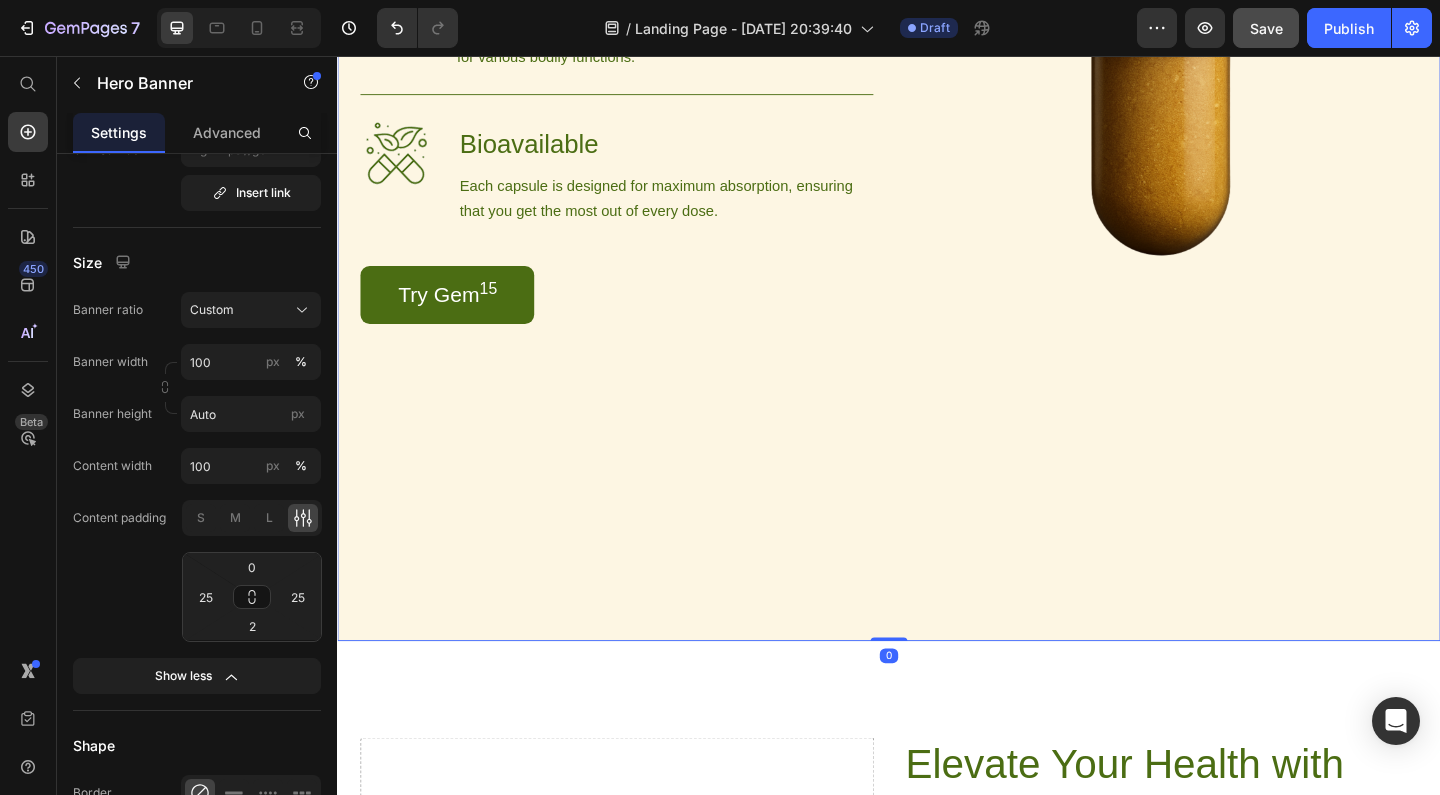 click on "Image High-Quality Ingredients Heading We source only the finest ingredients to ensure purity and potency. Text Block Row Image Balanced Formulation Heading Our capsules are expertly formulated to provide a balanced ratio of omega-3, omega-6, and omega-9 fatty acids, essential for various bodily functions. Text Block Row Image Bioavailable Heading Each capsule is designed for maximum absorption, ensuring that you get the most out of every dose. Text Block Row Try Gem 15 Button Row Image" at bounding box center [937, 229] 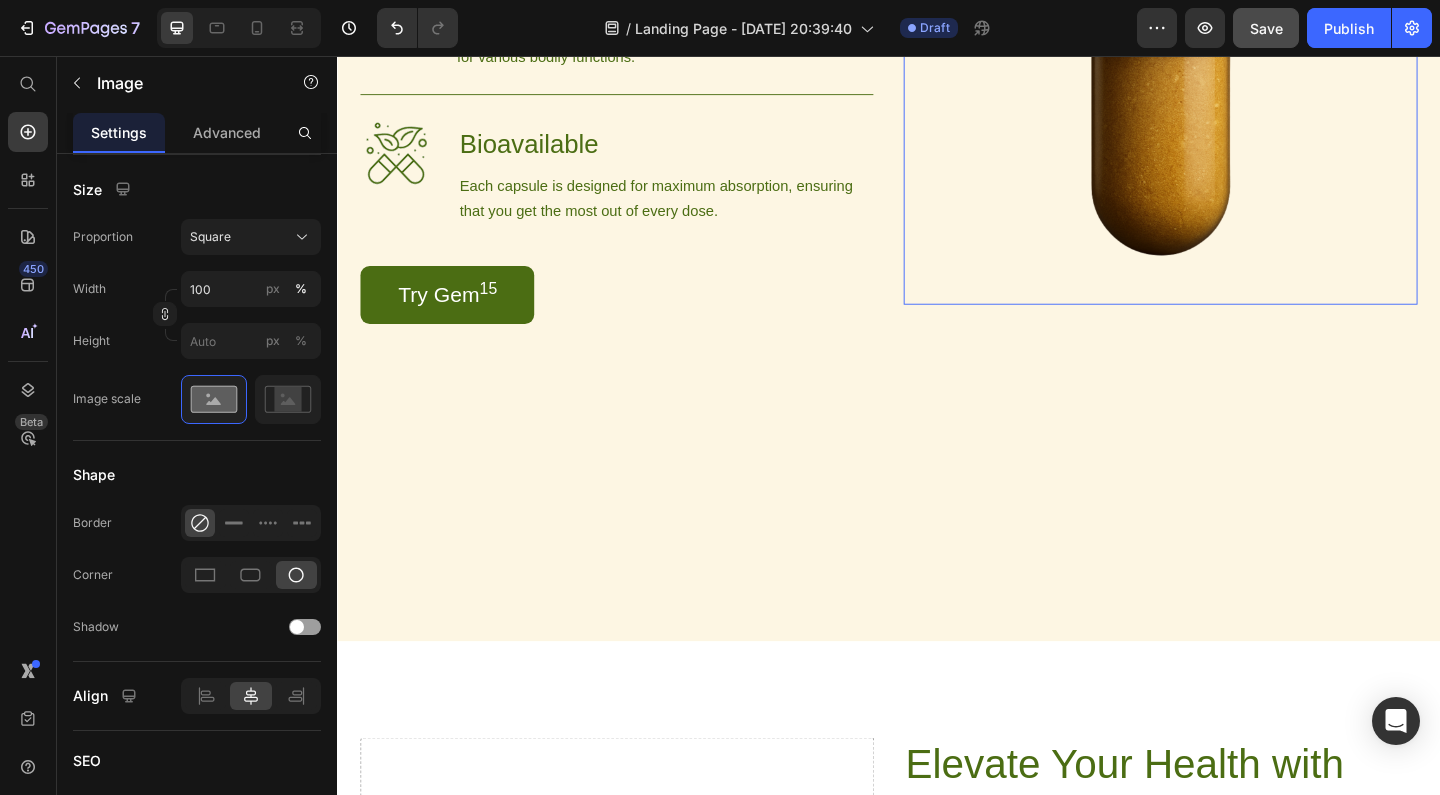 click at bounding box center [1232, 46] 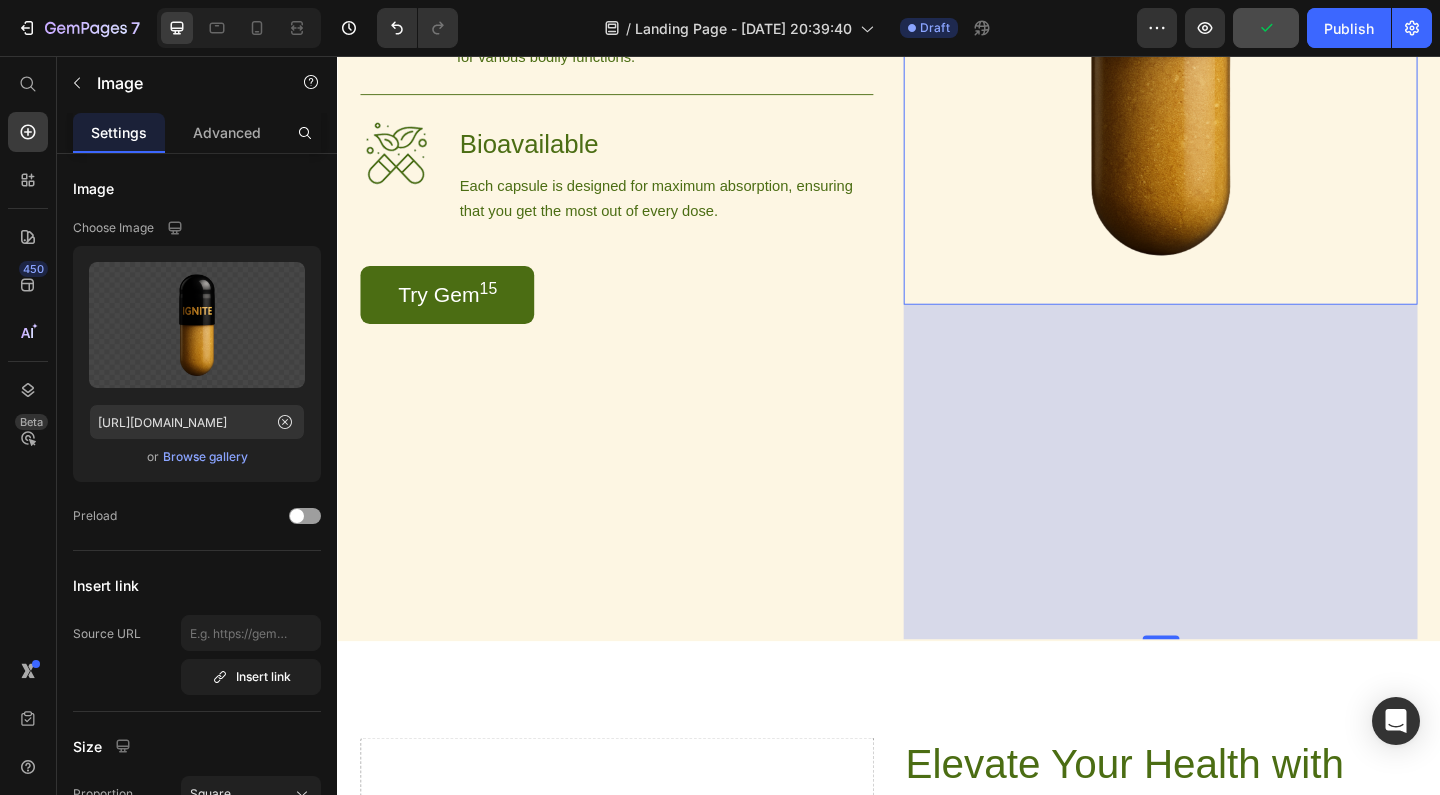 drag, startPoint x: 1238, startPoint y: 684, endPoint x: 1239, endPoint y: 653, distance: 31.016125 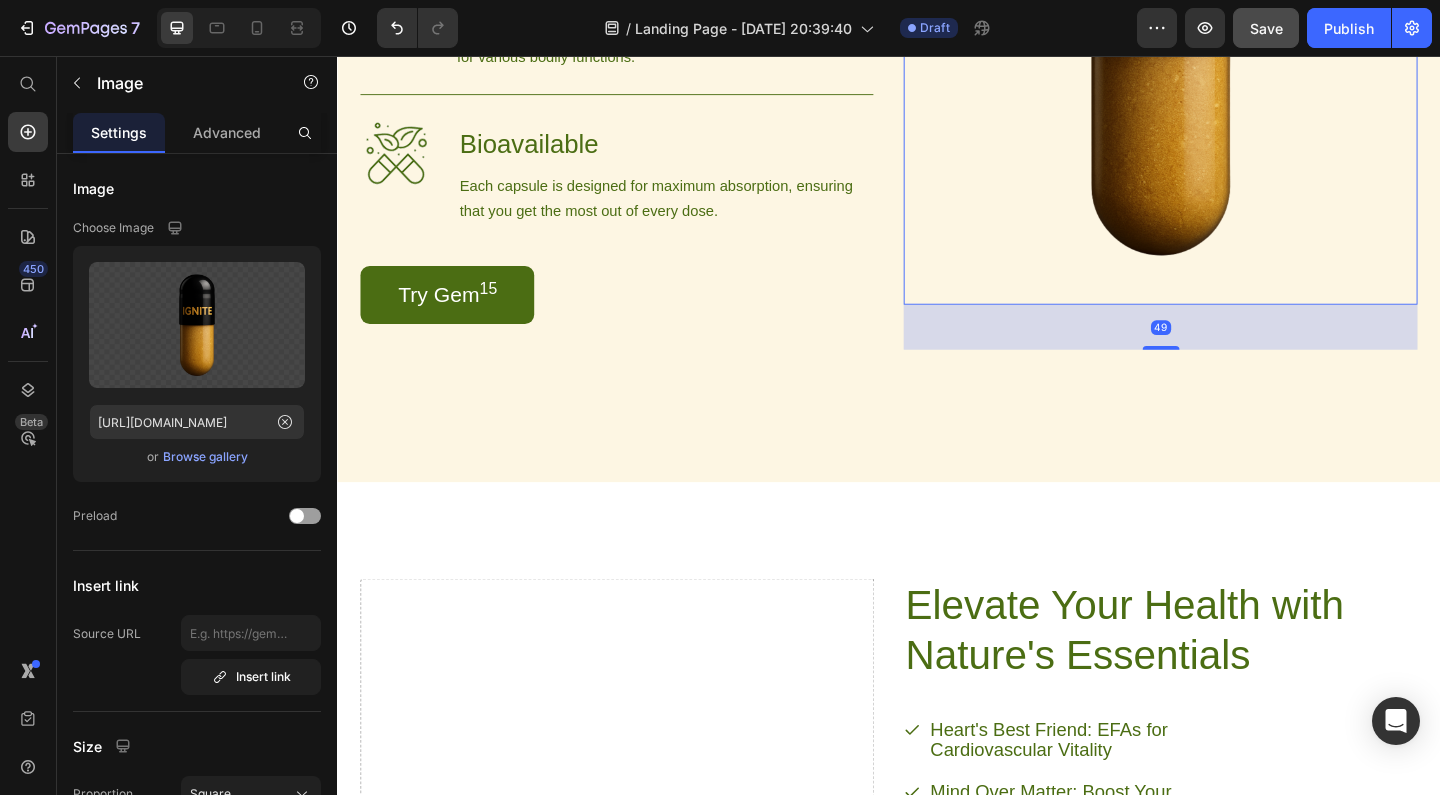 drag, startPoint x: 1228, startPoint y: 688, endPoint x: 1212, endPoint y: 373, distance: 315.4061 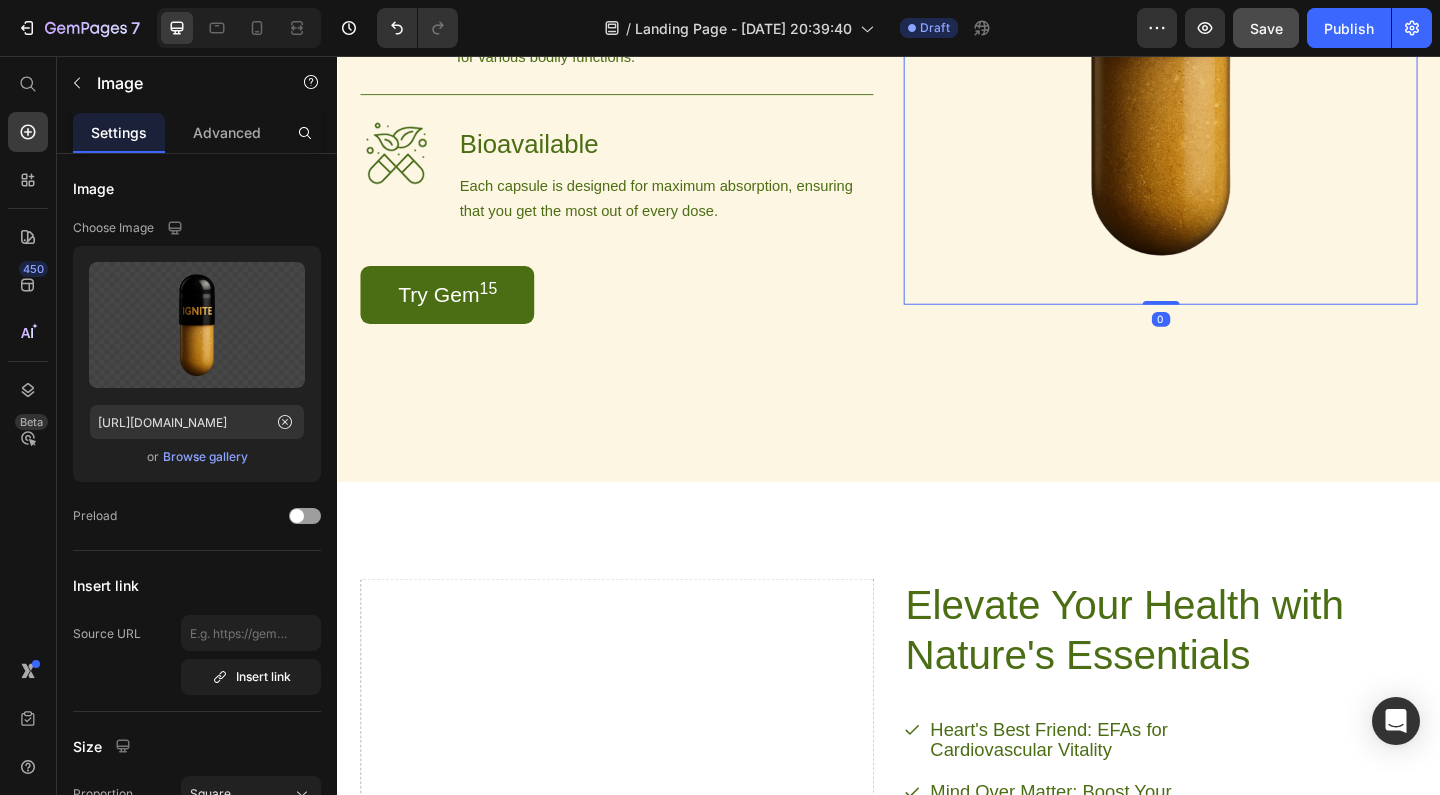 drag, startPoint x: 1232, startPoint y: 370, endPoint x: 1232, endPoint y: 288, distance: 82 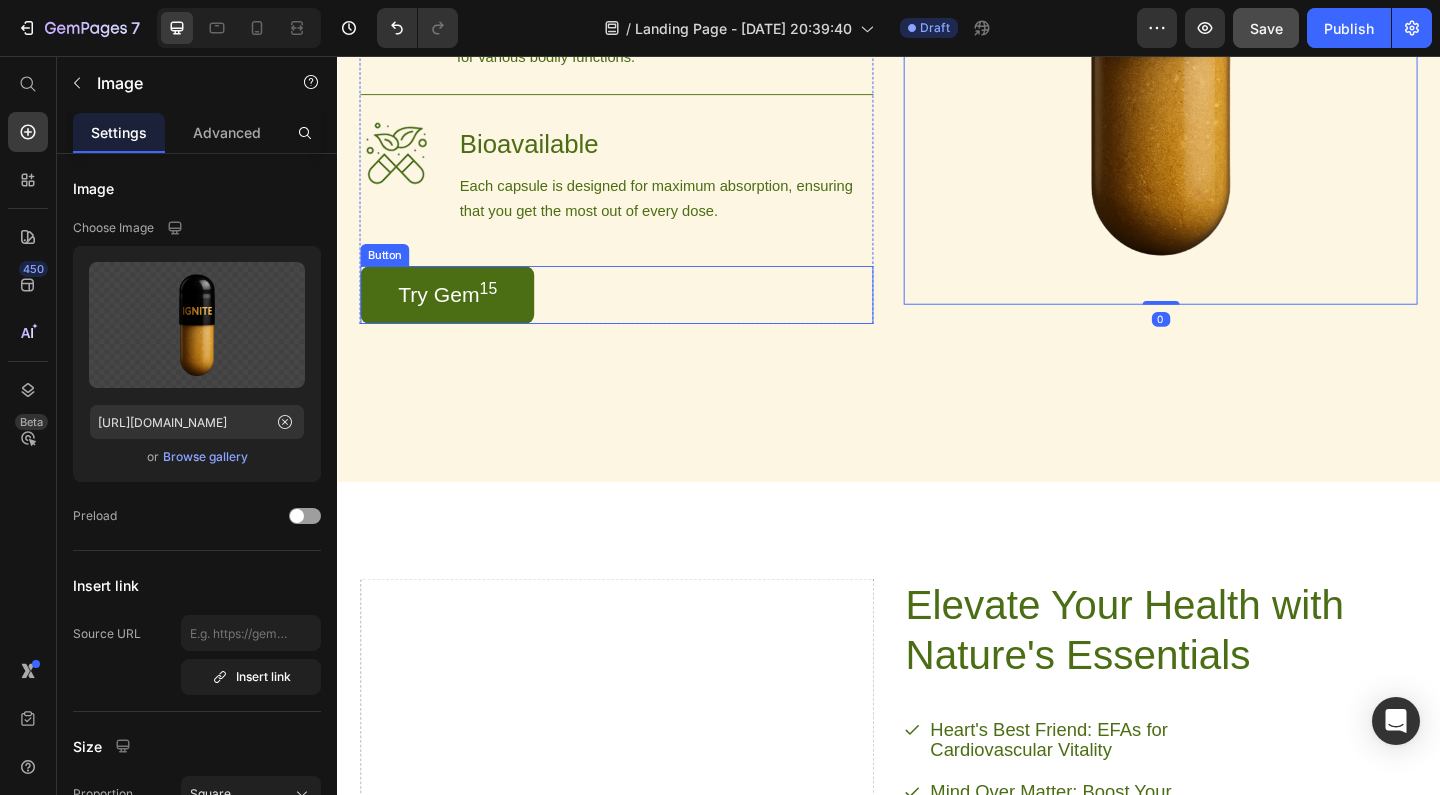 click on "Try Gem 15 Button" at bounding box center [641, 315] 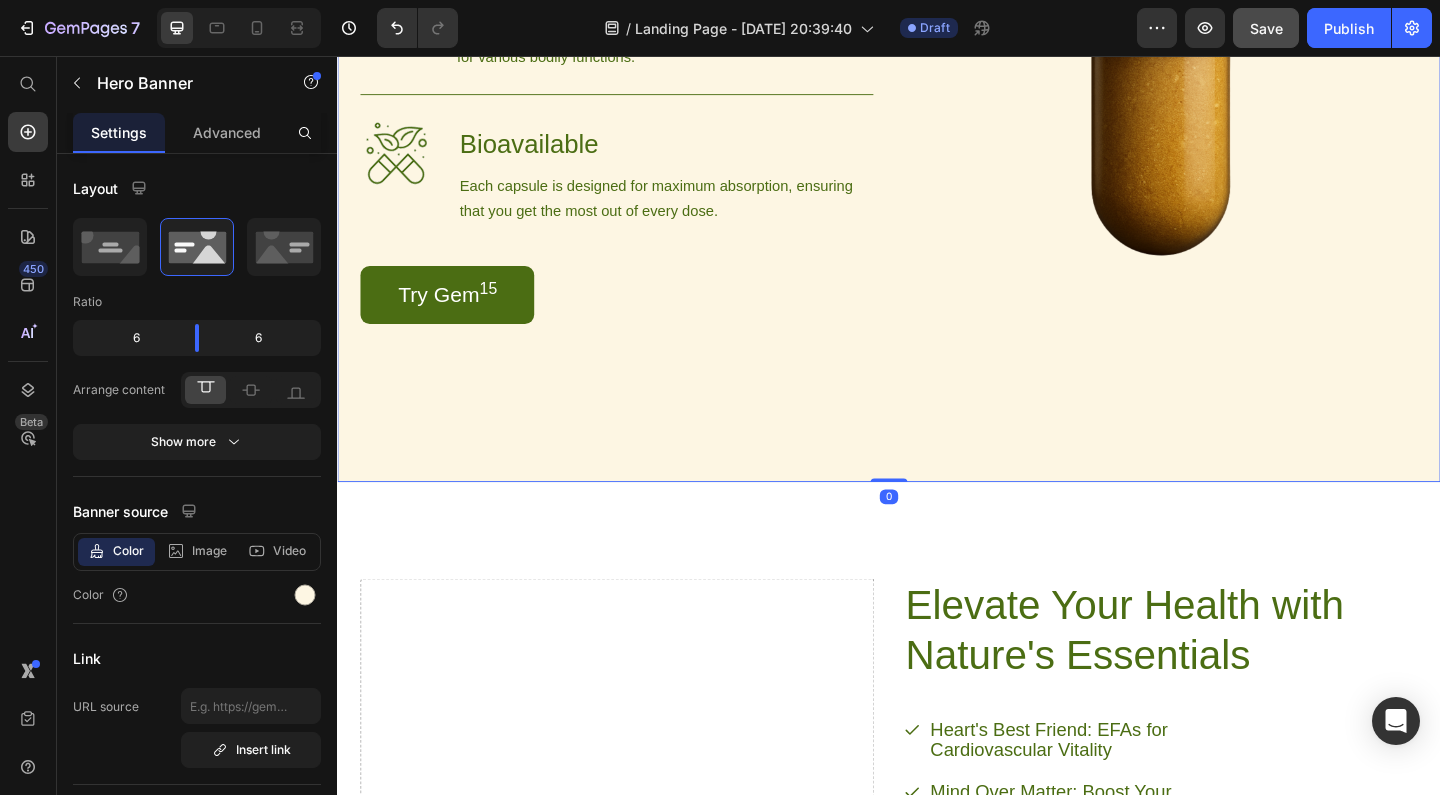 drag, startPoint x: 942, startPoint y: 516, endPoint x: 942, endPoint y: 371, distance: 145 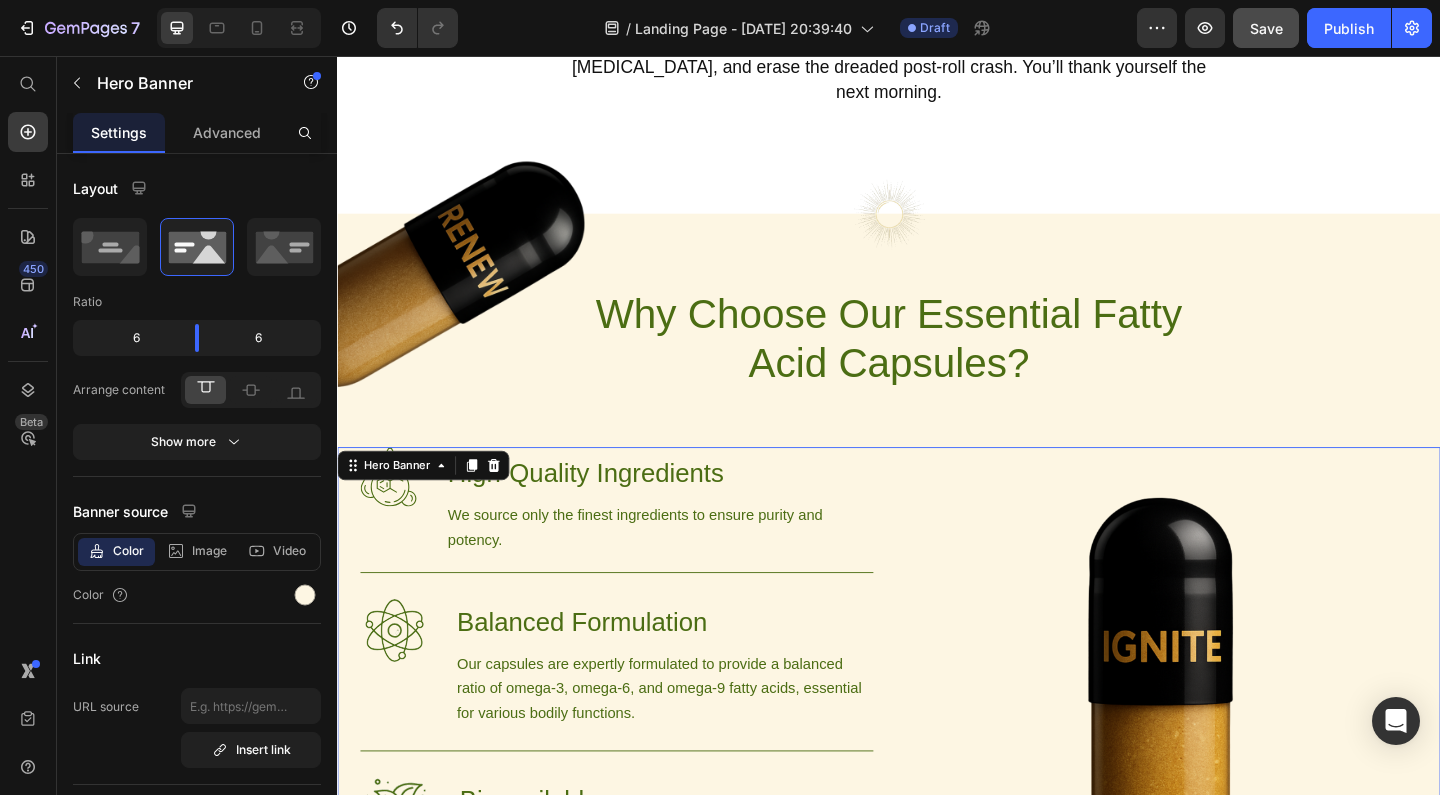 scroll, scrollTop: 1032, scrollLeft: 0, axis: vertical 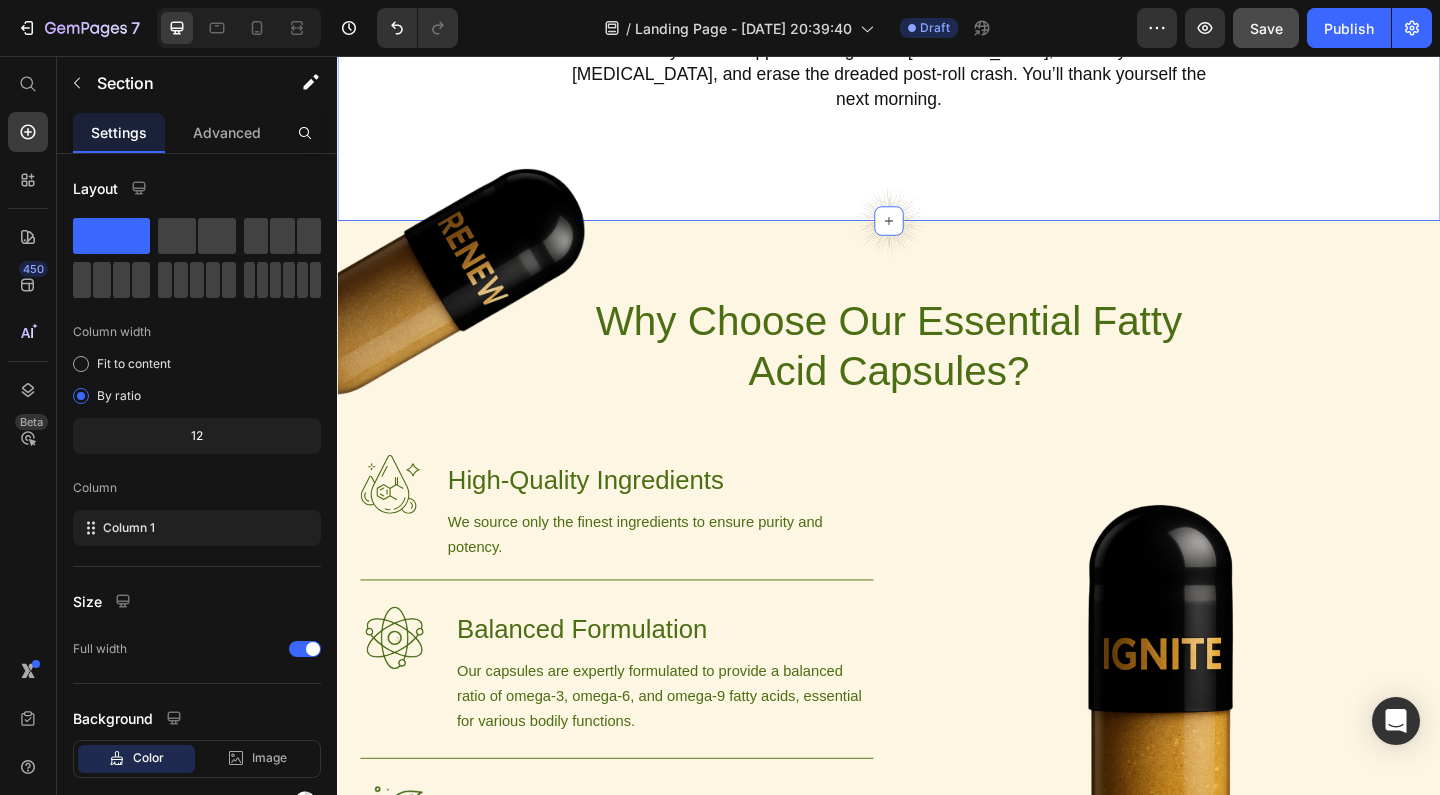 click on "Why AfterGlow Actually Works Heading AfterGlow isn’t hype—it’s biochemistry. Every capsule is stacked with neuroprotective ingredients, antioxidants, adaptogens, and hydration support—designed to [MEDICAL_DATA], restore your [MEDICAL_DATA], and erase the dreaded post-roll crash. You’ll thank yourself the next morning. Text Block Row Section 2" at bounding box center [937, 28] 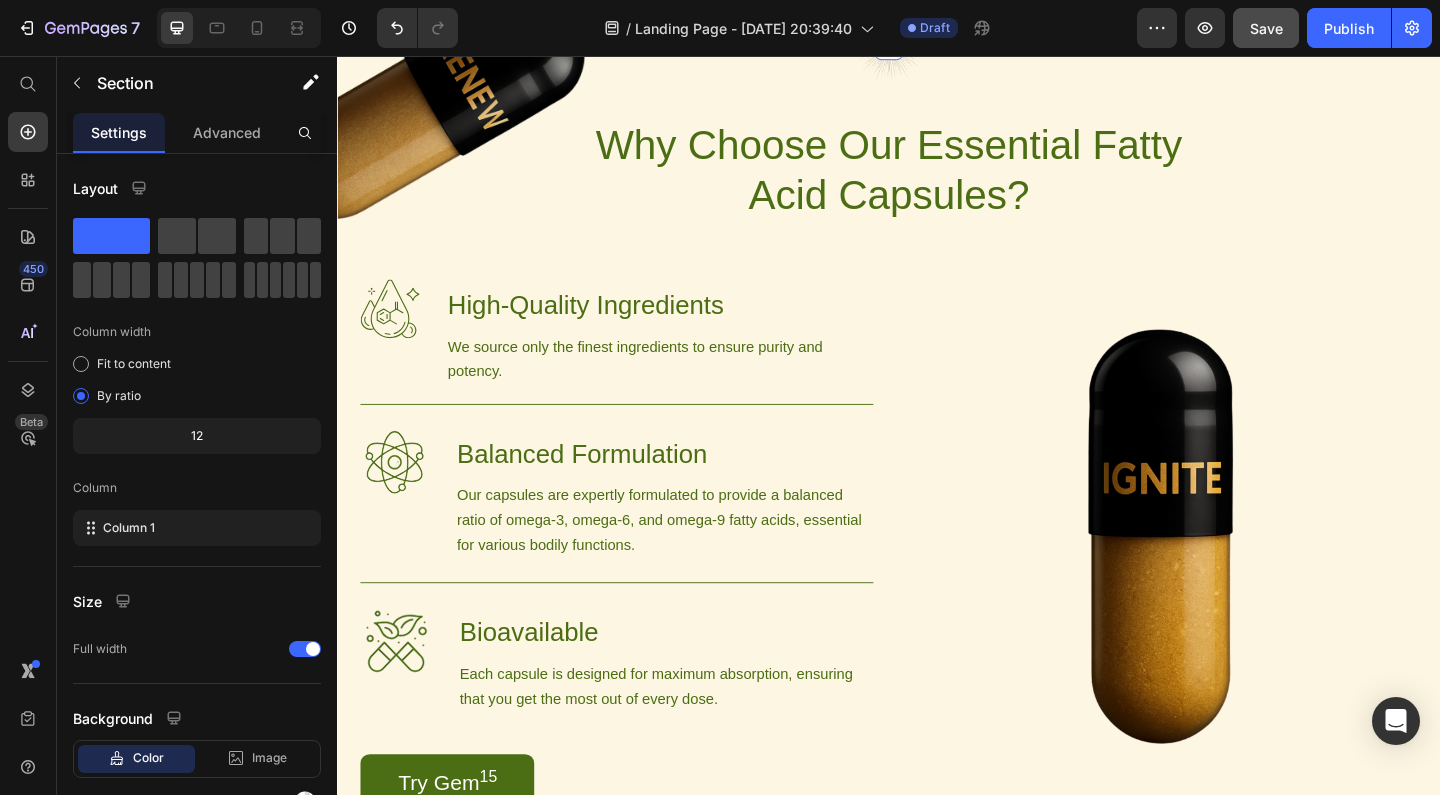 scroll, scrollTop: 1220, scrollLeft: 0, axis: vertical 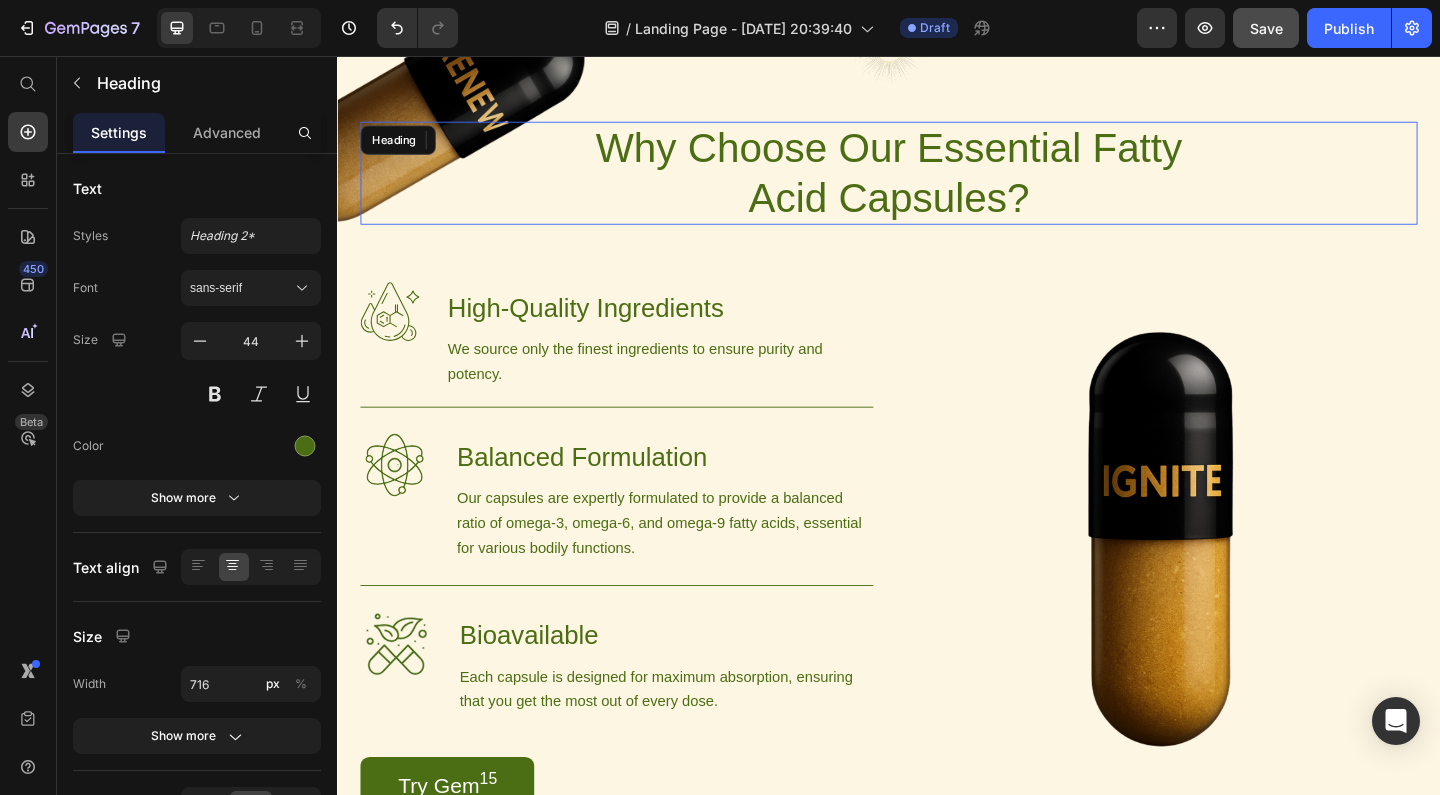click on "Why Choose Our Essential Fatty Acid Capsules?" at bounding box center [937, 183] 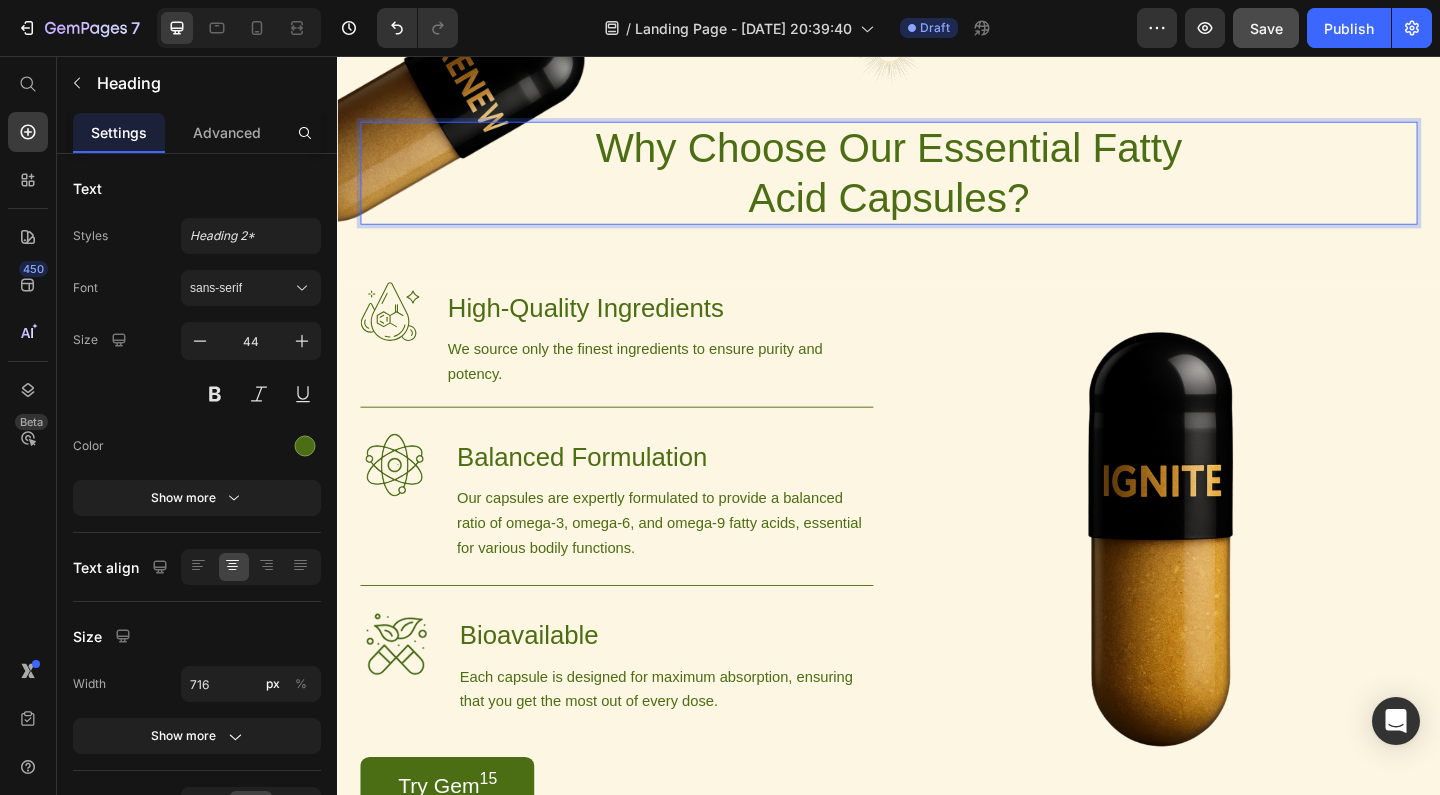 click on "Why Choose Our Essential Fatty Acid Capsules?" at bounding box center [937, 183] 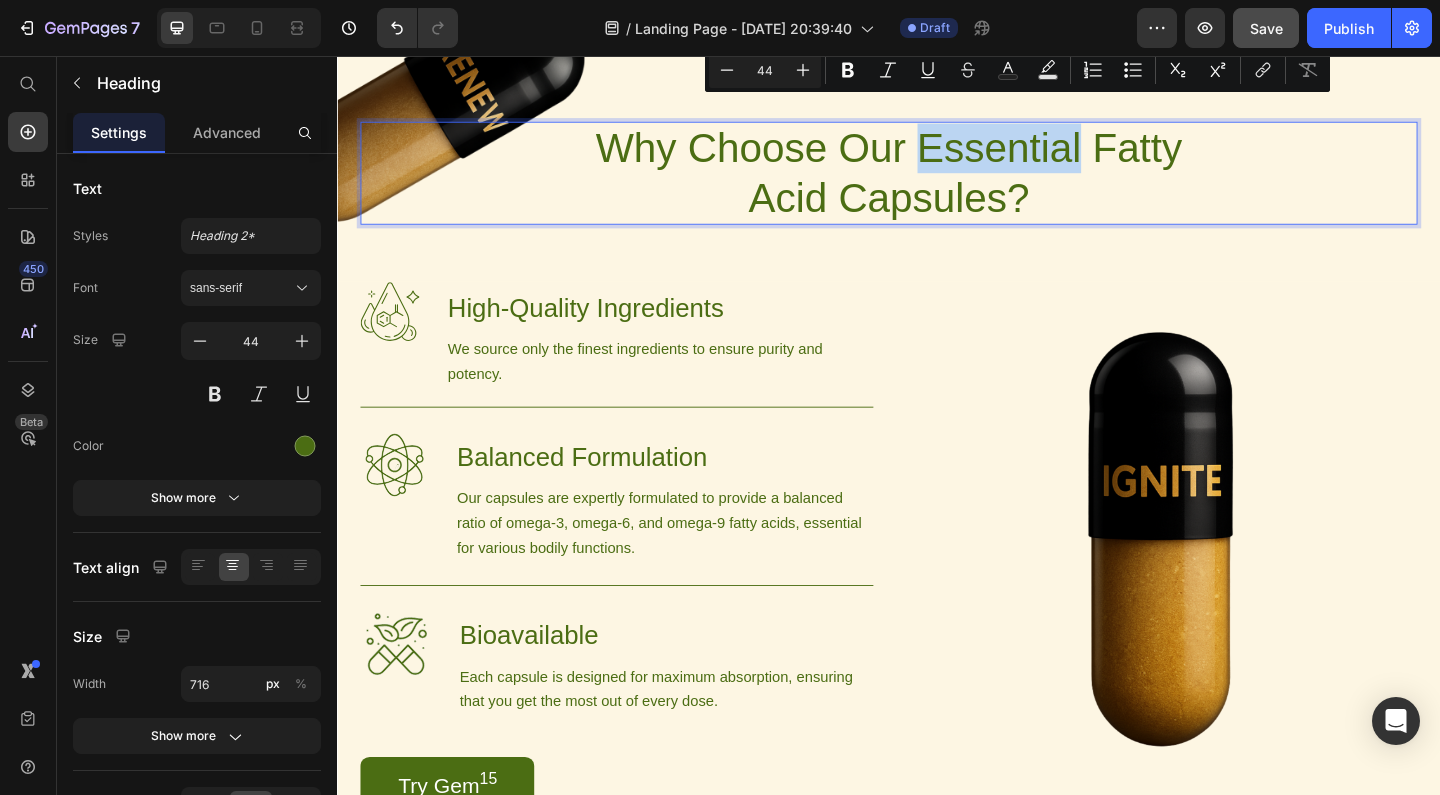click on "Why Choose Our Essential Fatty Acid Capsules?" at bounding box center (937, 183) 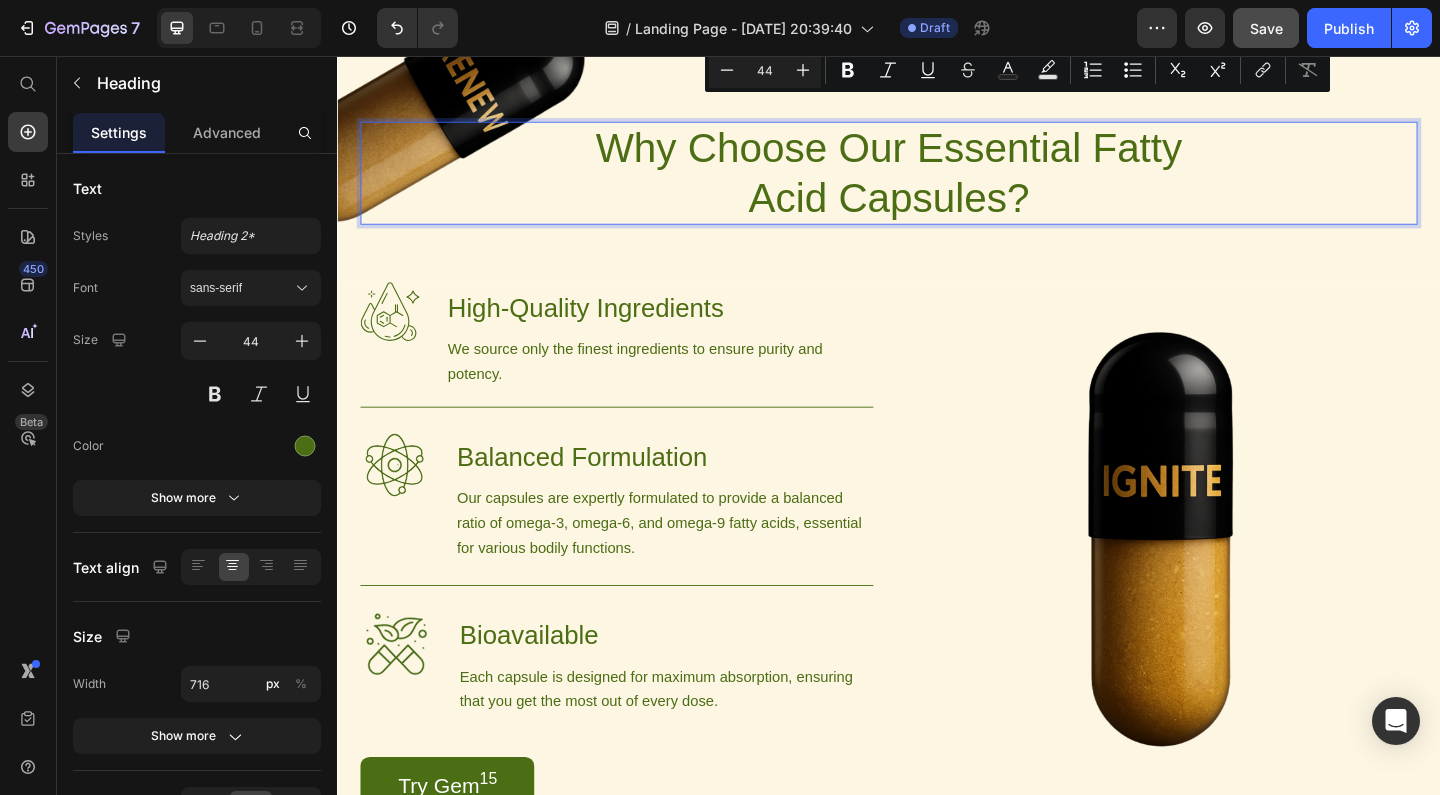 click on "Why Choose Our Essential Fatty Acid Capsules?" at bounding box center [937, 183] 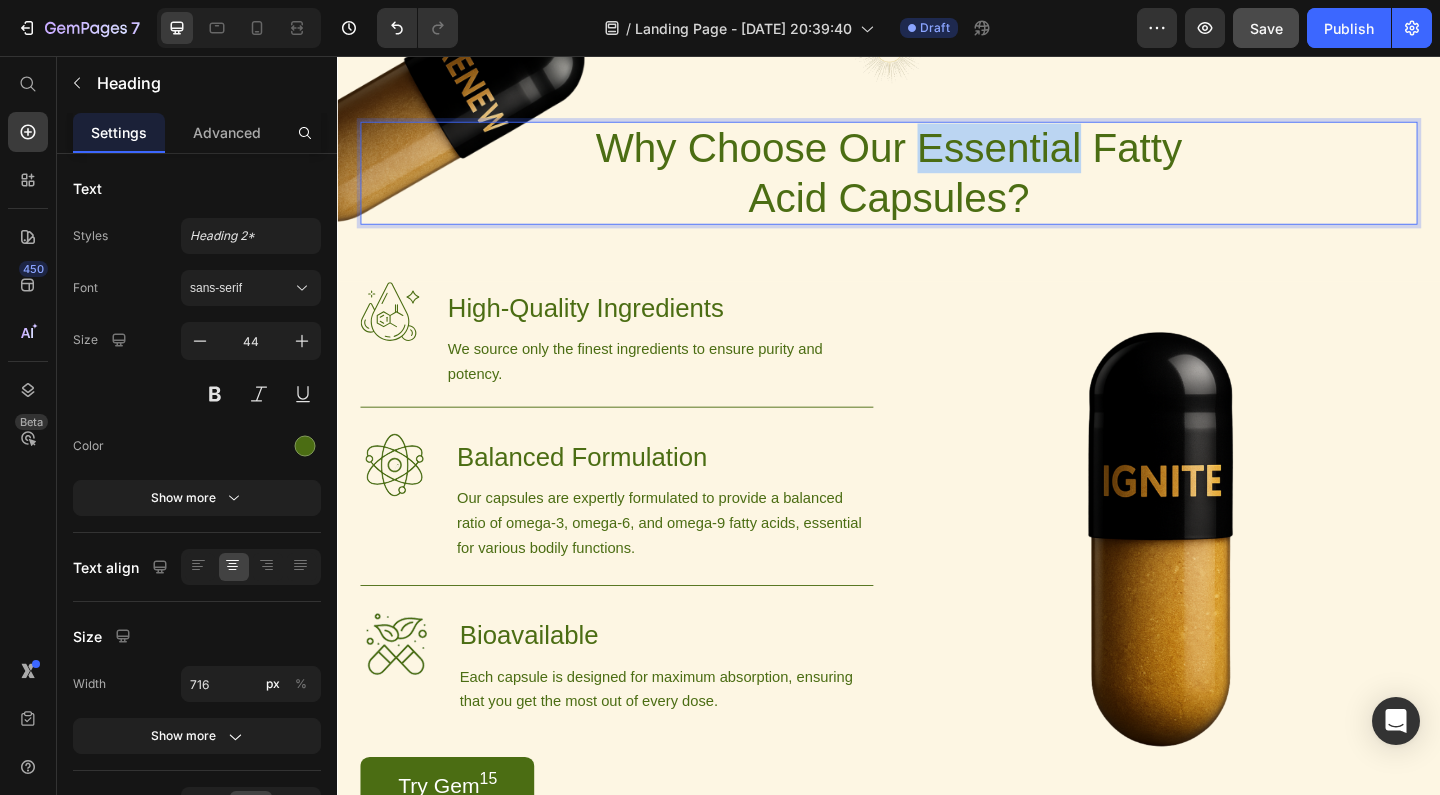 click on "Why Choose Our Essential Fatty Acid Capsules?" at bounding box center [937, 183] 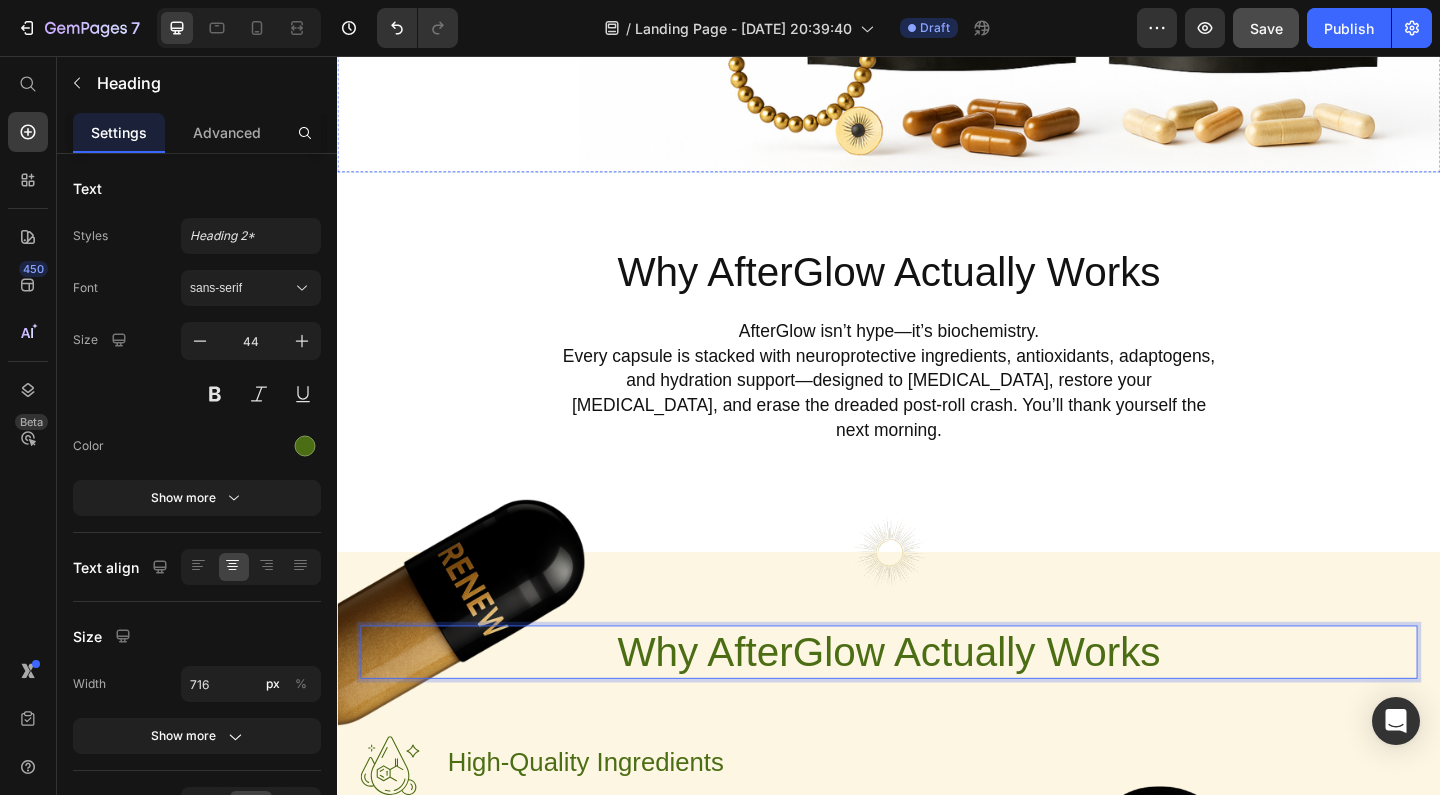 scroll, scrollTop: 949, scrollLeft: 0, axis: vertical 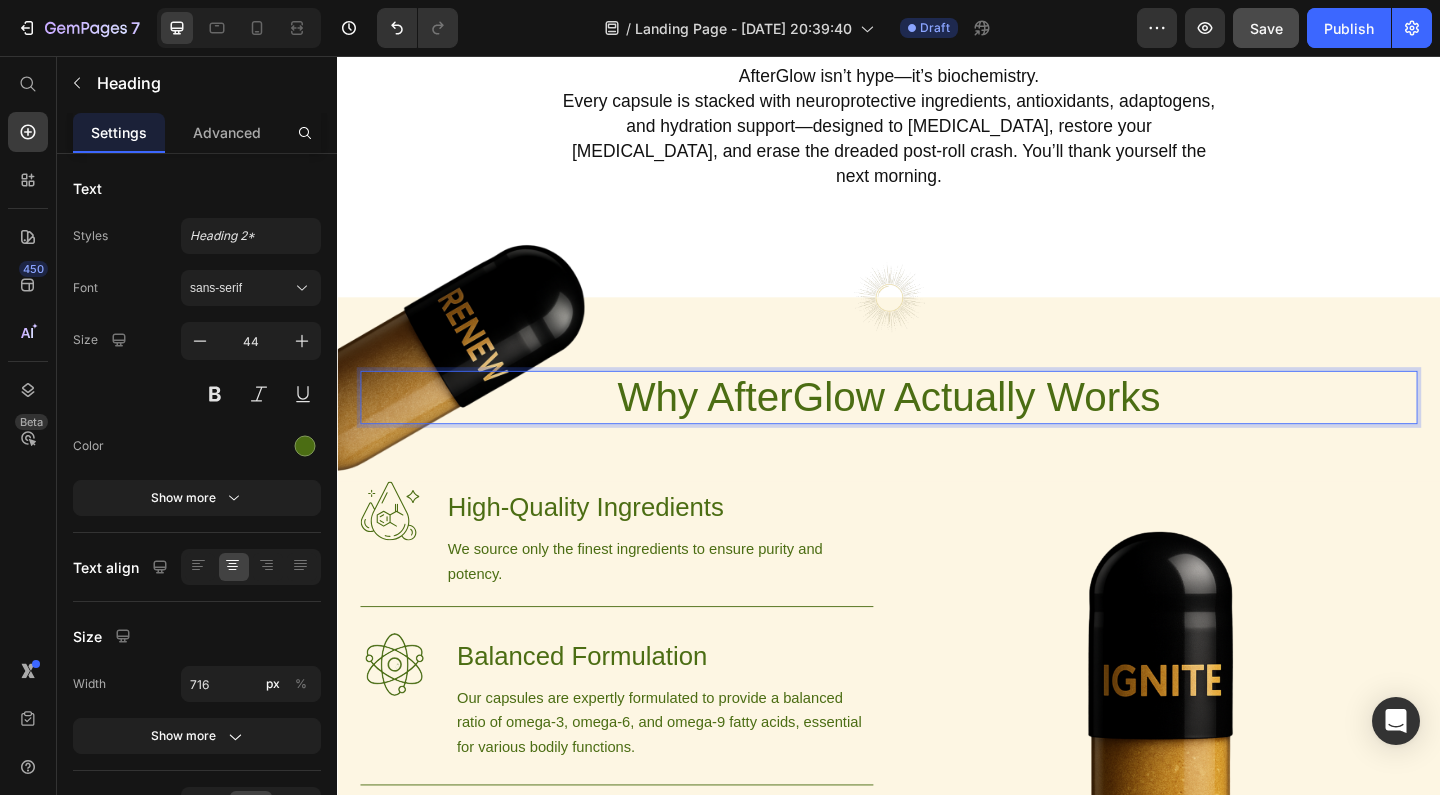 click on "Why AfterGlow Actually Works" at bounding box center (937, 427) 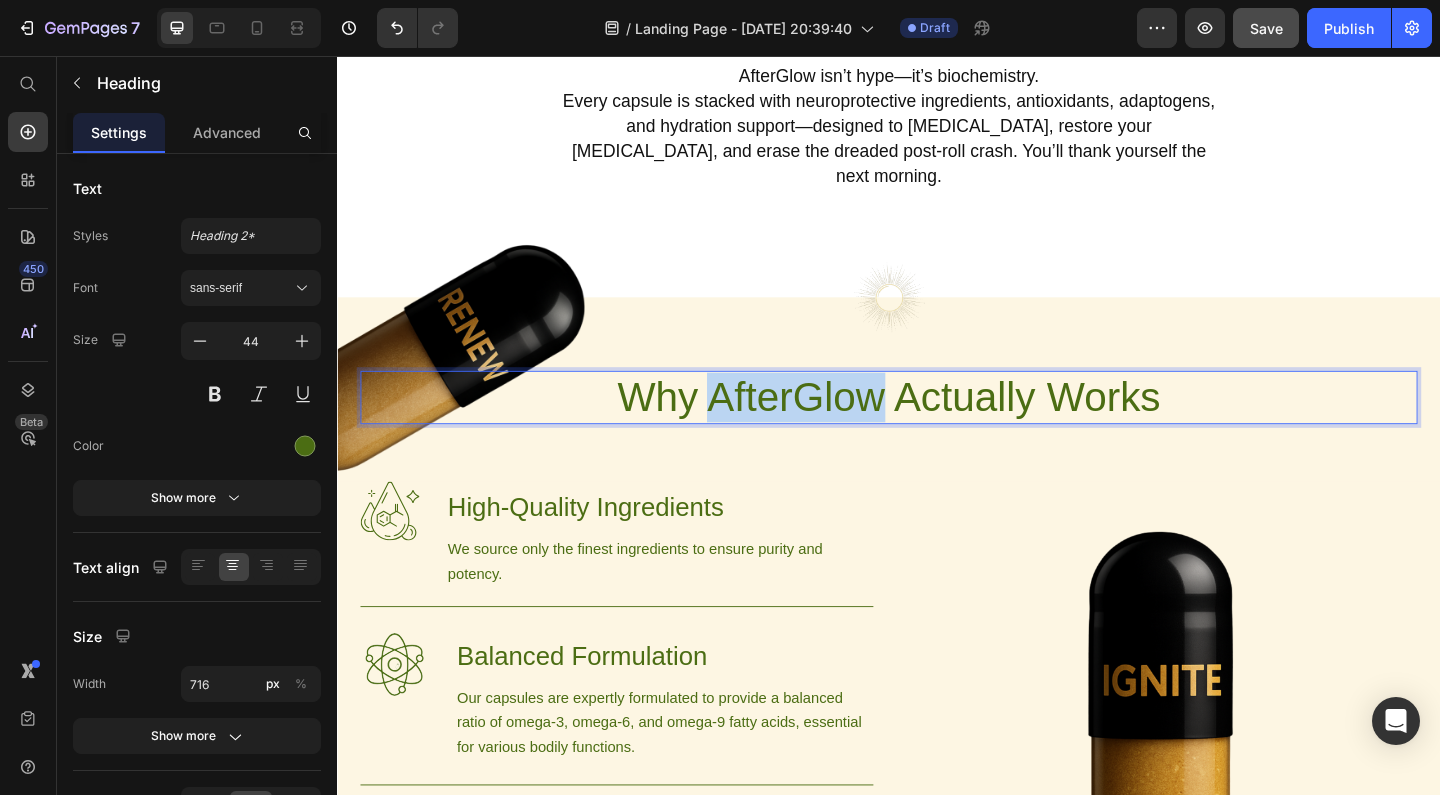 click on "Why AfterGlow Actually Works" at bounding box center (937, 427) 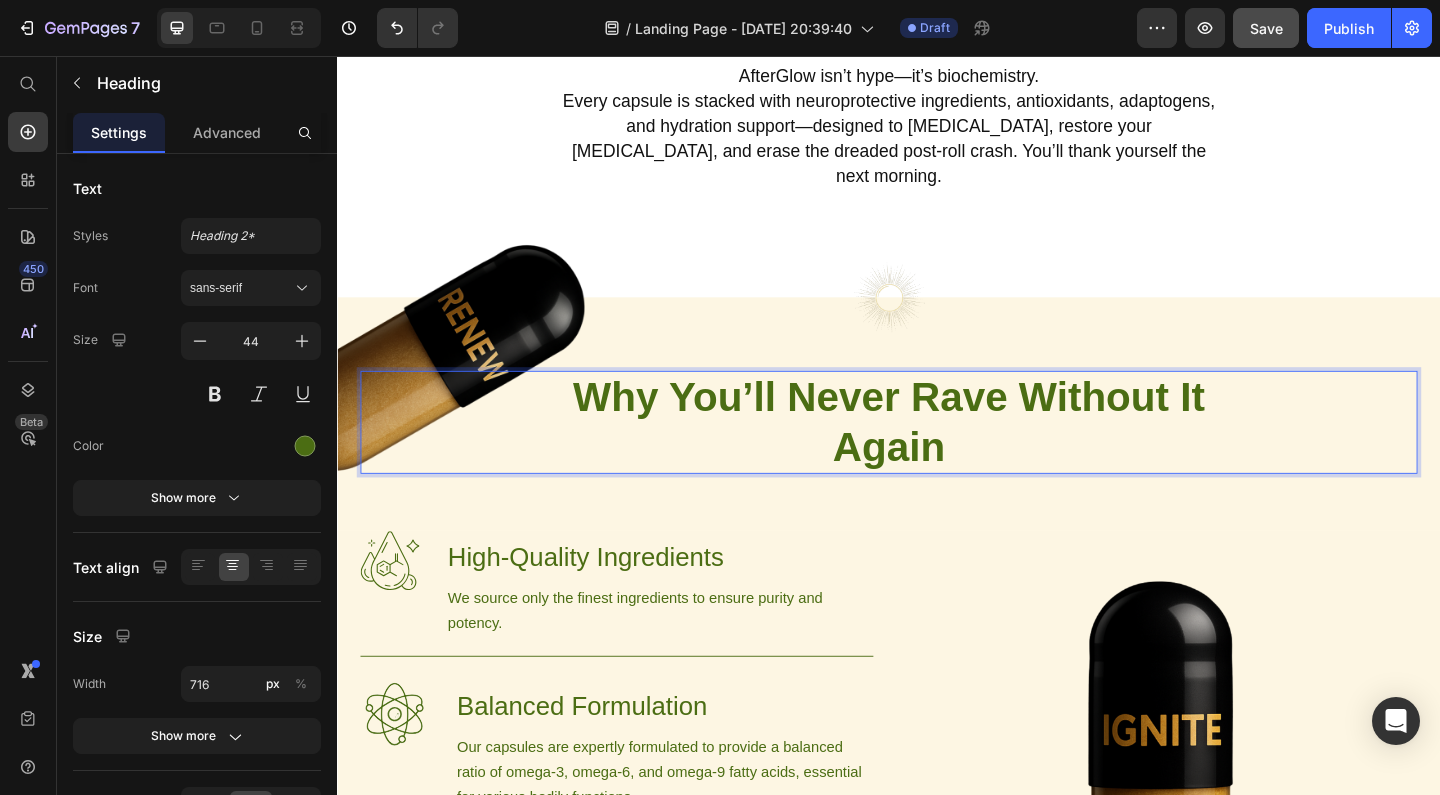 click on "Why You’ll Never Rave Without It Again" at bounding box center (936, 453) 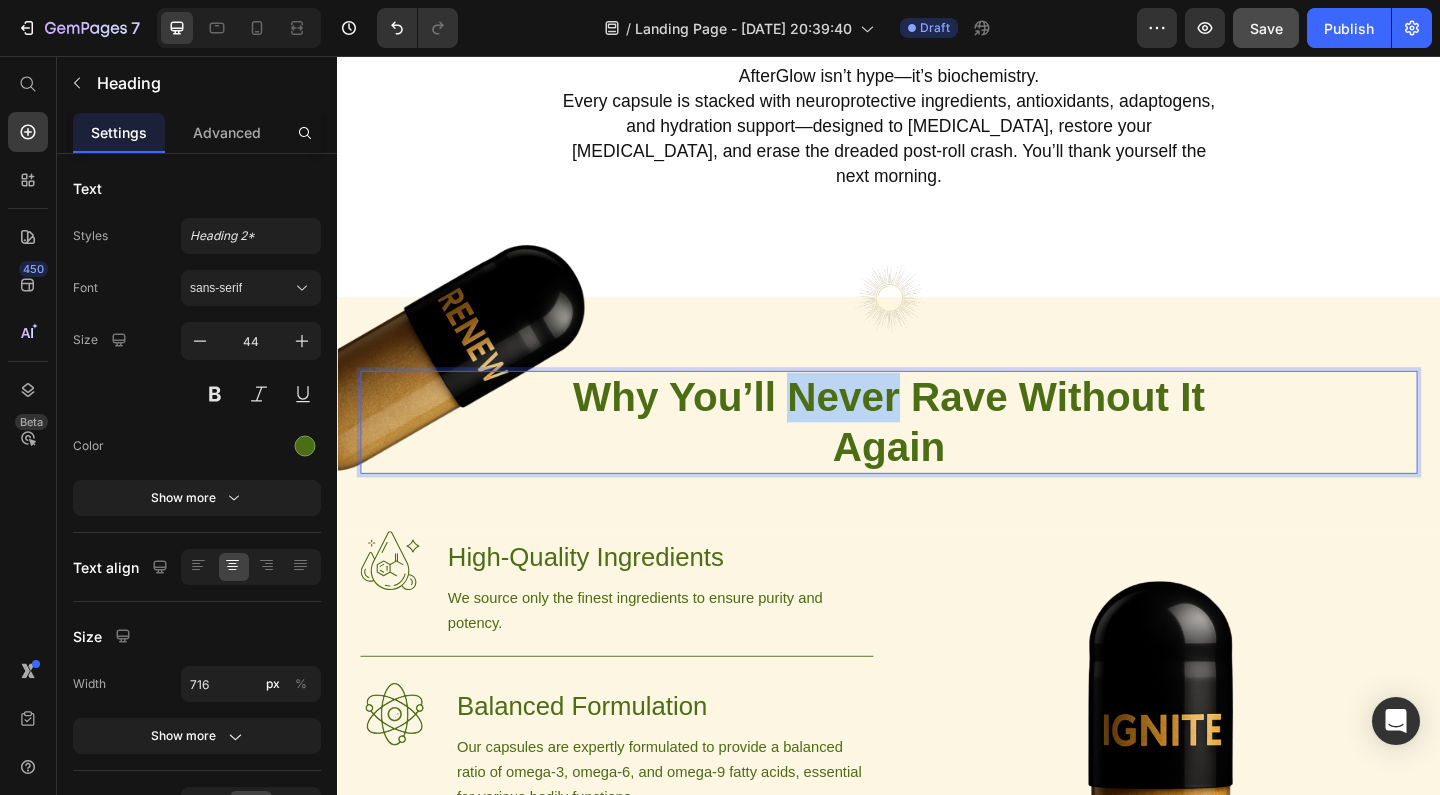 click on "Why You’ll Never Rave Without It Again" at bounding box center (936, 453) 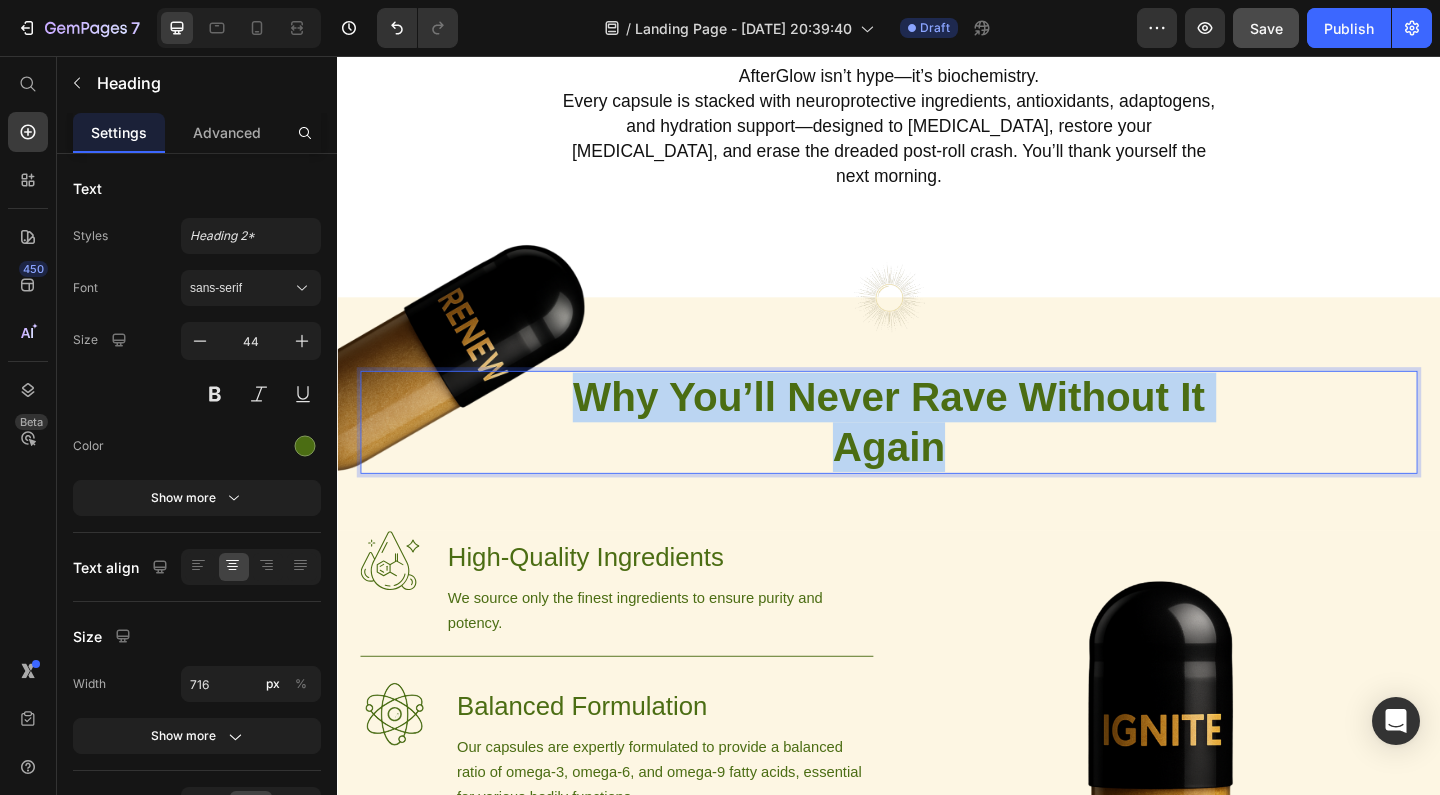 click on "Why You’ll Never Rave Without It Again" at bounding box center [936, 453] 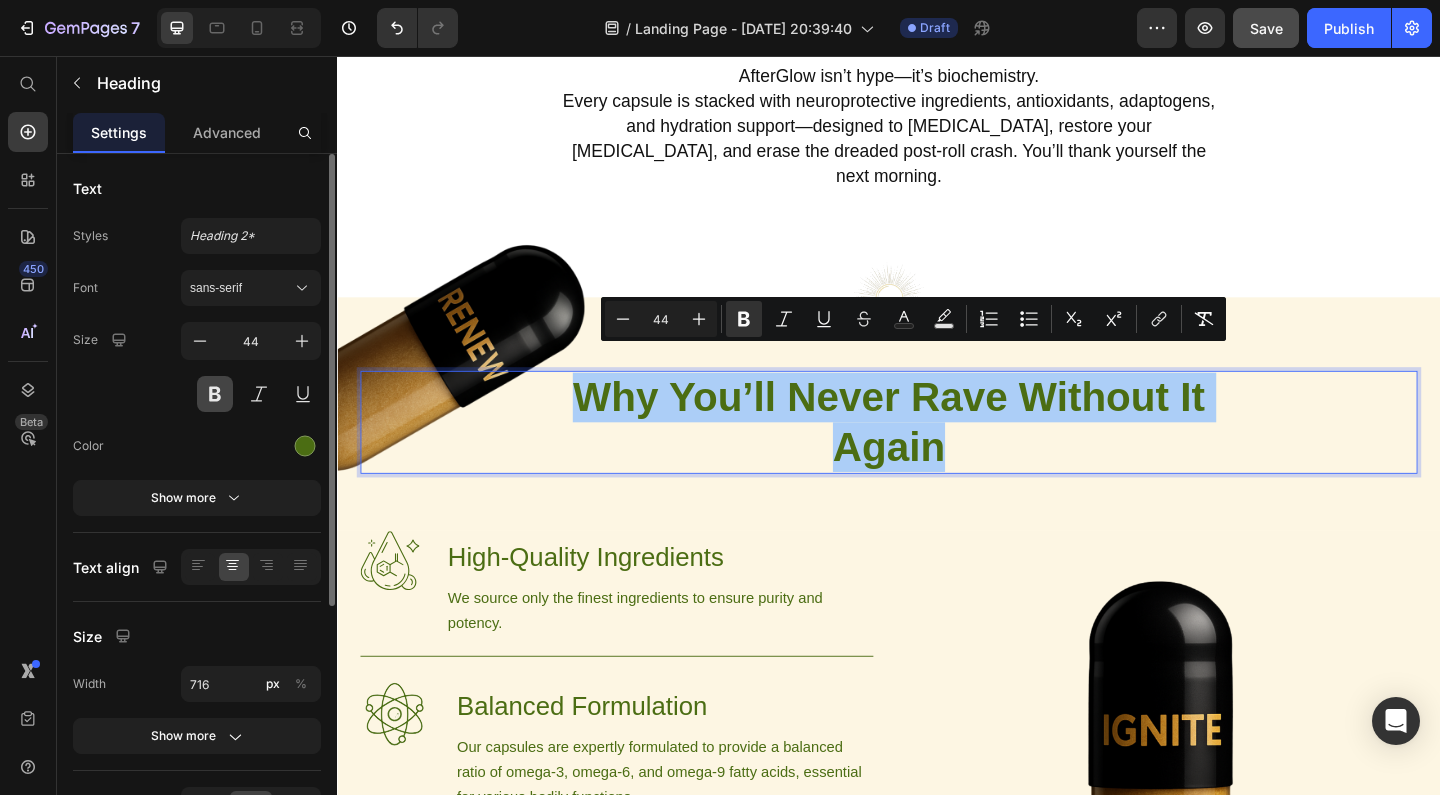 click at bounding box center (215, 394) 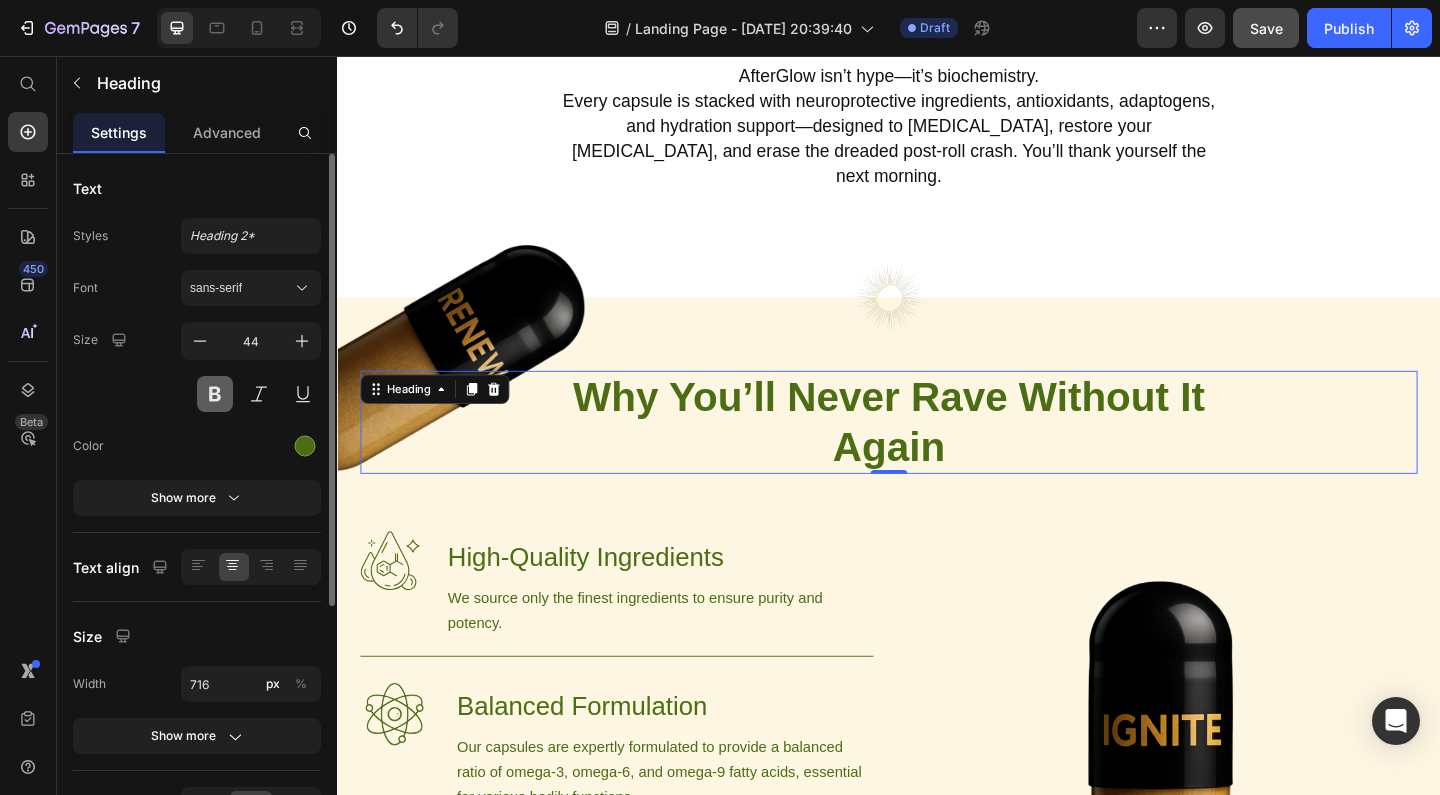 click at bounding box center [215, 394] 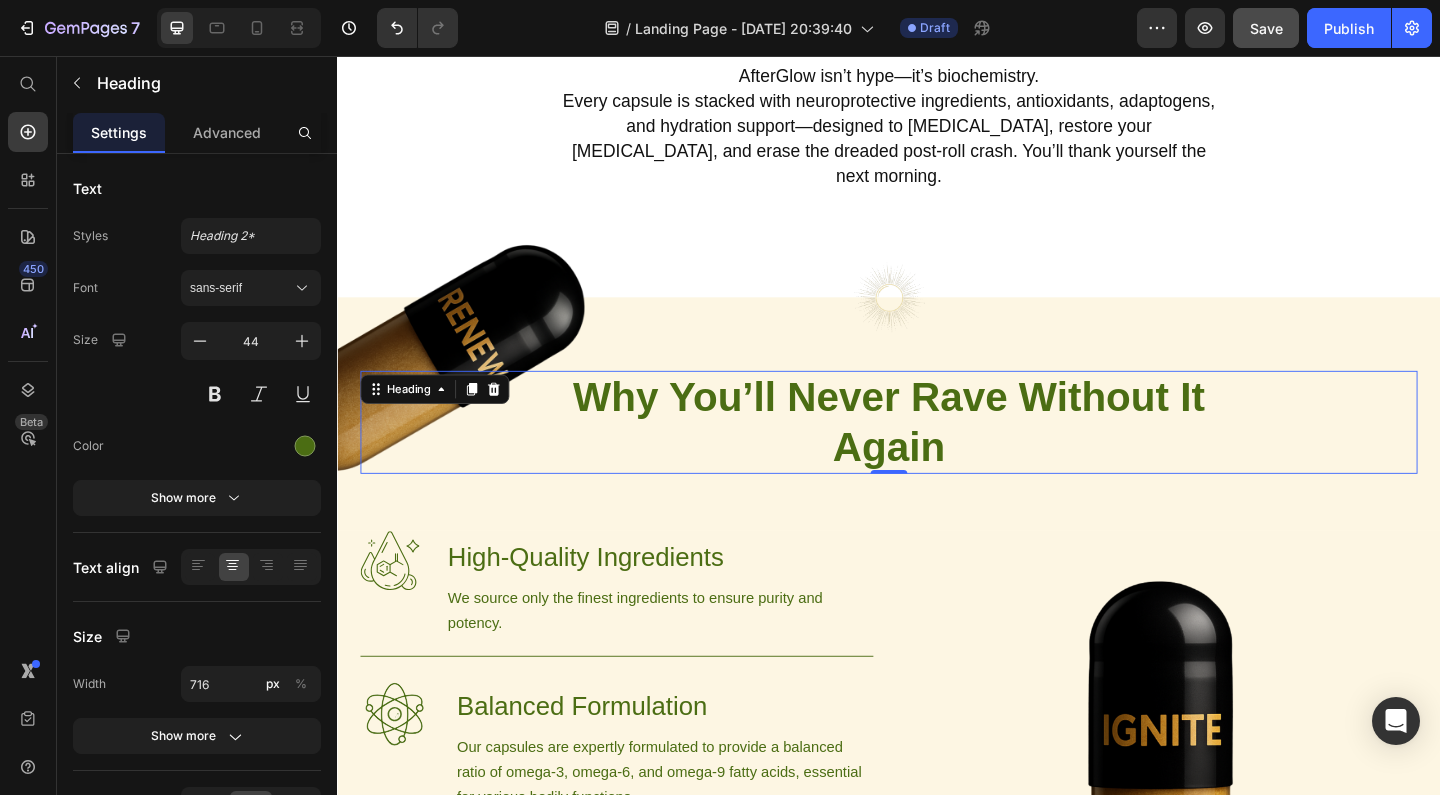 click on "Why You’ll Never Rave Without It Again" at bounding box center (936, 453) 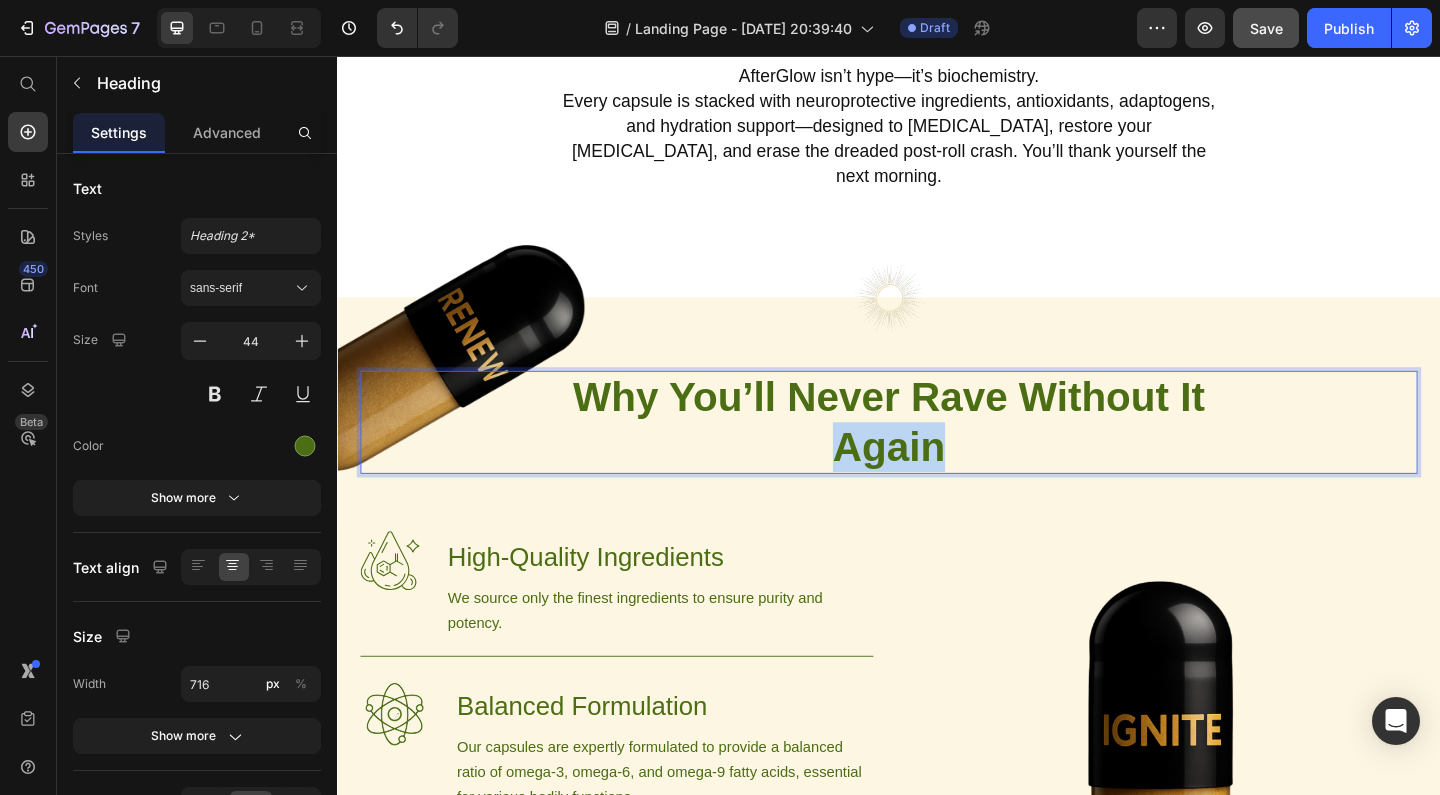 click on "Why You’ll Never Rave Without It Again" at bounding box center [936, 453] 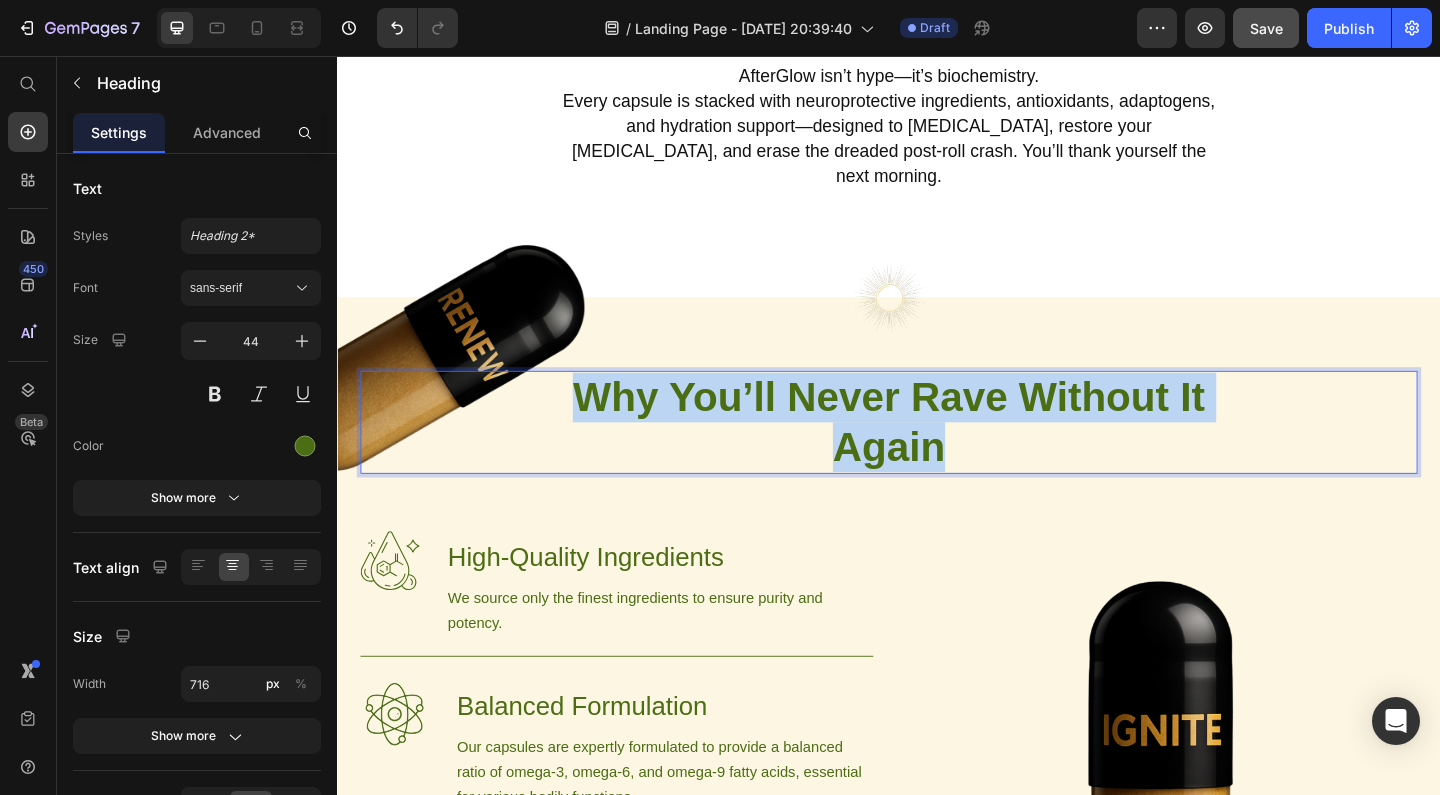 click on "Why You’ll Never Rave Without It Again" at bounding box center [936, 453] 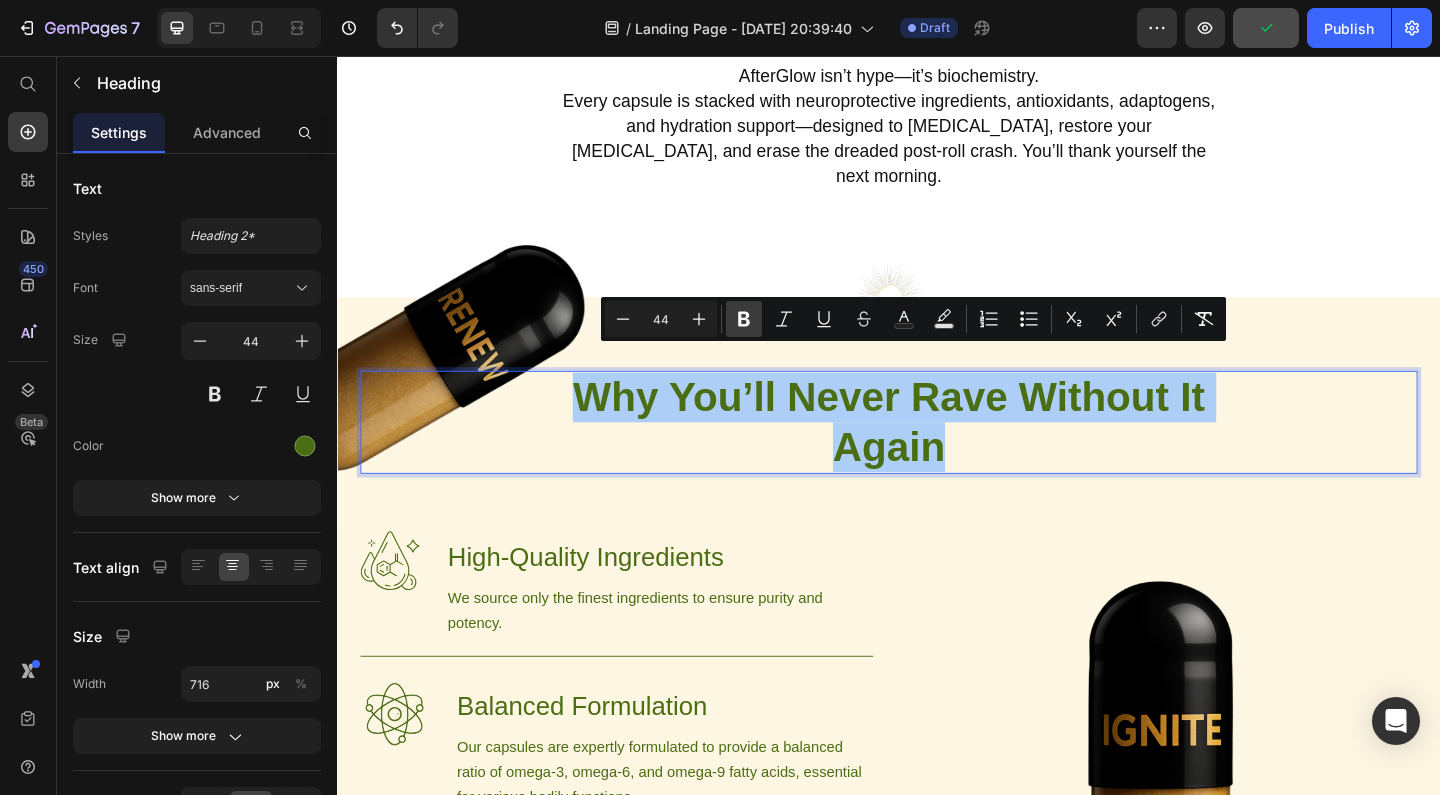 click 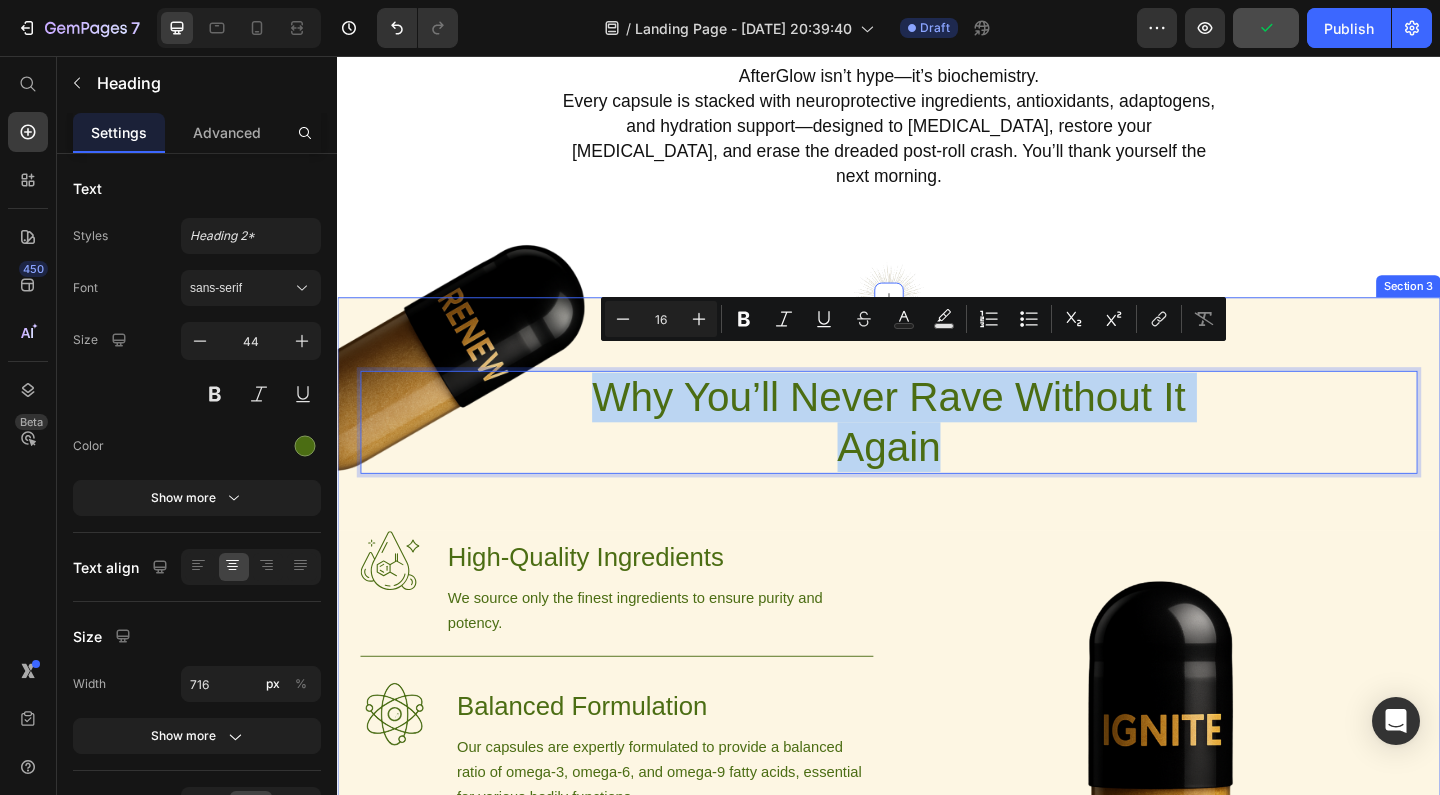 click on "Image Image Why You’ll Never Rave Without It Again Heading   0 Row Image High-Quality Ingredients Heading We source only the finest ingredients to ensure purity and potency. Text Block Row Image Balanced Formulation Heading Our capsules are expertly formulated to provide a balanced ratio of omega-3, omega-6, and omega-9 fatty acids, essential for various bodily functions. Text Block Row Image Bioavailable Heading Each capsule is designed for maximum absorption, ensuring that you get the most out of every dose. Text Block Row Try Gem 15 Button Row Image Hero Banner" at bounding box center [937, 861] 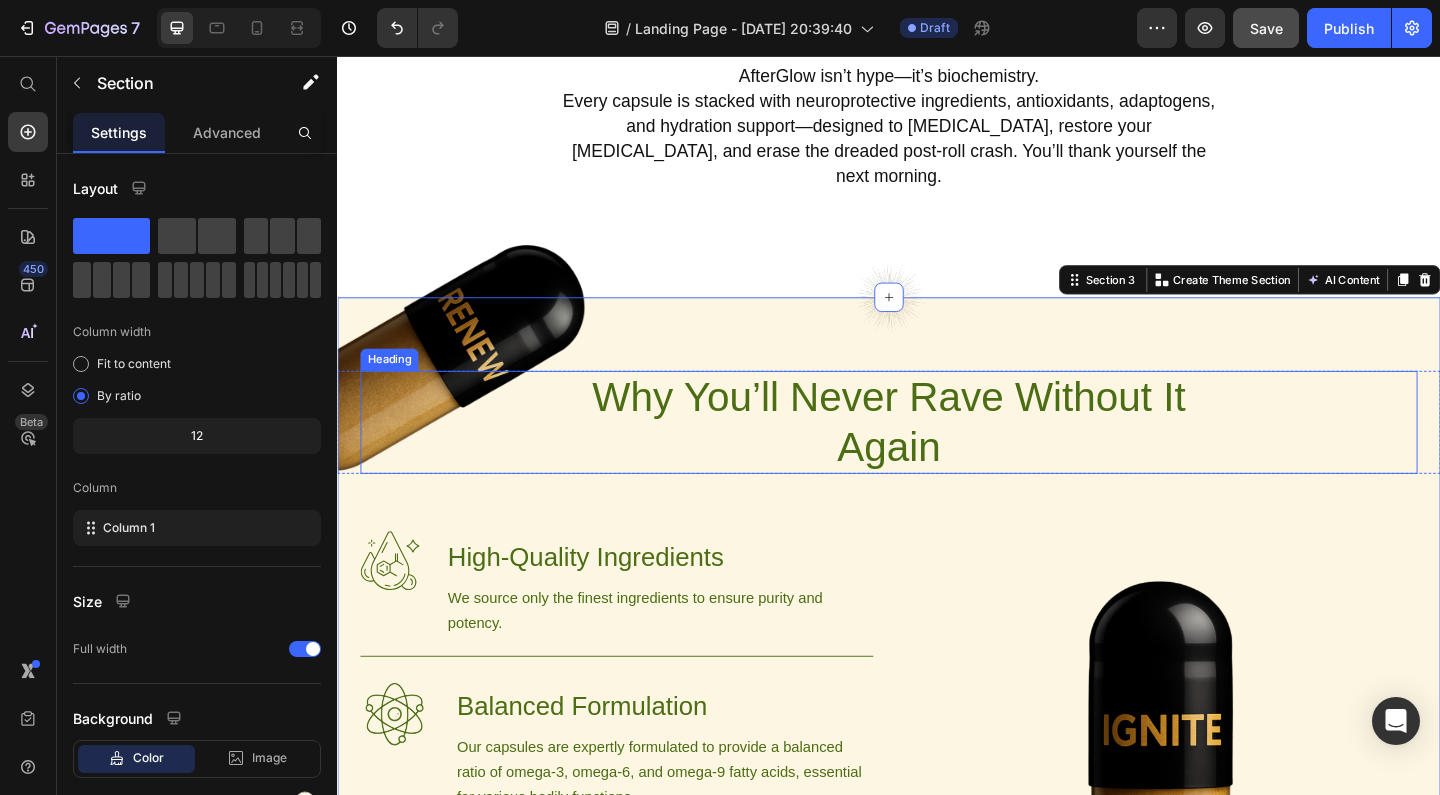 click on "Why You’ll Never Rave Without It Again" at bounding box center [937, 454] 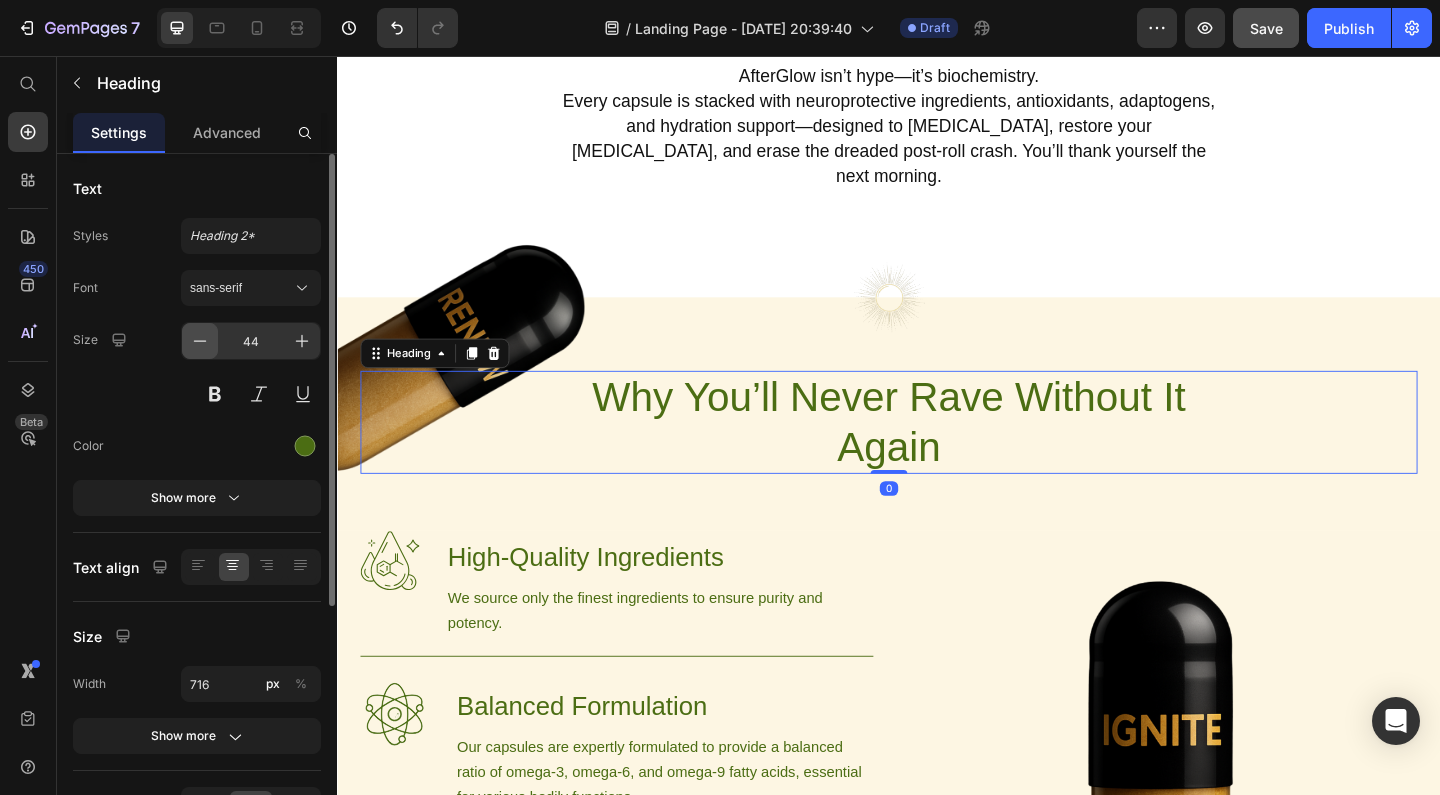 click 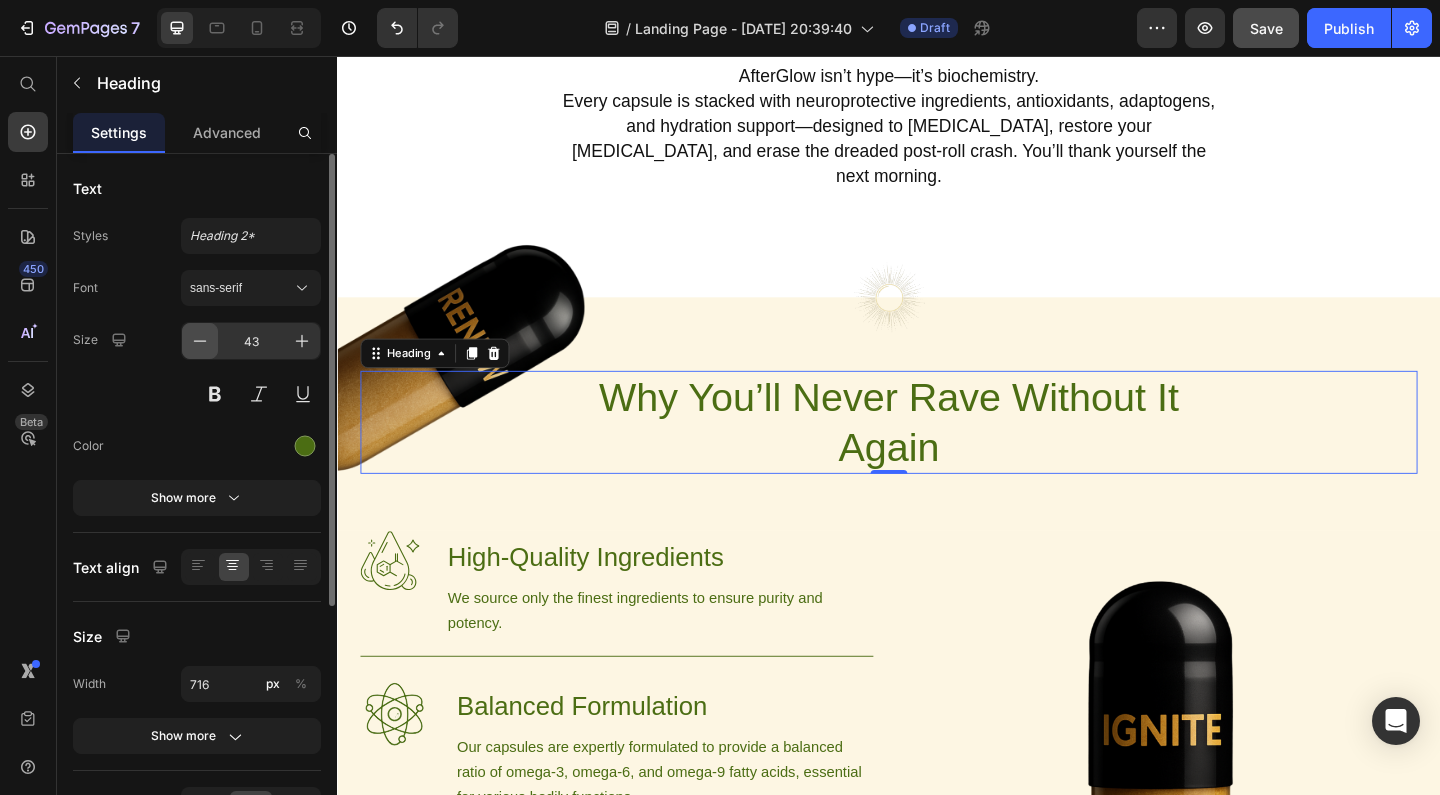 click 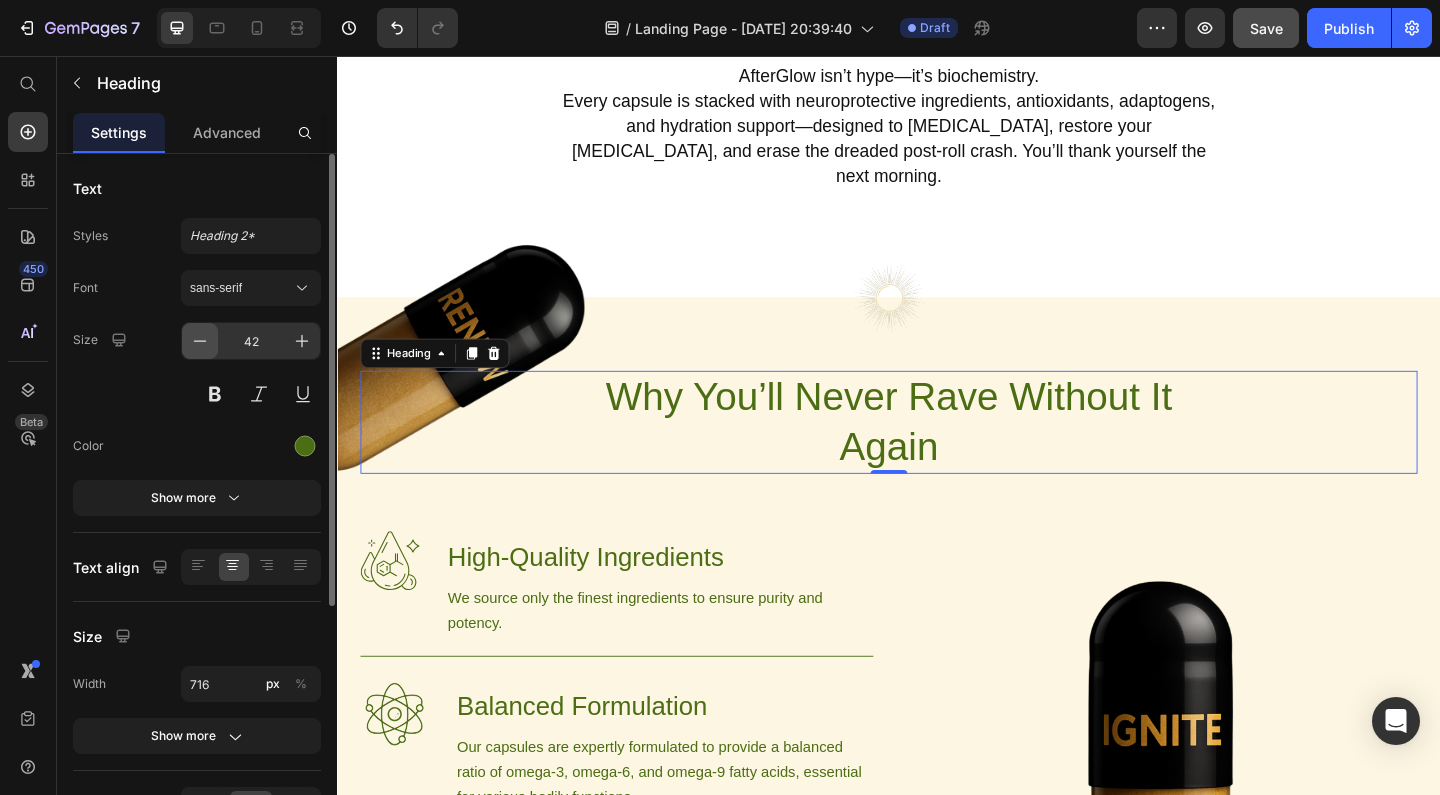 click 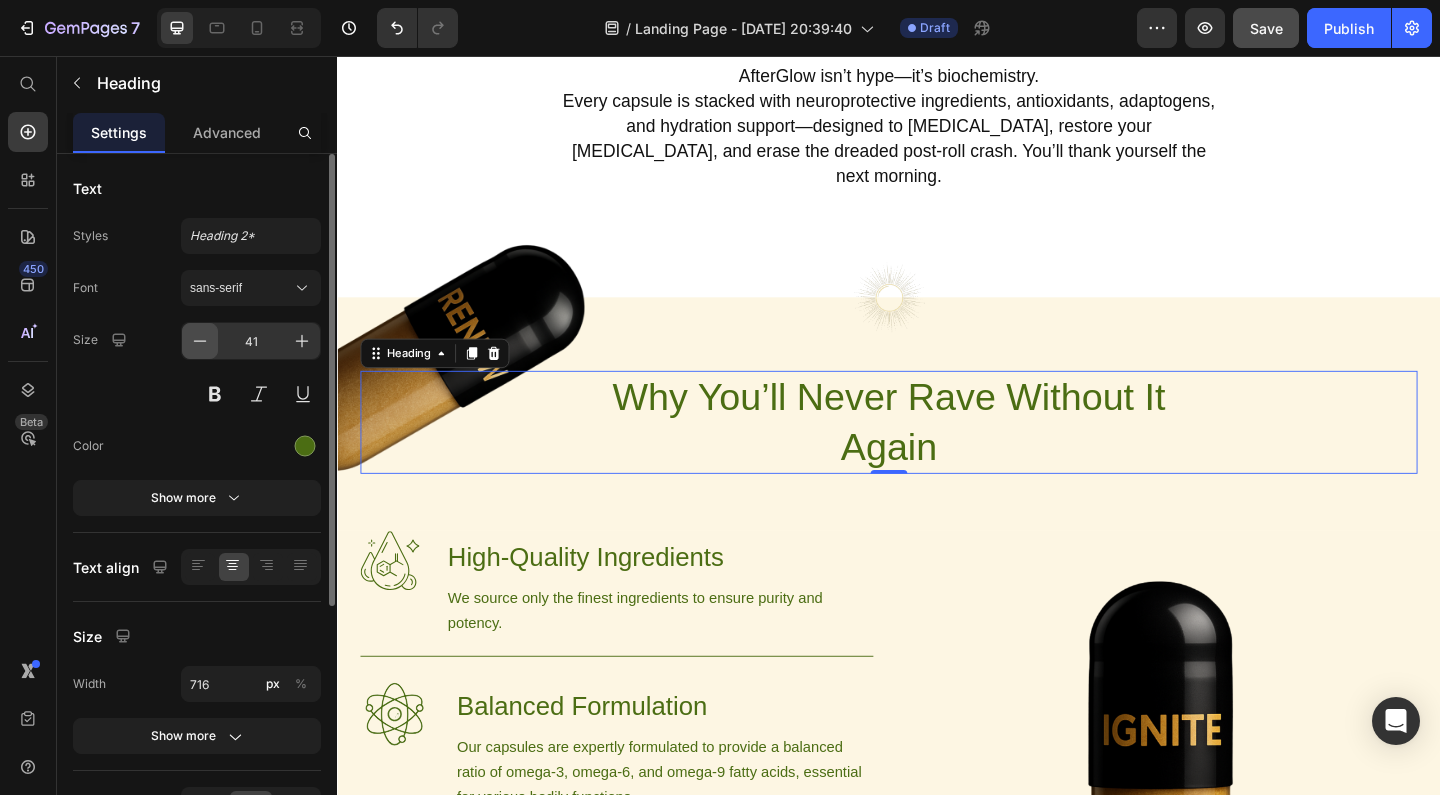 click 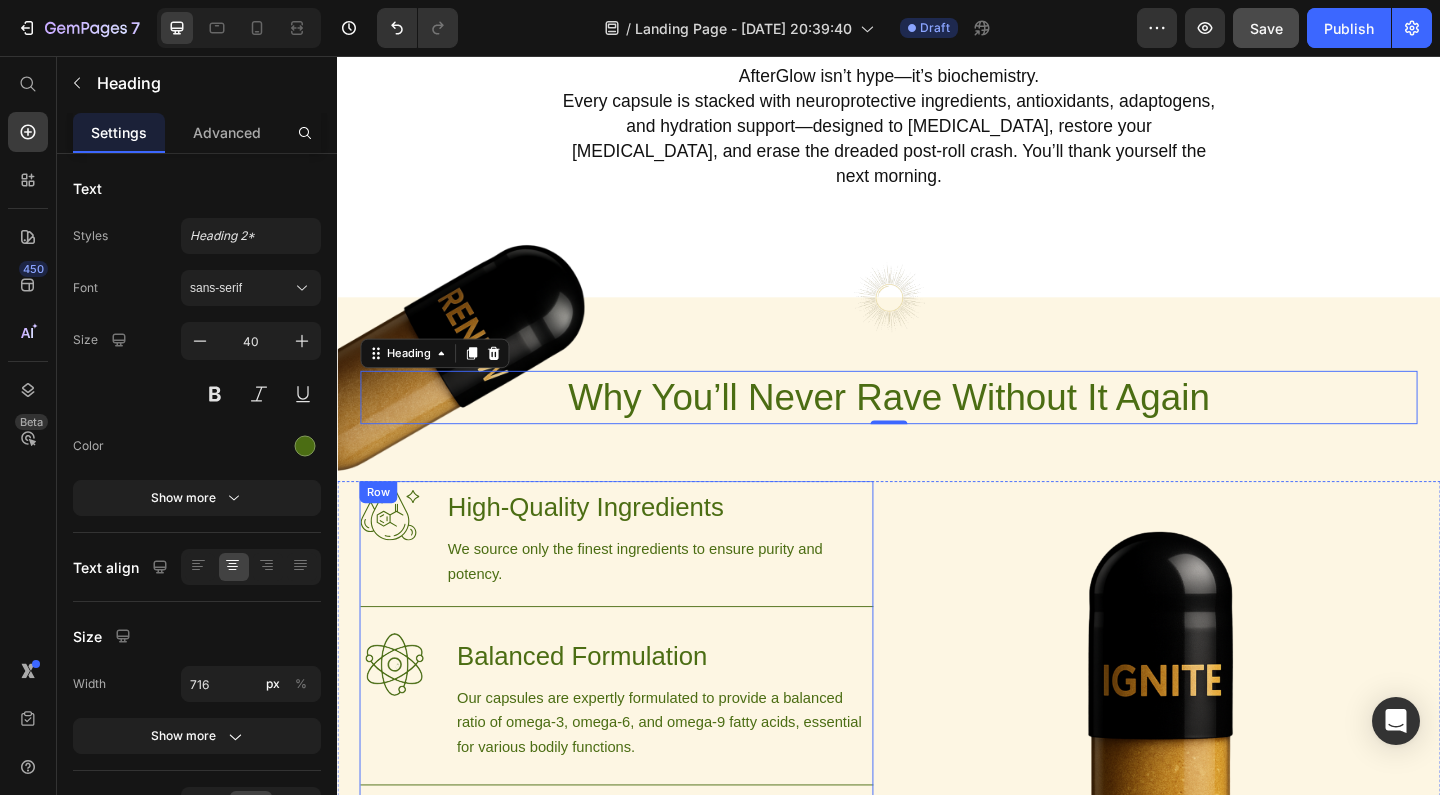 click on "Image High-Quality Ingredients Heading We source only the finest ingredients to ensure purity and potency. Text Block Row Image Balanced Formulation Heading Our capsules are expertly formulated to provide a balanced ratio of omega-3, omega-6, and omega-9 fatty acids, essential for various bodily functions. Text Block Row Image Bioavailable Heading Each capsule is designed for maximum absorption, ensuring that you get the most out of every dose. Text Block Row Try Gem 15 Button" at bounding box center (641, 808) 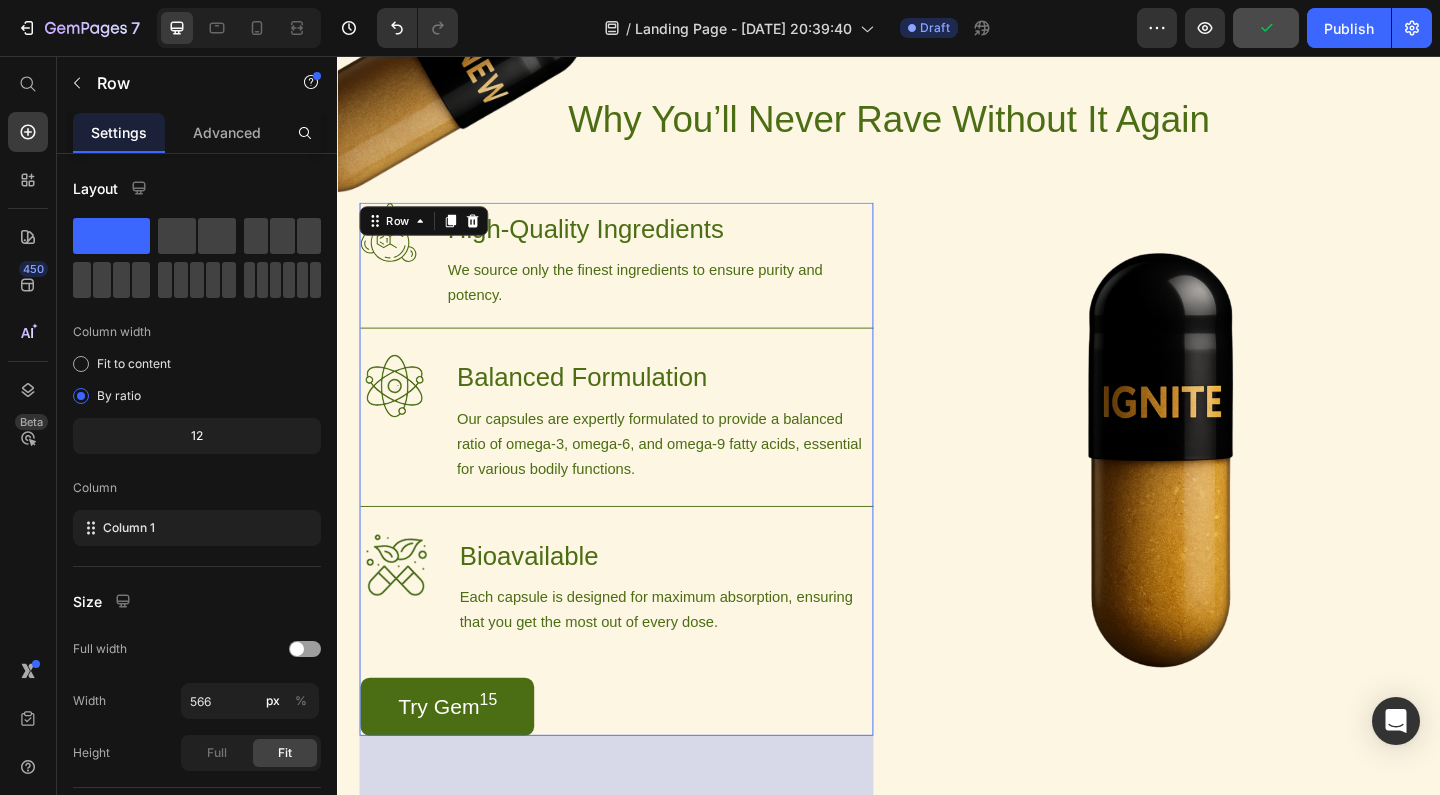 scroll, scrollTop: 1333, scrollLeft: 0, axis: vertical 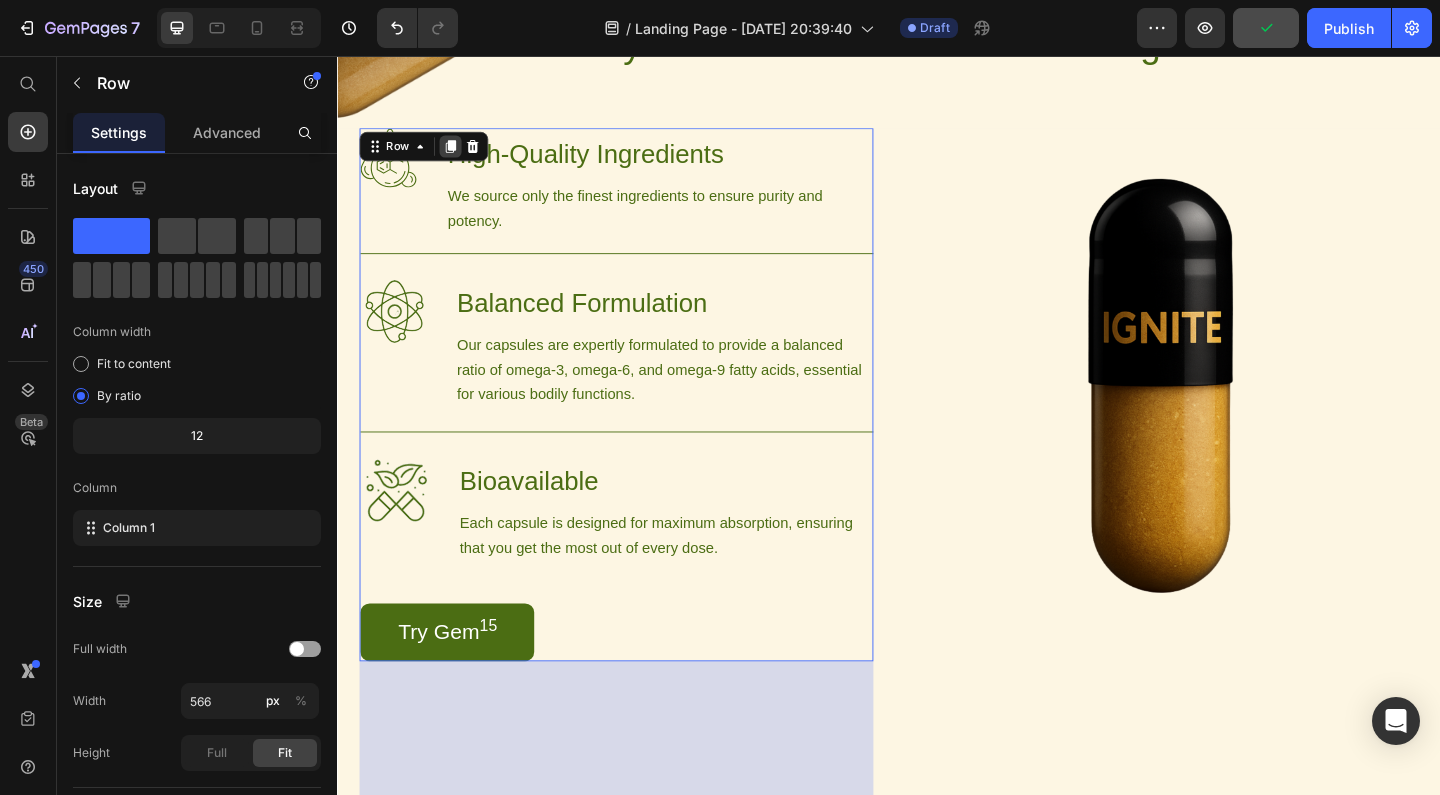 click 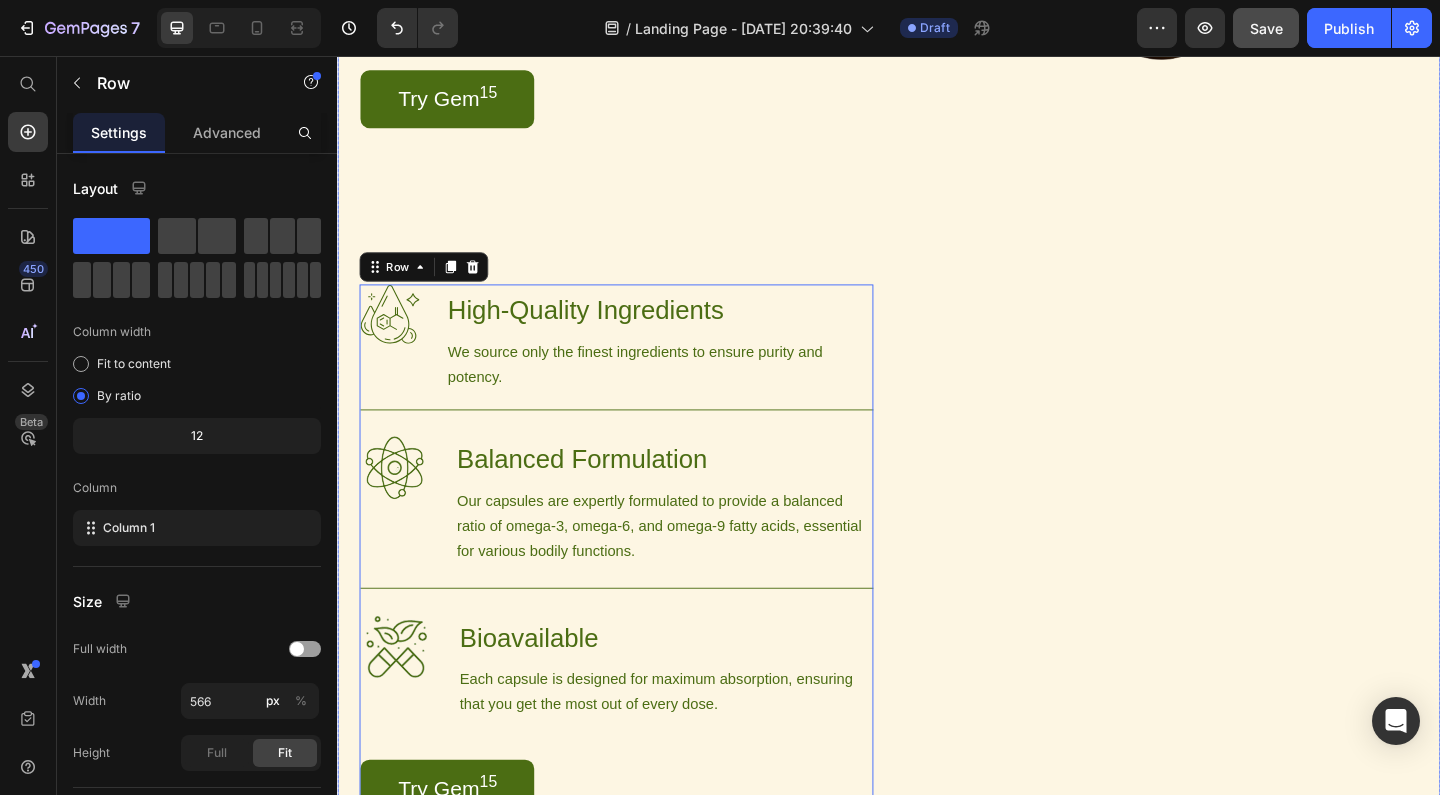 scroll, scrollTop: 1885, scrollLeft: 0, axis: vertical 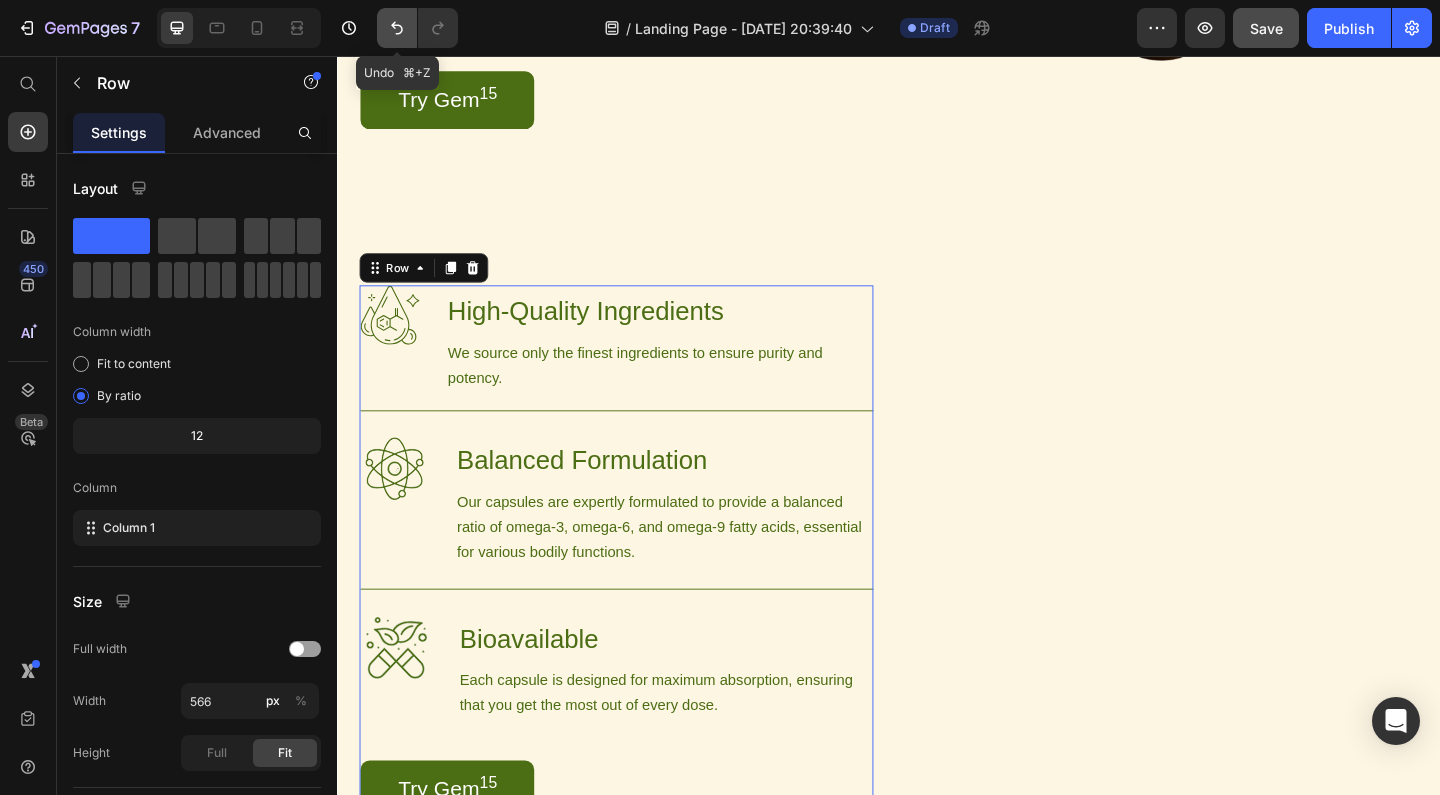 click 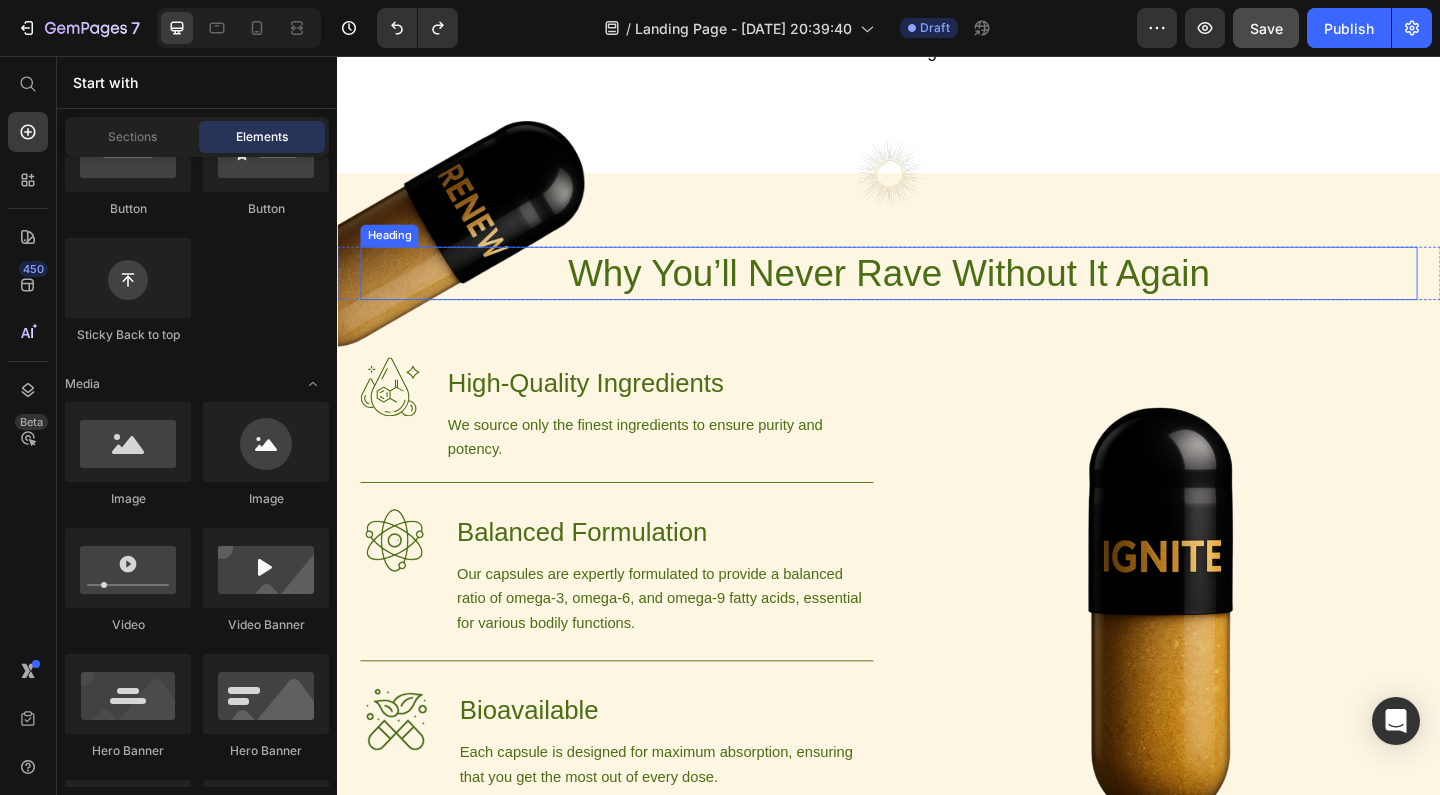 scroll, scrollTop: 1152, scrollLeft: 0, axis: vertical 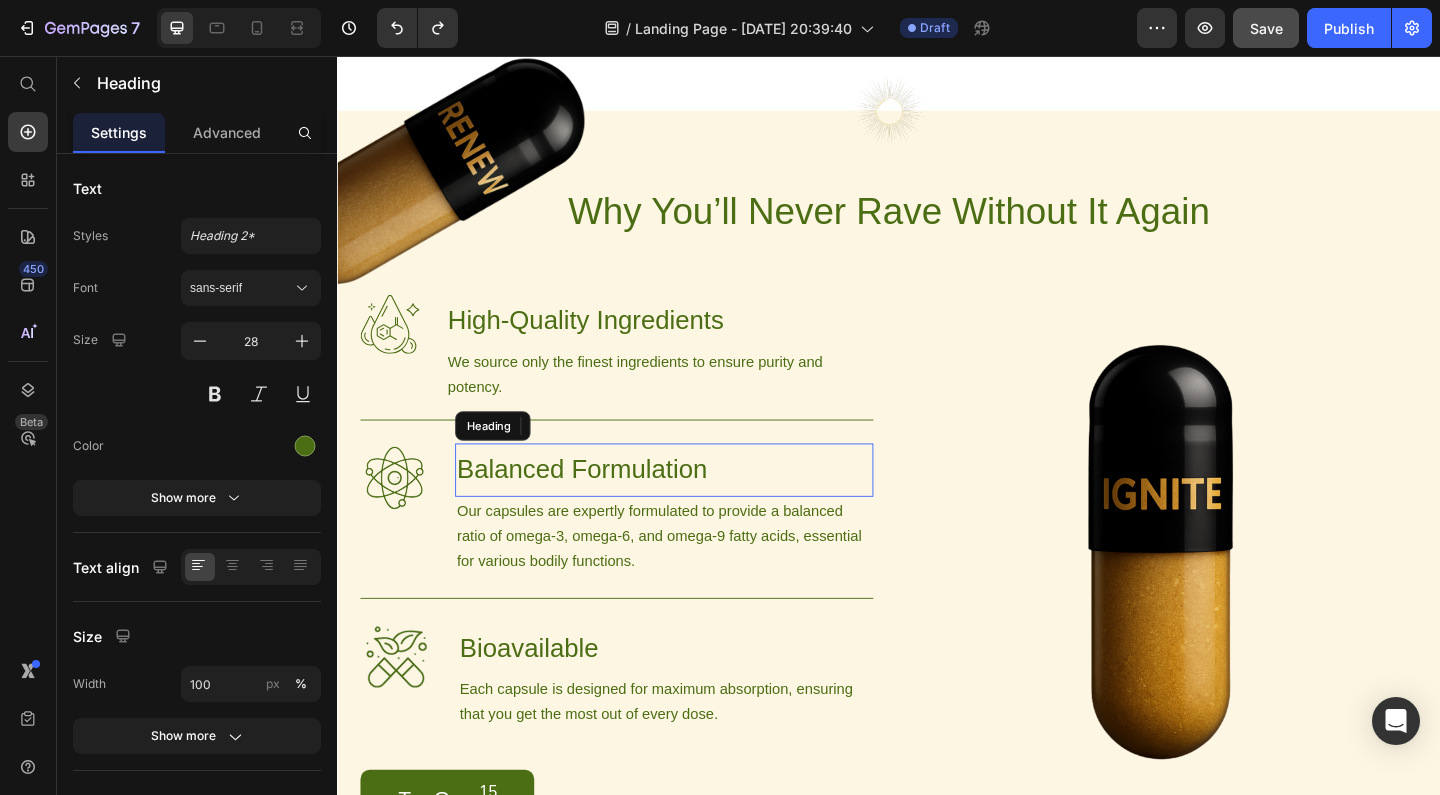 click on "Balanced Formulation" at bounding box center (692, 506) 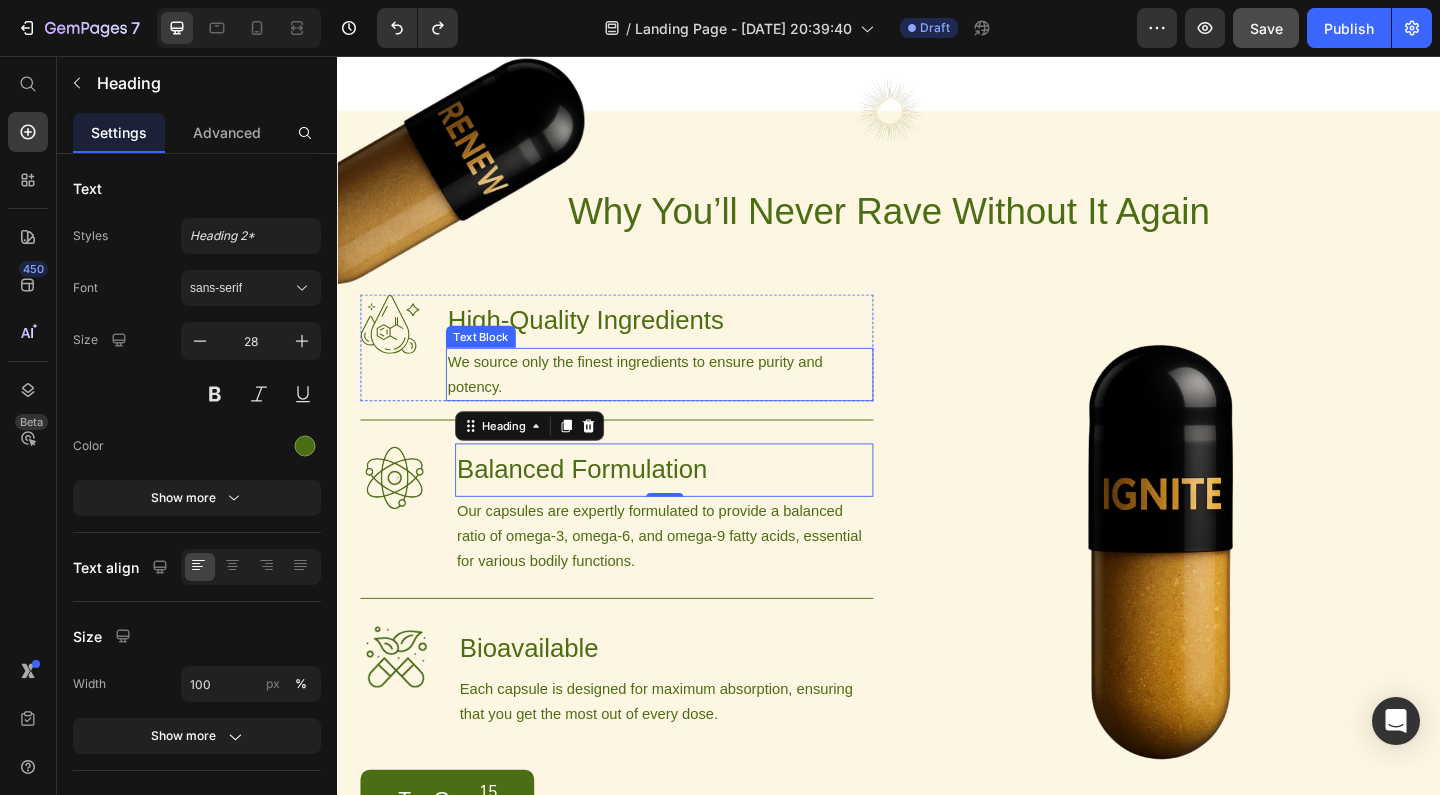 click on "We source only the finest ingredients to ensure purity and potency." at bounding box center (687, 402) 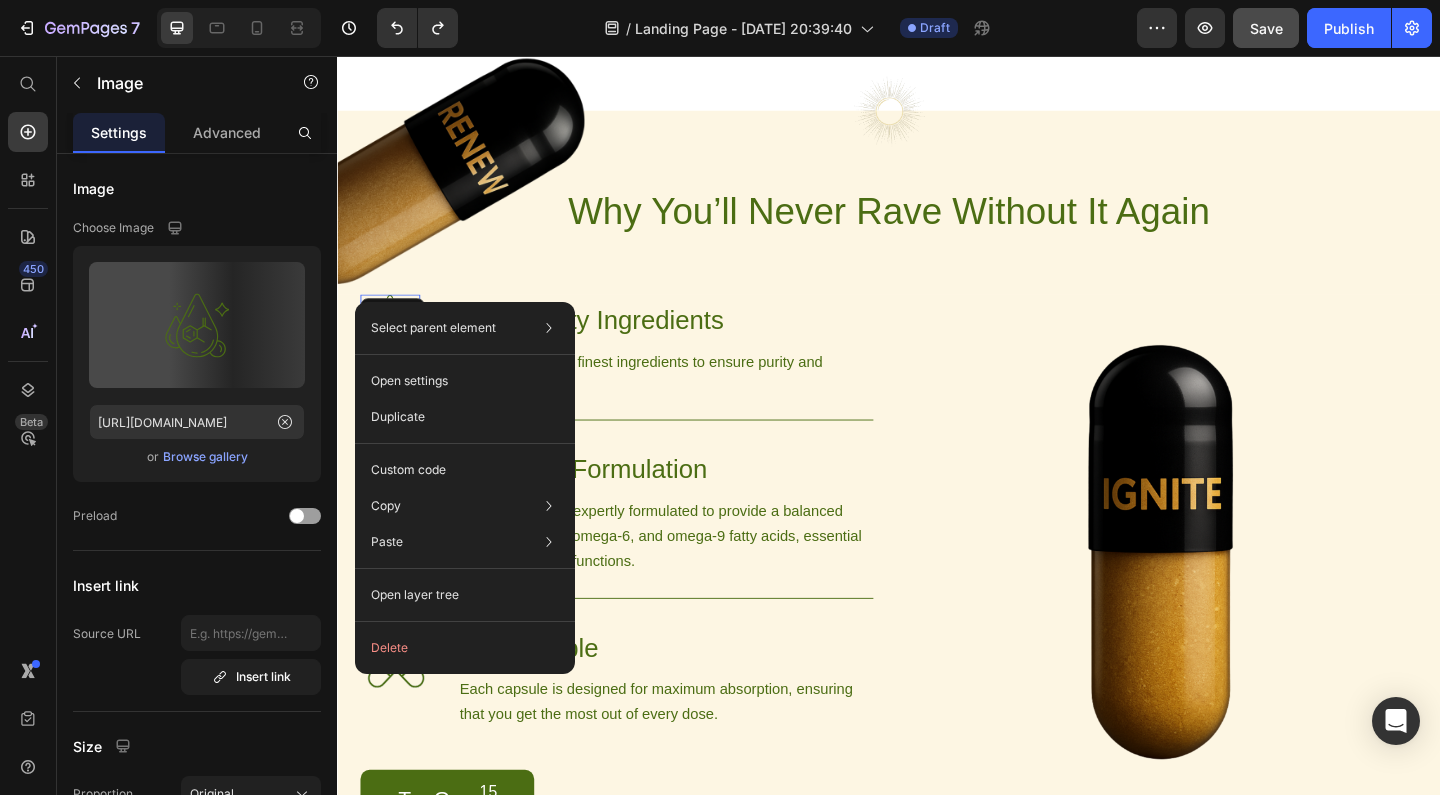 click at bounding box center [394, 347] 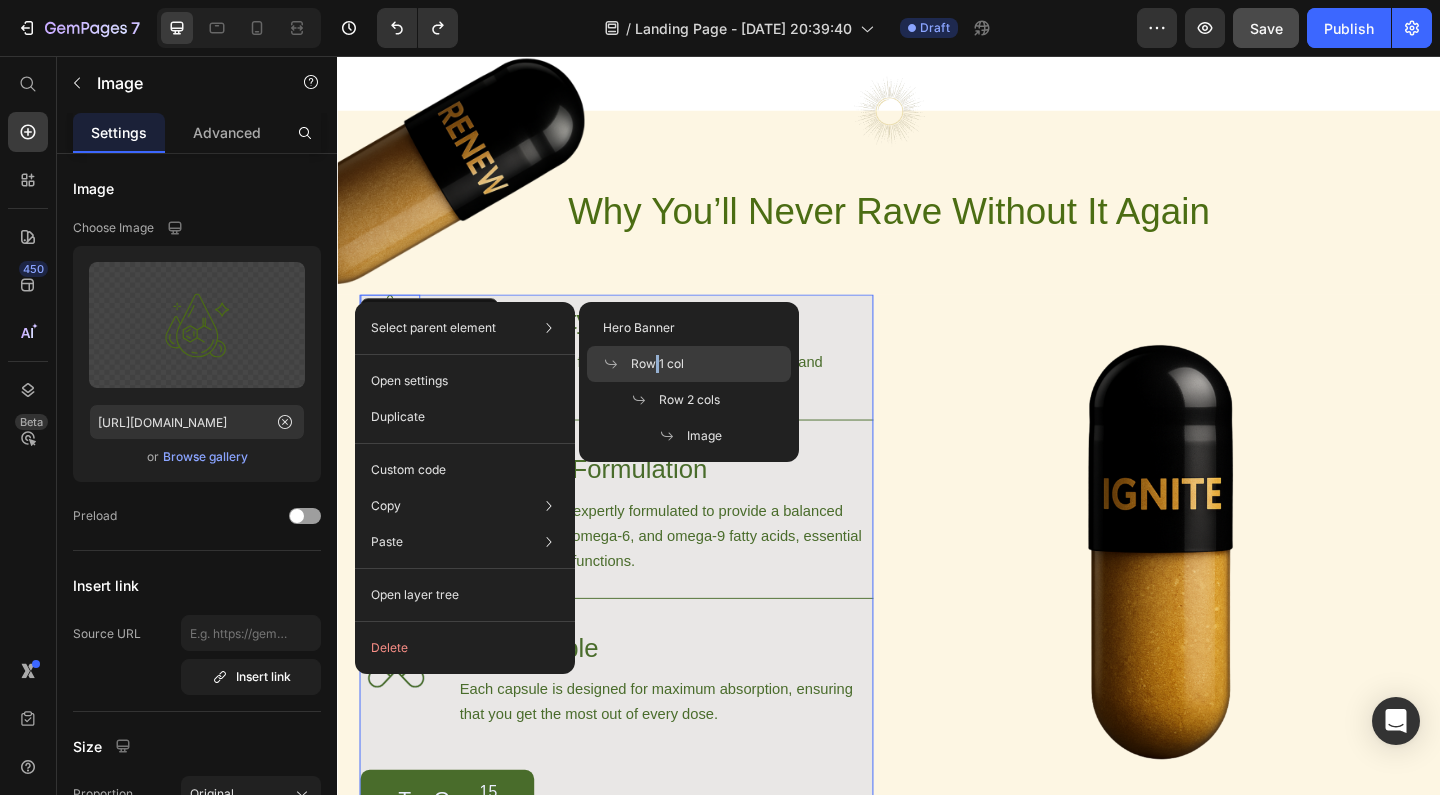 click on "Row 1 col" at bounding box center [657, 364] 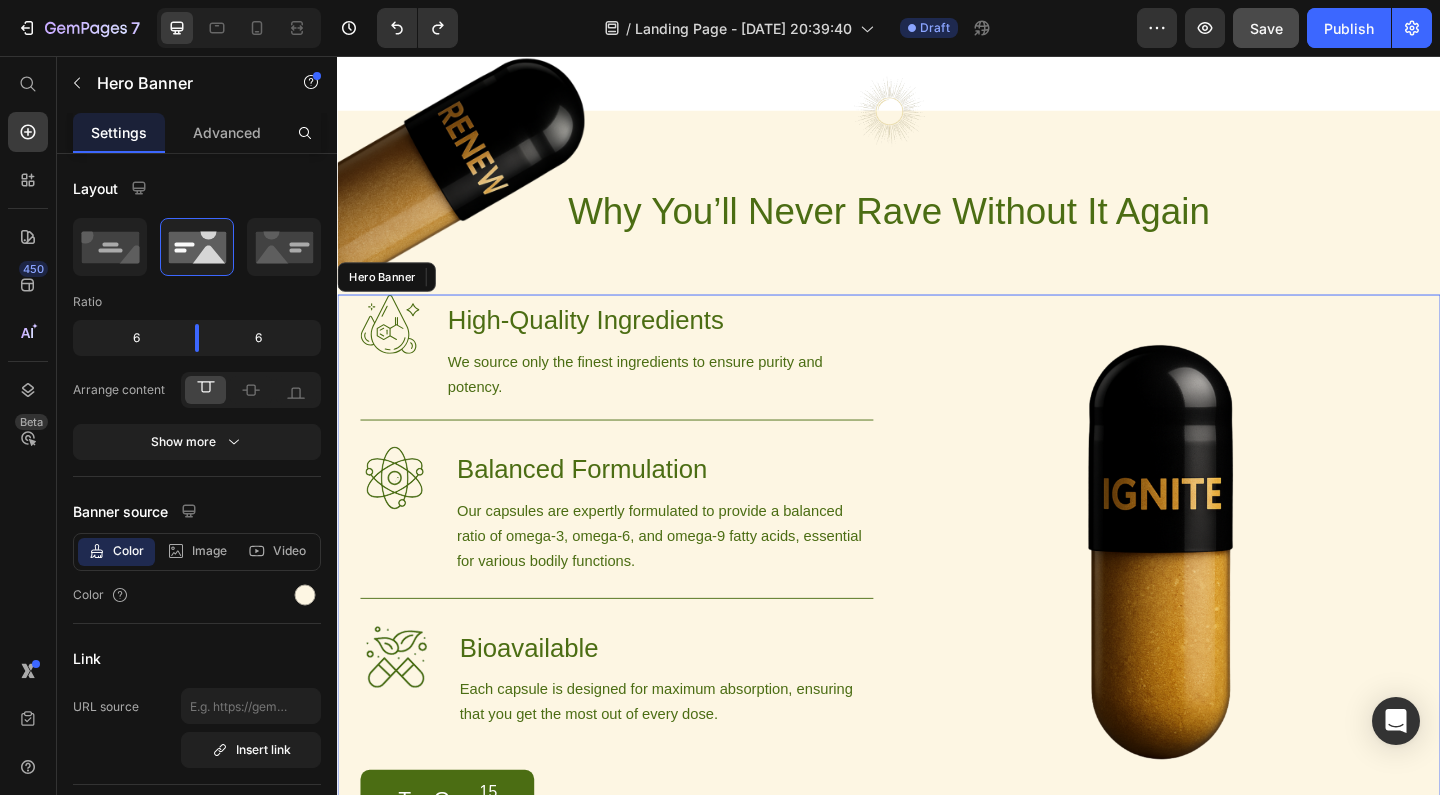 click on "Image High-Quality Ingredients Heading We source only the finest ingredients to ensure purity and potency. Text Block Row Image Balanced Formulation Heading Our capsules are expertly formulated to provide a balanced ratio of omega-3, omega-6, and omega-9 fatty acids, essential for various bodily functions. Text Block Row Image Bioavailable Heading Each capsule is designed for maximum absorption, ensuring that you get the most out of every dose. Text Block Row Try Gem 15 Button Row   170 Image" at bounding box center (937, 691) 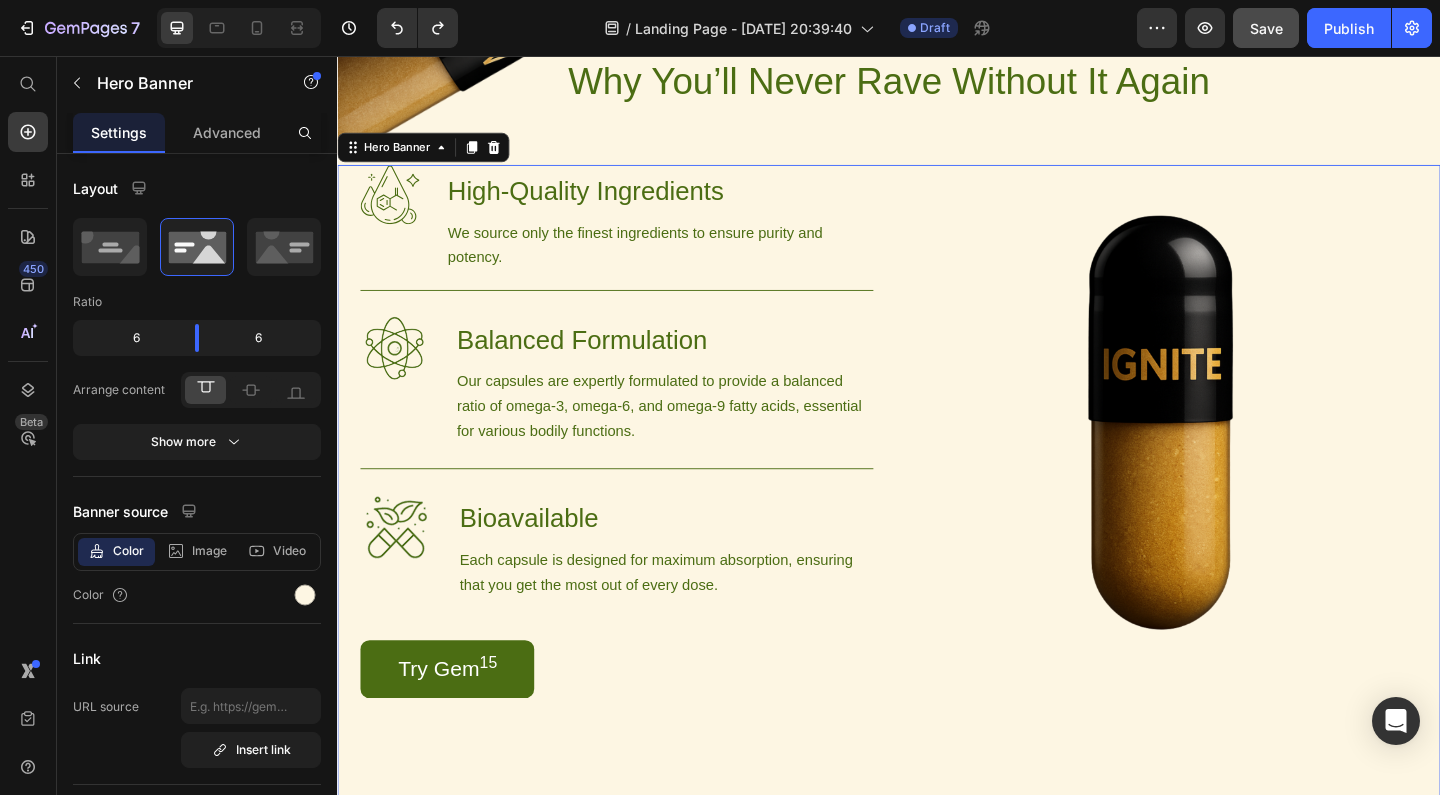scroll, scrollTop: 1327, scrollLeft: 0, axis: vertical 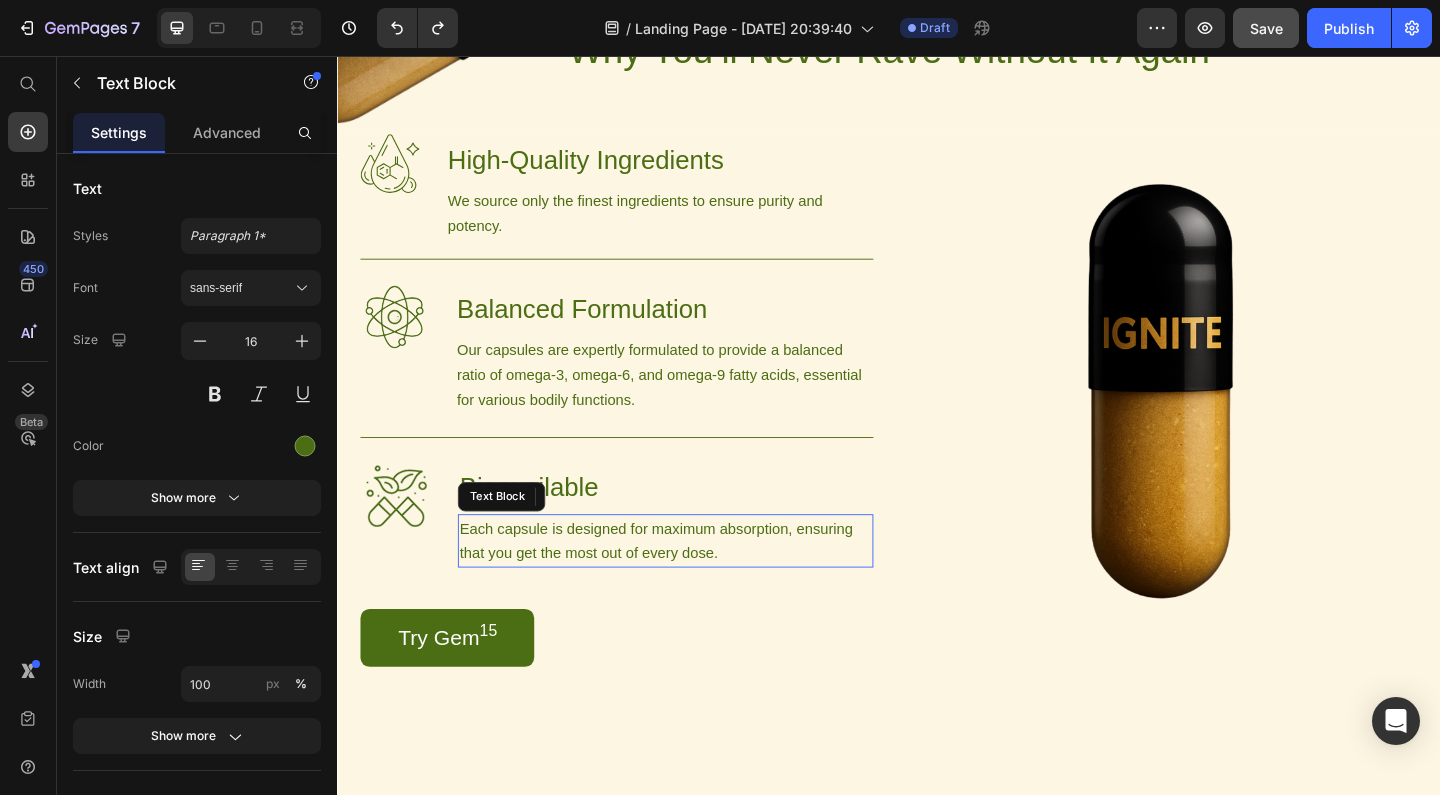 click on "Each capsule is designed for maximum absorption, ensuring that you get the most out of every dose." at bounding box center (694, 583) 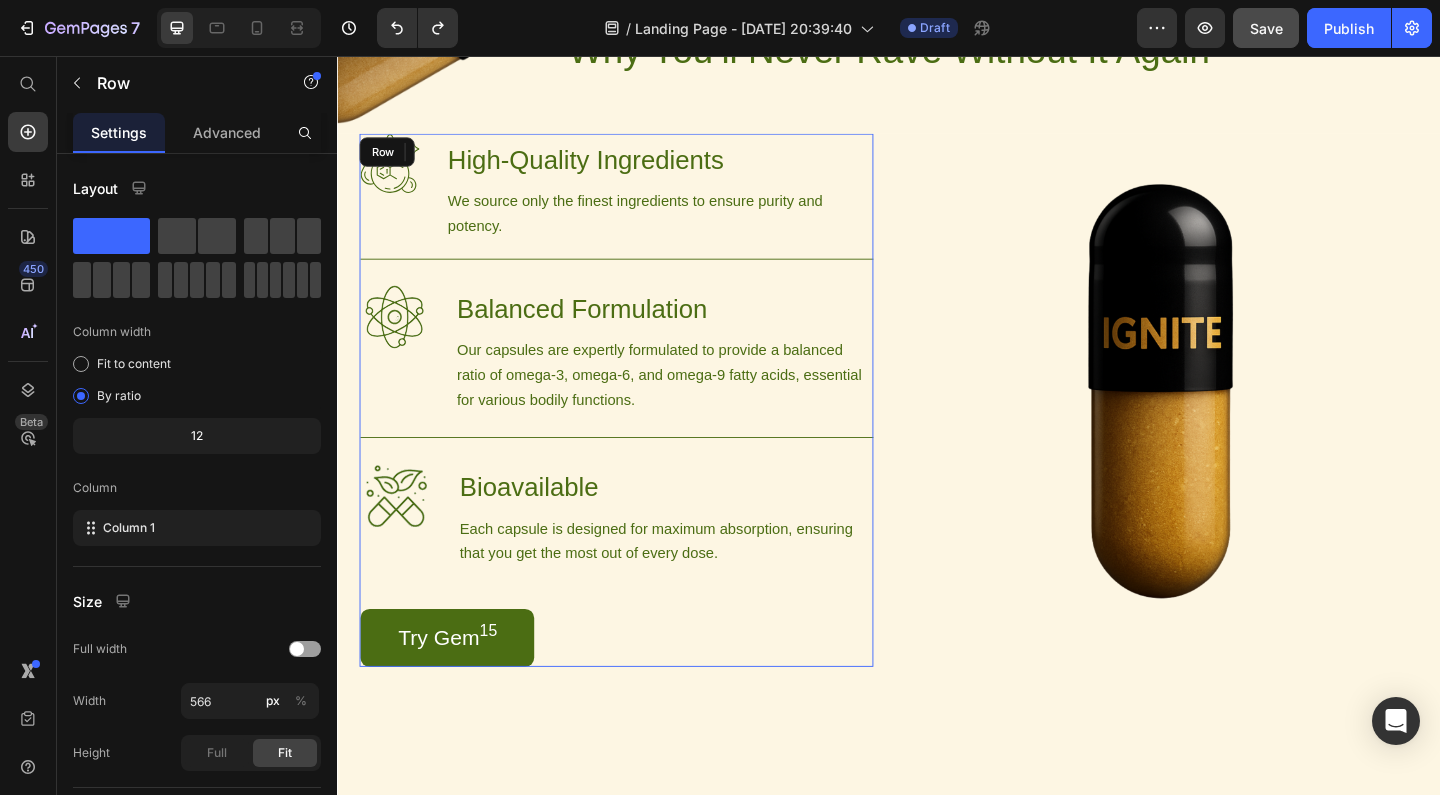 click on "Image High-Quality Ingredients Heading We source only the finest ingredients to ensure purity and potency. Text Block Row Image Balanced Formulation Heading Our capsules are expertly formulated to provide a balanced ratio of omega-3, omega-6, and omega-9 fatty acids, essential for various bodily functions. Text Block Row Image Bioavailable Heading Each capsule is designed for maximum absorption, ensuring that you get the most out of every dose. Text Block   0 Row Try Gem 15 Button" at bounding box center (641, 430) 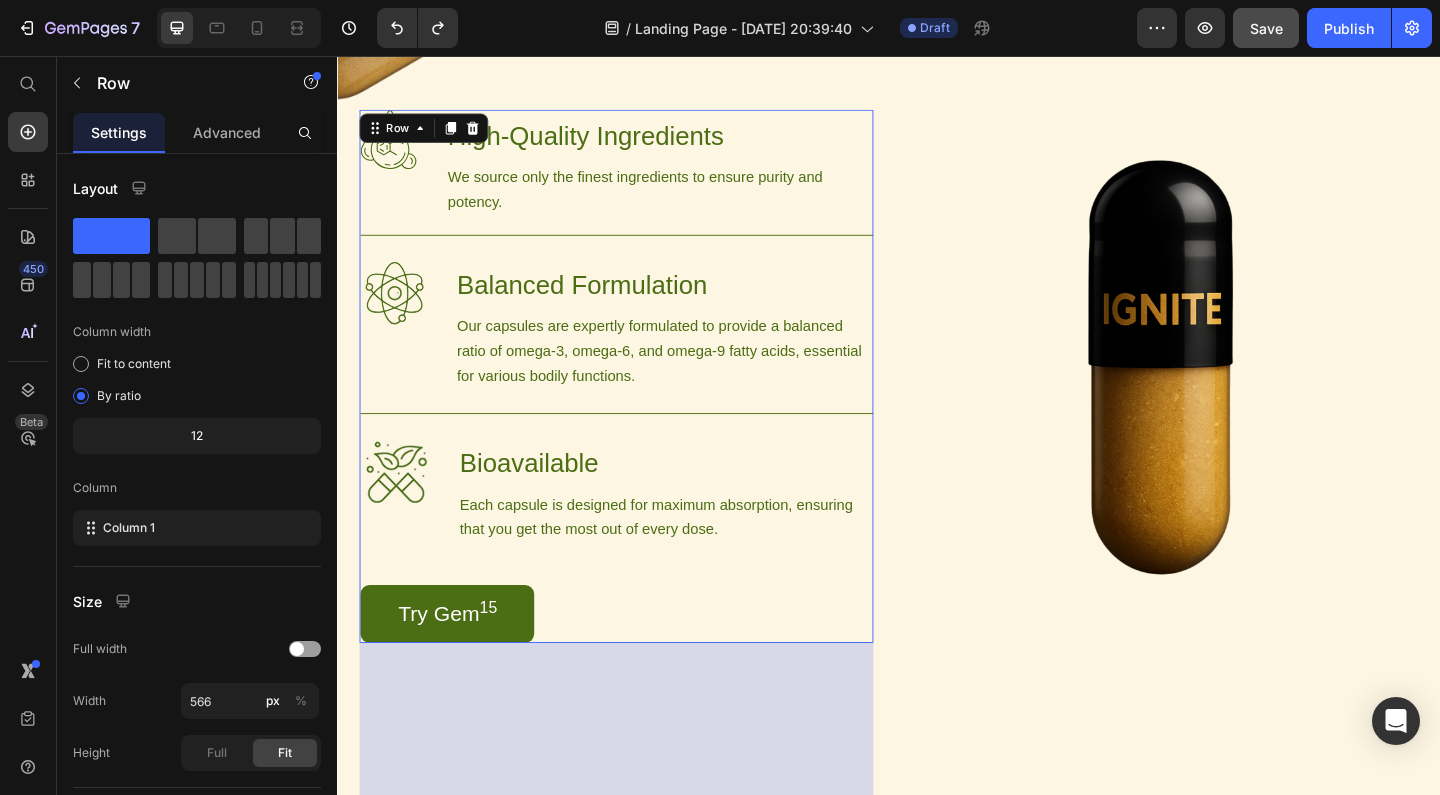 scroll, scrollTop: 1357, scrollLeft: 0, axis: vertical 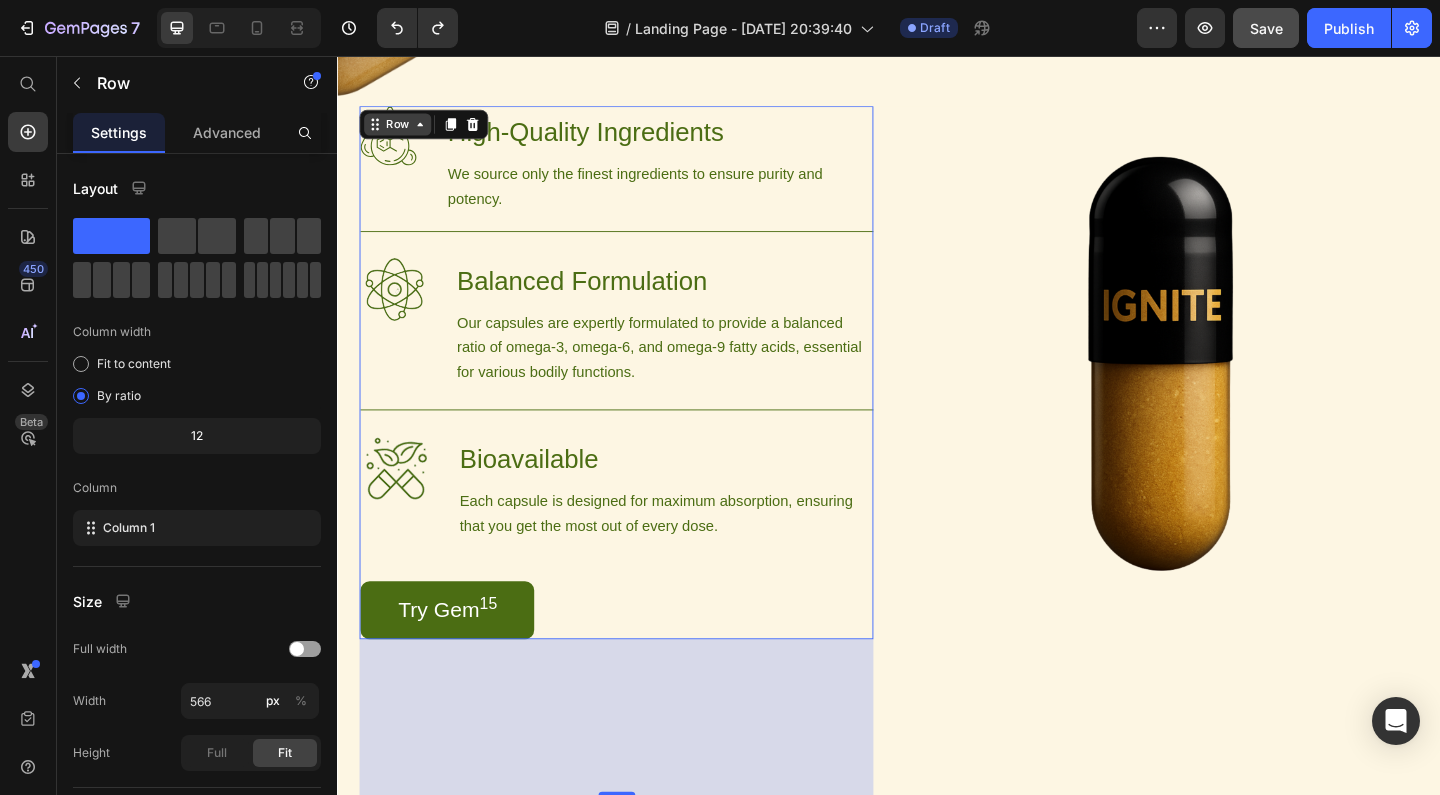 click 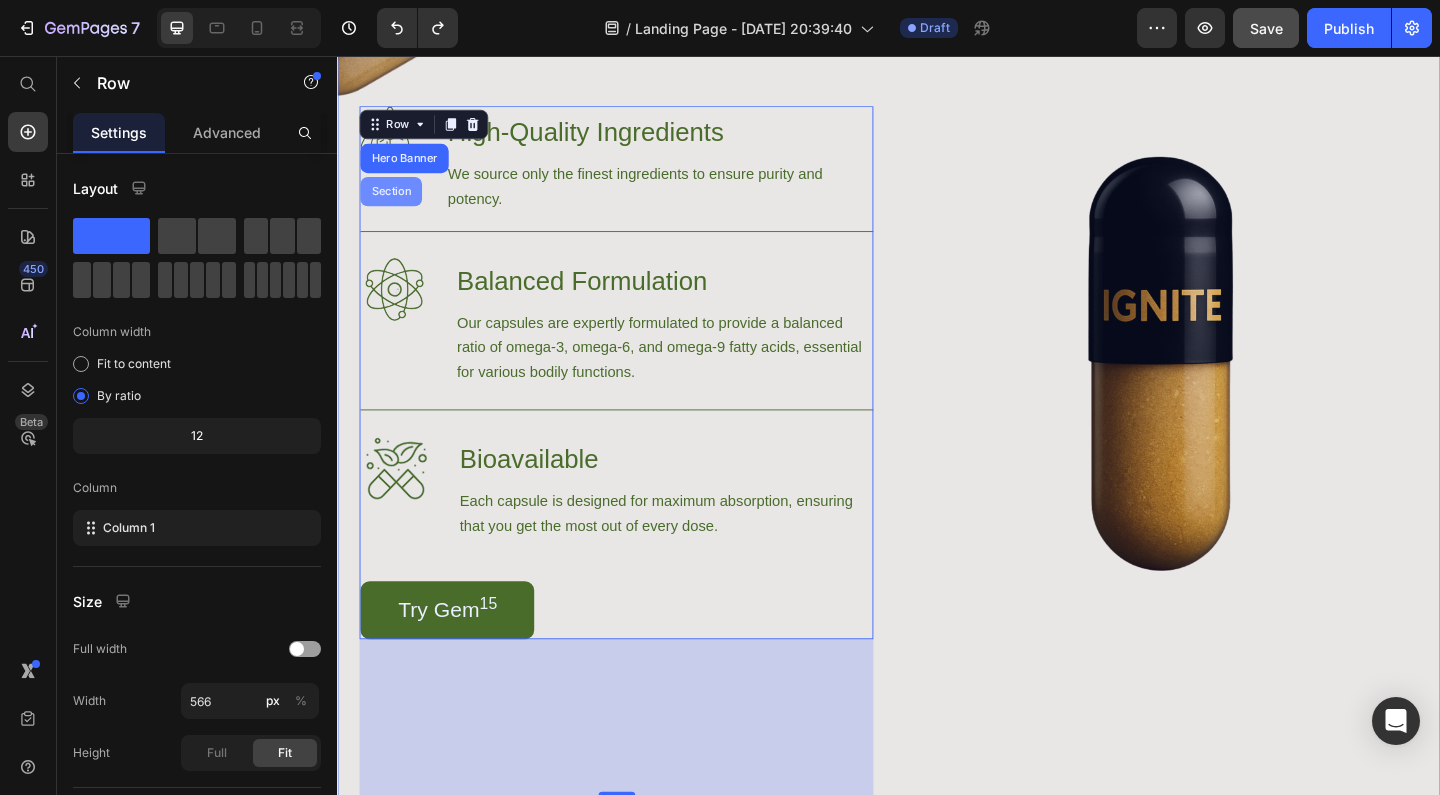 click on "Section" at bounding box center (395, 203) 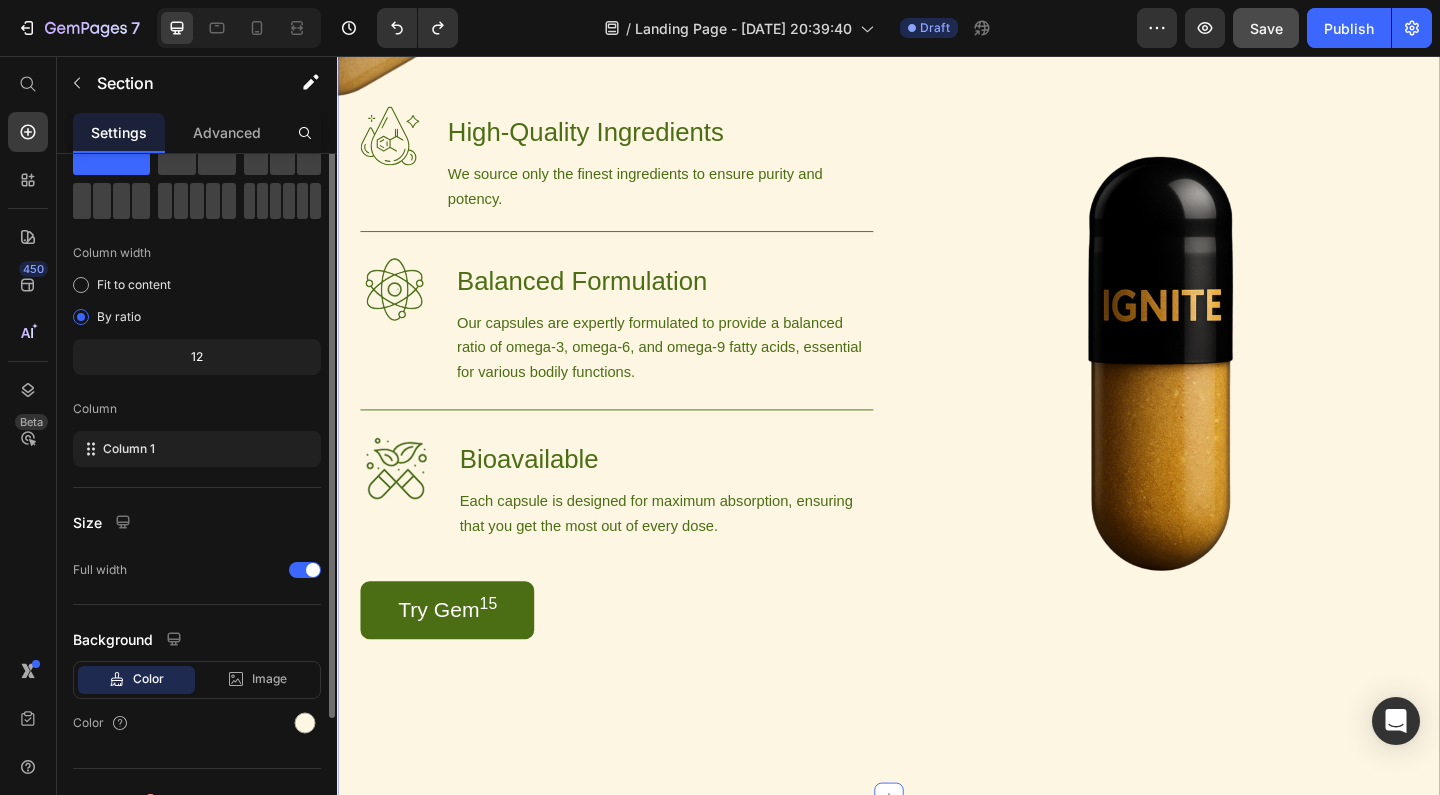 scroll, scrollTop: 110, scrollLeft: 0, axis: vertical 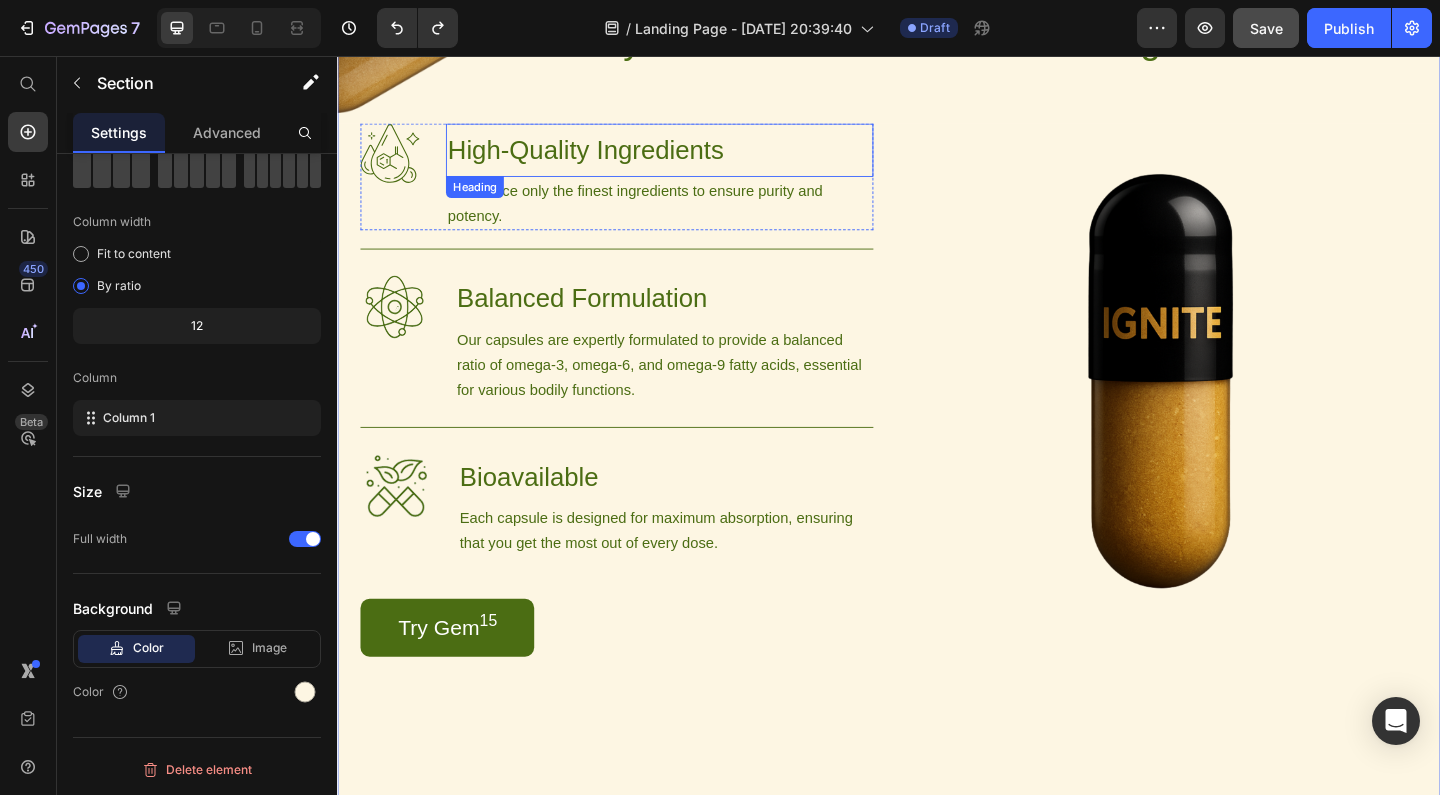 click on "High-Quality Ingredients" at bounding box center [687, 158] 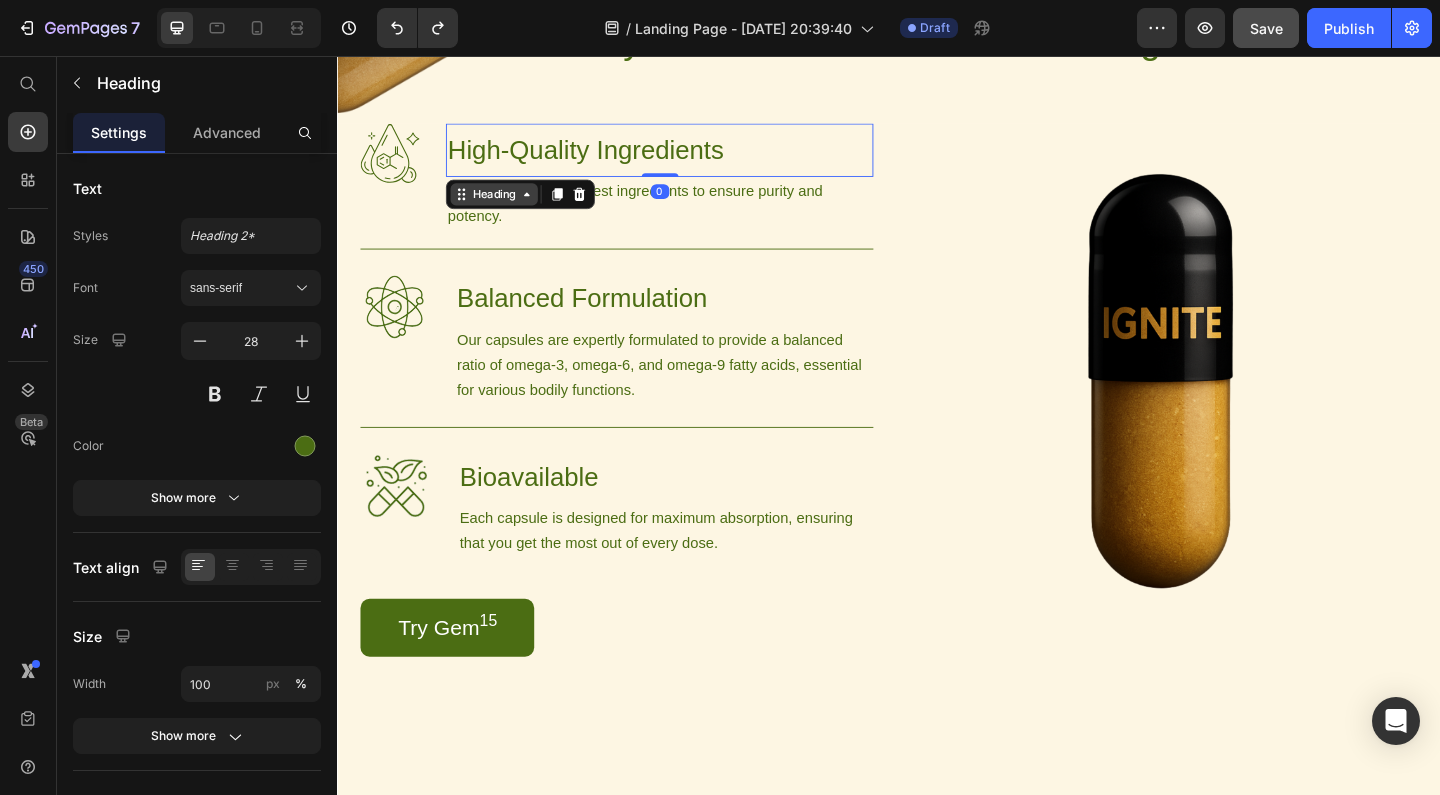 click on "Heading" at bounding box center [507, 206] 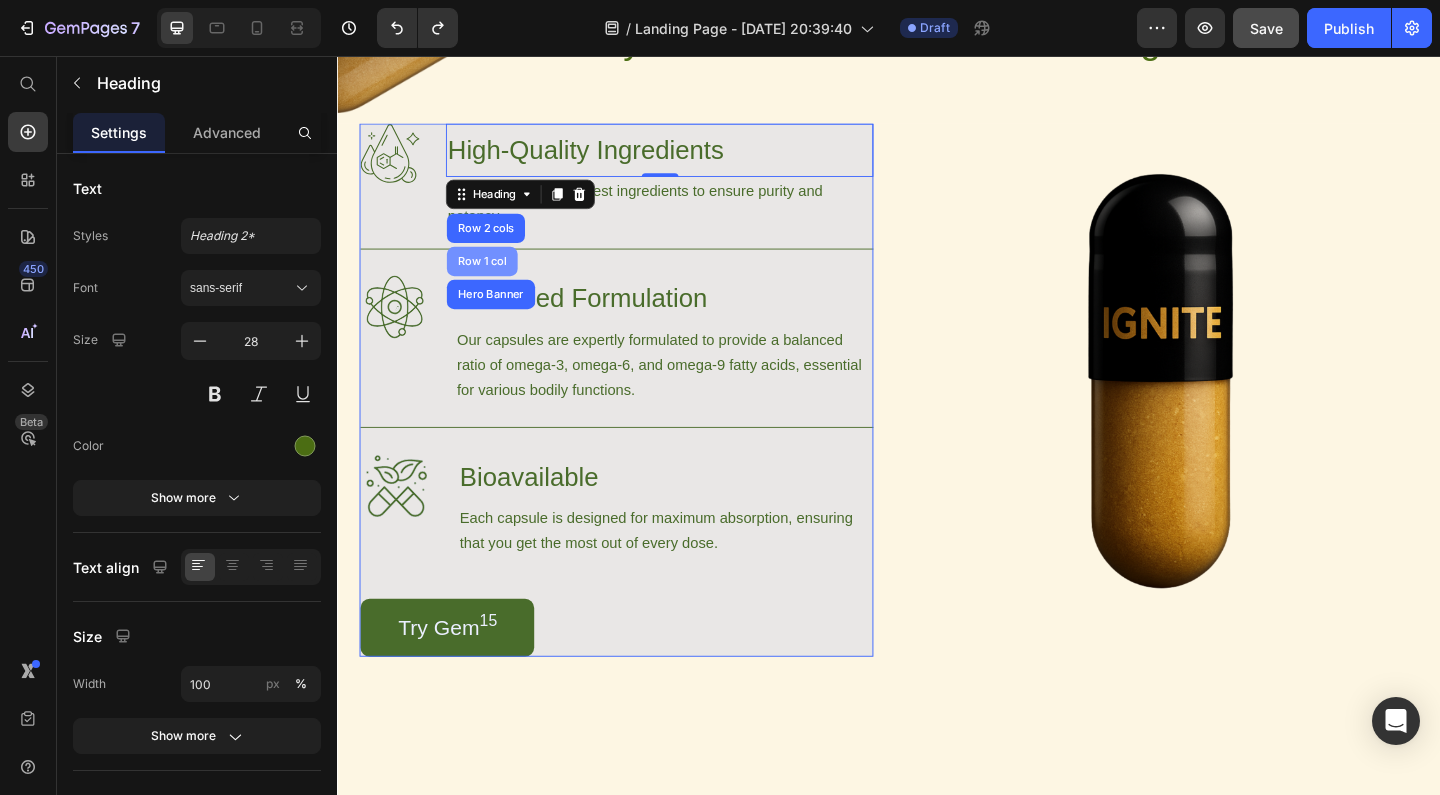 click on "Row 1 col" at bounding box center [494, 279] 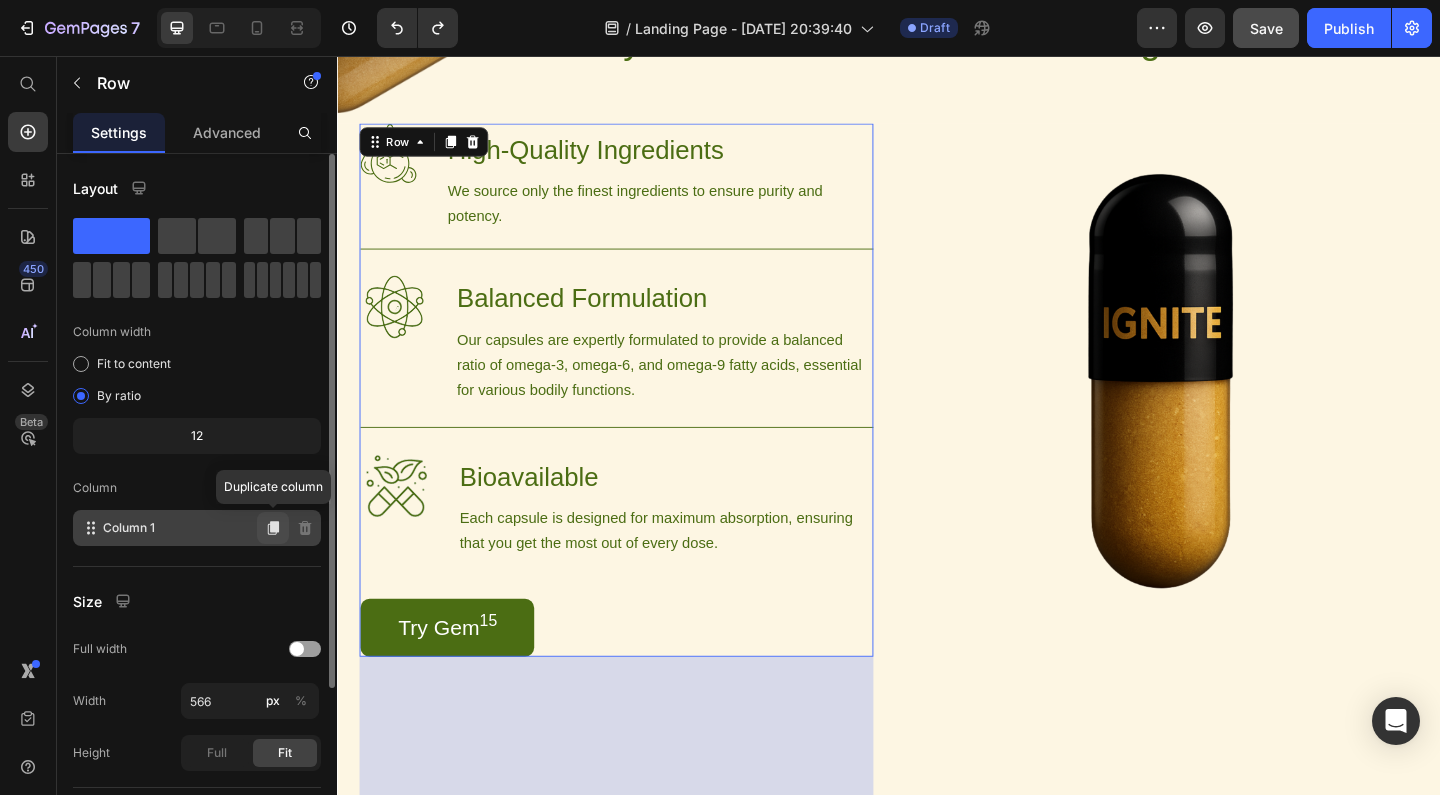 click 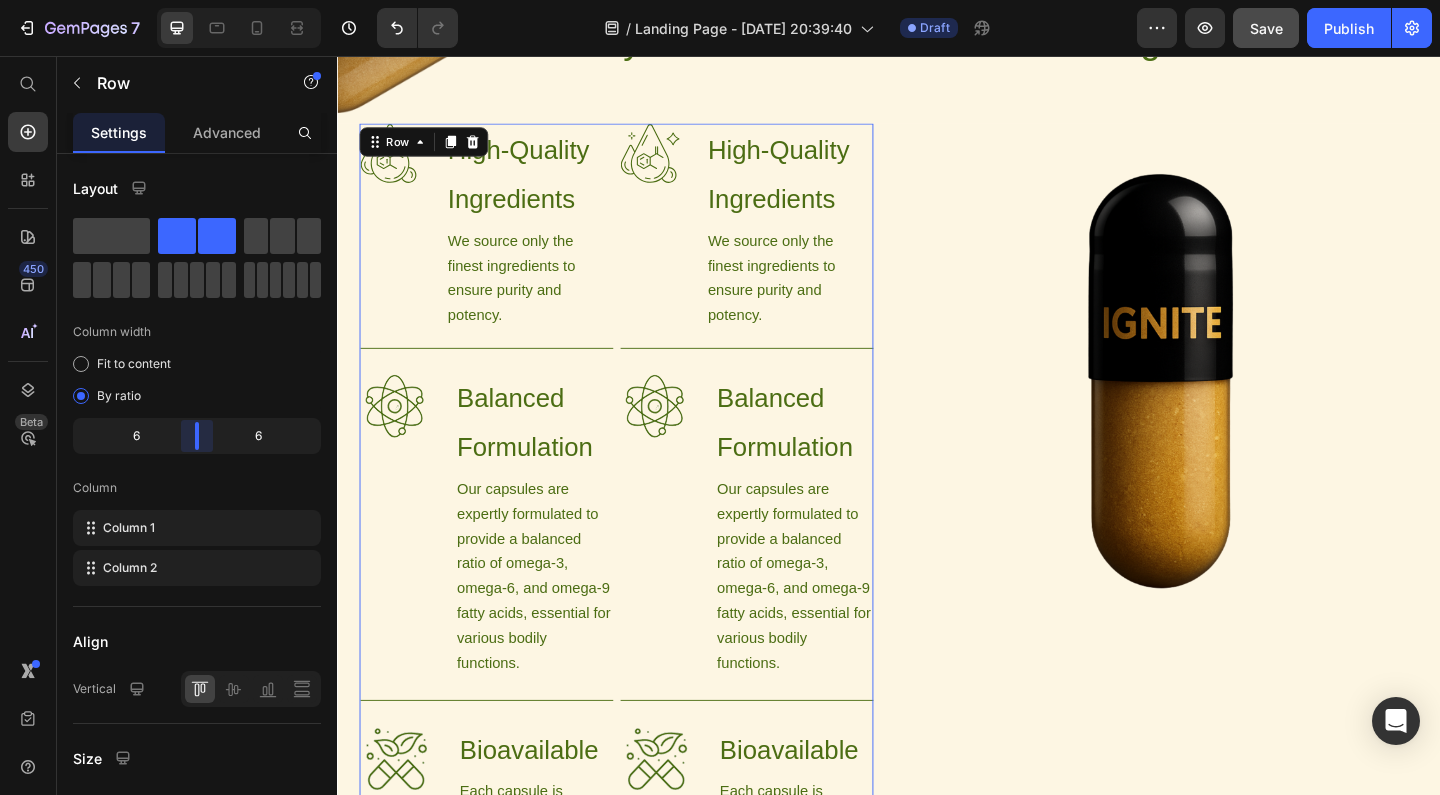 click on "7   /  Landing Page - [DATE] 20:39:40 Draft Preview  Save   Publish  450 Beta Start with Sections Elements Hero Section Product Detail Brands Trusted Badges Guarantee Product Breakdown How to use Testimonials Compare Bundle FAQs Social Proof Brand Story Product List Collection Blog List Contact Sticky Add to Cart Custom Footer Browse Library 450 Layout
Row
Row
Row
Row Text
Heading
Text Block Button
Button
Button
Sticky Back to top Media
Image
Image" at bounding box center [720, 0] 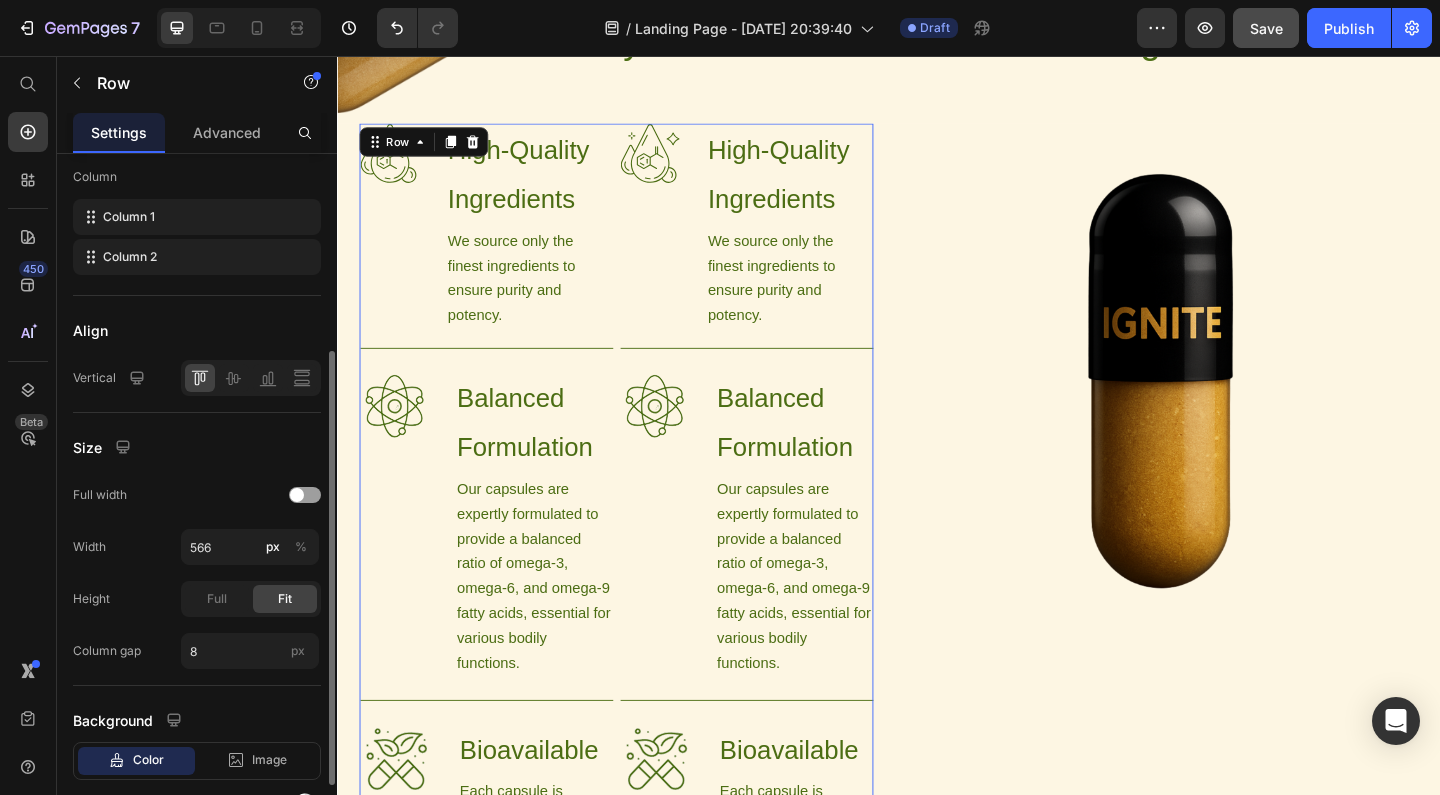 scroll, scrollTop: 313, scrollLeft: 0, axis: vertical 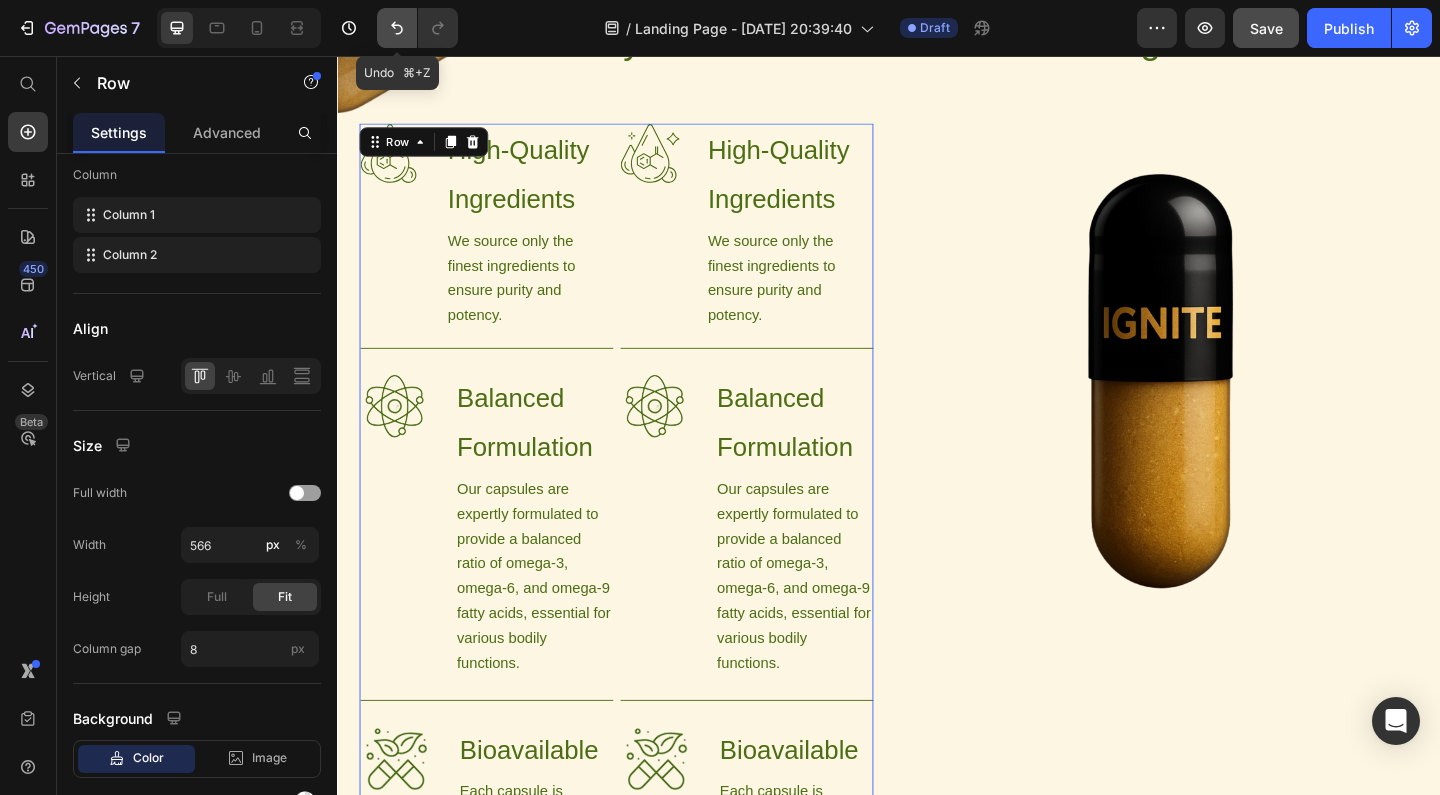 click 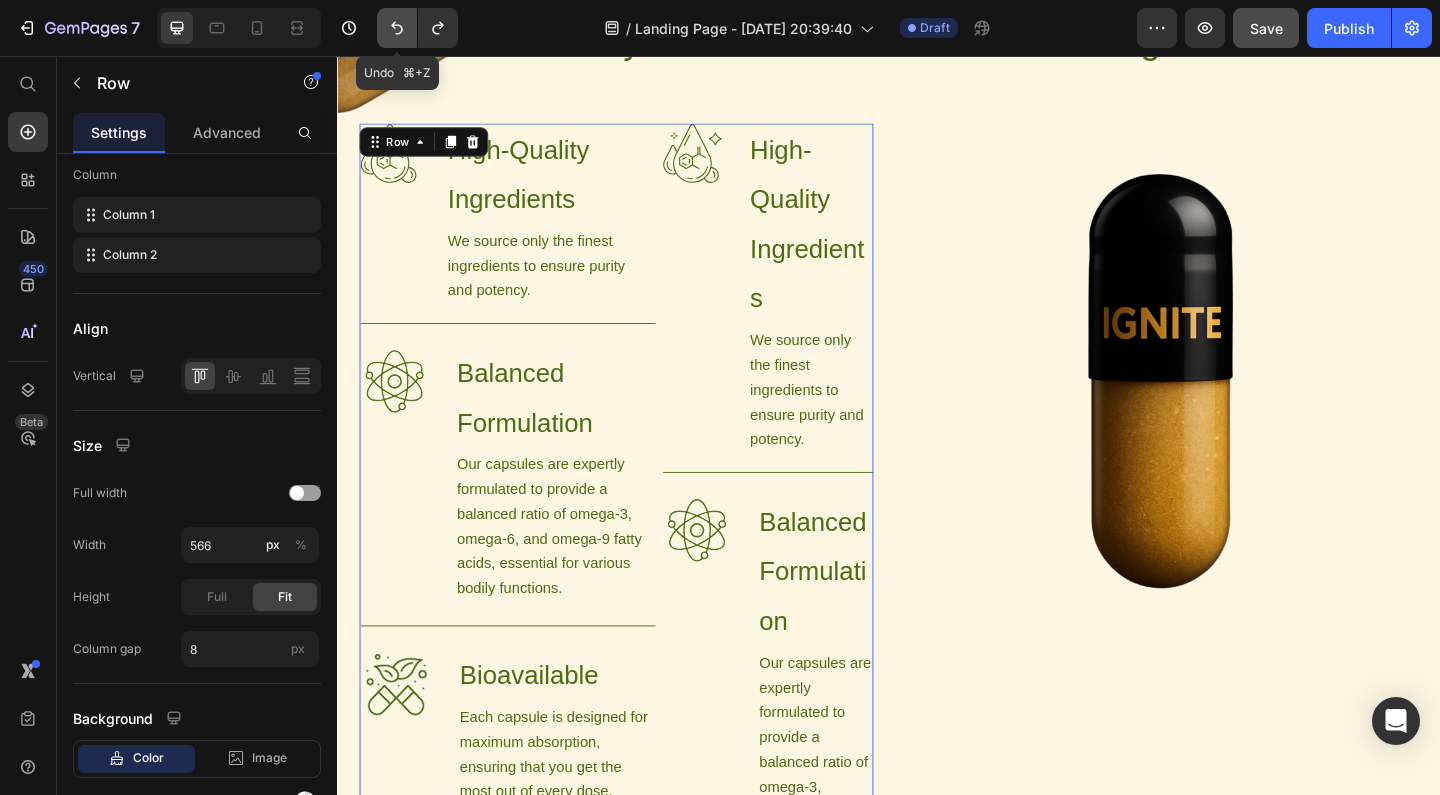 click 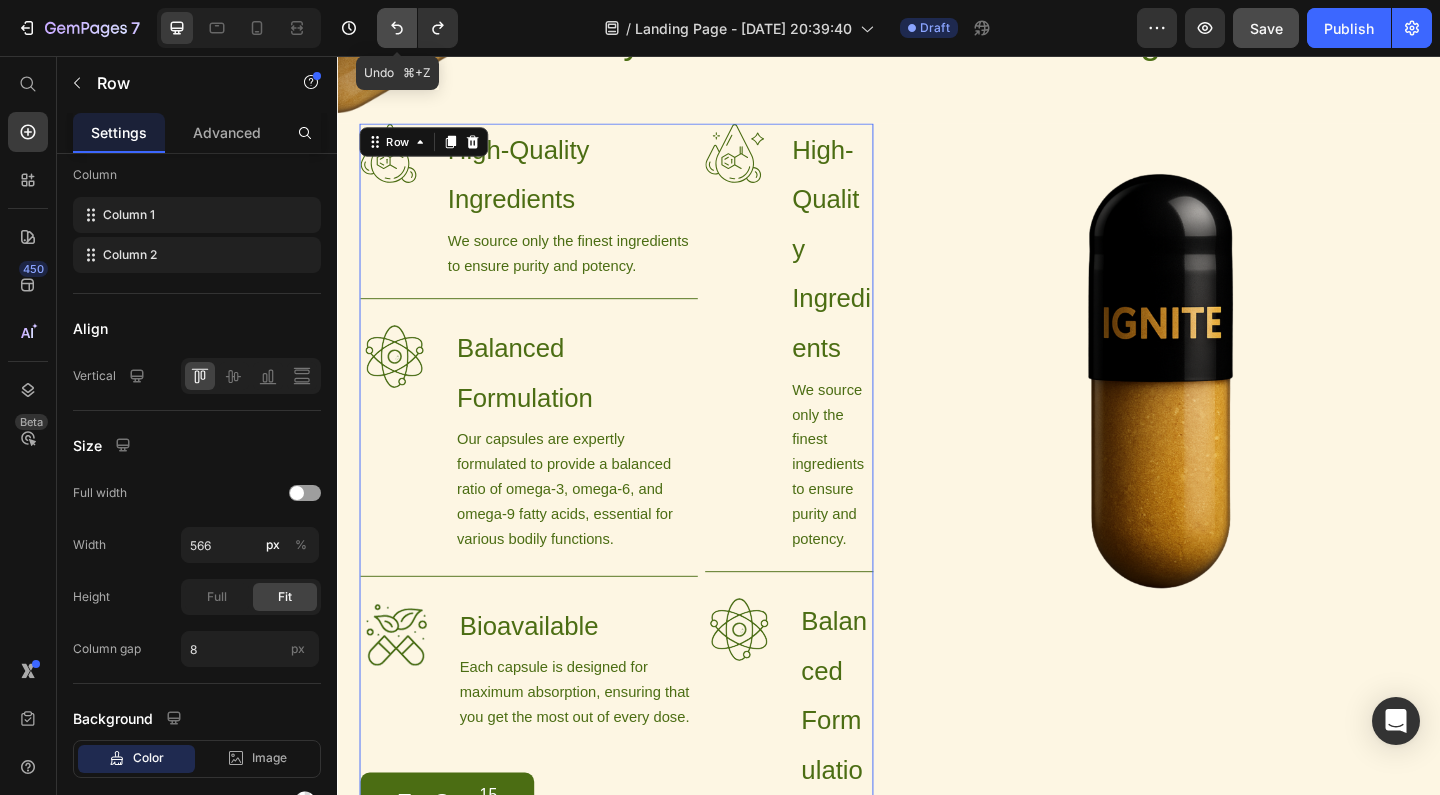 click 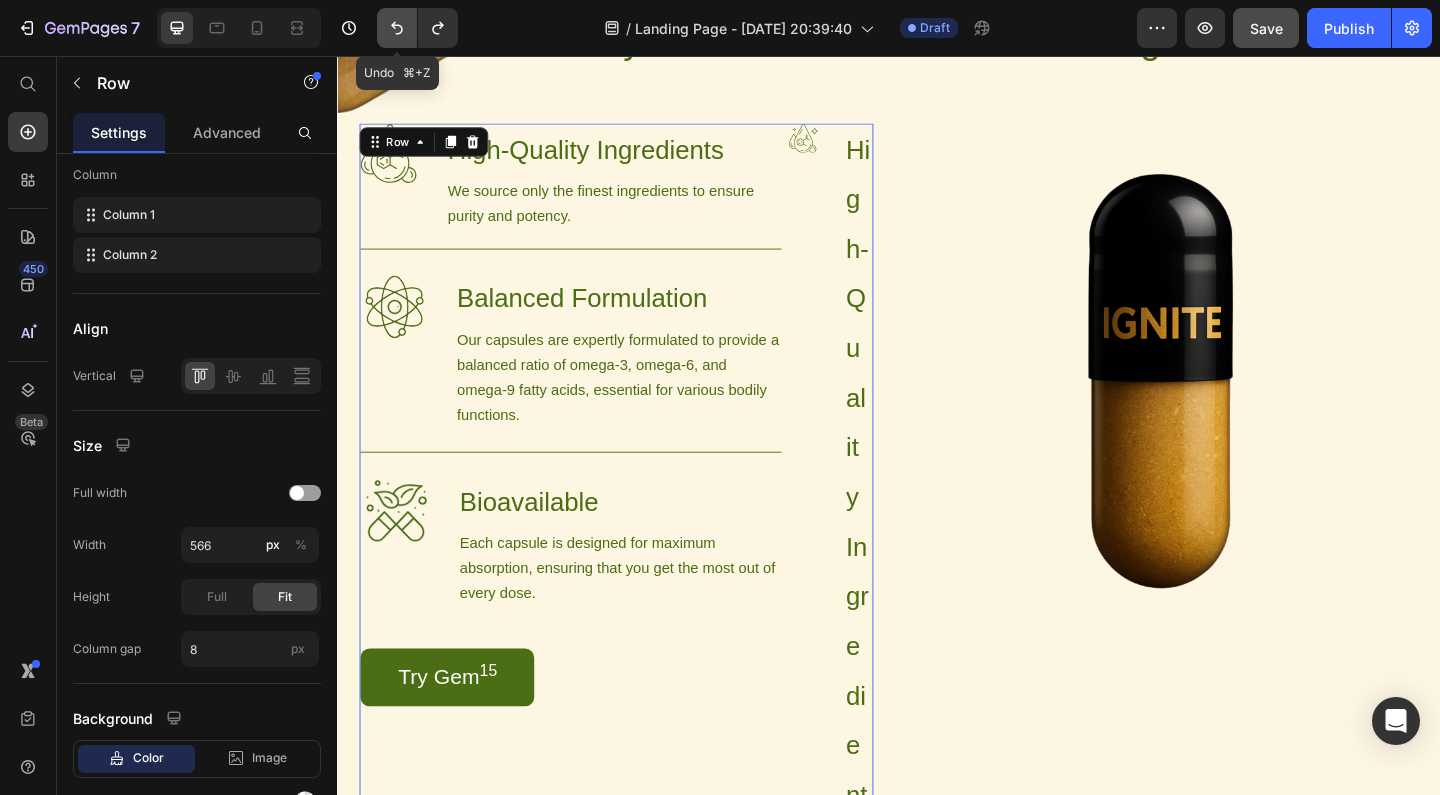 click 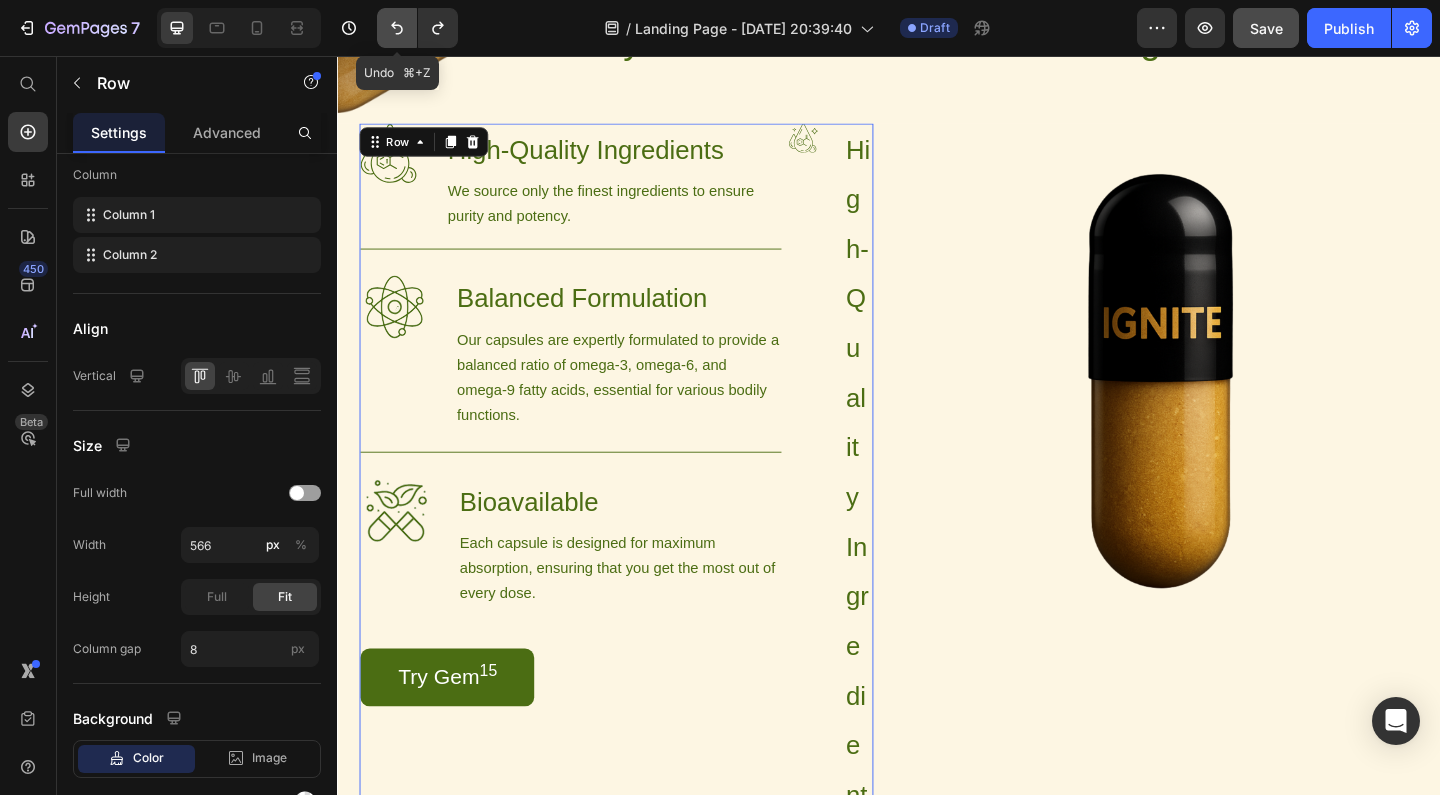 click 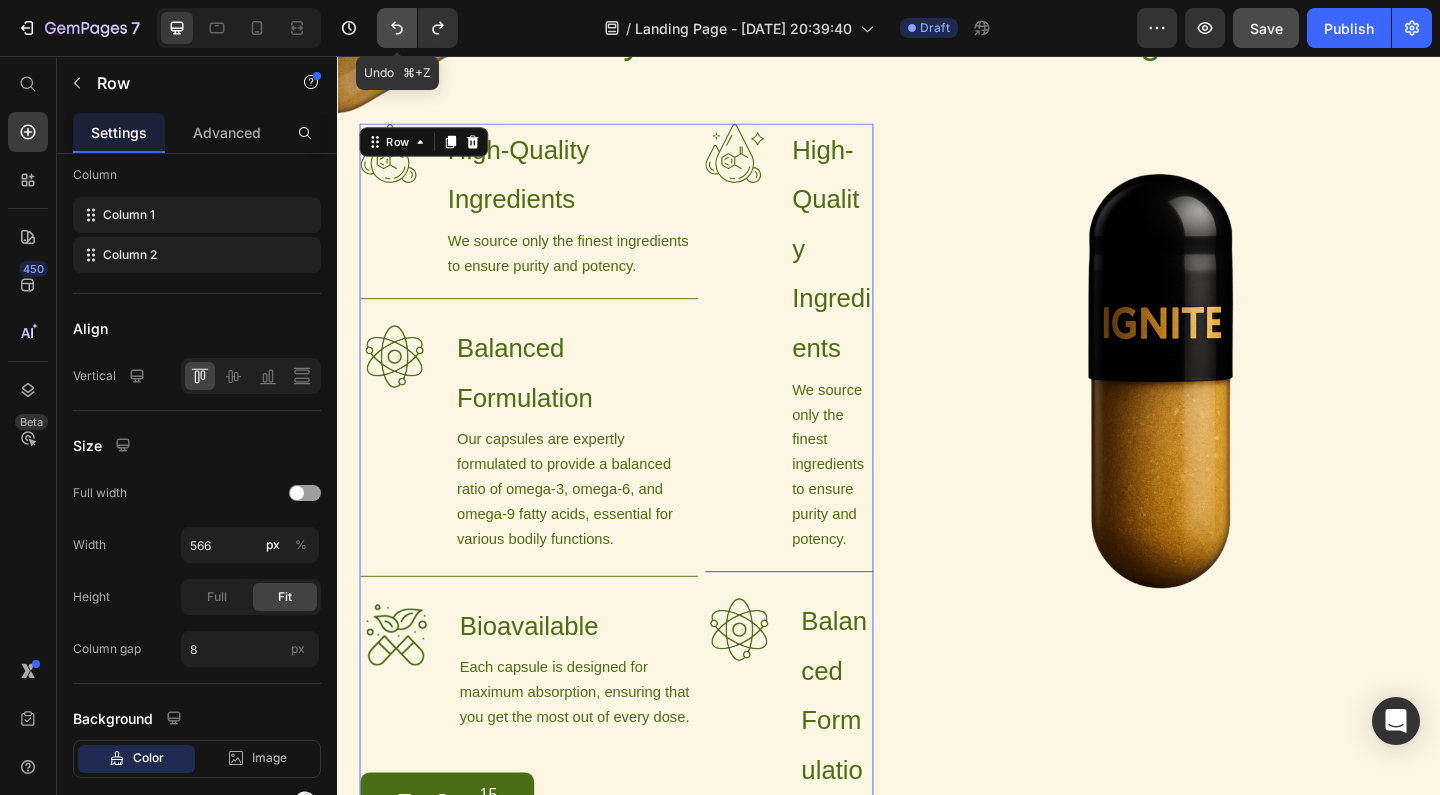 click 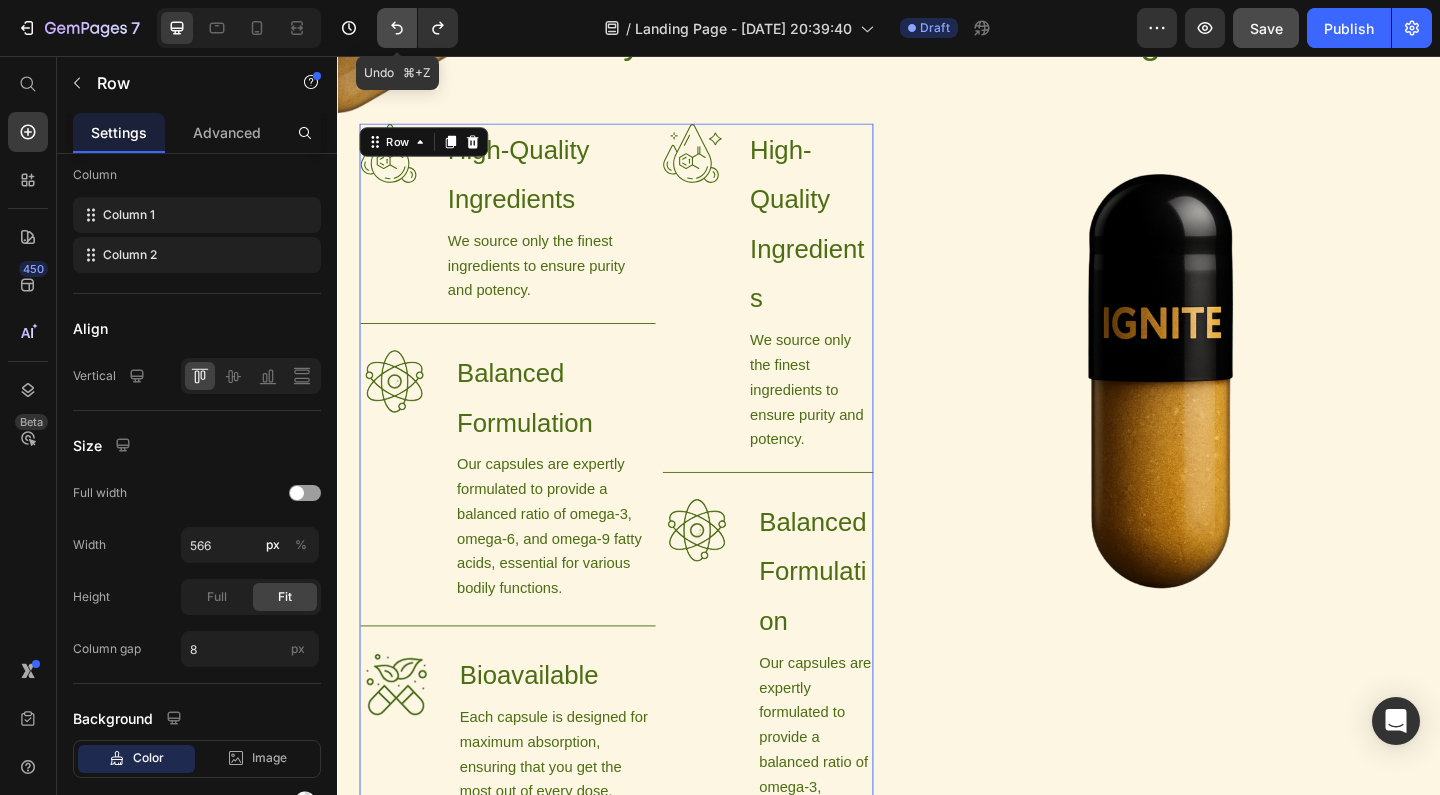 click 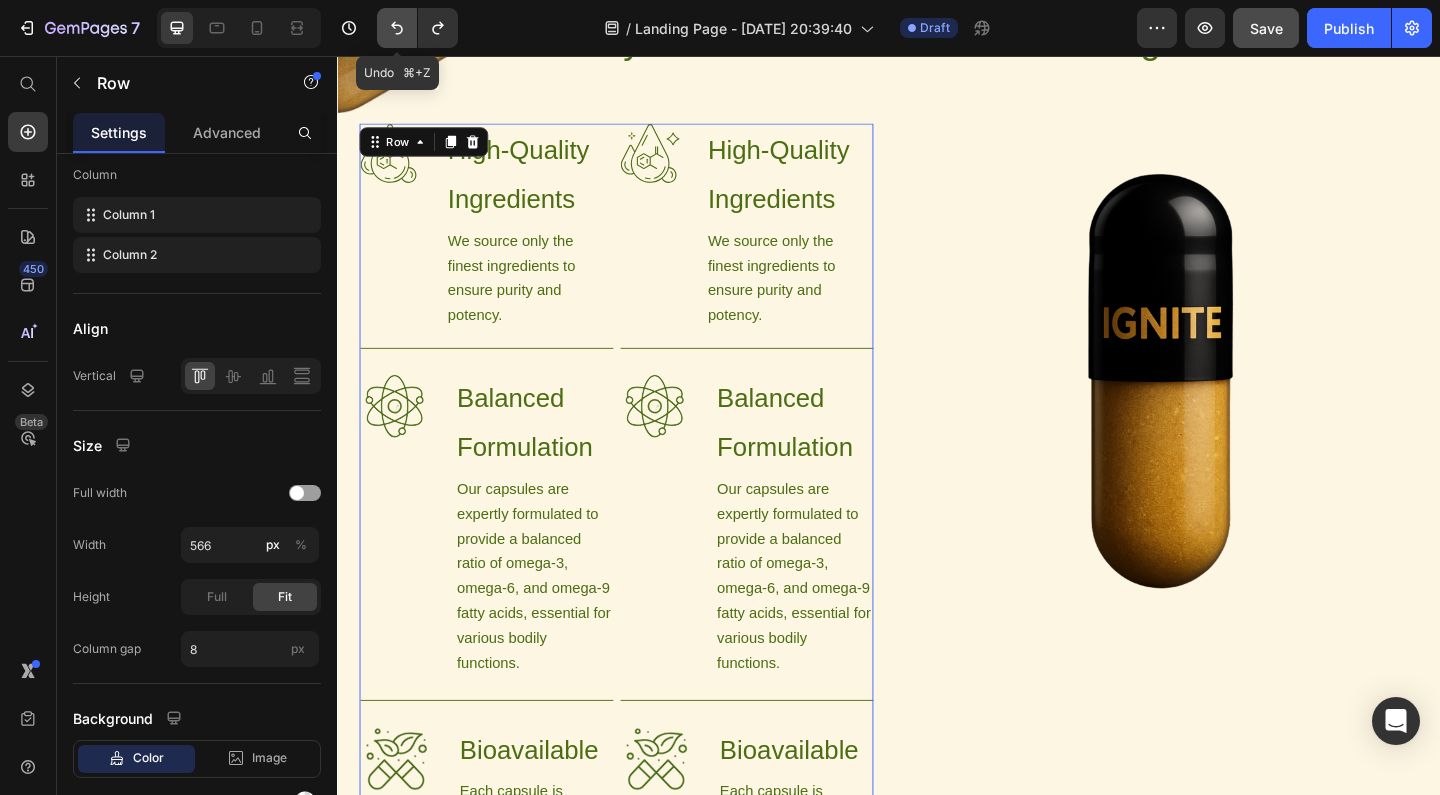 click 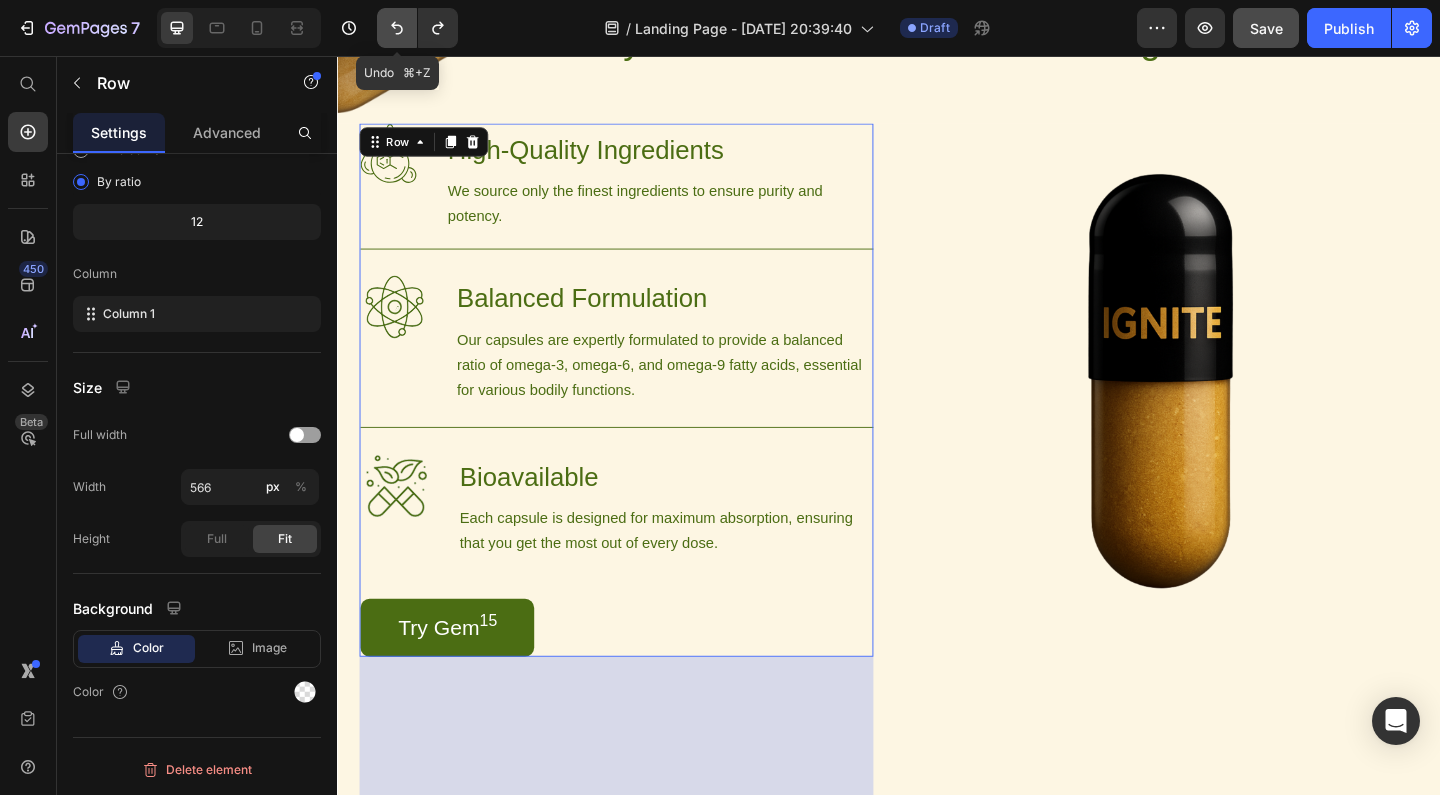 scroll, scrollTop: 214, scrollLeft: 0, axis: vertical 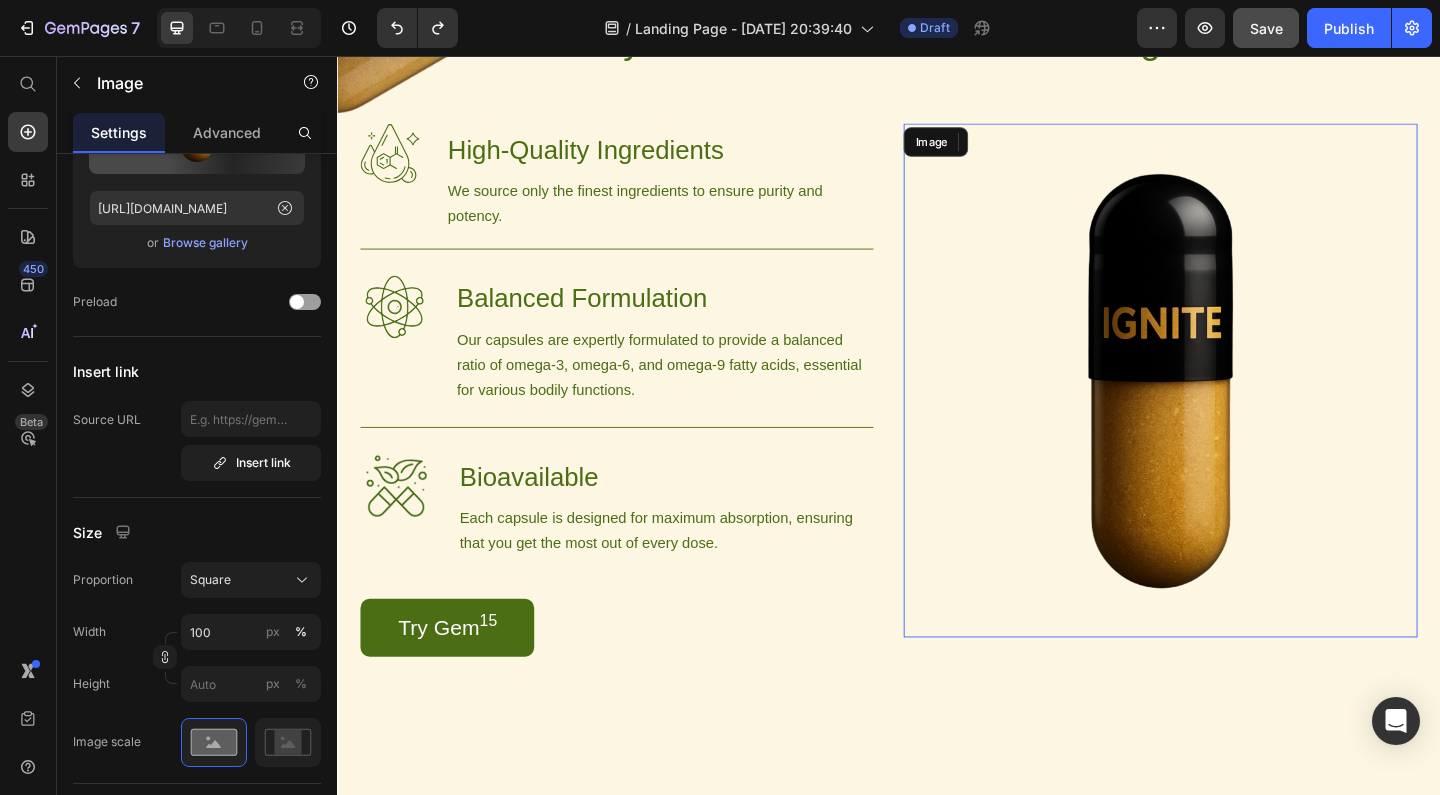 click at bounding box center [1232, 408] 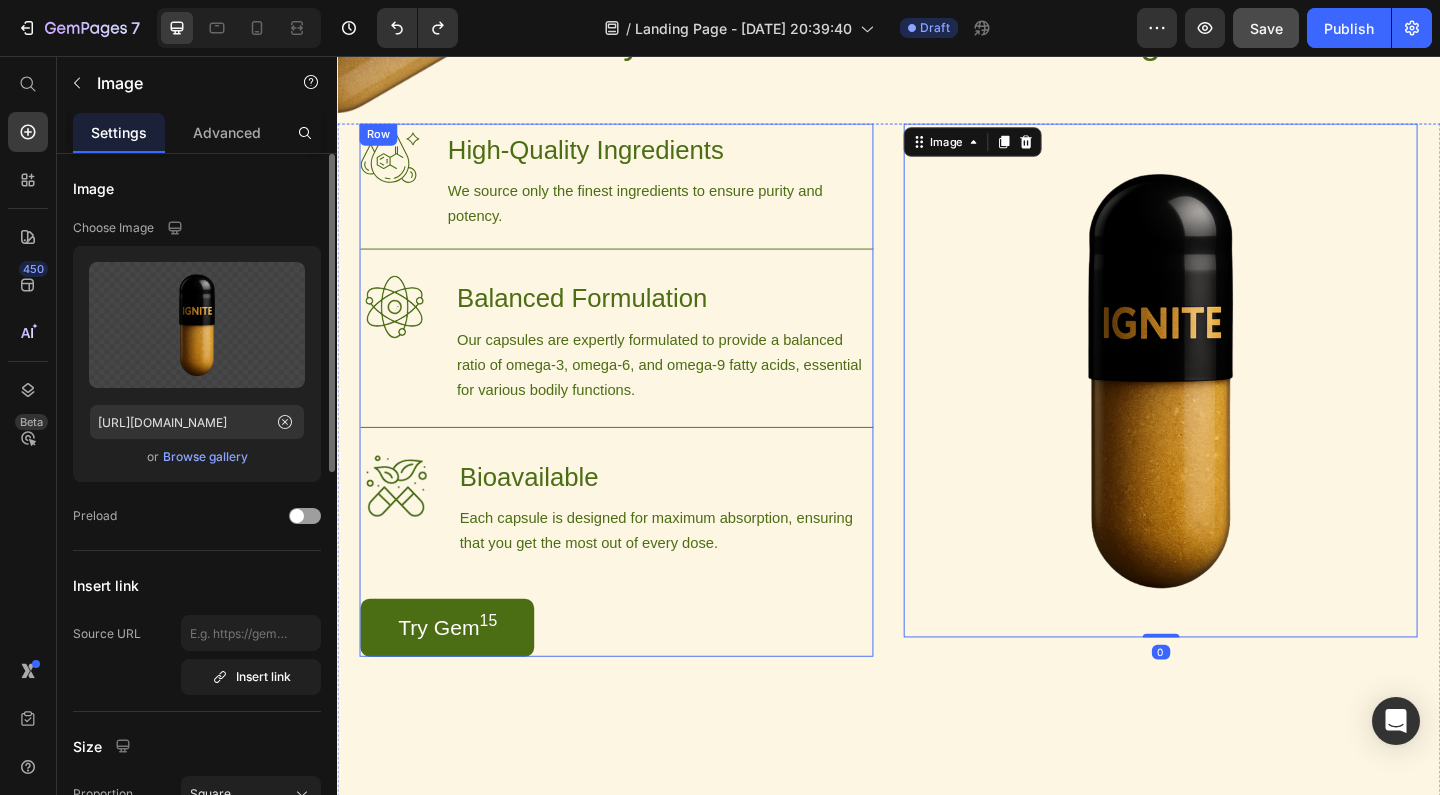 click on "Image High-Quality Ingredients Heading We source only the finest ingredients to ensure purity and potency. Text Block Row Image Balanced Formulation Heading Our capsules are expertly formulated to provide a balanced ratio of omega-3, omega-6, and omega-9 fatty acids, essential for various bodily functions. Text Block Row Image Bioavailable Heading Each capsule is designed for maximum absorption, ensuring that you get the most out of every dose. Text Block Row Try Gem 15 Button" at bounding box center (641, 419) 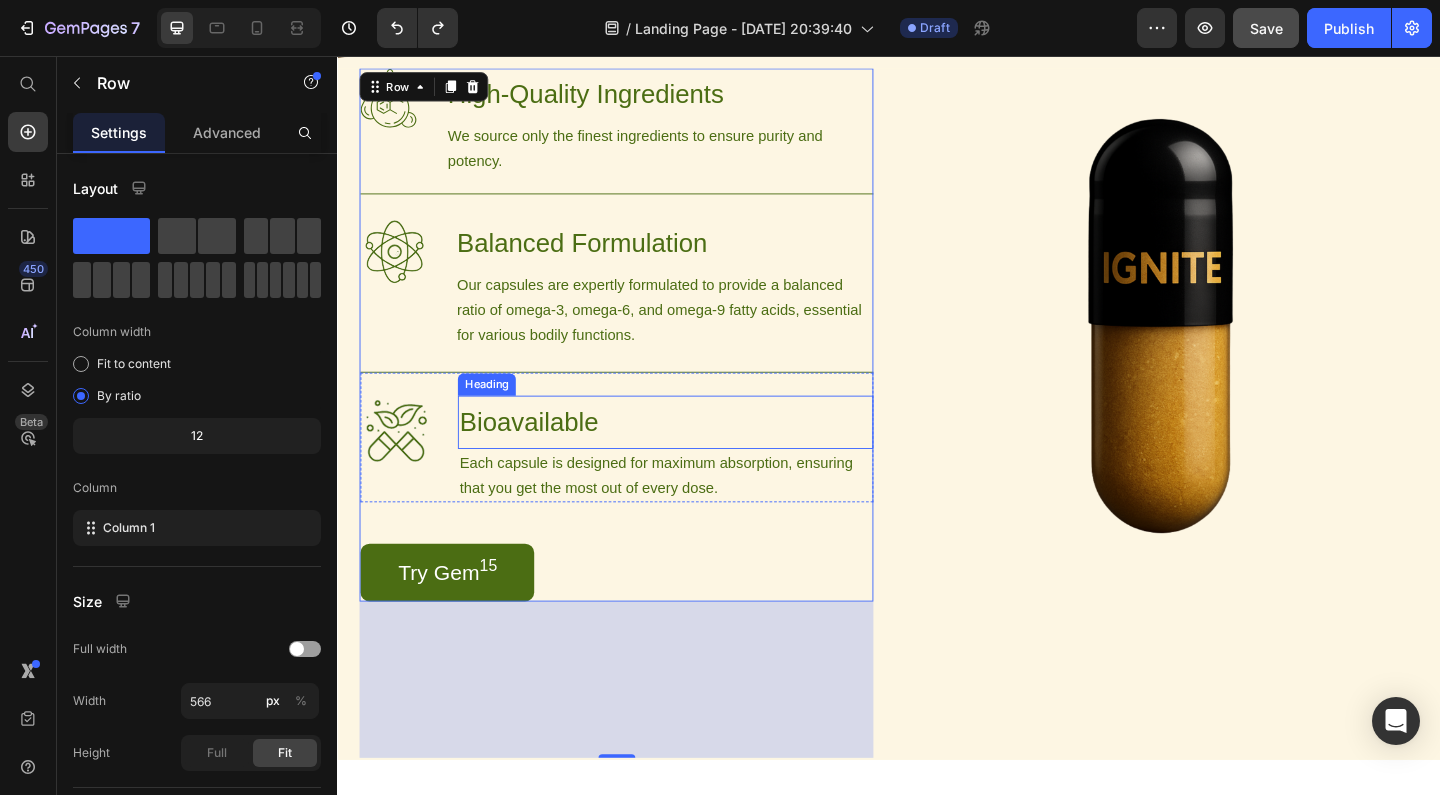 scroll, scrollTop: 1393, scrollLeft: 0, axis: vertical 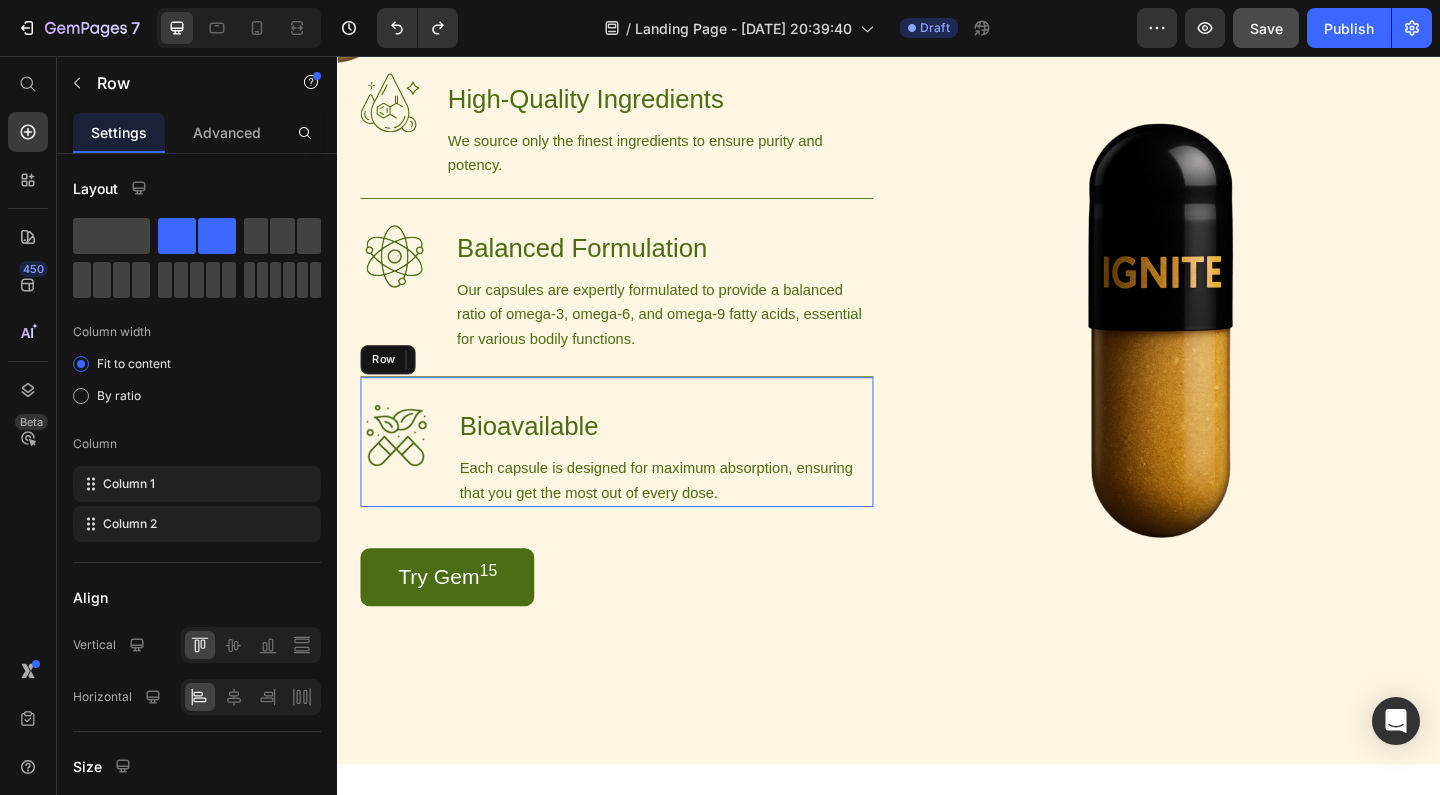 click on "Image Bioavailable Heading Each capsule is designed for maximum absorption, ensuring that you get the most out of every dose. Text Block Row" at bounding box center [641, 475] 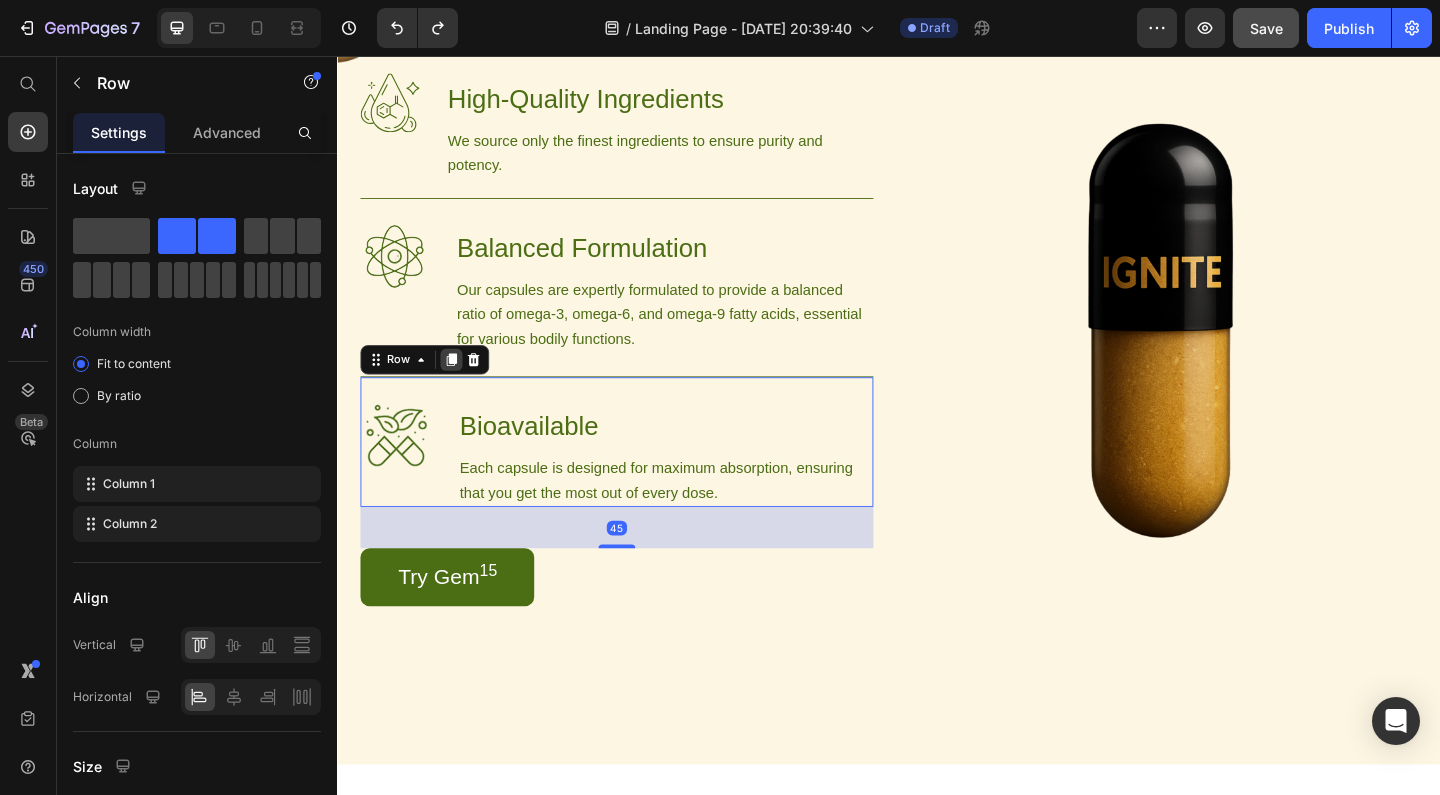 click 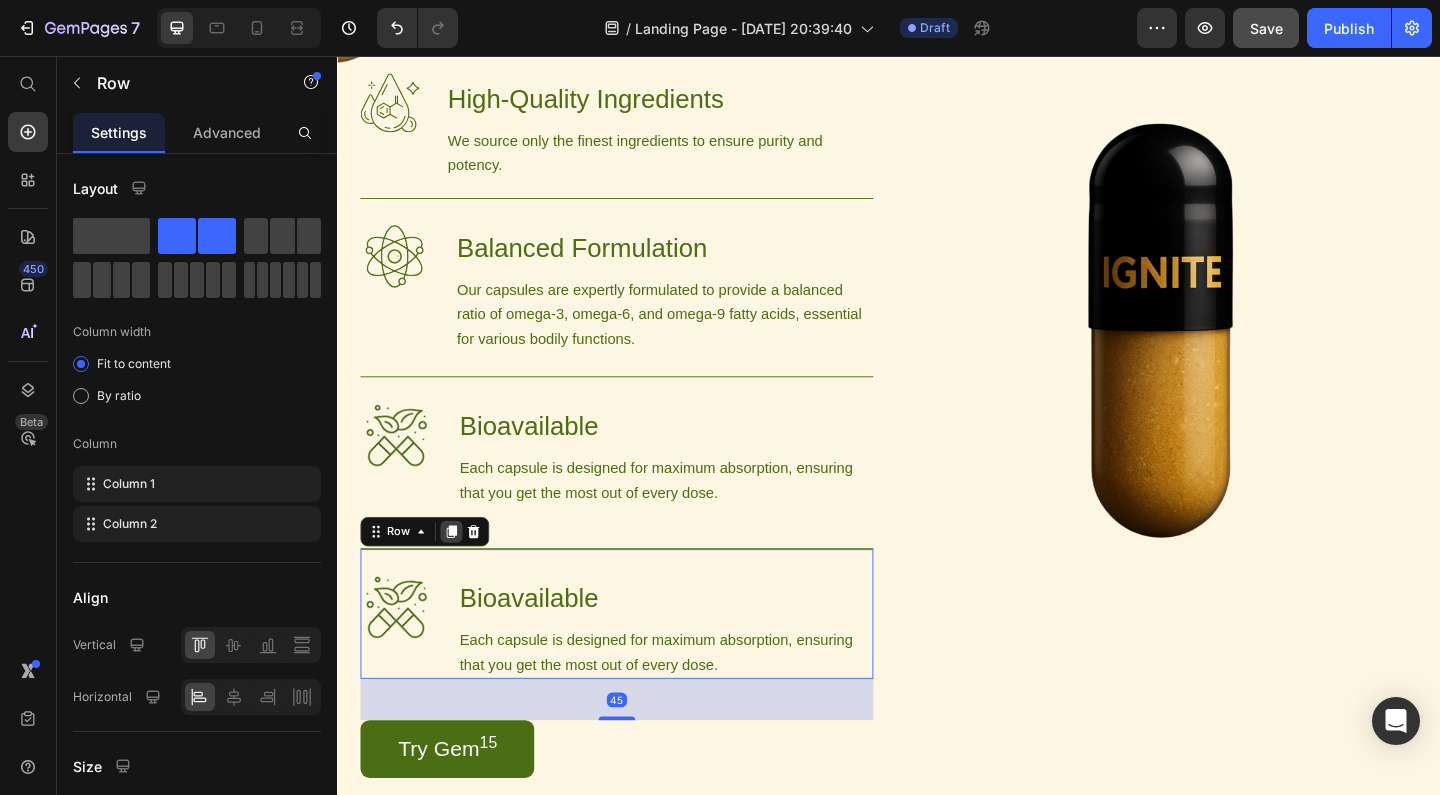 click 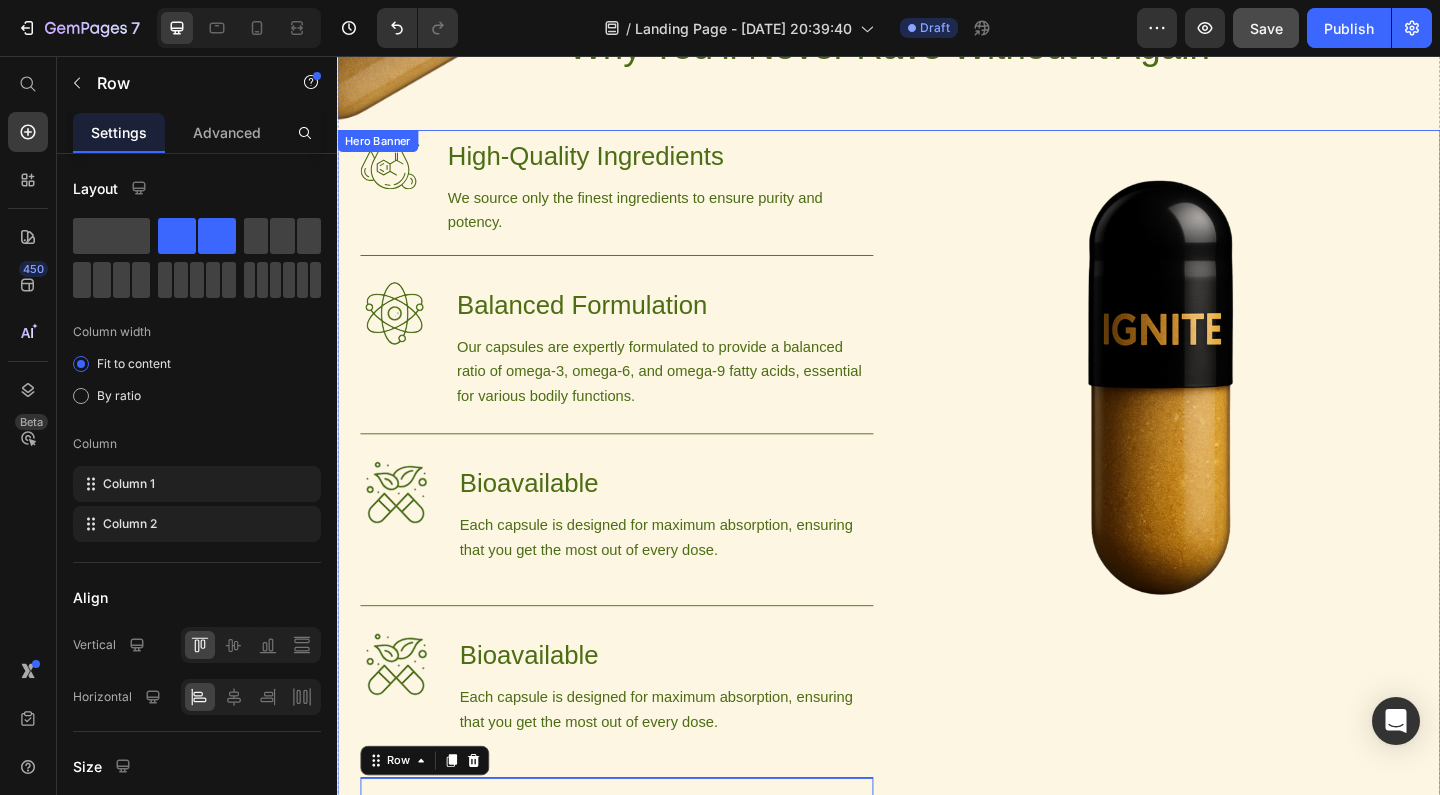 scroll, scrollTop: 1325, scrollLeft: 0, axis: vertical 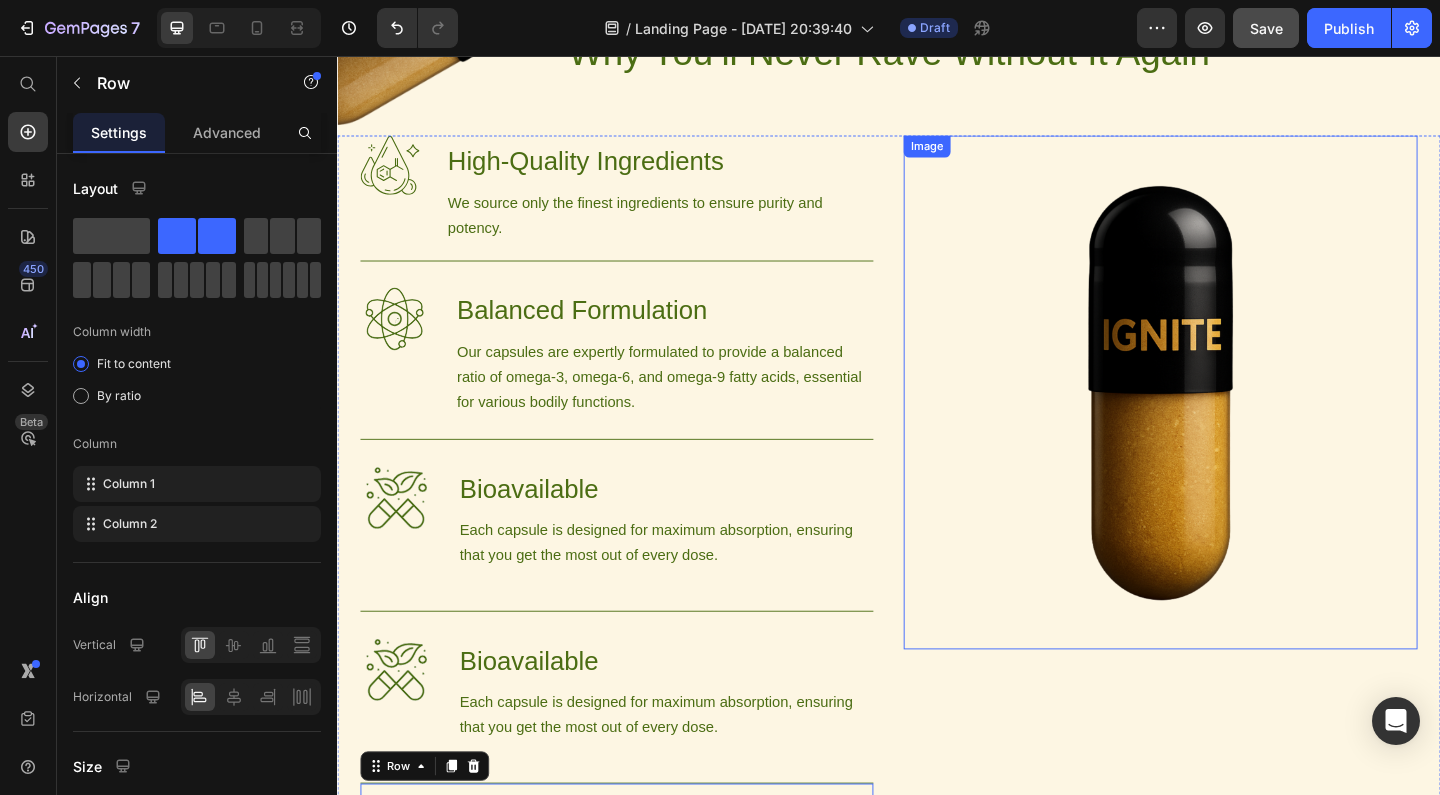 click at bounding box center [1232, 421] 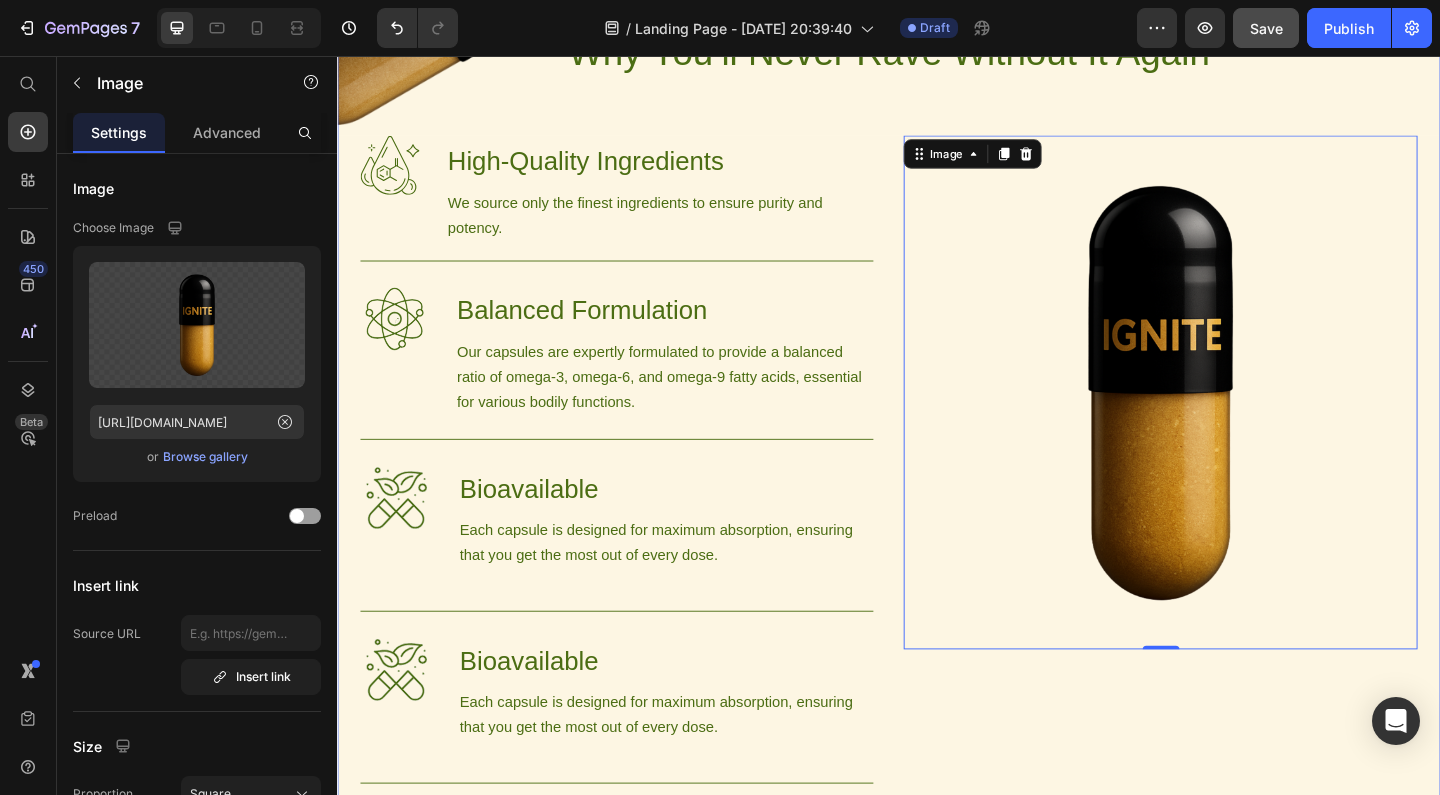 click on "Image Image Why You’ll Never Rave Without It Again Heading Row Image High-Quality Ingredients Heading We source only the finest ingredients to ensure purity and potency. Text Block Row Image Balanced Formulation Heading Our capsules are expertly formulated to provide a balanced ratio of omega-3, omega-6, and omega-9 fatty acids, essential for various bodily functions. Text Block Row Image Bioavailable Heading Each capsule is designed for maximum absorption, ensuring that you get the most out of every dose. Text Block Row Image Bioavailable Heading Each capsule is designed for maximum absorption, ensuring that you get the most out of every dose. Text Block Row Image Bioavailable Heading Each capsule is designed for maximum absorption, ensuring that you get the most out of every dose. Text Block Row Try Gem 15 Button Row Image   0 Hero Banner" at bounding box center (937, 645) 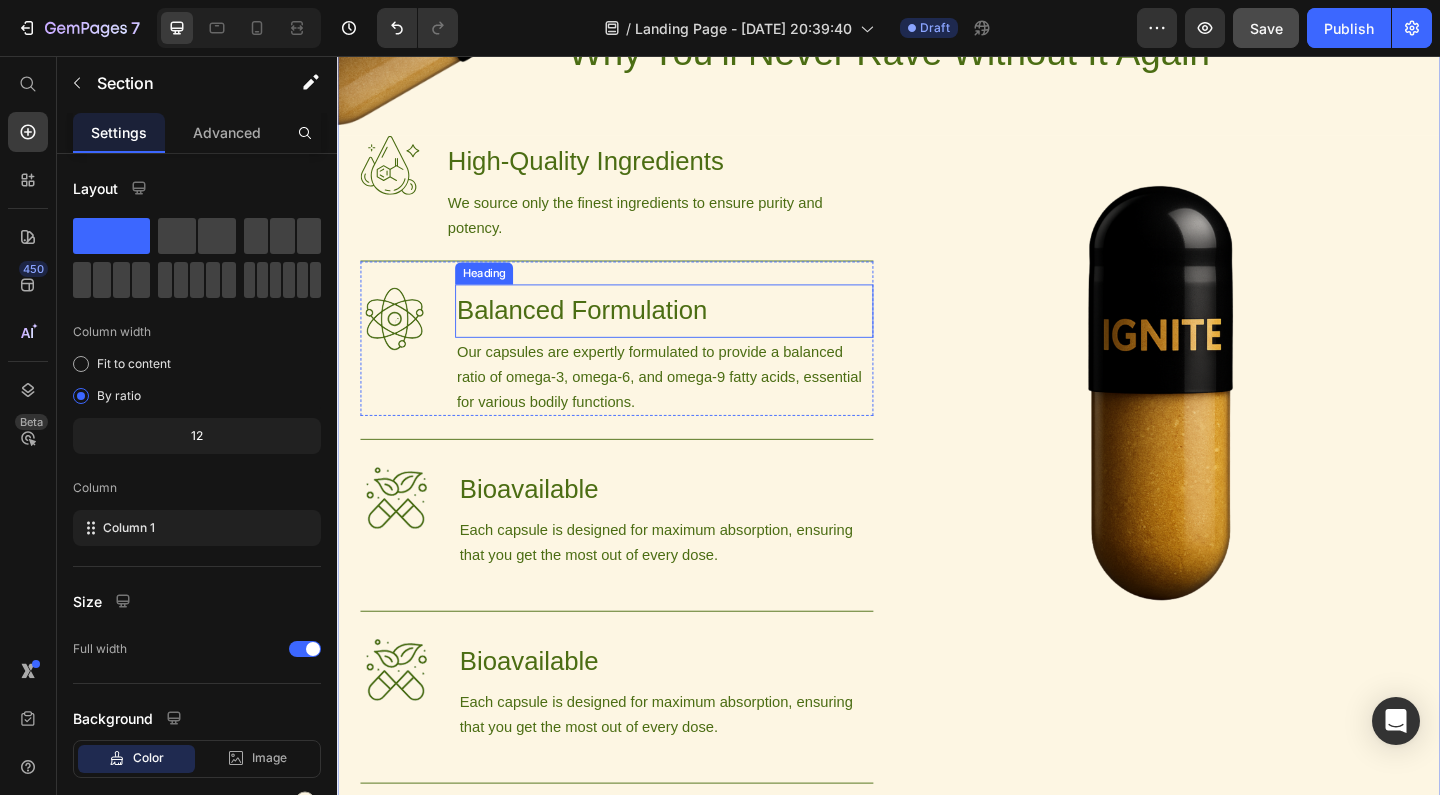 scroll, scrollTop: 1215, scrollLeft: 0, axis: vertical 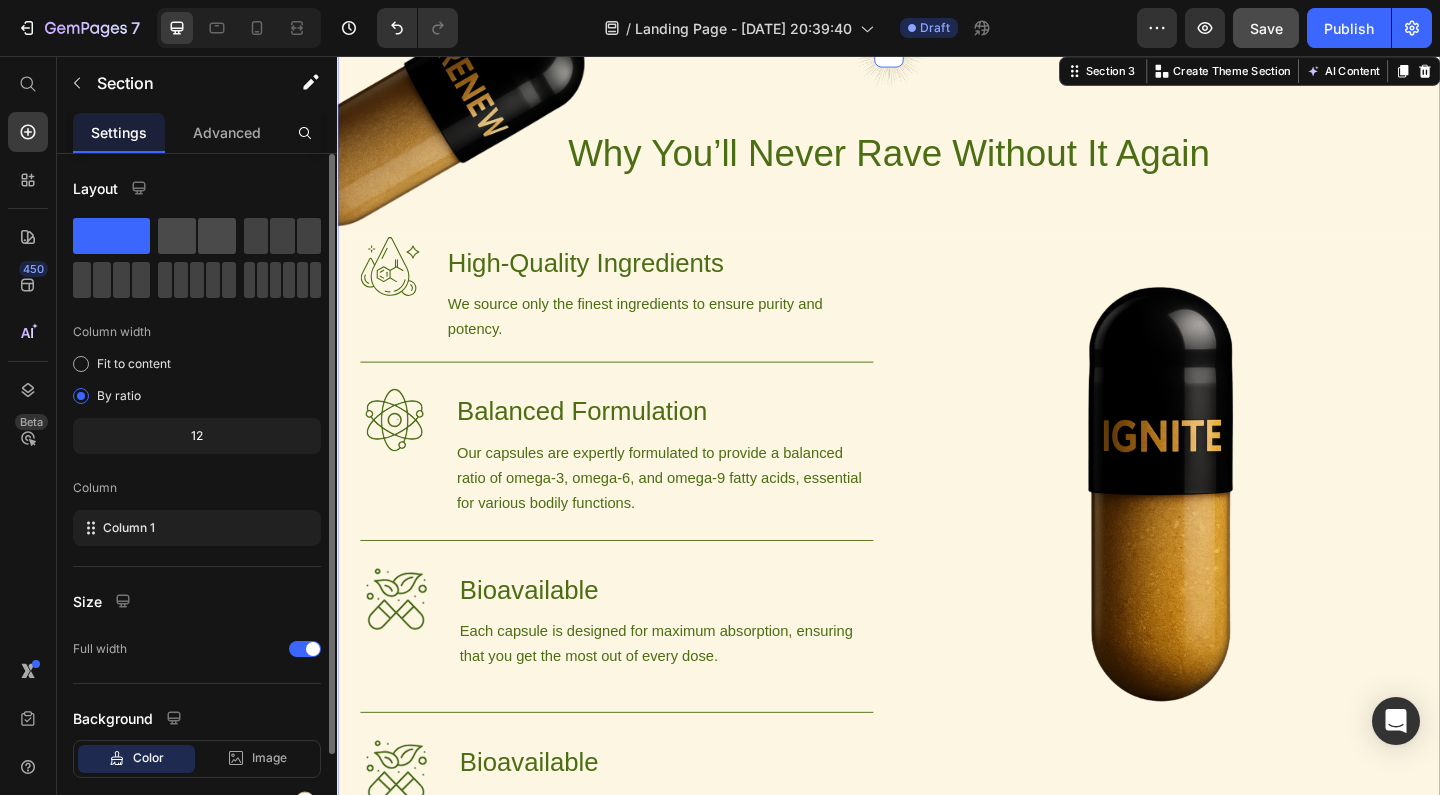 click 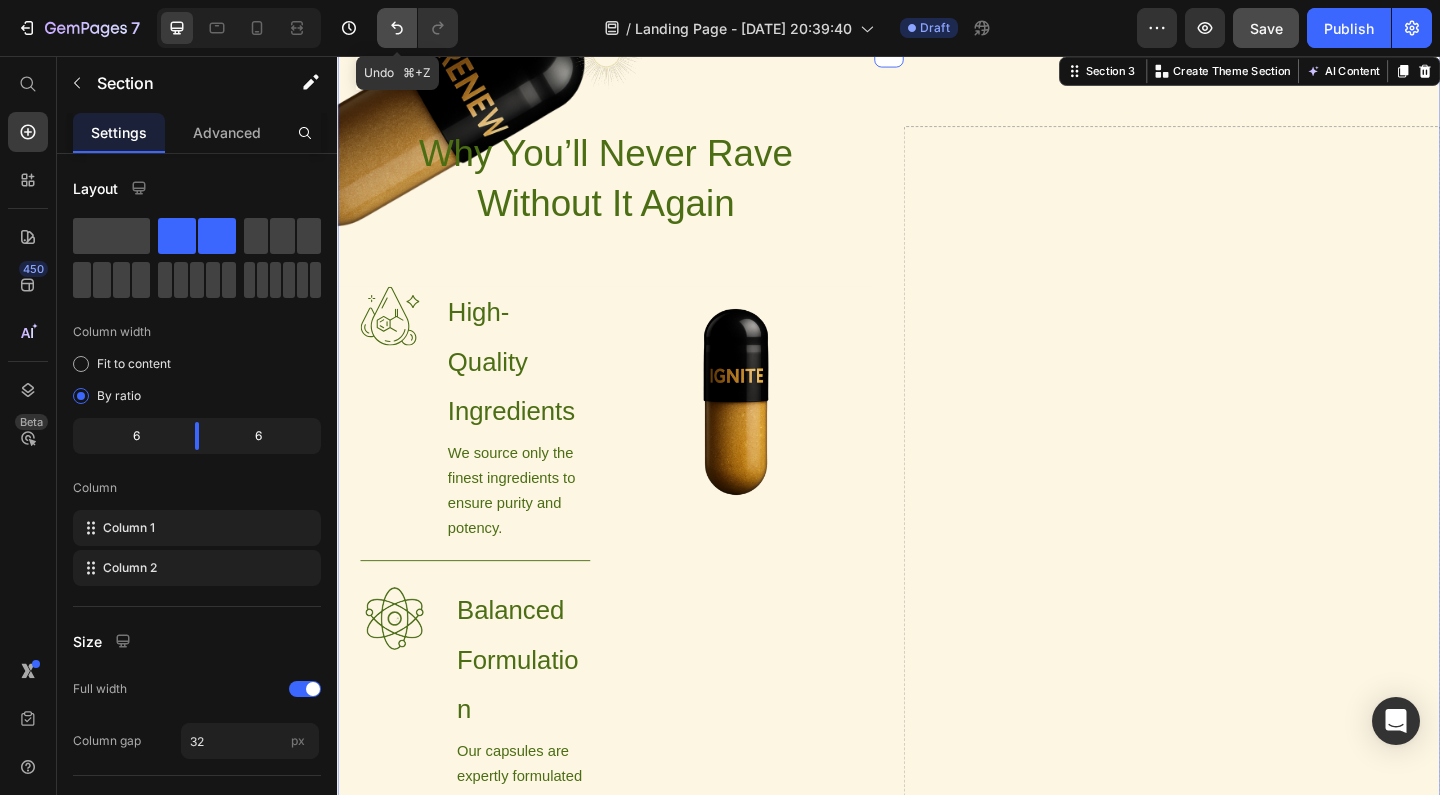 click 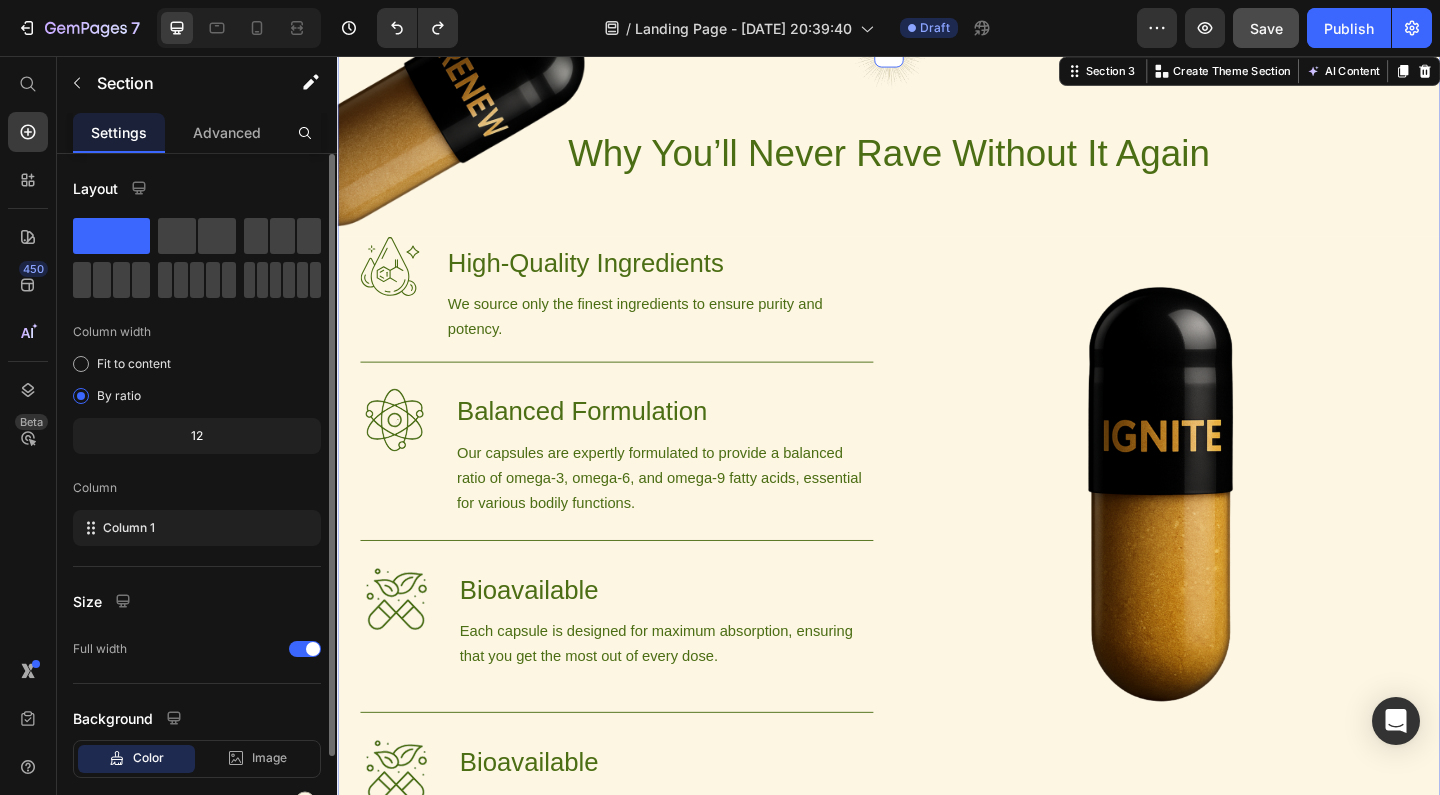 click on "12" 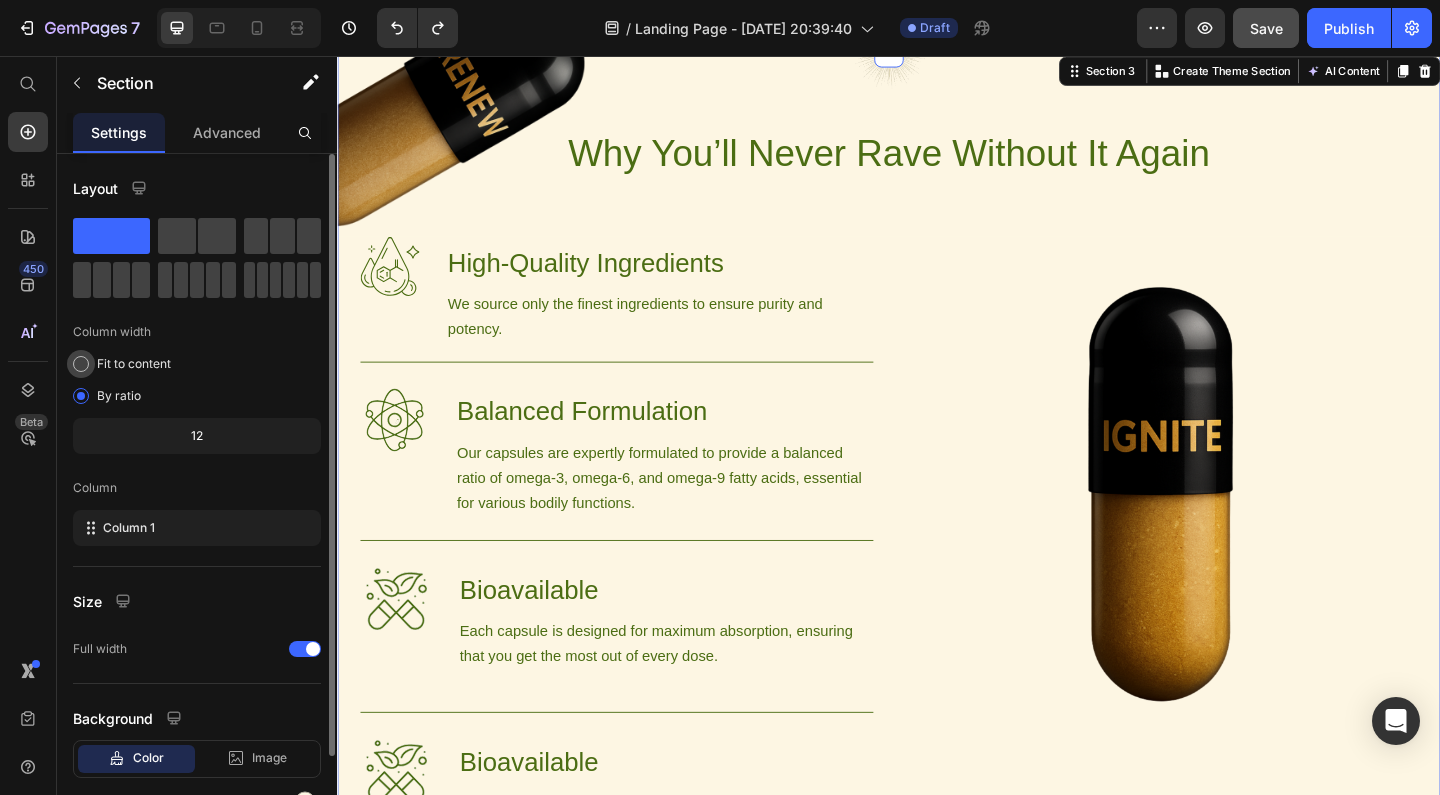 click at bounding box center [81, 364] 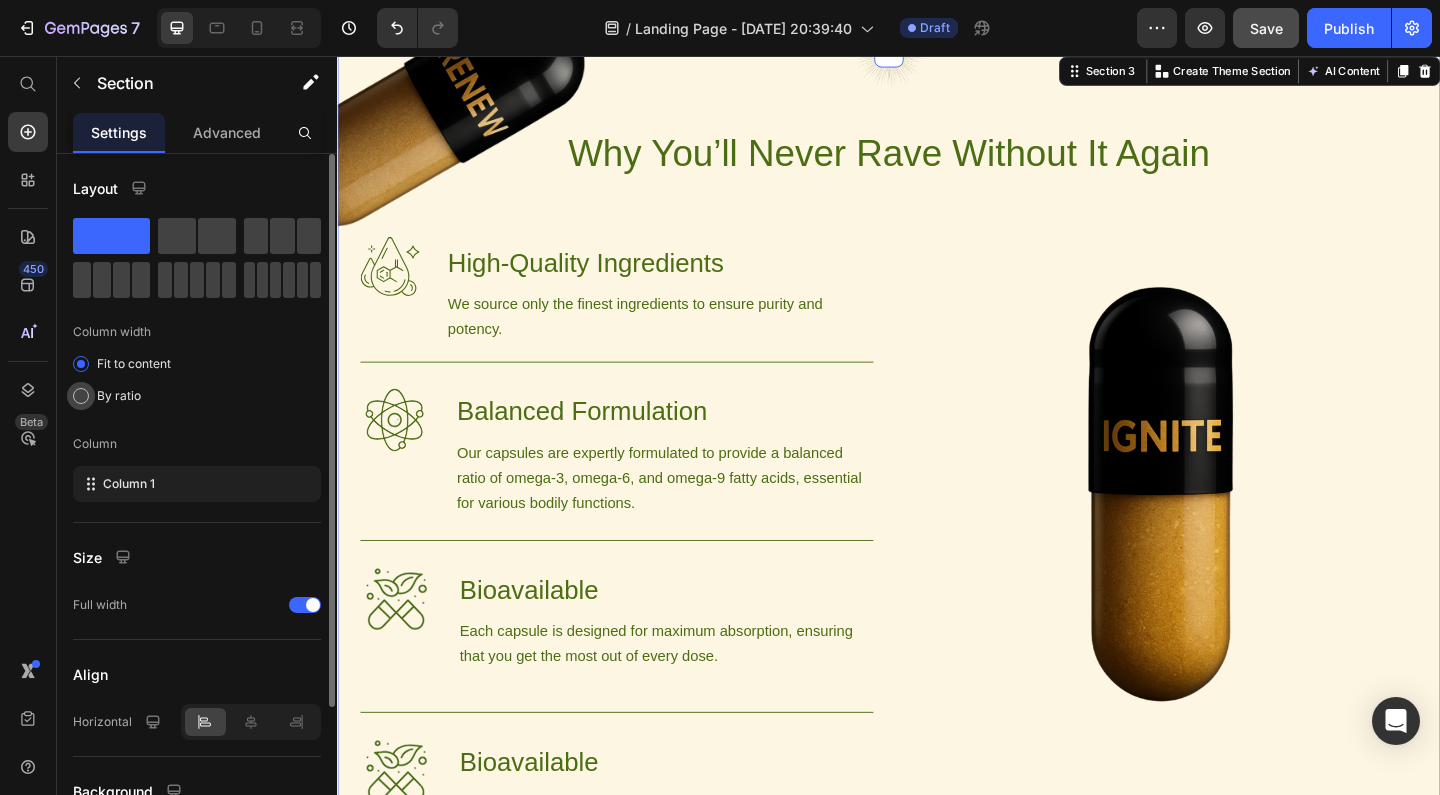 click at bounding box center [81, 396] 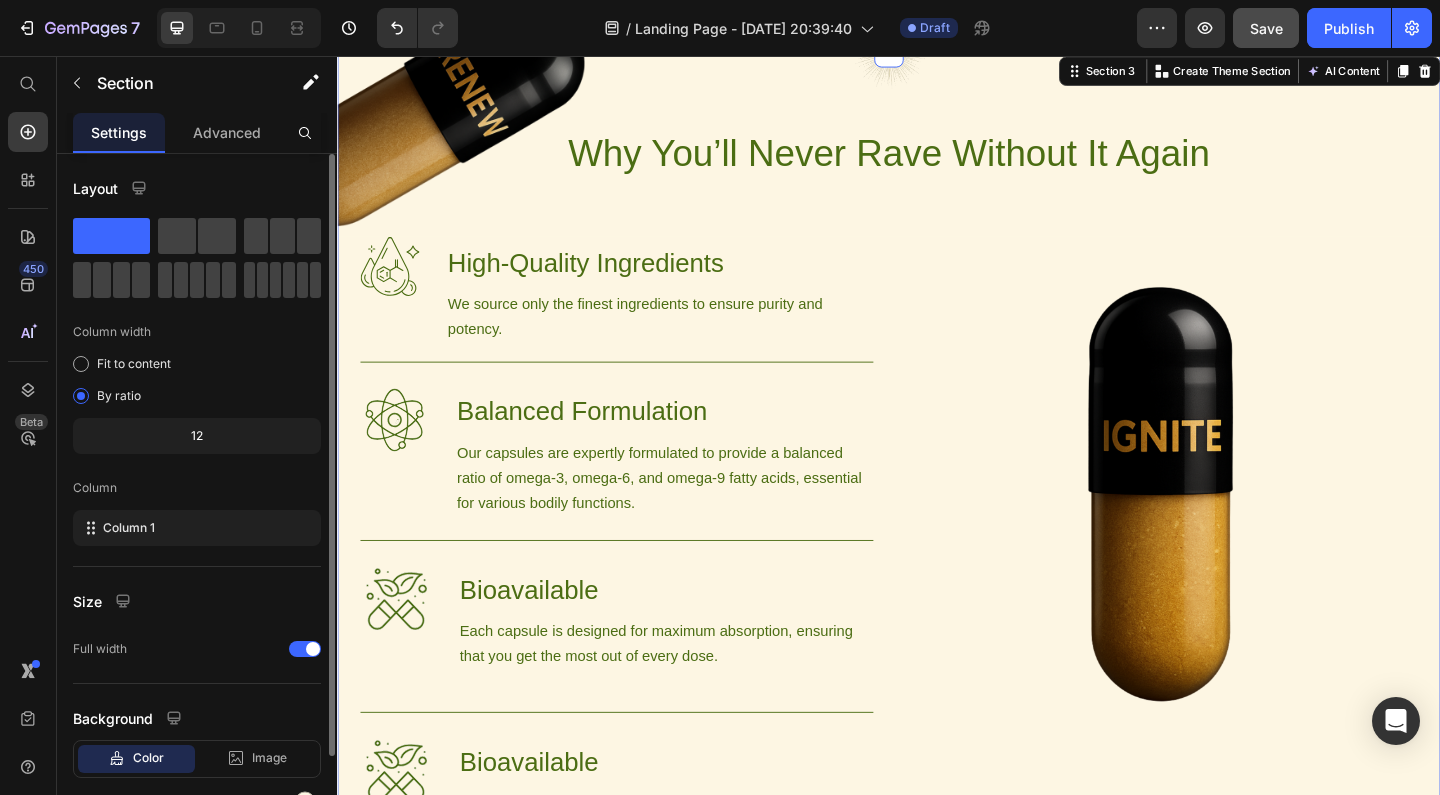 click on "12" 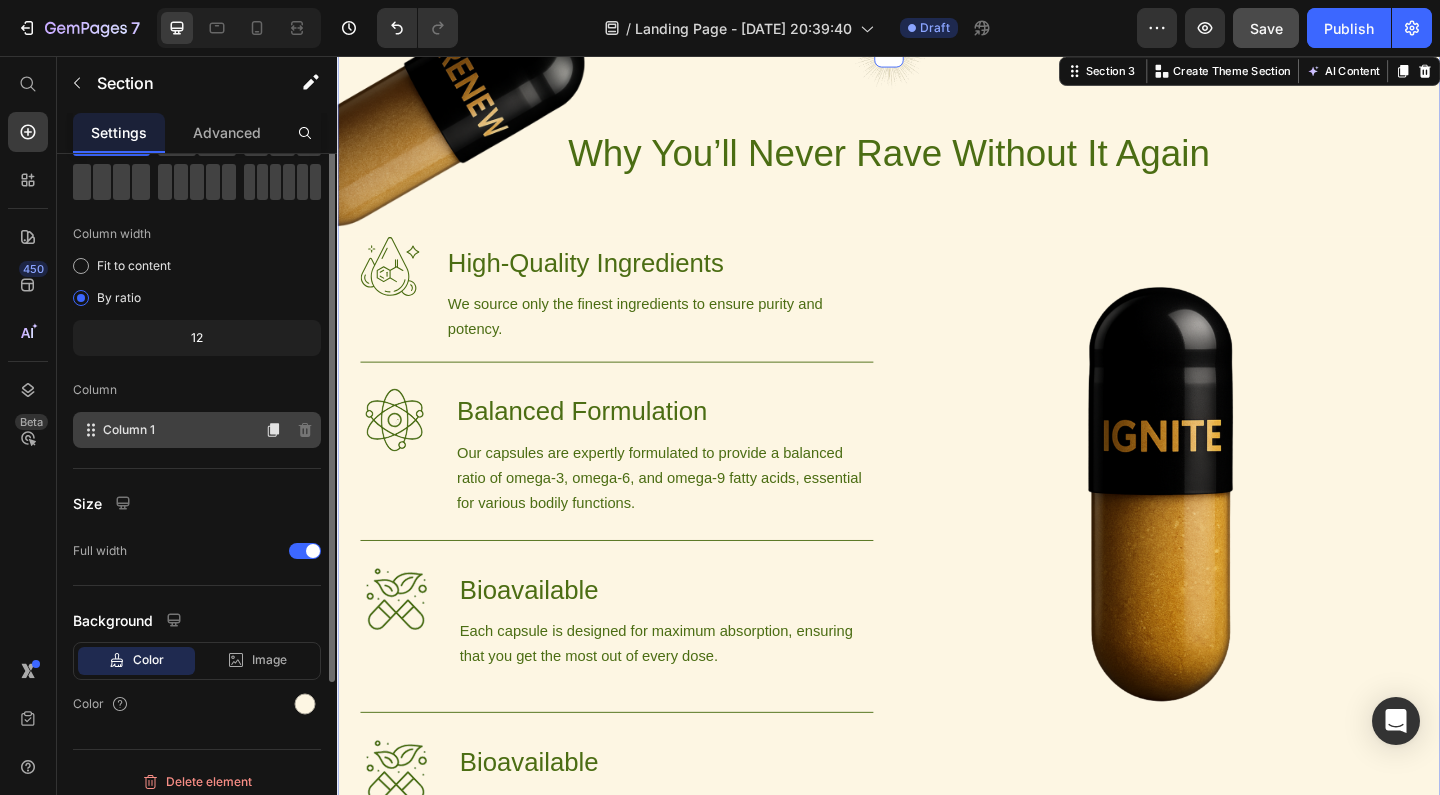 scroll, scrollTop: 110, scrollLeft: 0, axis: vertical 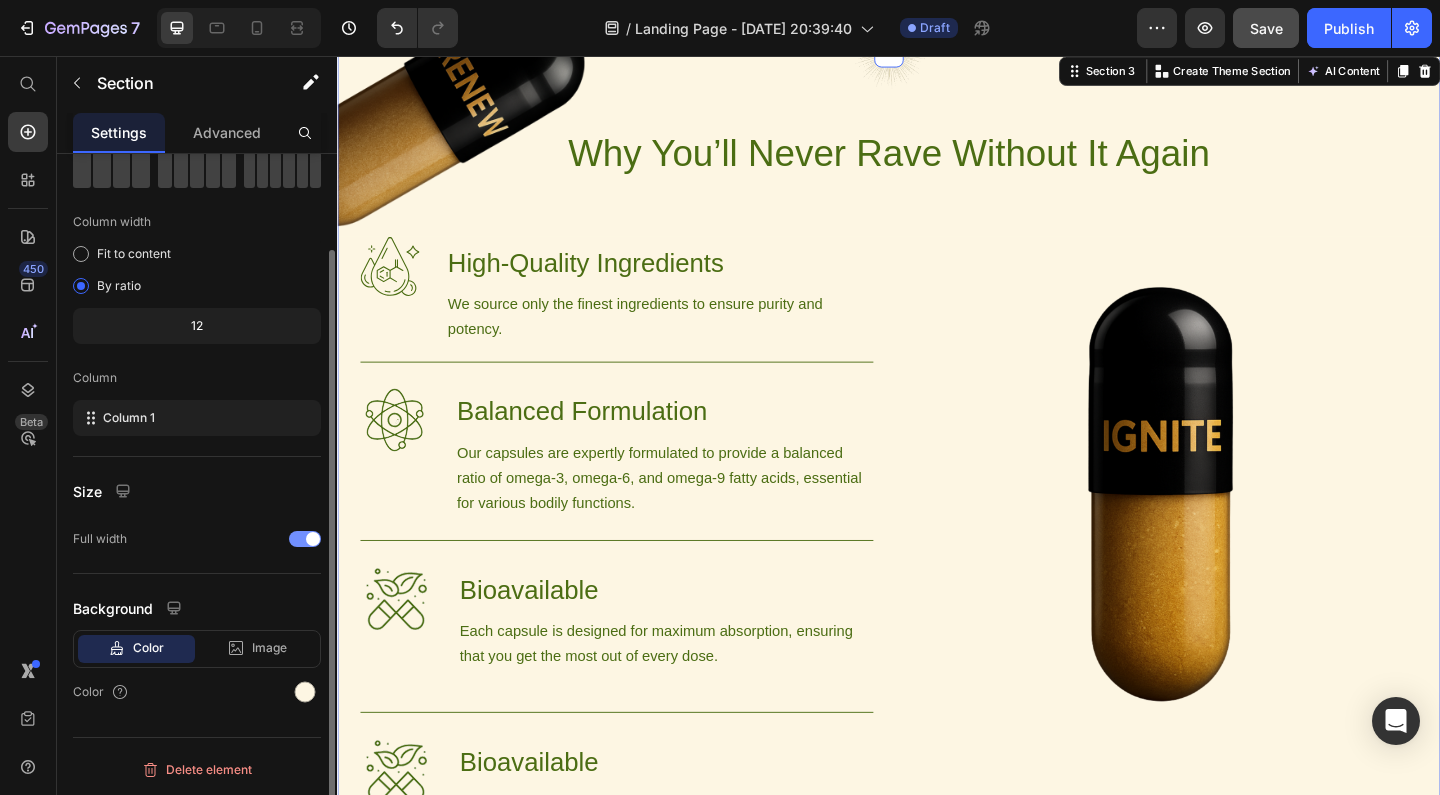 click at bounding box center [305, 539] 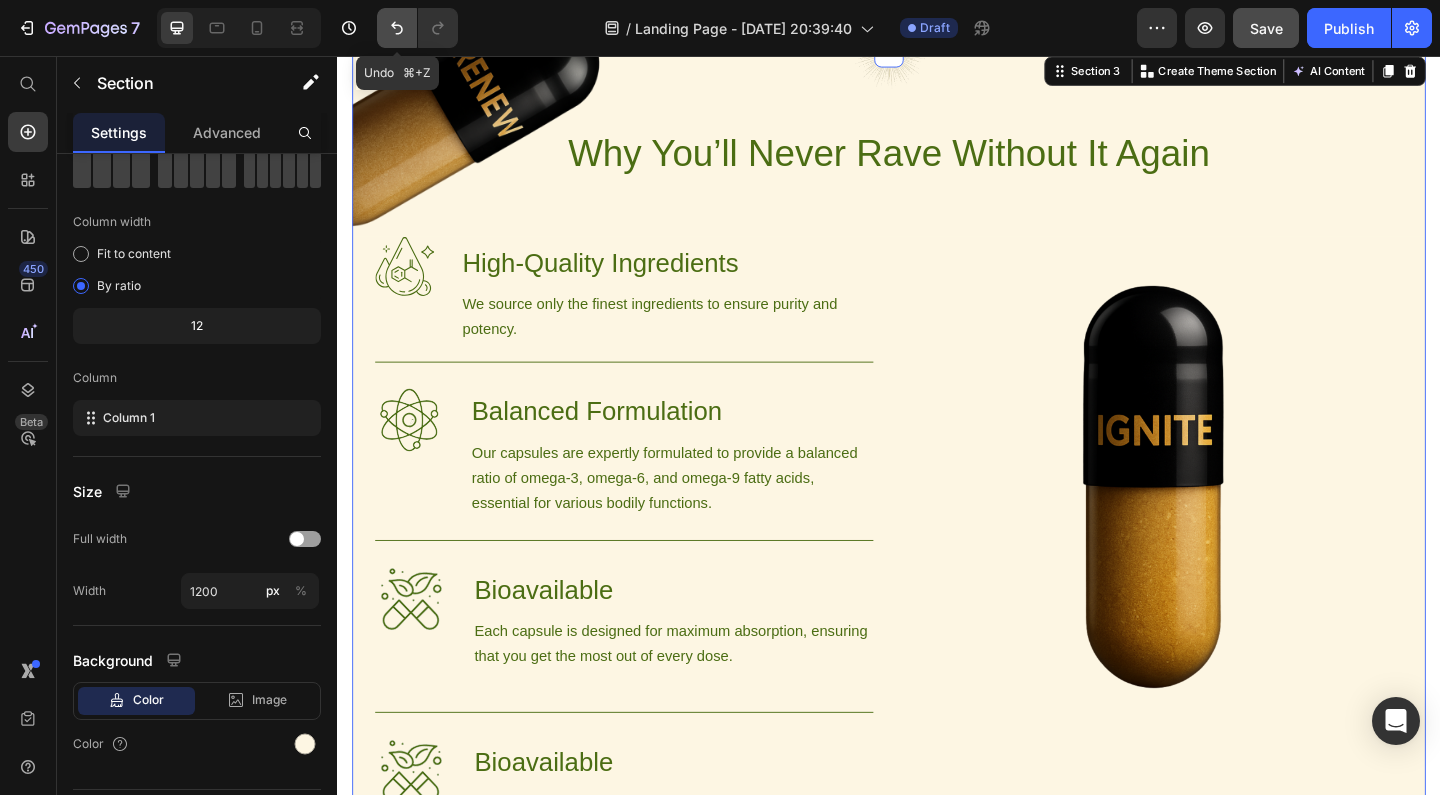 click 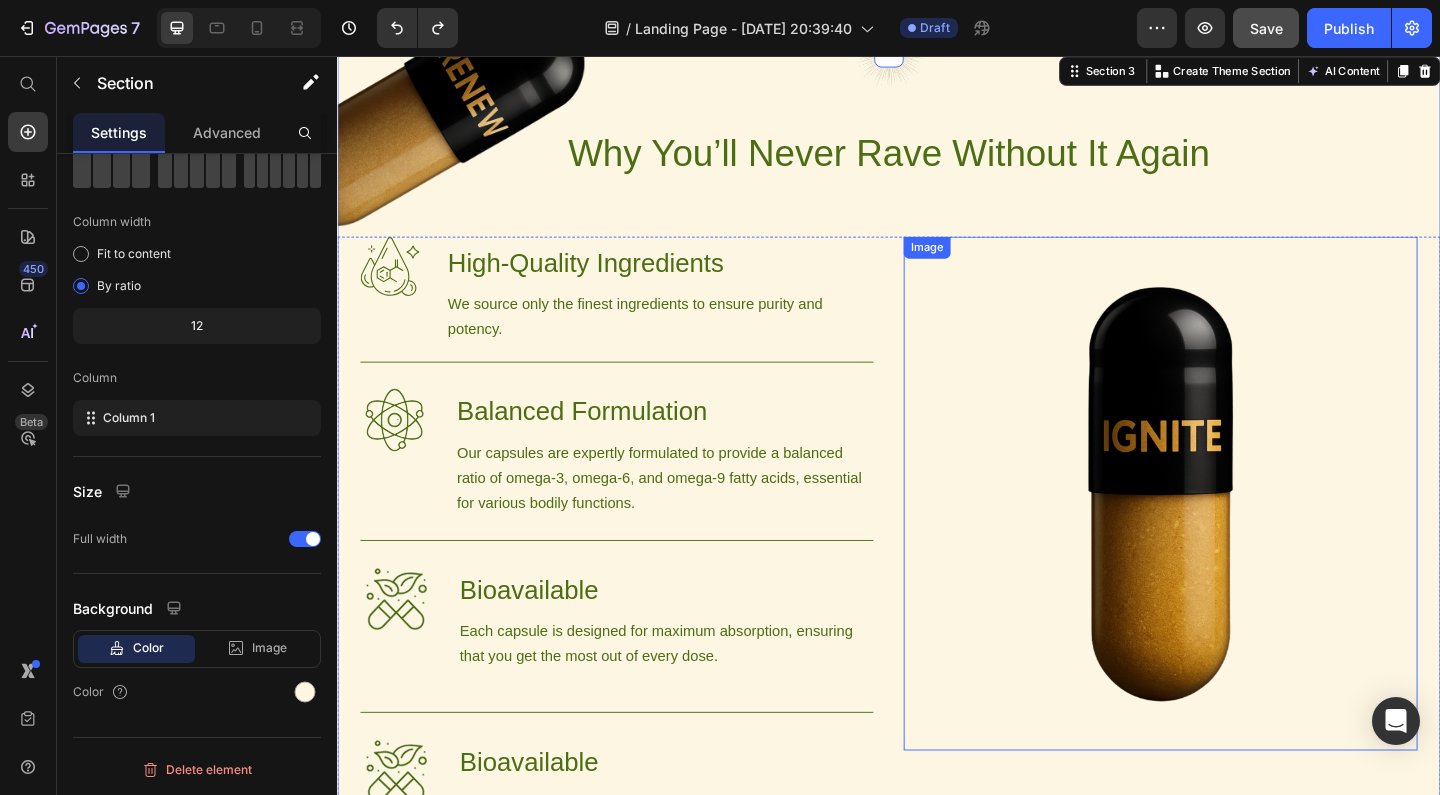 click at bounding box center [1232, 531] 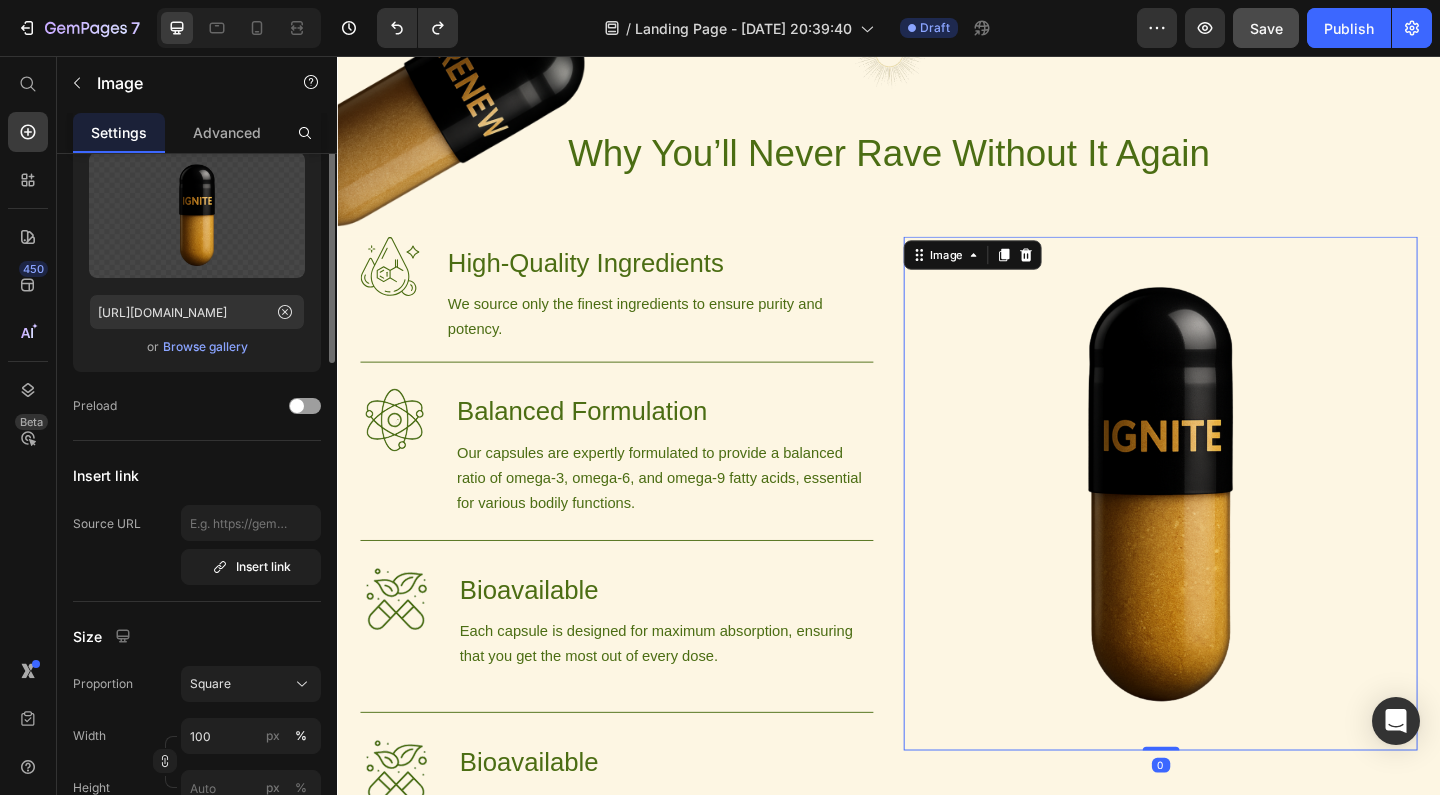 scroll, scrollTop: 0, scrollLeft: 0, axis: both 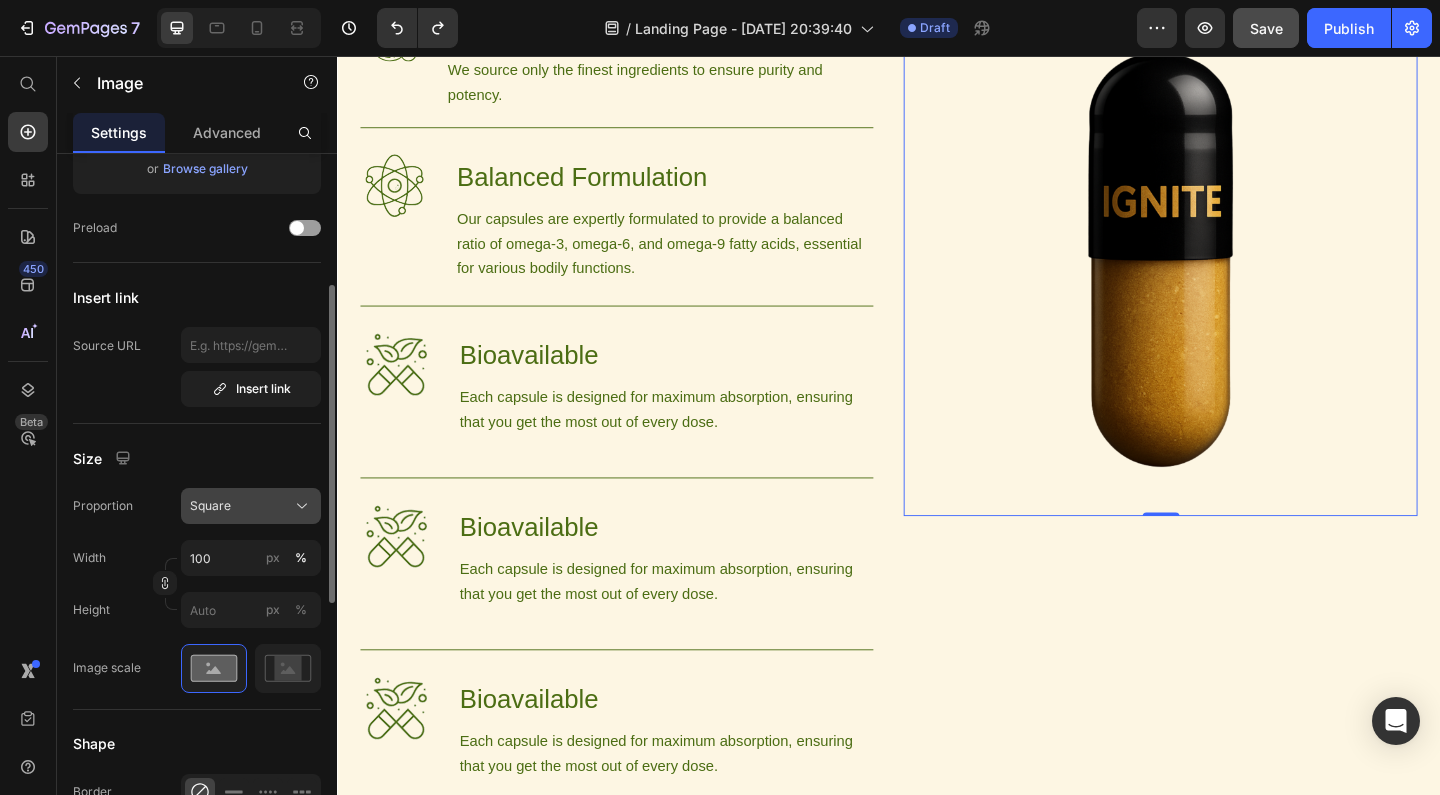click on "Square" 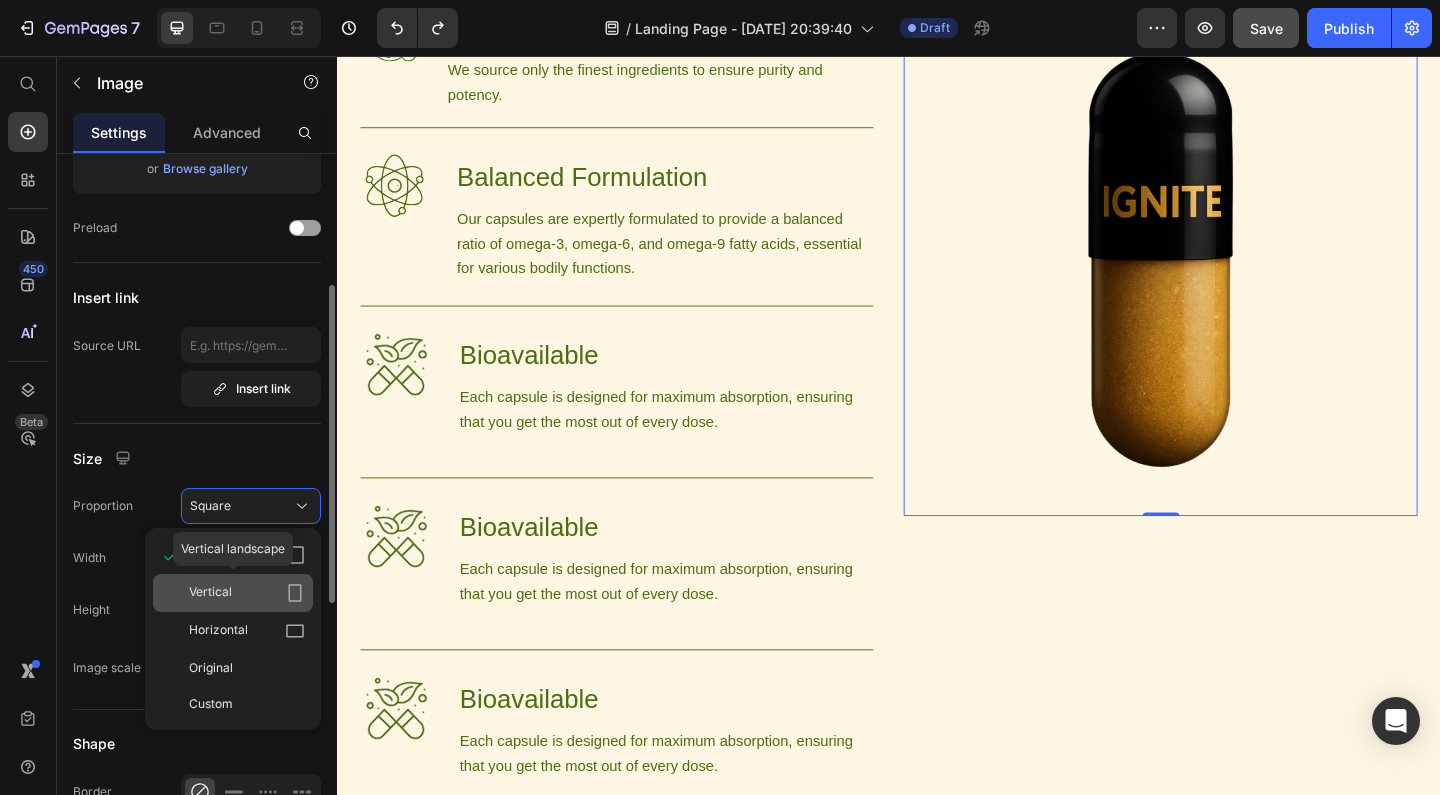click on "Vertical" at bounding box center [247, 593] 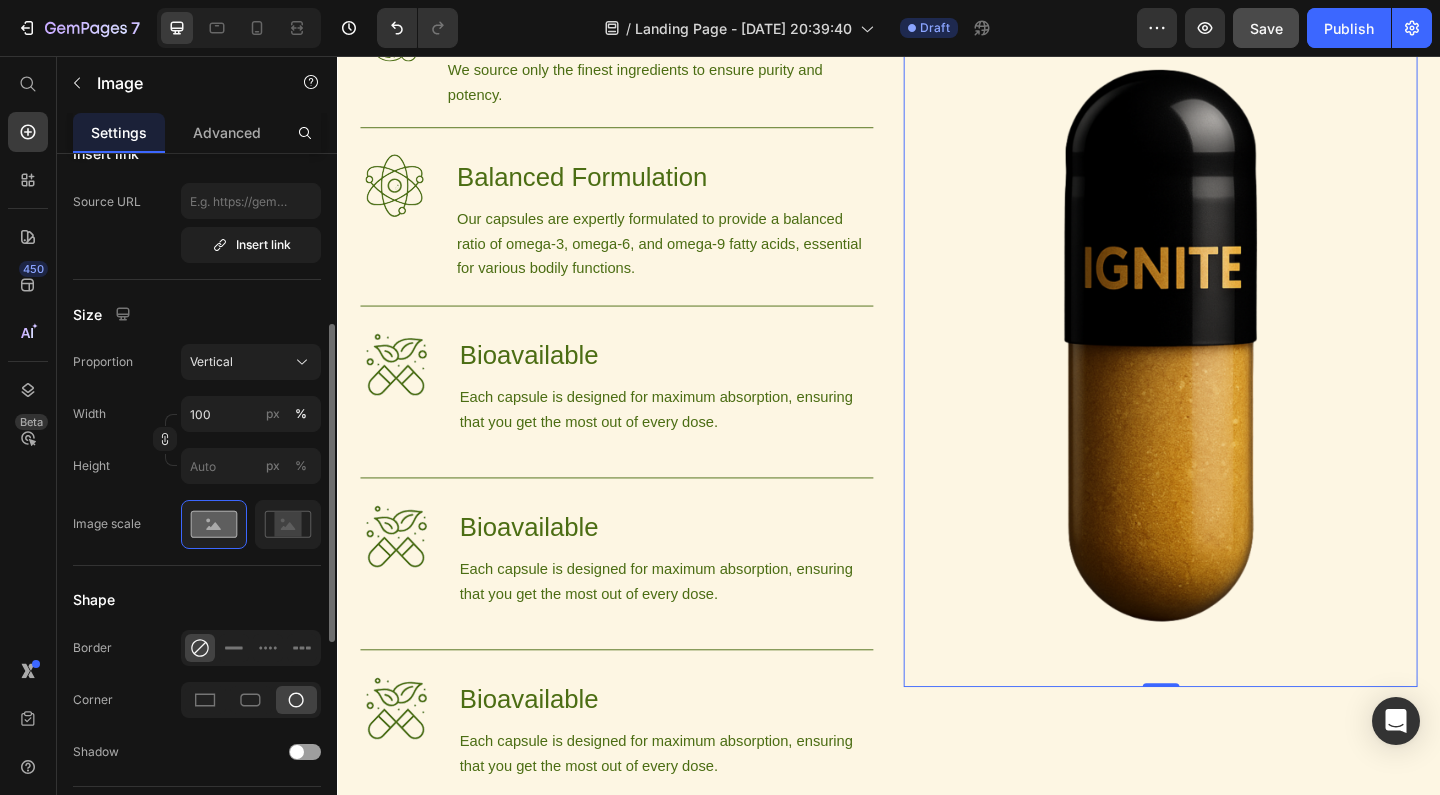scroll, scrollTop: 509, scrollLeft: 0, axis: vertical 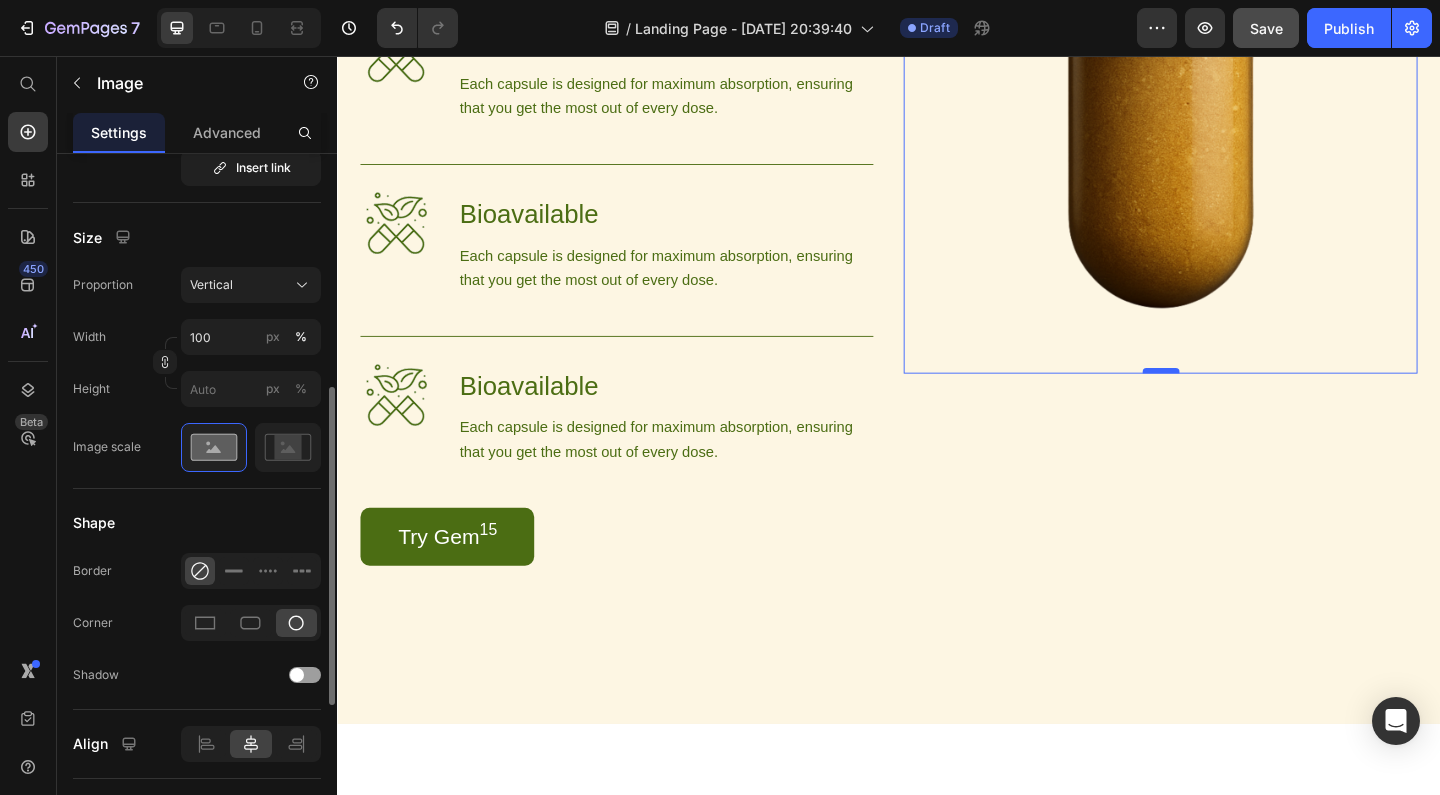 click at bounding box center [1233, 398] 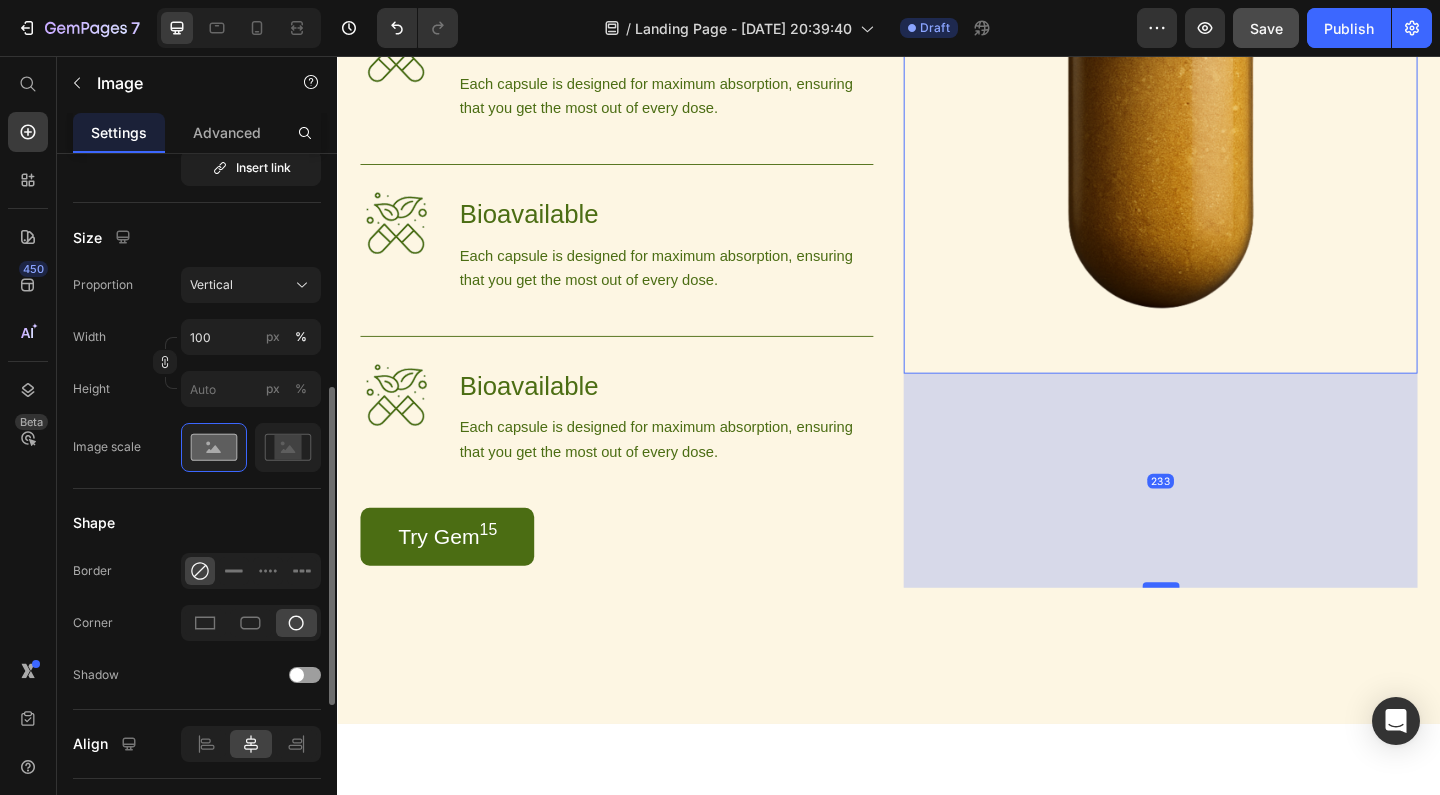 drag, startPoint x: 1235, startPoint y: 399, endPoint x: 1236, endPoint y: 634, distance: 235.00212 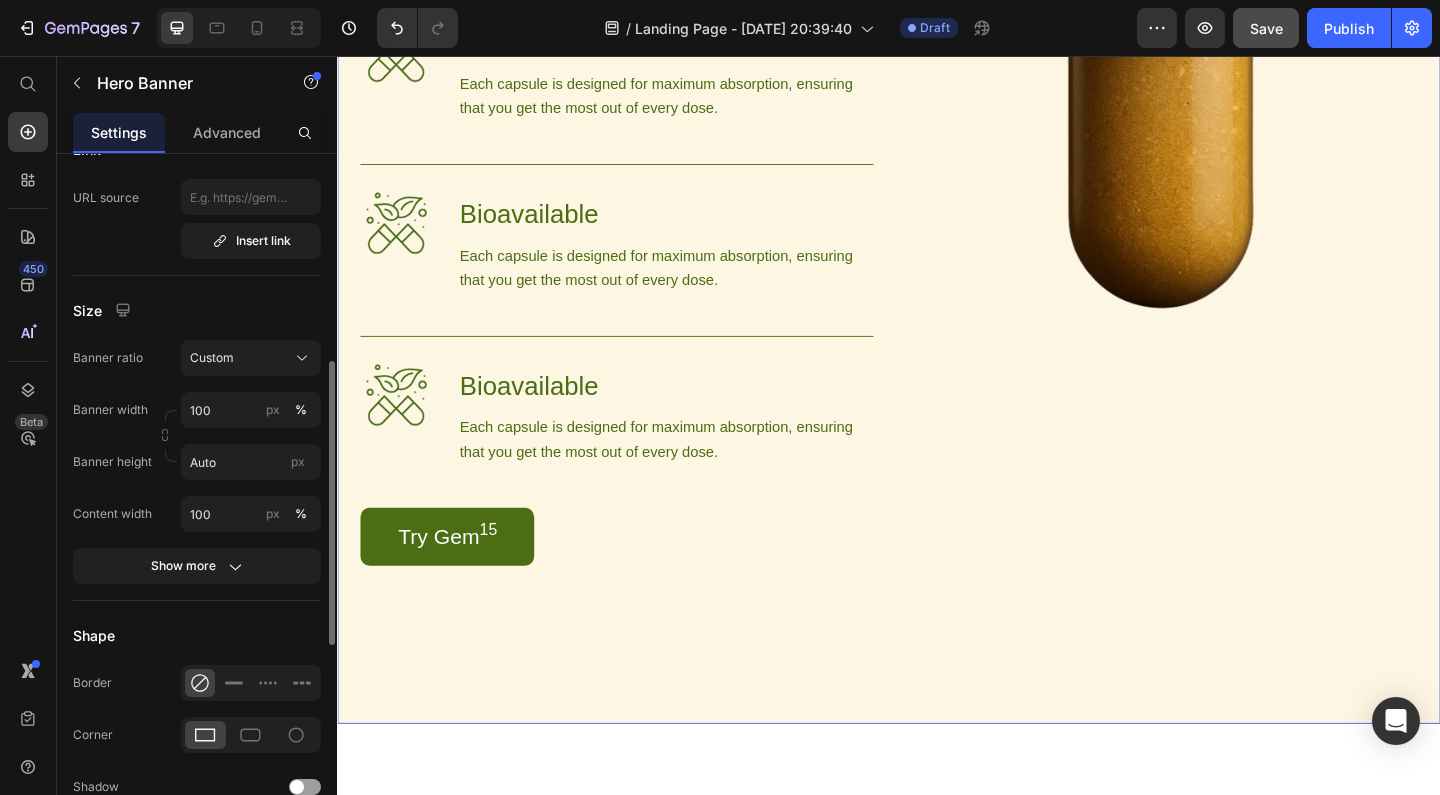 click on "Image   235" at bounding box center (1232, 218) 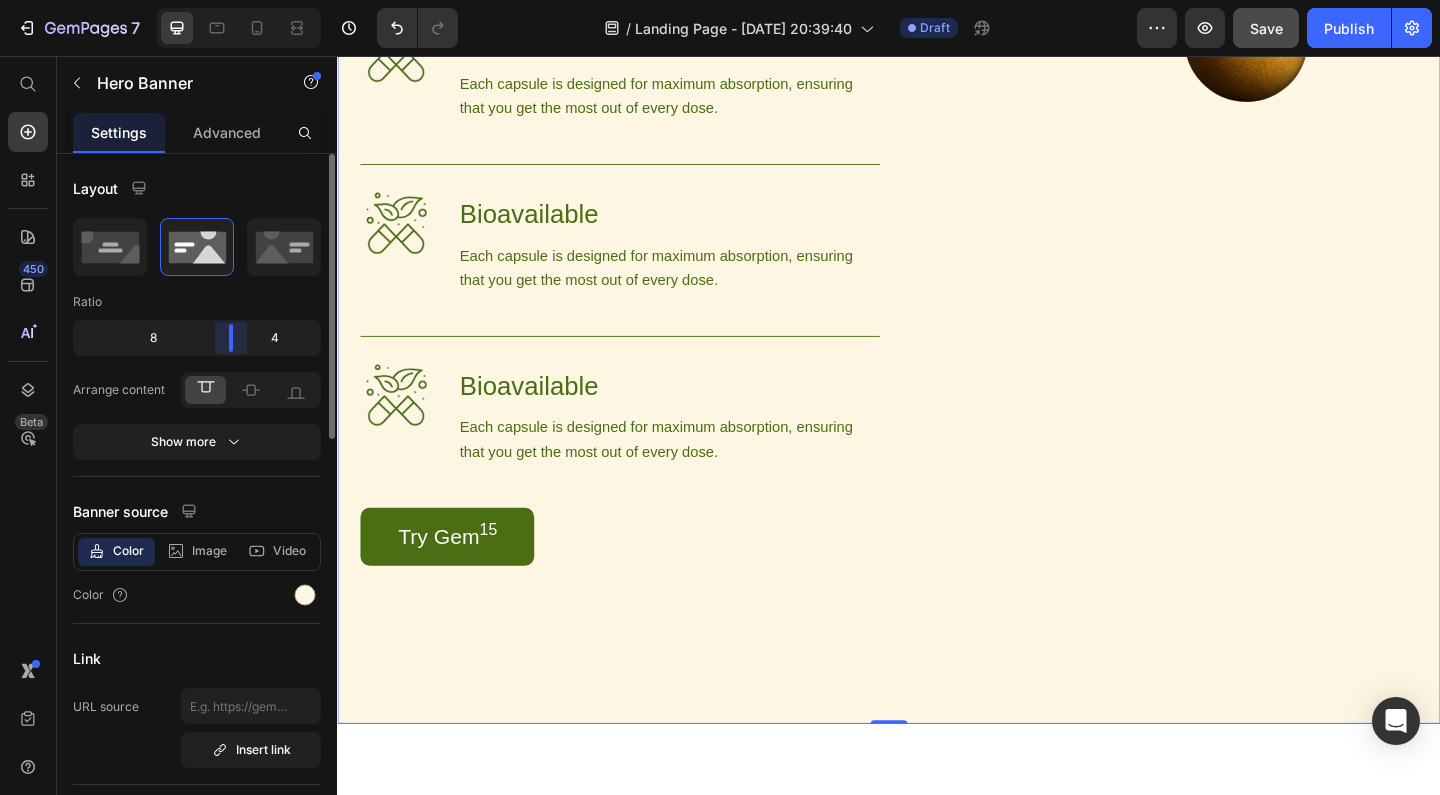 drag, startPoint x: 196, startPoint y: 336, endPoint x: 239, endPoint y: 343, distance: 43.56604 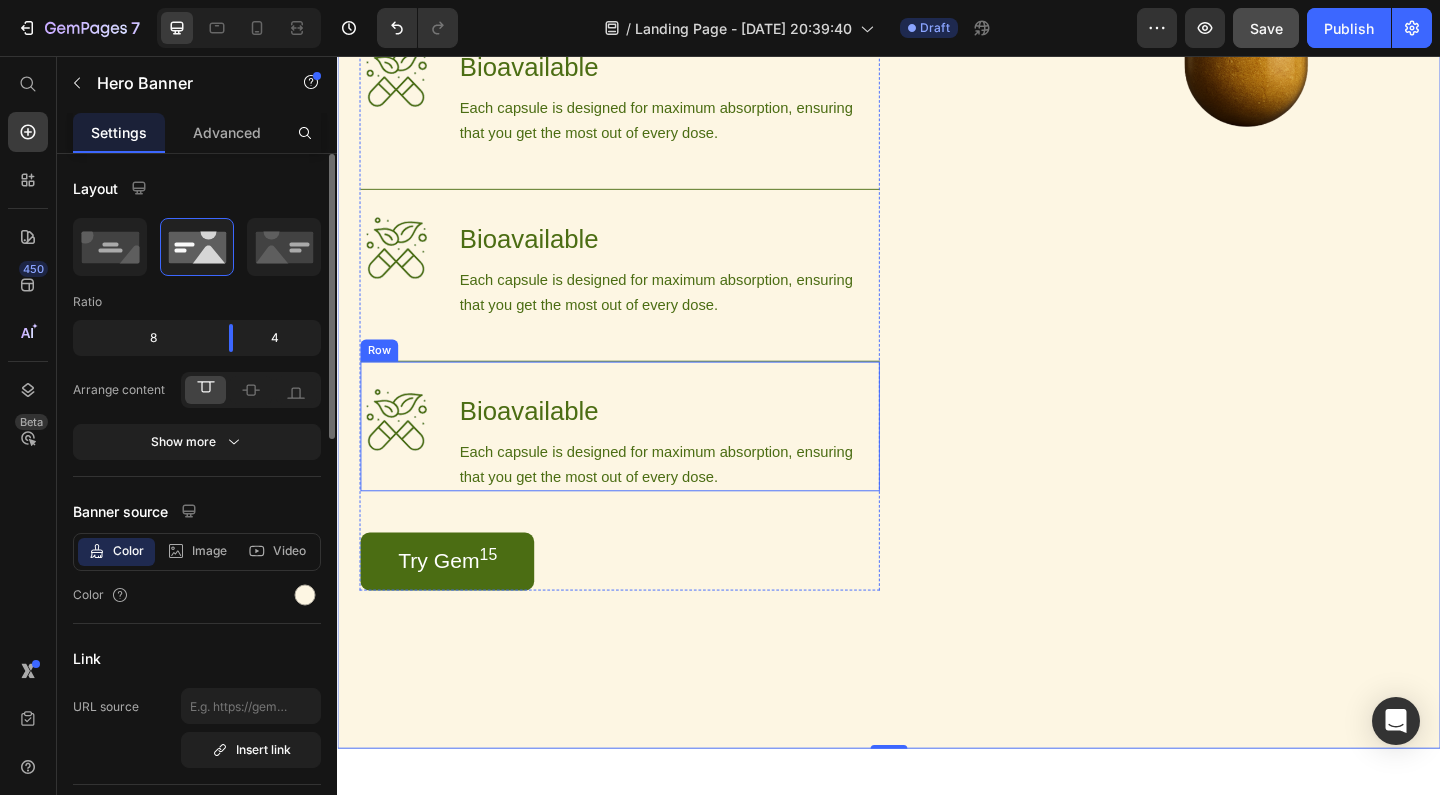 scroll, scrollTop: 1037, scrollLeft: 0, axis: vertical 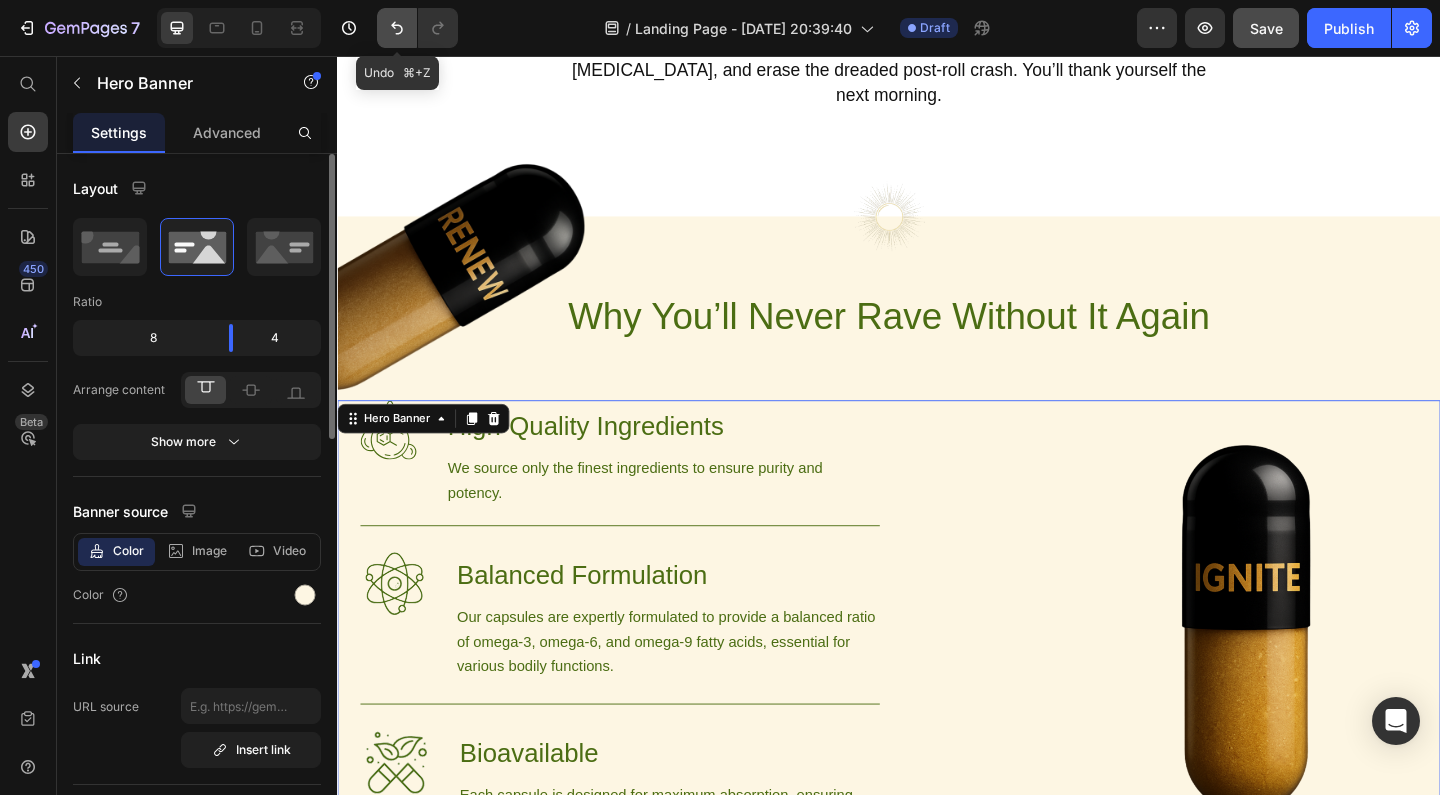 click 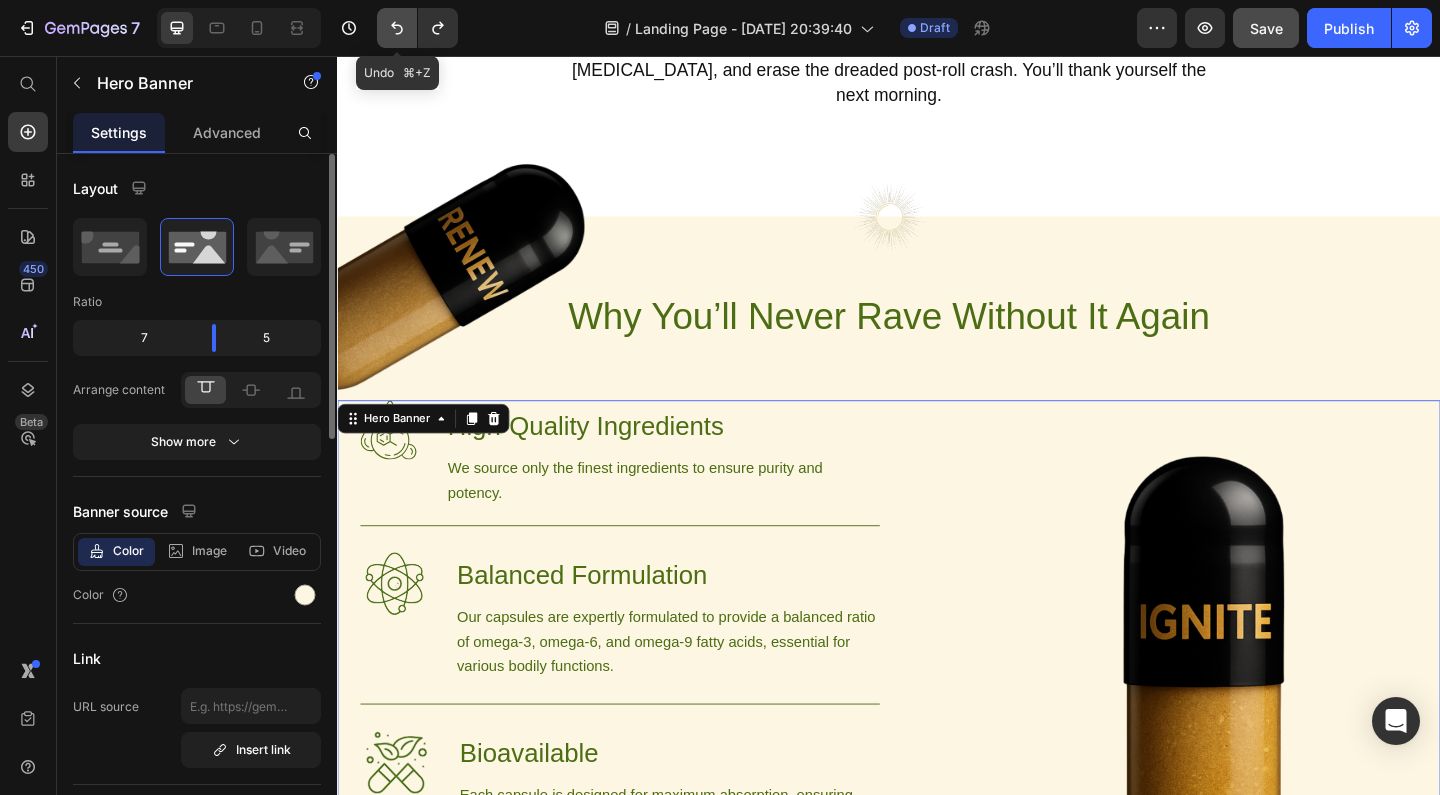 click 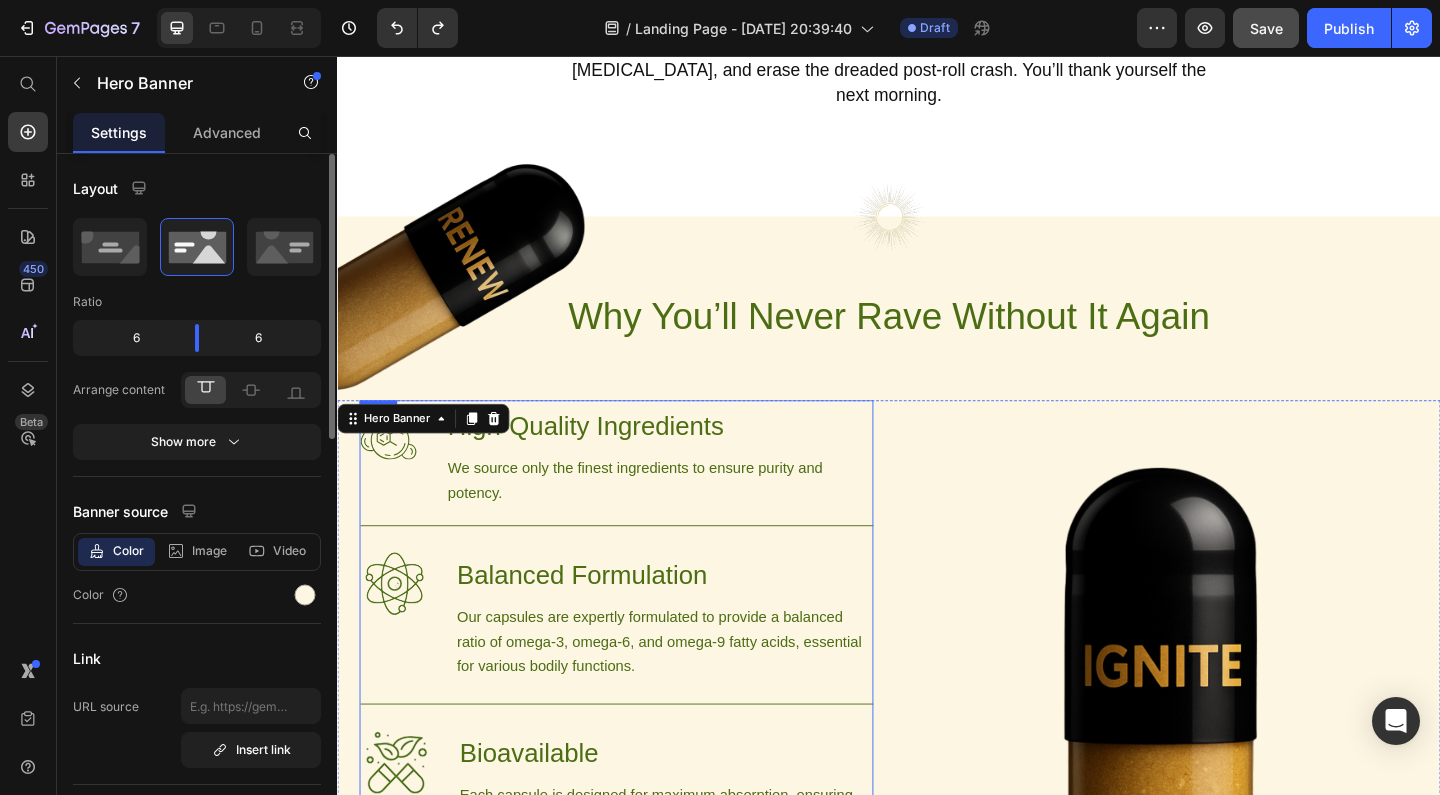 click on "Image High-Quality Ingredients Heading We source only the finest ingredients to ensure purity and potency. Text Block Row Image Balanced Formulation Heading Our capsules are expertly formulated to provide a balanced ratio of omega-3, omega-6, and omega-9 fatty acids, essential for various bodily functions. Text Block Row Image Bioavailable Heading Each capsule is designed for maximum absorption, ensuring that you get the most out of every dose. Text Block Row Image Bioavailable Heading Each capsule is designed for maximum absorption, ensuring that you get the most out of every dose. Text Block Row Image Bioavailable Heading Each capsule is designed for maximum absorption, ensuring that you get the most out of every dose. Text Block Row Try Gem 15 Button" at bounding box center [641, 907] 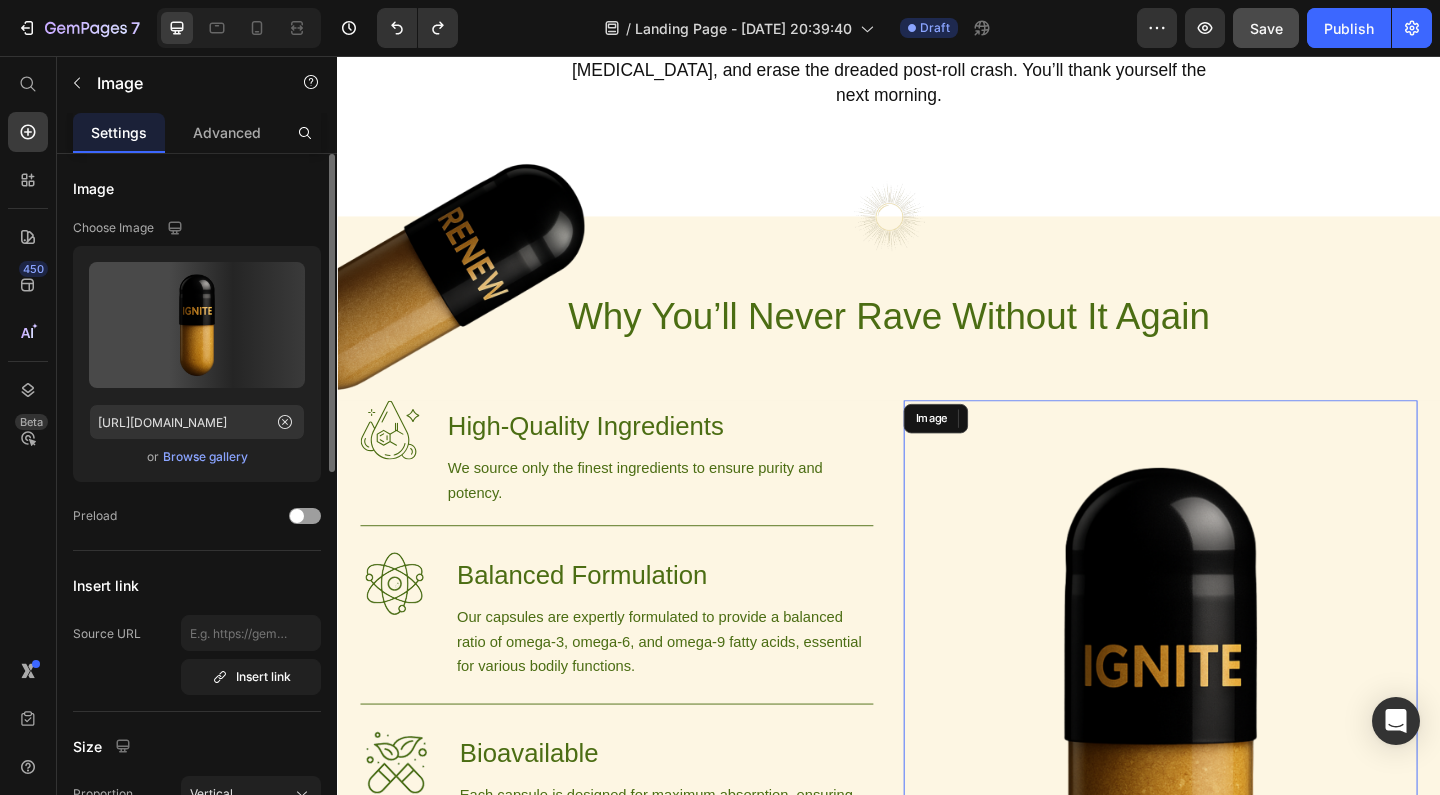 click on "Image" at bounding box center [1232, 802] 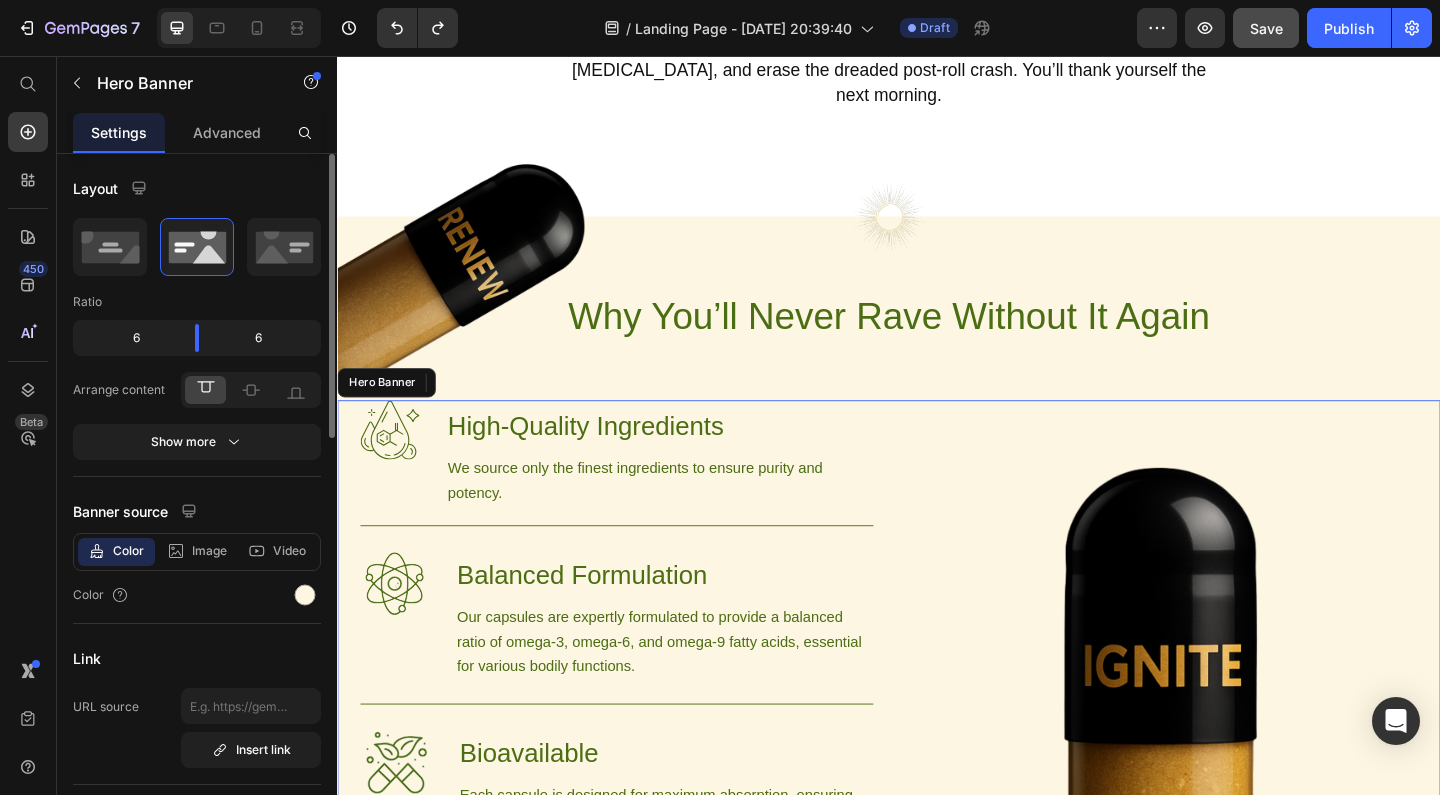 click on "Image High-Quality Ingredients Heading We source only the finest ingredients to ensure purity and potency. Text Block Row Image Balanced Formulation Heading Our capsules are expertly formulated to provide a balanced ratio of omega-3, omega-6, and omega-9 fatty acids, essential for various bodily functions. Text Block Row Image Bioavailable Heading Each capsule is designed for maximum absorption, ensuring that you get the most out of every dose. Text Block Row Image Bioavailable Heading Each capsule is designed for maximum absorption, ensuring that you get the most out of every dose. Text Block Row Image Bioavailable Heading Each capsule is designed for maximum absorption, ensuring that you get the most out of every dose. Text Block Row Try Gem 15 Button Row Image   235" at bounding box center (937, 993) 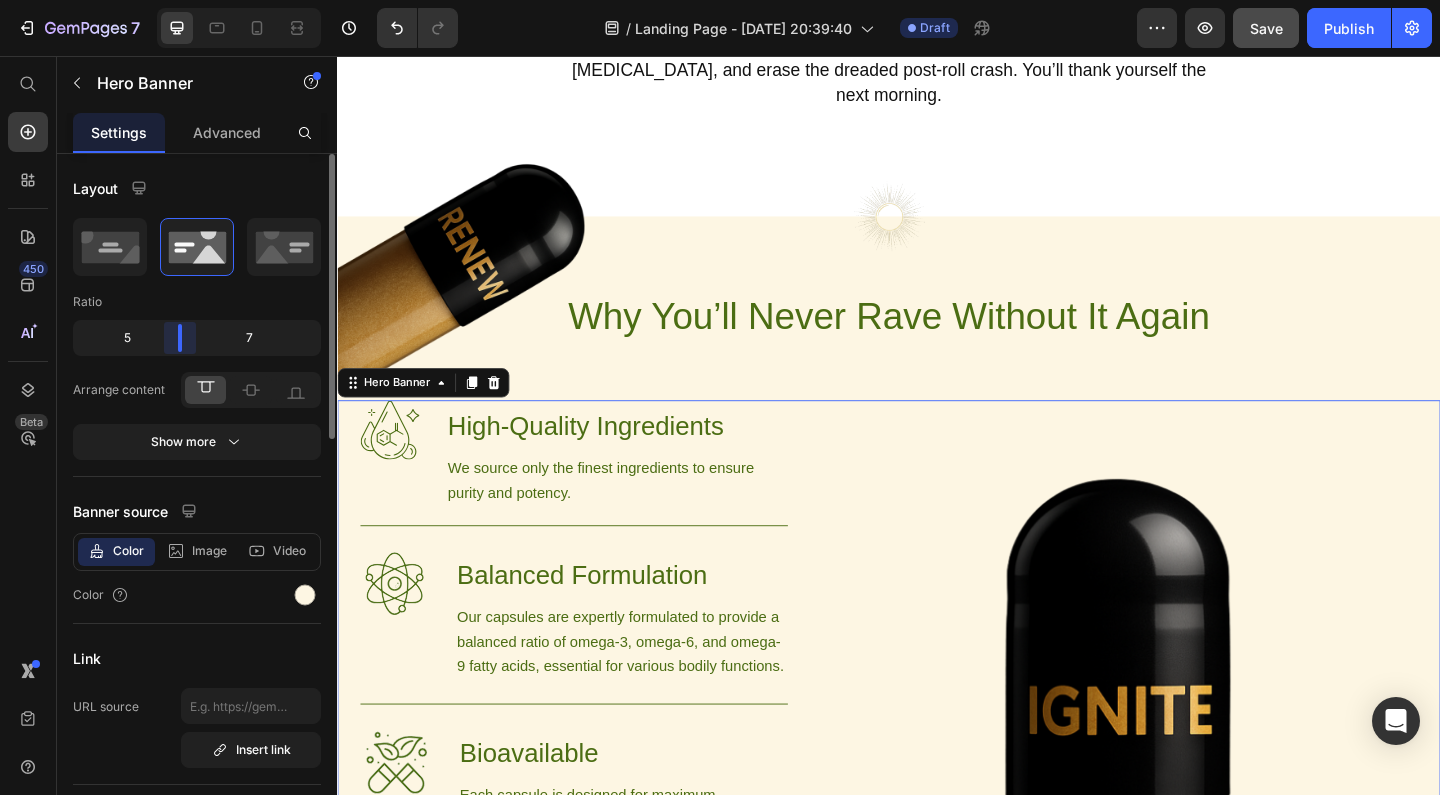 drag, startPoint x: 197, startPoint y: 336, endPoint x: 177, endPoint y: 335, distance: 20.024984 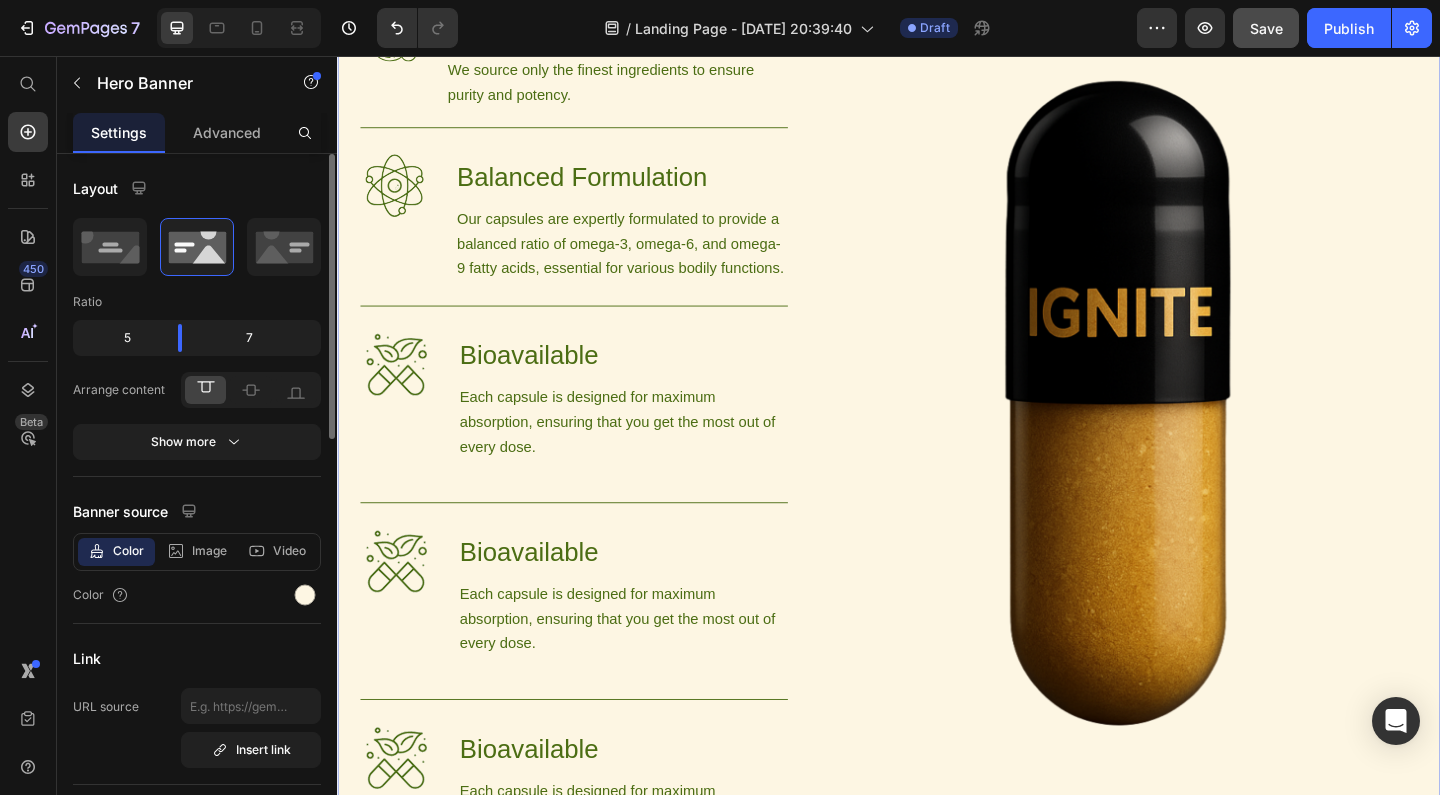 scroll, scrollTop: 2115, scrollLeft: 0, axis: vertical 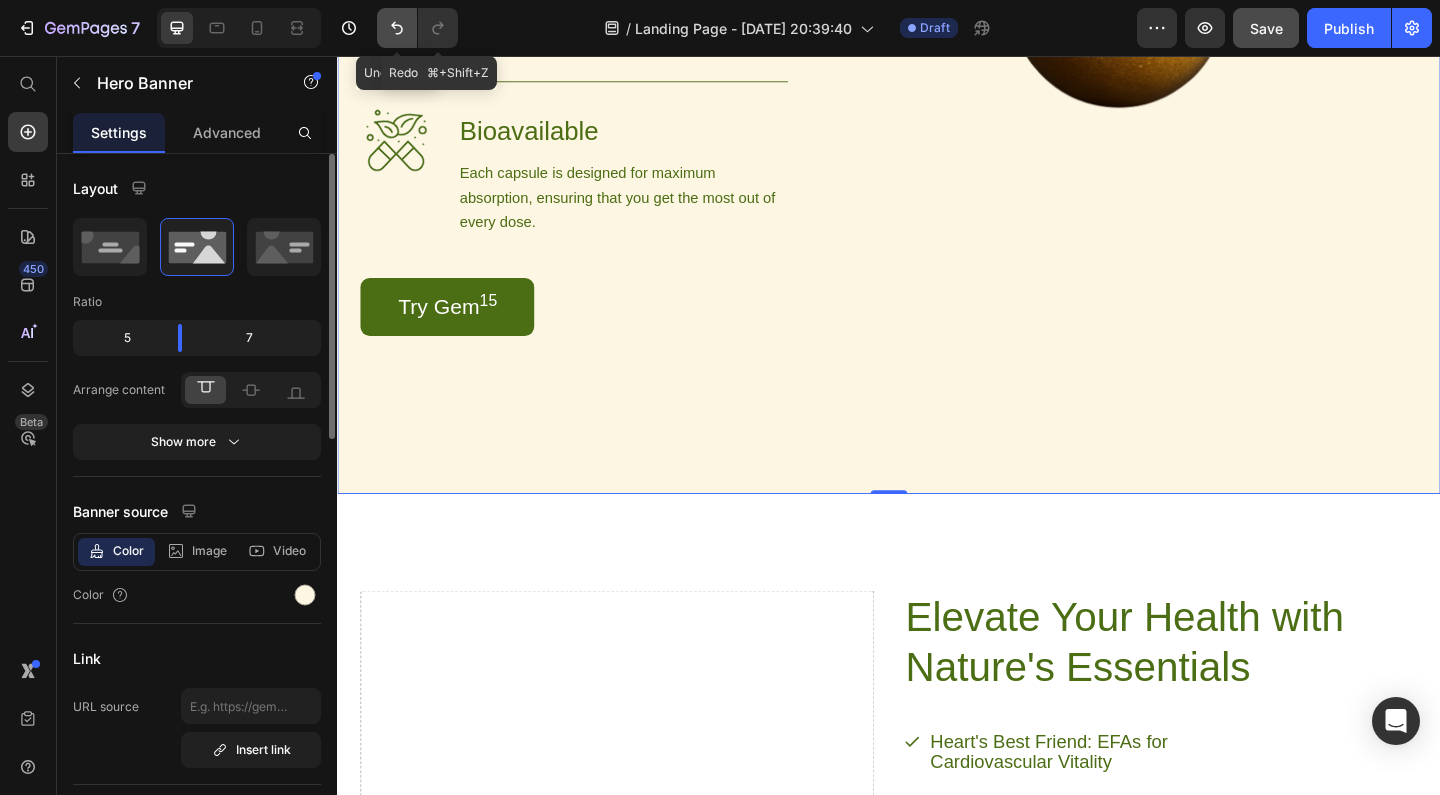 click 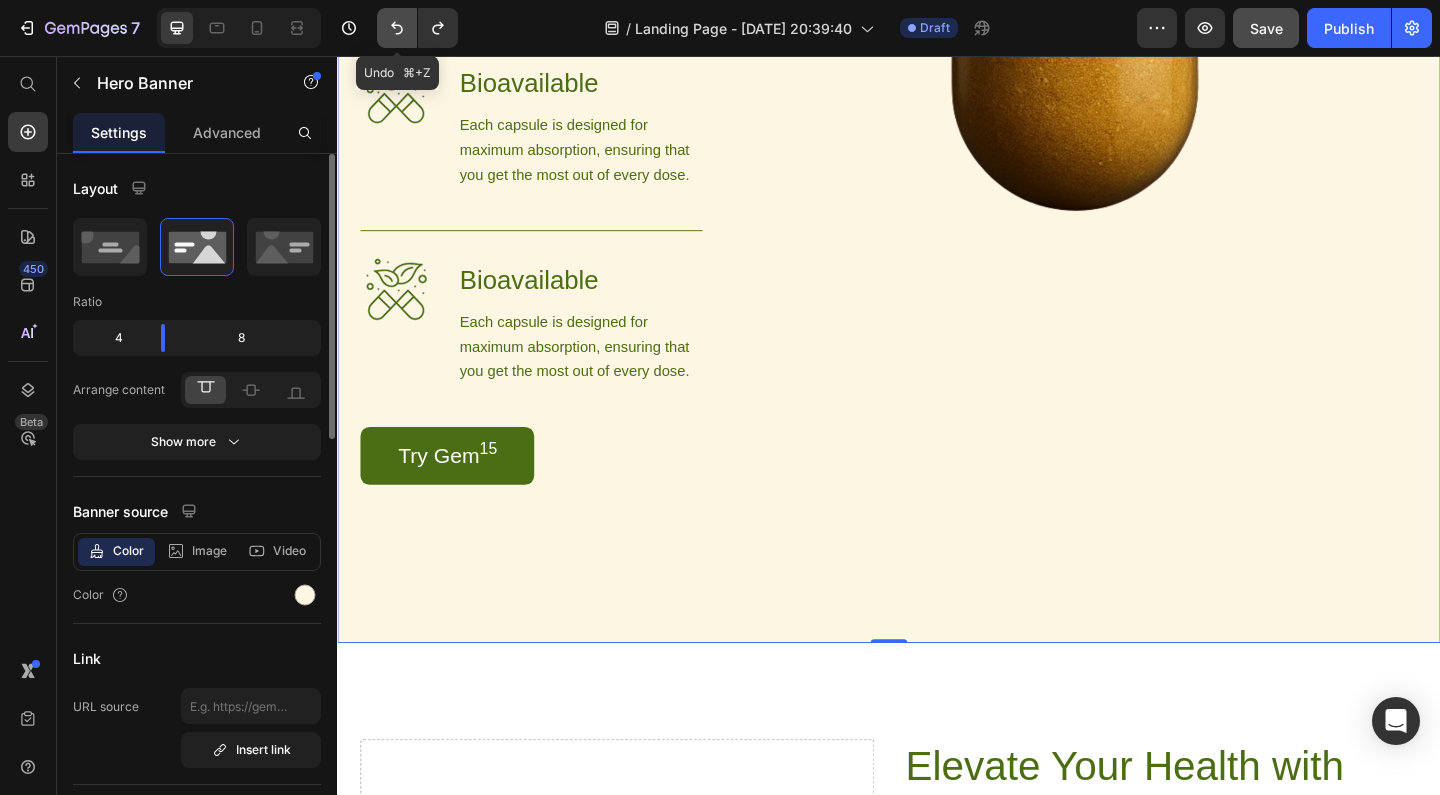 click 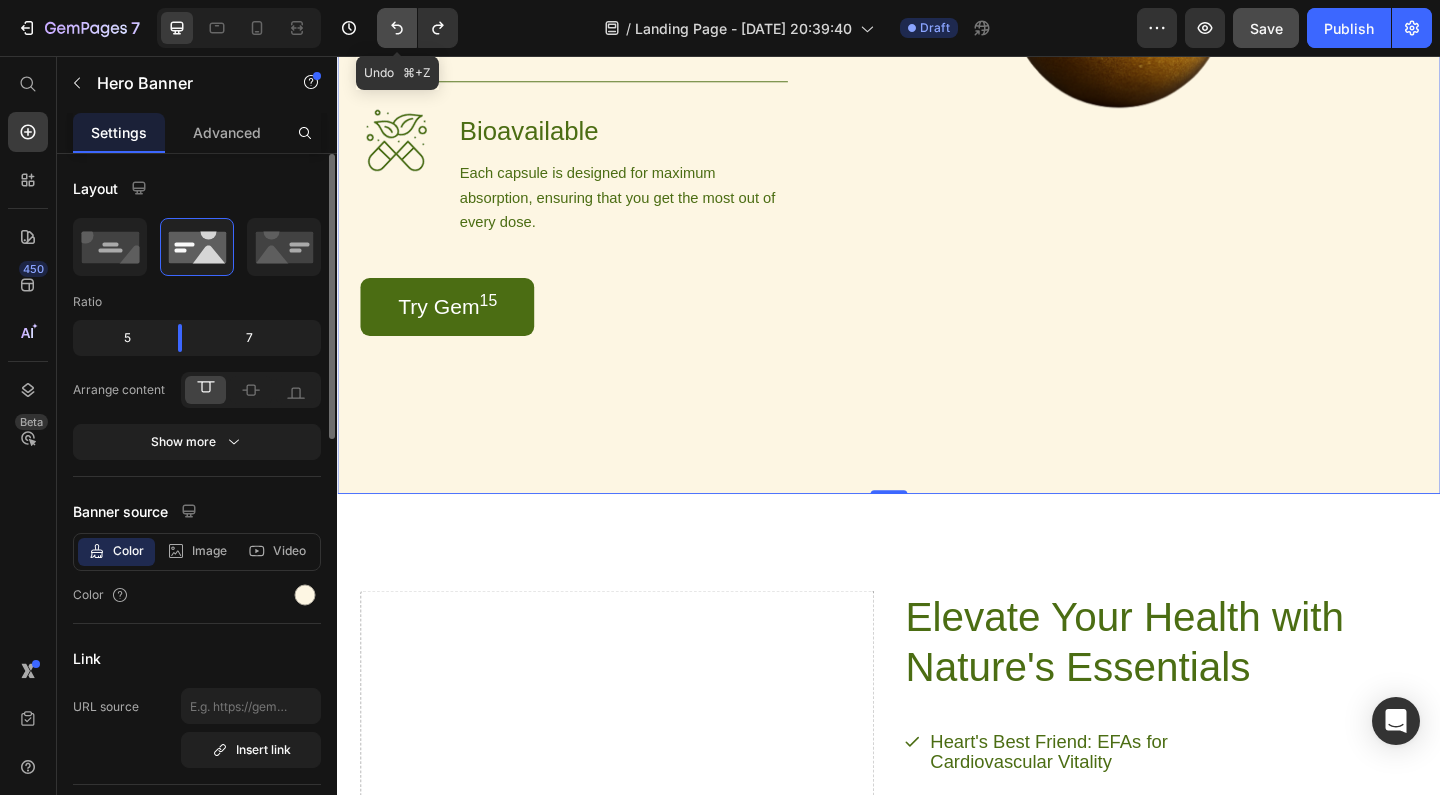 click 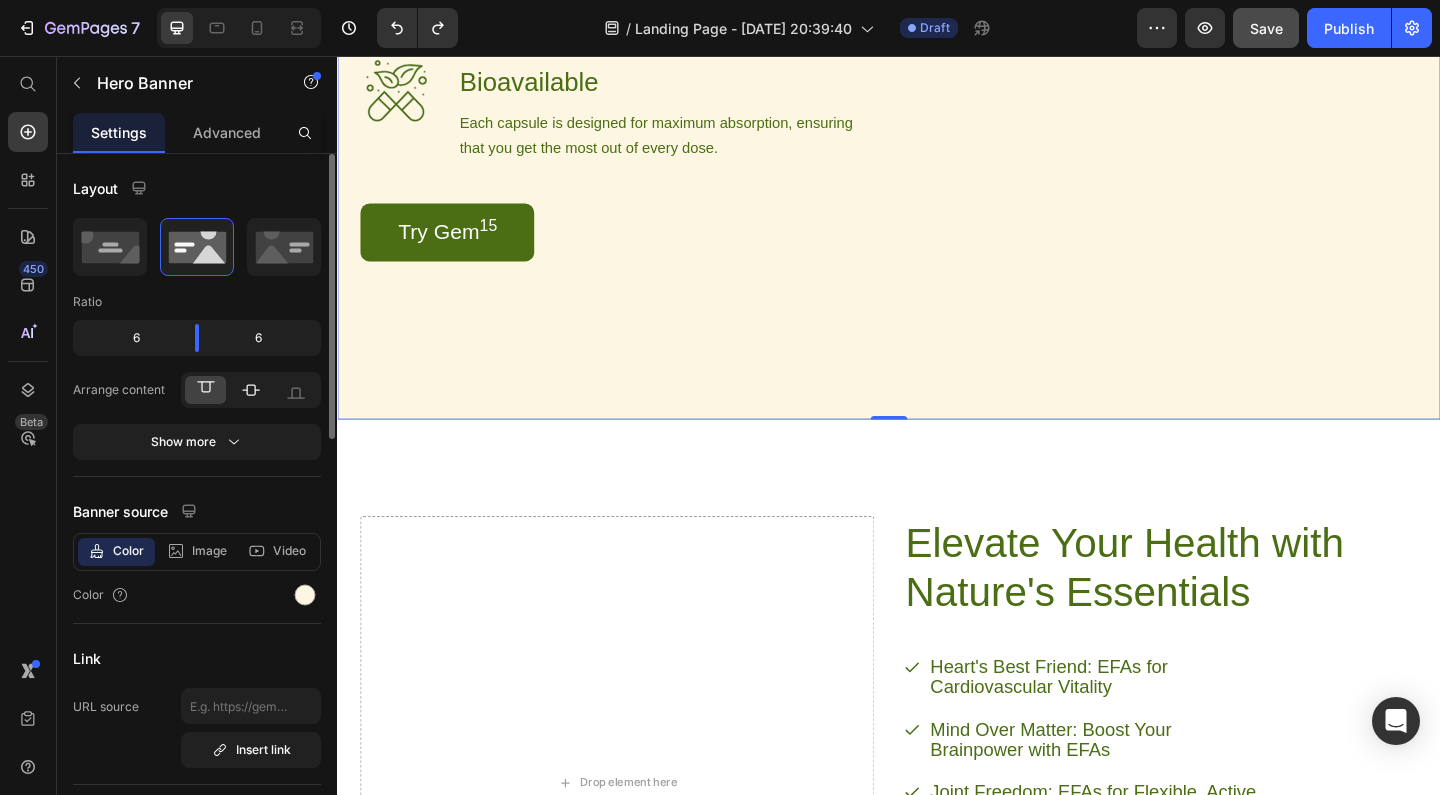 click 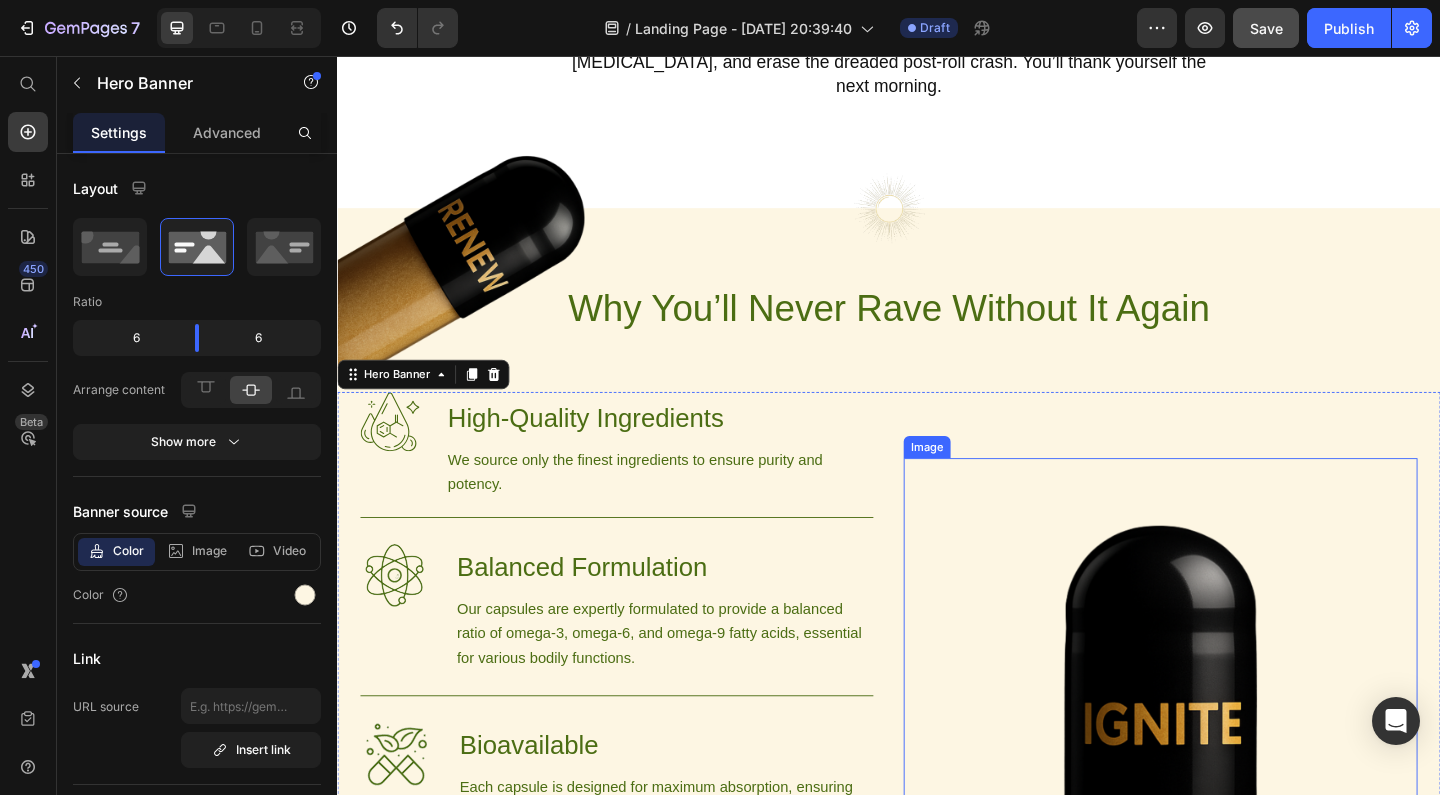 scroll, scrollTop: 1045, scrollLeft: 0, axis: vertical 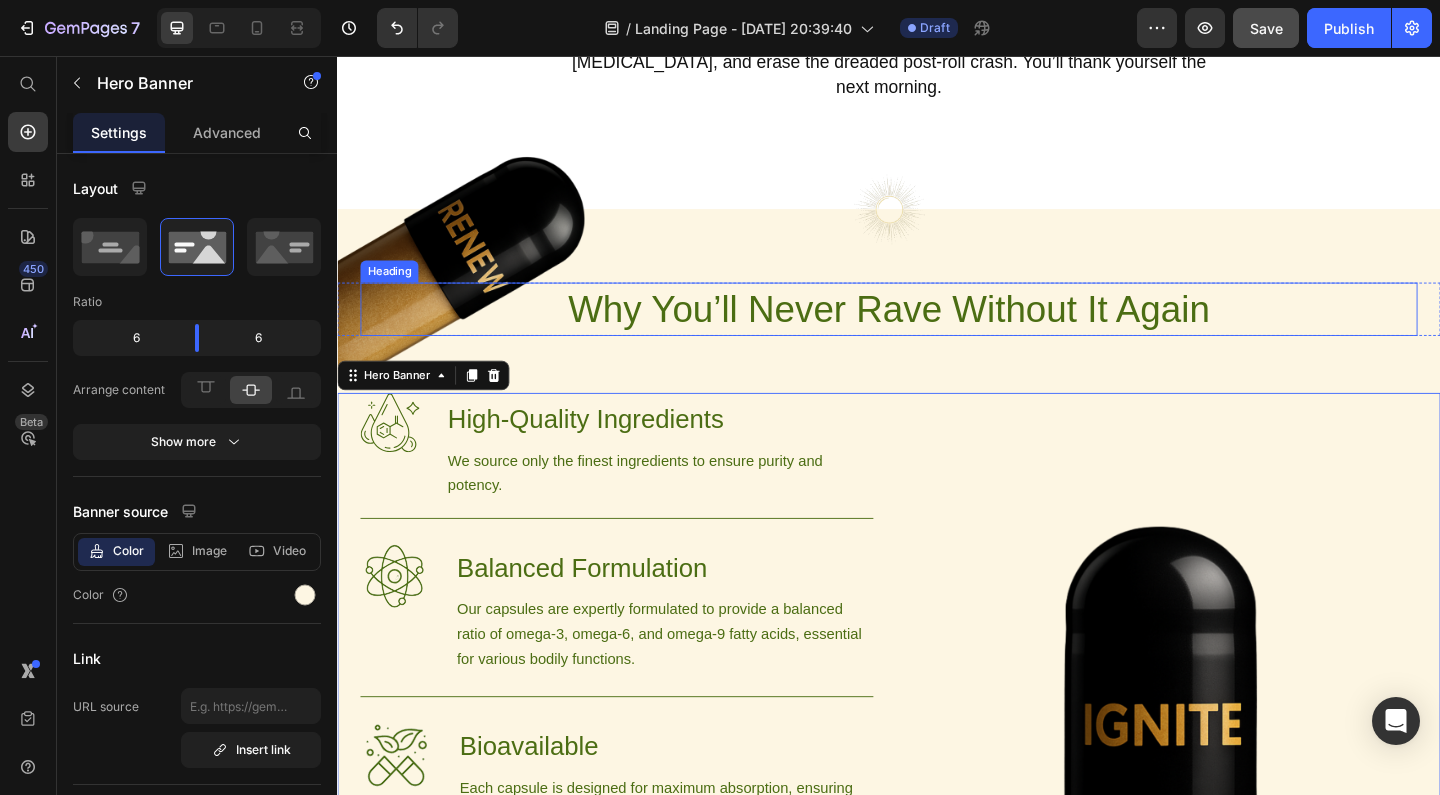 click on "Why You’ll Never Rave Without It Again" at bounding box center (937, 331) 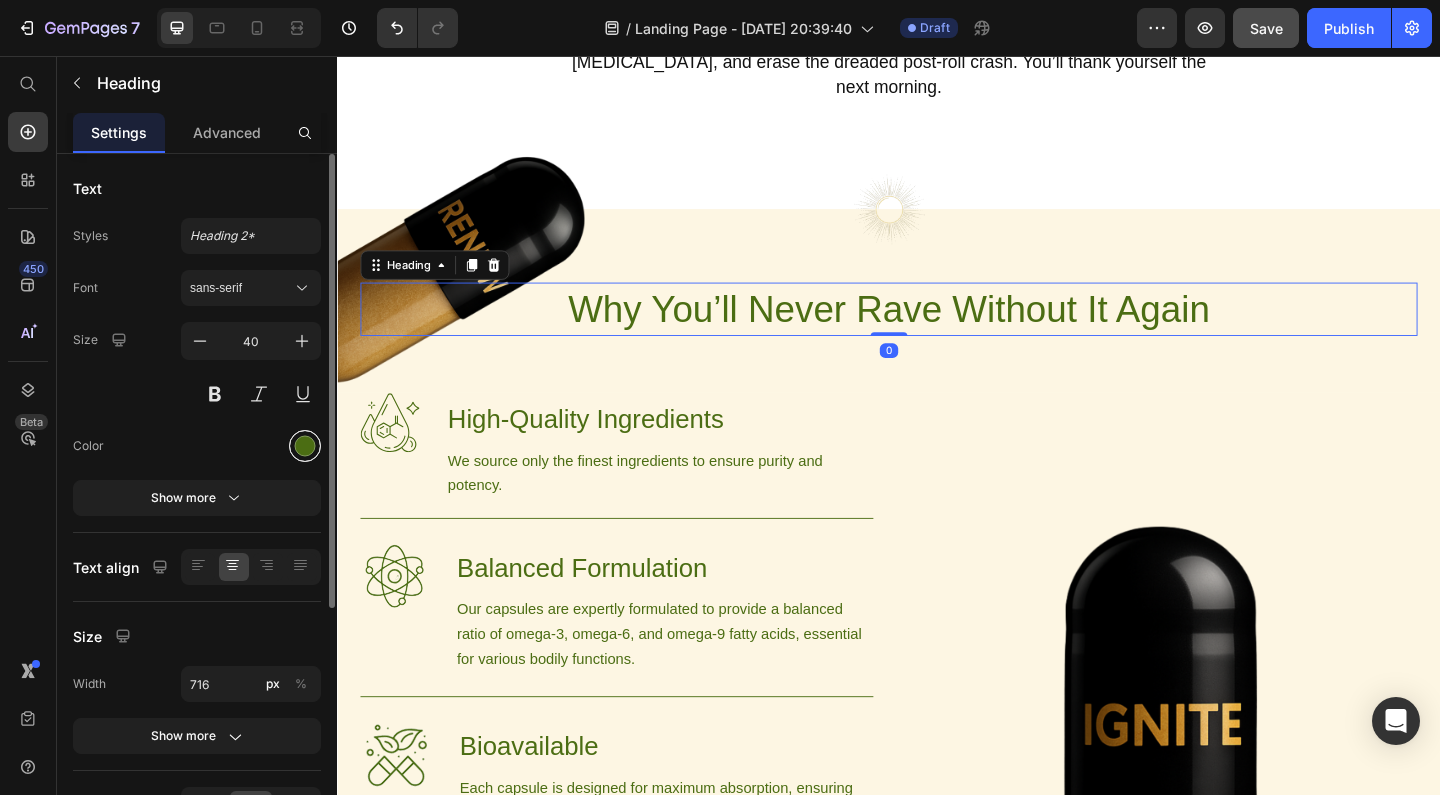 click at bounding box center (305, 446) 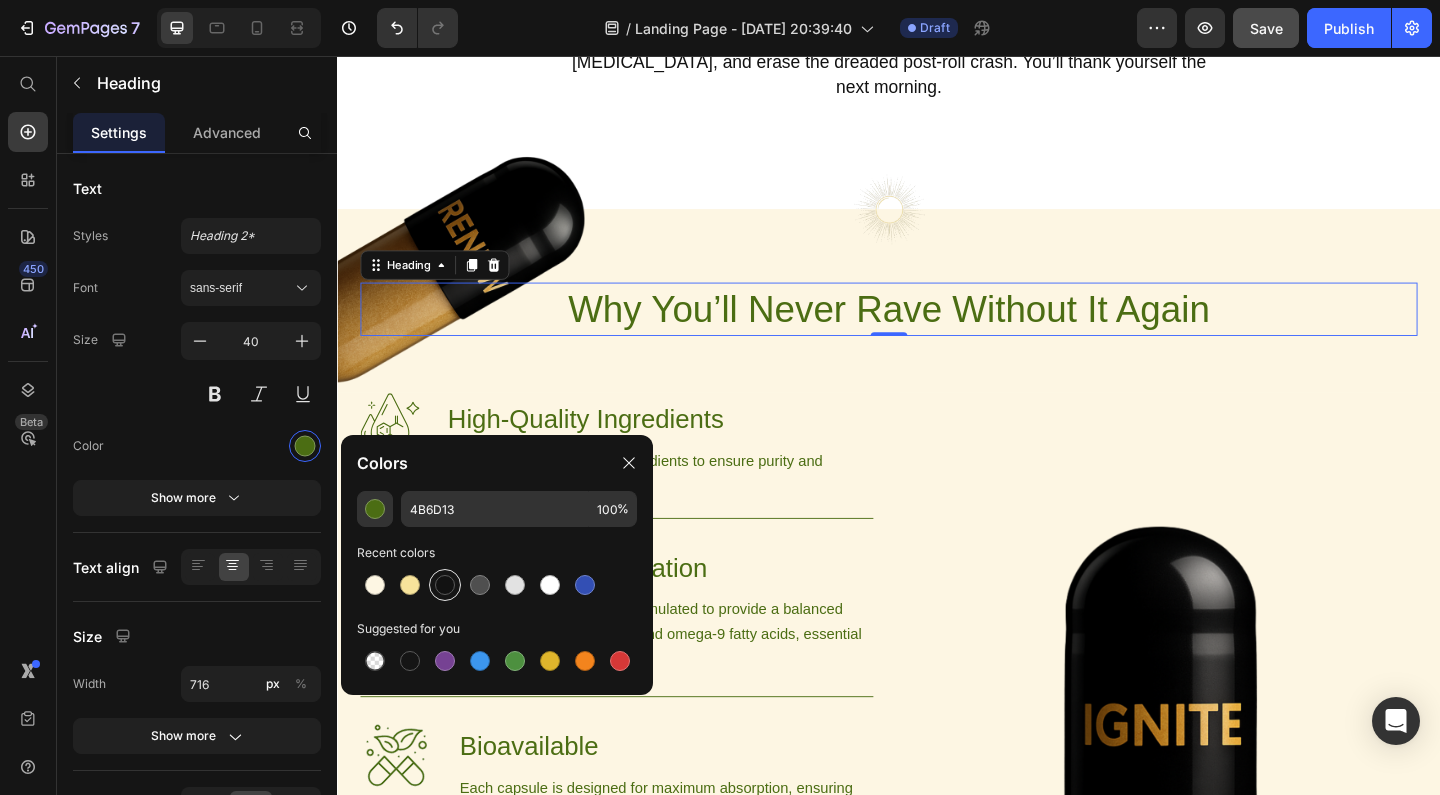 click at bounding box center [445, 585] 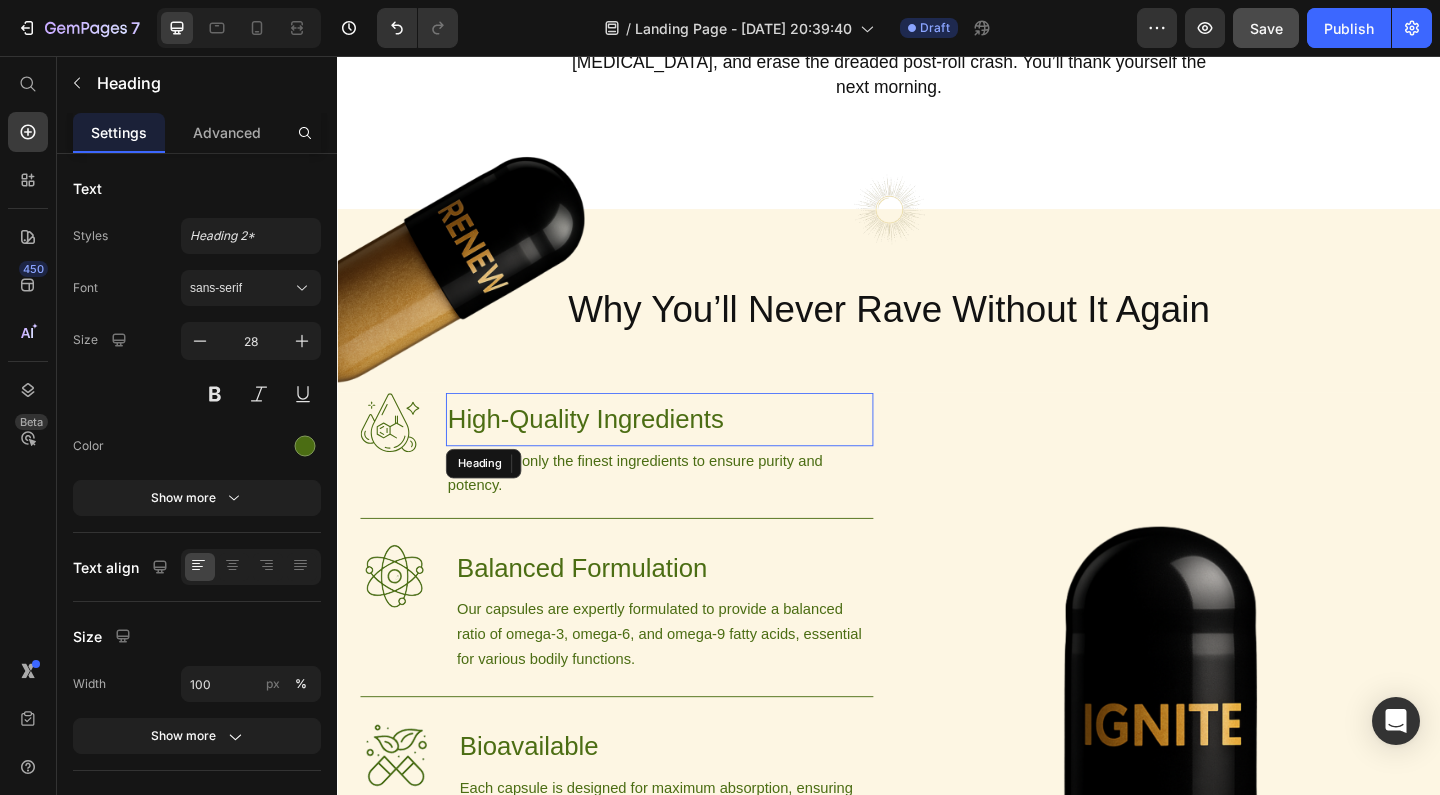 click on "High-Quality Ingredients" at bounding box center (687, 451) 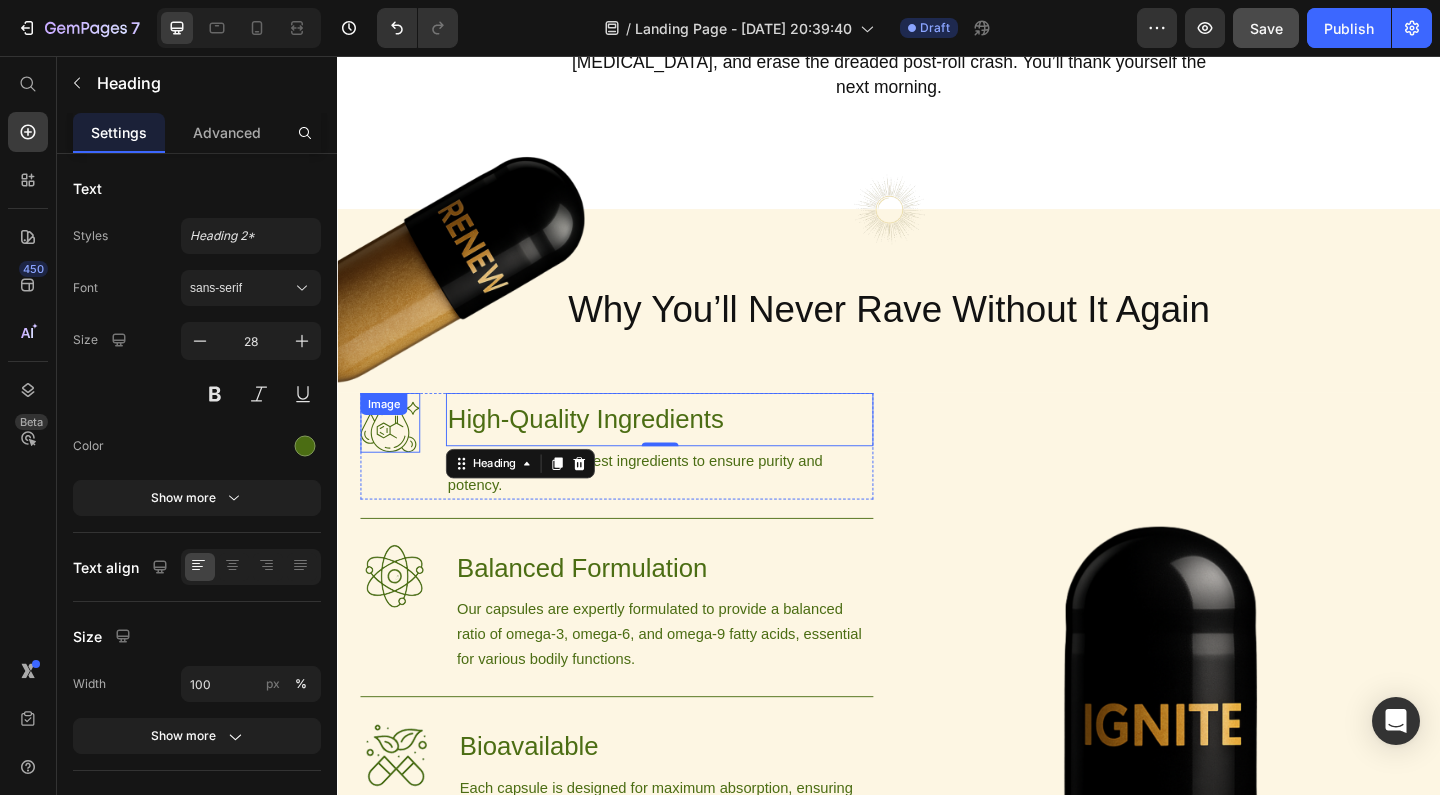 click at bounding box center (394, 454) 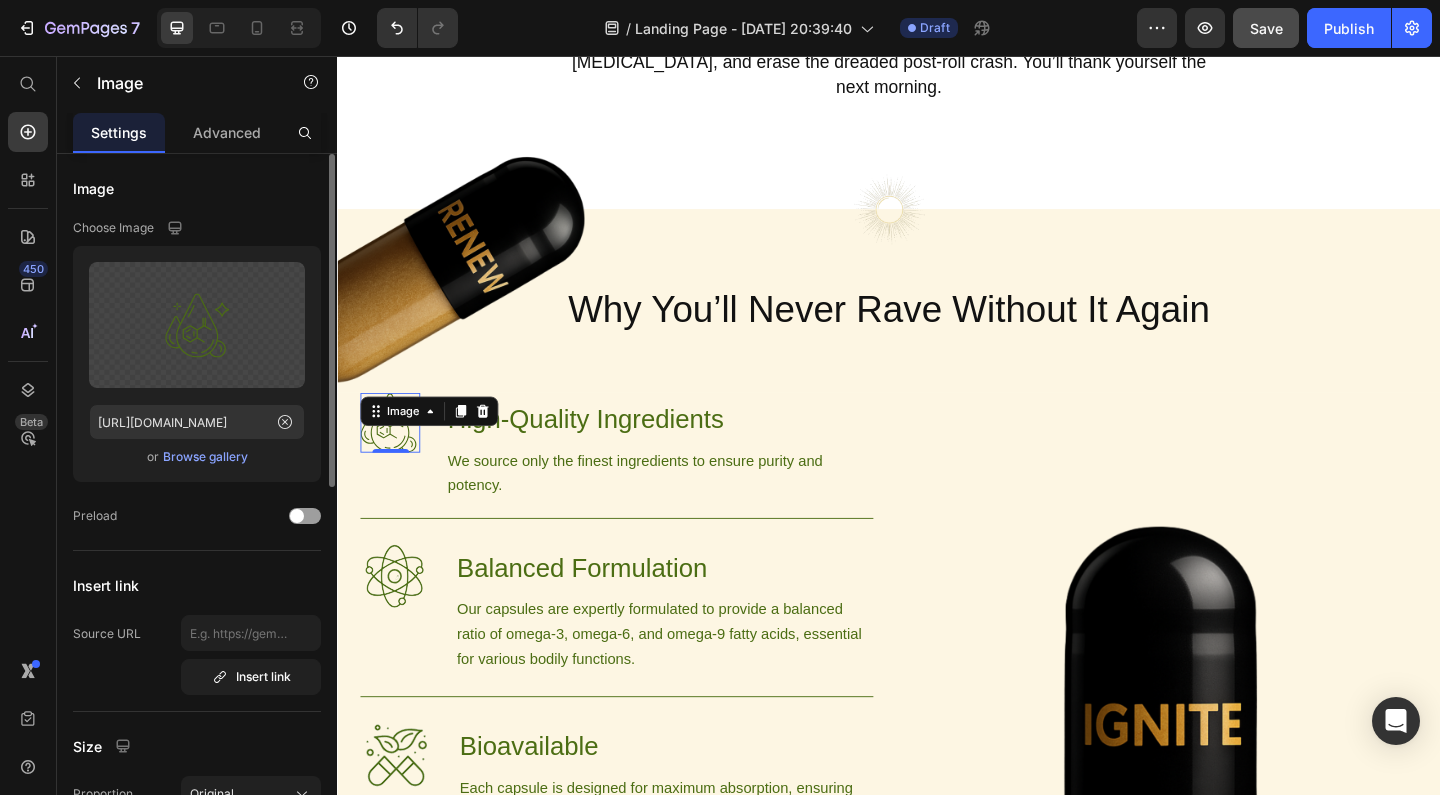 click on "Browse gallery" at bounding box center [205, 457] 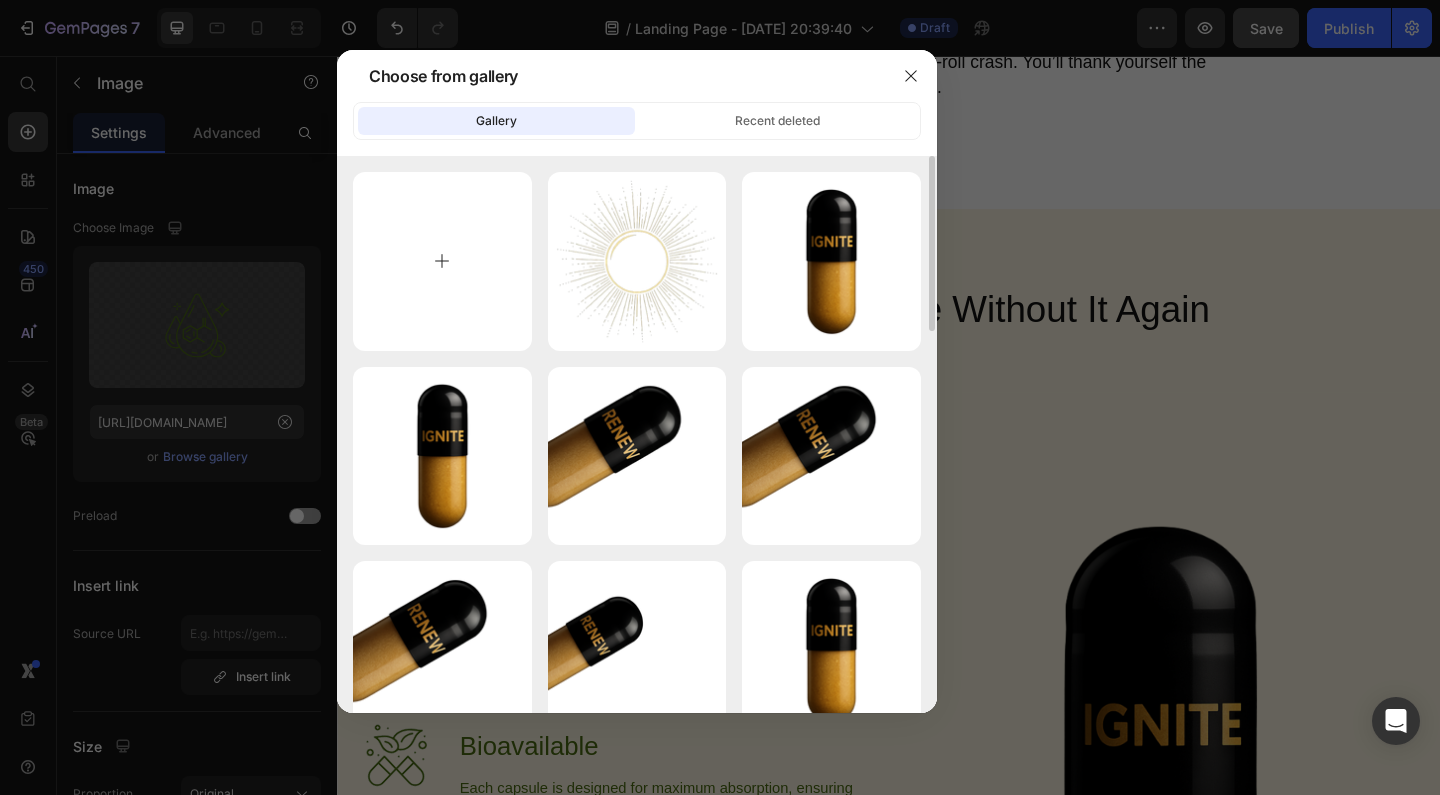 click at bounding box center (442, 261) 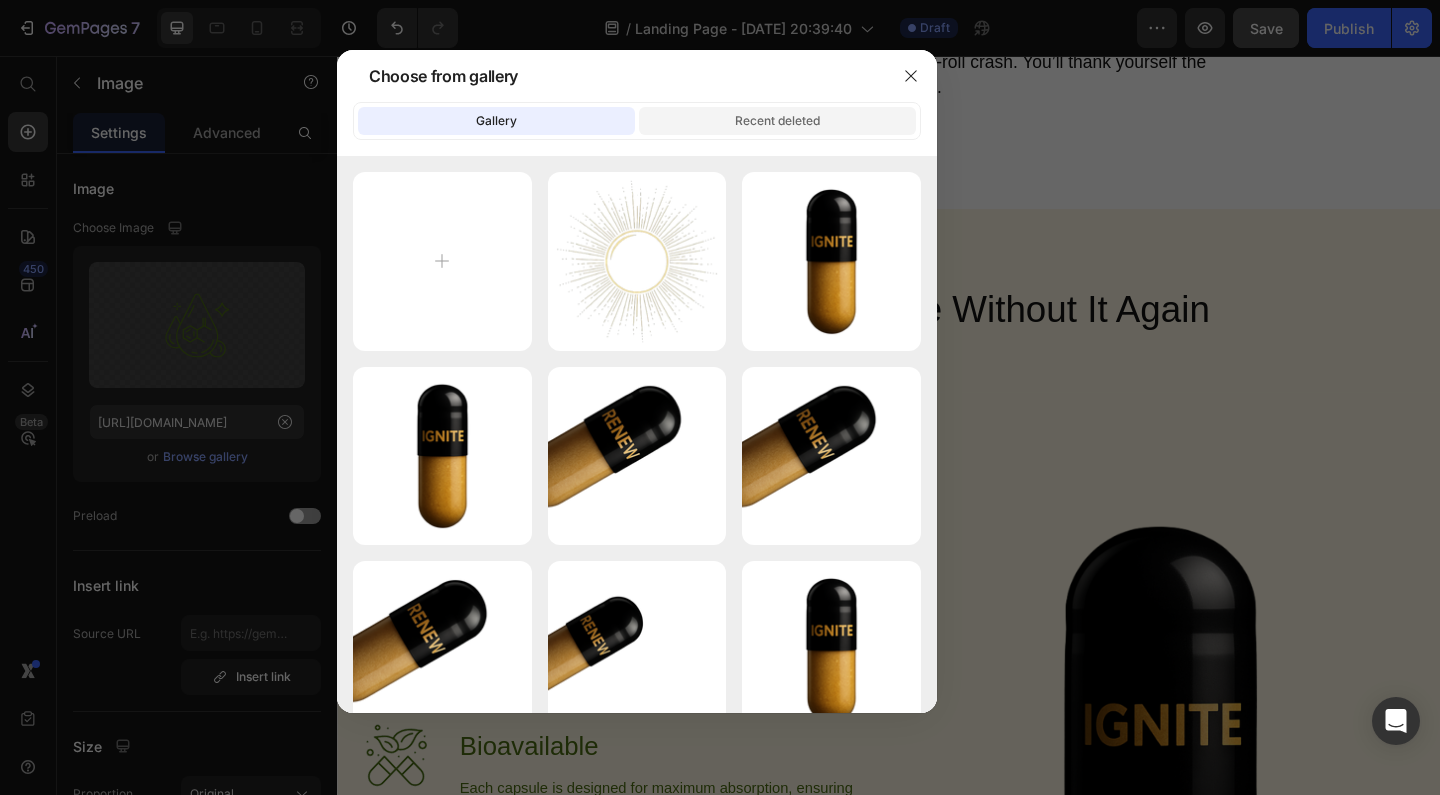 click on "Recent deleted" 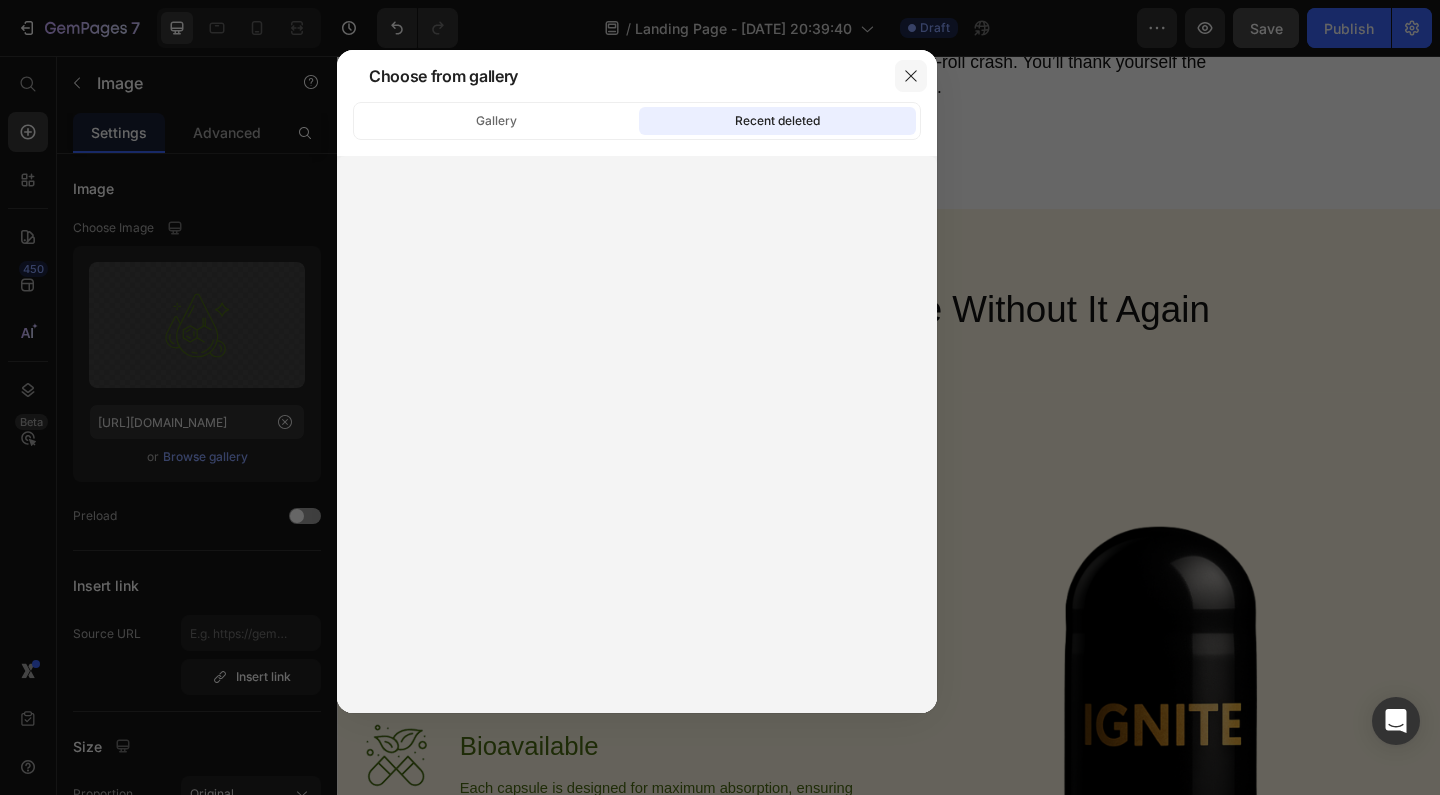click 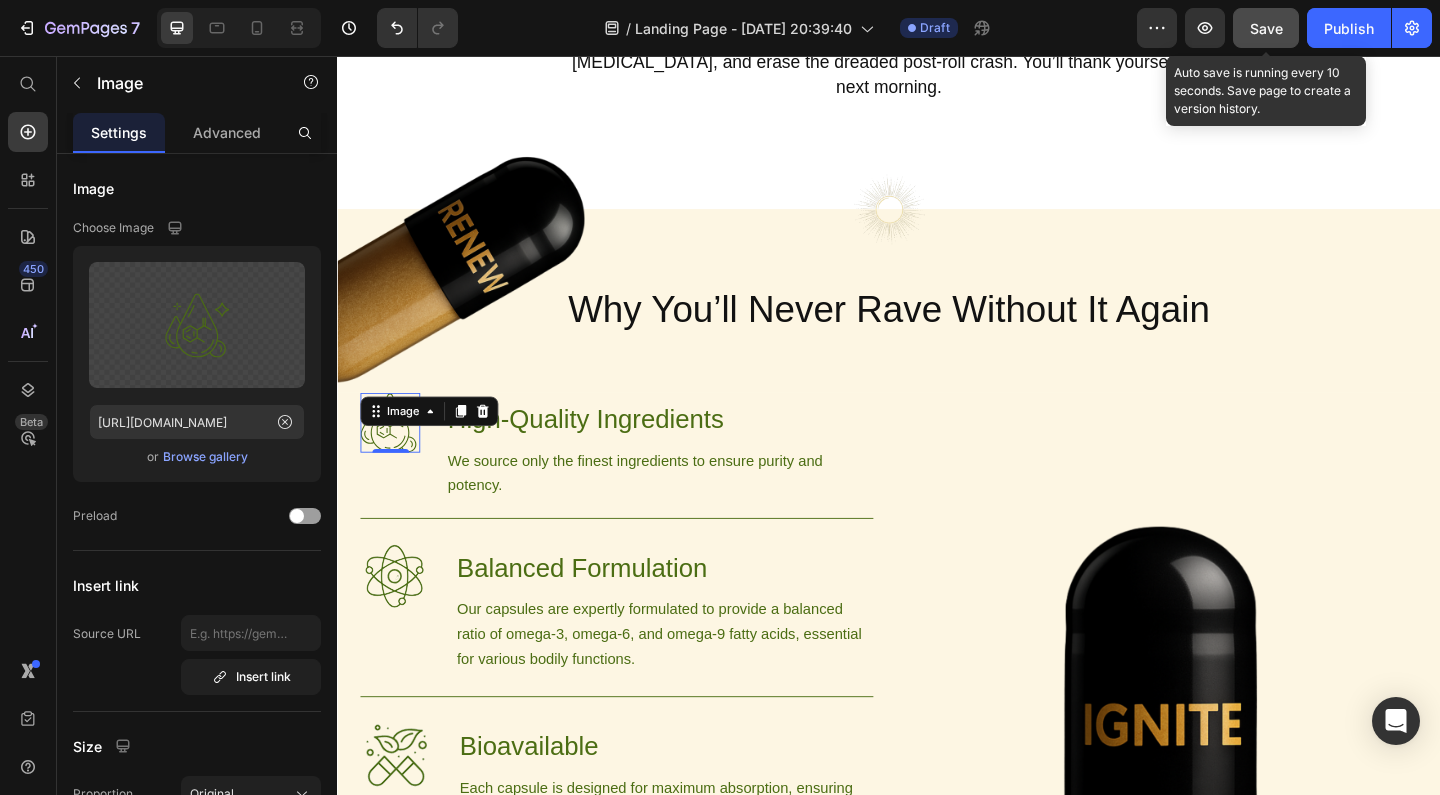 click on "Save" at bounding box center (1266, 28) 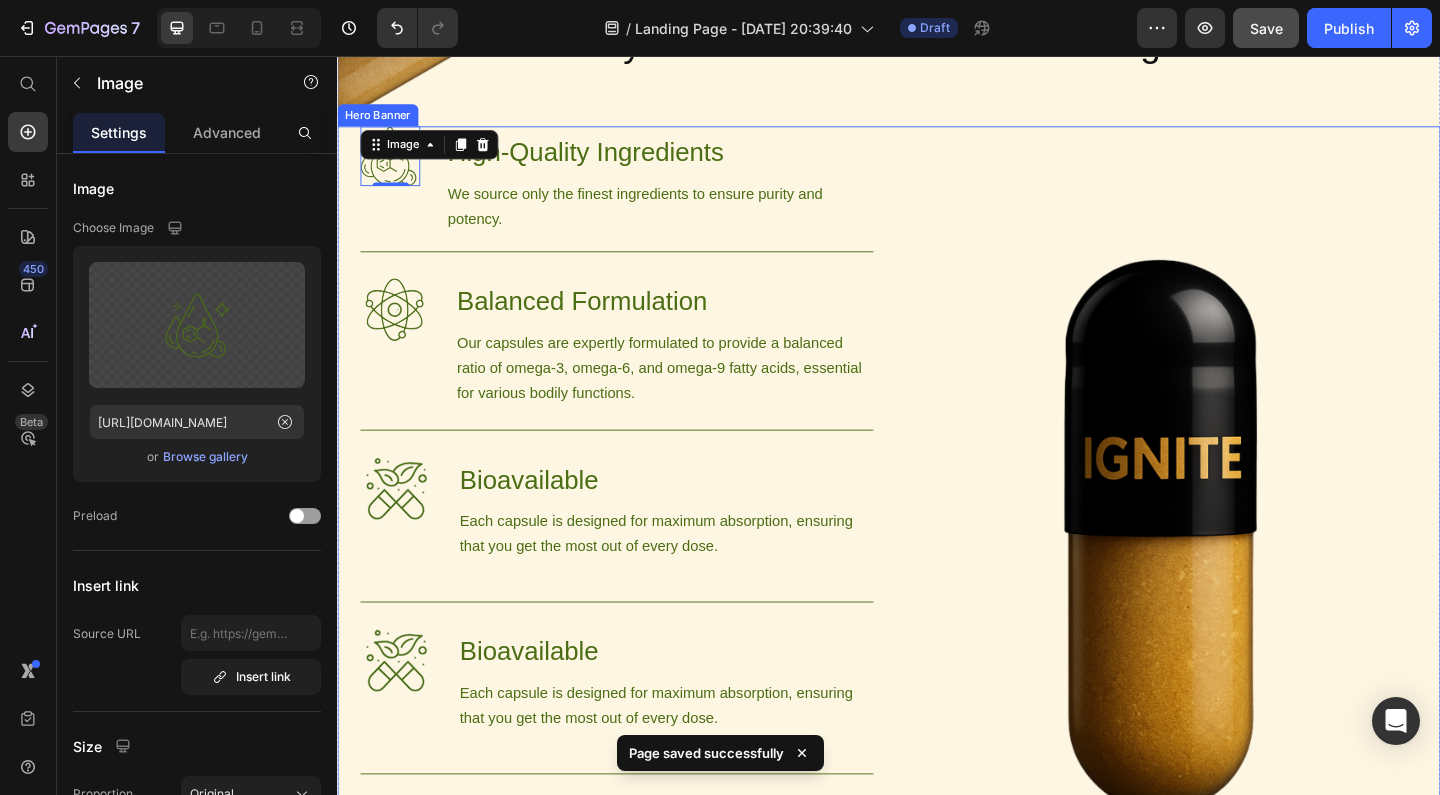 scroll, scrollTop: 1339, scrollLeft: 0, axis: vertical 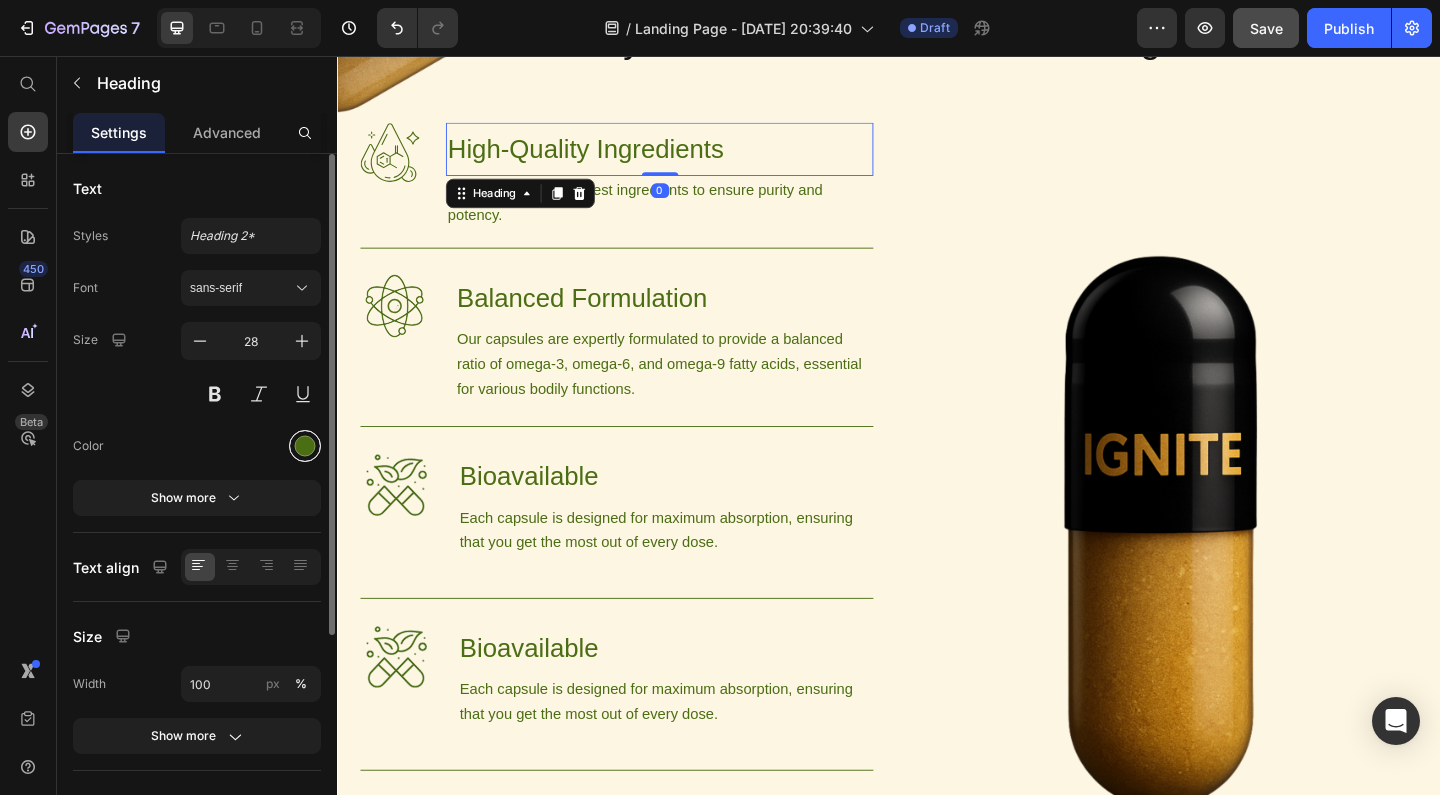click at bounding box center (305, 446) 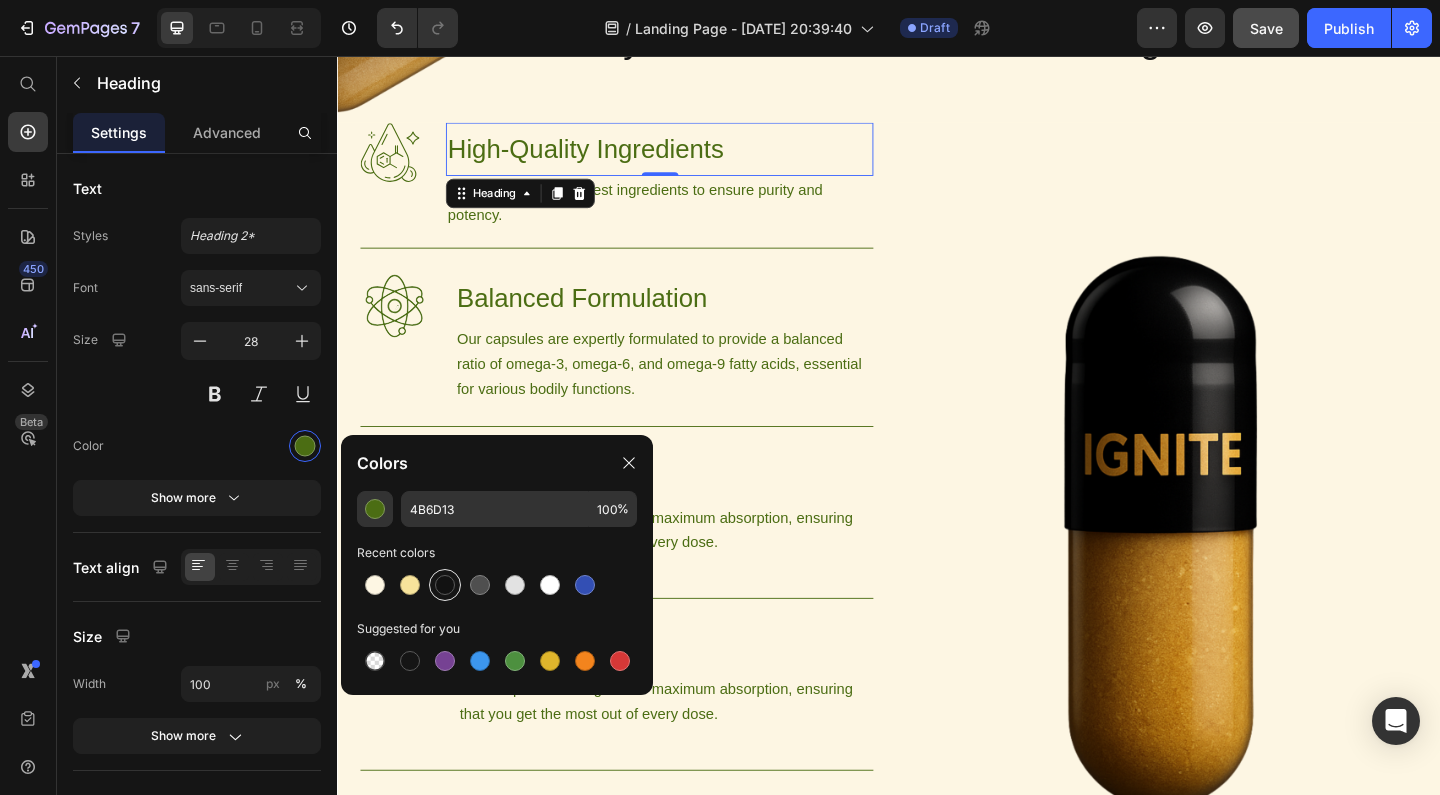 click at bounding box center [445, 585] 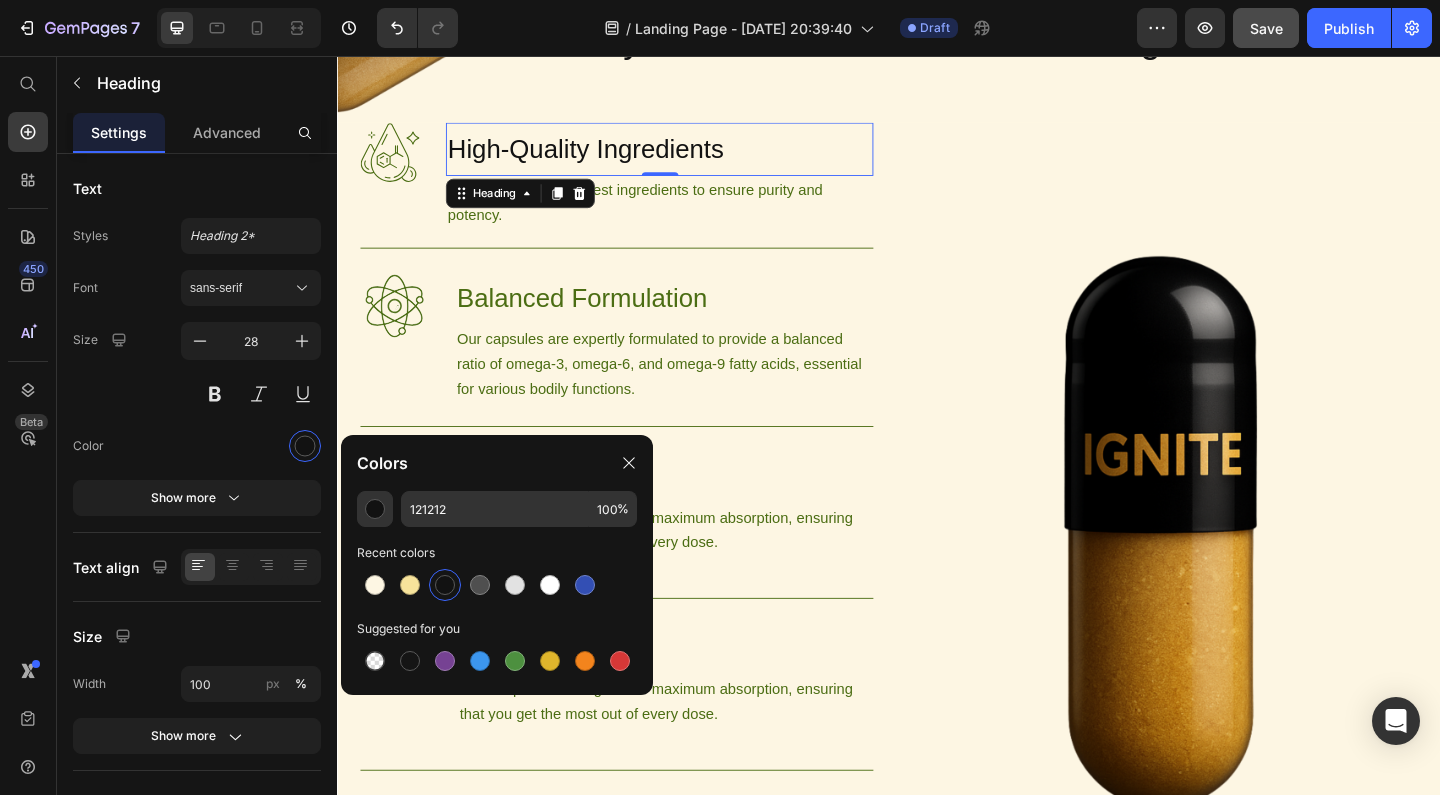 click on "High-Quality Ingredients" at bounding box center [687, 157] 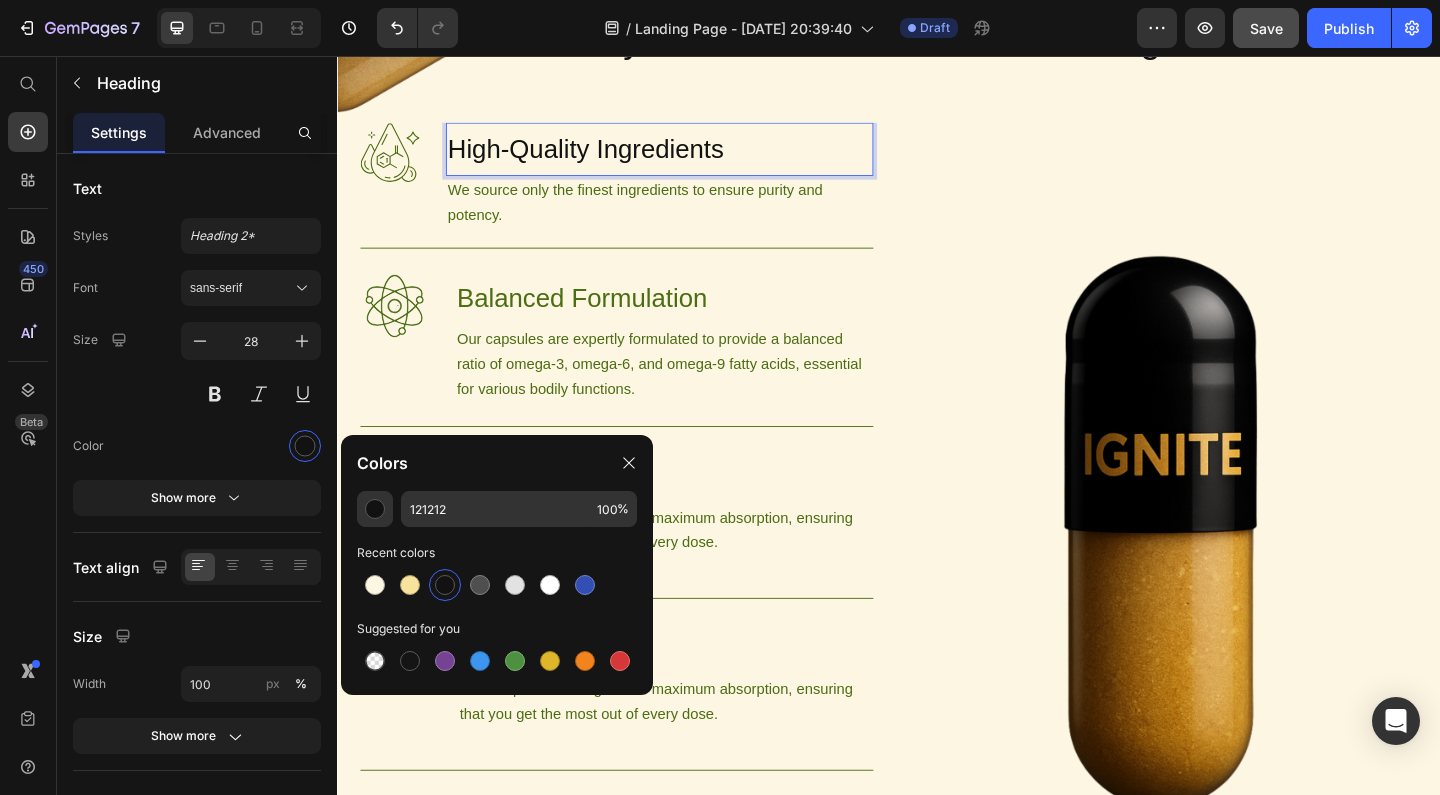 click on "High-Quality Ingredients" at bounding box center (687, 157) 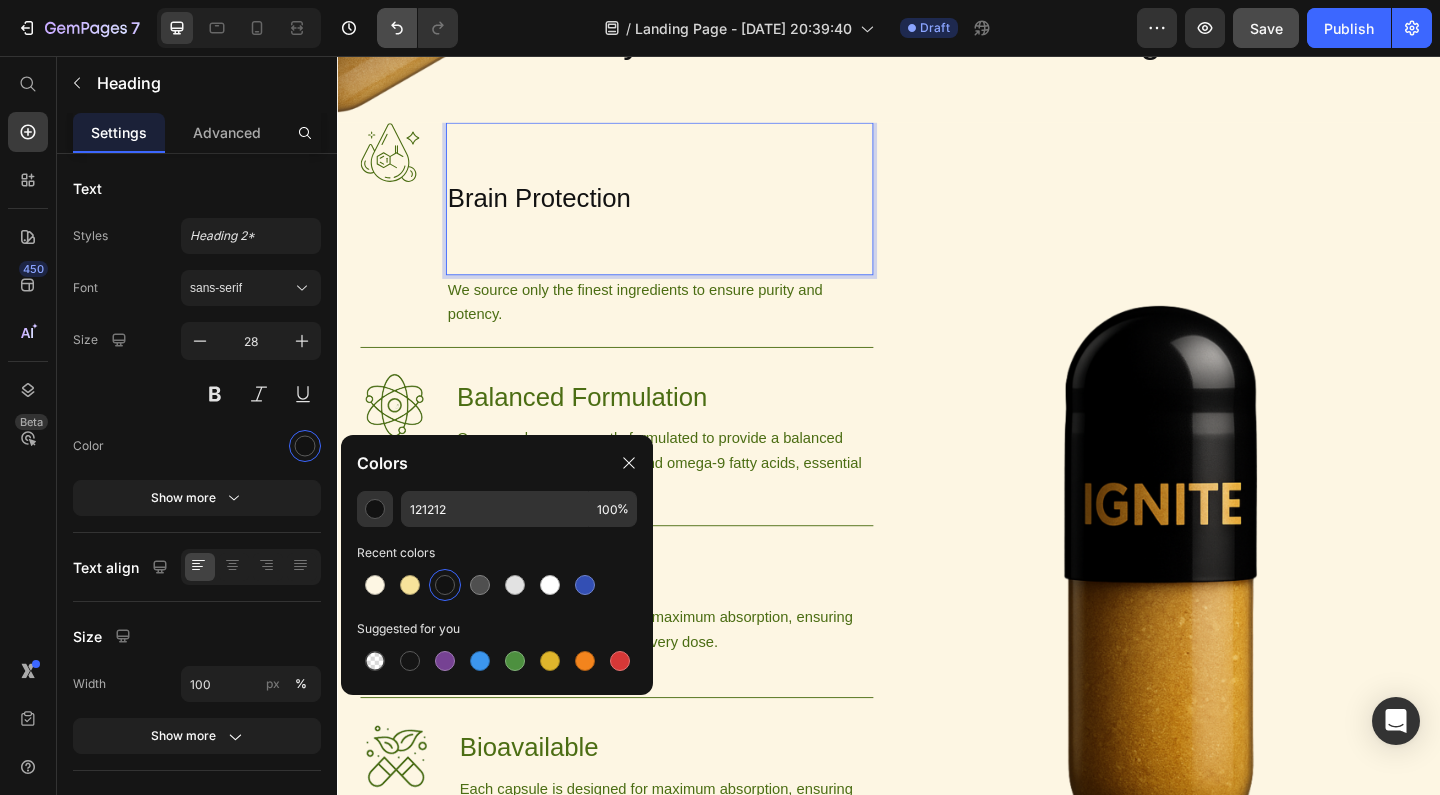 click 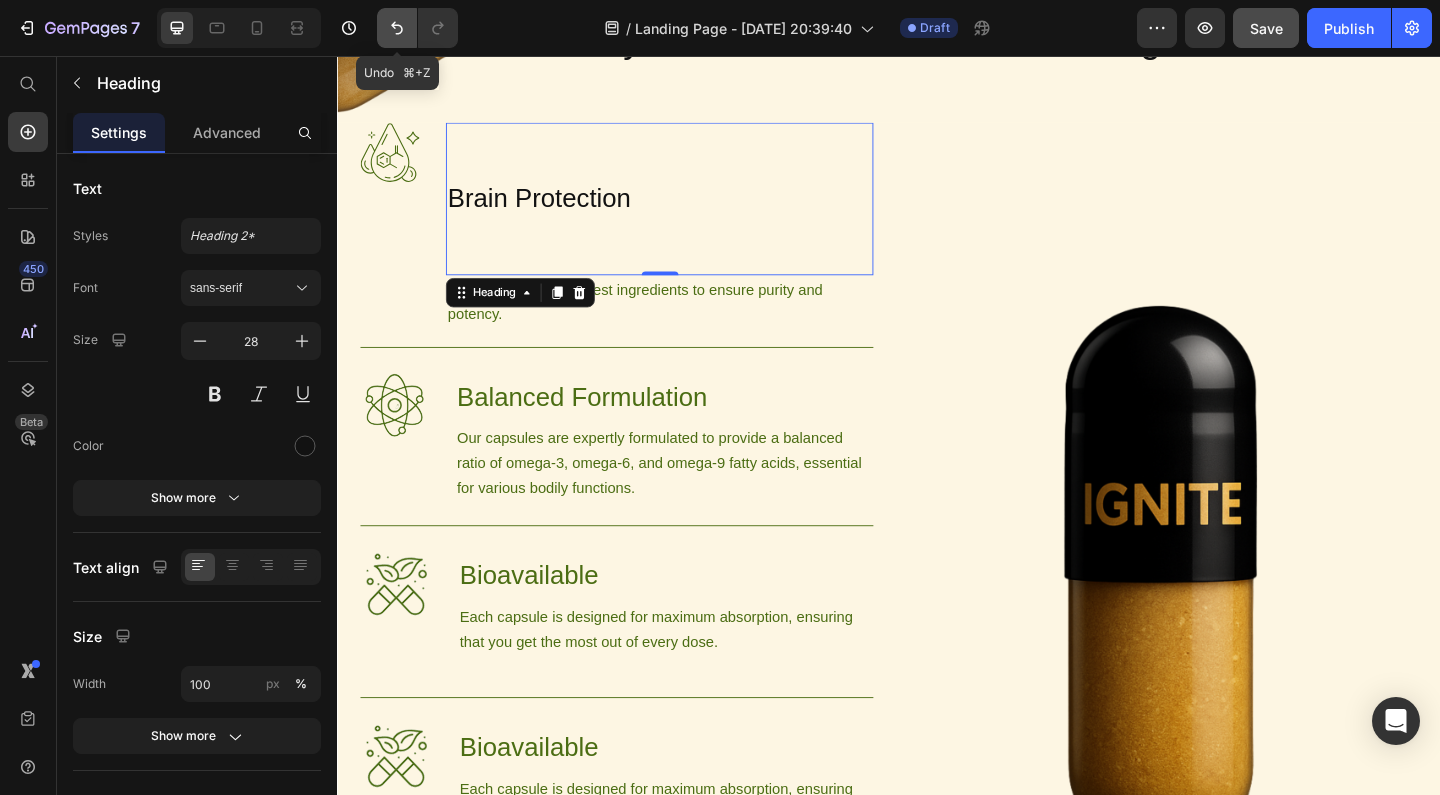 click 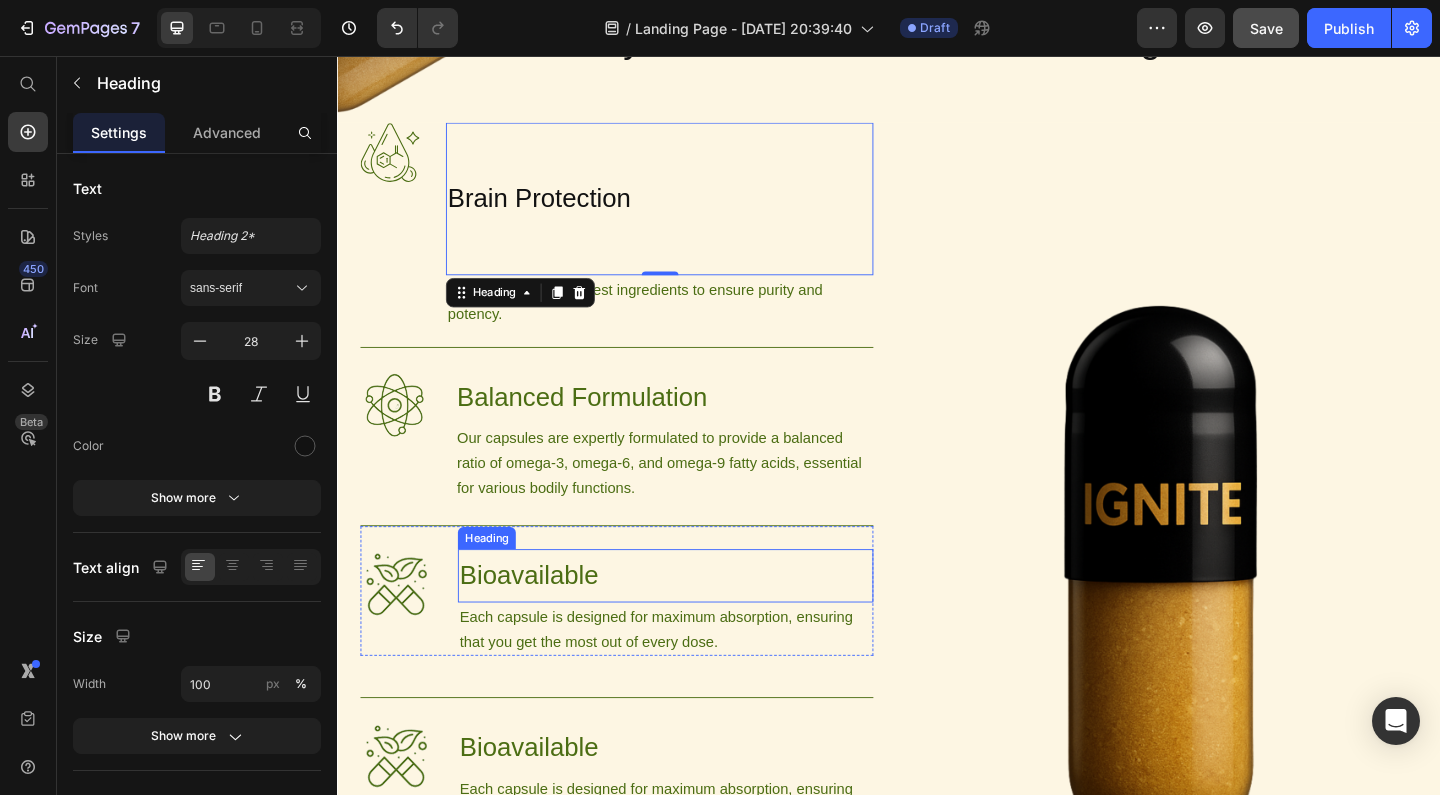click on "Each capsule is designed for maximum absorption, ensuring that you get the most out of every dose." at bounding box center [694, 679] 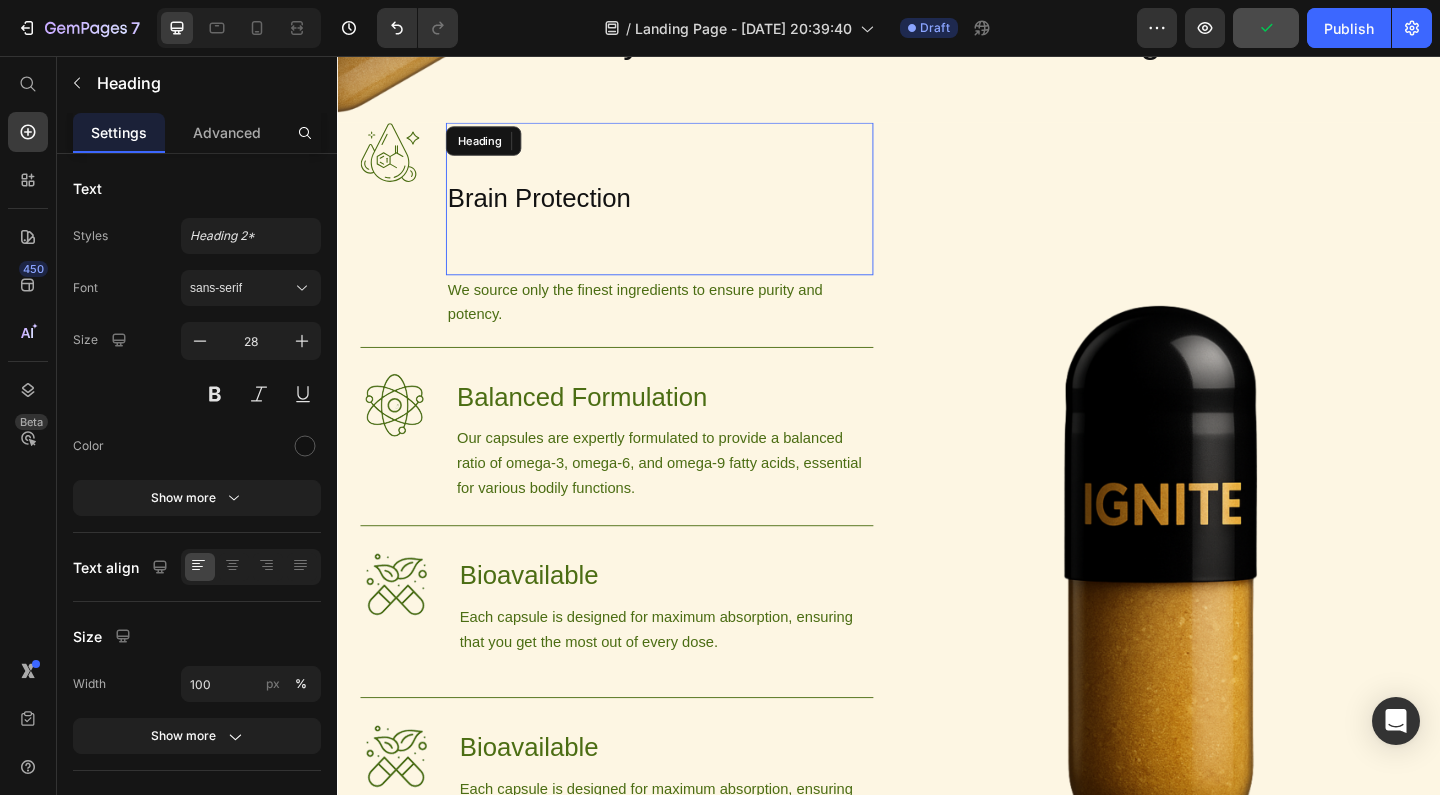 click on "Brain Protection" at bounding box center [687, 211] 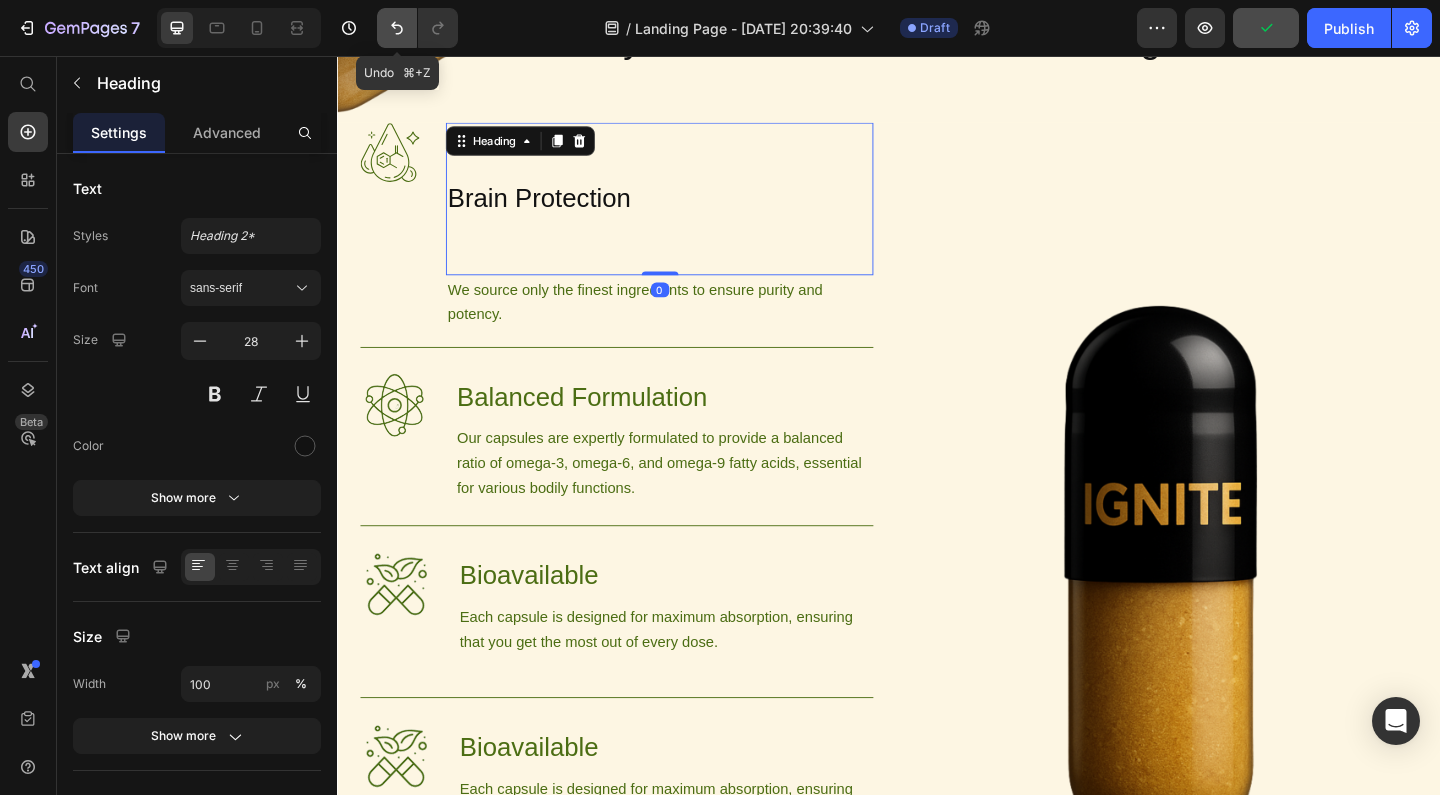 click 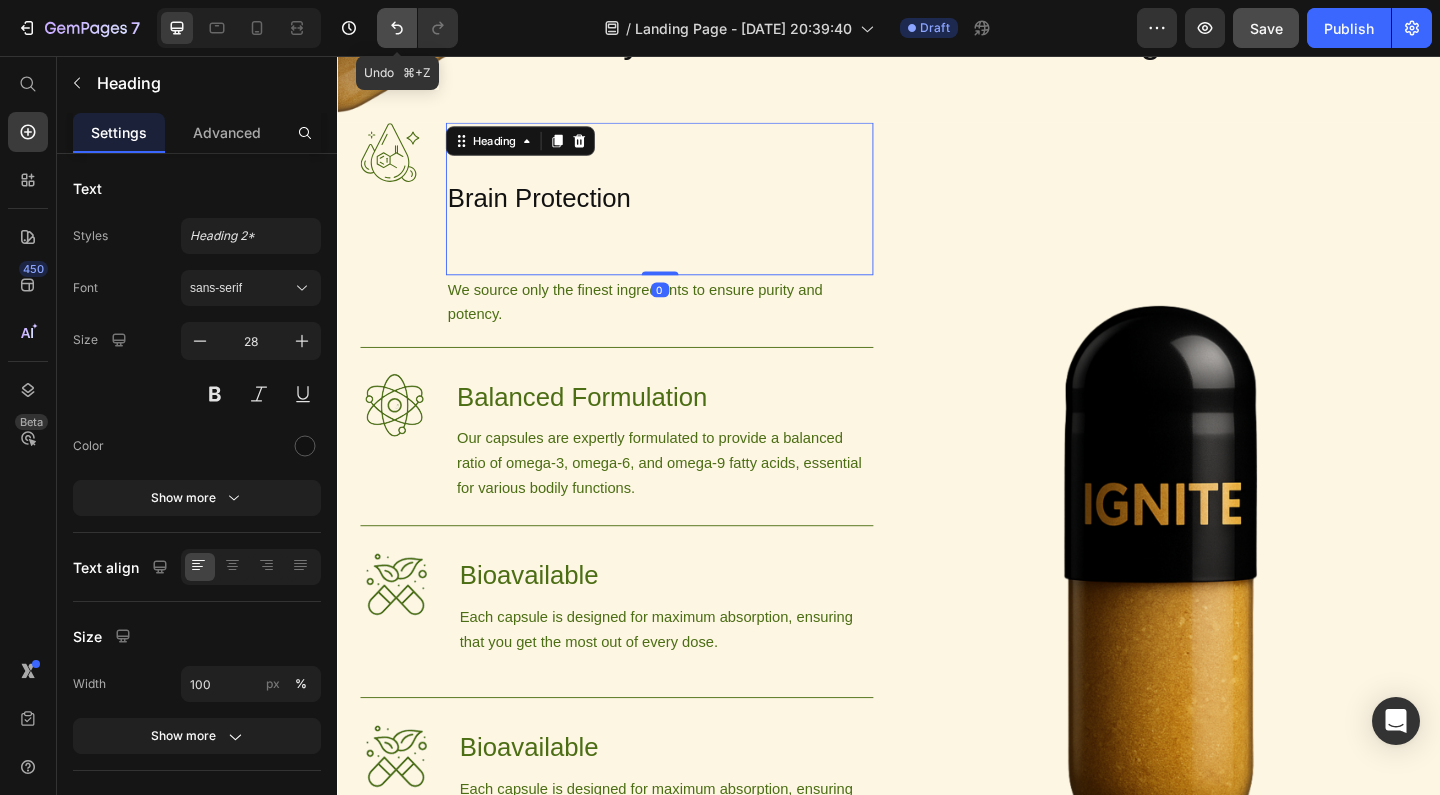 click 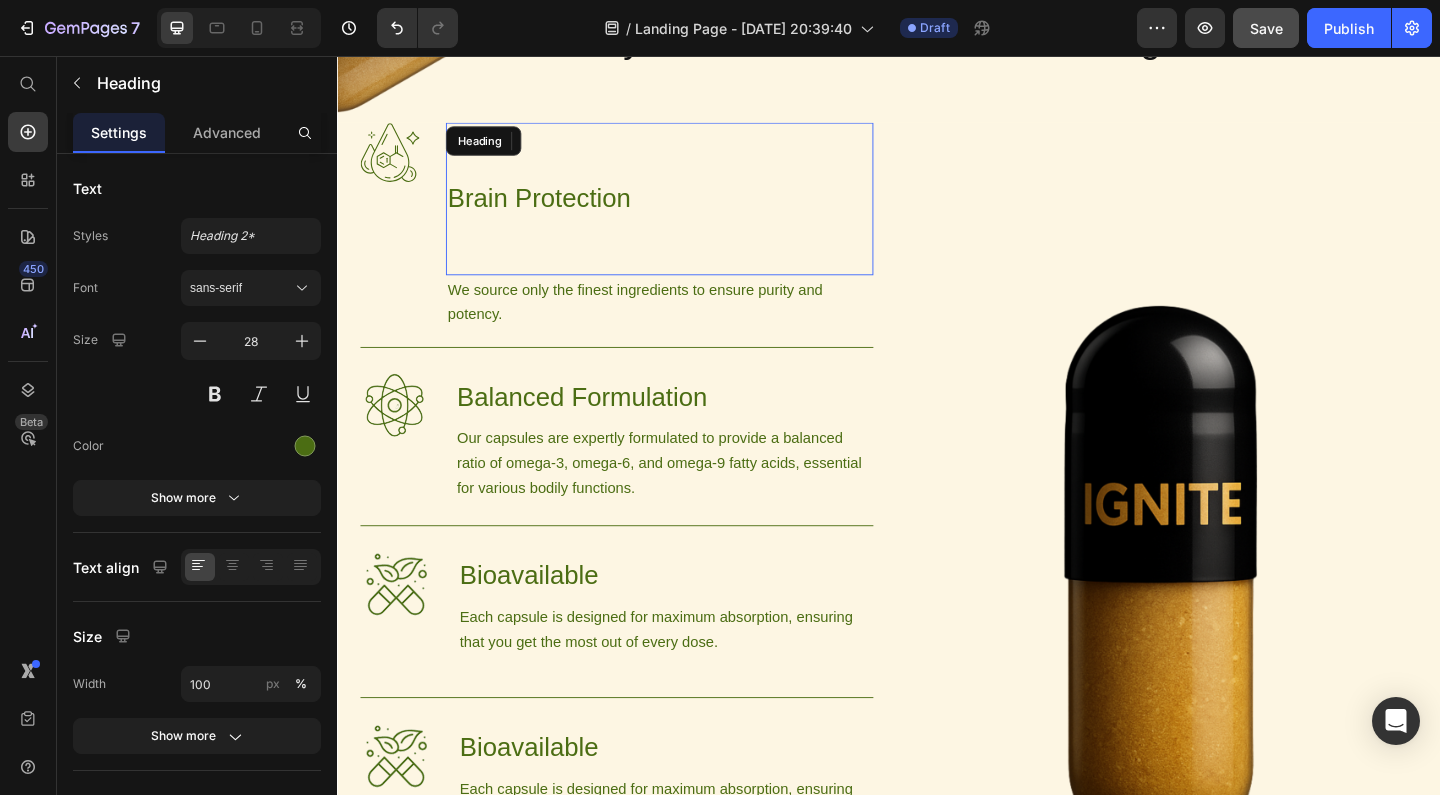 click on "Brain Protection" at bounding box center (687, 211) 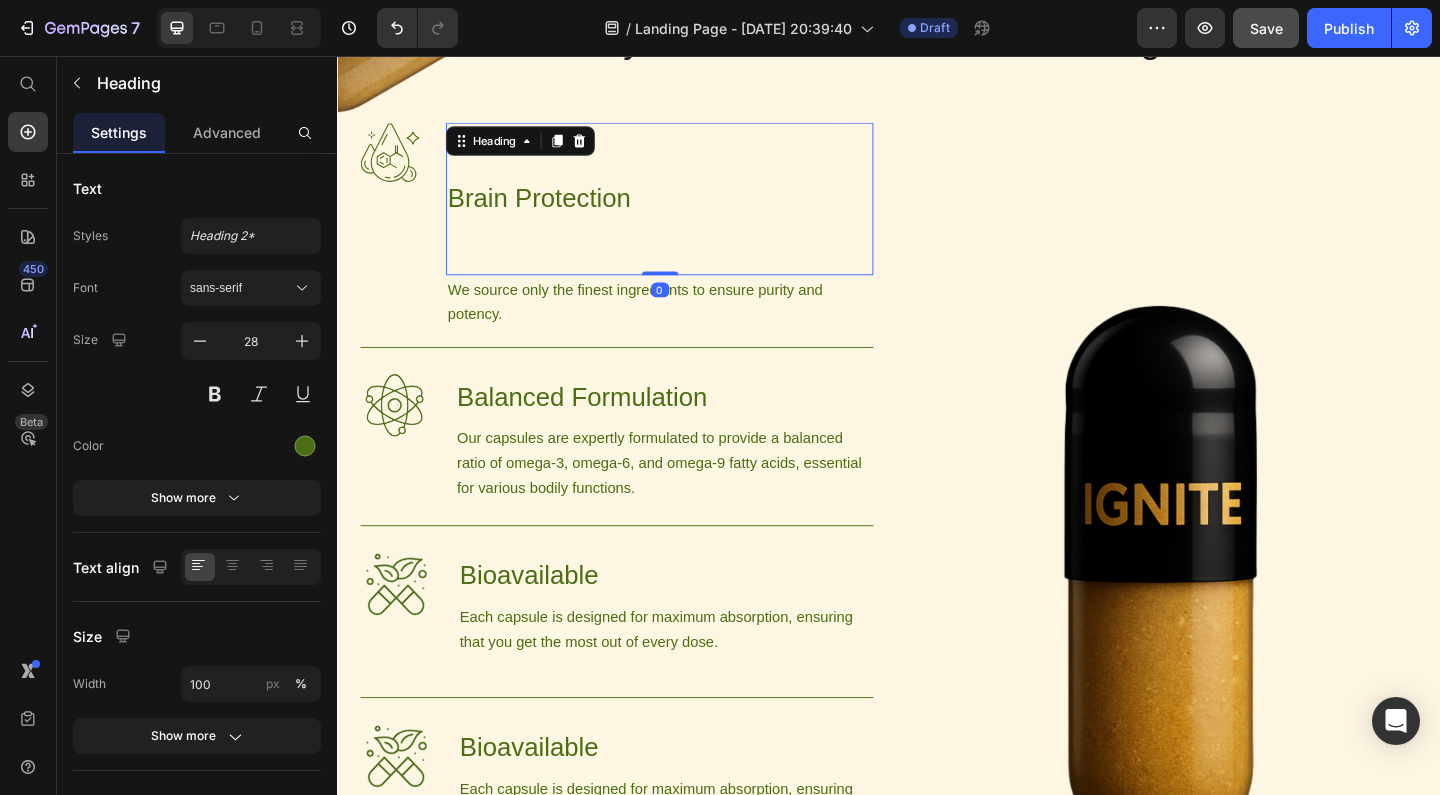 click on "Brain Protection" at bounding box center (687, 211) 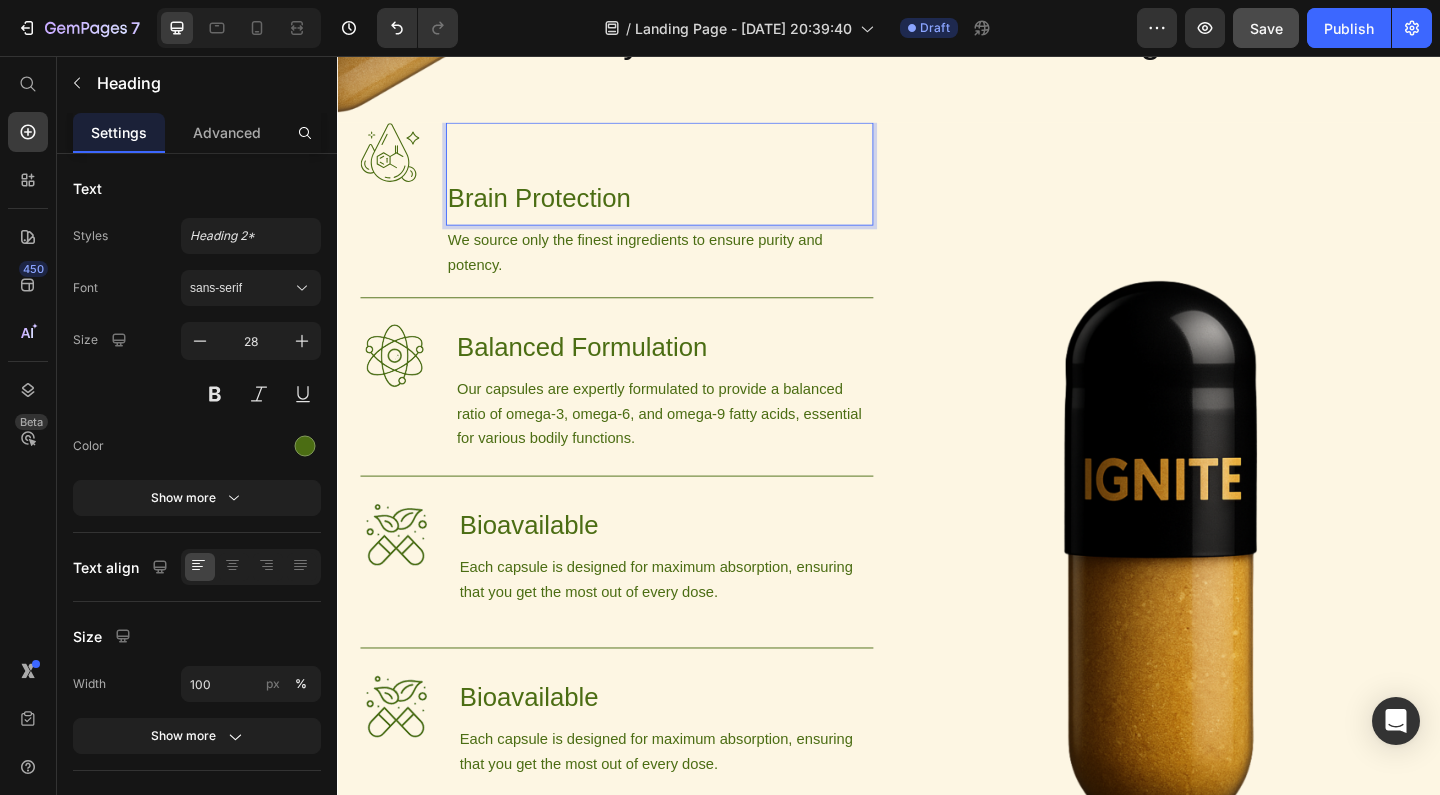 click on "Brain Protection" at bounding box center (687, 184) 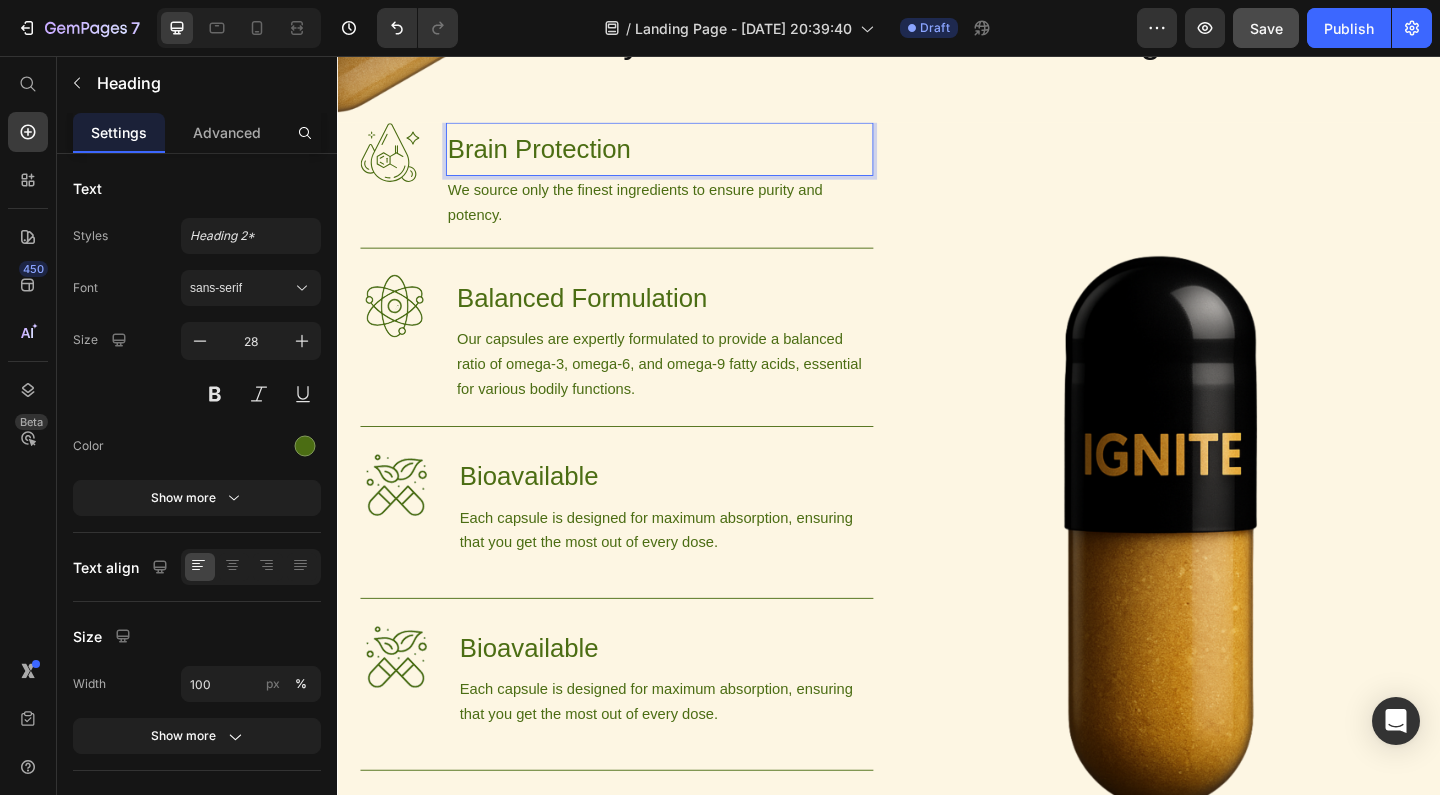 click on "Brain Protection" at bounding box center [687, 157] 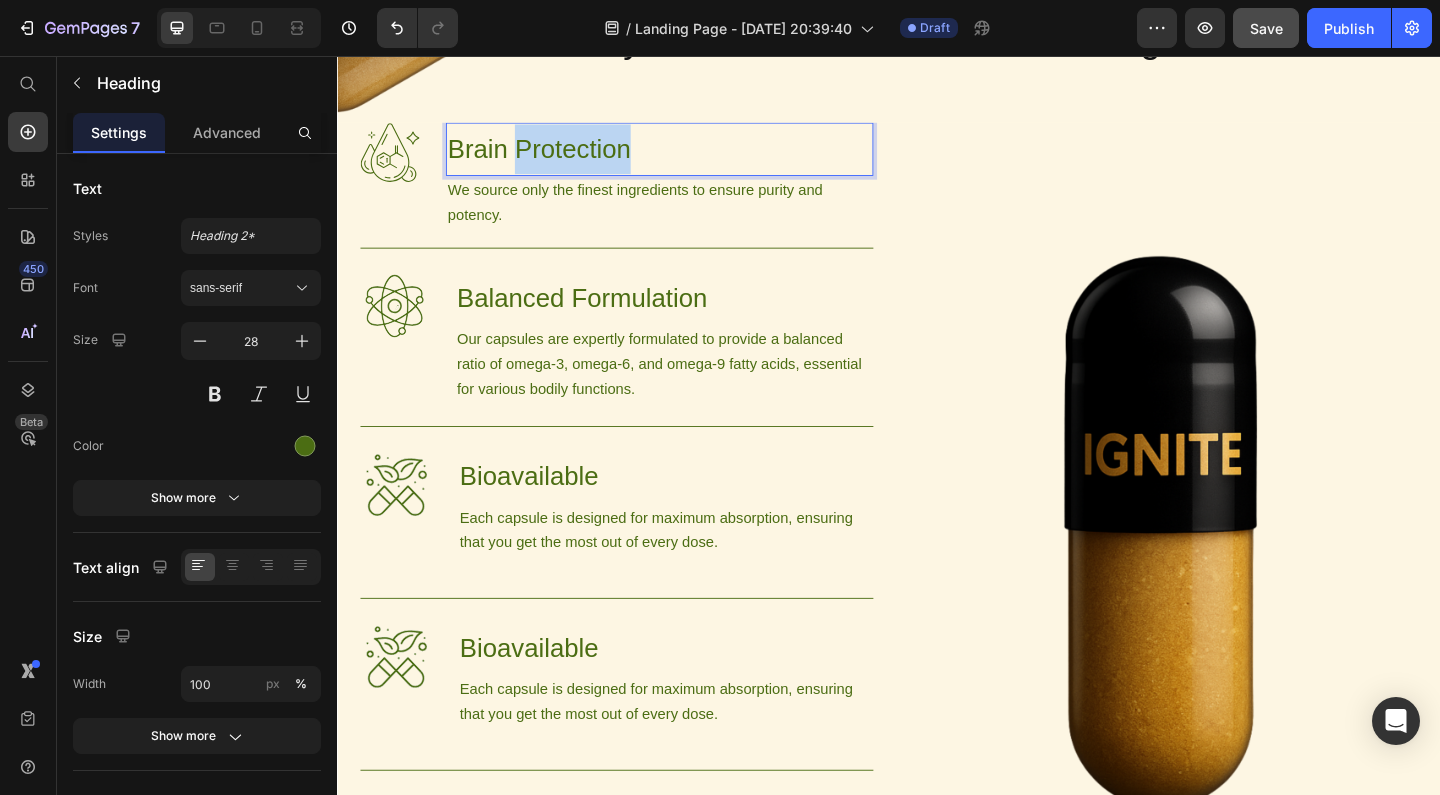 click on "Brain Protection" at bounding box center (687, 157) 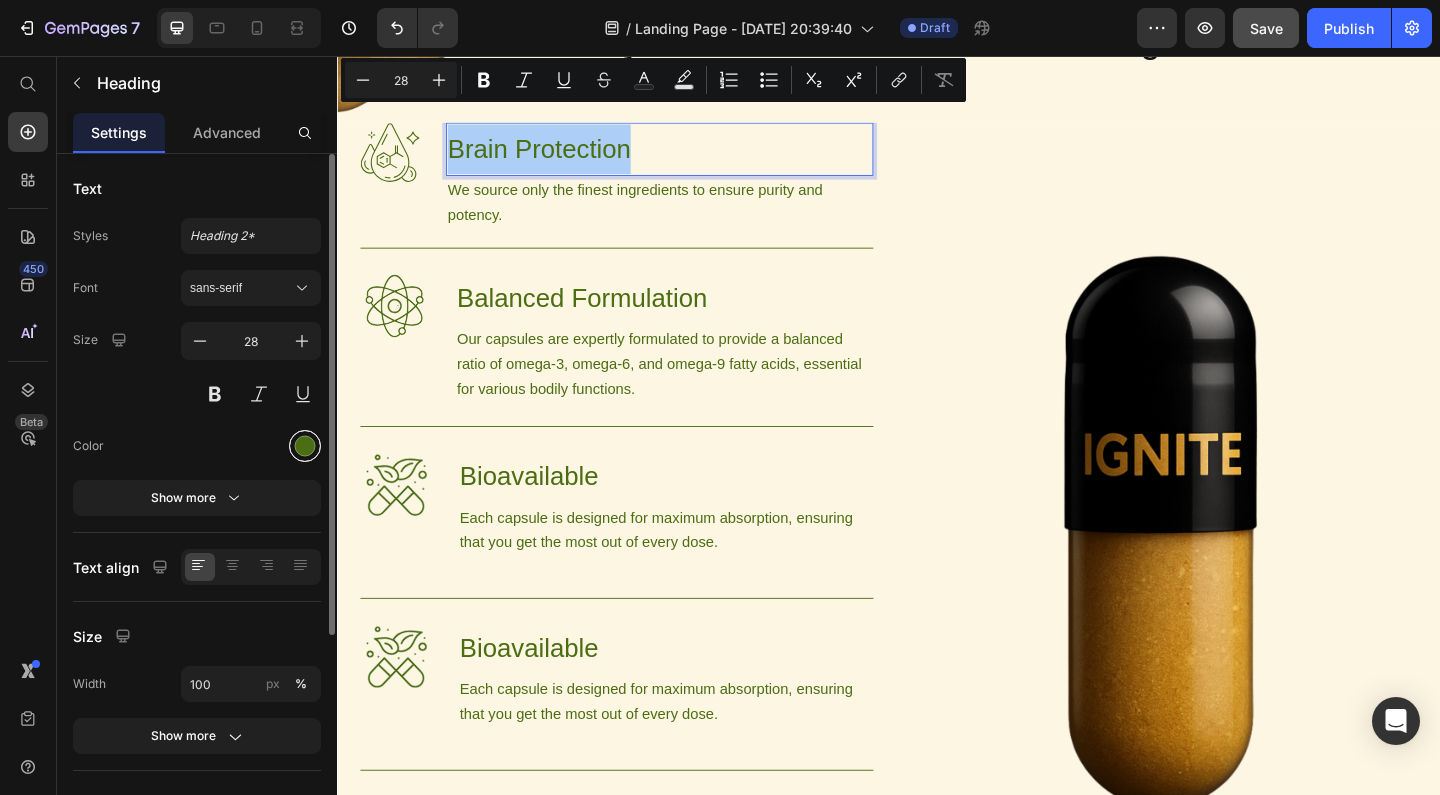 click at bounding box center (305, 446) 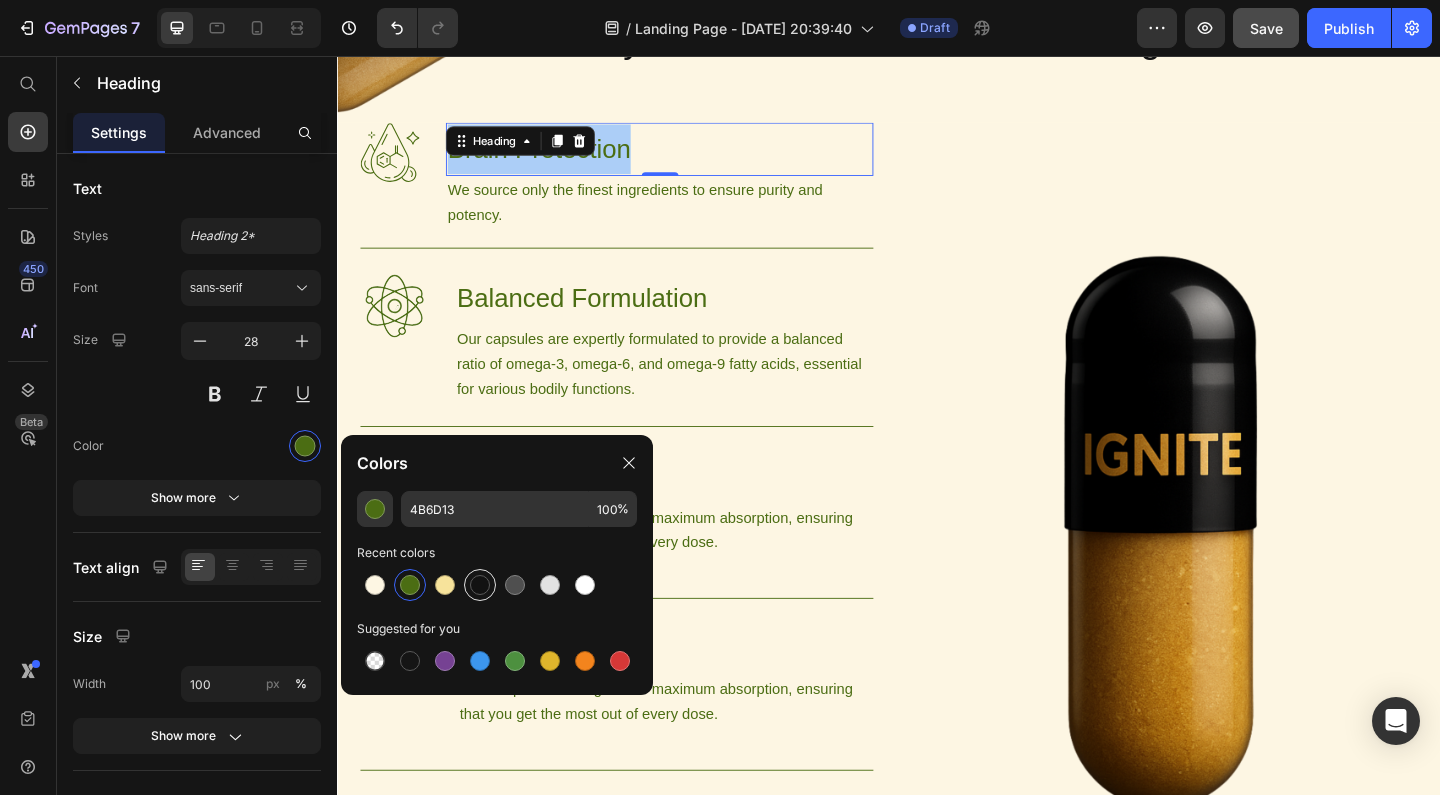 click at bounding box center [480, 585] 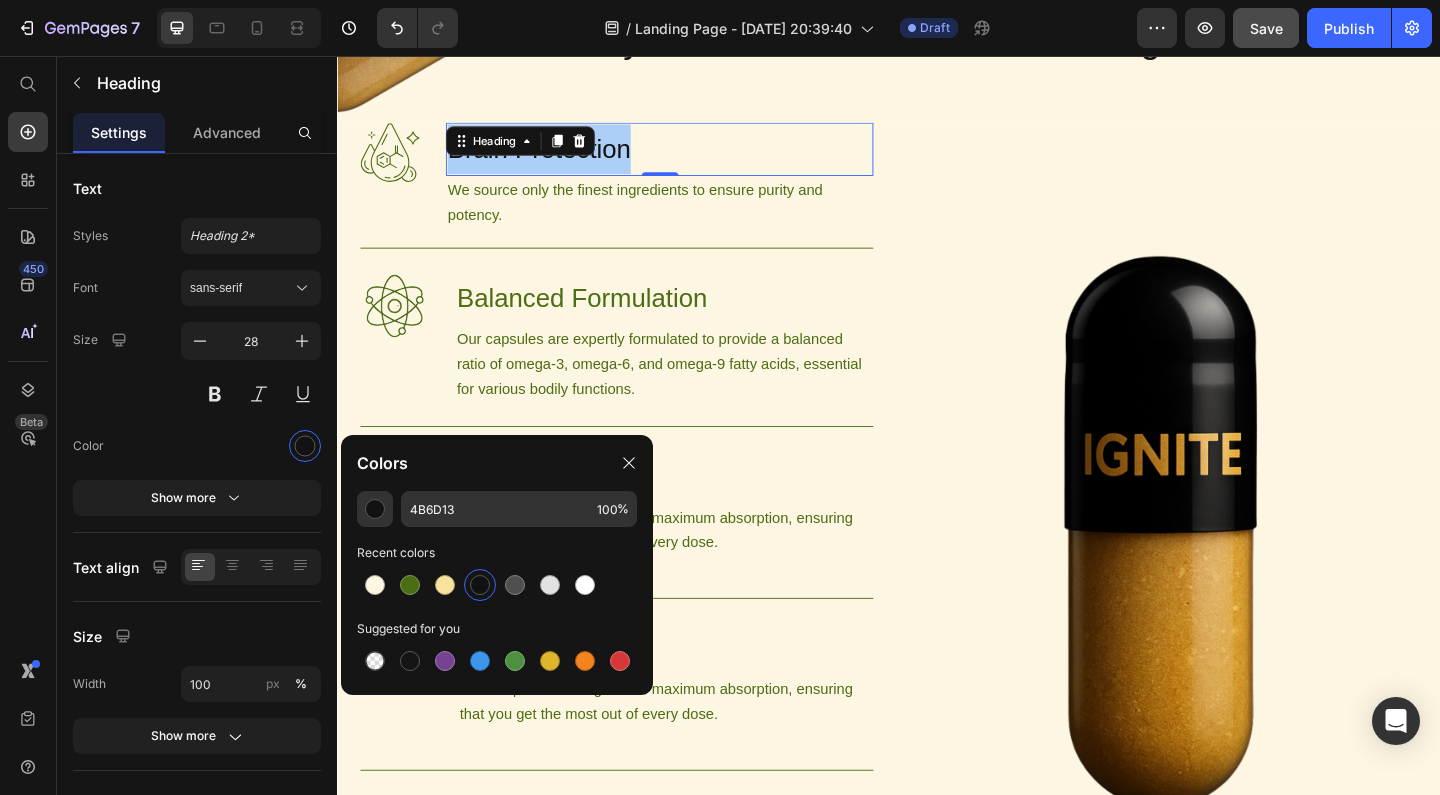 type on "121212" 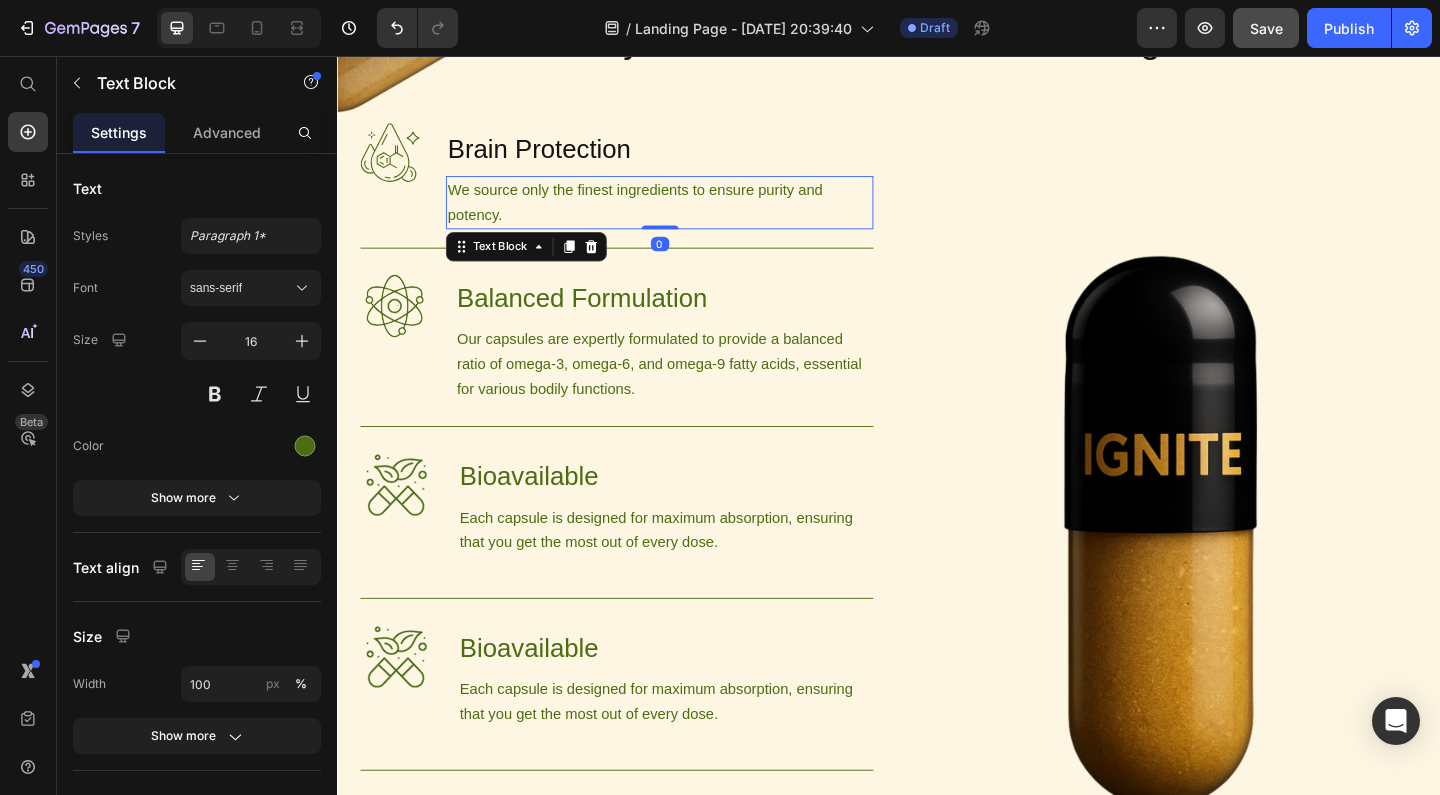 click on "We source only the finest ingredients to ensure purity and potency." at bounding box center (687, 215) 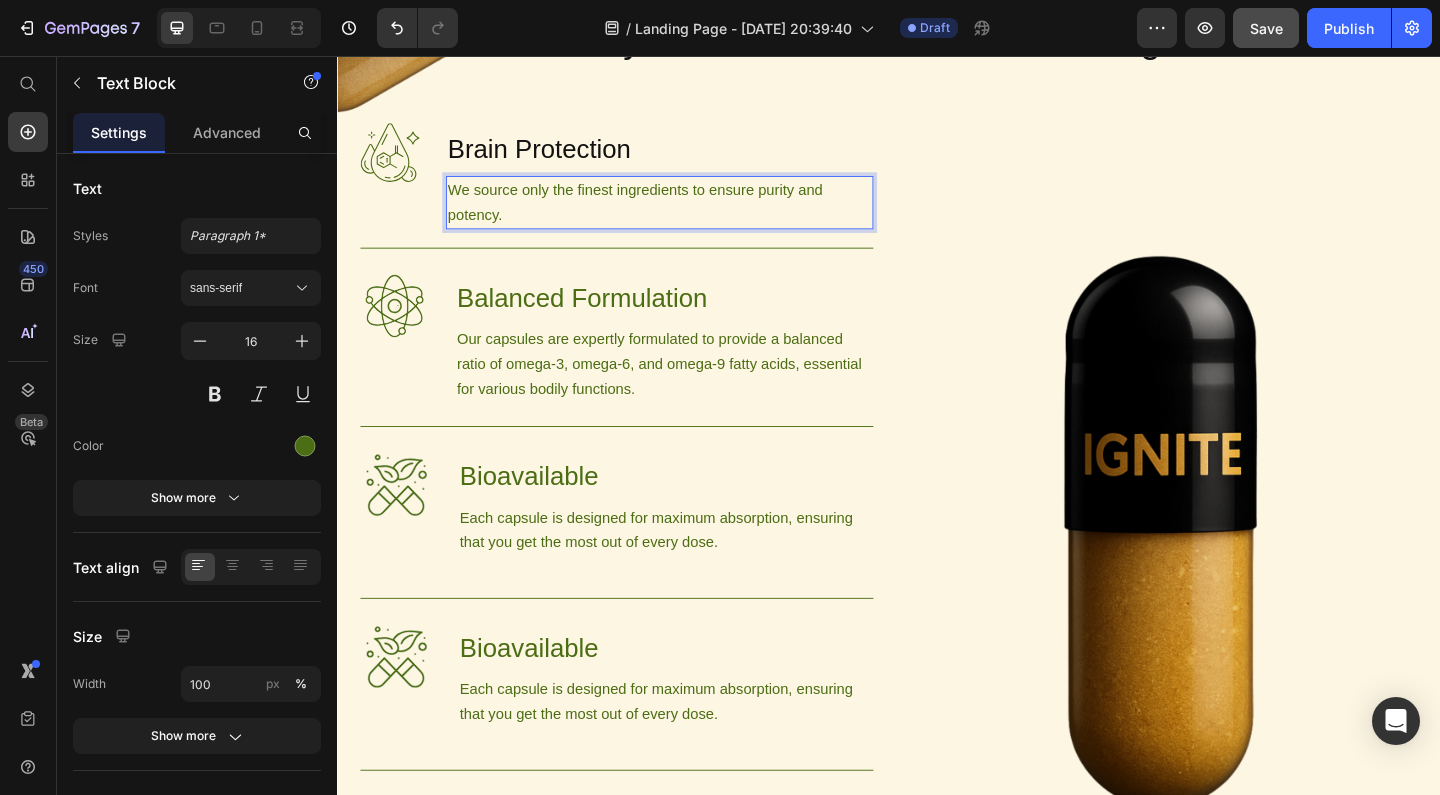 click on "We source only the finest ingredients to ensure purity and potency." at bounding box center (687, 215) 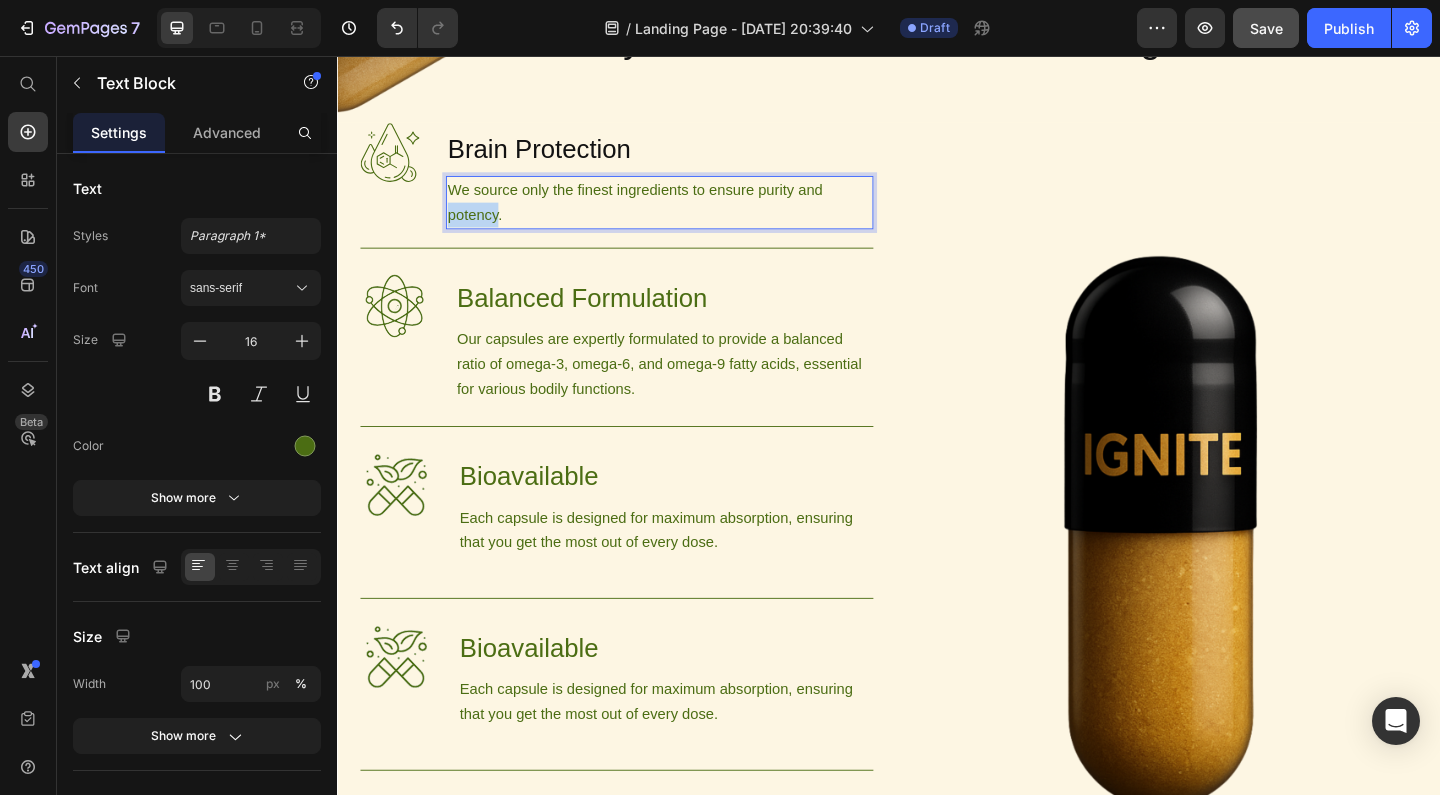 click on "We source only the finest ingredients to ensure purity and potency." at bounding box center (687, 215) 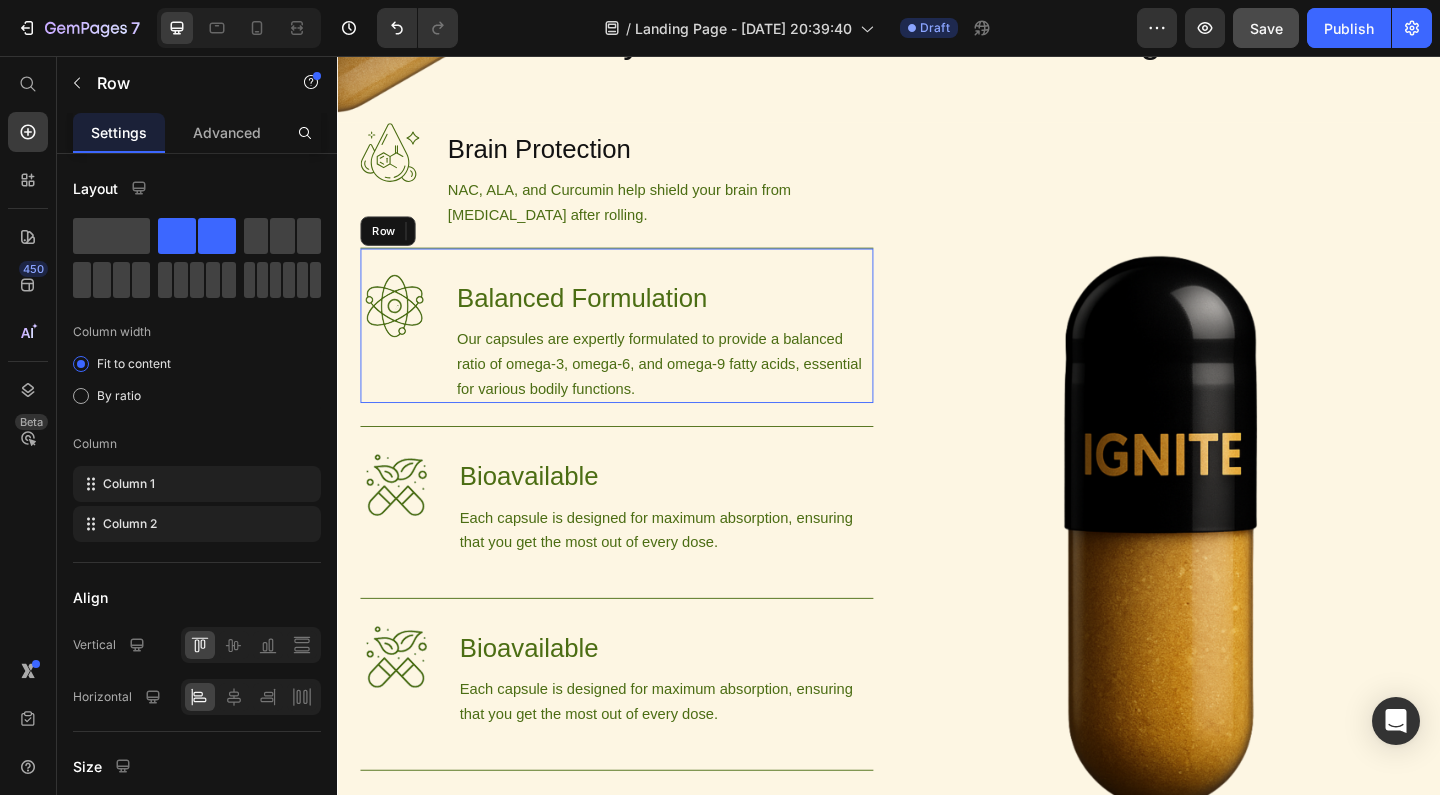 click on "Image Balanced Formulation Heading Our capsules are expertly formulated to provide a balanced ratio of omega-3, omega-6, and omega-9 fatty acids, essential for various bodily functions. Text Block Row" at bounding box center [641, 348] 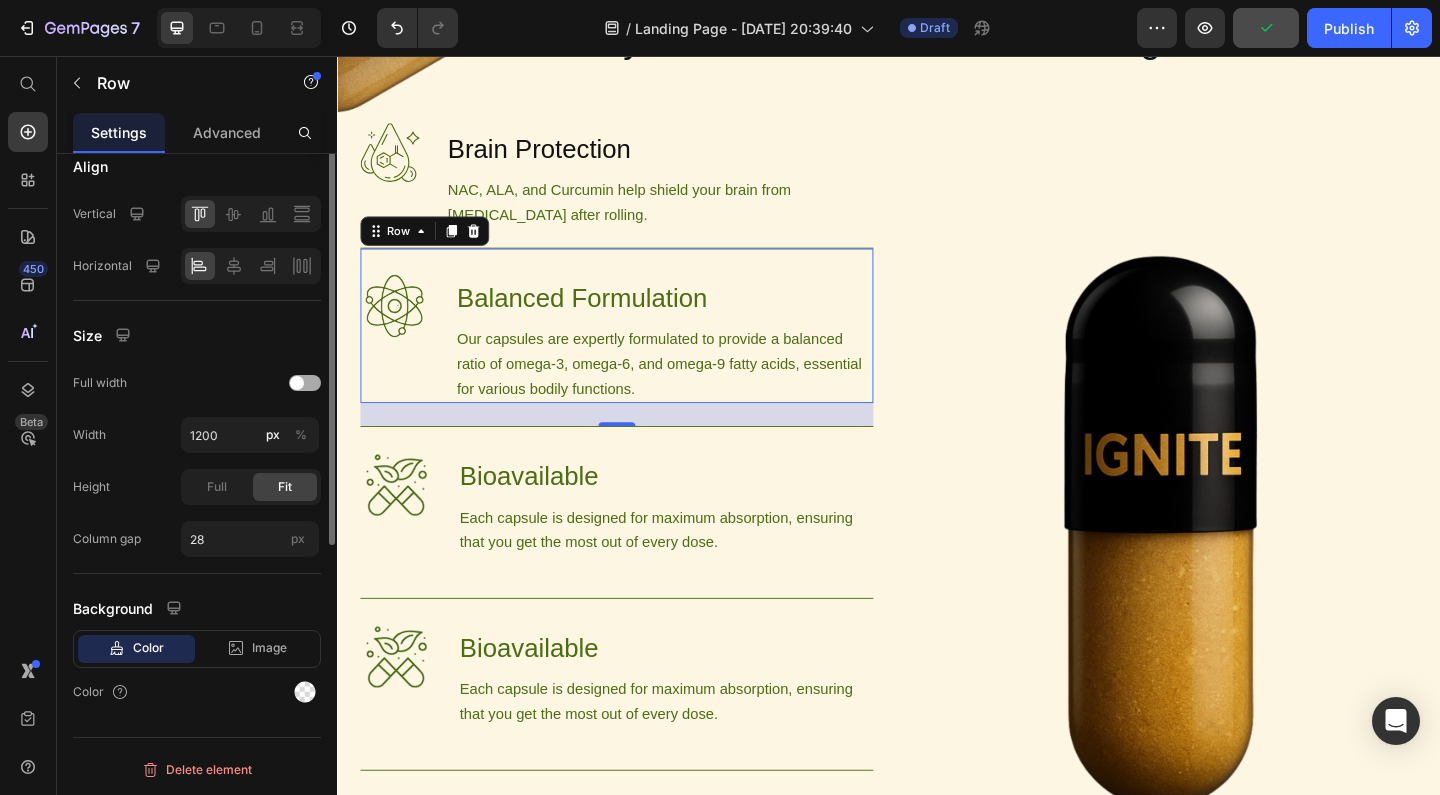 scroll, scrollTop: 0, scrollLeft: 0, axis: both 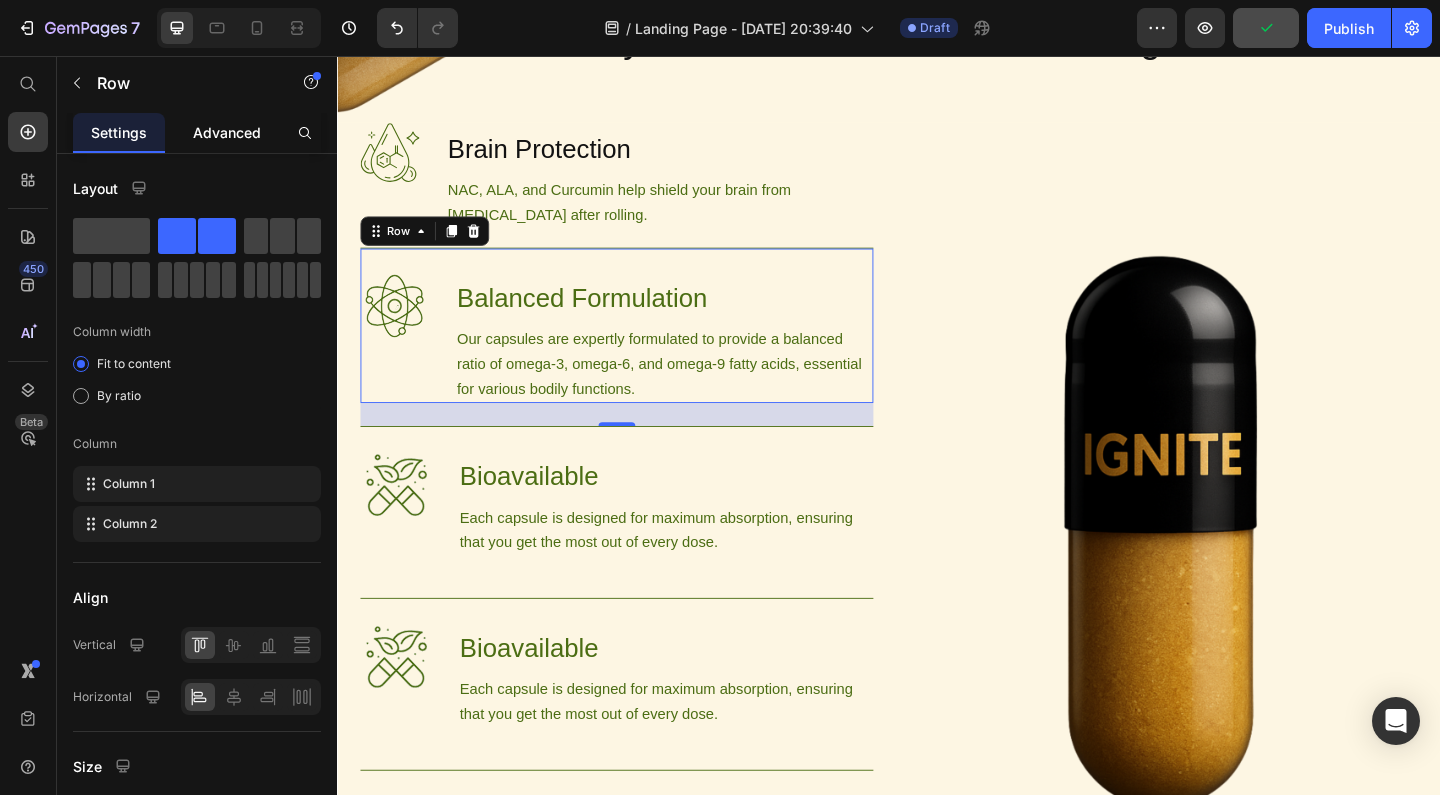 click on "Advanced" 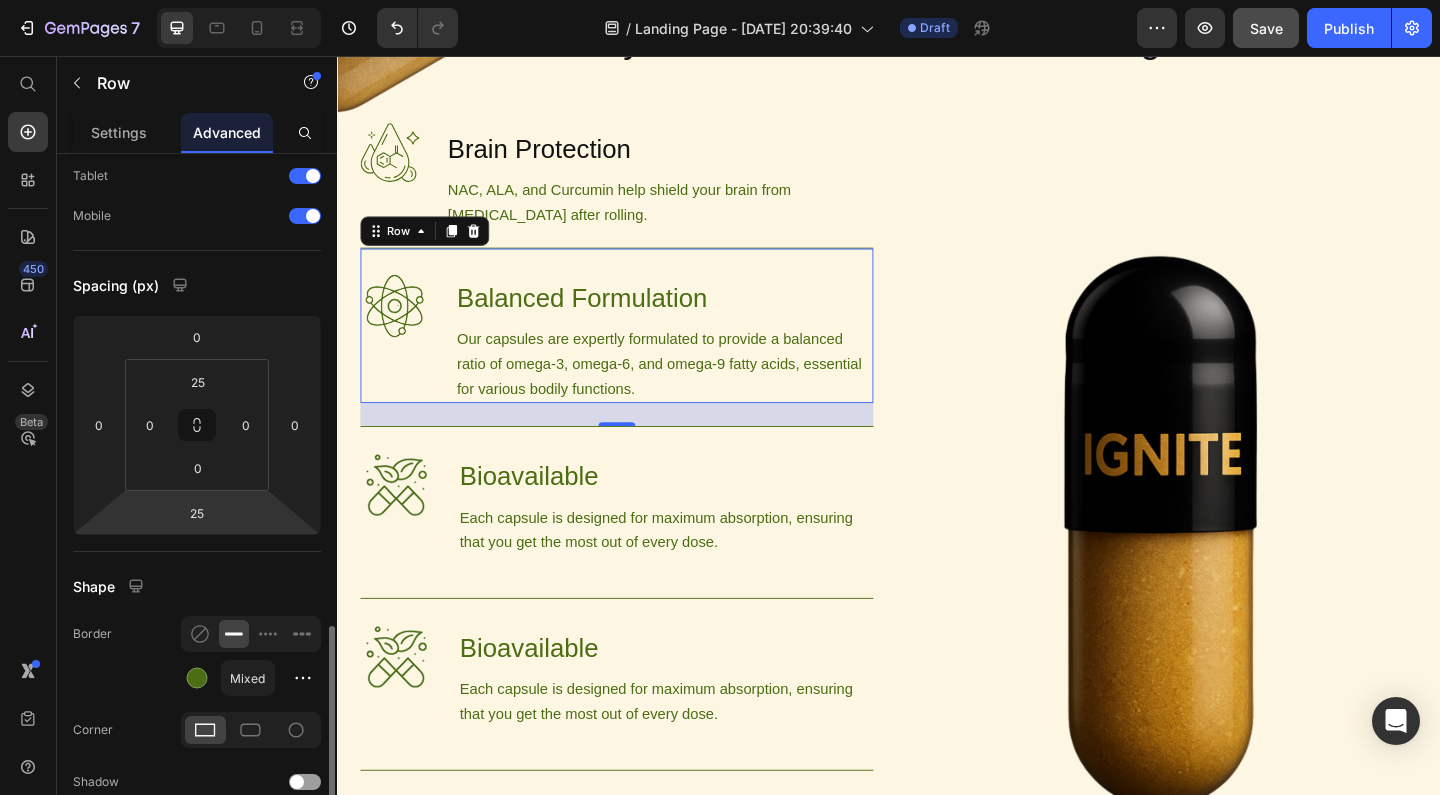 scroll, scrollTop: 377, scrollLeft: 0, axis: vertical 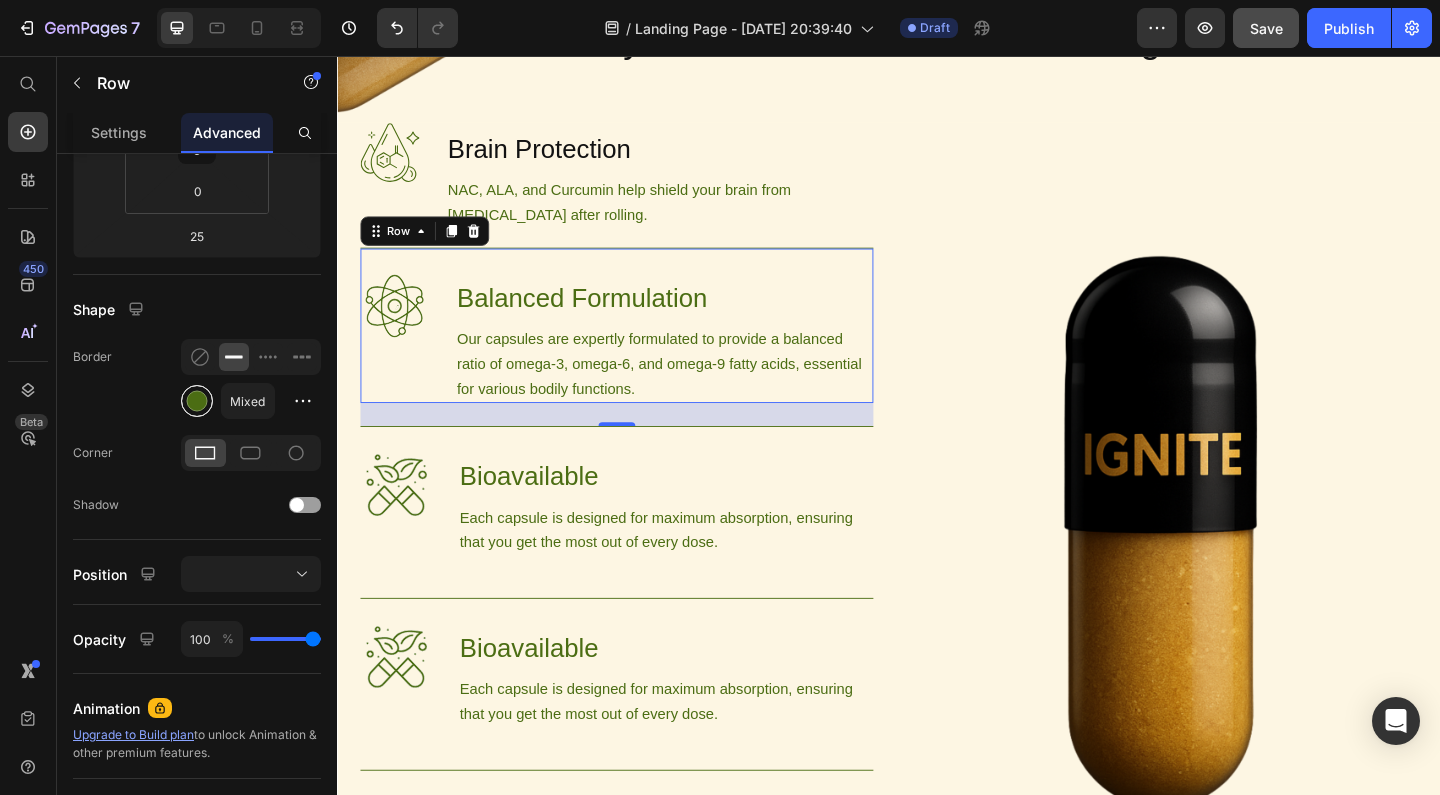click at bounding box center (197, 401) 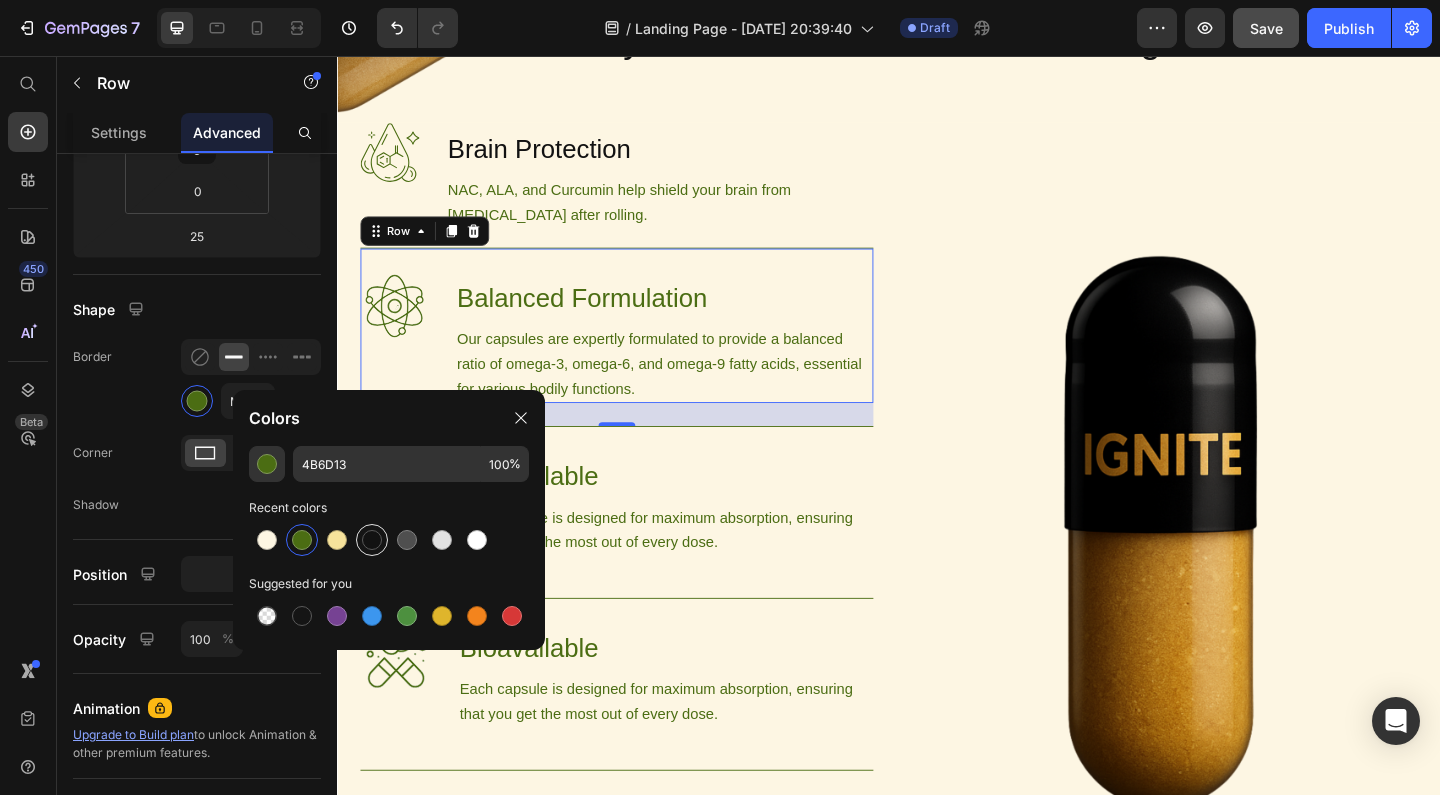 click at bounding box center (372, 540) 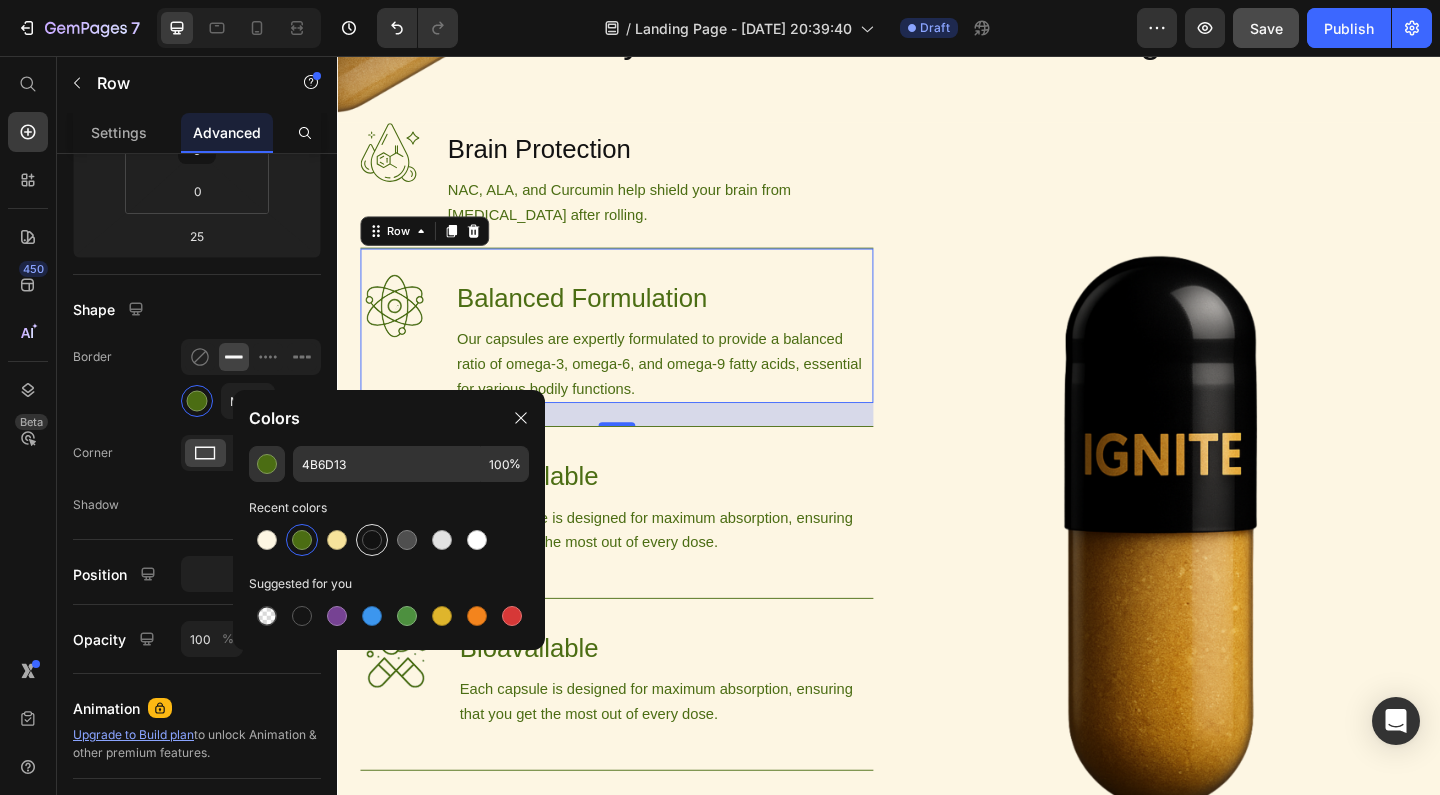 type on "121212" 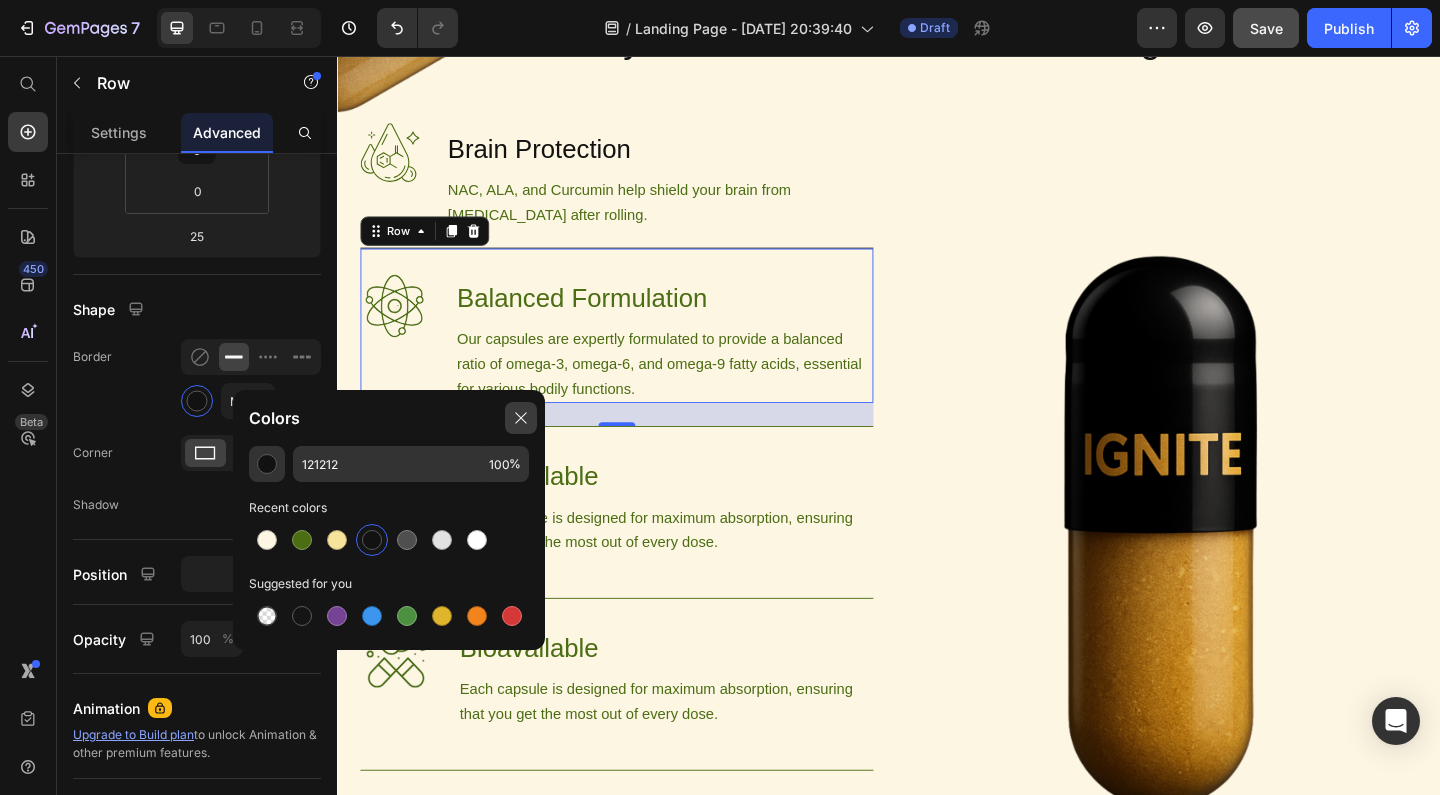 click at bounding box center (521, 418) 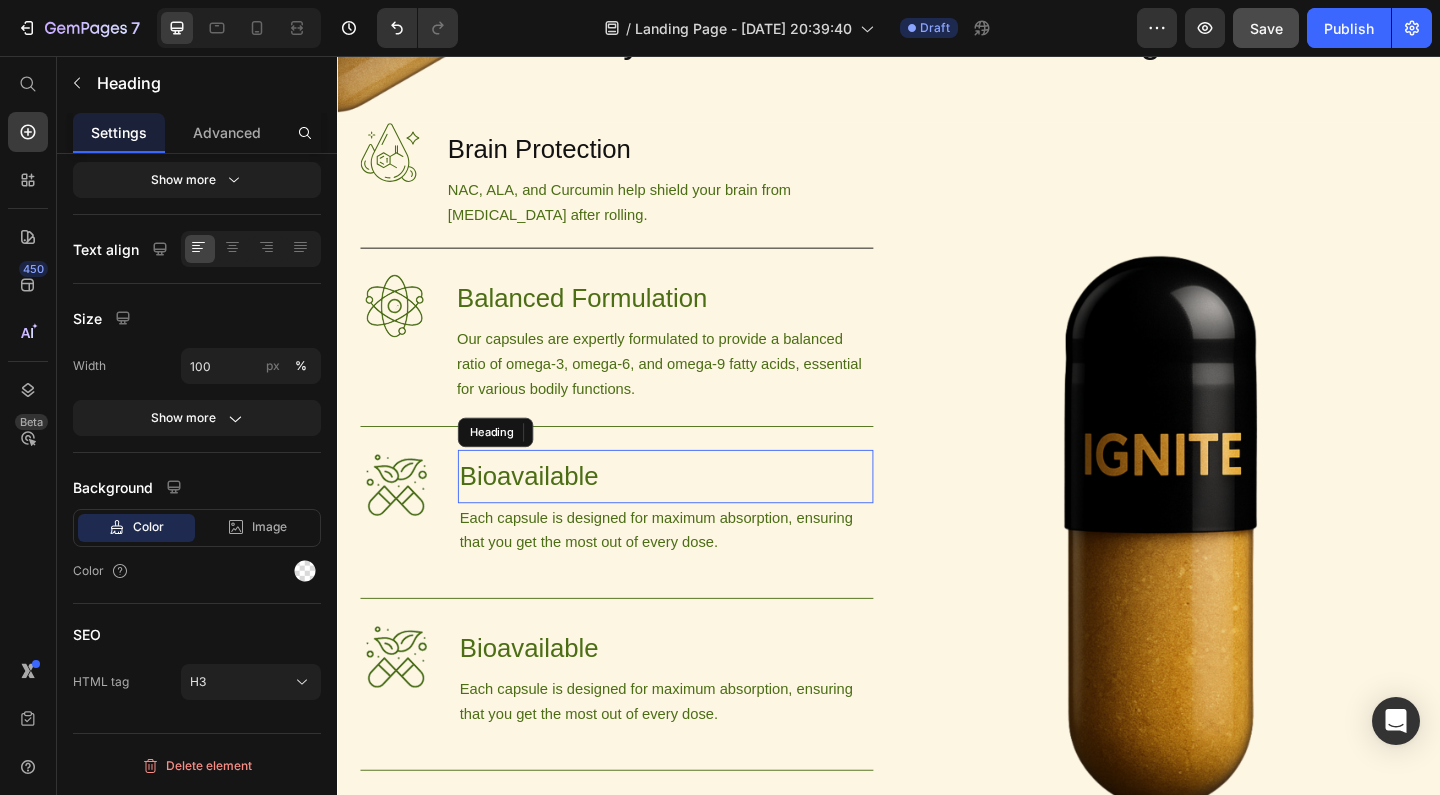click on "Bioavailable" at bounding box center (694, 513) 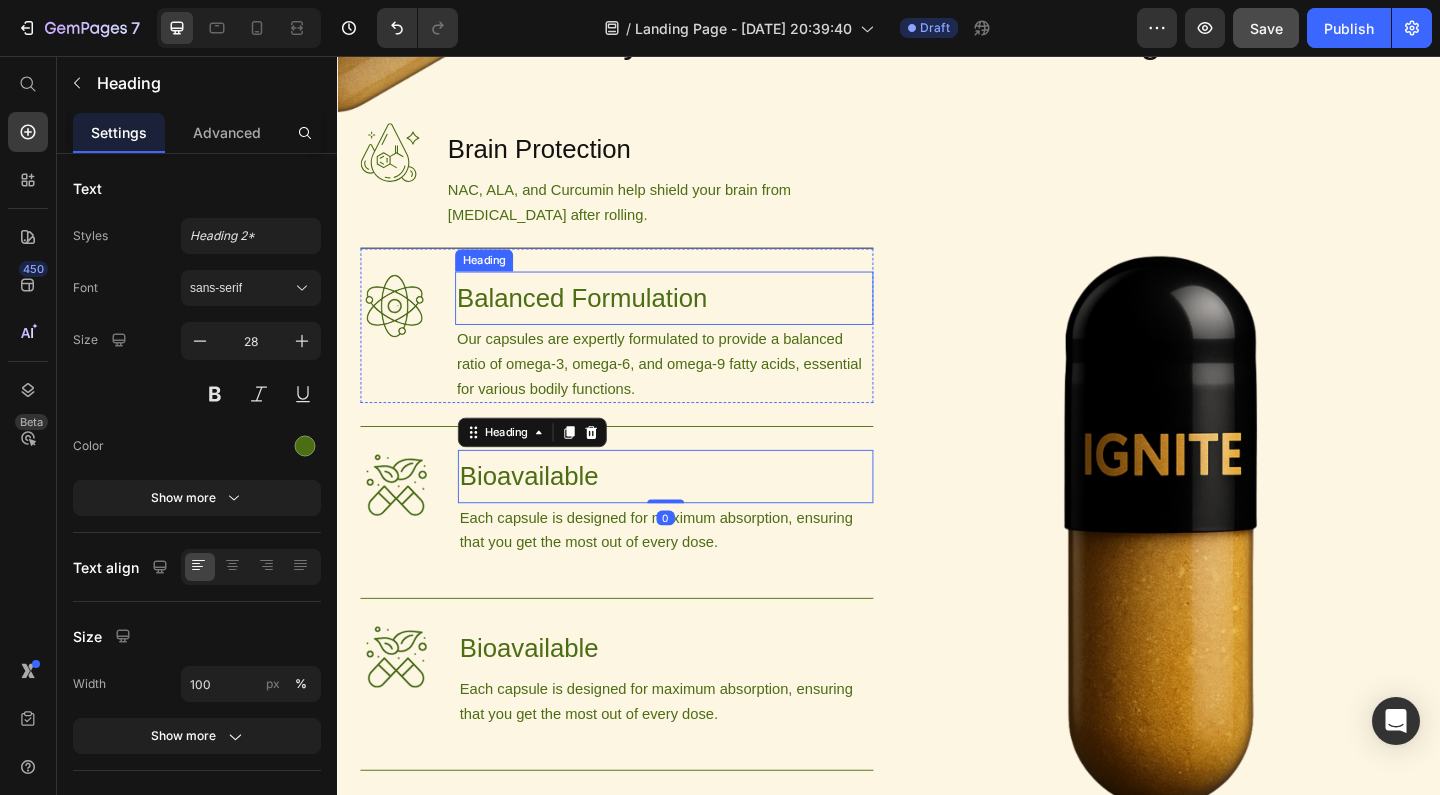 click on "Balanced Formulation" at bounding box center [692, 319] 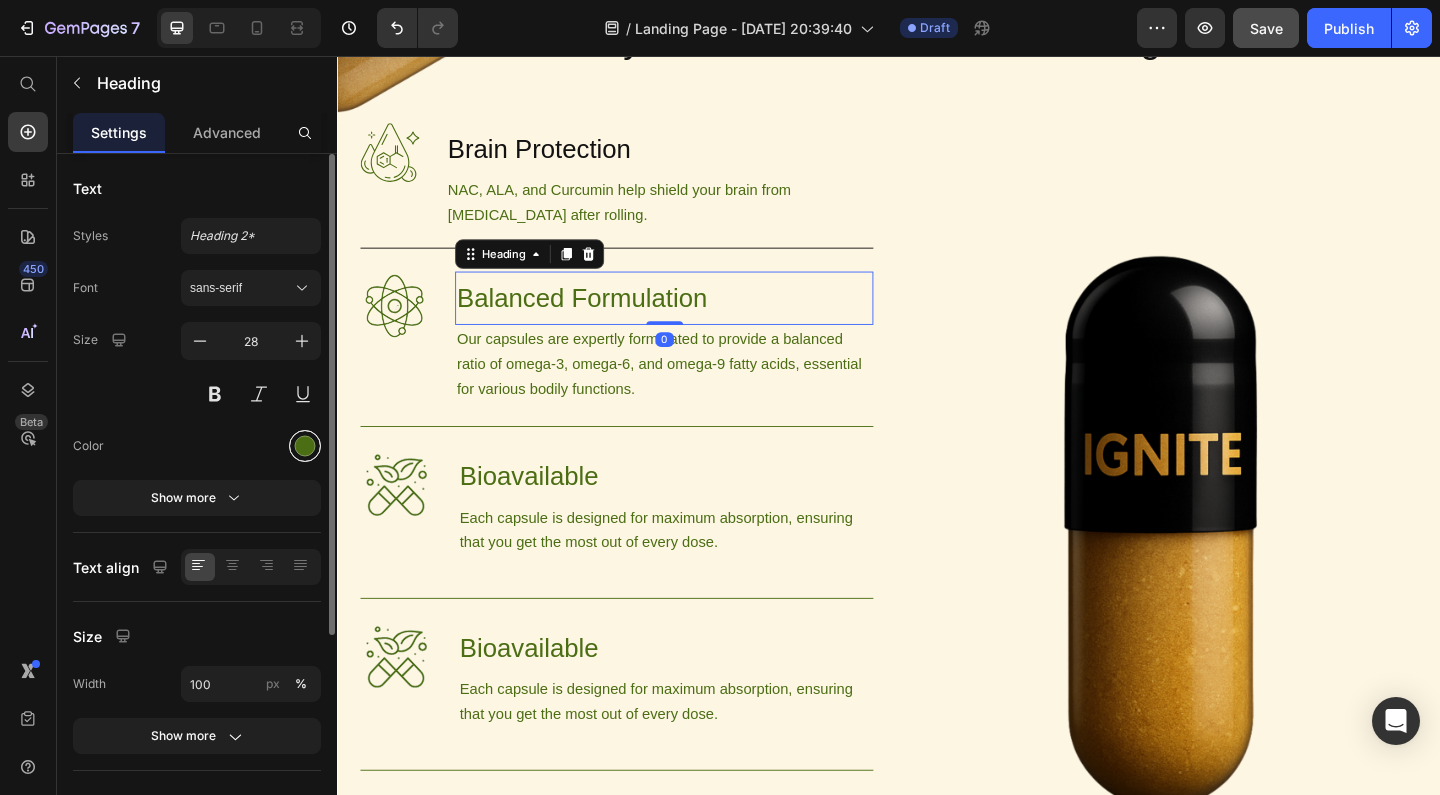 click at bounding box center (305, 446) 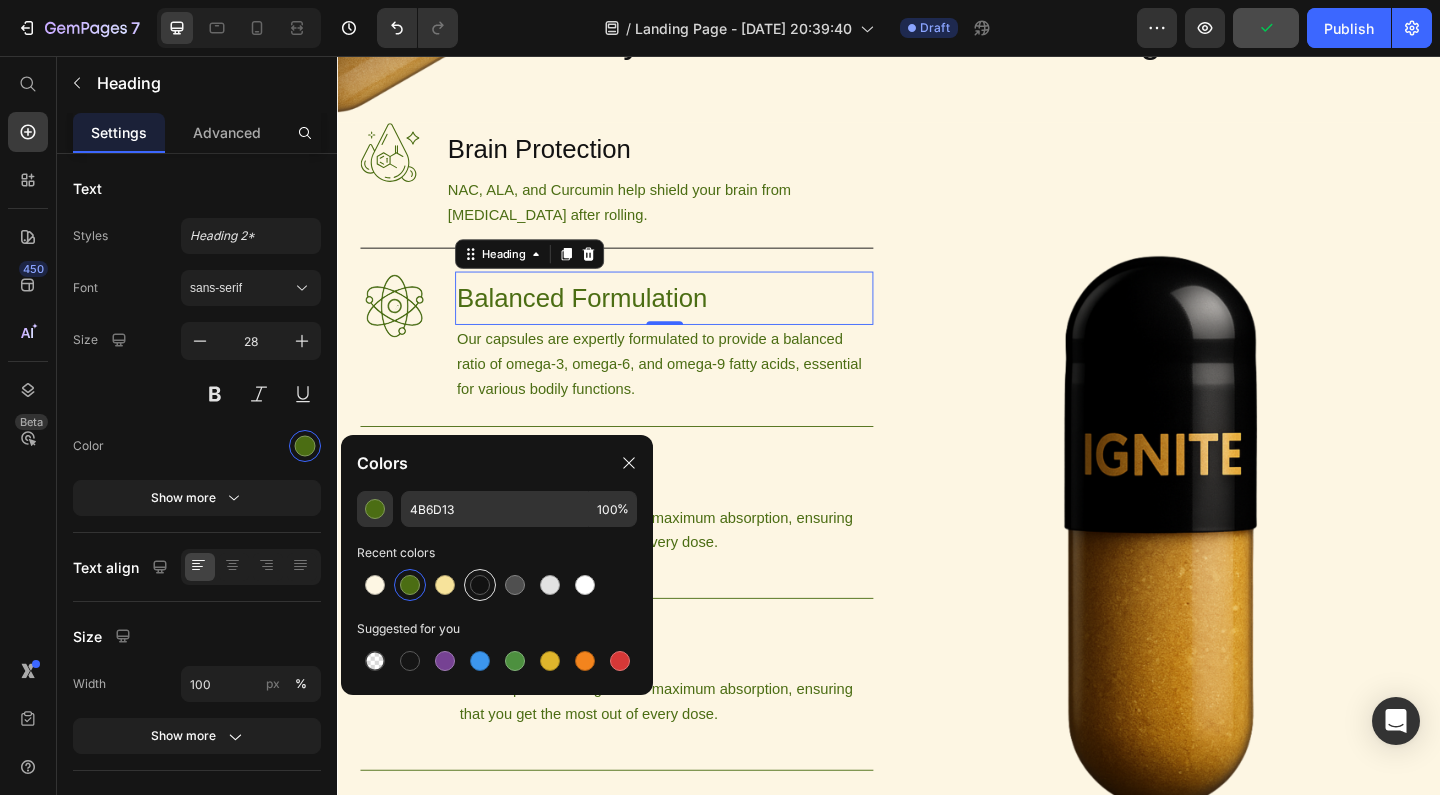click at bounding box center (480, 585) 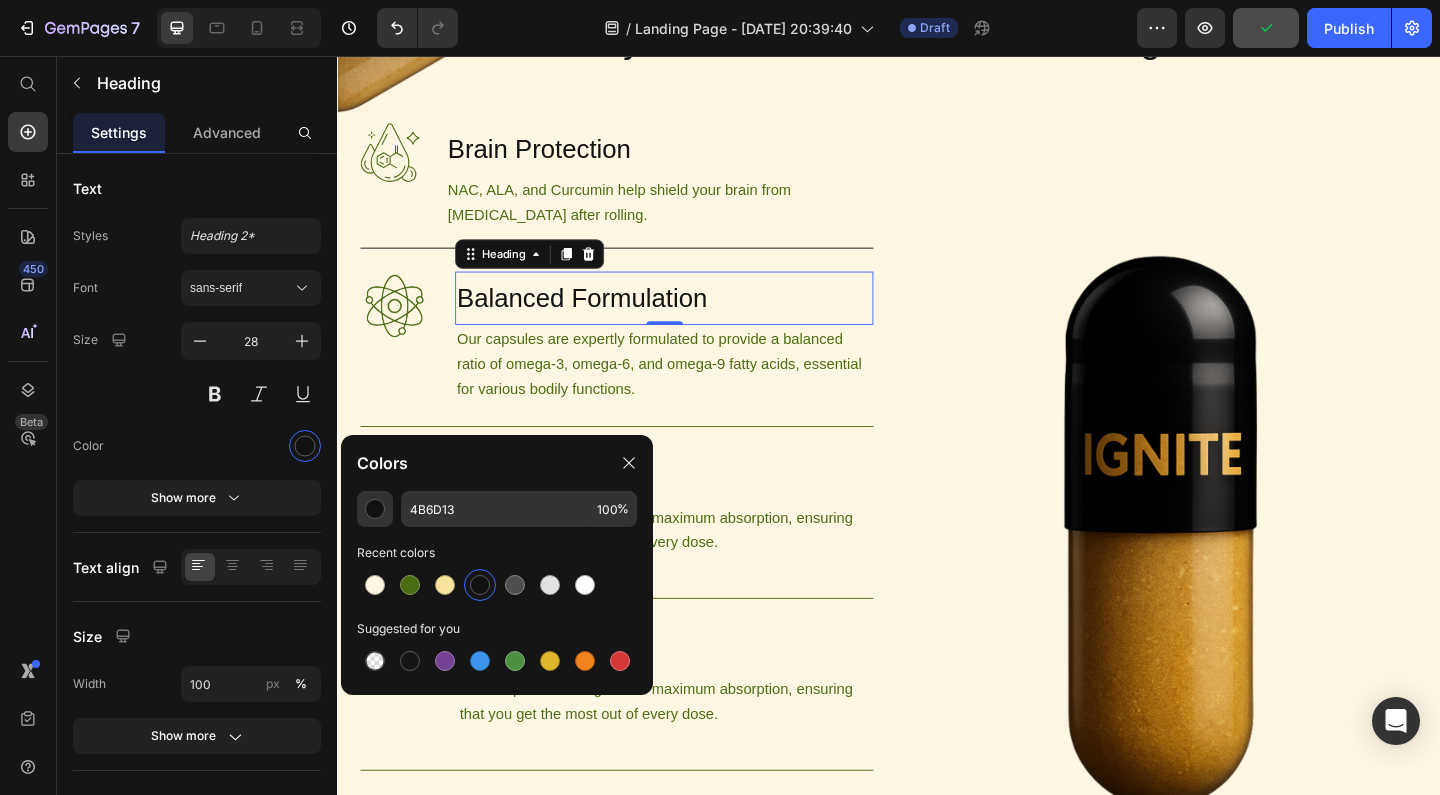 type on "121212" 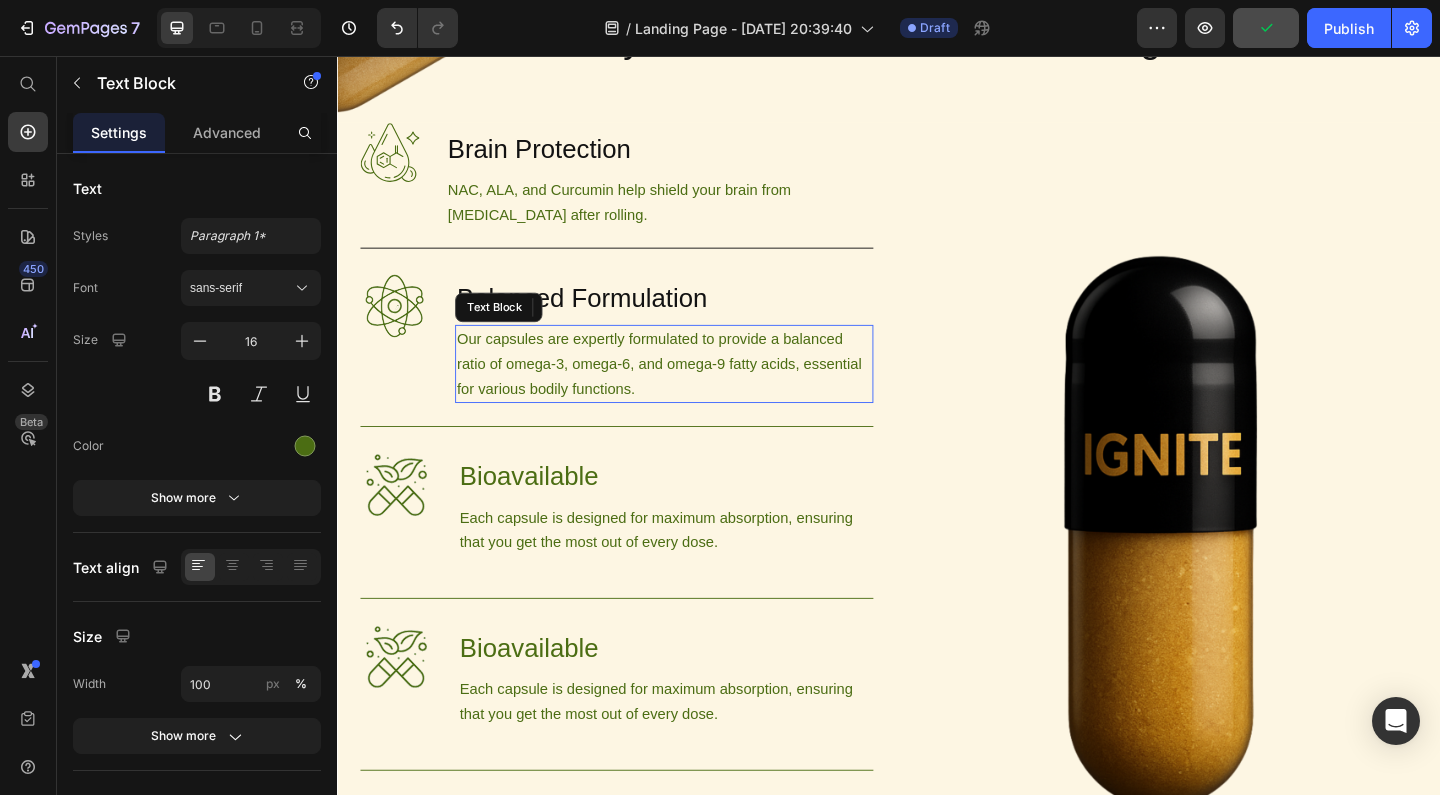 drag, startPoint x: 556, startPoint y: 403, endPoint x: 537, endPoint y: 371, distance: 37.215588 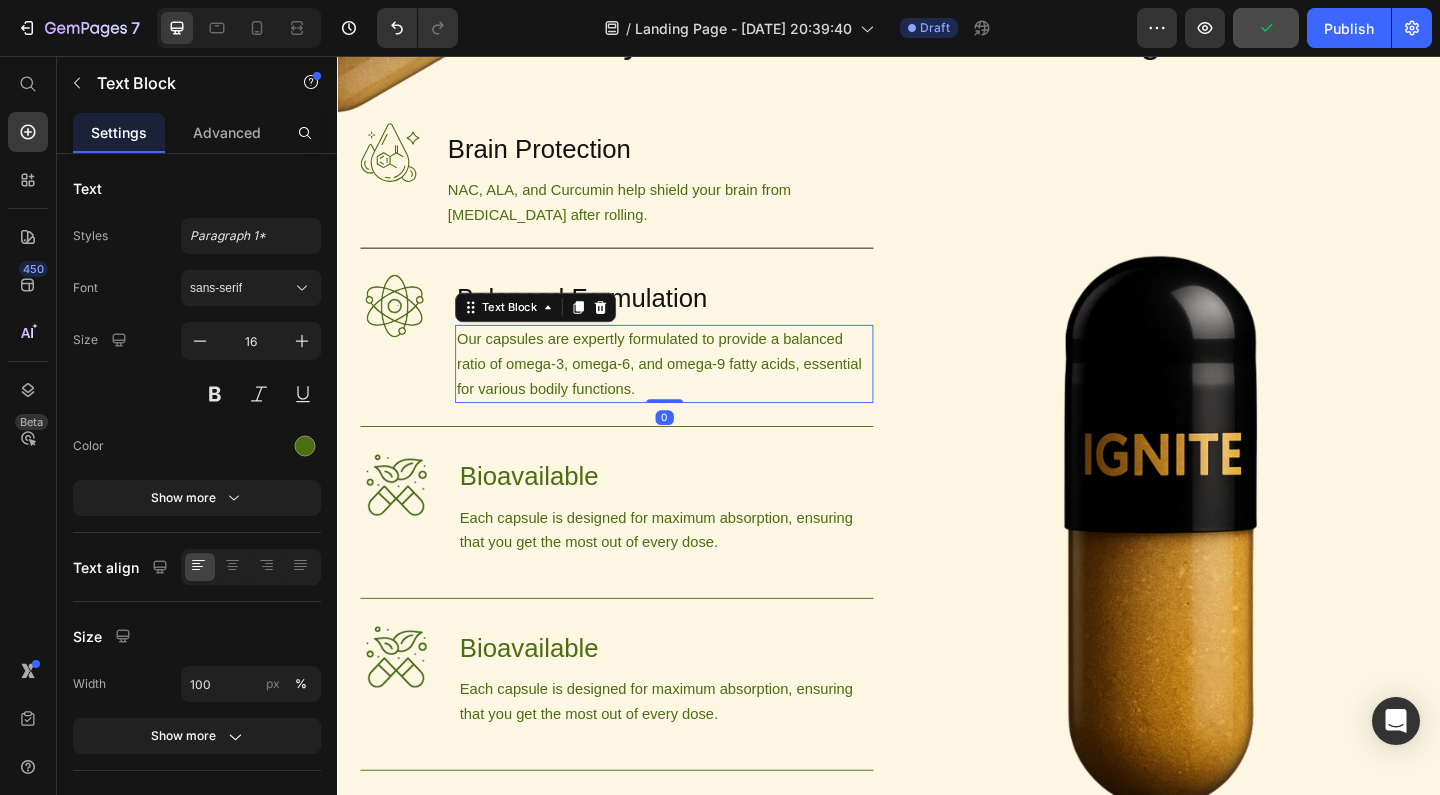 click on "Our capsules are expertly formulated to provide a balanced ratio of omega-3, omega-6, and omega-9 fatty acids, essential for various bodily functions." at bounding box center (692, 390) 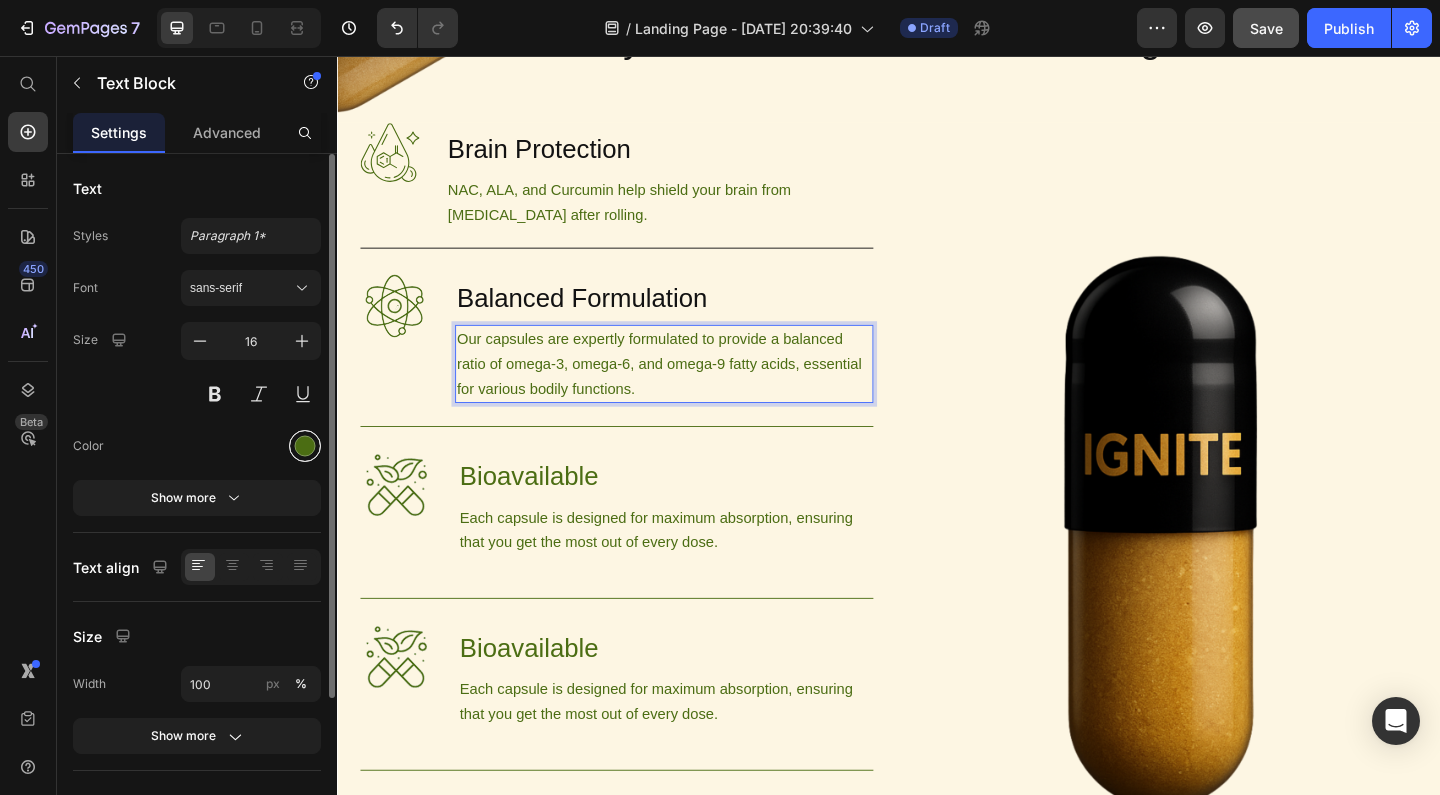 click at bounding box center [305, 446] 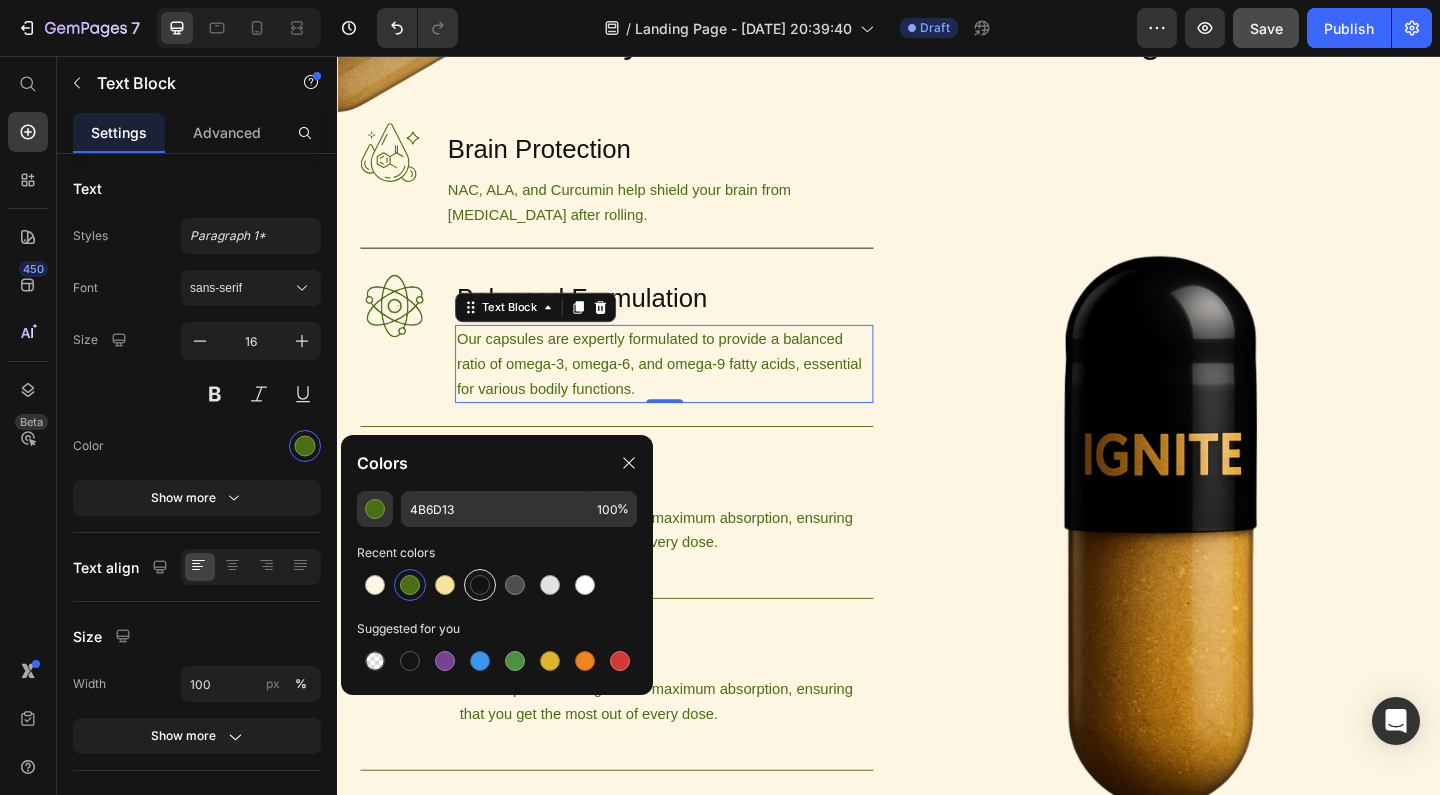 click at bounding box center [480, 585] 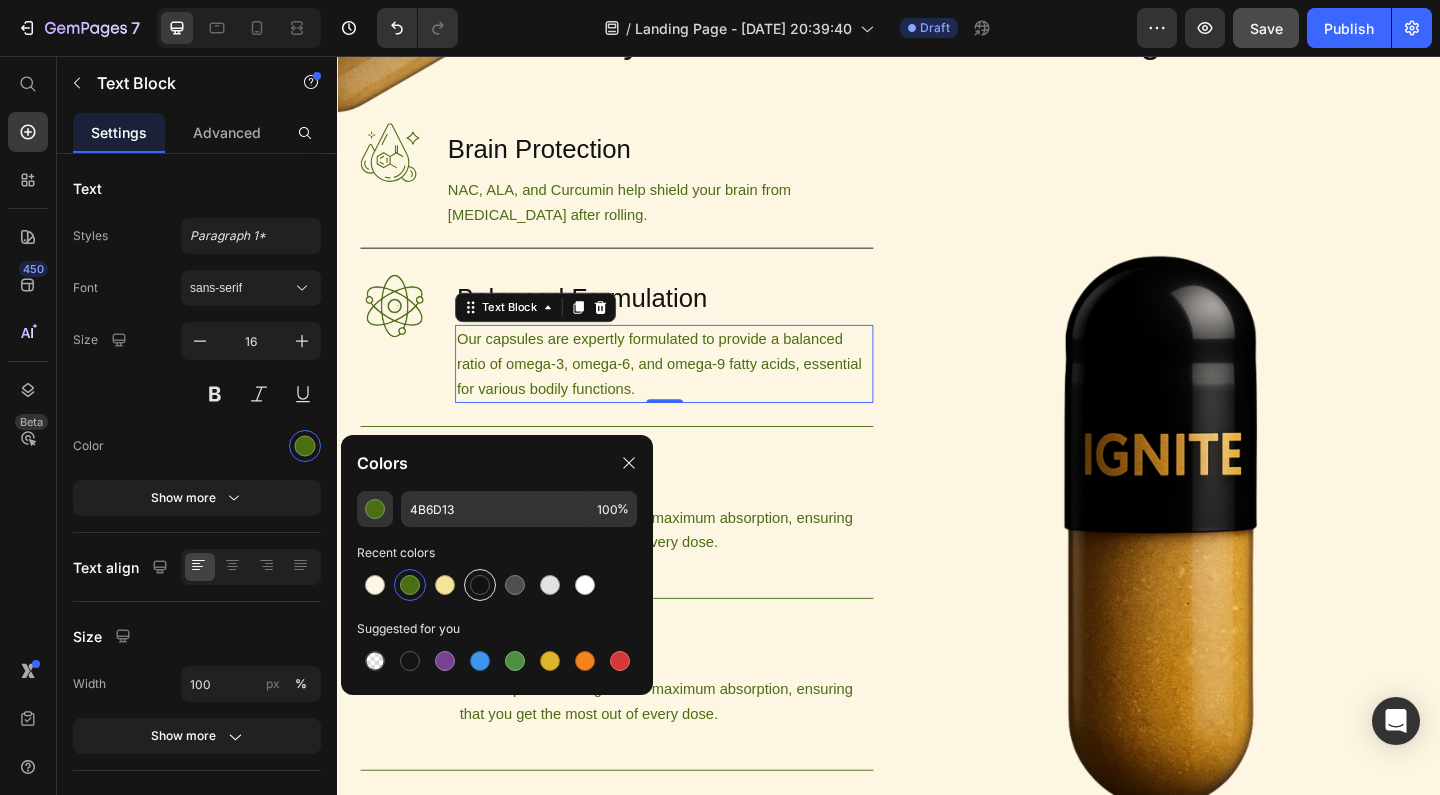 type on "121212" 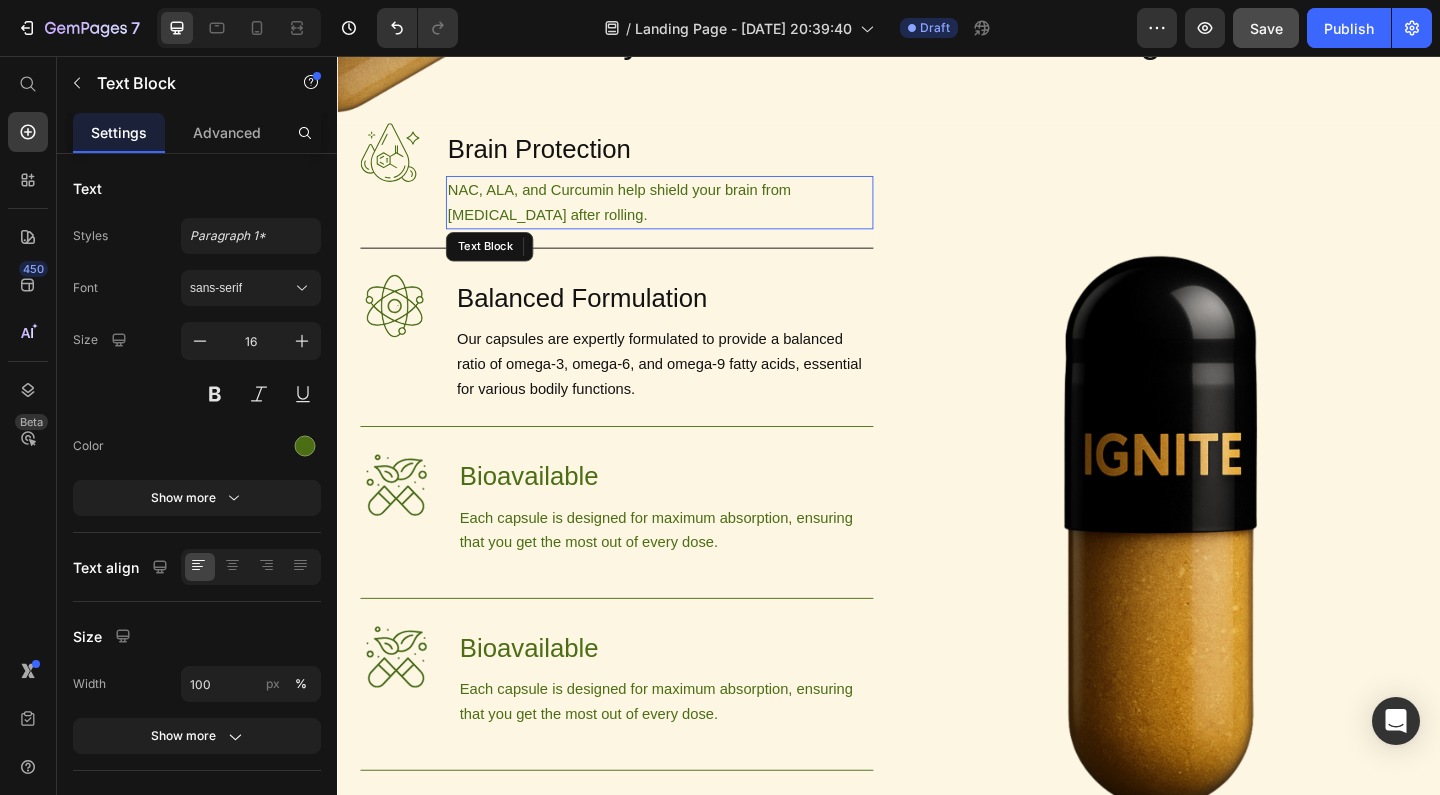 click on "NAC, ALA, and Curcumin help shield your brain from [MEDICAL_DATA] after rolling." at bounding box center (687, 215) 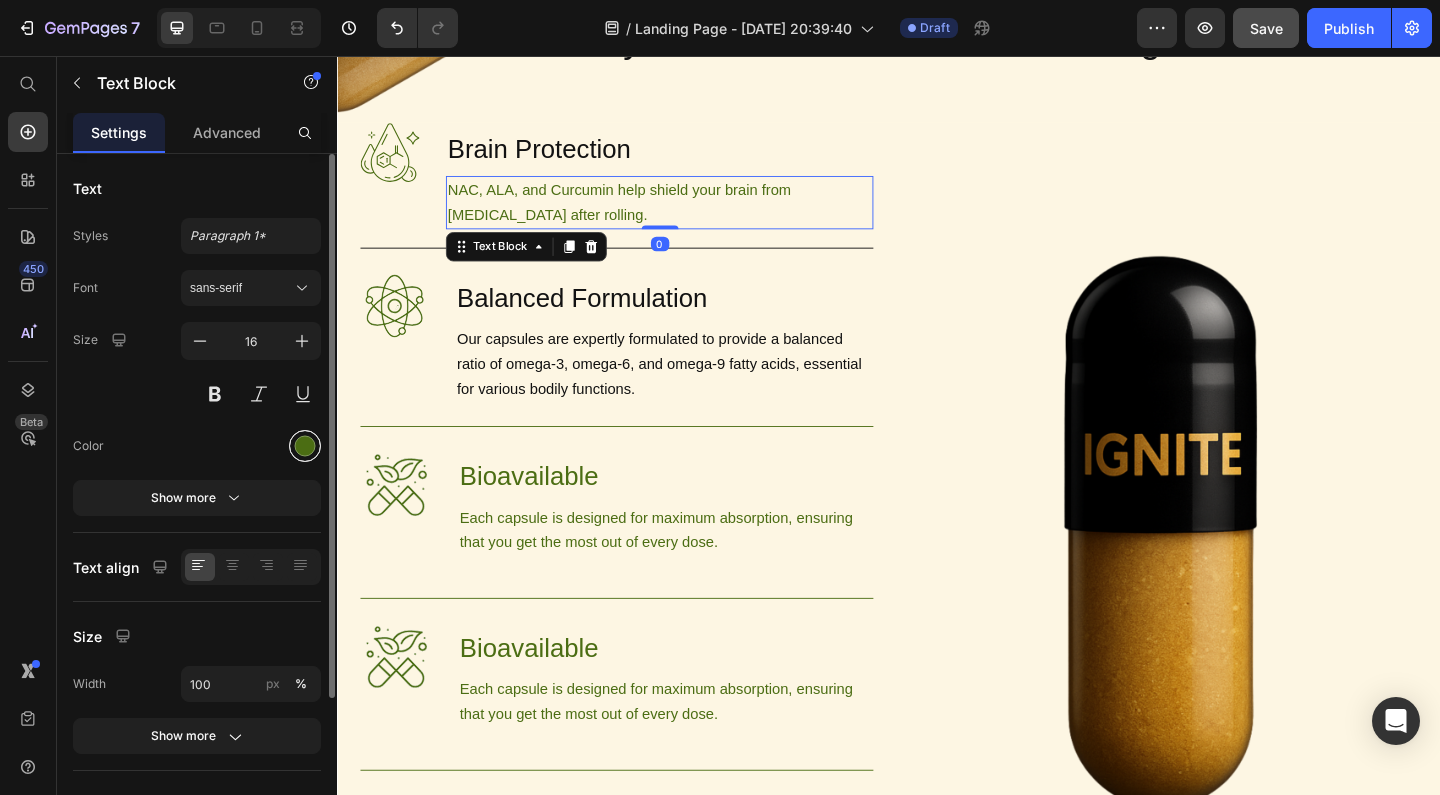 click at bounding box center [305, 446] 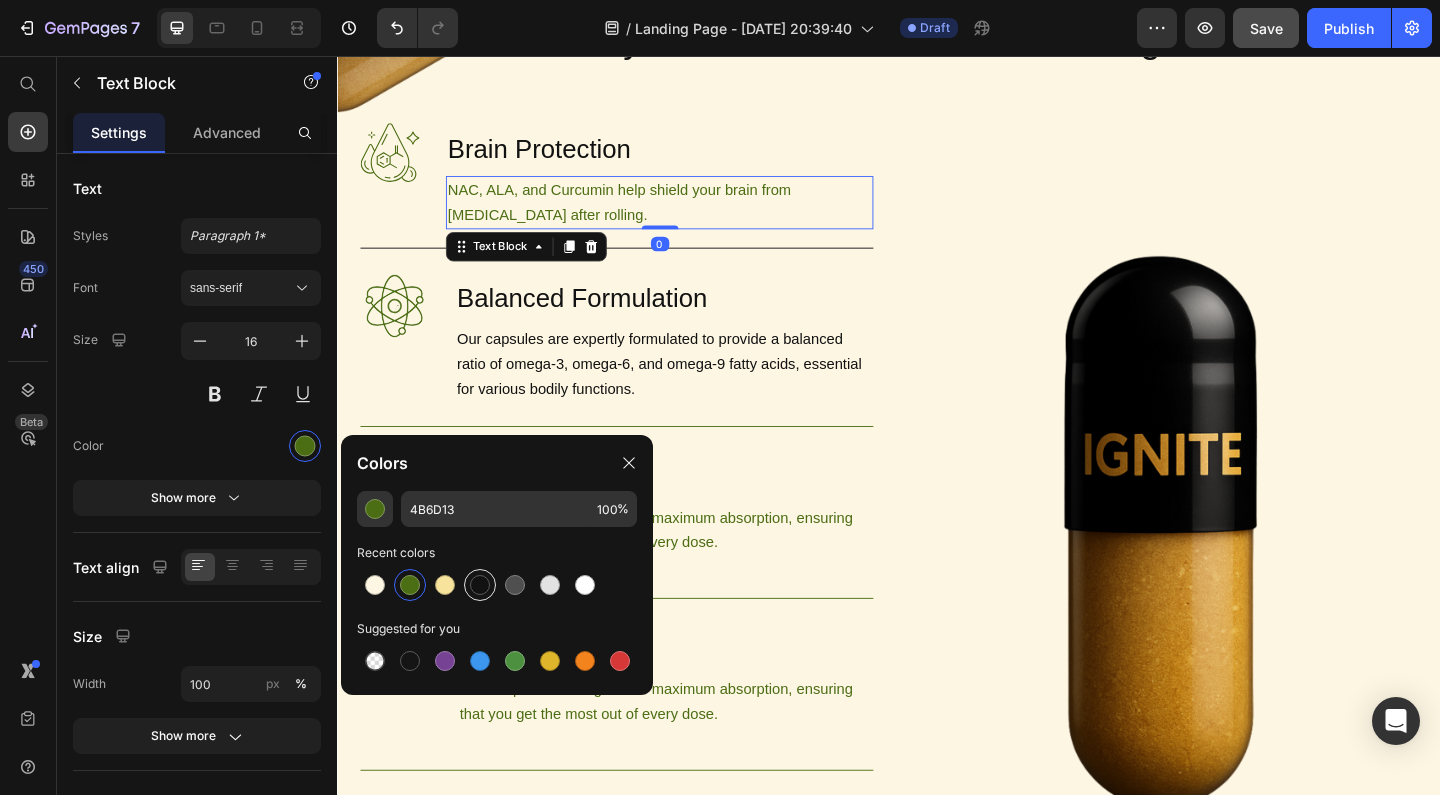 click at bounding box center (480, 585) 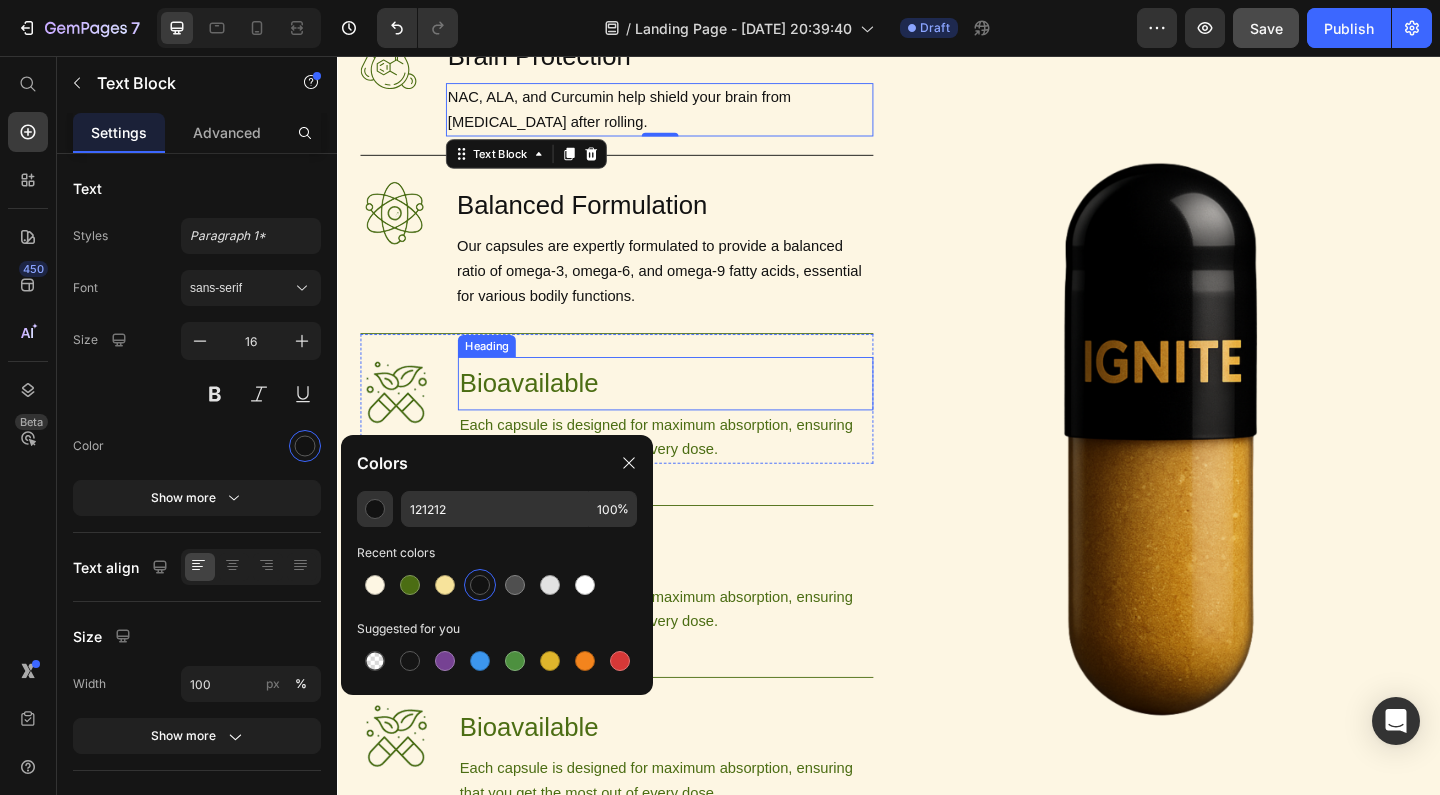 scroll, scrollTop: 1452, scrollLeft: 0, axis: vertical 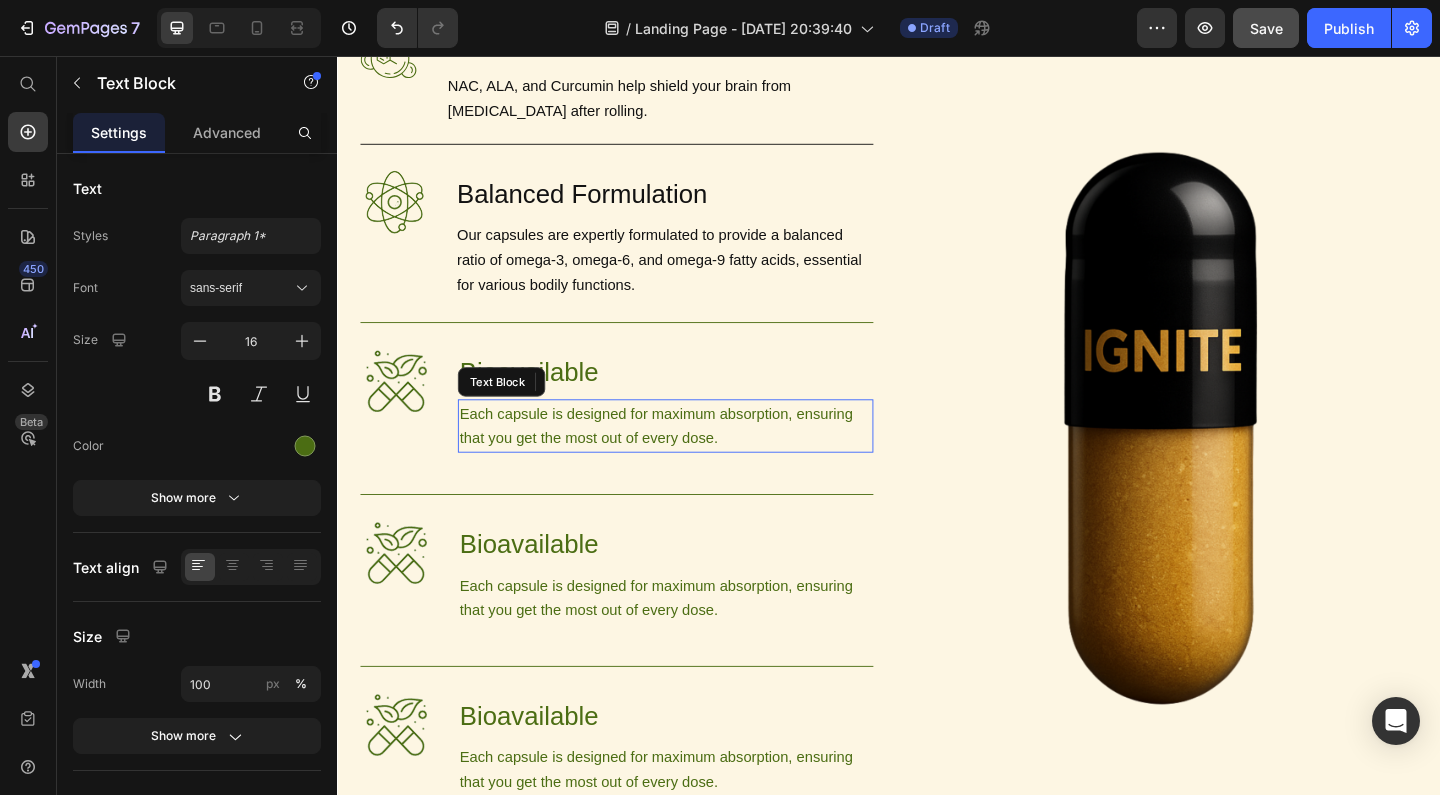 click on "Each capsule is designed for maximum absorption, ensuring that you get the most out of every dose." at bounding box center (694, 458) 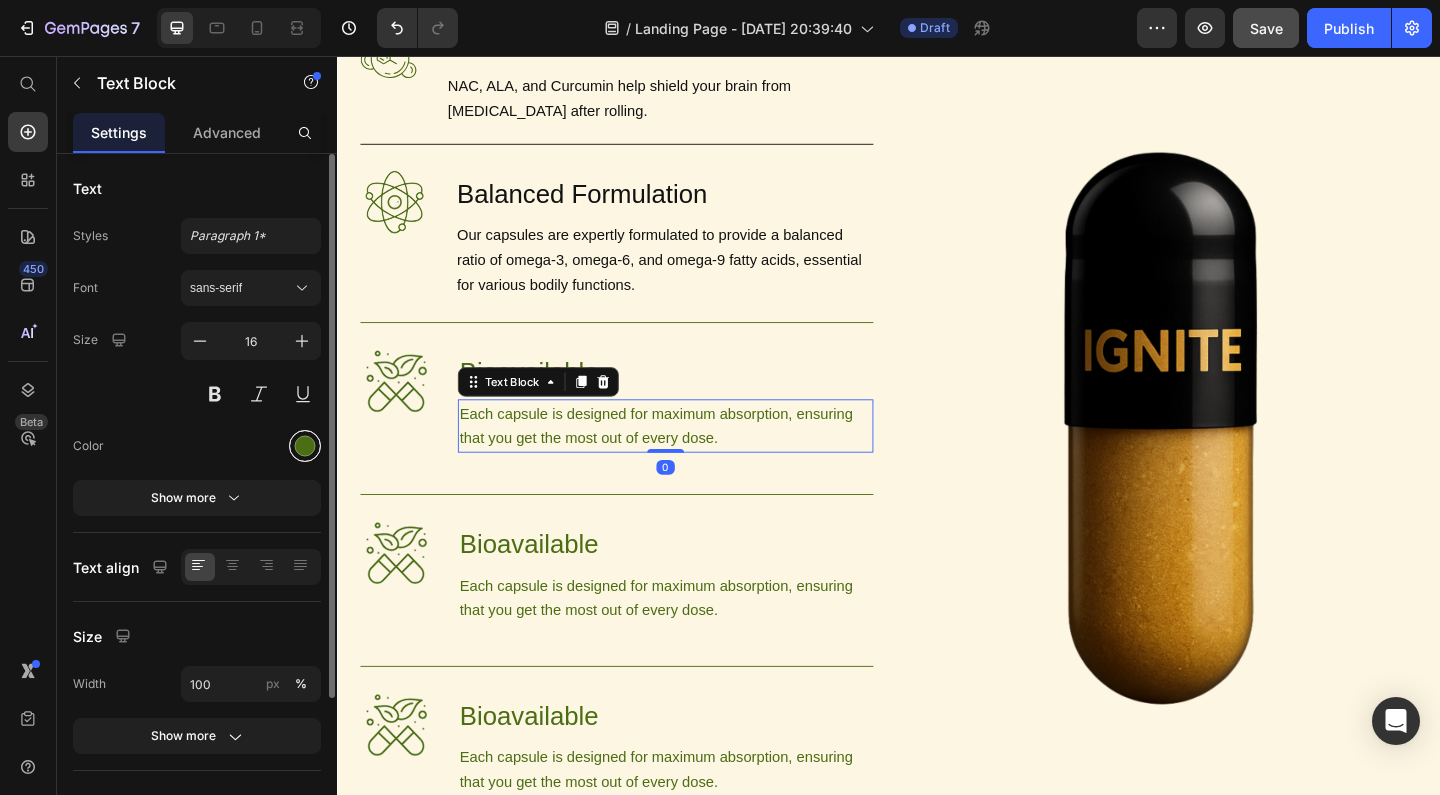 click at bounding box center (305, 446) 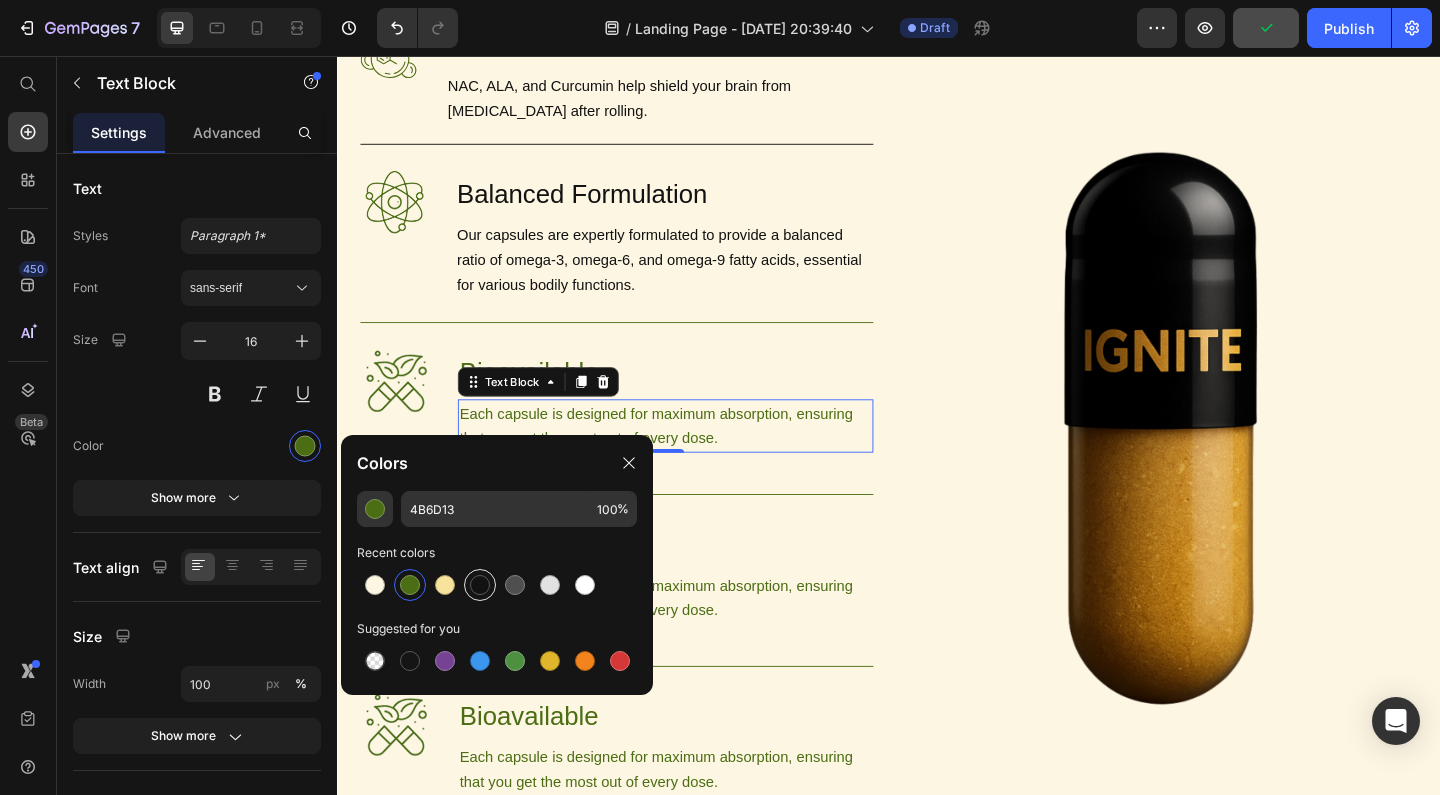click at bounding box center [480, 585] 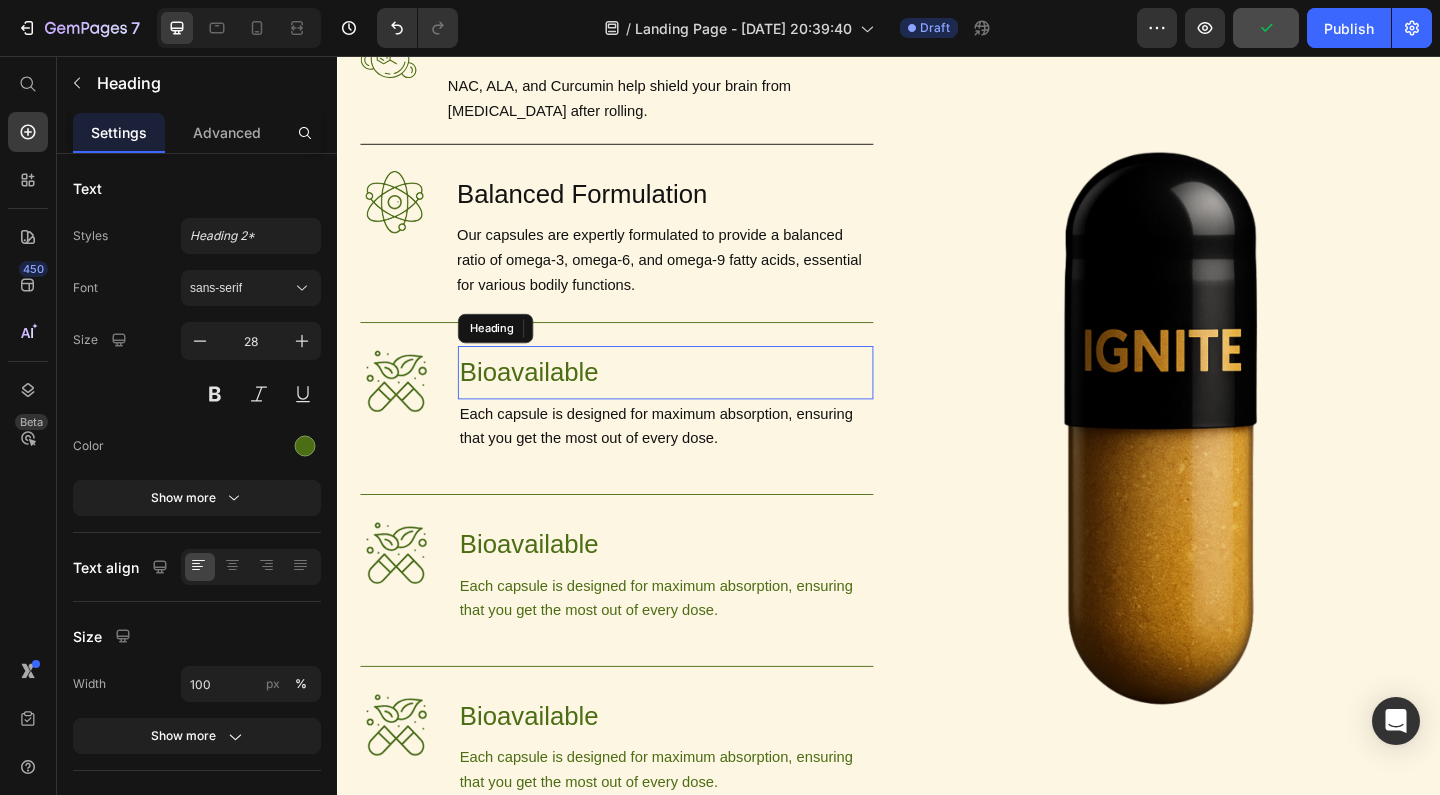 click on "Bioavailable" at bounding box center (694, 400) 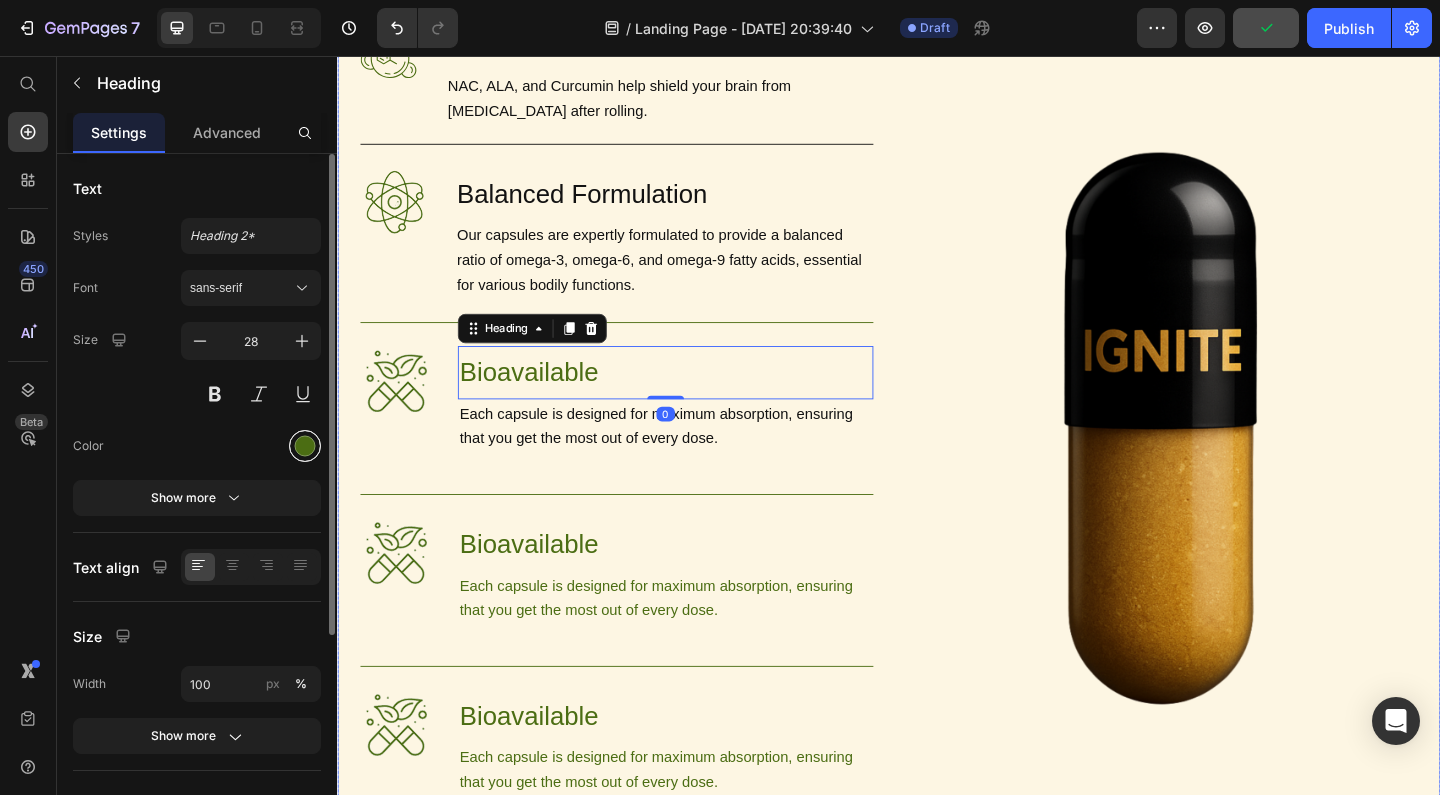 click at bounding box center [305, 446] 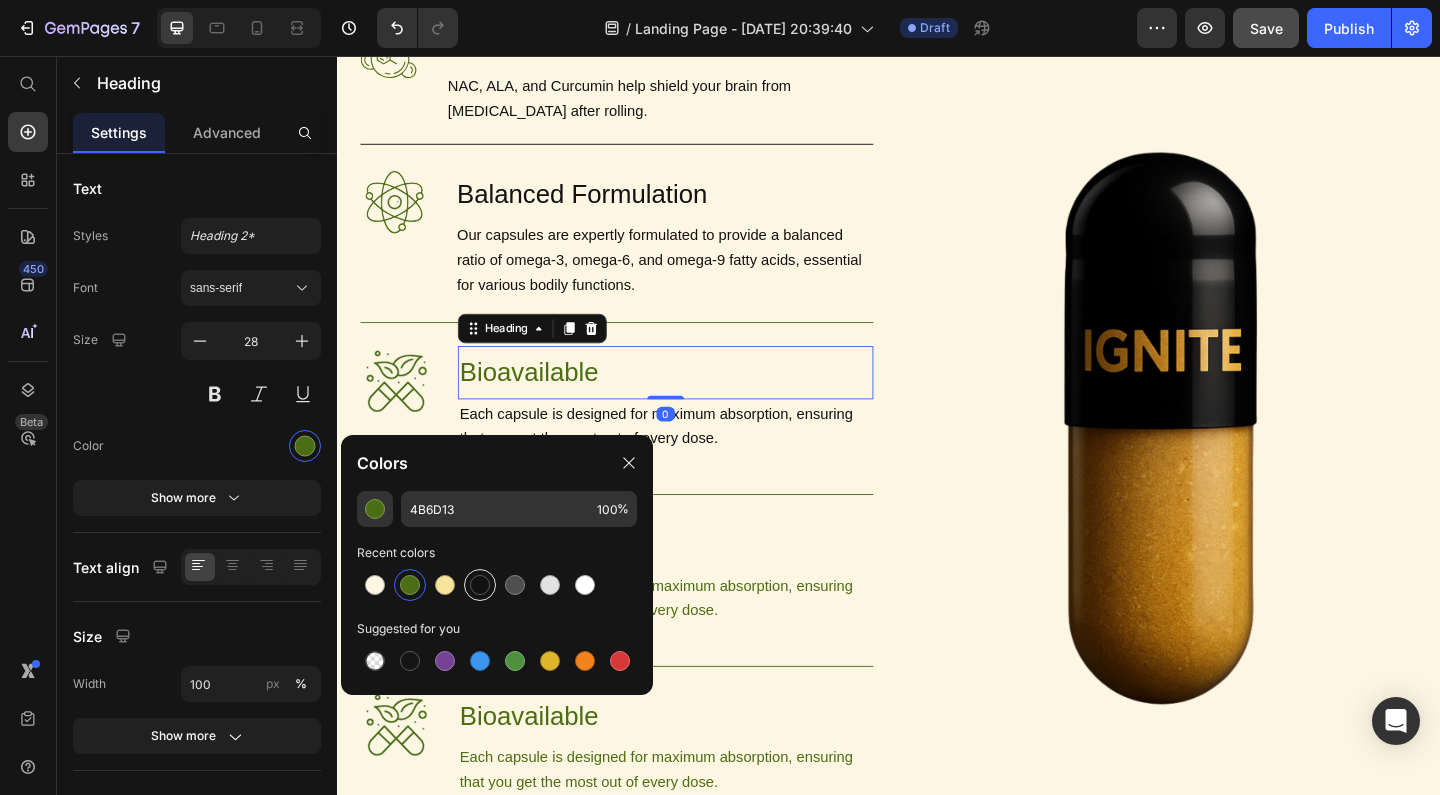 click at bounding box center [480, 585] 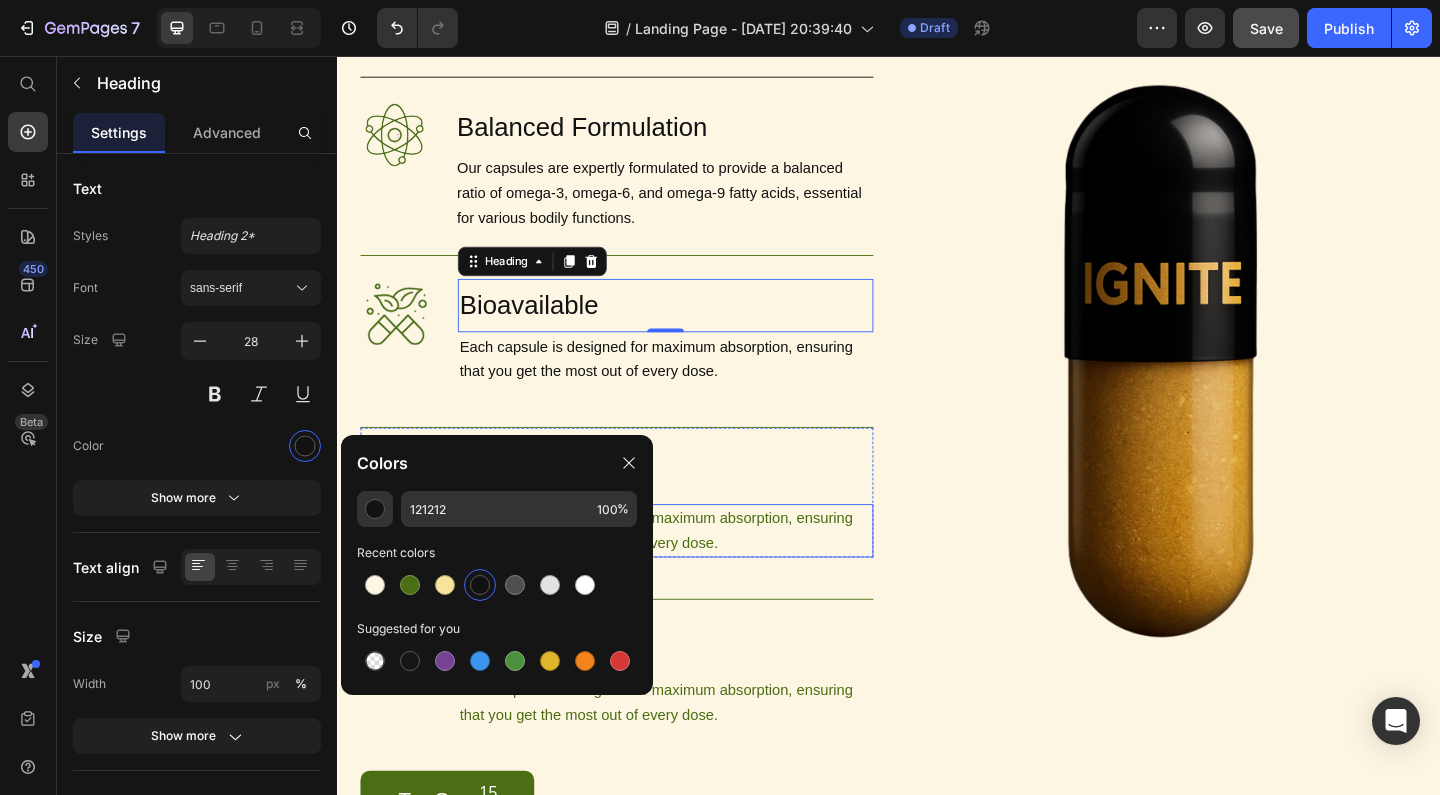 scroll, scrollTop: 1539, scrollLeft: 0, axis: vertical 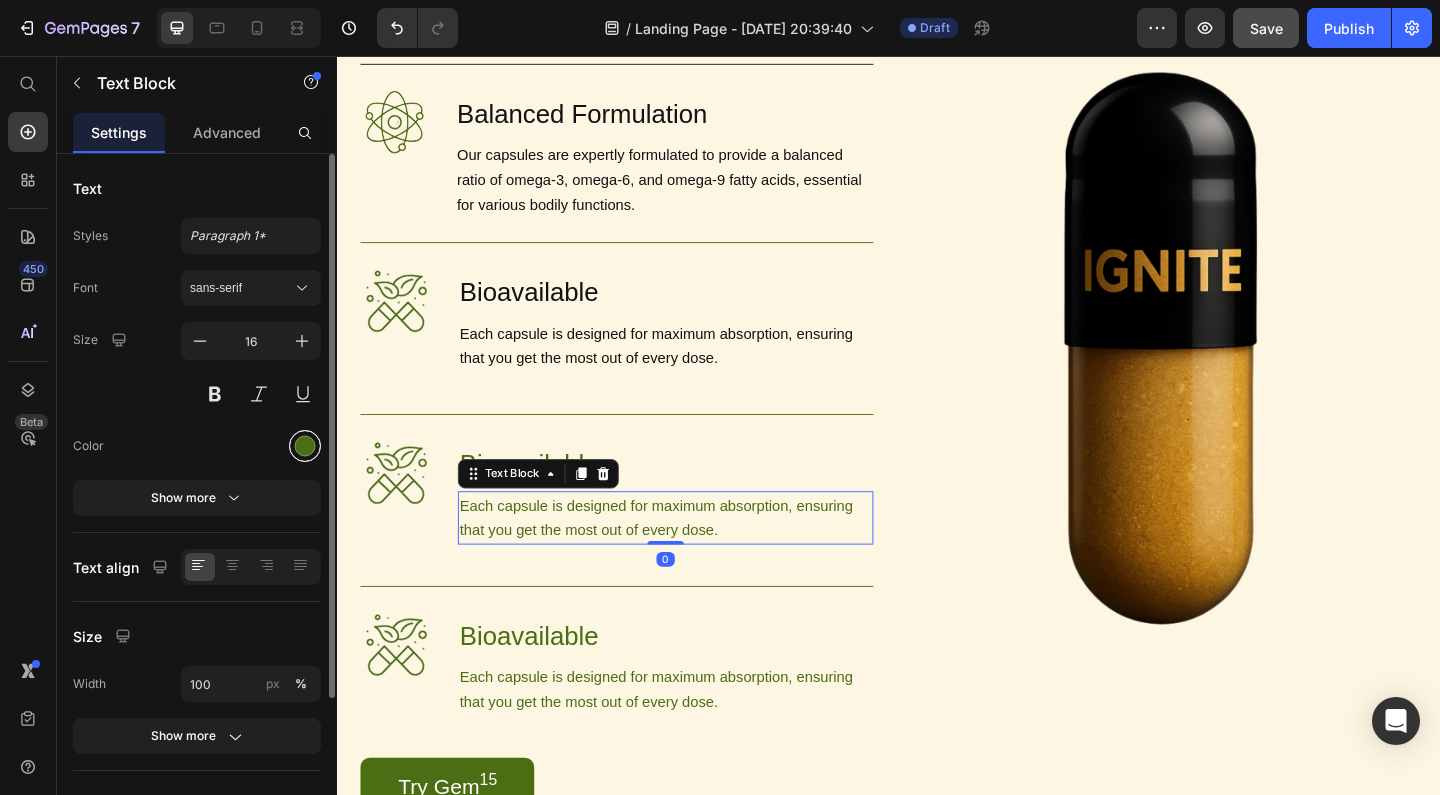 click at bounding box center (305, 446) 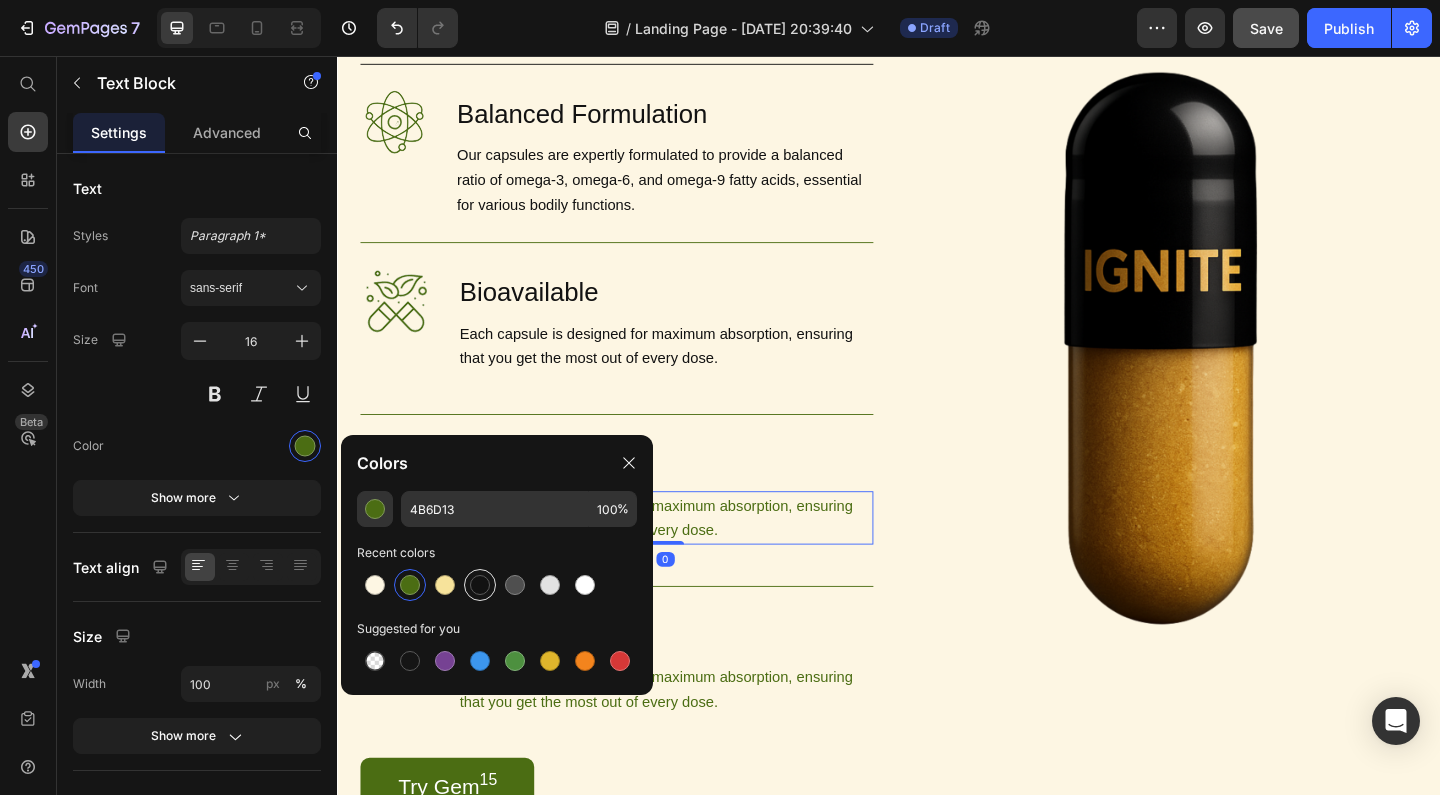 click at bounding box center [480, 585] 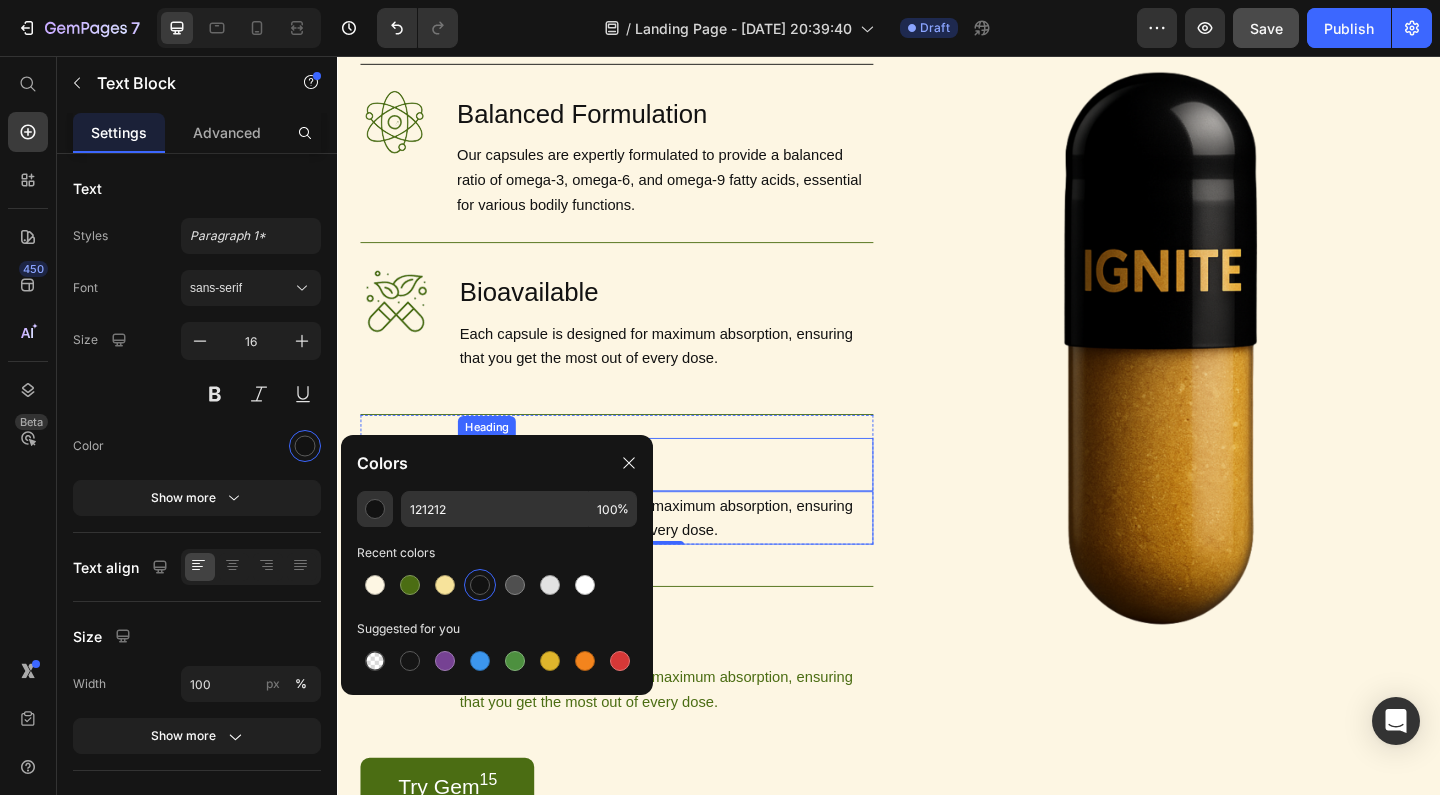 click on "Bioavailable" at bounding box center (694, 500) 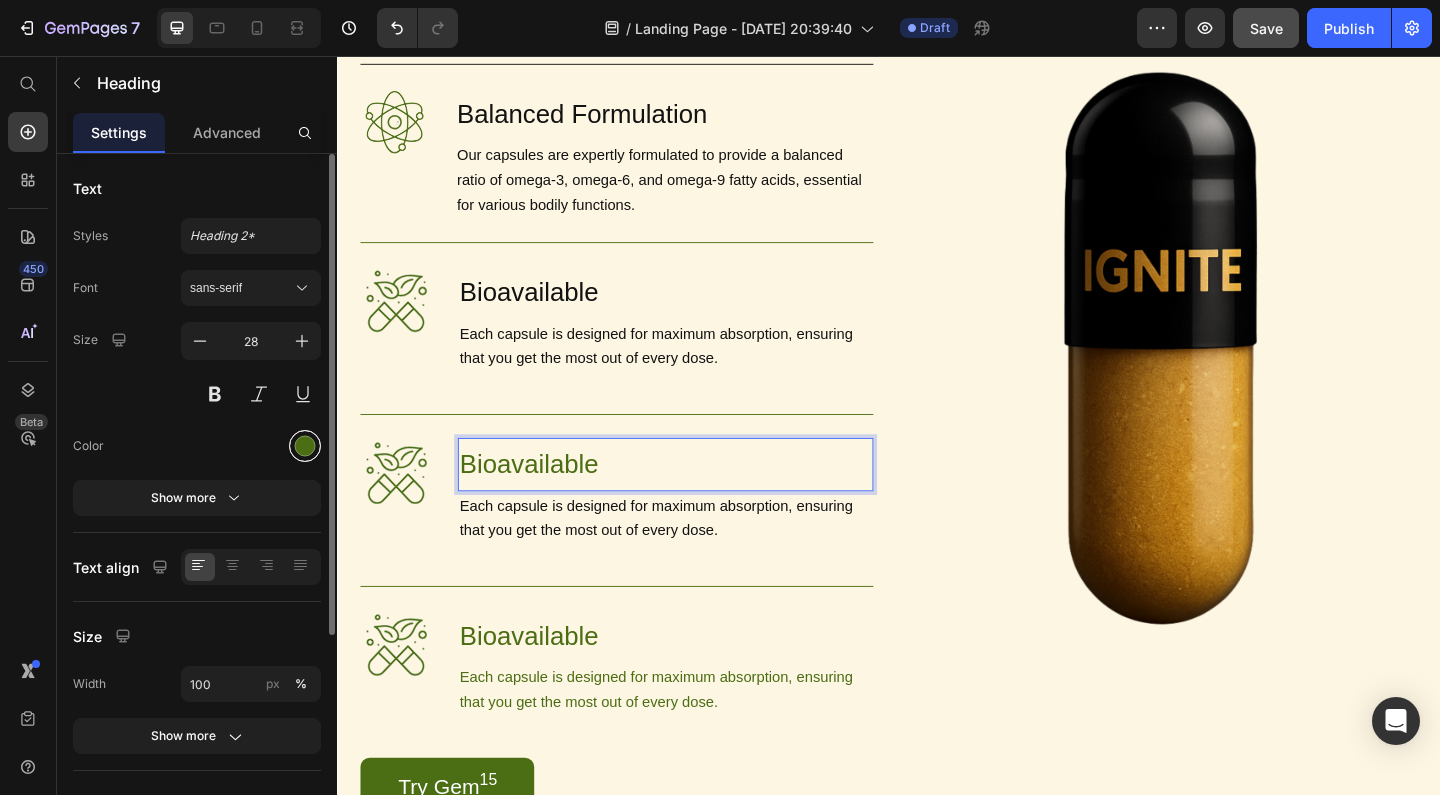 click at bounding box center (305, 446) 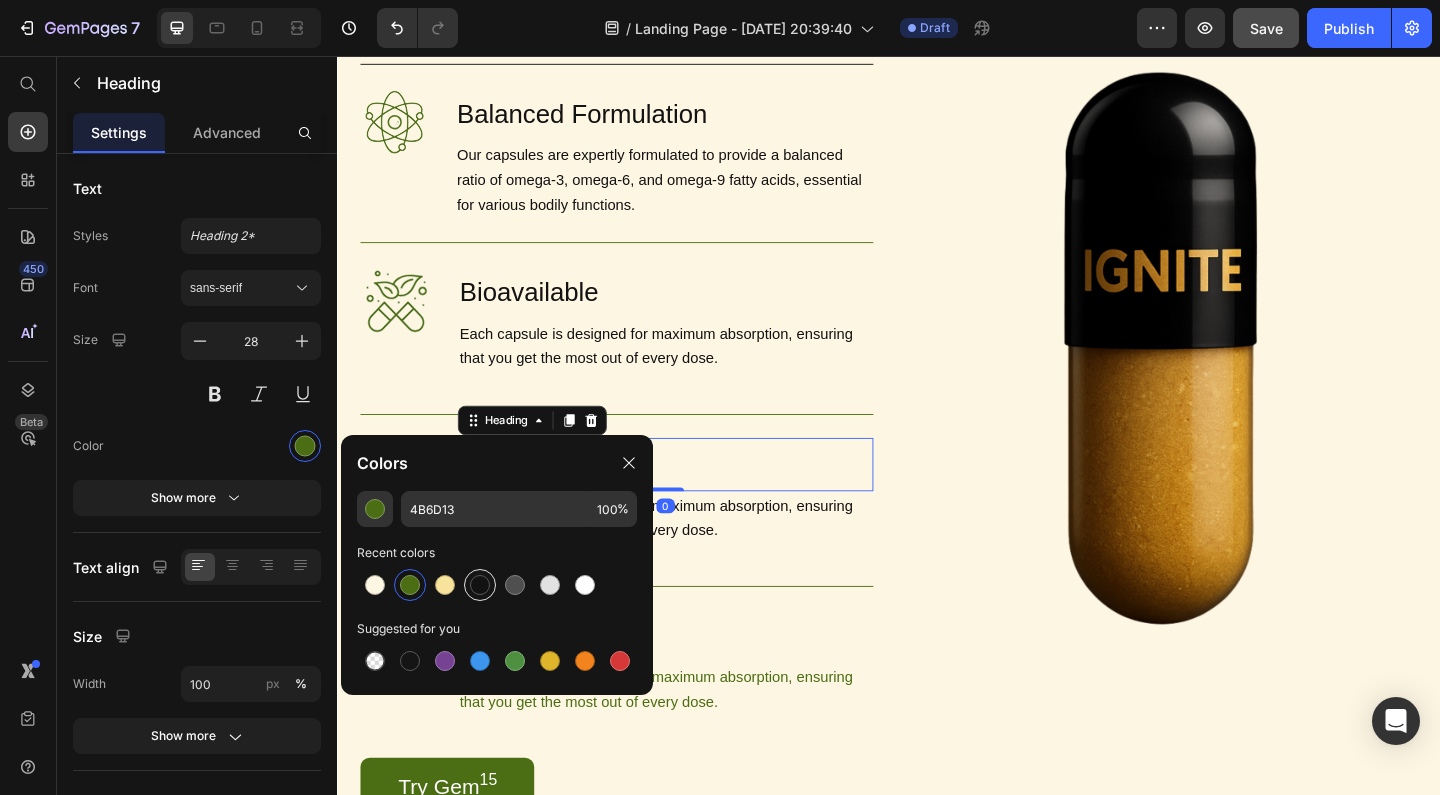 click at bounding box center [480, 585] 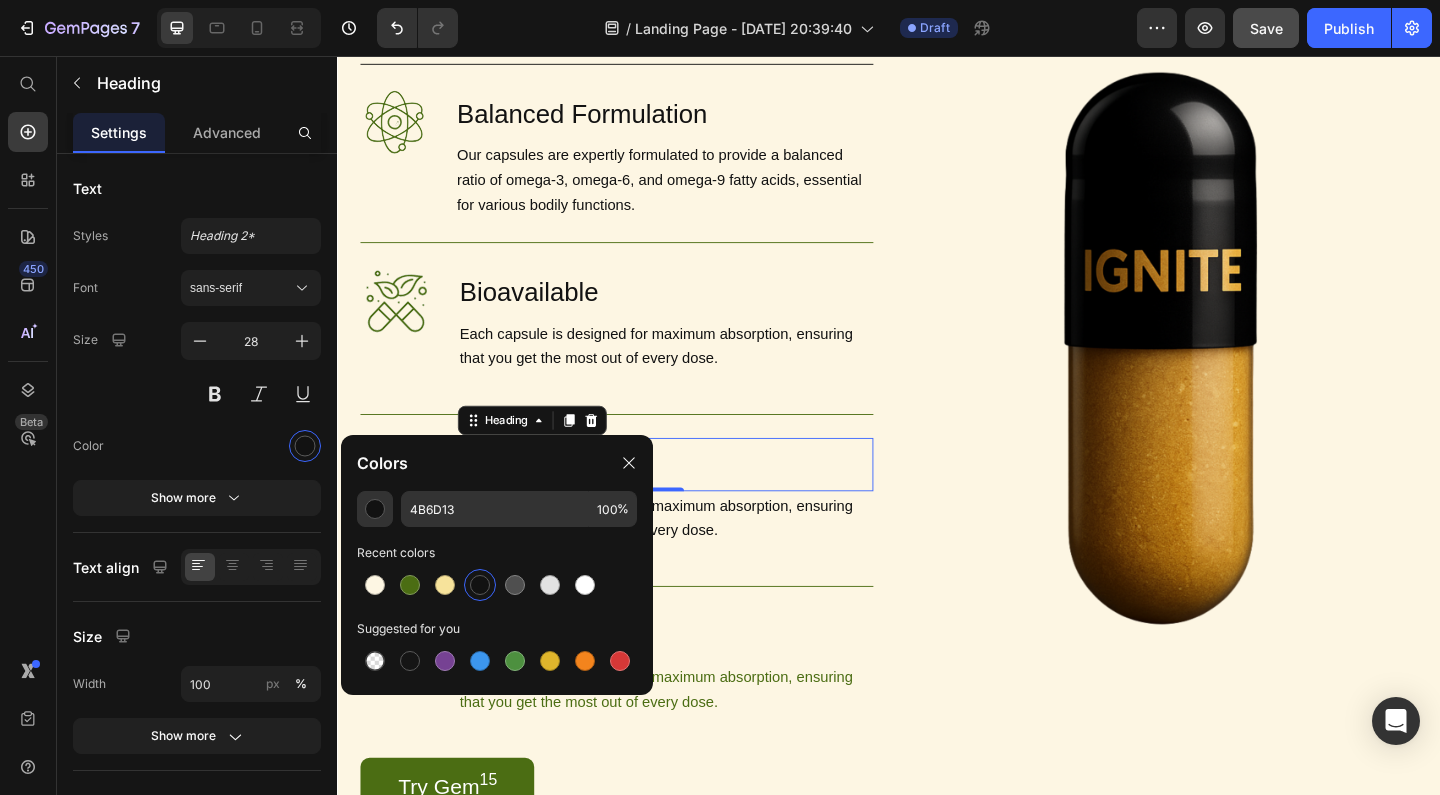type on "121212" 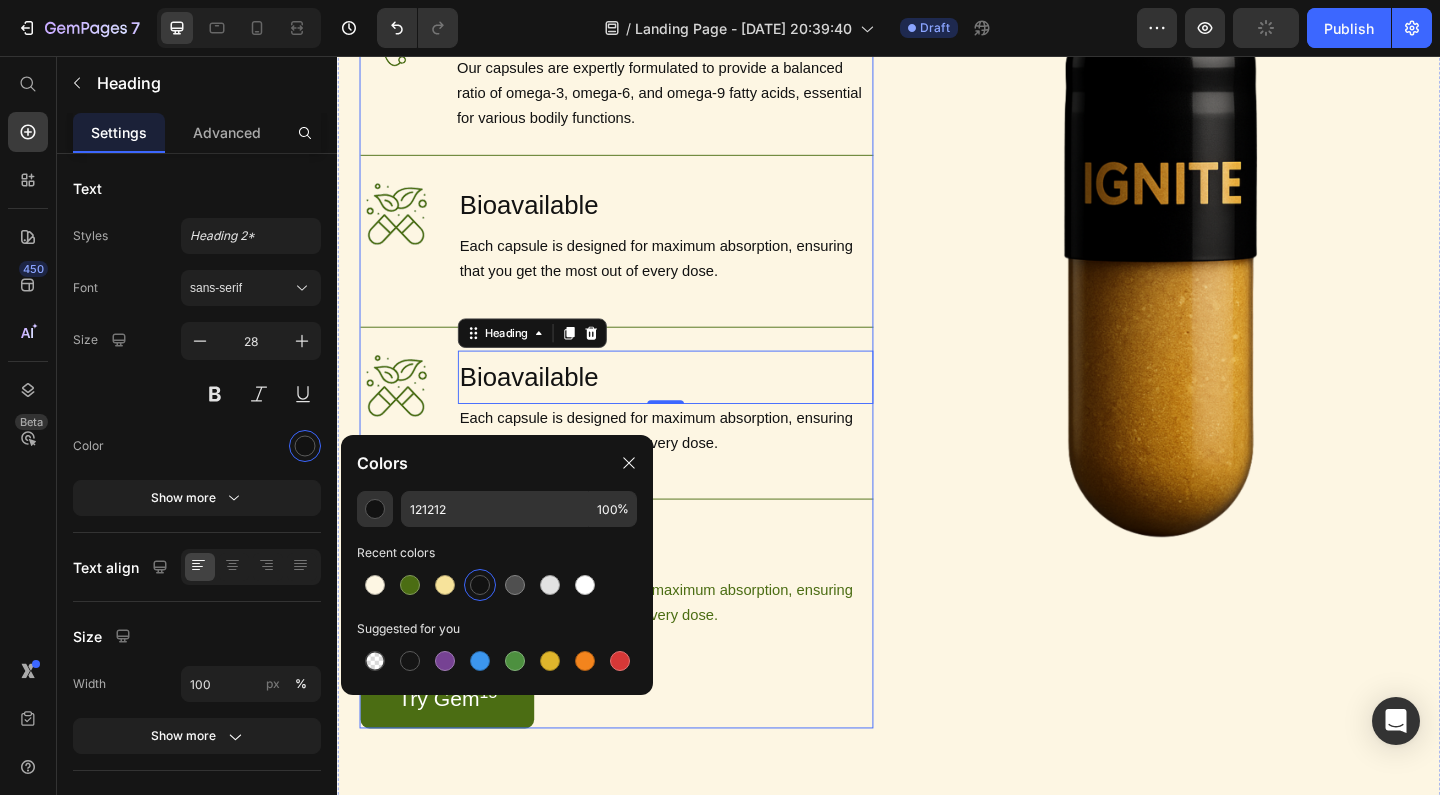 scroll, scrollTop: 1672, scrollLeft: 0, axis: vertical 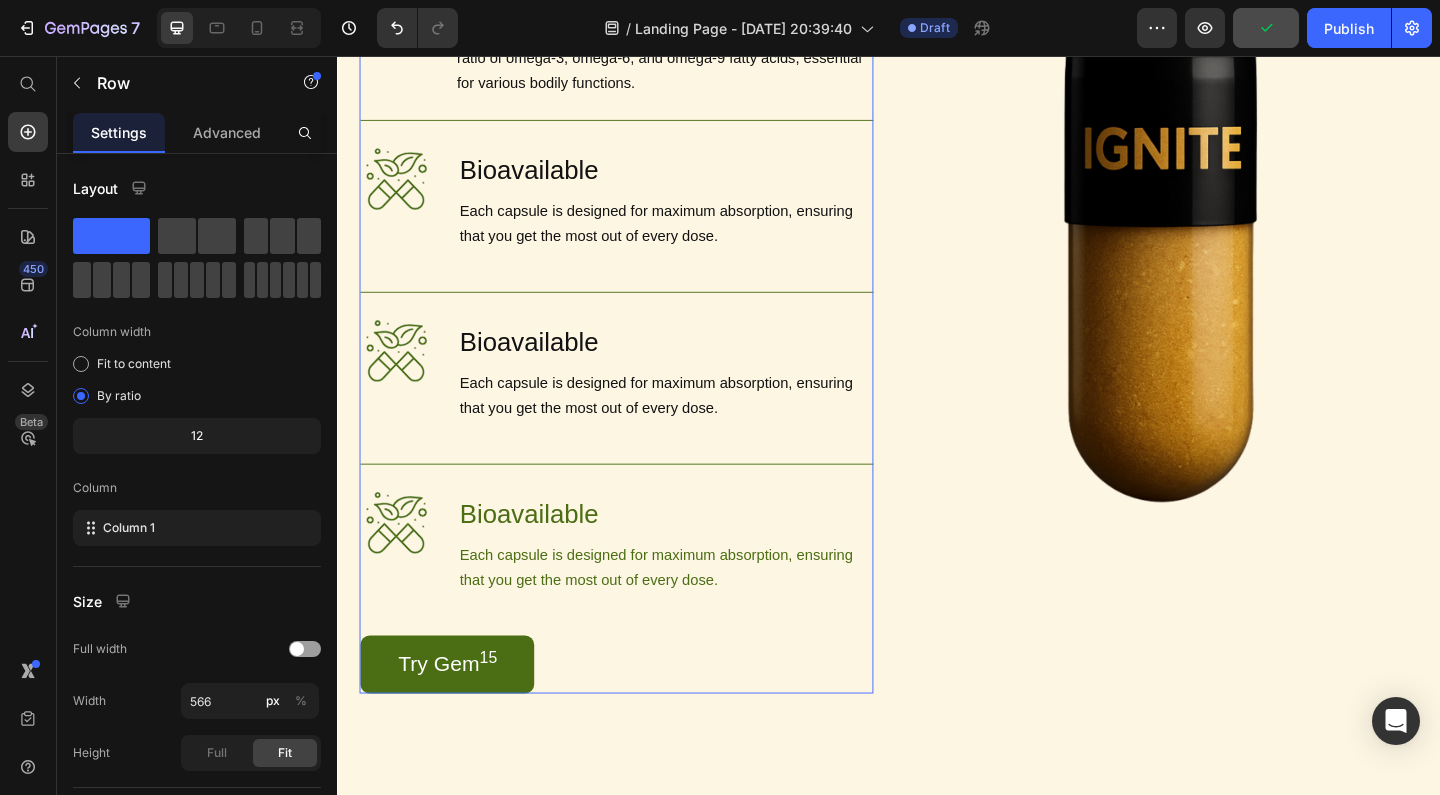click on "Image Brain Protection Heading NAC, ALA, and Curcumin help shield your brain from [MEDICAL_DATA] after rolling. Text Block Row Image Balanced Formulation Heading Our capsules are expertly formulated to provide a balanced ratio of omega-3, omega-6, and omega-9 fatty acids, essential for various bodily functions. Text Block Row Image Bioavailable Heading Each capsule is designed for maximum absorption, ensuring that you get the most out of every dose. Text Block Row Image Bioavailable Heading   0 Each capsule is designed for maximum absorption, ensuring that you get the most out of every dose. Text Block Row Image Bioavailable Heading Each capsule is designed for maximum absorption, ensuring that you get the most out of every dose. Text Block Row Try Gem 15 Button" at bounding box center [641, 272] 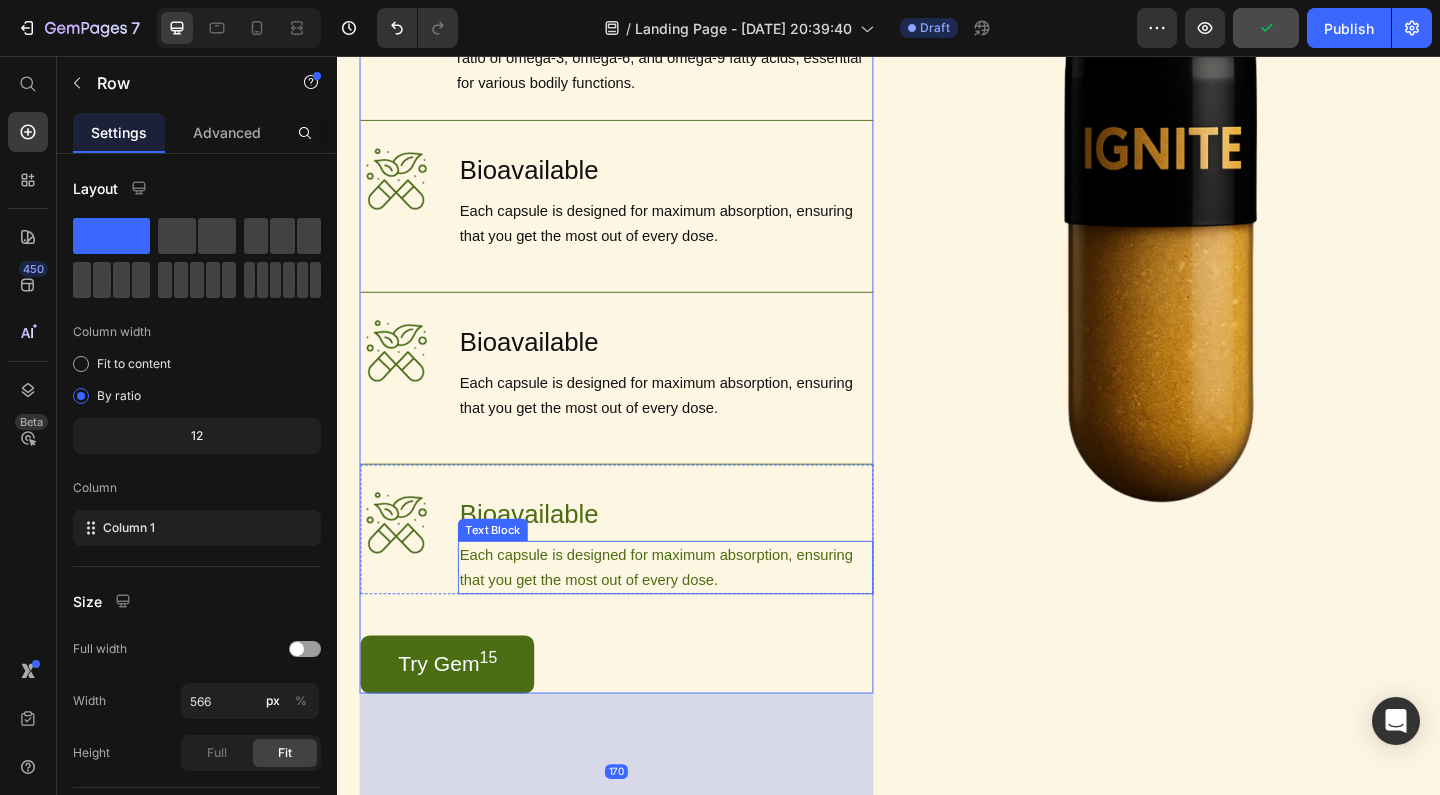 click on "Each capsule is designed for maximum absorption, ensuring that you get the most out of every dose." at bounding box center (694, 612) 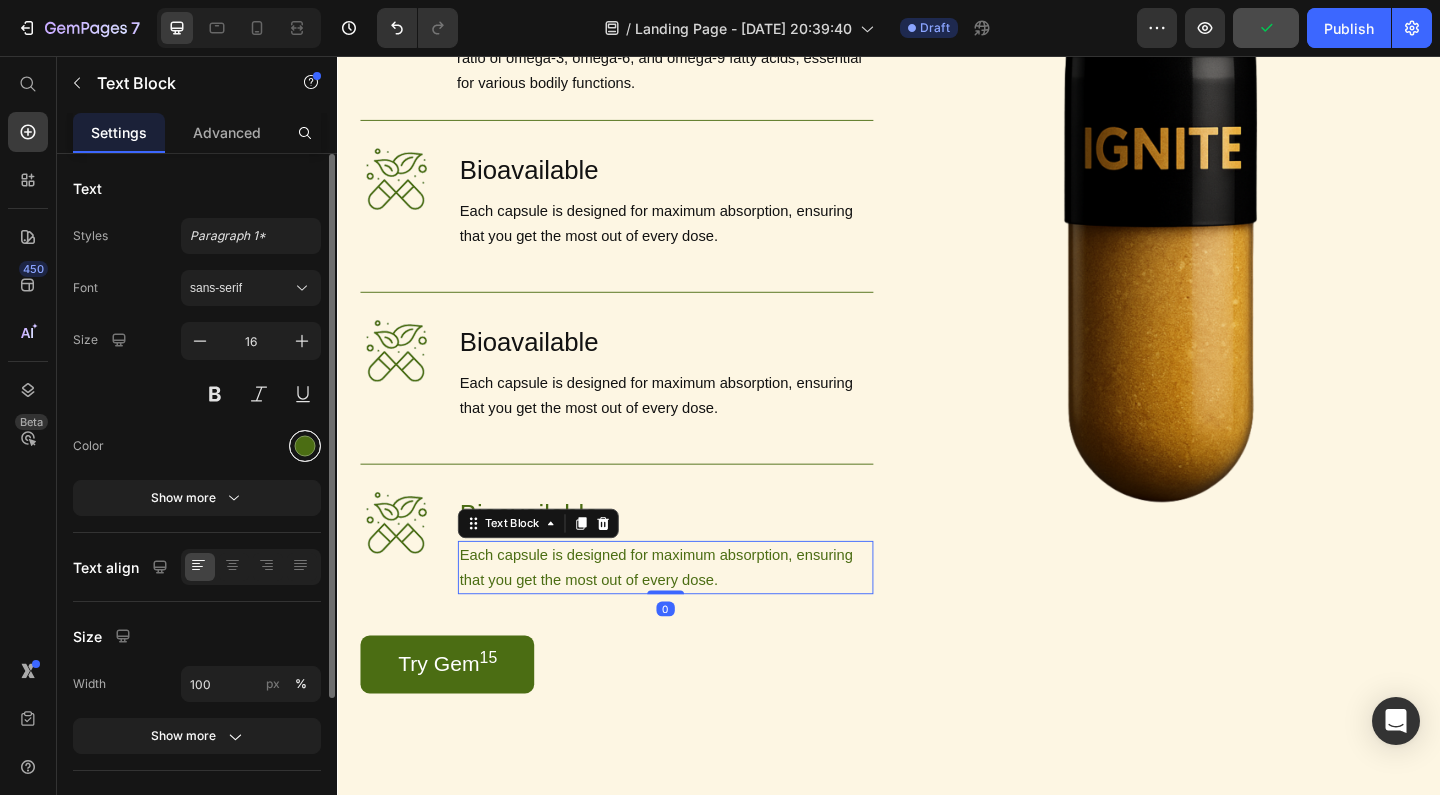 click at bounding box center (305, 446) 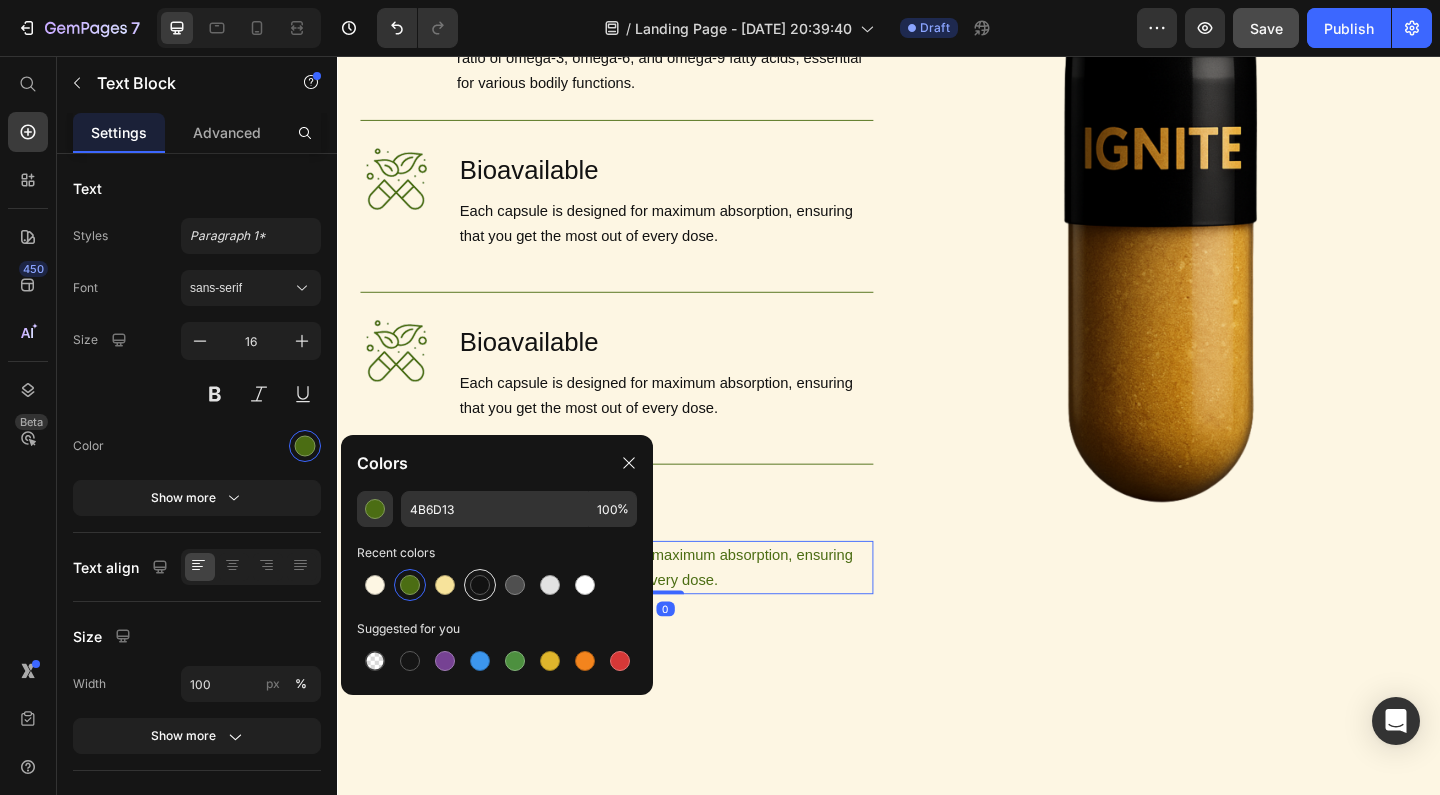 click at bounding box center (480, 585) 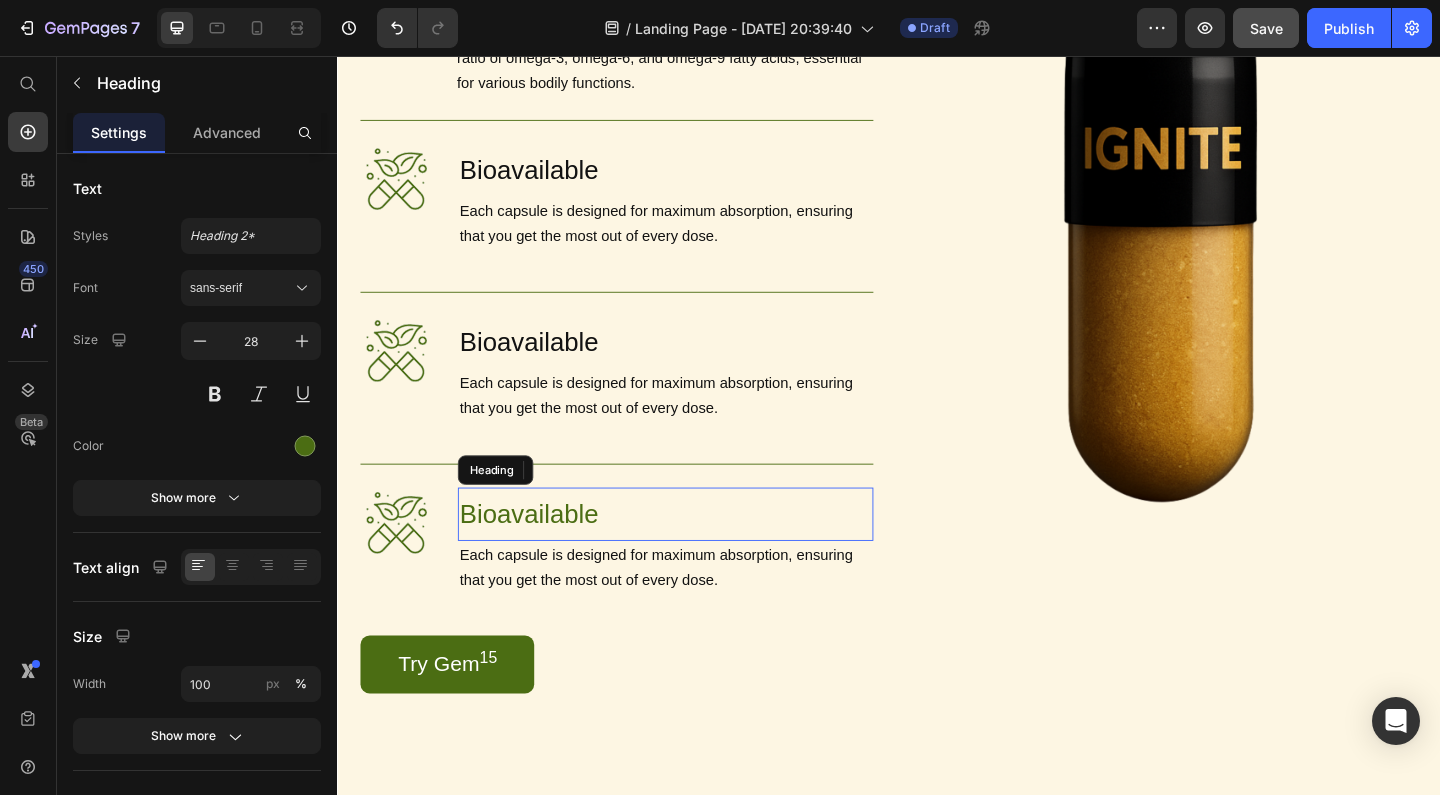 click on "Bioavailable" at bounding box center [694, 554] 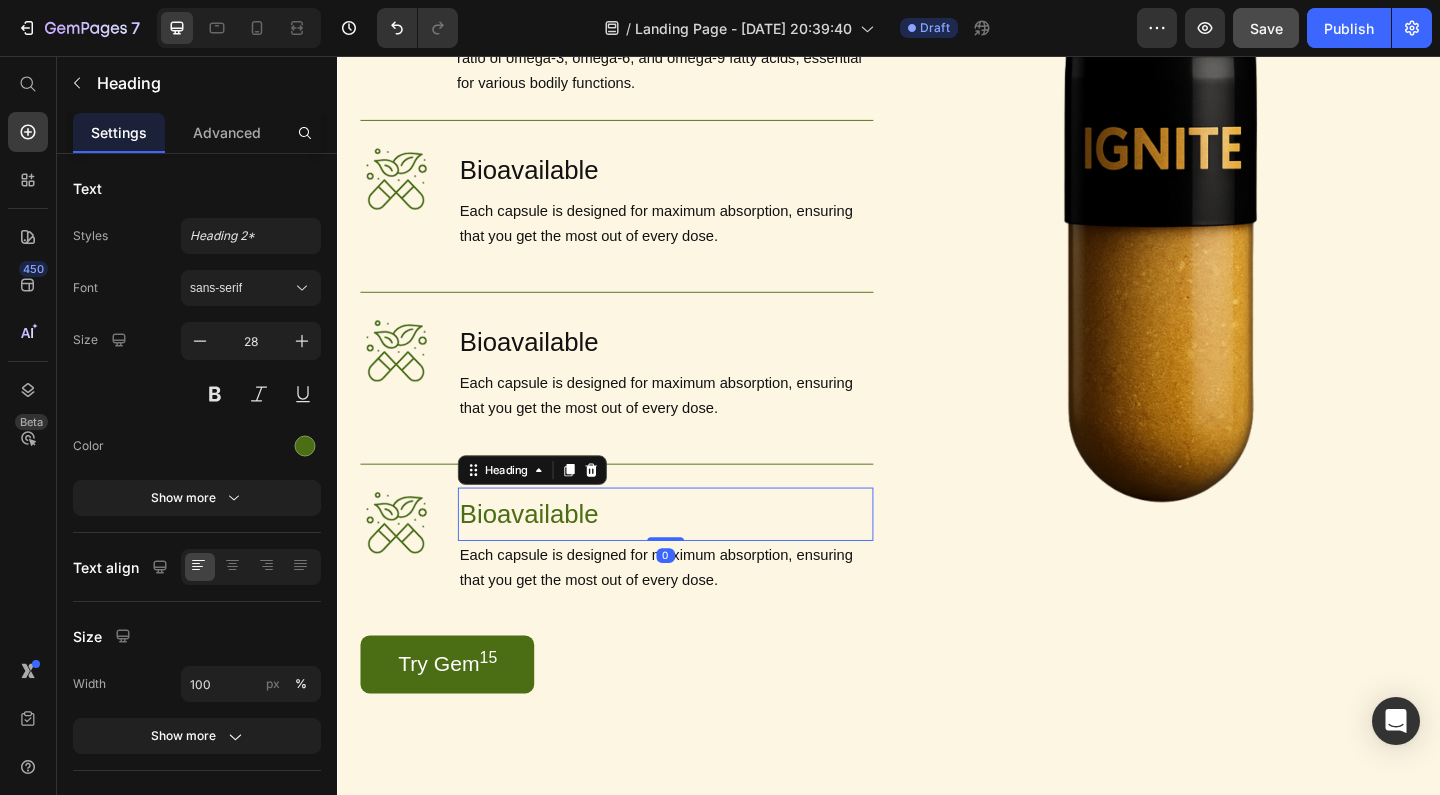 click on "Bioavailable" at bounding box center [694, 554] 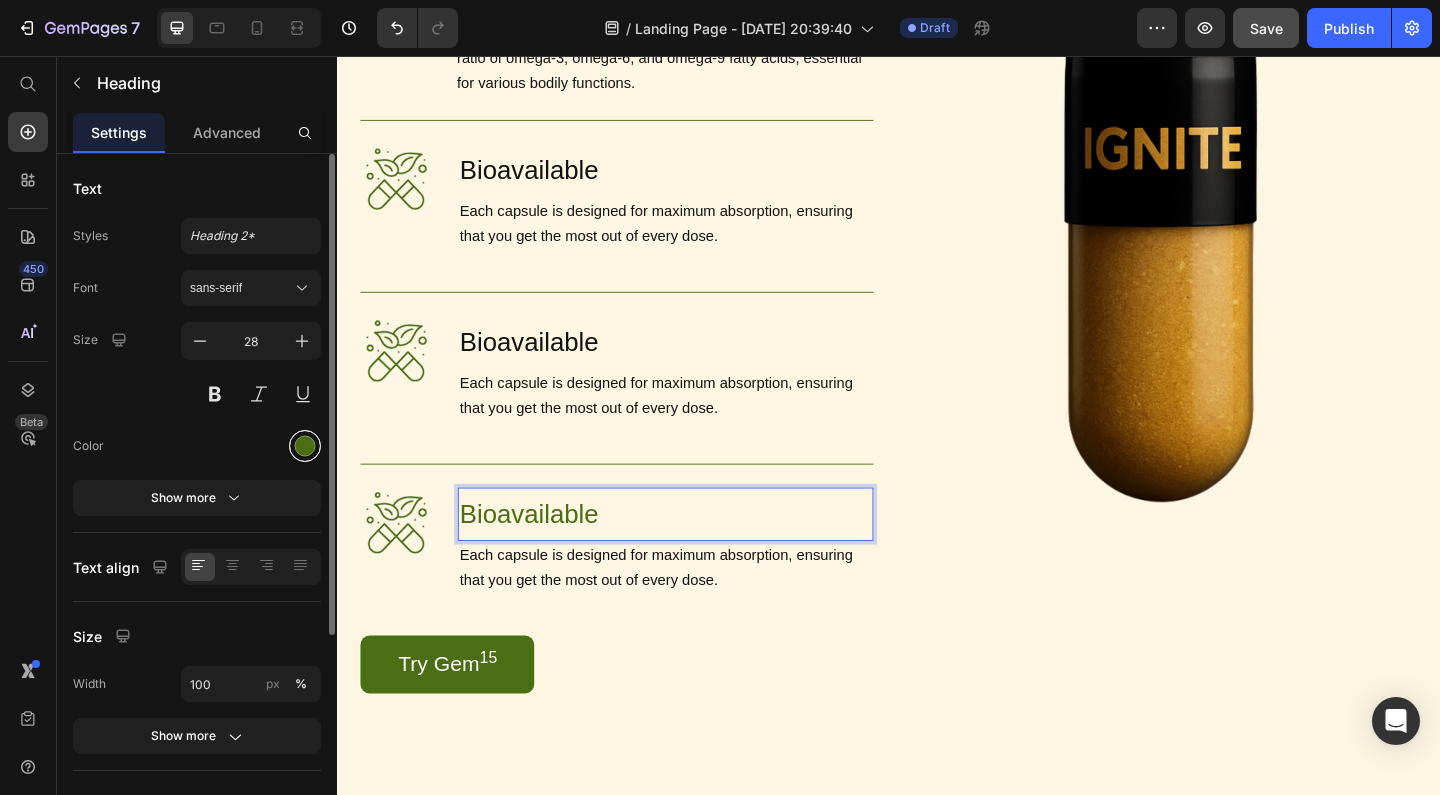 click at bounding box center (305, 446) 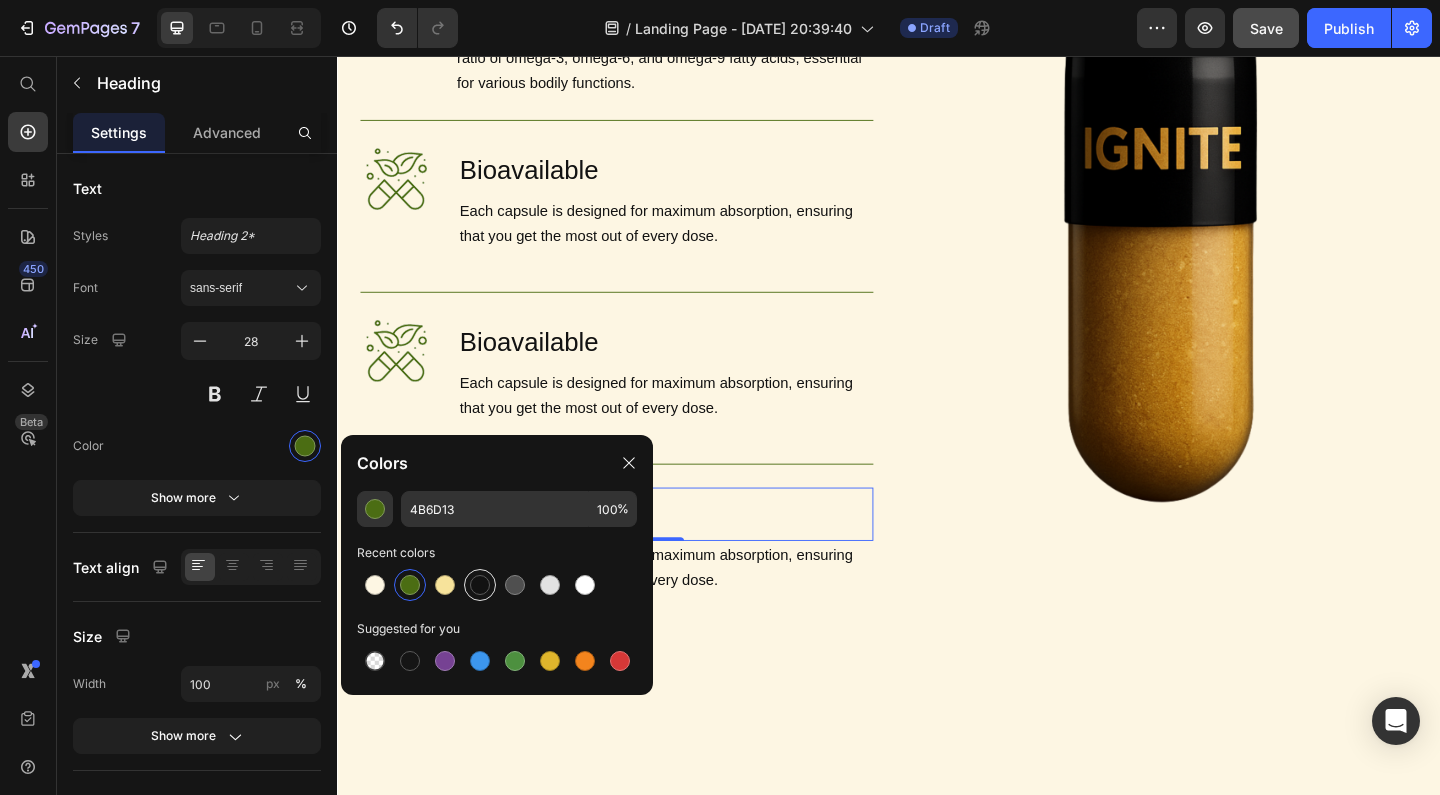 click at bounding box center (480, 585) 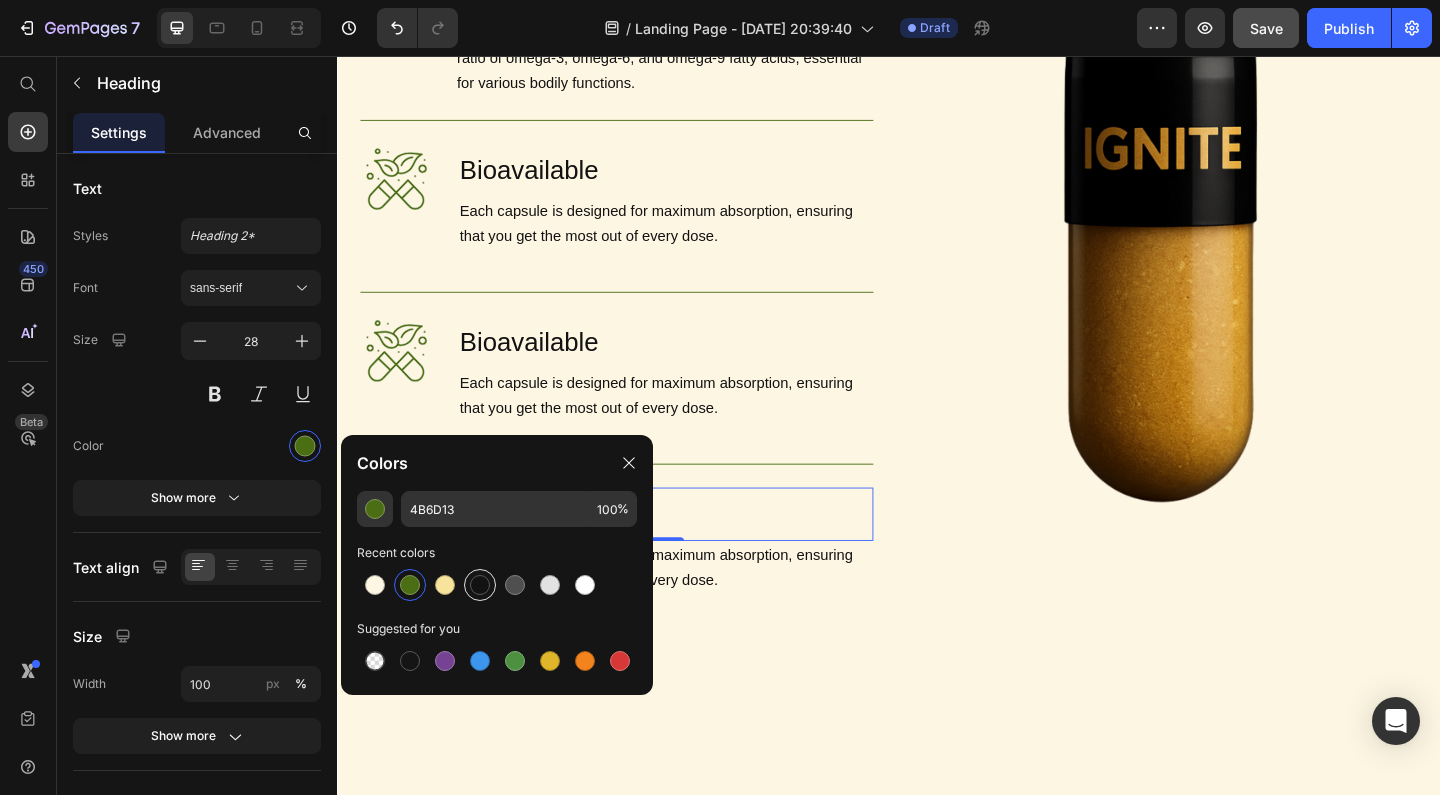 type on "121212" 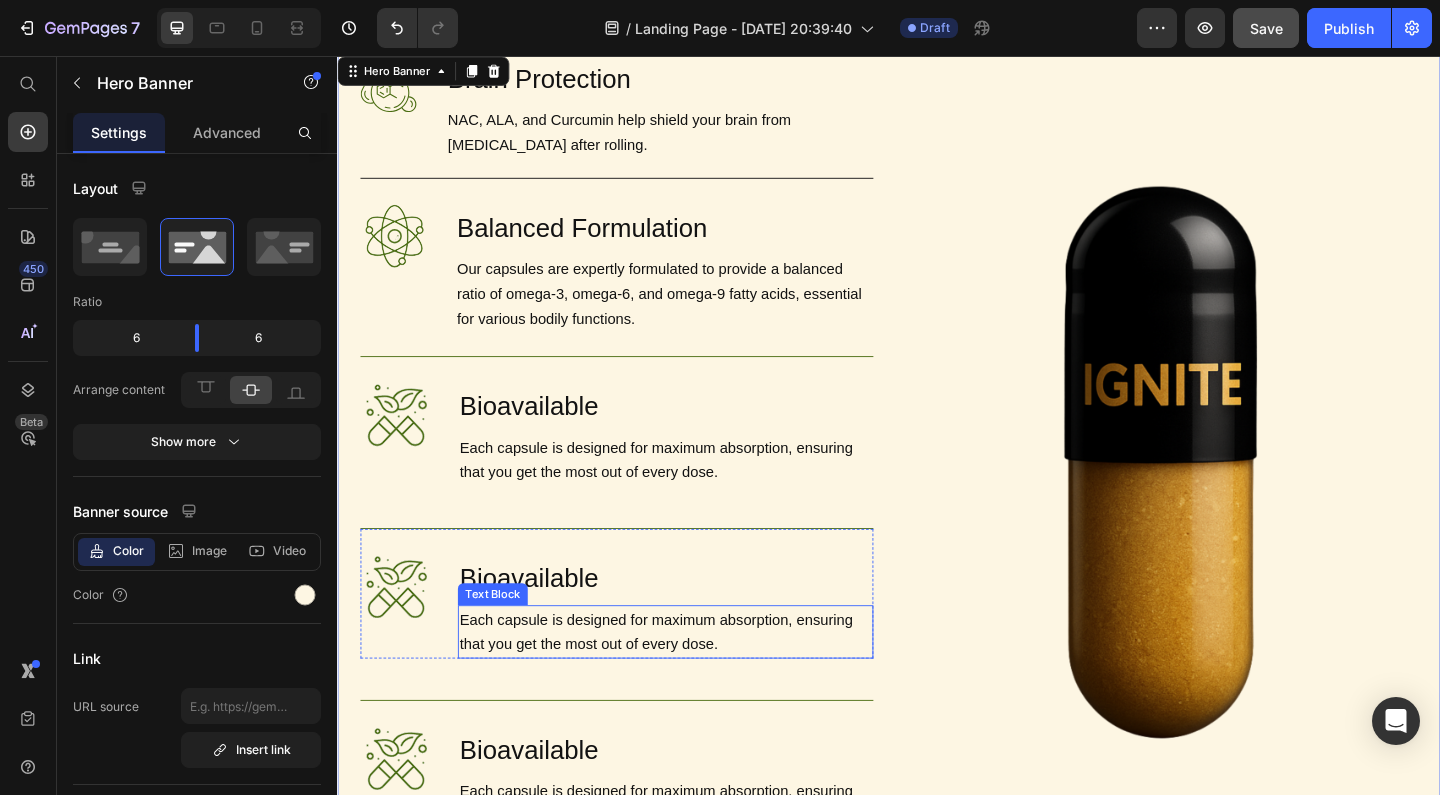 scroll, scrollTop: 1748, scrollLeft: 0, axis: vertical 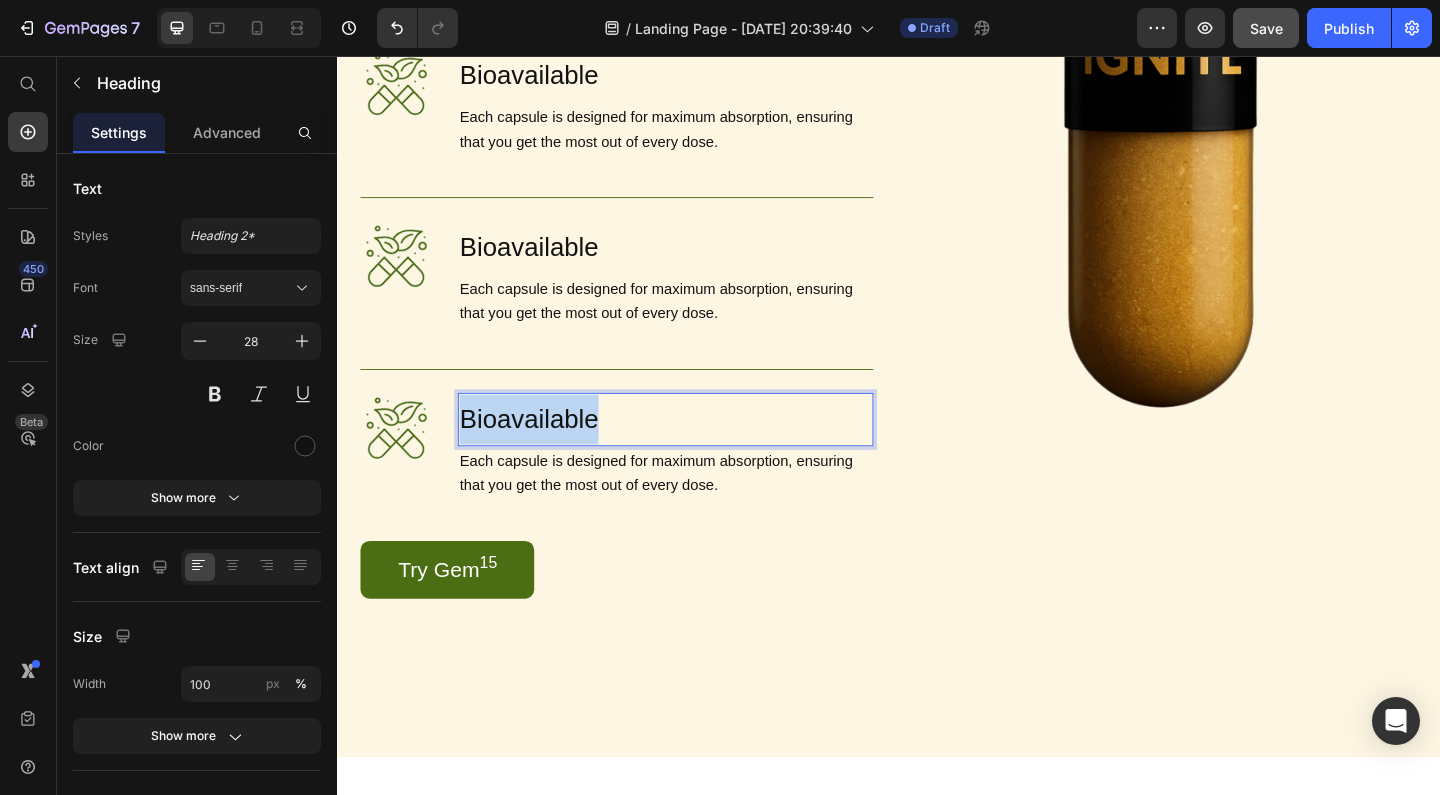 click on "Bioavailable" at bounding box center (694, 451) 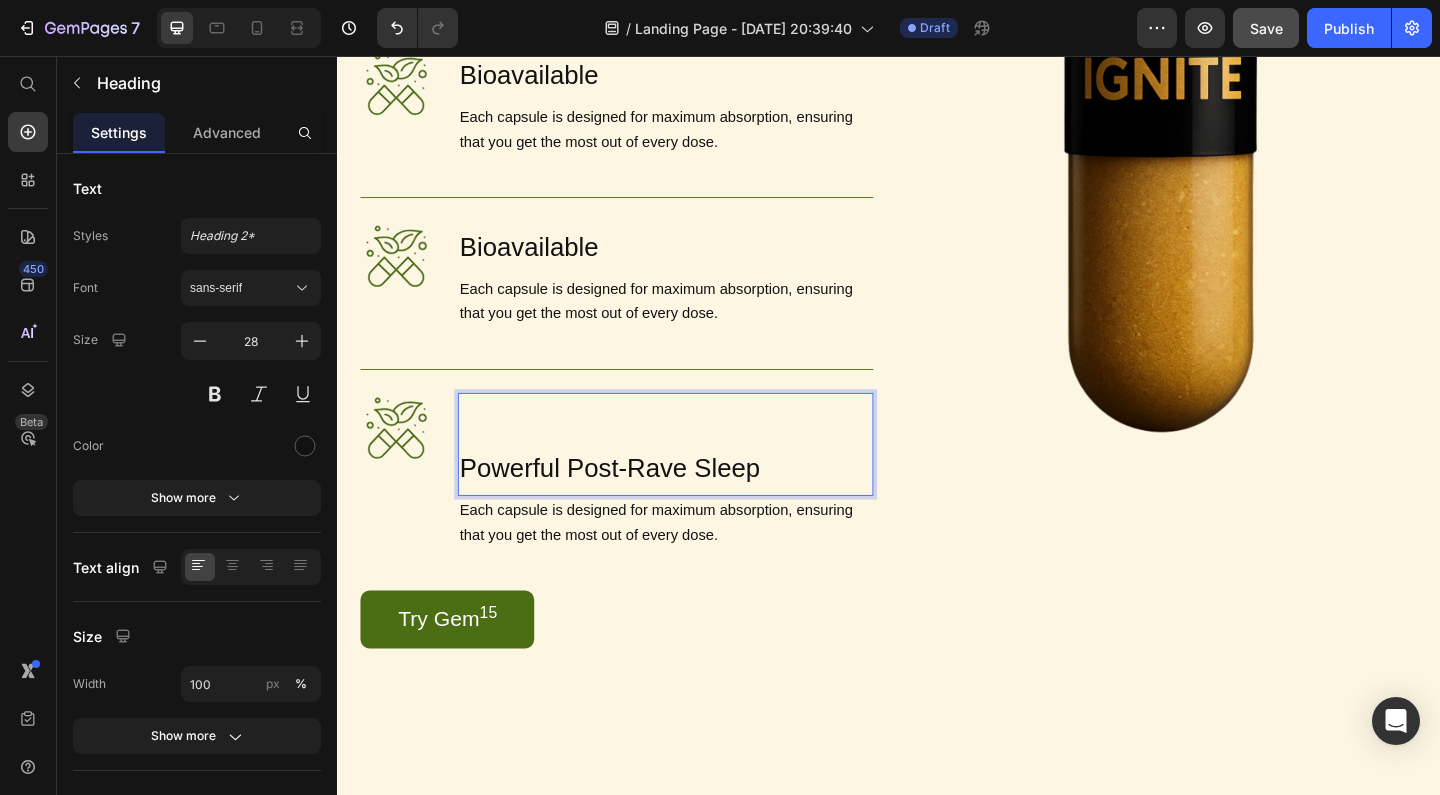 click on "Powerful Post-Rave Sleep" at bounding box center (694, 505) 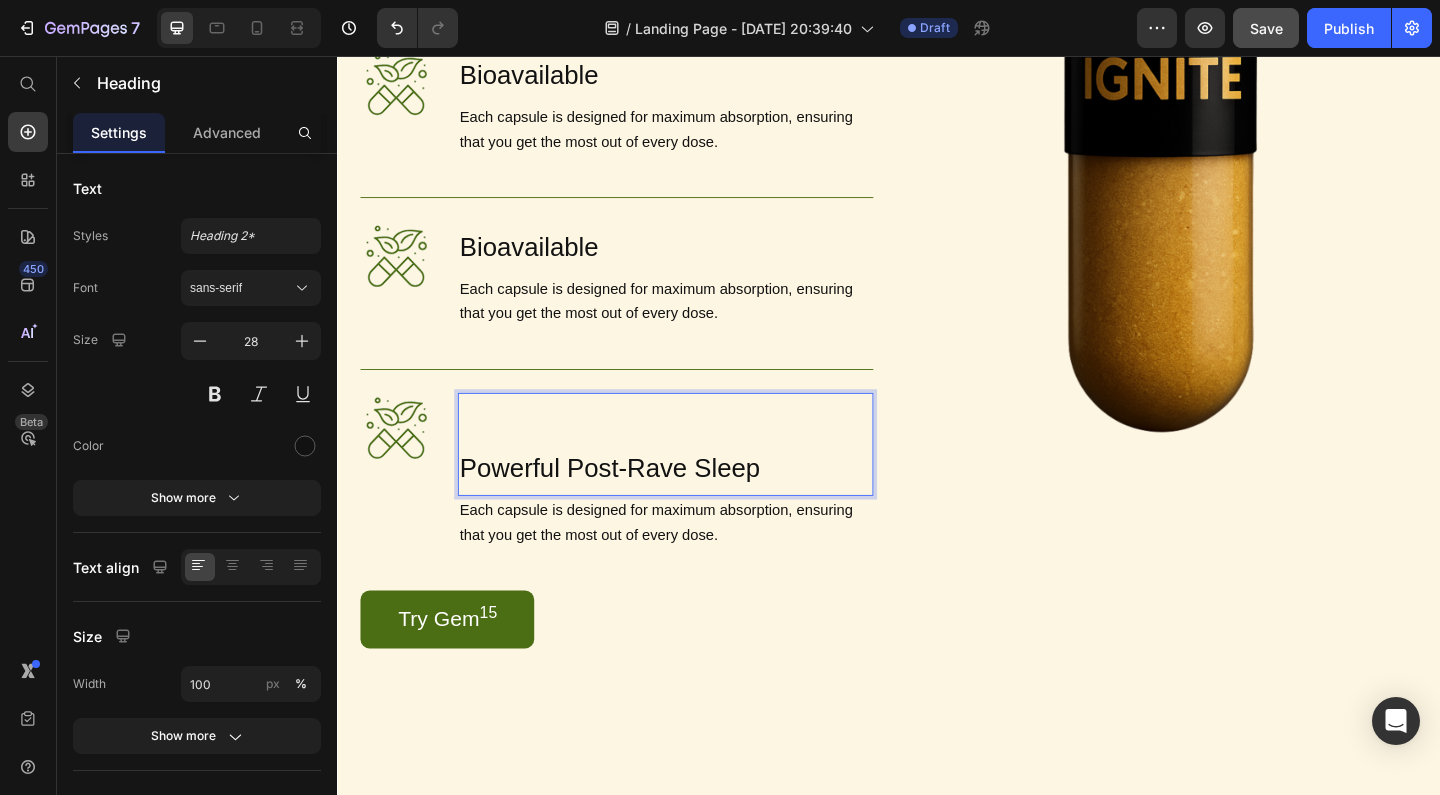 click on "Powerful Post-Rave Sleep" at bounding box center [694, 505] 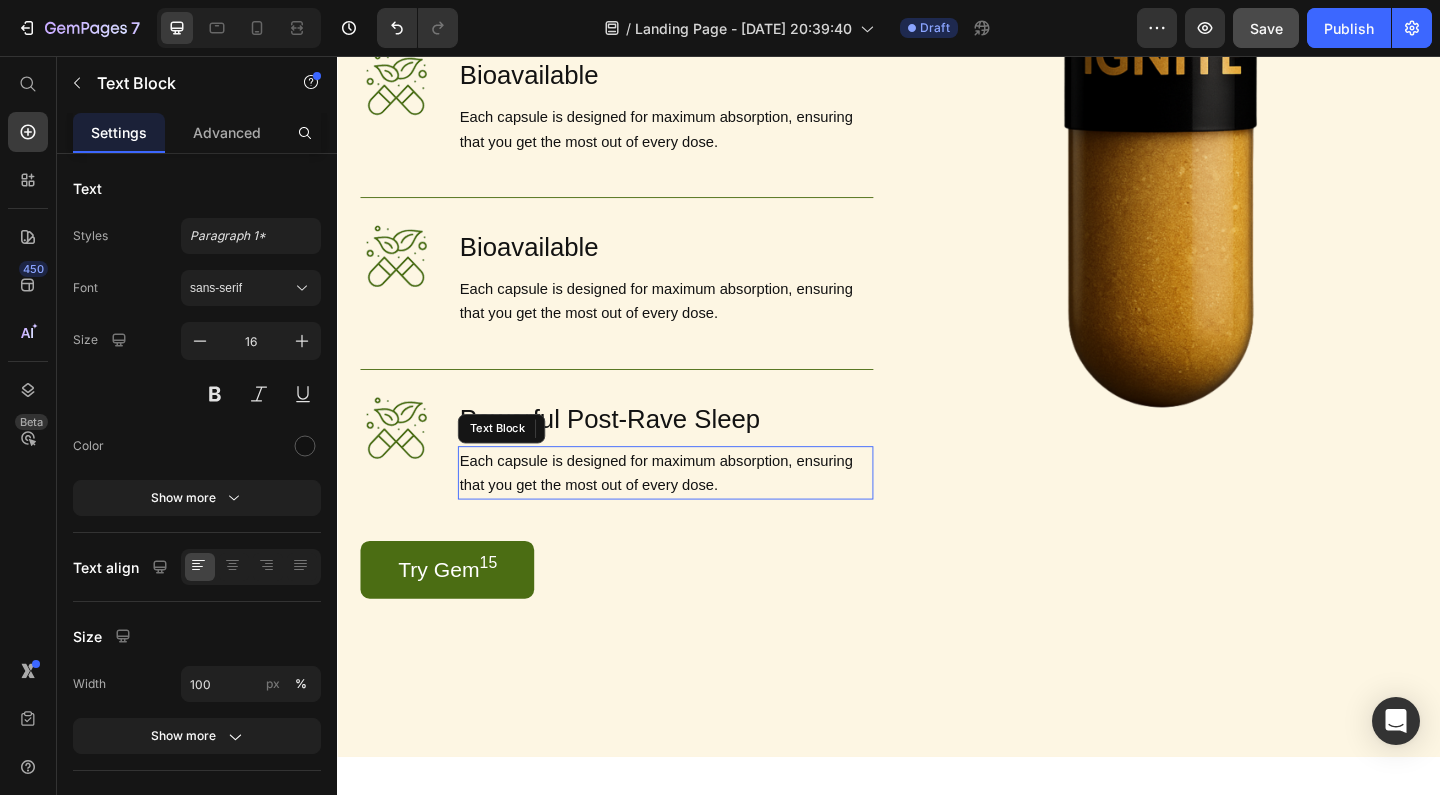 click on "Each capsule is designed for maximum absorption, ensuring that you get the most out of every dose." at bounding box center [694, 509] 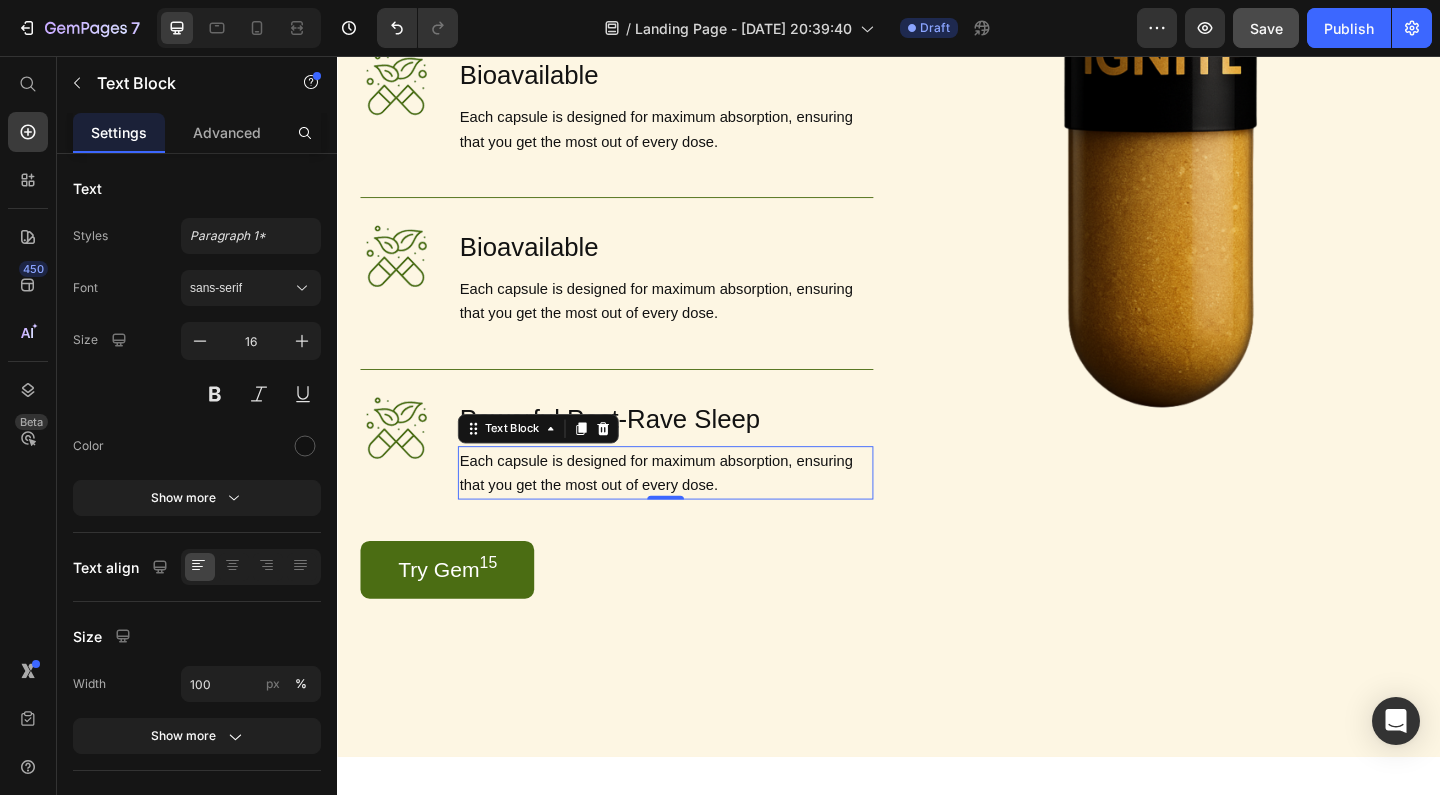 click on "Each capsule is designed for maximum absorption, ensuring that you get the most out of every dose." at bounding box center [694, 509] 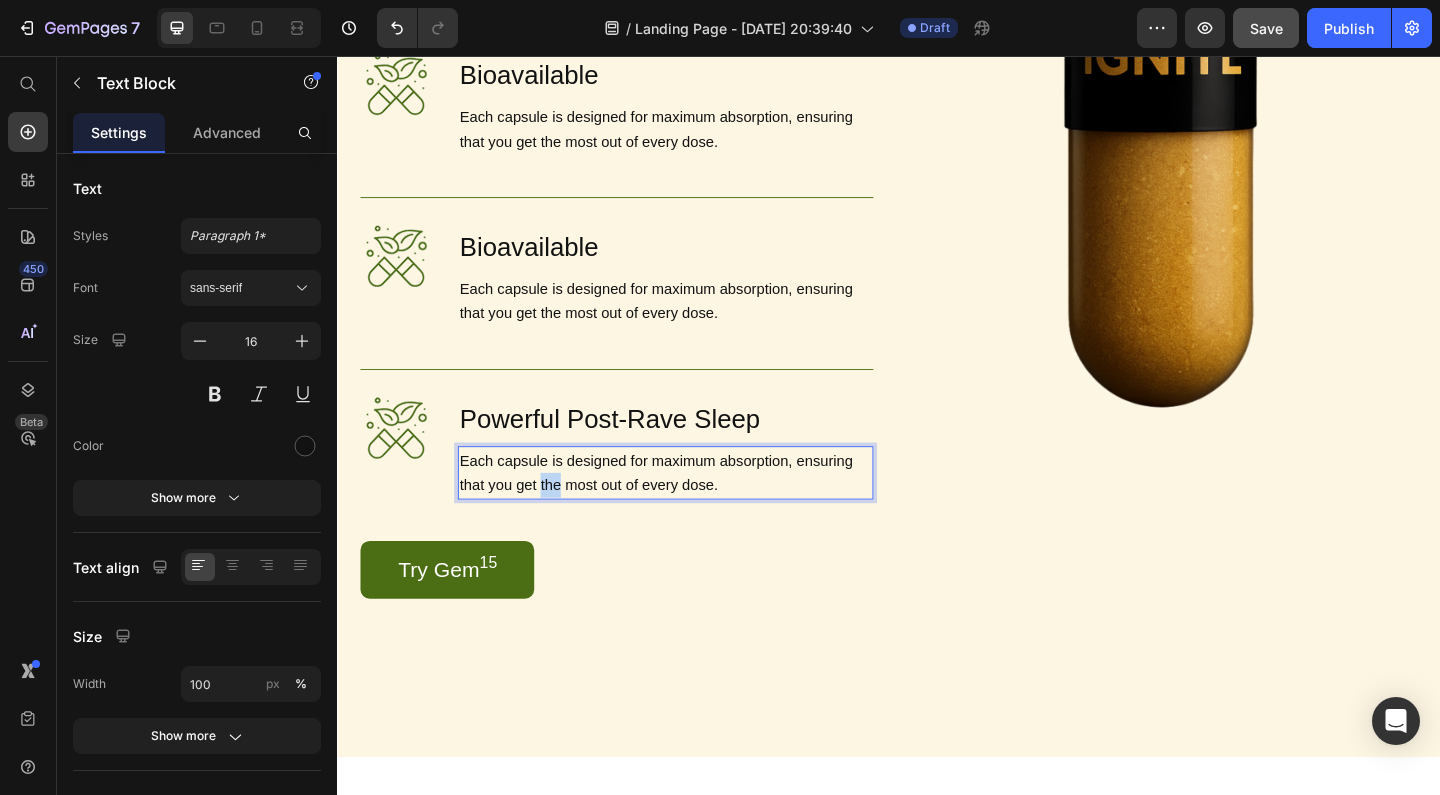 click on "Each capsule is designed for maximum absorption, ensuring that you get the most out of every dose." at bounding box center [694, 509] 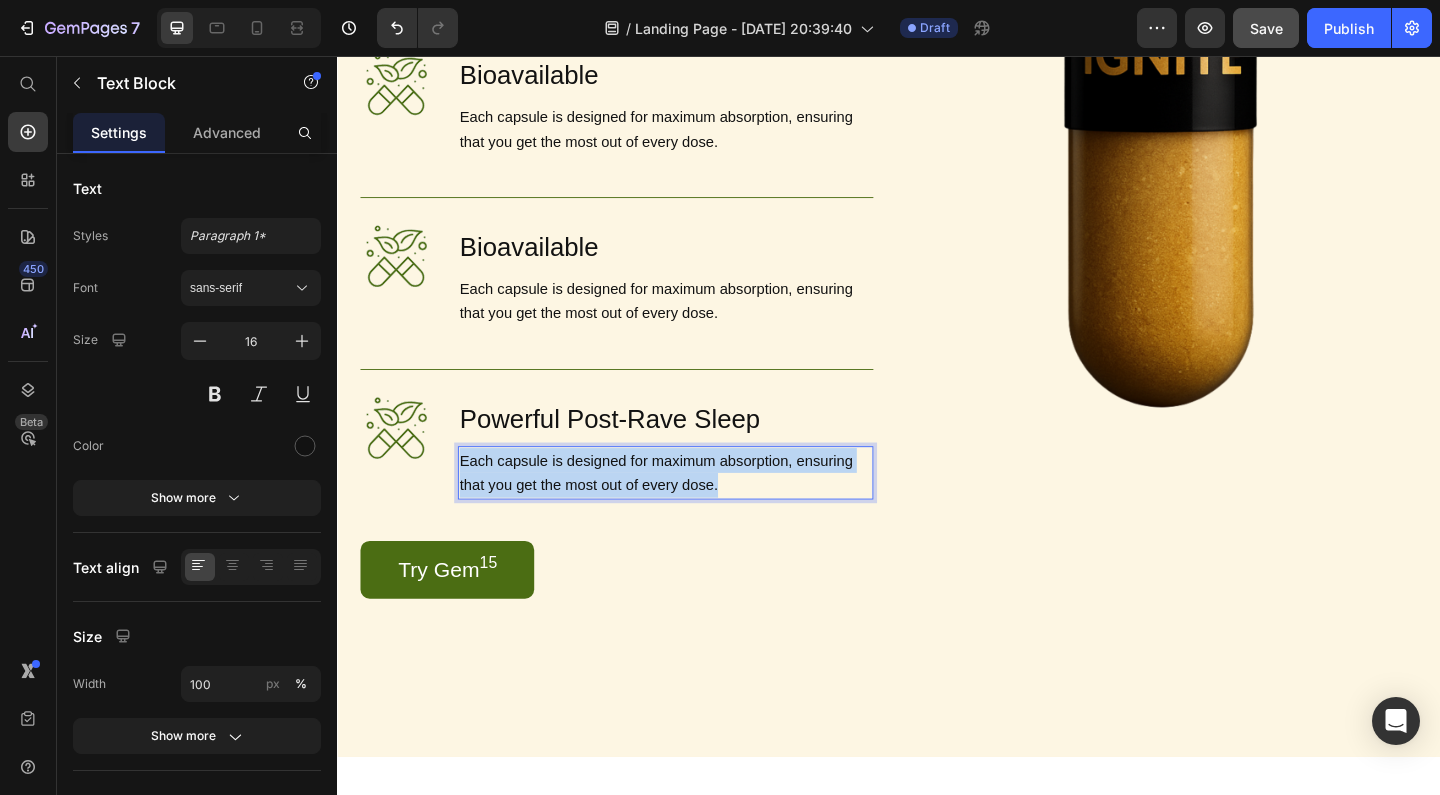 click on "Each capsule is designed for maximum absorption, ensuring that you get the most out of every dose." at bounding box center [694, 509] 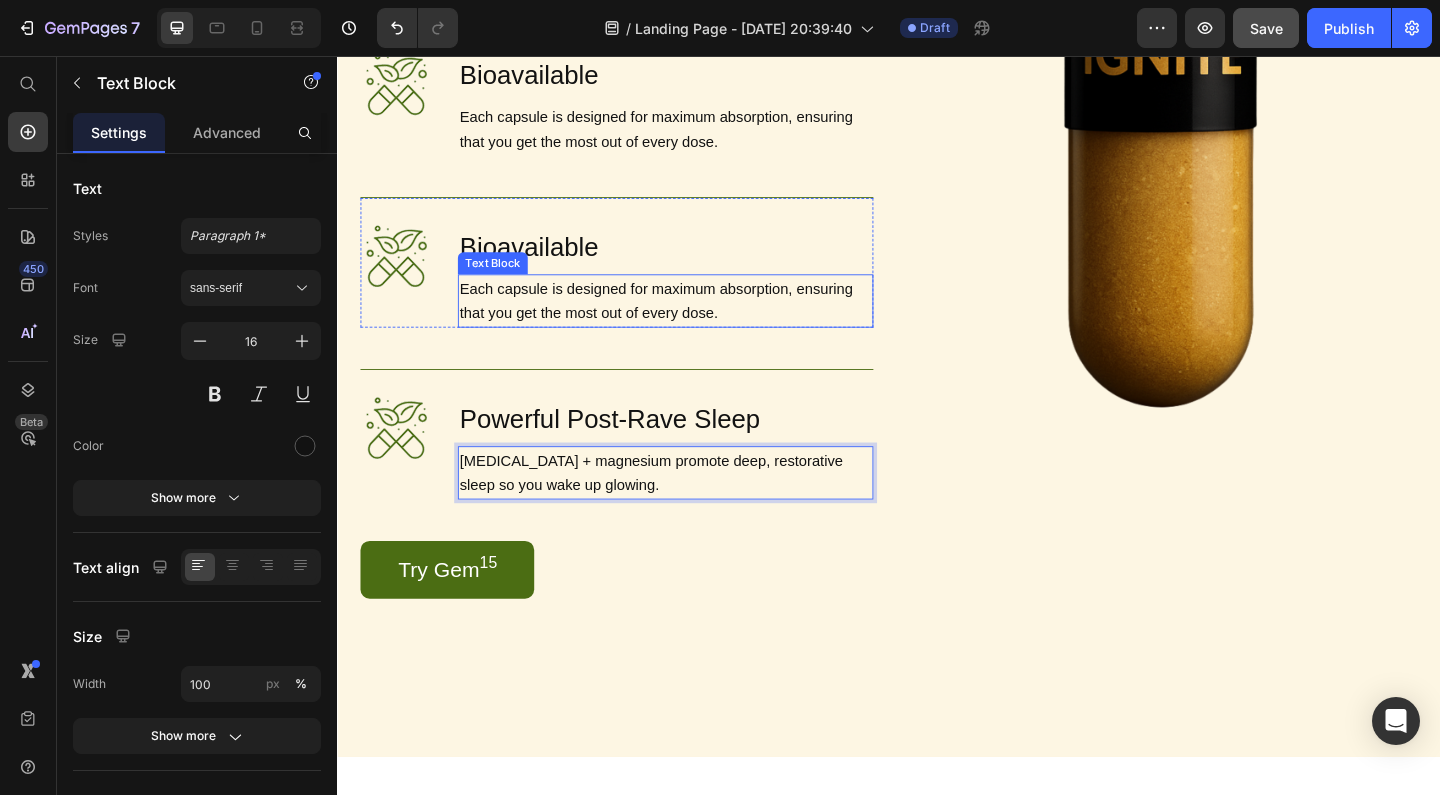 click on "Each capsule is designed for maximum absorption, ensuring that you get the most out of every dose." at bounding box center [694, 322] 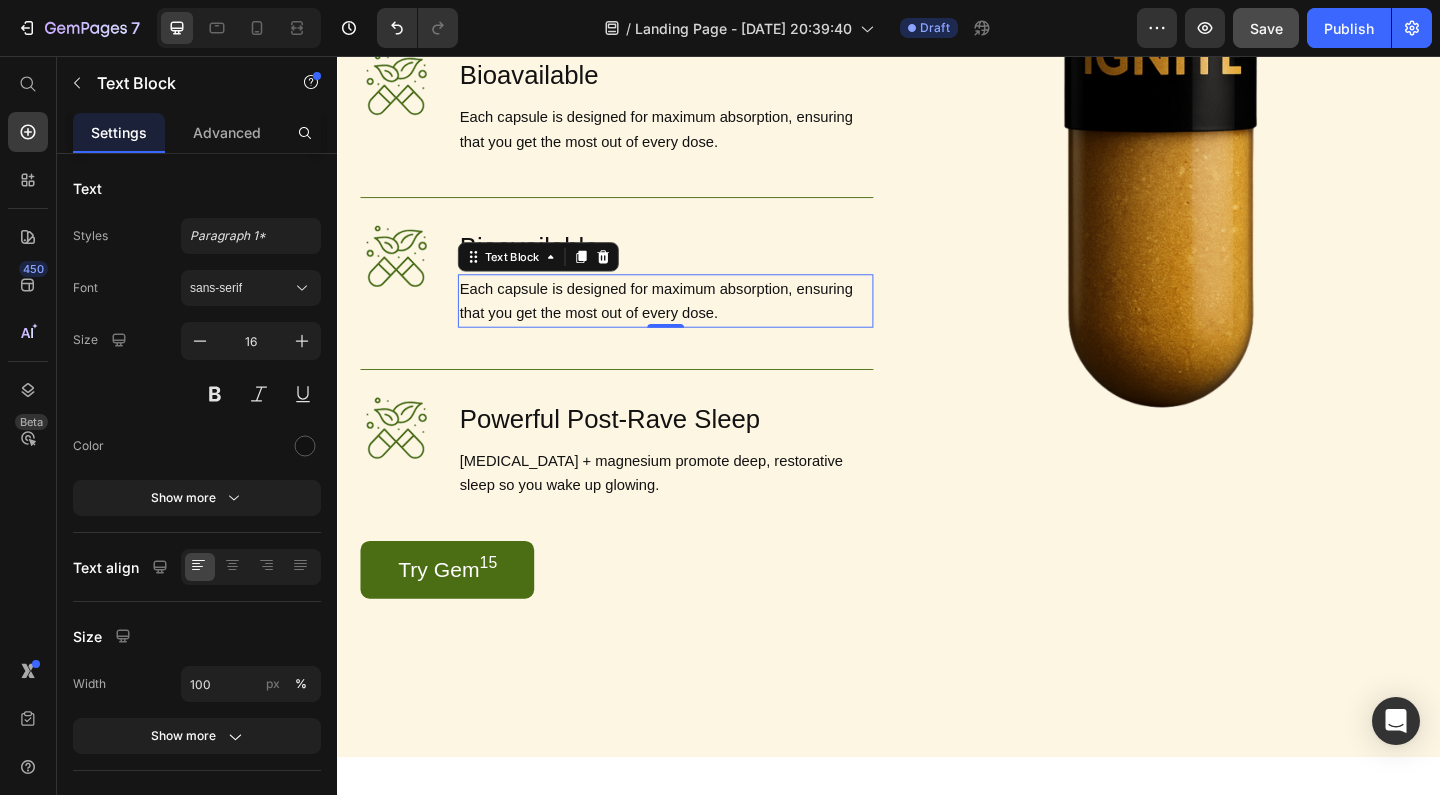 click on "Each capsule is designed for maximum absorption, ensuring that you get the most out of every dose." at bounding box center [694, 322] 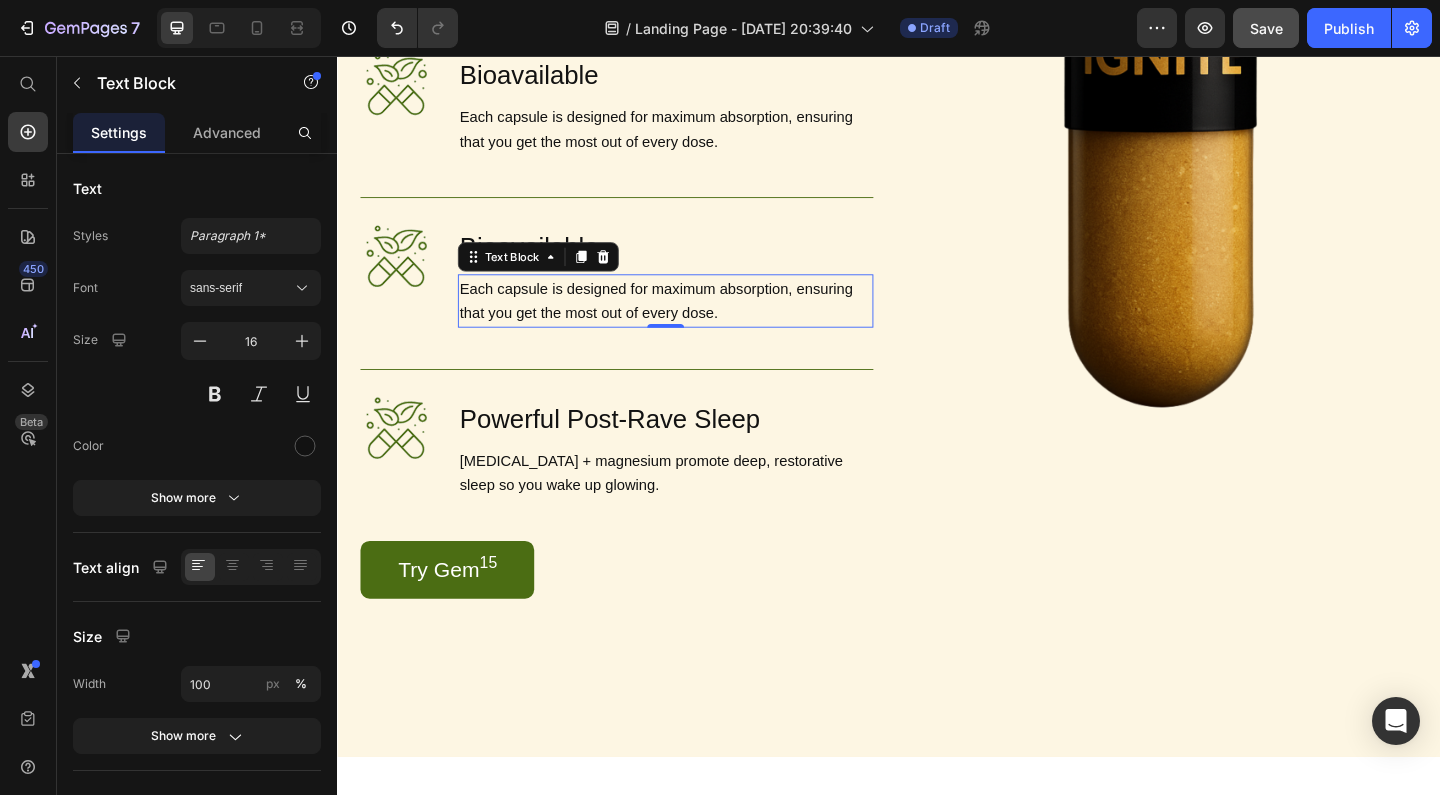 click on "Each capsule is designed for maximum absorption, ensuring that you get the most out of every dose." at bounding box center [694, 322] 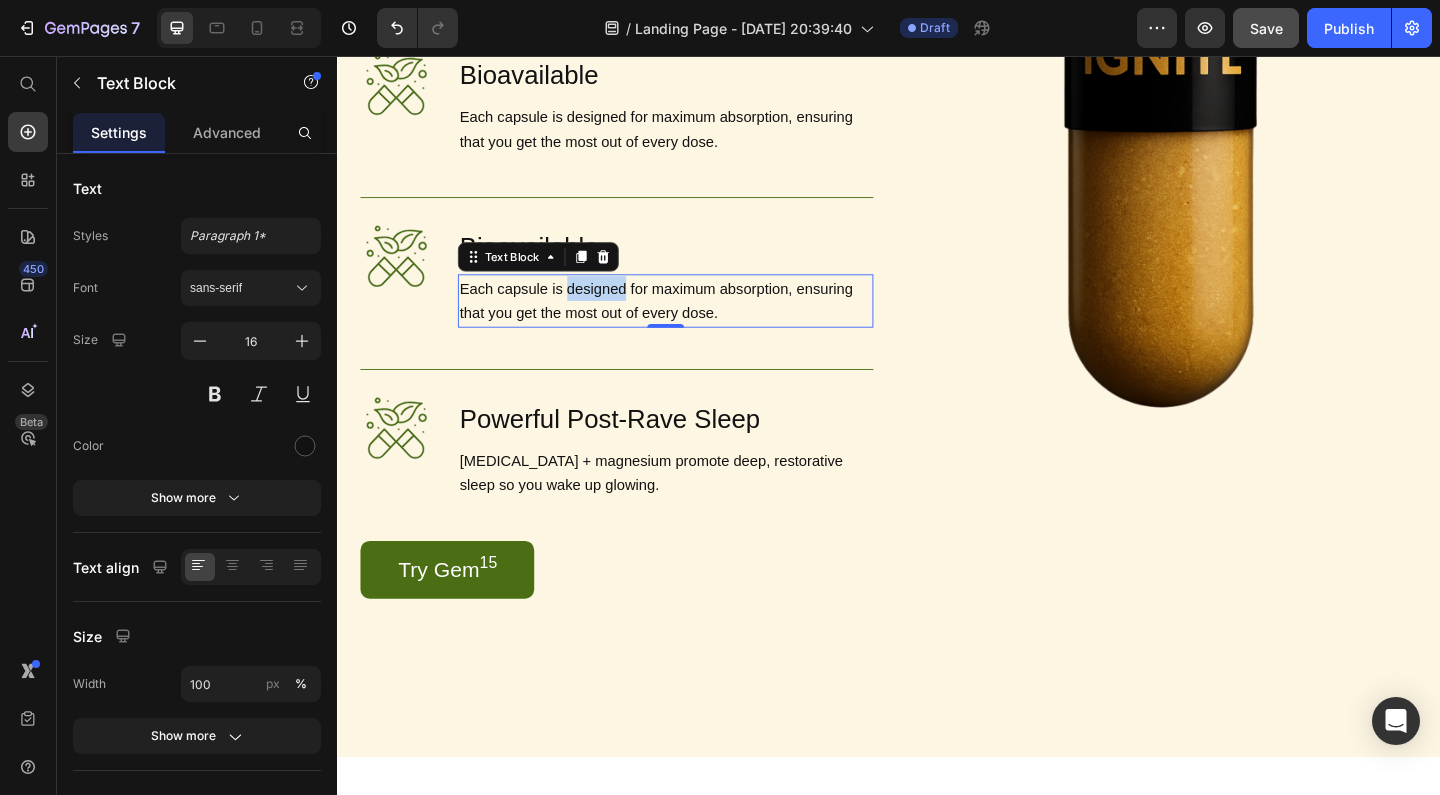 click on "Each capsule is designed for maximum absorption, ensuring that you get the most out of every dose." at bounding box center (694, 322) 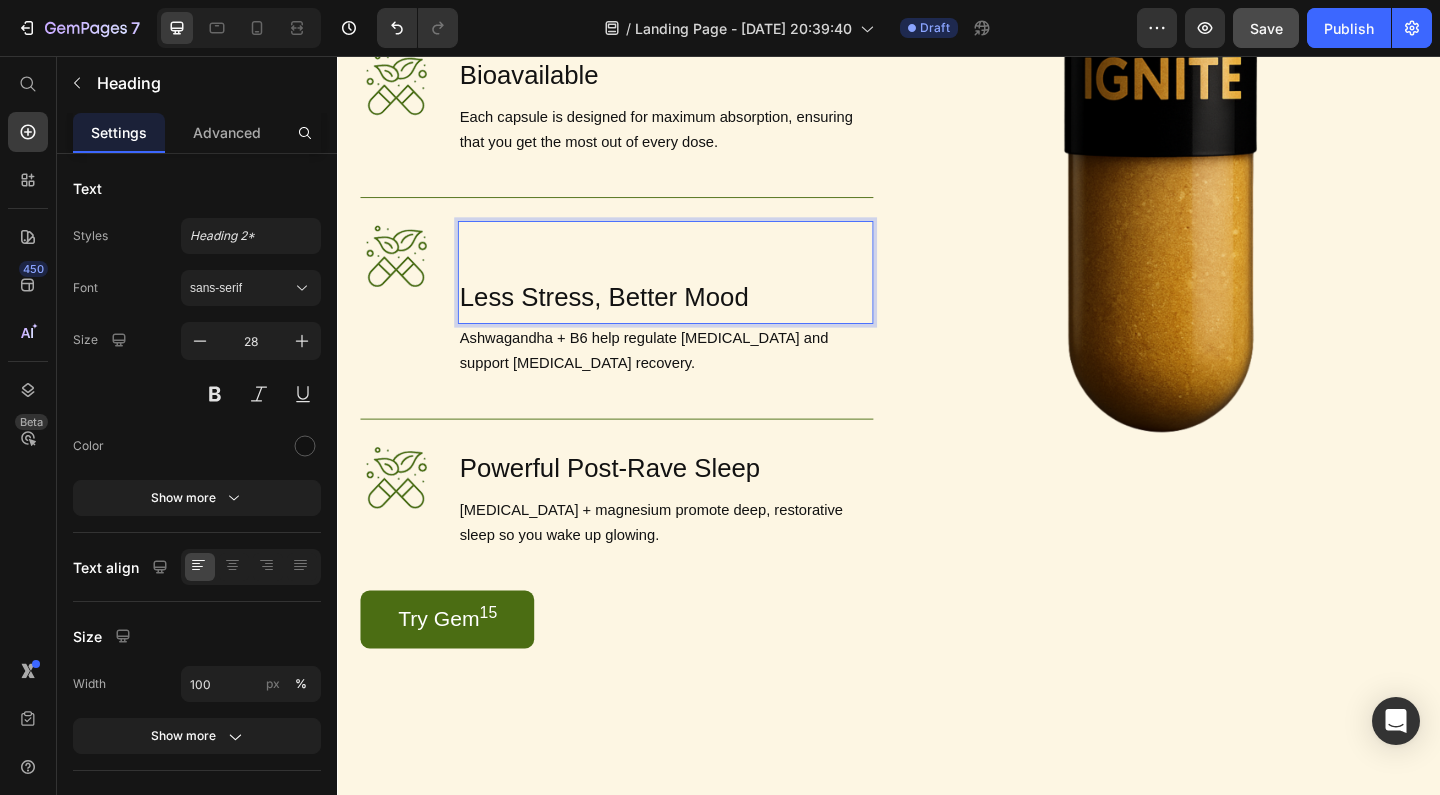 click on "Less Stress, Better Mood" at bounding box center [694, 318] 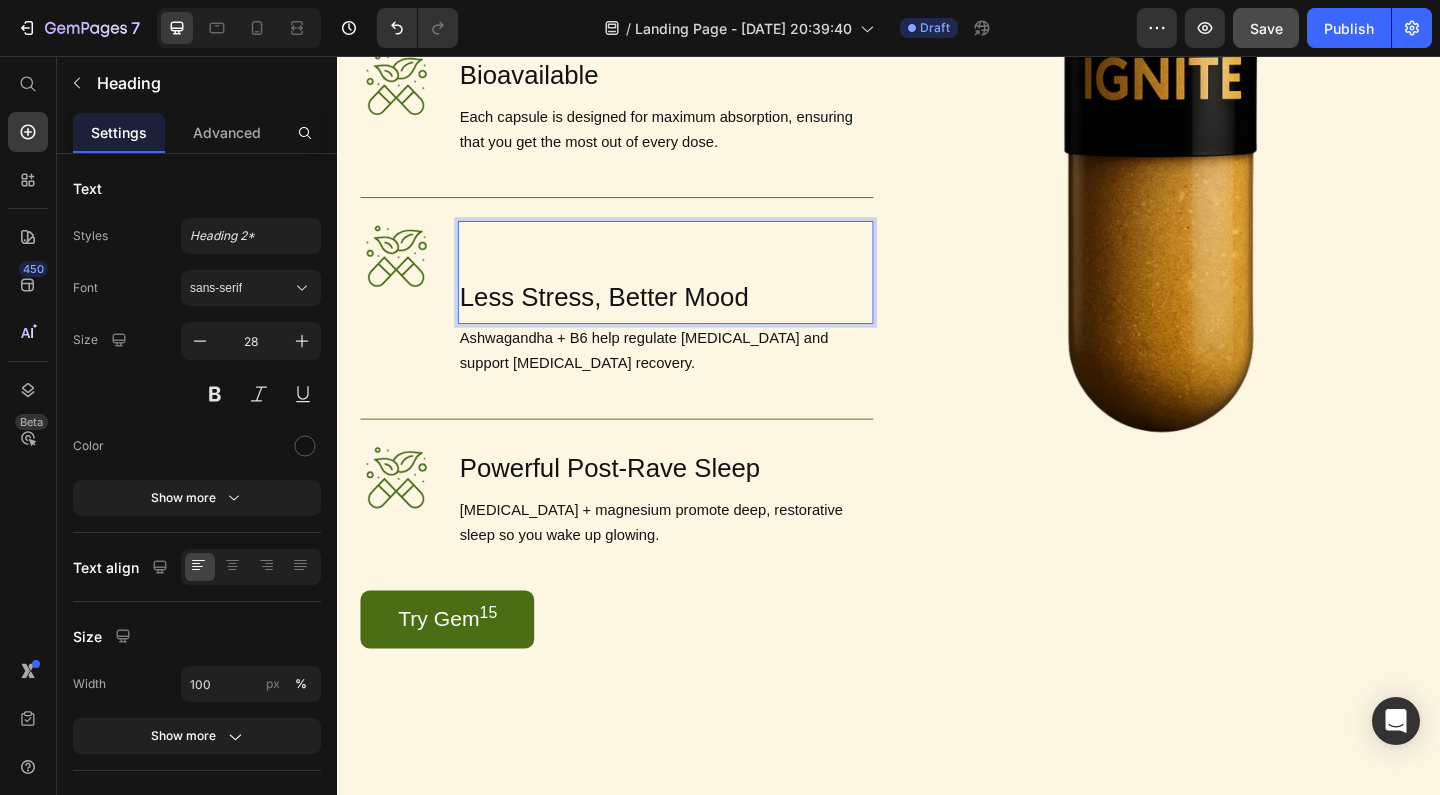 click on "Less Stress, Better Mood" at bounding box center (694, 318) 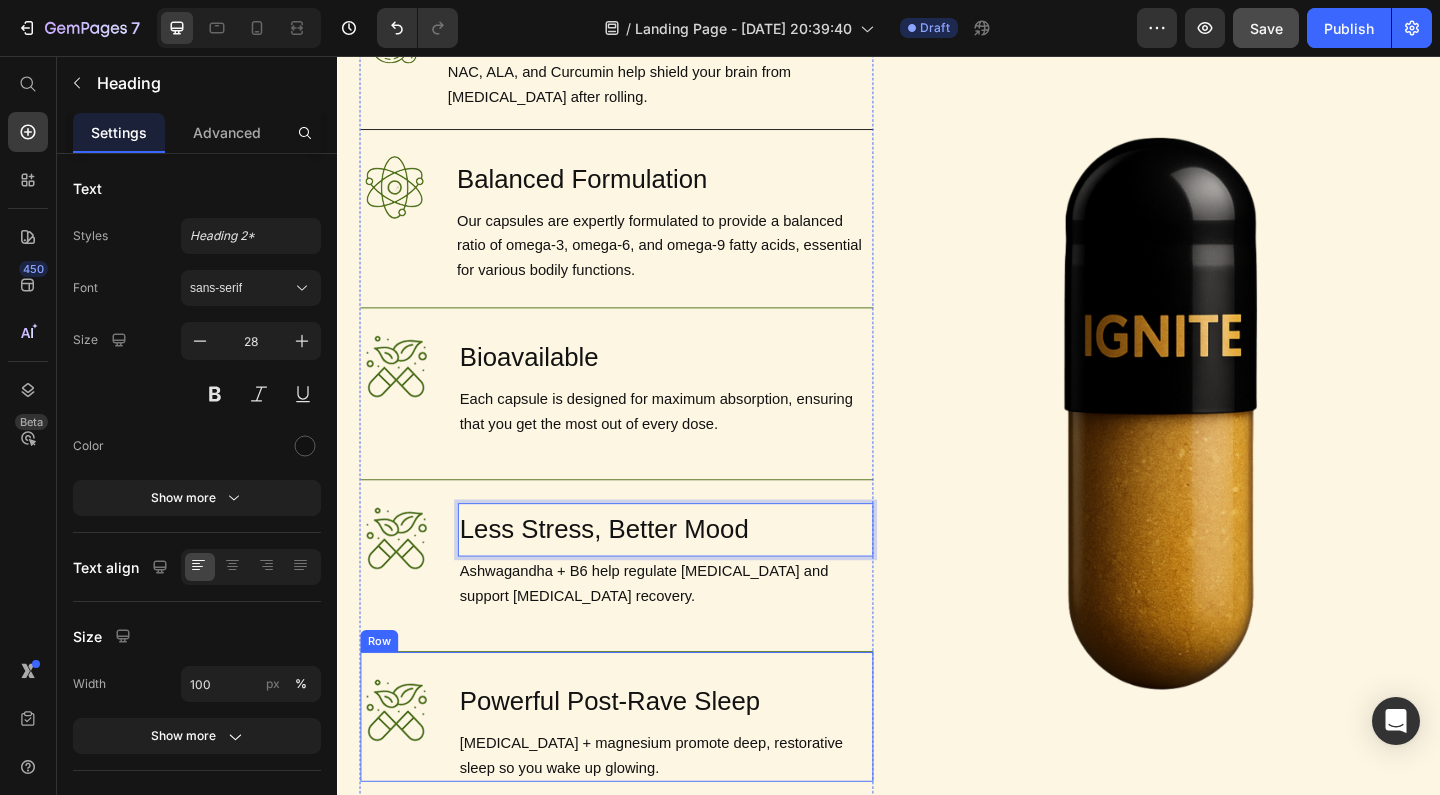 scroll, scrollTop: 1444, scrollLeft: 0, axis: vertical 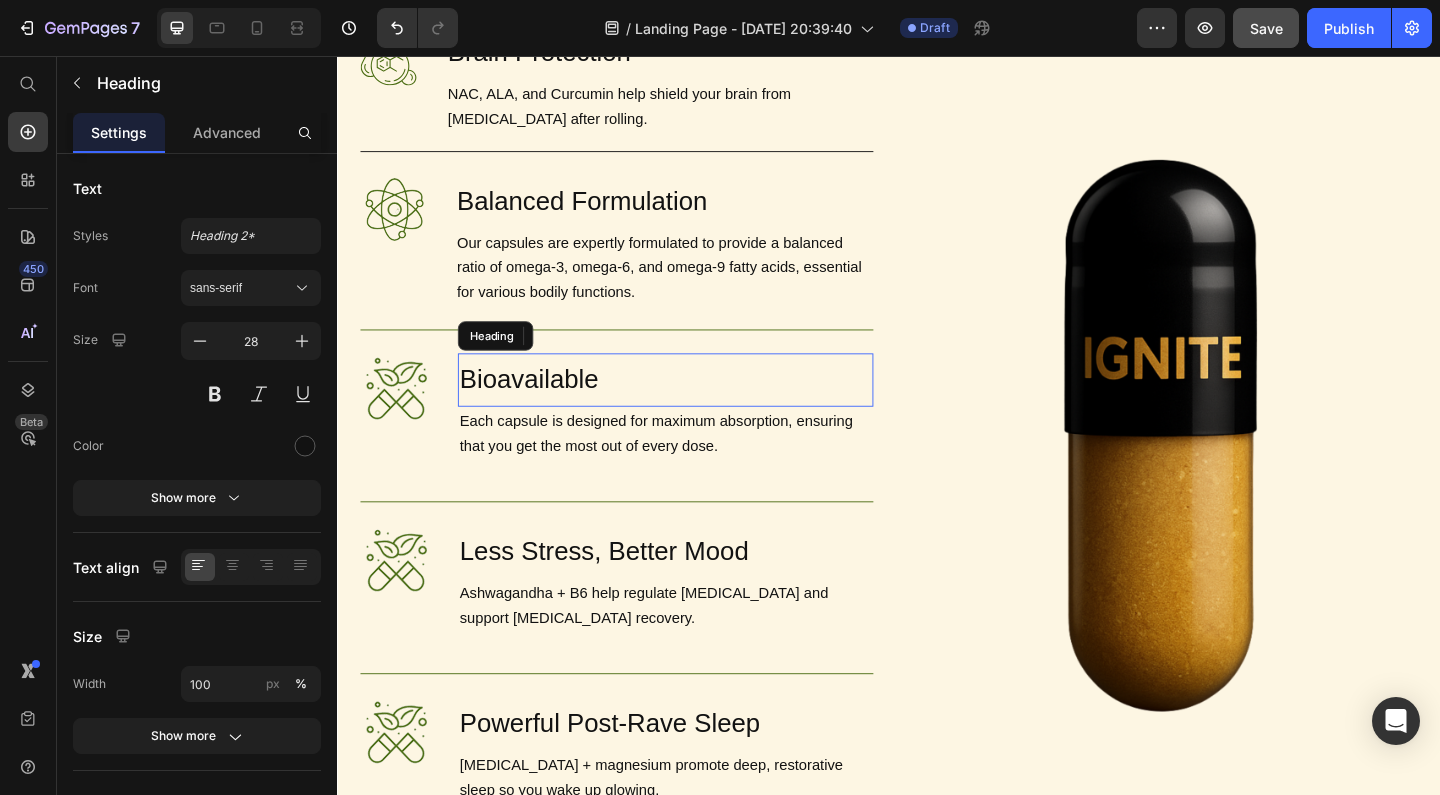 click on "Bioavailable" at bounding box center [694, 408] 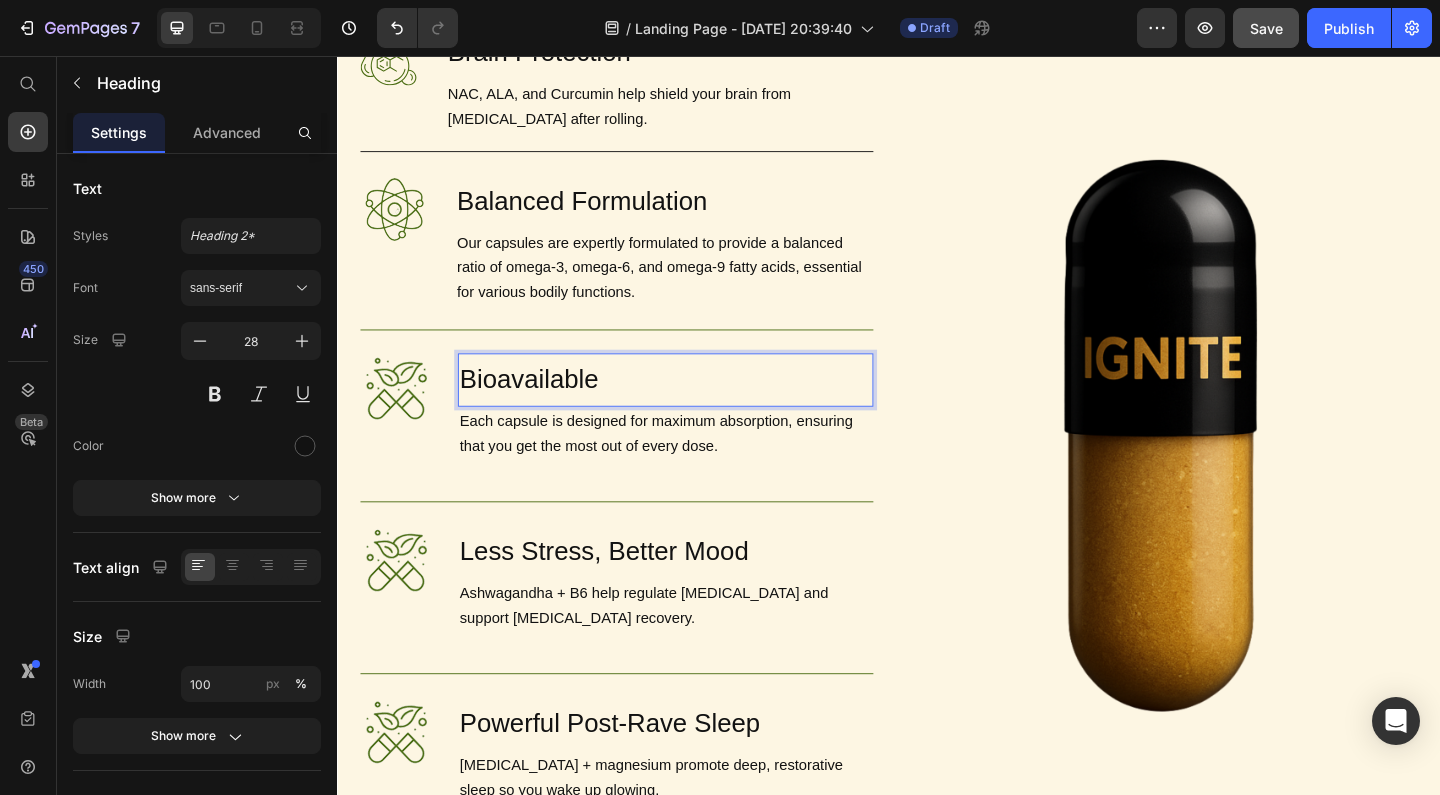 click on "Bioavailable" at bounding box center (694, 408) 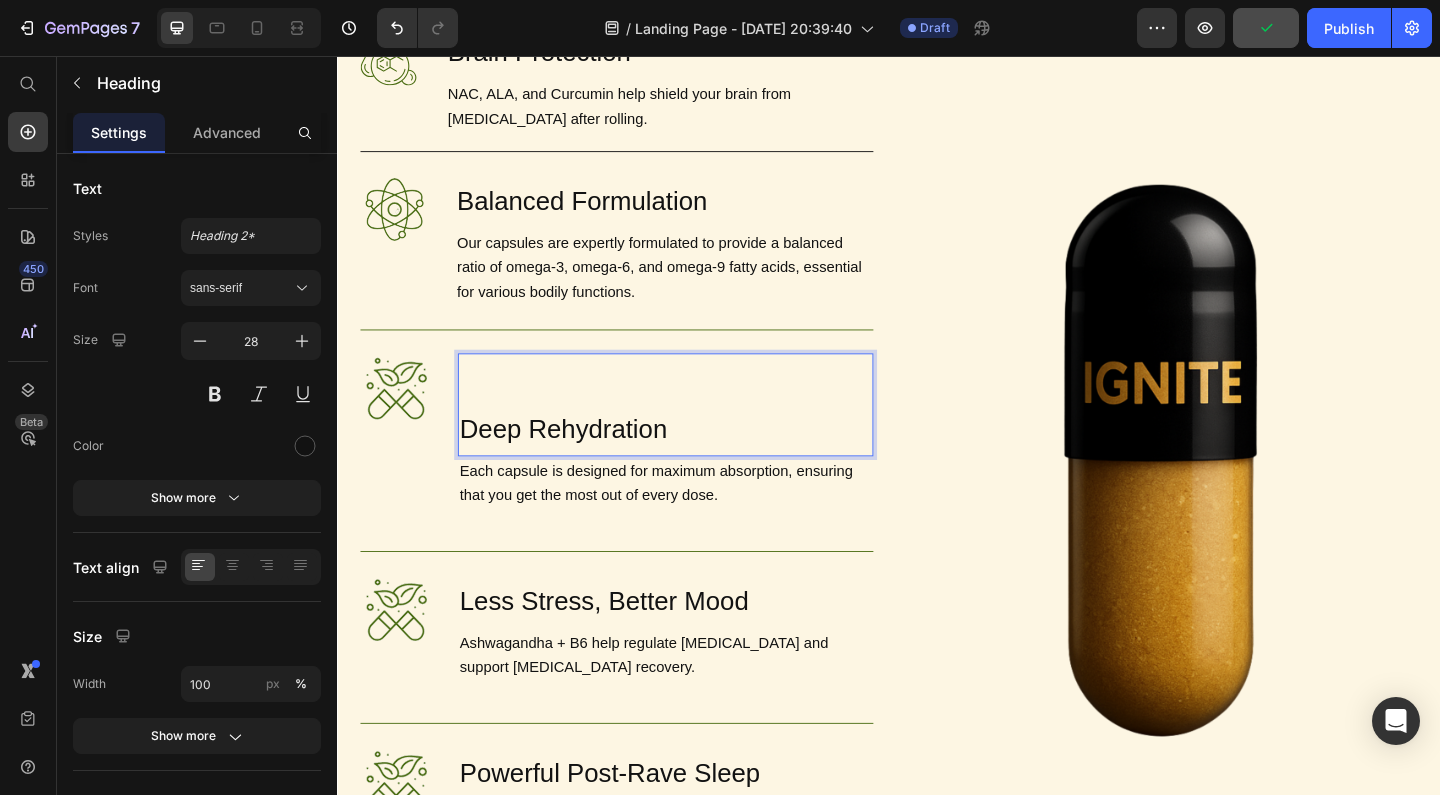 click on "Deep Rehydration" at bounding box center [694, 462] 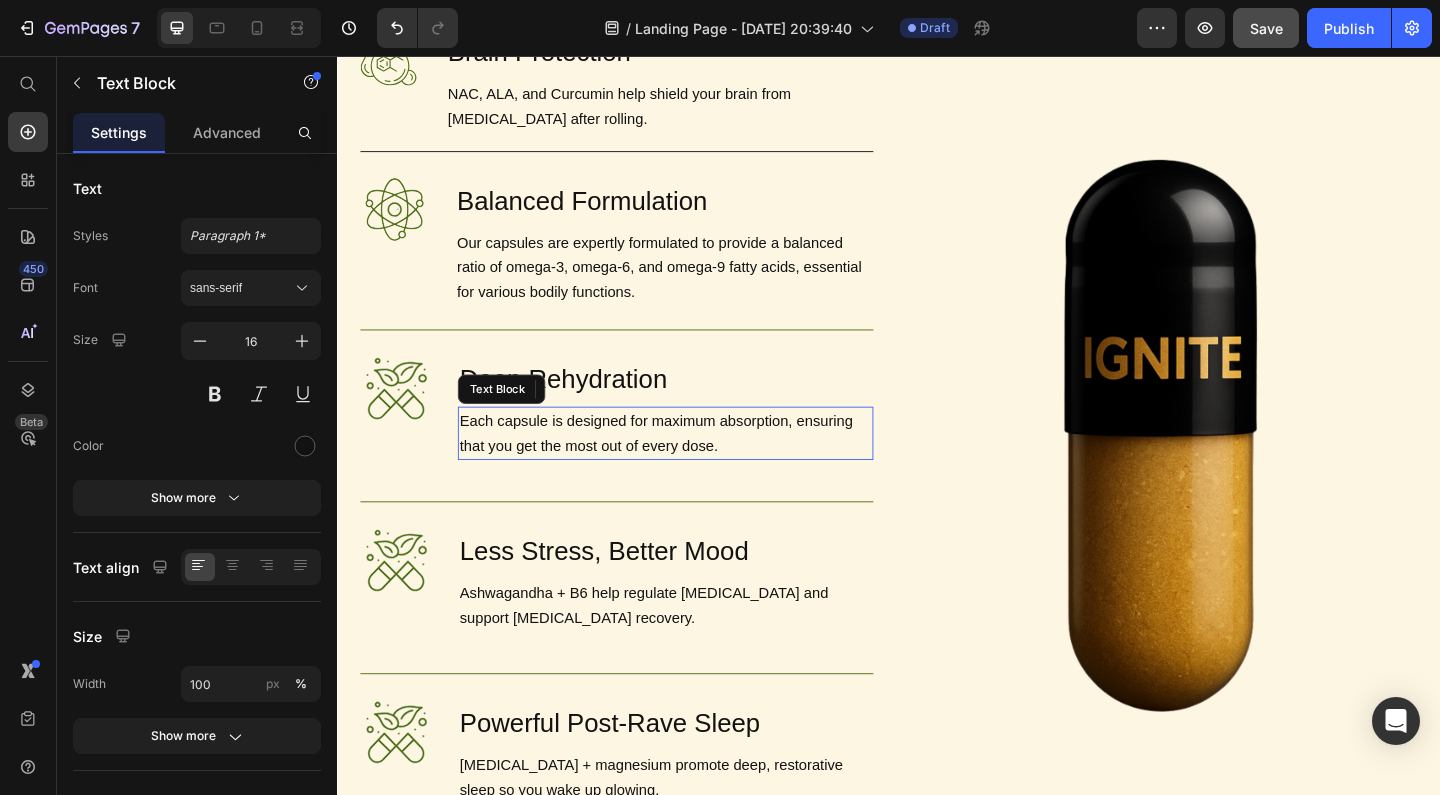 click on "Each capsule is designed for maximum absorption, ensuring that you get the most out of every dose." at bounding box center [694, 466] 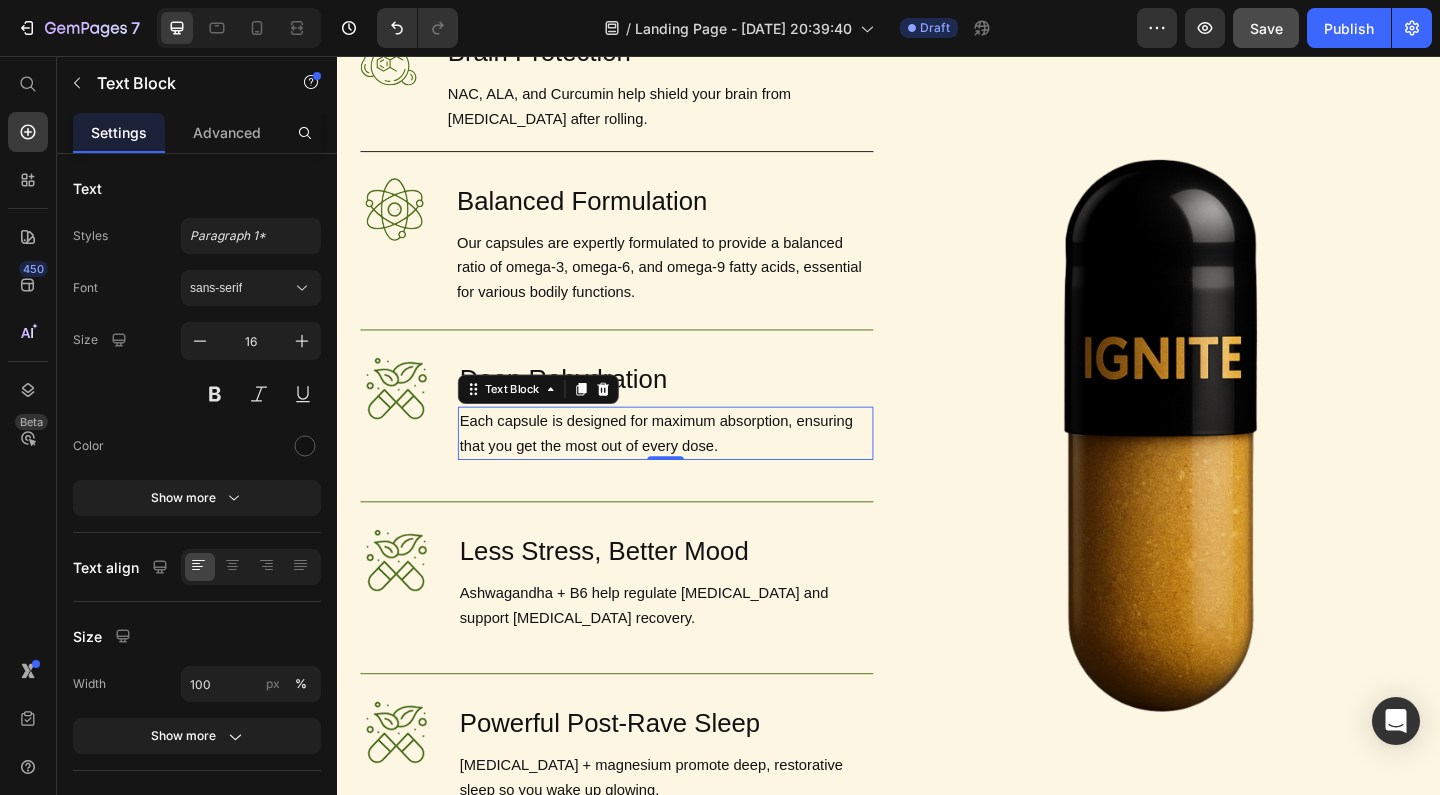 click on "Each capsule is designed for maximum absorption, ensuring that you get the most out of every dose." at bounding box center (694, 466) 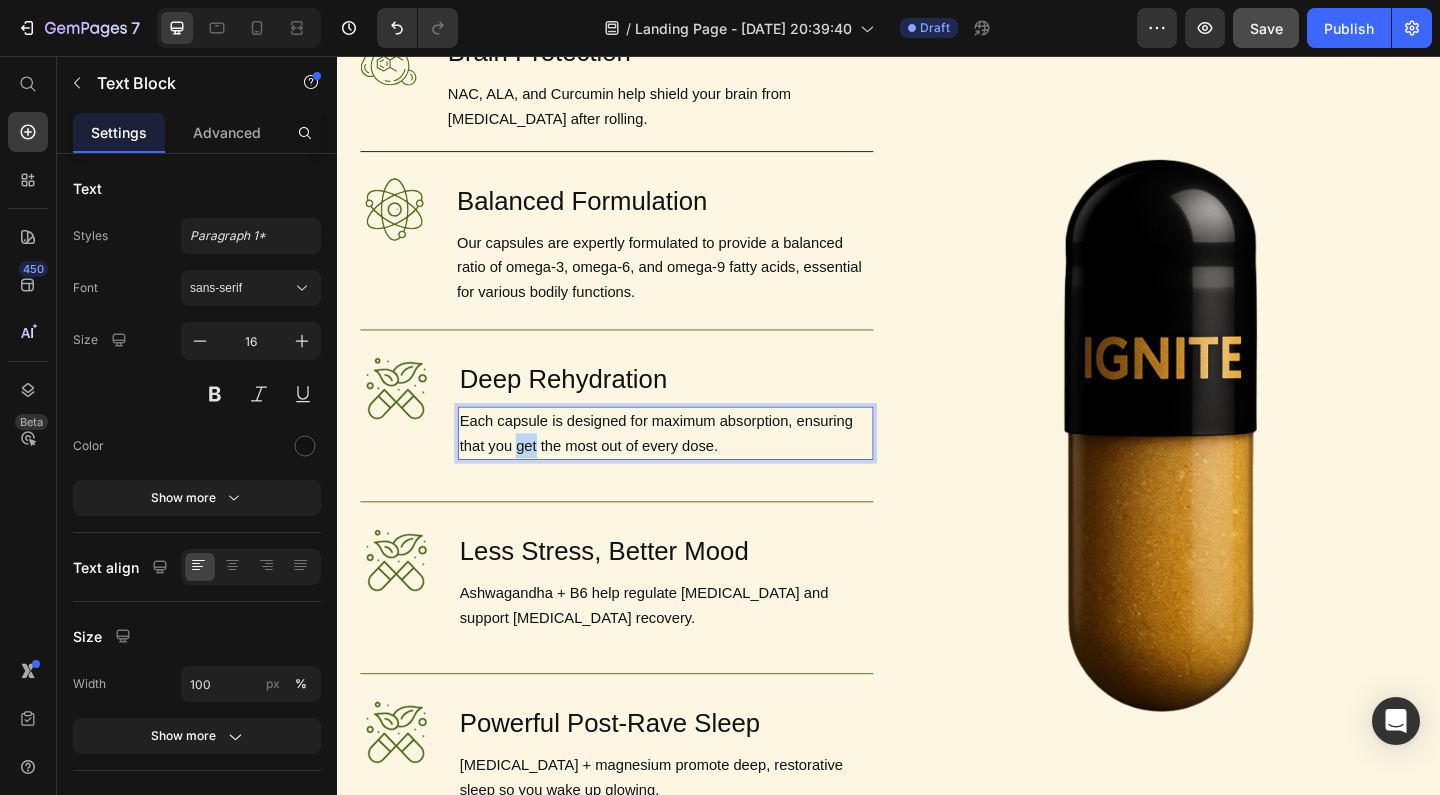 click on "Each capsule is designed for maximum absorption, ensuring that you get the most out of every dose." at bounding box center (694, 466) 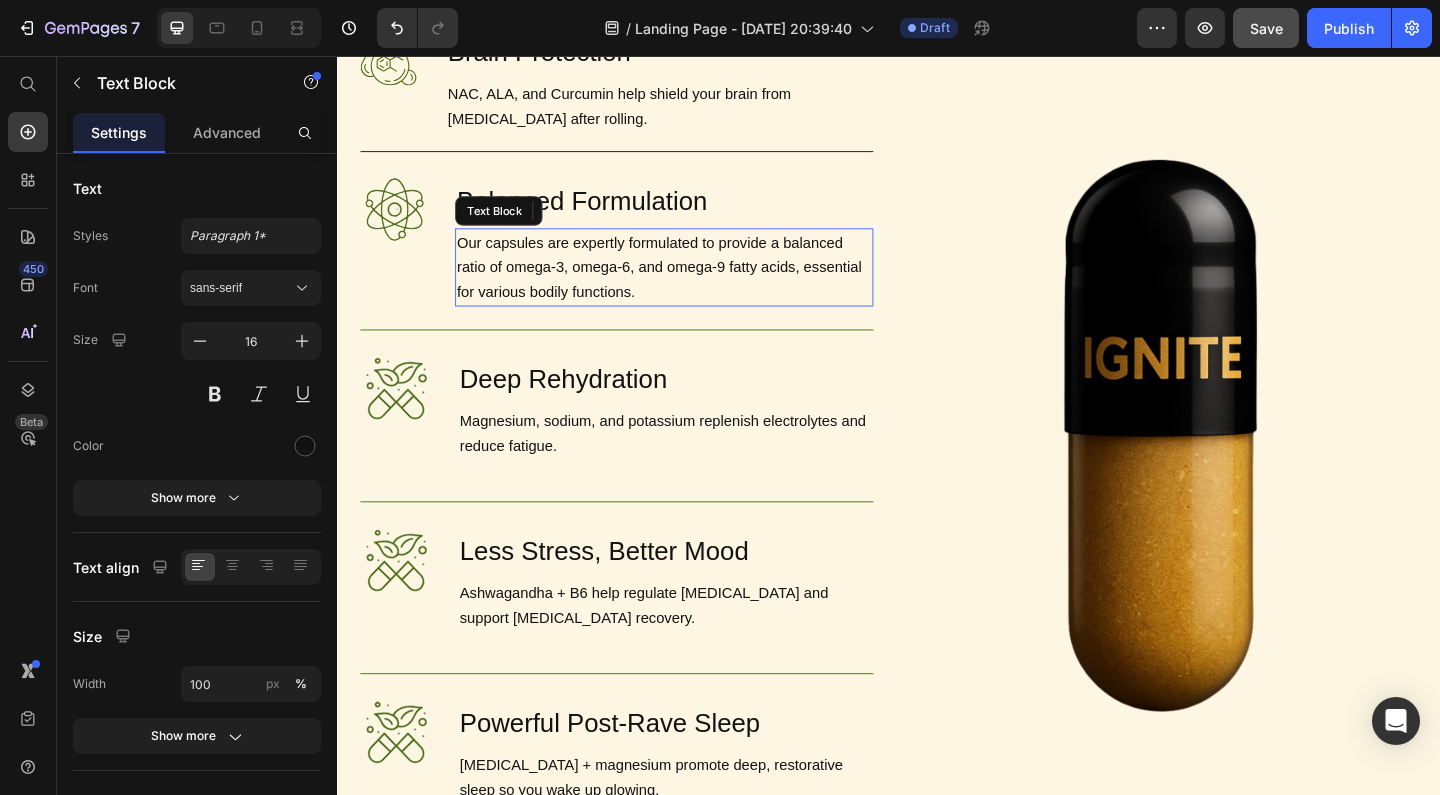 click on "Our capsules are expertly formulated to provide a balanced ratio of omega-3, omega-6, and omega-9 fatty acids, essential for various bodily functions." at bounding box center [692, 285] 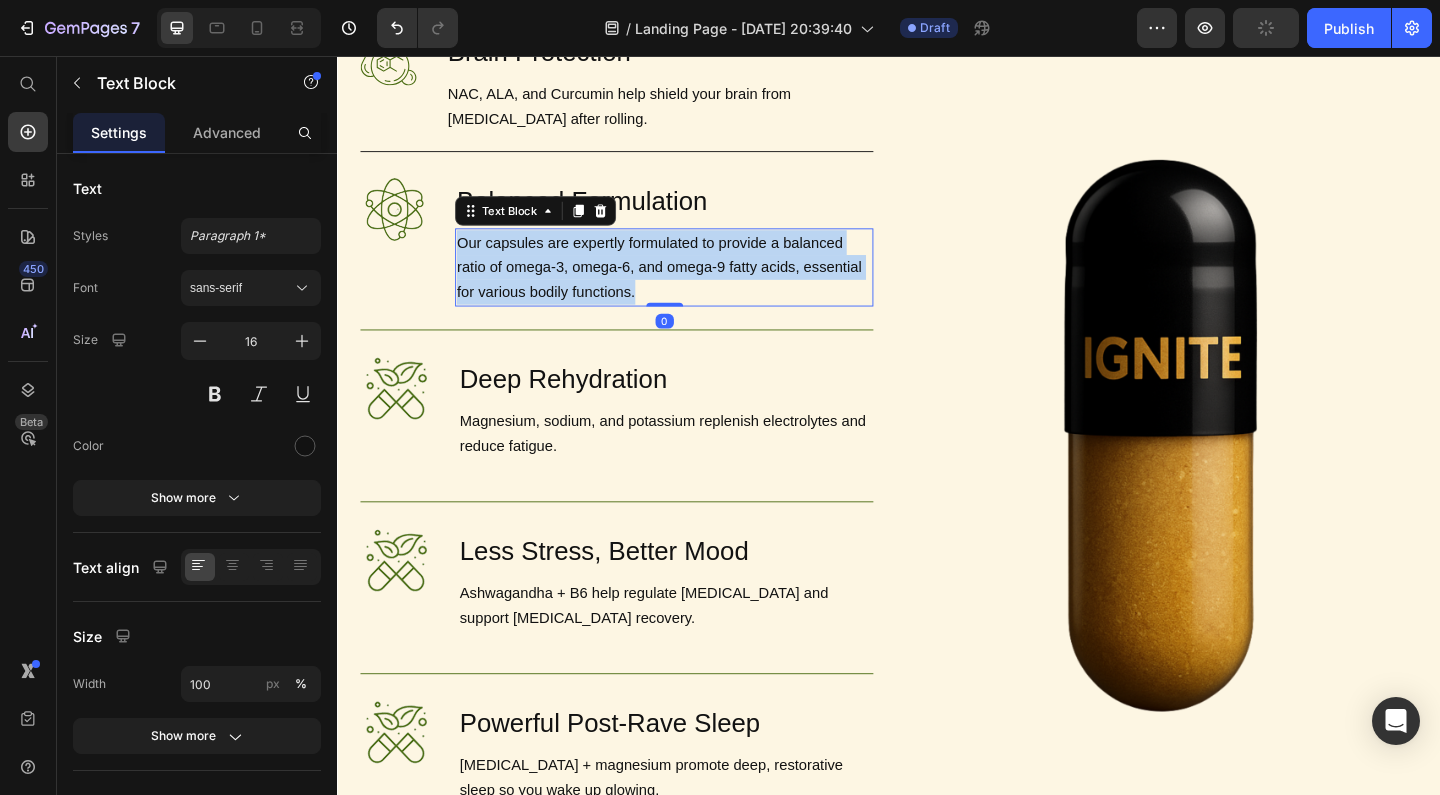 click on "Our capsules are expertly formulated to provide a balanced ratio of omega-3, omega-6, and omega-9 fatty acids, essential for various bodily functions." at bounding box center (692, 285) 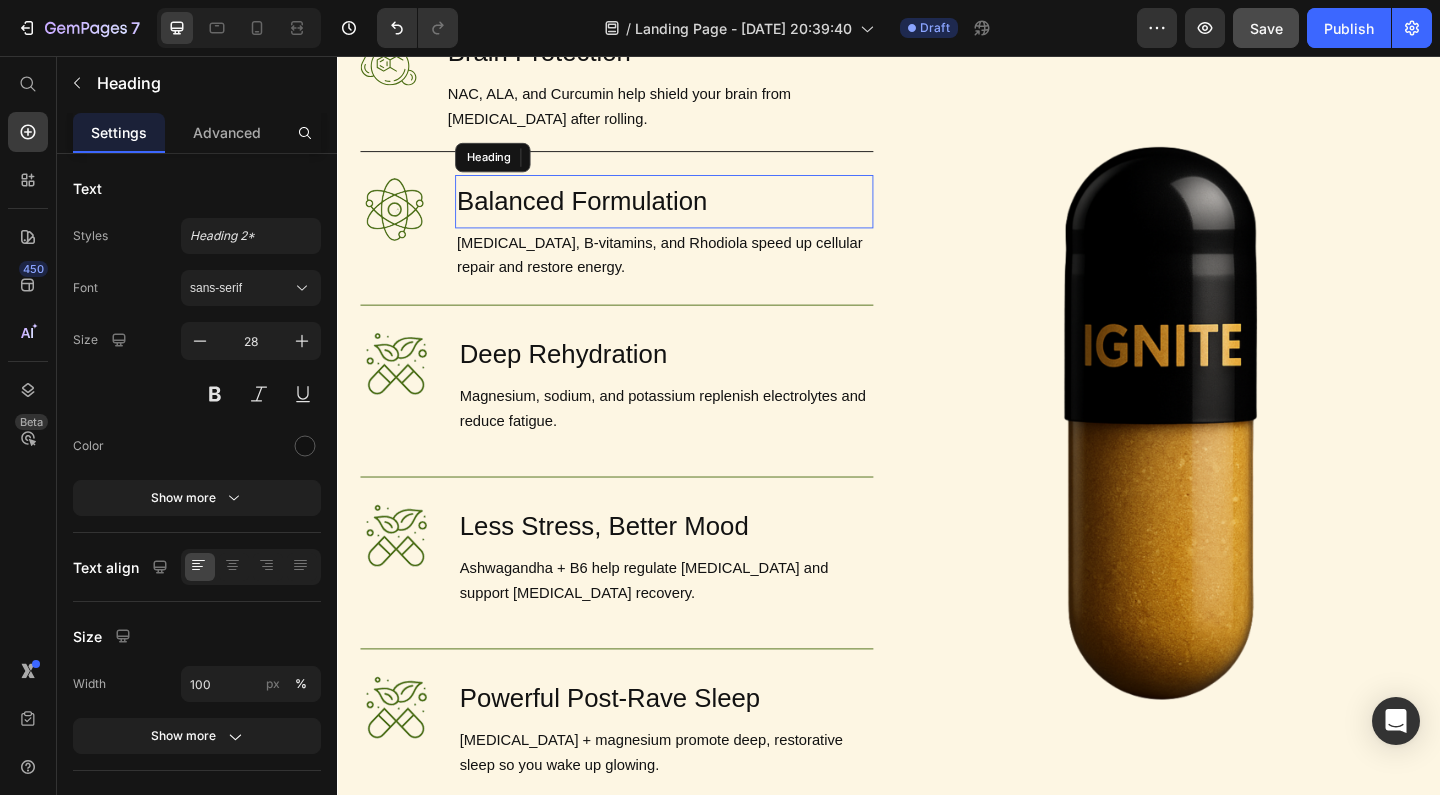click on "Balanced Formulation" at bounding box center [692, 214] 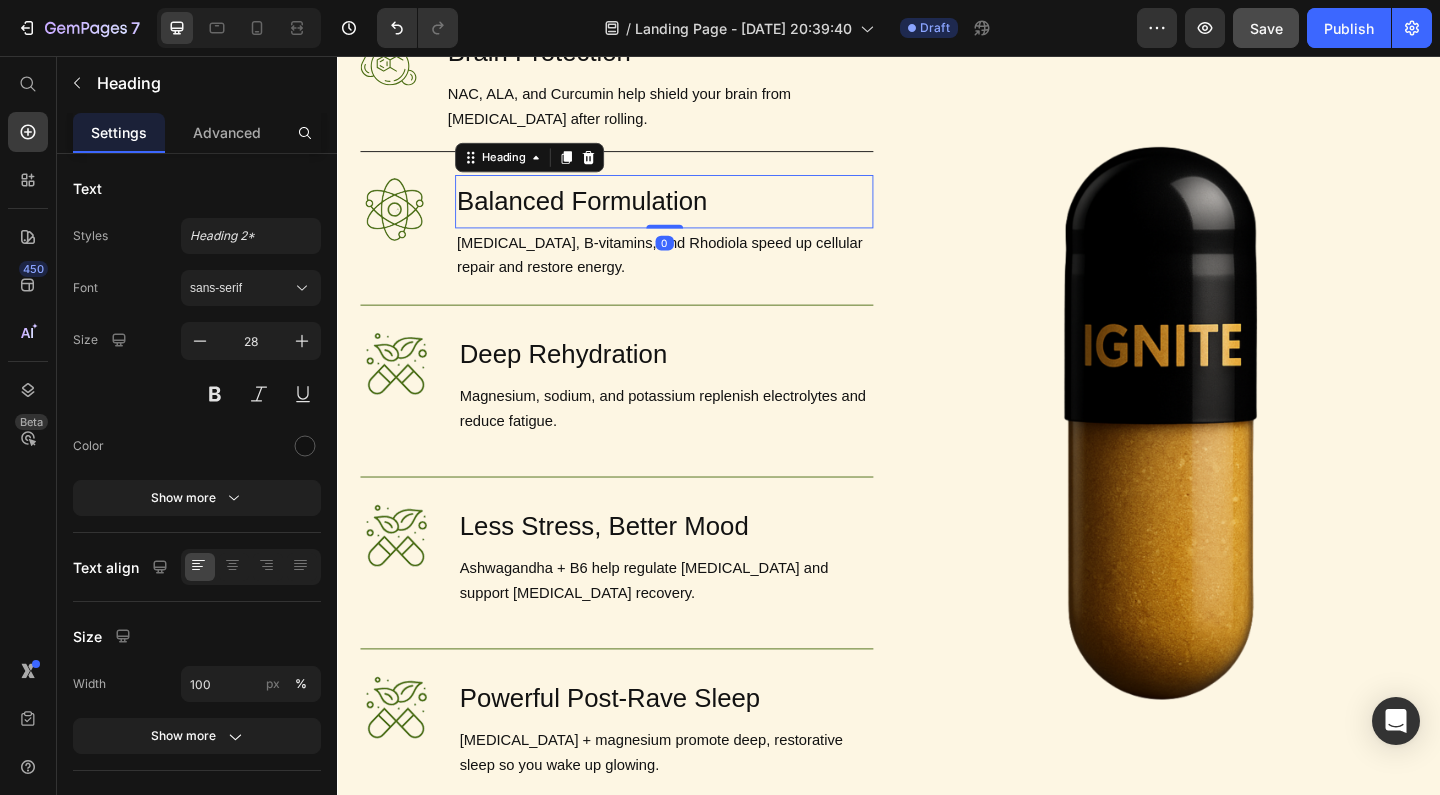 click on "Balanced Formulation" at bounding box center [692, 214] 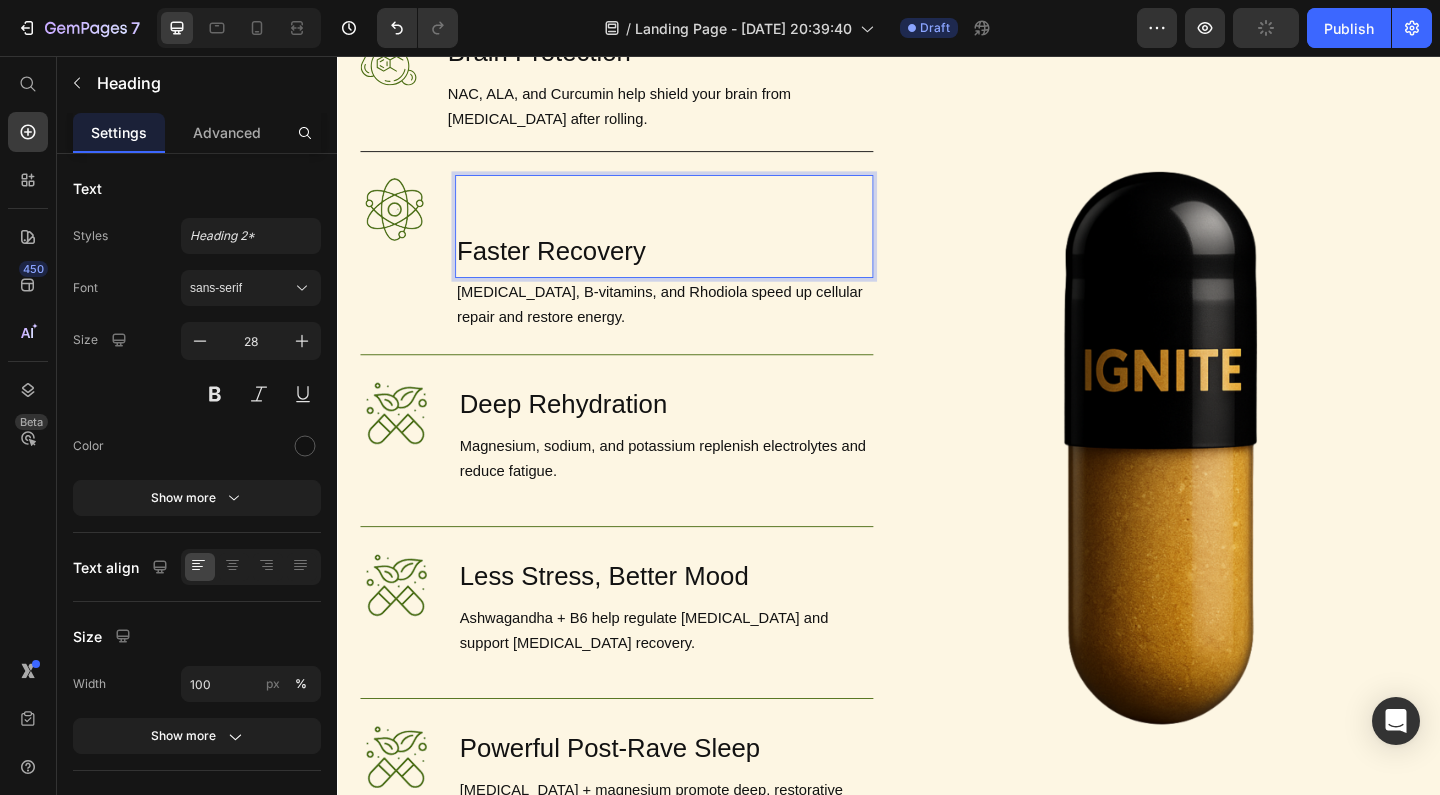 click at bounding box center [692, 214] 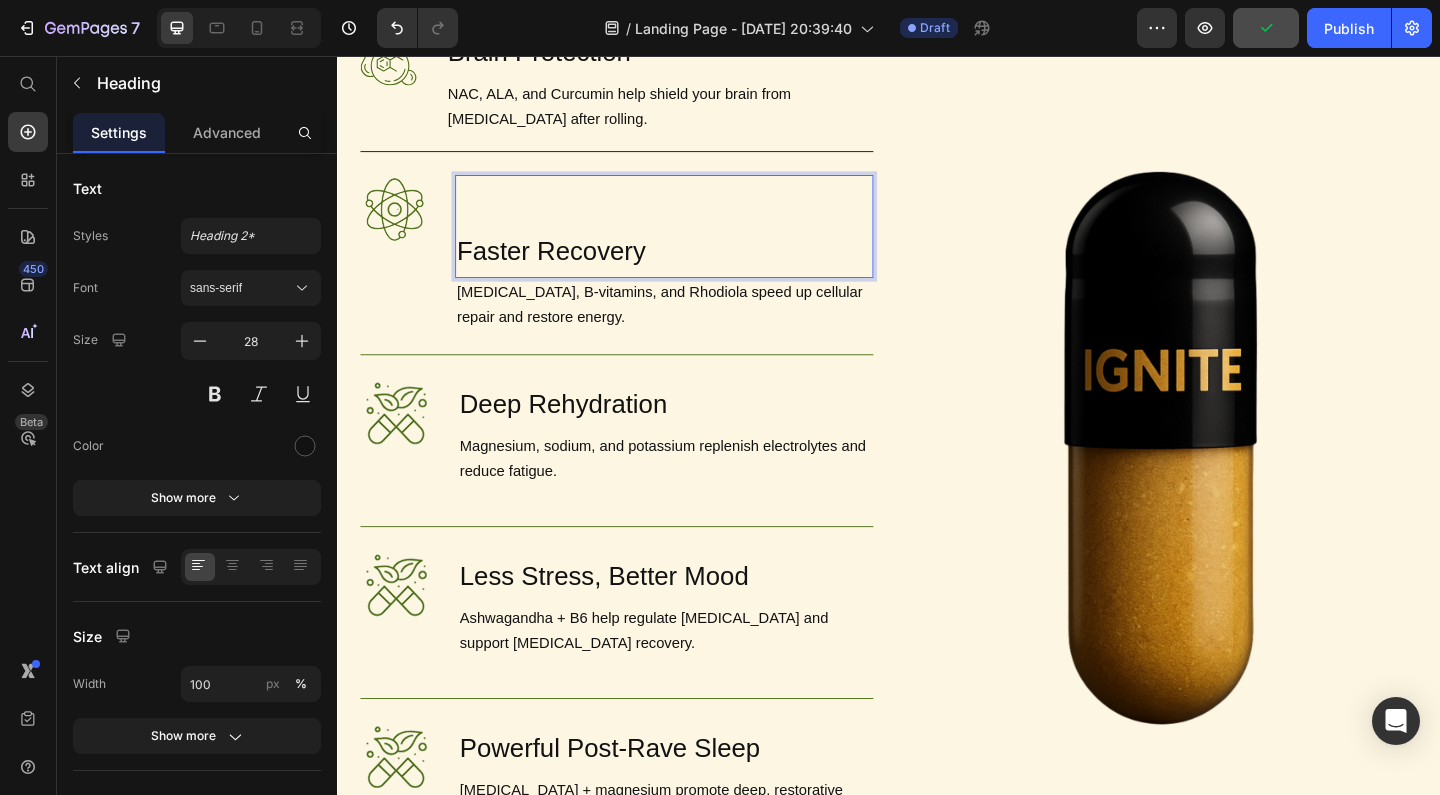 click on "Faster Recovery" at bounding box center [692, 268] 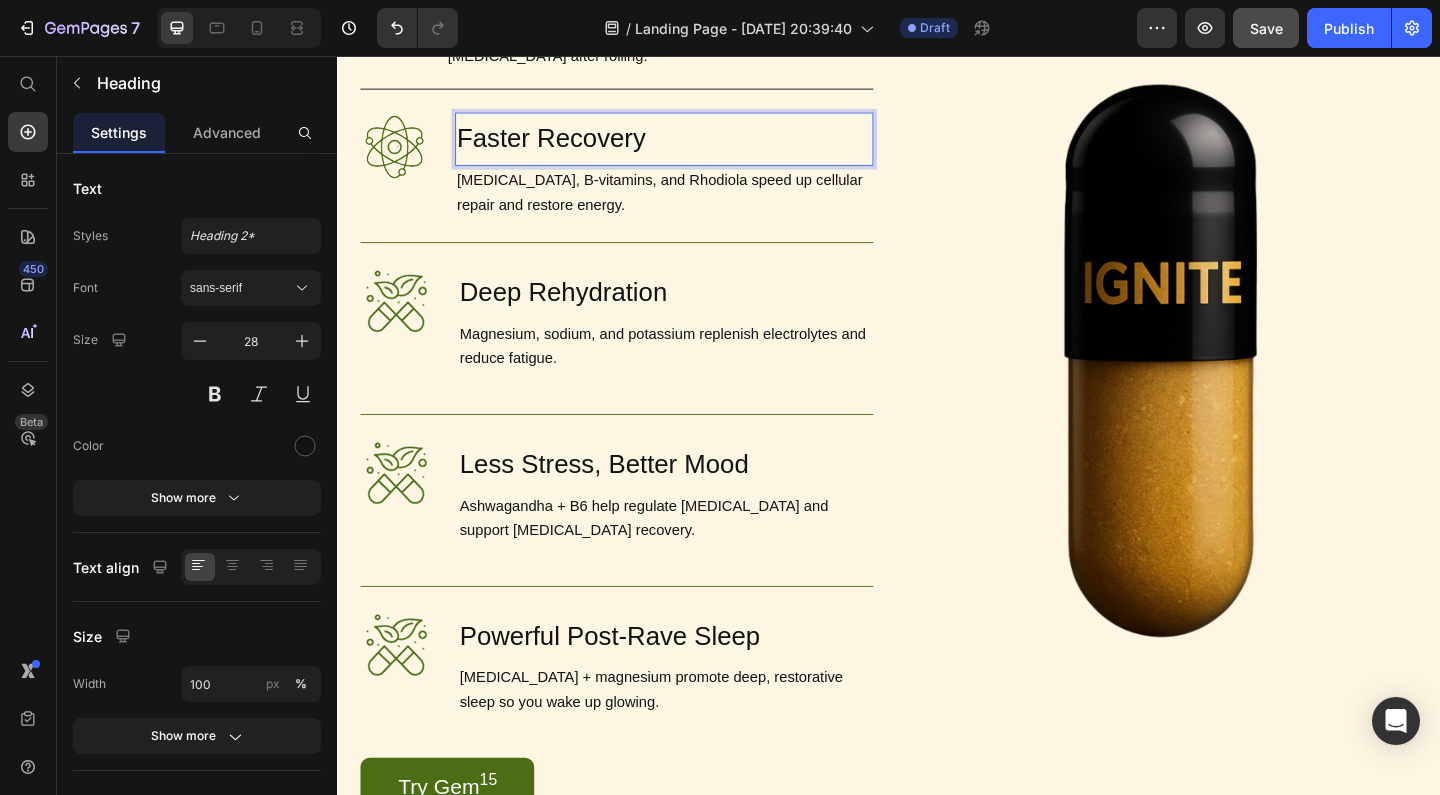 scroll, scrollTop: 1154, scrollLeft: 0, axis: vertical 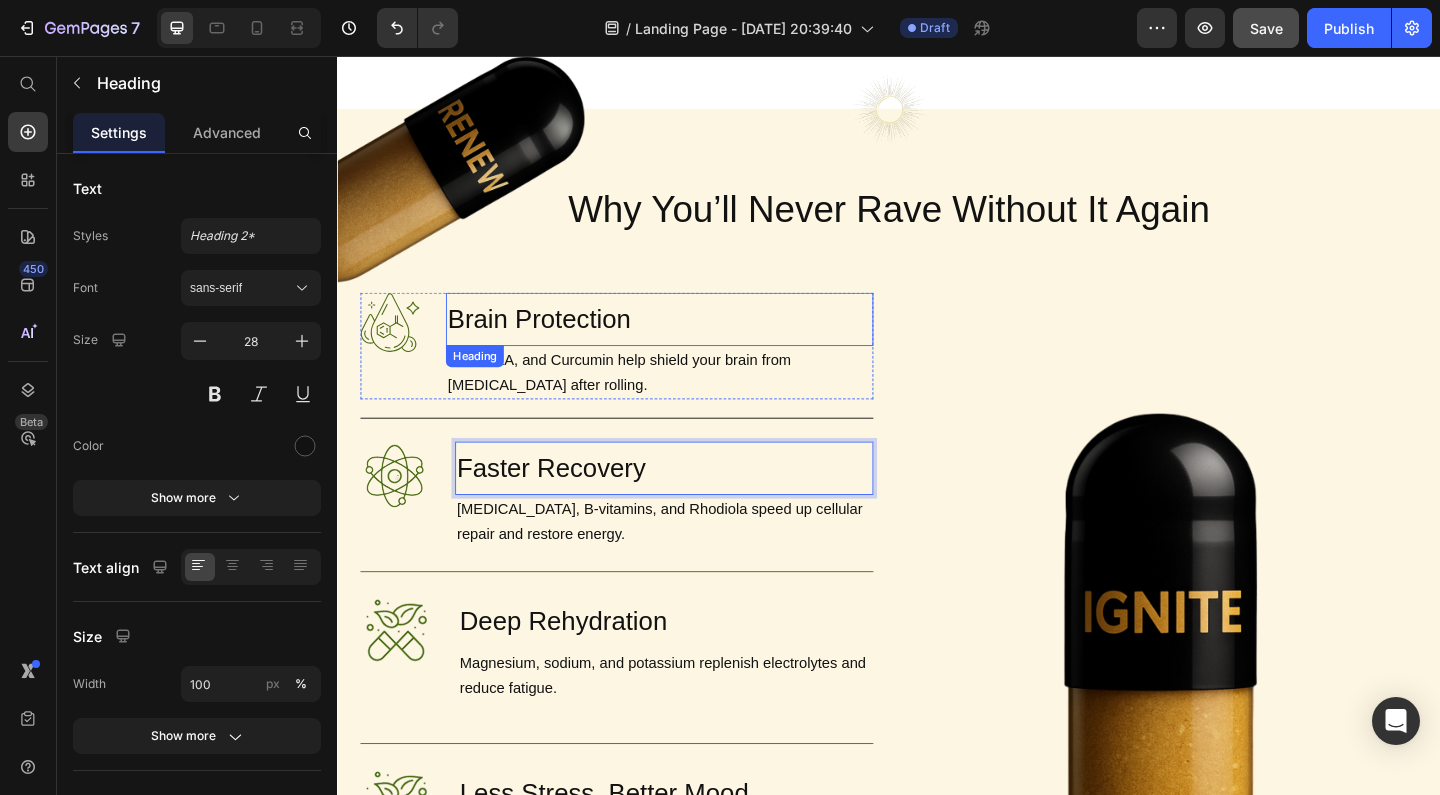 click on "Brain Protection" at bounding box center (687, 342) 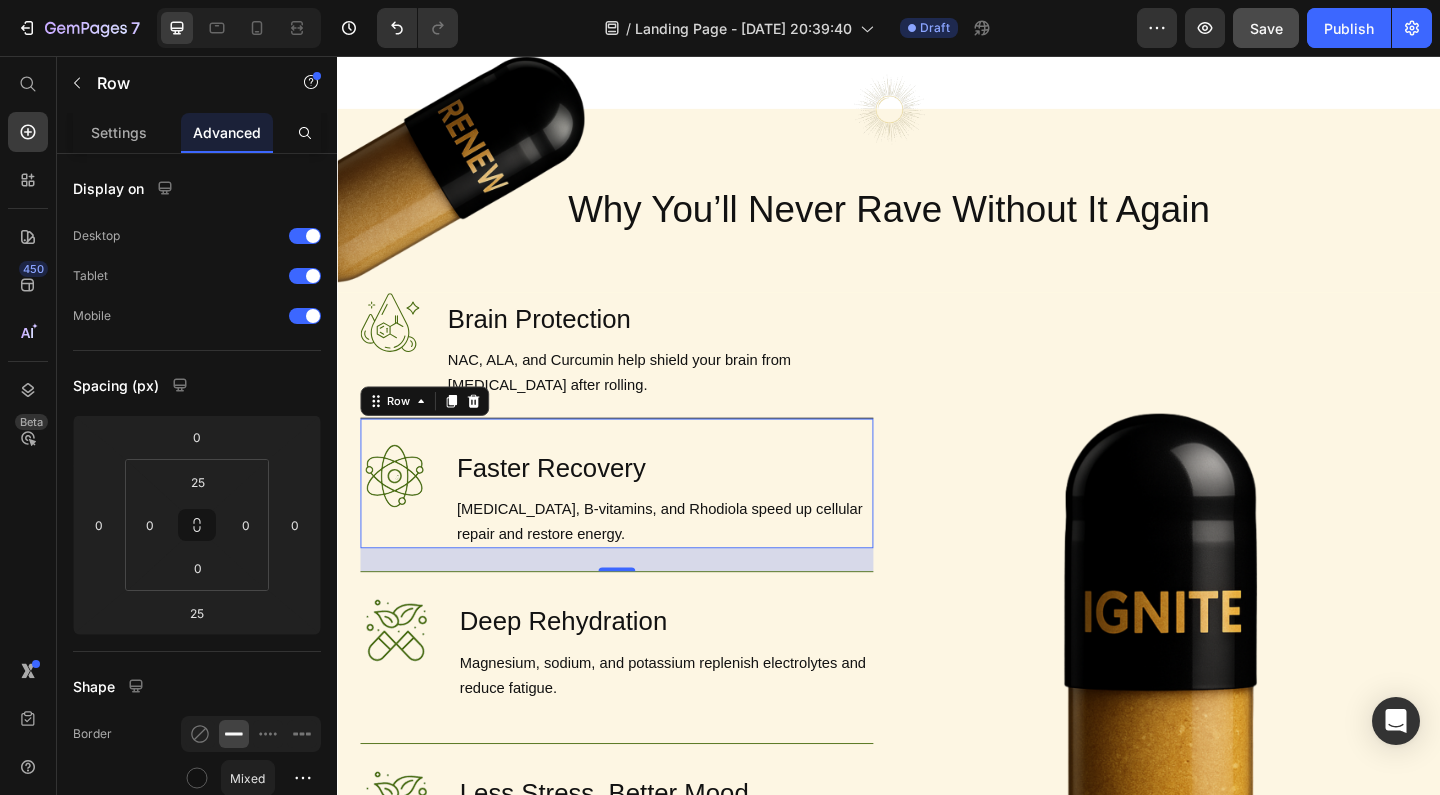 click on "NAC, ALA, and Curcumin help shield your brain from [MEDICAL_DATA] after rolling." at bounding box center (687, 400) 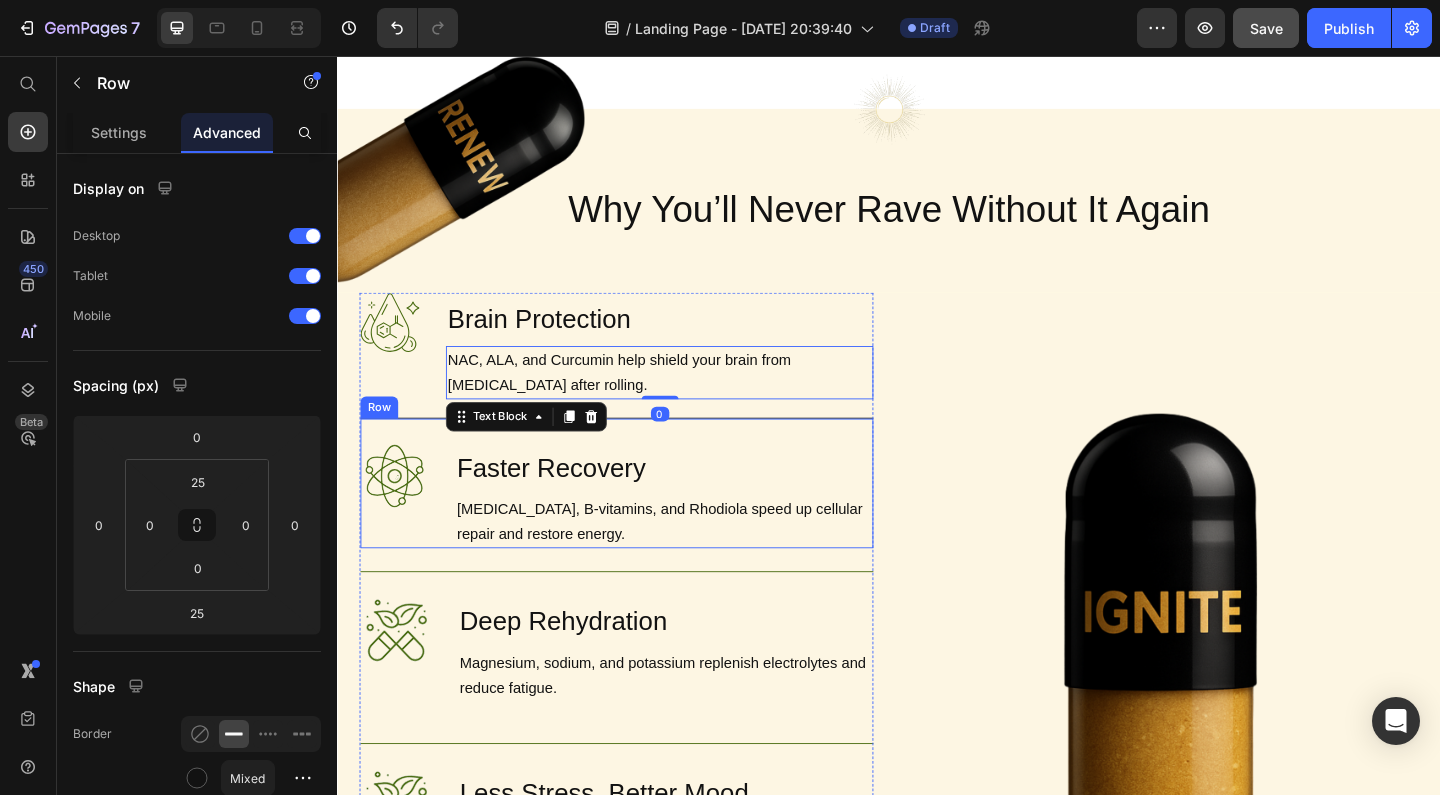 click on "Image Faster Recovery Heading [MEDICAL_DATA], B-vitamins, and Rhodiola speed up cellular repair and restore energy. Text Block Row" at bounding box center [641, 520] 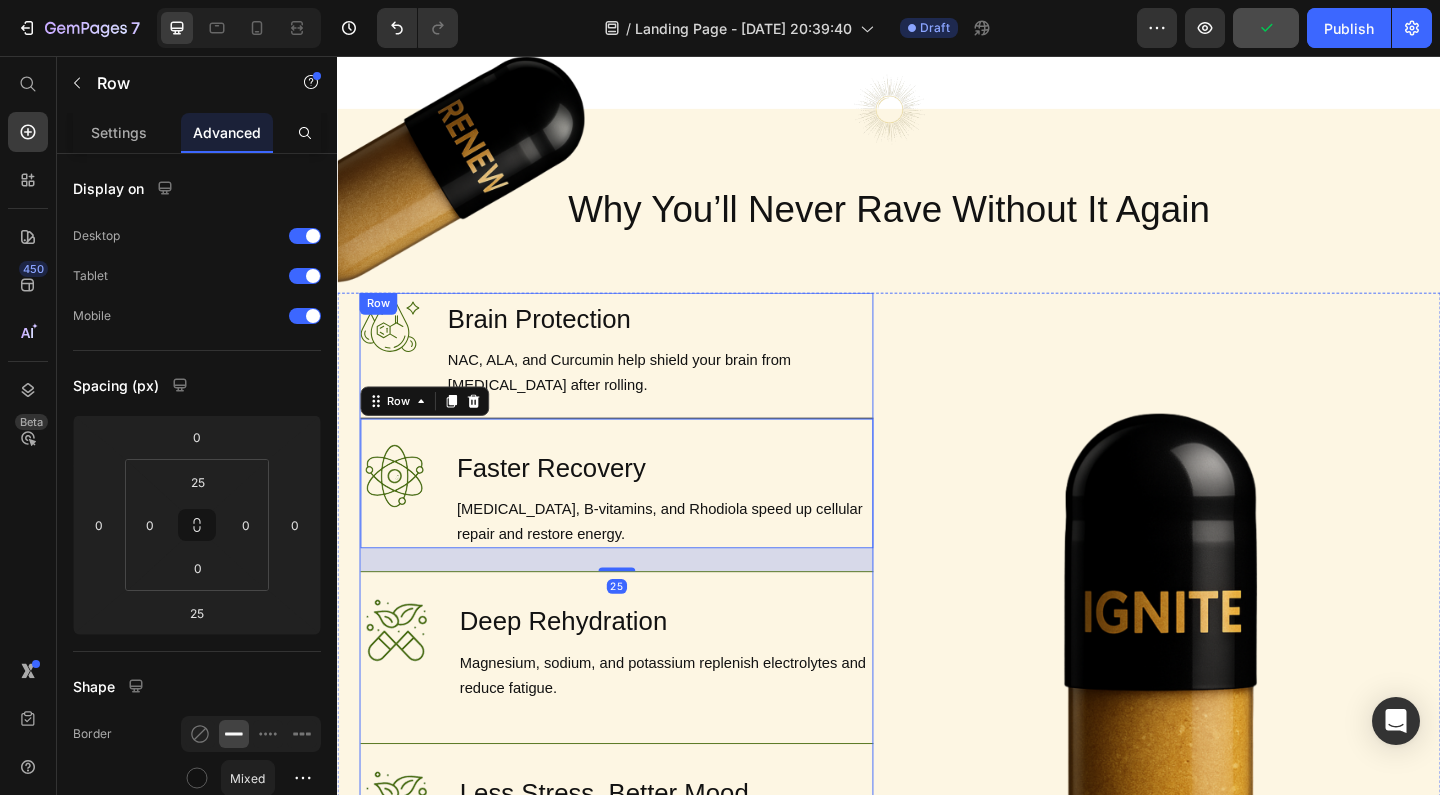 click on "Image Brain Protection Heading NAC, ALA, and Curcumin help shield your brain from [MEDICAL_DATA] after rolling. Text Block Row Image Faster Recovery Heading [MEDICAL_DATA], B-vitamins, and Rhodiola speed up cellular repair and restore energy. Text Block Row   25 Image Deep Rehydration Heading Magnesium, sodium, and potassium replenish electrolytes and reduce fatigue. Text Block Row Image Less Stress, Better Mood Heading Ashwagandha + B6 help regulate [MEDICAL_DATA] and support [MEDICAL_DATA] recovery. Text Block Row Image Powerful Post-Rave Sleep Heading [MEDICAL_DATA] + magnesium promote deep, restorative sleep so you wake up glowing. Text Block Row Try Gem 15 Button" at bounding box center (641, 776) 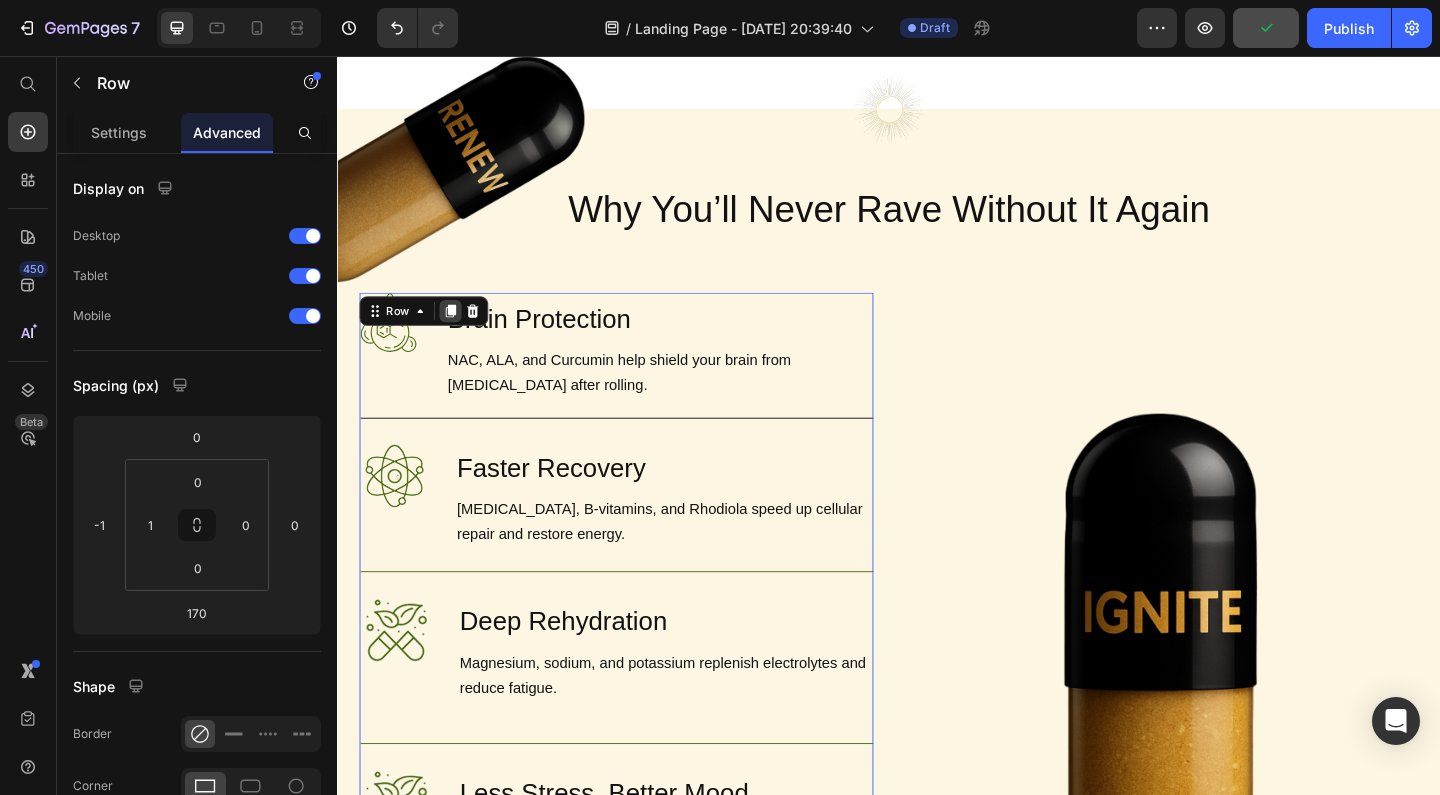 click 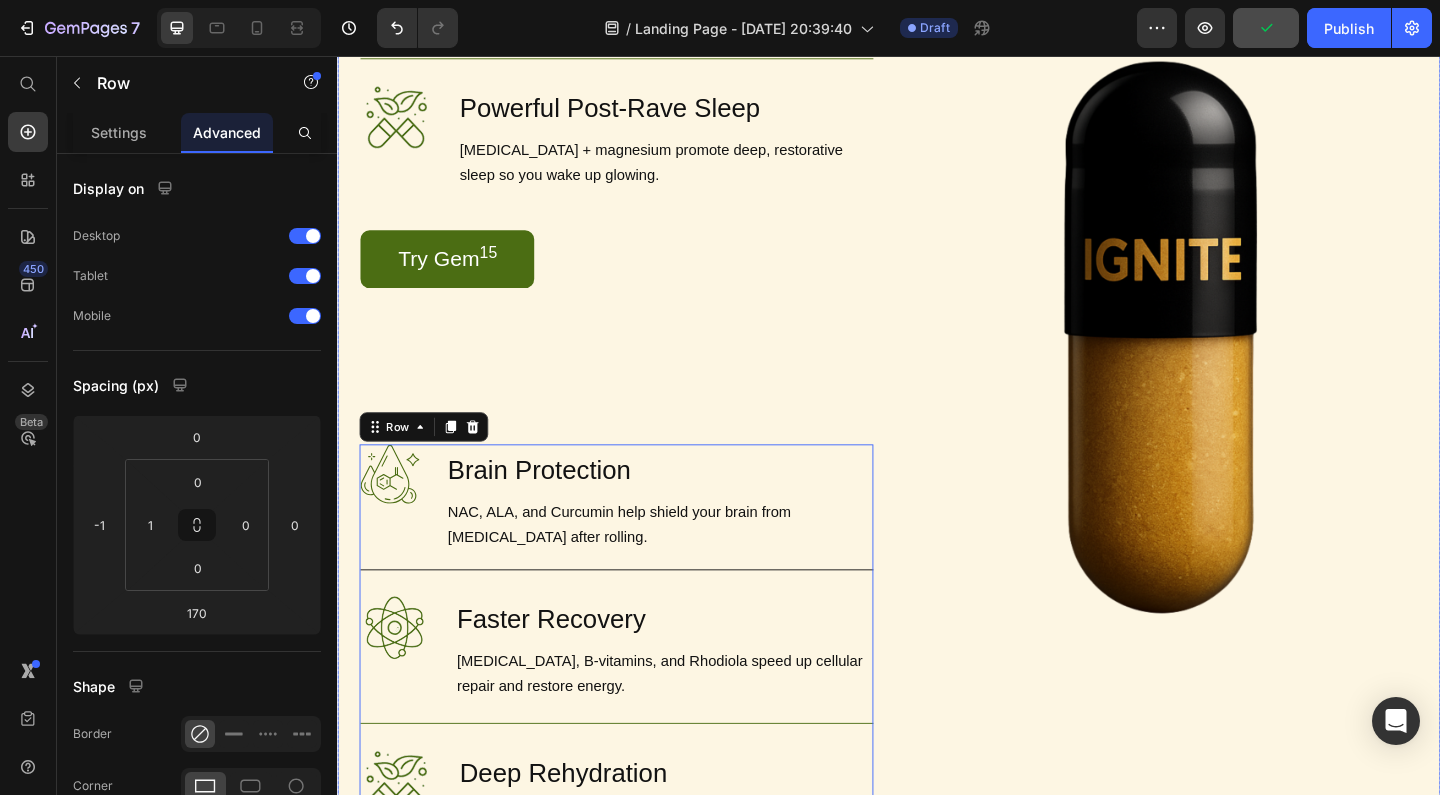 scroll, scrollTop: 1765, scrollLeft: 0, axis: vertical 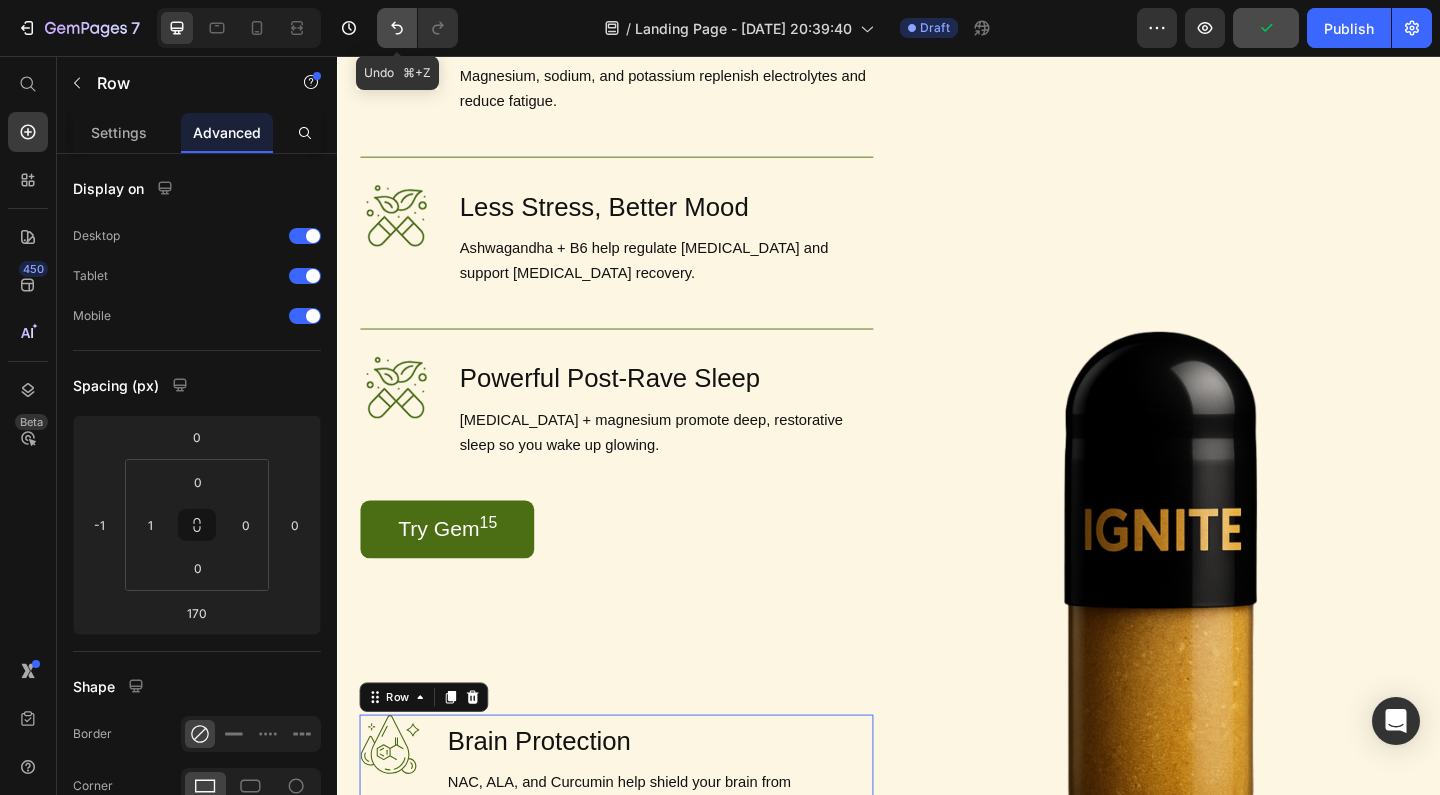 click 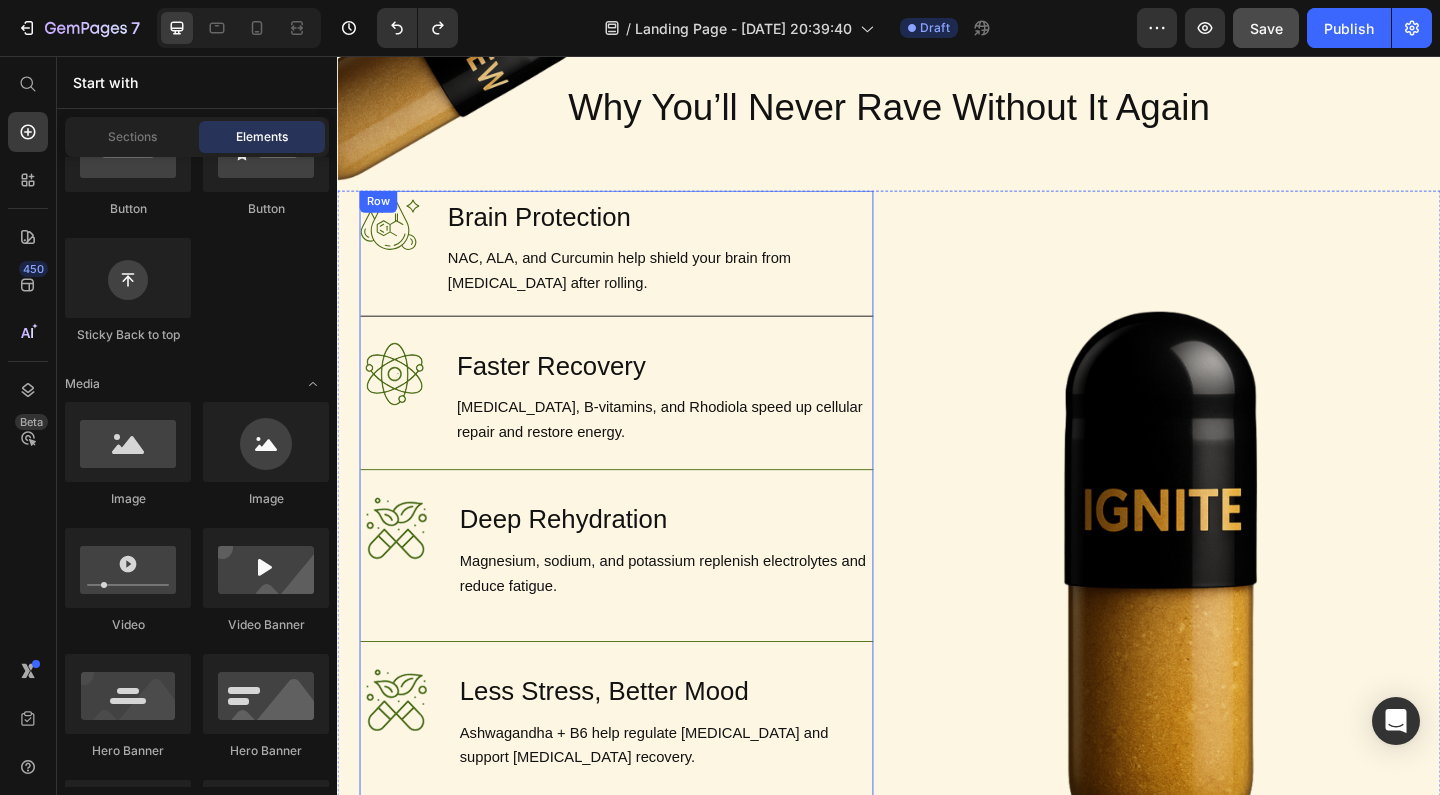 scroll, scrollTop: 1170, scrollLeft: 0, axis: vertical 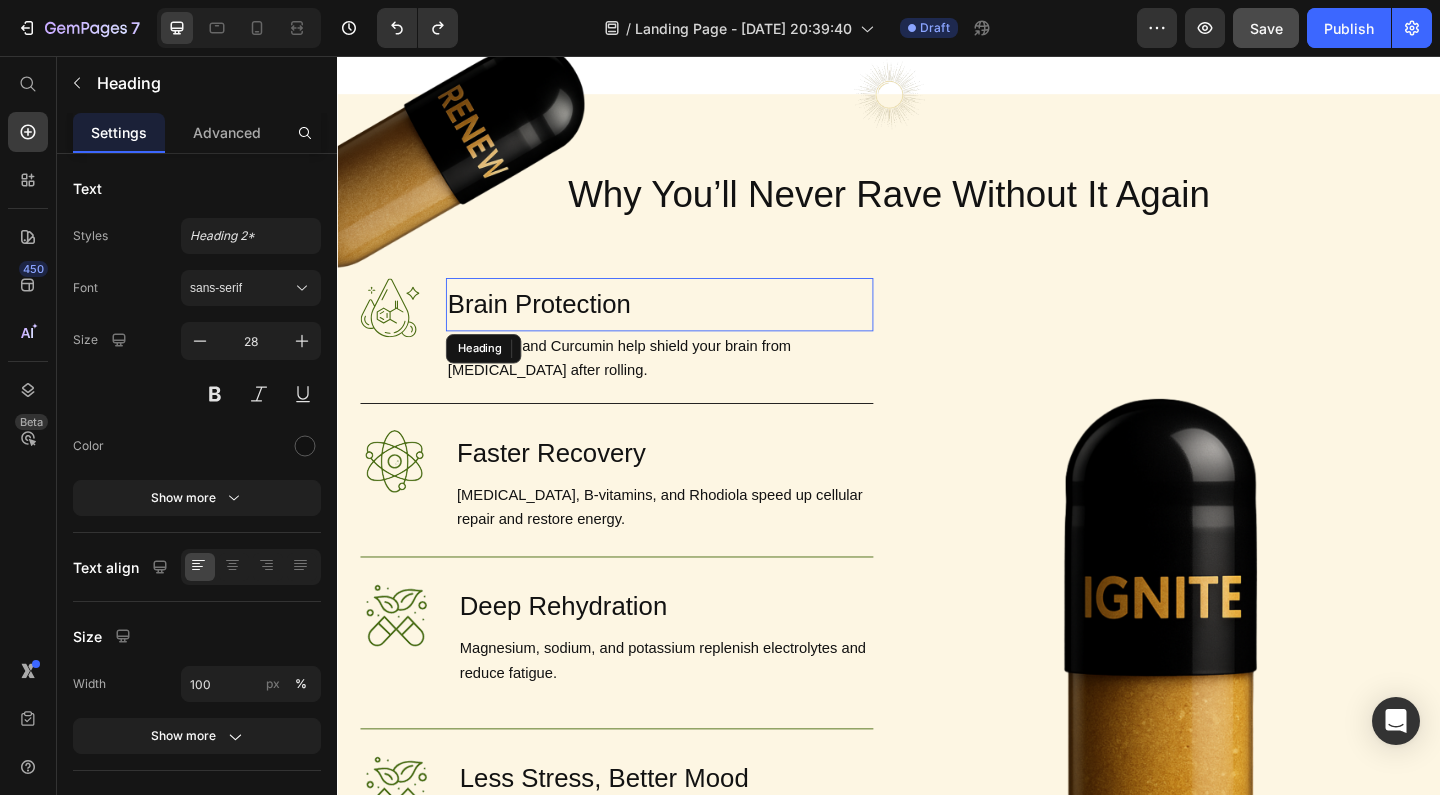 click on "Brain Protection" at bounding box center [687, 326] 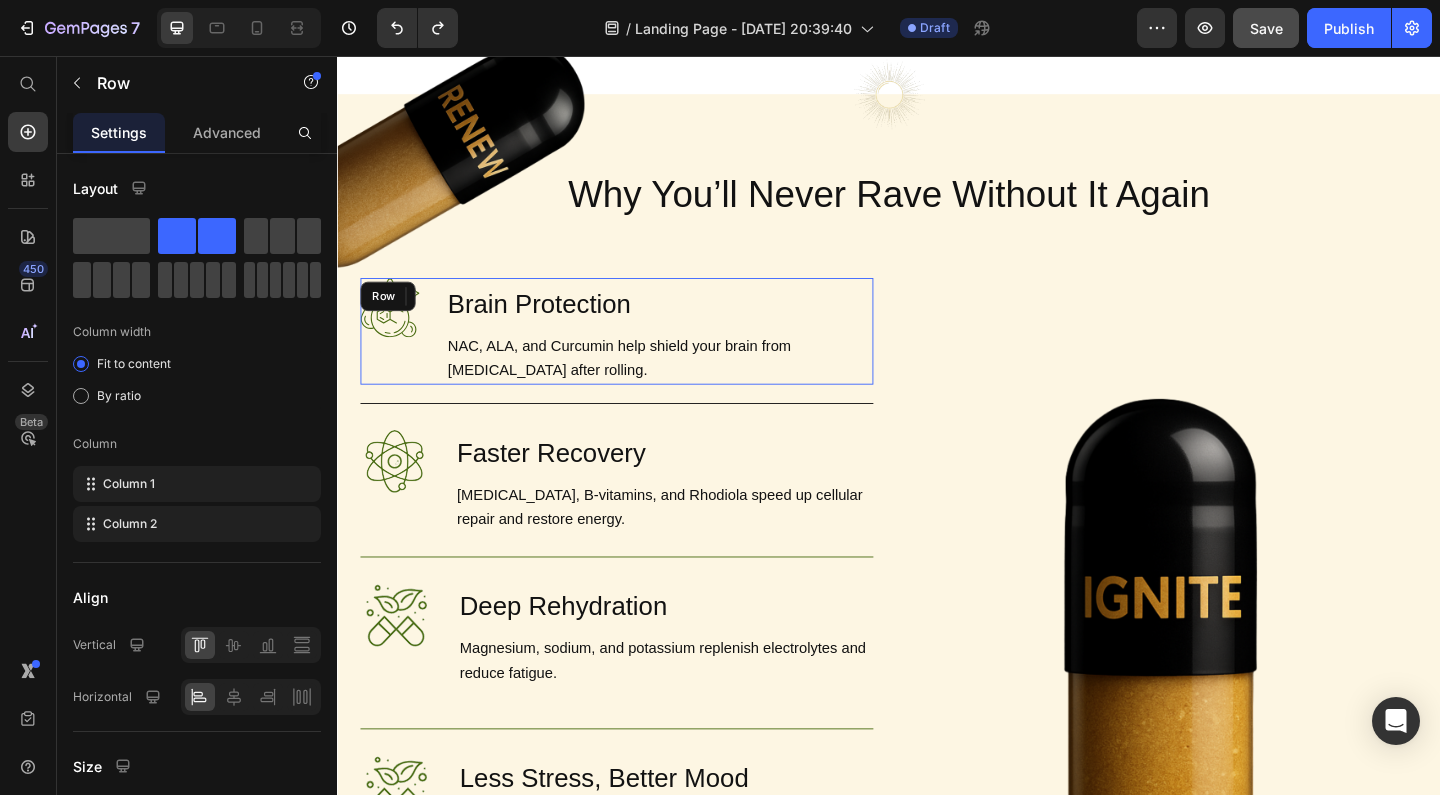 click on "Image" at bounding box center (394, 355) 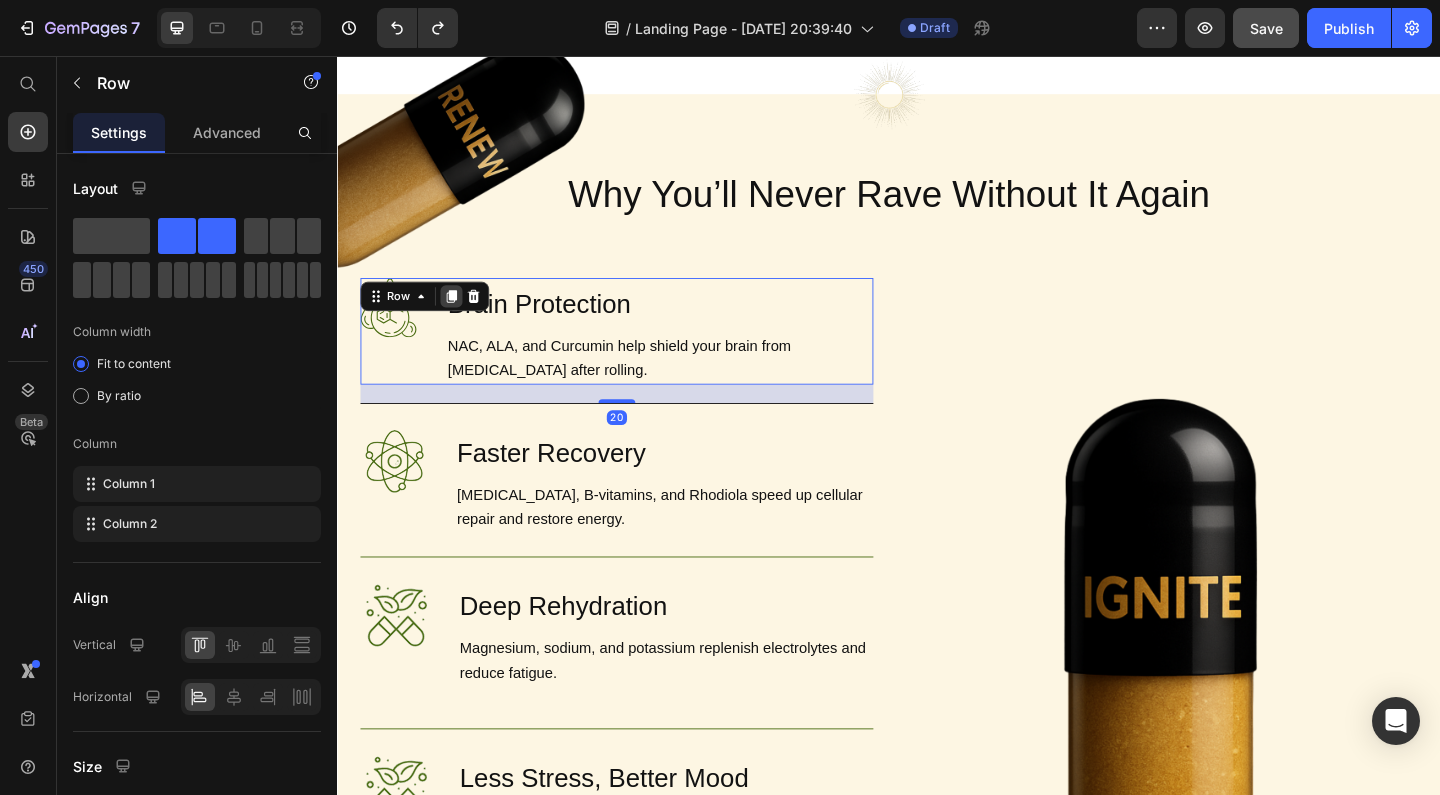click 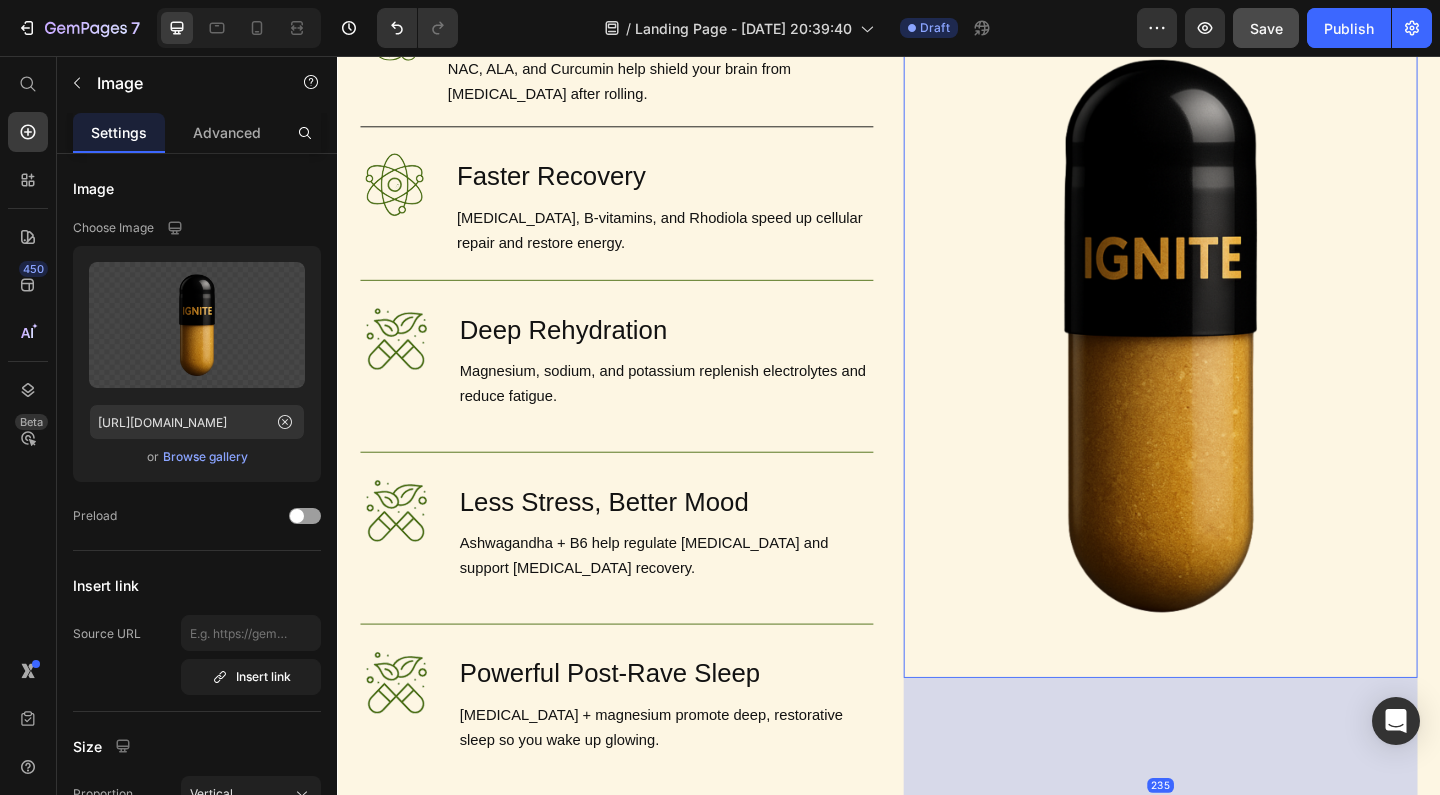 scroll, scrollTop: 1661, scrollLeft: 0, axis: vertical 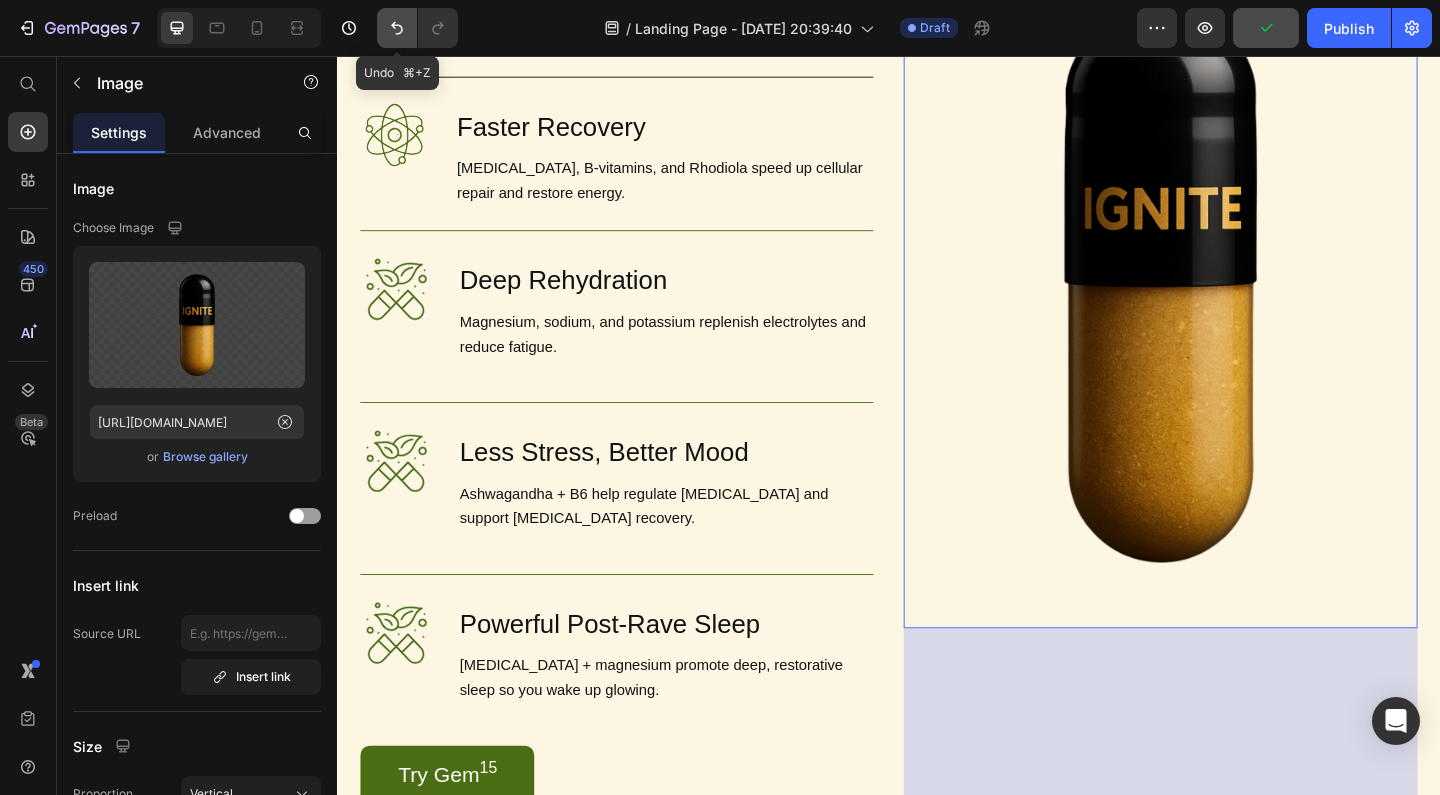 click 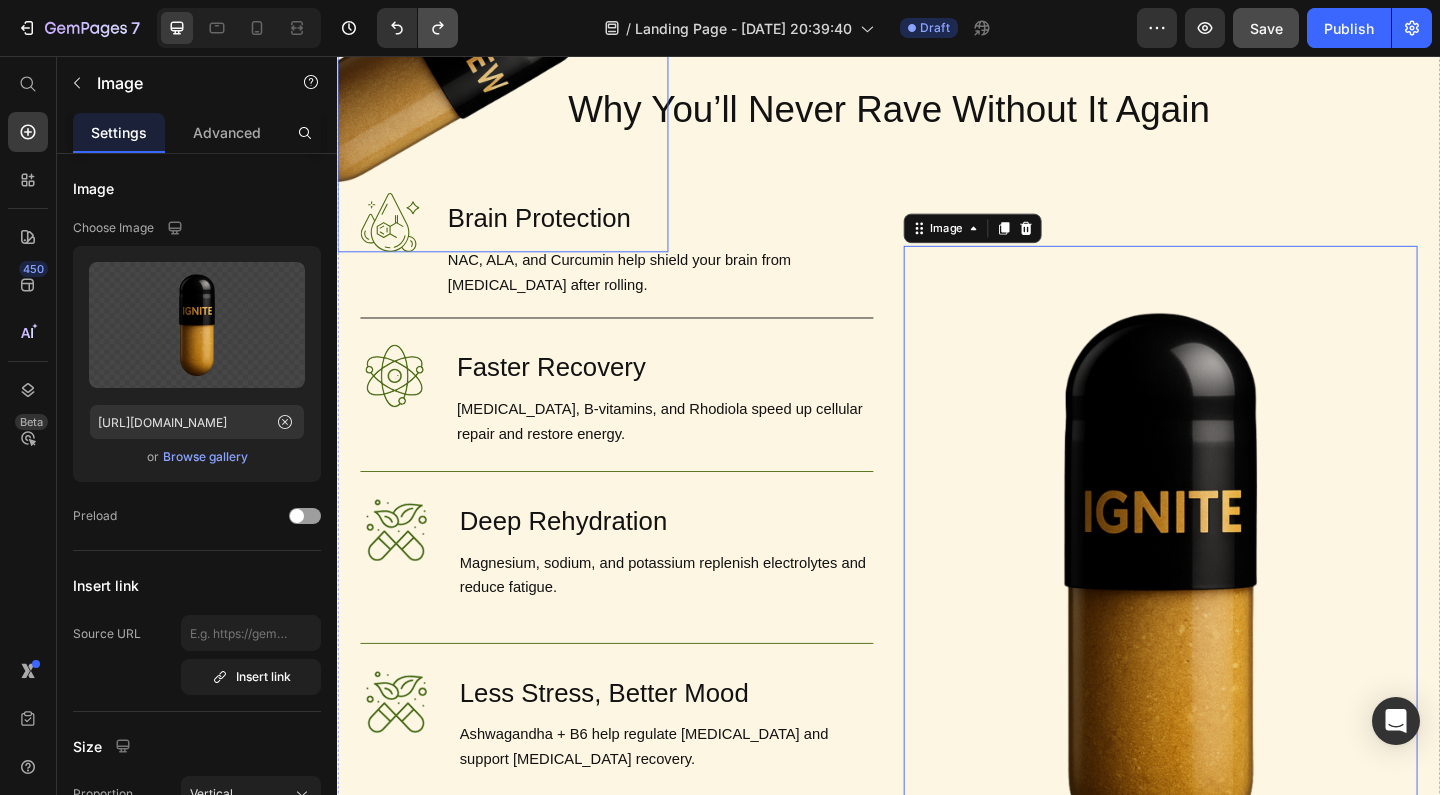 scroll, scrollTop: 1305, scrollLeft: 0, axis: vertical 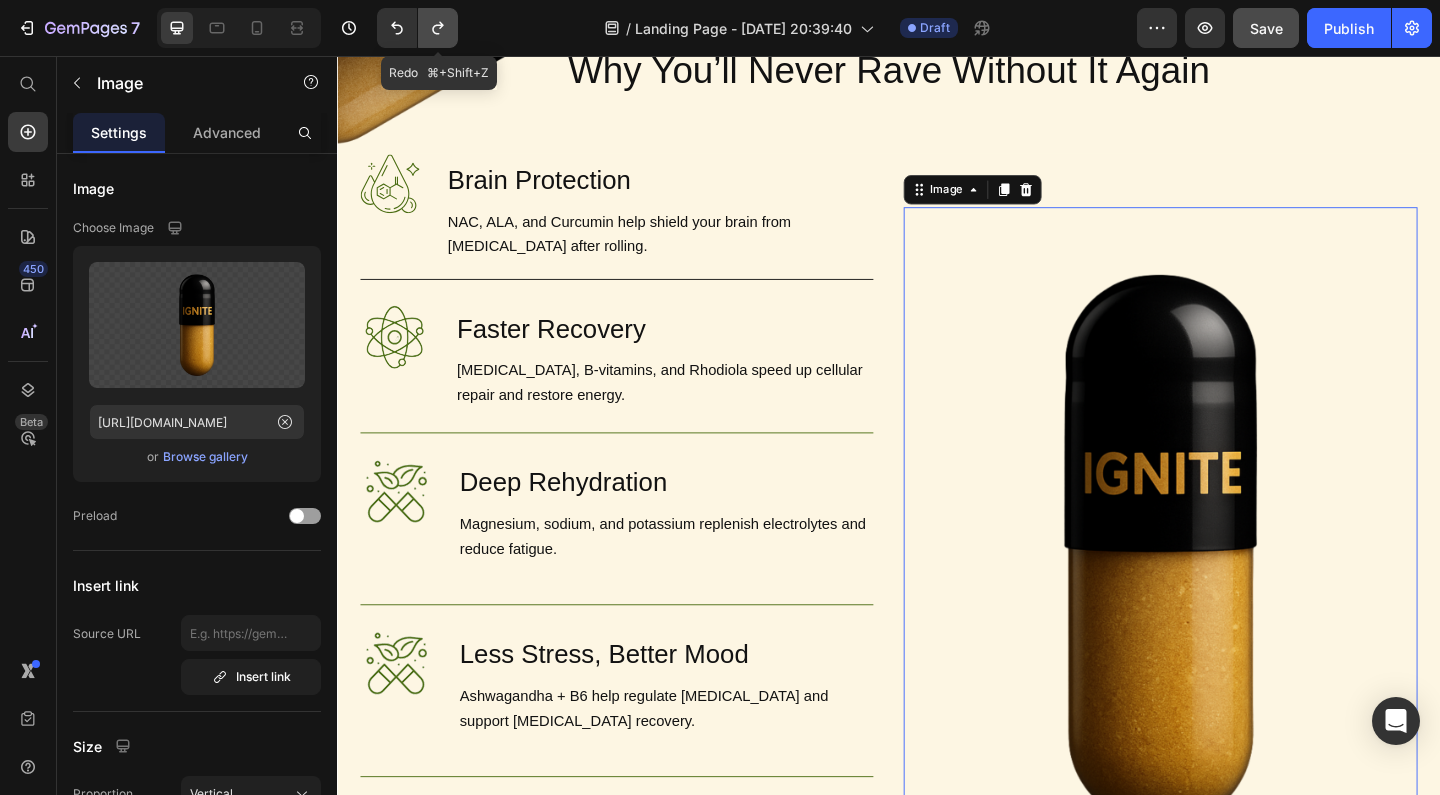 click 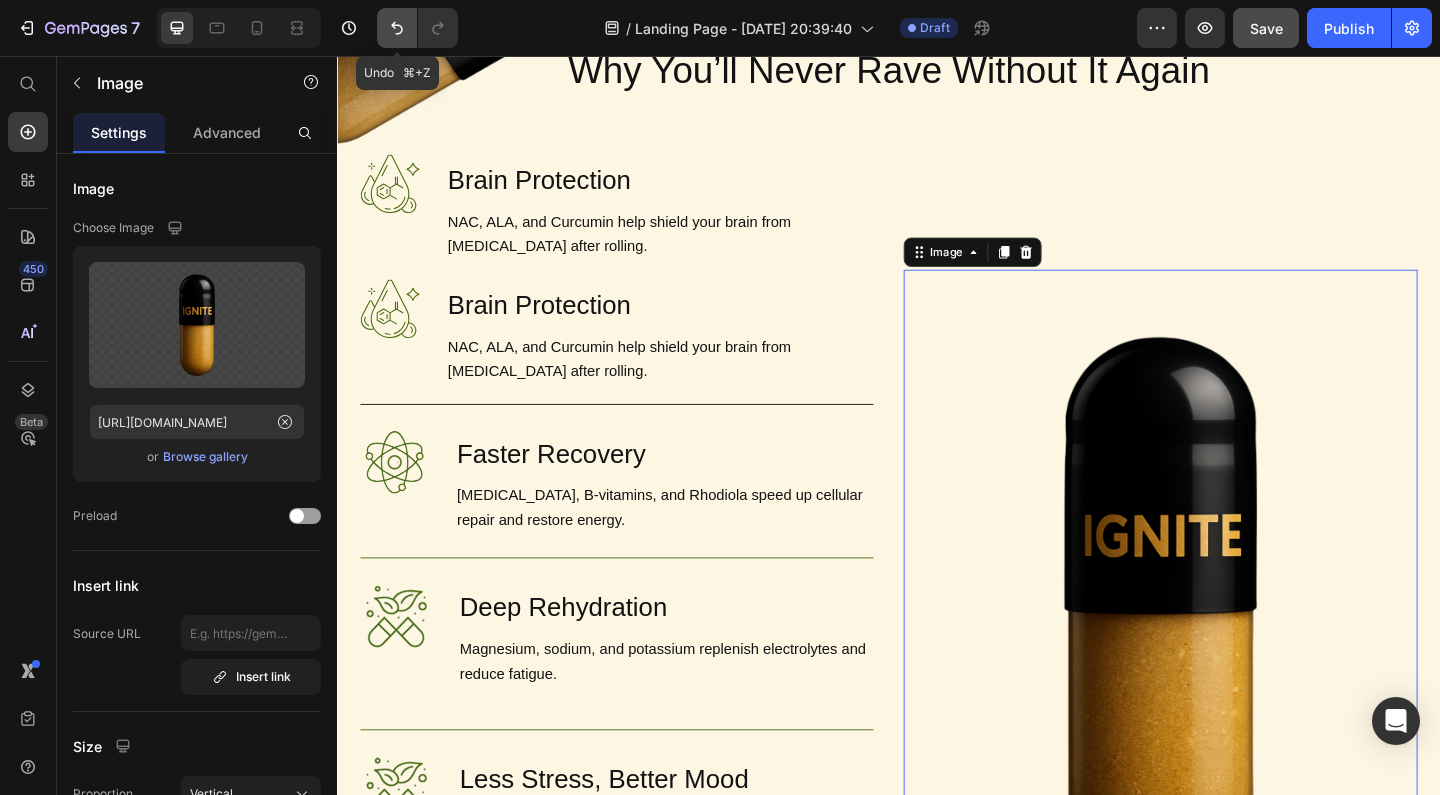 click 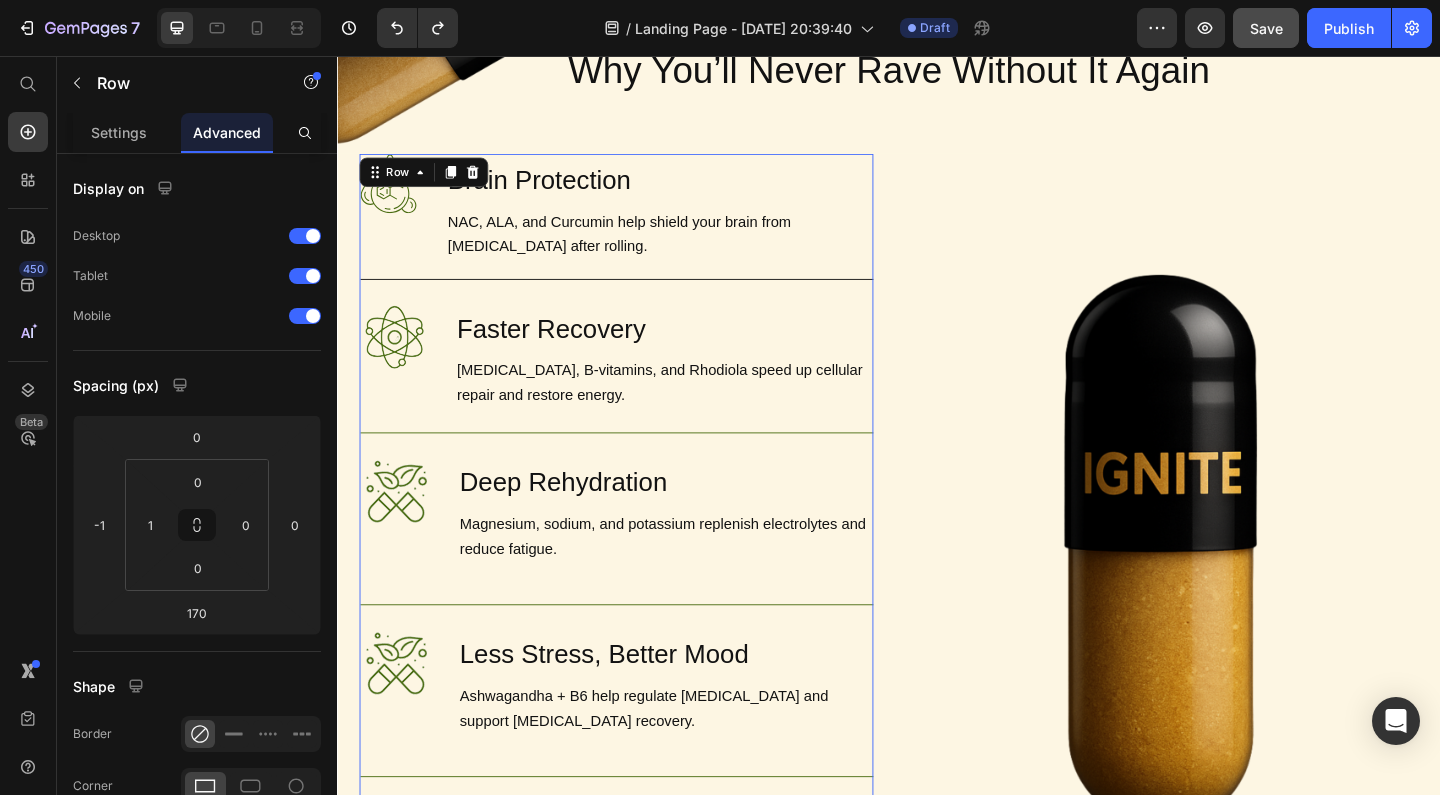 click on "Image Brain Protection Heading NAC, ALA, and Curcumin help shield your brain from [MEDICAL_DATA] after rolling. Text Block Row Image Faster Recovery Heading [MEDICAL_DATA], B-vitamins, and Rhodiola speed up cellular repair and restore energy. Text Block Row Image Deep Rehydration Heading Magnesium, sodium, and potassium replenish electrolytes and reduce fatigue. Text Block Row Image Less Stress, Better Mood Heading Ashwagandha + B6 help regulate [MEDICAL_DATA] and support [MEDICAL_DATA] recovery. Text Block Row Image Powerful Post-Rave Sleep Heading [MEDICAL_DATA] + magnesium promote deep, restorative sleep so you wake up glowing. Text Block Row Try Gem 15 Button" at bounding box center [641, 625] 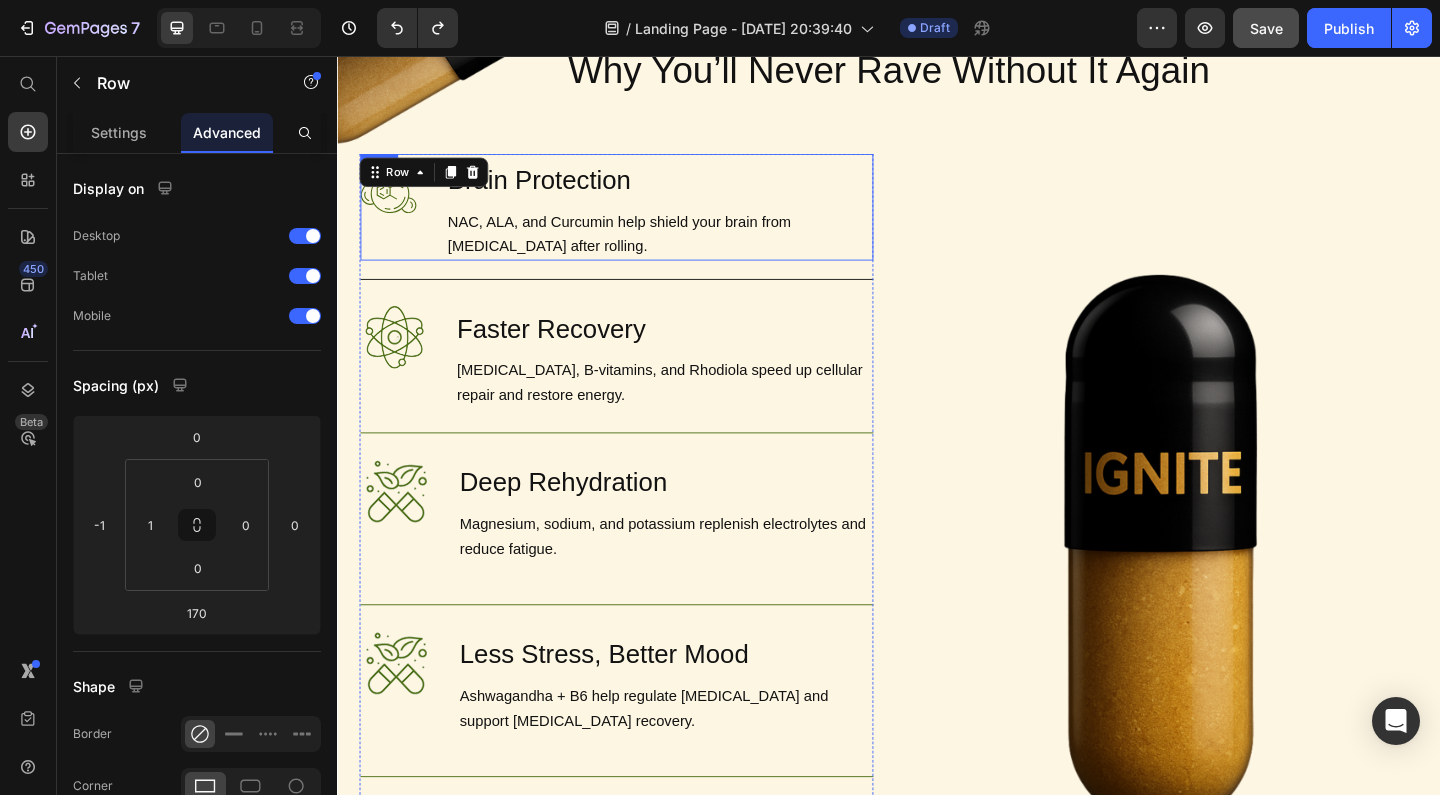 click on "Image Brain Protection Heading NAC, ALA, and Curcumin help shield your brain from [MEDICAL_DATA] after rolling. Text Block Row" at bounding box center [641, 220] 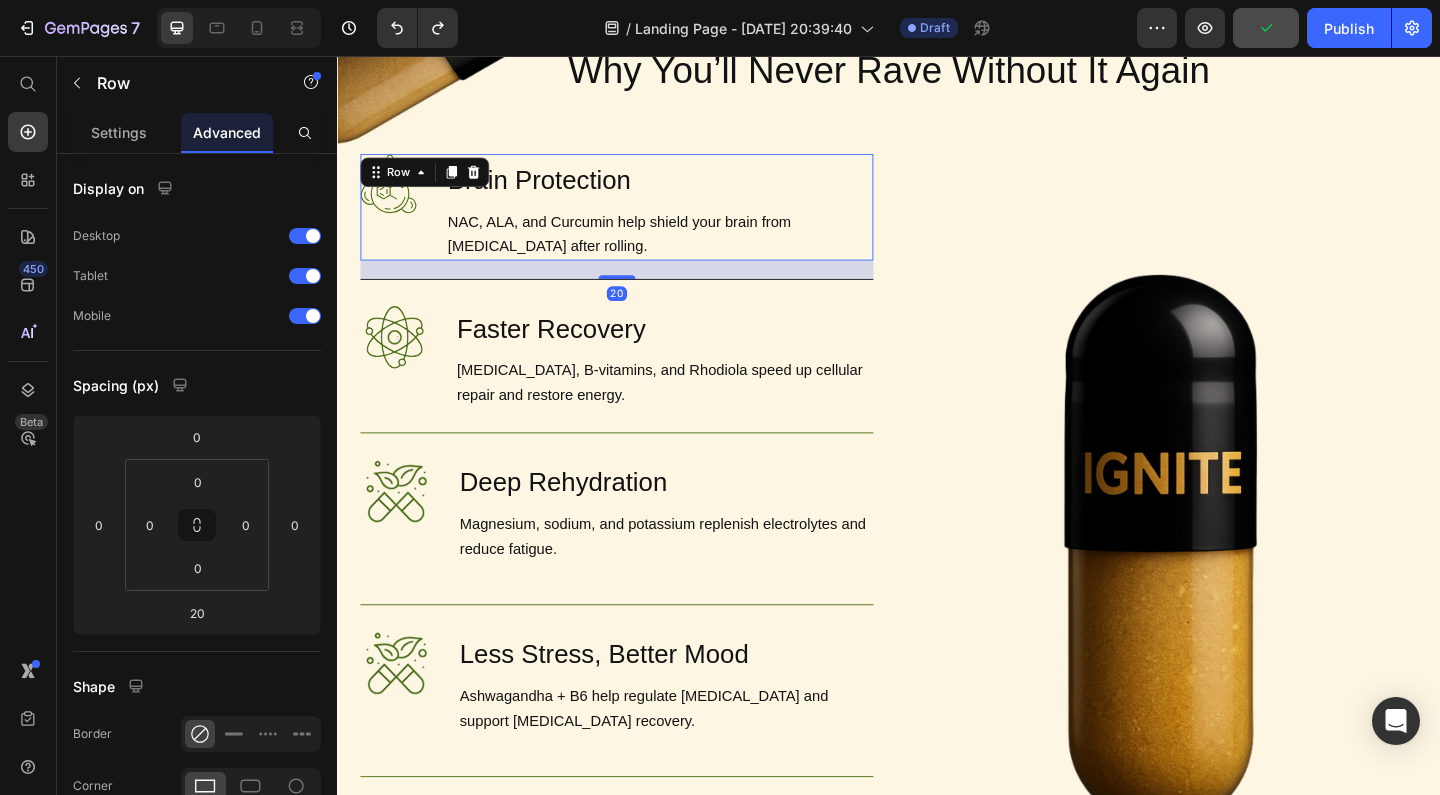 click on "20" at bounding box center [641, 288] 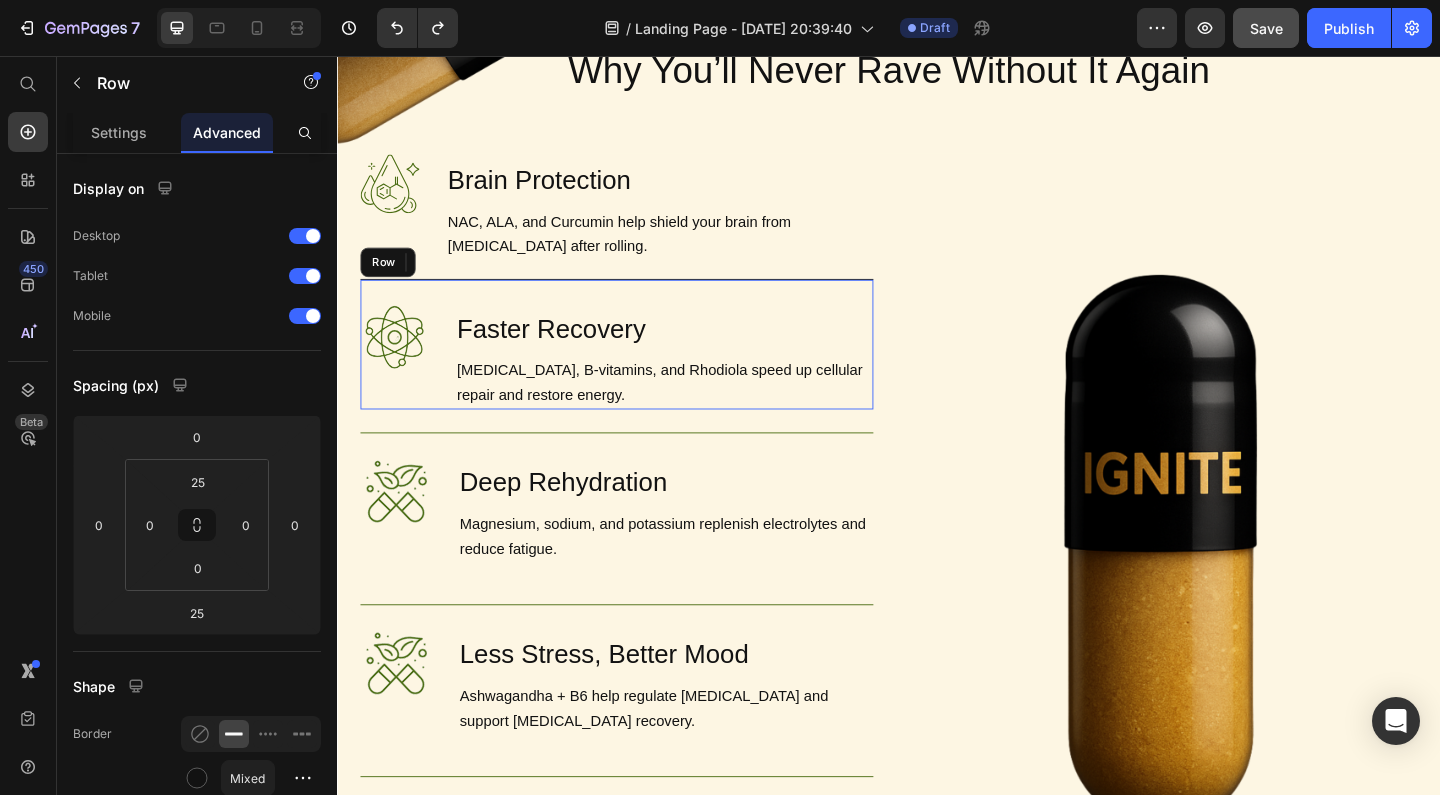click on "Image Faster Recovery Heading [MEDICAL_DATA], B-vitamins, and Rhodiola speed up cellular repair and restore energy. Text Block Row" at bounding box center (641, 369) 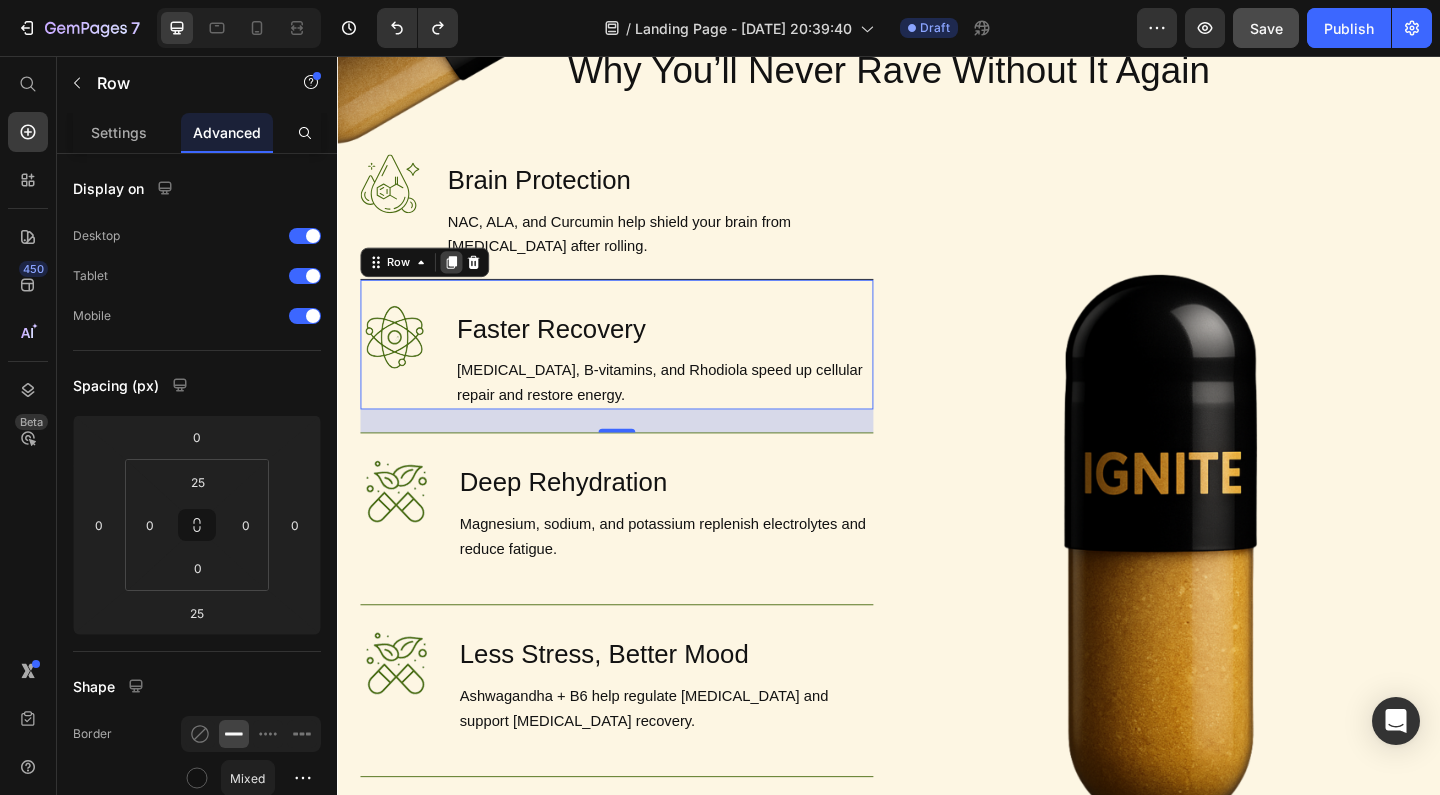 click 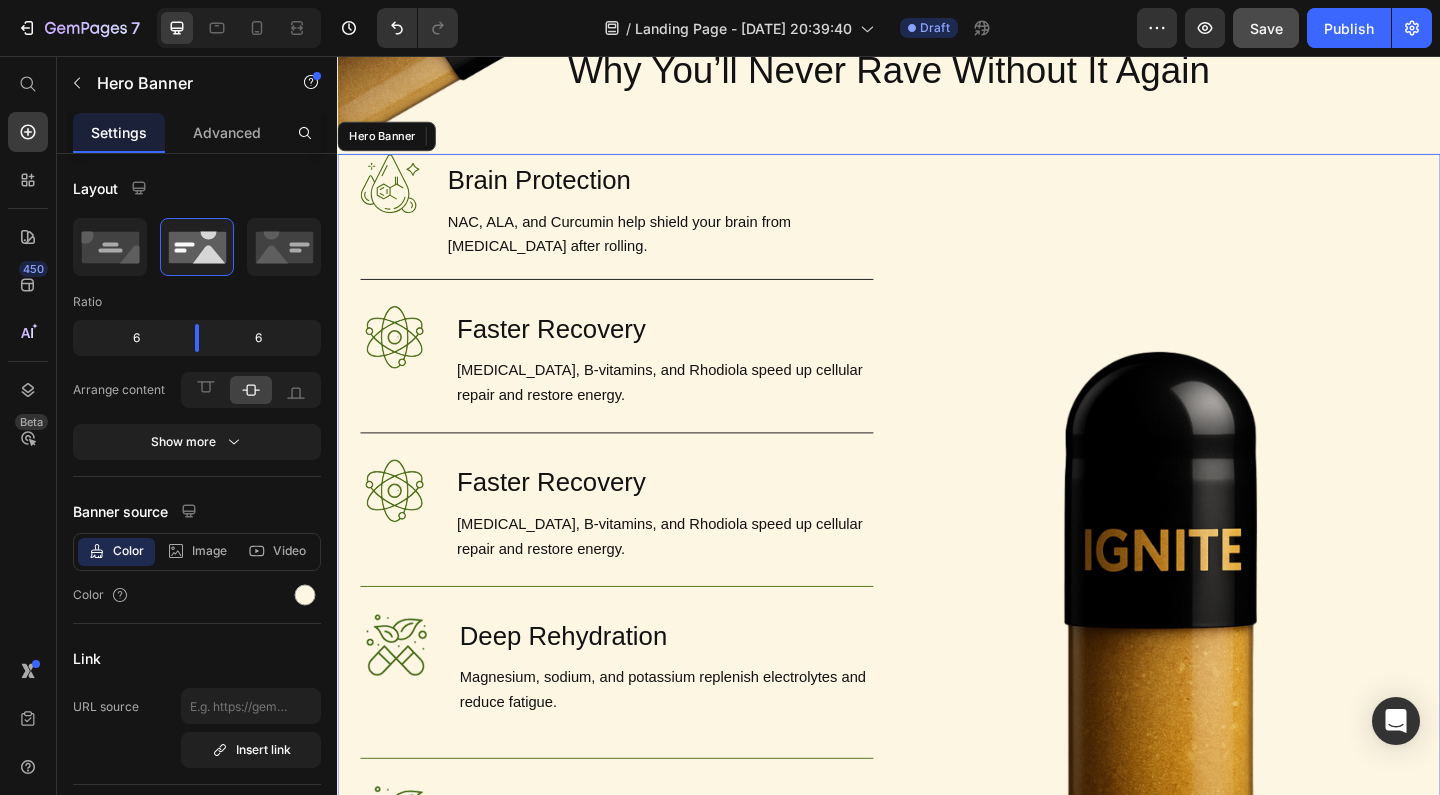 click on "Image" at bounding box center (1232, 794) 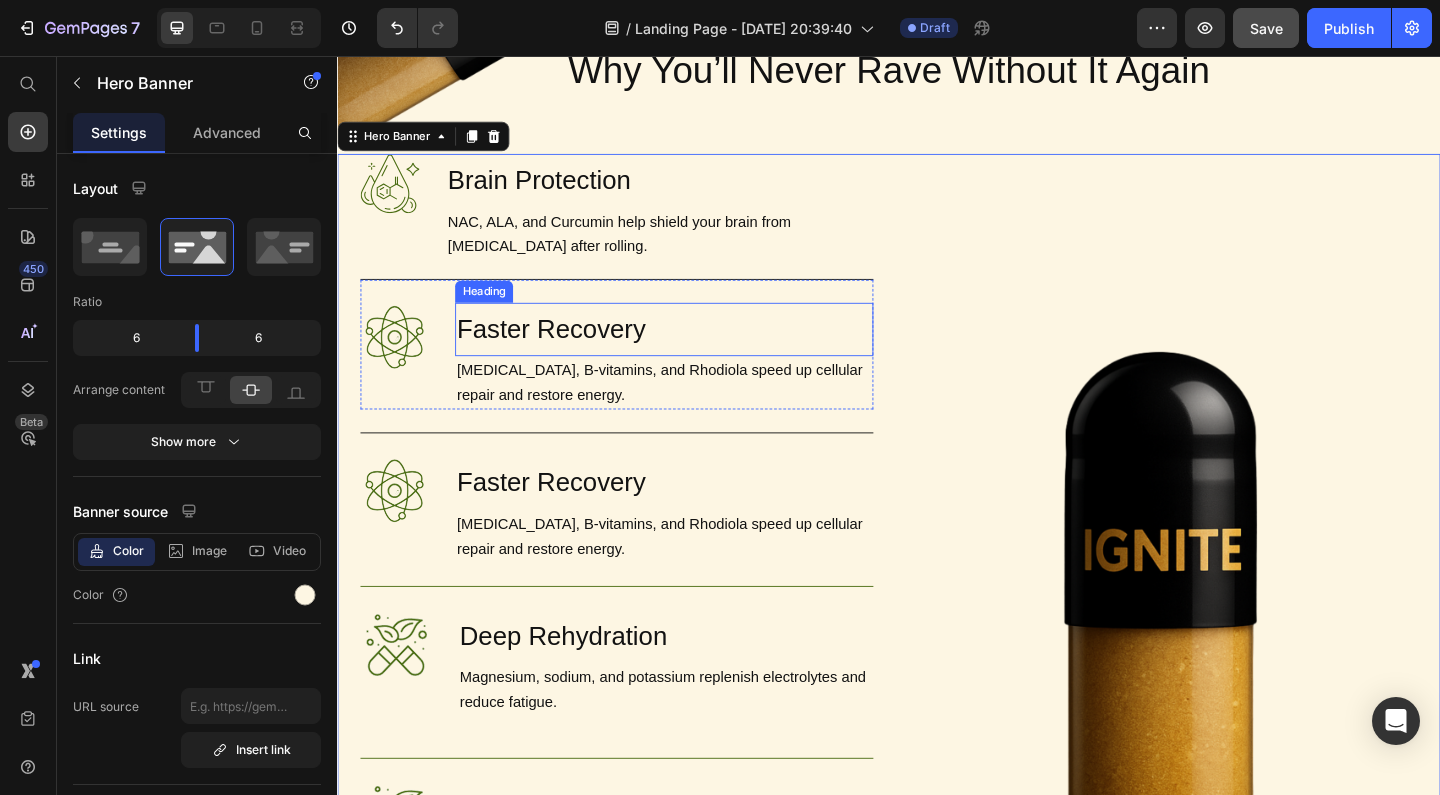 click on "Faster Recovery" at bounding box center (692, 353) 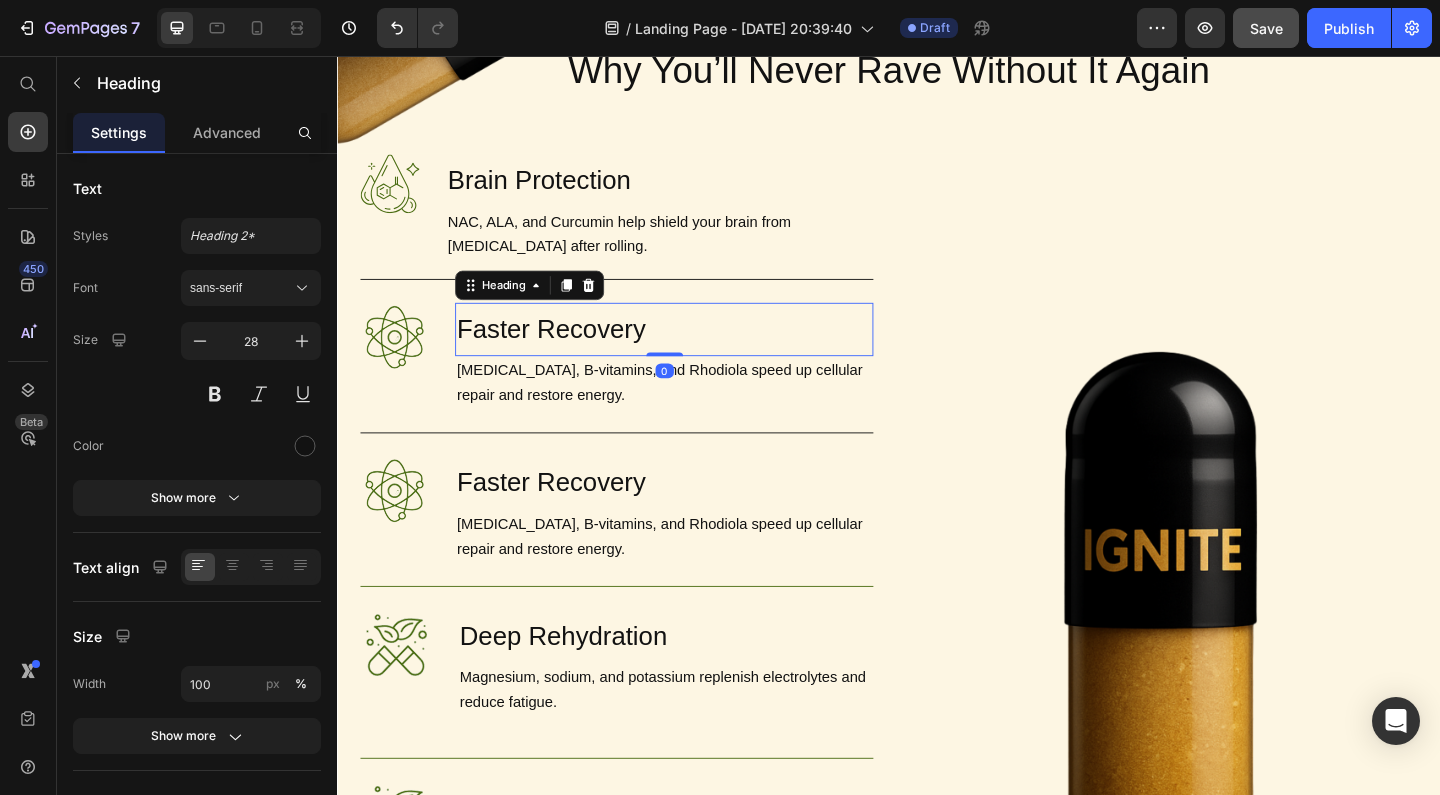 click on "Faster Recovery" at bounding box center [692, 353] 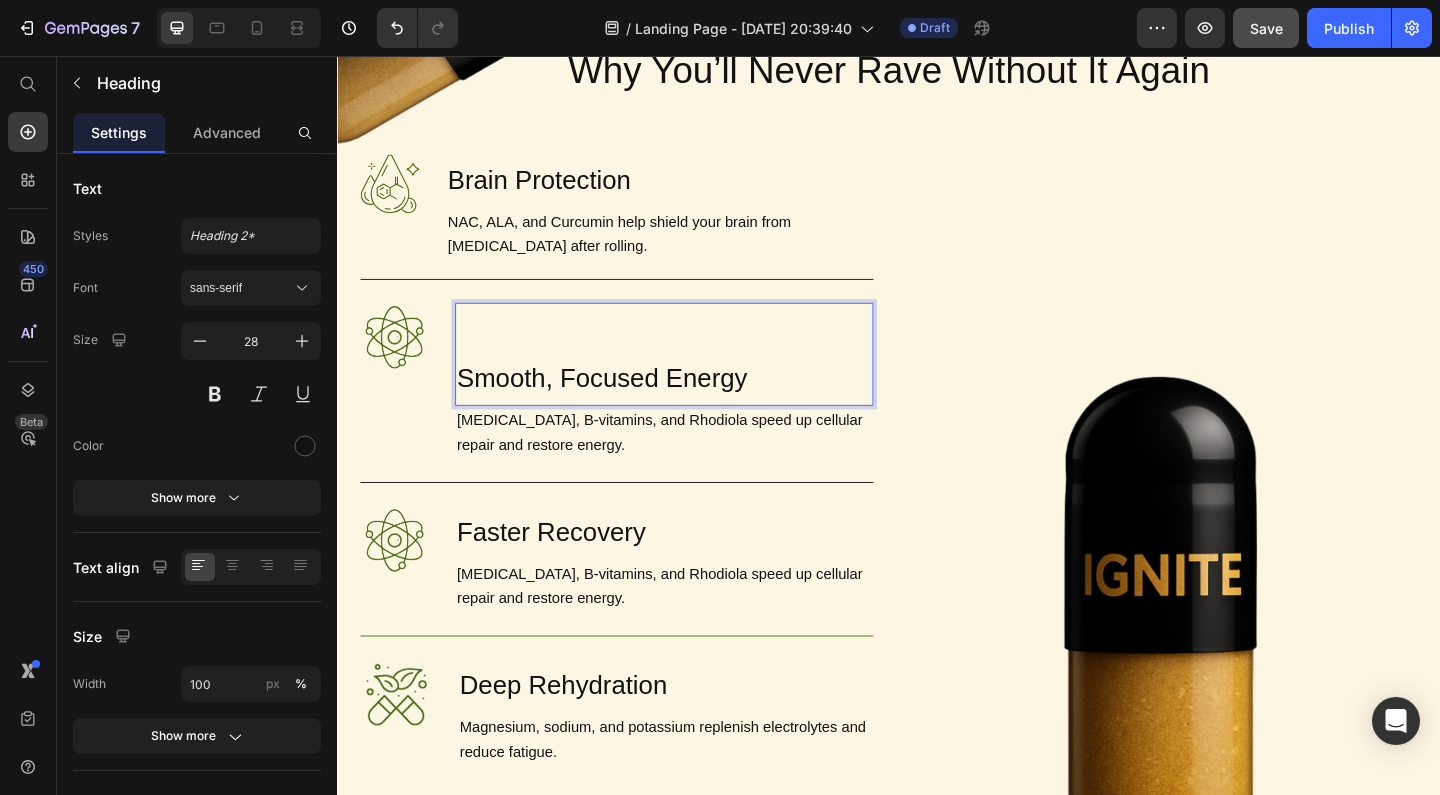 click on "Smooth, Focused Energy" at bounding box center (692, 407) 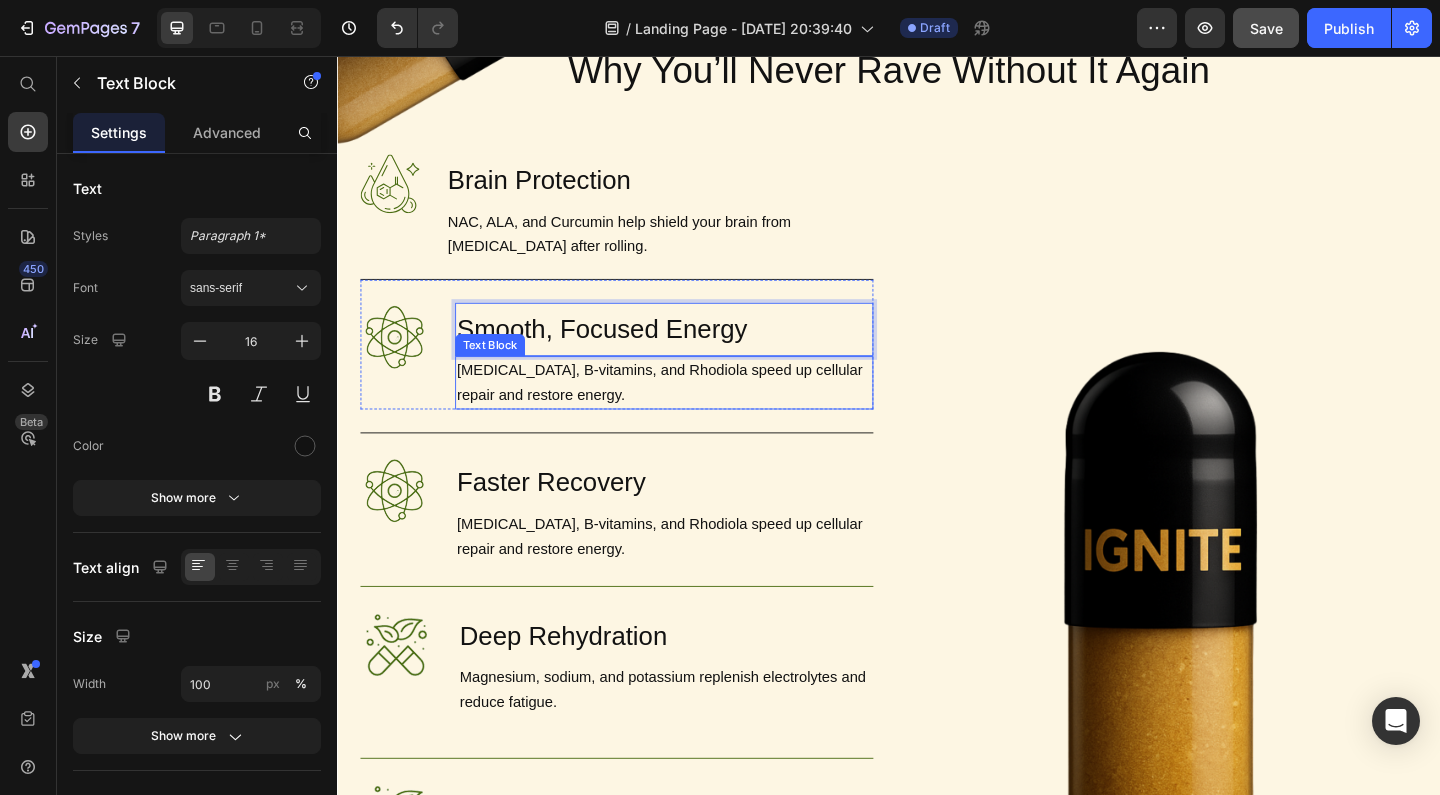 click on "[MEDICAL_DATA], B-vitamins, and Rhodiola speed up cellular repair and restore energy." at bounding box center (692, 411) 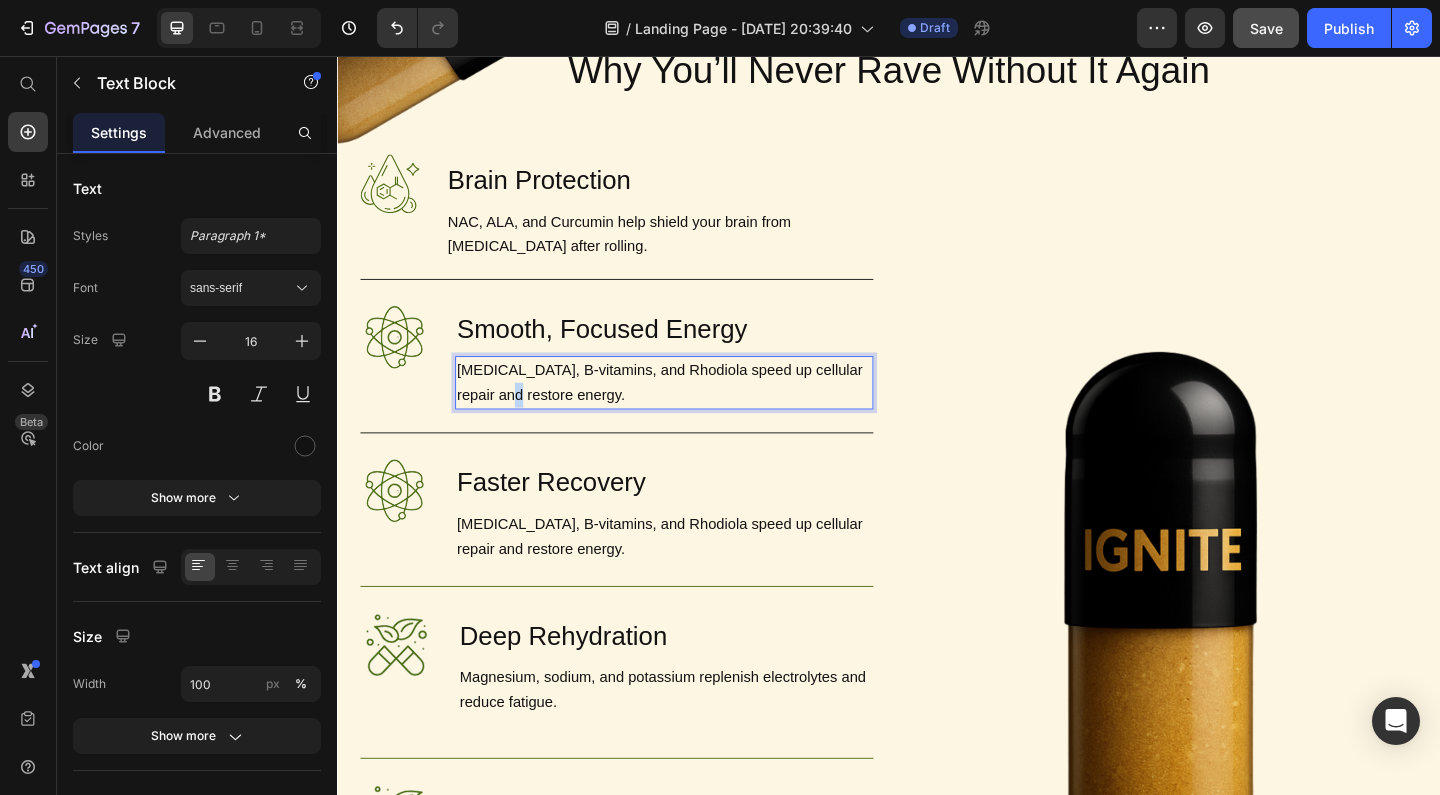 click on "[MEDICAL_DATA], B-vitamins, and Rhodiola speed up cellular repair and restore energy." at bounding box center [692, 411] 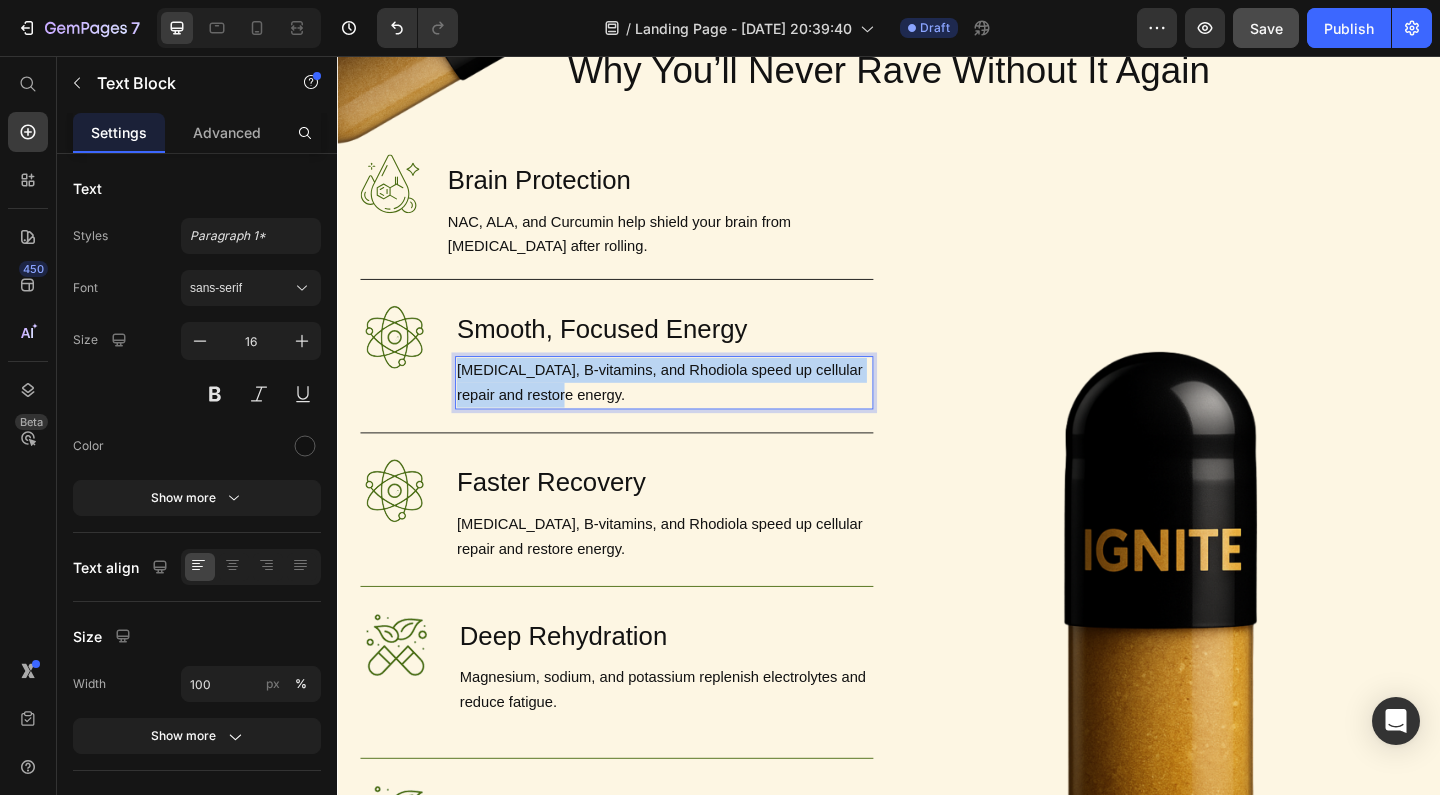 click on "[MEDICAL_DATA], B-vitamins, and Rhodiola speed up cellular repair and restore energy." at bounding box center [692, 411] 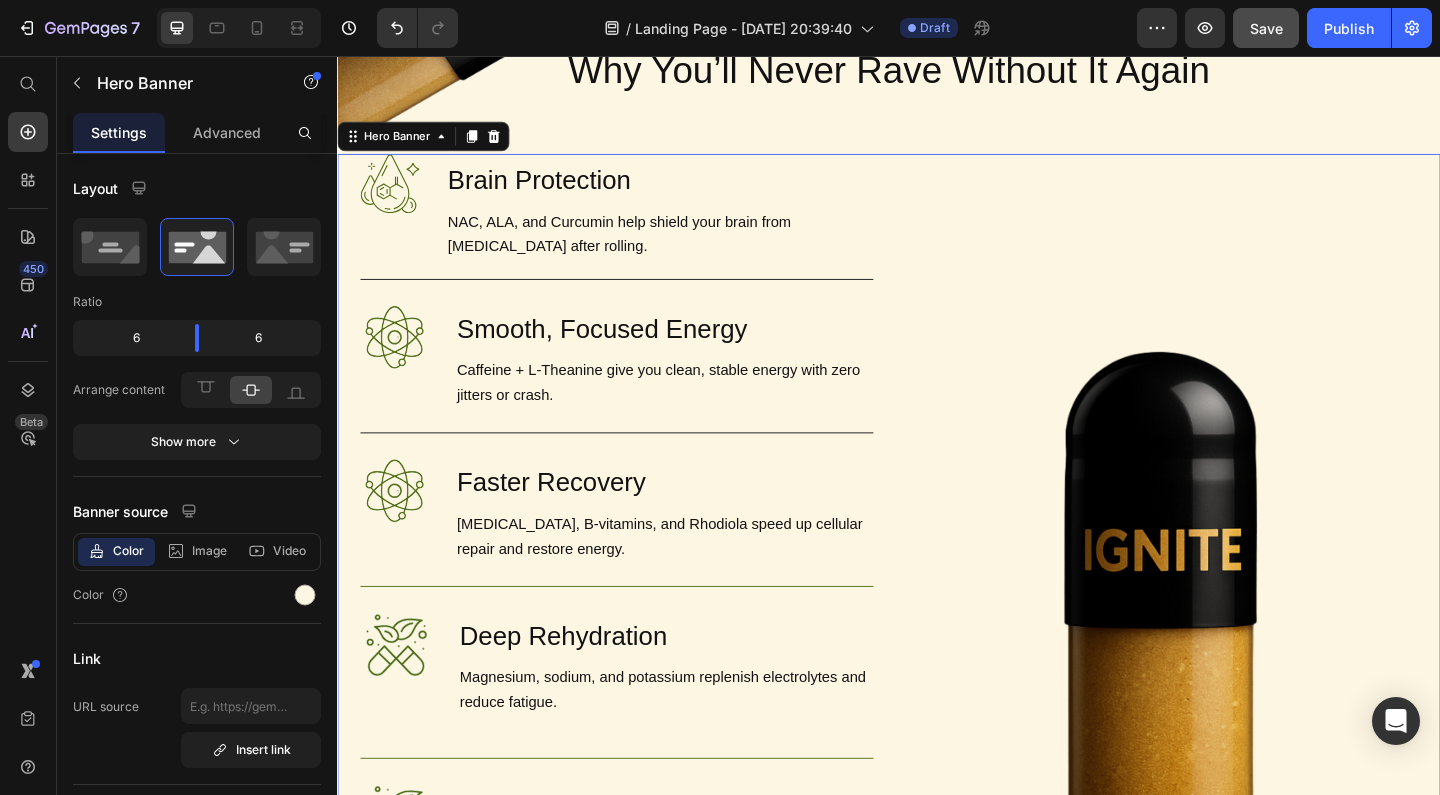 click on "Image Brain Protection Heading NAC, ALA, and Curcumin help shield your brain from [MEDICAL_DATA] after rolling. Text Block Row Image Smooth, Focused Energy Heading Caffeine + L-Theanine give you clean, stable energy with zero jitters or crash. Text Block Row Image Faster Recovery Heading [MEDICAL_DATA], B-vitamins, and Rhodiola speed up cellular repair and restore energy. Text Block Row Image Deep Rehydration Heading Magnesium, sodium, and potassium replenish electrolytes and reduce fatigue. Text Block Row Image Less Stress, Better Mood Heading Ashwagandha + B6 help regulate [MEDICAL_DATA] and support [MEDICAL_DATA] recovery. Text Block Row Image Powerful Post-Rave Sleep Heading [MEDICAL_DATA] + magnesium promote deep, restorative sleep so you wake up glowing. Text Block Row Try Gem 15 Button Row Image" at bounding box center (937, 795) 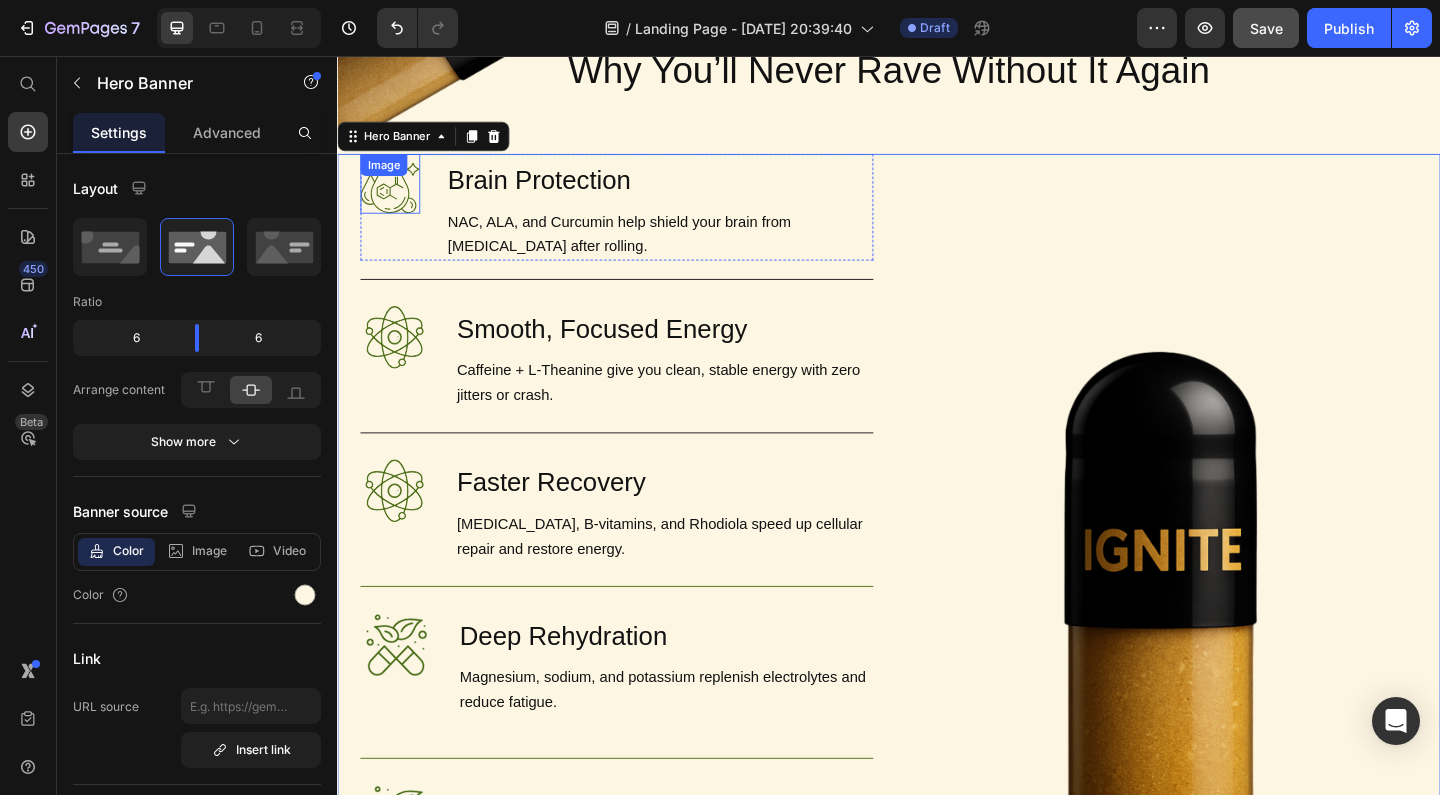 click at bounding box center [394, 194] 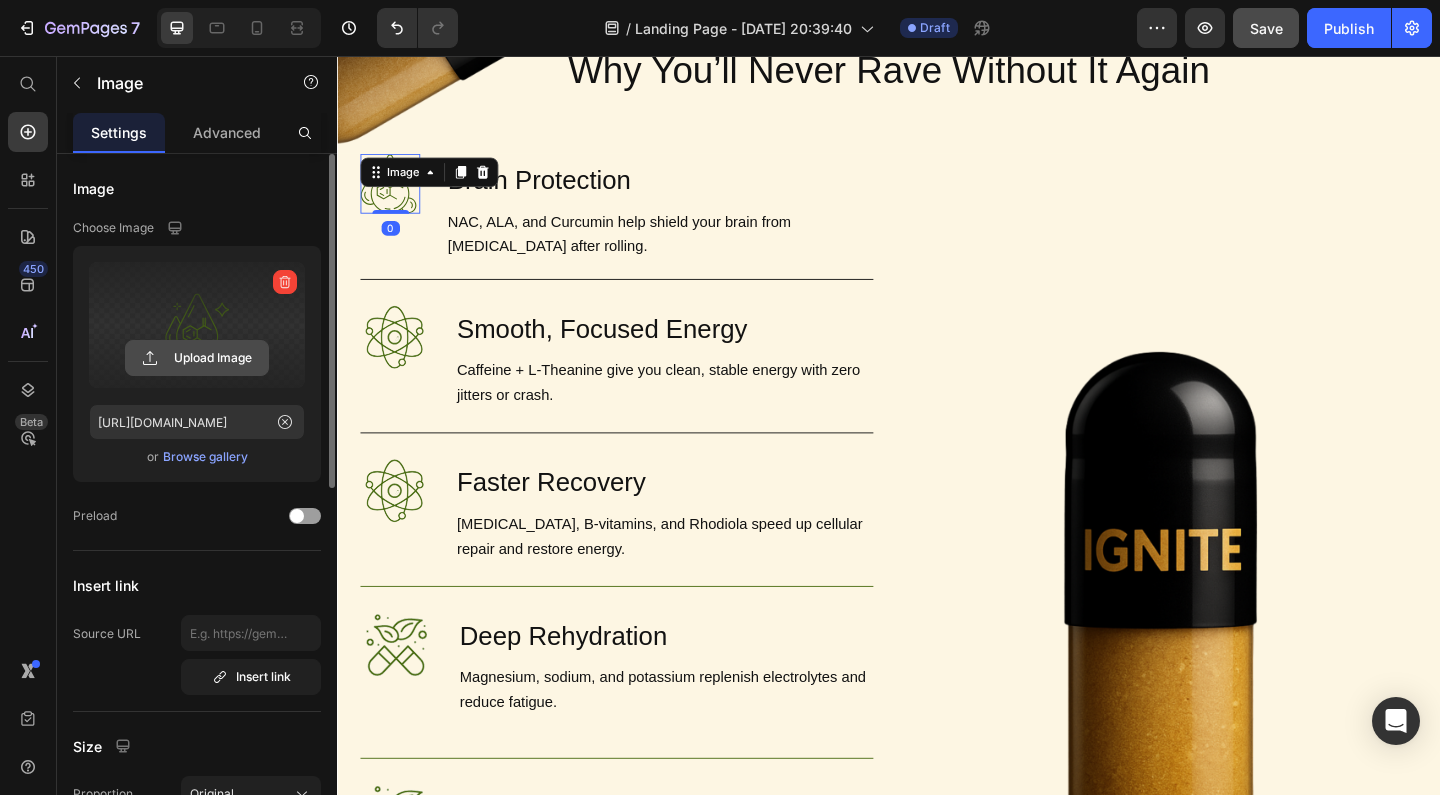click 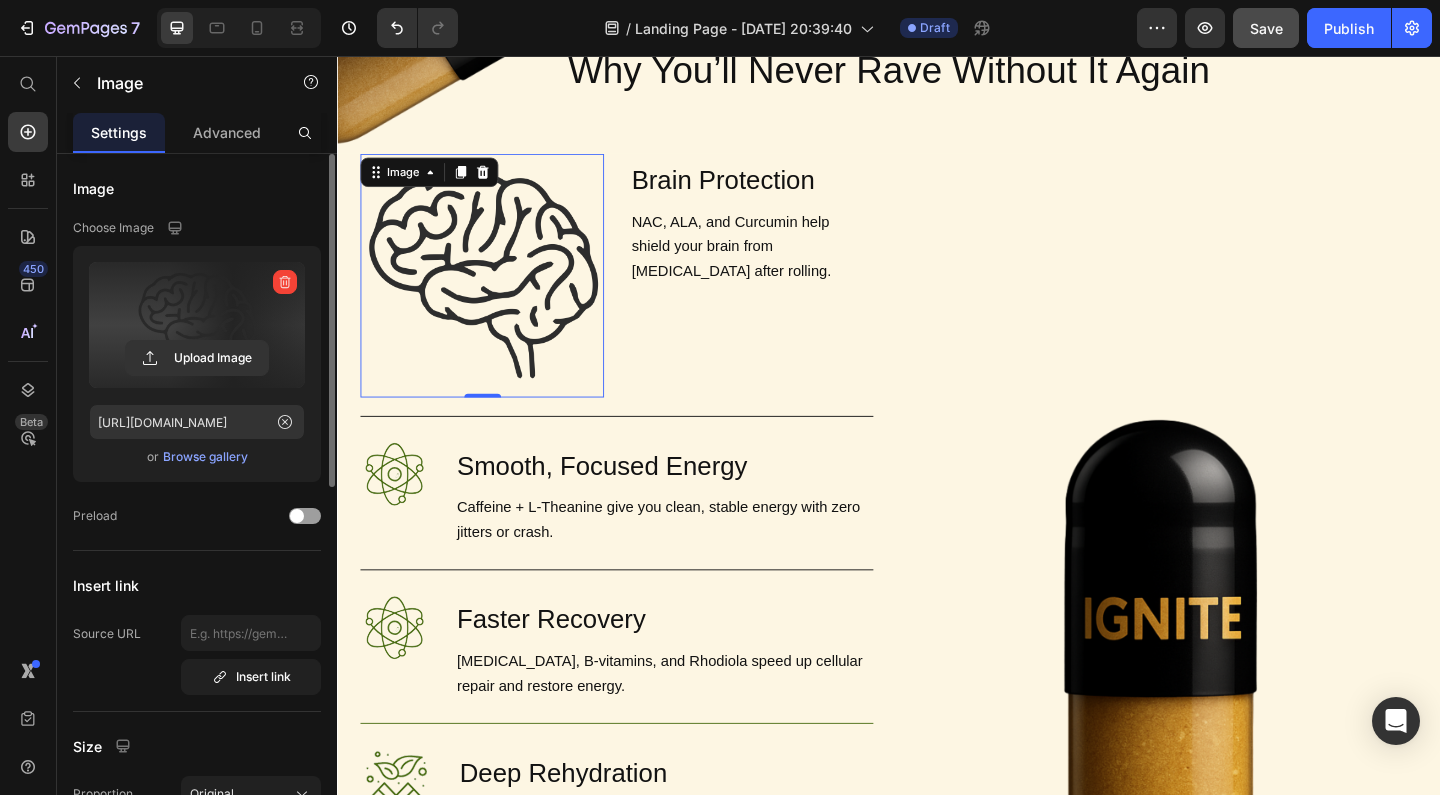 type on "[URL][DOMAIN_NAME]" 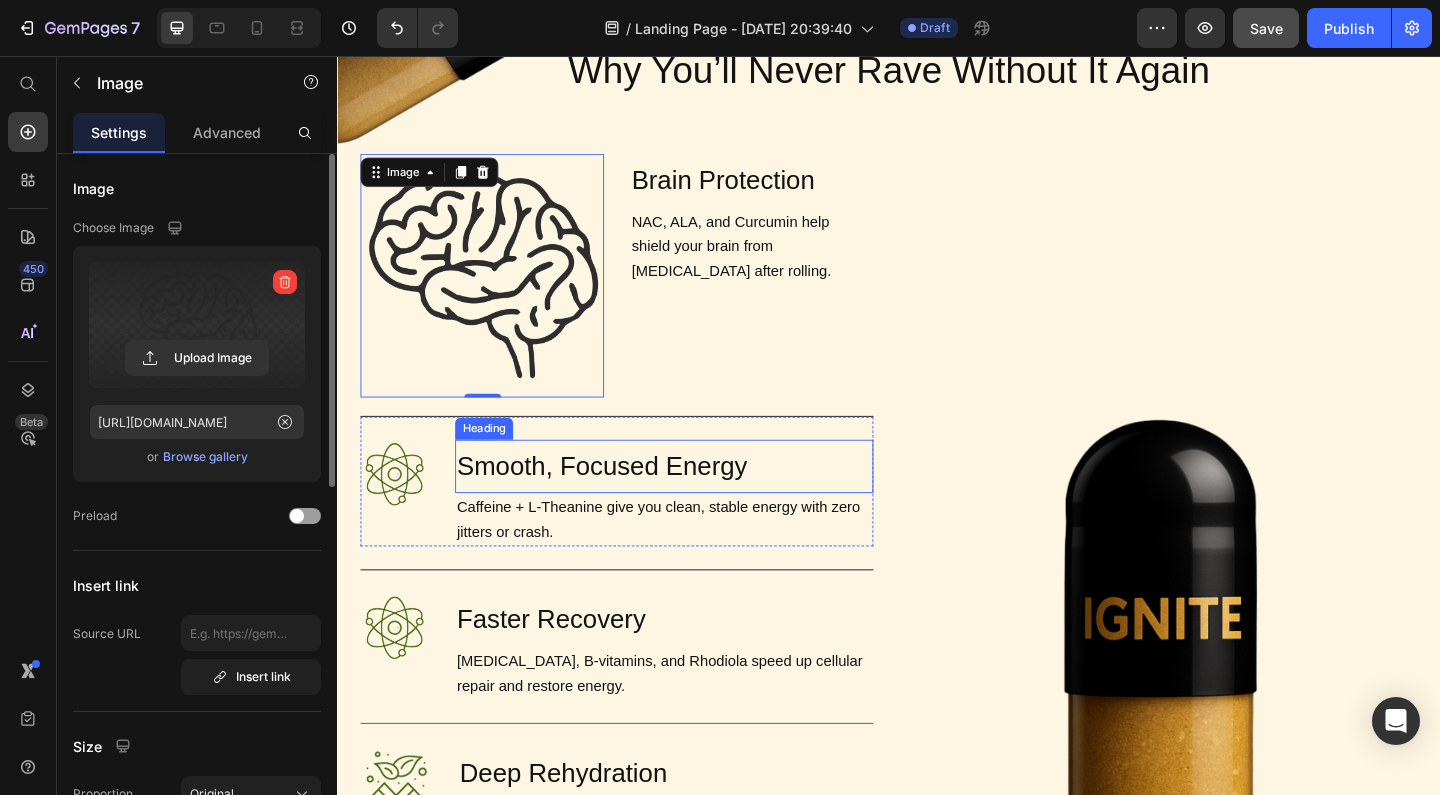 scroll, scrollTop: 1219, scrollLeft: 0, axis: vertical 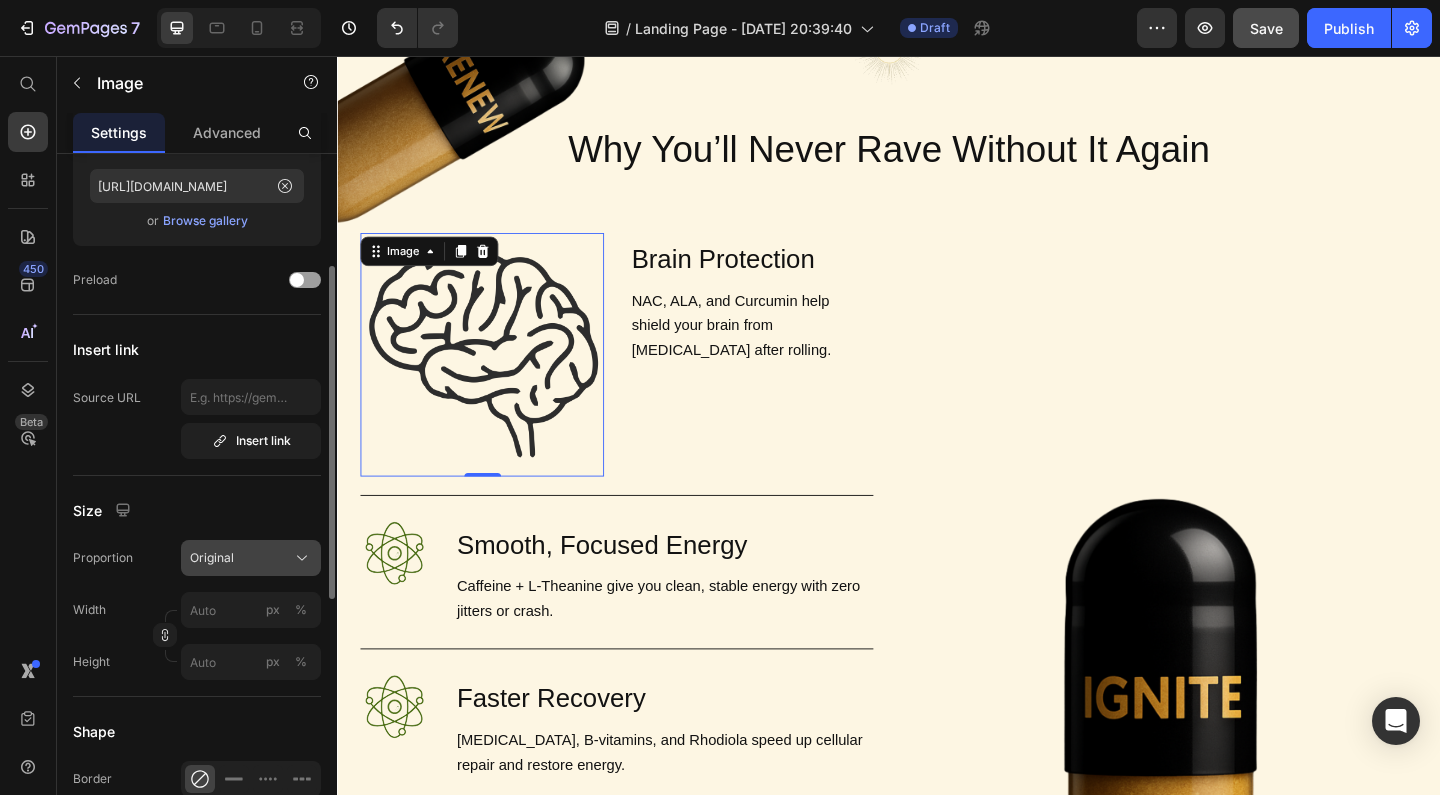 click on "Original" at bounding box center (251, 558) 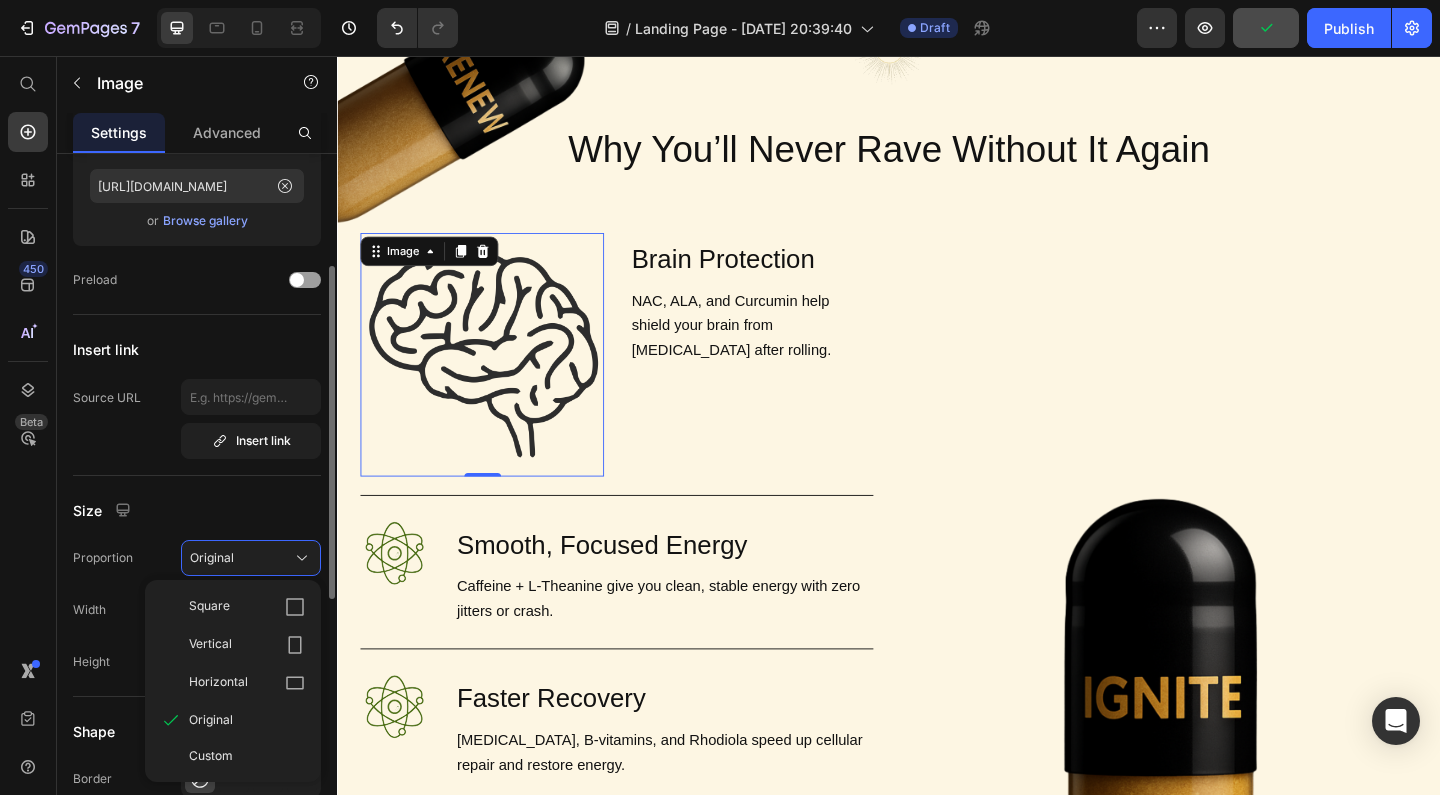 click on "Size" at bounding box center (197, 510) 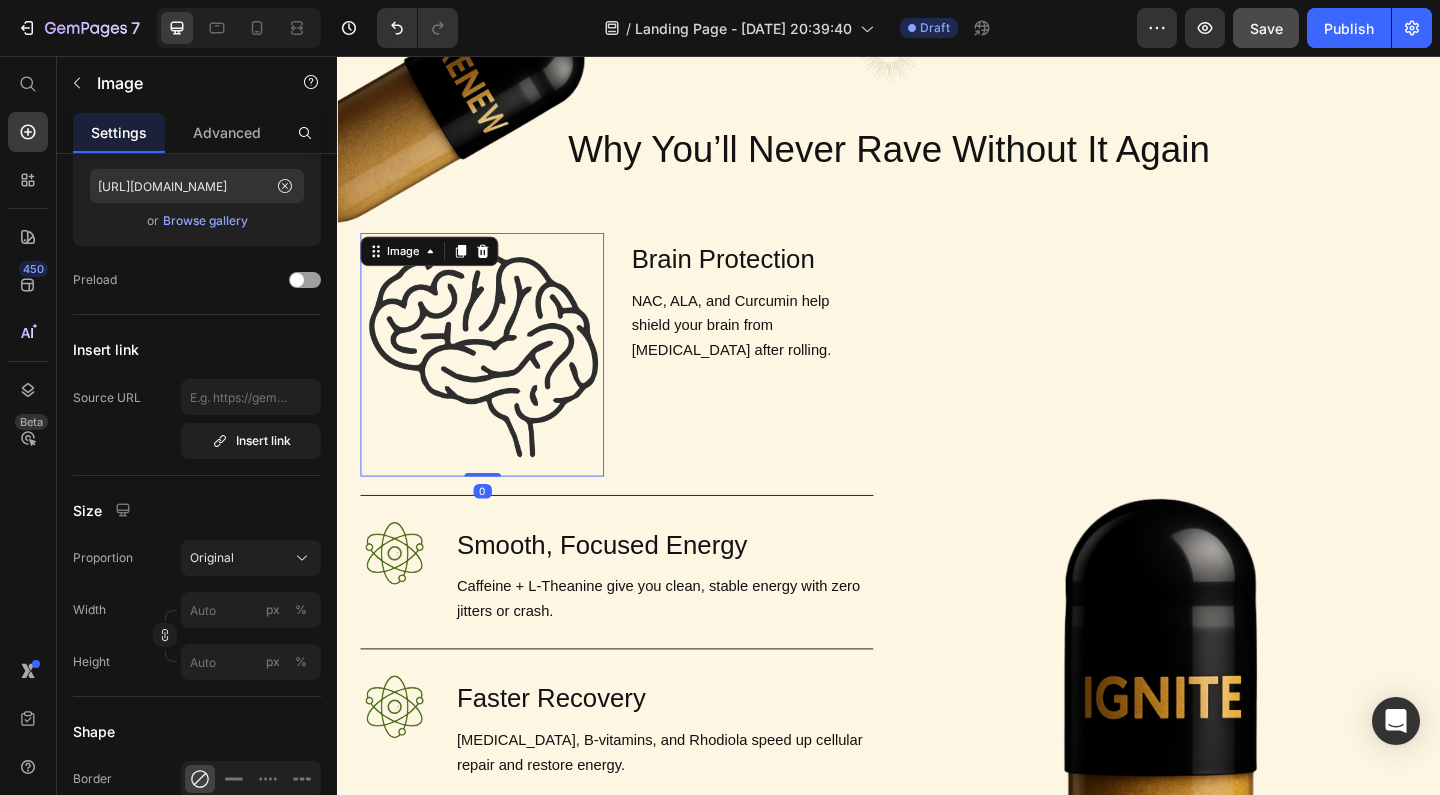 drag, startPoint x: 483, startPoint y: 484, endPoint x: 661, endPoint y: 535, distance: 185.1621 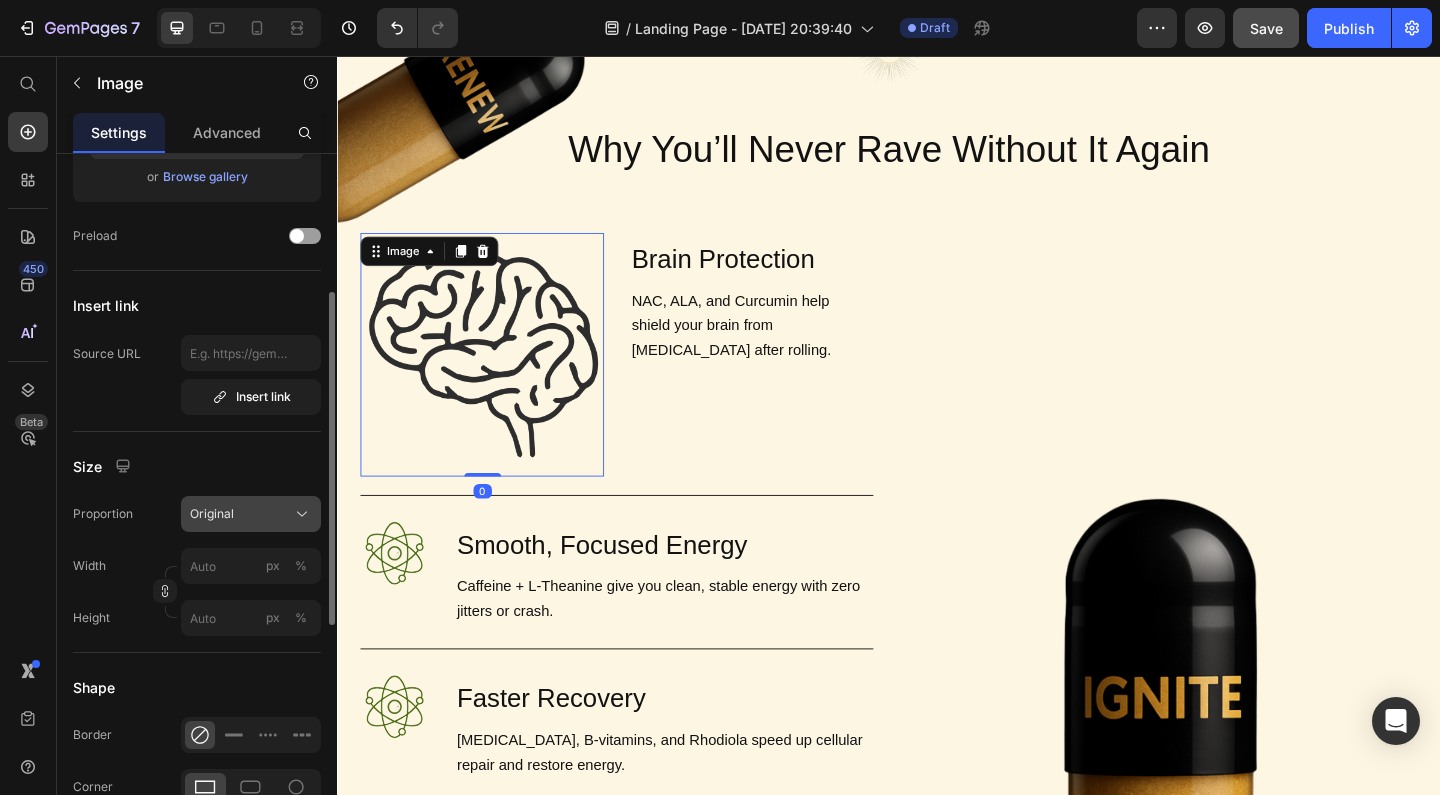 scroll, scrollTop: 285, scrollLeft: 0, axis: vertical 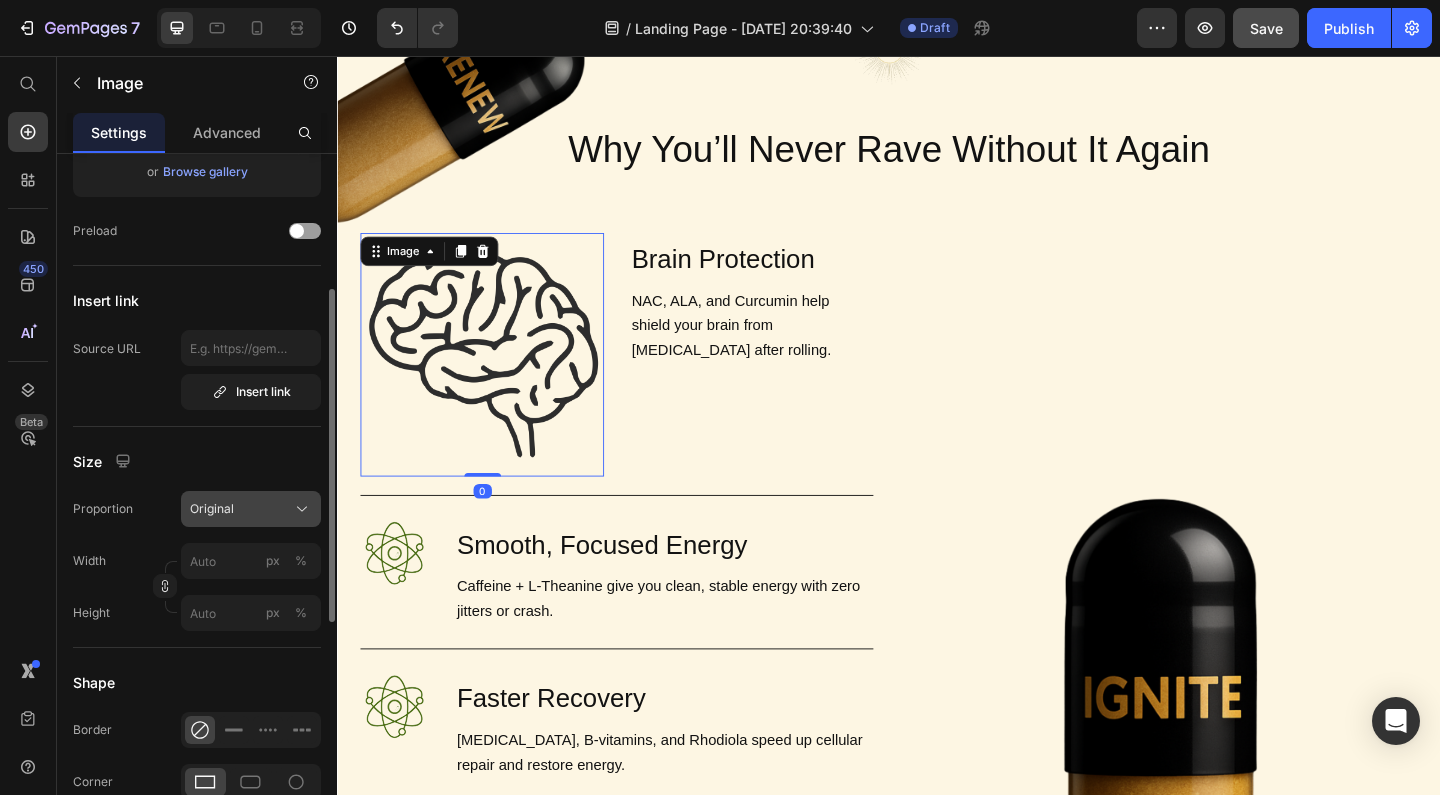 click on "Original" 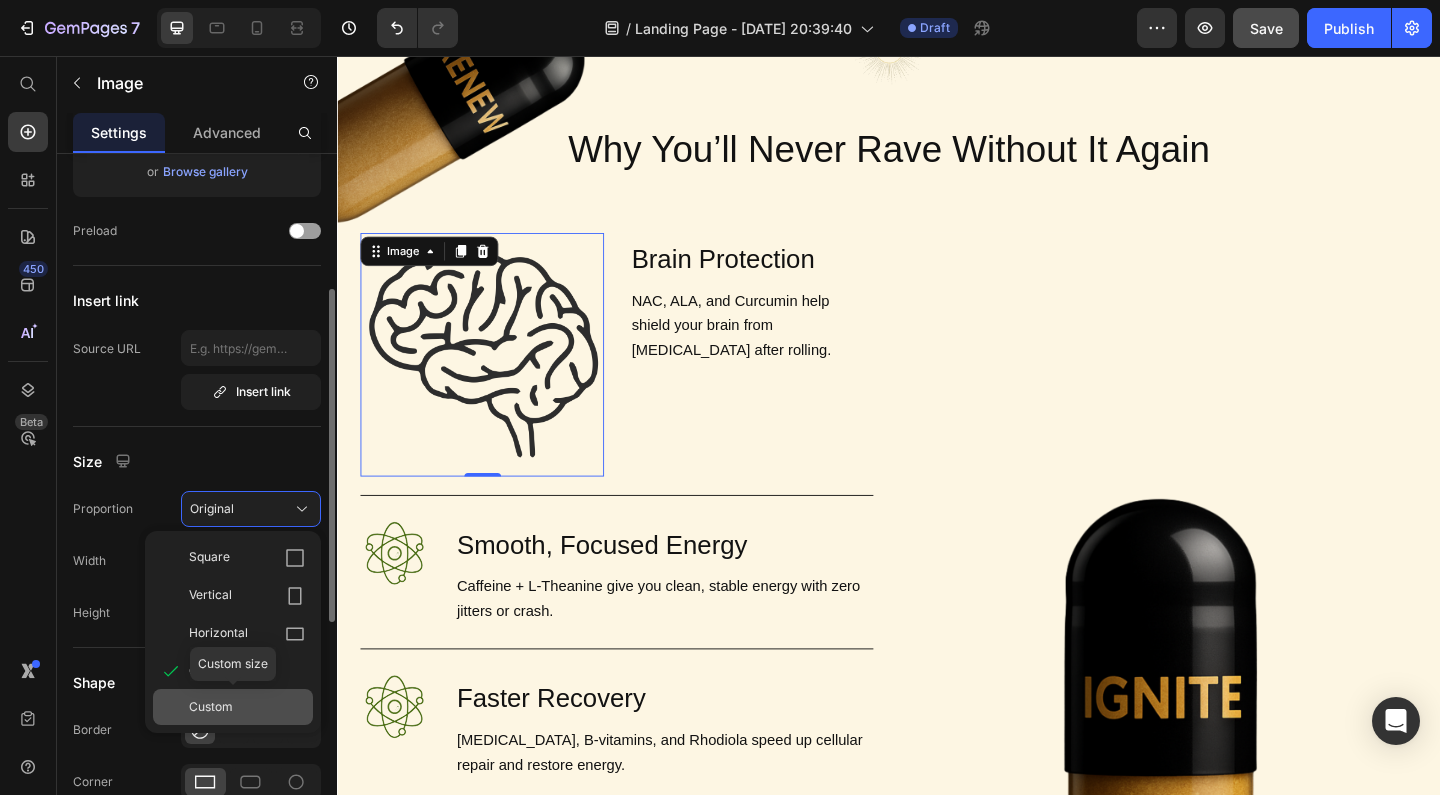 click on "Custom" at bounding box center (211, 707) 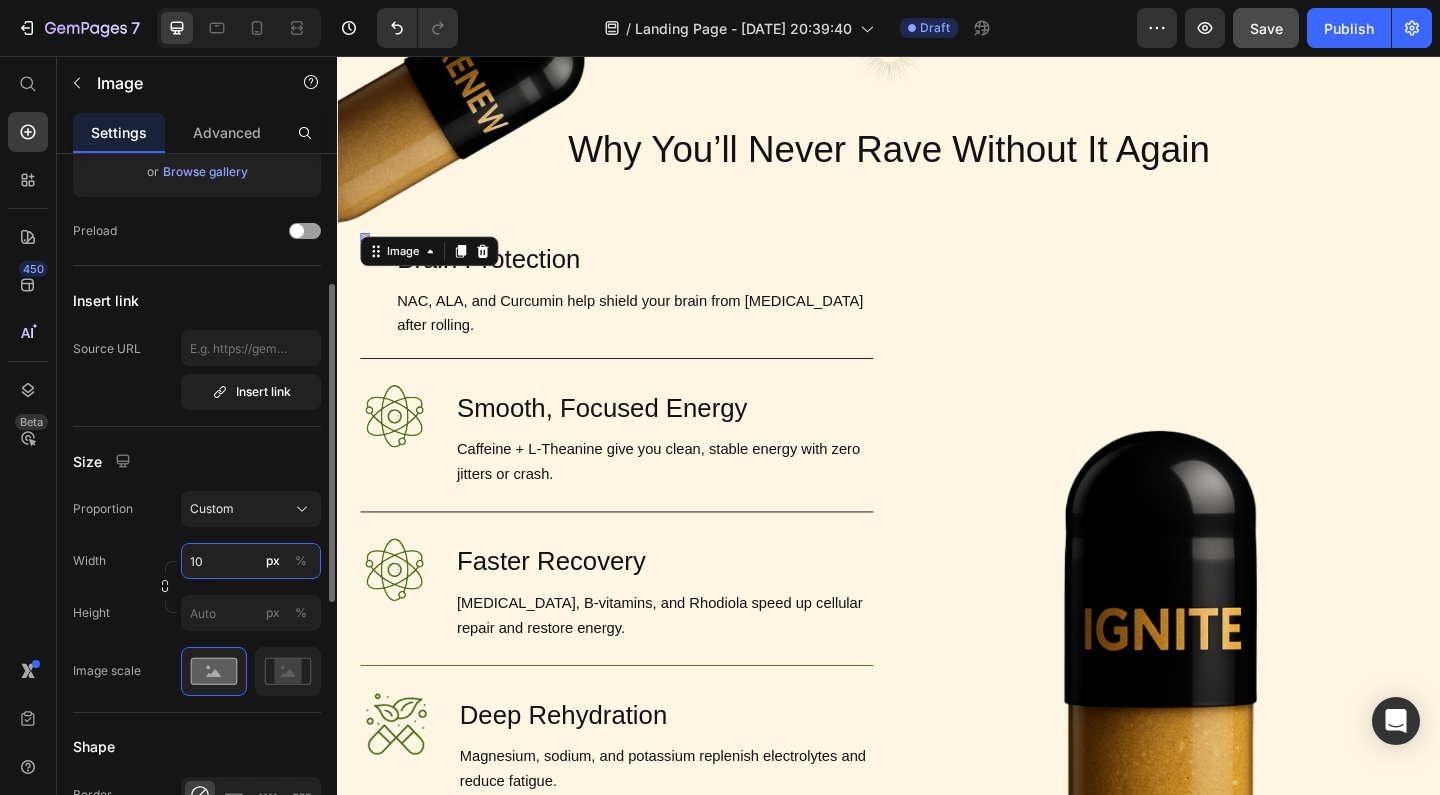 type on "100" 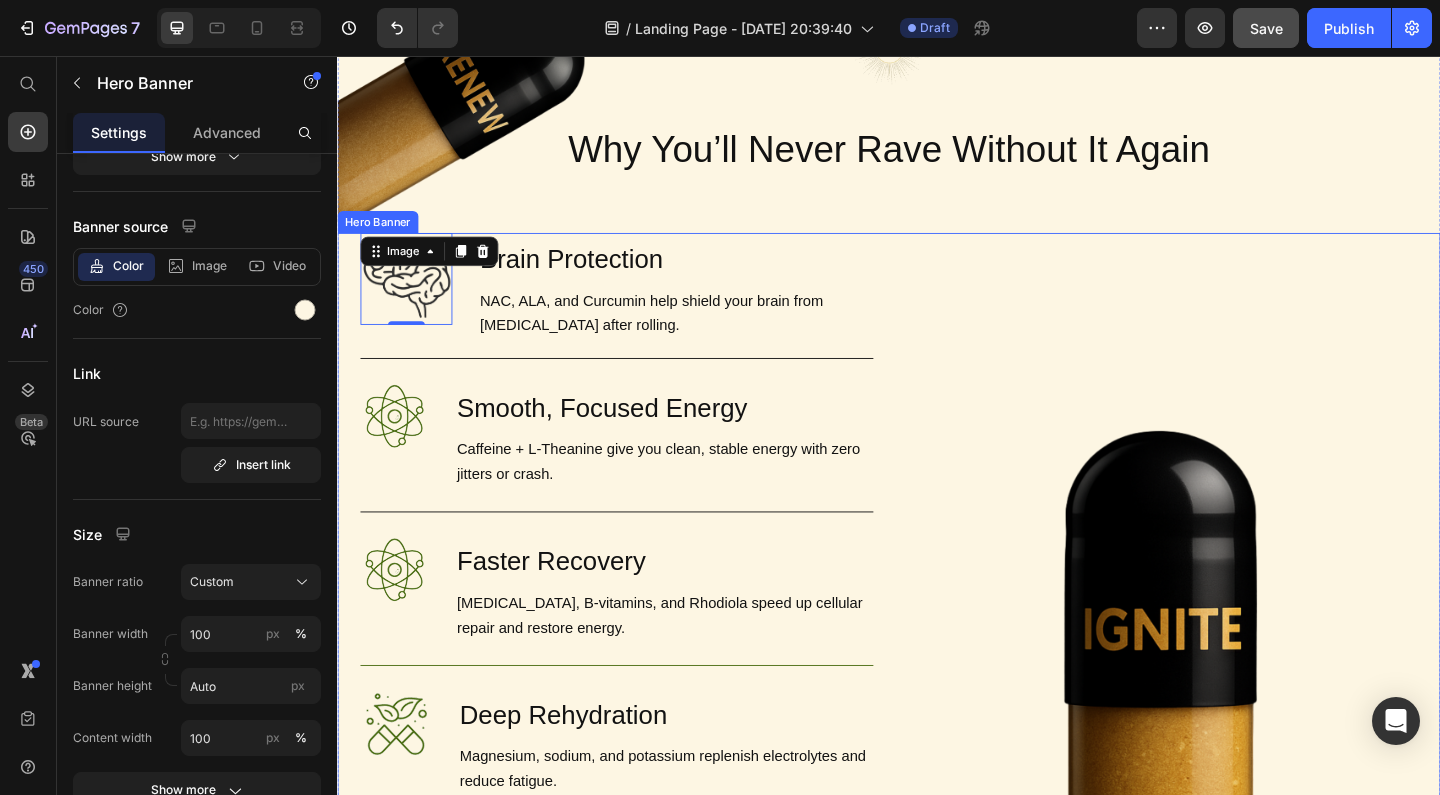 click on "Image   0 Brain Protection Heading NAC, ALA, and Curcumin help shield your brain from [MEDICAL_DATA] after rolling. Text Block Row Image Smooth, Focused Energy Heading Caffeine + L-Theanine give you clean, stable energy with zero jitters or crash. Text Block Row Image Faster Recovery Heading [MEDICAL_DATA], B-vitamins, and Rhodiola speed up cellular repair and restore energy. Text Block Row Image Deep Rehydration Heading Magnesium, sodium, and potassium replenish electrolytes and reduce fatigue. Text Block Row Image Less Stress, Better Mood Heading Ashwagandha + B6 help regulate [MEDICAL_DATA] and support [MEDICAL_DATA] recovery. Text Block Row Image Powerful Post-Rave Sleep Heading [MEDICAL_DATA] + magnesium promote deep, restorative sleep so you wake up glowing. Text Block Row Try Gem 15 Button Row Image" at bounding box center (937, 881) 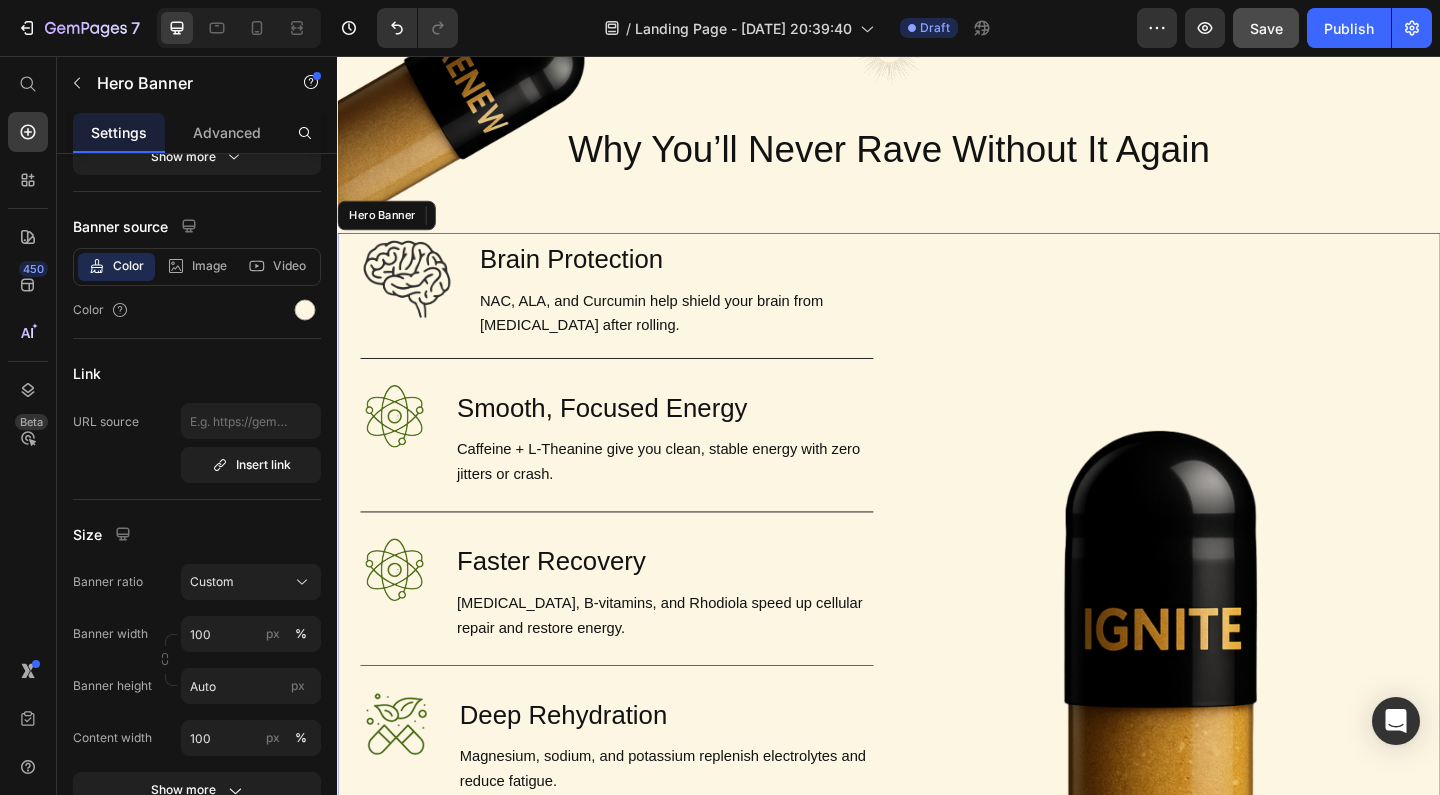 scroll, scrollTop: 0, scrollLeft: 0, axis: both 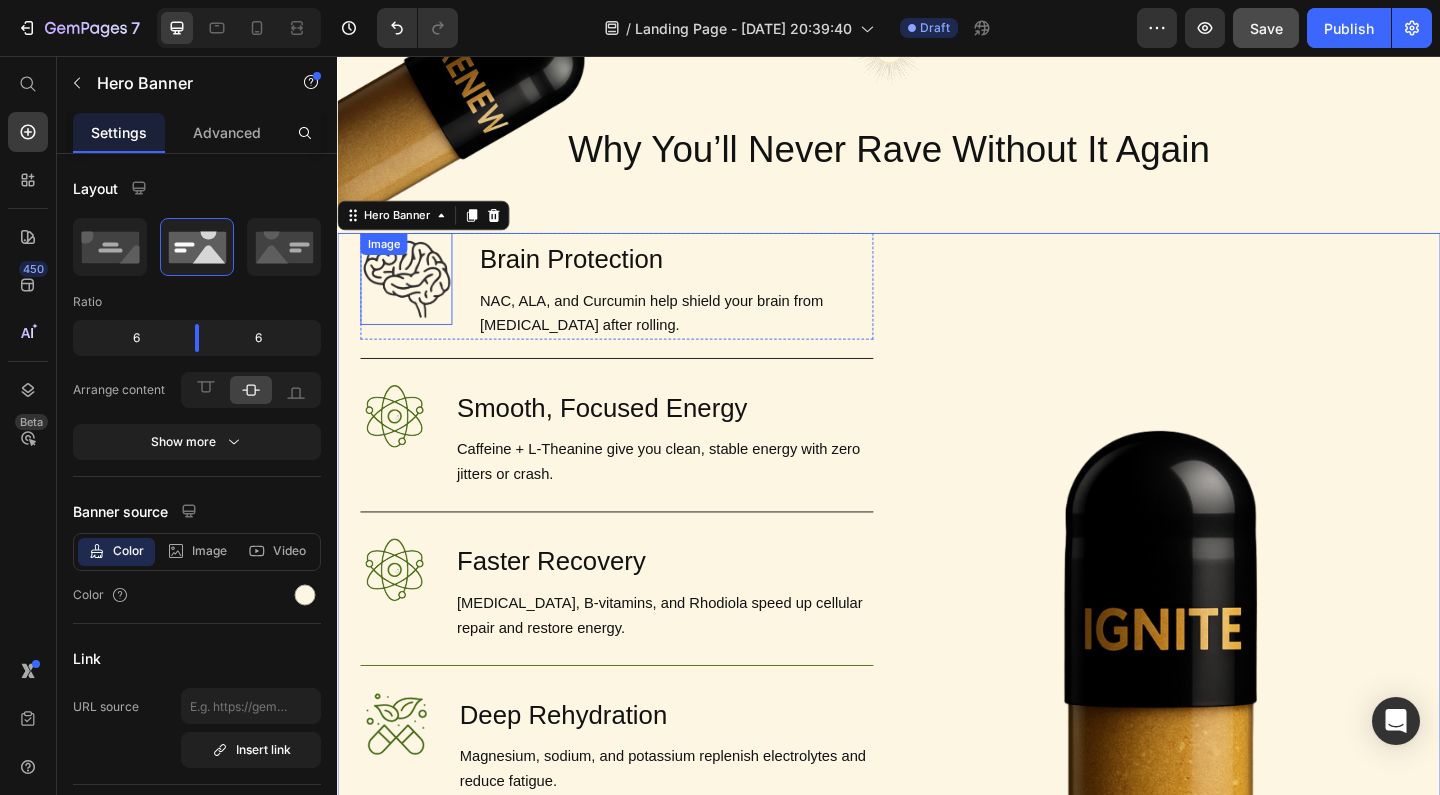 click at bounding box center (412, 298) 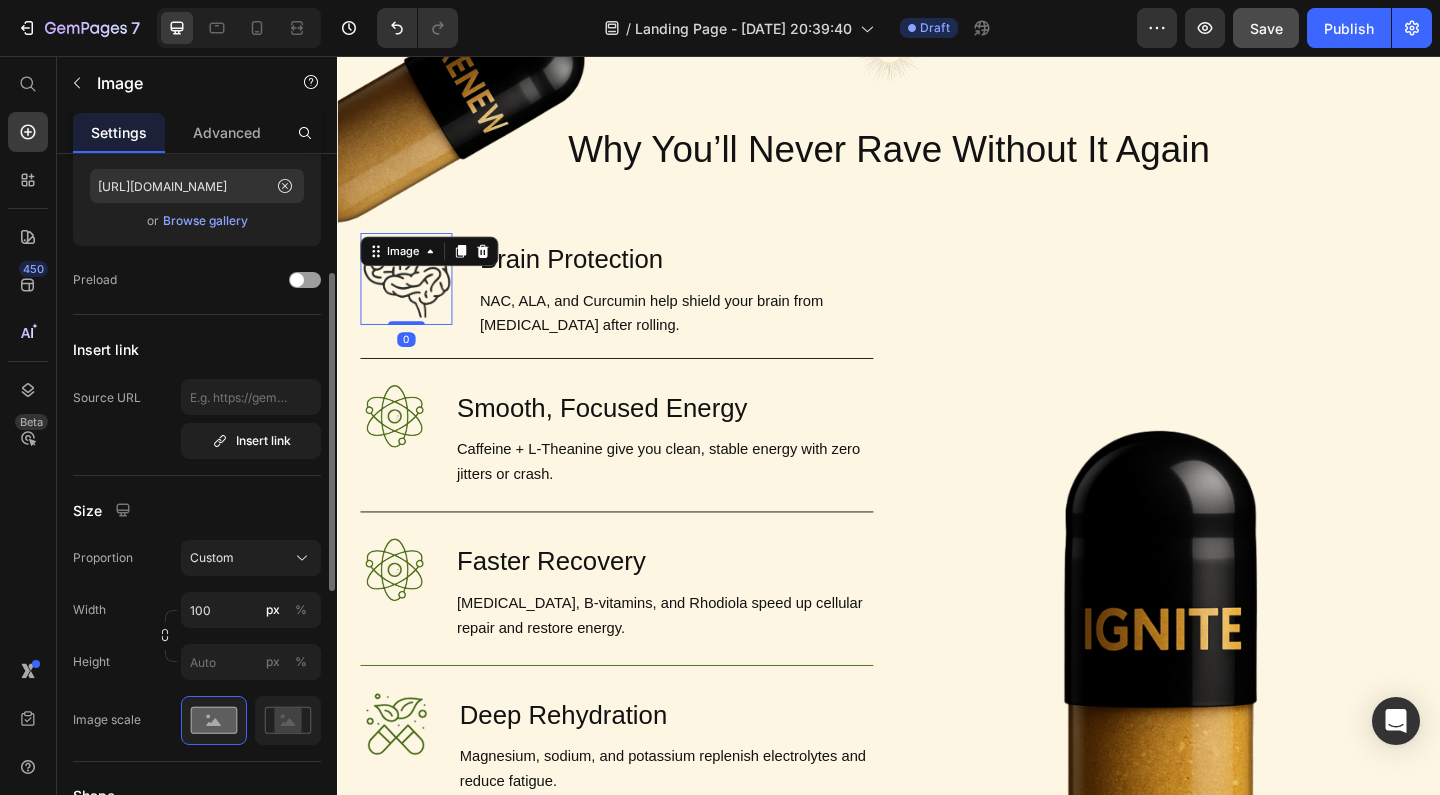 scroll, scrollTop: 266, scrollLeft: 0, axis: vertical 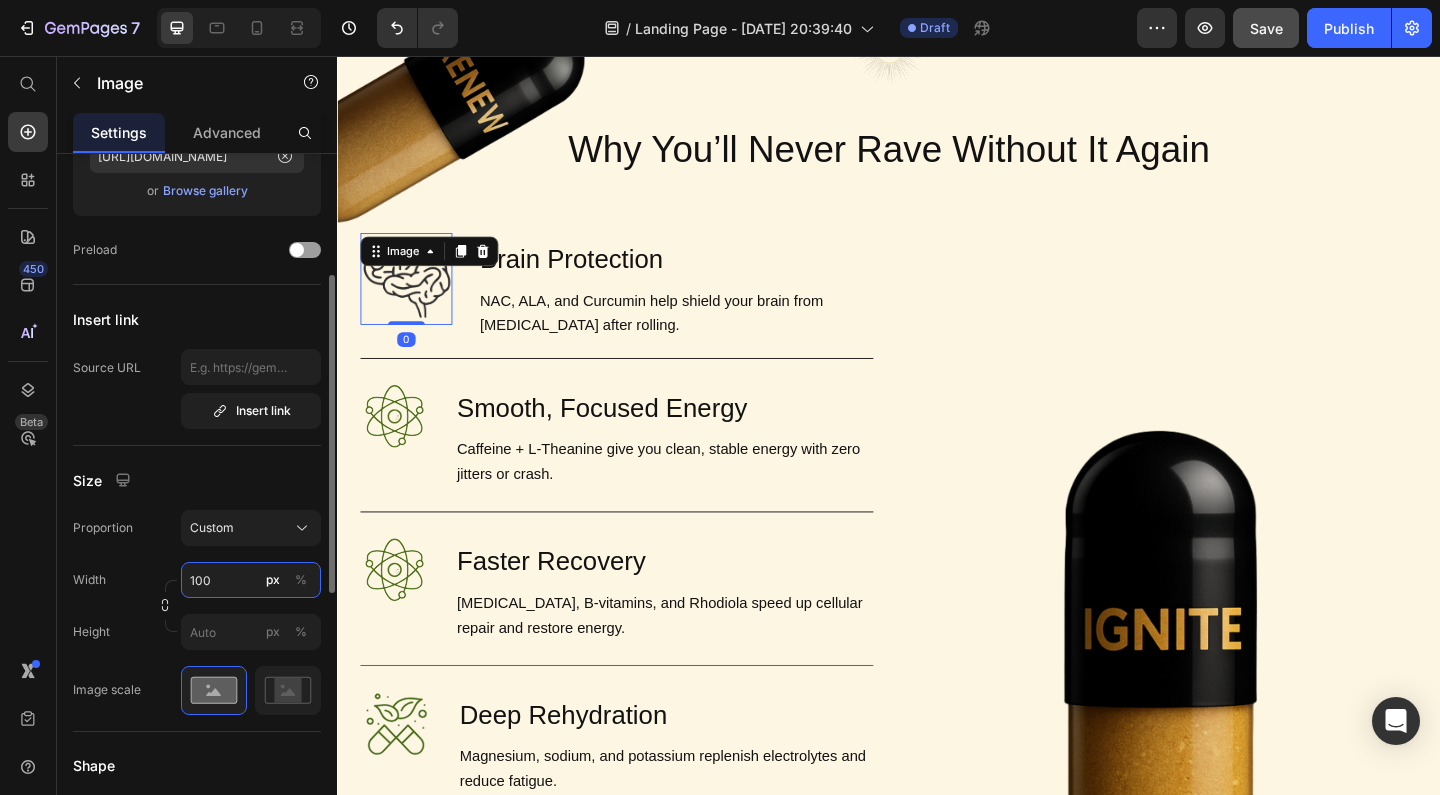 click on "100" at bounding box center [251, 580] 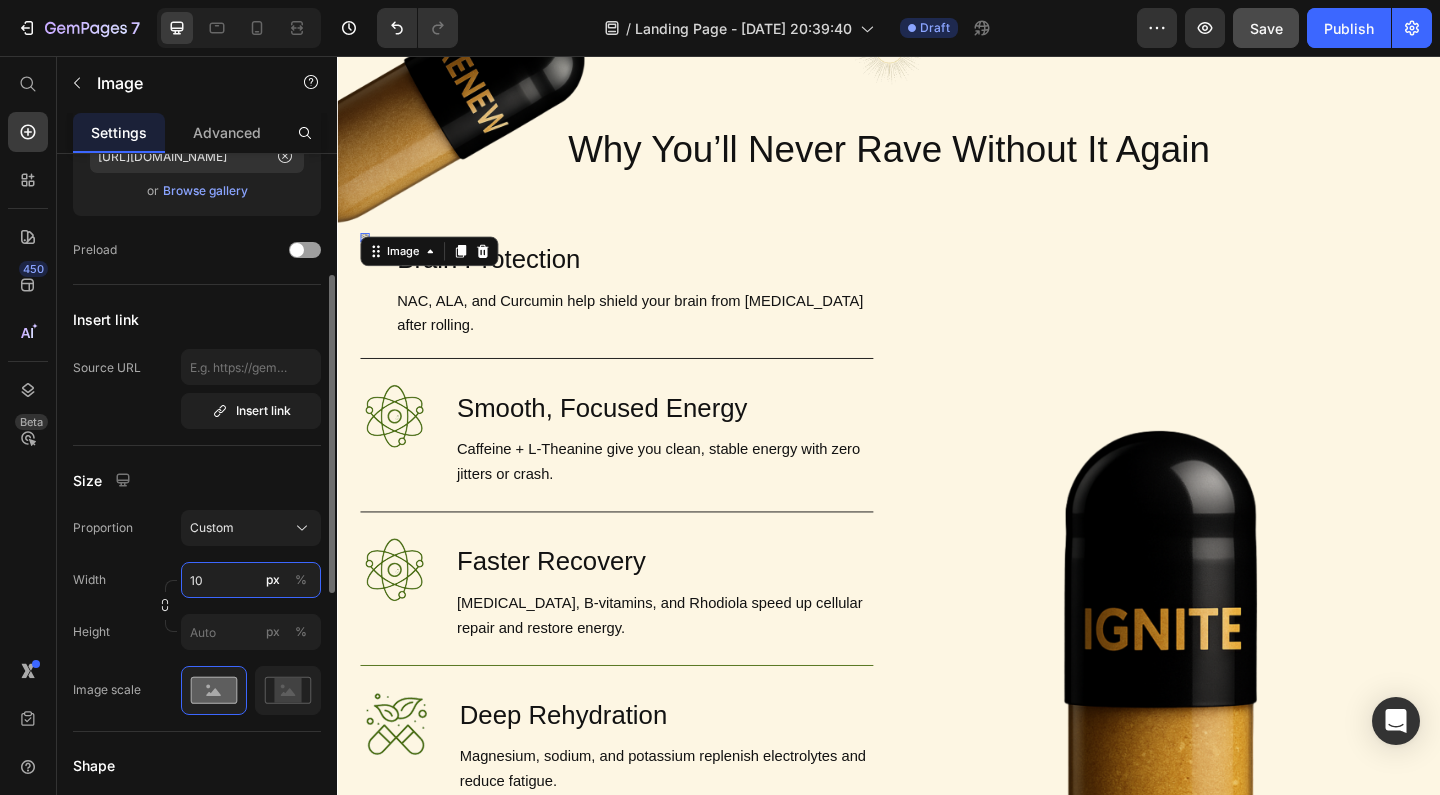 type on "1" 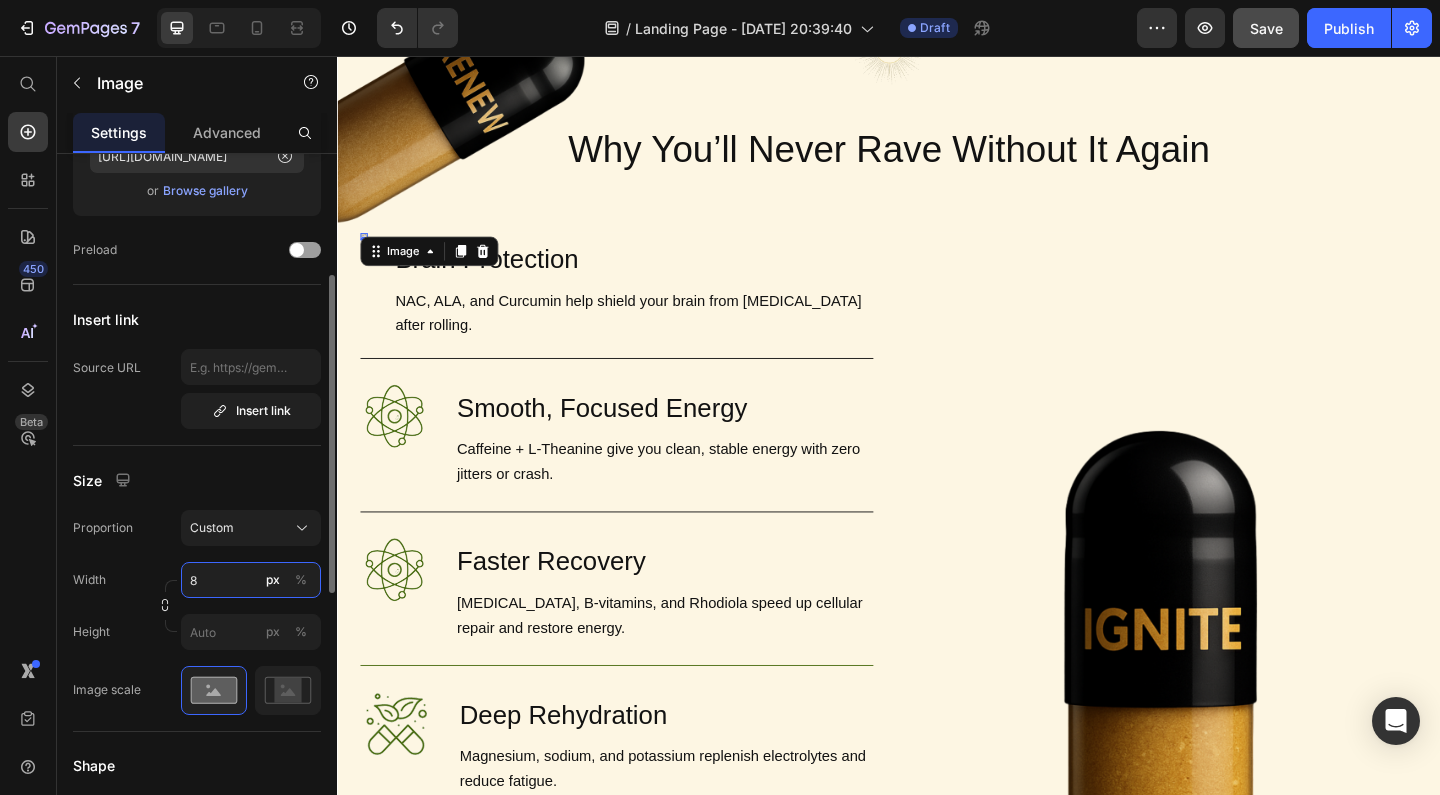 type on "80" 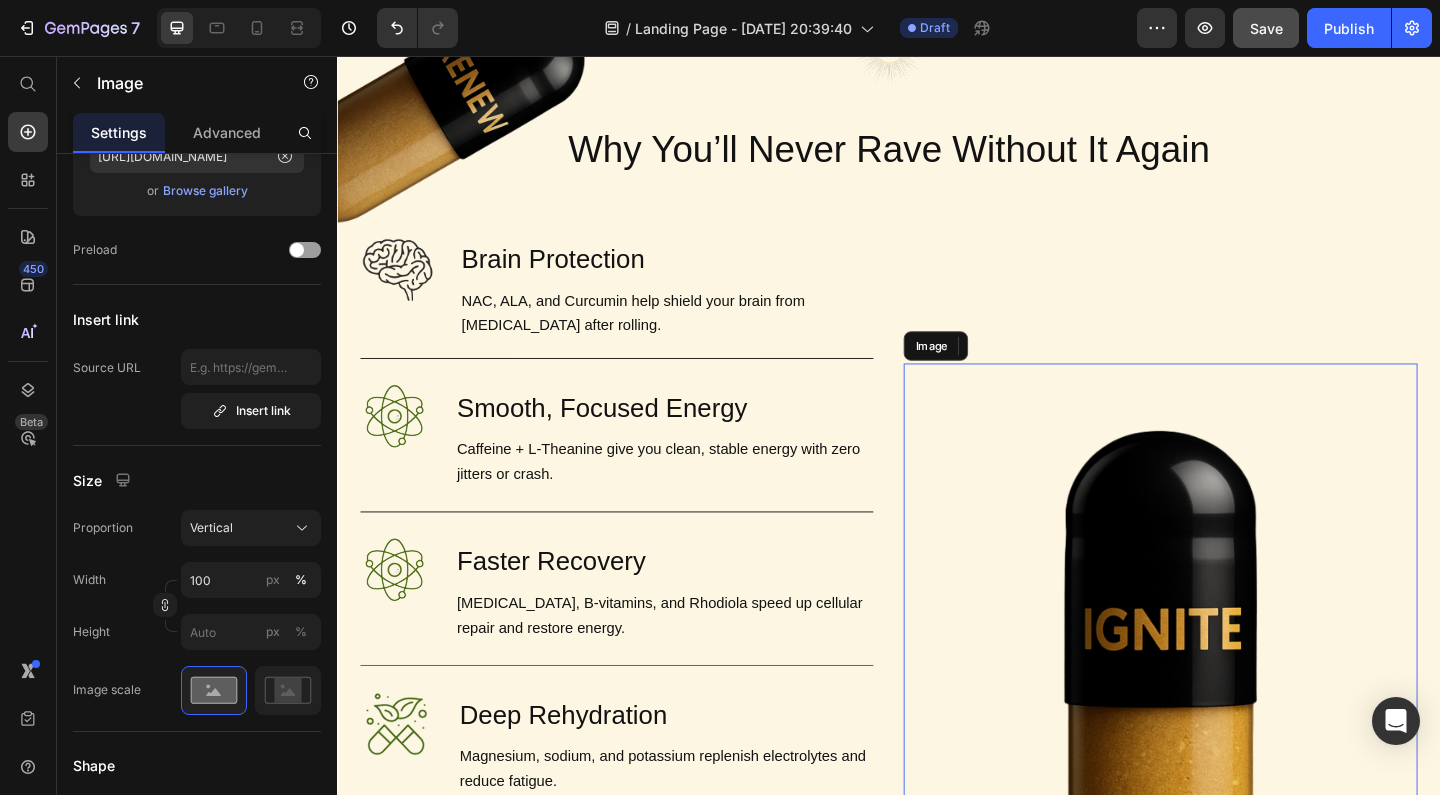 drag, startPoint x: 980, startPoint y: 404, endPoint x: 951, endPoint y: 405, distance: 29.017237 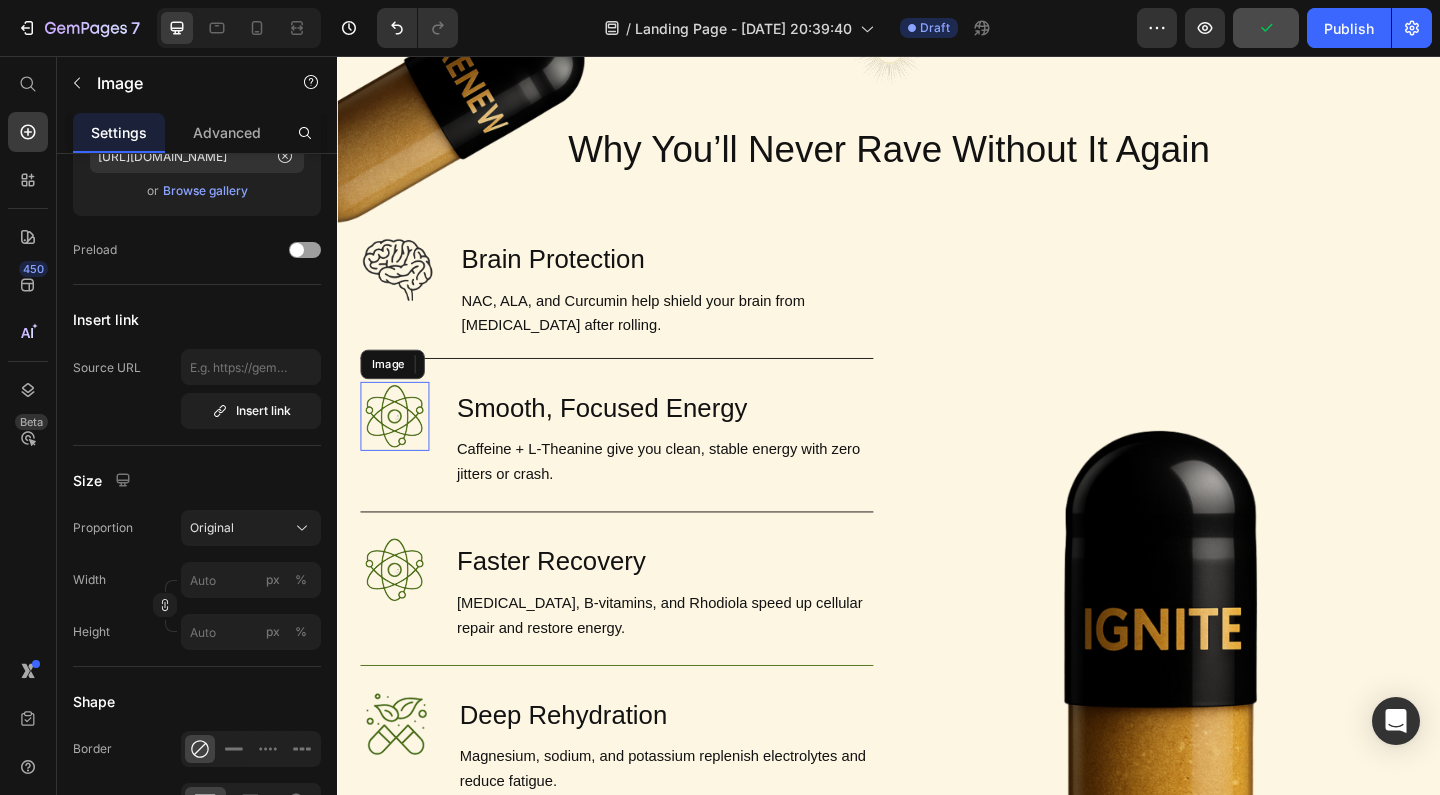click at bounding box center [399, 447] 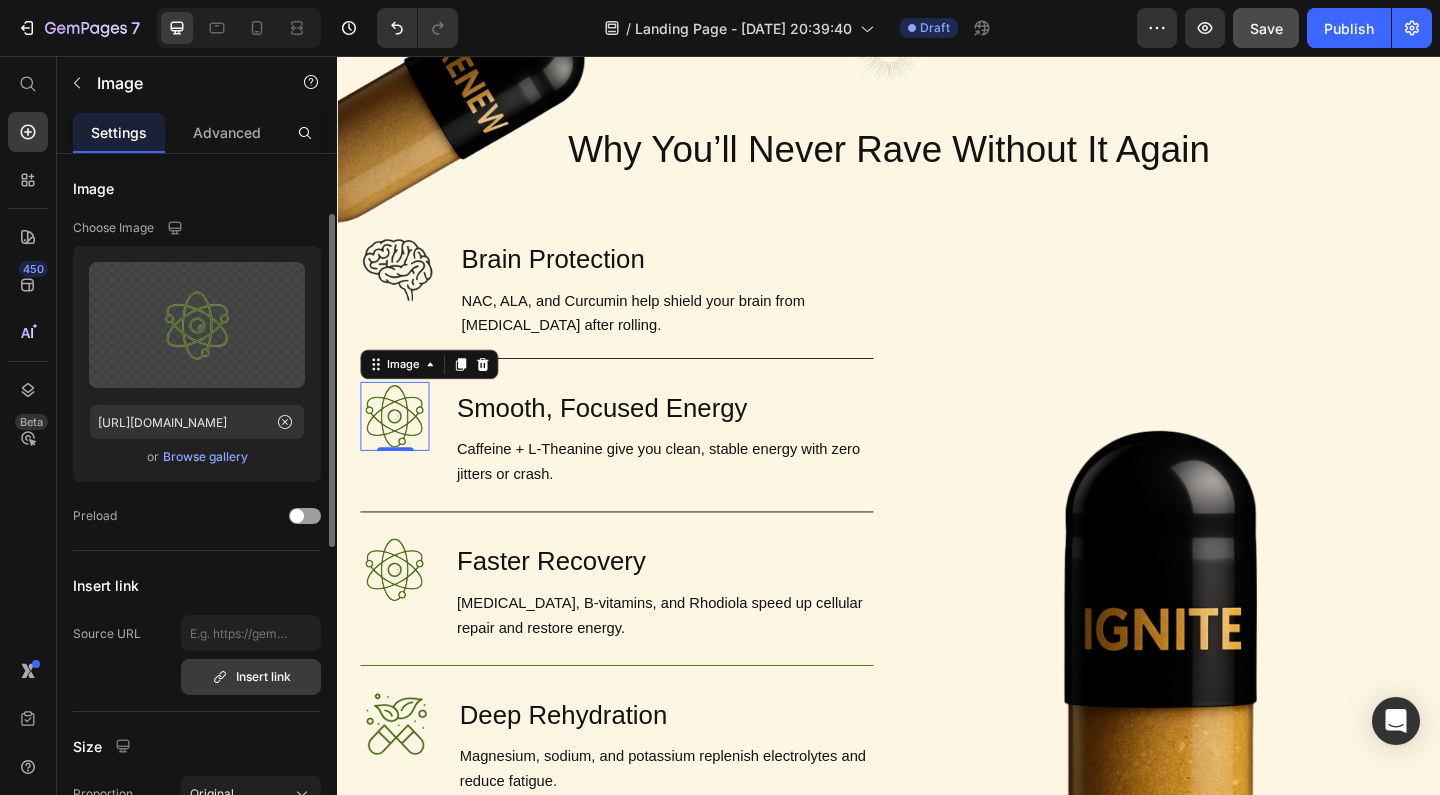 scroll, scrollTop: 0, scrollLeft: 0, axis: both 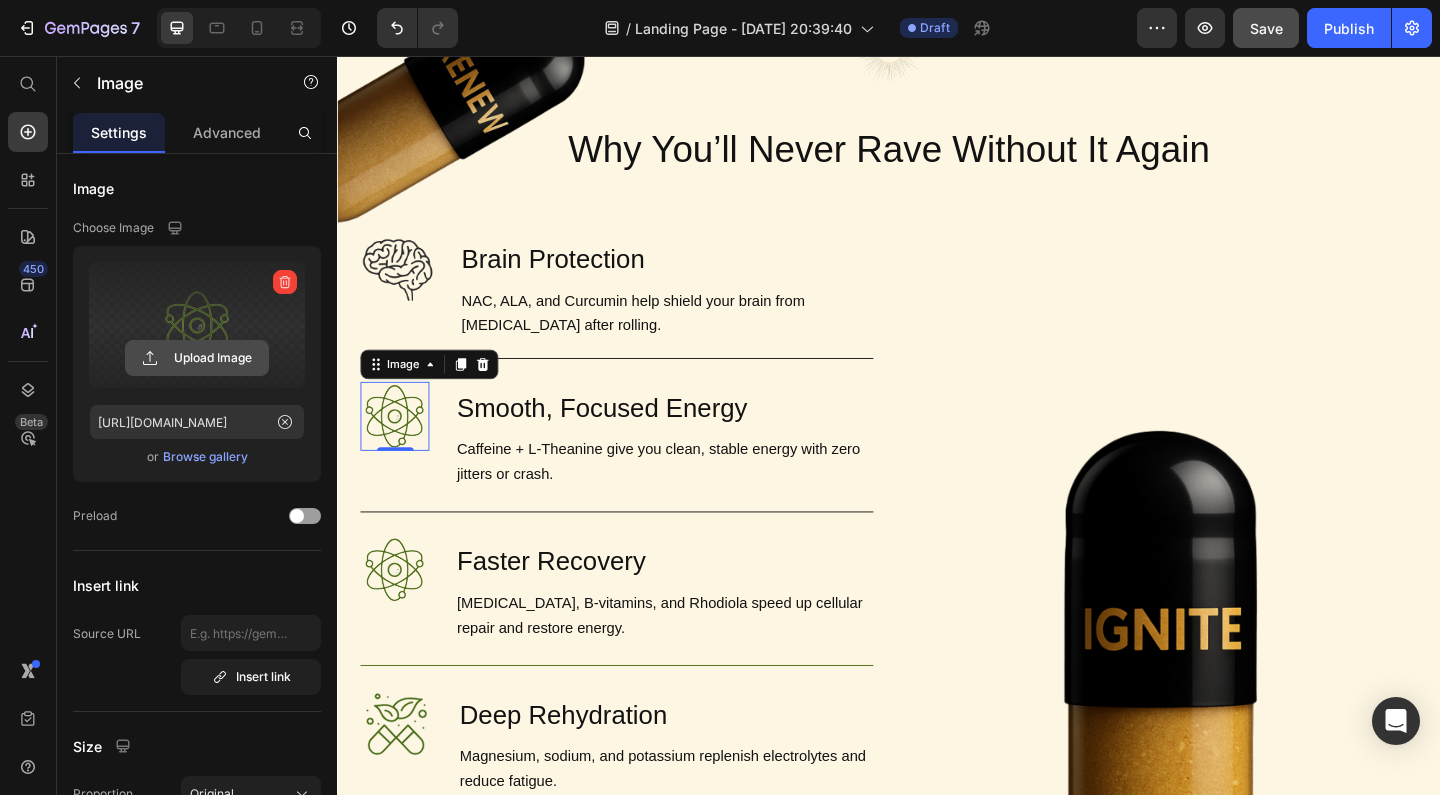 click 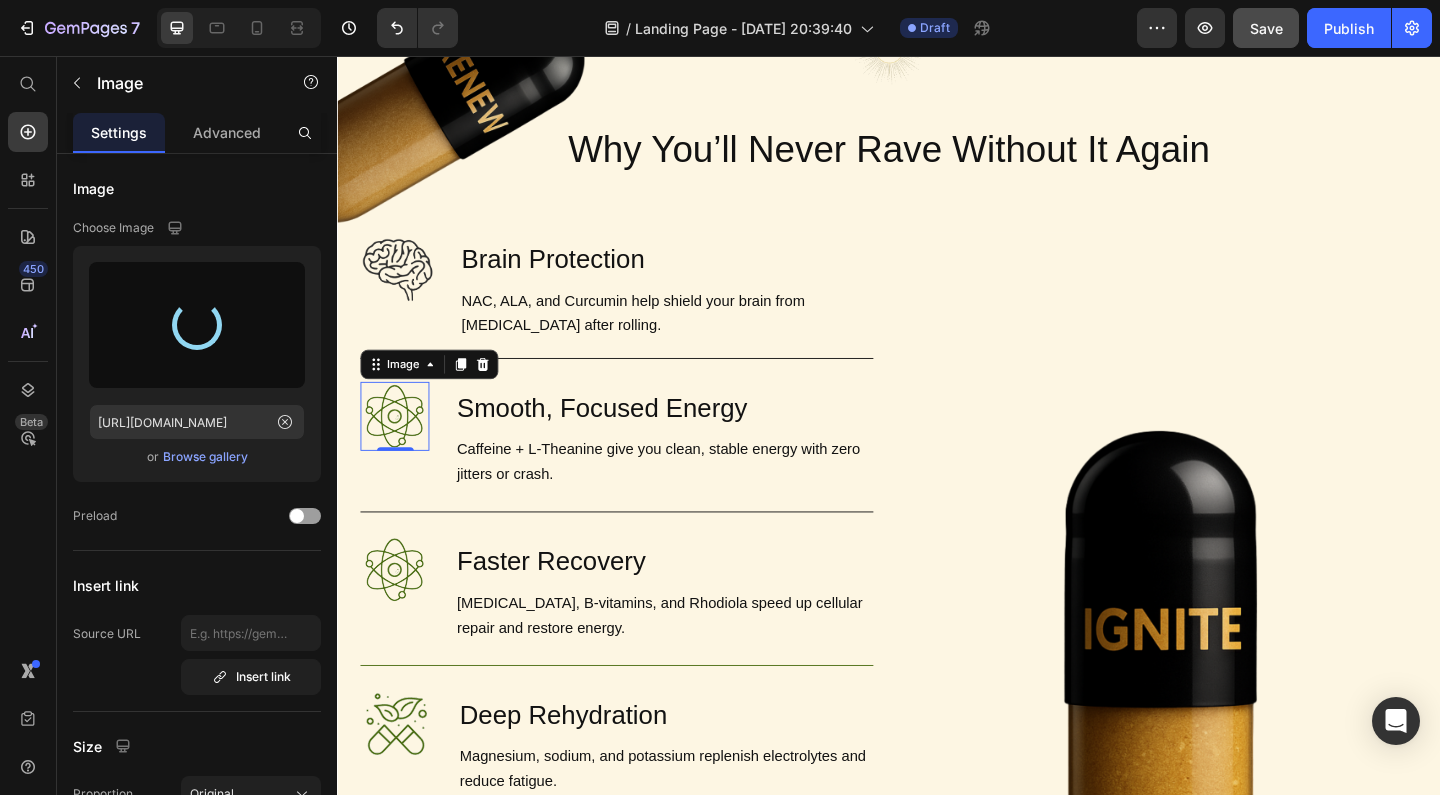 type on "[URL][DOMAIN_NAME]" 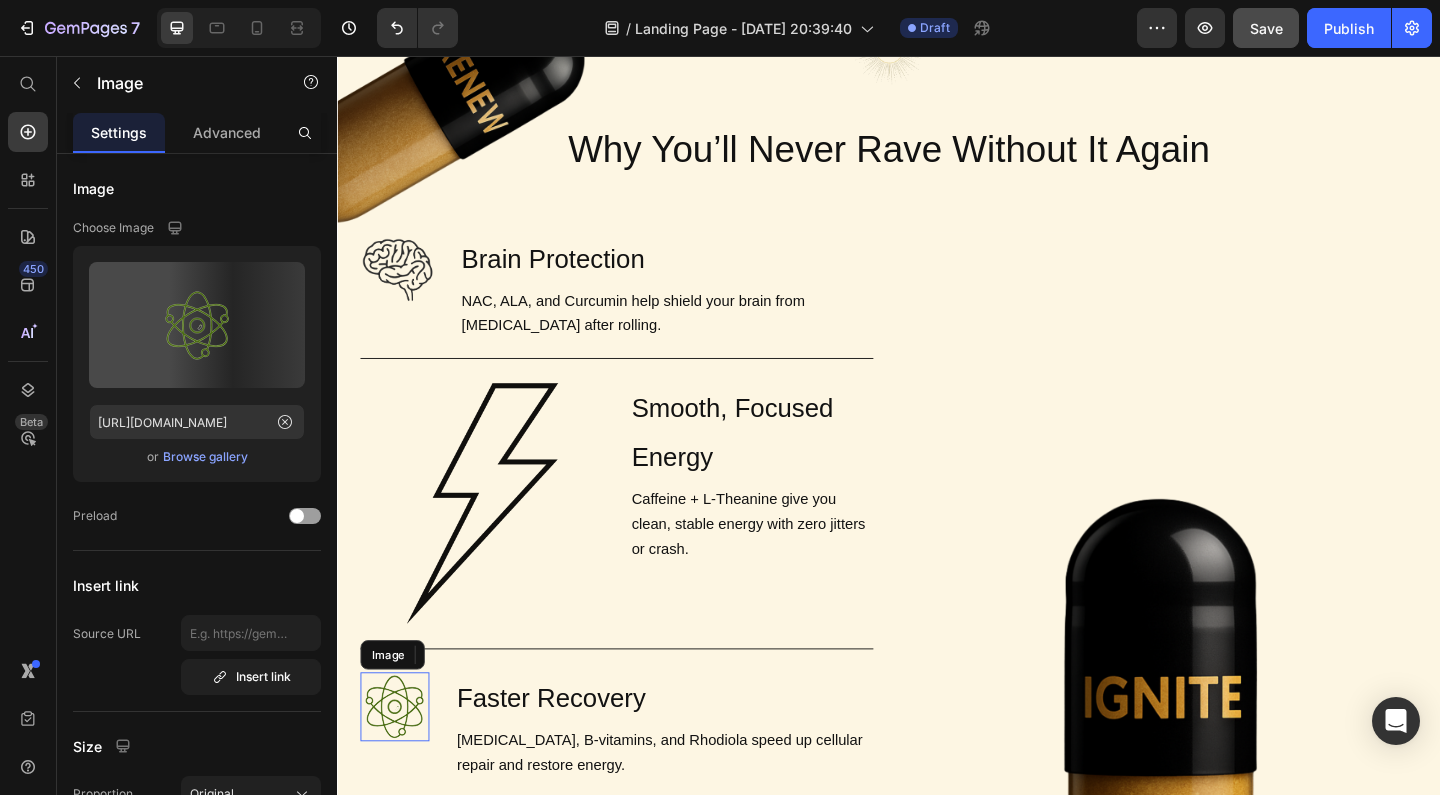 click at bounding box center (399, 763) 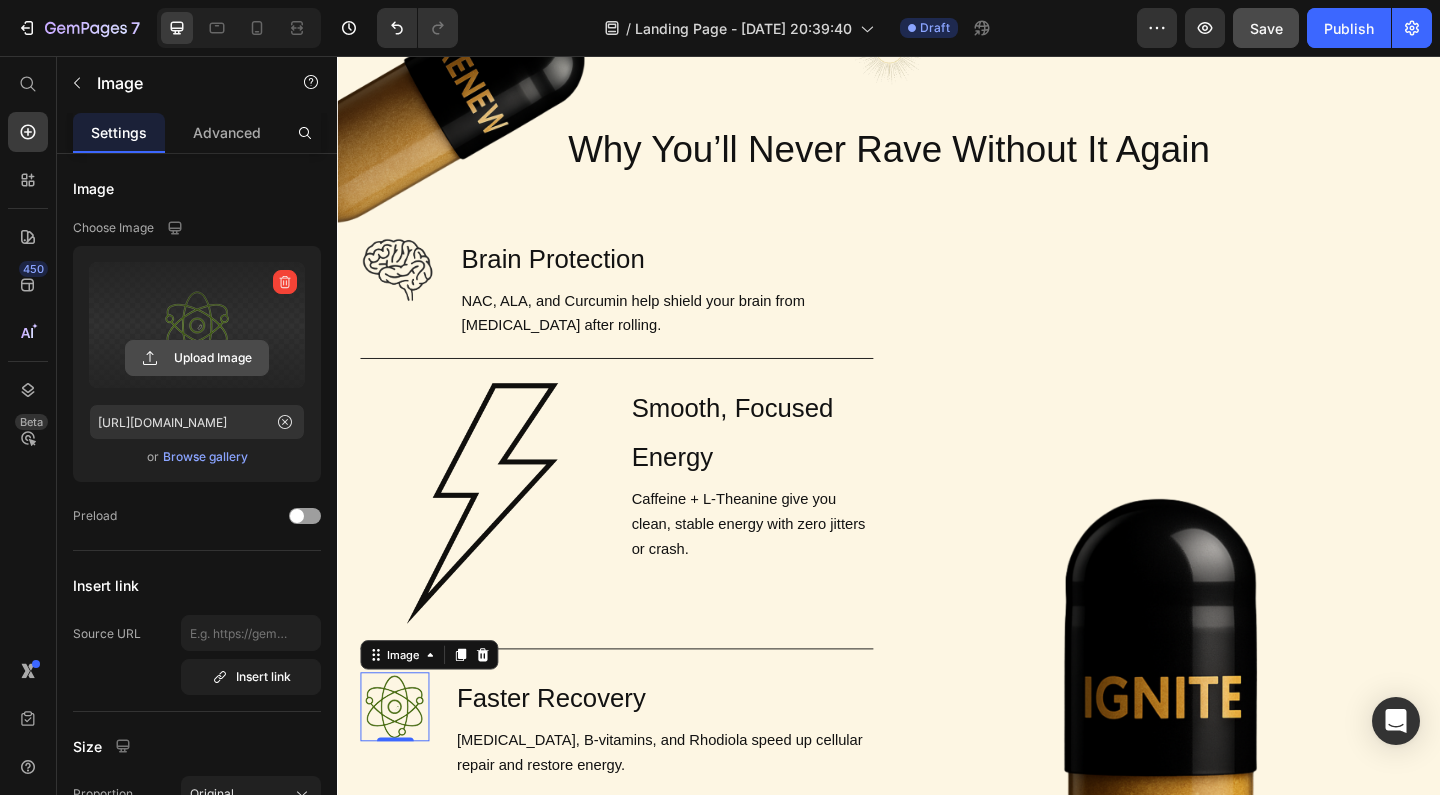 click 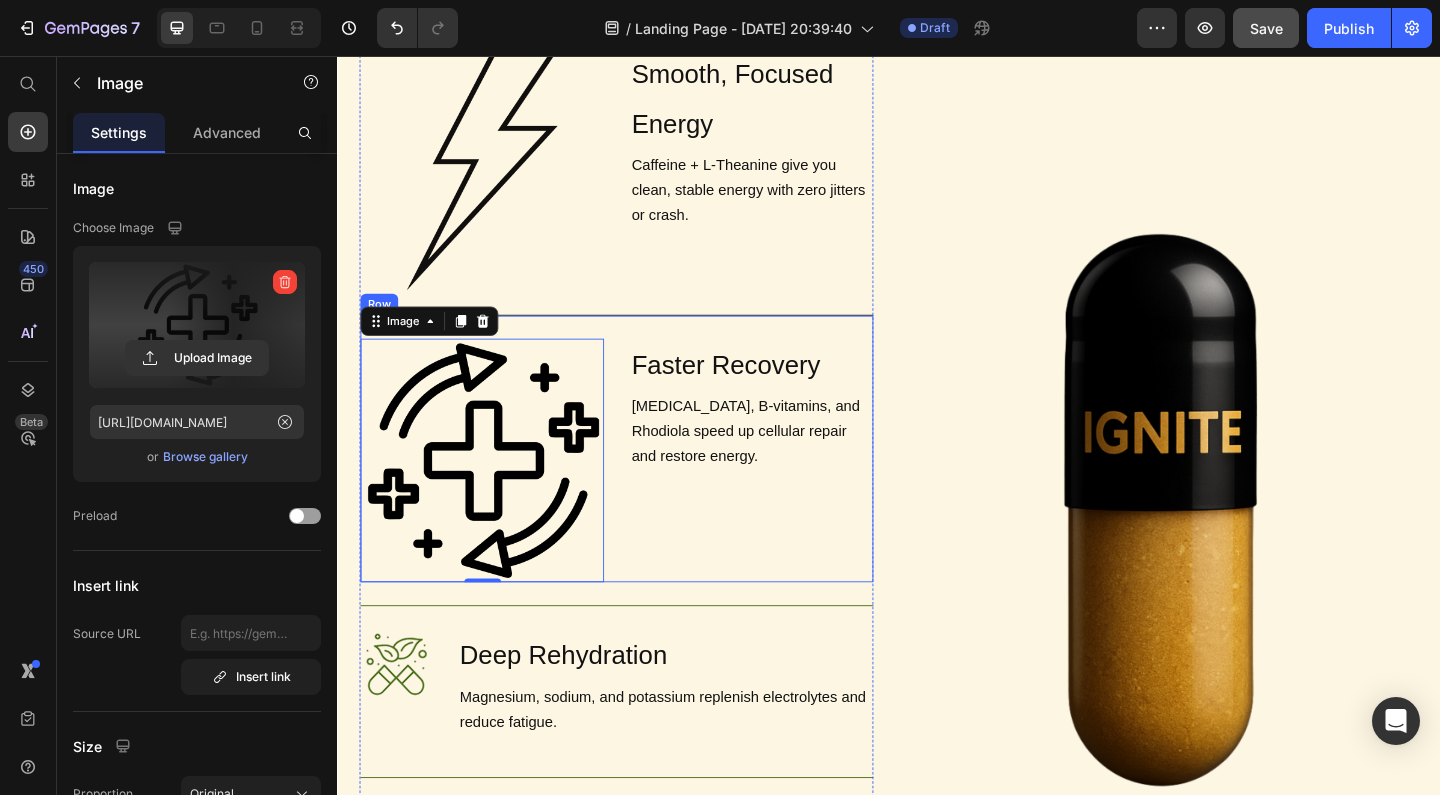 type on "[URL][DOMAIN_NAME]" 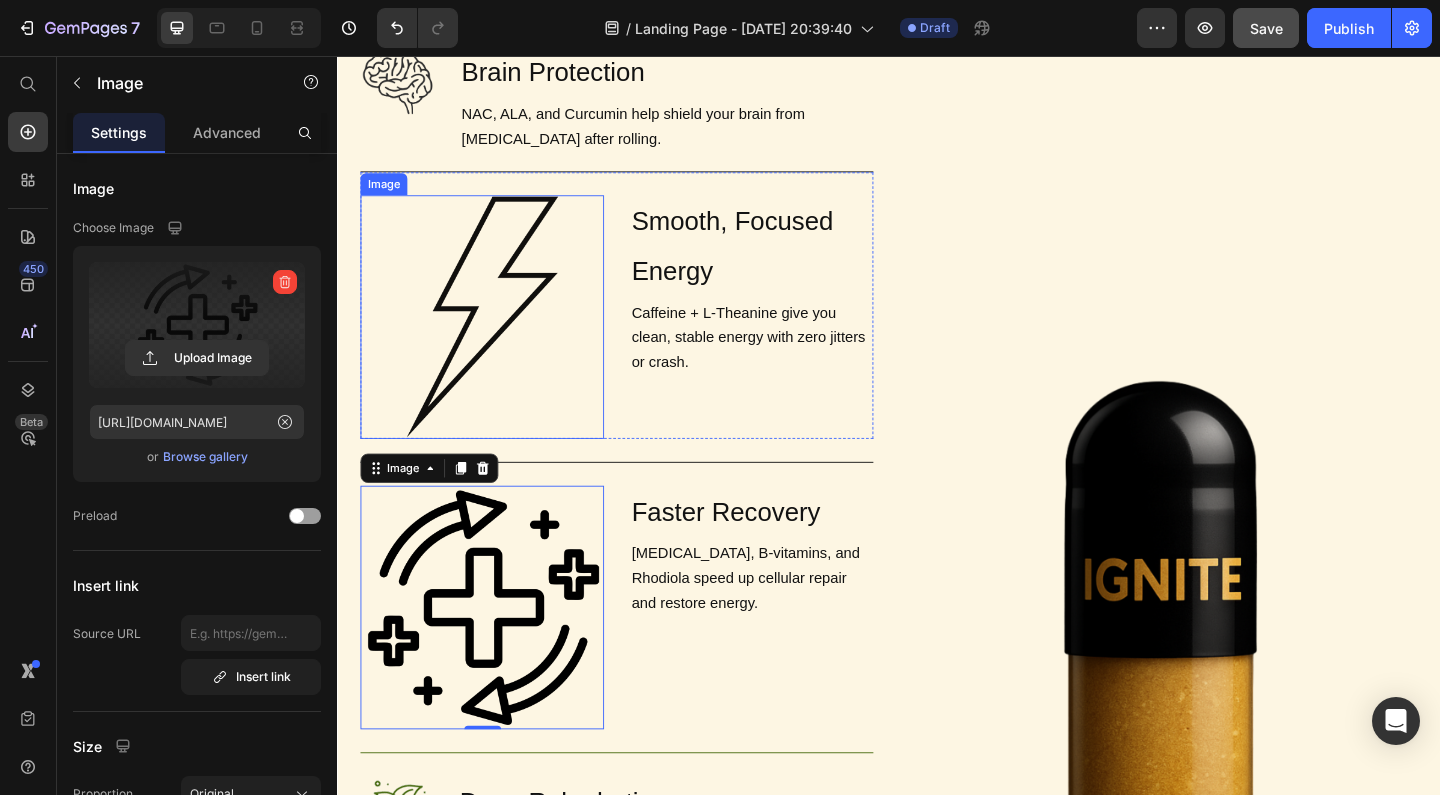 scroll, scrollTop: 1372, scrollLeft: 0, axis: vertical 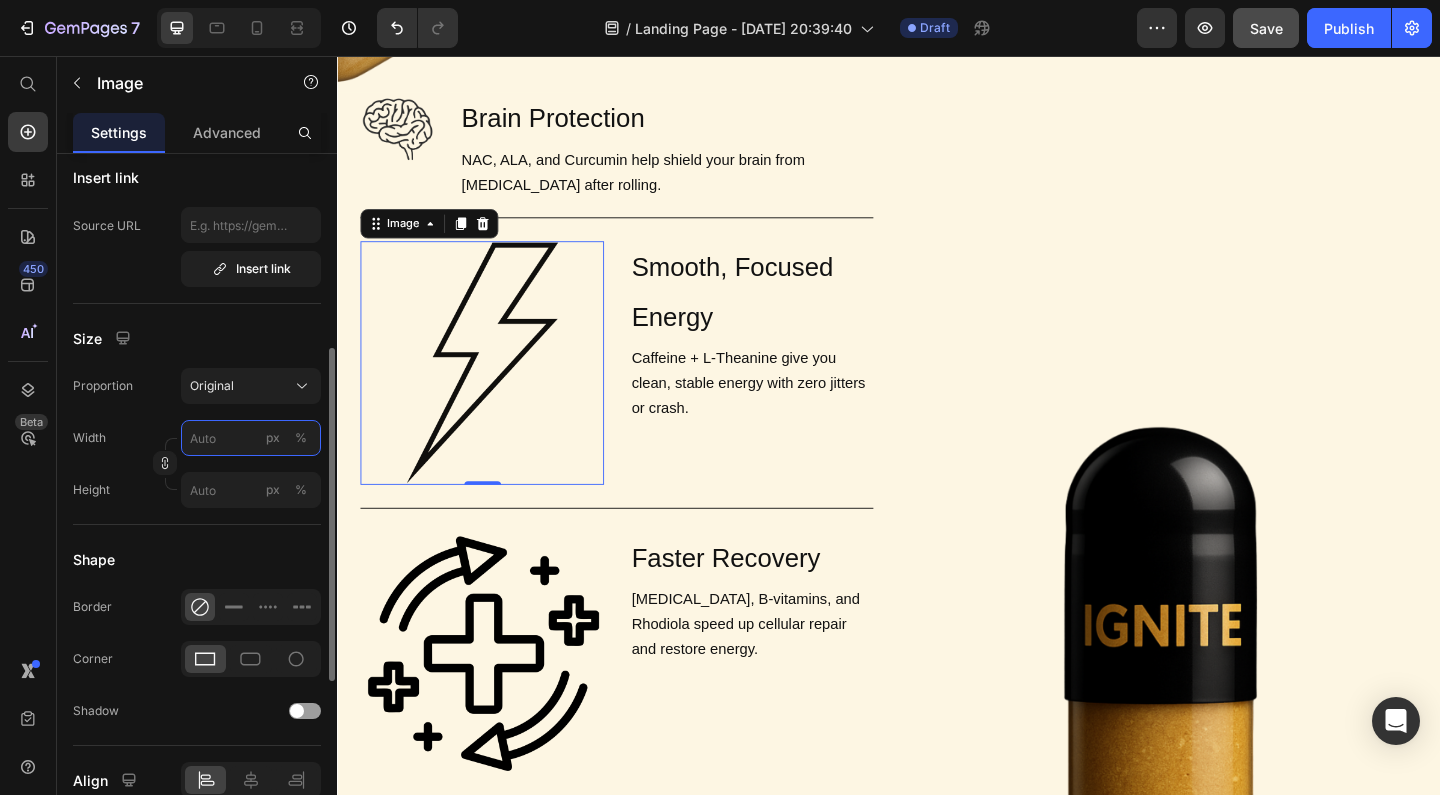 click on "px %" at bounding box center [251, 438] 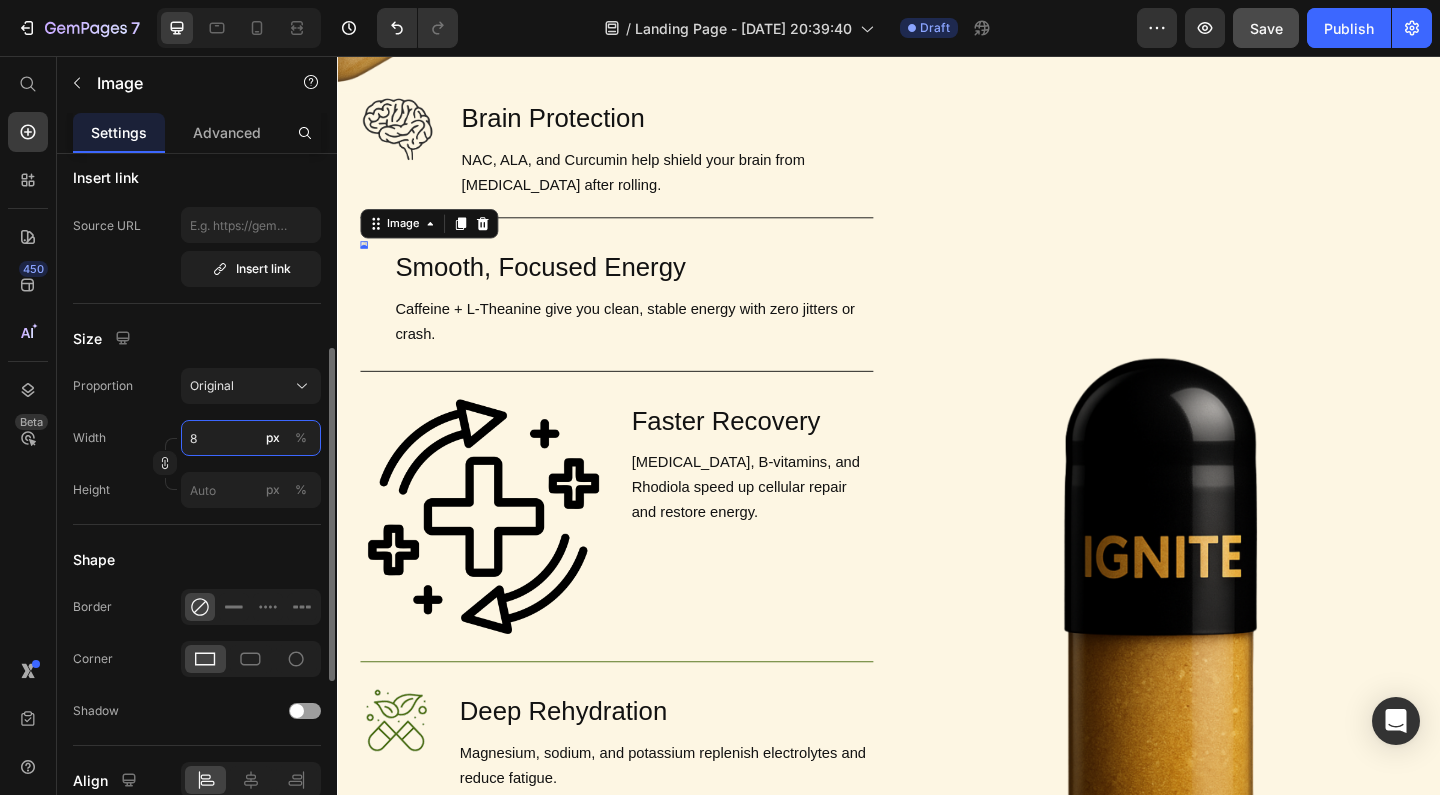 type on "80" 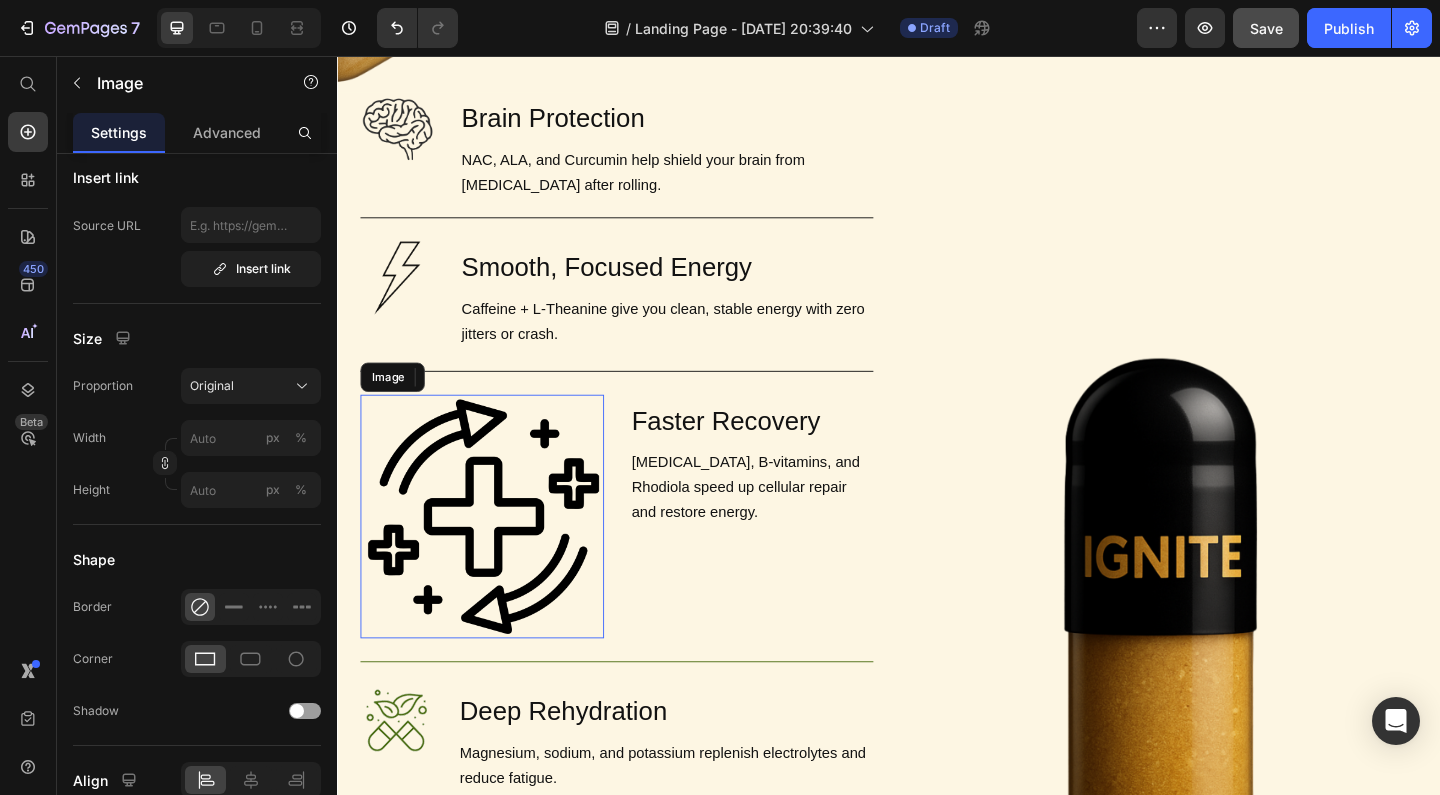 click at bounding box center (494, 556) 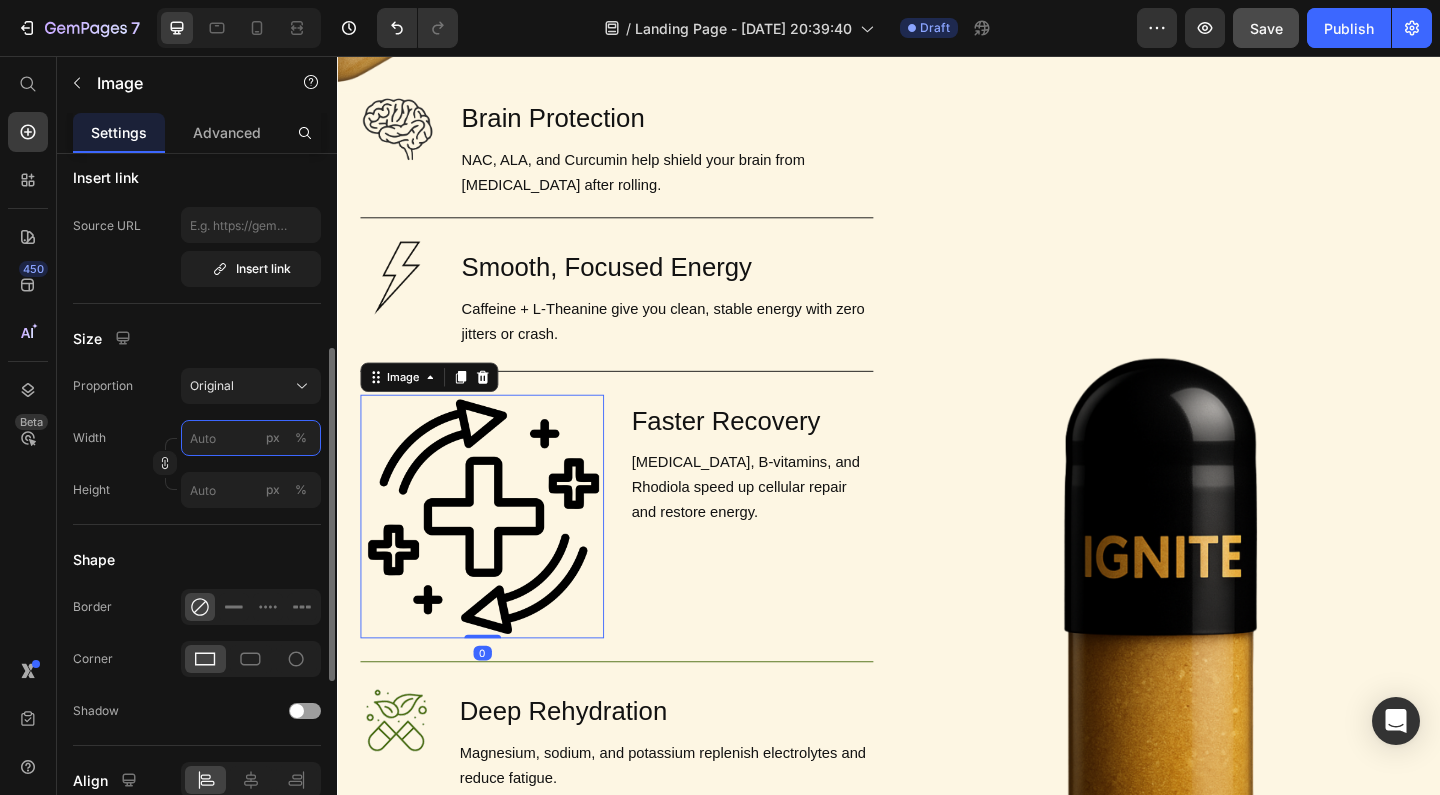 click on "px %" at bounding box center [251, 438] 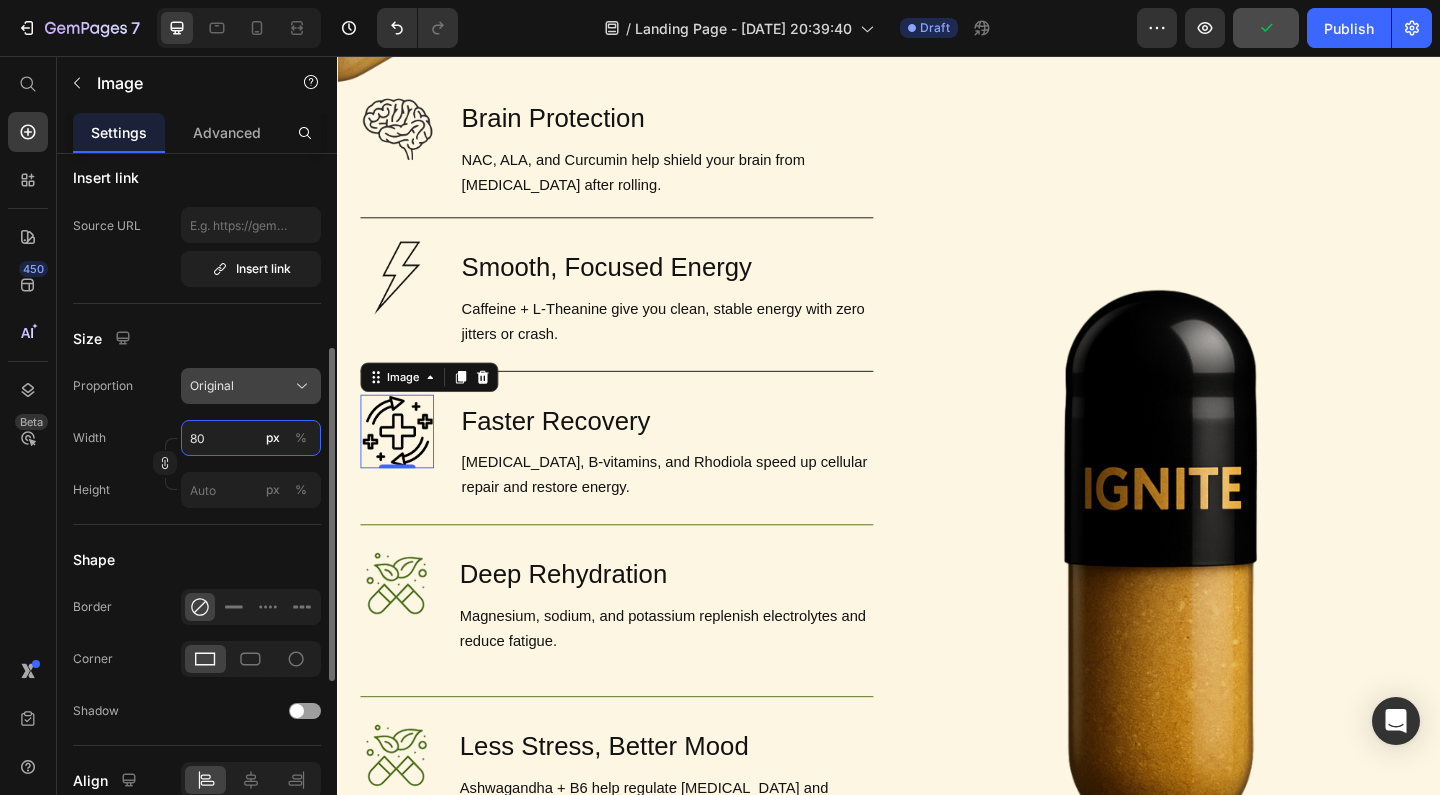 type on "80" 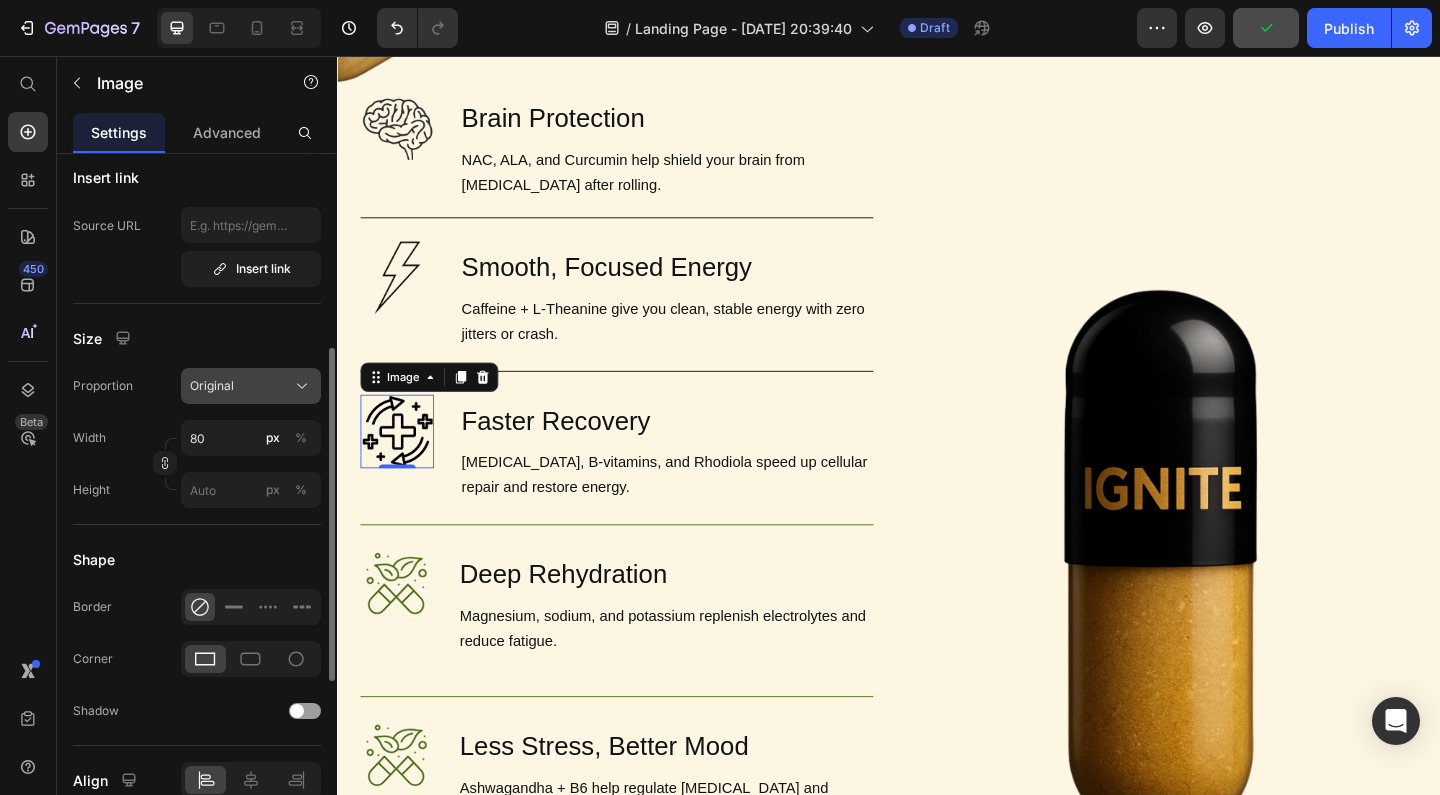 click on "Original" at bounding box center (212, 386) 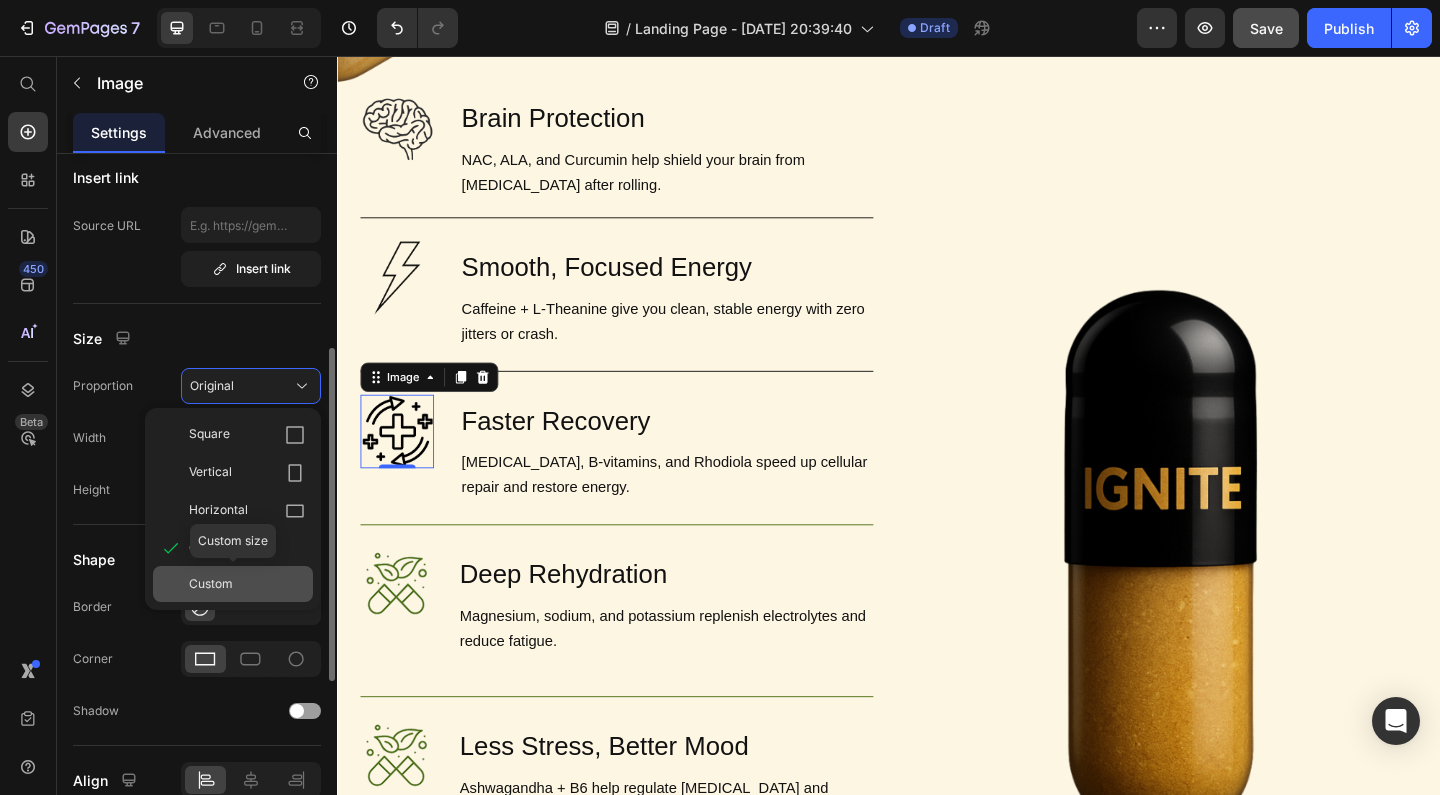 click on "Custom" at bounding box center (211, 584) 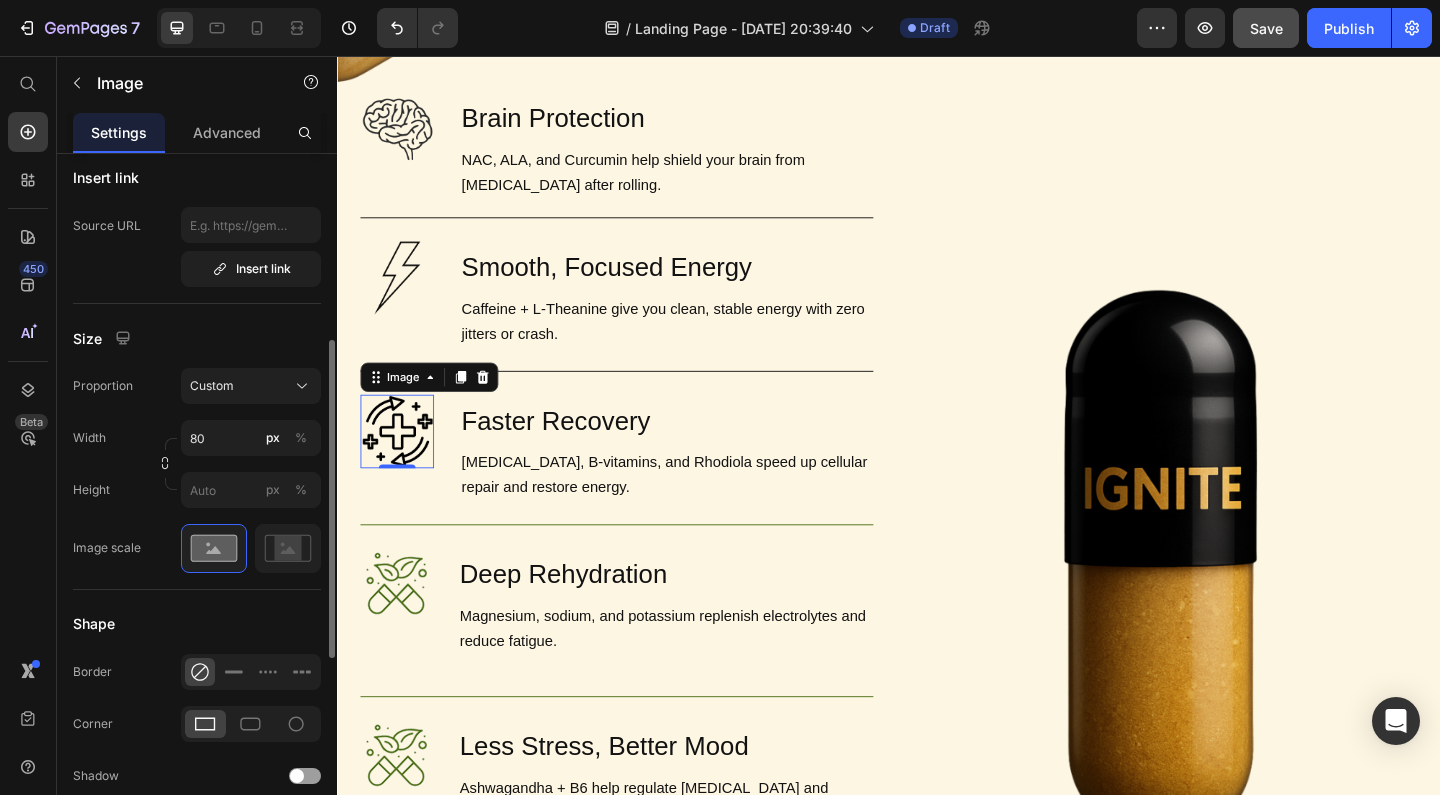 click on "Size" at bounding box center (197, 338) 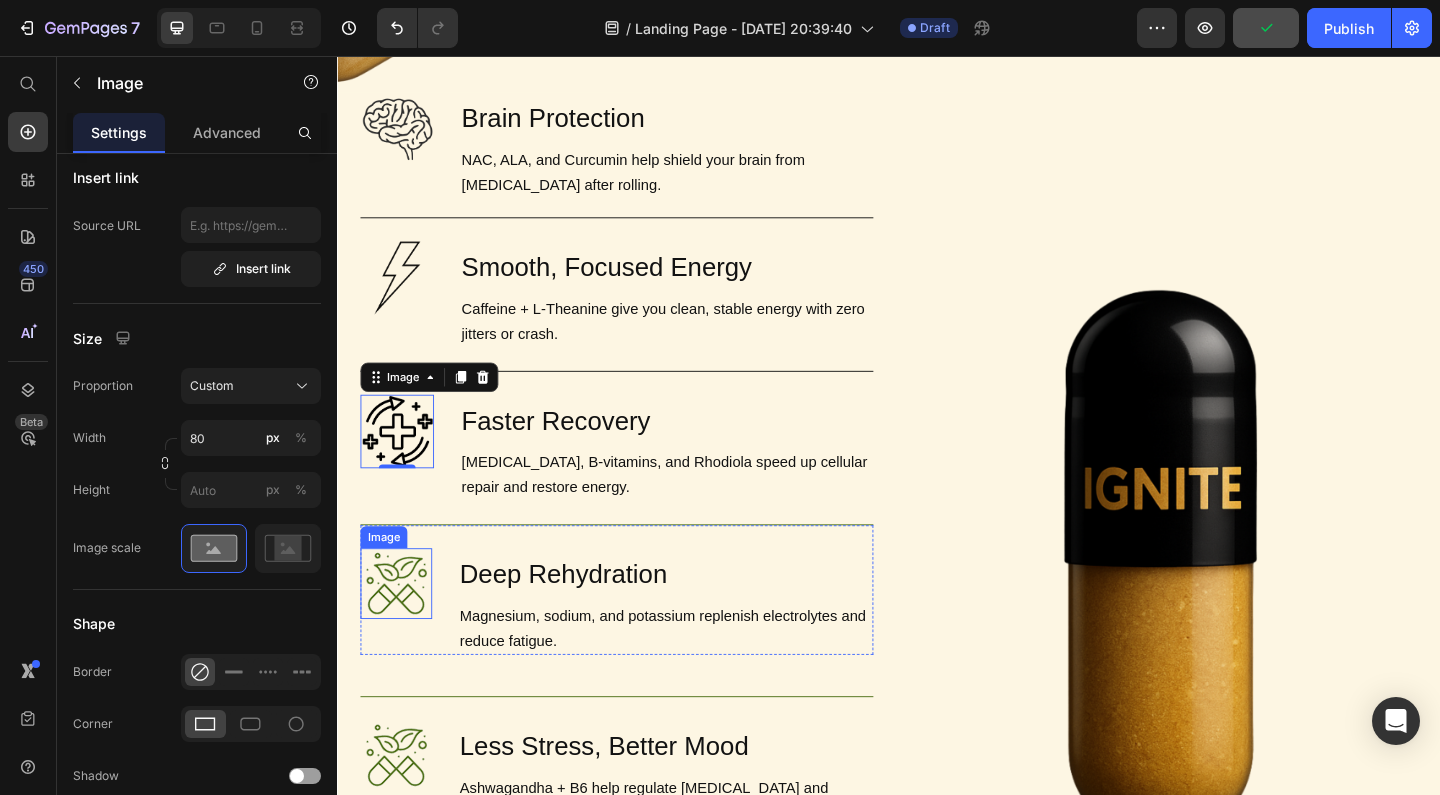 click at bounding box center (401, 629) 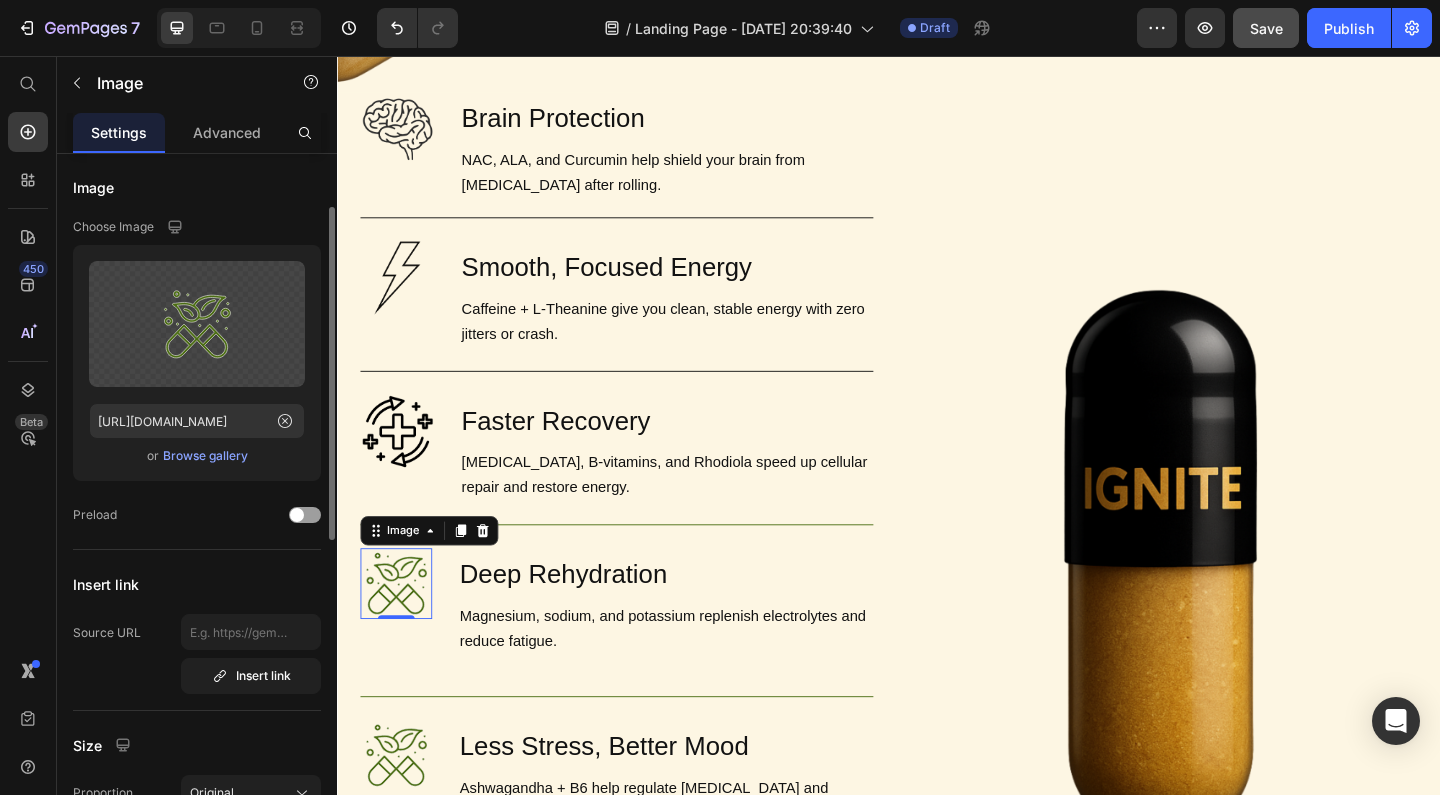 scroll, scrollTop: 0, scrollLeft: 0, axis: both 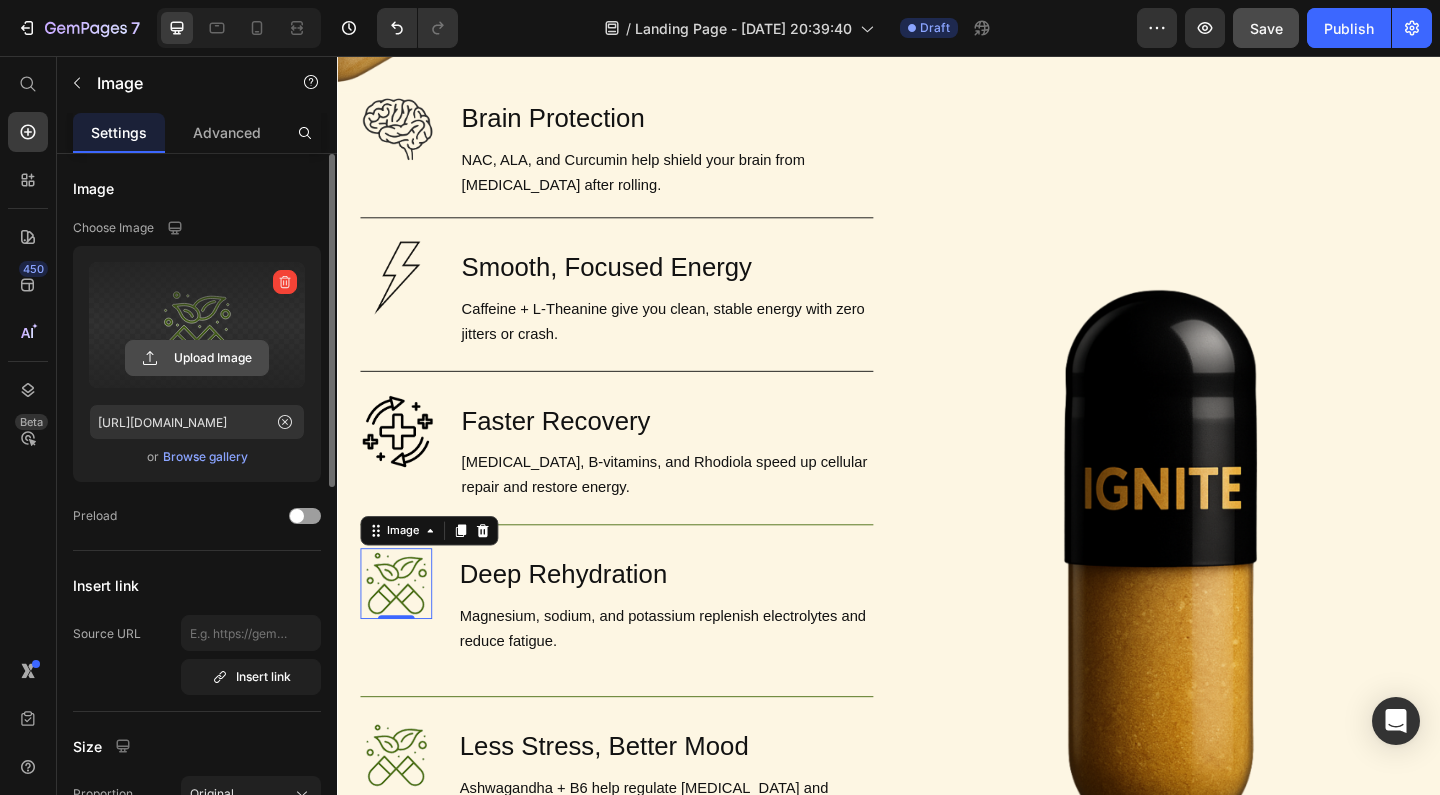 click 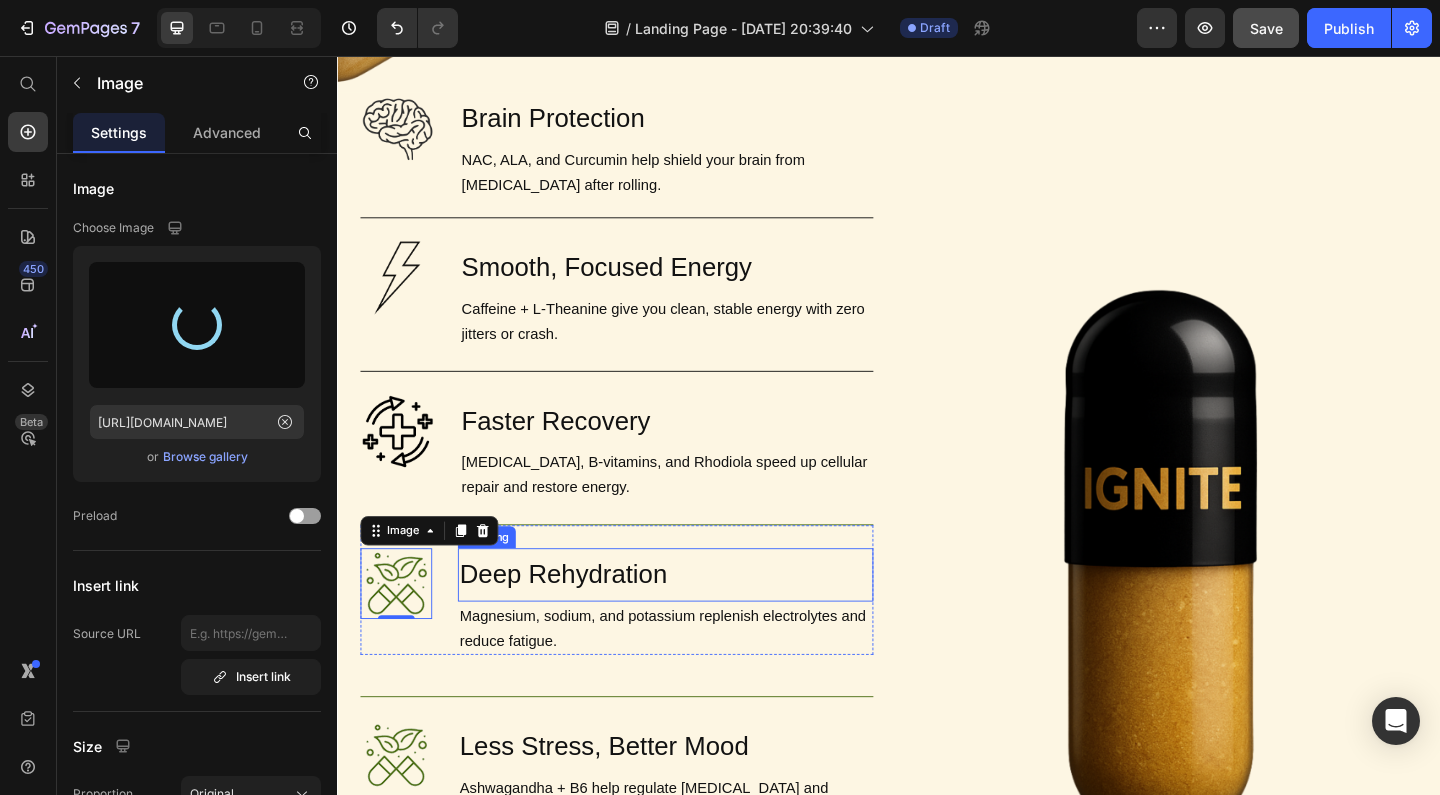 type on "[URL][DOMAIN_NAME]" 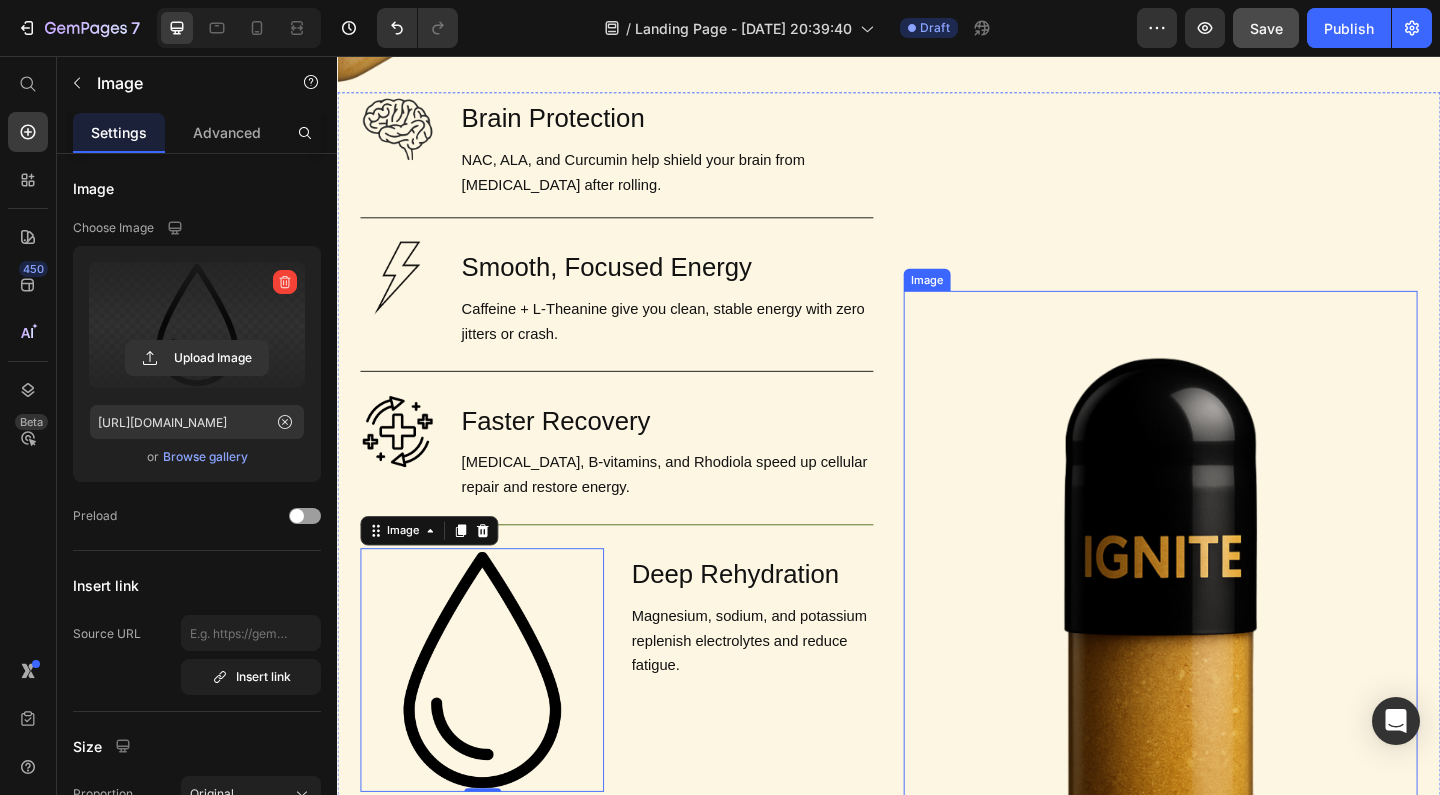 click at bounding box center [1232, 683] 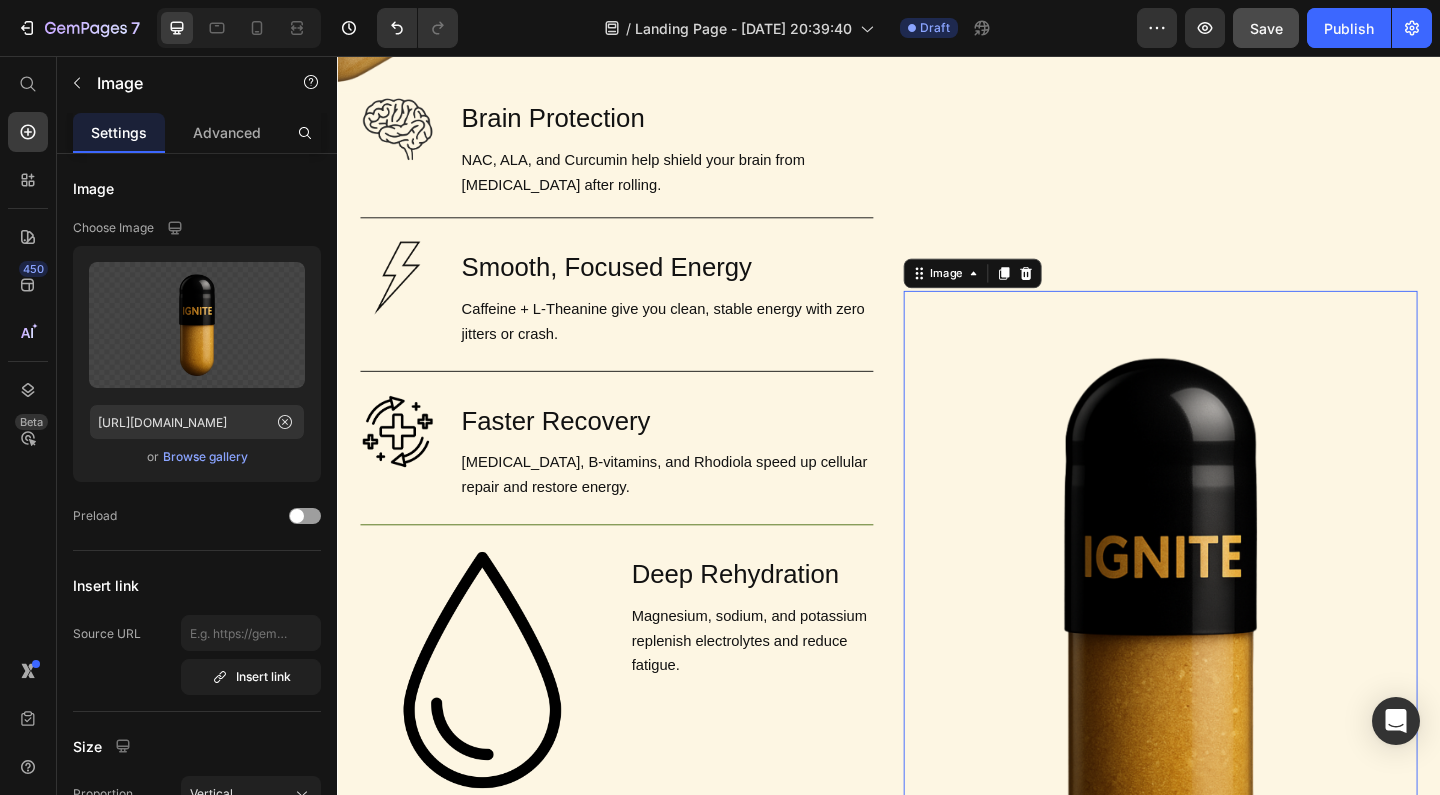 scroll, scrollTop: 1511, scrollLeft: 0, axis: vertical 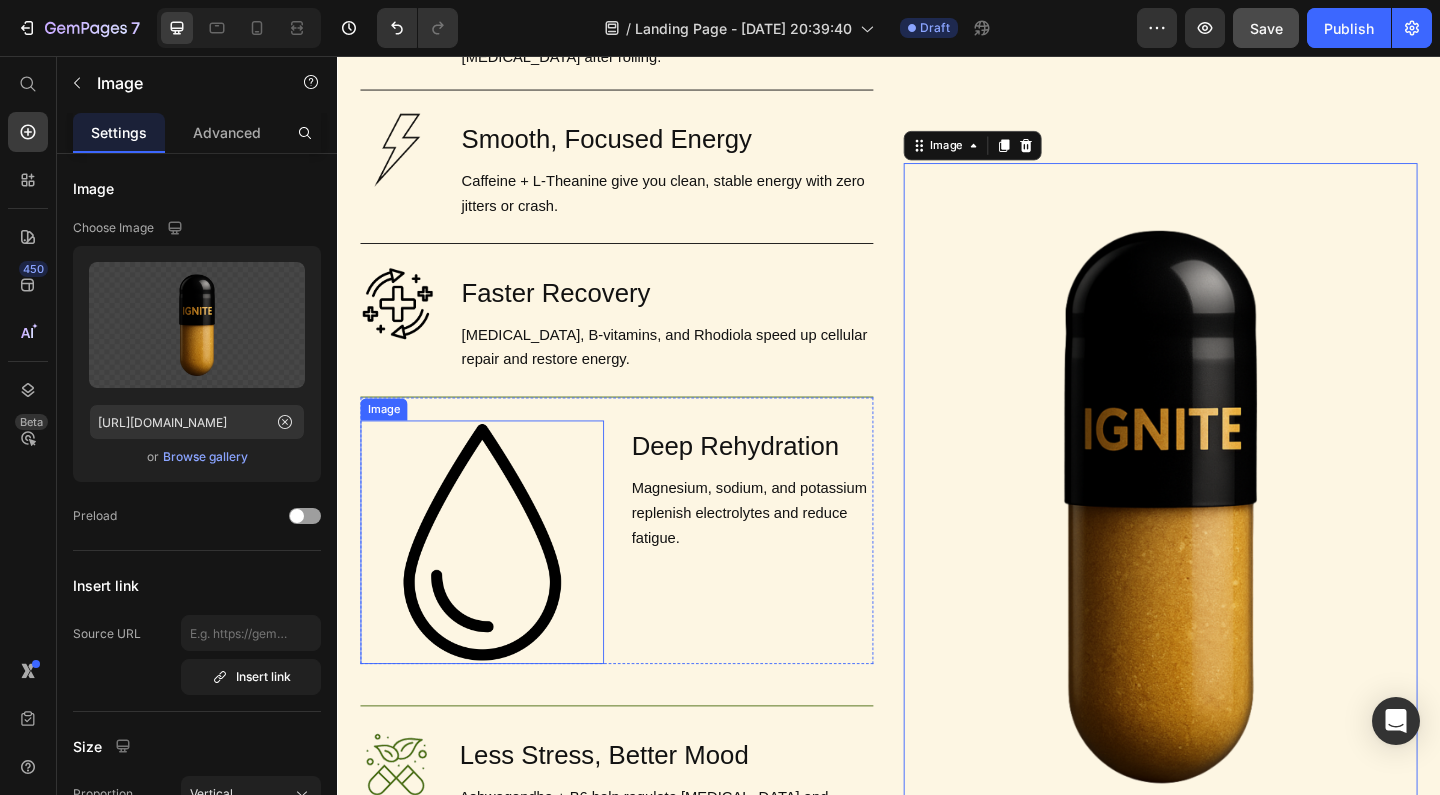 click at bounding box center [494, 584] 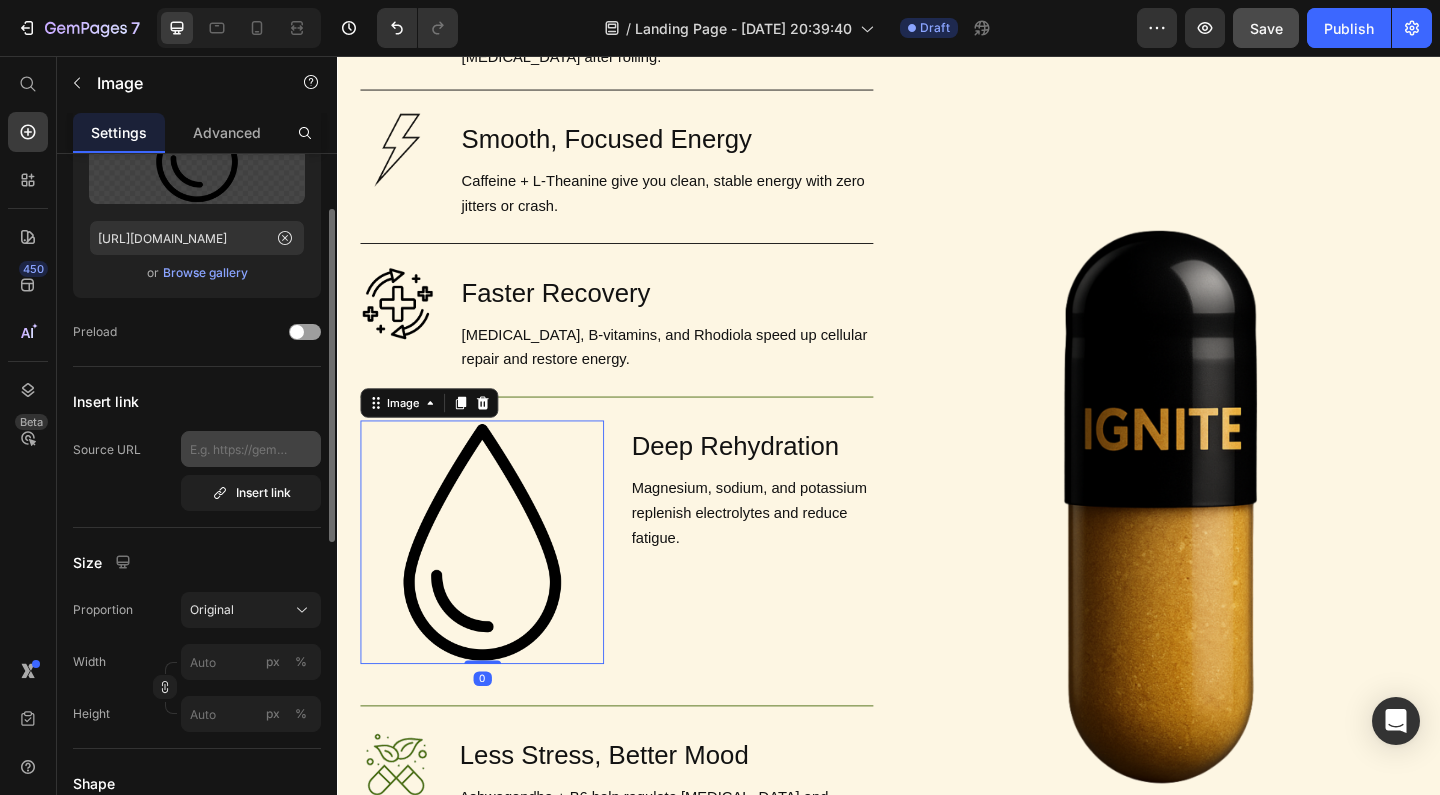 scroll, scrollTop: 204, scrollLeft: 0, axis: vertical 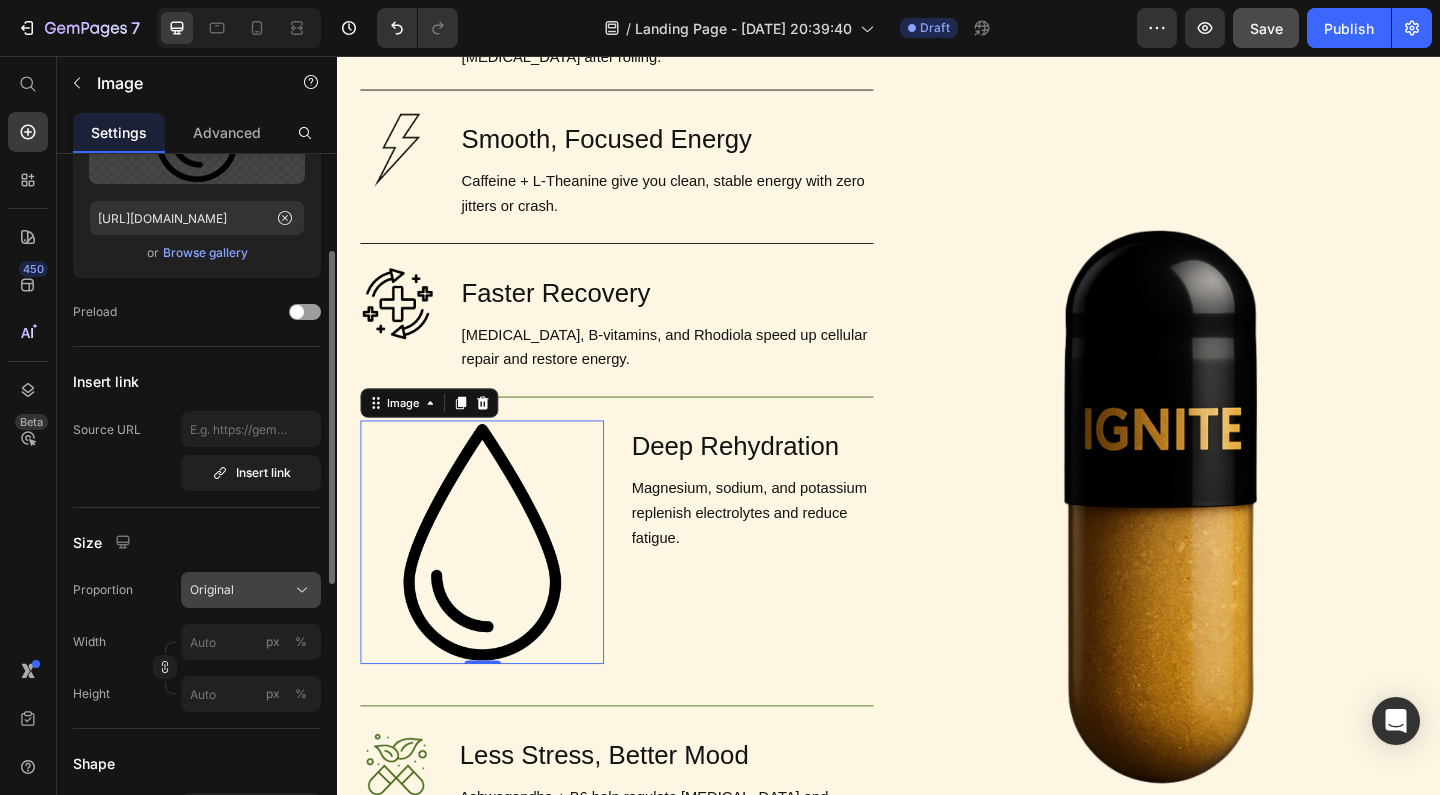 click on "Original" 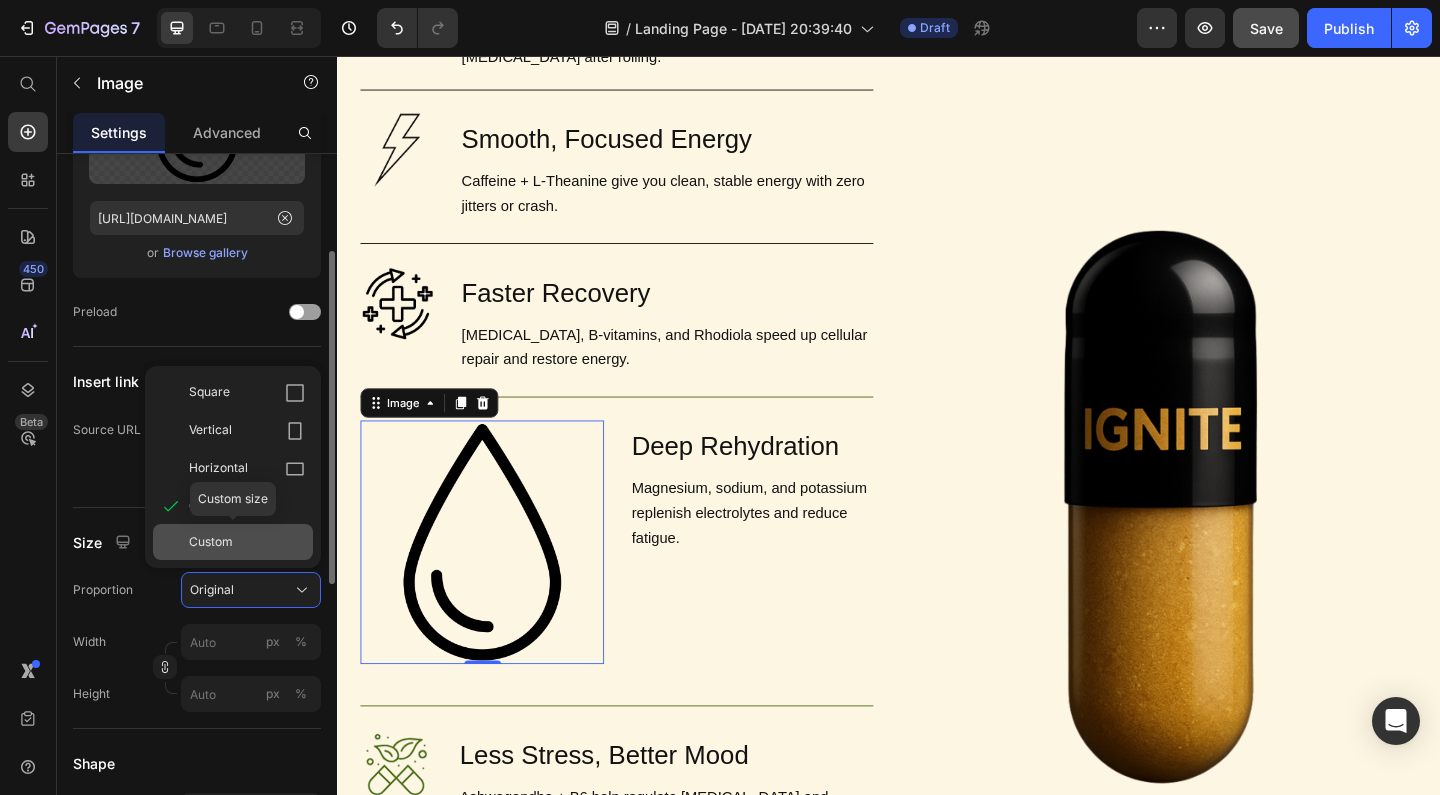 click on "Custom" 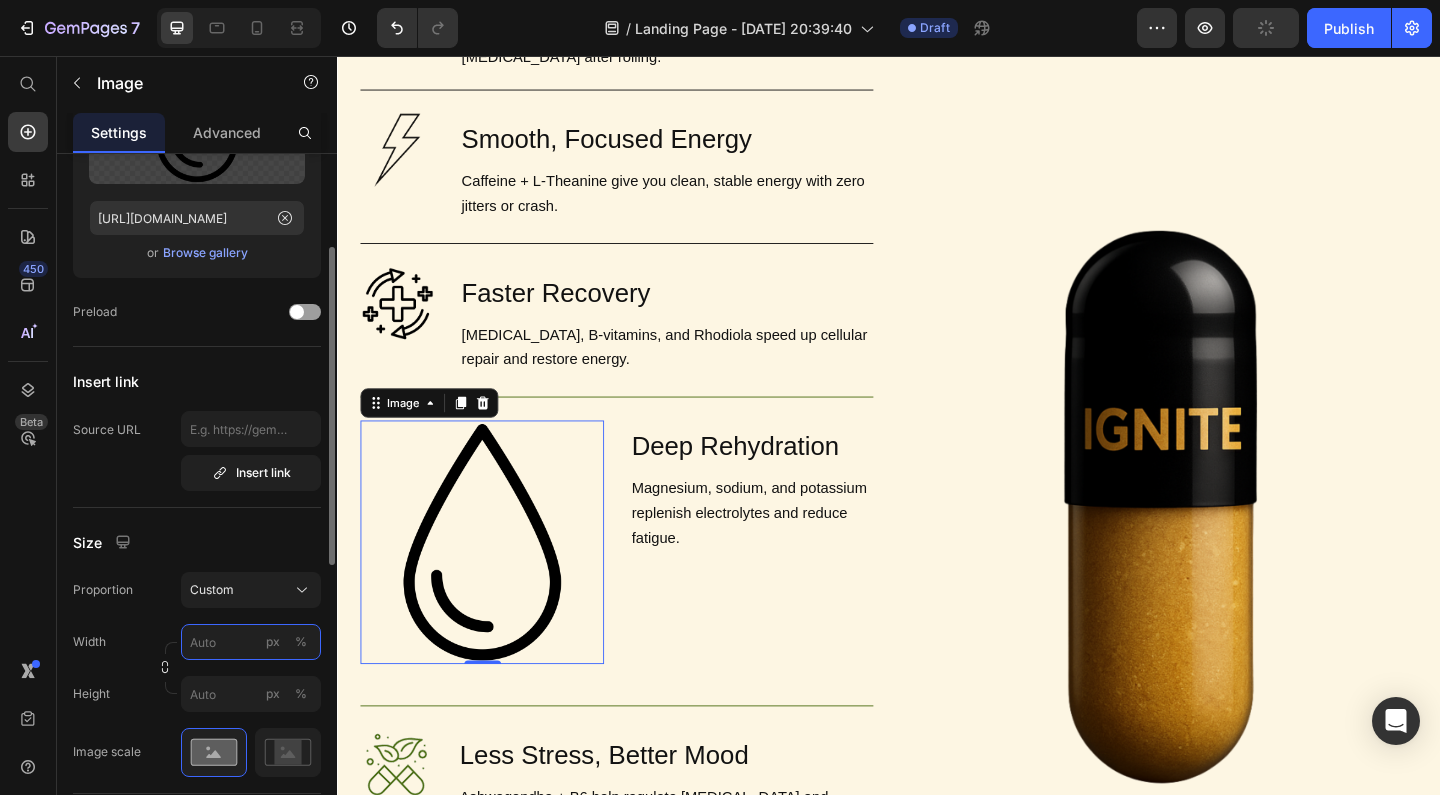 type on "8" 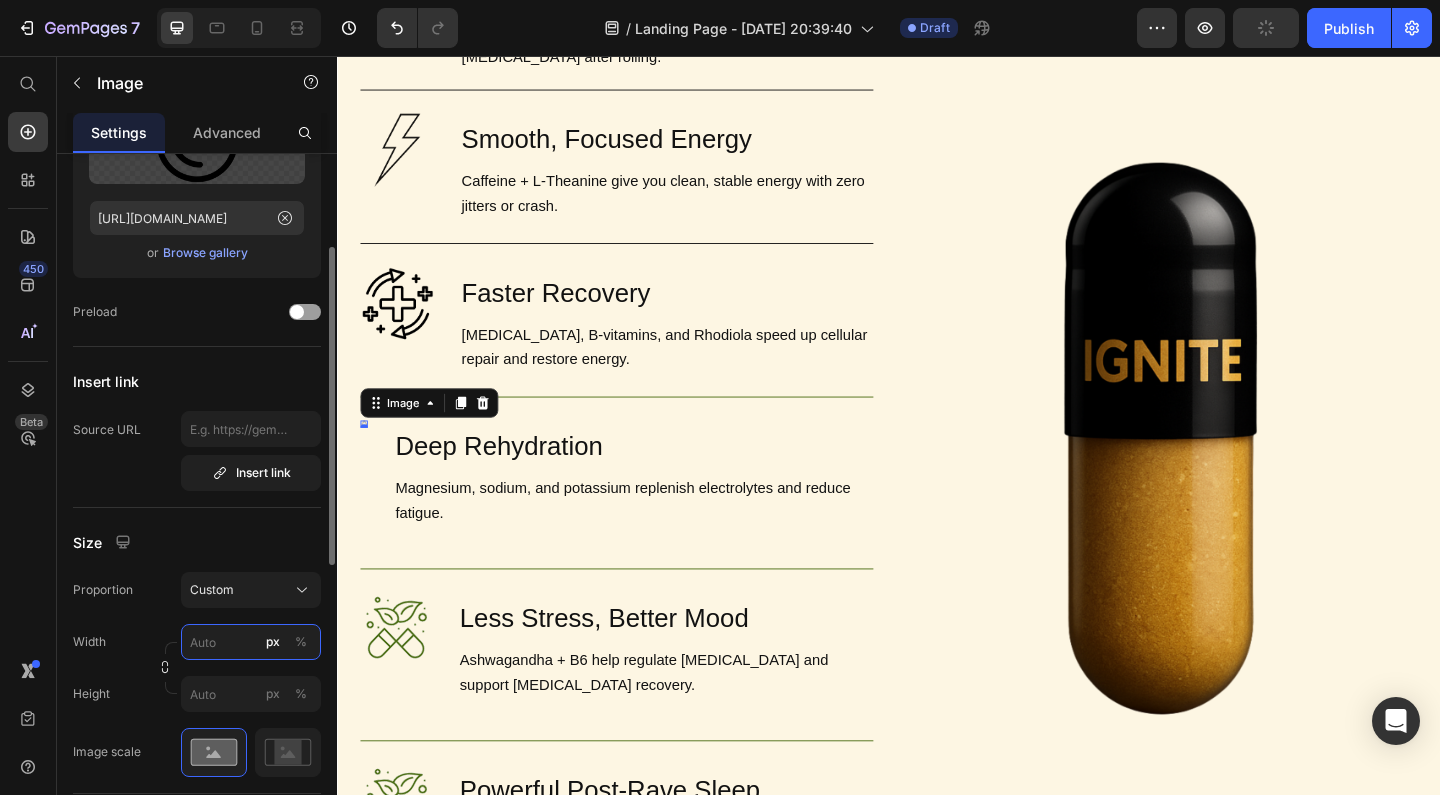 type on "0" 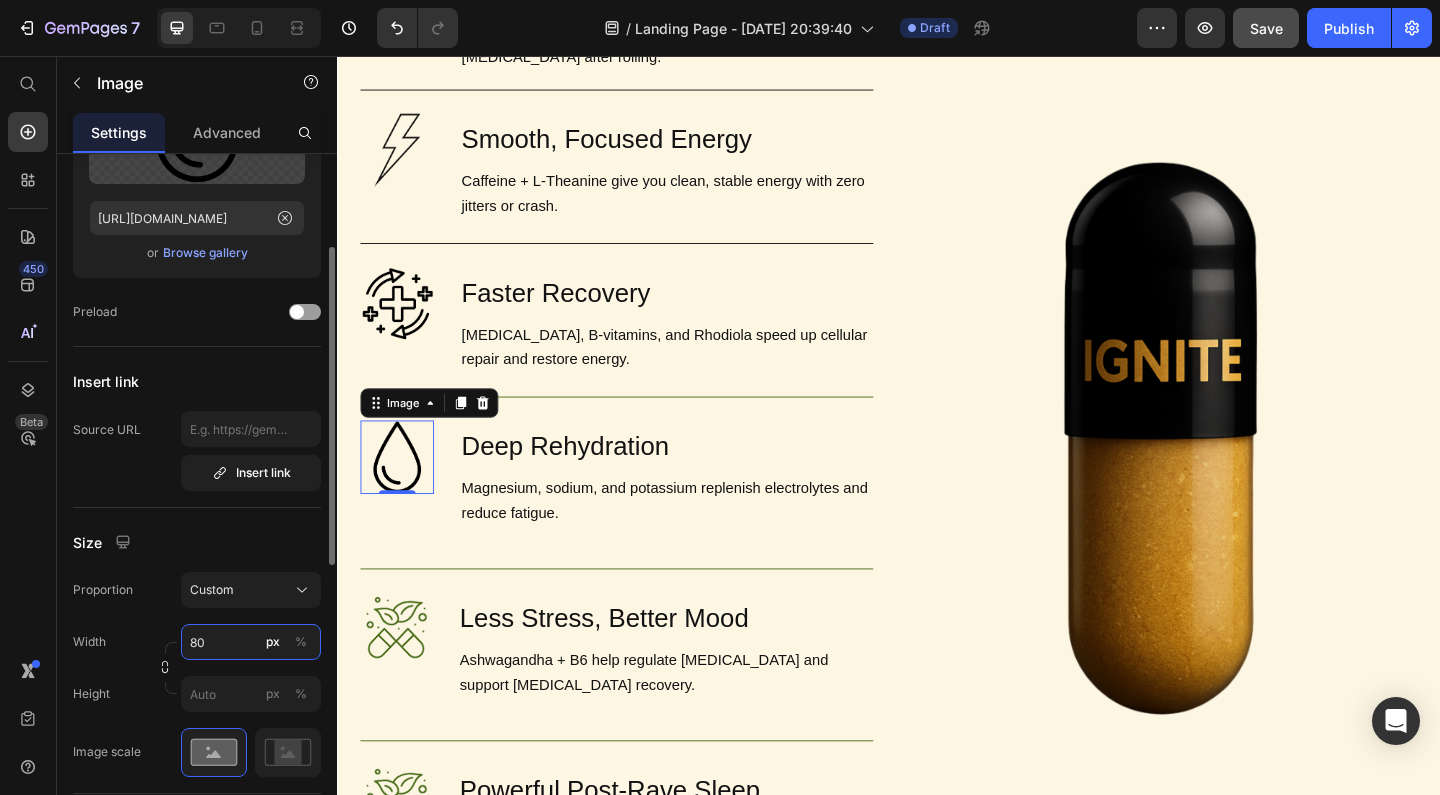 type on "80" 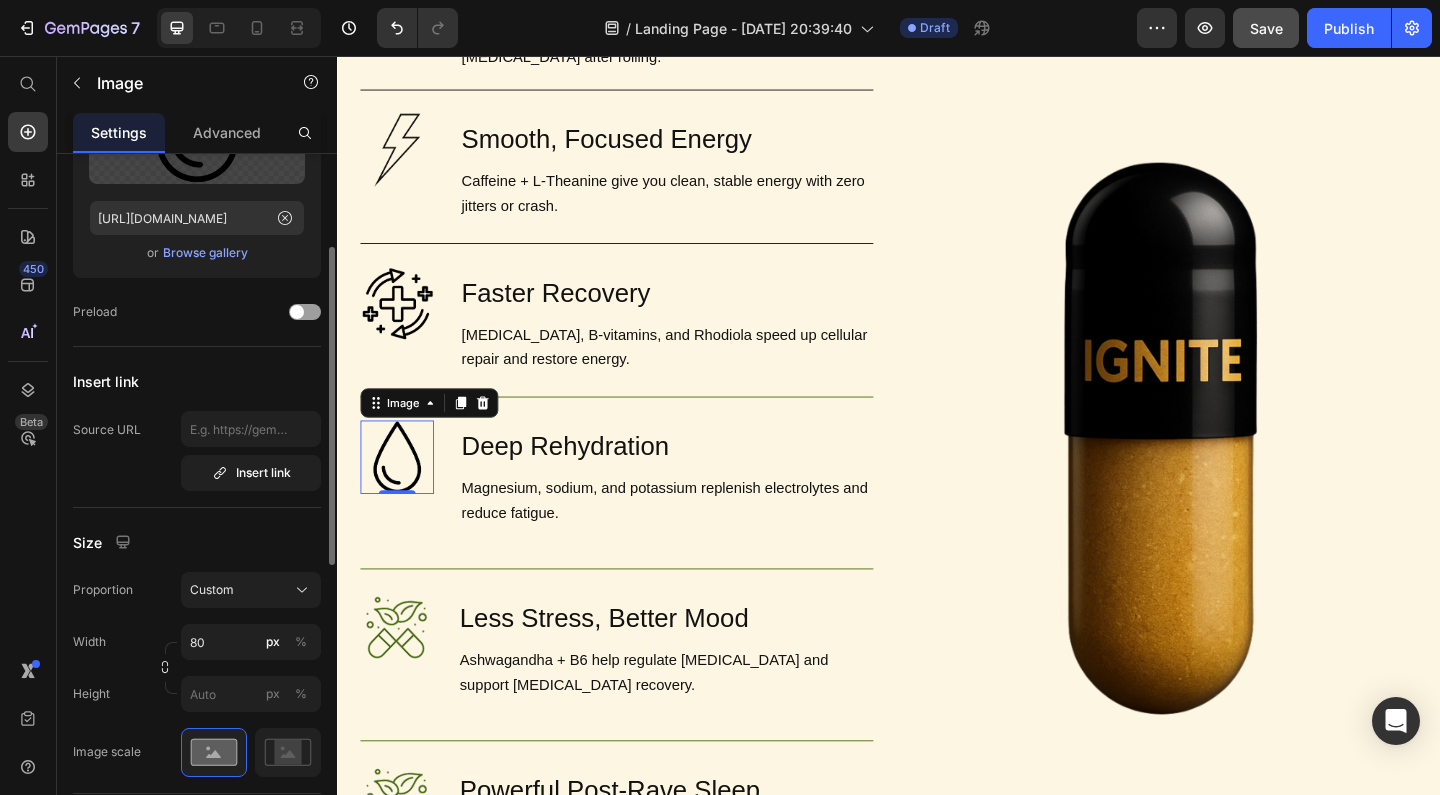 click on "Size" at bounding box center [197, 542] 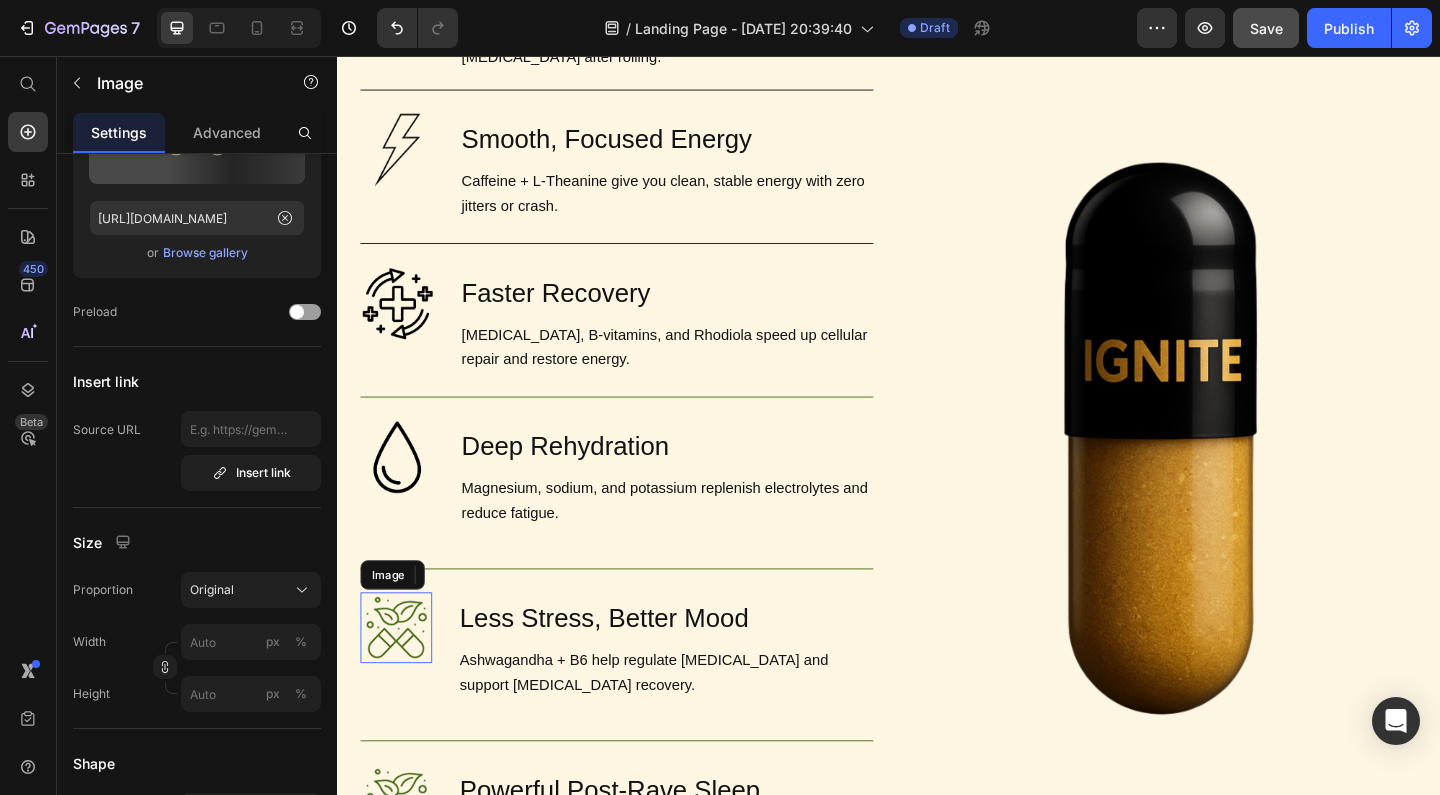 click at bounding box center [401, 677] 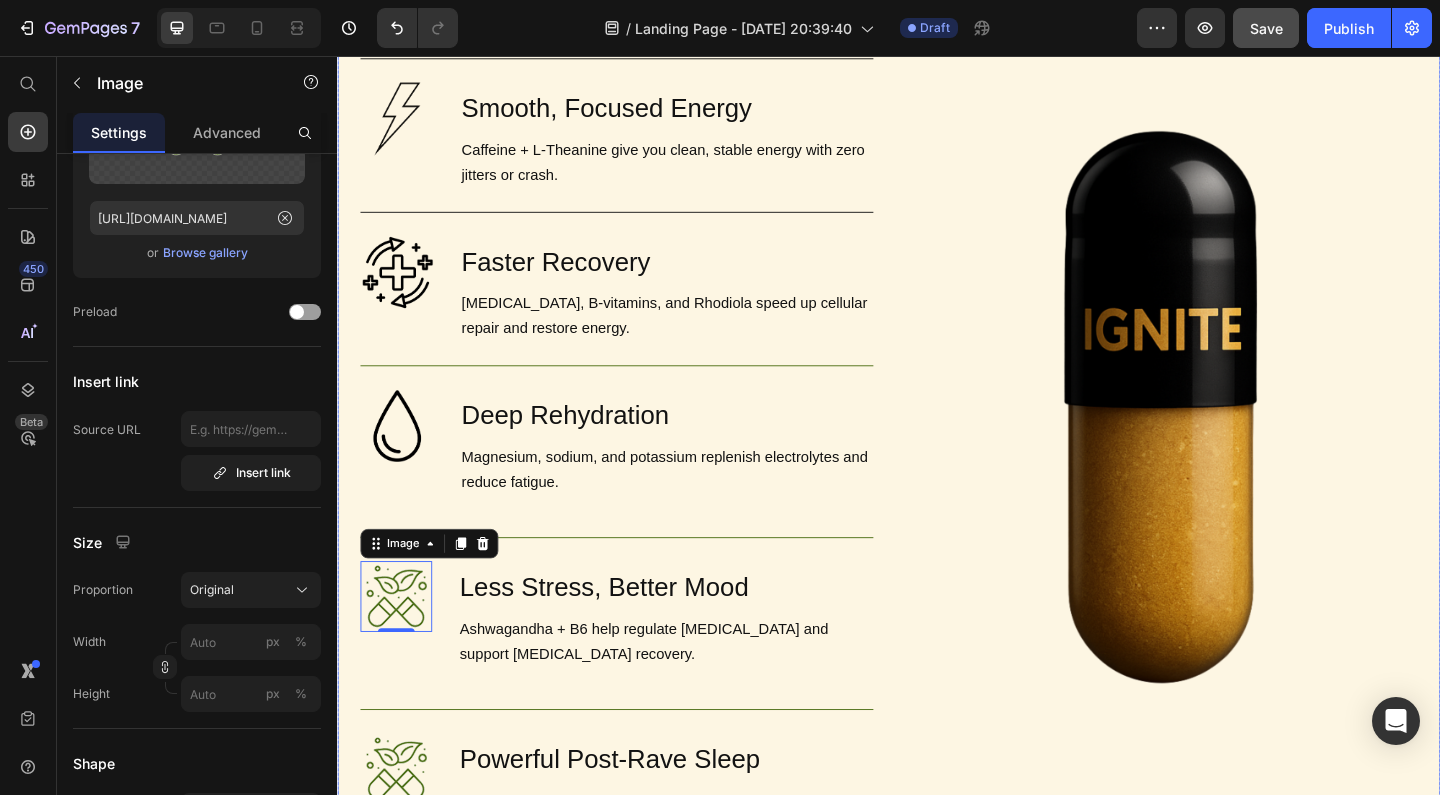 scroll, scrollTop: 1619, scrollLeft: 0, axis: vertical 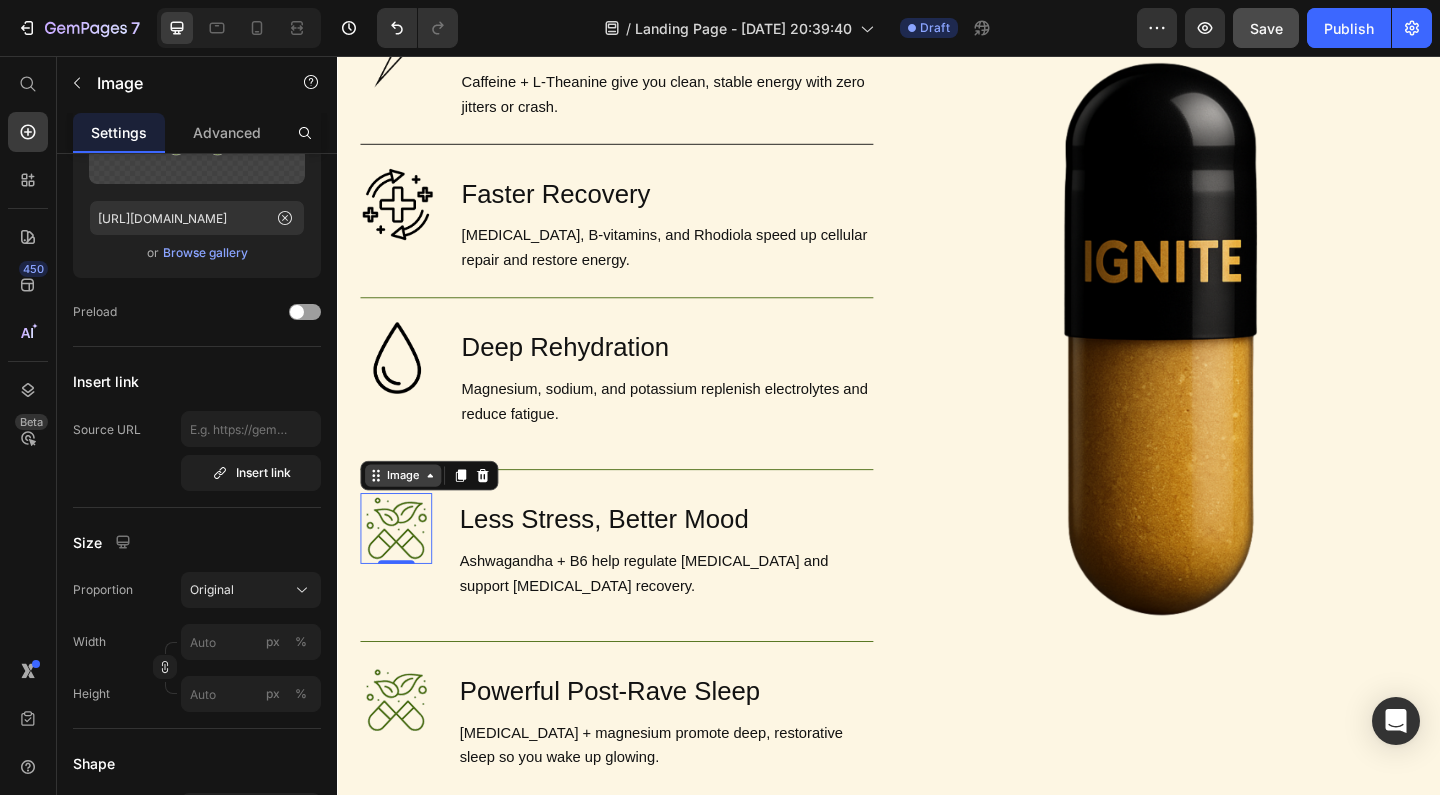 click on "Image" at bounding box center [408, 512] 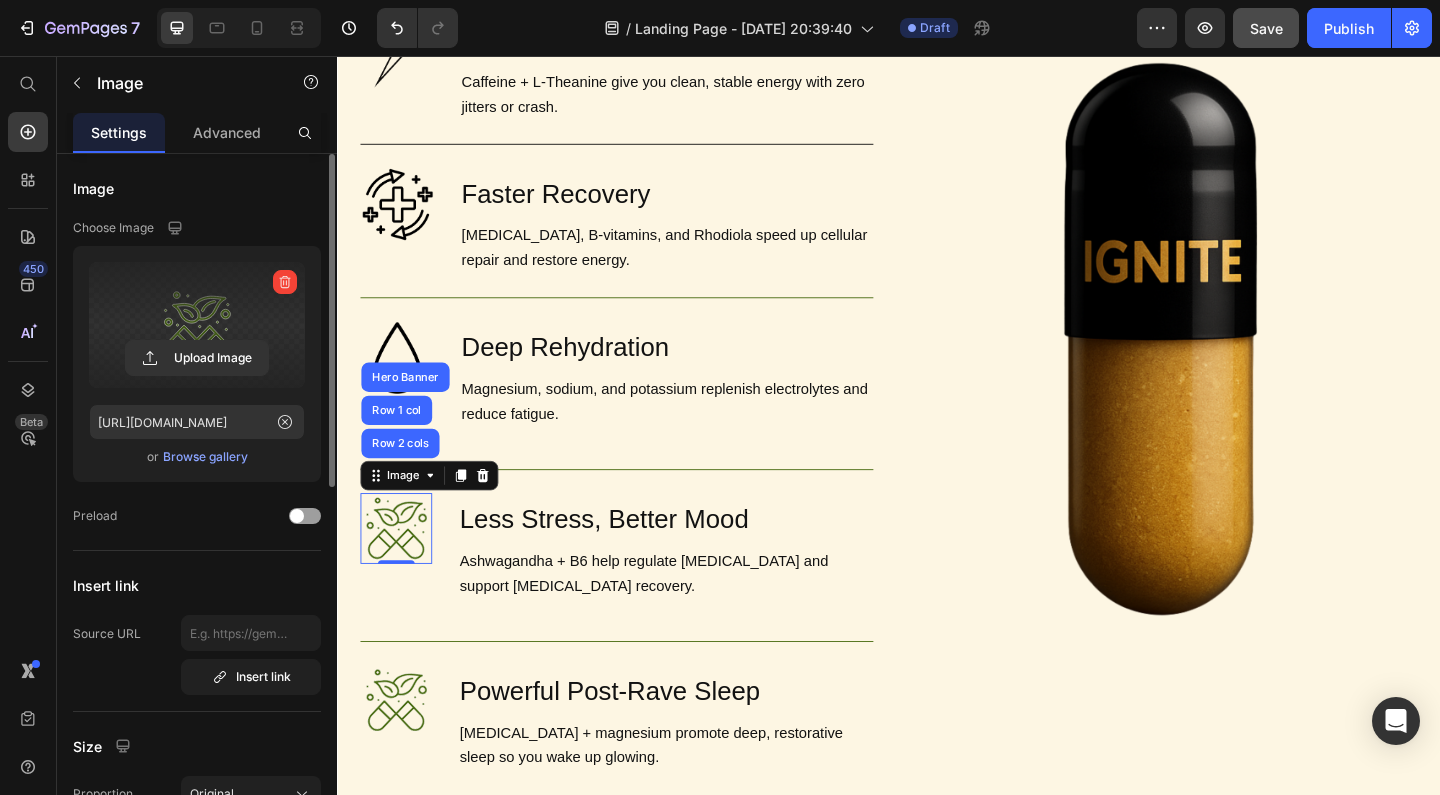 scroll, scrollTop: 0, scrollLeft: 0, axis: both 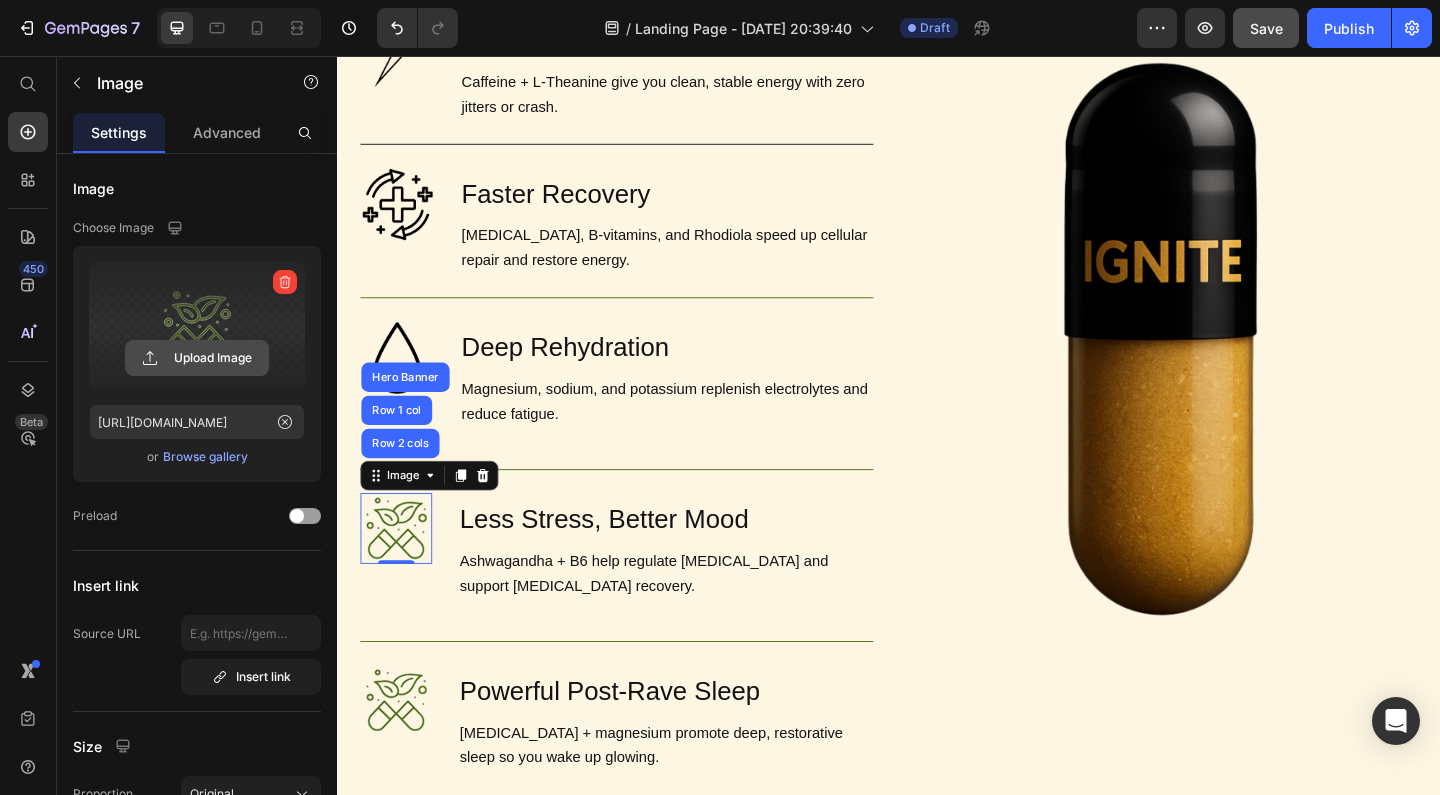 click 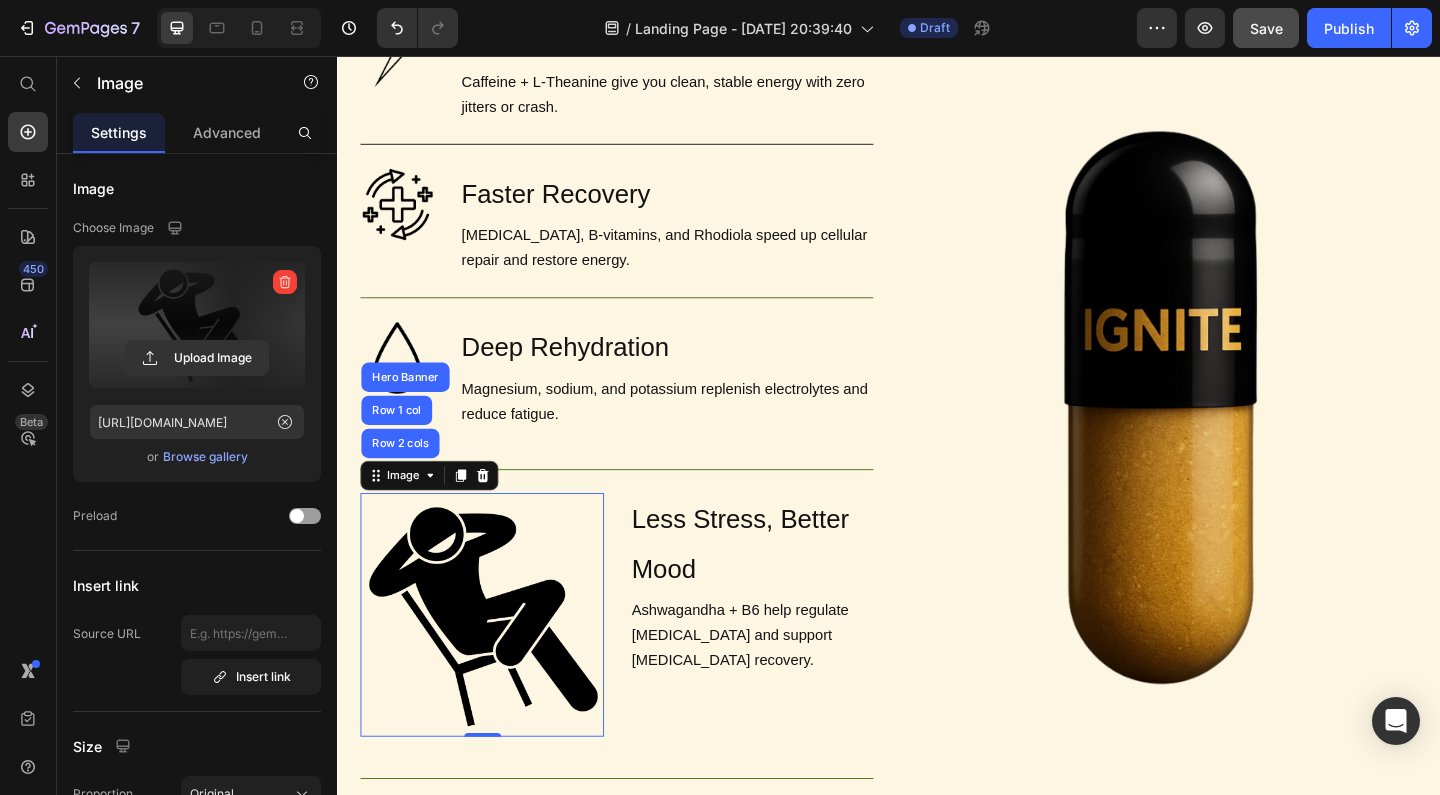type on "[URL][DOMAIN_NAME]" 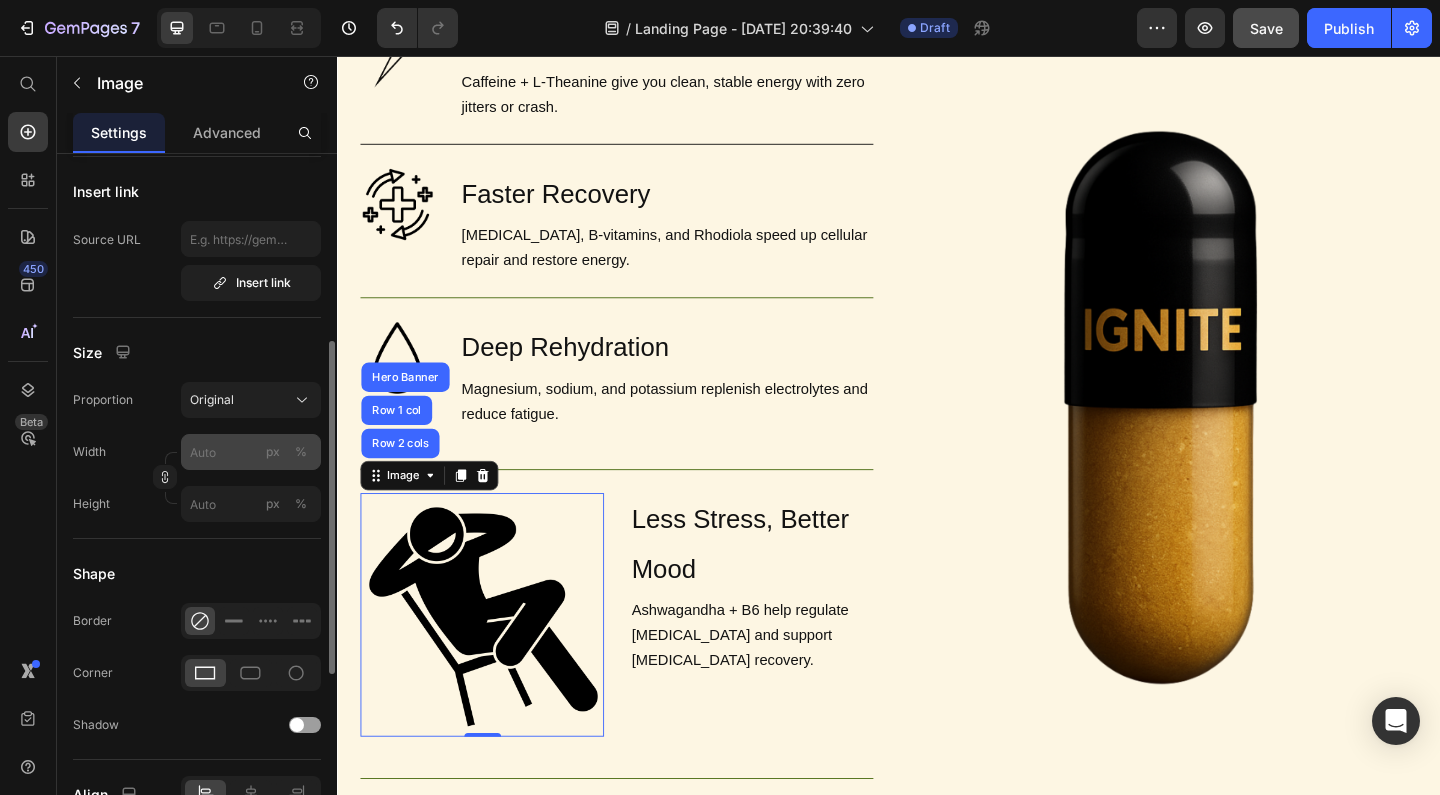 scroll, scrollTop: 427, scrollLeft: 0, axis: vertical 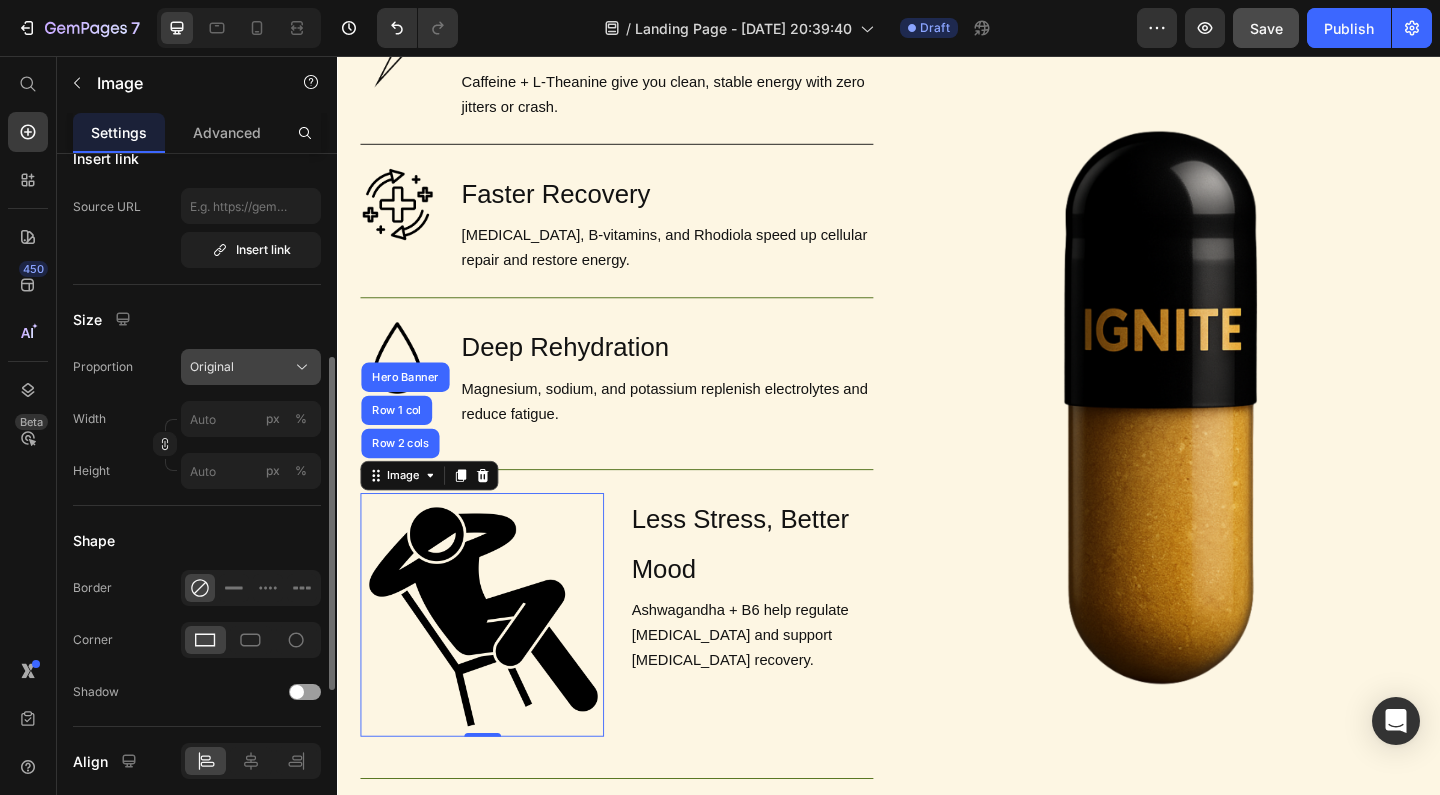 click on "Original" at bounding box center (251, 367) 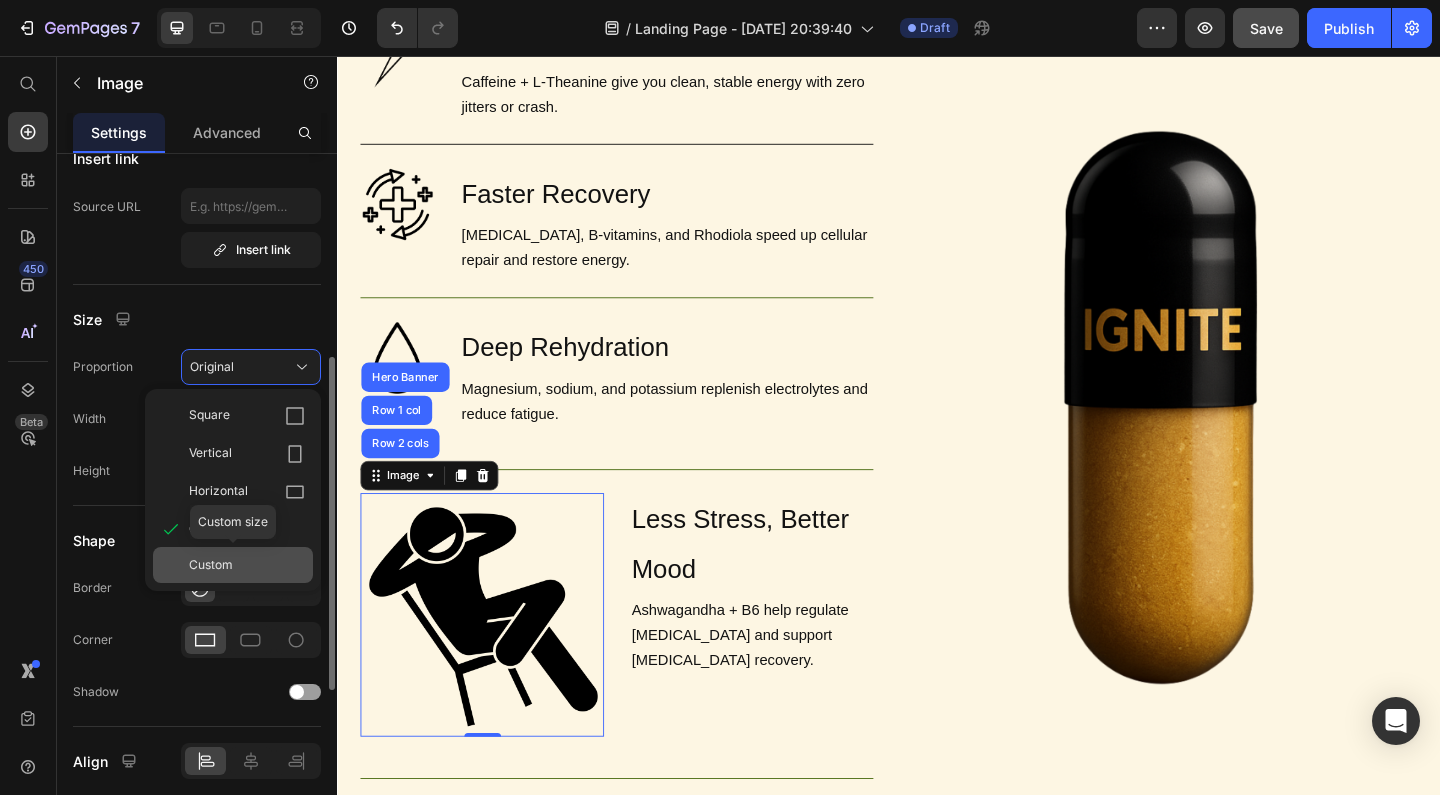 click on "Custom" at bounding box center (211, 565) 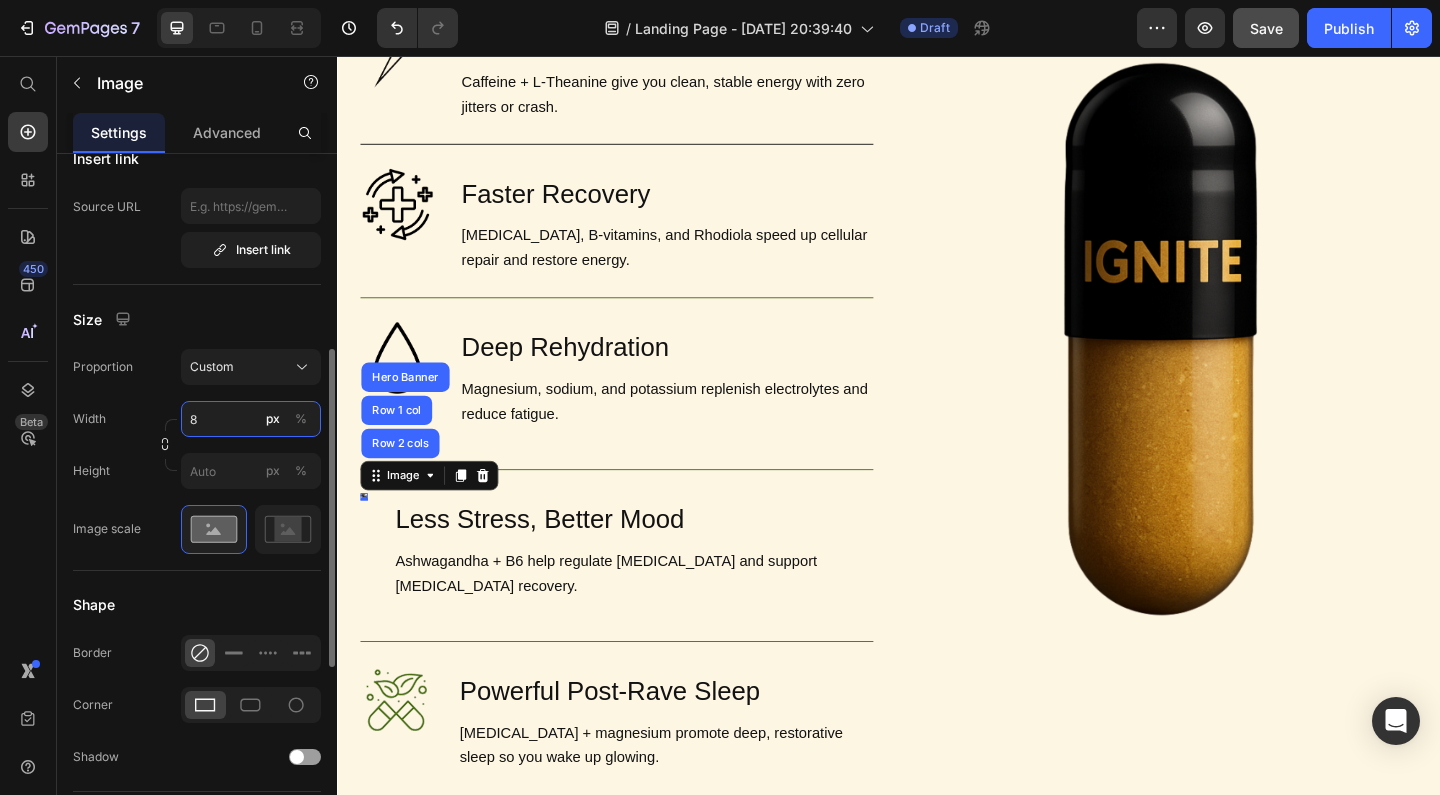 type on "80" 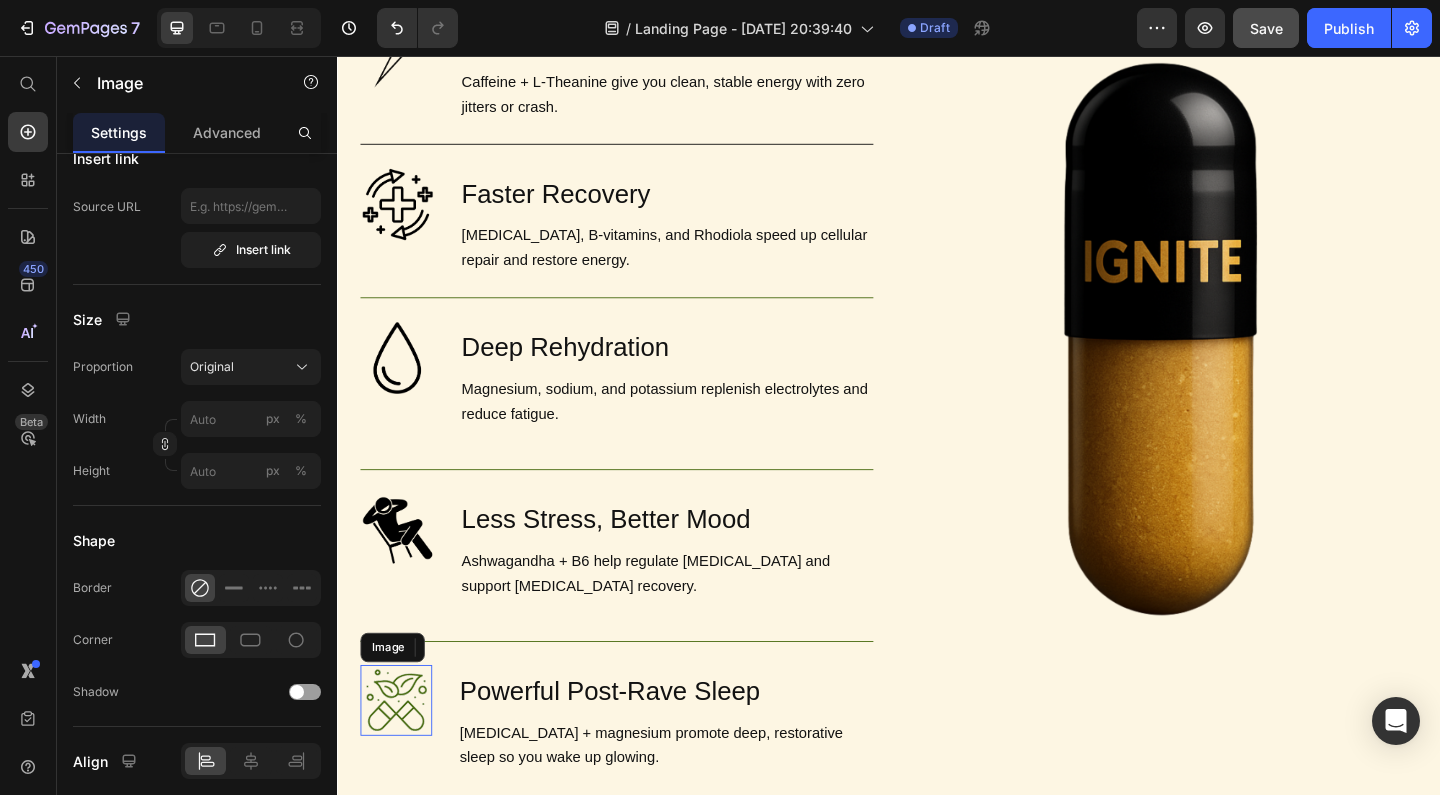 click at bounding box center [401, 756] 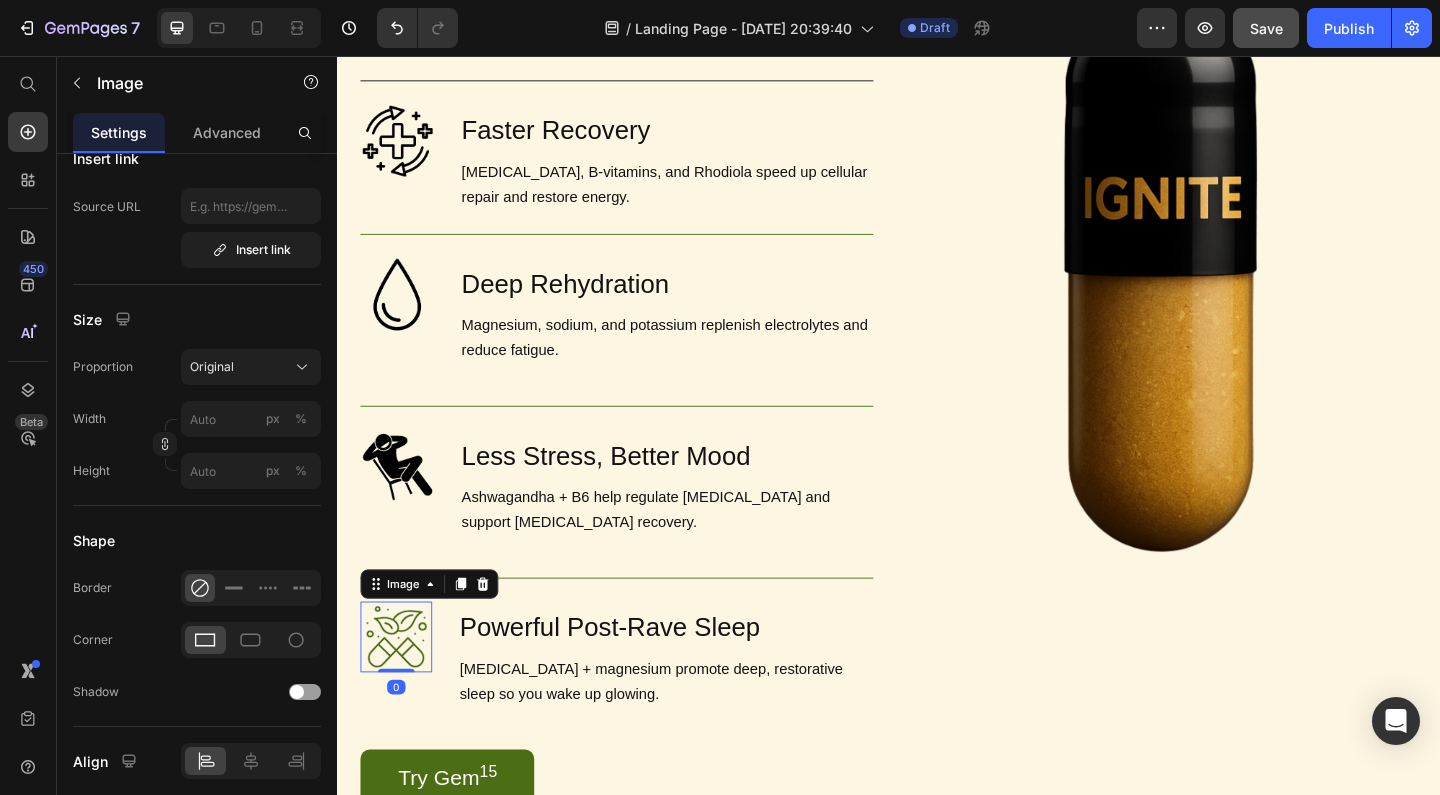 scroll, scrollTop: 1735, scrollLeft: 0, axis: vertical 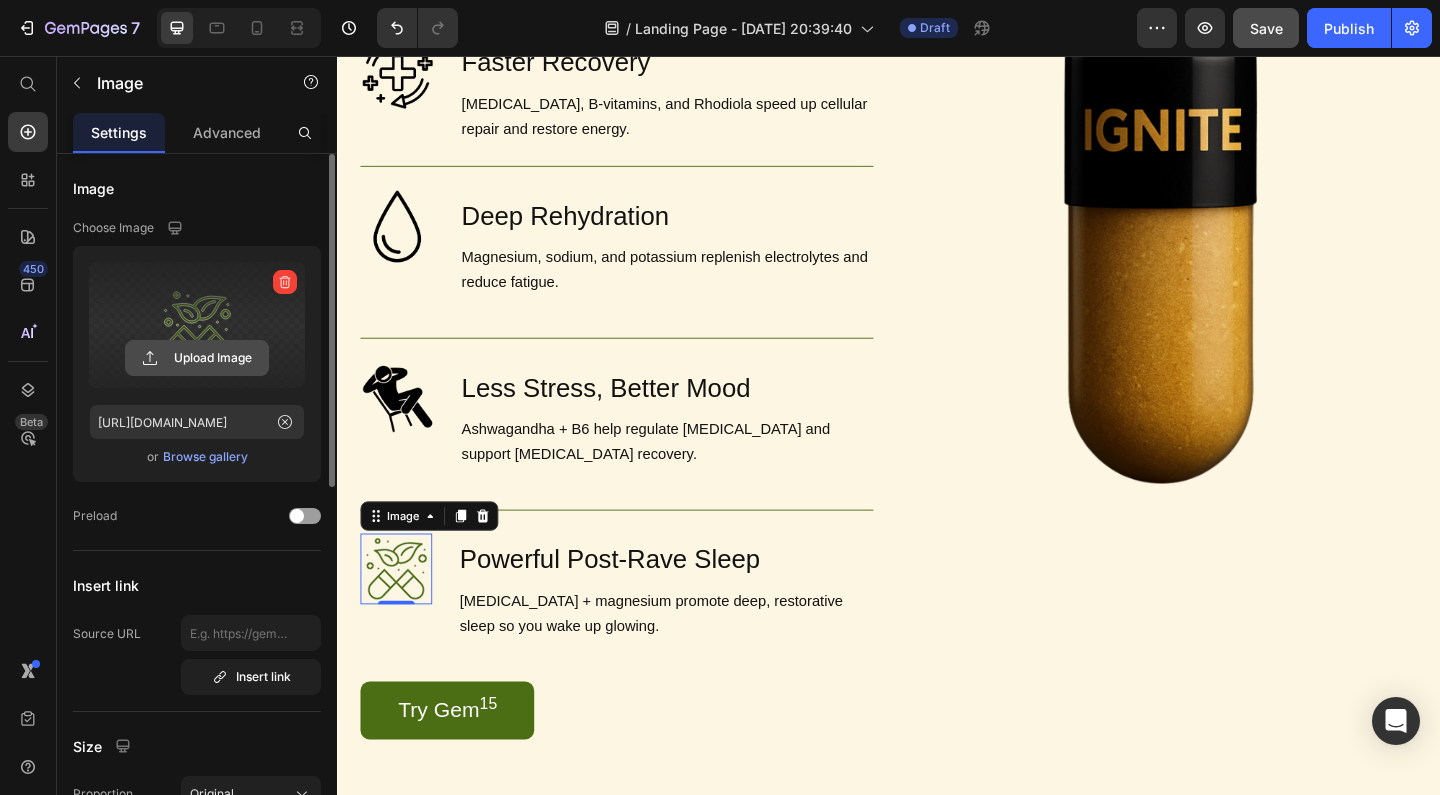 click 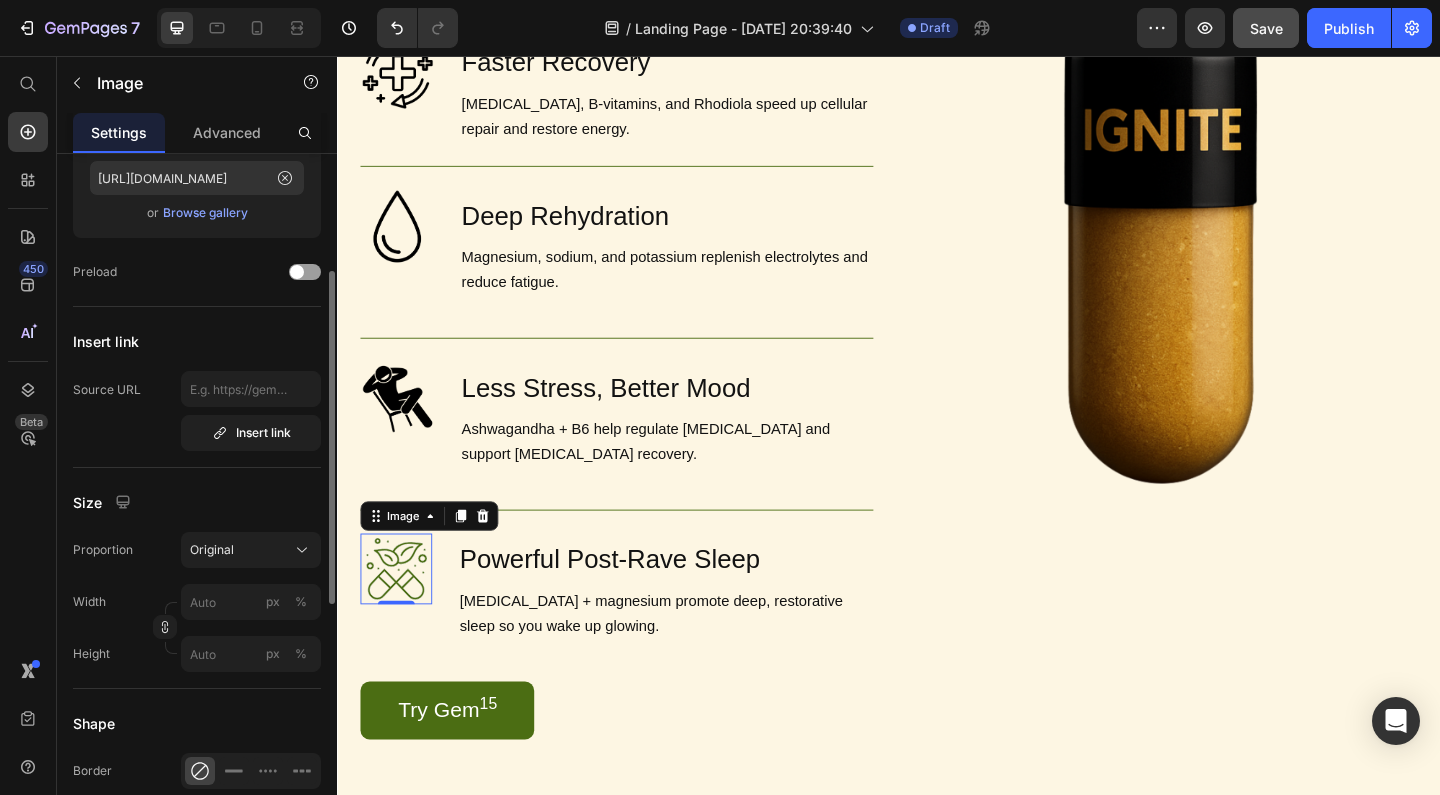 scroll, scrollTop: 246, scrollLeft: 0, axis: vertical 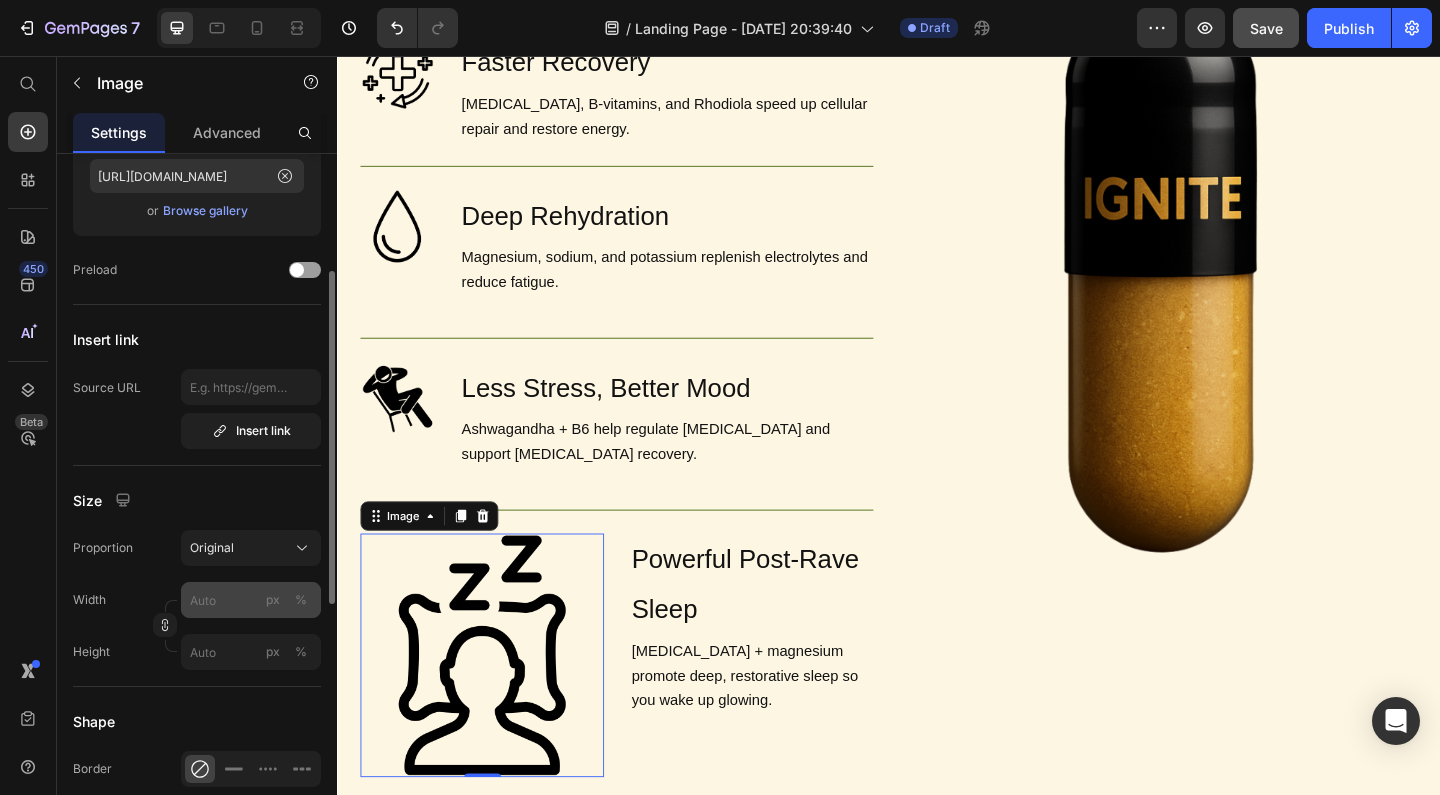 type on "[URL][DOMAIN_NAME]" 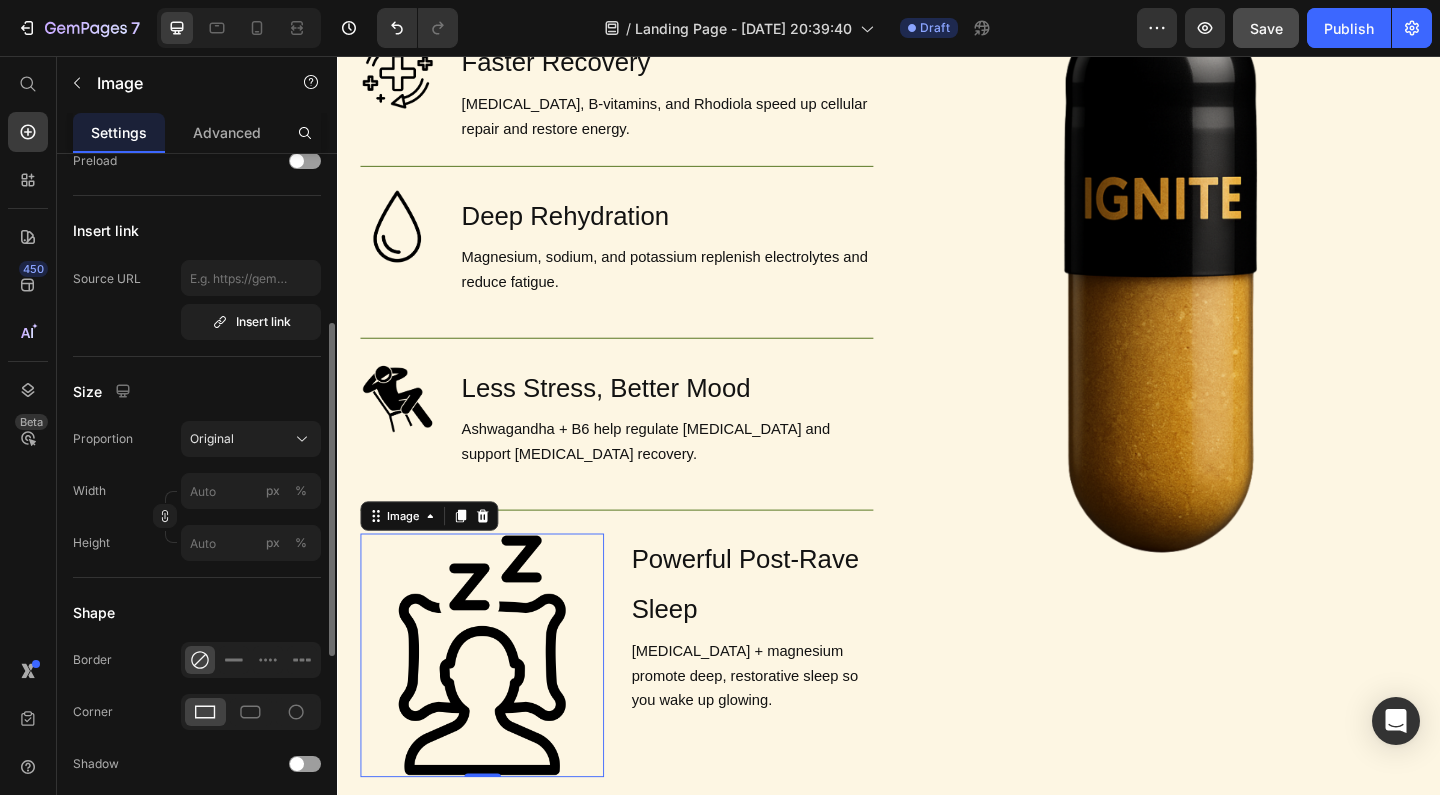 scroll, scrollTop: 355, scrollLeft: 0, axis: vertical 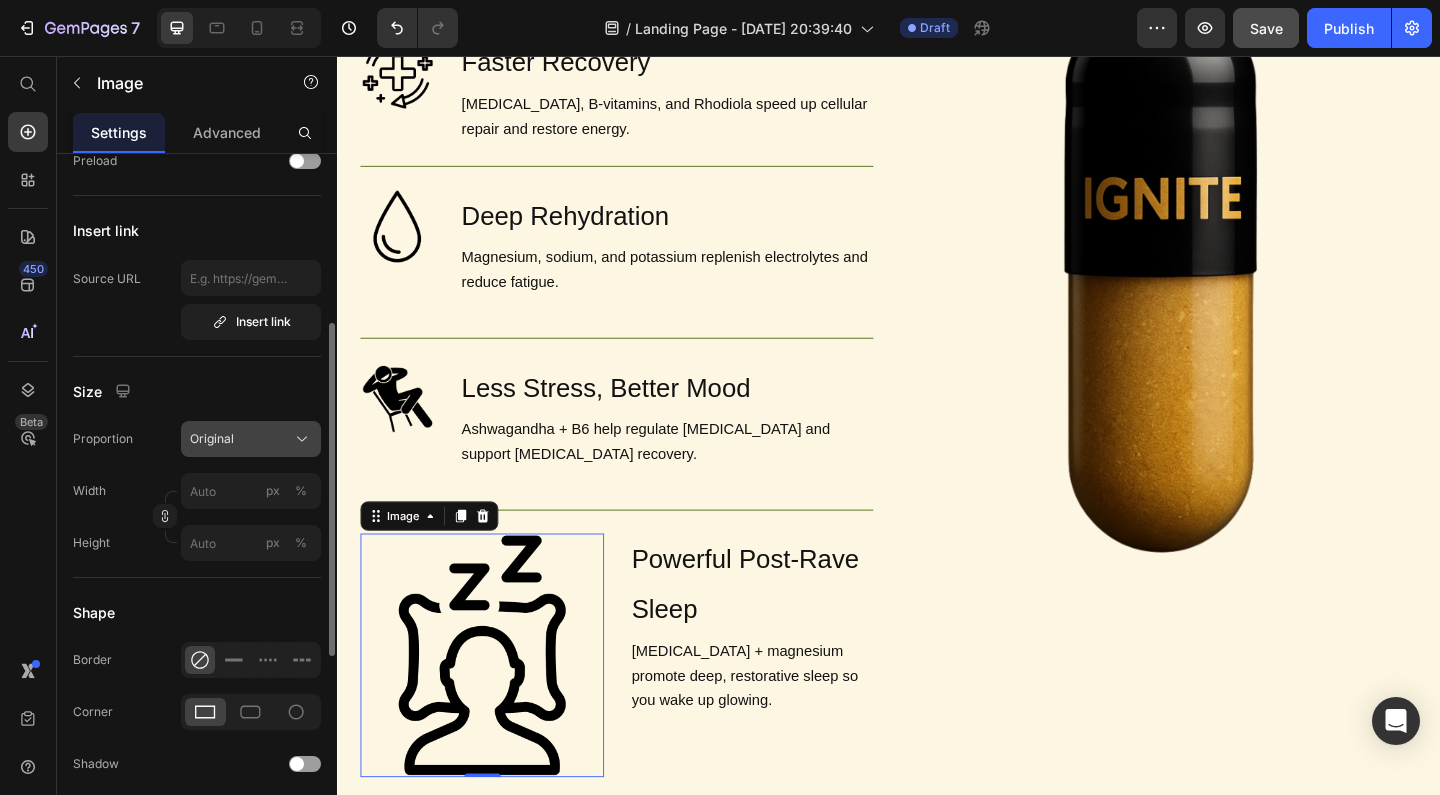 click on "Original" at bounding box center (251, 439) 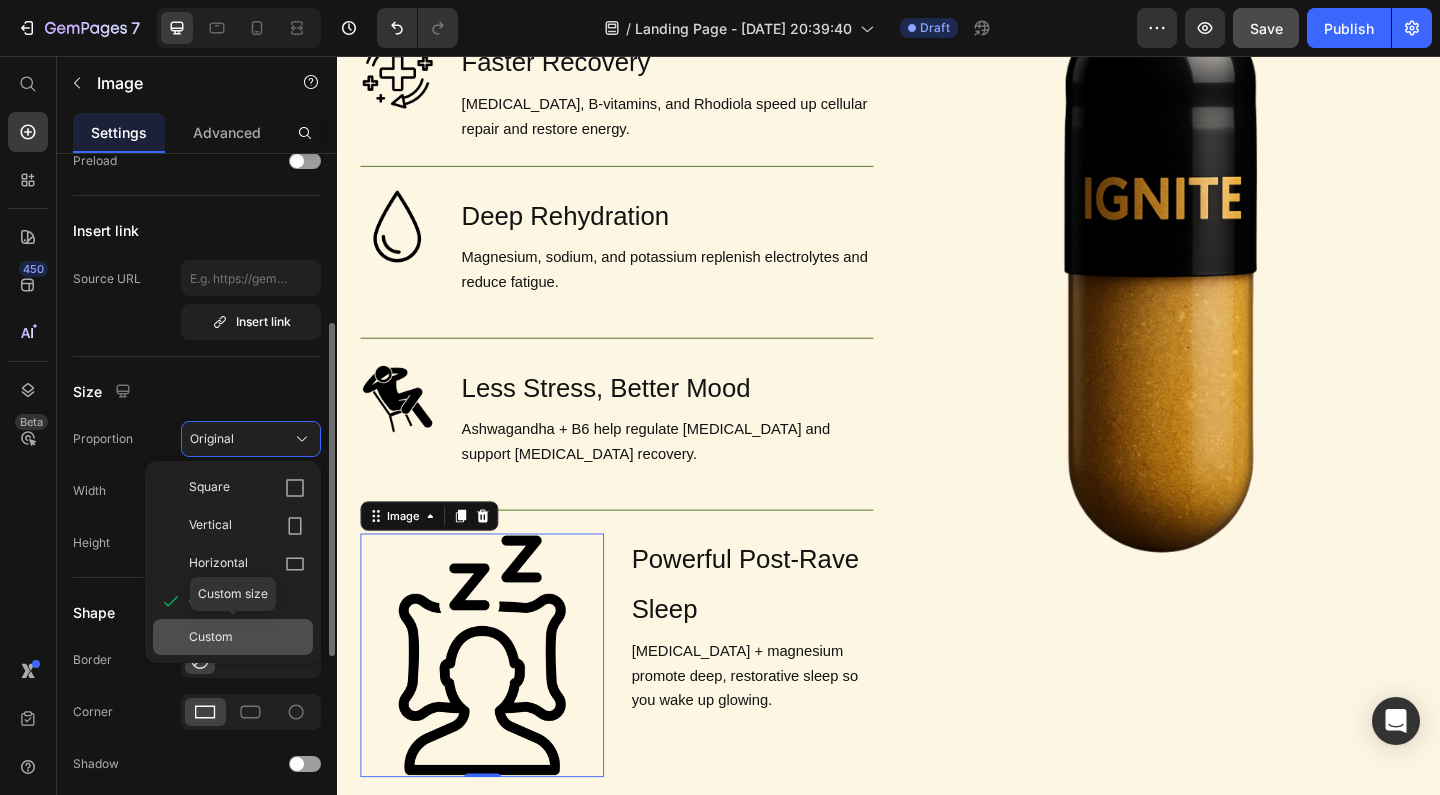 click on "Custom" at bounding box center [211, 637] 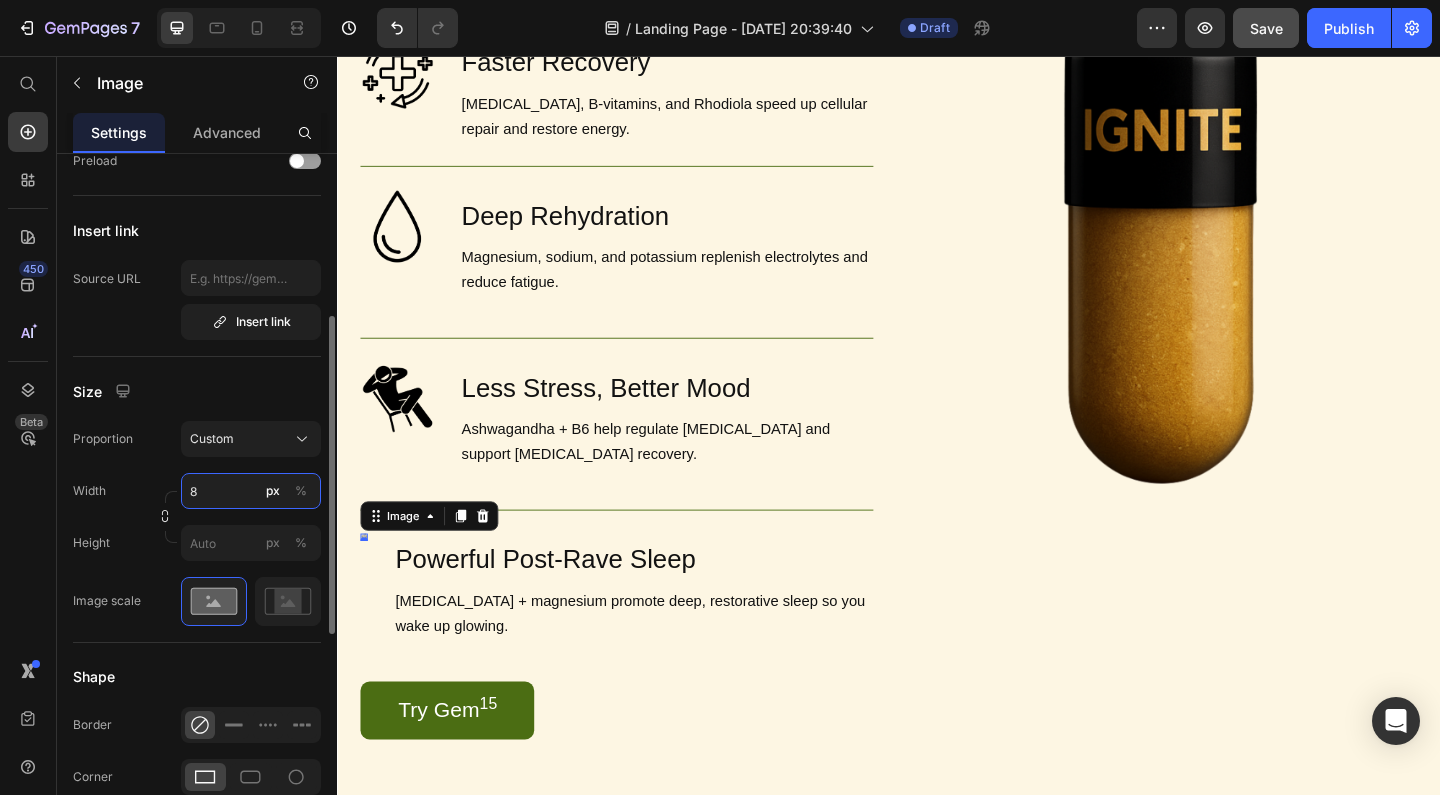 type on "80" 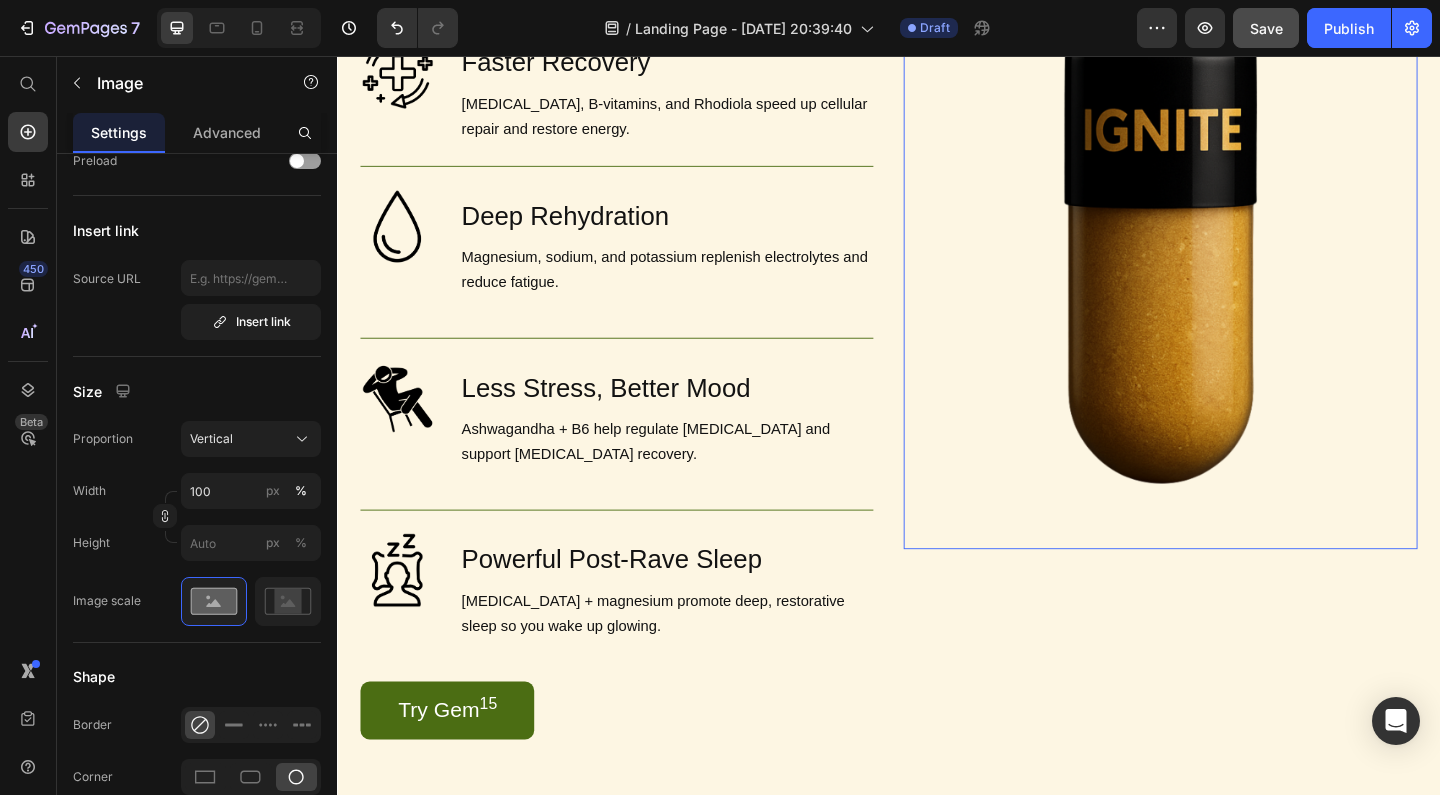 click at bounding box center [1232, 219] 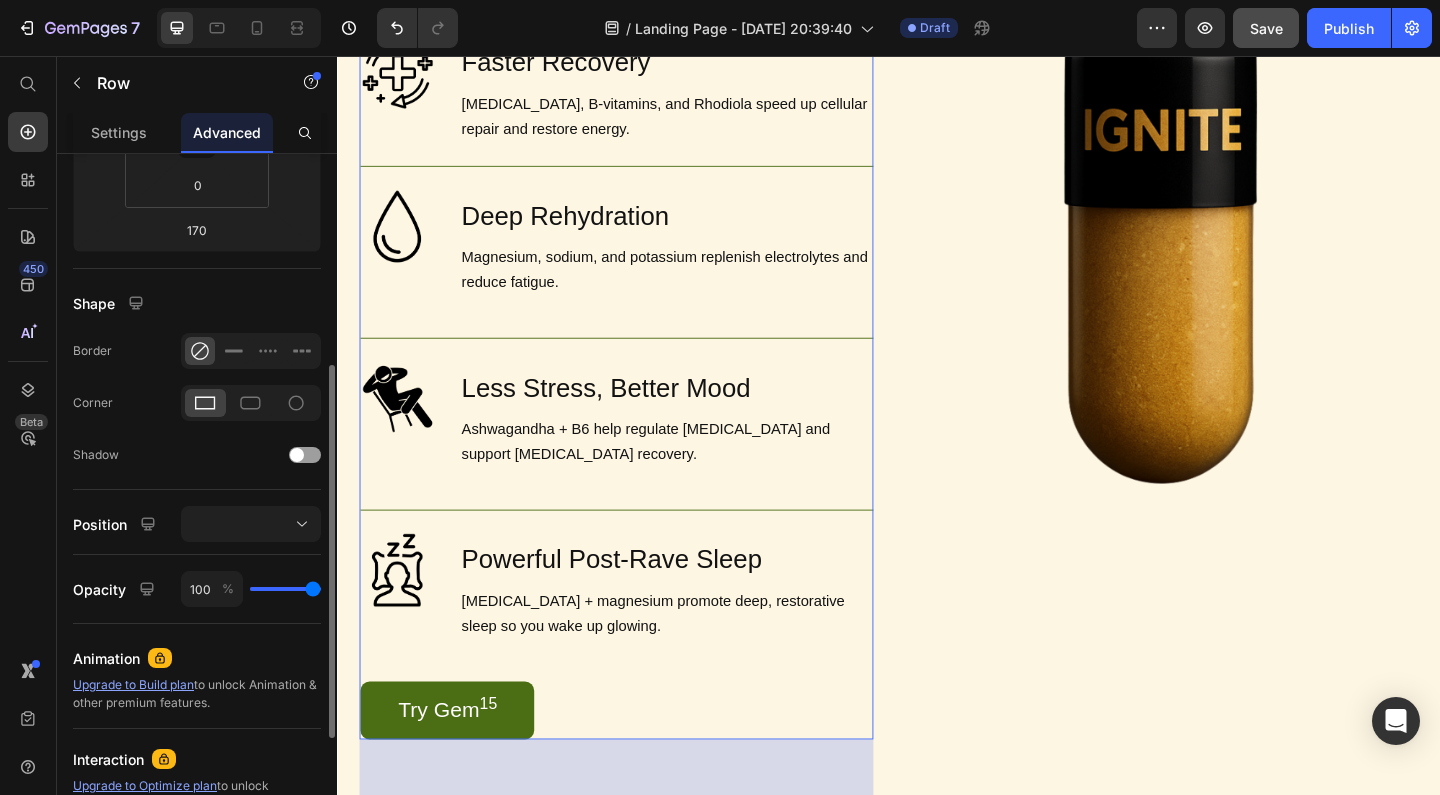 scroll, scrollTop: 387, scrollLeft: 0, axis: vertical 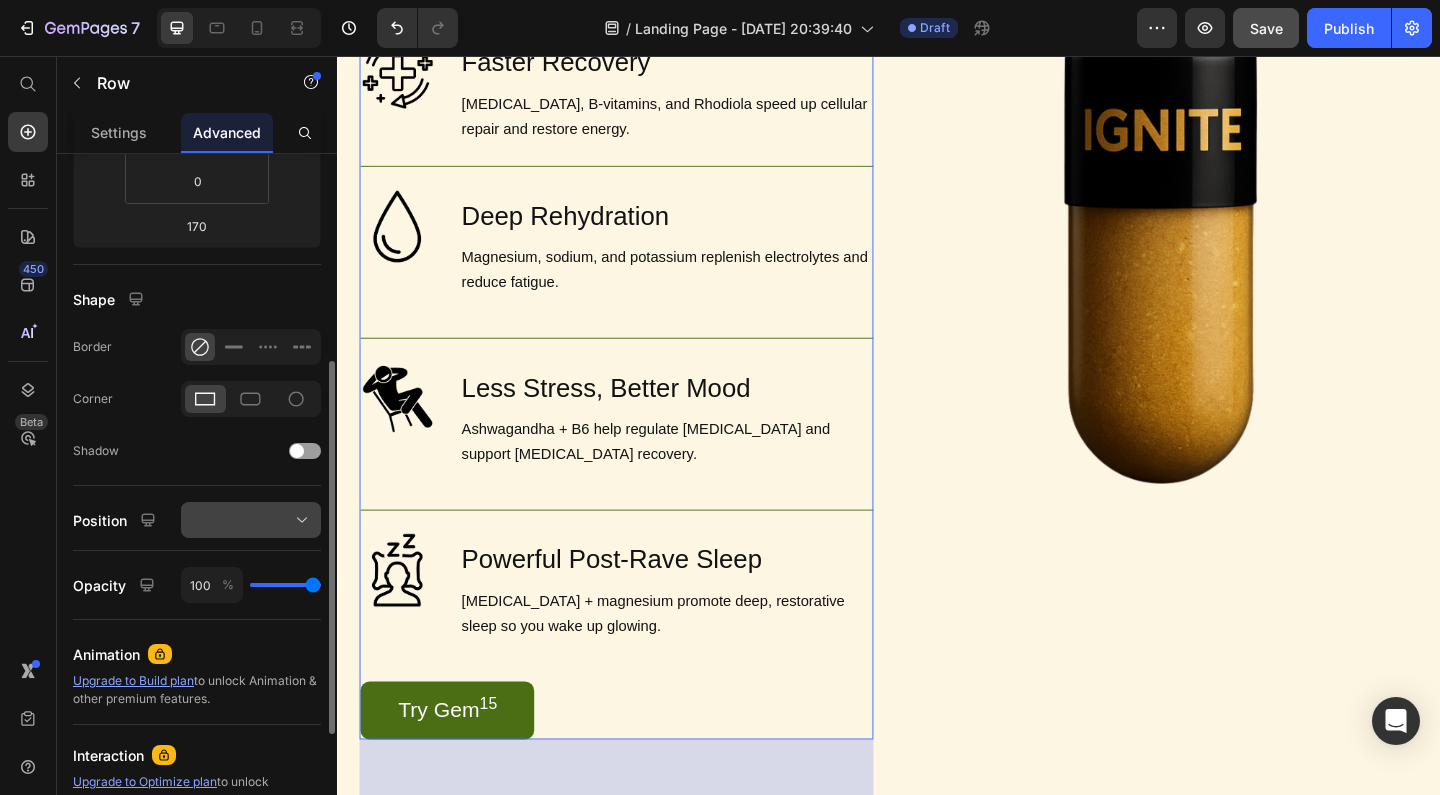 click at bounding box center (251, 520) 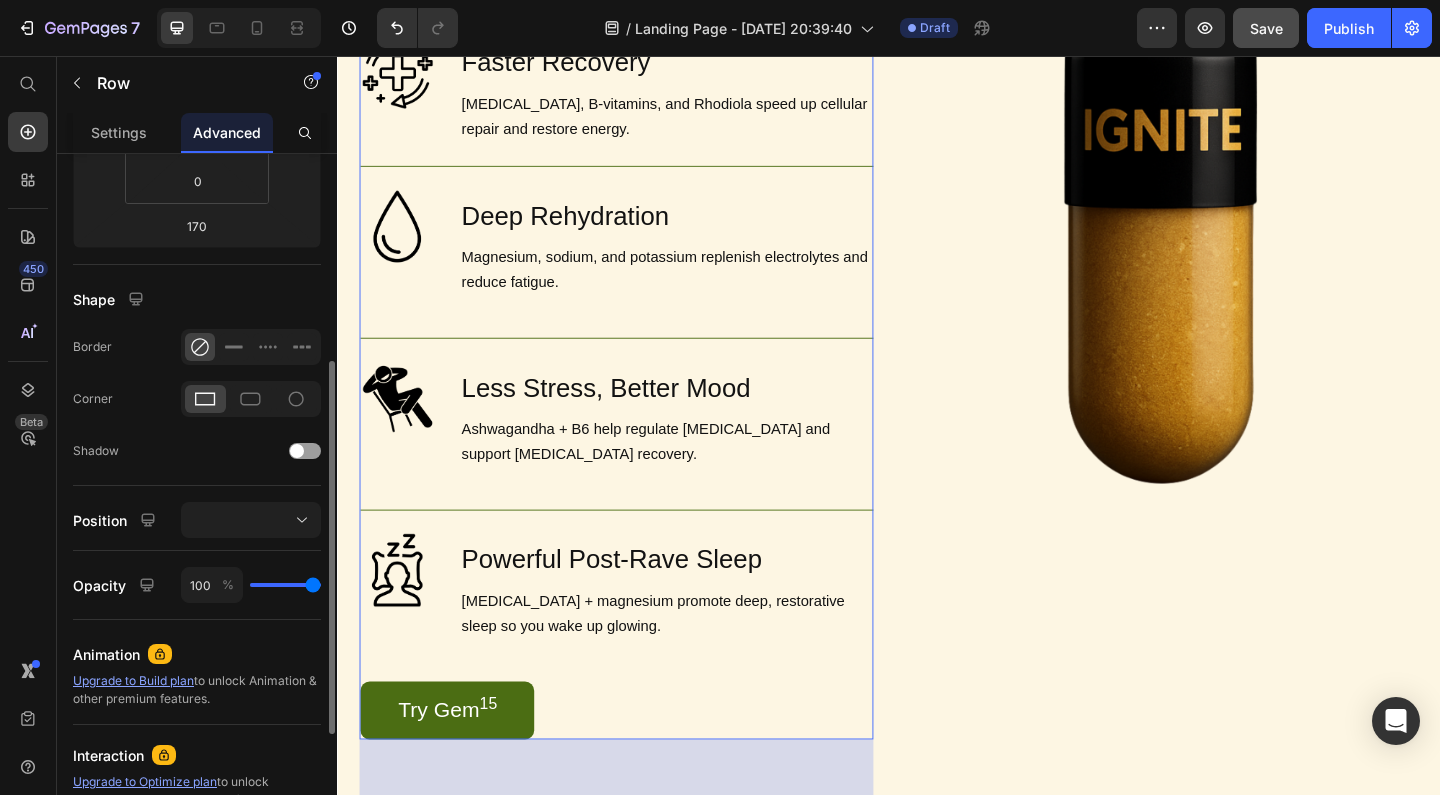 click on "Shape Border Corner Shadow" 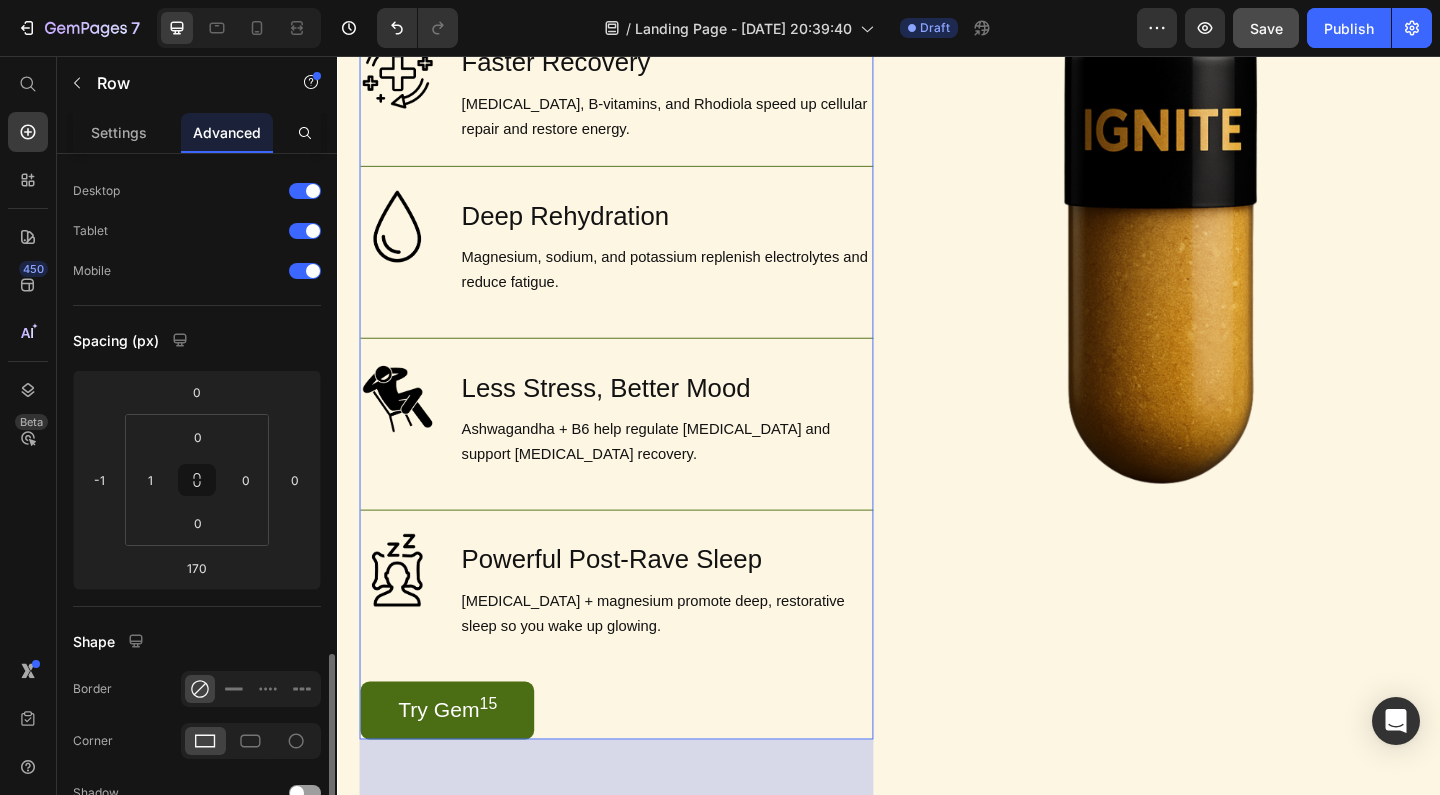 scroll, scrollTop: 0, scrollLeft: 0, axis: both 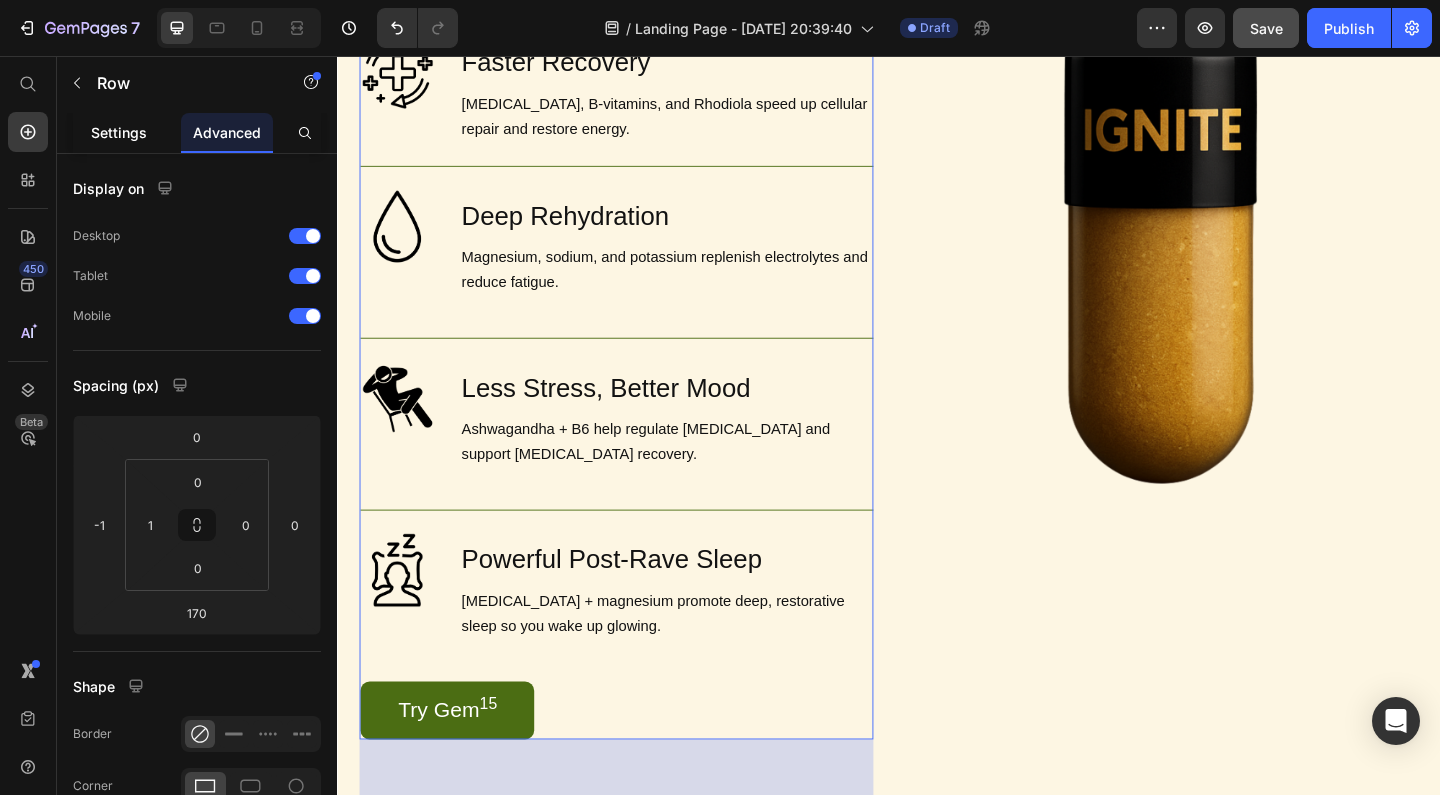 click on "Settings" 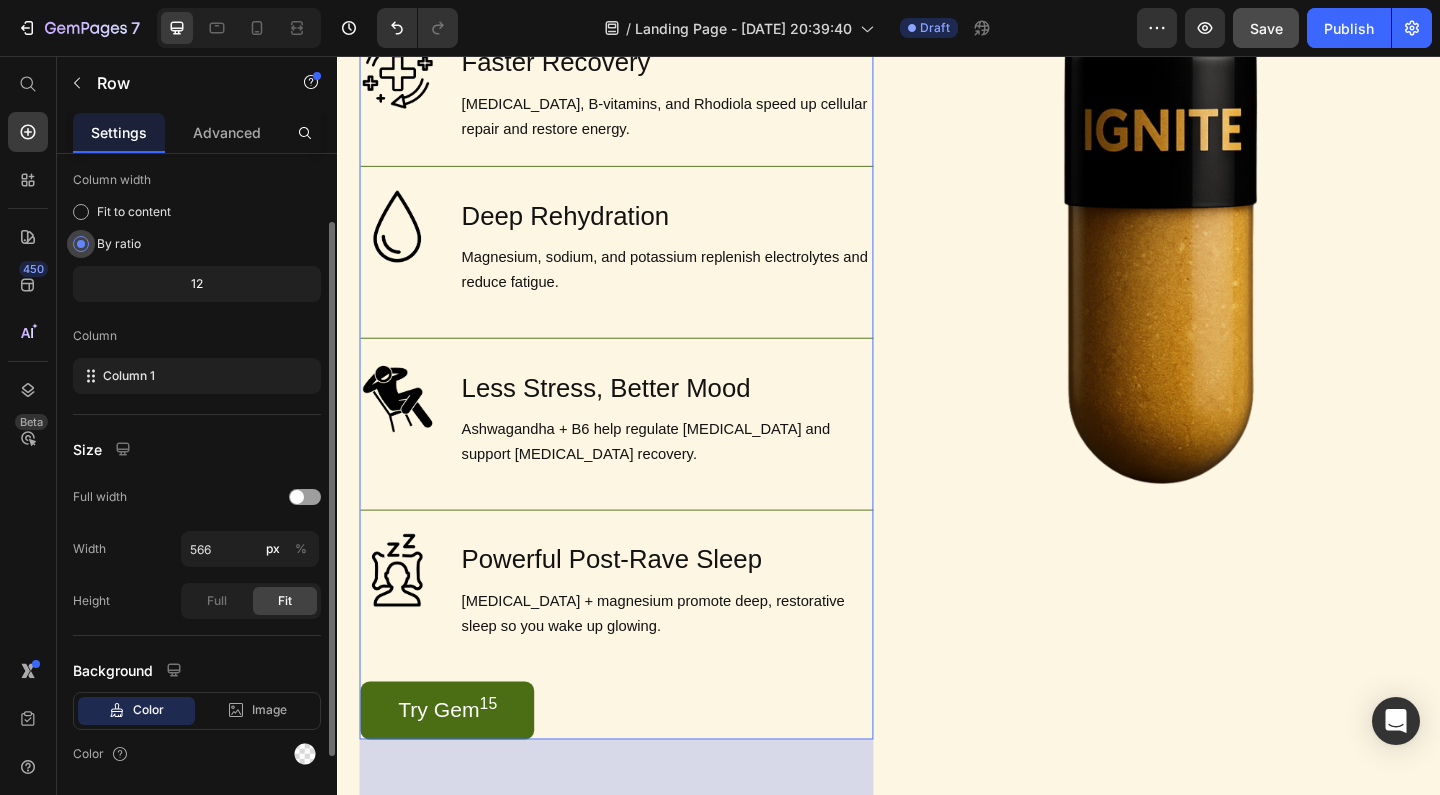 scroll, scrollTop: 179, scrollLeft: 0, axis: vertical 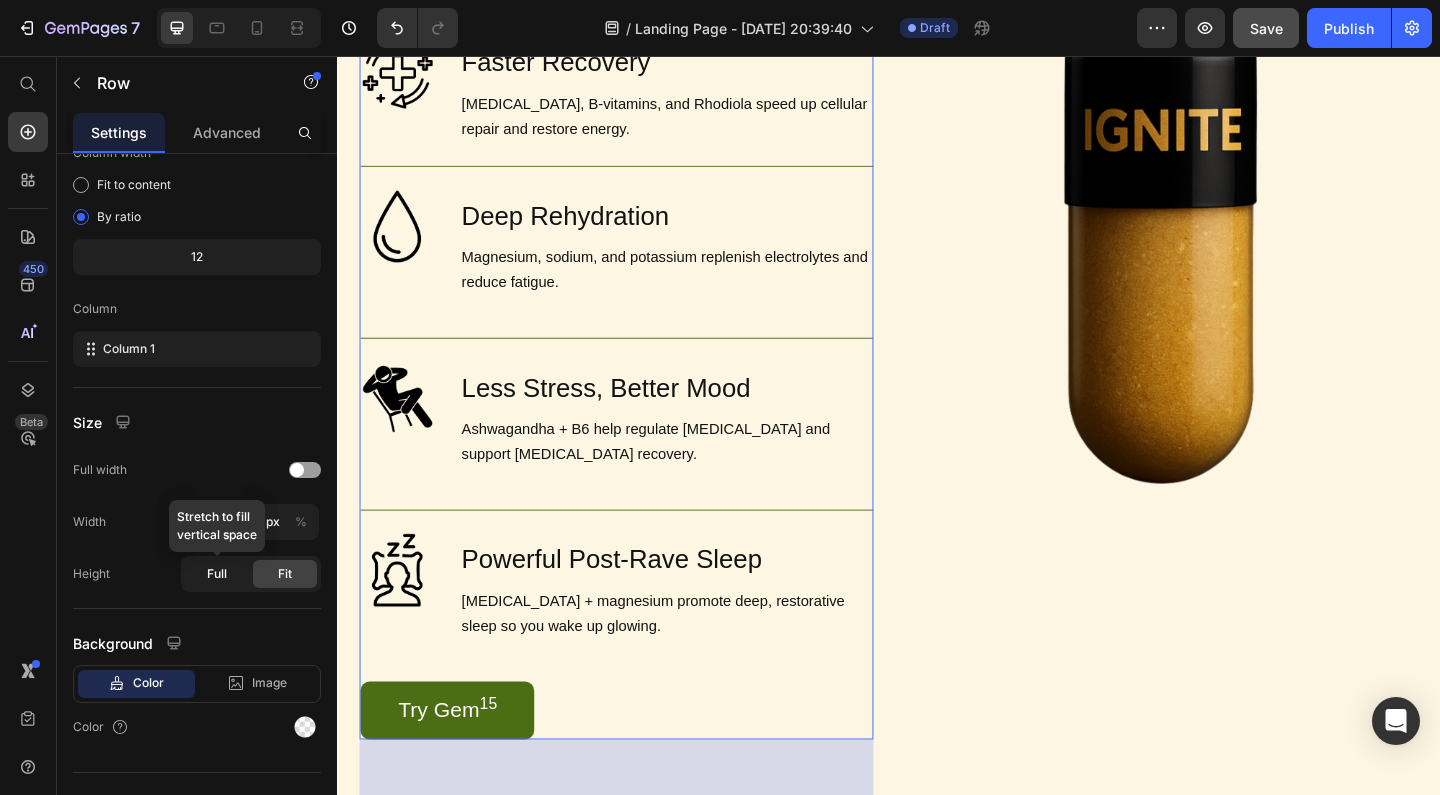 click on "Full" 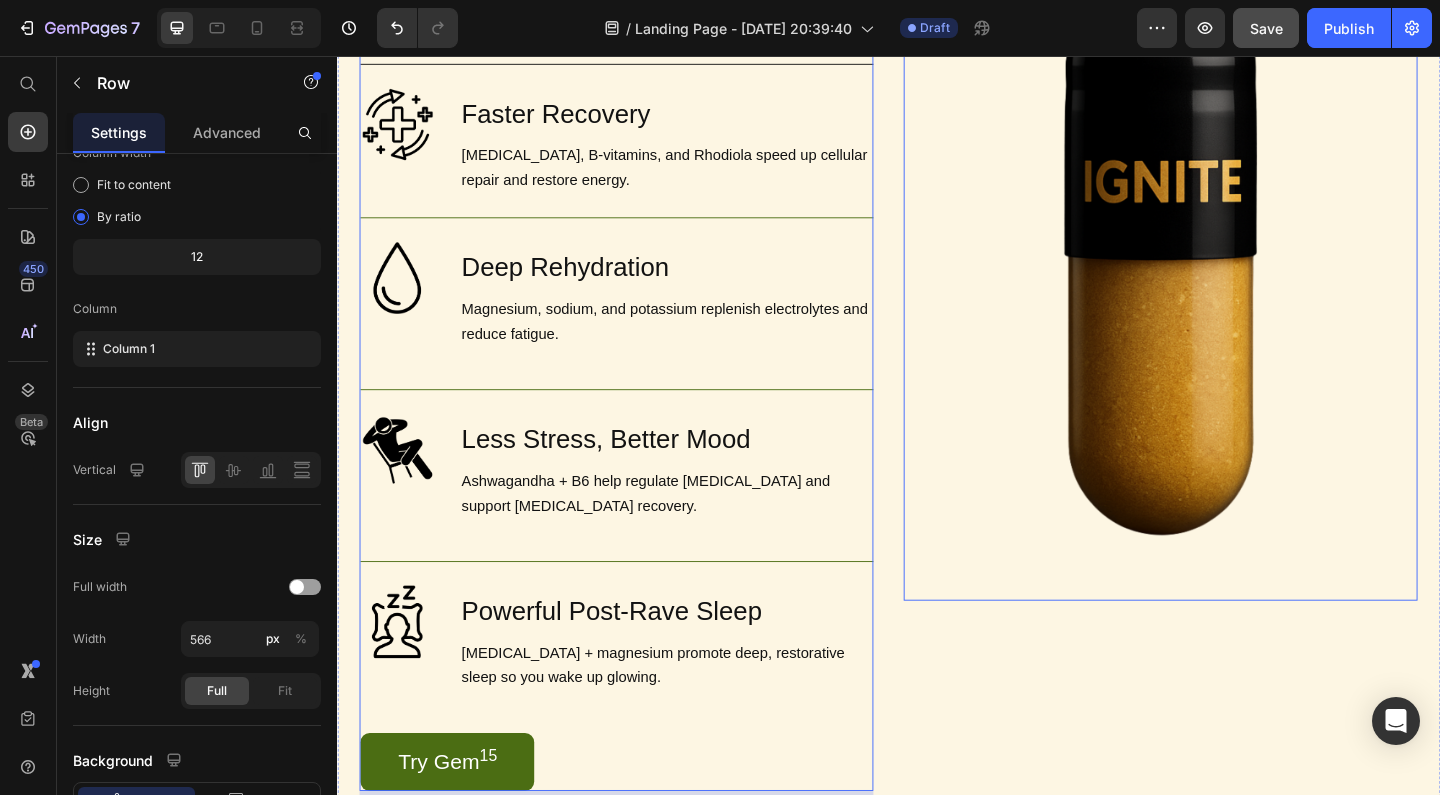 scroll, scrollTop: 1838, scrollLeft: 0, axis: vertical 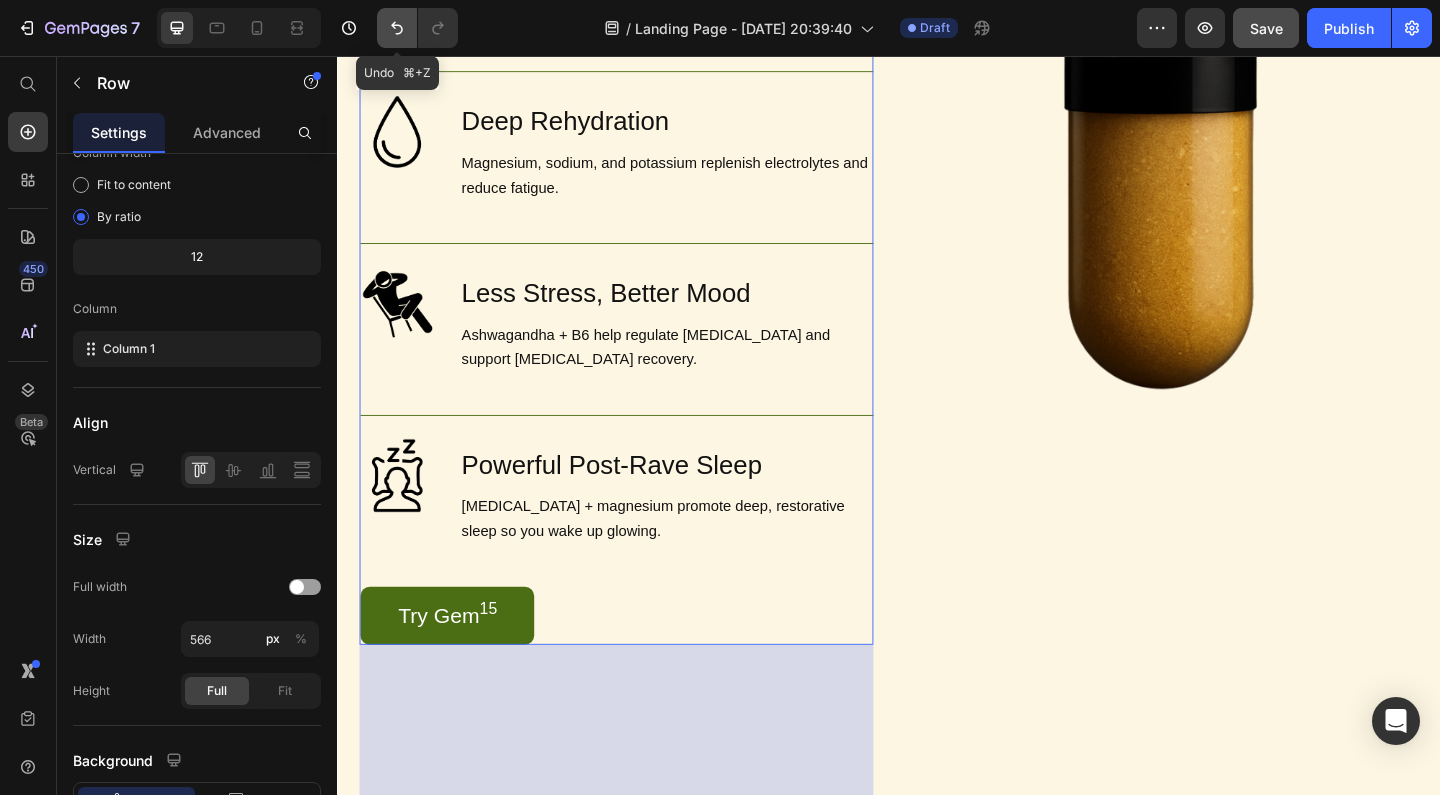 click 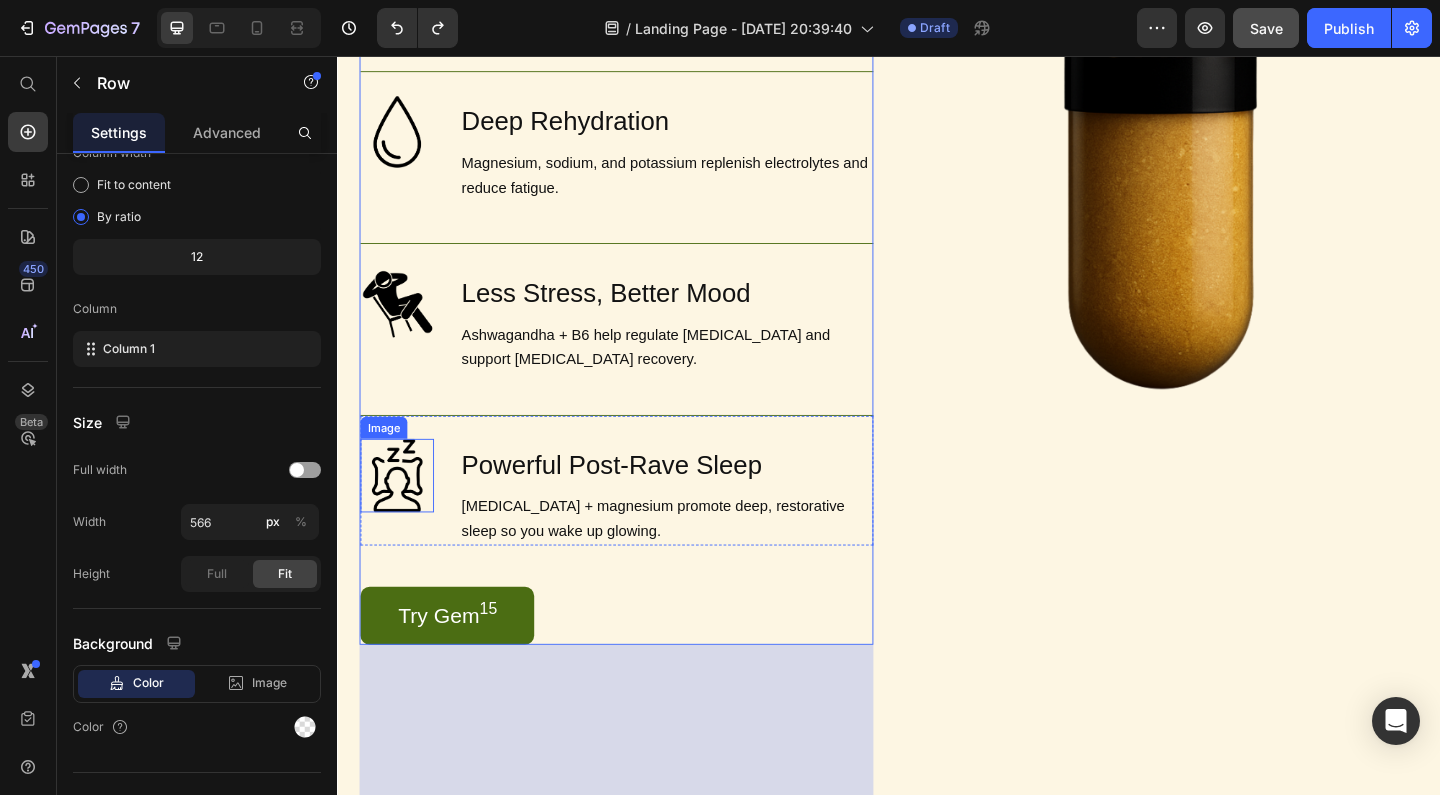scroll, scrollTop: 1840, scrollLeft: 0, axis: vertical 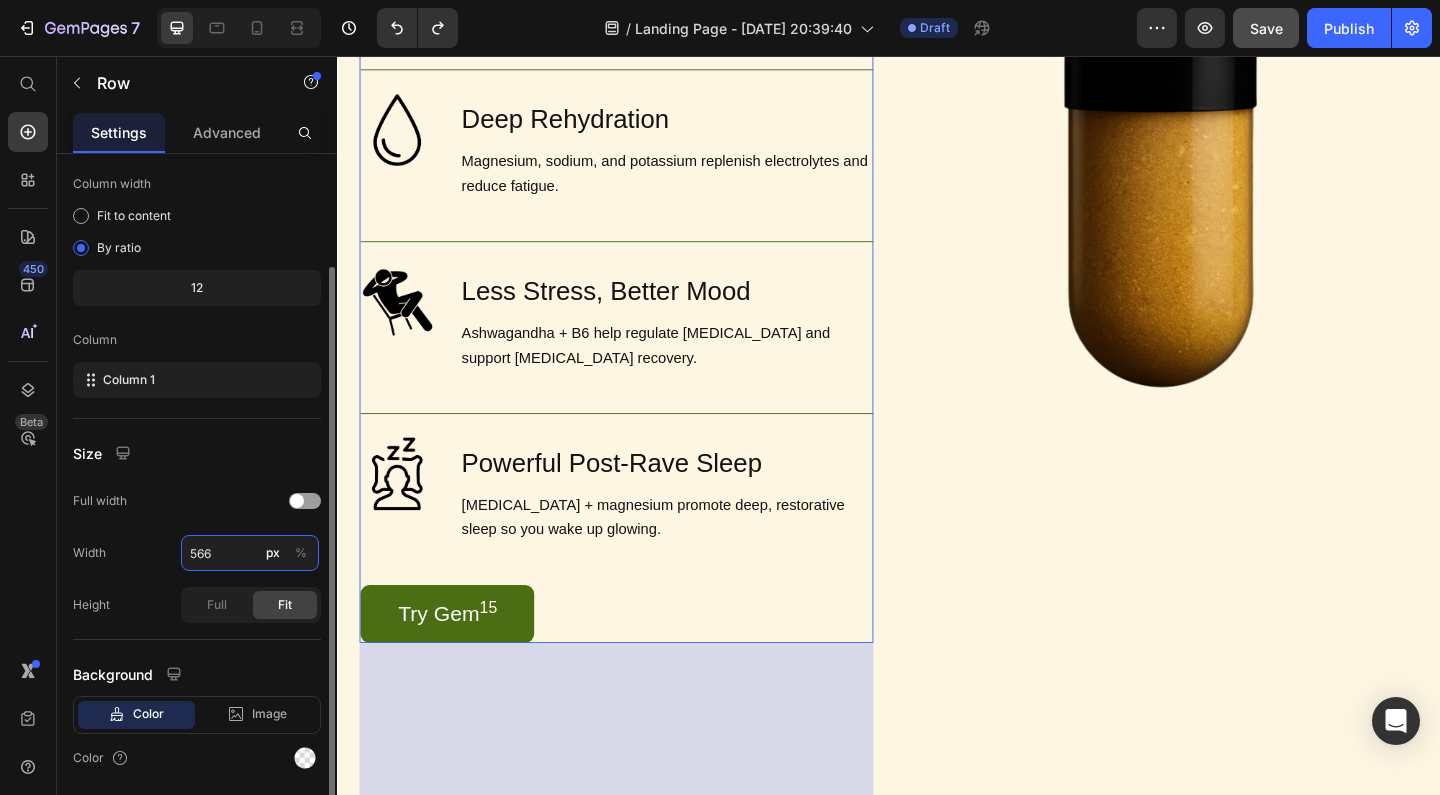 click on "566" at bounding box center (250, 553) 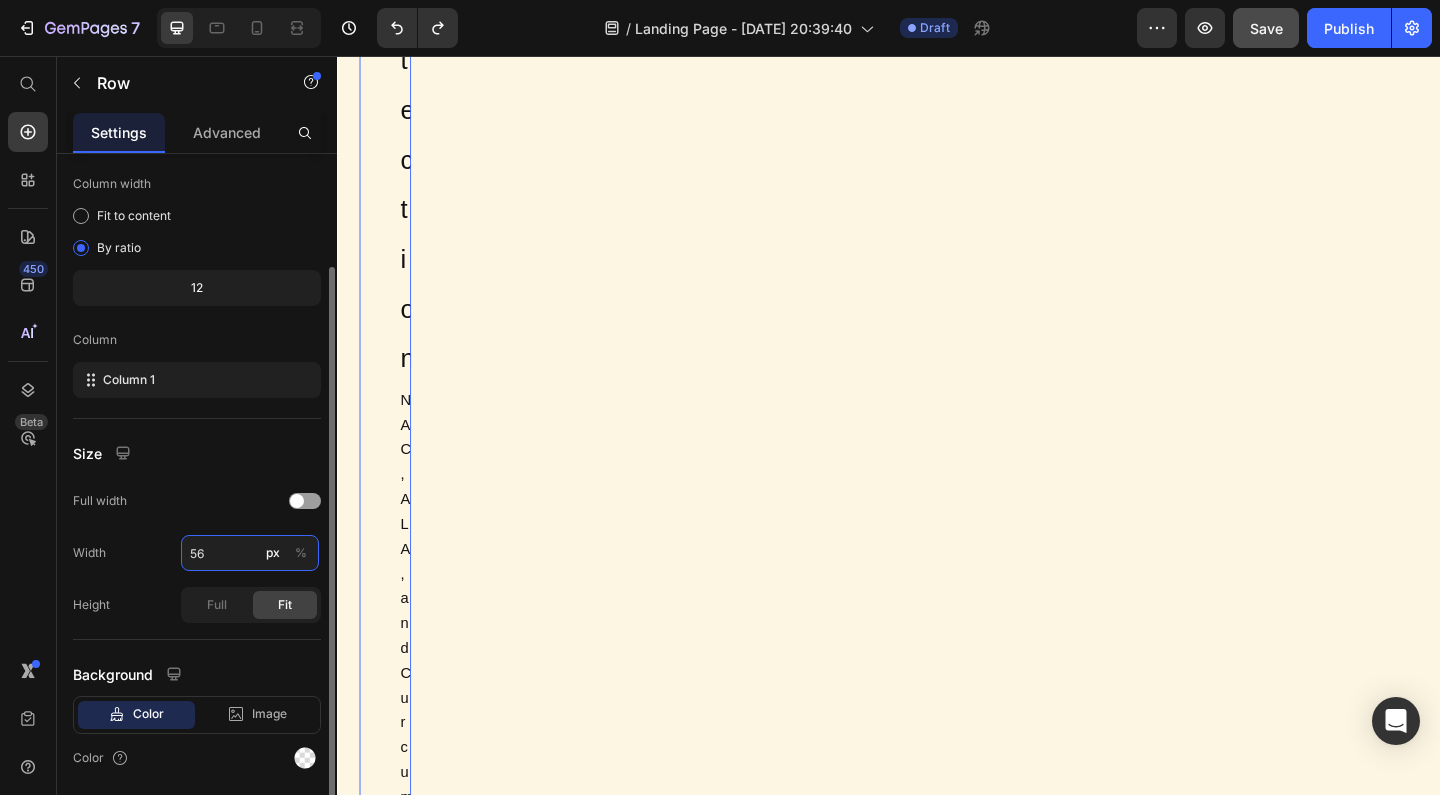 type on "5" 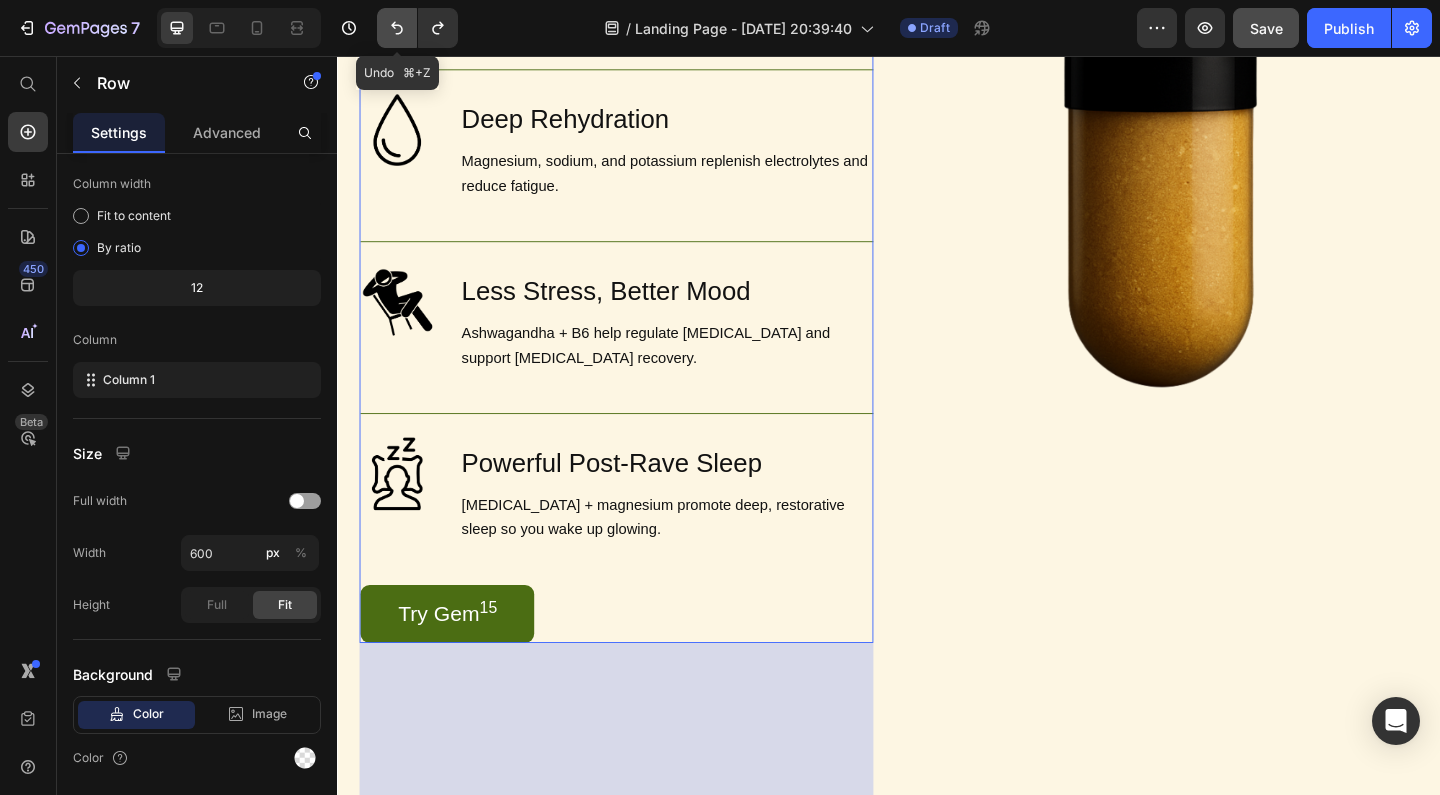 click 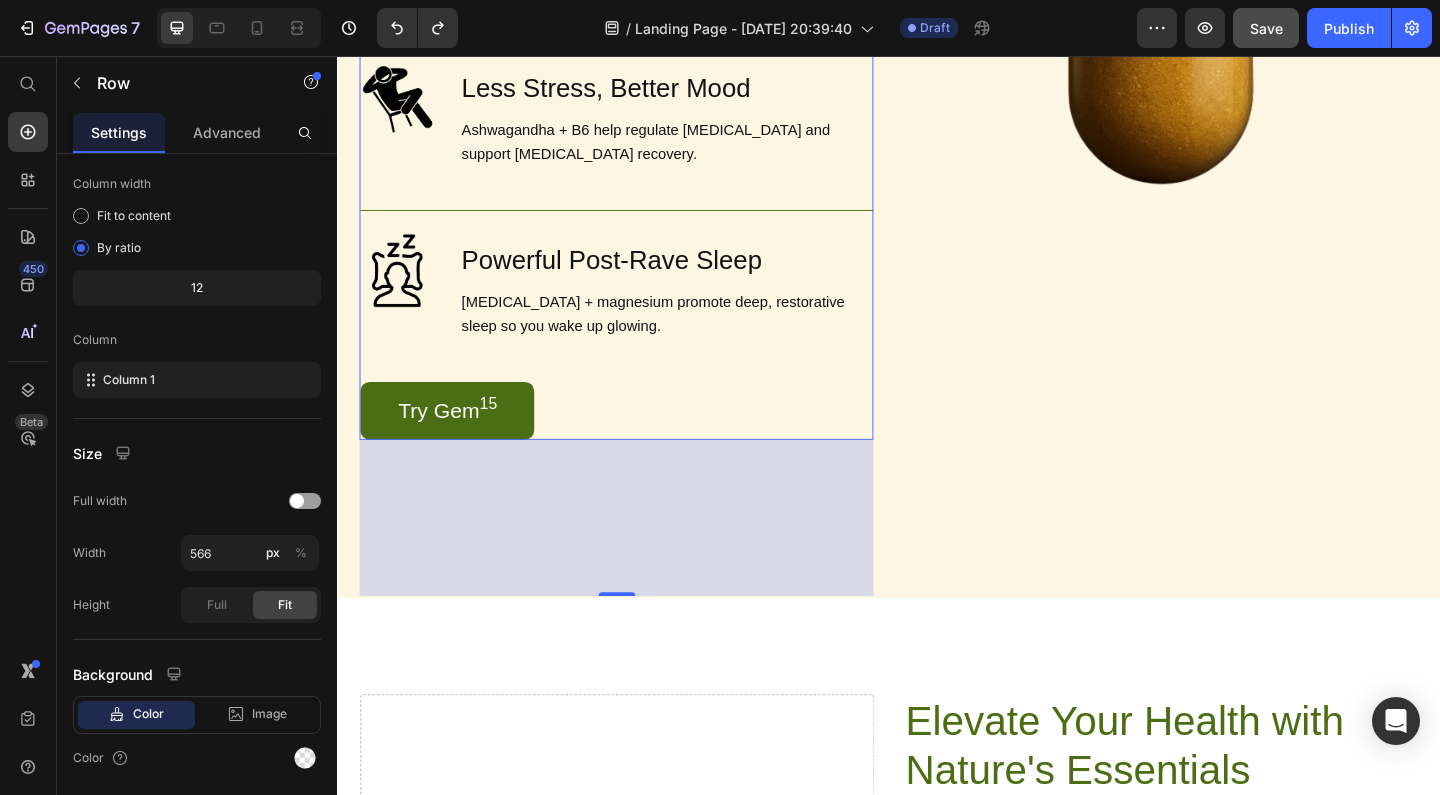 scroll, scrollTop: 2072, scrollLeft: 0, axis: vertical 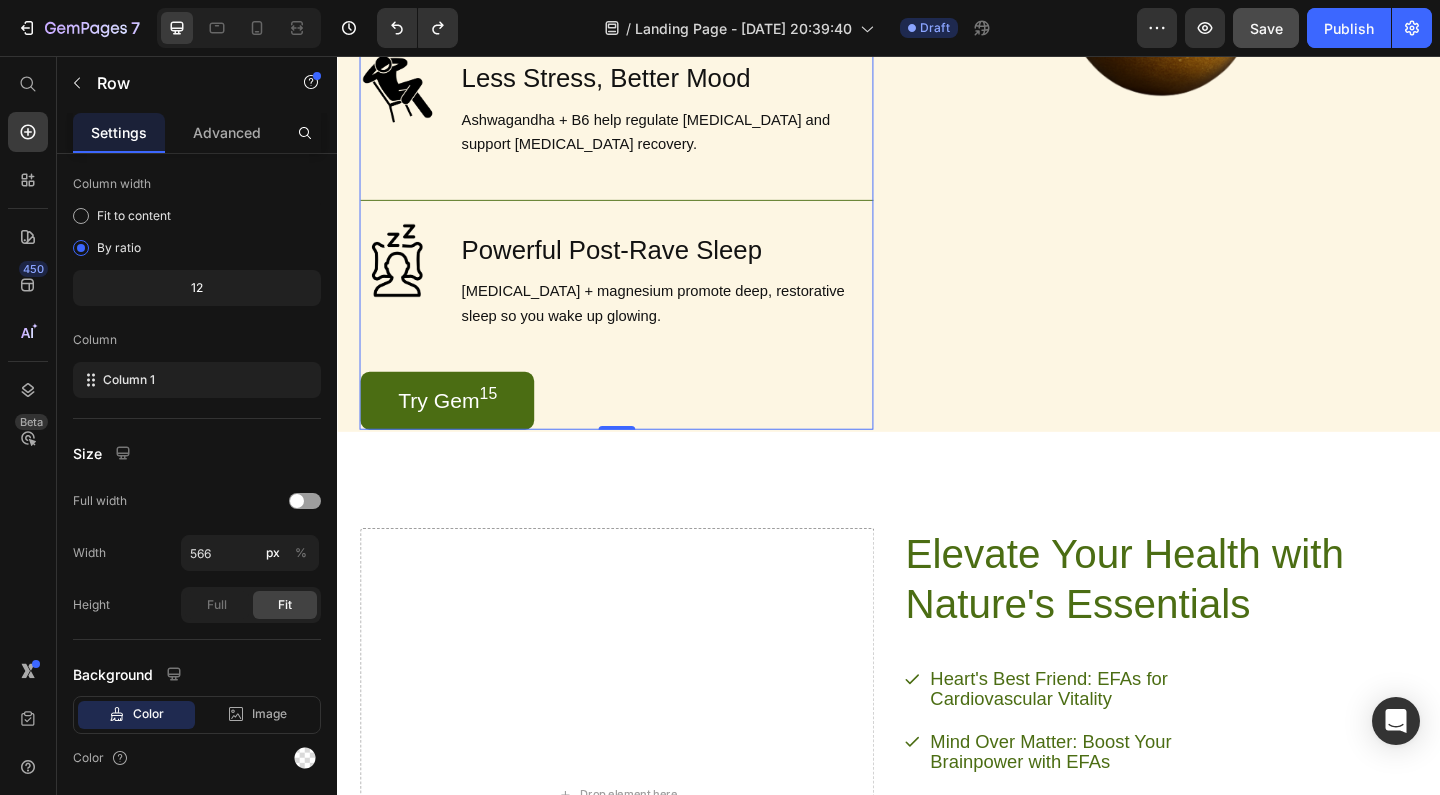 drag, startPoint x: 632, startPoint y: 628, endPoint x: 643, endPoint y: 434, distance: 194.3116 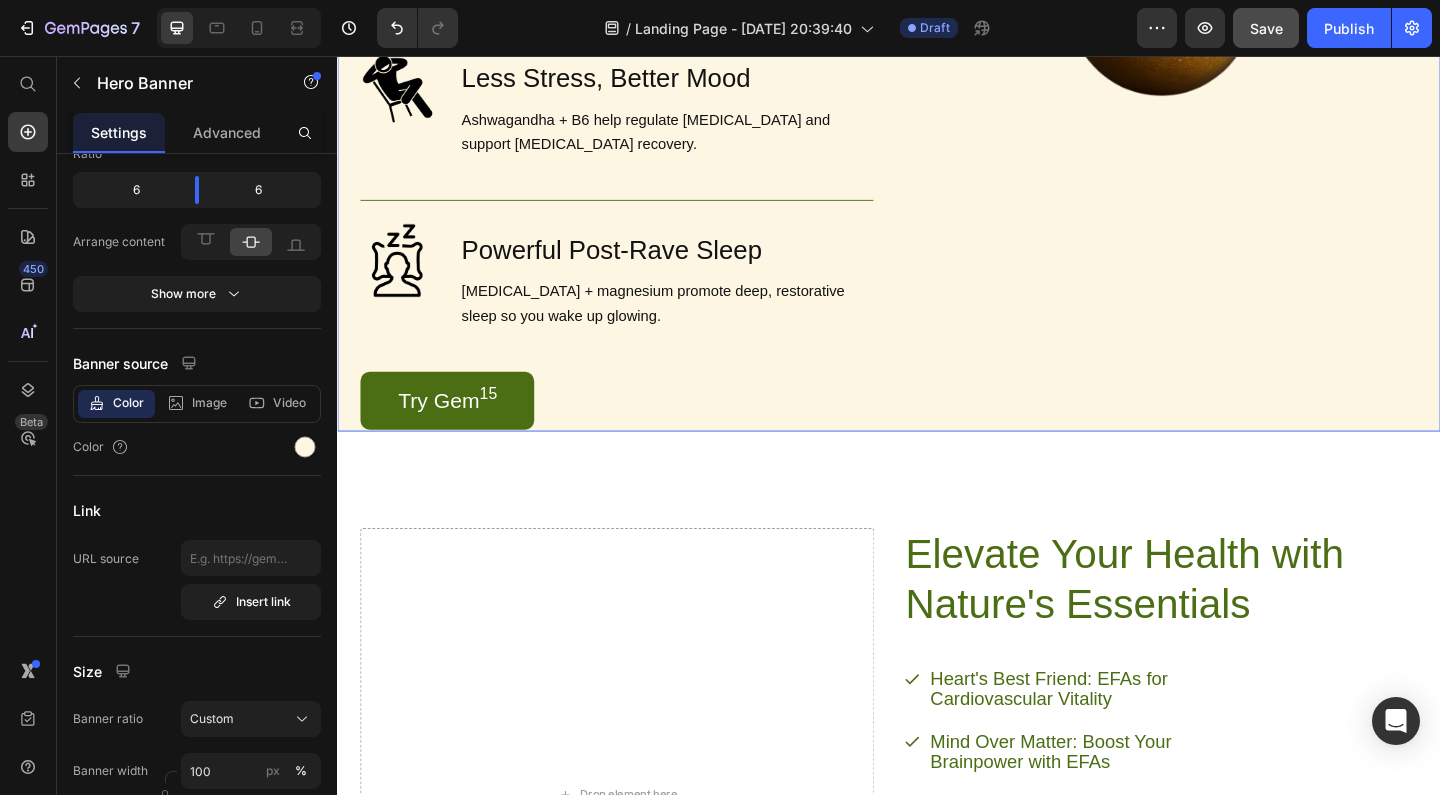 click on "Image" at bounding box center (1232, -85) 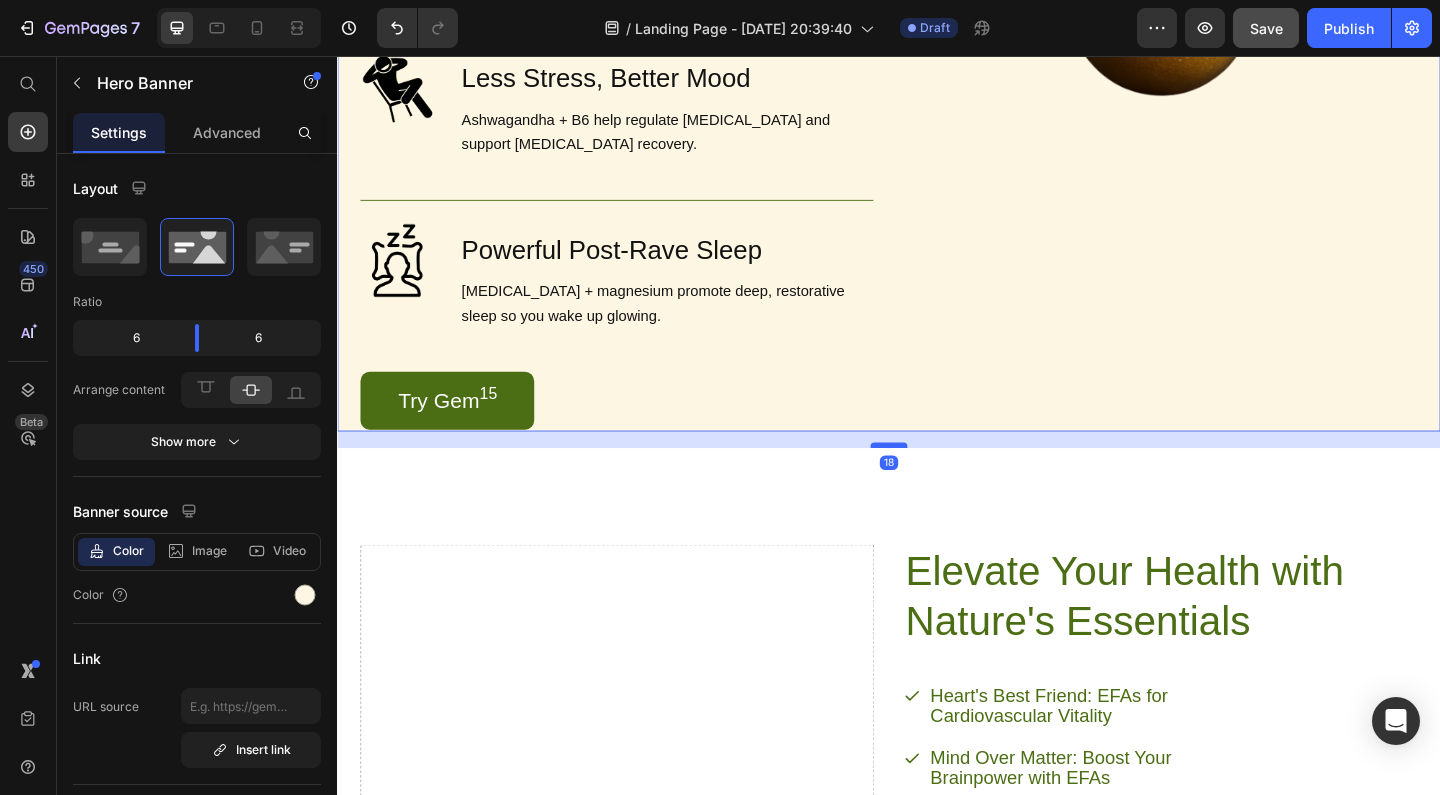 drag, startPoint x: 927, startPoint y: 461, endPoint x: 927, endPoint y: 480, distance: 19 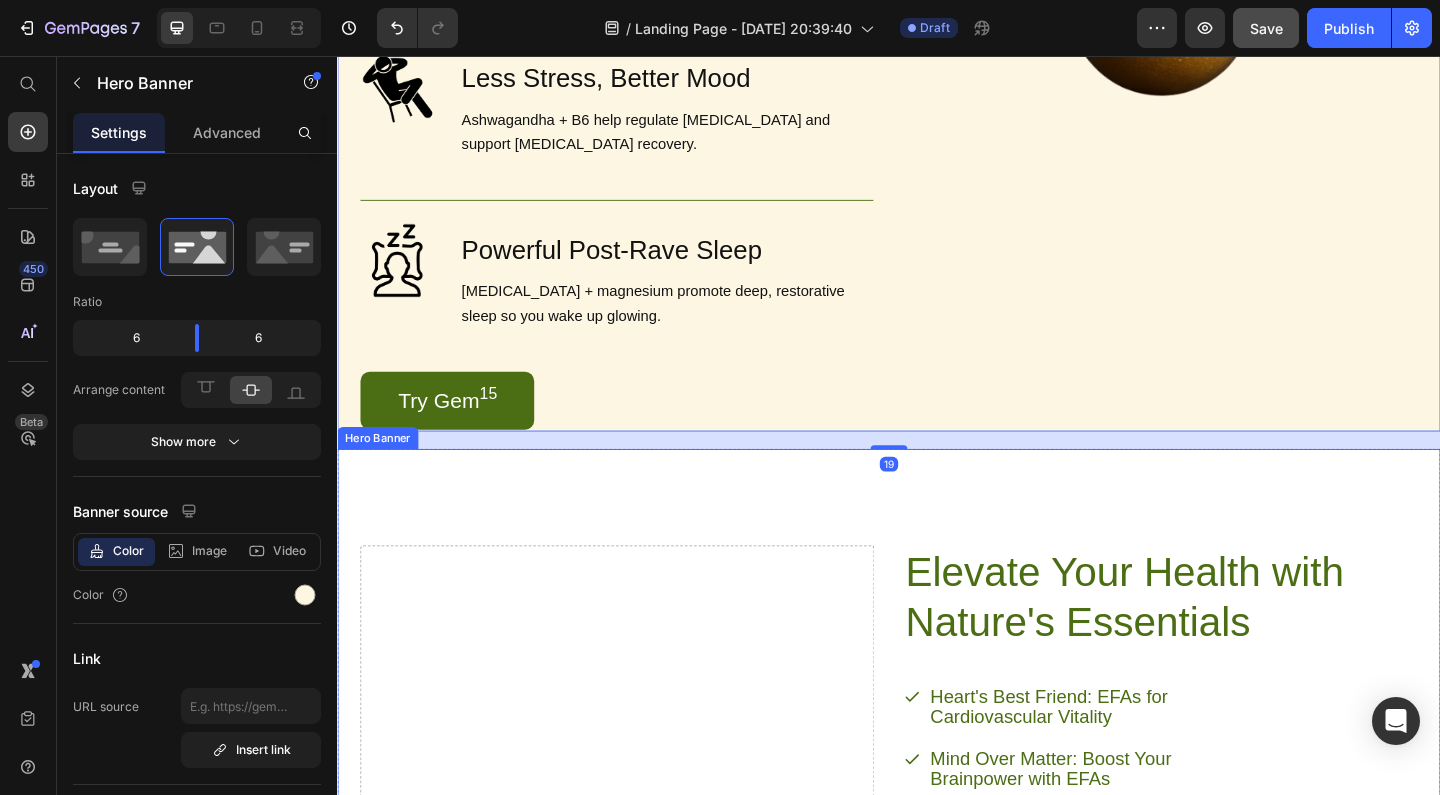 click on "Elevate Your Health with Nature's Essentials Heading
Heart's Best Friend: EFAs for Cardiovascular Vitality
Mind Over Matter: Boost Your Brainpower with EFAs
Joint Freedom: EFAs for Flexible, Active Living
Glow from Within: EFAs for Radiant Skin and Hair Item List Try Gem 15 Button Row
Drop element here" at bounding box center [937, 863] 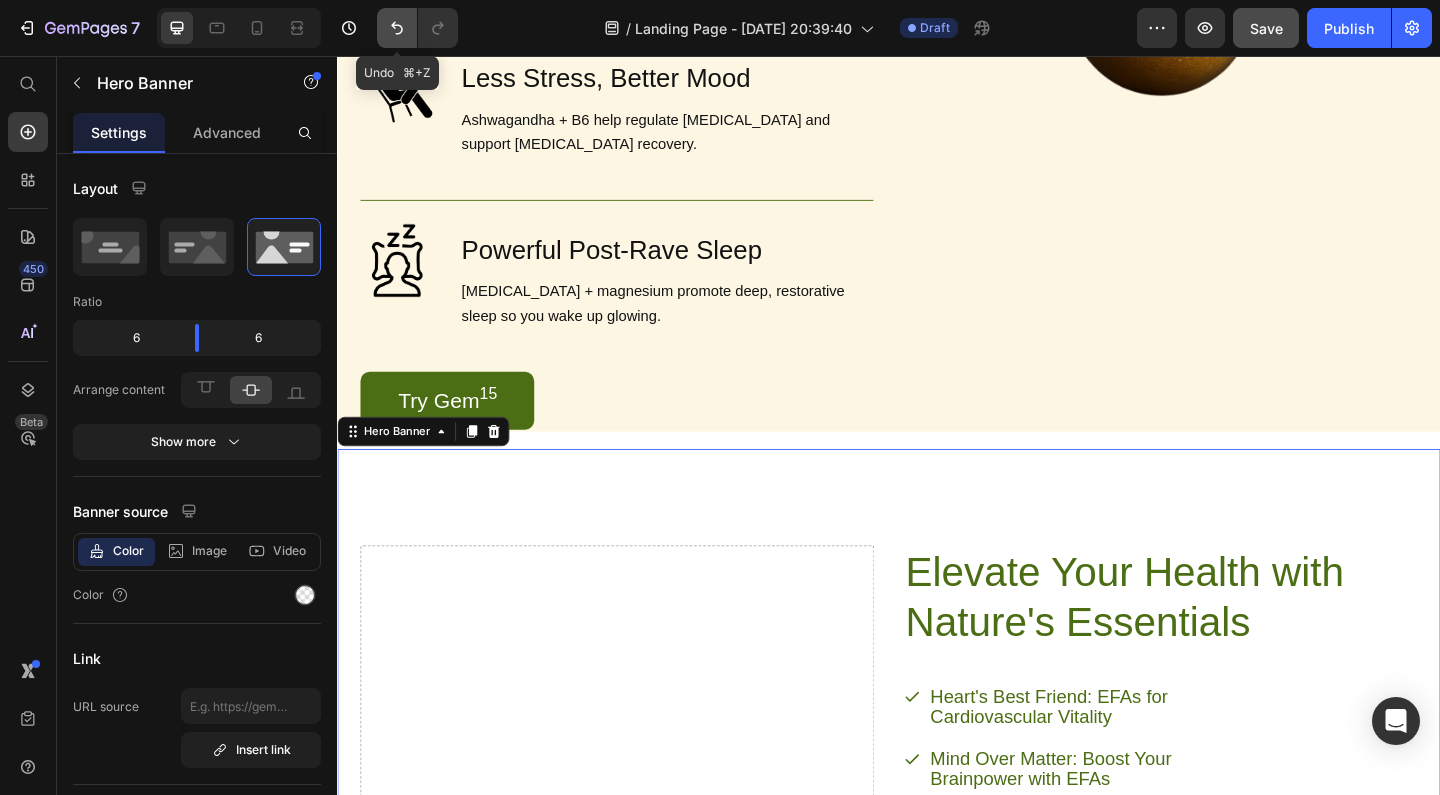 click 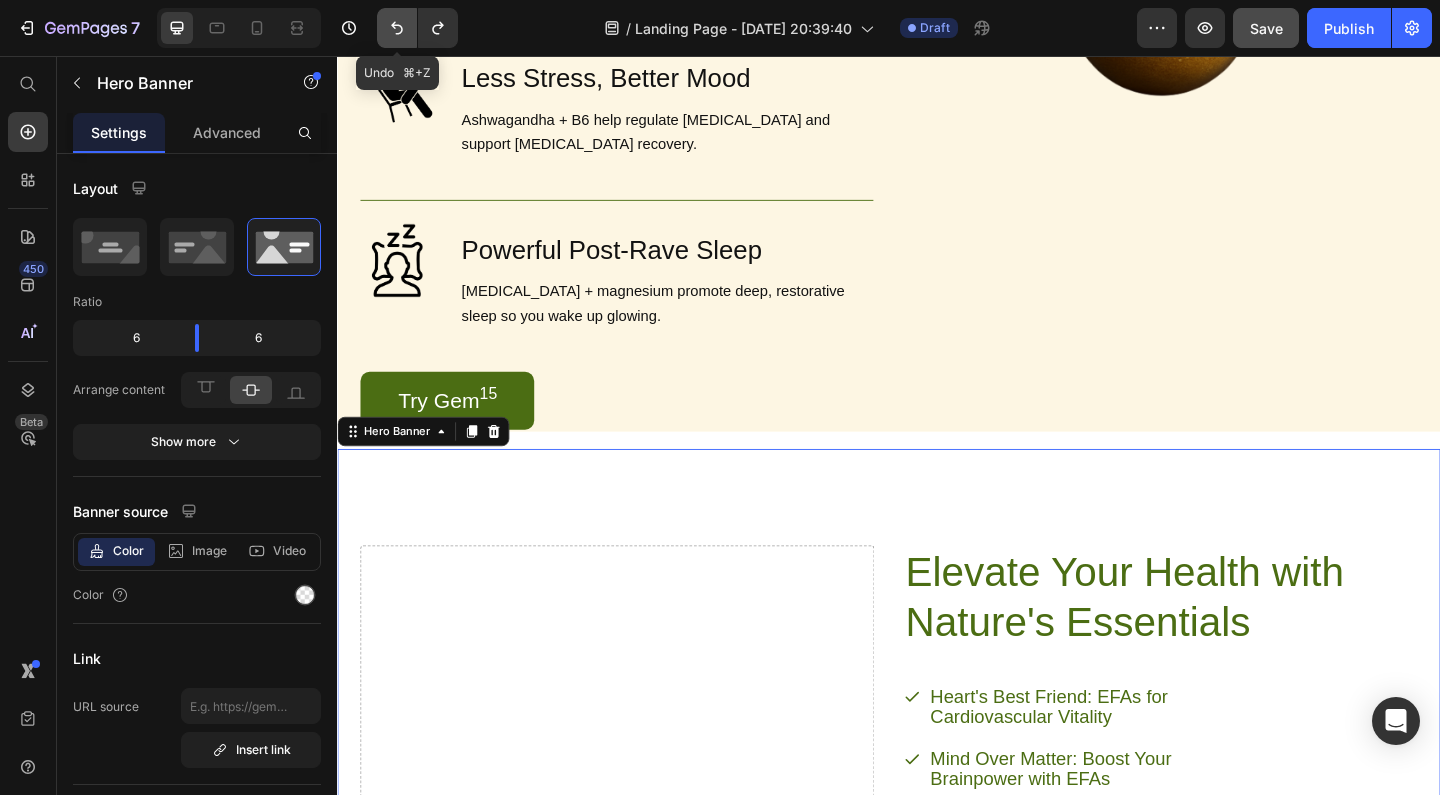 click 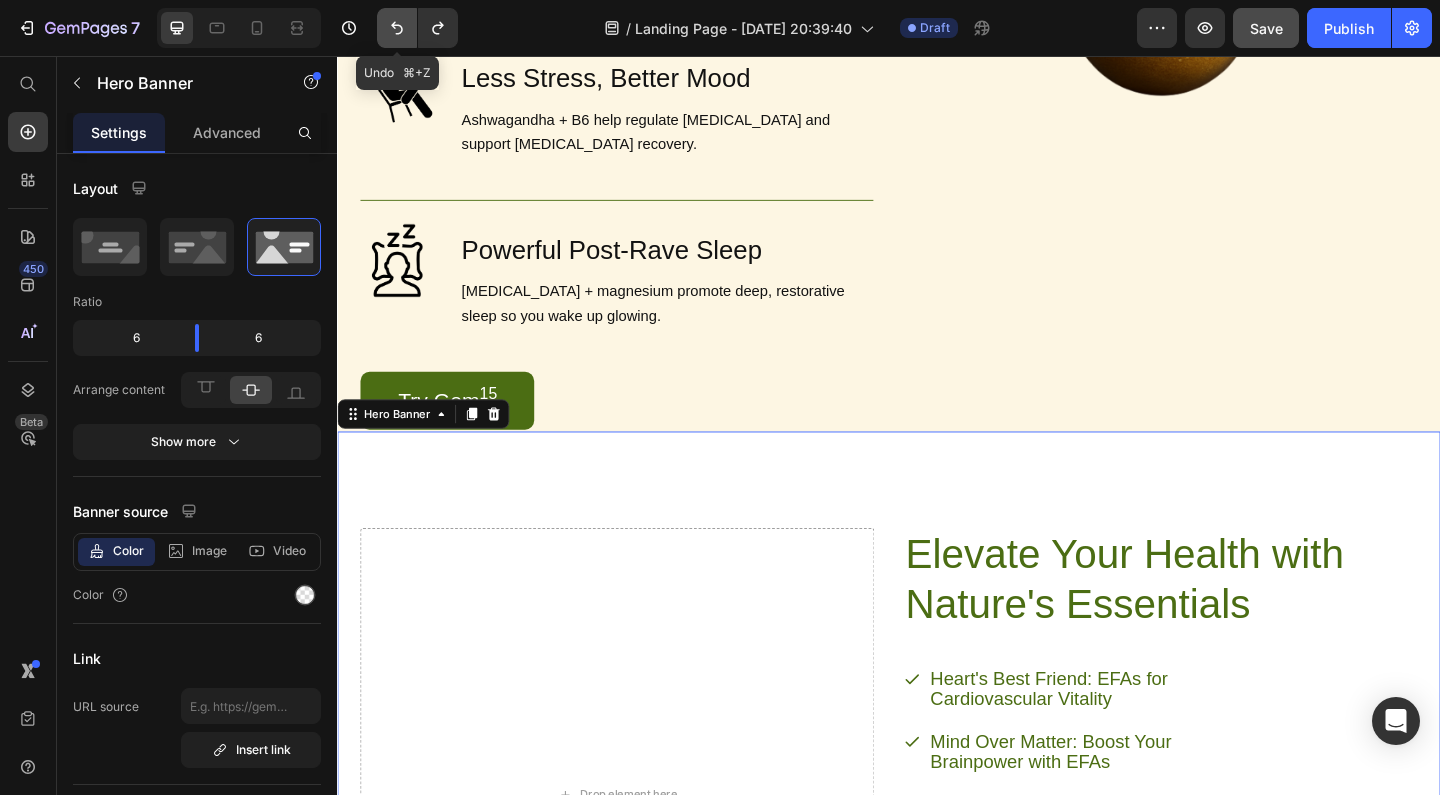 click 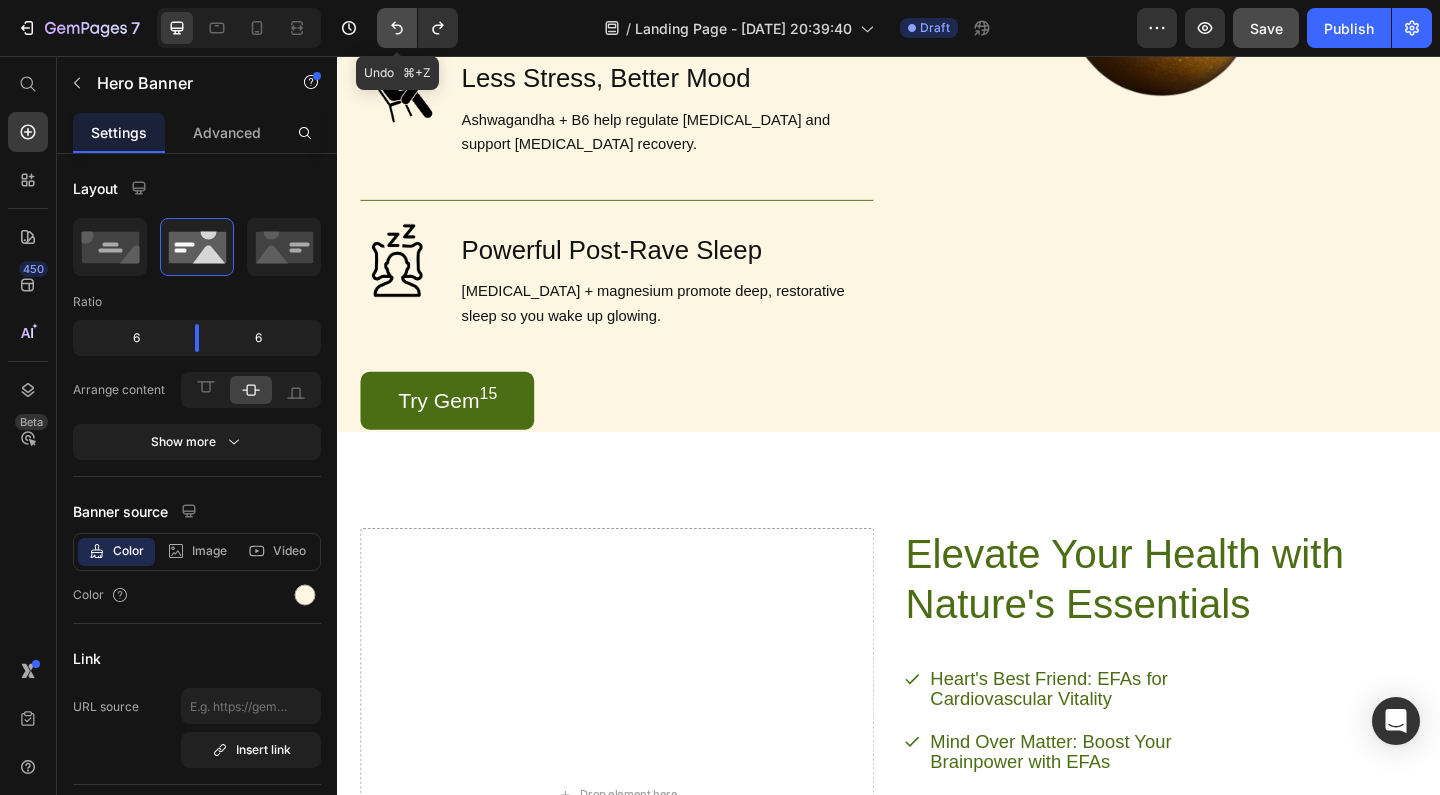 click 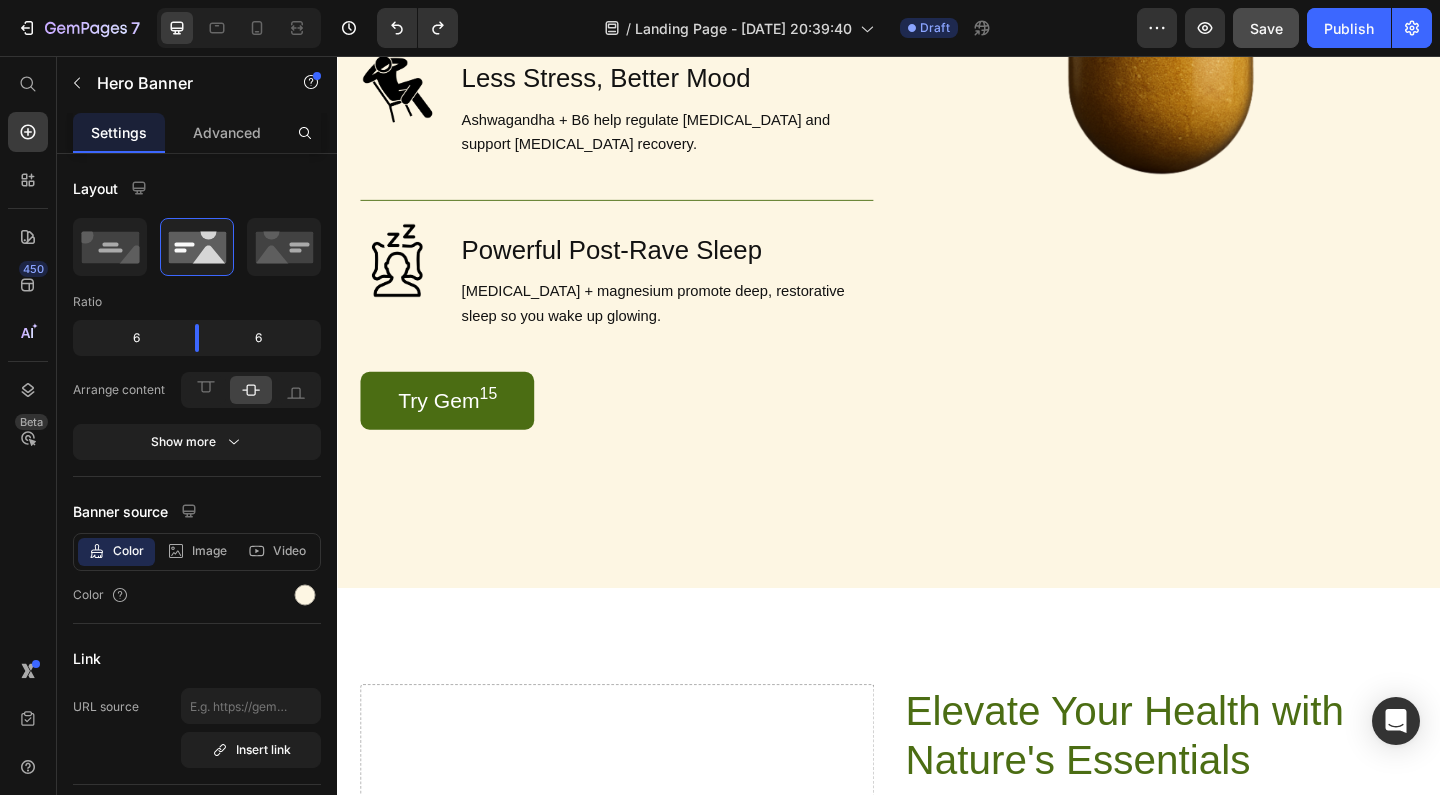 click on "Image Brain Protection Heading NAC, ALA, and Curcumin help shield your brain from [MEDICAL_DATA] after rolling. Text Block Row Image Smooth, Focused Energy Heading Caffeine + L-Theanine give you clean, stable energy with zero jitters or crash. Text Block Row Image Faster Recovery Heading [MEDICAL_DATA], B-vitamins, and Rhodiola speed up cellular repair and restore energy. Text Block Row Image Deep Rehydration Heading Magnesium, sodium, and potassium replenish electrolytes and reduce fatigue. Text Block Row Image Less Stress, Better Mood Heading Ashwagandha + B6 help regulate [MEDICAL_DATA] and support [MEDICAL_DATA] recovery. Text Block Row Image Powerful Post-Rave Sleep Heading [MEDICAL_DATA] + magnesium promote deep, restorative sleep so you wake up glowing. Text Block Row Try Gem 15 Button Row Image" at bounding box center [937, 1] 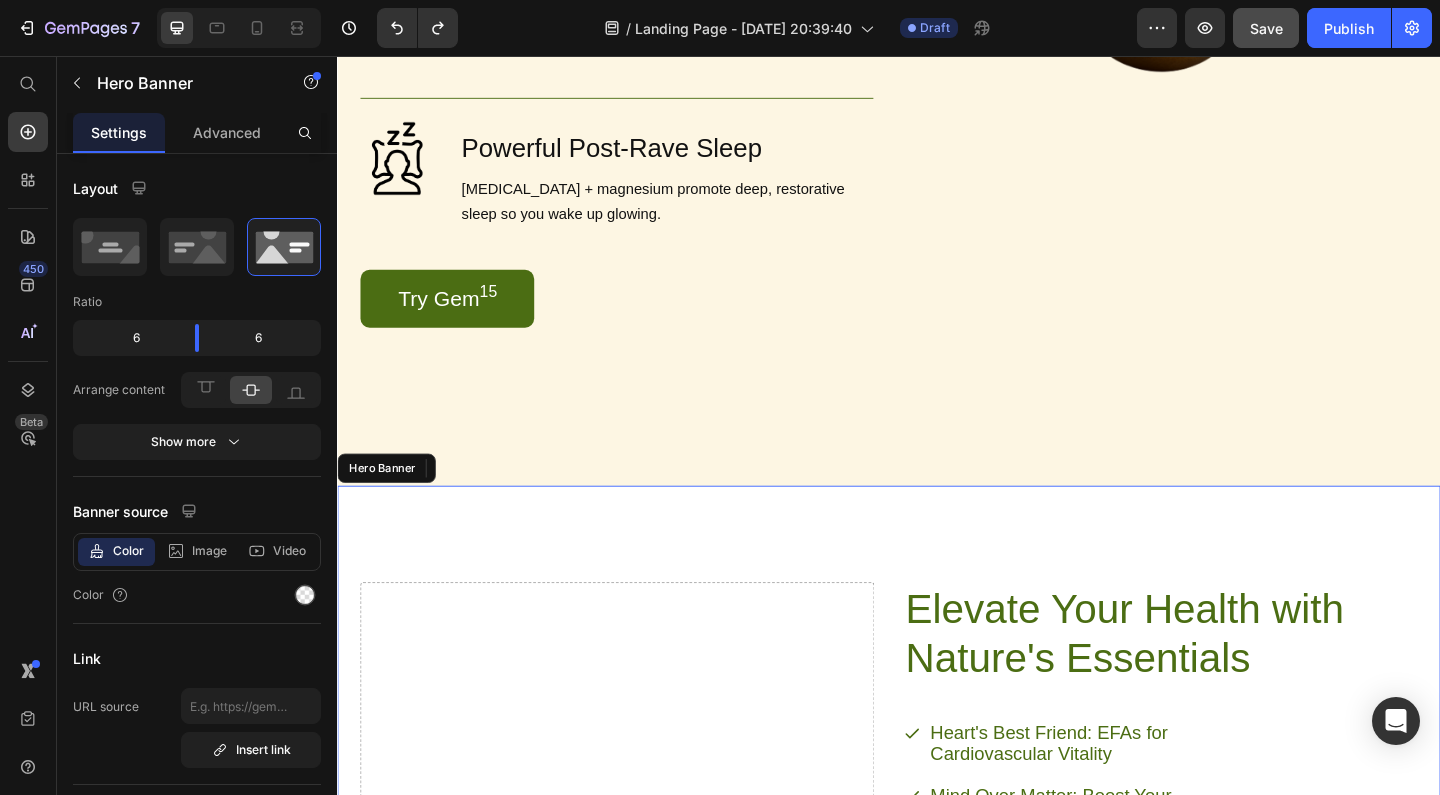 click on "Elevate Your Health with Nature's Essentials Heading
Heart's Best Friend: EFAs for Cardiovascular Vitality
Mind Over Matter: Boost Your Brainpower with EFAs
Joint Freedom: EFAs for Flexible, Active Living
Glow from Within: EFAs for Radiant Skin and Hair Item List Try Gem 15 Button Row
Drop element here" at bounding box center [937, 903] 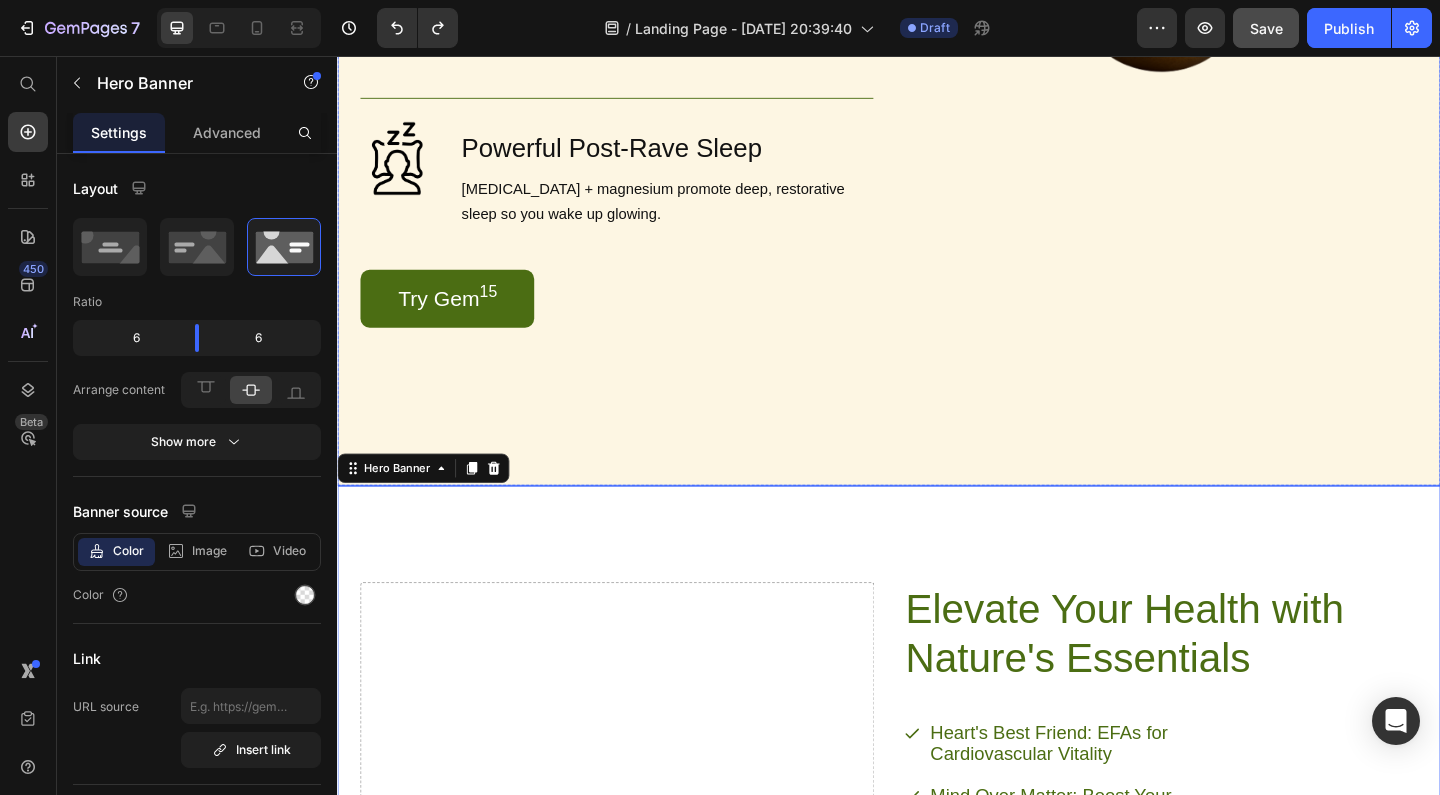 click on "Image Brain Protection Heading NAC, ALA, and Curcumin help shield your brain from [MEDICAL_DATA] after rolling. Text Block Row Image Smooth, Focused Energy Heading Caffeine + L-Theanine give you clean, stable energy with zero jitters or crash. Text Block Row Image Faster Recovery Heading [MEDICAL_DATA], B-vitamins, and Rhodiola speed up cellular repair and restore energy. Text Block Row Image Deep Rehydration Heading Magnesium, sodium, and potassium replenish electrolytes and reduce fatigue. Text Block Row Image Less Stress, Better Mood Heading Ashwagandha + B6 help regulate [MEDICAL_DATA] and support [MEDICAL_DATA] recovery. Text Block Row Image Powerful Post-Rave Sleep Heading [MEDICAL_DATA] + magnesium promote deep, restorative sleep so you wake up glowing. Text Block Row Try Gem 15 Button Row" at bounding box center [641, -111] 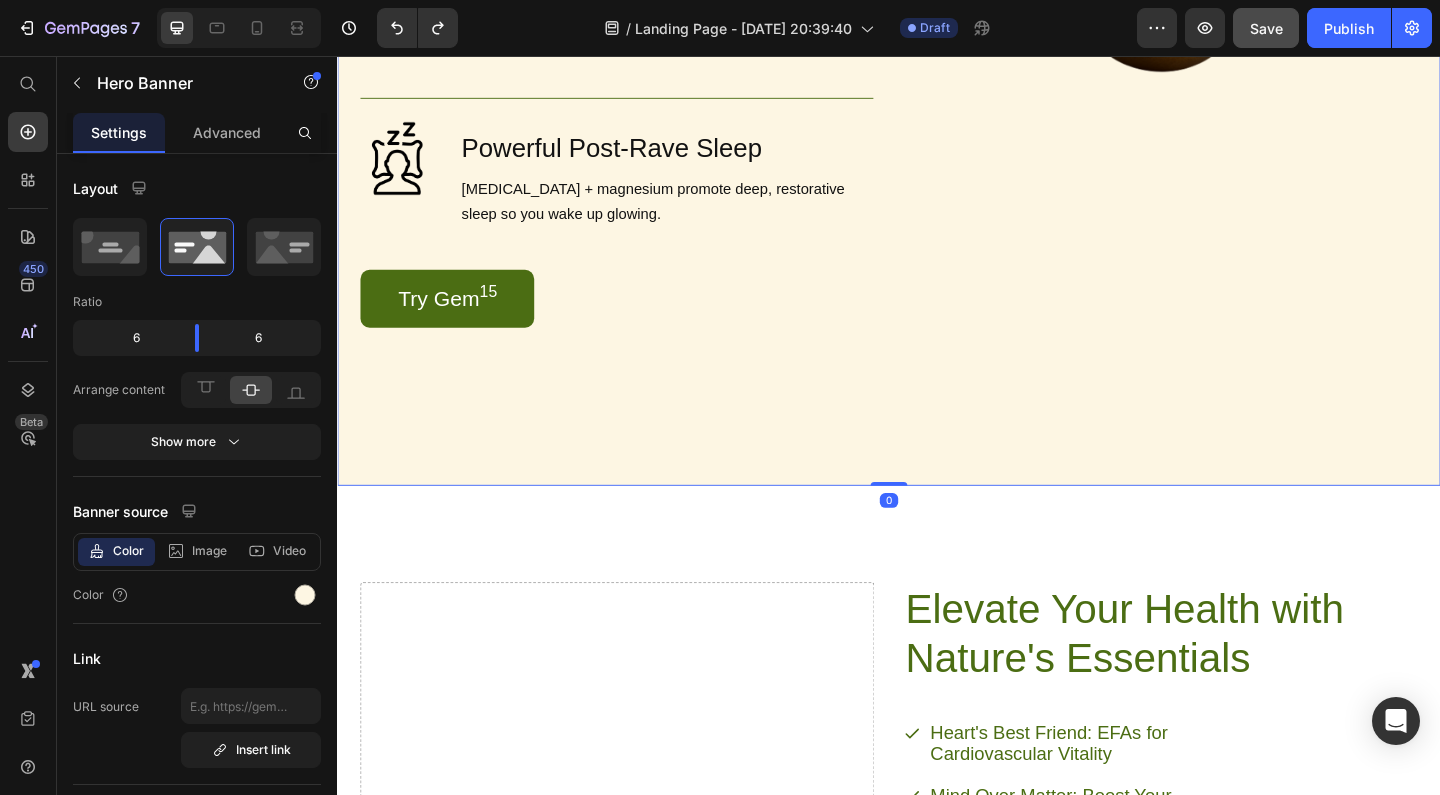 drag, startPoint x: 931, startPoint y: 518, endPoint x: 938, endPoint y: 466, distance: 52.46904 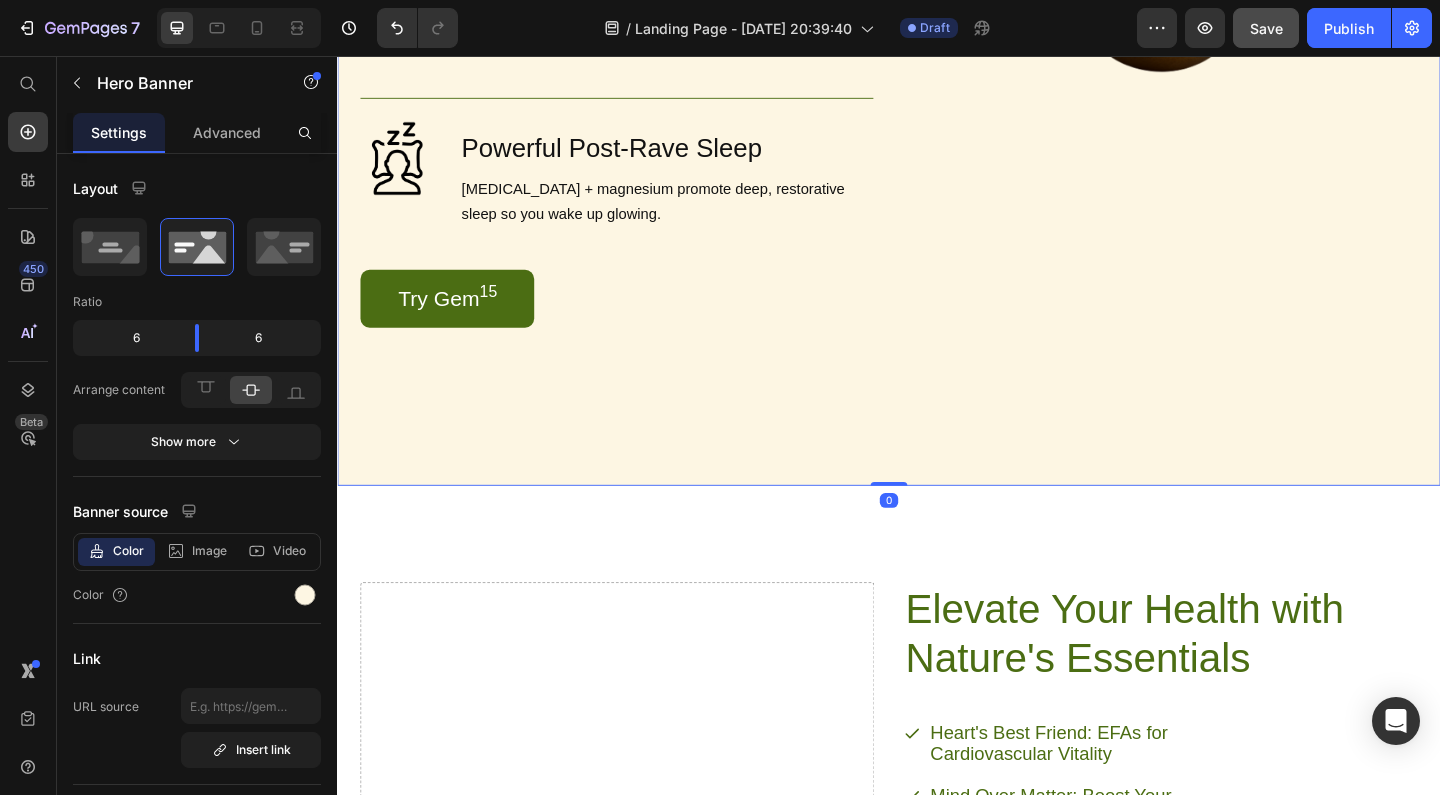 drag, startPoint x: 936, startPoint y: 519, endPoint x: 940, endPoint y: 466, distance: 53.15073 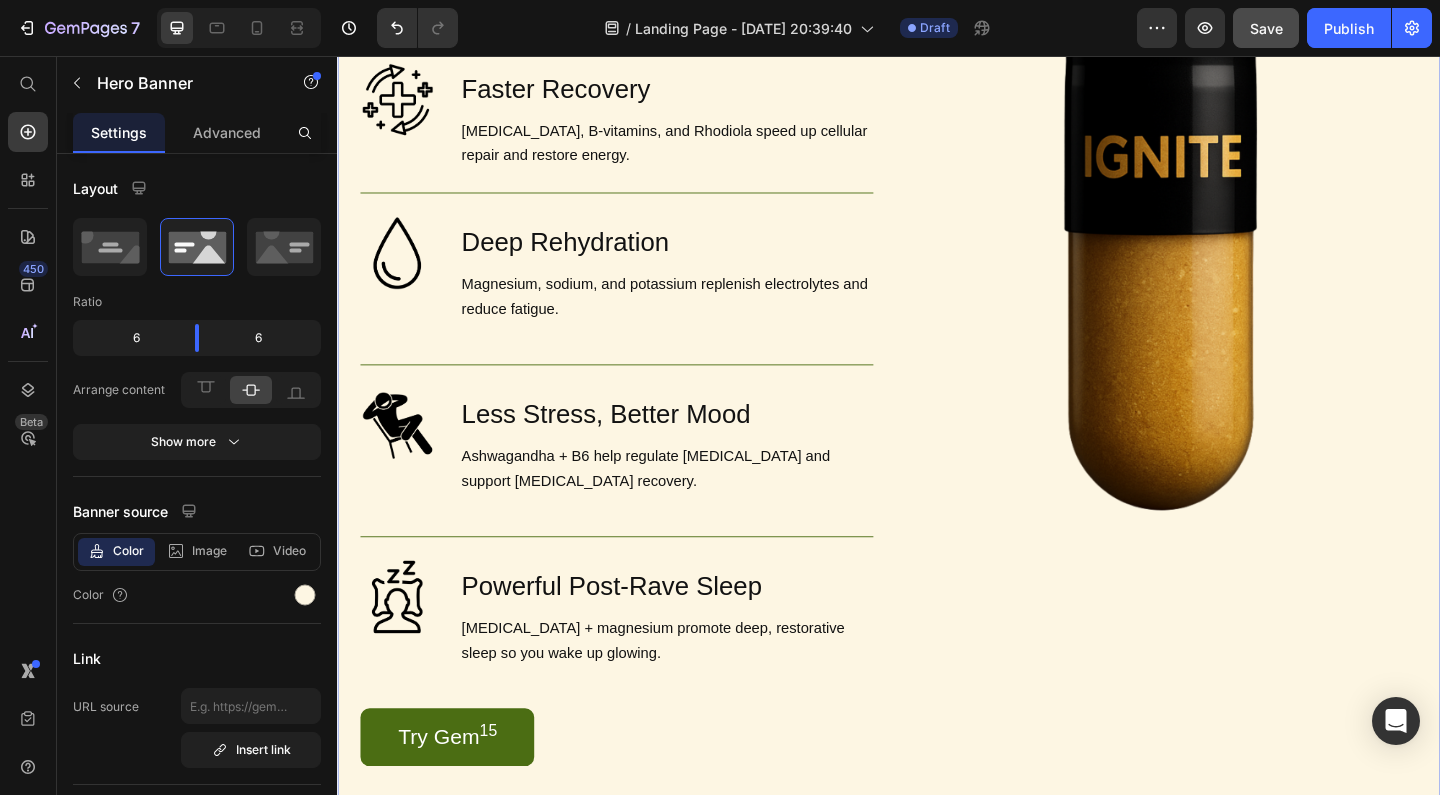 scroll, scrollTop: 1659, scrollLeft: 0, axis: vertical 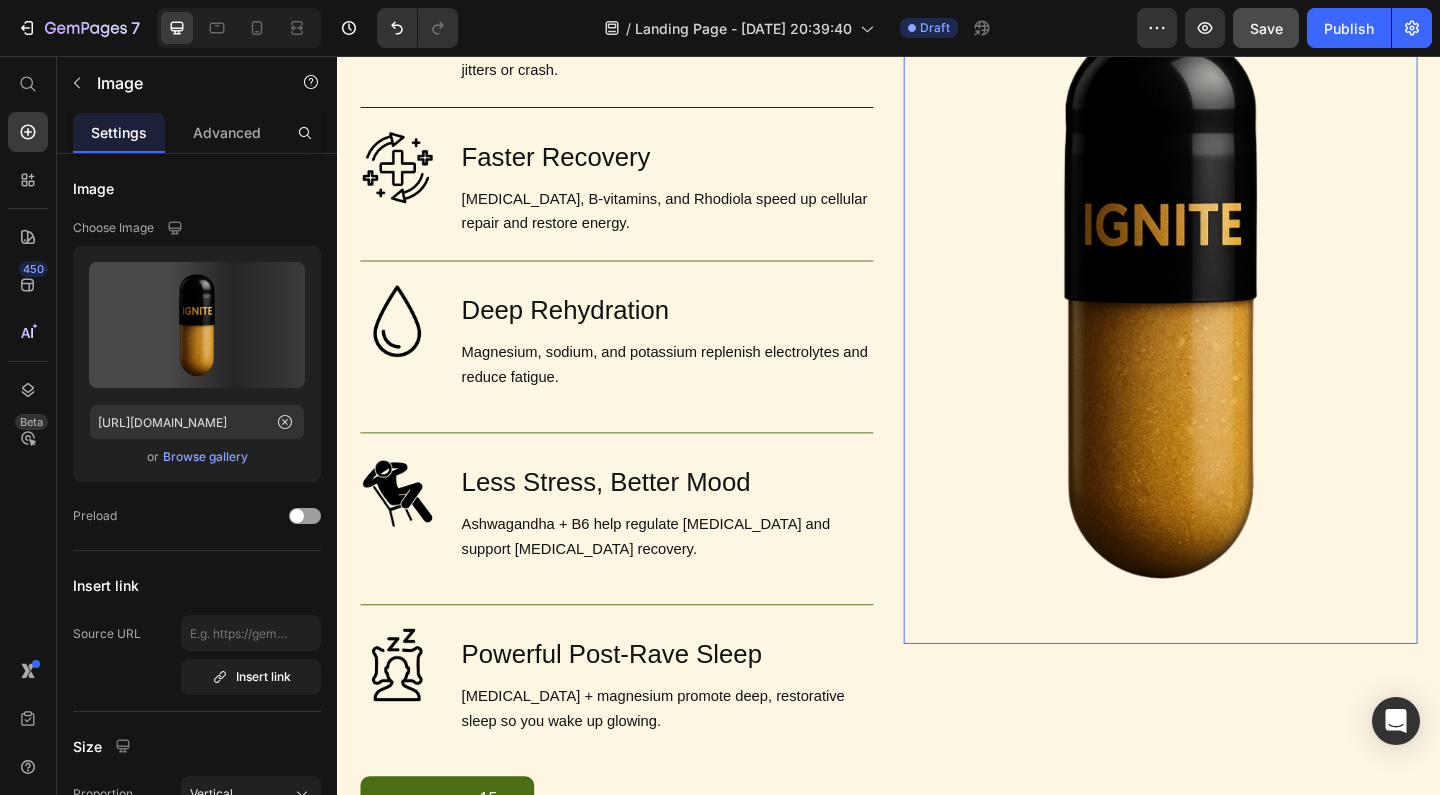 click at bounding box center (1232, 322) 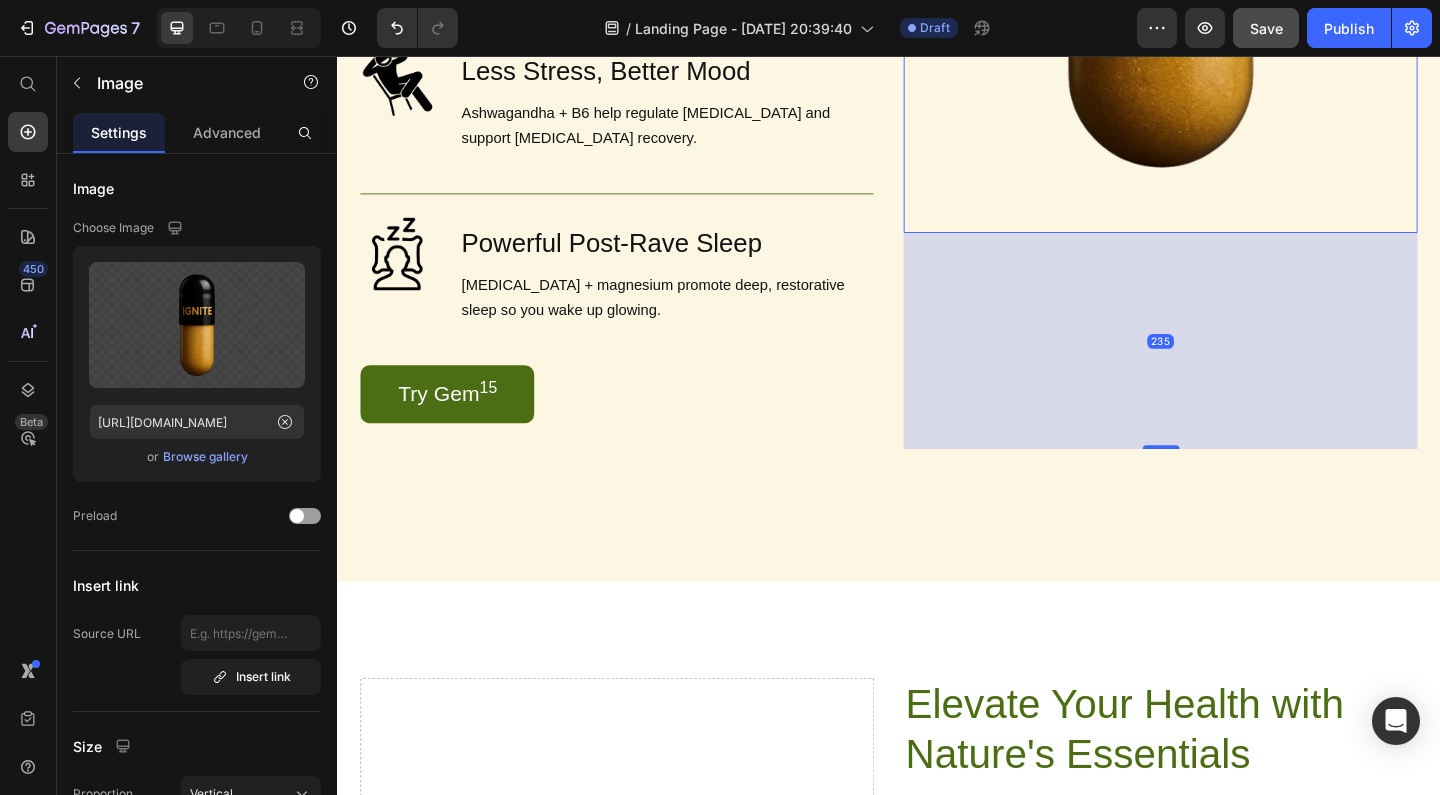 scroll, scrollTop: 2188, scrollLeft: 0, axis: vertical 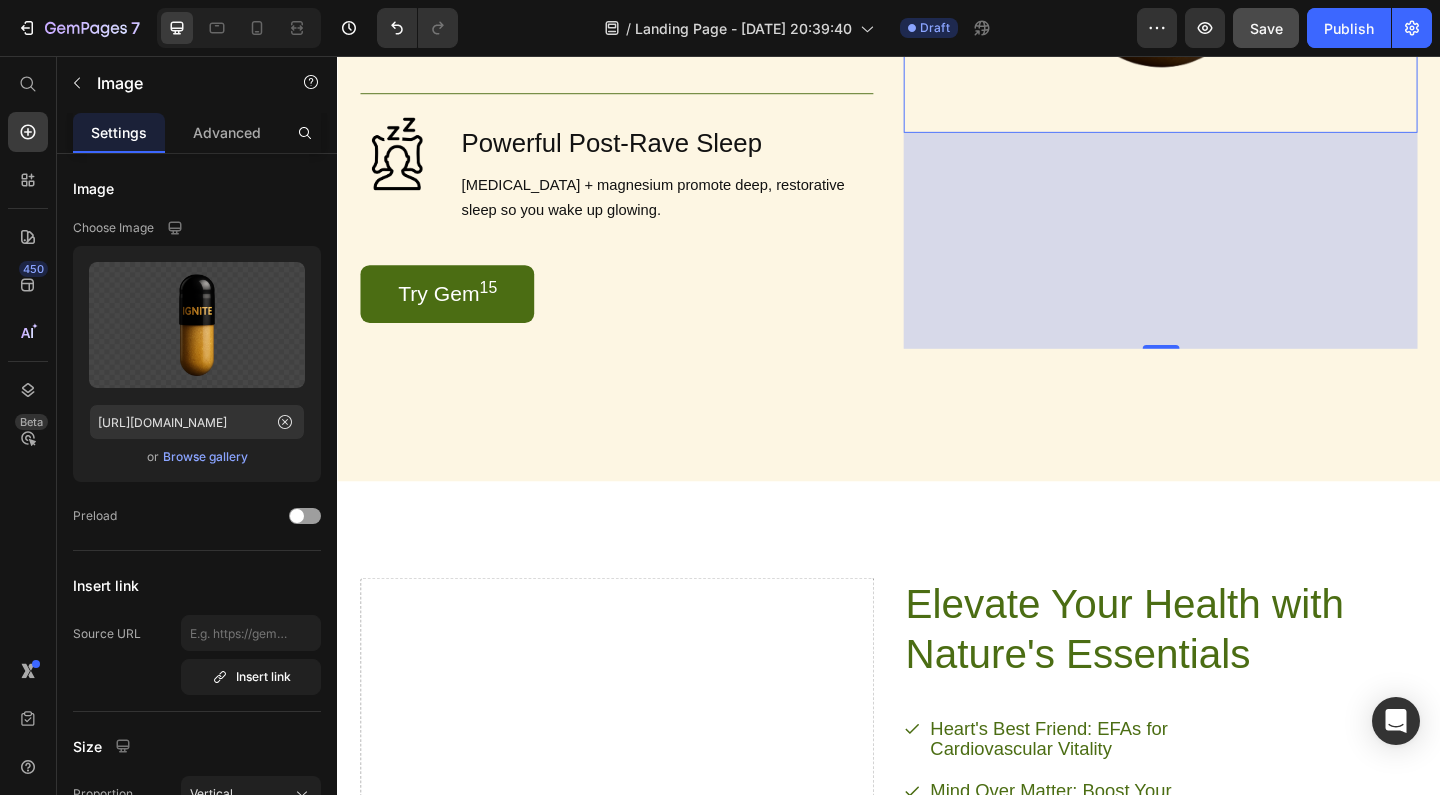 drag, startPoint x: 1228, startPoint y: 363, endPoint x: 1232, endPoint y: 340, distance: 23.345236 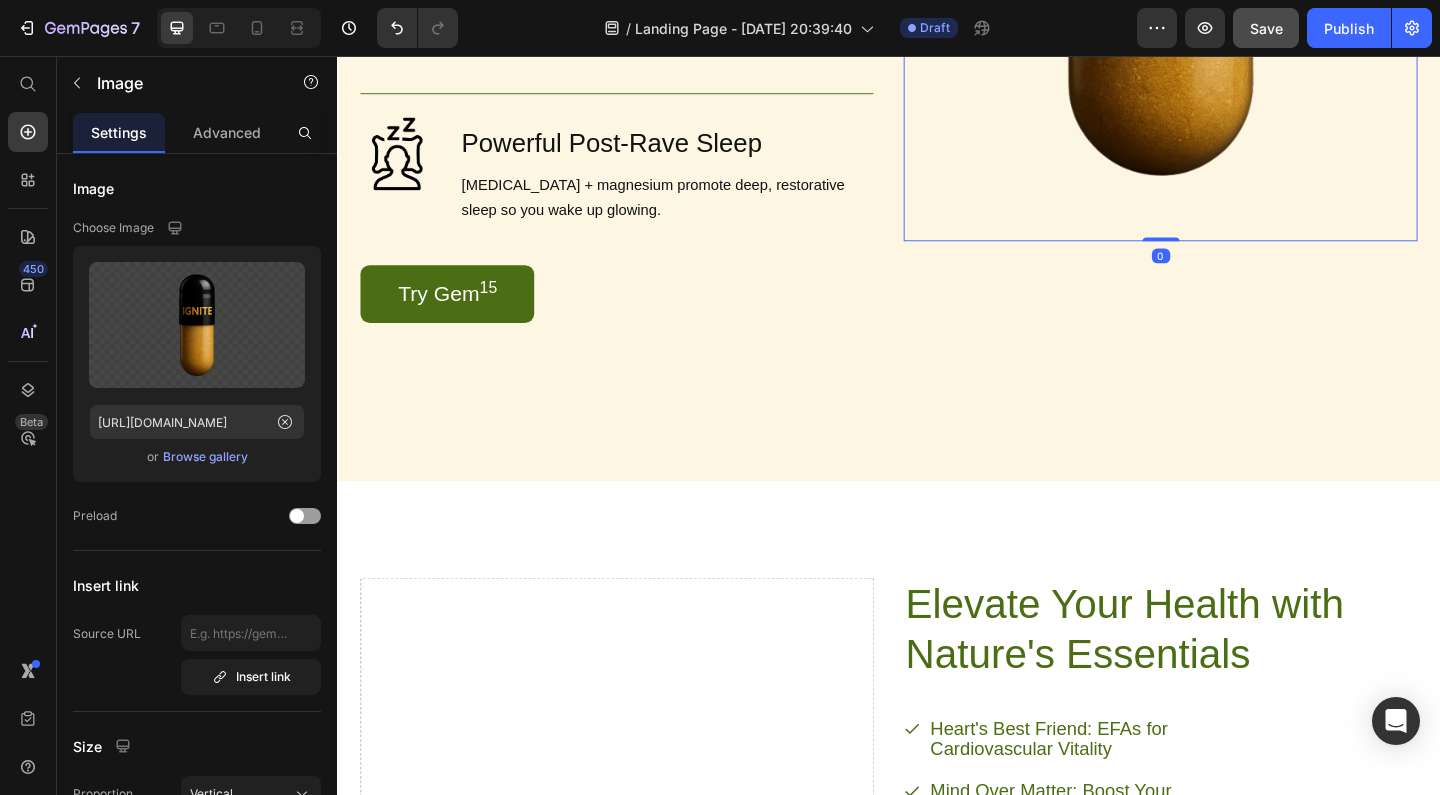 drag, startPoint x: 1228, startPoint y: 370, endPoint x: 1213, endPoint y: 125, distance: 245.45876 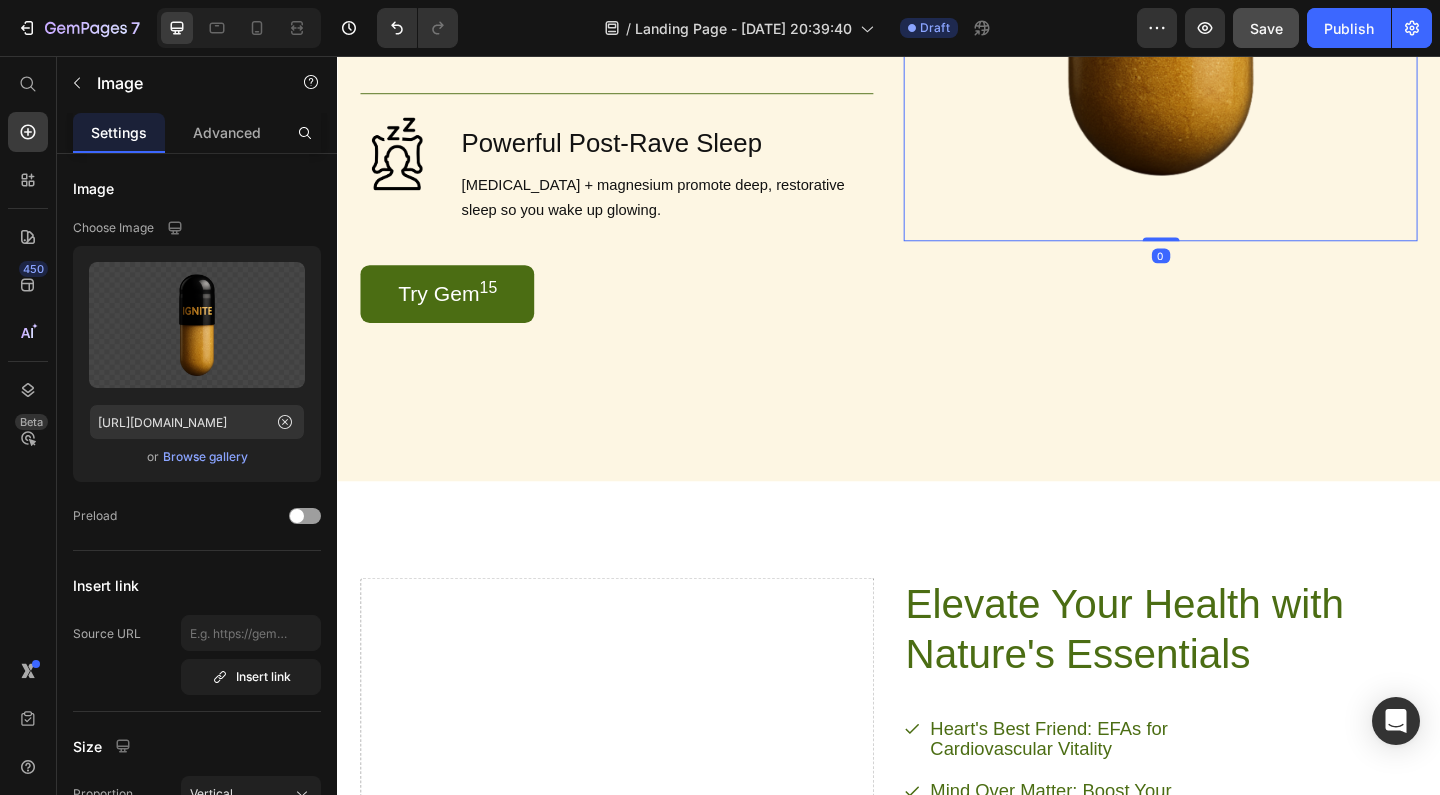 click on "Image   0" at bounding box center [1232, -117] 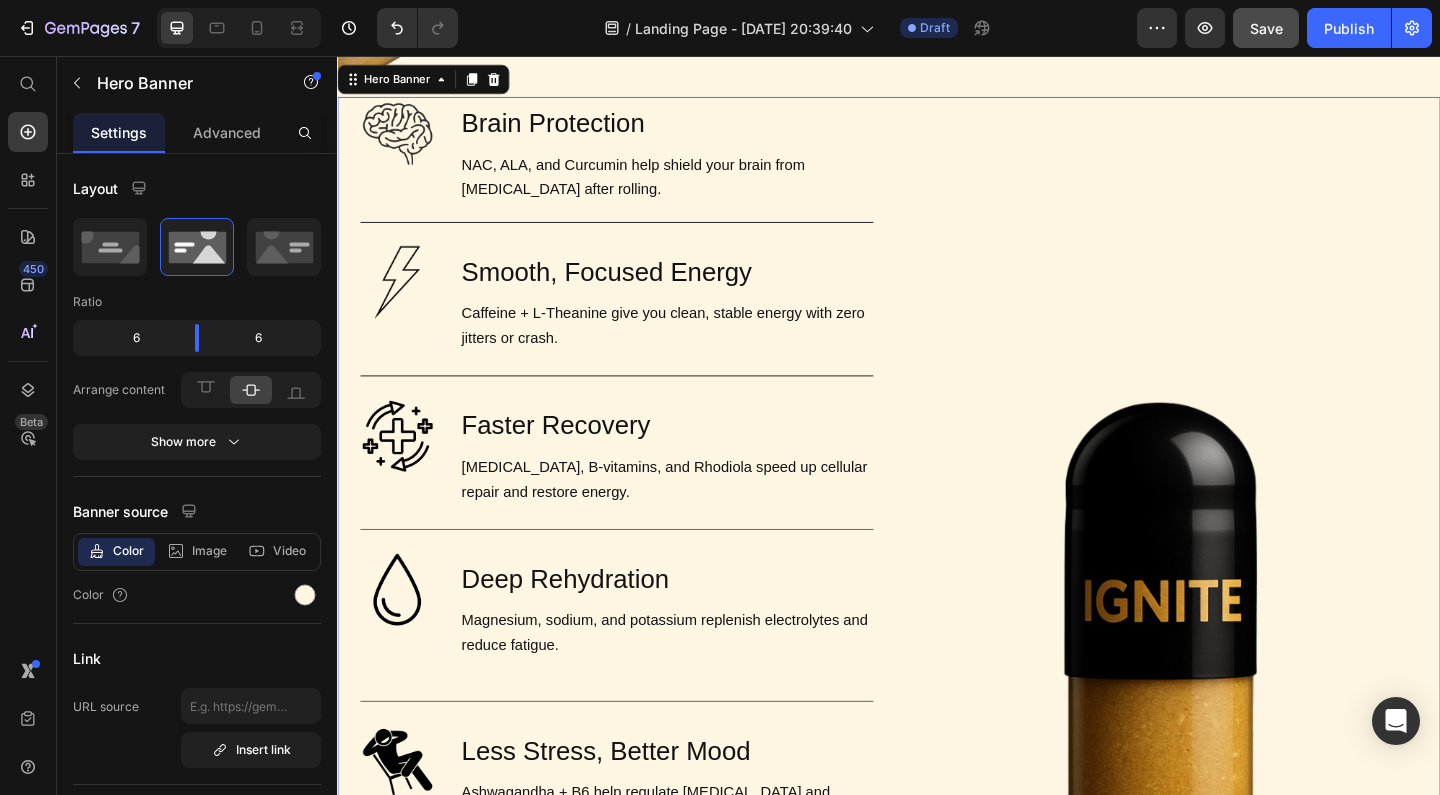 scroll, scrollTop: 1940, scrollLeft: 0, axis: vertical 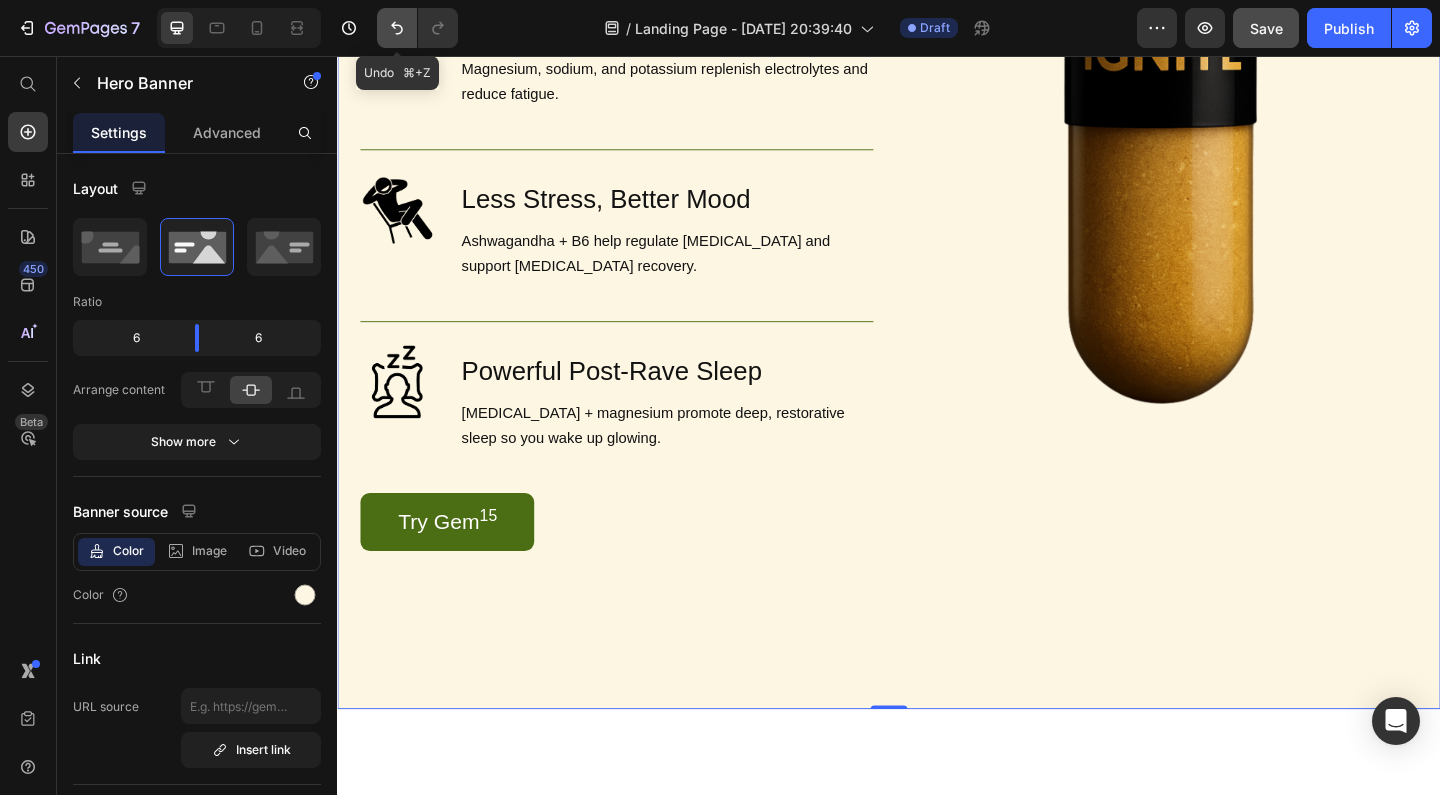 click 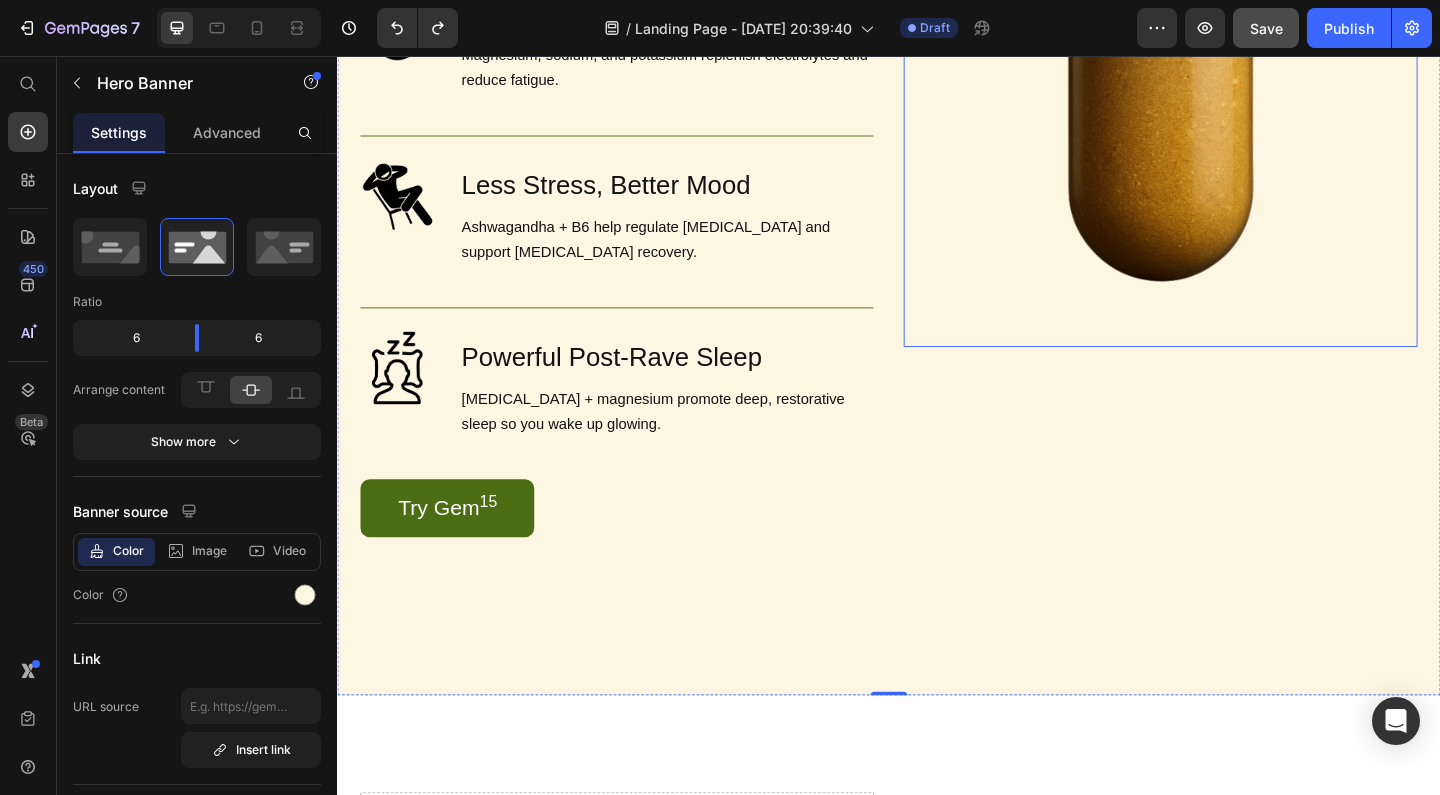 scroll, scrollTop: 1960, scrollLeft: 0, axis: vertical 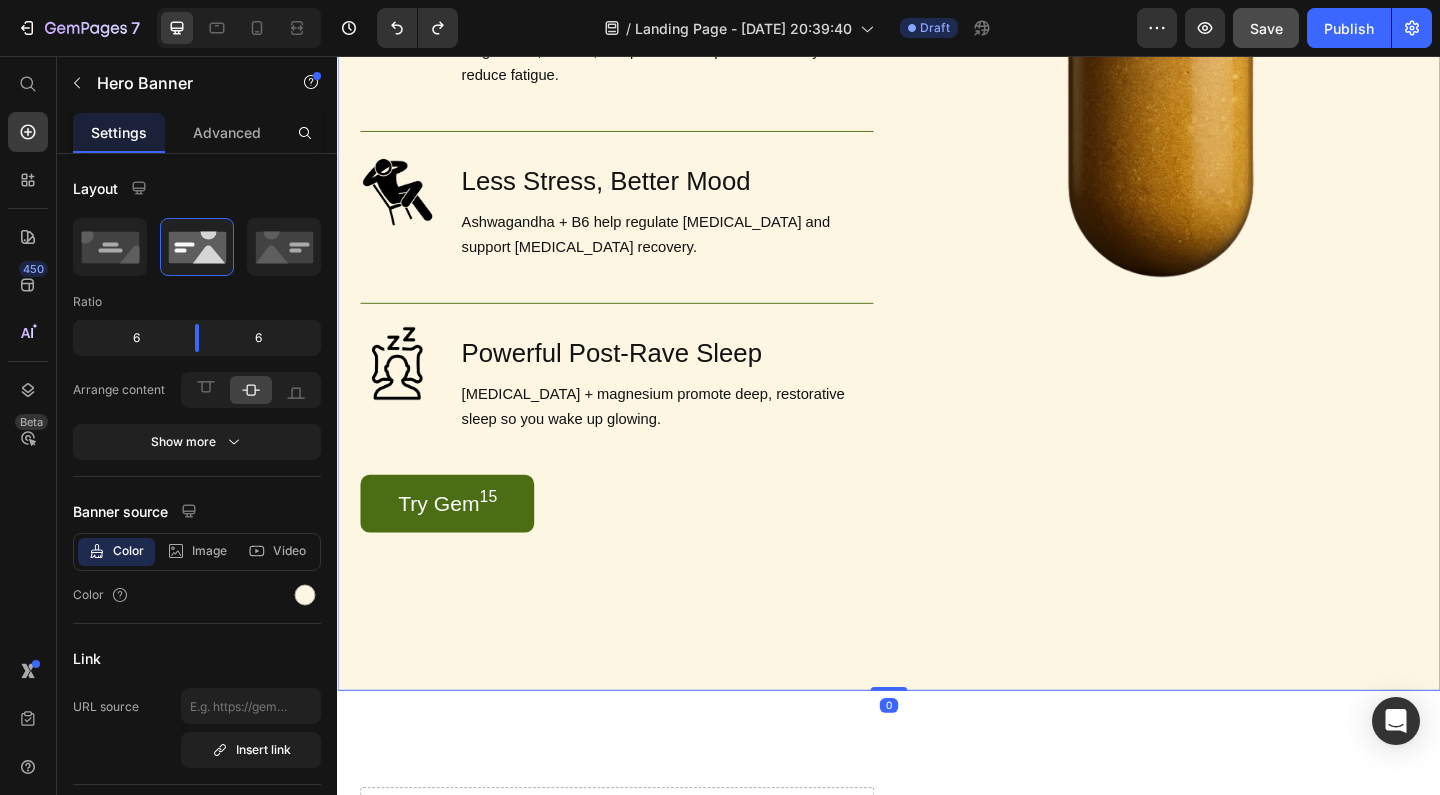 drag, startPoint x: 932, startPoint y: 744, endPoint x: 936, endPoint y: 678, distance: 66.1211 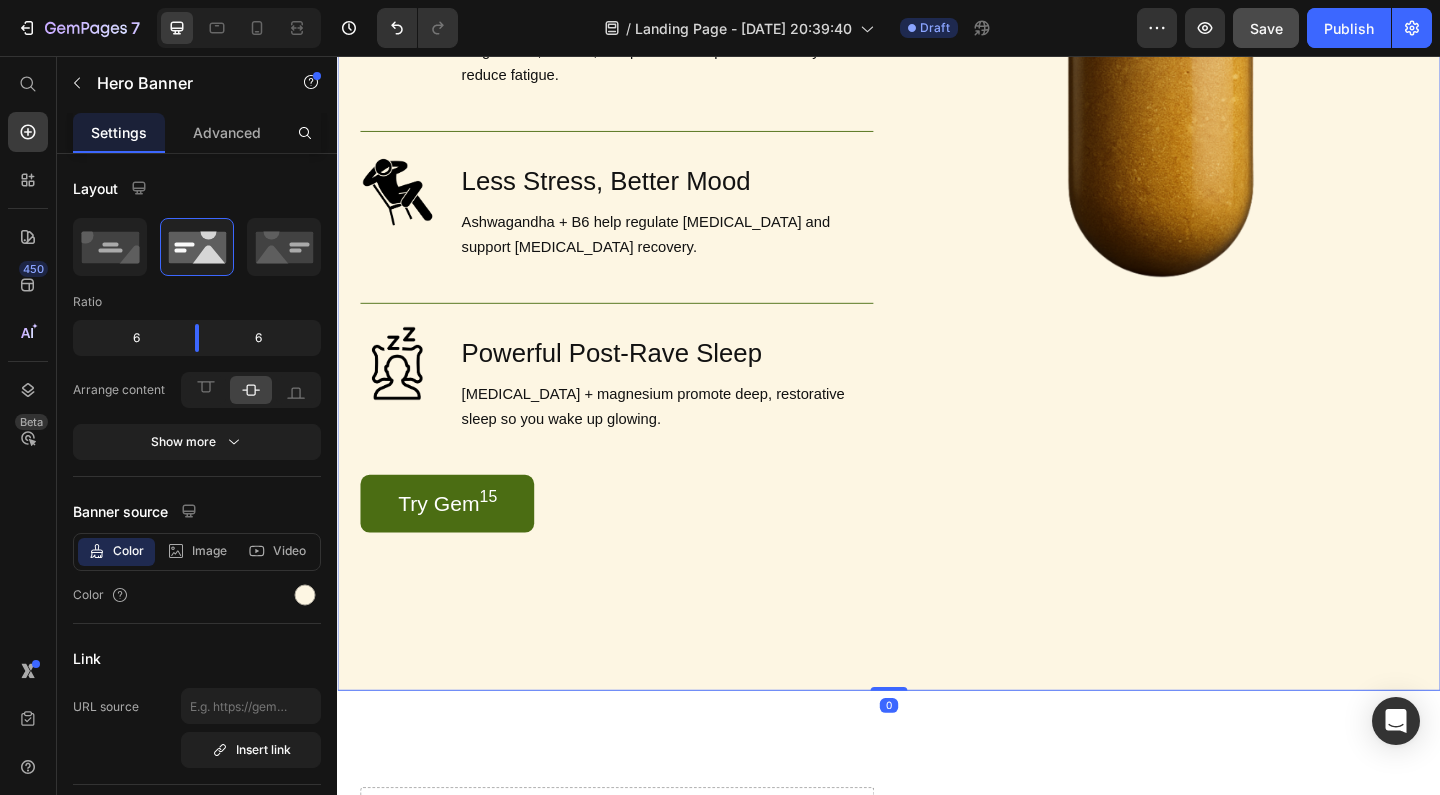 drag, startPoint x: 934, startPoint y: 741, endPoint x: 935, endPoint y: 642, distance: 99.00505 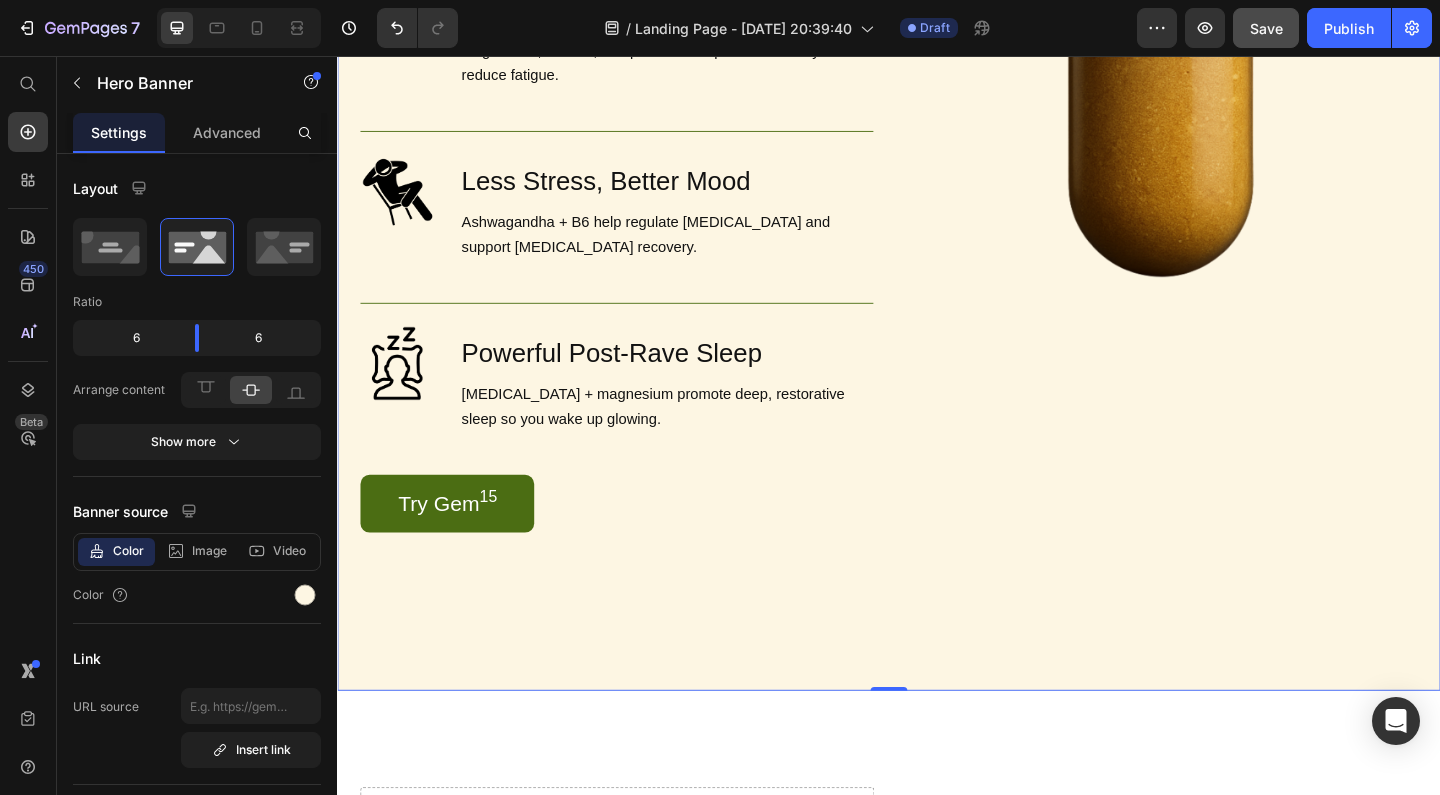click on "Image Brain Protection Heading NAC, ALA, and Curcumin help shield your brain from [MEDICAL_DATA] after rolling. Text Block Row Image Smooth, Focused Energy Heading Caffeine + L-Theanine give you clean, stable energy with zero jitters or crash. Text Block Row Image Faster Recovery Heading [MEDICAL_DATA], B-vitamins, and Rhodiola speed up cellular repair and restore energy. Text Block Row Image Deep Rehydration Heading Magnesium, sodium, and potassium replenish electrolytes and reduce fatigue. Text Block Row Image Less Stress, Better Mood Heading Ashwagandha + B6 help regulate [MEDICAL_DATA] and support [MEDICAL_DATA] recovery. Text Block Row Image Powerful Post-Rave Sleep Heading [MEDICAL_DATA] + magnesium promote deep, restorative sleep so you wake up glowing. Text Block Row Try Gem 15 Button Row Image" at bounding box center (937, 113) 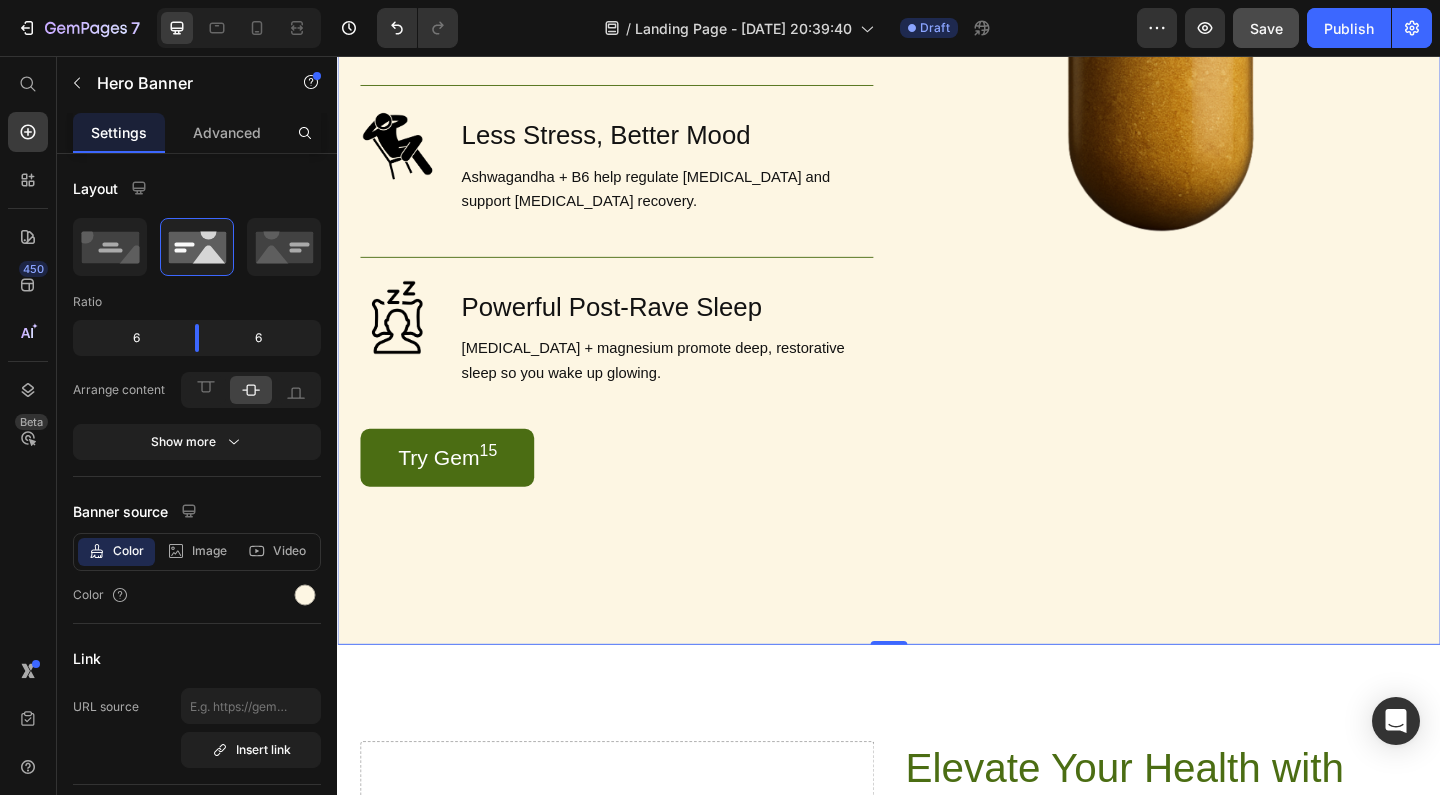 scroll, scrollTop: 2013, scrollLeft: 0, axis: vertical 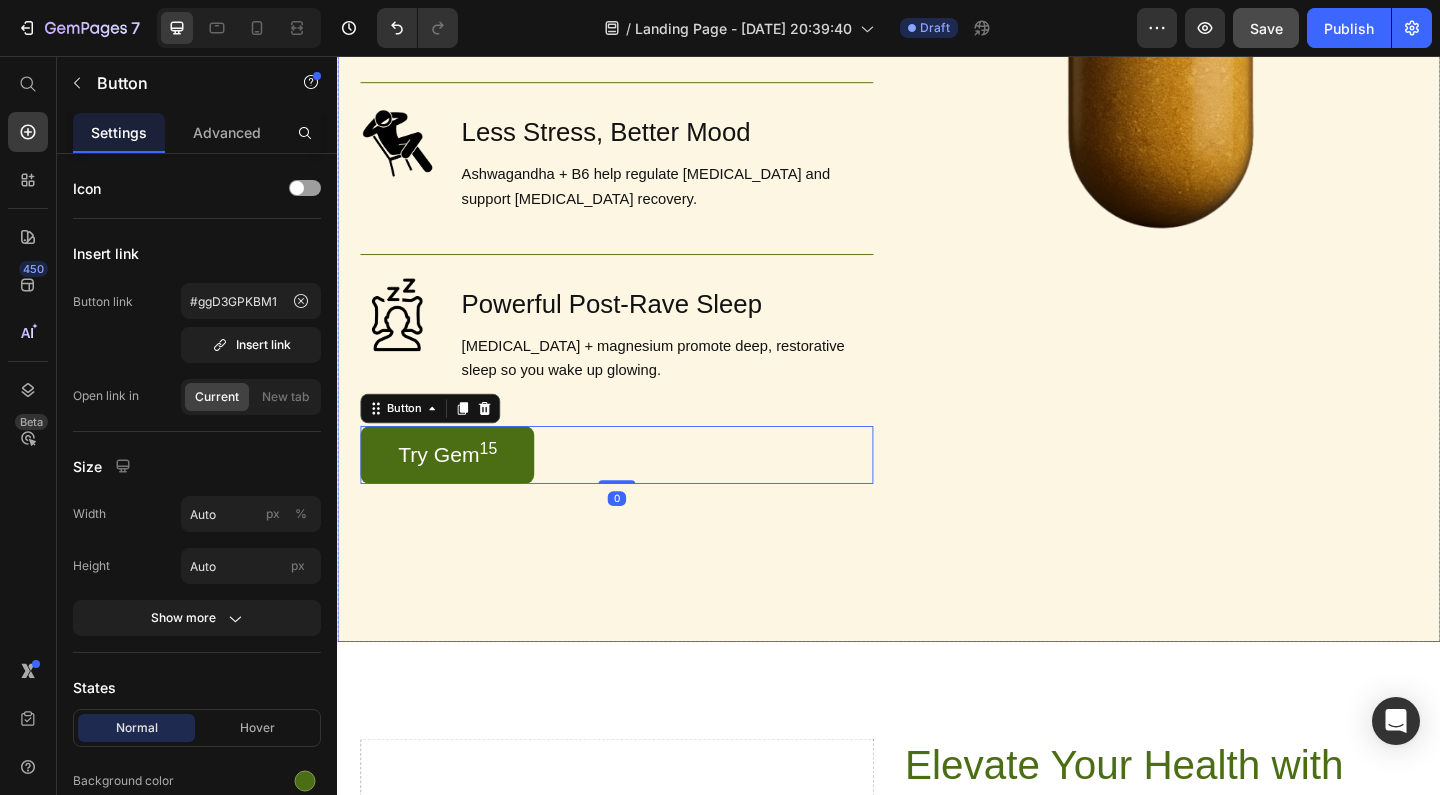 click on "Image Brain Protection Heading NAC, ALA, and Curcumin help shield your brain from [MEDICAL_DATA] after rolling. Text Block Row Image Smooth, Focused Energy Heading Caffeine + L-Theanine give you clean, stable energy with zero jitters or crash. Text Block Row Image Faster Recovery Heading [MEDICAL_DATA], B-vitamins, and Rhodiola speed up cellular repair and restore energy. Text Block Row Image Deep Rehydration Heading Magnesium, sodium, and potassium replenish electrolytes and reduce fatigue. Text Block Row Image Less Stress, Better Mood Heading Ashwagandha + B6 help regulate [MEDICAL_DATA] and support [MEDICAL_DATA] recovery. Text Block Row Image Powerful Post-Rave Sleep Heading [MEDICAL_DATA] + magnesium promote deep, restorative sleep so you wake up glowing. Text Block Row Try Gem 15 Button   0 Row" at bounding box center [641, 59] 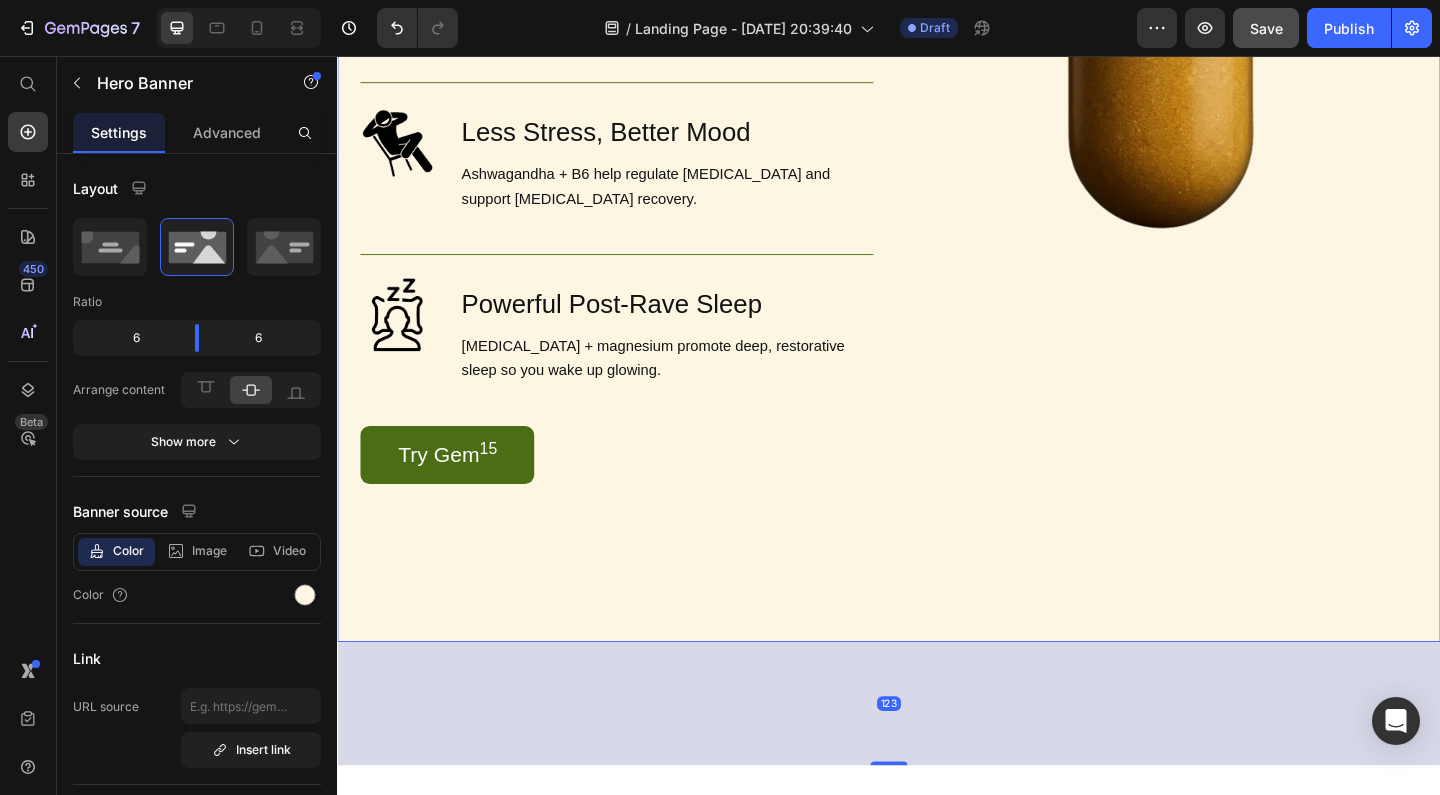 scroll, scrollTop: 2059, scrollLeft: 0, axis: vertical 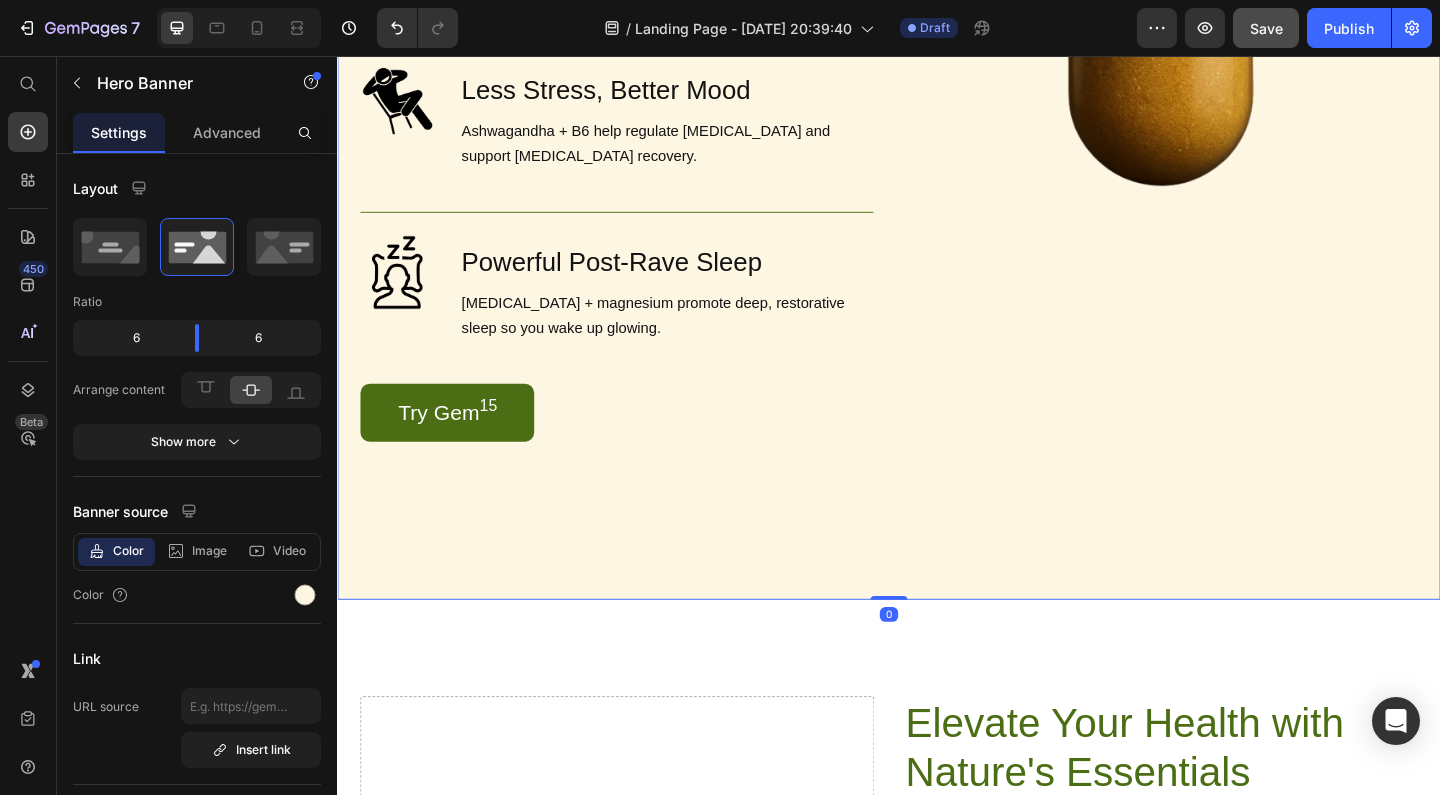 drag, startPoint x: 928, startPoint y: 689, endPoint x: 931, endPoint y: 348, distance: 341.01318 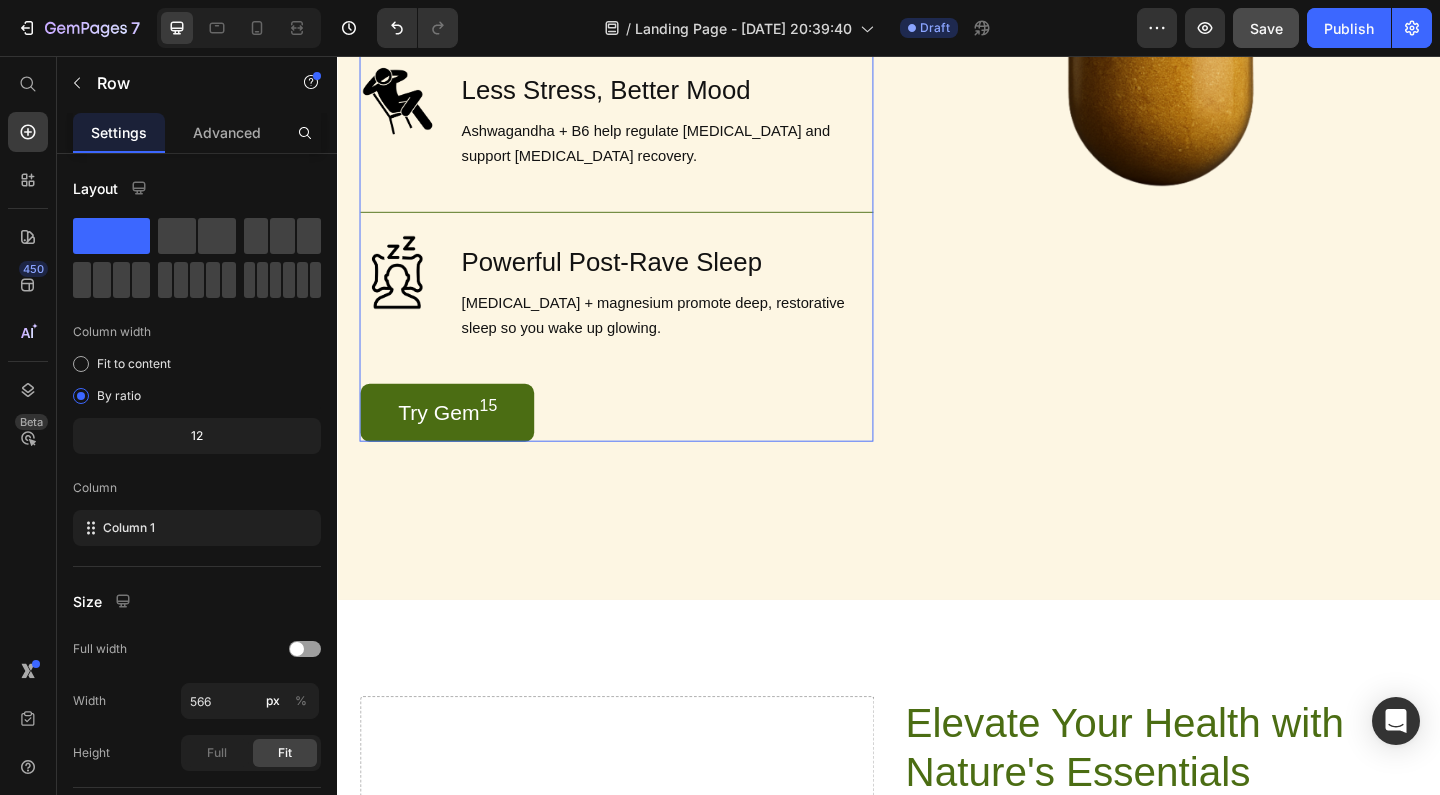 click on "Image Brain Protection Heading NAC, ALA, and Curcumin help shield your brain from [MEDICAL_DATA] after rolling. Text Block Row Image Smooth, Focused Energy Heading Caffeine + L-Theanine give you clean, stable energy with zero jitters or crash. Text Block Row Image Faster Recovery Heading [MEDICAL_DATA], B-vitamins, and Rhodiola speed up cellular repair and restore energy. Text Block Row Image Deep Rehydration Heading Magnesium, sodium, and potassium replenish electrolytes and reduce fatigue. Text Block Row Image Less Stress, Better Mood Heading Ashwagandha + B6 help regulate [MEDICAL_DATA] and support [MEDICAL_DATA] recovery. Text Block Row Image Powerful Post-Rave Sleep Heading [MEDICAL_DATA] + magnesium promote deep, restorative sleep so you wake up glowing. Text Block Row Try Gem 15 Button" at bounding box center [641, -72] 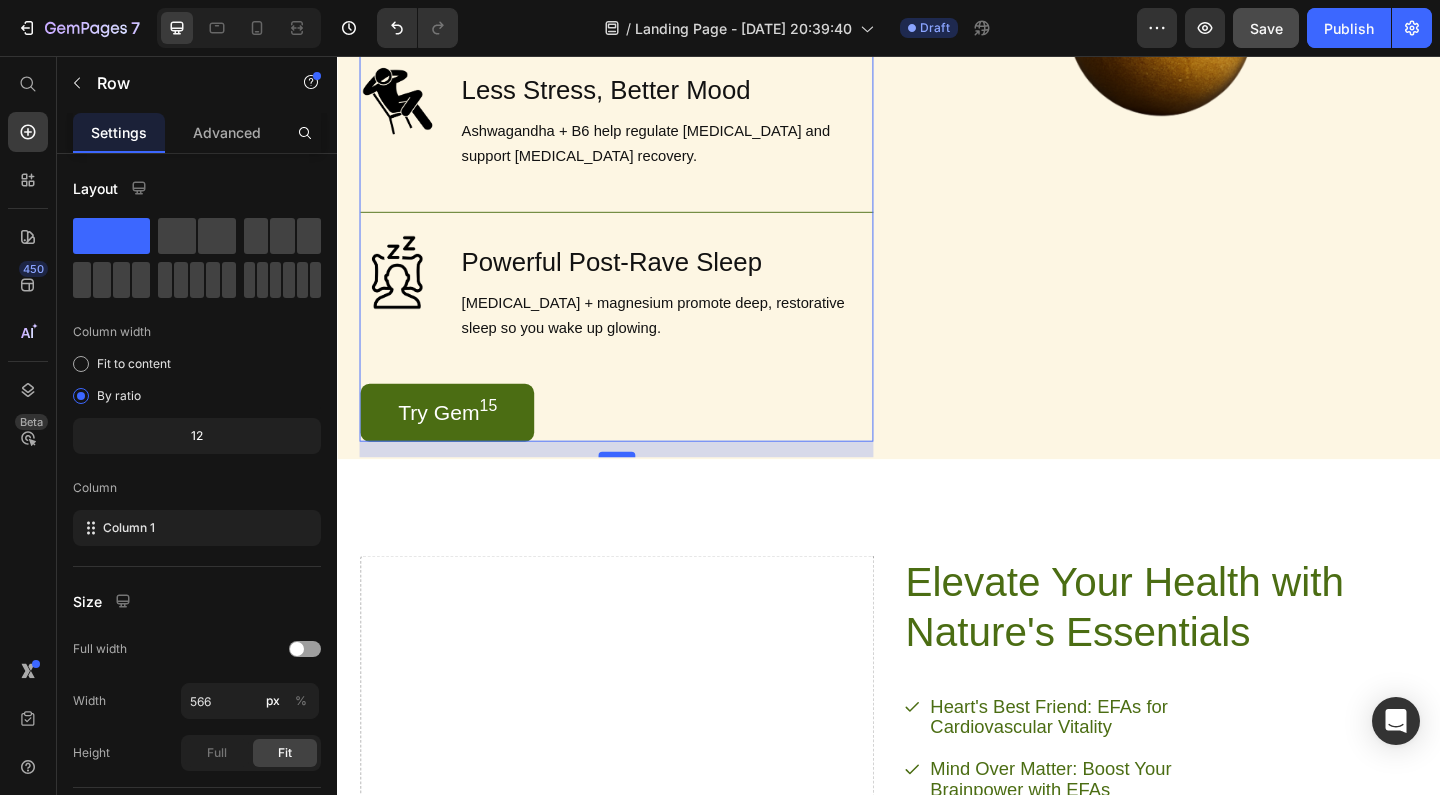 drag, startPoint x: 642, startPoint y: 641, endPoint x: 653, endPoint y: 487, distance: 154.39236 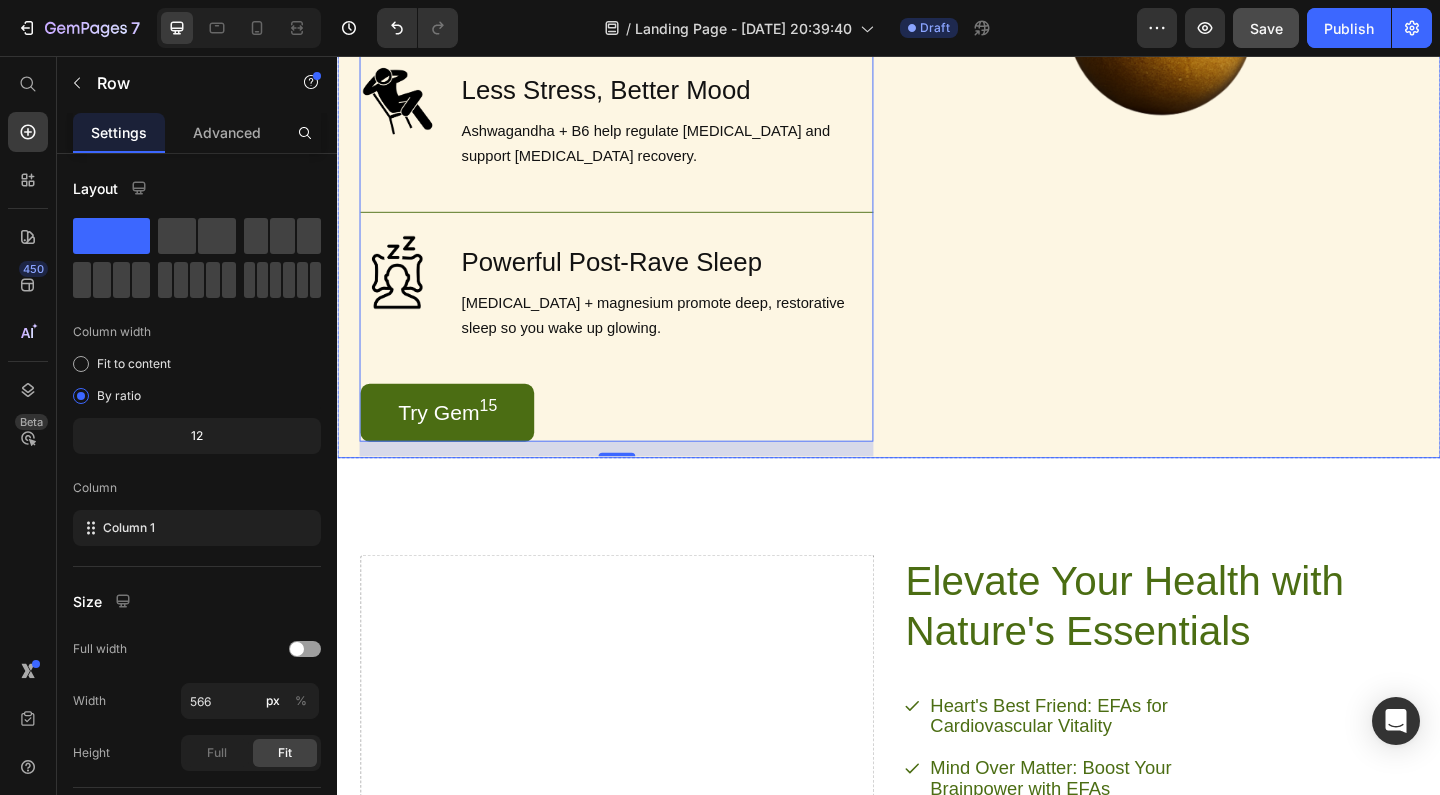 click on "Image" at bounding box center [1232, -64] 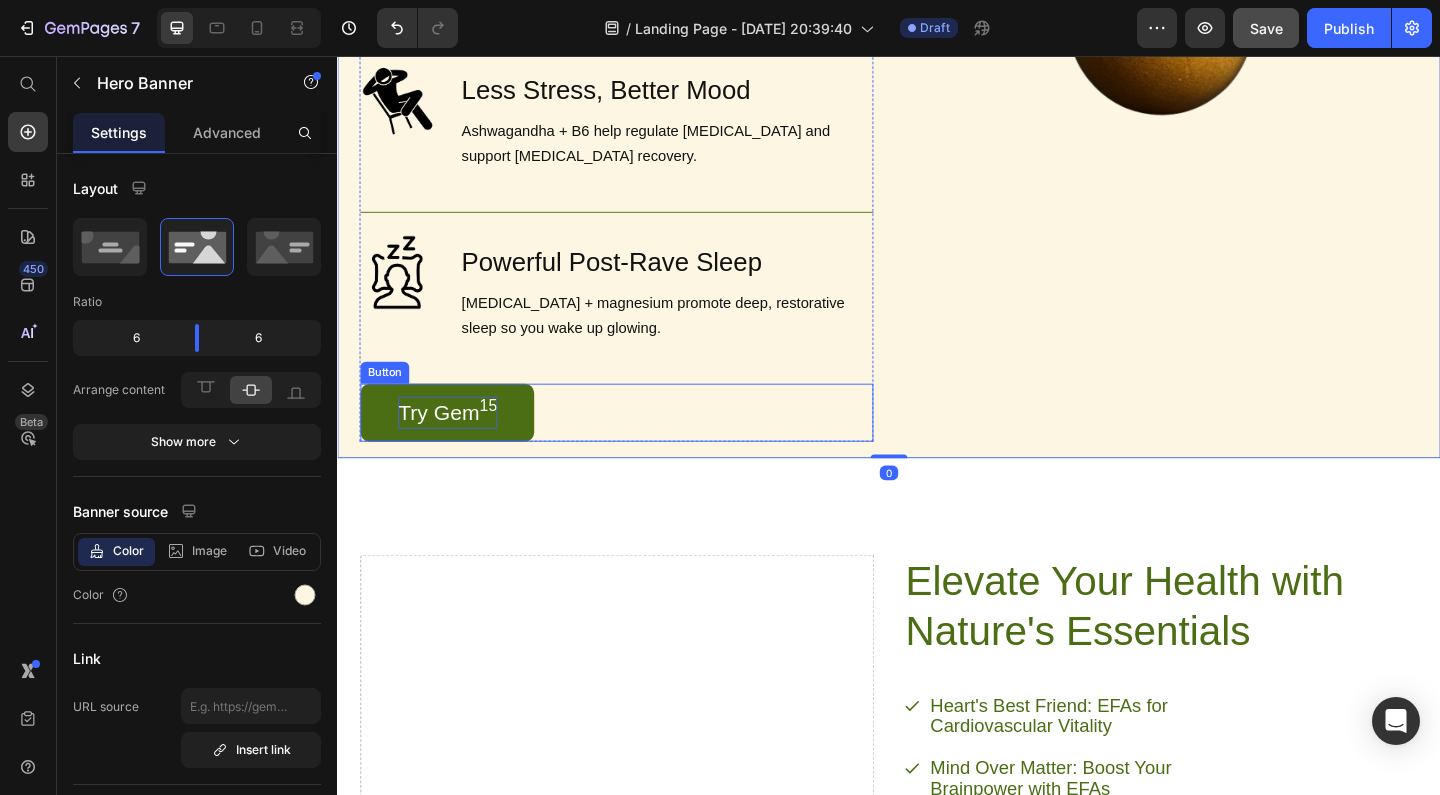 click on "15" at bounding box center [501, 436] 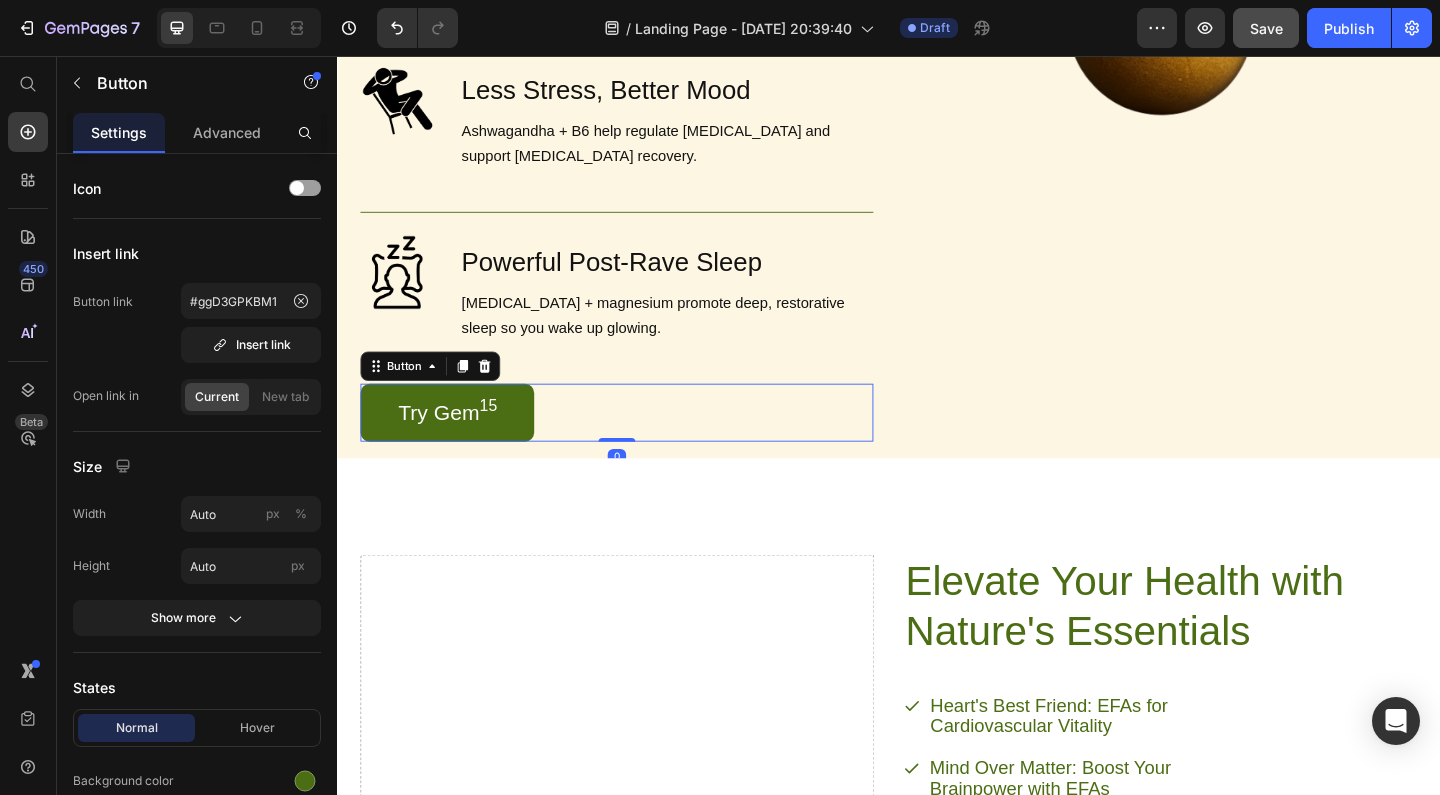 click on "Try Gem 15" at bounding box center [456, 443] 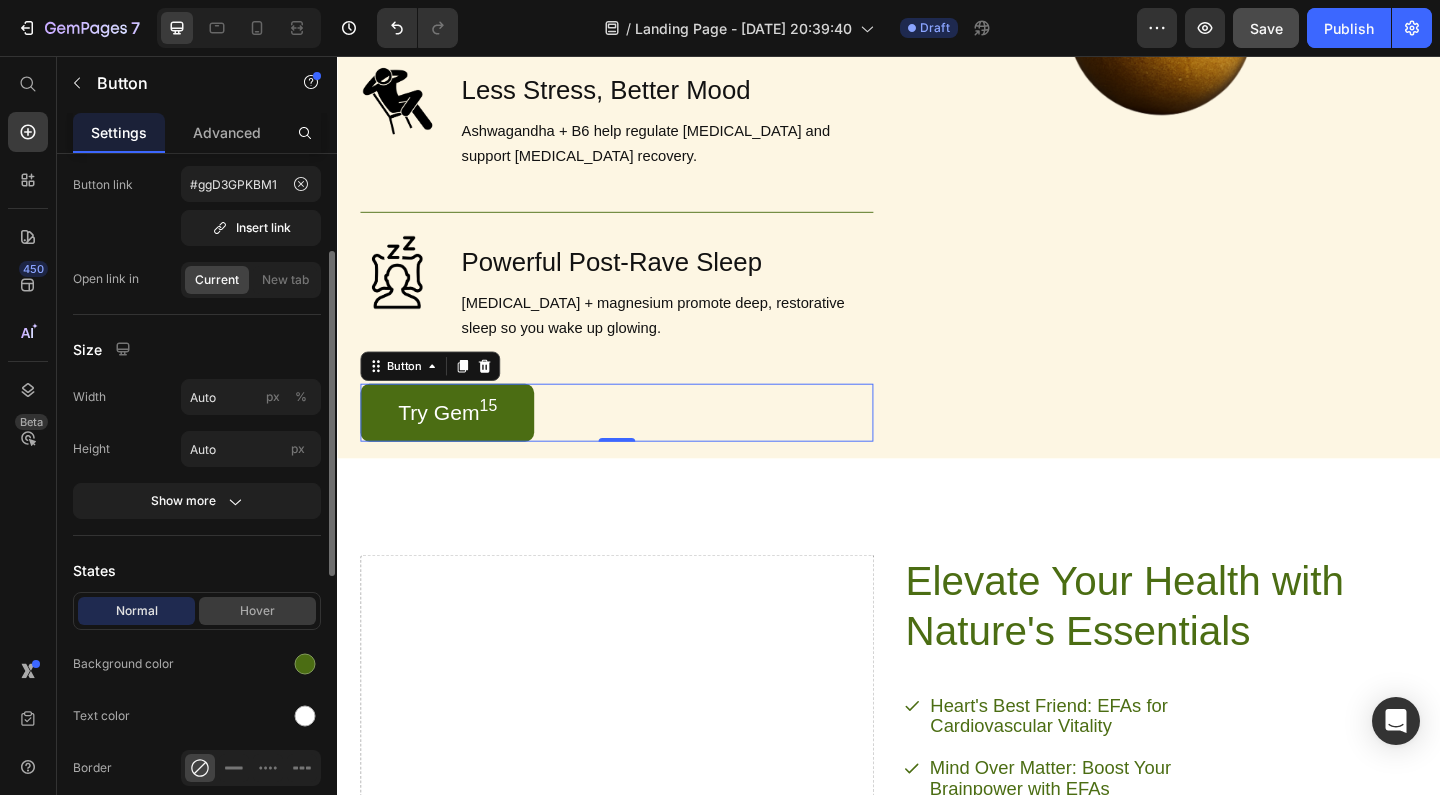 scroll, scrollTop: 181, scrollLeft: 0, axis: vertical 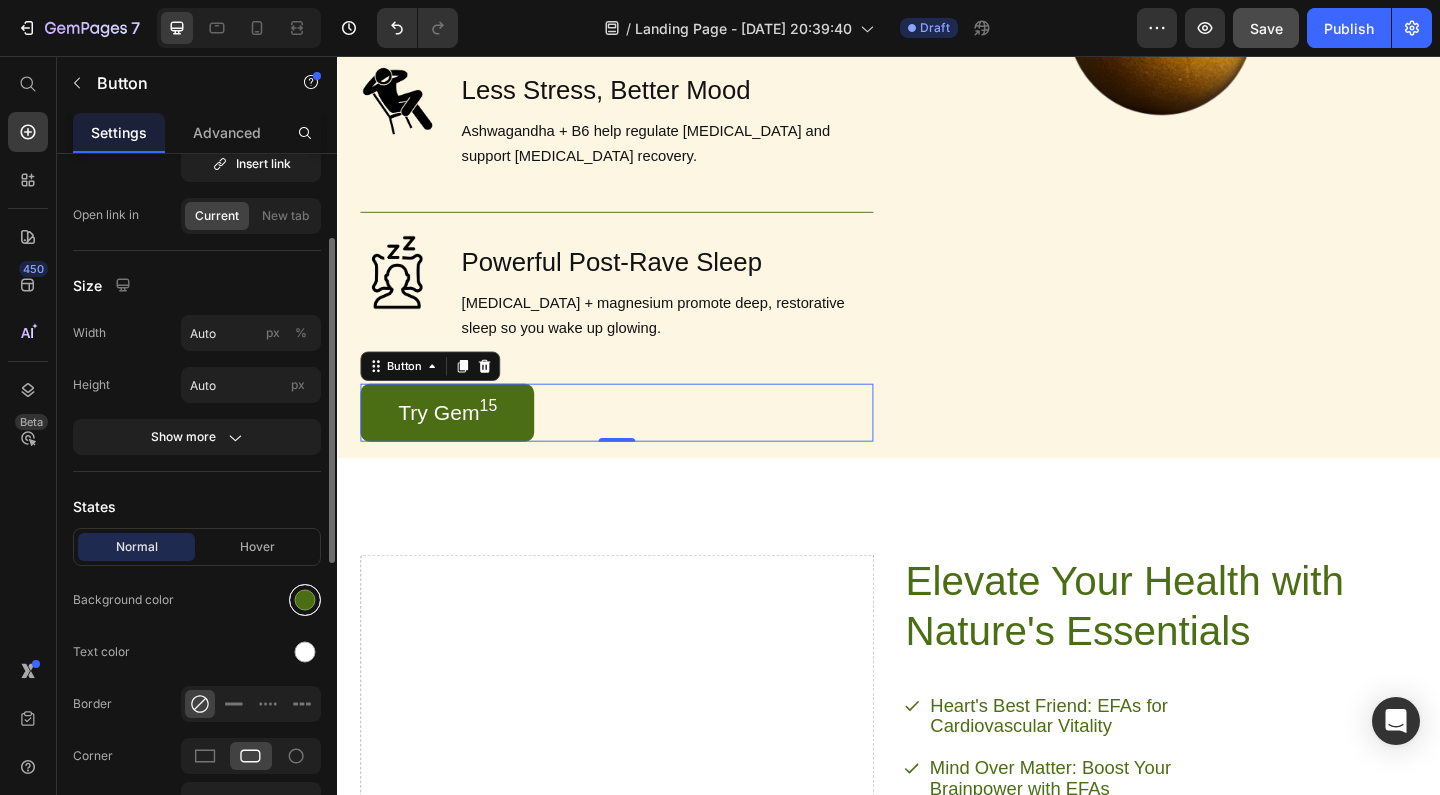 click at bounding box center [305, 600] 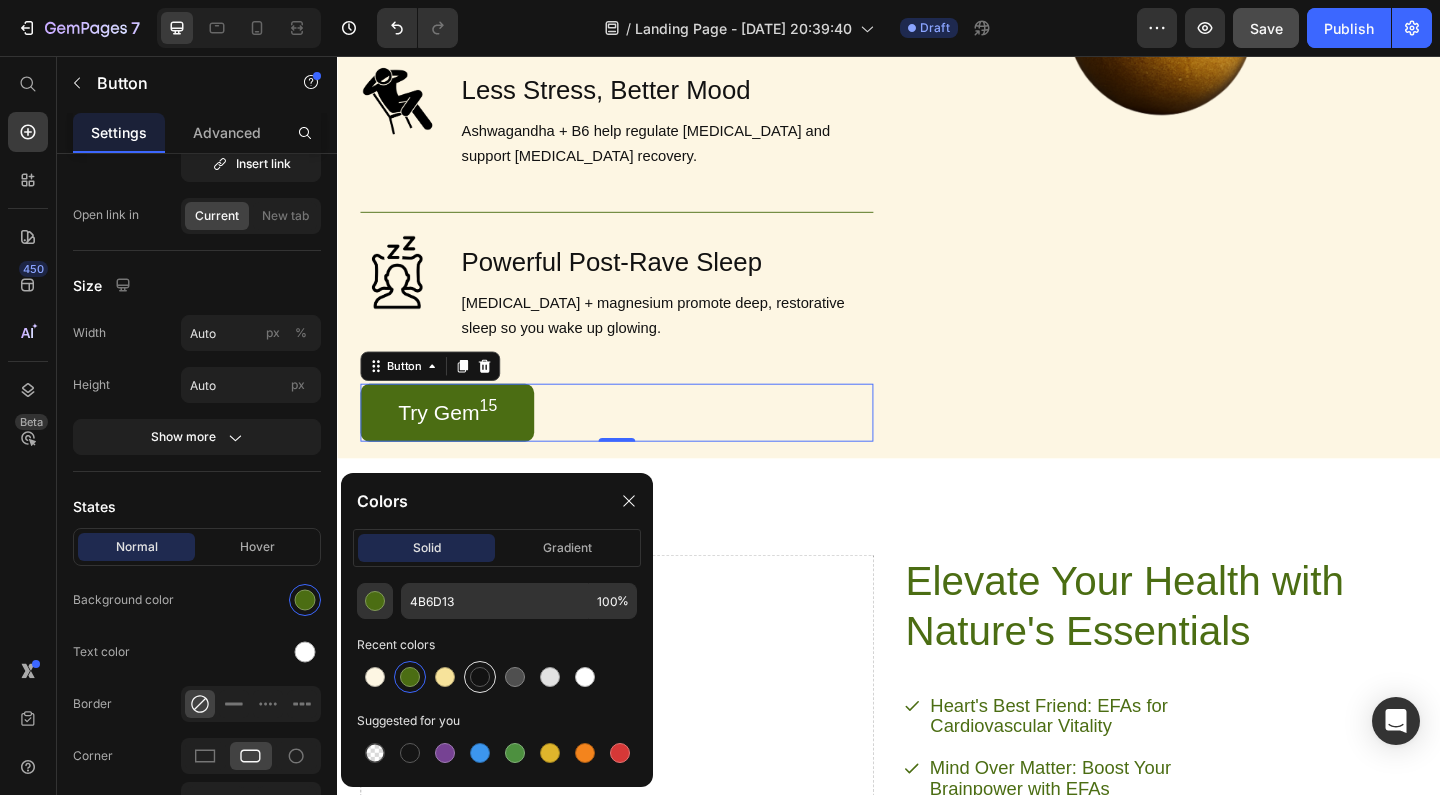 click at bounding box center (480, 677) 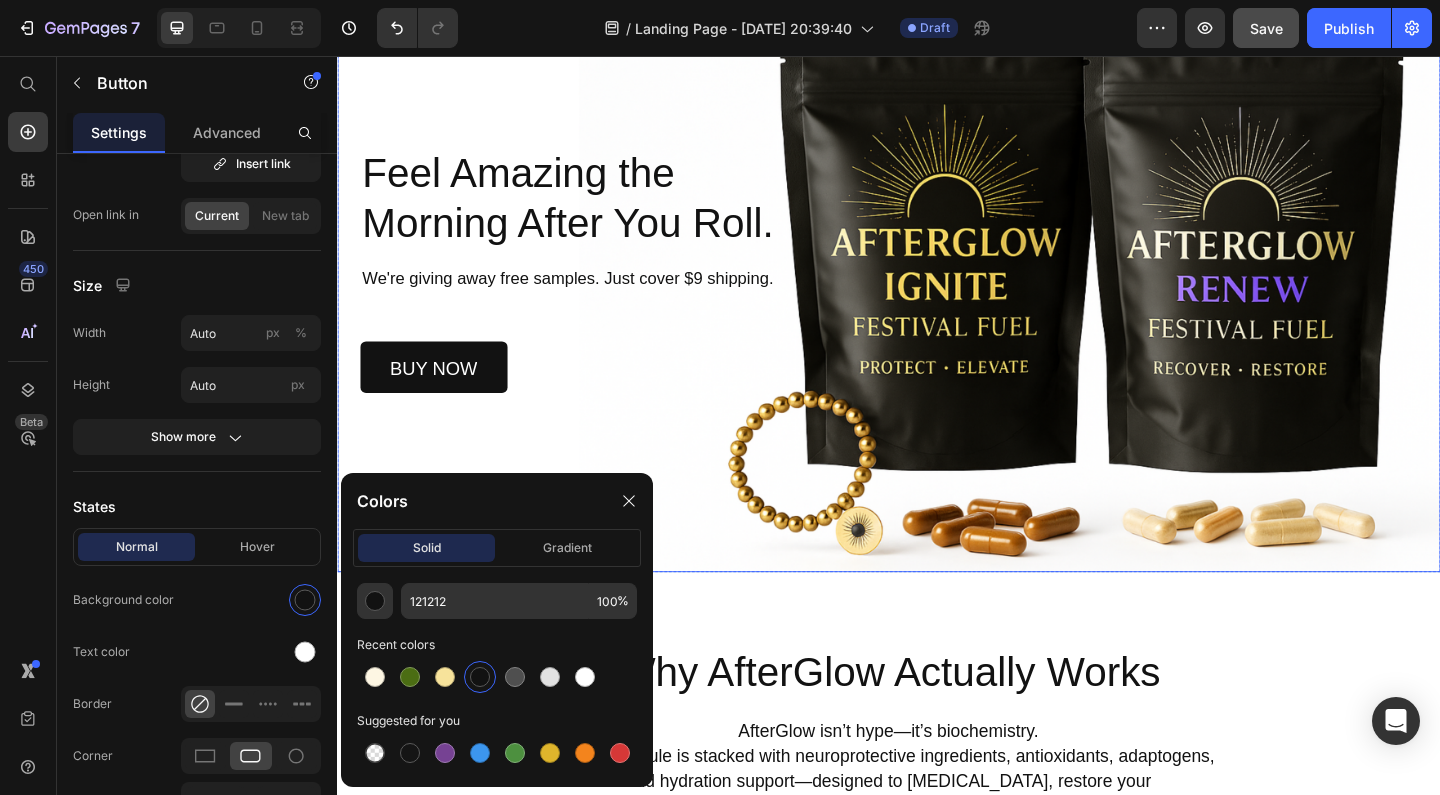 scroll, scrollTop: 320, scrollLeft: 0, axis: vertical 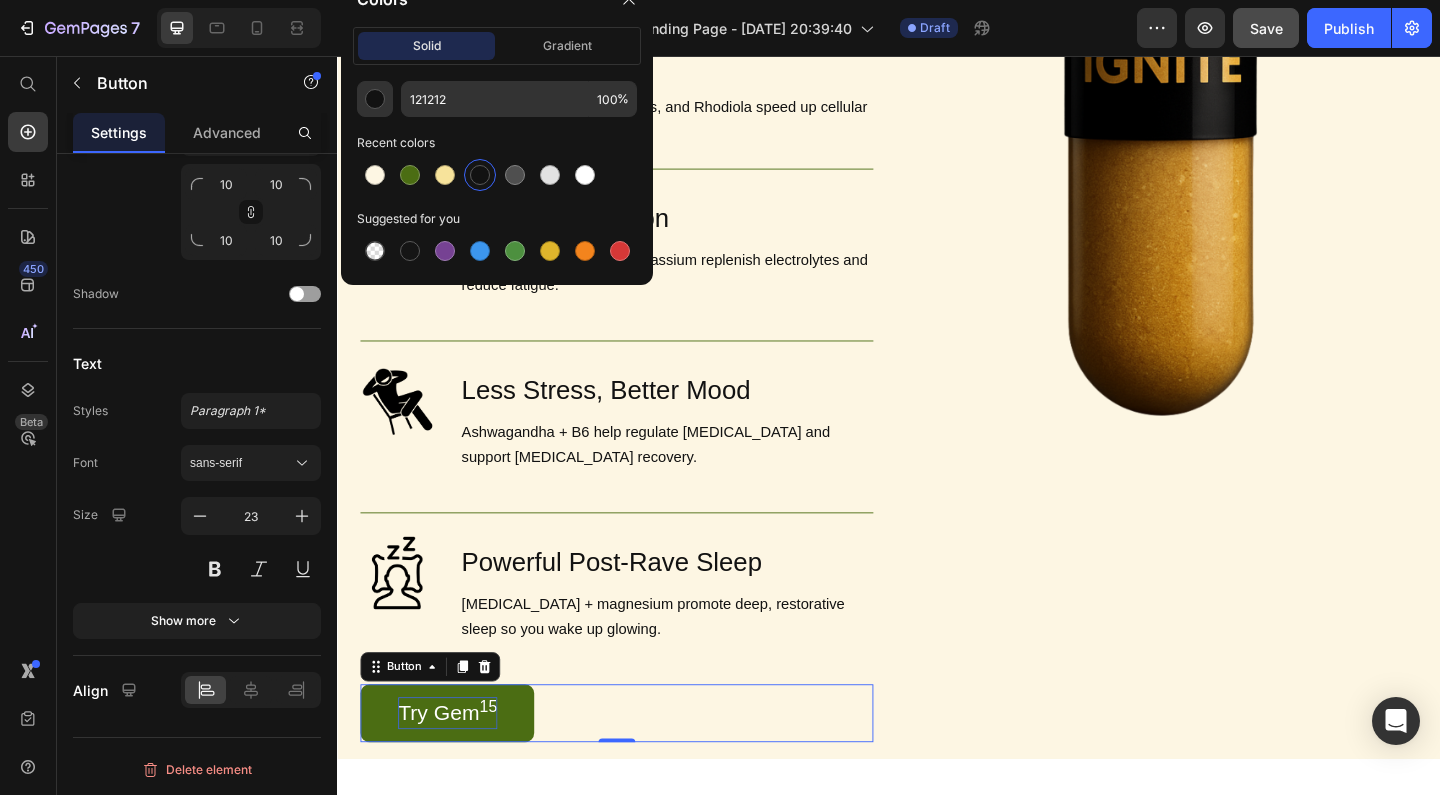 click on "Try Gem 15" at bounding box center (457, 770) 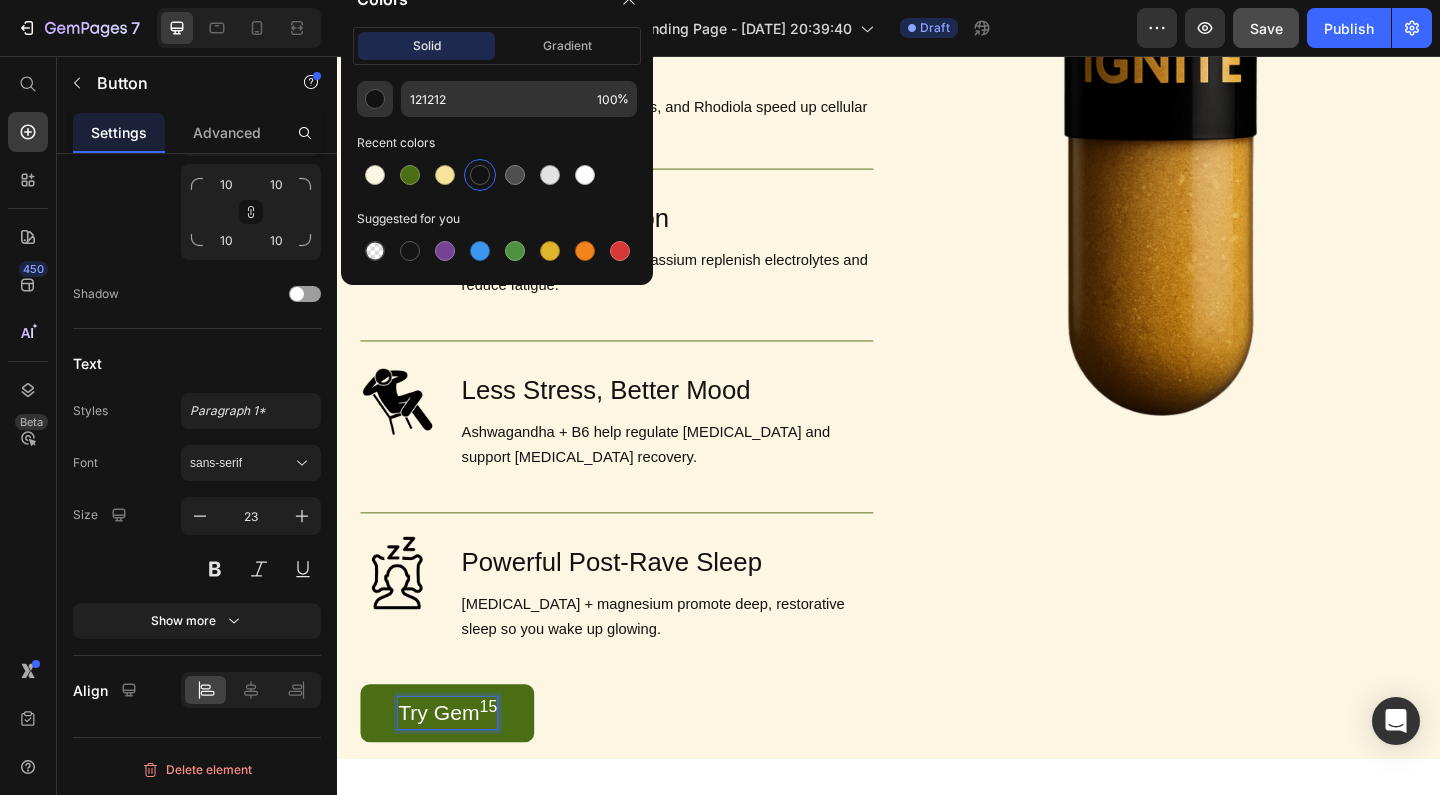 click on "Try Gem 15" at bounding box center (457, 770) 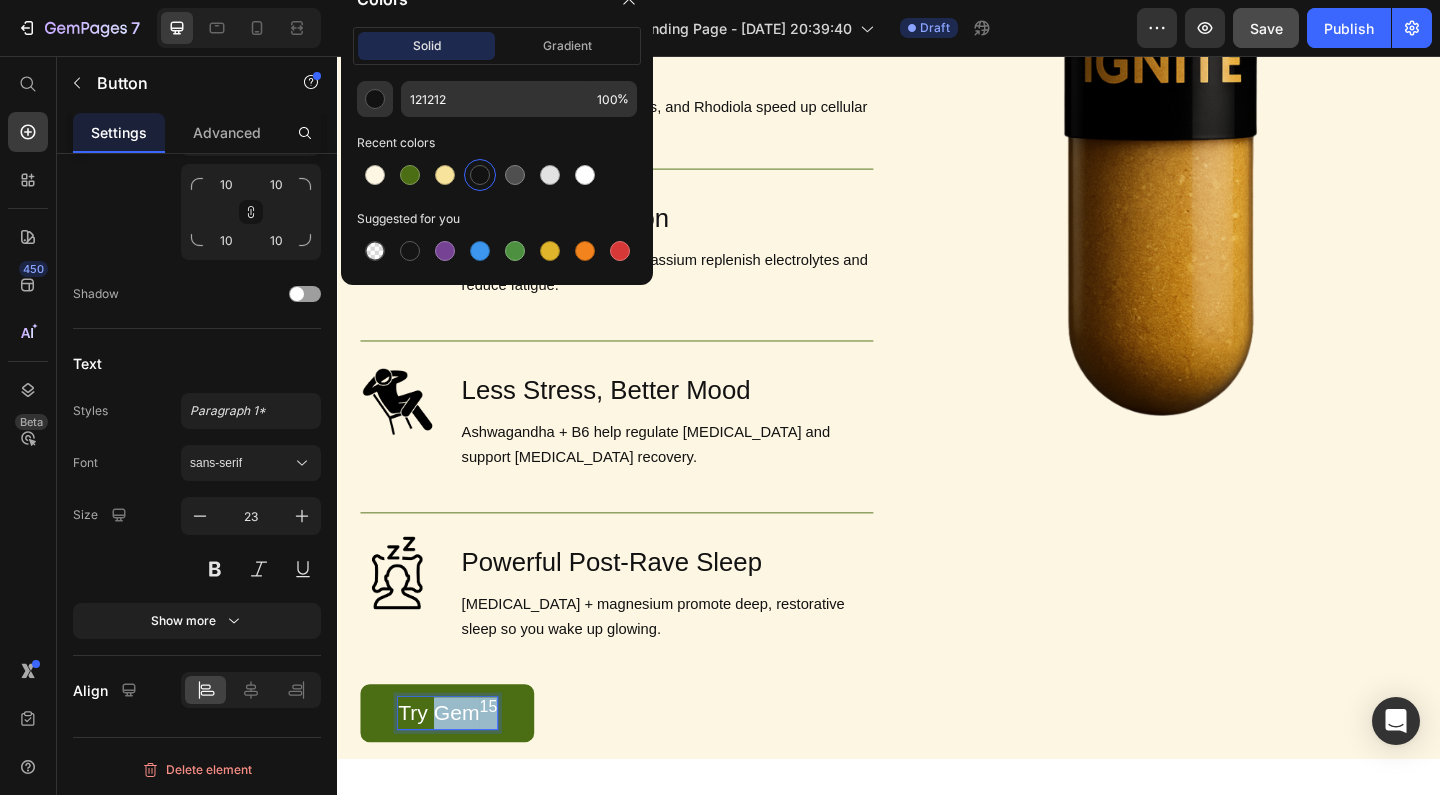 click on "Try Gem 15" at bounding box center [457, 770] 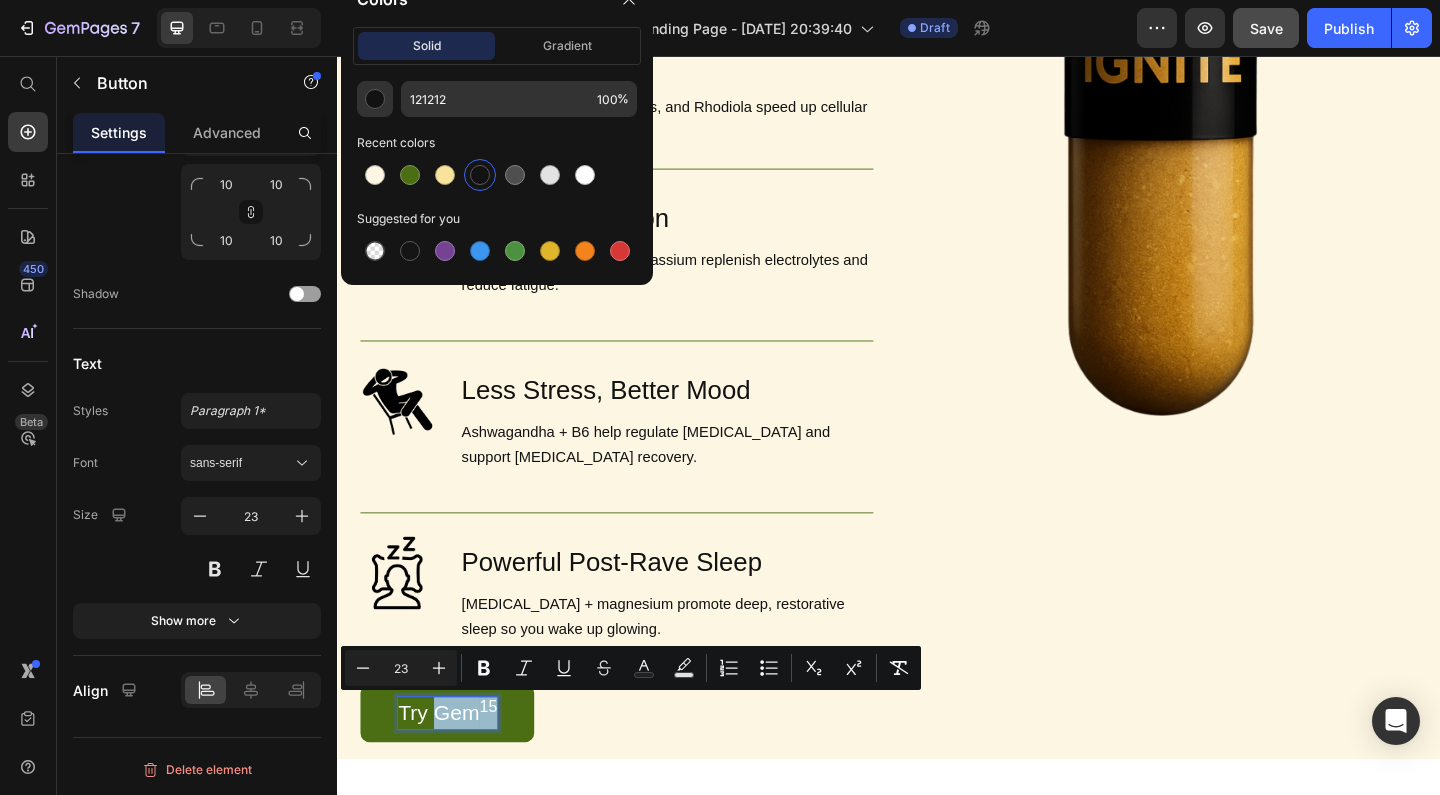 click on "Try Gem 15" at bounding box center [457, 770] 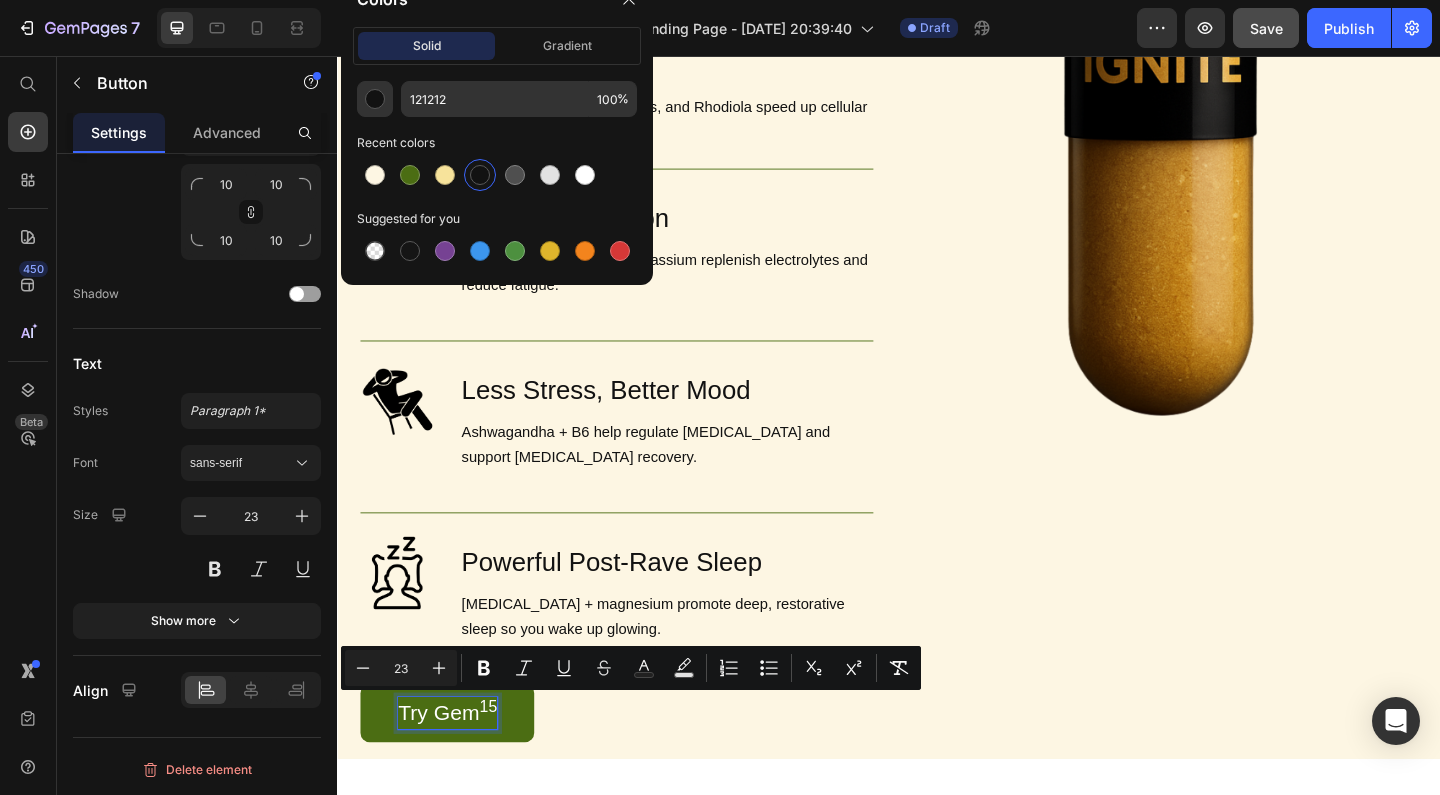 click on "Try Gem 15" at bounding box center [457, 770] 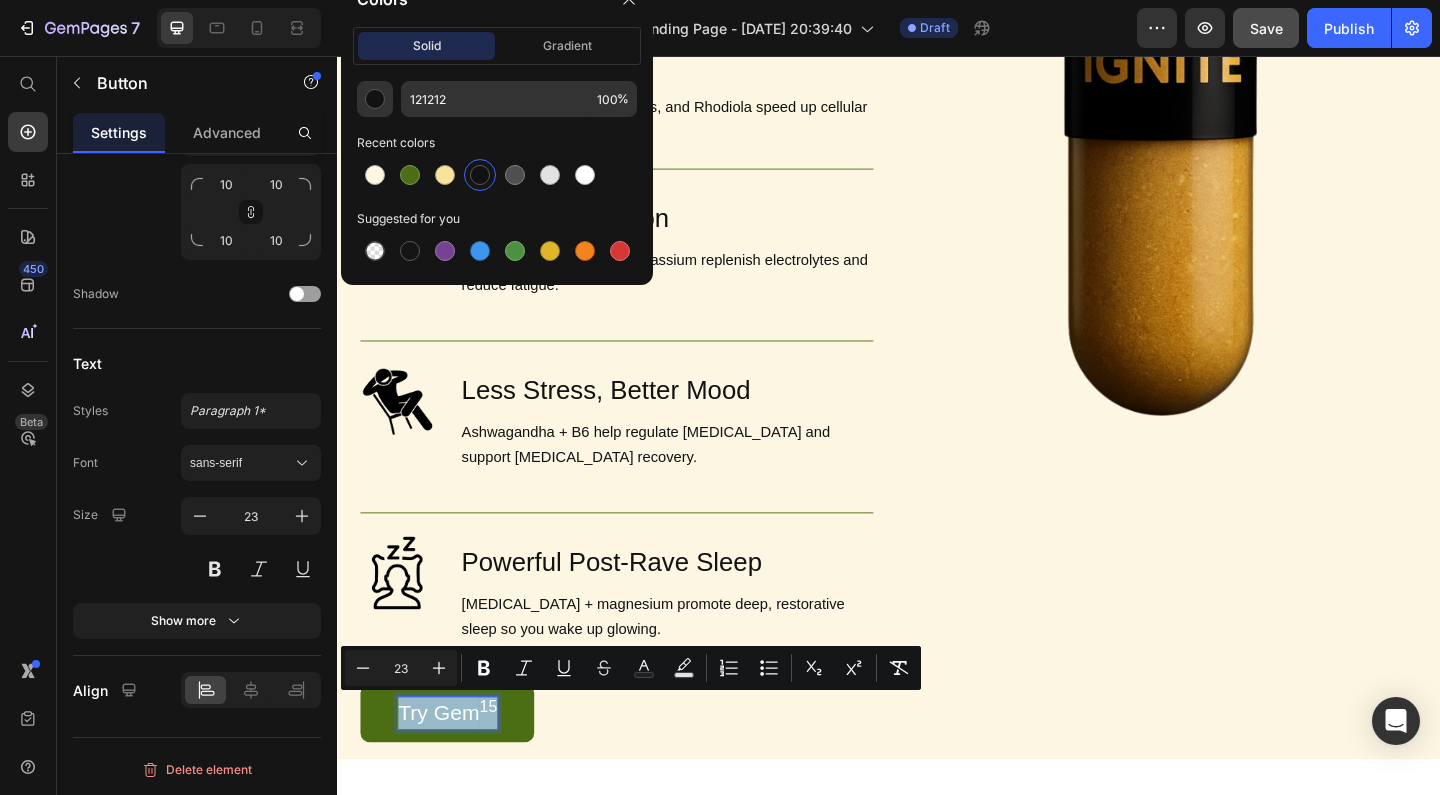 click on "Try Gem 15" at bounding box center (457, 770) 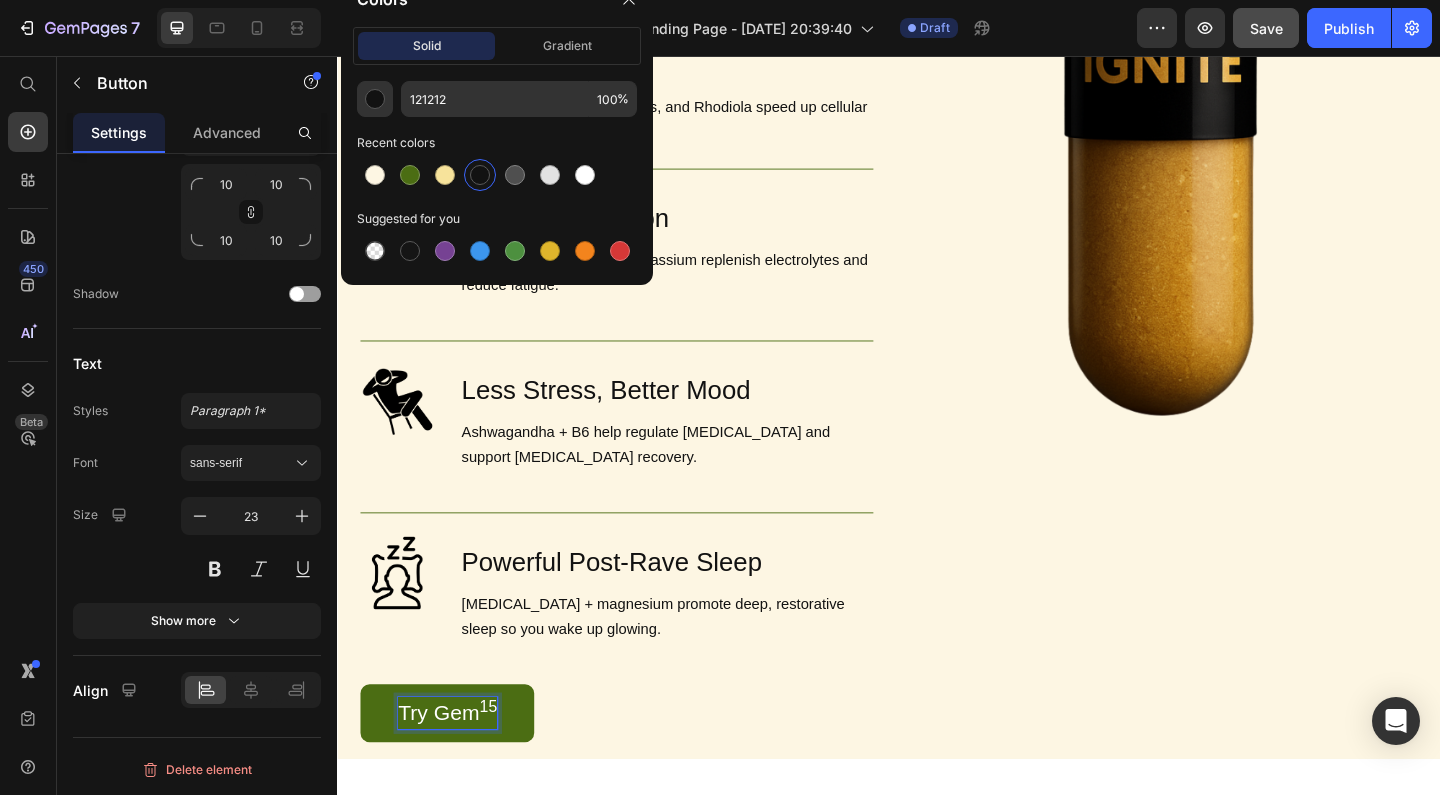 click on "Try Gem 15" at bounding box center (457, 770) 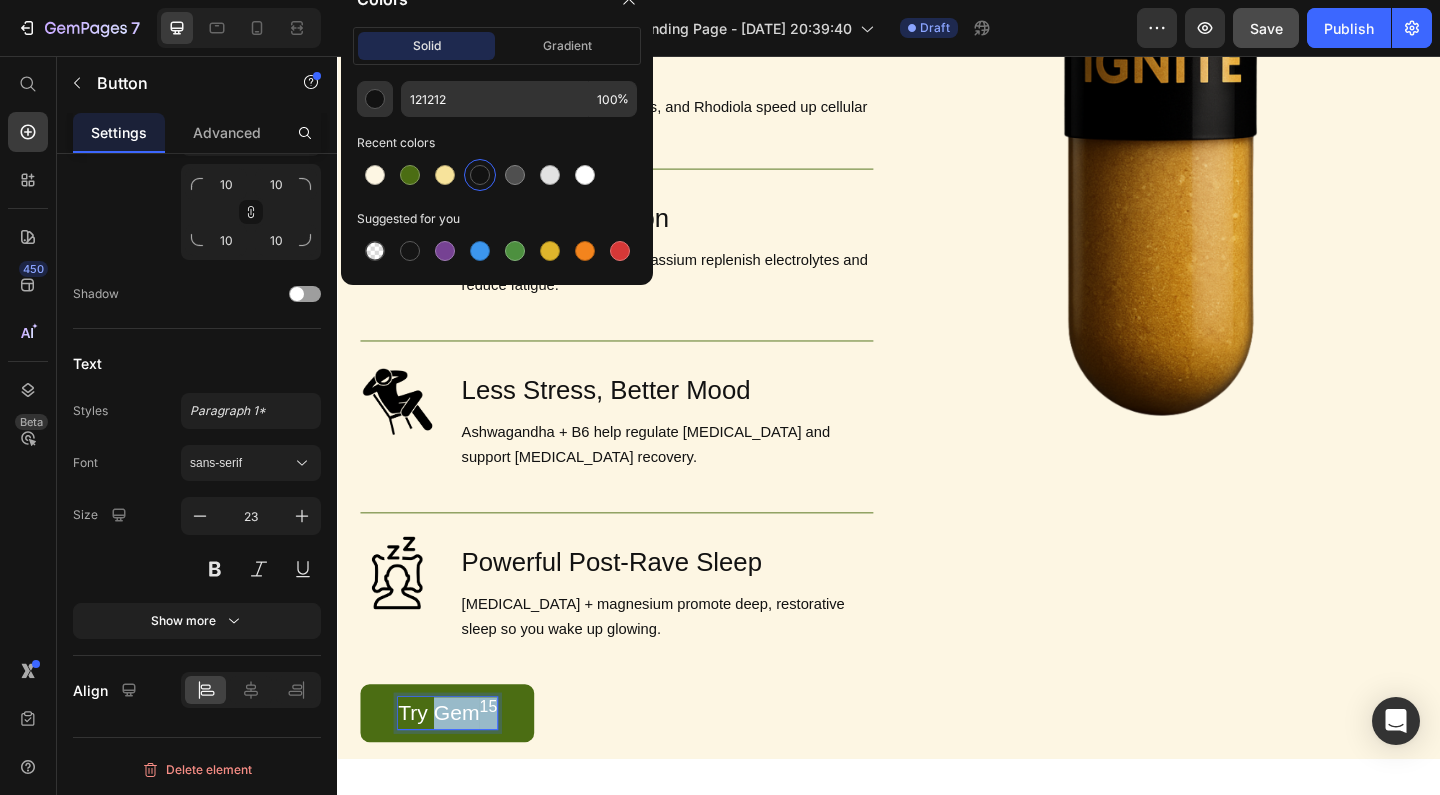 click on "Try Gem 15" at bounding box center (457, 770) 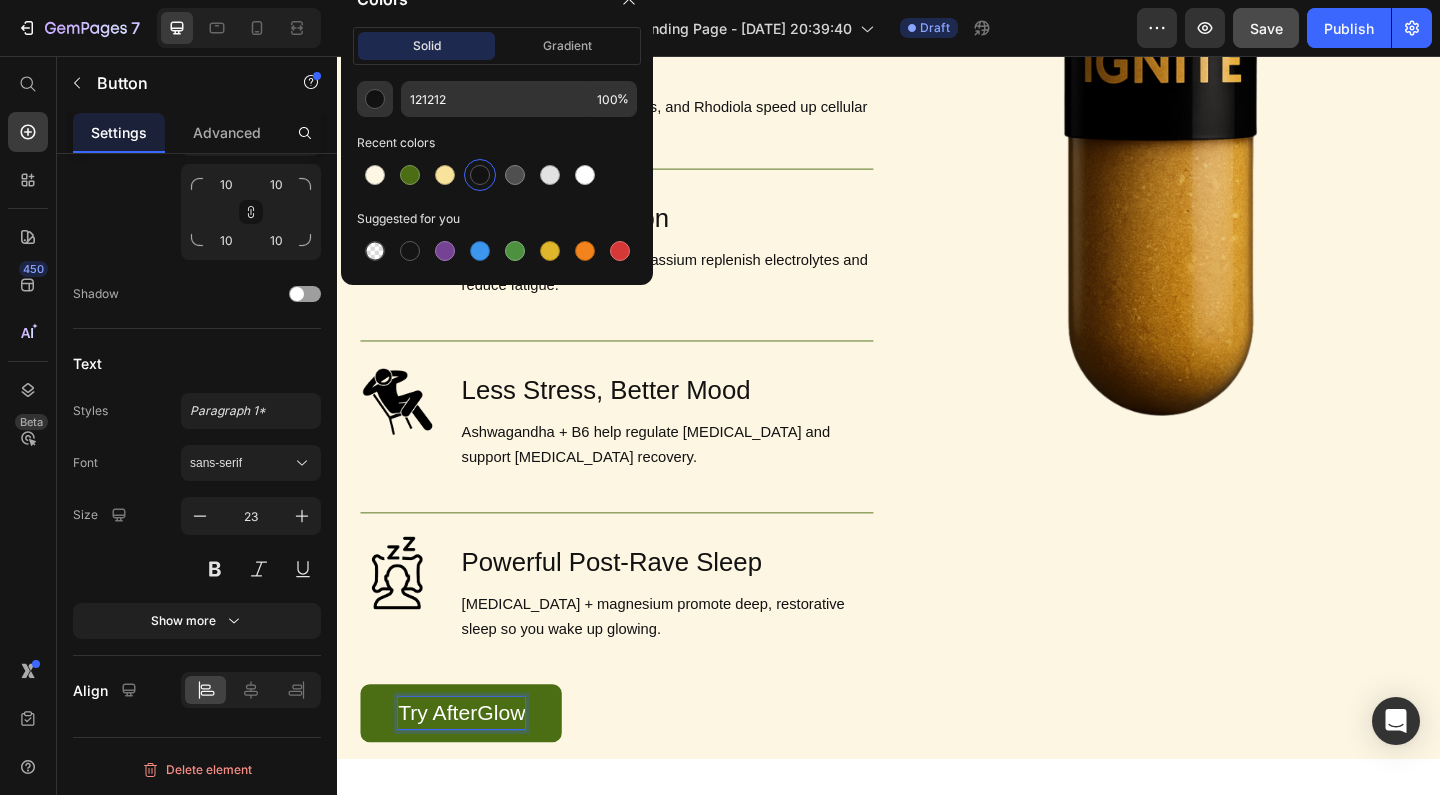 click on "Try AfterGlow Button   0" at bounding box center (641, 770) 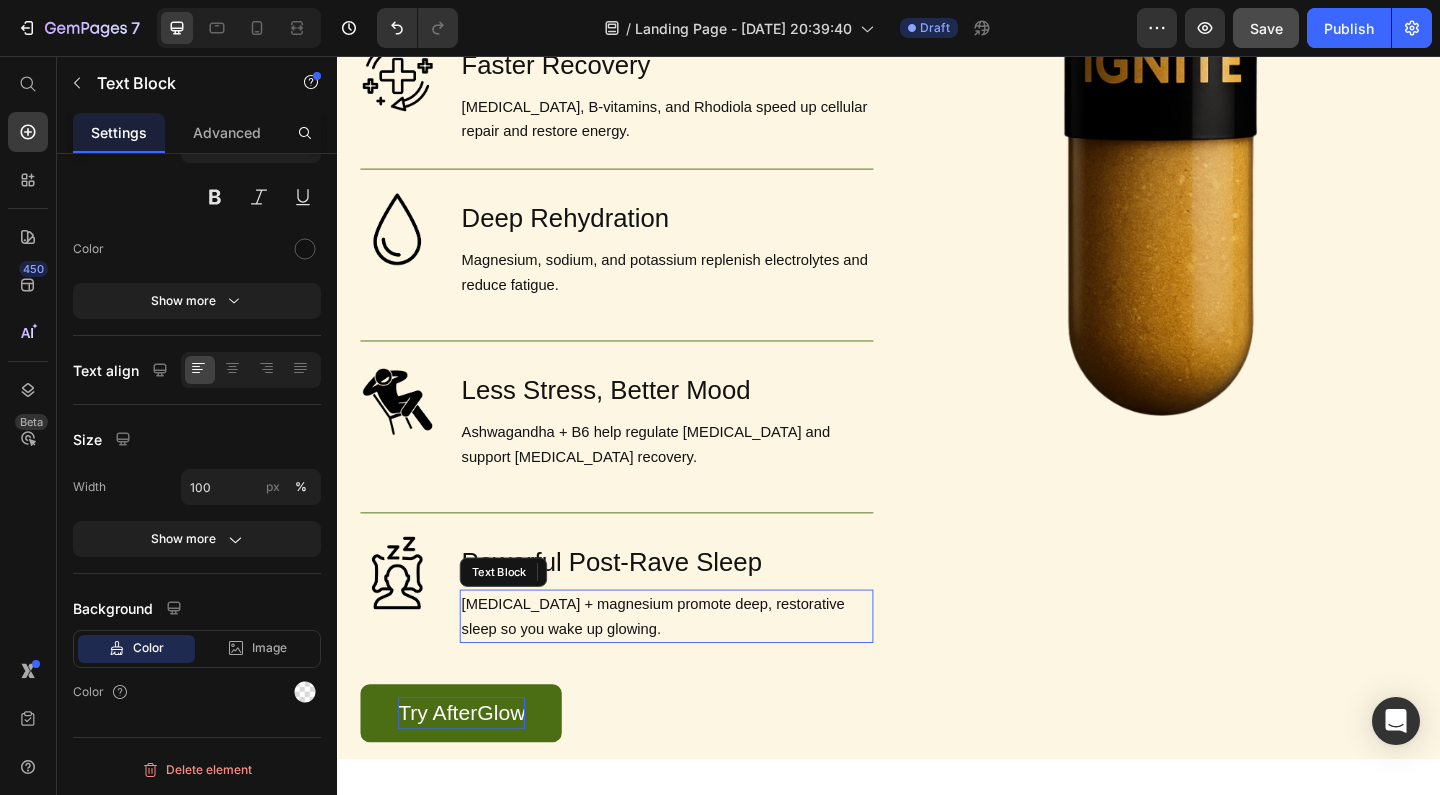 click on "[MEDICAL_DATA] + magnesium promote deep, restorative sleep so you wake up glowing." at bounding box center (695, 665) 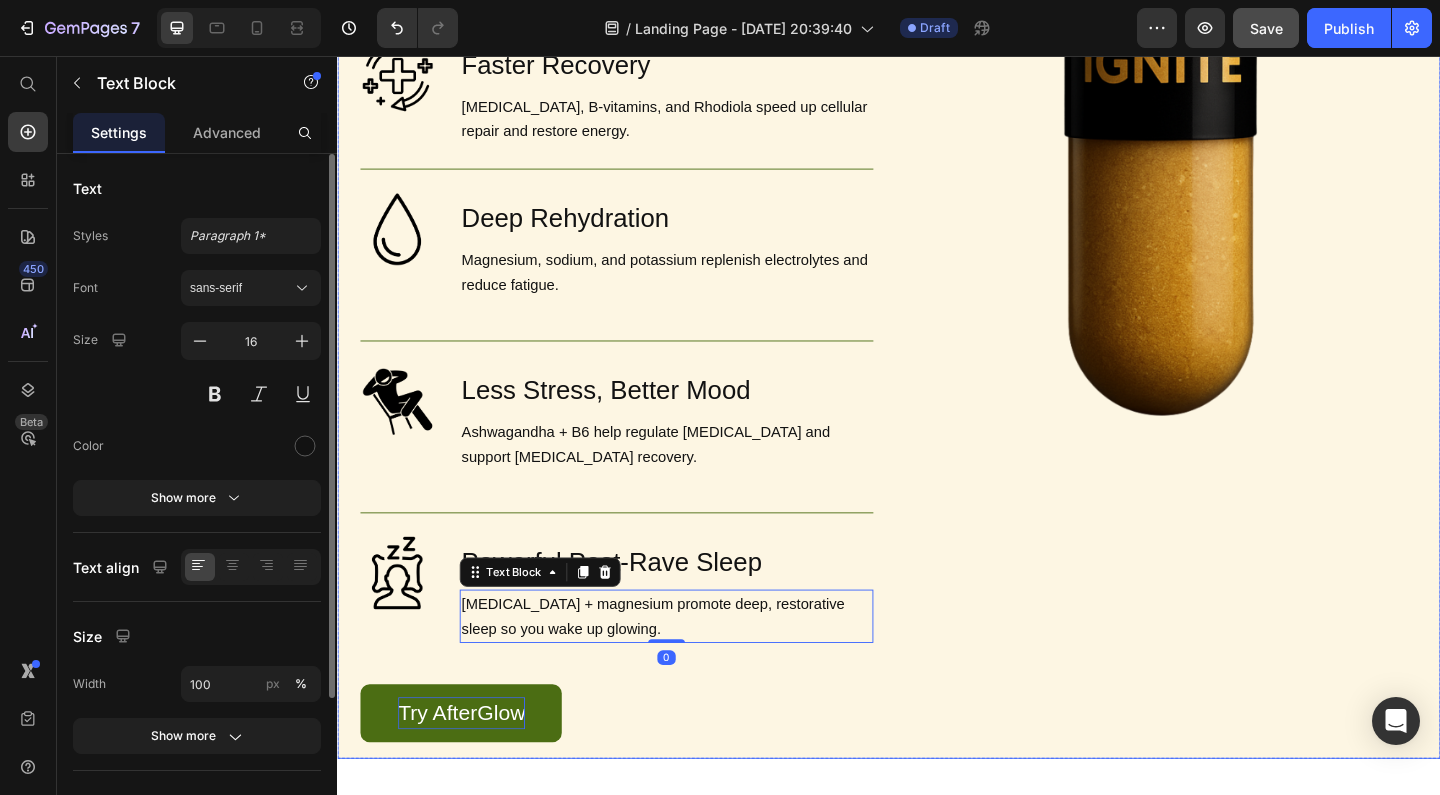 click on "Image" at bounding box center (1232, 263) 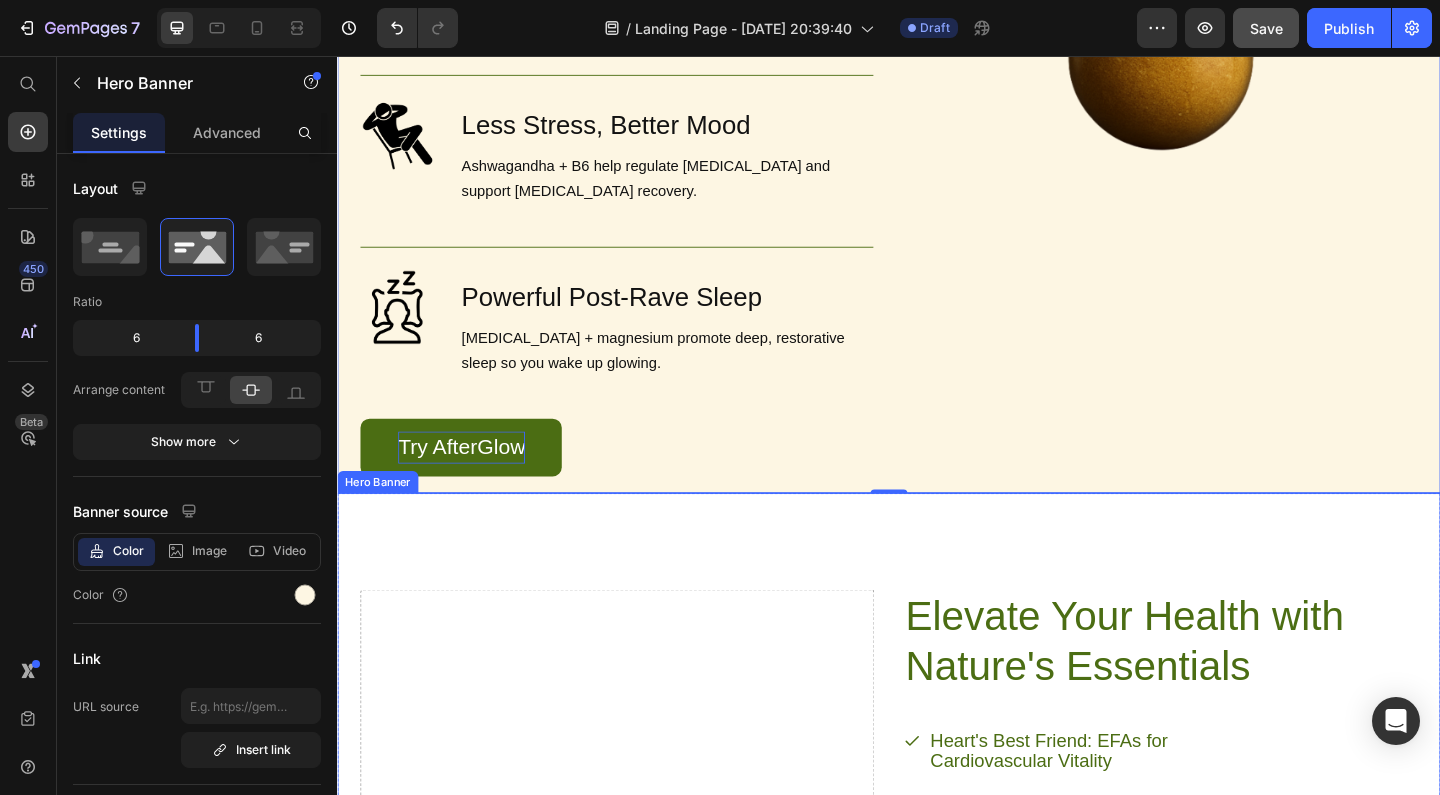 scroll, scrollTop: 2022, scrollLeft: 0, axis: vertical 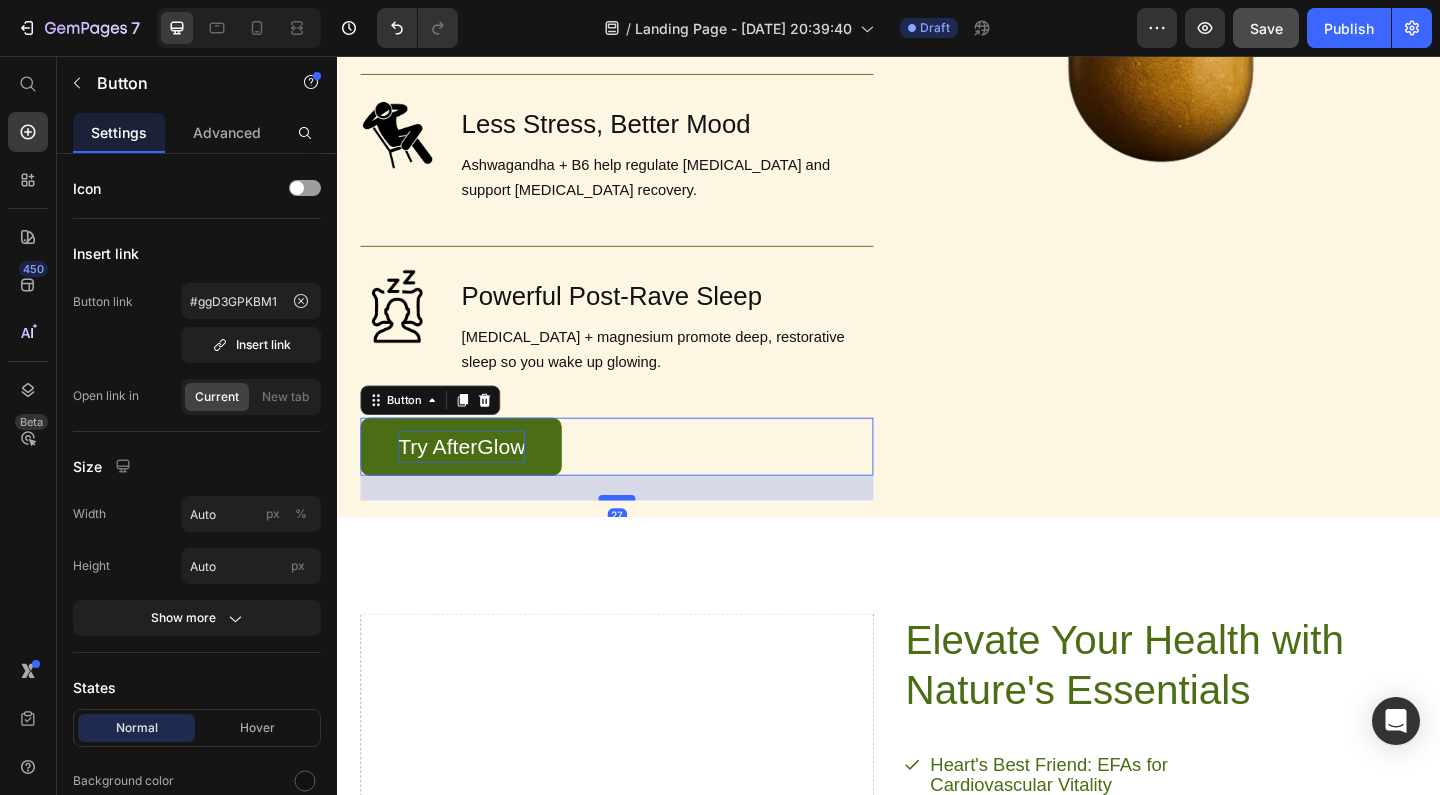 drag, startPoint x: 634, startPoint y: 506, endPoint x: 634, endPoint y: 533, distance: 27 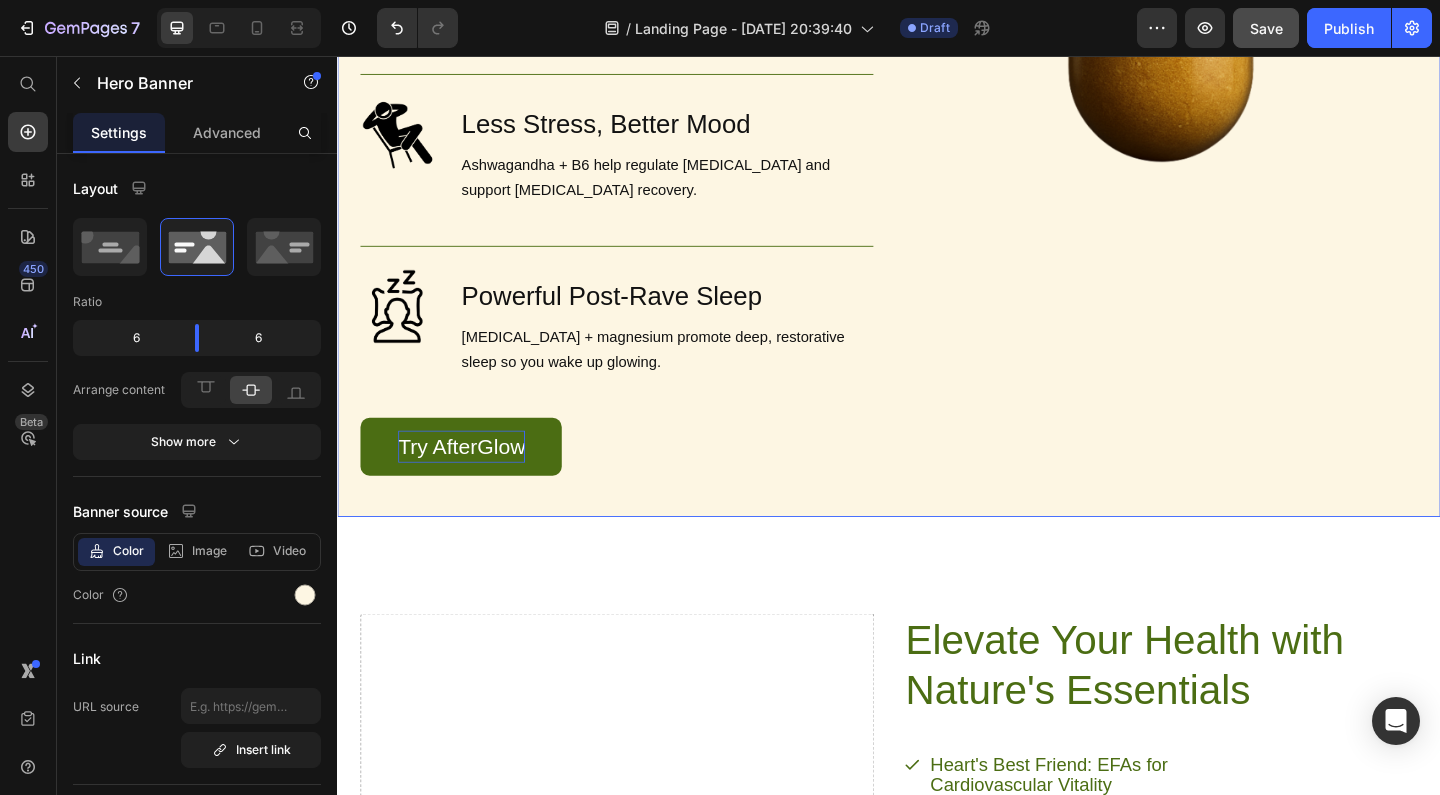 click on "Image" at bounding box center [1232, -14] 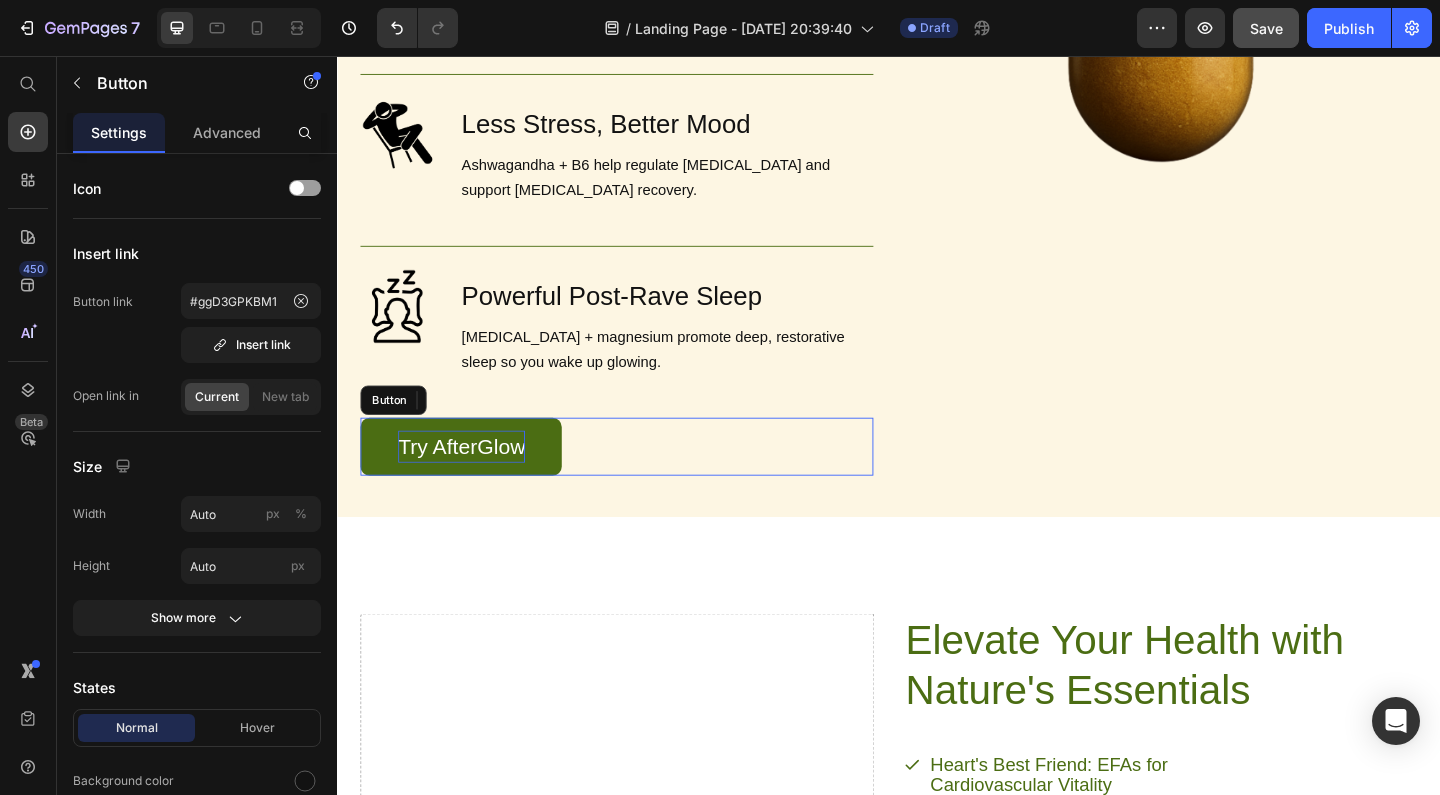 click on "Try AfterGlow" at bounding box center [472, 480] 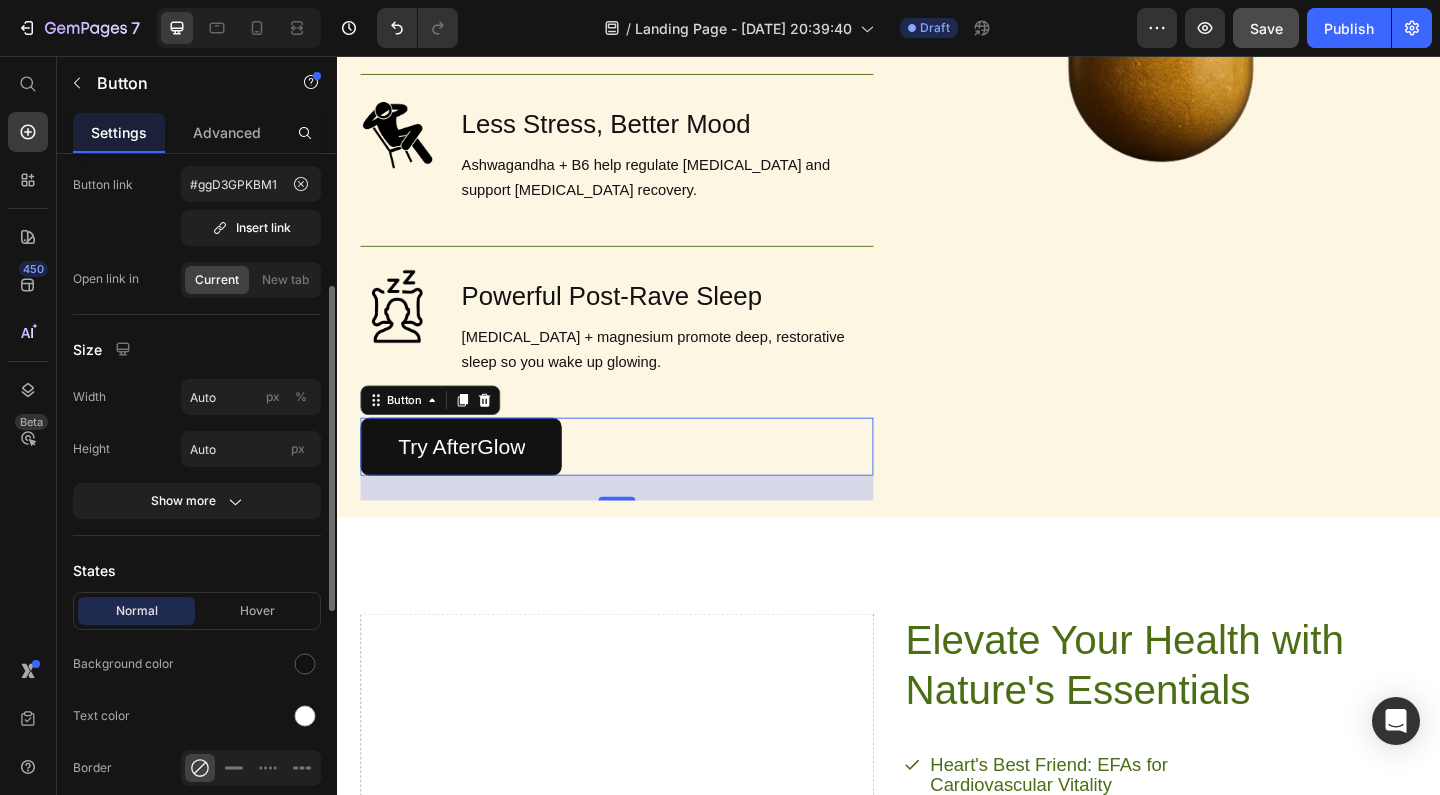 scroll, scrollTop: 170, scrollLeft: 0, axis: vertical 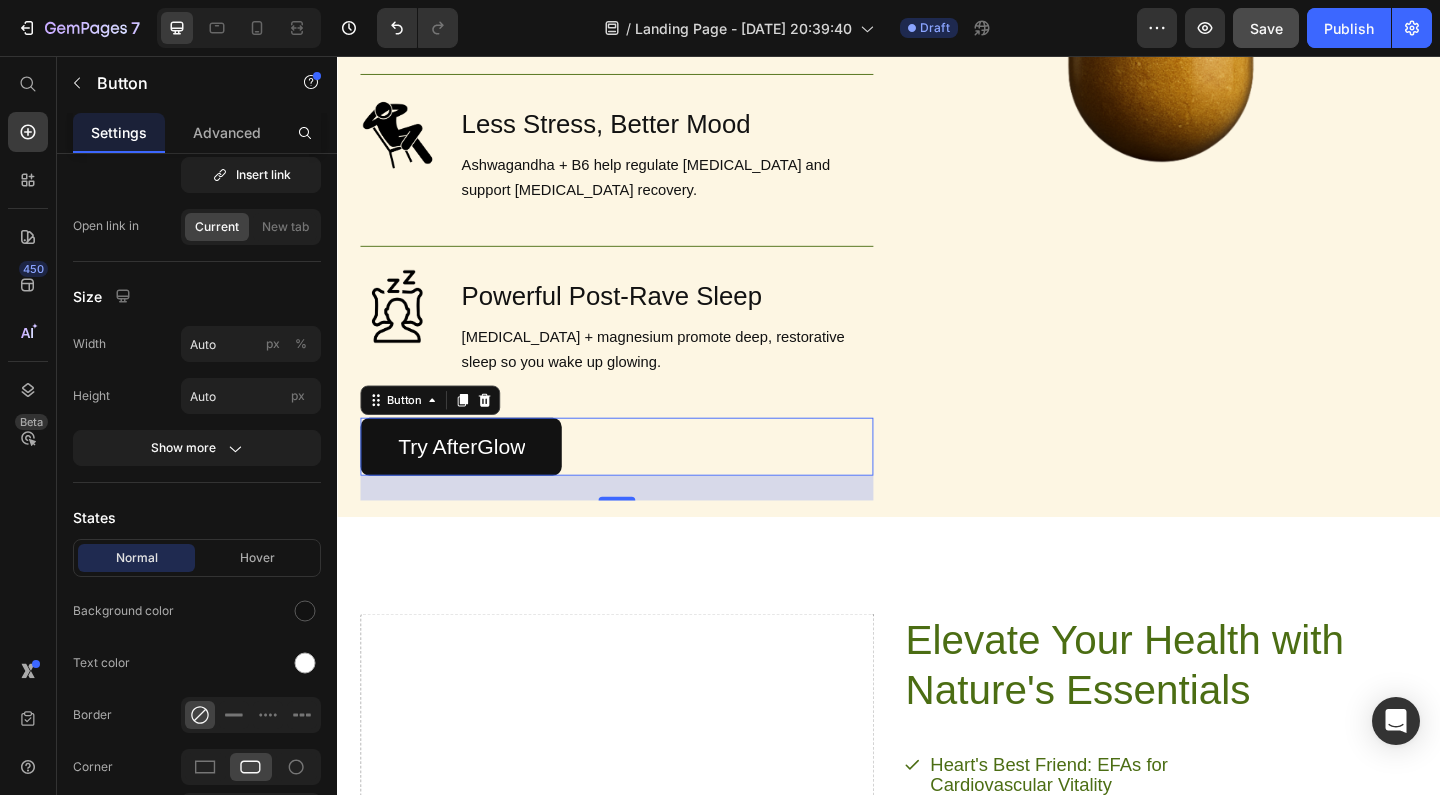 click on "Try AfterGlow Button   27" at bounding box center (641, 480) 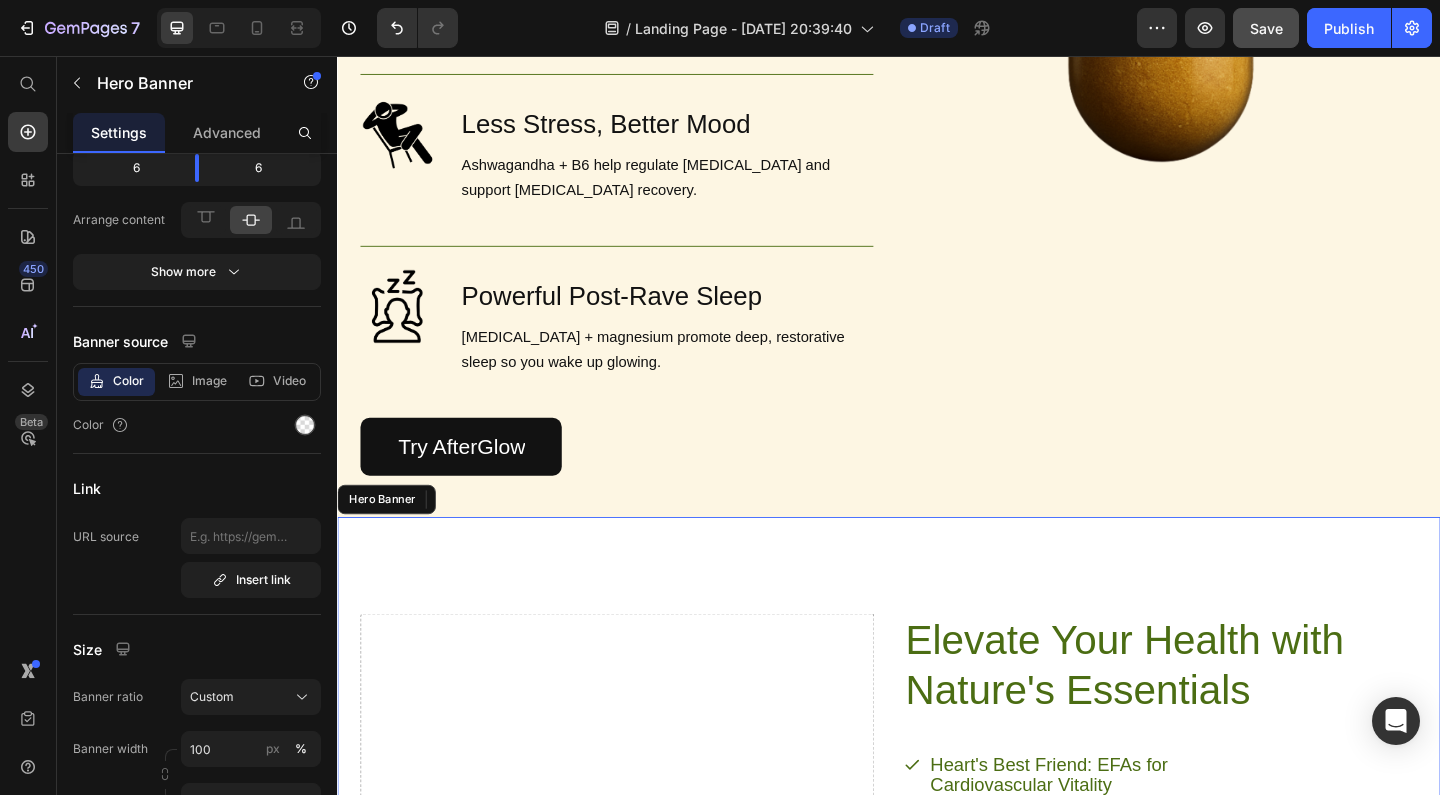 click on "Elevate Your Health with Nature's Essentials Heading
Heart's Best Friend: EFAs for Cardiovascular Vitality
Mind Over Matter: Boost Your Brainpower with EFAs
Joint Freedom: EFAs for Flexible, Active Living
Glow from Within: EFAs for Radiant Skin and Hair Item List Try Gem 15 Button Row
Drop element here" at bounding box center (937, 937) 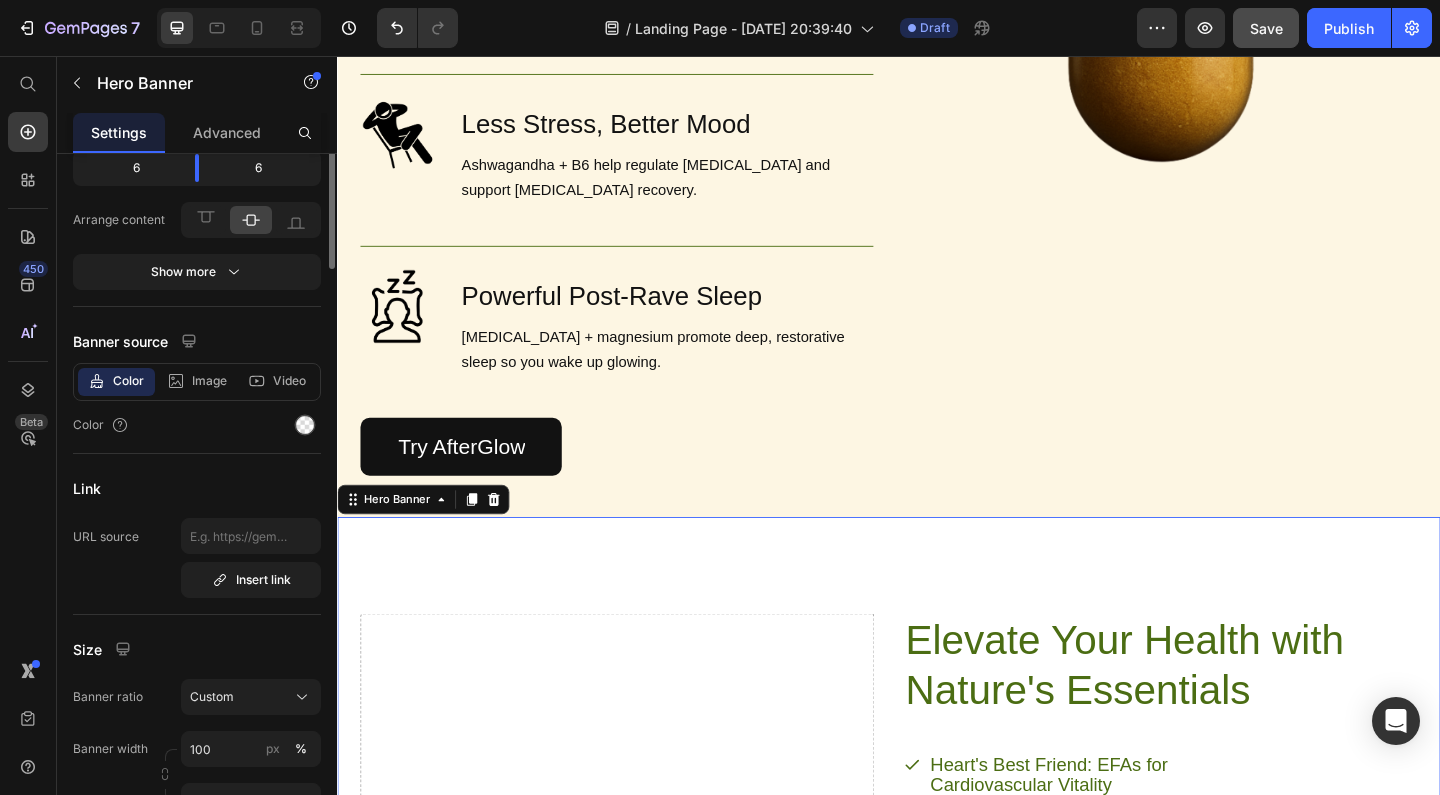 scroll, scrollTop: 0, scrollLeft: 0, axis: both 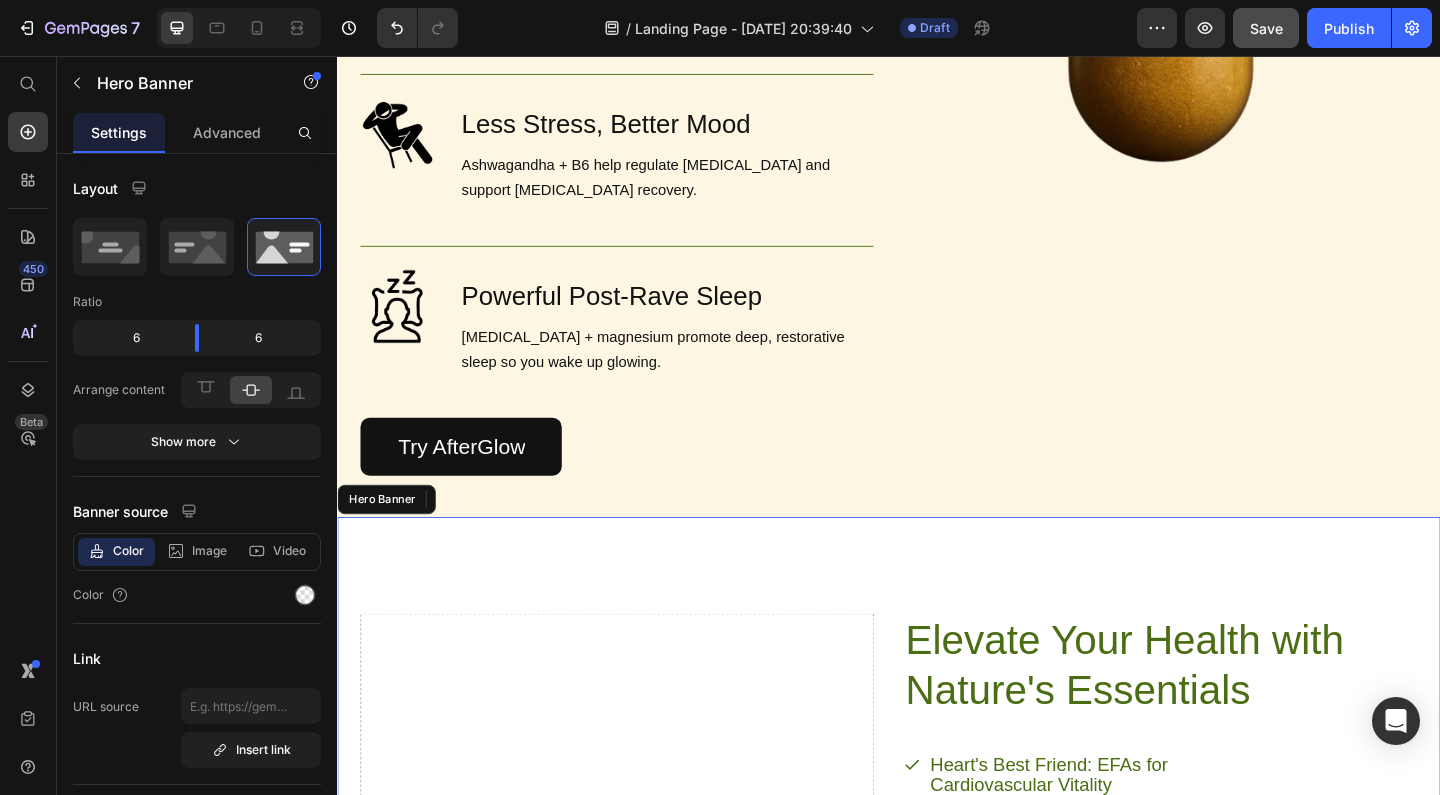 click on "Drop element here" at bounding box center (641, 952) 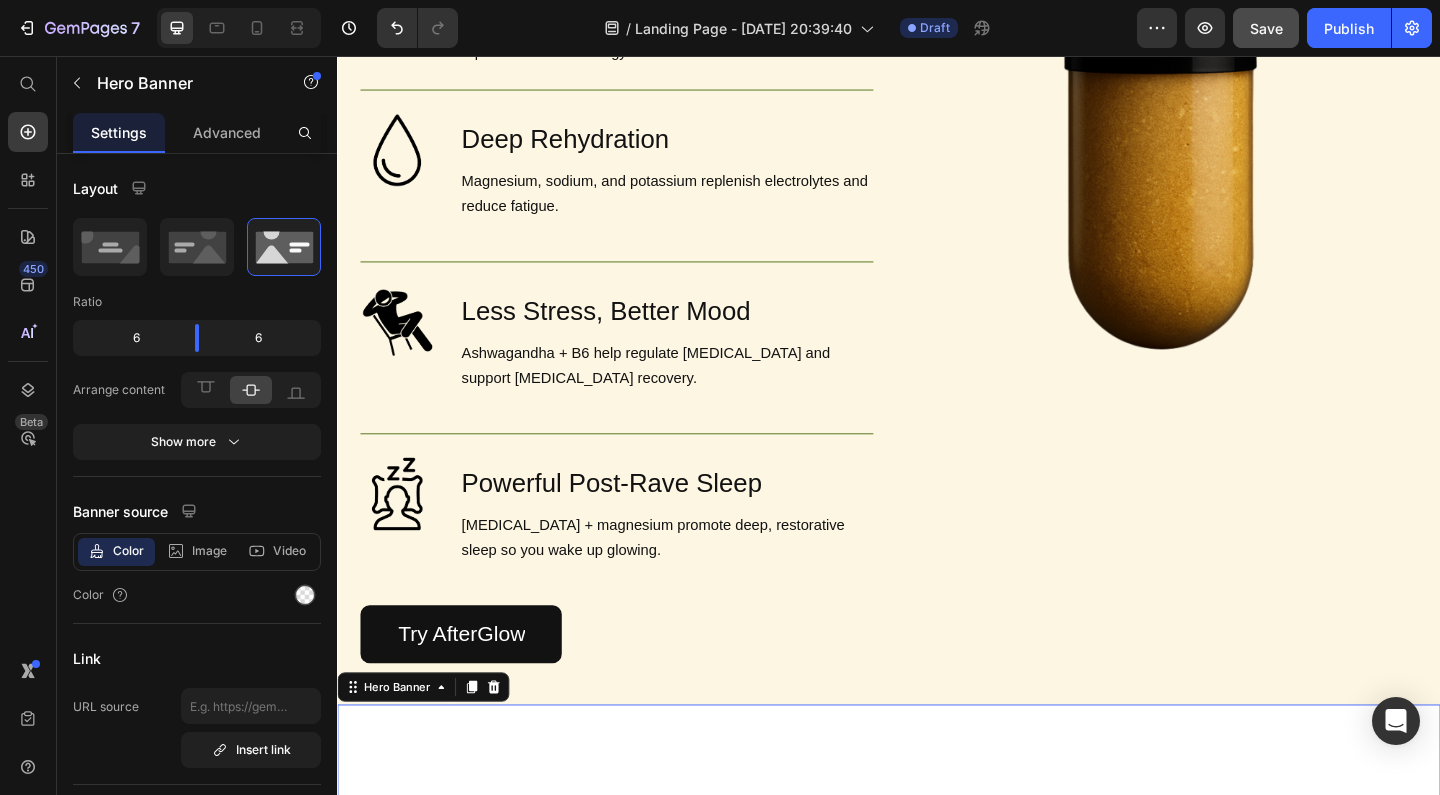 scroll, scrollTop: 1745, scrollLeft: 0, axis: vertical 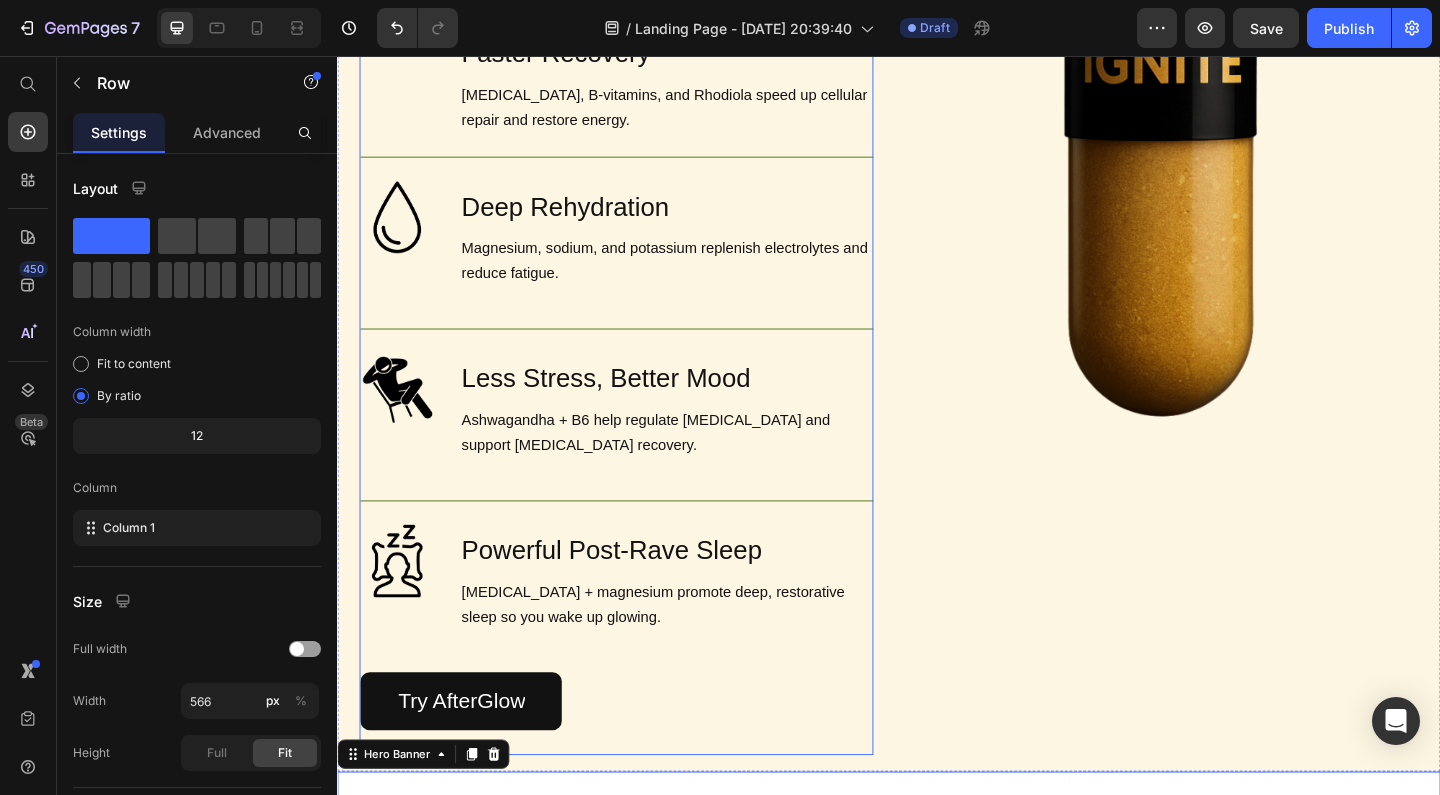 click on "Image Brain Protection Heading NAC, ALA, and Curcumin help shield your brain from neurotoxicity after rolling. Text Block Row Image Smooth, Focused Energy Heading Caffeine + L-Theanine give you clean, stable energy with zero jitters or crash. Text Block Row Image Faster Recovery Heading CoQ10, B-vitamins, and Rhodiola speed up cellular repair and restore energy. Text Block Row Image Deep Rehydration Heading Magnesium, sodium, and potassium replenish electrolytes and reduce fatigue. Text Block Row Image Less Stress, Better Mood Heading Ashwagandha + B6 help regulate cortisol and support serotonin recovery. Text Block Row Image Powerful Post-Rave Sleep Heading Melatonin + magnesium promote deep, restorative sleep so you wake up glowing. Text Block Row Try AfterGlow Button" at bounding box center [641, 255] 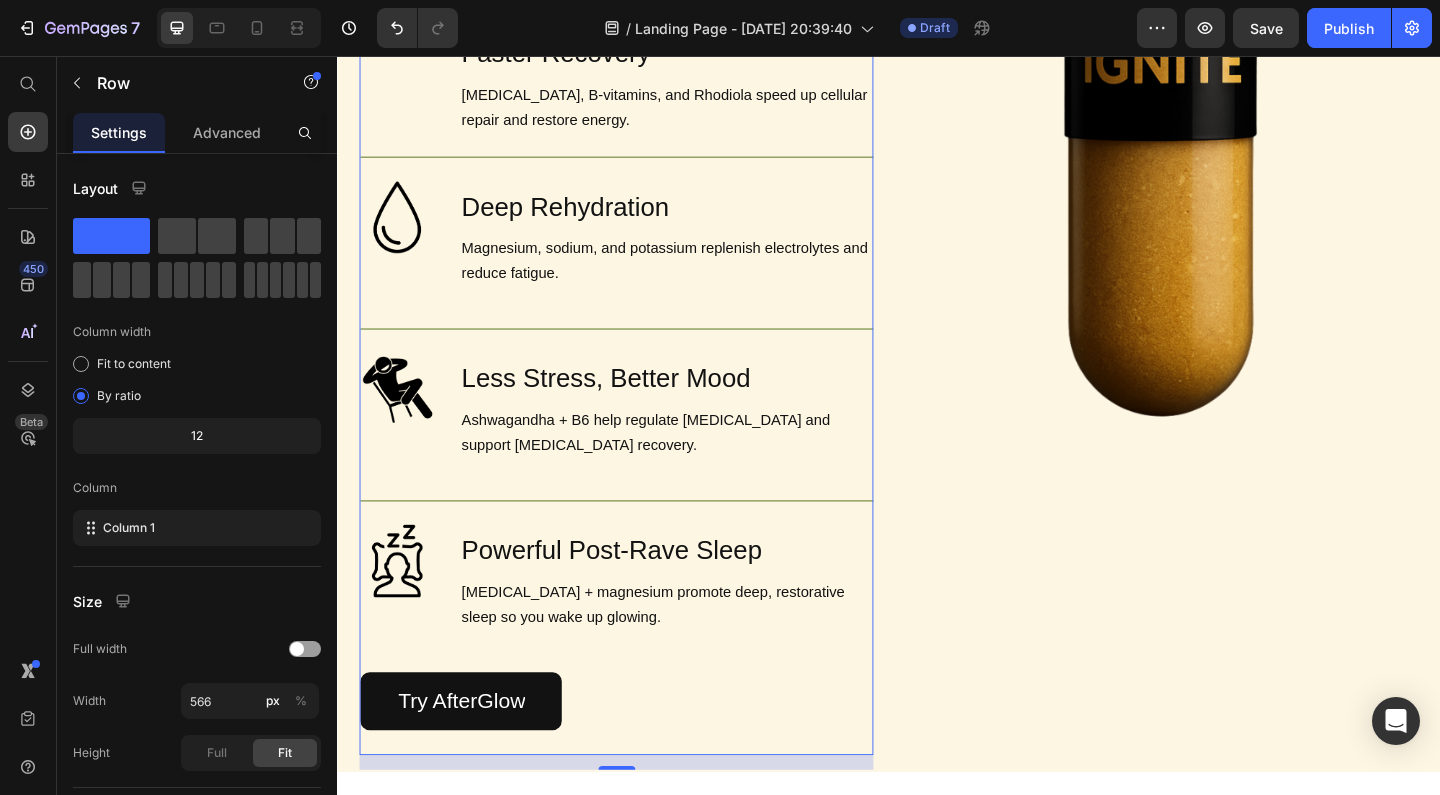 scroll, scrollTop: 1745, scrollLeft: 0, axis: vertical 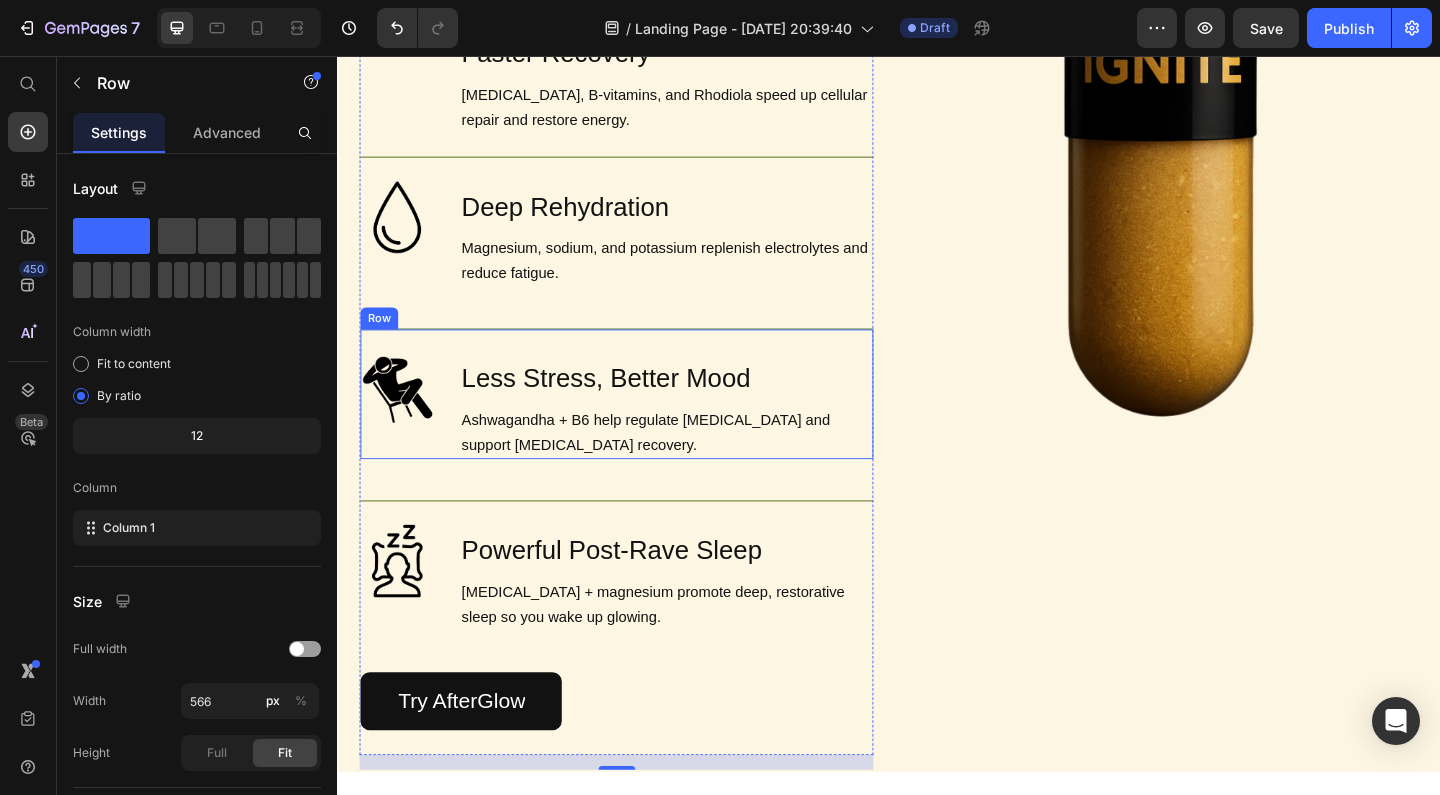 click on "Image Less Stress, Better Mood Heading Ashwagandha + B6 help regulate cortisol and support serotonin recovery. Text Block Row" at bounding box center (641, 423) 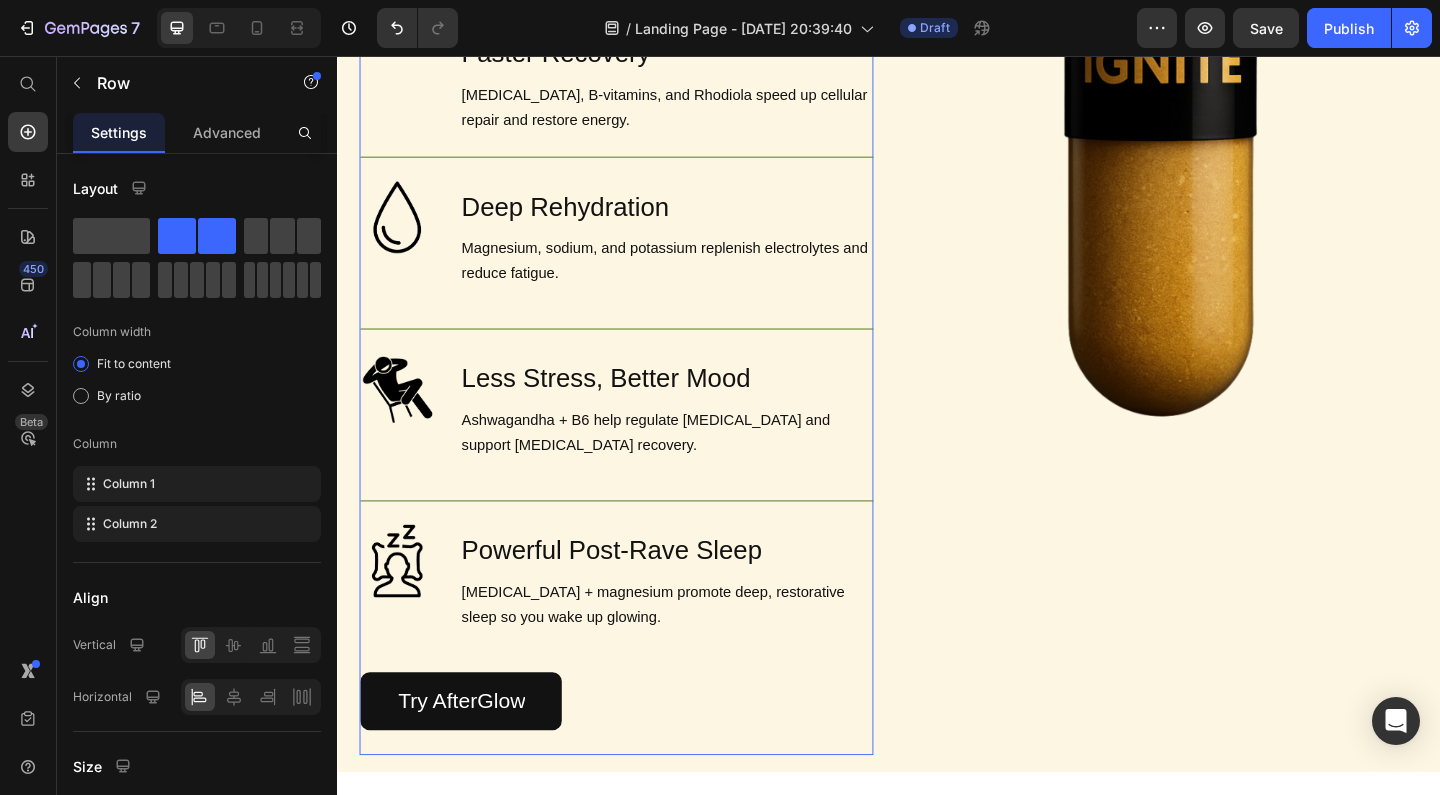 click on "Image Brain Protection Heading NAC, ALA, and Curcumin help shield your brain from neurotoxicity after rolling. Text Block Row Image Smooth, Focused Energy Heading Caffeine + L-Theanine give you clean, stable energy with zero jitters or crash. Text Block Row Image Faster Recovery Heading CoQ10, B-vitamins, and Rhodiola speed up cellular repair and restore energy. Text Block Row Image Deep Rehydration Heading Magnesium, sodium, and potassium replenish electrolytes and reduce fatigue. Text Block Row Image Less Stress, Better Mood Heading Ashwagandha + B6 help regulate cortisol and support serotonin recovery. Text Block Row   45 Image Powerful Post-Rave Sleep Heading Melatonin + magnesium promote deep, restorative sleep so you wake up glowing. Text Block Row Try AfterGlow Button" at bounding box center [641, 255] 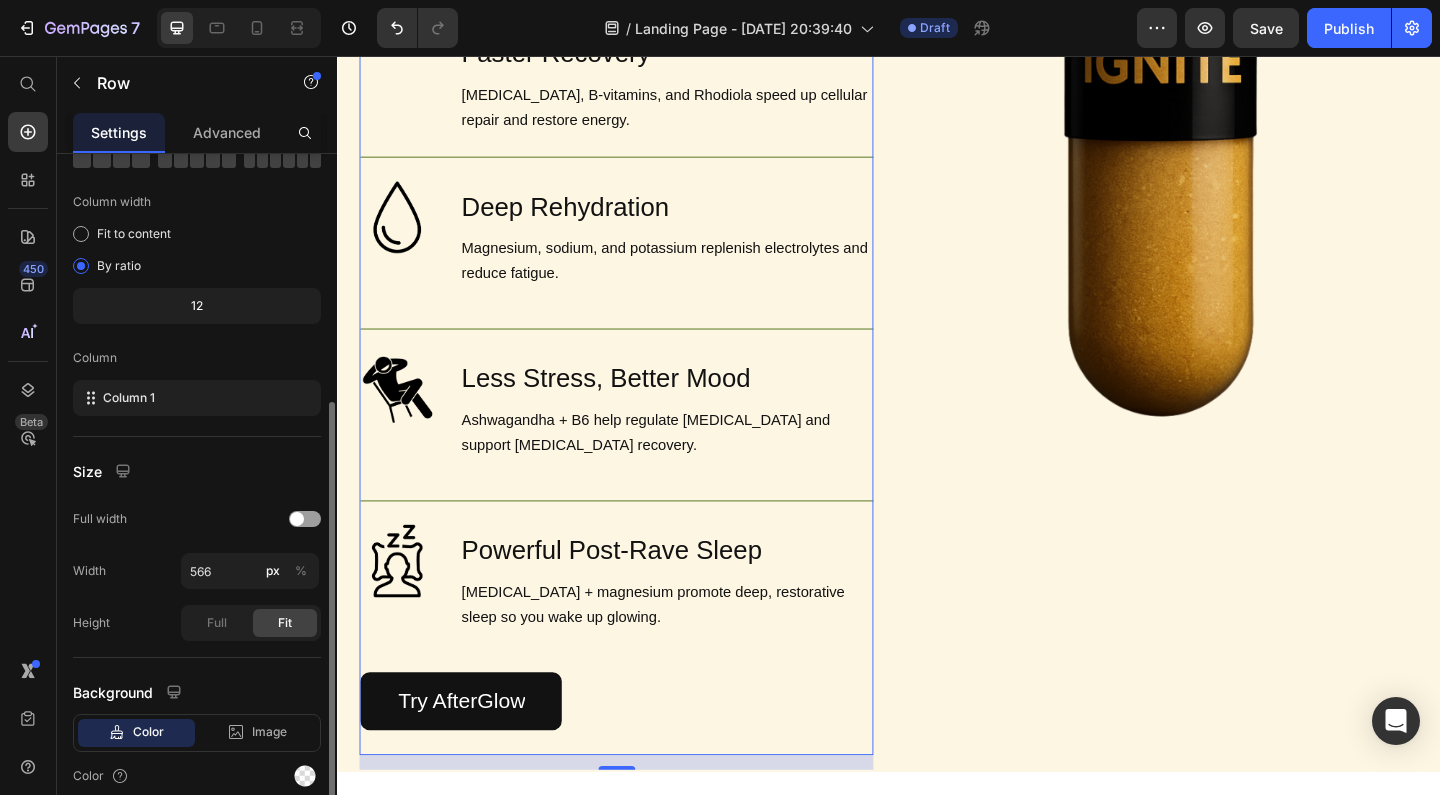 scroll, scrollTop: 214, scrollLeft: 0, axis: vertical 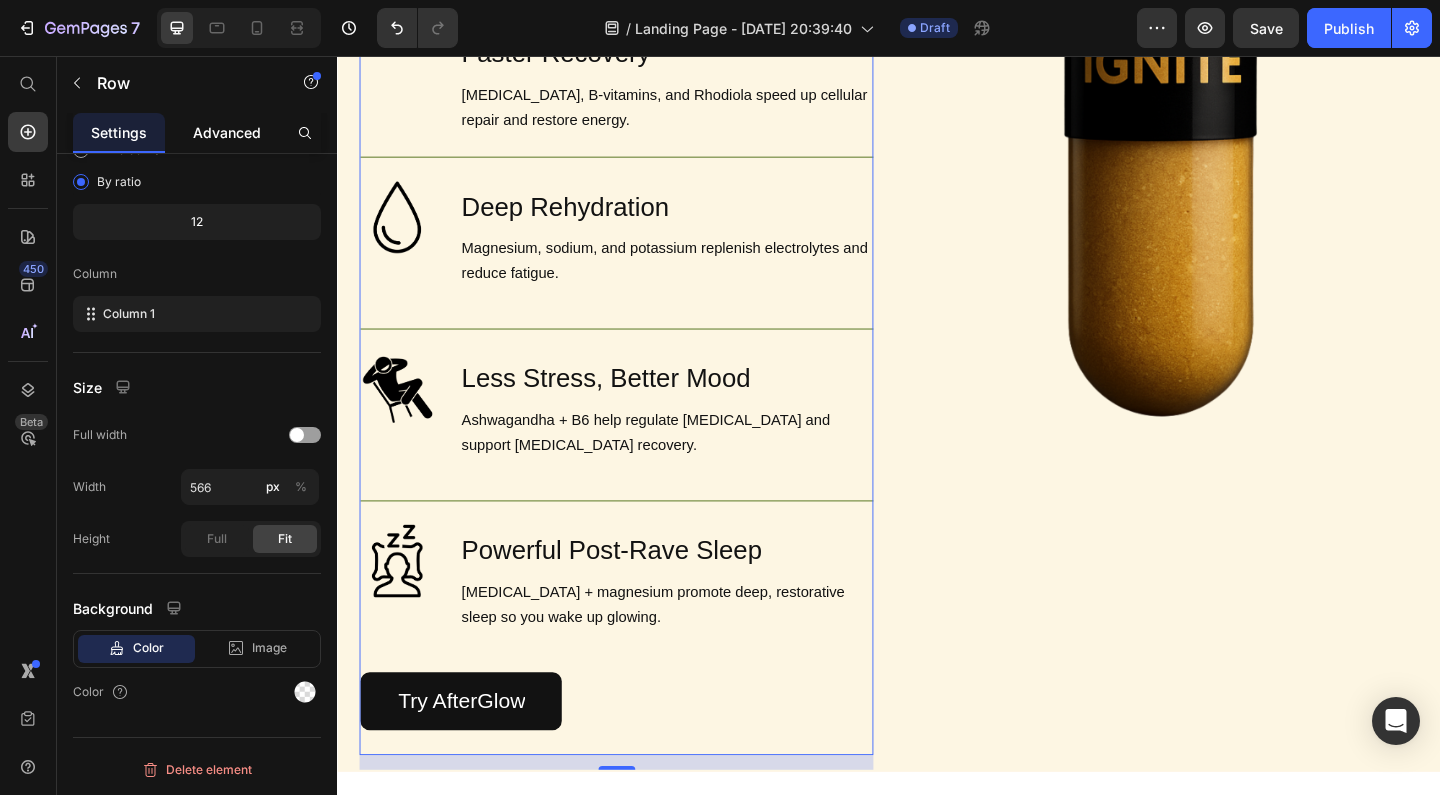 click on "Advanced" 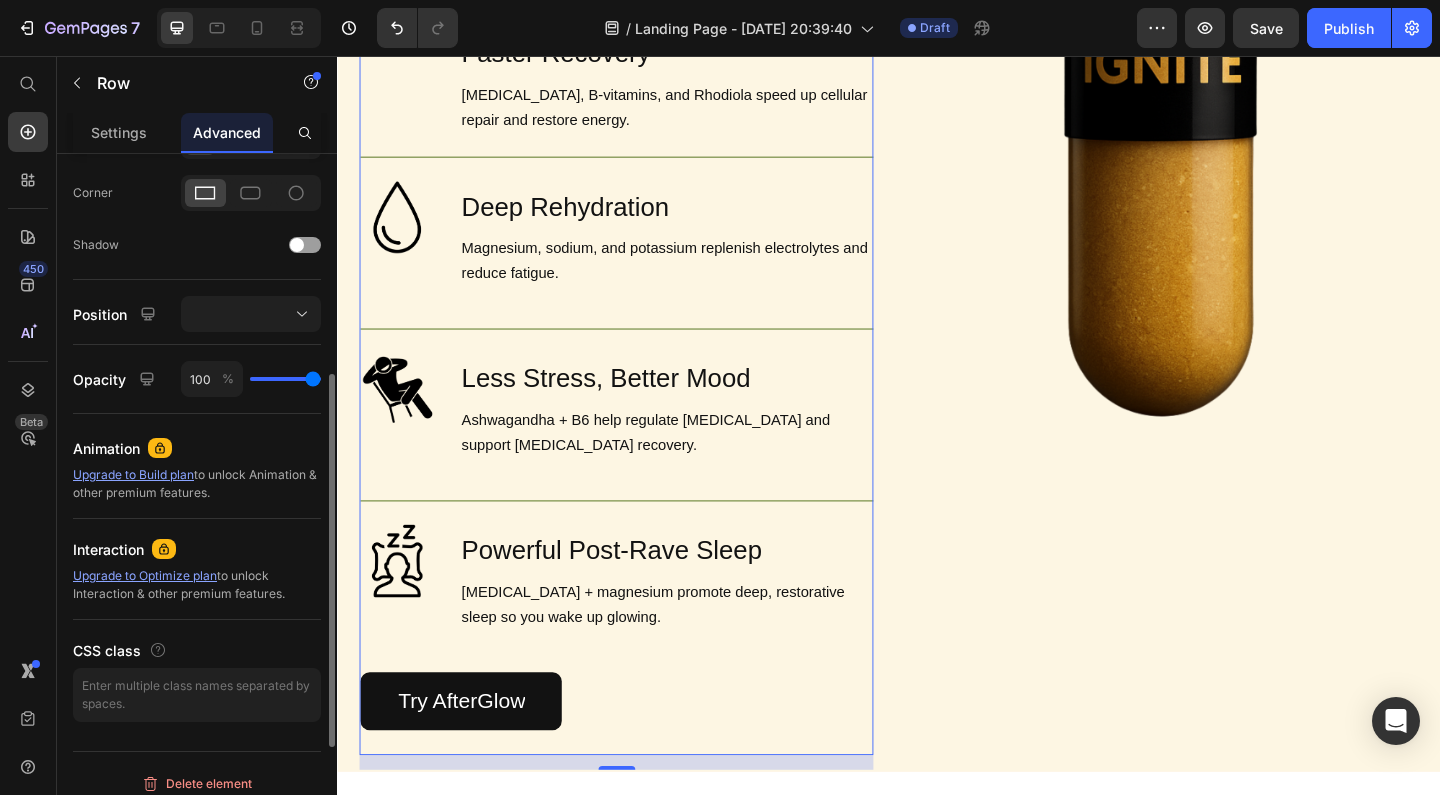 scroll, scrollTop: 607, scrollLeft: 0, axis: vertical 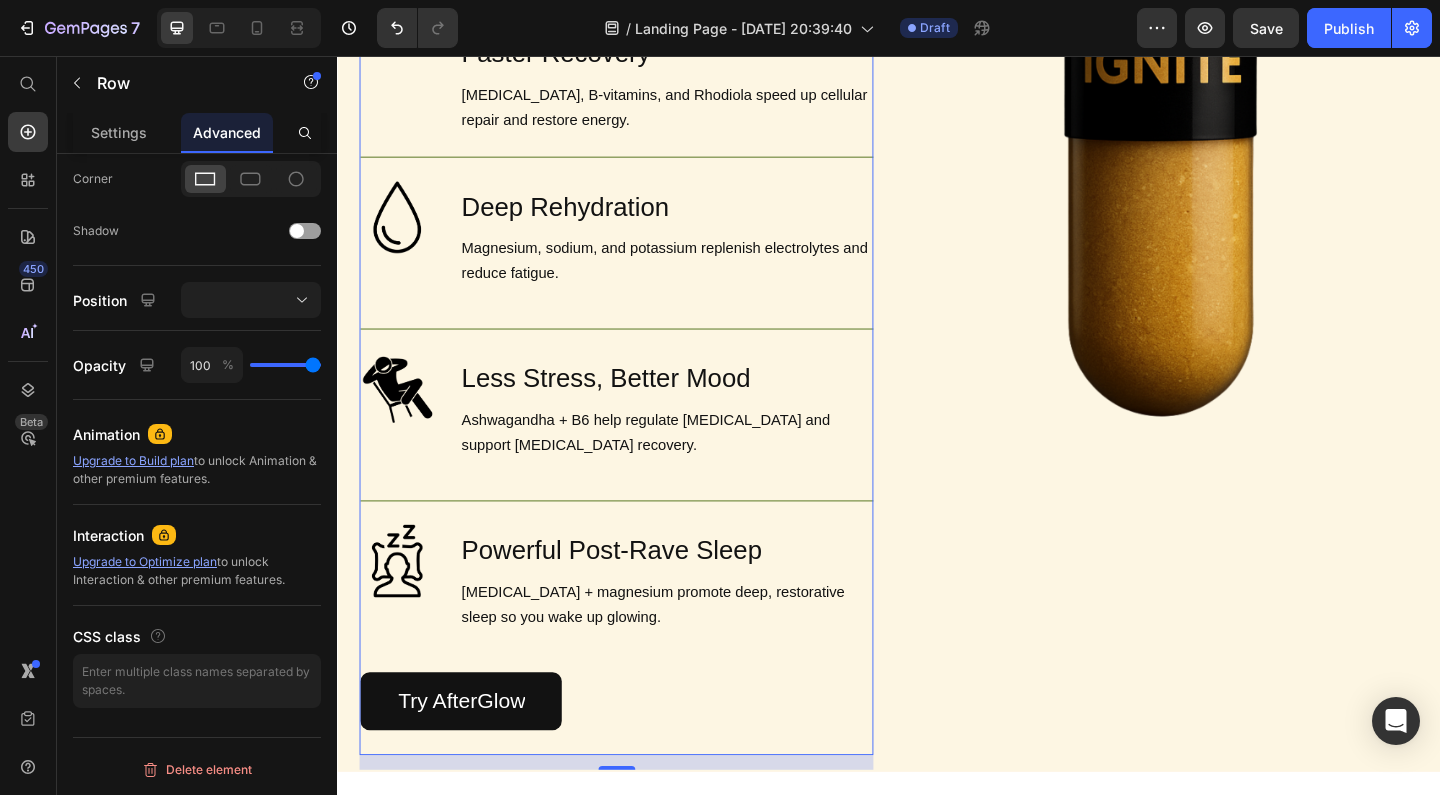 click on "Image Brain Protection Heading NAC, ALA, and Curcumin help shield your brain from neurotoxicity after rolling. Text Block Row Image Smooth, Focused Energy Heading Caffeine + L-Theanine give you clean, stable energy with zero jitters or crash. Text Block Row Image Faster Recovery Heading CoQ10, B-vitamins, and Rhodiola speed up cellular repair and restore energy. Text Block Row Image Deep Rehydration Heading Magnesium, sodium, and potassium replenish electrolytes and reduce fatigue. Text Block Row Image Less Stress, Better Mood Heading Ashwagandha + B6 help regulate cortisol and support serotonin recovery. Text Block Row Image Powerful Post-Rave Sleep Heading Melatonin + magnesium promote deep, restorative sleep so you wake up glowing. Text Block Row Try AfterGlow Button" at bounding box center [641, 255] 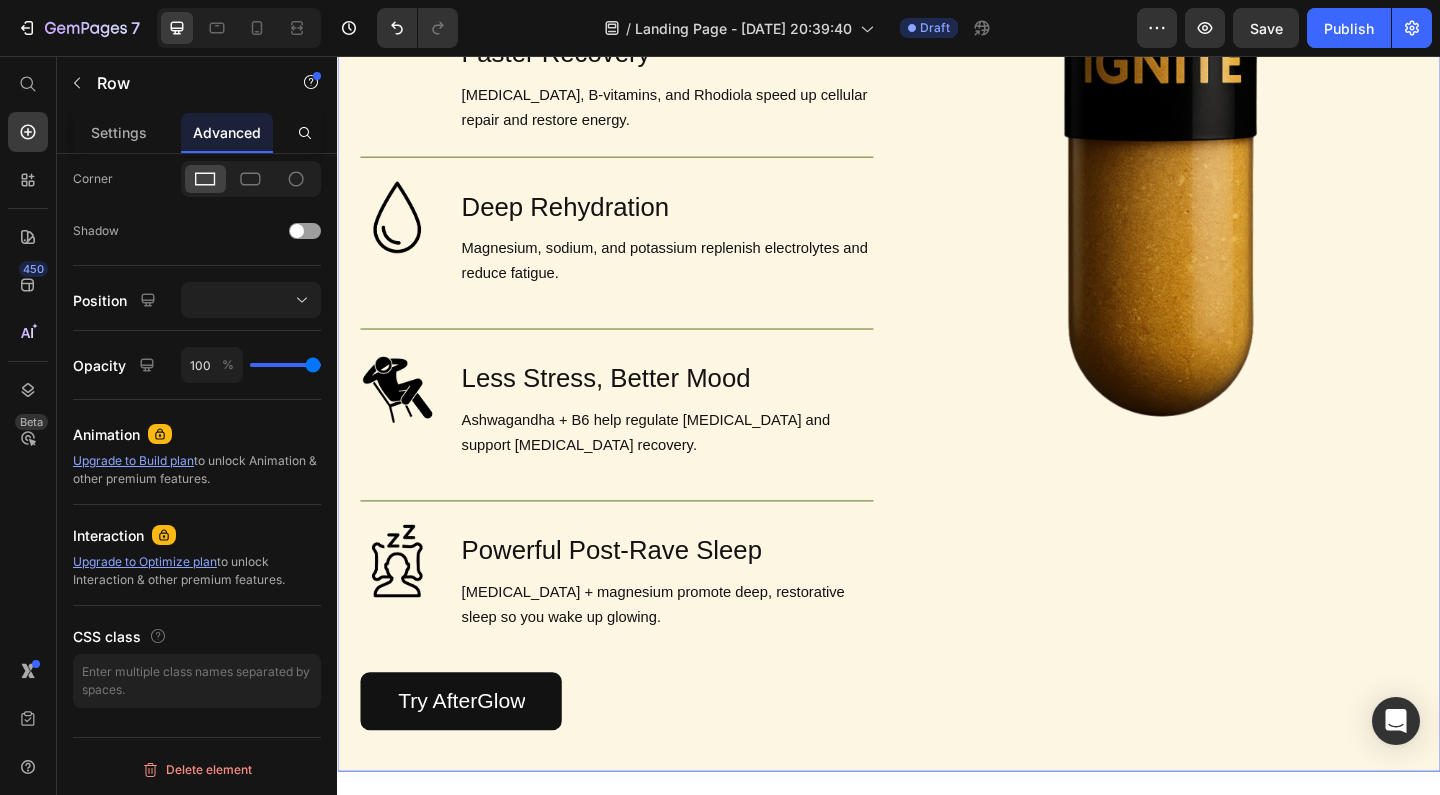 click on "Image" at bounding box center (1232, 263) 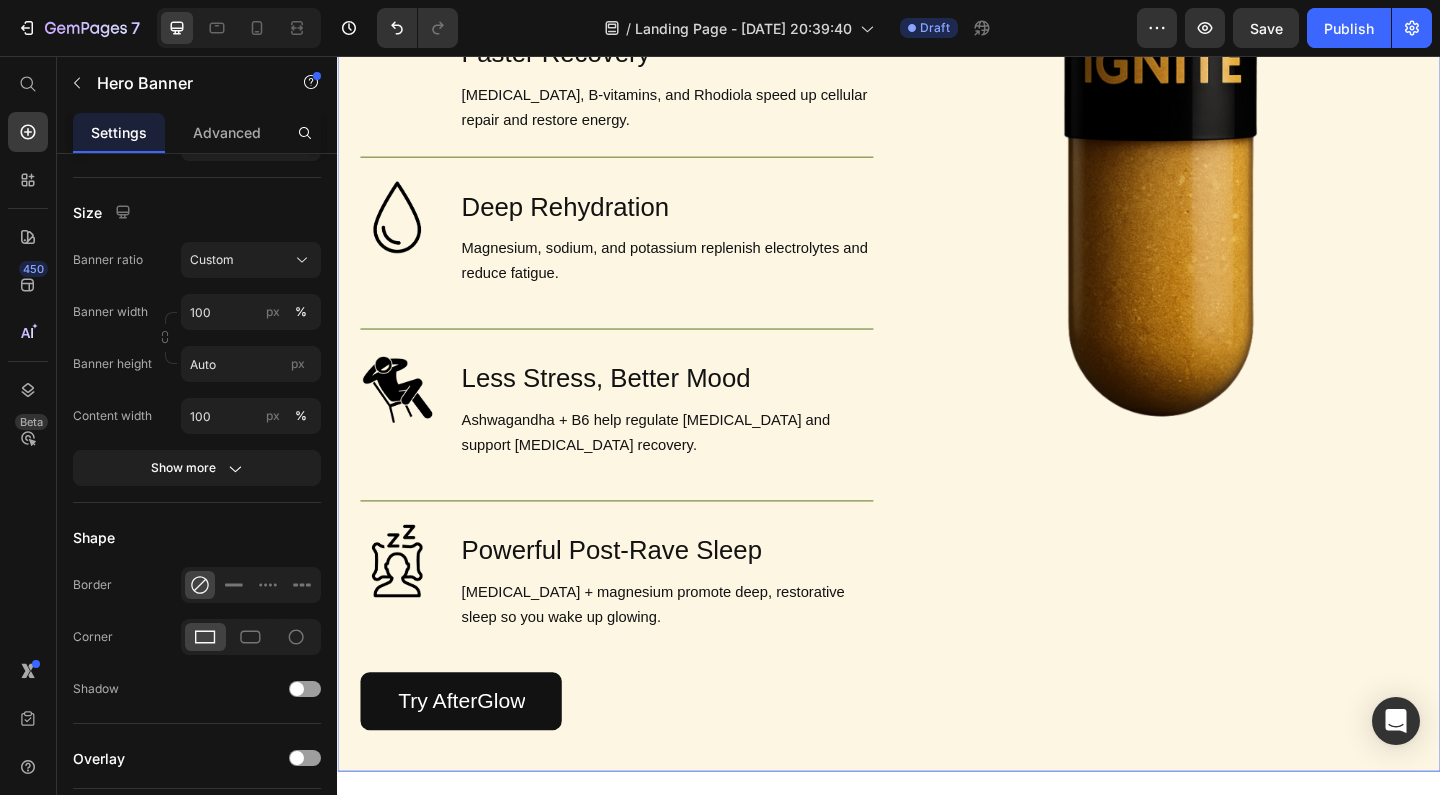 scroll, scrollTop: 0, scrollLeft: 0, axis: both 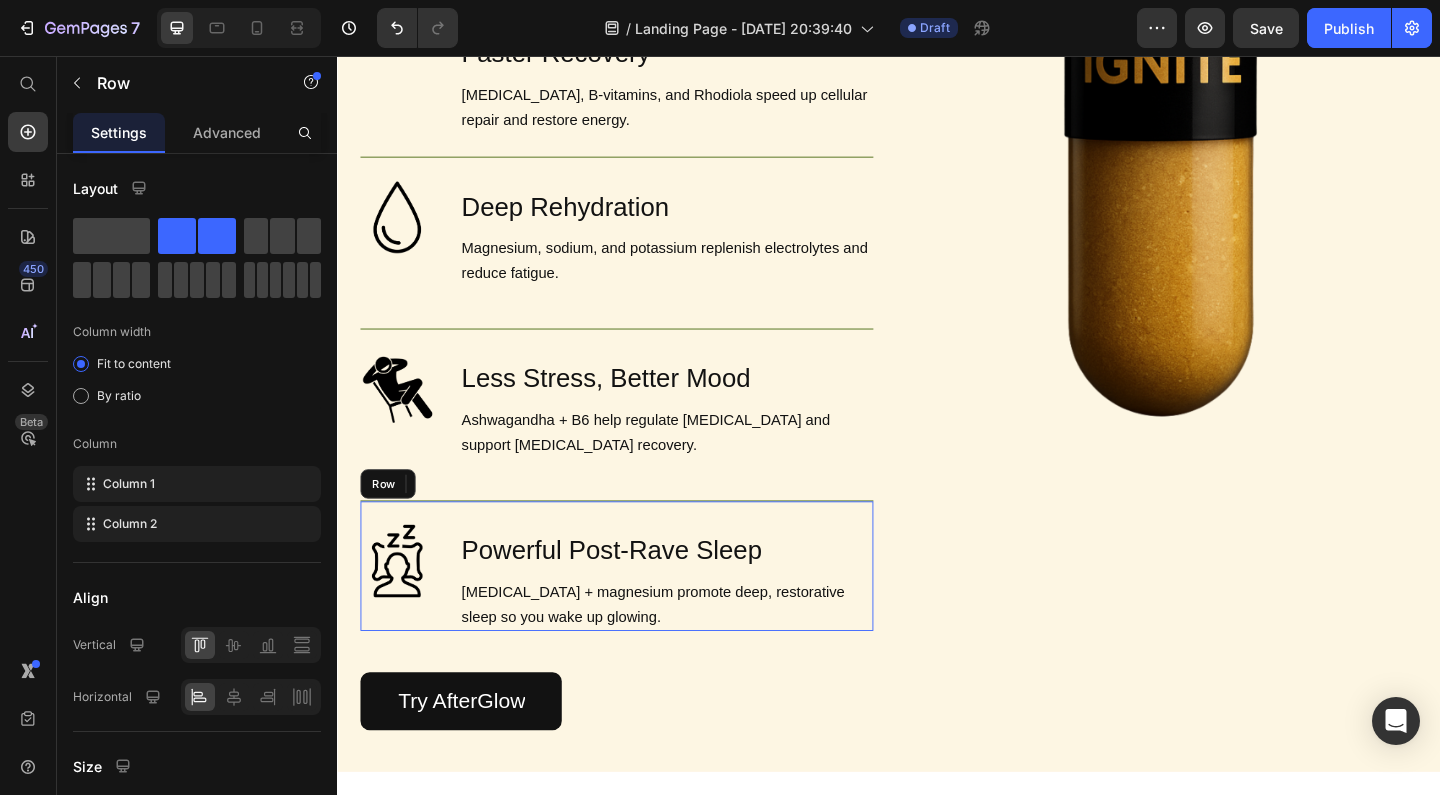 click on "Image Powerful Post-Rave Sleep Heading Melatonin + magnesium promote deep, restorative sleep so you wake up glowing. Text Block Row" at bounding box center [641, 610] 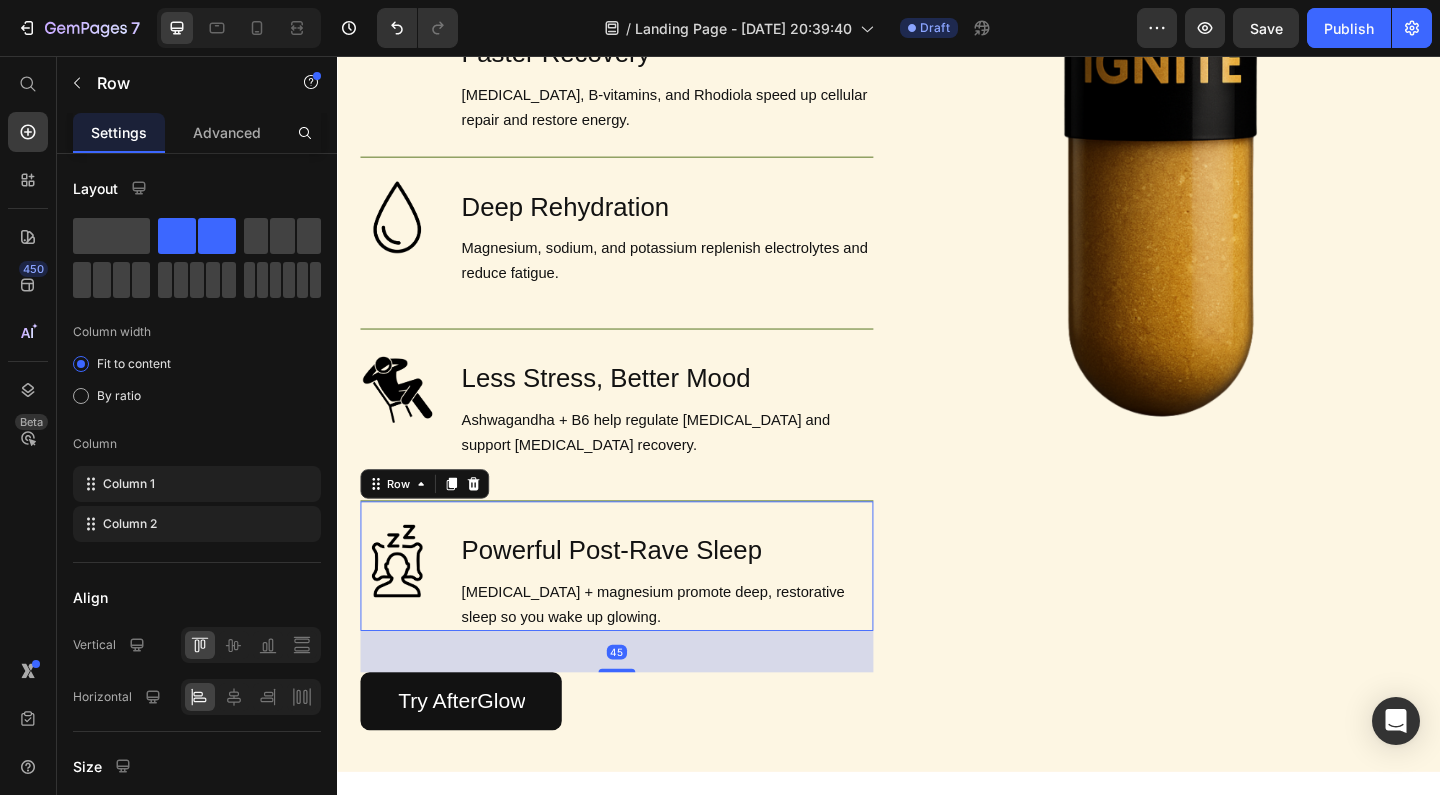 click on "Image Powerful Post-Rave Sleep Heading Melatonin + magnesium promote deep, restorative sleep so you wake up glowing. Text Block Row   45" at bounding box center (641, 610) 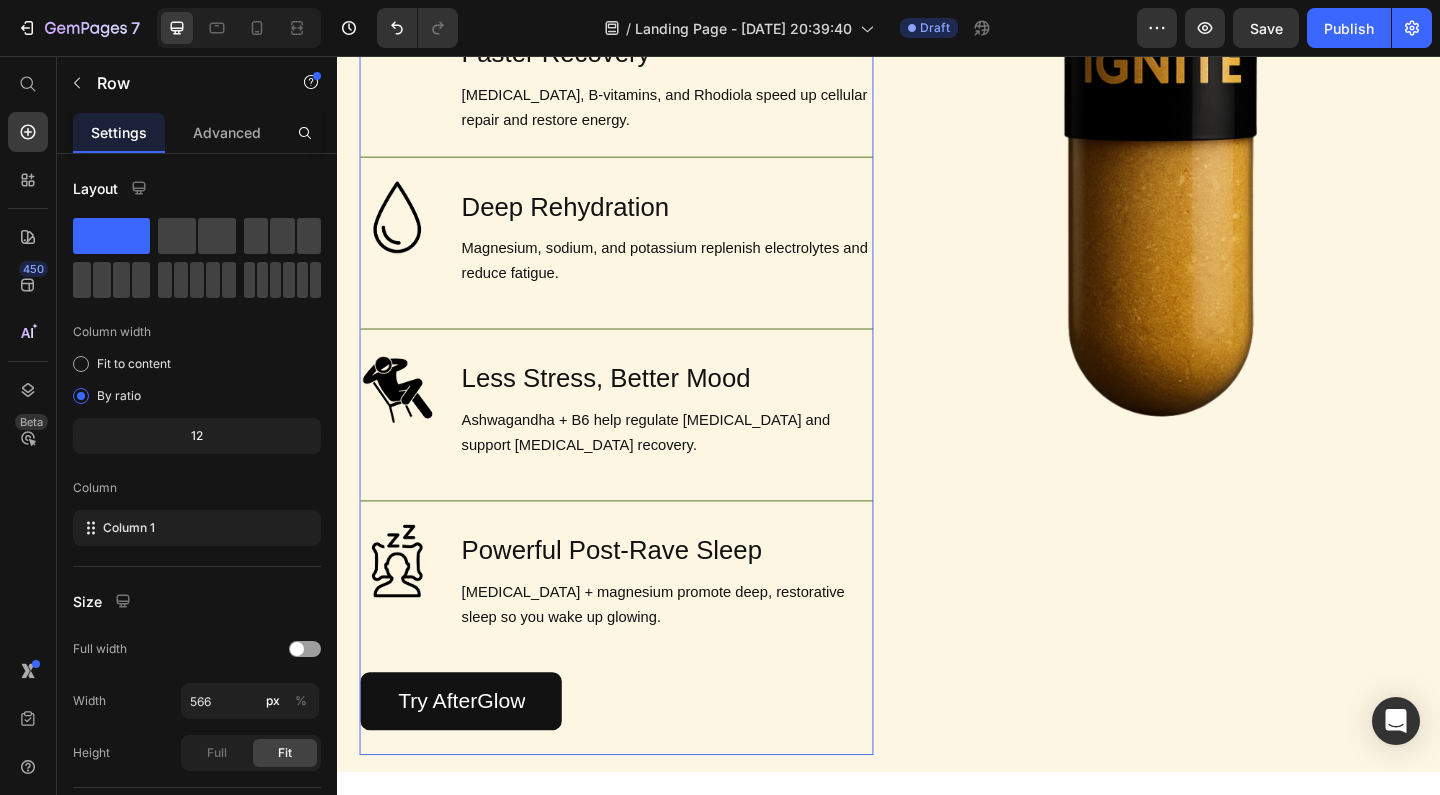 click on "Image Brain Protection Heading NAC, ALA, and Curcumin help shield your brain from neurotoxicity after rolling. Text Block Row Image Smooth, Focused Energy Heading Caffeine + L-Theanine give you clean, stable energy with zero jitters or crash. Text Block Row Image Faster Recovery Heading CoQ10, B-vitamins, and Rhodiola speed up cellular repair and restore energy. Text Block Row Image Deep Rehydration Heading Magnesium, sodium, and potassium replenish electrolytes and reduce fatigue. Text Block Row Image Less Stress, Better Mood Heading Ashwagandha + B6 help regulate cortisol and support serotonin recovery. Text Block Row Image Powerful Post-Rave Sleep Heading Melatonin + magnesium promote deep, restorative sleep so you wake up glowing. Text Block Row   45 Try AfterGlow Button" at bounding box center [641, 255] 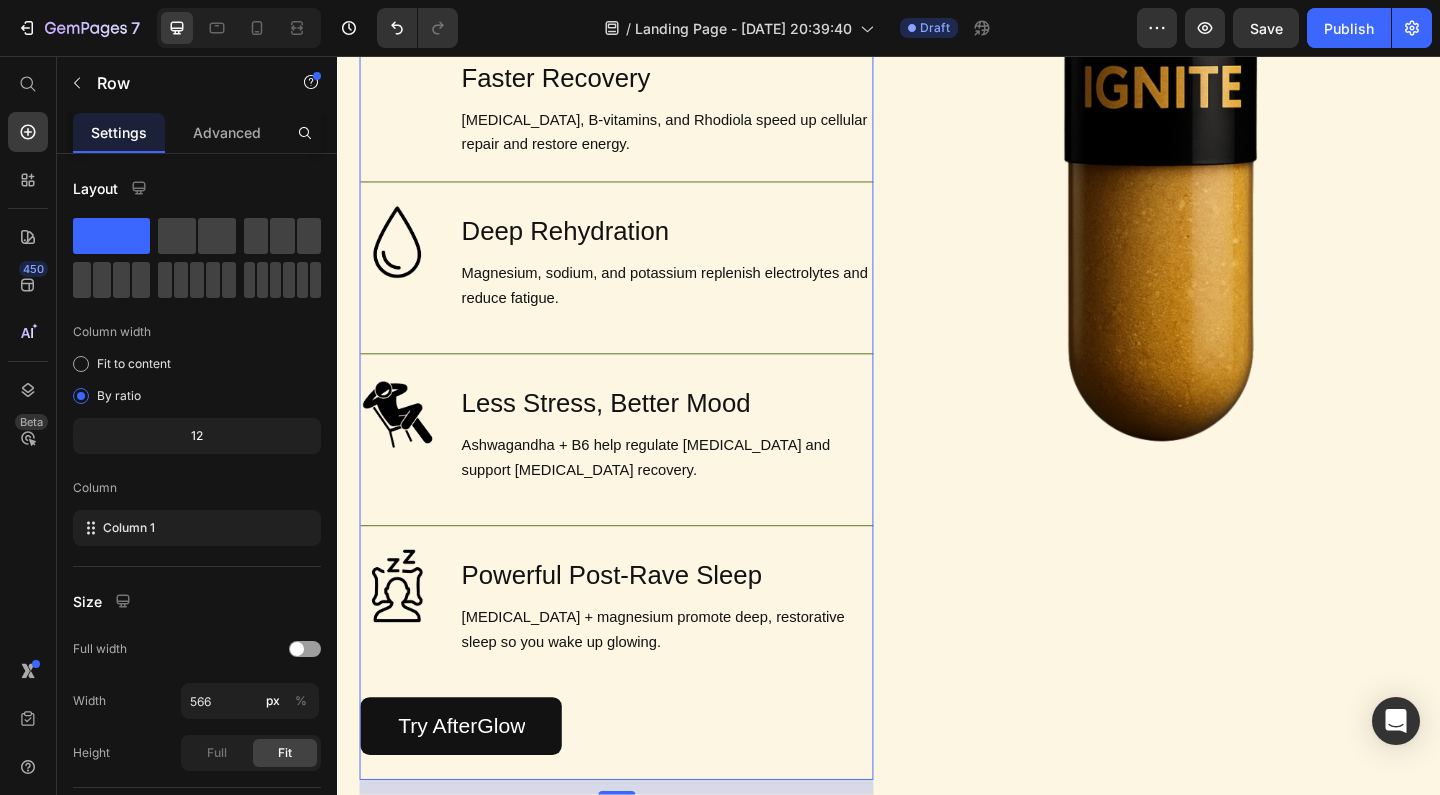 scroll, scrollTop: 1368, scrollLeft: 0, axis: vertical 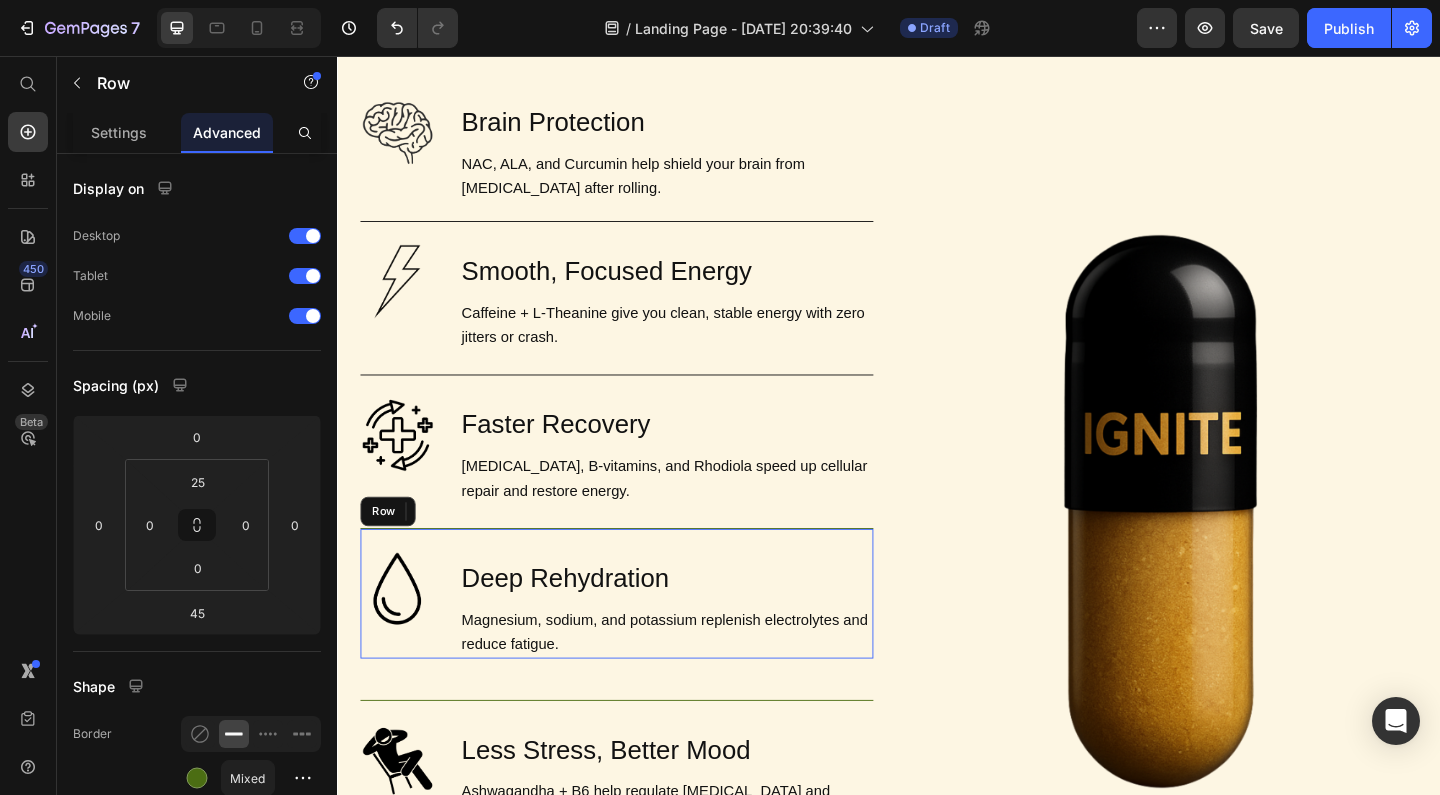 click on "Image Deep Rehydration Heading Magnesium, sodium, and potassium replenish electrolytes and reduce fatigue. Text Block Row" at bounding box center [641, 640] 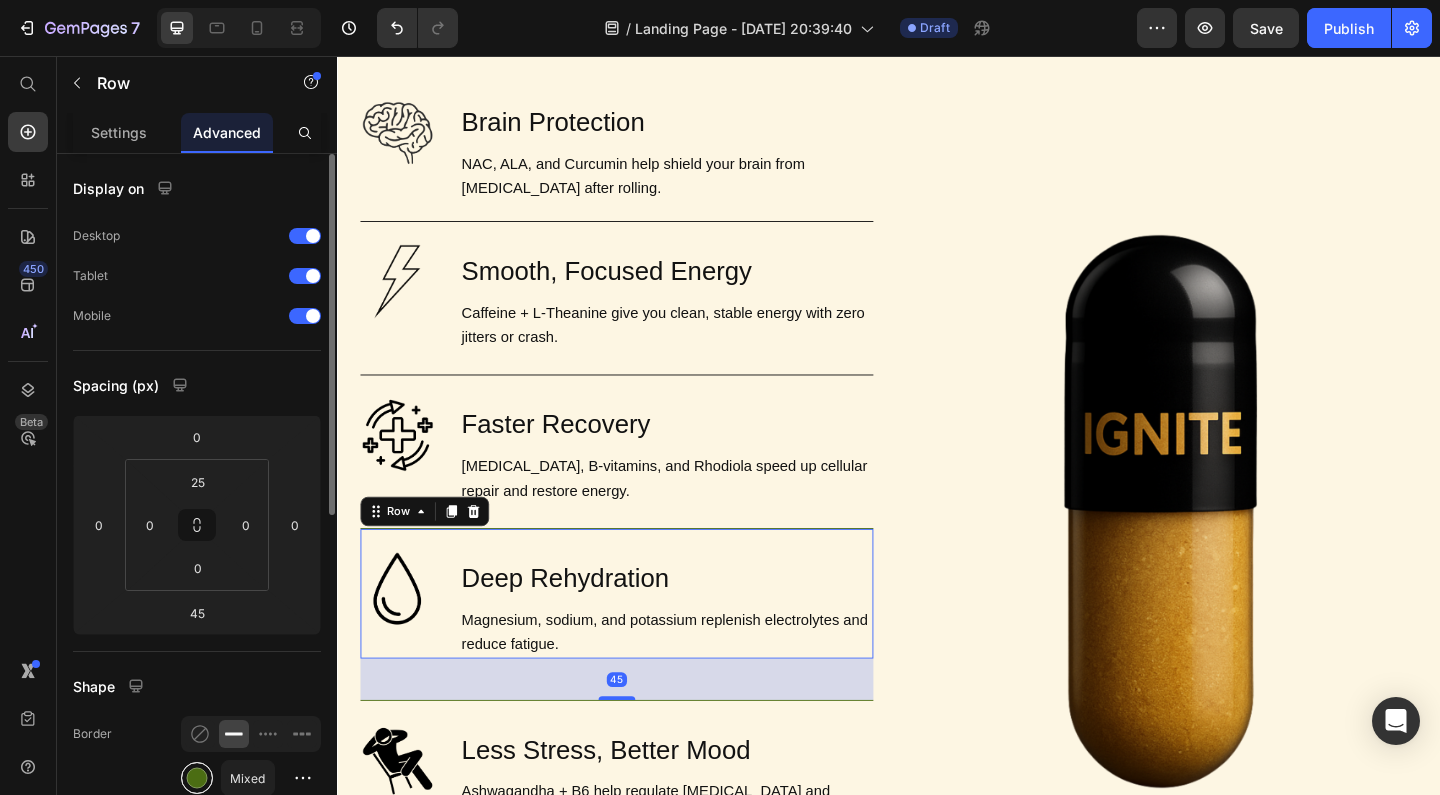 click at bounding box center [197, 778] 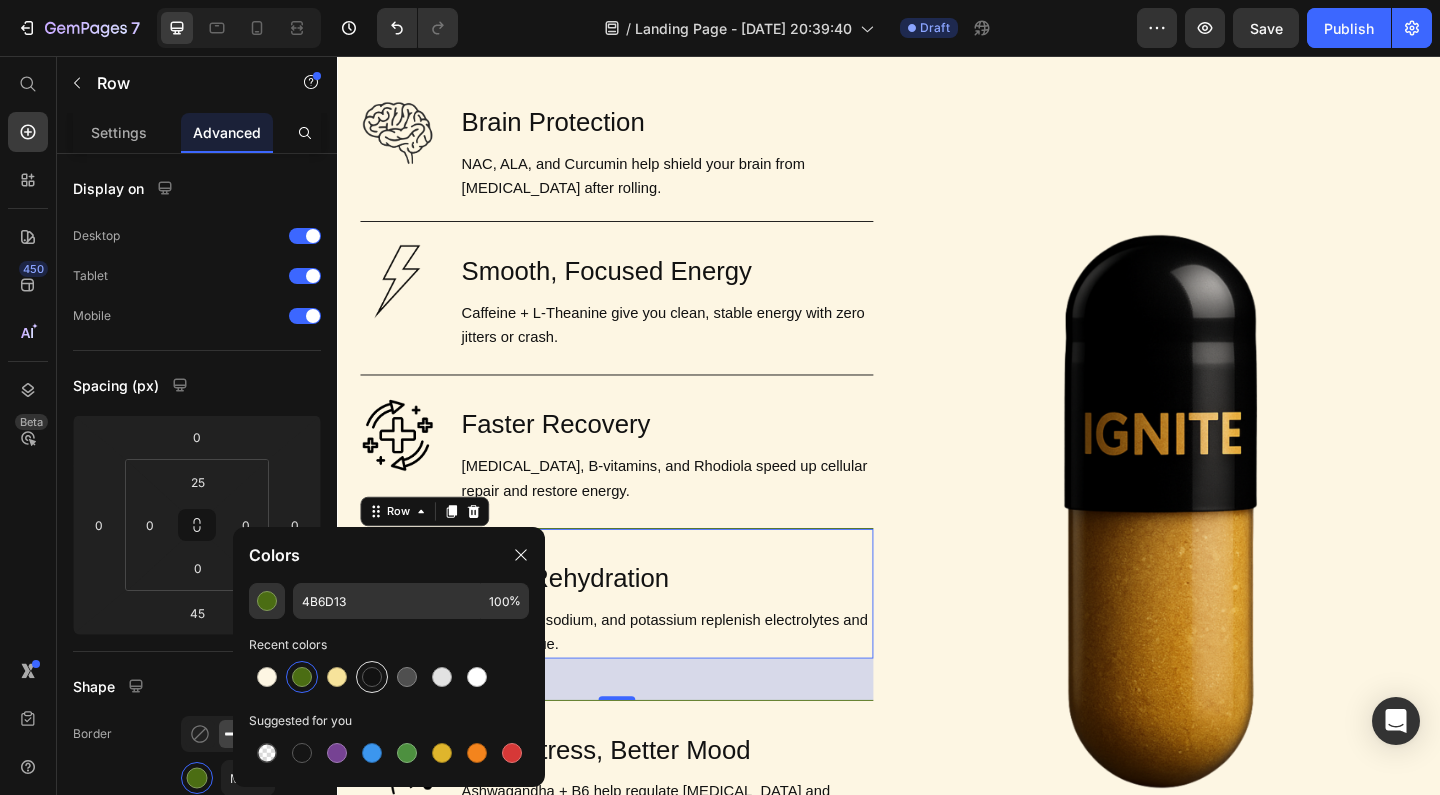click at bounding box center (372, 677) 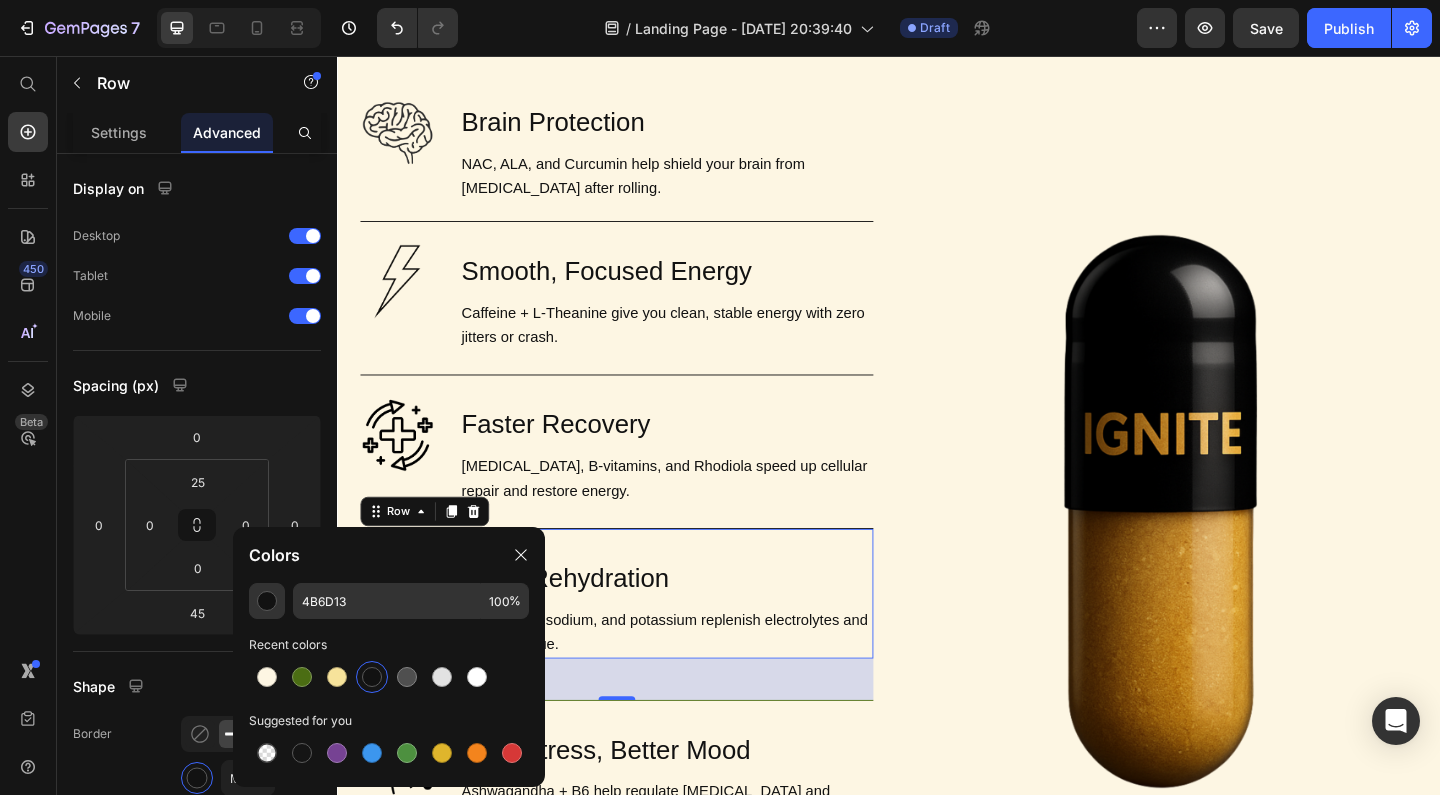 type on "121212" 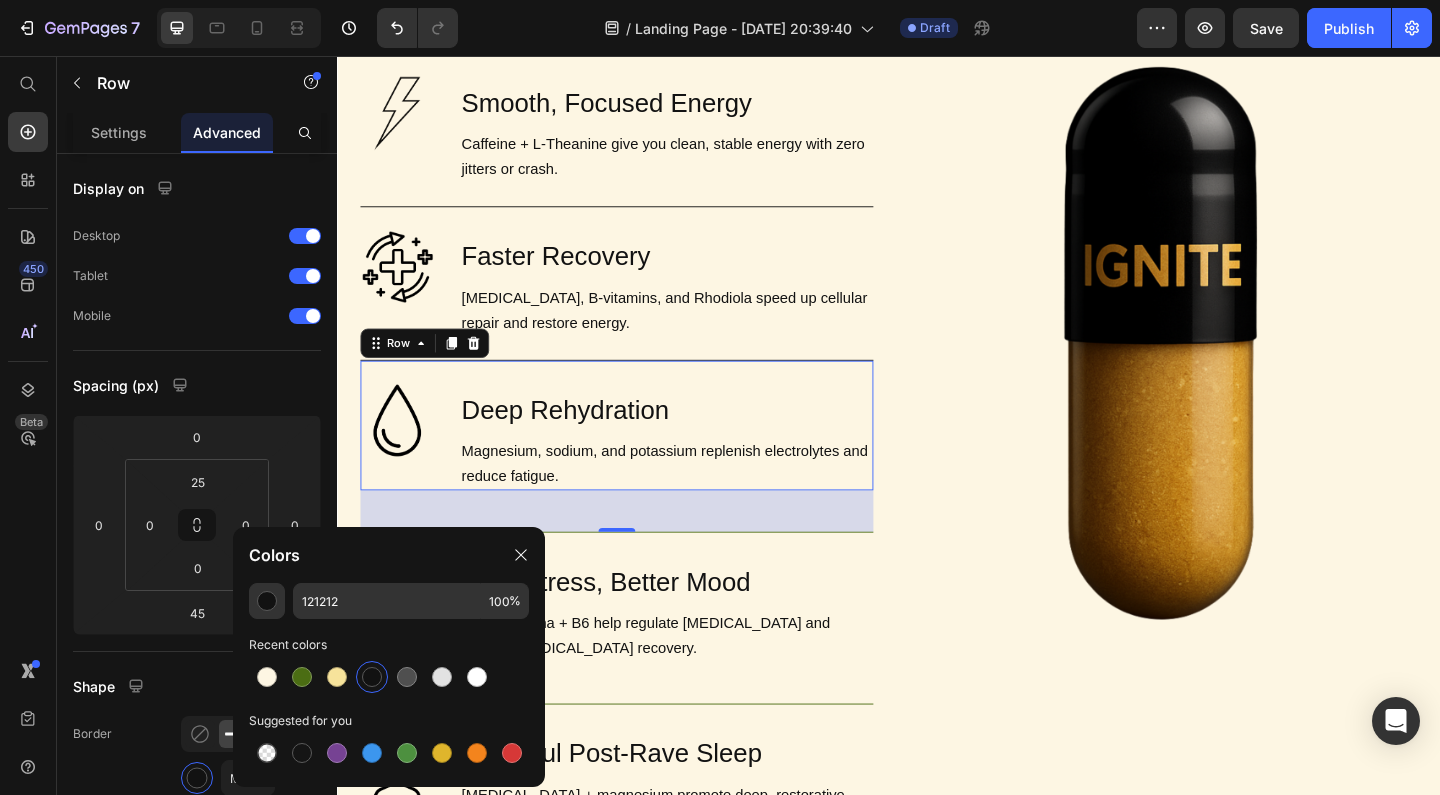 scroll, scrollTop: 1580, scrollLeft: 0, axis: vertical 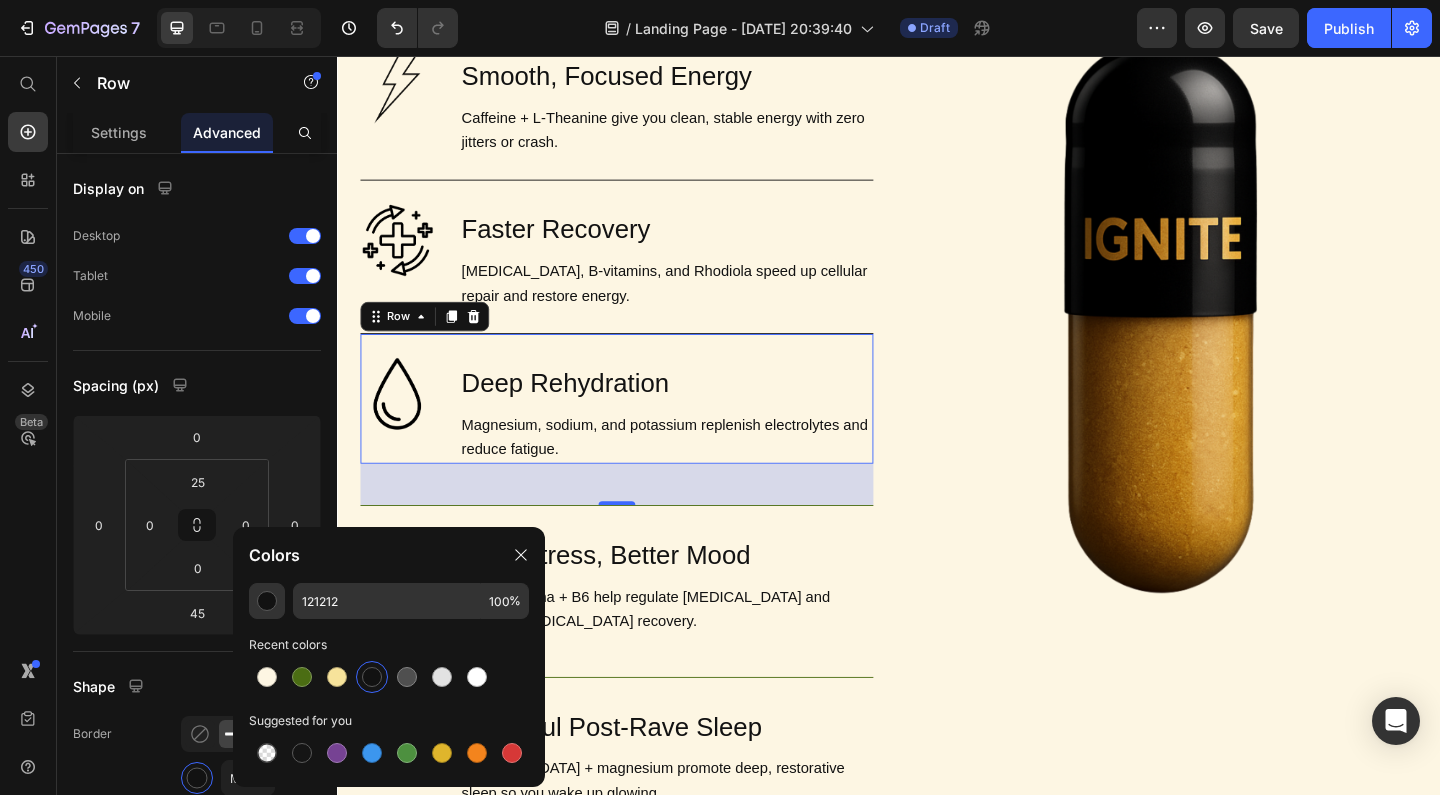 click on "45" at bounding box center (641, 521) 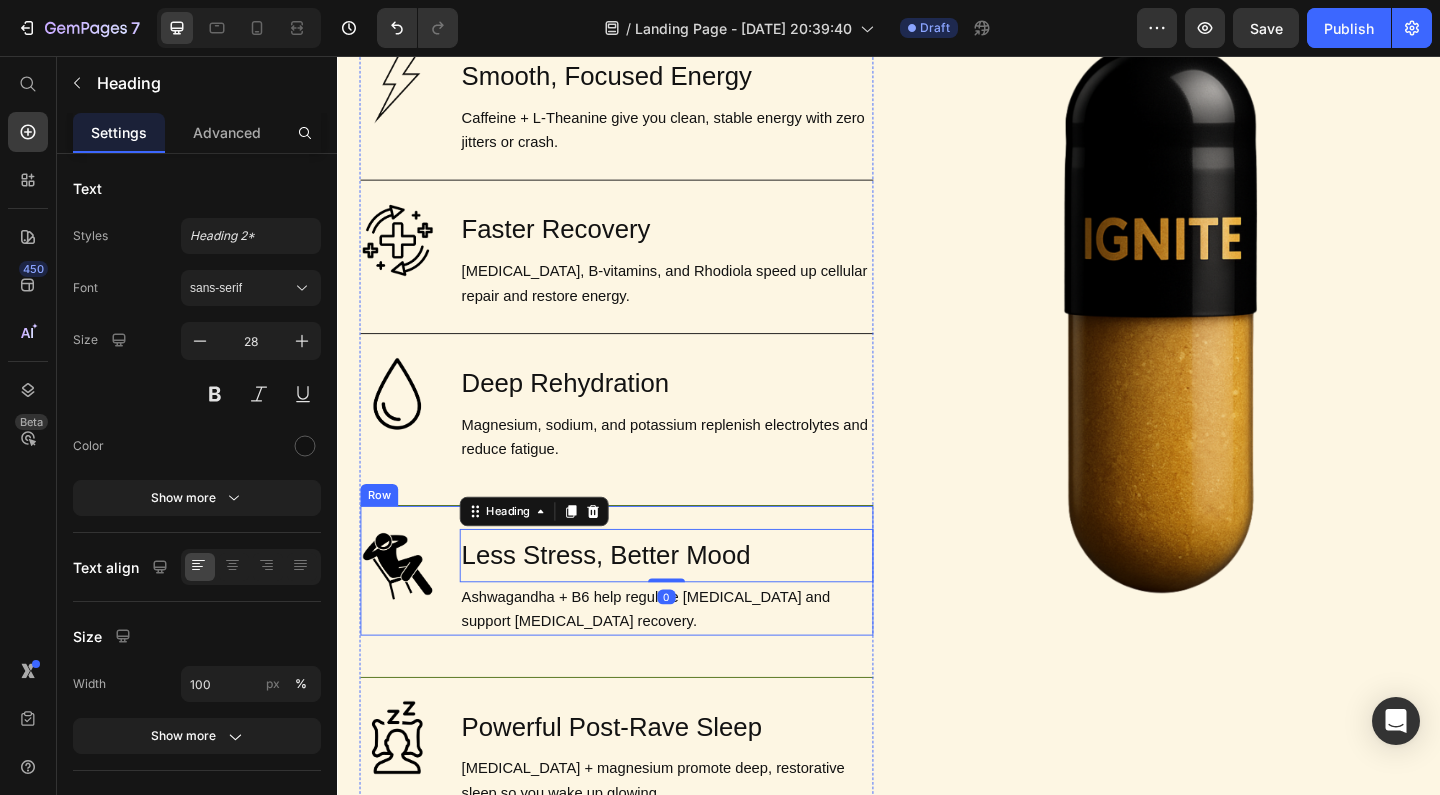 click on "Image Less Stress, Better Mood Heading   0 Ashwagandha + B6 help regulate cortisol and support serotonin recovery. Text Block Row" at bounding box center (641, 615) 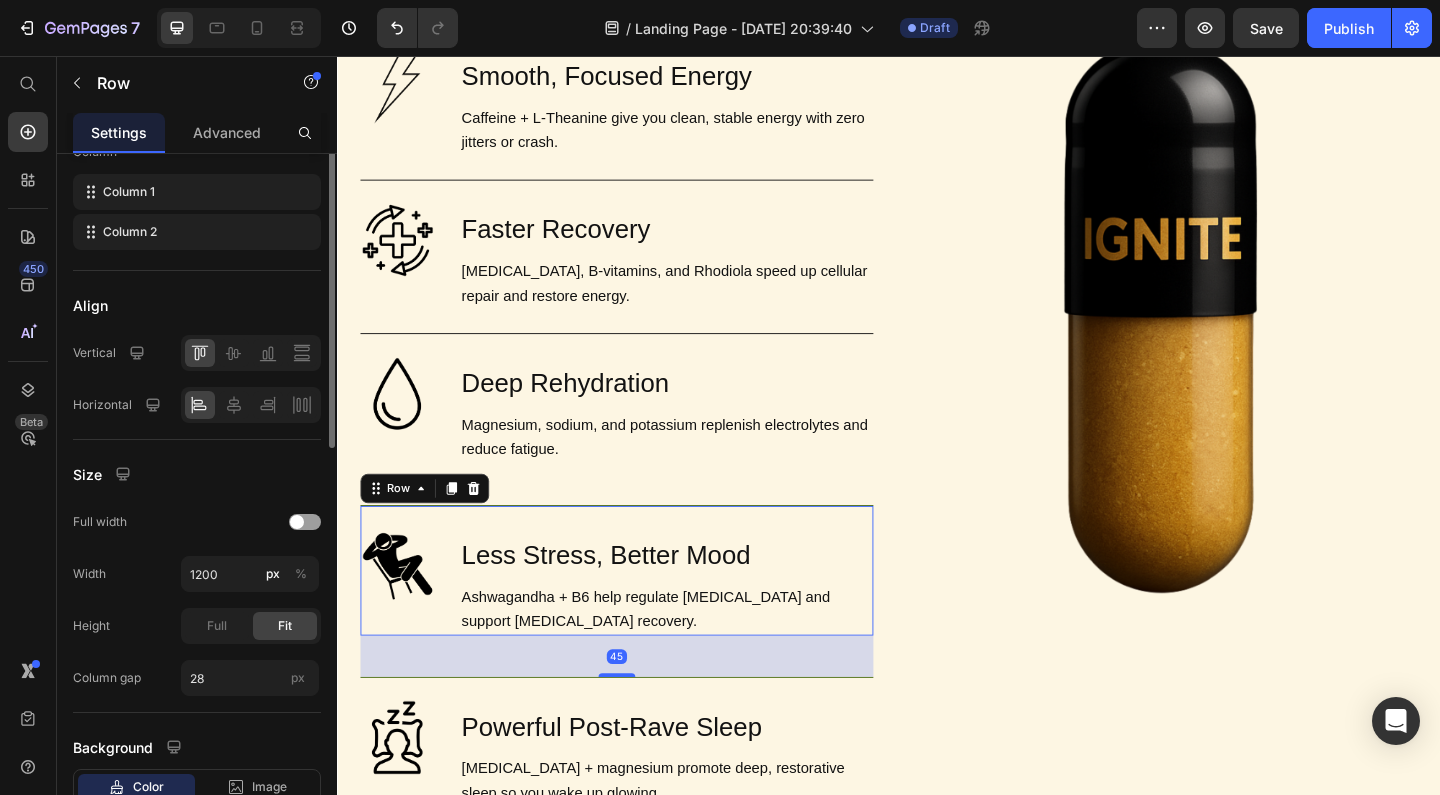 scroll, scrollTop: 431, scrollLeft: 0, axis: vertical 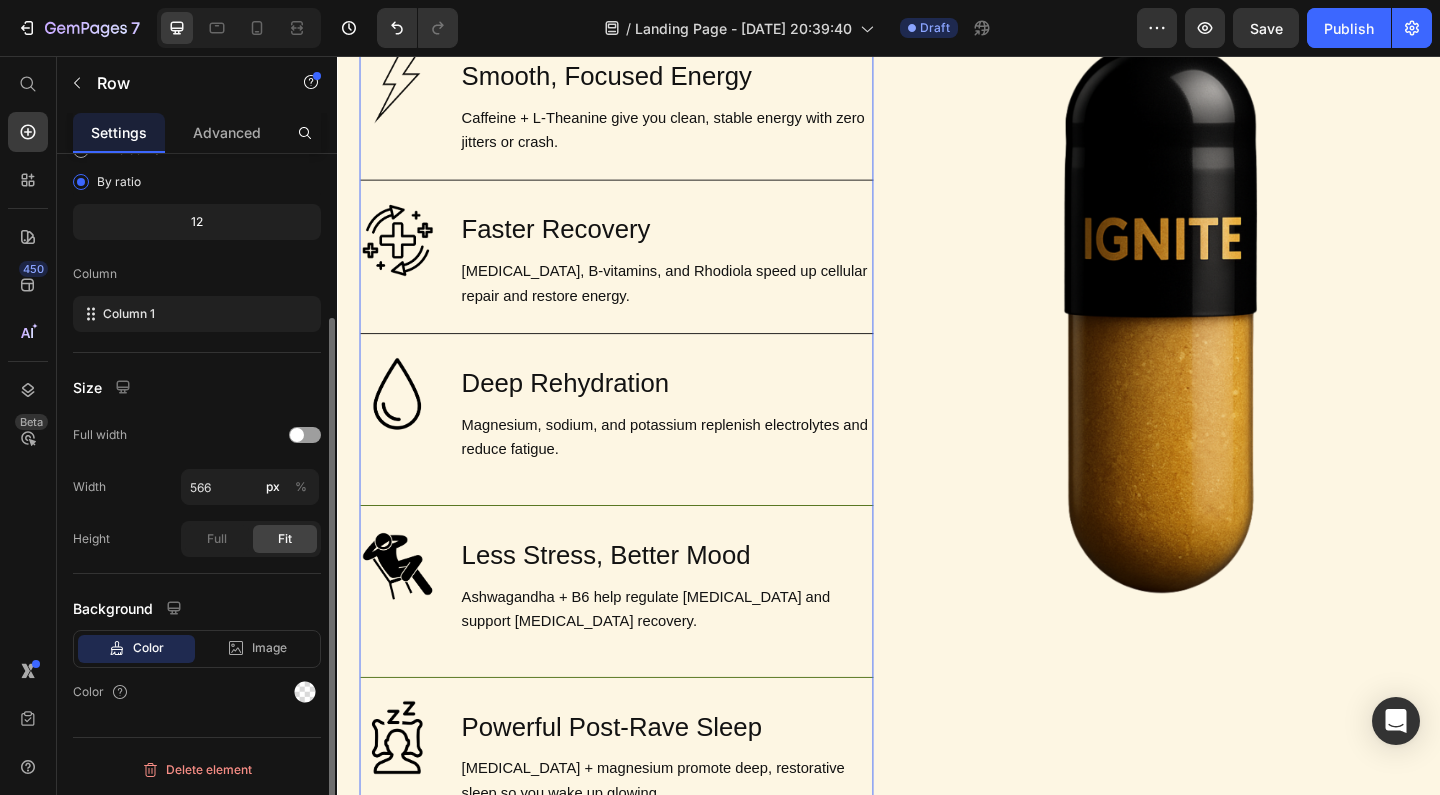 click on "Image Brain Protection Heading NAC, ALA, and Curcumin help shield your brain from neurotoxicity after rolling. Text Block Row Image Smooth, Focused Energy Heading Caffeine + L-Theanine give you clean, stable energy with zero jitters or crash. Text Block Row Image Faster Recovery Heading CoQ10, B-vitamins, and Rhodiola speed up cellular repair and restore energy. Text Block Row Image Deep Rehydration Heading Magnesium, sodium, and potassium replenish electrolytes and reduce fatigue. Text Block Row Image Less Stress, Better Mood Heading Ashwagandha + B6 help regulate cortisol and support serotonin recovery. Text Block Row   45 Image Powerful Post-Rave Sleep Heading Melatonin + magnesium promote deep, restorative sleep so you wake up glowing. Text Block Row Try AfterGlow Button" at bounding box center (641, 447) 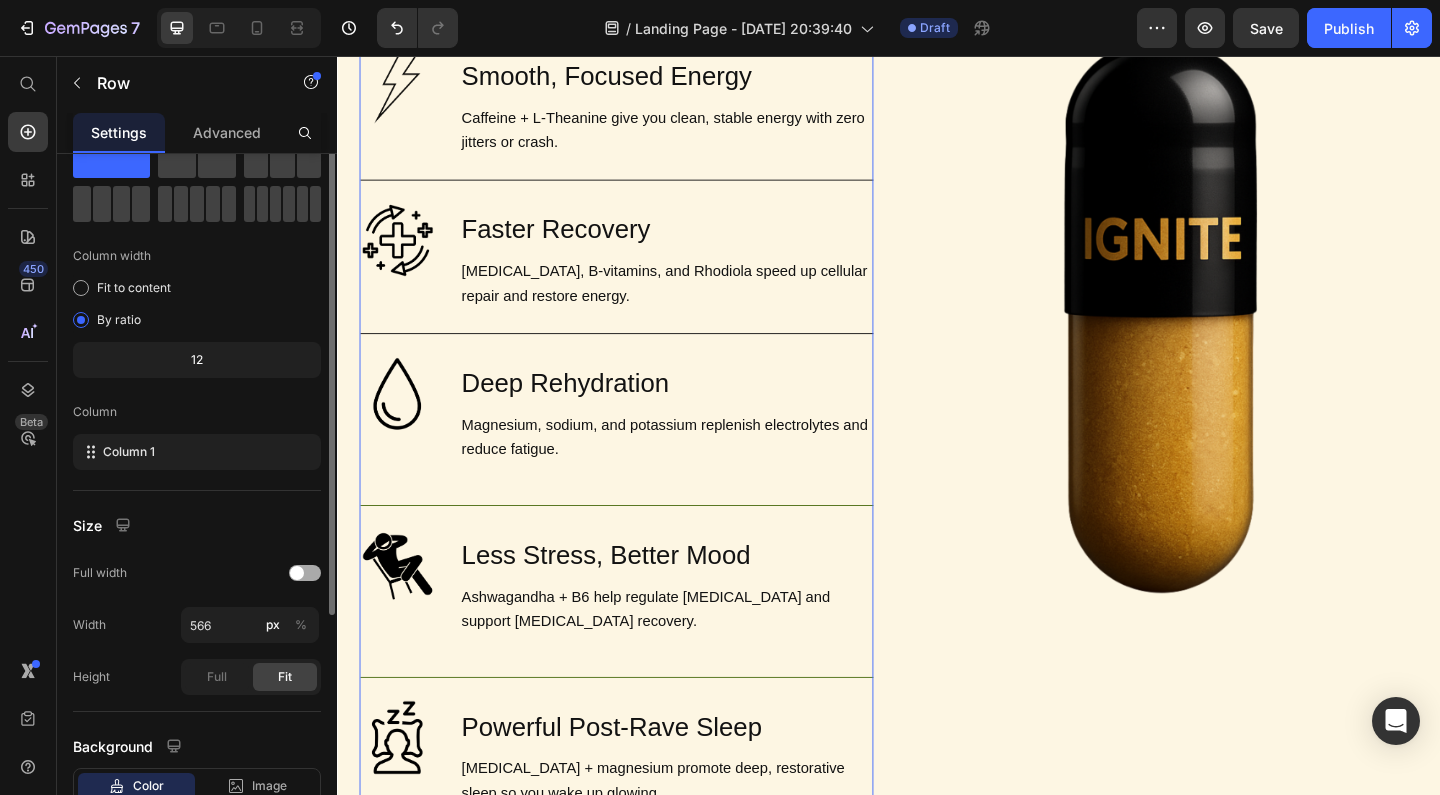 scroll, scrollTop: 0, scrollLeft: 0, axis: both 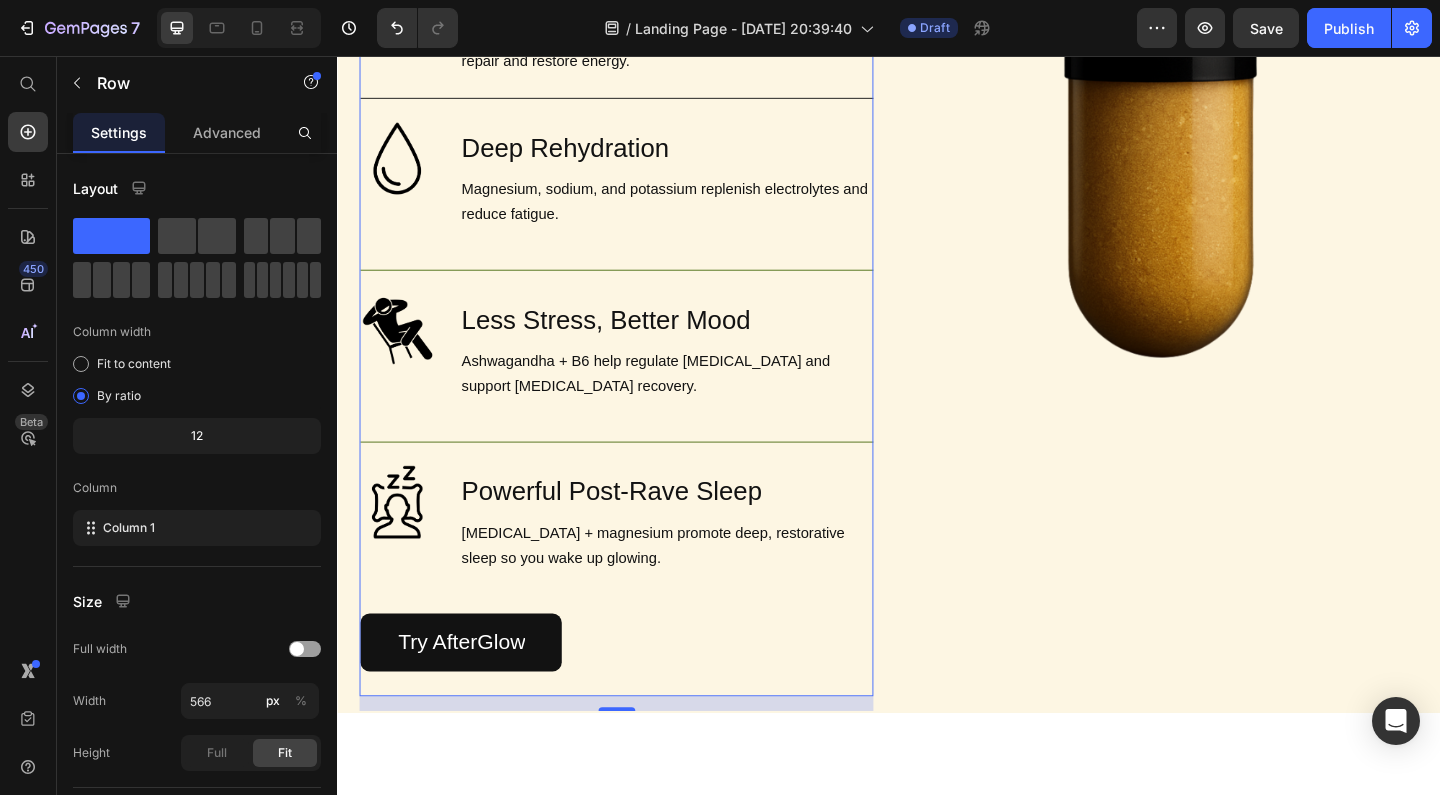click on "Image Brain Protection Heading NAC, ALA, and Curcumin help shield your brain from neurotoxicity after rolling. Text Block Row Image Smooth, Focused Energy Heading Caffeine + L-Theanine give you clean, stable energy with zero jitters or crash. Text Block Row Image Faster Recovery Heading CoQ10, B-vitamins, and Rhodiola speed up cellular repair and restore energy. Text Block Row Image Deep Rehydration Heading Magnesium, sodium, and potassium replenish electrolytes and reduce fatigue. Text Block Row Image Less Stress, Better Mood Heading Ashwagandha + B6 help regulate cortisol and support serotonin recovery. Text Block Row Image Powerful Post-Rave Sleep Heading Melatonin + magnesium promote deep, restorative sleep so you wake up glowing. Text Block Row Try AfterGlow Button" at bounding box center (641, 191) 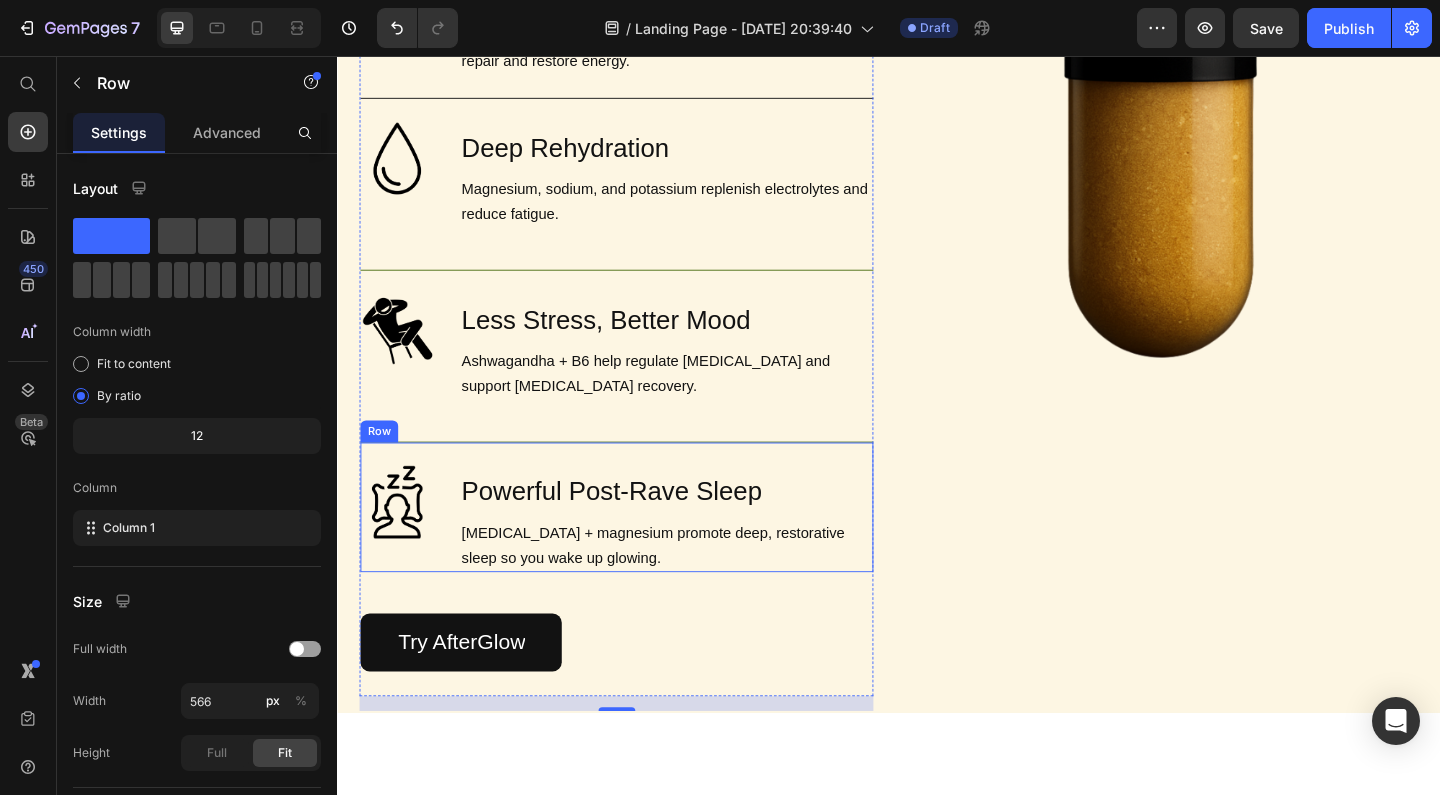 click on "Image Powerful Post-Rave Sleep Heading Melatonin + magnesium promote deep, restorative sleep so you wake up glowing. Text Block Row" at bounding box center [641, 546] 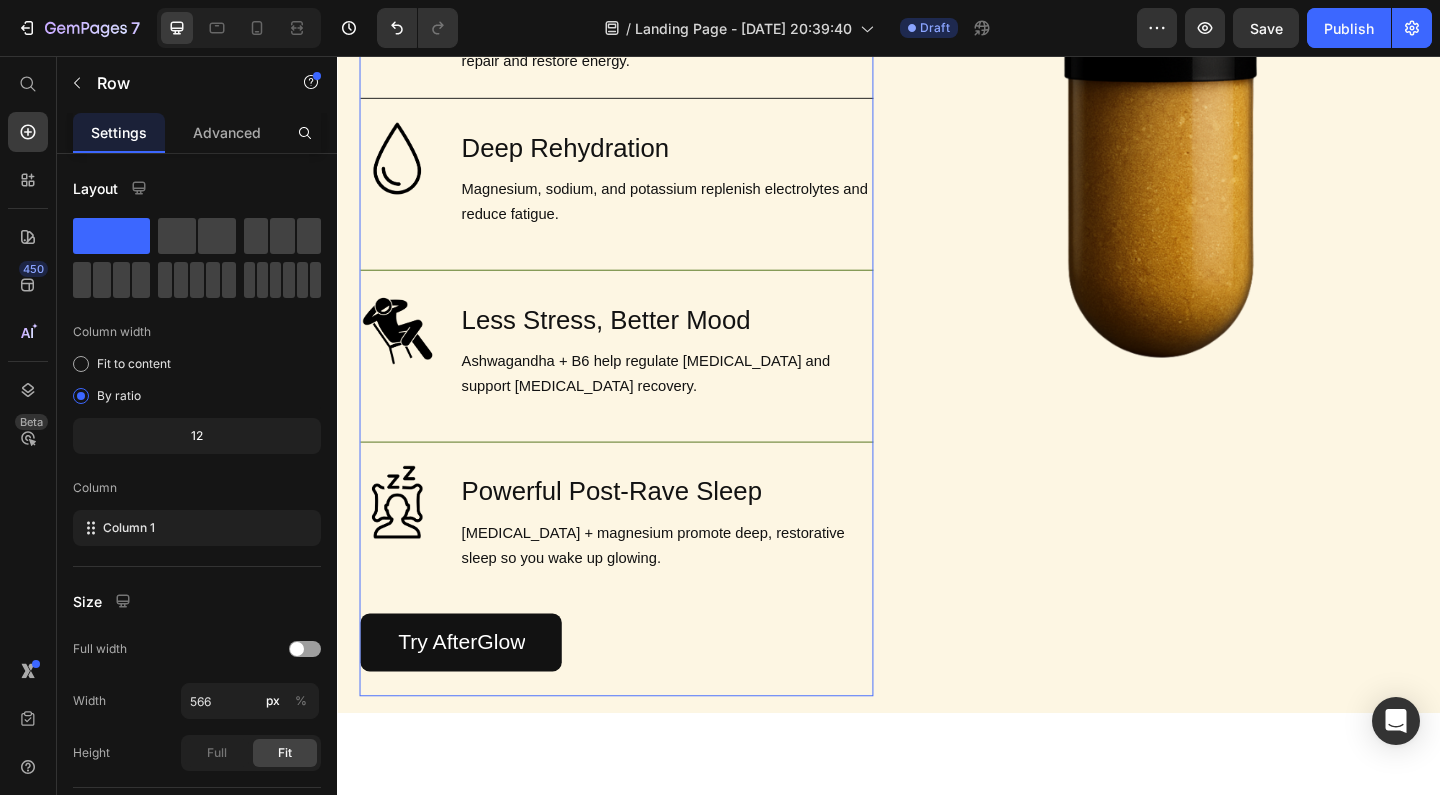 click on "Image Brain Protection Heading NAC, ALA, and Curcumin help shield your brain from neurotoxicity after rolling. Text Block Row Image Smooth, Focused Energy Heading Caffeine + L-Theanine give you clean, stable energy with zero jitters or crash. Text Block Row Image Faster Recovery Heading CoQ10, B-vitamins, and Rhodiola speed up cellular repair and restore energy. Text Block Row Image Deep Rehydration Heading Magnesium, sodium, and potassium replenish electrolytes and reduce fatigue. Text Block Row Image Less Stress, Better Mood Heading Ashwagandha + B6 help regulate cortisol and support serotonin recovery. Text Block Row Image Powerful Post-Rave Sleep Heading Melatonin + magnesium promote deep, restorative sleep so you wake up glowing. Text Block Row   45 Try AfterGlow Button" at bounding box center (641, 191) 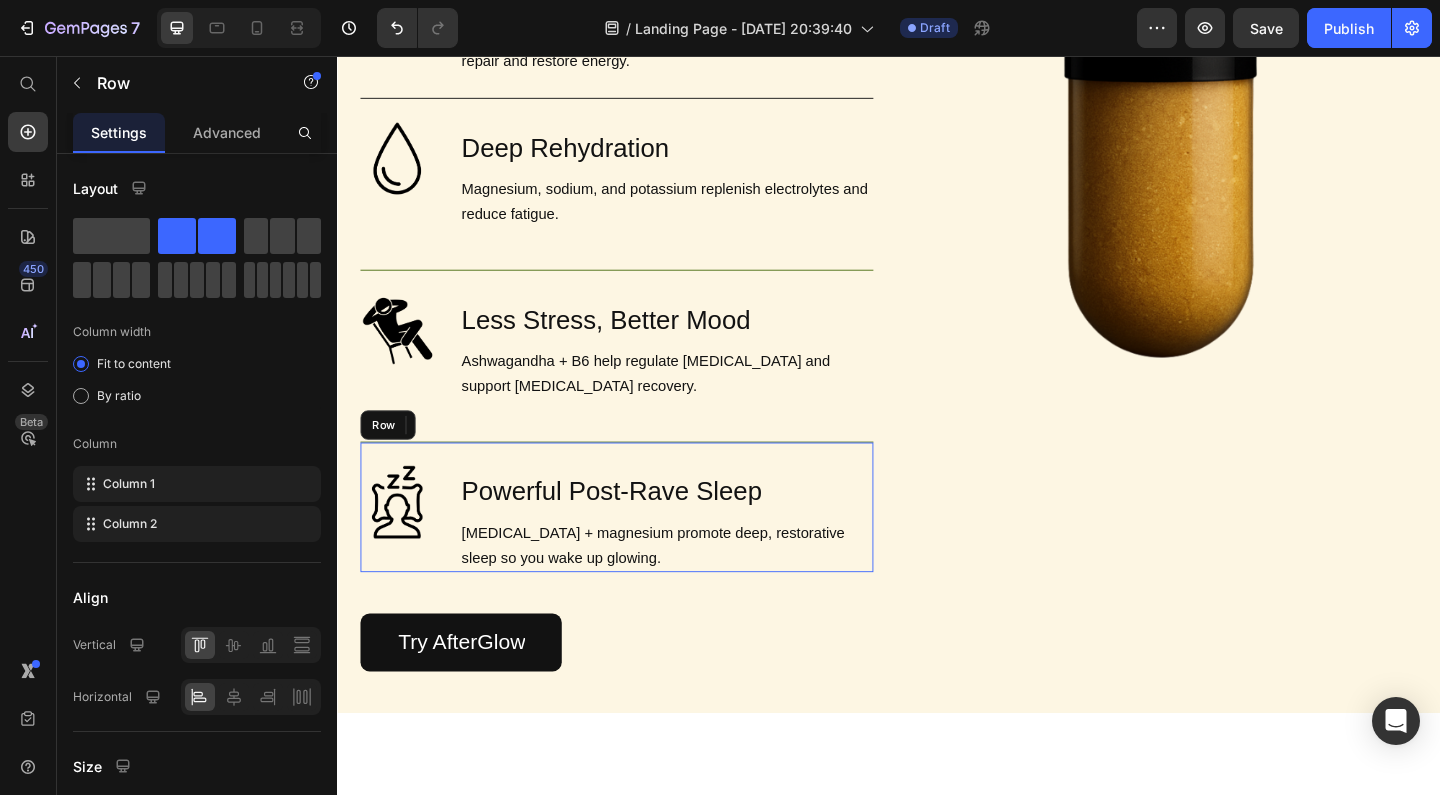 click on "Image Powerful Post-Rave Sleep Heading Melatonin + magnesium promote deep, restorative sleep so you wake up glowing. Text Block Row" at bounding box center [641, 546] 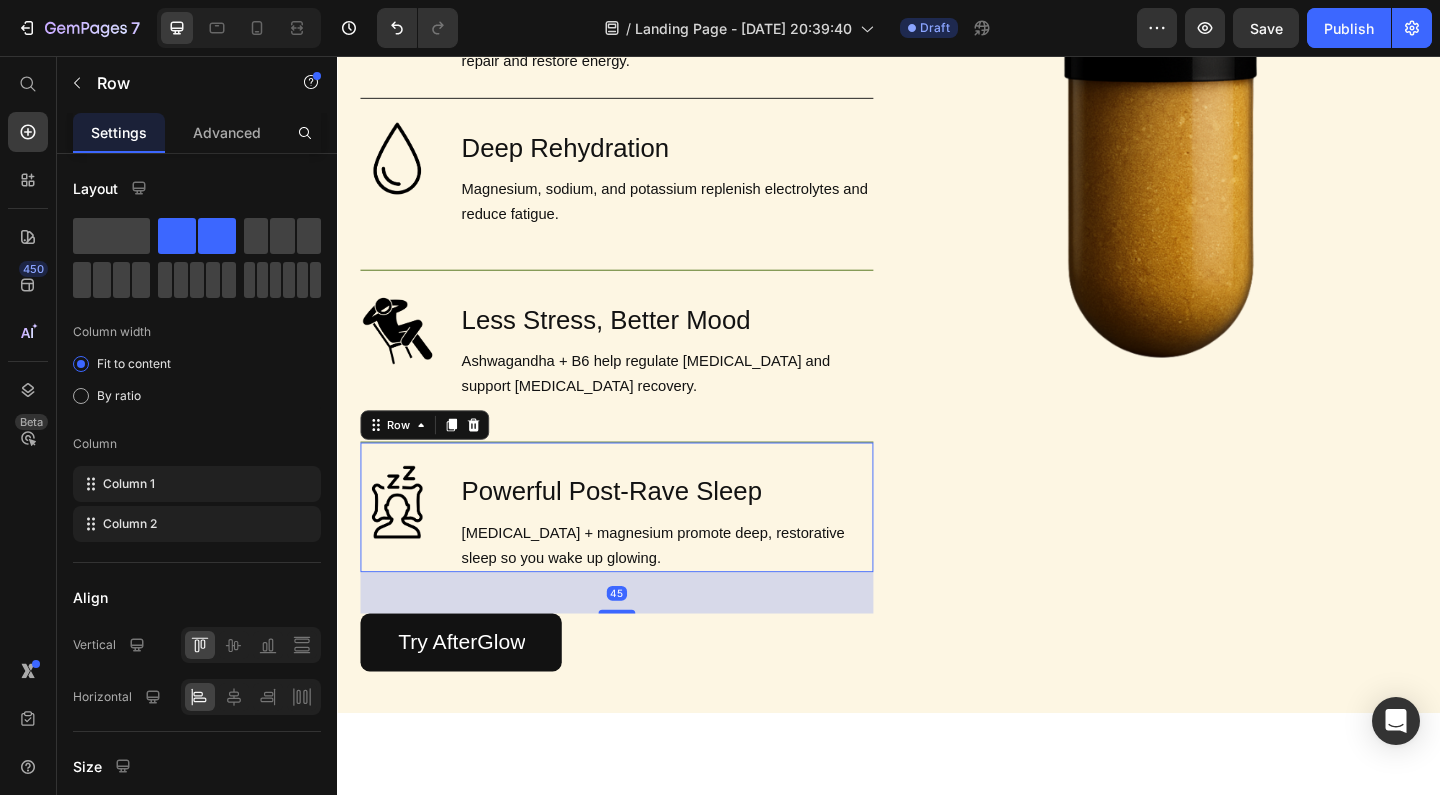 click on "Image Powerful Post-Rave Sleep Heading Melatonin + magnesium promote deep, restorative sleep so you wake up glowing. Text Block Row   45" at bounding box center (641, 546) 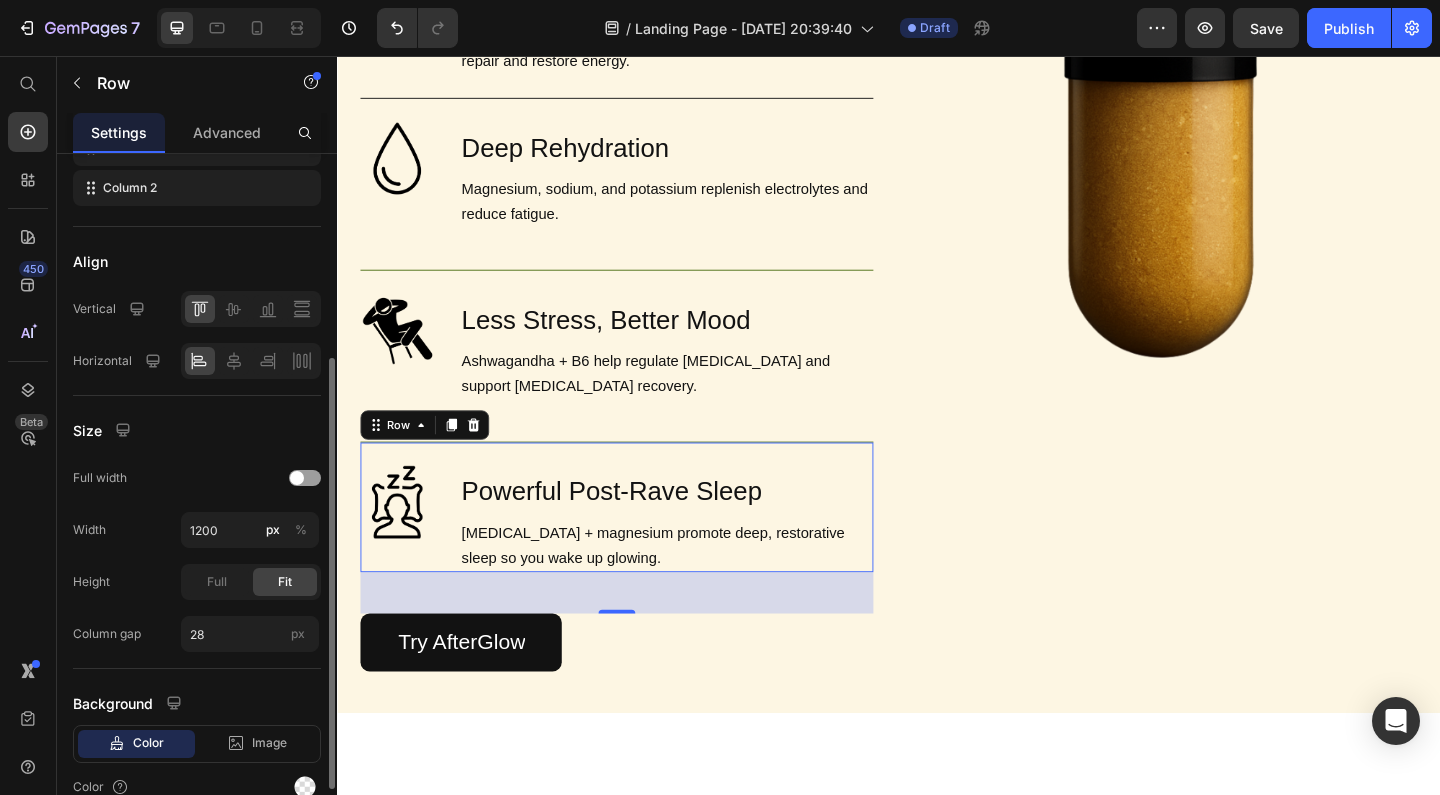 scroll, scrollTop: 431, scrollLeft: 0, axis: vertical 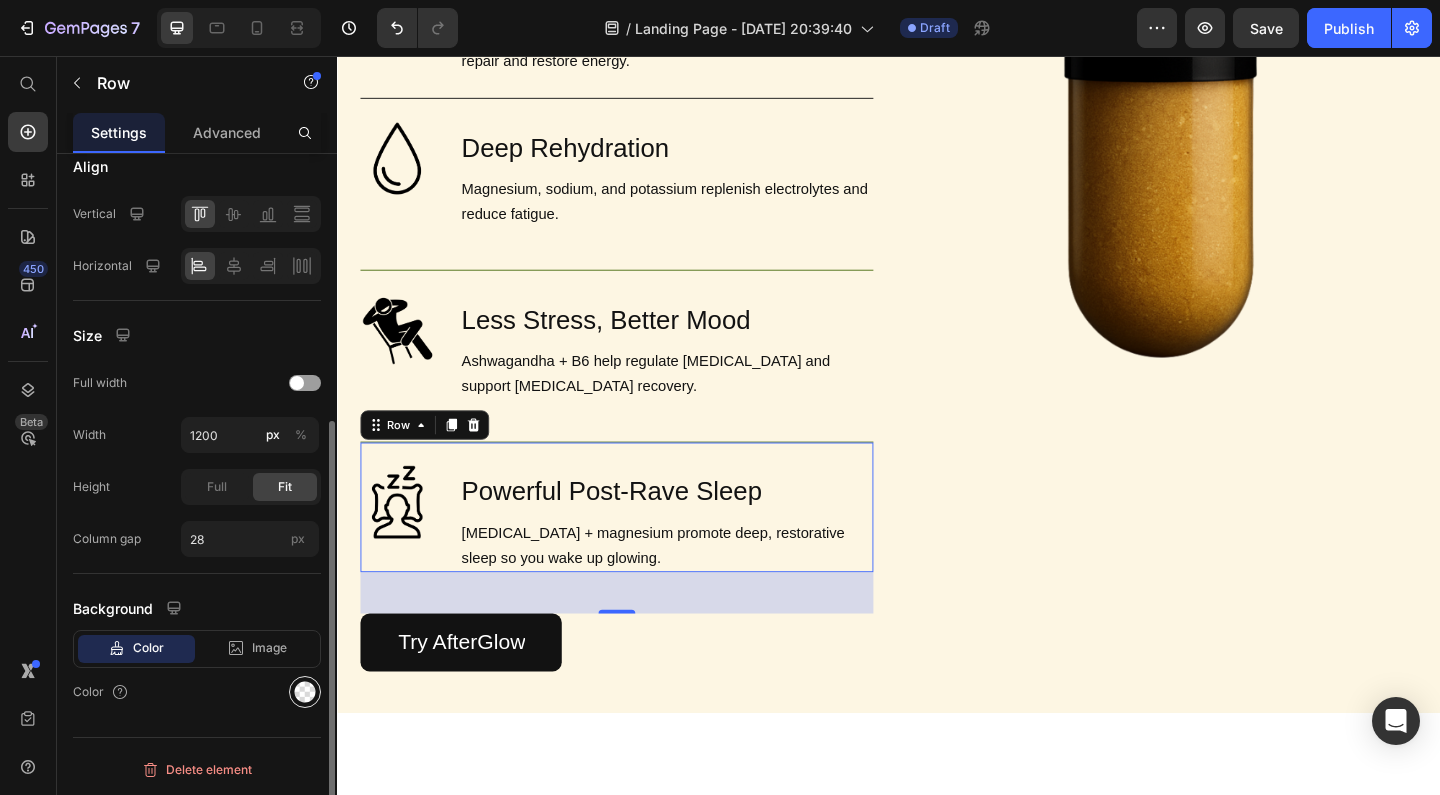 click at bounding box center [305, 692] 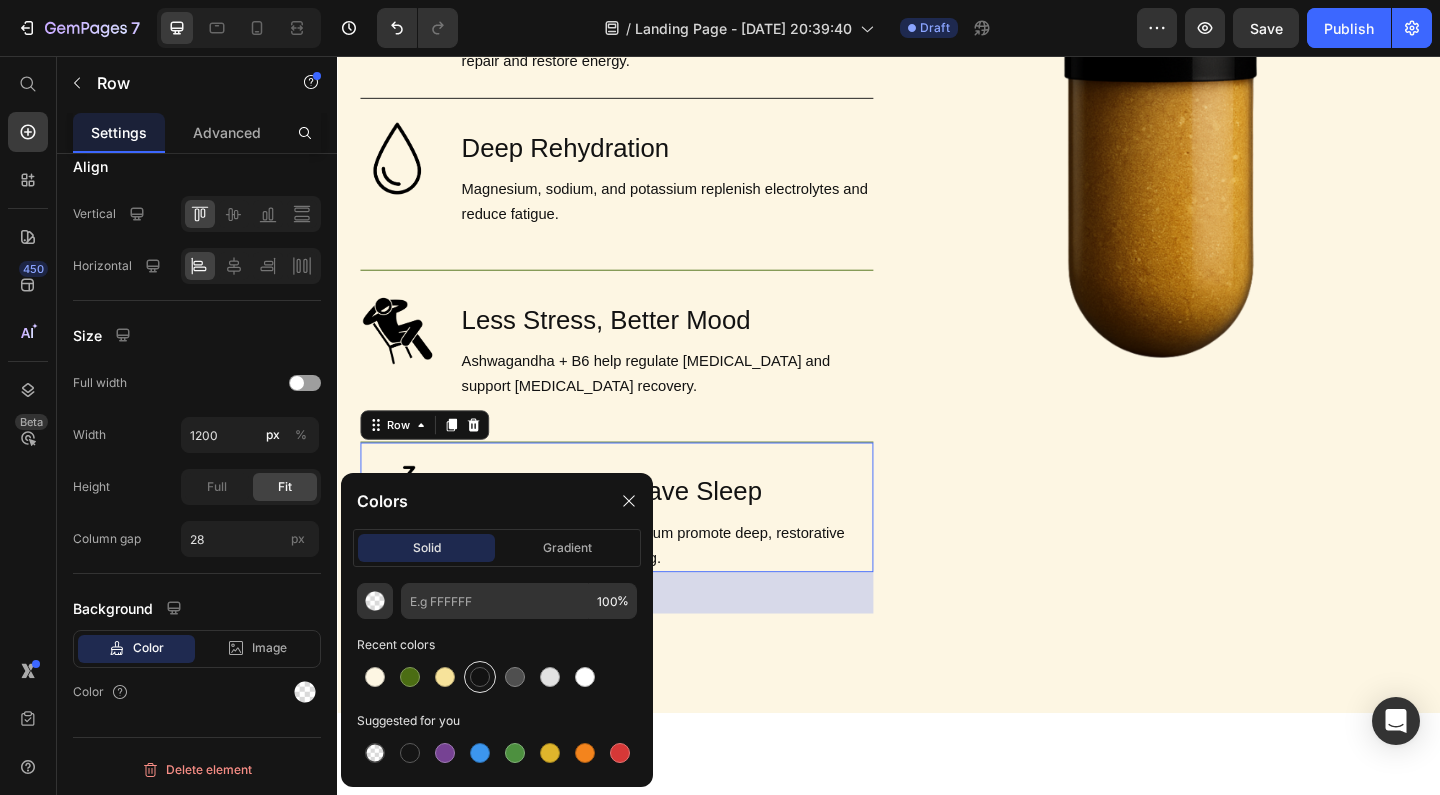 click at bounding box center (480, 677) 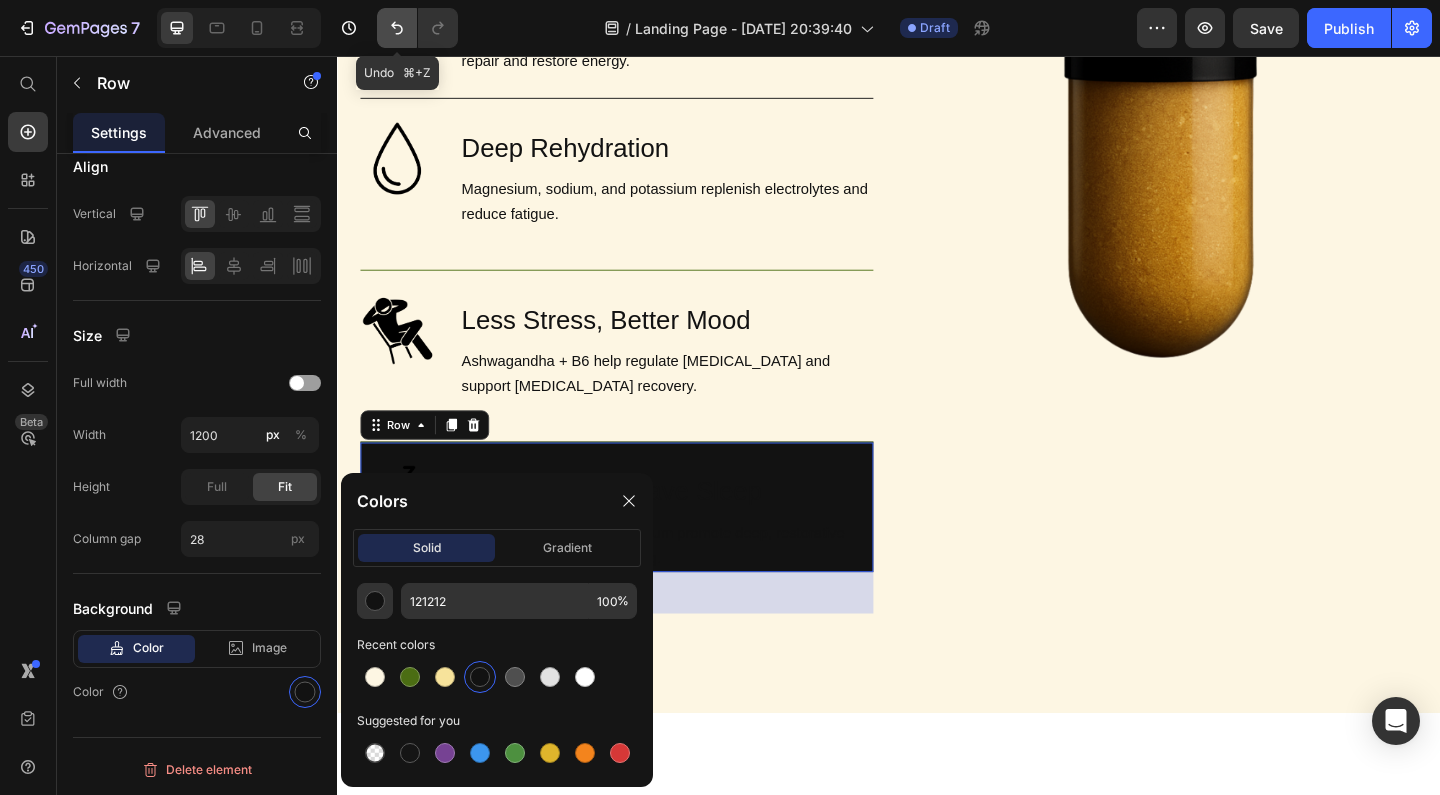 click 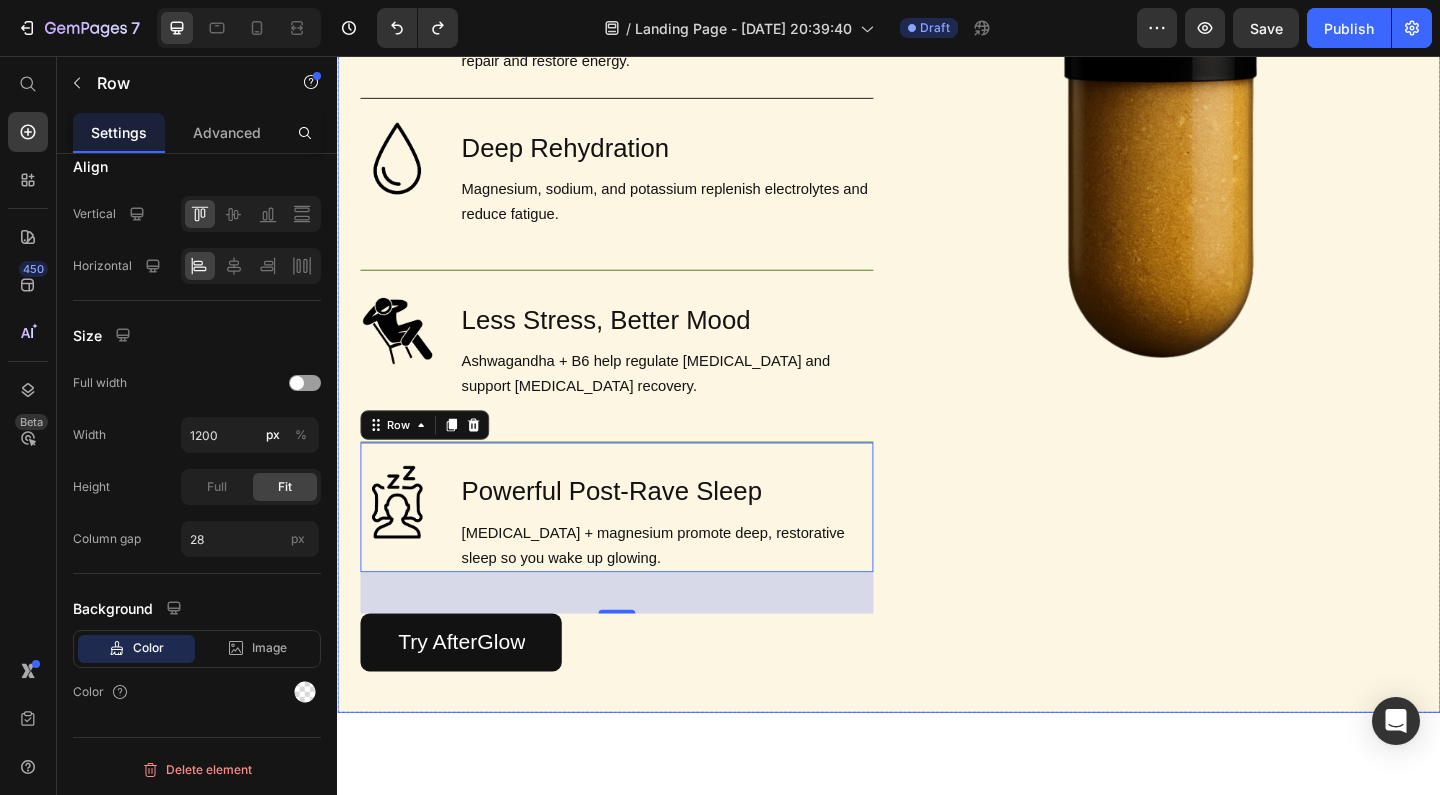 click on "Image Brain Protection Heading NAC, ALA, and Curcumin help shield your brain from neurotoxicity after rolling. Text Block Row Image Smooth, Focused Energy Heading Caffeine + L-Theanine give you clean, stable energy with zero jitters or crash. Text Block Row Image Faster Recovery Heading CoQ10, B-vitamins, and Rhodiola speed up cellular repair and restore energy. Text Block Row Image Deep Rehydration Heading Magnesium, sodium, and potassium replenish electrolytes and reduce fatigue. Text Block Row Image Less Stress, Better Mood Heading Ashwagandha + B6 help regulate cortisol and support serotonin recovery. Text Block Row Image Powerful Post-Rave Sleep Heading Melatonin + magnesium promote deep, restorative sleep so you wake up glowing. Text Block Row   45 Try AfterGlow Button Row Image" at bounding box center [937, 200] 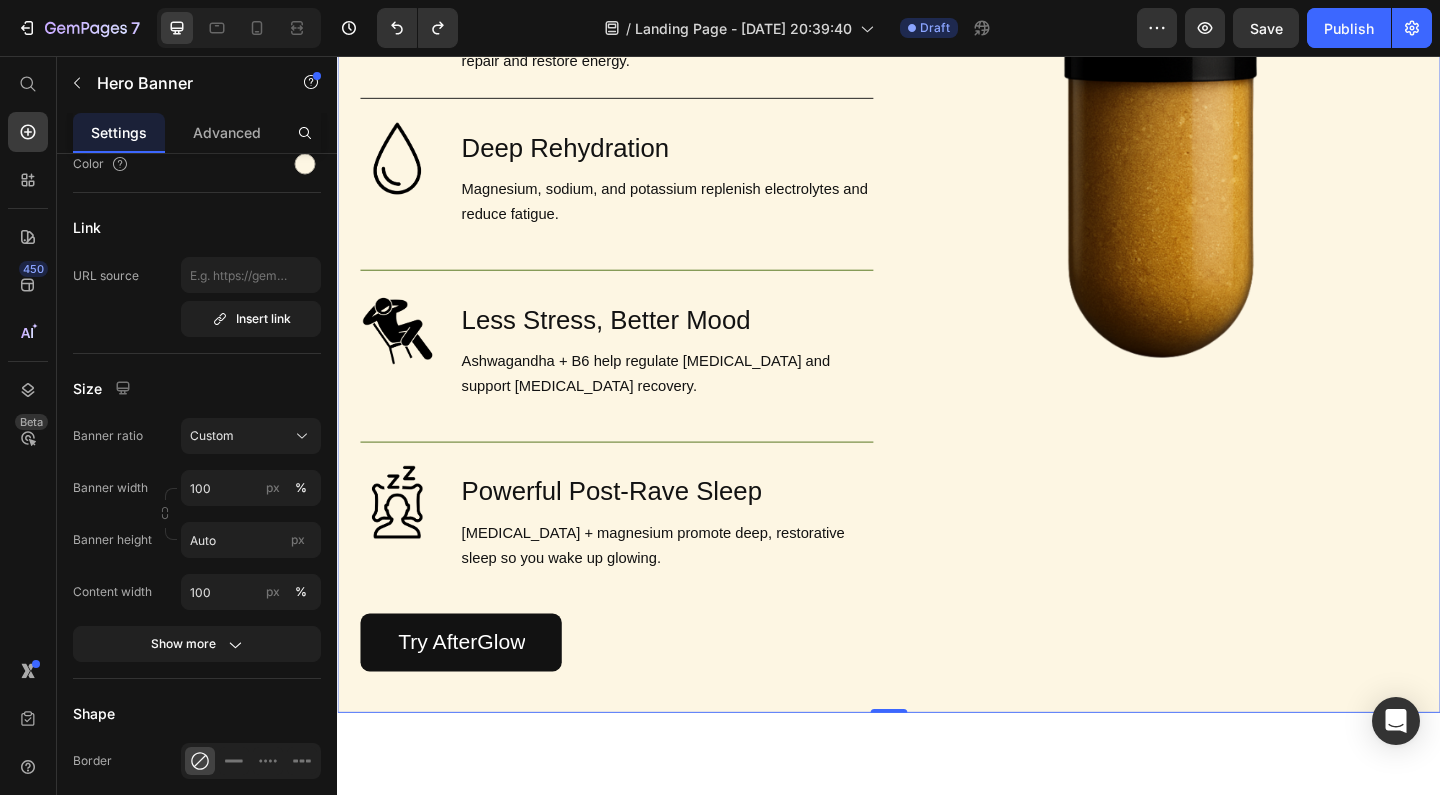 scroll, scrollTop: 0, scrollLeft: 0, axis: both 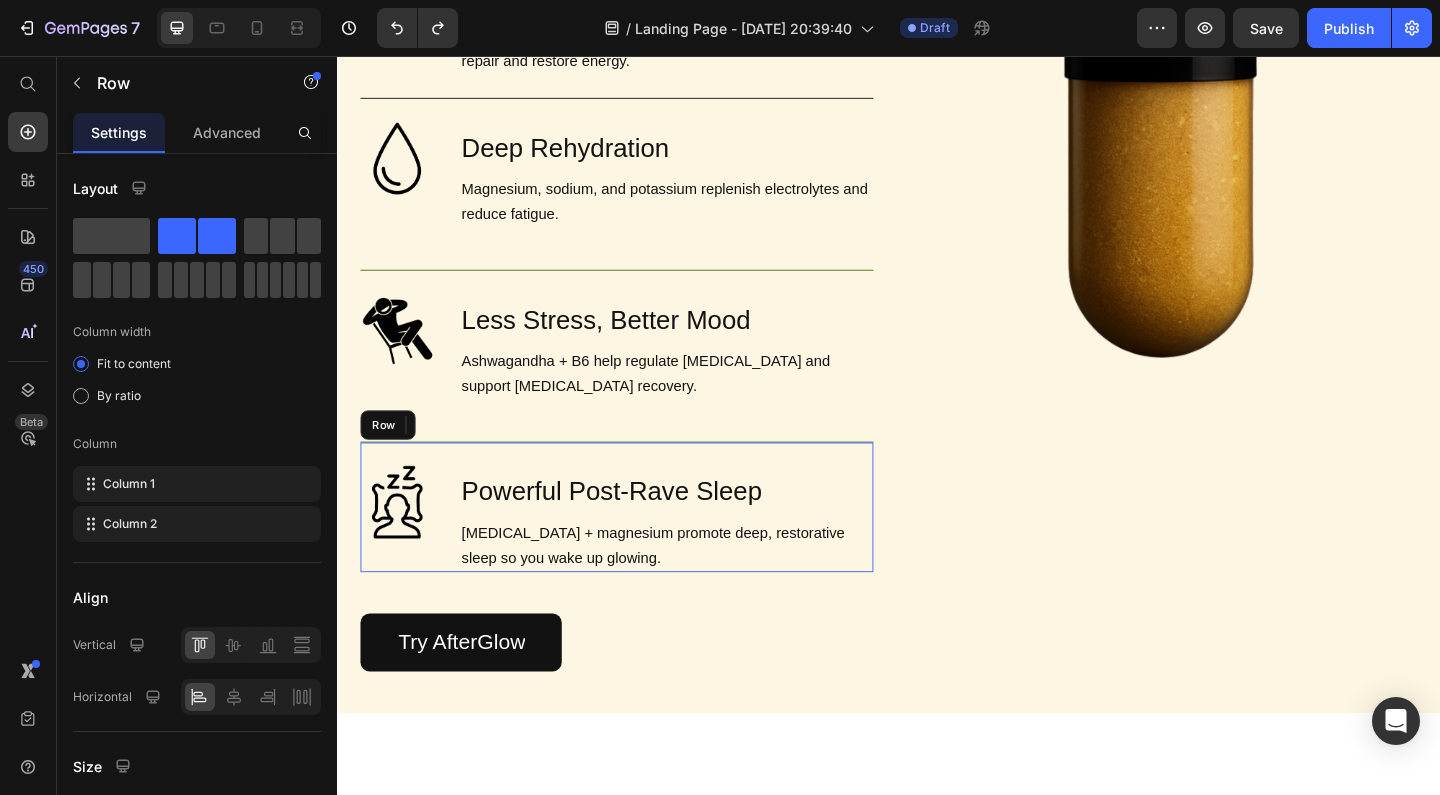 click on "Image Powerful Post-Rave Sleep Heading Melatonin + magnesium promote deep, restorative sleep so you wake up glowing. Text Block Row" at bounding box center (641, 546) 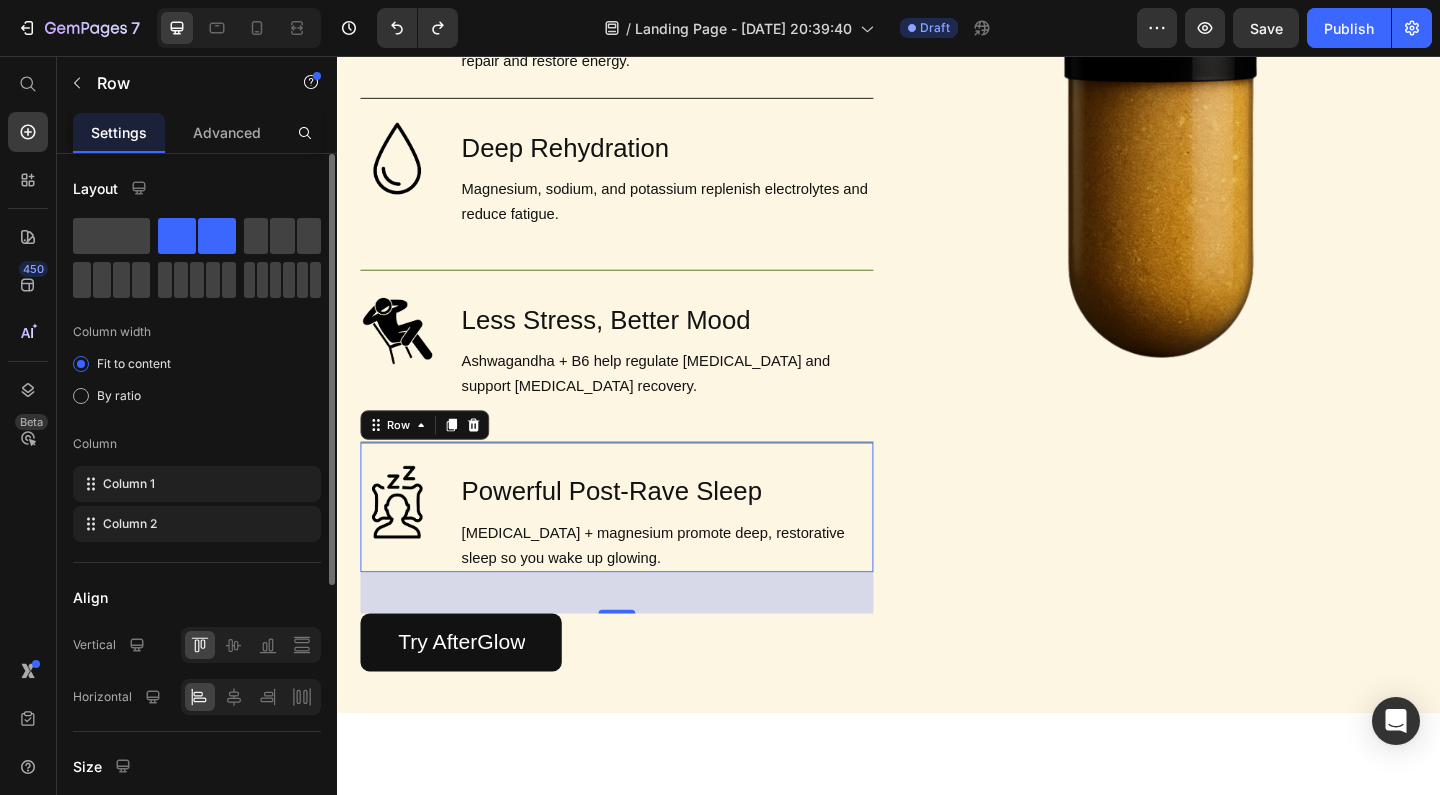 scroll, scrollTop: 0, scrollLeft: 0, axis: both 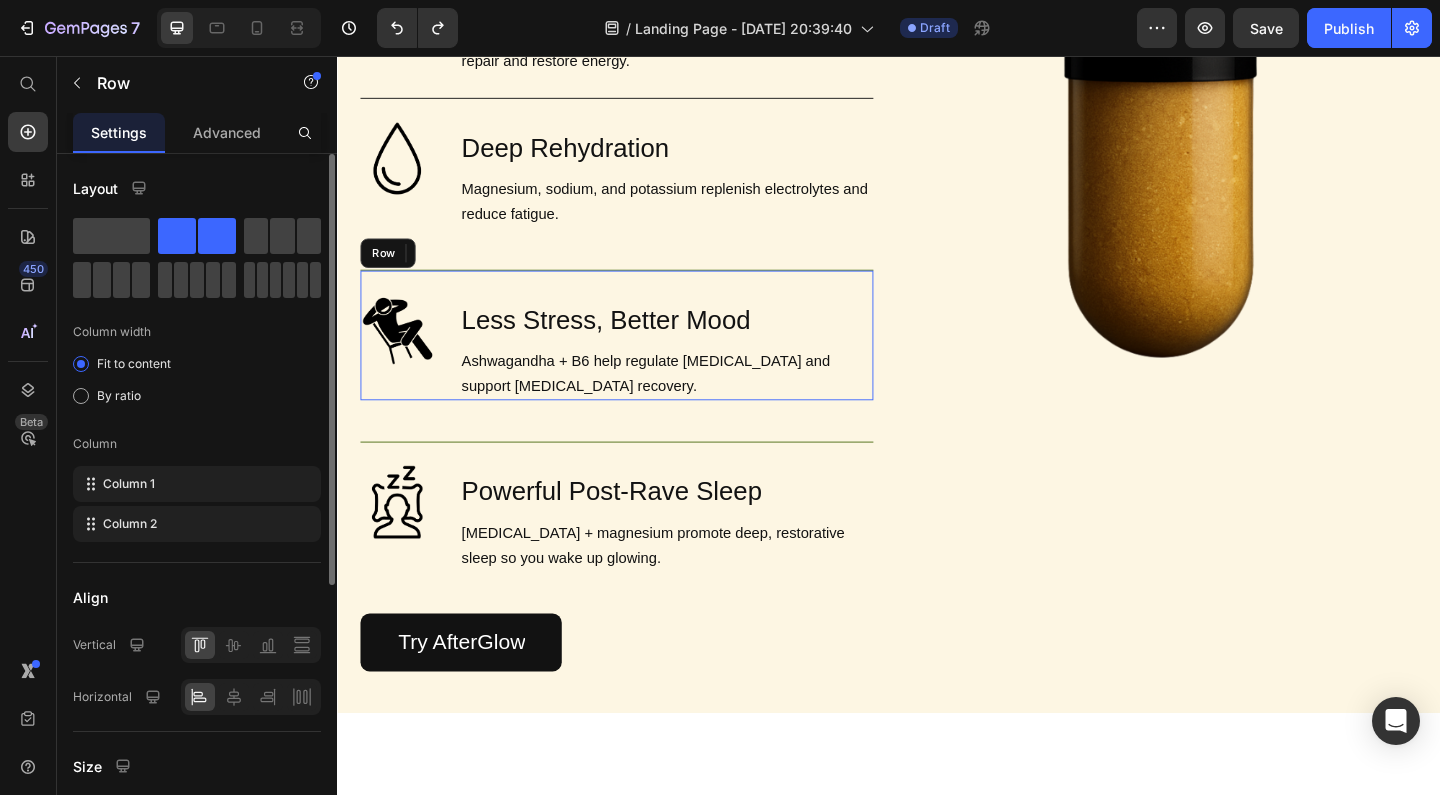 click on "Image Less Stress, Better Mood Heading Ashwagandha + B6 help regulate cortisol and support serotonin recovery. Text Block Row" at bounding box center (641, 359) 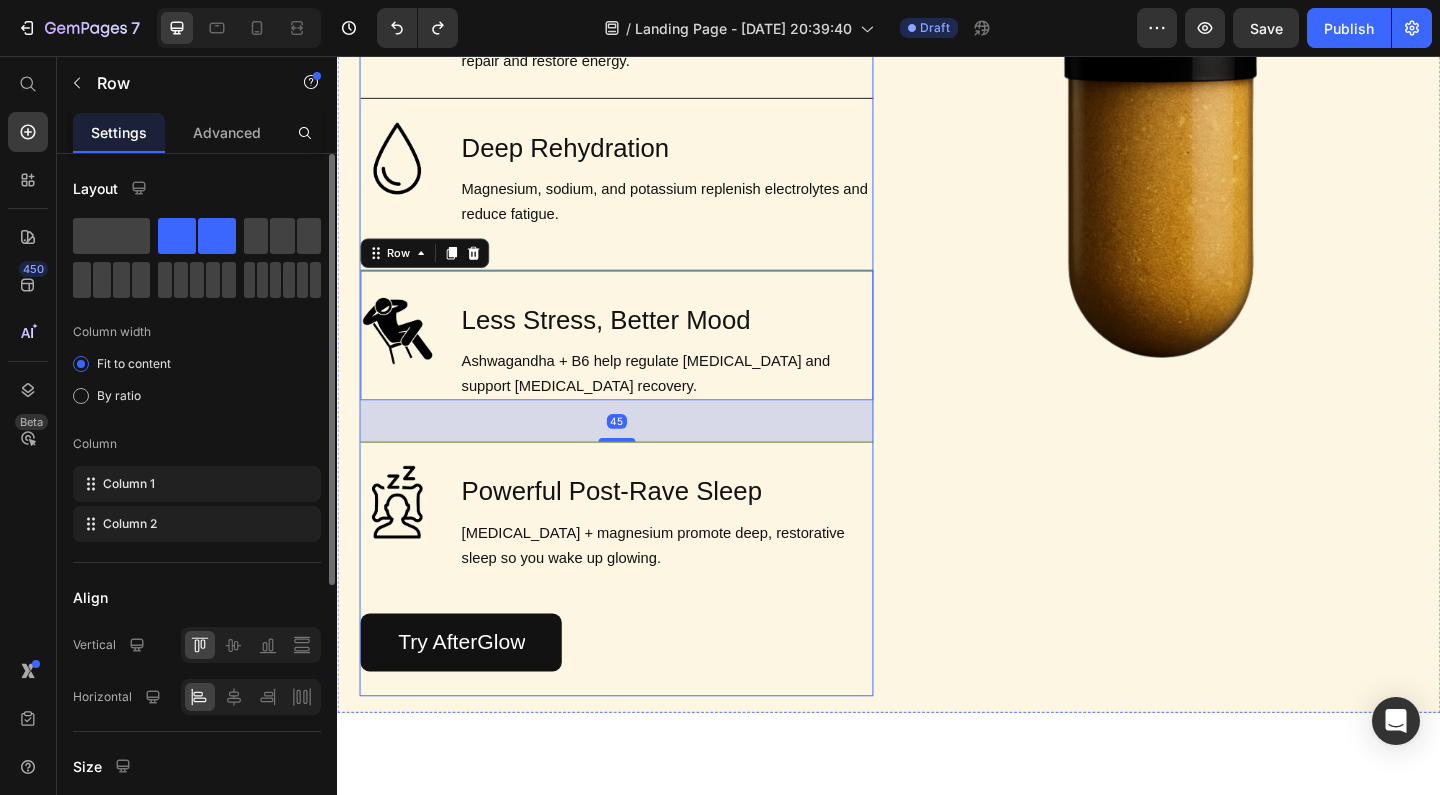 click on "Image Brain Protection Heading NAC, ALA, and Curcumin help shield your brain from neurotoxicity after rolling. Text Block Row Image Smooth, Focused Energy Heading Caffeine + L-Theanine give you clean, stable energy with zero jitters or crash. Text Block Row Image Faster Recovery Heading CoQ10, B-vitamins, and Rhodiola speed up cellular repair and restore energy. Text Block Row Image Deep Rehydration Heading Magnesium, sodium, and potassium replenish electrolytes and reduce fatigue. Text Block Row Image Less Stress, Better Mood Heading Ashwagandha + B6 help regulate cortisol and support serotonin recovery. Text Block Row   45 Image Powerful Post-Rave Sleep Heading Melatonin + magnesium promote deep, restorative sleep so you wake up glowing. Text Block Row Try AfterGlow Button" at bounding box center (641, 191) 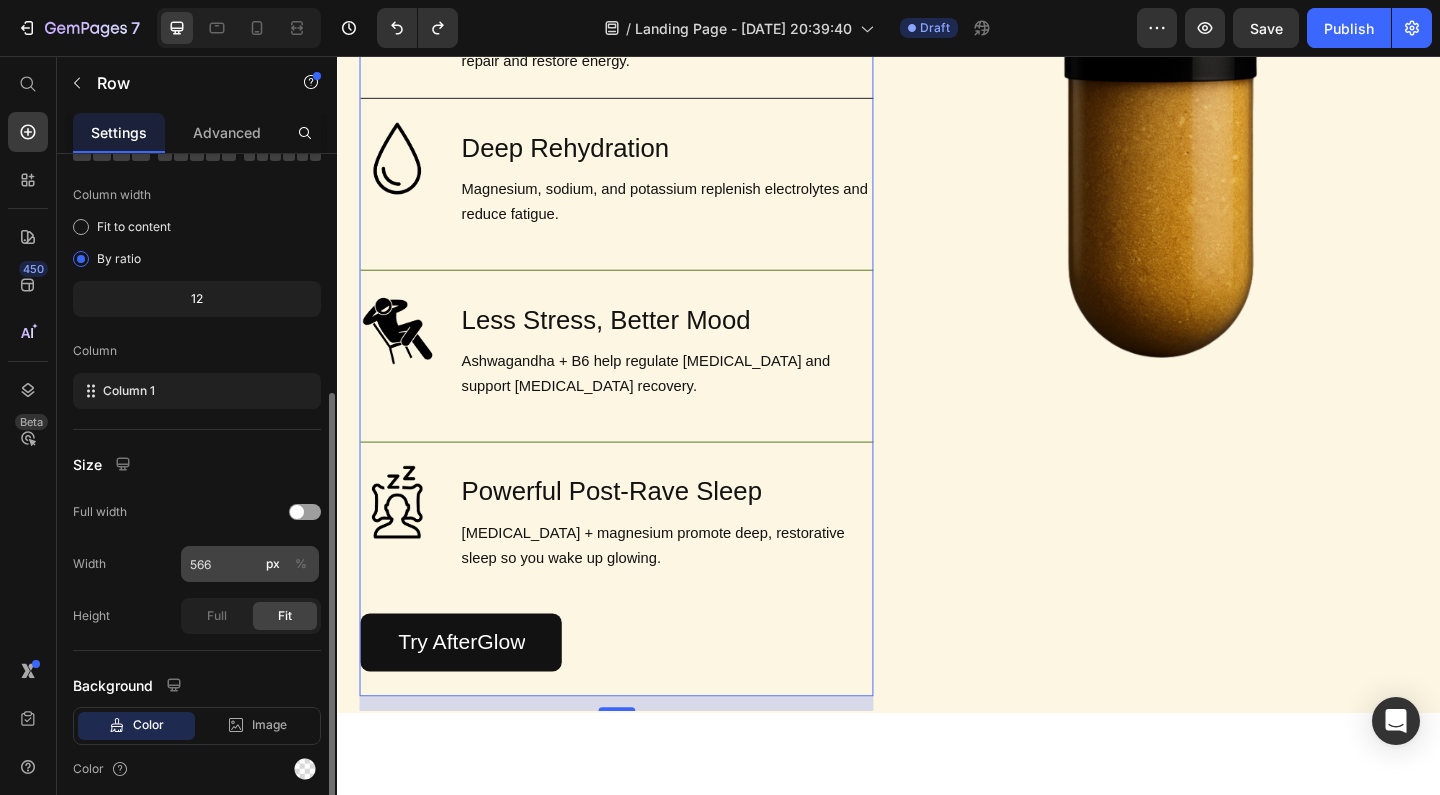 scroll, scrollTop: 0, scrollLeft: 0, axis: both 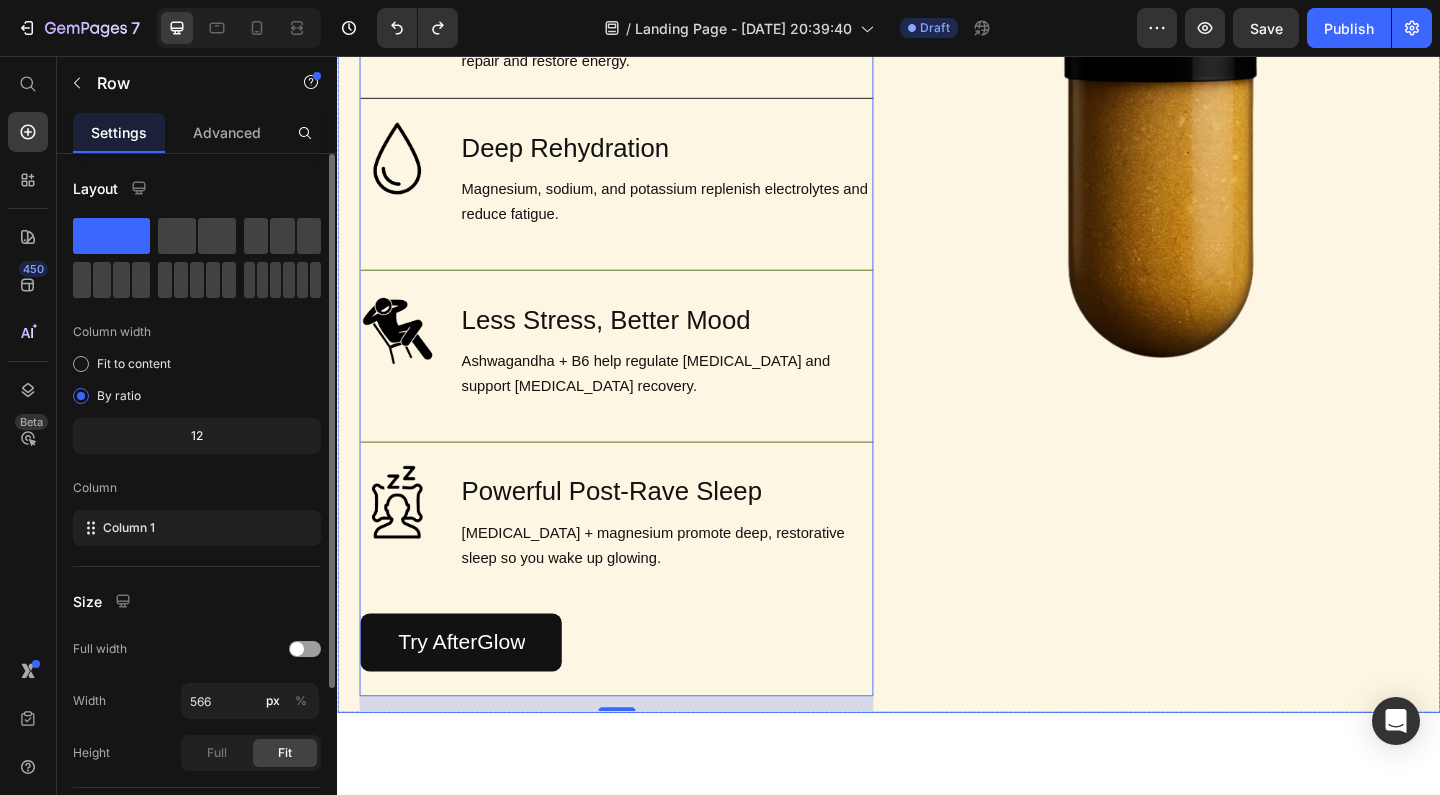 click on "Image" at bounding box center (1232, 199) 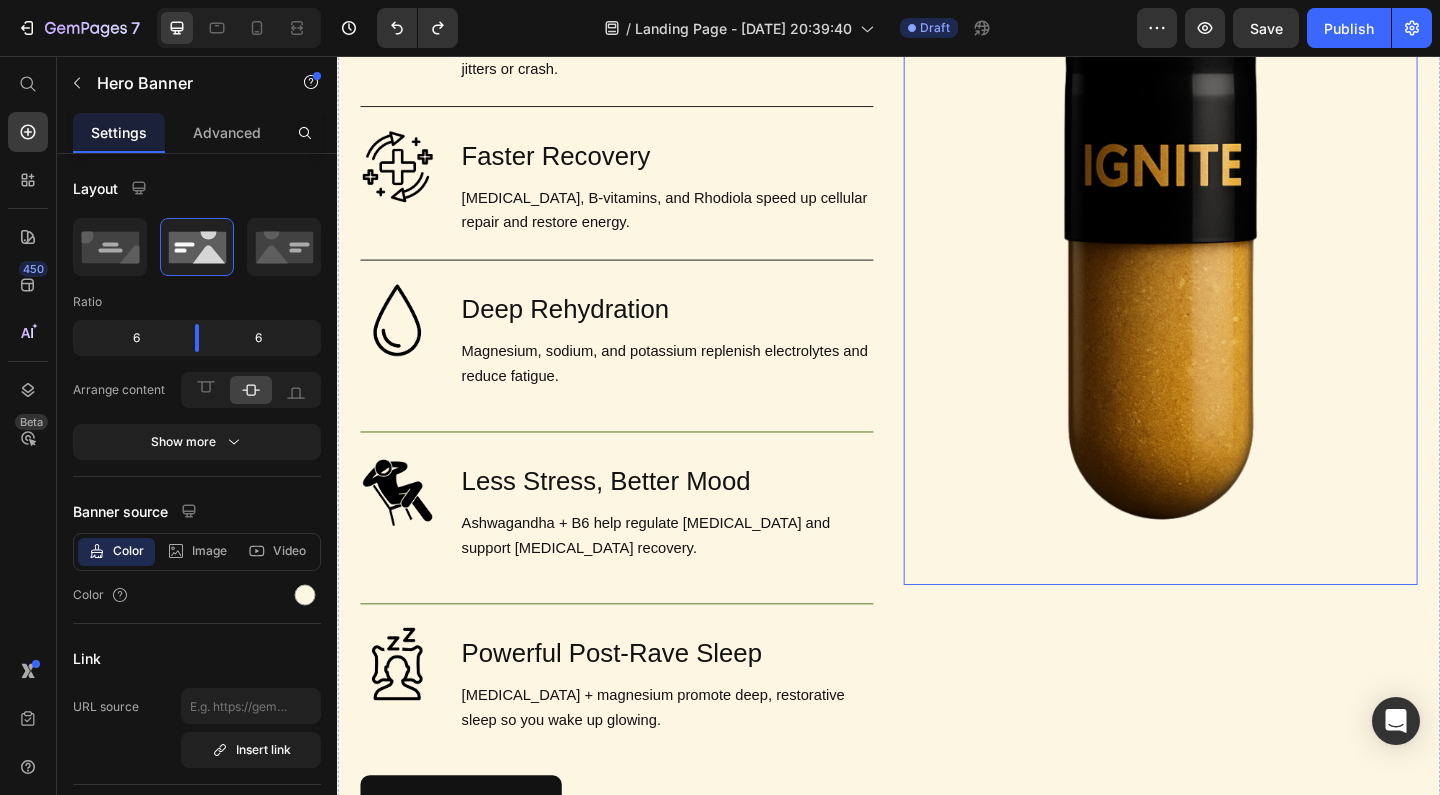 scroll, scrollTop: 1740, scrollLeft: 0, axis: vertical 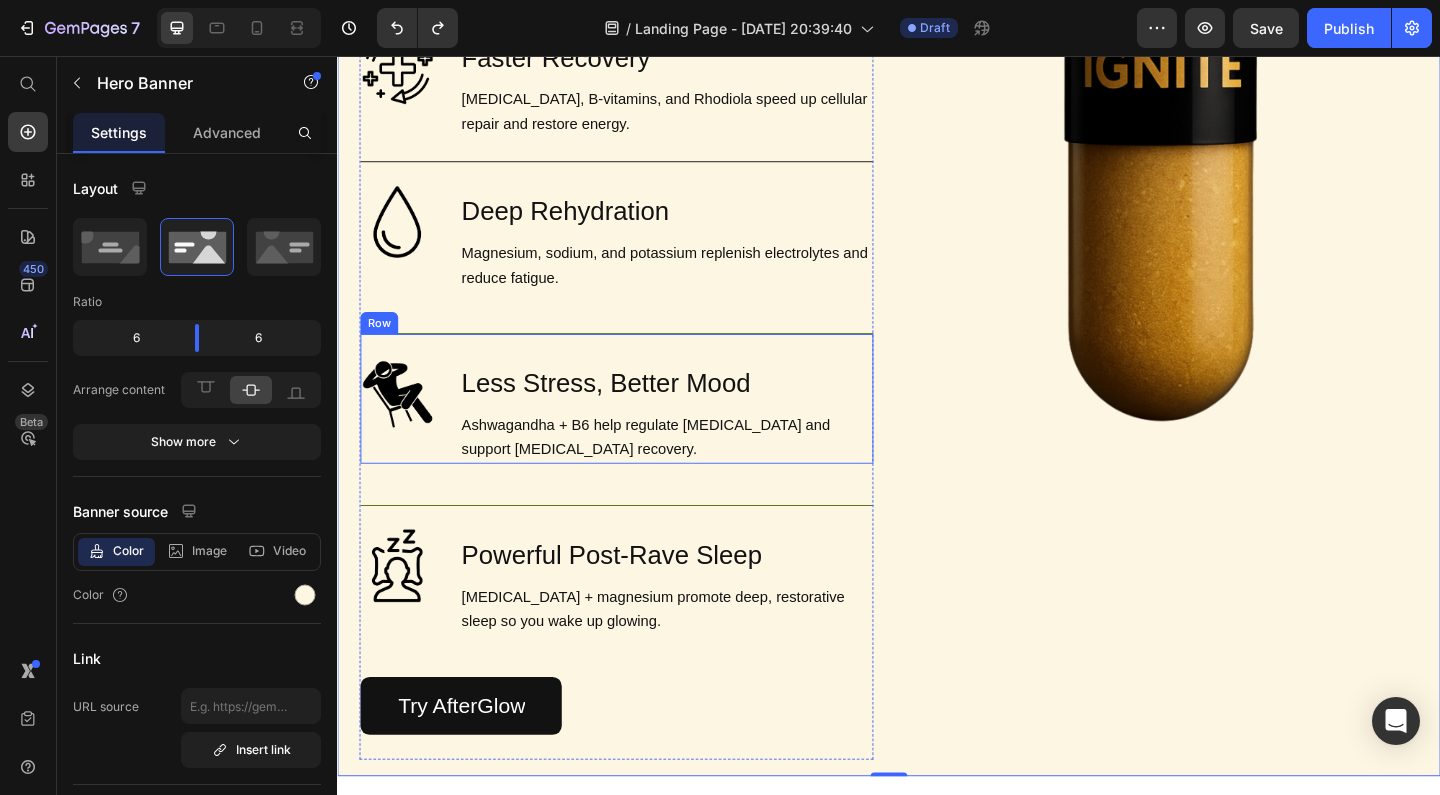 click on "Image Less Stress, Better Mood Heading Ashwagandha + B6 help regulate cortisol and support serotonin recovery. Text Block Row" at bounding box center (641, 428) 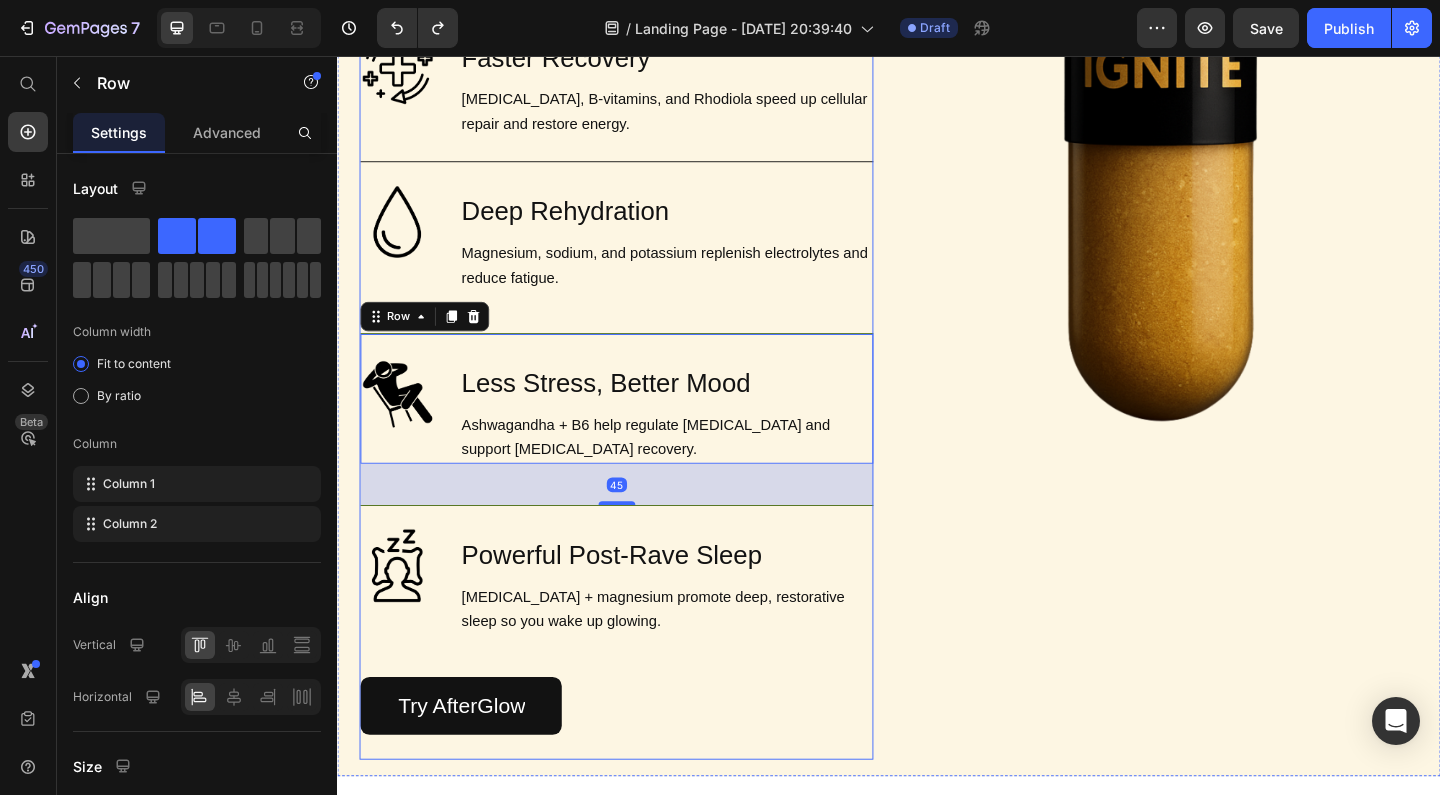 click on "Image Brain Protection Heading NAC, ALA, and Curcumin help shield your brain from neurotoxicity after rolling. Text Block Row Image Smooth, Focused Energy Heading Caffeine + L-Theanine give you clean, stable energy with zero jitters or crash. Text Block Row Image Faster Recovery Heading CoQ10, B-vitamins, and Rhodiola speed up cellular repair and restore energy. Text Block Row Image Deep Rehydration Heading Magnesium, sodium, and potassium replenish electrolytes and reduce fatigue. Text Block Row Image Less Stress, Better Mood Heading Ashwagandha + B6 help regulate cortisol and support serotonin recovery. Text Block Row   45 Image Powerful Post-Rave Sleep Heading Melatonin + magnesium promote deep, restorative sleep so you wake up glowing. Text Block Row Try AfterGlow Button" at bounding box center [641, 260] 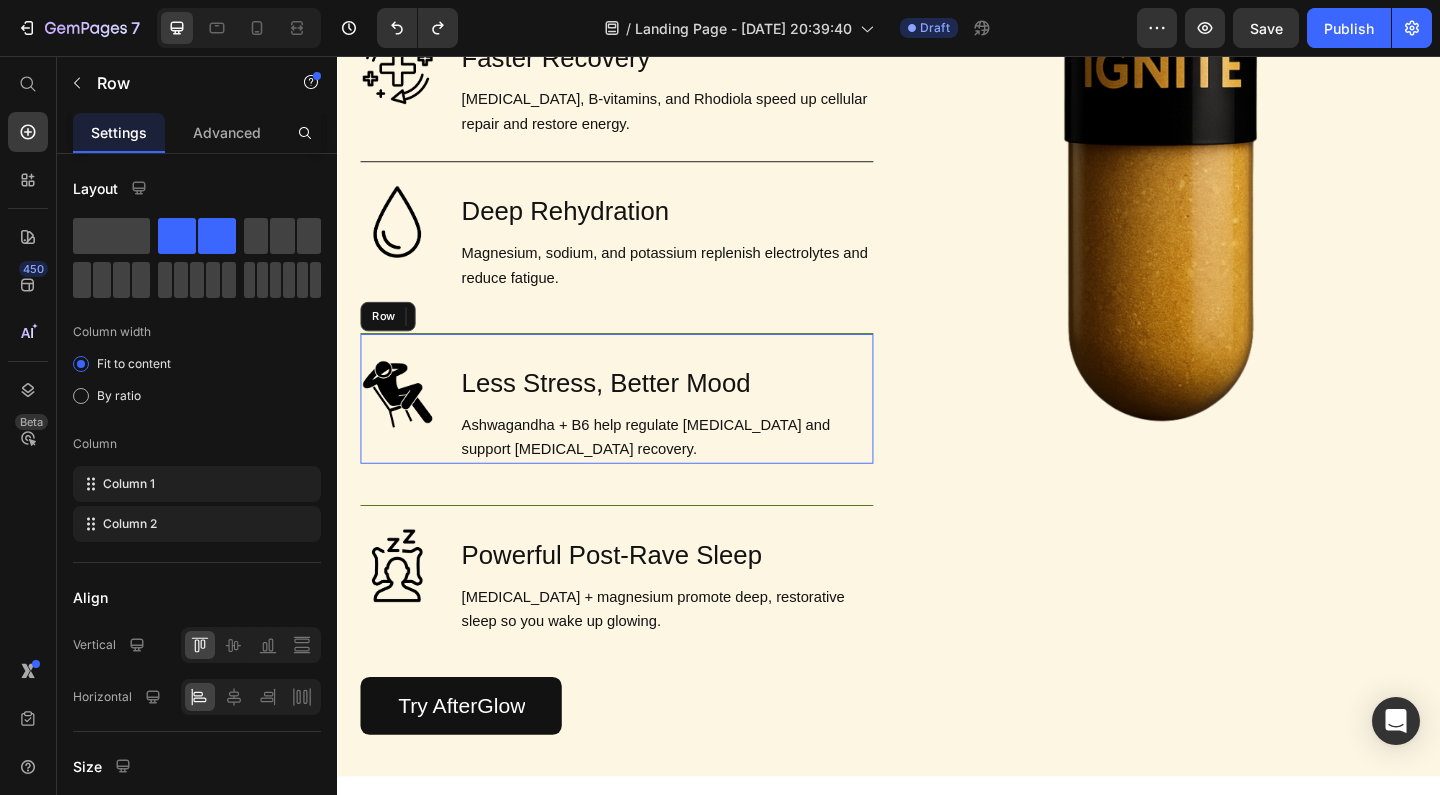 click on "Image Less Stress, Better Mood Heading Ashwagandha + B6 help regulate cortisol and support serotonin recovery. Text Block Row" at bounding box center [641, 428] 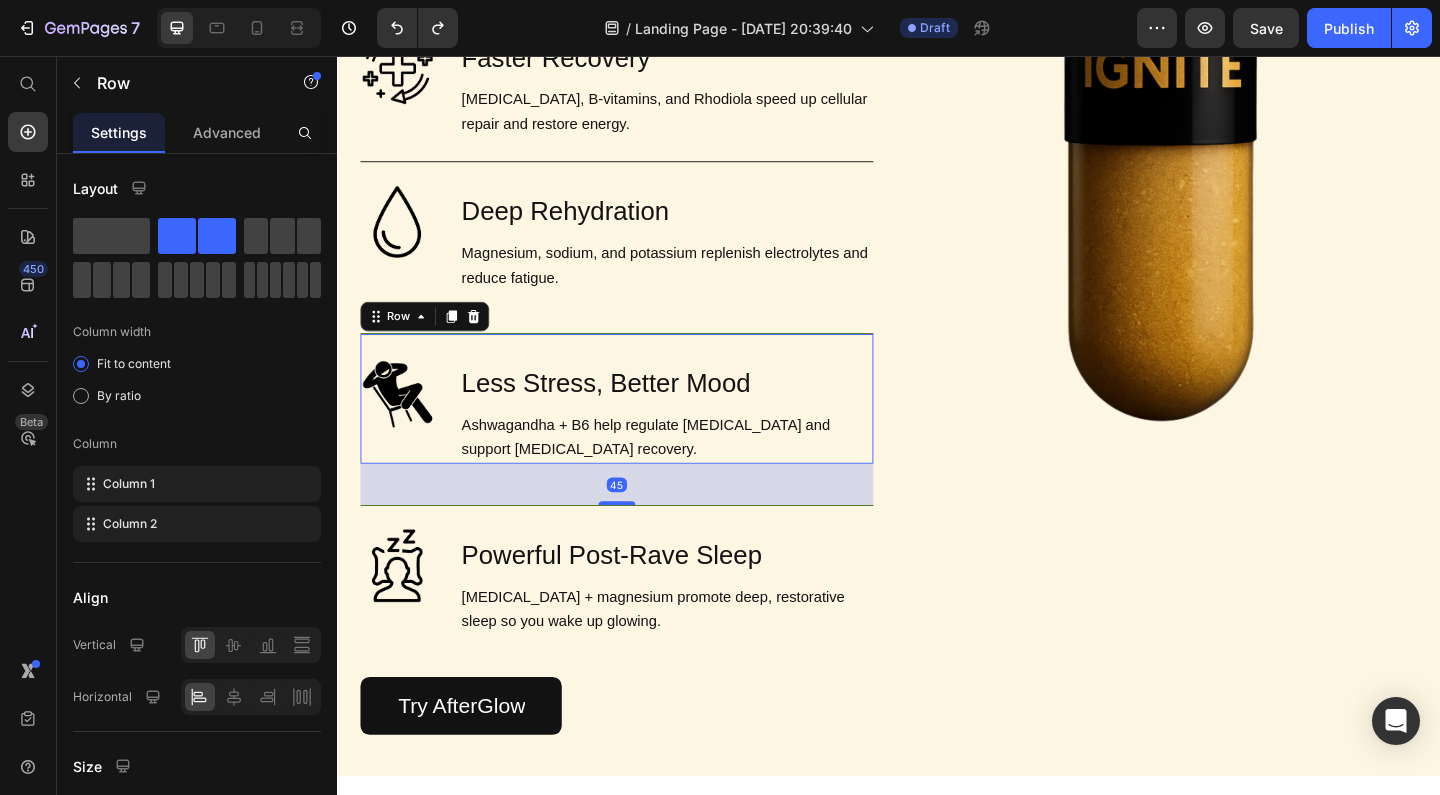 click on "Image Less Stress, Better Mood Heading Ashwagandha + B6 help regulate cortisol and support serotonin recovery. Text Block Row   45" at bounding box center [641, 428] 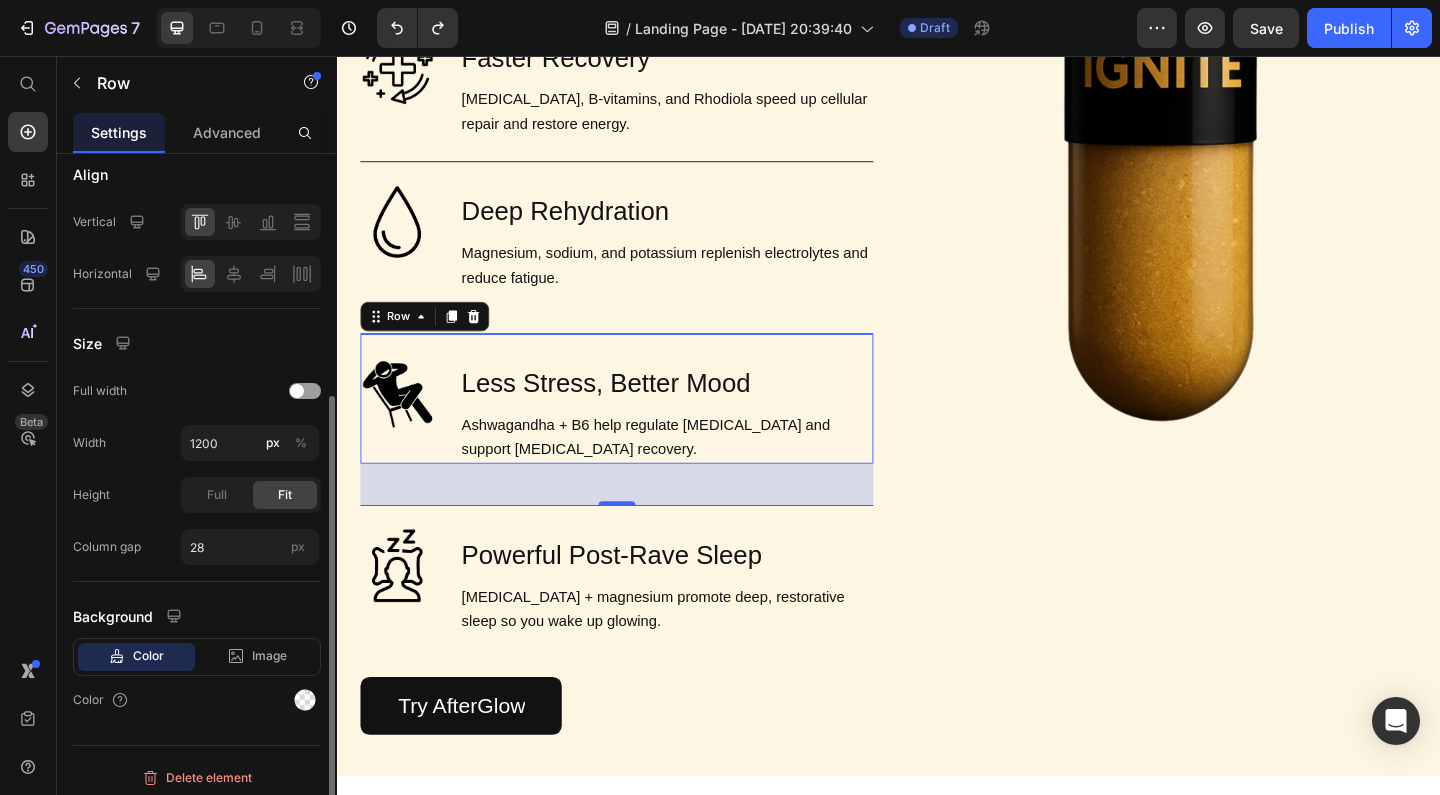 scroll, scrollTop: 431, scrollLeft: 0, axis: vertical 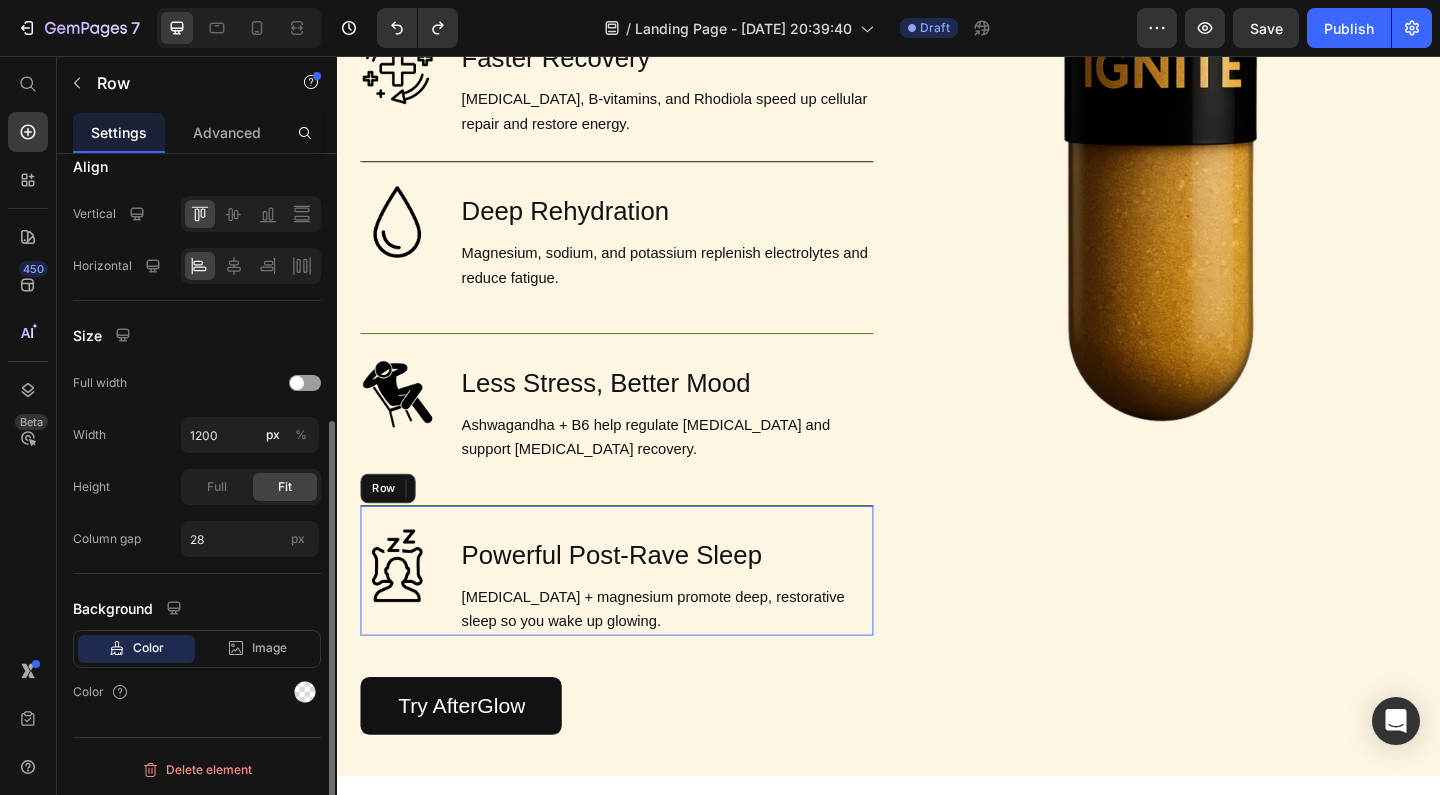 click on "Image Powerful Post-Rave Sleep Heading Melatonin + magnesium promote deep, restorative sleep so you wake up glowing. Text Block Row" at bounding box center [641, 615] 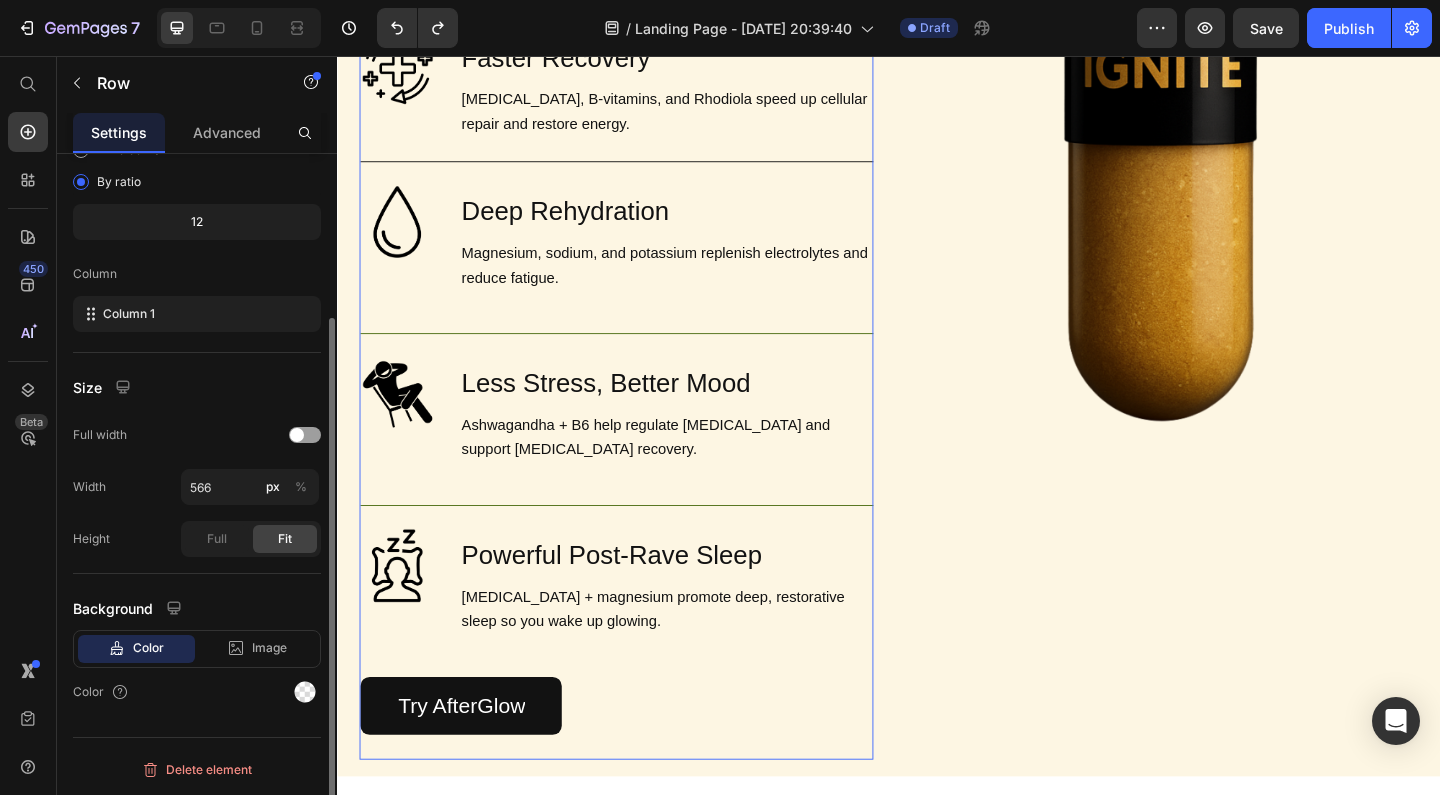 scroll, scrollTop: 214, scrollLeft: 0, axis: vertical 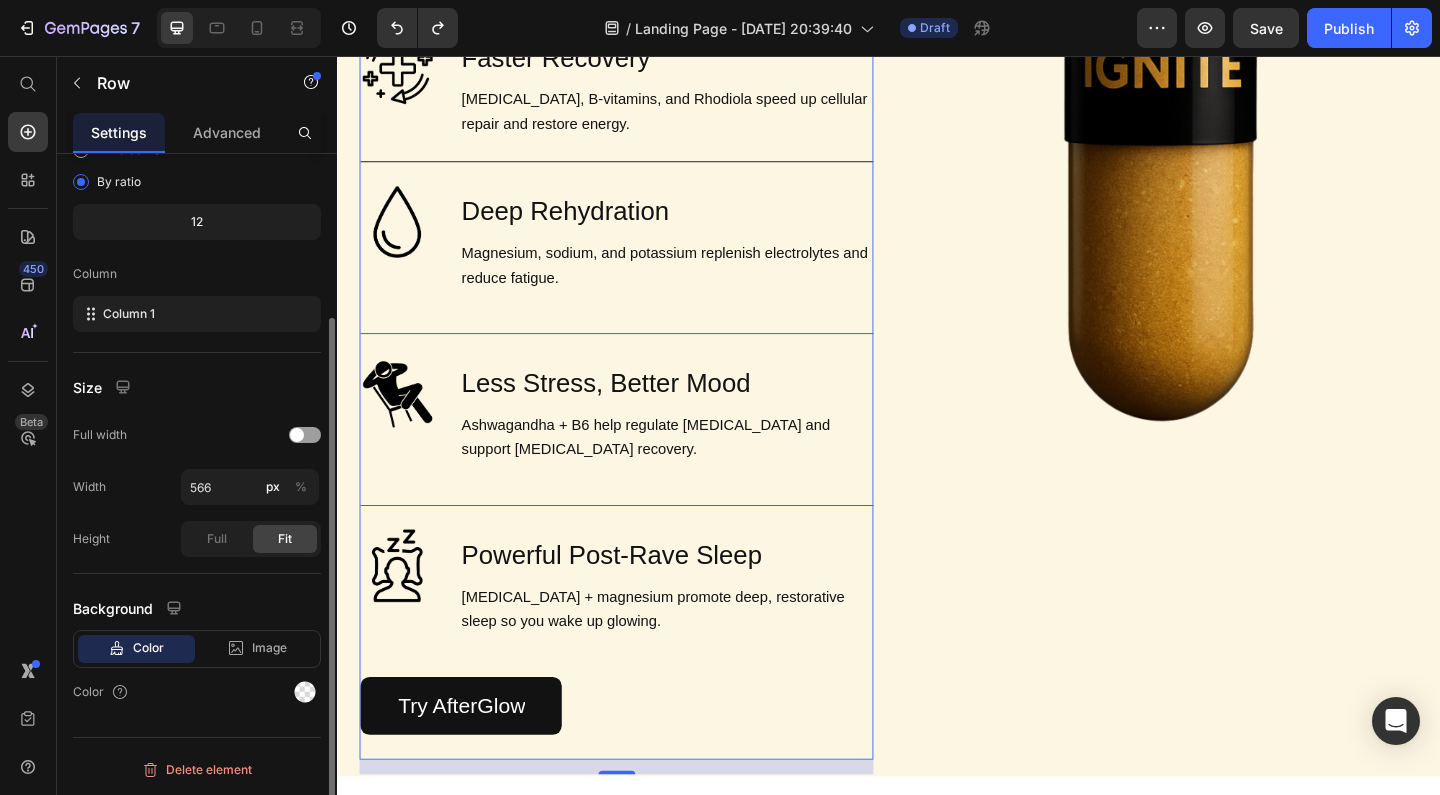 click on "Image Brain Protection Heading NAC, ALA, and Curcumin help shield your brain from neurotoxicity after rolling. Text Block Row Image Smooth, Focused Energy Heading Caffeine + L-Theanine give you clean, stable energy with zero jitters or crash. Text Block Row Image Faster Recovery Heading CoQ10, B-vitamins, and Rhodiola speed up cellular repair and restore energy. Text Block Row Image Deep Rehydration Heading Magnesium, sodium, and potassium replenish electrolytes and reduce fatigue. Text Block Row Image Less Stress, Better Mood Heading Ashwagandha + B6 help regulate cortisol and support serotonin recovery. Text Block Row Image Powerful Post-Rave Sleep Heading Melatonin + magnesium promote deep, restorative sleep so you wake up glowing. Text Block Row Try AfterGlow Button" at bounding box center [641, 260] 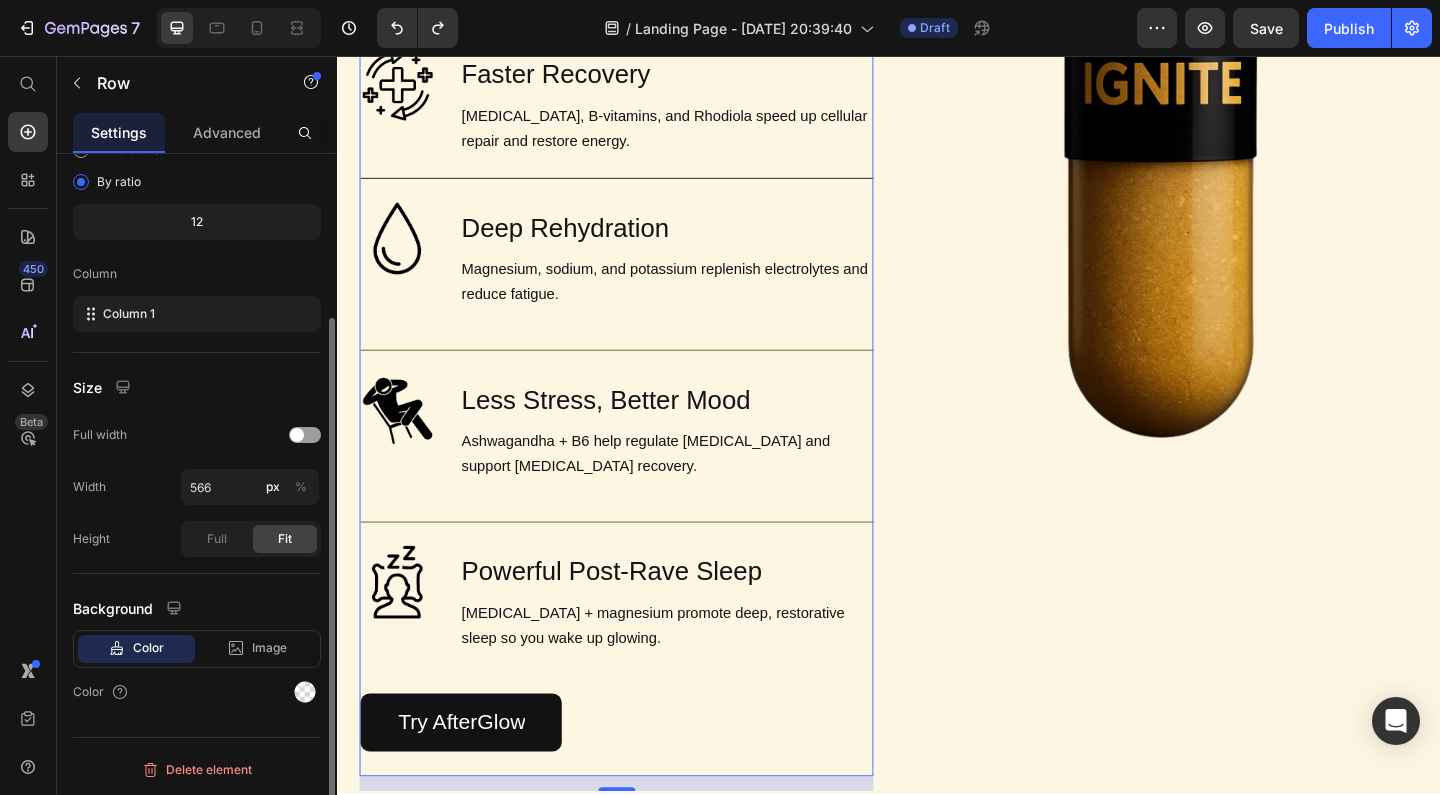 click on "Image Brain Protection Heading NAC, ALA, and Curcumin help shield your brain from neurotoxicity after rolling. Text Block Row Image Smooth, Focused Energy Heading Caffeine + L-Theanine give you clean, stable energy with zero jitters or crash. Text Block Row Image Faster Recovery Heading CoQ10, B-vitamins, and Rhodiola speed up cellular repair and restore energy. Text Block Row Image Deep Rehydration Heading Magnesium, sodium, and potassium replenish electrolytes and reduce fatigue. Text Block Row Image Less Stress, Better Mood Heading Ashwagandha + B6 help regulate cortisol and support serotonin recovery. Text Block Row Image Powerful Post-Rave Sleep Heading Melatonin + magnesium promote deep, restorative sleep so you wake up glowing. Text Block Row Try AfterGlow Button" at bounding box center [641, 278] 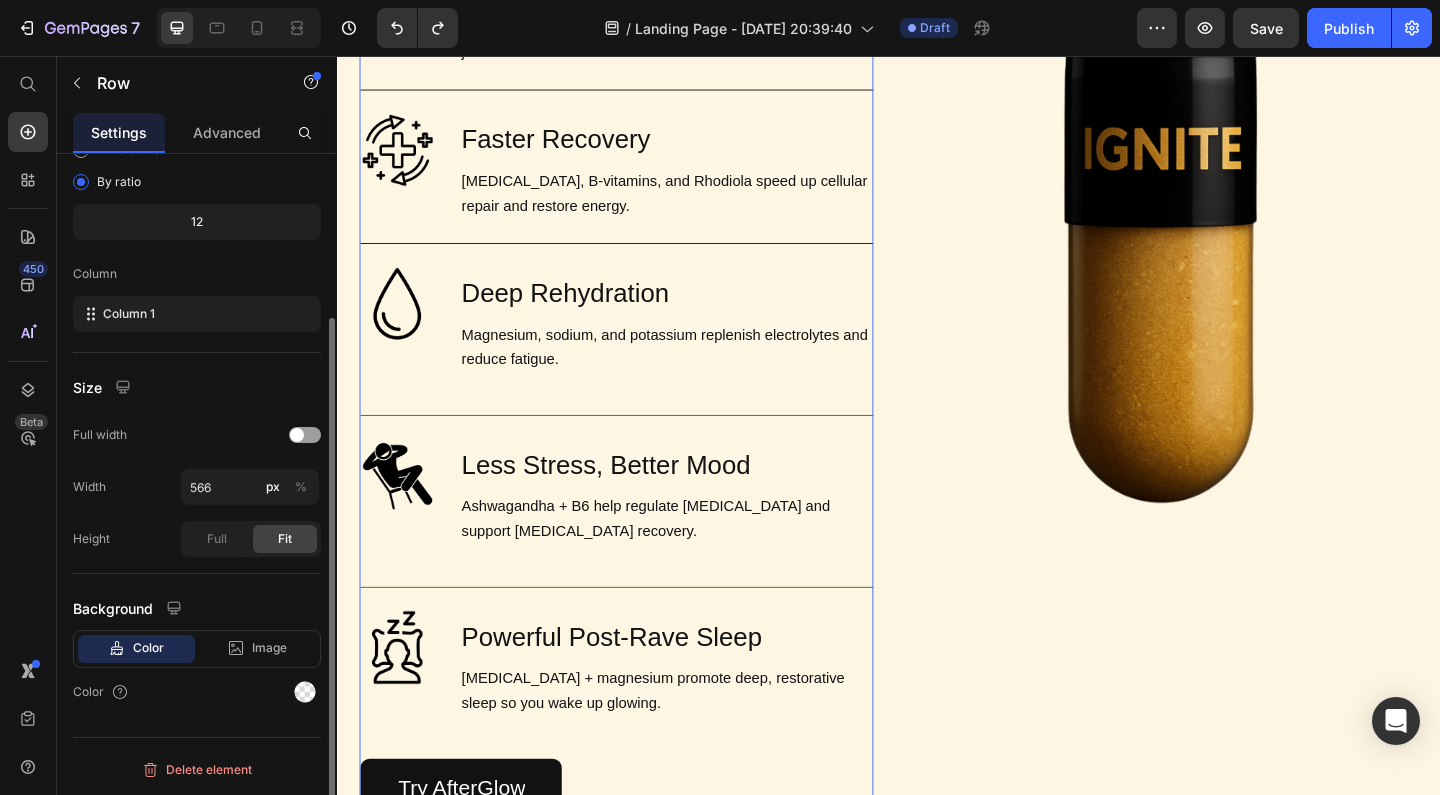 scroll, scrollTop: 1619, scrollLeft: 0, axis: vertical 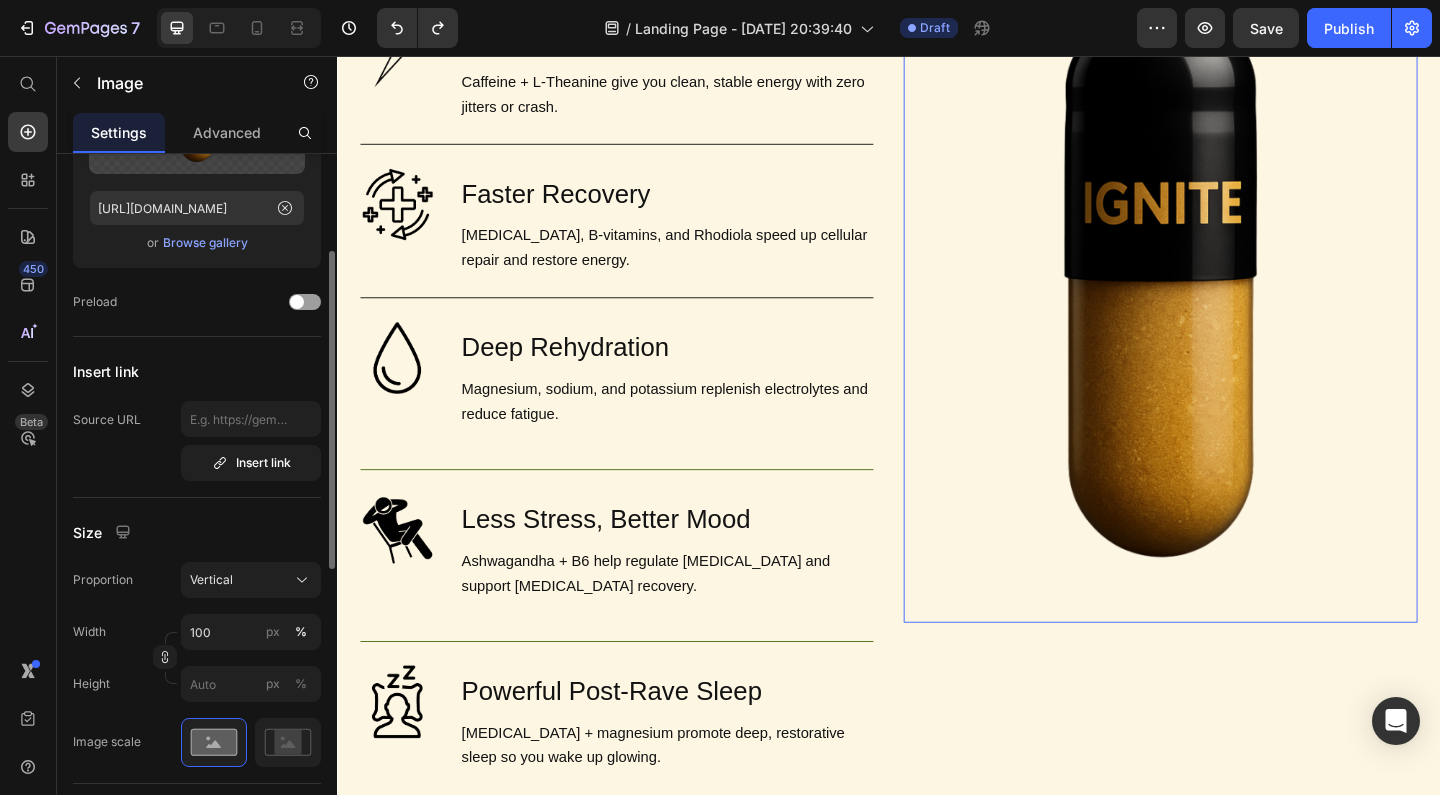 click at bounding box center [1232, 298] 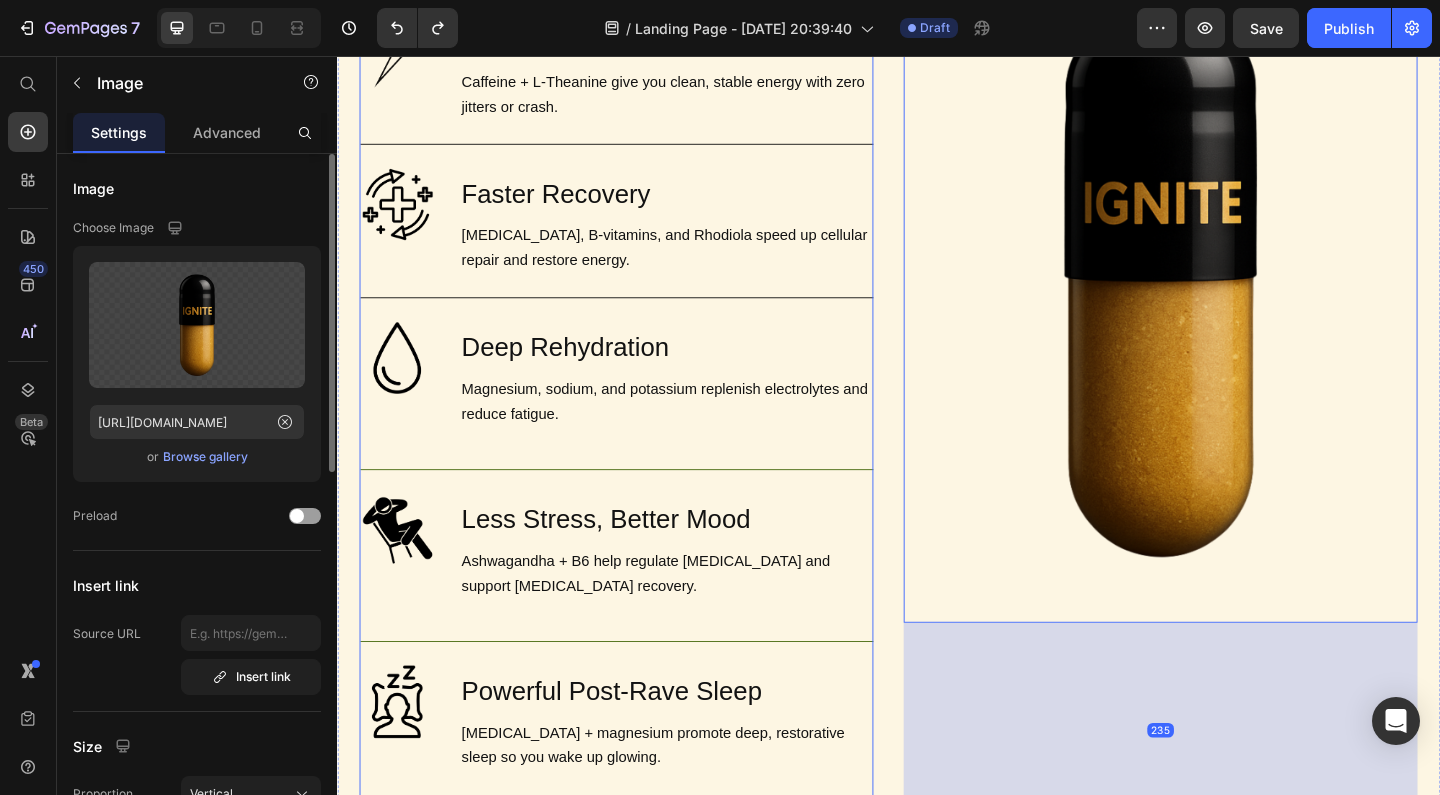 click on "Image Brain Protection Heading NAC, ALA, and Curcumin help shield your brain from neurotoxicity after rolling. Text Block Row Image Smooth, Focused Energy Heading Caffeine + L-Theanine give you clean, stable energy with zero jitters or crash. Text Block Row Image Faster Recovery Heading CoQ10, B-vitamins, and Rhodiola speed up cellular repair and restore energy. Text Block Row Image Deep Rehydration Heading Magnesium, sodium, and potassium replenish electrolytes and reduce fatigue. Text Block Row Image Less Stress, Better Mood Heading Ashwagandha + B6 help regulate cortisol and support serotonin recovery. Text Block Row Image Powerful Post-Rave Sleep Heading Melatonin + magnesium promote deep, restorative sleep so you wake up glowing. Text Block Row Try AfterGlow Button" at bounding box center (641, 408) 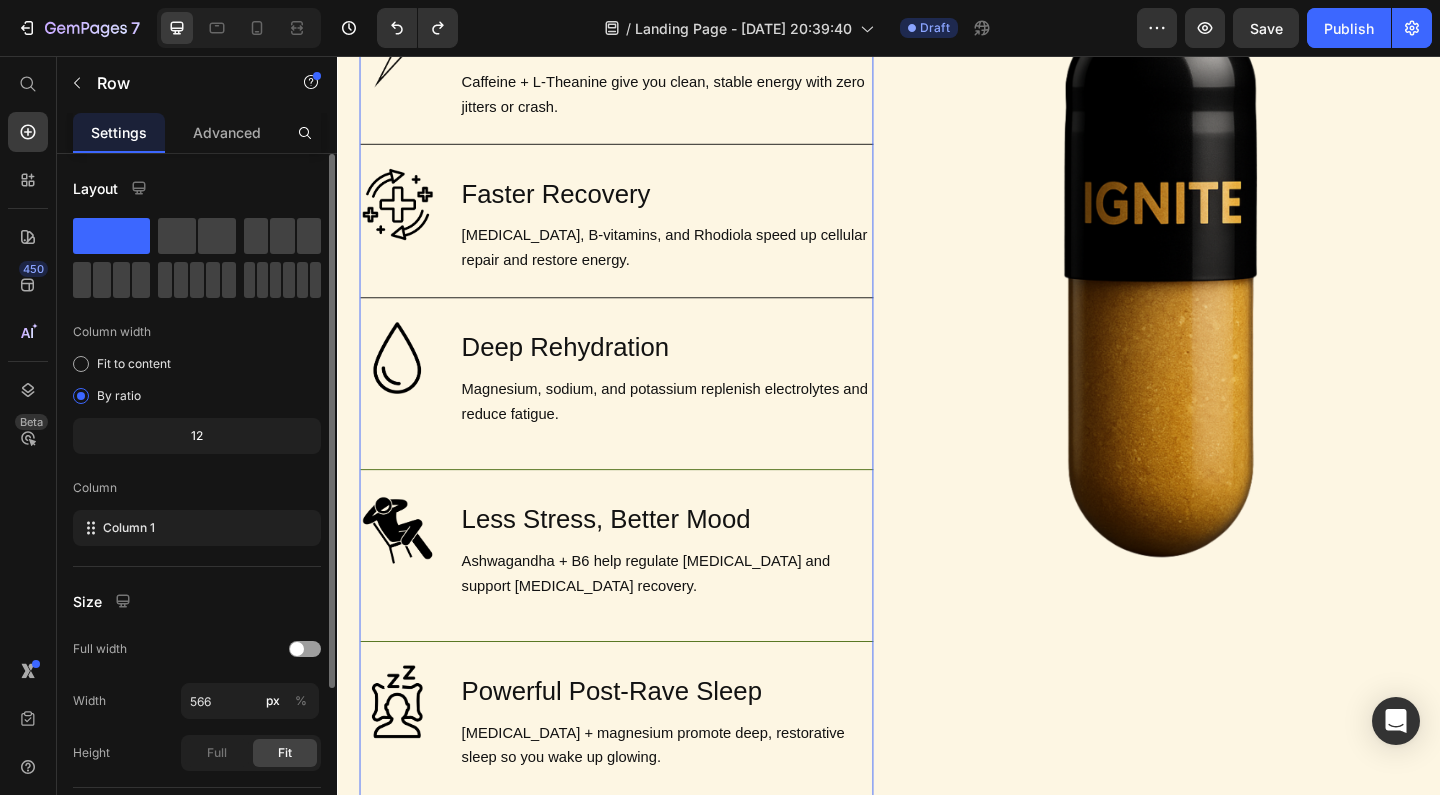 click on "Image Brain Protection Heading NAC, ALA, and Curcumin help shield your brain from neurotoxicity after rolling. Text Block Row Image Smooth, Focused Energy Heading Caffeine + L-Theanine give you clean, stable energy with zero jitters or crash. Text Block Row Image Faster Recovery Heading CoQ10, B-vitamins, and Rhodiola speed up cellular repair and restore energy. Text Block Row Image Deep Rehydration Heading Magnesium, sodium, and potassium replenish electrolytes and reduce fatigue. Text Block Row Image Less Stress, Better Mood Heading Ashwagandha + B6 help regulate cortisol and support serotonin recovery. Text Block Row Image Powerful Post-Rave Sleep Heading Melatonin + magnesium promote deep, restorative sleep so you wake up glowing. Text Block Row Try AfterGlow Button" at bounding box center (641, 408) 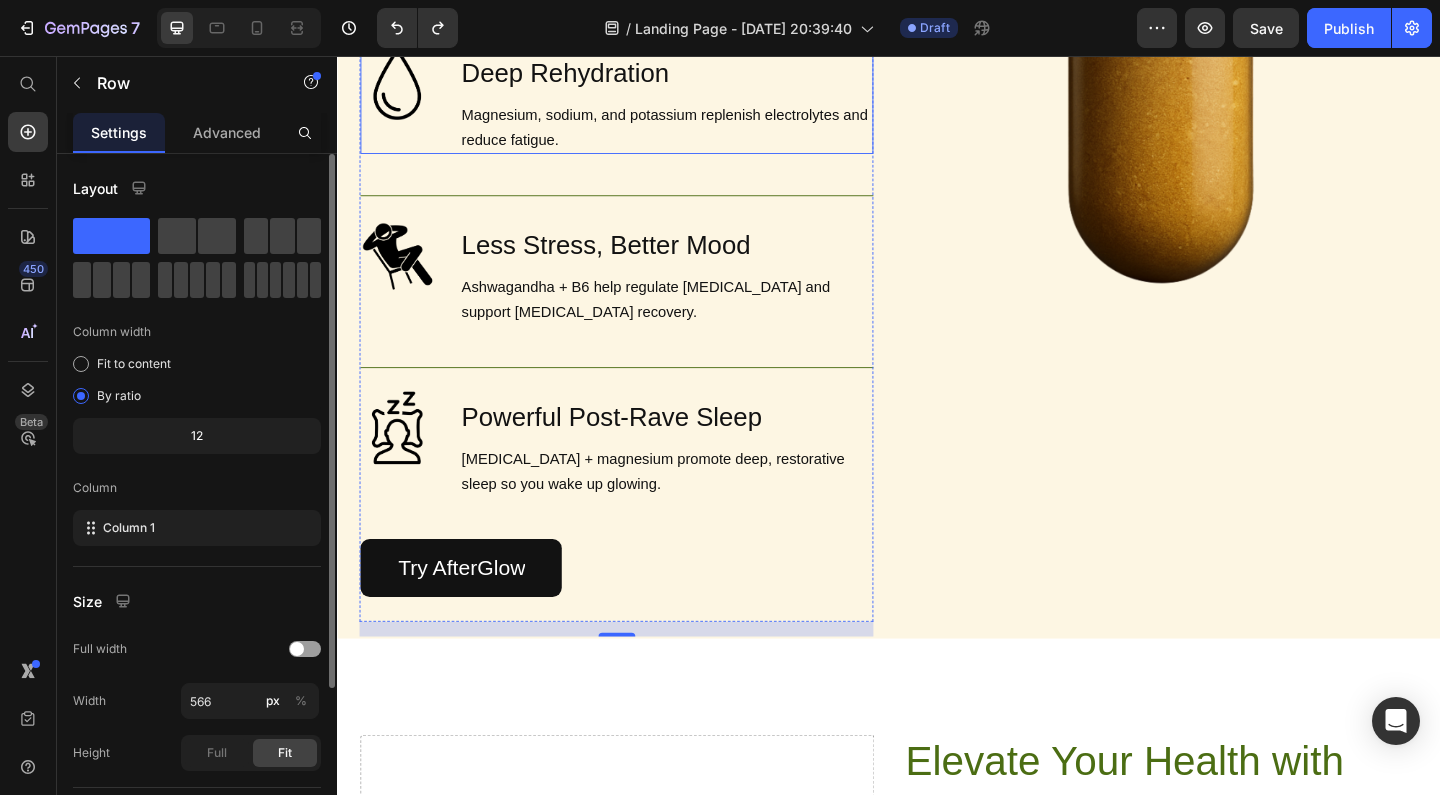 scroll, scrollTop: 1892, scrollLeft: 0, axis: vertical 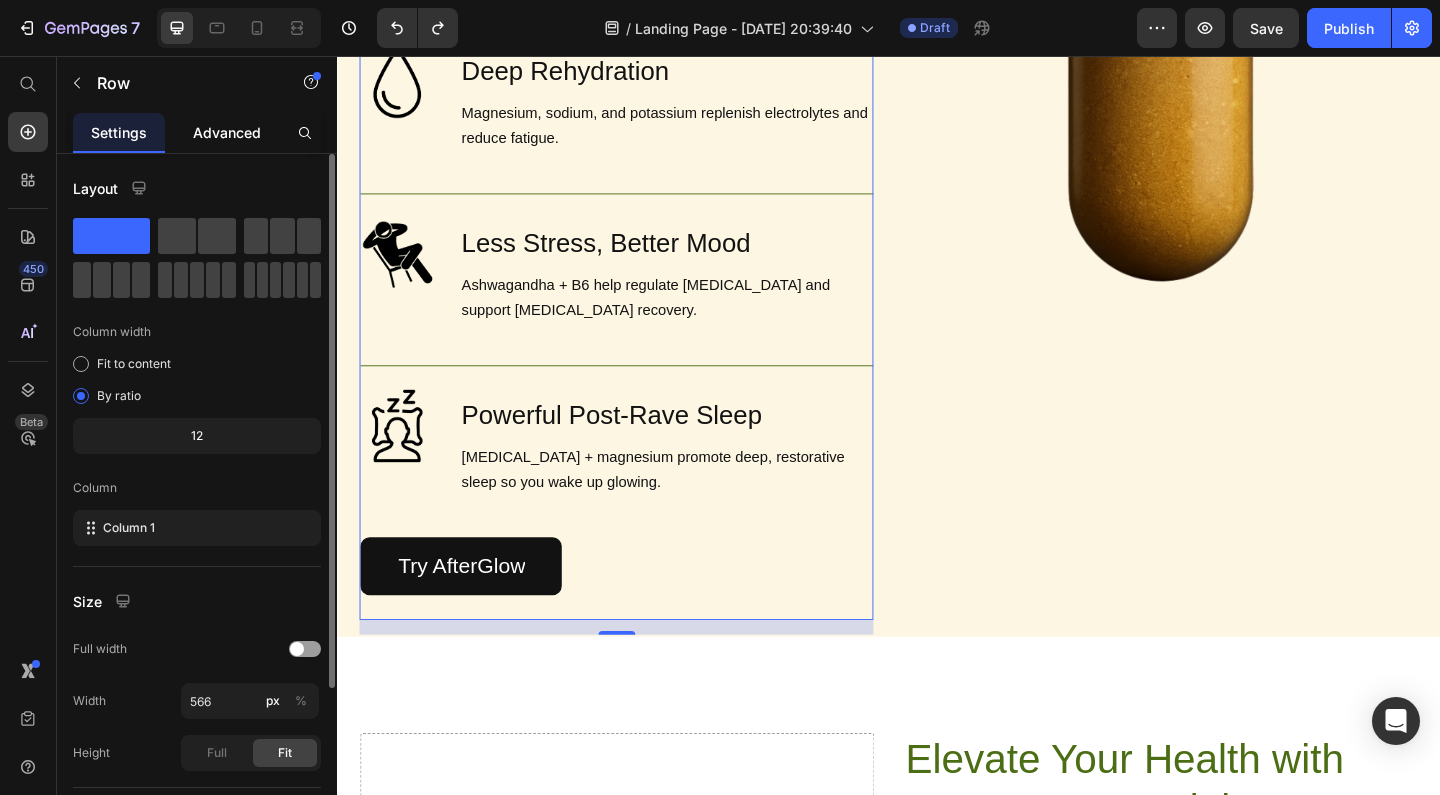 click on "Advanced" at bounding box center (227, 132) 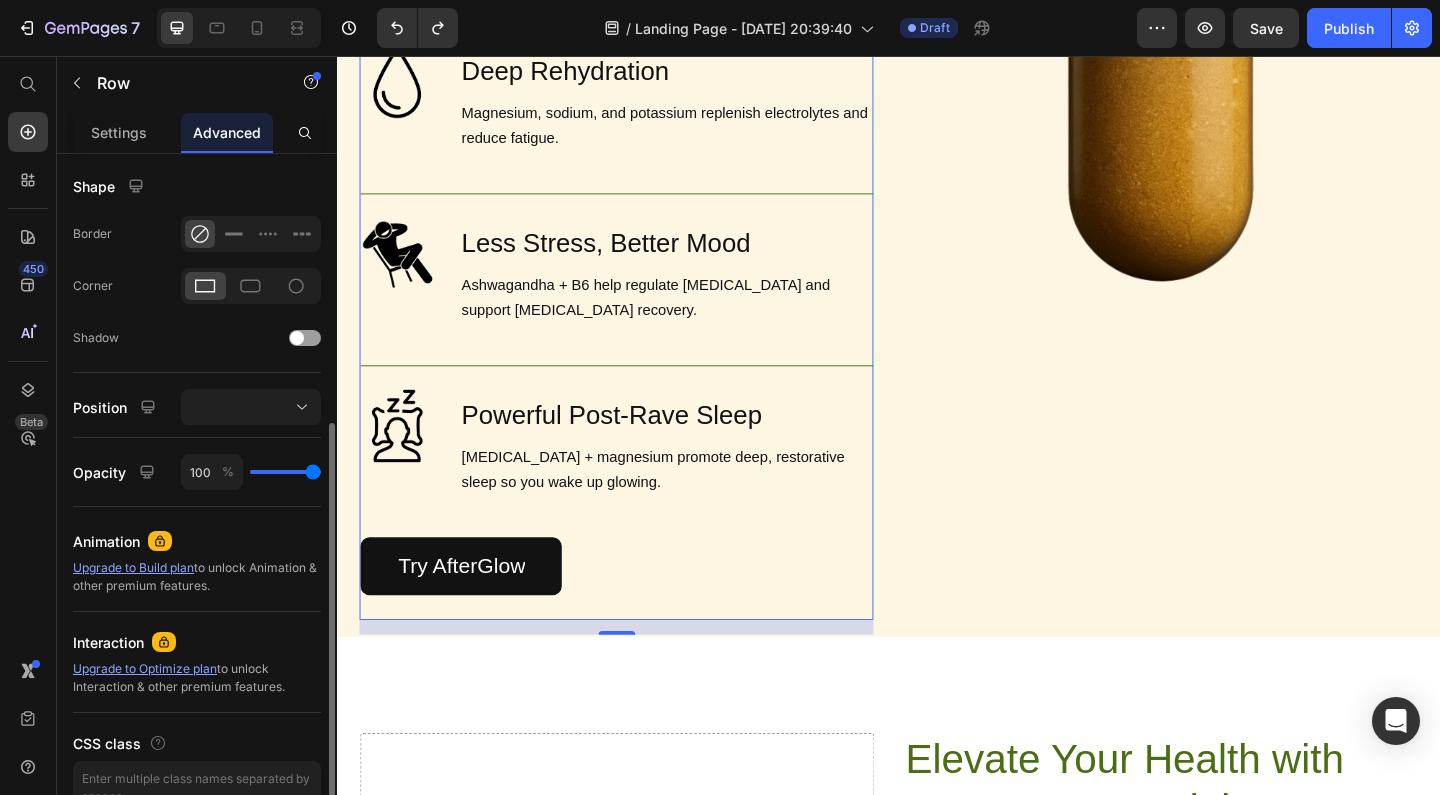 scroll, scrollTop: 501, scrollLeft: 0, axis: vertical 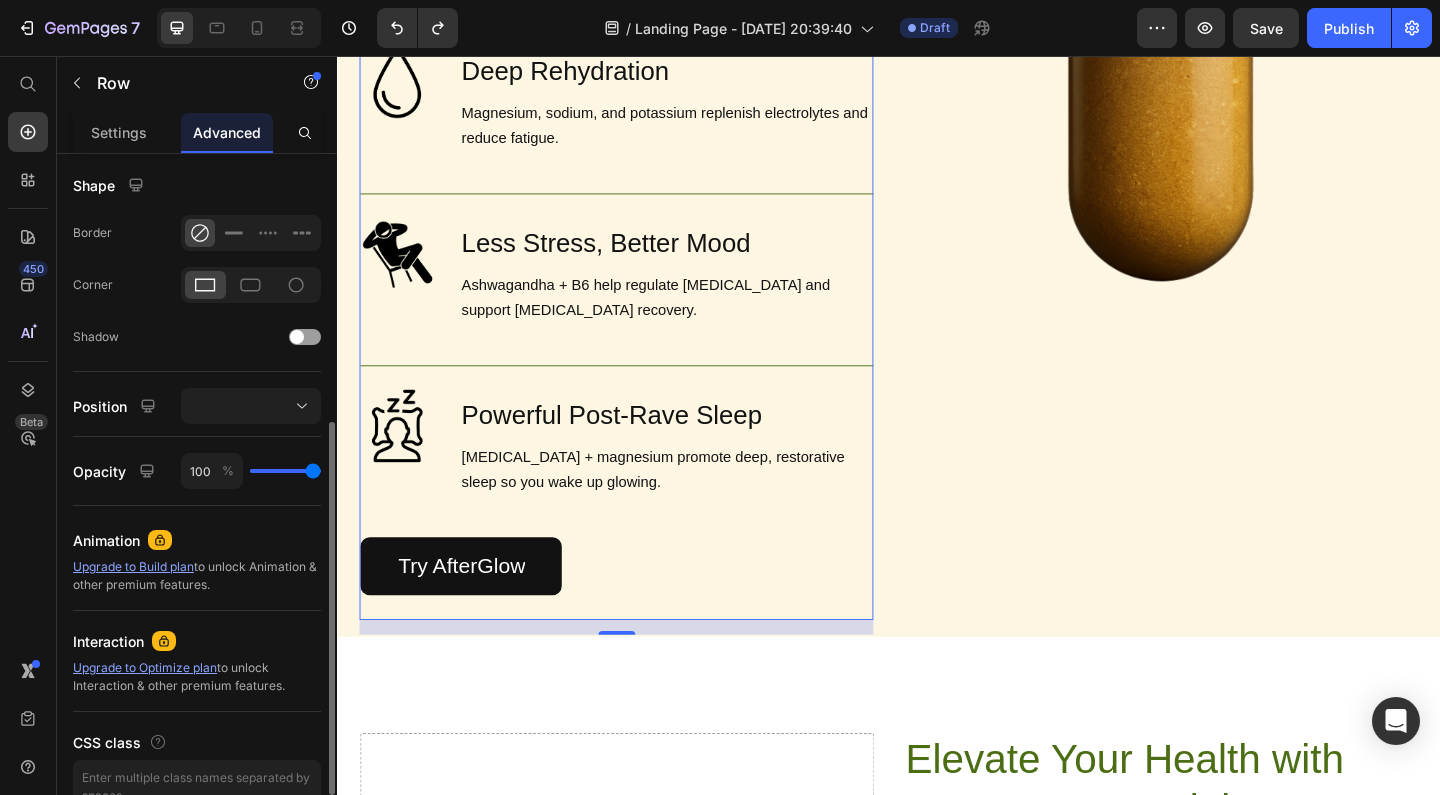 click on "Image Brain Protection Heading NAC, ALA, and Curcumin help shield your brain from neurotoxicity after rolling. Text Block Row Image Smooth, Focused Energy Heading Caffeine + L-Theanine give you clean, stable energy with zero jitters or crash. Text Block Row Image Faster Recovery Heading CoQ10, B-vitamins, and Rhodiola speed up cellular repair and restore energy. Text Block Row Image Deep Rehydration Heading Magnesium, sodium, and potassium replenish electrolytes and reduce fatigue. Text Block Row Image Less Stress, Better Mood Heading Ashwagandha + B6 help regulate cortisol and support serotonin recovery. Text Block Row Image Powerful Post-Rave Sleep Heading Melatonin + magnesium promote deep, restorative sleep so you wake up glowing. Text Block Row Try AfterGlow Button" at bounding box center (641, 108) 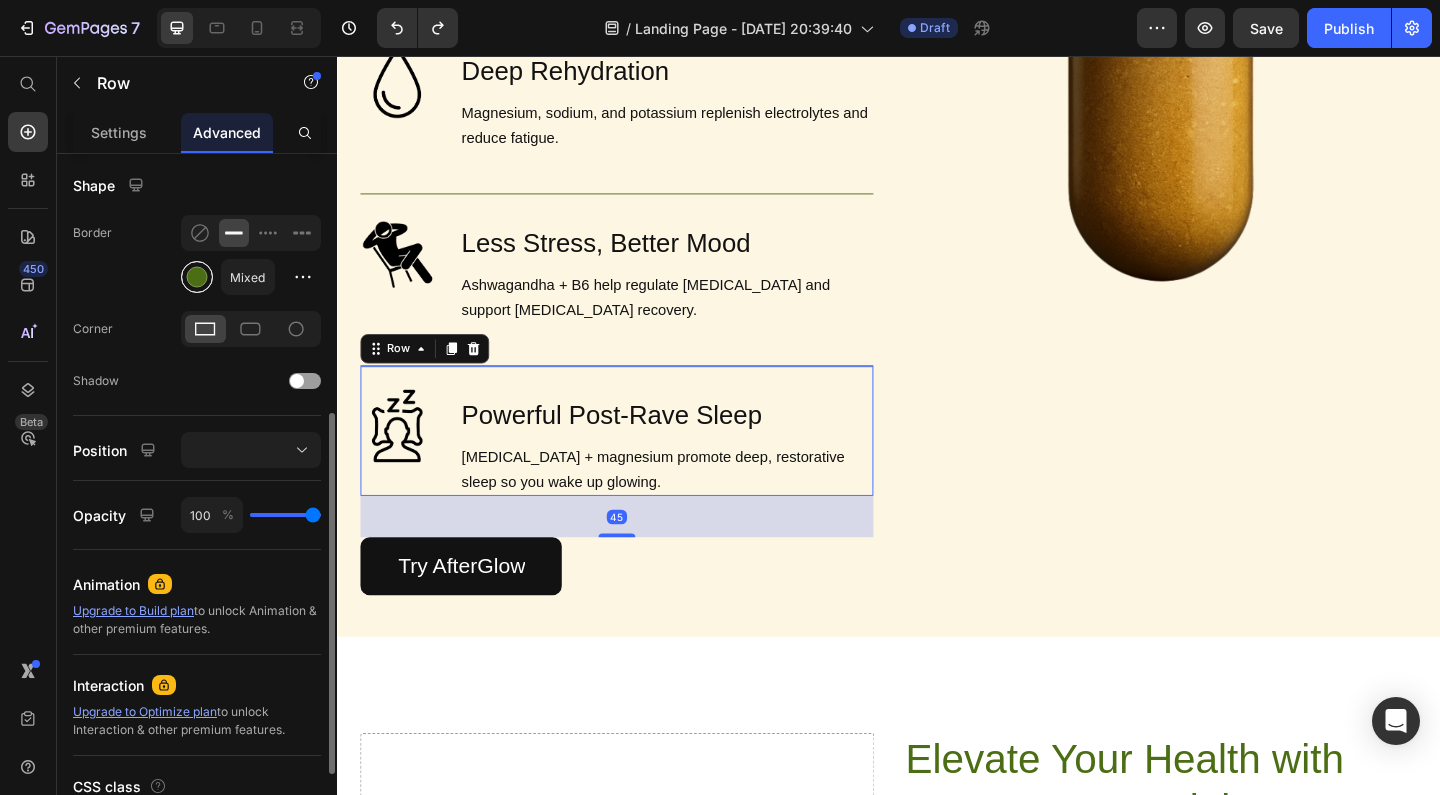click at bounding box center [197, 277] 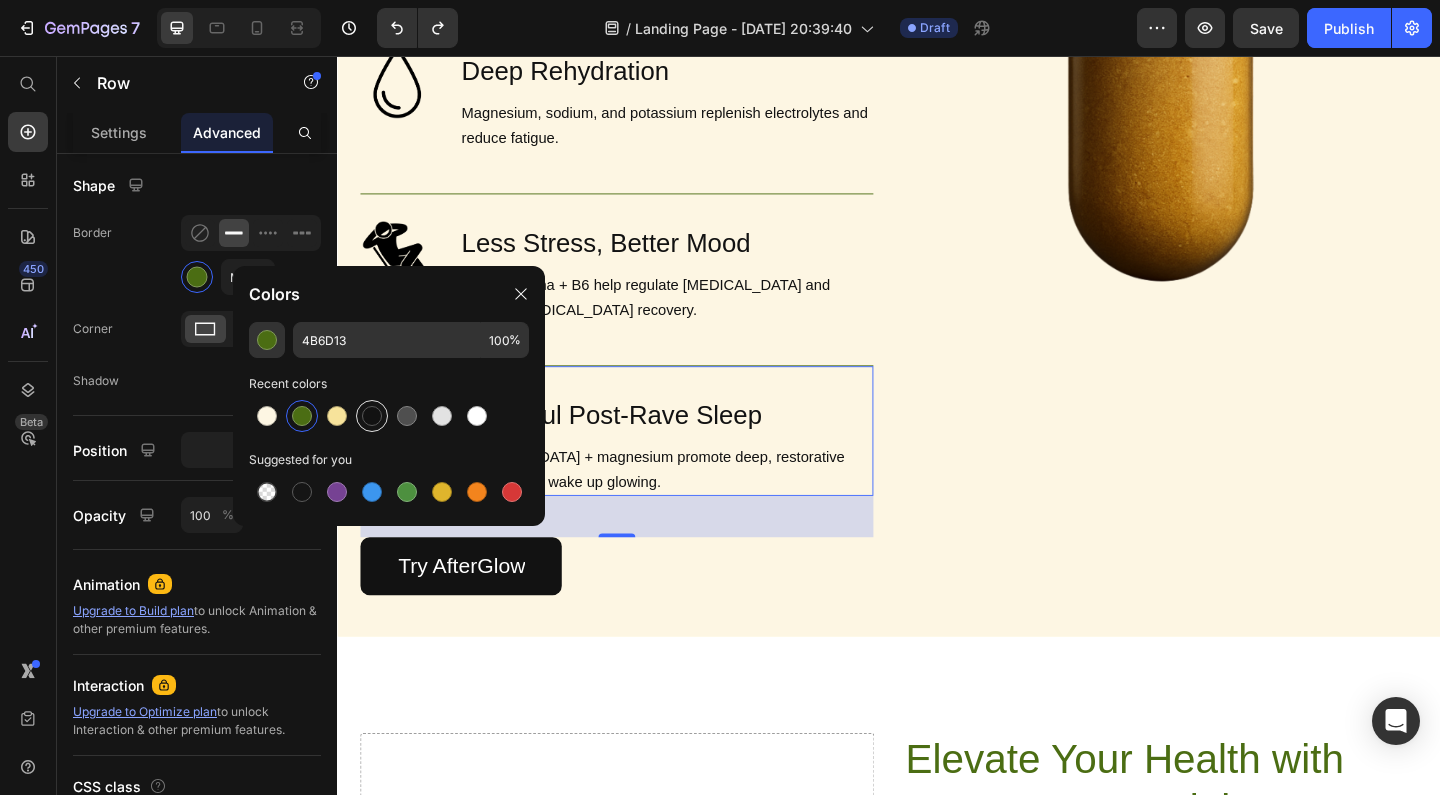 click at bounding box center [372, 416] 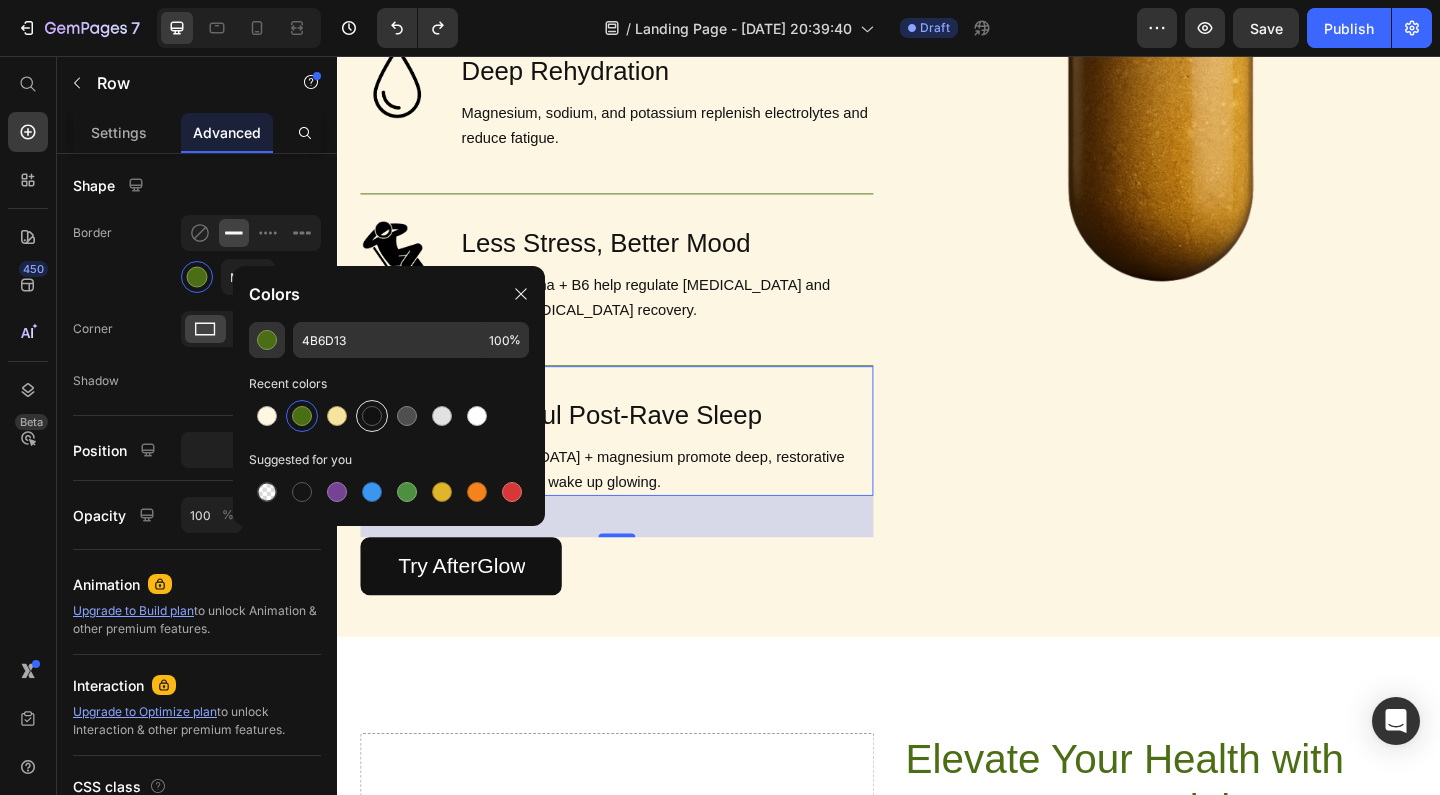 type on "121212" 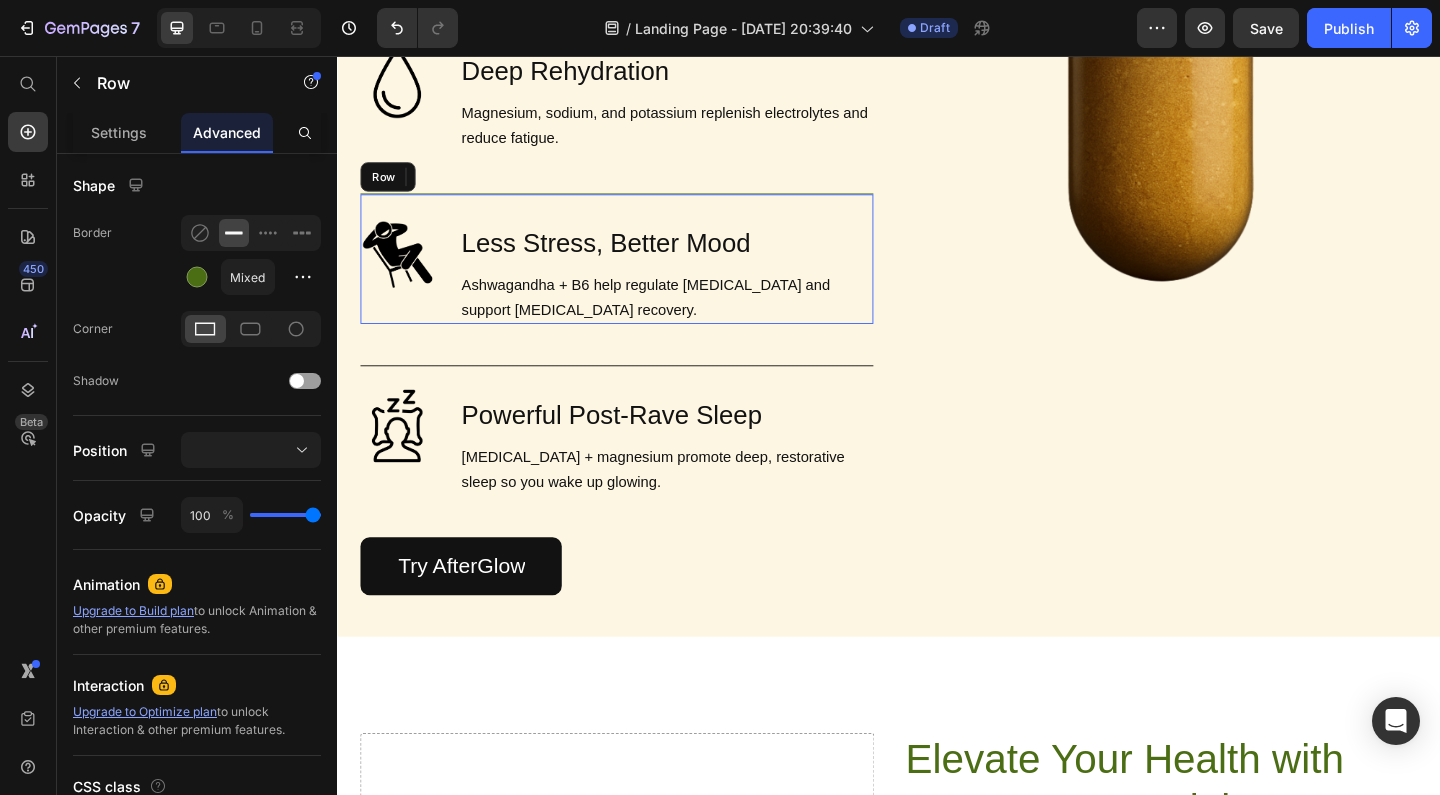 click on "Image Less Stress, Better Mood Heading Ashwagandha + B6 help regulate cortisol and support serotonin recovery. Text Block Row" at bounding box center [641, 276] 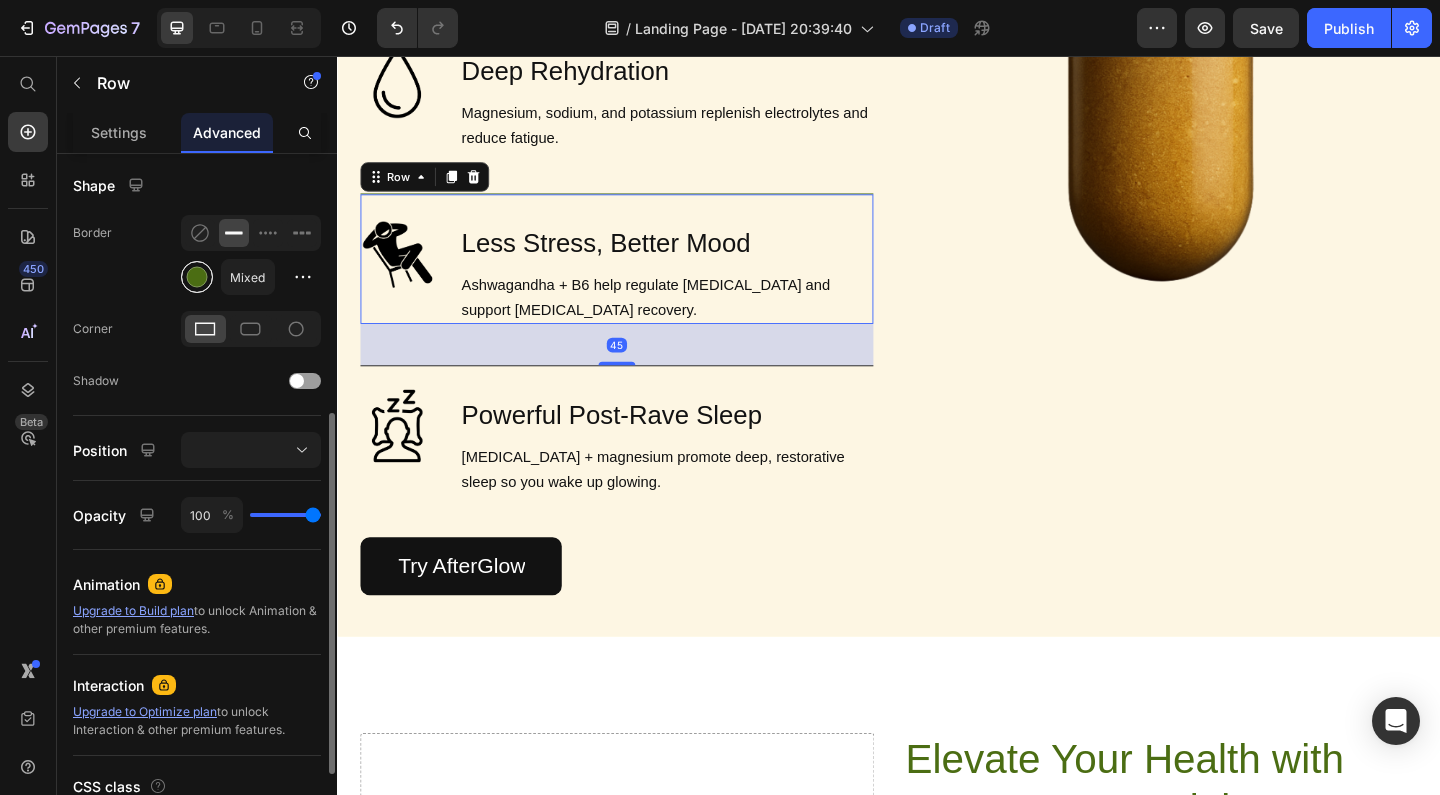 click at bounding box center (197, 277) 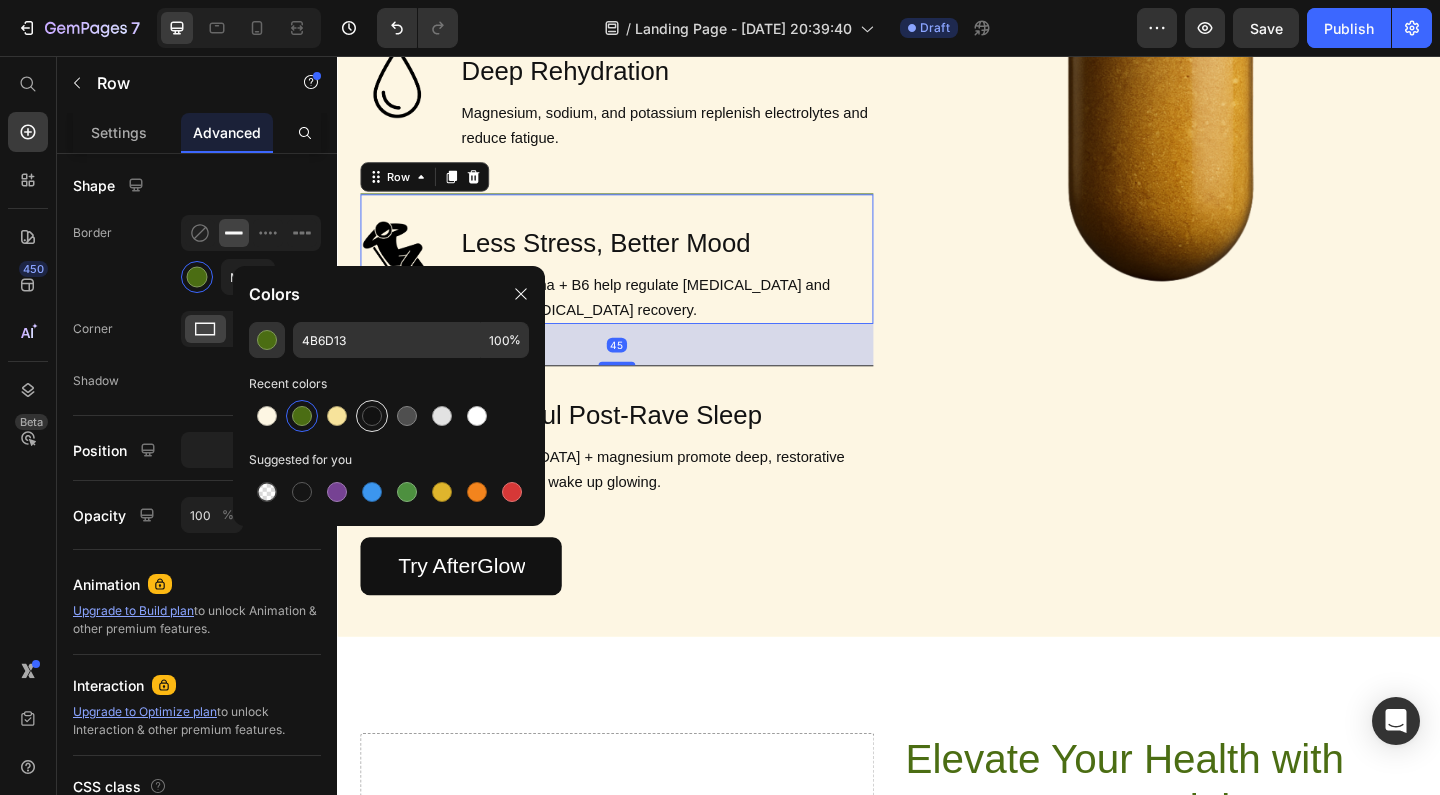 click at bounding box center (372, 416) 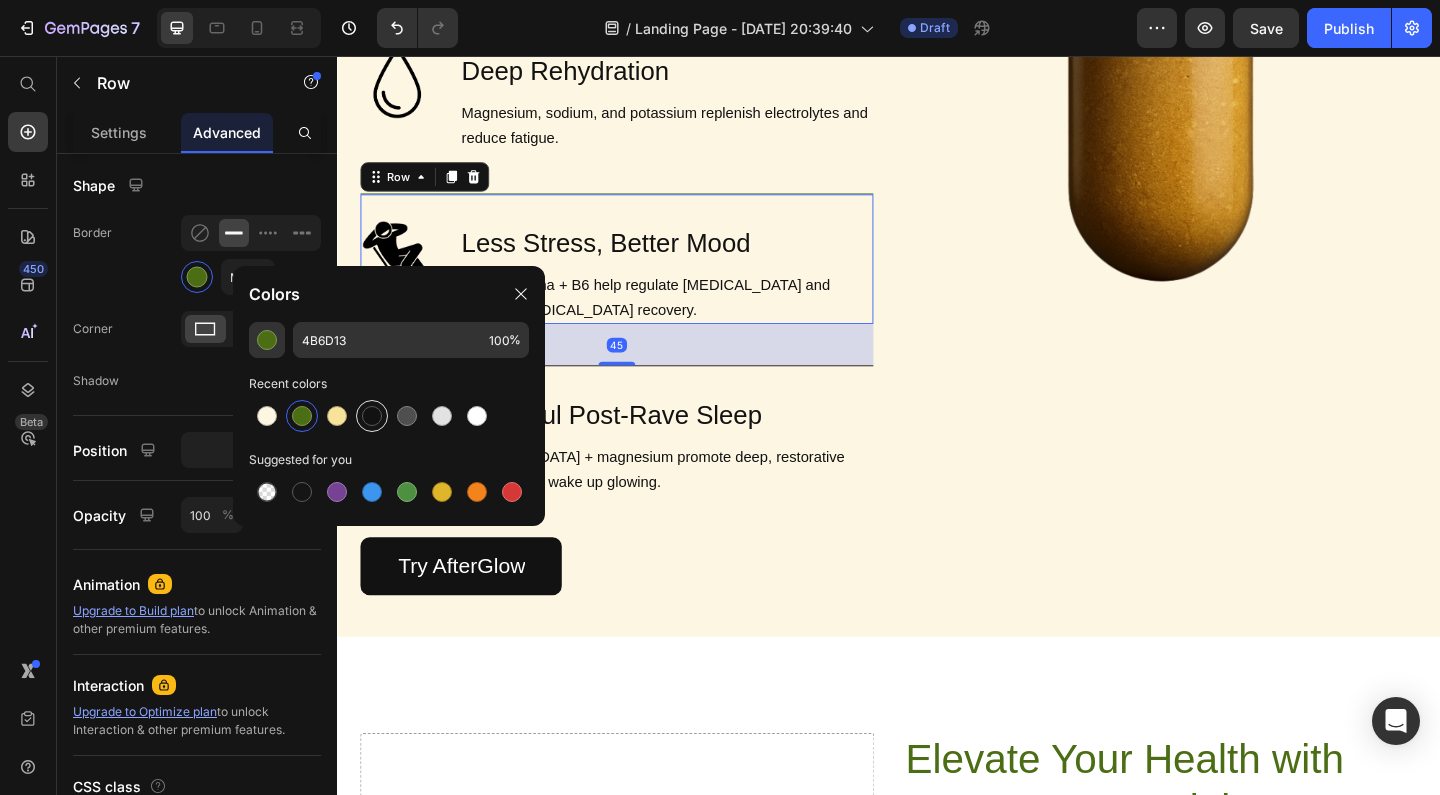 type on "121212" 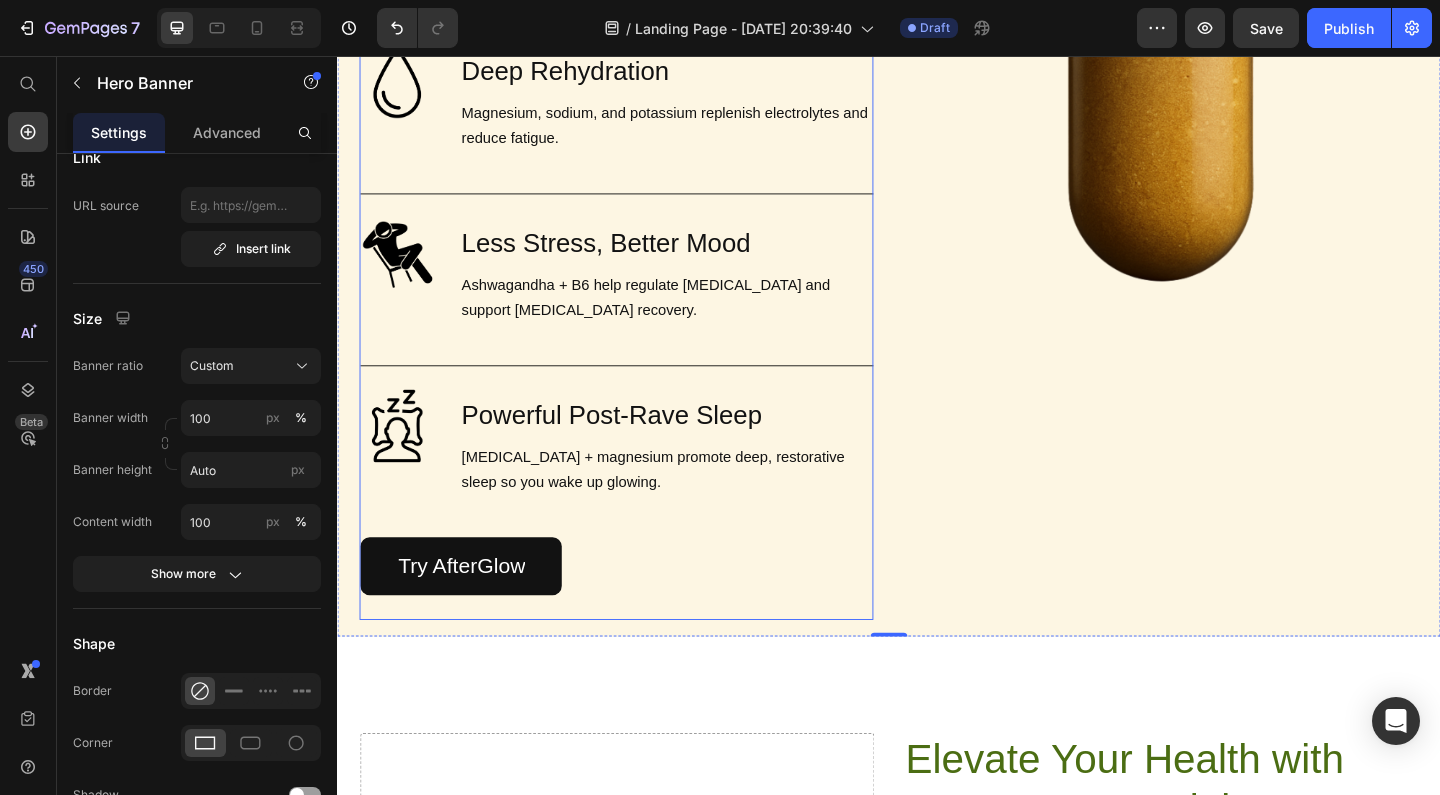 scroll, scrollTop: 0, scrollLeft: 0, axis: both 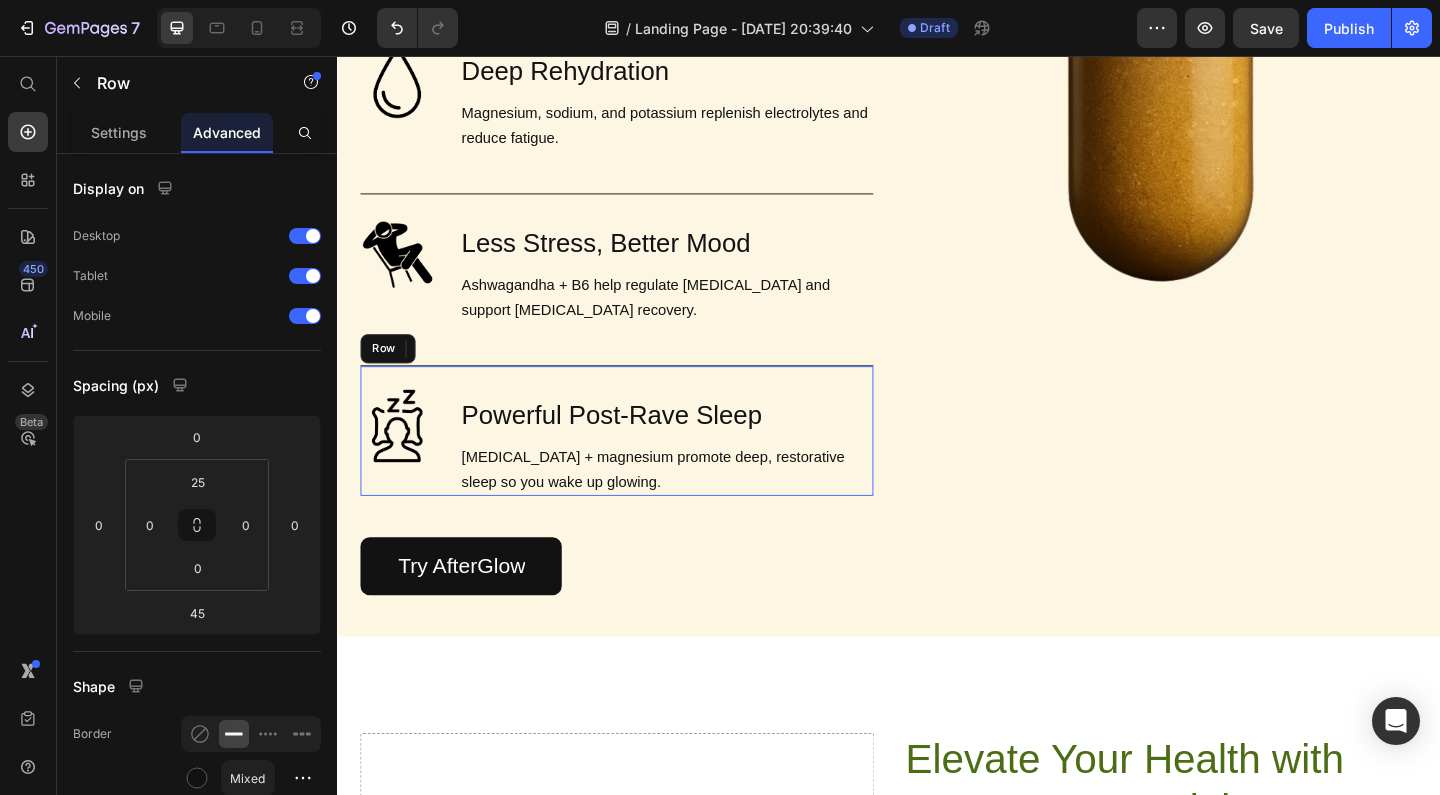 click on "Image Powerful Post-Rave Sleep Heading Melatonin + magnesium promote deep, restorative sleep so you wake up glowing. Text Block Row" at bounding box center (641, 463) 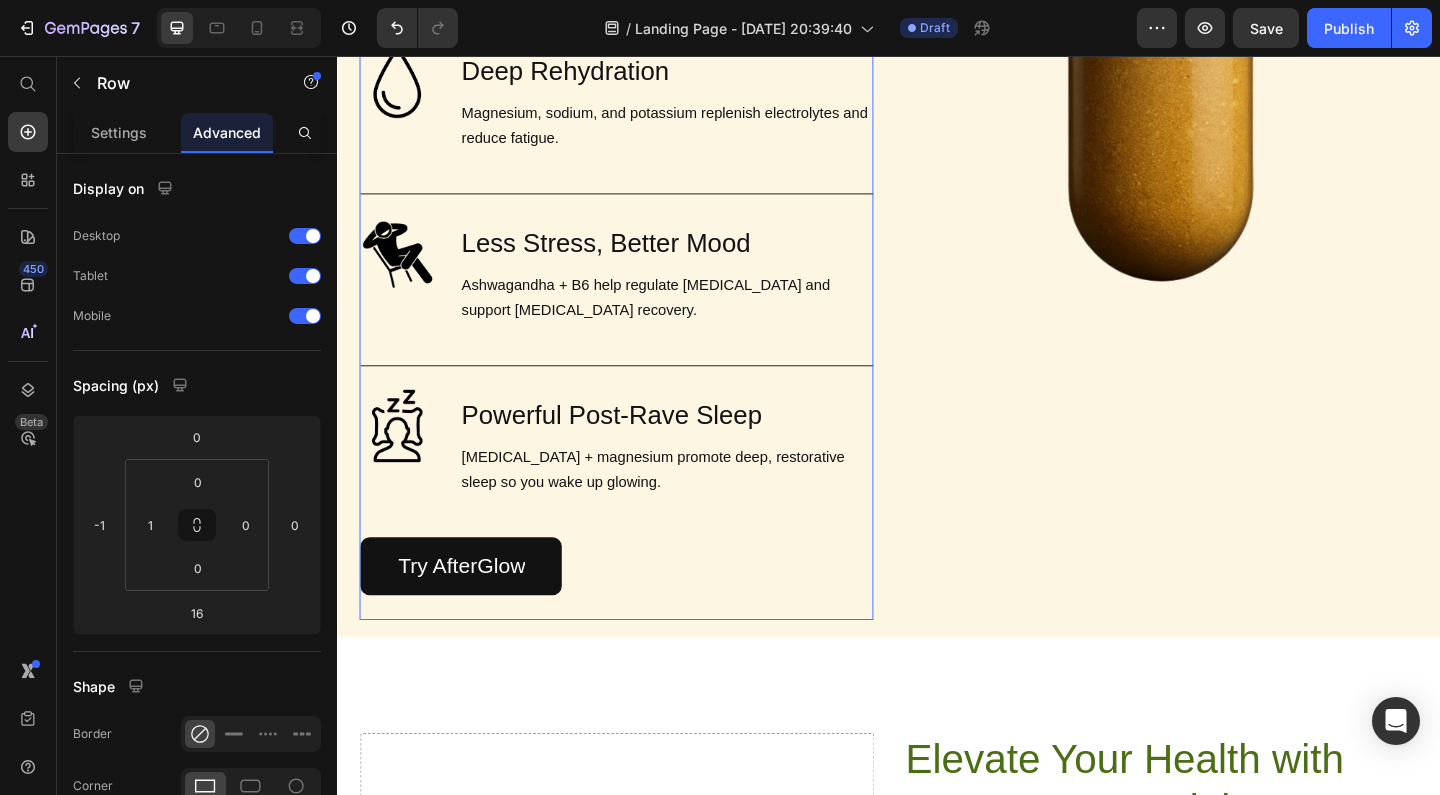 click on "Image Brain Protection Heading NAC, ALA, and Curcumin help shield your brain from neurotoxicity after rolling. Text Block Row Image Smooth, Focused Energy Heading Caffeine + L-Theanine give you clean, stable energy with zero jitters or crash. Text Block Row Image Faster Recovery Heading CoQ10, B-vitamins, and Rhodiola speed up cellular repair and restore energy. Text Block Row Image Deep Rehydration Heading Magnesium, sodium, and potassium replenish electrolytes and reduce fatigue. Text Block Row Image Less Stress, Better Mood Heading Ashwagandha + B6 help regulate cortisol and support serotonin recovery. Text Block Row Image Powerful Post-Rave Sleep Heading Melatonin + magnesium promote deep, restorative sleep so you wake up glowing. Text Block Row   45 Try AfterGlow Button" at bounding box center [641, 108] 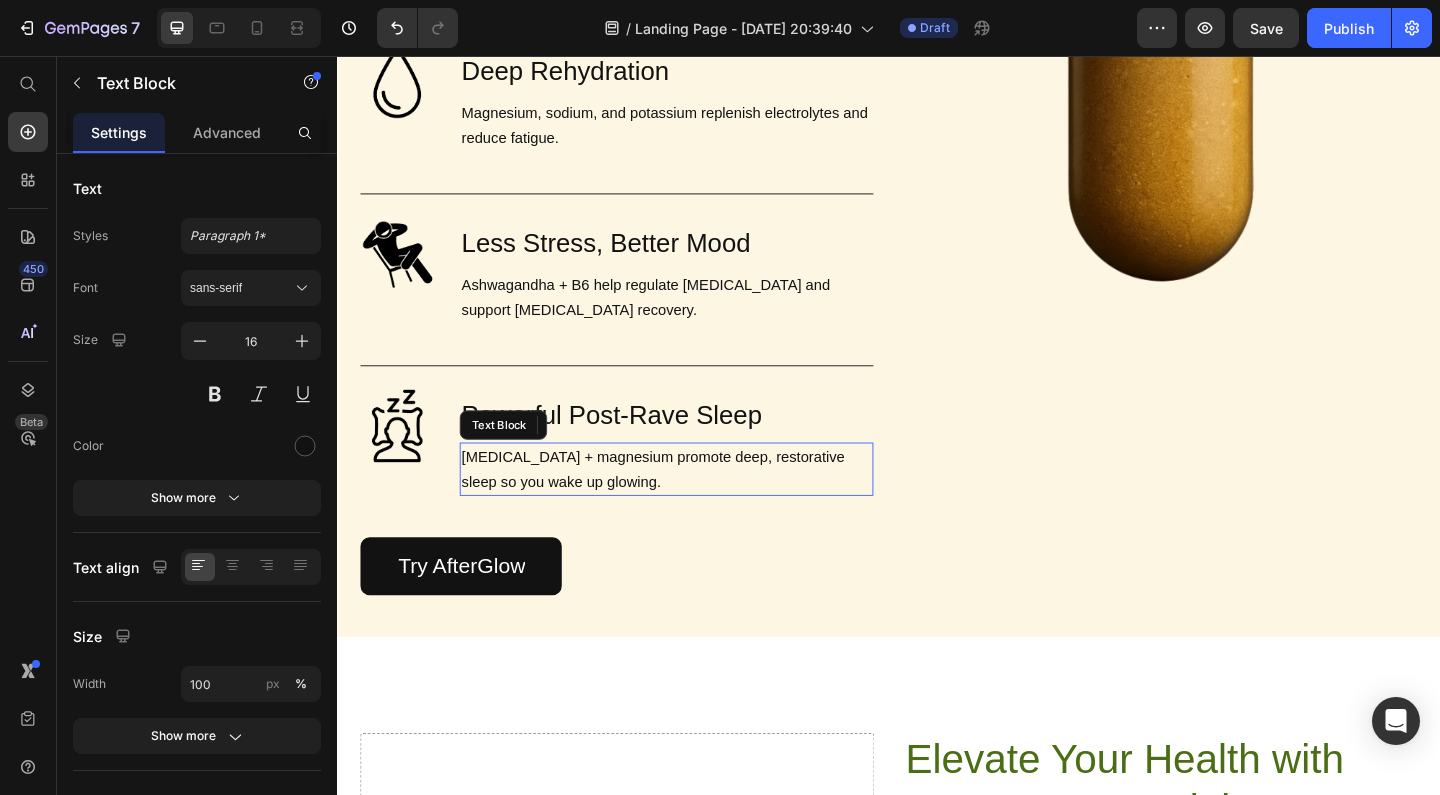 click on "[MEDICAL_DATA] + magnesium promote deep, restorative sleep so you wake up glowing." at bounding box center [695, 505] 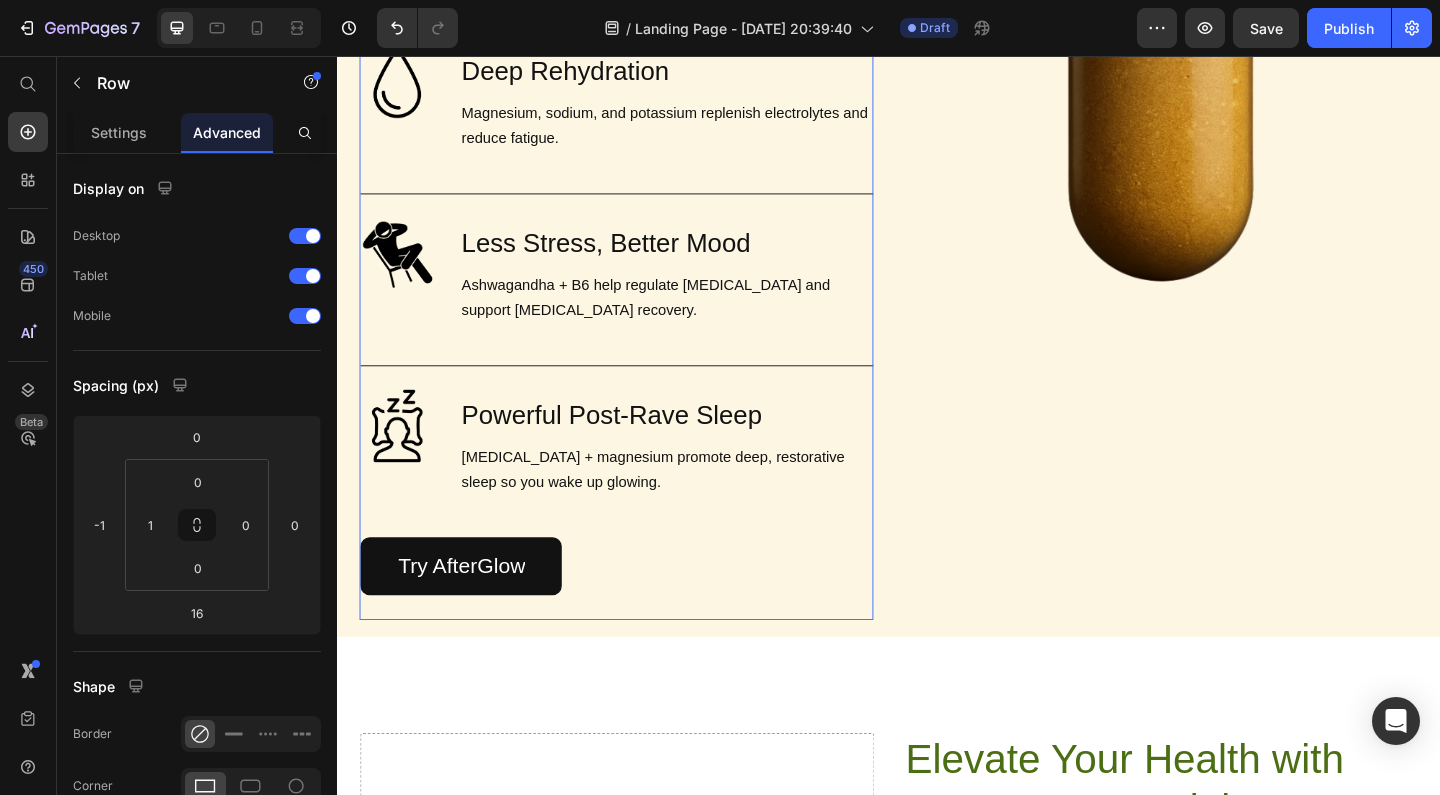 click on "Image Brain Protection Heading NAC, ALA, and Curcumin help shield your brain from neurotoxicity after rolling. Text Block Row Image Smooth, Focused Energy Heading Caffeine + L-Theanine give you clean, stable energy with zero jitters or crash. Text Block Row Image Faster Recovery Heading CoQ10, B-vitamins, and Rhodiola speed up cellular repair and restore energy. Text Block Row Image Deep Rehydration Heading Magnesium, sodium, and potassium replenish electrolytes and reduce fatigue. Text Block Row Image Less Stress, Better Mood Heading Ashwagandha + B6 help regulate cortisol and support serotonin recovery. Text Block Row Image Powerful Post-Rave Sleep Heading Melatonin + magnesium promote deep, restorative sleep so you wake up glowing. Text Block   0 Row Try AfterGlow Button" at bounding box center (641, 108) 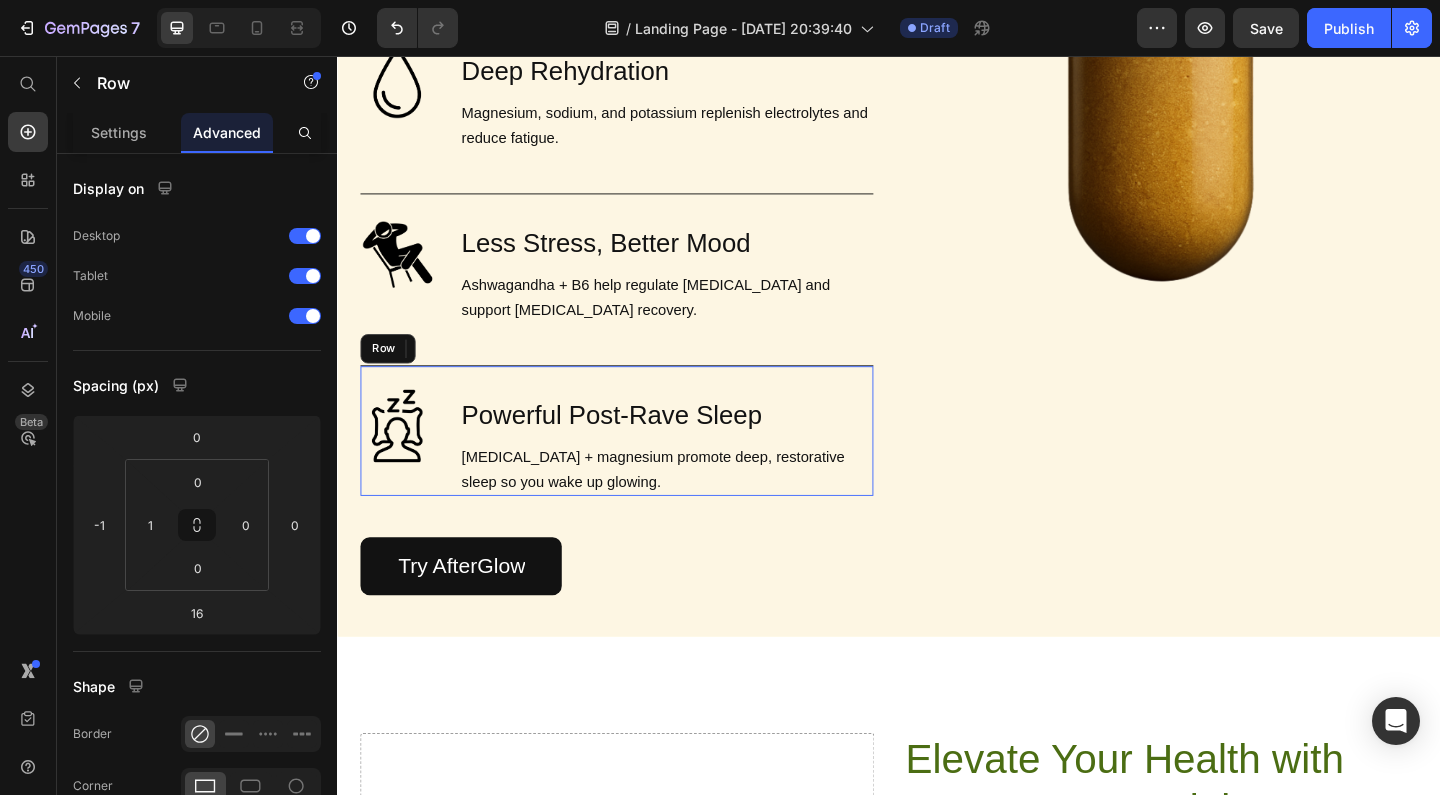 click on "Image Powerful Post-Rave Sleep Heading Melatonin + magnesium promote deep, restorative sleep so you wake up glowing. Text Block Row" at bounding box center [641, 463] 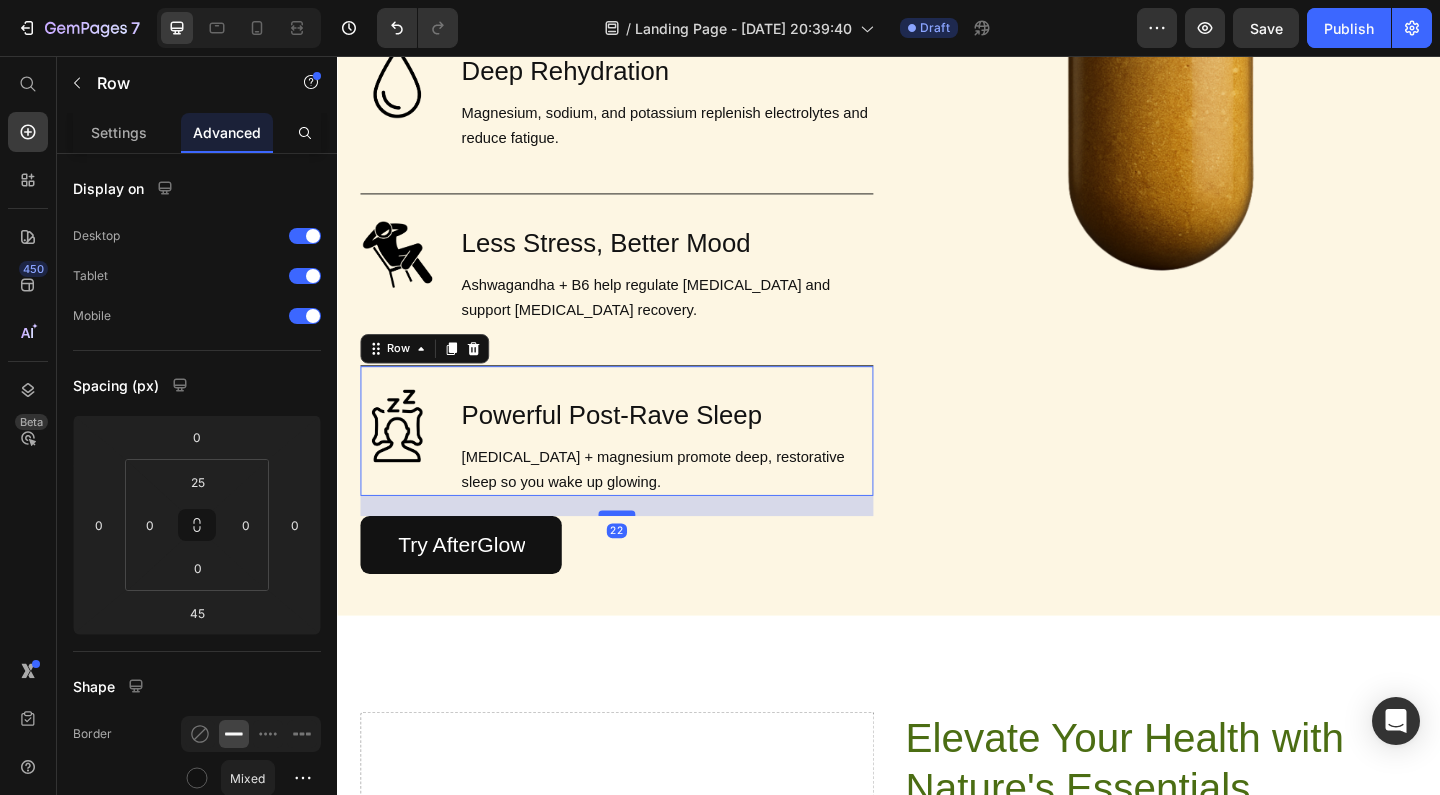 drag, startPoint x: 639, startPoint y: 575, endPoint x: 635, endPoint y: 552, distance: 23.345236 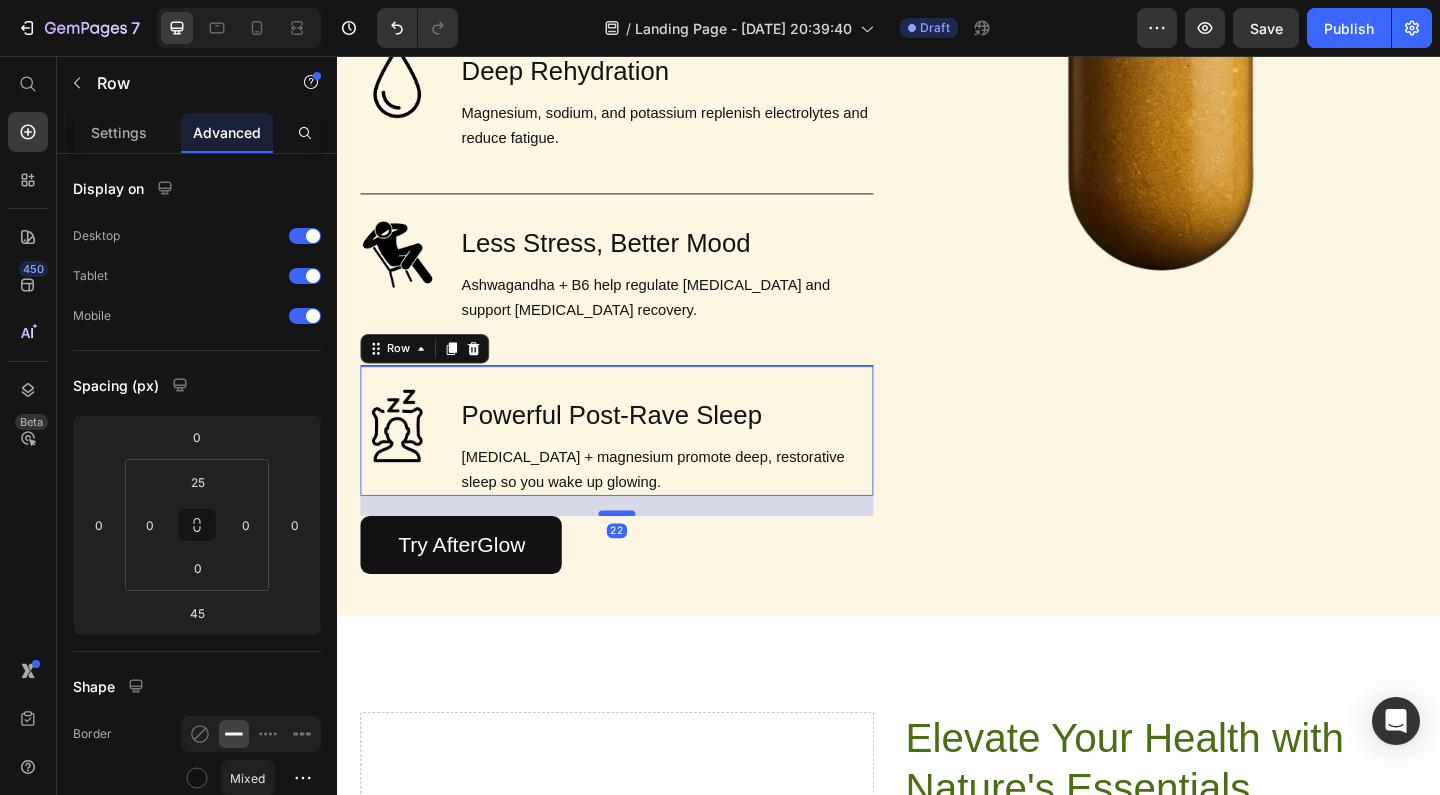 click at bounding box center (641, 553) 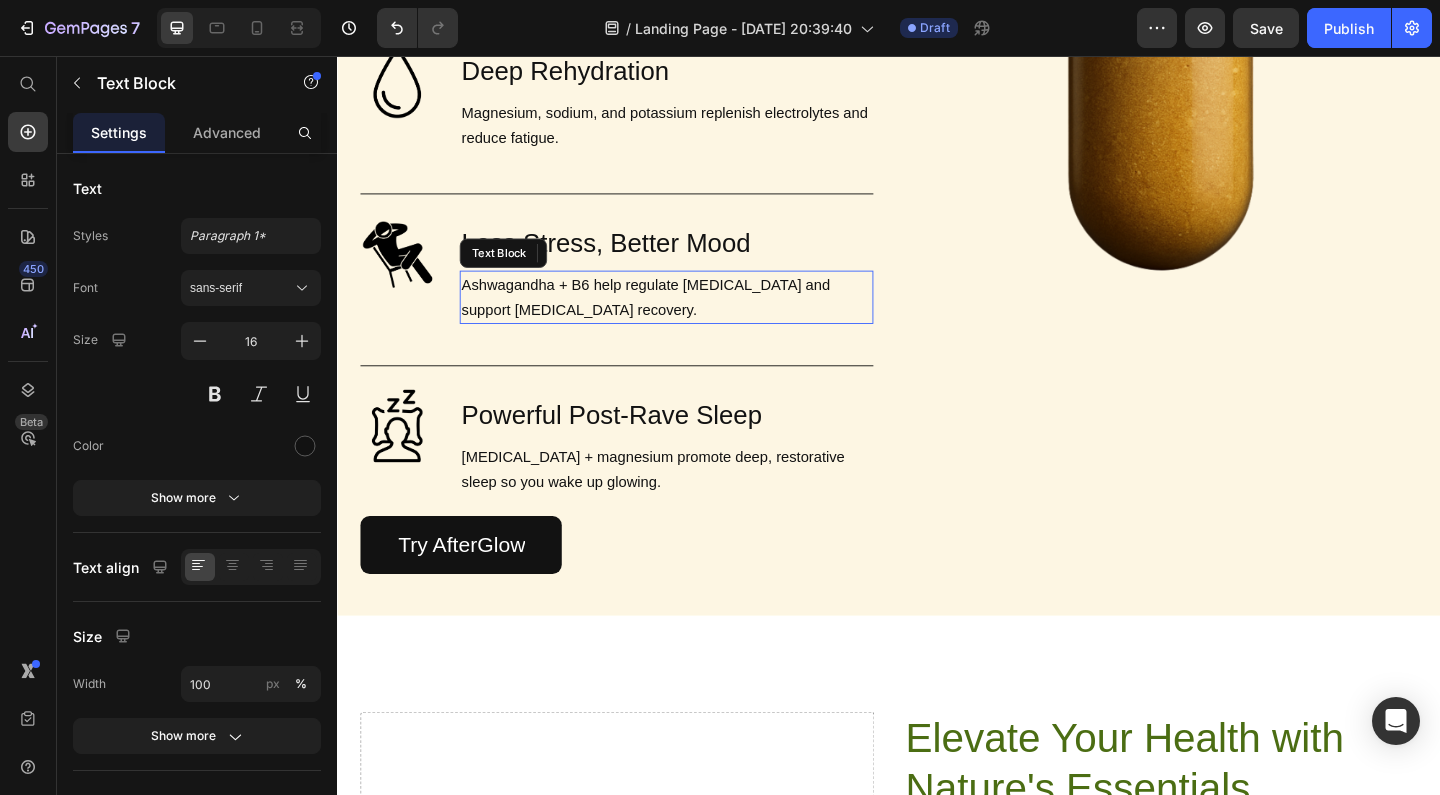click on "Ashwagandha + B6 help regulate [MEDICAL_DATA] and support [MEDICAL_DATA] recovery." at bounding box center (695, 318) 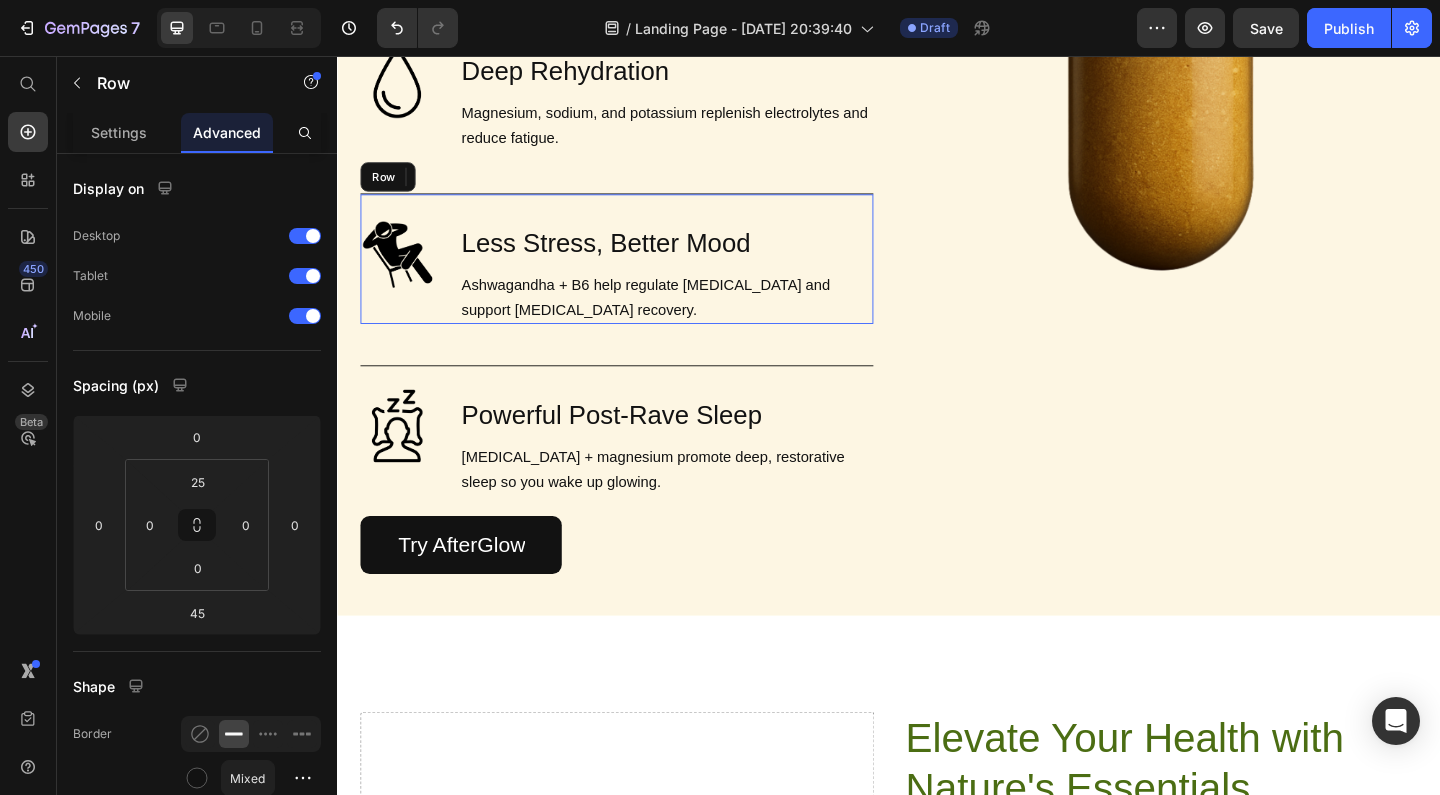 click on "Image Less Stress, Better Mood Heading Ashwagandha + B6 help regulate cortisol and support serotonin recovery. Text Block   0 Row" at bounding box center [641, 276] 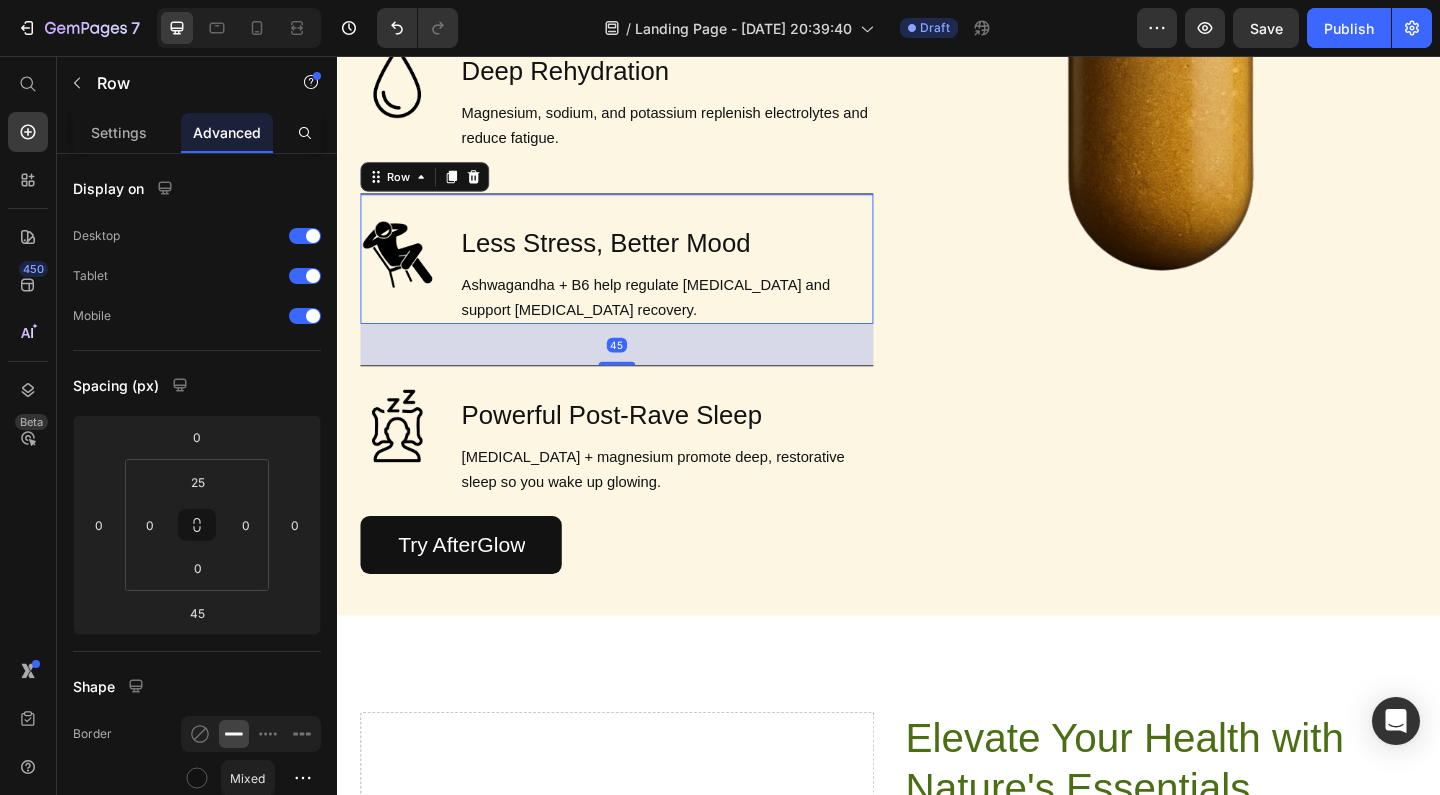 drag, startPoint x: 633, startPoint y: 387, endPoint x: 637, endPoint y: 352, distance: 35.22783 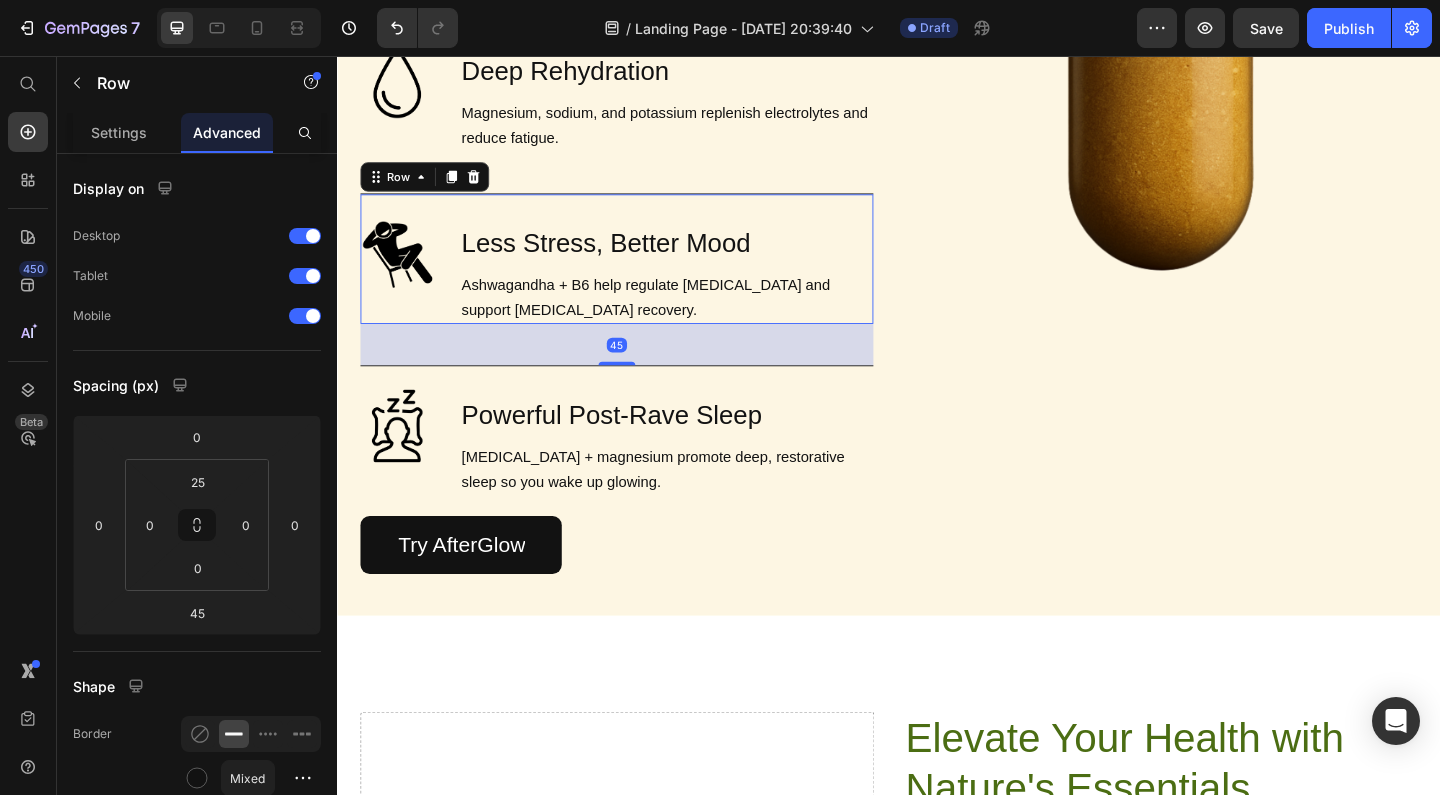 click on "45" at bounding box center [641, 369] 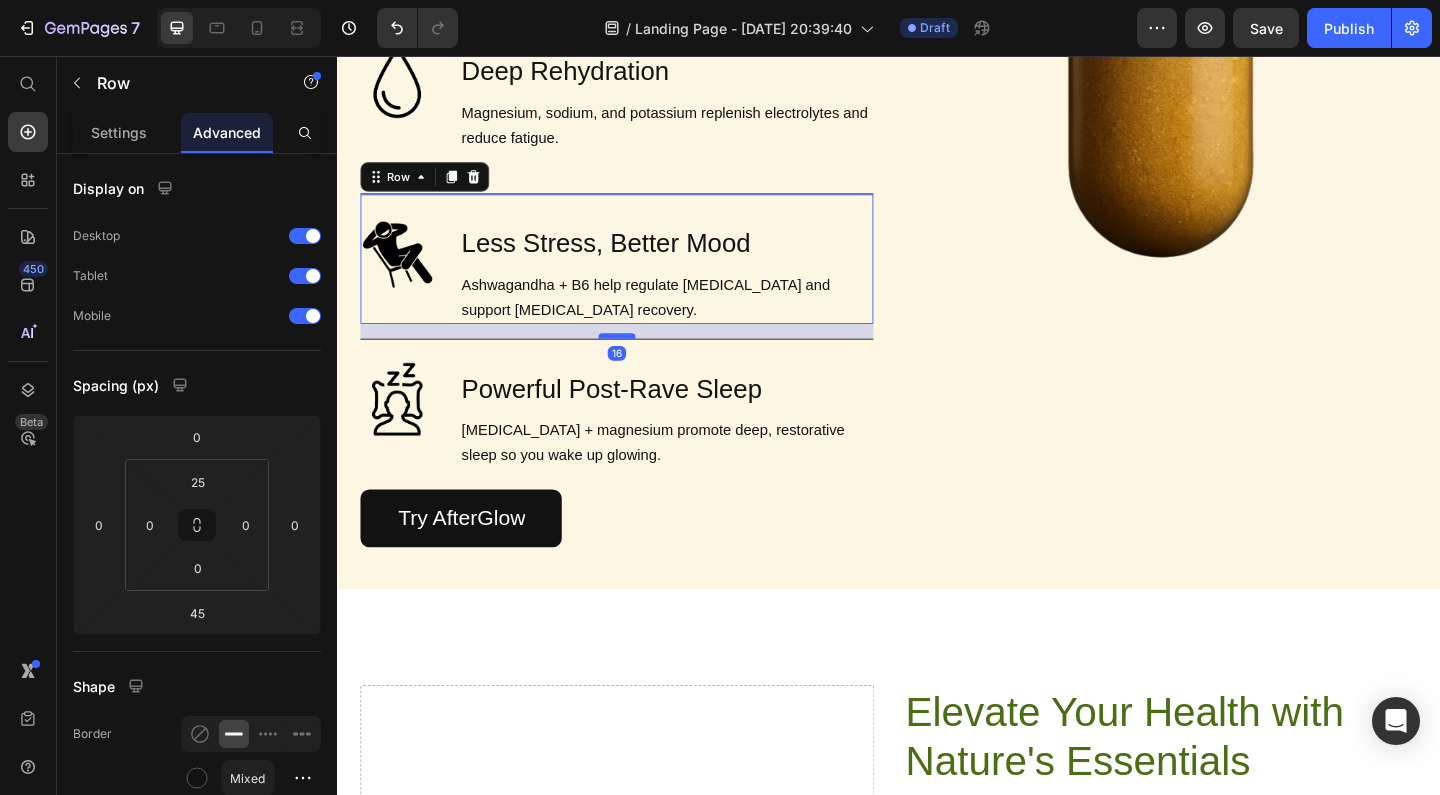 drag, startPoint x: 630, startPoint y: 390, endPoint x: 634, endPoint y: 361, distance: 29.274563 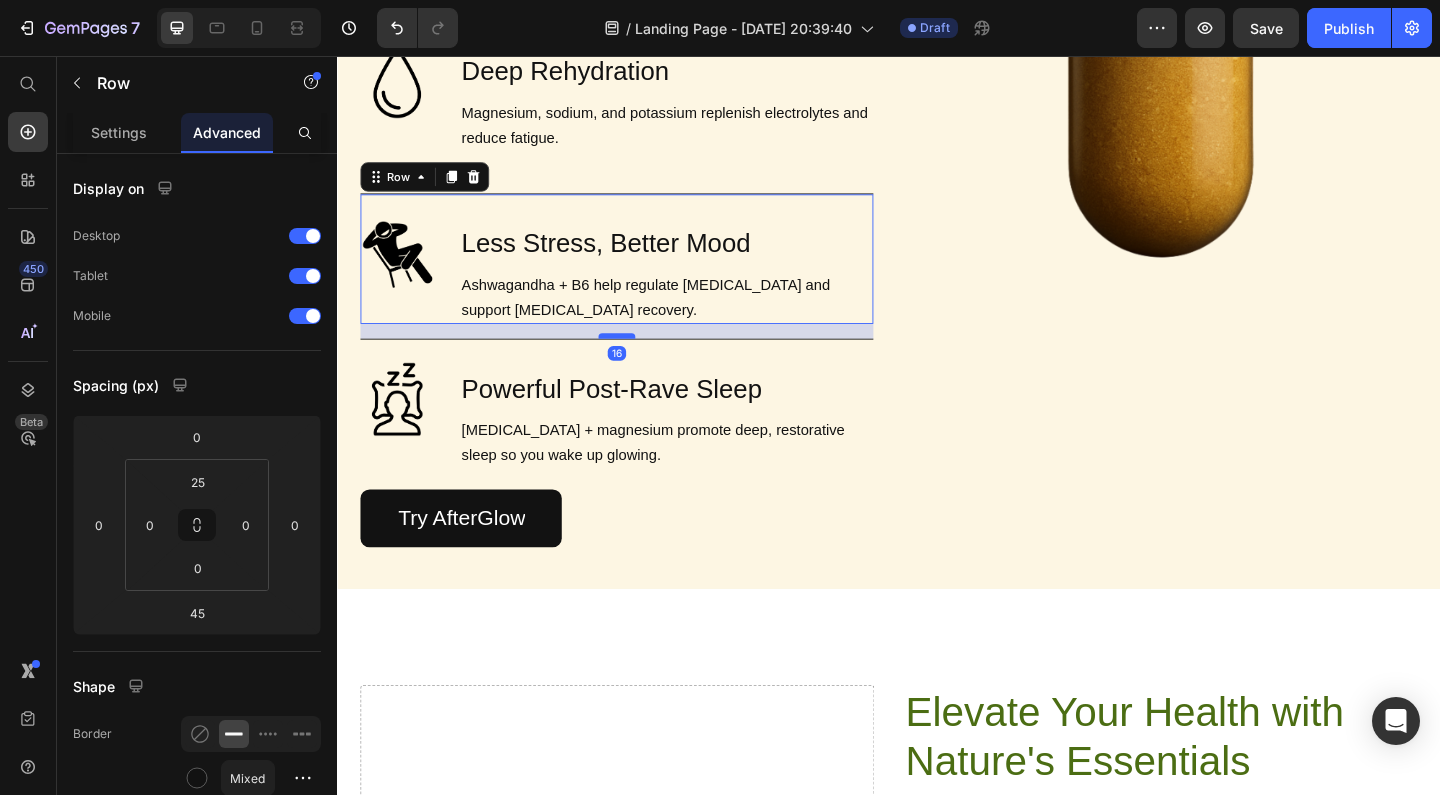 click at bounding box center [641, 360] 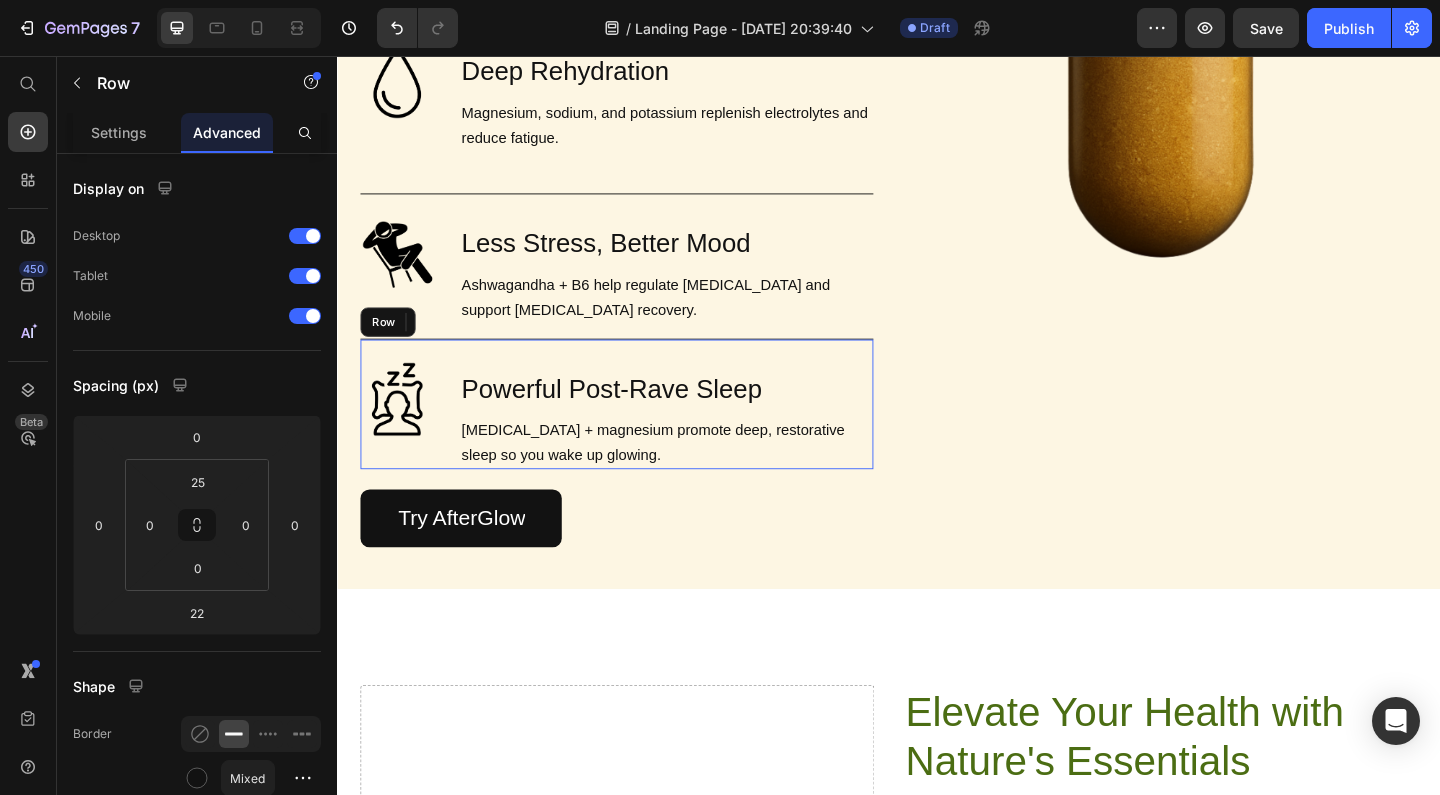 click on "Image Powerful Post-Rave Sleep Heading Melatonin + magnesium promote deep, restorative sleep so you wake up glowing. Text Block Row" at bounding box center (641, 434) 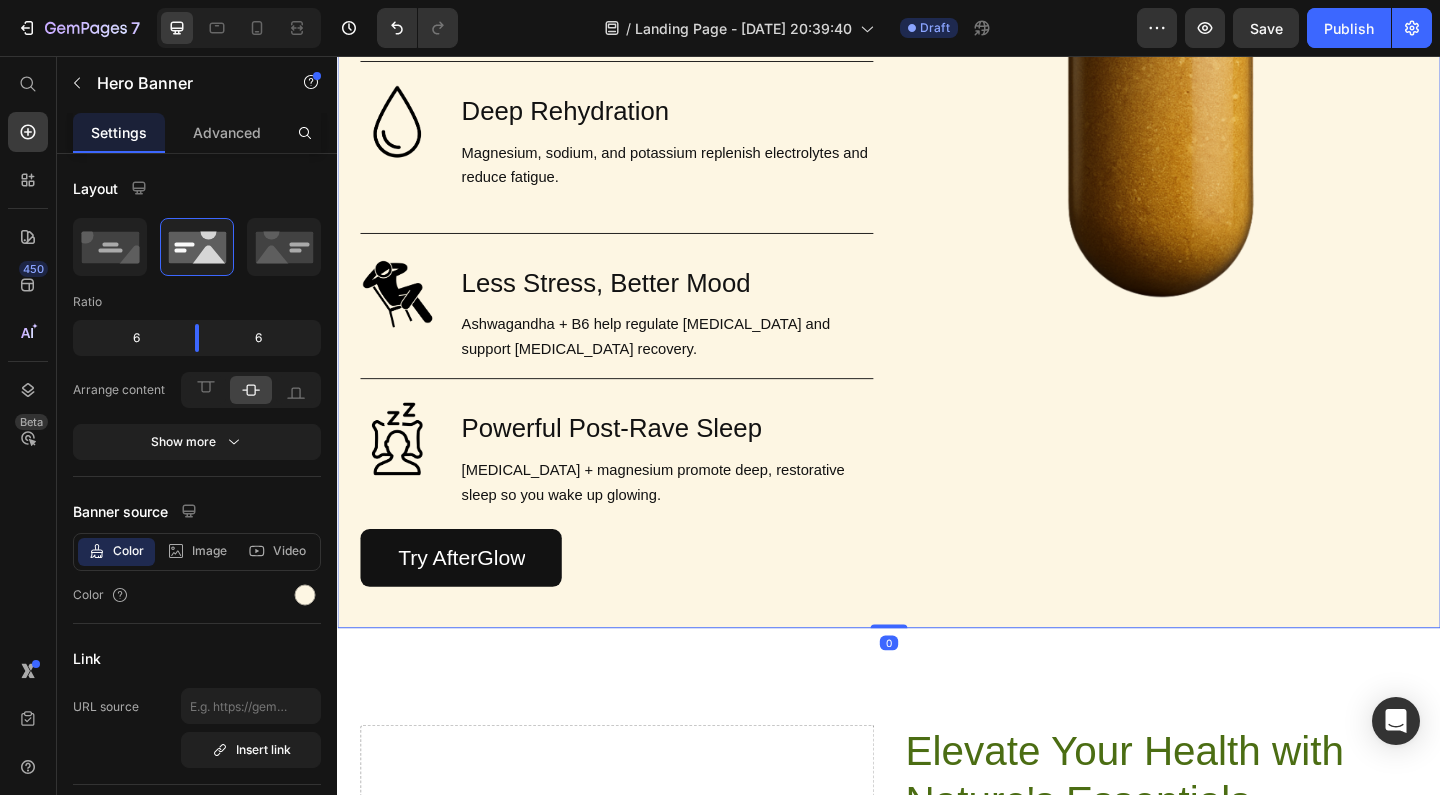 scroll, scrollTop: 1804, scrollLeft: 0, axis: vertical 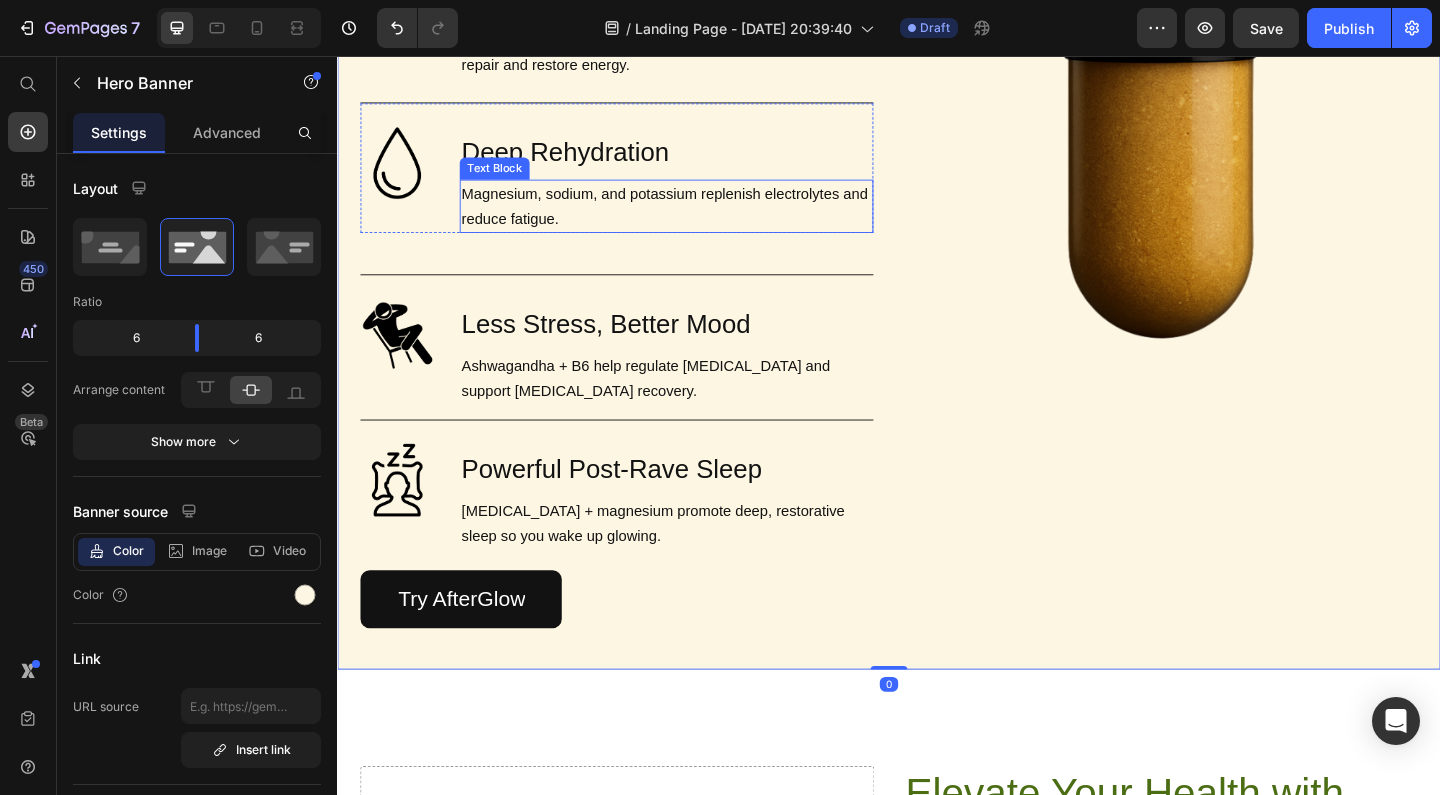 click on "Magnesium, sodium, and potassium replenish electrolytes and reduce fatigue." at bounding box center (695, 219) 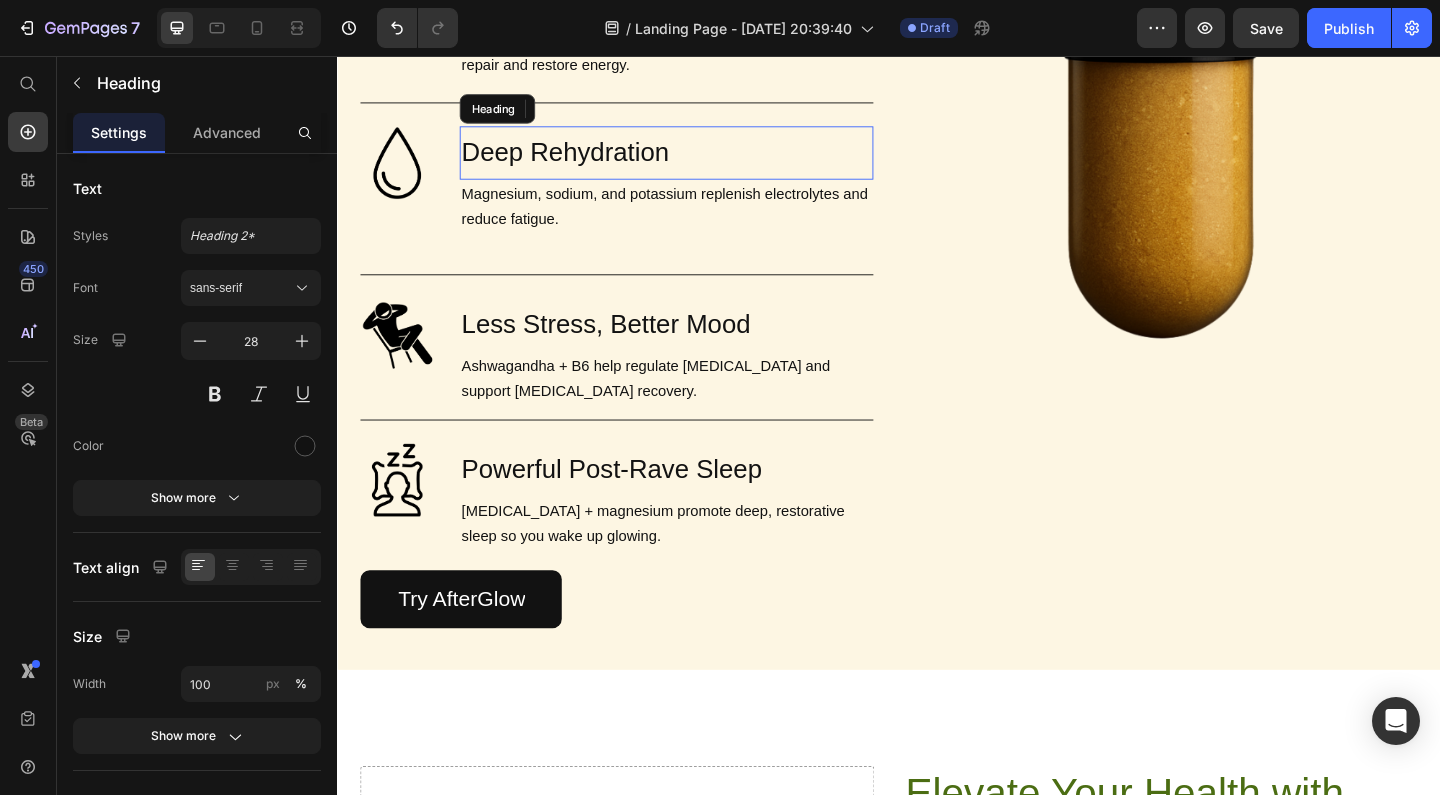 click on "Deep Rehydration" at bounding box center (695, 161) 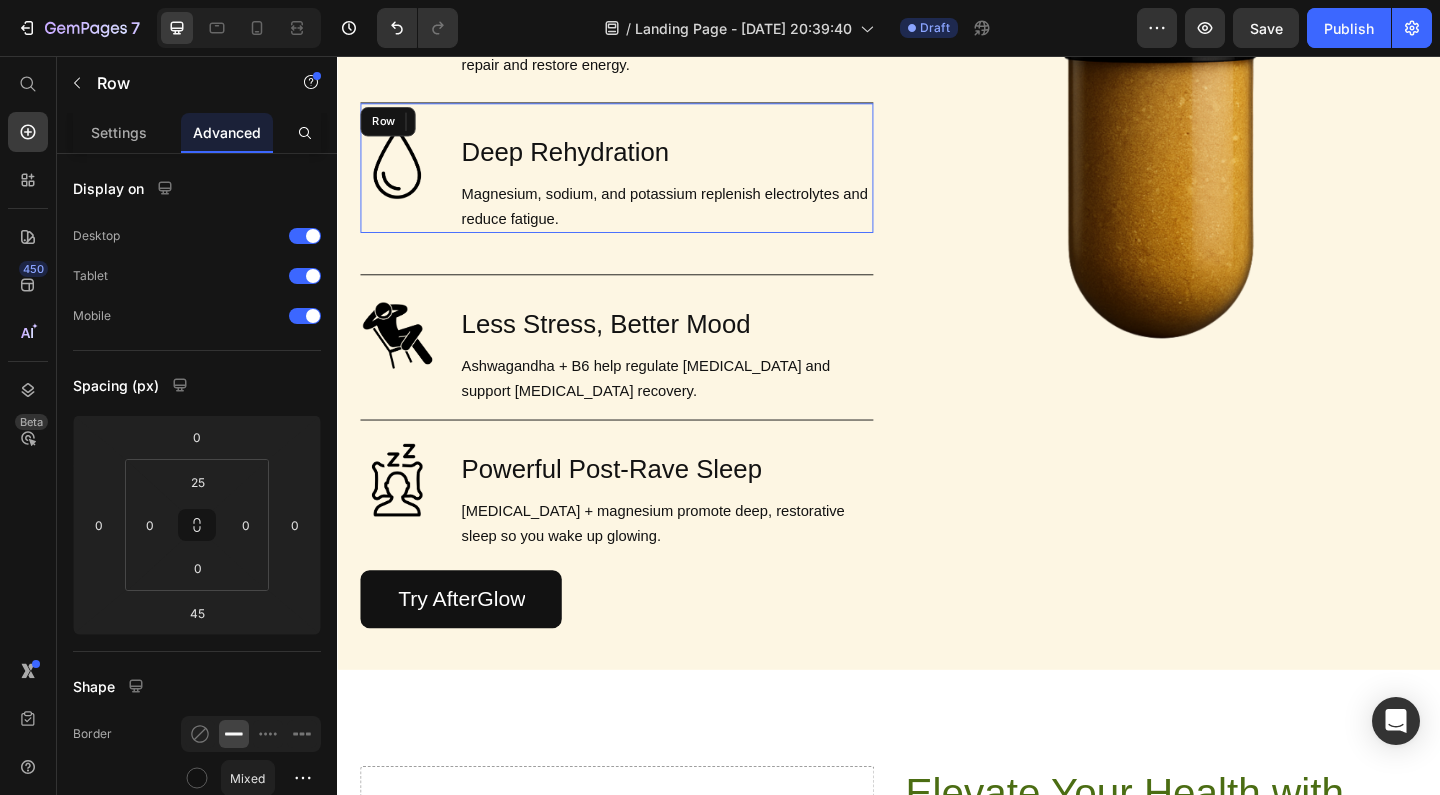 click on "Image Deep Rehydration Heading   0 Magnesium, sodium, and potassium replenish electrolytes and reduce fatigue. Text Block Row" at bounding box center [641, 177] 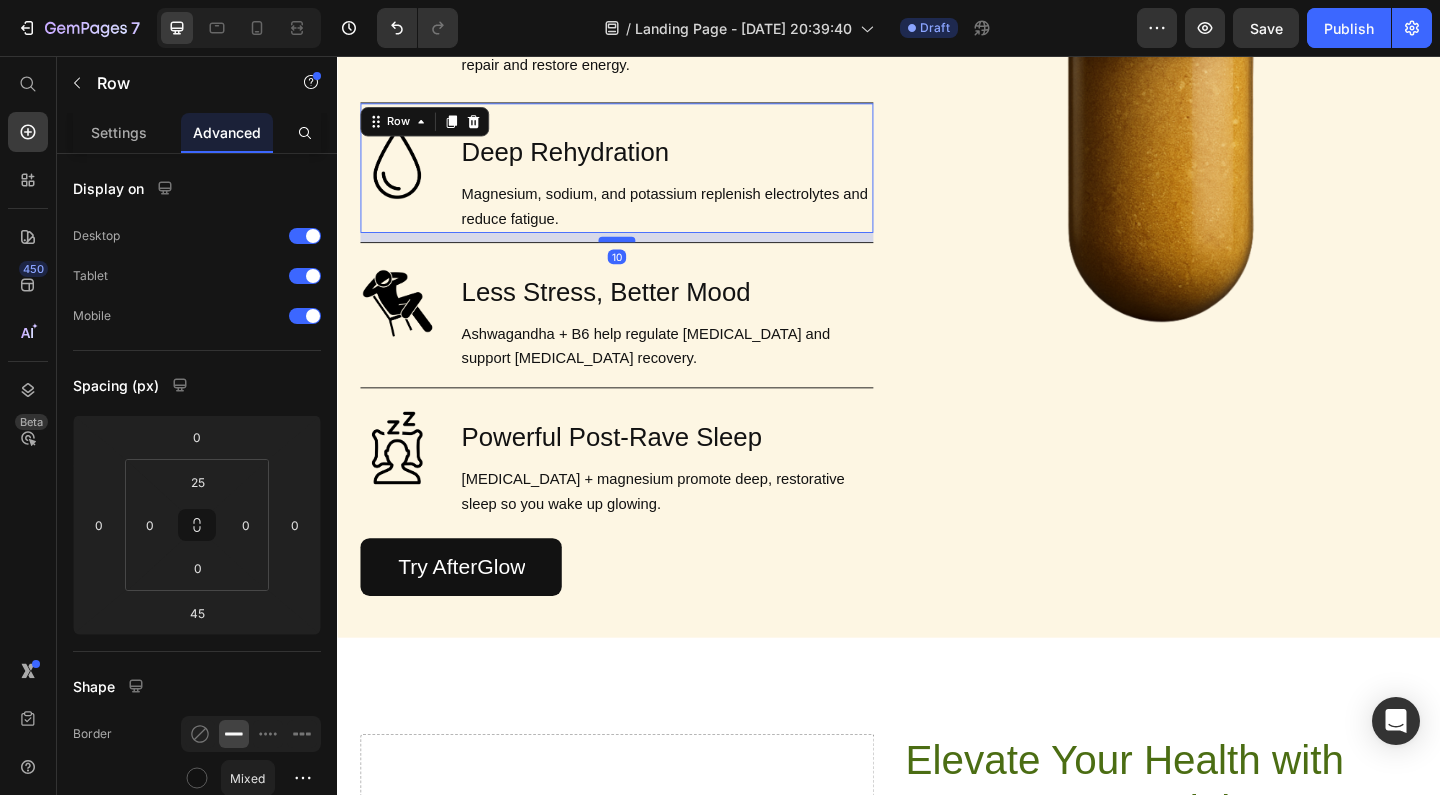 drag, startPoint x: 643, startPoint y: 292, endPoint x: 647, endPoint y: 257, distance: 35.22783 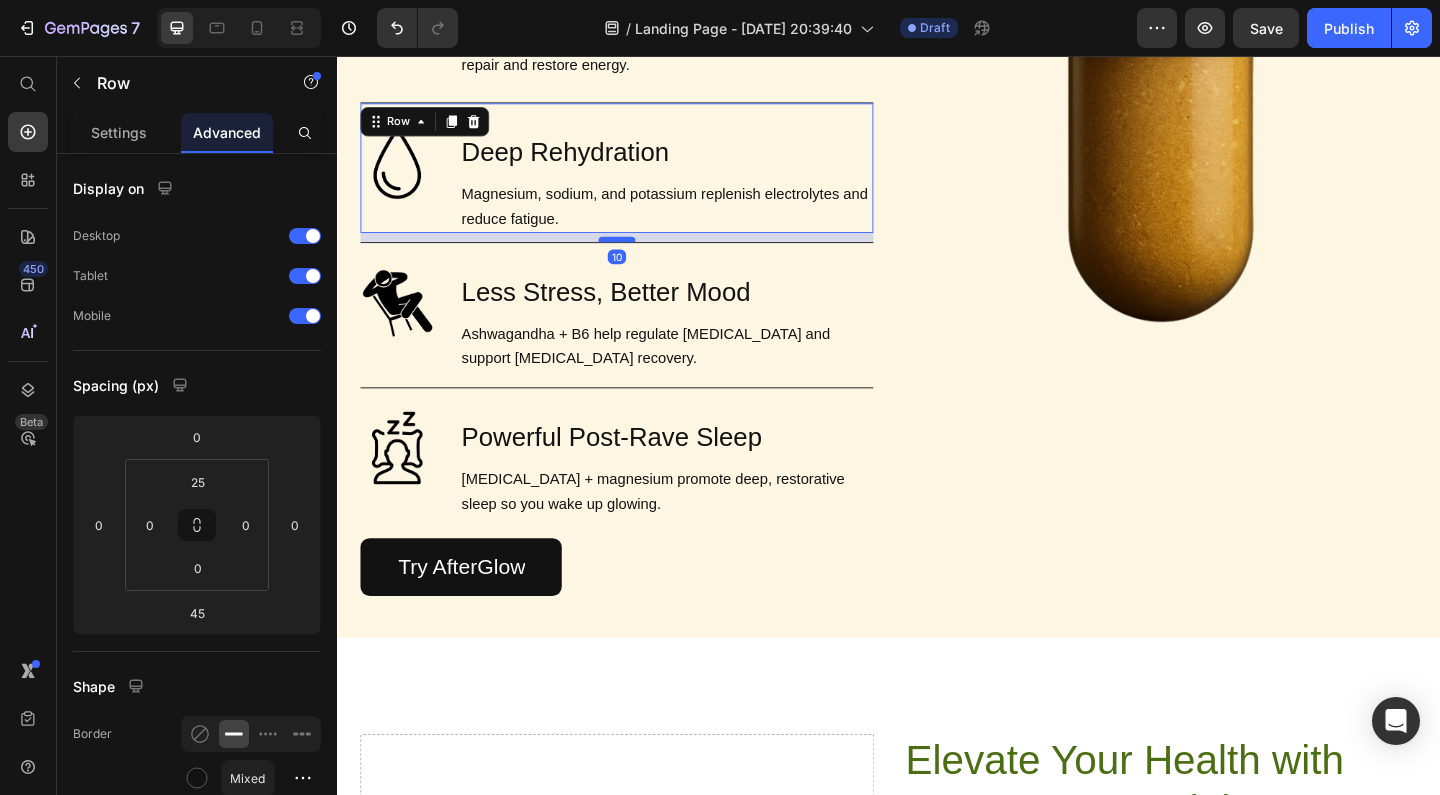 click at bounding box center [641, 255] 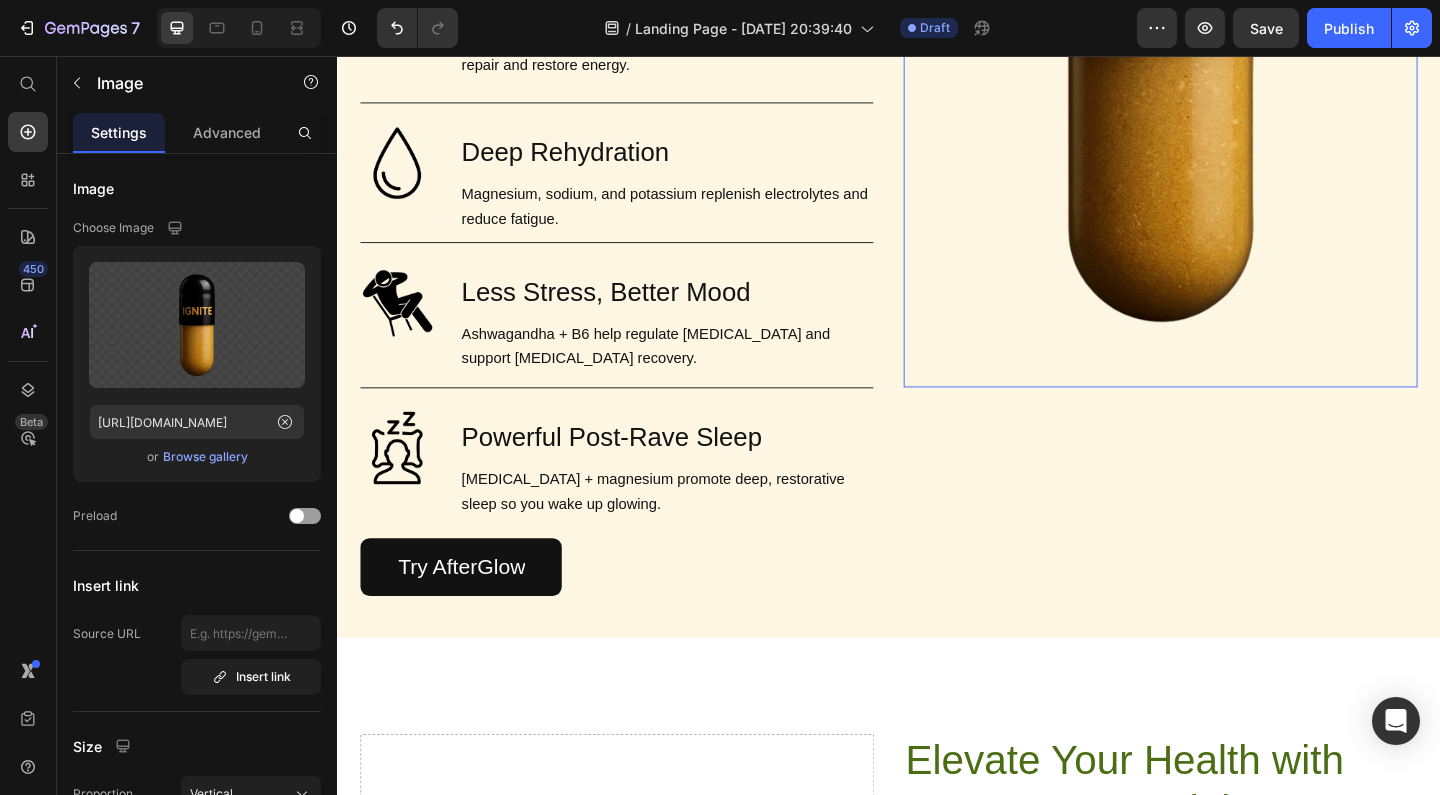 click at bounding box center [1232, 43] 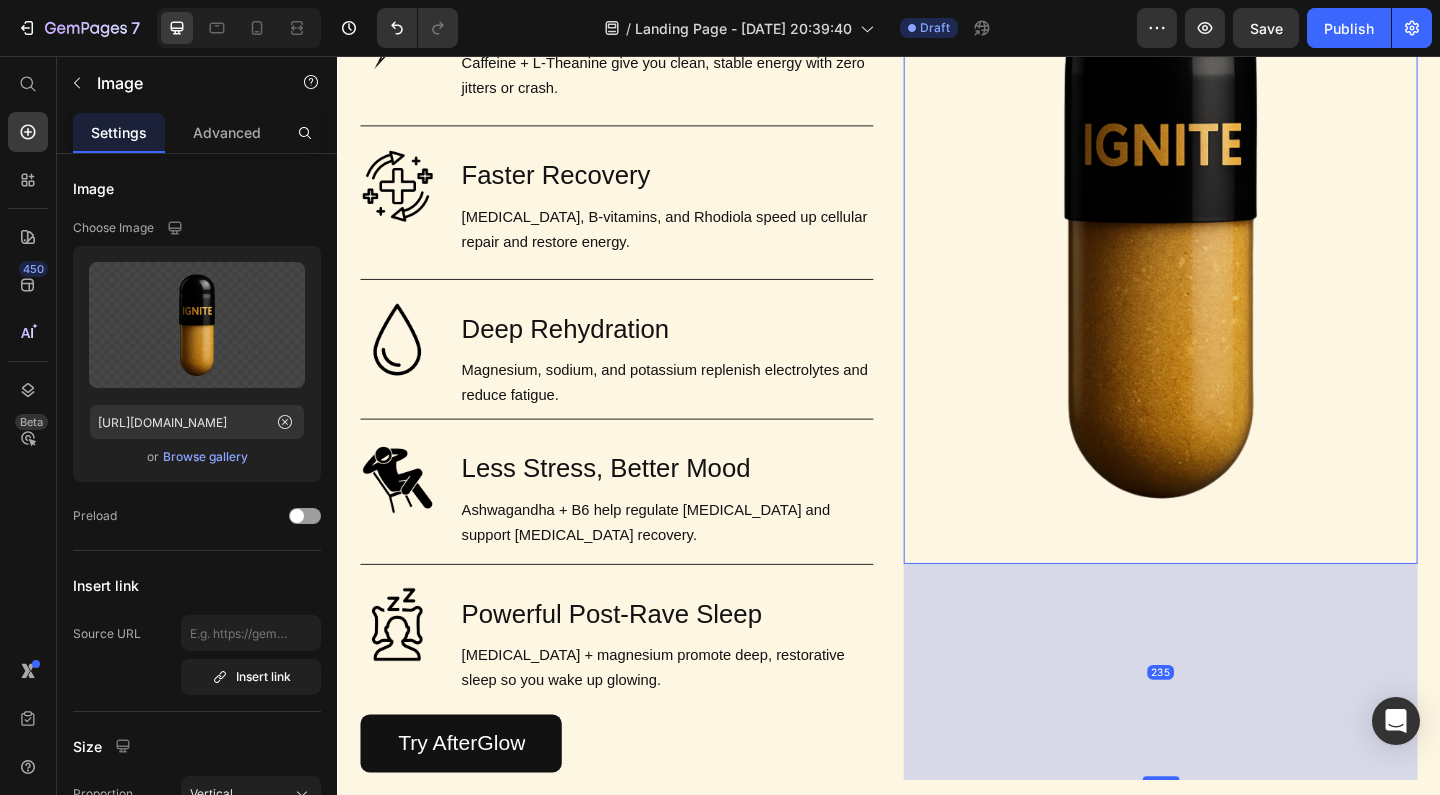 scroll, scrollTop: 1507, scrollLeft: 0, axis: vertical 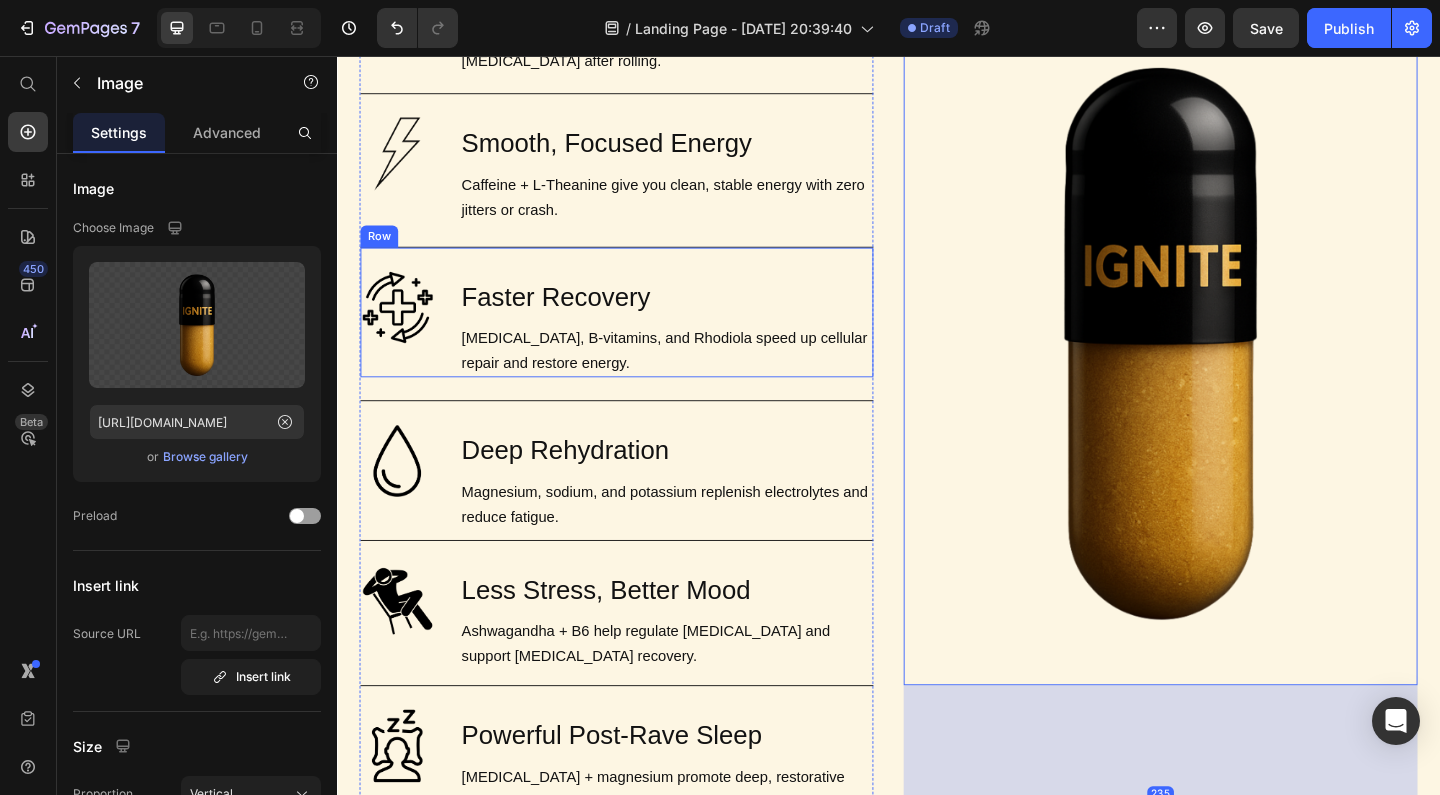 click on "Image Faster Recovery Heading [MEDICAL_DATA], B-vitamins, and Rhodiola speed up cellular repair and restore energy. Text Block Row" at bounding box center [641, 334] 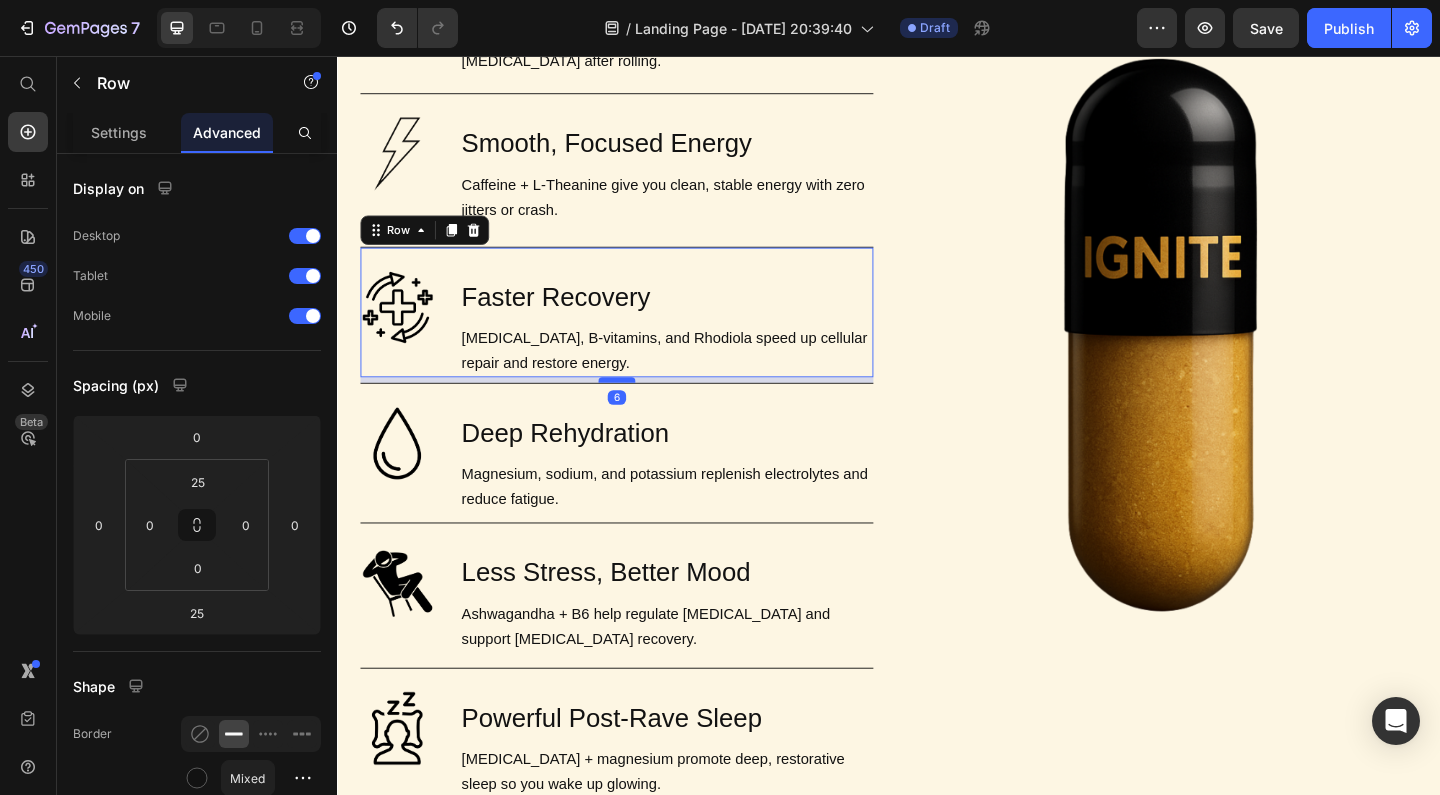 drag, startPoint x: 646, startPoint y: 400, endPoint x: 647, endPoint y: 381, distance: 19.026299 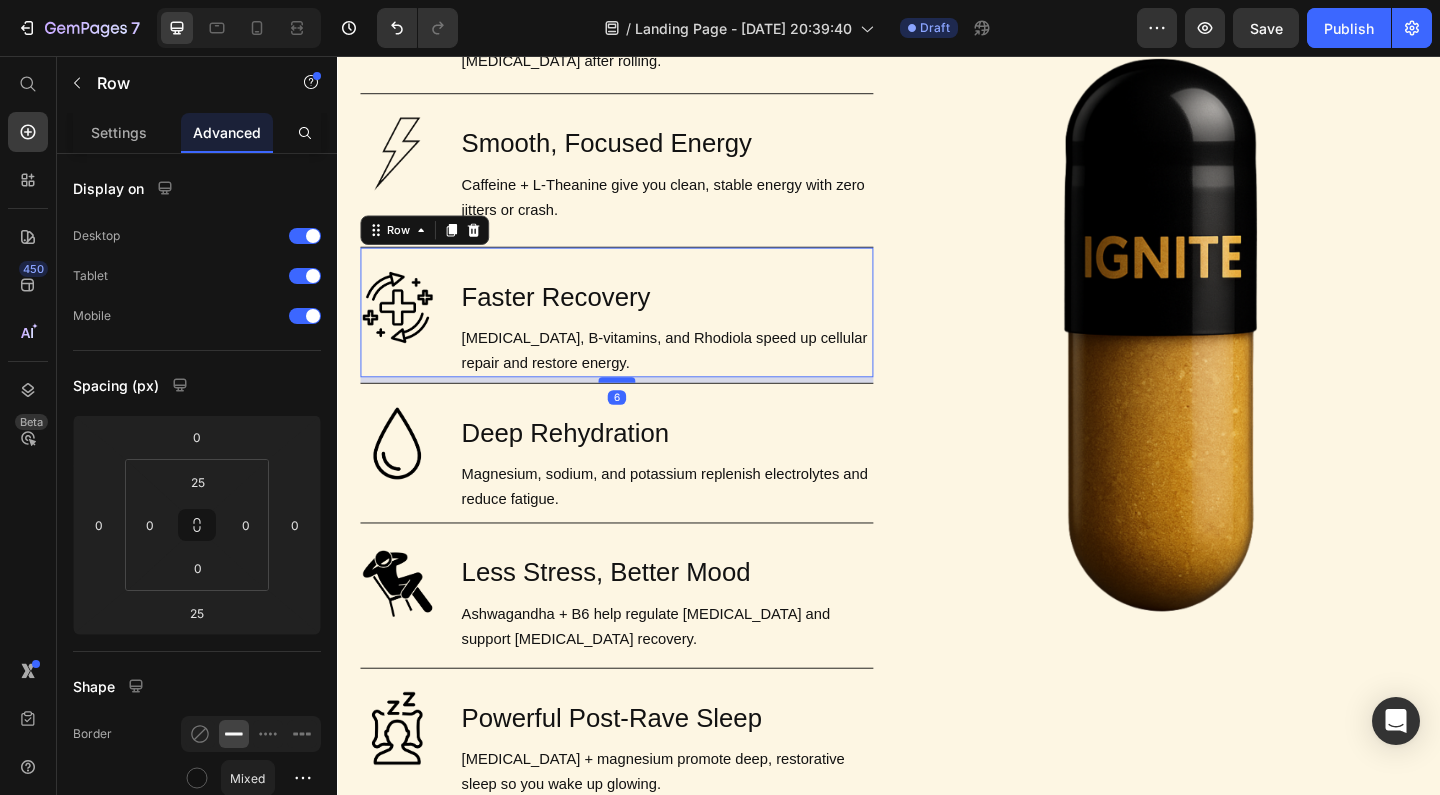 click at bounding box center [641, 408] 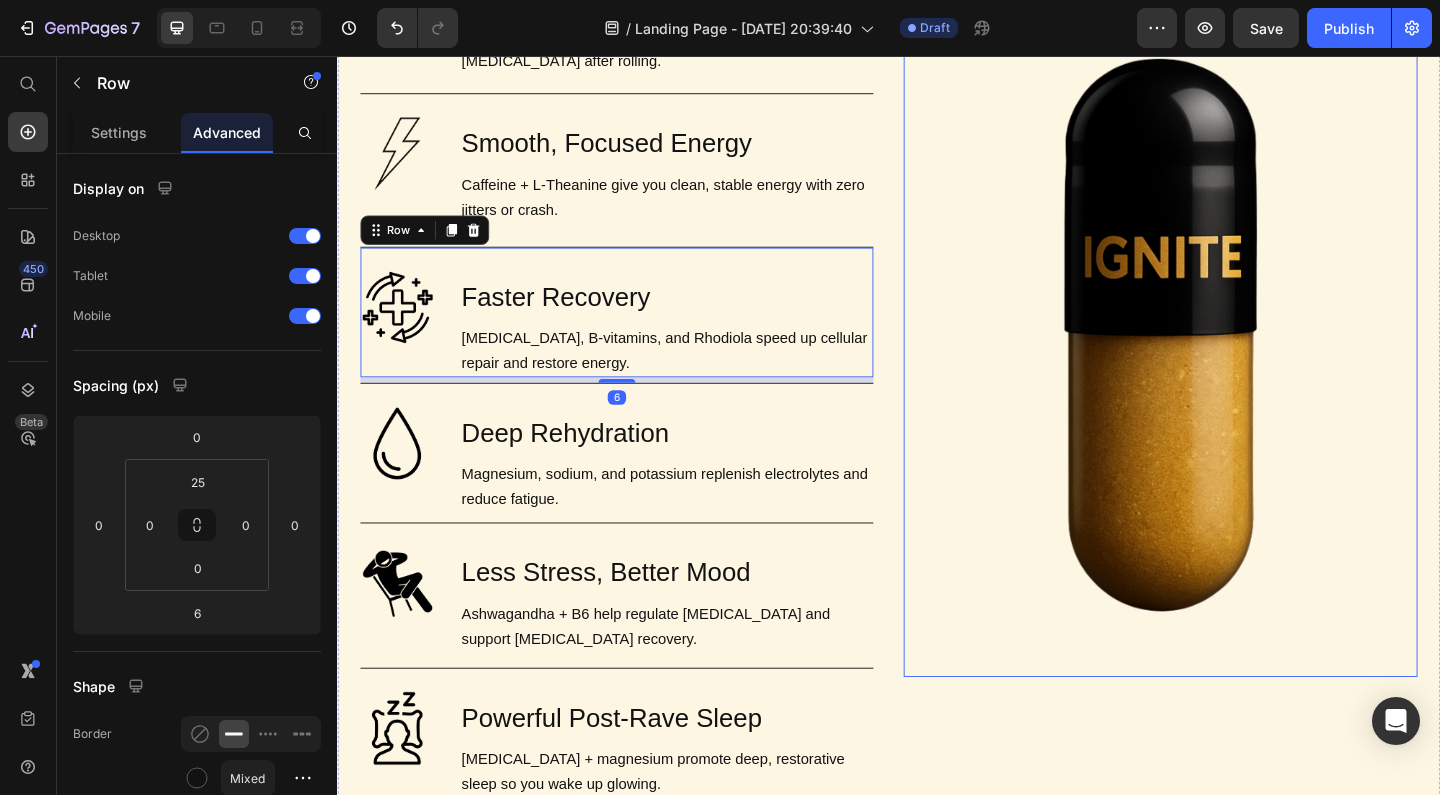 click at bounding box center (1232, 357) 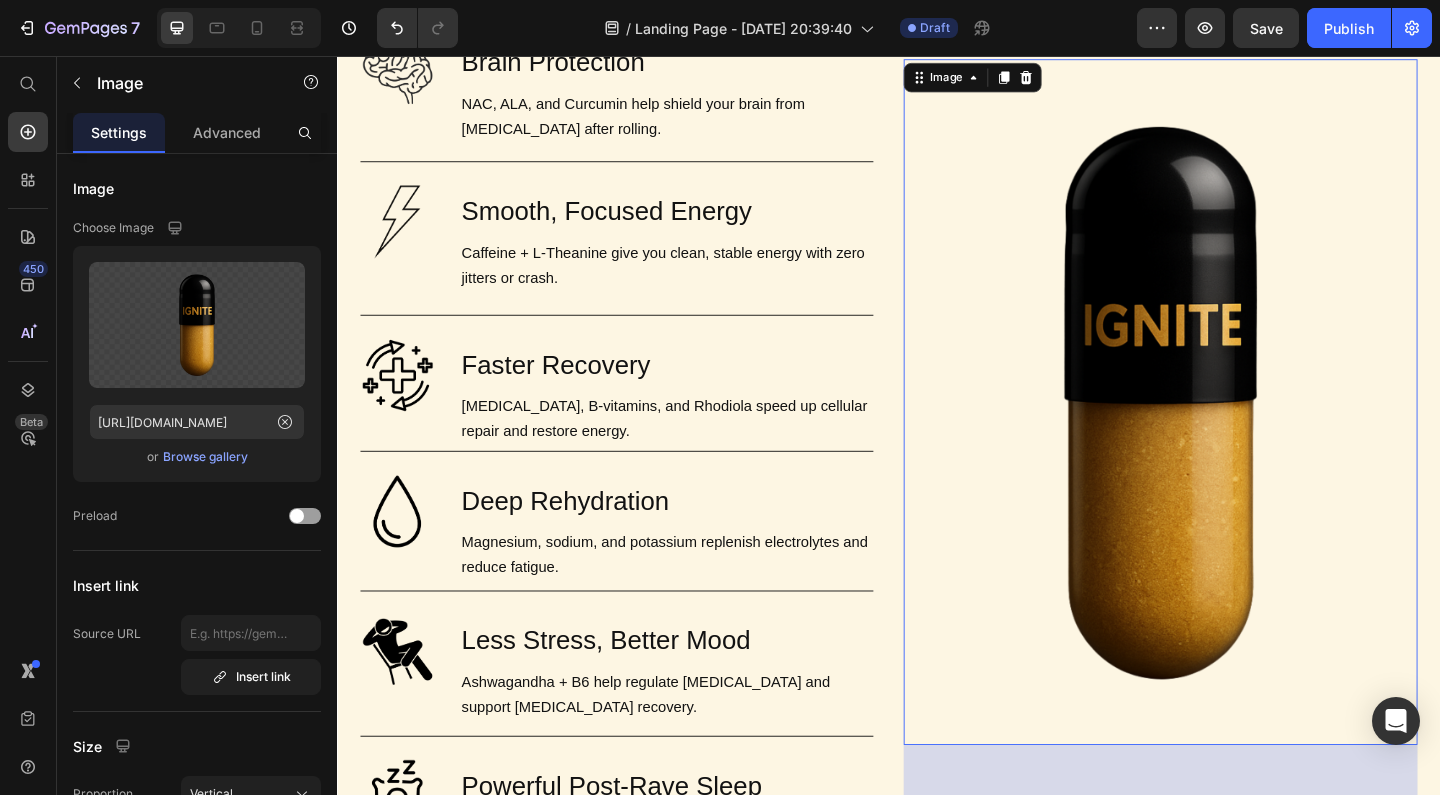 scroll, scrollTop: 1418, scrollLeft: 0, axis: vertical 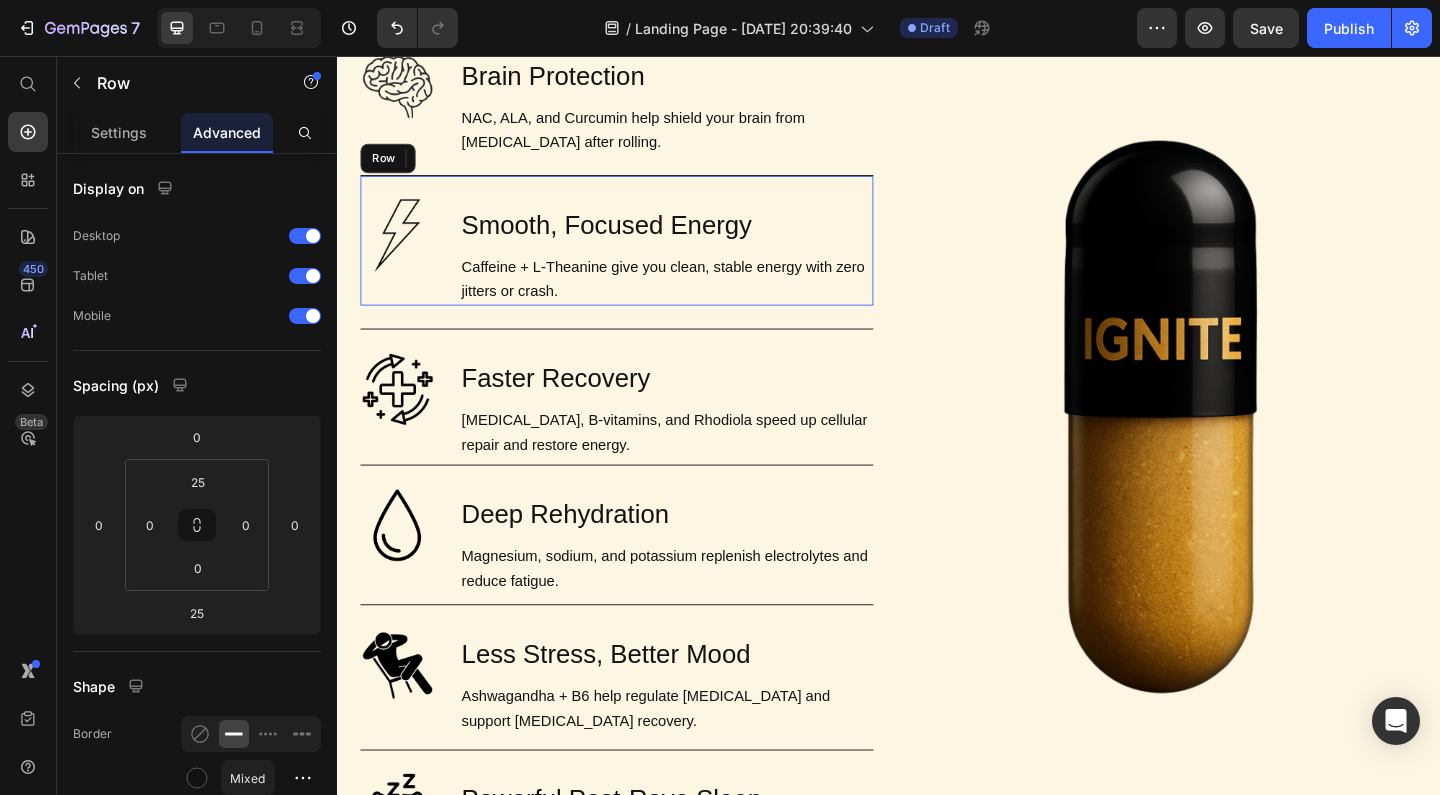 click on "Image Smooth, Focused Energy Heading Caffeine + L-Theanine give you clean, stable energy with zero jitters or crash. Text Block Row" at bounding box center (641, 256) 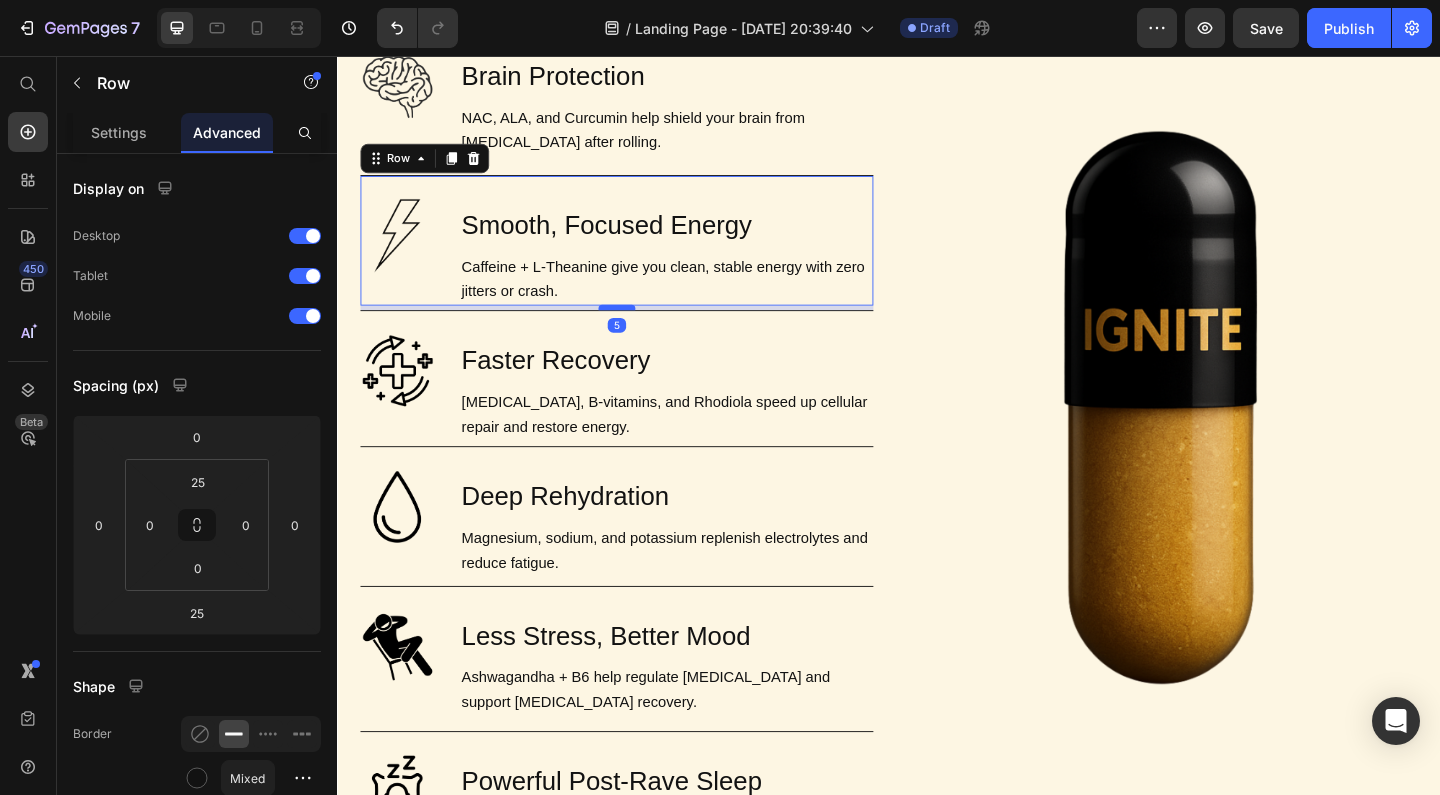 drag, startPoint x: 641, startPoint y: 325, endPoint x: 642, endPoint y: 305, distance: 20.024984 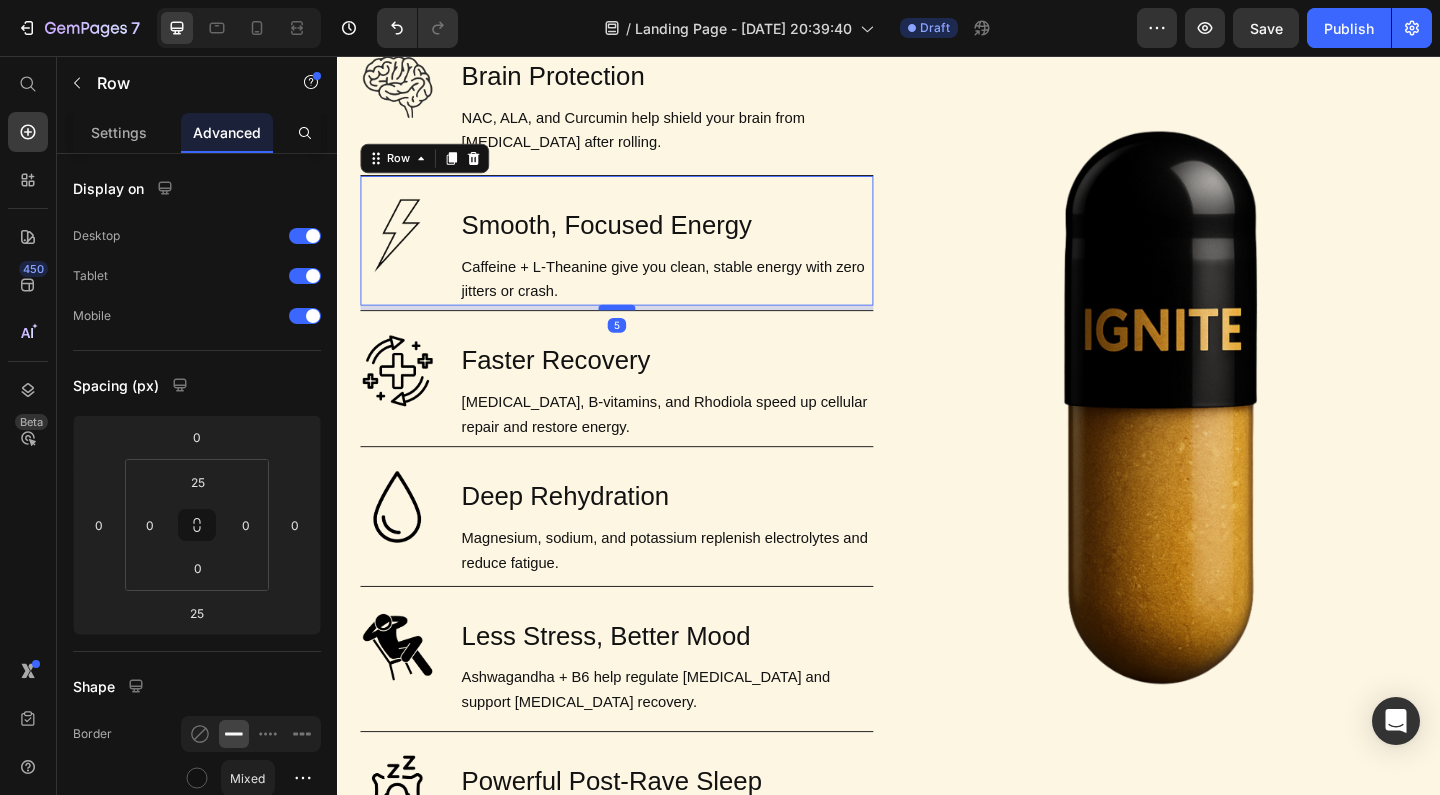 click on "Image Brain Protection Heading NAC, ALA, and Curcumin help shield your brain from neurotoxicity after rolling. Text Block Row Image Smooth, Focused Energy Heading Caffeine + L-Theanine give you clean, stable energy with zero jitters or crash. Text Block Row   5 Image Faster Recovery Heading CoQ10, B-vitamins, and Rhodiola speed up cellular repair and restore energy. Text Block Row Image Deep Rehydration Heading Magnesium, sodium, and potassium replenish electrolytes and reduce fatigue. Text Block Row Image Less Stress, Better Mood Heading Ashwagandha + B6 help regulate cortisol and support serotonin recovery. Text Block Row Image Powerful Post-Rave Sleep Heading Melatonin + magnesium promote deep, restorative sleep so you wake up glowing. Text Block Row Try AfterGlow Button" at bounding box center [641, 546] 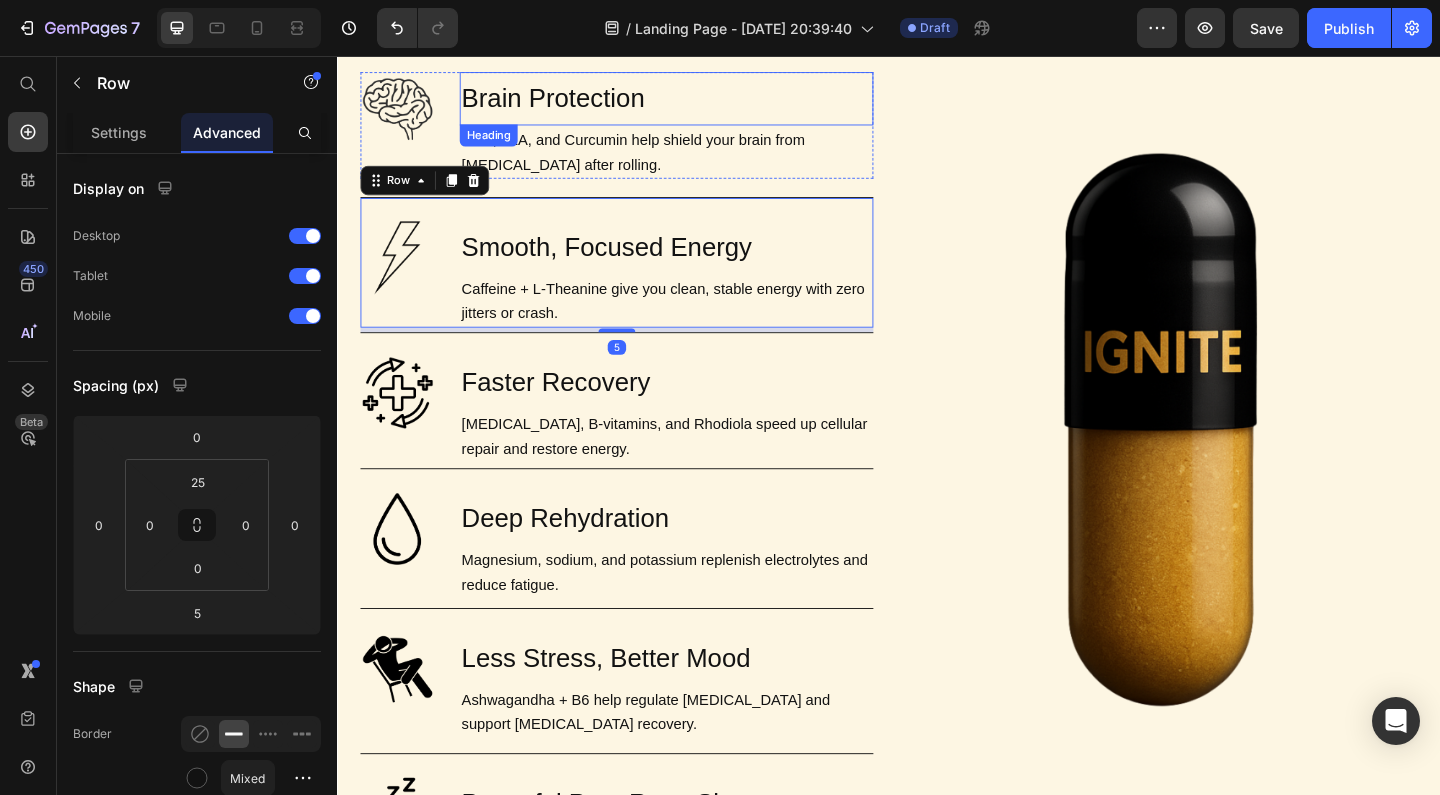 scroll, scrollTop: 1333, scrollLeft: 0, axis: vertical 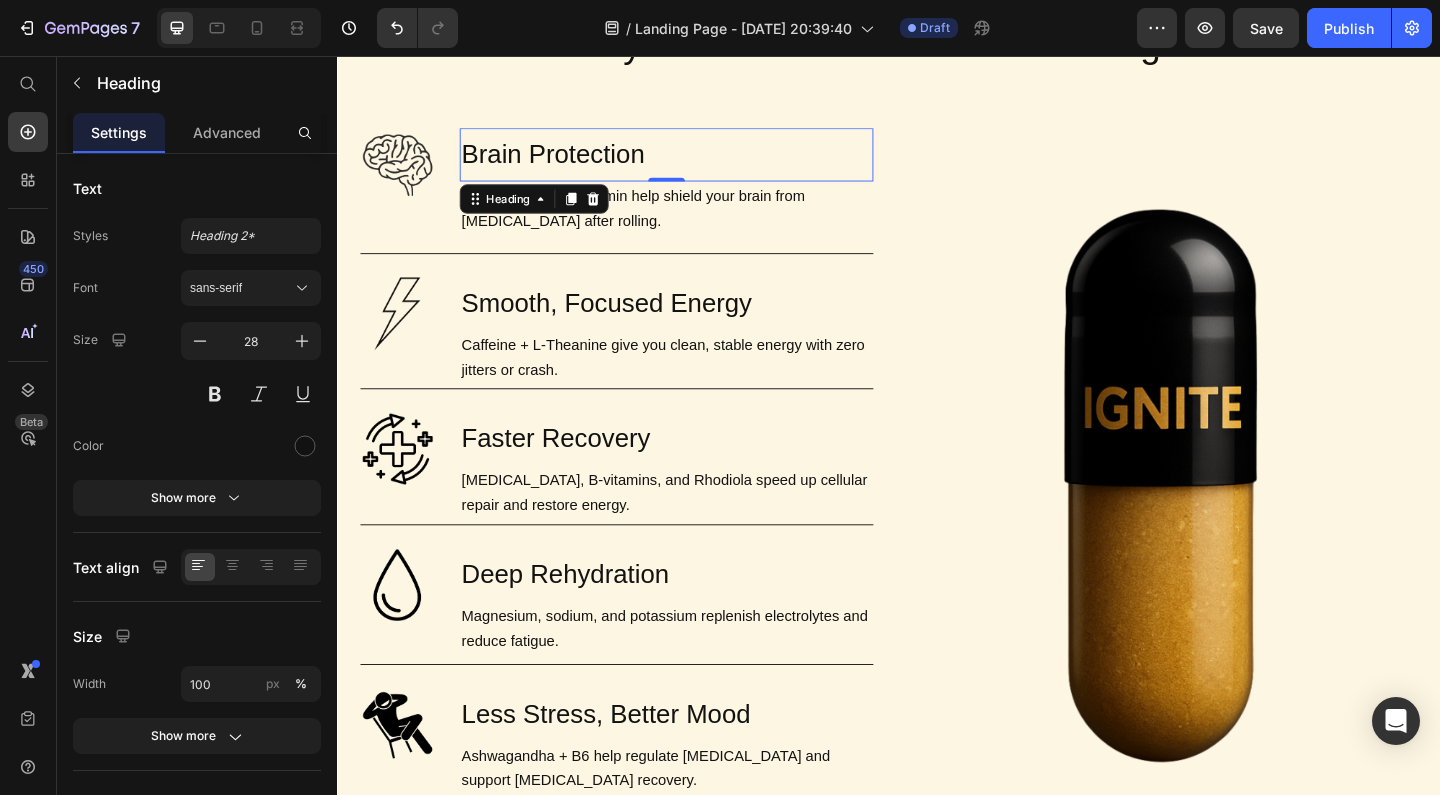 click on "Brain Protection" at bounding box center (695, 163) 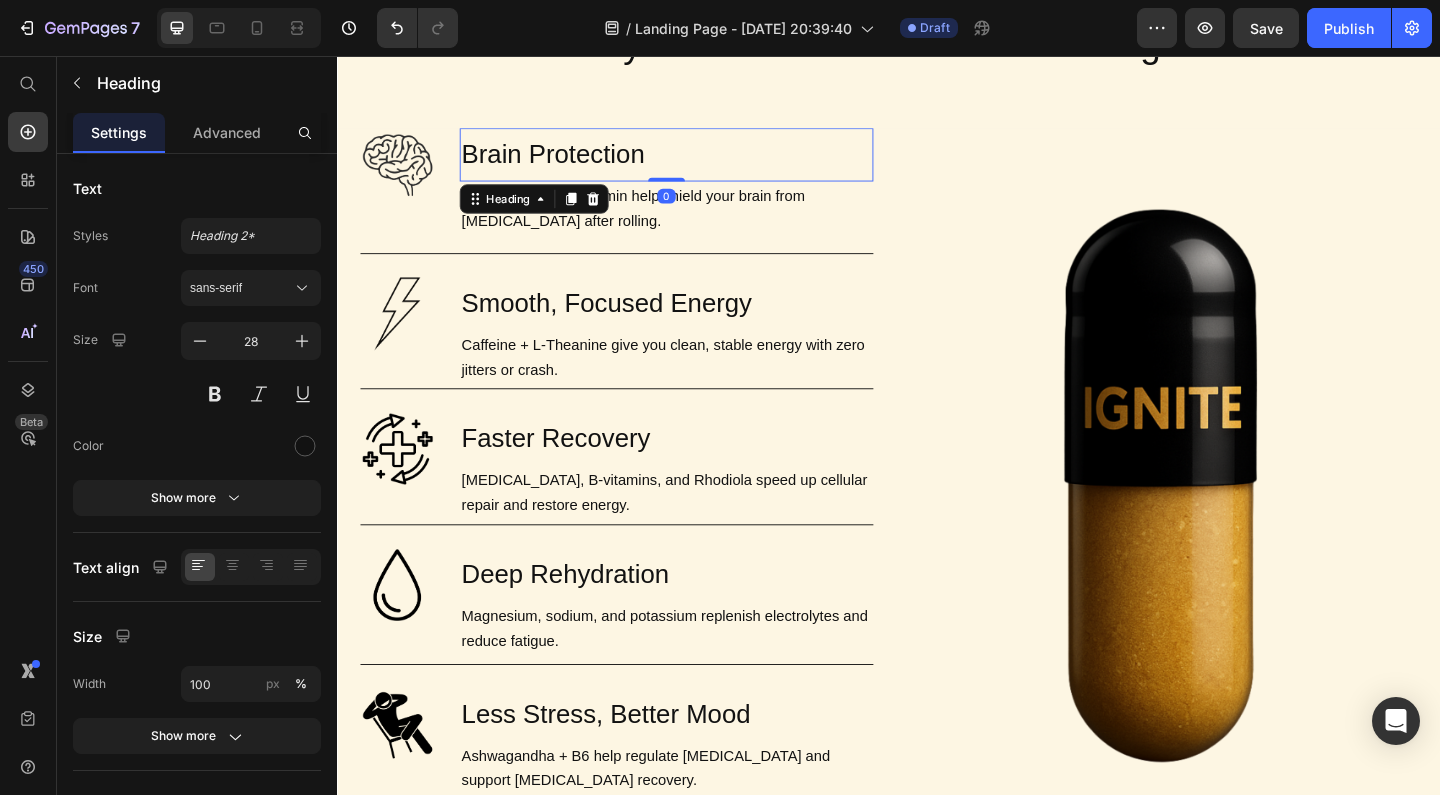 click on "Brain Protection" at bounding box center [695, 163] 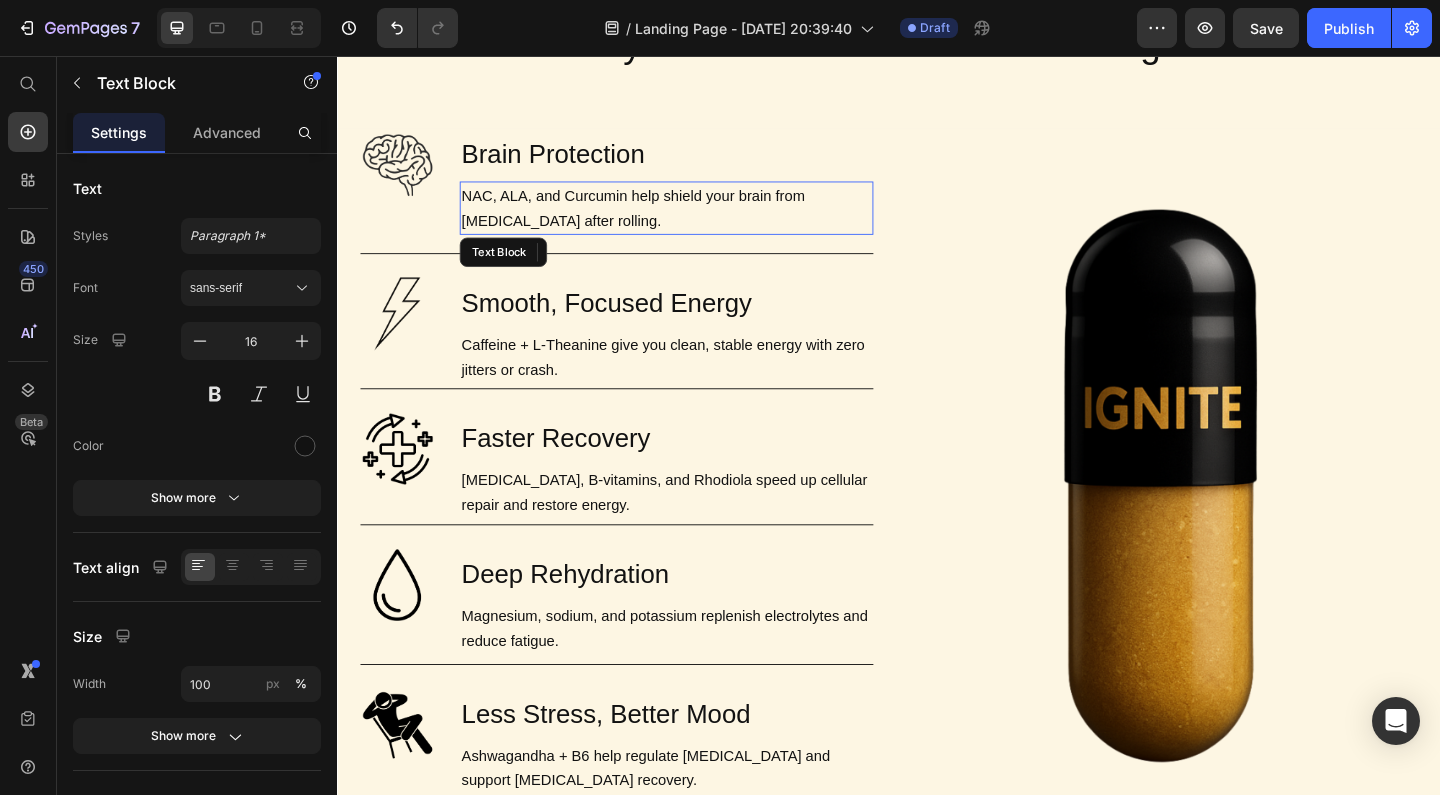 click on "NAC, ALA, and Curcumin help shield your brain from [MEDICAL_DATA] after rolling." at bounding box center [695, 221] 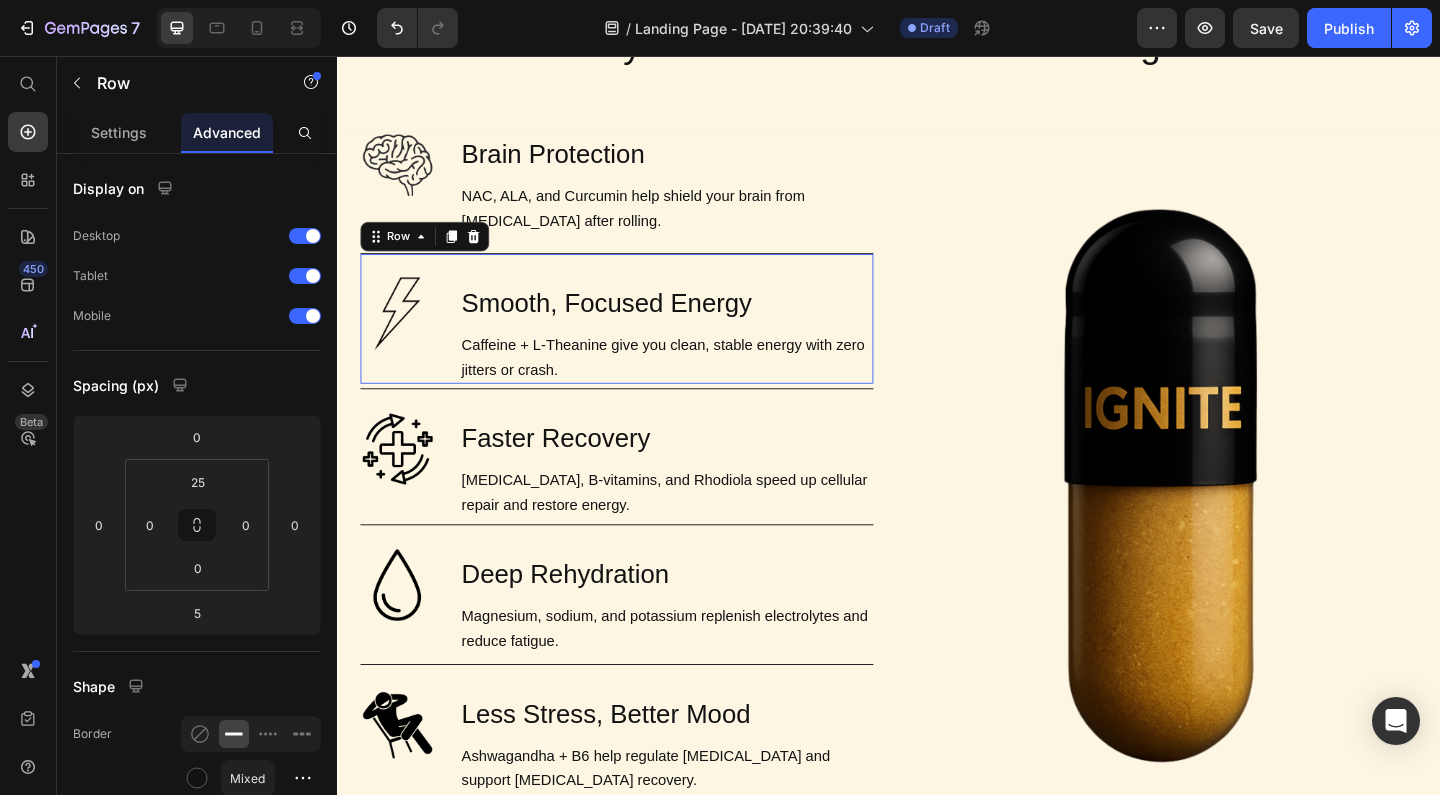 click on "Image Smooth, Focused Energy Heading Caffeine + L-Theanine give you clean, stable energy with zero jitters or crash. Text Block Row   0" at bounding box center (641, 341) 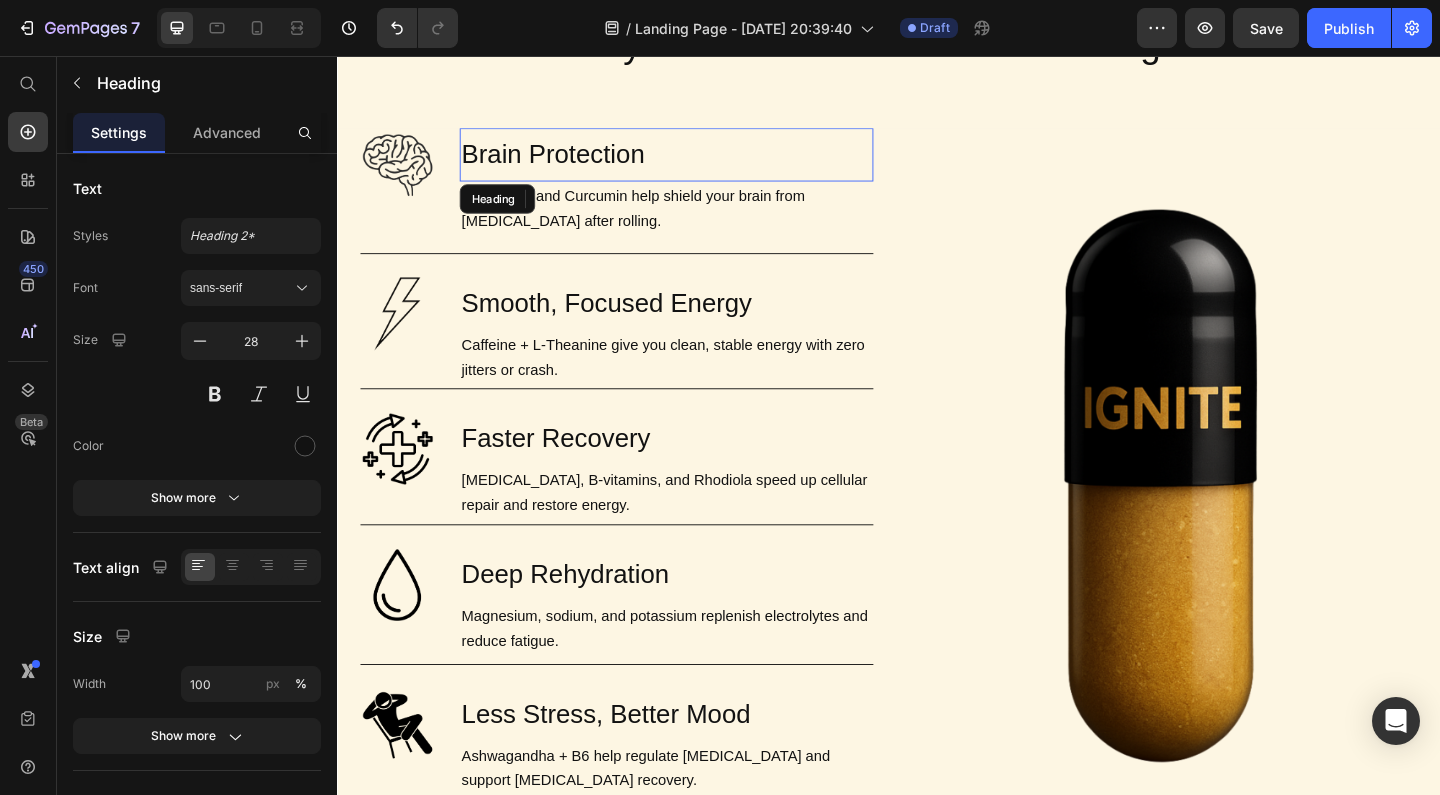 click on "Brain Protection" at bounding box center (695, 163) 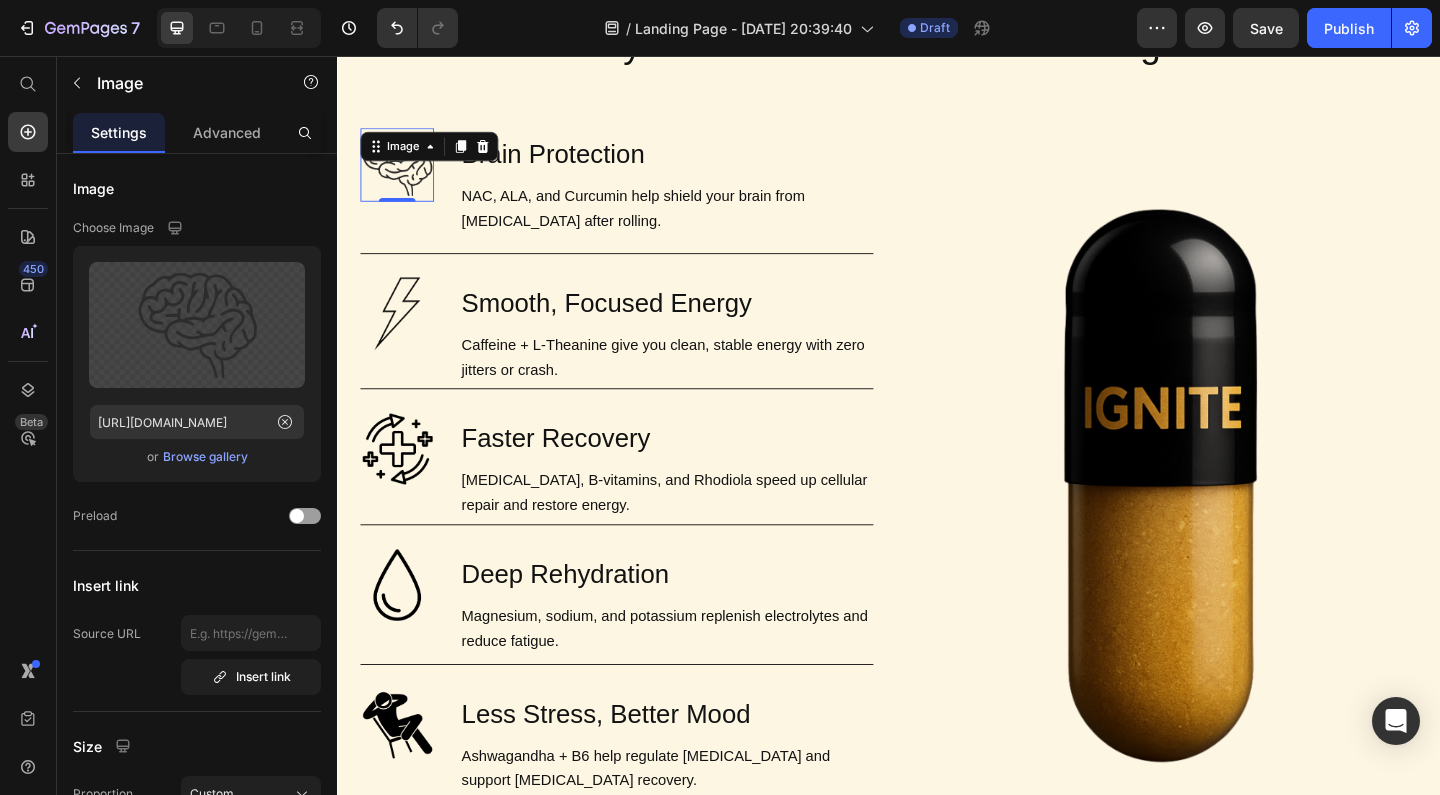 click at bounding box center (402, 174) 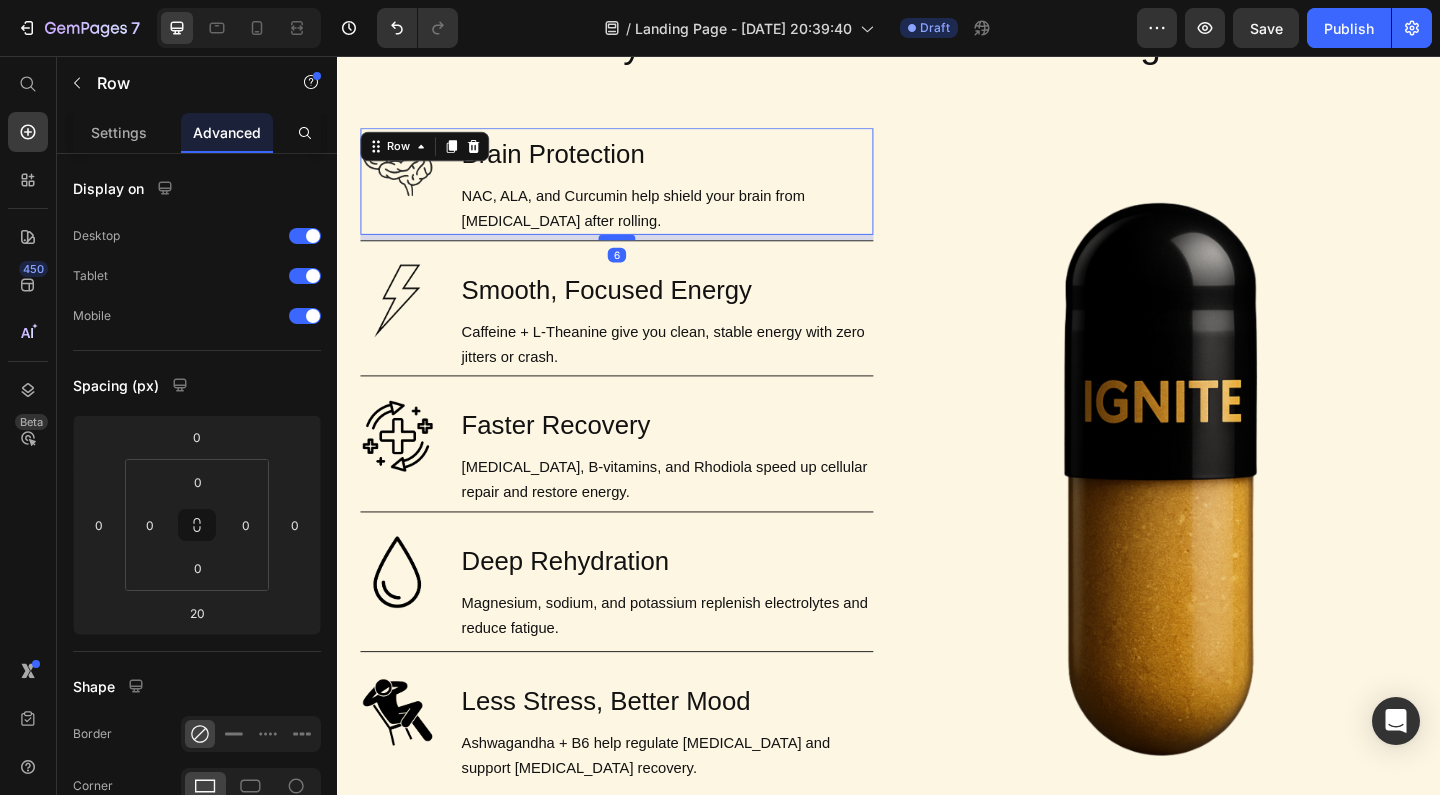 drag, startPoint x: 627, startPoint y: 240, endPoint x: 630, endPoint y: 226, distance: 14.3178215 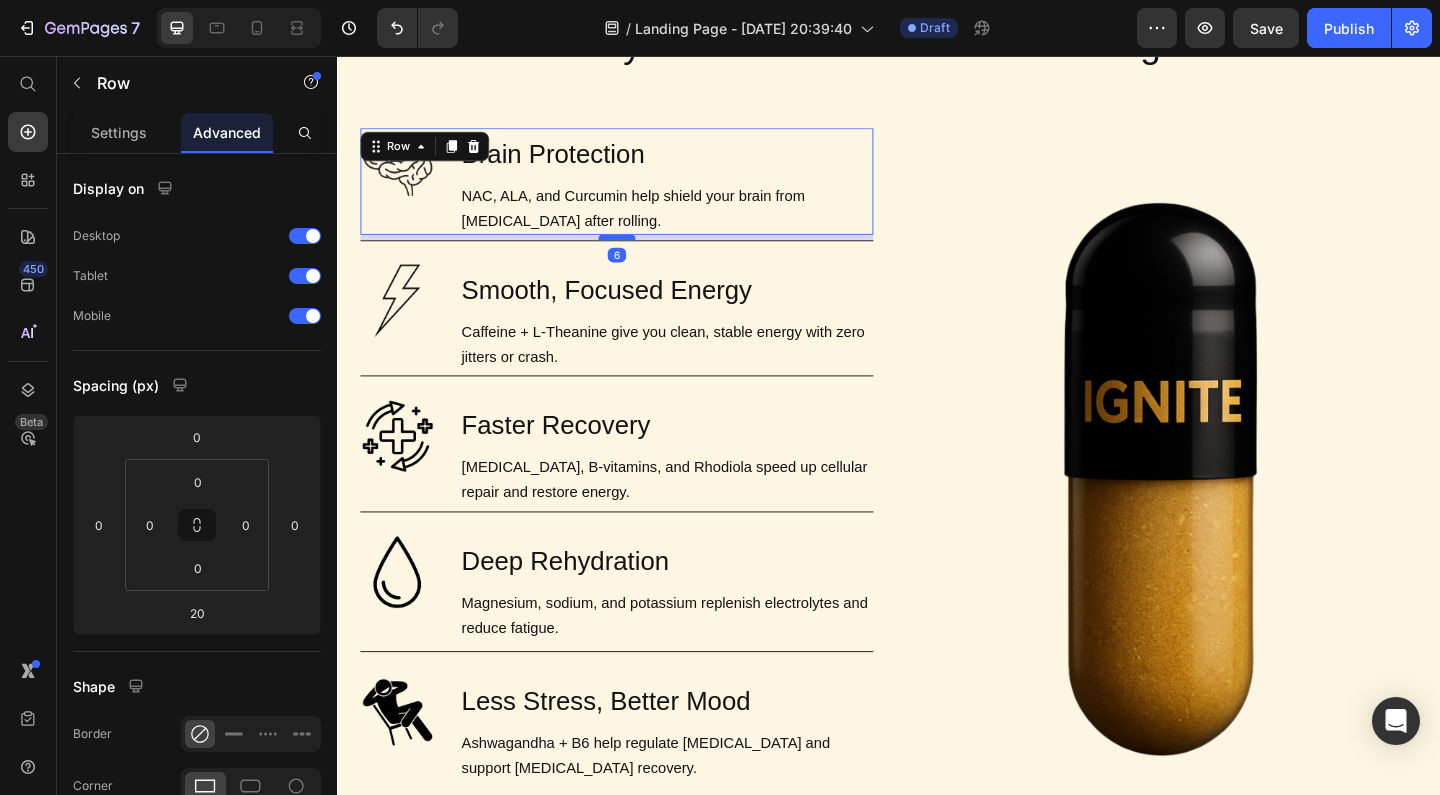 click at bounding box center [641, 253] 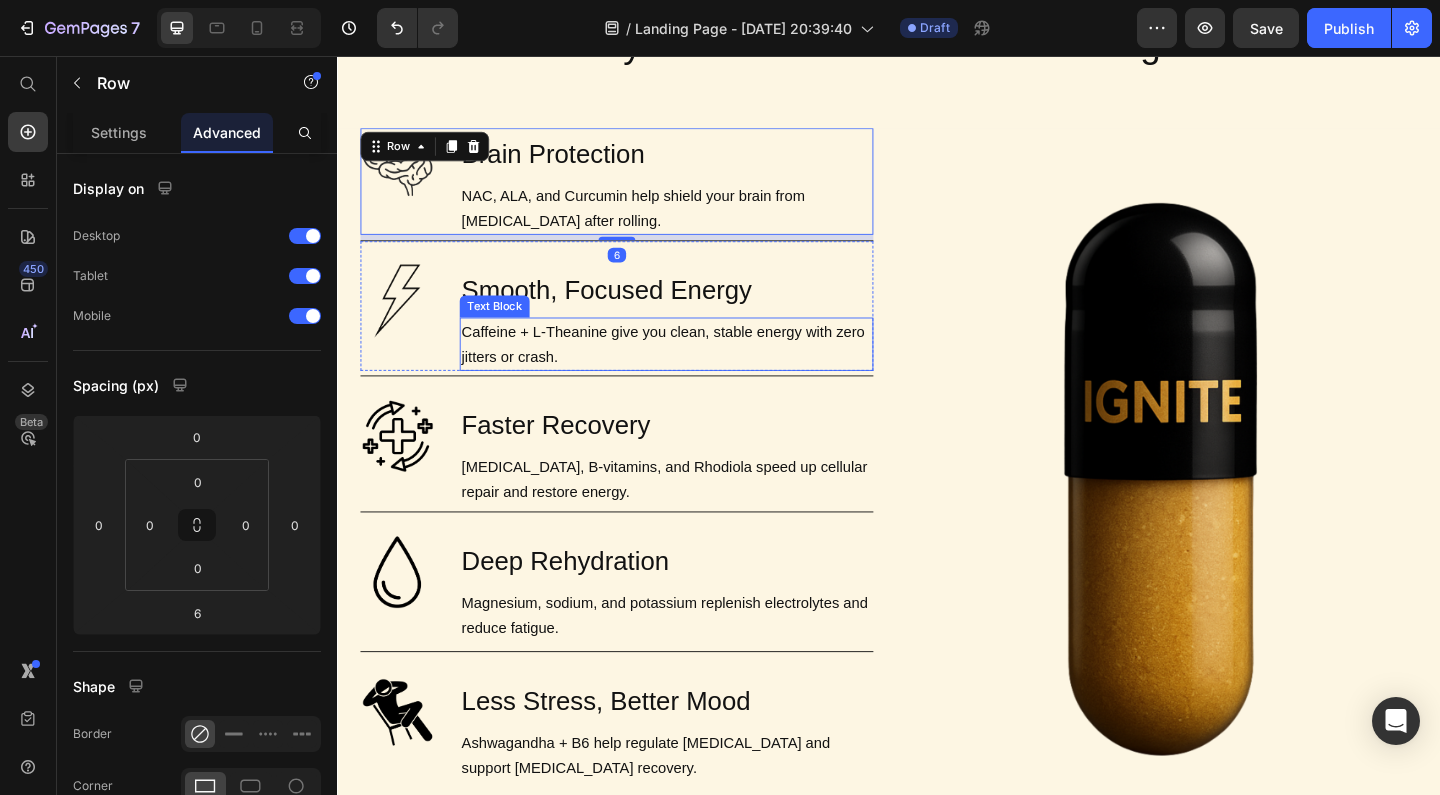 click on "Image Brain Protection Heading NAC, ALA, and Curcumin help shield your brain from neurotoxicity after rolling. Text Block Row   6 Image Smooth, Focused Energy Heading Caffeine + L-Theanine give you clean, stable energy with zero jitters or crash. Text Block Row Image Faster Recovery Heading CoQ10, B-vitamins, and Rhodiola speed up cellular repair and restore energy. Text Block Row Image Deep Rehydration Heading Magnesium, sodium, and potassium replenish electrolytes and reduce fatigue. Text Block Row Image Less Stress, Better Mood Heading Ashwagandha + B6 help regulate cortisol and support serotonin recovery. Text Block Row Image Powerful Post-Rave Sleep Heading Melatonin + magnesium promote deep, restorative sleep so you wake up glowing. Text Block Row Try AfterGlow Button" at bounding box center [641, 624] 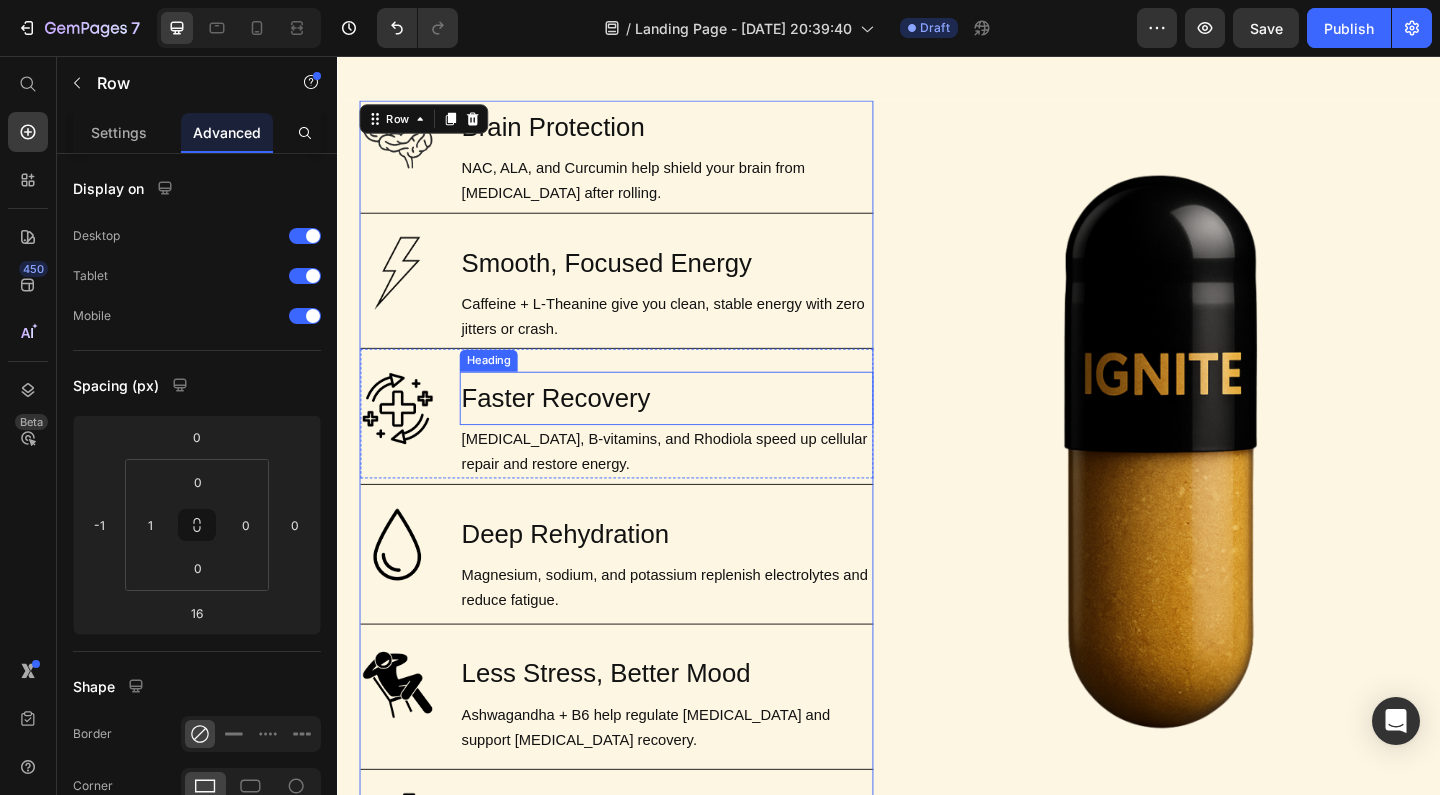 scroll, scrollTop: 1367, scrollLeft: 0, axis: vertical 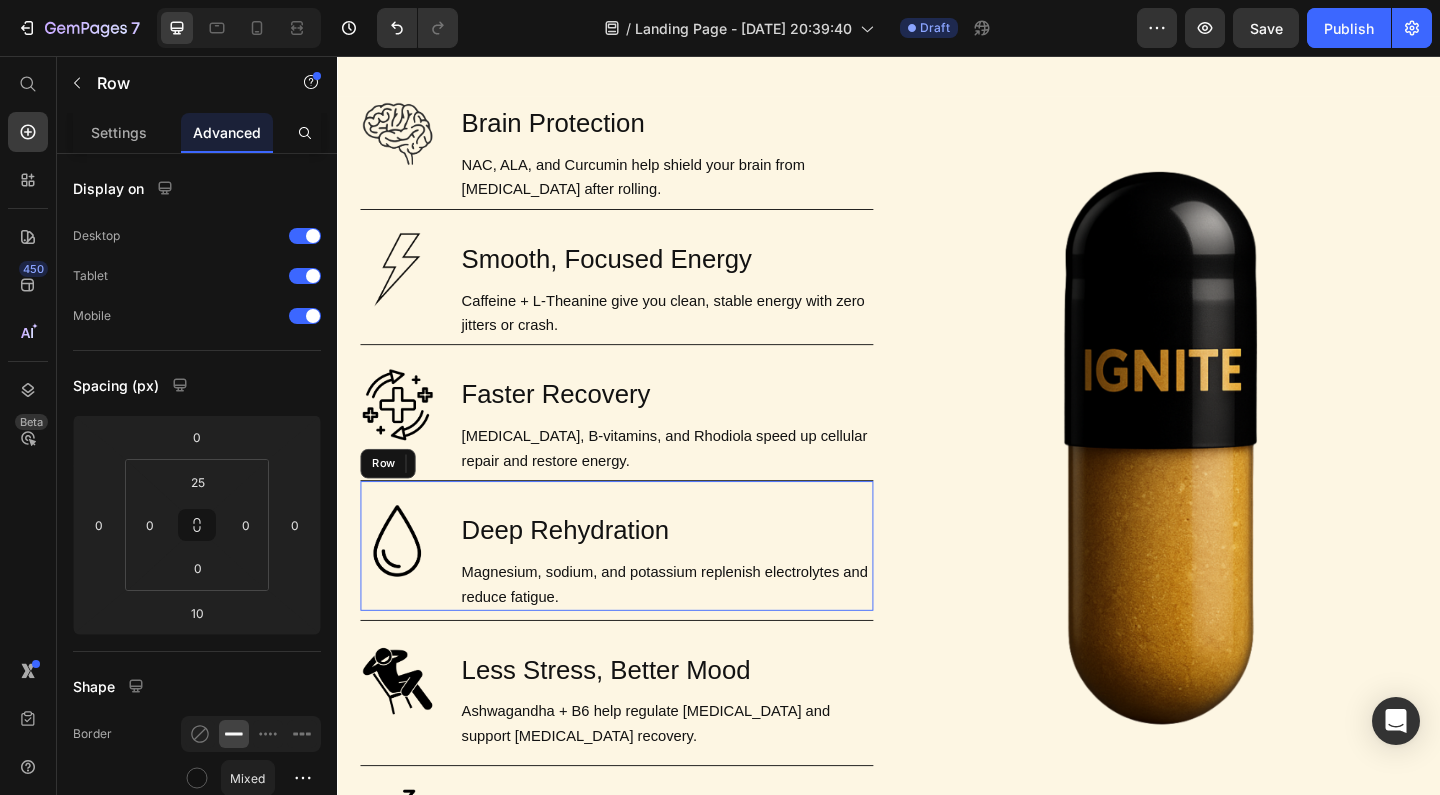 click on "Image Deep Rehydration Heading Magnesium, sodium, and potassium replenish electrolytes and reduce fatigue. Text Block Row" at bounding box center (641, 588) 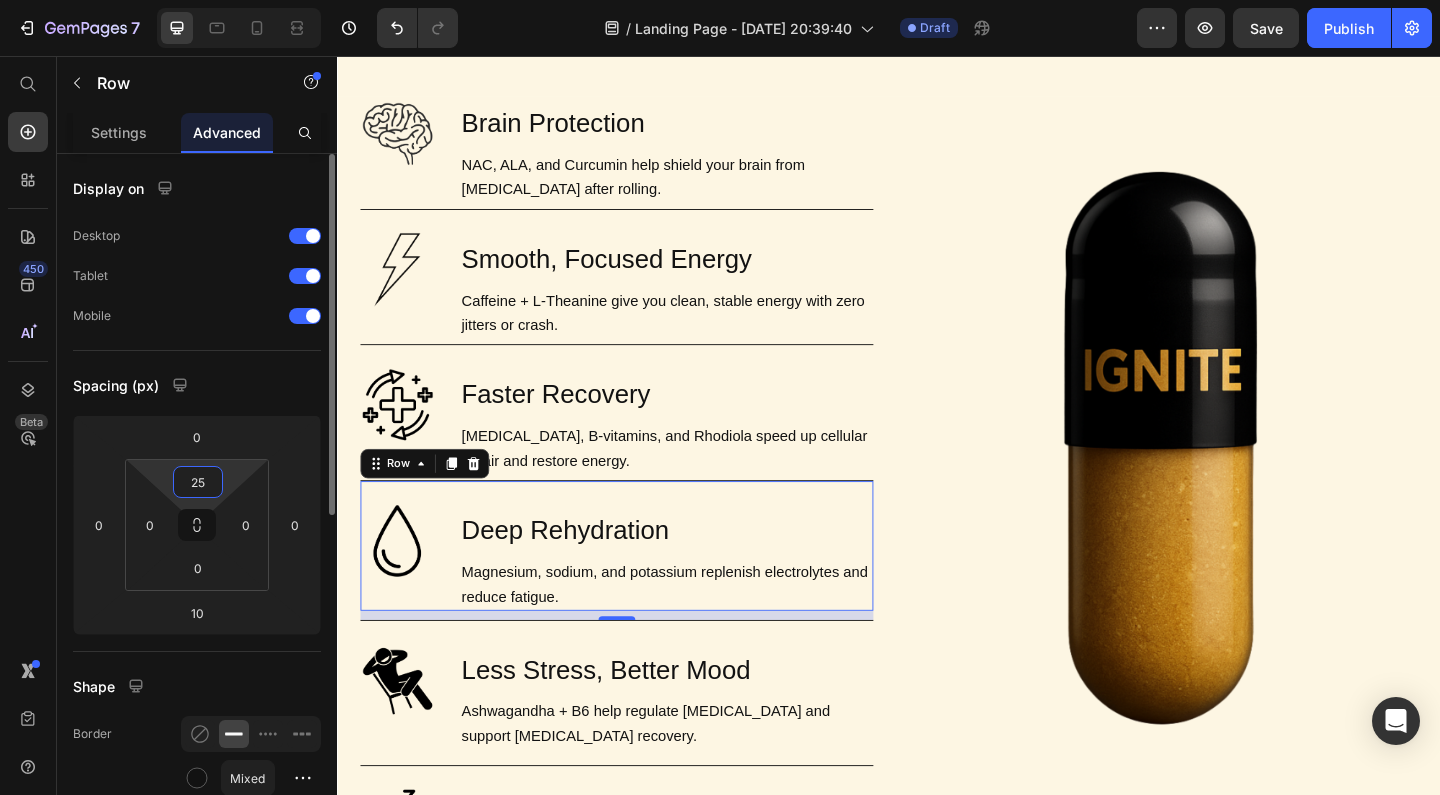 click on "25" at bounding box center [198, 482] 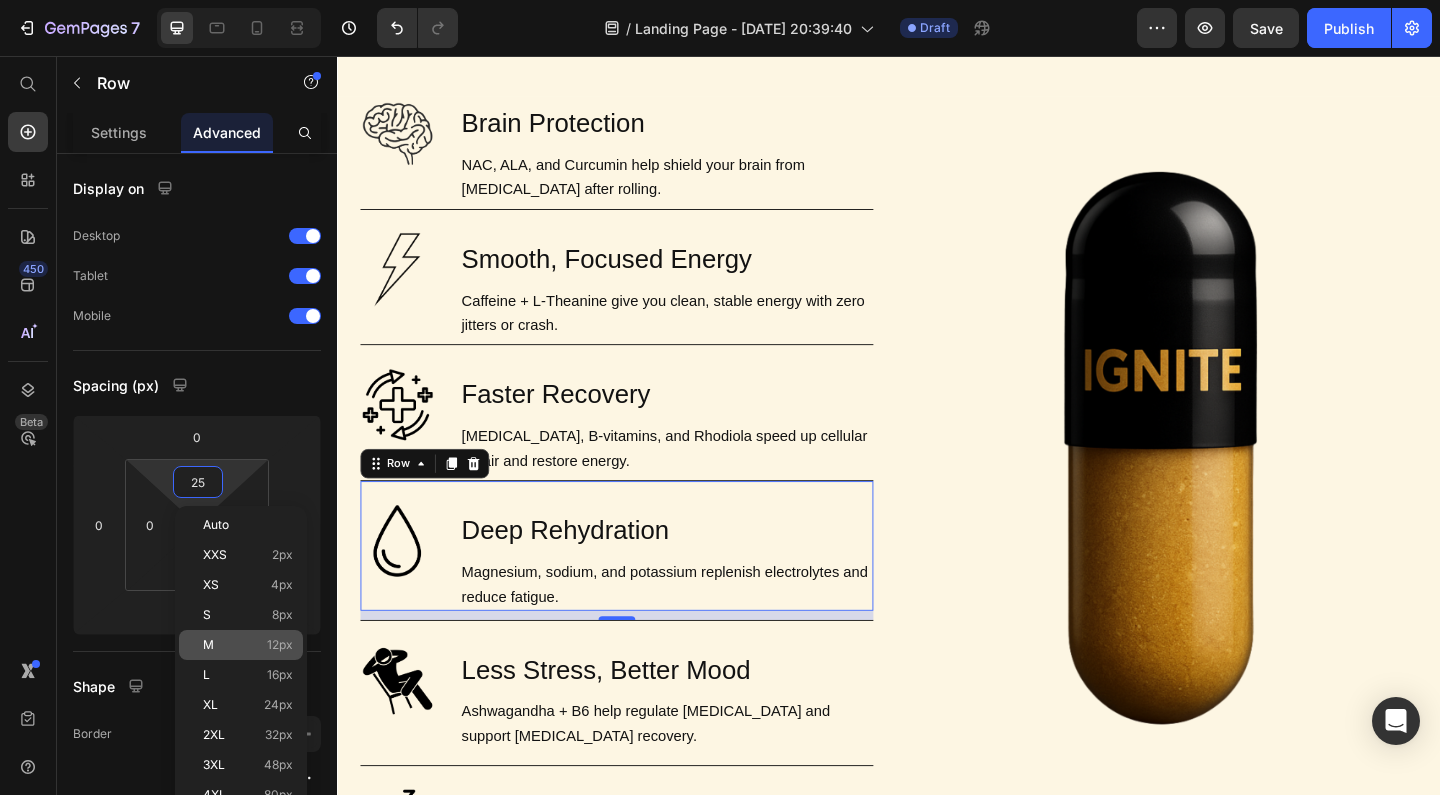 click on "M 12px" 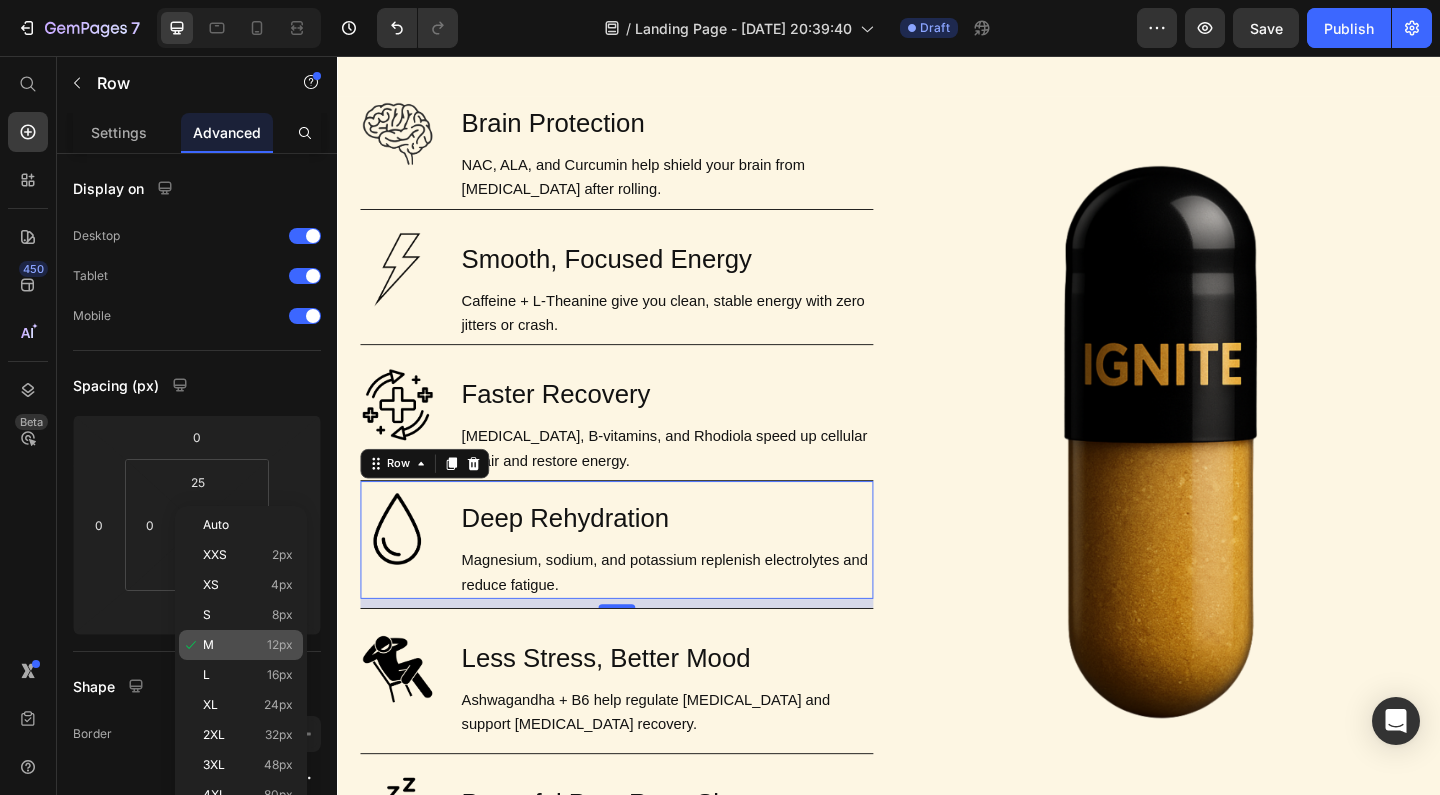 type on "12" 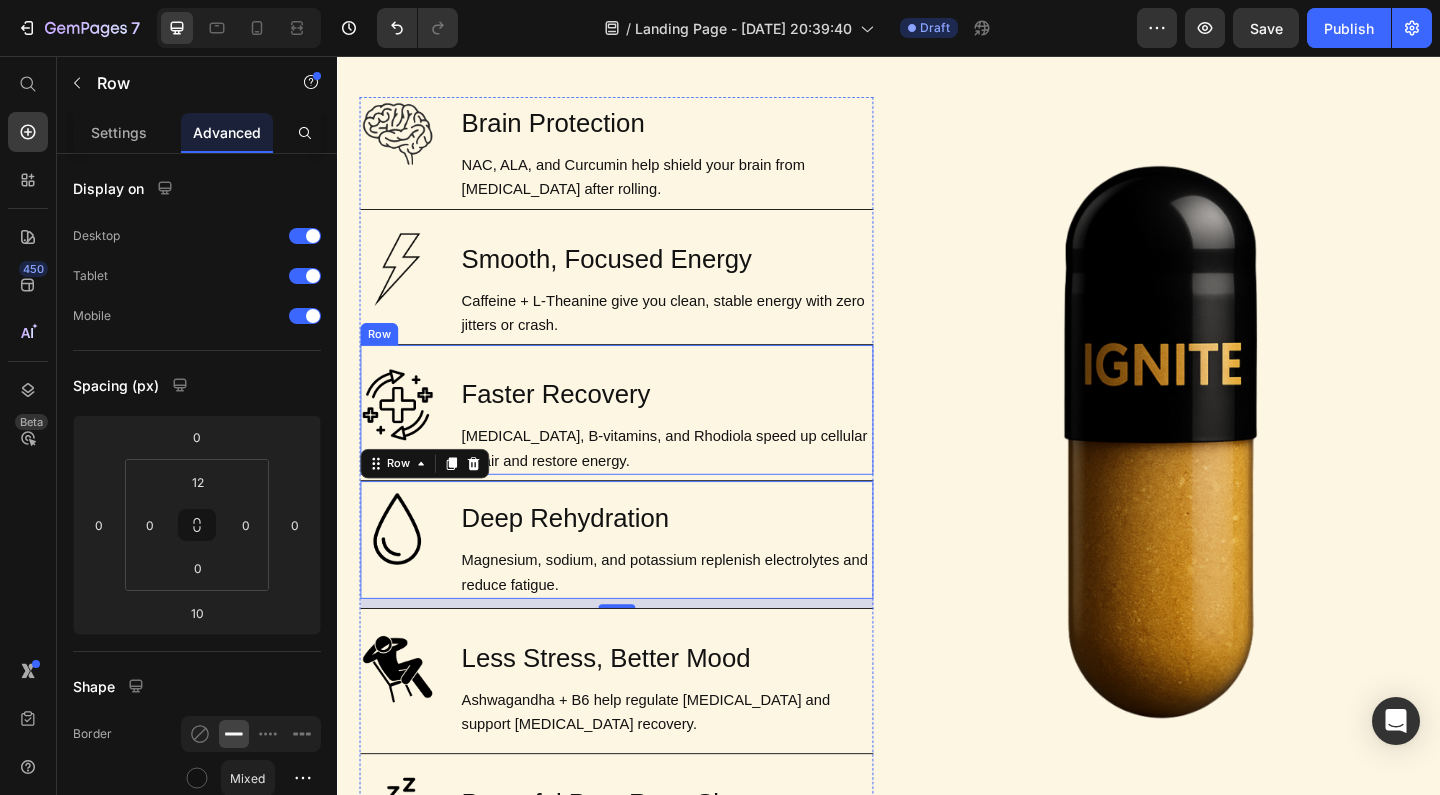 click on "Image Faster Recovery Heading [MEDICAL_DATA], B-vitamins, and Rhodiola speed up cellular repair and restore energy. Text Block Row" at bounding box center [641, 440] 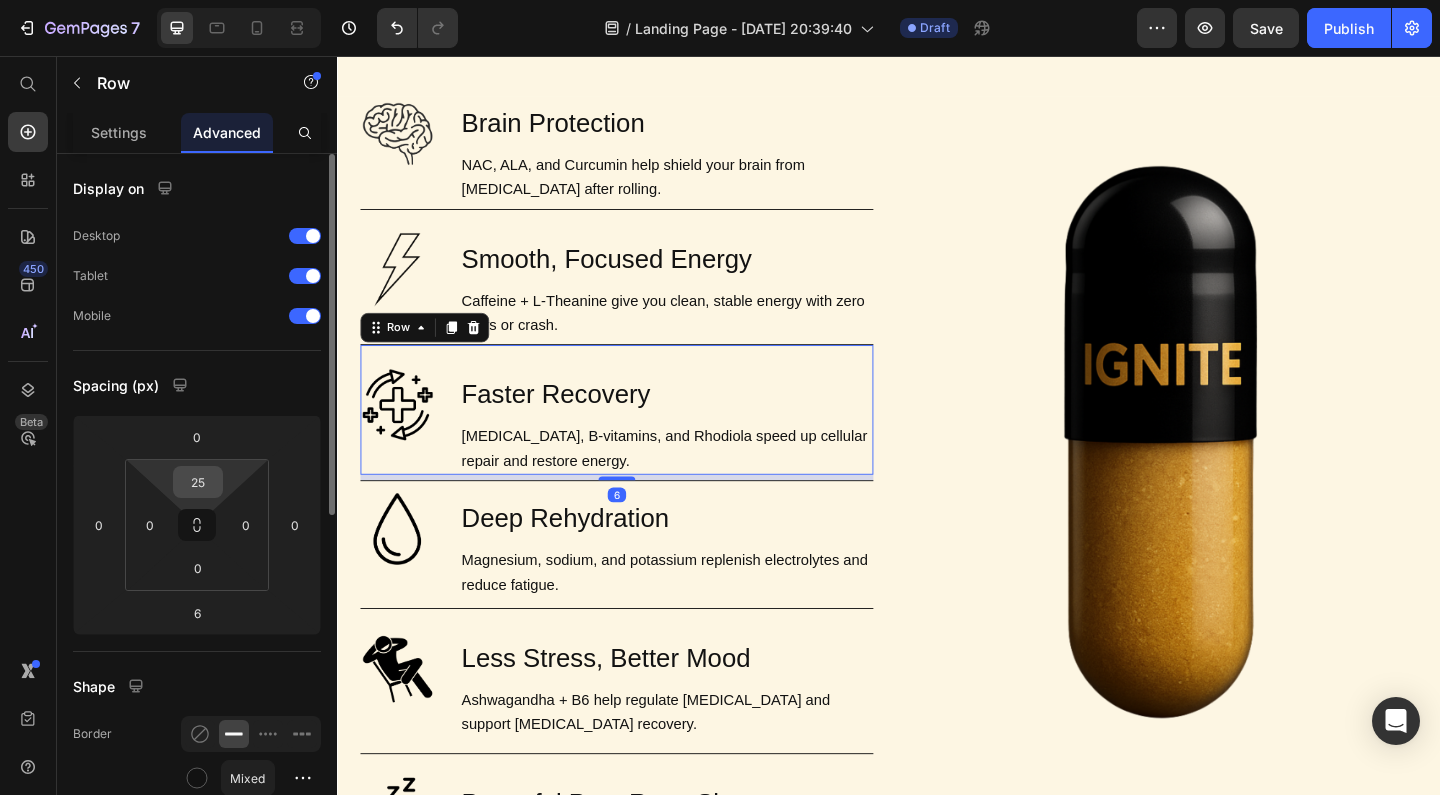 click on "25" at bounding box center (198, 482) 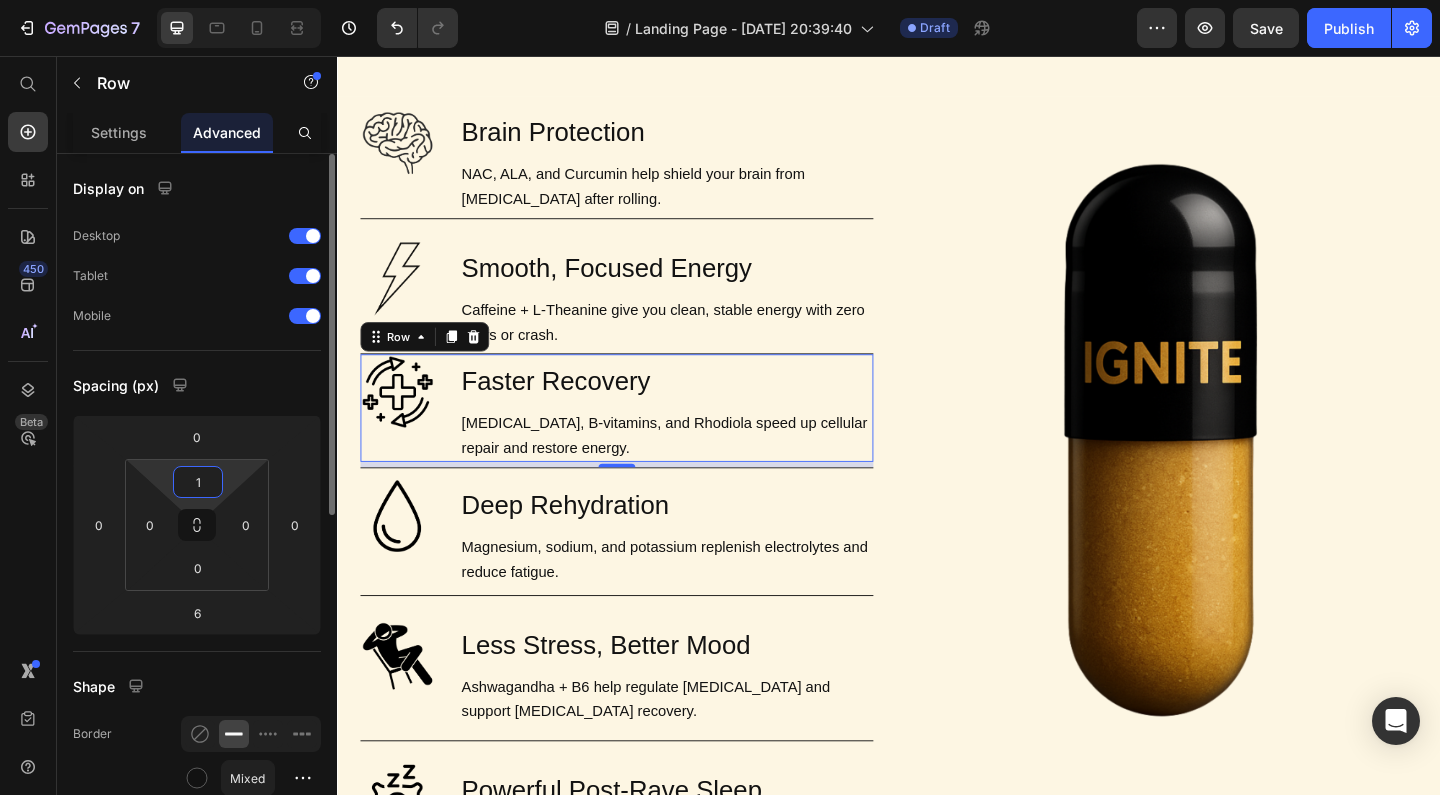 type on "12" 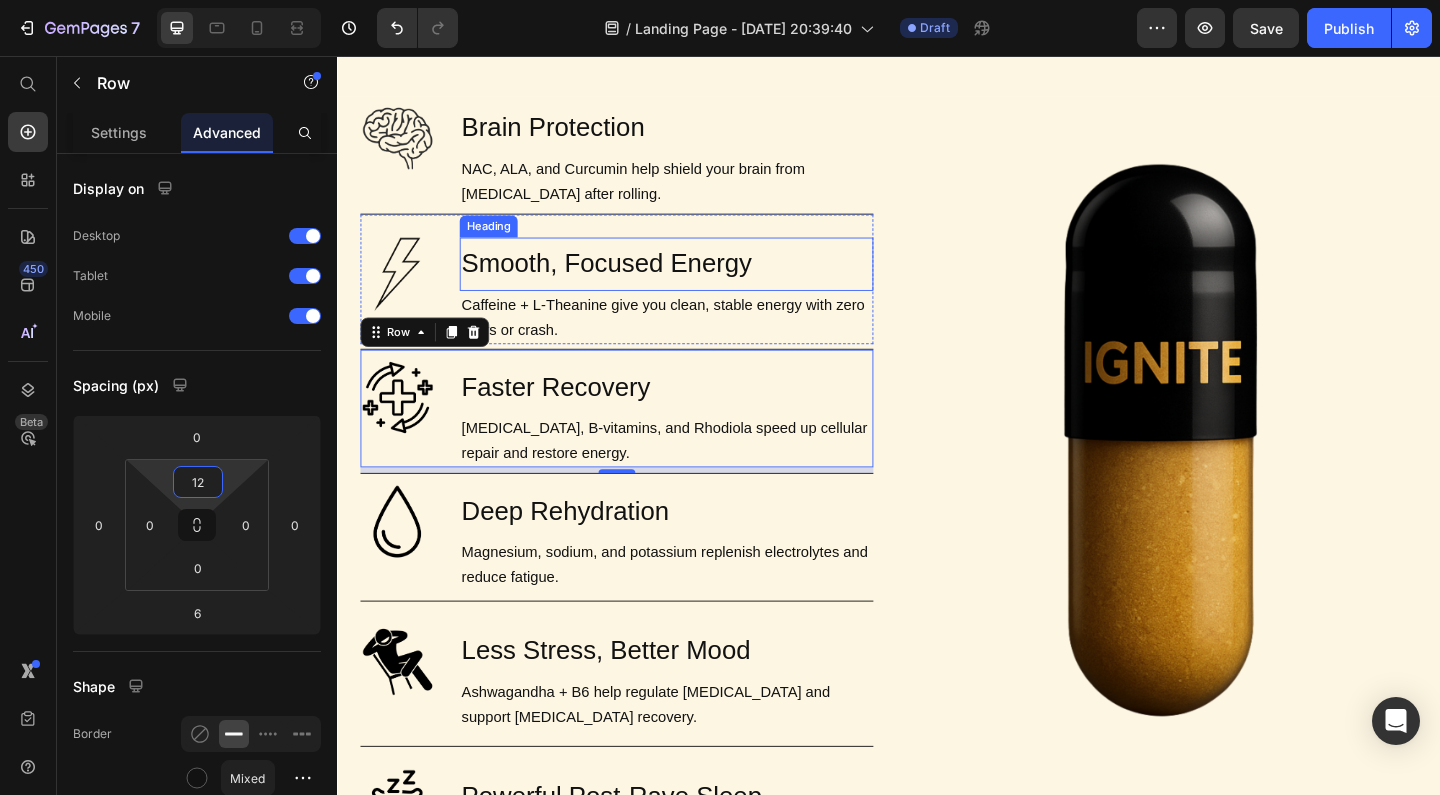click on "Smooth, Focused Energy" at bounding box center (695, 282) 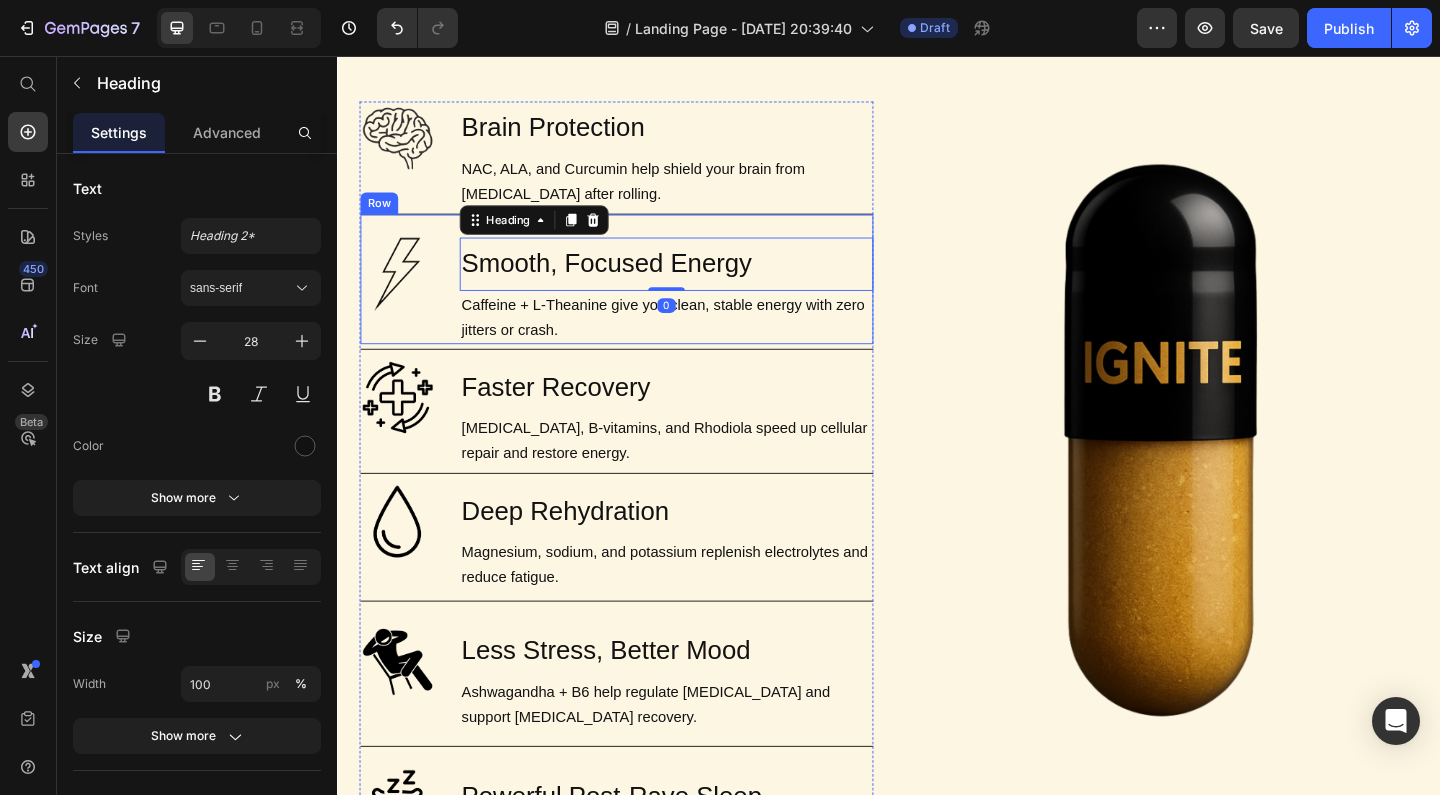click on "Image Smooth, Focused Energy Heading   0 Caffeine + L-Theanine give you clean, stable energy with zero jitters or crash. Text Block Row" at bounding box center (641, 298) 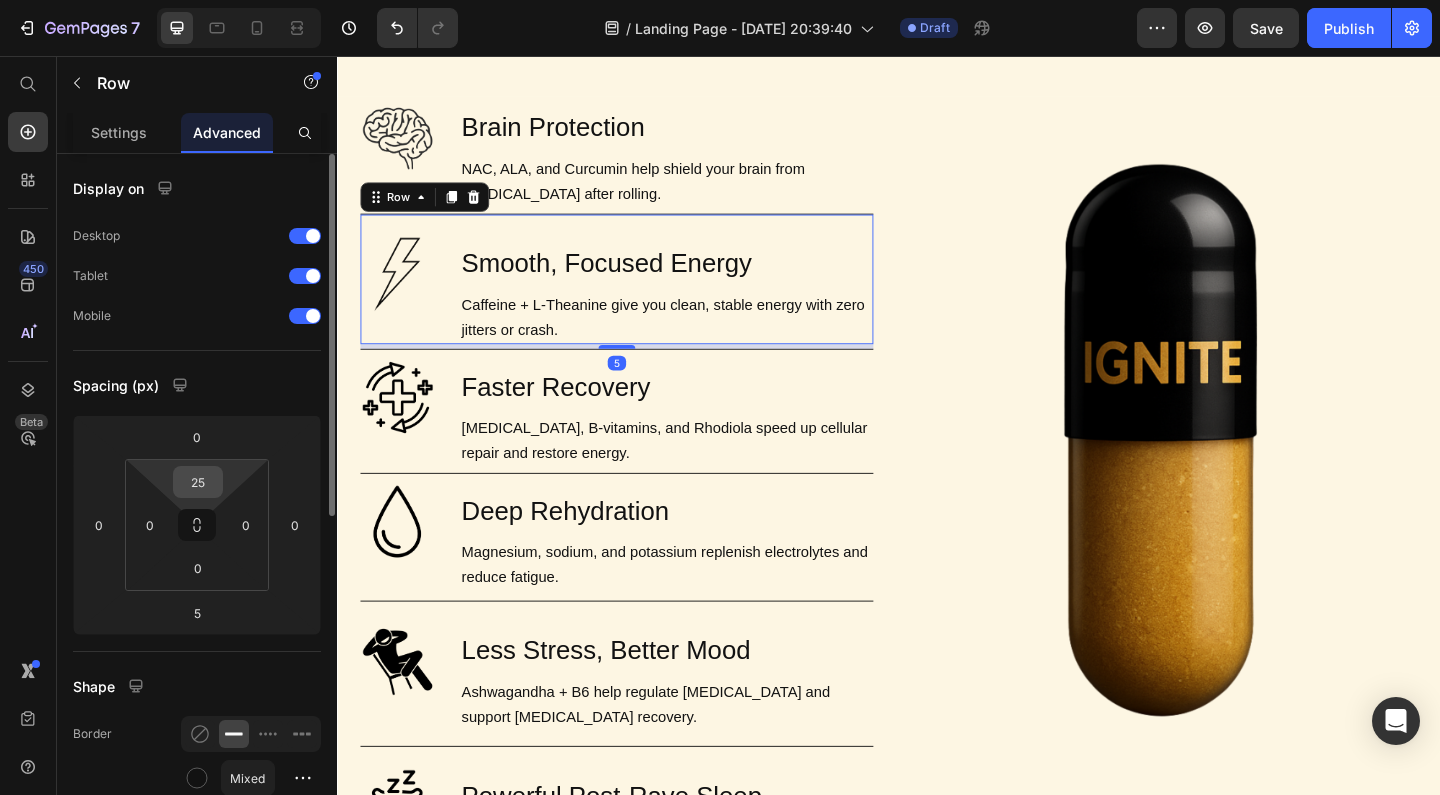 click on "25" at bounding box center (198, 482) 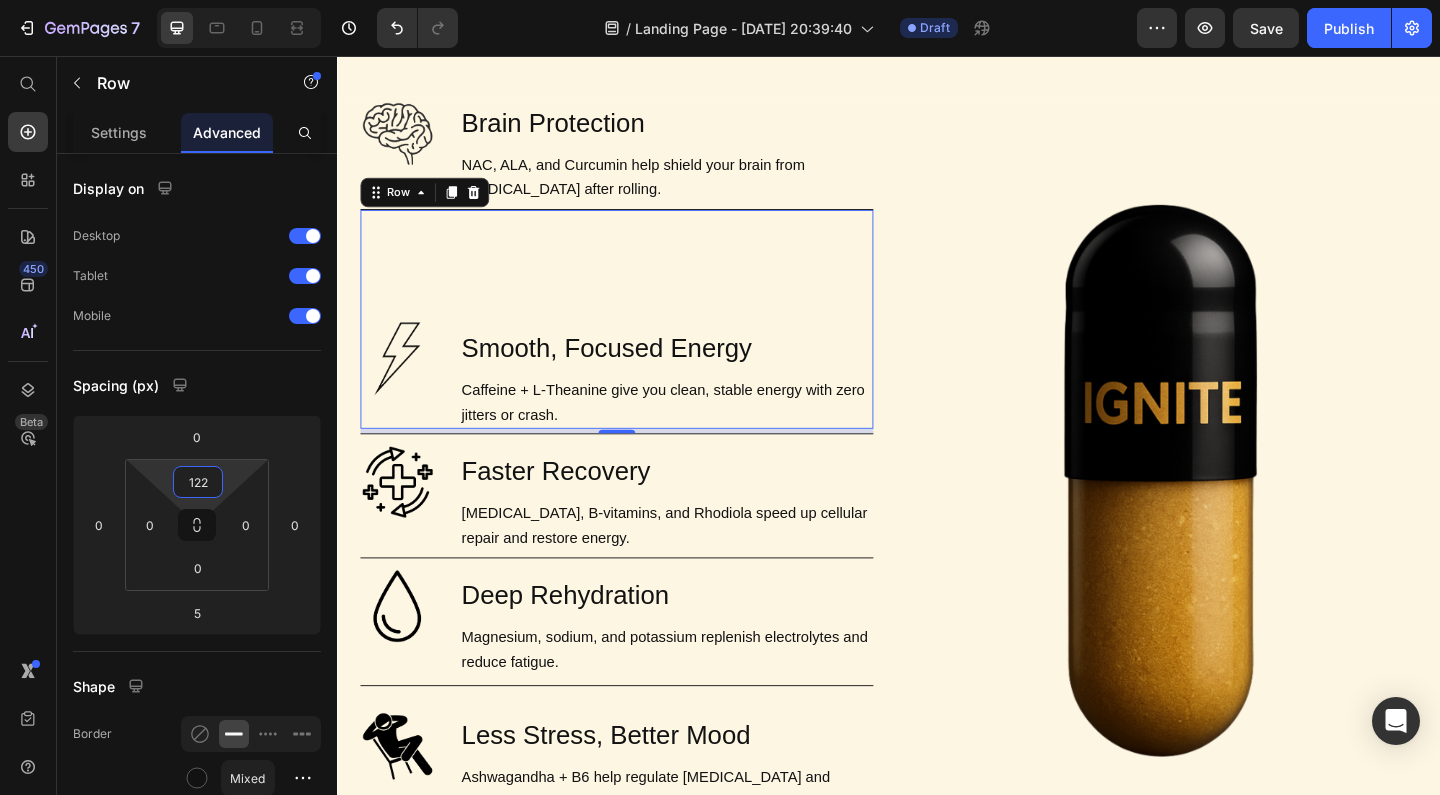 type on "12" 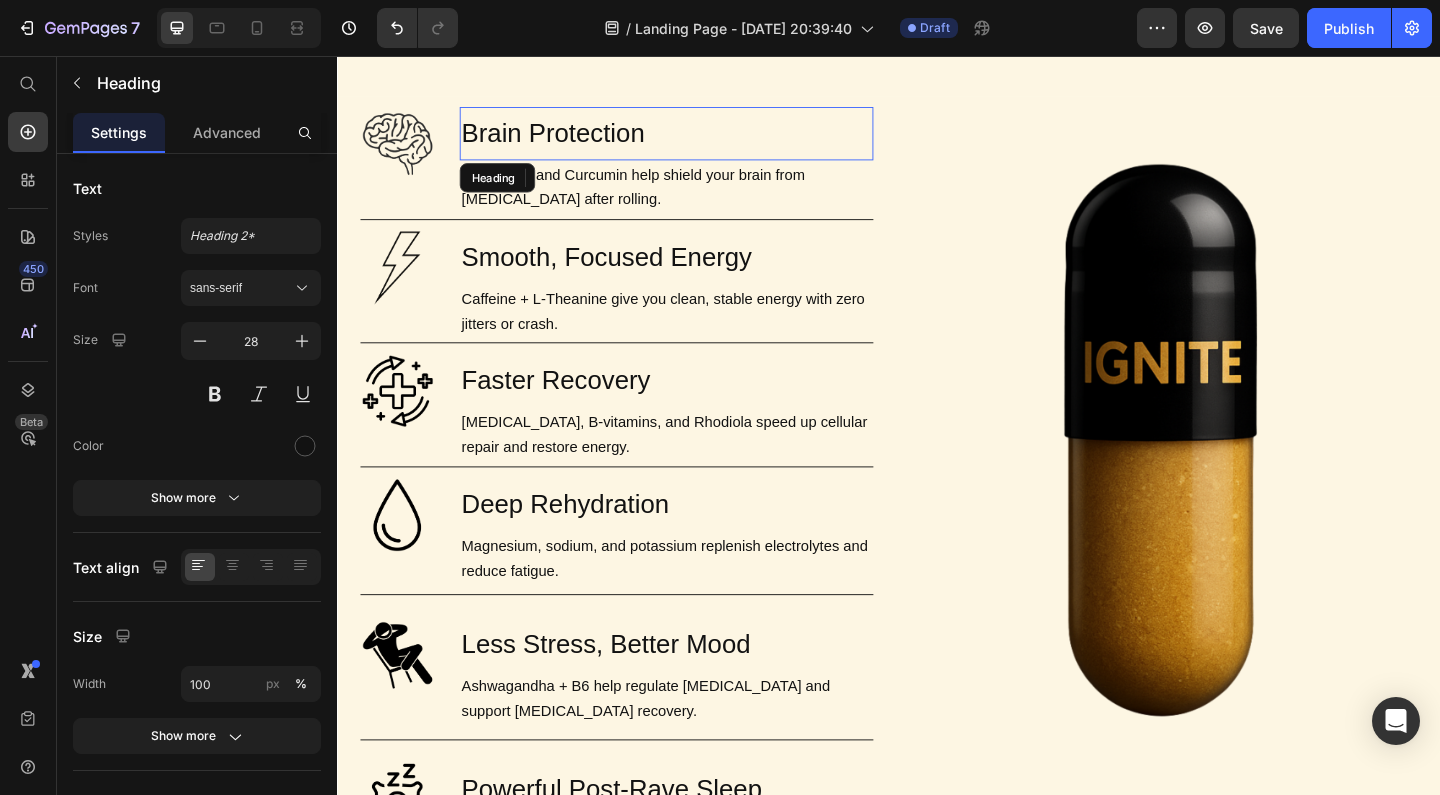 click on "Brain Protection" at bounding box center (695, 140) 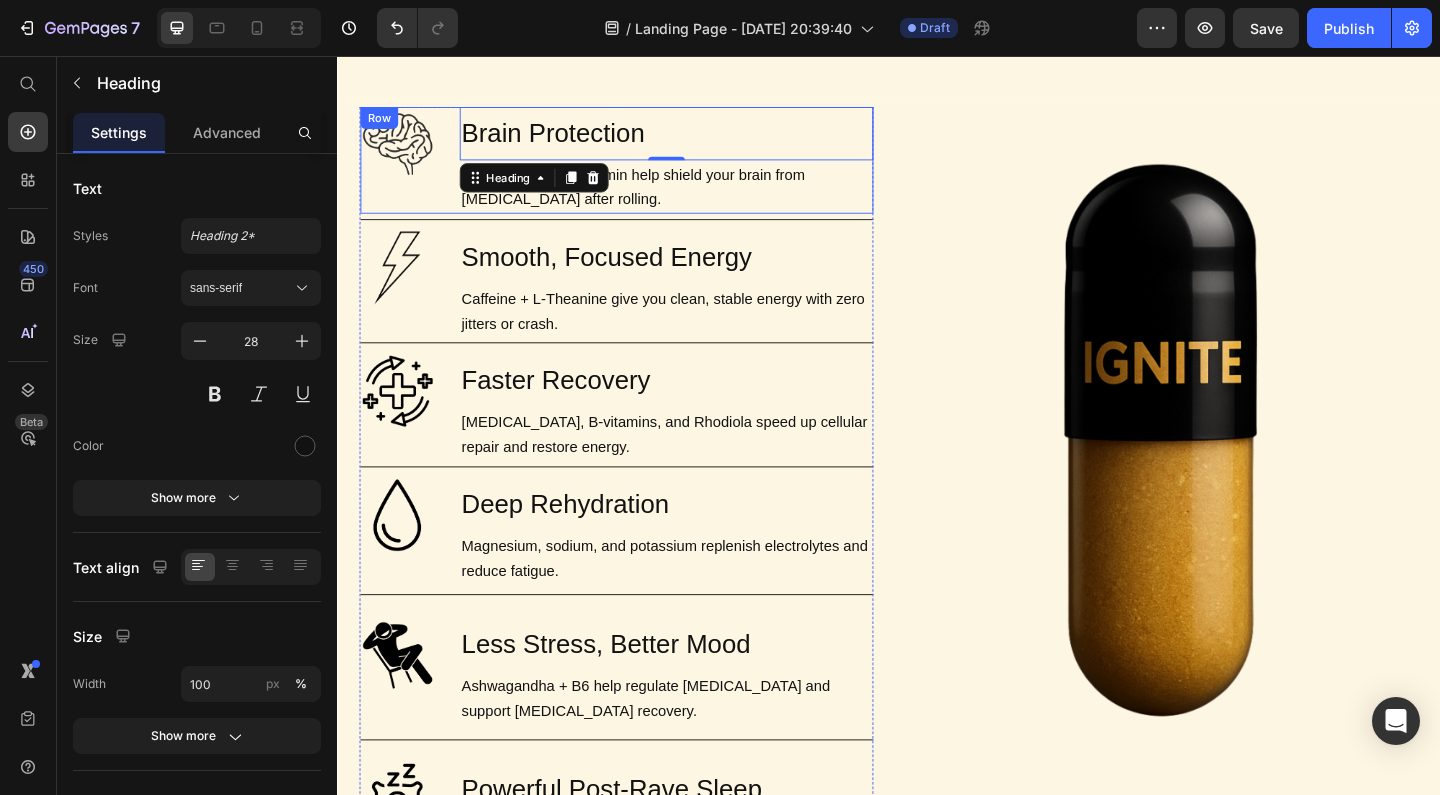 click on "Image" at bounding box center (402, 169) 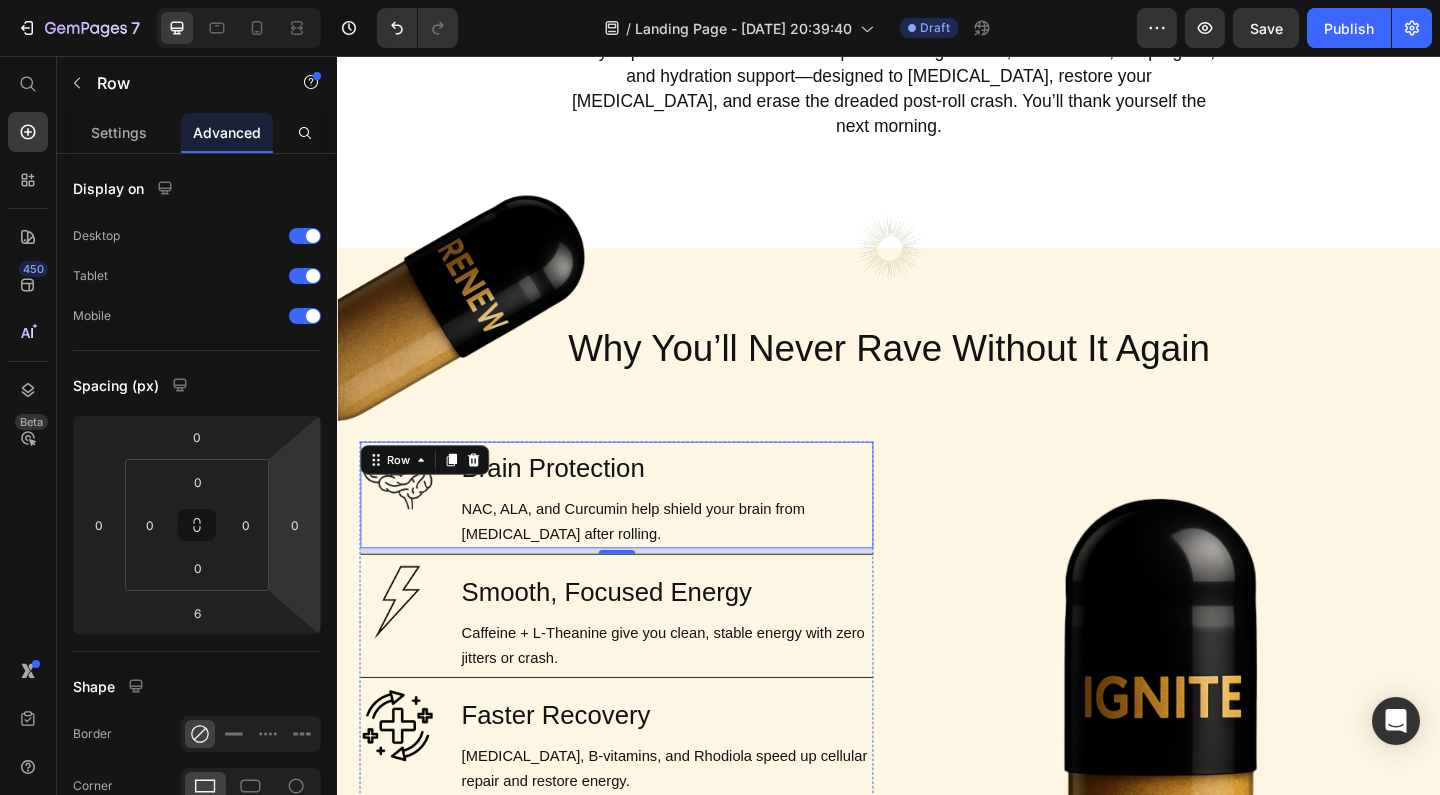 scroll, scrollTop: 1622, scrollLeft: 0, axis: vertical 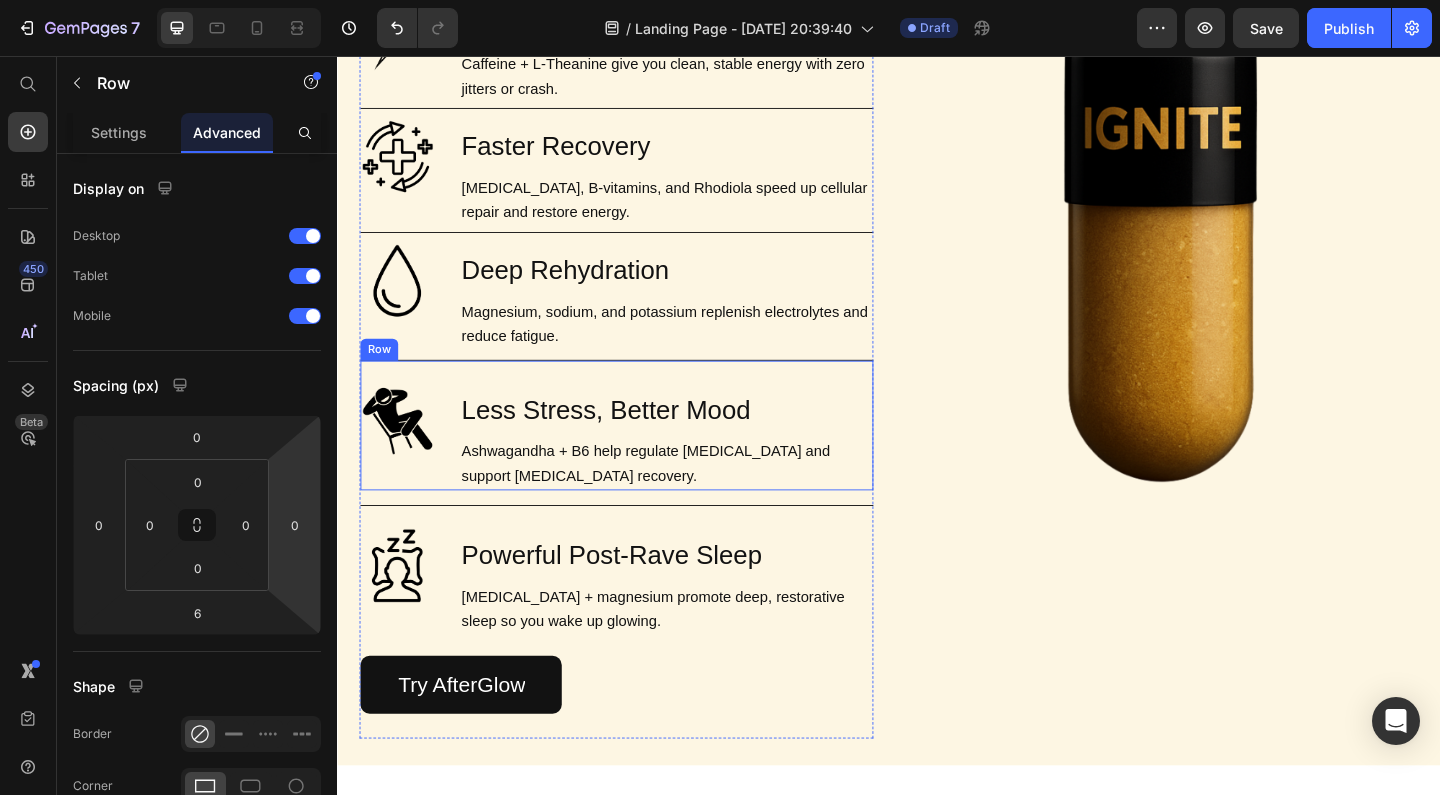 click on "Image Less Stress, Better Mood Heading Ashwagandha + B6 help regulate cortisol and support serotonin recovery. Text Block Row" at bounding box center (641, 457) 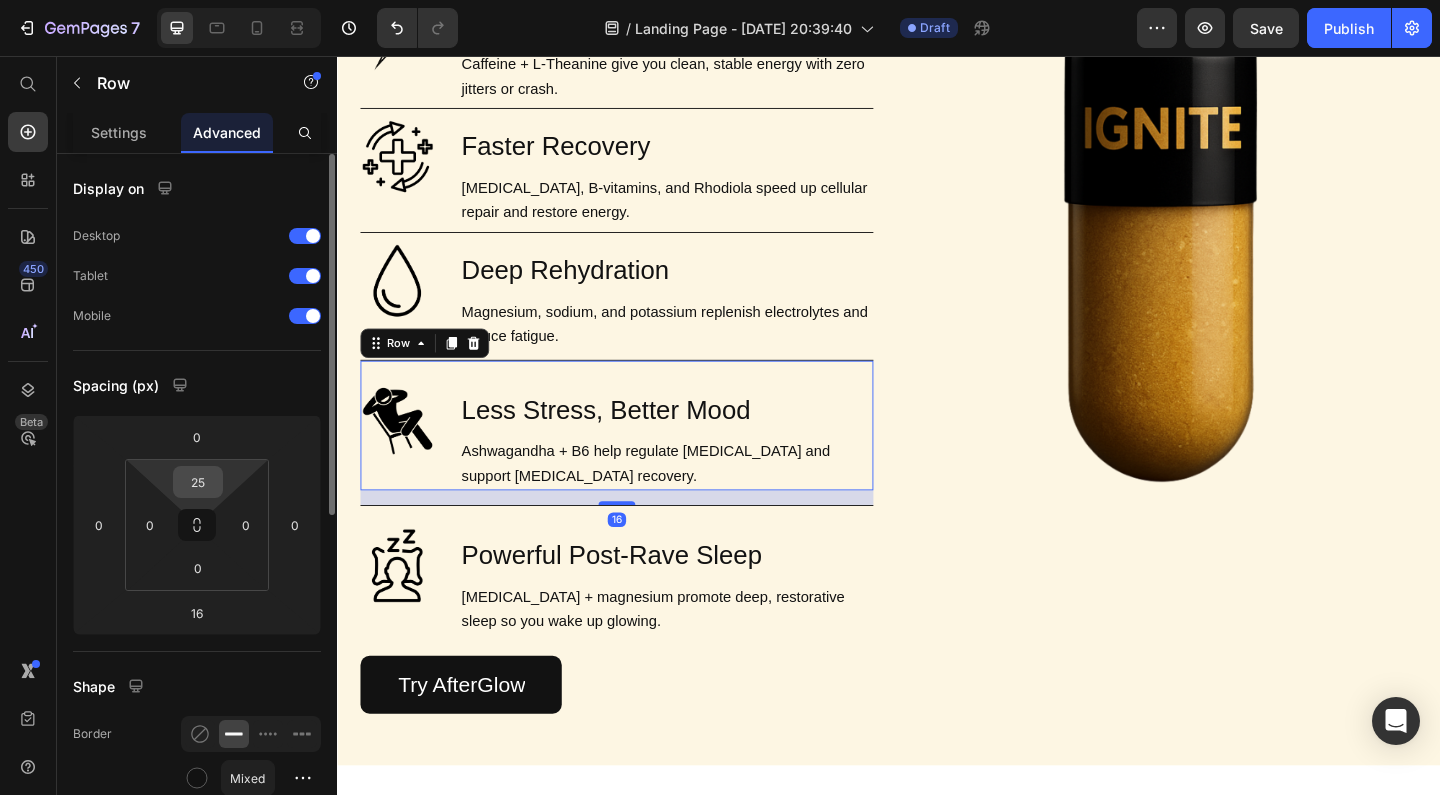 click on "25" at bounding box center (198, 482) 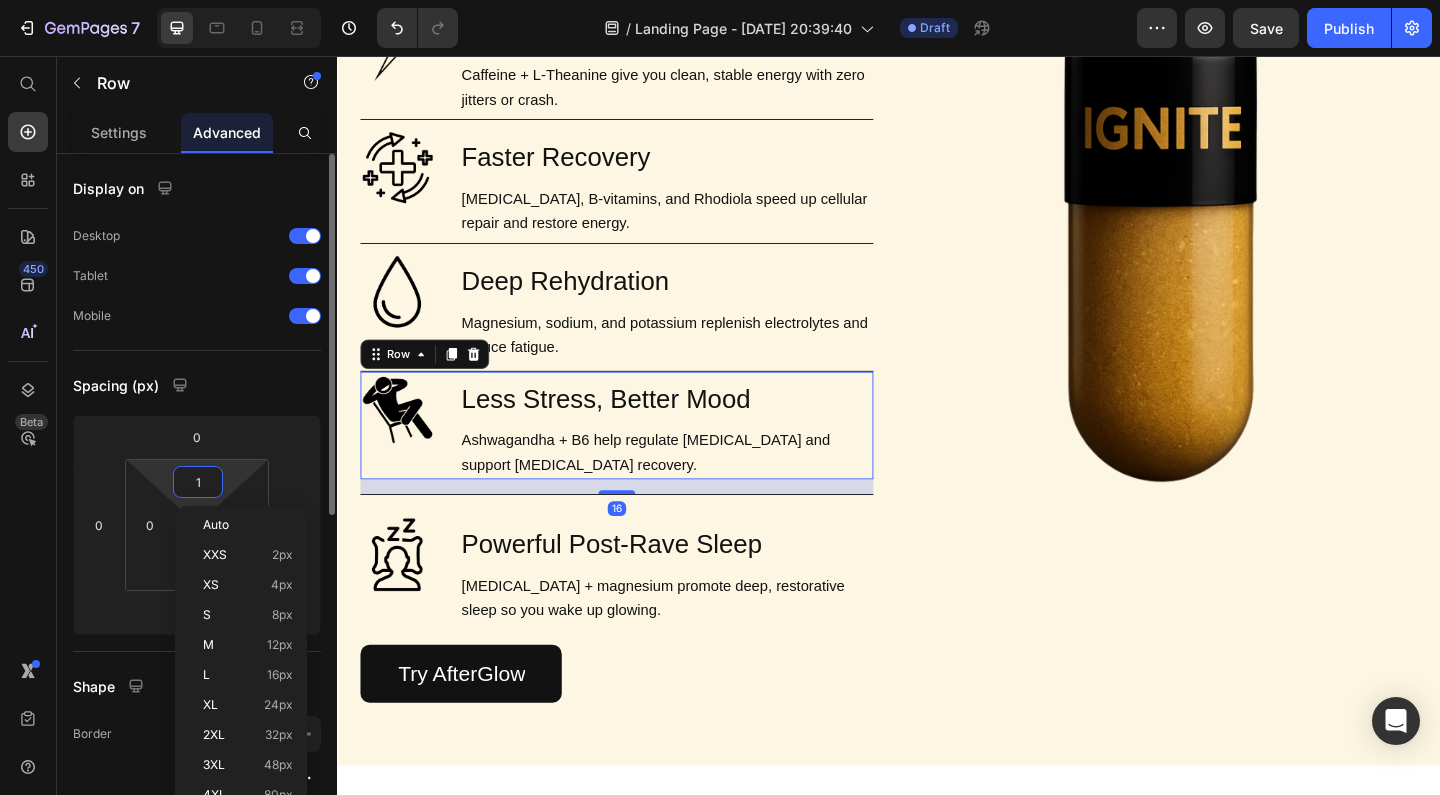 type on "12" 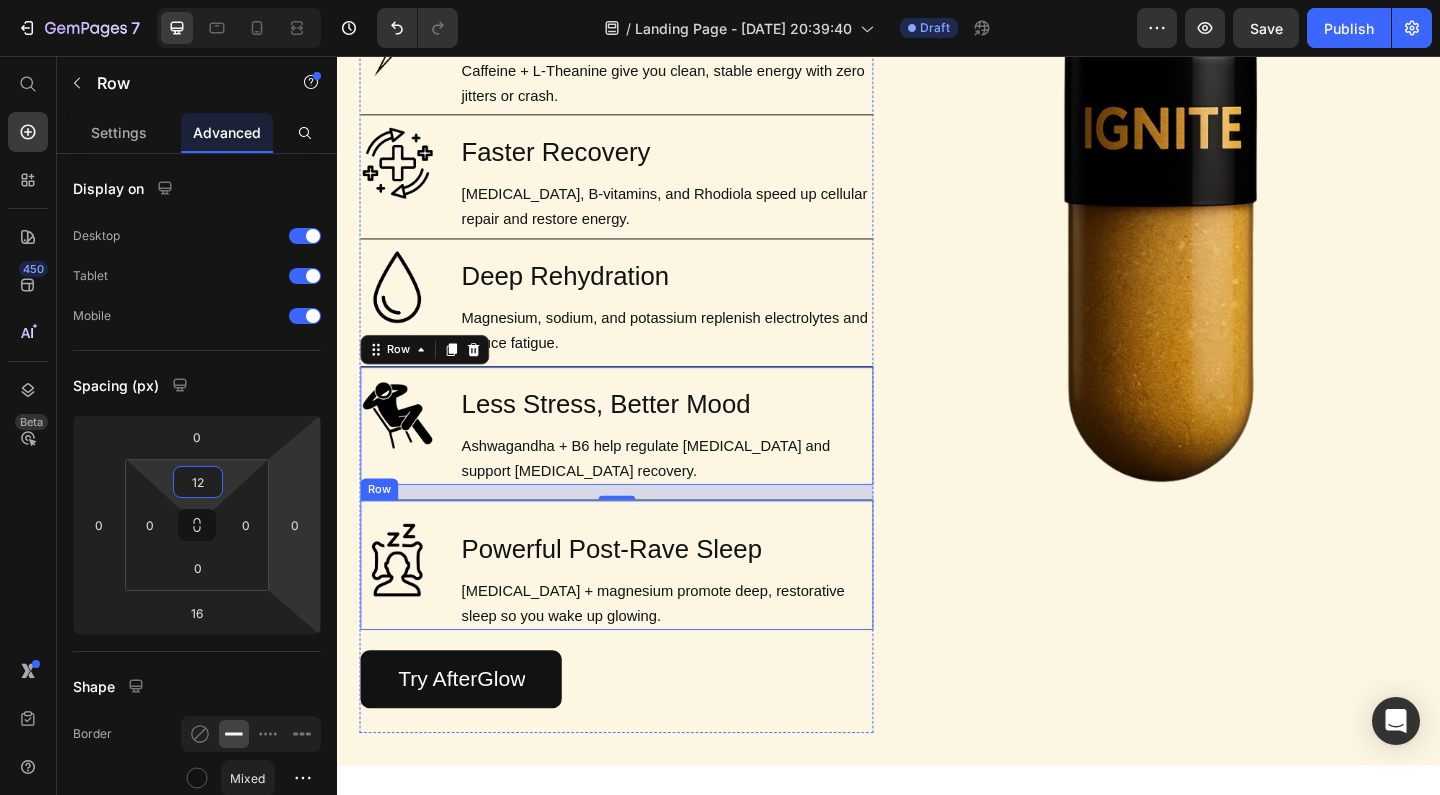 click on "Image Powerful Post-Rave Sleep Heading Melatonin + magnesium promote deep, restorative sleep so you wake up glowing. Text Block Row" at bounding box center [641, 609] 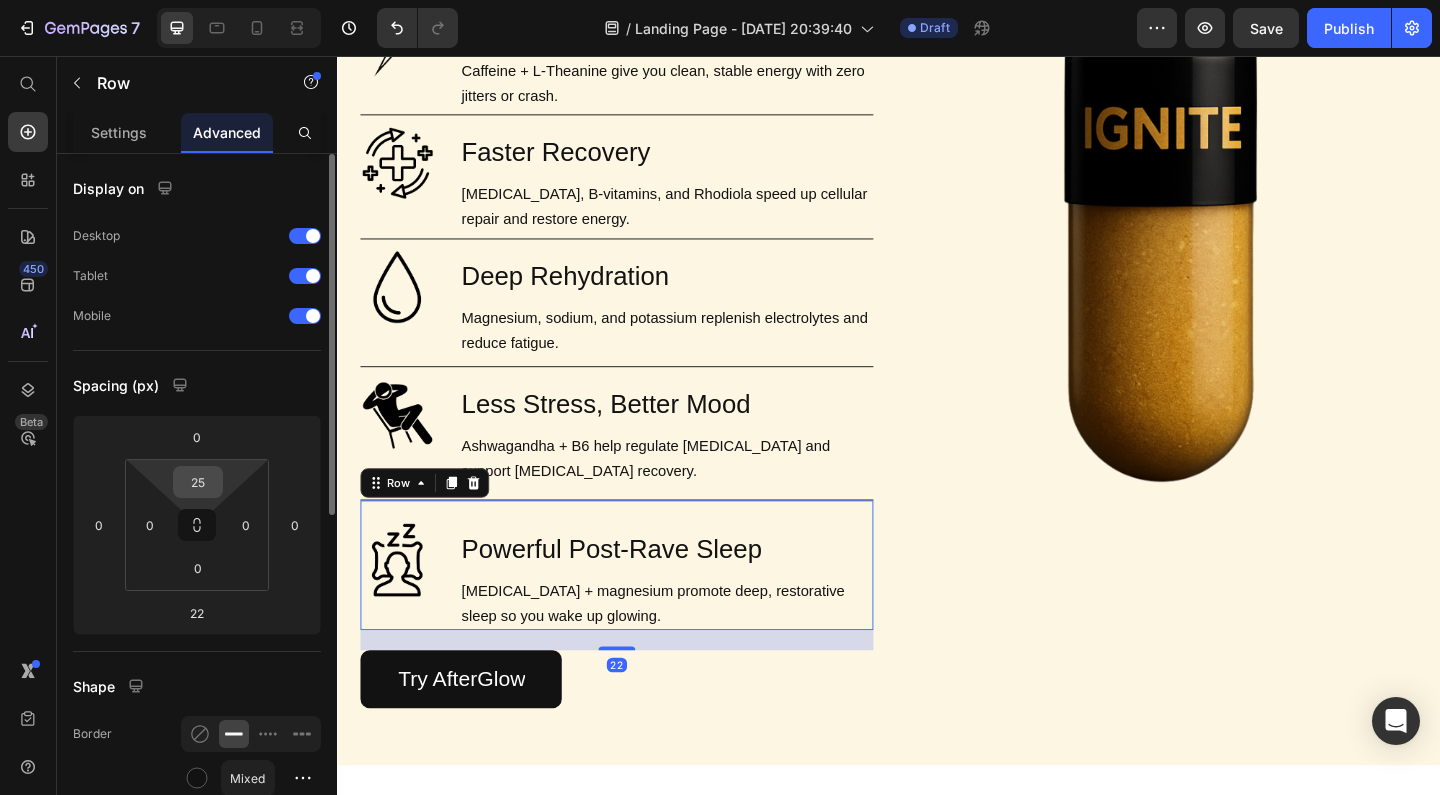 click on "25" at bounding box center [198, 482] 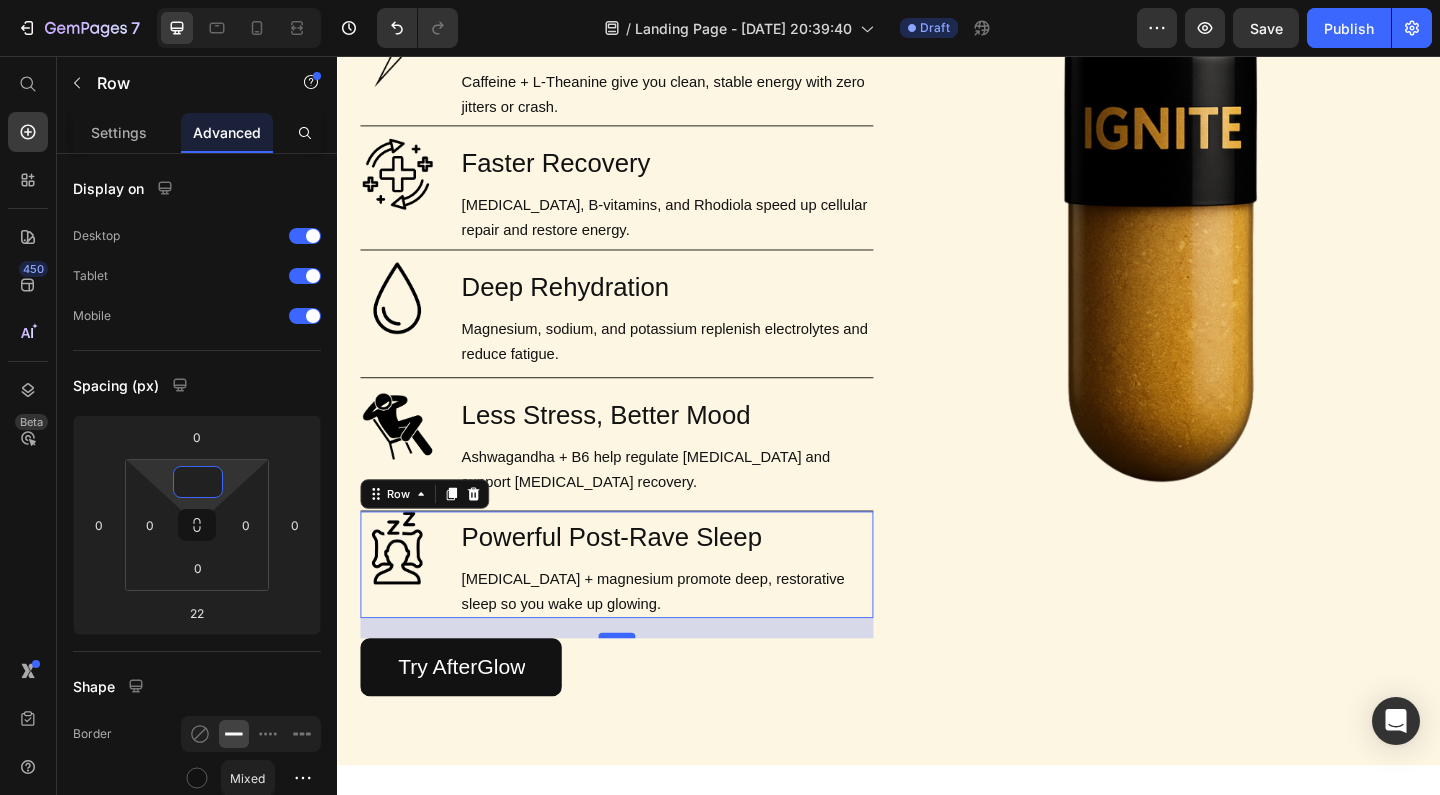 type on "0" 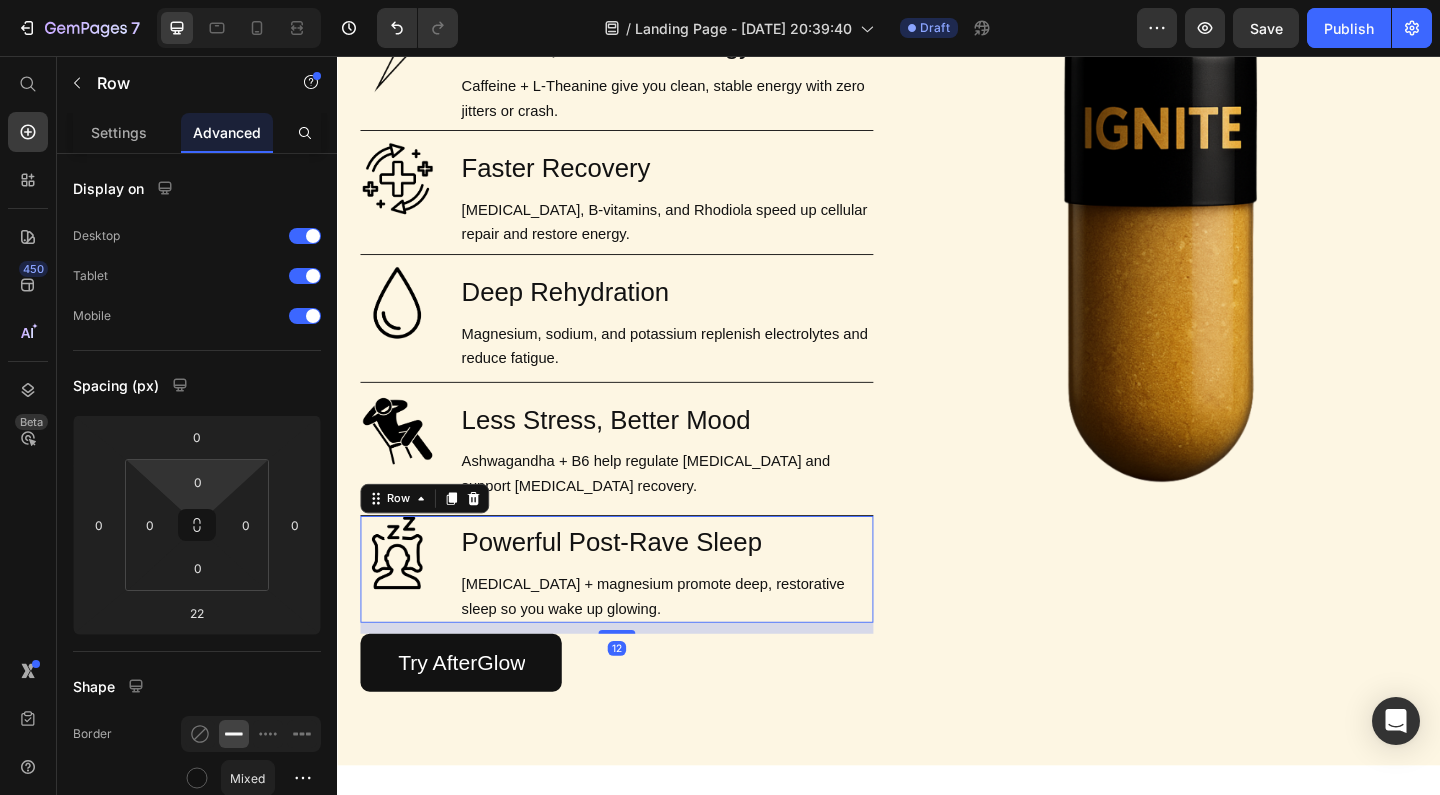 click on "12" at bounding box center [641, 672] 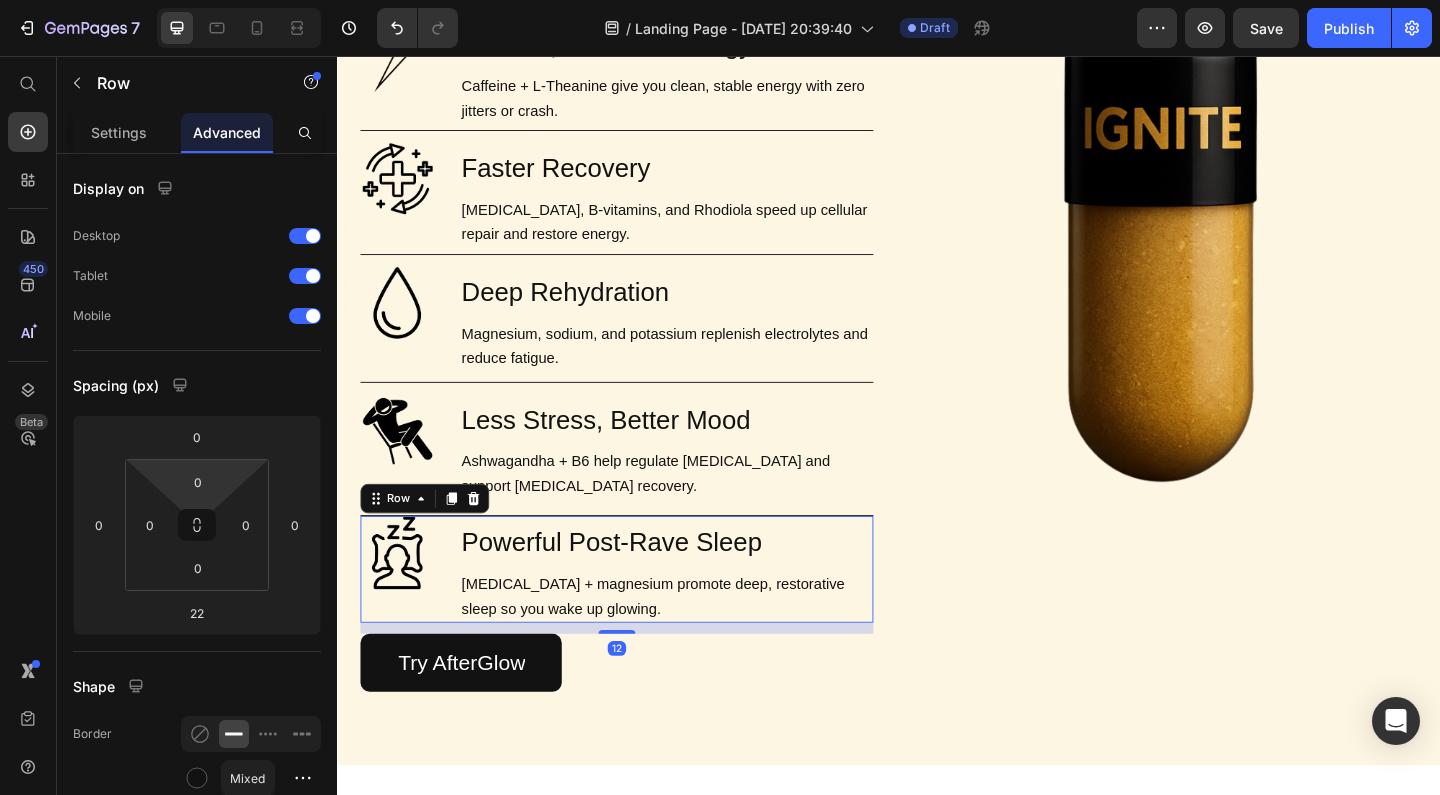 type on "12" 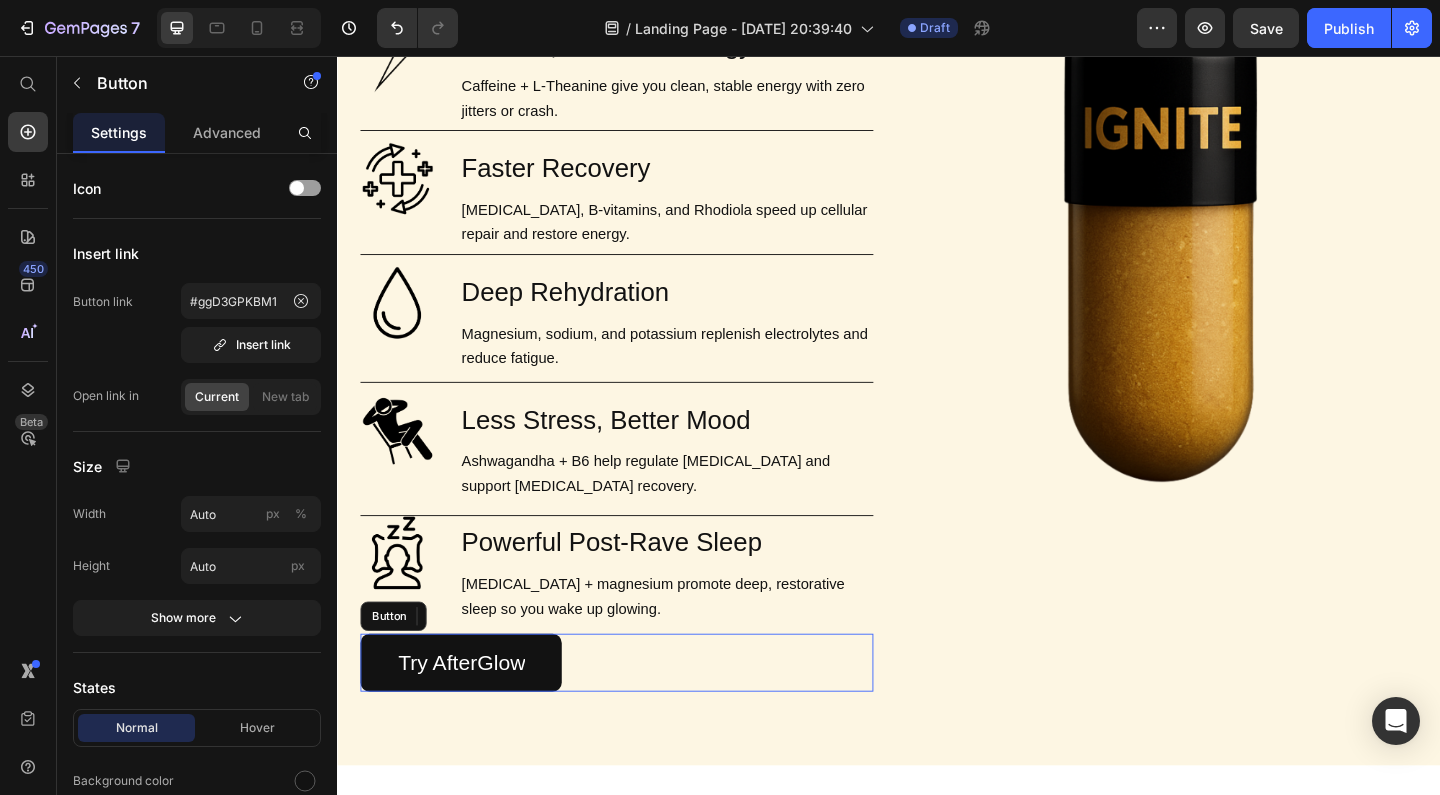 click on "Try AfterGlow Button" at bounding box center (641, 715) 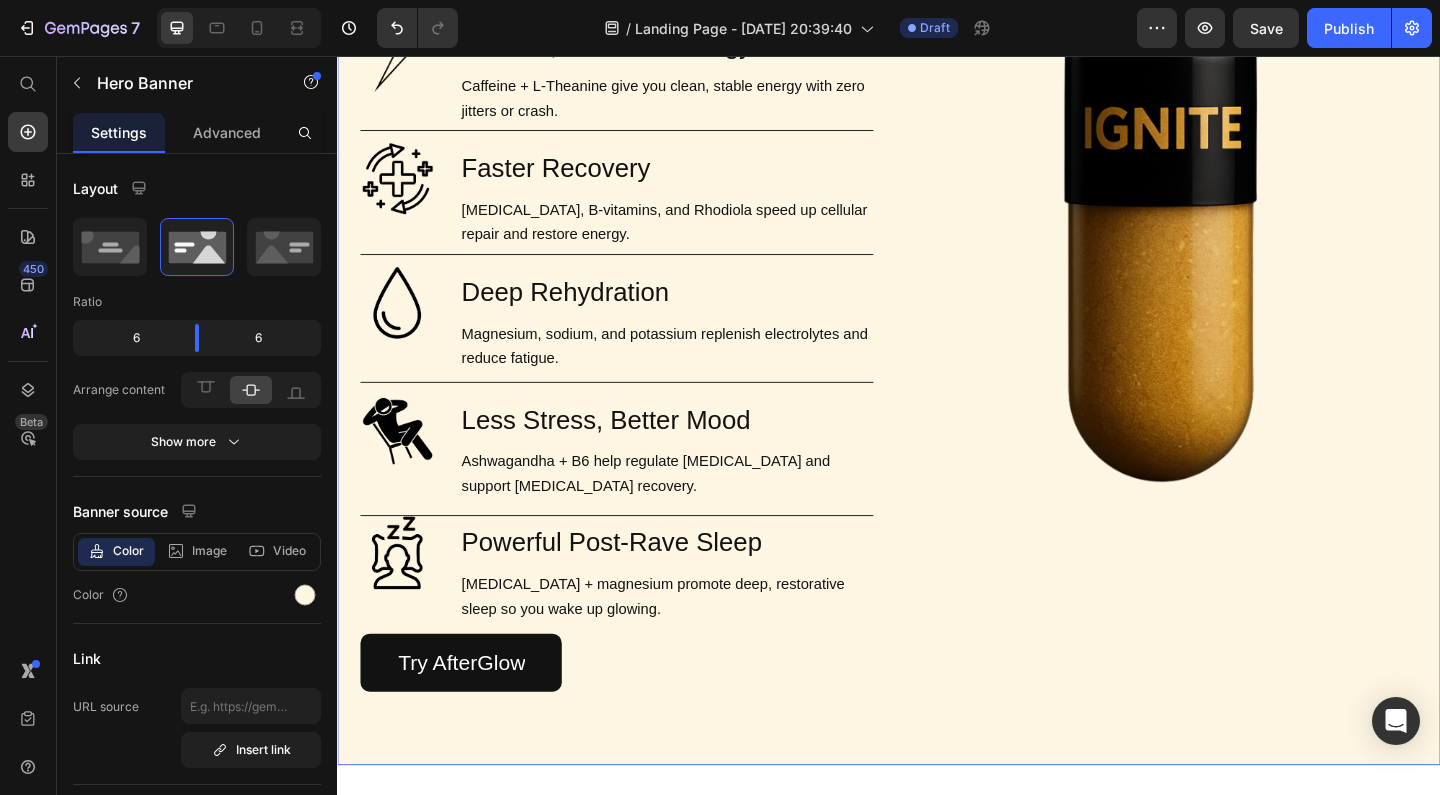 click on "Image" at bounding box center [1232, 335] 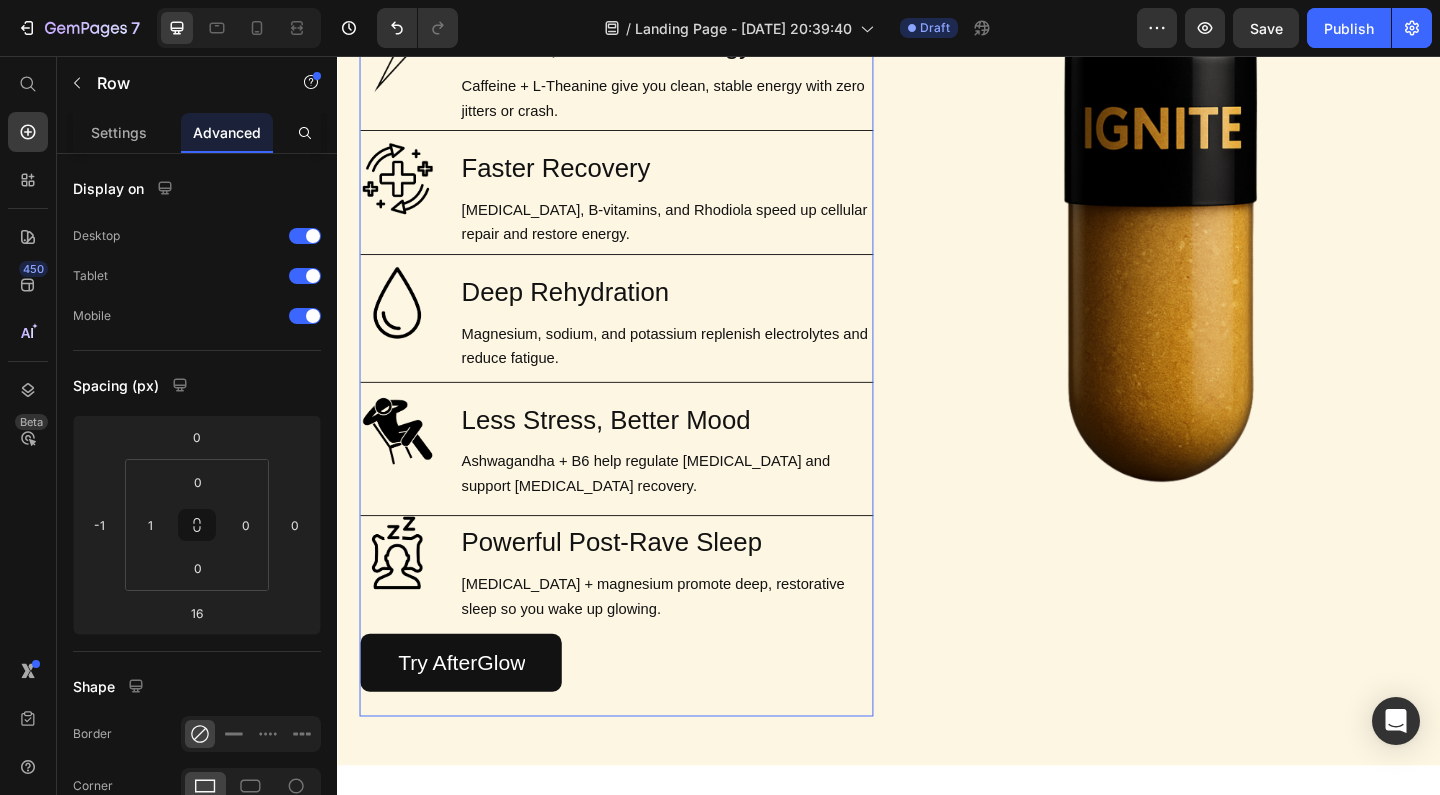 click on "Image Brain Protection Heading NAC, ALA, and Curcumin help shield your brain from neurotoxicity after rolling. Text Block Row Image Smooth, Focused Energy Heading Caffeine + L-Theanine give you clean, stable energy with zero jitters or crash. Text Block Row Image Faster Recovery Heading CoQ10, B-vitamins, and Rhodiola speed up cellular repair and restore energy. Text Block Row Image Deep Rehydration Heading Magnesium, sodium, and potassium replenish electrolytes and reduce fatigue. Text Block Row Image Less Stress, Better Mood Heading Ashwagandha + B6 help regulate cortisol and support serotonin recovery. Text Block Row Image Powerful Post-Rave Sleep Heading Melatonin + magnesium promote deep, restorative sleep so you wake up glowing. Text Block Row Try AfterGlow Button" at bounding box center (641, 327) 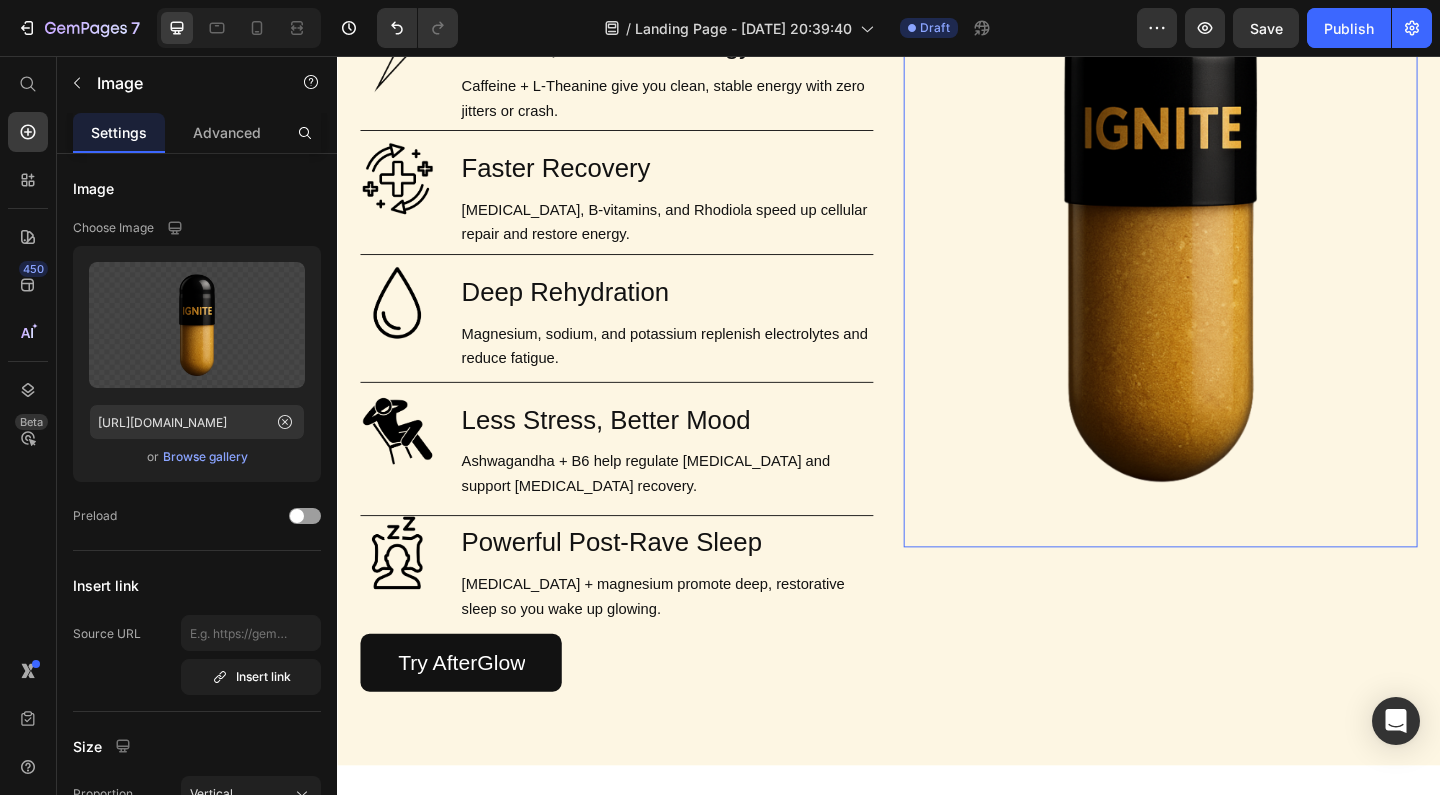 click at bounding box center (1232, 217) 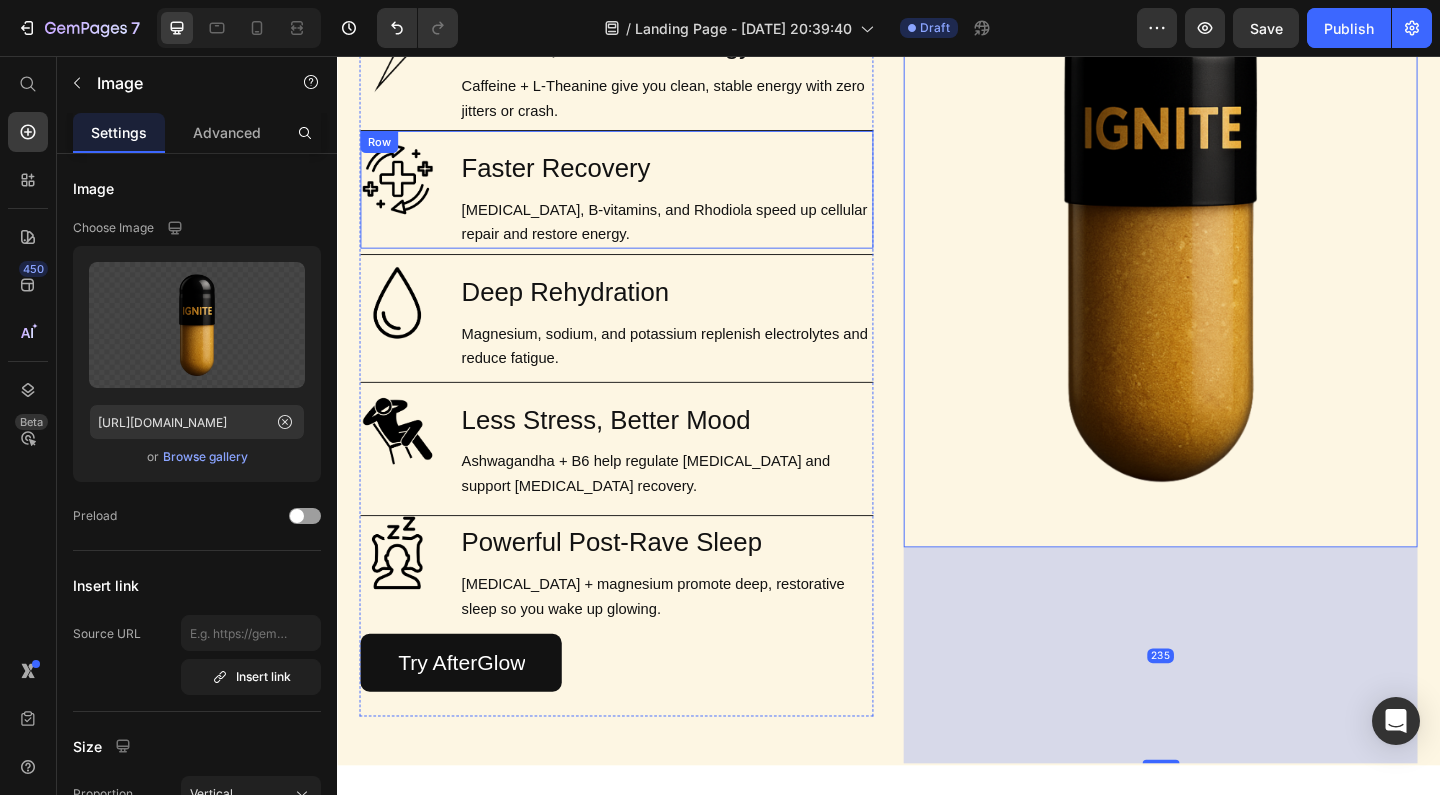 click on "Image Faster Recovery Heading [MEDICAL_DATA], B-vitamins, and Rhodiola speed up cellular repair and restore energy. Text Block Row" at bounding box center [641, 200] 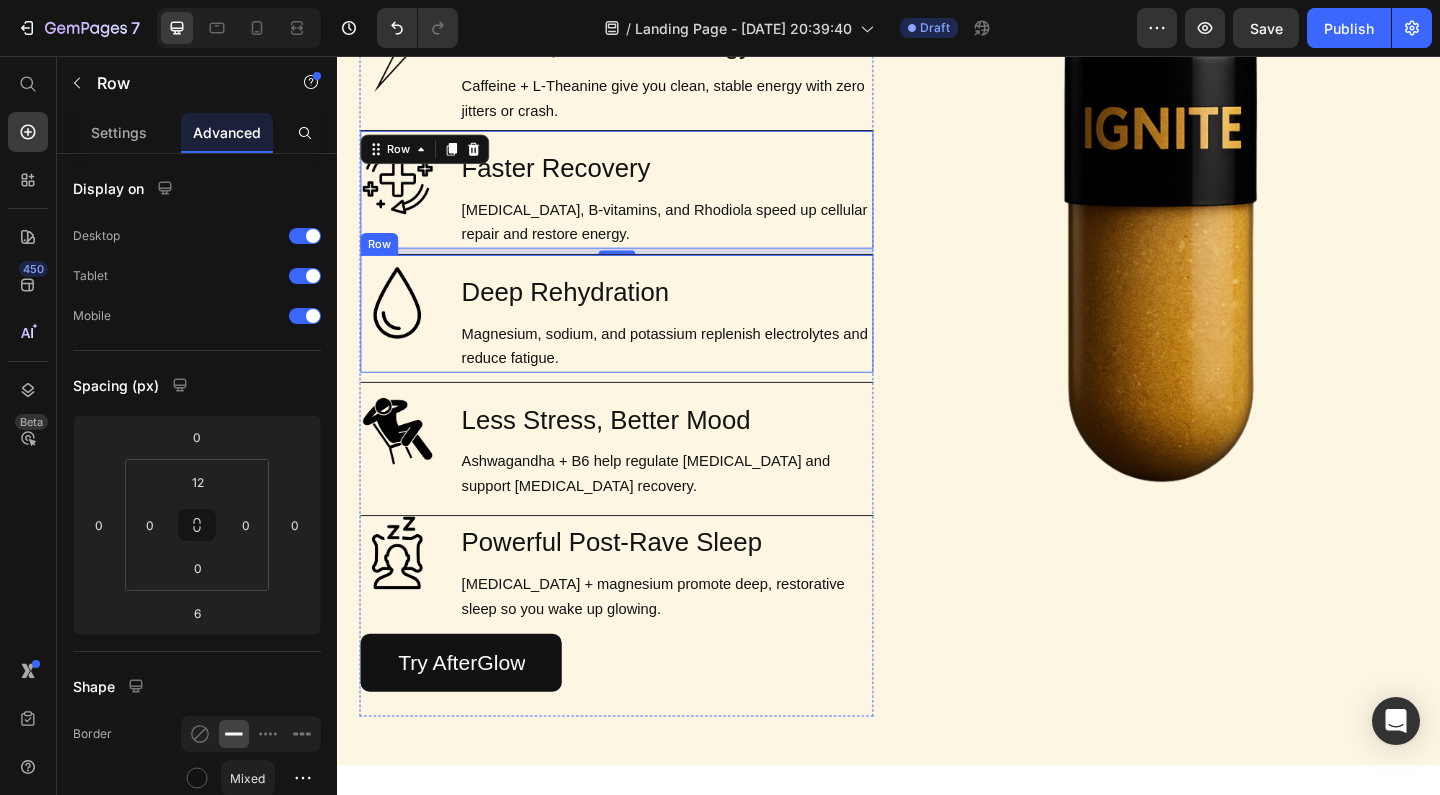 click on "Image Deep Rehydration Heading Magnesium, sodium, and potassium replenish electrolytes and reduce fatigue. Text Block Row" at bounding box center (641, 335) 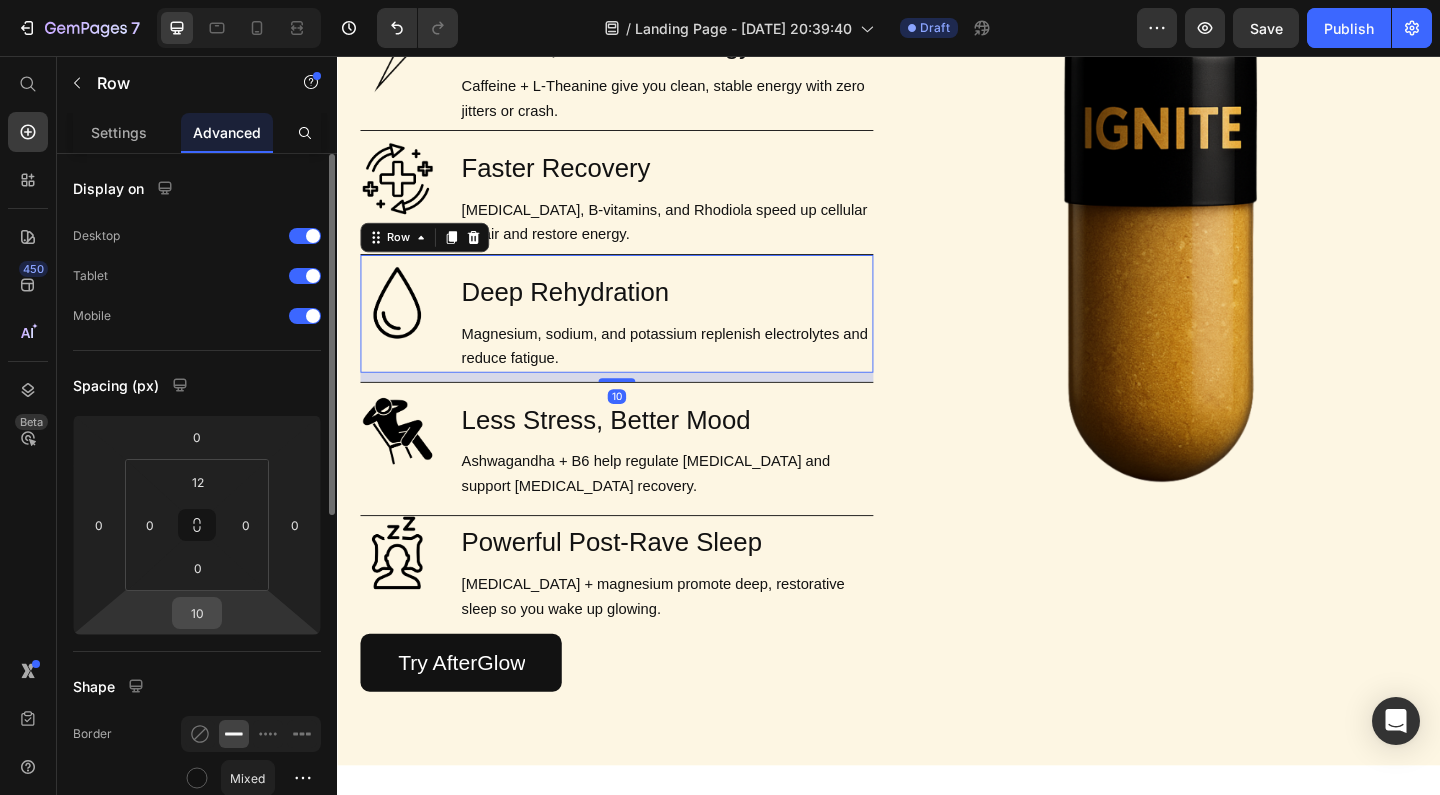 click on "10" at bounding box center [197, 613] 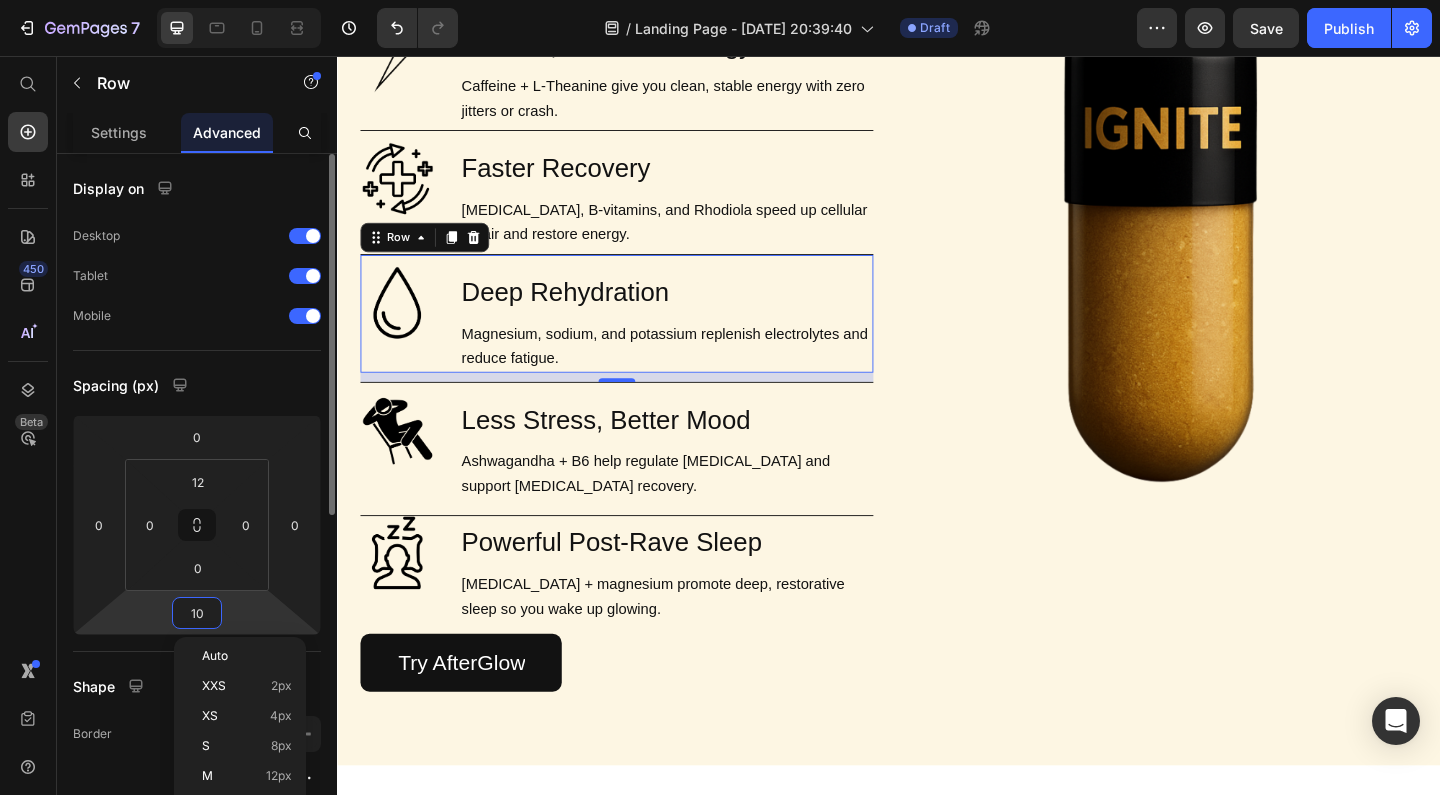 type on "6" 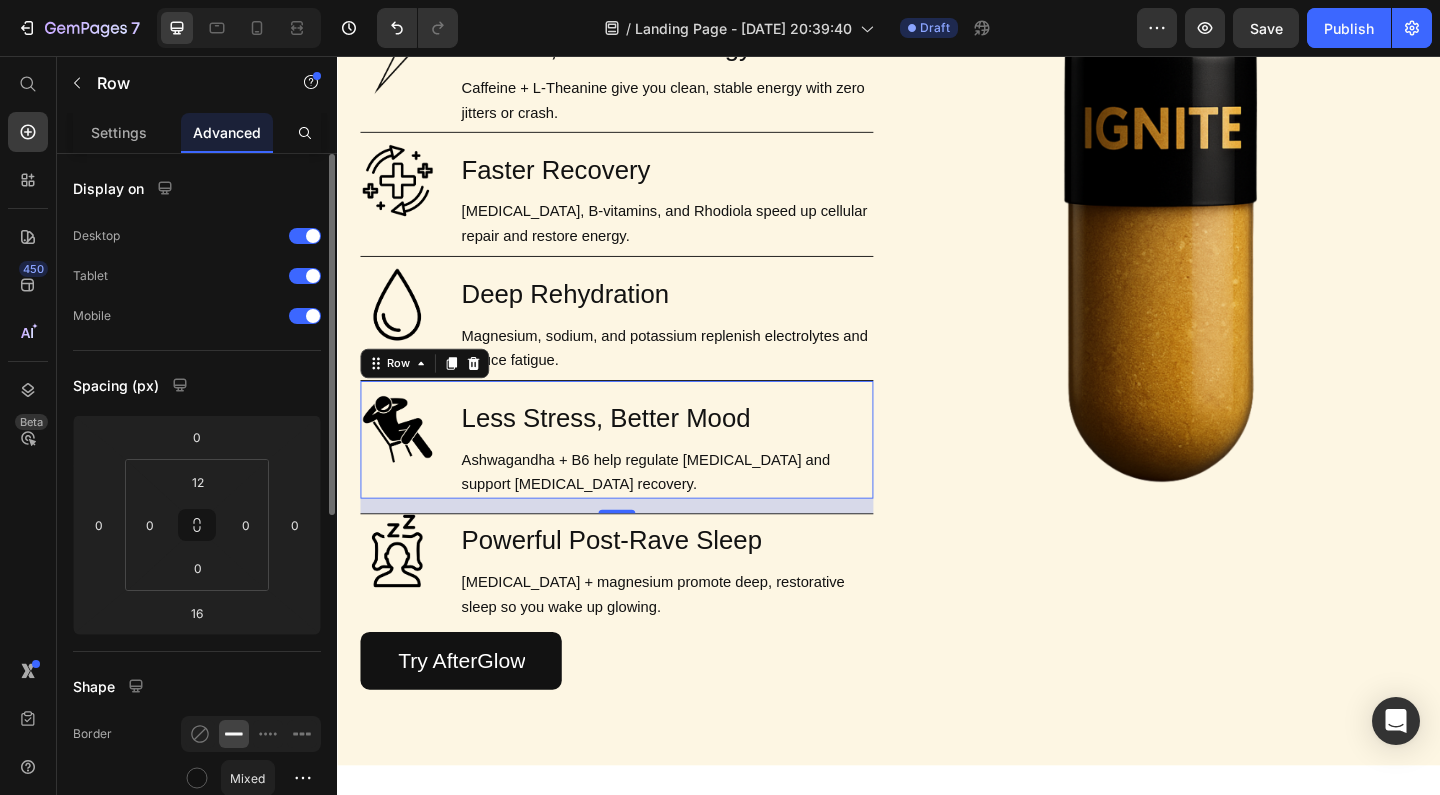click on "Image" at bounding box center [402, 479] 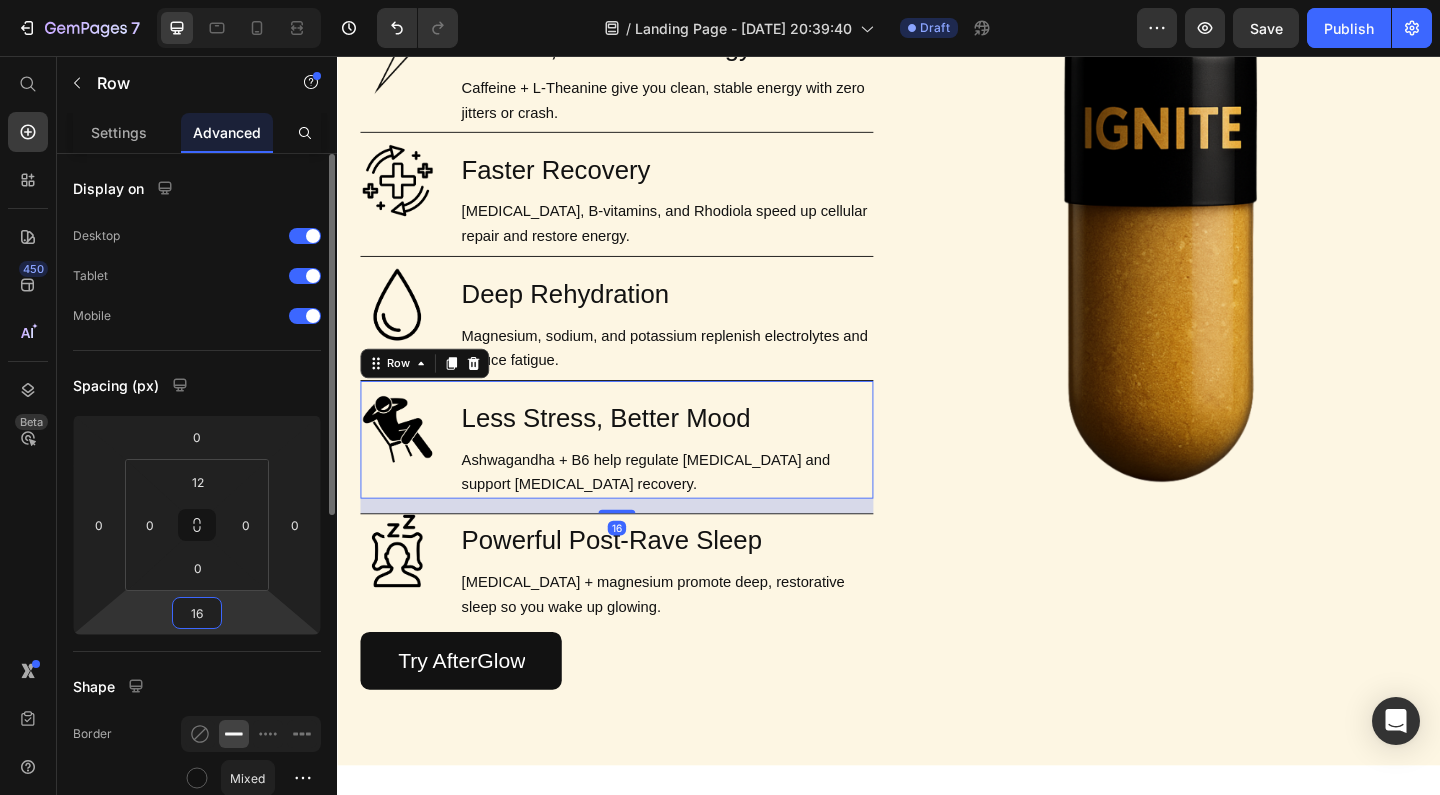 click on "16" at bounding box center [197, 613] 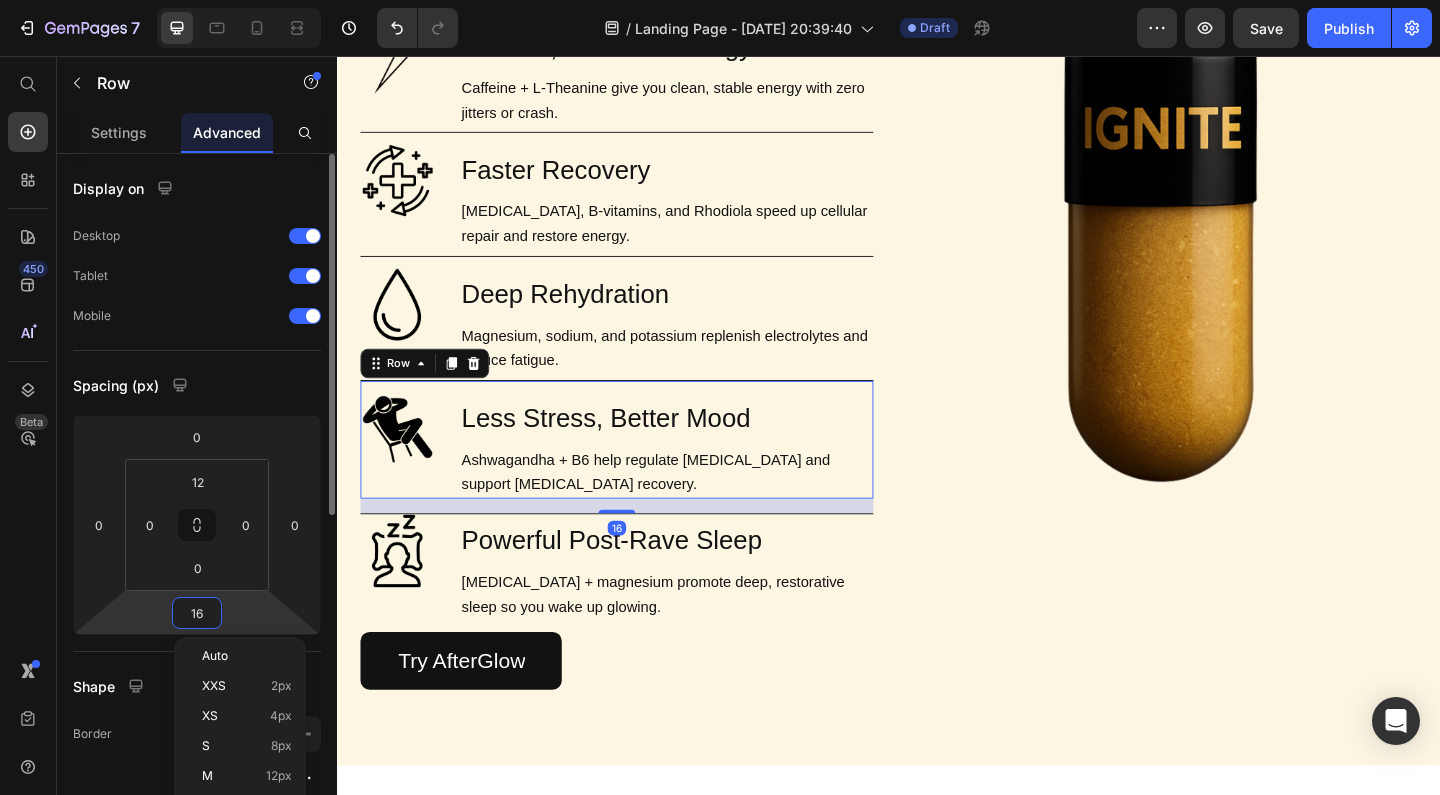 type on "6" 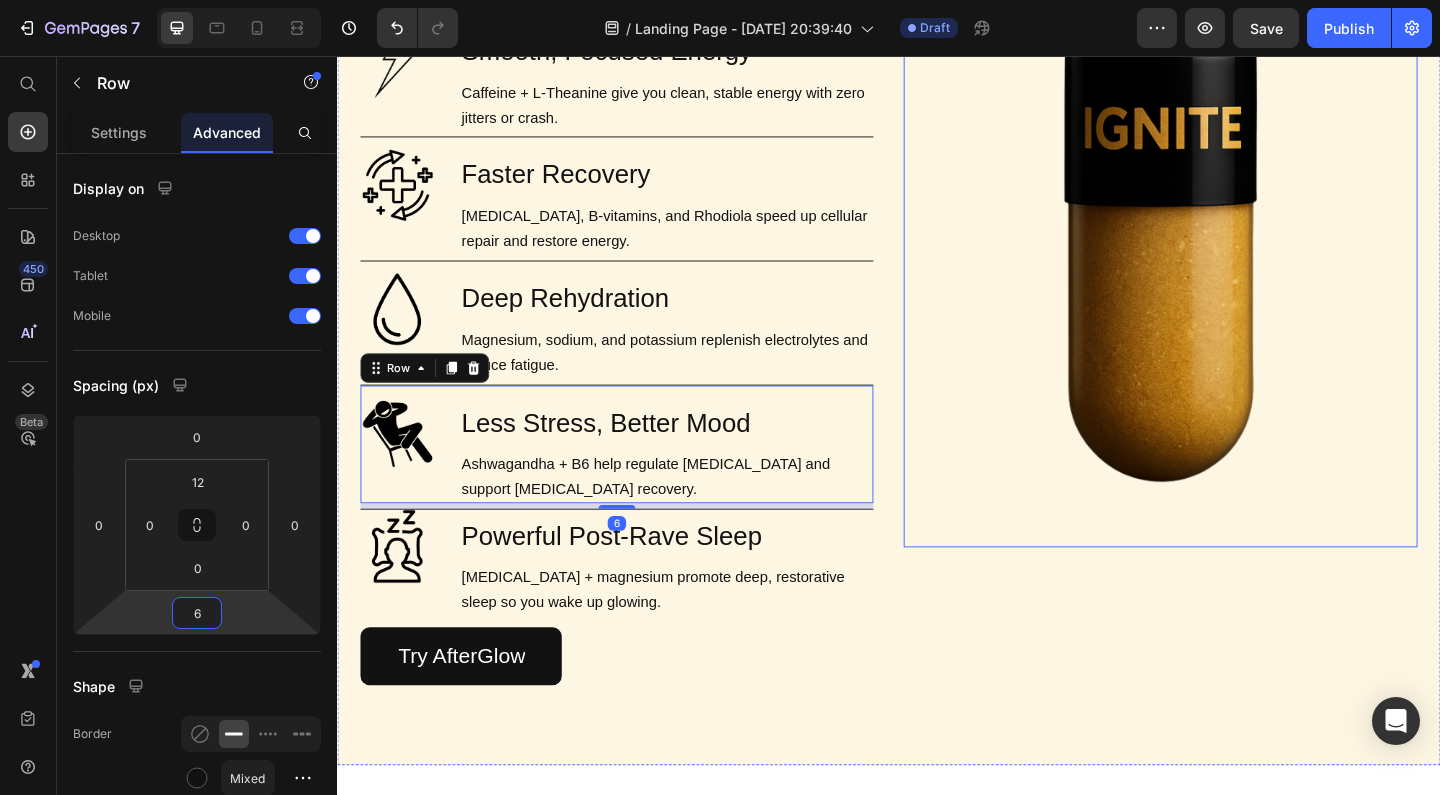scroll, scrollTop: 1417, scrollLeft: 0, axis: vertical 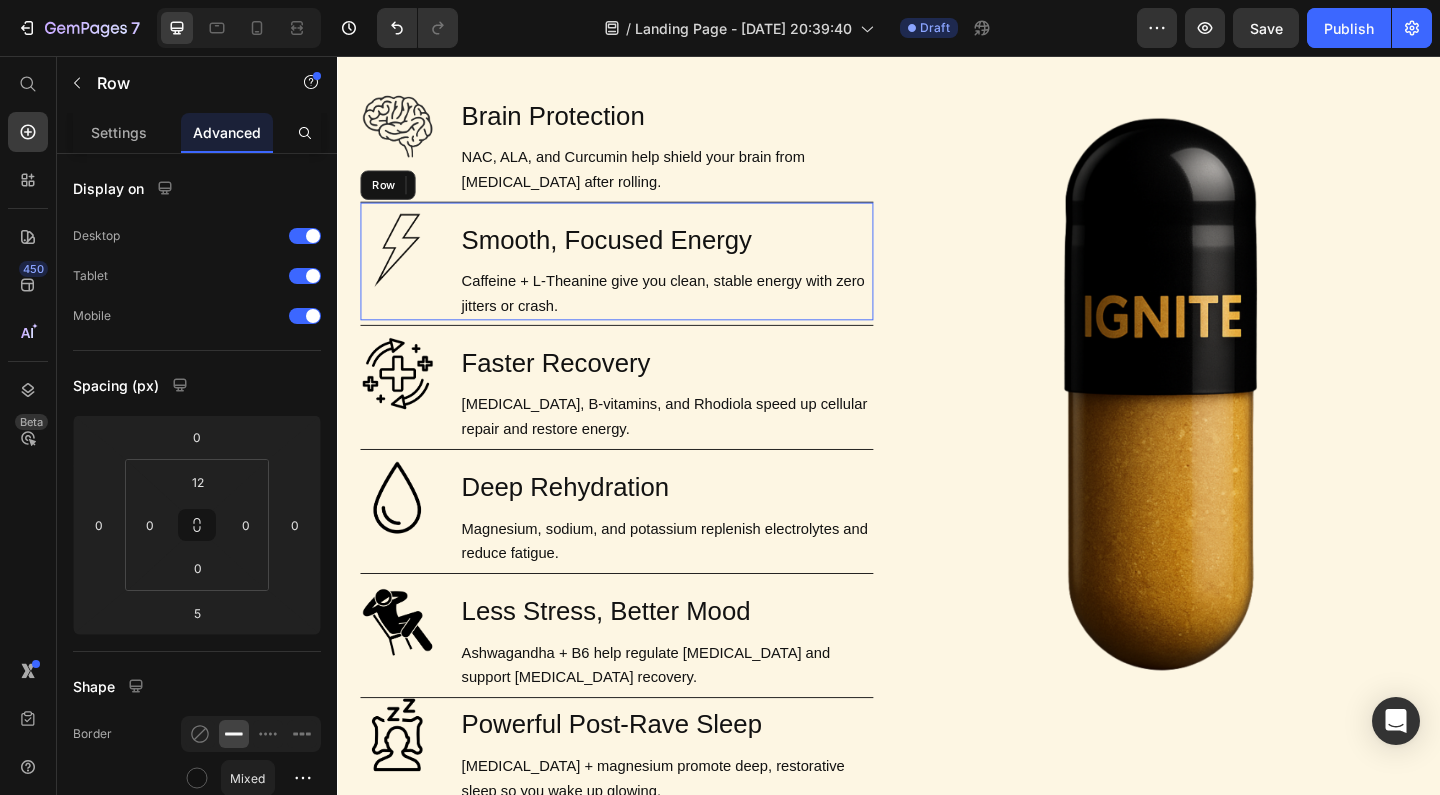 click on "Image Smooth, Focused Energy Heading Caffeine + L-Theanine give you clean, stable energy with zero jitters or crash. Text Block Row" at bounding box center (641, 278) 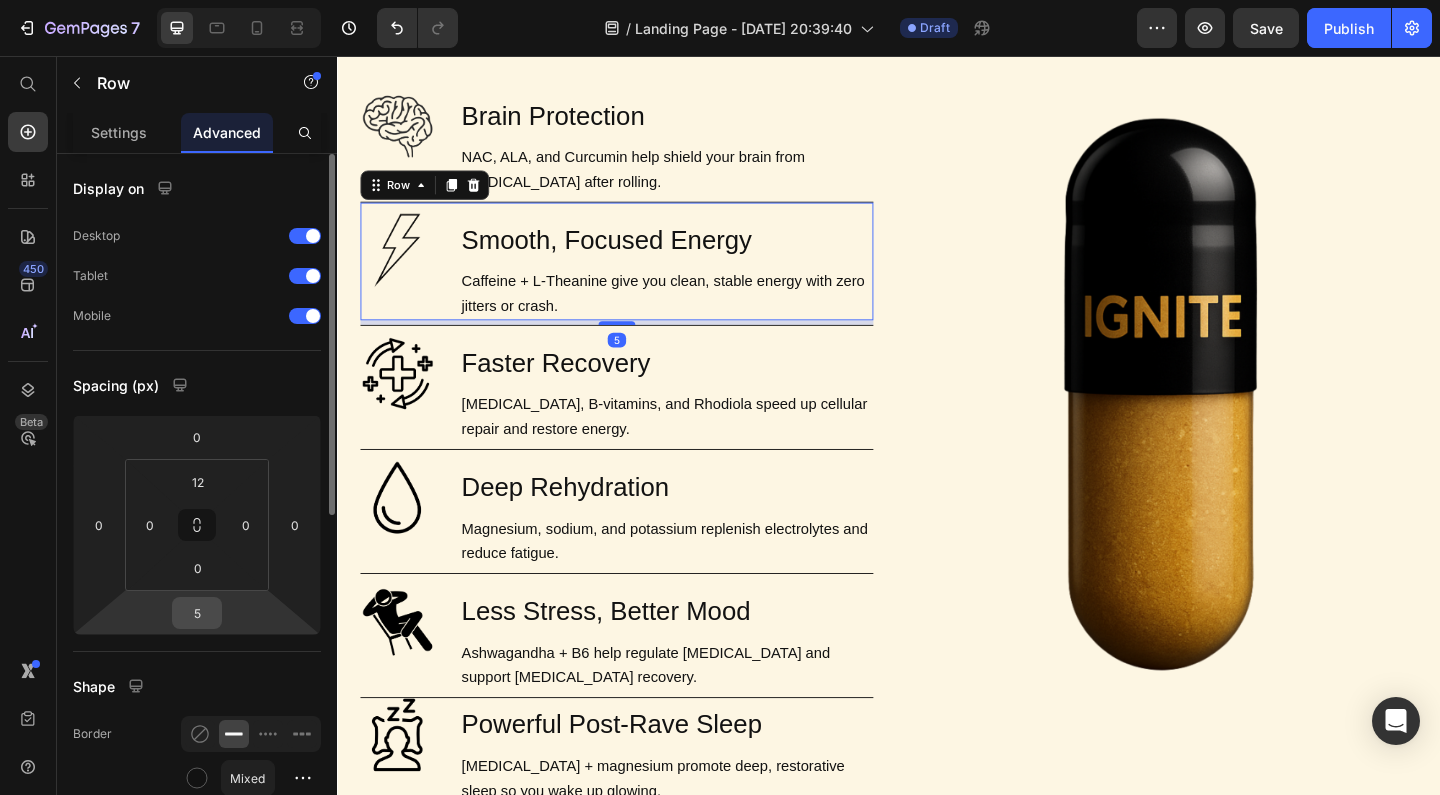 click on "5" at bounding box center (197, 613) 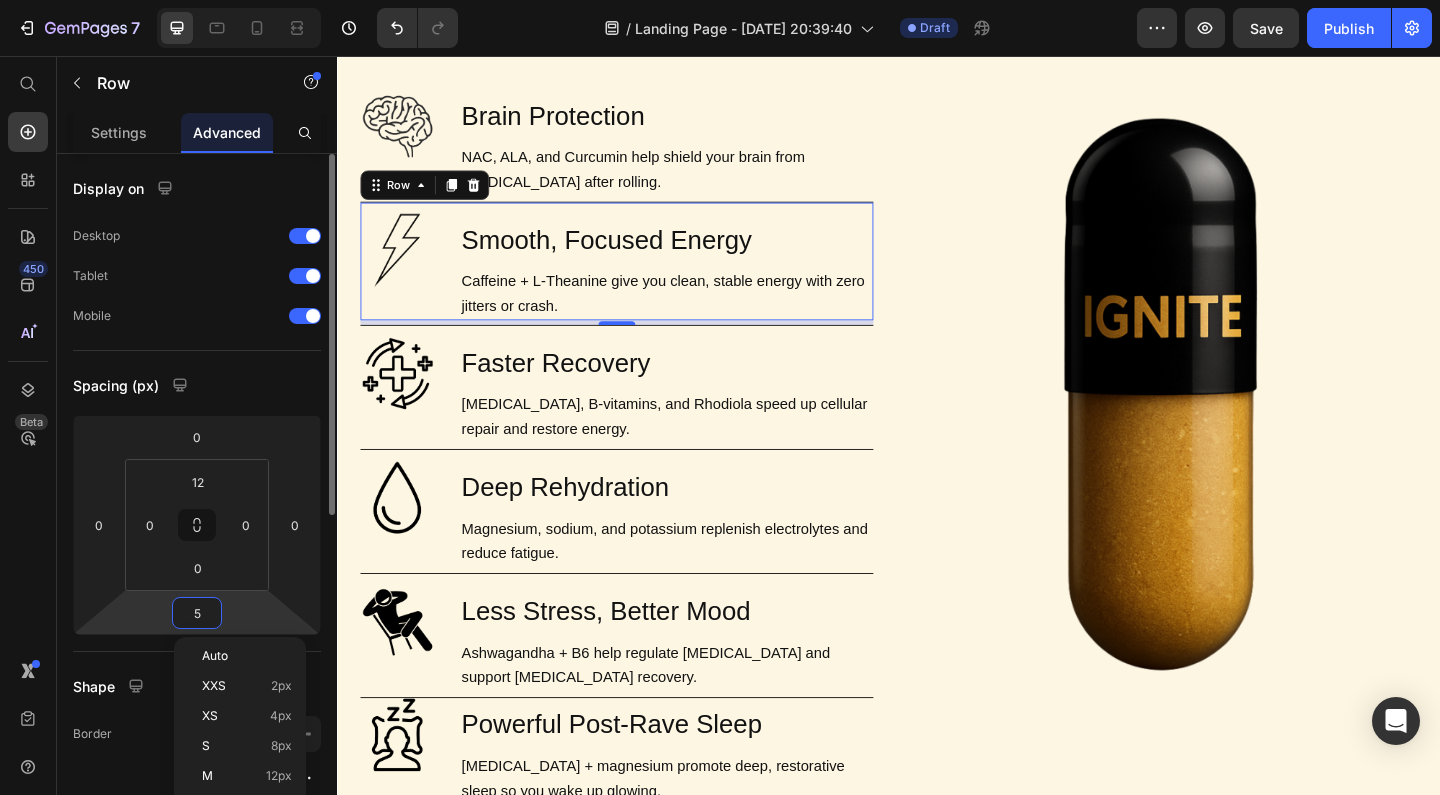 type on "6" 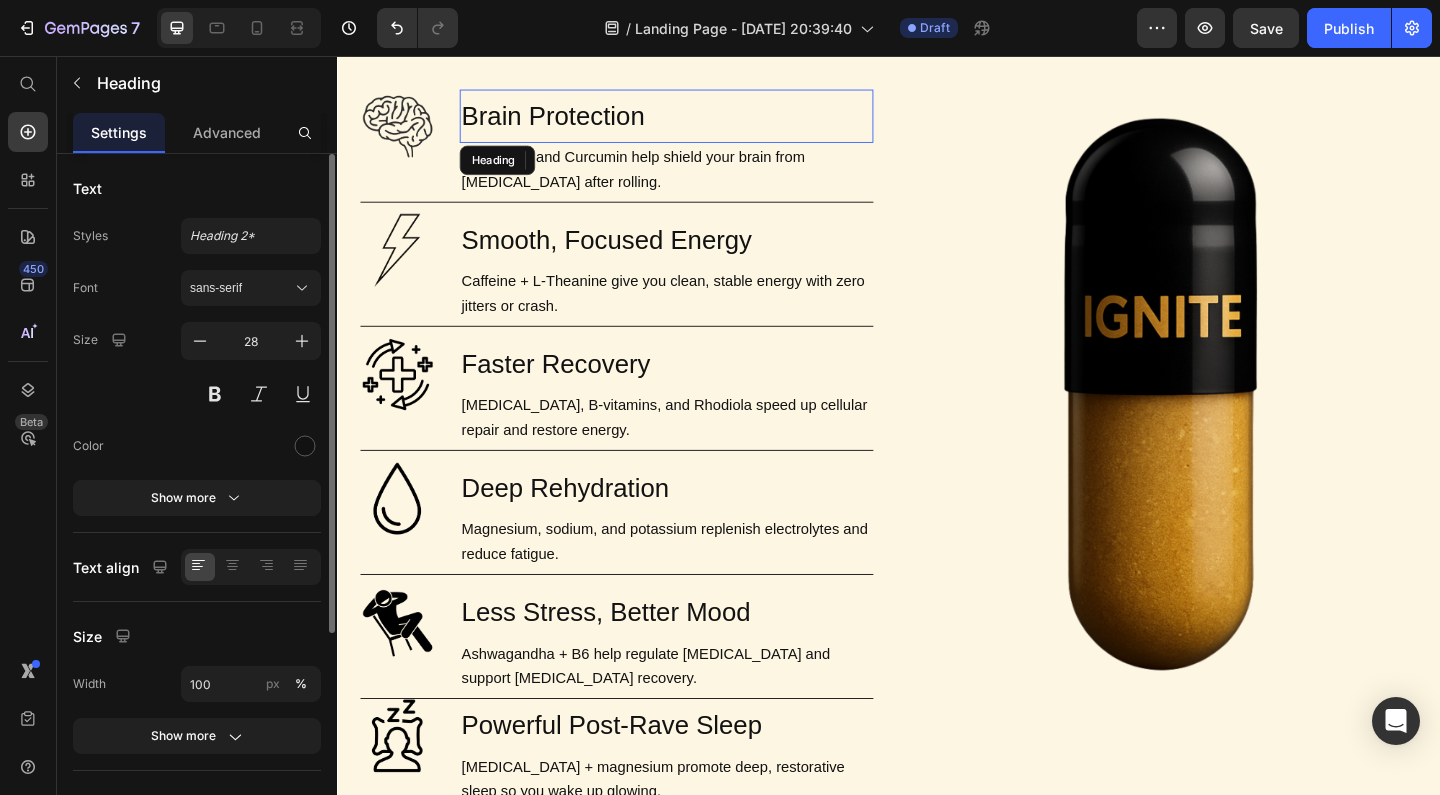 click on "Brain Protection" at bounding box center [695, 121] 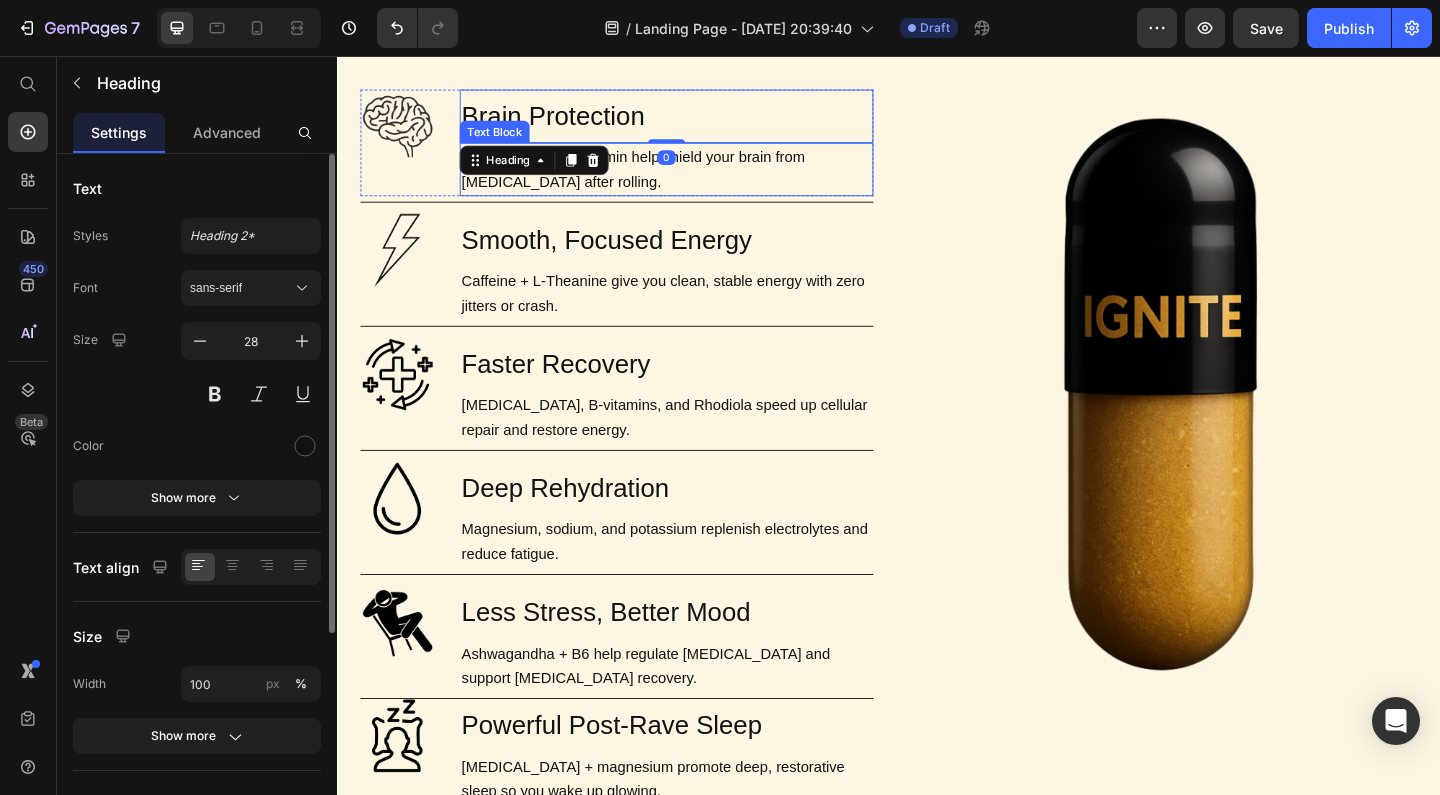 click on "NAC, ALA, and Curcumin help shield your brain from [MEDICAL_DATA] after rolling." at bounding box center (695, 179) 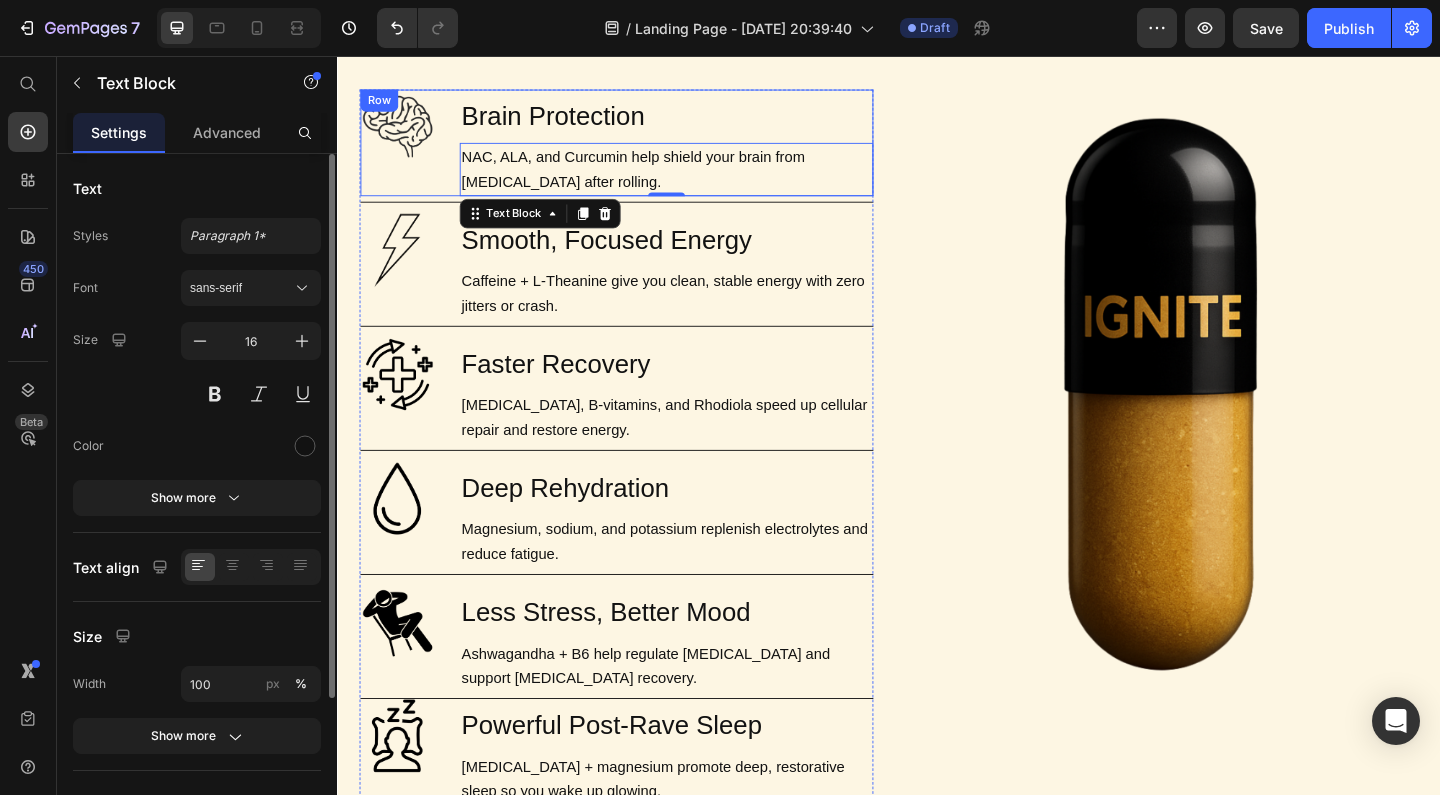 click on "Image" at bounding box center (402, 150) 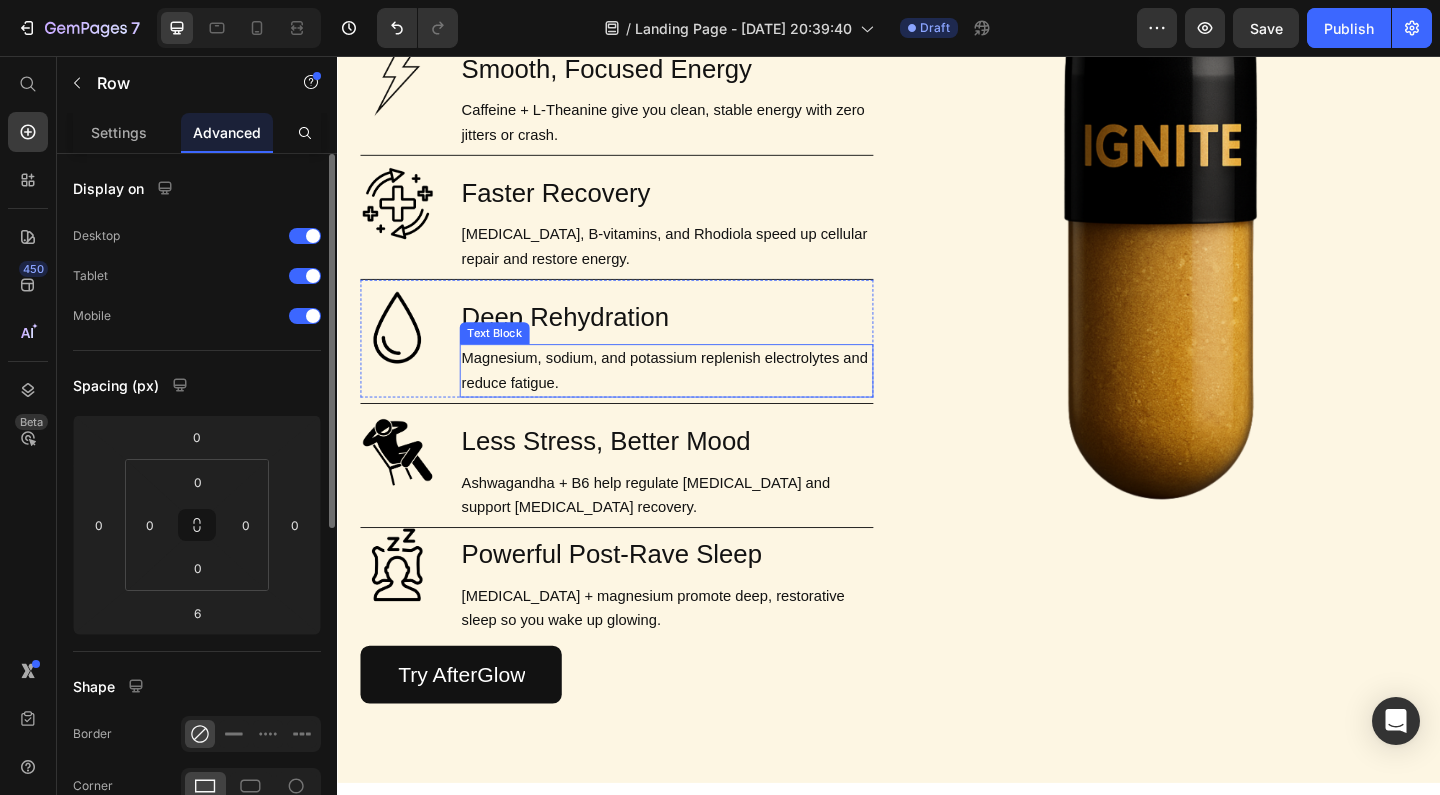 scroll, scrollTop: 1606, scrollLeft: 0, axis: vertical 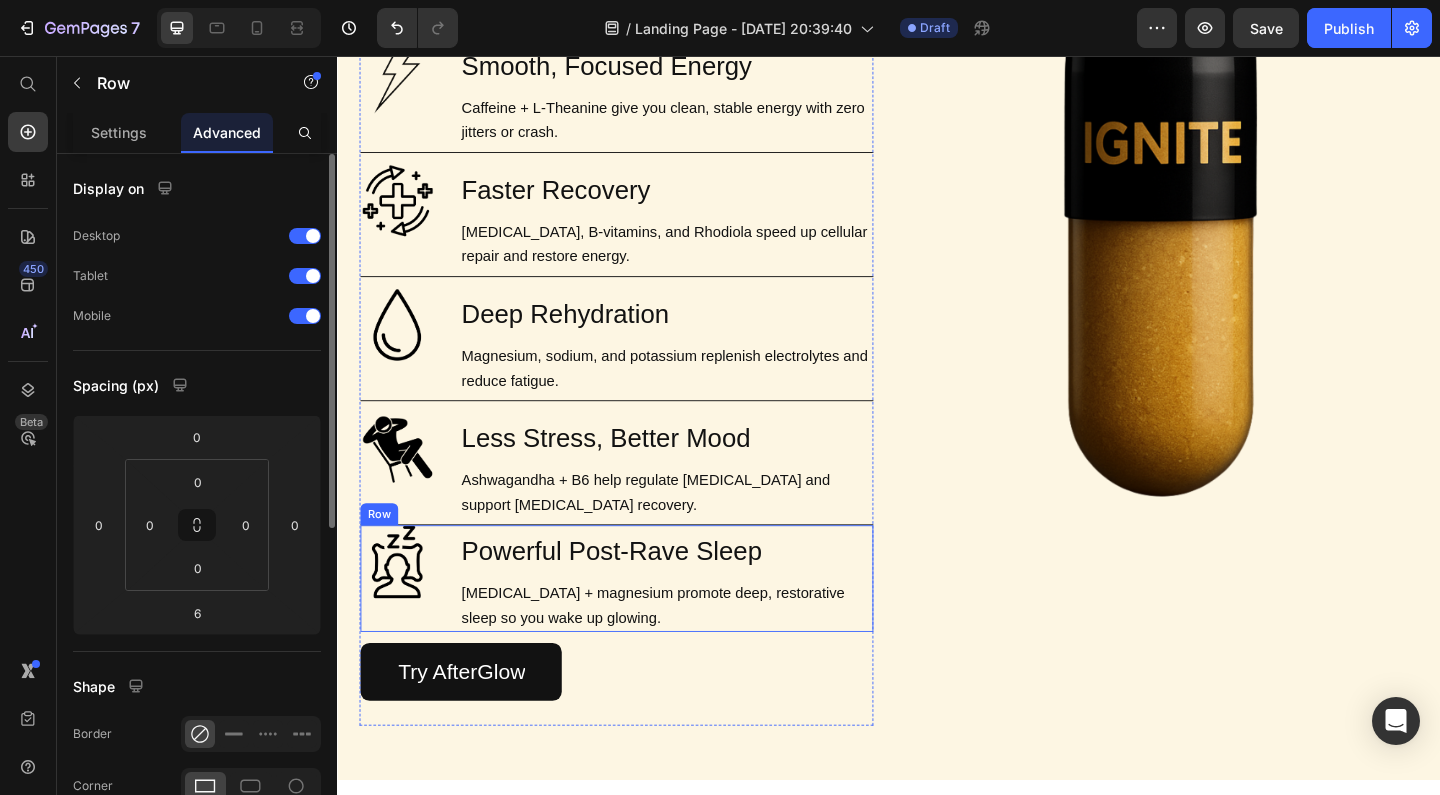 click on "Image Powerful Post-Rave Sleep Heading Melatonin + magnesium promote deep, restorative sleep so you wake up glowing. Text Block Row" at bounding box center (641, 623) 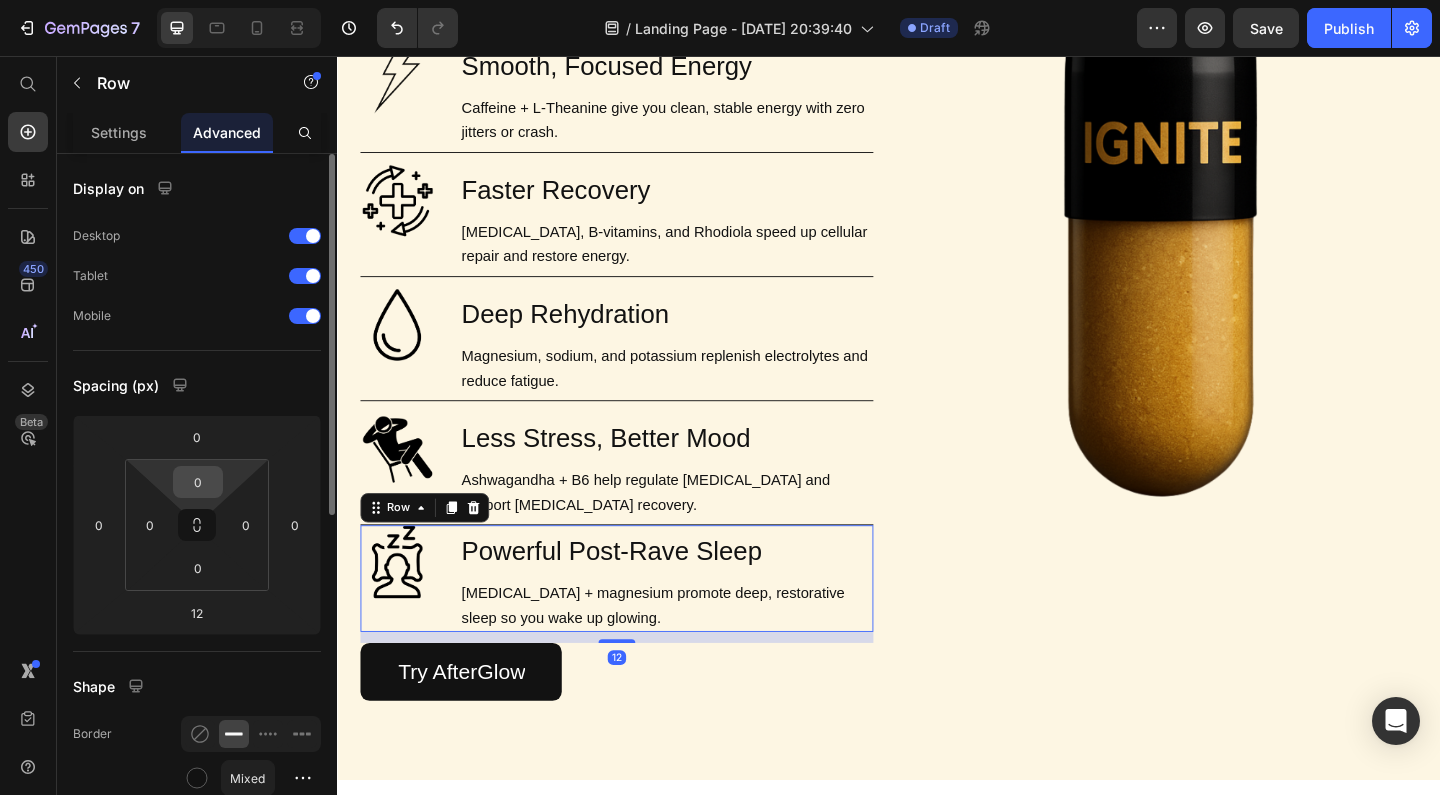 click on "0" at bounding box center (198, 482) 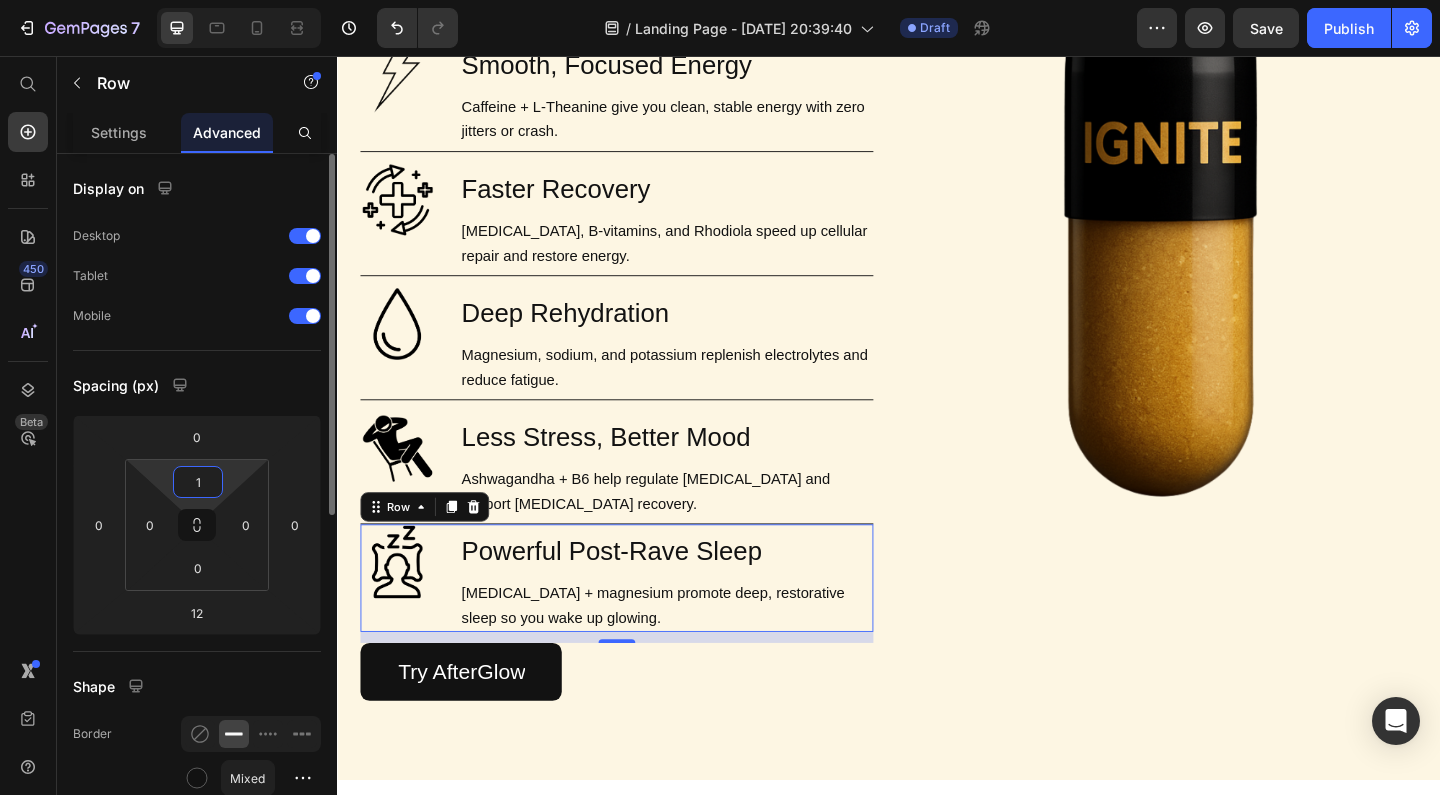 type on "12" 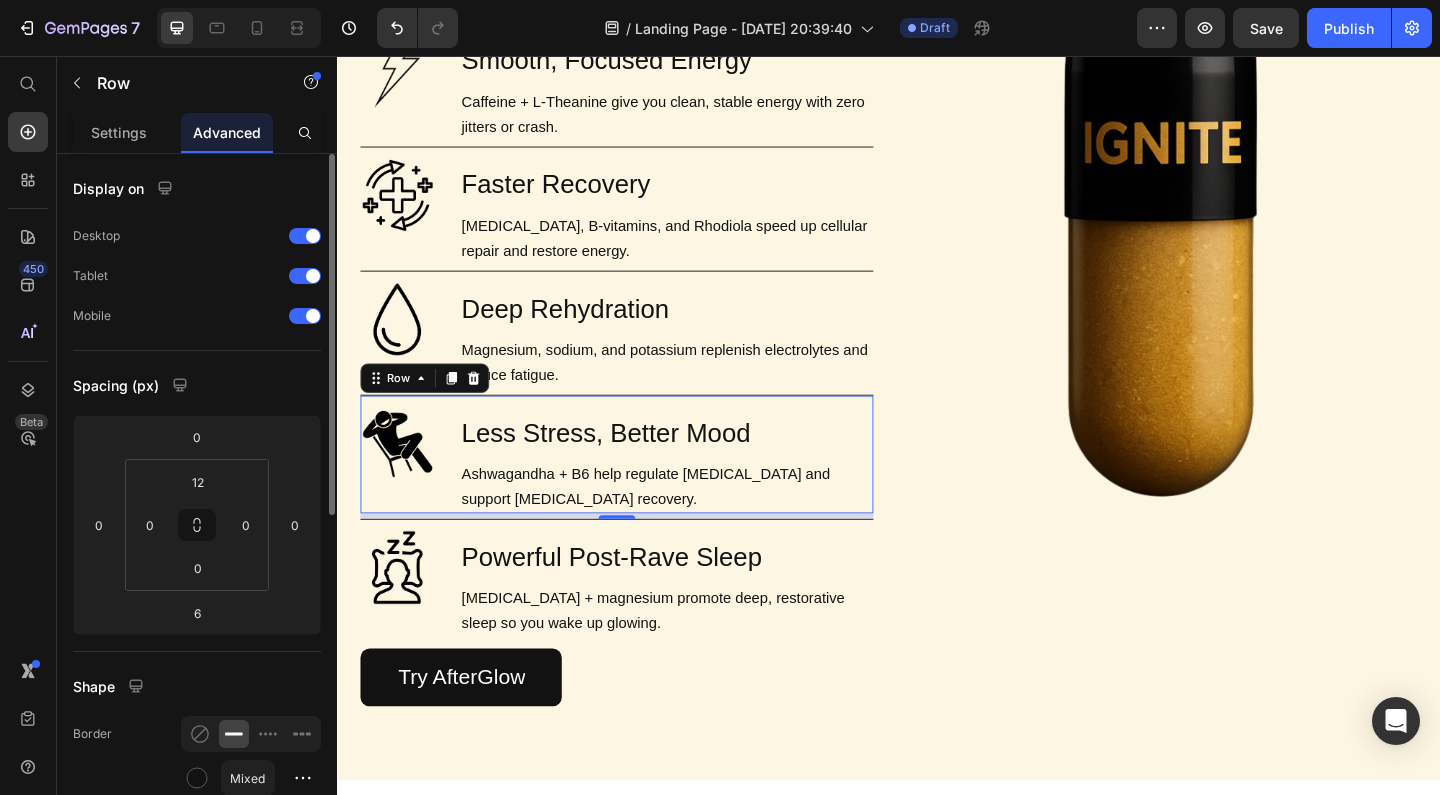 click on "Image Less Stress, Better Mood Heading Ashwagandha + B6 help regulate cortisol and support serotonin recovery. Text Block Row   0" at bounding box center (641, 488) 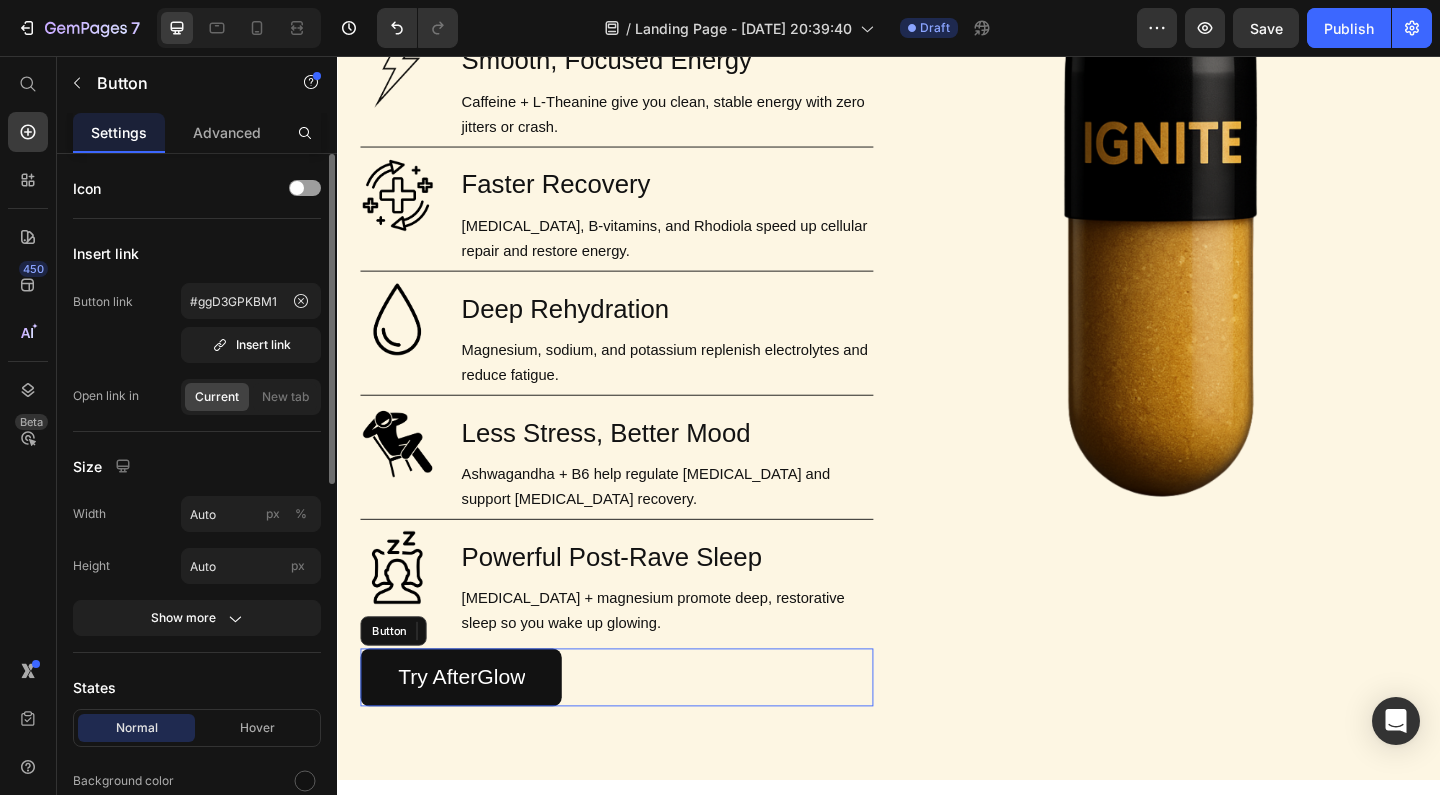 click on "Try AfterGlow Button" at bounding box center [641, 731] 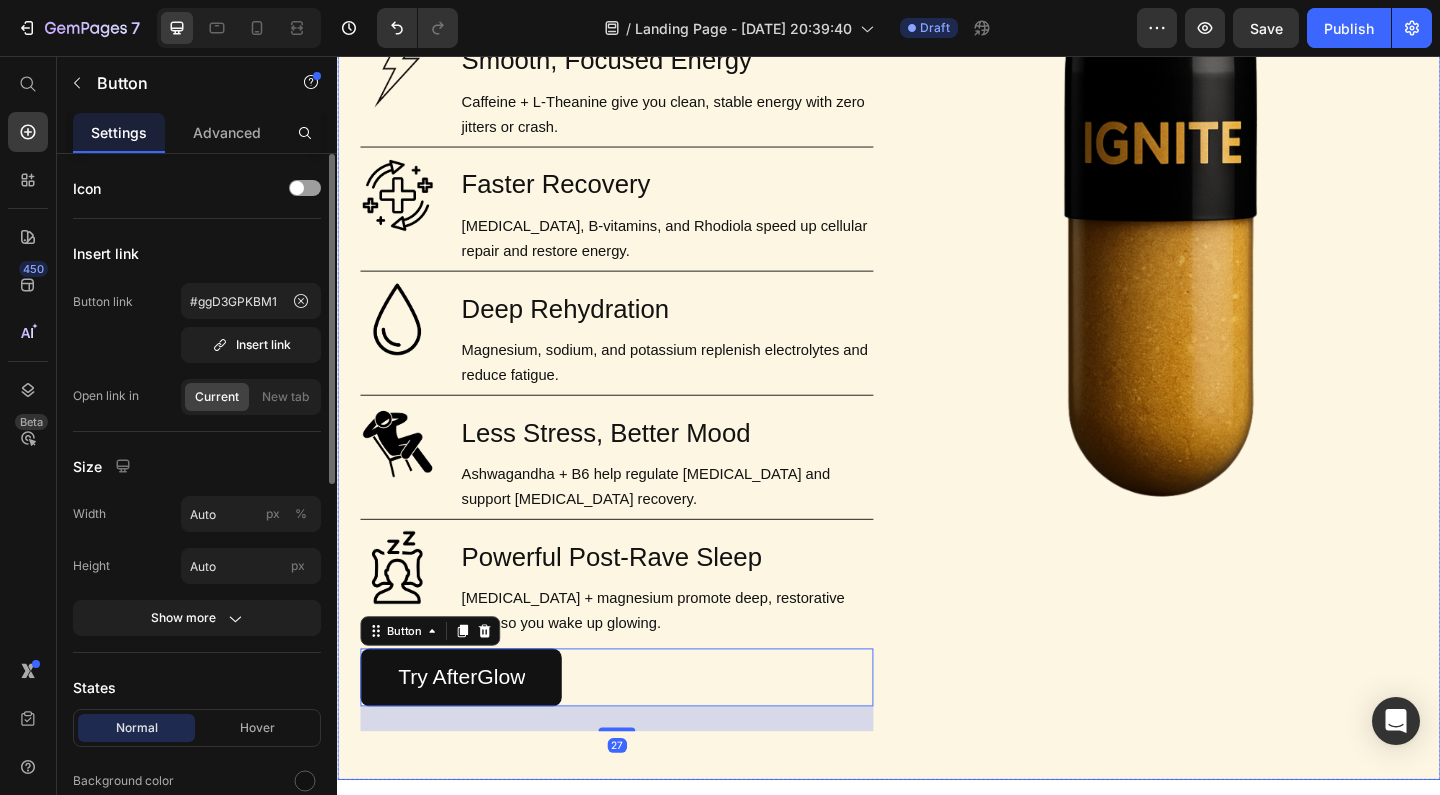 click on "Image" at bounding box center [1232, 351] 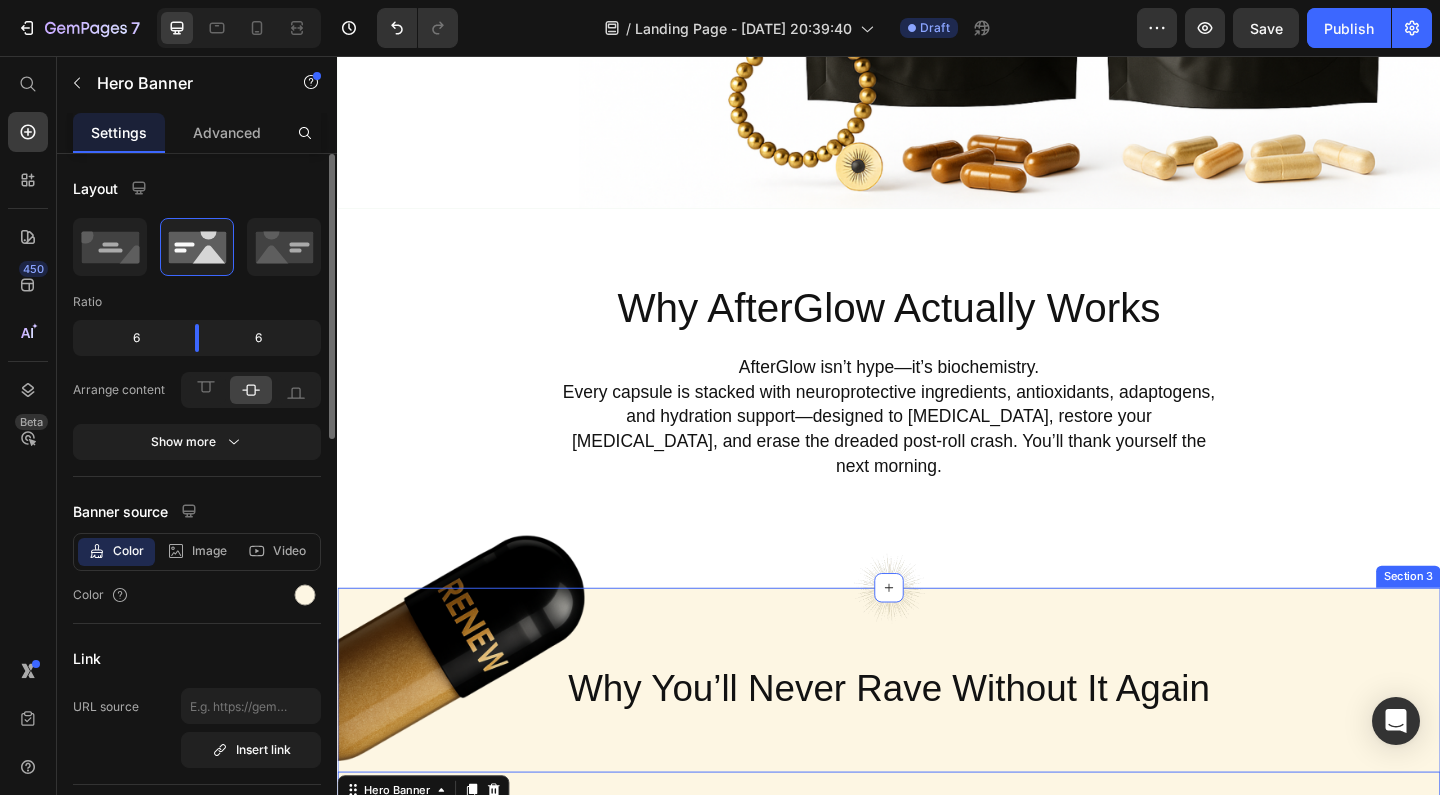 scroll, scrollTop: 630, scrollLeft: 0, axis: vertical 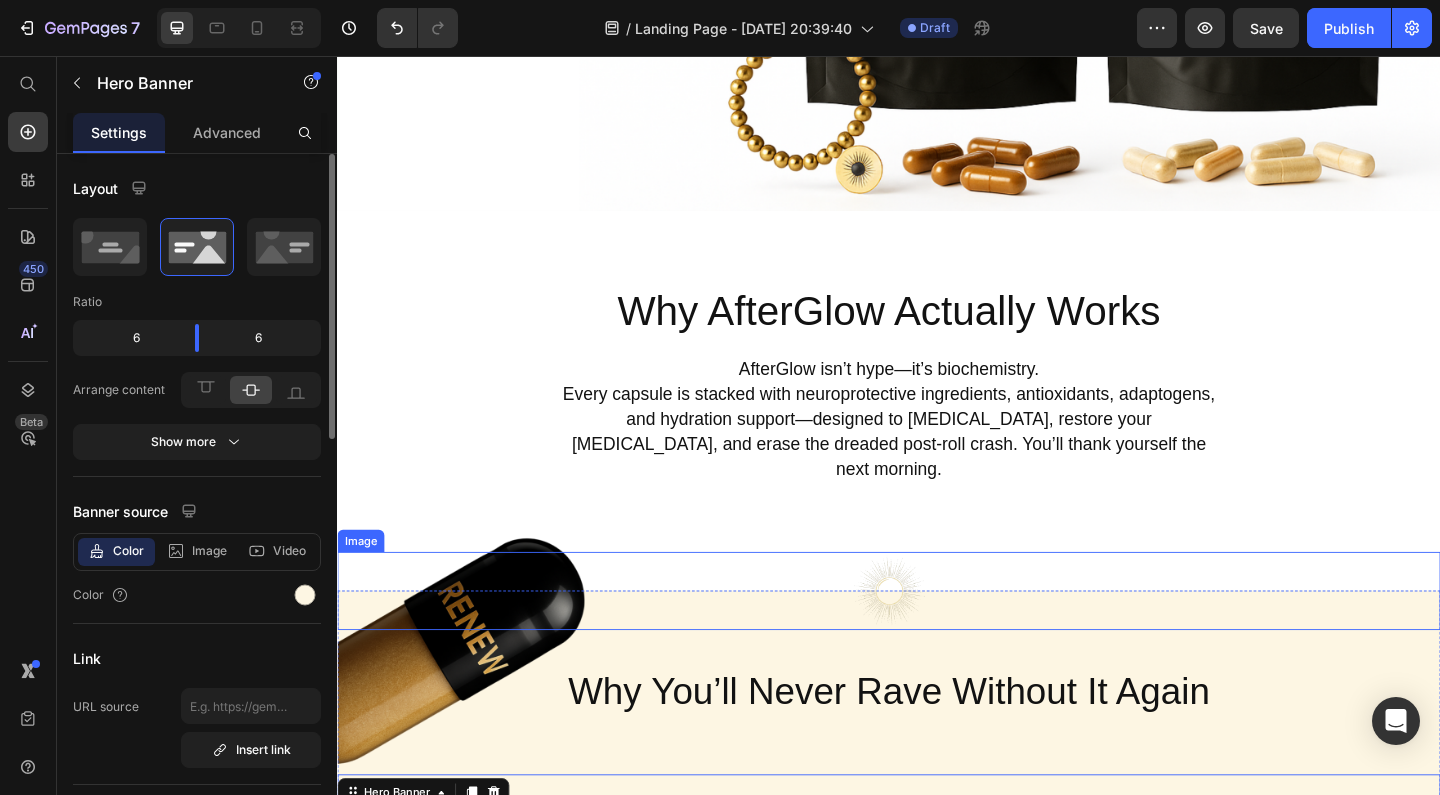 click at bounding box center (937, 637) 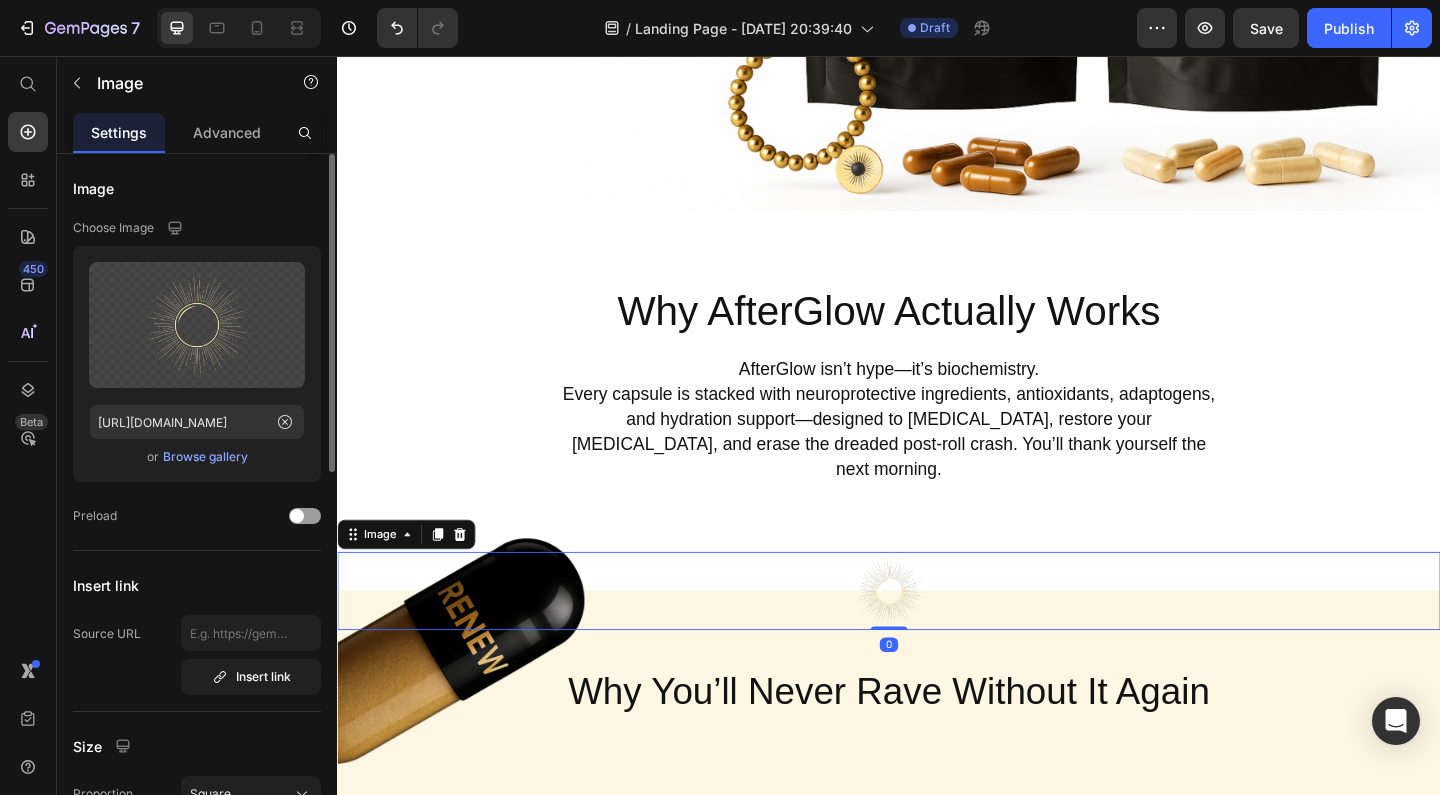 click at bounding box center (937, 637) 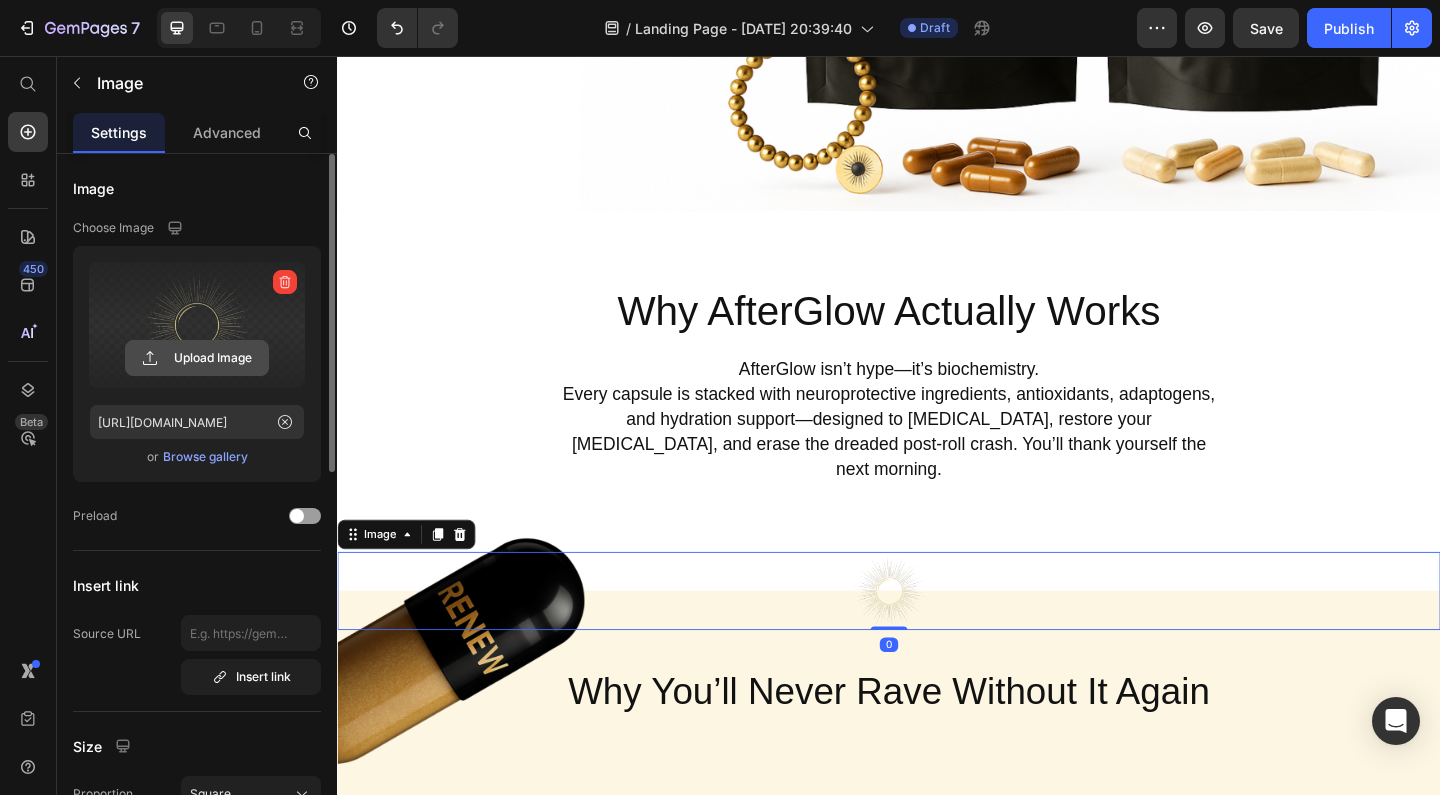 click 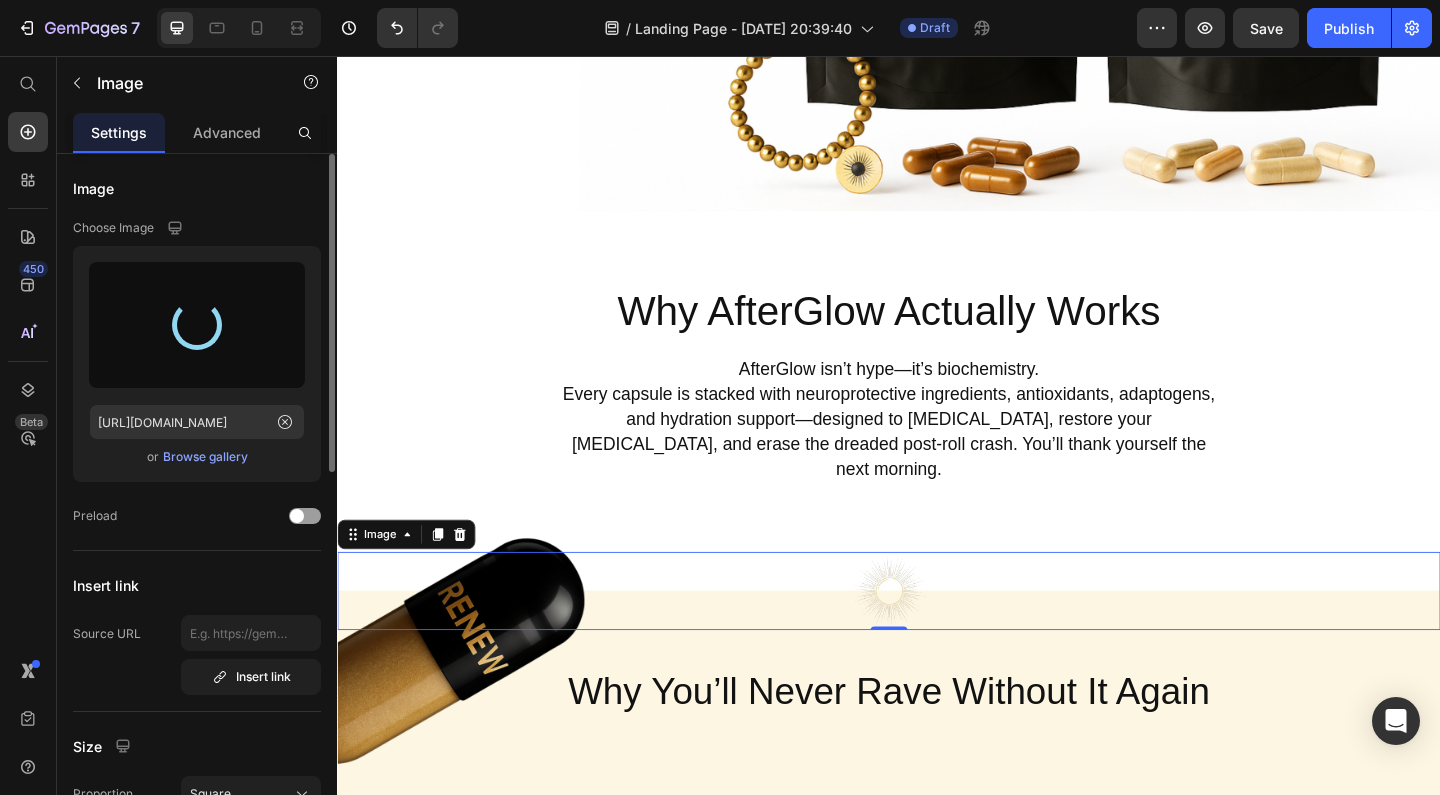 type on "https://cdn.shopify.com/s/files/1/0605/5821/3229/files/gempages_576652135475708490-eb9dc173-b90f-476c-8147-69e1bb051d38.png" 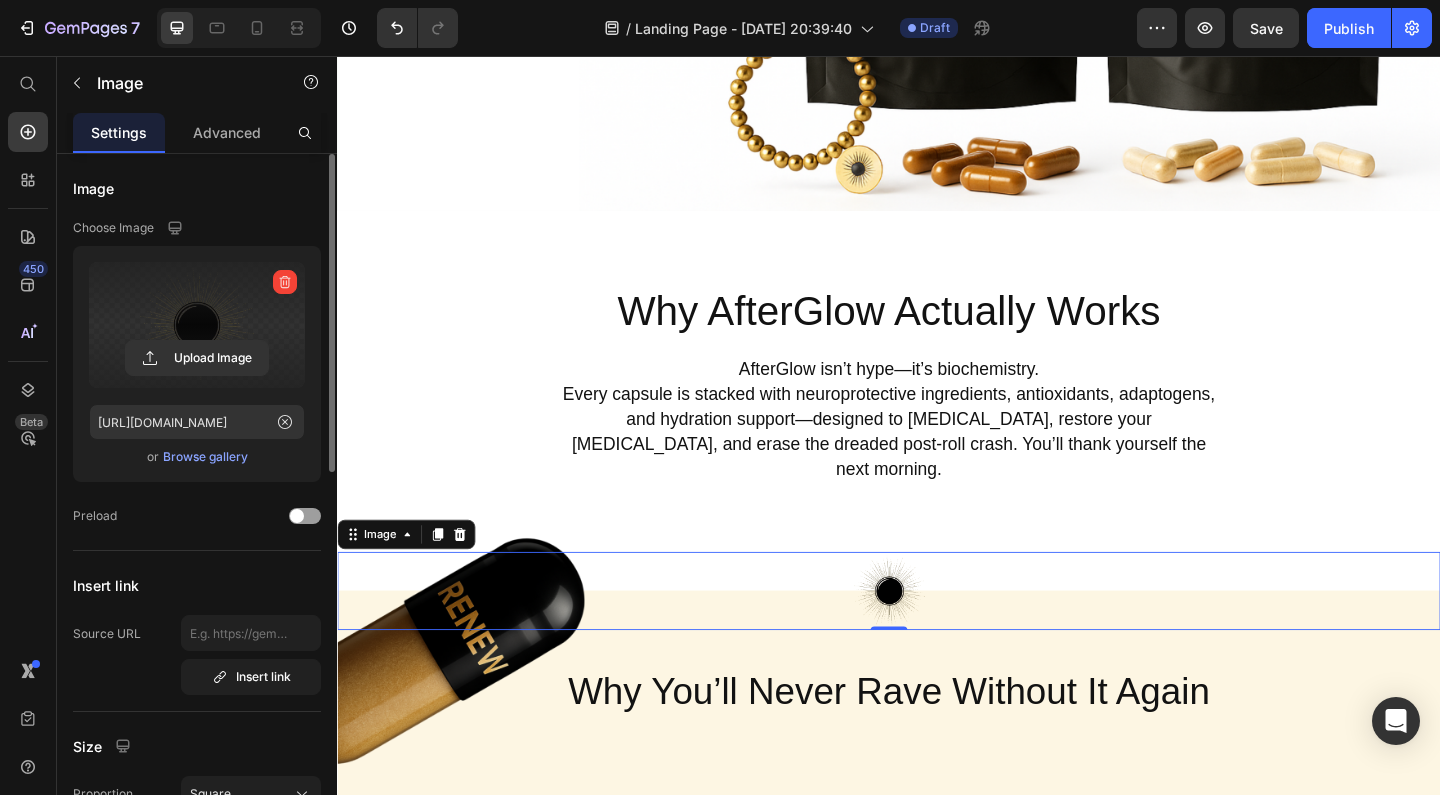 click at bounding box center [937, 637] 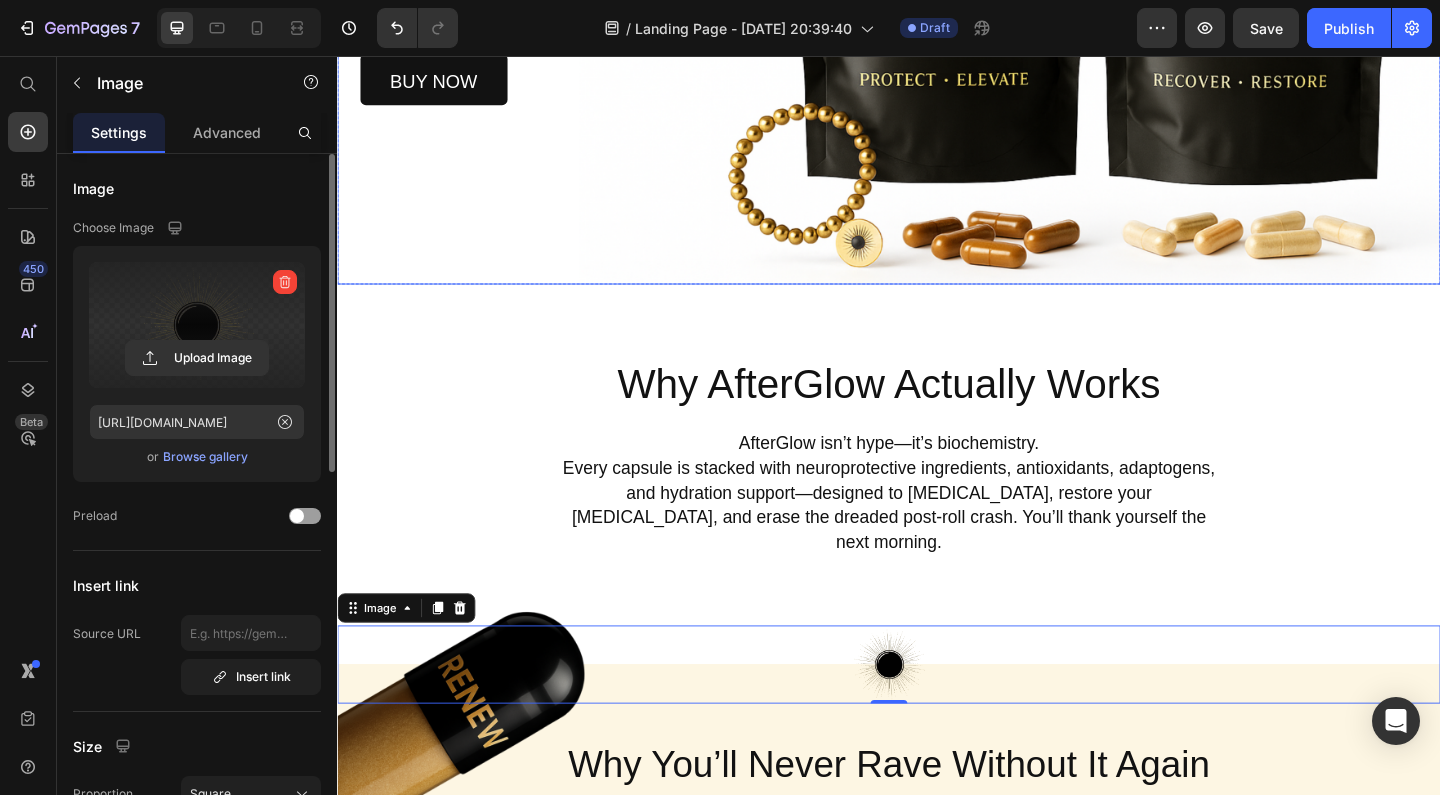 scroll, scrollTop: 268, scrollLeft: 0, axis: vertical 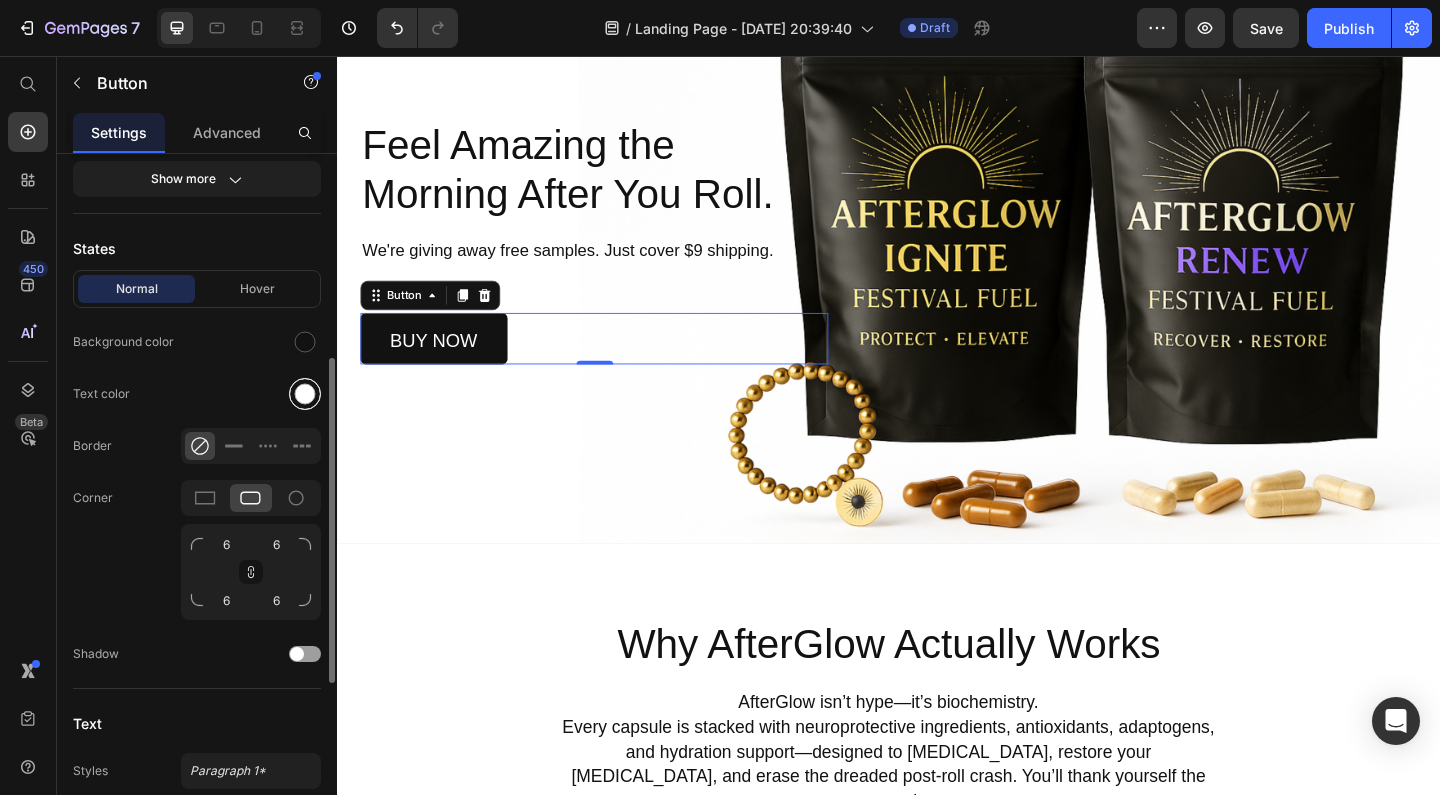 click at bounding box center [305, 394] 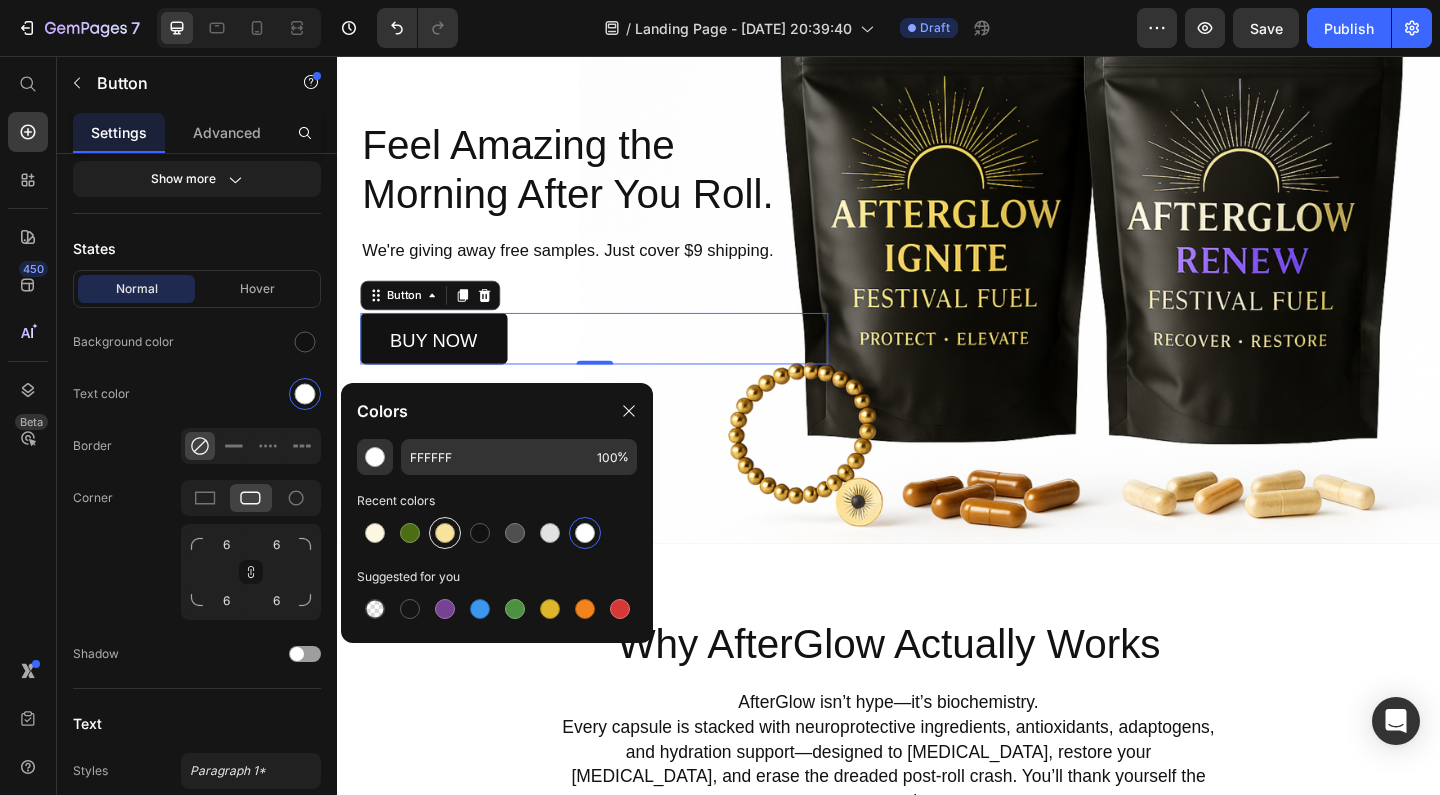 click at bounding box center (445, 533) 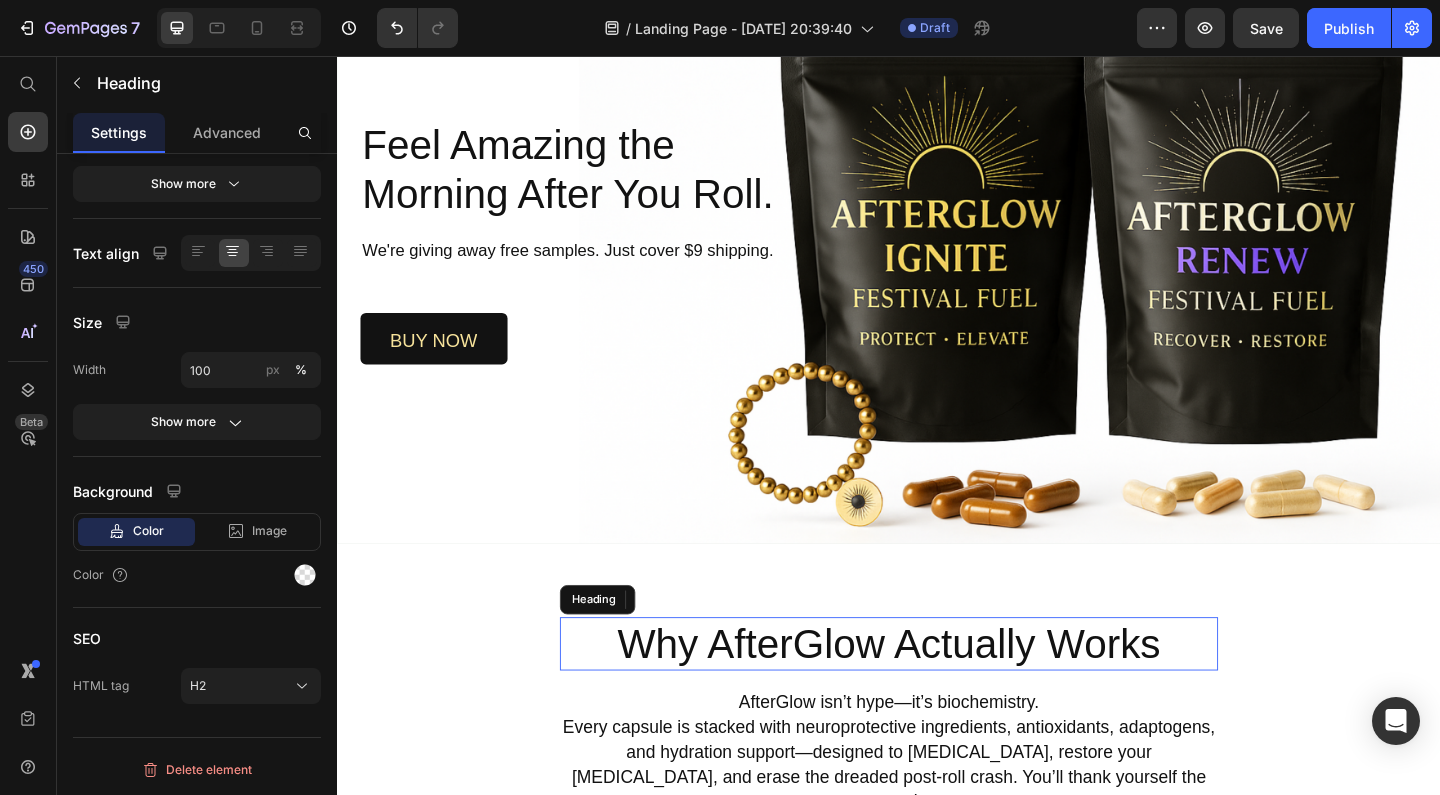 click on "Why AfterGlow Actually Works" at bounding box center (937, 695) 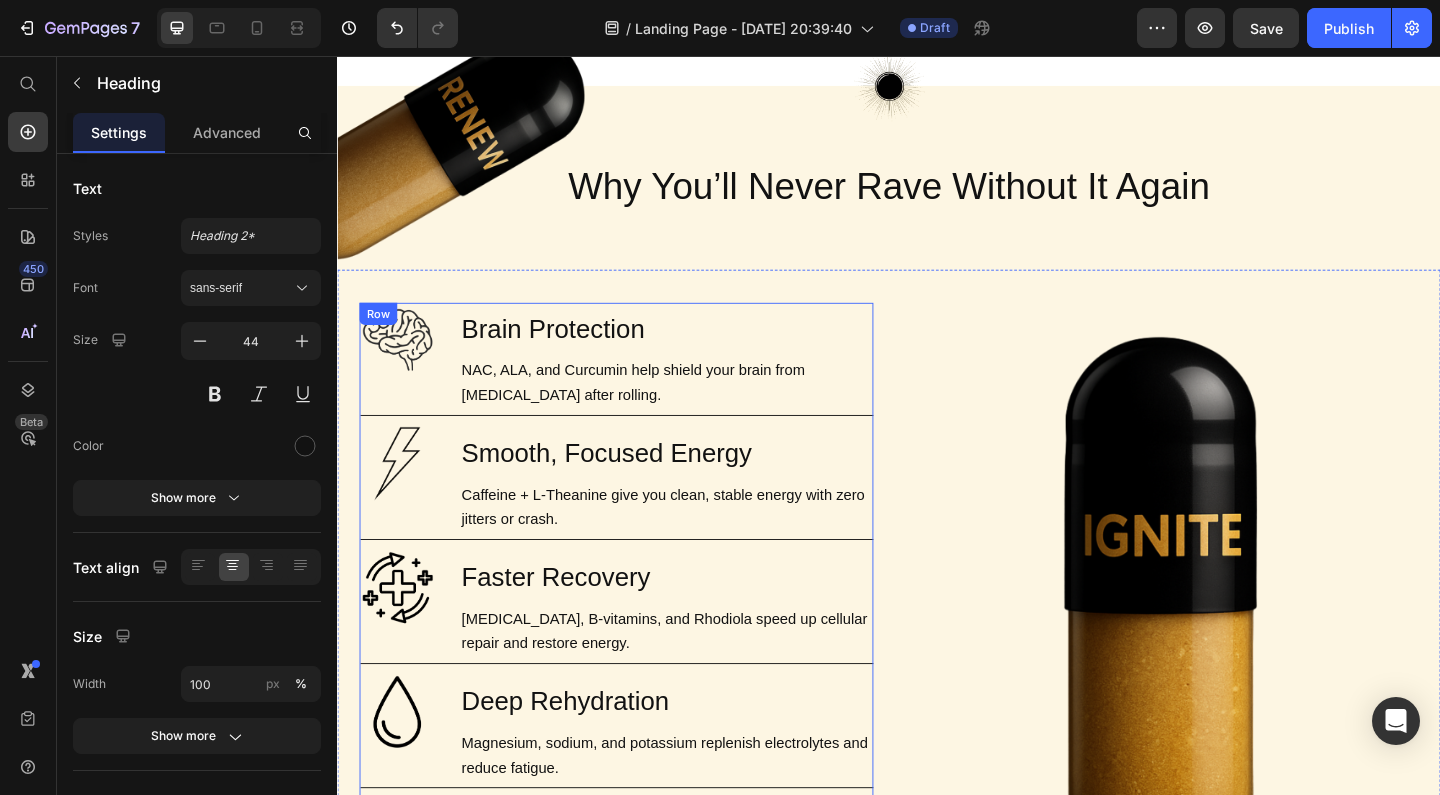 scroll, scrollTop: 2208, scrollLeft: 0, axis: vertical 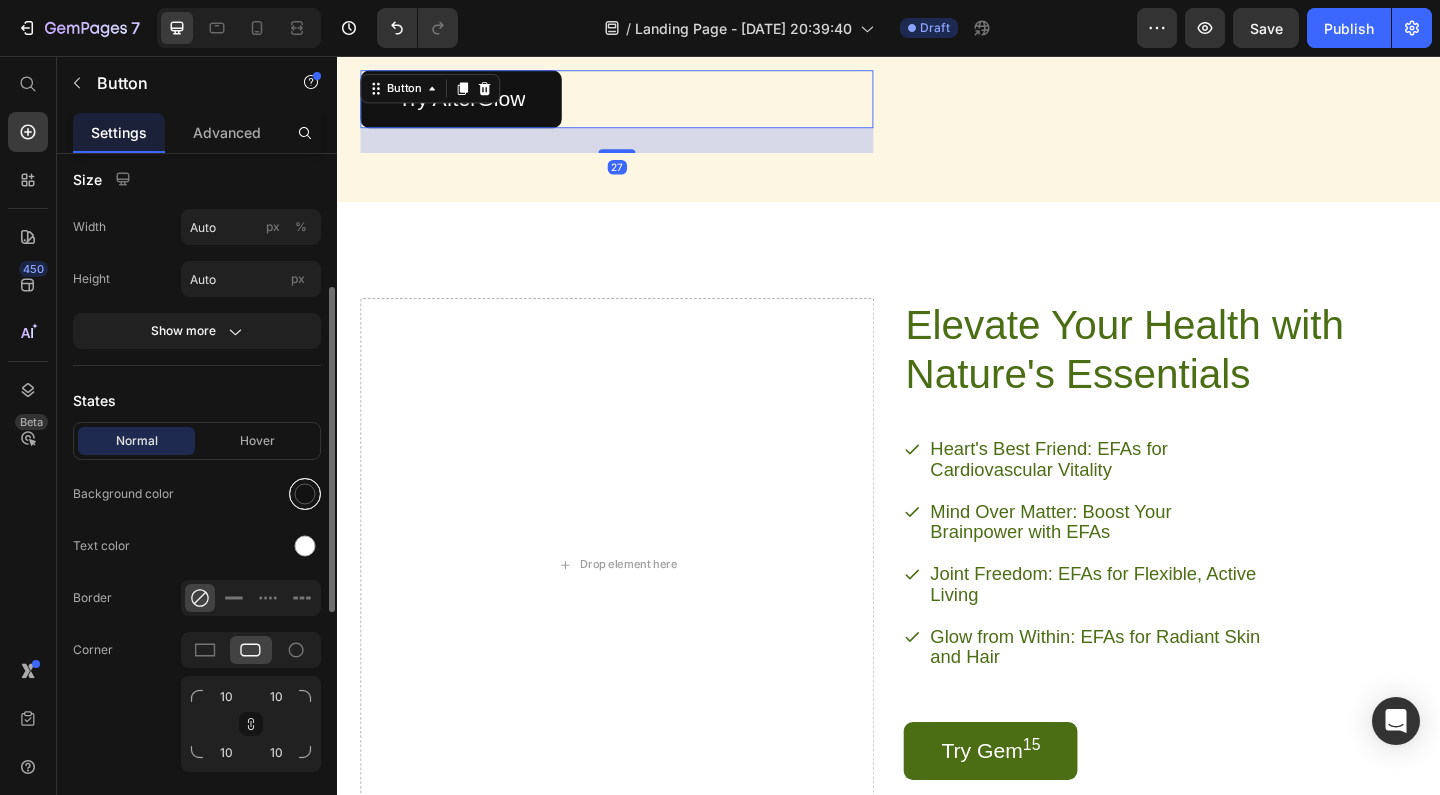 click at bounding box center (305, 494) 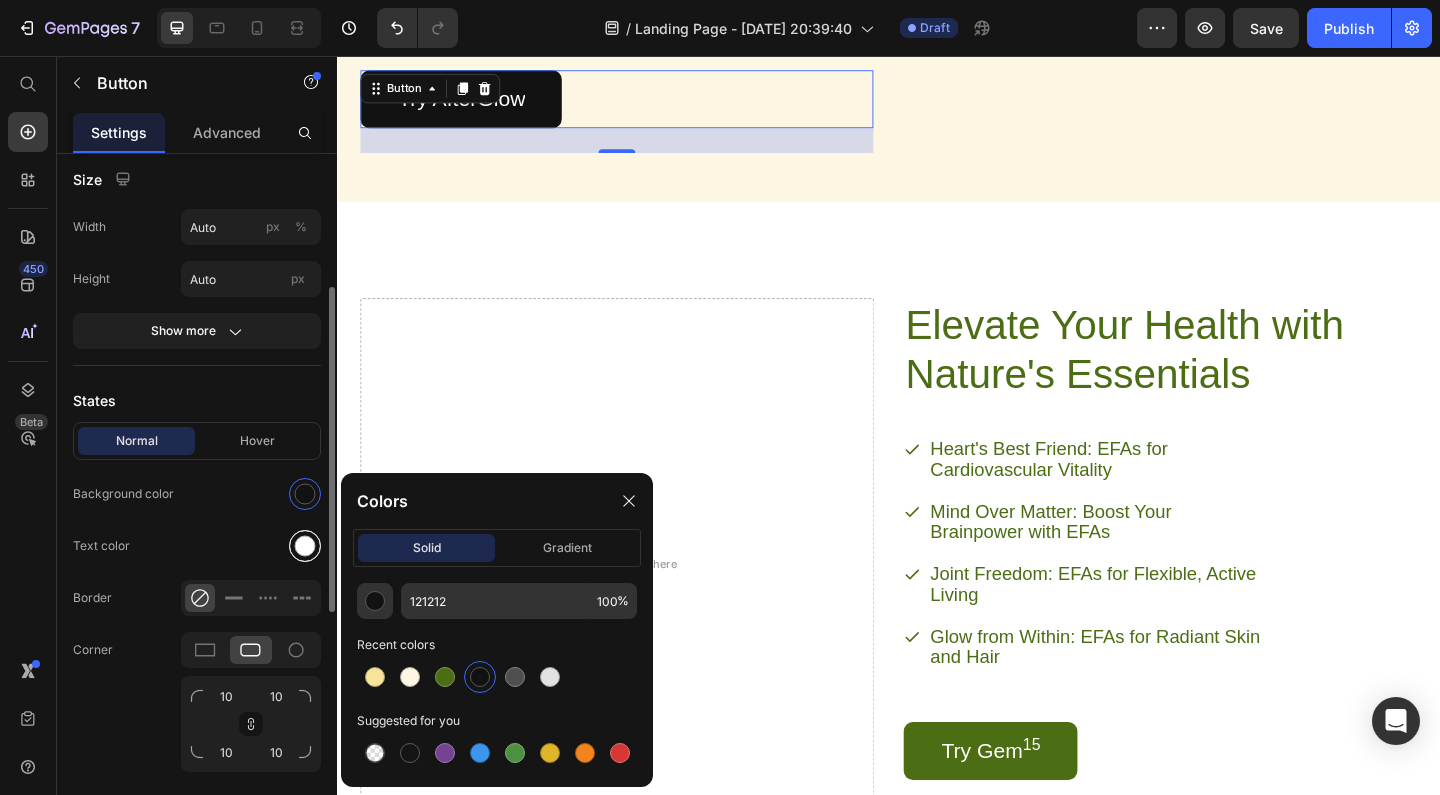 click at bounding box center (305, 546) 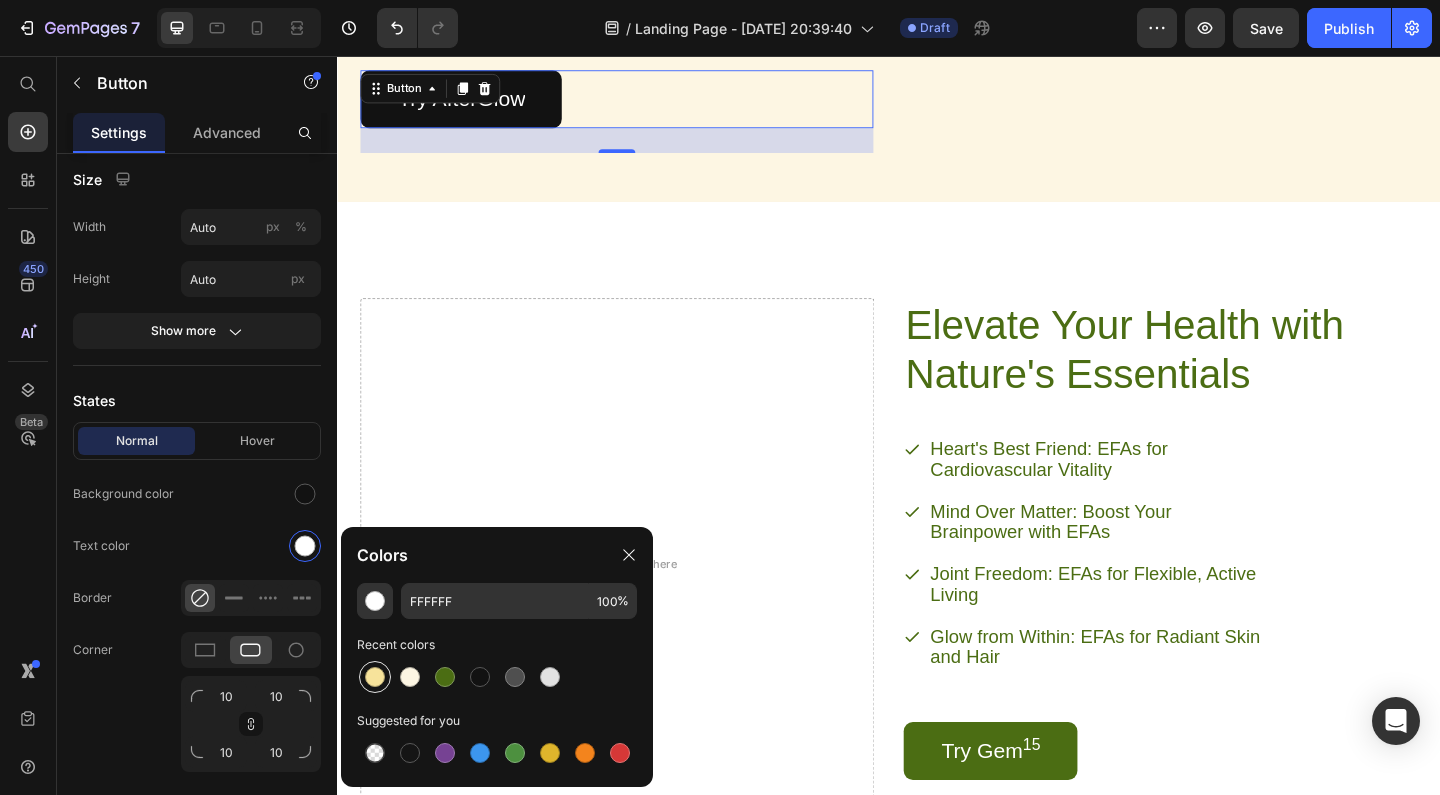 click at bounding box center (375, 677) 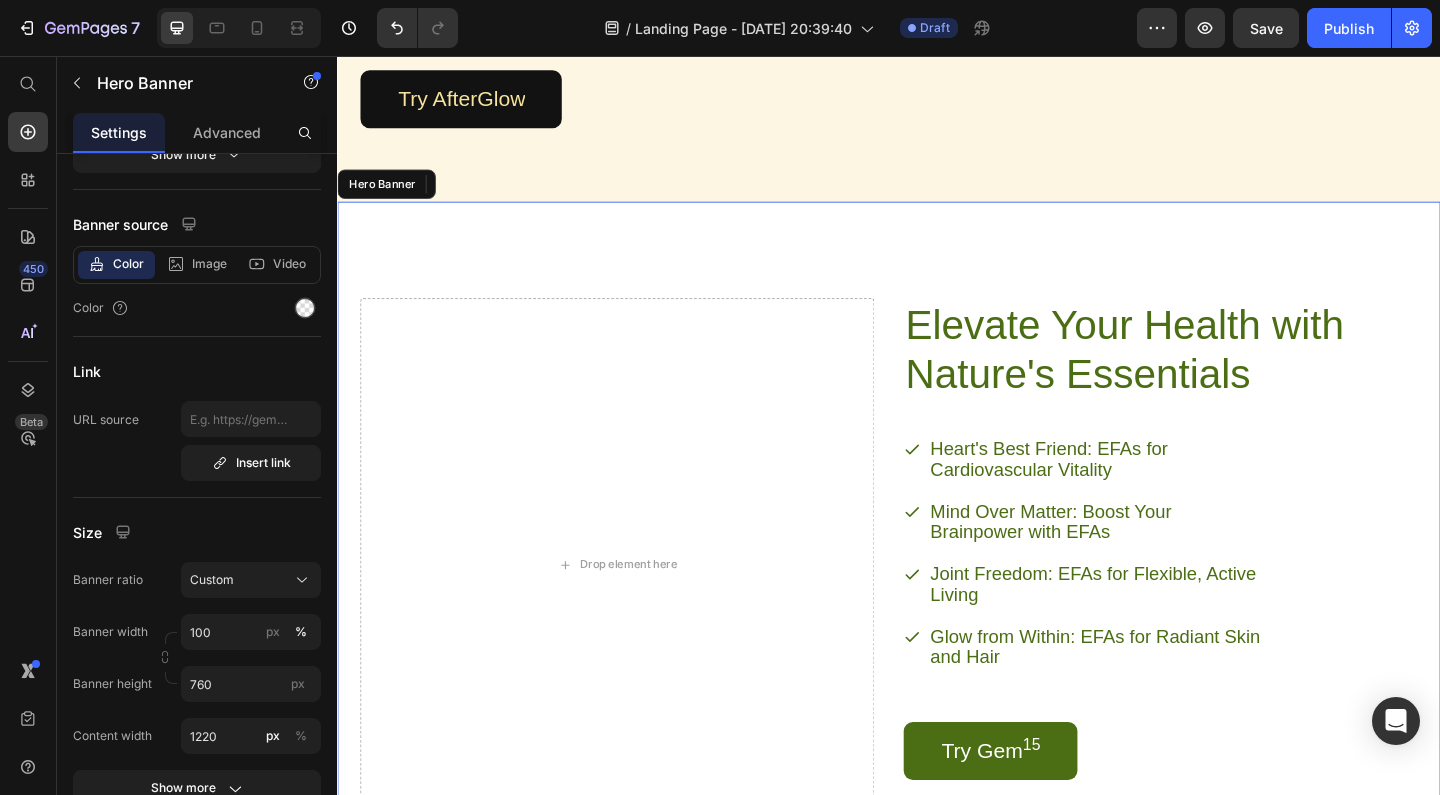click on "Elevate Your Health with Nature's Essentials Heading
Heart's Best Friend: EFAs for Cardiovascular Vitality
Mind Over Matter: Boost Your Brainpower with EFAs
Joint Freedom: EFAs for Flexible, Active Living
Glow from Within: EFAs for Radiant Skin and Hair Item List Try Gem 15 Button Row
Drop element here" at bounding box center (937, 594) 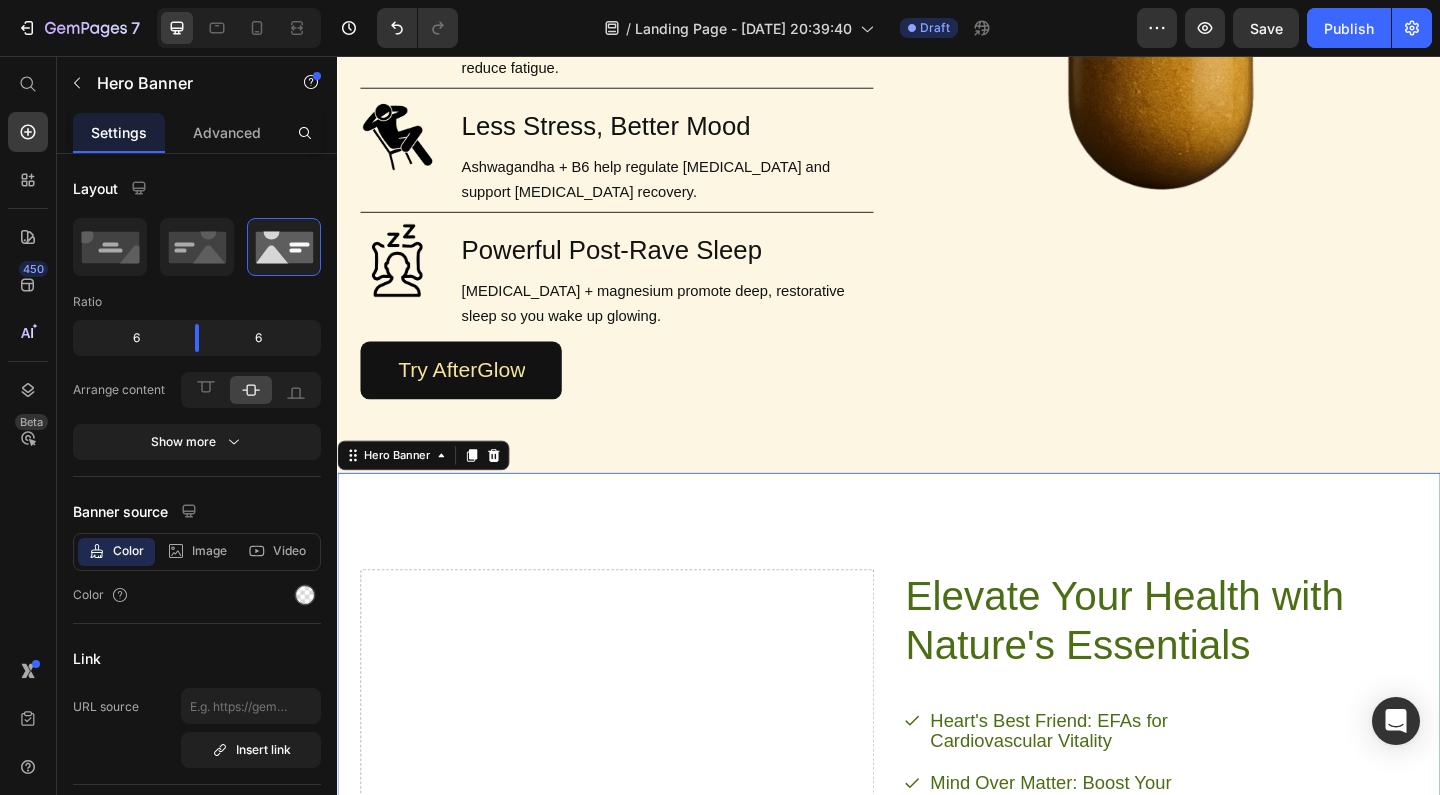 scroll, scrollTop: 1912, scrollLeft: 0, axis: vertical 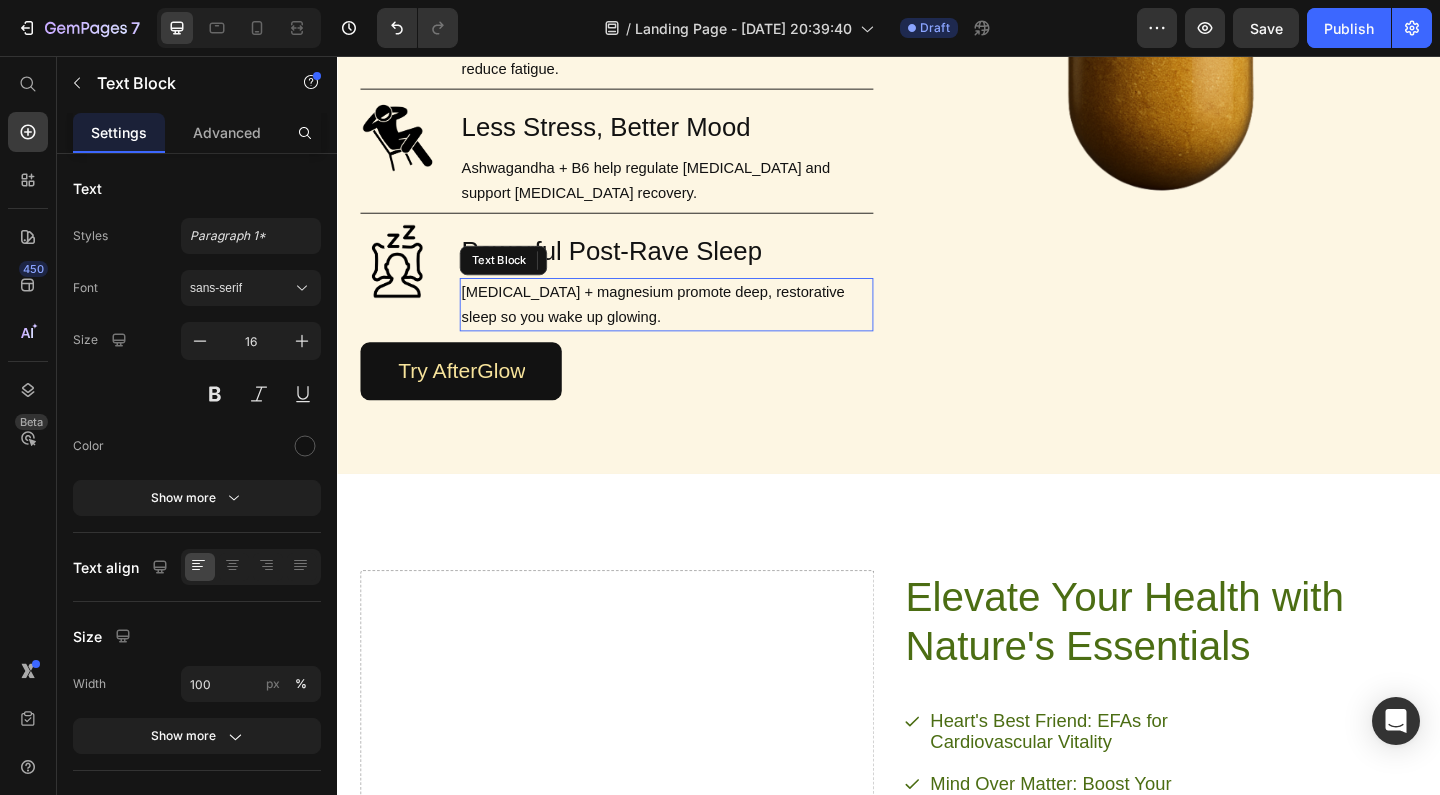 click on "[MEDICAL_DATA] + magnesium promote deep, restorative sleep so you wake up glowing." at bounding box center [695, 326] 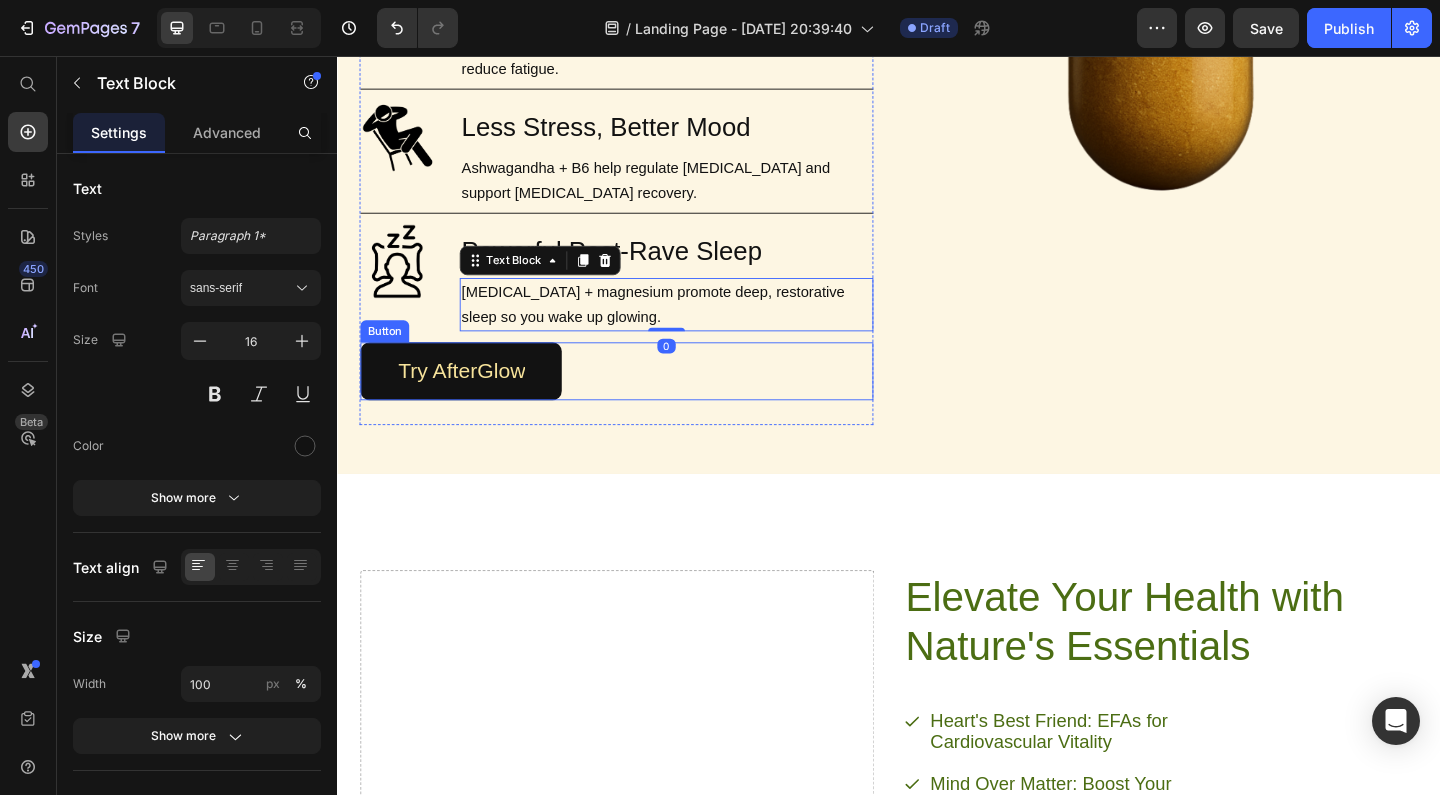 click on "Try AfterGlow Button" at bounding box center (641, 398) 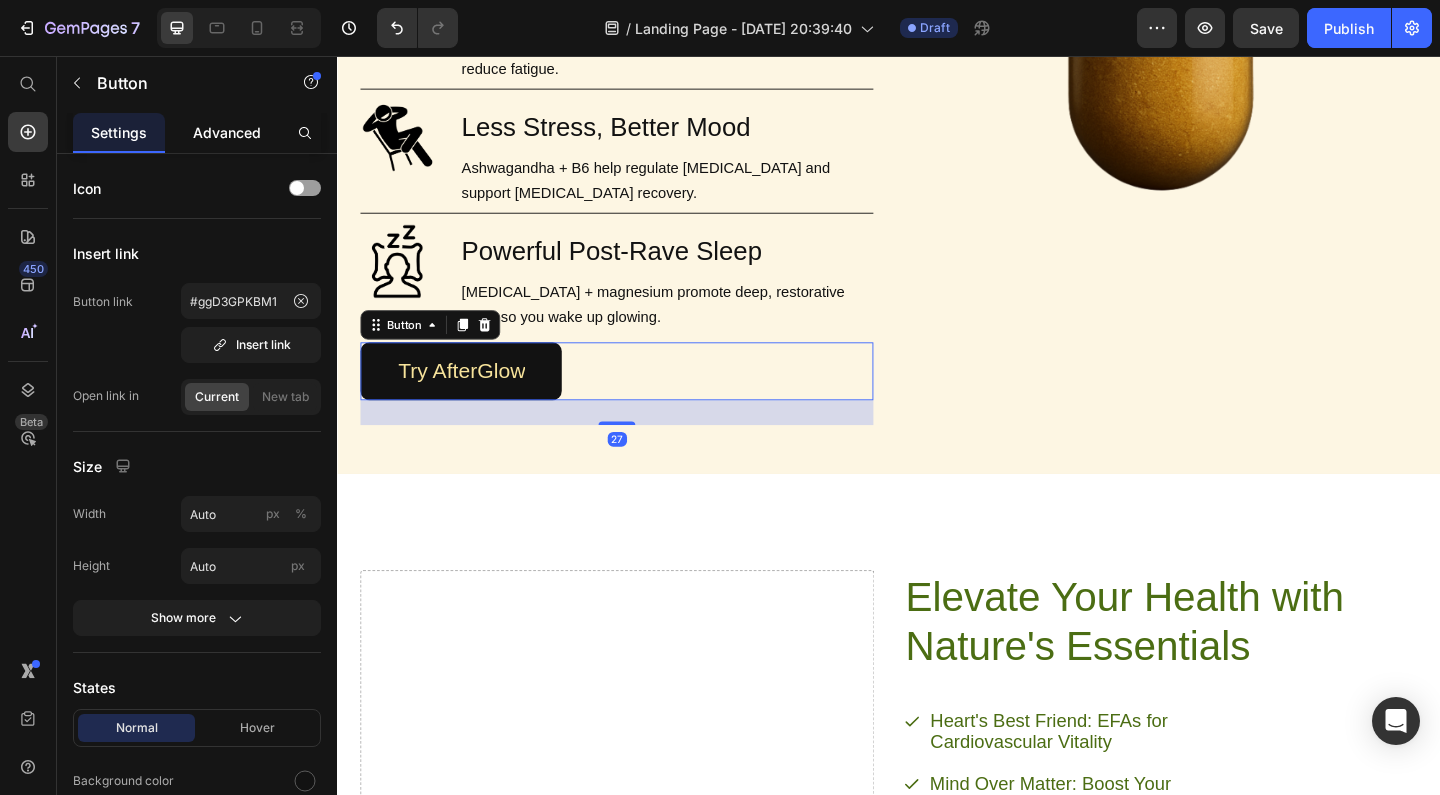 click on "Advanced" at bounding box center (227, 132) 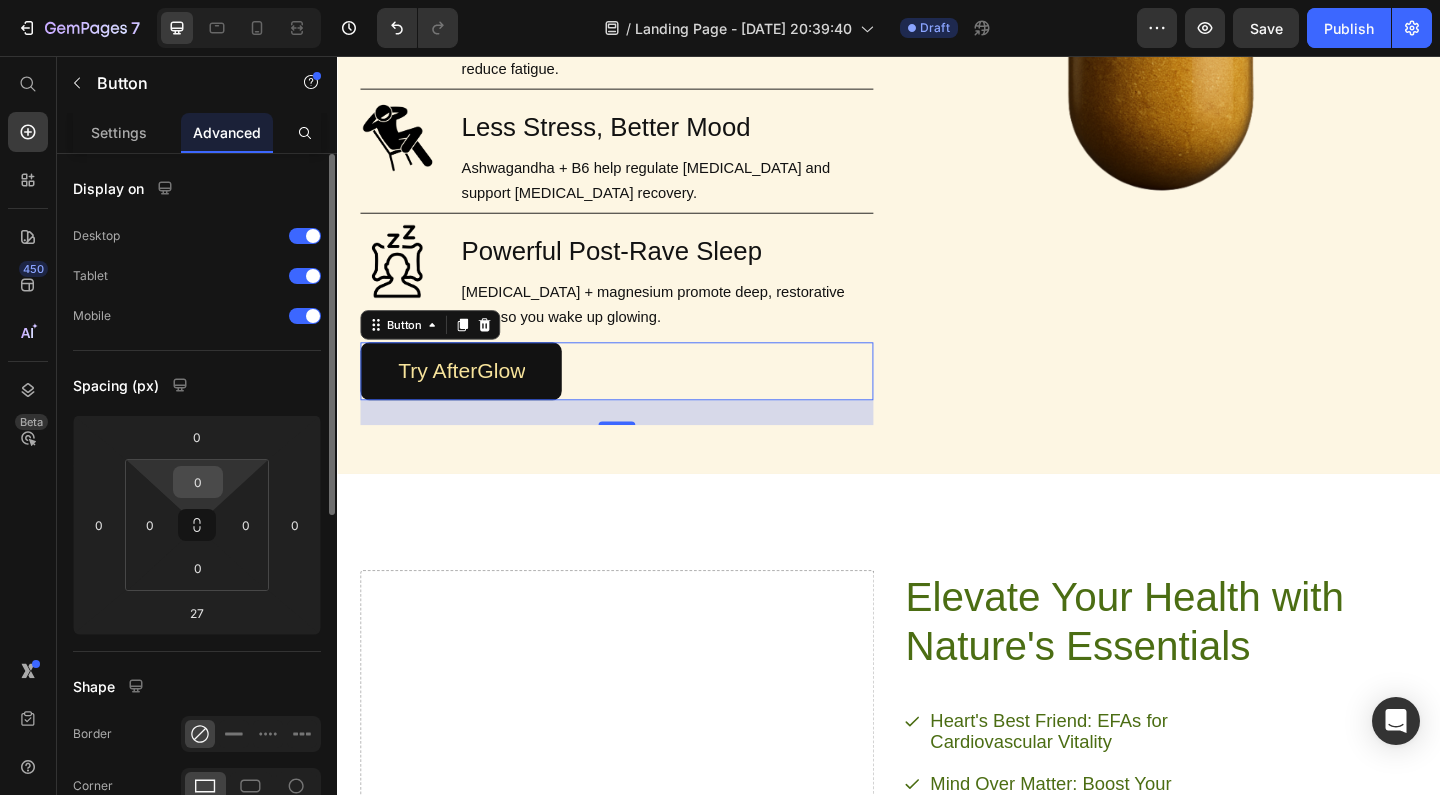 click on "0" at bounding box center [198, 482] 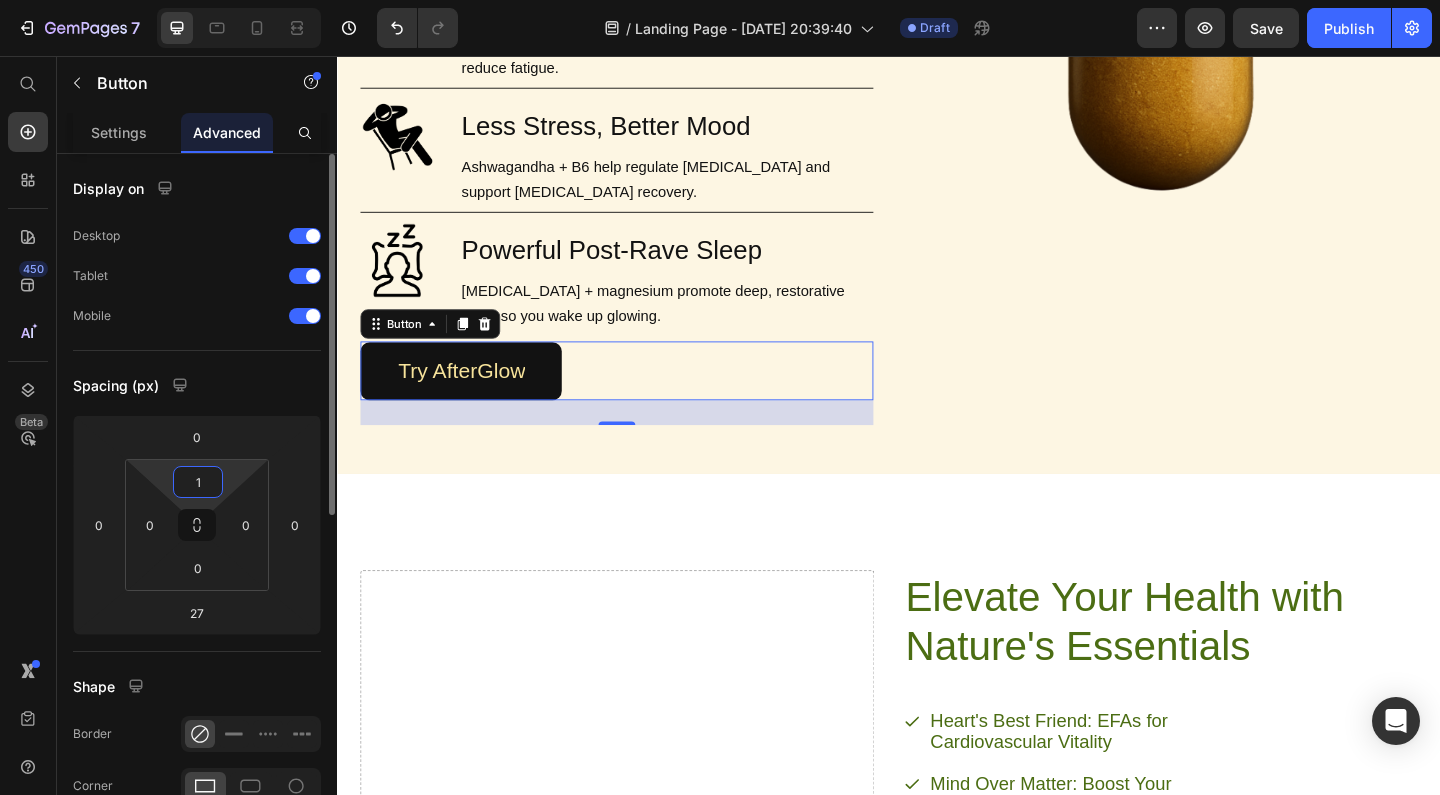 type on "12" 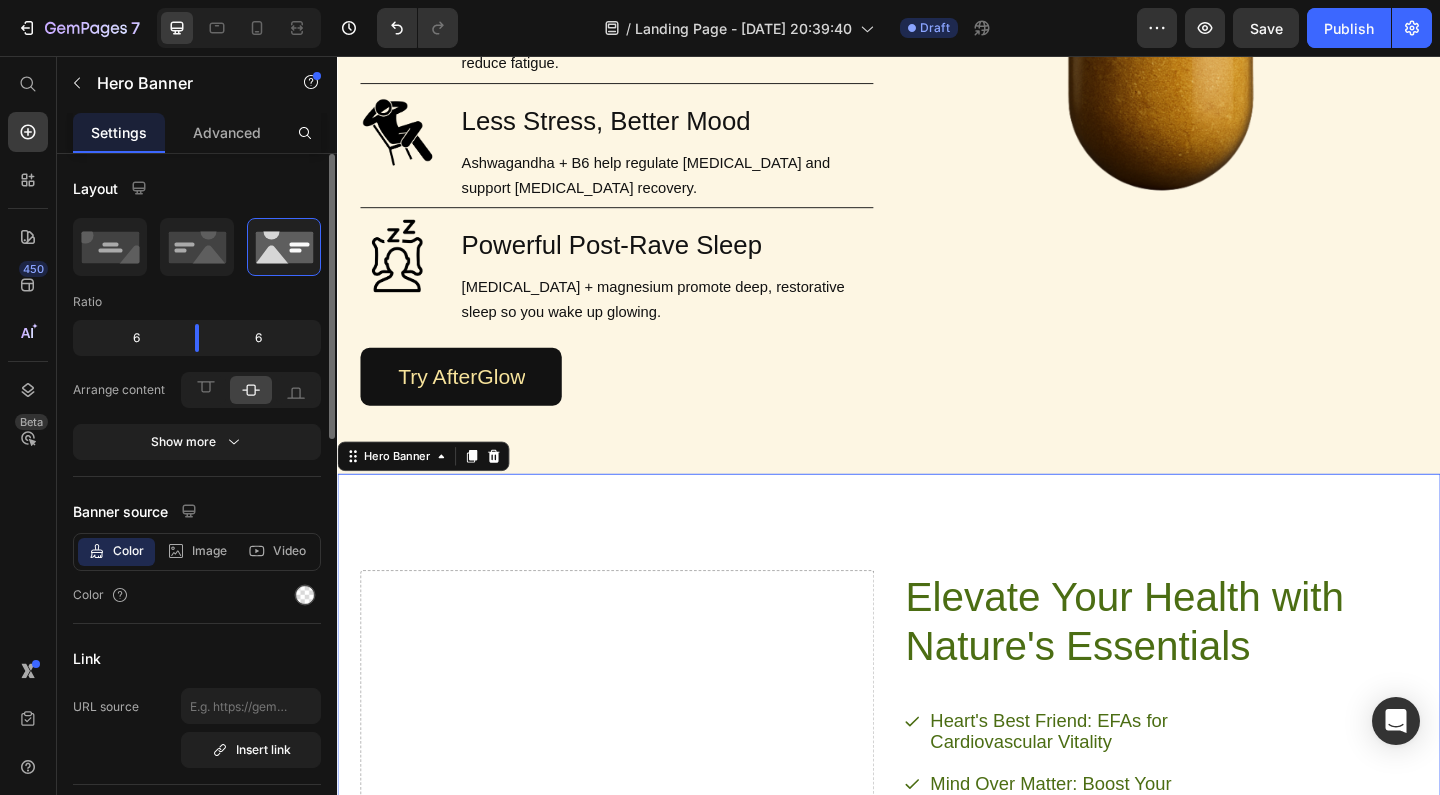 click on "Elevate Your Health with Nature's Essentials Heading
Heart's Best Friend: EFAs for Cardiovascular Vitality
Mind Over Matter: Boost Your Brainpower with EFAs
Joint Freedom: EFAs for Flexible, Active Living
Glow from Within: EFAs for Radiant Skin and Hair Item List Try Gem 15 Button Row
Drop element here" at bounding box center (937, 890) 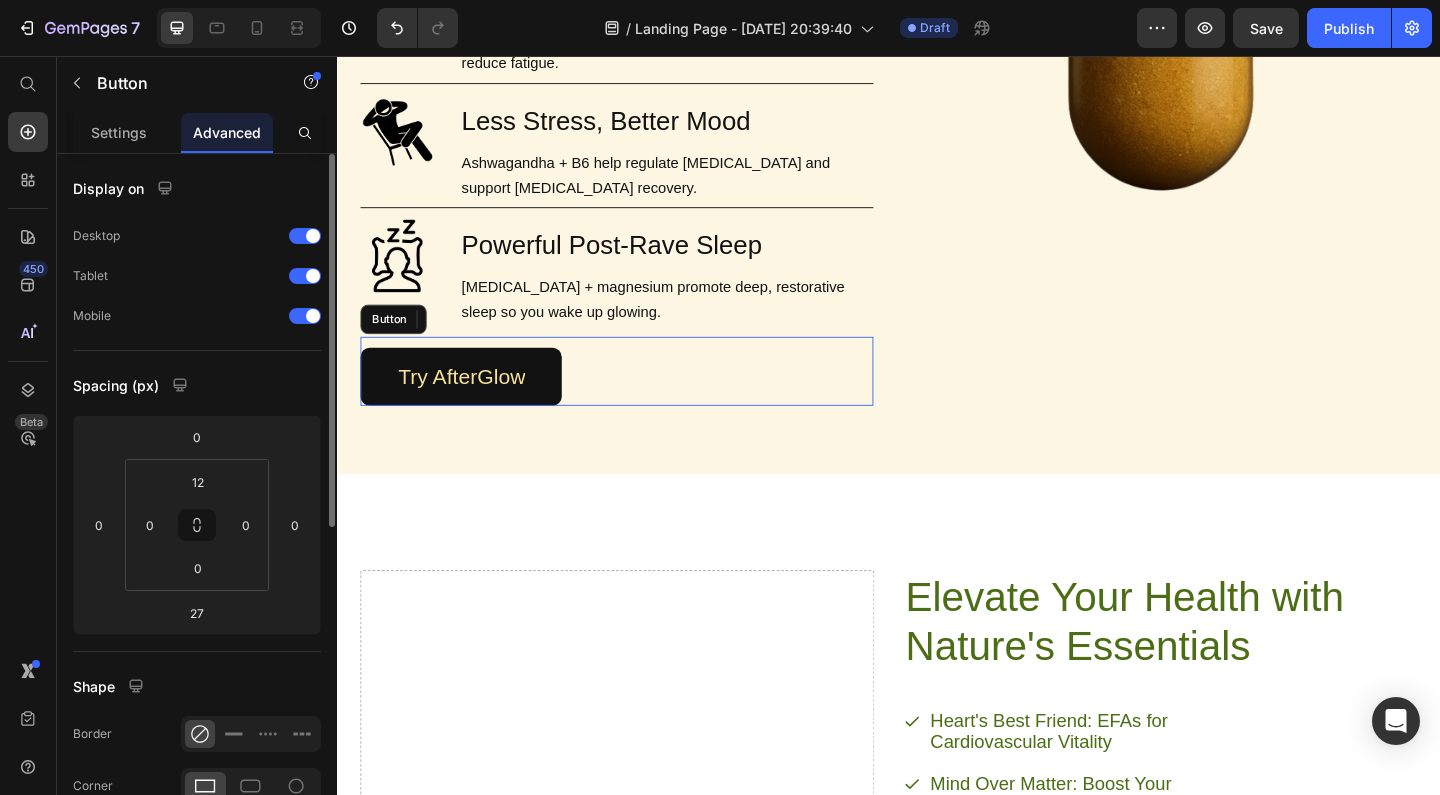 click on "Try AfterGlow Button" at bounding box center (641, 398) 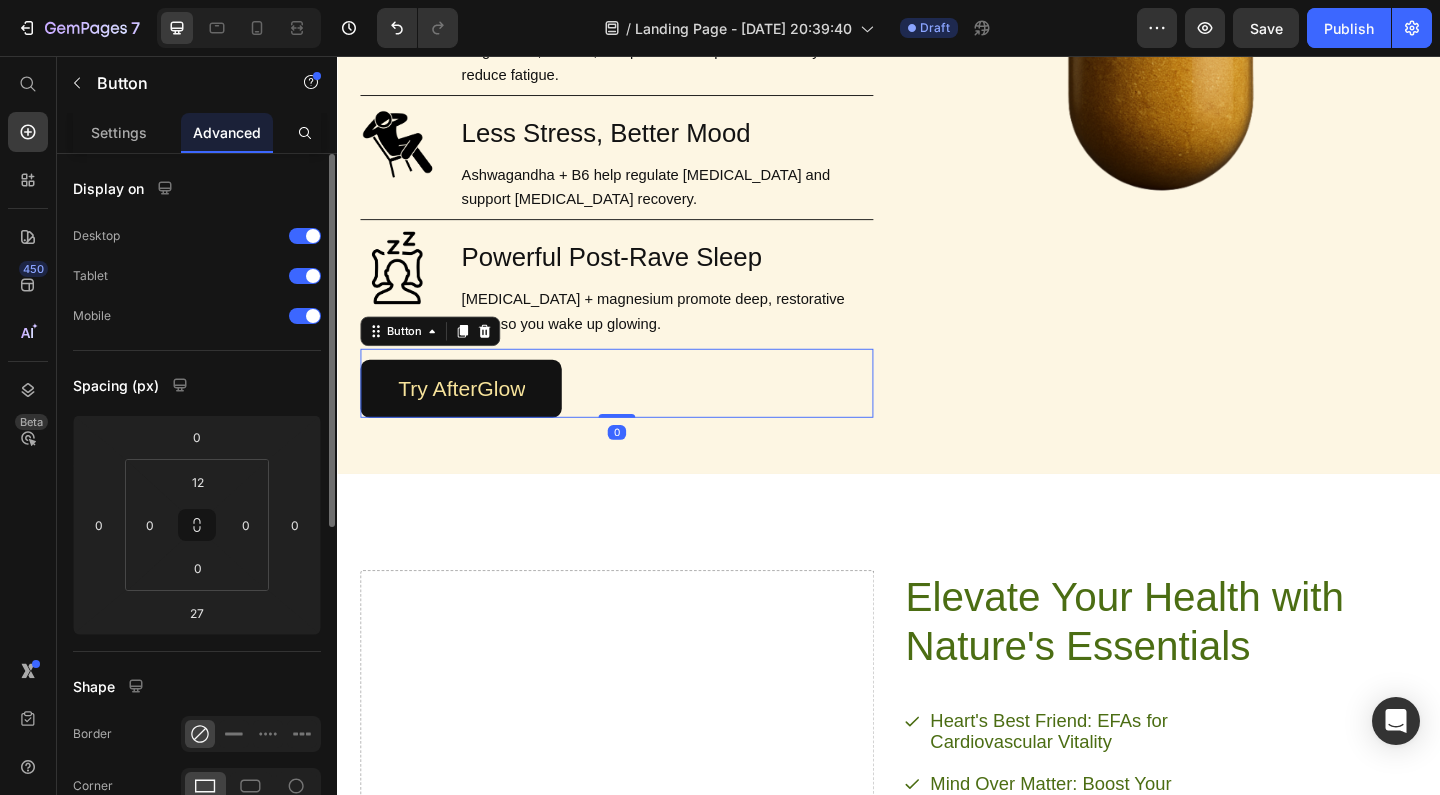 drag, startPoint x: 632, startPoint y: 459, endPoint x: 637, endPoint y: 420, distance: 39.319206 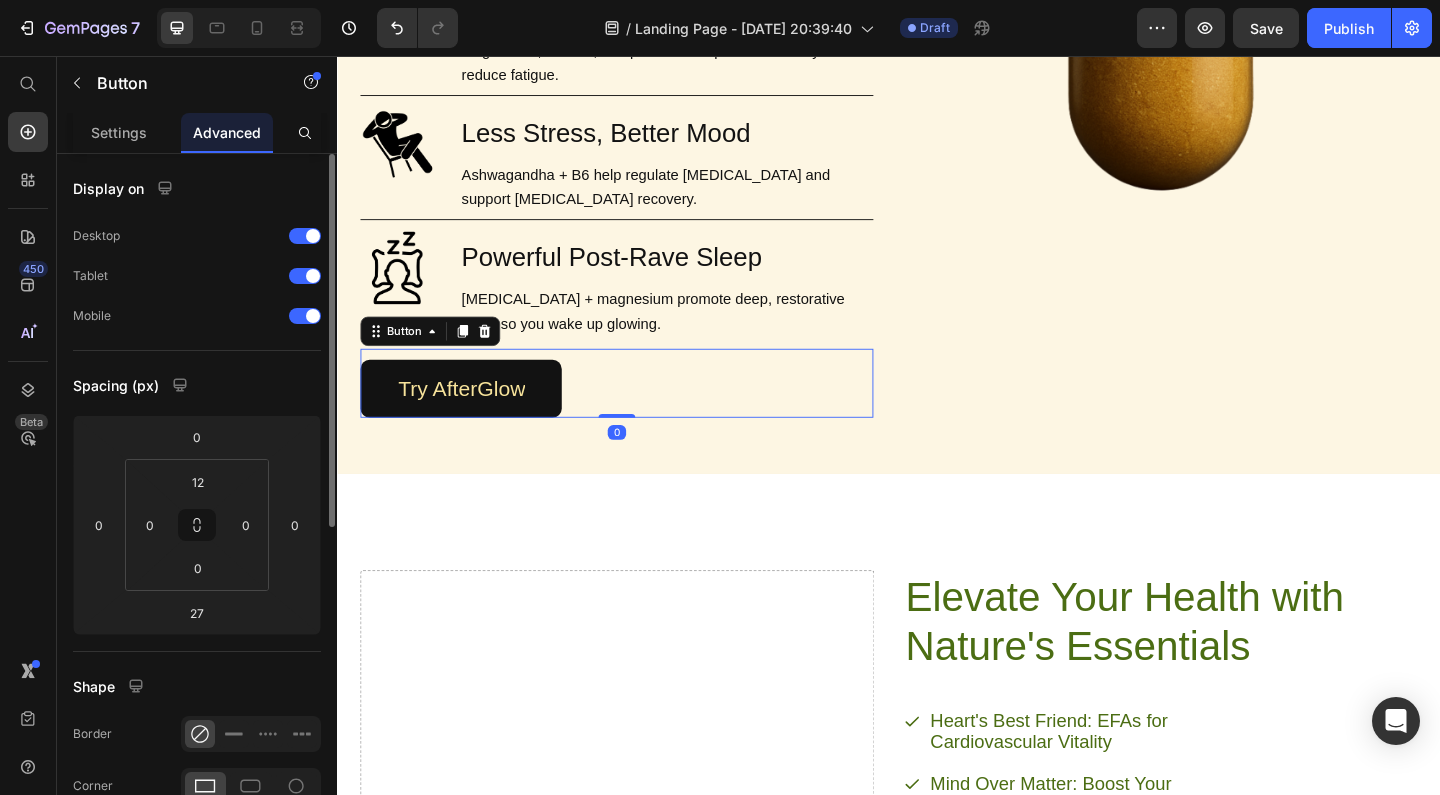 click on "Try AfterGlow Button   0" at bounding box center [641, 411] 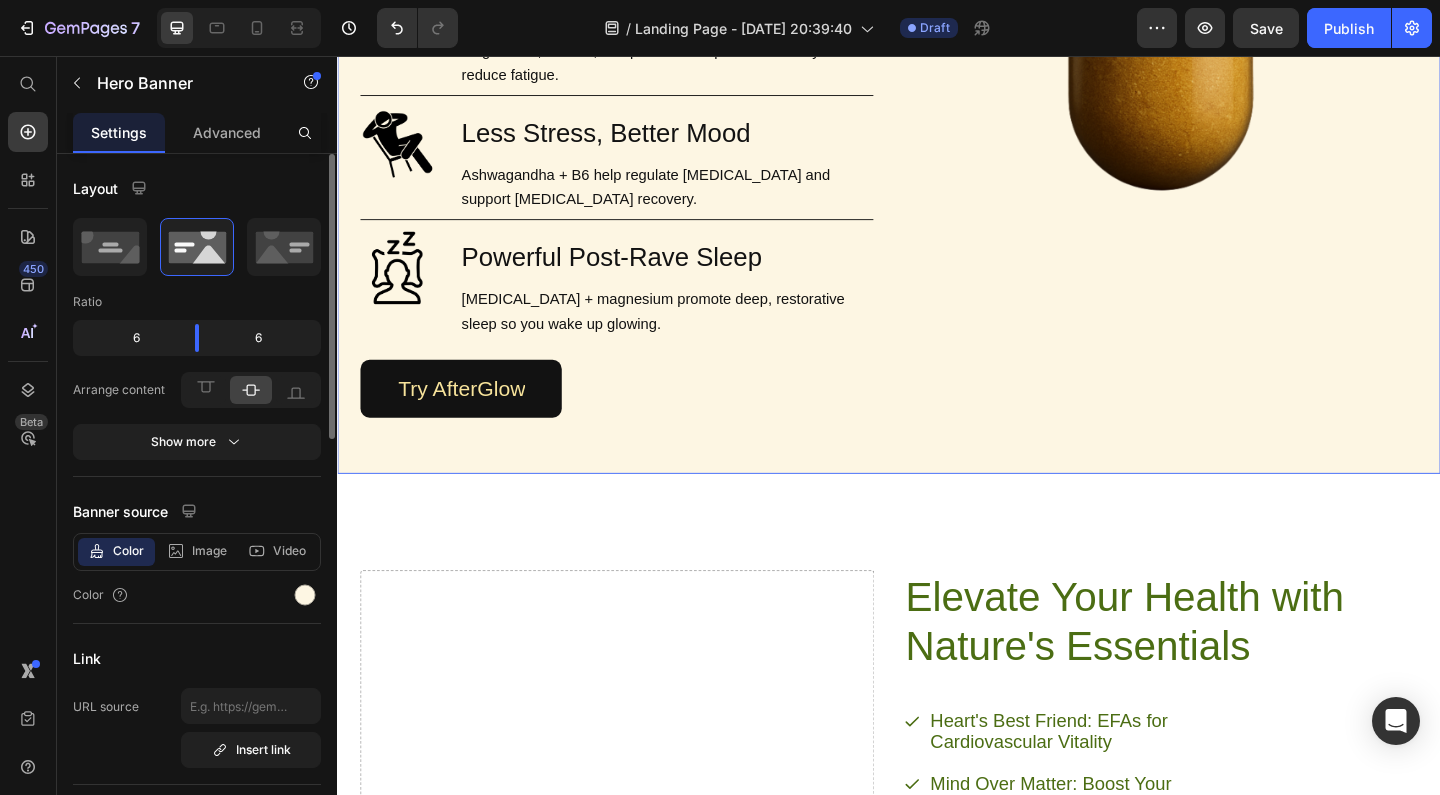 click on "Image Brain Protection Heading NAC, ALA, and Curcumin help shield your brain from neurotoxicity after rolling. Text Block Row Image Smooth, Focused Energy Heading Caffeine + L-Theanine give you clean, stable energy with zero jitters or crash. Text Block Row Image Faster Recovery Heading CoQ10, B-vitamins, and Rhodiola speed up cellular repair and restore energy. Text Block Row Image Deep Rehydration Heading Magnesium, sodium, and potassium replenish electrolytes and reduce fatigue. Text Block Row Image Less Stress, Better Mood Heading Ashwagandha + B6 help regulate cortisol and support serotonin recovery. Text Block Row Image Powerful Post-Rave Sleep Heading Melatonin + magnesium promote deep, restorative sleep so you wake up glowing. Text Block Row Try AfterGlow Button   0 Row" at bounding box center (641, 18) 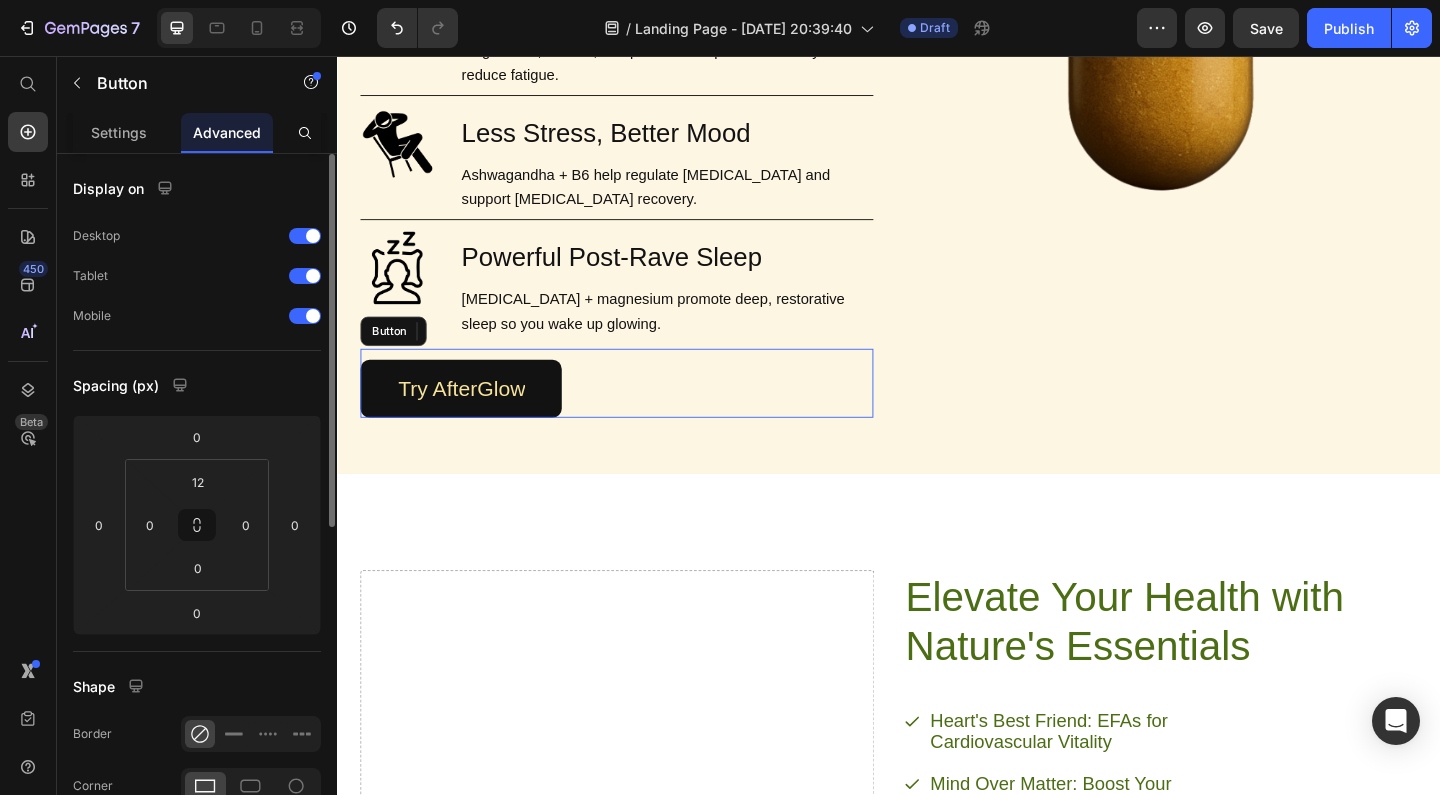click on "Try AfterGlow Button" at bounding box center (641, 411) 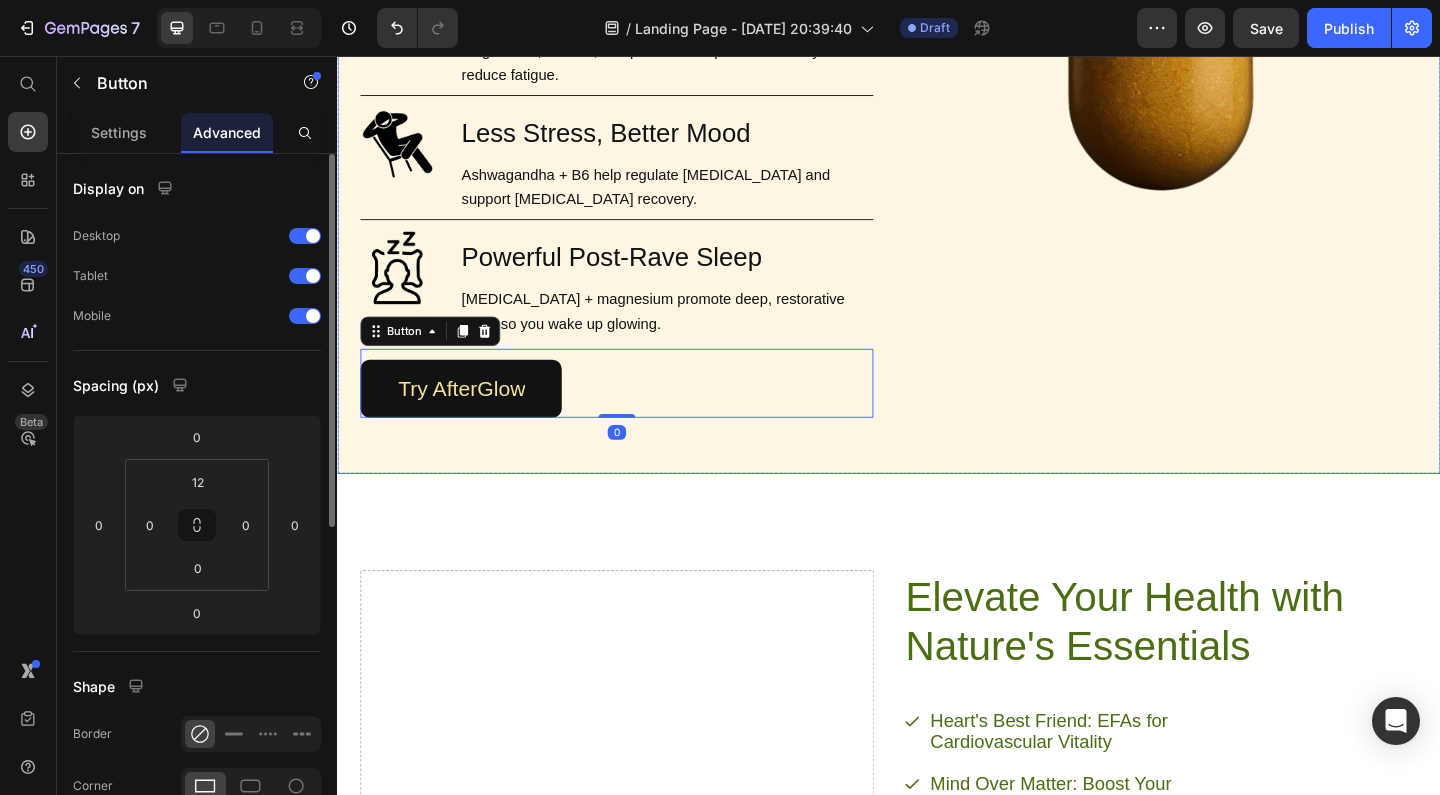 click on "Image Brain Protection Heading NAC, ALA, and Curcumin help shield your brain from neurotoxicity after rolling. Text Block Row Image Smooth, Focused Energy Heading Caffeine + L-Theanine give you clean, stable energy with zero jitters or crash. Text Block Row Image Faster Recovery Heading CoQ10, B-vitamins, and Rhodiola speed up cellular repair and restore energy. Text Block Row Image Deep Rehydration Heading Magnesium, sodium, and potassium replenish electrolytes and reduce fatigue. Text Block Row Image Less Stress, Better Mood Heading Ashwagandha + B6 help regulate cortisol and support serotonin recovery. Text Block Row Image Powerful Post-Rave Sleep Heading Melatonin + magnesium promote deep, restorative sleep so you wake up glowing. Text Block Row Try AfterGlow Button   0 Row Image" at bounding box center [937, 19] 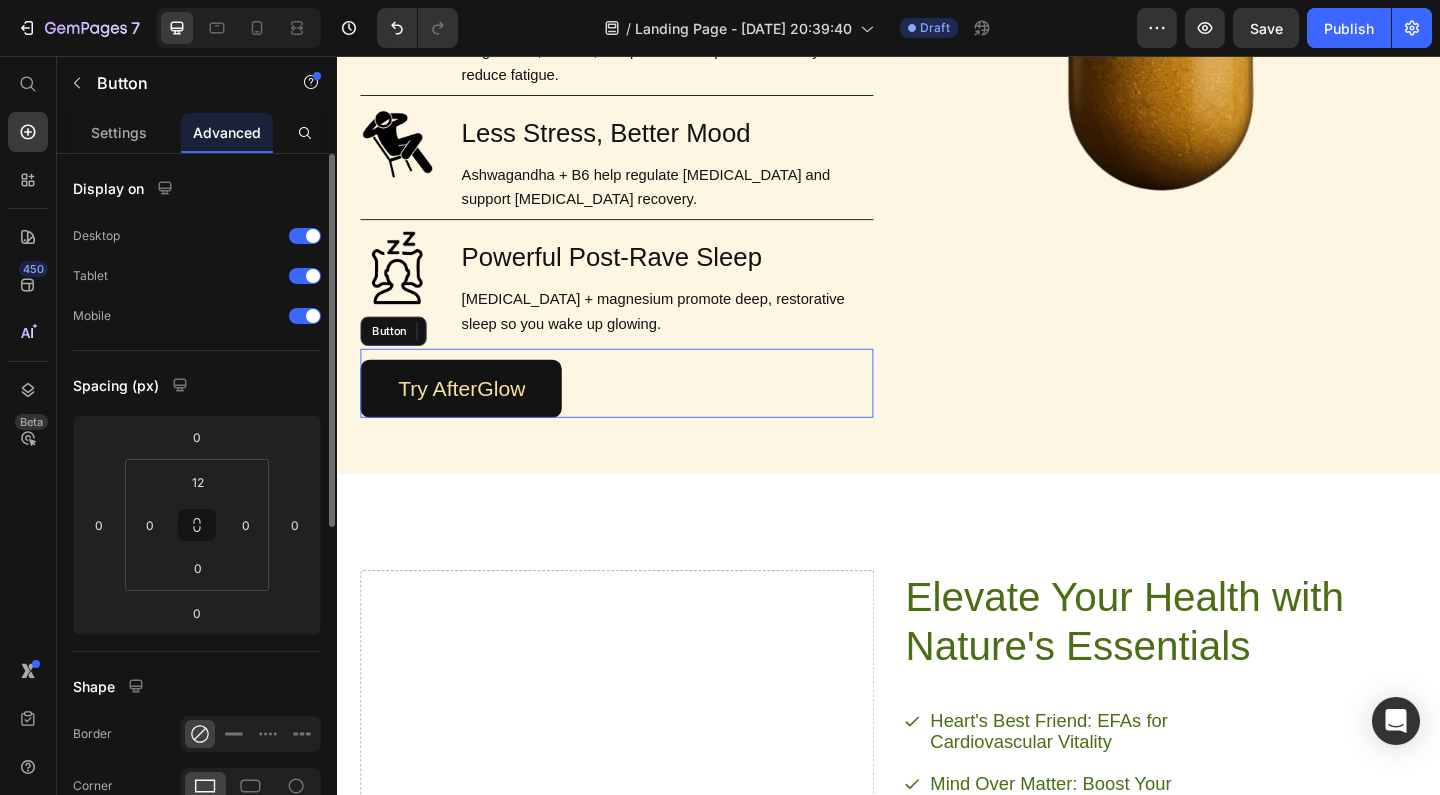 click on "Try AfterGlow Button" at bounding box center (641, 411) 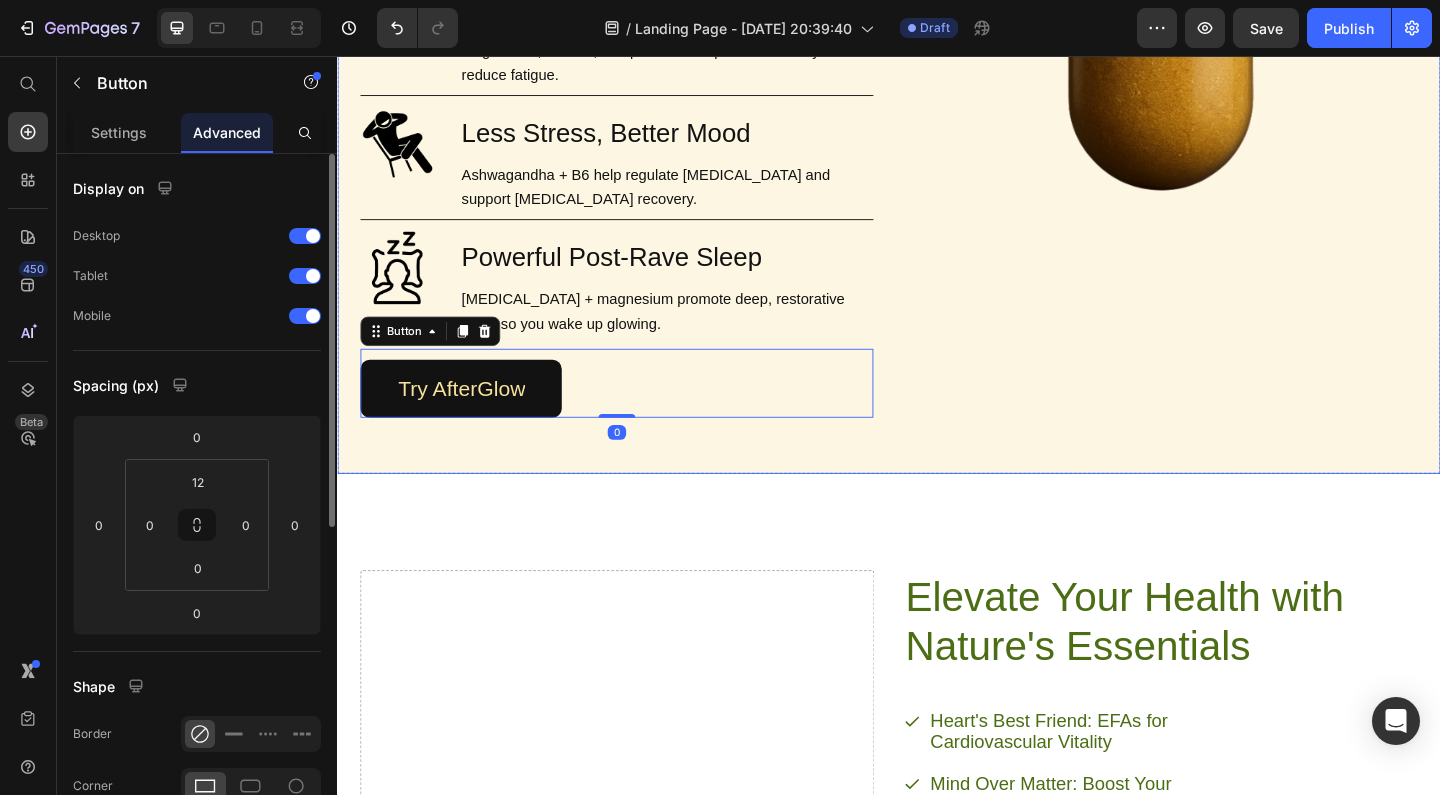 click on "Image" at bounding box center [1232, 18] 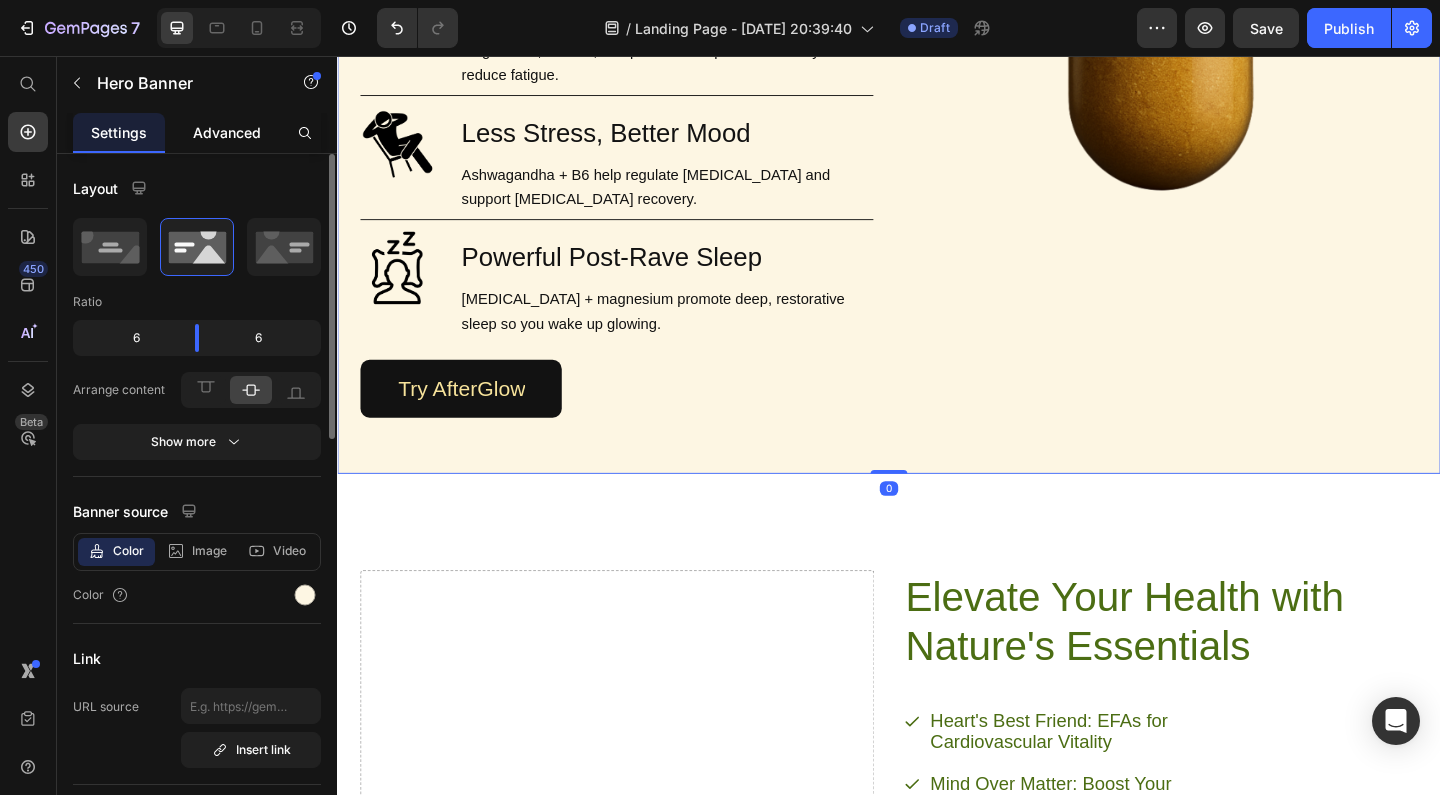 click on "Advanced" at bounding box center [227, 132] 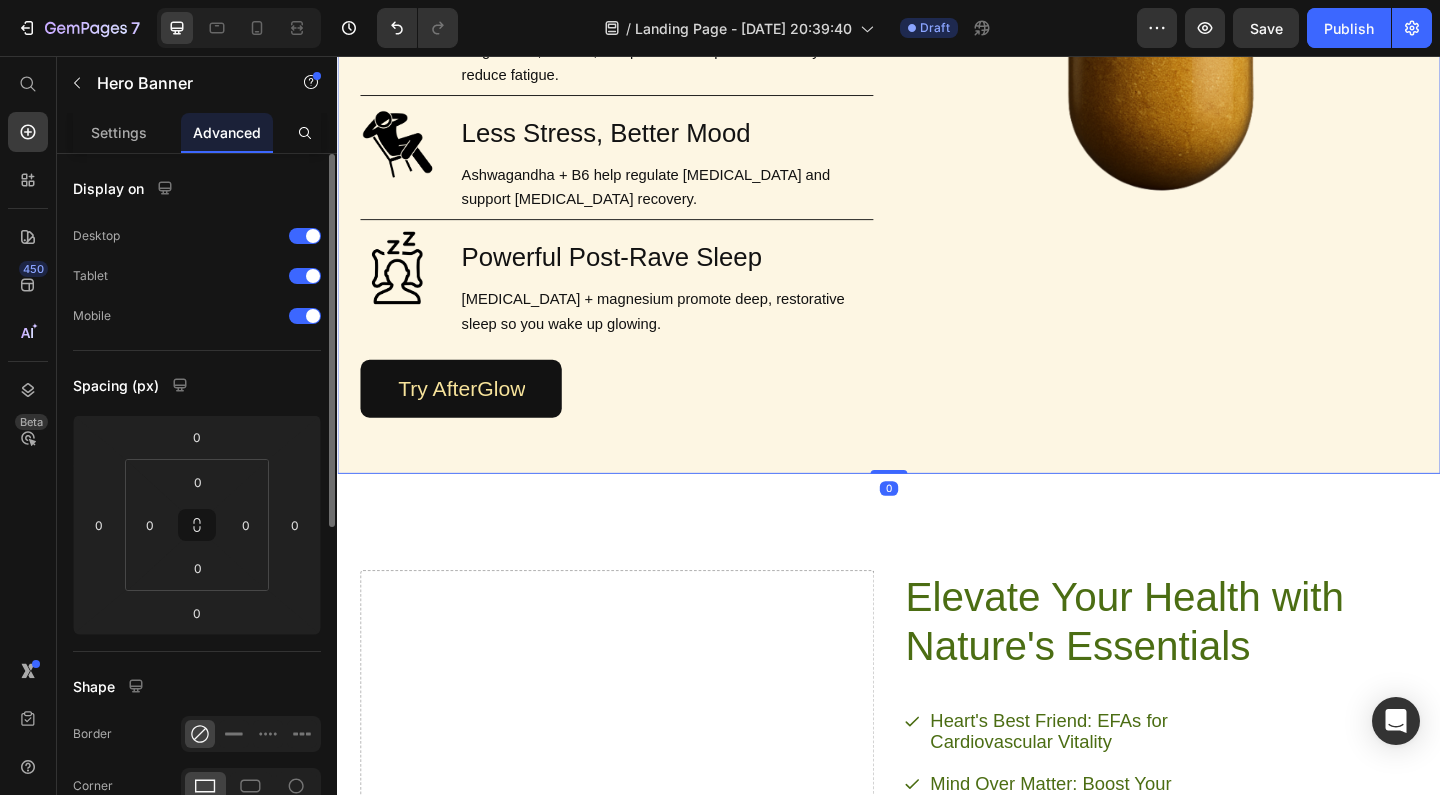 drag, startPoint x: 938, startPoint y: 507, endPoint x: 938, endPoint y: 472, distance: 35 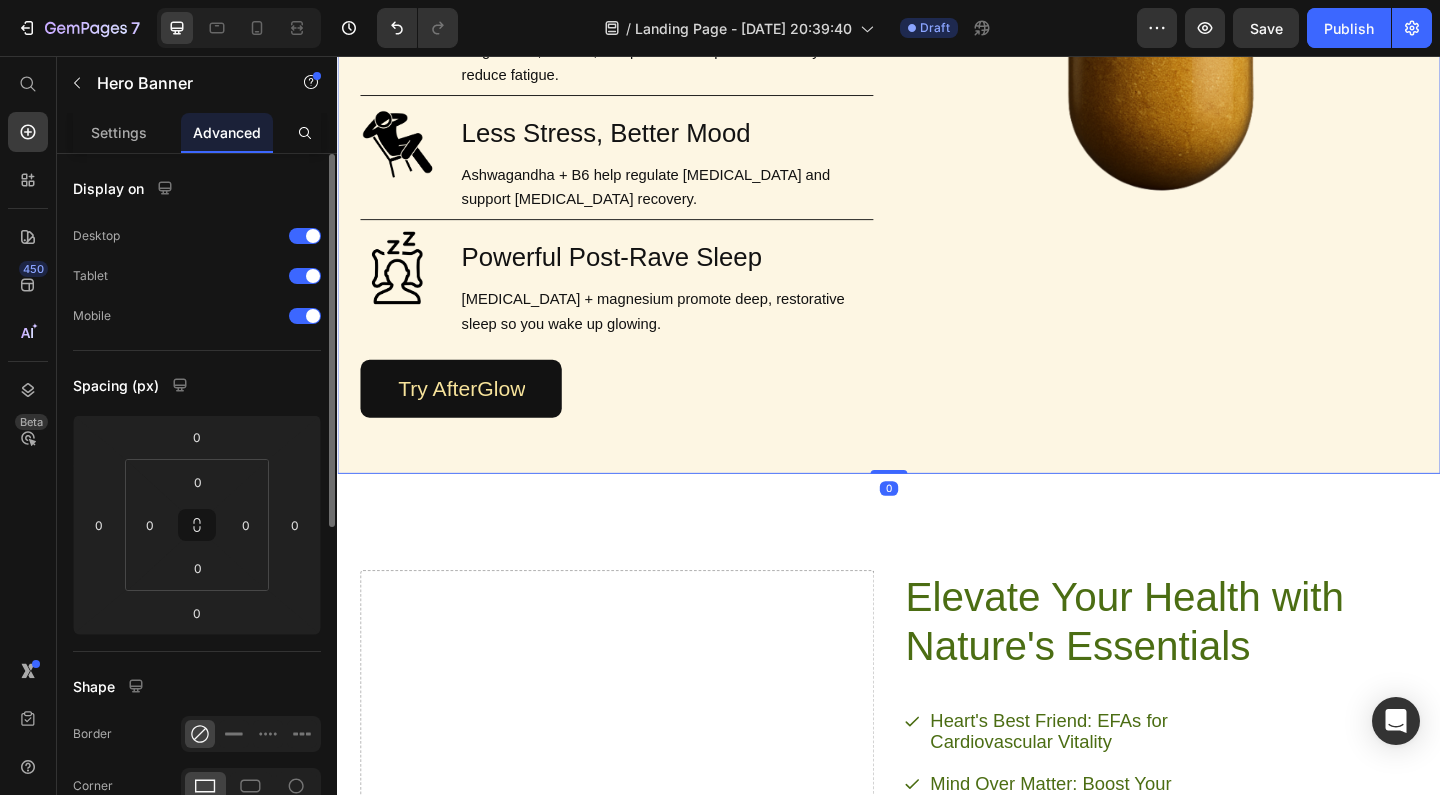 click on "Image Brain Protection Heading NAC, ALA, and Curcumin help shield your brain from neurotoxicity after rolling. Text Block Row Image Smooth, Focused Energy Heading Caffeine + L-Theanine give you clean, stable energy with zero jitters or crash. Text Block Row Image Faster Recovery Heading CoQ10, B-vitamins, and Rhodiola speed up cellular repair and restore energy. Text Block Row Image Deep Rehydration Heading Magnesium, sodium, and potassium replenish electrolytes and reduce fatigue. Text Block Row Image Less Stress, Better Mood Heading Ashwagandha + B6 help regulate cortisol and support serotonin recovery. Text Block Row Image Powerful Post-Rave Sleep Heading Melatonin + magnesium promote deep, restorative sleep so you wake up glowing. Text Block Row Try AfterGlow Button Row Image Hero Banner   0" at bounding box center (937, 19) 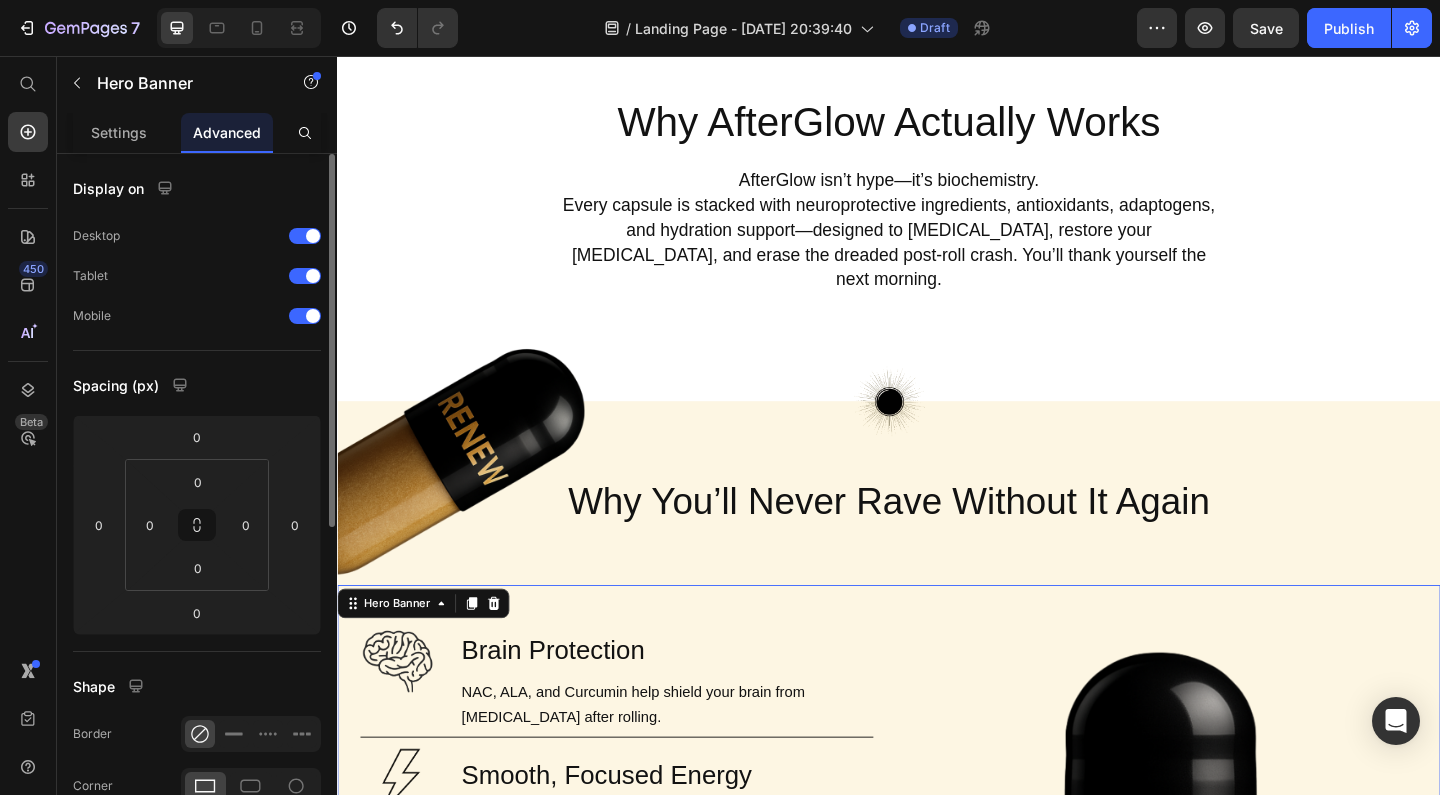 scroll, scrollTop: 835, scrollLeft: 0, axis: vertical 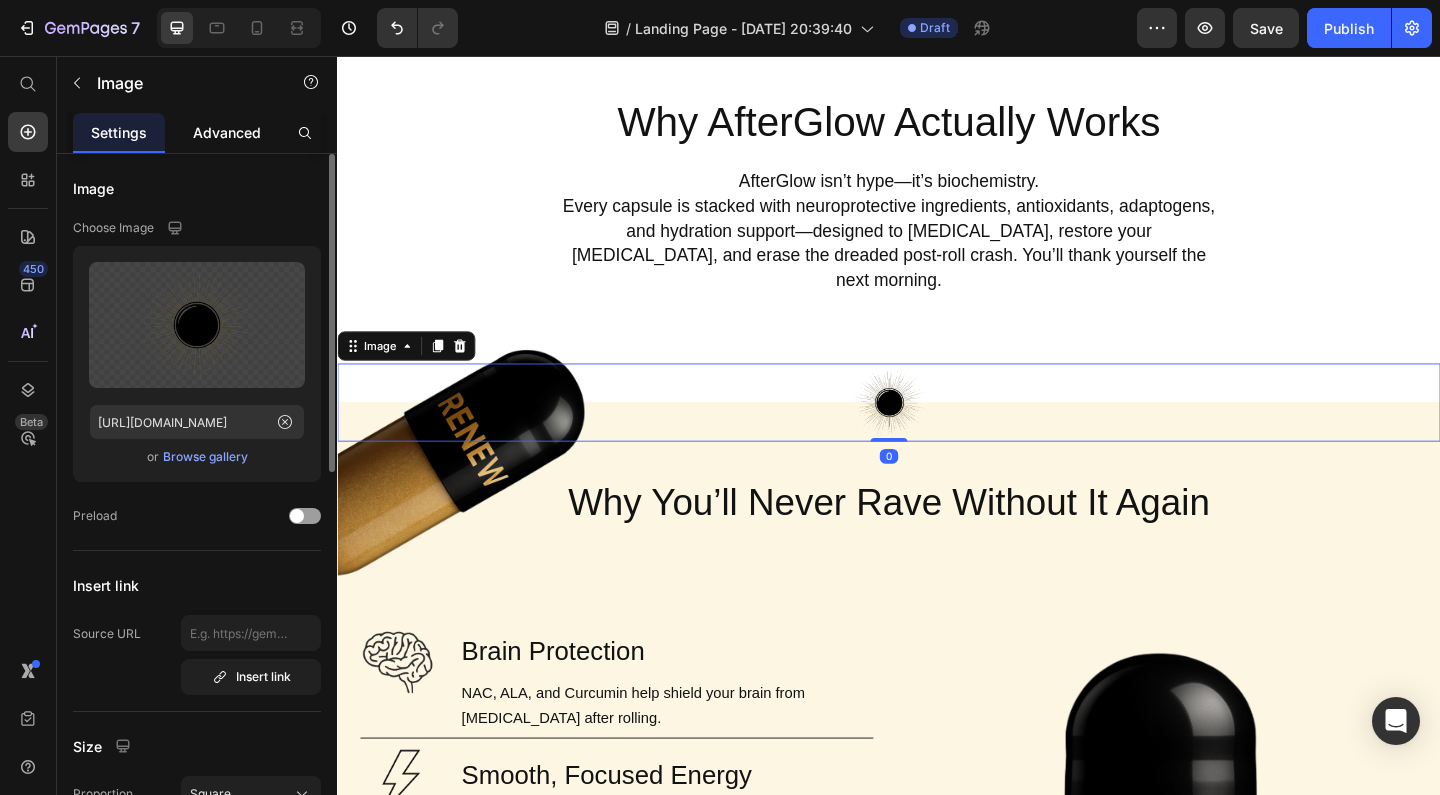 click on "Advanced" at bounding box center [227, 132] 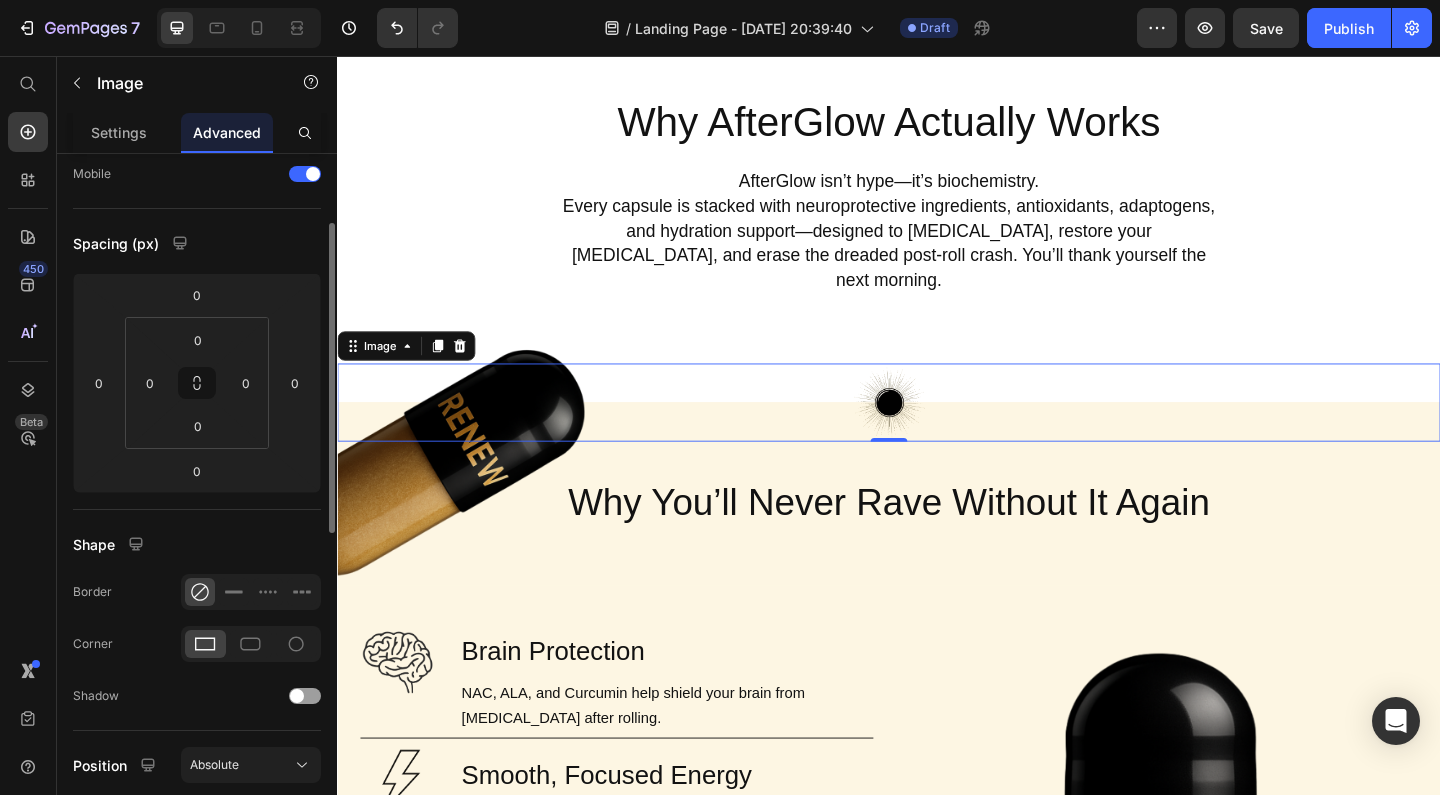 scroll, scrollTop: 148, scrollLeft: 0, axis: vertical 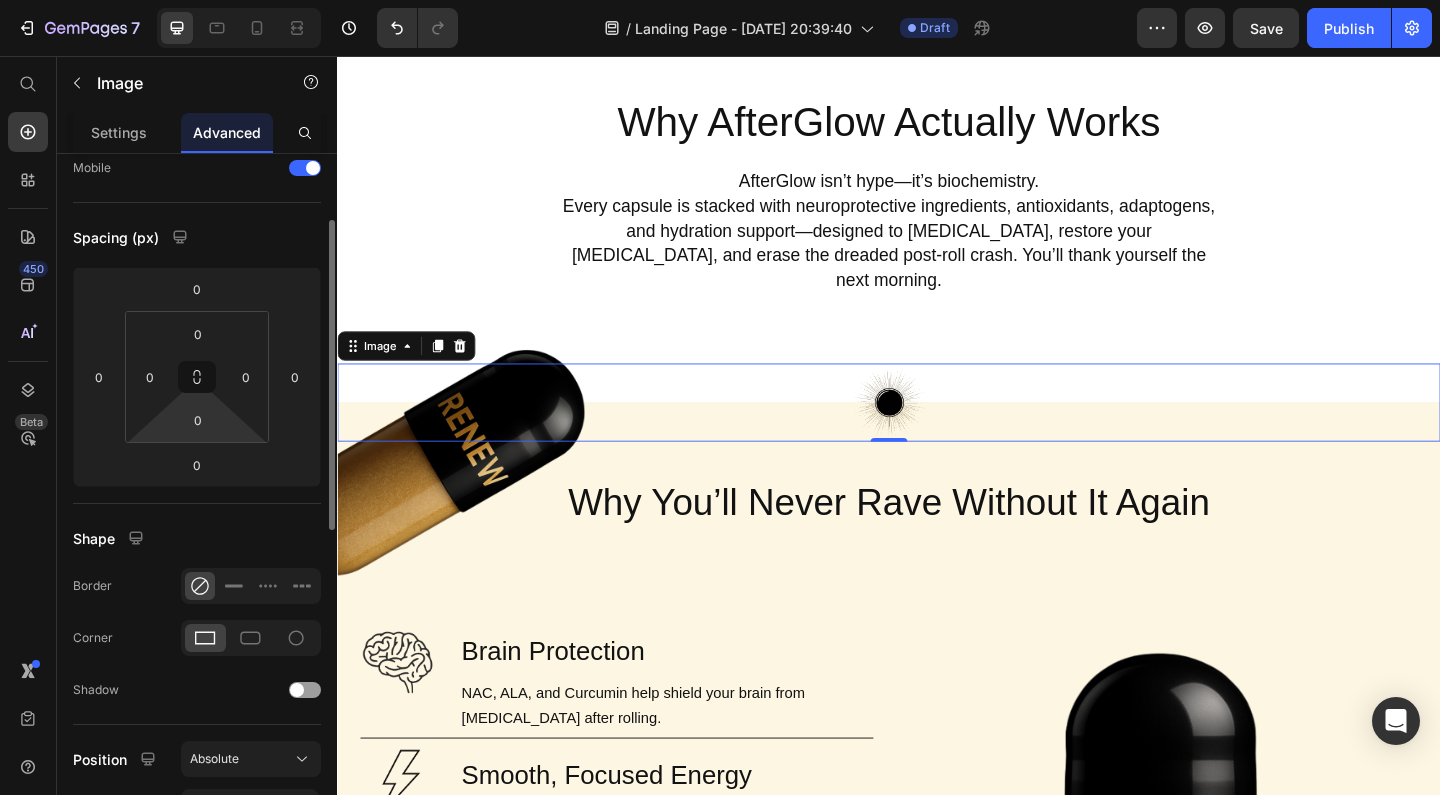 click on "7   /  Landing Page - Jul 22, 20:39:40 Draft Preview  Save   Publish  450 Beta Start with Sections Elements Hero Section Product Detail Brands Trusted Badges Guarantee Product Breakdown How to use Testimonials Compare Bundle FAQs Social Proof Brand Story Product List Collection Blog List Contact Sticky Add to Cart Custom Footer Browse Library 450 Layout
Row
Row
Row
Row Text
Heading
Text Block Button
Button
Button
Sticky Back to top Media
Image" at bounding box center [720, 0] 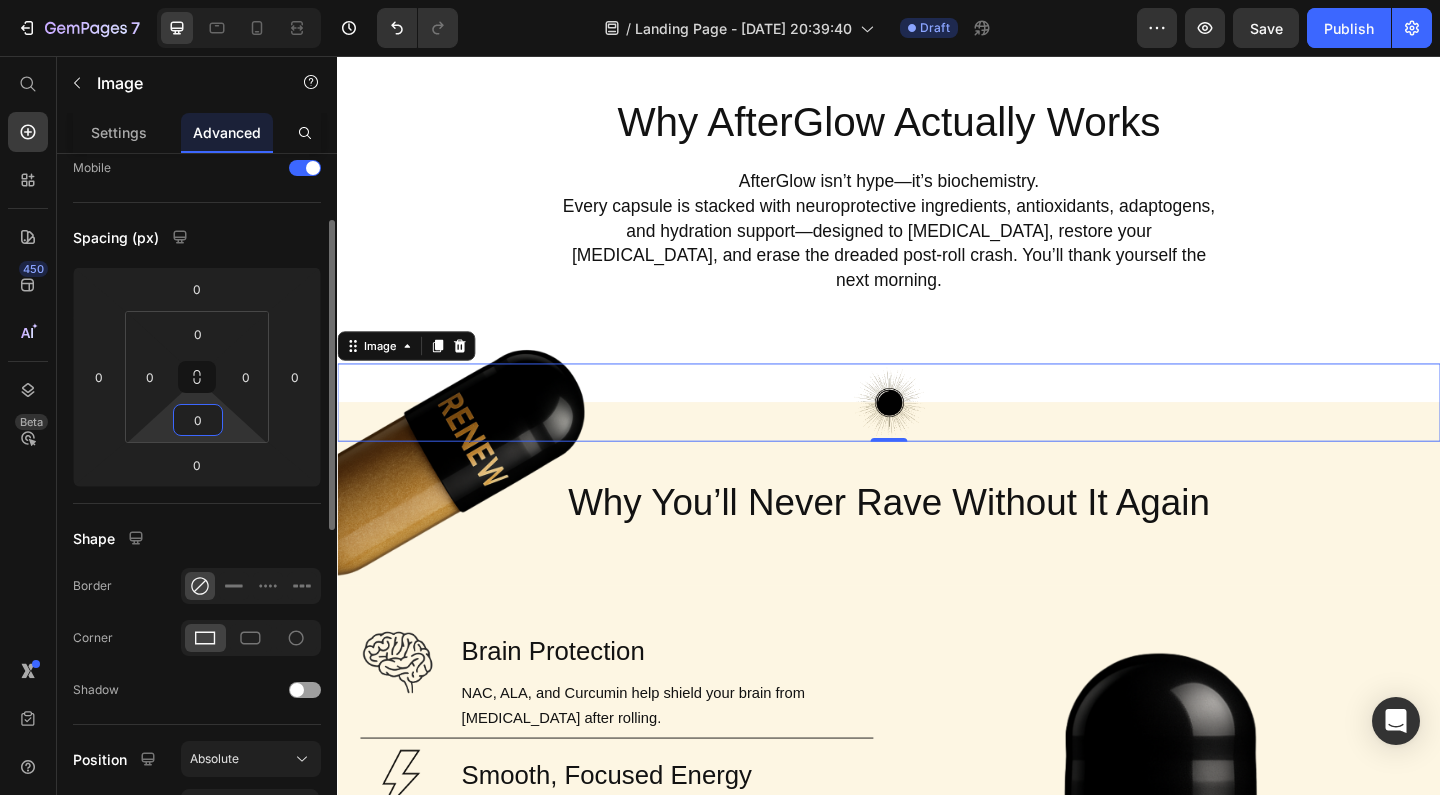 click on "0" at bounding box center [198, 420] 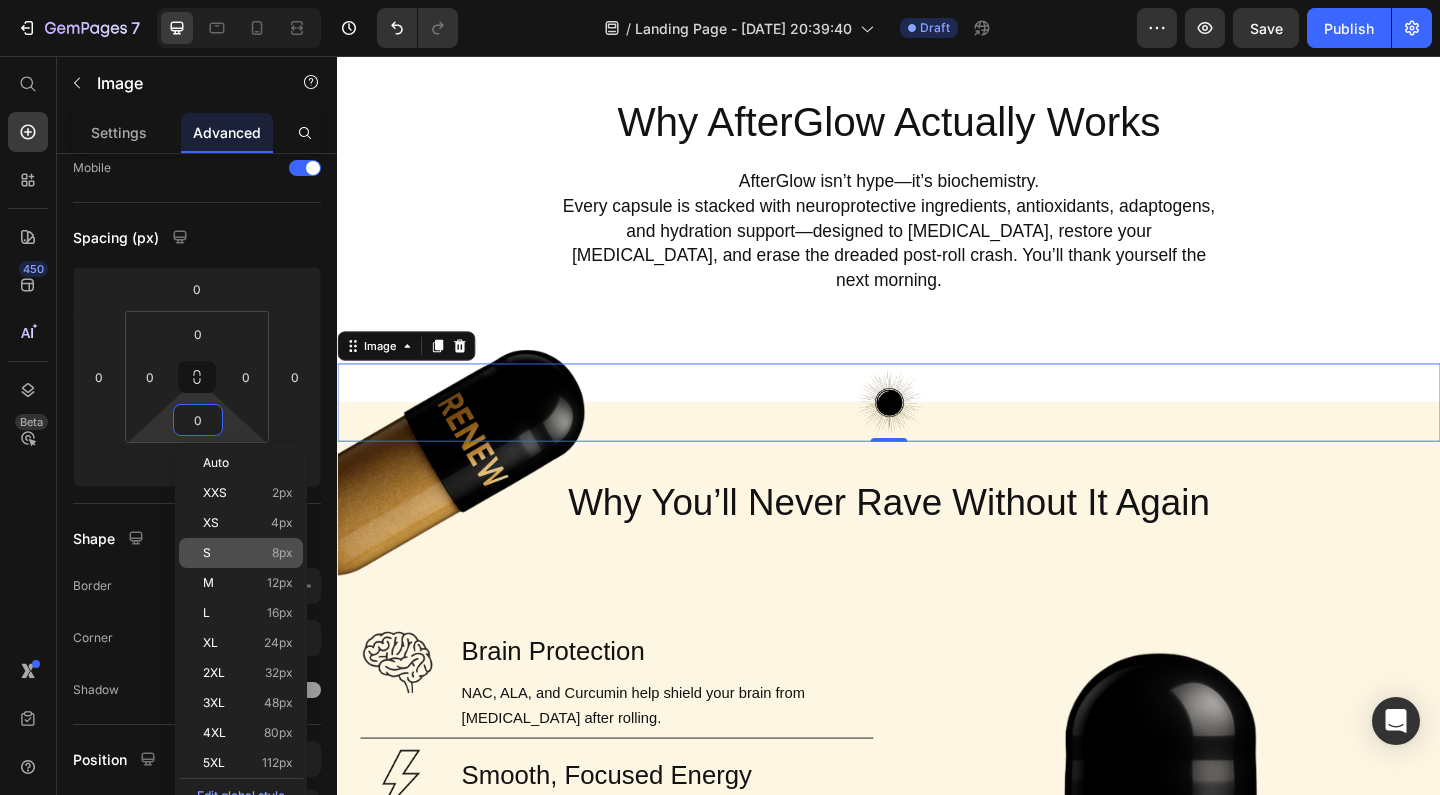 click on "S 8px" at bounding box center [248, 553] 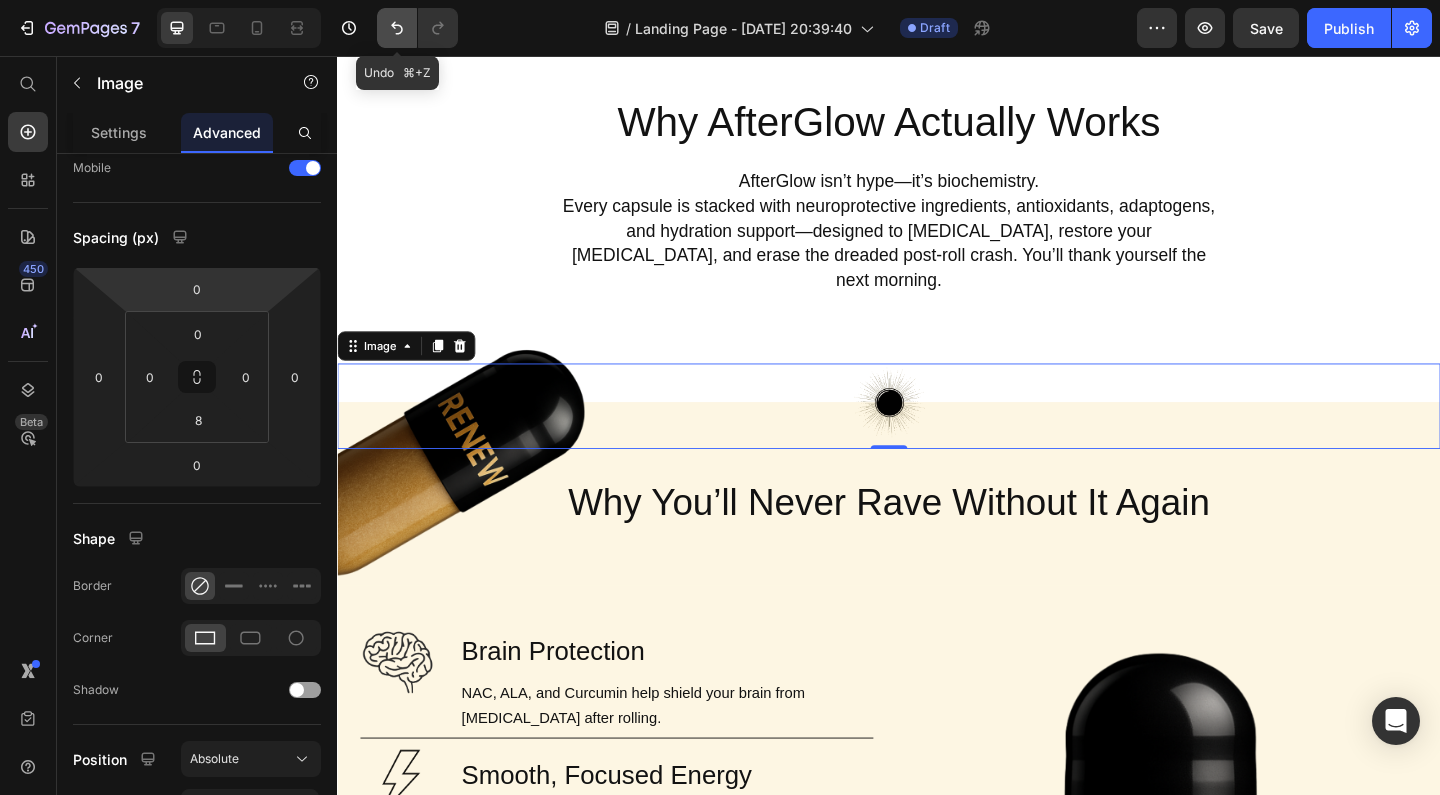 click 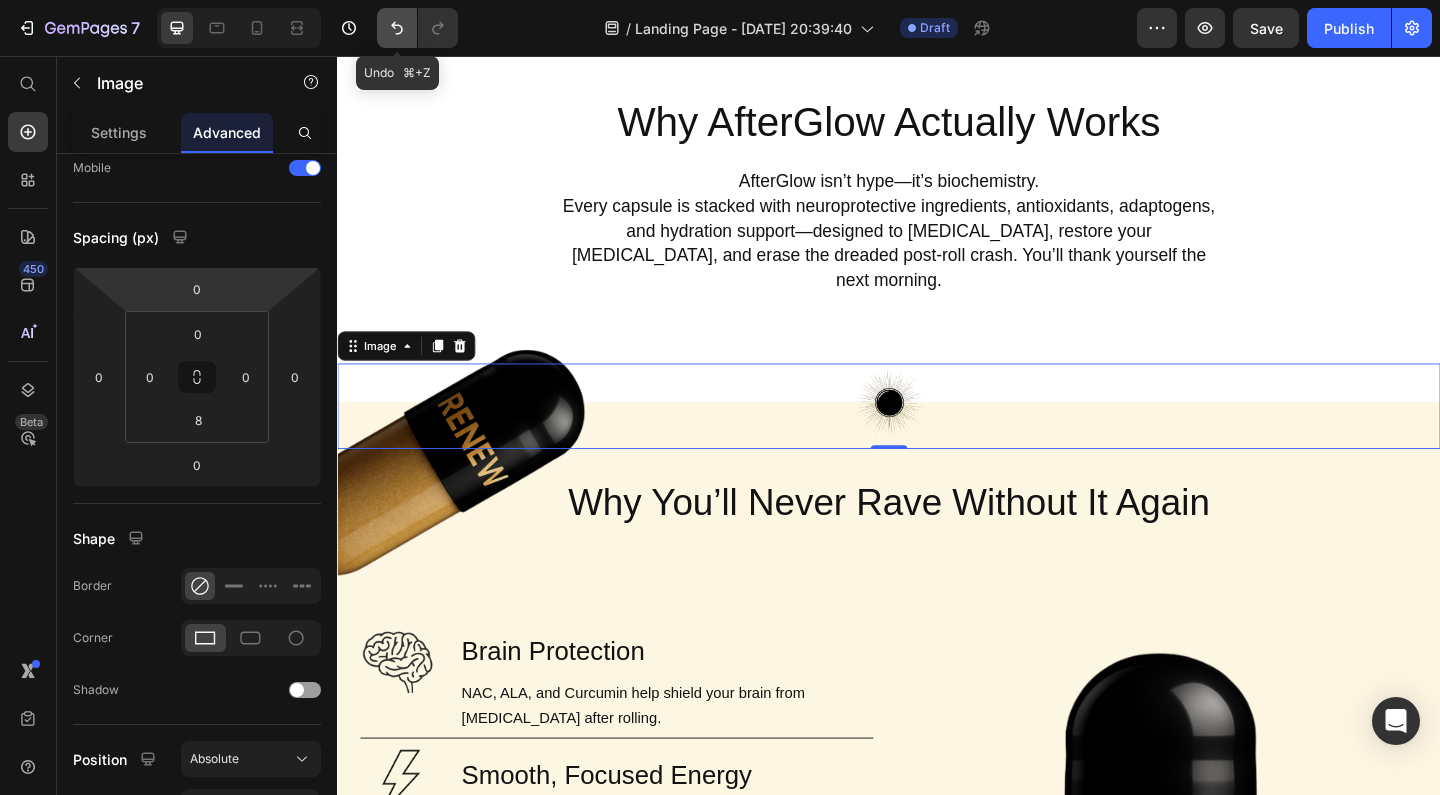 type on "0" 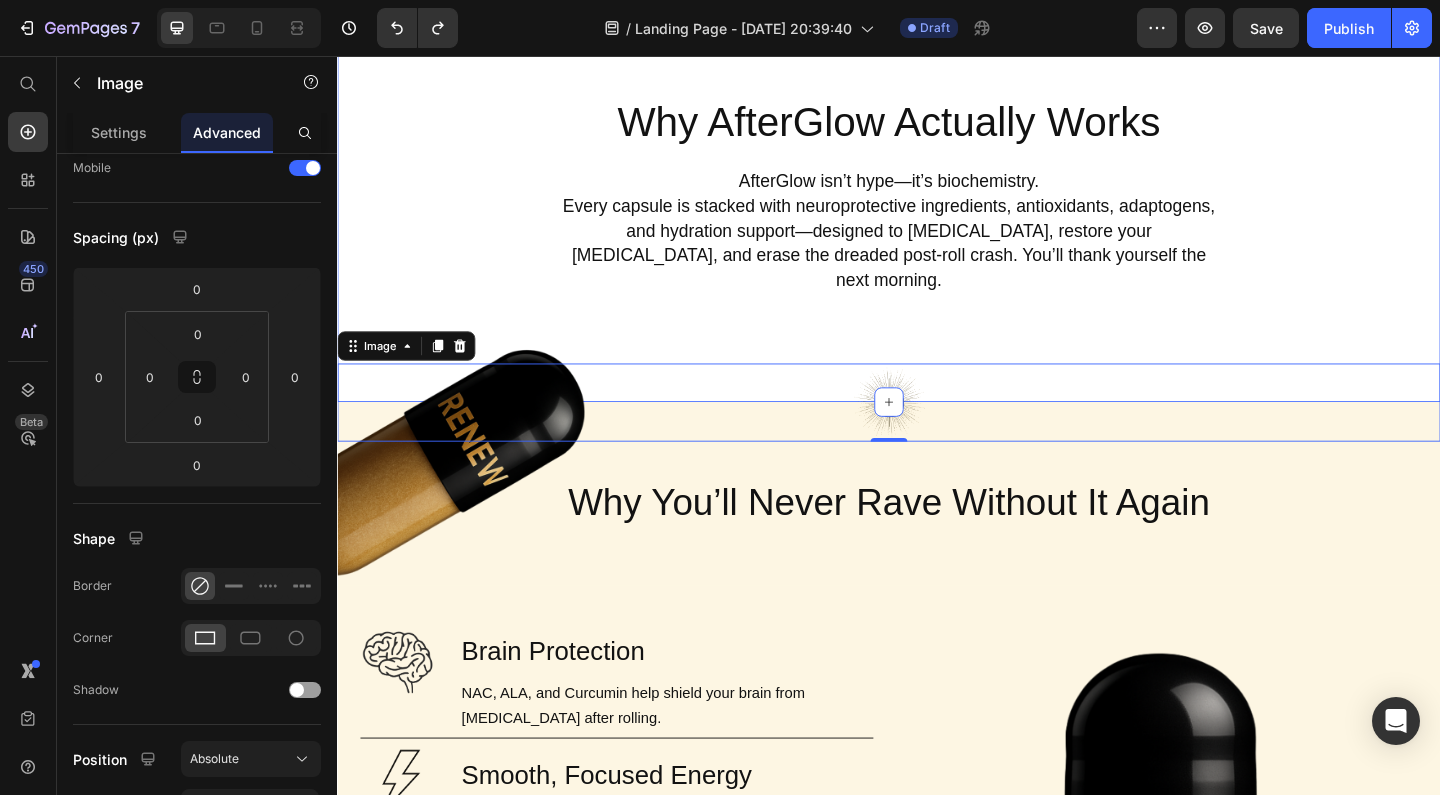click on "Why AfterGlow Actually Works Heading AfterGlow isn’t hype—it’s biochemistry. Every capsule is stacked with neuroprotective ingredients, antioxidants, adaptogens, and hydration support—designed to [MEDICAL_DATA], restore your [MEDICAL_DATA], and erase the dreaded post-roll crash. You’ll thank yourself the next morning. Text Block Row Section 2" at bounding box center (937, 225) 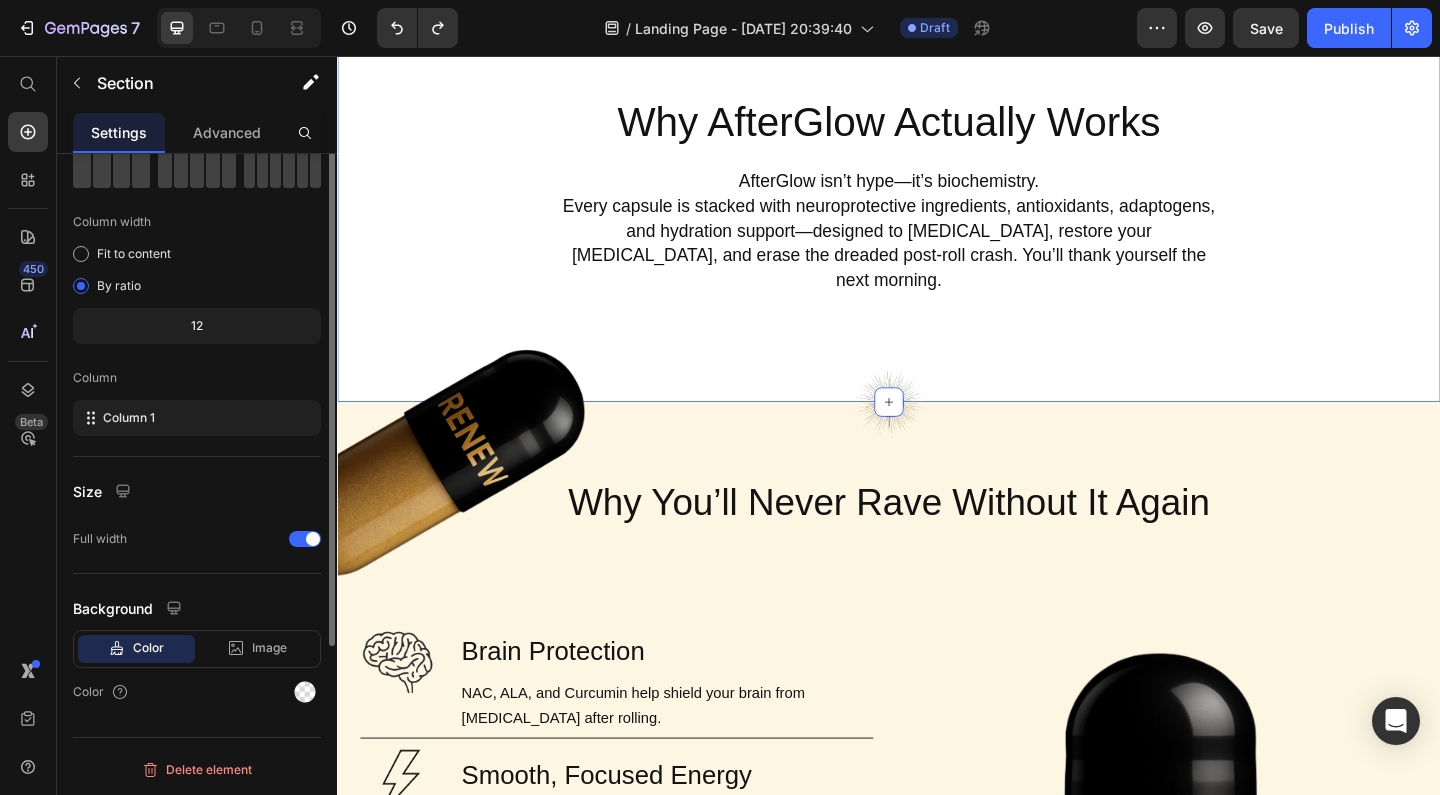scroll, scrollTop: 0, scrollLeft: 0, axis: both 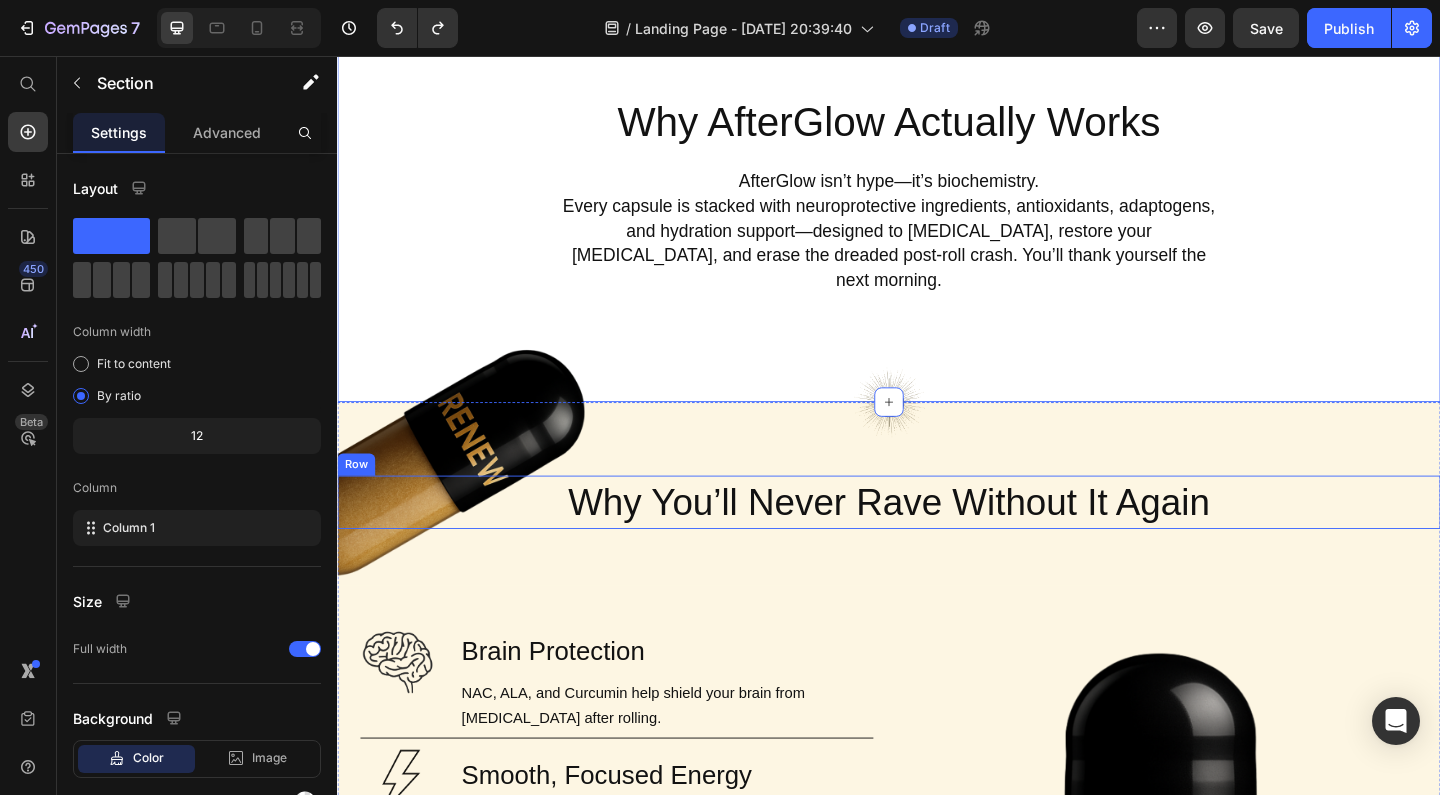 click on "Why You’ll Never Rave Without It Again Heading Row" at bounding box center (937, 541) 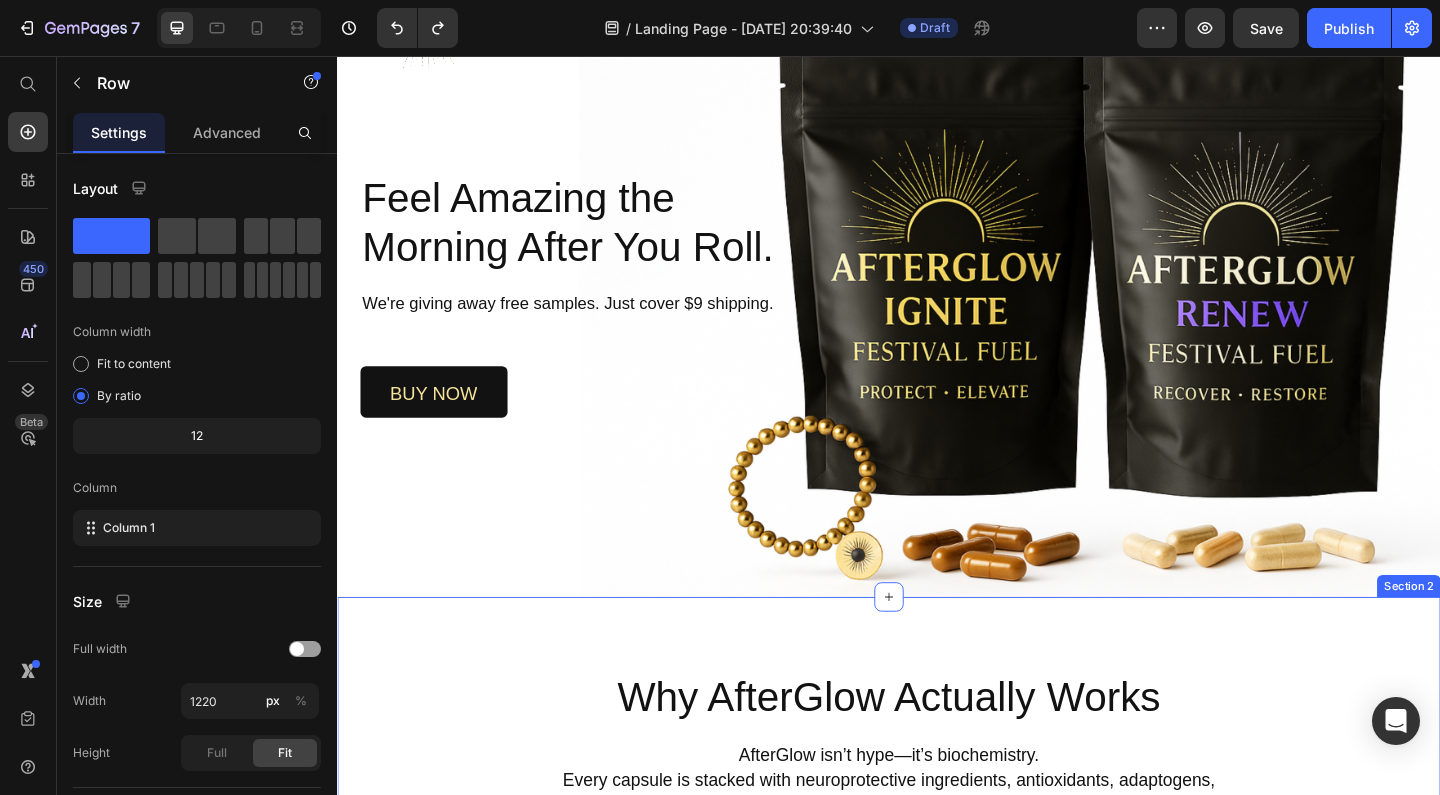 scroll, scrollTop: 525, scrollLeft: 0, axis: vertical 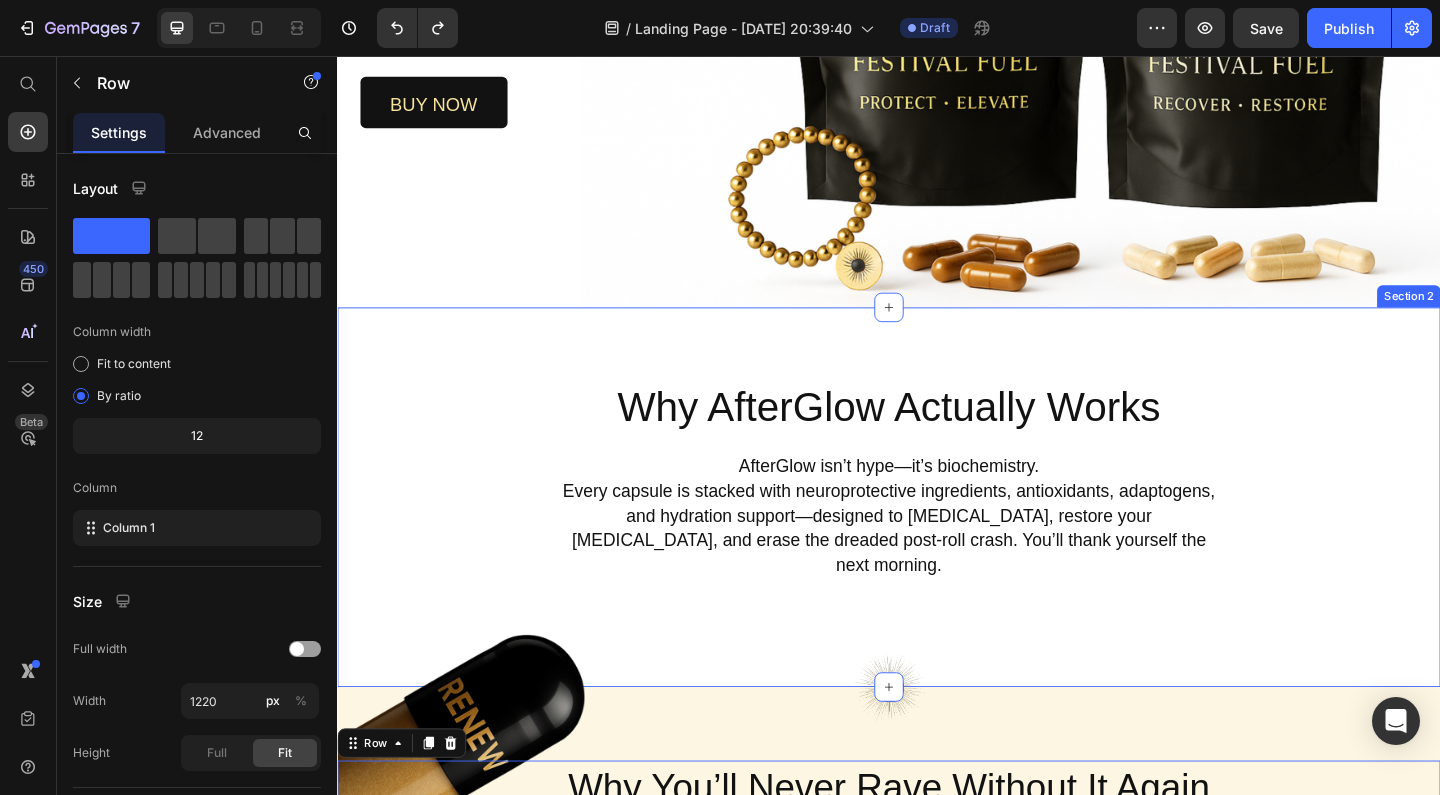 click on "Why AfterGlow Actually Works Heading AfterGlow isn’t hype—it’s biochemistry. Every capsule is stacked with neuroprotective ingredients, antioxidants, adaptogens, and hydration support—designed to [MEDICAL_DATA], restore your [MEDICAL_DATA], and erase the dreaded post-roll crash. You’ll thank yourself the next morning. Text Block Row Section 2" at bounding box center (937, 535) 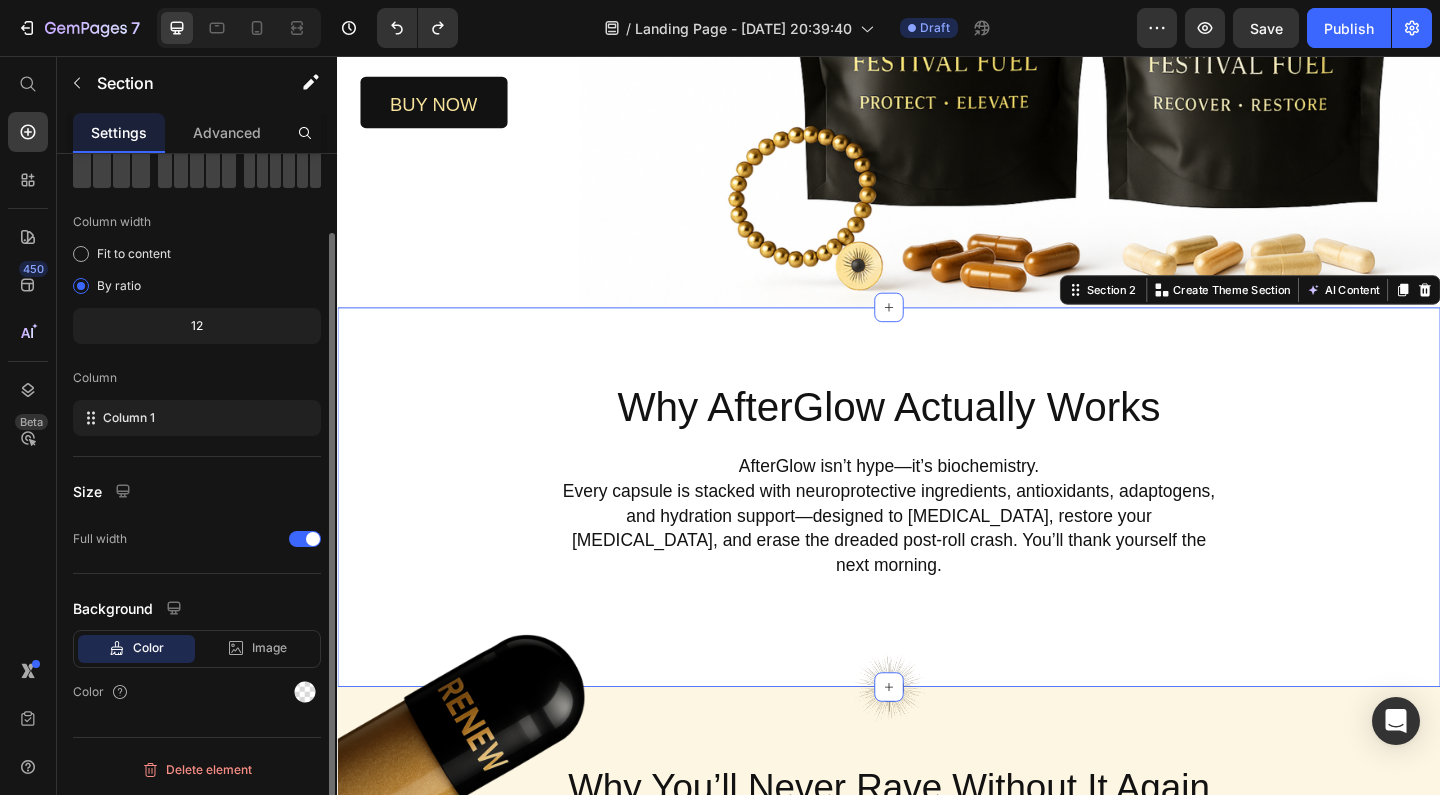 scroll, scrollTop: 110, scrollLeft: 0, axis: vertical 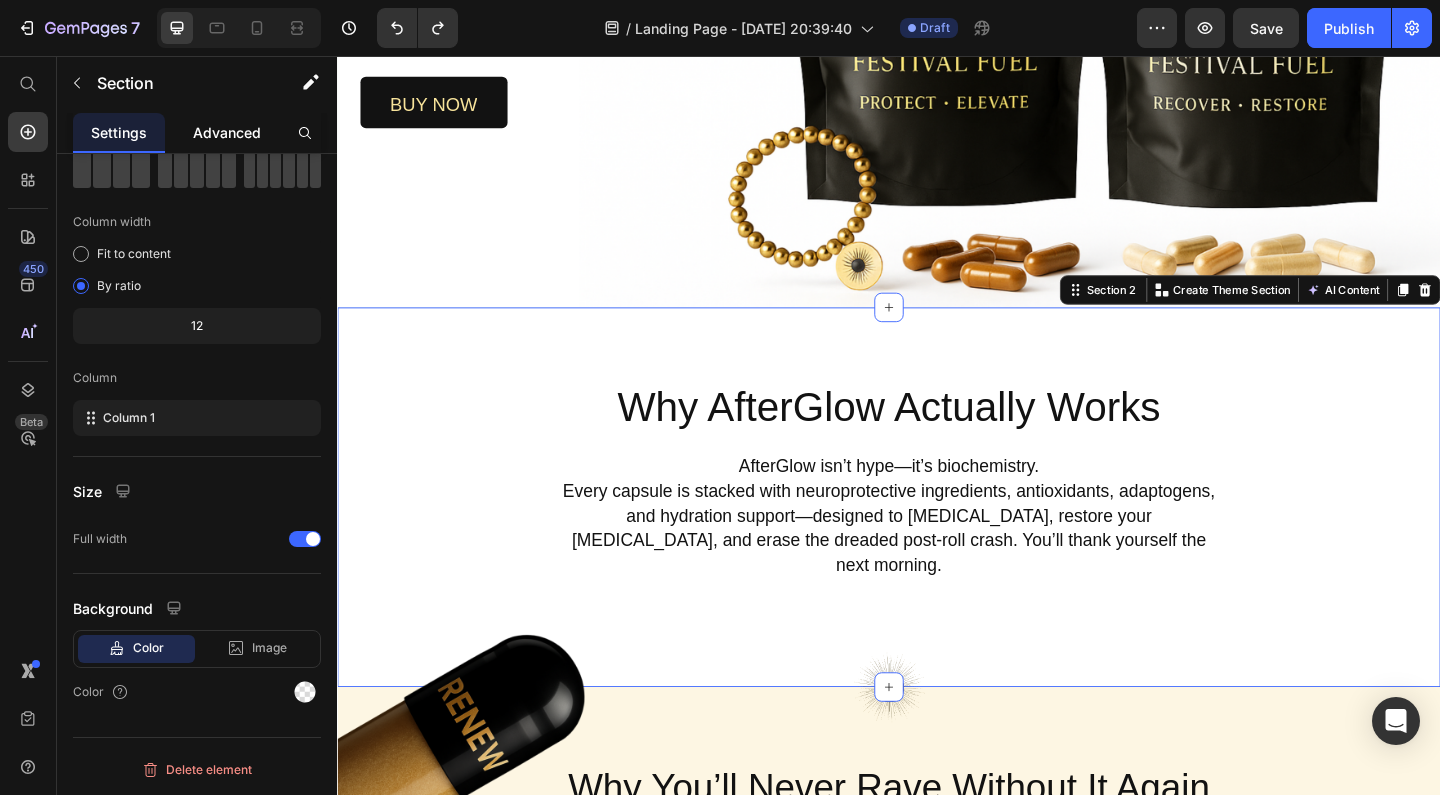 click on "Advanced" at bounding box center (227, 132) 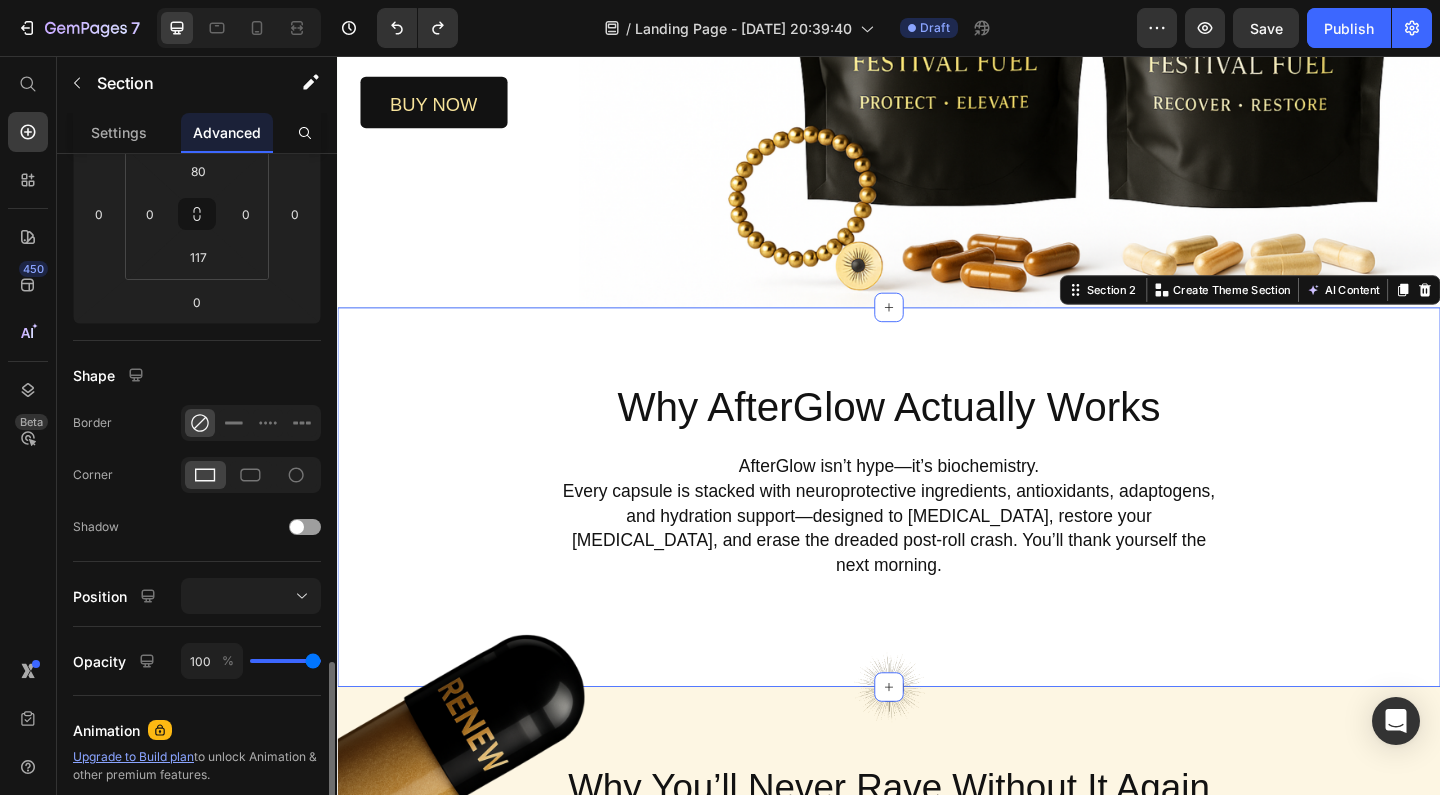 scroll, scrollTop: 0, scrollLeft: 0, axis: both 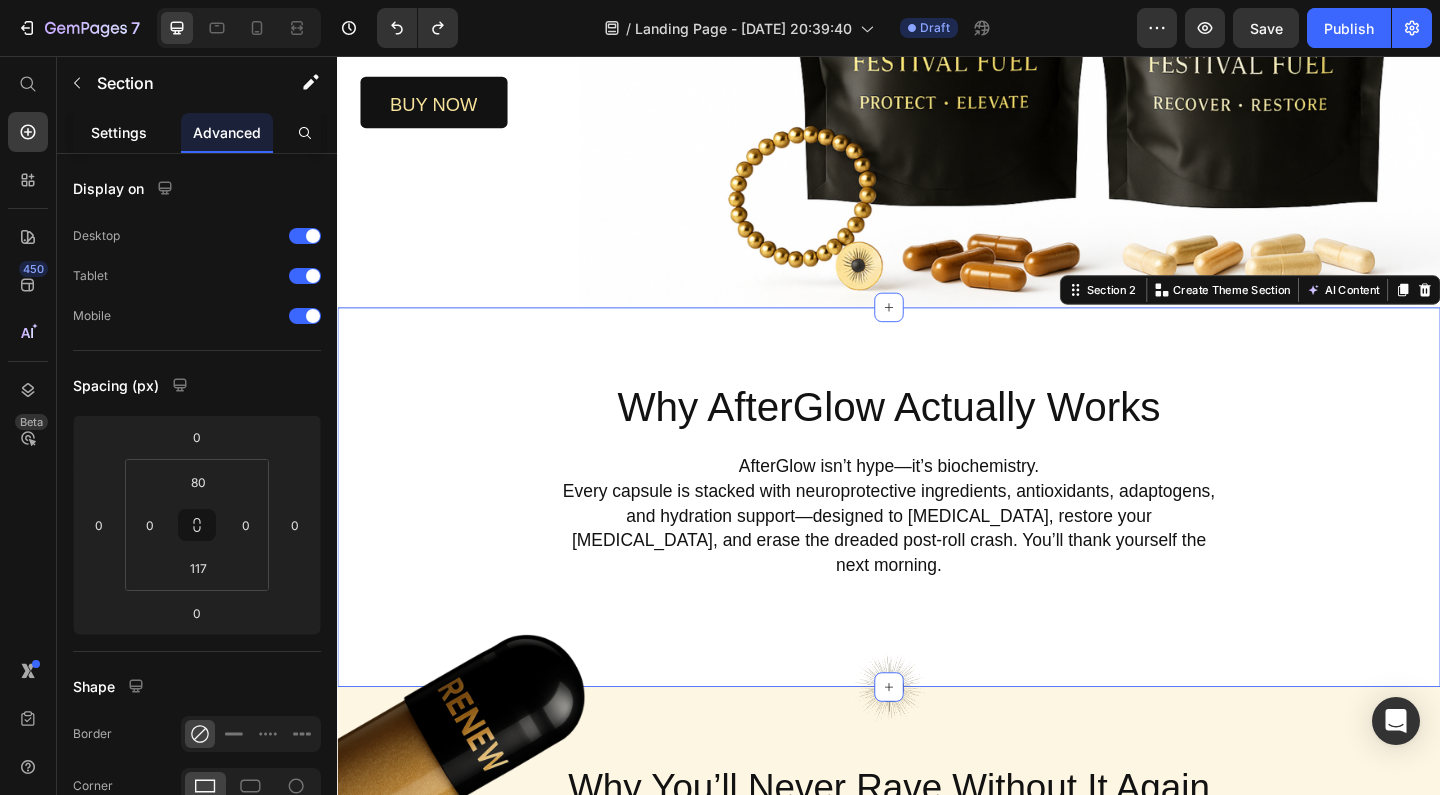 click on "Settings" at bounding box center [119, 132] 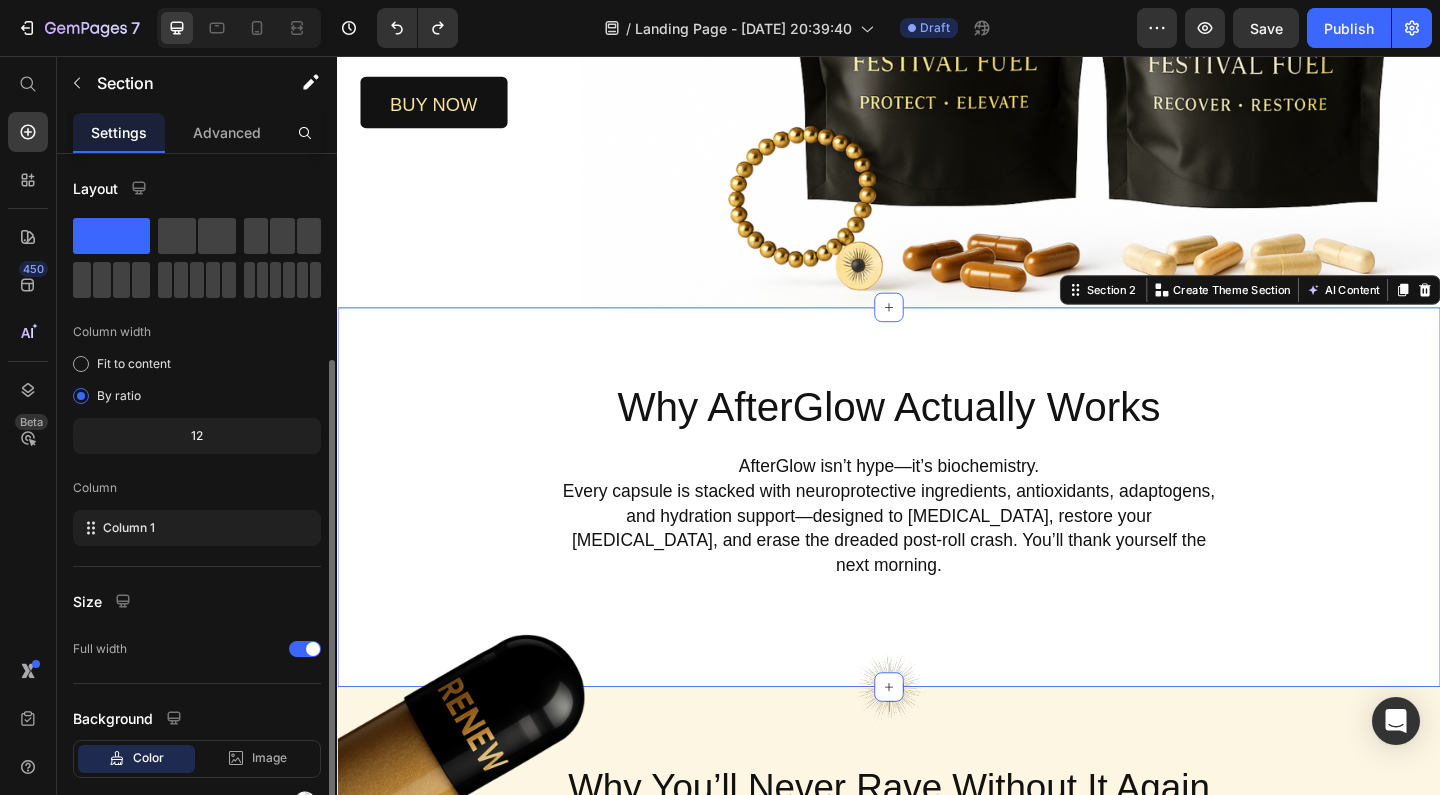 scroll, scrollTop: 110, scrollLeft: 0, axis: vertical 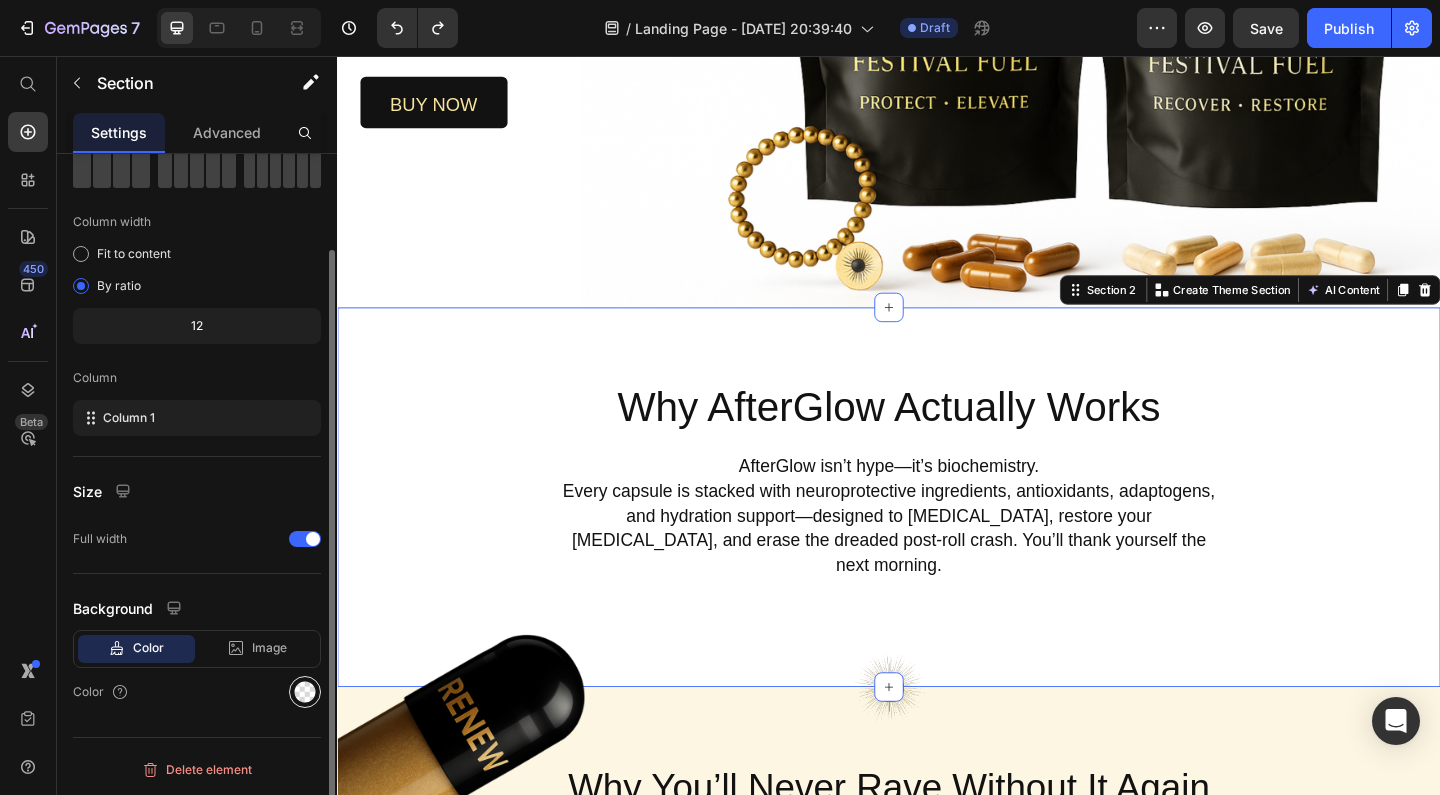click at bounding box center [305, 692] 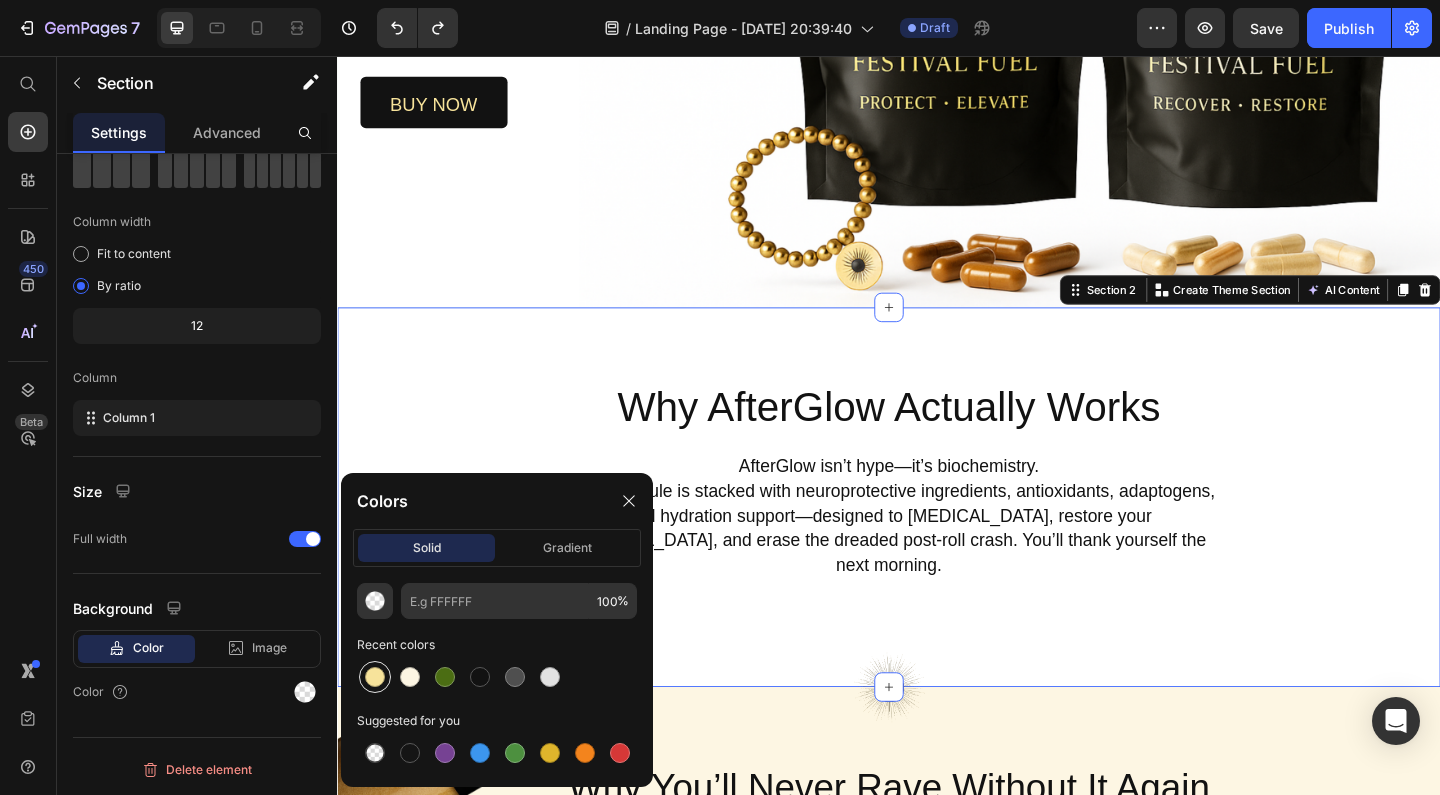 click at bounding box center [375, 677] 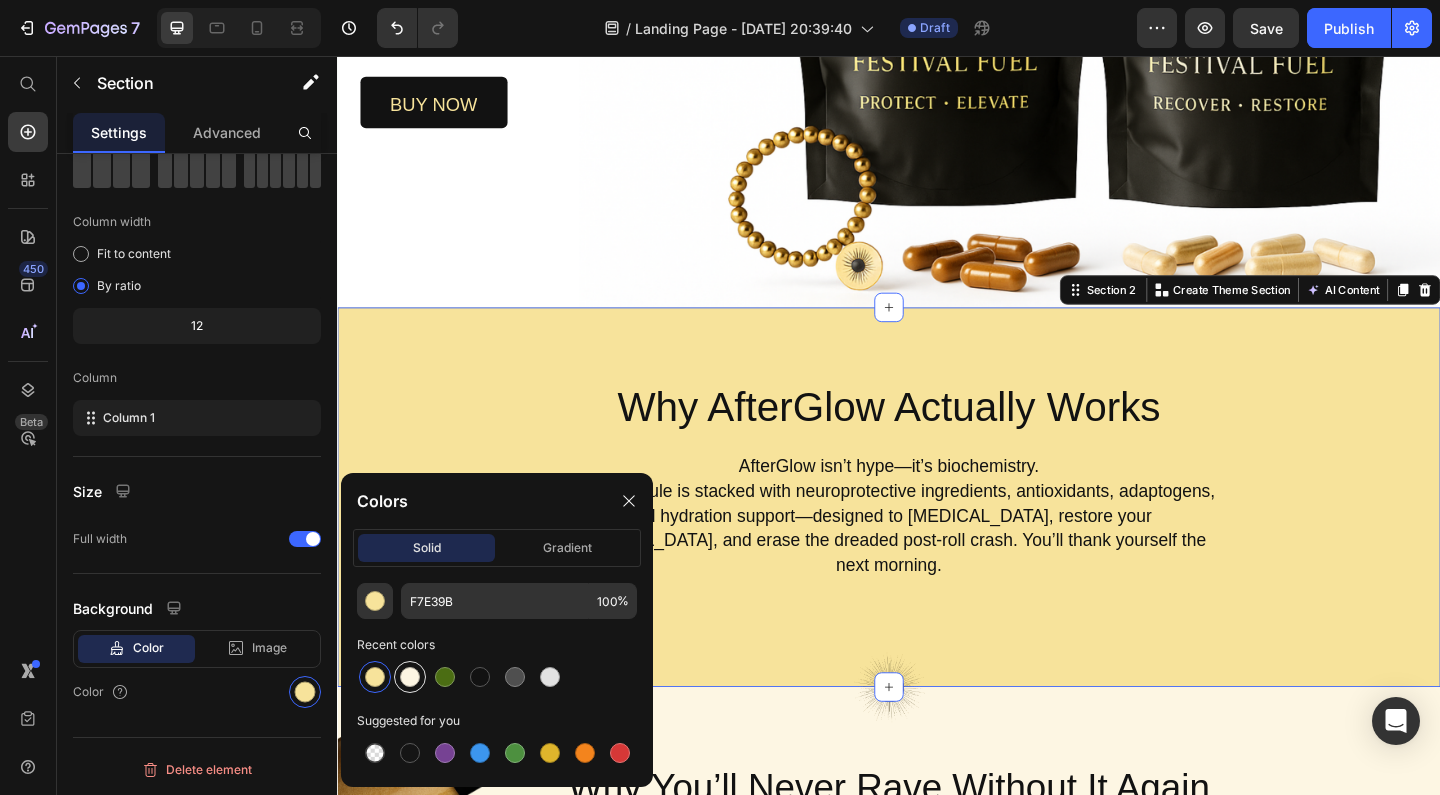 click at bounding box center (410, 677) 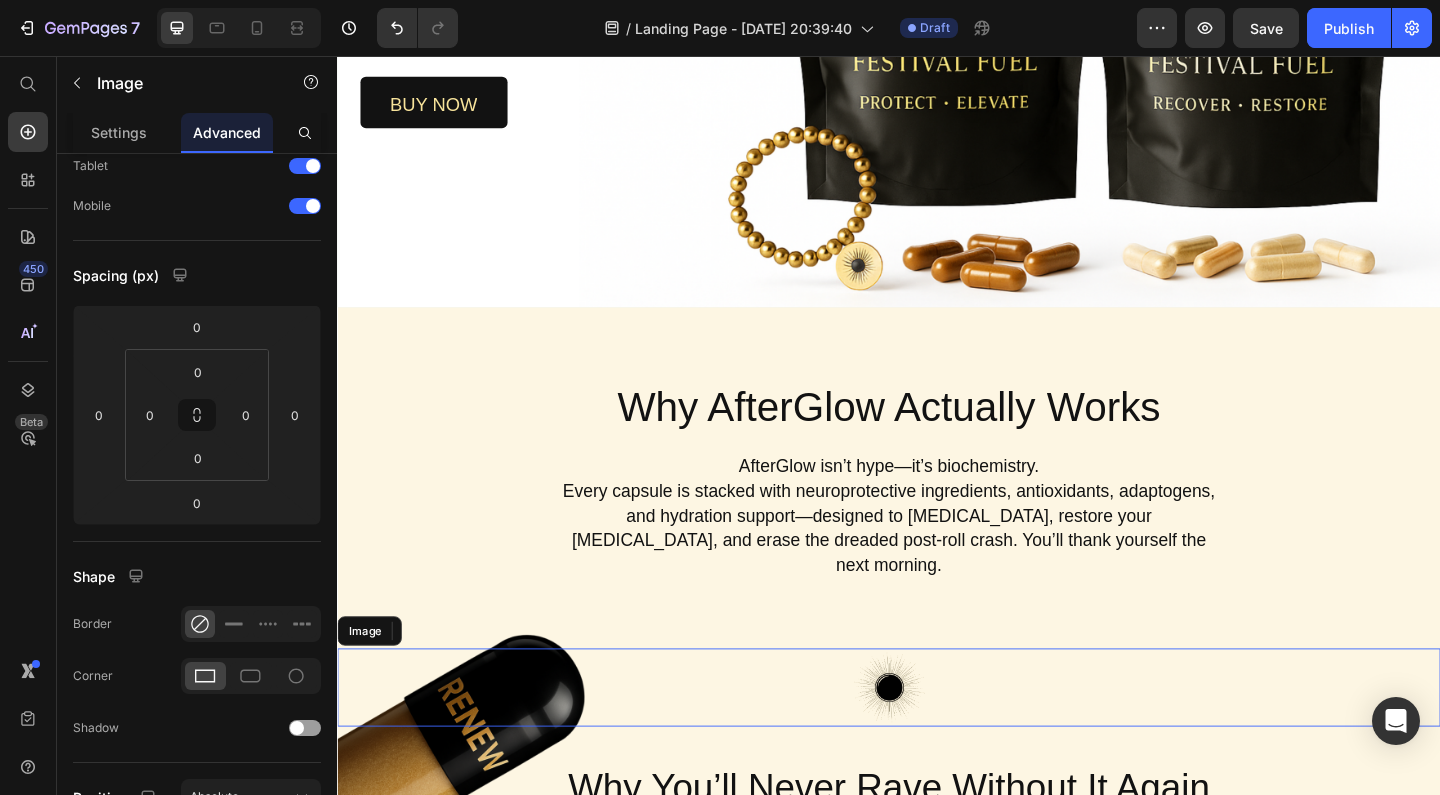 click at bounding box center [937, 742] 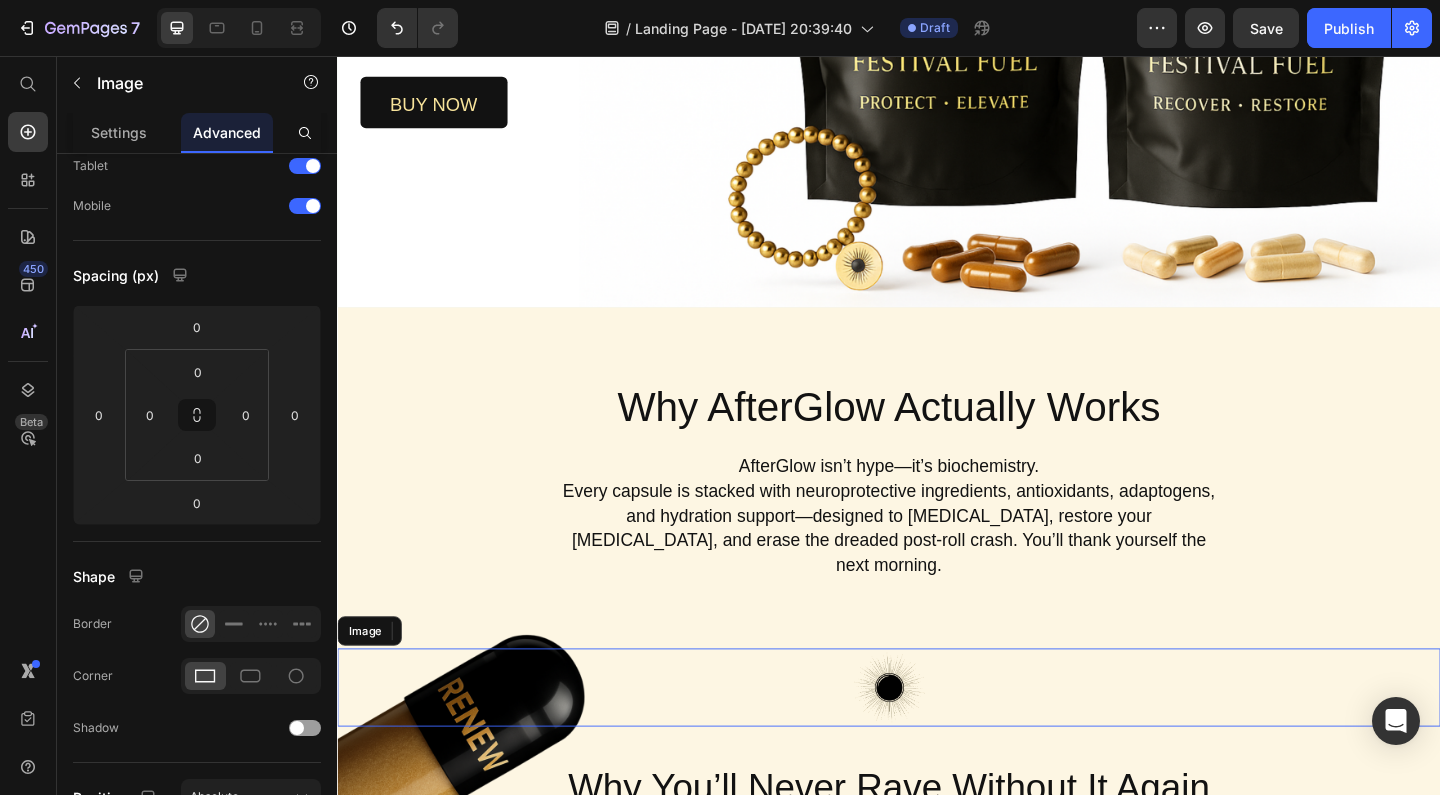 scroll, scrollTop: 0, scrollLeft: 0, axis: both 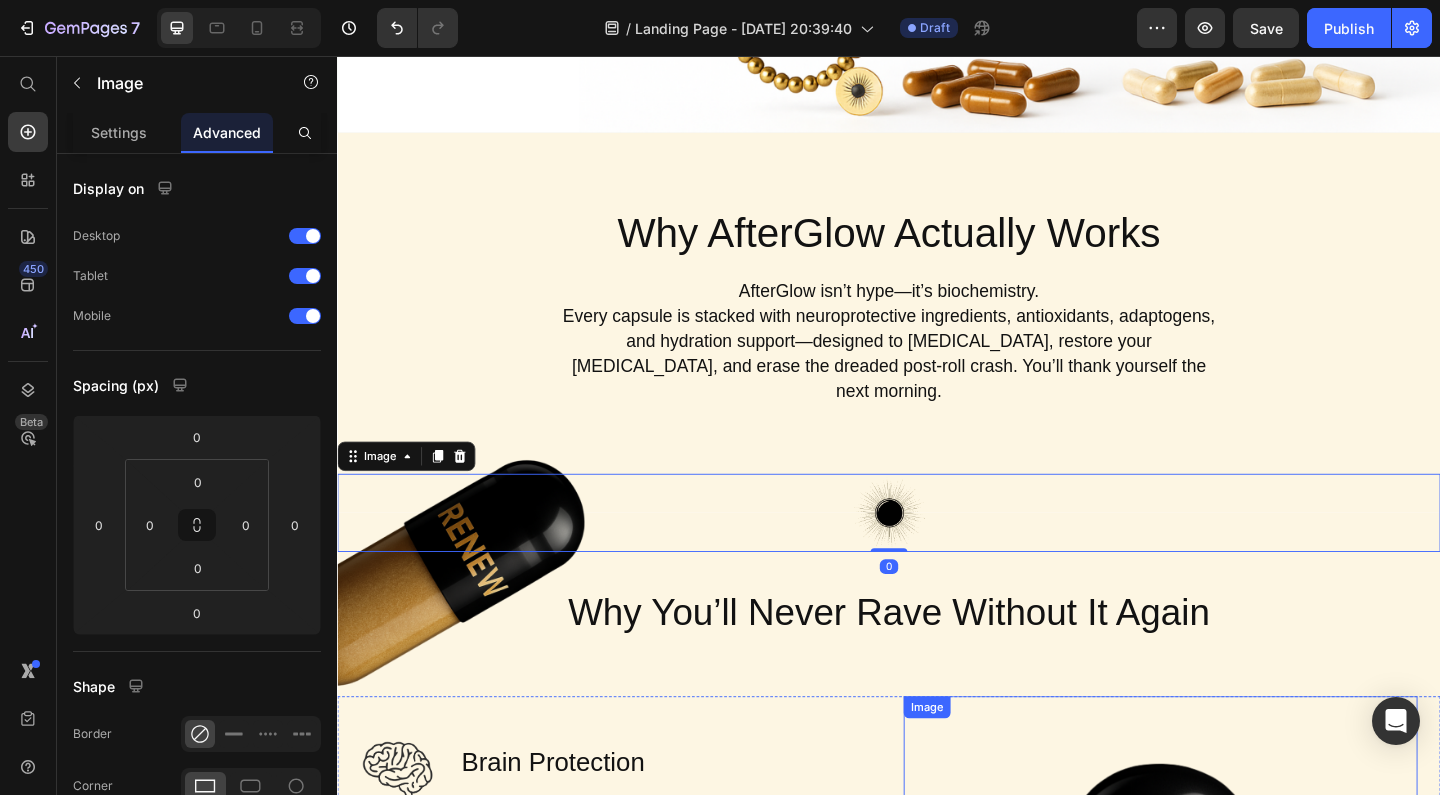 click on "Image   0 Image Why You’ll Never Rave Without It Again Heading Row Image Brain Protection Heading NAC, ALA, and Curcumin help shield your brain from neurotoxicity after rolling. Text Block Row Image Smooth, Focused Energy Heading Caffeine + L-Theanine give you clean, stable energy with zero jitters or crash. Text Block Row Image Faster Recovery Heading CoQ10, B-vitamins, and Rhodiola speed up cellular repair and restore energy. Text Block Row Image Deep Rehydration Heading Magnesium, sodium, and potassium replenish electrolytes and reduce fatigue. Text Block Row Image Less Stress, Better Mood Heading Ashwagandha + B6 help regulate cortisol and support serotonin recovery. Text Block Row Image Powerful Post-Rave Sleep Heading Melatonin + magnesium promote deep, restorative sleep so you wake up glowing. Text Block Row Try AfterGlow Button Row Image Hero Banner" at bounding box center (937, 1183) 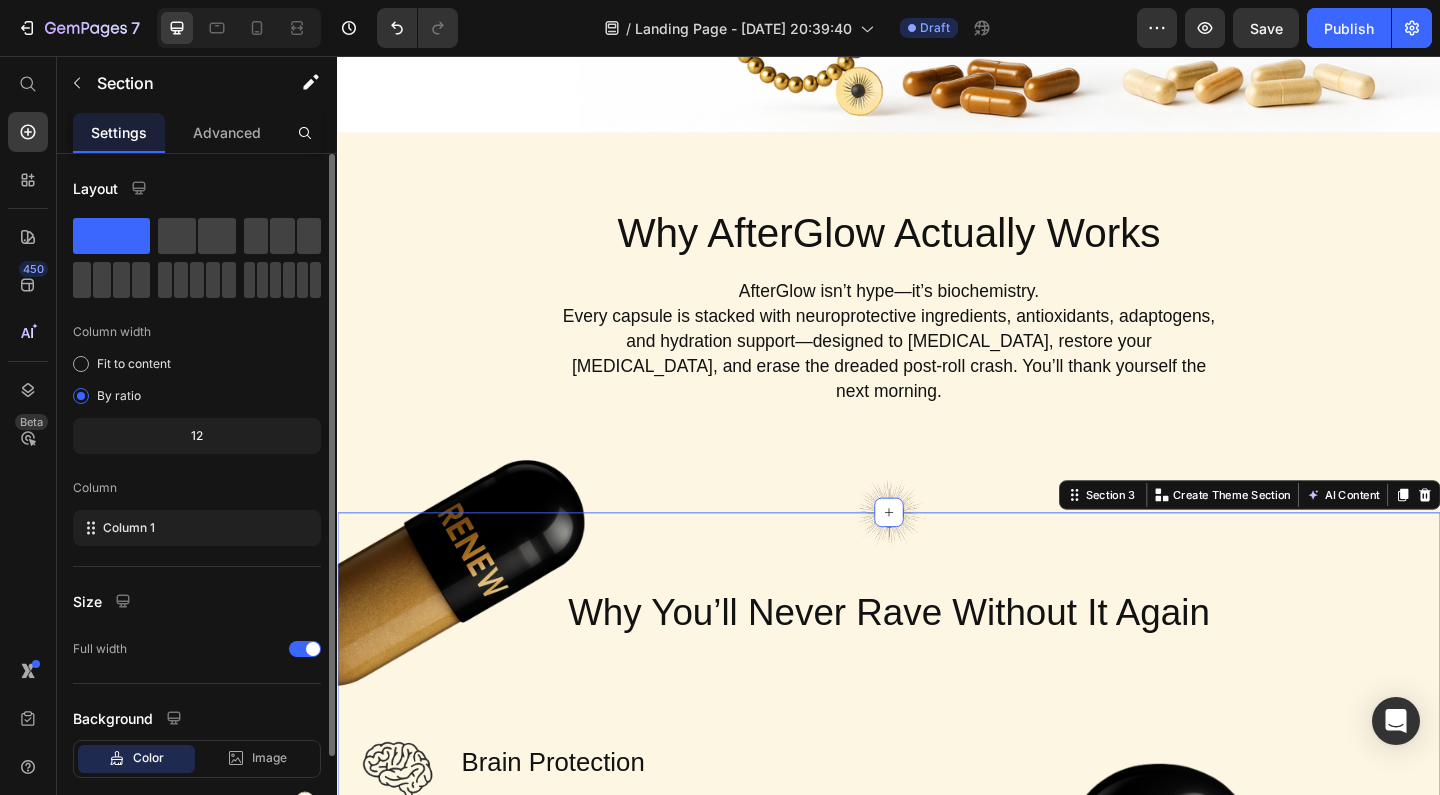 scroll, scrollTop: 110, scrollLeft: 0, axis: vertical 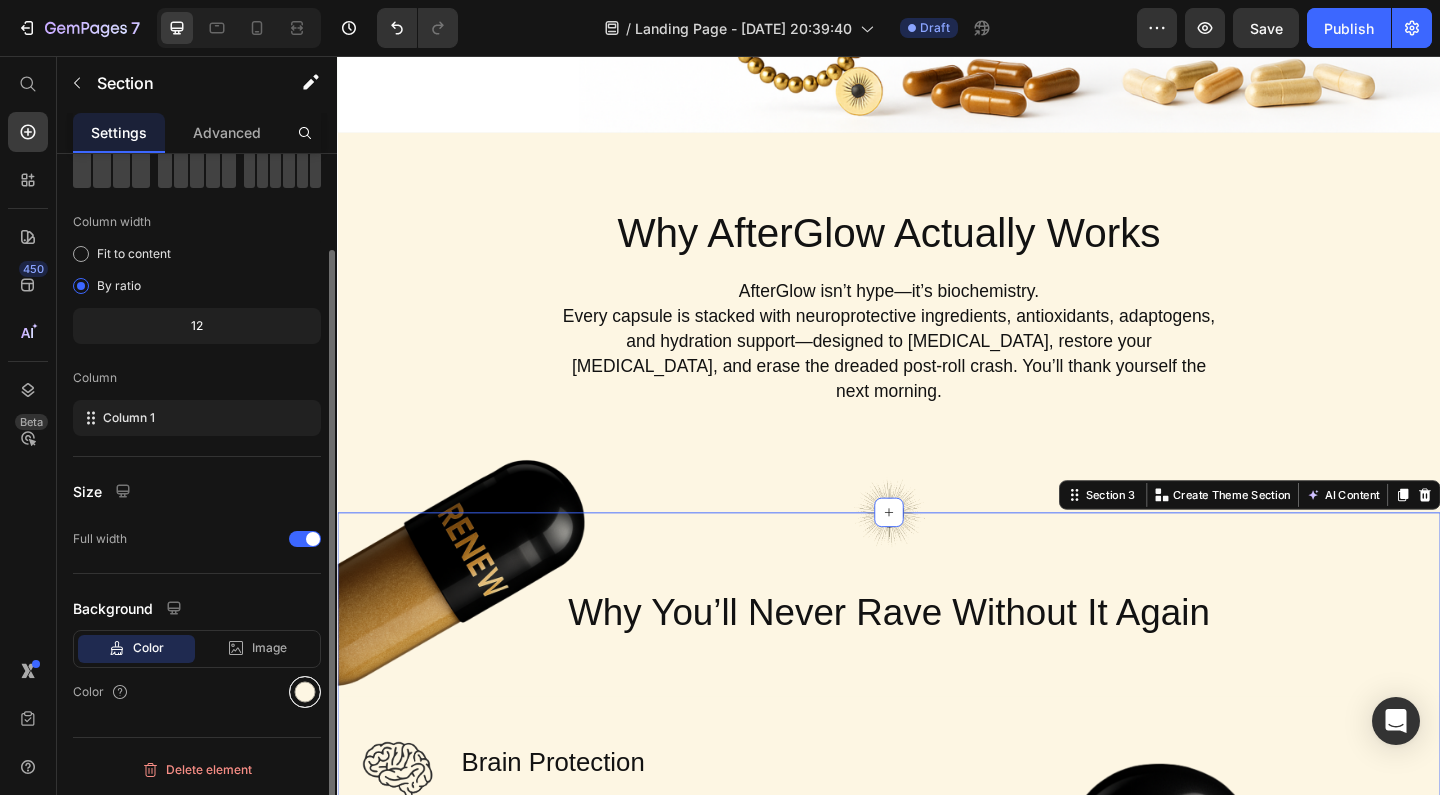 click at bounding box center [305, 692] 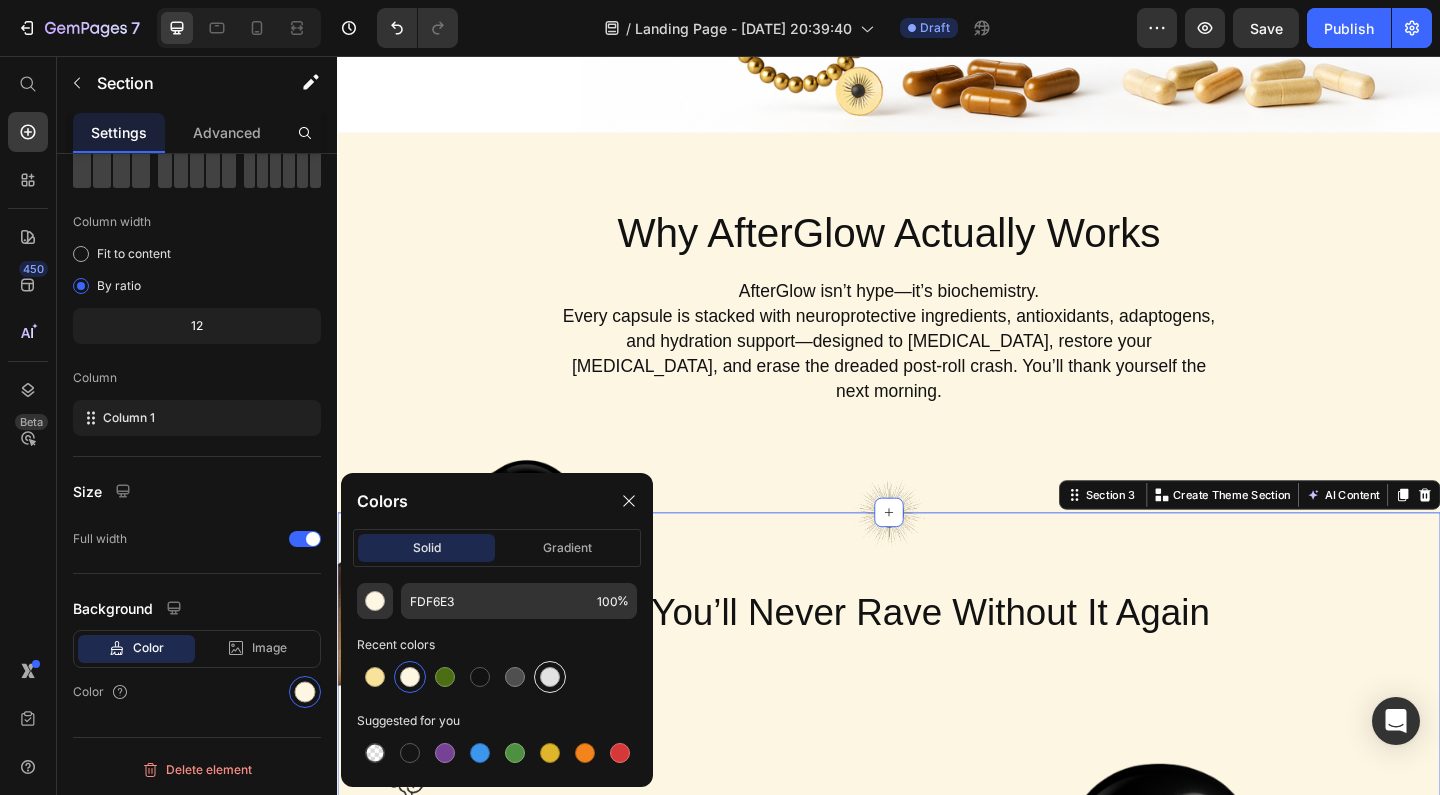 click at bounding box center [550, 677] 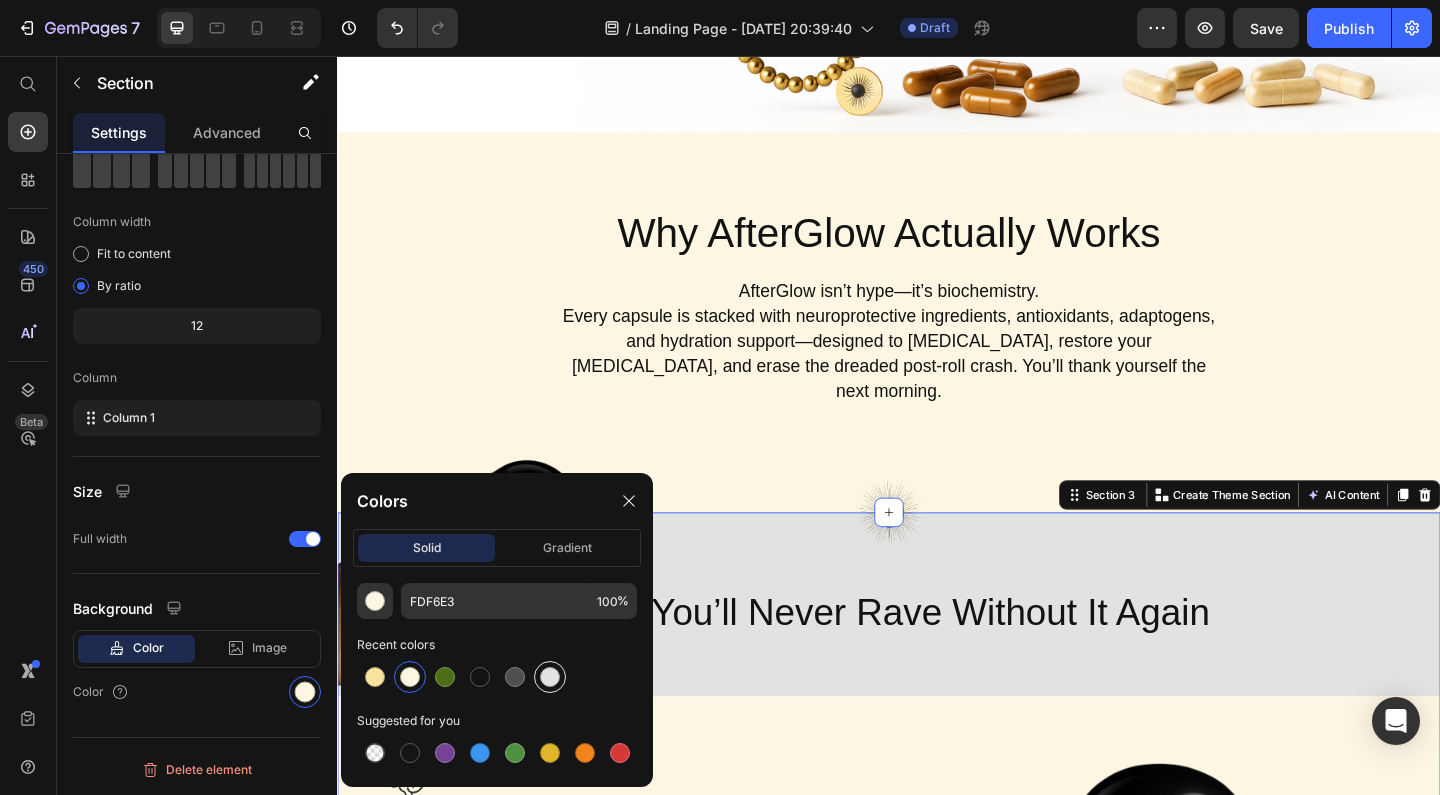 type on "E2E2E2" 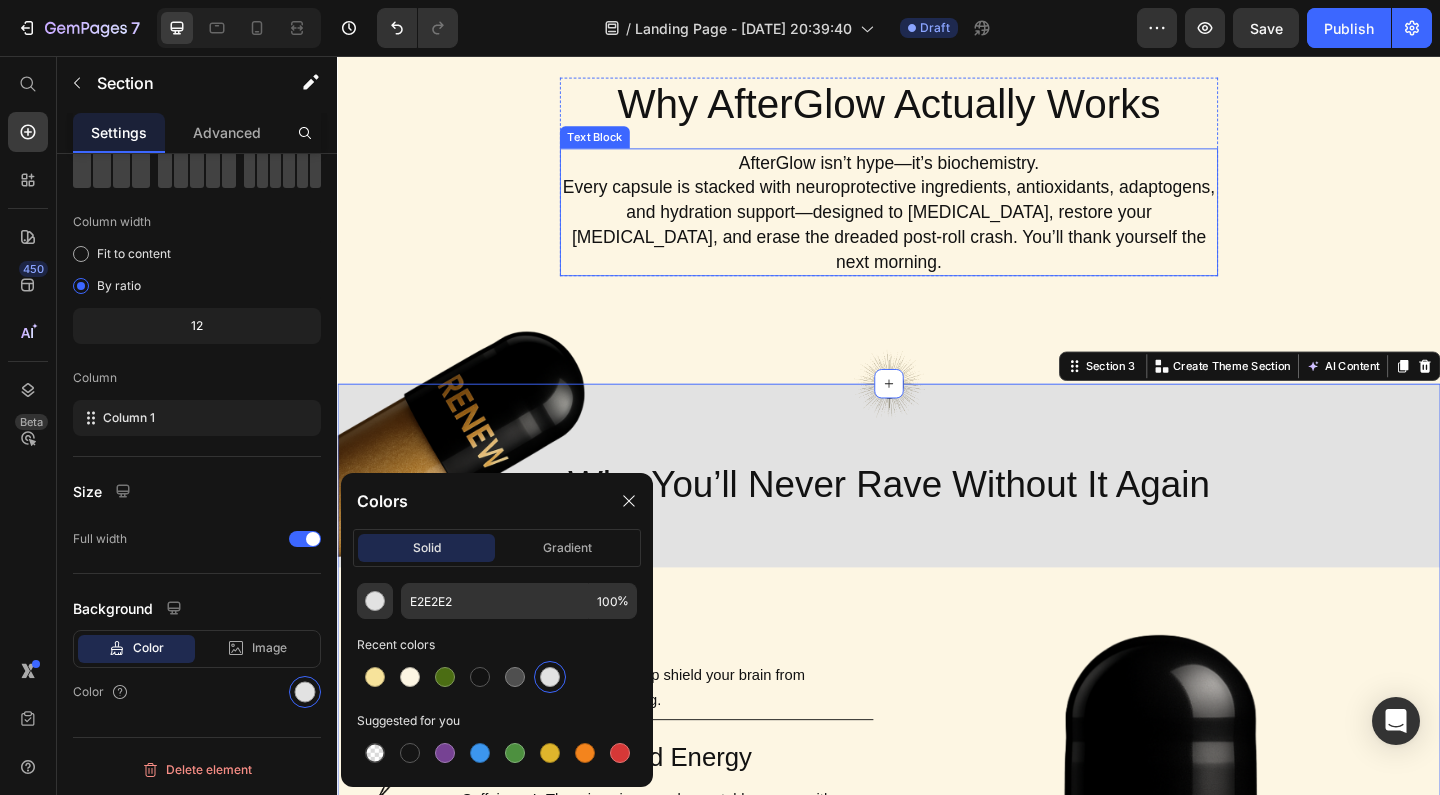 scroll, scrollTop: 994, scrollLeft: 0, axis: vertical 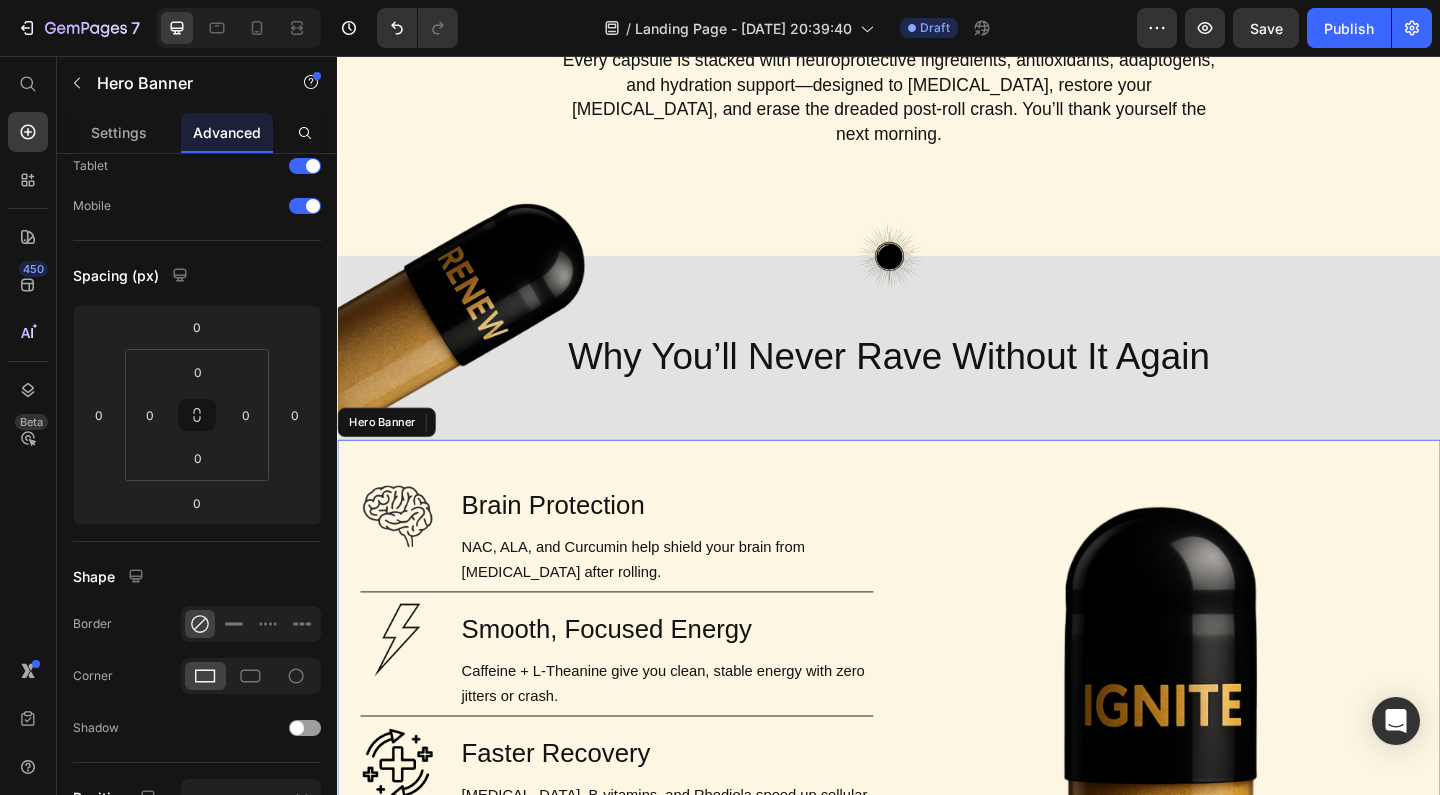 click on "Image Brain Protection Heading NAC, ALA, and Curcumin help shield your brain from neurotoxicity after rolling. Text Block Row Image Smooth, Focused Energy Heading Caffeine + L-Theanine give you clean, stable energy with zero jitters or crash. Text Block Row Image Faster Recovery Heading CoQ10, B-vitamins, and Rhodiola speed up cellular repair and restore energy. Text Block Row Image Deep Rehydration Heading Magnesium, sodium, and potassium replenish electrolytes and reduce fatigue. Text Block Row Image Less Stress, Better Mood Heading Ashwagandha + B6 help regulate cortisol and support serotonin recovery. Text Block Row Image Powerful Post-Rave Sleep Heading Melatonin + magnesium promote deep, restorative sleep so you wake up glowing. Text Block Row Try AfterGlow Button Row Image" at bounding box center (937, 964) 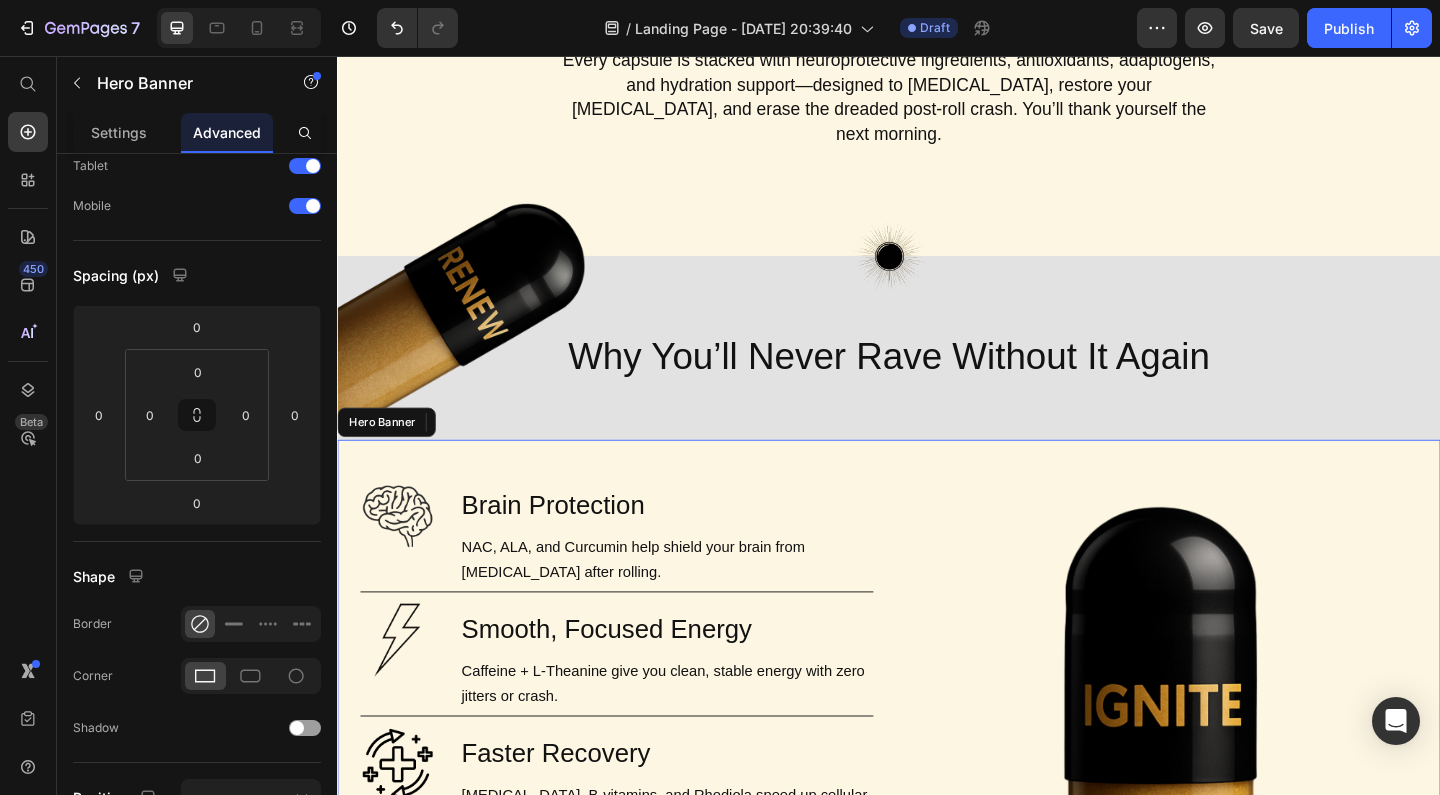 scroll, scrollTop: 0, scrollLeft: 0, axis: both 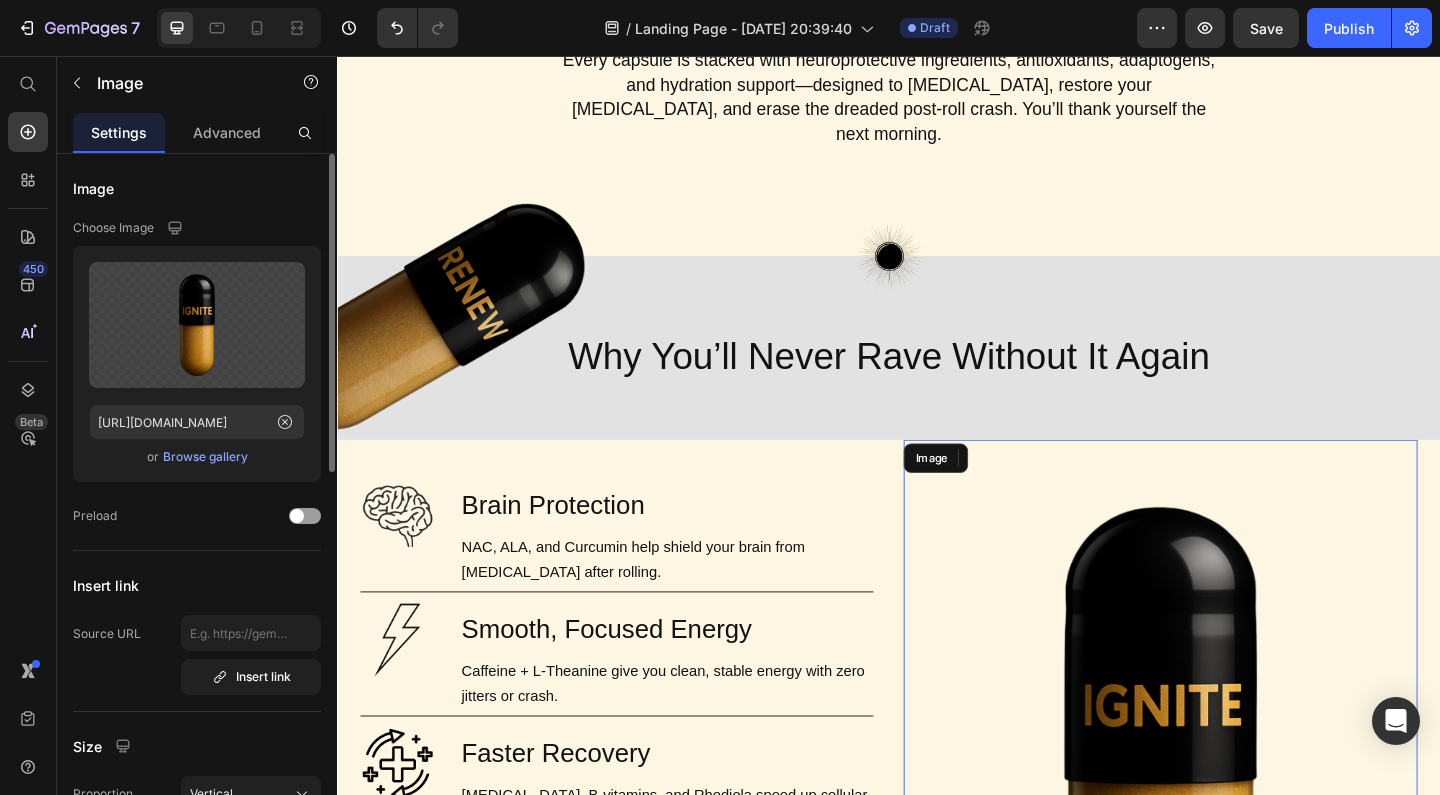 click at bounding box center (1232, 845) 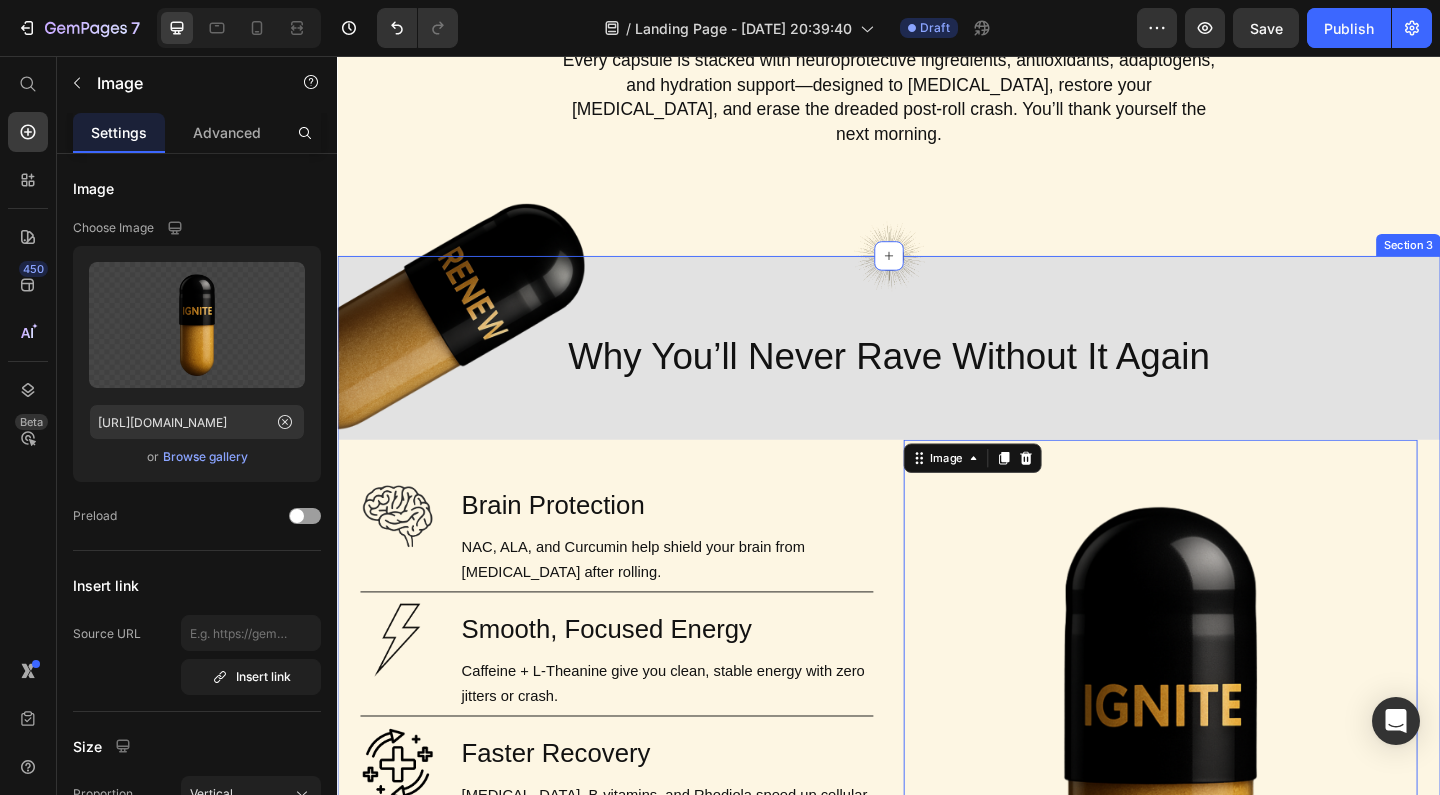 click on "Image Image Why You’ll Never Rave Without It Again Heading Row Image Brain Protection Heading NAC, ALA, and Curcumin help shield your brain from neurotoxicity after rolling. Text Block Row Image Smooth, Focused Energy Heading Caffeine + L-Theanine give you clean, stable energy with zero jitters or crash. Text Block Row Image Faster Recovery Heading CoQ10, B-vitamins, and Rhodiola speed up cellular repair and restore energy. Text Block Row Image Deep Rehydration Heading Magnesium, sodium, and potassium replenish electrolytes and reduce fatigue. Text Block Row Image Less Stress, Better Mood Heading Ashwagandha + B6 help regulate cortisol and support serotonin recovery. Text Block Row Image Powerful Post-Rave Sleep Heading Melatonin + magnesium promote deep, restorative sleep so you wake up glowing. Text Block Row Try AfterGlow Button Row Image   235 Hero Banner Section 3" at bounding box center [937, 864] 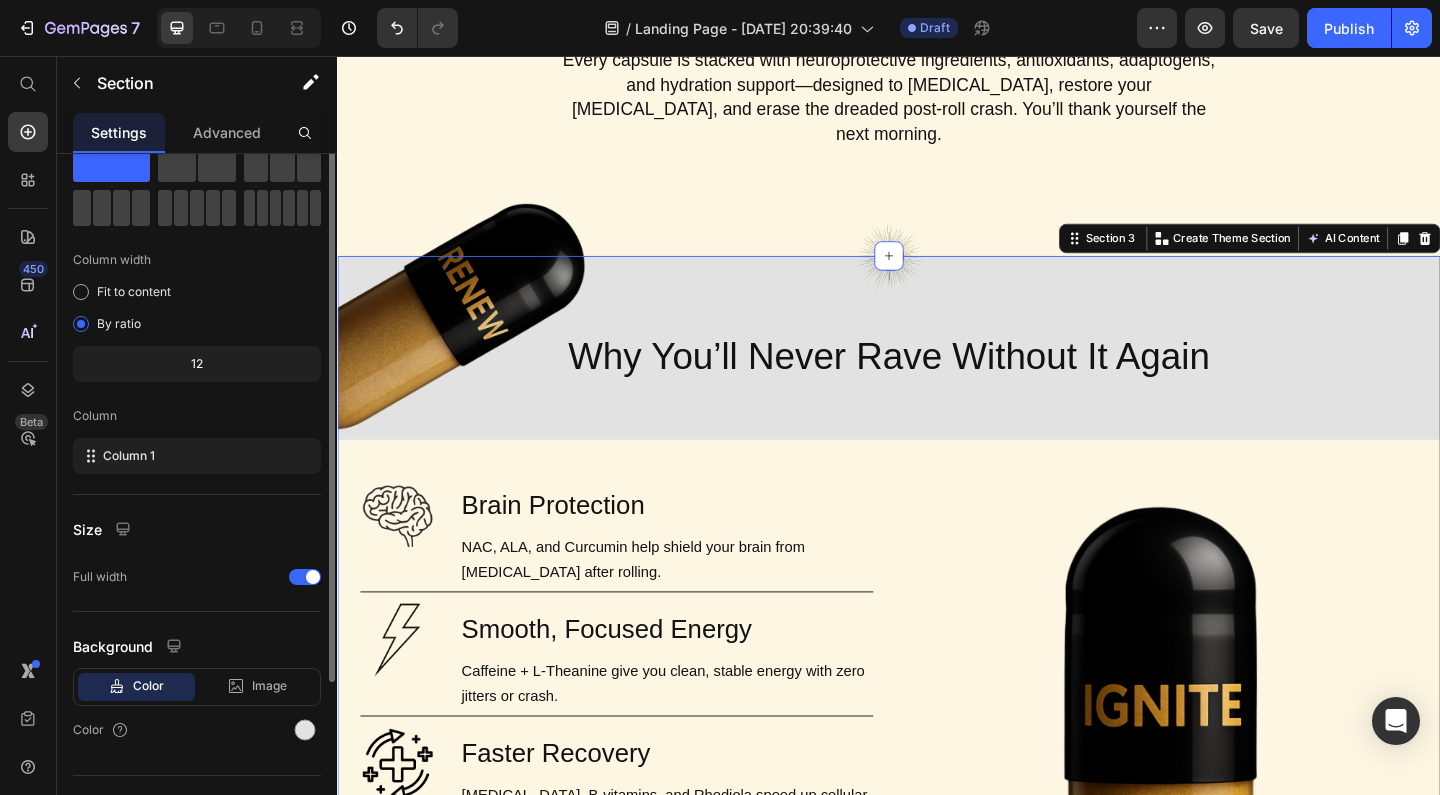 scroll, scrollTop: 110, scrollLeft: 0, axis: vertical 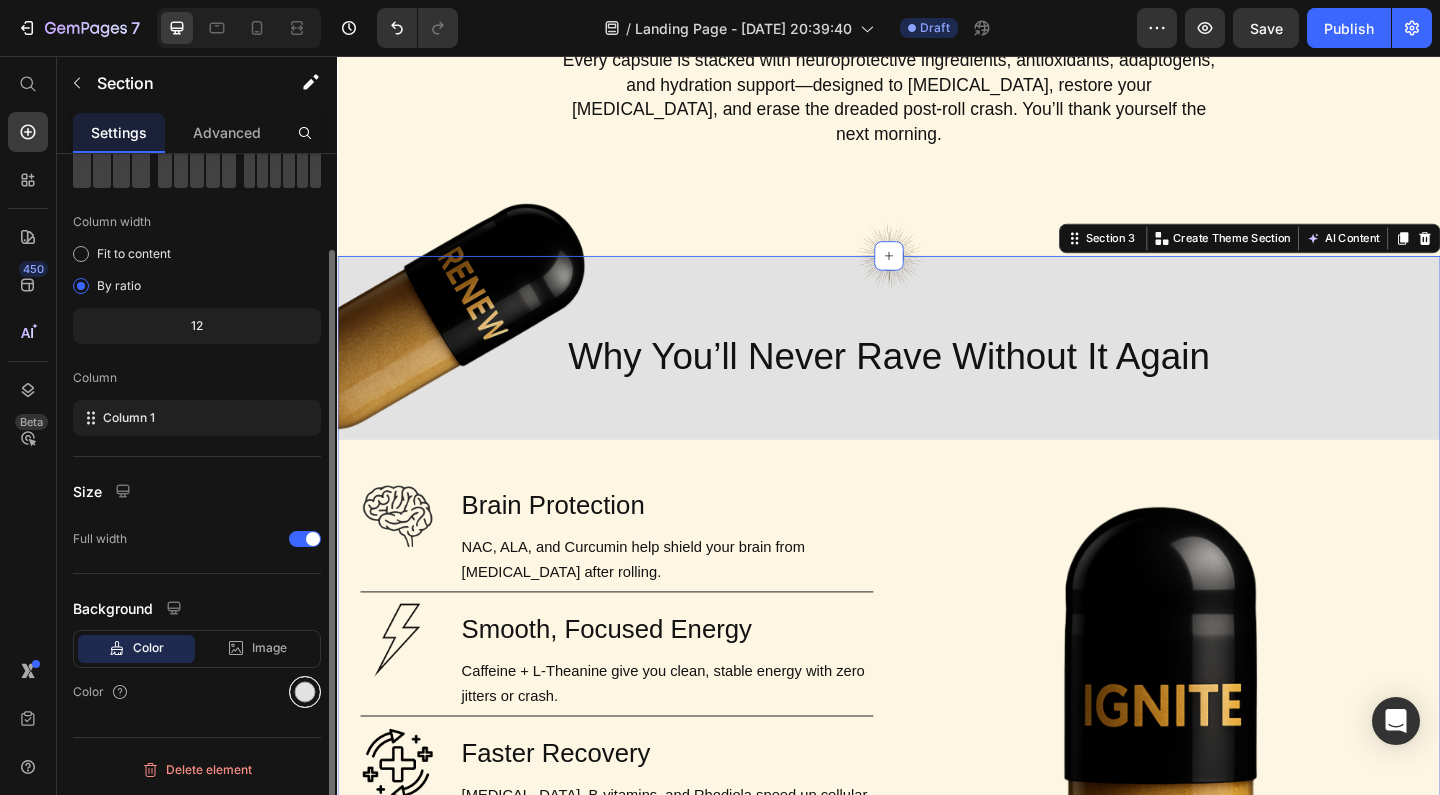 click at bounding box center [305, 692] 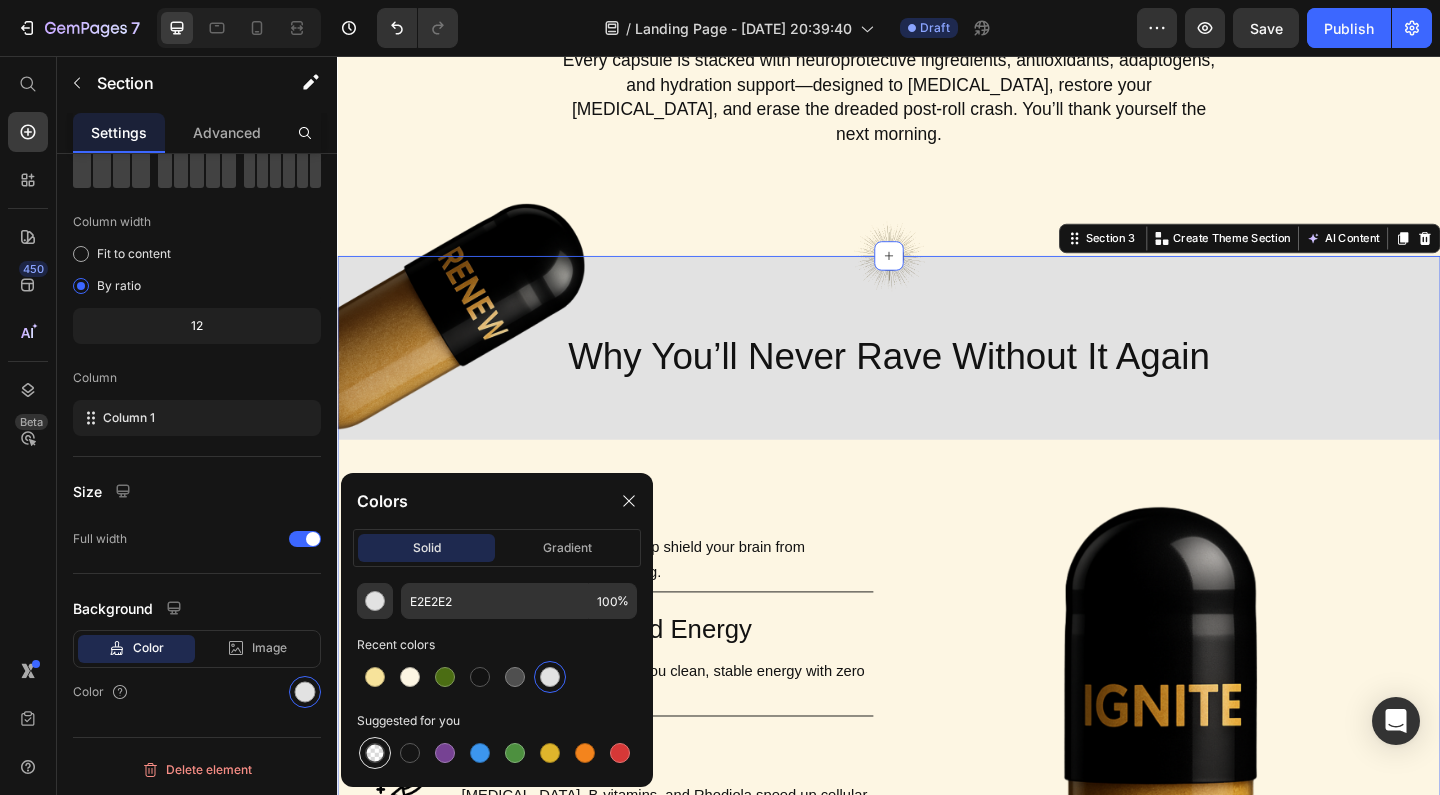 click at bounding box center [375, 753] 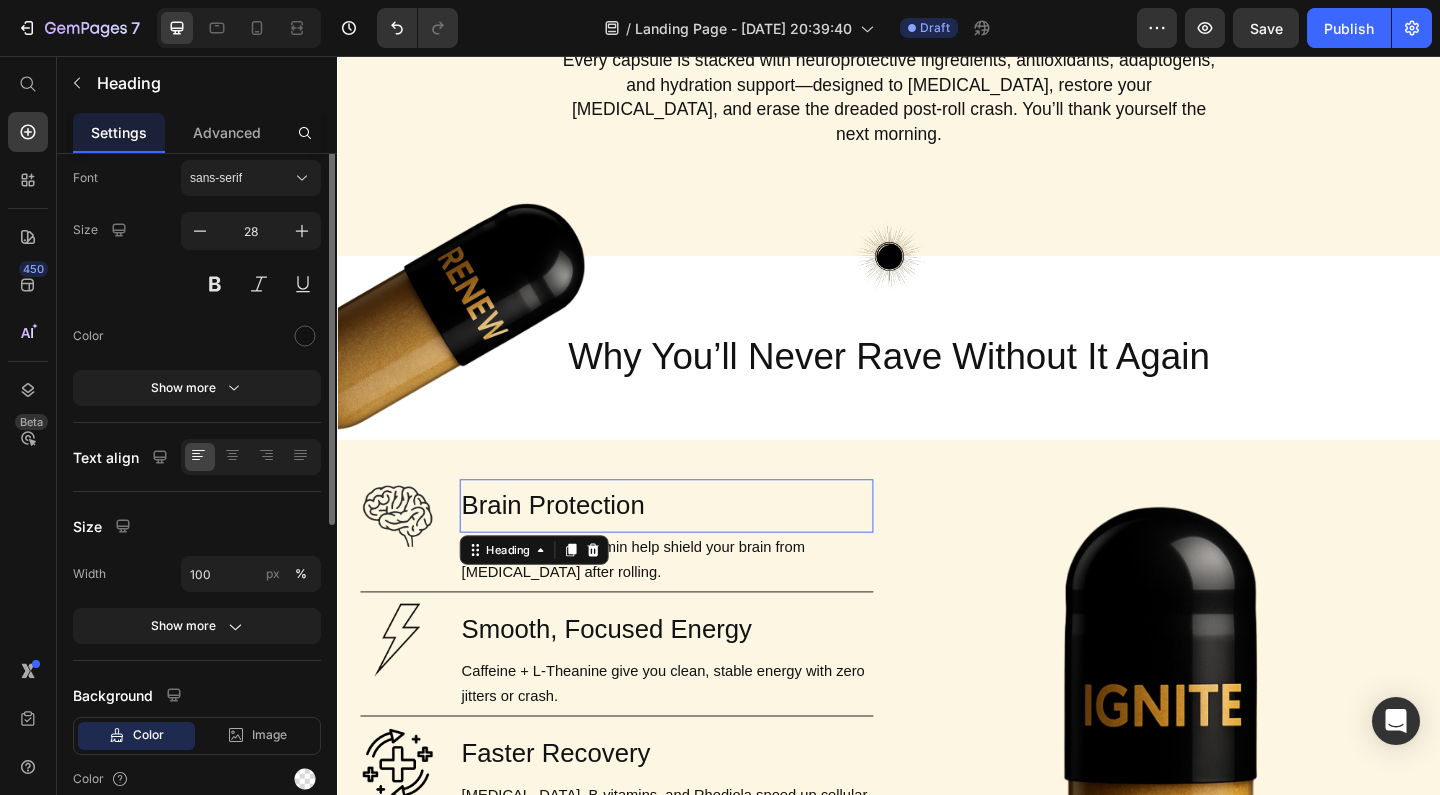 scroll, scrollTop: 0, scrollLeft: 0, axis: both 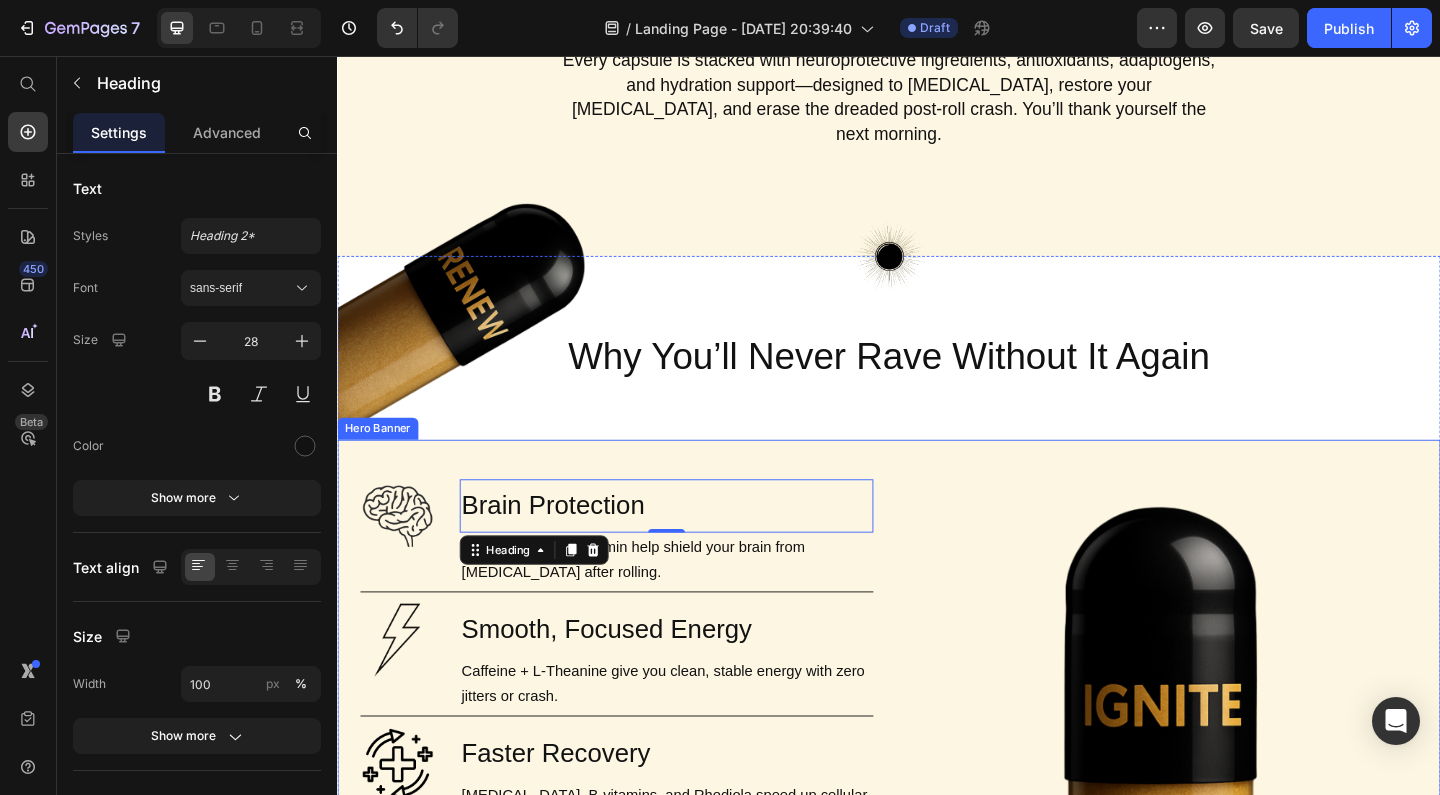 click on "Image Brain Protection Heading   0 NAC, ALA, and Curcumin help shield your brain from neurotoxicity after rolling. Text Block Row Image Smooth, Focused Energy Heading Caffeine + L-Theanine give you clean, stable energy with zero jitters or crash. Text Block Row Image Faster Recovery Heading CoQ10, B-vitamins, and Rhodiola speed up cellular repair and restore energy. Text Block Row Image Deep Rehydration Heading Magnesium, sodium, and potassium replenish electrolytes and reduce fatigue. Text Block Row Image Less Stress, Better Mood Heading Ashwagandha + B6 help regulate cortisol and support serotonin recovery. Text Block Row Image Powerful Post-Rave Sleep Heading Melatonin + magnesium promote deep, restorative sleep so you wake up glowing. Text Block Row Try AfterGlow Button Row Image" at bounding box center [937, 964] 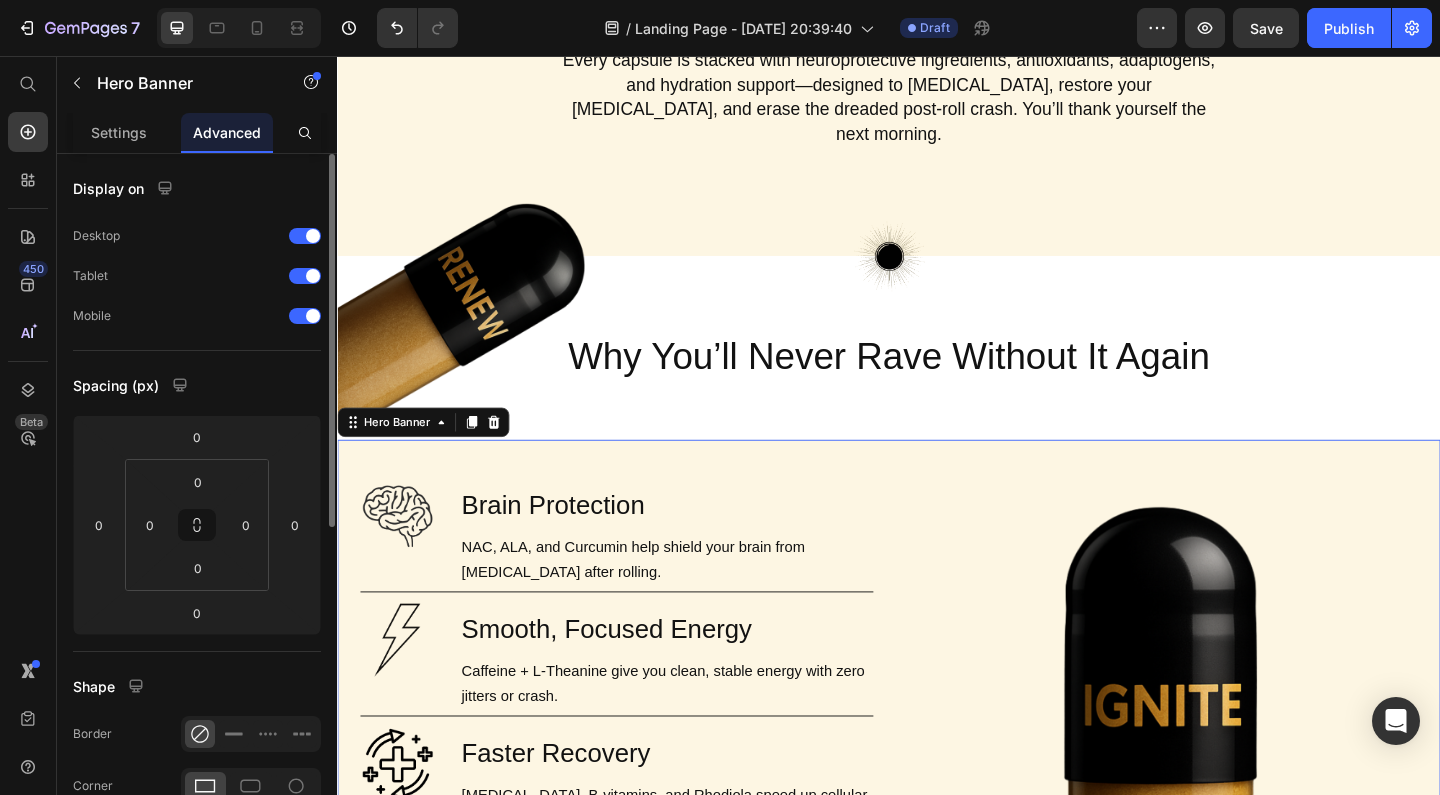 scroll, scrollTop: 0, scrollLeft: 0, axis: both 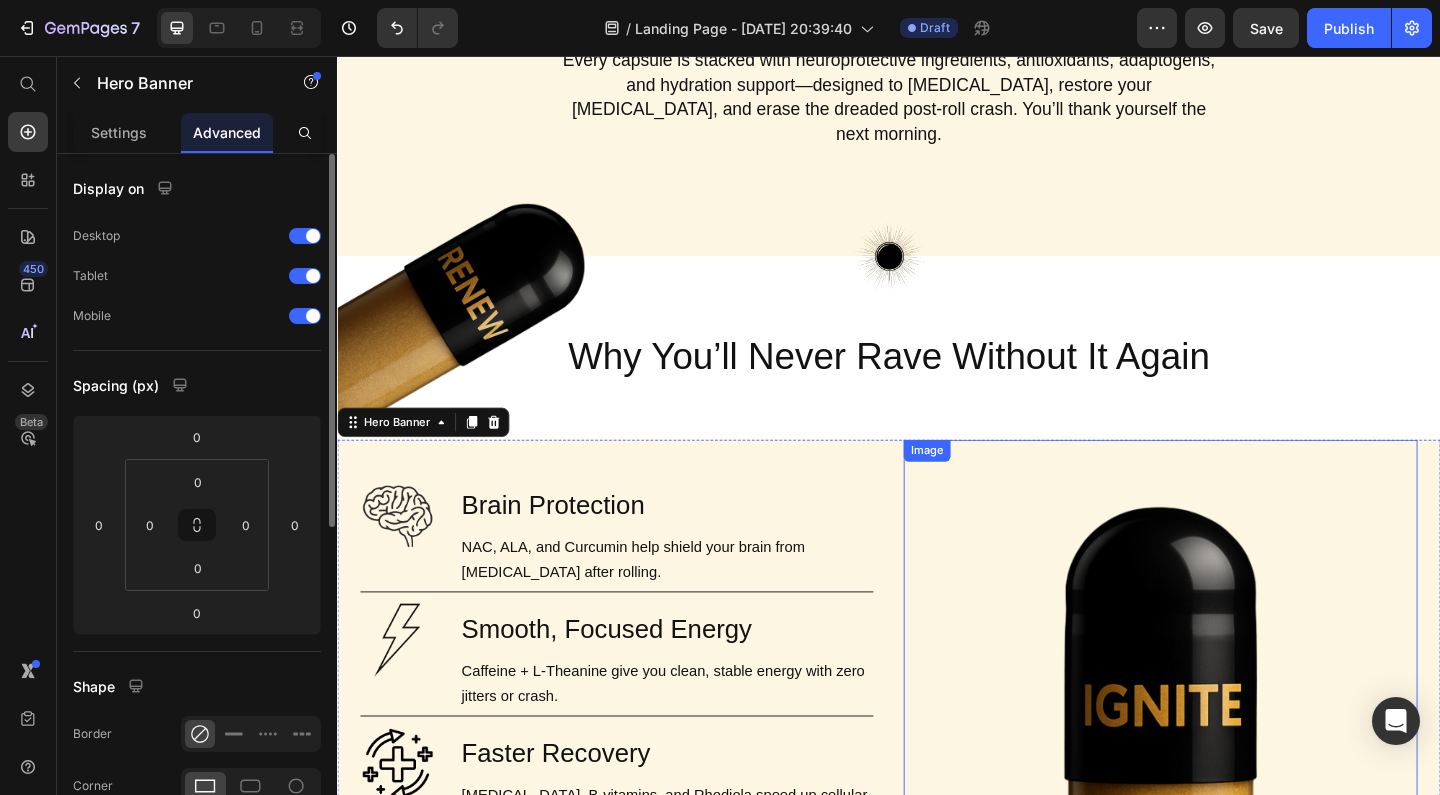 click at bounding box center [1232, 845] 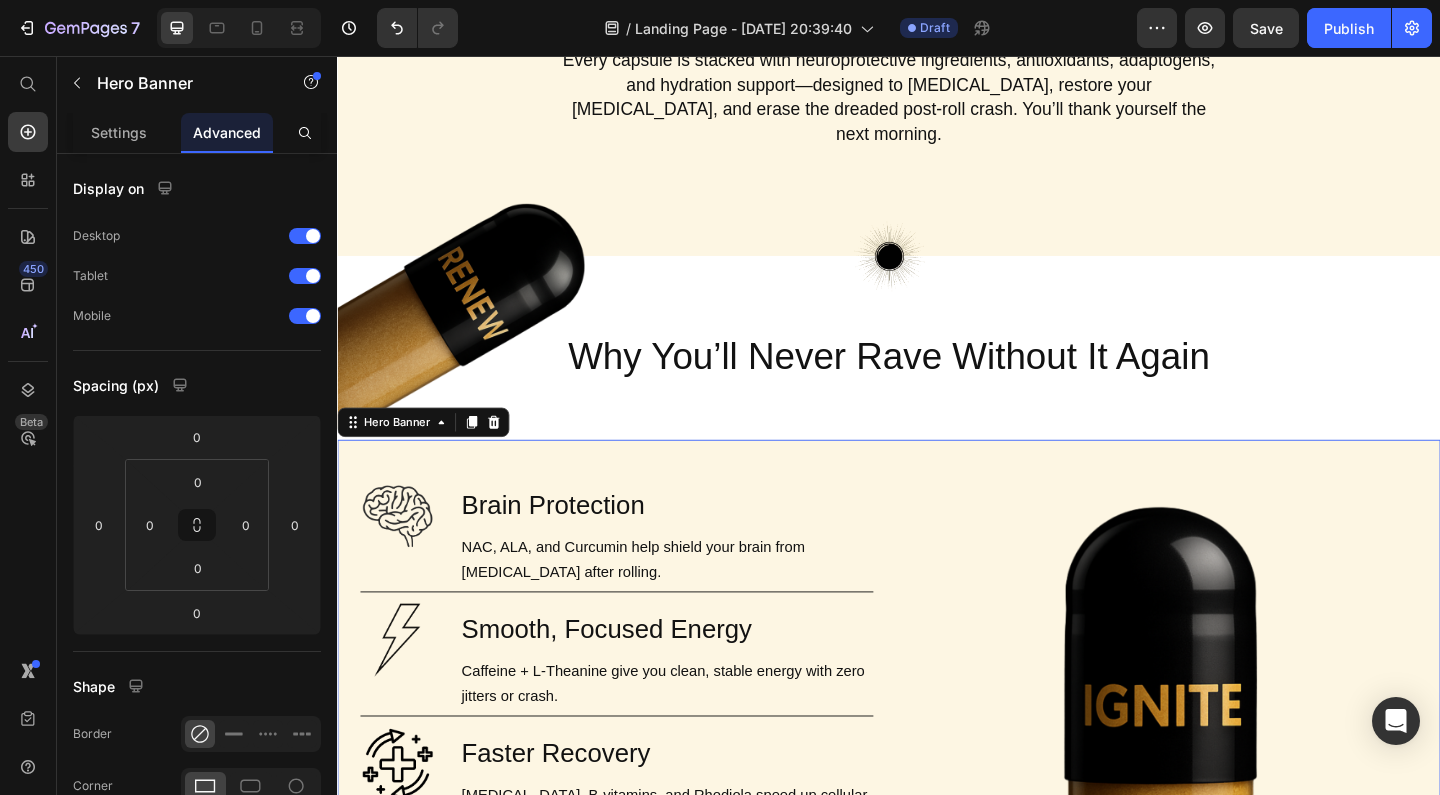 click on "Image Brain Protection Heading NAC, ALA, and Curcumin help shield your brain from neurotoxicity after rolling. Text Block Row Image Smooth, Focused Energy Heading Caffeine + L-Theanine give you clean, stable energy with zero jitters or crash. Text Block Row Image Faster Recovery Heading CoQ10, B-vitamins, and Rhodiola speed up cellular repair and restore energy. Text Block Row Image Deep Rehydration Heading Magnesium, sodium, and potassium replenish electrolytes and reduce fatigue. Text Block Row Image Less Stress, Better Mood Heading Ashwagandha + B6 help regulate cortisol and support serotonin recovery. Text Block Row Image Powerful Post-Rave Sleep Heading Melatonin + magnesium promote deep, restorative sleep so you wake up glowing. Text Block Row Try AfterGlow Button Row Image" at bounding box center [937, 964] 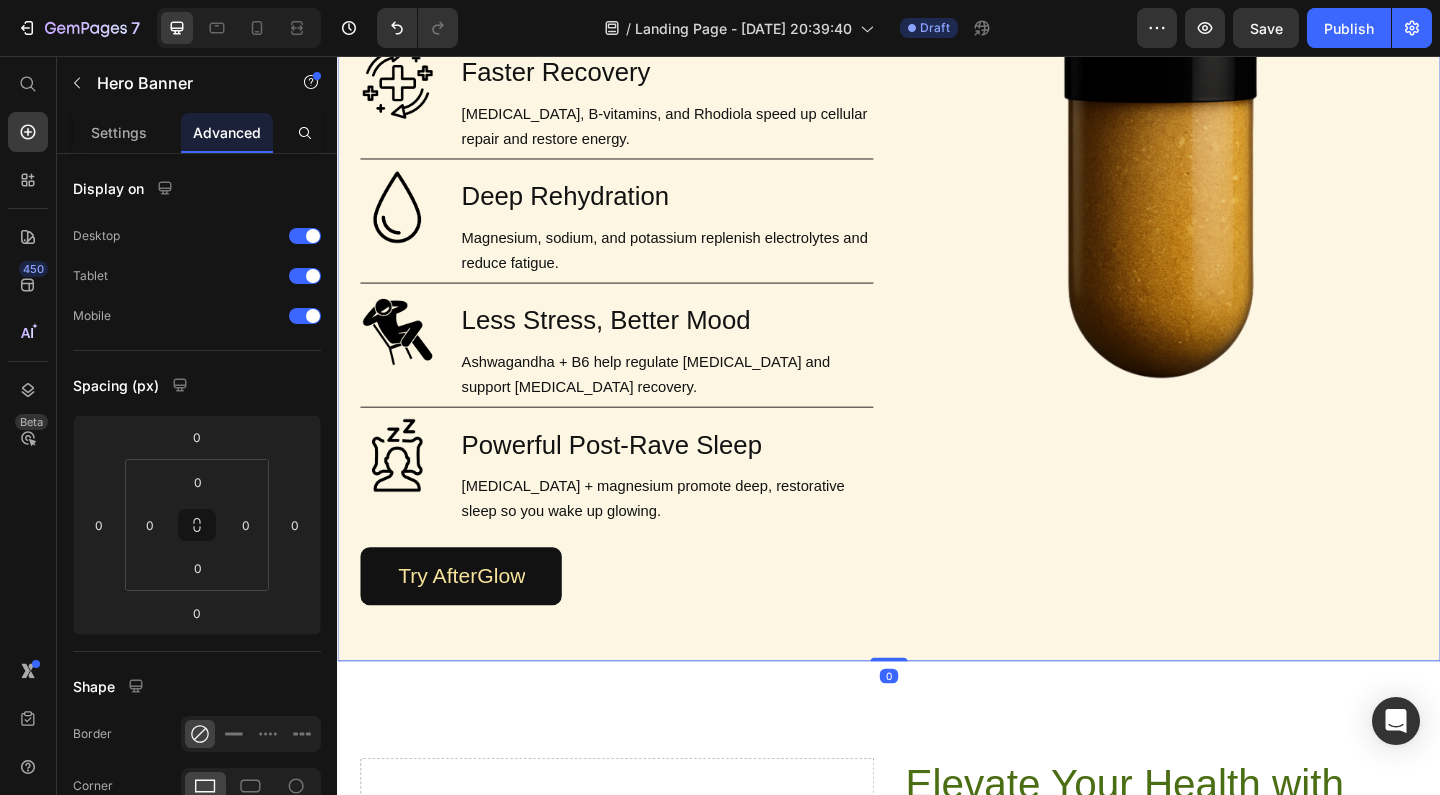 scroll, scrollTop: 1750, scrollLeft: 0, axis: vertical 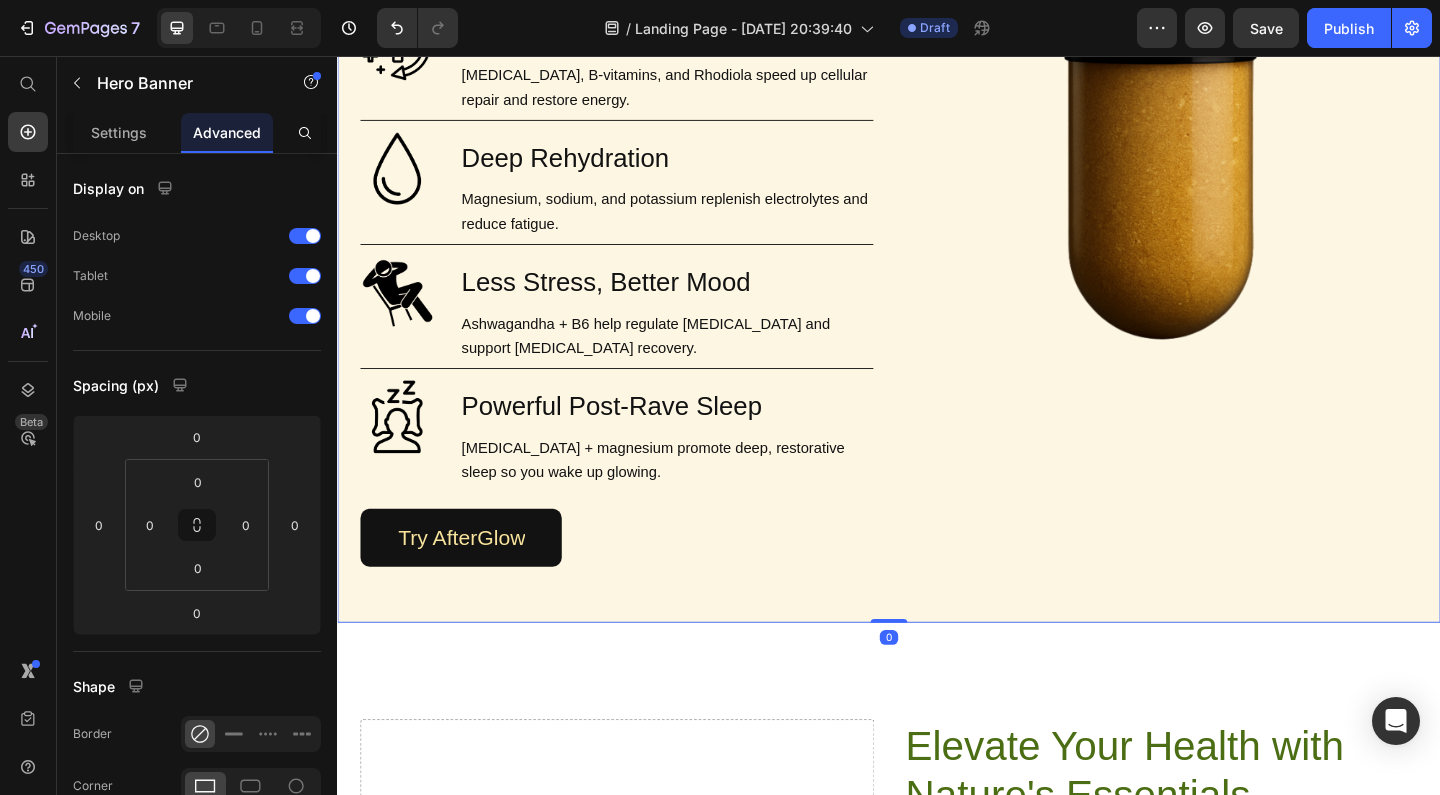 click on "Image Brain Protection Heading NAC, ALA, and Curcumin help shield your brain from neurotoxicity after rolling. Text Block Row Image Smooth, Focused Energy Heading Caffeine + L-Theanine give you clean, stable energy with zero jitters or crash. Text Block Row Image Faster Recovery Heading CoQ10, B-vitamins, and Rhodiola speed up cellular repair and restore energy. Text Block Row Image Deep Rehydration Heading Magnesium, sodium, and potassium replenish electrolytes and reduce fatigue. Text Block Row Image Less Stress, Better Mood Heading Ashwagandha + B6 help regulate cortisol and support serotonin recovery. Text Block Row Image Powerful Post-Rave Sleep Heading Melatonin + magnesium promote deep, restorative sleep so you wake up glowing. Text Block Row Try AfterGlow Button Row" at bounding box center (641, 180) 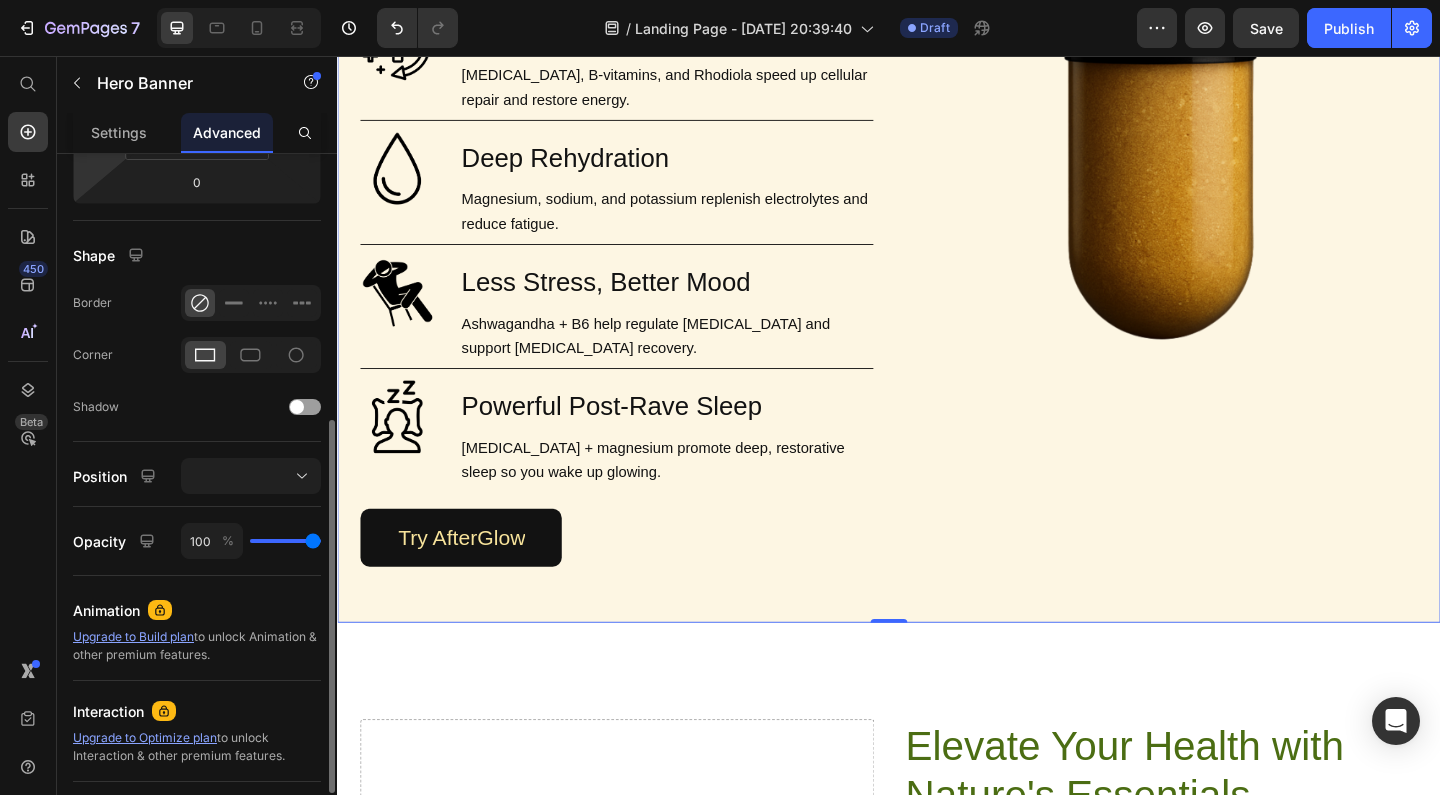scroll, scrollTop: 463, scrollLeft: 0, axis: vertical 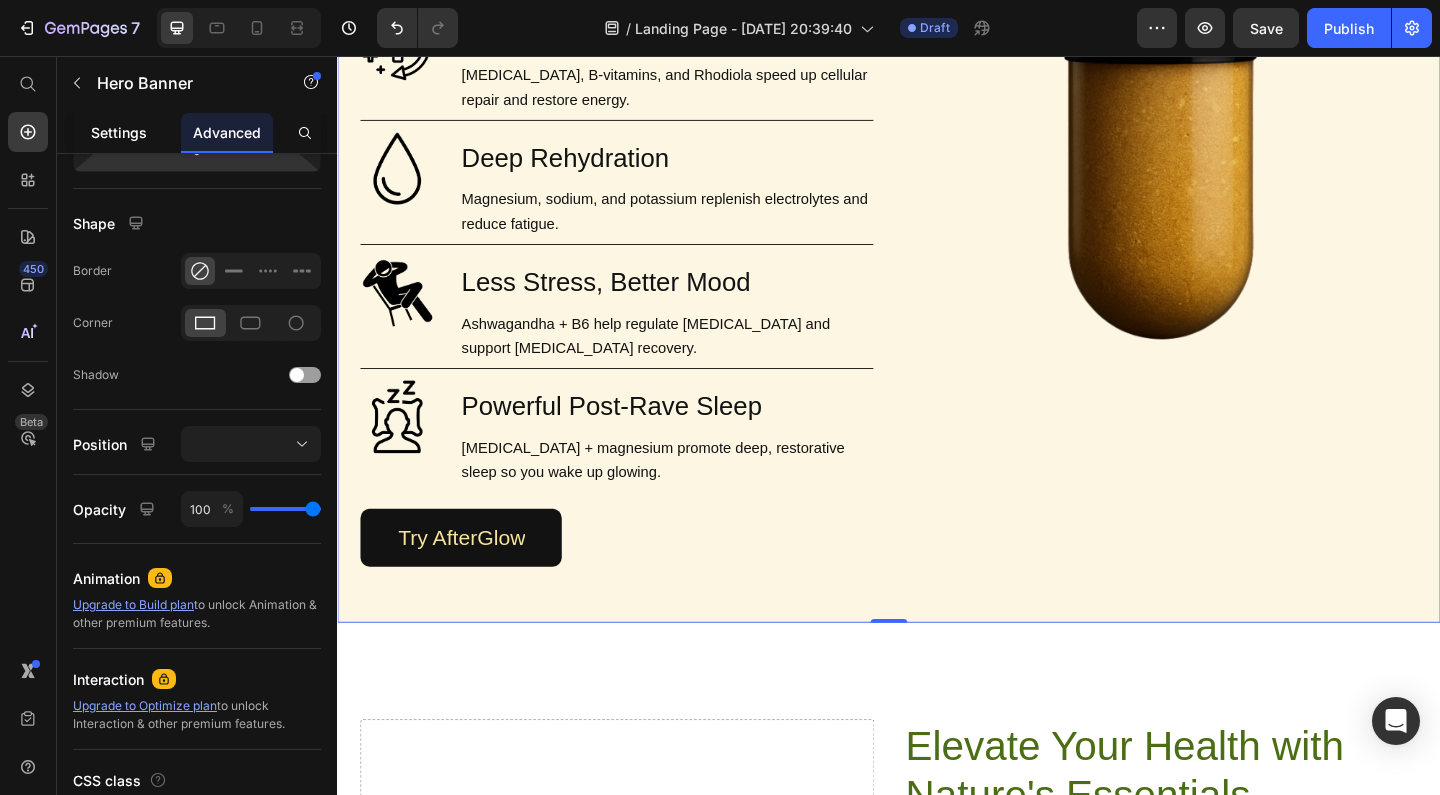 click on "Settings" at bounding box center (119, 132) 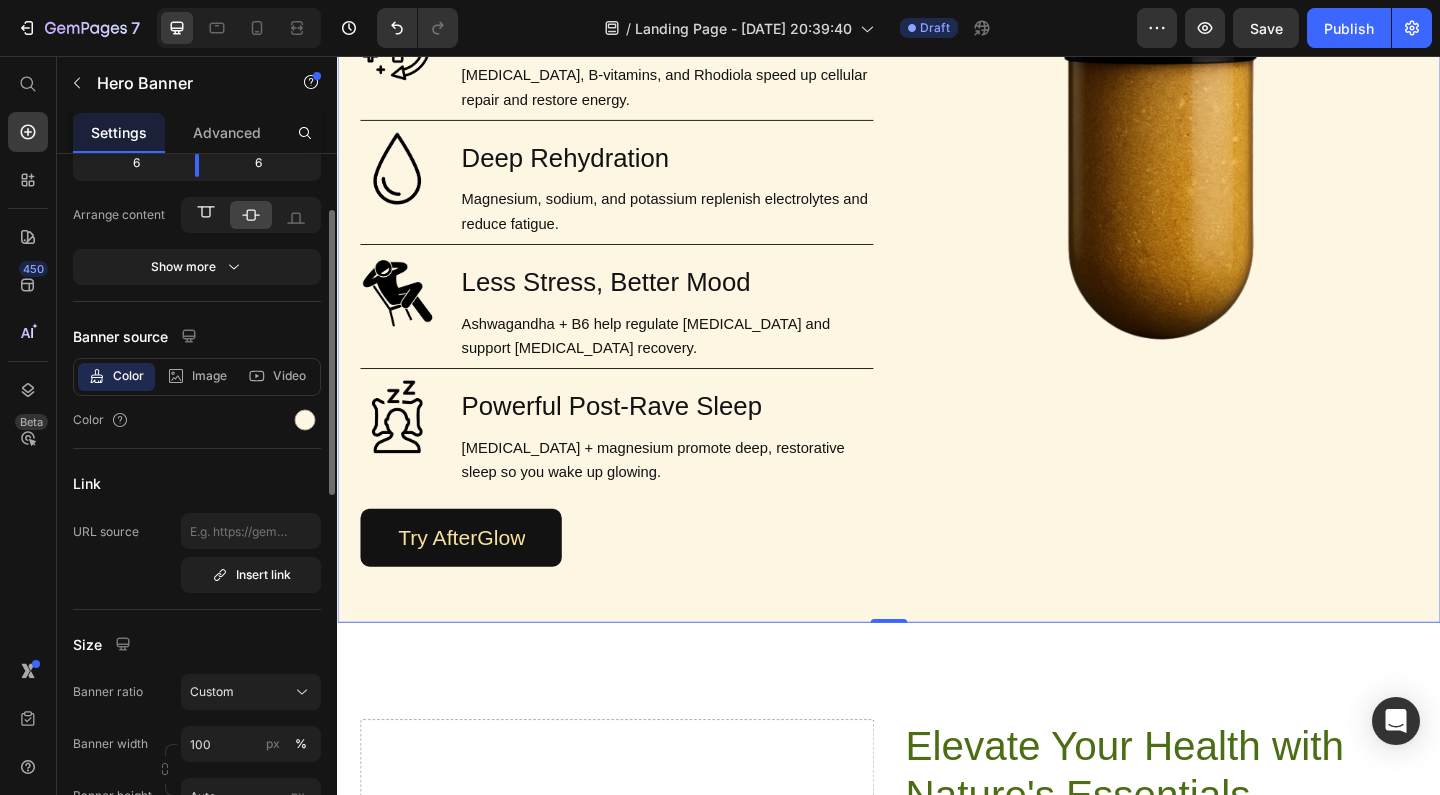 scroll, scrollTop: 181, scrollLeft: 0, axis: vertical 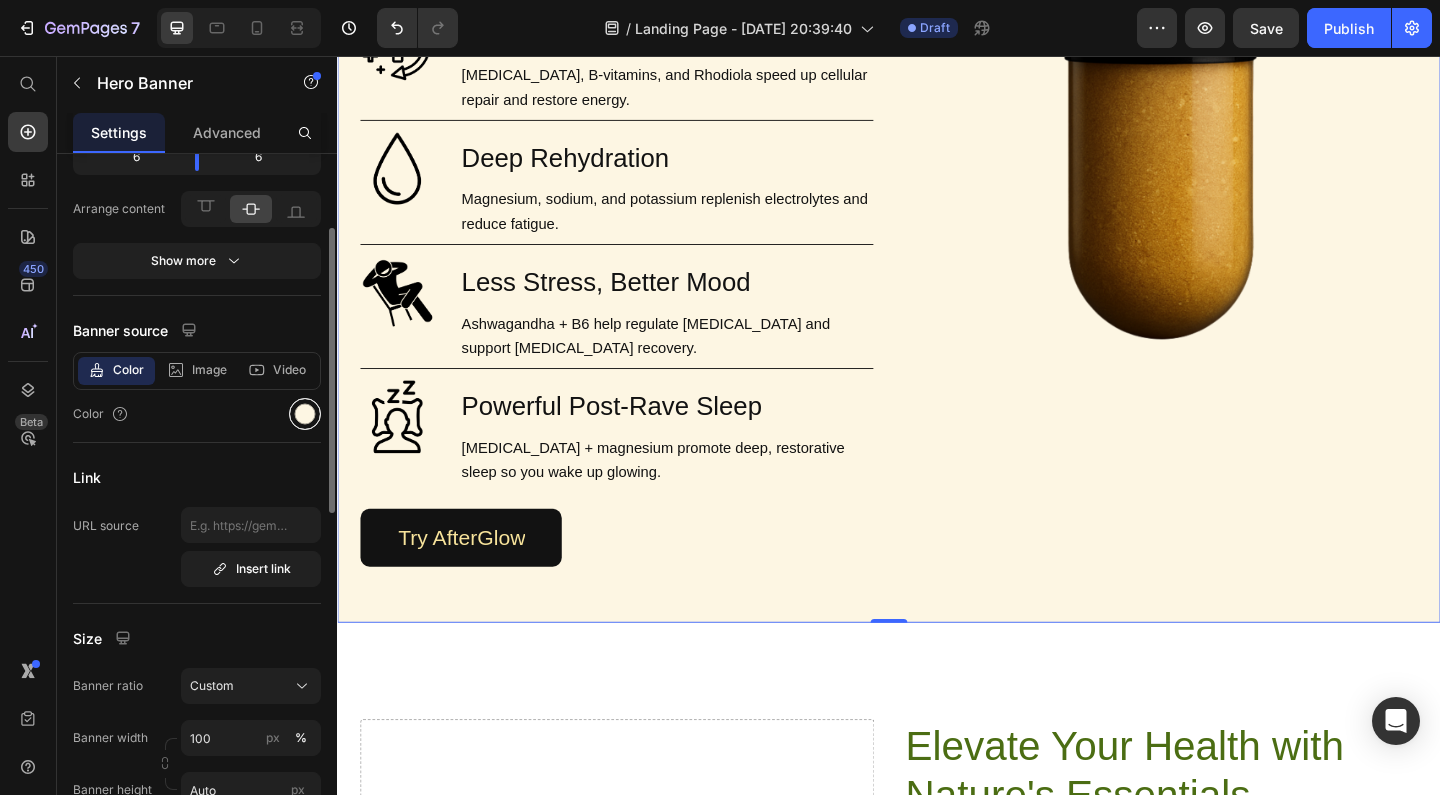 click at bounding box center [305, 414] 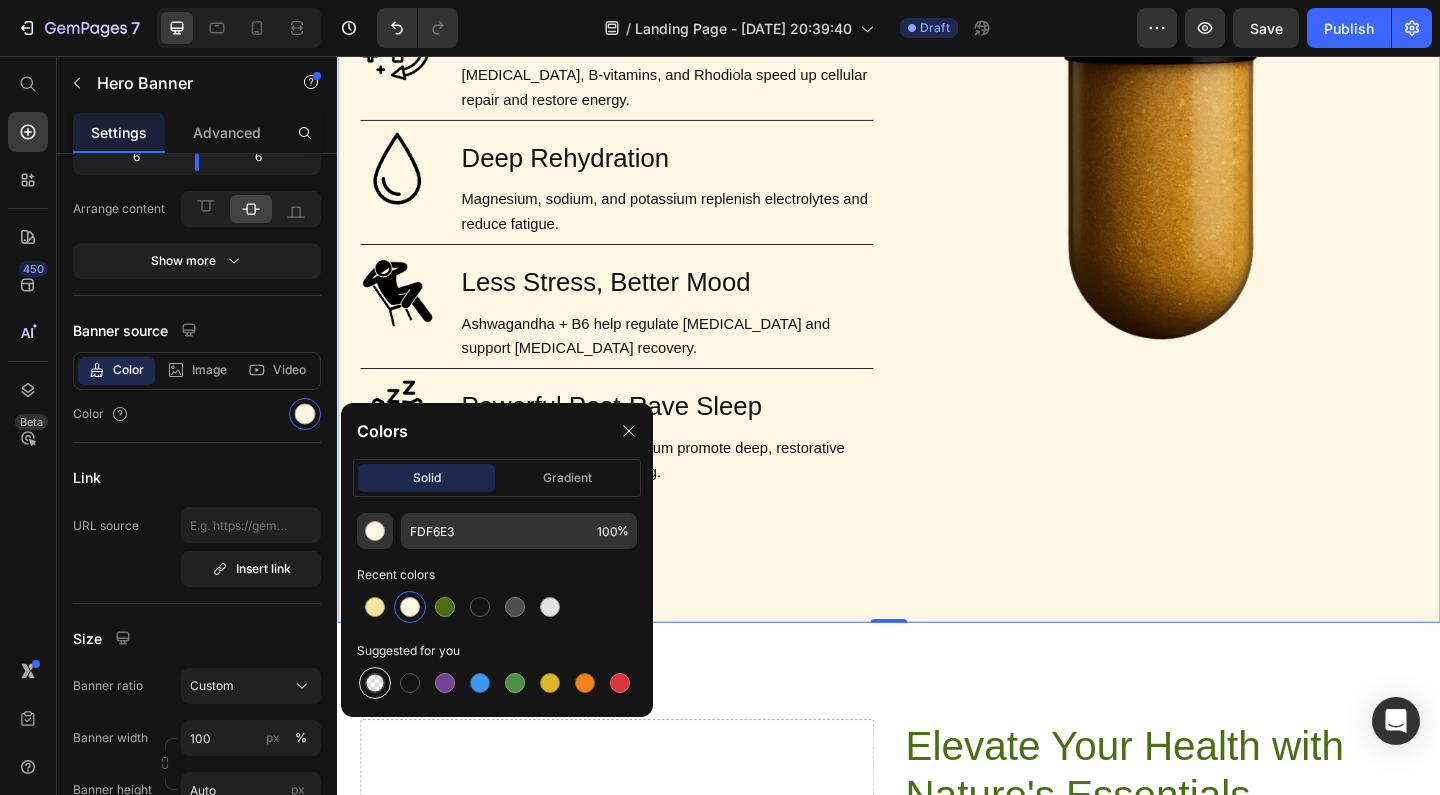 click at bounding box center (375, 683) 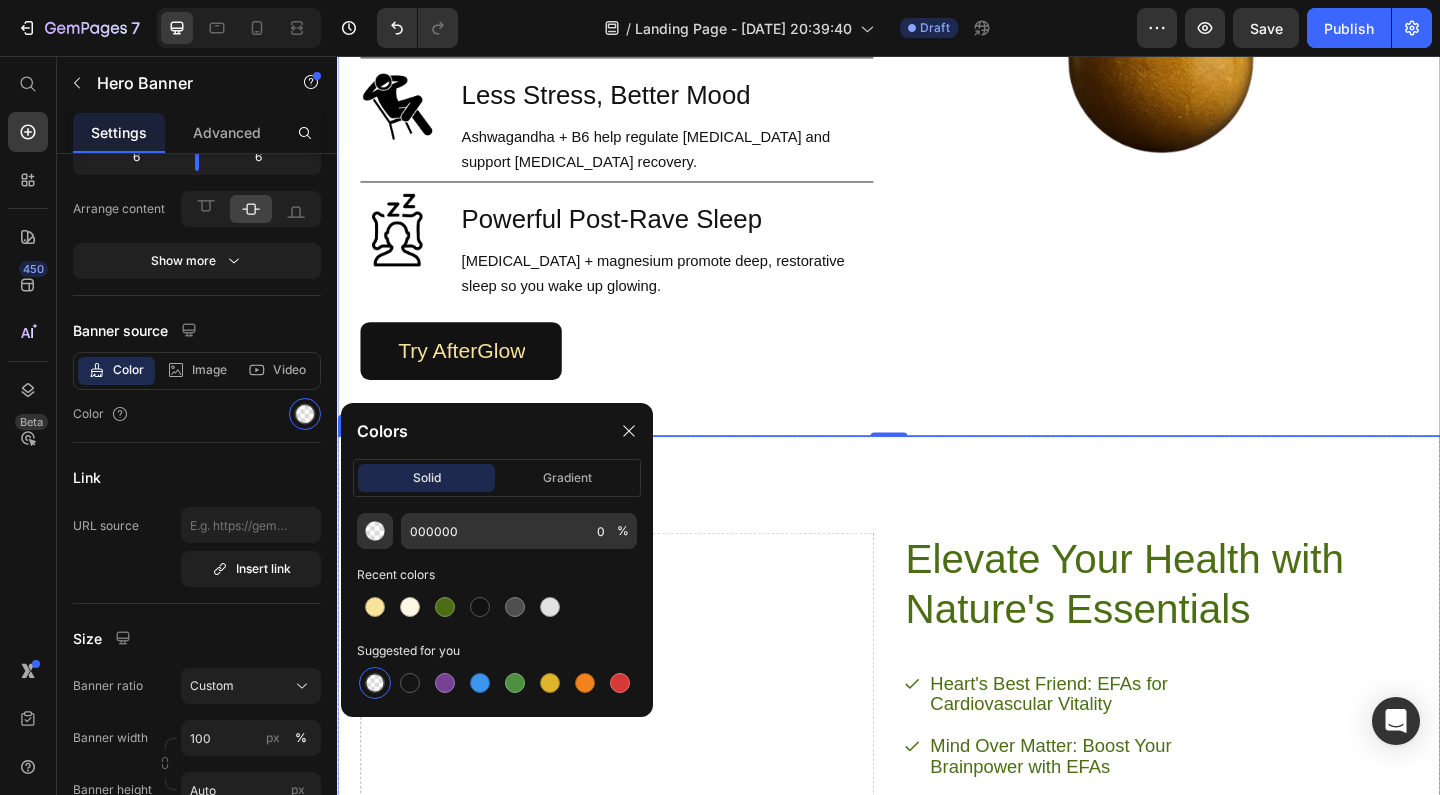 scroll, scrollTop: 2088, scrollLeft: 0, axis: vertical 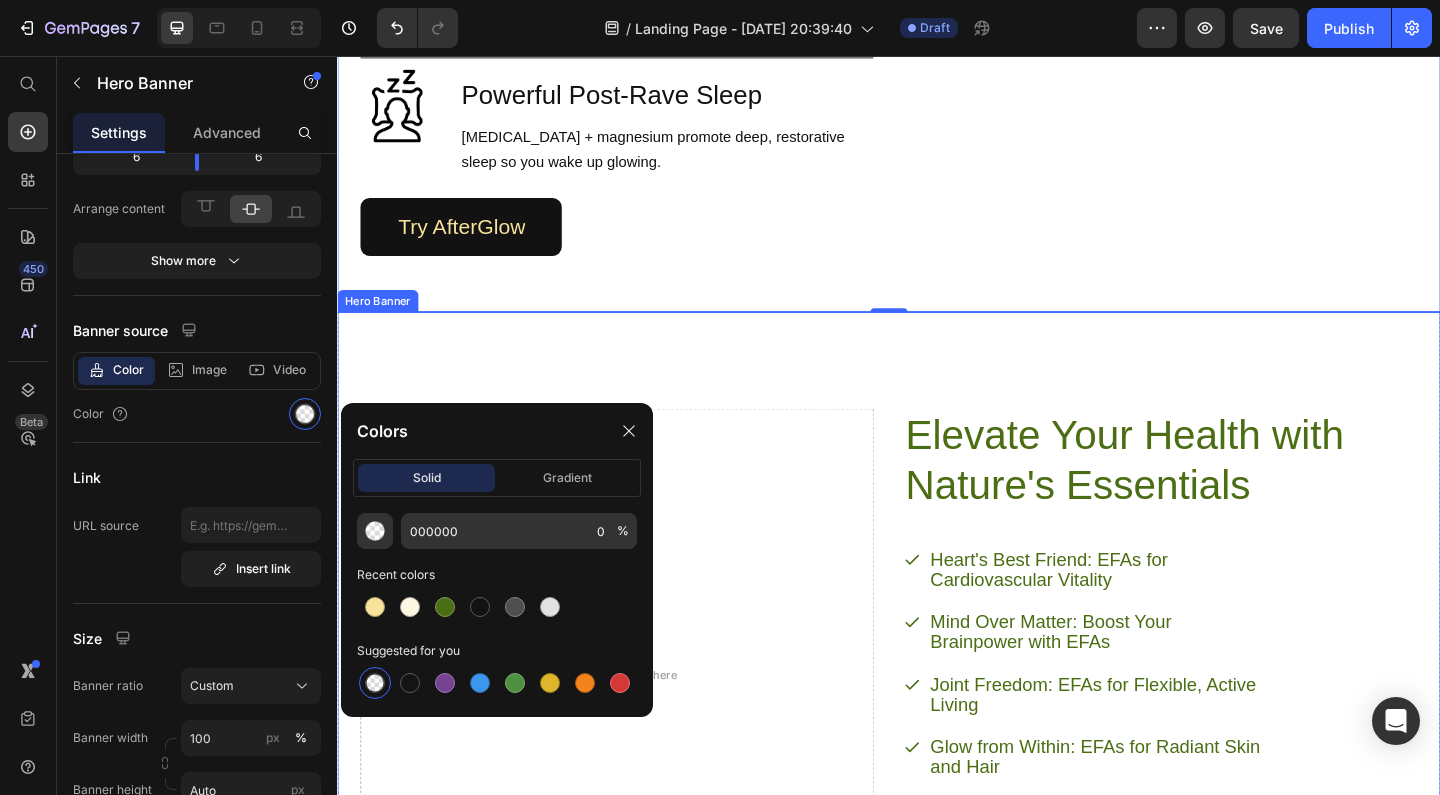 click on "Elevate Your Health with Nature's Essentials Heading
Heart's Best Friend: EFAs for Cardiovascular Vitality
Mind Over Matter: Boost Your Brainpower with EFAs
Joint Freedom: EFAs for Flexible, Active Living
Glow from Within: EFAs for Radiant Skin and Hair Item List Try Gem 15 Button Row
Drop element here" at bounding box center (937, 714) 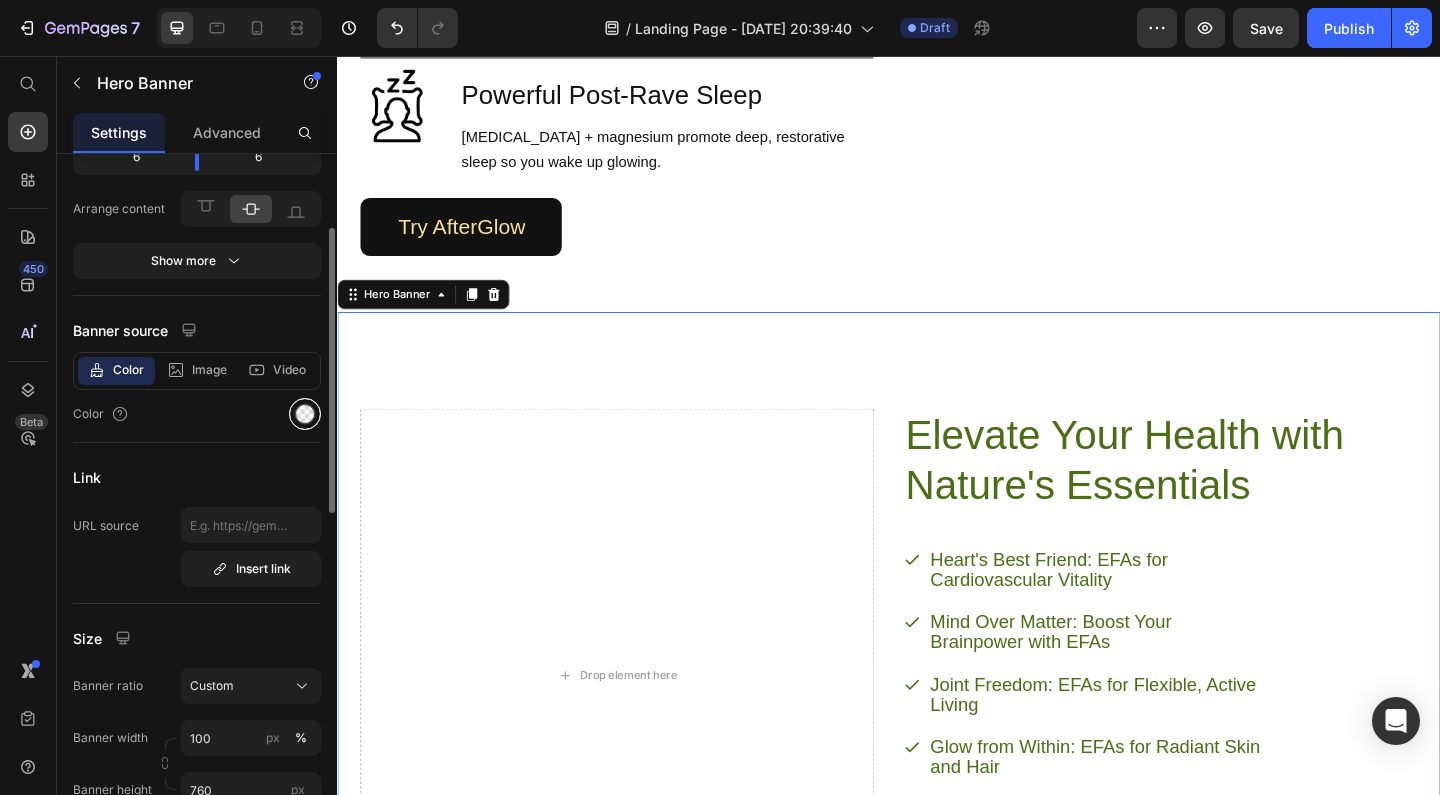 click at bounding box center [305, 414] 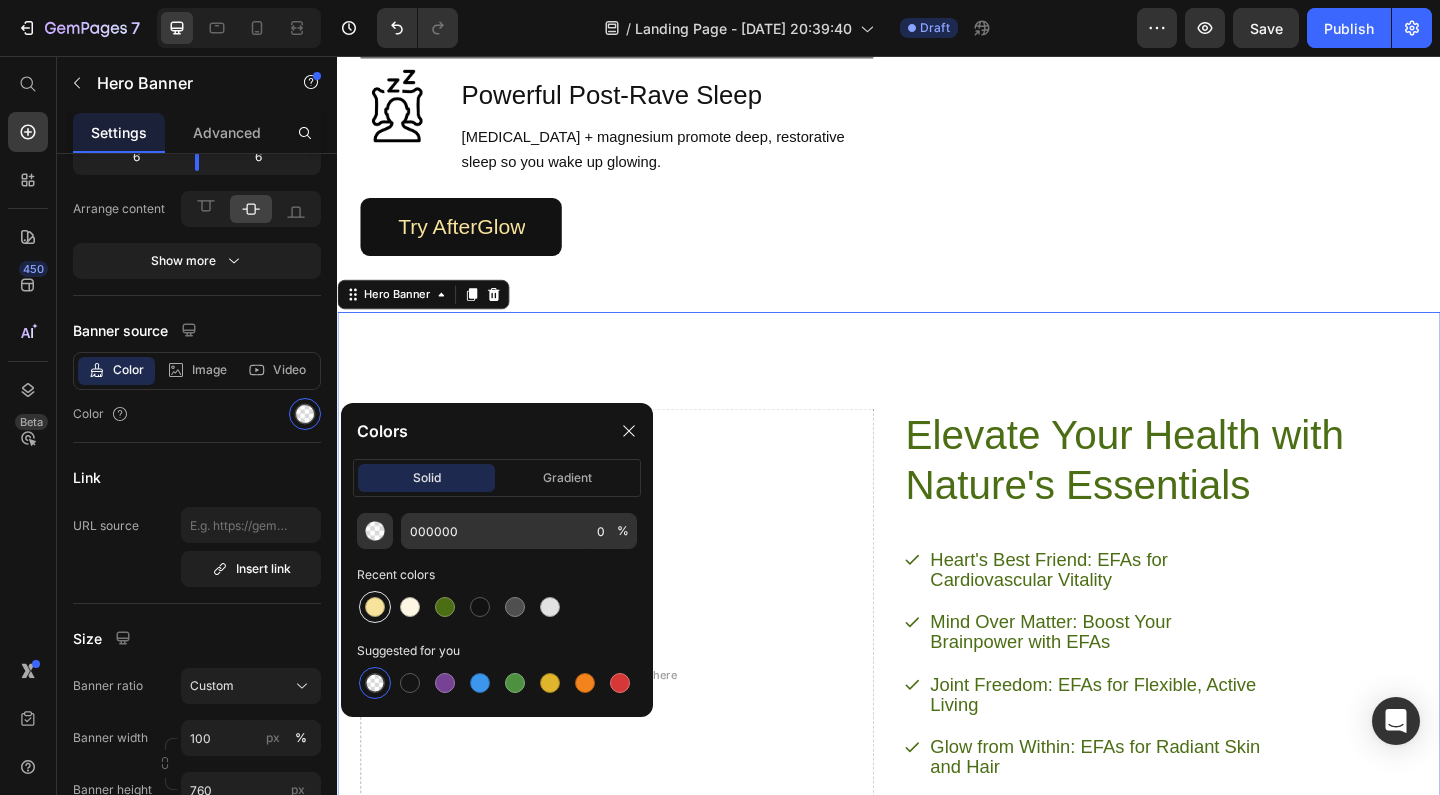 click at bounding box center (375, 607) 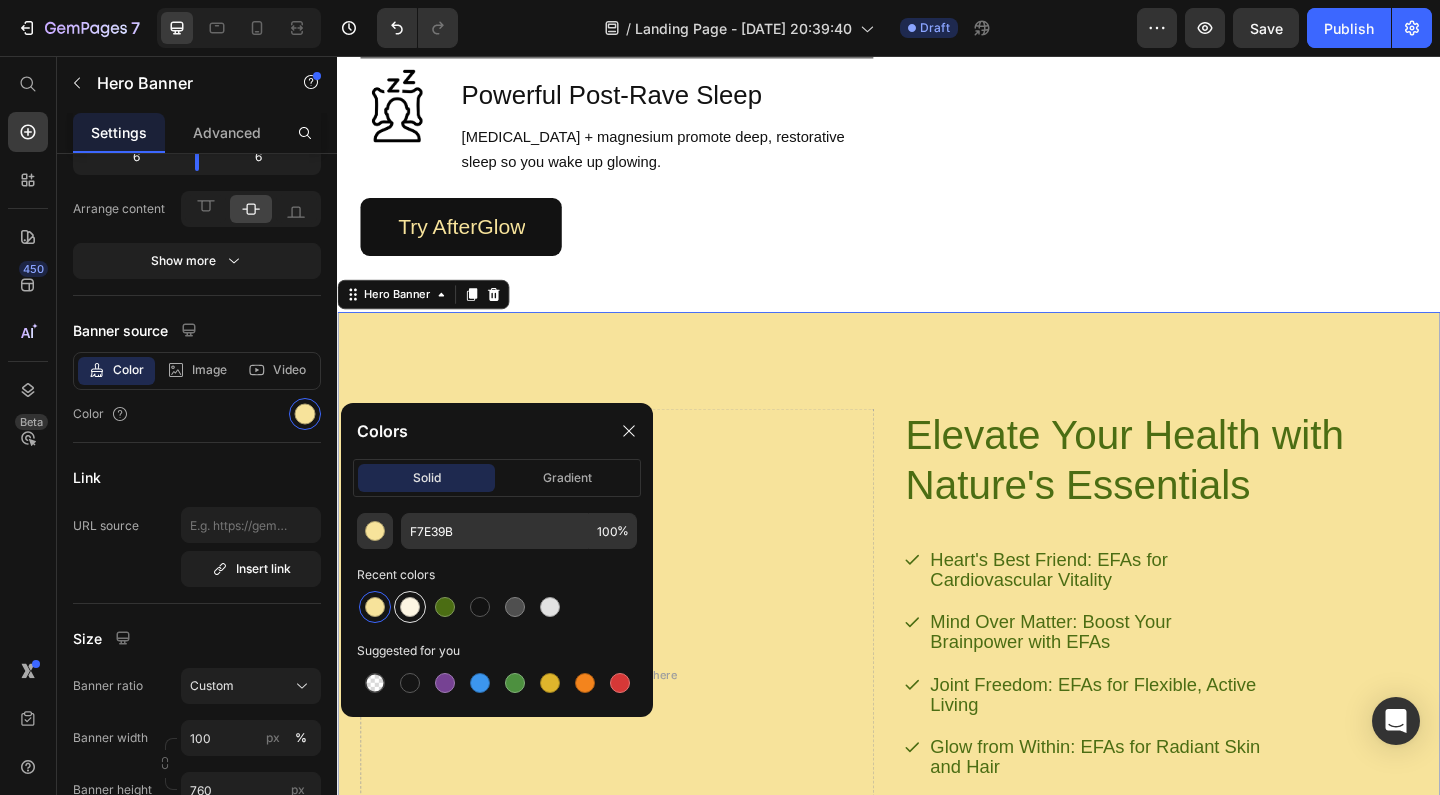 click at bounding box center (410, 607) 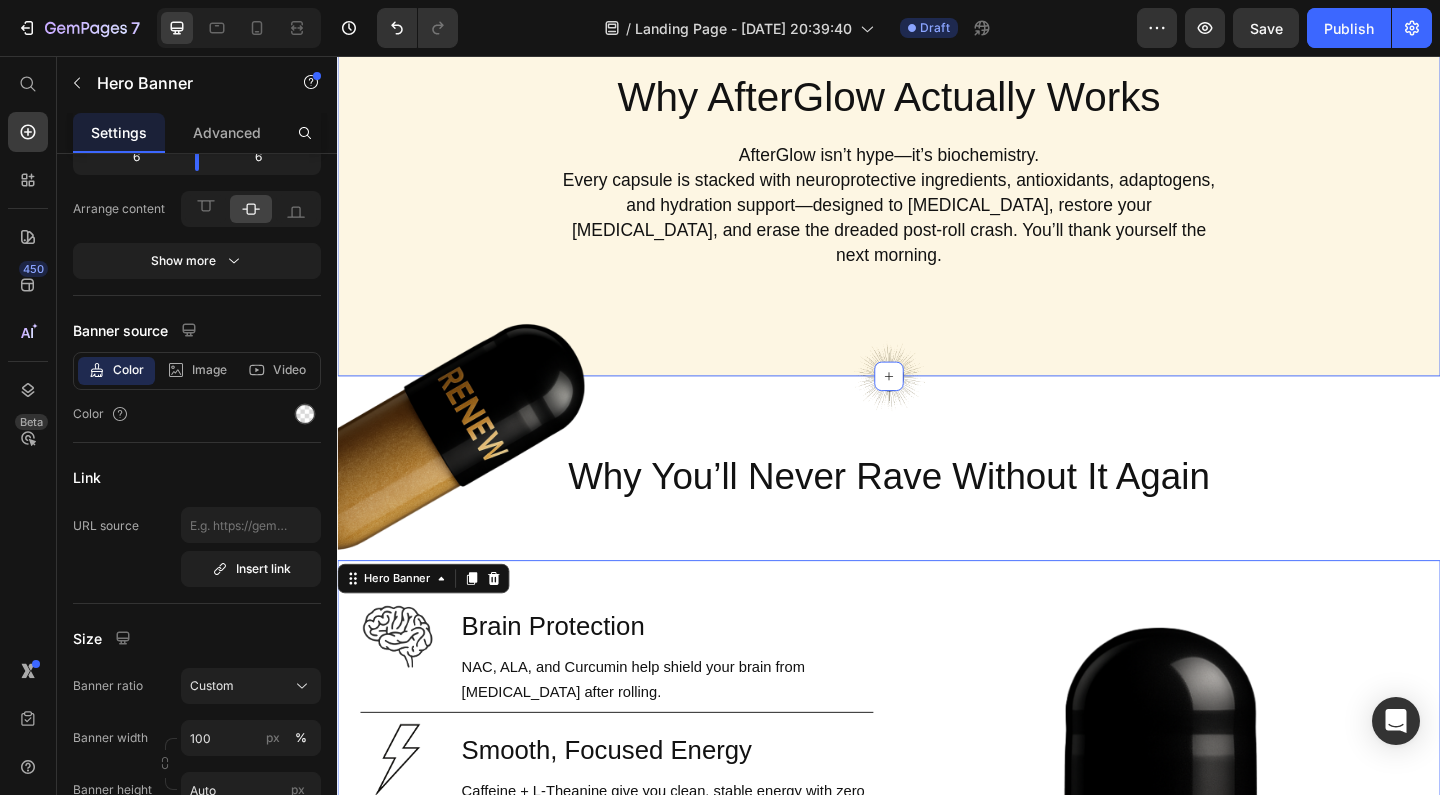 scroll, scrollTop: 1107, scrollLeft: 0, axis: vertical 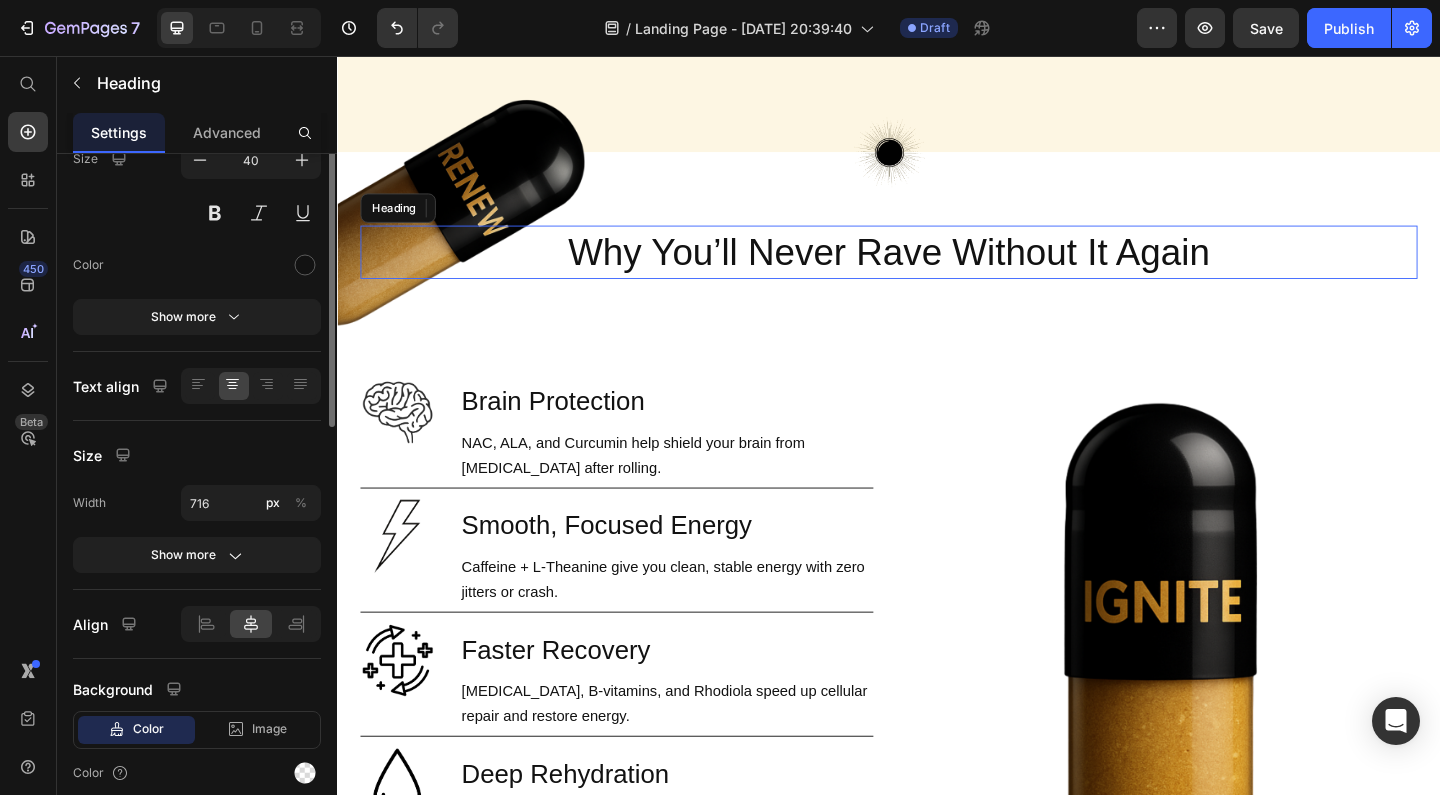 click on "Why You’ll Never Rave Without It Again" at bounding box center [937, 269] 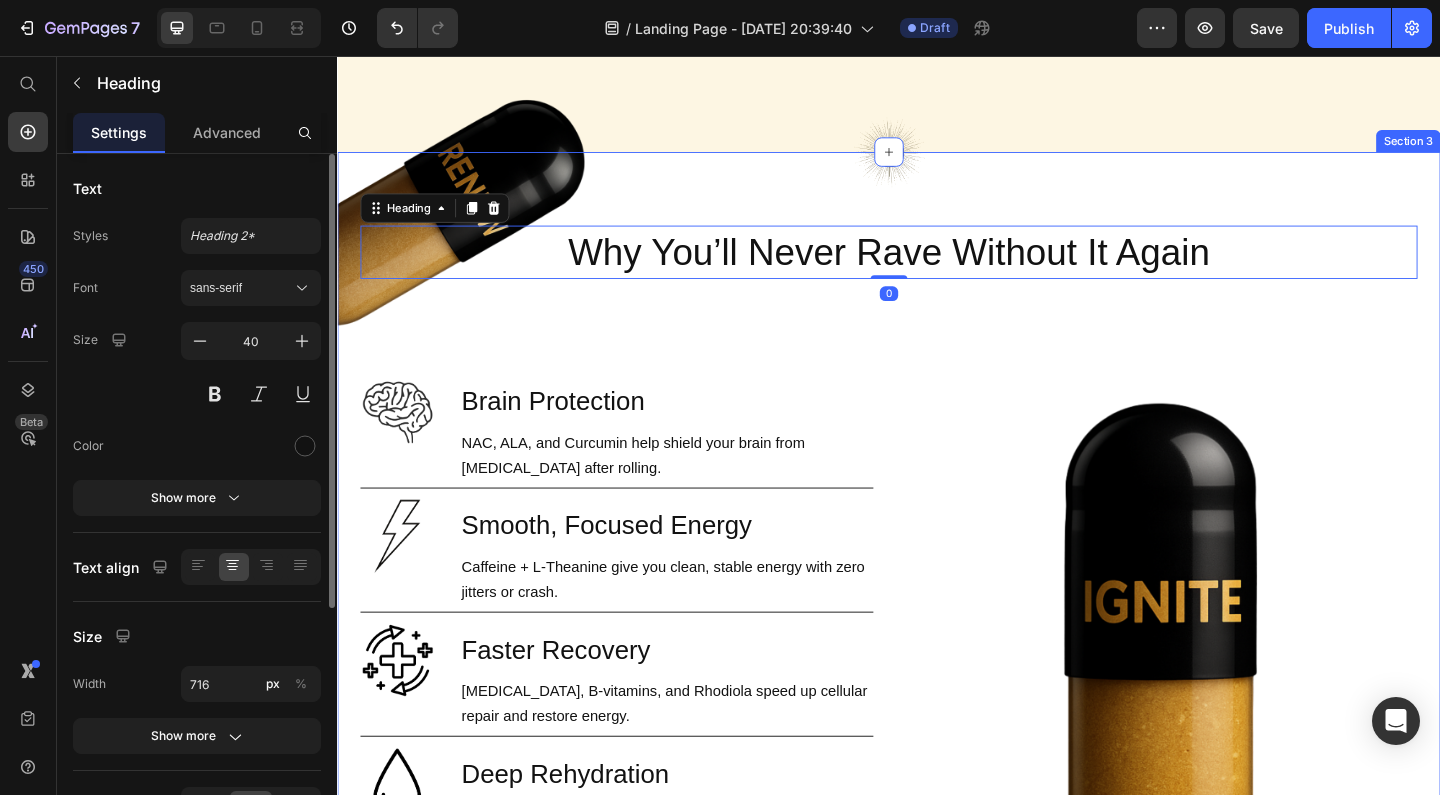 click on "Image Image Why You’ll Never Rave Without It Again Heading   0 Row Image Brain Protection Heading NAC, ALA, and Curcumin help shield your brain from neurotoxicity after rolling. Text Block Row Image Smooth, Focused Energy Heading Caffeine + L-Theanine give you clean, stable energy with zero jitters or crash. Text Block Row Image Faster Recovery Heading CoQ10, B-vitamins, and Rhodiola speed up cellular repair and restore energy. Text Block Row Image Deep Rehydration Heading Magnesium, sodium, and potassium replenish electrolytes and reduce fatigue. Text Block Row Image Less Stress, Better Mood Heading Ashwagandha + B6 help regulate cortisol and support serotonin recovery. Text Block Row Image Powerful Post-Rave Sleep Heading Melatonin + magnesium promote deep, restorative sleep so you wake up glowing. Text Block Row Try AfterGlow Button Row Image Hero Banner" at bounding box center (937, 791) 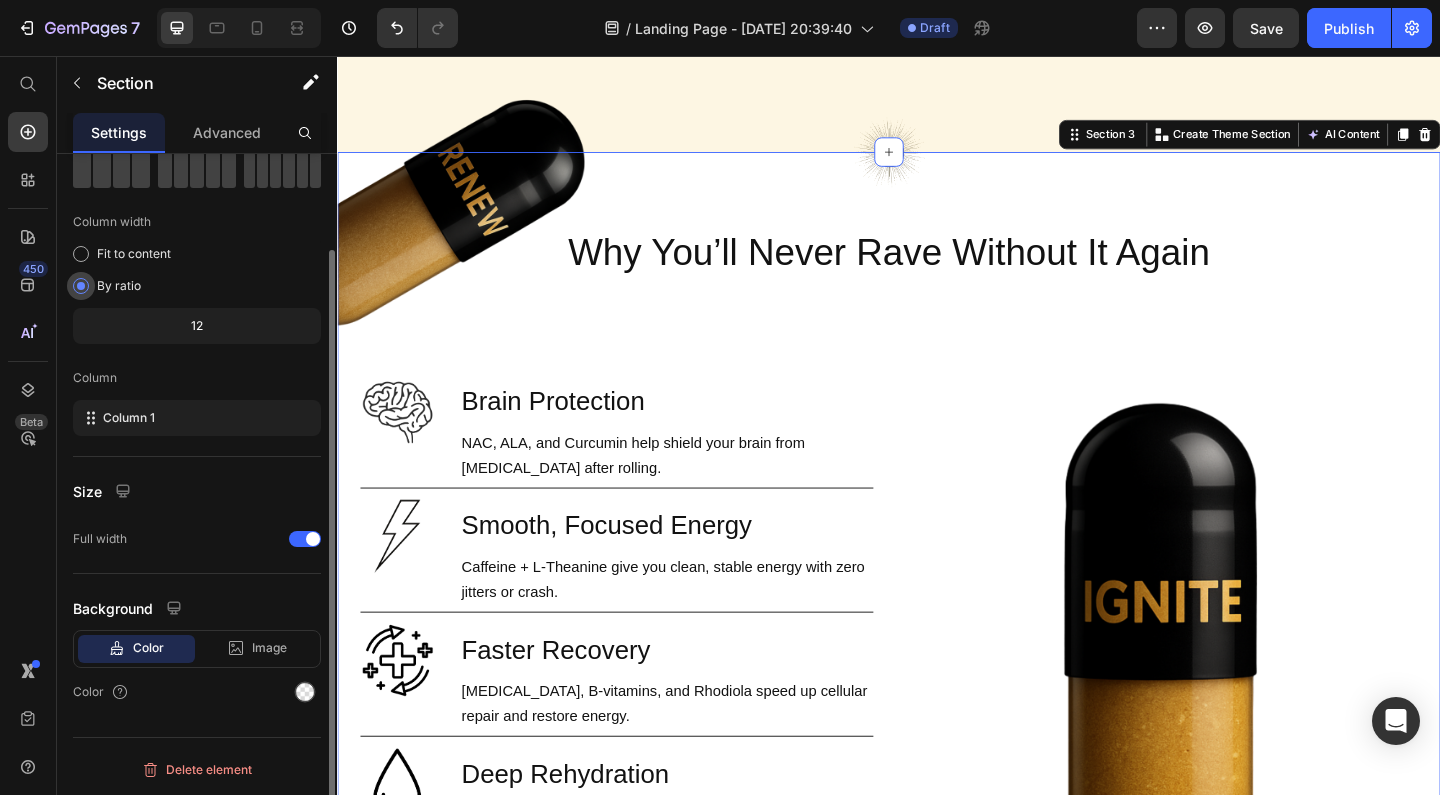 scroll, scrollTop: 110, scrollLeft: 0, axis: vertical 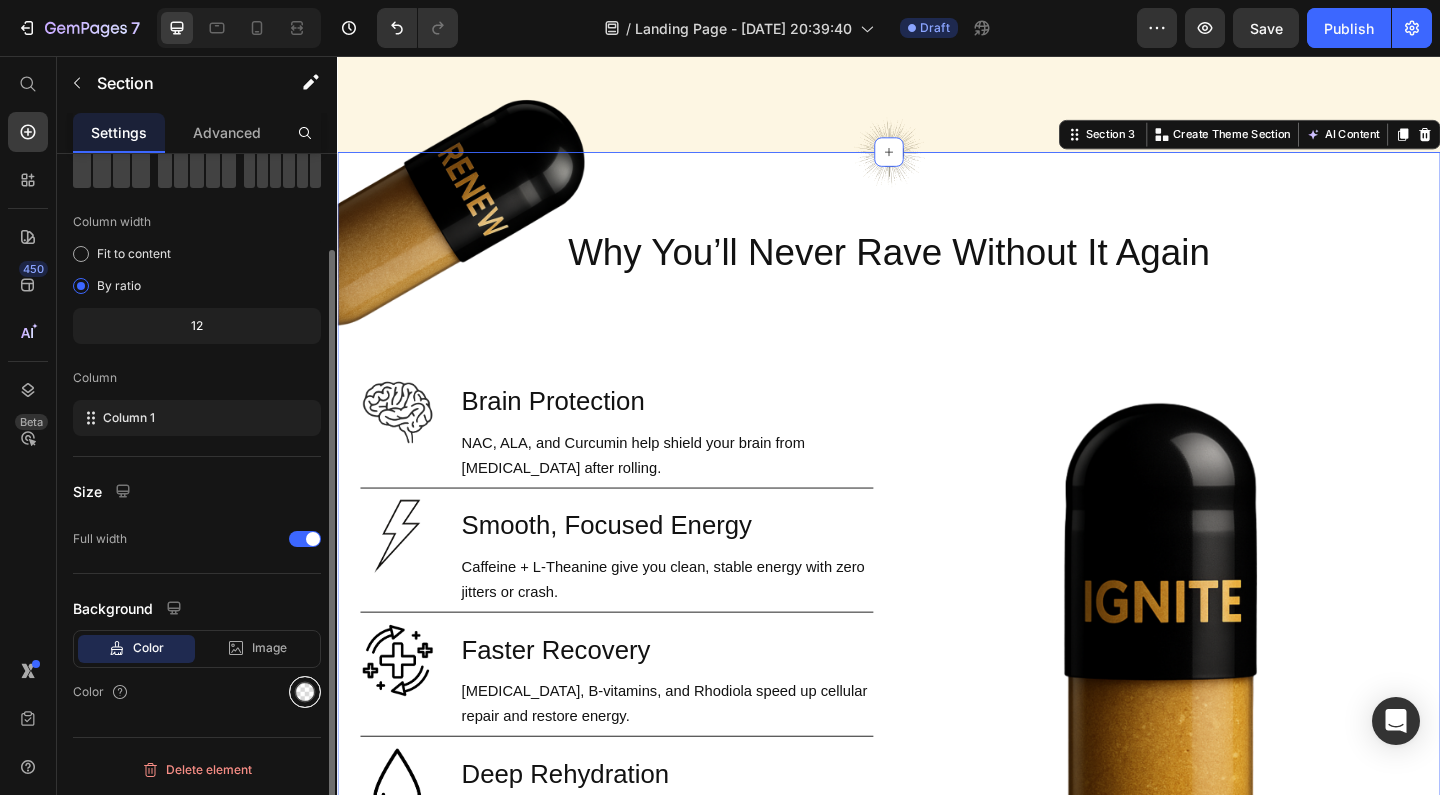 click at bounding box center [305, 692] 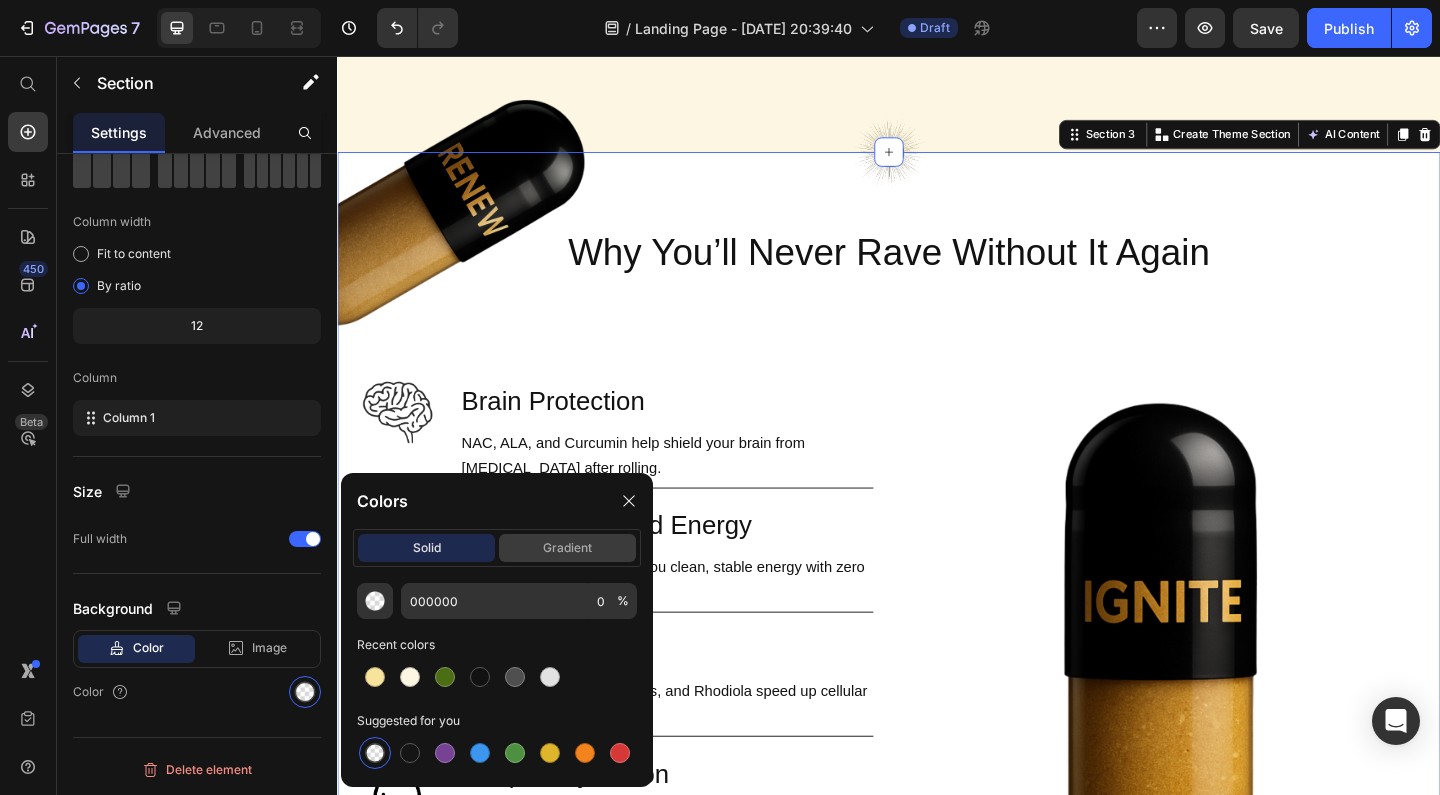 click on "gradient" 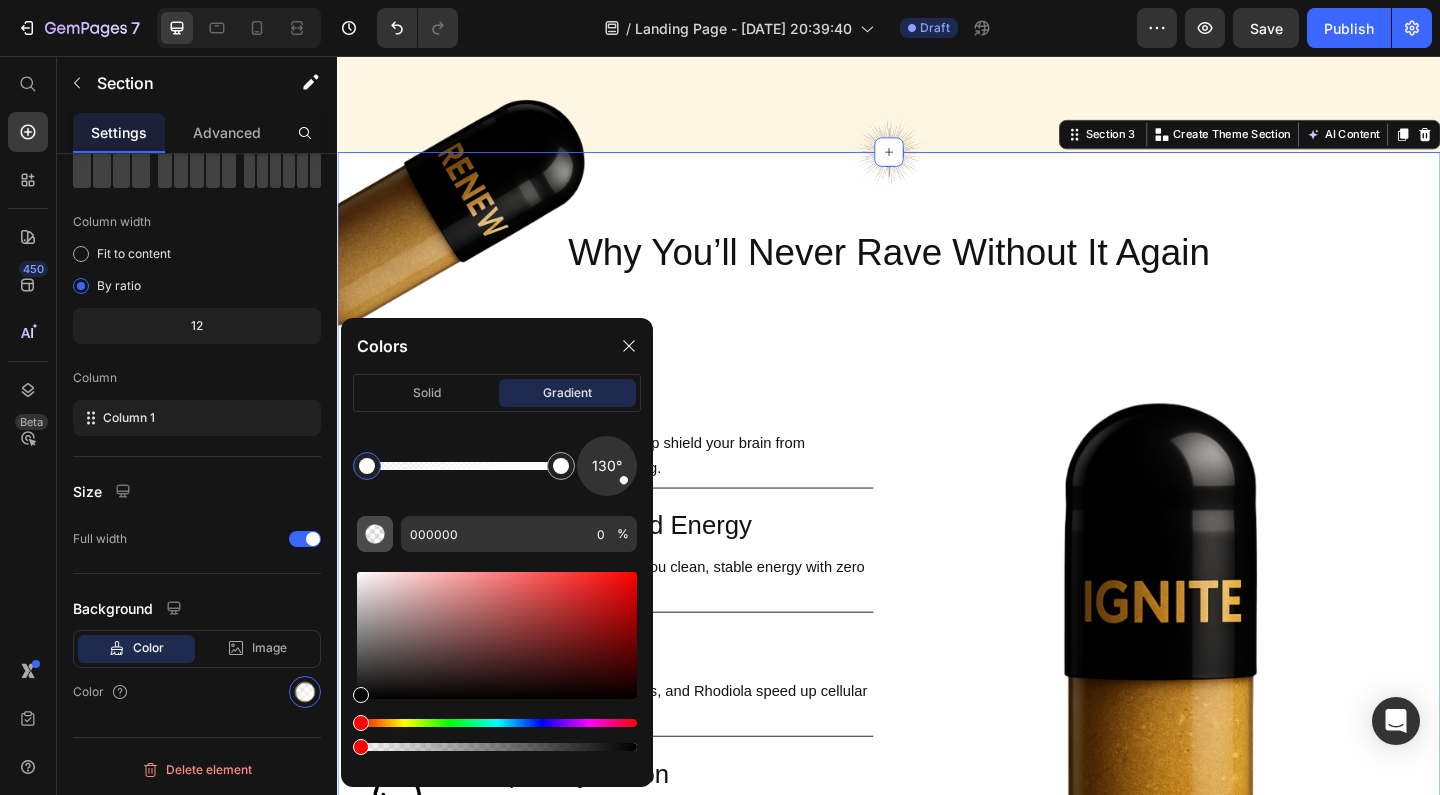 click at bounding box center [375, 534] 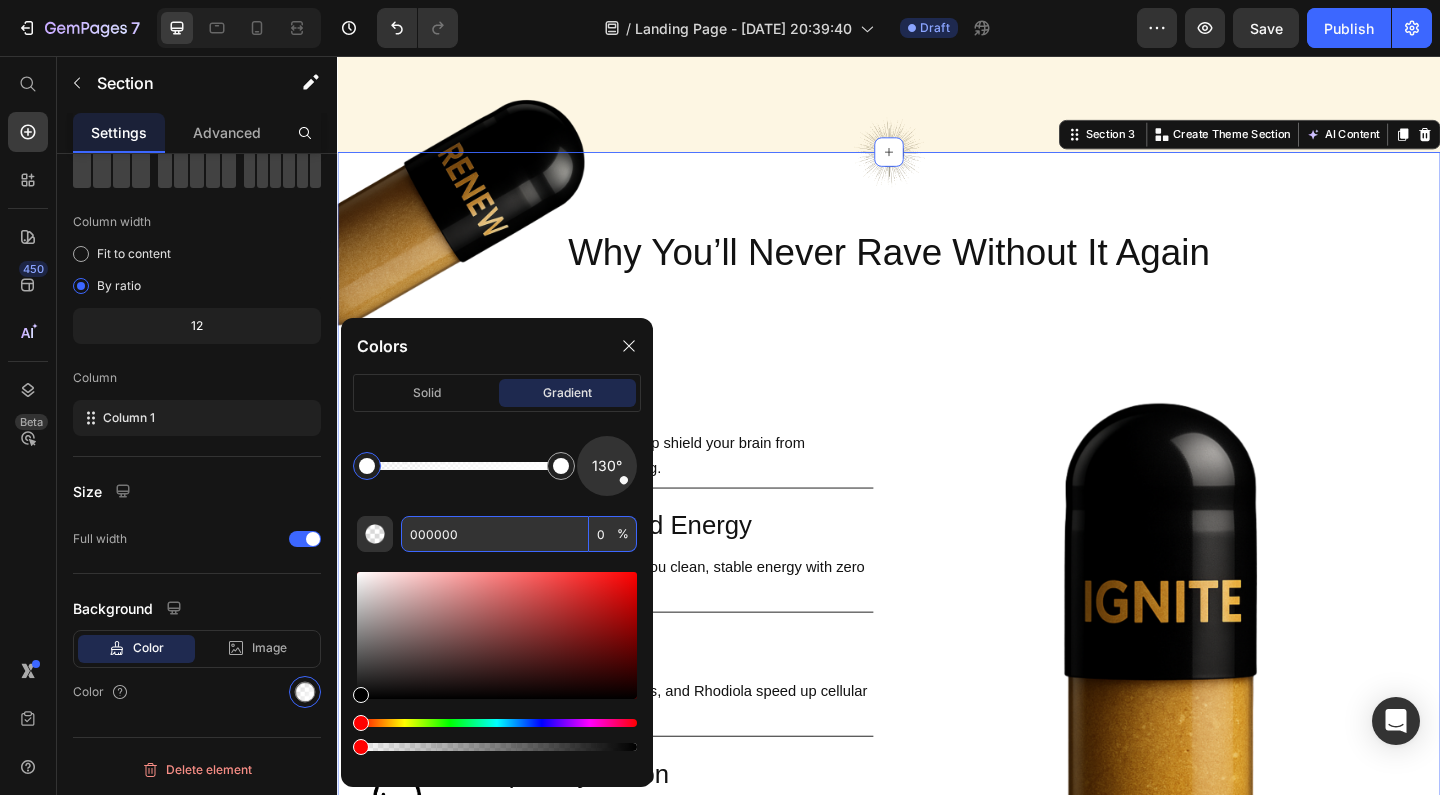 click on "000000" at bounding box center (495, 534) 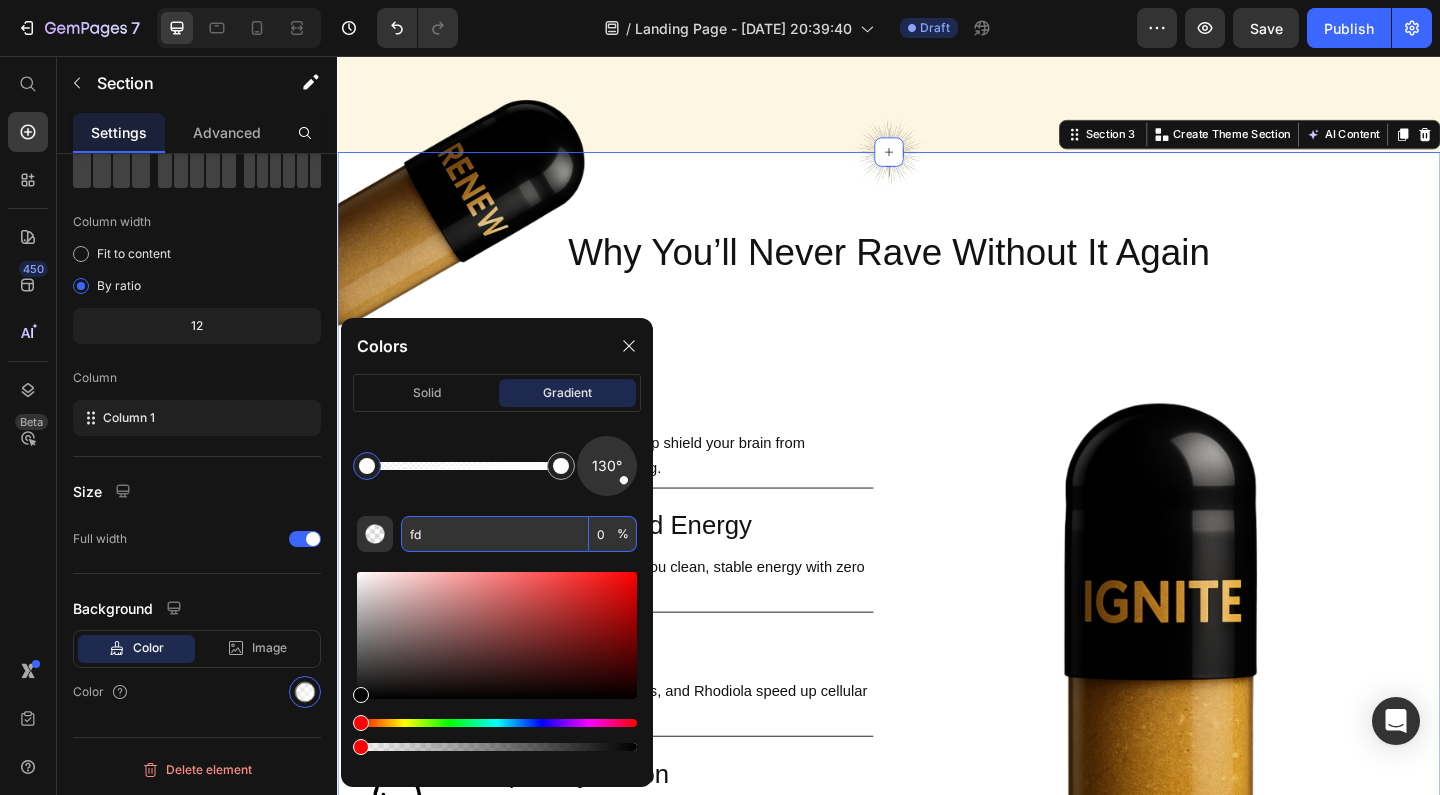 type on "fdf" 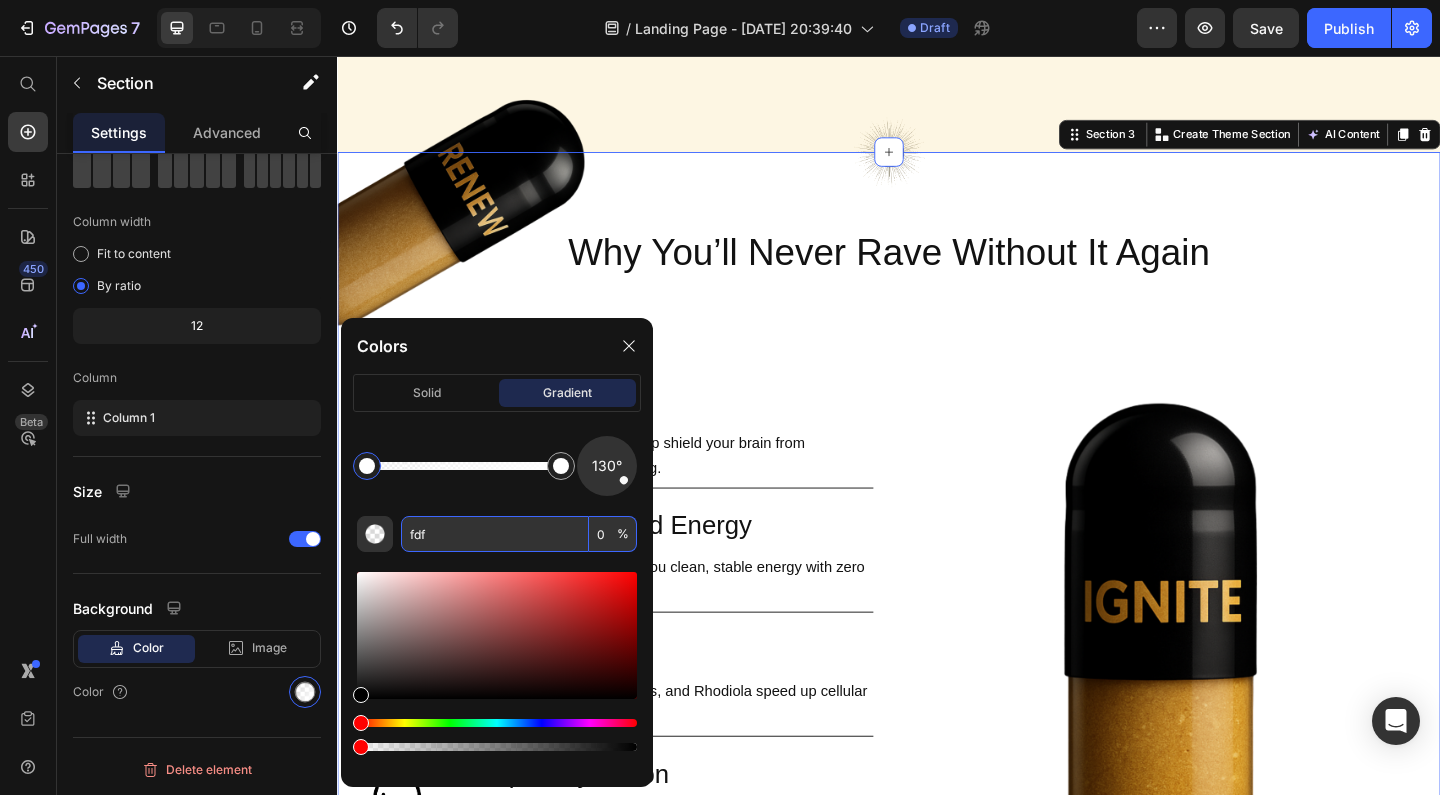 type on "100" 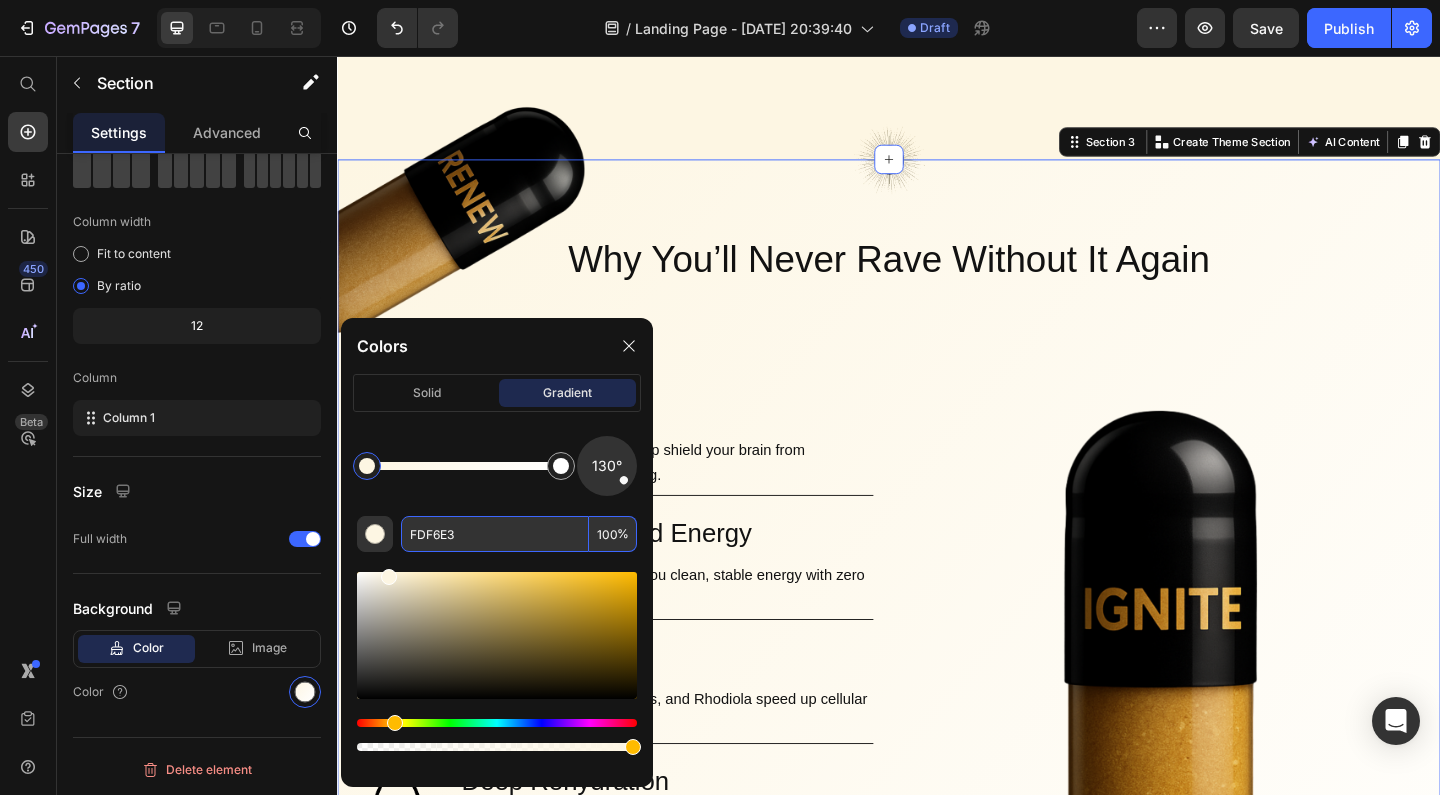 scroll, scrollTop: 1030, scrollLeft: 0, axis: vertical 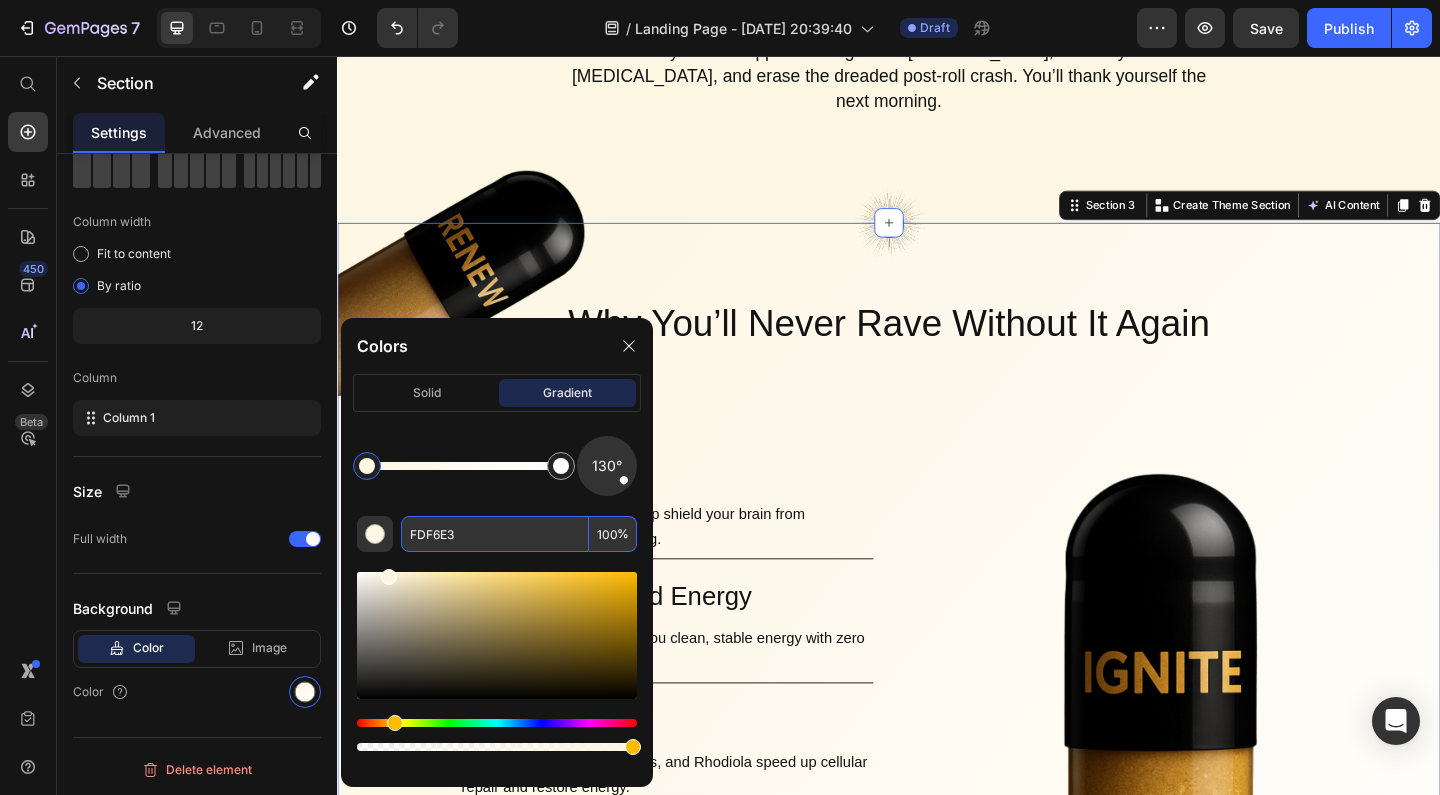 click on "Image Image Why You’ll Never Rave Without It Again Heading Row Image Brain Protection Heading NAC, ALA, and Curcumin help shield your brain from neurotoxicity after rolling. Text Block Row Image Smooth, Focused Energy Heading Caffeine + L-Theanine give you clean, stable energy with zero jitters or crash. Text Block Row Image Faster Recovery Heading CoQ10, B-vitamins, and Rhodiola speed up cellular repair and restore energy. Text Block Row Image Deep Rehydration Heading Magnesium, sodium, and potassium replenish electrolytes and reduce fatigue. Text Block Row Image Less Stress, Better Mood Heading Ashwagandha + B6 help regulate cortisol and support serotonin recovery. Text Block Row Image Powerful Post-Rave Sleep Heading Melatonin + magnesium promote deep, restorative sleep so you wake up glowing. Text Block Row Try AfterGlow Button Row Image Hero Banner Section 3   You can create reusable sections Create Theme Section AI Content Write with GemAI What would you like to describe here? Tone and Voice Product" at bounding box center [937, 828] 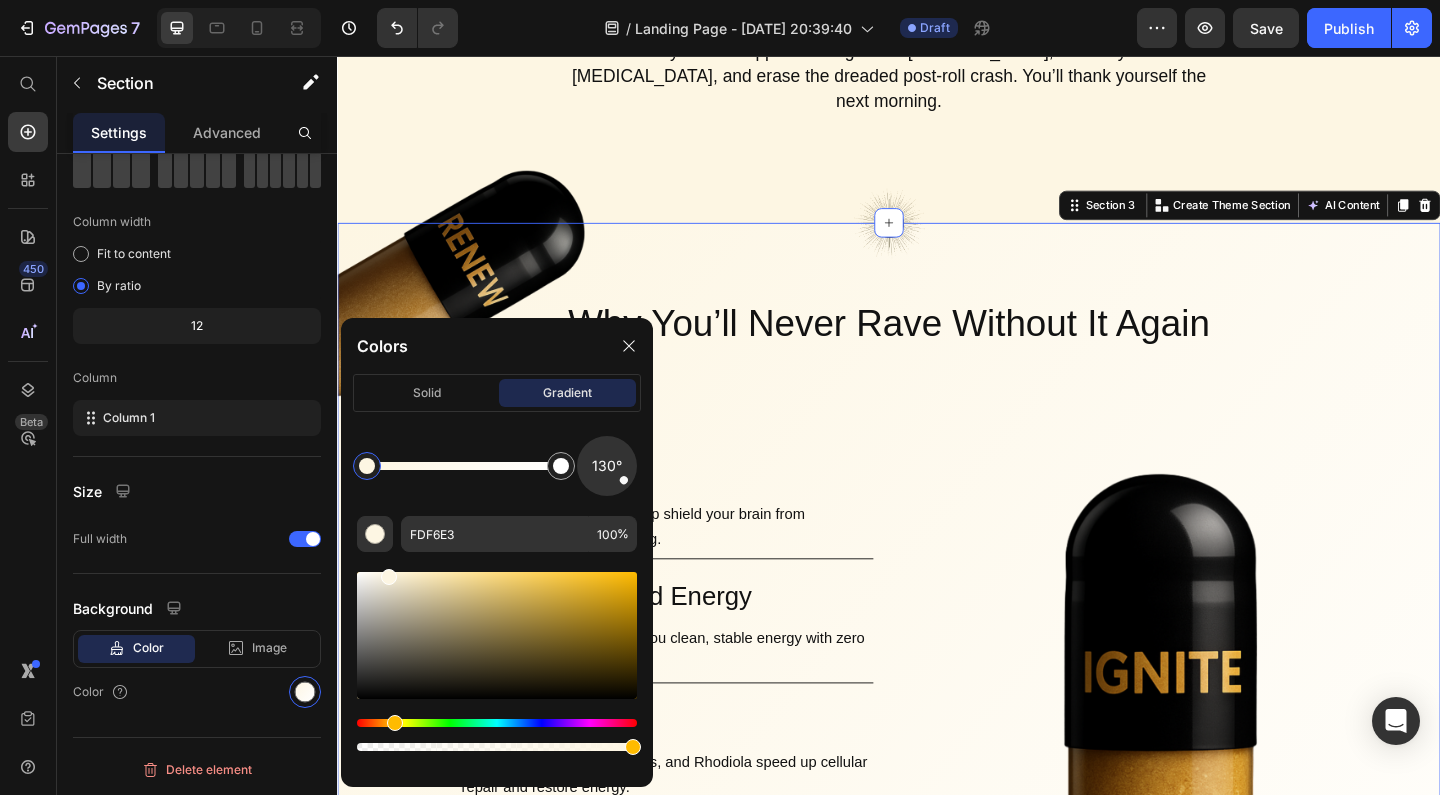 click on "Image Image Why You’ll Never Rave Without It Again Heading Row Image Brain Protection Heading NAC, ALA, and Curcumin help shield your brain from neurotoxicity after rolling. Text Block Row Image Smooth, Focused Energy Heading Caffeine + L-Theanine give you clean, stable energy with zero jitters or crash. Text Block Row Image Faster Recovery Heading CoQ10, B-vitamins, and Rhodiola speed up cellular repair and restore energy. Text Block Row Image Deep Rehydration Heading Magnesium, sodium, and potassium replenish electrolytes and reduce fatigue. Text Block Row Image Less Stress, Better Mood Heading Ashwagandha + B6 help regulate cortisol and support serotonin recovery. Text Block Row Image Powerful Post-Rave Sleep Heading Melatonin + magnesium promote deep, restorative sleep so you wake up glowing. Text Block Row Try AfterGlow Button Row Image Hero Banner Section 3   You can create reusable sections Create Theme Section AI Content Write with GemAI What would you like to describe here? Tone and Voice Product" at bounding box center [937, 828] 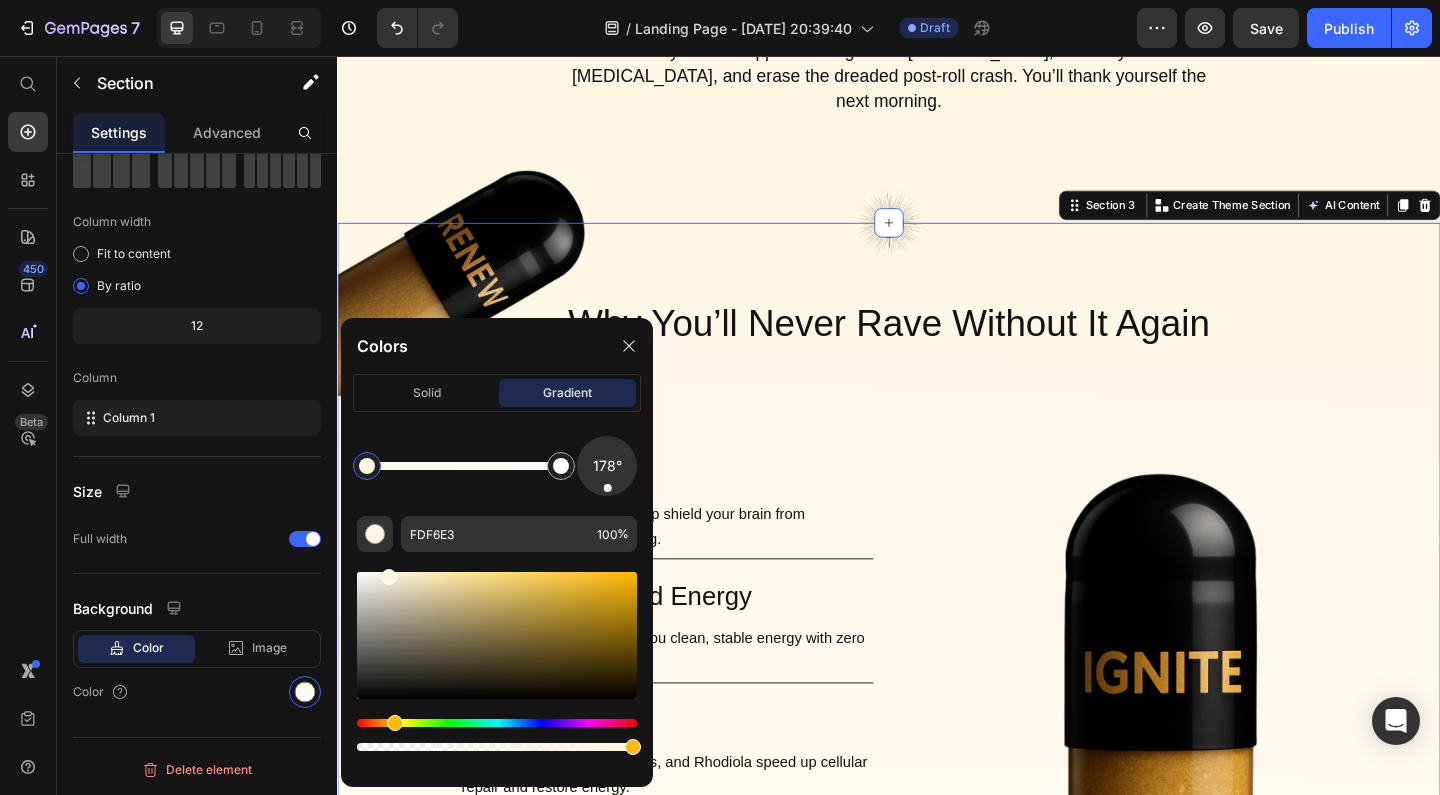 drag, startPoint x: 627, startPoint y: 484, endPoint x: 608, endPoint y: 503, distance: 26.870058 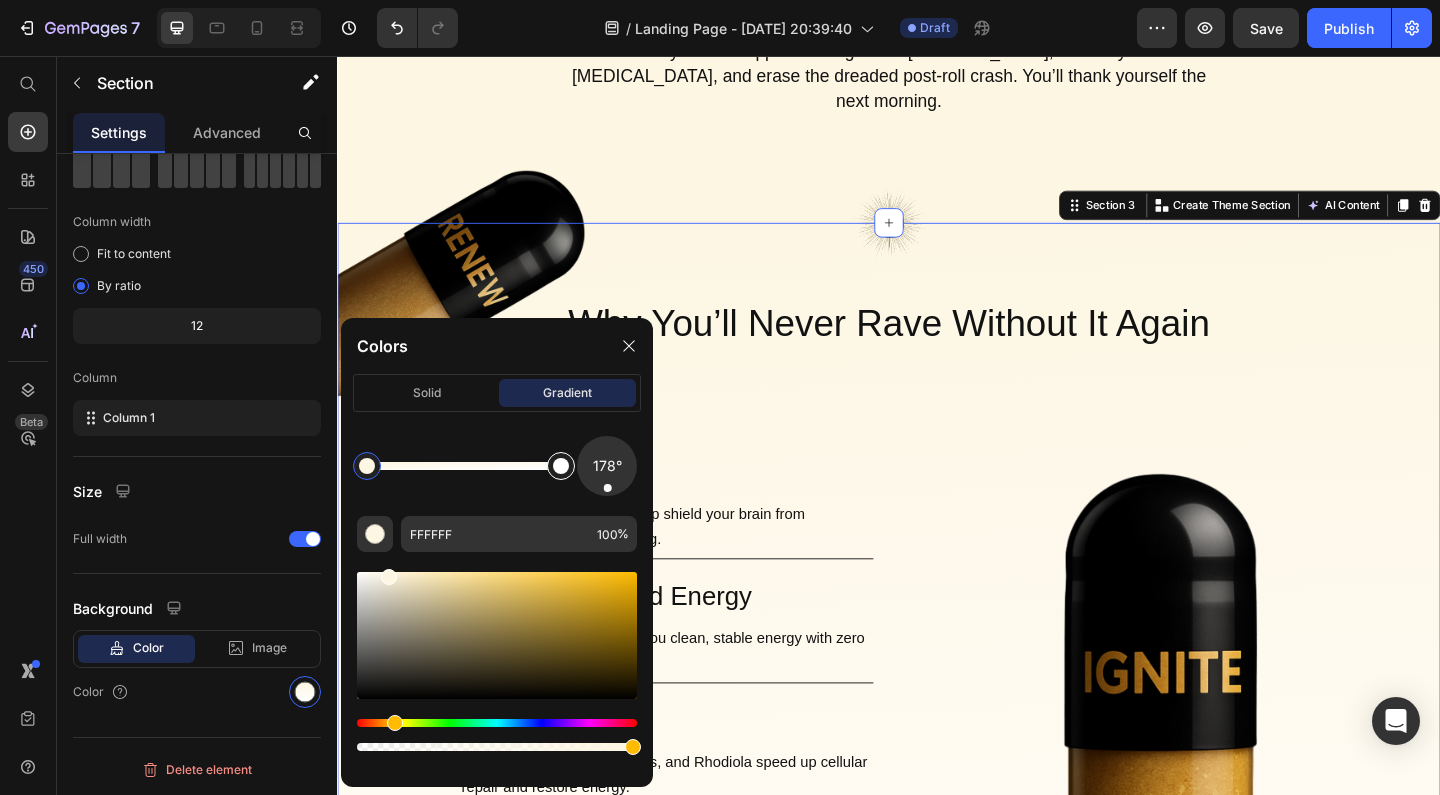 click at bounding box center (561, 466) 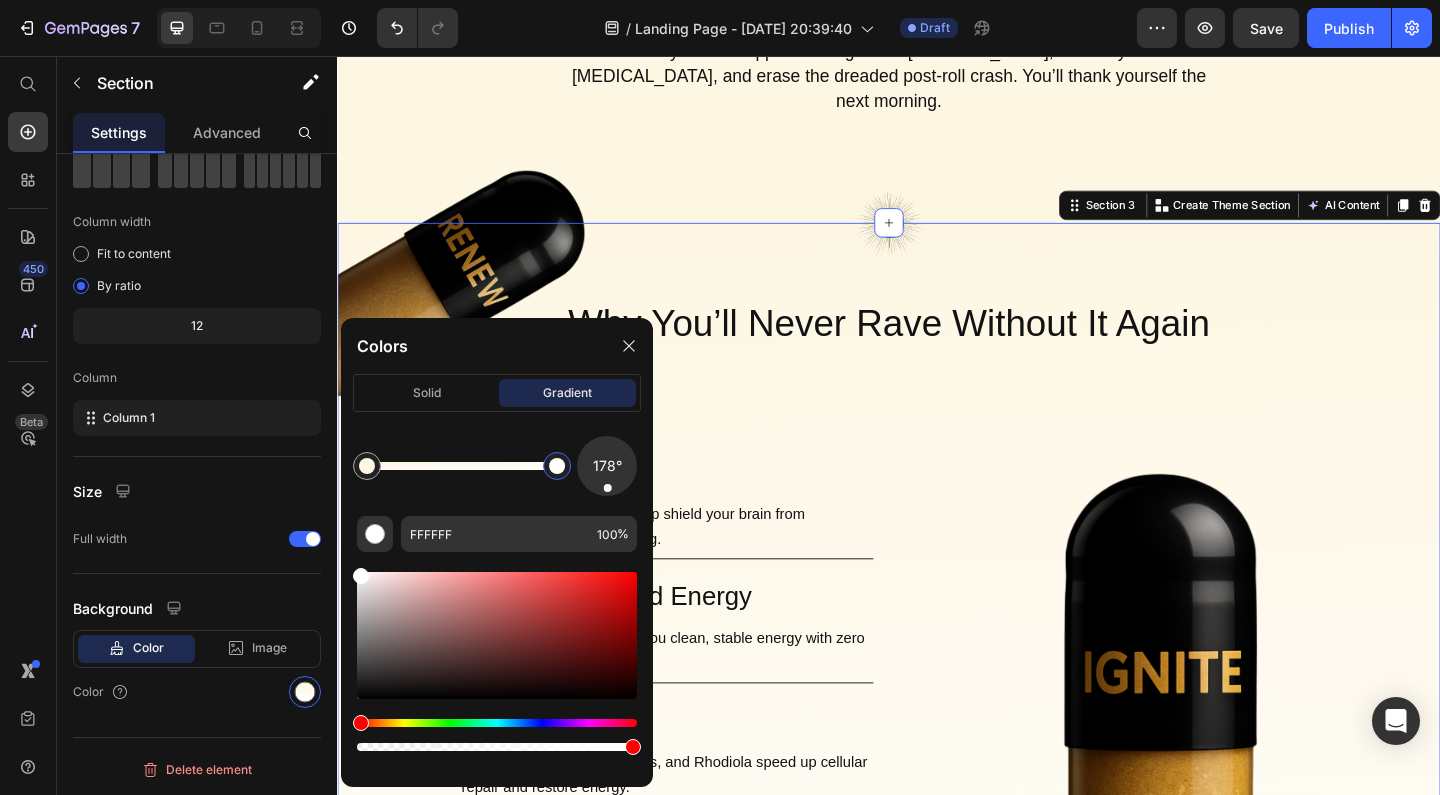 click at bounding box center (497, 635) 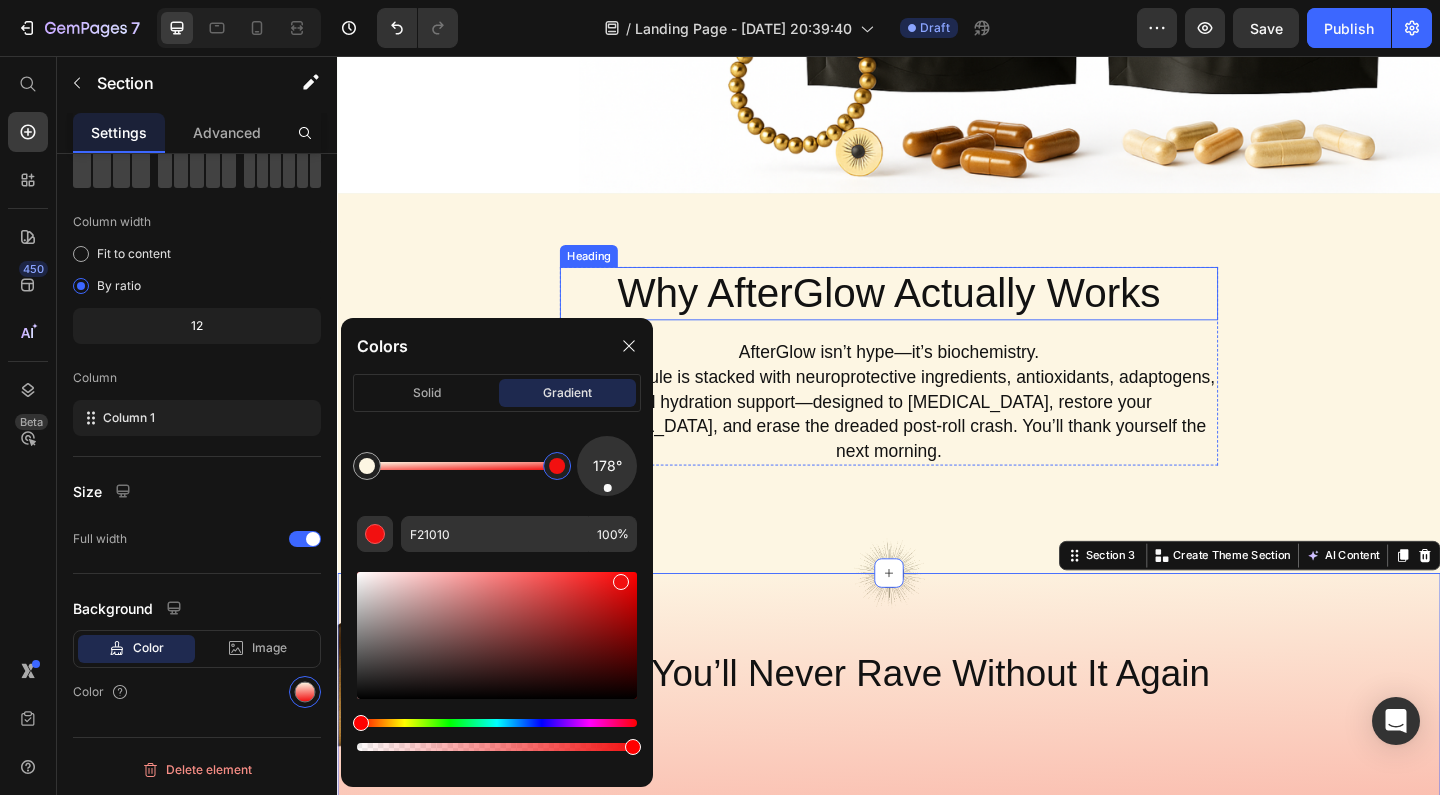 scroll, scrollTop: 1243, scrollLeft: 0, axis: vertical 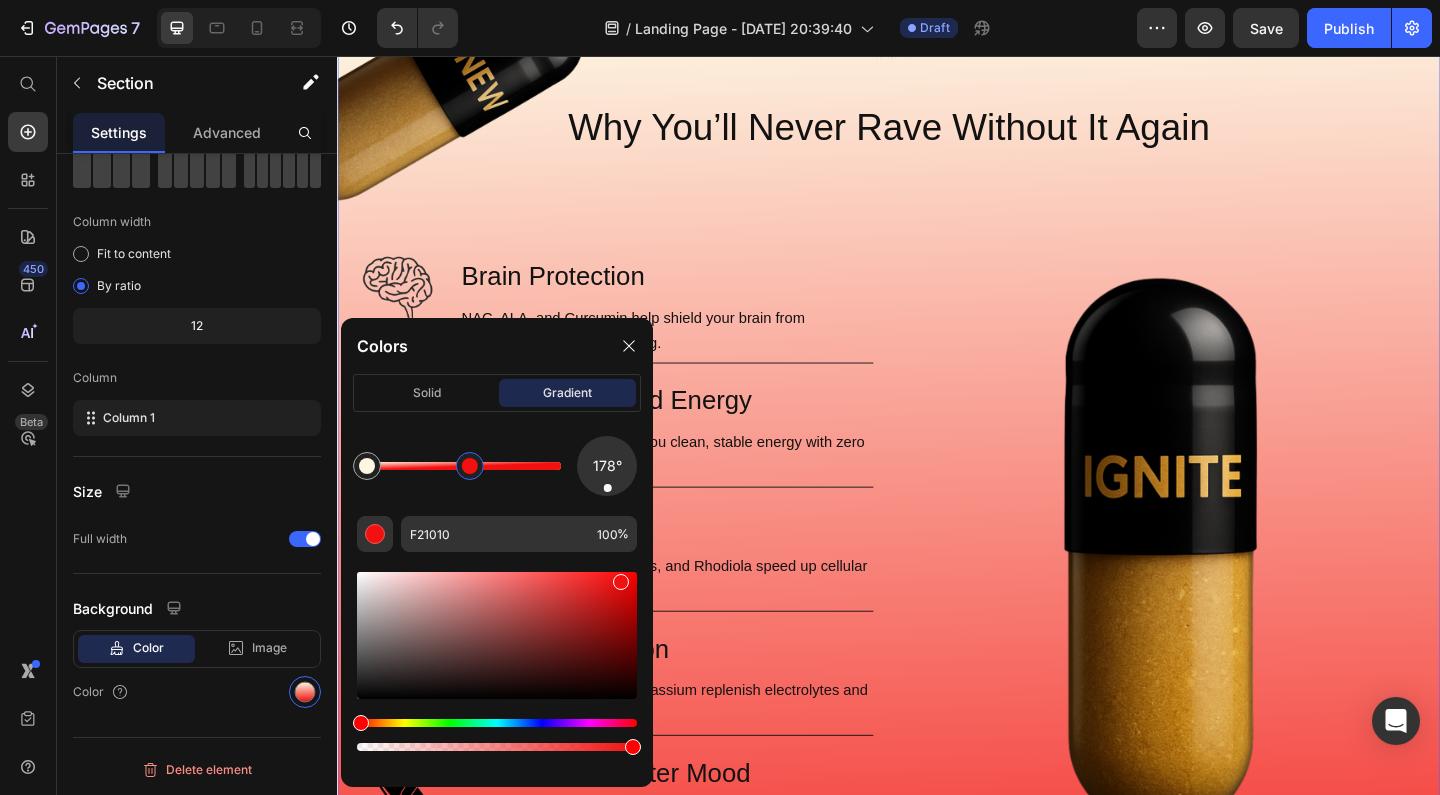 drag, startPoint x: 556, startPoint y: 467, endPoint x: 465, endPoint y: 468, distance: 91.00549 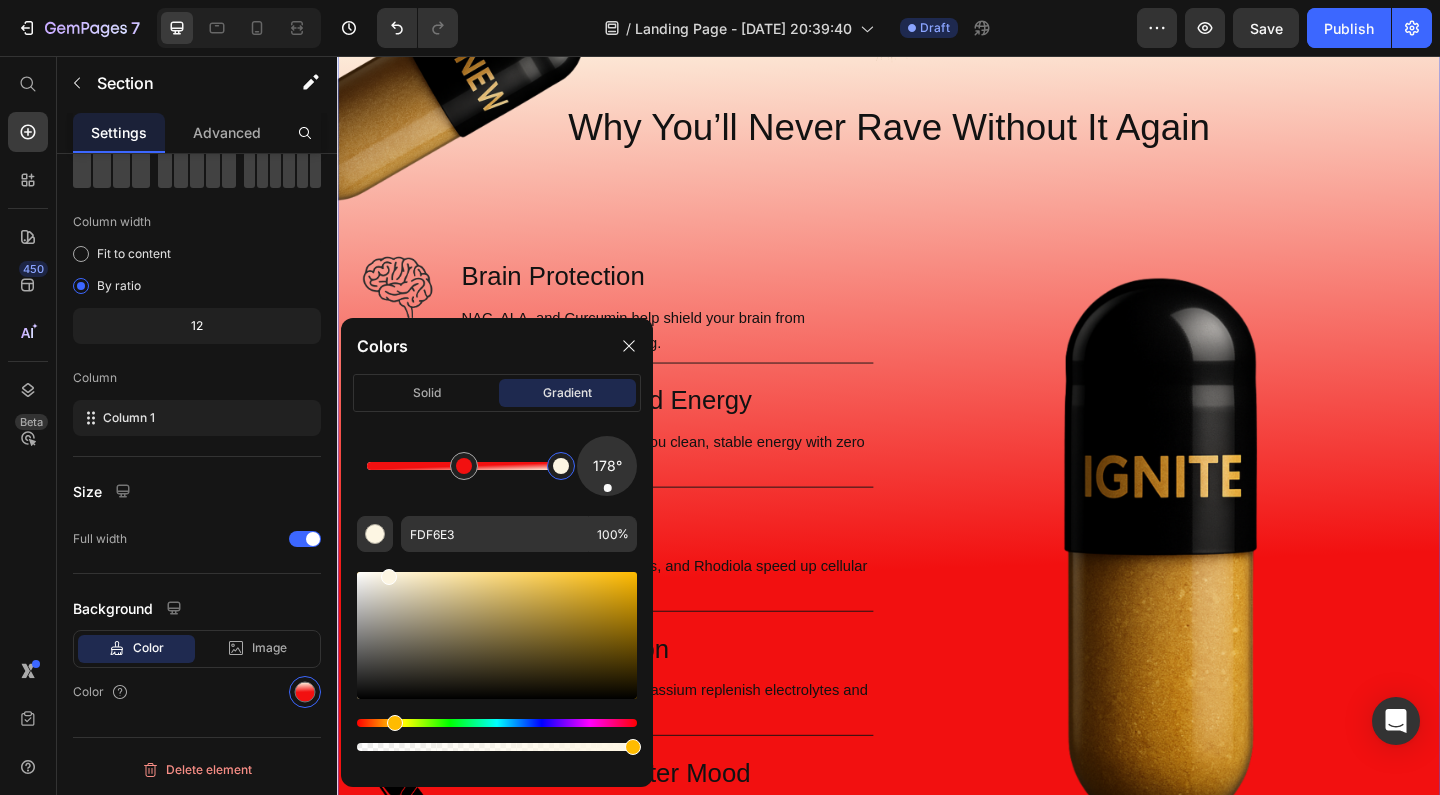drag, startPoint x: 371, startPoint y: 472, endPoint x: 584, endPoint y: 470, distance: 213.00938 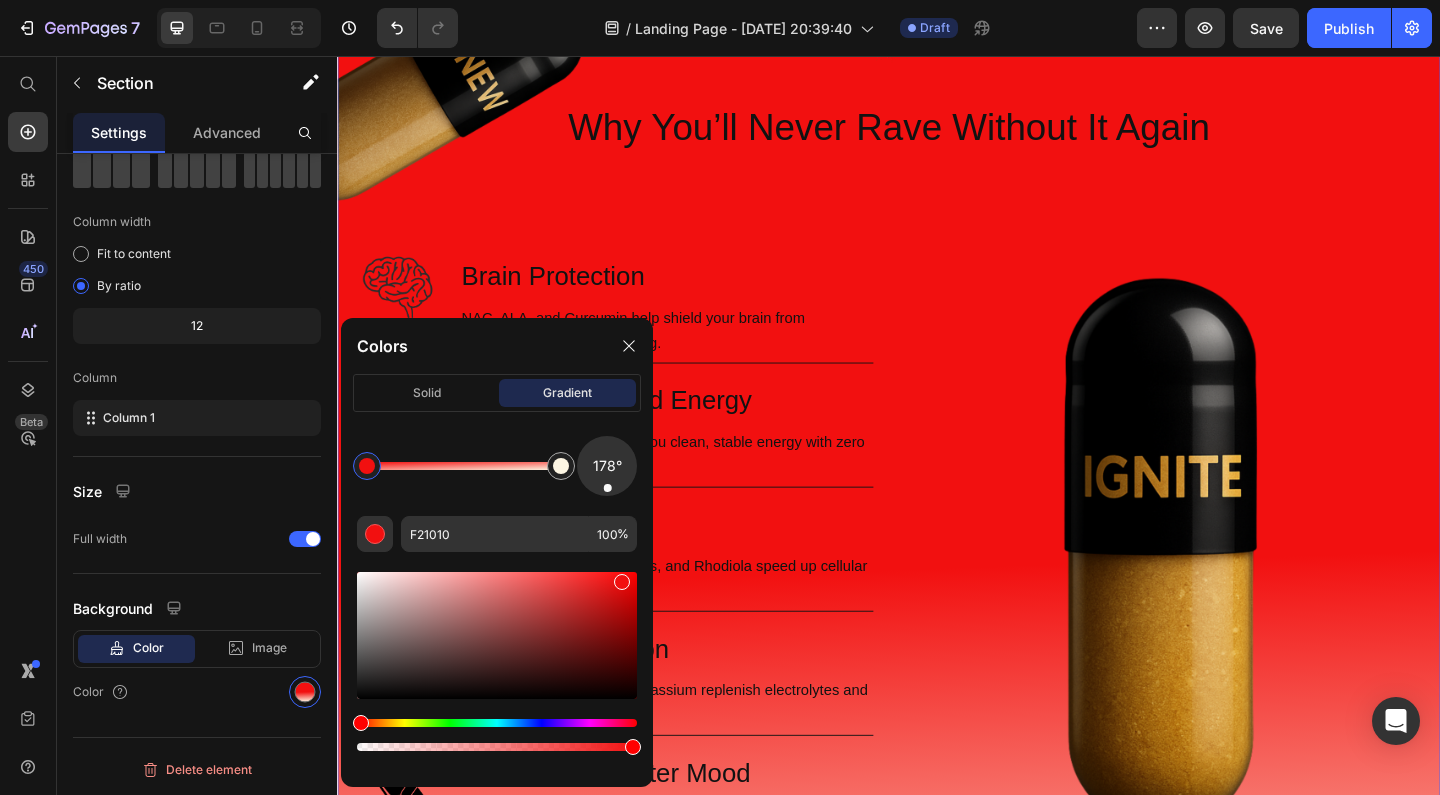 drag, startPoint x: 456, startPoint y: 468, endPoint x: 351, endPoint y: 465, distance: 105.04285 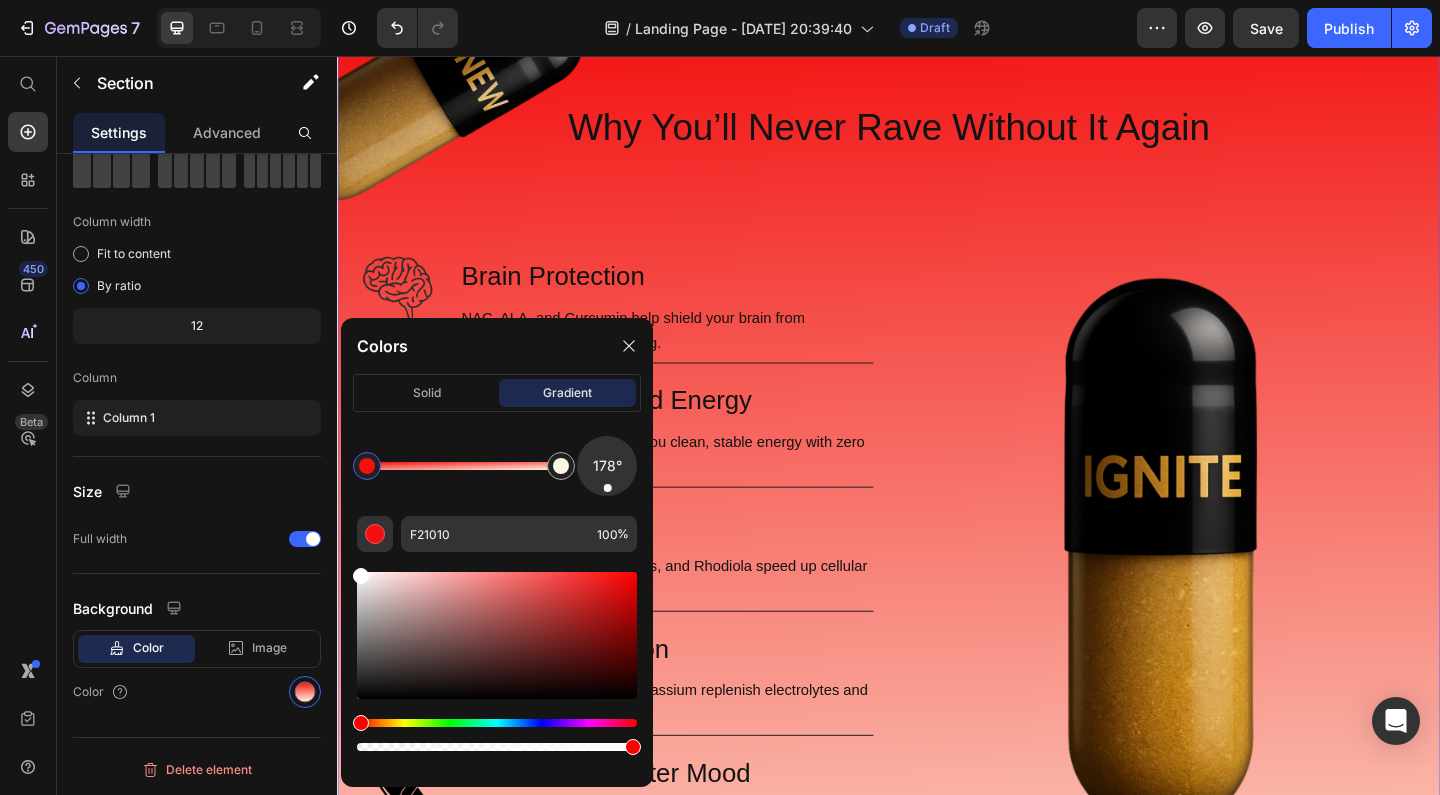 drag, startPoint x: 624, startPoint y: 585, endPoint x: 346, endPoint y: 546, distance: 280.7223 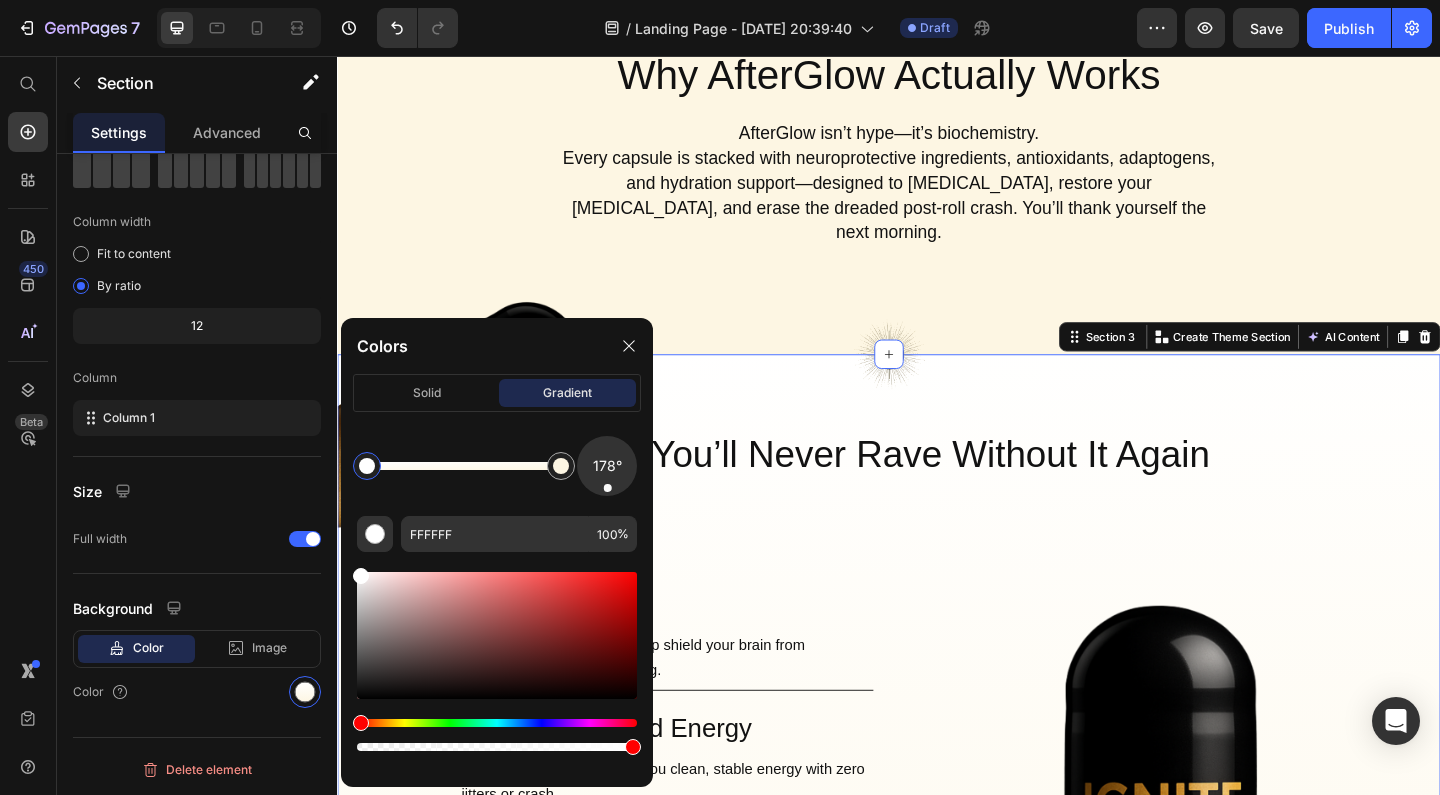 scroll, scrollTop: 861, scrollLeft: 0, axis: vertical 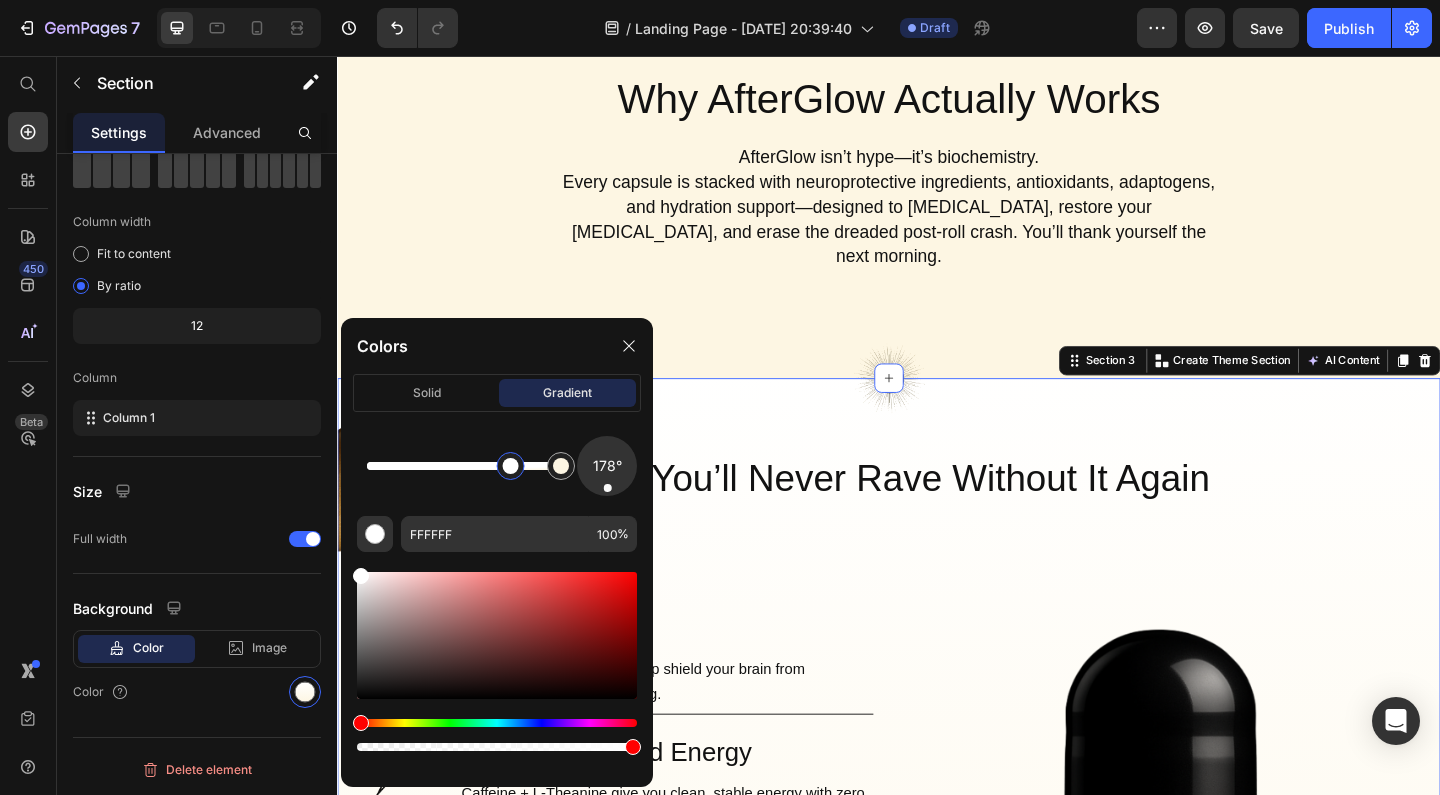 drag, startPoint x: 369, startPoint y: 465, endPoint x: 510, endPoint y: 464, distance: 141.00354 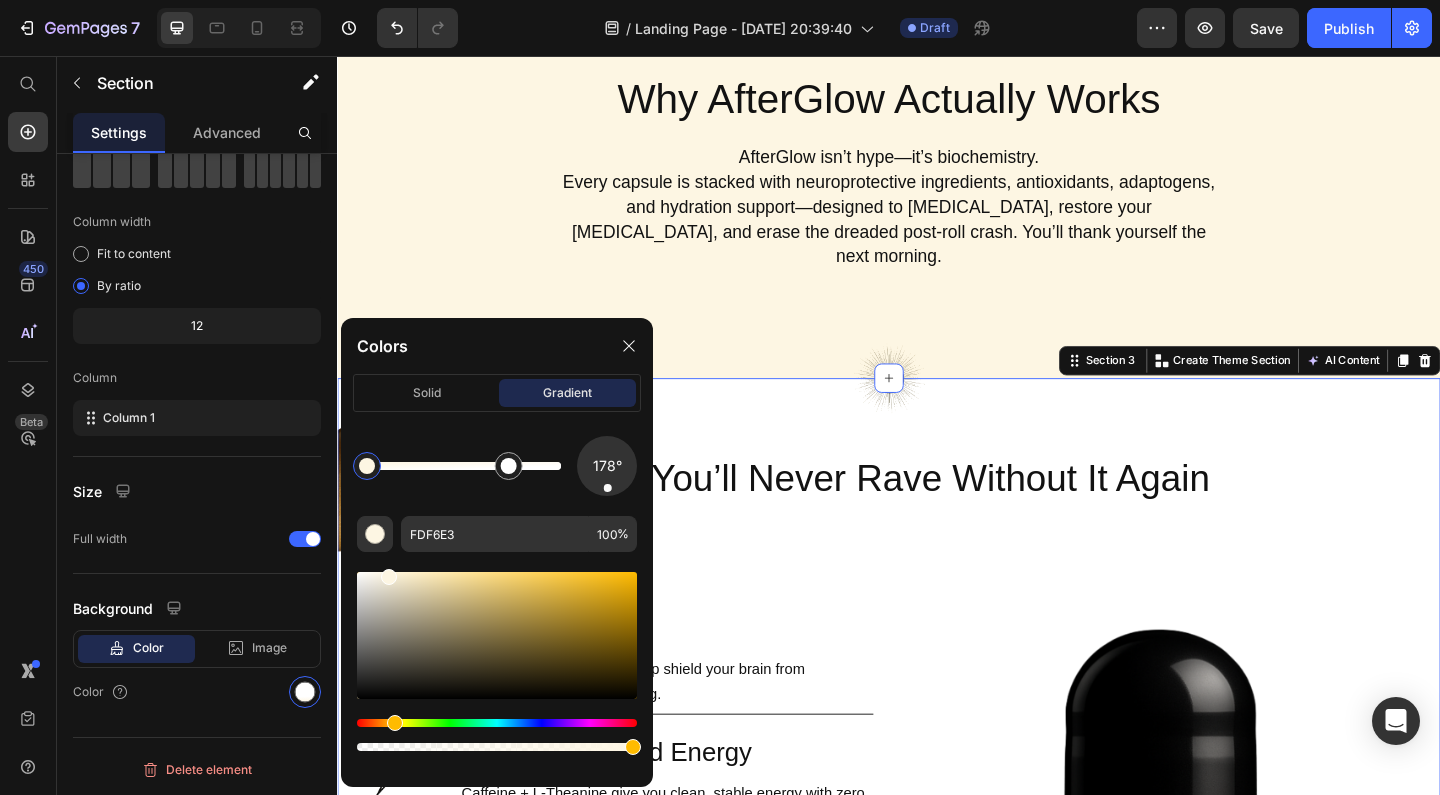 drag, startPoint x: 559, startPoint y: 462, endPoint x: 345, endPoint y: 458, distance: 214.03738 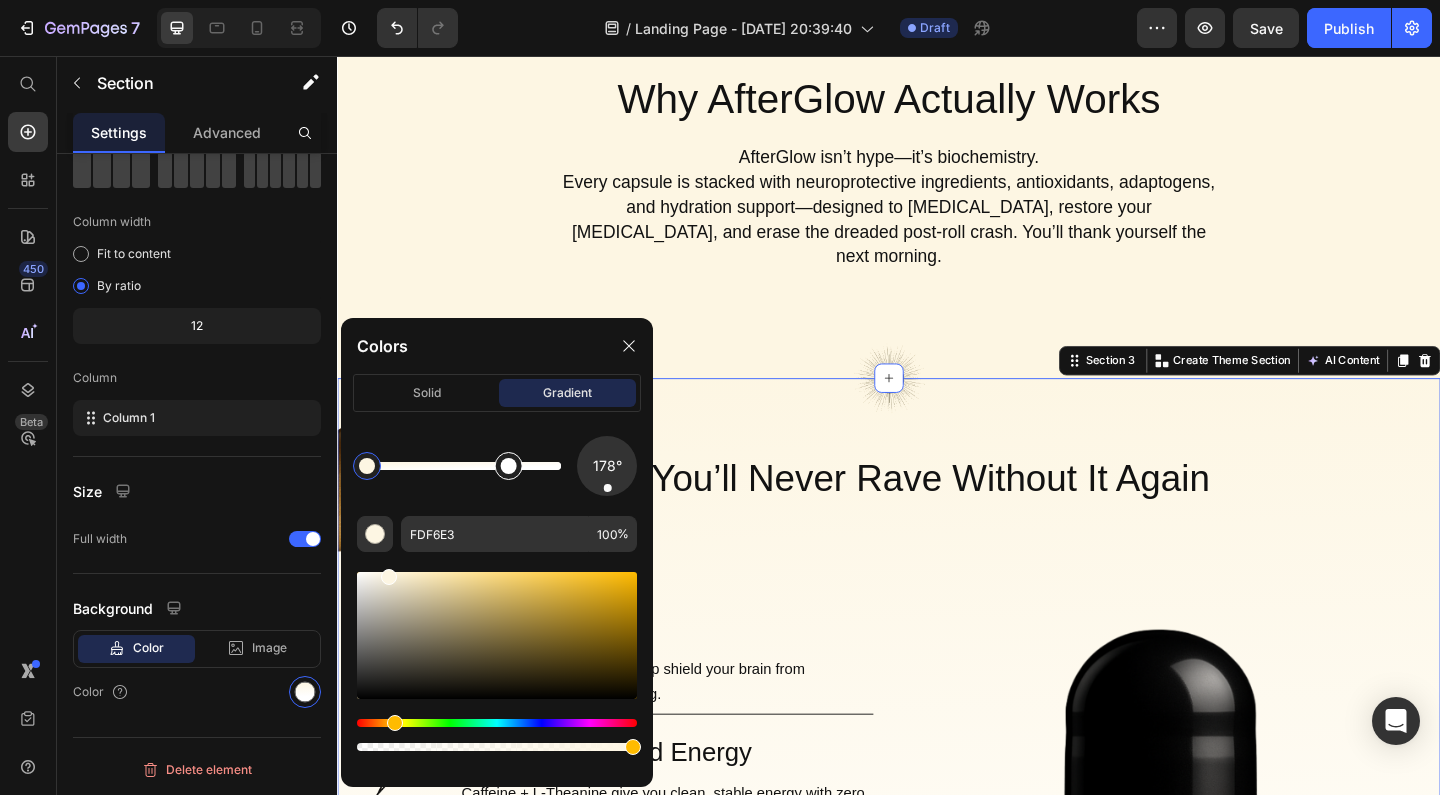 type on "FFFFFF" 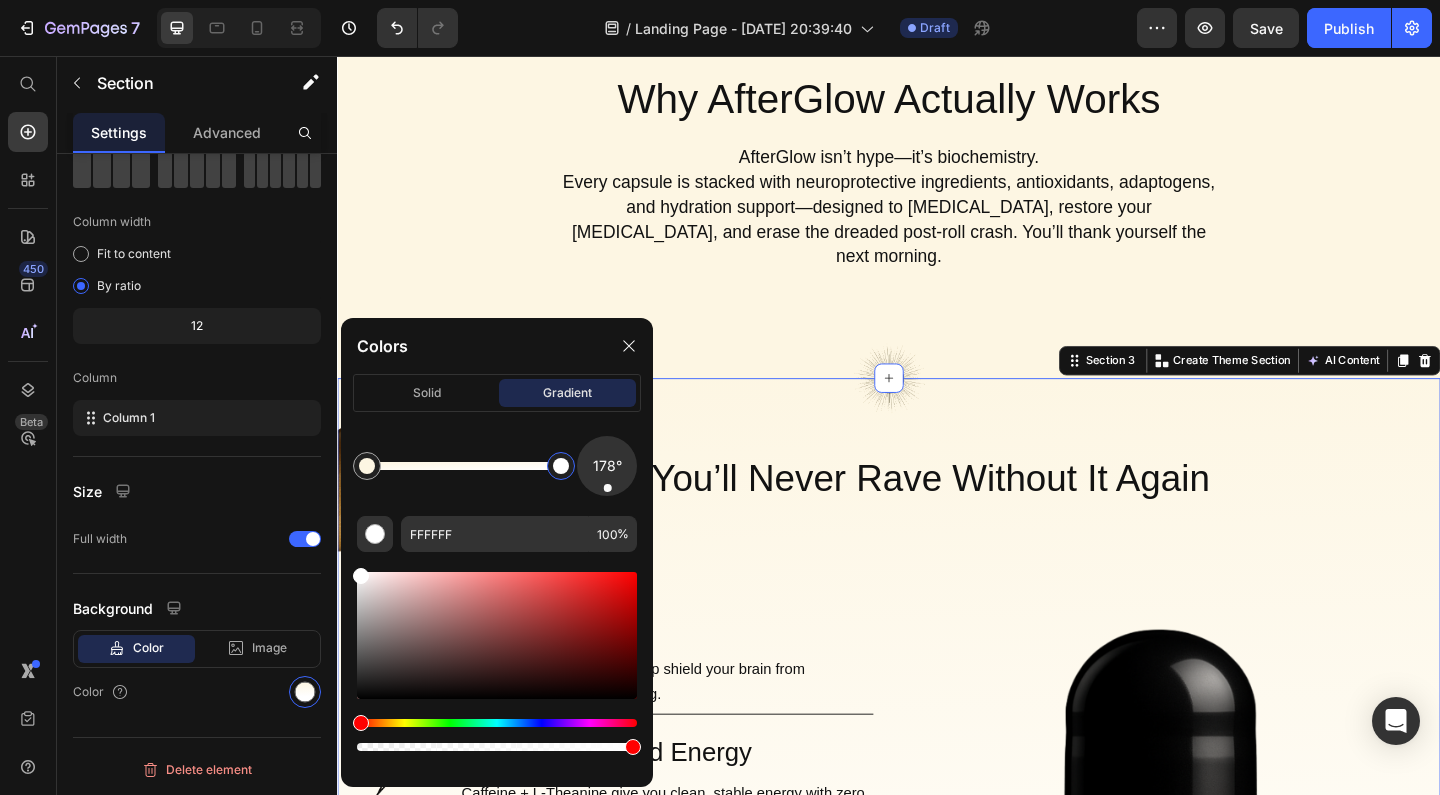 drag, startPoint x: 512, startPoint y: 468, endPoint x: 607, endPoint y: 476, distance: 95.33625 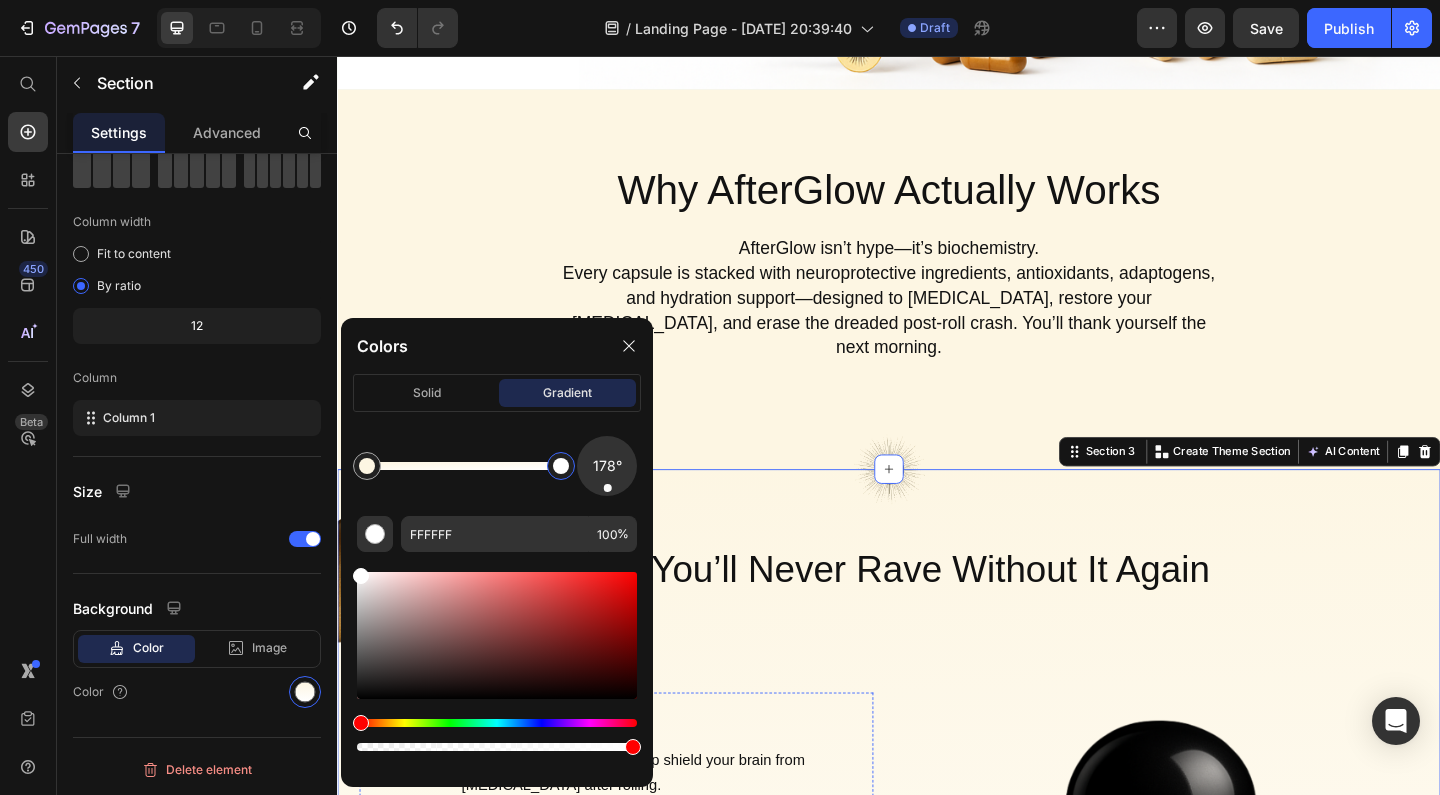 scroll, scrollTop: 758, scrollLeft: 0, axis: vertical 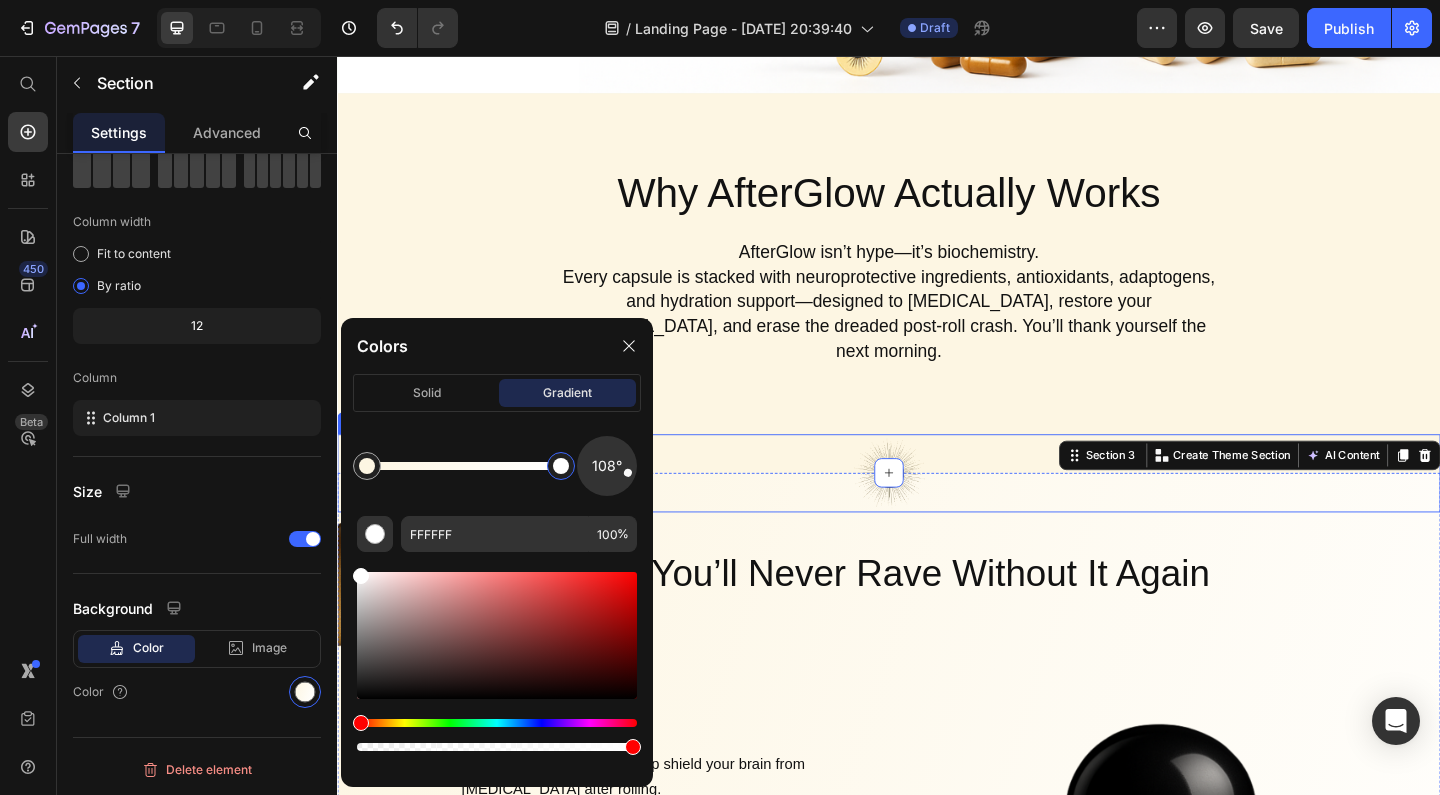 drag, startPoint x: 948, startPoint y: 551, endPoint x: 684, endPoint y: 509, distance: 267.32004 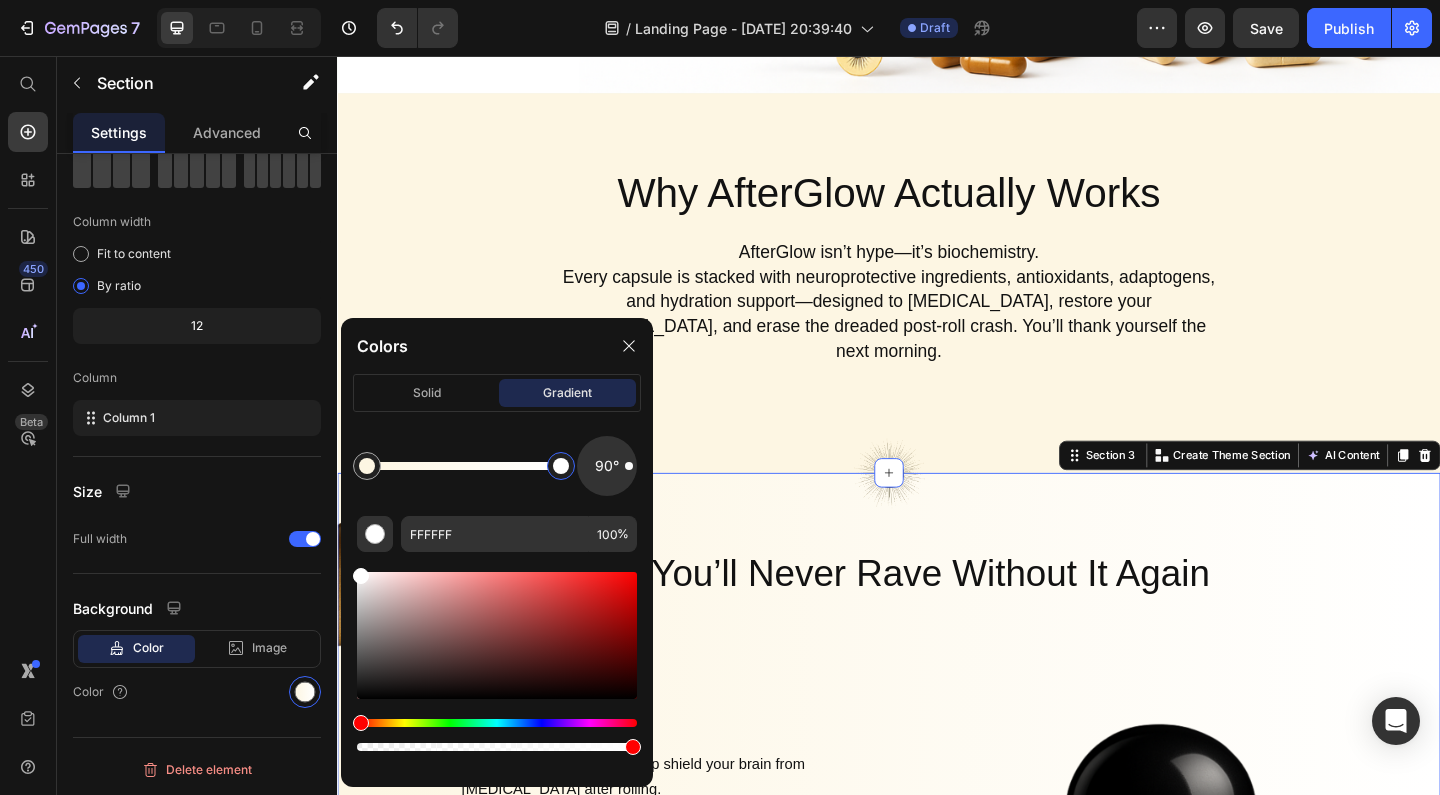 click on "90° FFFFFF 100 %" 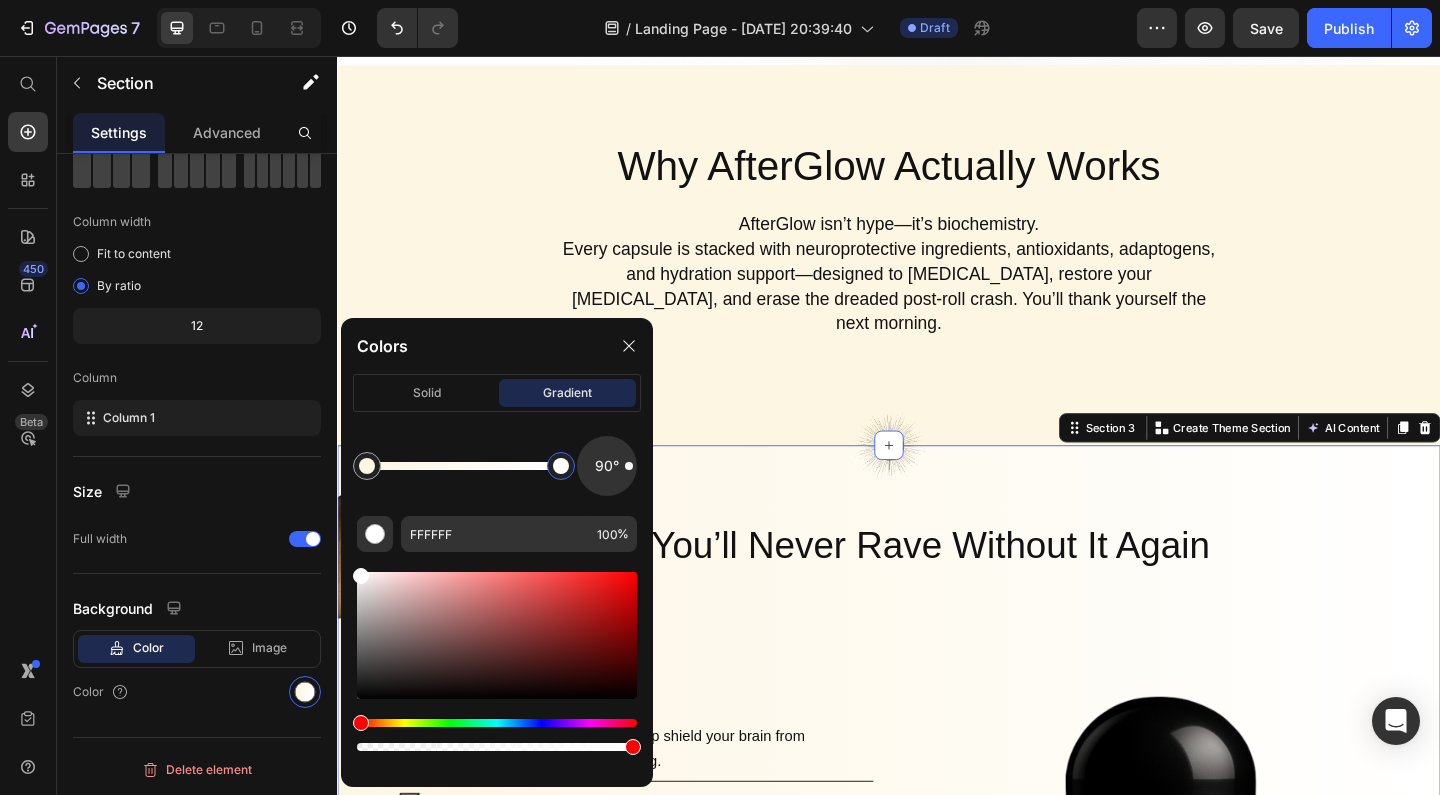 scroll, scrollTop: 787, scrollLeft: 0, axis: vertical 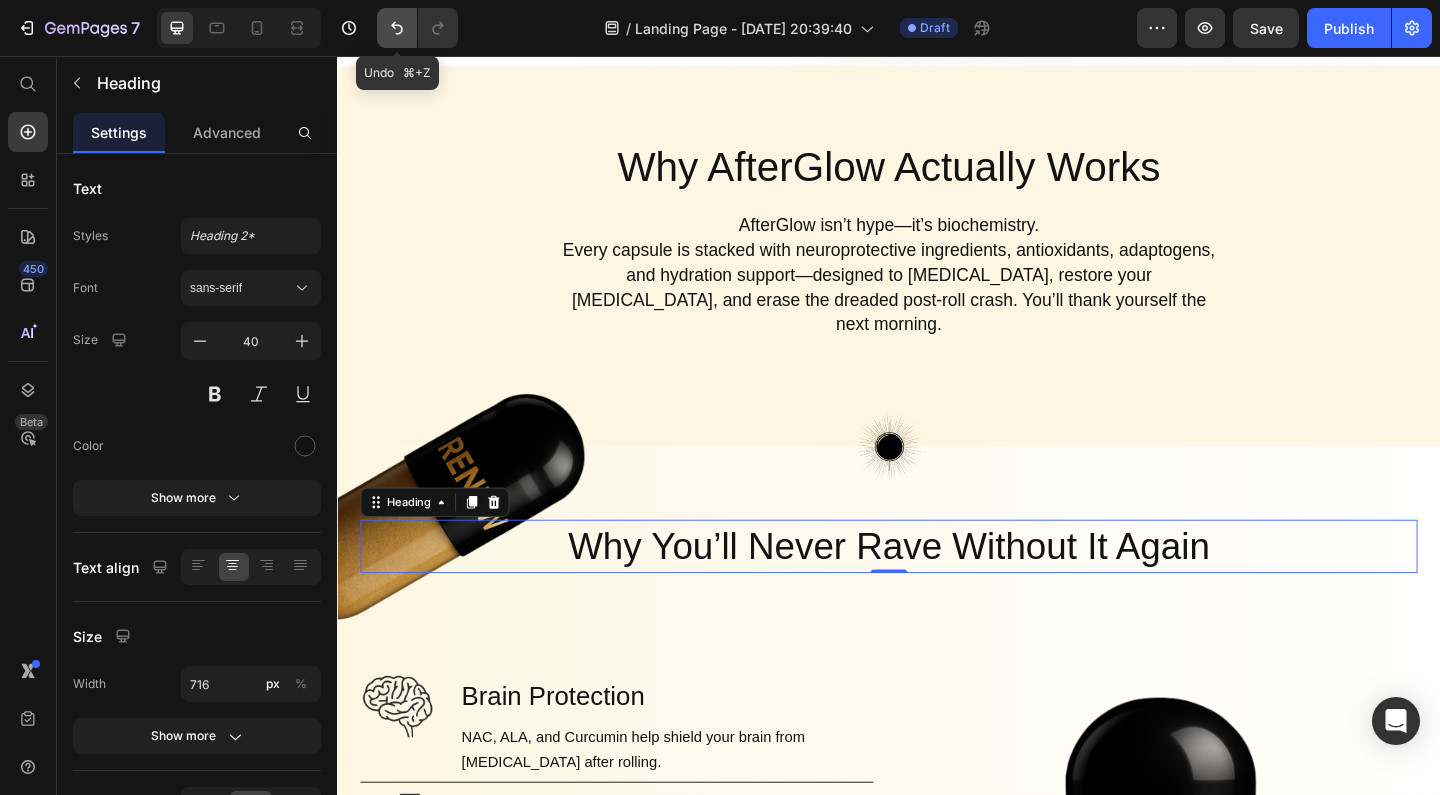 click 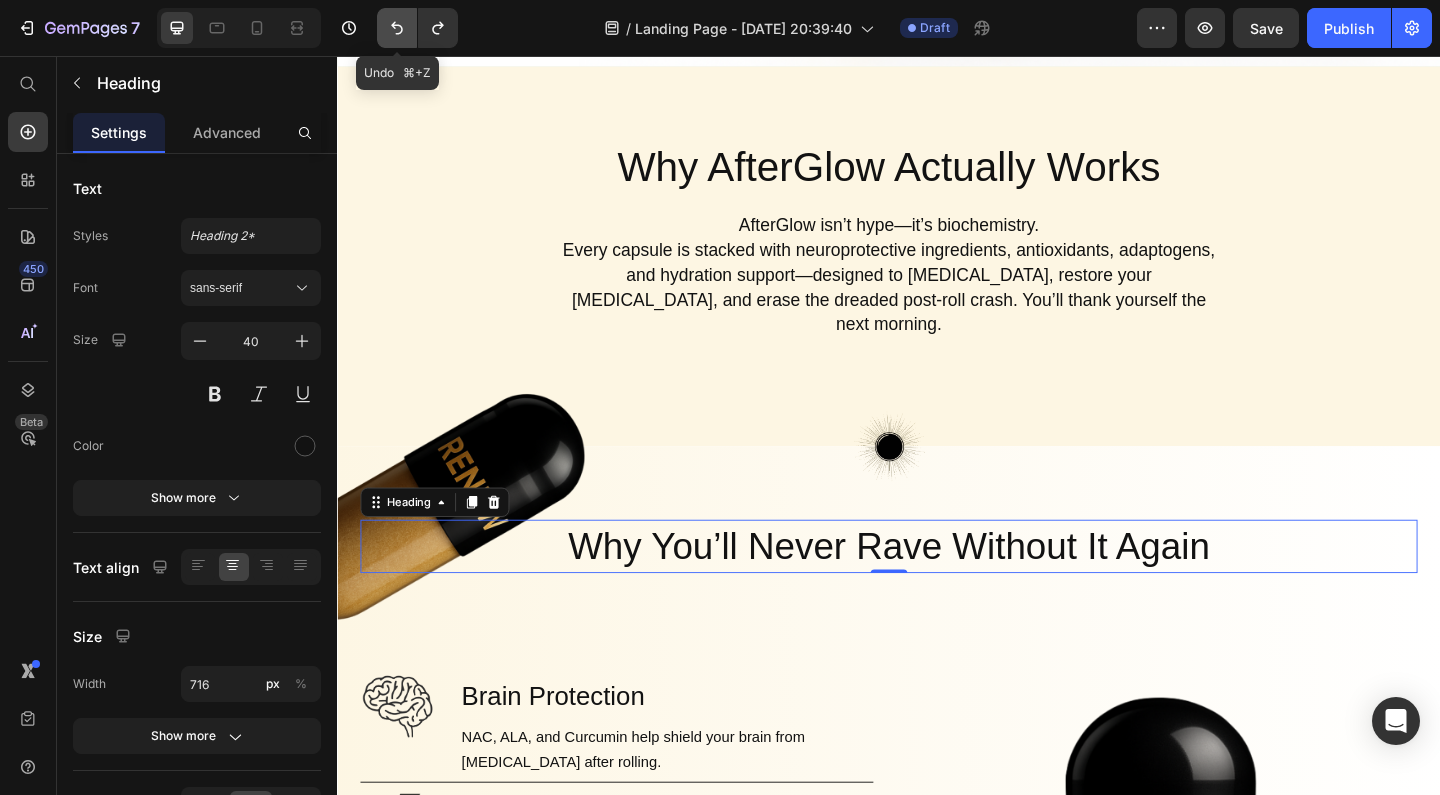 click 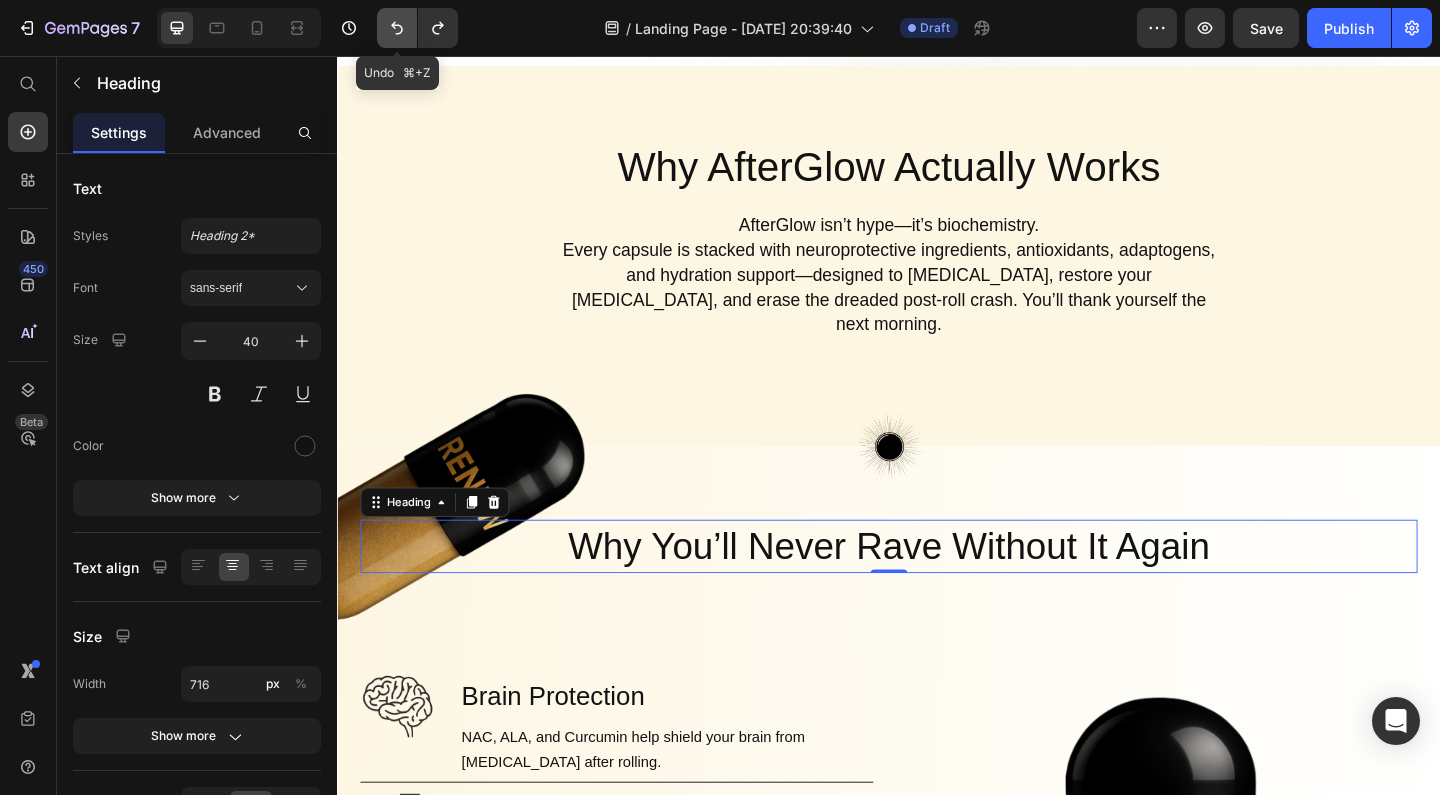 click 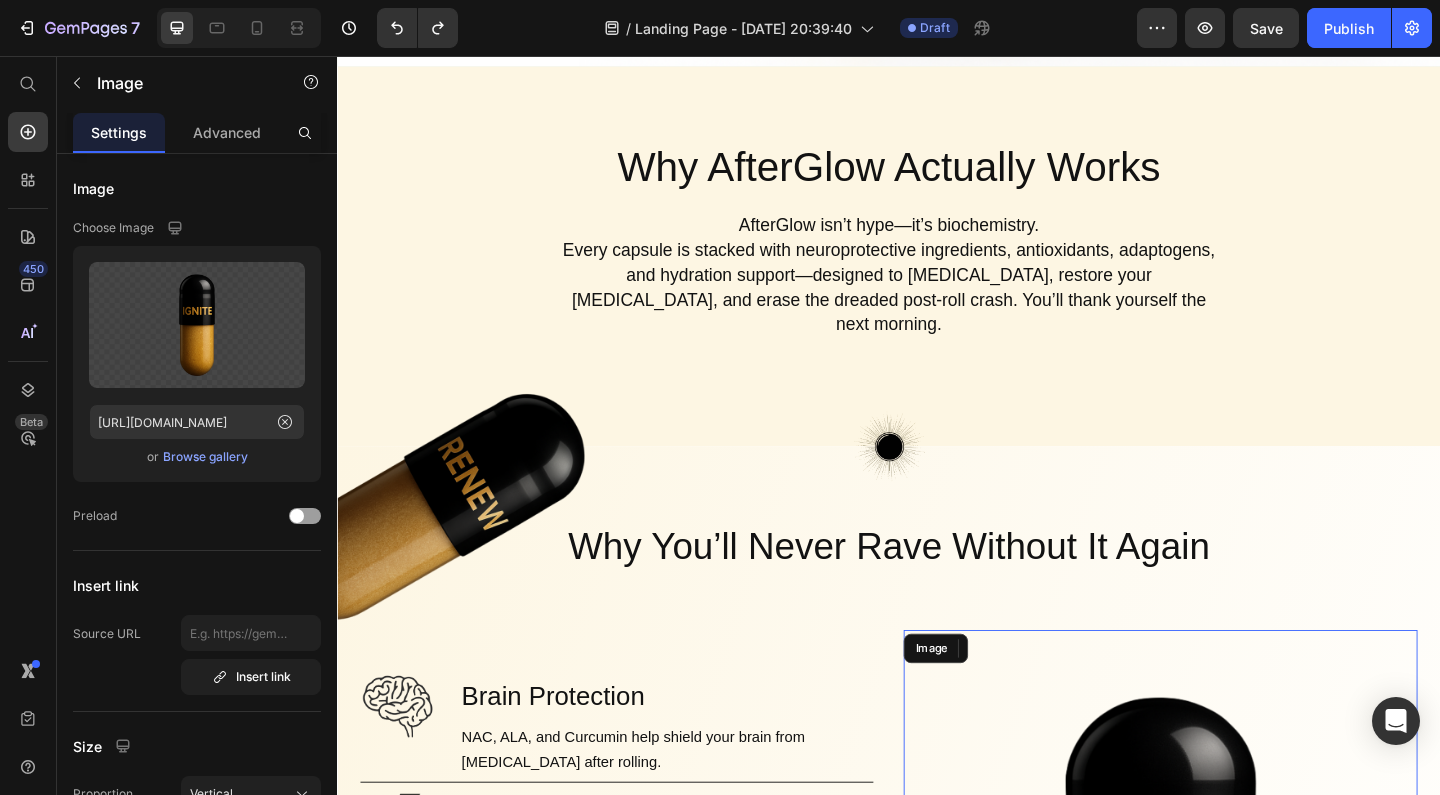 click at bounding box center [1232, 1052] 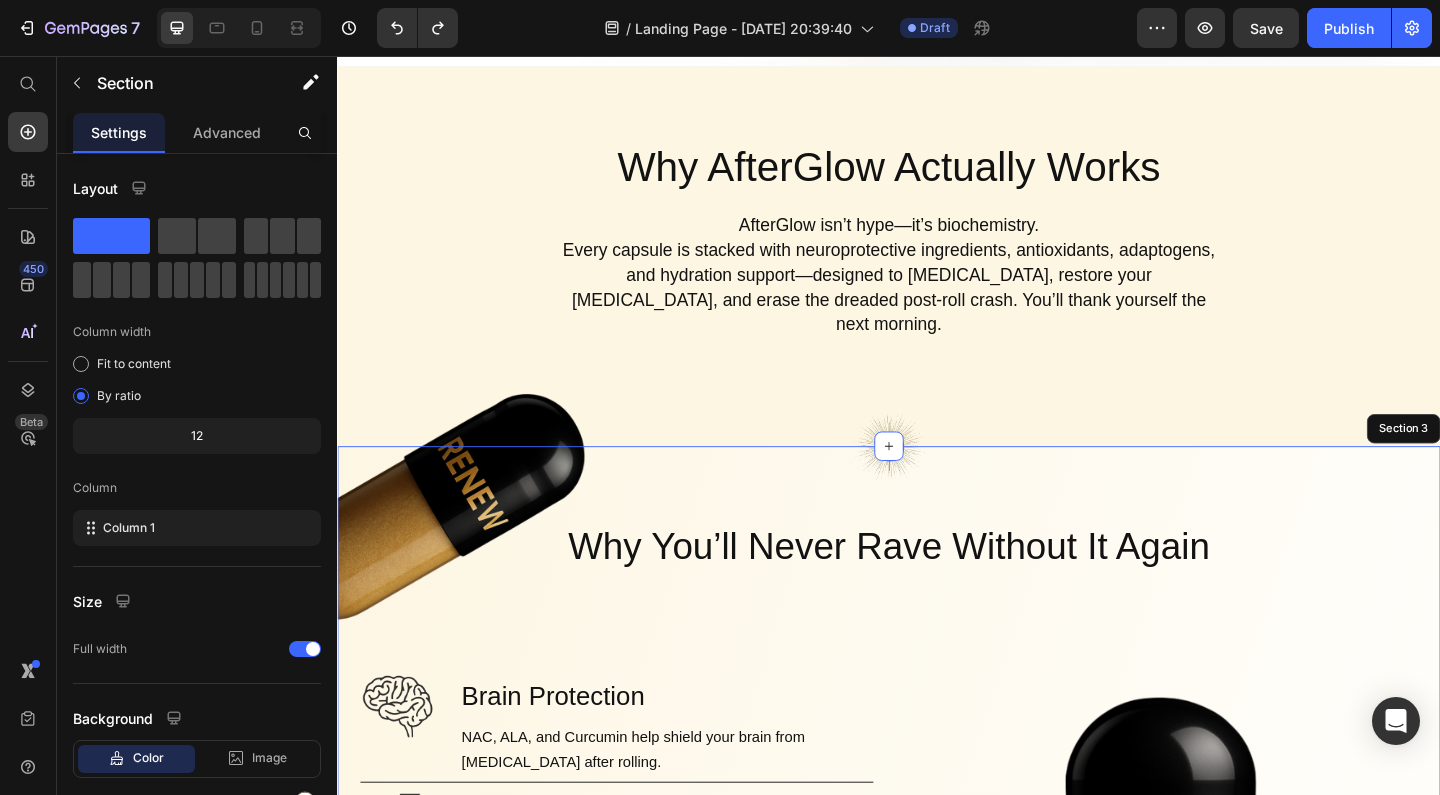 click on "Image Image Why You’ll Never Rave Without It Again Heading Row Image Brain Protection Heading NAC, ALA, and Curcumin help shield your brain from neurotoxicity after rolling. Text Block Row Image Smooth, Focused Energy Heading Caffeine + L-Theanine give you clean, stable energy with zero jitters or crash. Text Block Row Image Faster Recovery Heading CoQ10, B-vitamins, and Rhodiola speed up cellular repair and restore energy. Text Block Row Image Deep Rehydration Heading Magnesium, sodium, and potassium replenish electrolytes and reduce fatigue. Text Block Row Image Less Stress, Better Mood Heading Ashwagandha + B6 help regulate cortisol and support serotonin recovery. Text Block Row Image Powerful Post-Rave Sleep Heading Melatonin + magnesium promote deep, restorative sleep so you wake up glowing. Text Block Row Try AfterGlow Button Row Image   235 Hero Banner" at bounding box center [937, 1111] 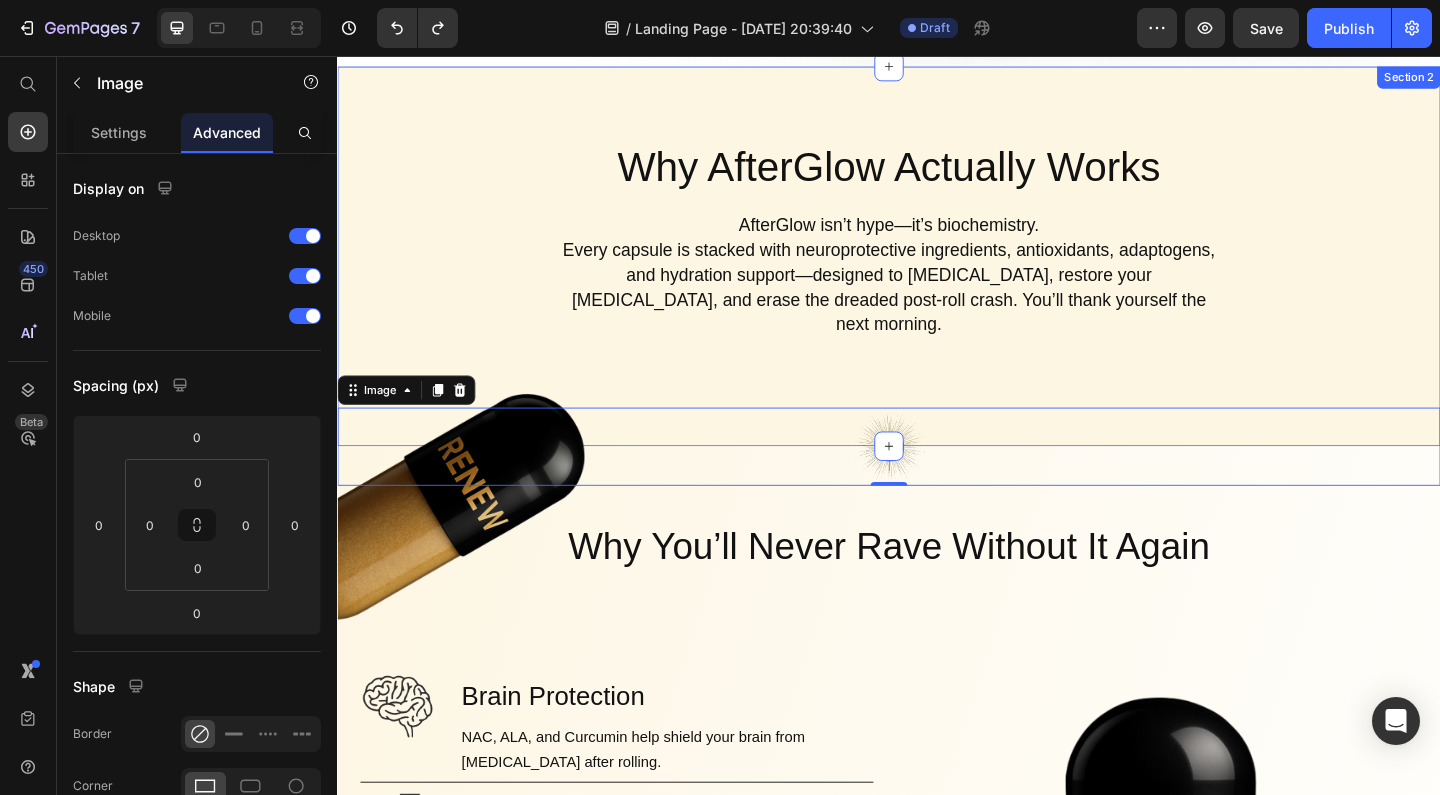 click on "Why AfterGlow Actually Works Heading AfterGlow isn’t hype—it’s biochemistry. Every capsule is stacked with neuroprotective ingredients, antioxidants, adaptogens, and hydration support—designed to [MEDICAL_DATA], restore your [MEDICAL_DATA], and erase the dreaded post-roll crash. You’ll thank yourself the next morning. Text Block Row" at bounding box center (937, 255) 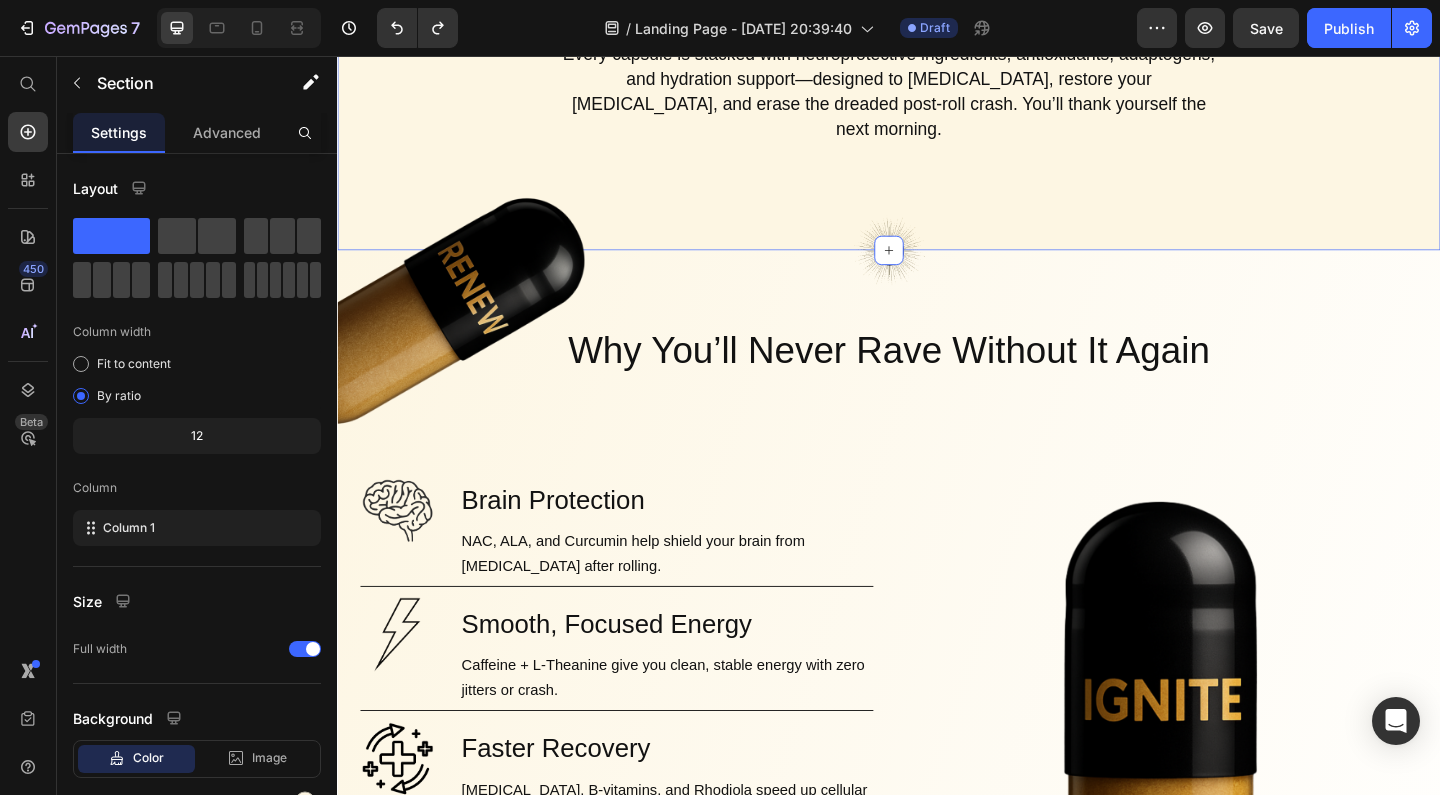 scroll, scrollTop: 1029, scrollLeft: 0, axis: vertical 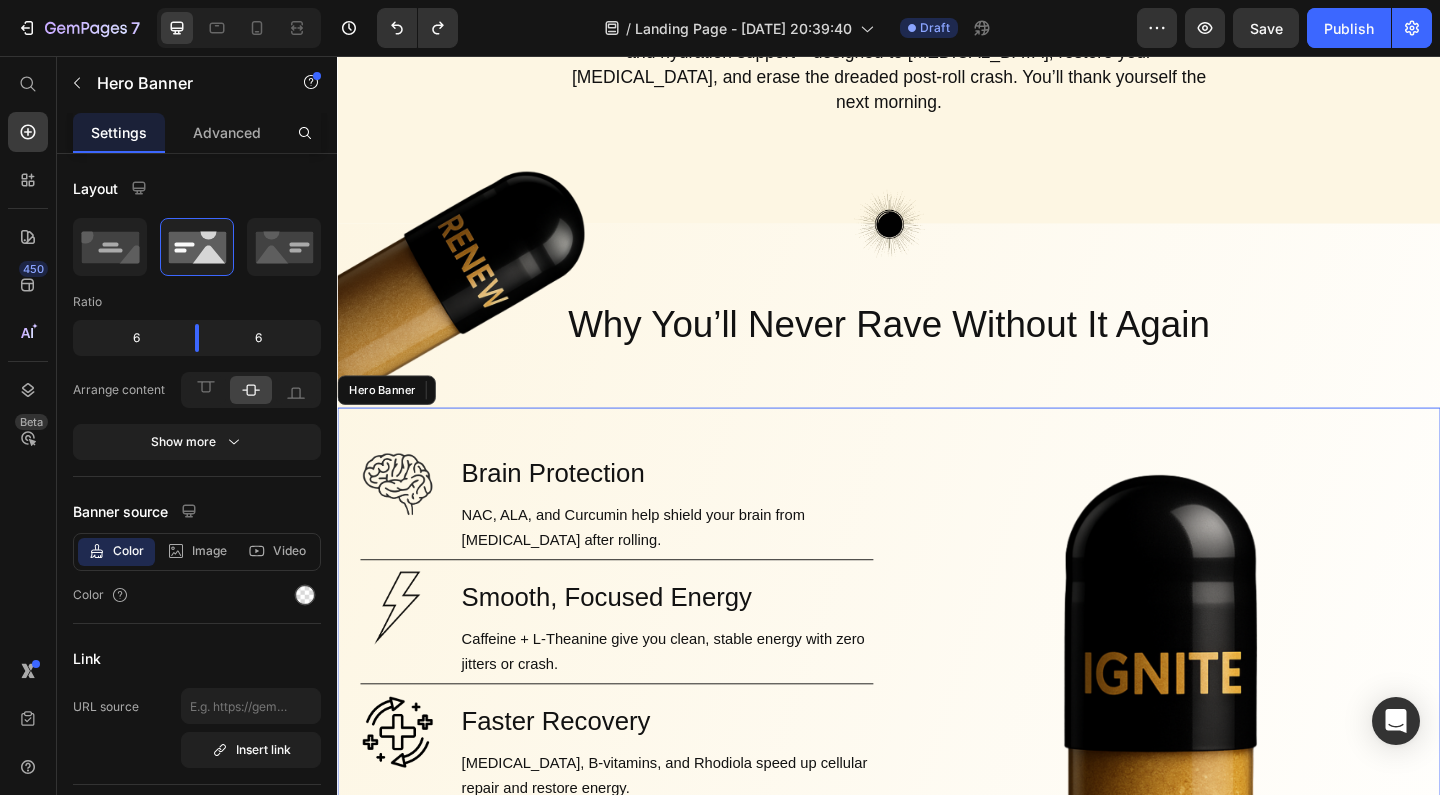click on "Image Brain Protection Heading NAC, ALA, and Curcumin help shield your brain from neurotoxicity after rolling. Text Block Row Image Smooth, Focused Energy Heading Caffeine + L-Theanine give you clean, stable energy with zero jitters or crash. Text Block Row Image Faster Recovery Heading CoQ10, B-vitamins, and Rhodiola speed up cellular repair and restore energy. Text Block Row Image Deep Rehydration Heading Magnesium, sodium, and potassium replenish electrolytes and reduce fatigue. Text Block Row Image Less Stress, Better Mood Heading Ashwagandha + B6 help regulate cortisol and support serotonin recovery. Text Block Row Image Powerful Post-Rave Sleep Heading Melatonin + magnesium promote deep, restorative sleep so you wake up glowing. Text Block Row Try AfterGlow Button Row" at bounding box center (641, 928) 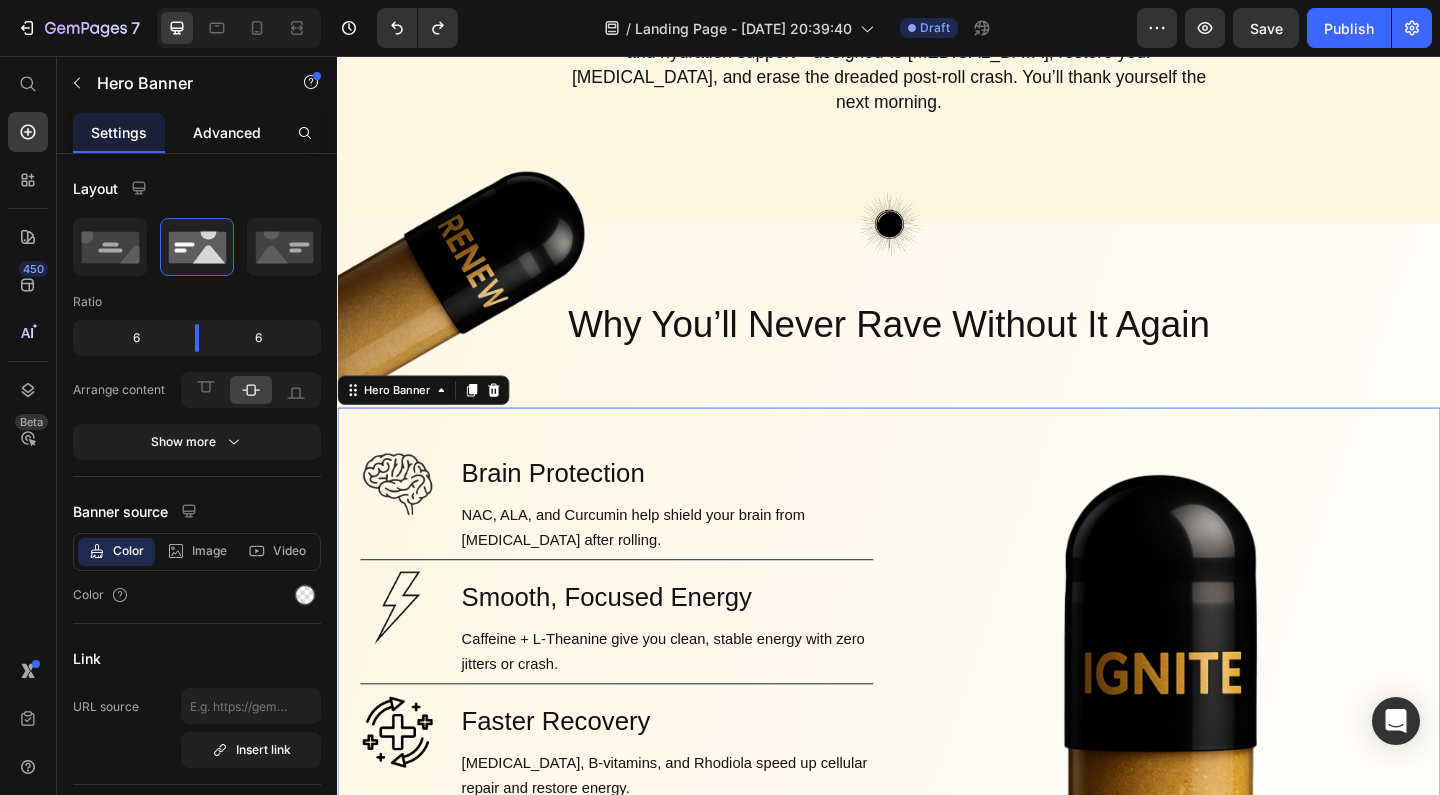 click on "Advanced" 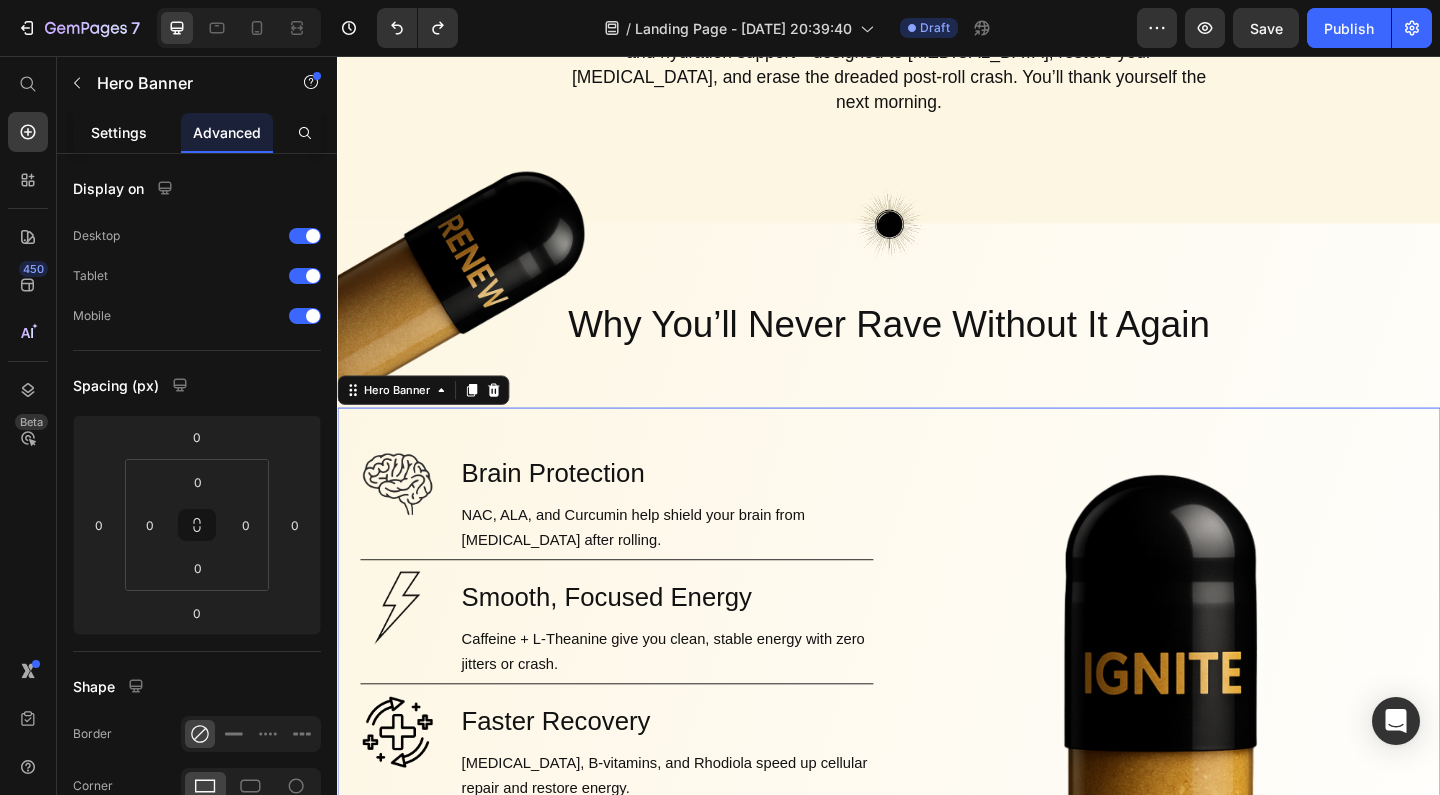 click on "Settings" at bounding box center (119, 132) 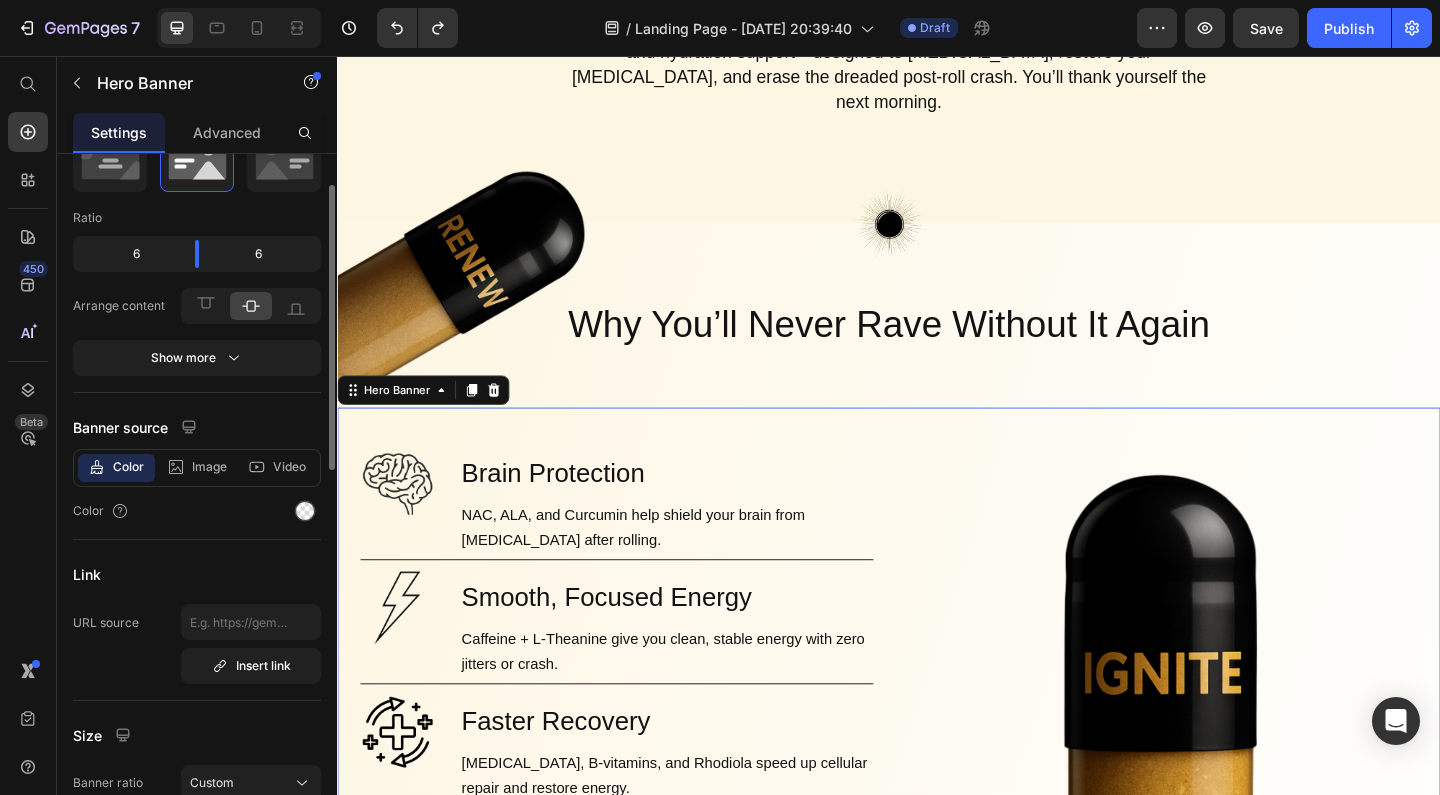 scroll, scrollTop: 82, scrollLeft: 0, axis: vertical 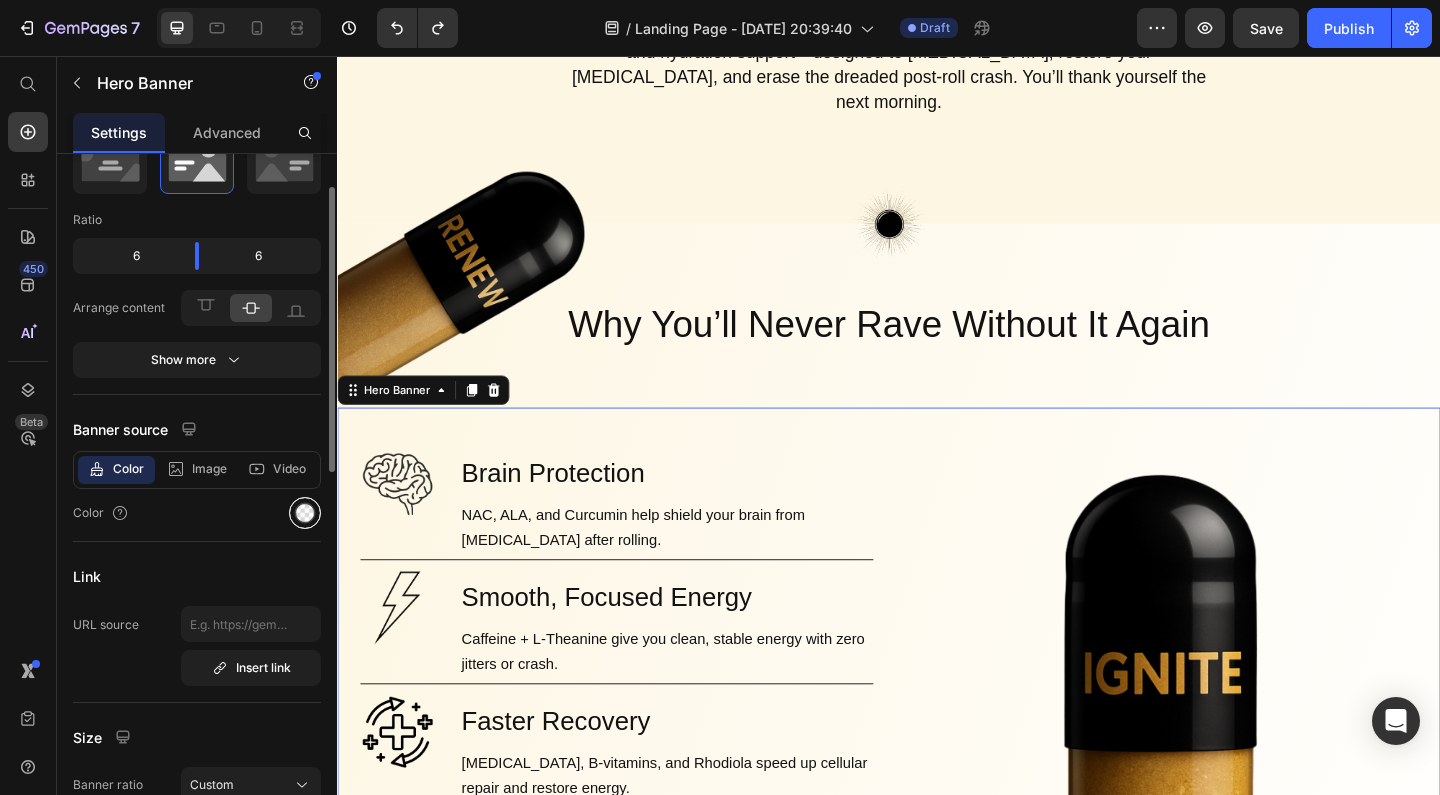 click at bounding box center [305, 513] 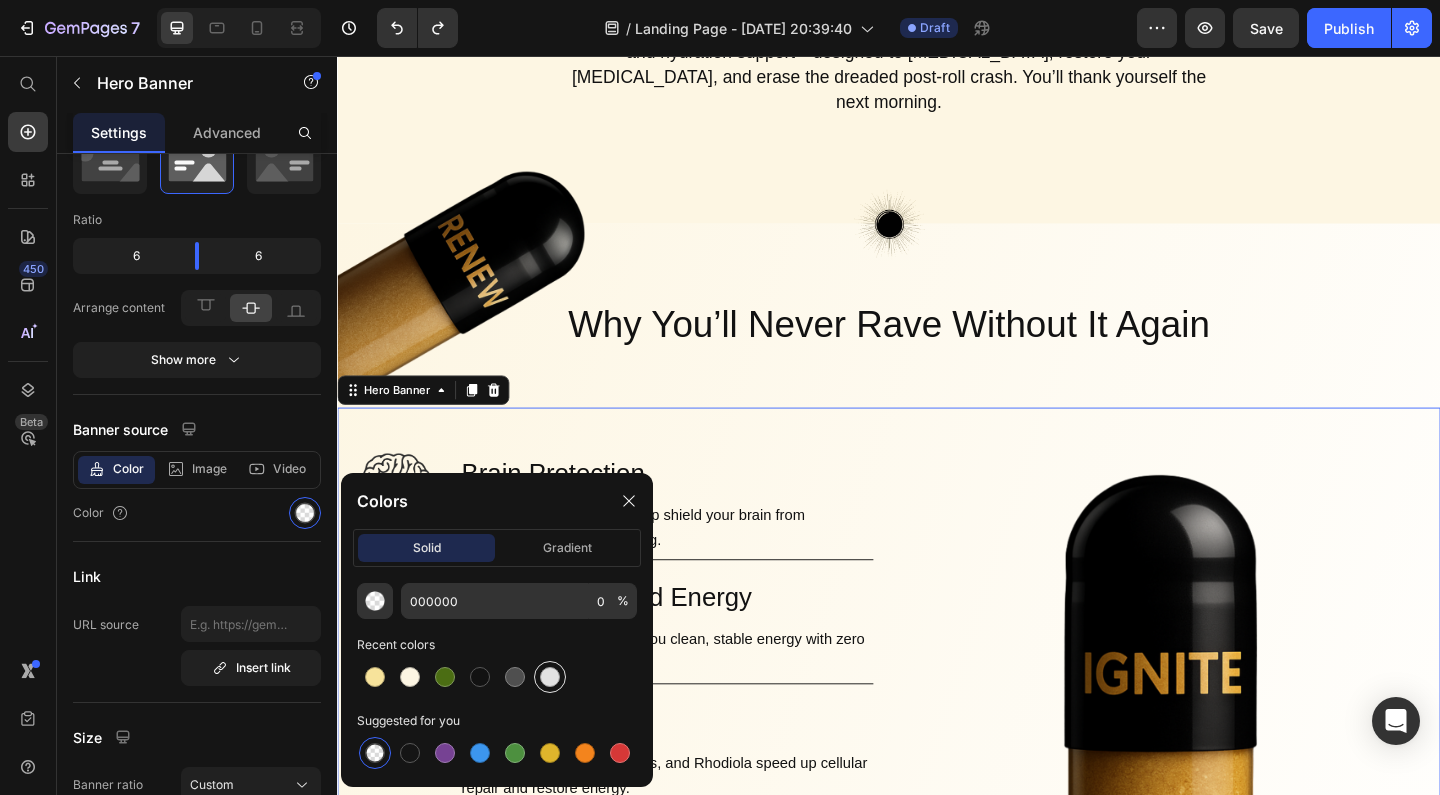 click at bounding box center [550, 677] 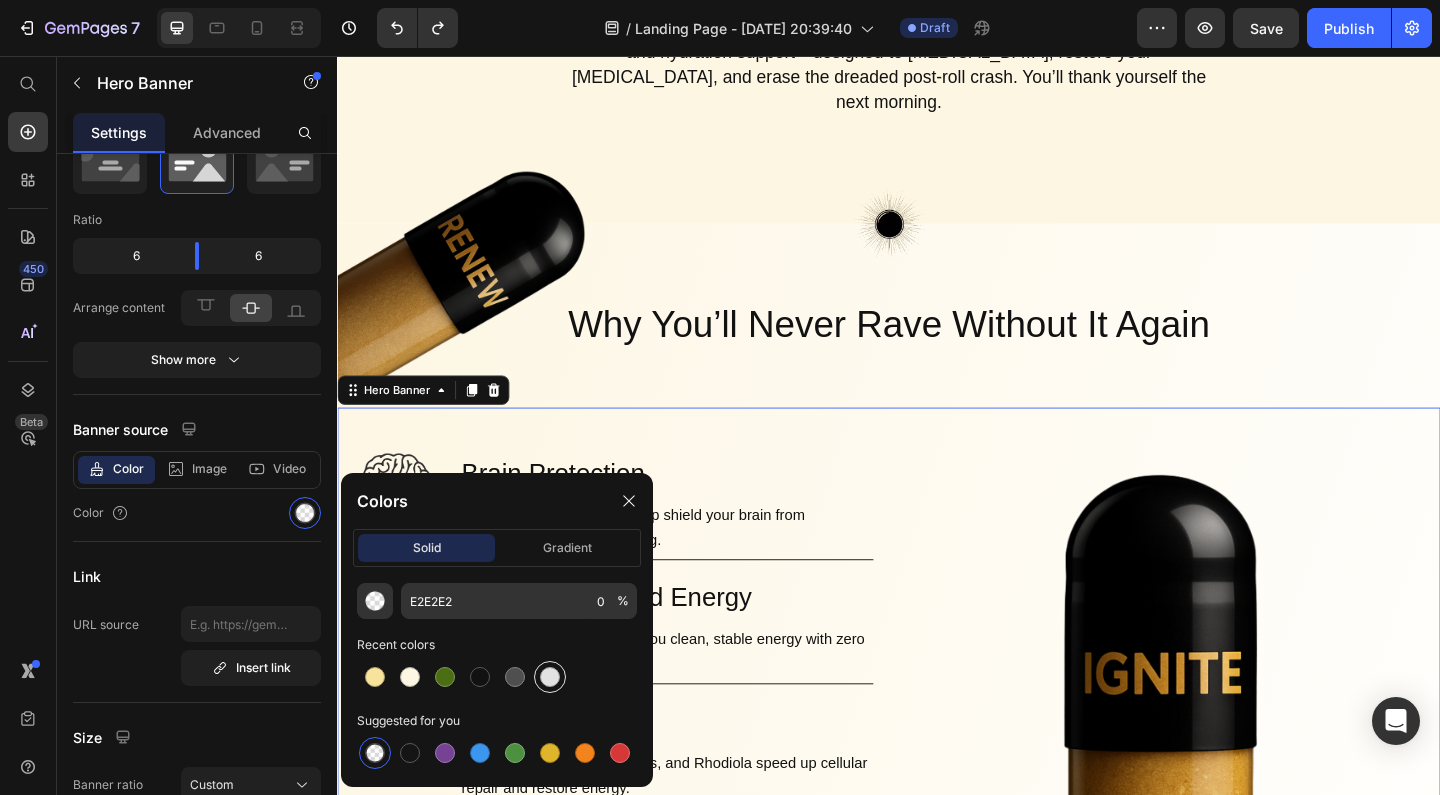 type on "100" 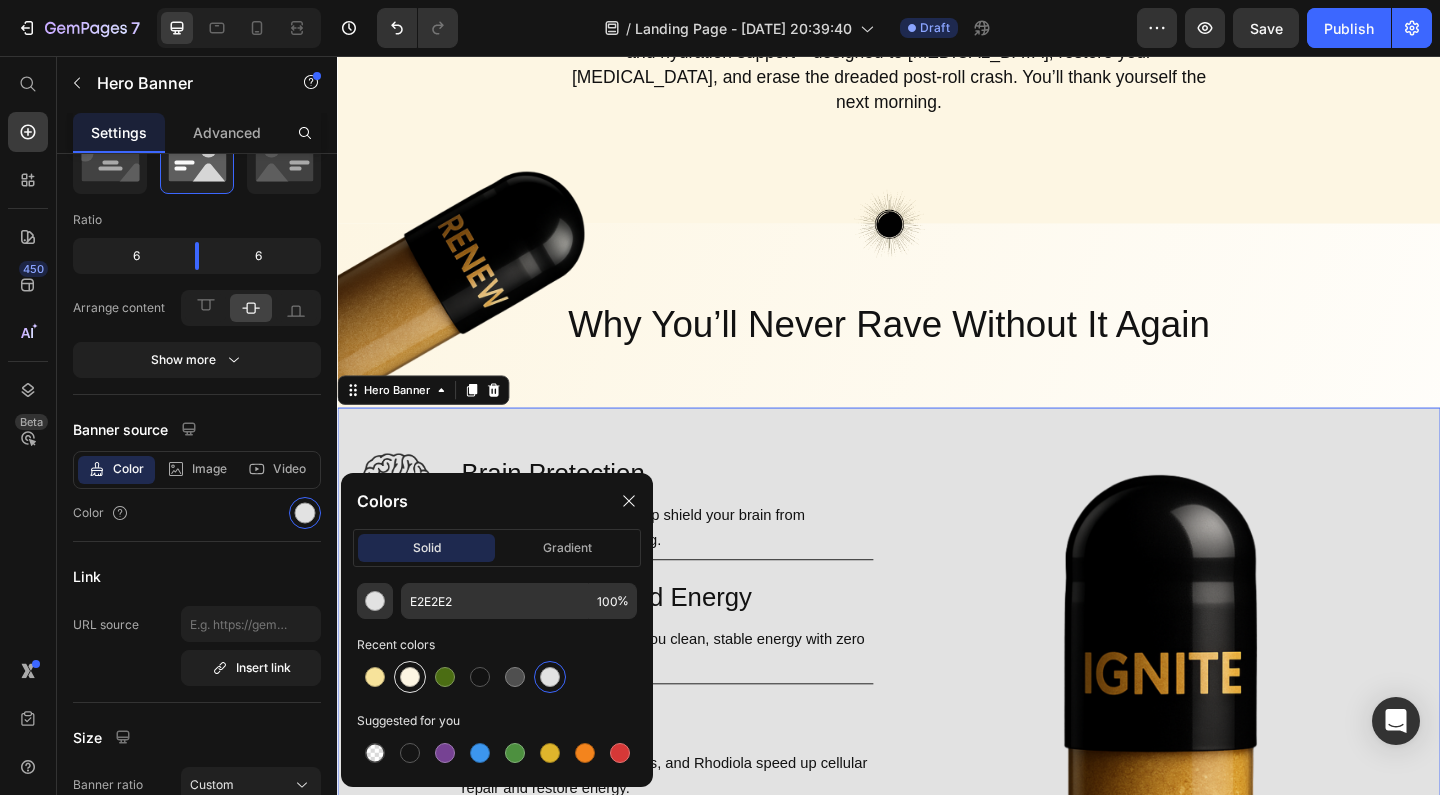 click at bounding box center [410, 677] 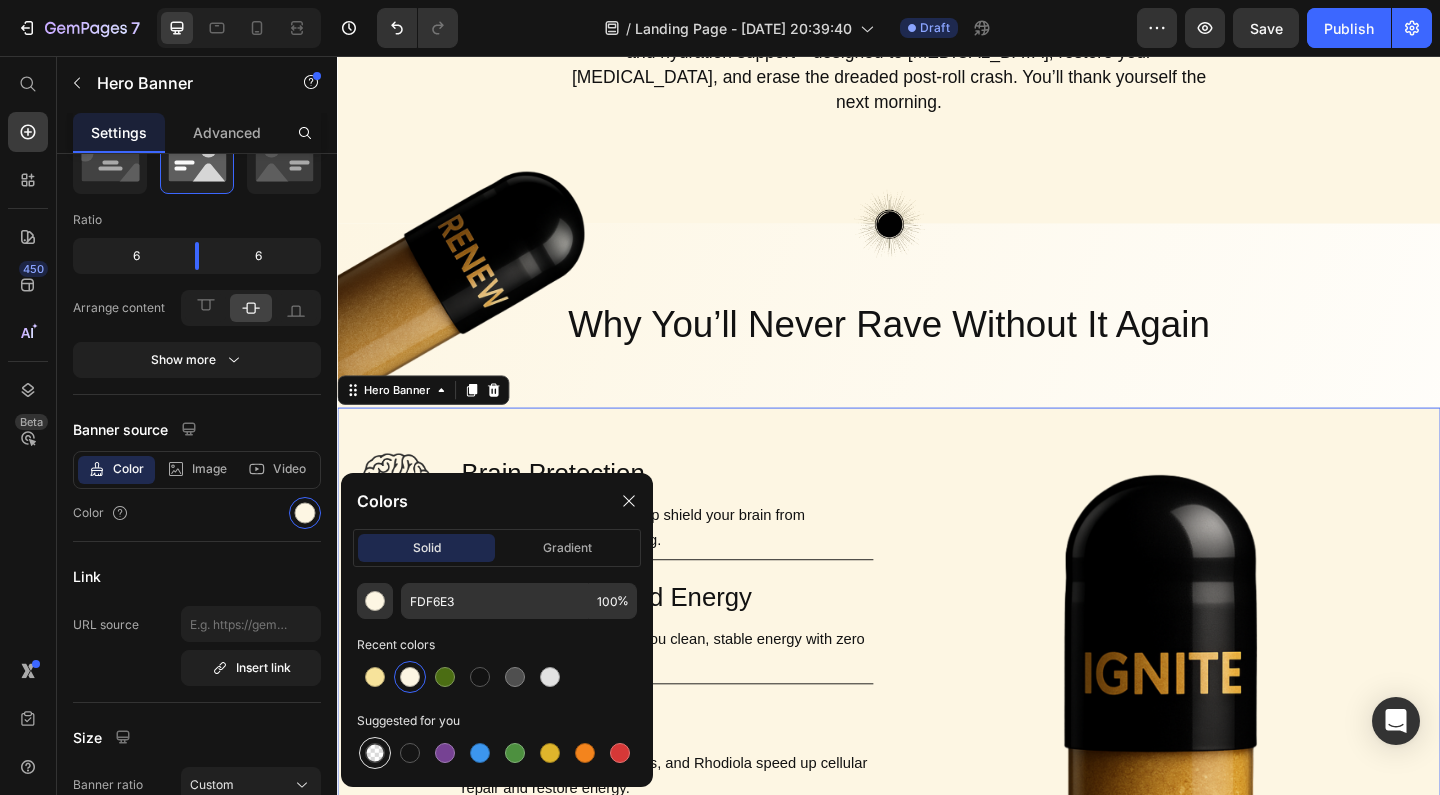 click at bounding box center [375, 753] 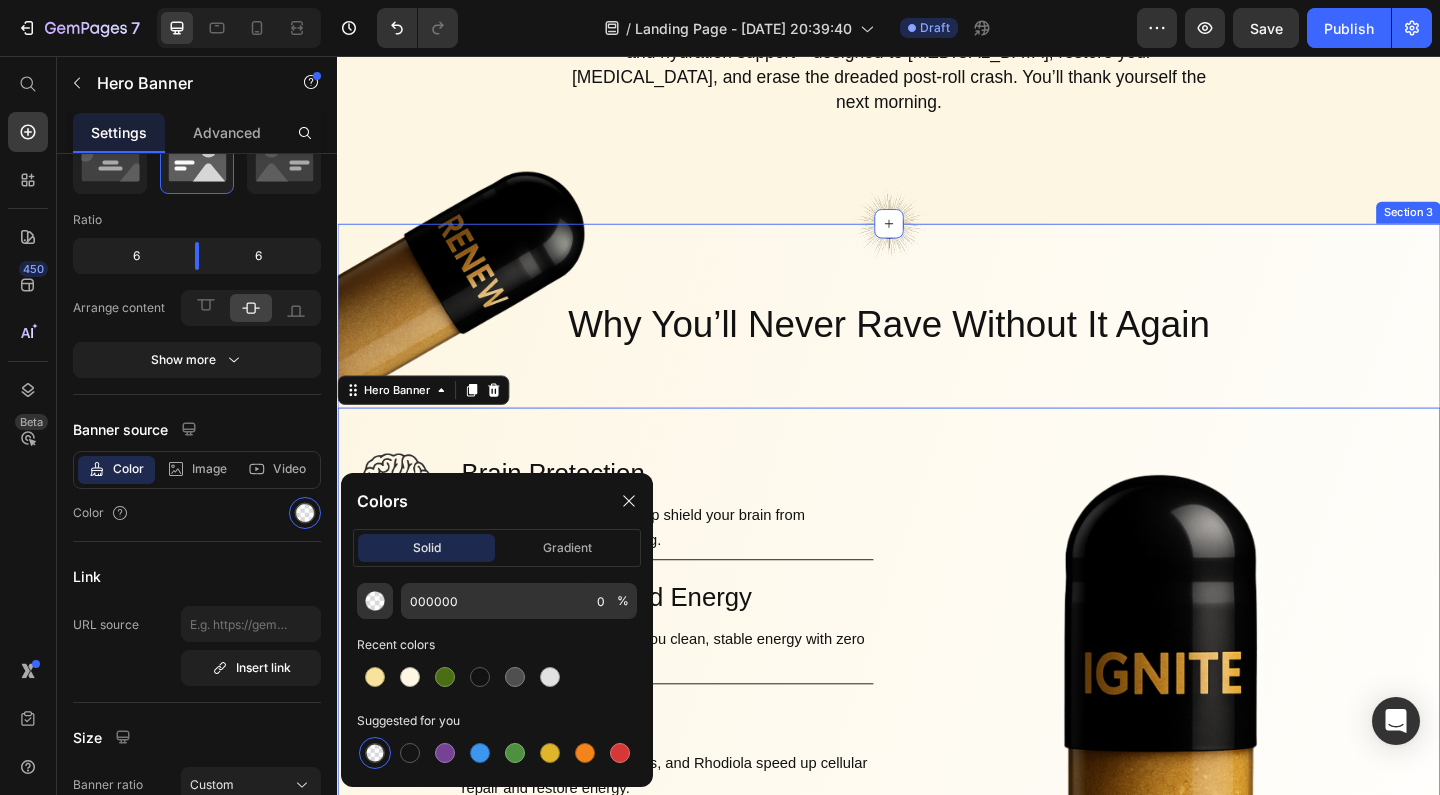 click on "Image Image Why You’ll Never Rave Without It Again Heading Row Image Brain Protection Heading NAC, ALA, and Curcumin help shield your brain from neurotoxicity after rolling. Text Block Row Image Smooth, Focused Energy Heading Caffeine + L-Theanine give you clean, stable energy with zero jitters or crash. Text Block Row Image Faster Recovery Heading CoQ10, B-vitamins, and Rhodiola speed up cellular repair and restore energy. Text Block Row Image Deep Rehydration Heading Magnesium, sodium, and potassium replenish electrolytes and reduce fatigue. Text Block Row Image Less Stress, Better Mood Heading Ashwagandha + B6 help regulate cortisol and support serotonin recovery. Text Block Row Image Powerful Post-Rave Sleep Heading Melatonin + magnesium promote deep, restorative sleep so you wake up glowing. Text Block Row Try AfterGlow Button Row Image Hero Banner   0" at bounding box center (937, 869) 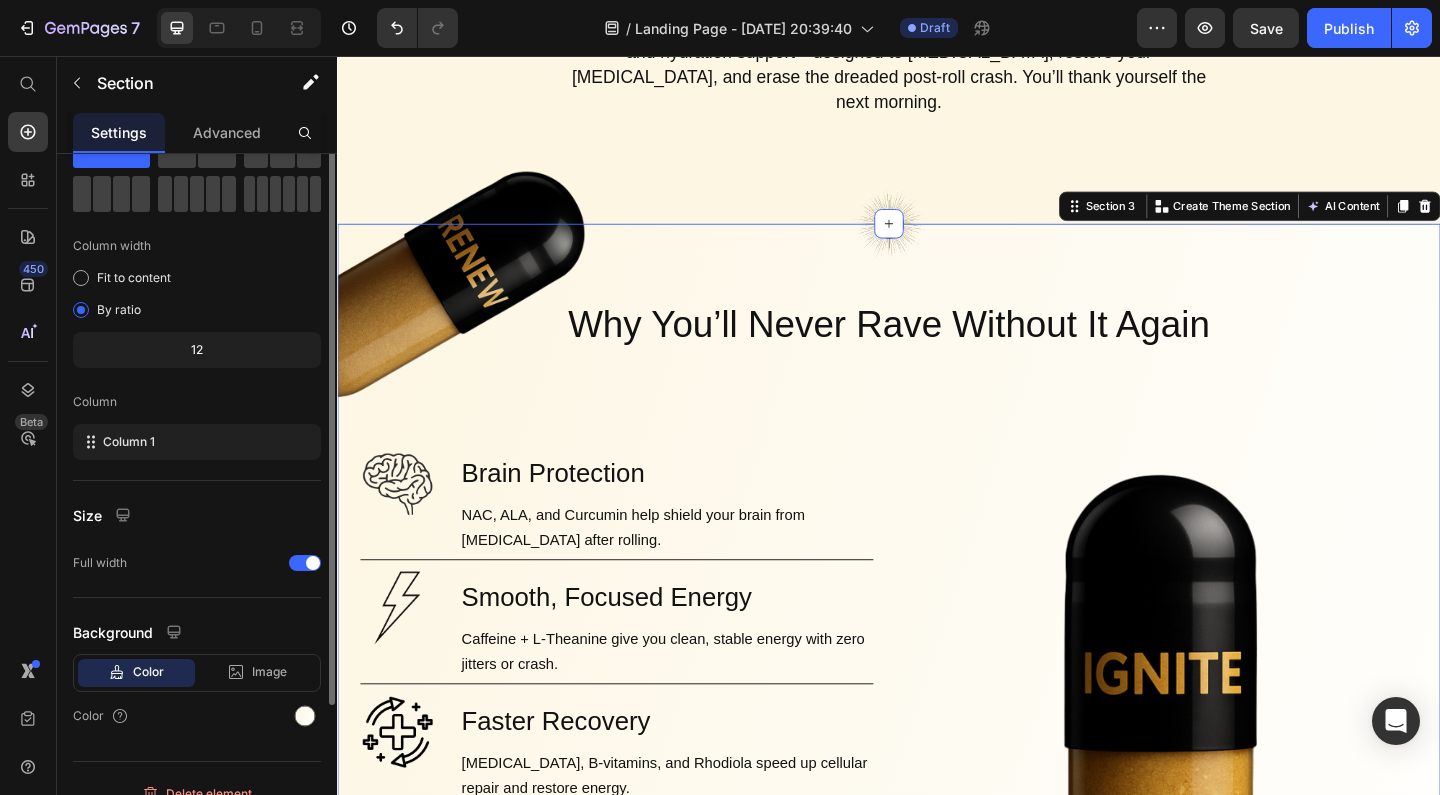 scroll, scrollTop: 110, scrollLeft: 0, axis: vertical 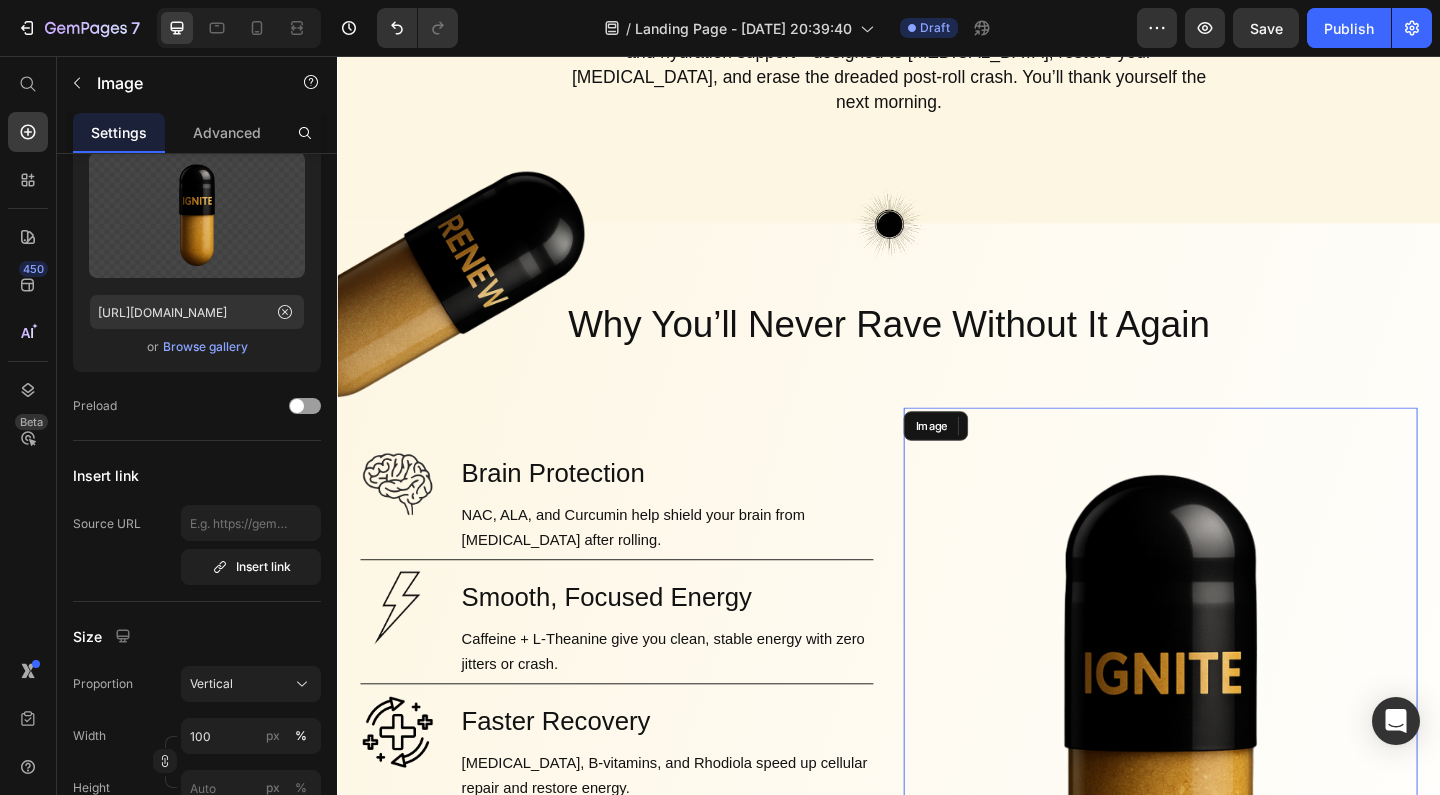 click at bounding box center (1232, 810) 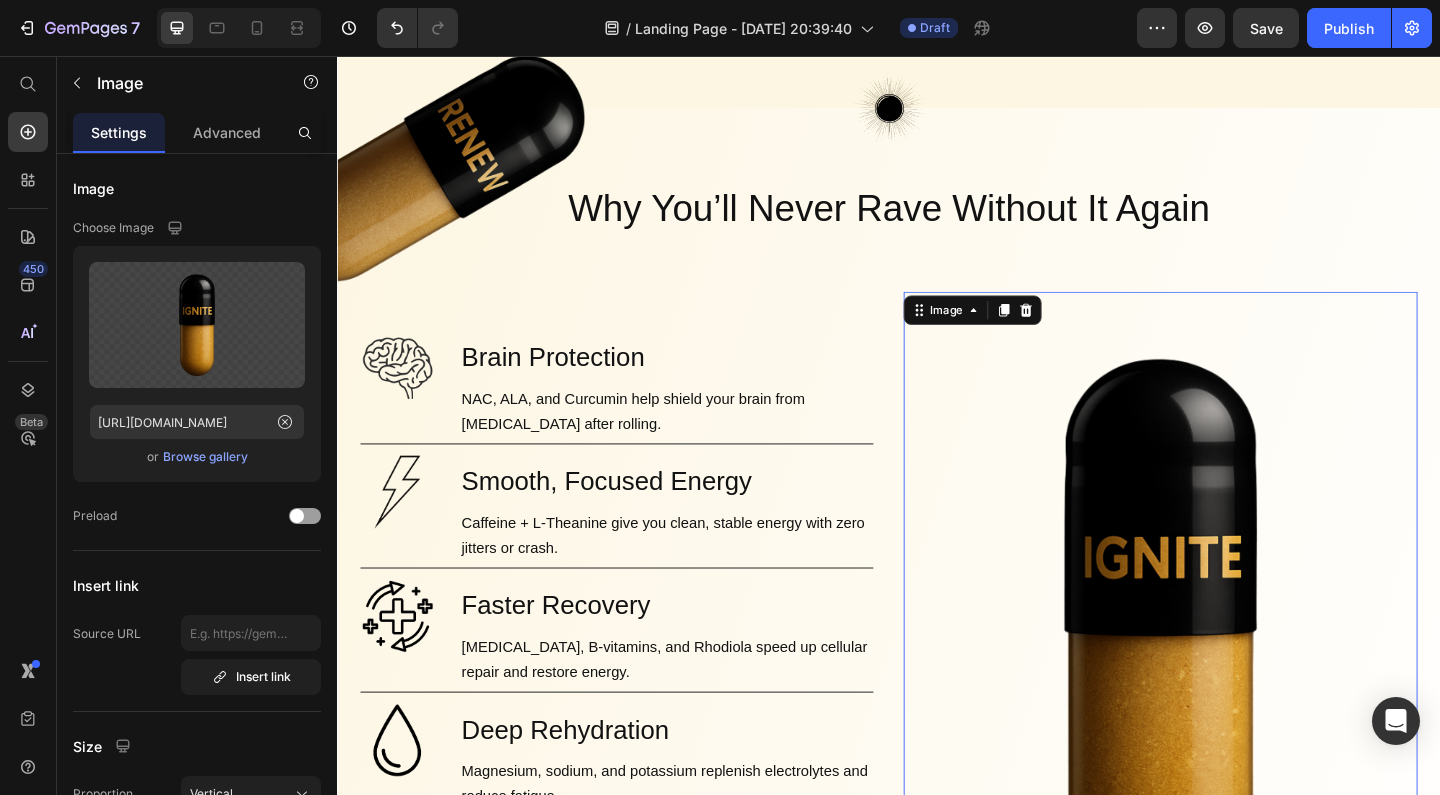 scroll, scrollTop: 1046, scrollLeft: 0, axis: vertical 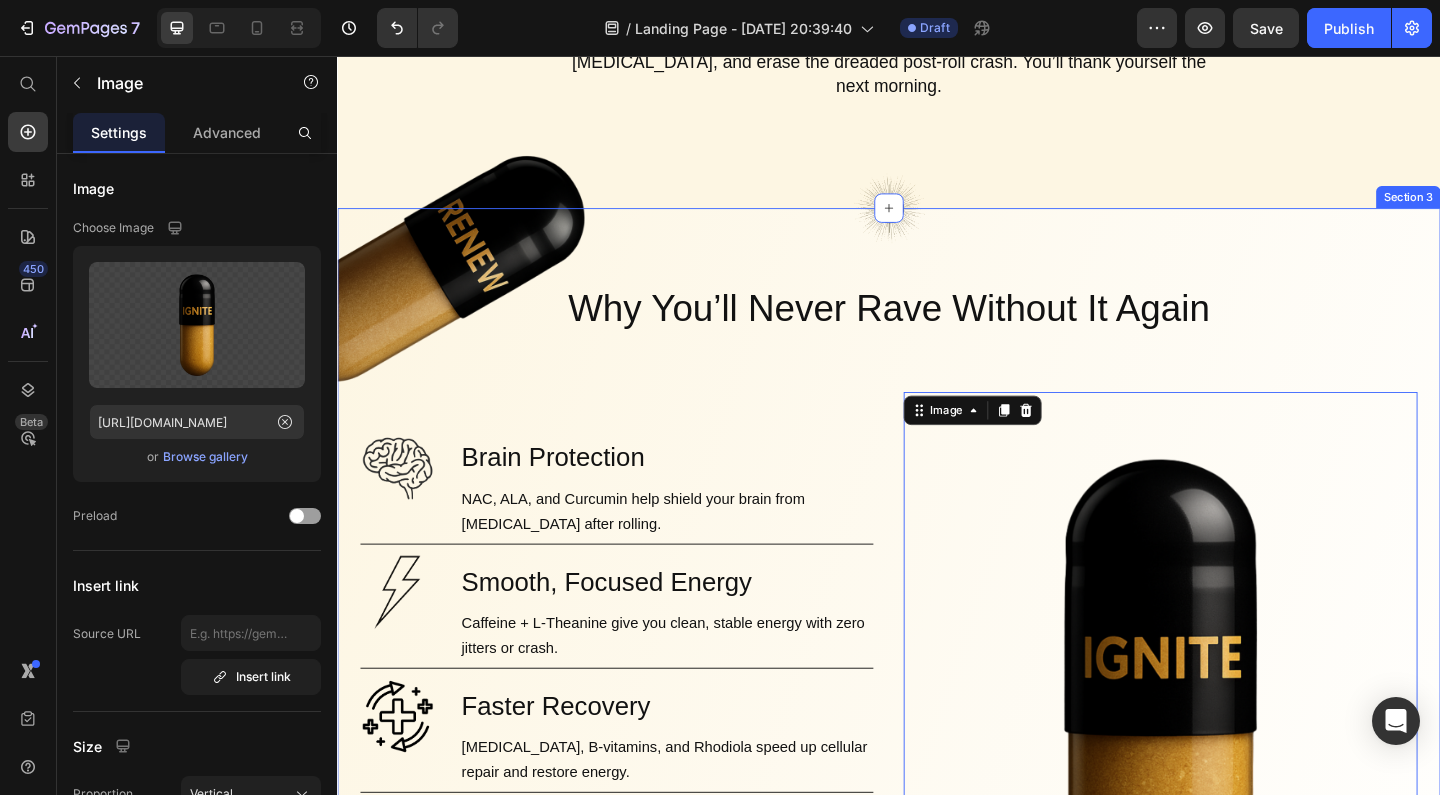 click on "Image Image Why You’ll Never Rave Without It Again Heading Row Image Brain Protection Heading NAC, ALA, and Curcumin help shield your brain from neurotoxicity after rolling. Text Block Row Image Smooth, Focused Energy Heading Caffeine + L-Theanine give you clean, stable energy with zero jitters or crash. Text Block Row Image Faster Recovery Heading CoQ10, B-vitamins, and Rhodiola speed up cellular repair and restore energy. Text Block Row Image Deep Rehydration Heading Magnesium, sodium, and potassium replenish electrolytes and reduce fatigue. Text Block Row Image Less Stress, Better Mood Heading Ashwagandha + B6 help regulate cortisol and support serotonin recovery. Text Block Row Image Powerful Post-Rave Sleep Heading Melatonin + magnesium promote deep, restorative sleep so you wake up glowing. Text Block Row Try AfterGlow Button Row Image   235 Hero Banner" at bounding box center [937, 852] 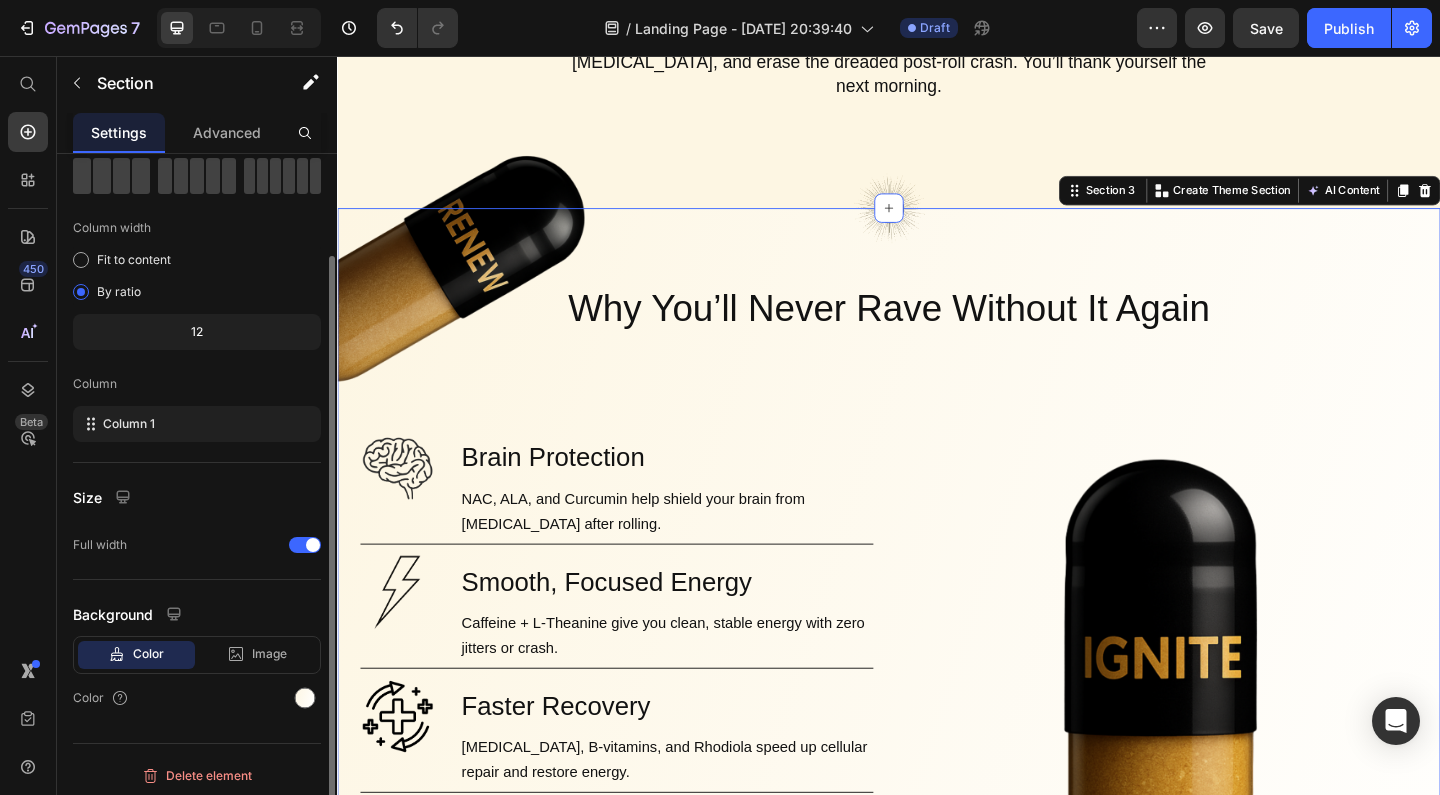 scroll, scrollTop: 110, scrollLeft: 0, axis: vertical 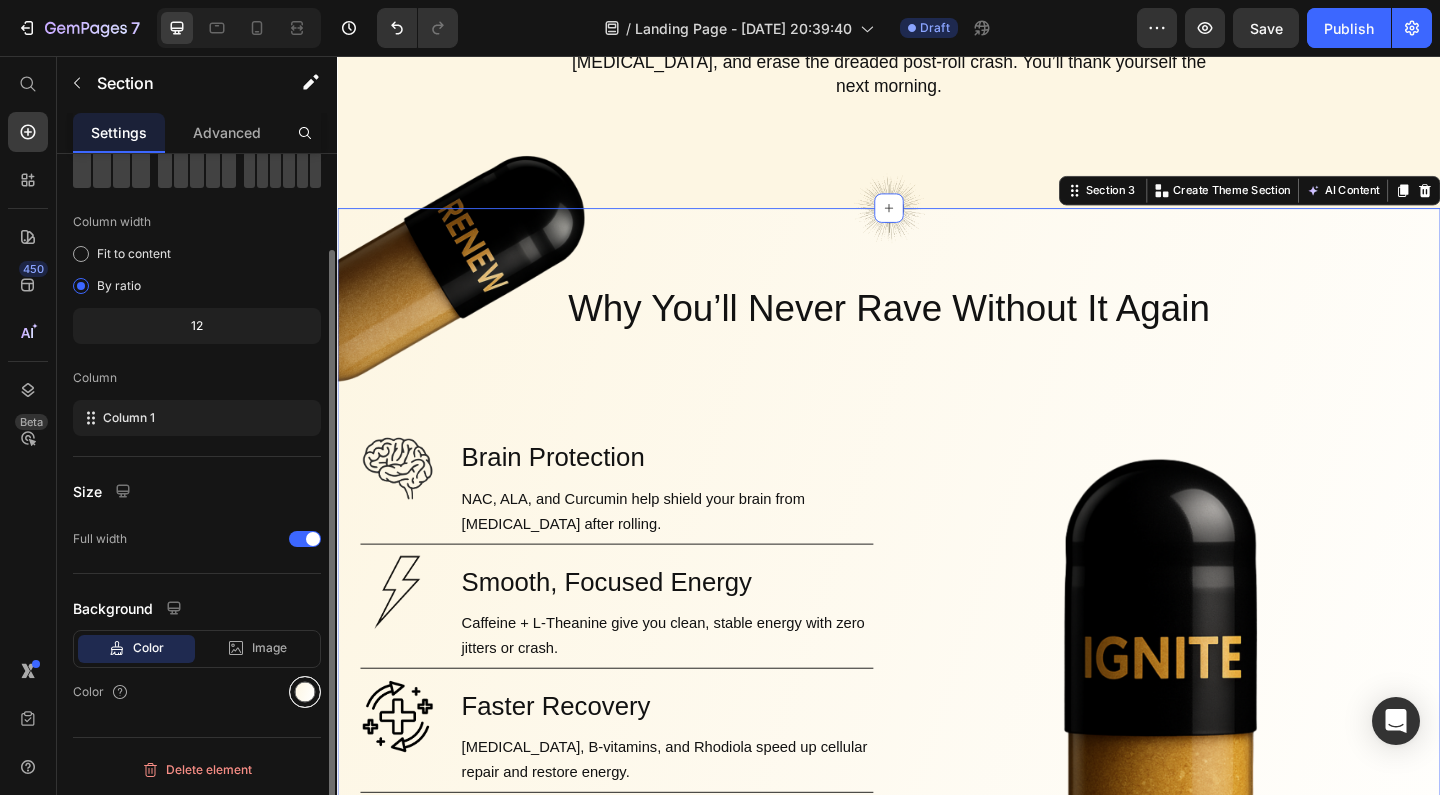 click at bounding box center [305, 692] 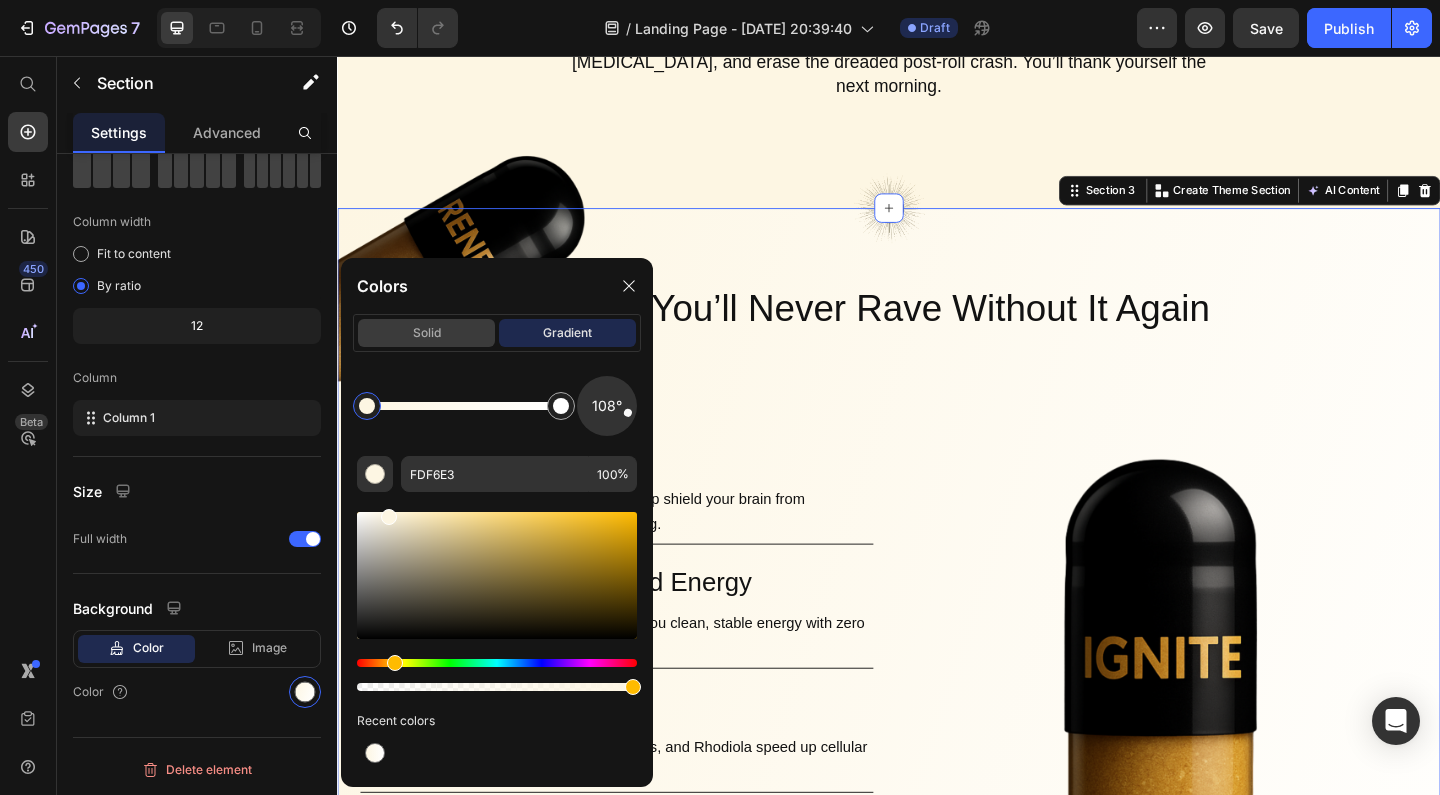 click on "solid" 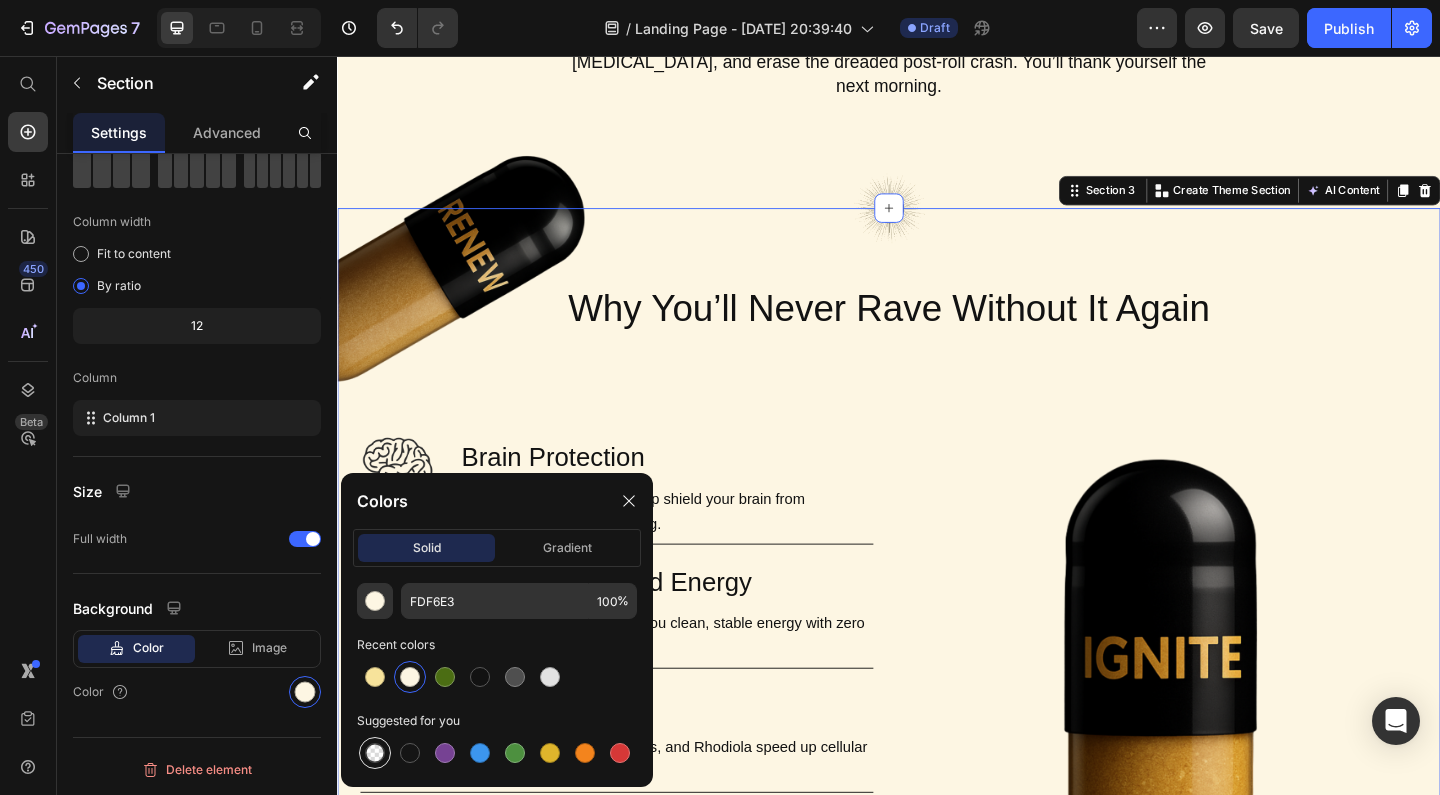 click at bounding box center [375, 753] 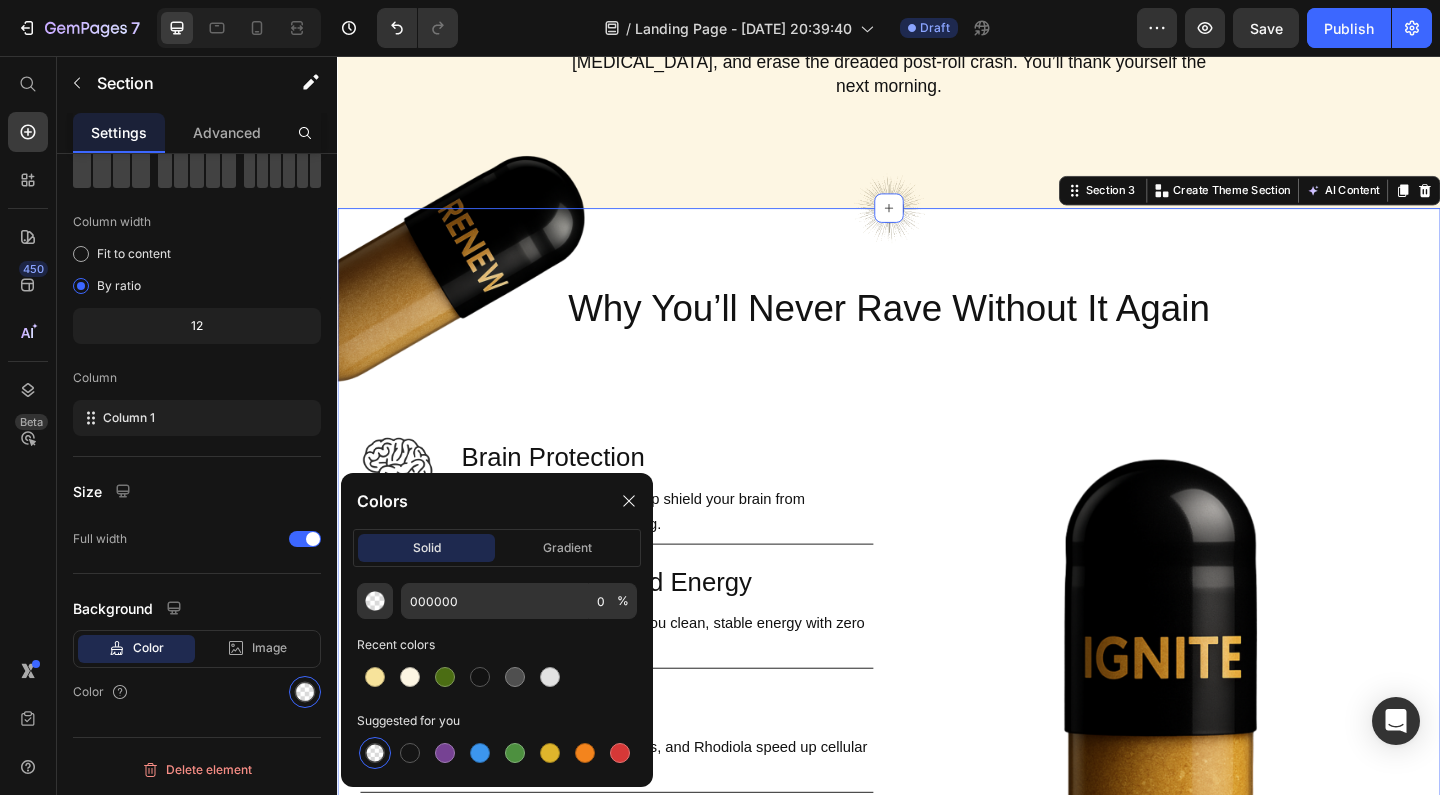 click on "Image Image Why You’ll Never Rave Without It Again Heading Row Image Brain Protection Heading NAC, ALA, and Curcumin help shield your brain from neurotoxicity after rolling. Text Block Row Image Smooth, Focused Energy Heading Caffeine + L-Theanine give you clean, stable energy with zero jitters or crash. Text Block Row Image Faster Recovery Heading CoQ10, B-vitamins, and Rhodiola speed up cellular repair and restore energy. Text Block Row Image Deep Rehydration Heading Magnesium, sodium, and potassium replenish electrolytes and reduce fatigue. Text Block Row Image Less Stress, Better Mood Heading Ashwagandha + B6 help regulate cortisol and support serotonin recovery. Text Block Row Image Powerful Post-Rave Sleep Heading Melatonin + magnesium promote deep, restorative sleep so you wake up glowing. Text Block Row Try AfterGlow Button Row Image Hero Banner" at bounding box center (937, 852) 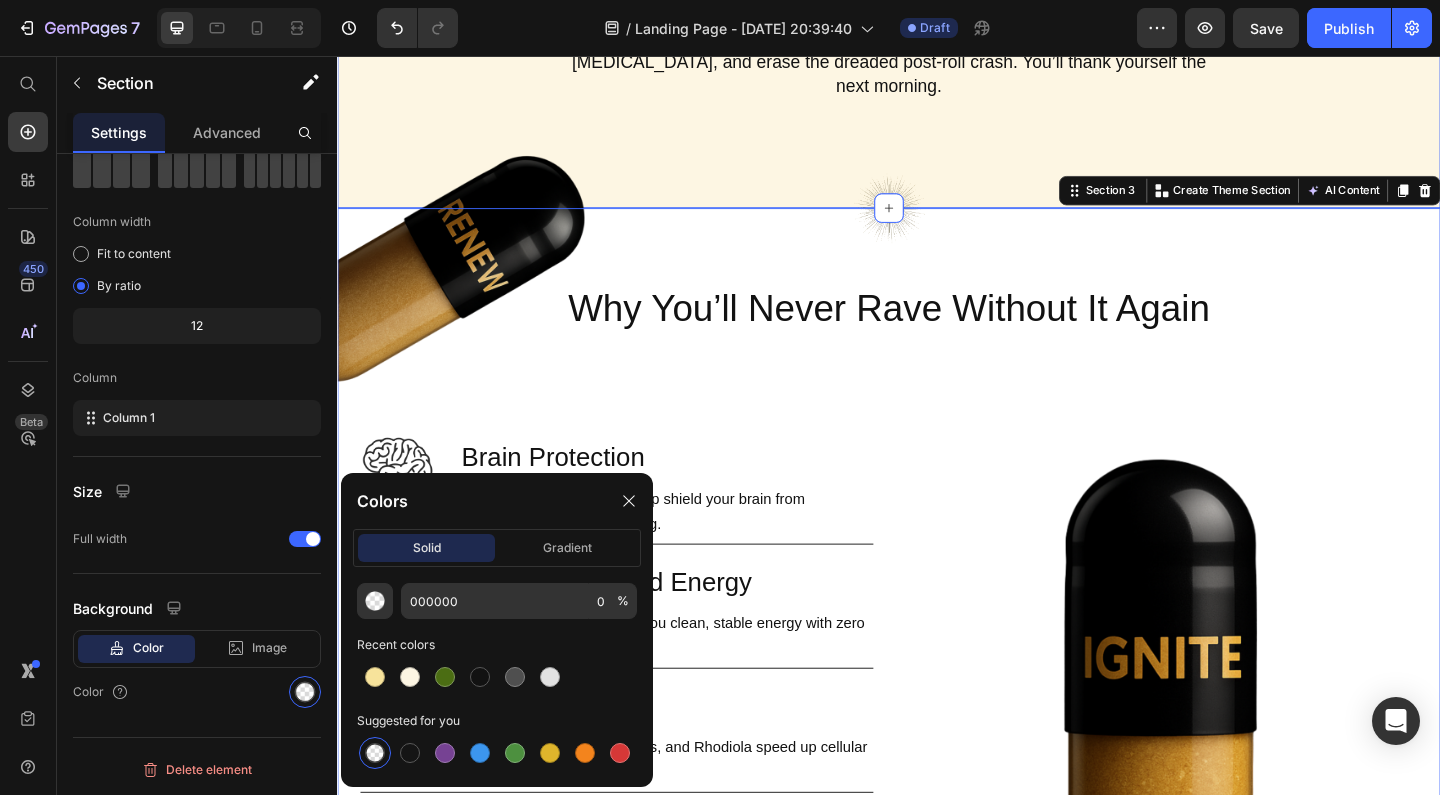 click on "Why AfterGlow Actually Works Heading AfterGlow isn’t hype—it’s biochemistry. Every capsule is stacked with neuroprotective ingredients, antioxidants, adaptogens, and hydration support—designed to [MEDICAL_DATA], restore your [MEDICAL_DATA], and erase the dreaded post-roll crash. You’ll thank yourself the next morning. Text Block Row Section 2" at bounding box center [937, 14] 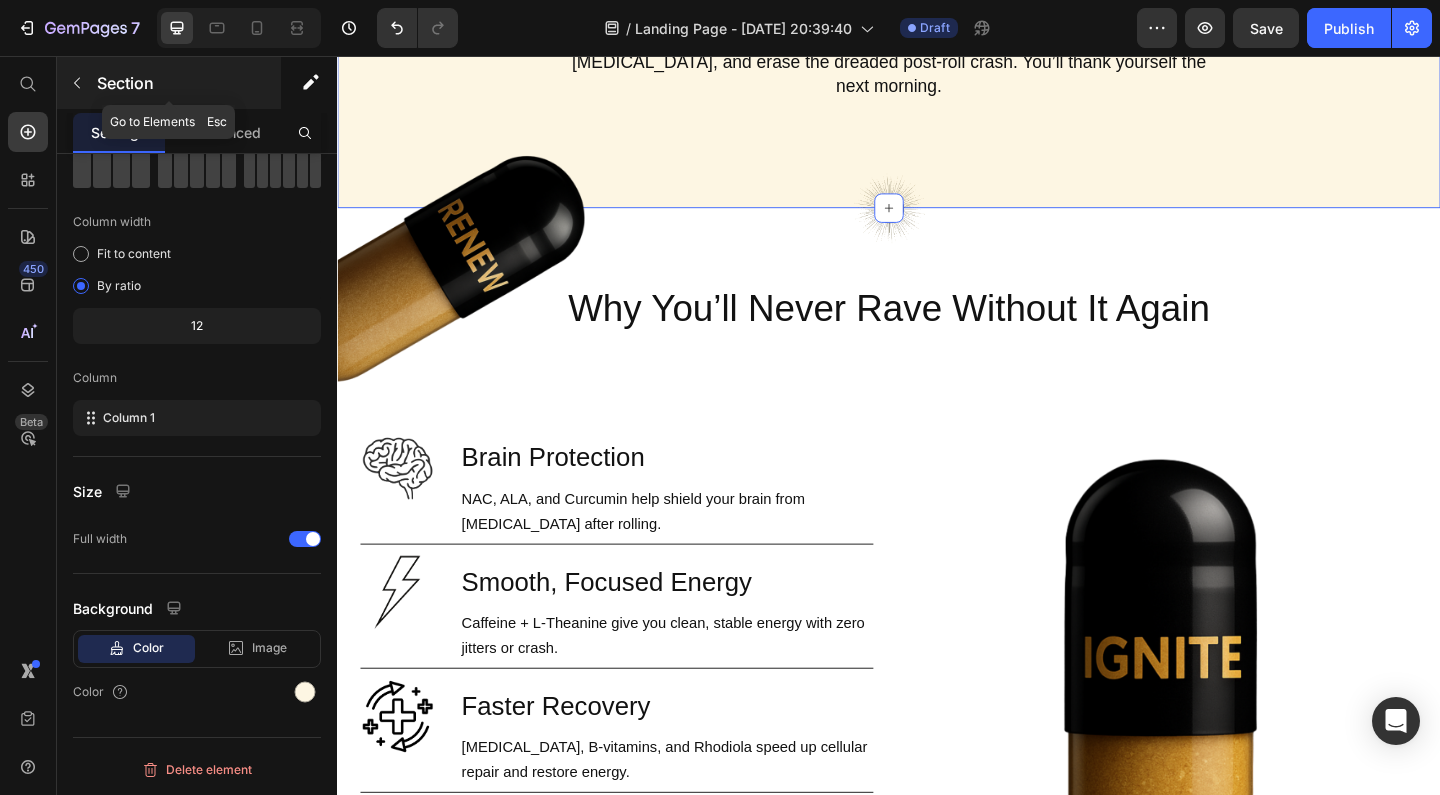 click 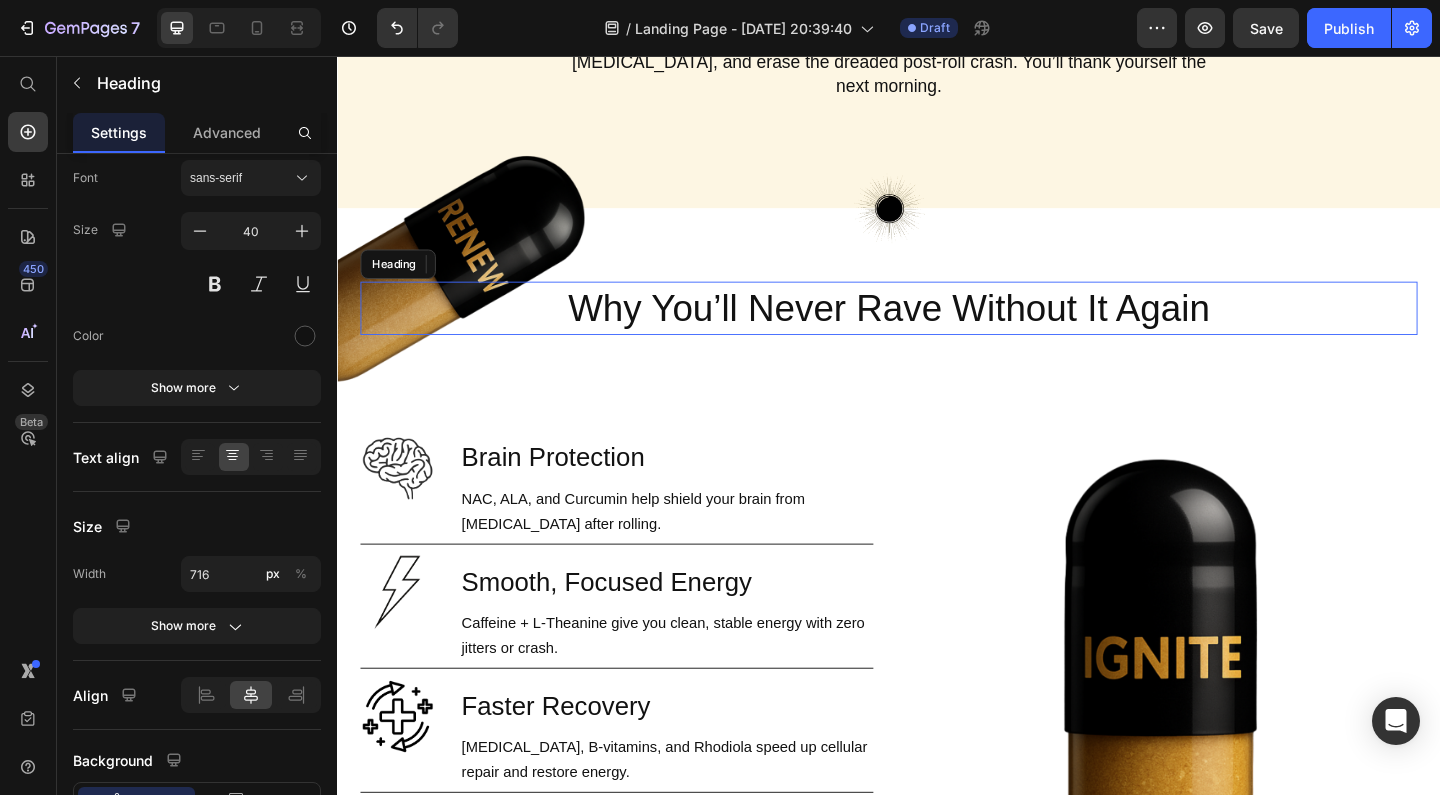 click on "Why You’ll Never Rave Without It Again" at bounding box center [937, 330] 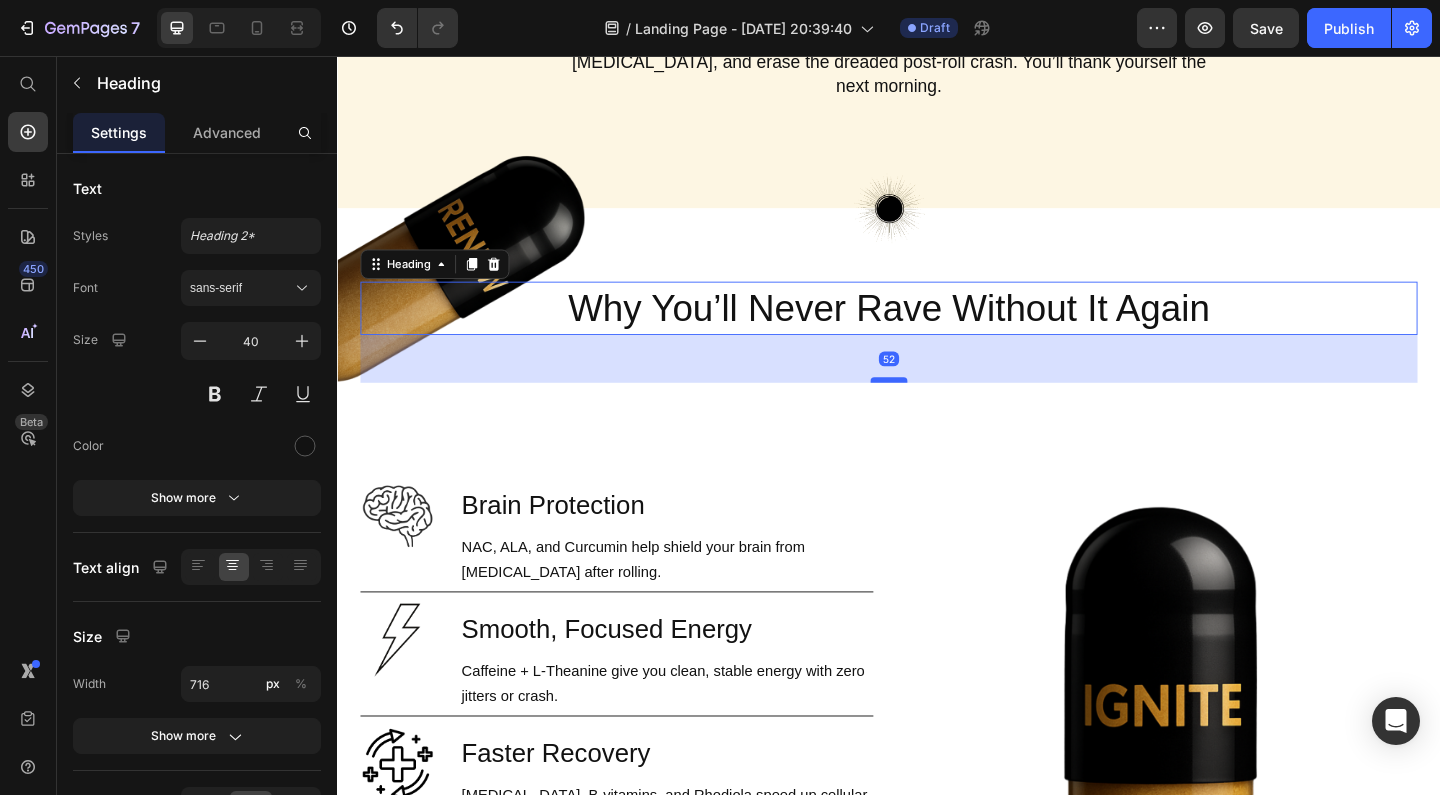 drag, startPoint x: 926, startPoint y: 330, endPoint x: 926, endPoint y: 382, distance: 52 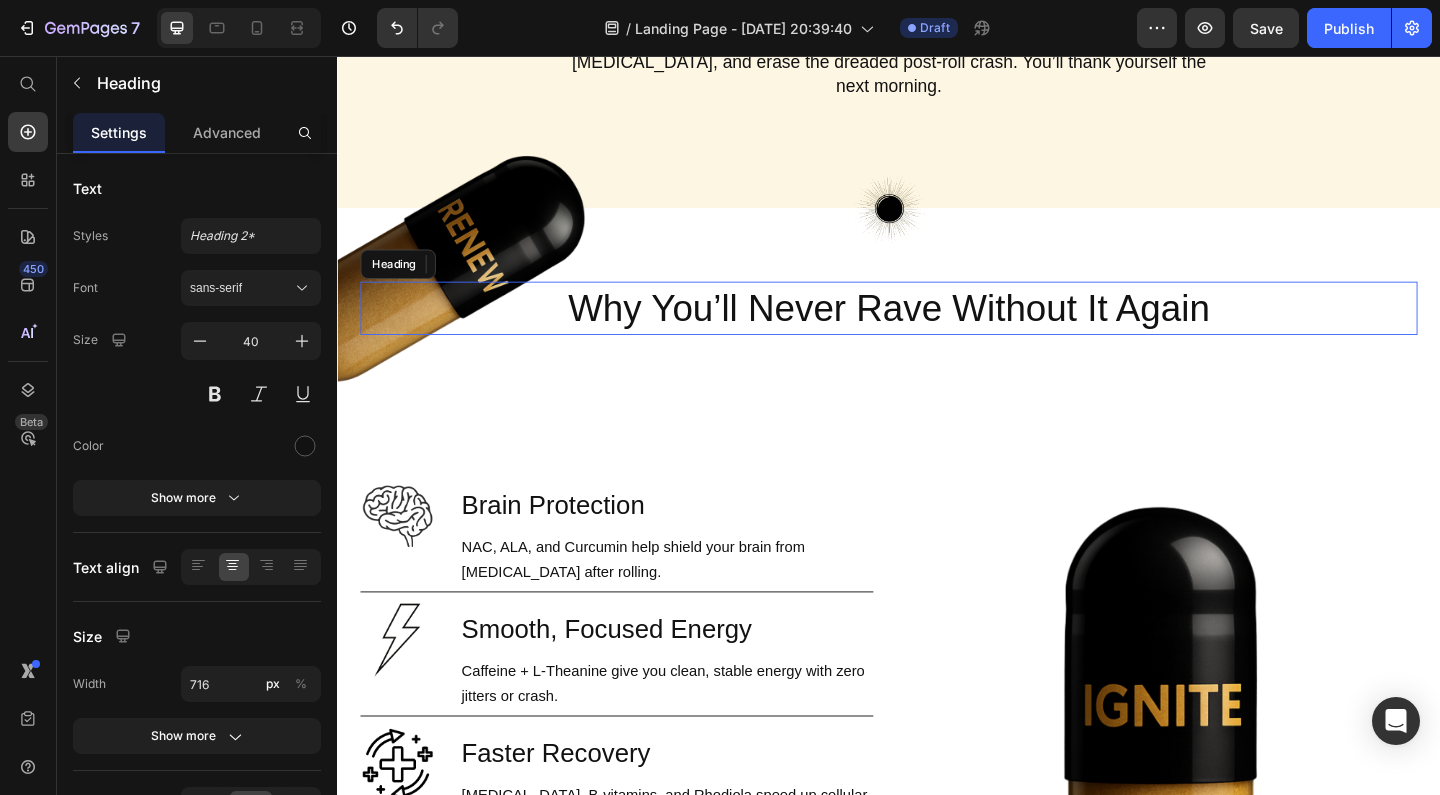 click on "Why You’ll Never Rave Without It Again" at bounding box center (937, 330) 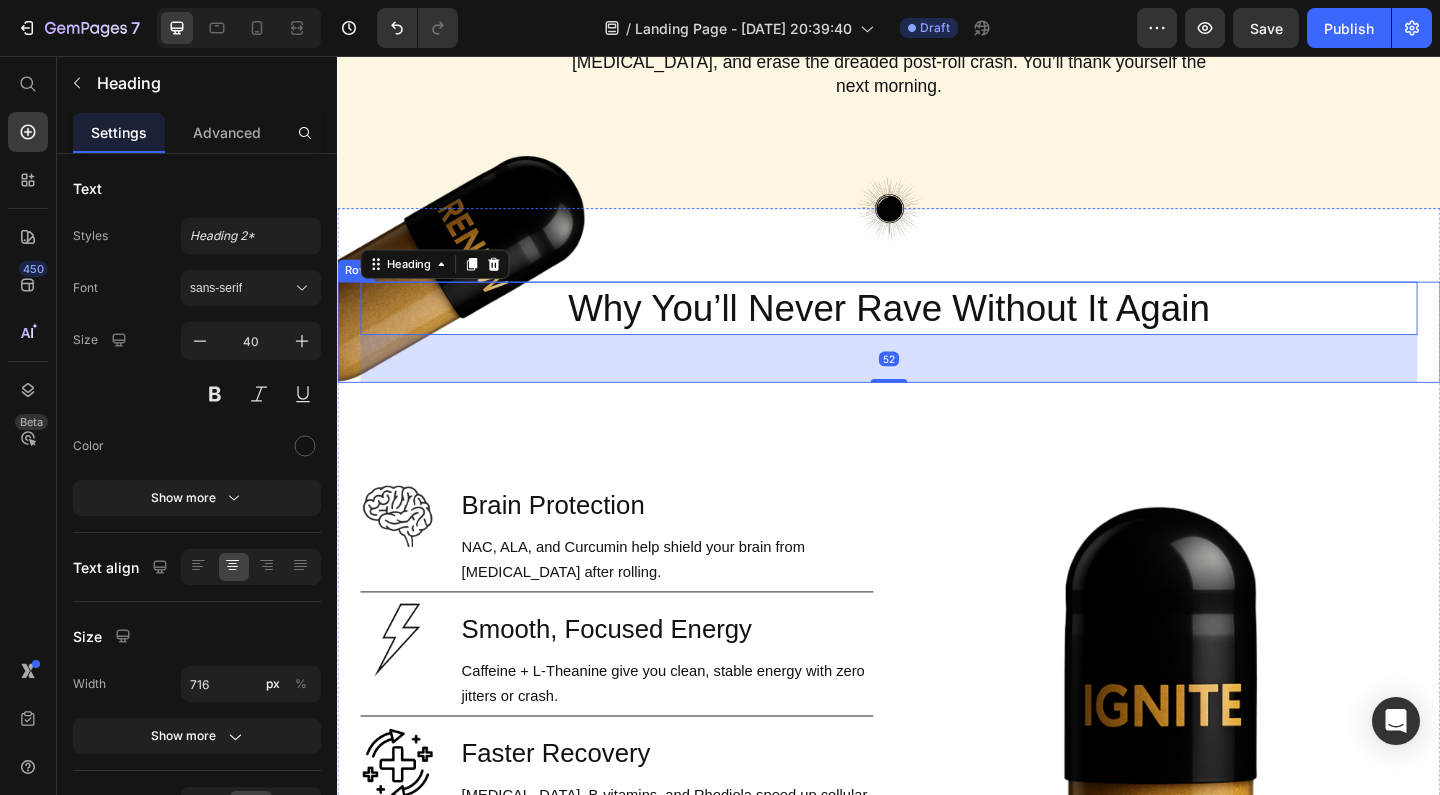 click on "Why You’ll Never Rave Without It Again Heading   52 Row" at bounding box center [937, 356] 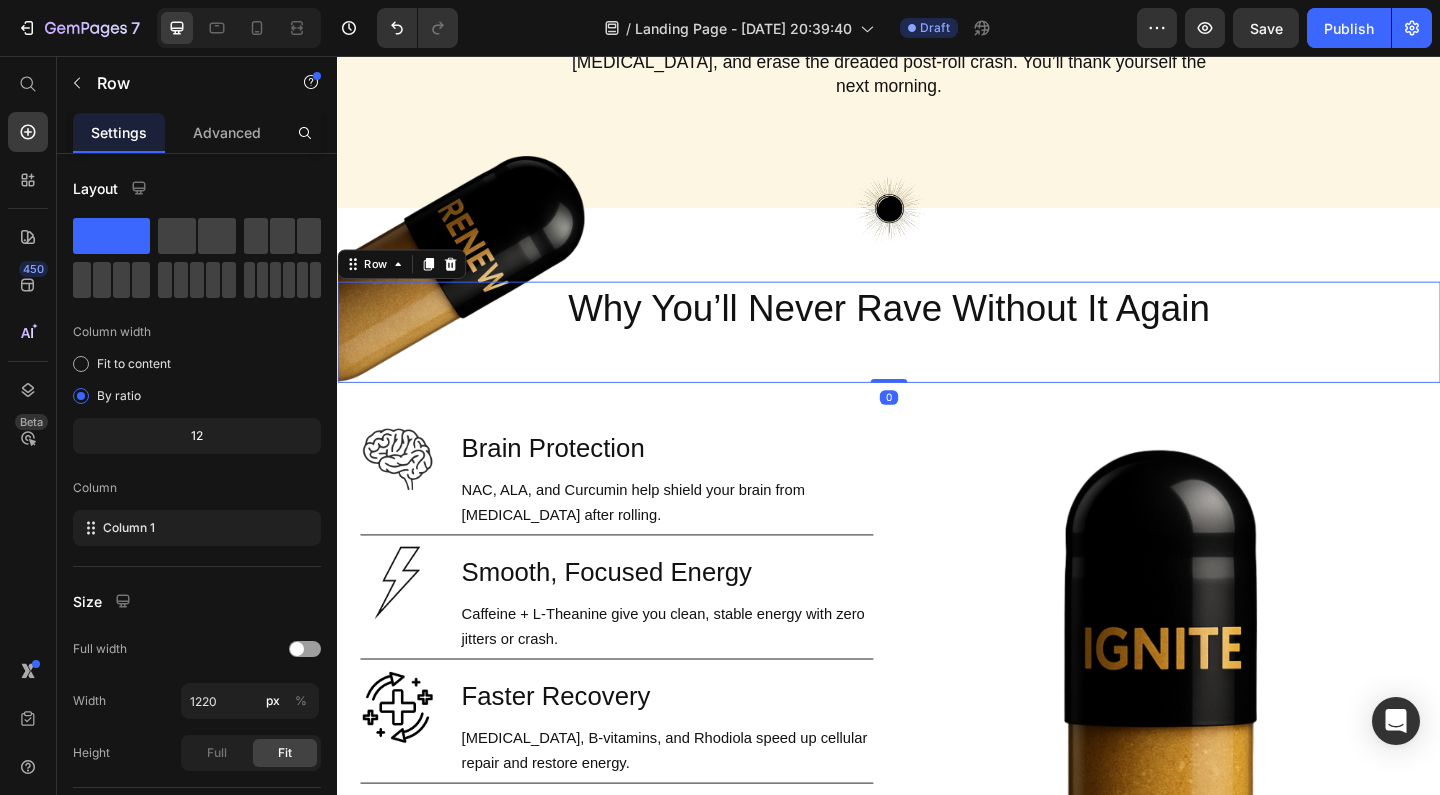 drag, startPoint x: 927, startPoint y: 443, endPoint x: 931, endPoint y: 350, distance: 93.08598 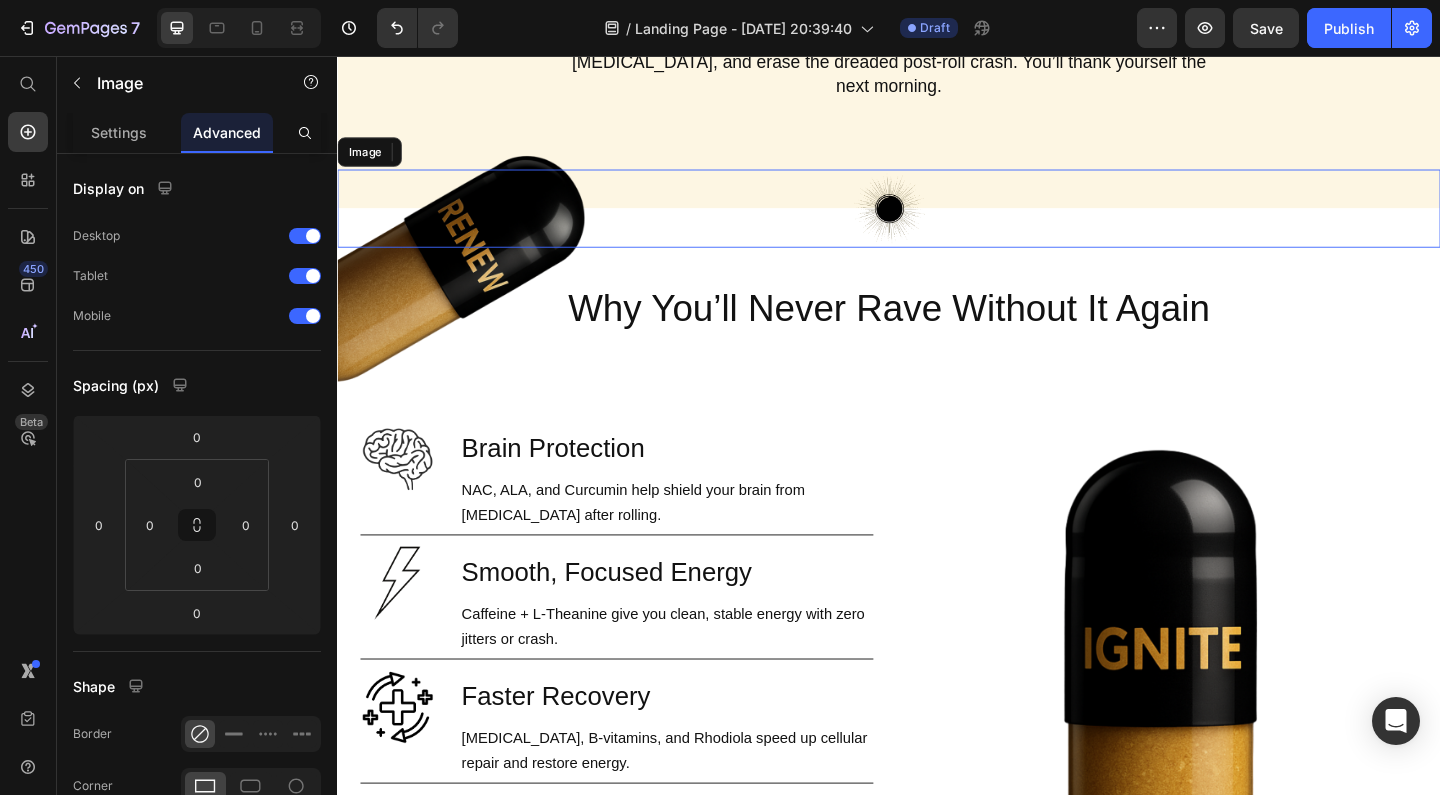 click at bounding box center [937, 221] 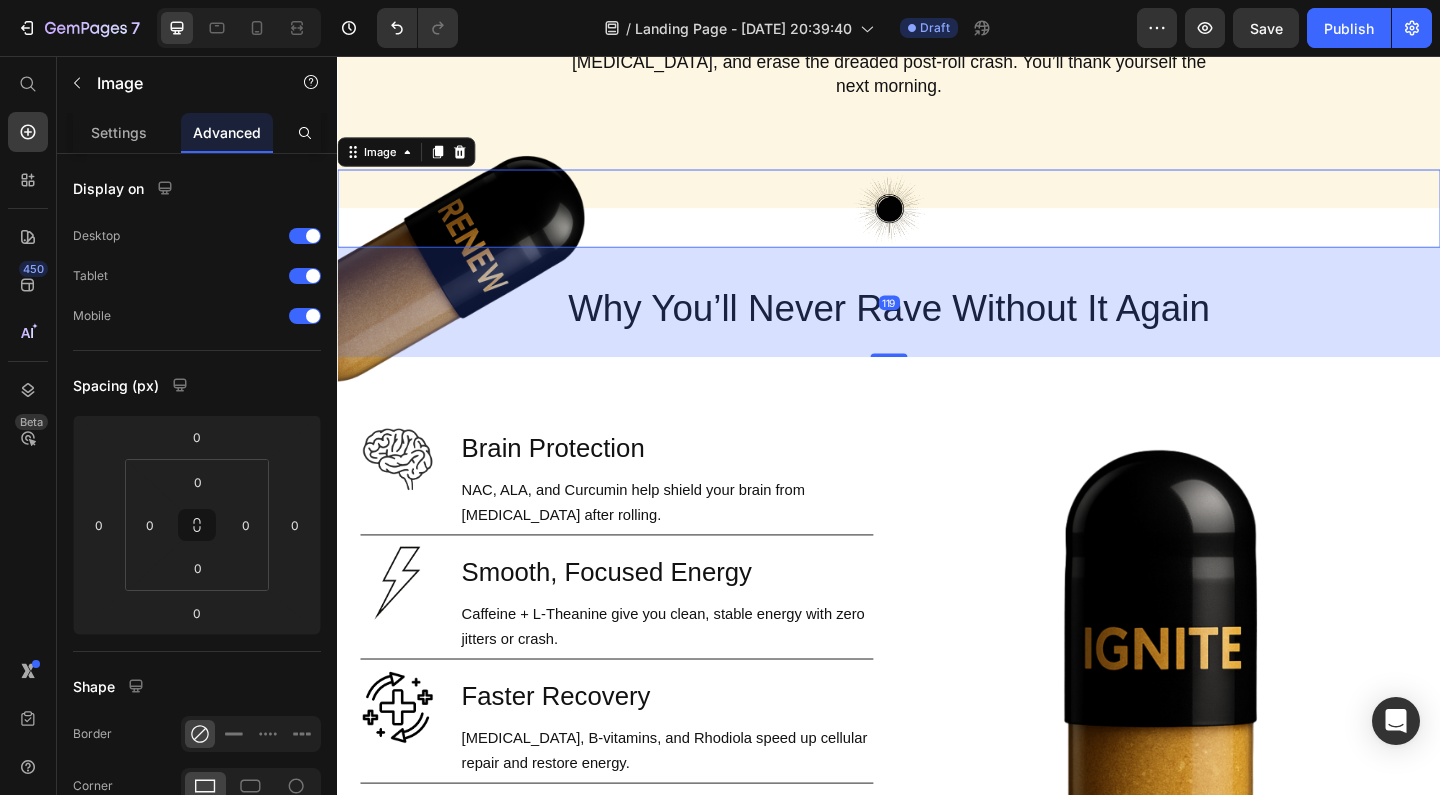 drag, startPoint x: 941, startPoint y: 234, endPoint x: 957, endPoint y: 353, distance: 120.070816 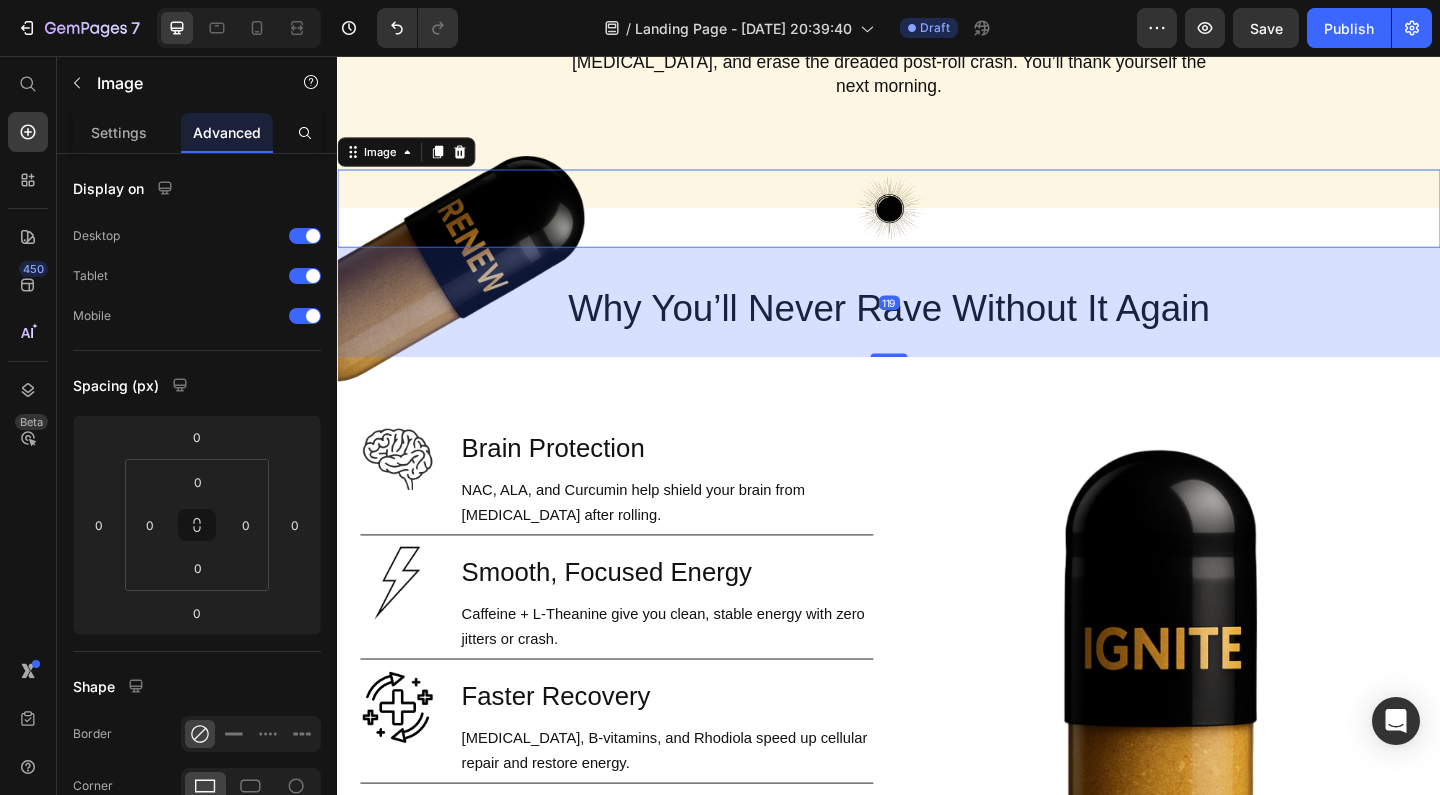 click on "119" at bounding box center [937, 264] 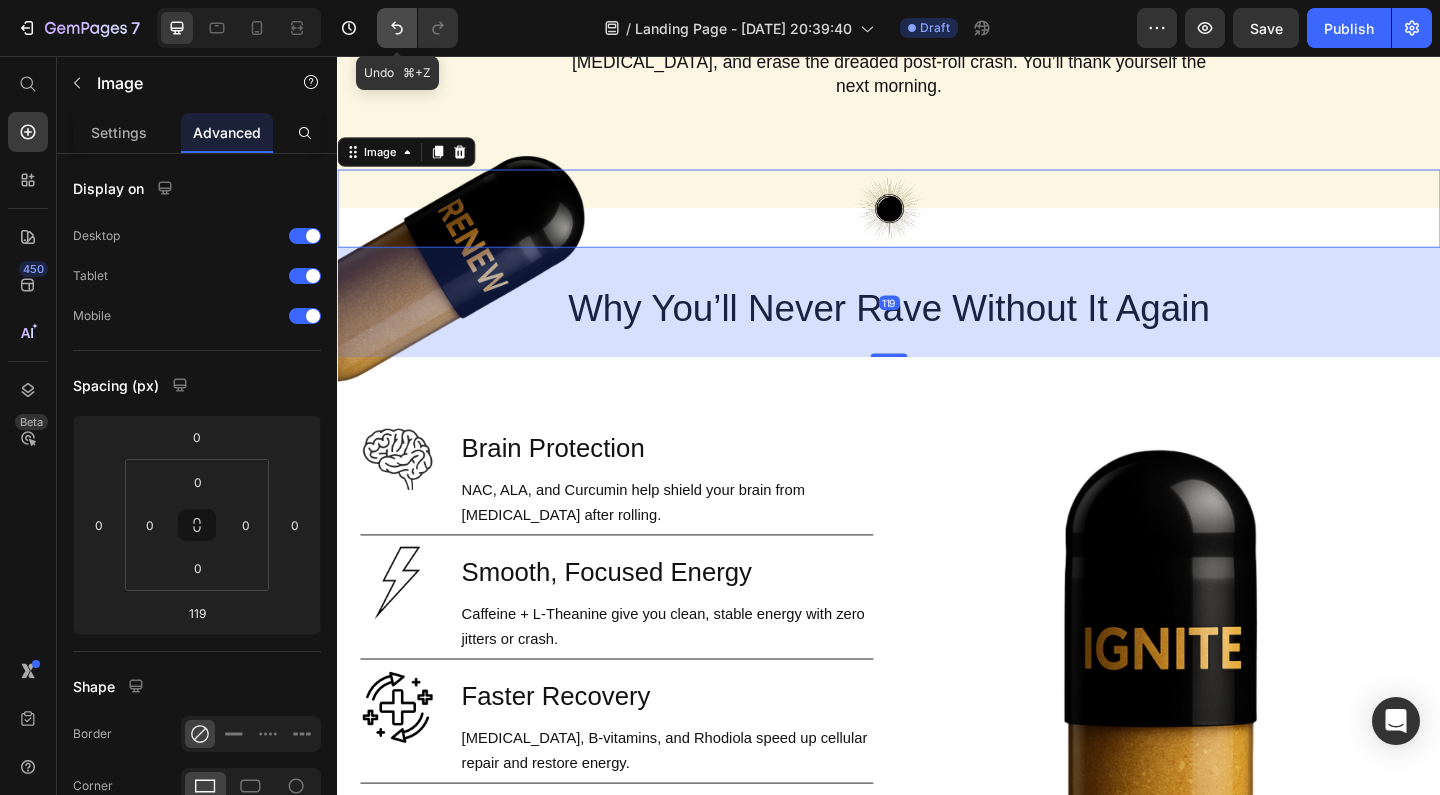click 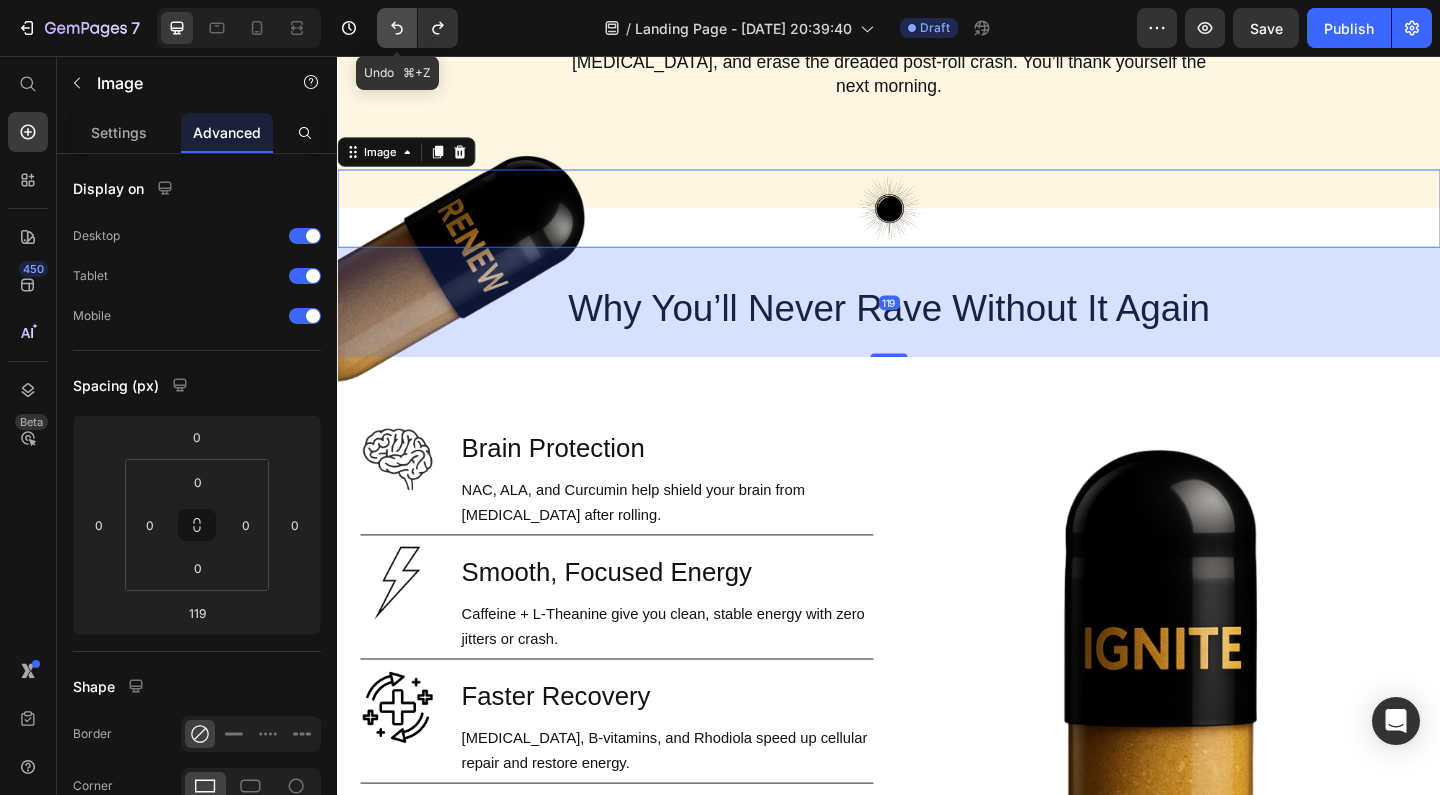 type on "0" 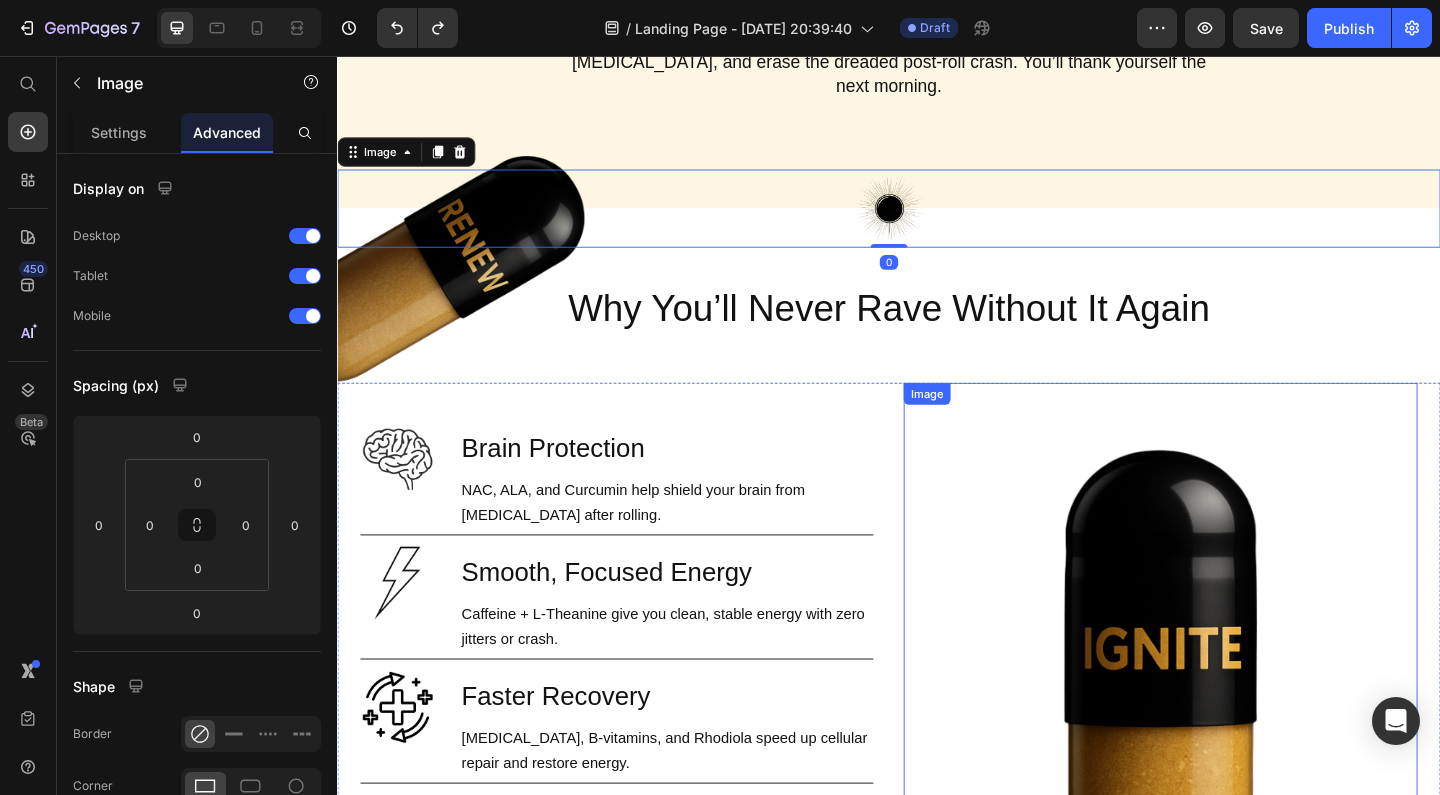click at bounding box center (1232, 783) 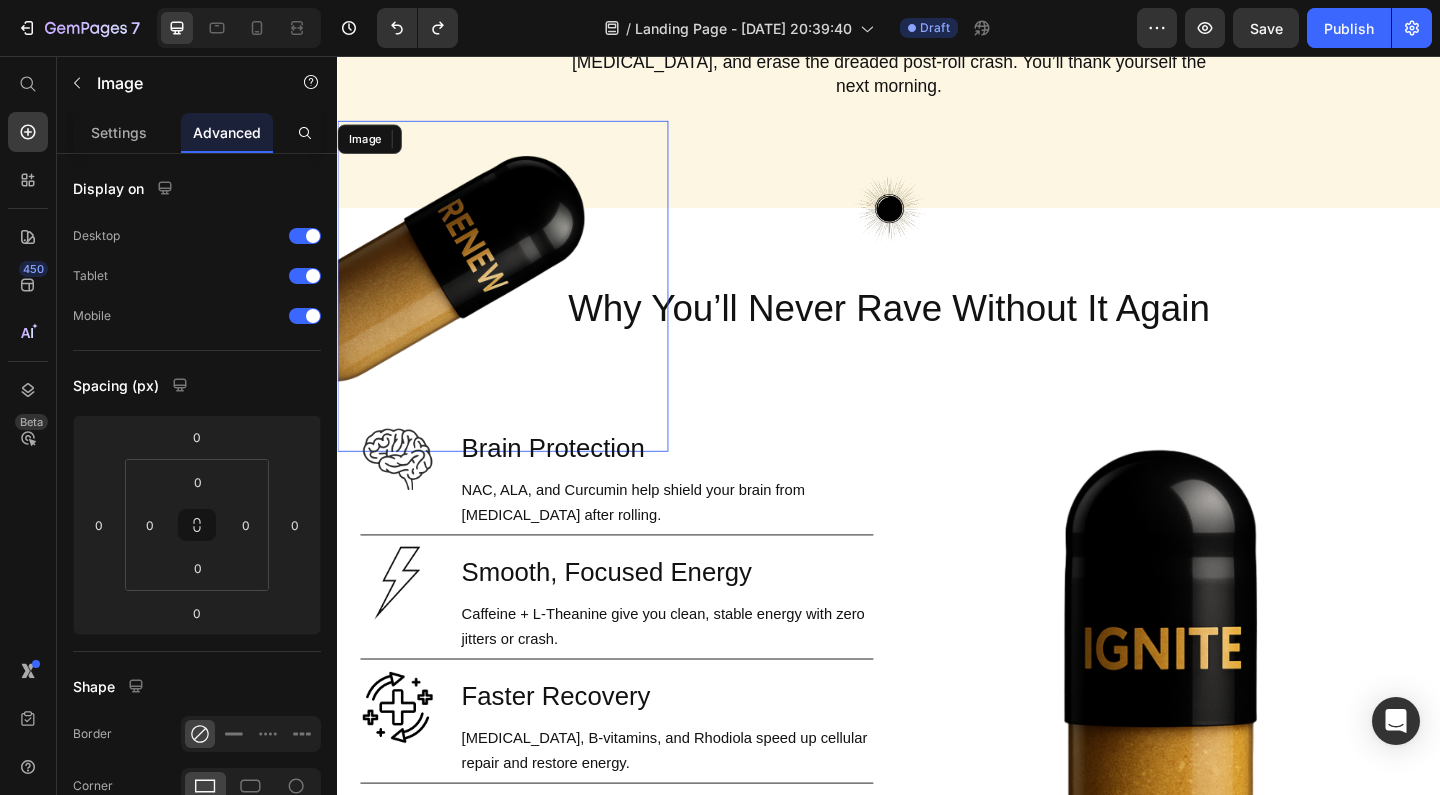 click at bounding box center (517, 306) 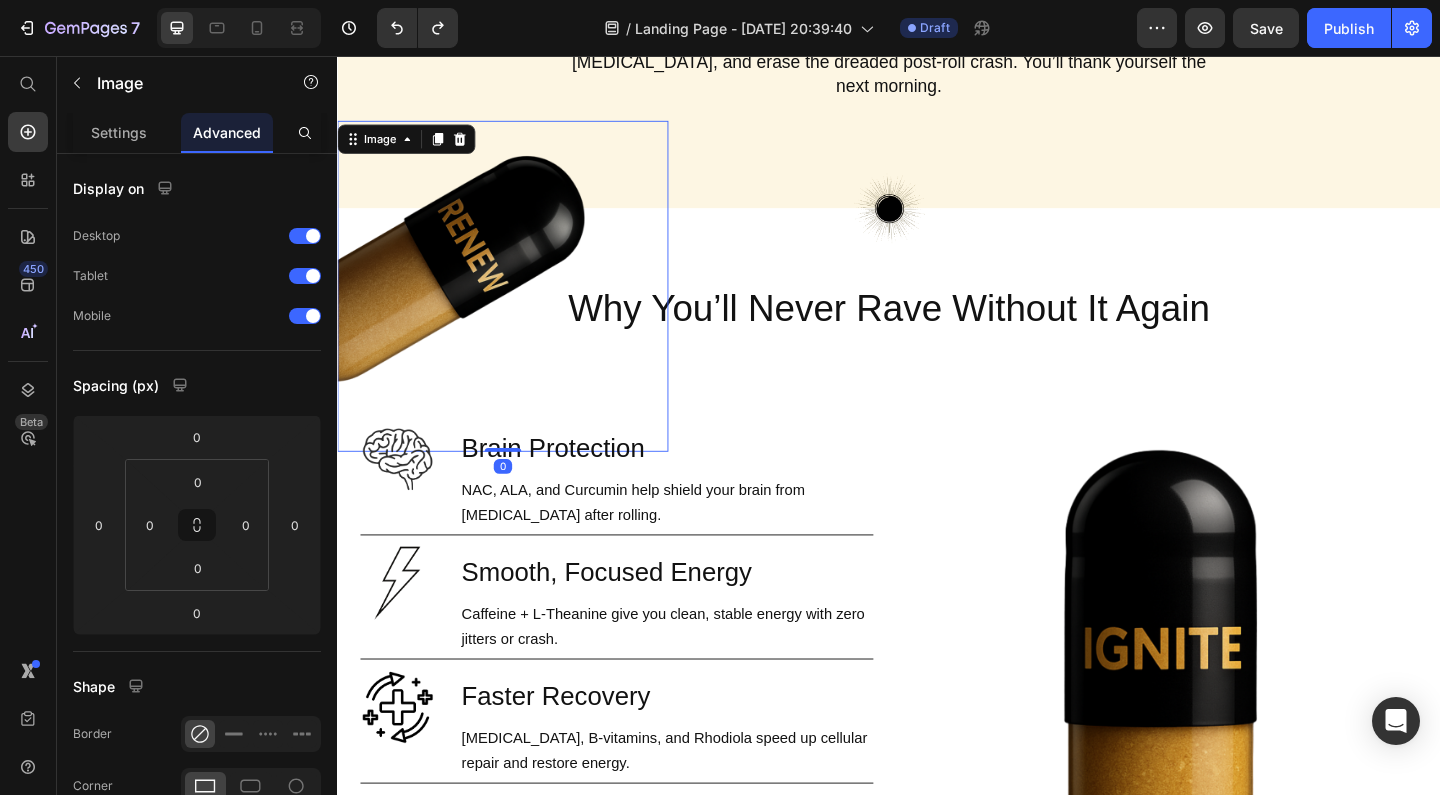 drag, startPoint x: 522, startPoint y: 459, endPoint x: 546, endPoint y: 332, distance: 129.24782 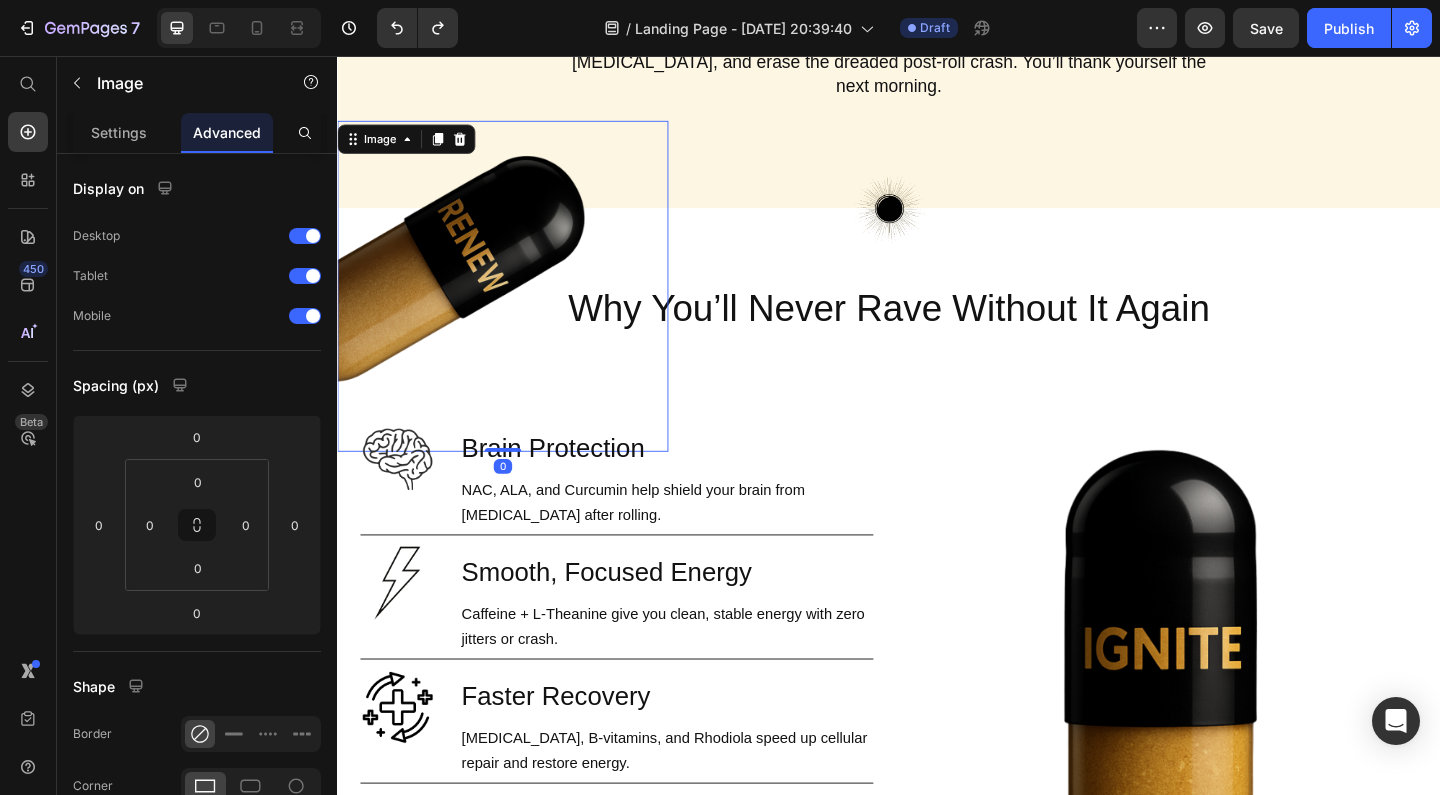 click on "Image   0 Image Why You’ll Never Rave Without It Again Heading Row Image Brain Protection Heading NAC, ALA, and Curcumin help shield your brain from neurotoxicity after rolling. Text Block Row Image Smooth, Focused Energy Heading Caffeine + L-Theanine give you clean, stable energy with zero jitters or crash. Text Block Row Image Faster Recovery Heading CoQ10, B-vitamins, and Rhodiola speed up cellular repair and restore energy. Text Block Row Image Deep Rehydration Heading Magnesium, sodium, and potassium replenish electrolytes and reduce fatigue. Text Block Row Image Less Stress, Better Mood Heading Ashwagandha + B6 help regulate cortisol and support serotonin recovery. Text Block Row Image Powerful Post-Rave Sleep Heading Melatonin + magnesium promote deep, restorative sleep so you wake up glowing. Text Block Row Try AfterGlow Button Row Image Hero Banner" at bounding box center (937, 847) 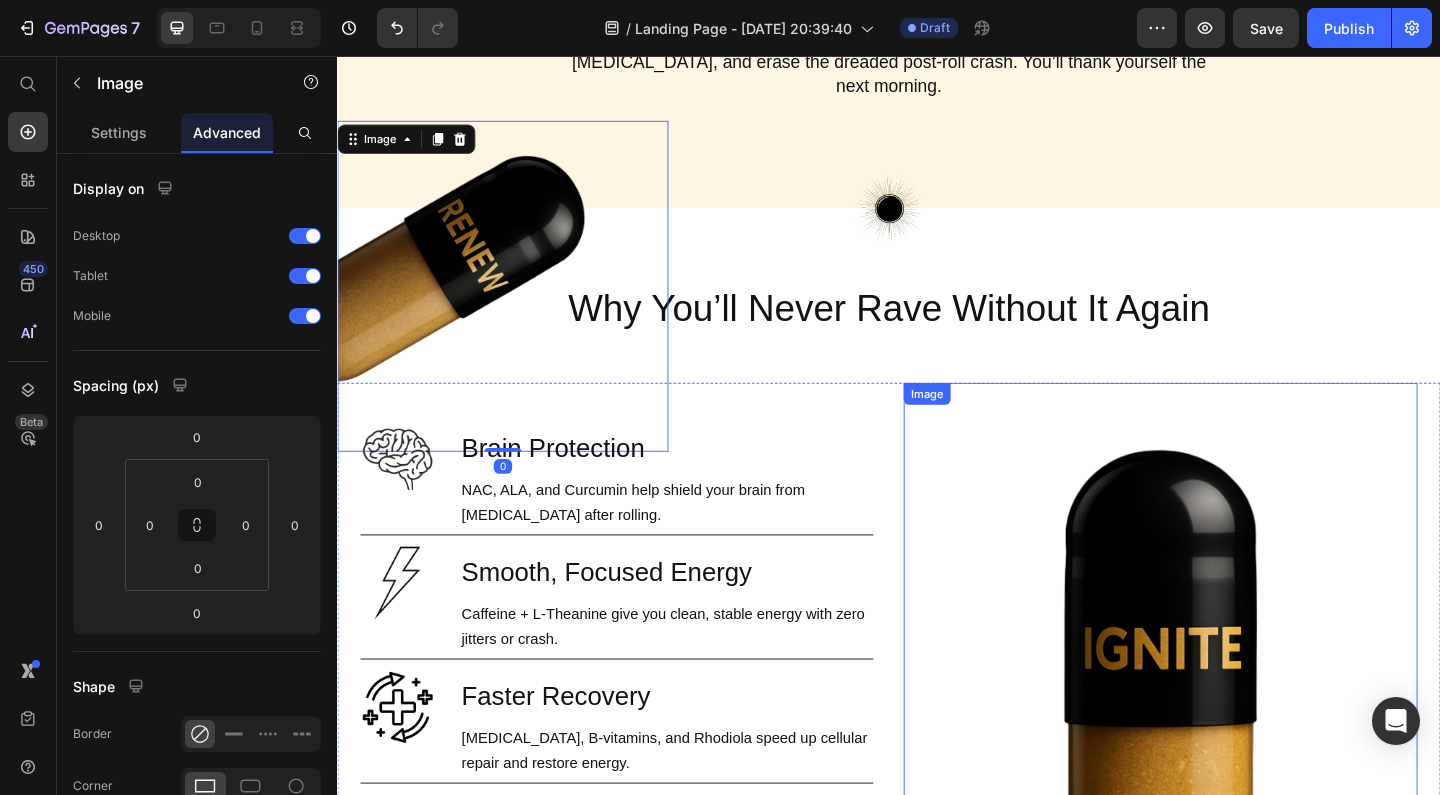 click at bounding box center [1232, 783] 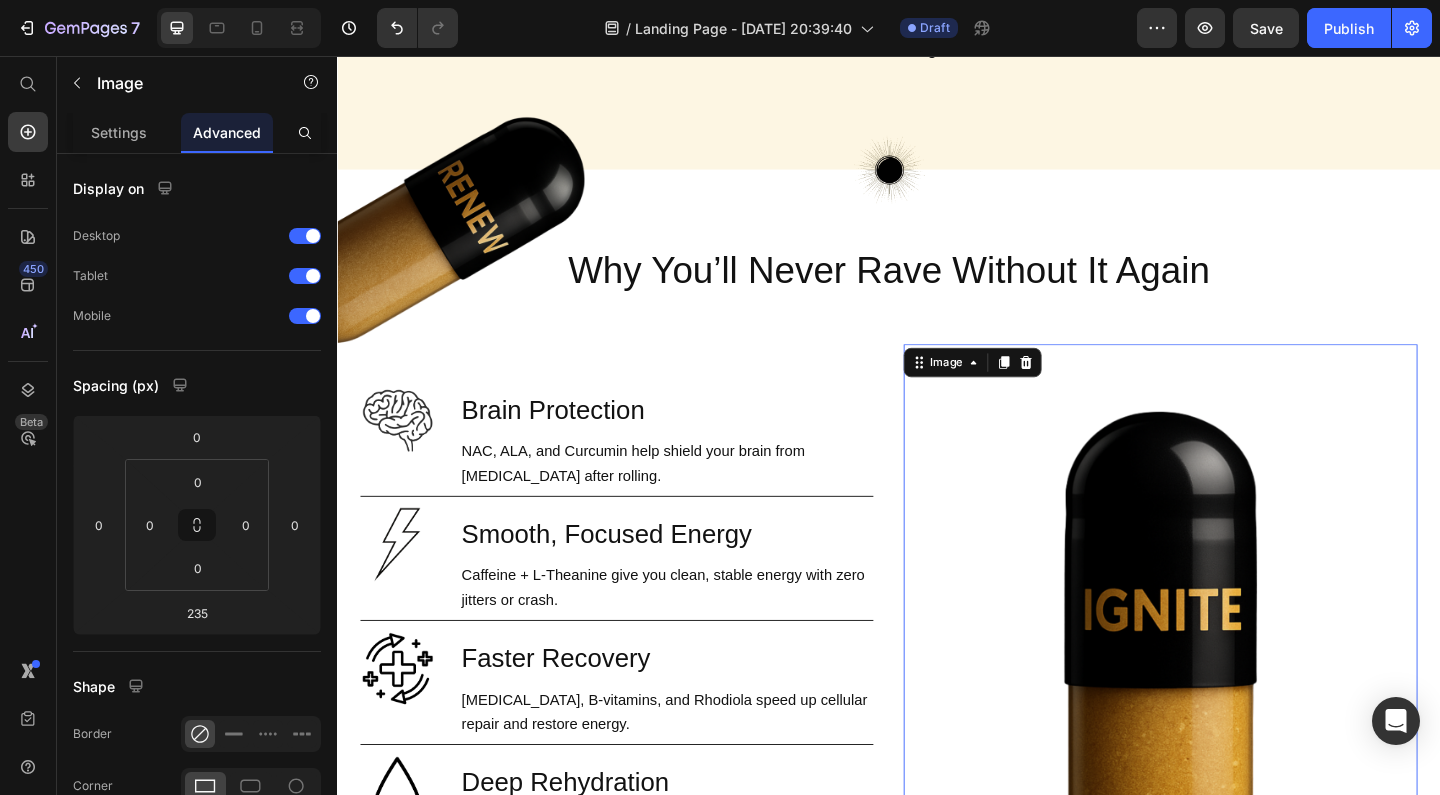 scroll, scrollTop: 1085, scrollLeft: 0, axis: vertical 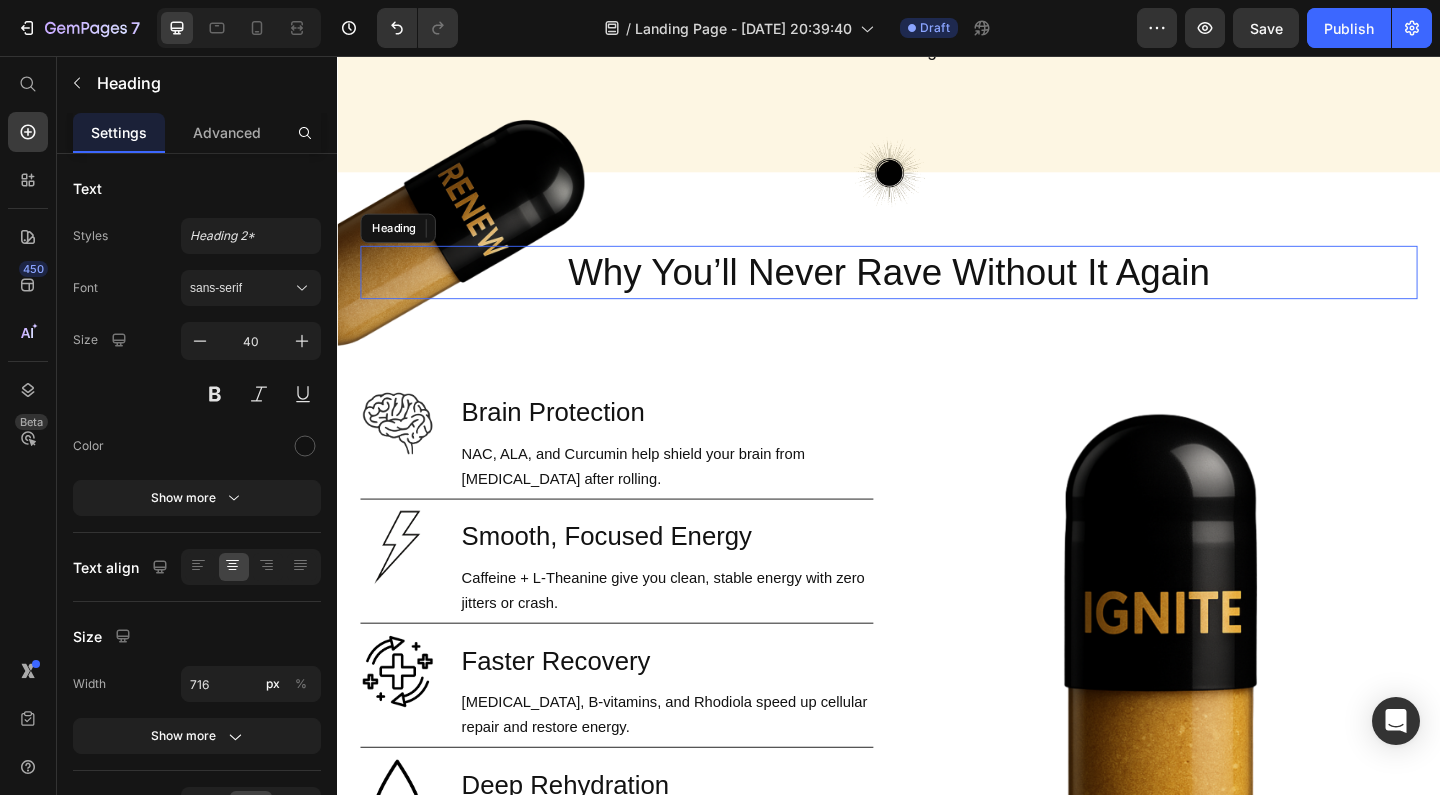 click on "Why You’ll Never Rave Without It Again" at bounding box center (937, 291) 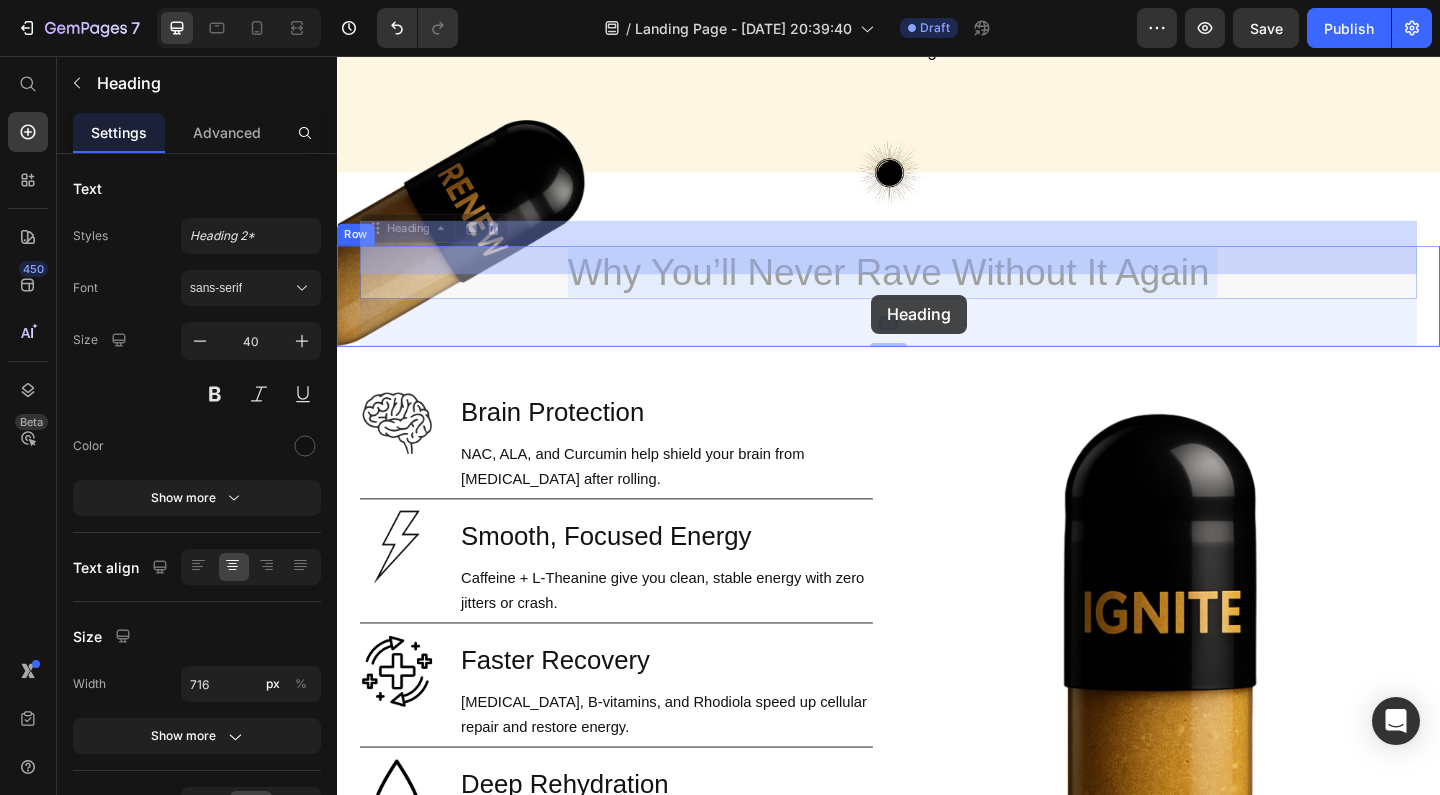 drag, startPoint x: 918, startPoint y: 264, endPoint x: 918, endPoint y: 316, distance: 52 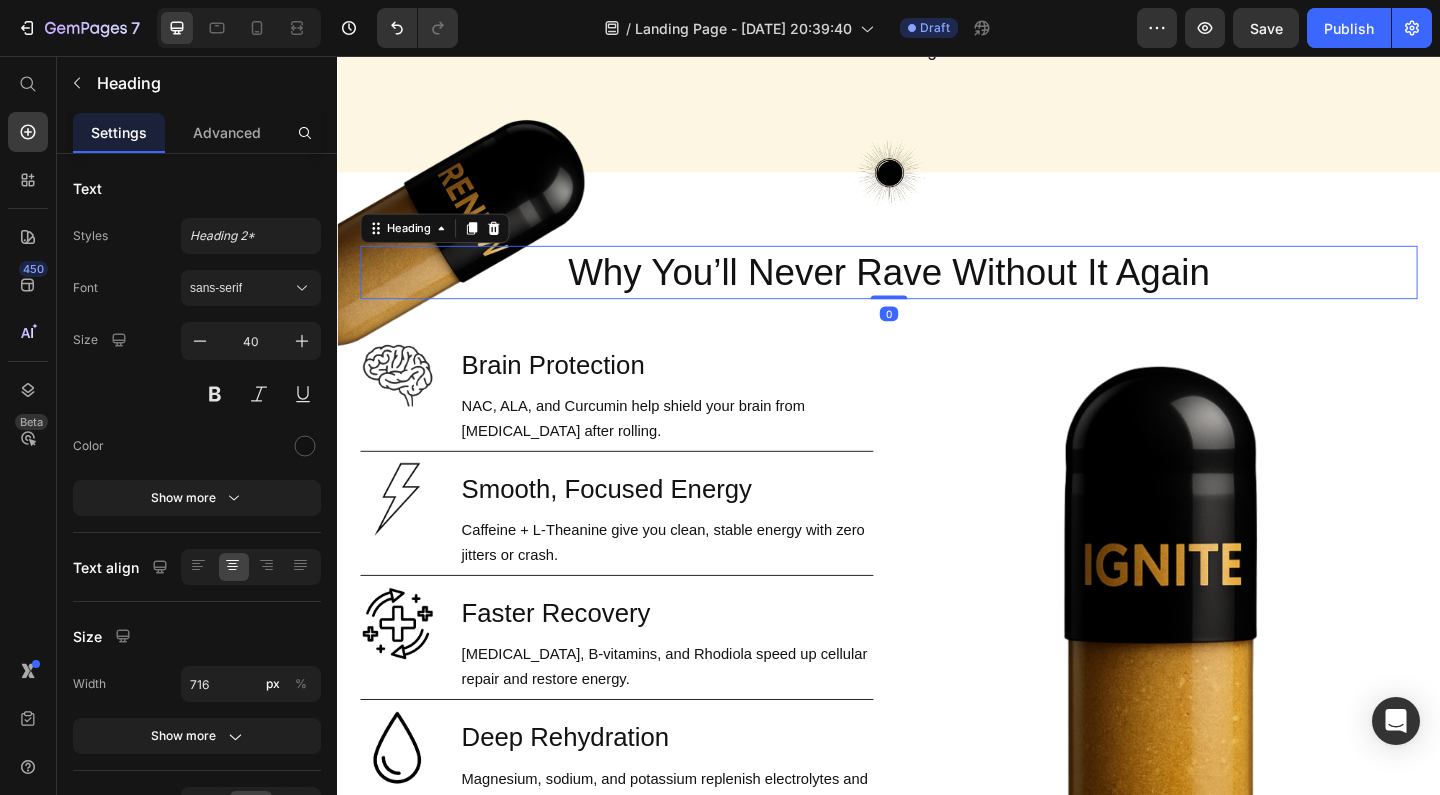 drag, startPoint x: 941, startPoint y: 342, endPoint x: 939, endPoint y: 256, distance: 86.023254 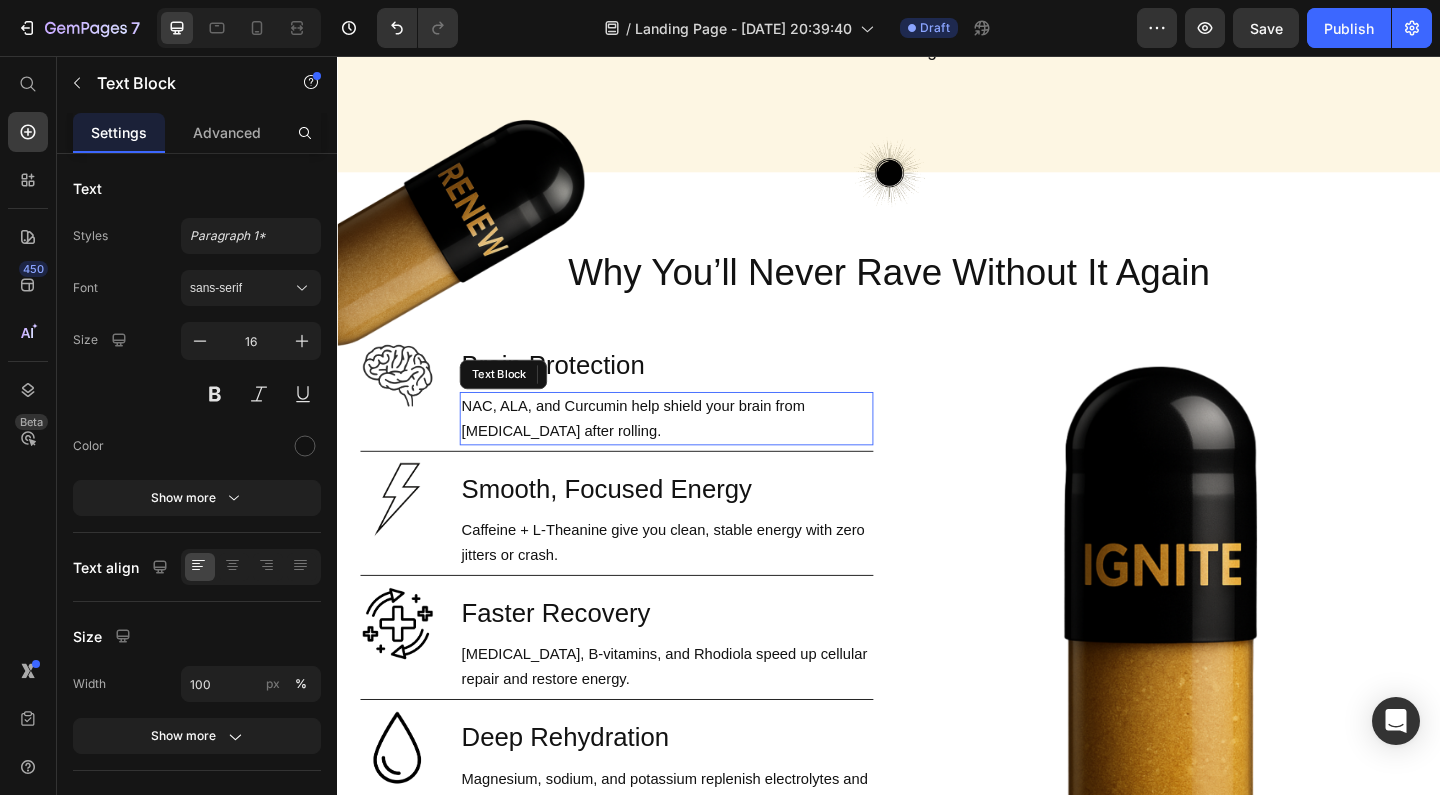 click on "NAC, ALA, and Curcumin help shield your brain from [MEDICAL_DATA] after rolling." at bounding box center [695, 450] 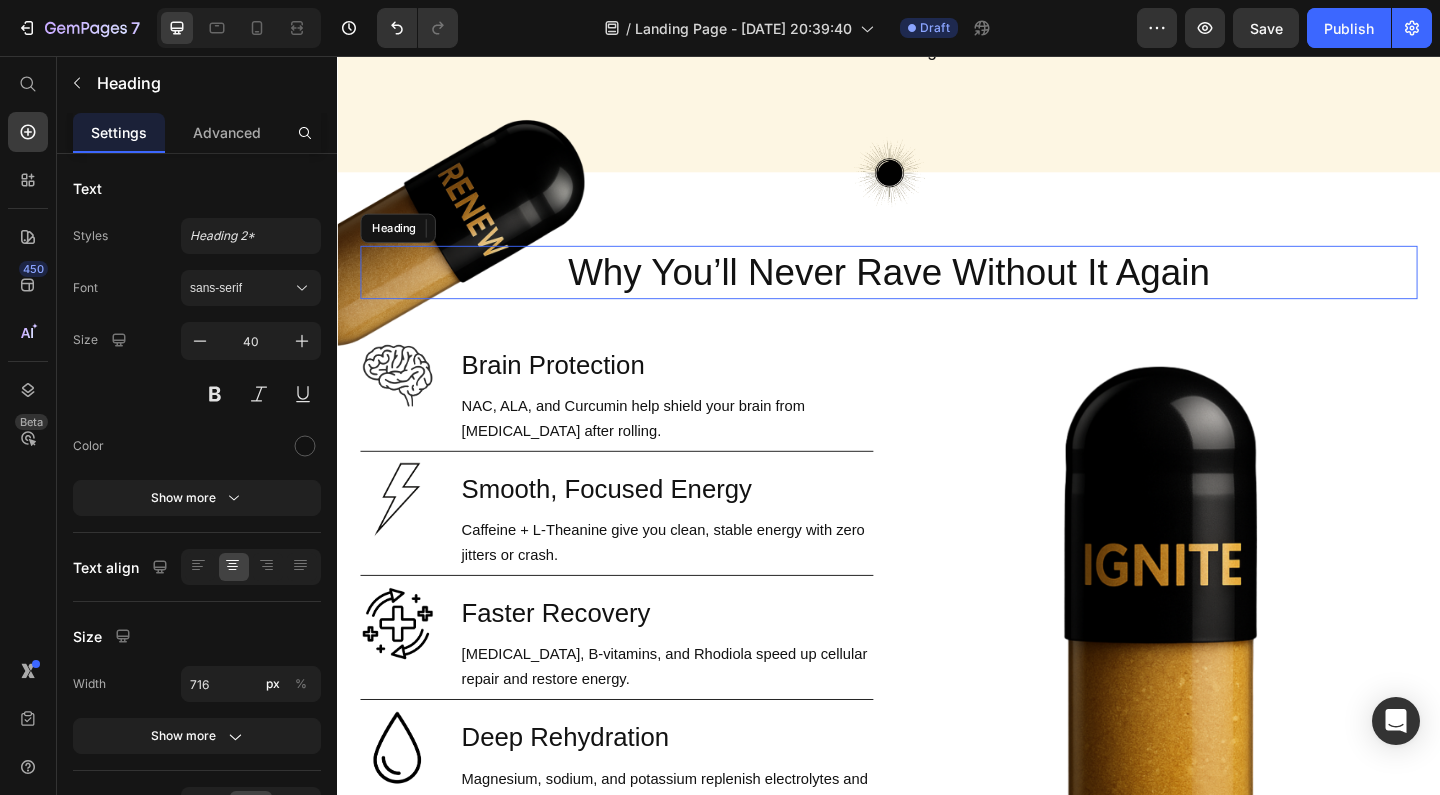 click on "Why You’ll Never Rave Without It Again" at bounding box center (937, 291) 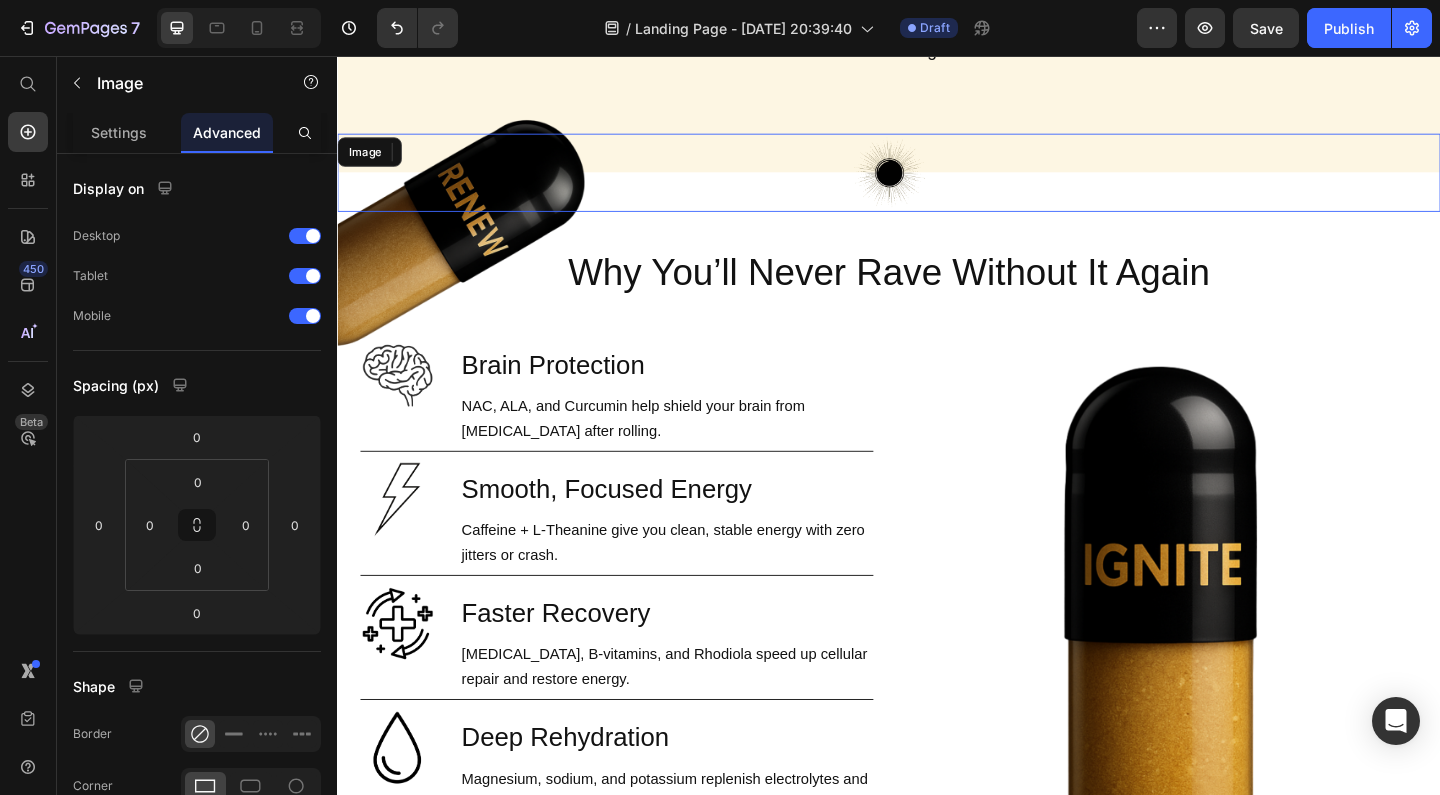 click at bounding box center [937, 182] 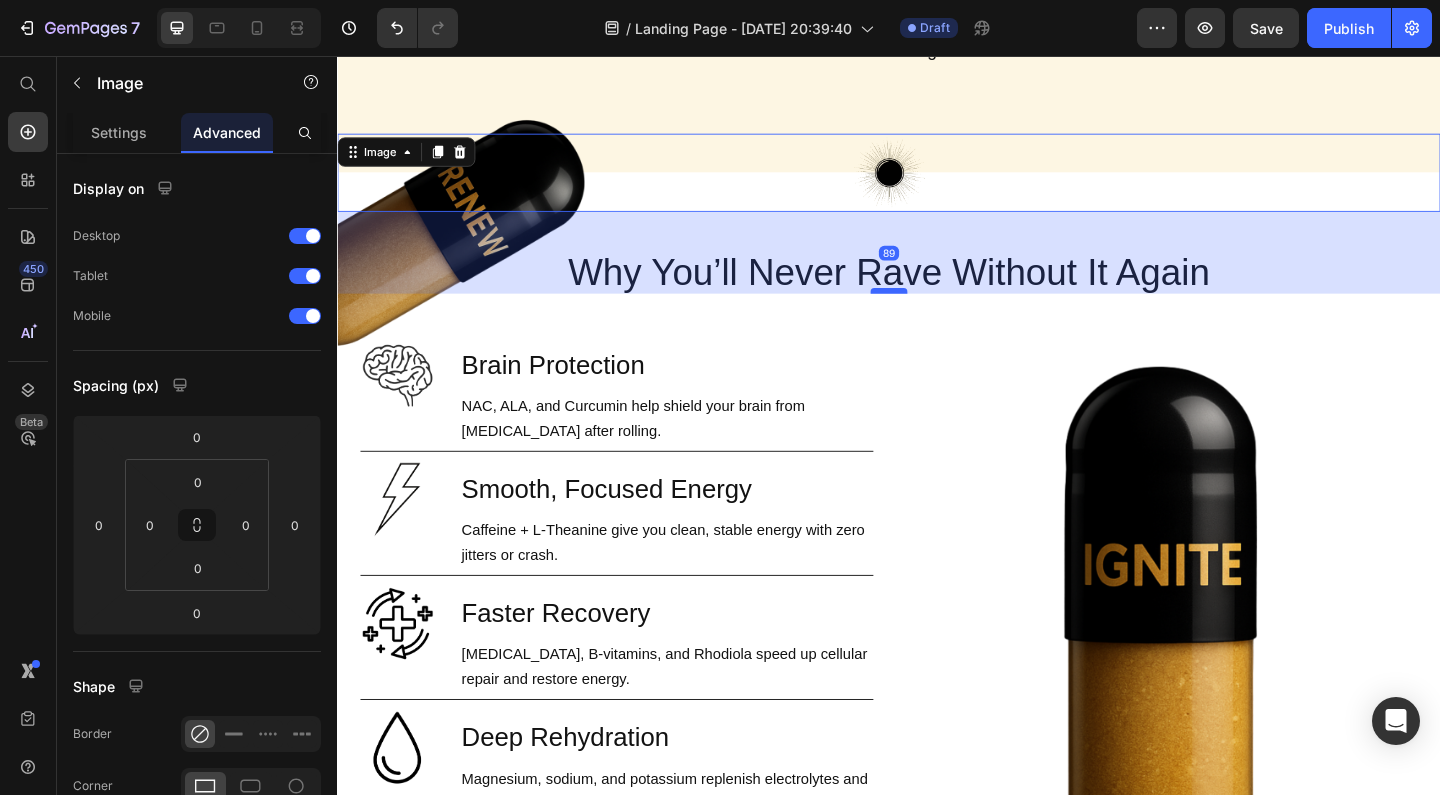drag, startPoint x: 935, startPoint y: 197, endPoint x: 940, endPoint y: 284, distance: 87.14356 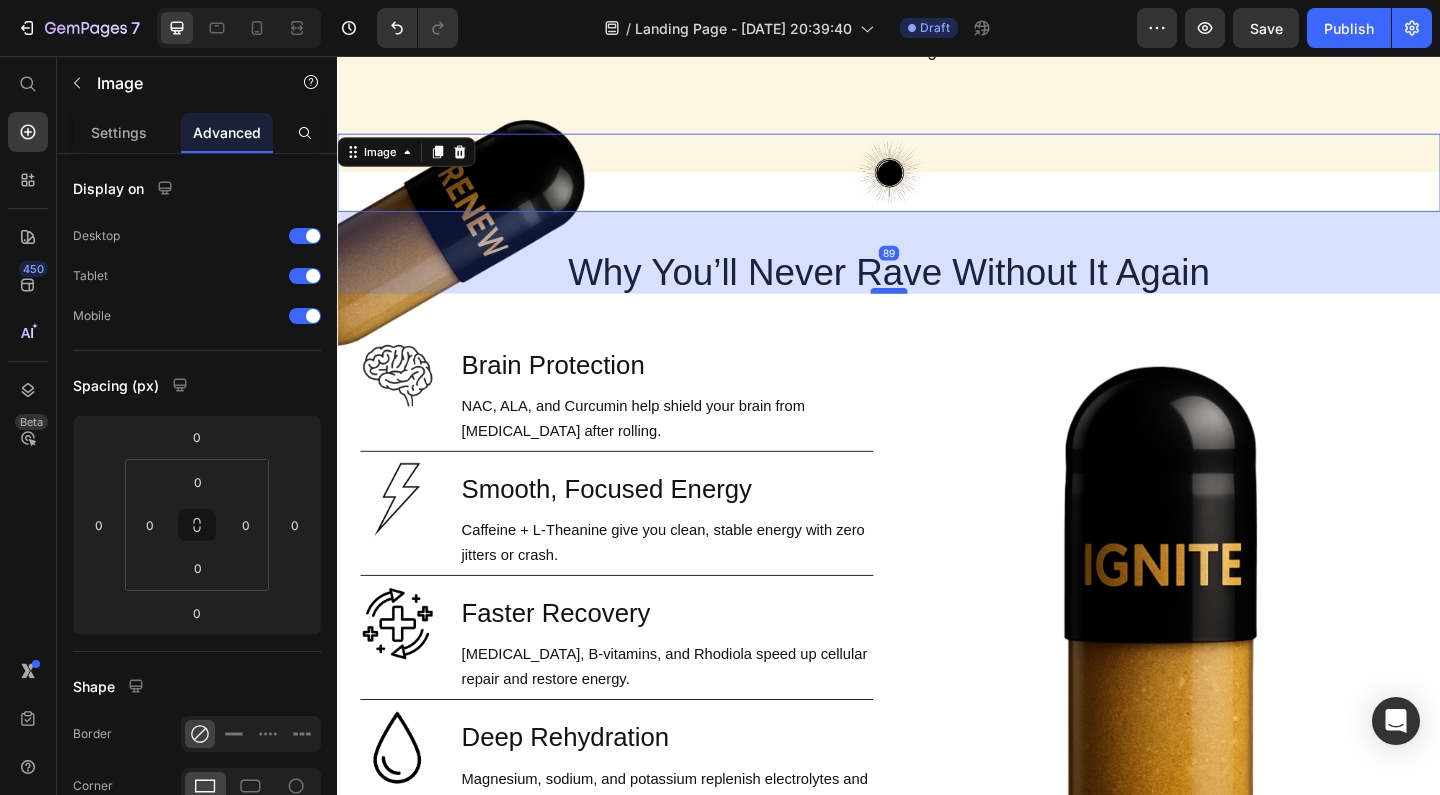 click at bounding box center [937, 311] 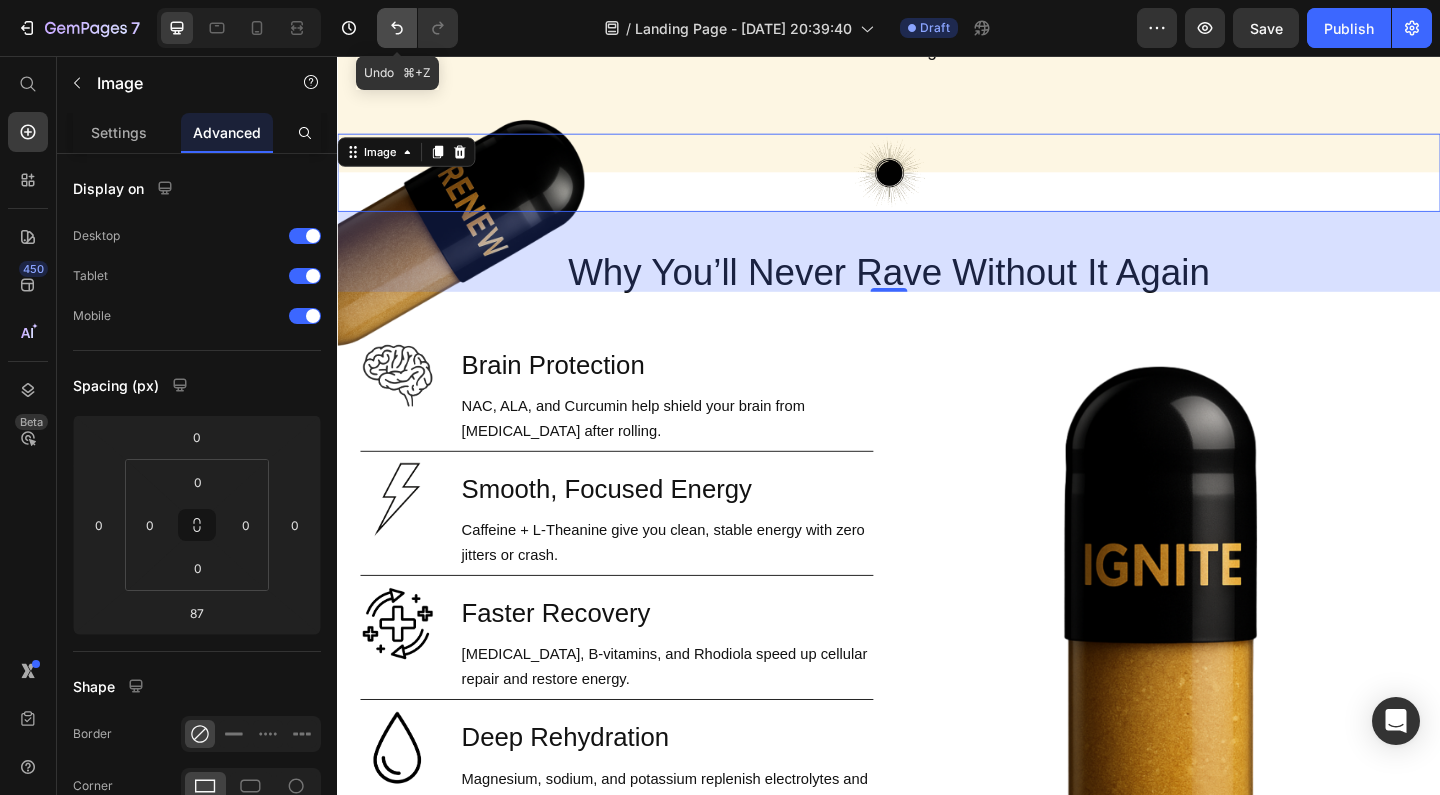click 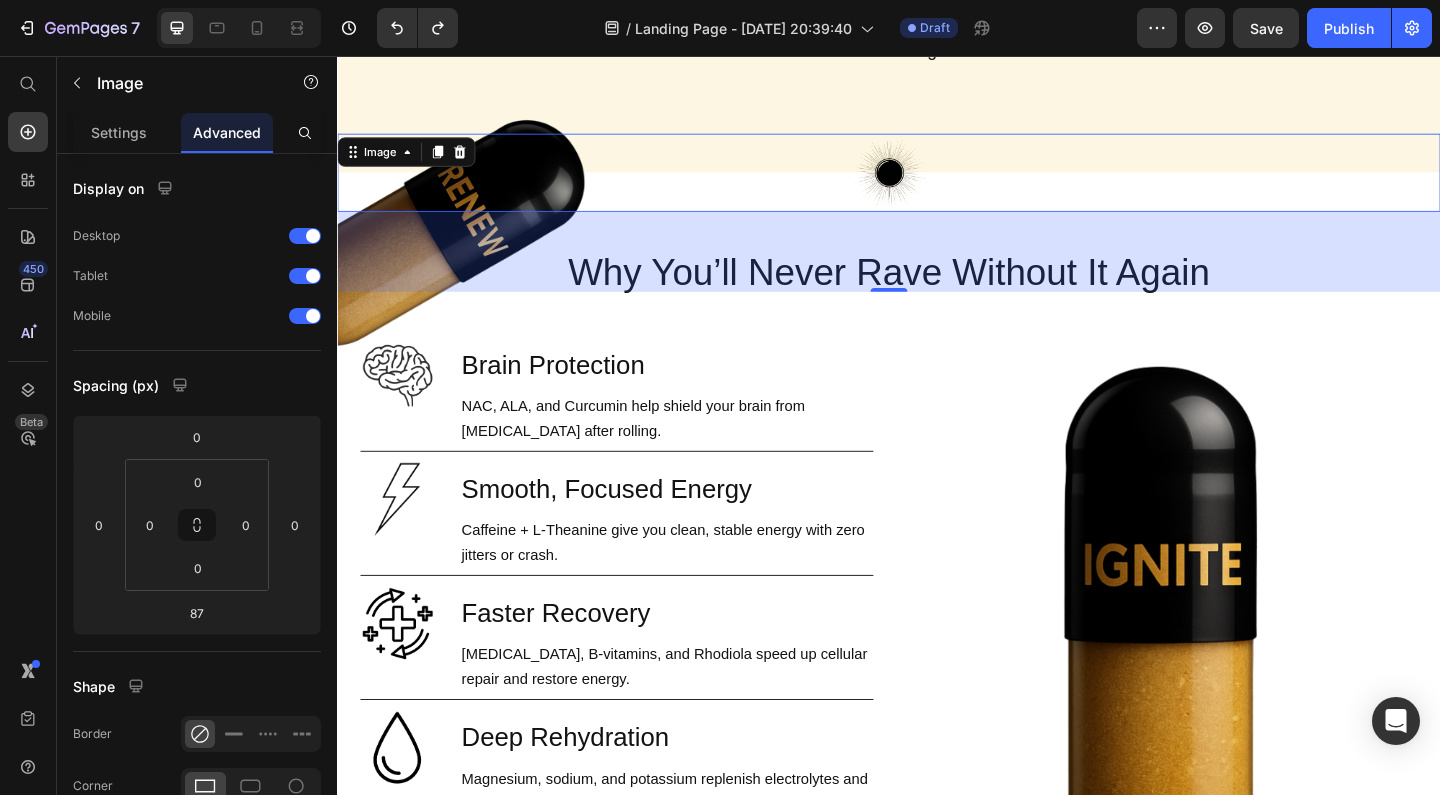 drag, startPoint x: 1221, startPoint y: 315, endPoint x: 934, endPoint y: 221, distance: 302.00165 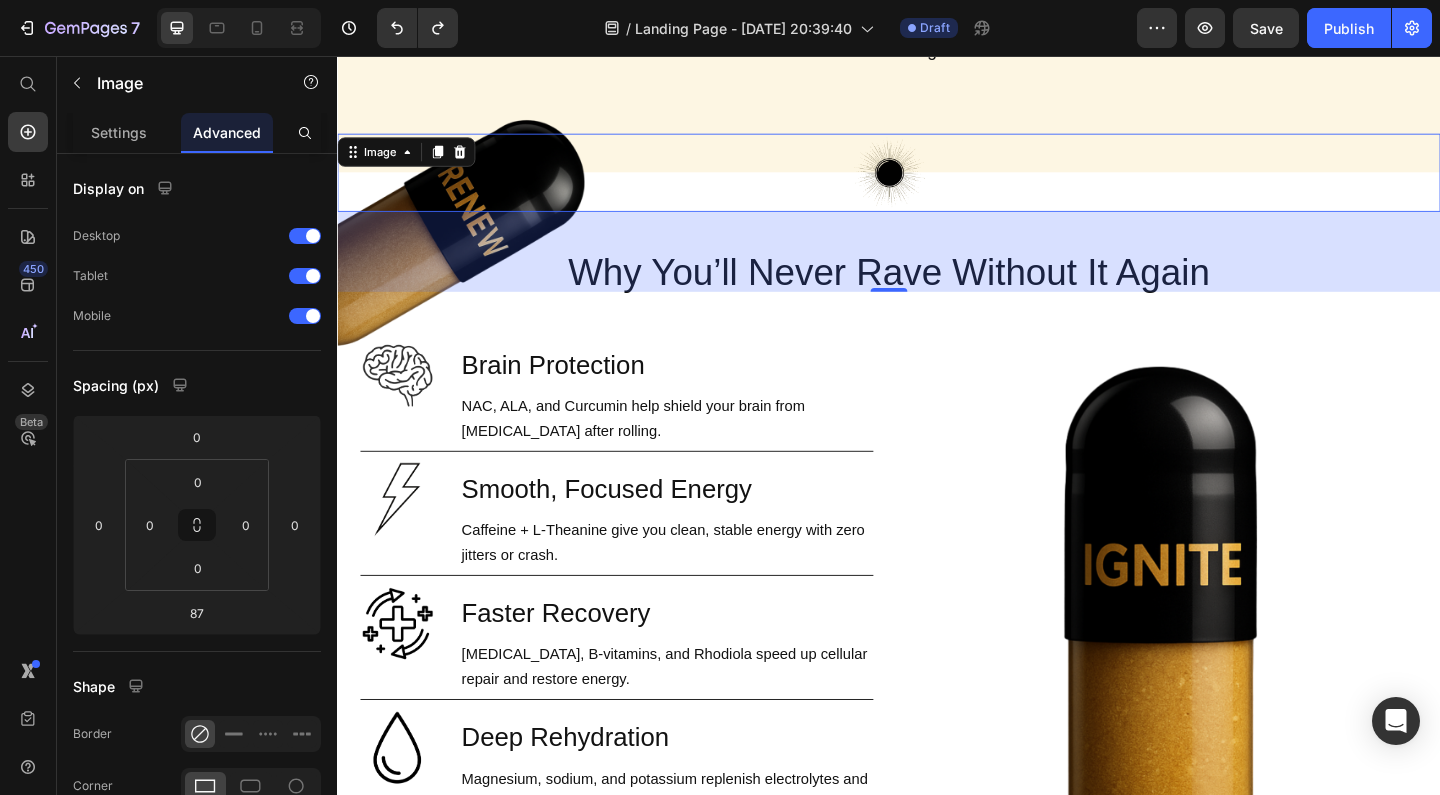click on "87" at bounding box center [937, 268] 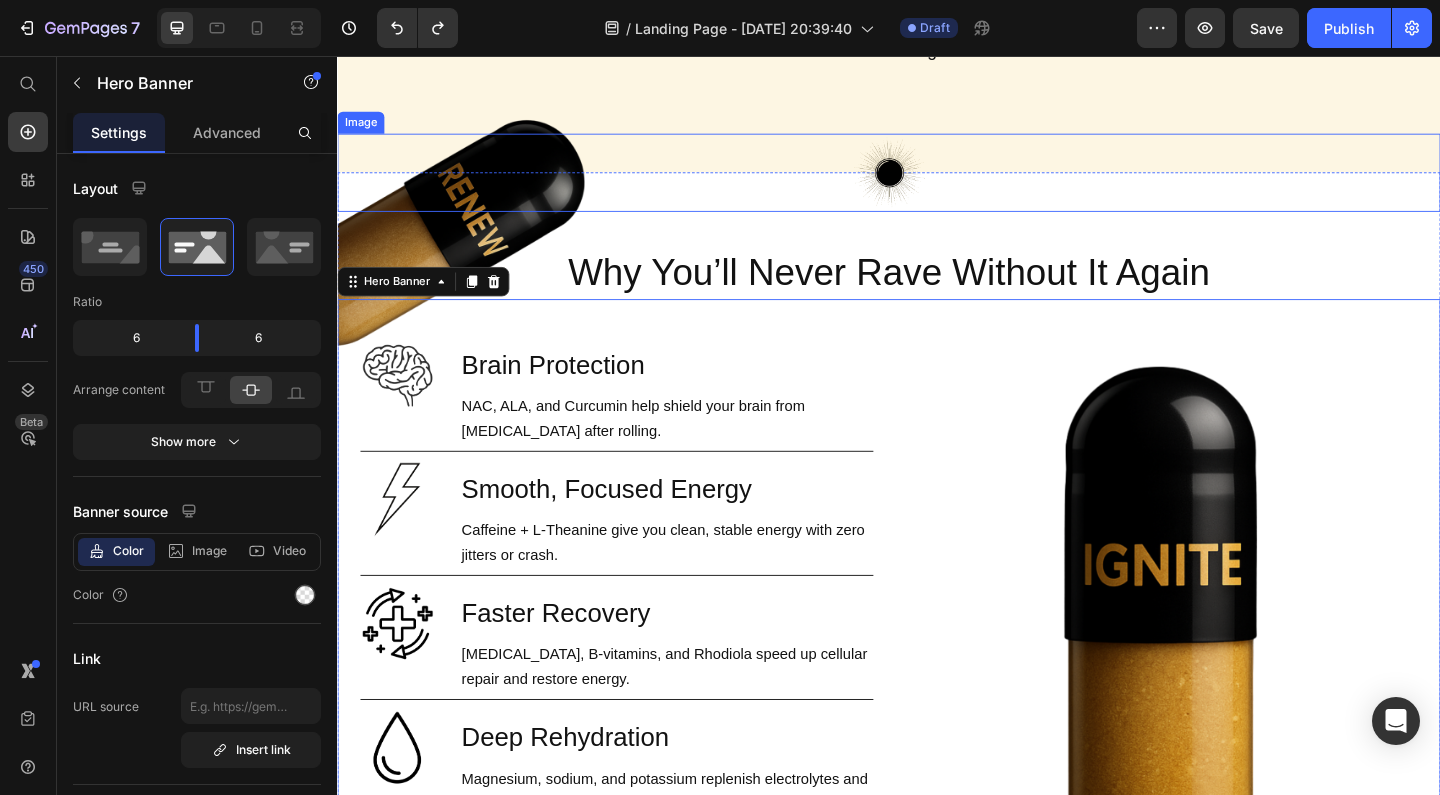 click at bounding box center (937, 182) 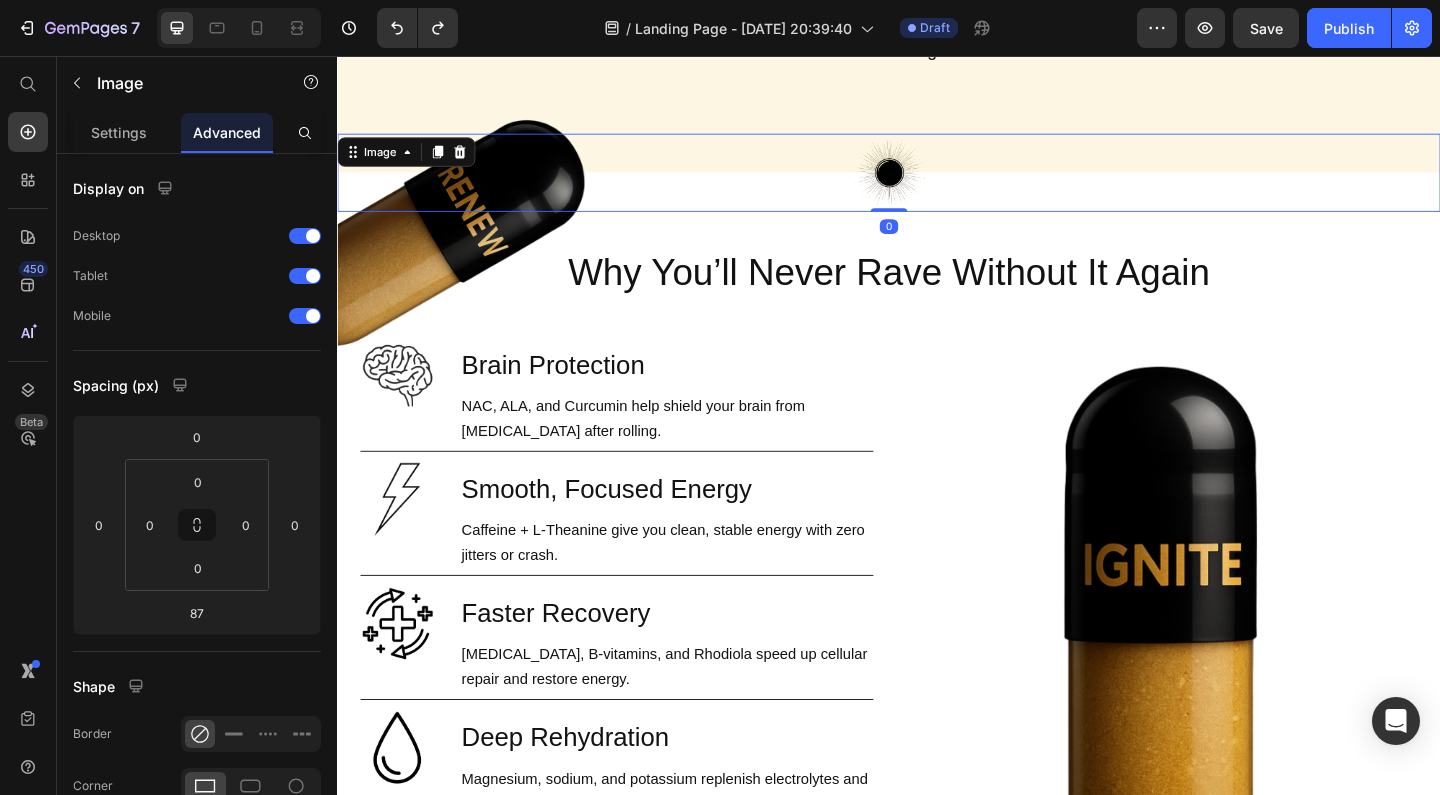 drag, startPoint x: 935, startPoint y: 282, endPoint x: 935, endPoint y: 179, distance: 103 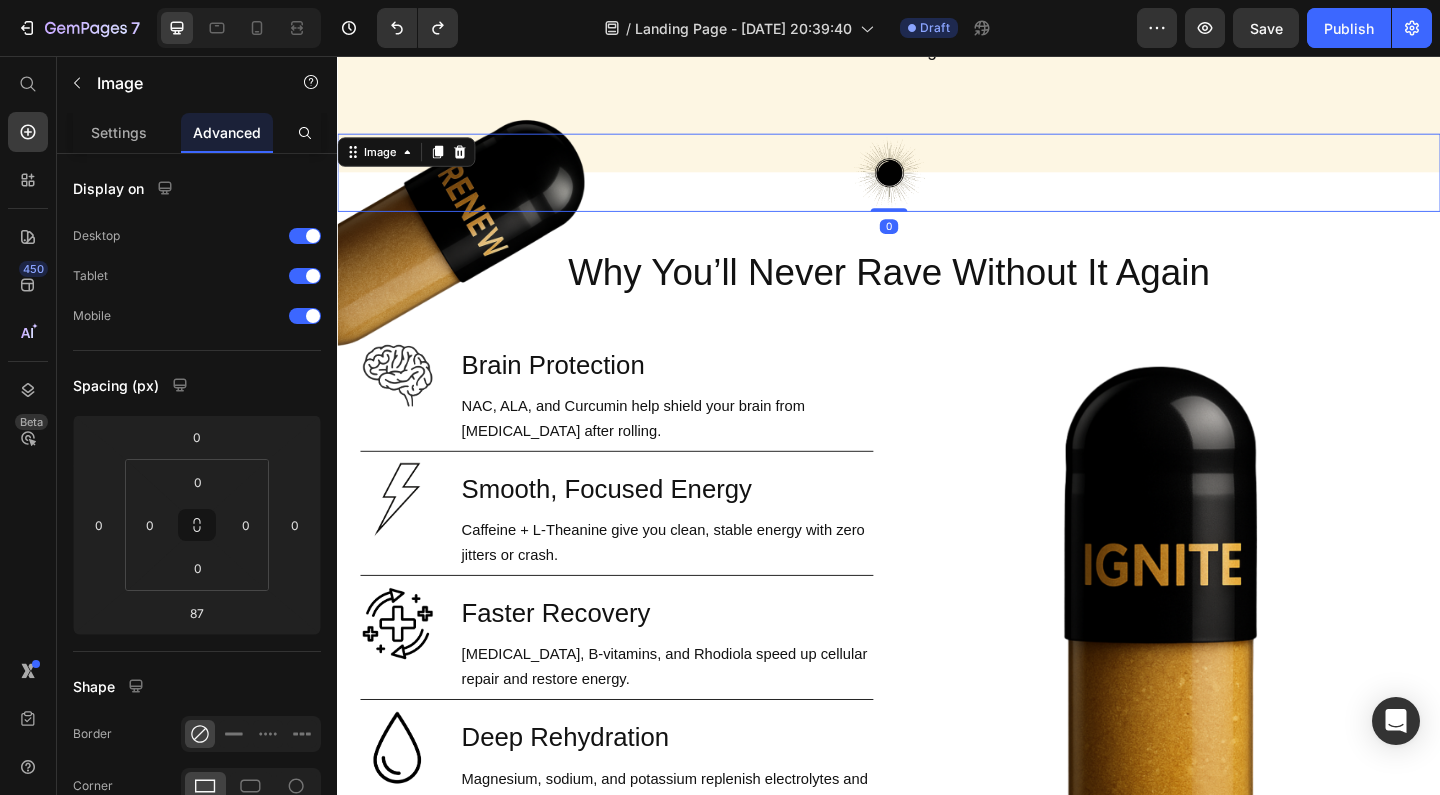type on "0" 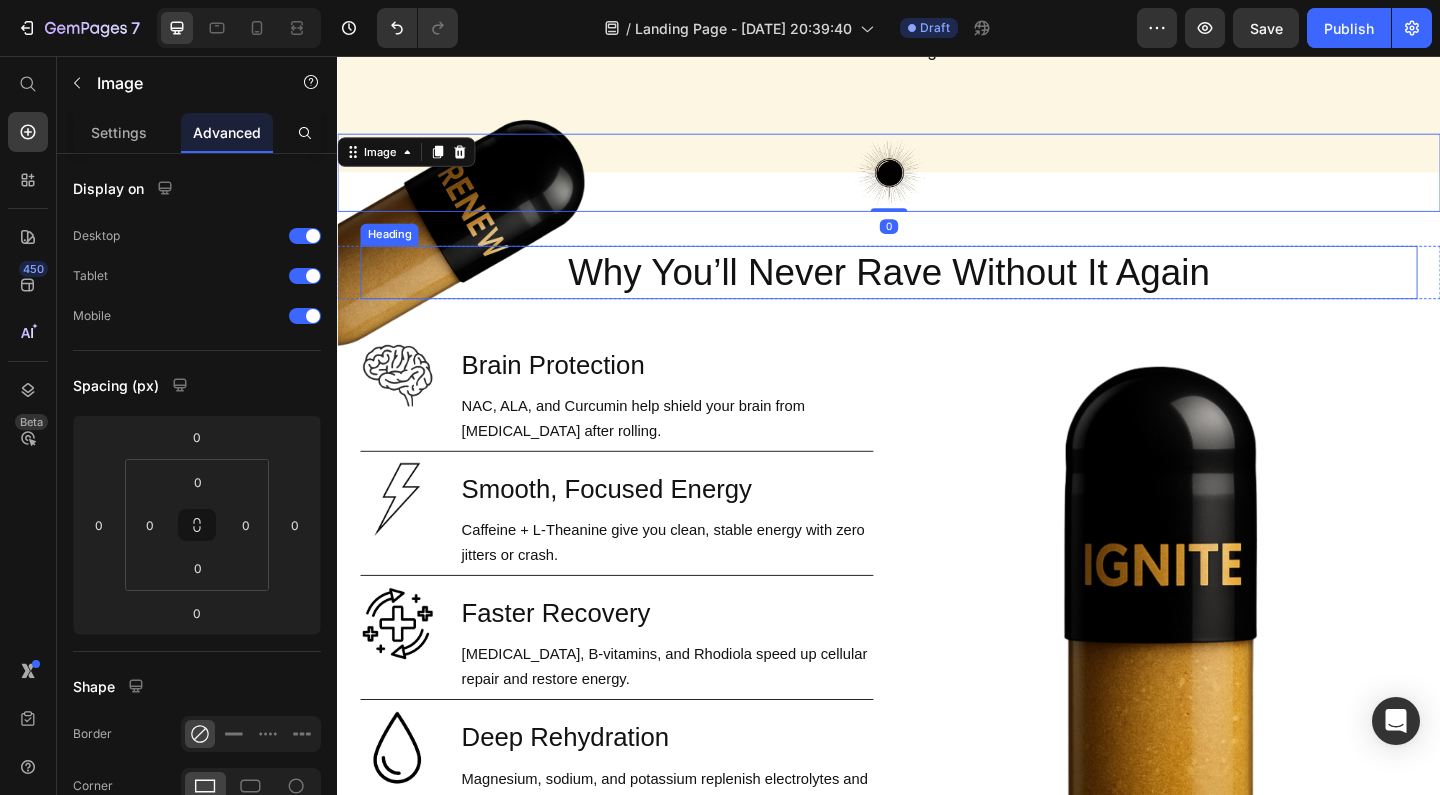 click on "Why You’ll Never Rave Without It Again" at bounding box center (937, 291) 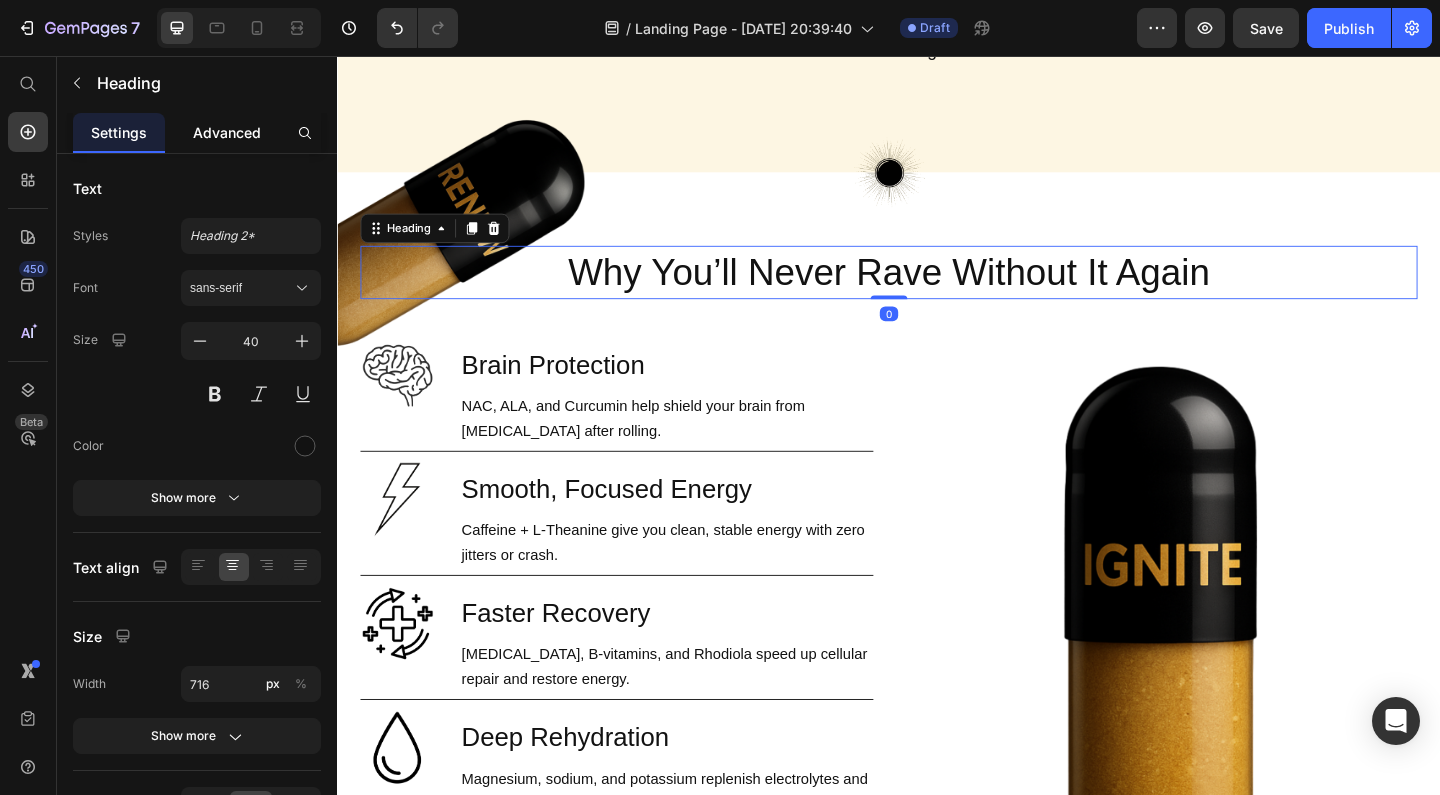 click on "Advanced" at bounding box center (227, 132) 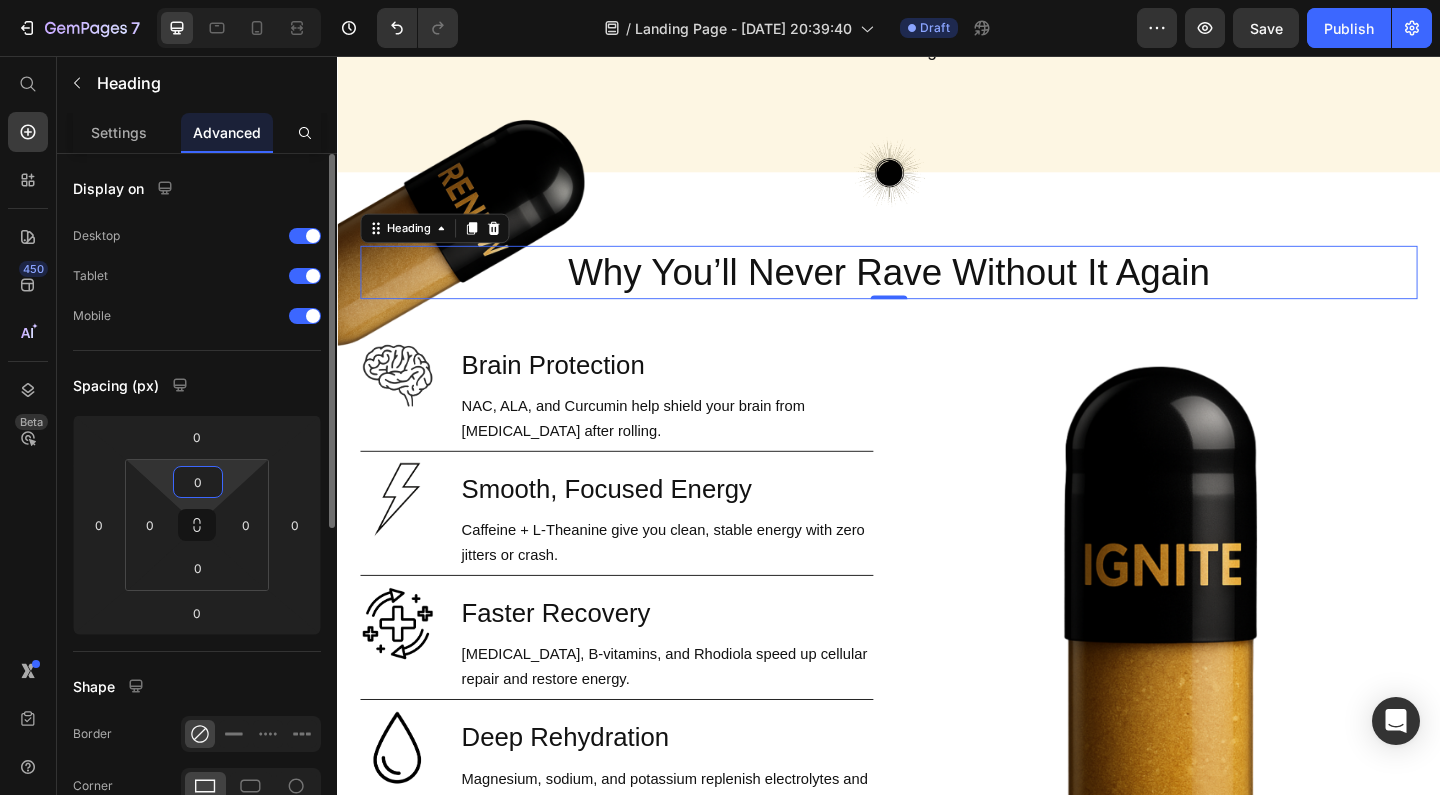click on "0" at bounding box center (198, 482) 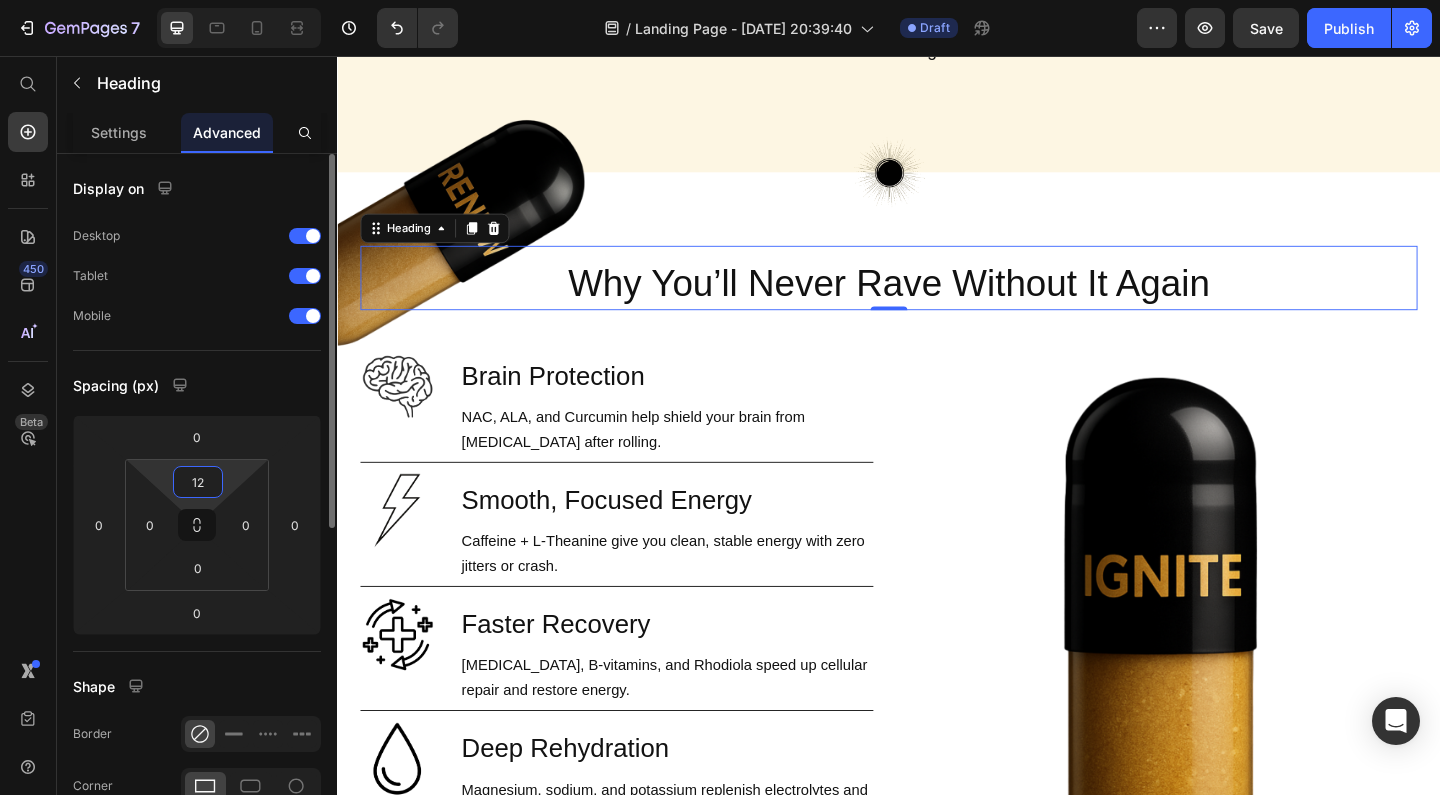 type on "1" 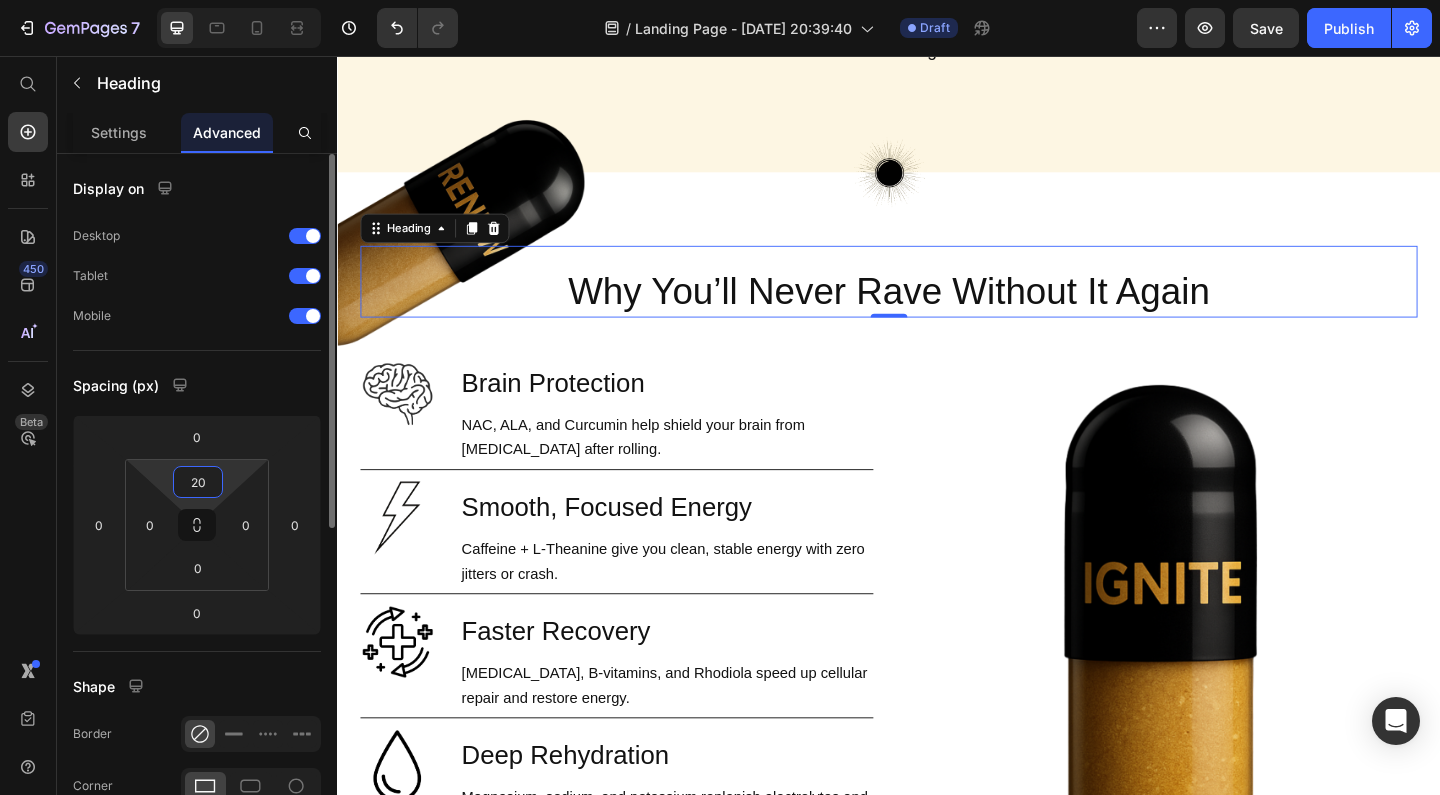 type on "2" 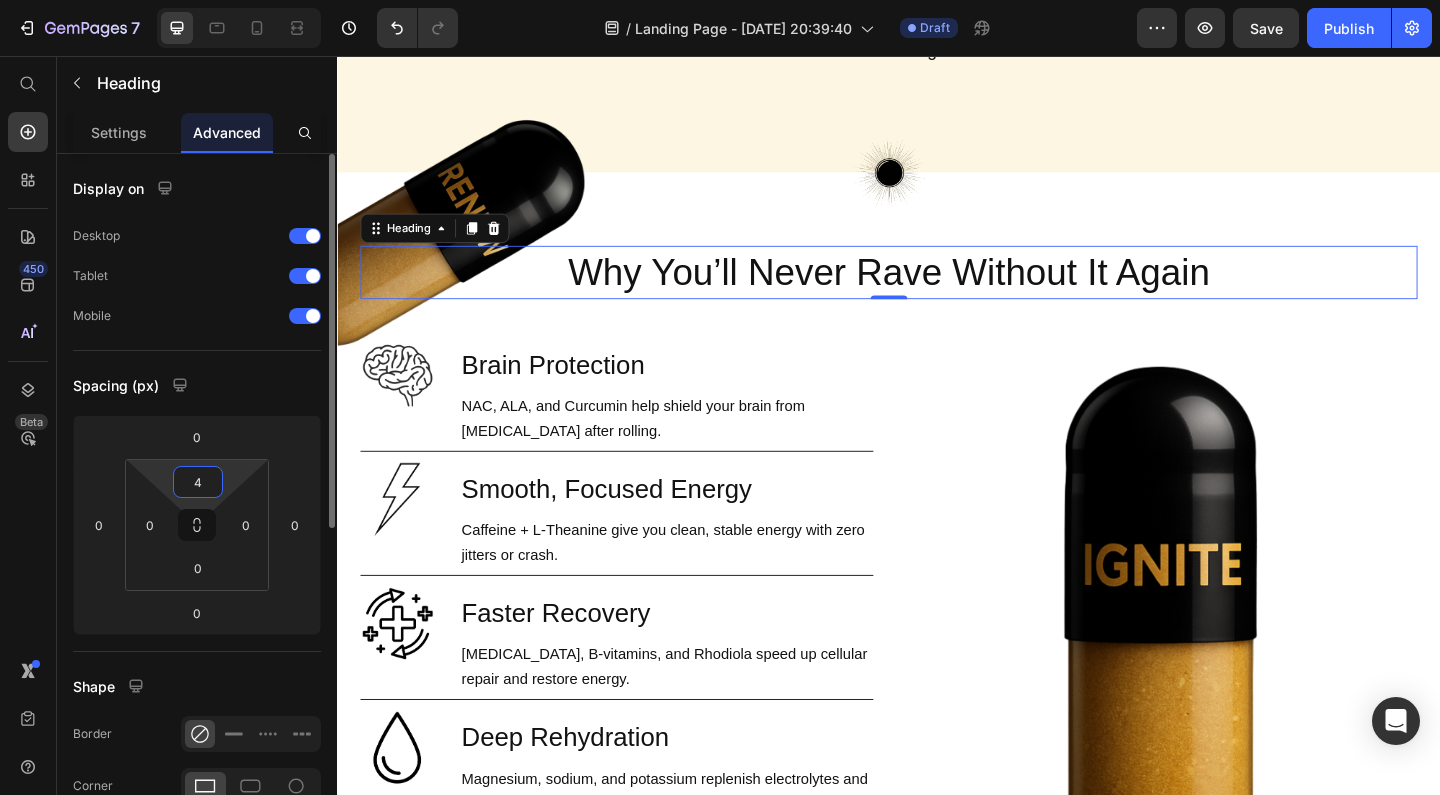 type on "40" 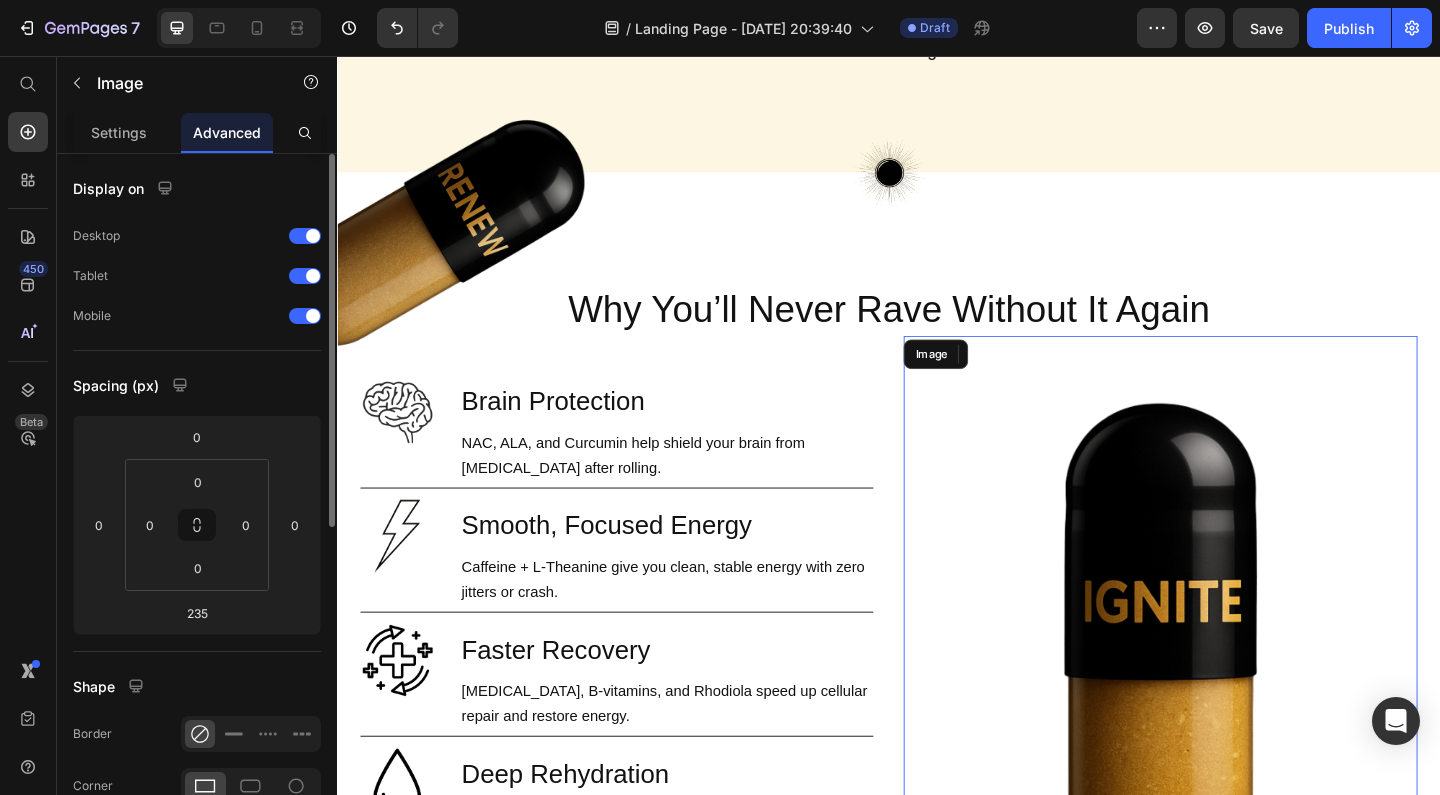 click at bounding box center (1232, 732) 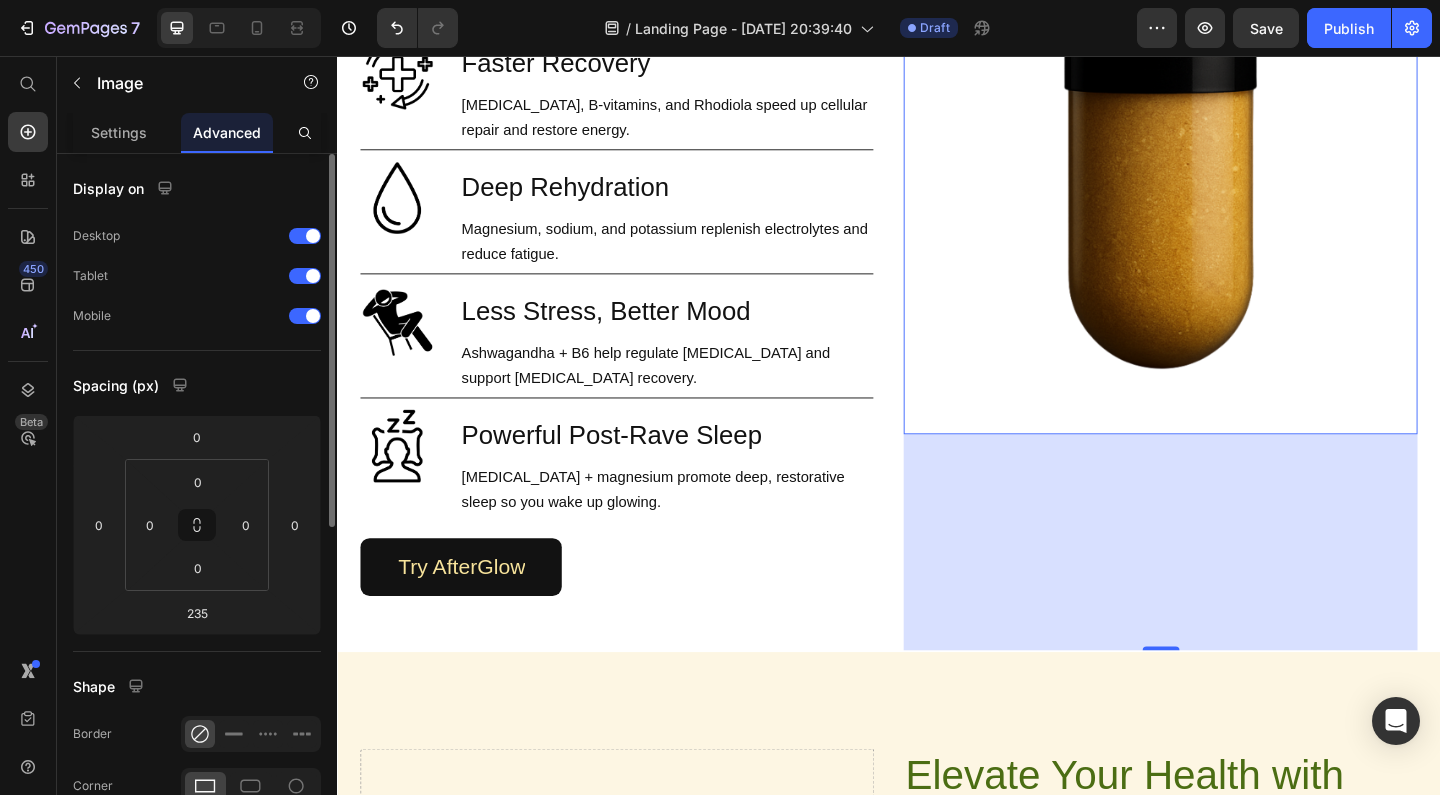 scroll, scrollTop: 1733, scrollLeft: 0, axis: vertical 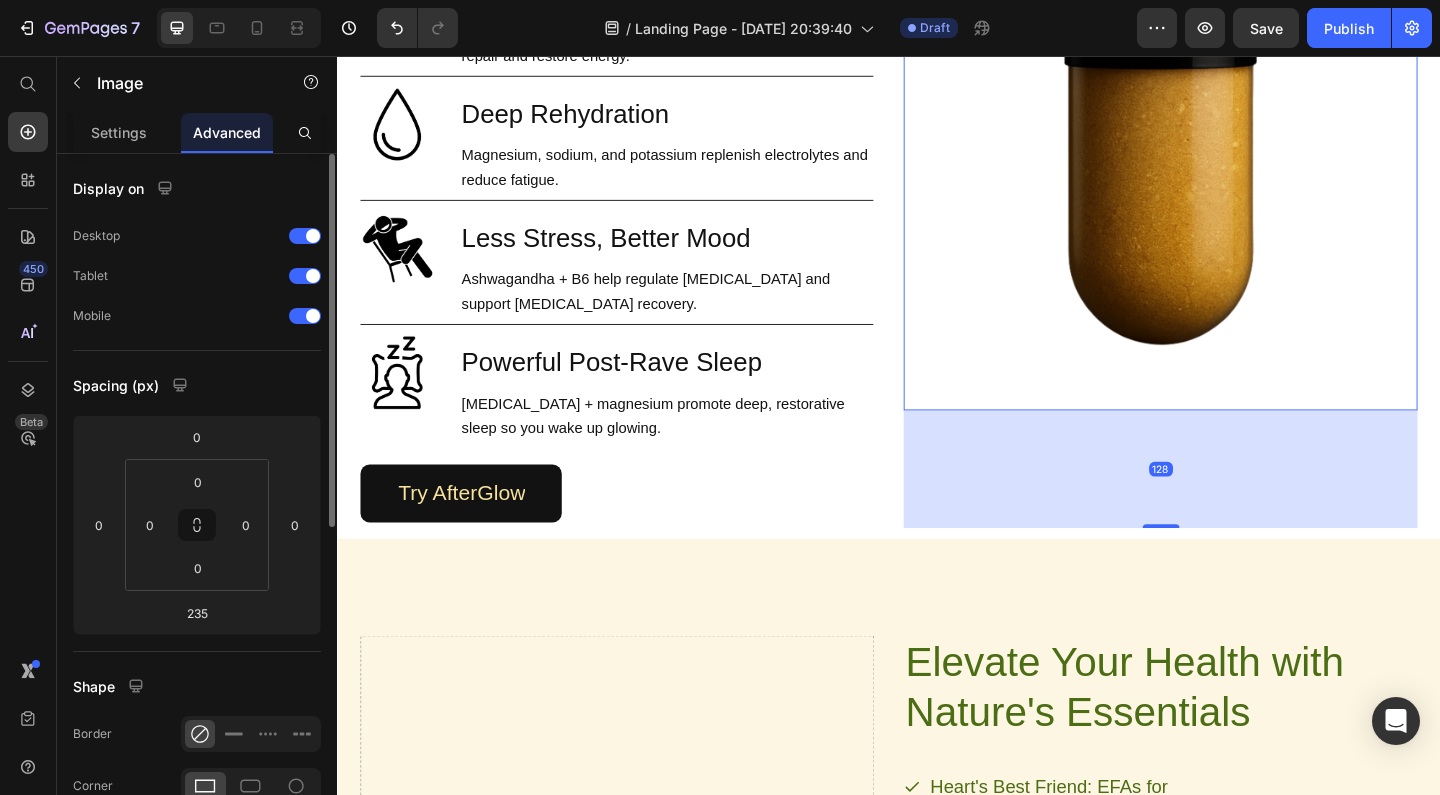 drag, startPoint x: 1229, startPoint y: 663, endPoint x: 1239, endPoint y: 556, distance: 107.46627 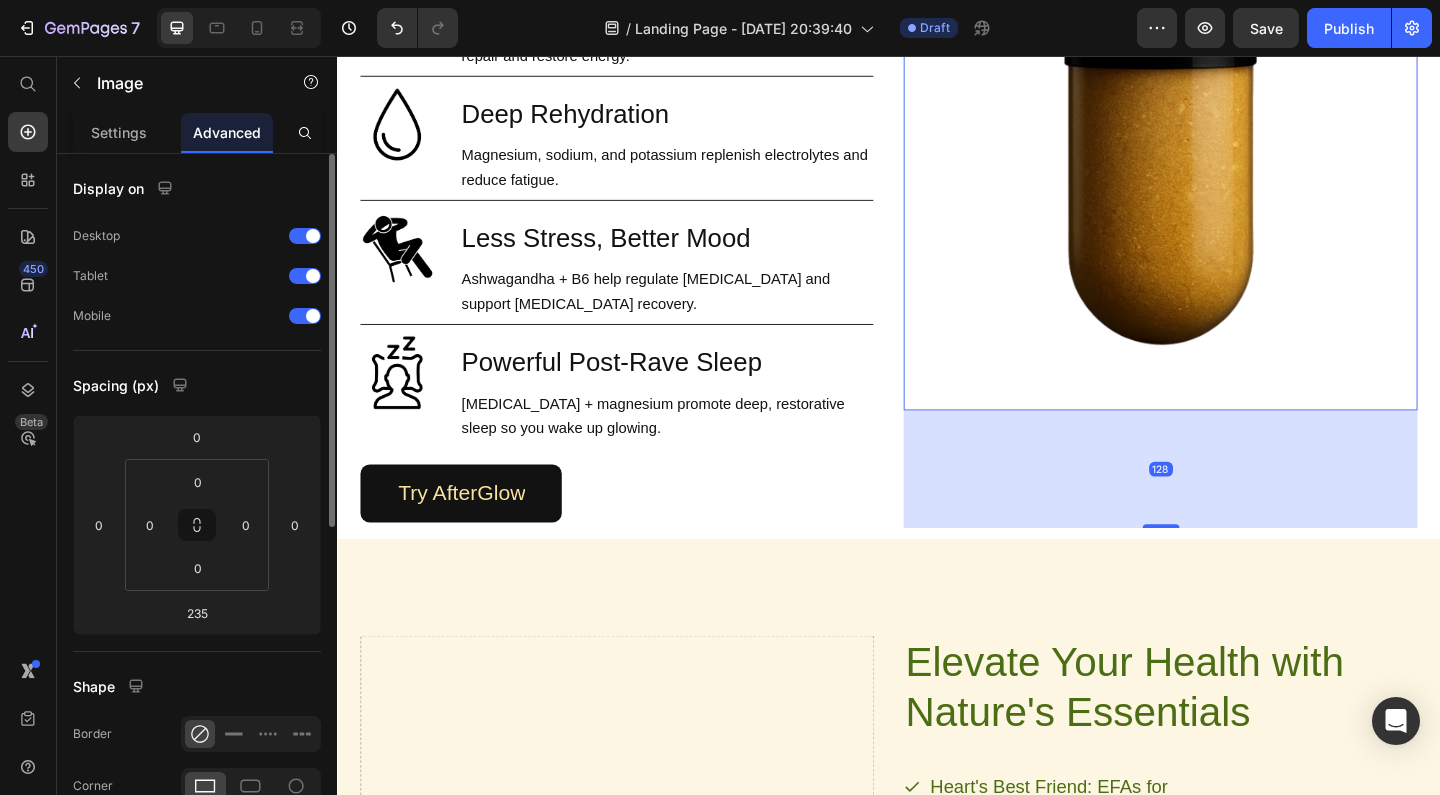 click on "128" at bounding box center [1232, 441] 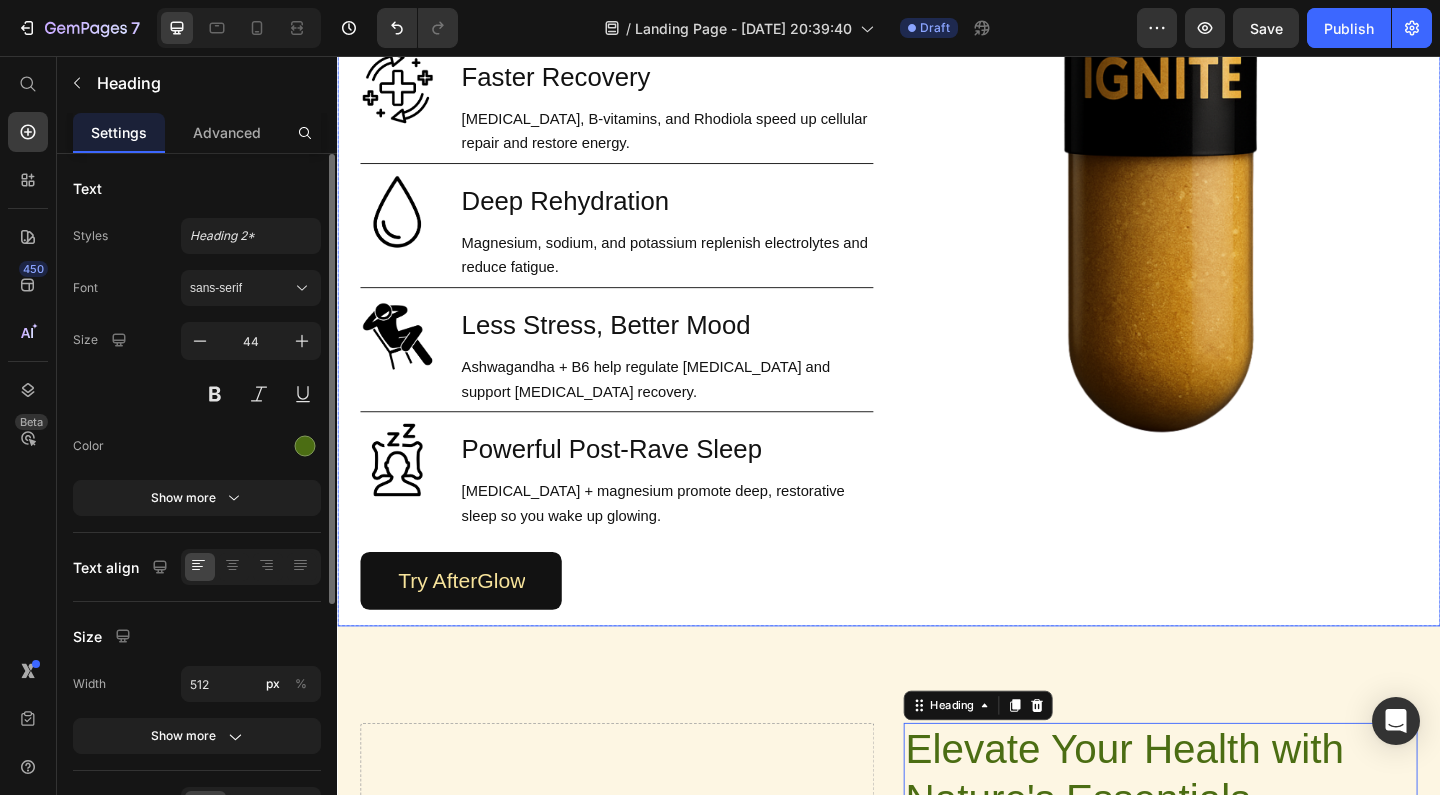 scroll, scrollTop: 1671, scrollLeft: 0, axis: vertical 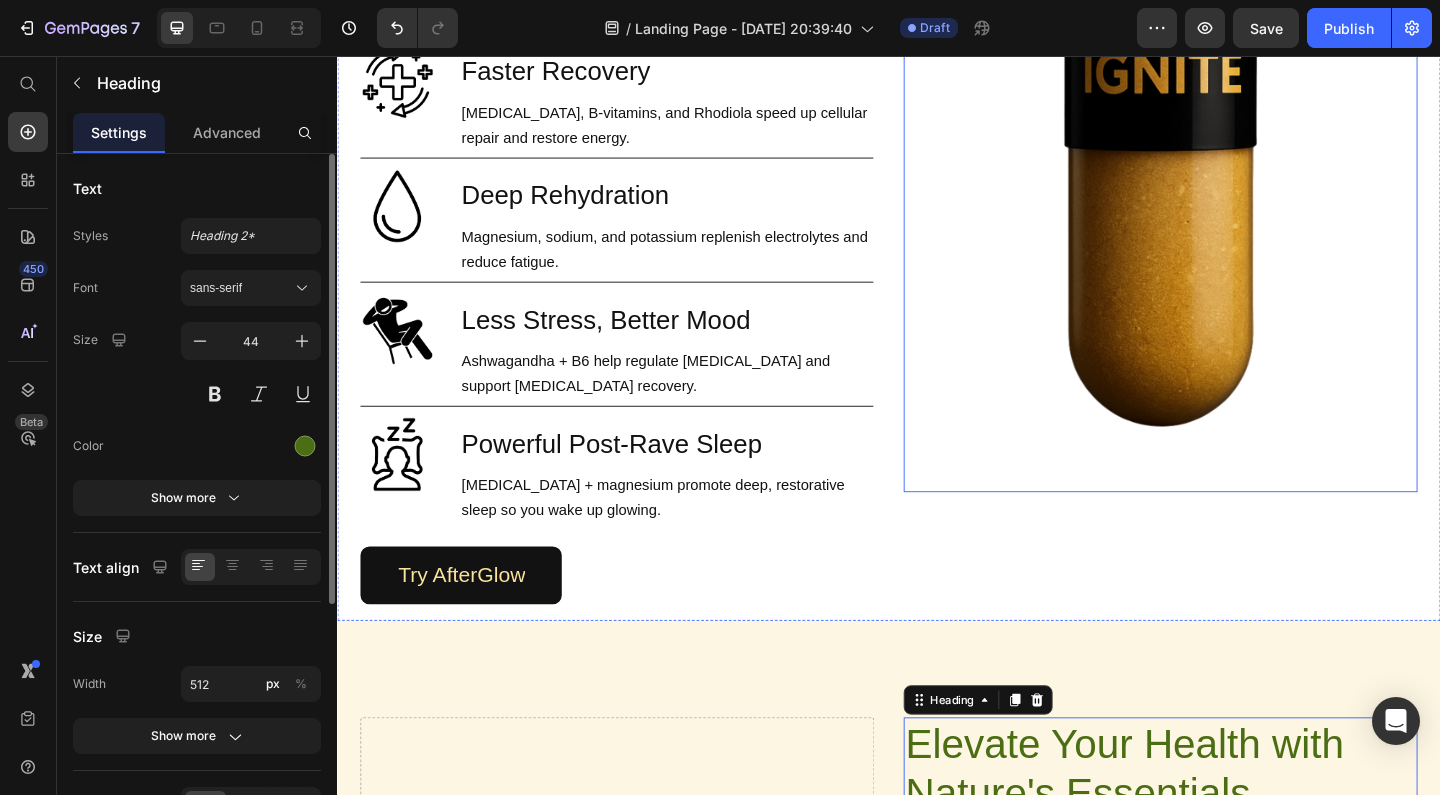 click at bounding box center [1232, 156] 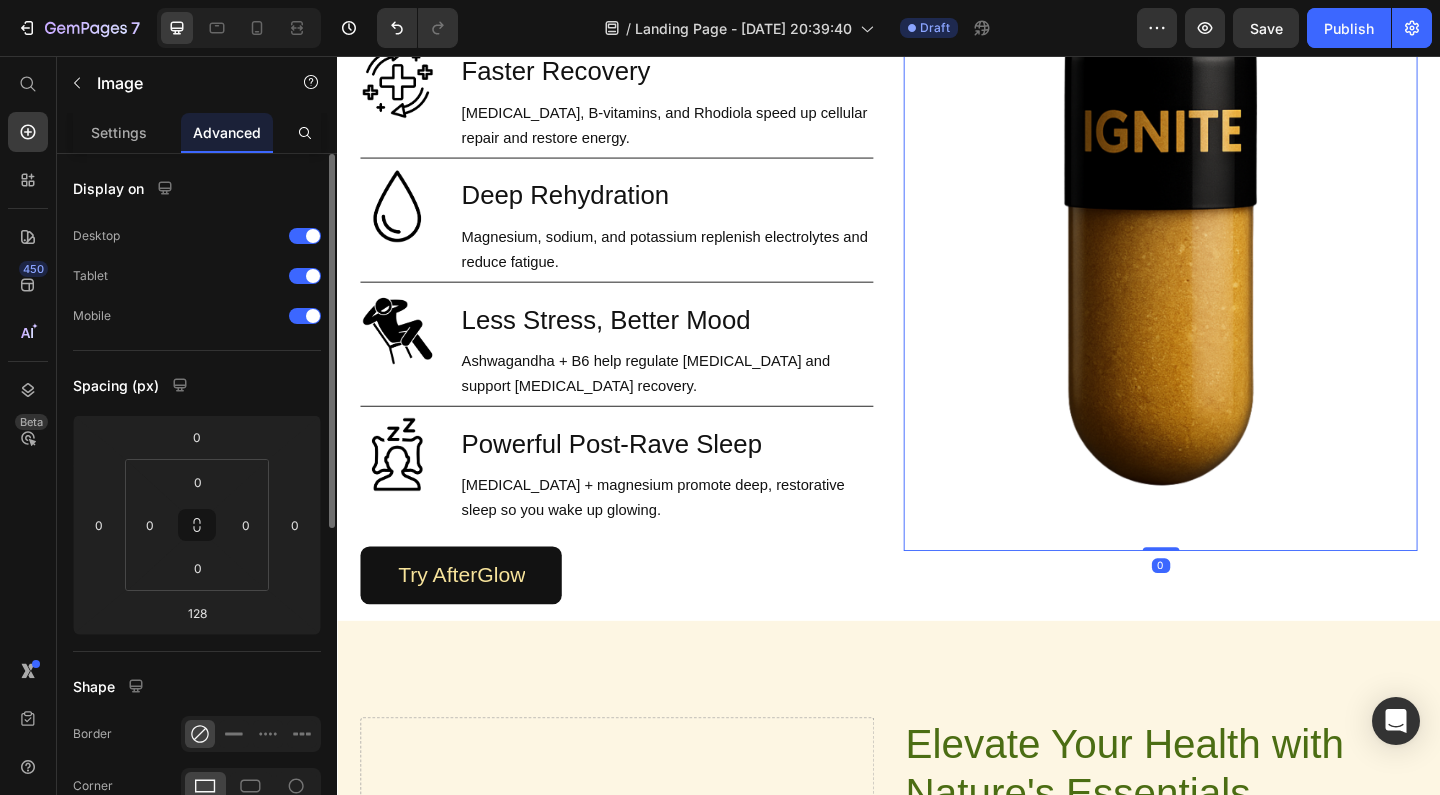 drag, startPoint x: 1230, startPoint y: 626, endPoint x: 1227, endPoint y: 449, distance: 177.02542 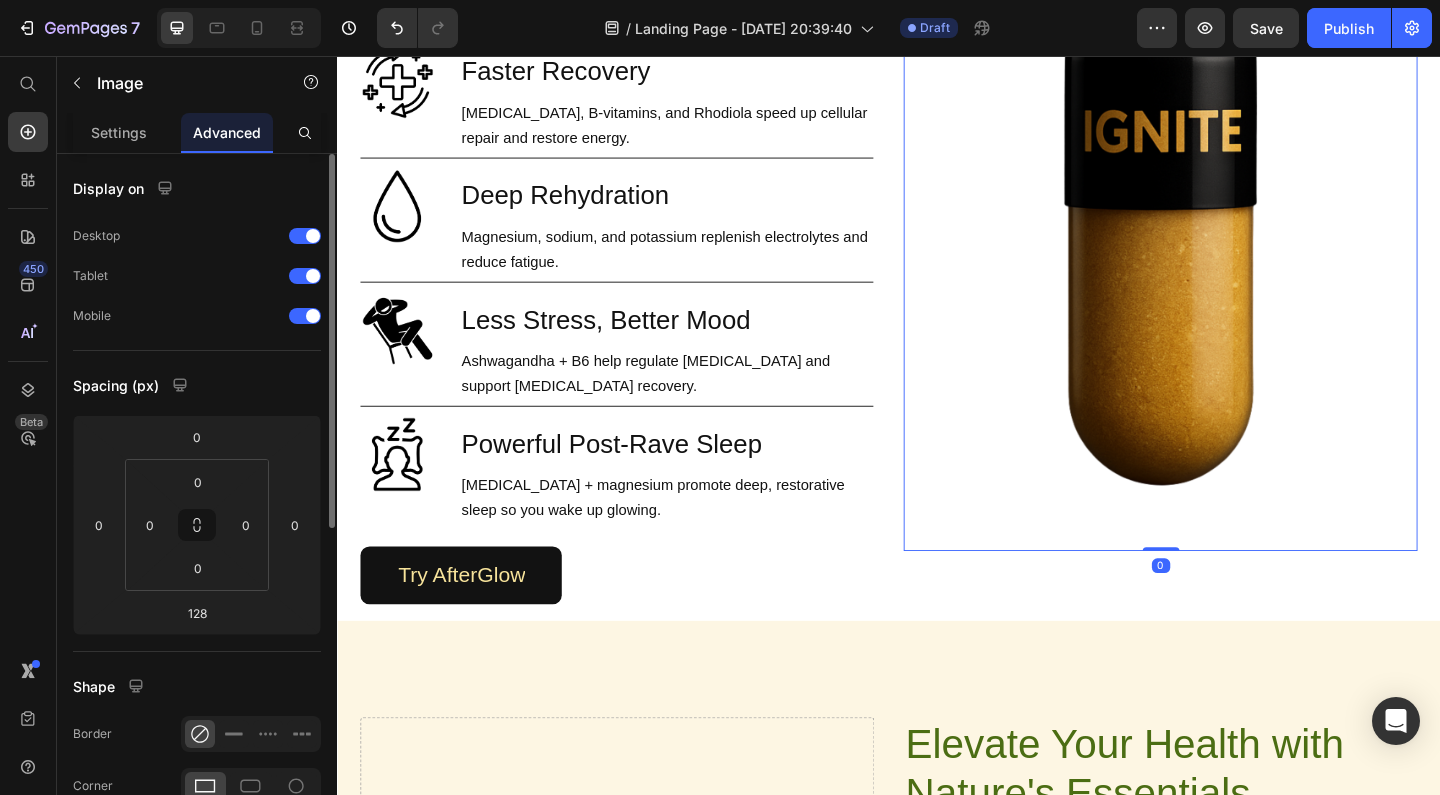 click on "Image   0" at bounding box center [1232, 220] 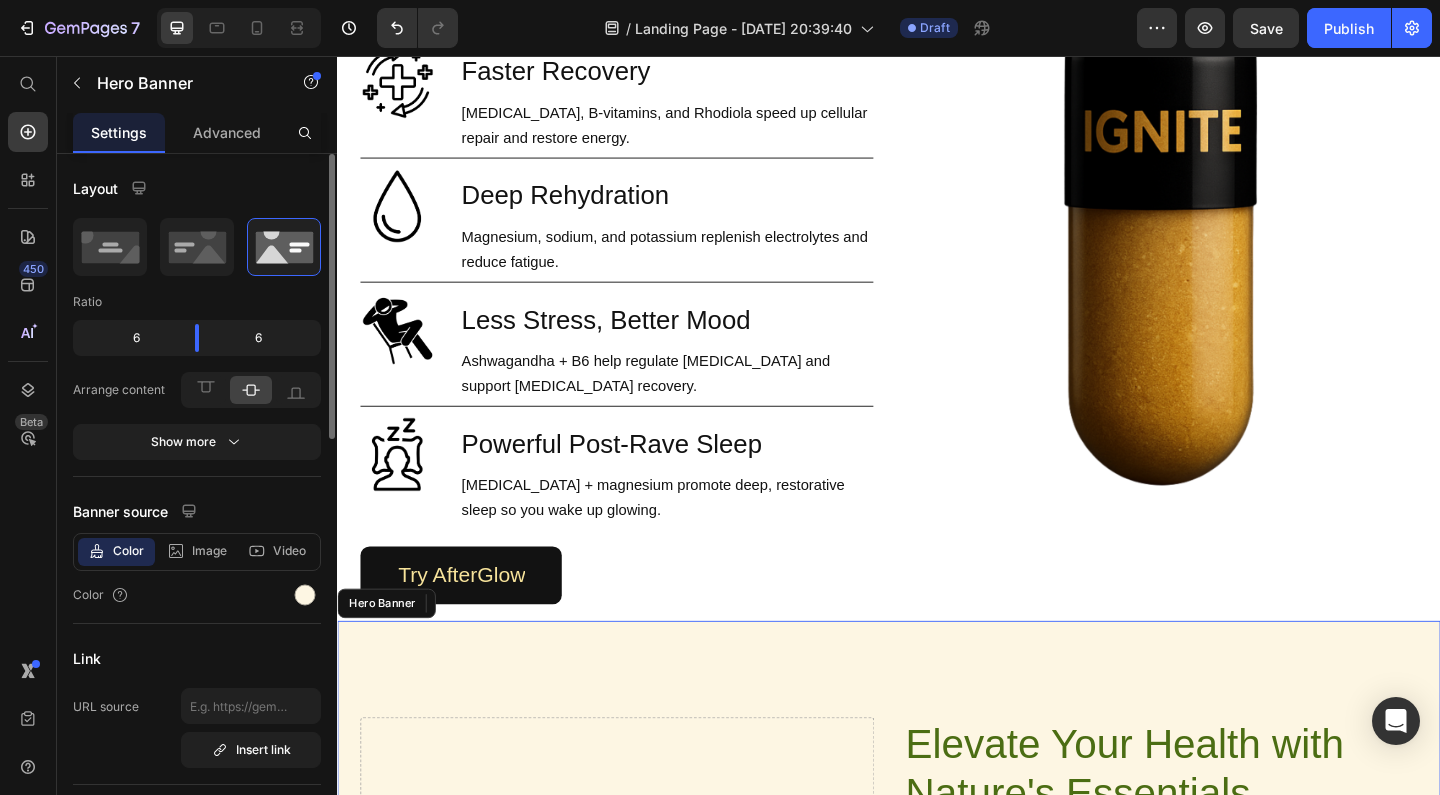 click on "Elevate Your Health with Nature's Essentials Heading
Heart's Best Friend: EFAs for Cardiovascular Vitality
Mind Over Matter: Boost Your Brainpower with EFAs
Joint Freedom: EFAs for Flexible, Active Living
Glow from Within: EFAs for Radiant Skin and Hair Item List Try Gem 15 Button Row
Drop element here" at bounding box center [937, 1050] 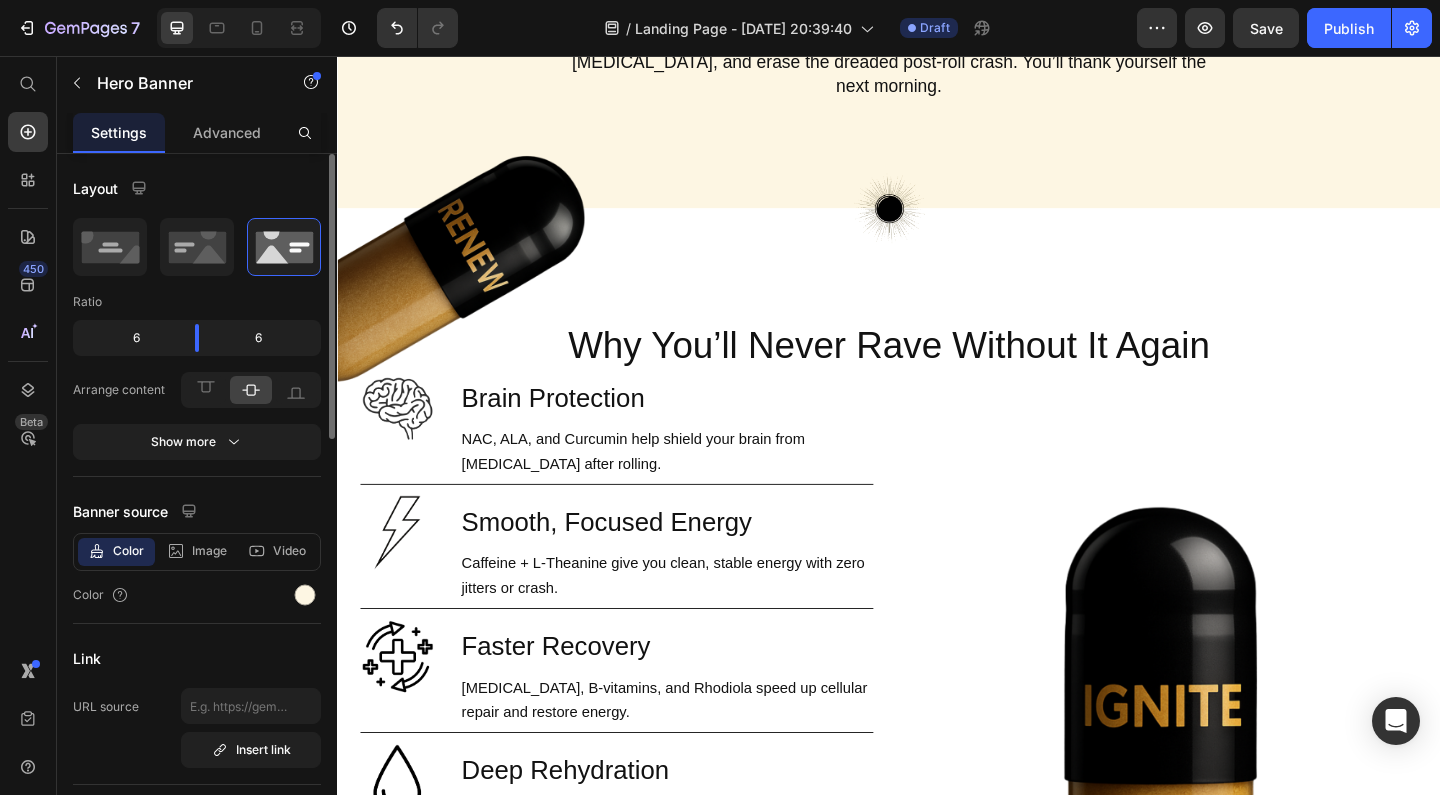 scroll, scrollTop: 1045, scrollLeft: 0, axis: vertical 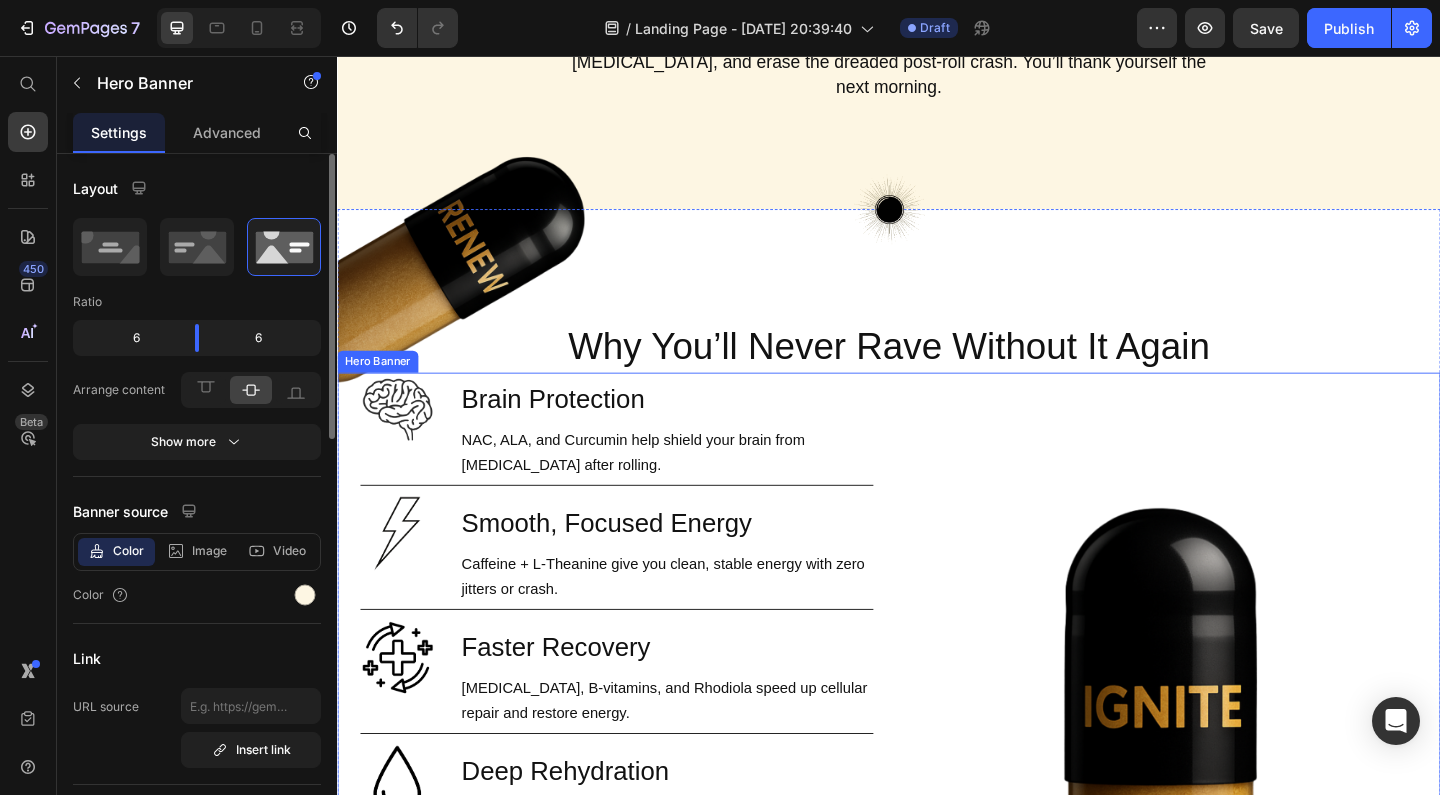 click on "Image Brain Protection Heading NAC, ALA, and Curcumin help shield your brain from neurotoxicity after rolling. Text Block Row Image Smooth, Focused Energy Heading Caffeine + L-Theanine give you clean, stable energy with zero jitters or crash. Text Block Row Image Faster Recovery Heading CoQ10, B-vitamins, and Rhodiola speed up cellular repair and restore energy. Text Block Row Image Deep Rehydration Heading Magnesium, sodium, and potassium replenish electrolytes and reduce fatigue. Text Block Row Image Less Stress, Better Mood Heading Ashwagandha + B6 help regulate cortisol and support serotonin recovery. Text Block Row Image Powerful Post-Rave Sleep Heading Melatonin + magnesium promote deep, restorative sleep so you wake up glowing. Text Block Row Try AfterGlow Button Row Image" at bounding box center (937, 848) 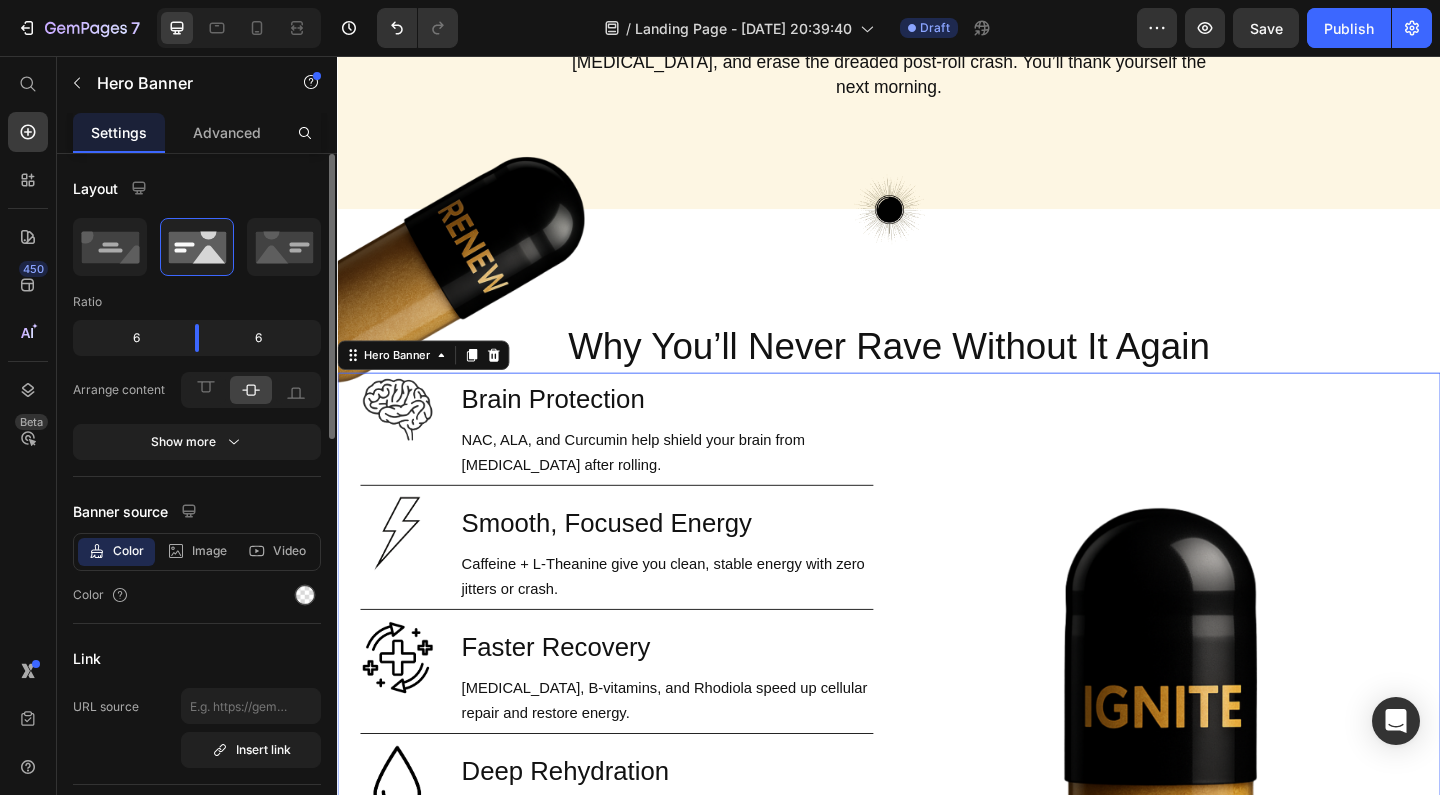 click on "Image Brain Protection Heading NAC, ALA, and Curcumin help shield your brain from neurotoxicity after rolling. Text Block Row Image Smooth, Focused Energy Heading Caffeine + L-Theanine give you clean, stable energy with zero jitters or crash. Text Block Row Image Faster Recovery Heading CoQ10, B-vitamins, and Rhodiola speed up cellular repair and restore energy. Text Block Row Image Deep Rehydration Heading Magnesium, sodium, and potassium replenish electrolytes and reduce fatigue. Text Block Row Image Less Stress, Better Mood Heading Ashwagandha + B6 help regulate cortisol and support serotonin recovery. Text Block Row Image Powerful Post-Rave Sleep Heading Melatonin + magnesium promote deep, restorative sleep so you wake up glowing. Text Block Row Try AfterGlow Button Row Image" at bounding box center (937, 848) 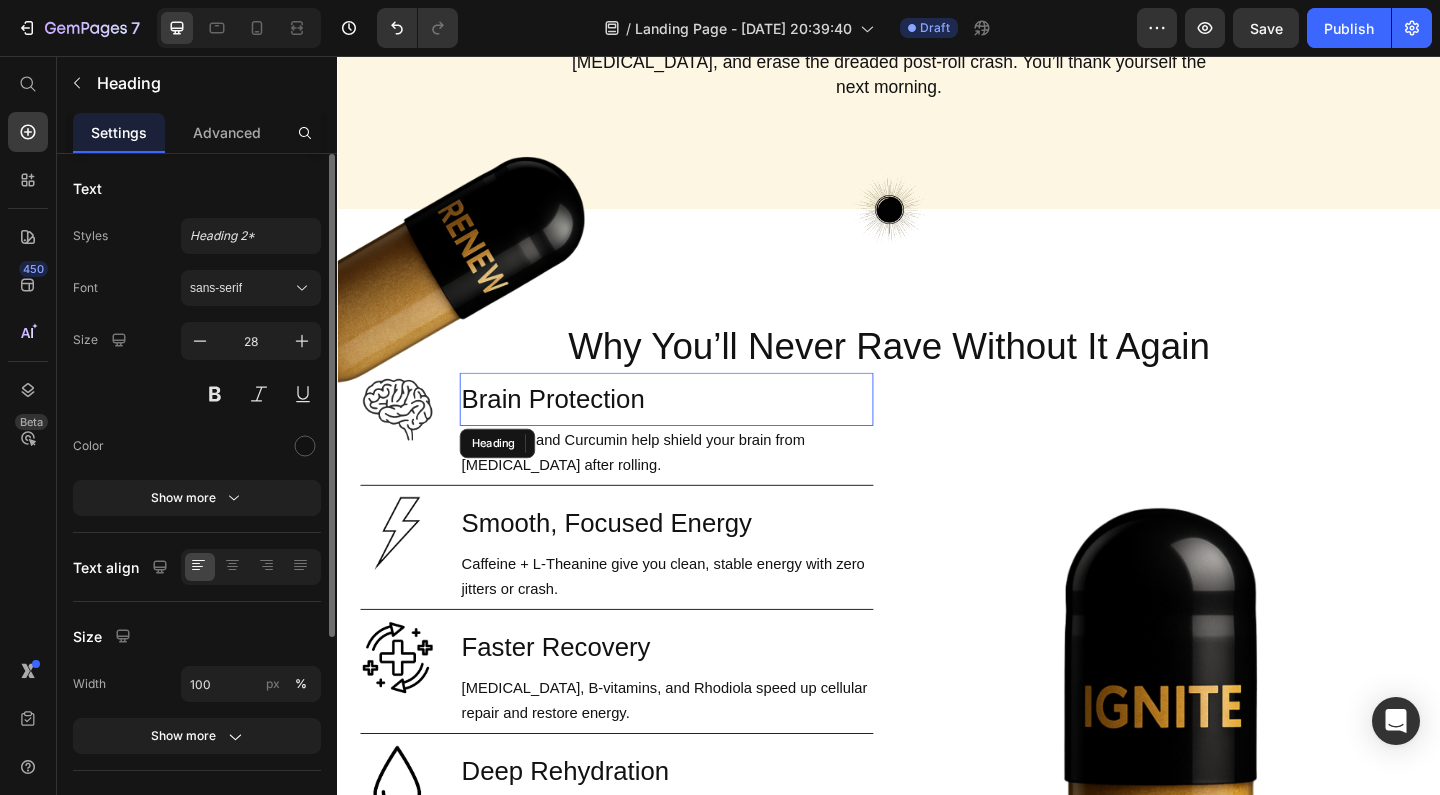 click on "Brain Protection" at bounding box center (695, 429) 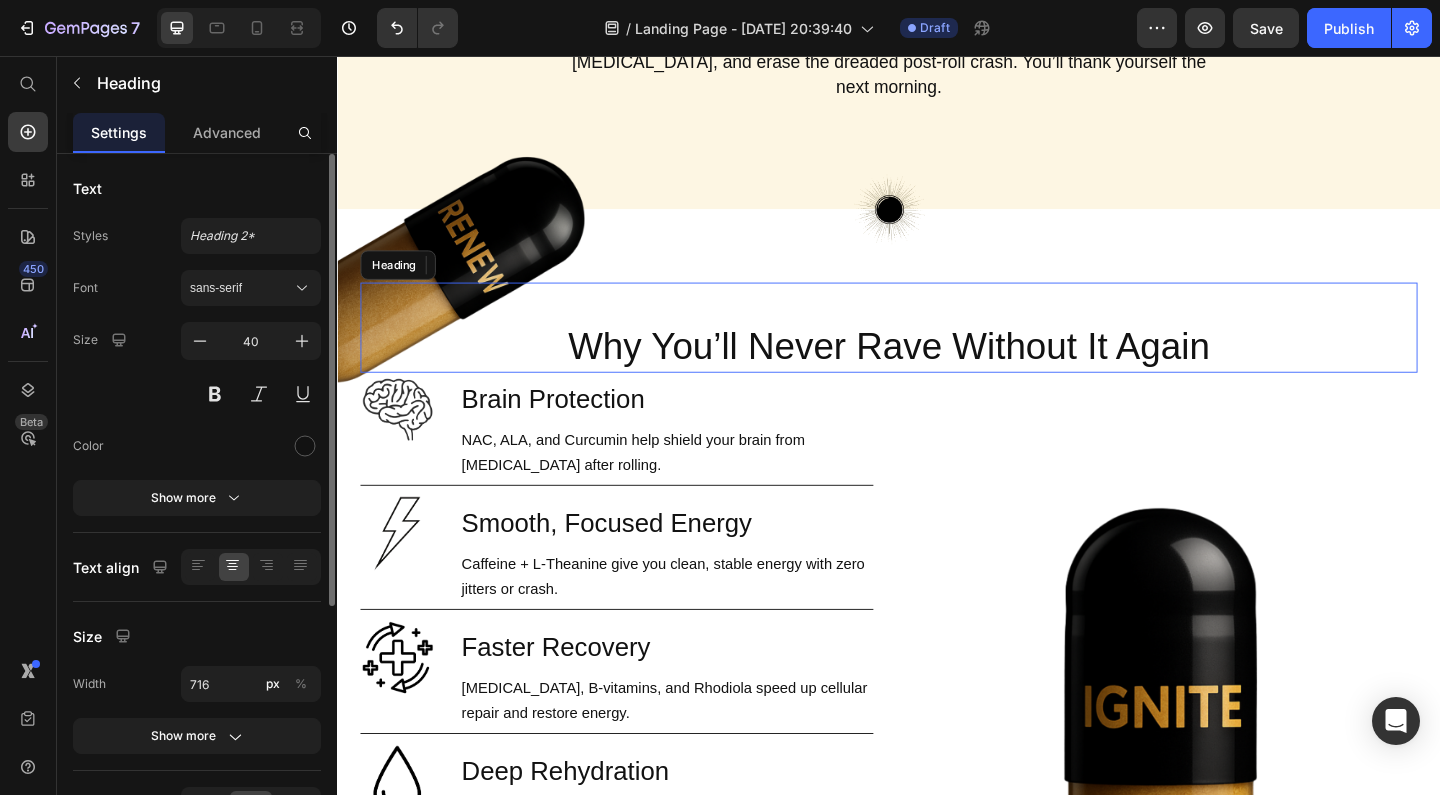 click on "Why You’ll Never Rave Without It Again" at bounding box center (937, 371) 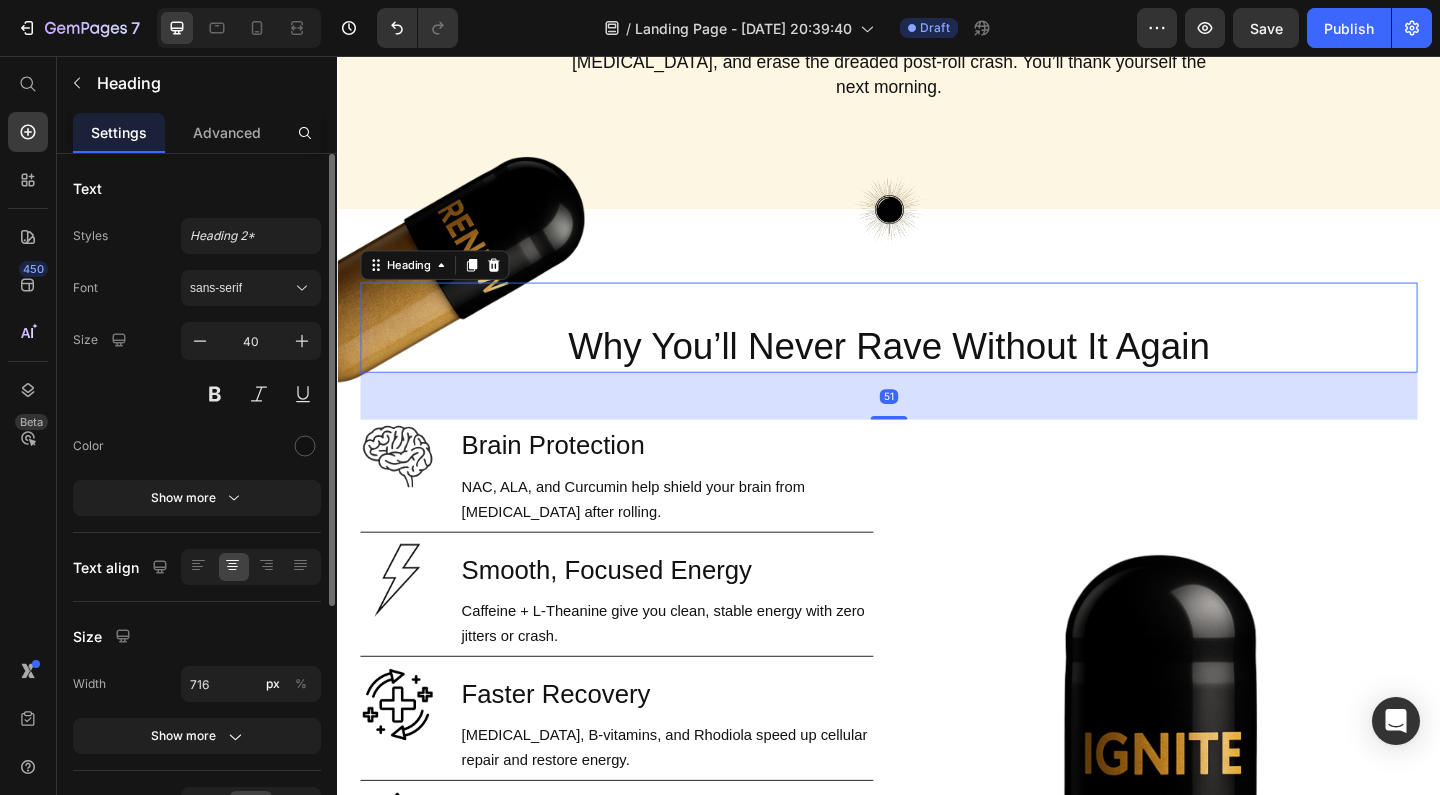 drag, startPoint x: 929, startPoint y: 373, endPoint x: 934, endPoint y: 424, distance: 51.24451 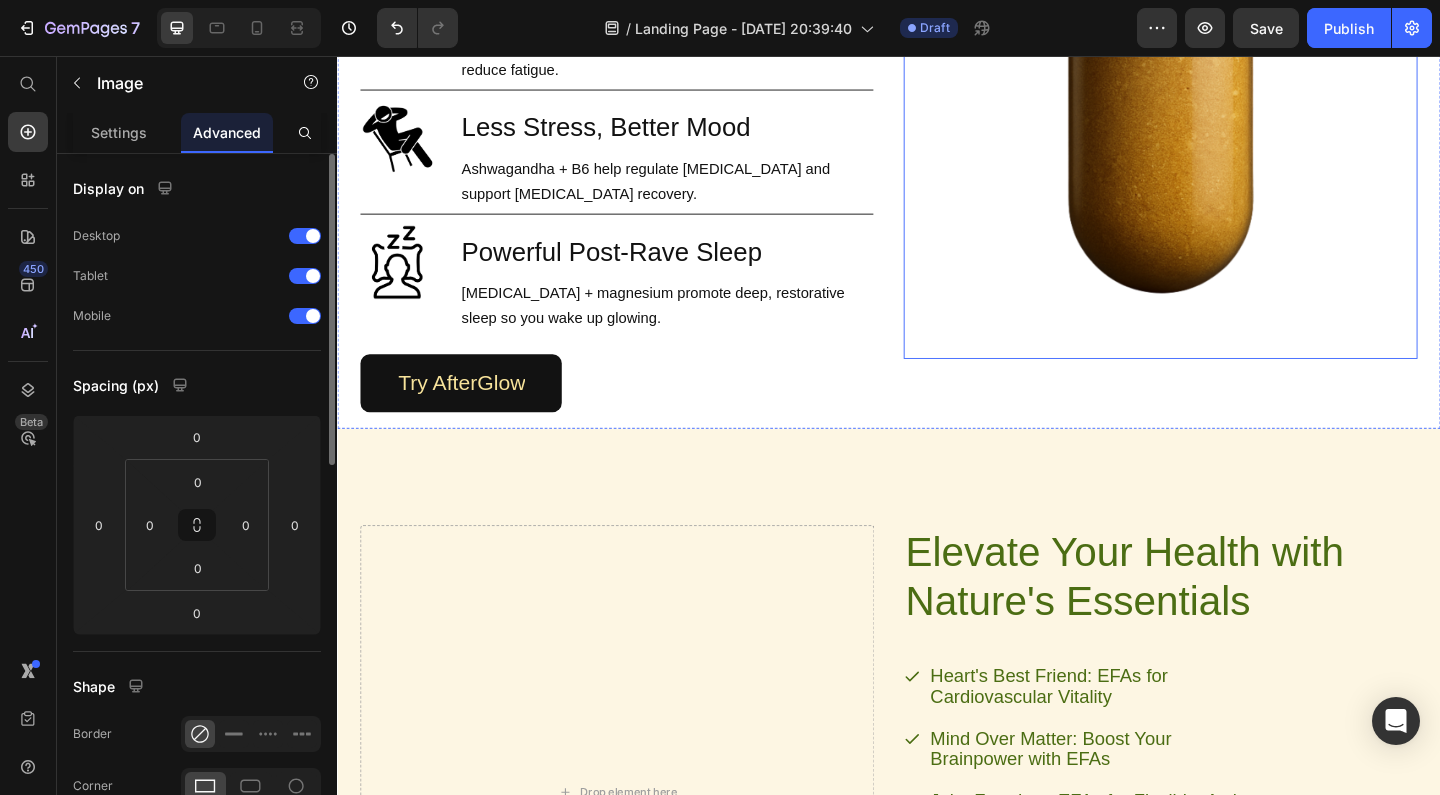 scroll, scrollTop: 1928, scrollLeft: 0, axis: vertical 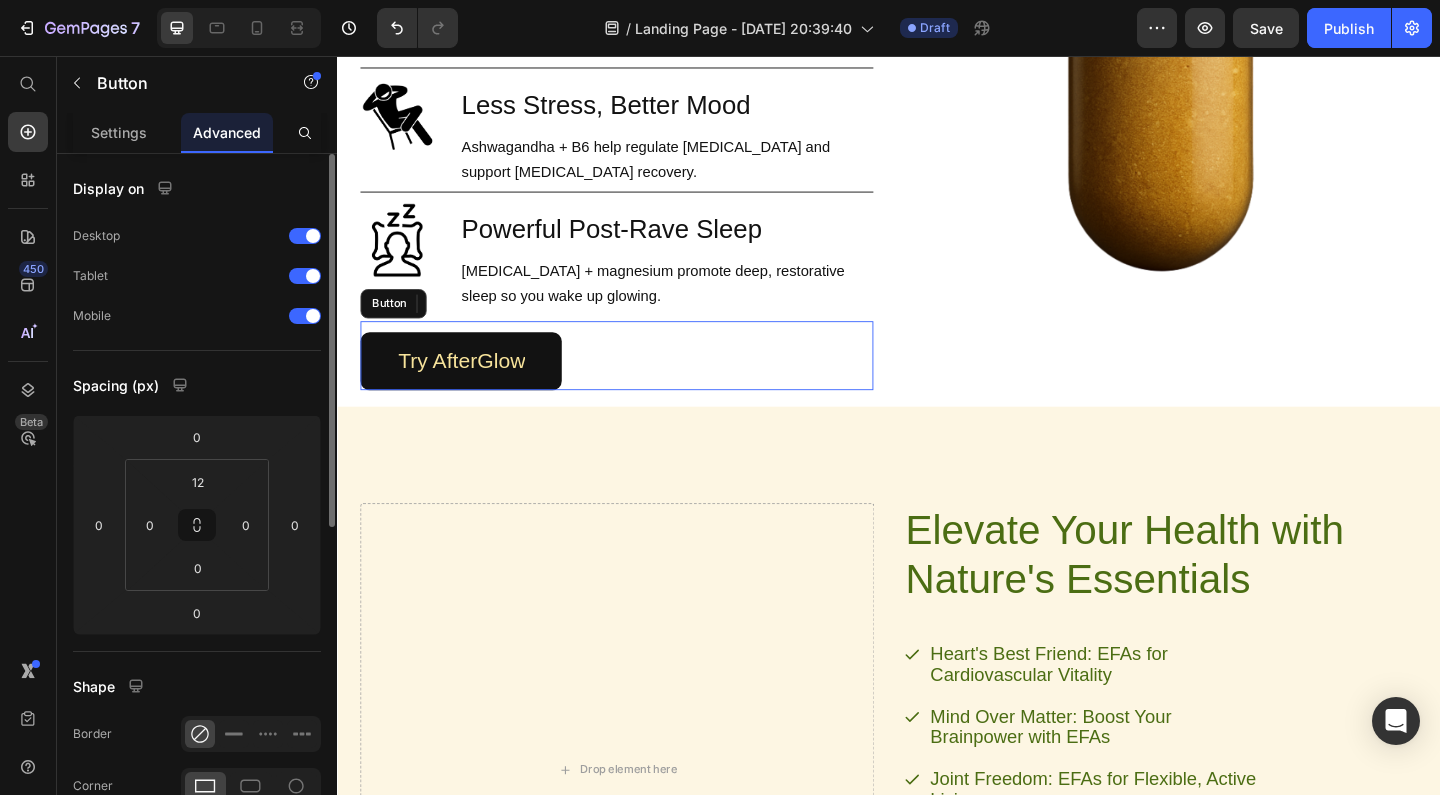 click on "Try AfterGlow Button" at bounding box center [641, 381] 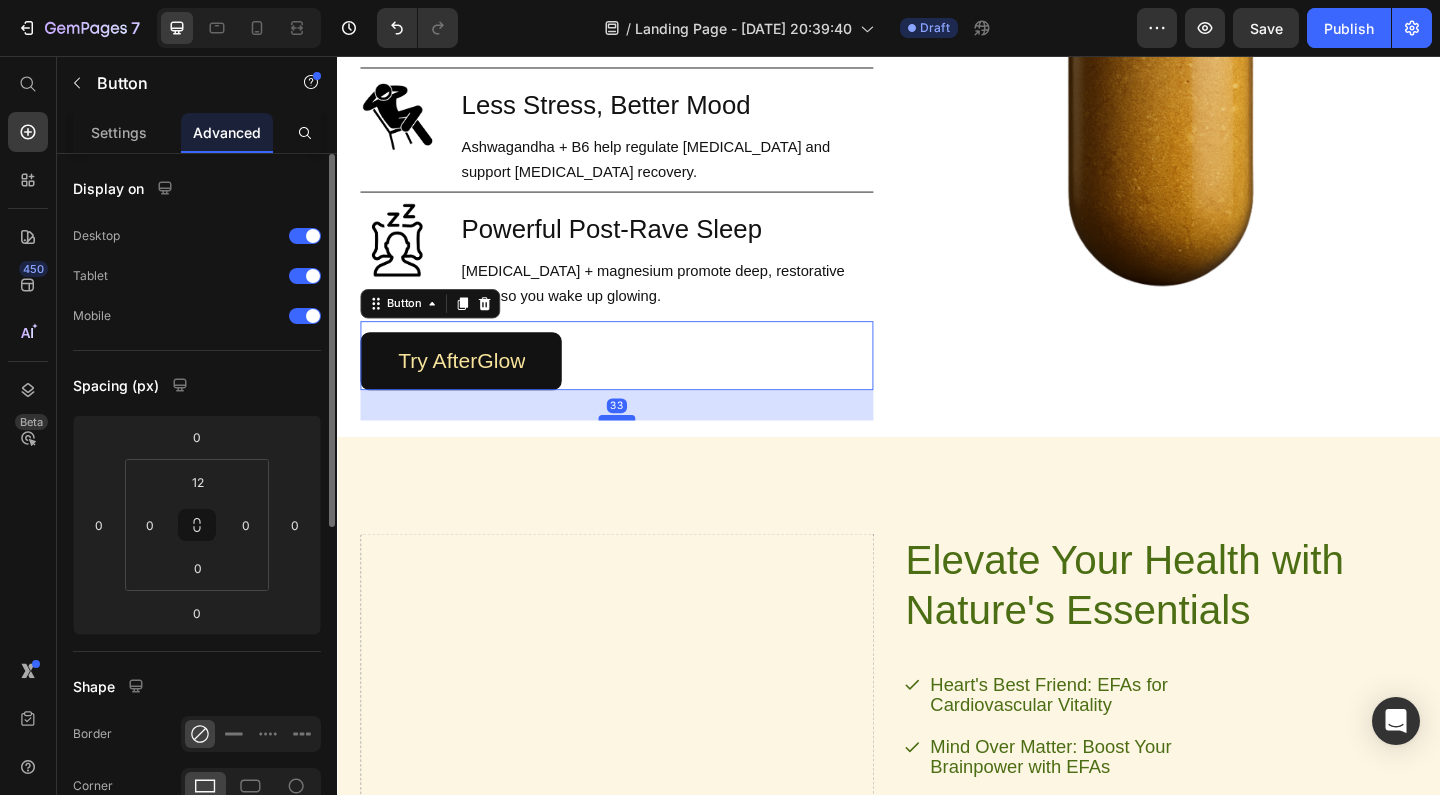 drag, startPoint x: 647, startPoint y: 417, endPoint x: 647, endPoint y: 449, distance: 32 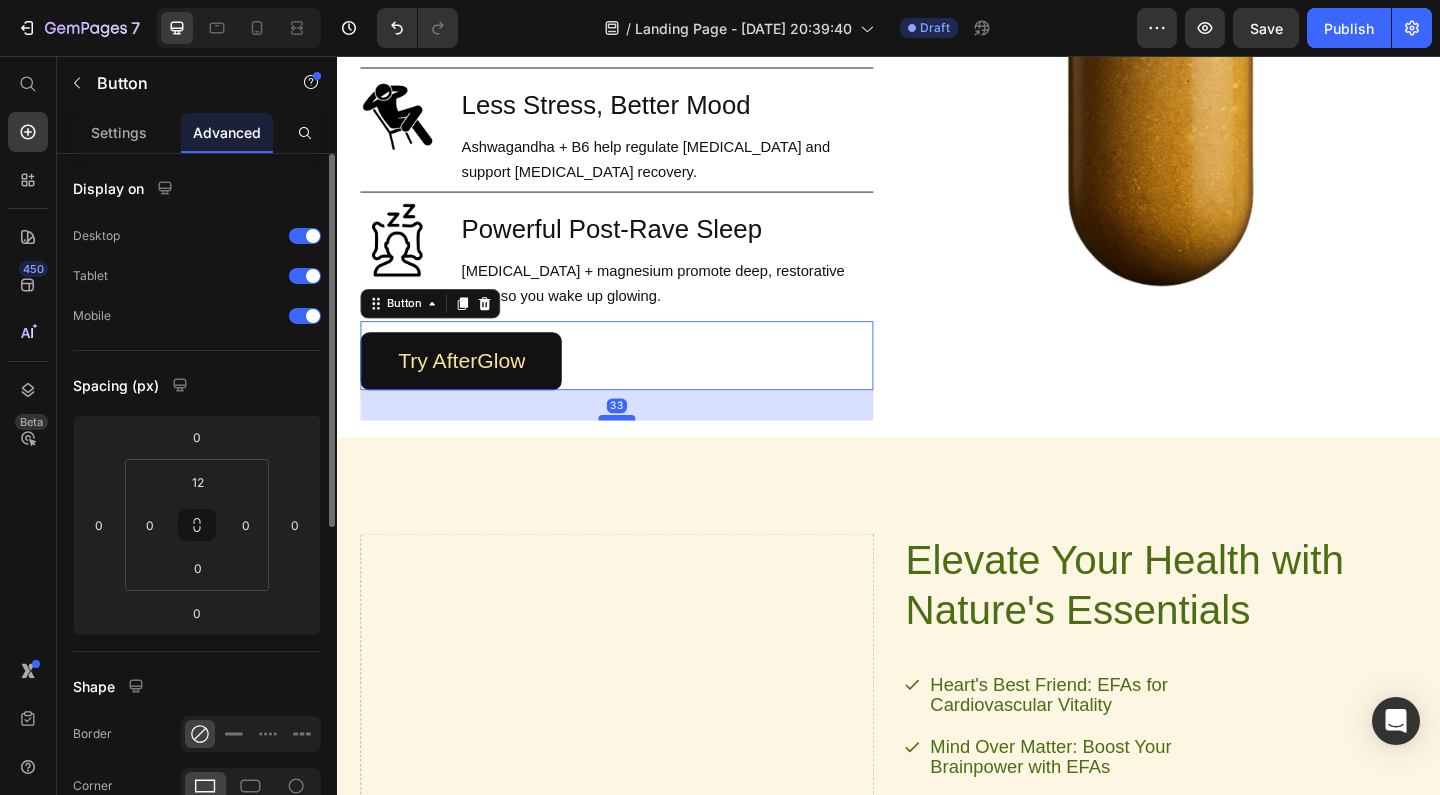 type on "32" 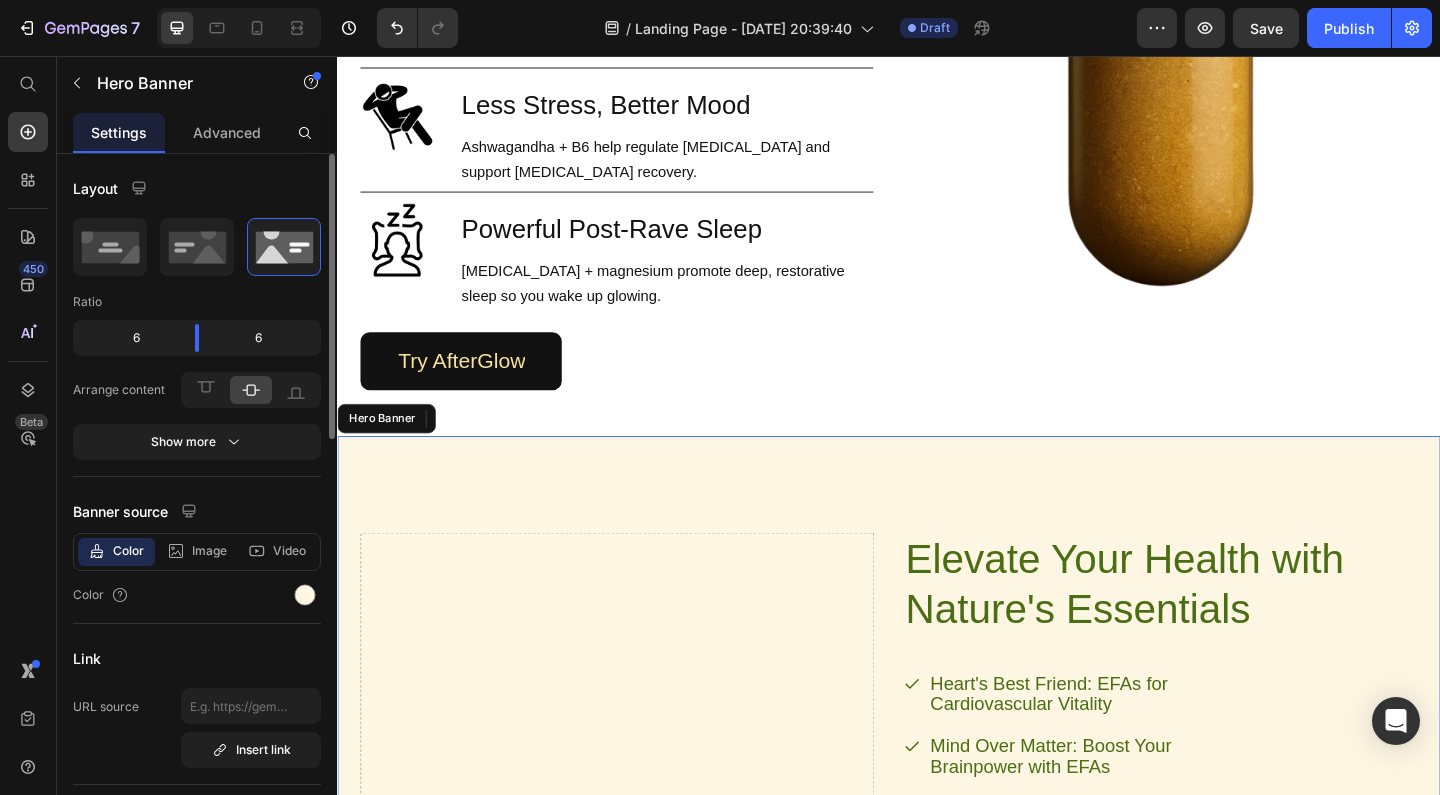 click on "Elevate Your Health with Nature's Essentials Heading
Heart's Best Friend: EFAs for Cardiovascular Vitality
Mind Over Matter: Boost Your Brainpower with EFAs
Joint Freedom: EFAs for Flexible, Active Living
Glow from Within: EFAs for Radiant Skin and Hair Item List Try Gem 15 Button Row
Drop element here" at bounding box center (937, 849) 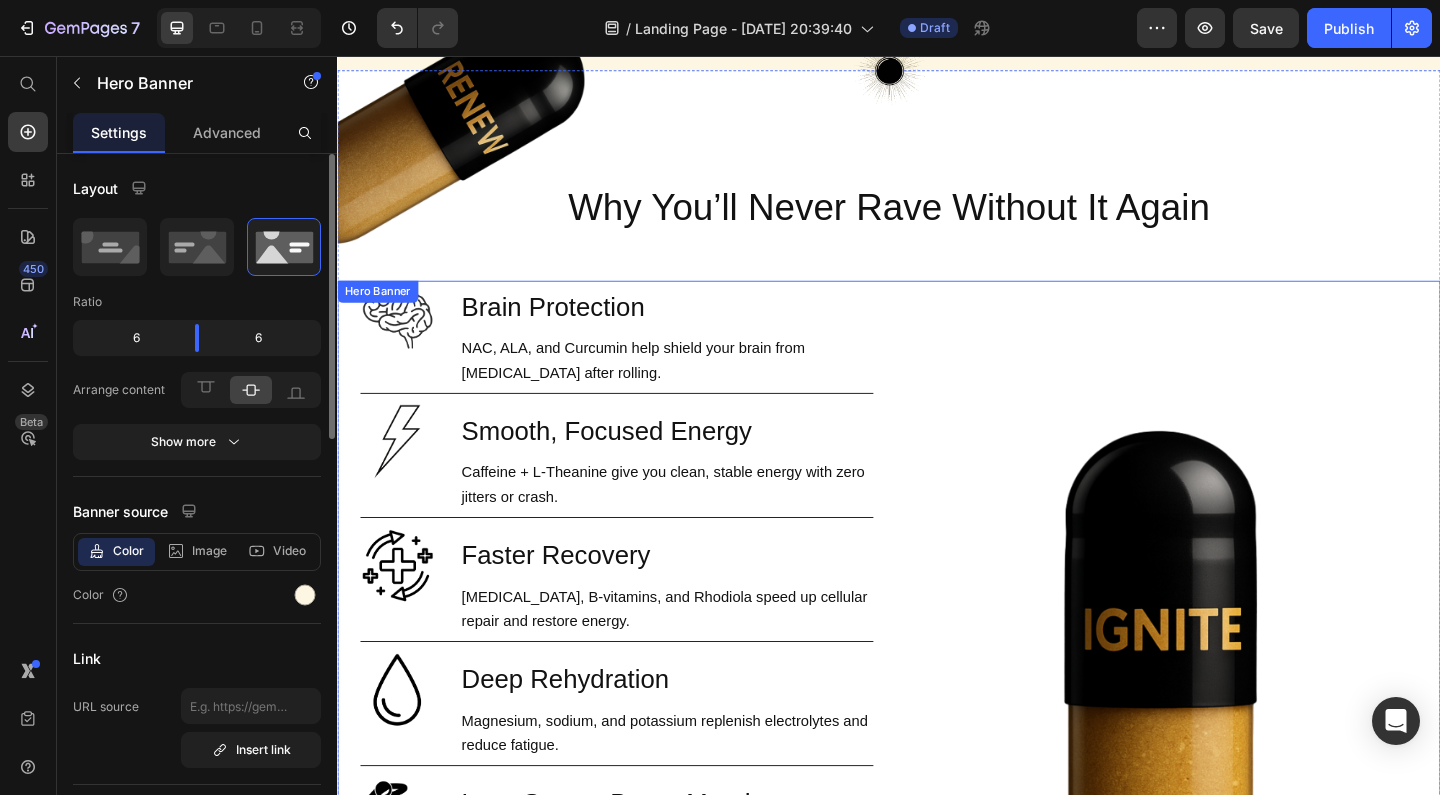 scroll, scrollTop: 1095, scrollLeft: 0, axis: vertical 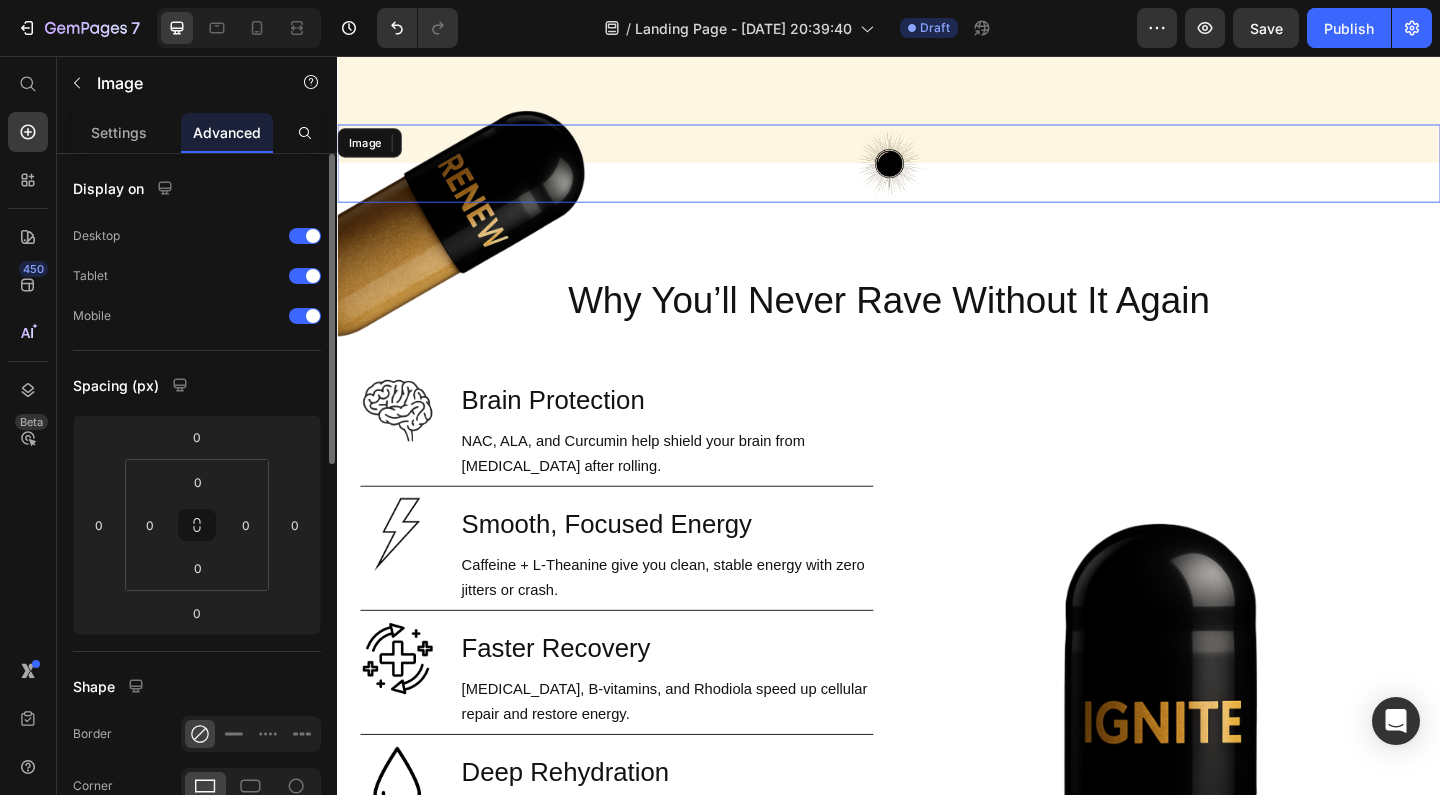 click at bounding box center [937, 172] 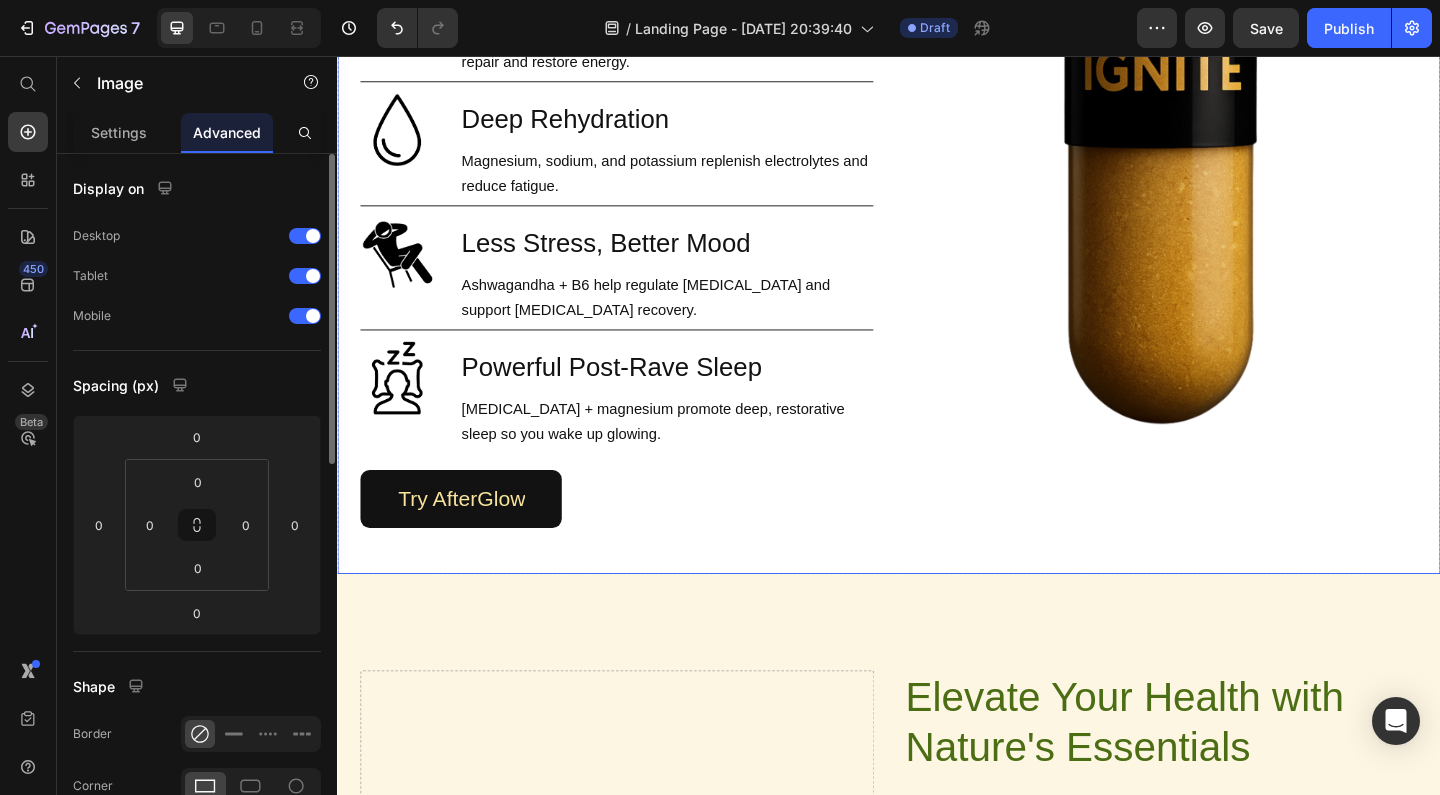 scroll, scrollTop: 1780, scrollLeft: 0, axis: vertical 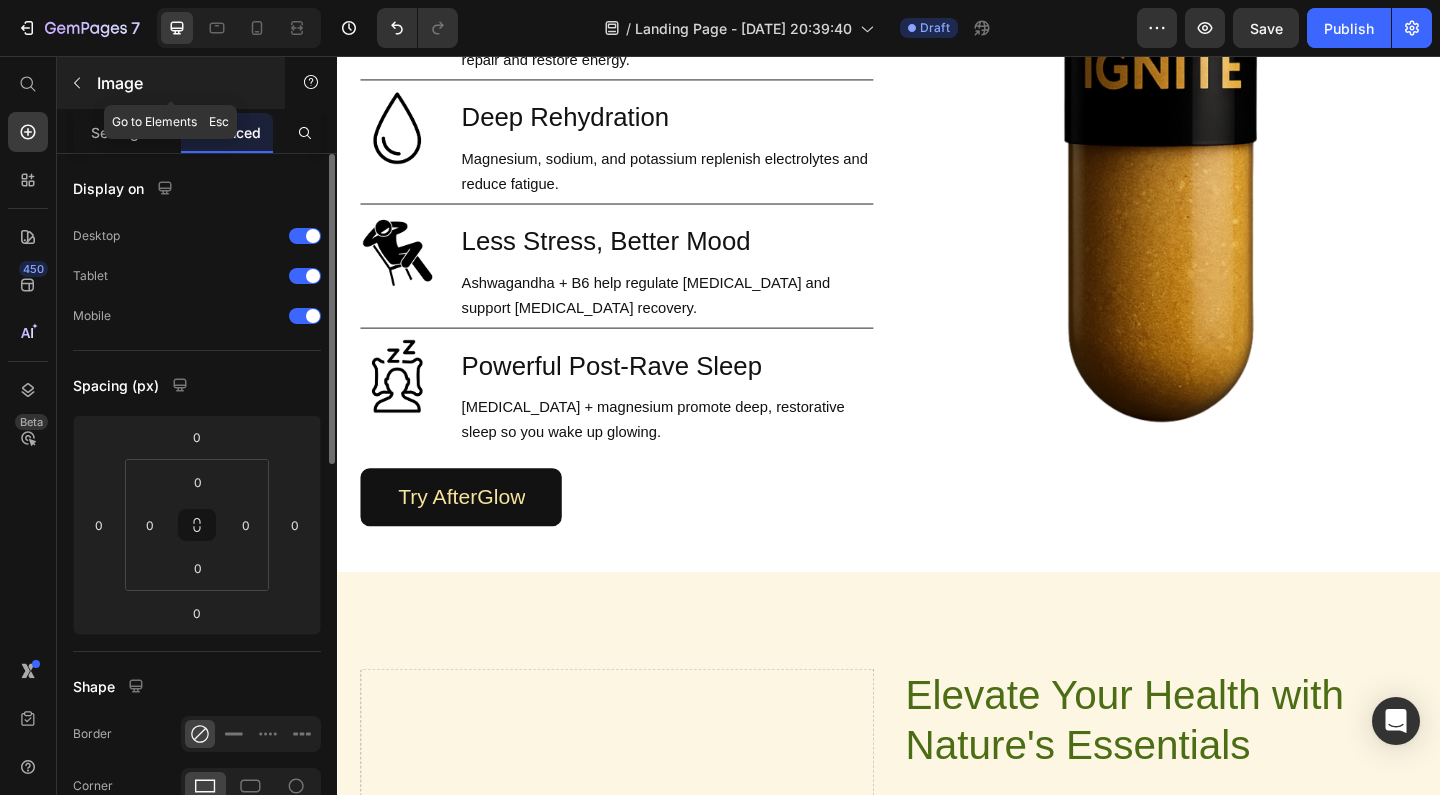 click at bounding box center [77, 83] 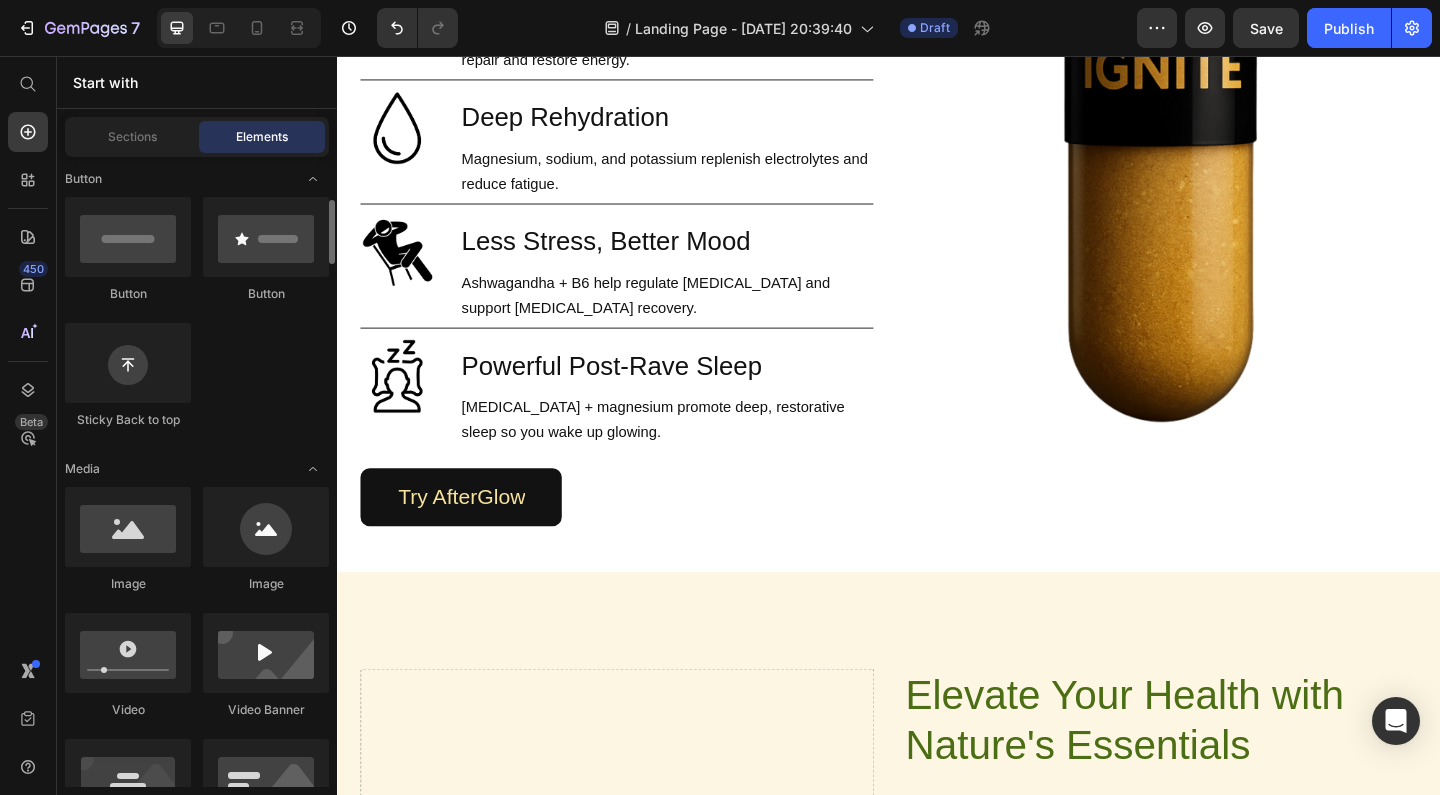 scroll, scrollTop: 460, scrollLeft: 0, axis: vertical 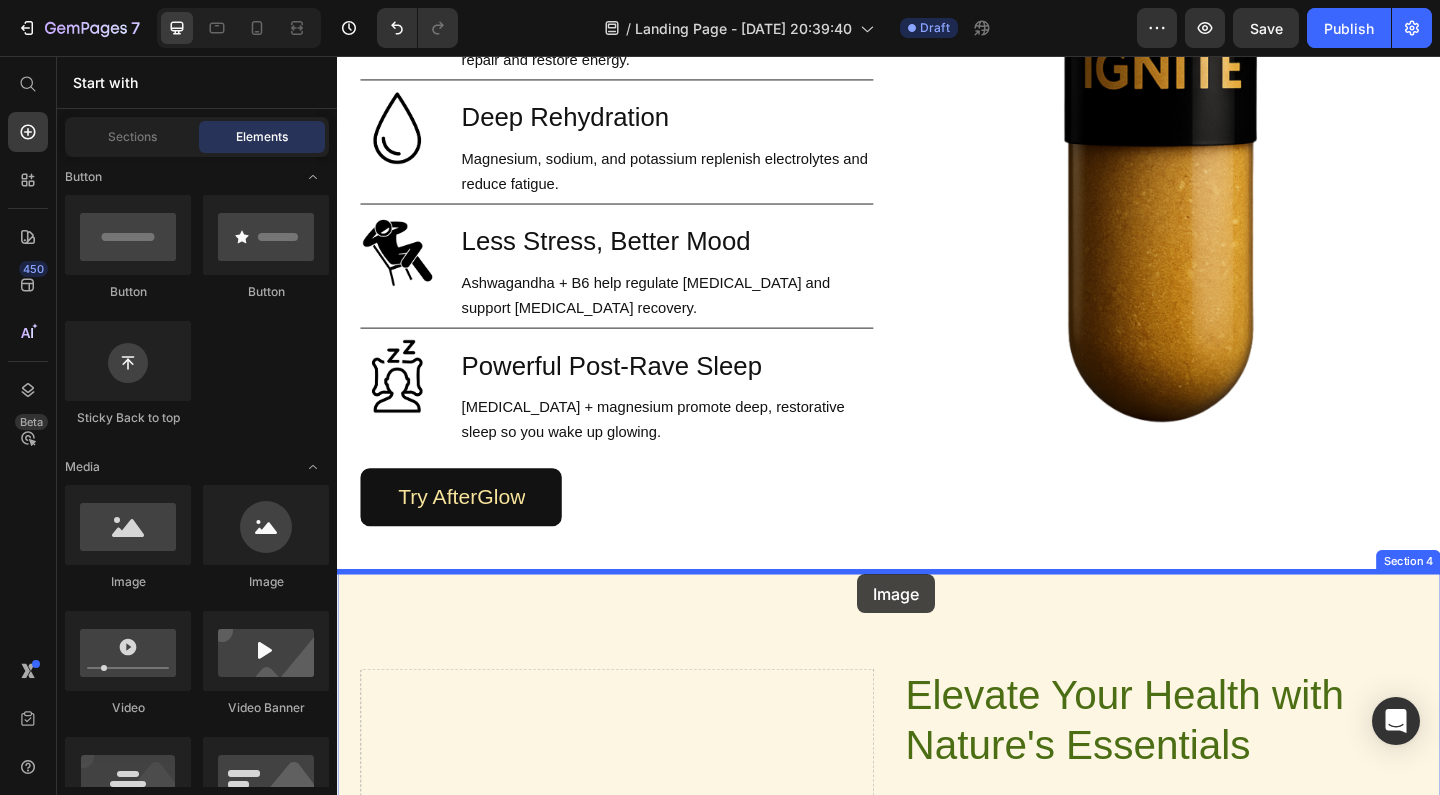 drag, startPoint x: 592, startPoint y: 596, endPoint x: 903, endPoint y: 620, distance: 311.92468 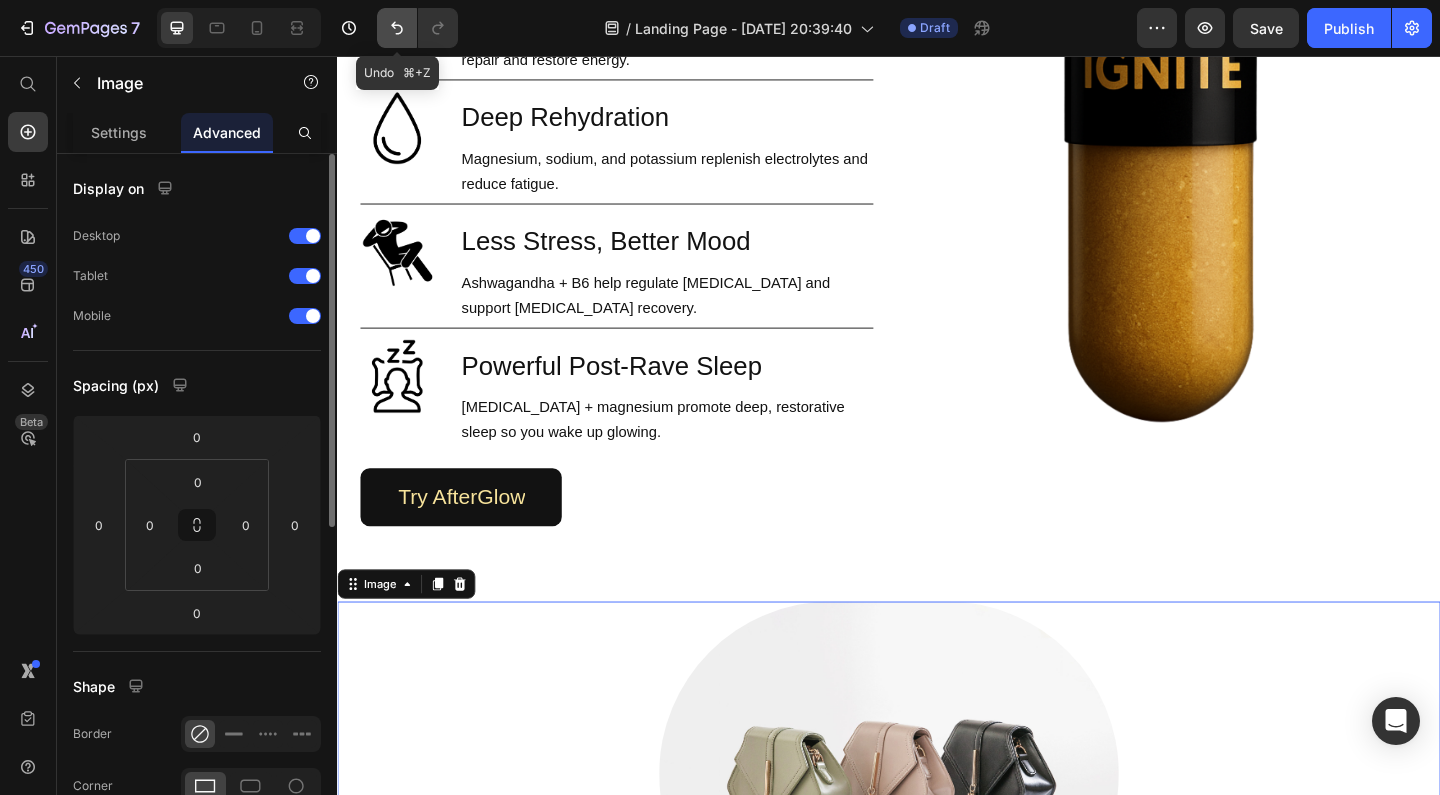 click 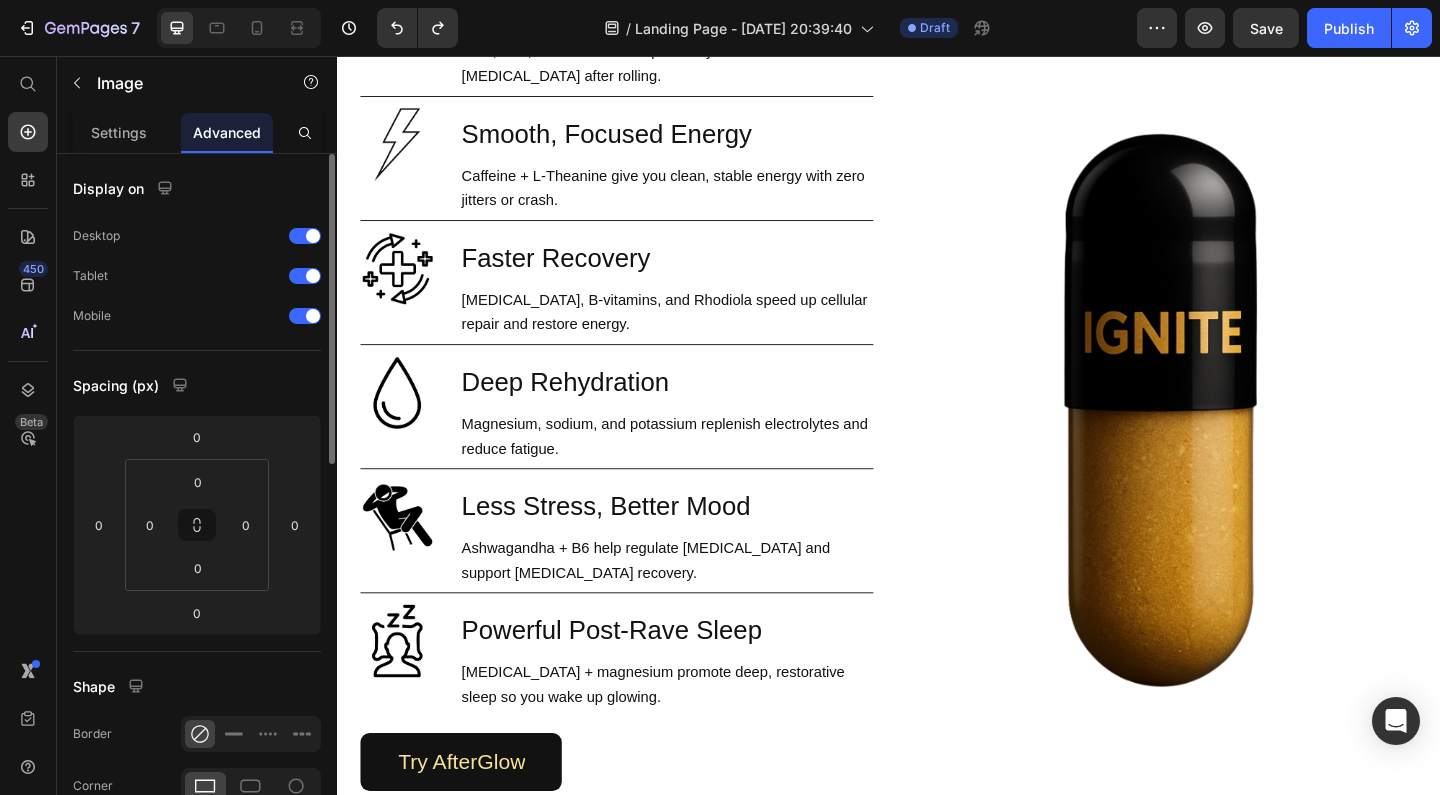 scroll, scrollTop: 2099, scrollLeft: 0, axis: vertical 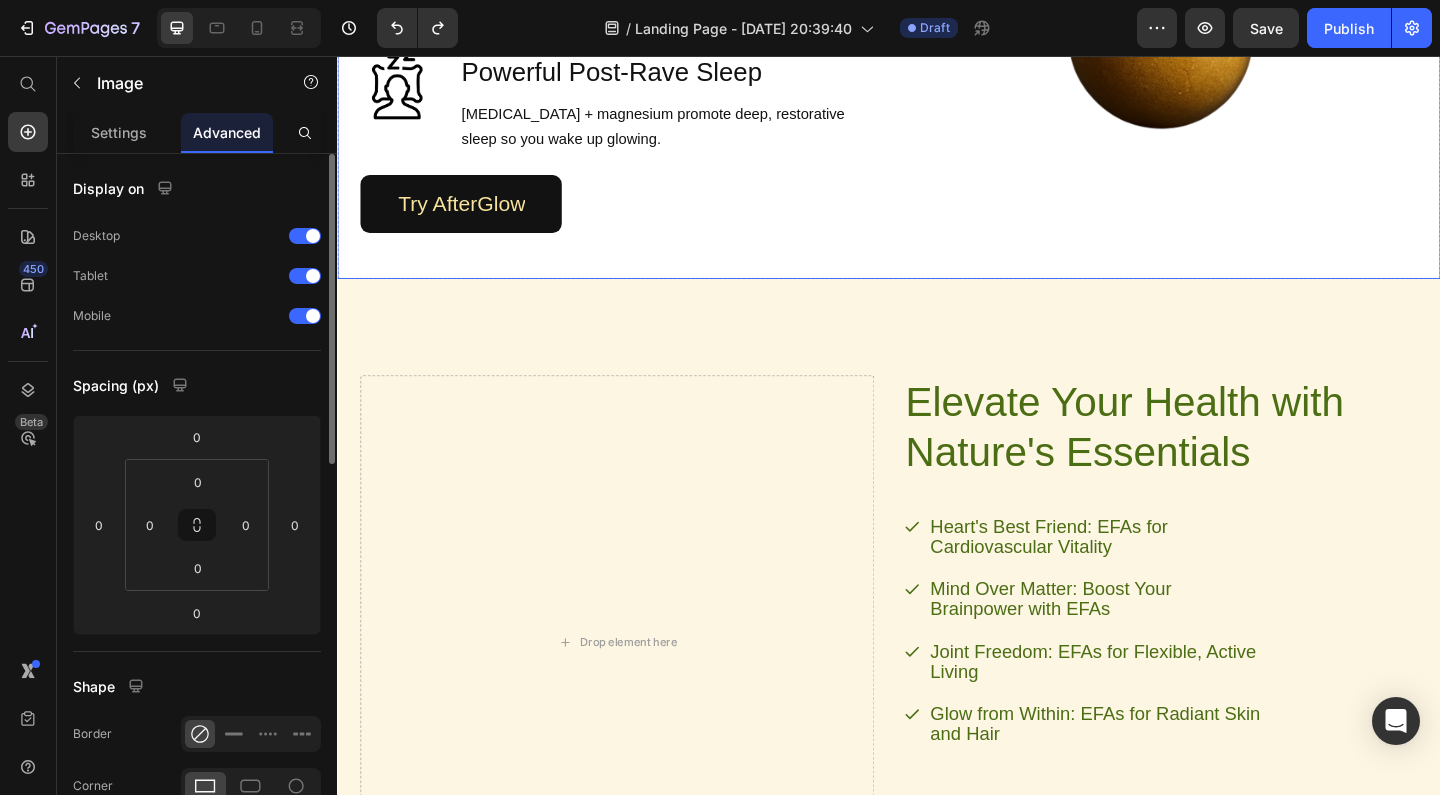 click on "Image Brain Protection Heading NAC, ALA, and Curcumin help shield your brain from neurotoxicity after rolling. Text Block Row Image Smooth, Focused Energy Heading Caffeine + L-Theanine give you clean, stable energy with zero jitters or crash. Text Block Row Image Faster Recovery Heading CoQ10, B-vitamins, and Rhodiola speed up cellular repair and restore energy. Text Block Row Image Deep Rehydration Heading Magnesium, sodium, and potassium replenish electrolytes and reduce fatigue. Text Block Row Image Less Stress, Better Mood Heading Ashwagandha + B6 help regulate cortisol and support serotonin recovery. Text Block Row Image Powerful Post-Rave Sleep Heading Melatonin + magnesium promote deep, restorative sleep so you wake up glowing. Text Block Row Try AfterGlow Button Row" at bounding box center (641, -167) 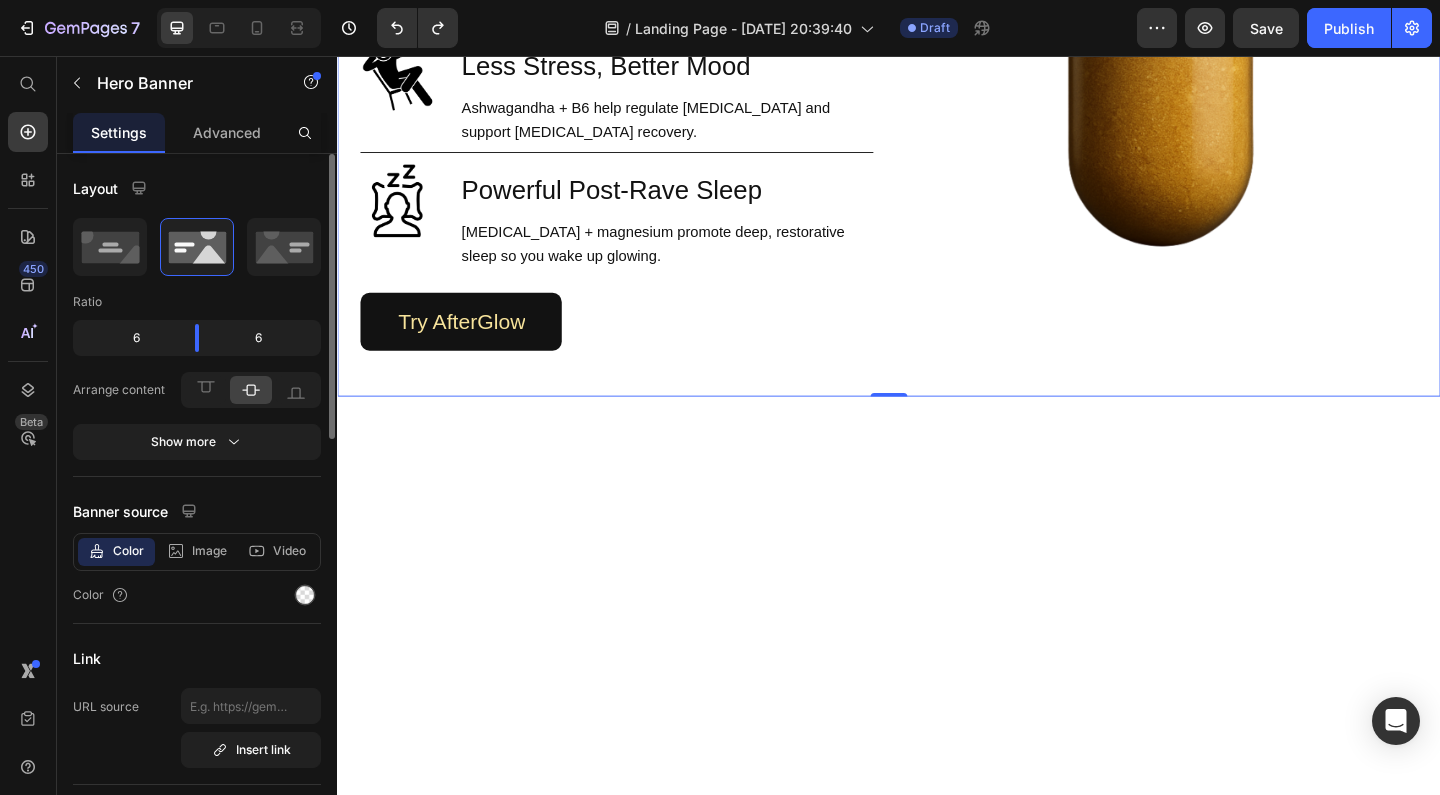 scroll, scrollTop: 685, scrollLeft: 0, axis: vertical 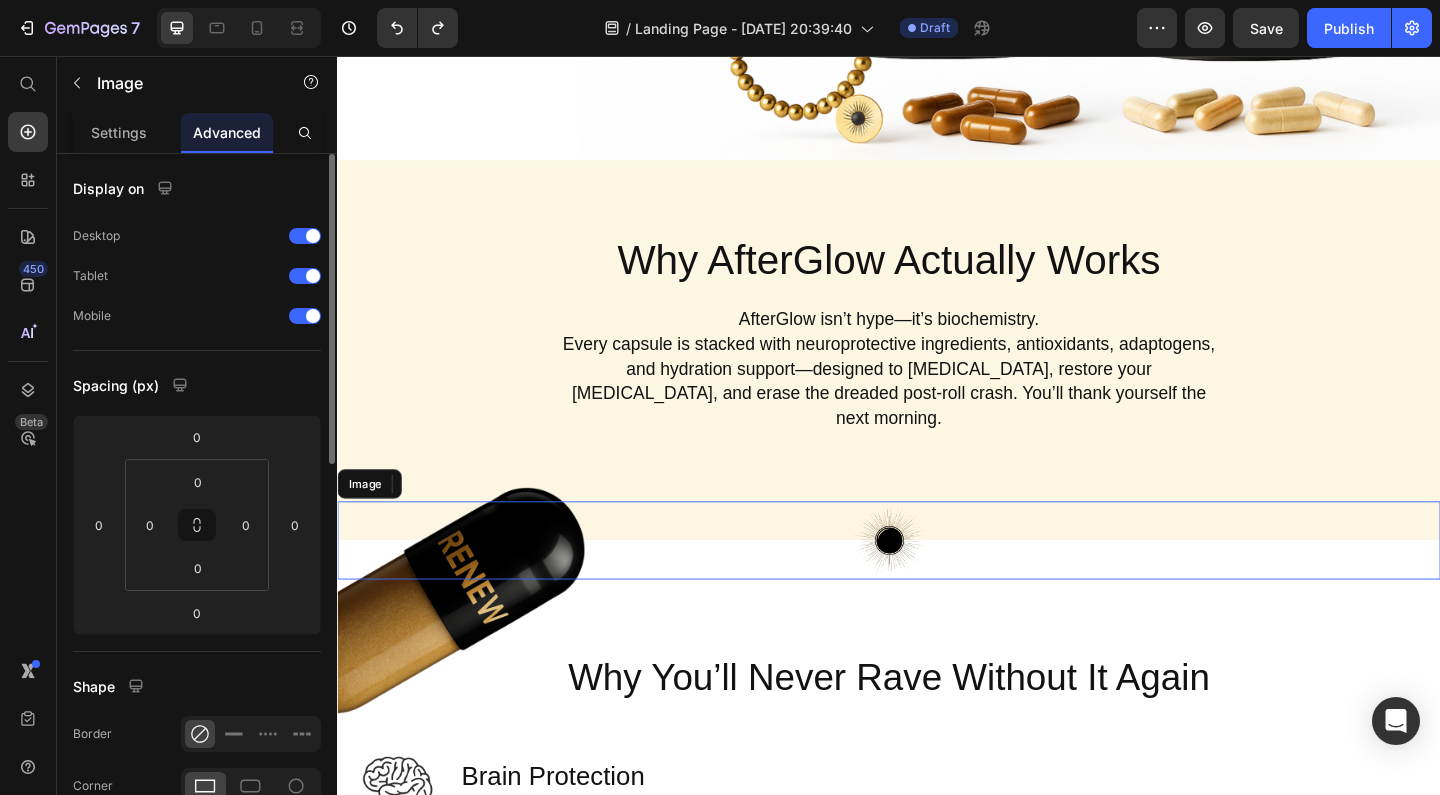 click at bounding box center (937, 582) 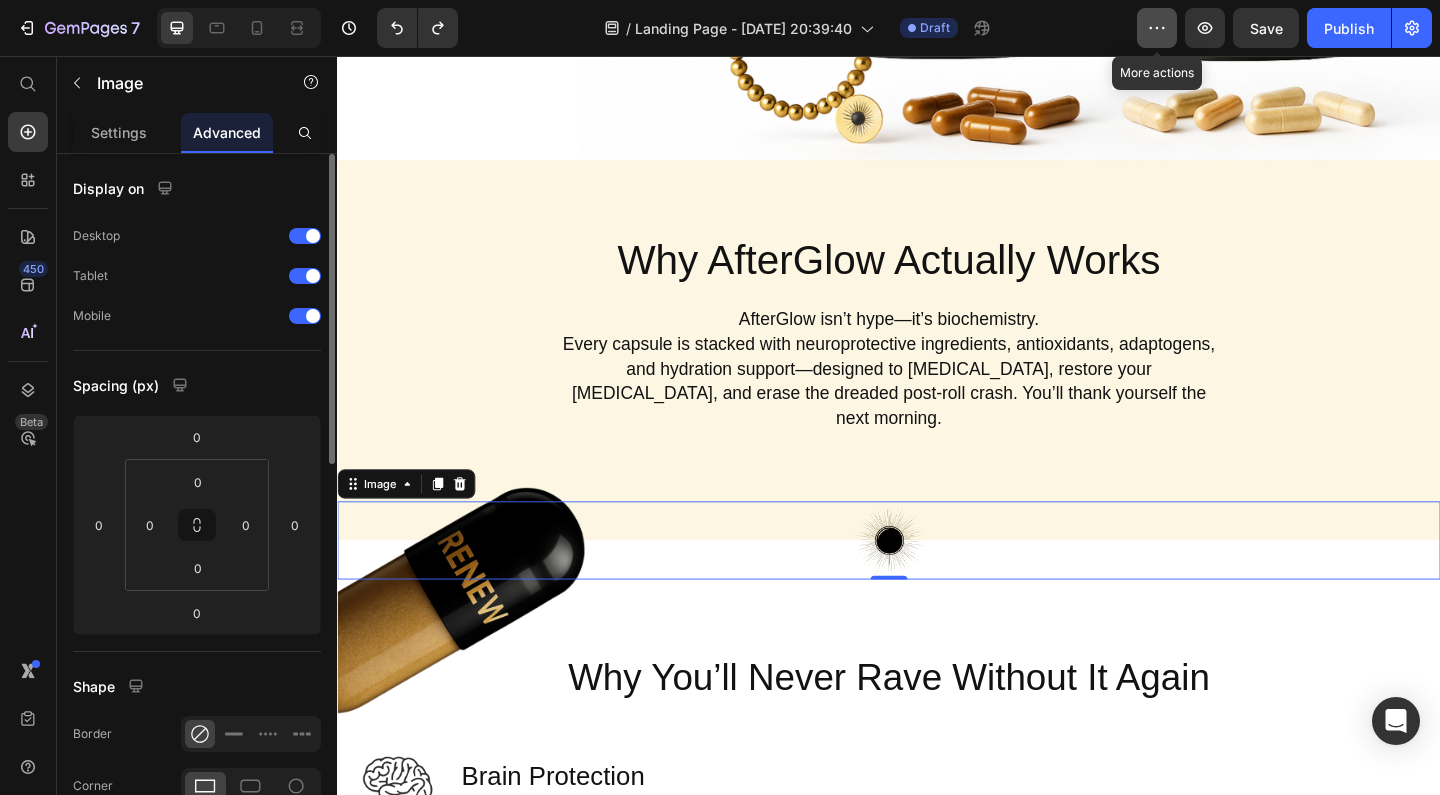 click 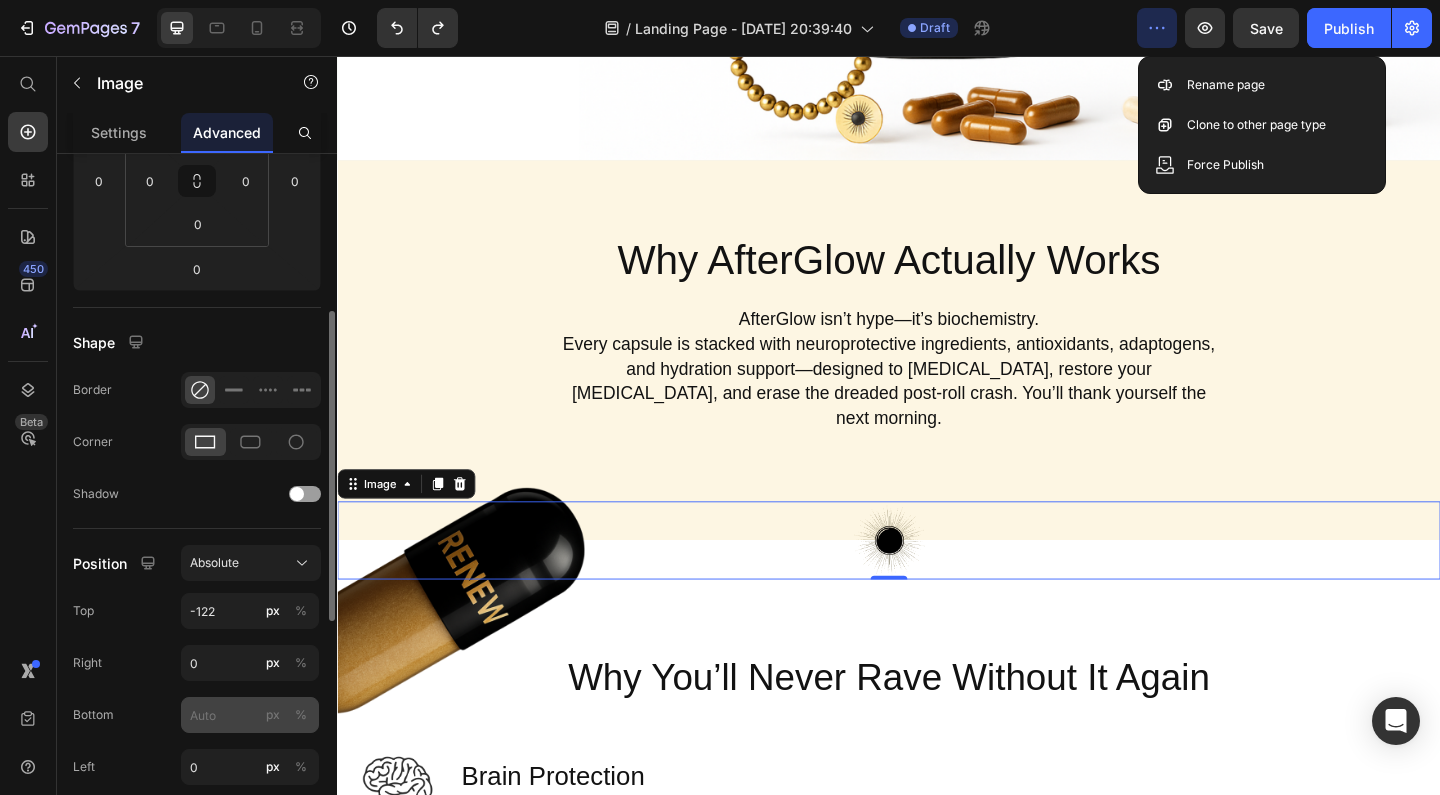 scroll, scrollTop: 343, scrollLeft: 0, axis: vertical 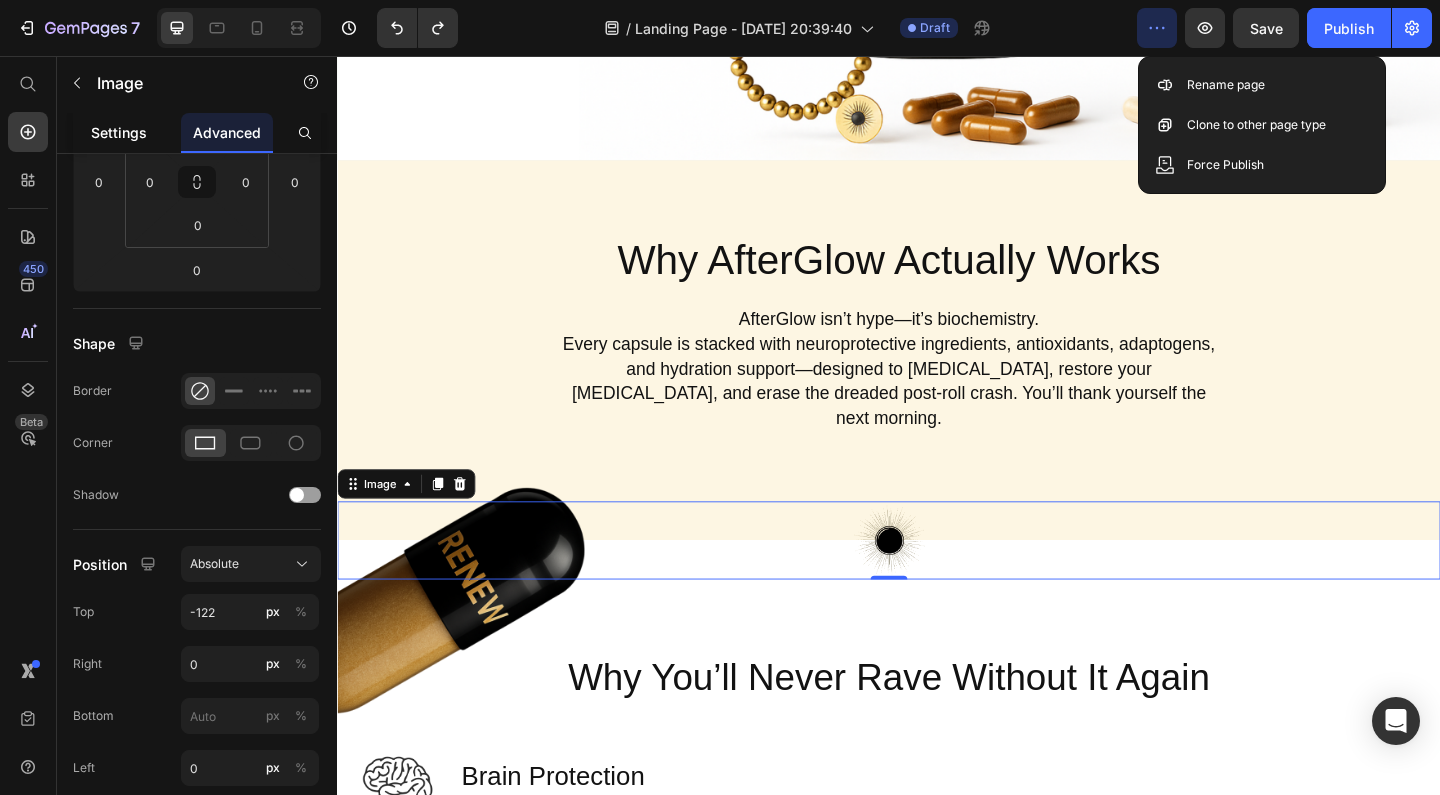 click on "Settings" at bounding box center (119, 132) 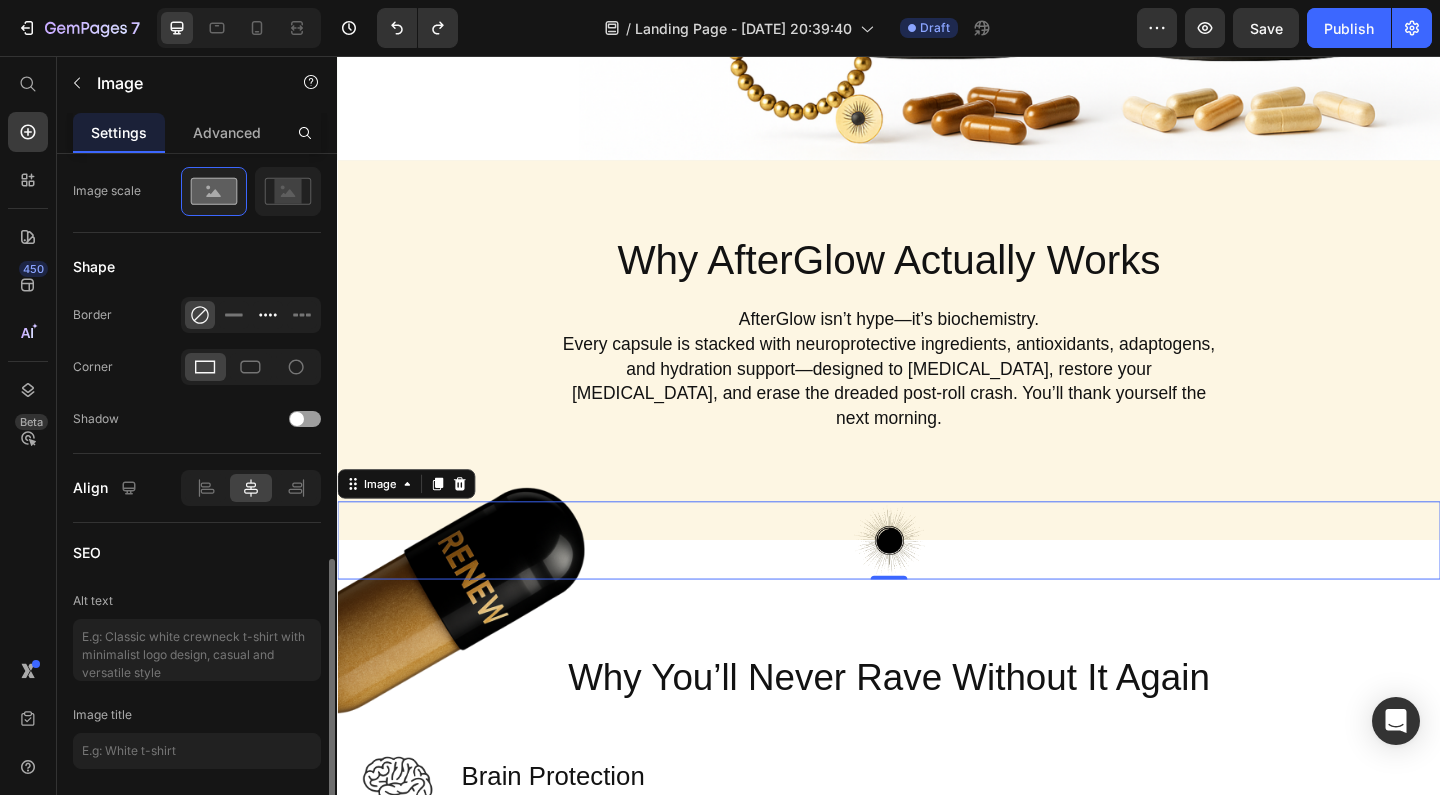 scroll, scrollTop: 830, scrollLeft: 0, axis: vertical 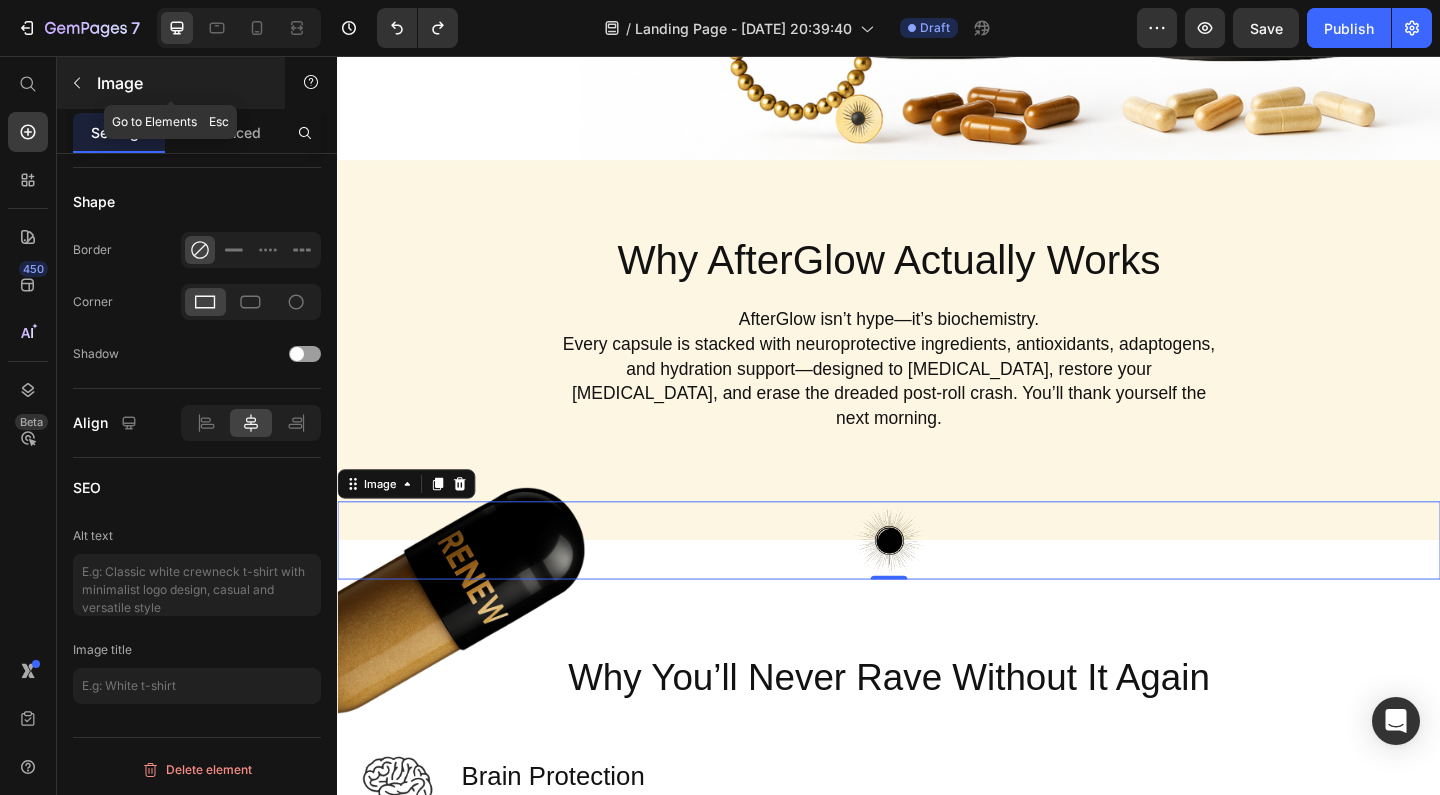 click at bounding box center (77, 83) 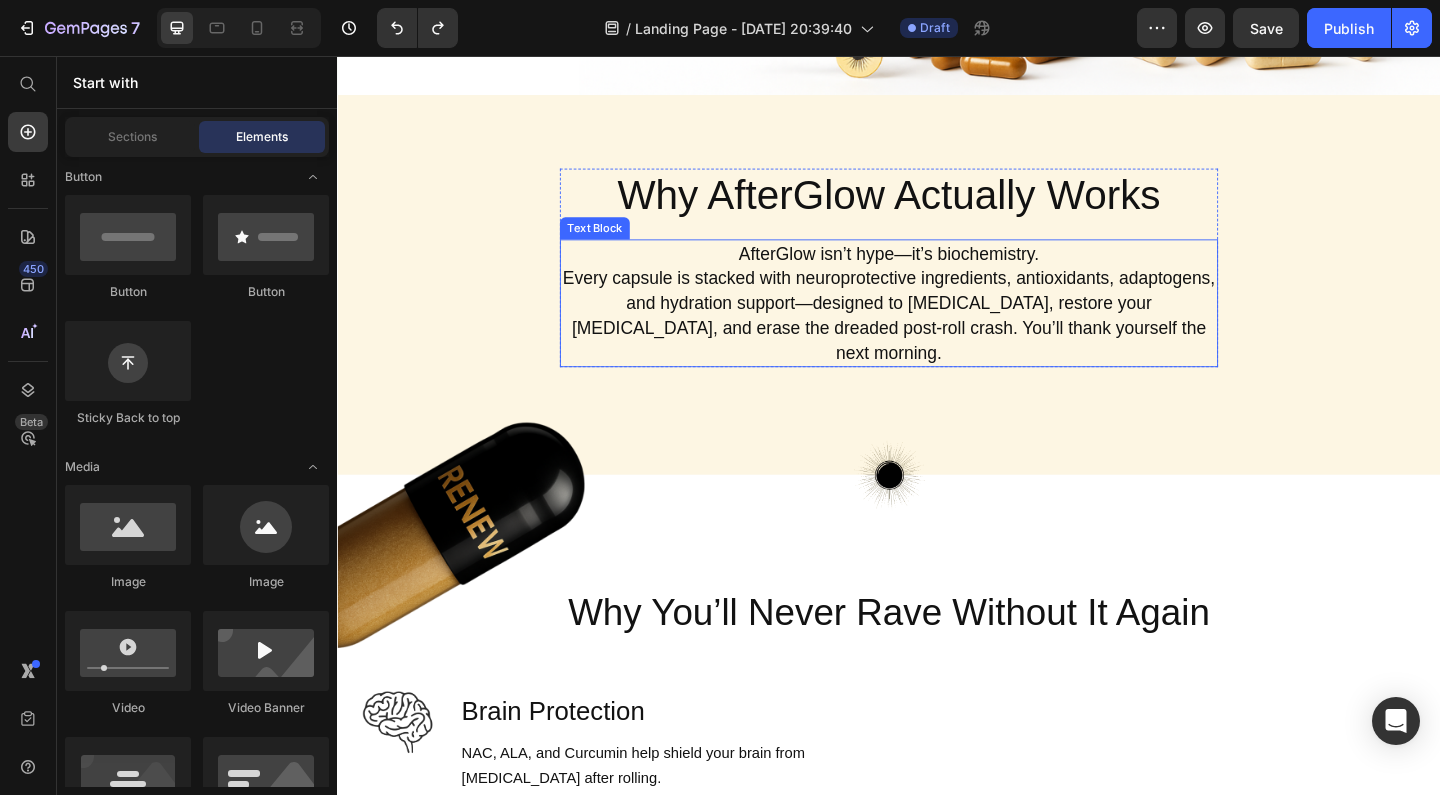 scroll, scrollTop: 757, scrollLeft: 0, axis: vertical 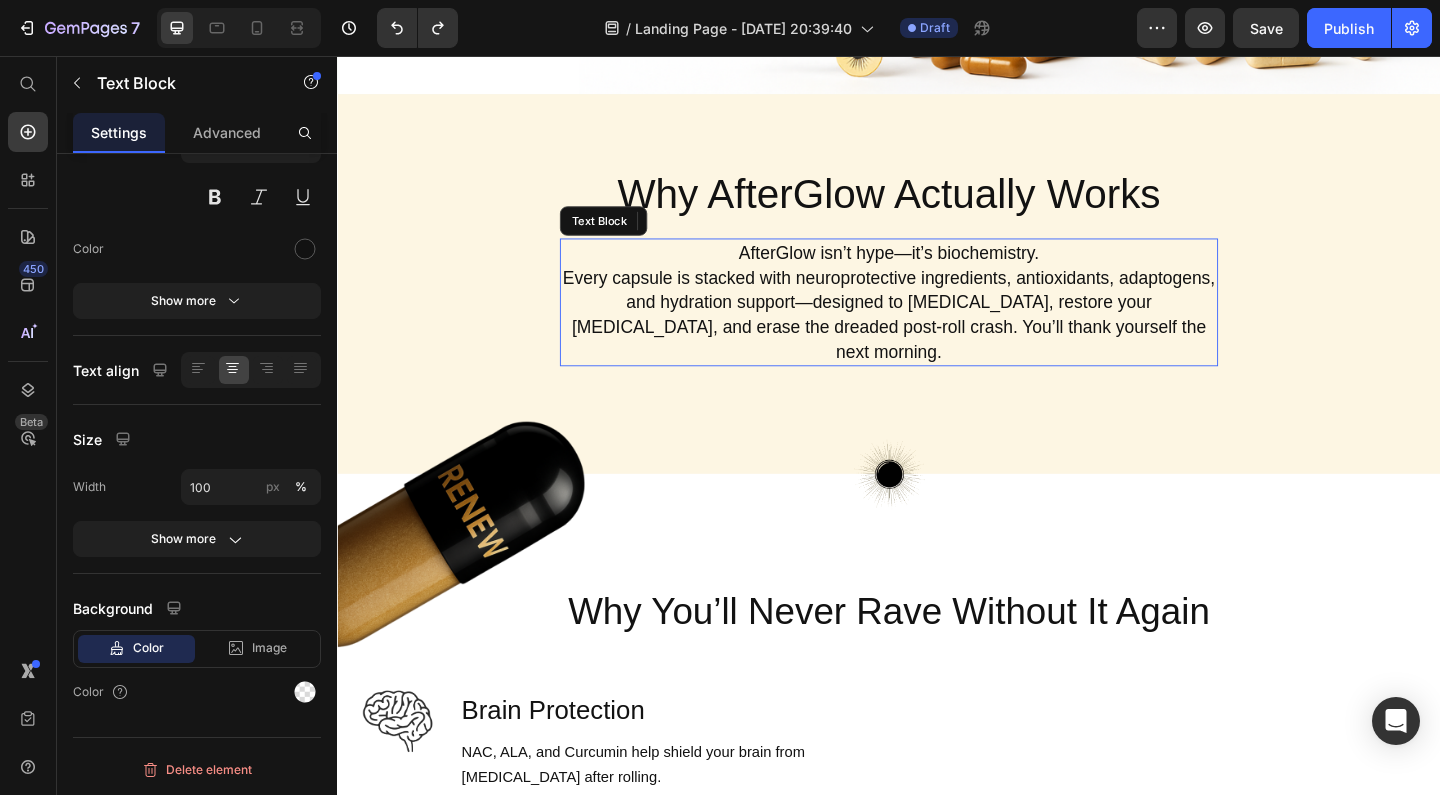 click on "Every capsule is stacked with neuroprotective ingredients, antioxidants, adaptogens, and hydration support—designed to [MEDICAL_DATA], restore your [MEDICAL_DATA], and erase the dreaded post-roll crash. You’ll thank yourself the next morning." at bounding box center [937, 337] 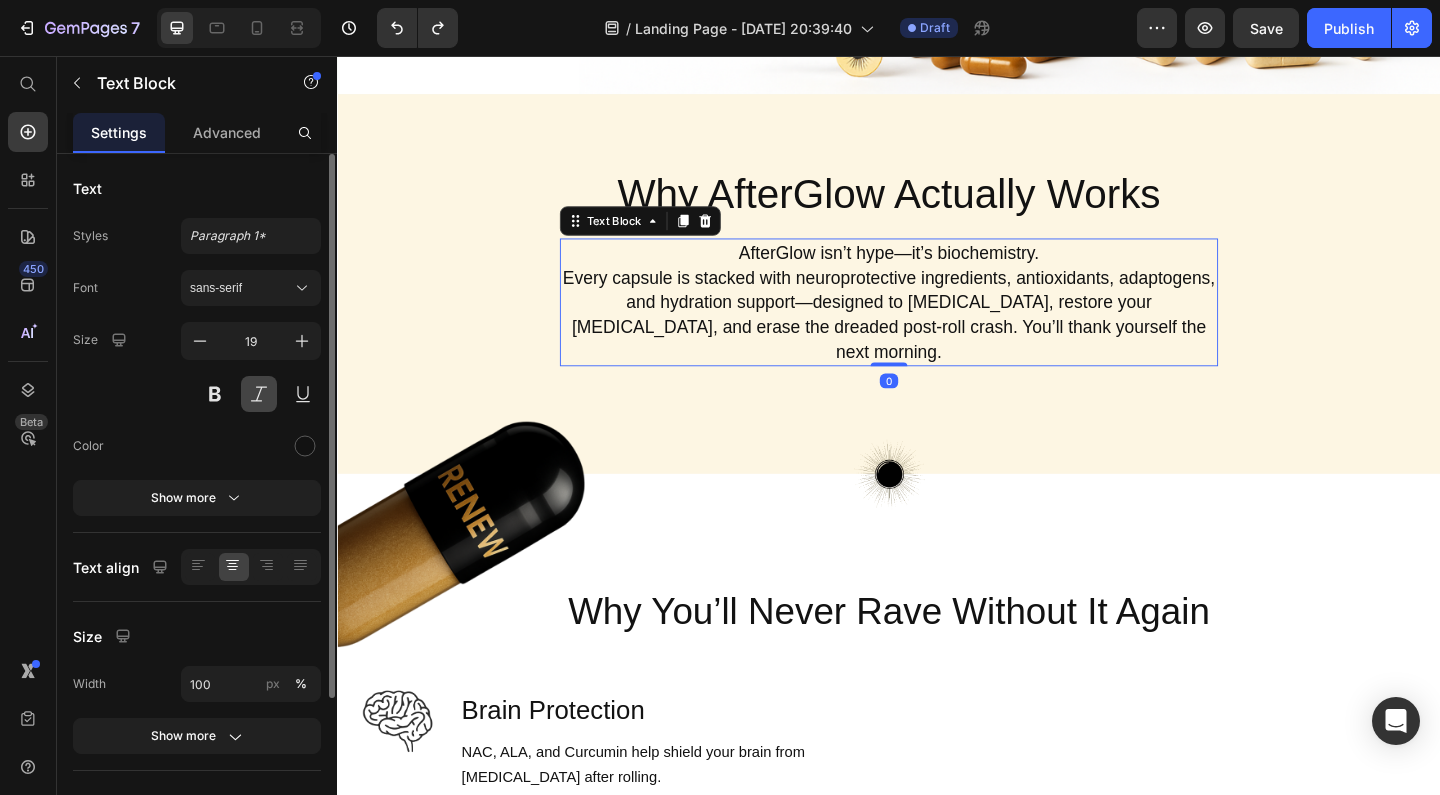 click at bounding box center [259, 394] 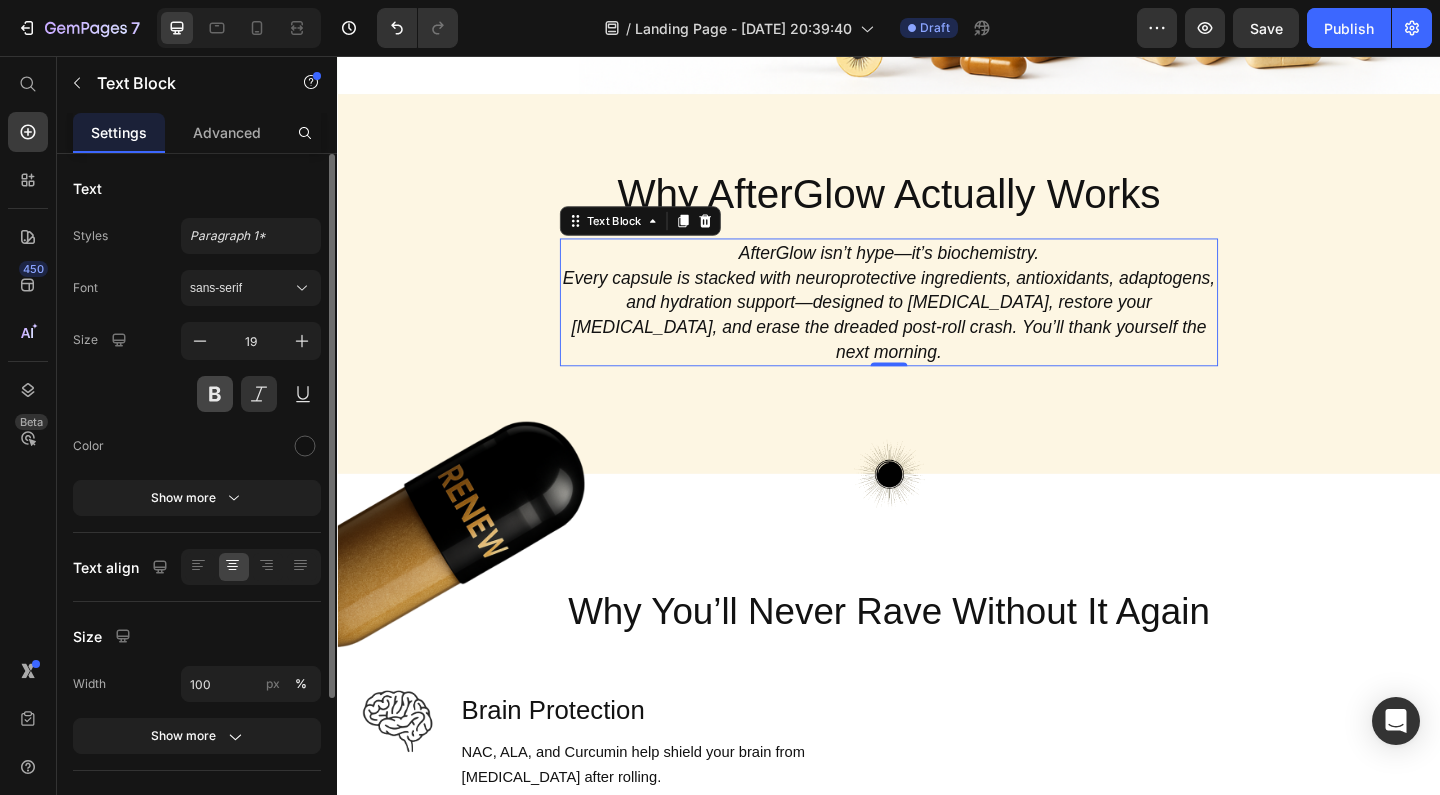 click at bounding box center (215, 394) 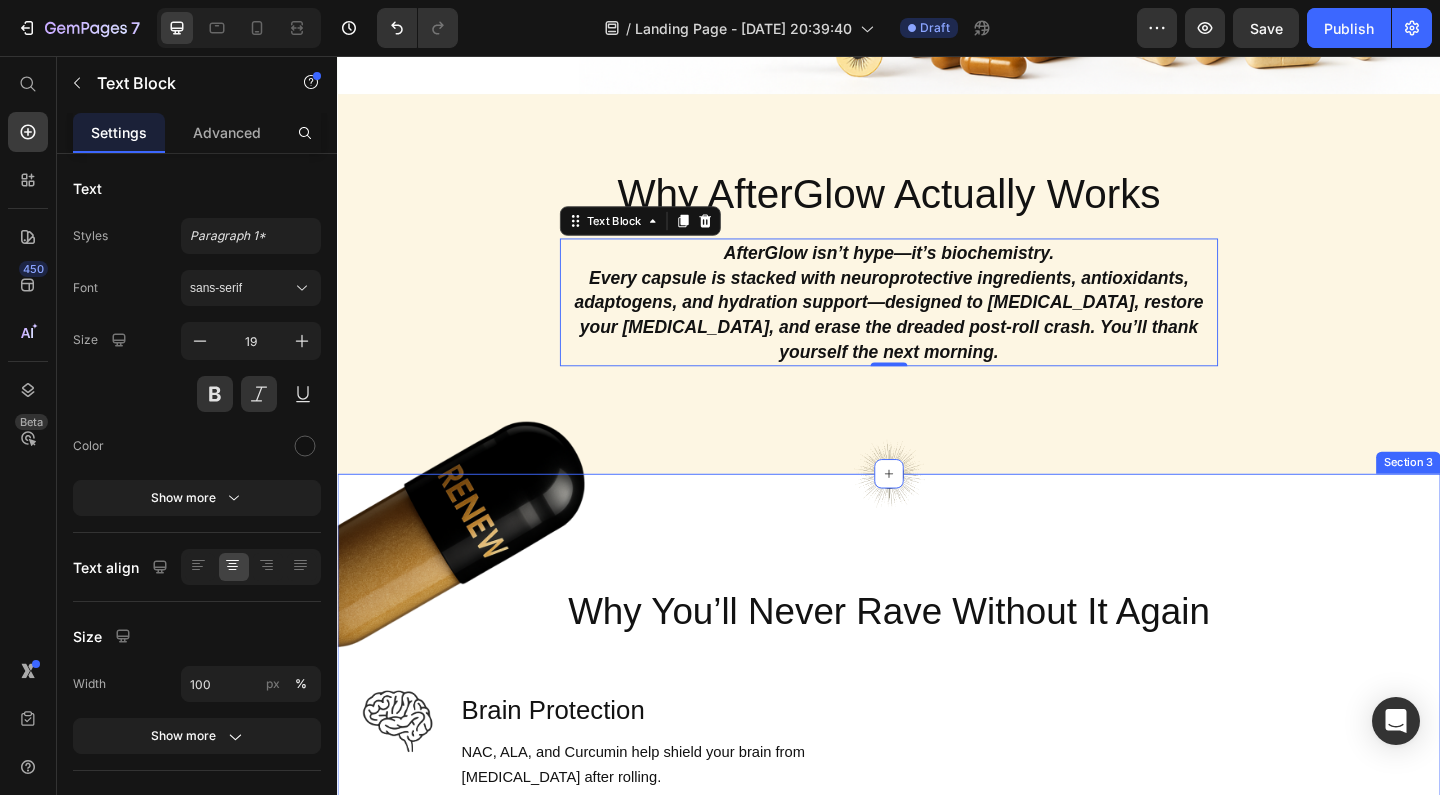 click on "Image Image Why You’ll Never Rave Without It Again Heading Row Image Brain Protection Heading NAC, ALA, and Curcumin help shield your brain from neurotoxicity after rolling. Text Block Row Image Smooth, Focused Energy Heading Caffeine + L-Theanine give you clean, stable energy with zero jitters or crash. Text Block Row Image Faster Recovery Heading CoQ10, B-vitamins, and Rhodiola speed up cellular repair and restore energy. Text Block Row Image Deep Rehydration Heading Magnesium, sodium, and potassium replenish electrolytes and reduce fatigue. Text Block Row Image Less Stress, Better Mood Heading Ashwagandha + B6 help regulate cortisol and support serotonin recovery. Text Block Row Image Powerful Post-Rave Sleep Heading Melatonin + magnesium promote deep, restorative sleep so you wake up glowing. Text Block Row Try AfterGlow Button Row Image Hero Banner Section 3" at bounding box center (937, 1088) 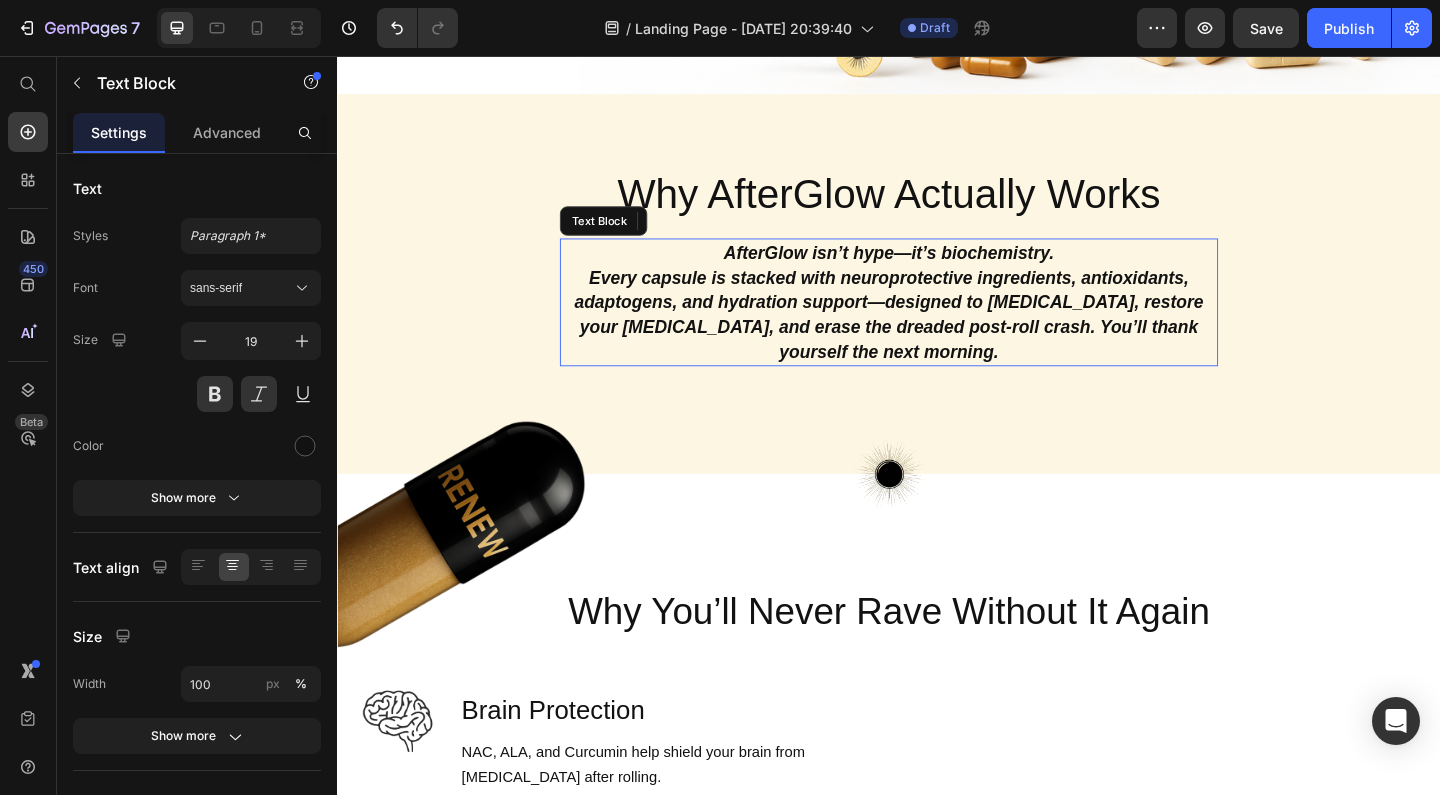 click on "Every capsule is stacked with neuroprotective ingredients, antioxidants, adaptogens, and hydration support—designed to [MEDICAL_DATA], restore your [MEDICAL_DATA], and erase the dreaded post-roll crash. You’ll thank yourself the next morning." at bounding box center [937, 337] 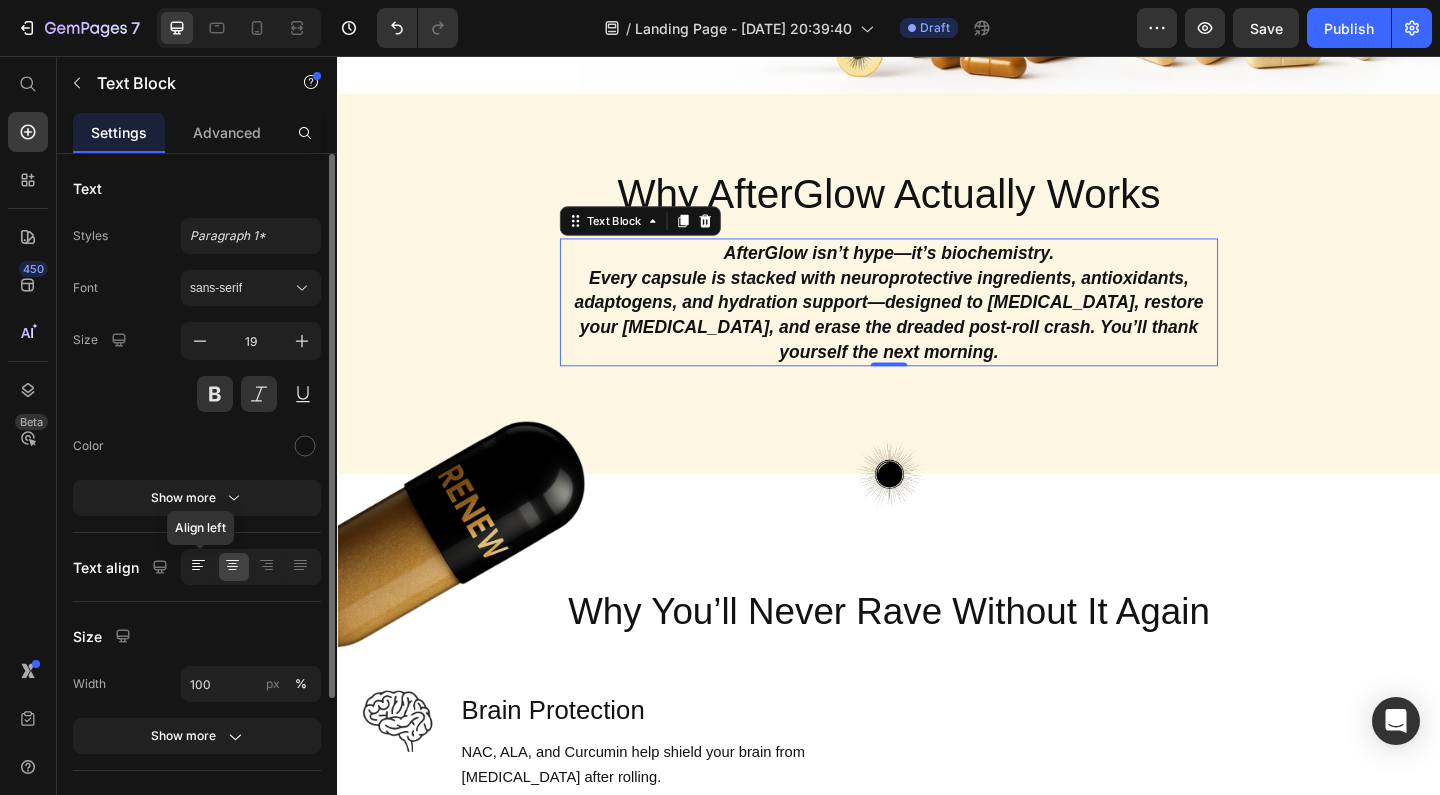 click 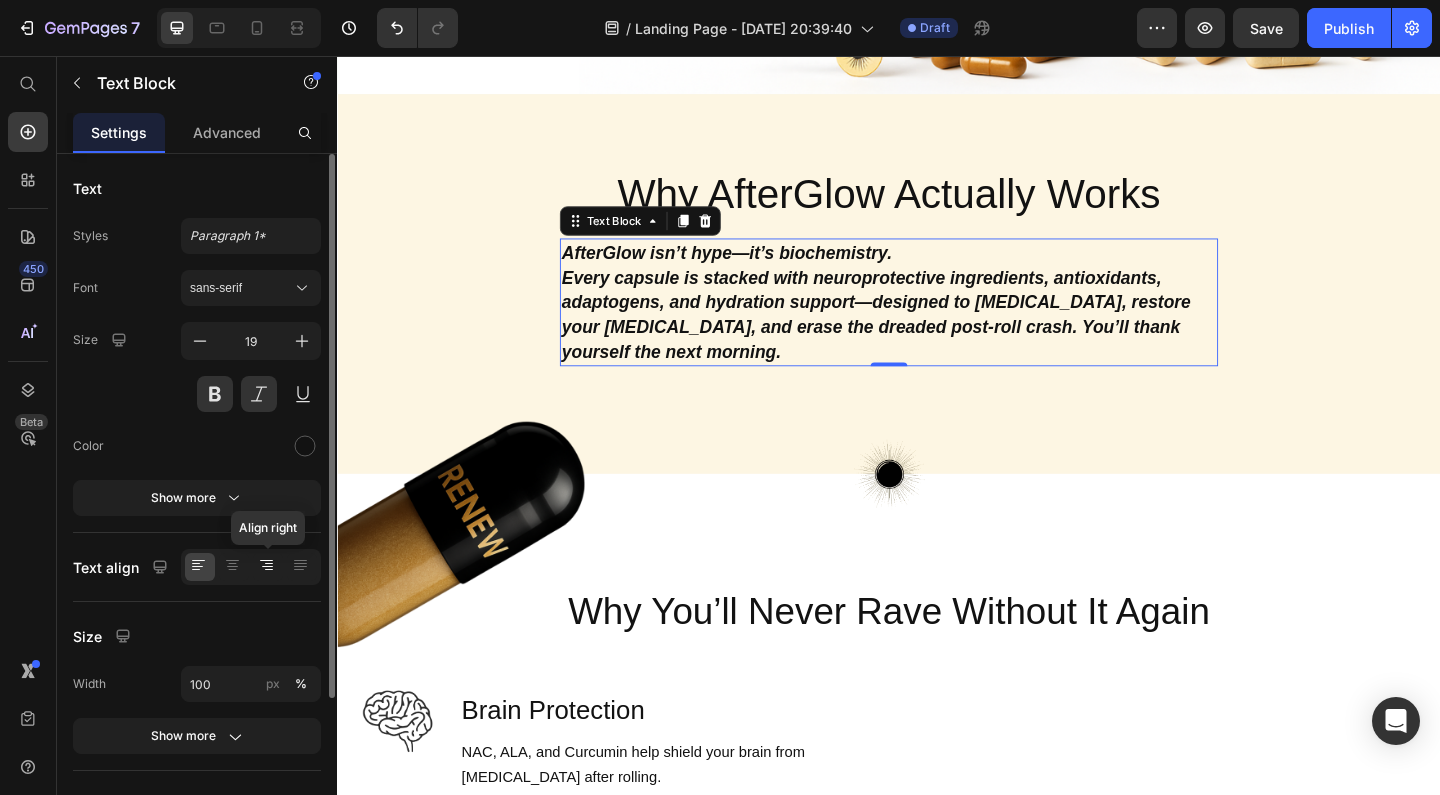click 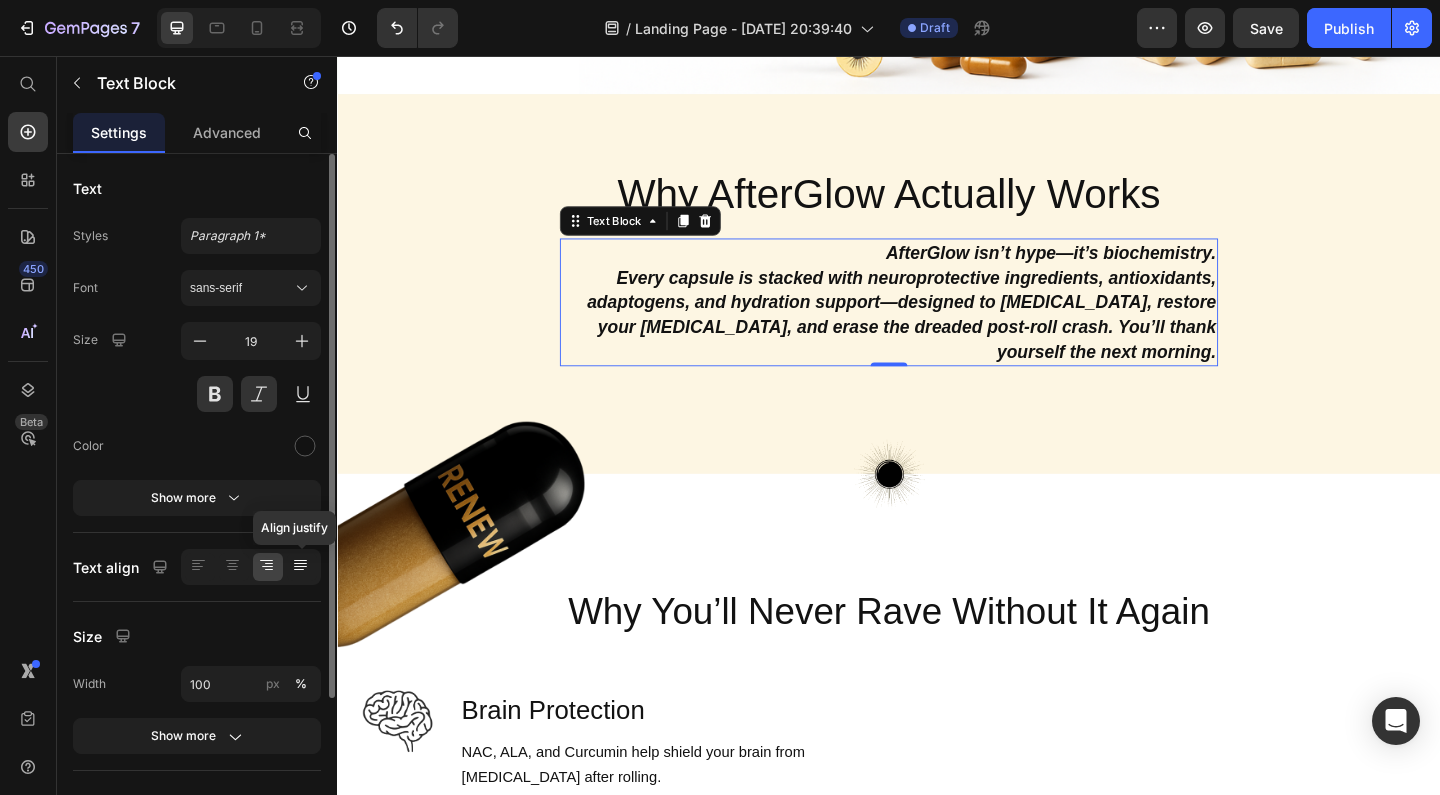 click 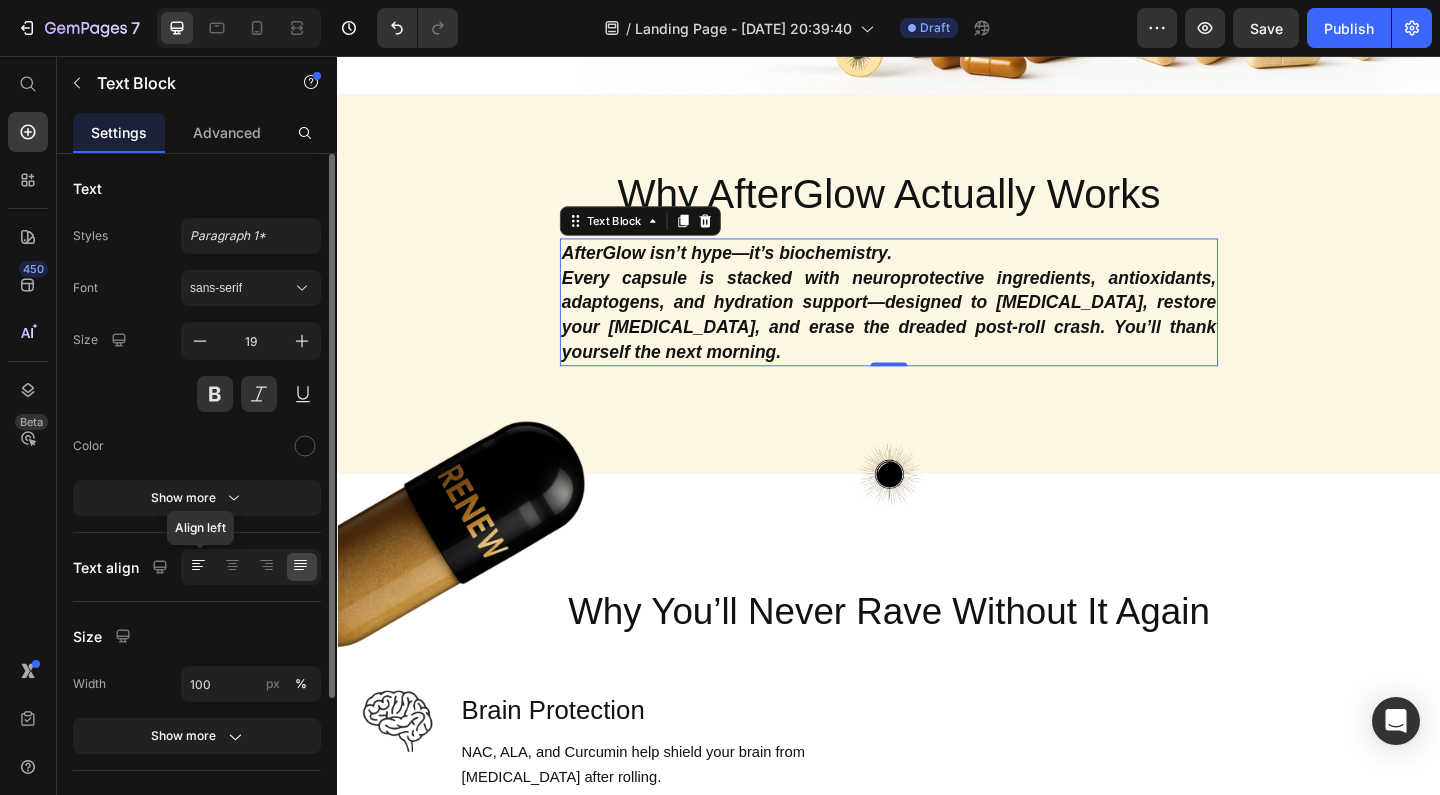 click 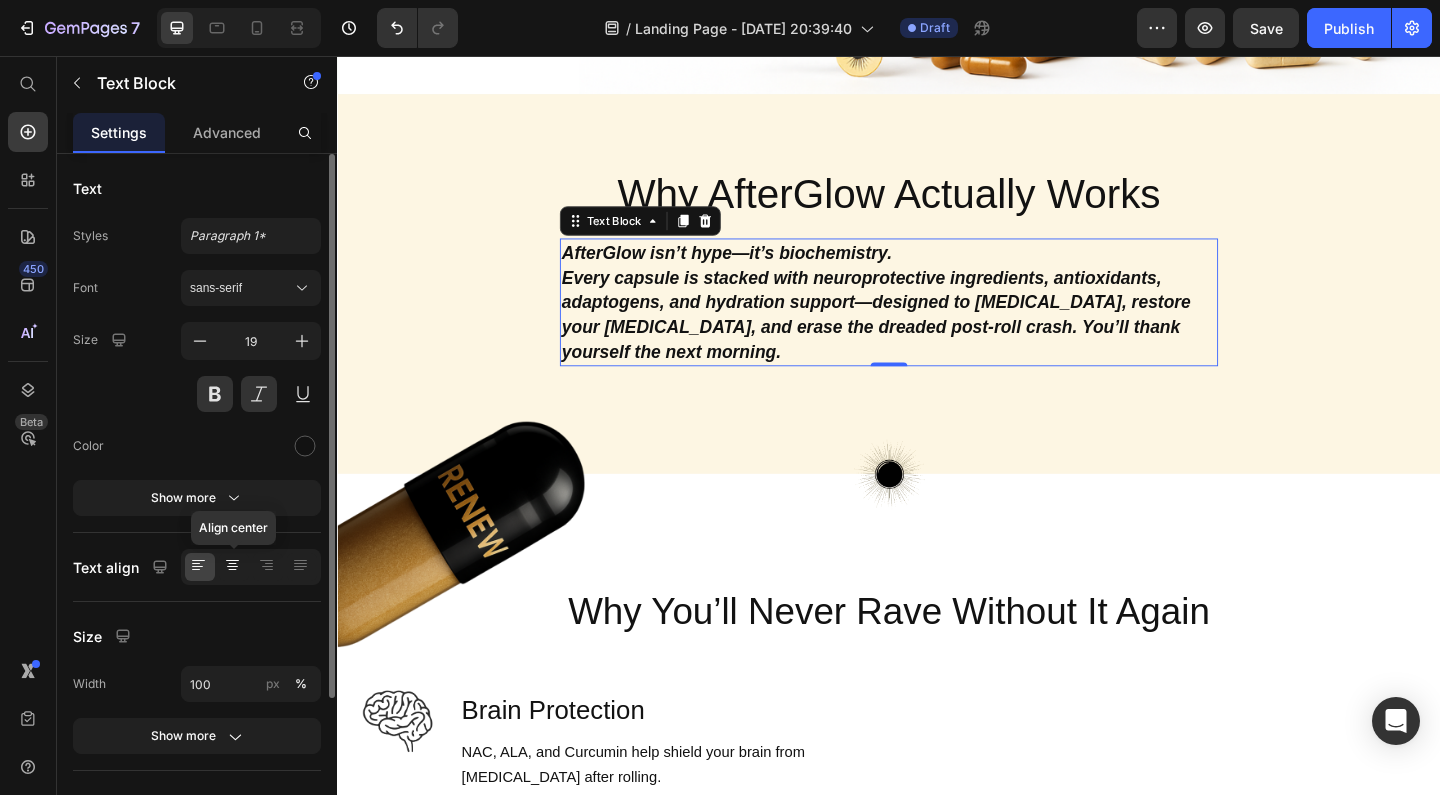 click 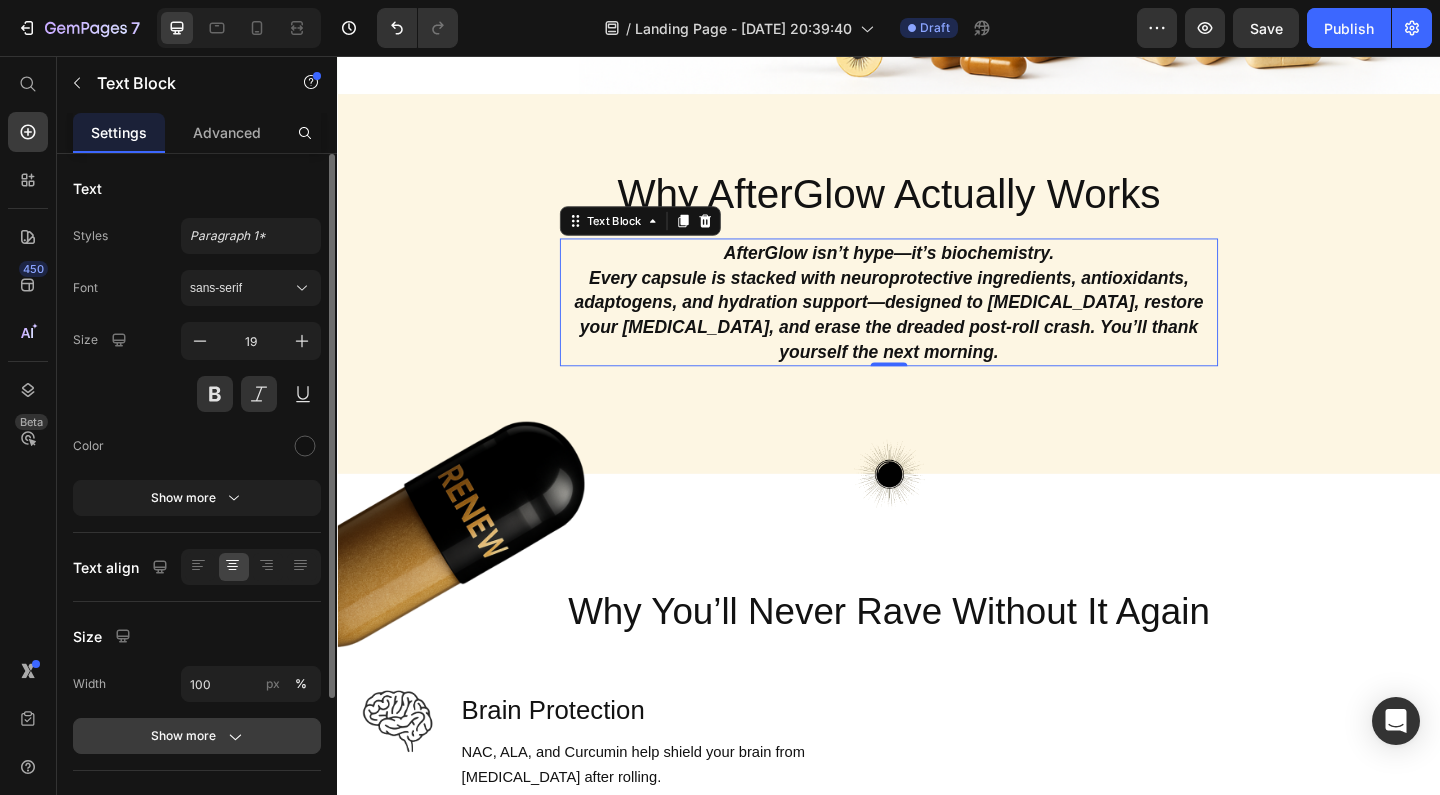 click 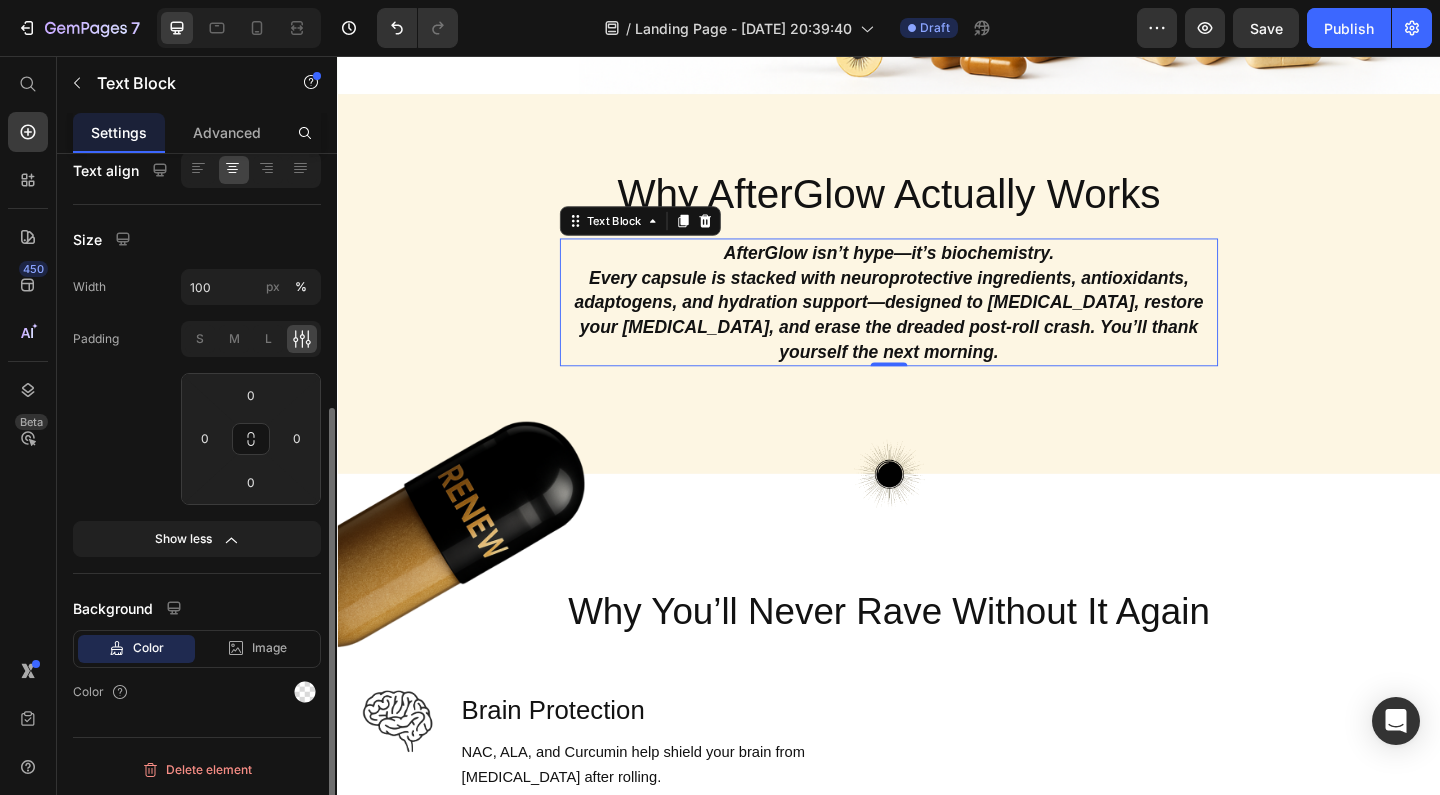 scroll, scrollTop: 397, scrollLeft: 0, axis: vertical 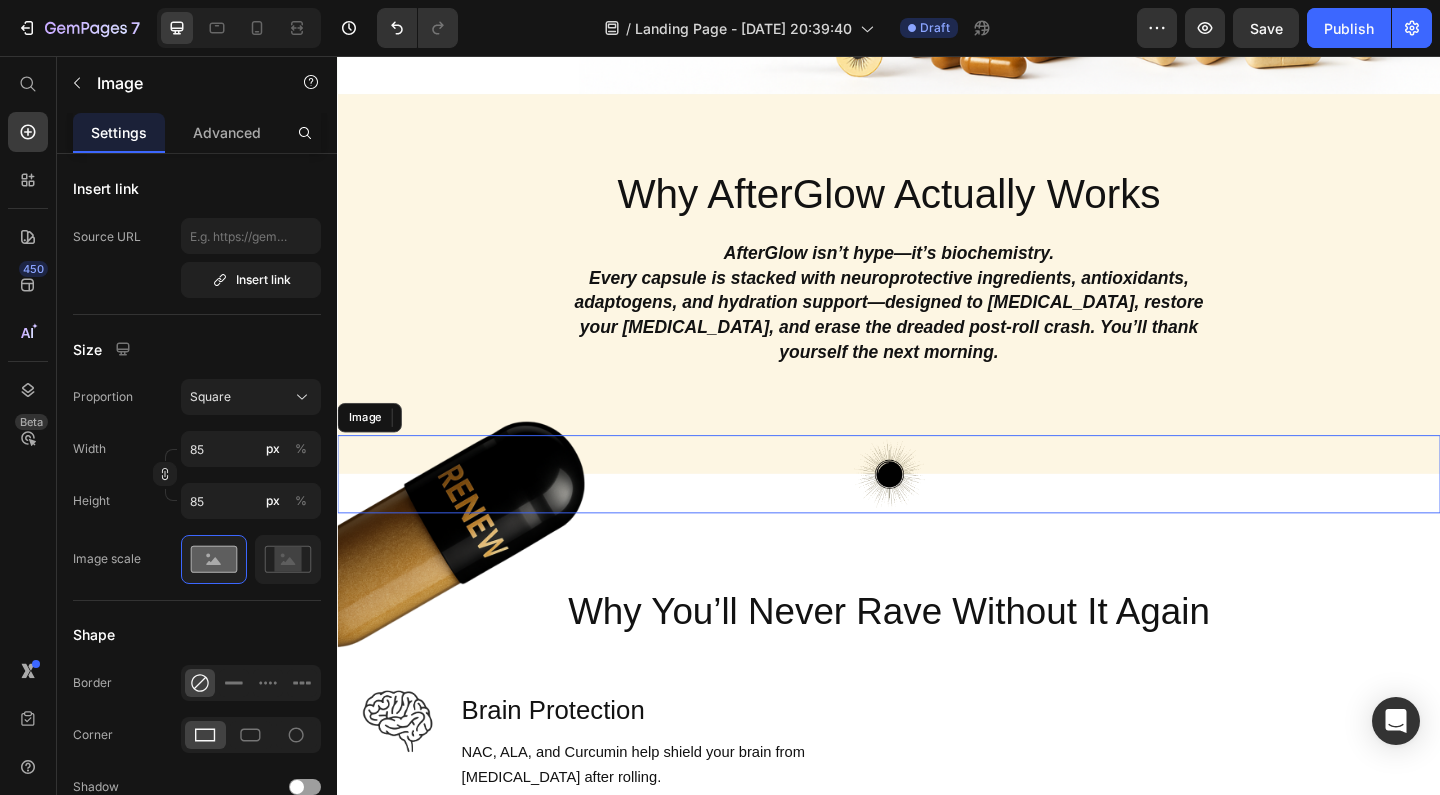 click at bounding box center (937, 510) 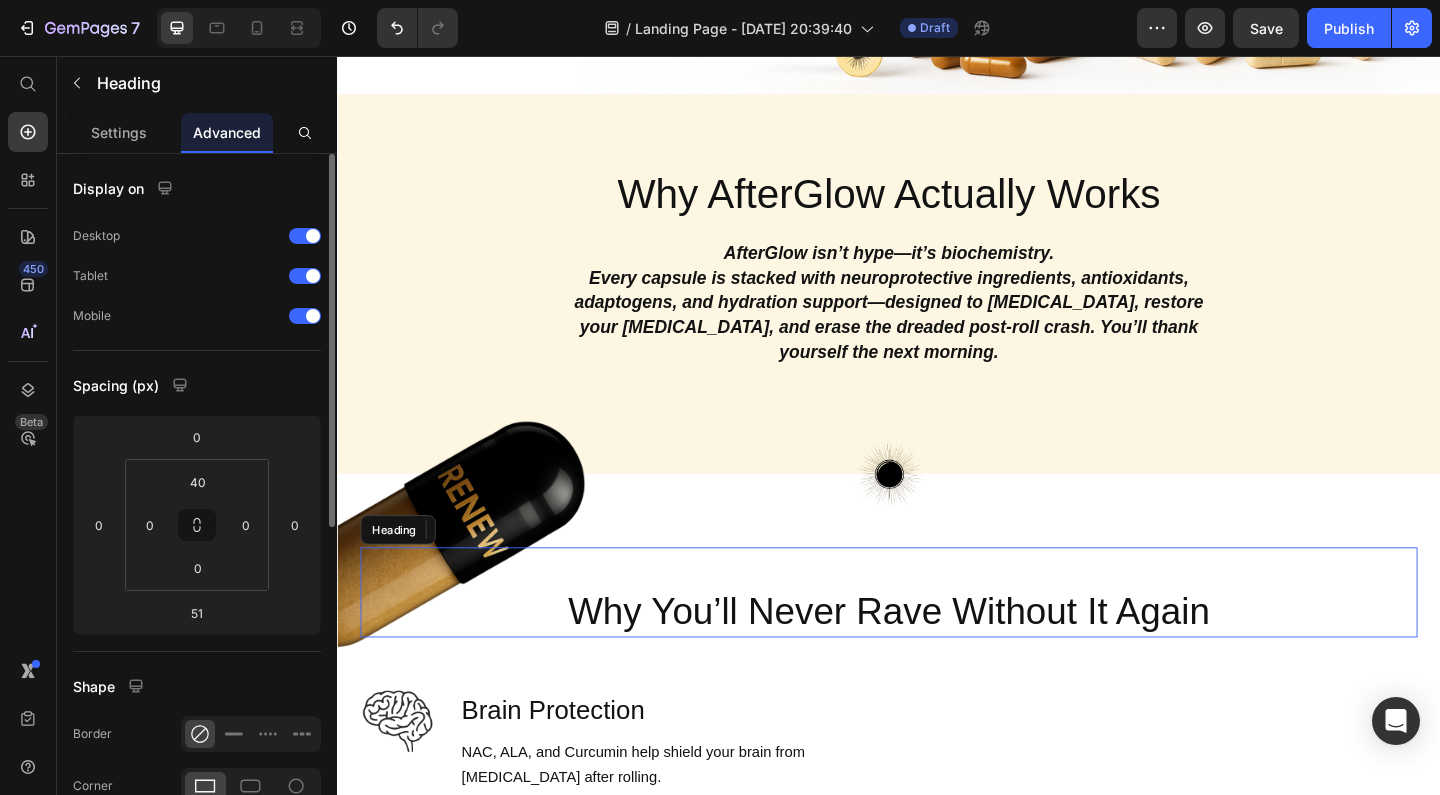 click on "Why You’ll Never Rave Without It Again Heading" at bounding box center (937, 639) 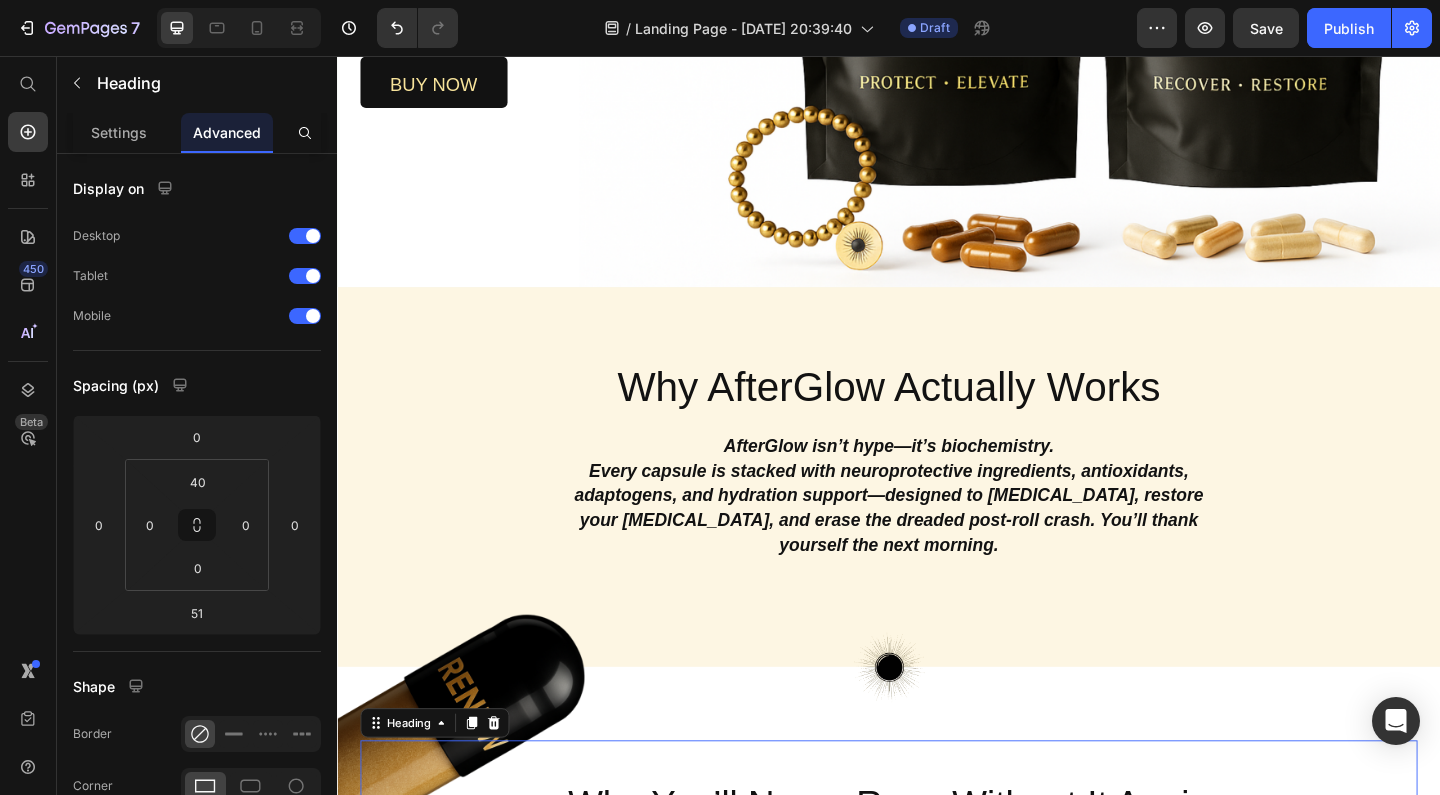 scroll, scrollTop: 545, scrollLeft: 0, axis: vertical 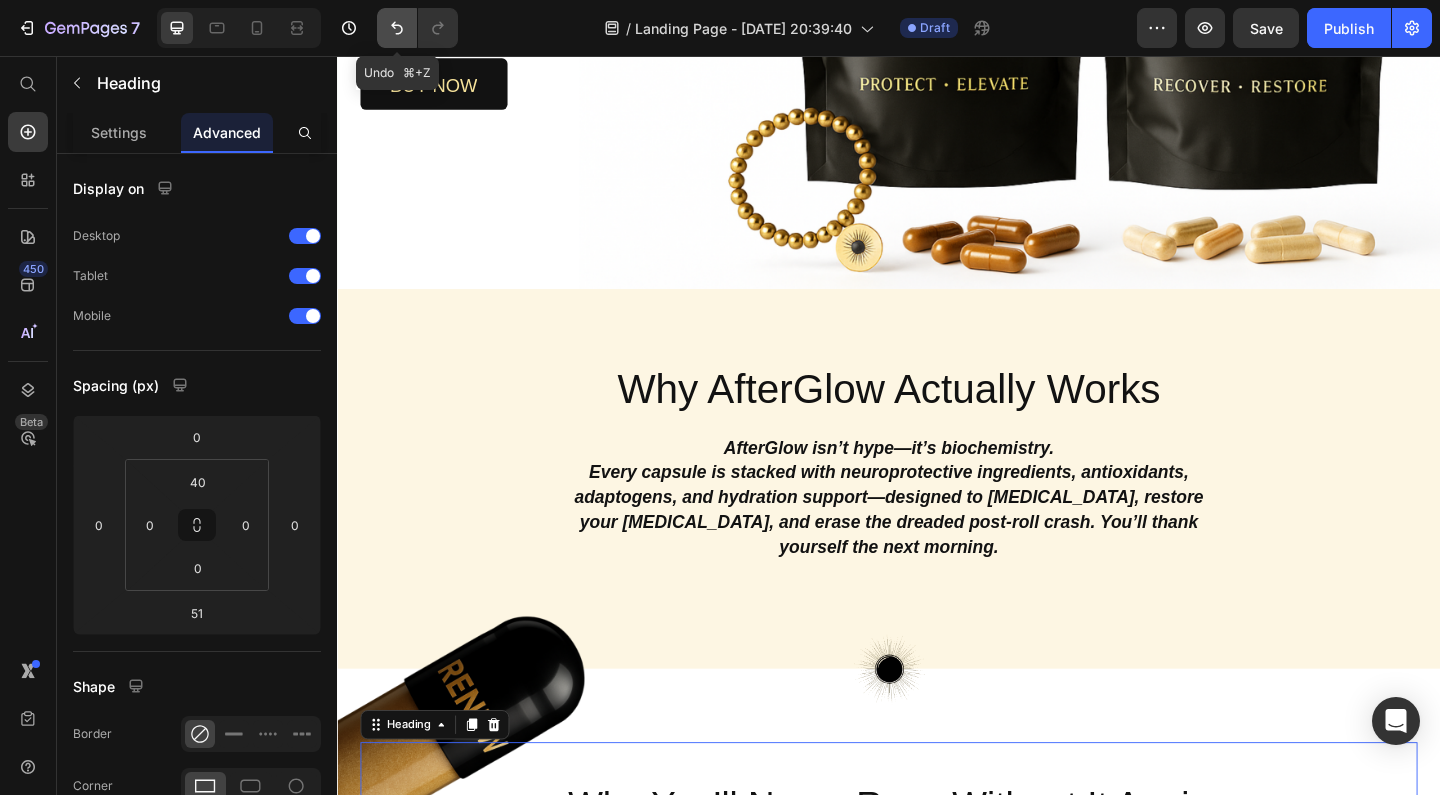 click 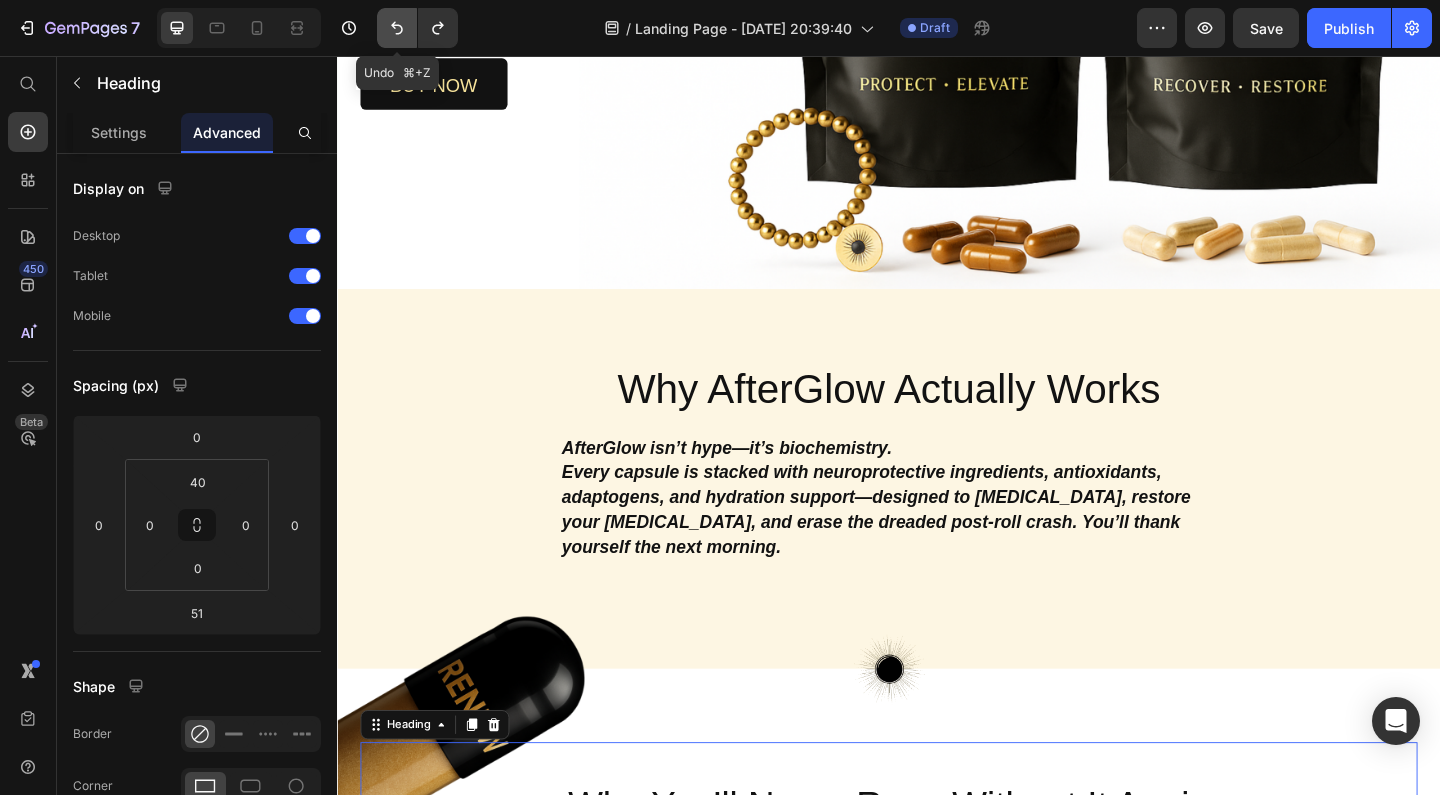 click 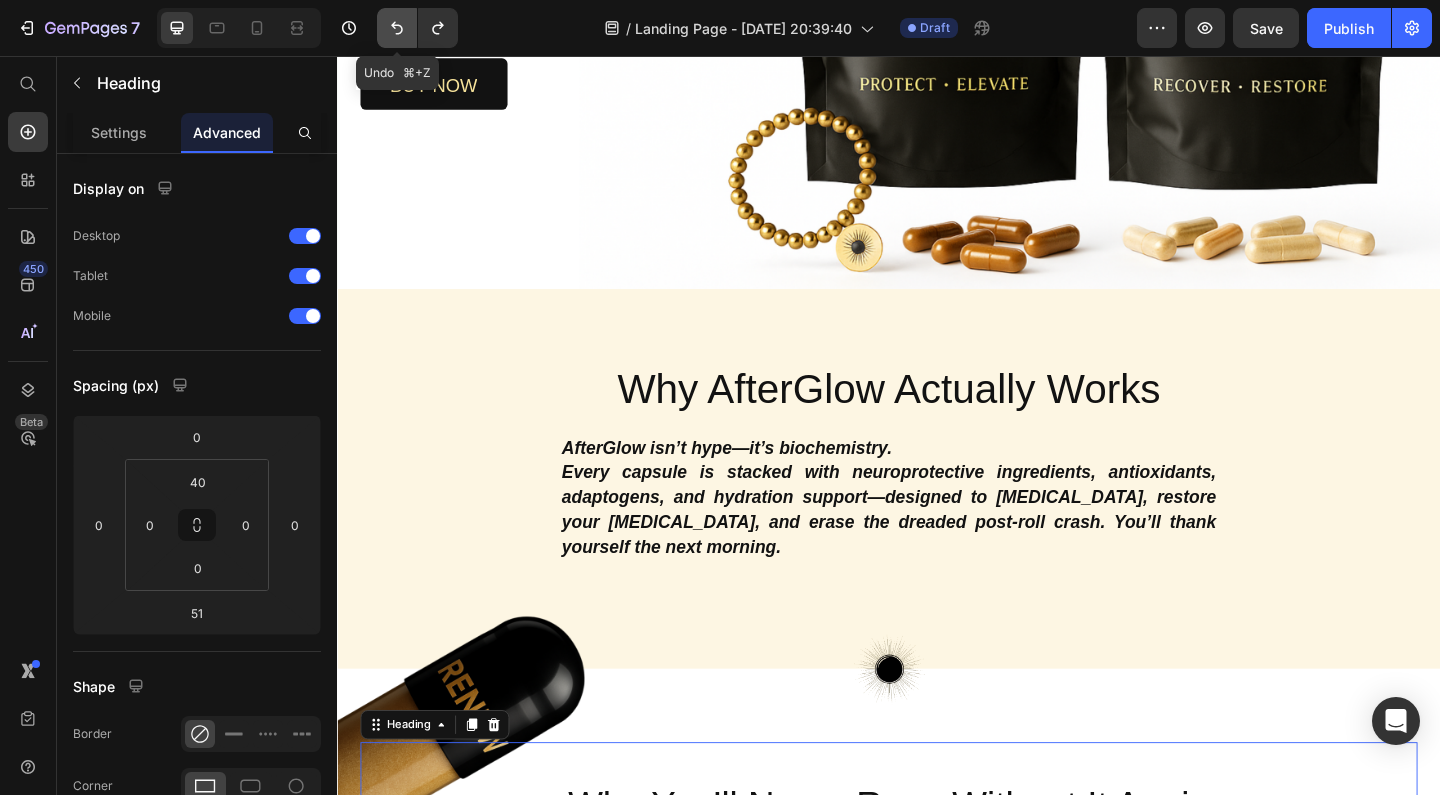 click 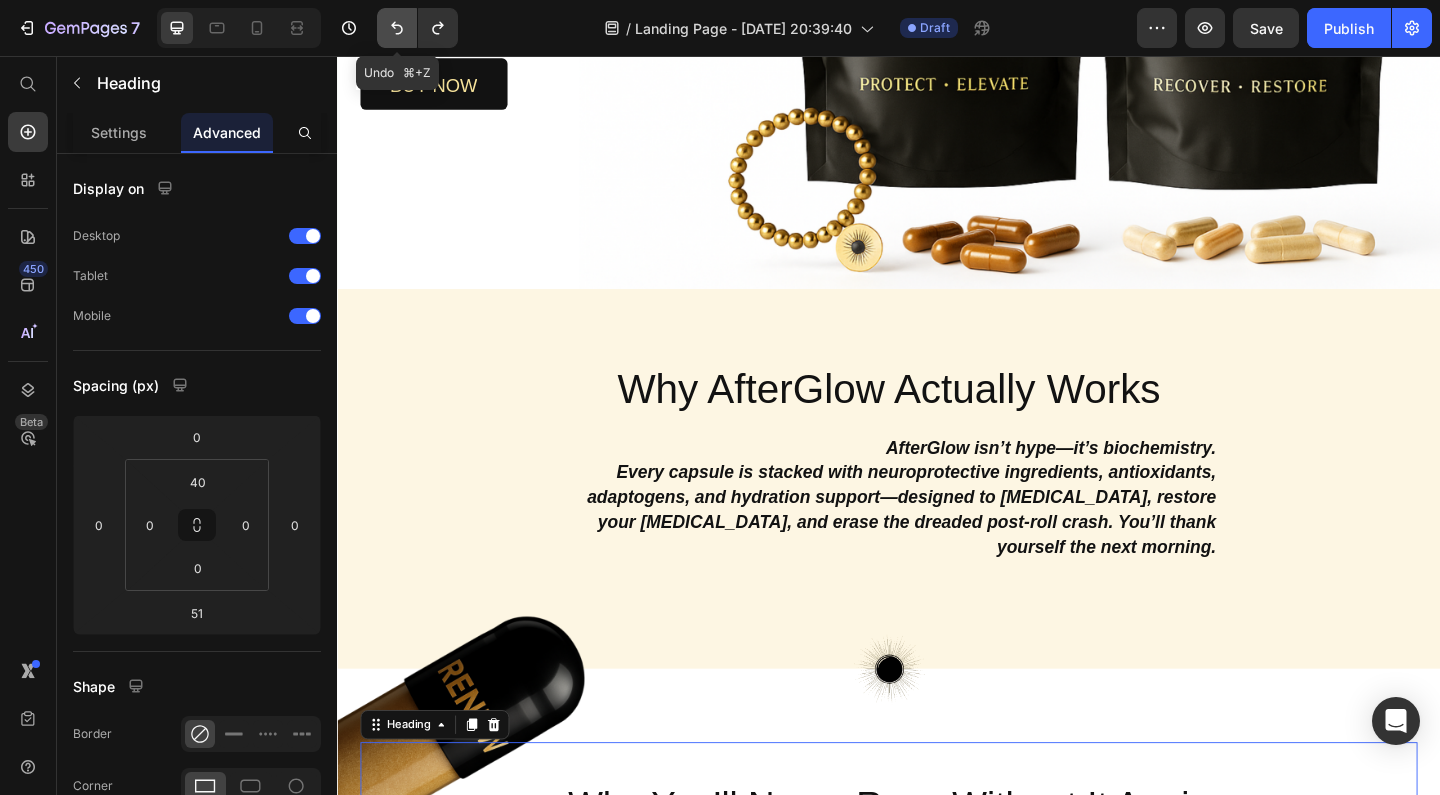 click 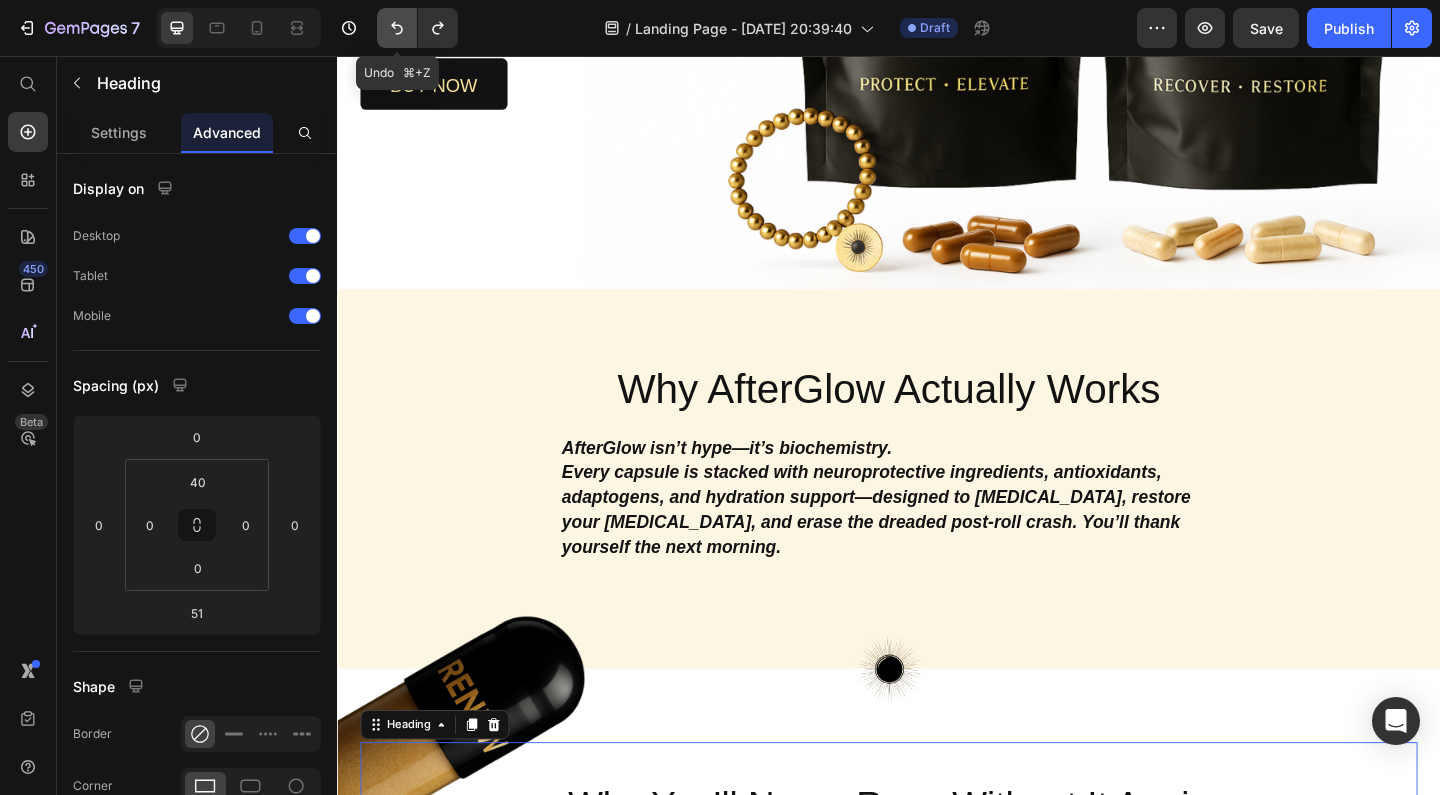 click 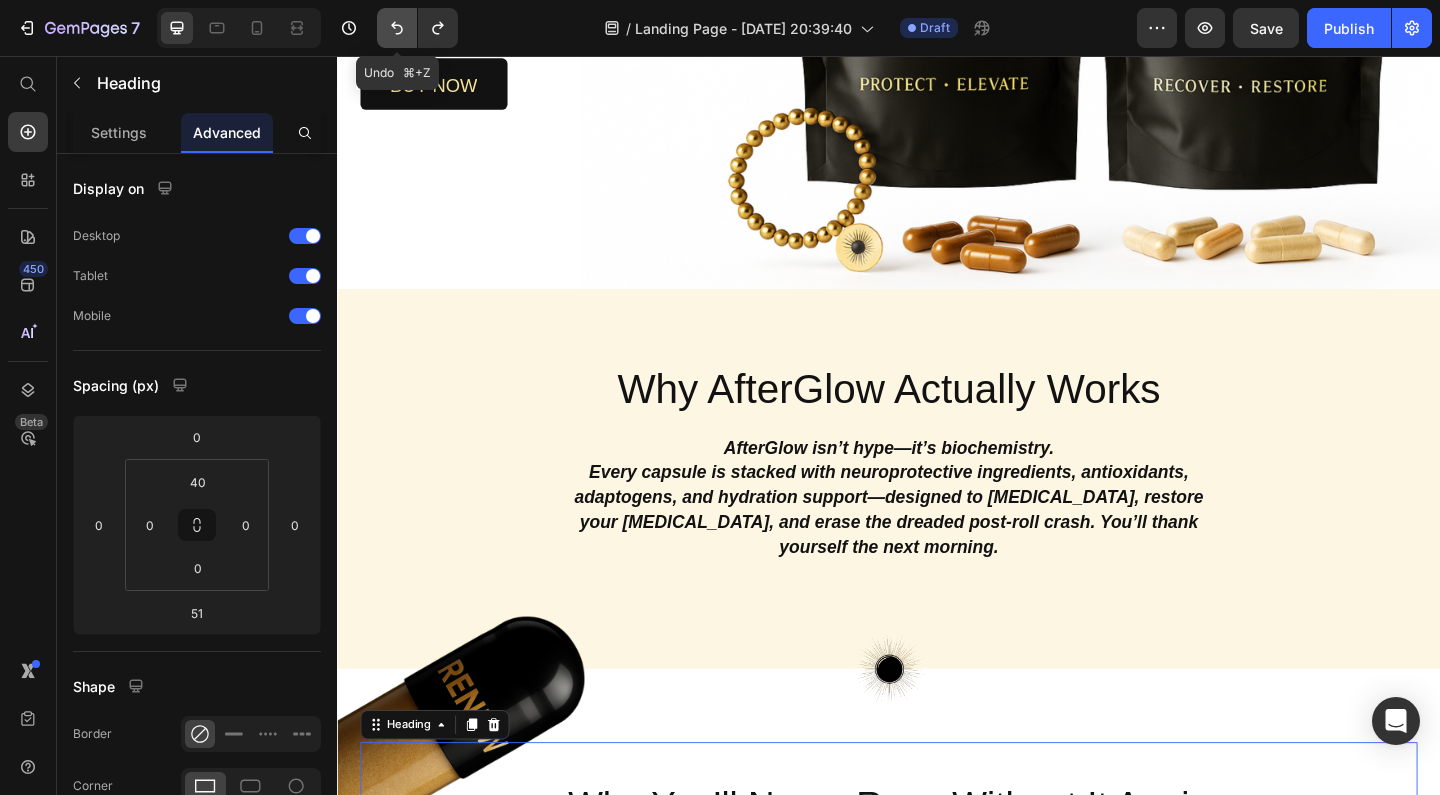 click 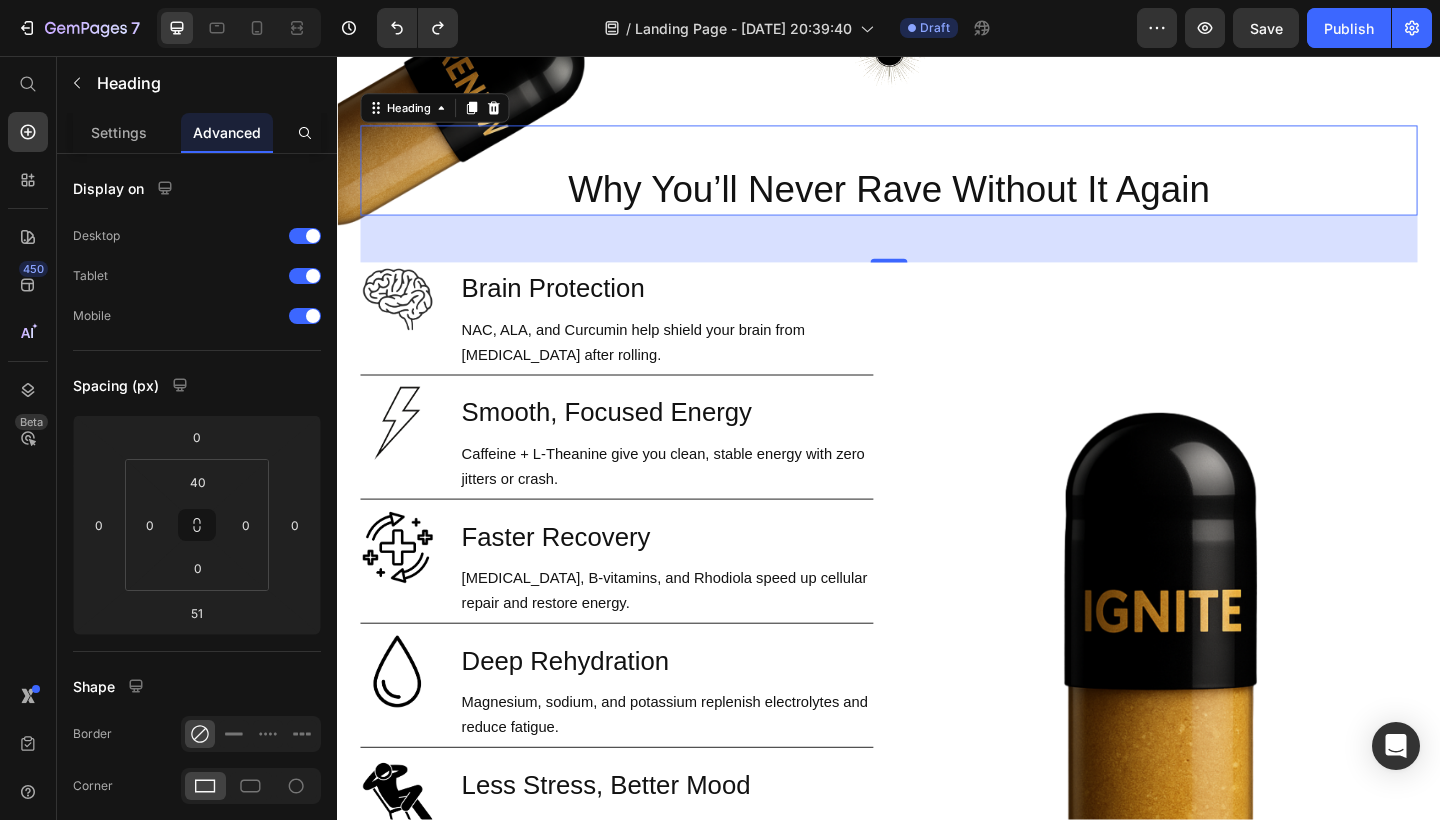 scroll, scrollTop: 1245, scrollLeft: 0, axis: vertical 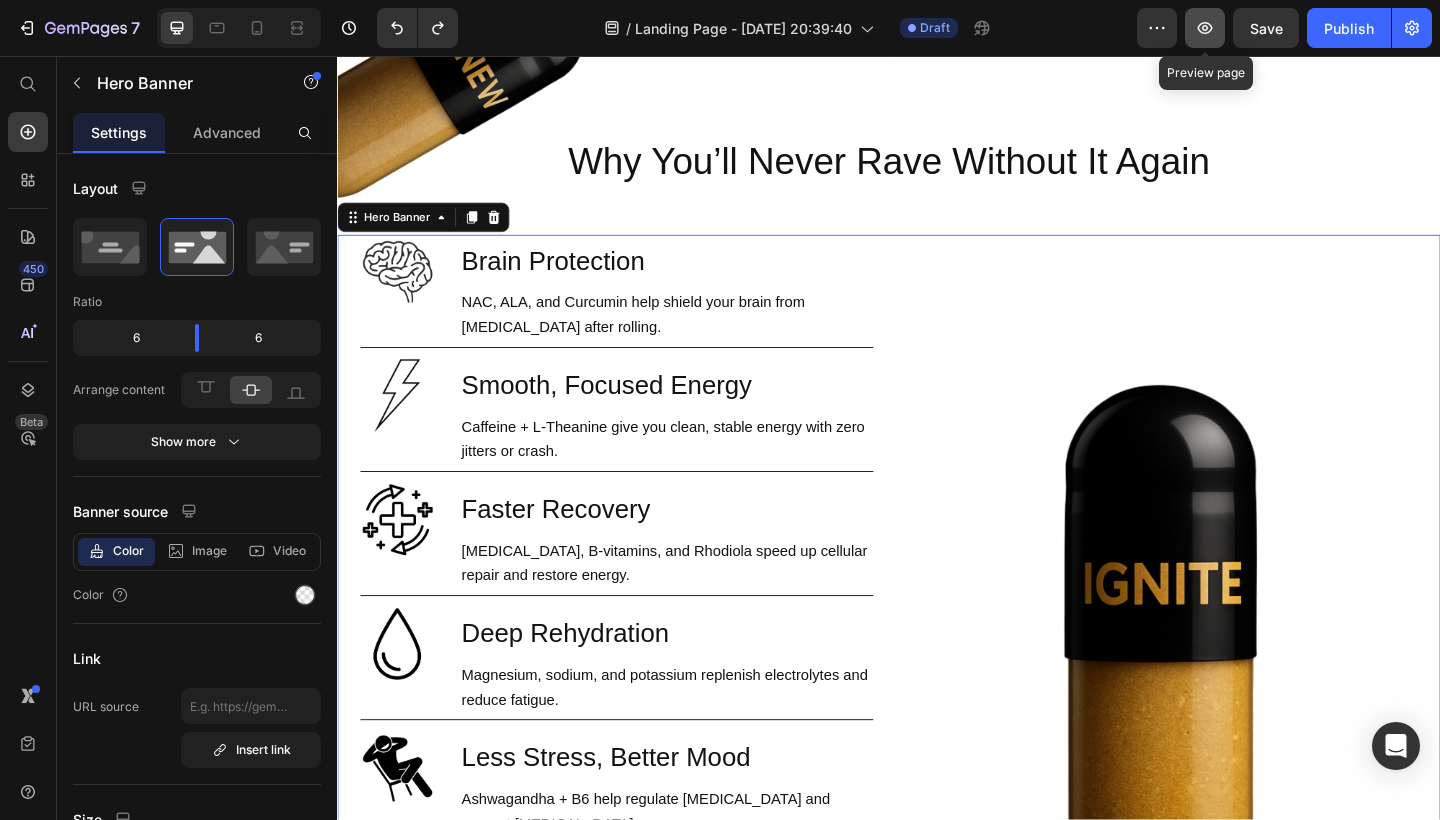 click 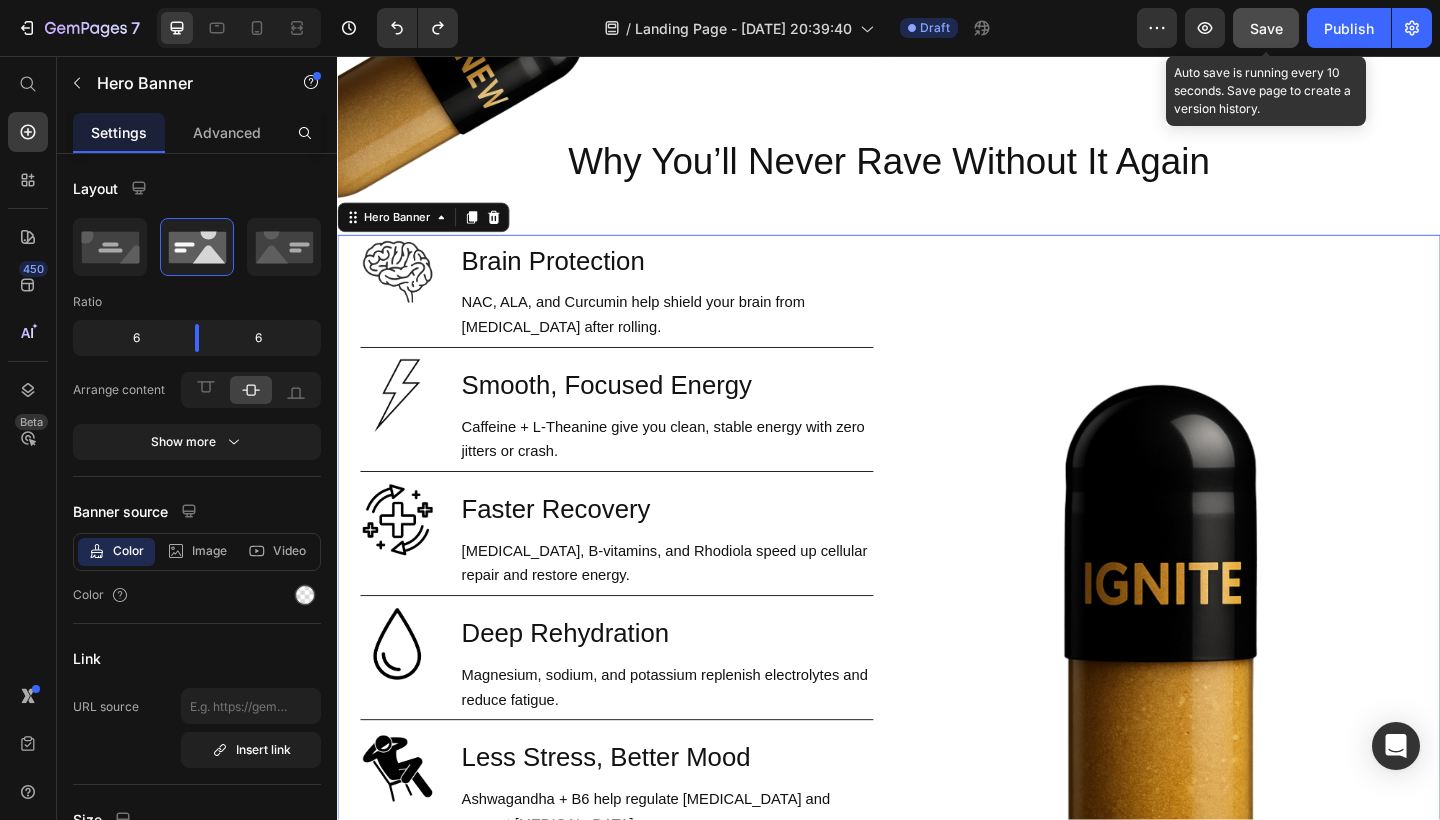 click on "Save" 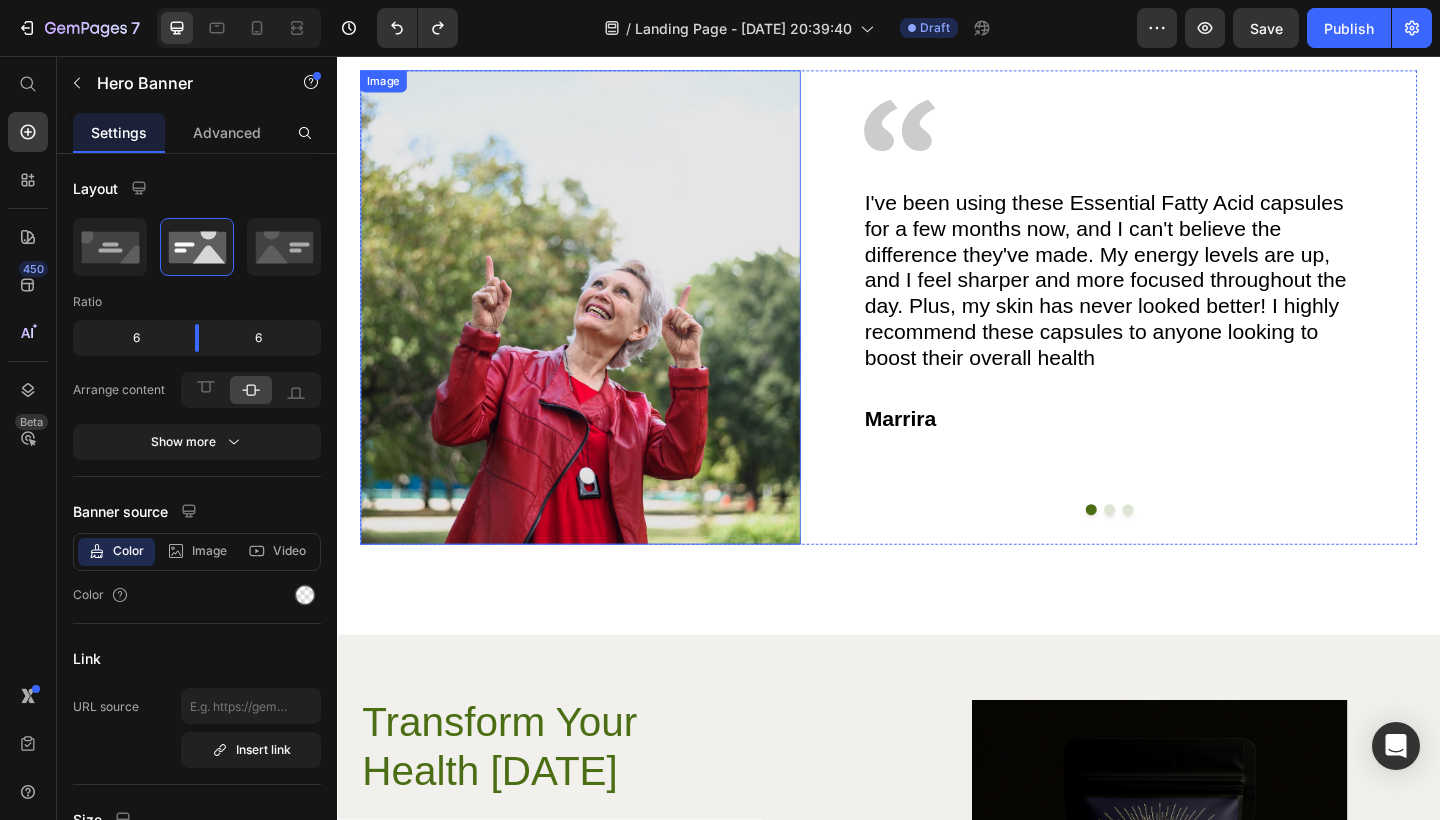 scroll, scrollTop: 3321, scrollLeft: 0, axis: vertical 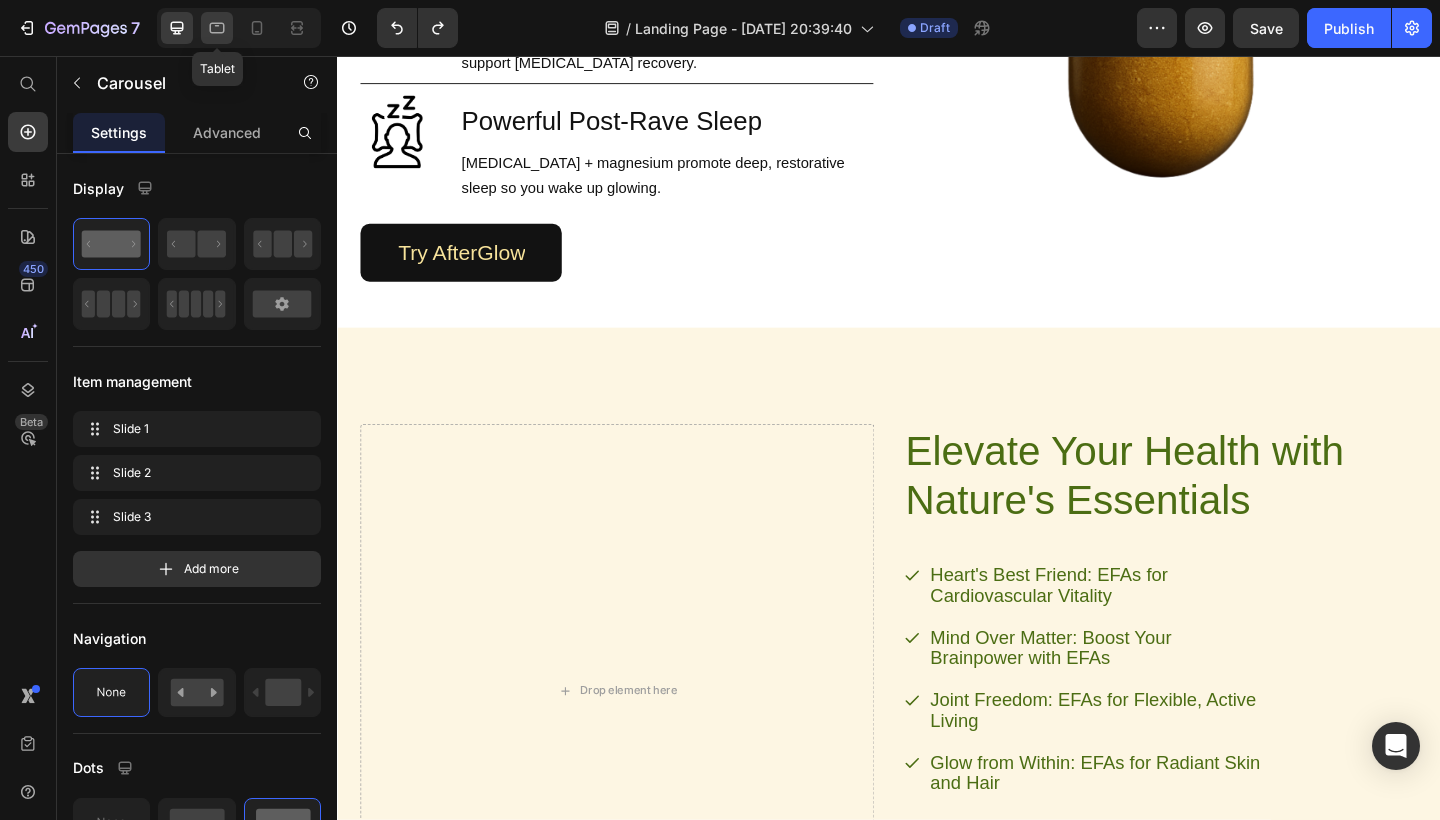 click 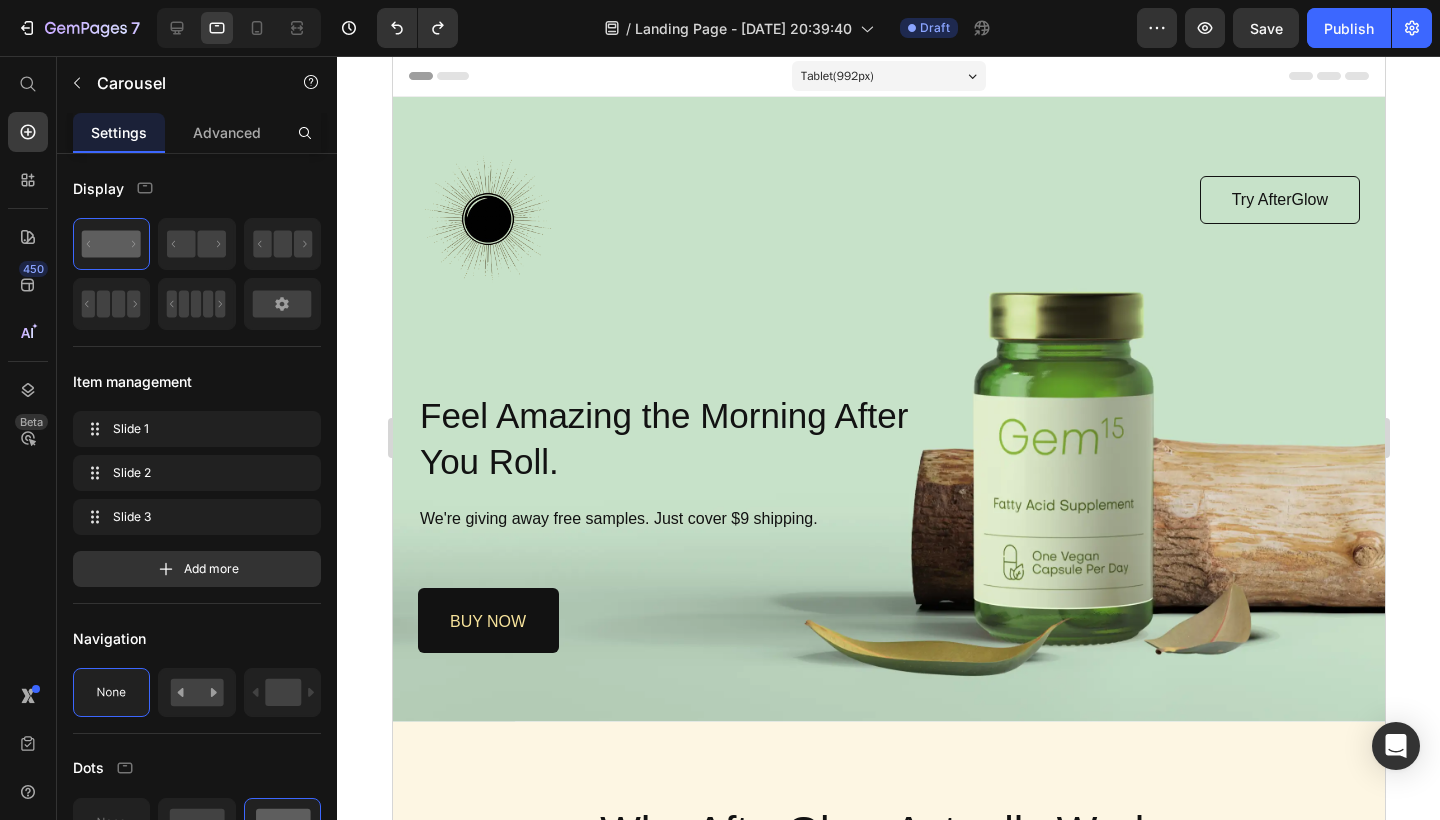 scroll, scrollTop: 0, scrollLeft: 0, axis: both 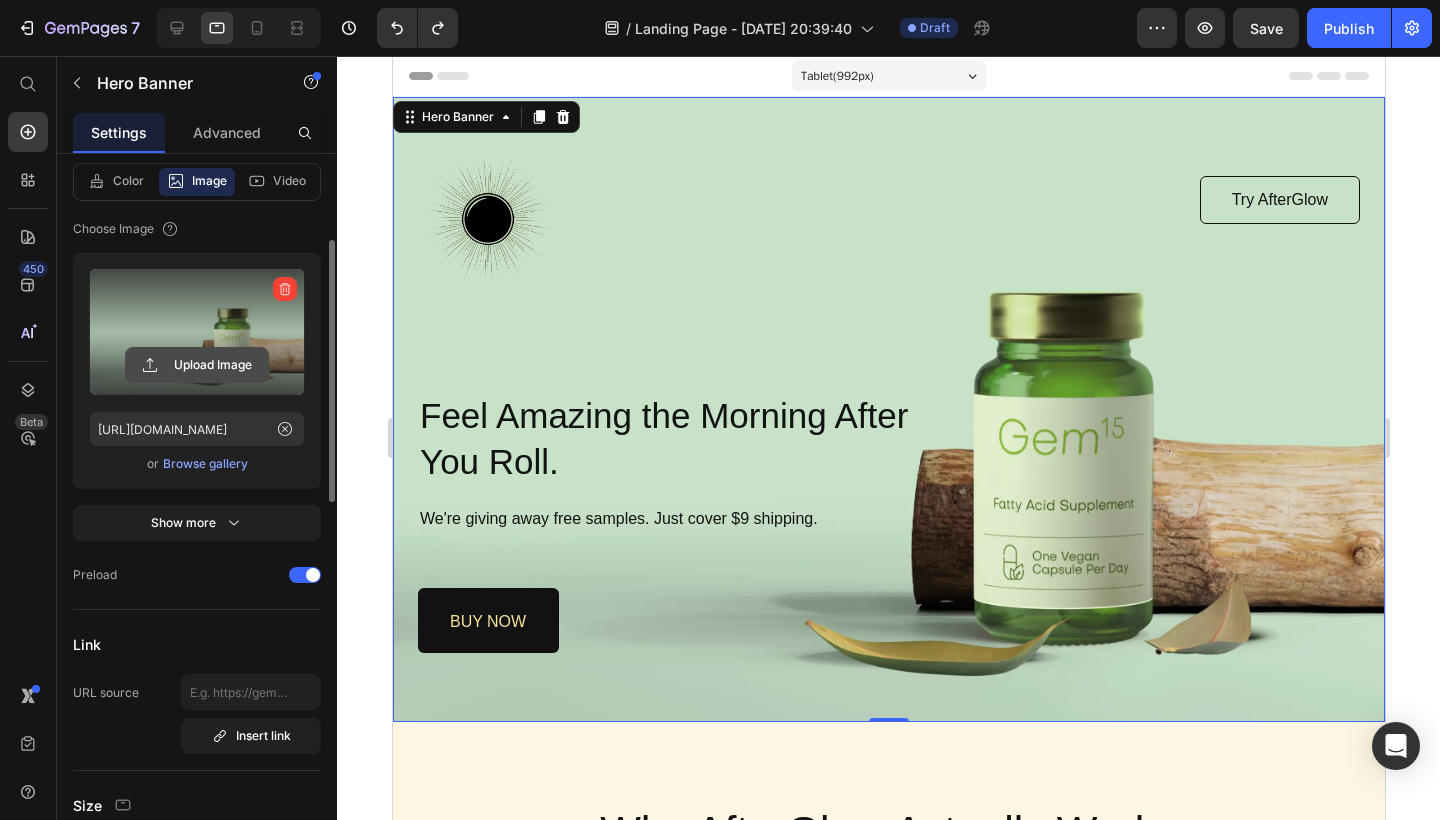 click 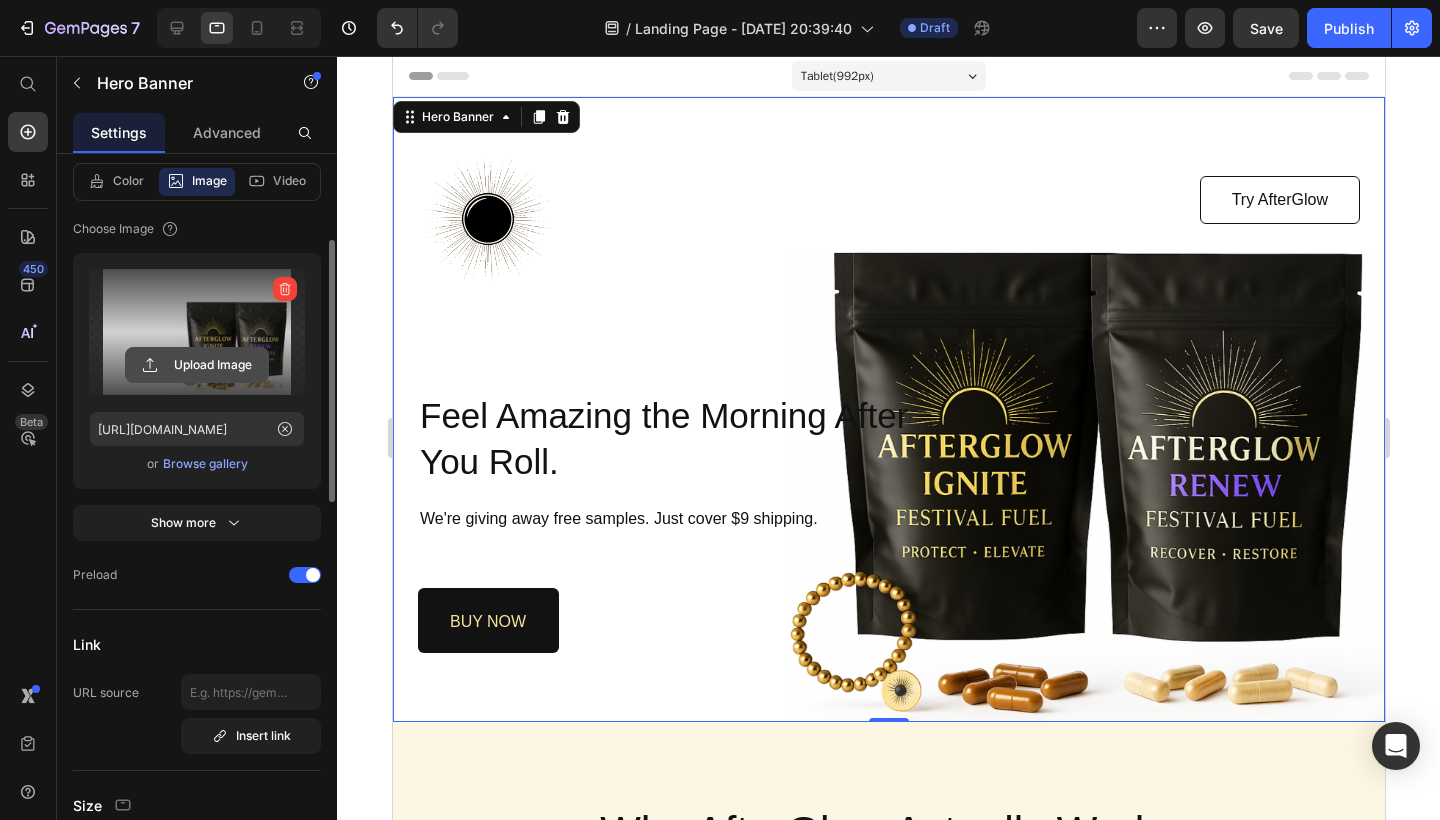 click 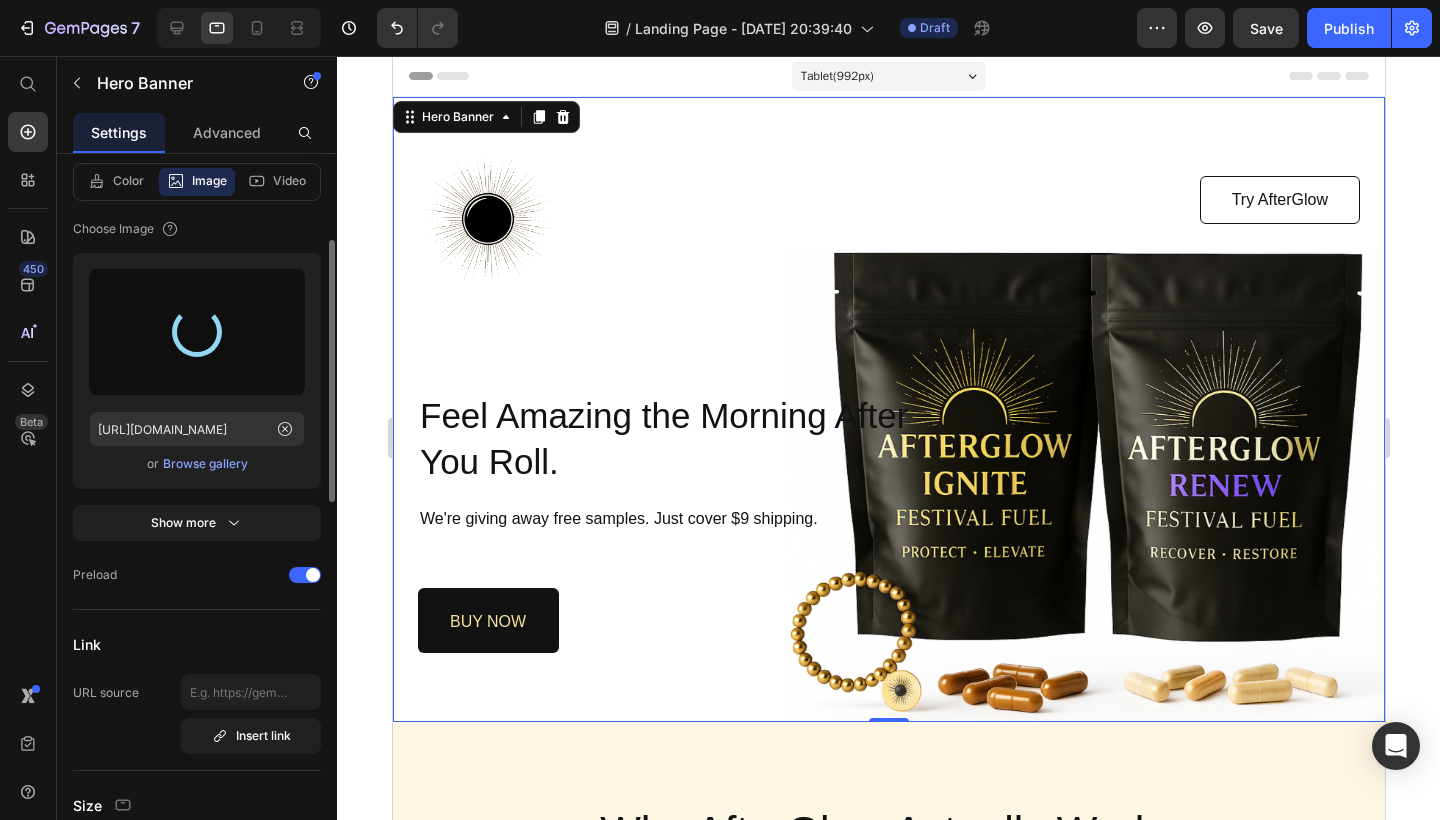 type on "https://cdn.shopify.com/s/files/1/0605/5821/3229/files/gempages_576652135475708490-e6143095-250e-4ca4-b4f0-c094ad7bf8be.png" 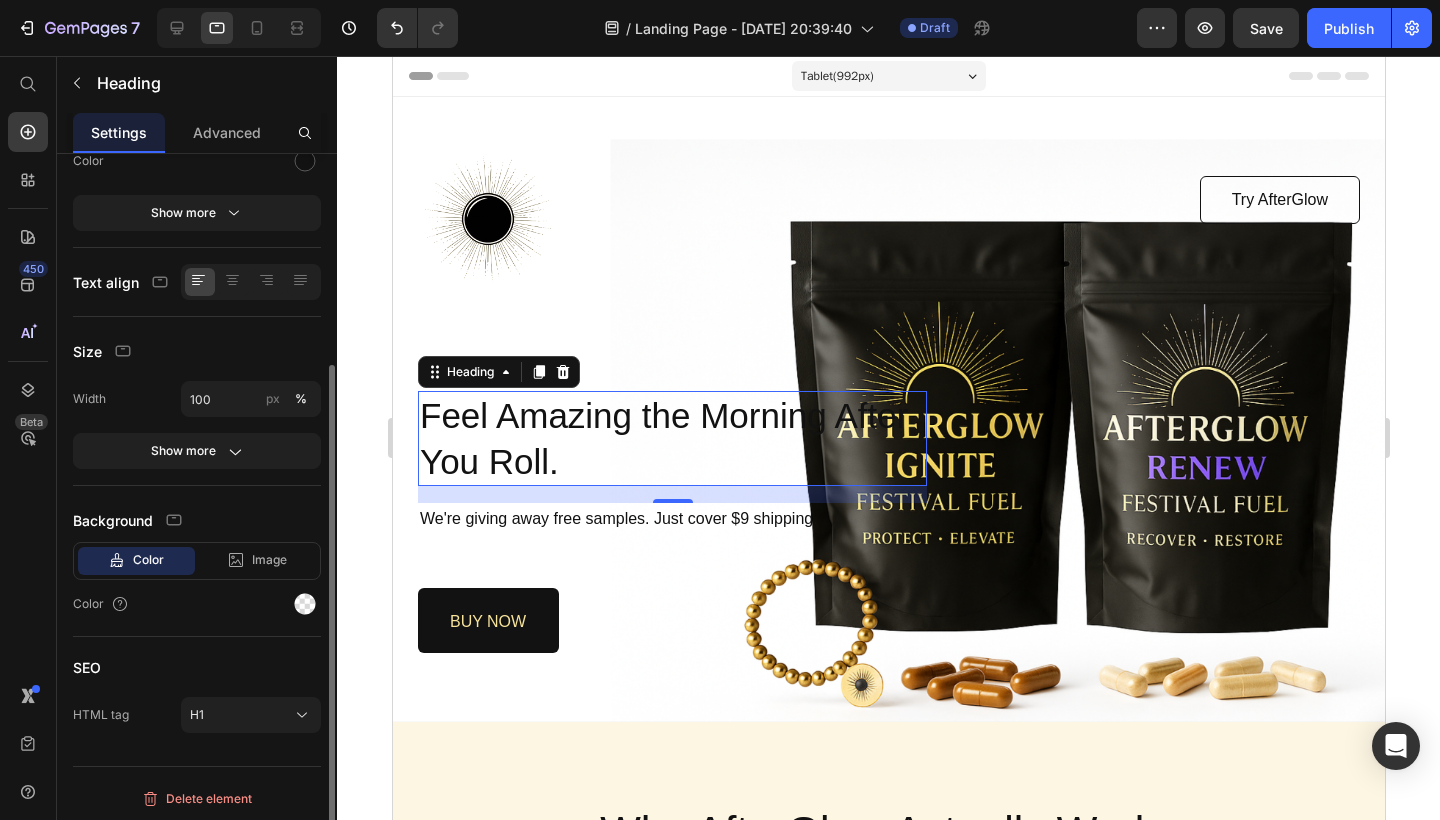 scroll, scrollTop: 289, scrollLeft: 0, axis: vertical 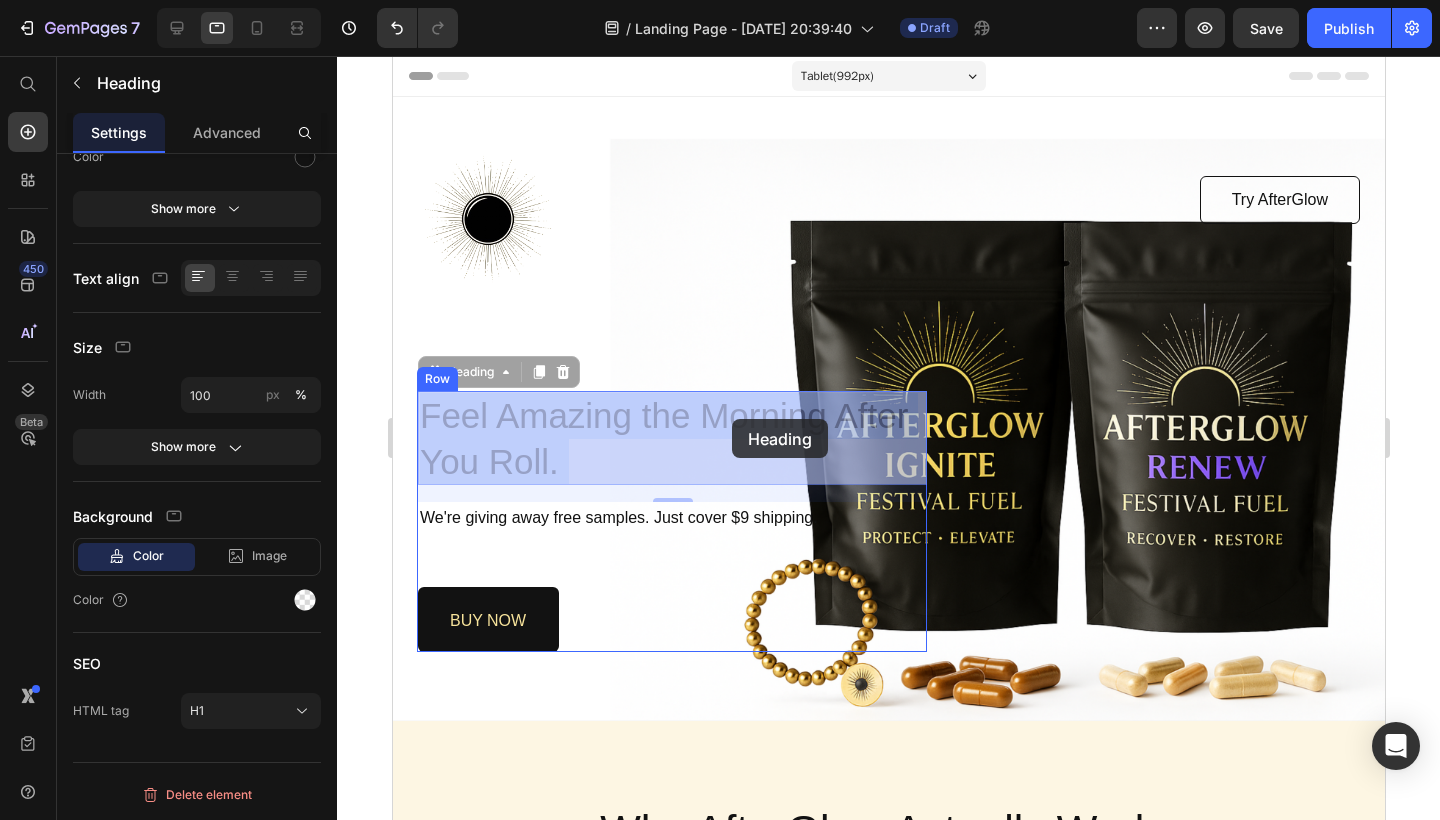 drag, startPoint x: 806, startPoint y: 417, endPoint x: 731, endPoint y: 419, distance: 75.026665 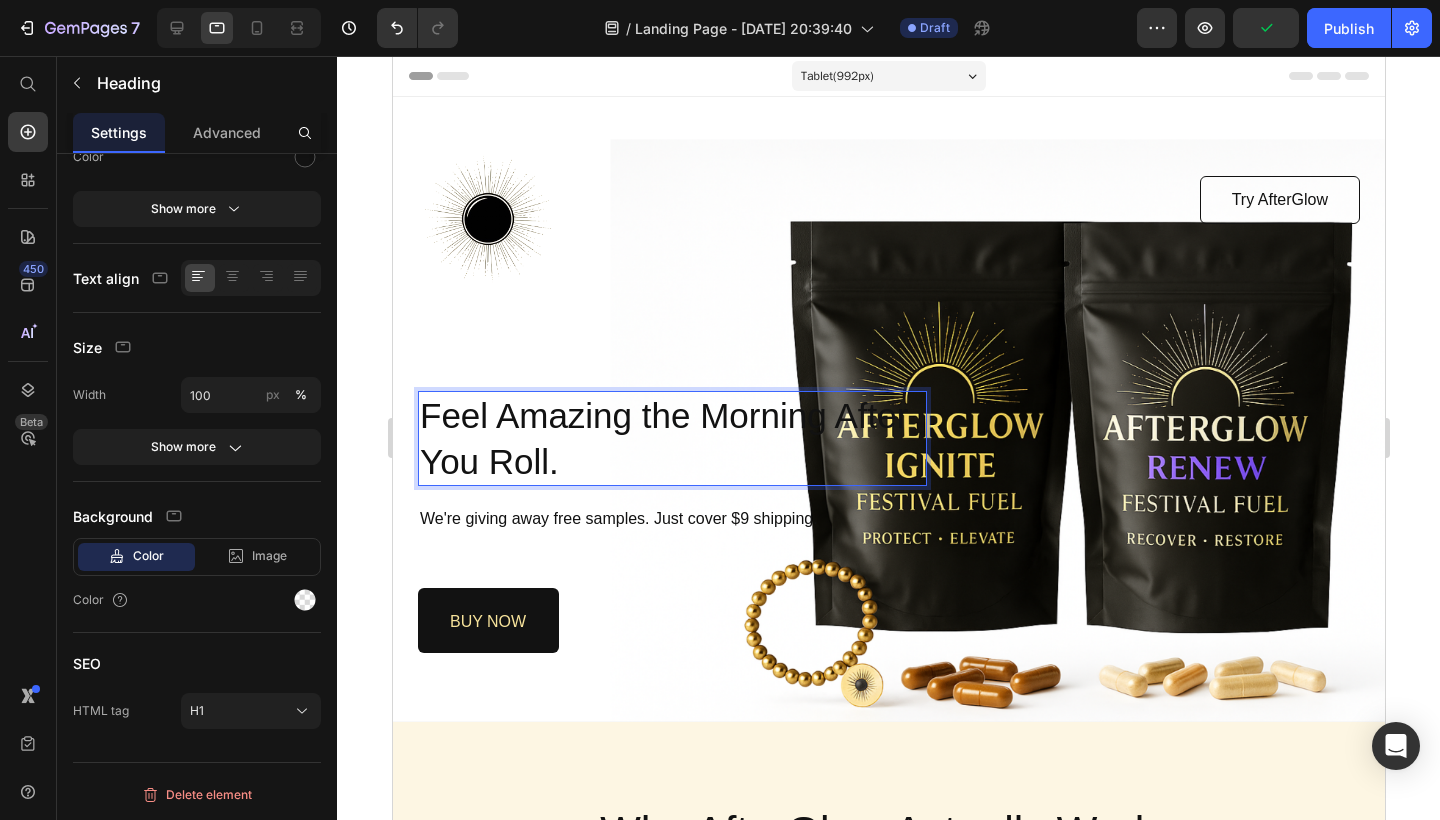 click on "Feel Amazing the Morning After You Roll." at bounding box center [671, 438] 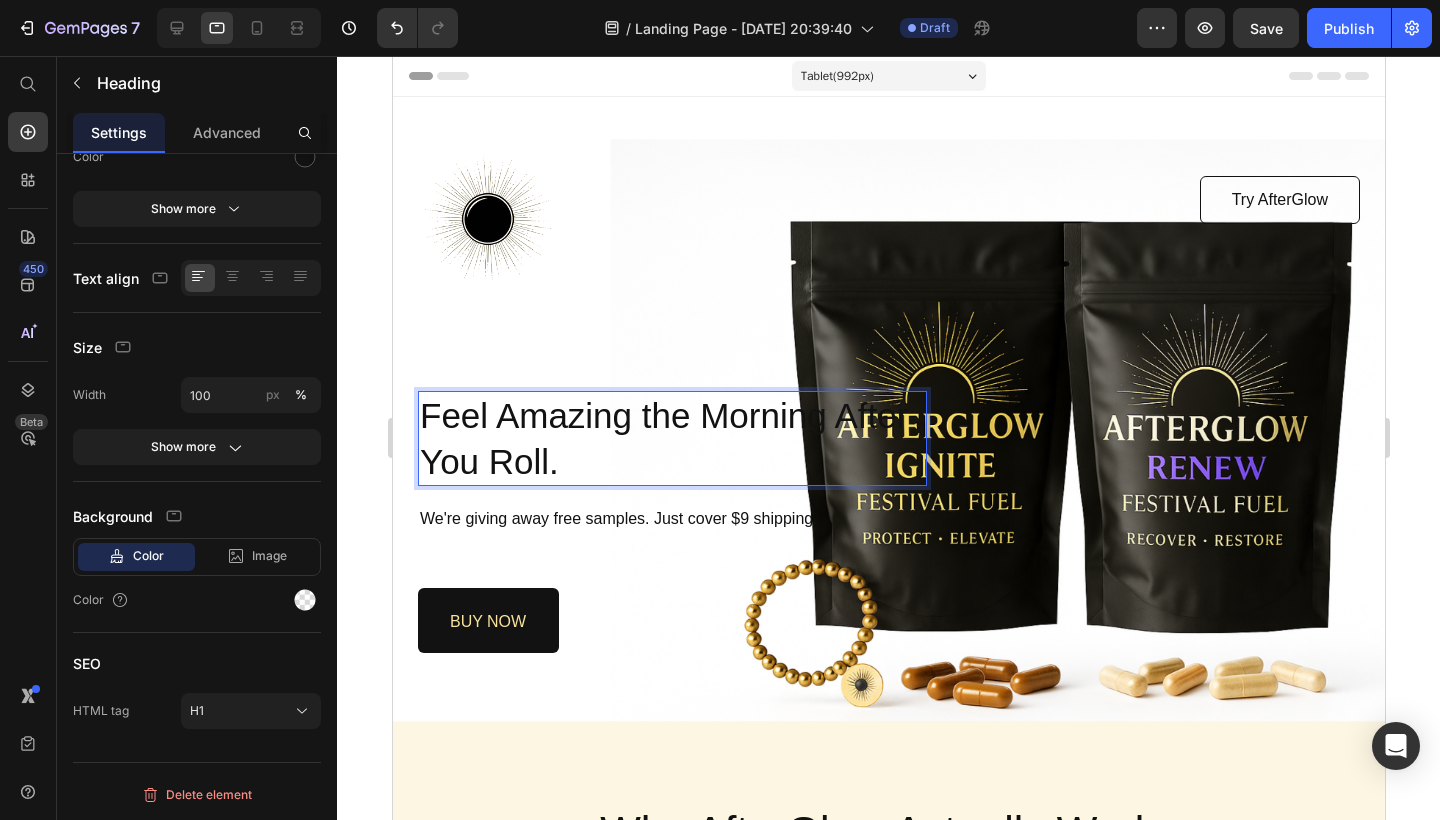 click on "Feel Amazing the Morning After You Roll." at bounding box center [671, 438] 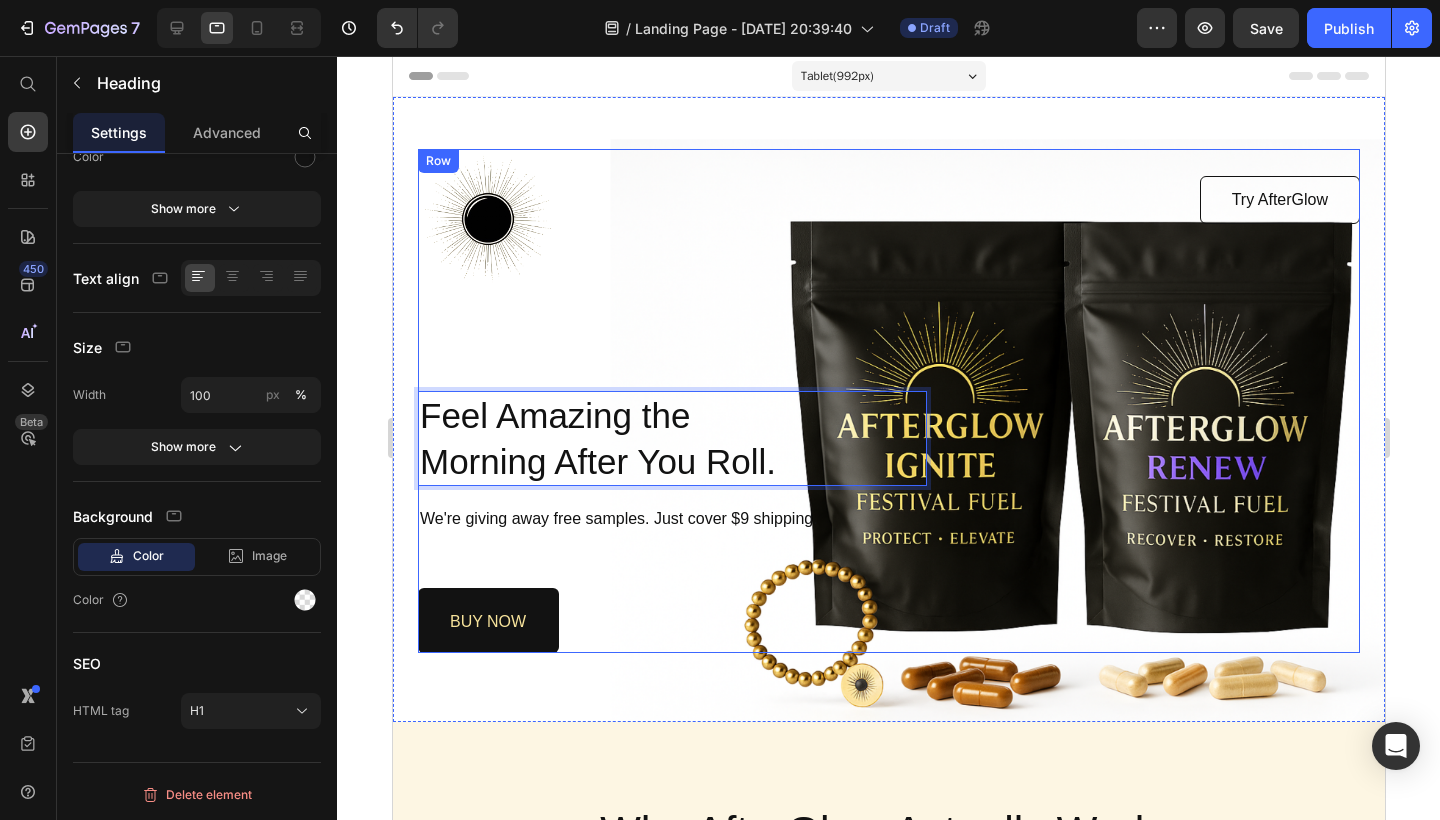 click on "Image Try AfterGlow Button Row Feel Amazing the  Morning After You Roll. Heading   17 We're giving away free samples. Just cover $9 shipping. Text Block buy now Button Row" at bounding box center [888, 401] 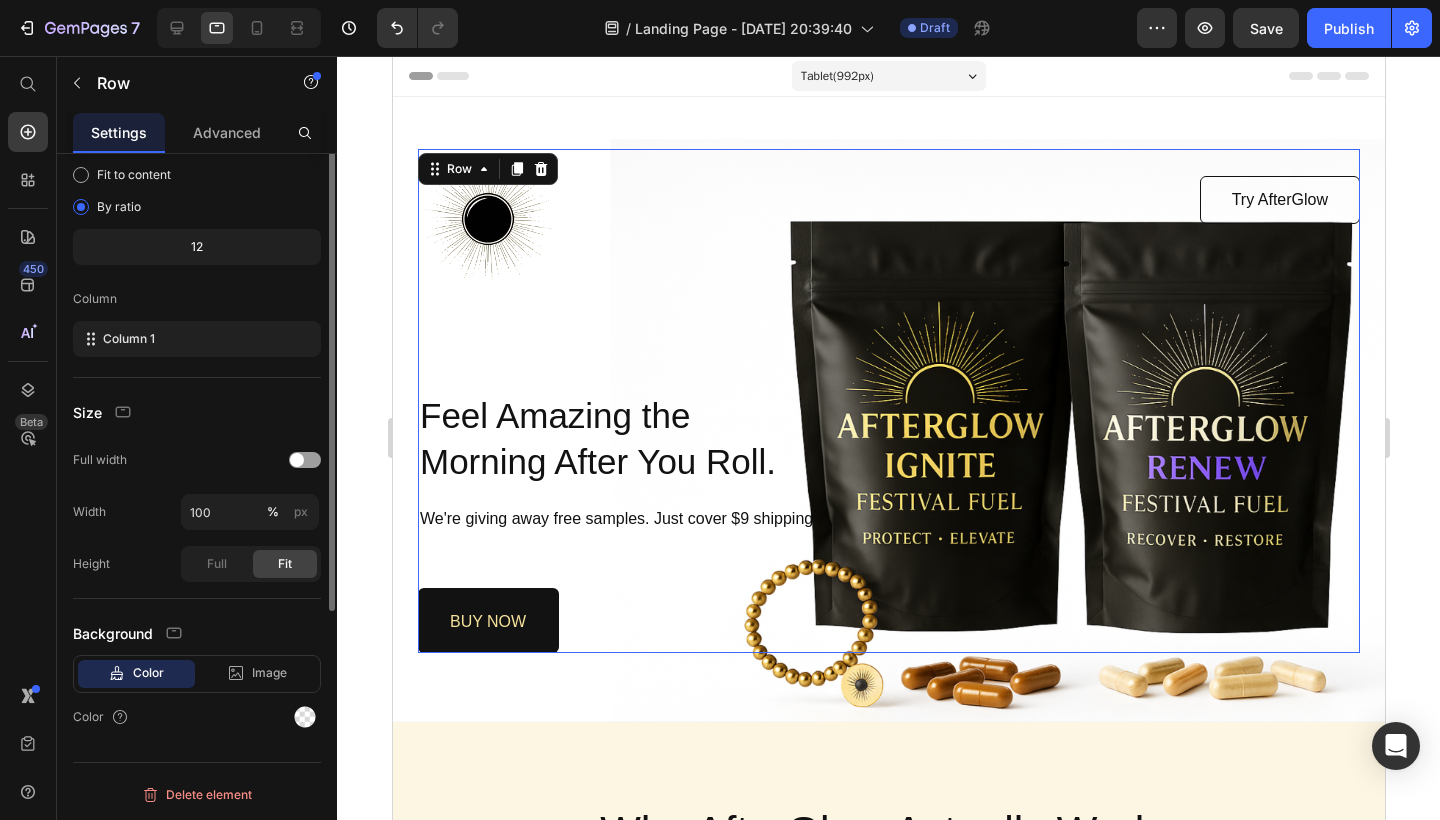 scroll, scrollTop: 0, scrollLeft: 0, axis: both 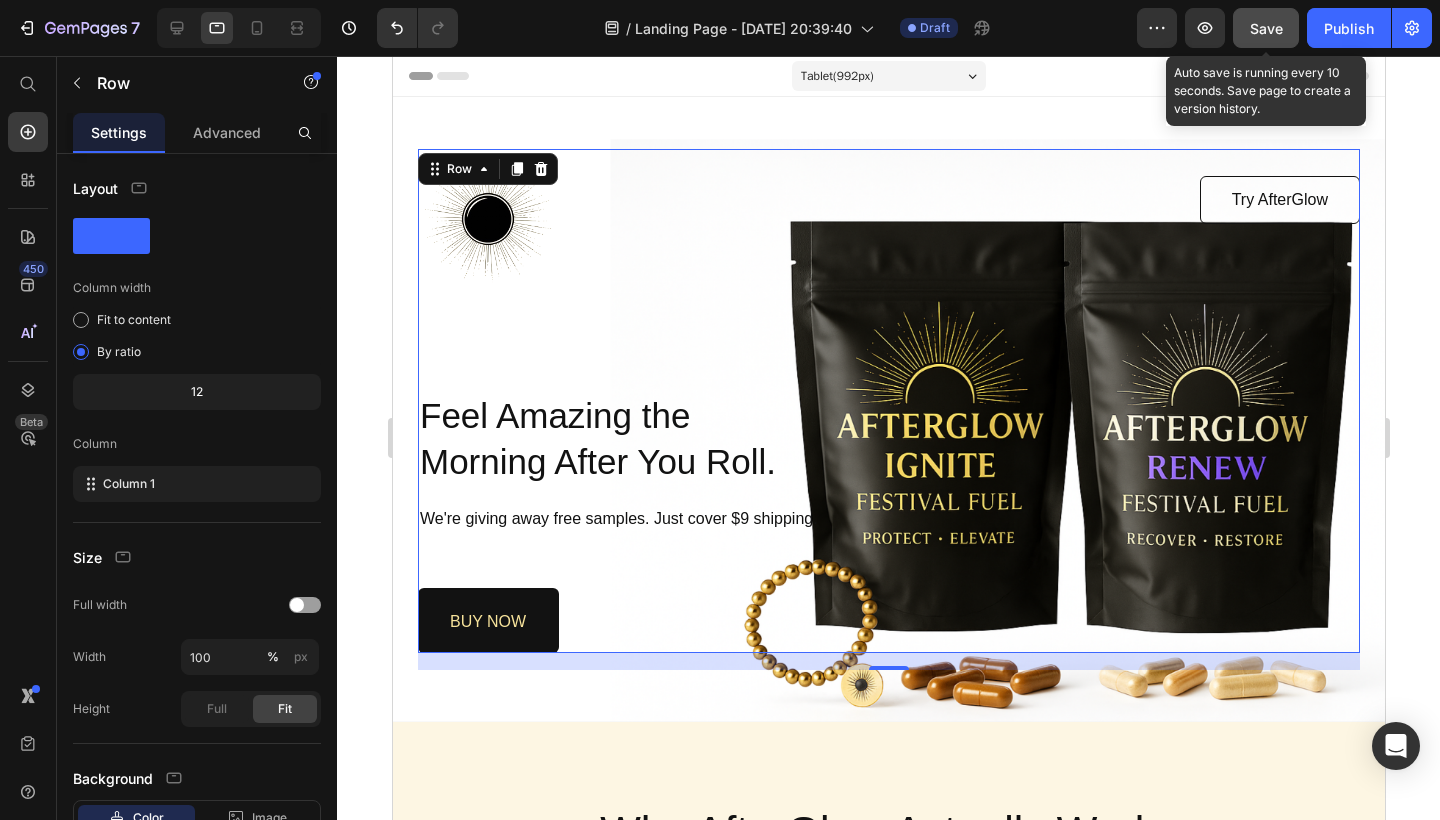 click on "Save" 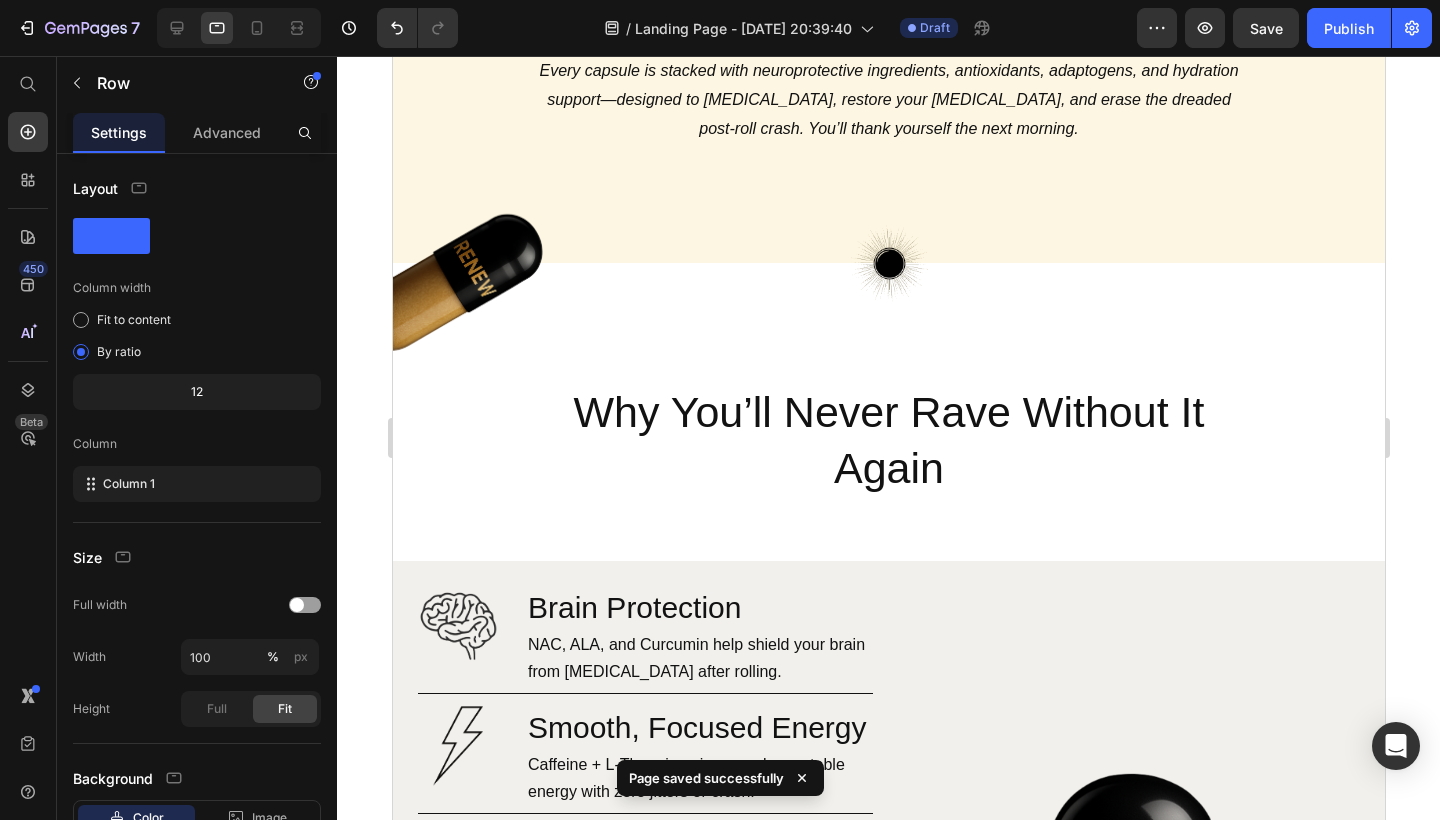 scroll, scrollTop: 1095, scrollLeft: 0, axis: vertical 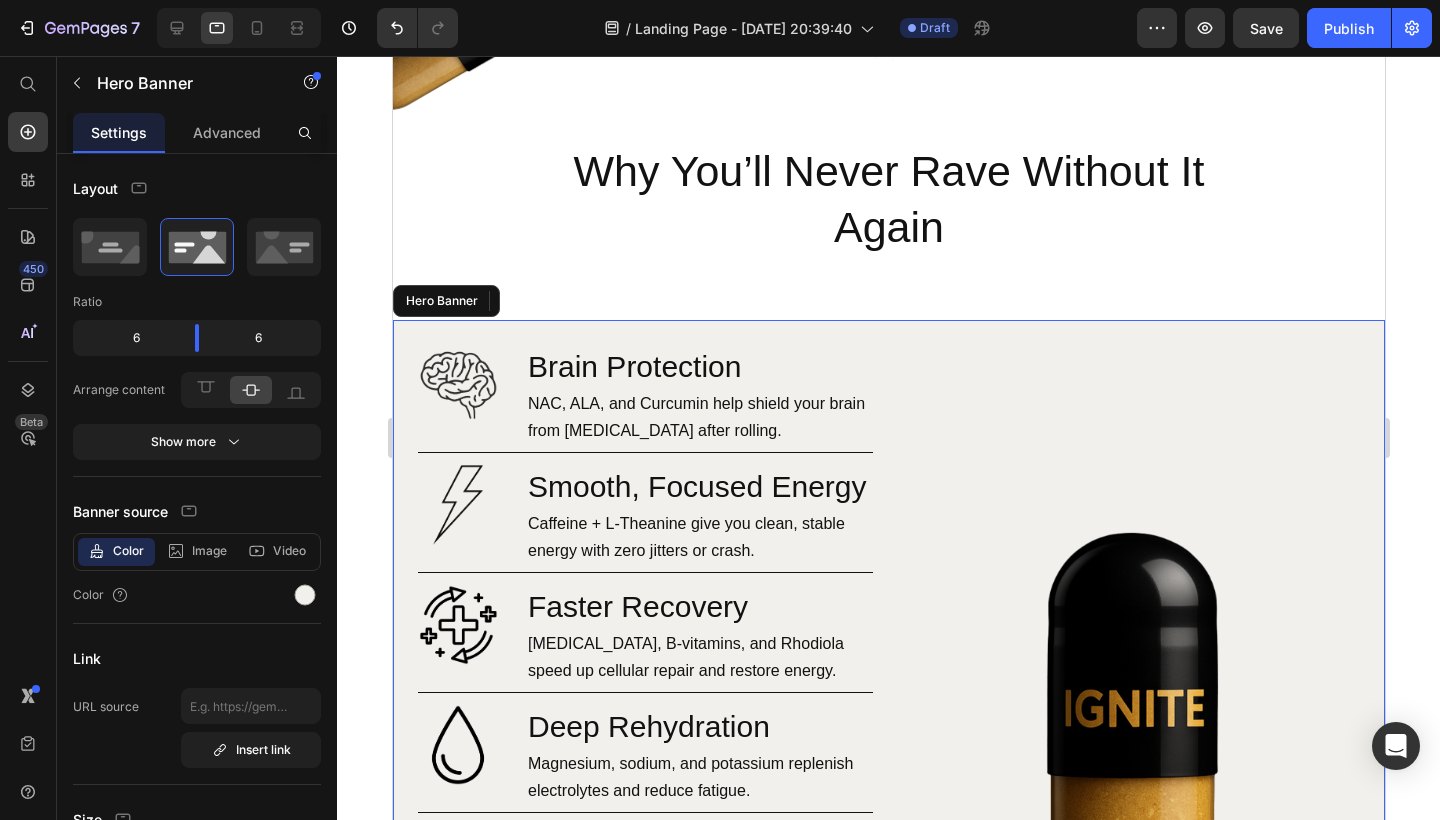 click on "Image" at bounding box center (1131, 777) 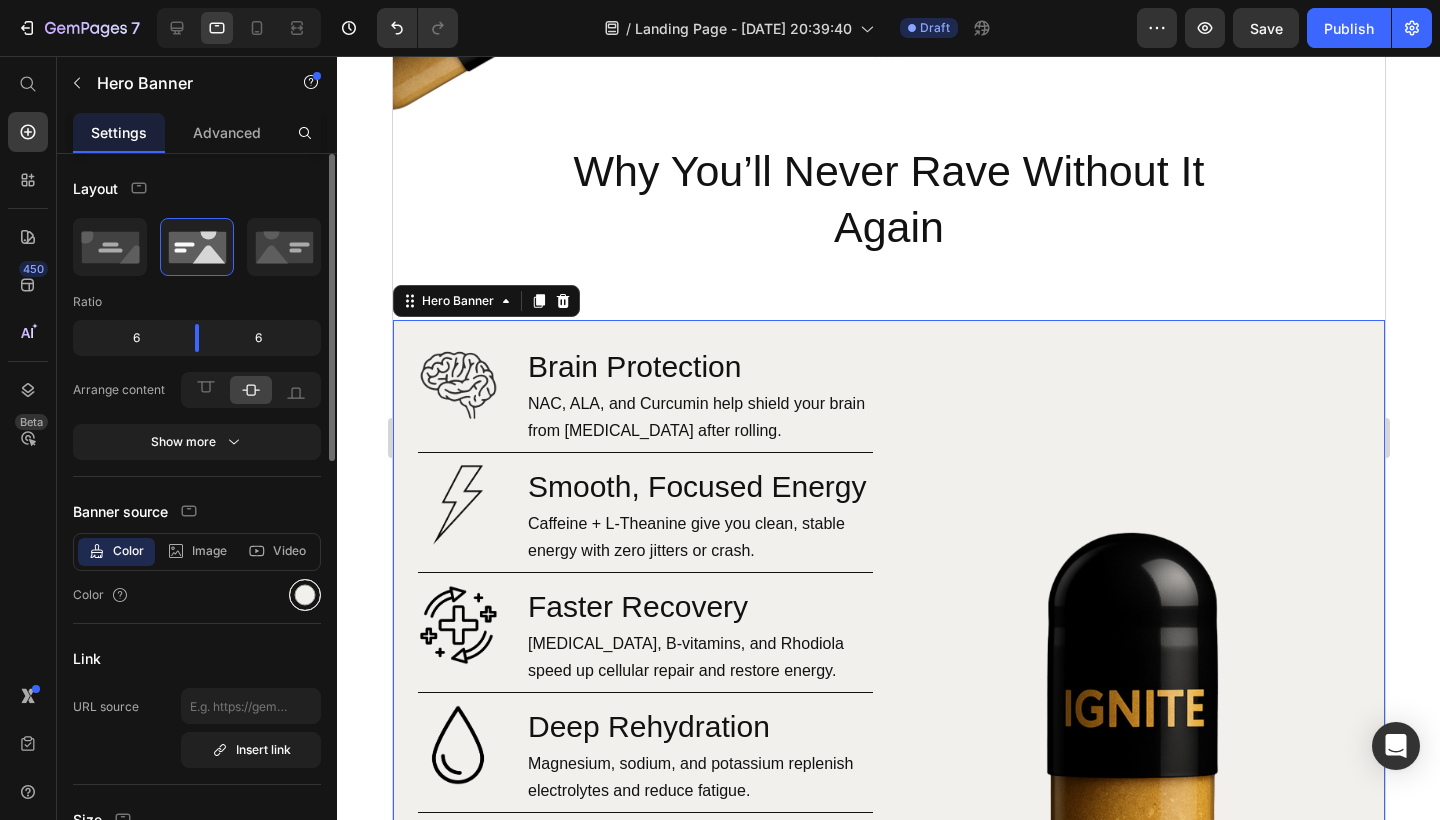 click at bounding box center [305, 595] 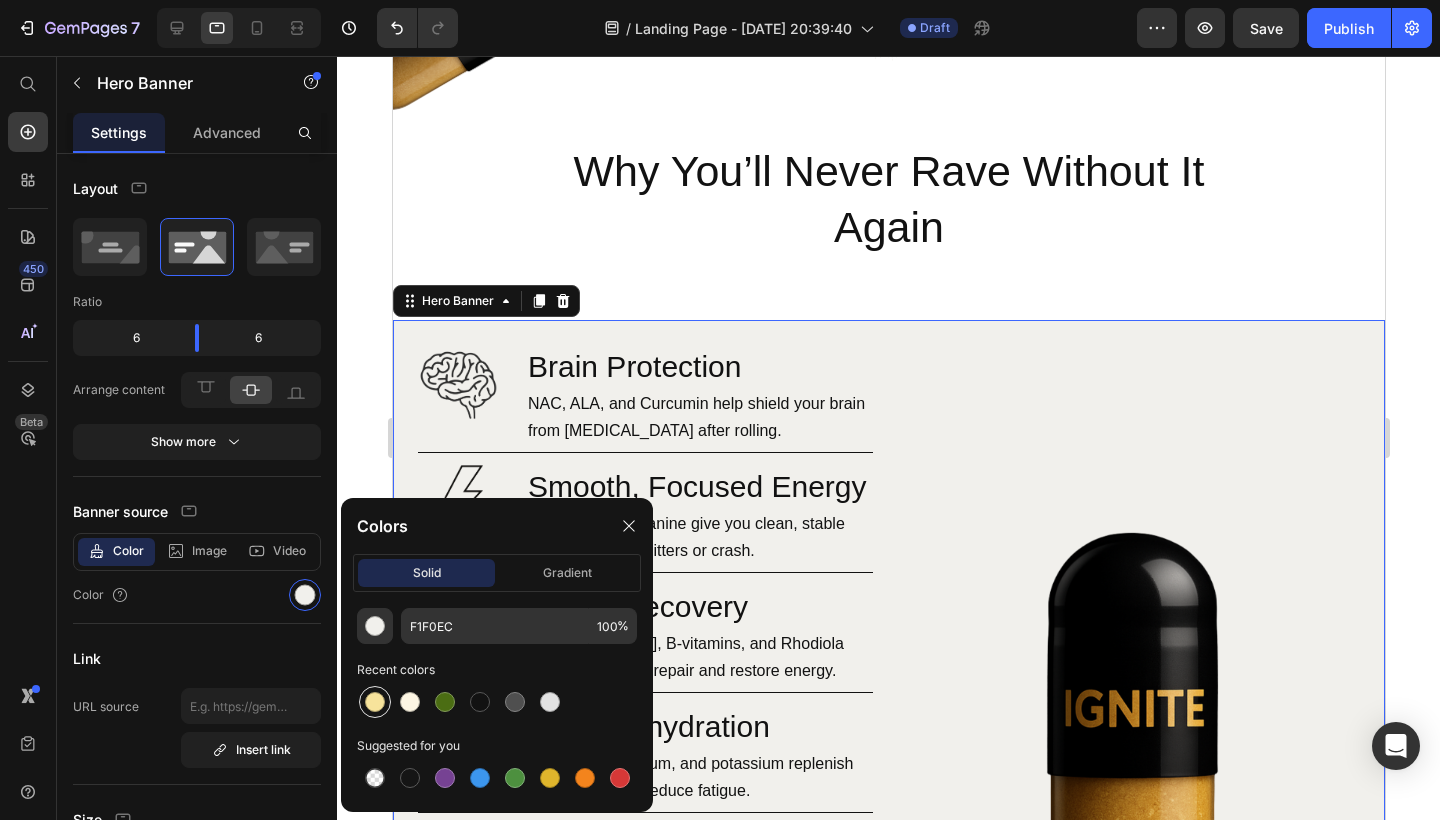 click at bounding box center [375, 702] 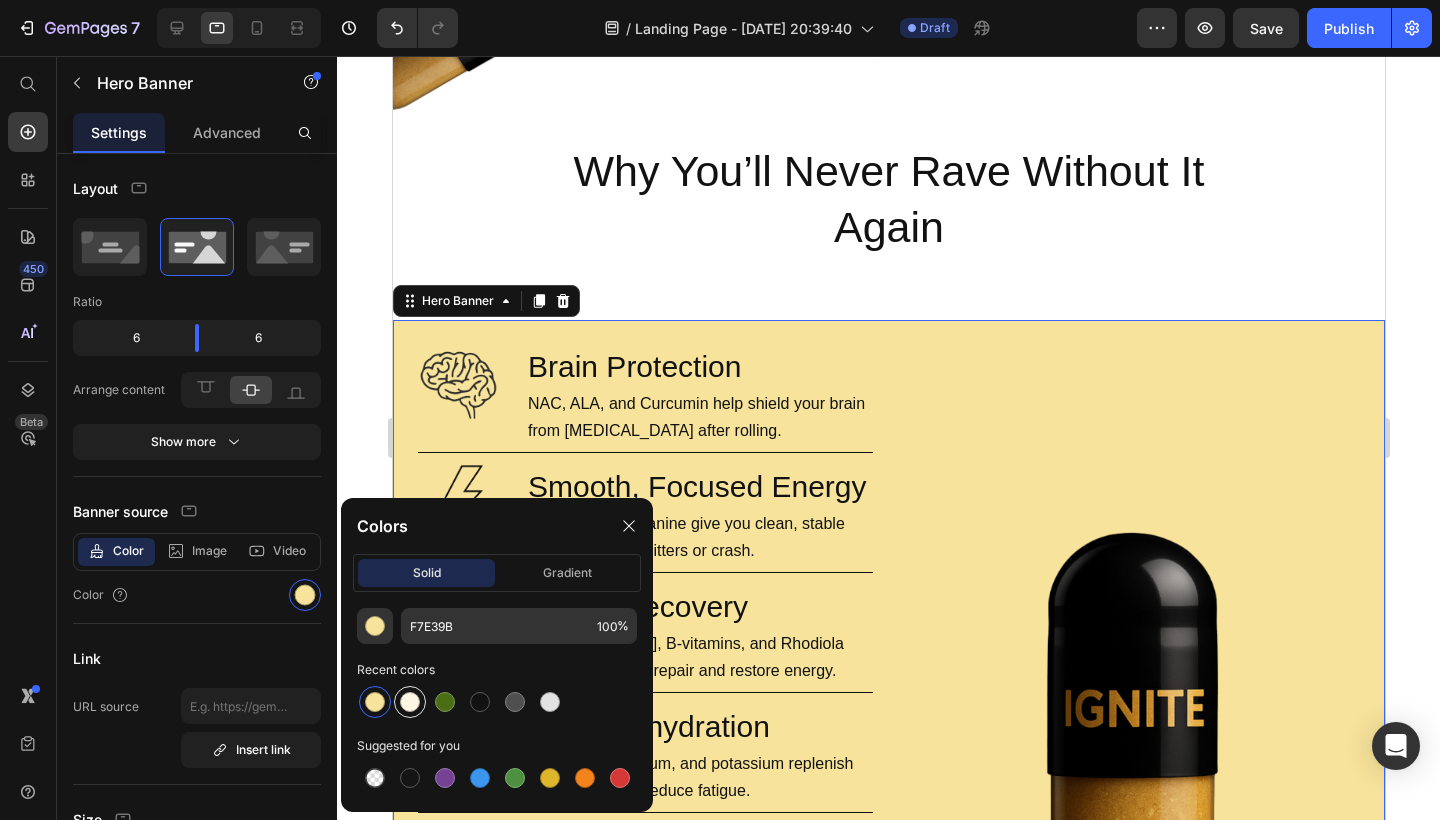 click at bounding box center [410, 702] 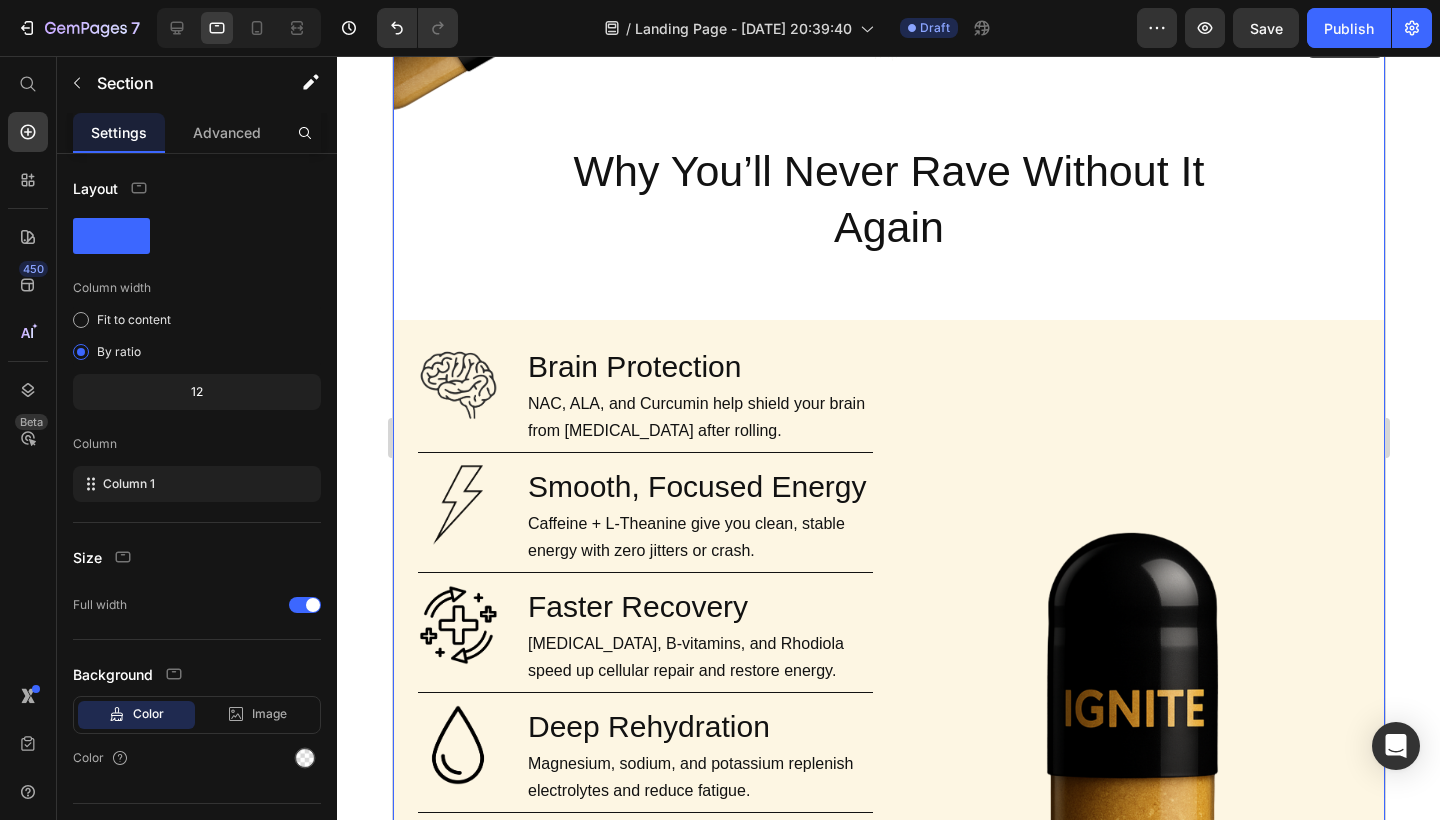 click on "Image Image Why You’ll Never Rave Without It Again Heading Row Image Brain Protection Heading NAC, ALA, and Curcumin help shield your brain from neurotoxicity after rolling. Text Block Row Image Smooth, Focused Energy Heading Caffeine + L-Theanine give you clean, stable energy with zero jitters or crash. Text Block Row Image Faster Recovery Heading CoQ10, B-vitamins, and Rhodiola speed up cellular repair and restore energy. Text Block Row Image Deep Rehydration Heading Magnesium, sodium, and potassium replenish electrolytes and reduce fatigue. Text Block Row Image Less Stress, Better Mood Heading Ashwagandha + B6 help regulate cortisol and support serotonin recovery. Text Block Row Image Powerful Post-Rave Sleep Heading Melatonin + magnesium promote deep, restorative sleep so you wake up glowing. Text Block Row Try AfterGlow Button Row Image Hero Banner   0" at bounding box center [888, 686] 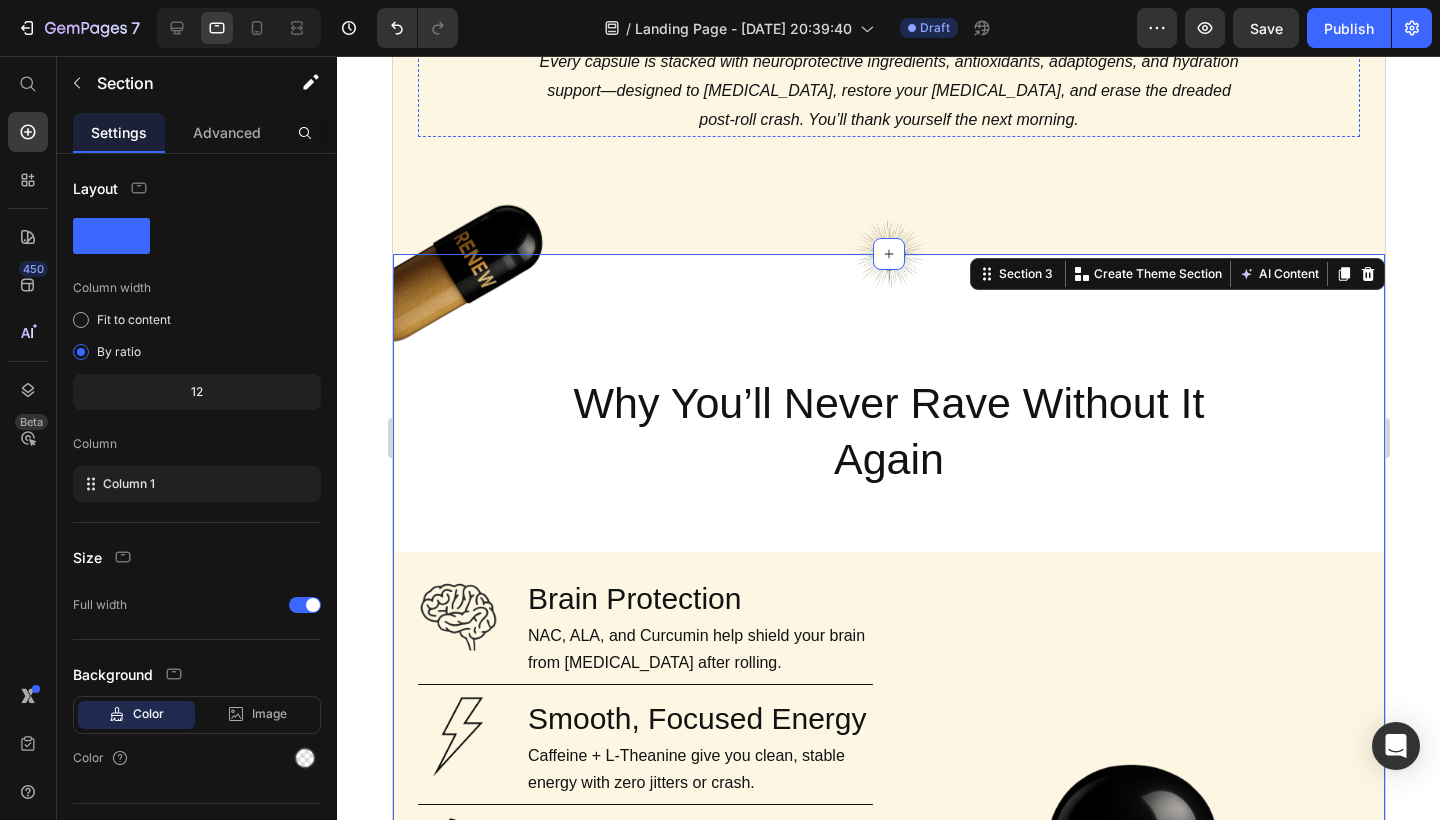 scroll, scrollTop: 908, scrollLeft: 0, axis: vertical 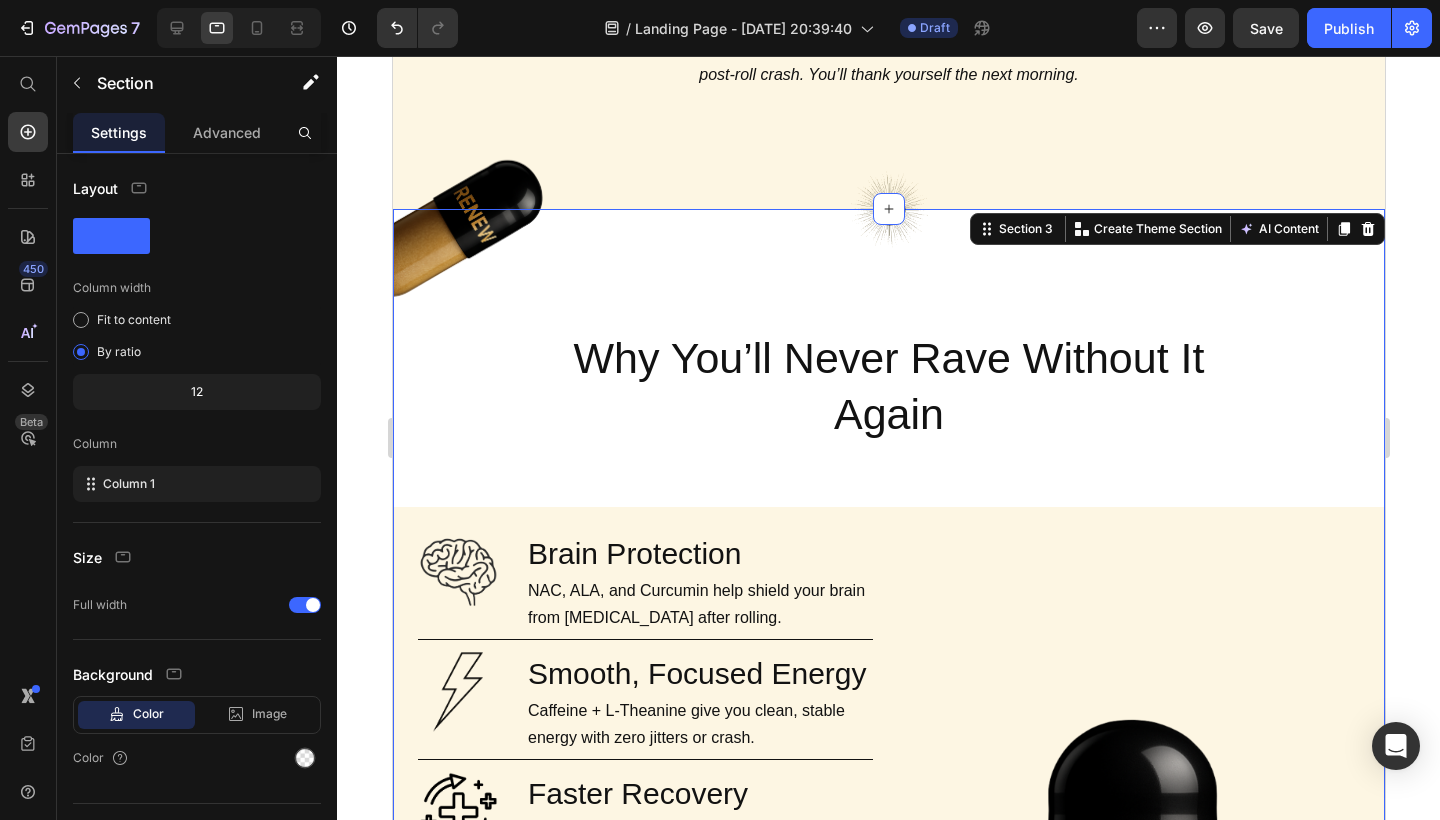 click on "Image Image Why You’ll Never Rave Without It Again Heading Row Image Brain Protection Heading NAC, ALA, and Curcumin help shield your brain from neurotoxicity after rolling. Text Block Row Image Smooth, Focused Energy Heading Caffeine + L-Theanine give you clean, stable energy with zero jitters or crash. Text Block Row Image Faster Recovery Heading CoQ10, B-vitamins, and Rhodiola speed up cellular repair and restore energy. Text Block Row Image Deep Rehydration Heading Magnesium, sodium, and potassium replenish electrolytes and reduce fatigue. Text Block Row Image Less Stress, Better Mood Heading Ashwagandha + B6 help regulate cortisol and support serotonin recovery. Text Block Row Image Powerful Post-Rave Sleep Heading Melatonin + magnesium promote deep, restorative sleep so you wake up glowing. Text Block Row Try AfterGlow Button Row Image Hero Banner" at bounding box center [888, 873] 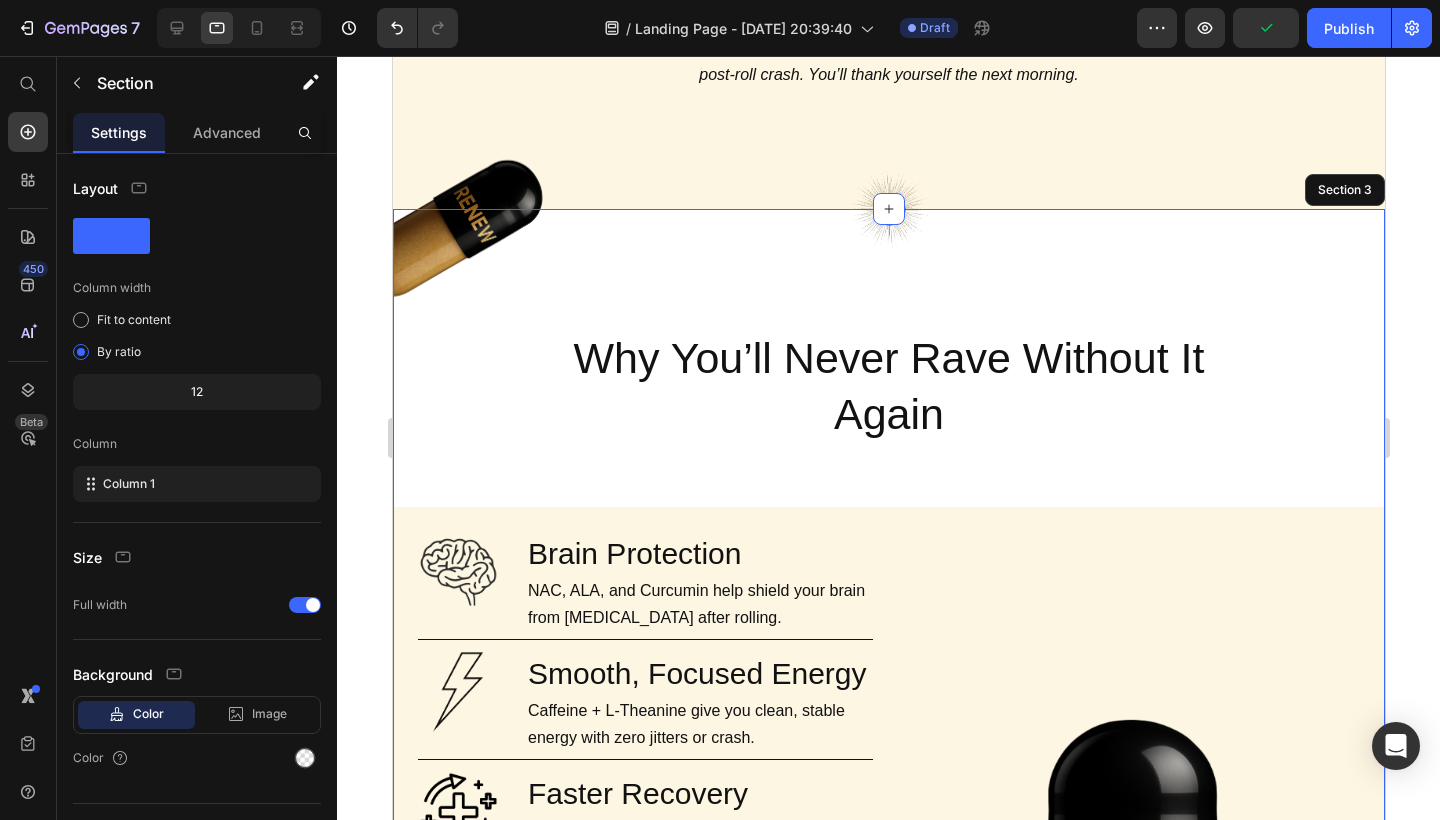 click on "Image Image Why You’ll Never Rave Without It Again Heading   0 Row Image Brain Protection Heading NAC, ALA, and Curcumin help shield your brain from neurotoxicity after rolling. Text Block Row Image Smooth, Focused Energy Heading Caffeine + L-Theanine give you clean, stable energy with zero jitters or crash. Text Block Row Image Faster Recovery Heading CoQ10, B-vitamins, and Rhodiola speed up cellular repair and restore energy. Text Block Row Image Deep Rehydration Heading Magnesium, sodium, and potassium replenish electrolytes and reduce fatigue. Text Block Row Image Less Stress, Better Mood Heading Ashwagandha + B6 help regulate cortisol and support serotonin recovery. Text Block Row Image Powerful Post-Rave Sleep Heading Melatonin + magnesium promote deep, restorative sleep so you wake up glowing. Text Block Row Try AfterGlow Button Row Image Hero Banner Section 3" at bounding box center [888, 833] 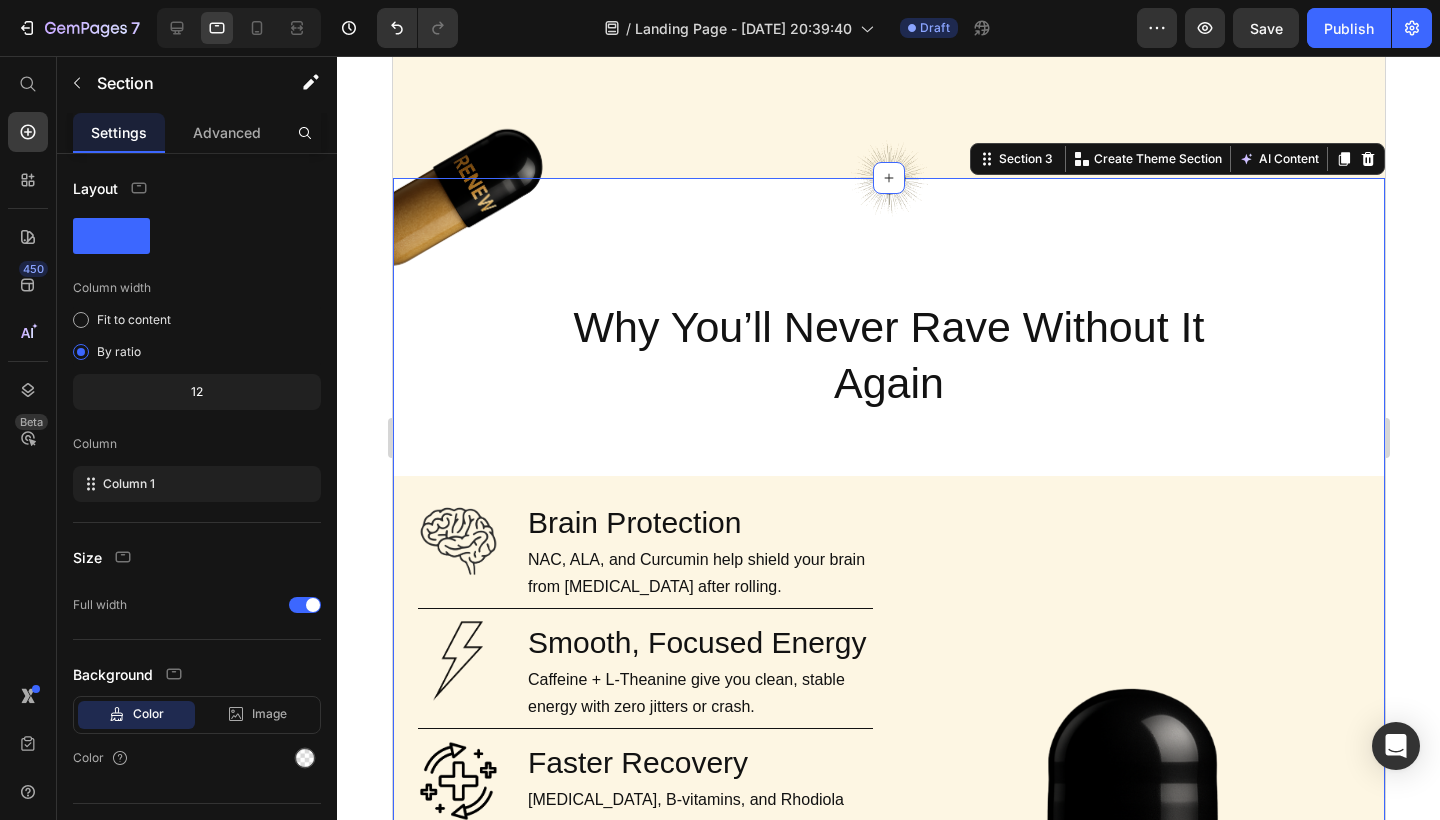 scroll, scrollTop: 975, scrollLeft: 0, axis: vertical 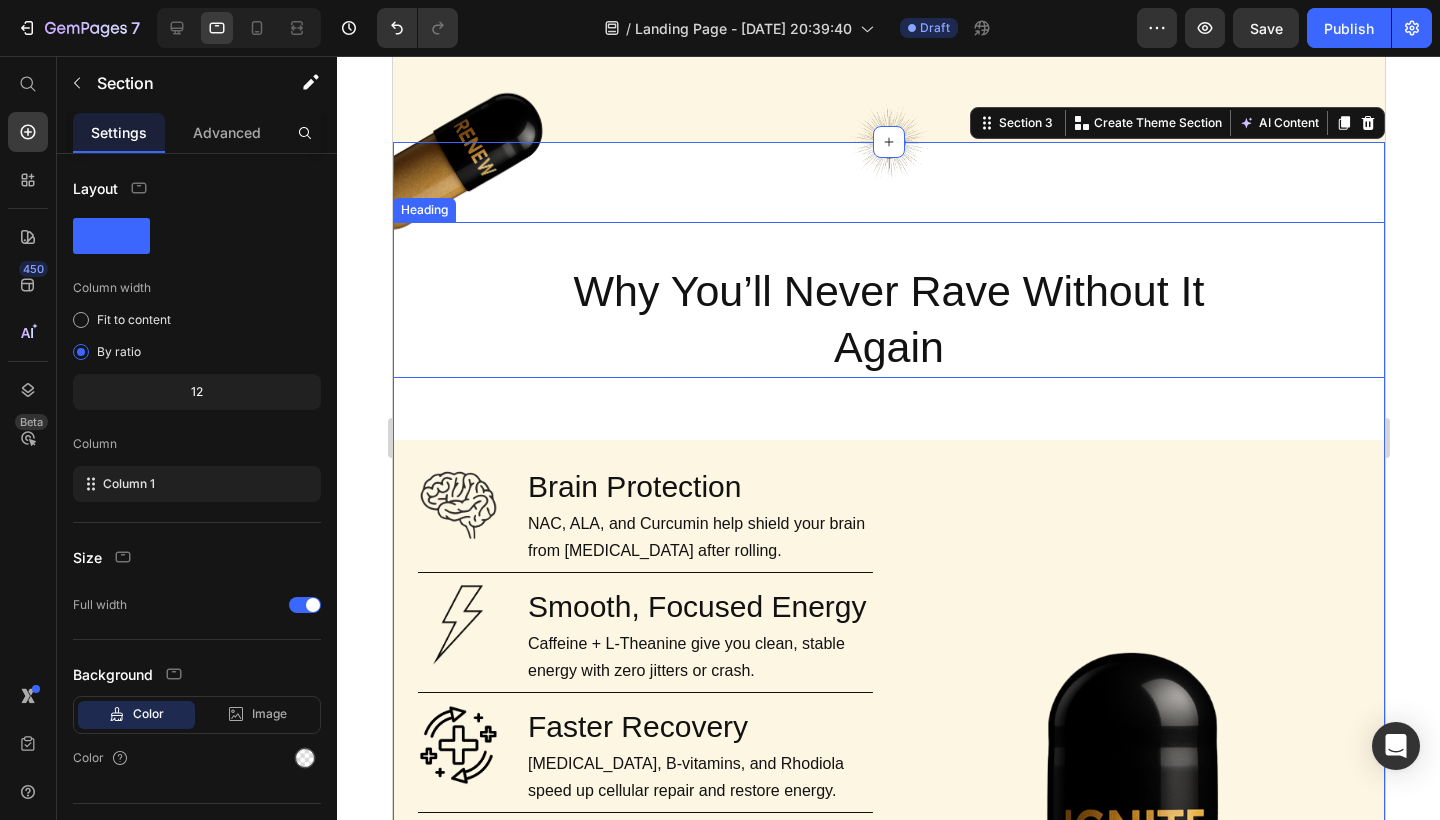 click on "Why You’ll Never Rave Without It Again" at bounding box center (888, 320) 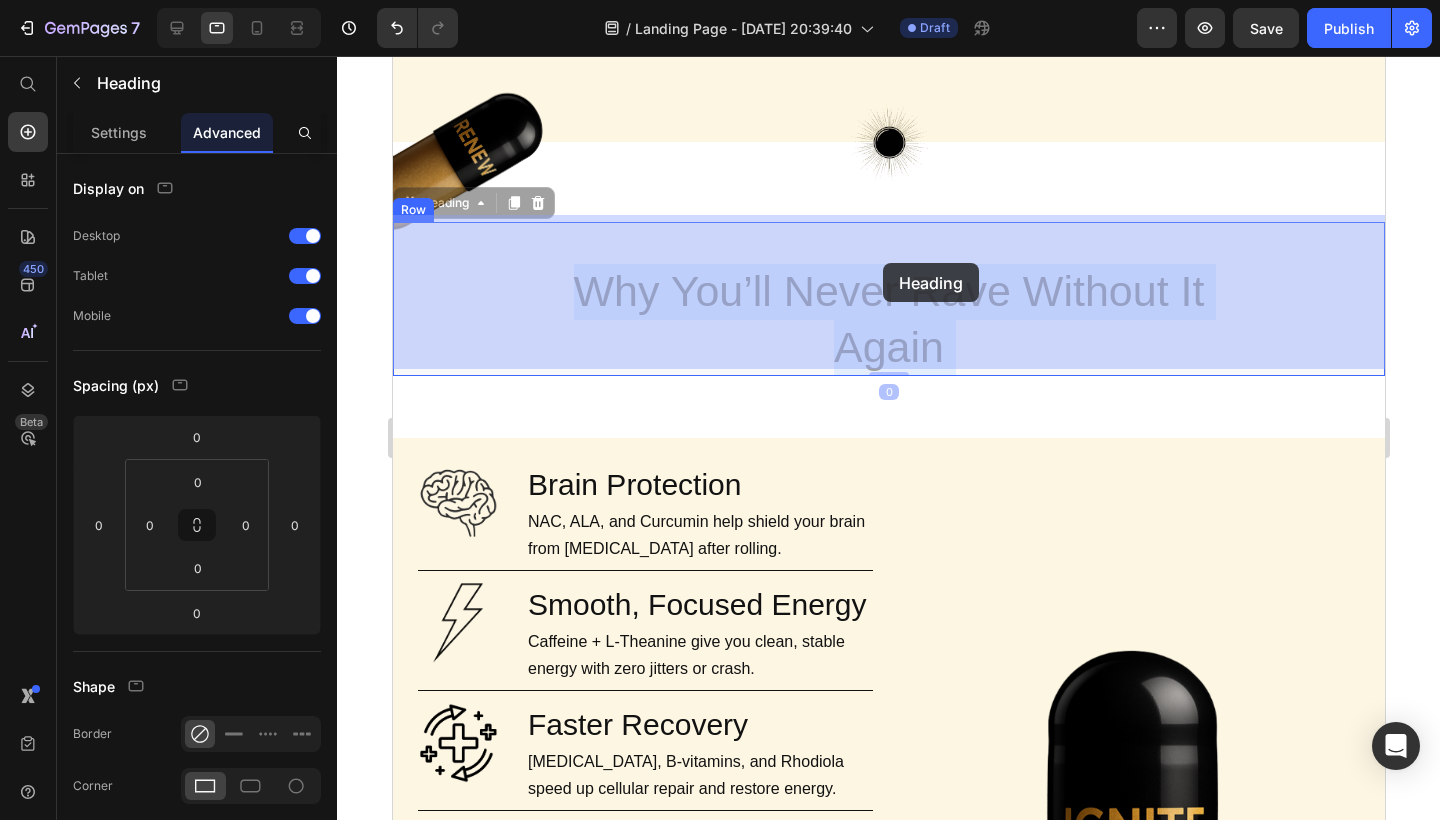drag, startPoint x: 892, startPoint y: 306, endPoint x: 882, endPoint y: 264, distance: 43.174065 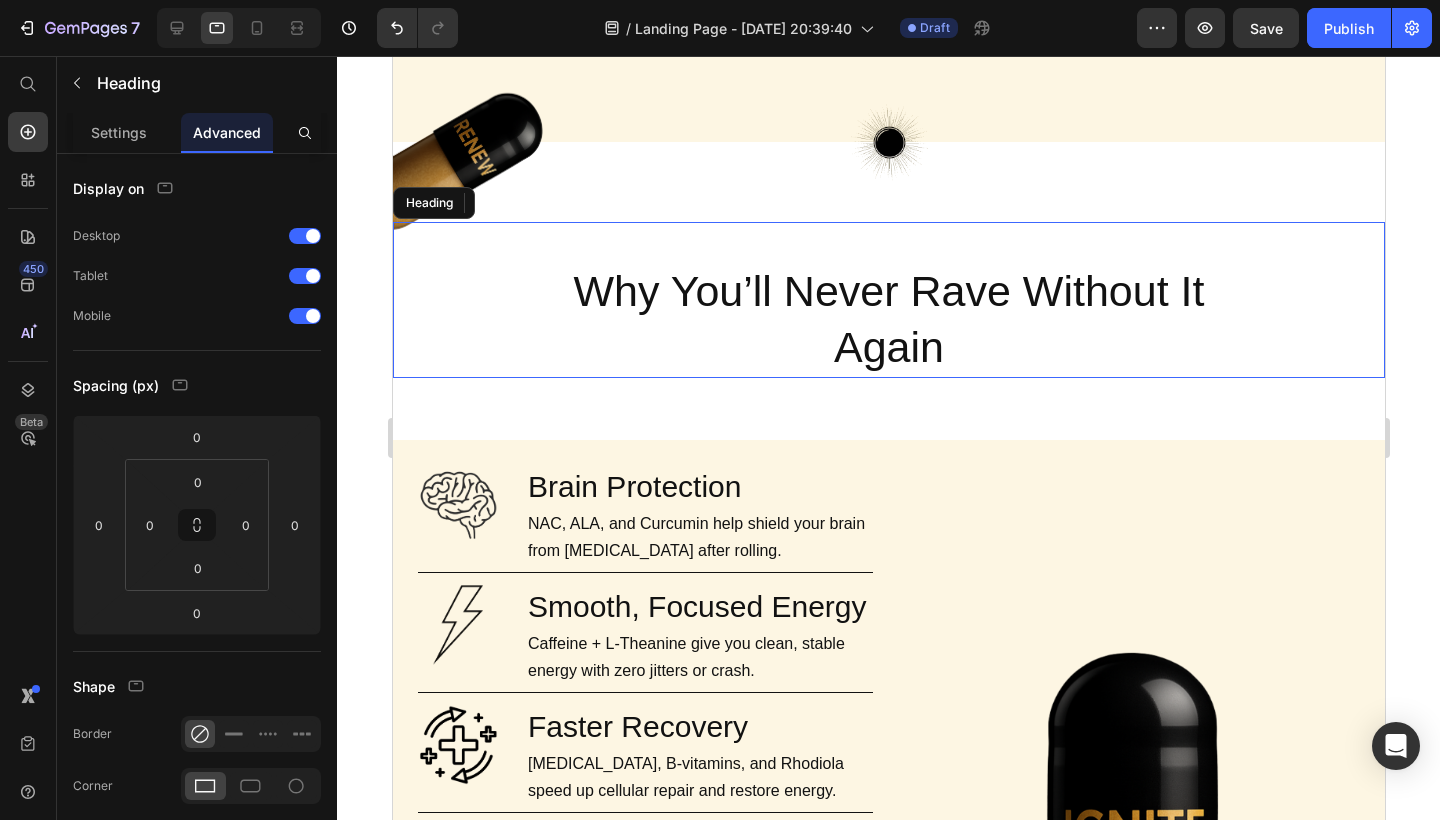 click on "Why You’ll Never Rave Without It Again" at bounding box center [888, 320] 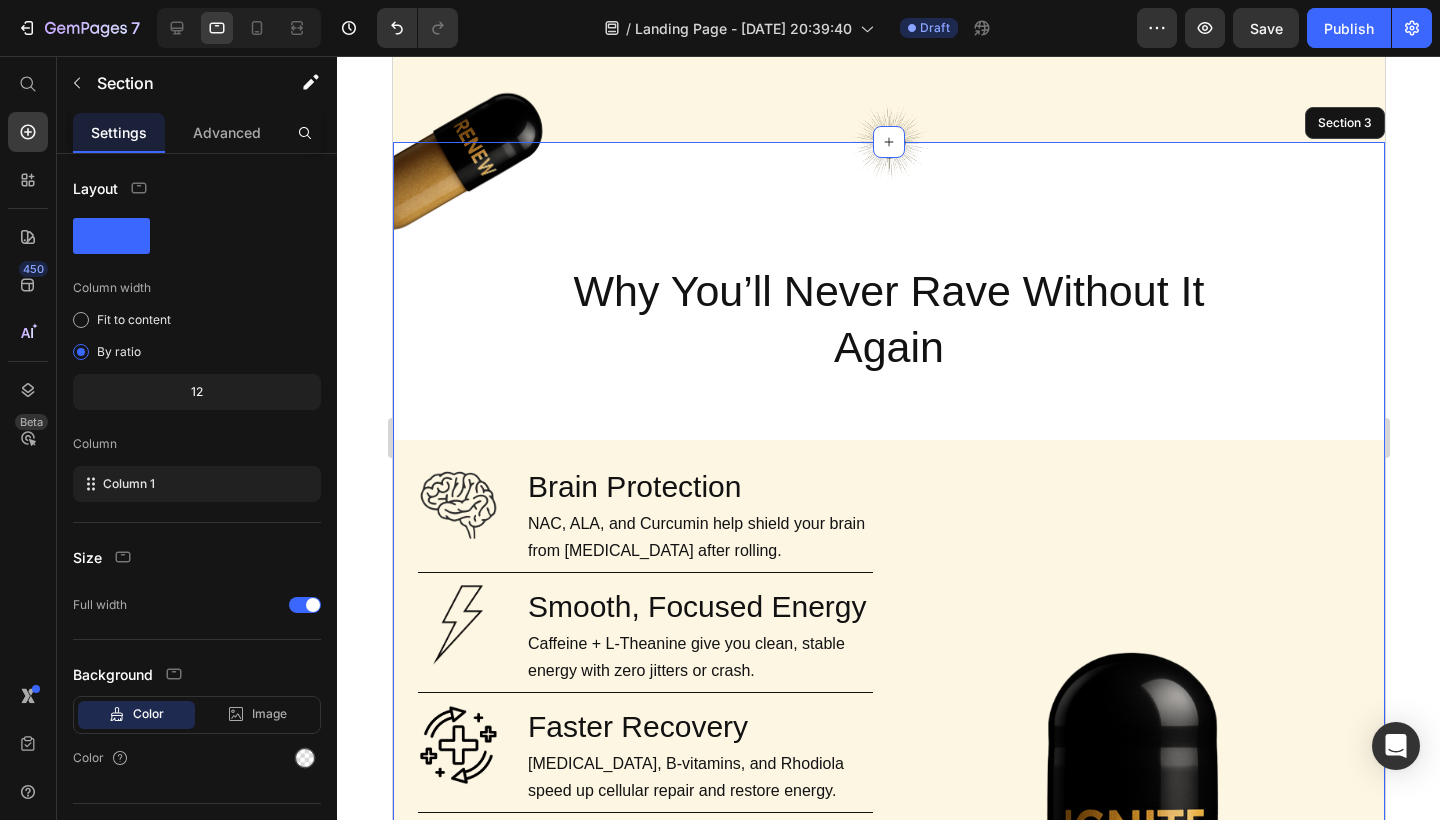 click on "Image Image Why You’ll Never Rave Without It Again Heading   0 Row Image Brain Protection Heading NAC, ALA, and Curcumin help shield your brain from neurotoxicity after rolling. Text Block Row Image Smooth, Focused Energy Heading Caffeine + L-Theanine give you clean, stable energy with zero jitters or crash. Text Block Row Image Faster Recovery Heading CoQ10, B-vitamins, and Rhodiola speed up cellular repair and restore energy. Text Block Row Image Deep Rehydration Heading Magnesium, sodium, and potassium replenish electrolytes and reduce fatigue. Text Block Row Image Less Stress, Better Mood Heading Ashwagandha + B6 help regulate cortisol and support serotonin recovery. Text Block Row Image Powerful Post-Rave Sleep Heading Melatonin + magnesium promote deep, restorative sleep so you wake up glowing. Text Block Row Try AfterGlow Button Row Image Hero Banner Section 3" at bounding box center [888, 766] 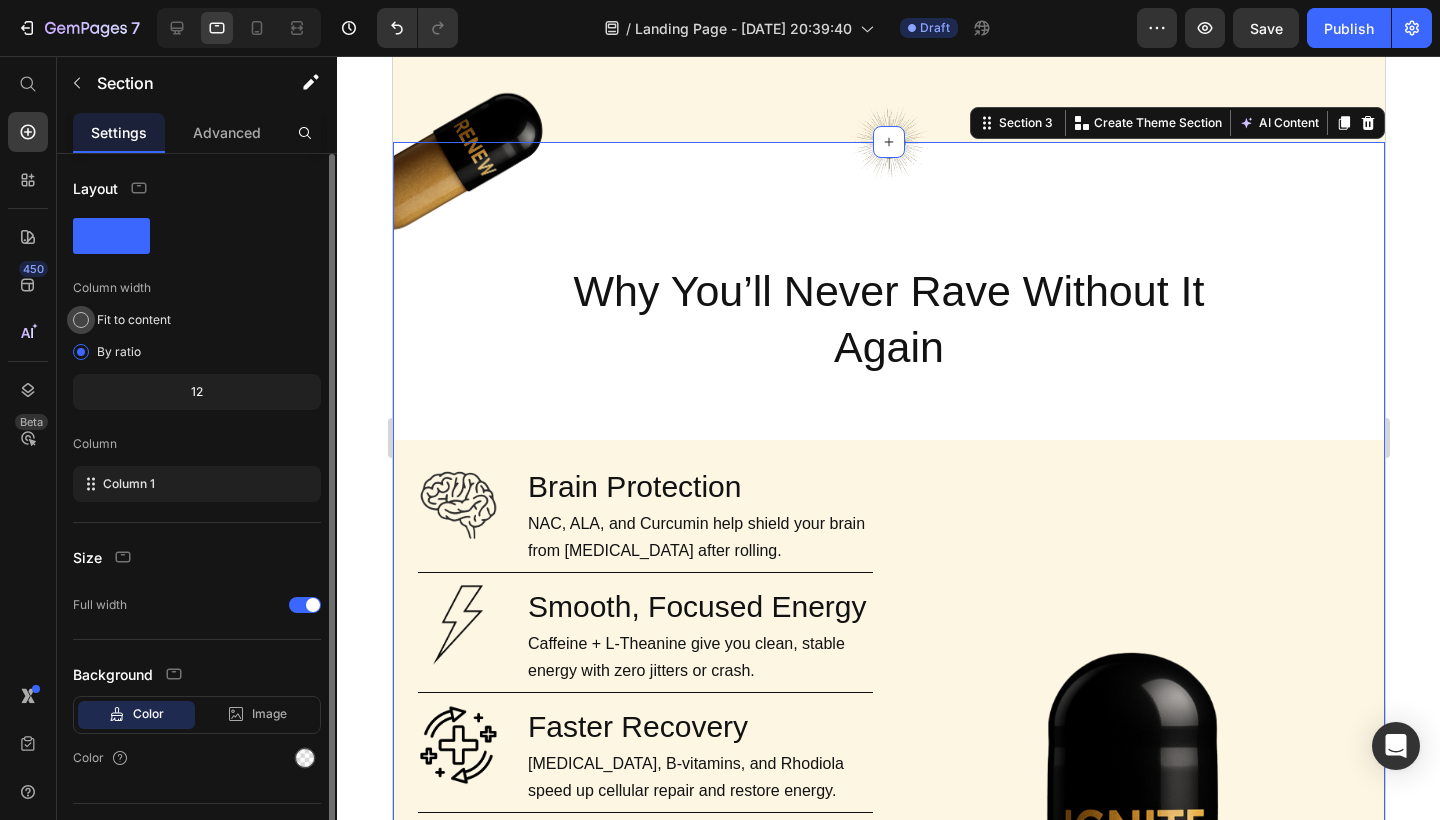 click at bounding box center [81, 320] 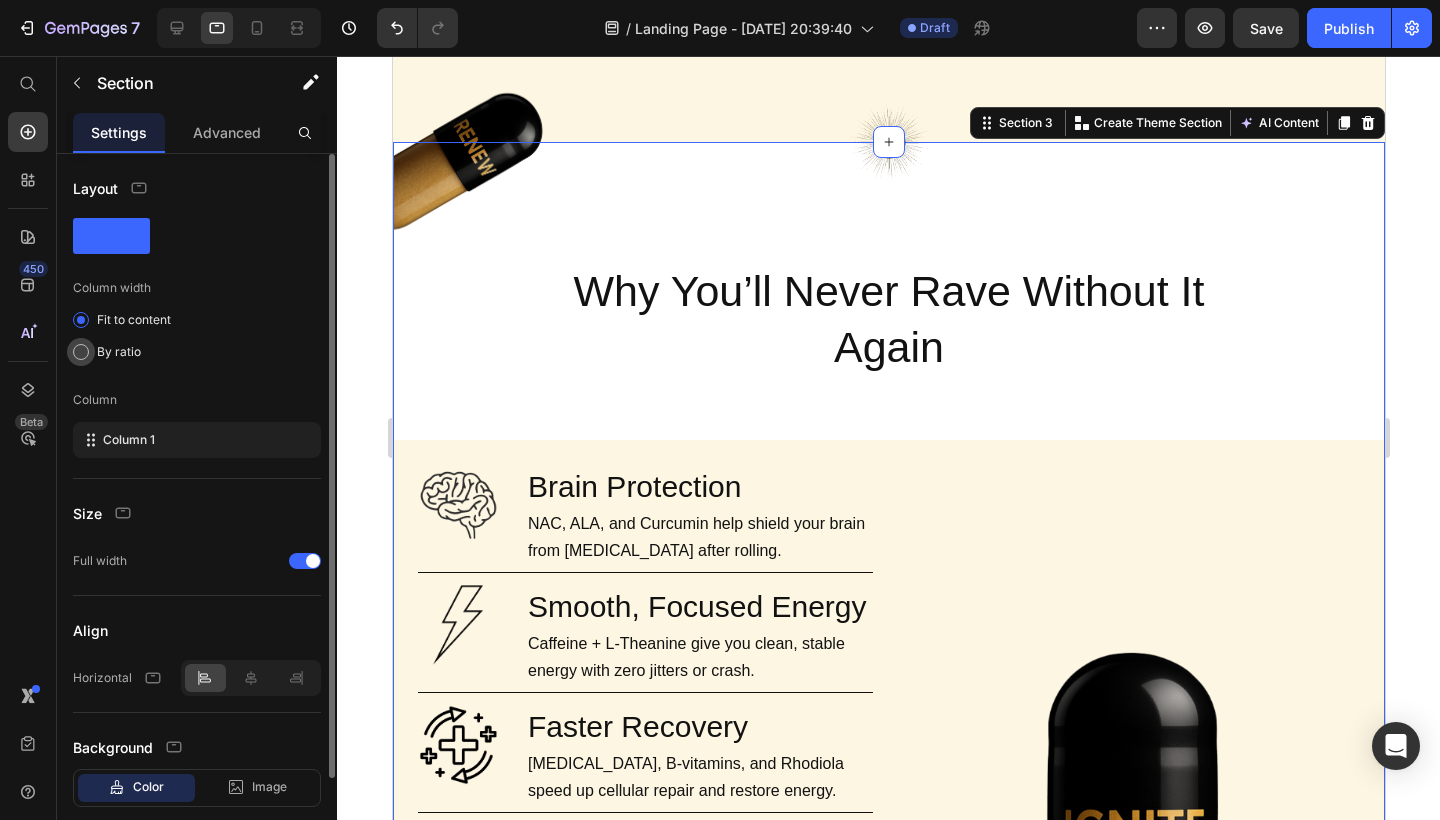 click at bounding box center [81, 352] 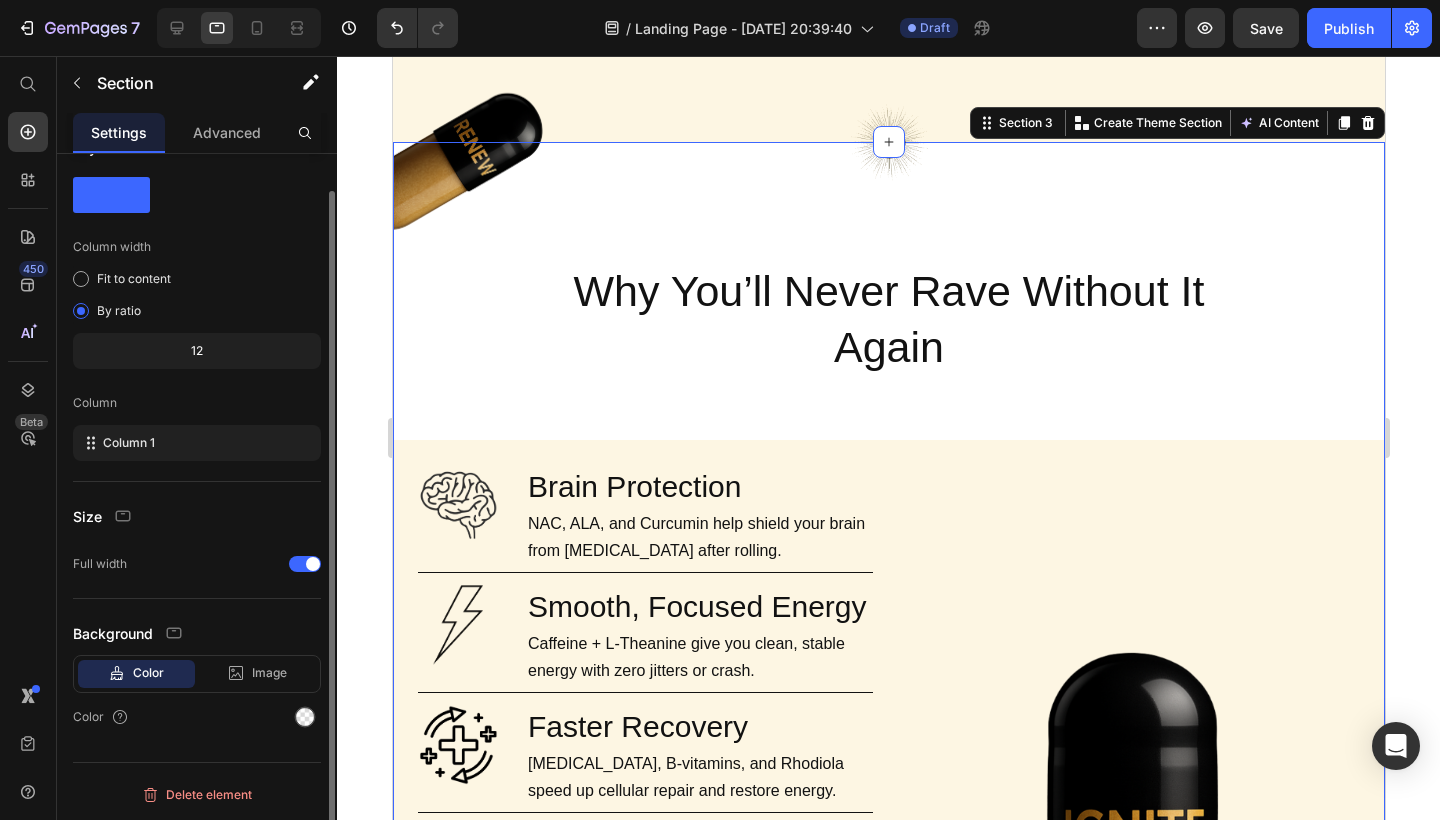 scroll, scrollTop: 0, scrollLeft: 0, axis: both 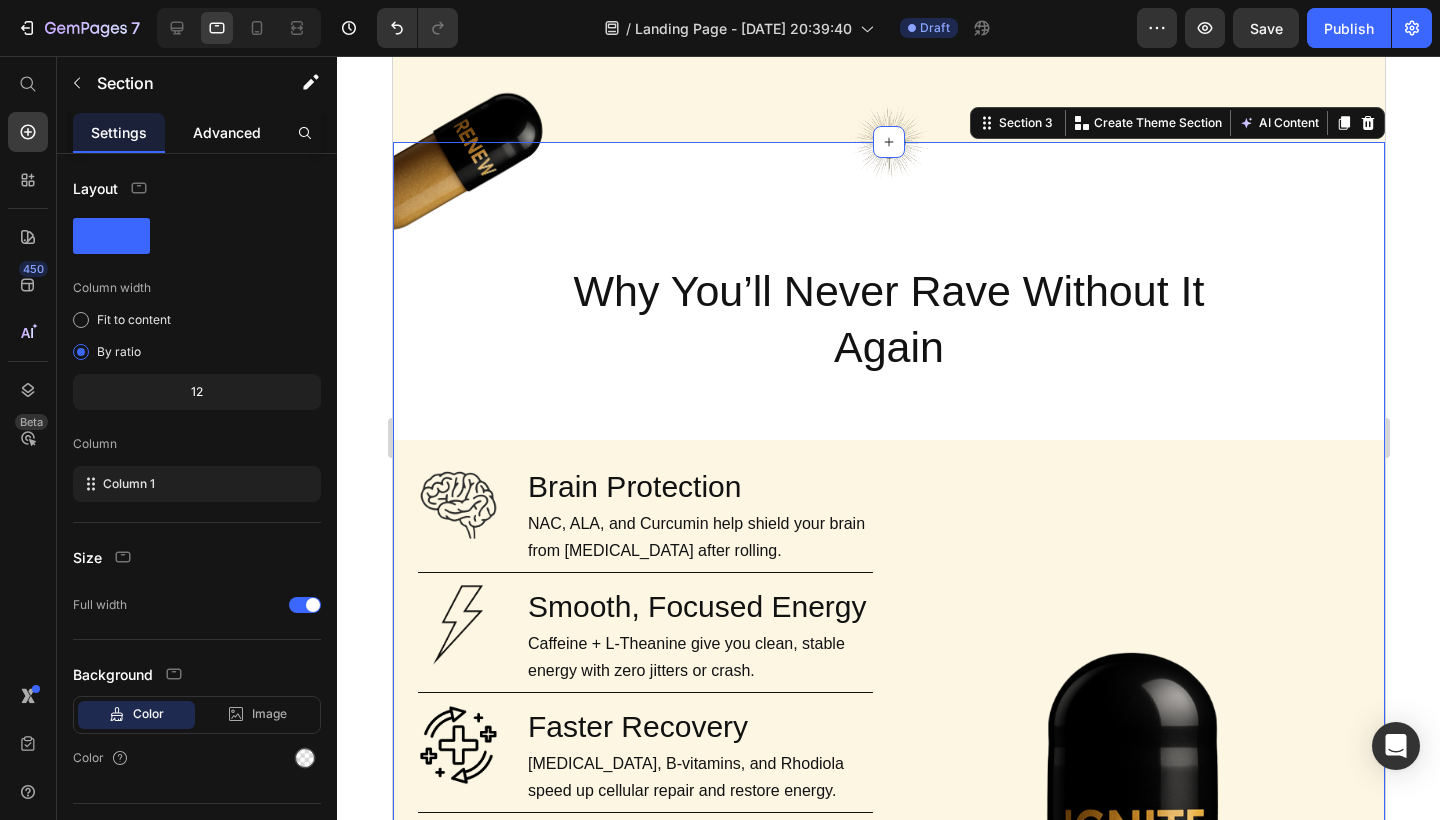 click on "Advanced" at bounding box center (227, 132) 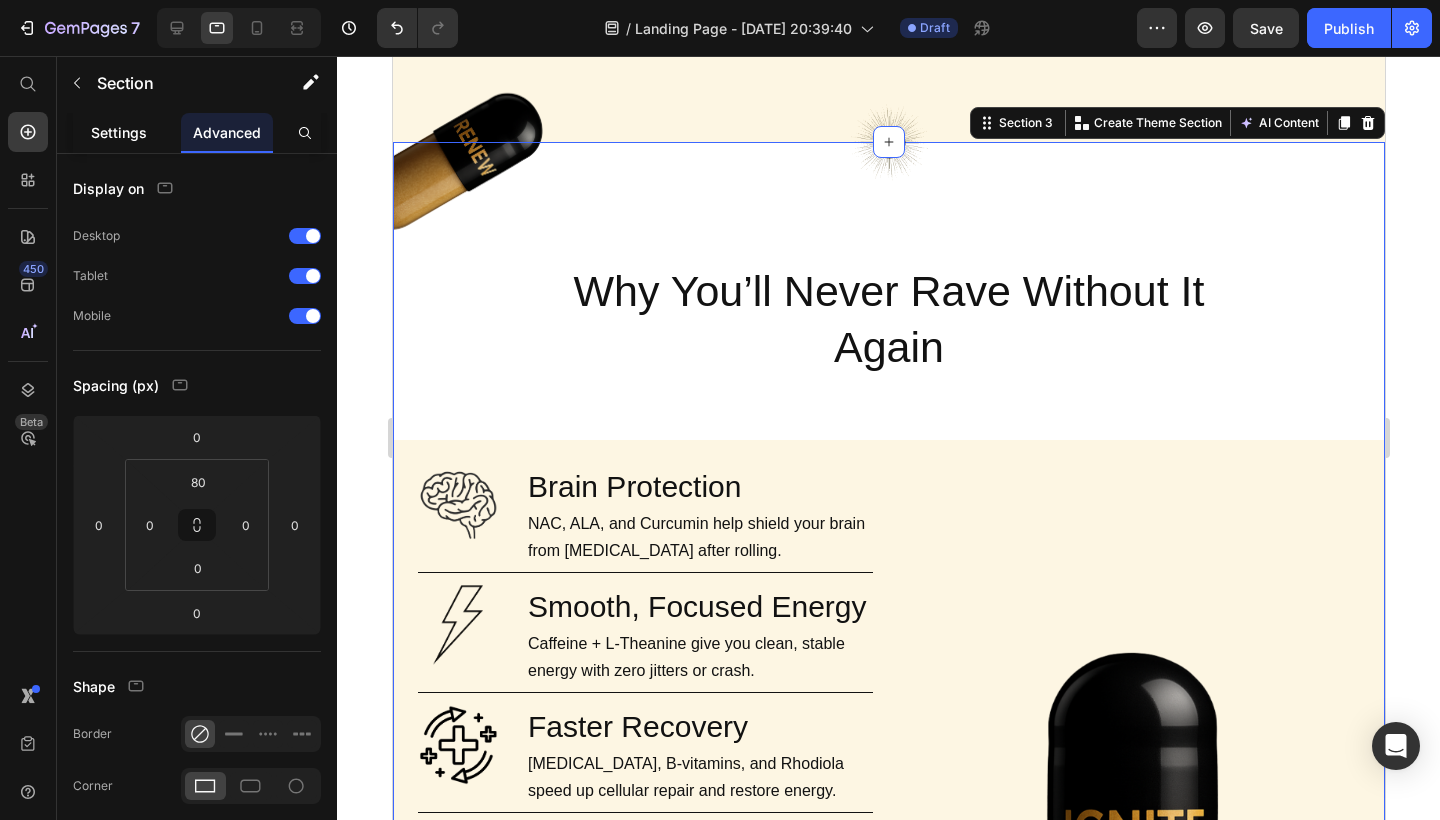 click on "Settings" 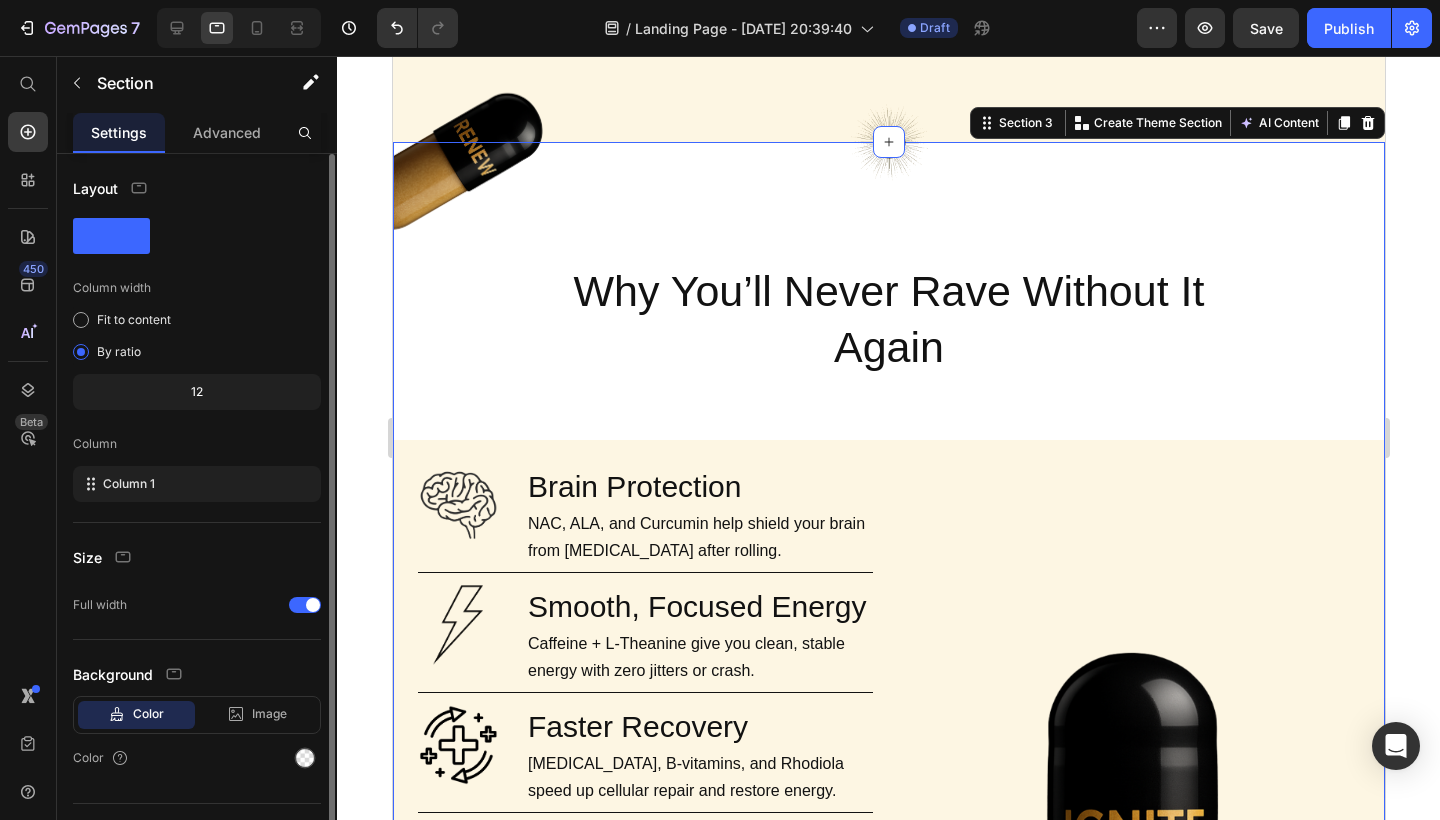 click on "12" 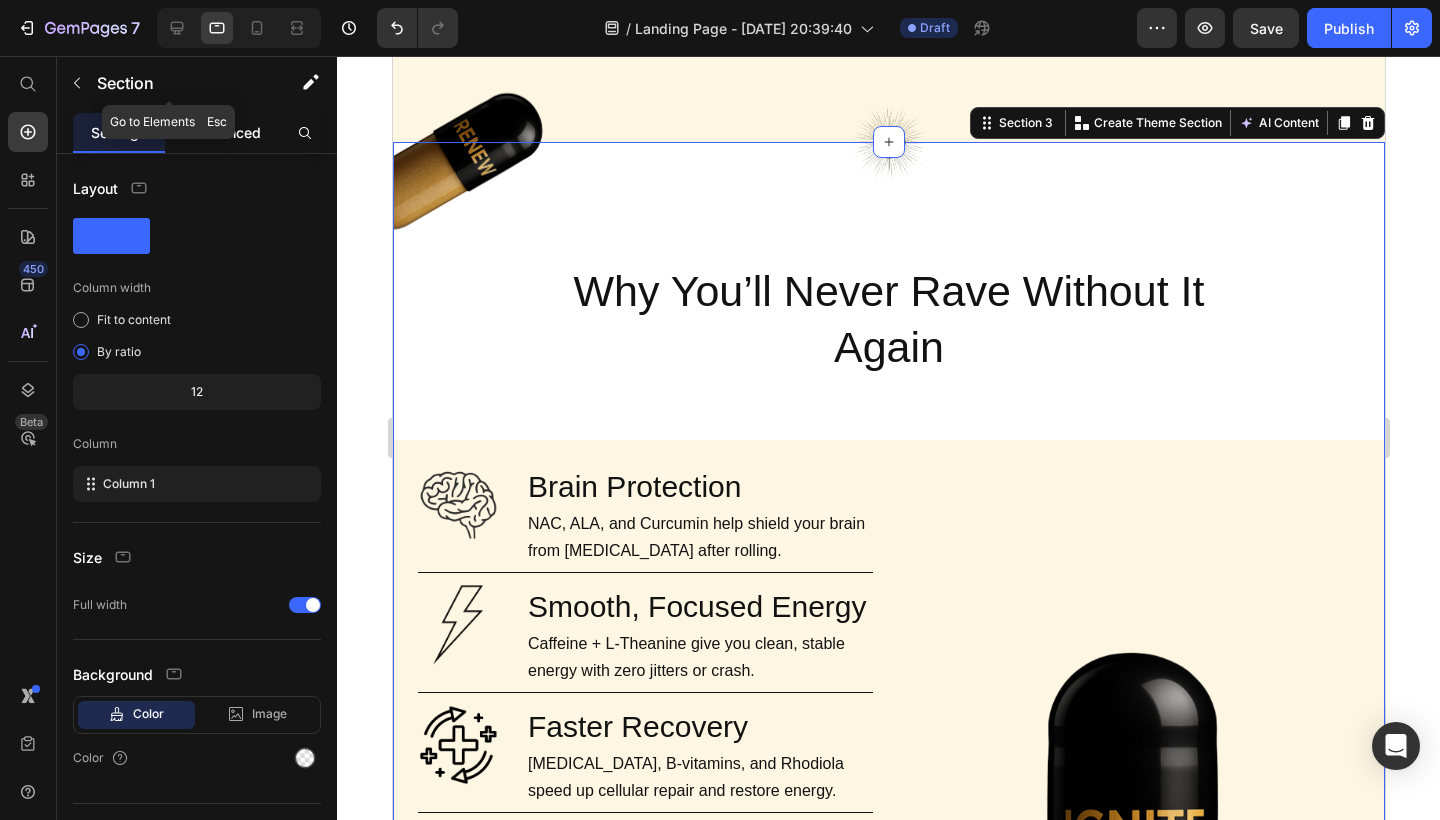 click on "Advanced" at bounding box center (227, 132) 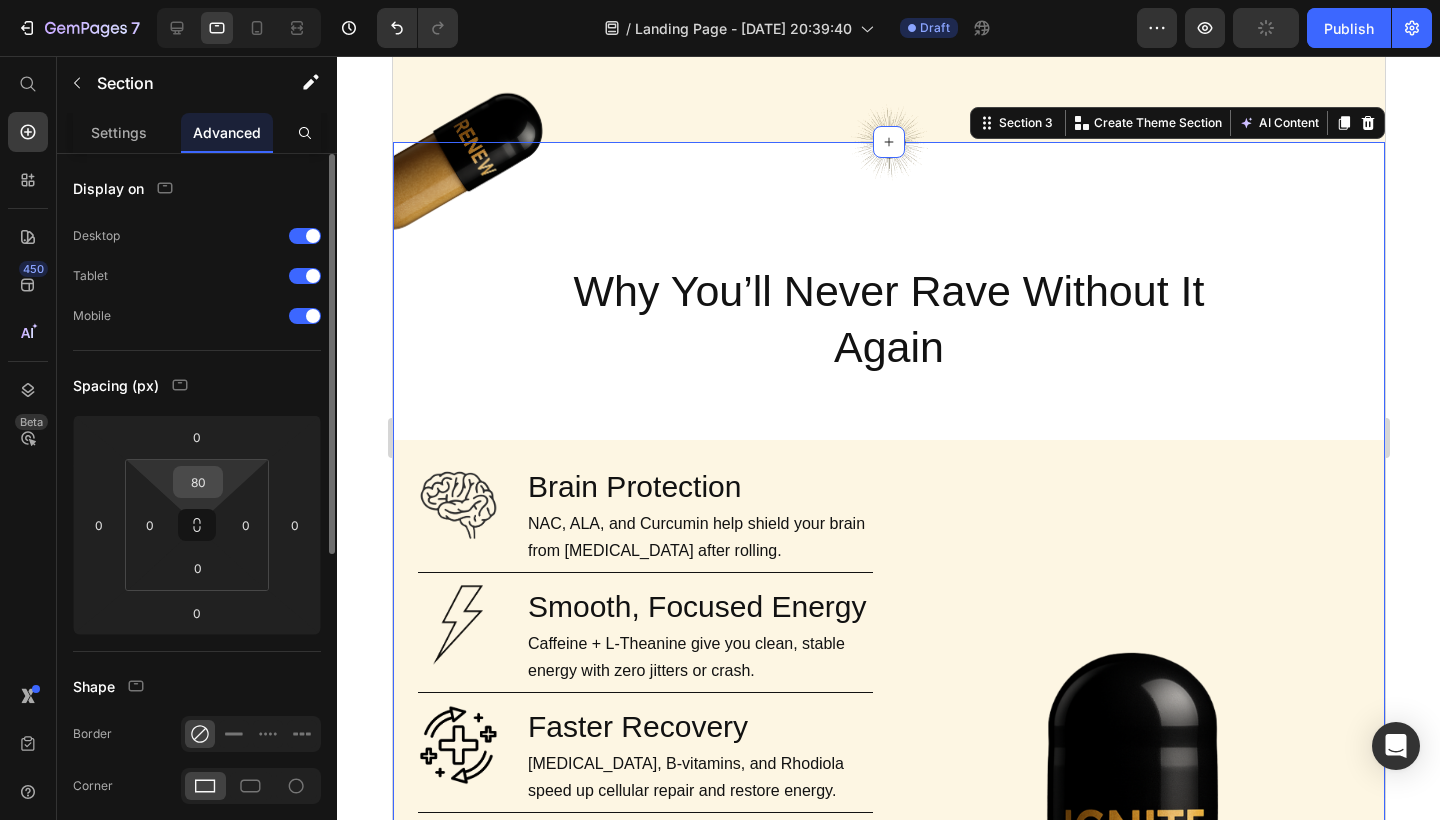 click on "80" at bounding box center (198, 482) 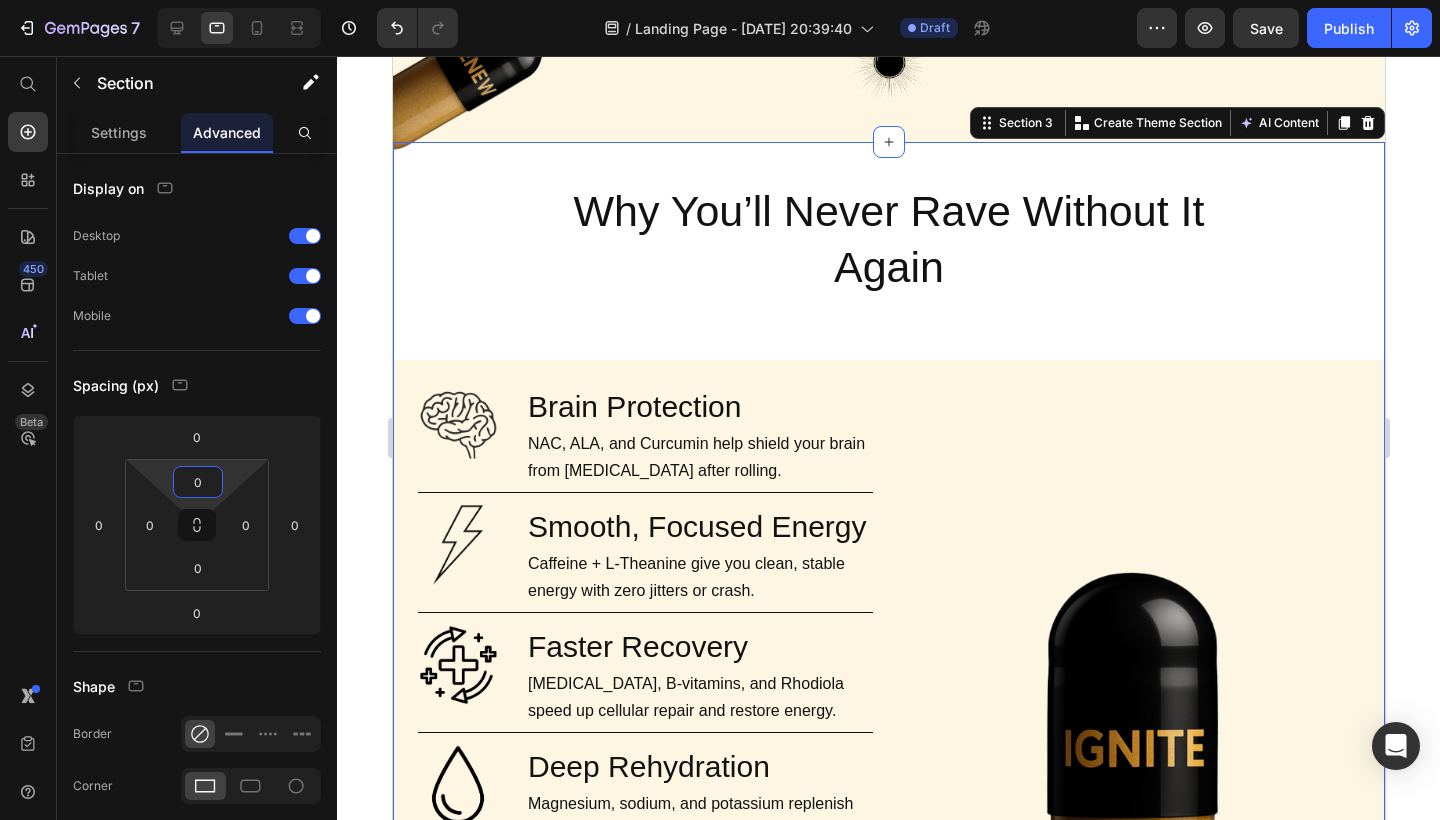 scroll, scrollTop: 614, scrollLeft: 0, axis: vertical 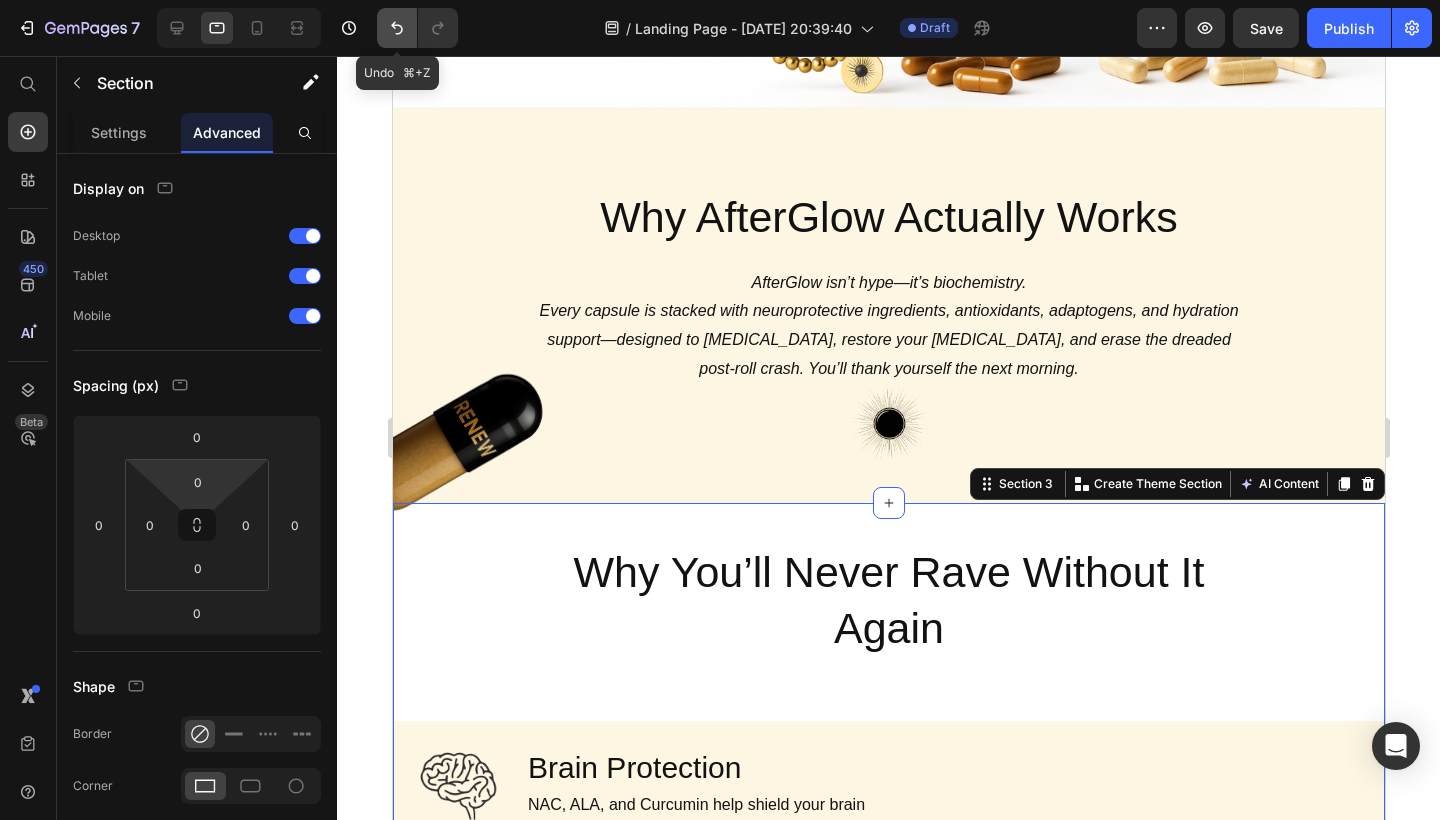 click 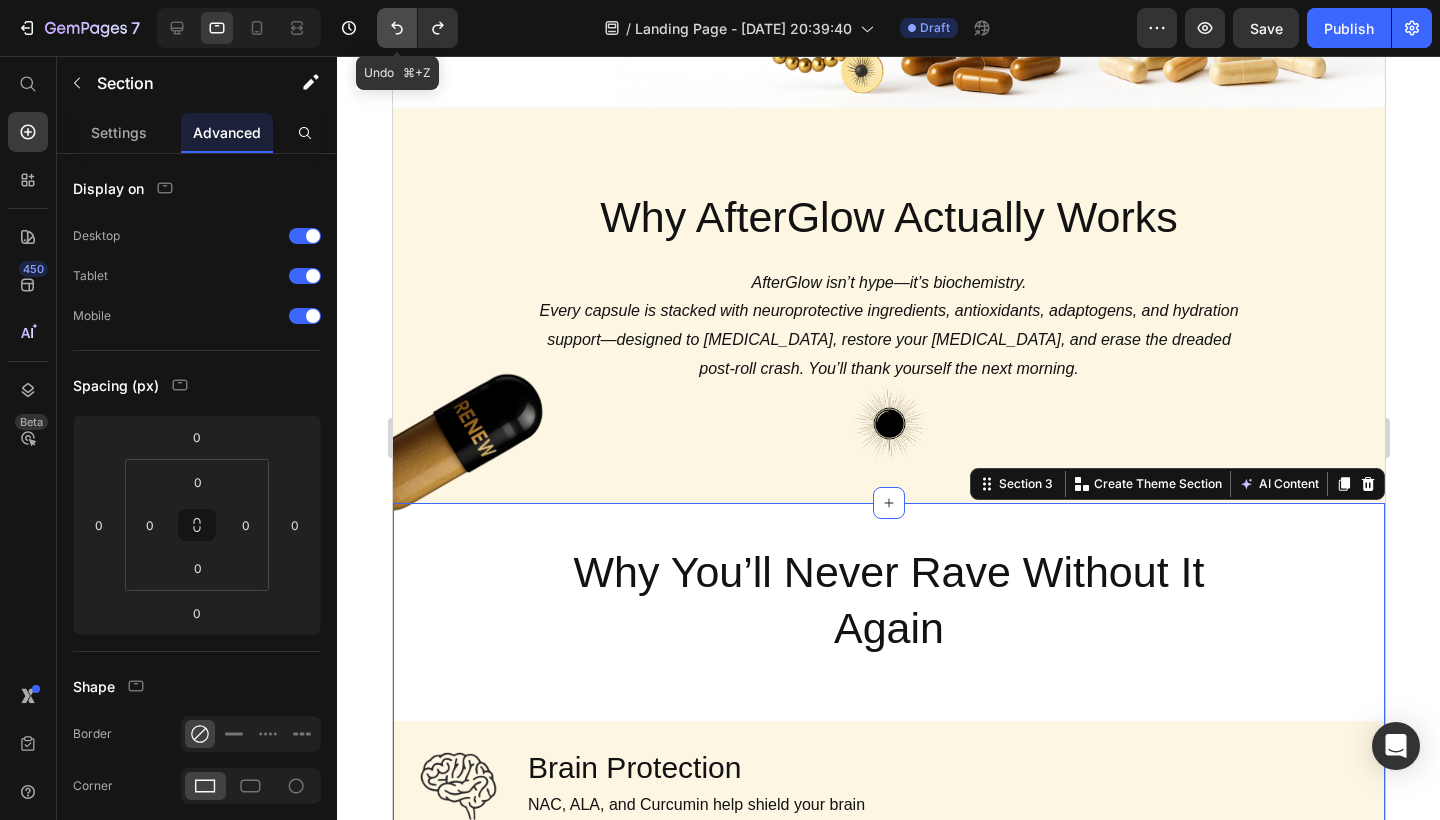 click 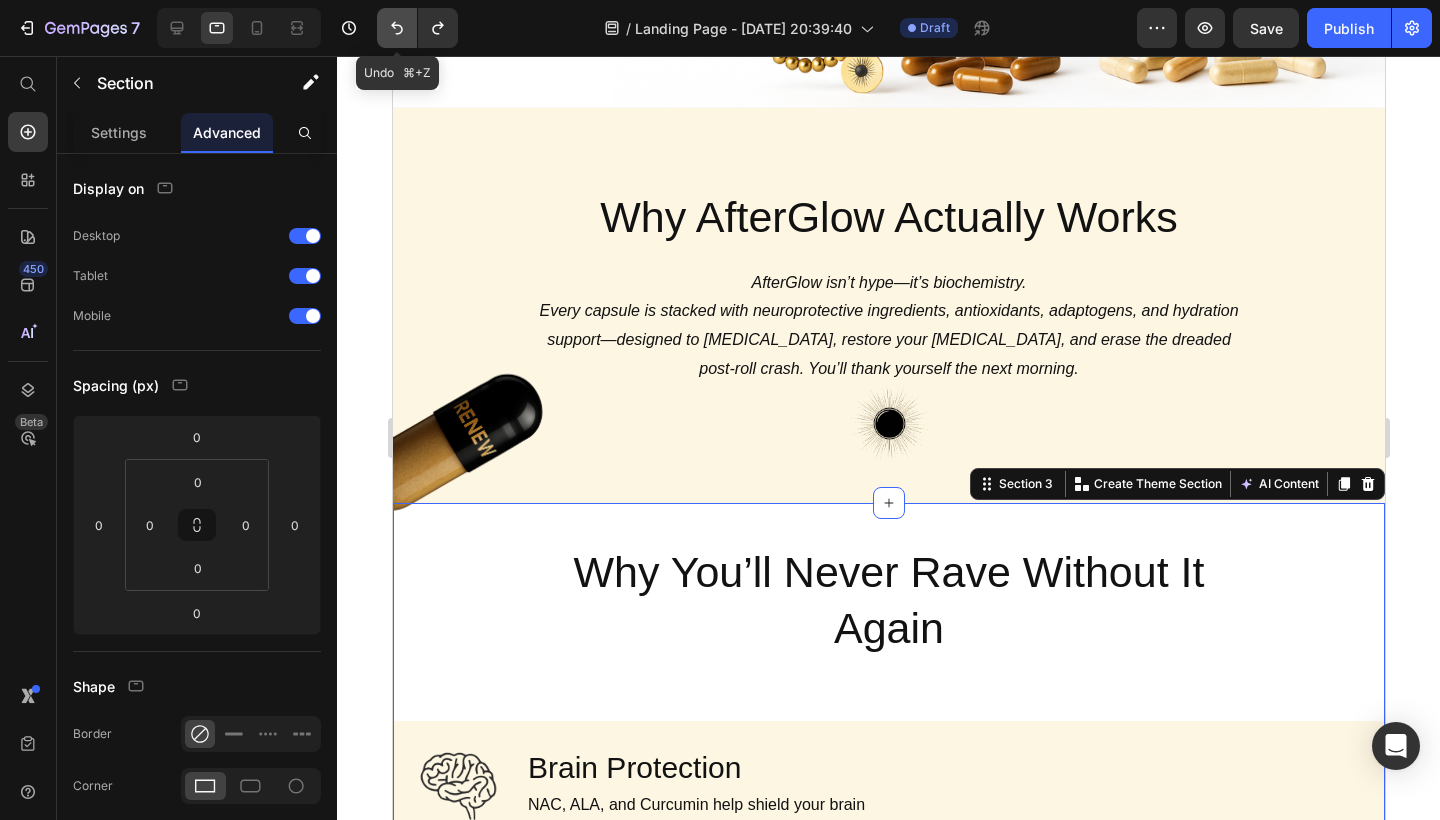 type on "80" 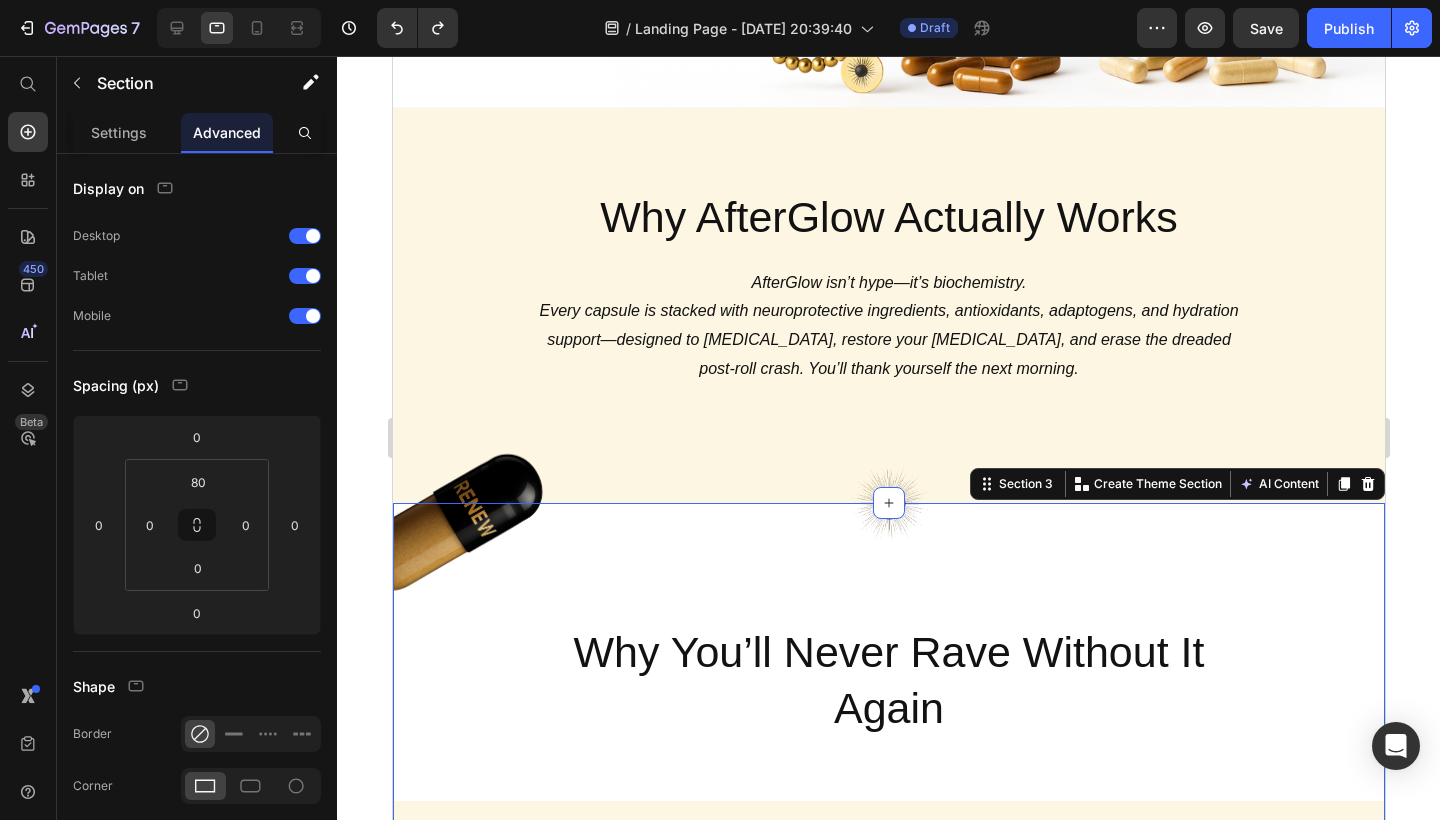 click on "Image Image Why You’ll Never Rave Without It Again Heading Row Image Brain Protection Heading NAC, ALA, and Curcumin help shield your brain from neurotoxicity after rolling. Text Block Row Image Smooth, Focused Energy Heading Caffeine + L-Theanine give you clean, stable energy with zero jitters or crash. Text Block Row Image Faster Recovery Heading CoQ10, B-vitamins, and Rhodiola speed up cellular repair and restore energy. Text Block Row Image Deep Rehydration Heading Magnesium, sodium, and potassium replenish electrolytes and reduce fatigue. Text Block Row Image Less Stress, Better Mood Heading Ashwagandha + B6 help regulate cortisol and support serotonin recovery. Text Block Row Image Powerful Post-Rave Sleep Heading Melatonin + magnesium promote deep, restorative sleep so you wake up glowing. Text Block Row Try AfterGlow Button Row Image Hero Banner Section 3   You can create reusable sections Create Theme Section AI Content Write with GemAI What would you like to describe here? Tone and Voice Product" at bounding box center [888, 1127] 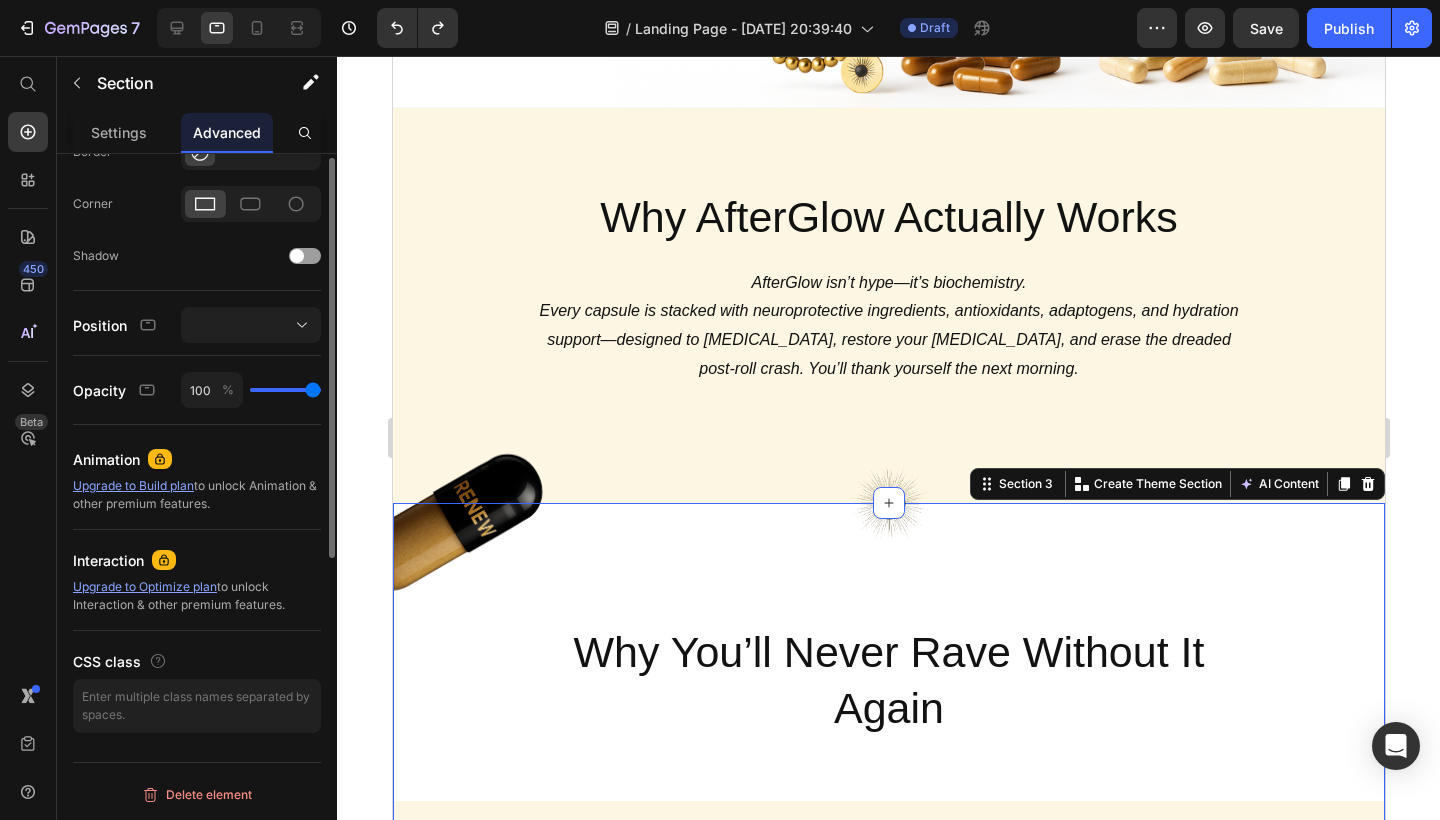 scroll, scrollTop: 0, scrollLeft: 0, axis: both 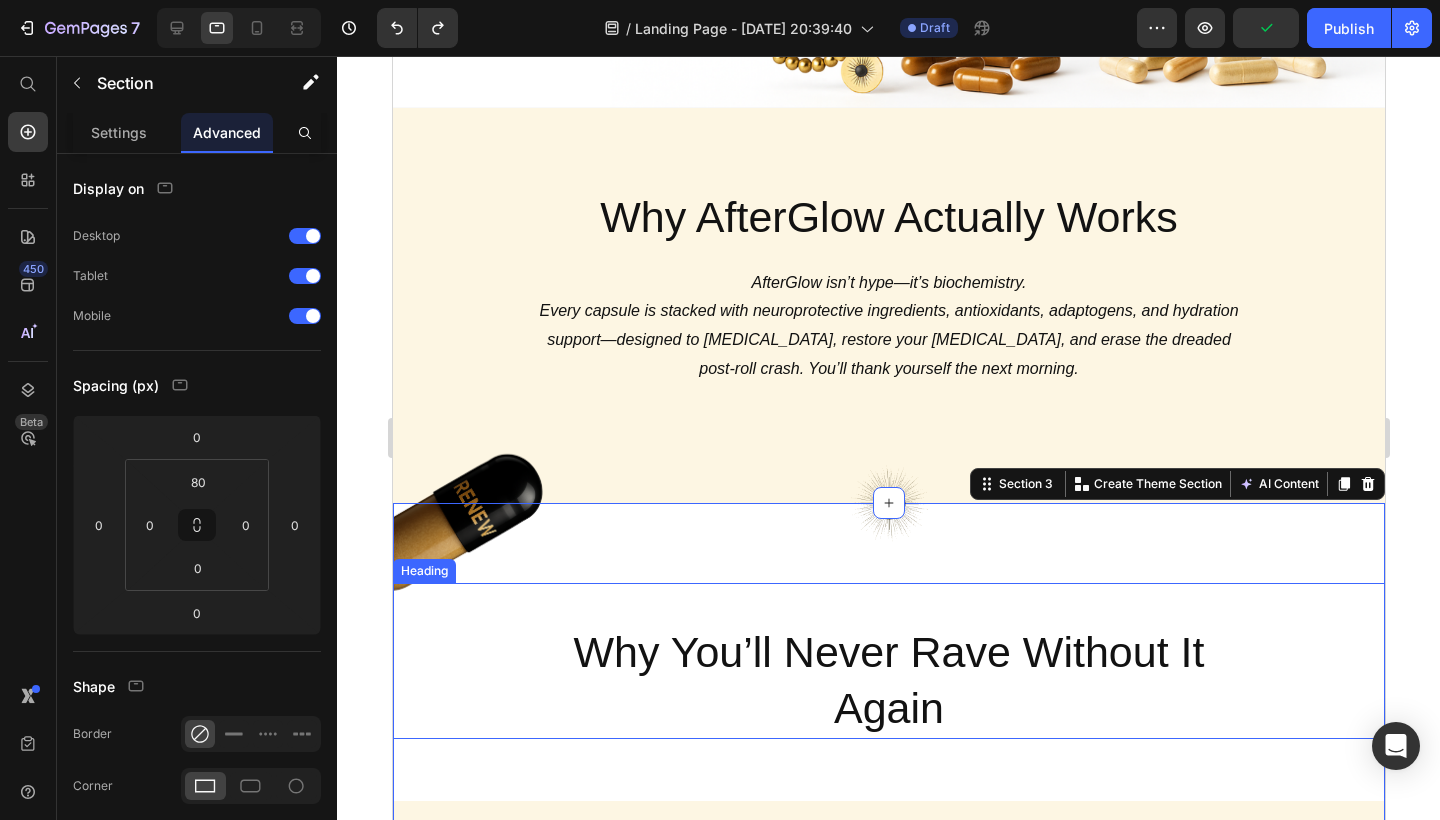 click on "Why You’ll Never Rave Without It Again" at bounding box center (888, 681) 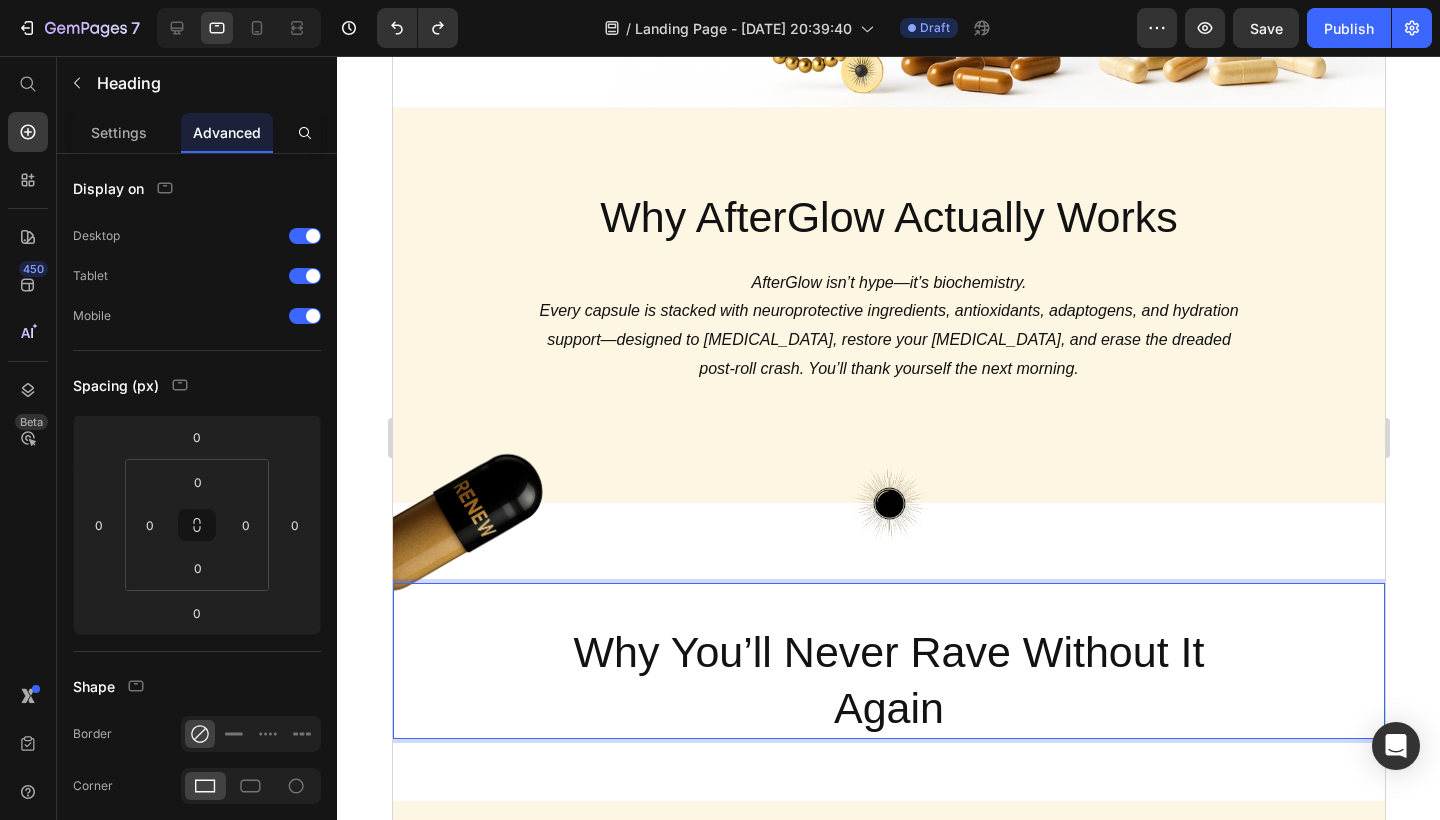click on "Why You’ll Never Rave Without It Again Heading   0" at bounding box center (888, 661) 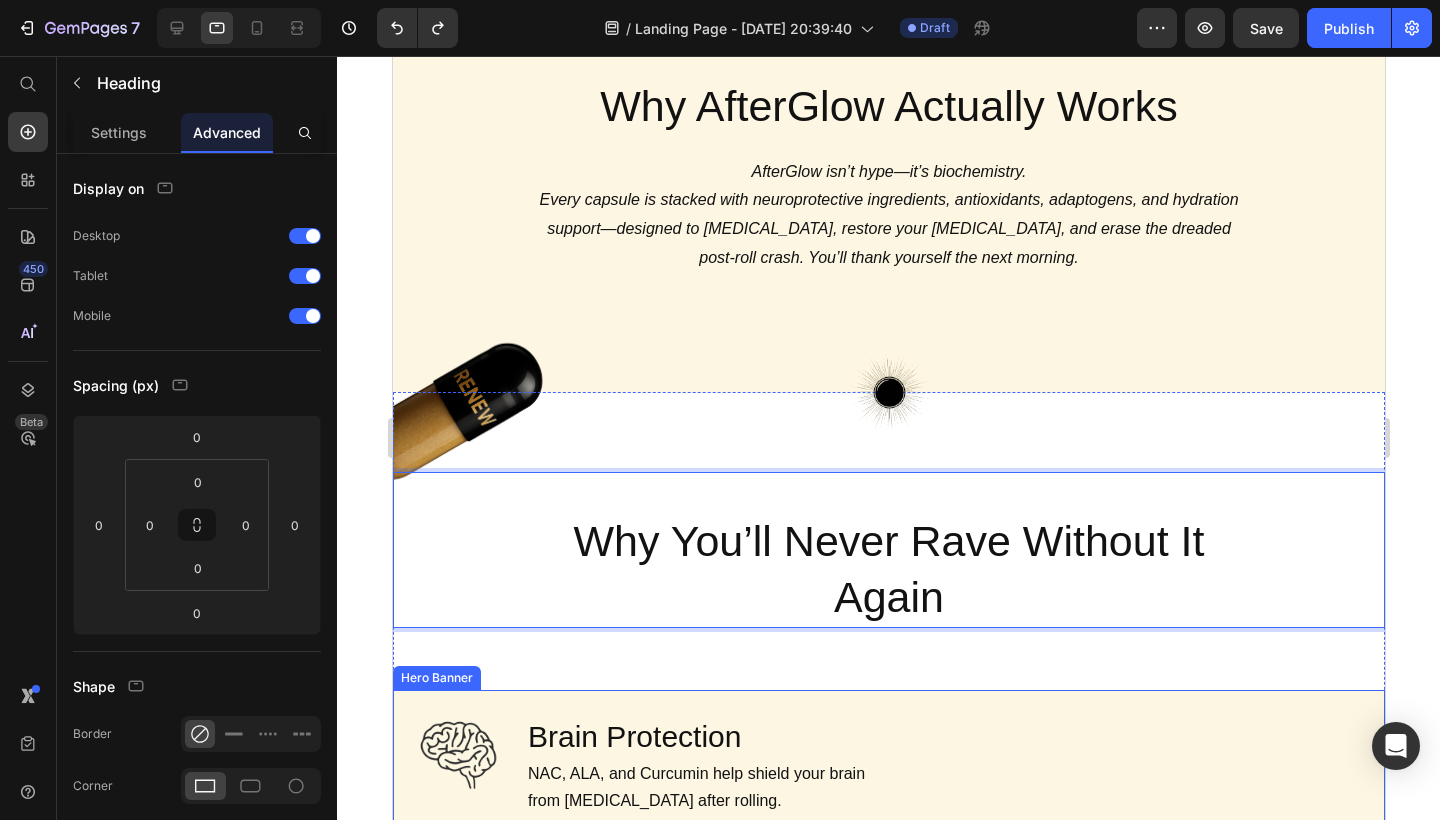 scroll, scrollTop: 892, scrollLeft: 0, axis: vertical 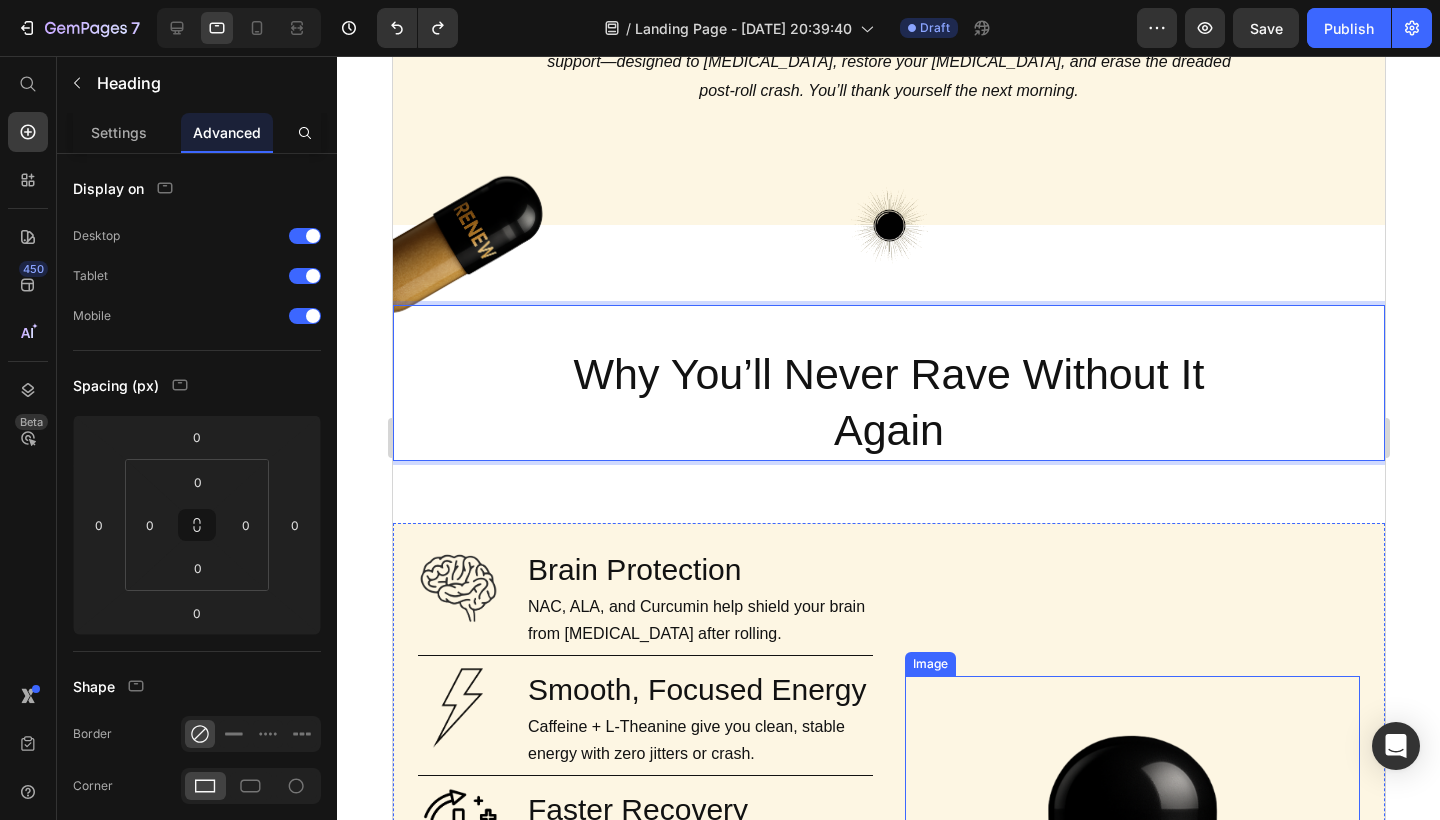 click at bounding box center (1131, 979) 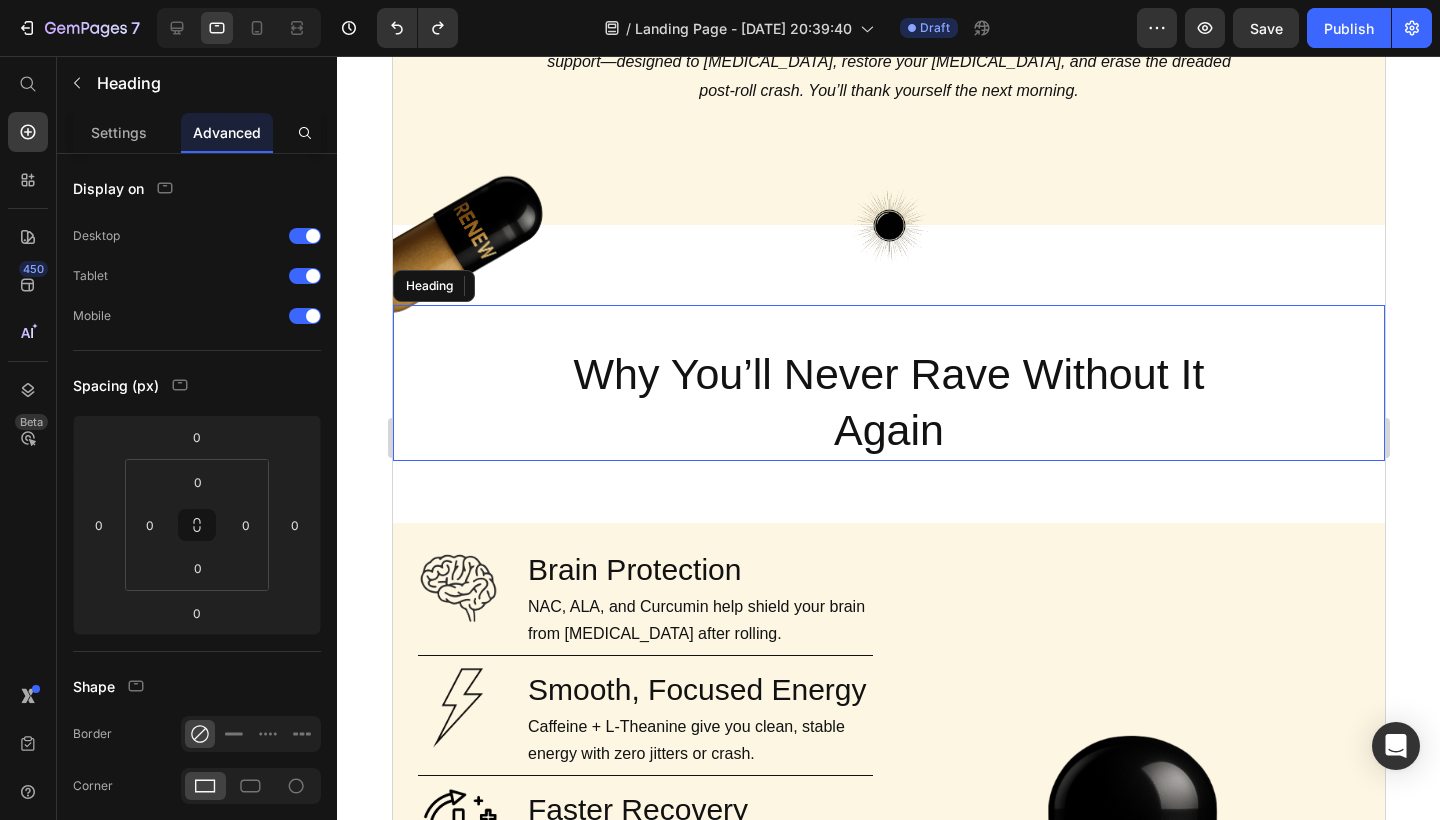 click on "Why You’ll Never Rave Without It Again" at bounding box center [888, 403] 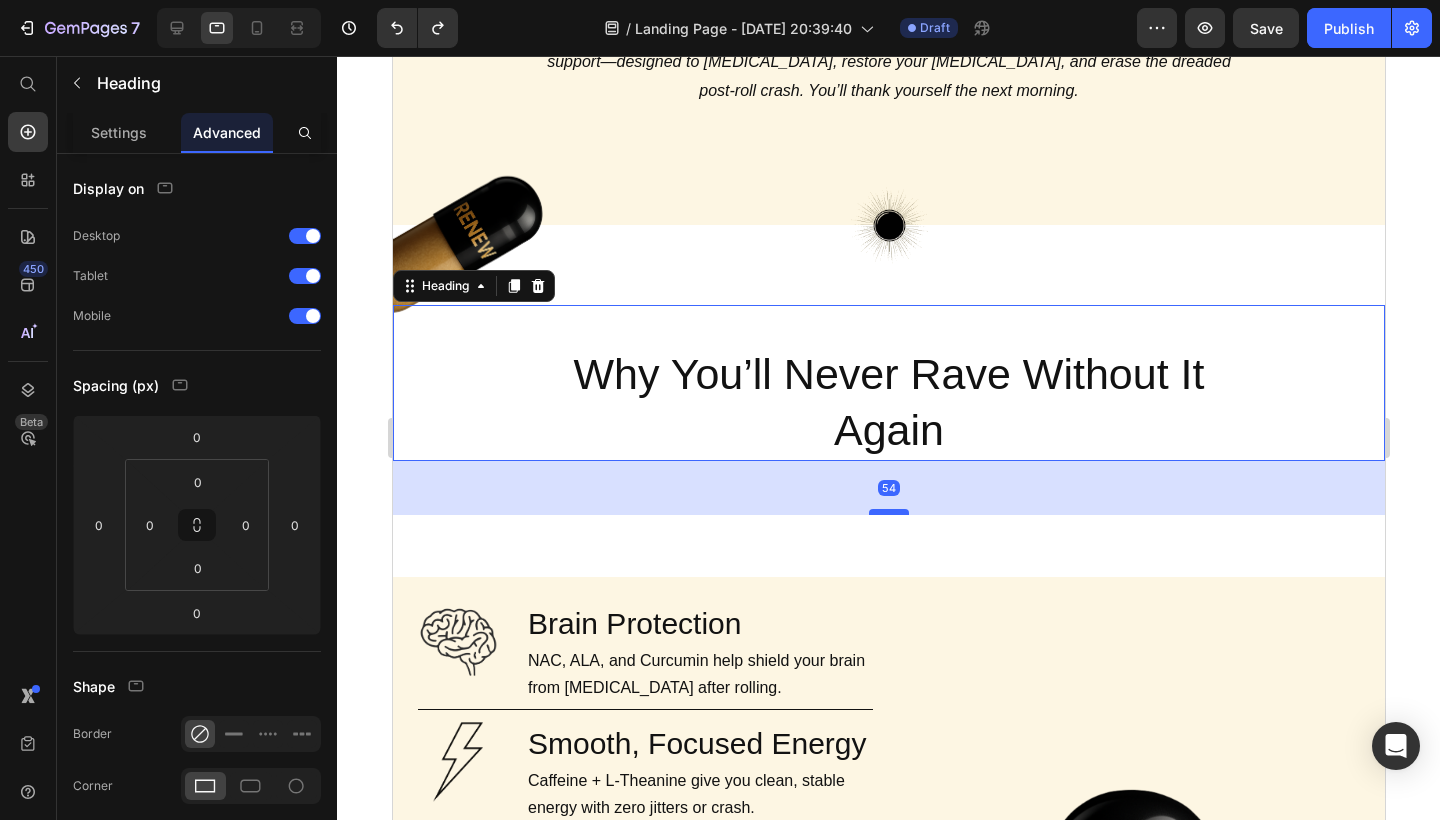 drag, startPoint x: 886, startPoint y: 451, endPoint x: 889, endPoint y: 505, distance: 54.08327 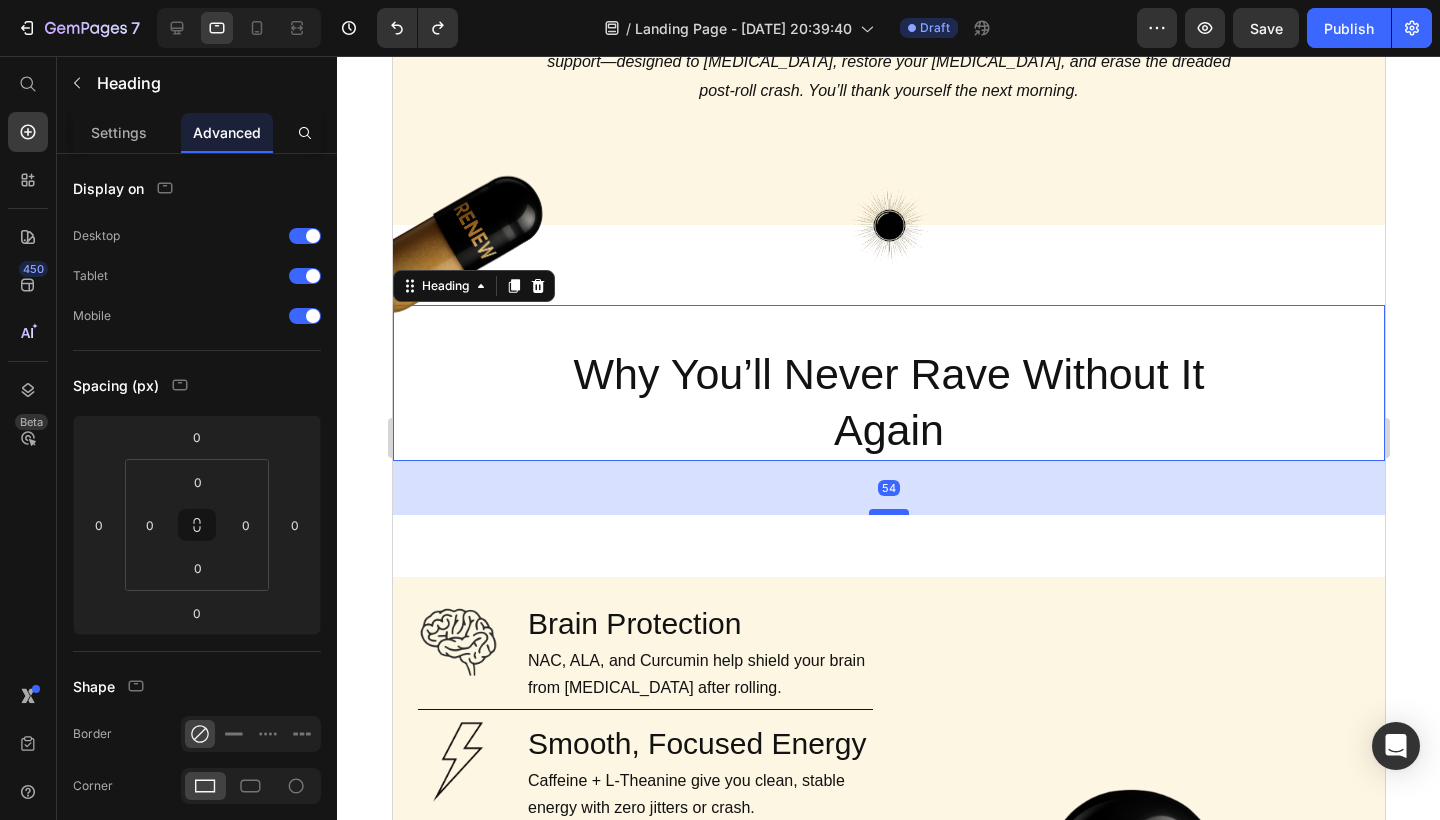 type on "54" 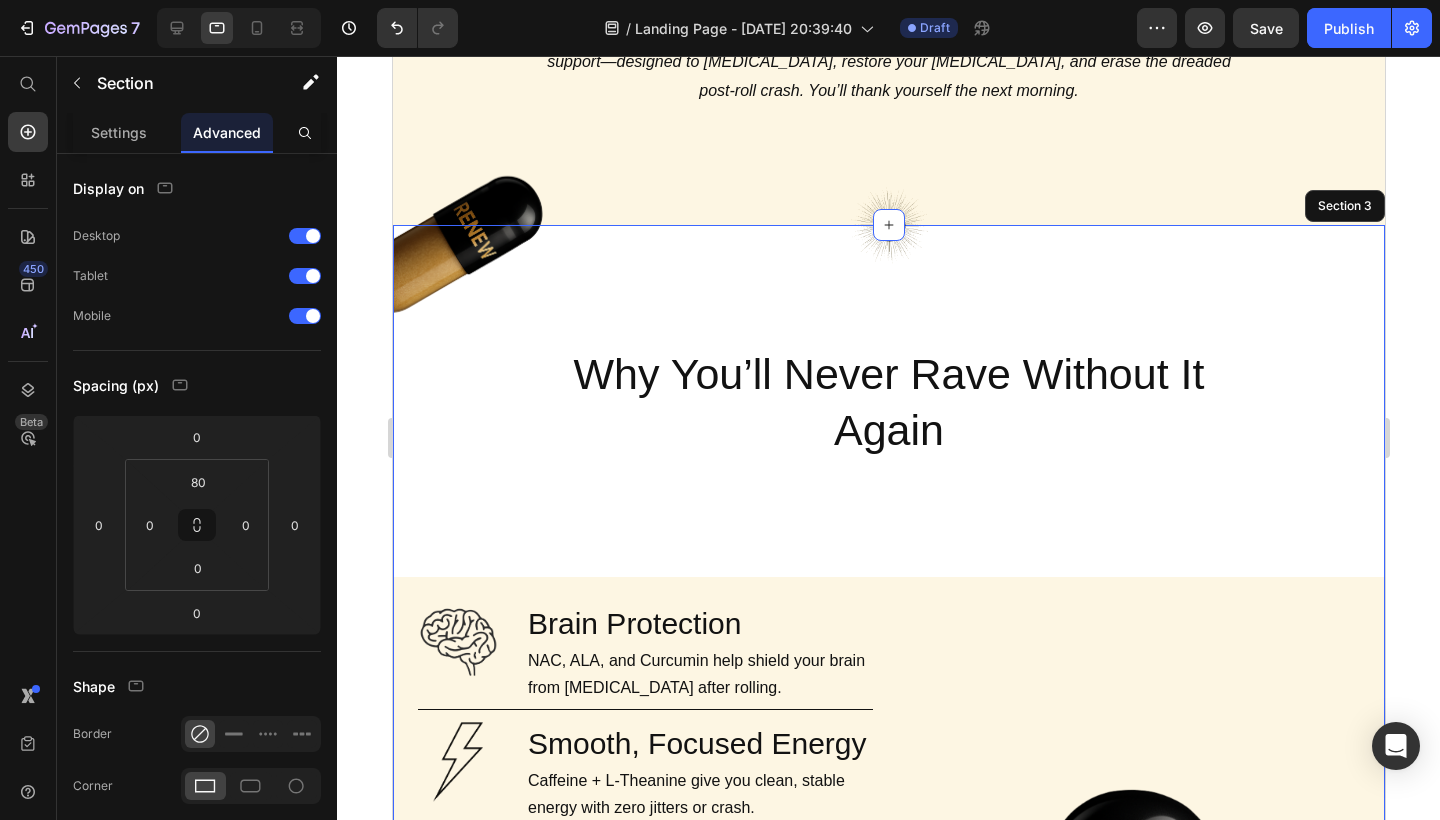 click on "Image Image Why You’ll Never Rave Without It Again Heading   54 Row Image Brain Protection Heading NAC, ALA, and Curcumin help shield your brain from neurotoxicity after rolling. Text Block Row Image Smooth, Focused Energy Heading Caffeine + L-Theanine give you clean, stable energy with zero jitters or crash. Text Block Row Image Faster Recovery Heading CoQ10, B-vitamins, and Rhodiola speed up cellular repair and restore energy. Text Block Row Image Deep Rehydration Heading Magnesium, sodium, and potassium replenish electrolytes and reduce fatigue. Text Block Row Image Less Stress, Better Mood Heading Ashwagandha + B6 help regulate cortisol and support serotonin recovery. Text Block Row Image Powerful Post-Rave Sleep Heading Melatonin + magnesium promote deep, restorative sleep so you wake up glowing. Text Block Row Try AfterGlow Button Row Image Hero Banner" at bounding box center (888, 916) 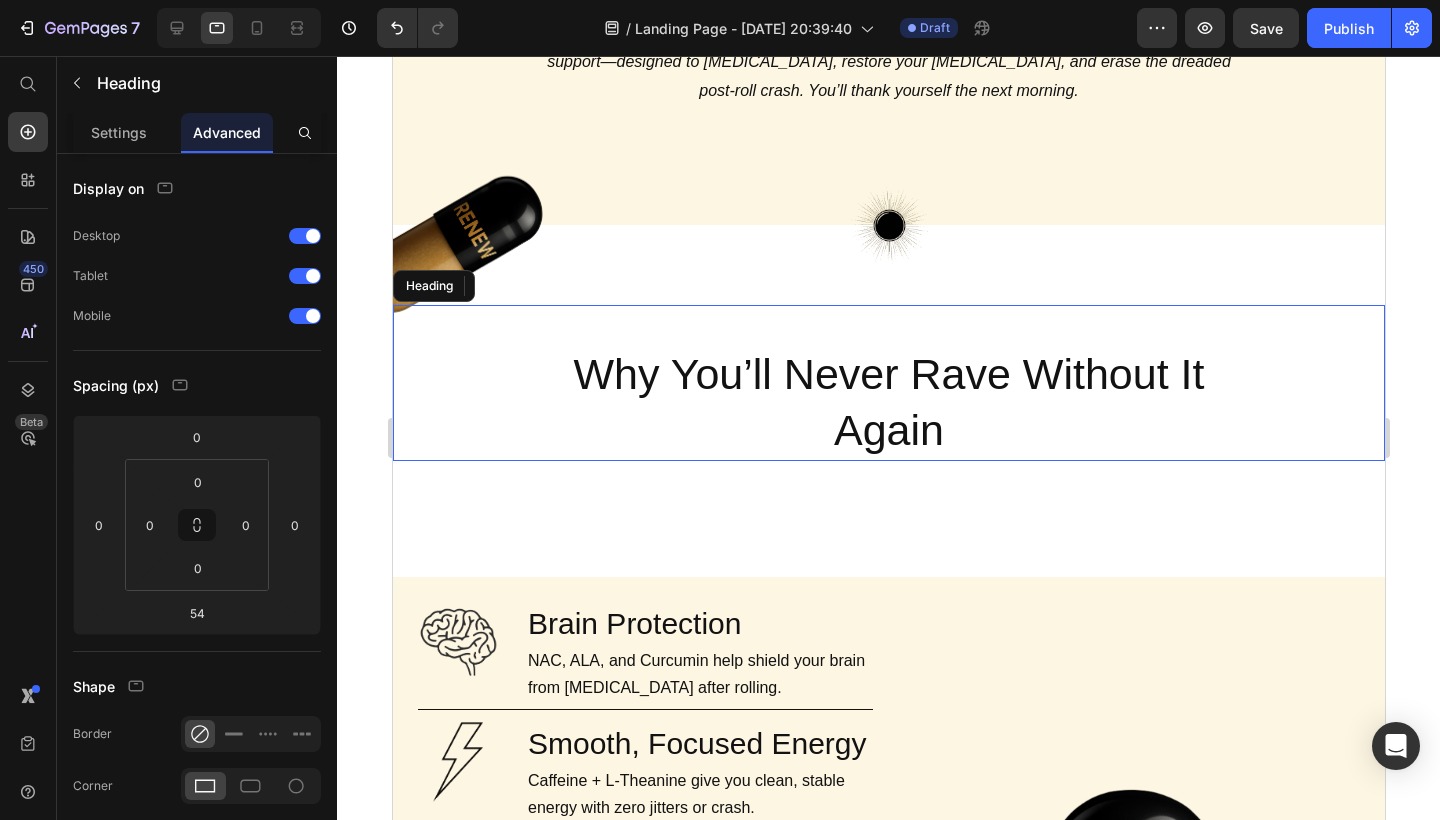 click on "Why You’ll Never Rave Without It Again" at bounding box center (888, 403) 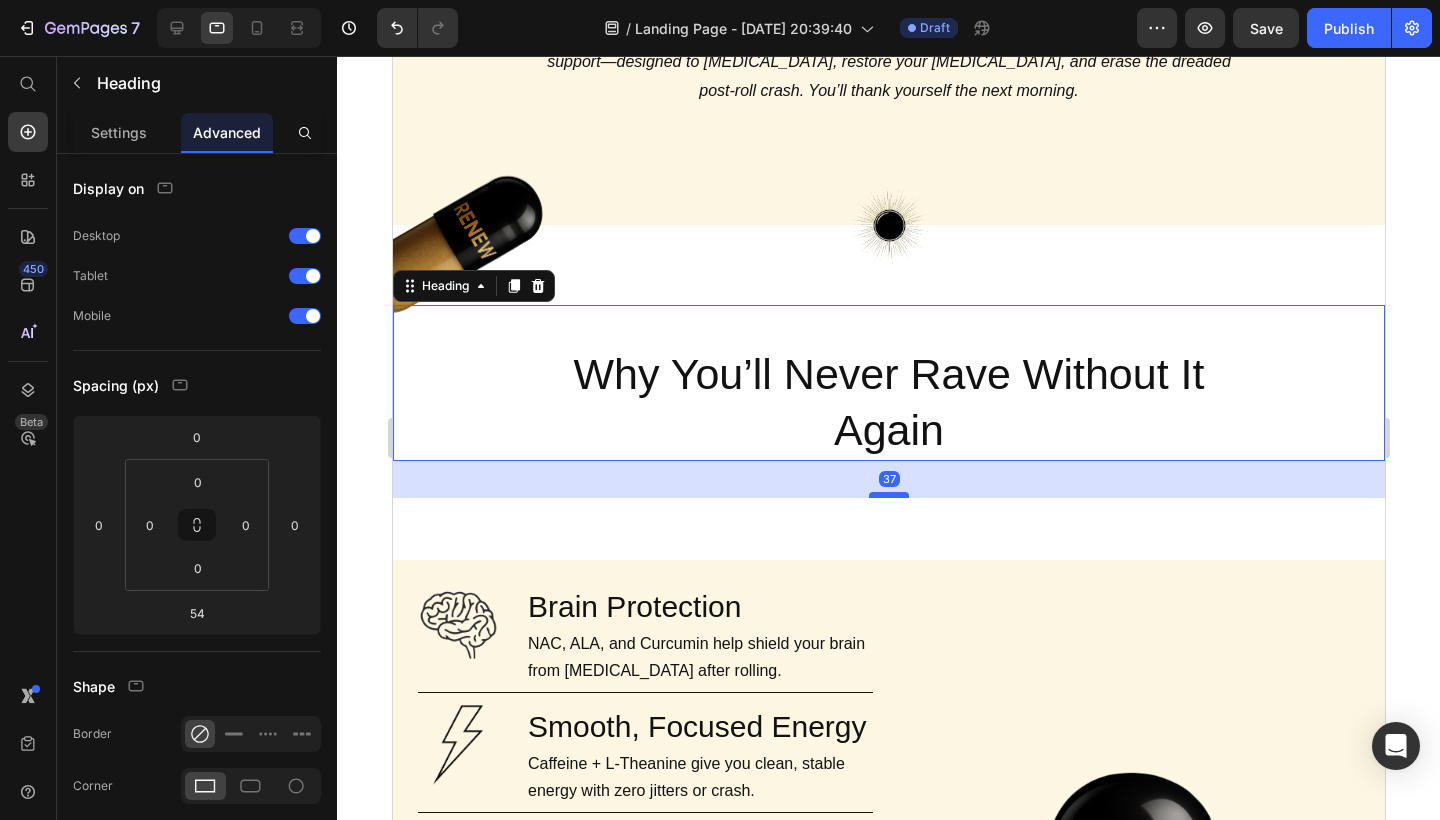 drag, startPoint x: 896, startPoint y: 504, endPoint x: 899, endPoint y: 487, distance: 17.262676 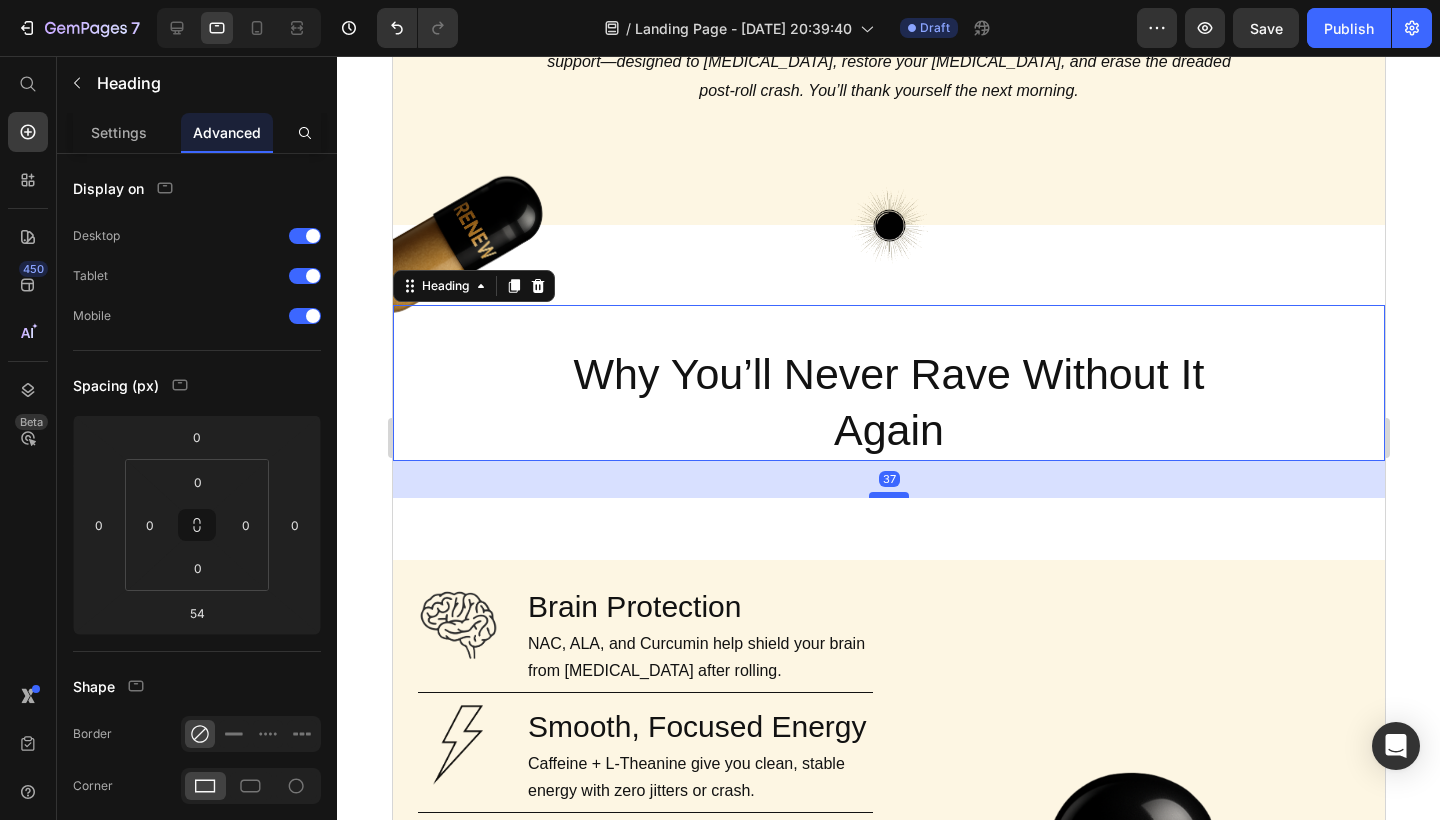 type on "37" 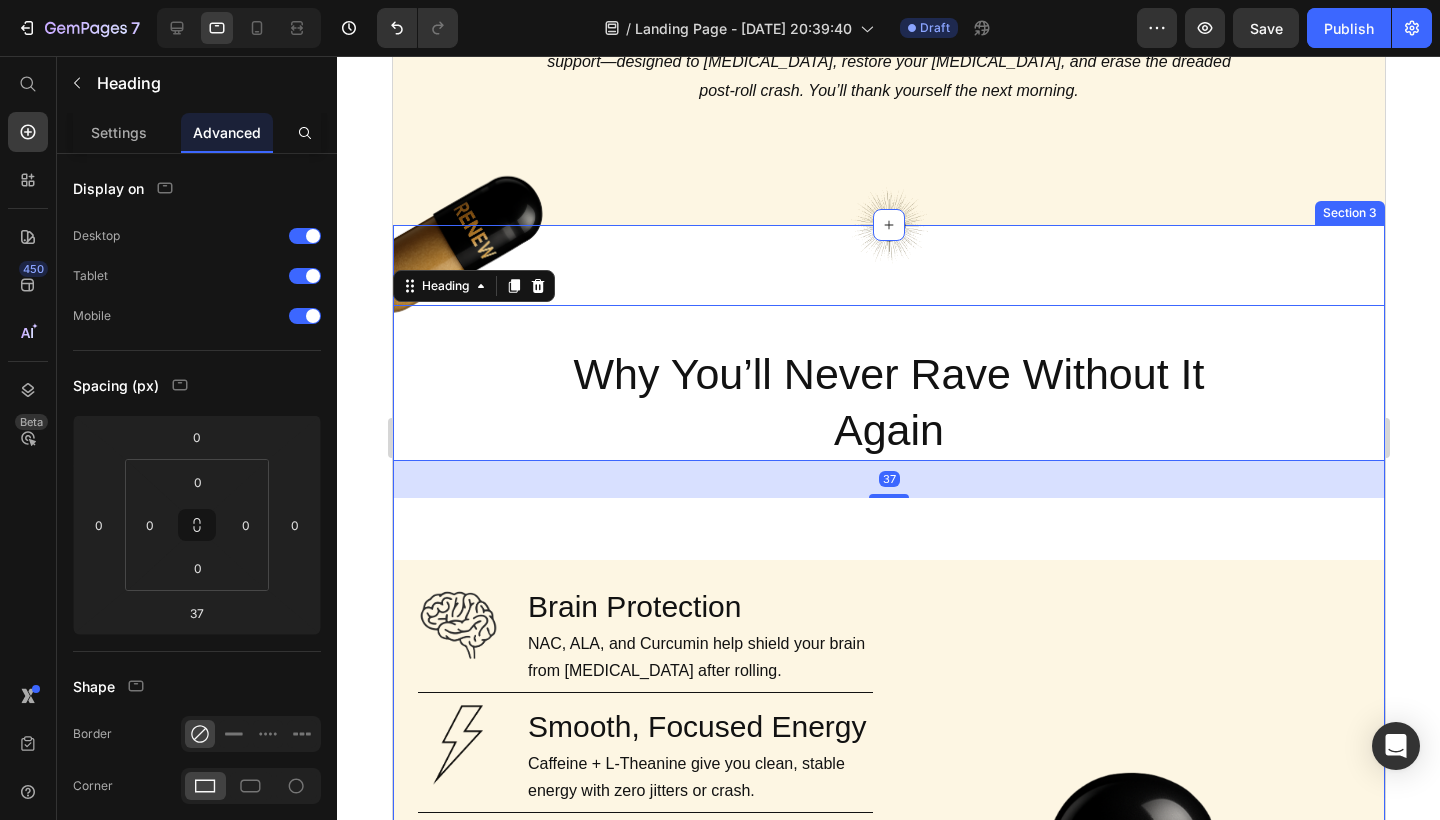 click on "Image Image Why You’ll Never Rave Without It Again Heading   37 Row Image Brain Protection Heading NAC, ALA, and Curcumin help shield your brain from neurotoxicity after rolling. Text Block Row Image Smooth, Focused Energy Heading Caffeine + L-Theanine give you clean, stable energy with zero jitters or crash. Text Block Row Image Faster Recovery Heading CoQ10, B-vitamins, and Rhodiola speed up cellular repair and restore energy. Text Block Row Image Deep Rehydration Heading Magnesium, sodium, and potassium replenish electrolytes and reduce fatigue. Text Block Row Image Less Stress, Better Mood Heading Ashwagandha + B6 help regulate cortisol and support serotonin recovery. Text Block Row Image Powerful Post-Rave Sleep Heading Melatonin + magnesium promote deep, restorative sleep so you wake up glowing. Text Block Row Try AfterGlow Button Row Image Hero Banner" at bounding box center [888, 907] 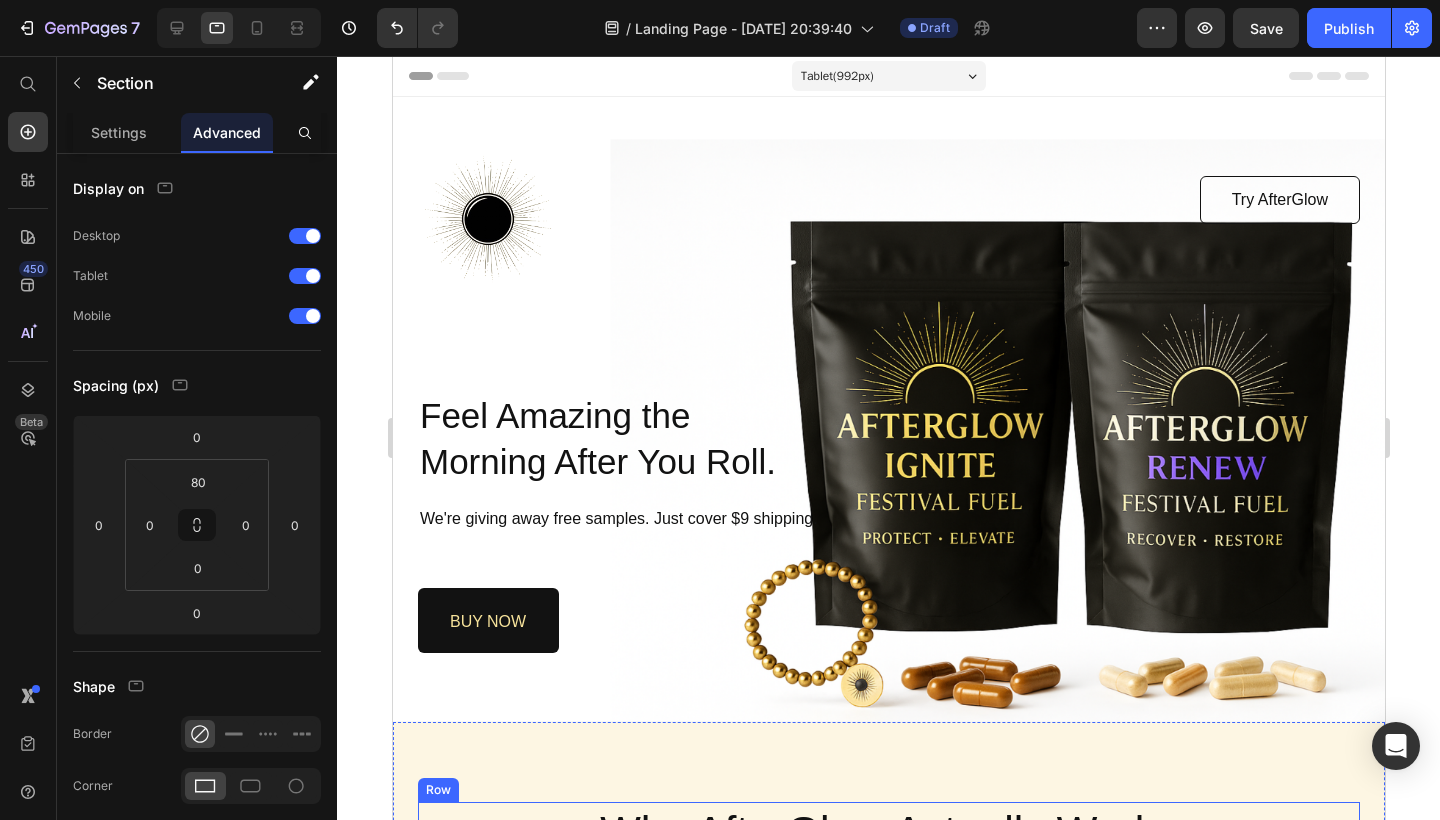scroll, scrollTop: 0, scrollLeft: 0, axis: both 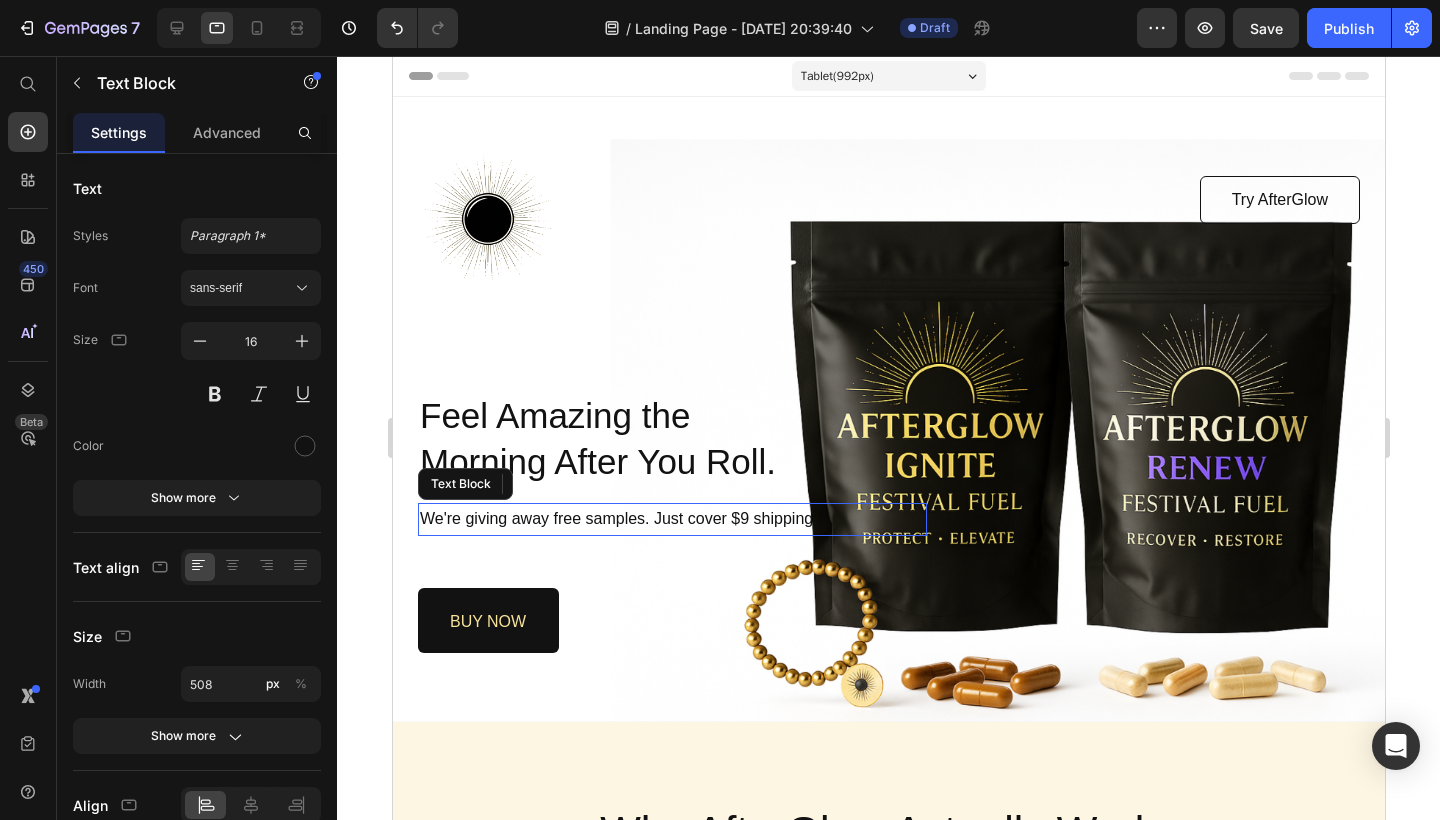 click on "We're giving away free samples. Just cover $9 shipping." at bounding box center [671, 519] 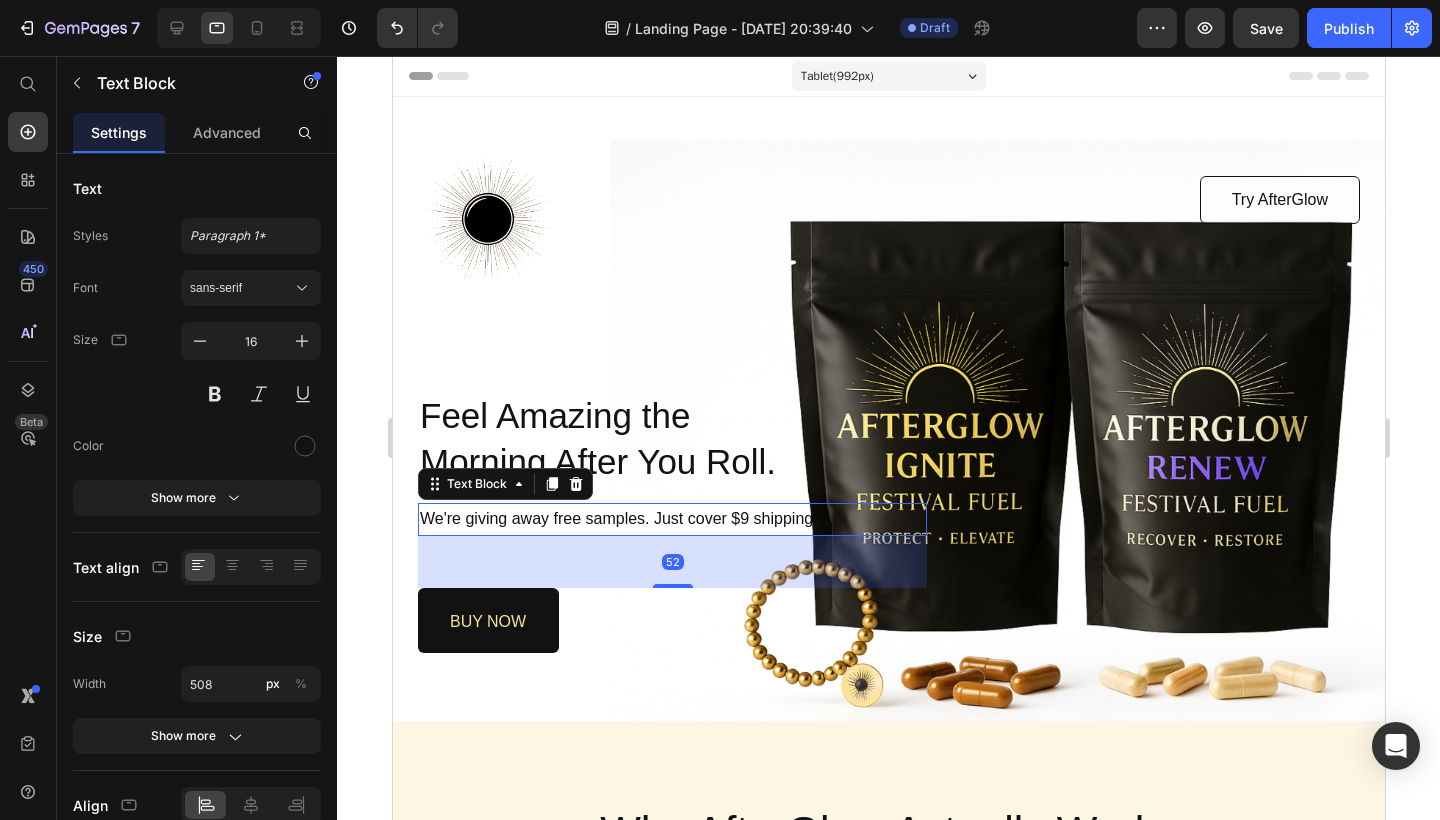 click on "We're giving away free samples. Just cover $9 shipping." at bounding box center (671, 519) 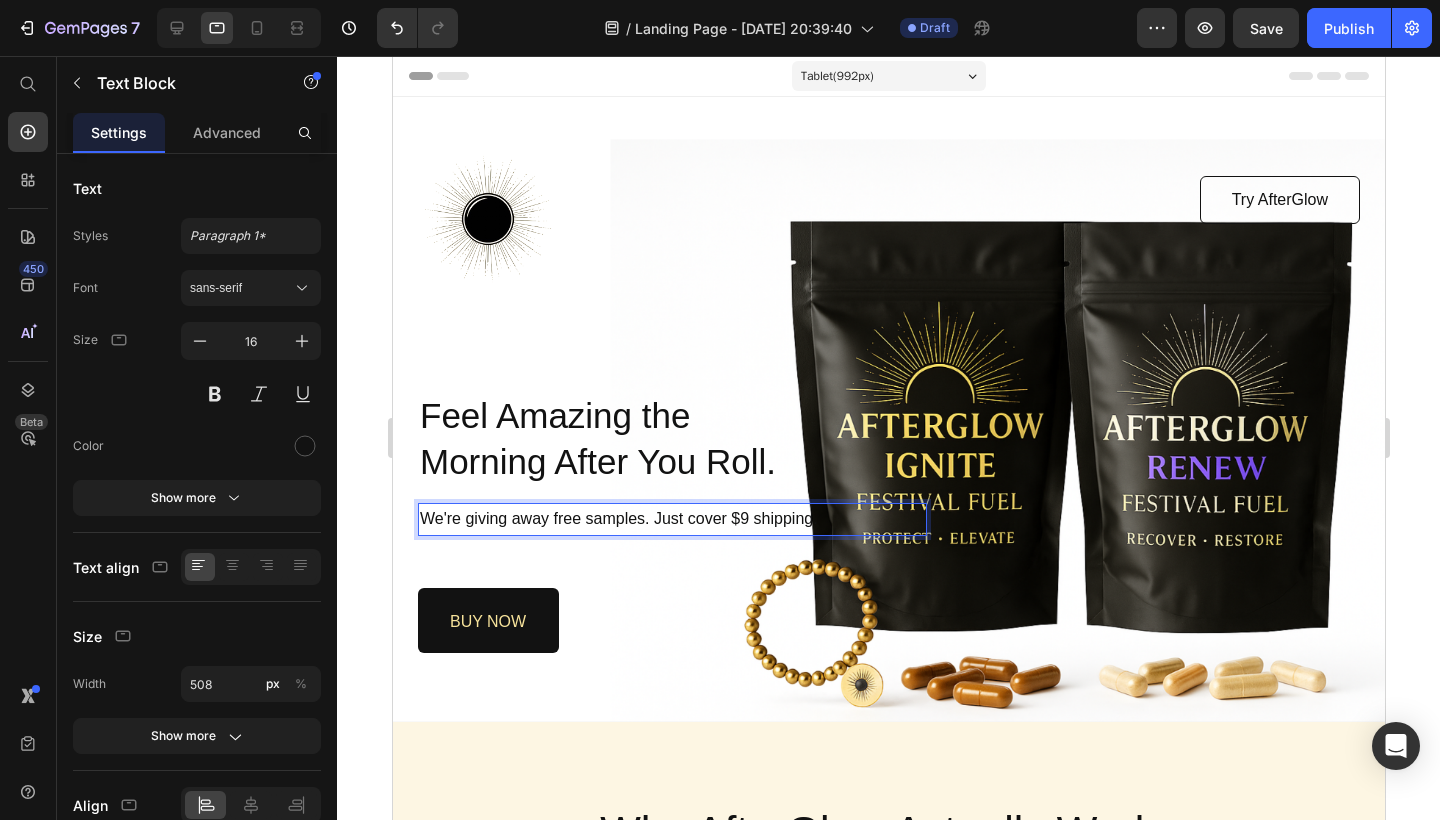 click on "We're giving away free samples. Just cover $9 shipping." at bounding box center [671, 519] 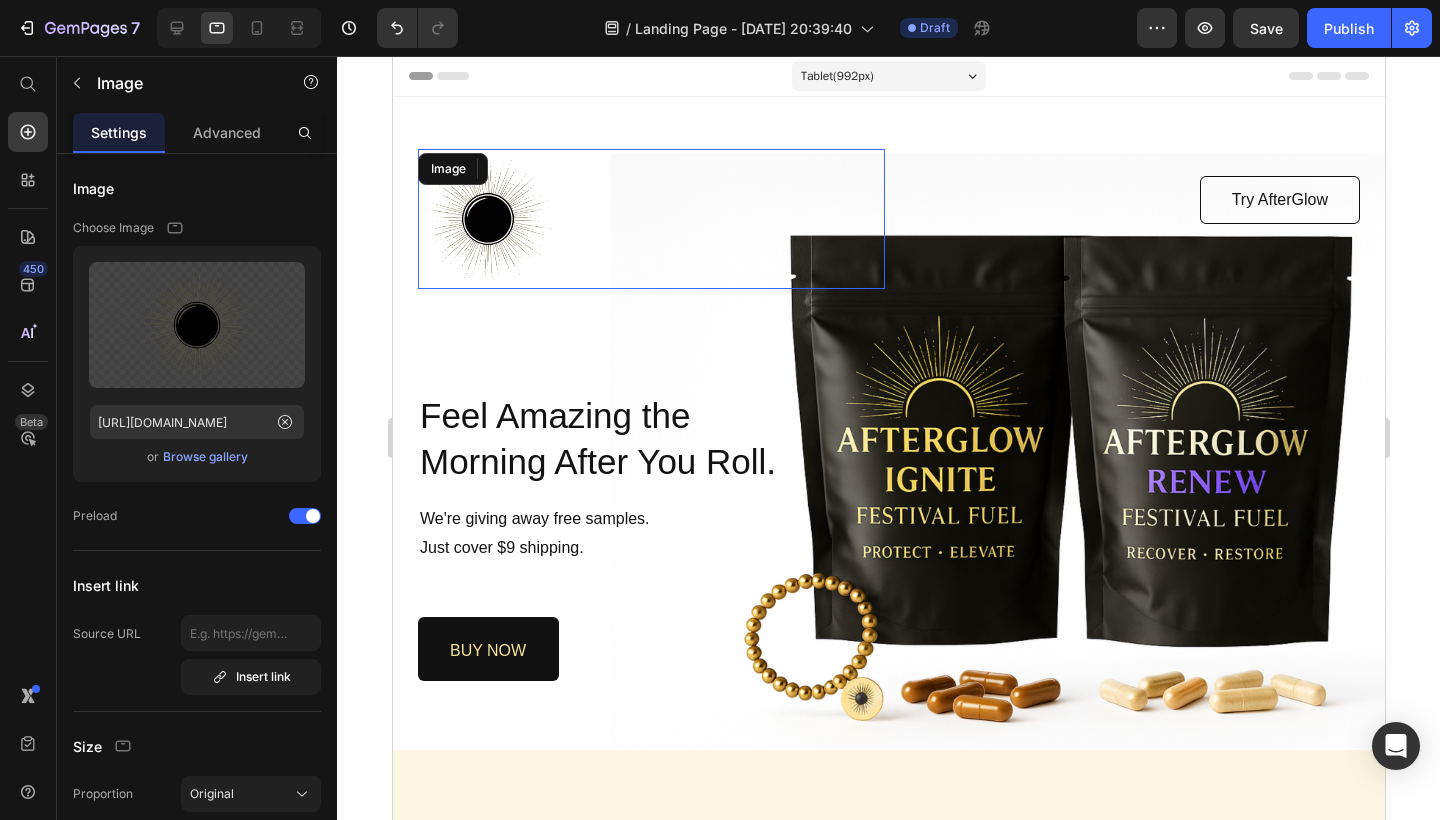 click at bounding box center (650, 219) 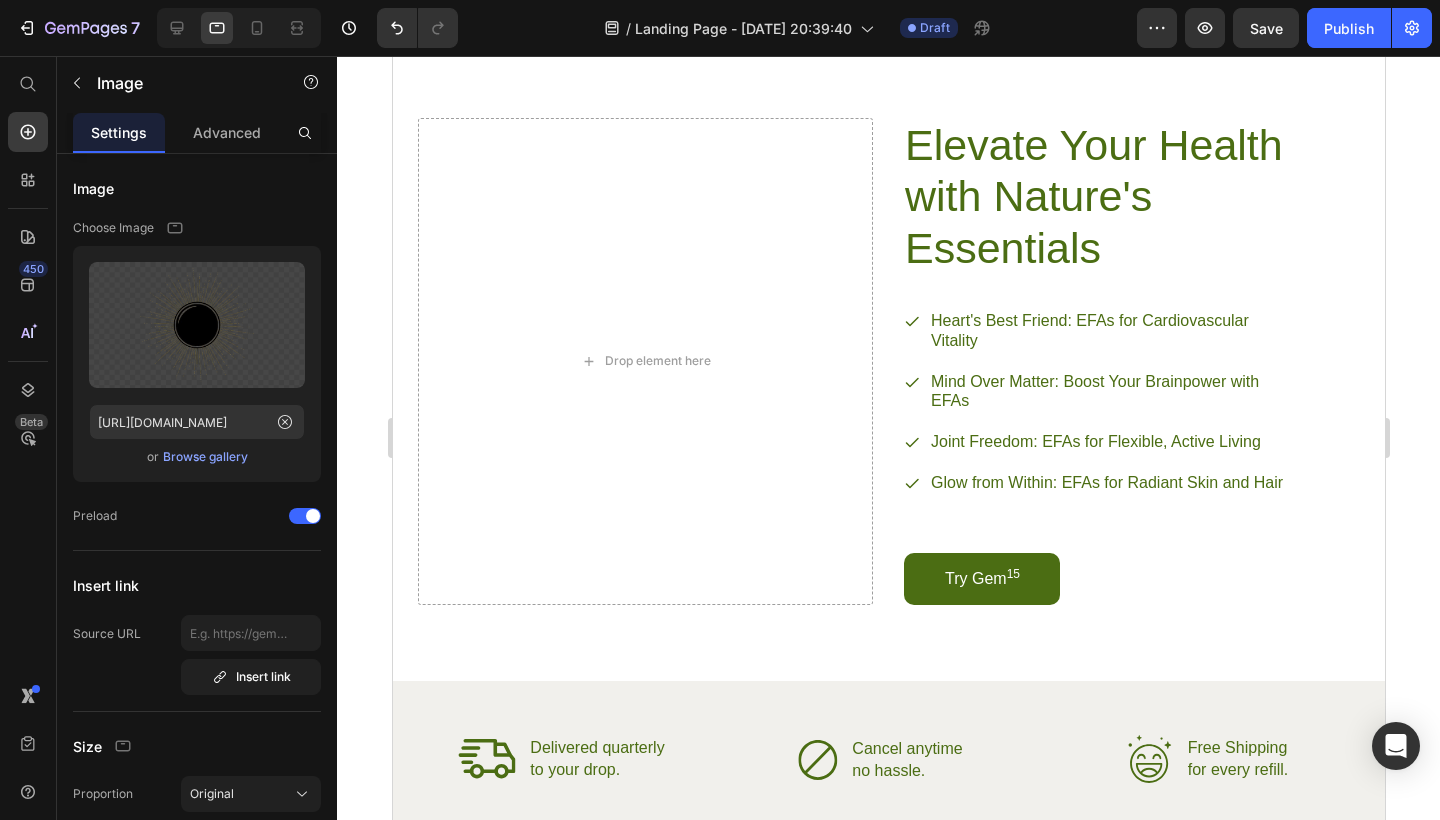 scroll, scrollTop: 2564, scrollLeft: 0, axis: vertical 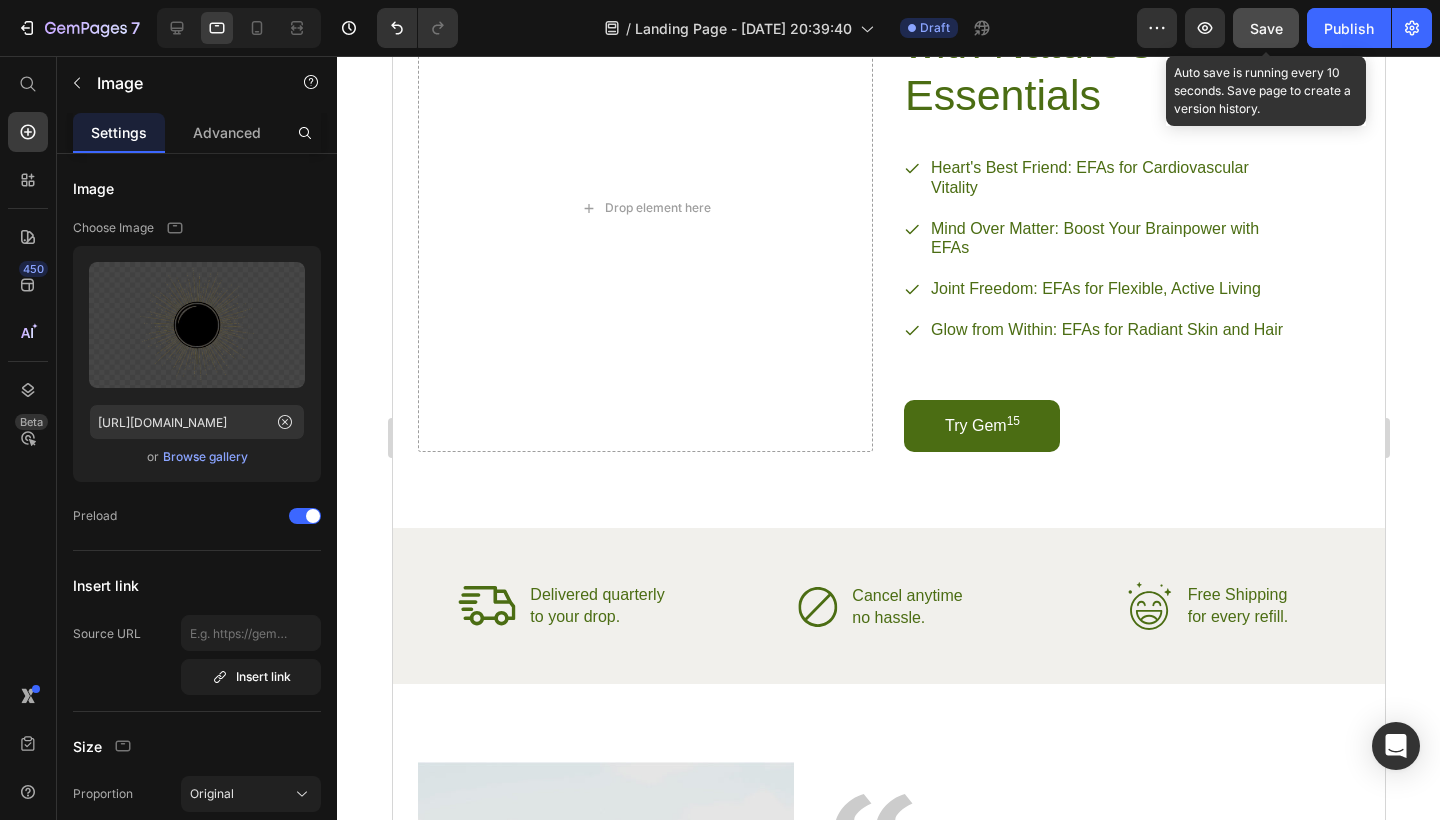 click on "Save" at bounding box center (1266, 28) 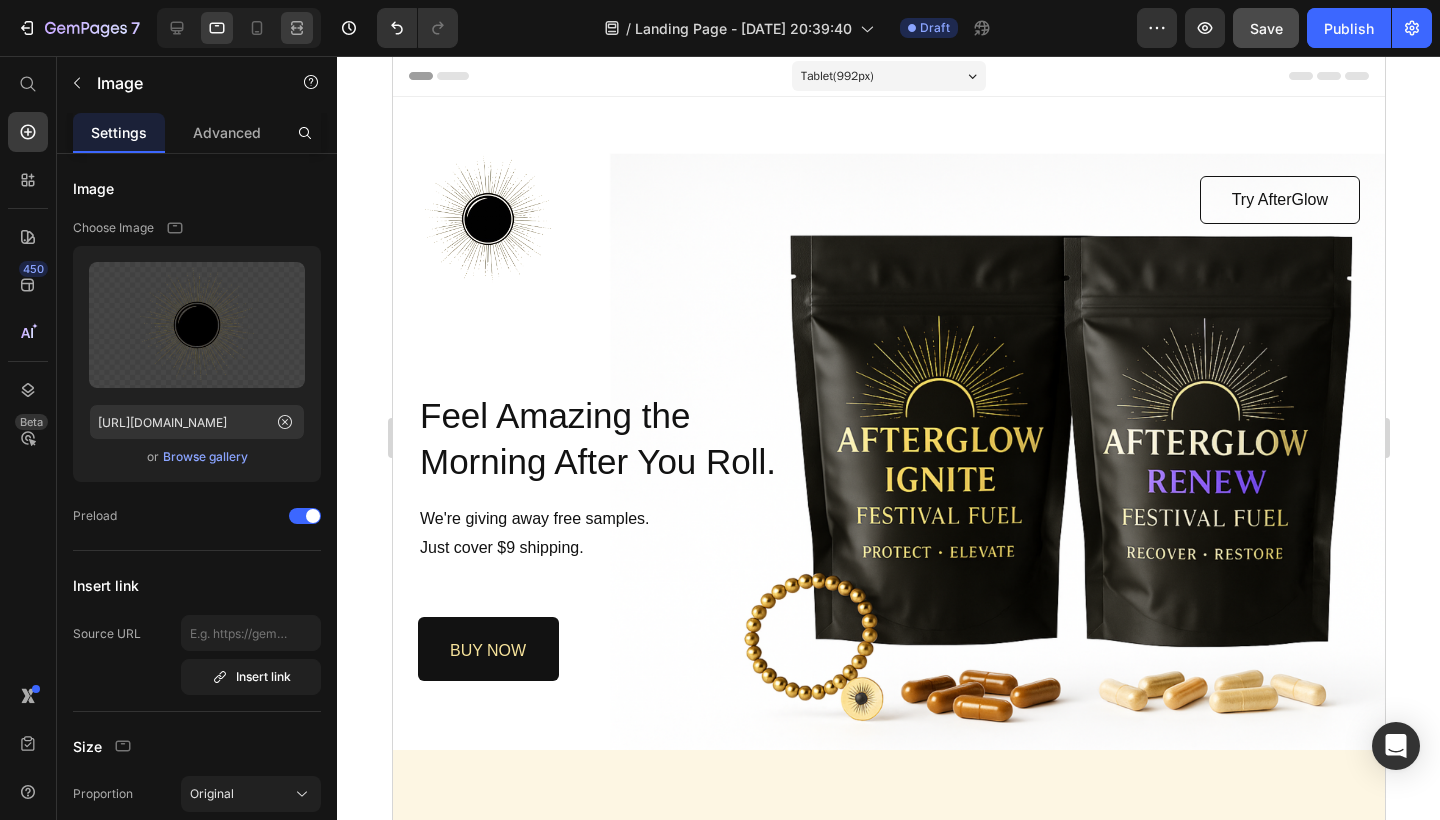 scroll, scrollTop: 0, scrollLeft: 0, axis: both 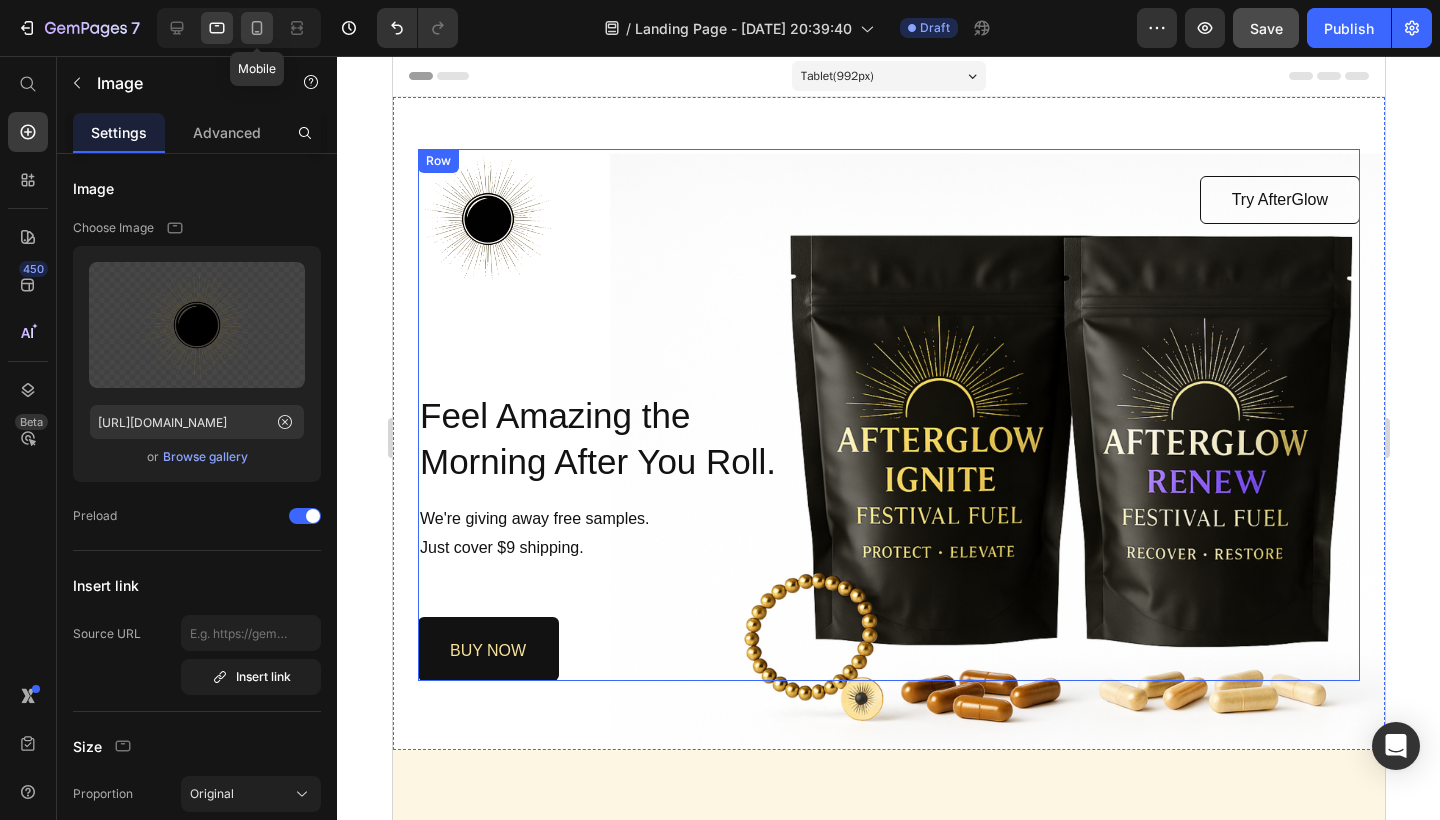 click 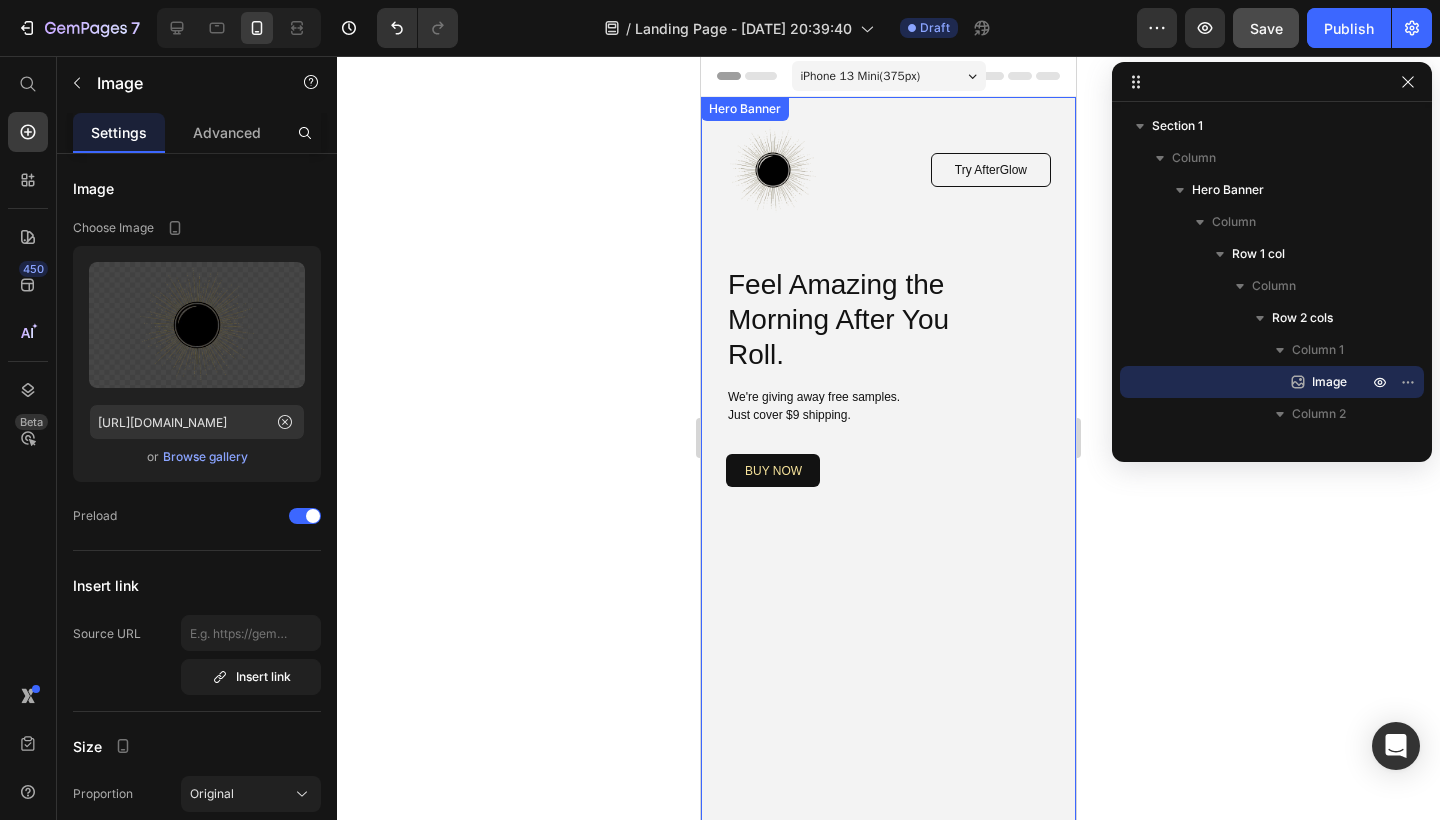 click 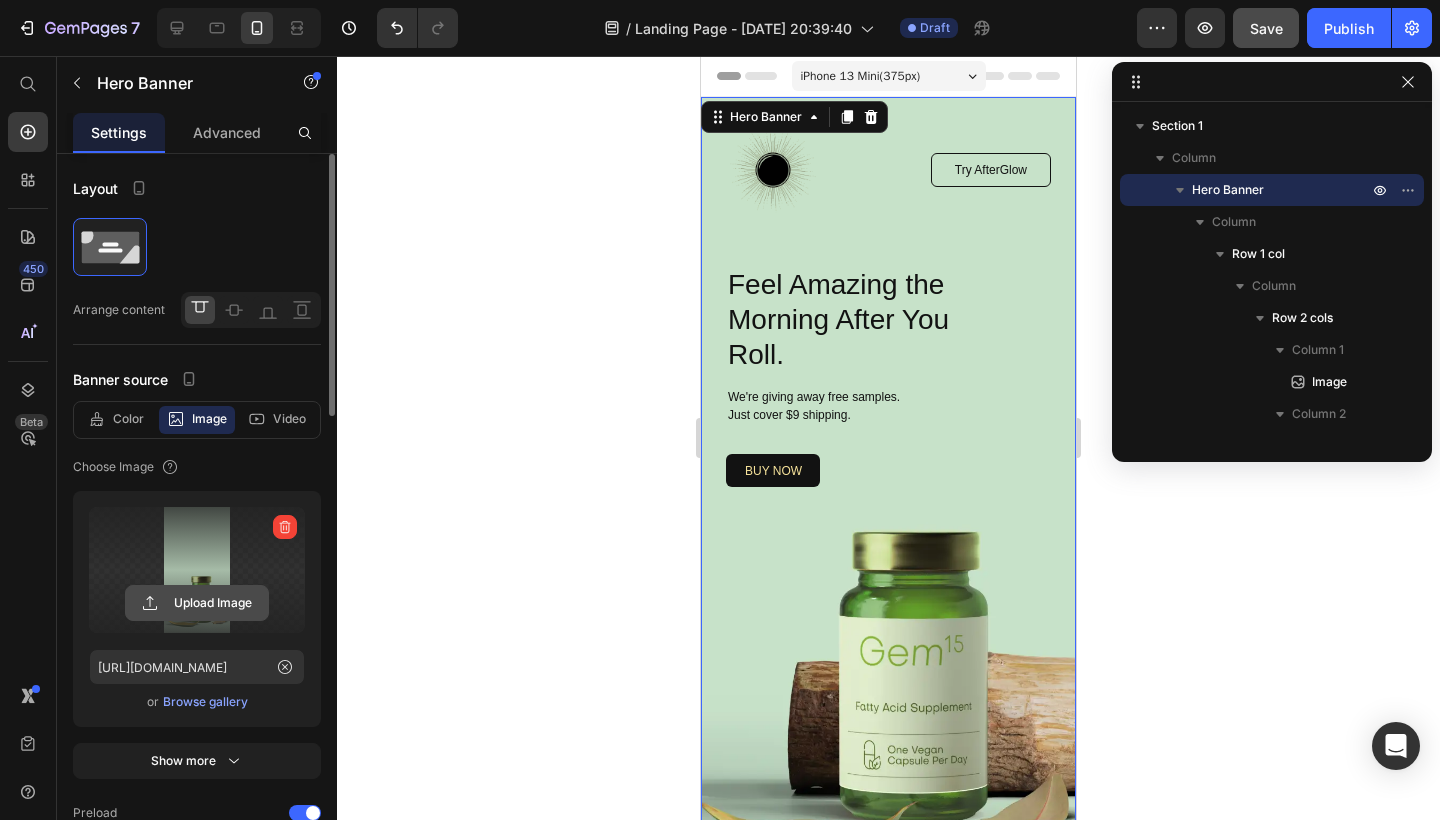 click 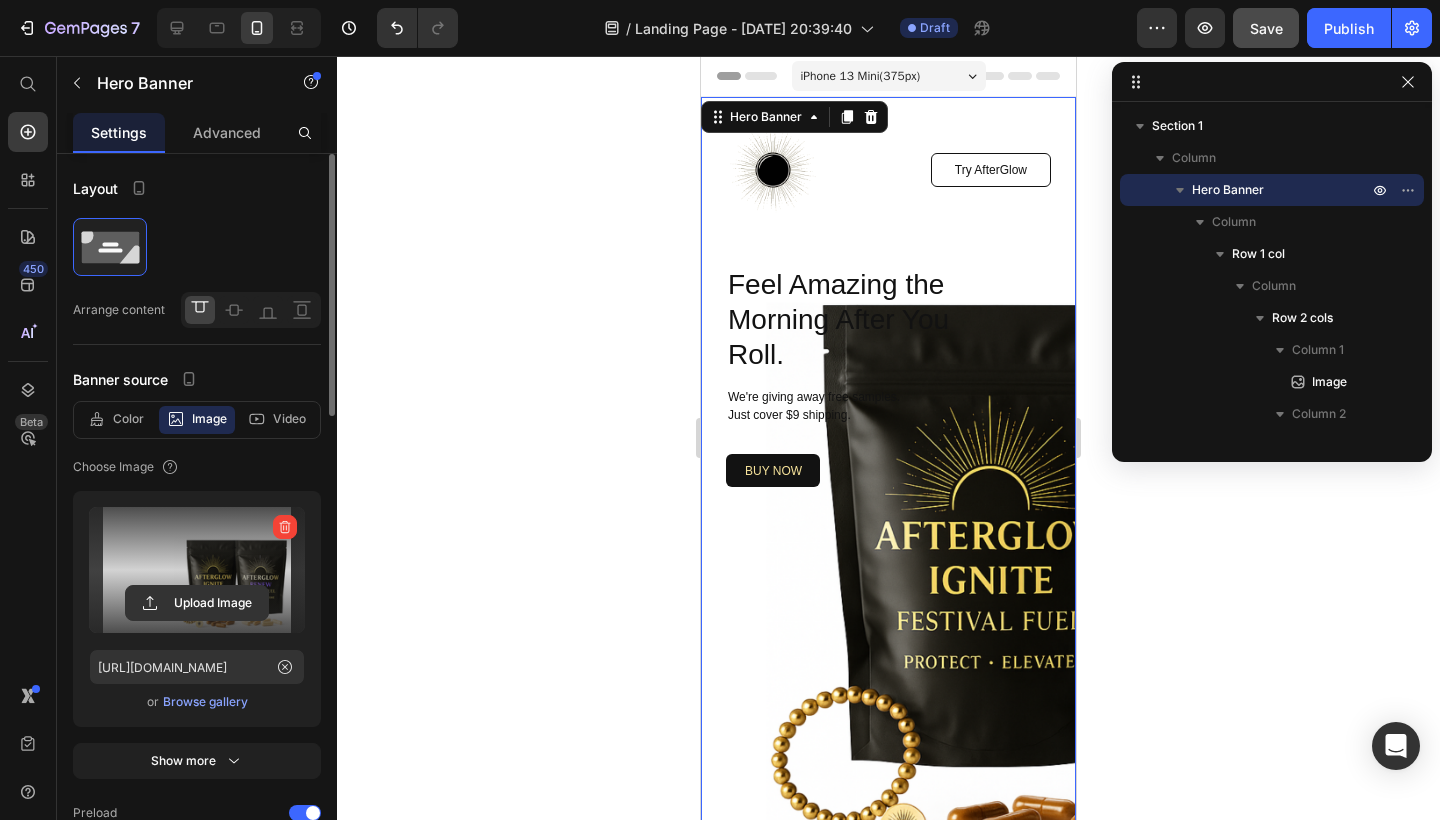 type on "https://cdn.shopify.com/s/files/1/0605/5821/3229/files/gempages_576652135475708490-875cf832-0180-4d78-98f9-064e24f53b71.png" 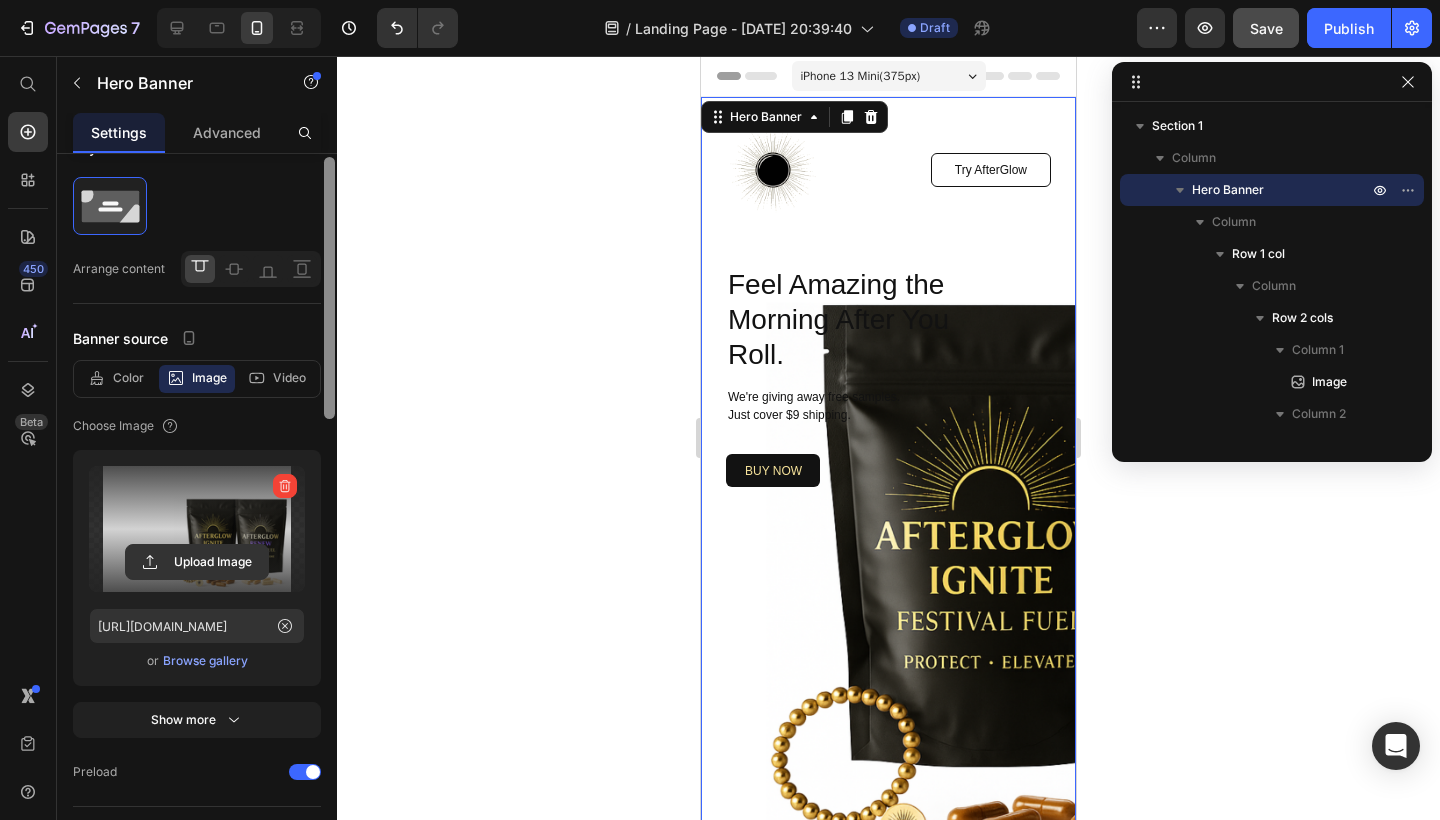 scroll, scrollTop: 43, scrollLeft: 0, axis: vertical 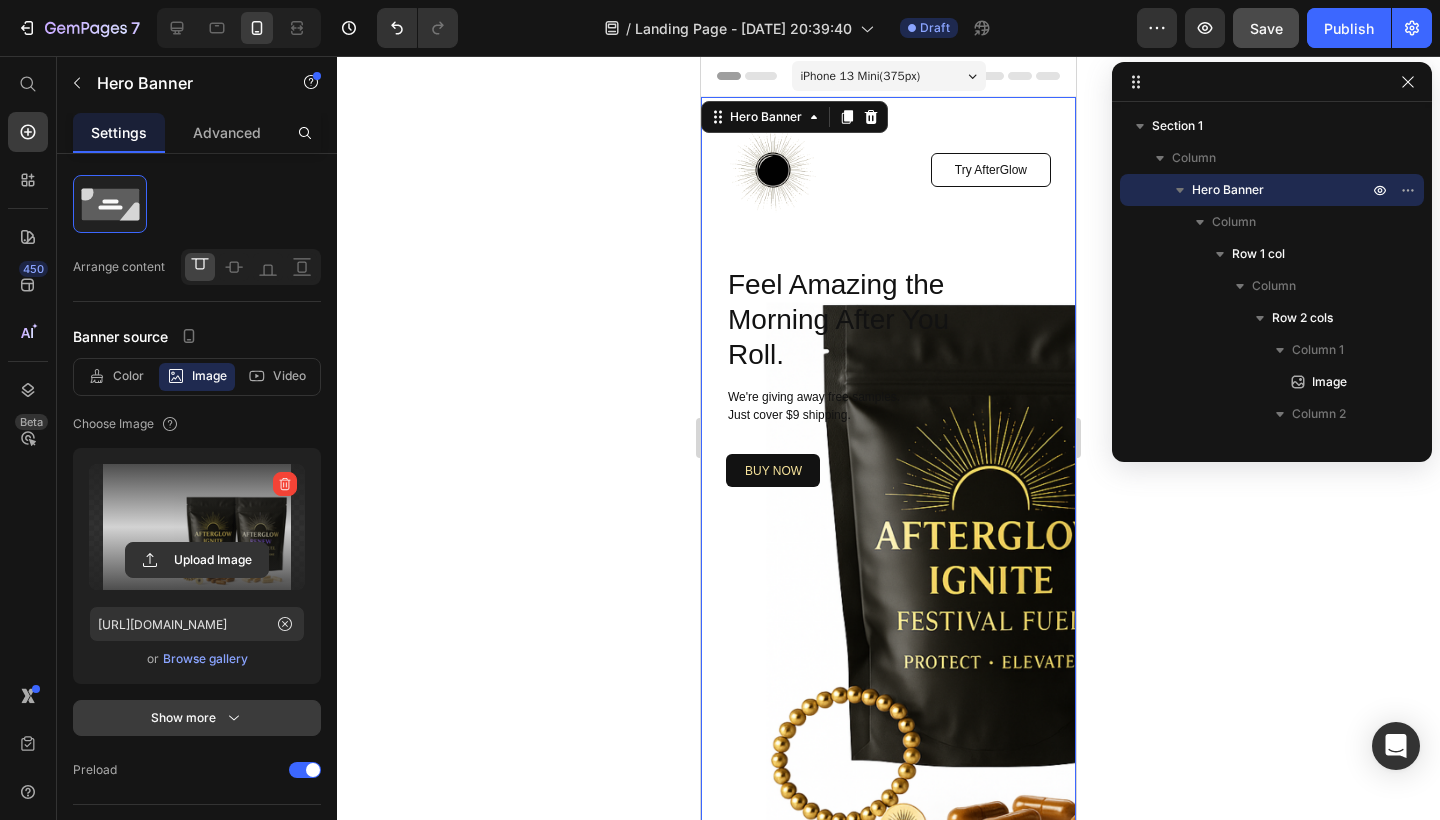 click 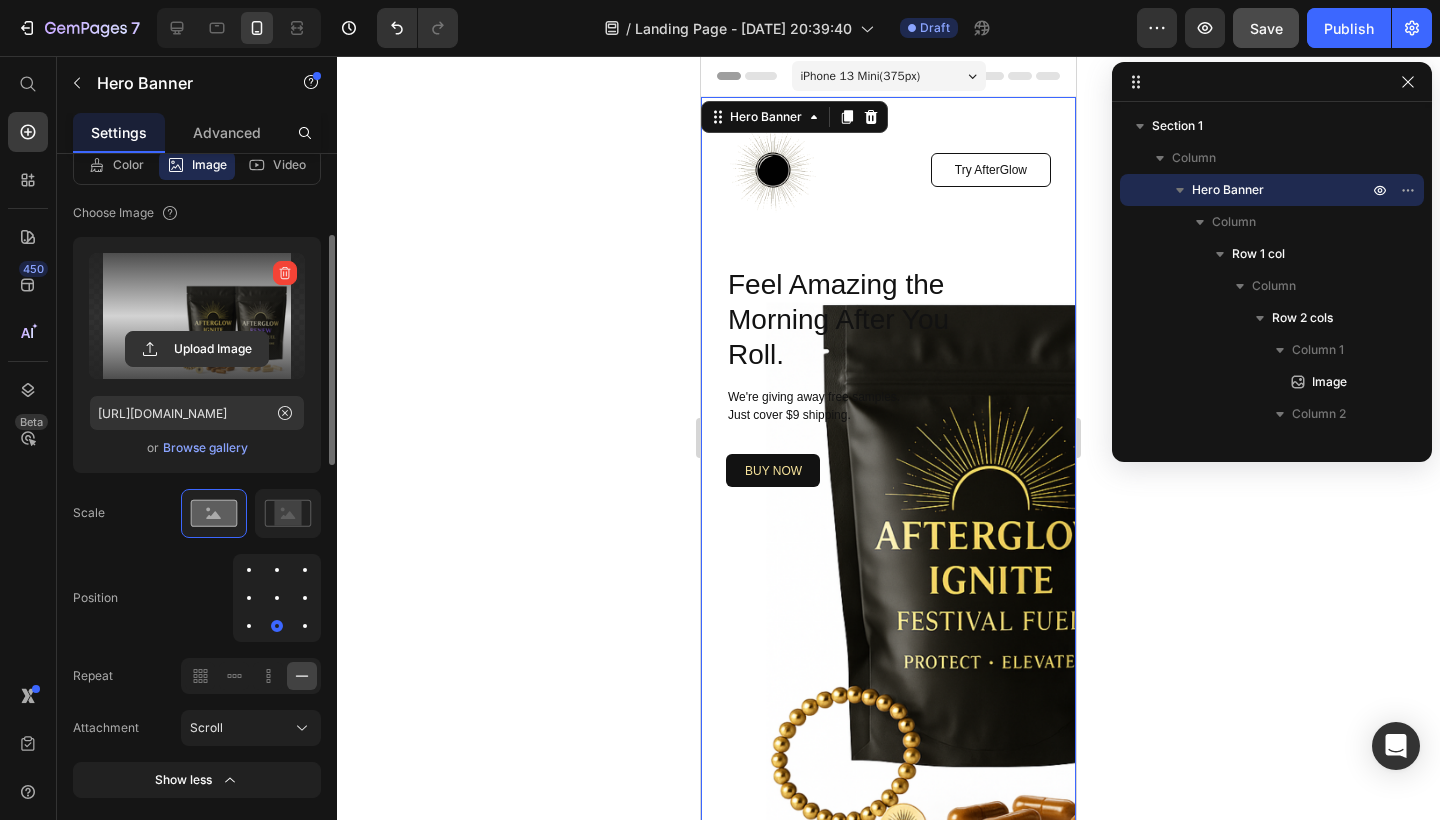 scroll, scrollTop: 308, scrollLeft: 0, axis: vertical 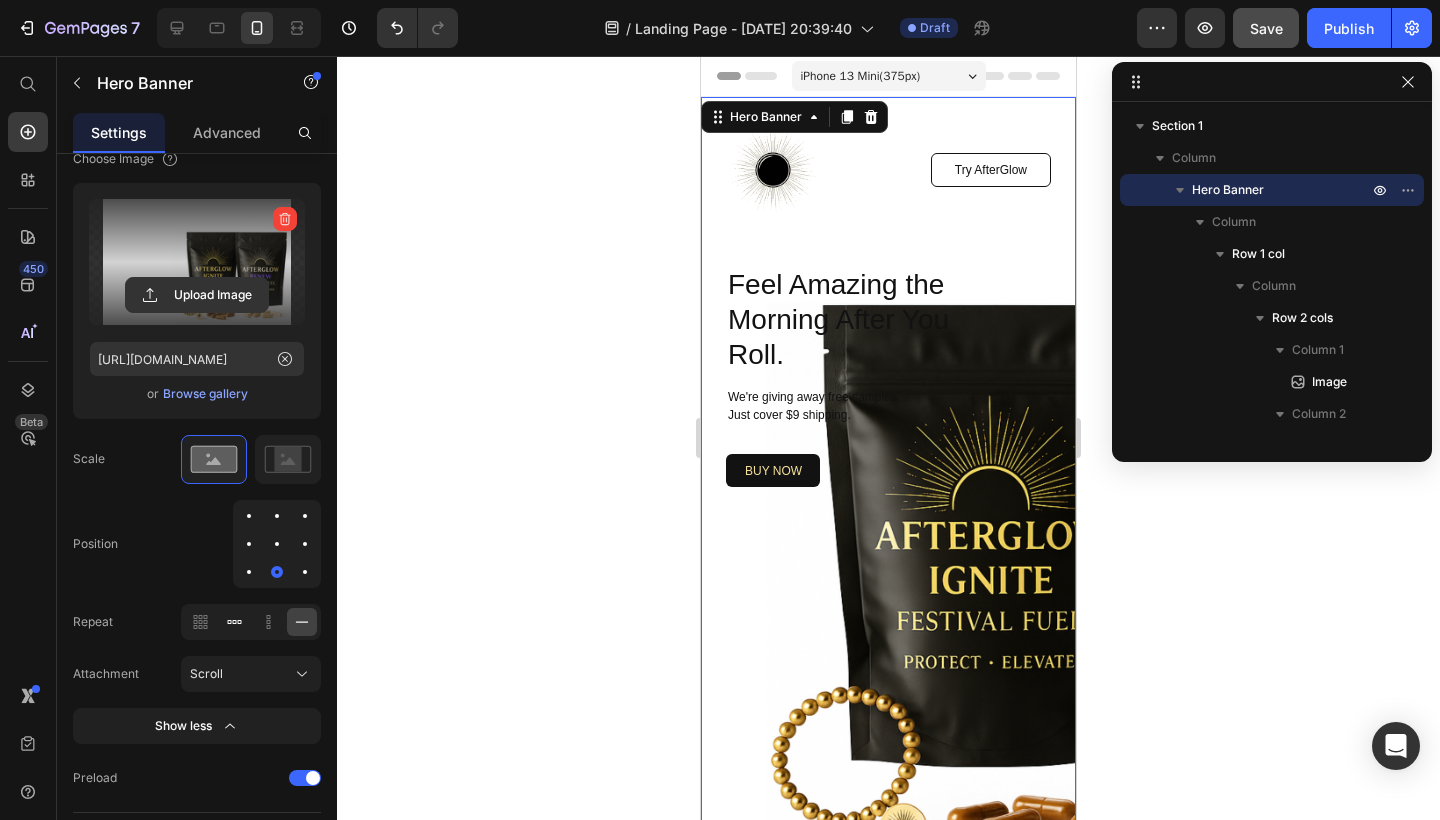 click 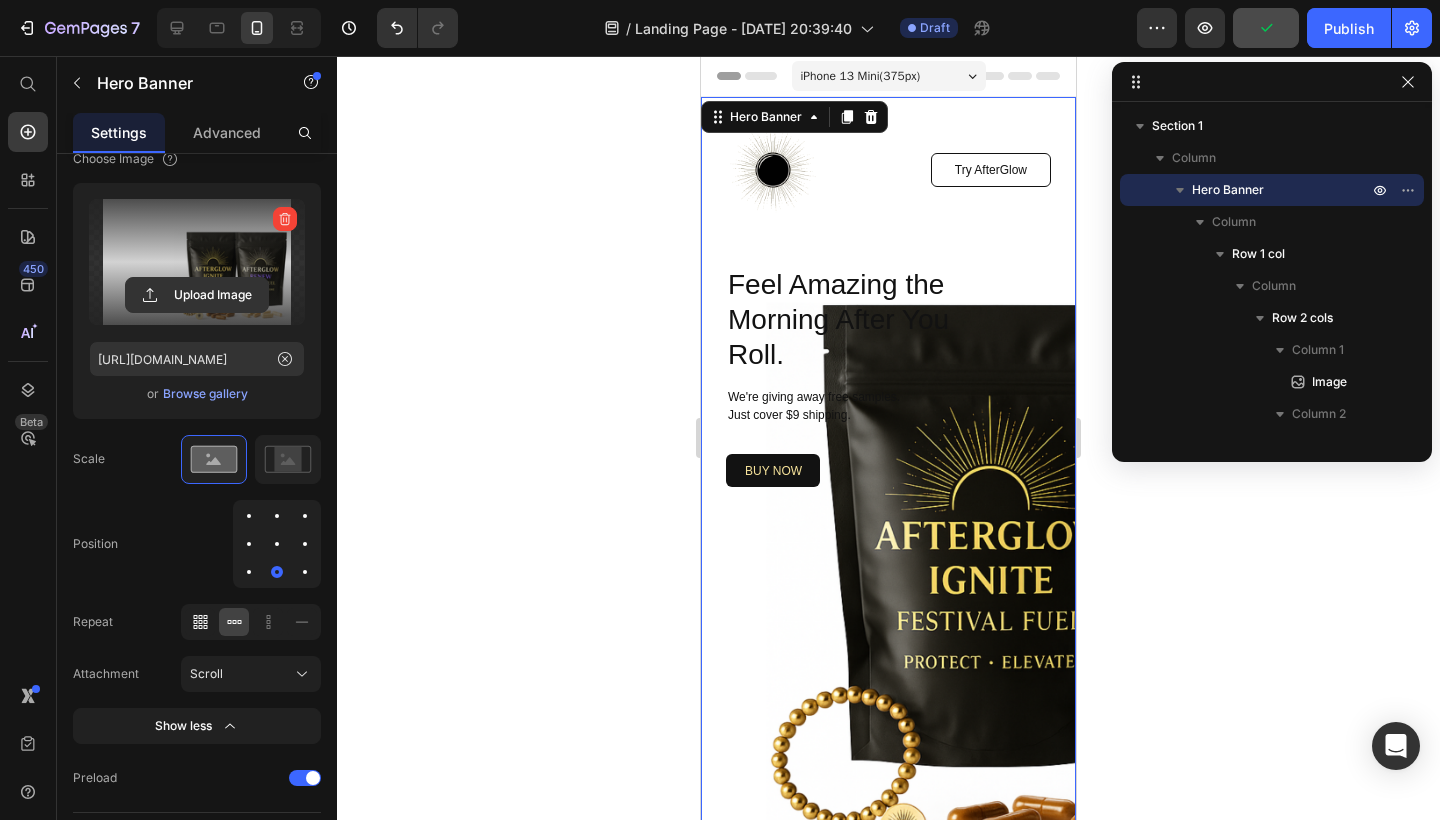 click 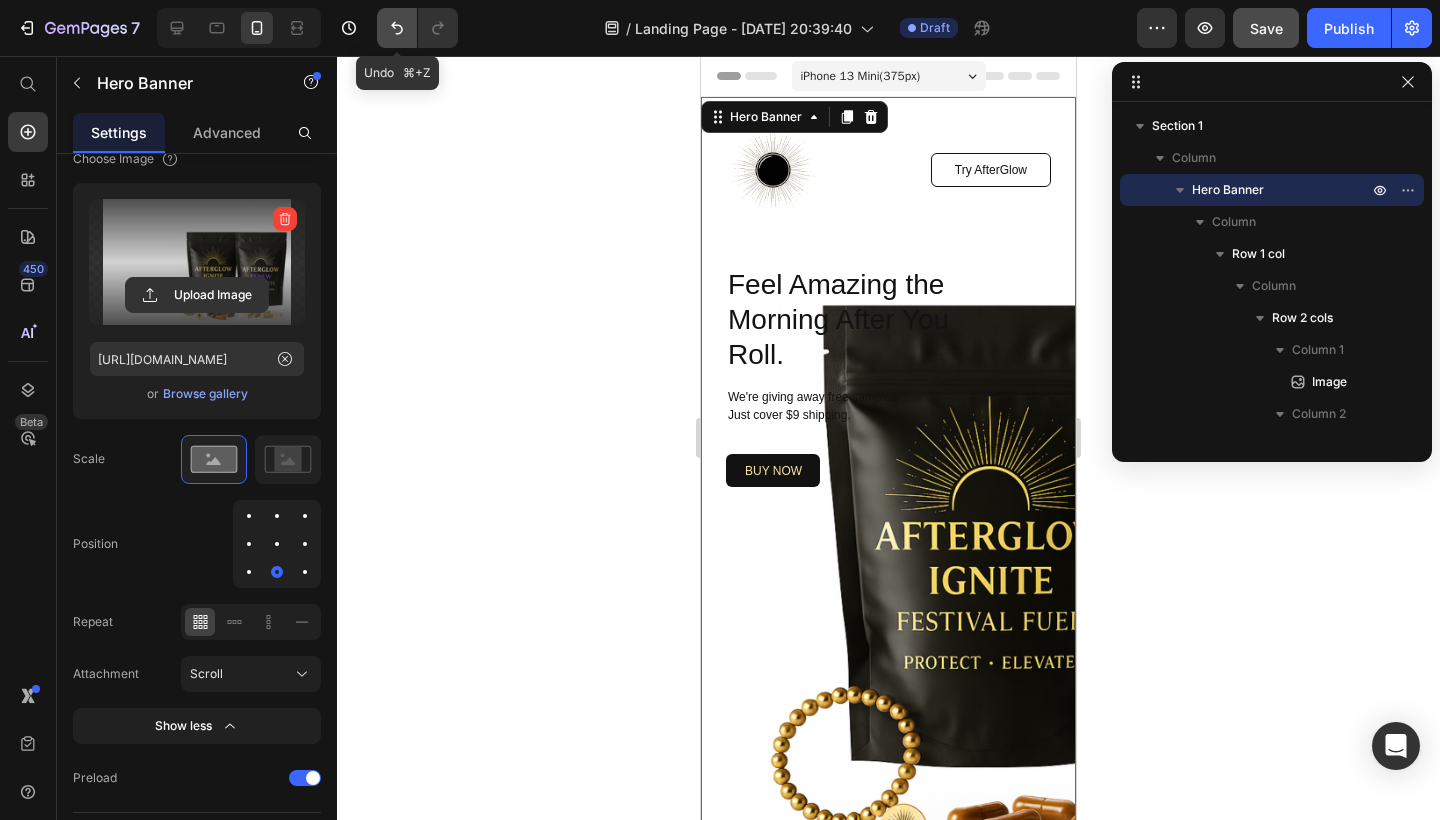 click 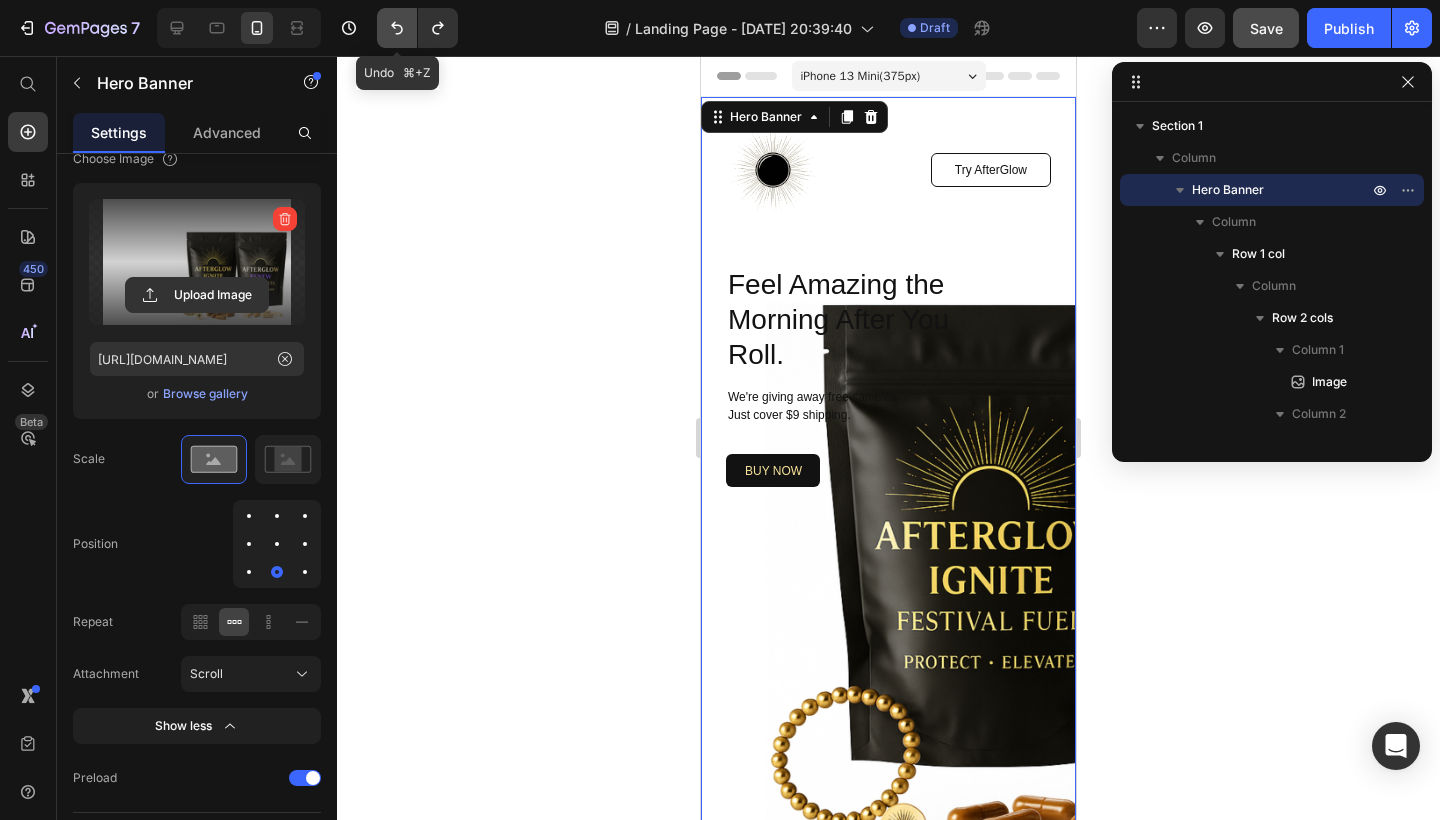 click 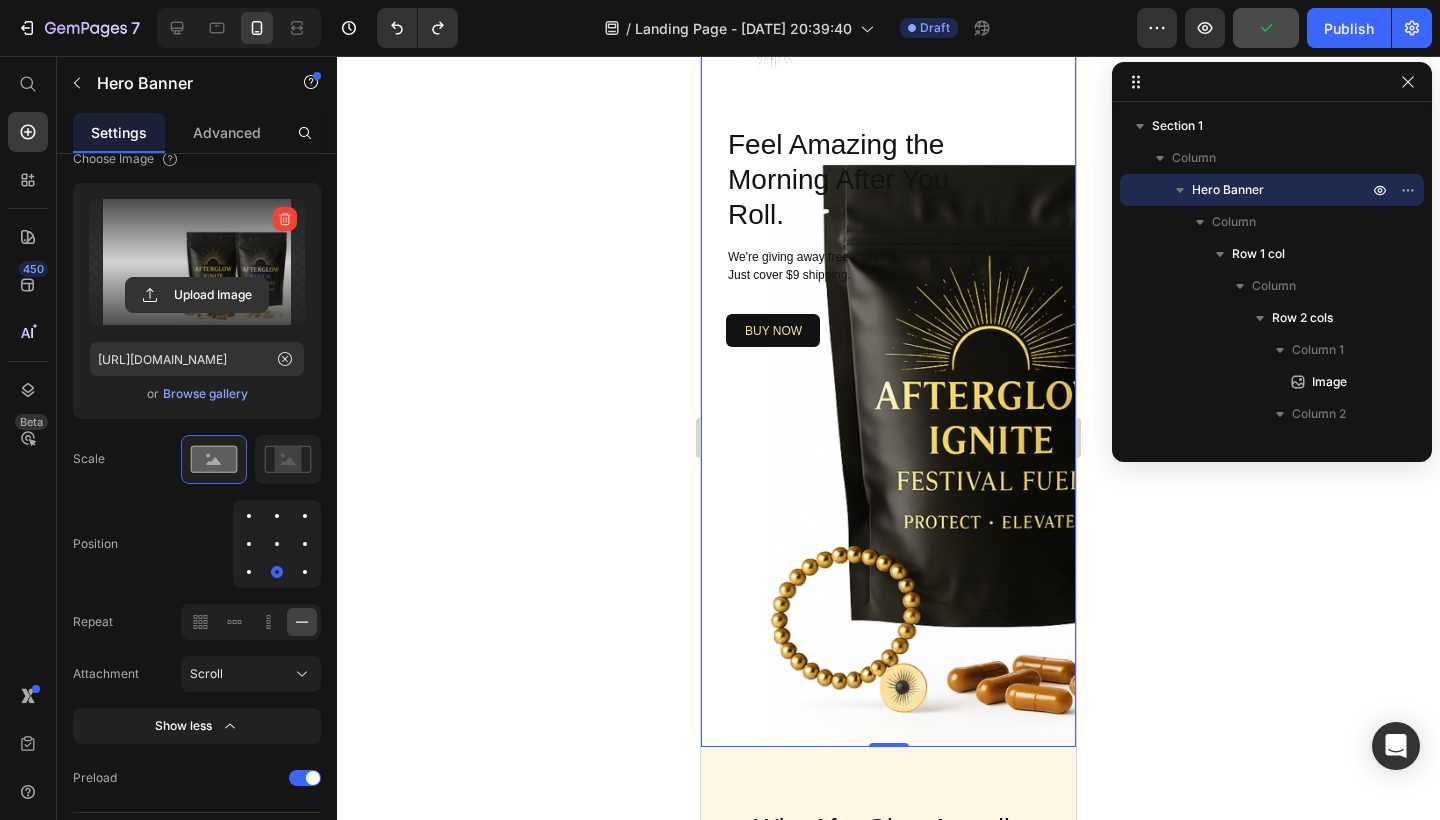 scroll, scrollTop: 105, scrollLeft: 0, axis: vertical 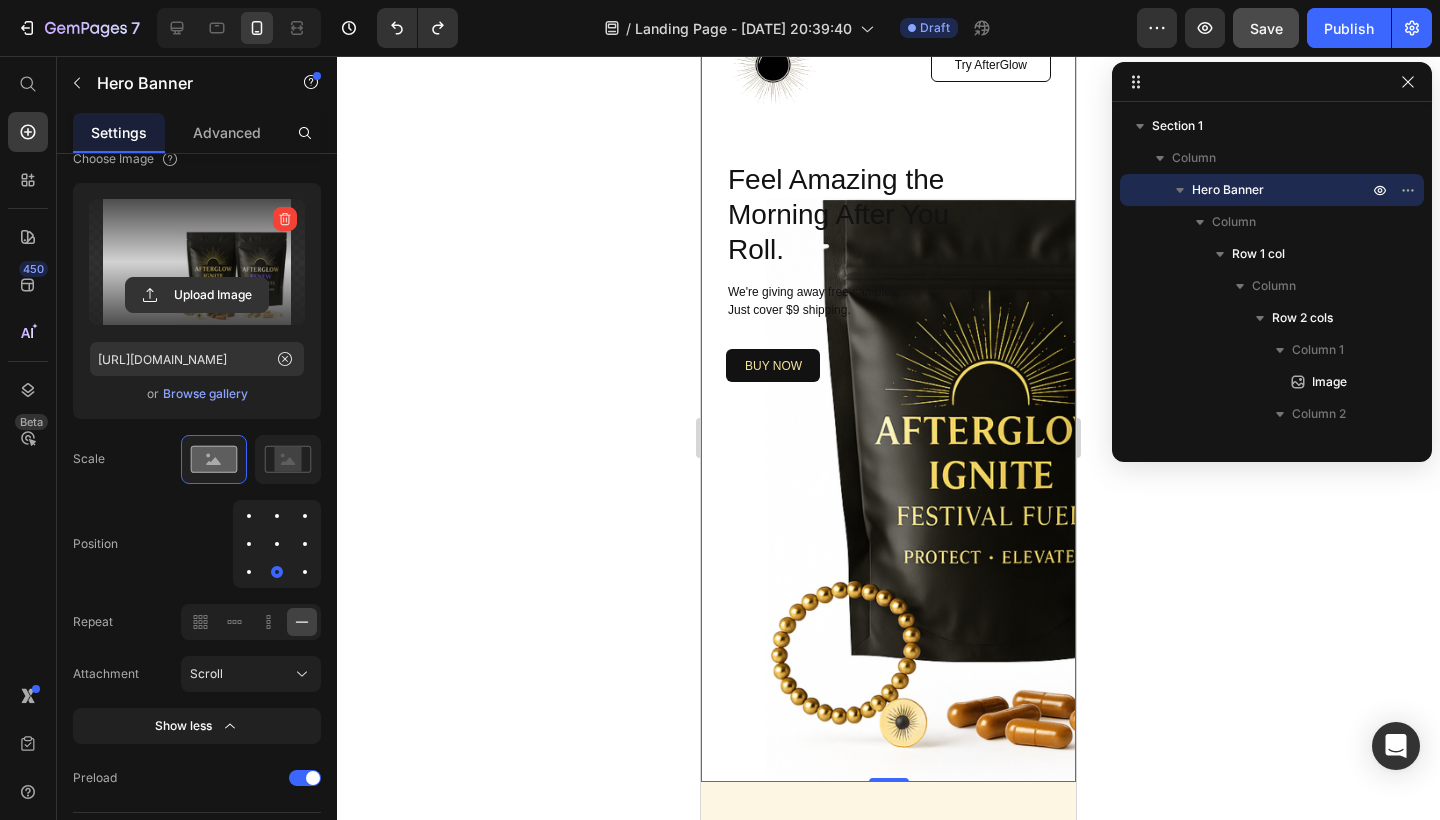 click on "Image Try AfterGlow Button Row Feel Amazing the  Morning After You Roll. Heading We're giving away free samples.  Just cover $9 shipping. Text Block buy now Button Row Row" at bounding box center [888, 387] 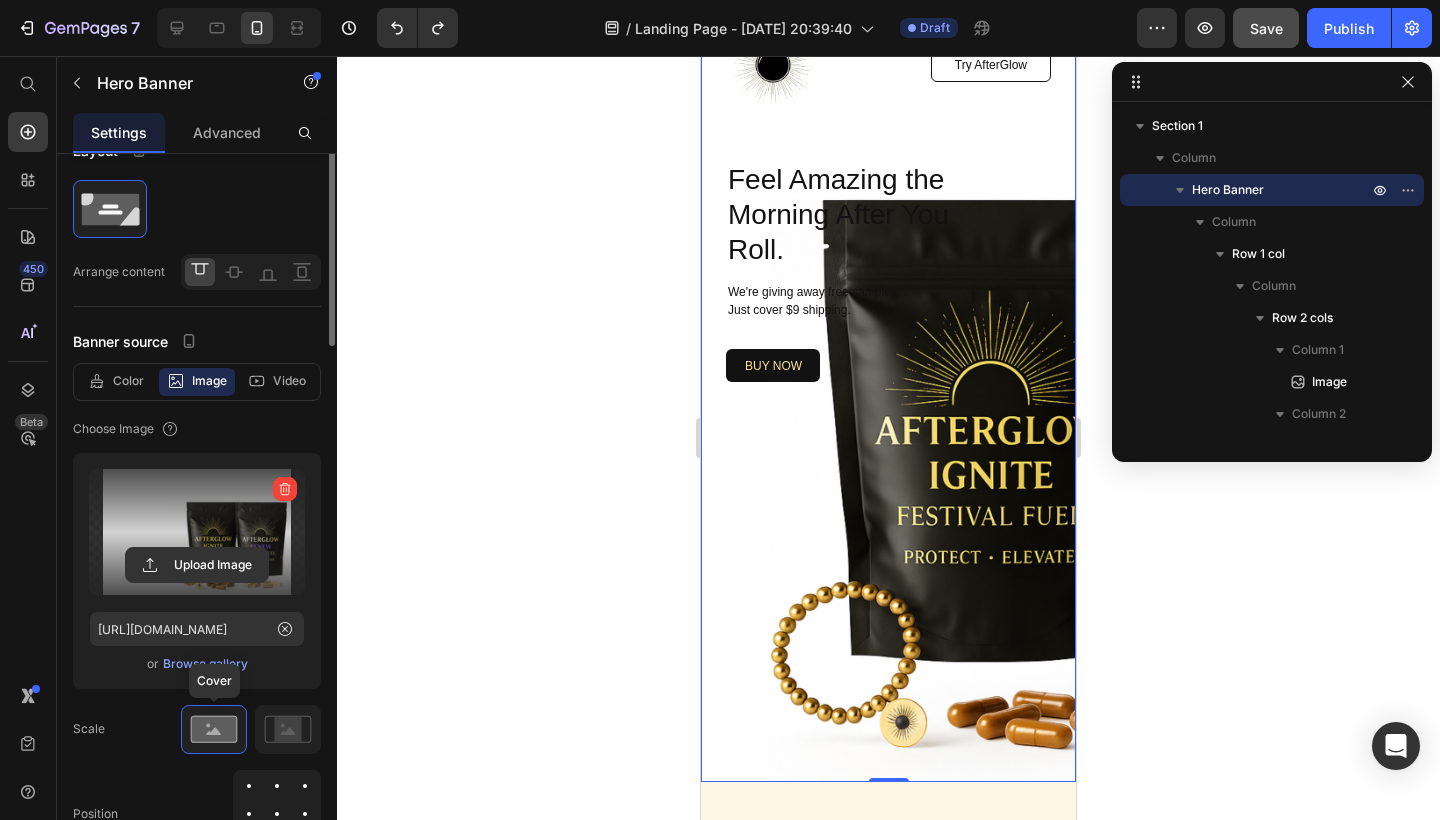 scroll, scrollTop: 0, scrollLeft: 0, axis: both 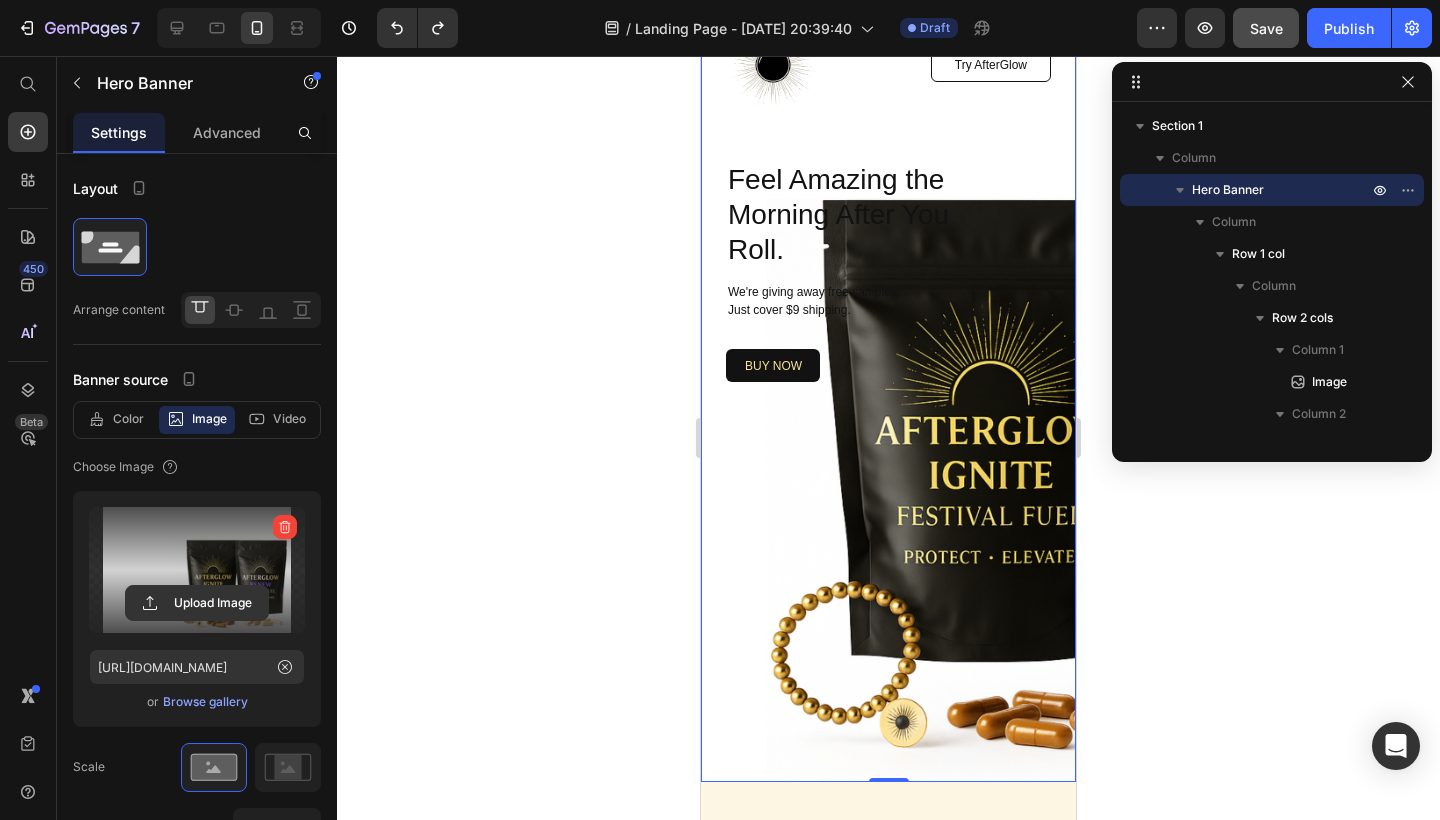 click on "Image Try AfterGlow Button Row Feel Amazing the  Morning After You Roll. Heading We're giving away free samples.  Just cover $9 shipping. Text Block buy now Button Row Row" at bounding box center [888, 387] 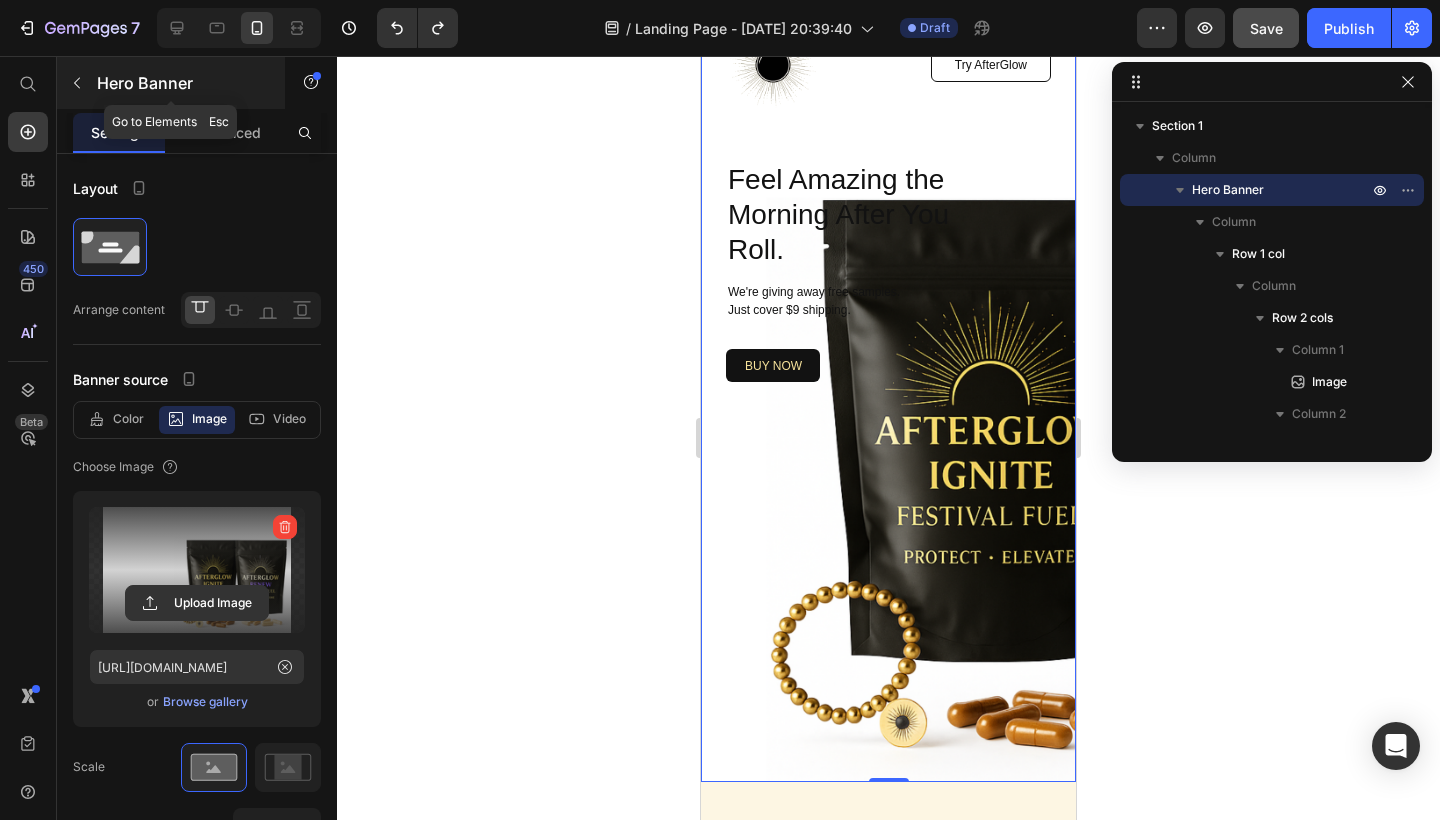 click at bounding box center (77, 83) 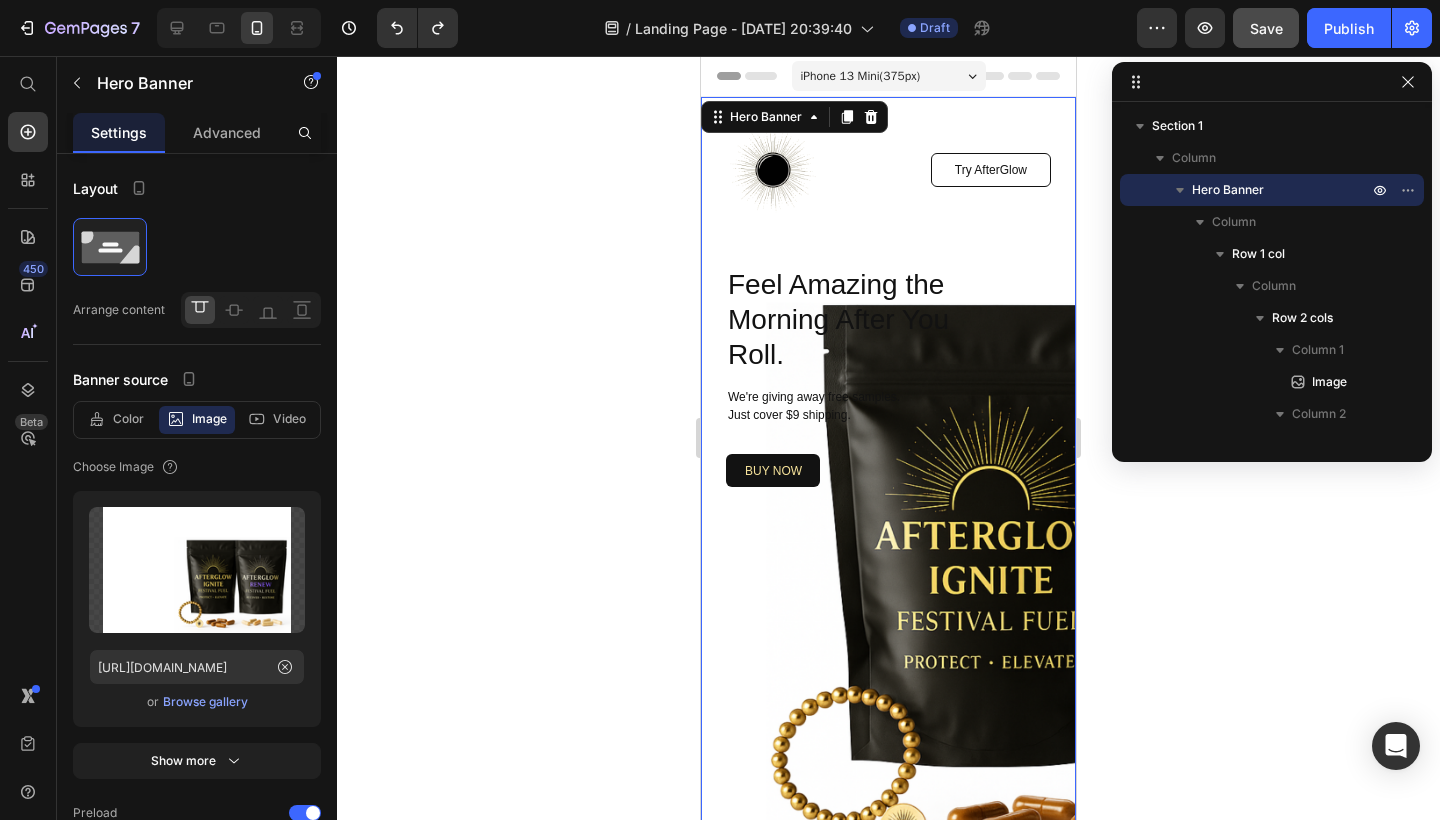scroll, scrollTop: 0, scrollLeft: 0, axis: both 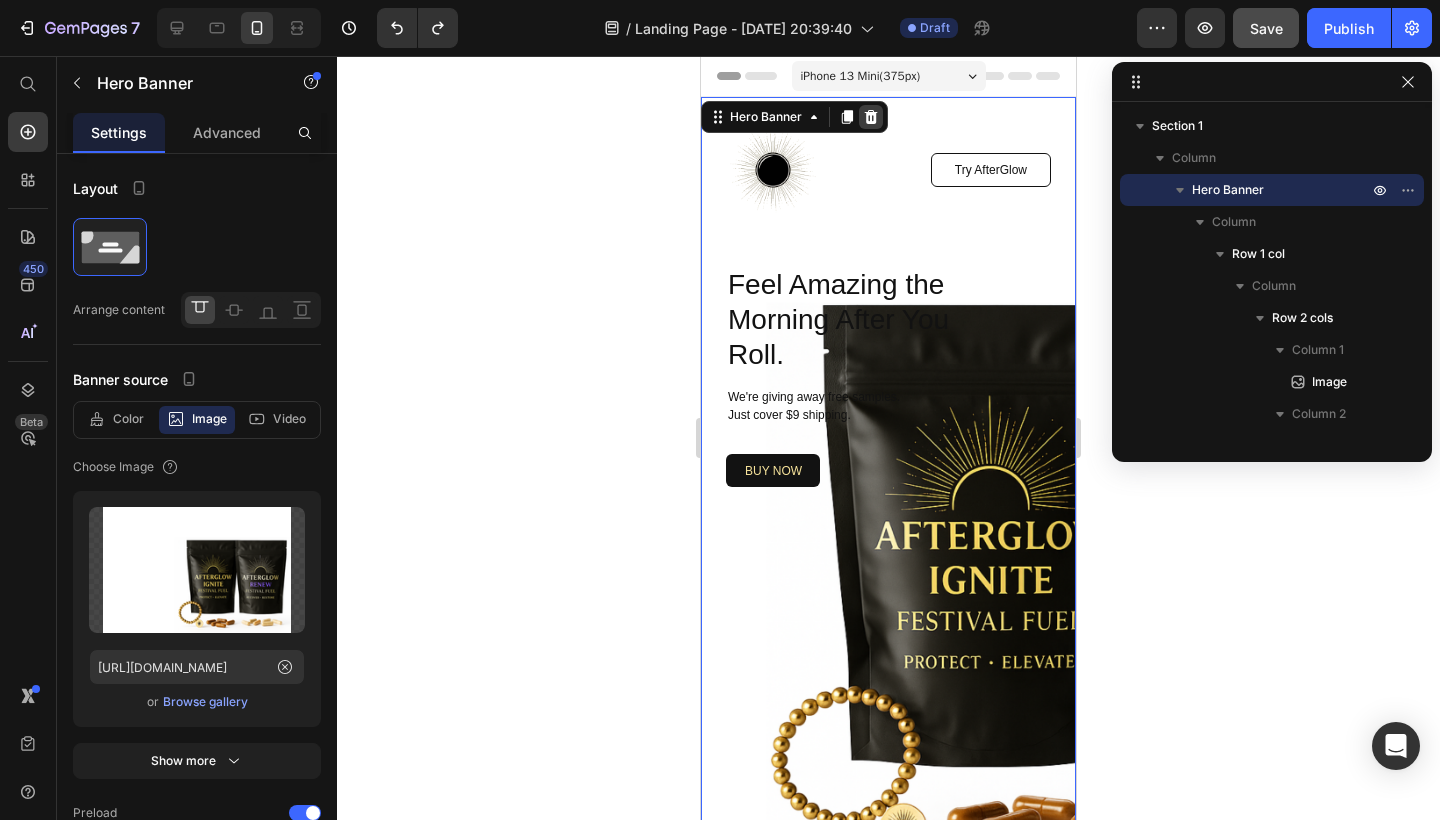 click 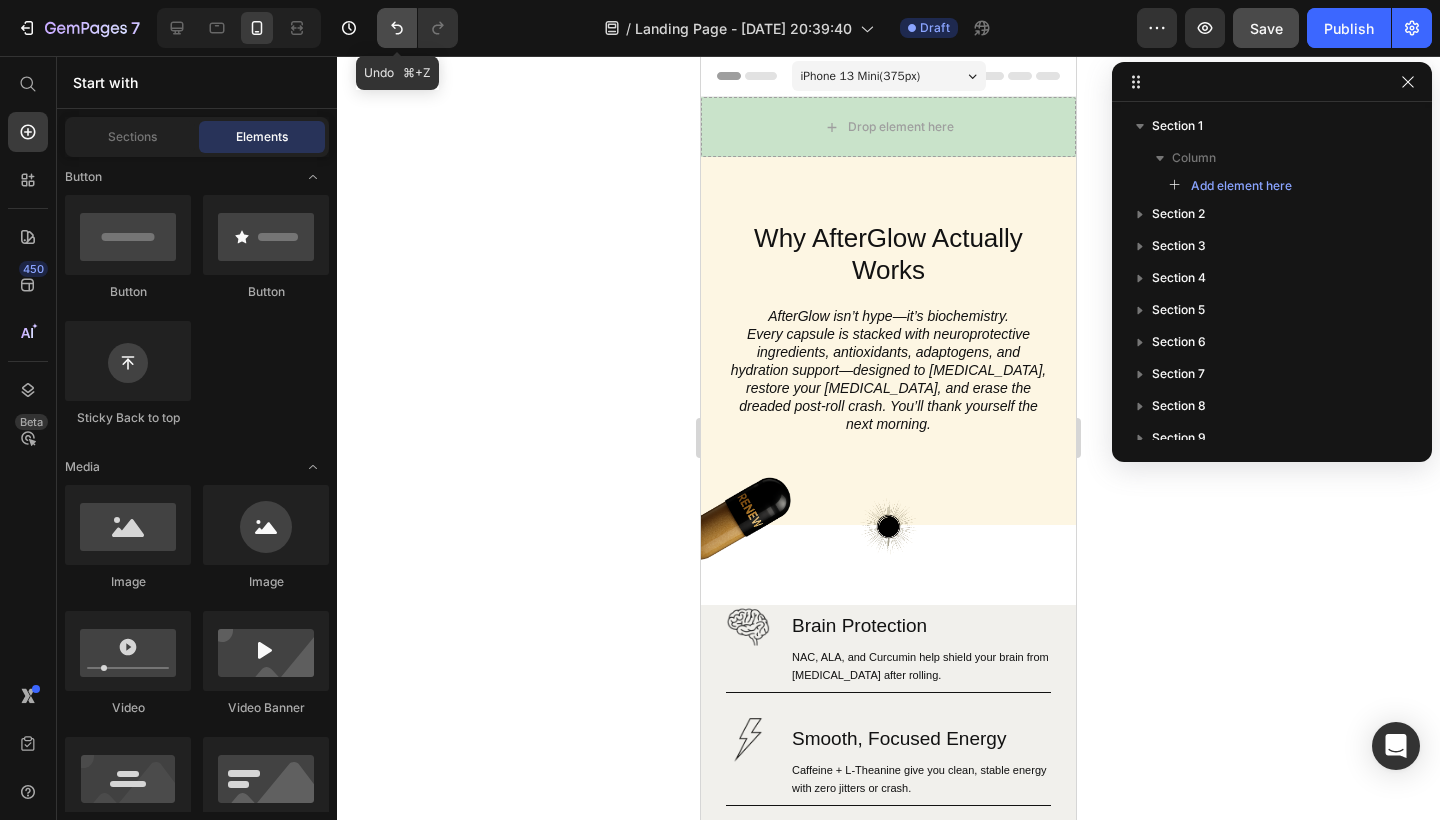 click 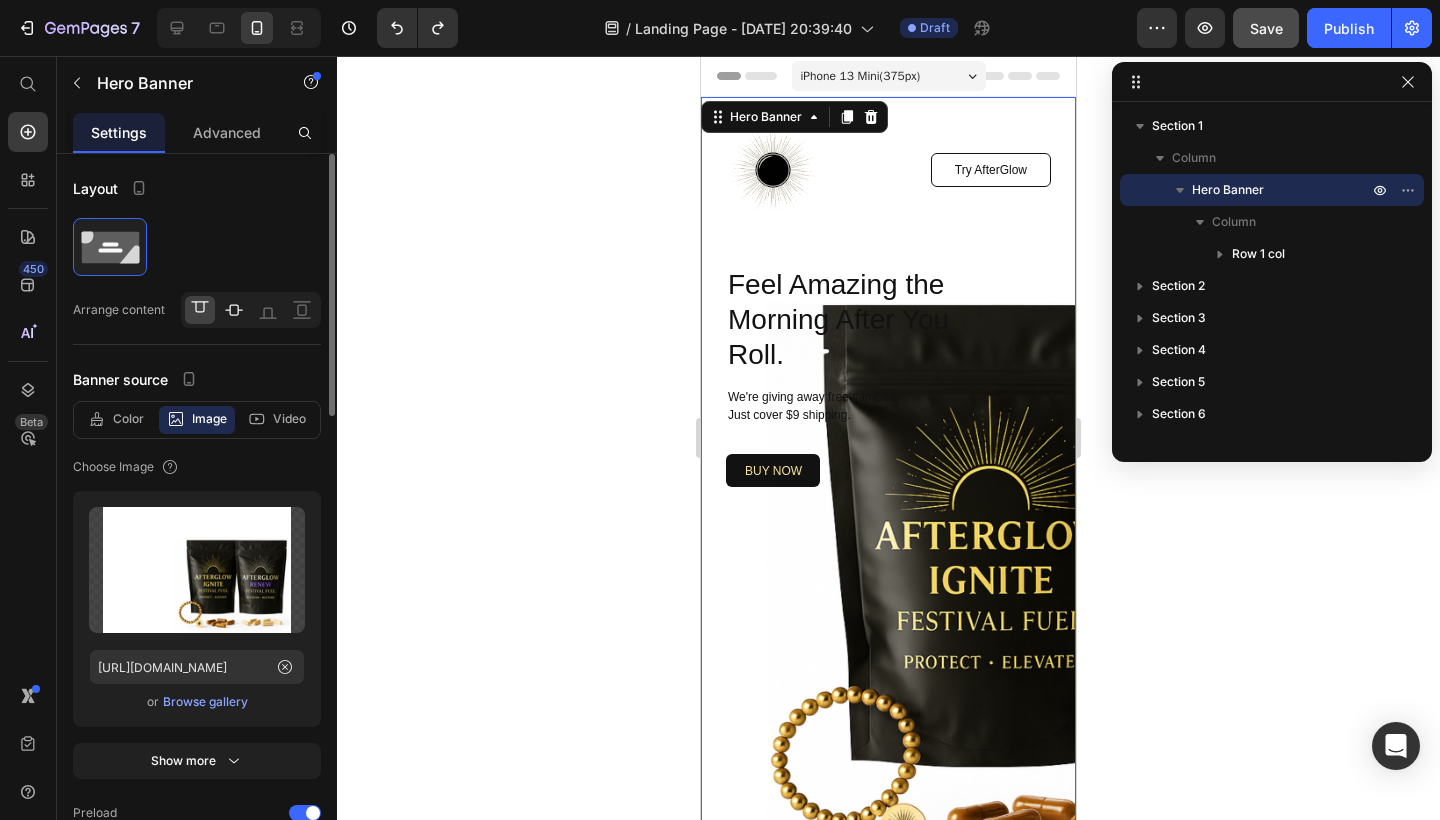 click 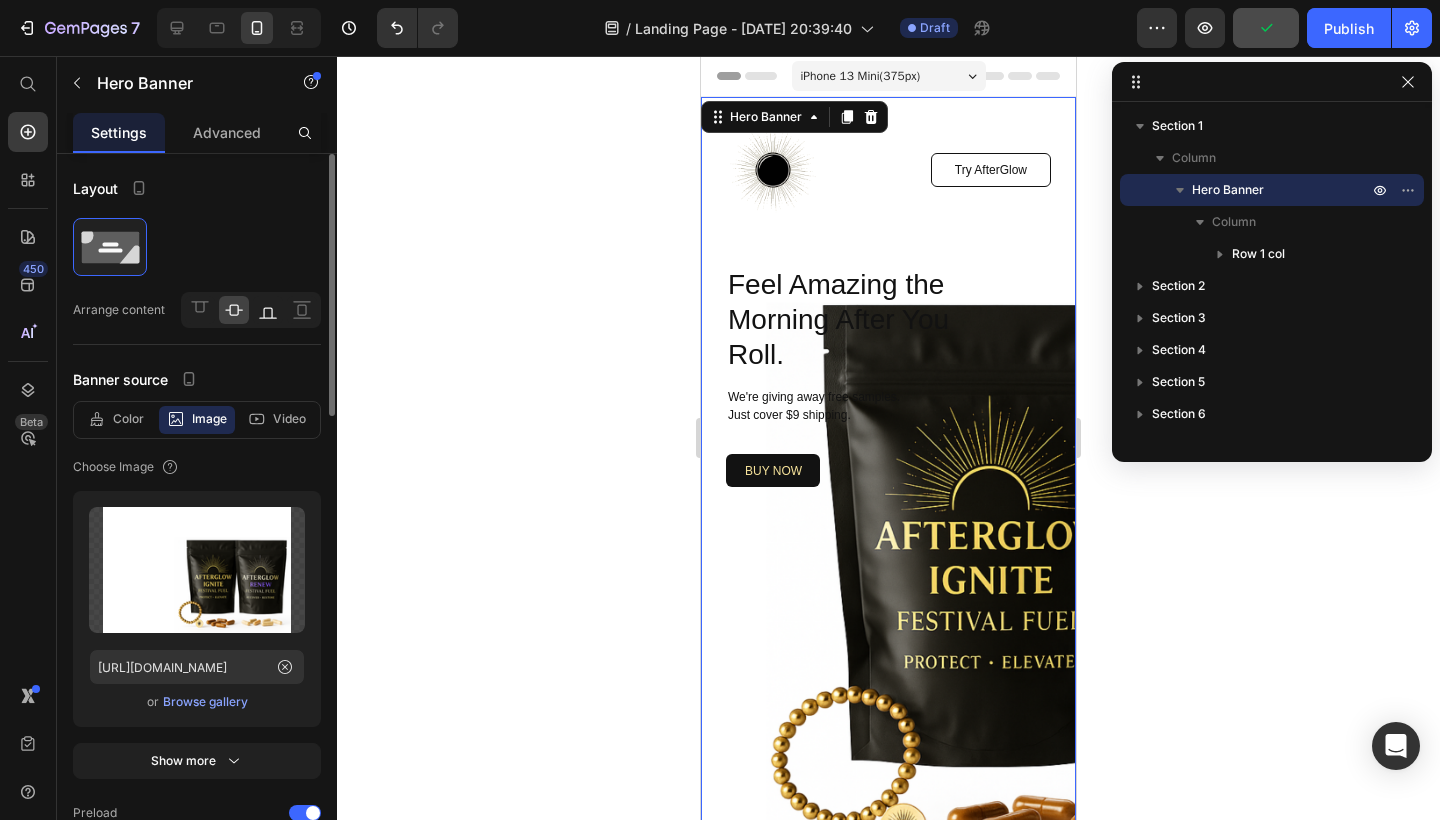 click 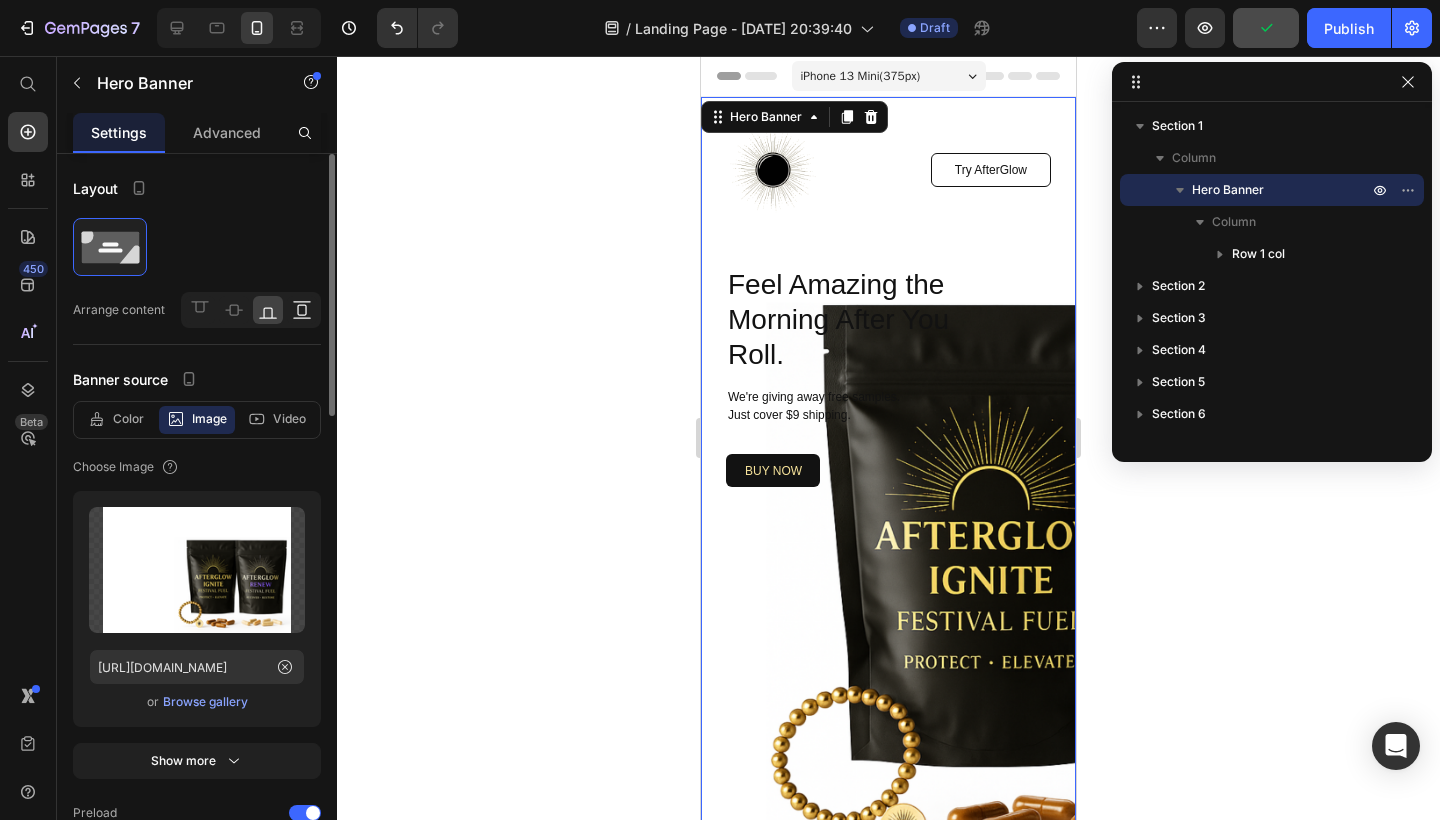 click 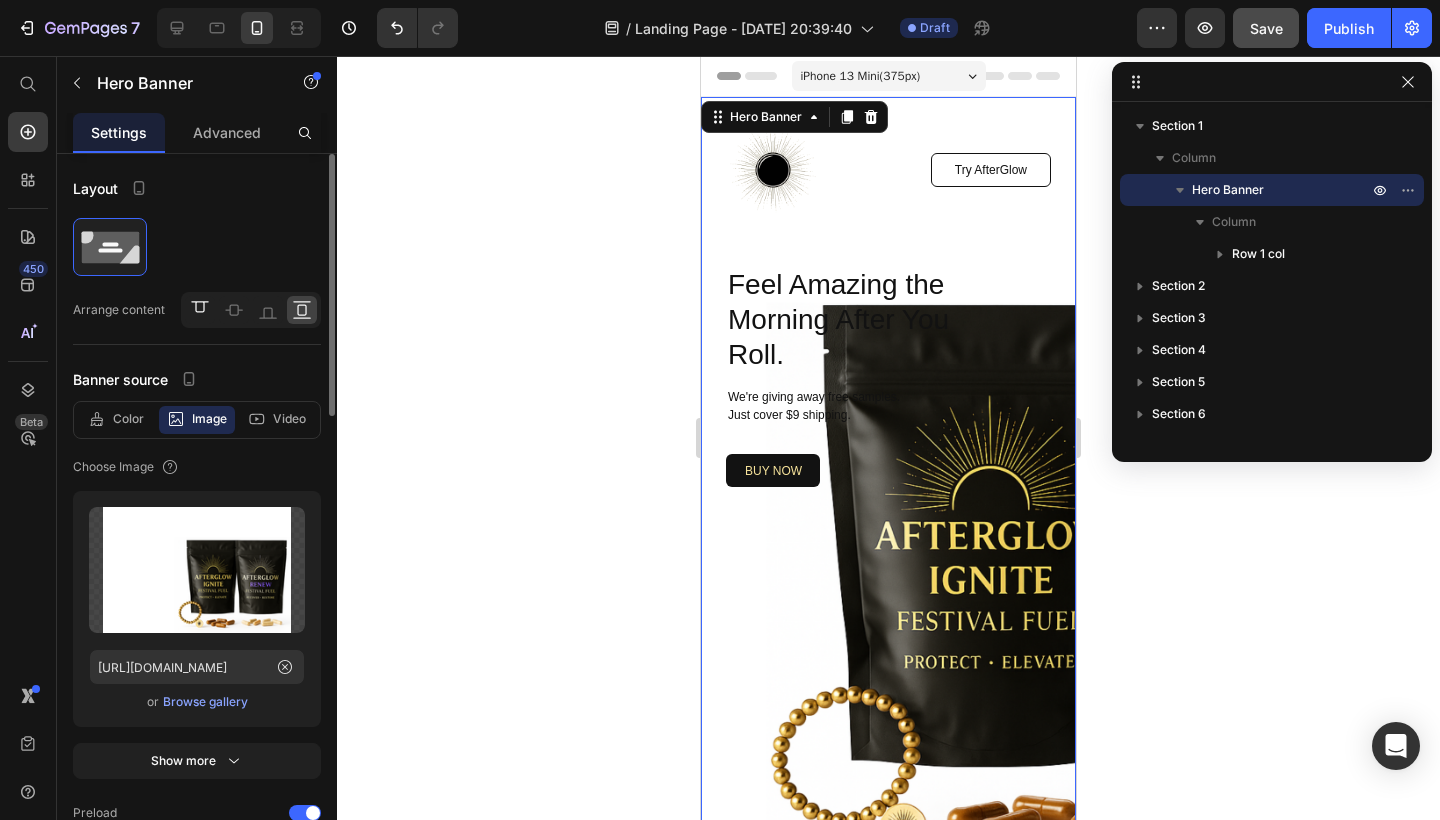 click 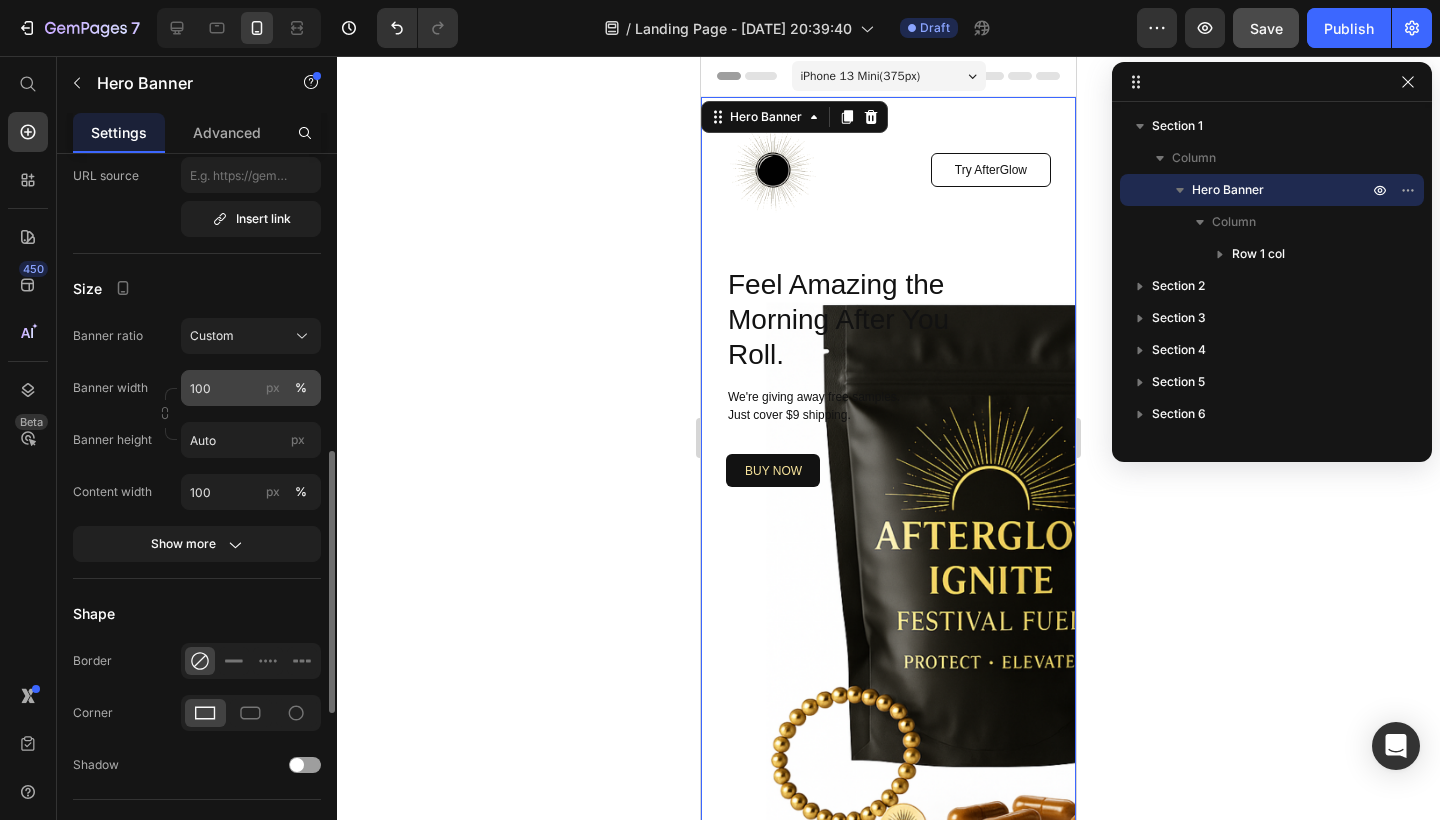 scroll, scrollTop: 779, scrollLeft: 0, axis: vertical 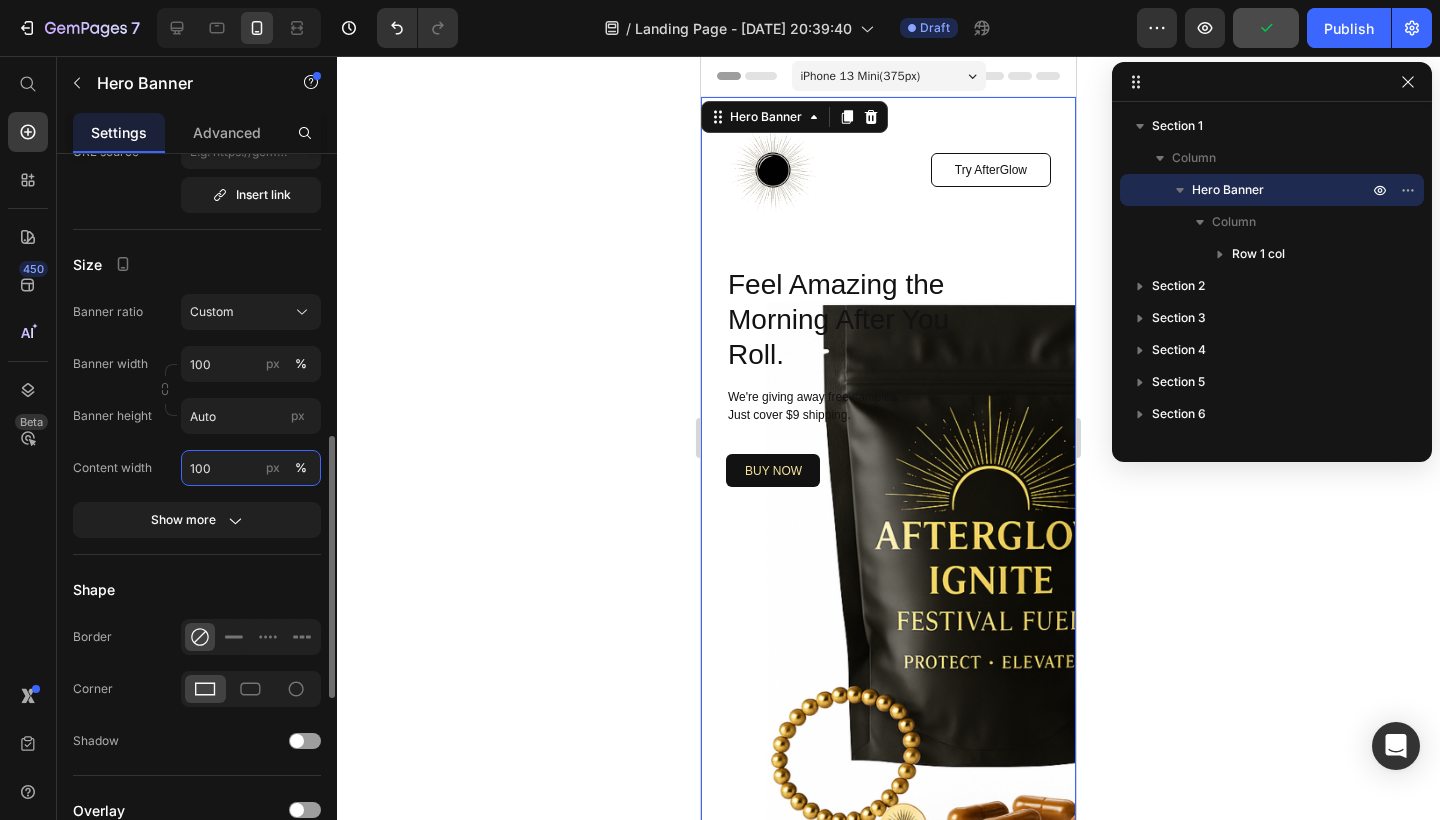 click on "100" at bounding box center [251, 468] 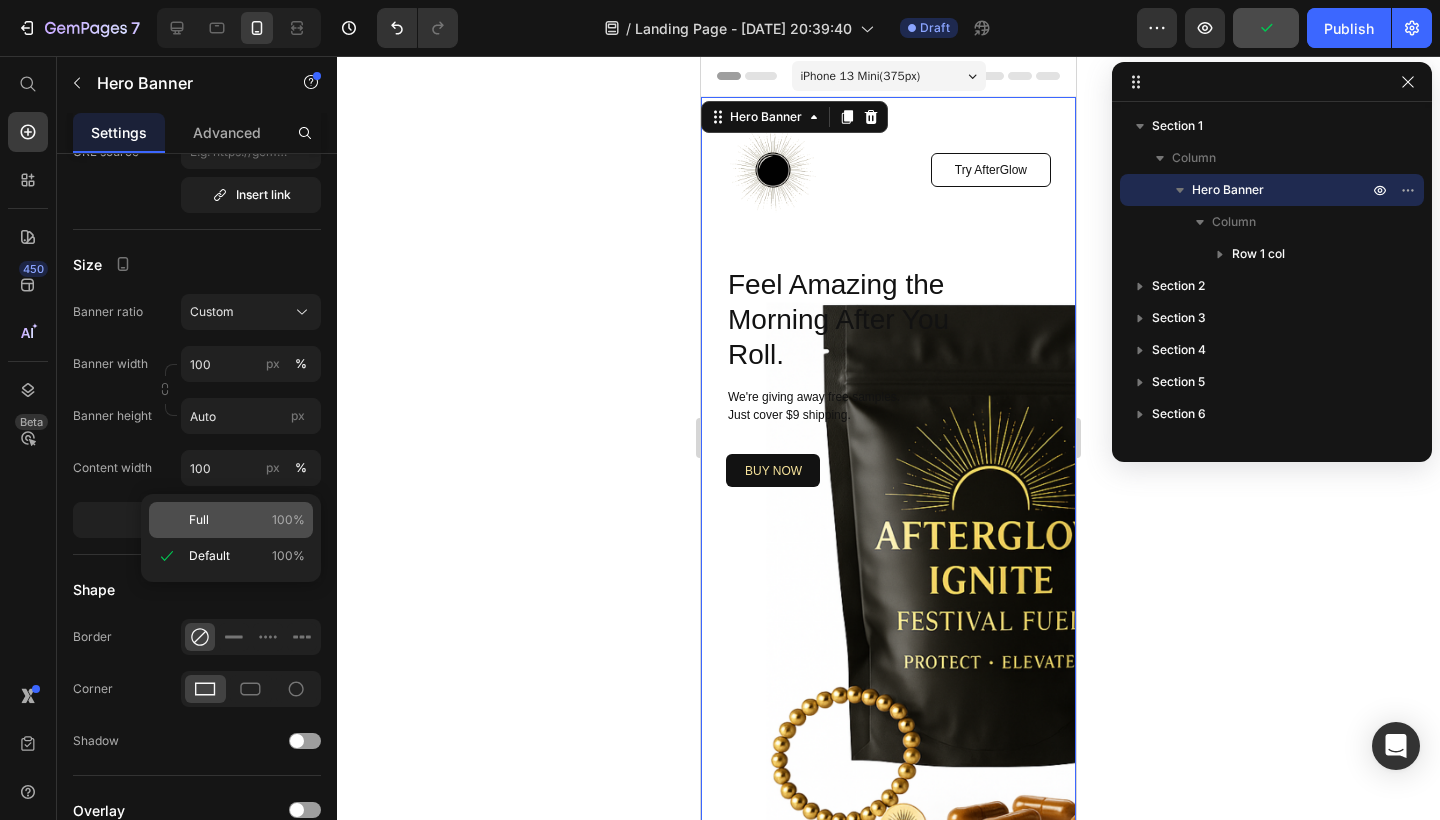 click on "Full 100%" at bounding box center (247, 520) 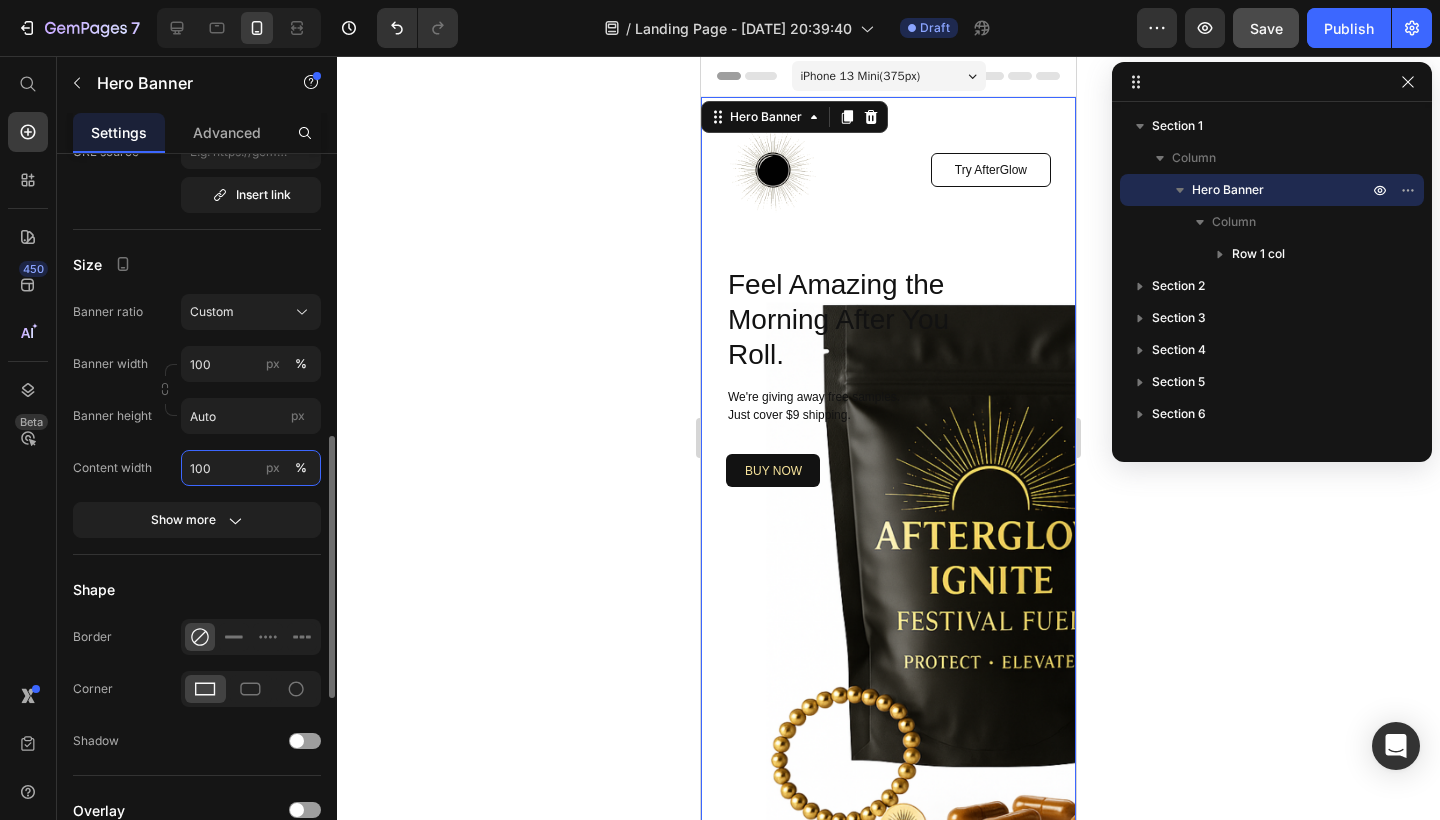 click on "100" at bounding box center [251, 468] 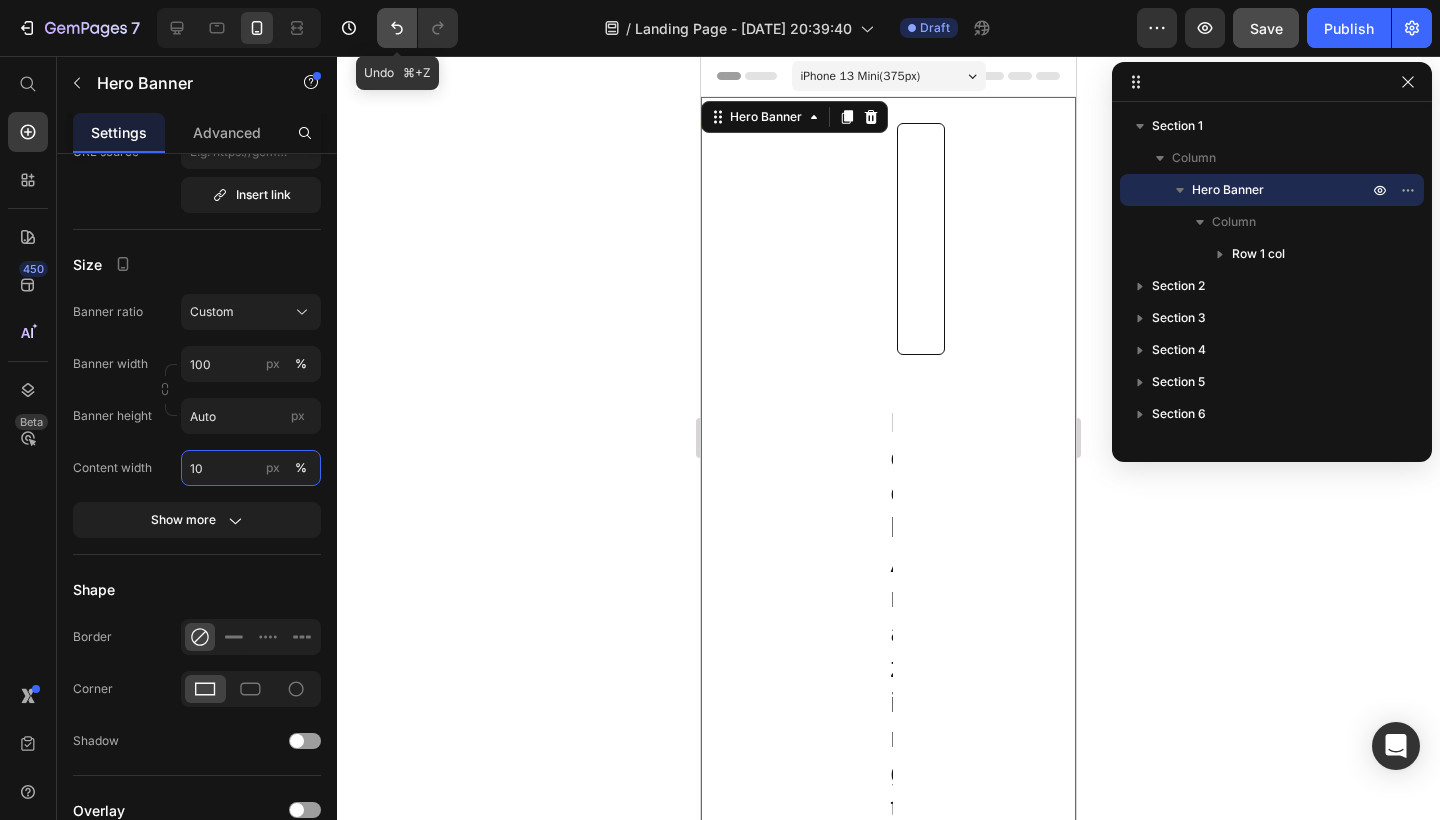 type on "10" 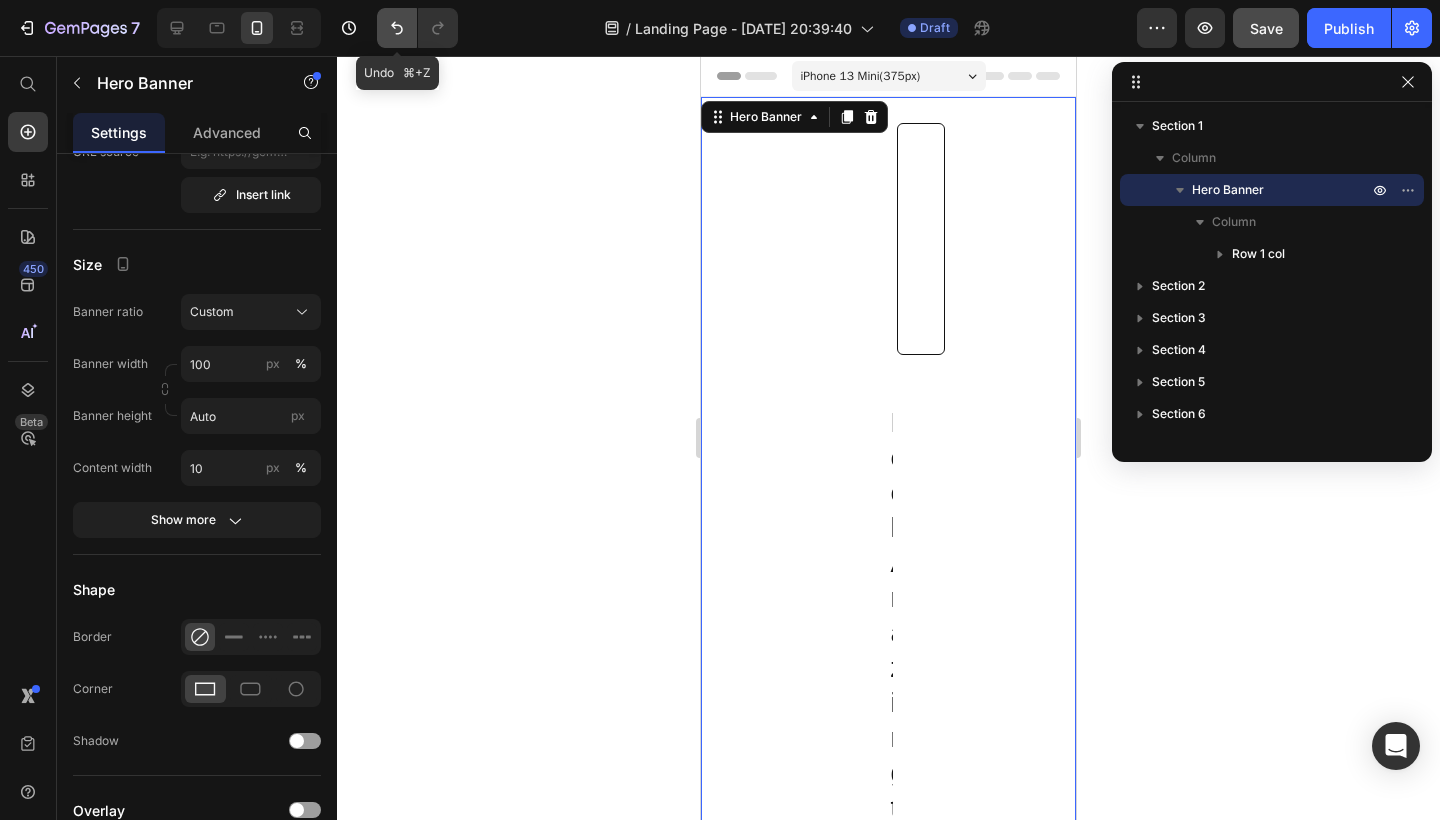 click 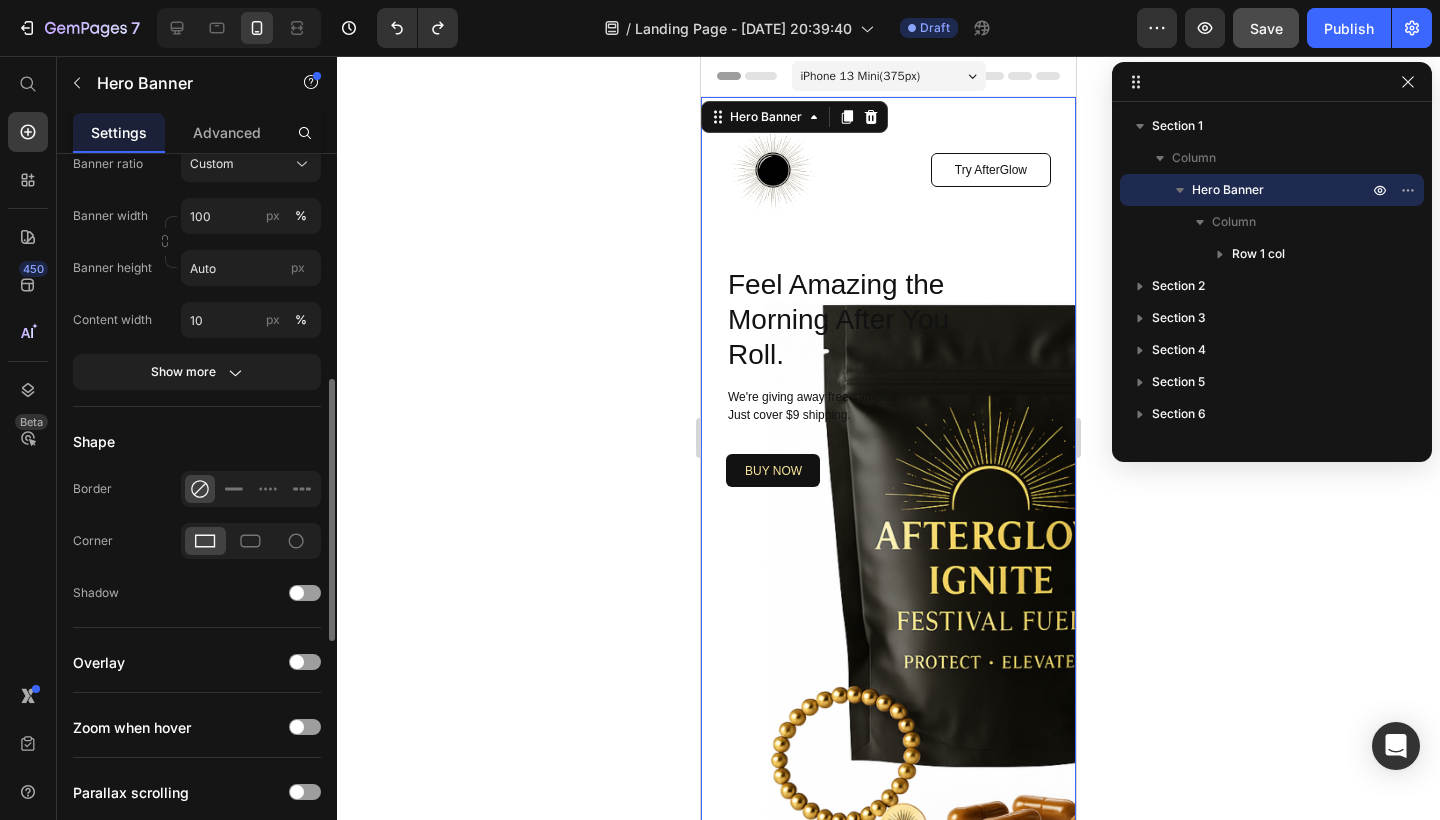 scroll, scrollTop: 1065, scrollLeft: 0, axis: vertical 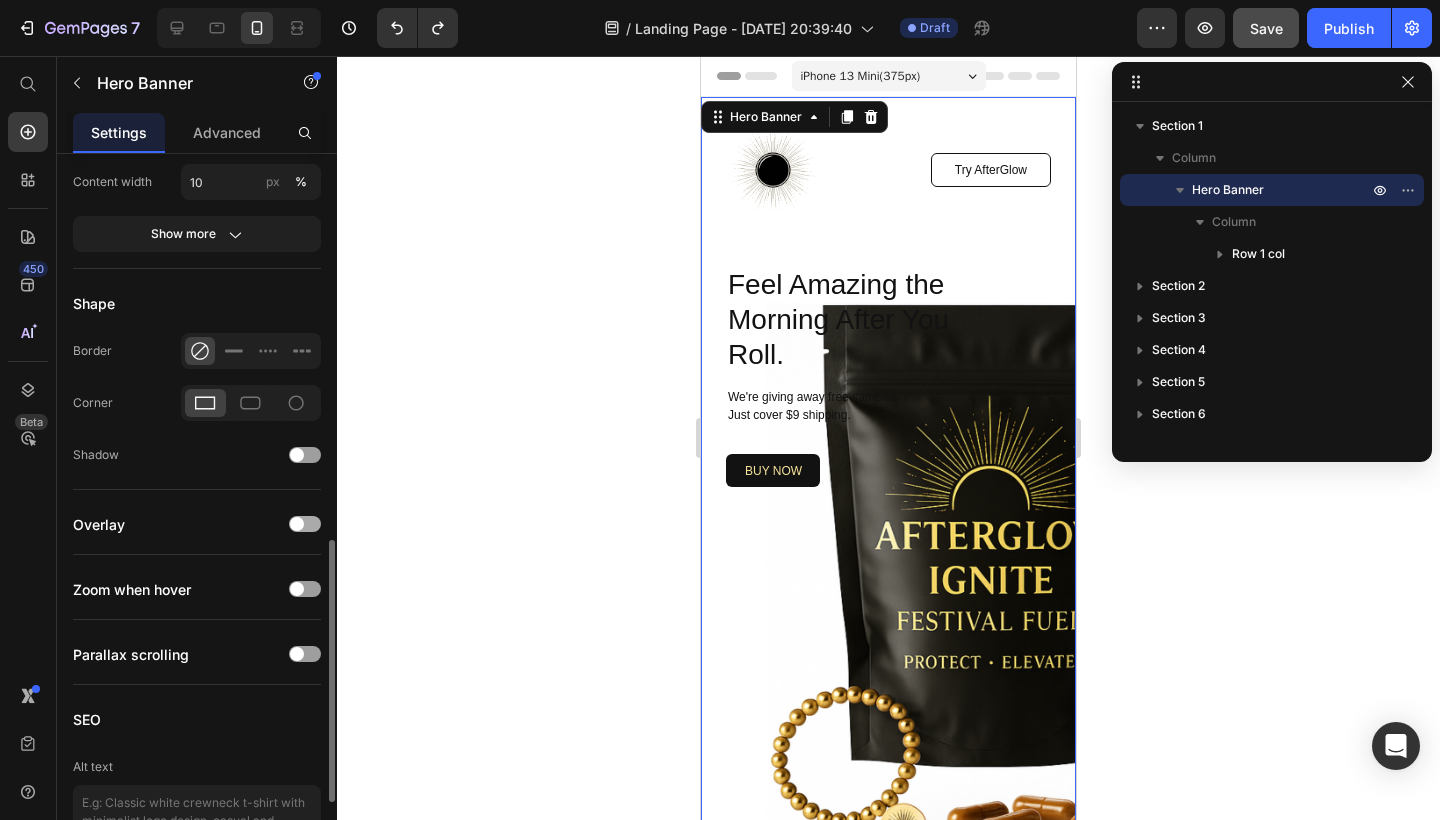 click at bounding box center [305, 524] 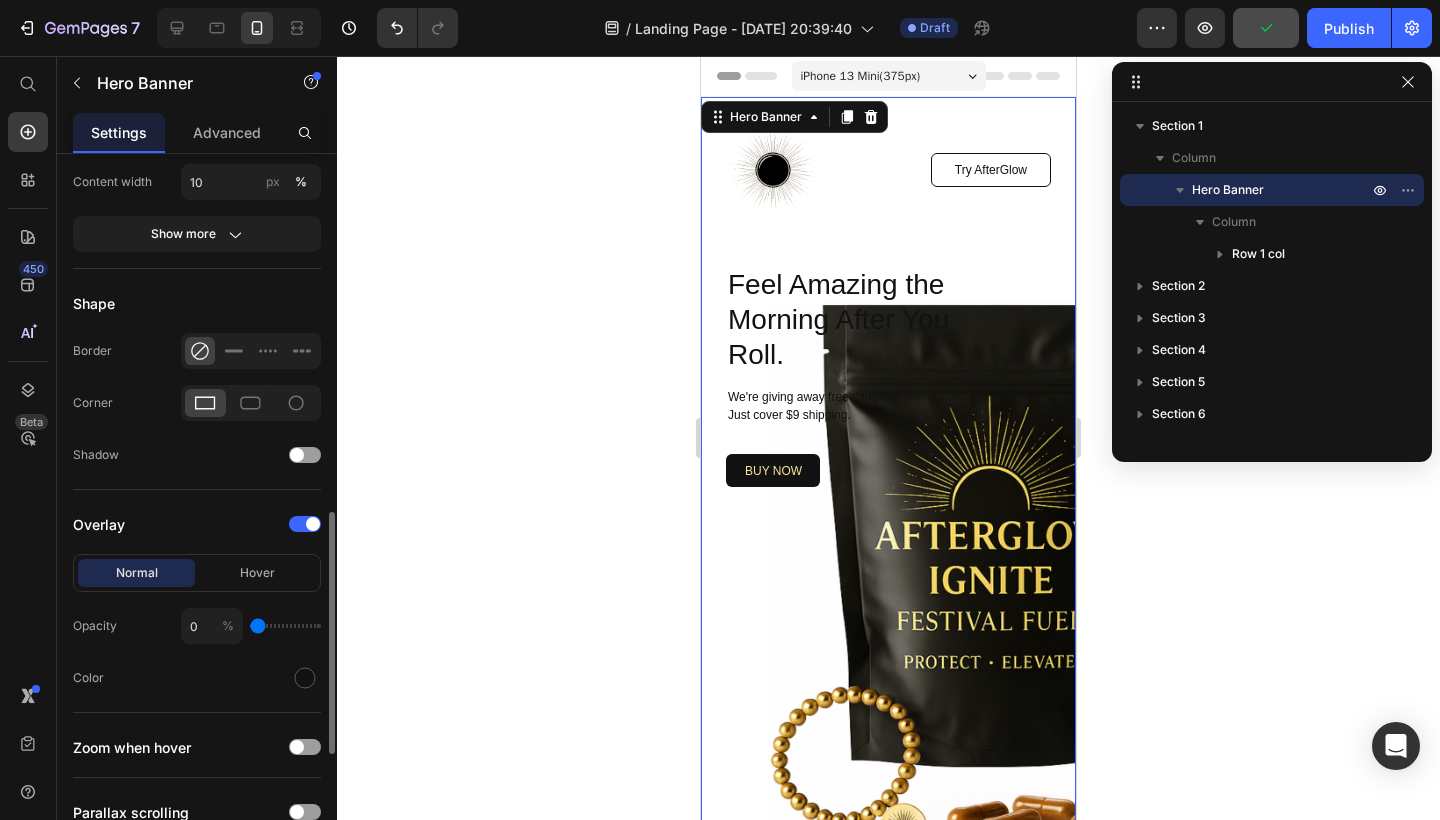 type on "6" 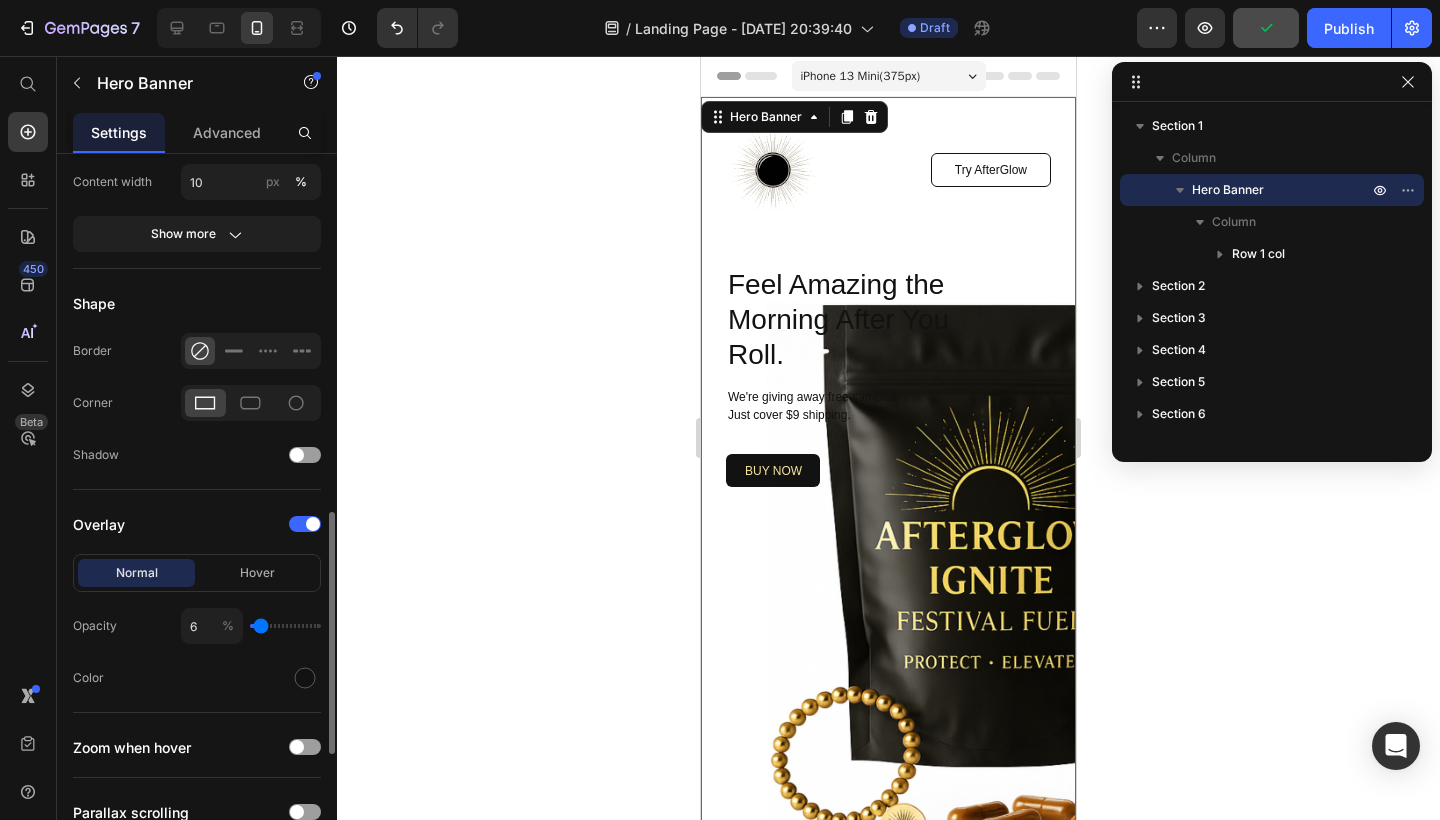 type on "10" 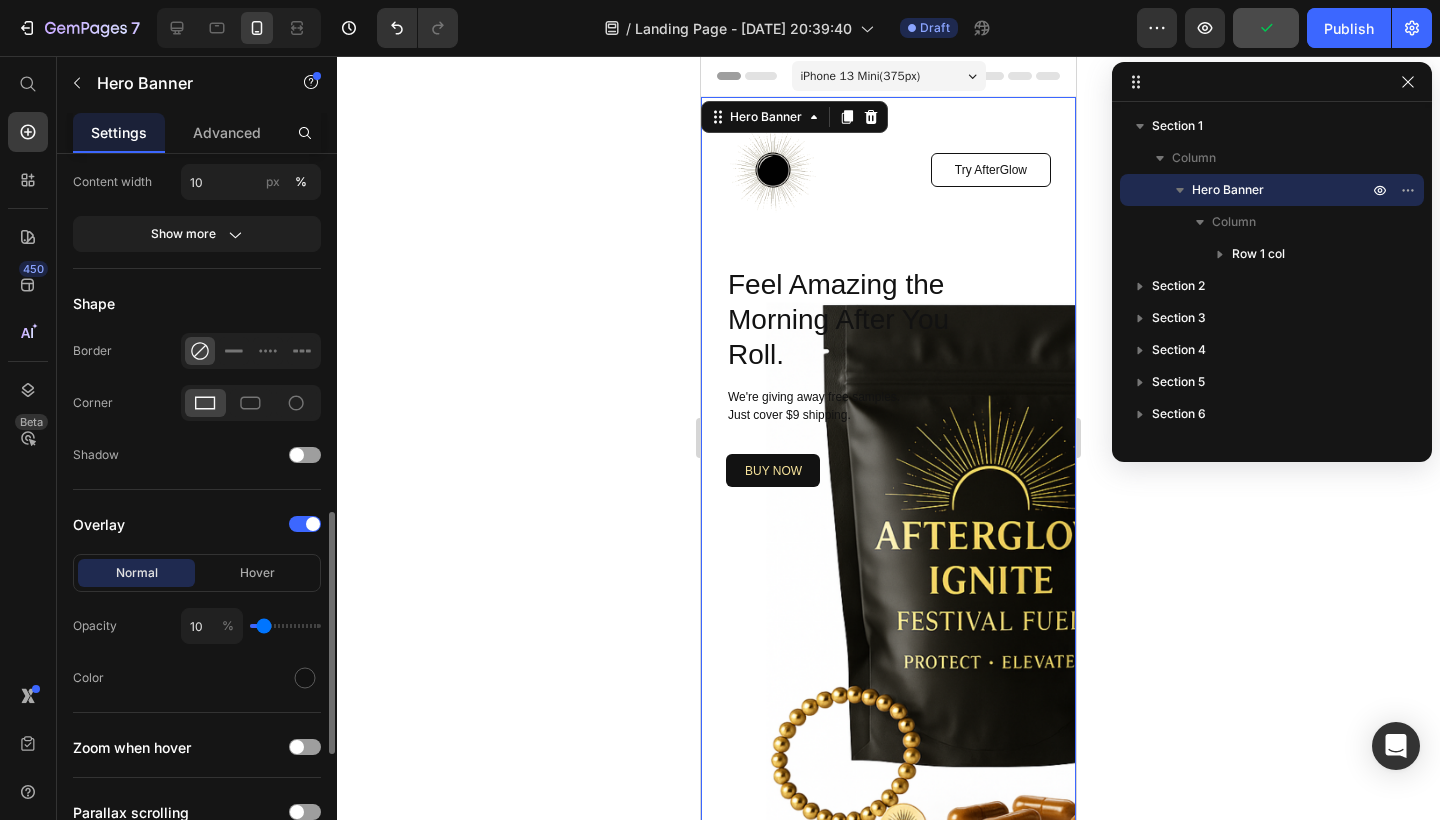 type on "16" 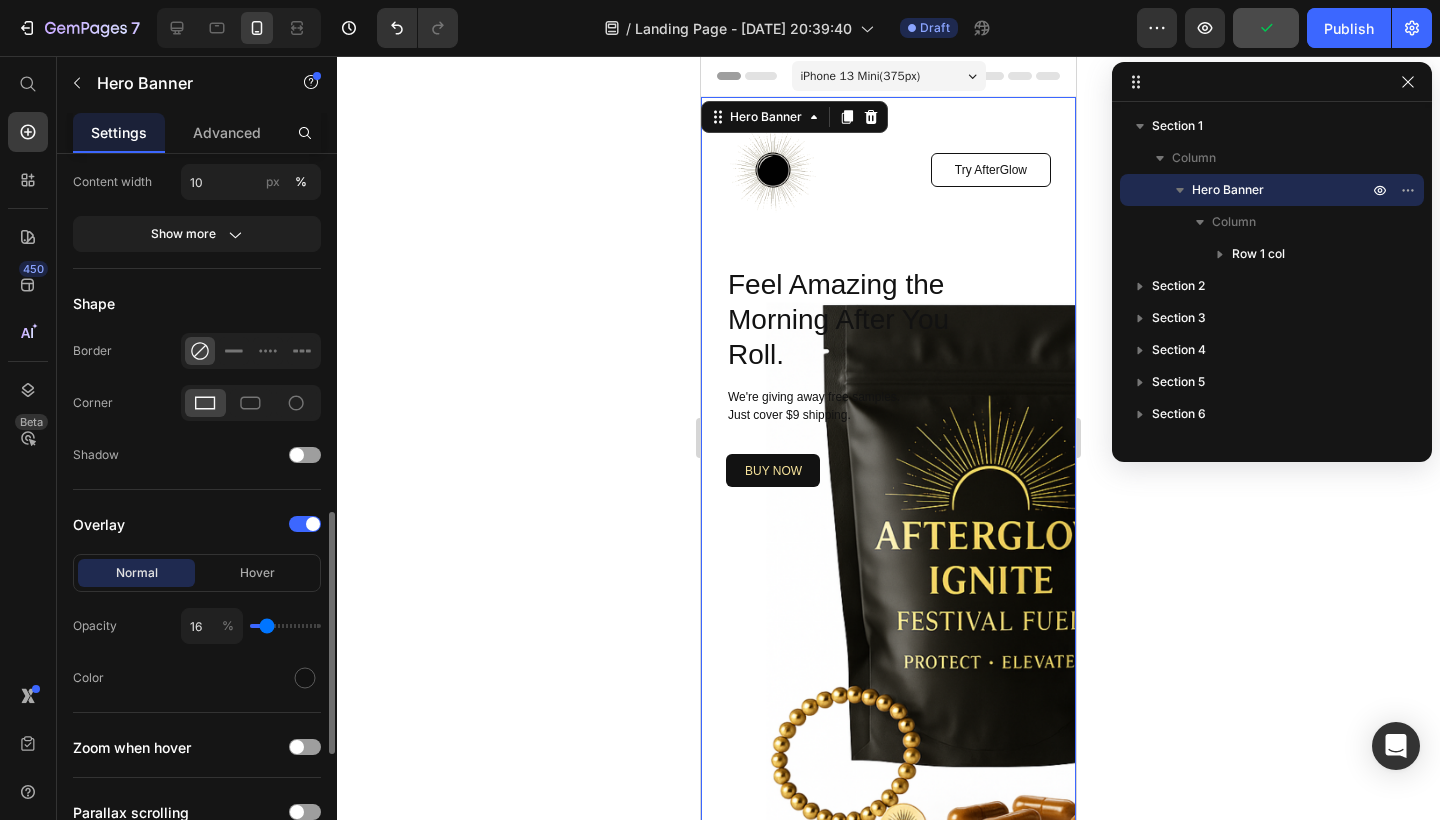 type on "23" 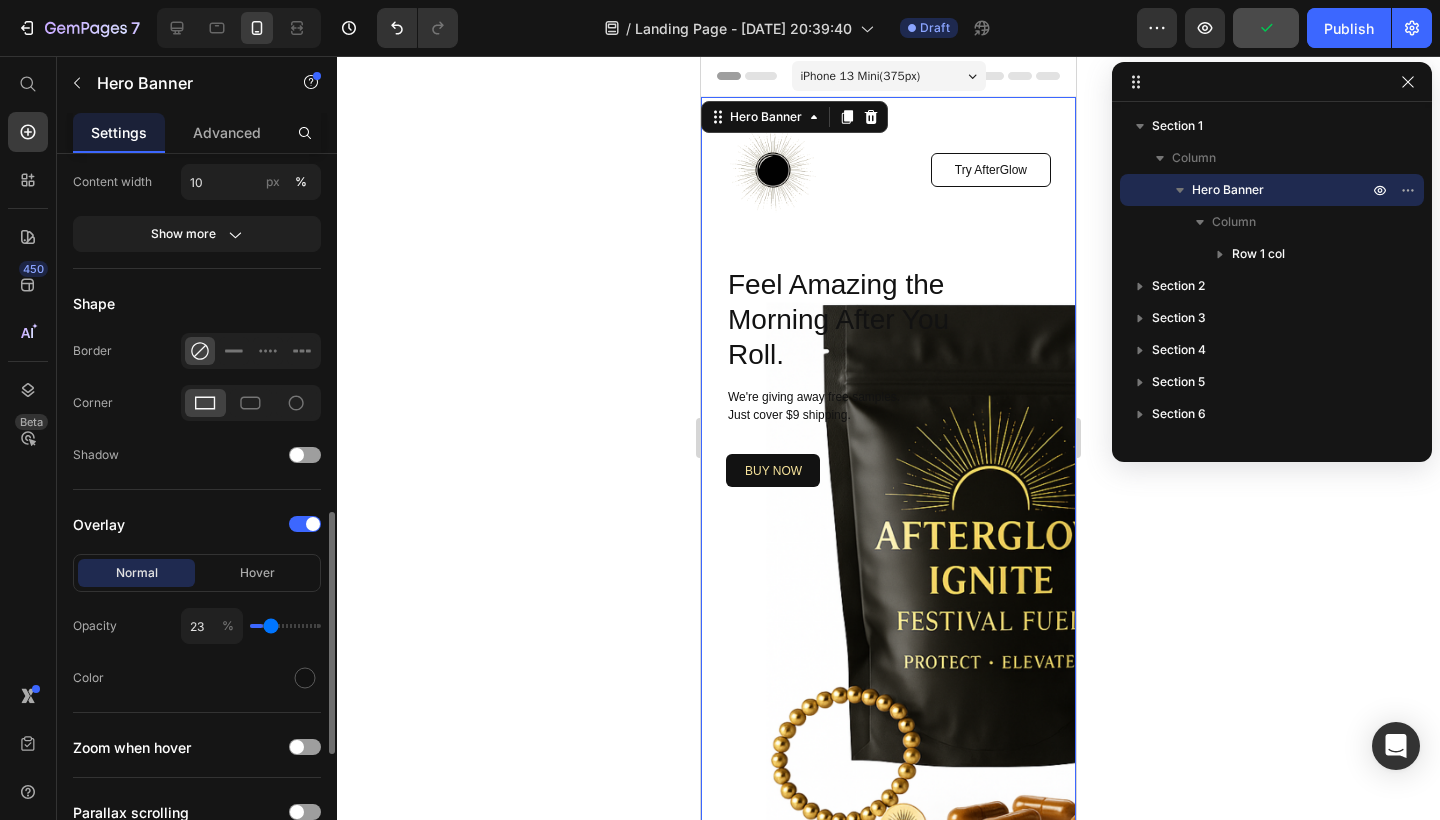 type on "32" 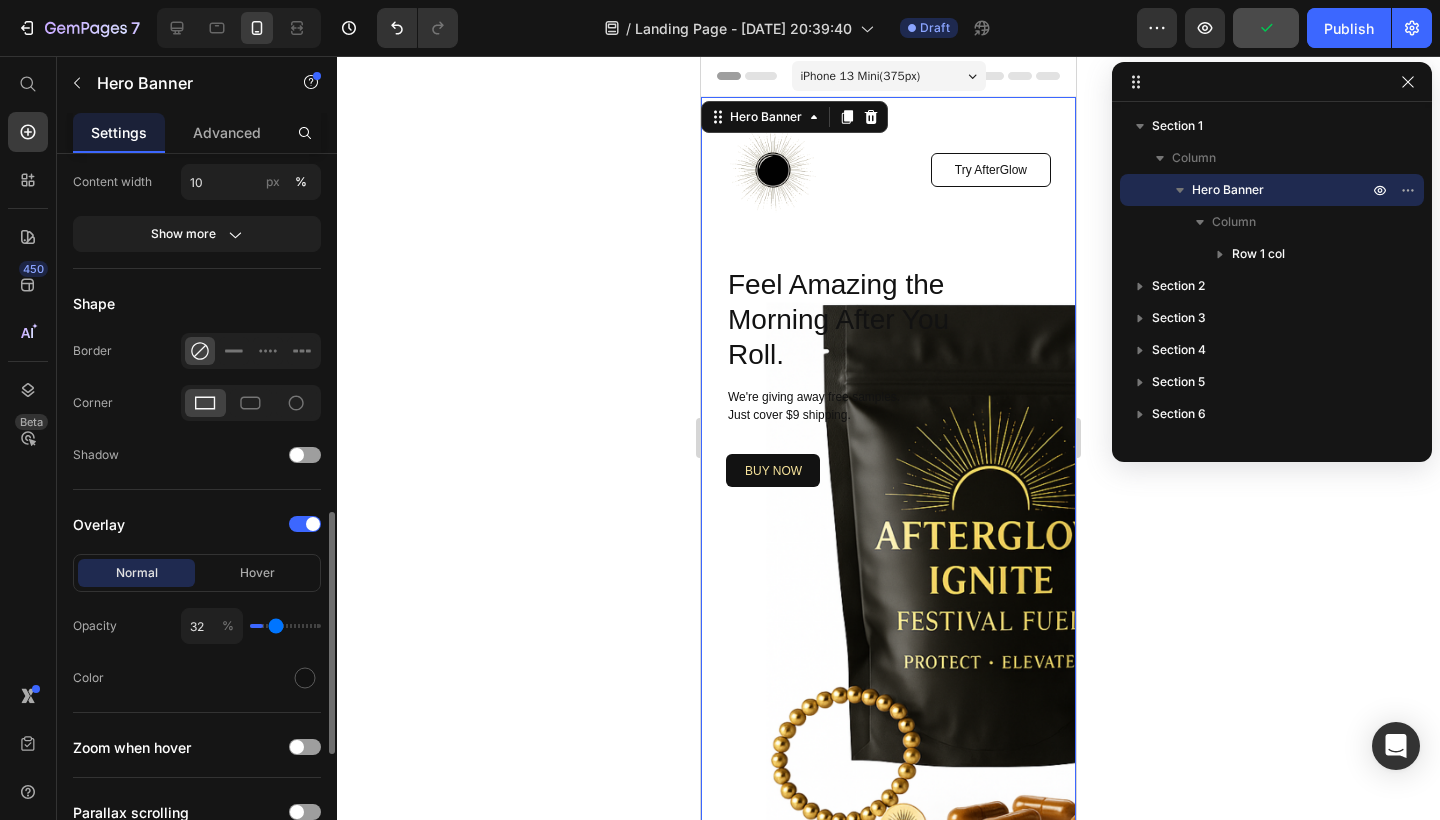 type on "42" 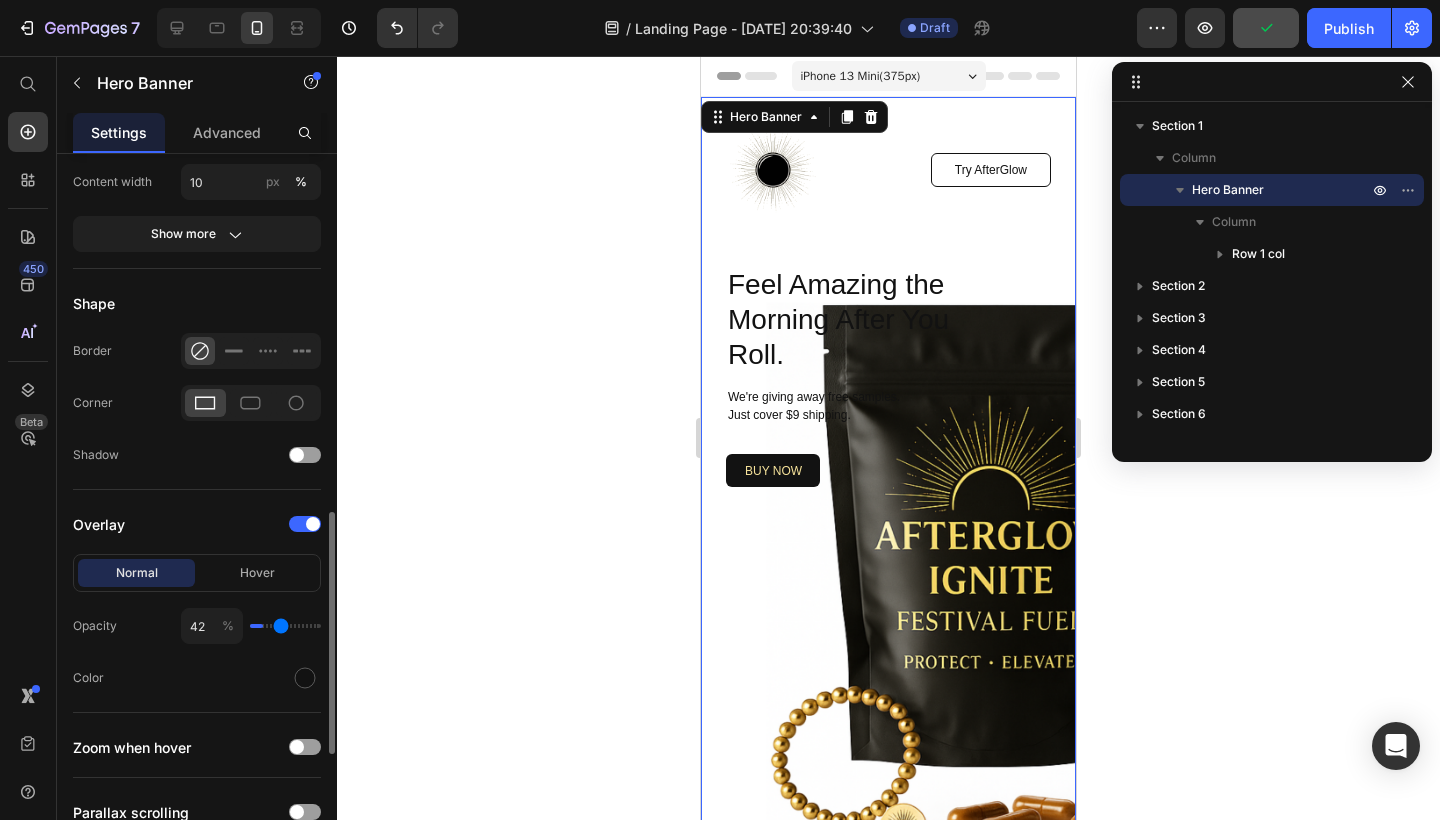 type on "47" 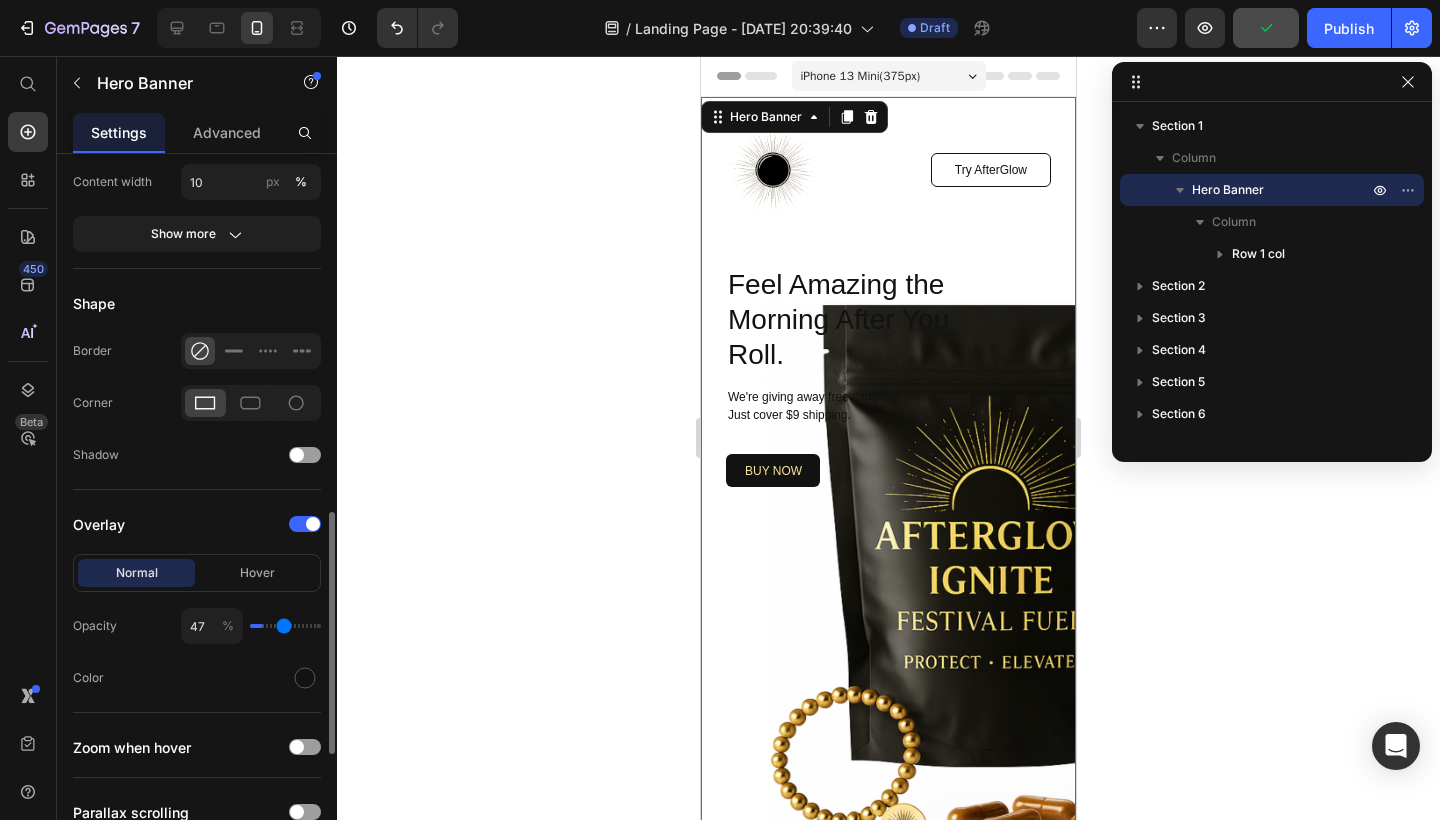 type on "53" 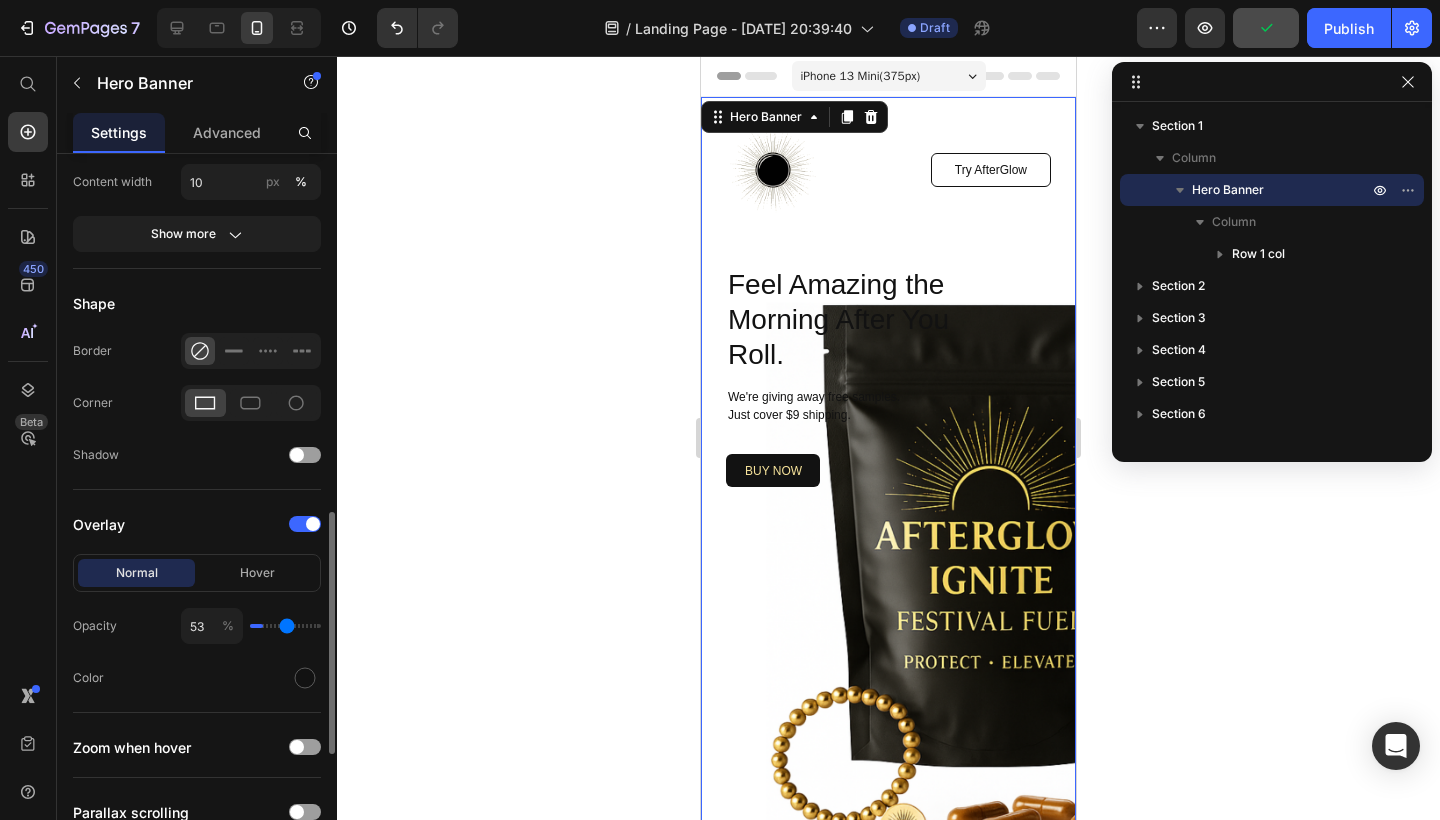 type on "60" 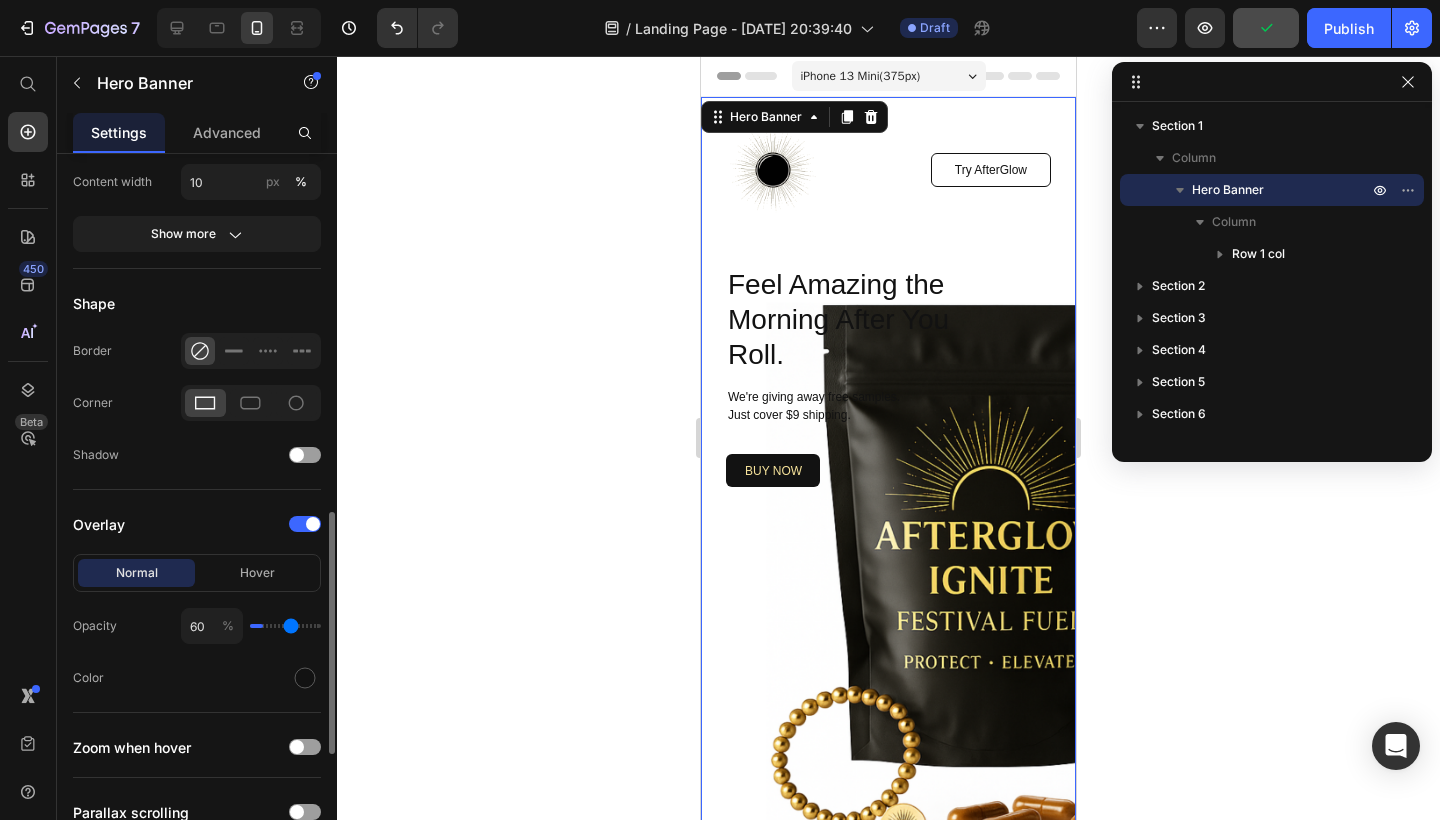 type on "66" 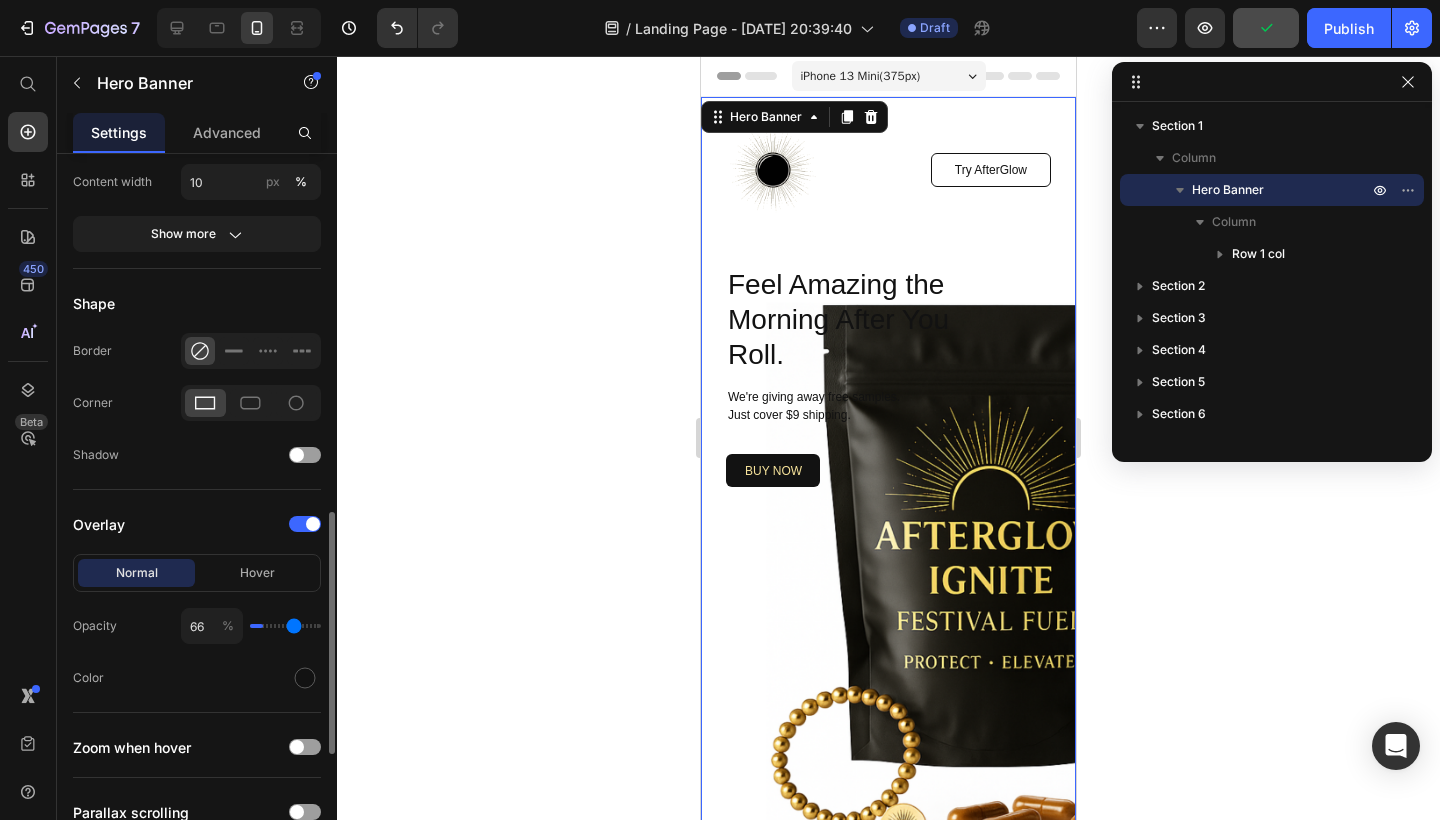 type on "73" 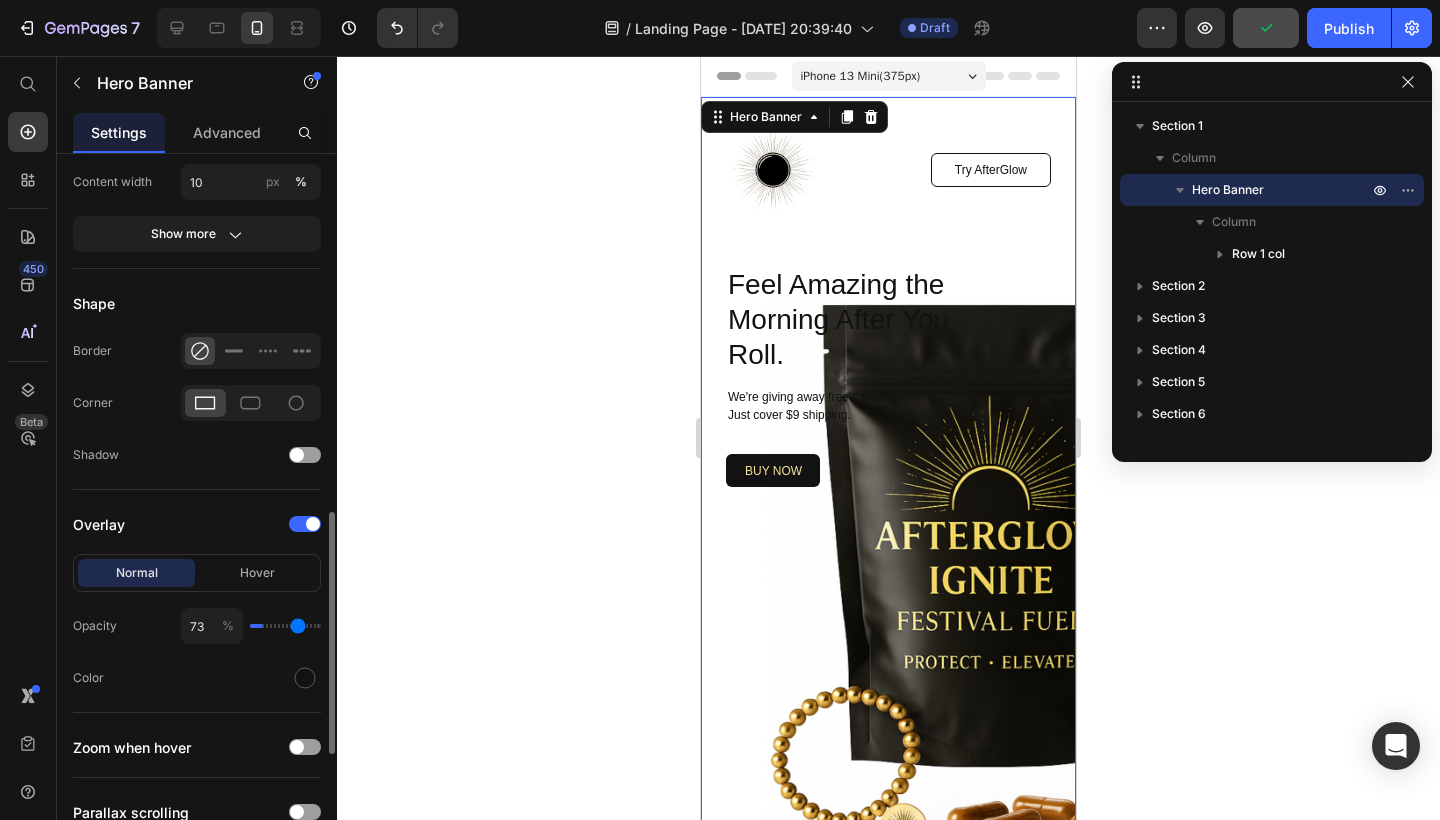type on "79" 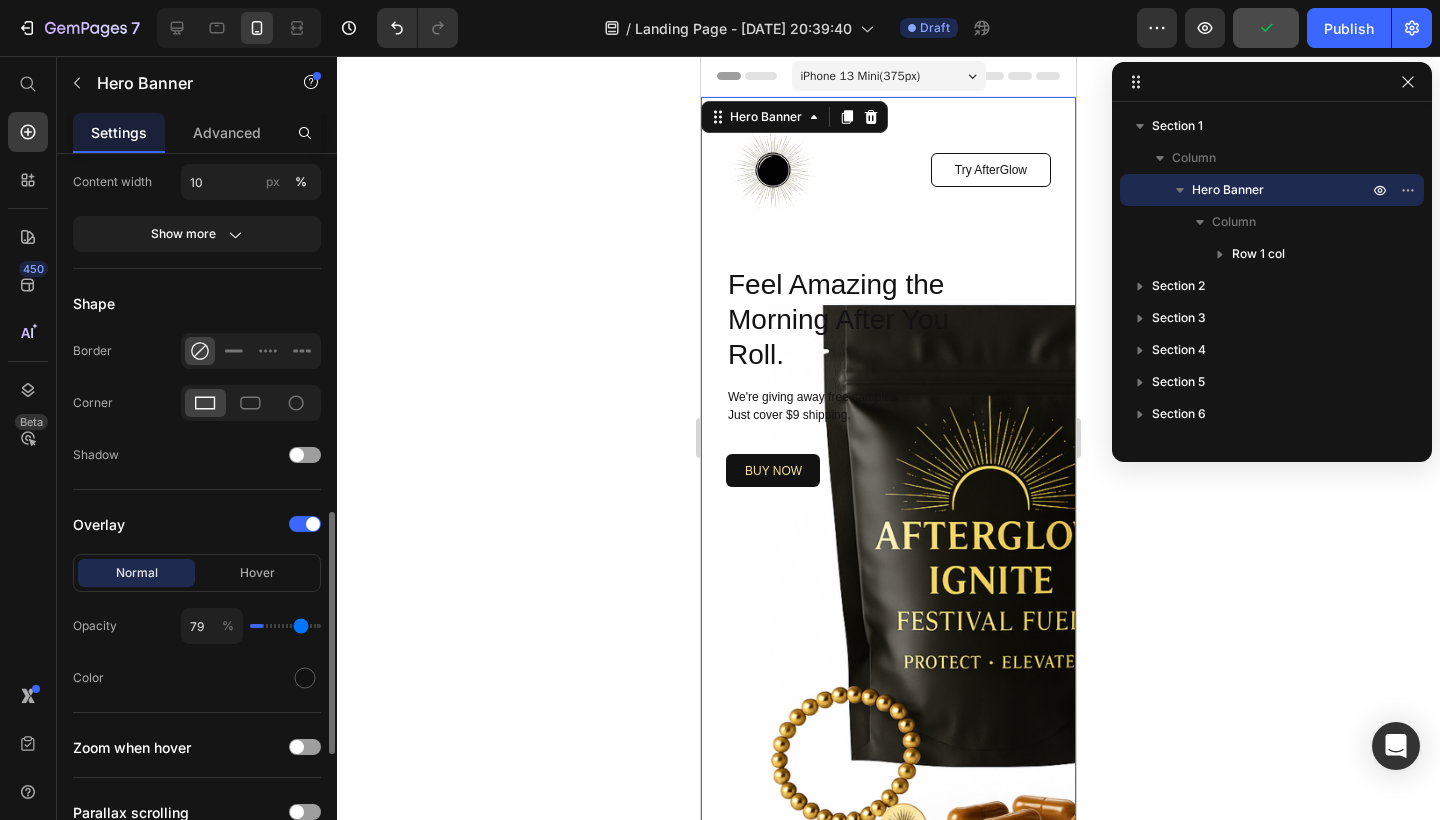 type on "82" 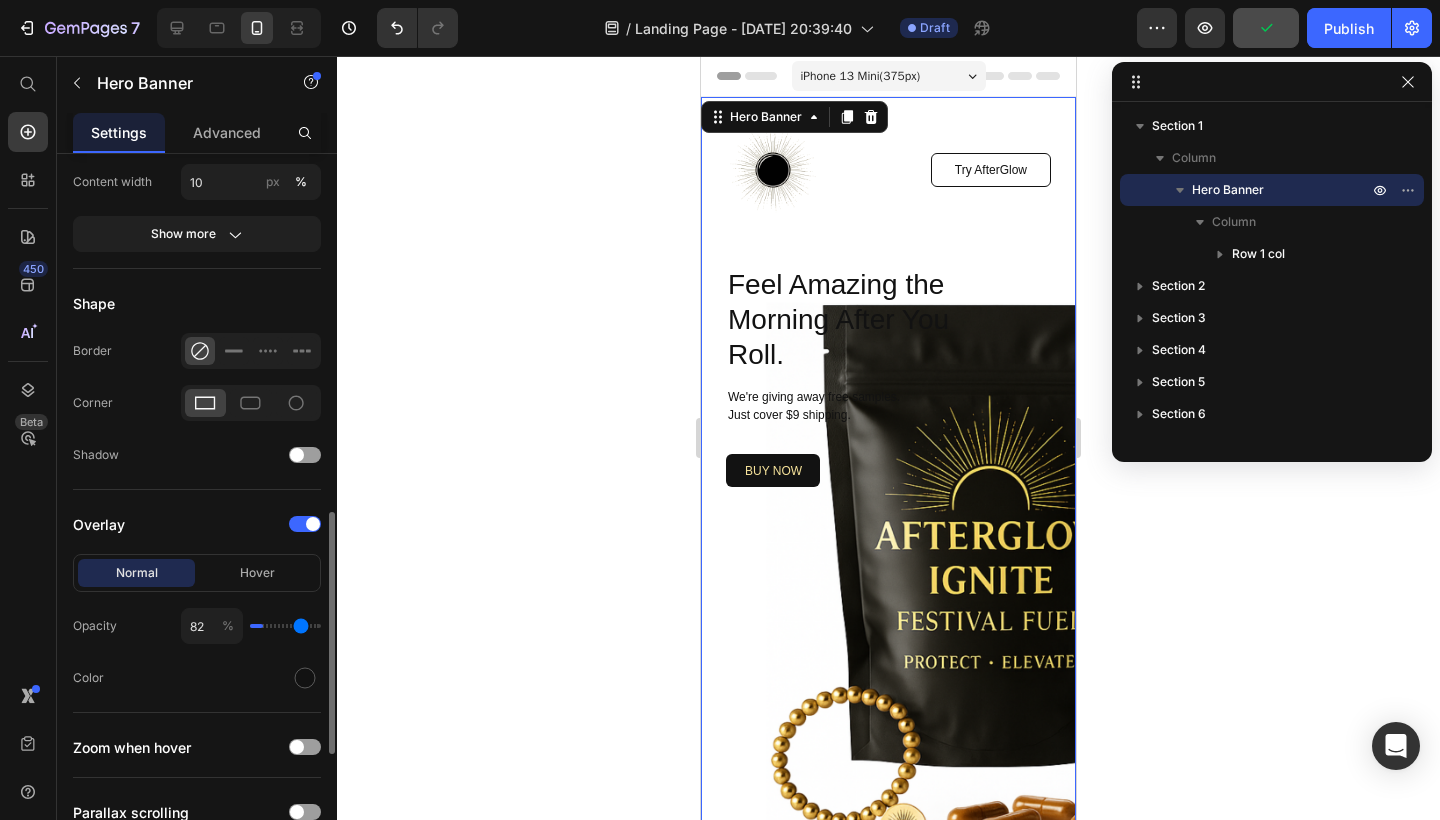 type on "82" 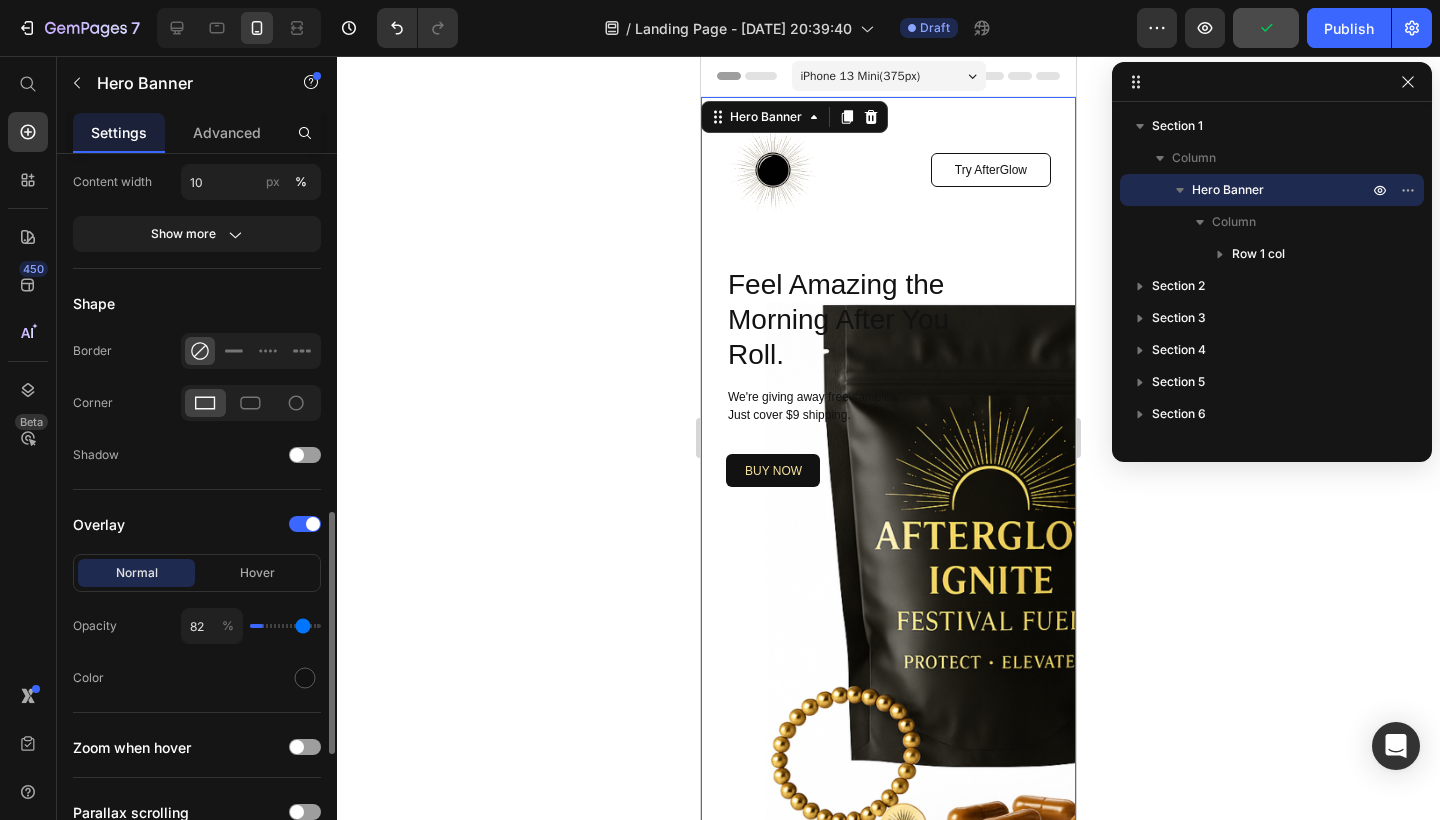 type on "88" 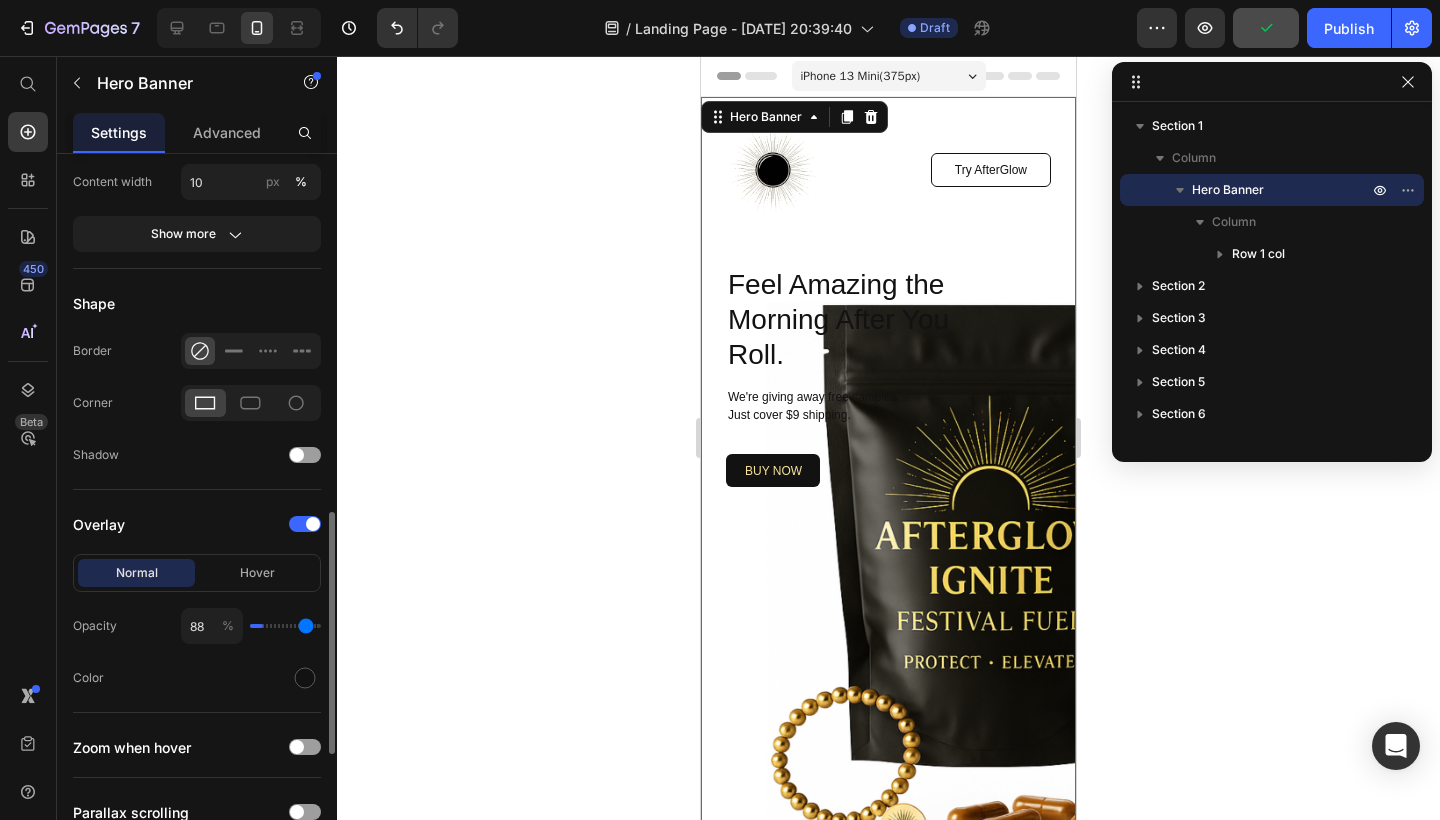 type on "92" 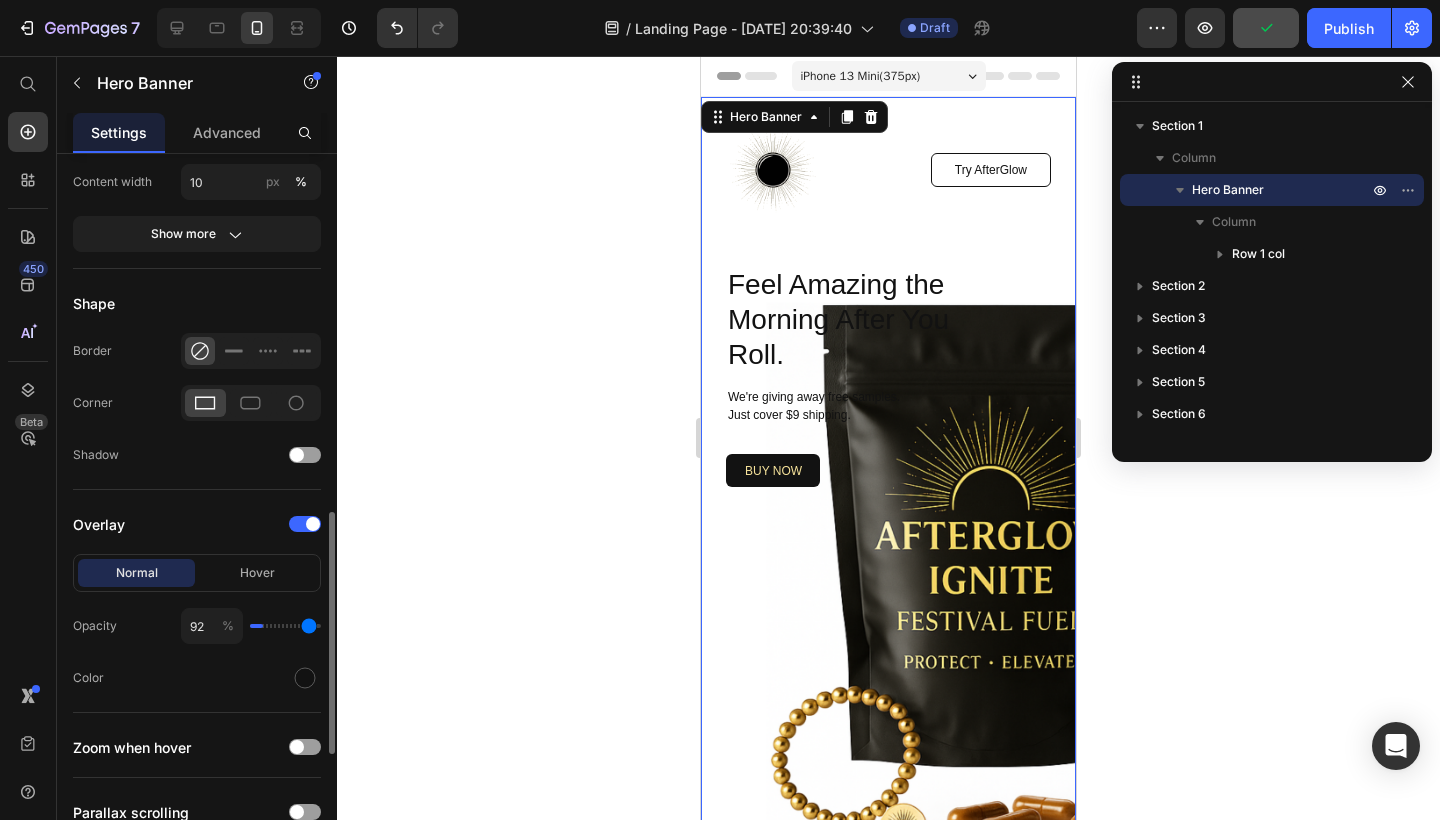 type on "95" 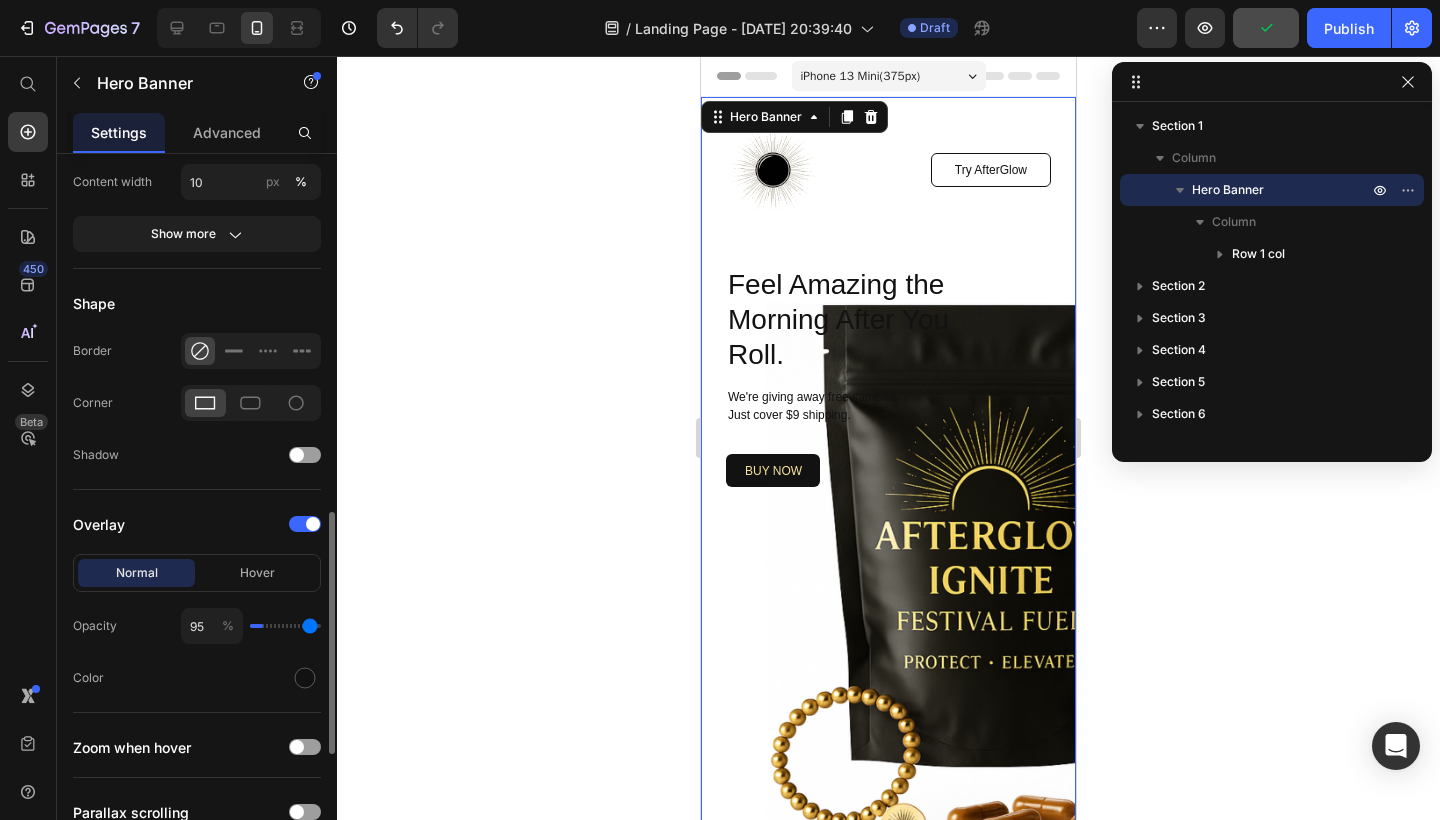type on "99" 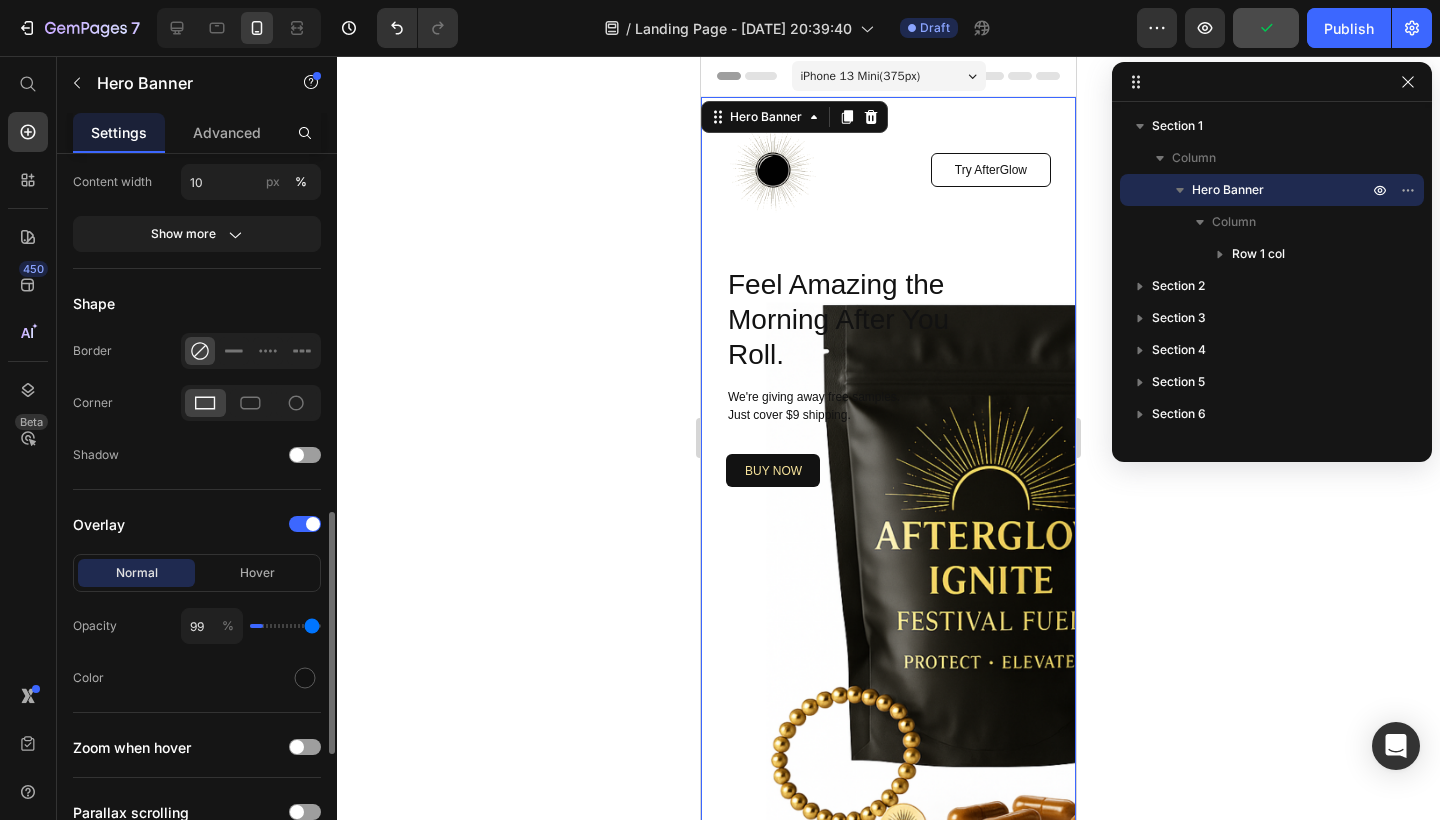 type on "100" 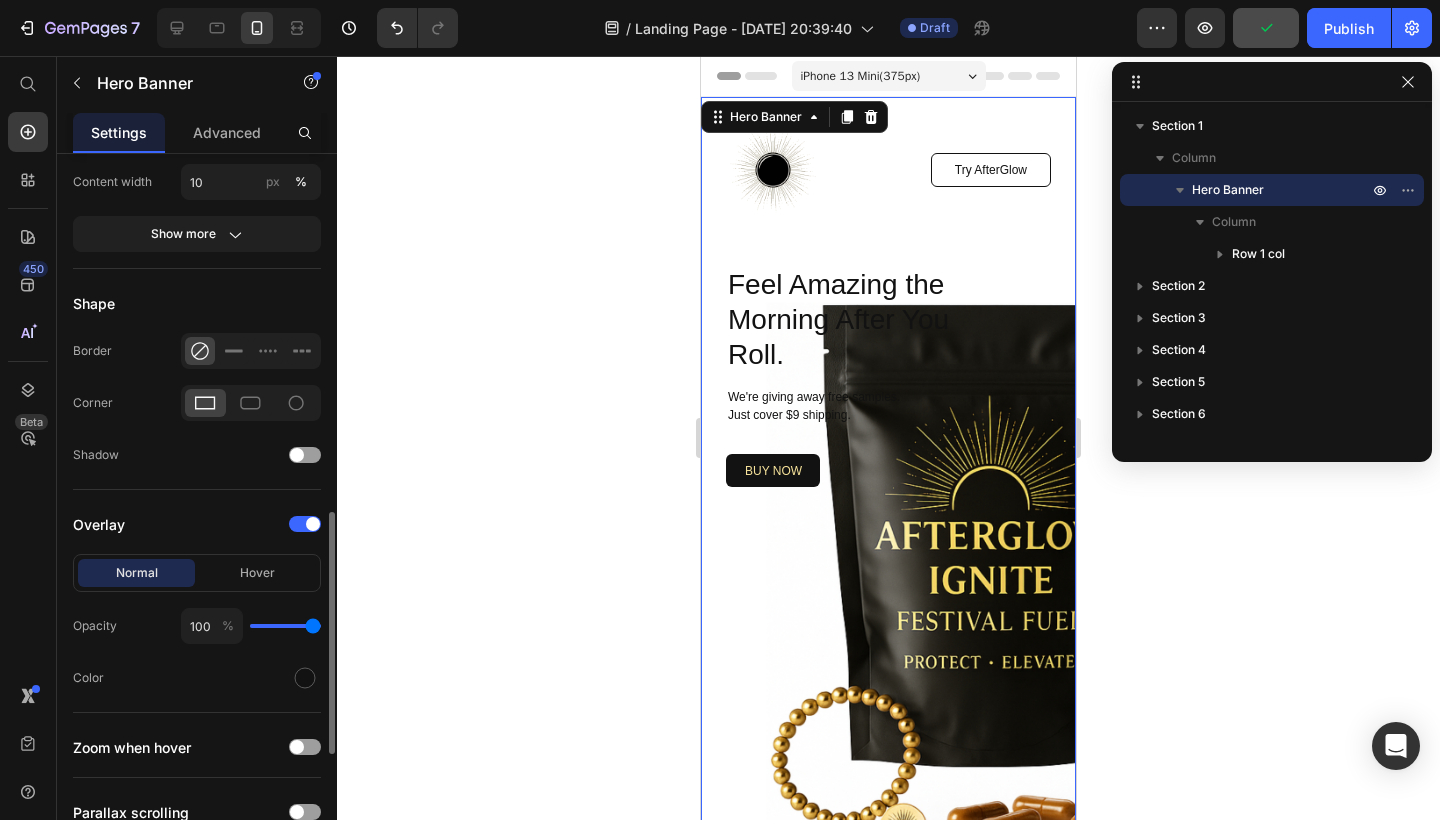 drag, startPoint x: 262, startPoint y: 626, endPoint x: 351, endPoint y: 639, distance: 89.94443 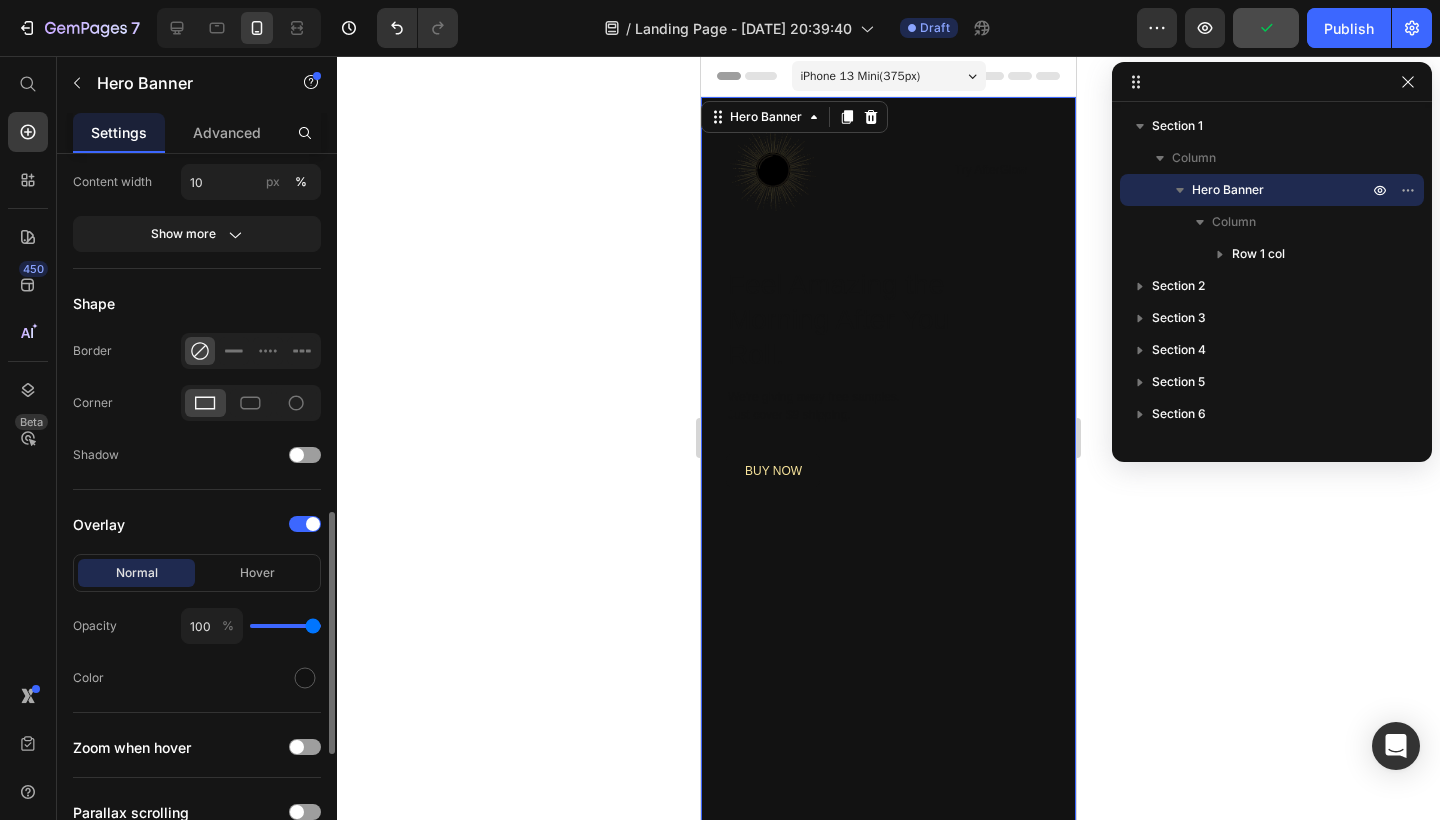 type on "99" 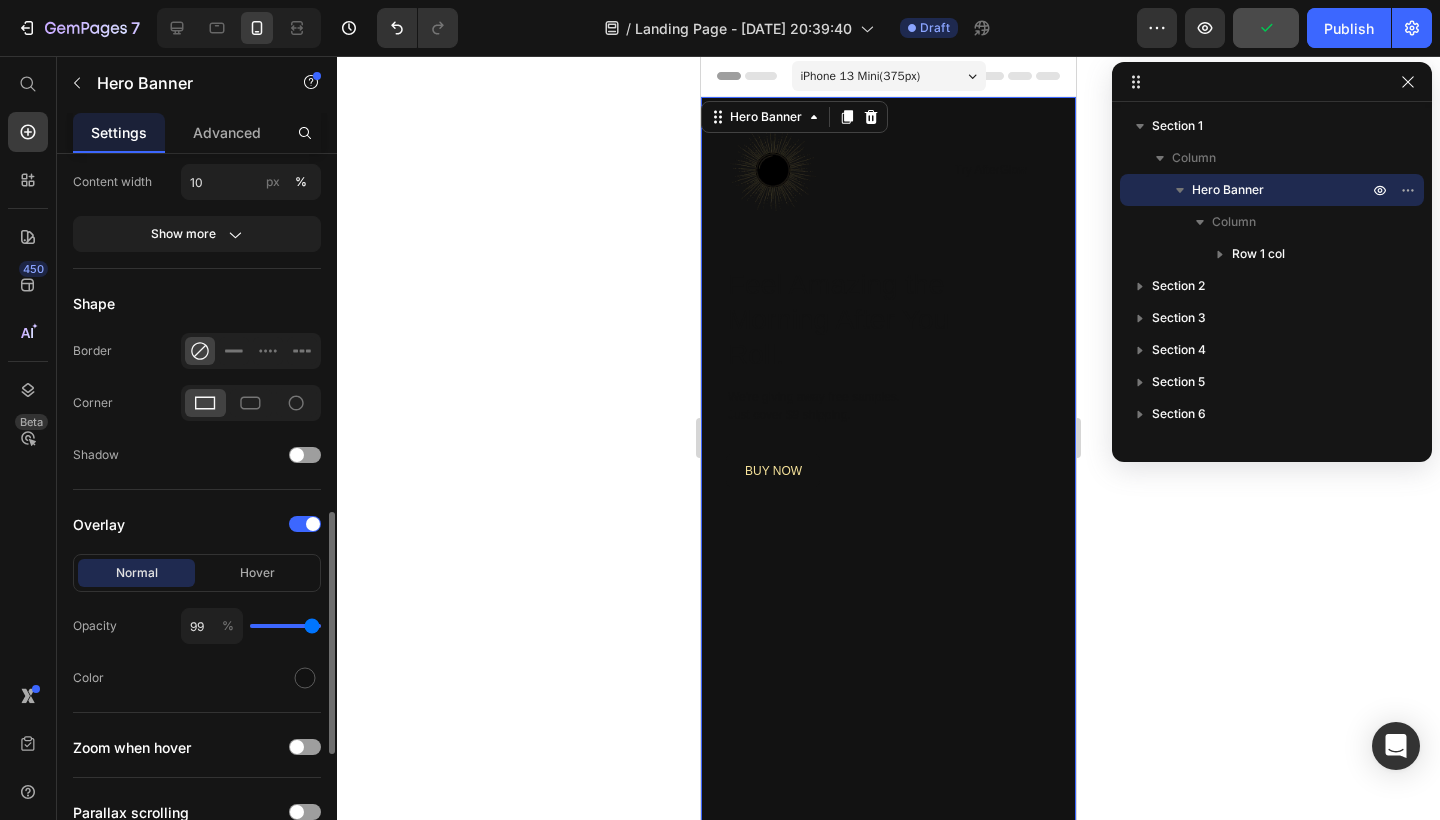 type on "92" 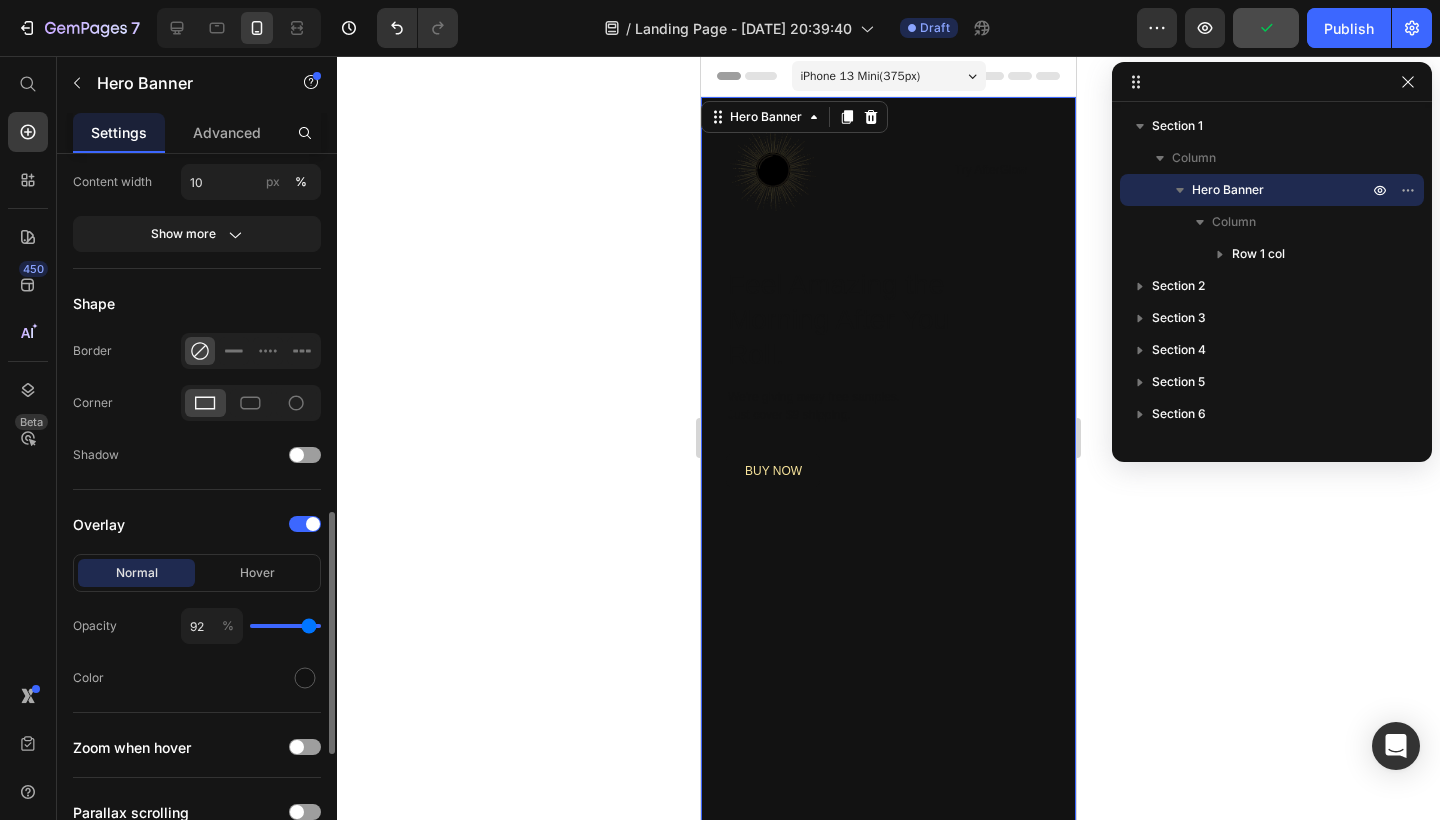 type on "90" 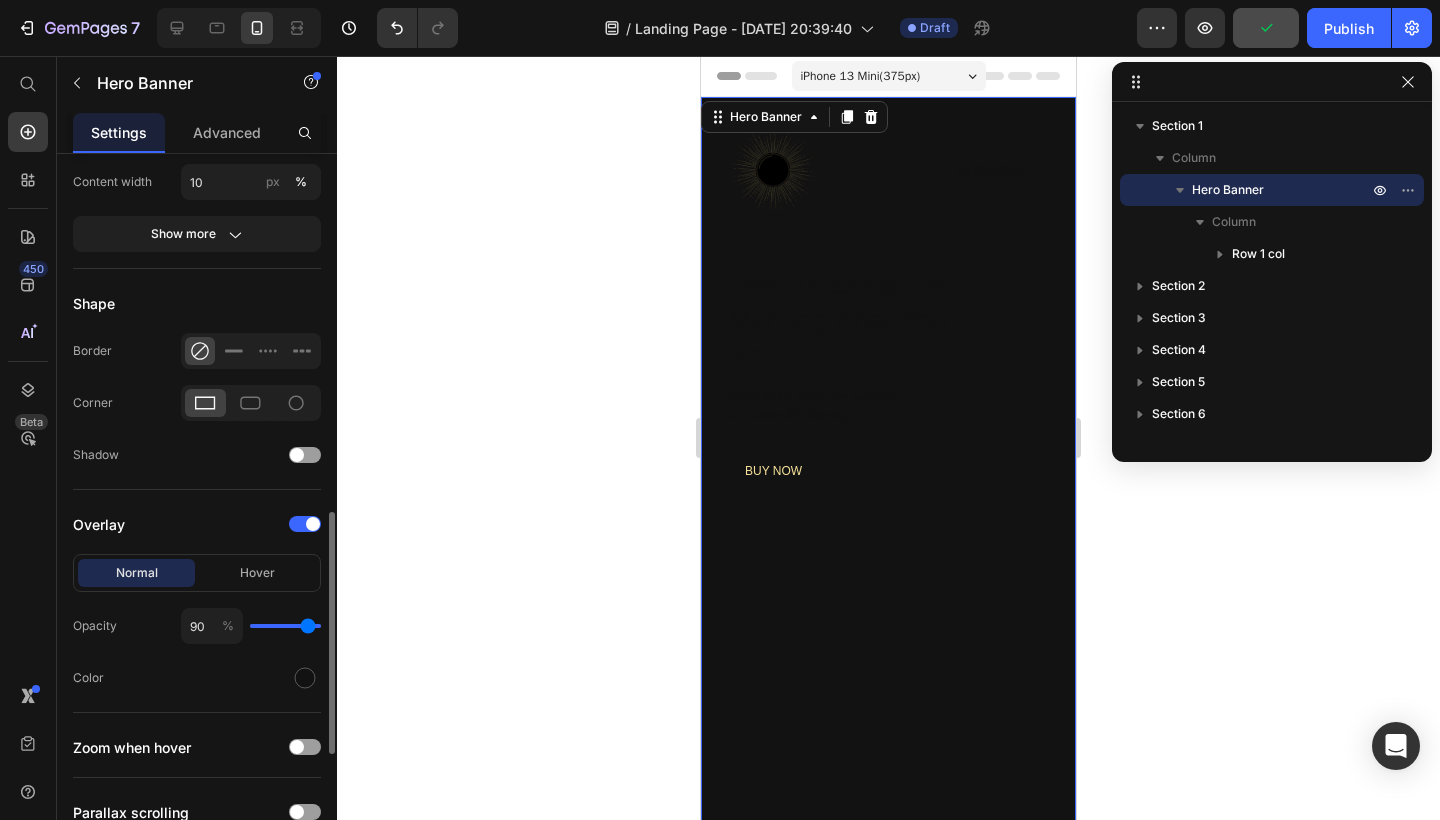type on "88" 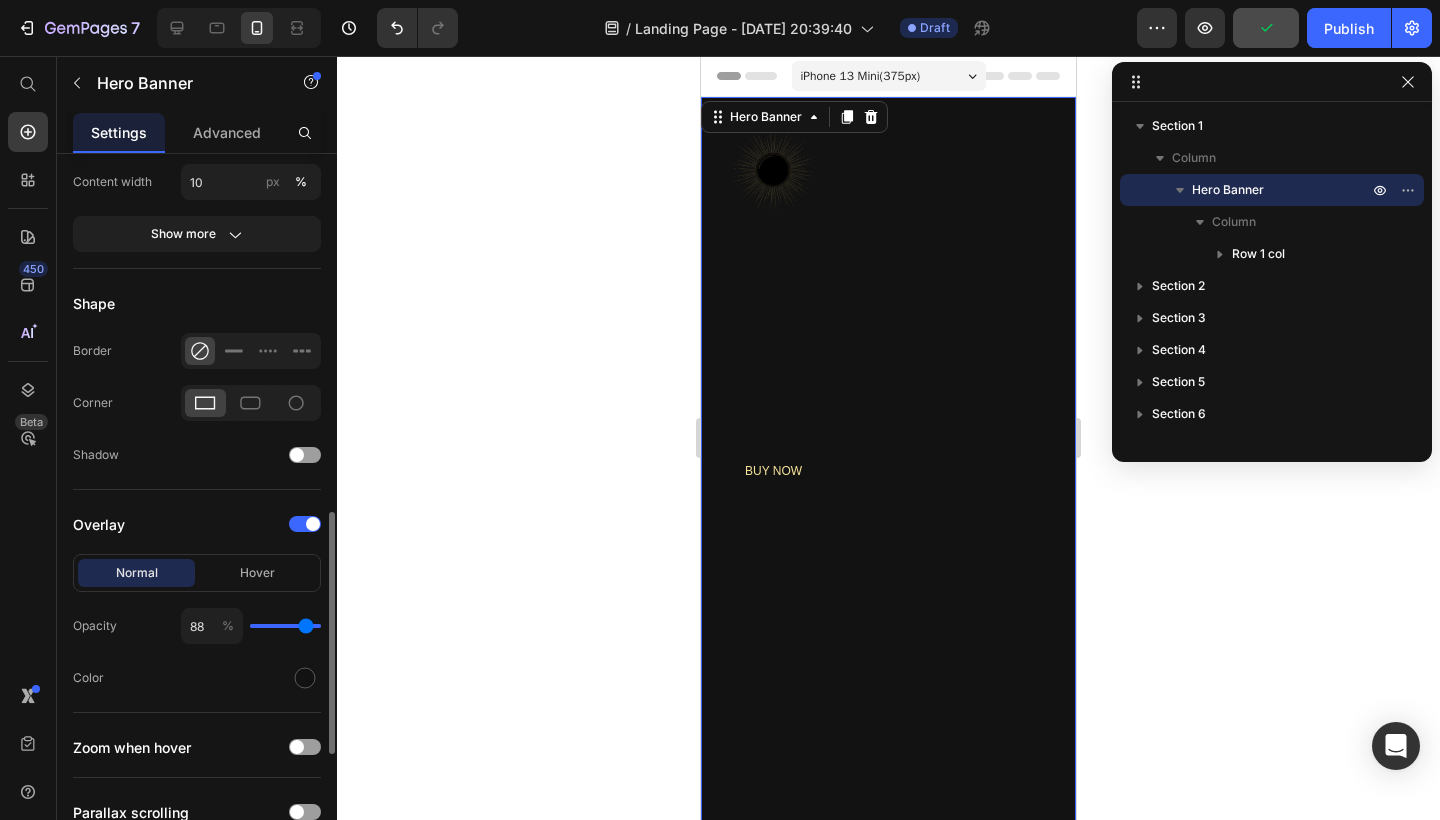 type on "86" 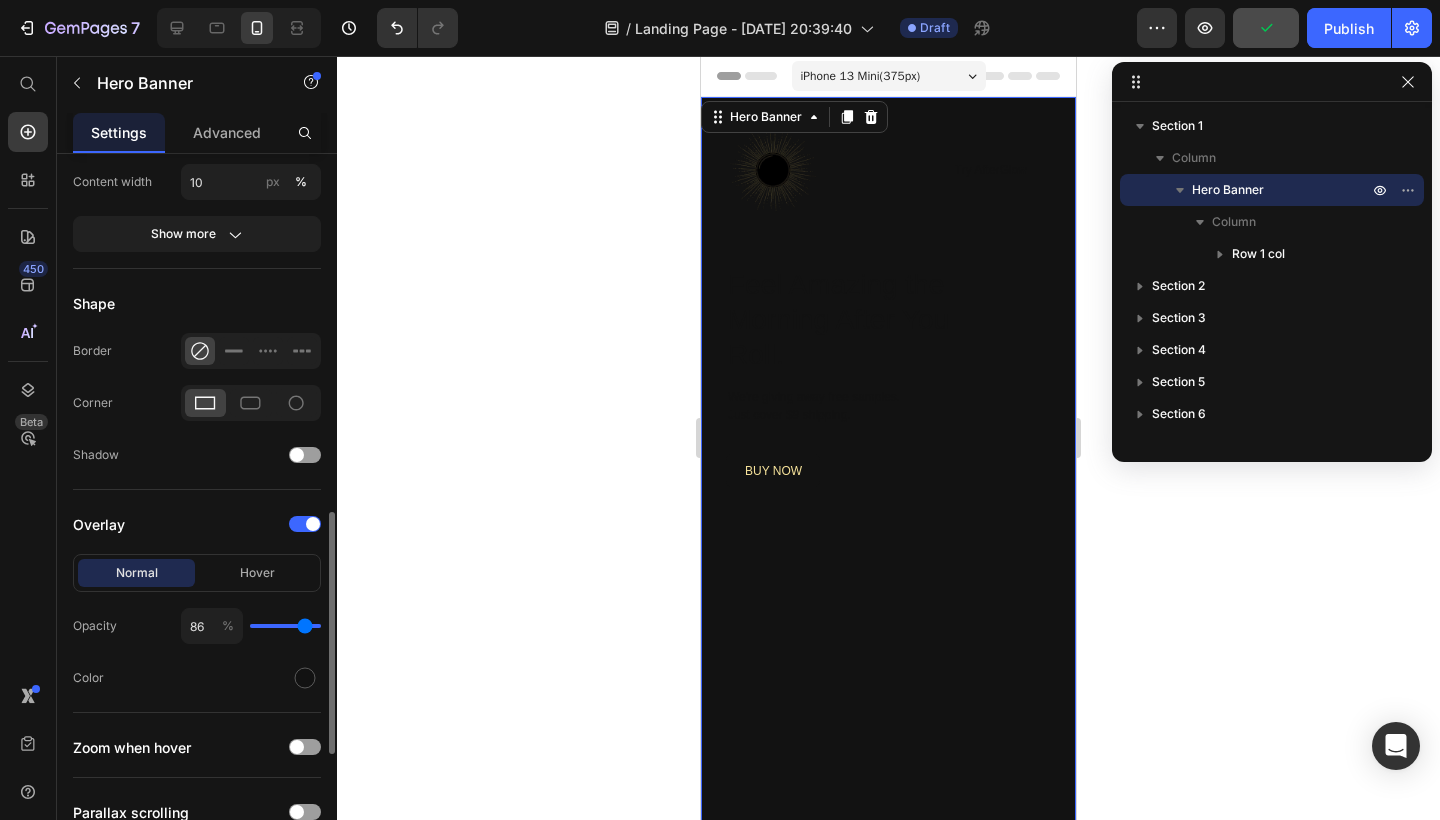 type on "84" 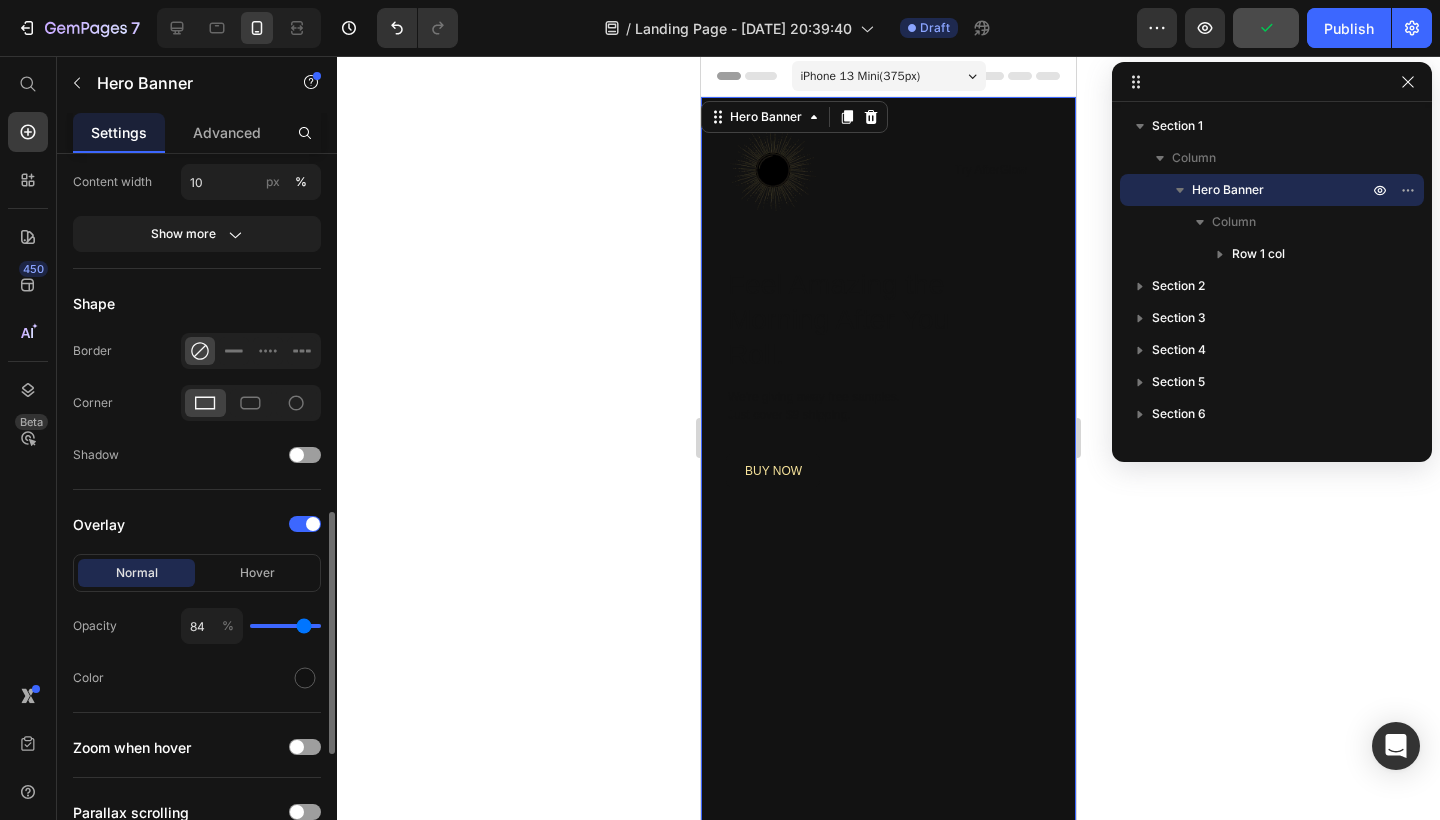 type on "82" 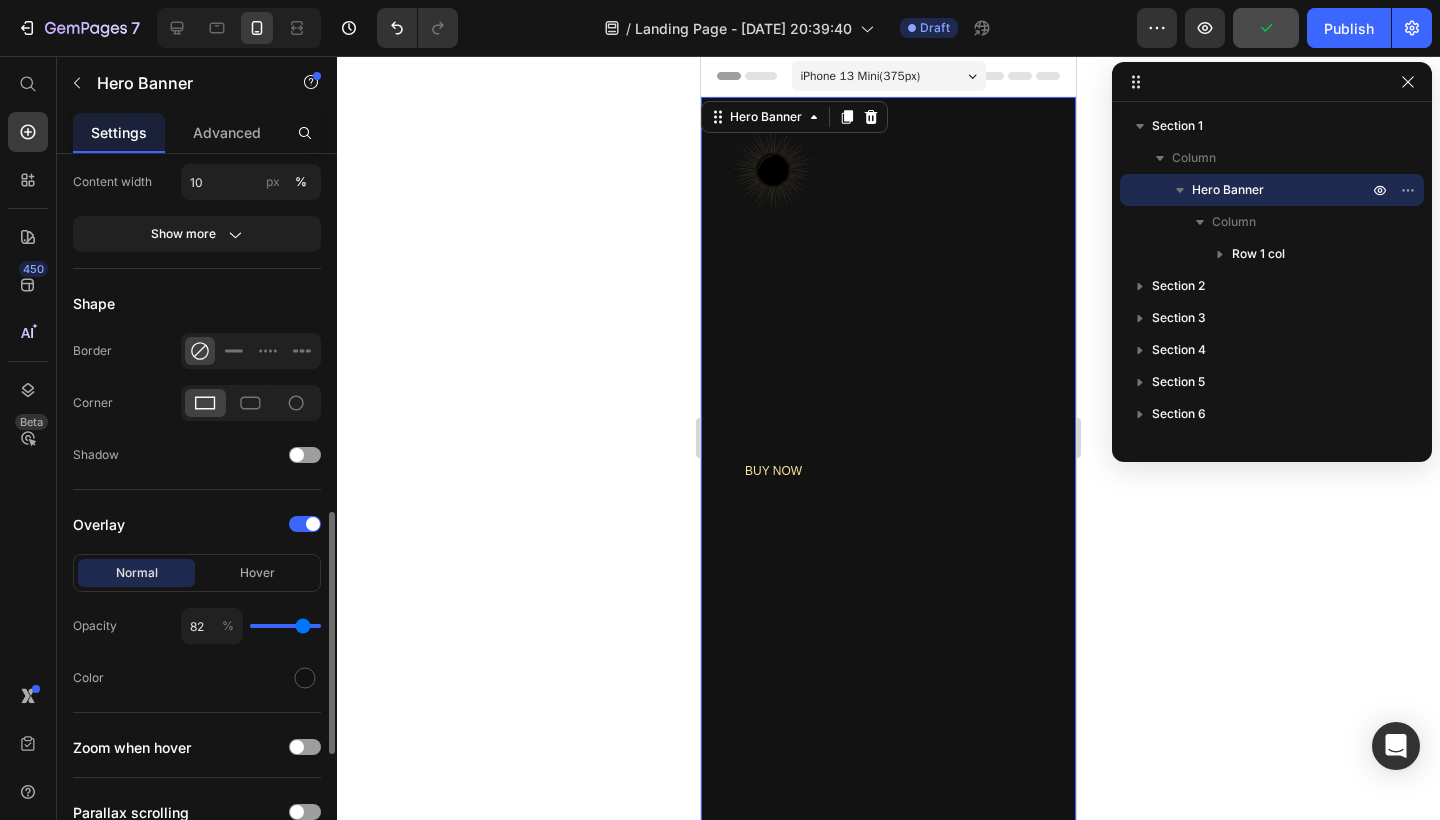 type on "79" 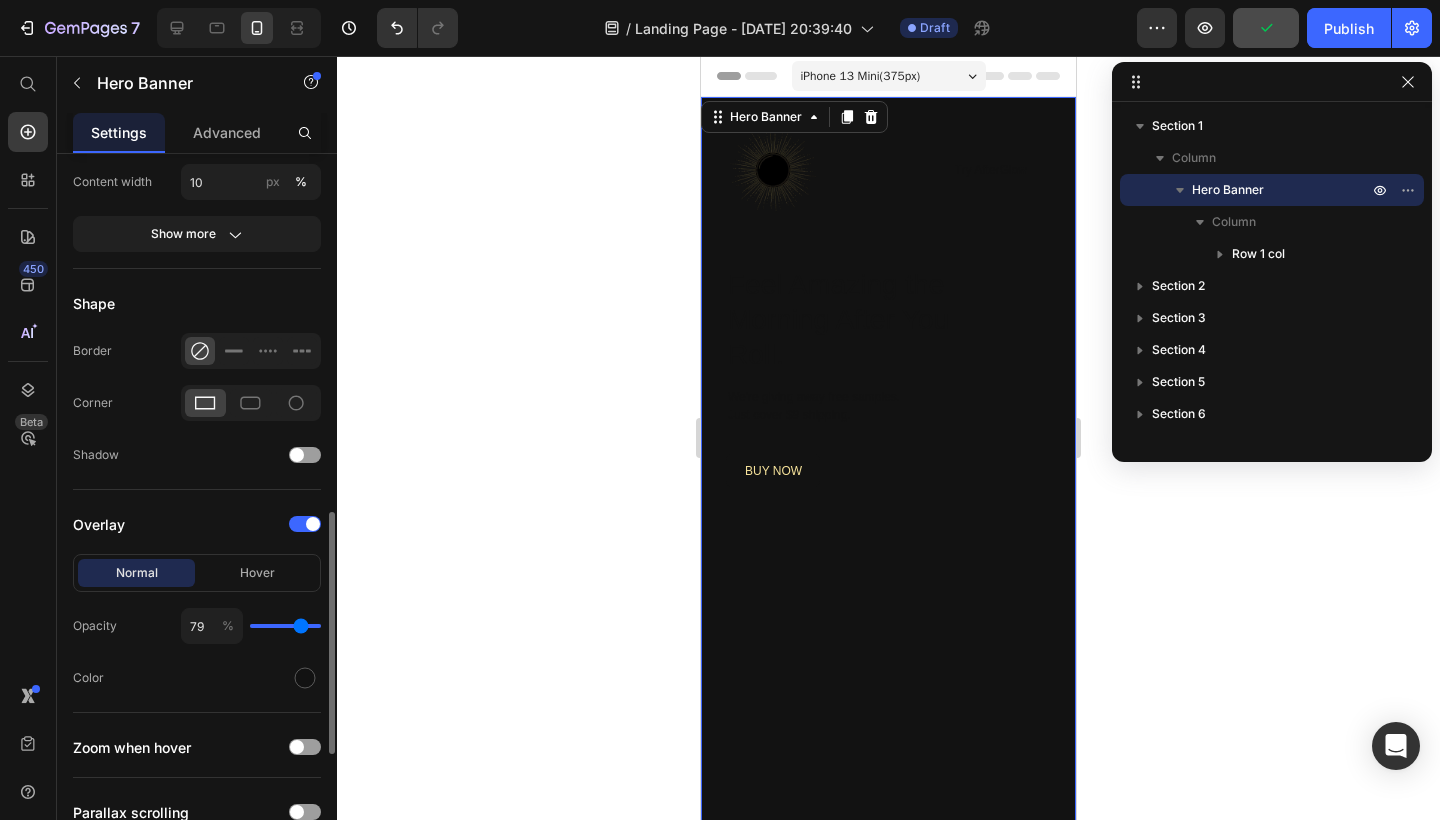 type on "77" 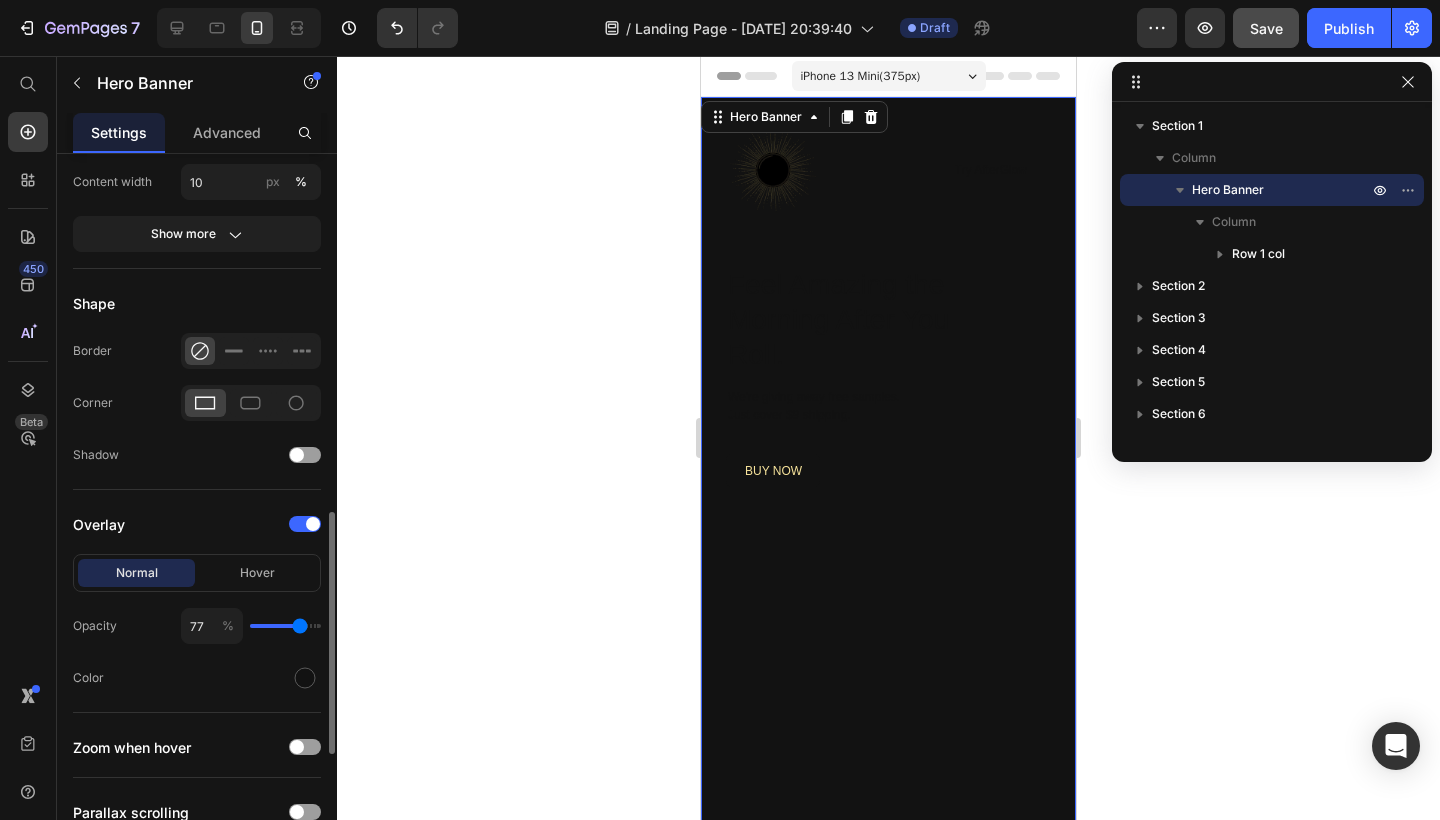 type on "79" 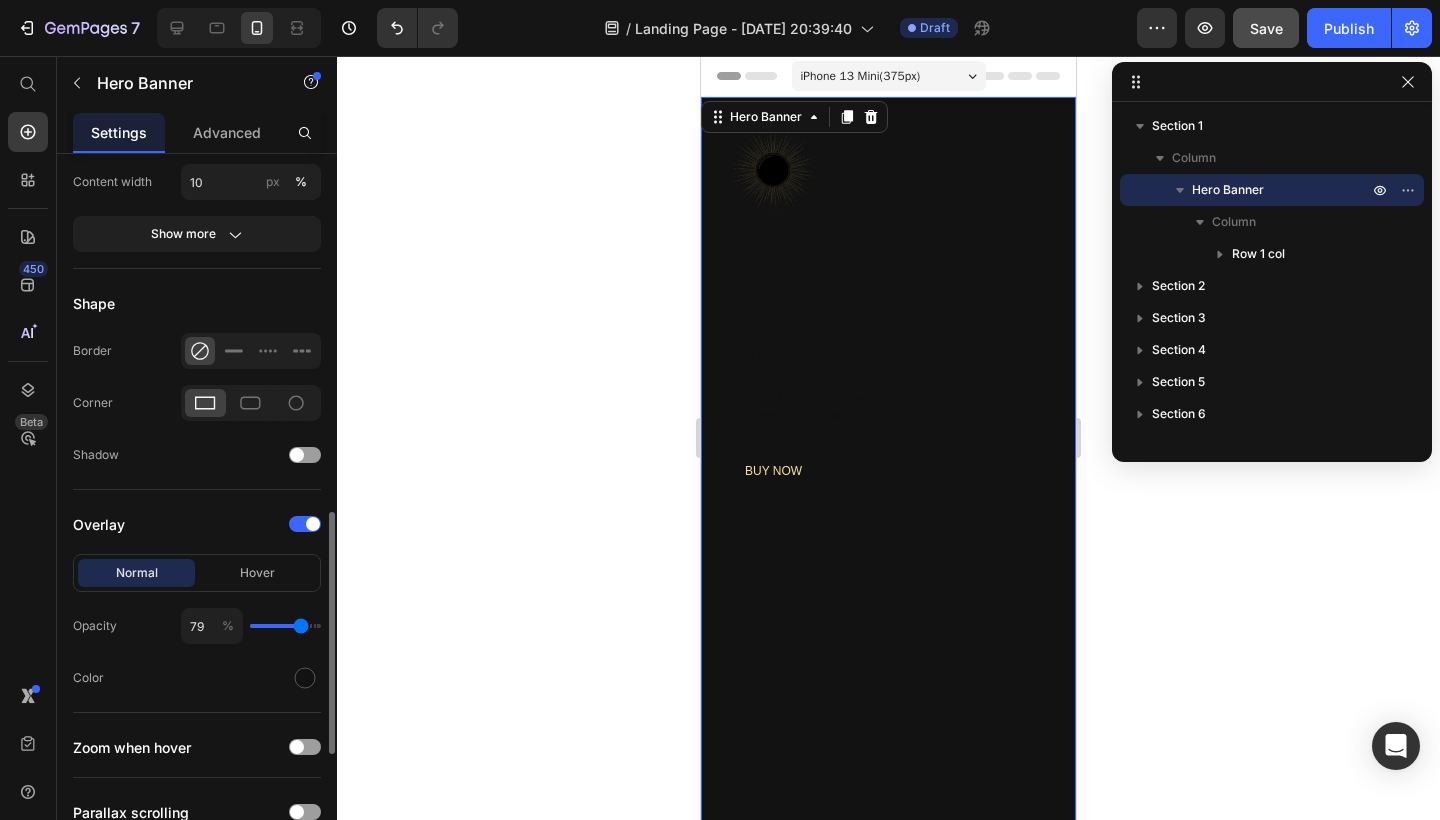 type on "81" 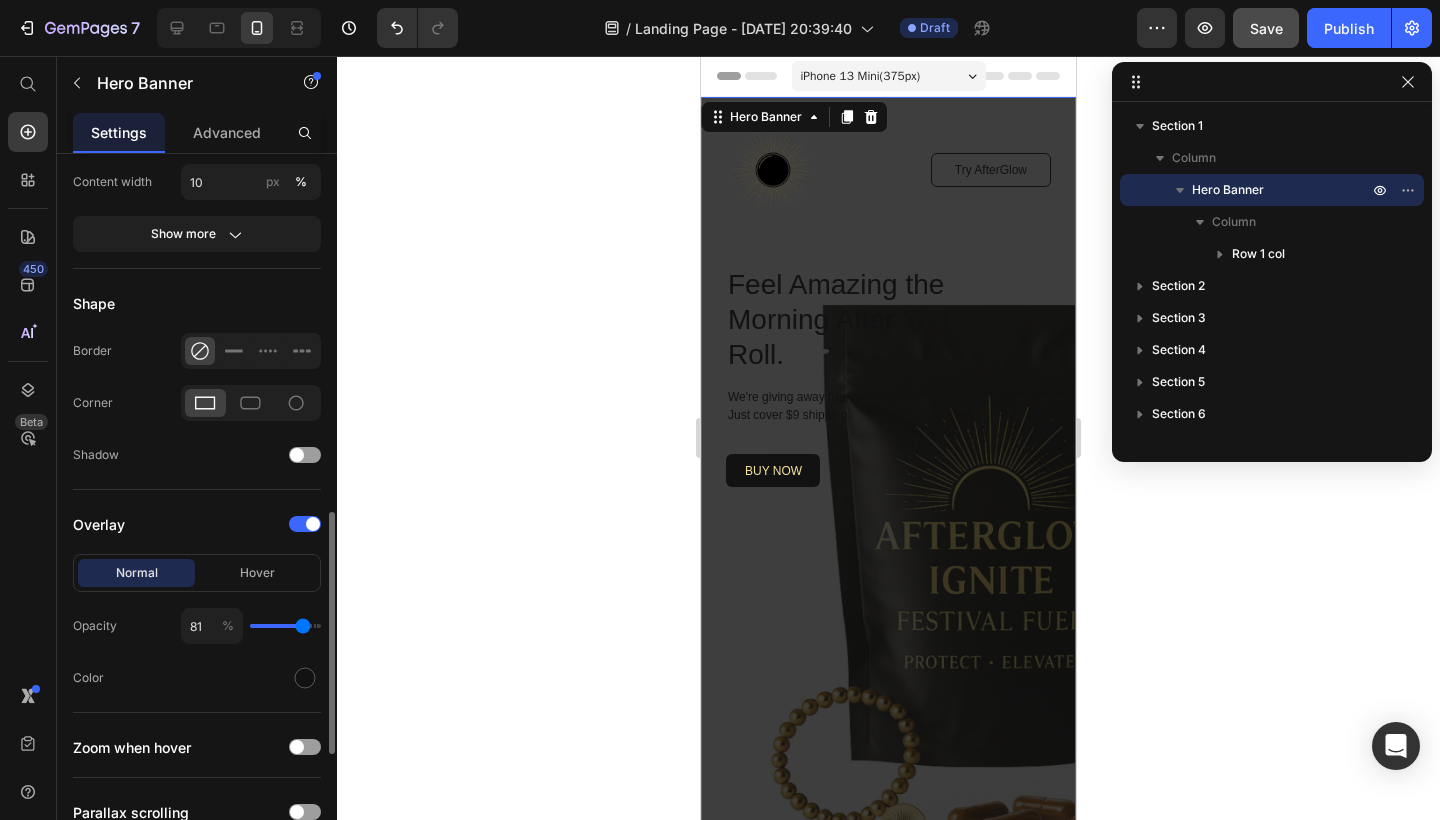 type on "77" 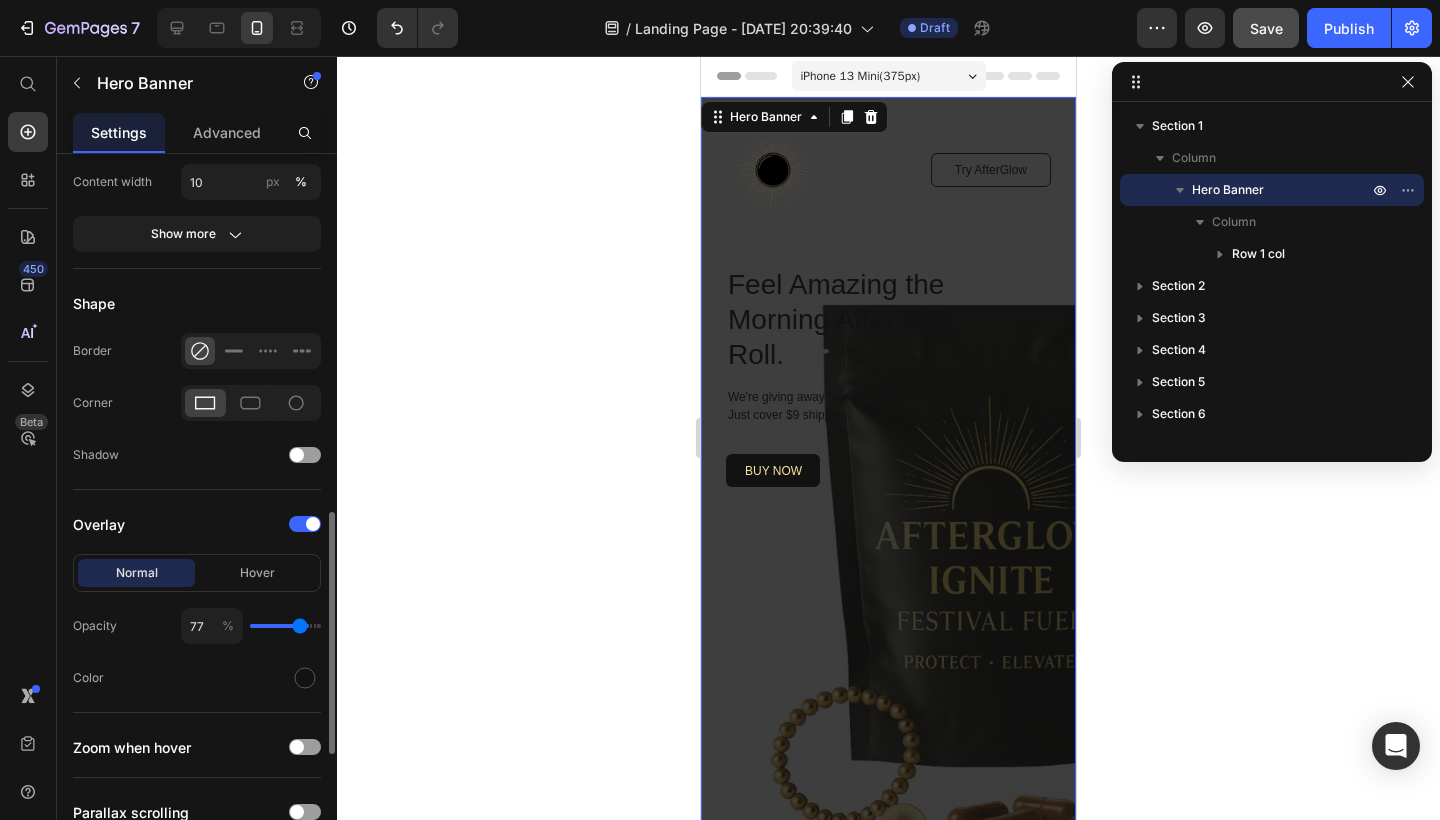 type on "64" 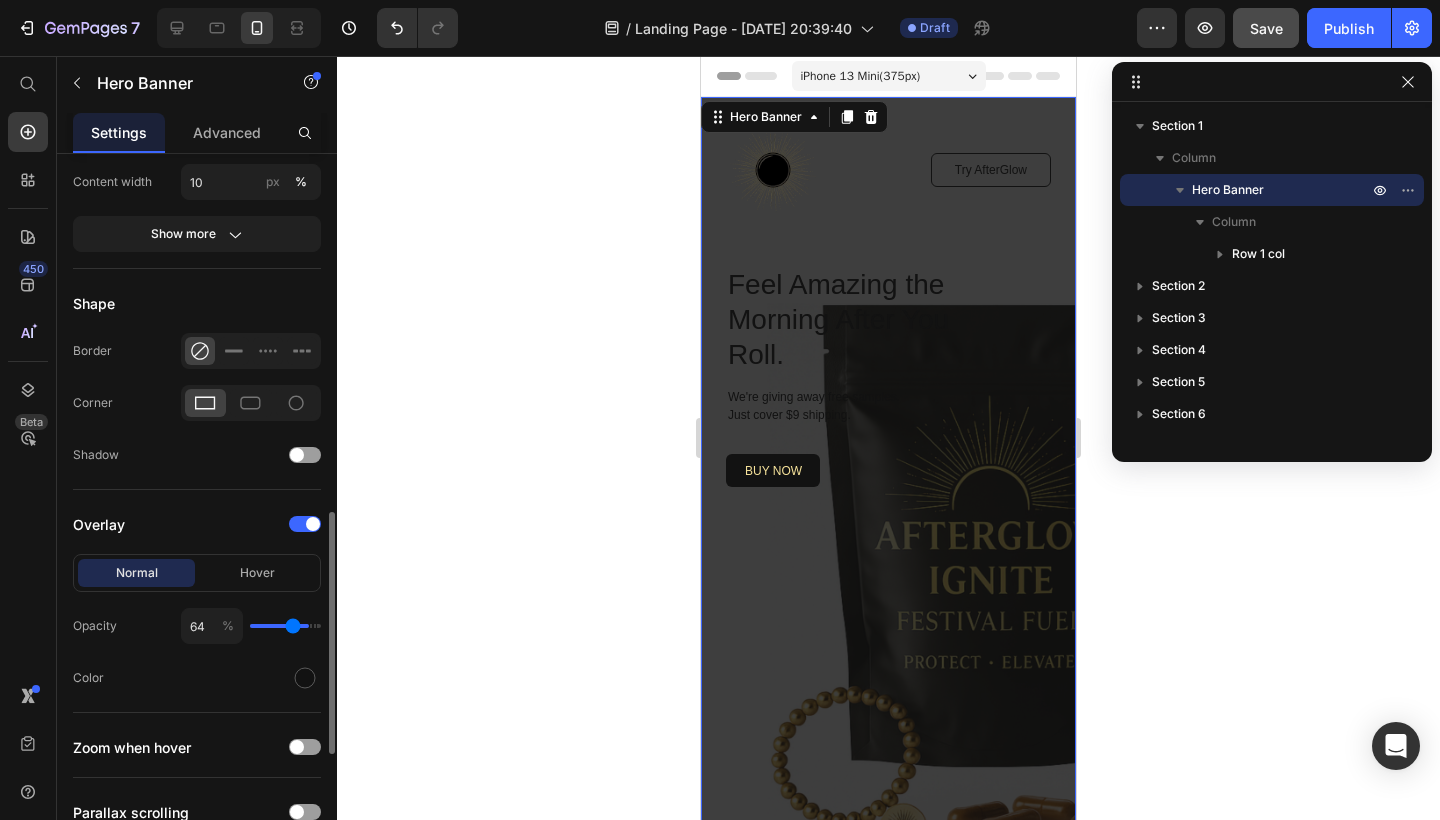 type on "42" 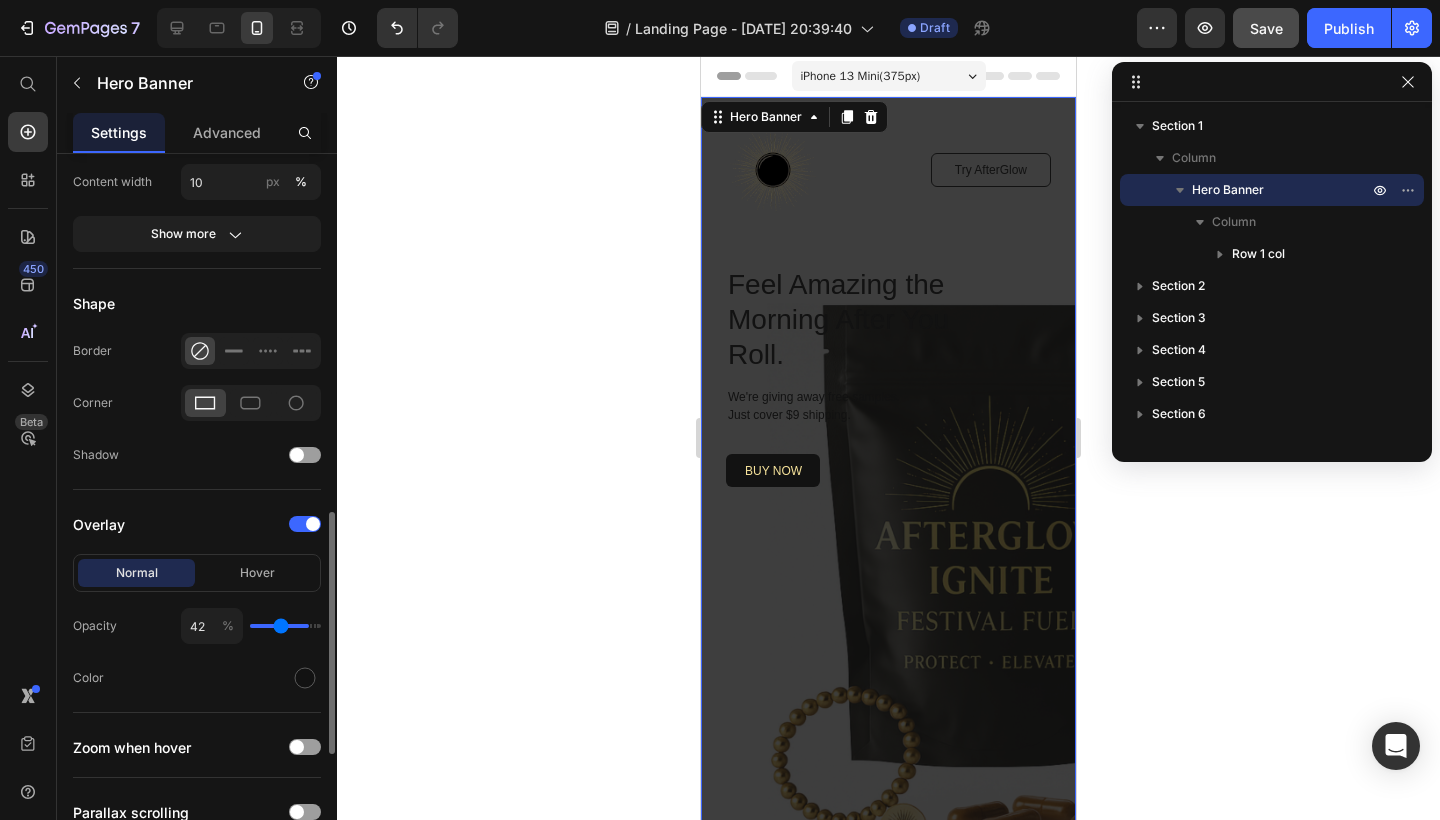 type on "14" 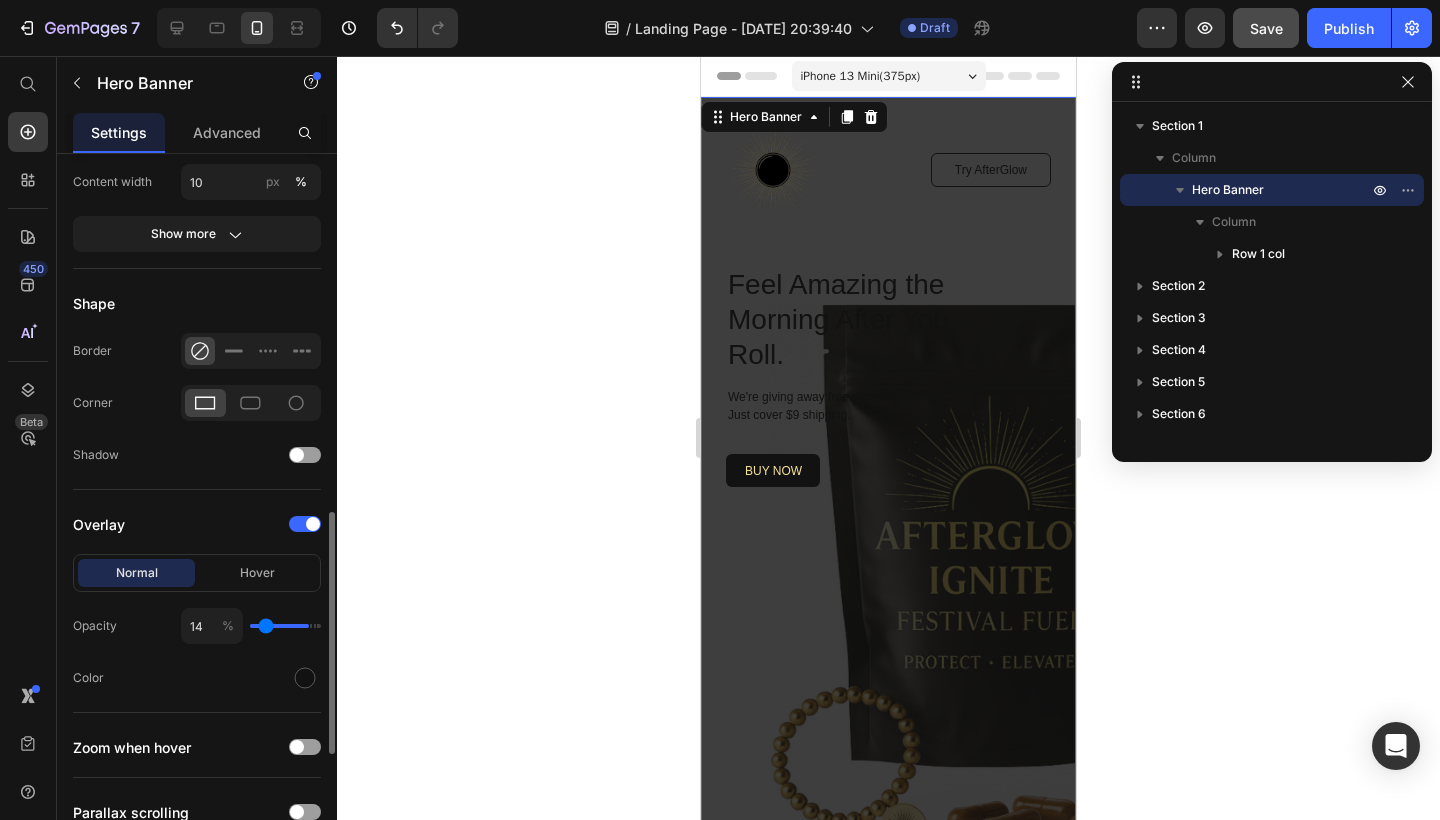type on "0" 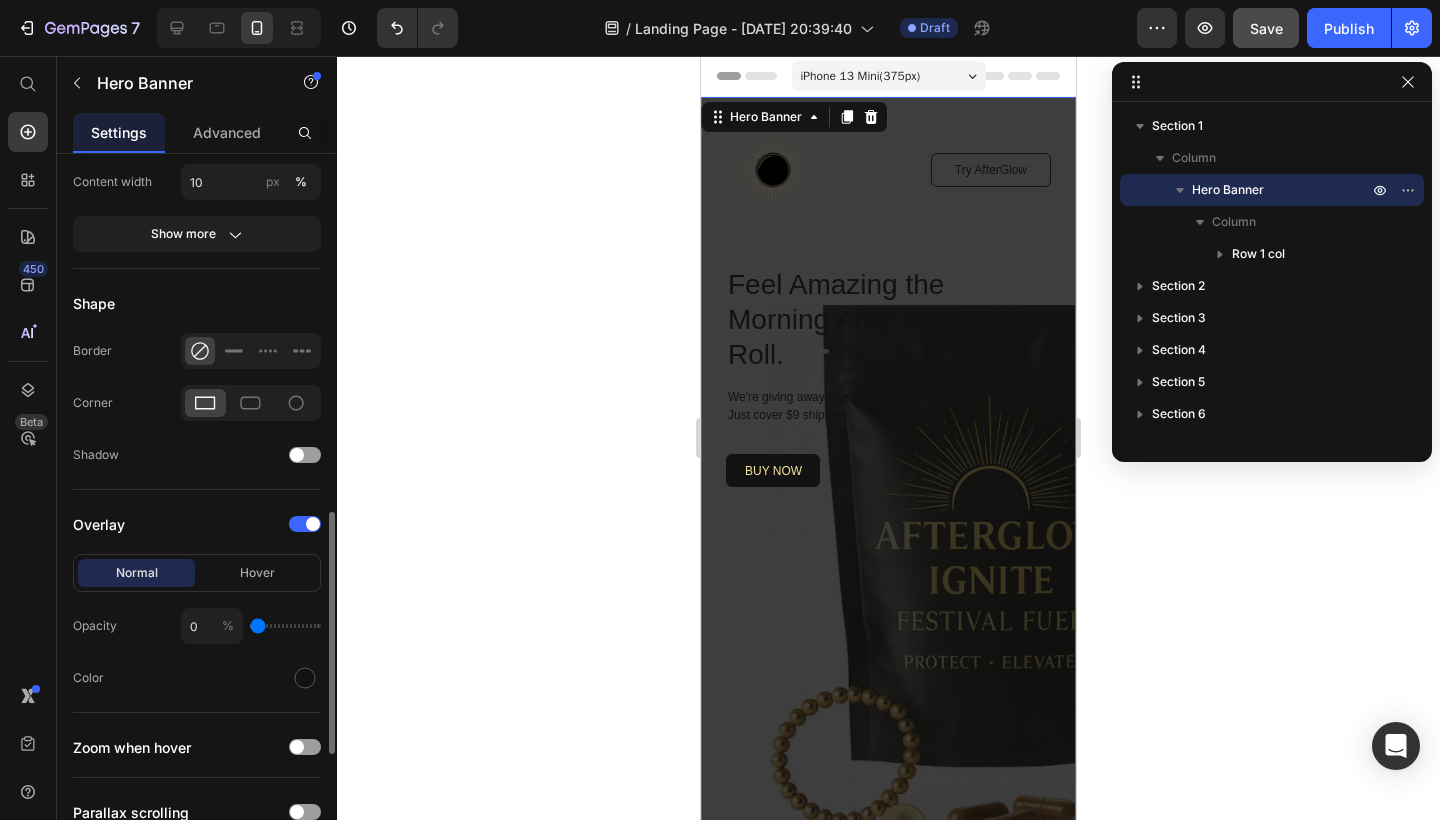 drag, startPoint x: 302, startPoint y: 626, endPoint x: 203, endPoint y: 627, distance: 99.00505 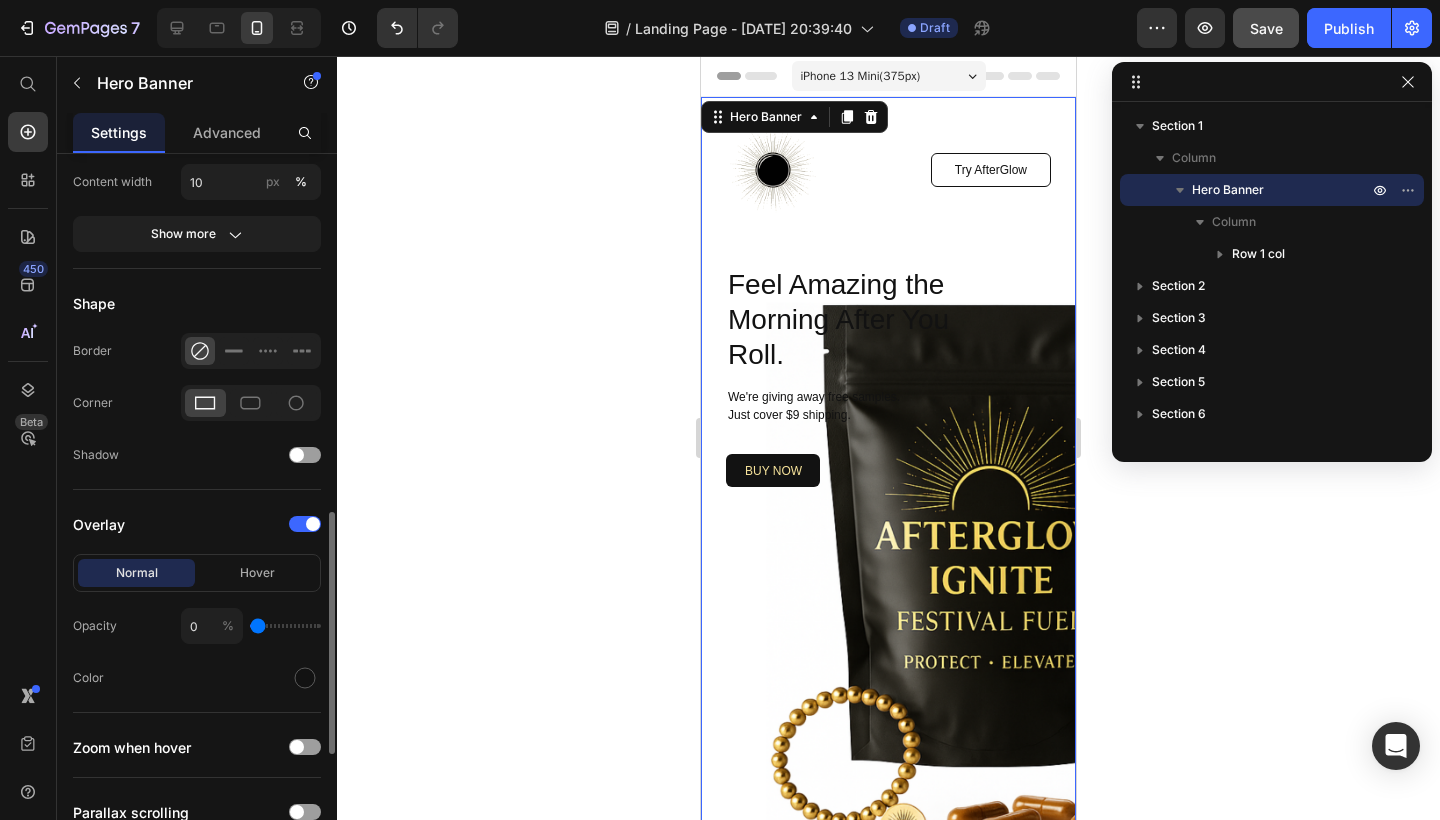 type on "6" 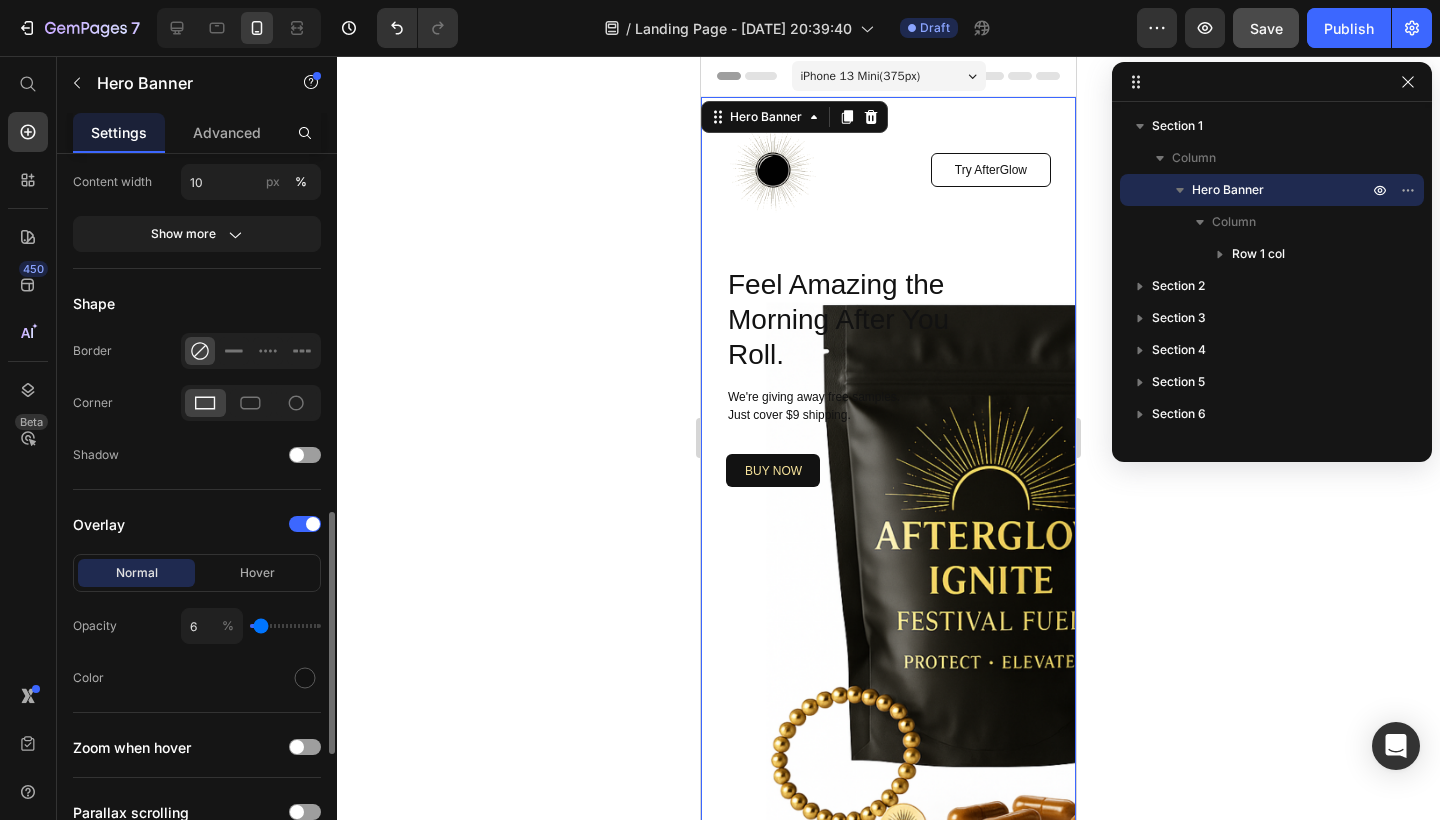 type on "18" 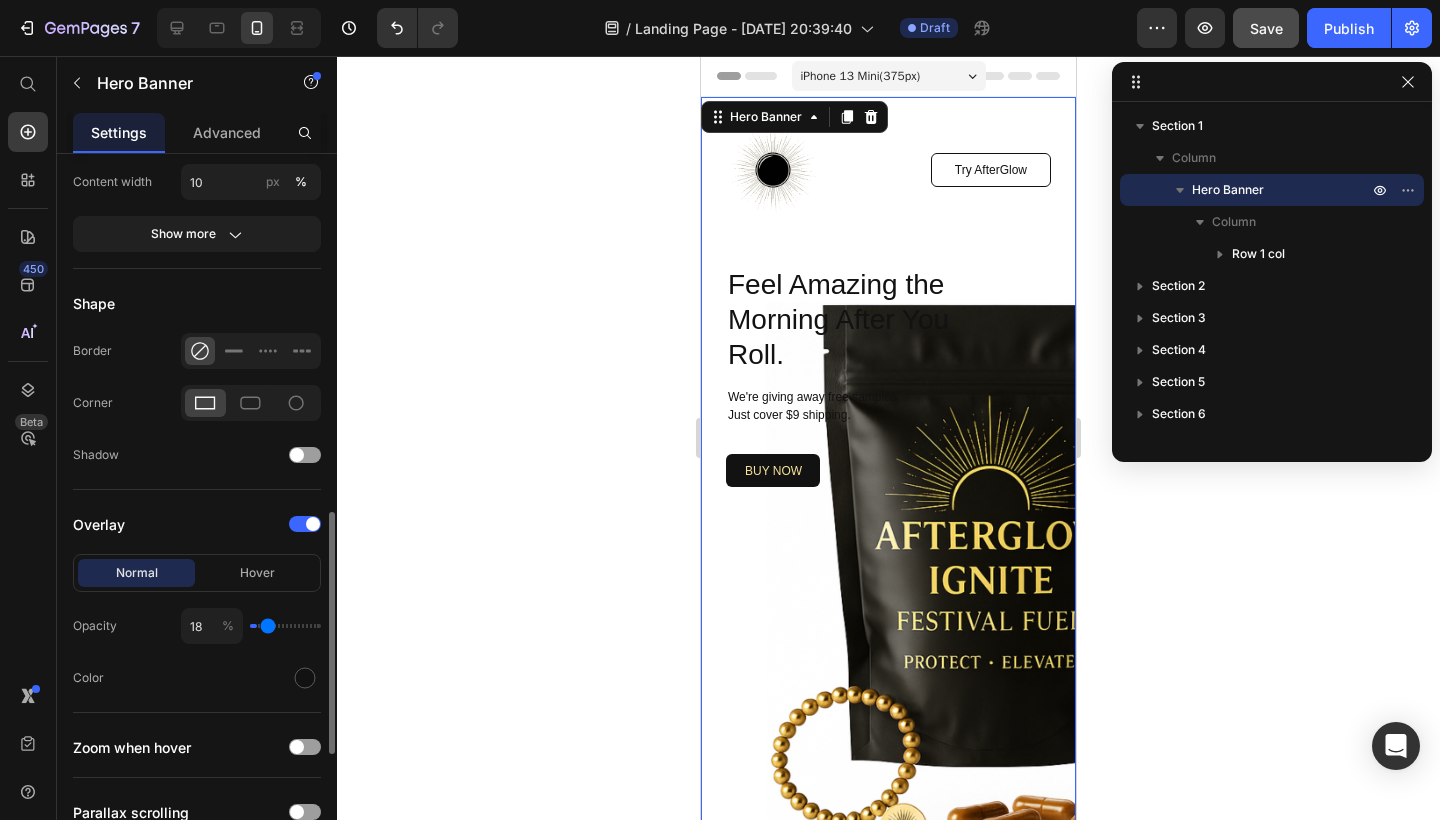 type on "27" 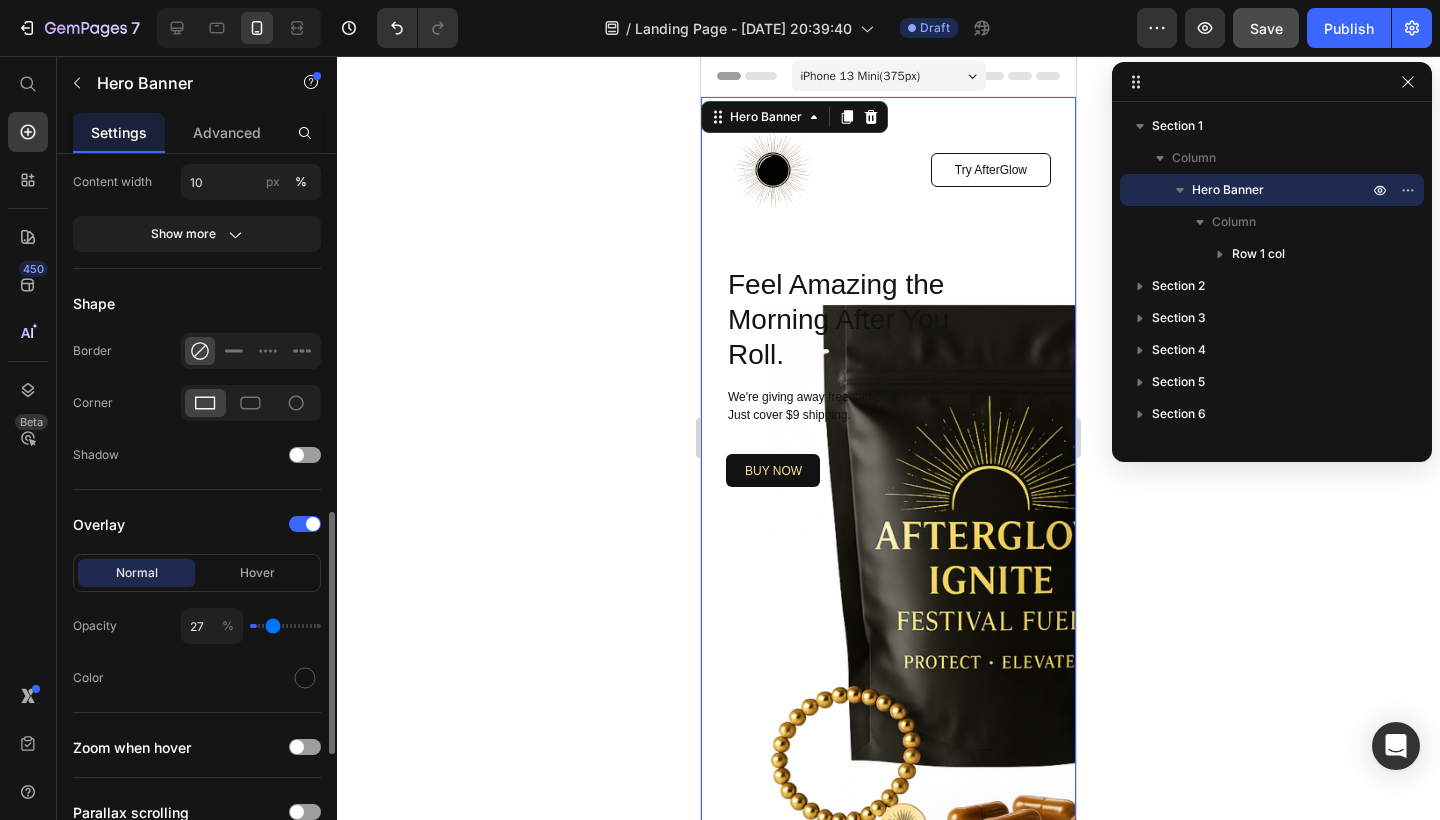 type on "34" 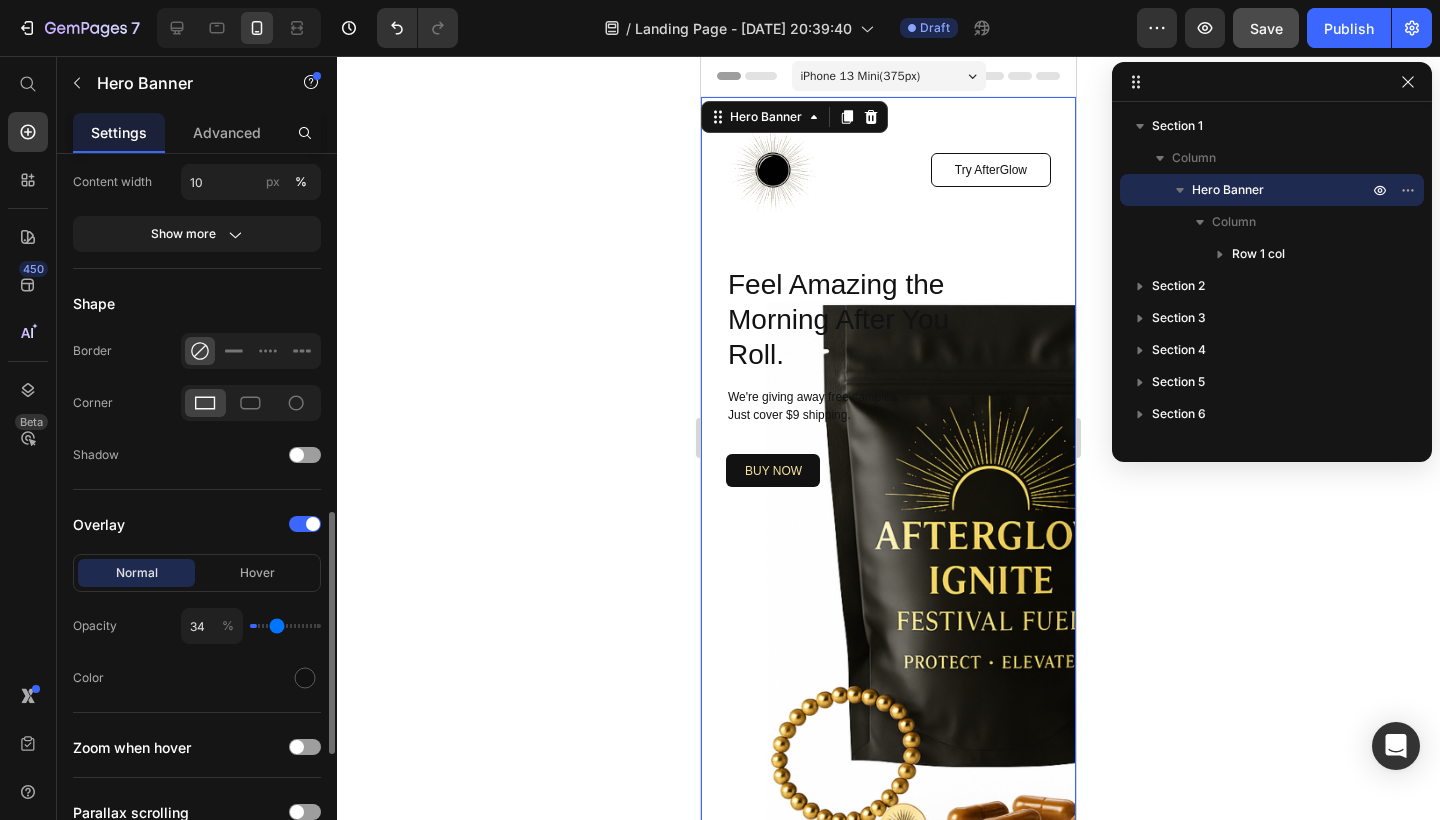 type on "45" 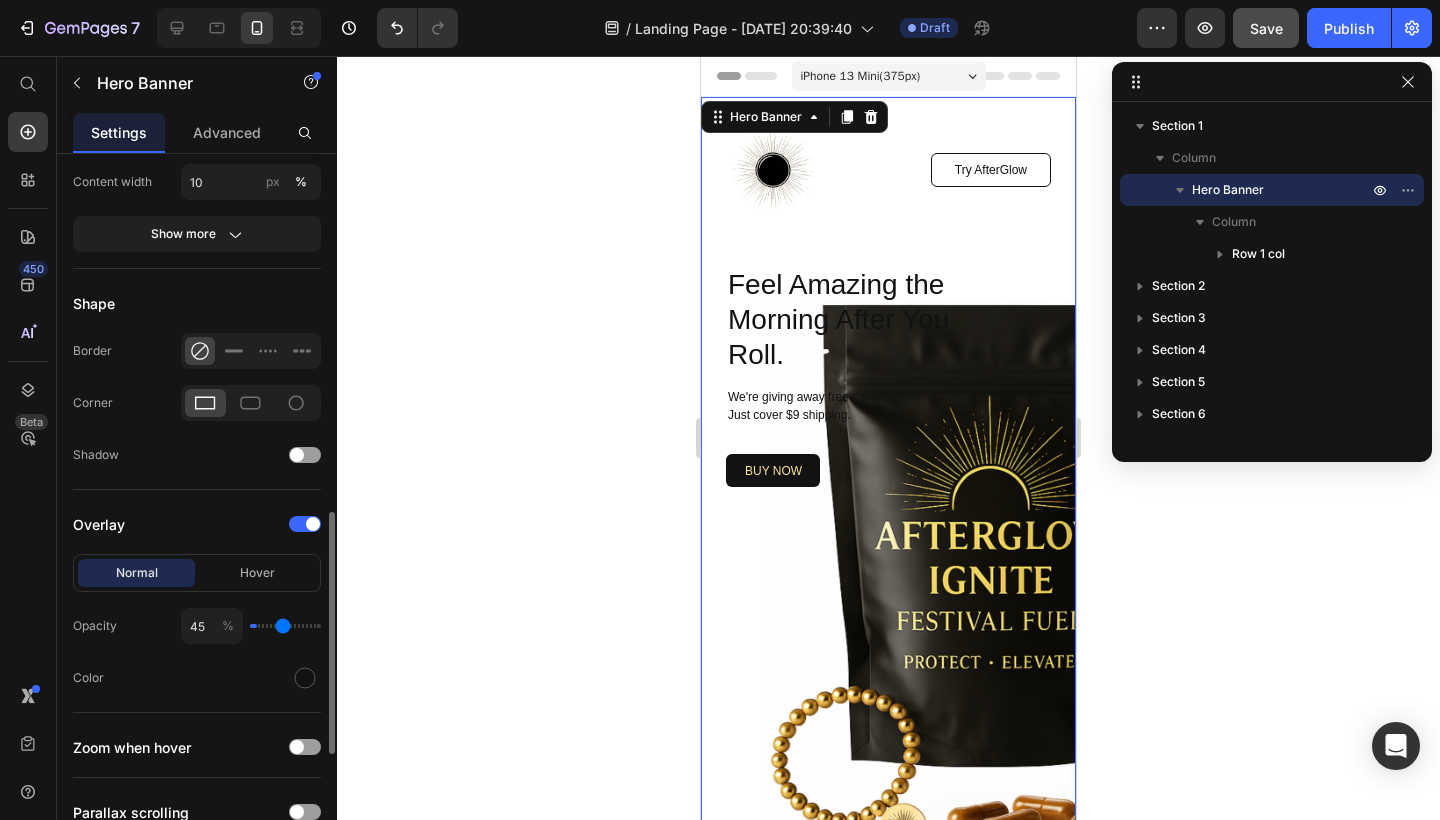 type on "49" 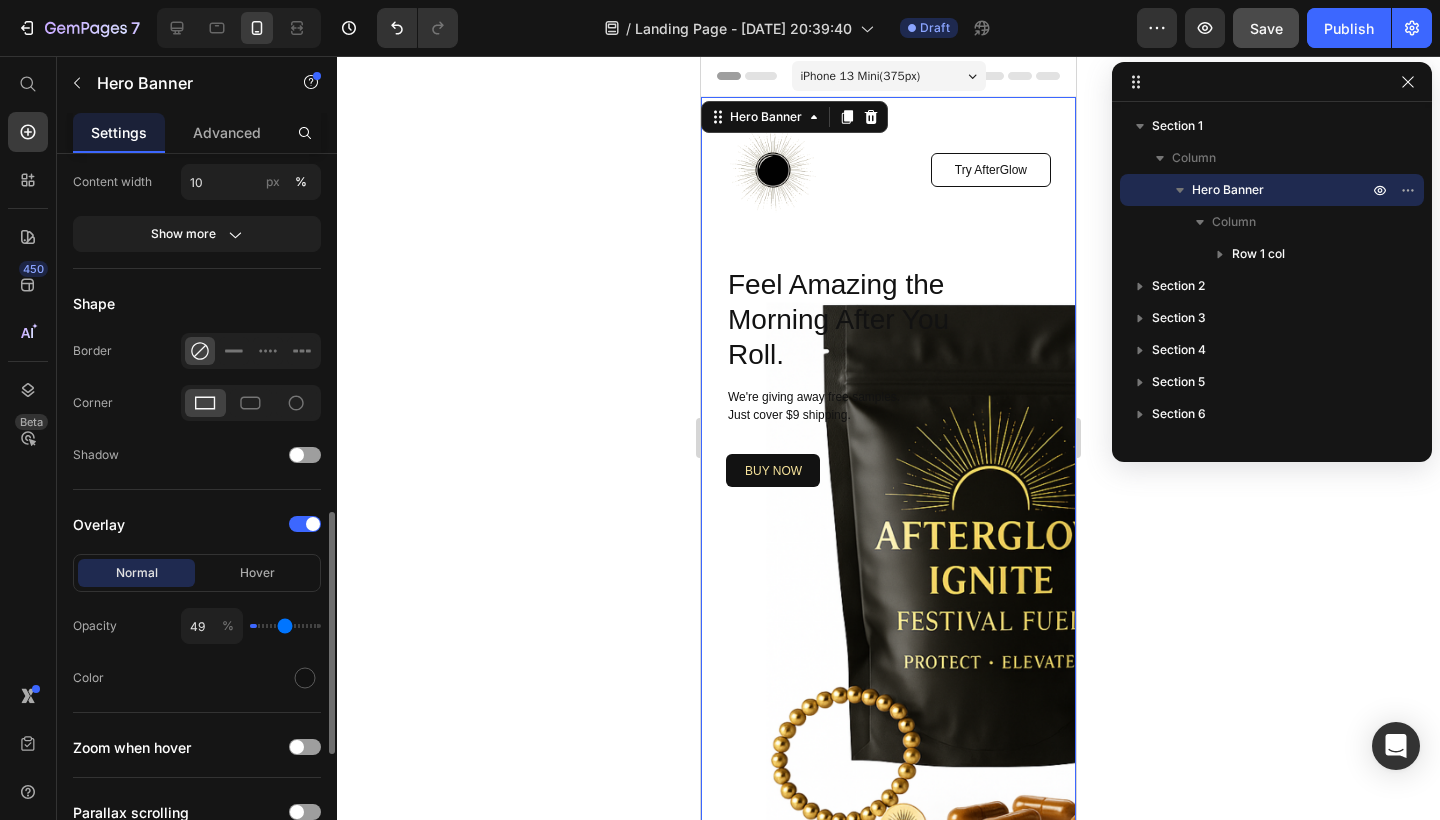 type on "55" 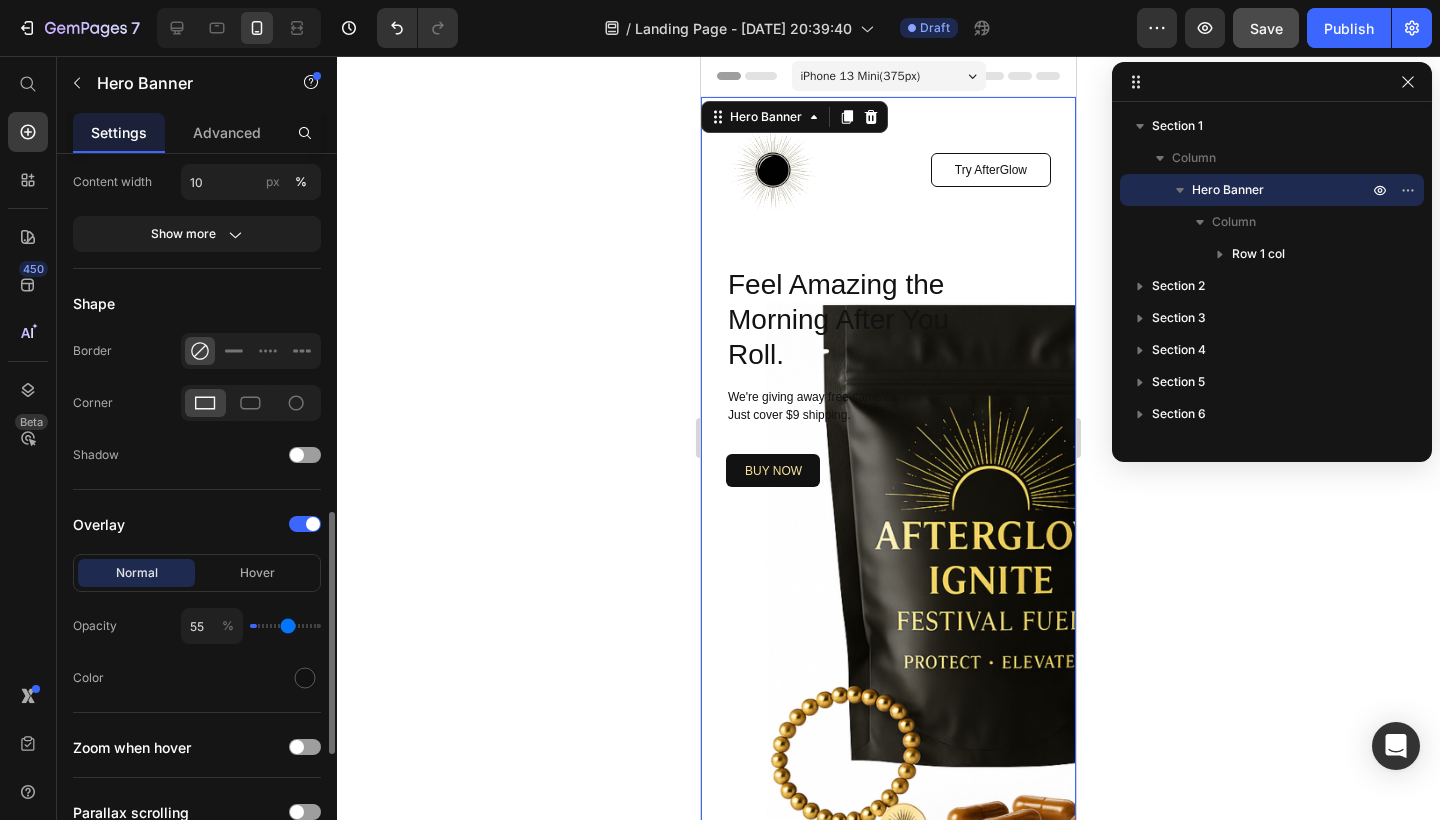 type on "62" 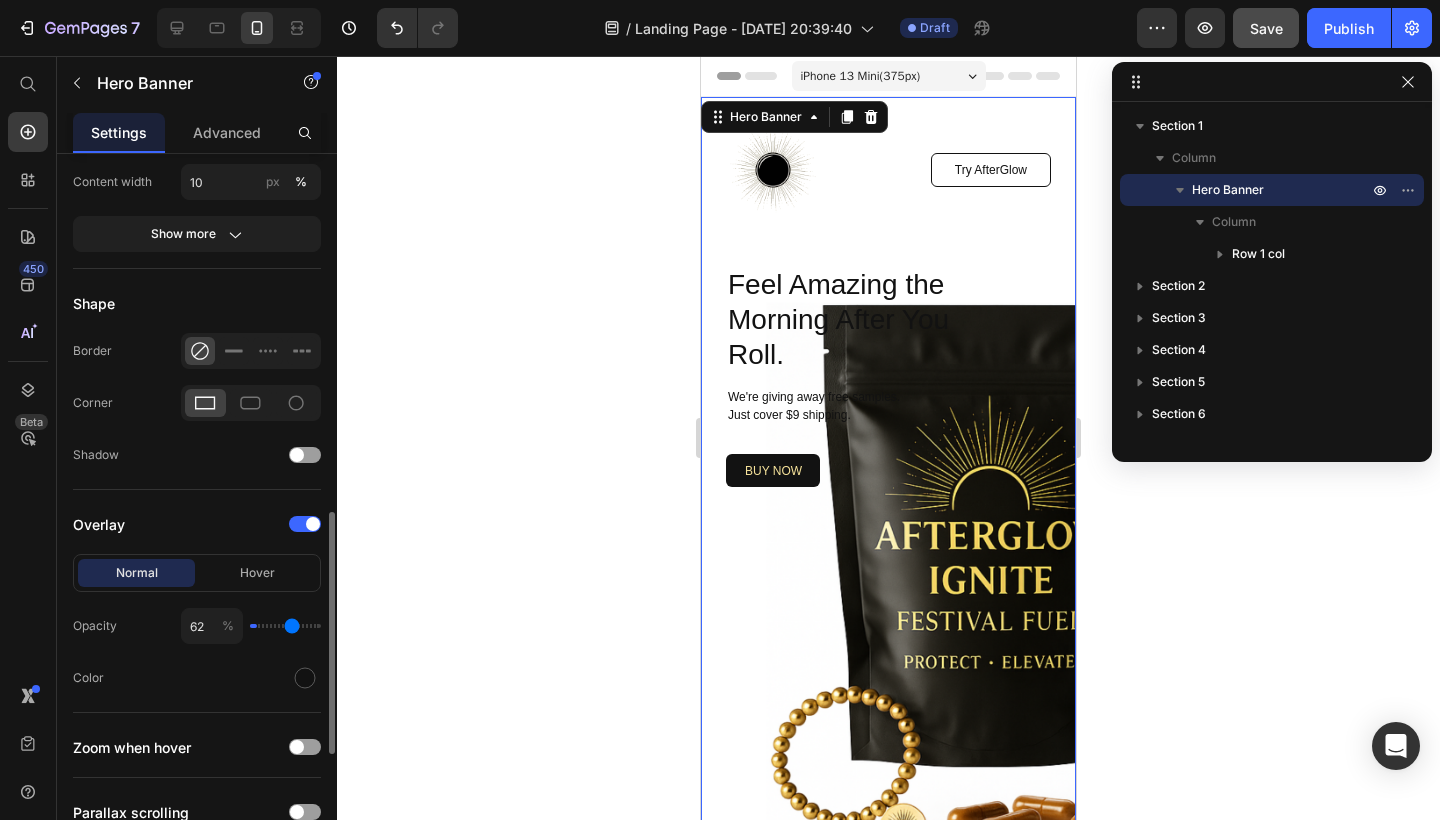 type on "66" 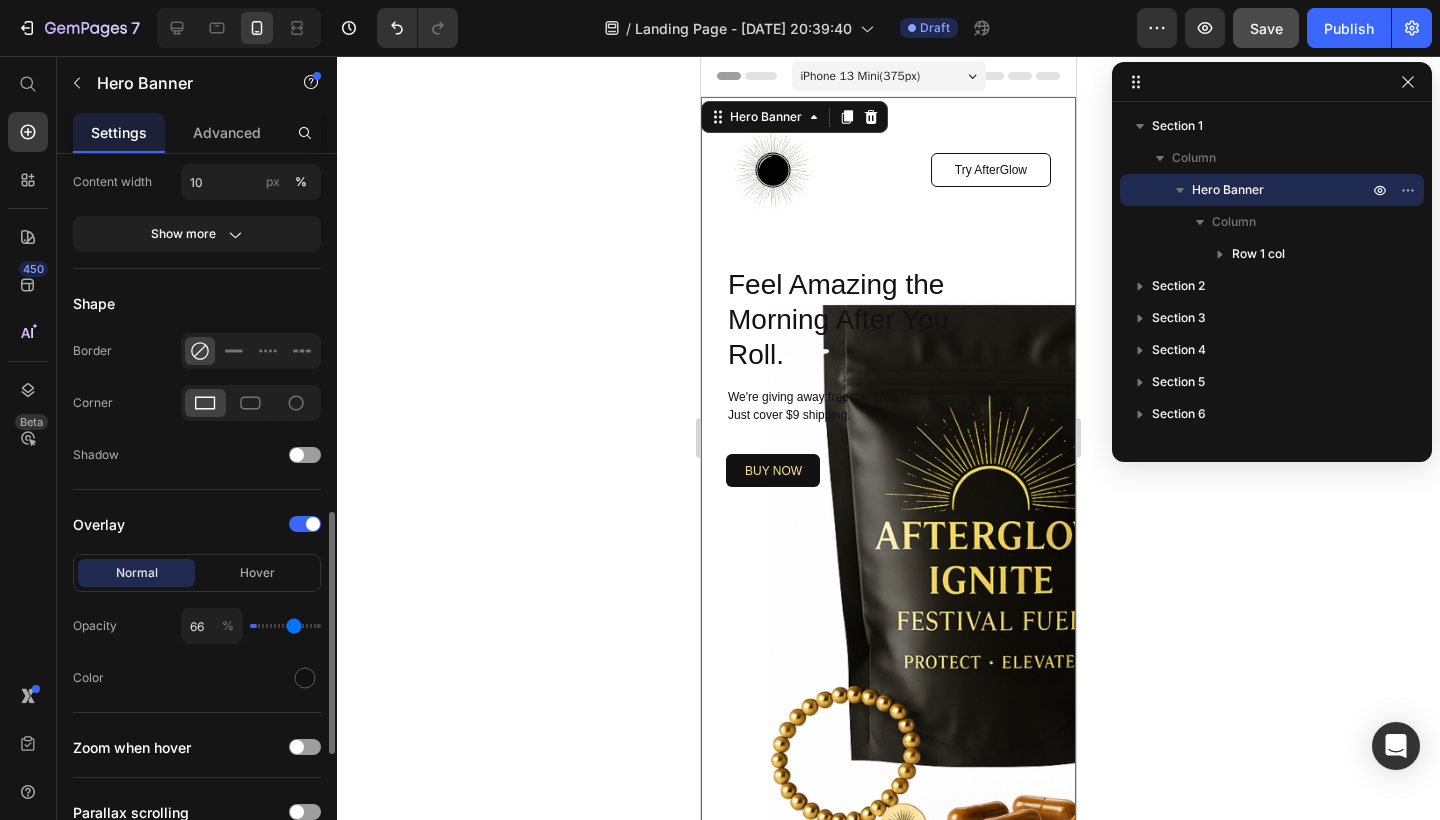 type on "69" 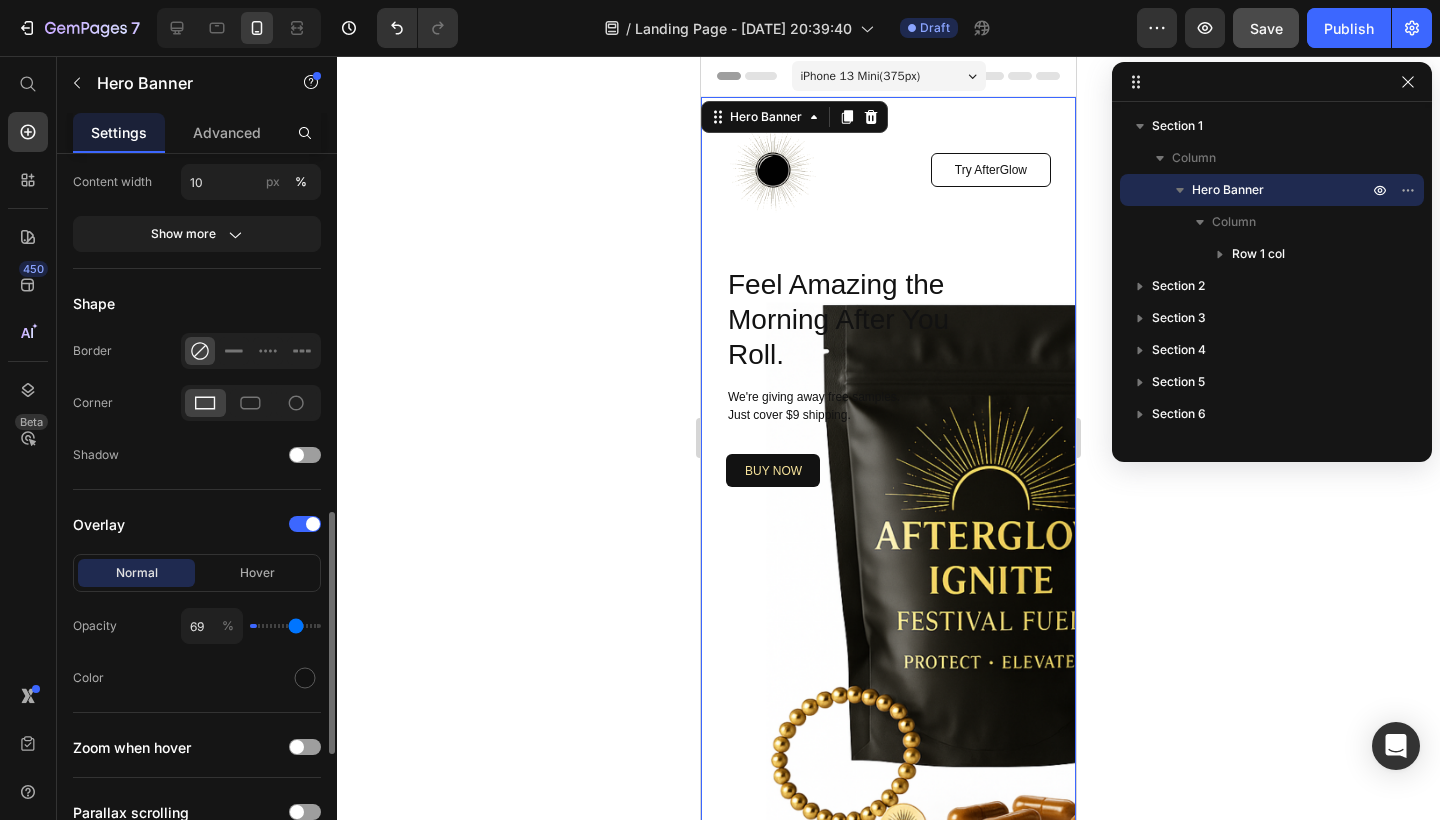 type on "71" 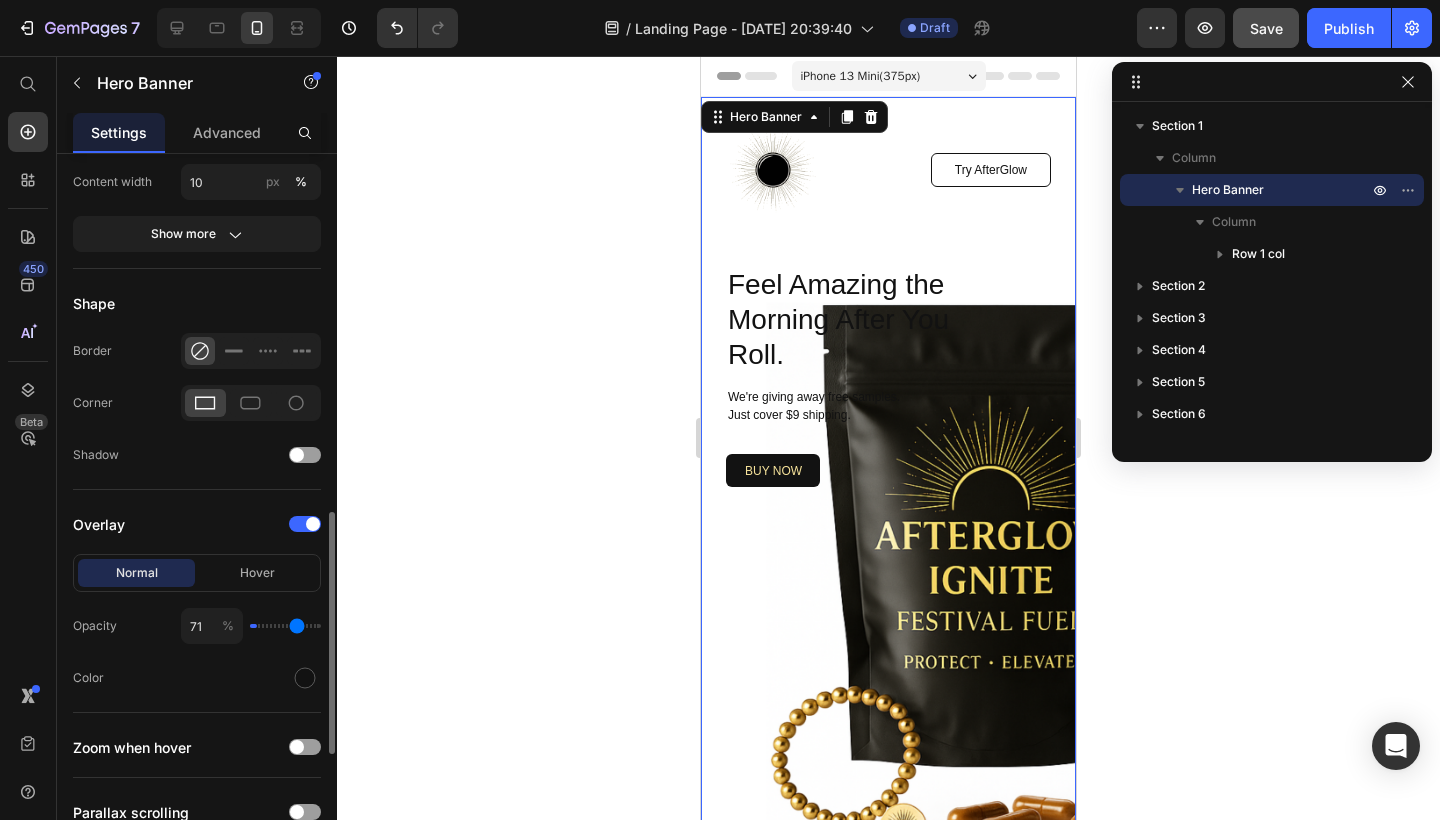 type on "73" 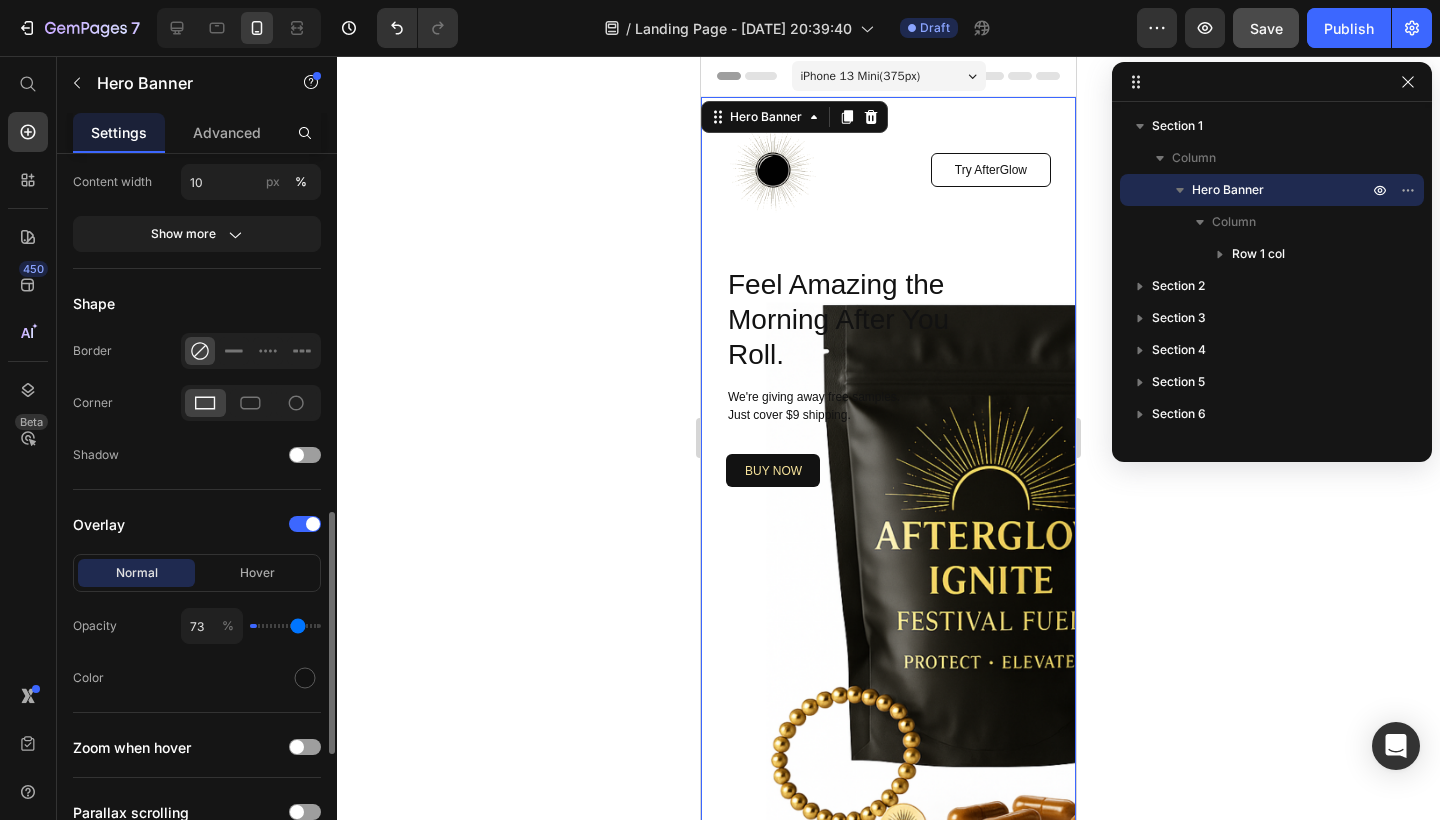 type on "75" 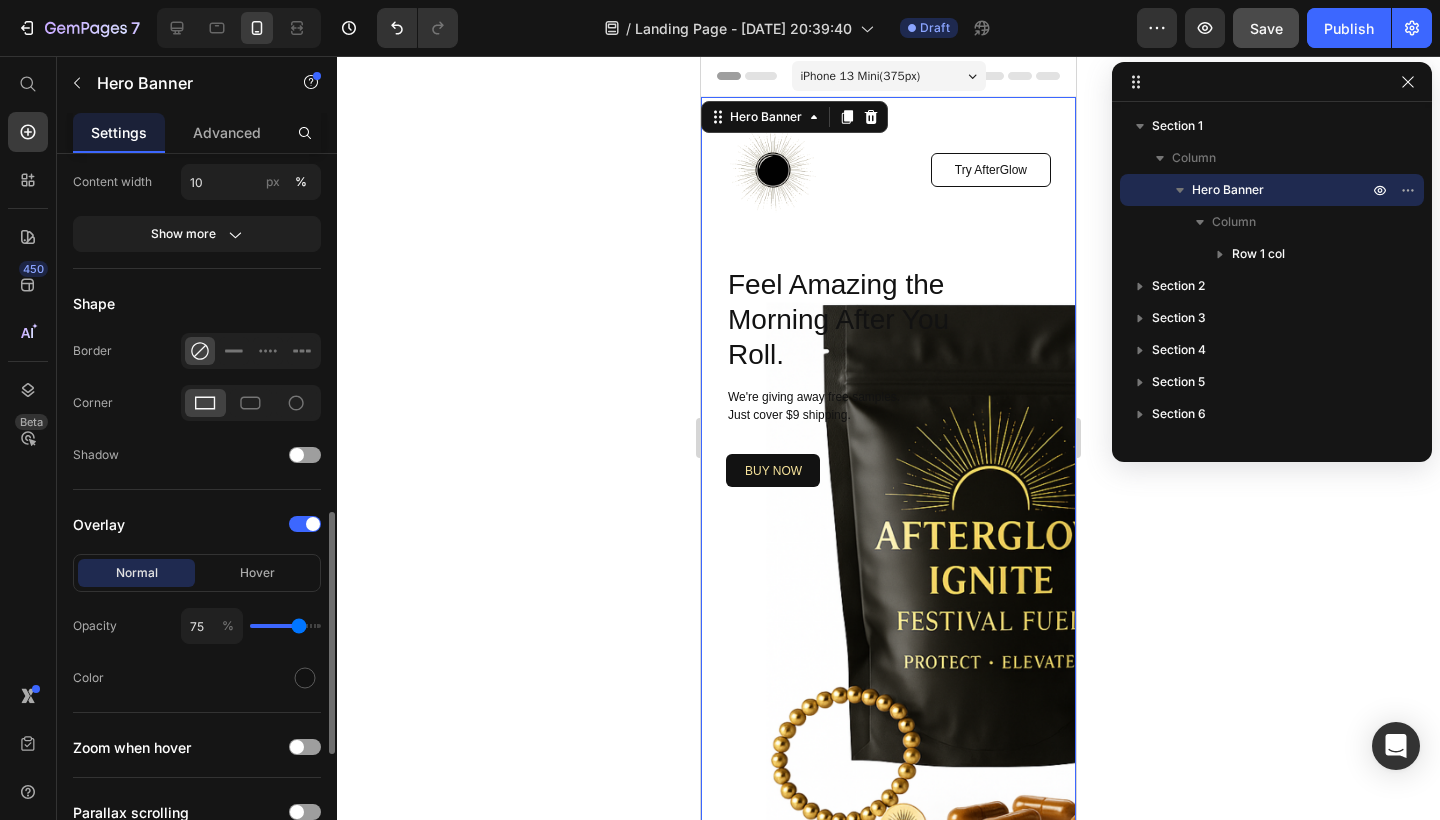 type on "77" 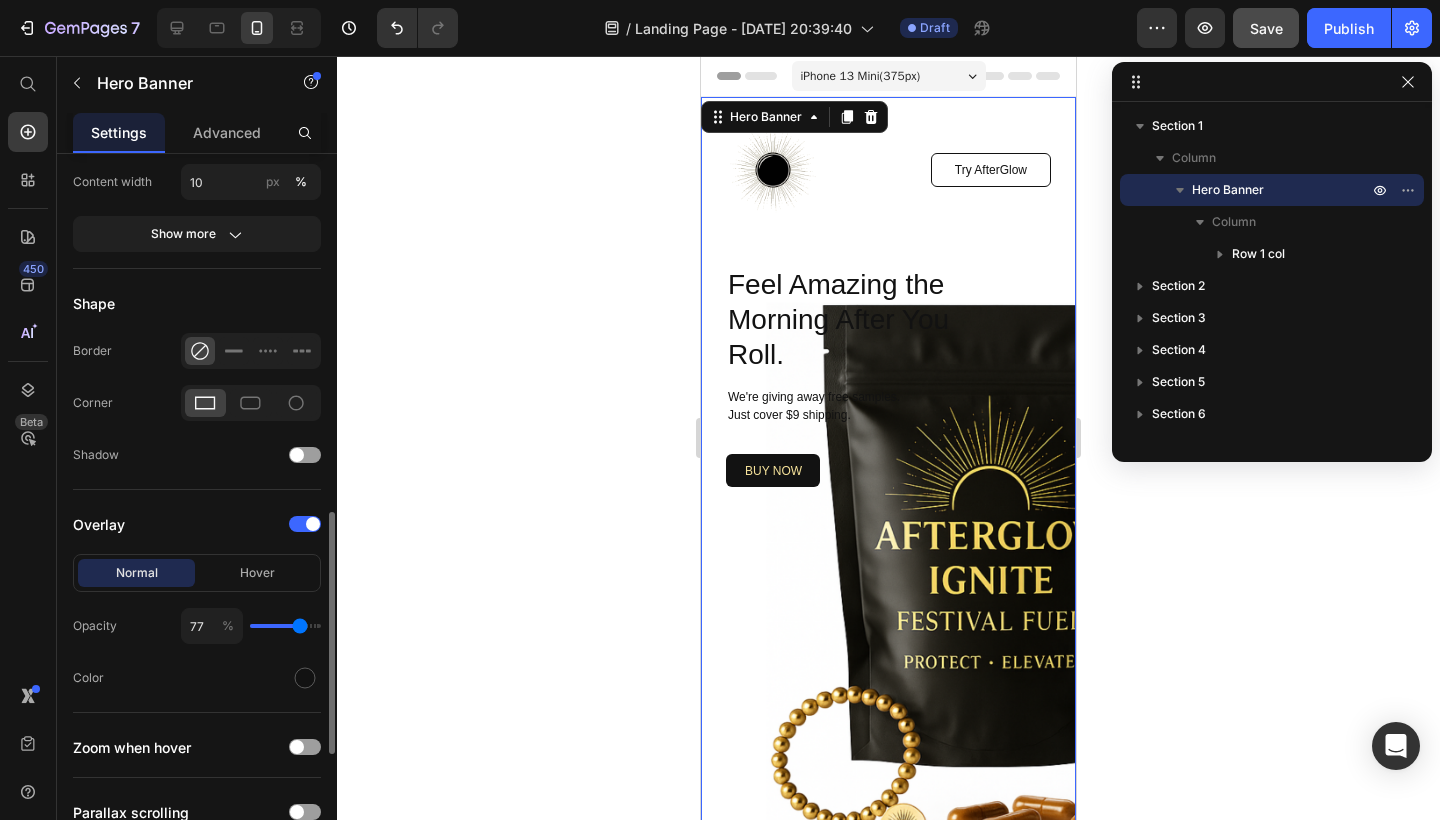 type on "79" 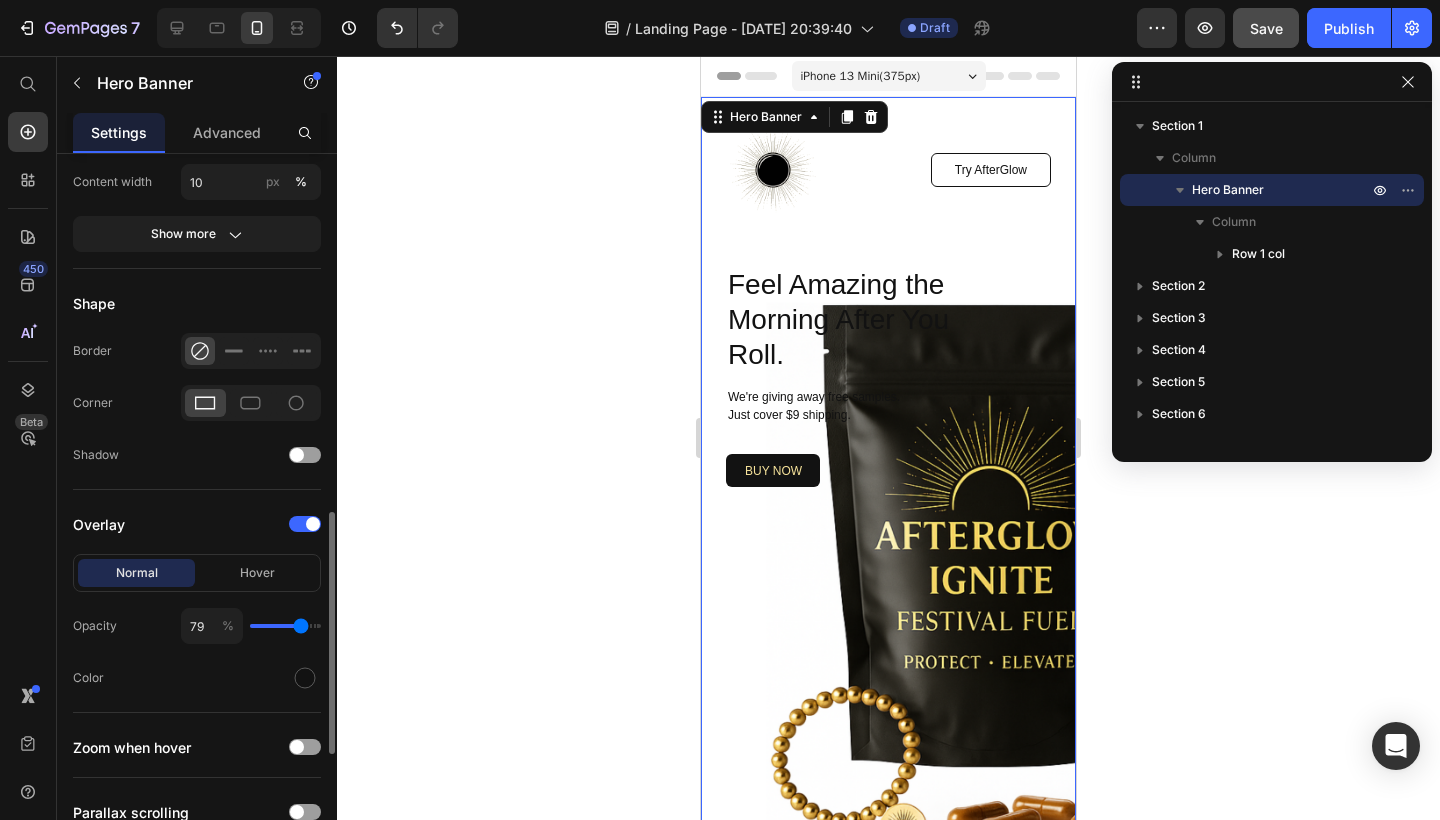 click at bounding box center [285, 626] 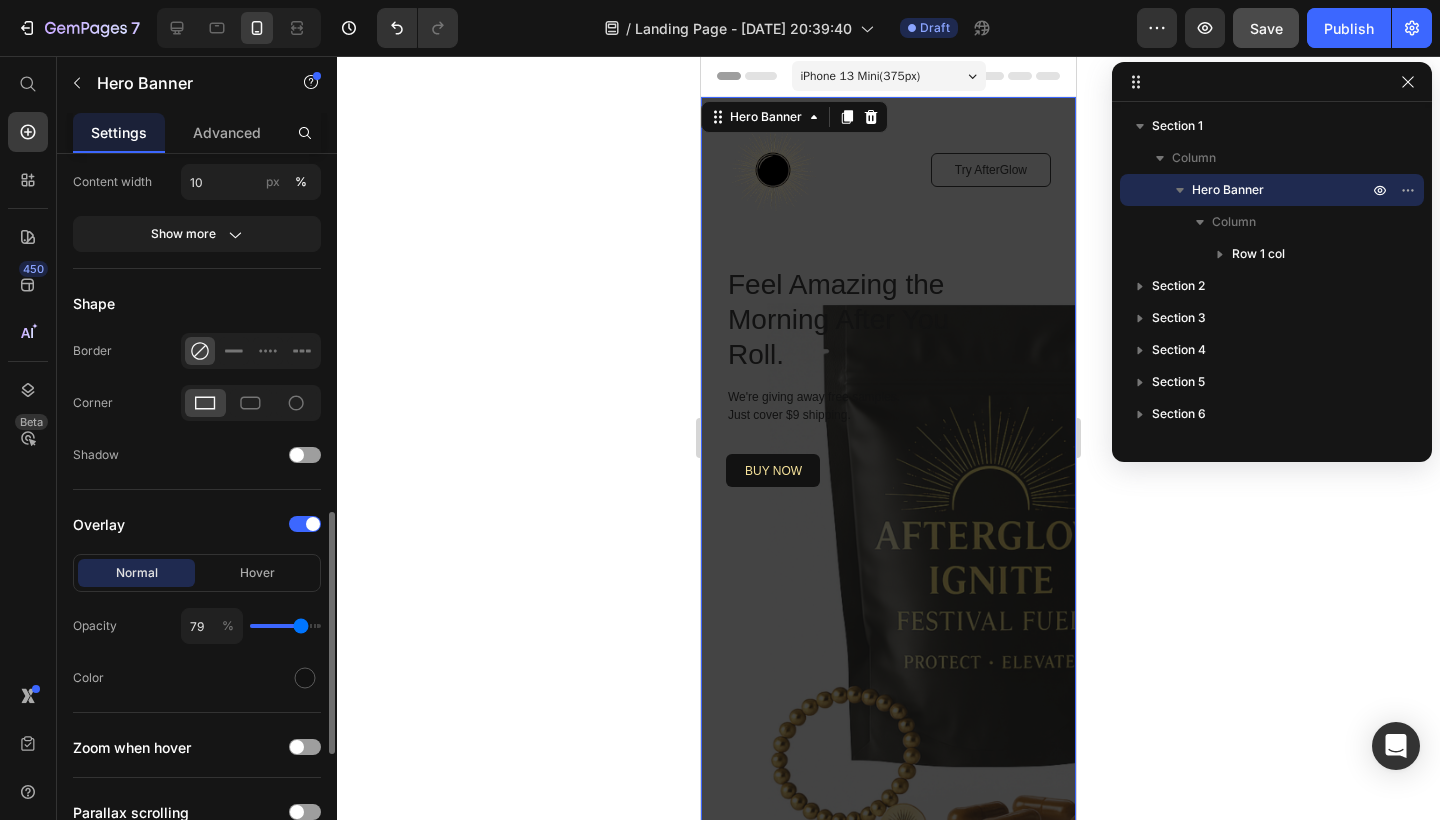 type on "77" 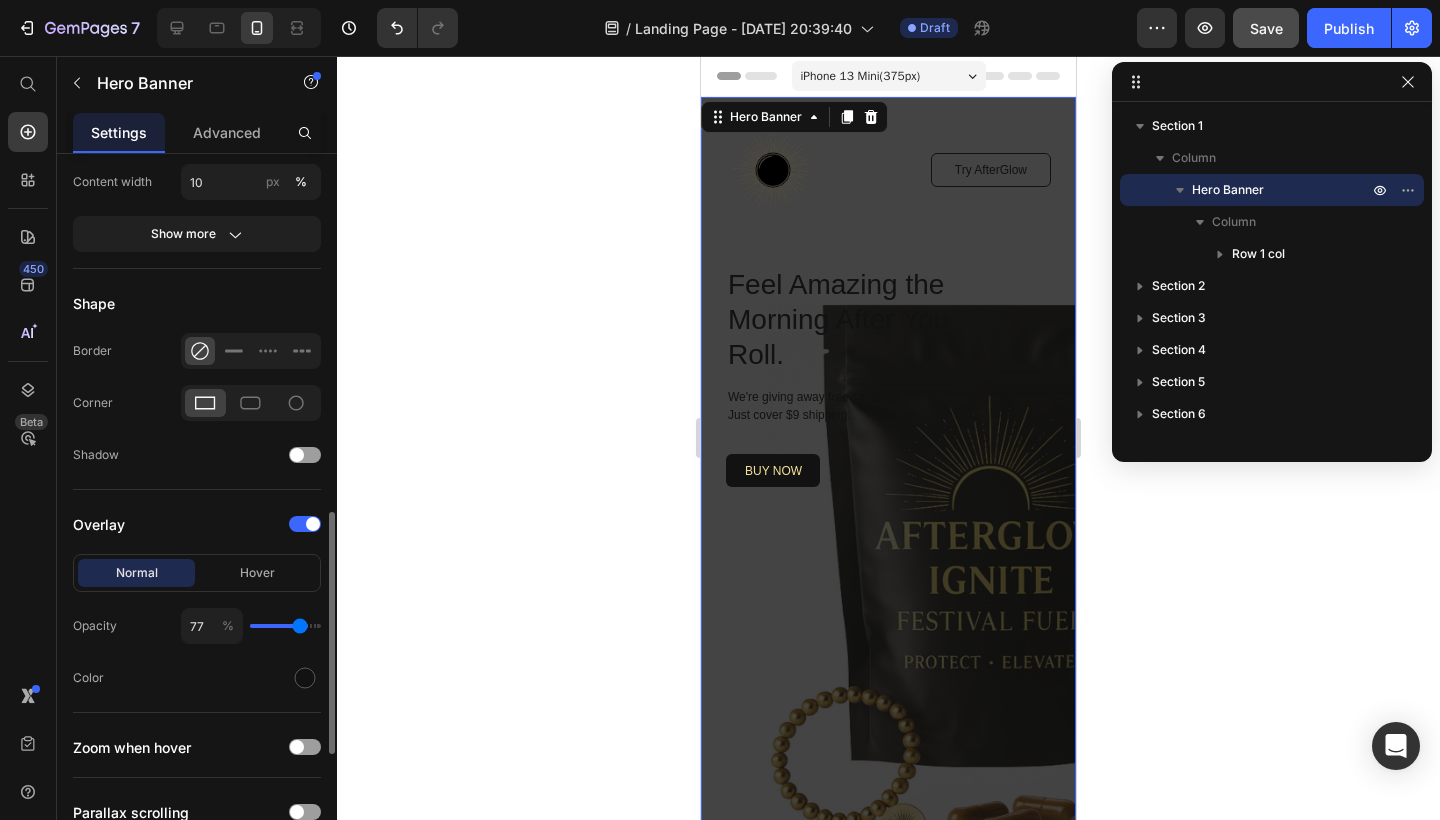 type on "71" 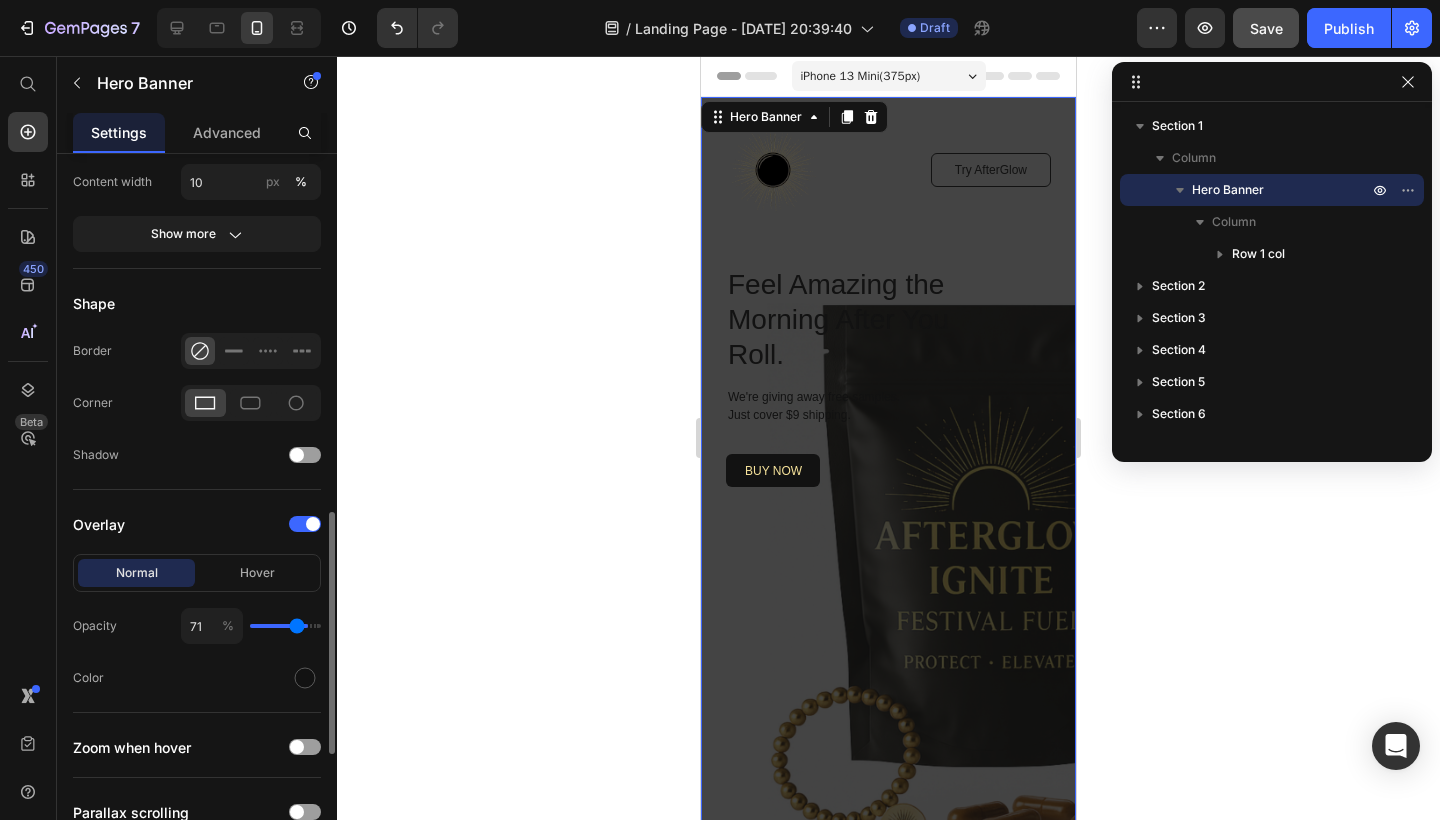 type on "62" 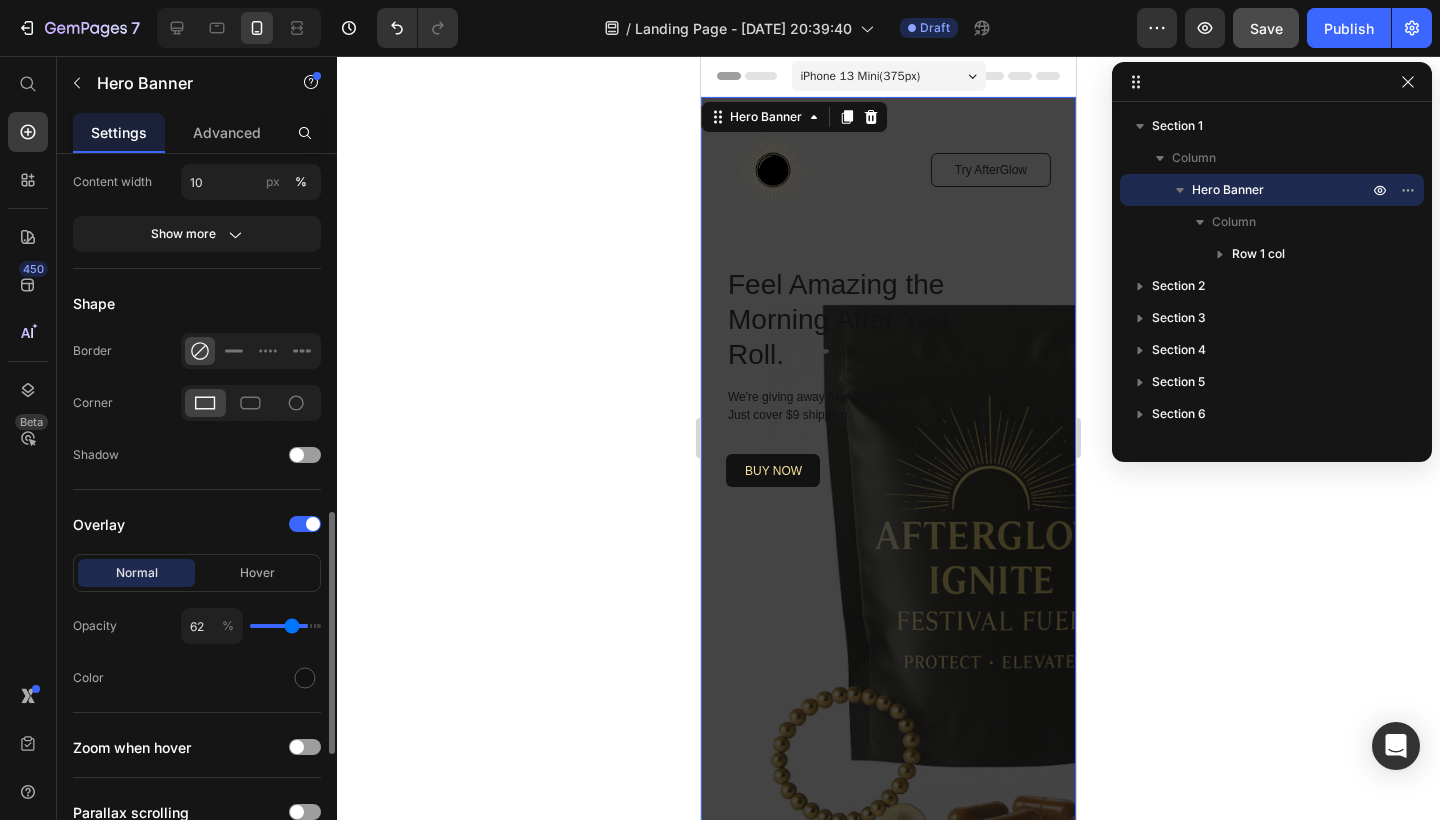 type on "51" 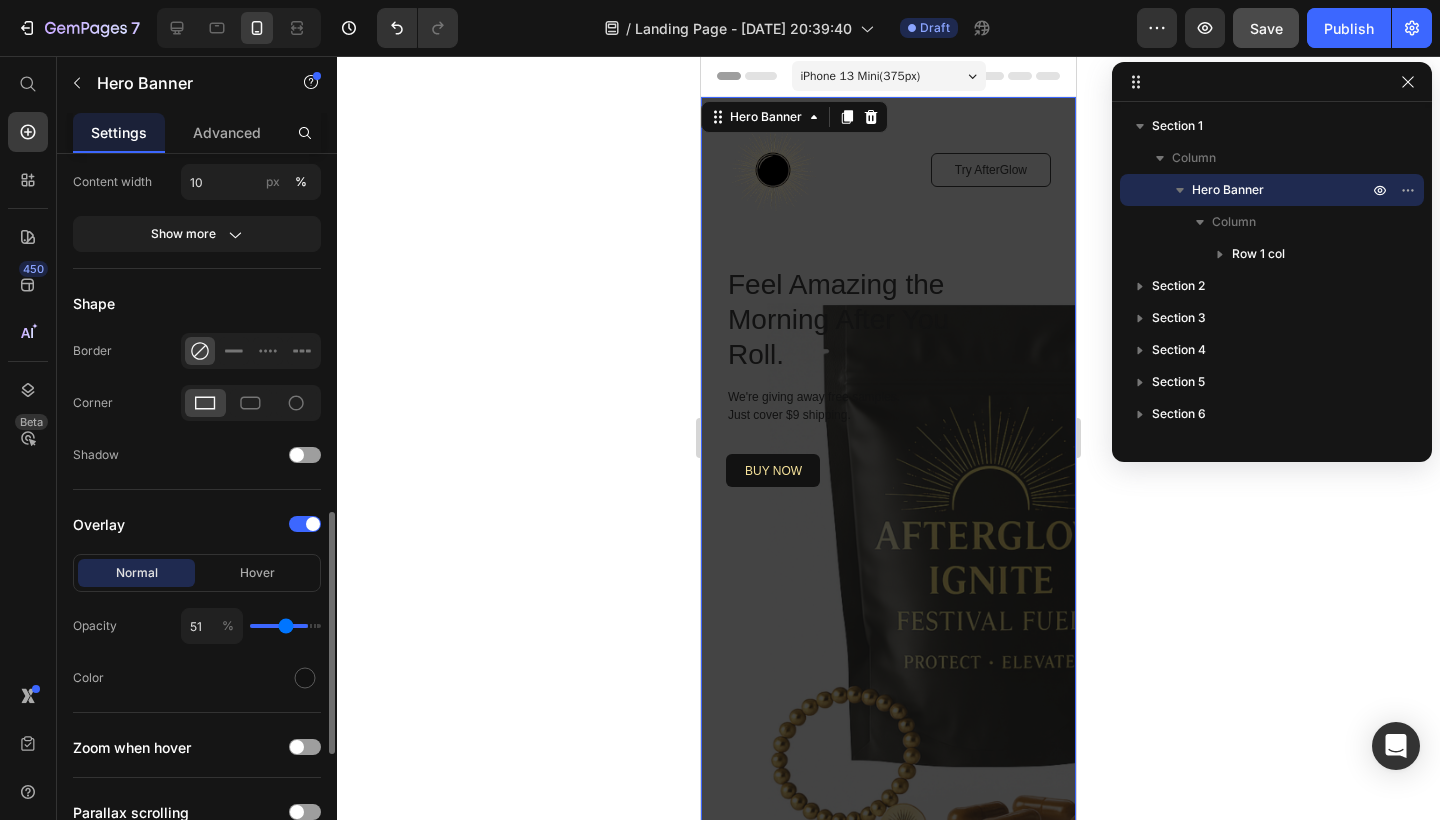 type on "42" 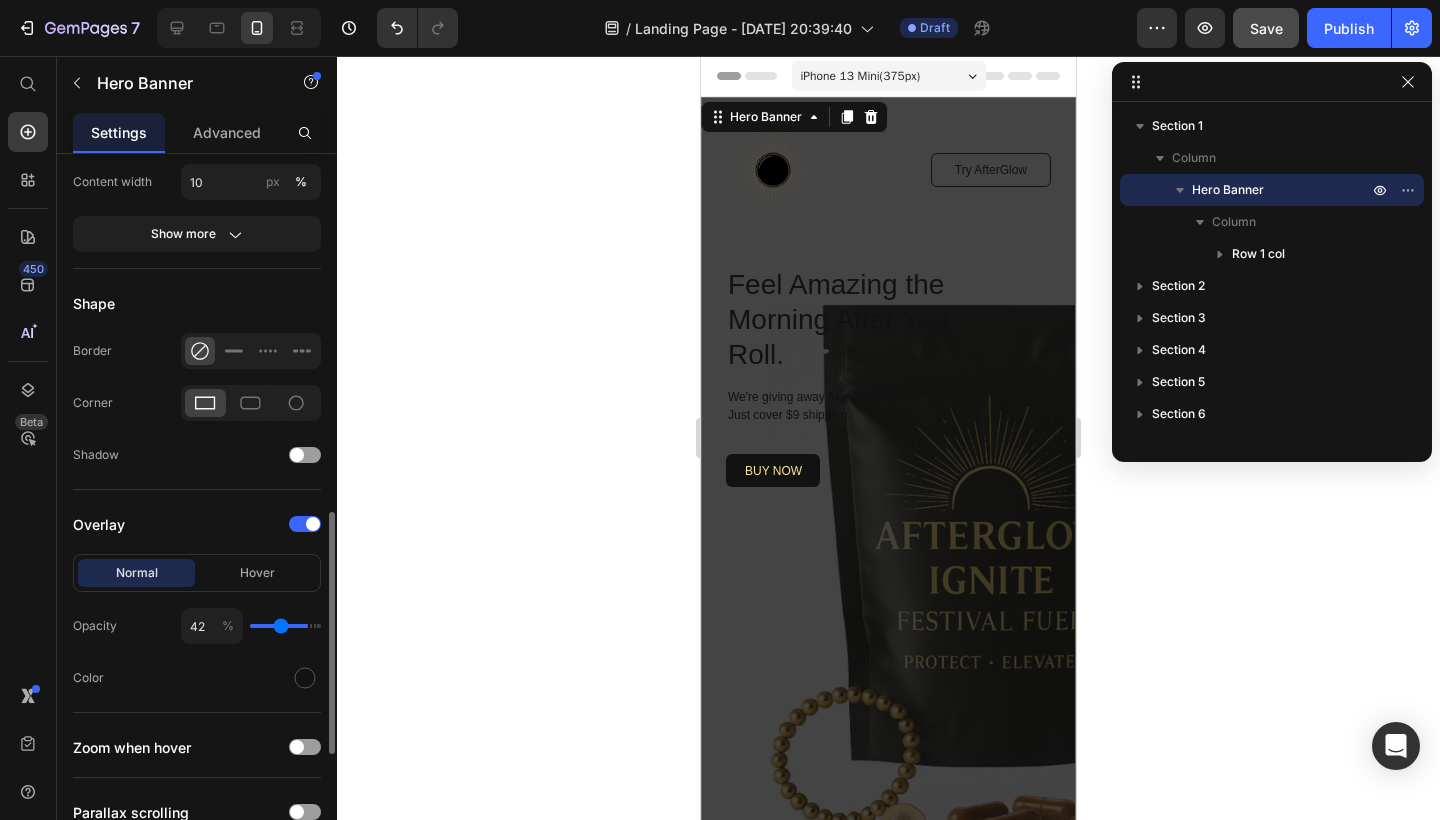 type on "31" 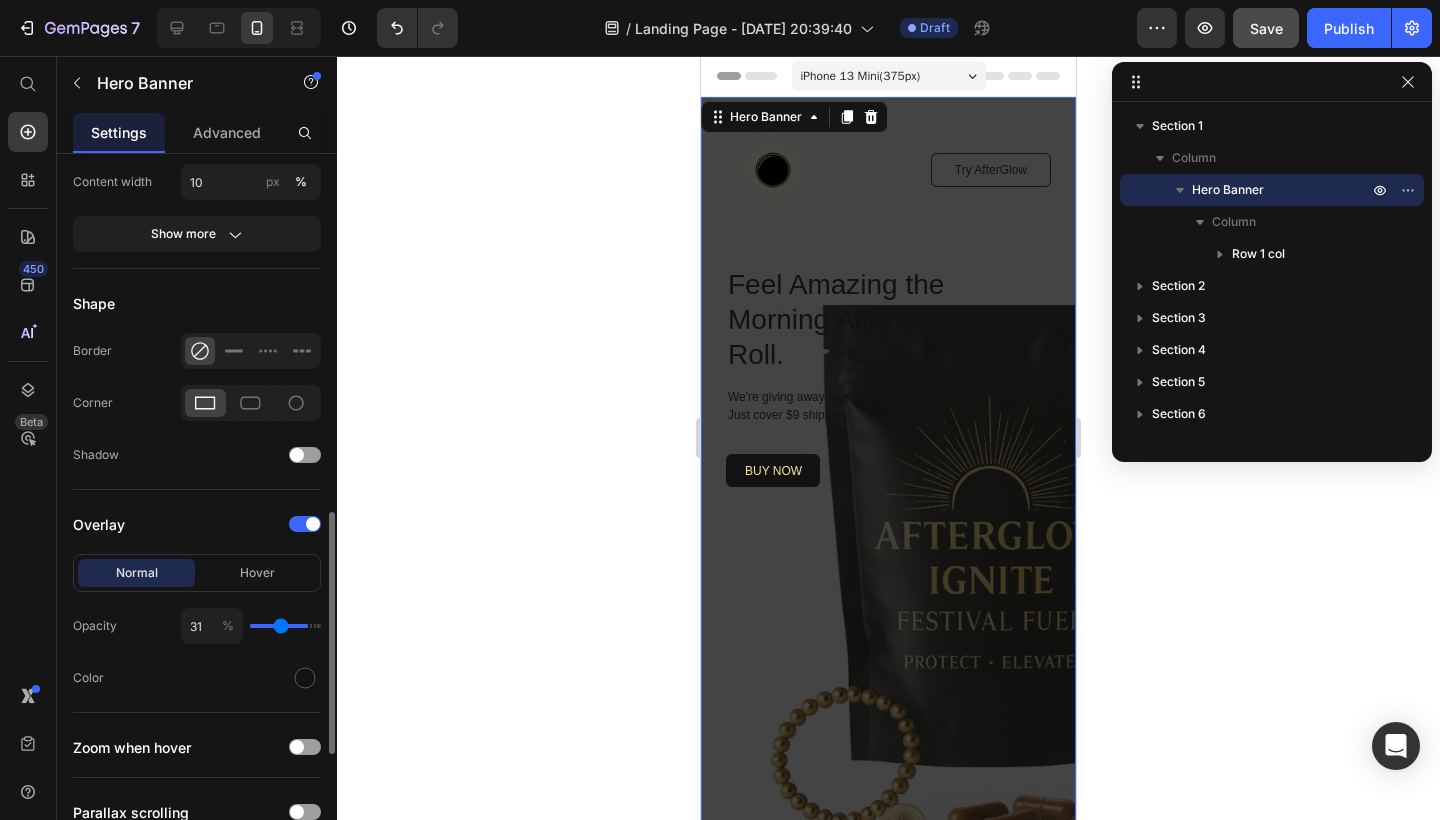 type on "31" 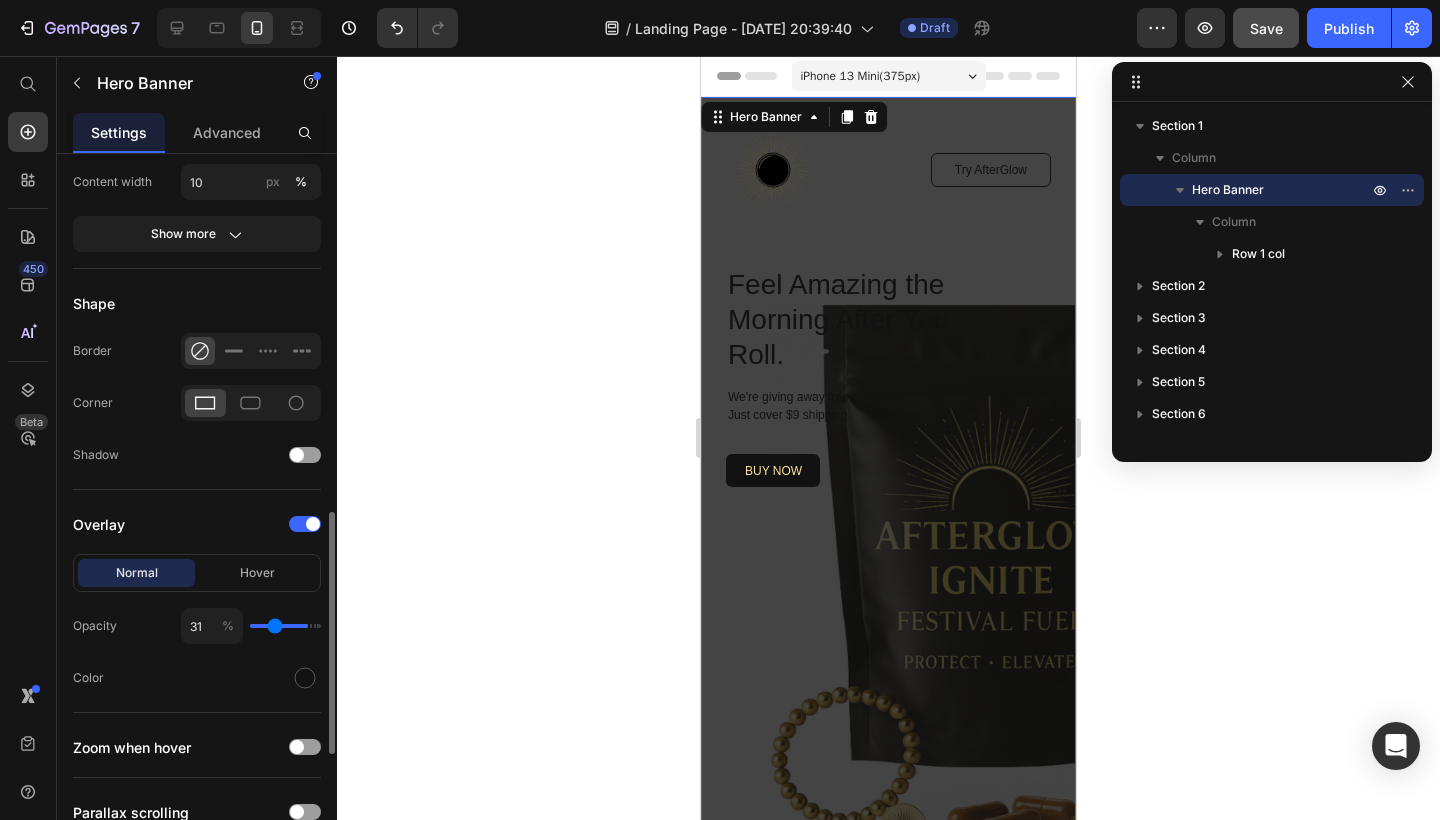 type on "16" 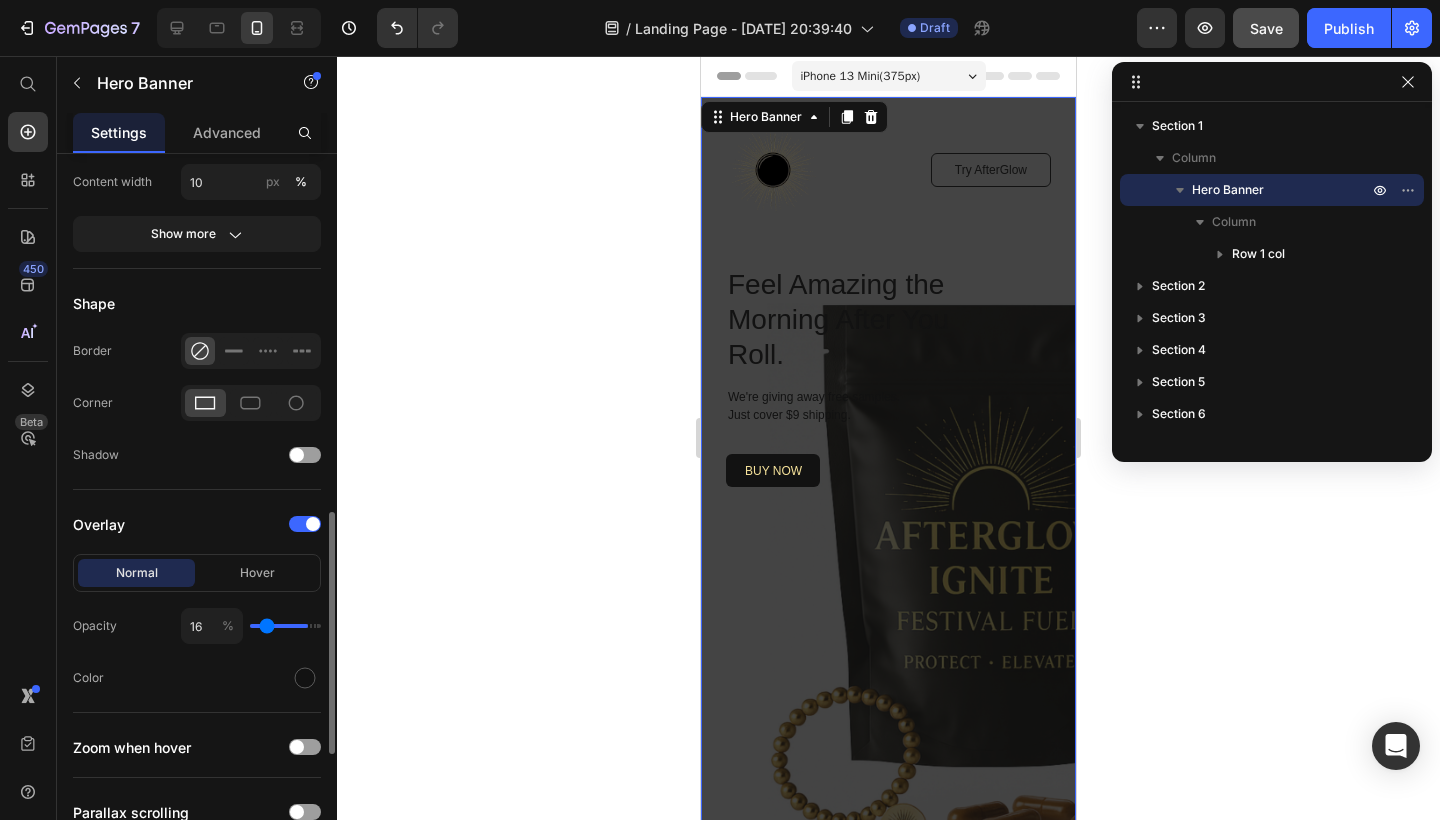 type on "1" 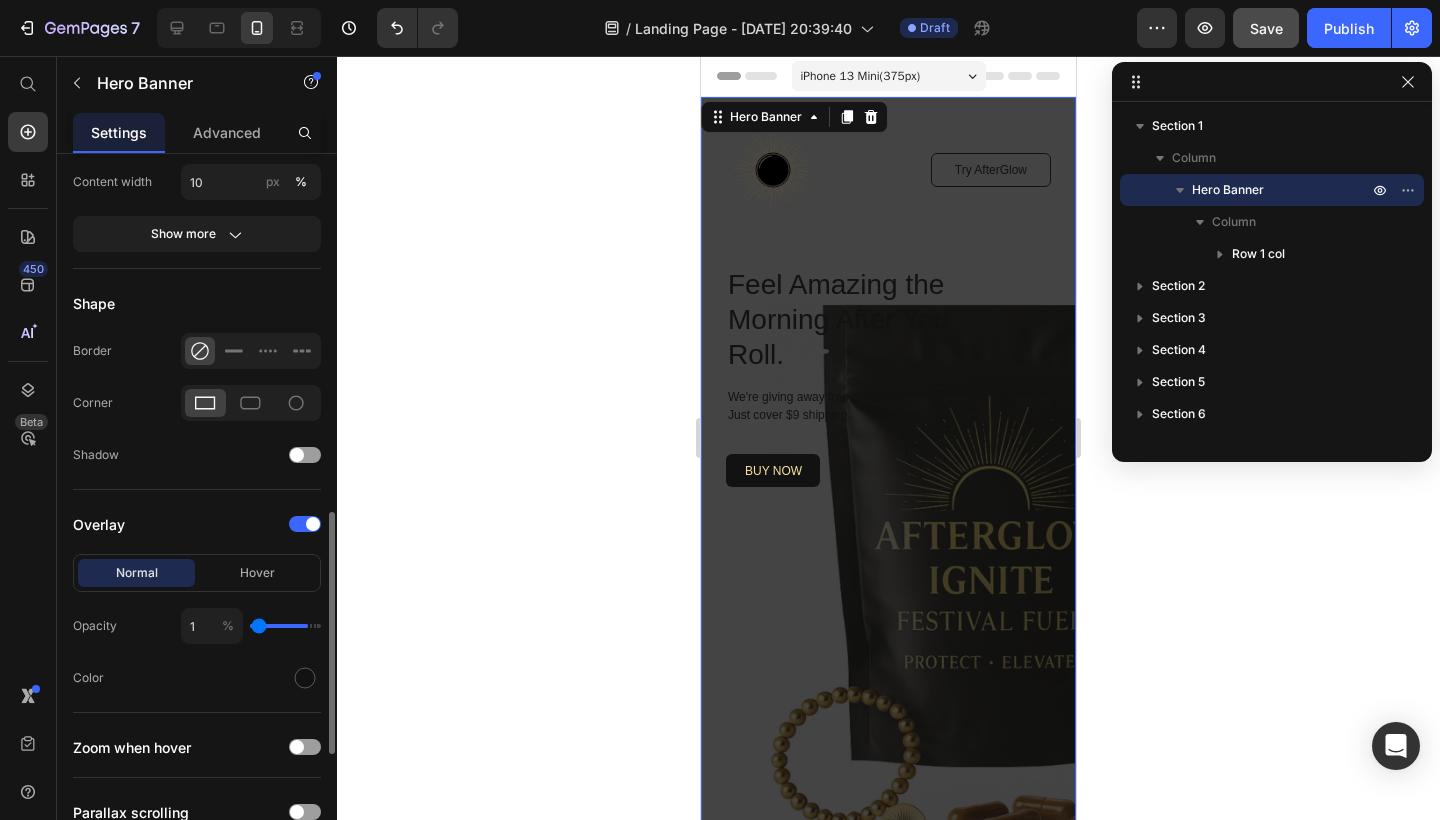 type on "0" 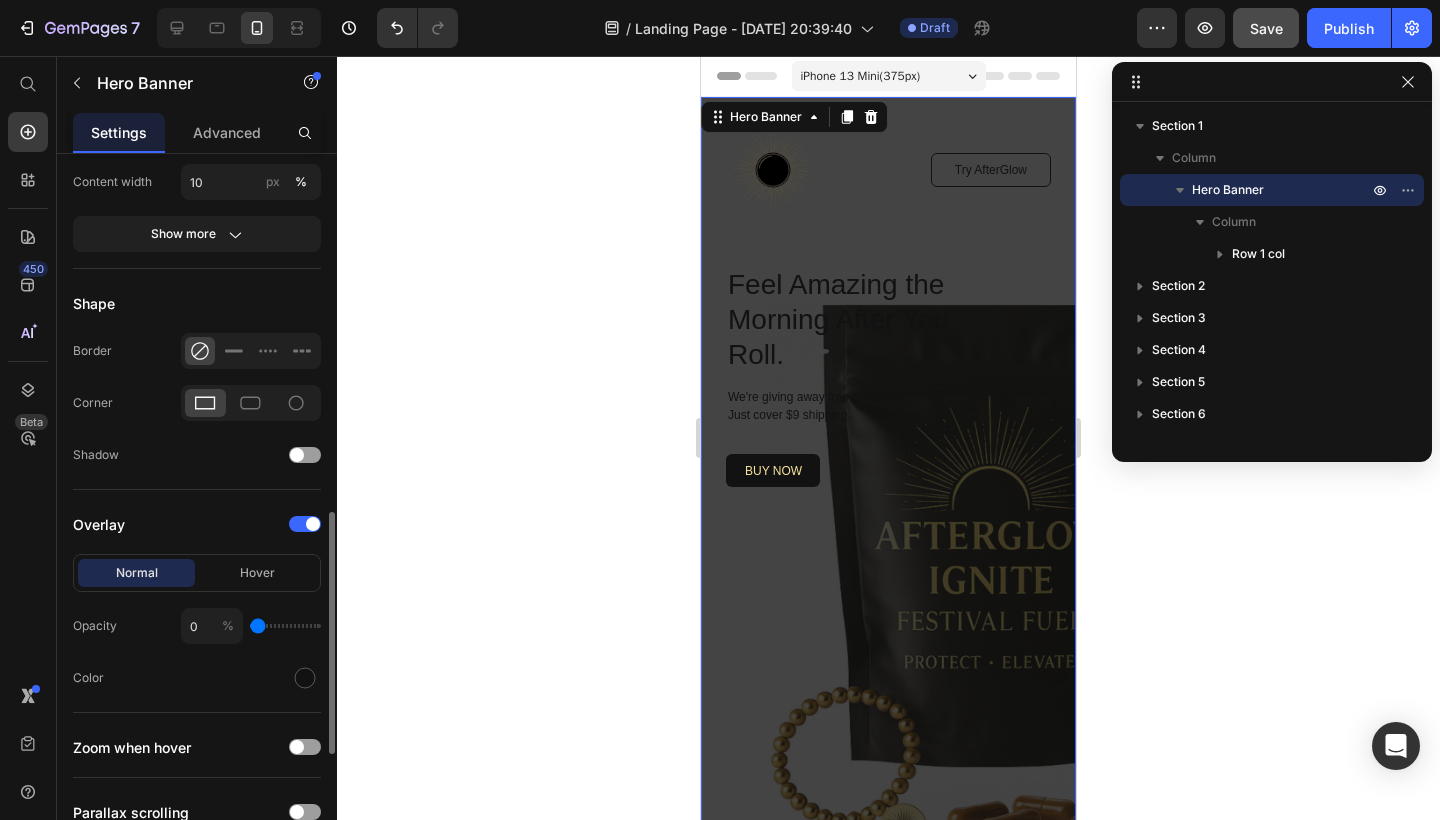 click at bounding box center (285, 626) 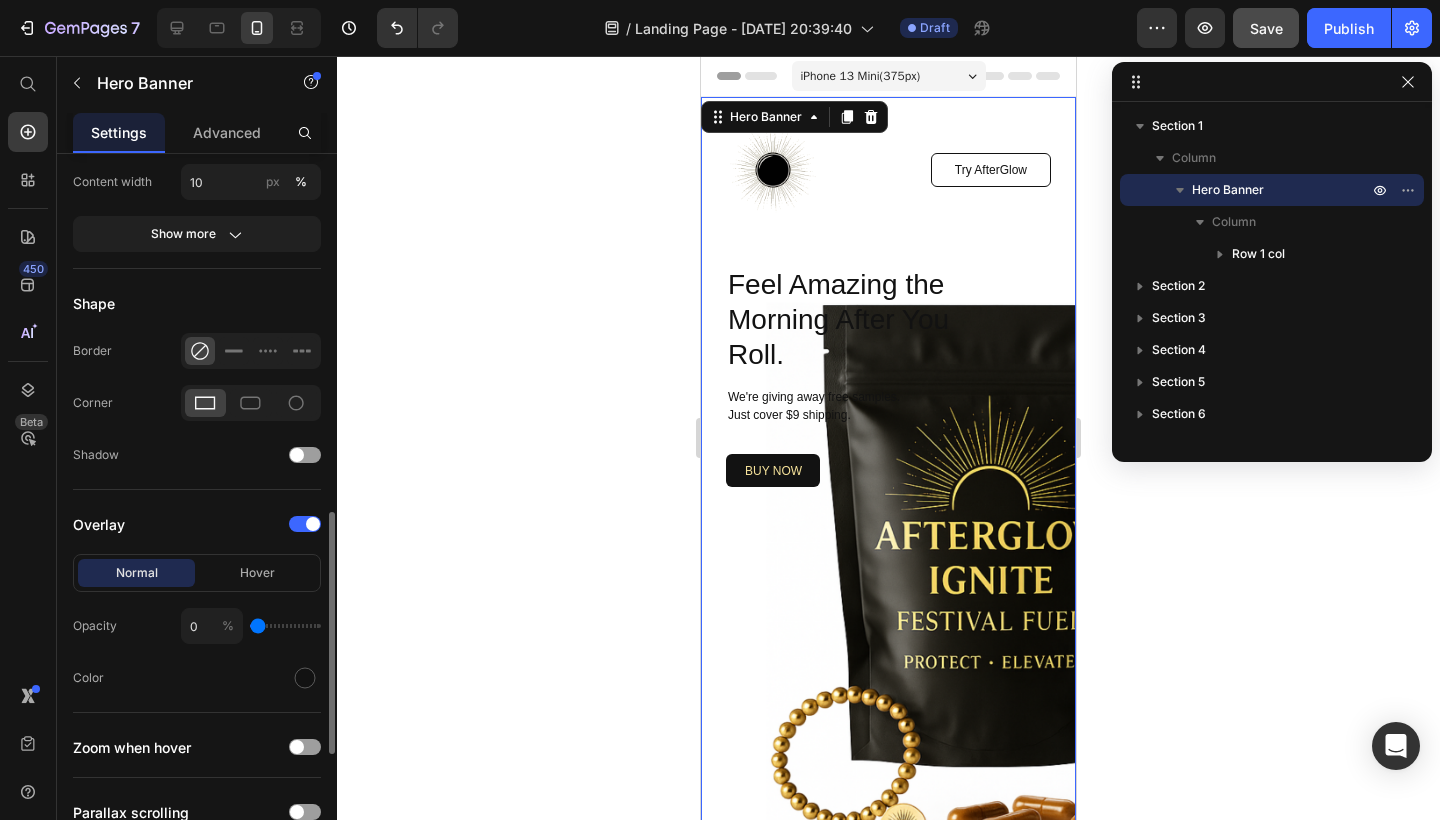 click at bounding box center [285, 626] 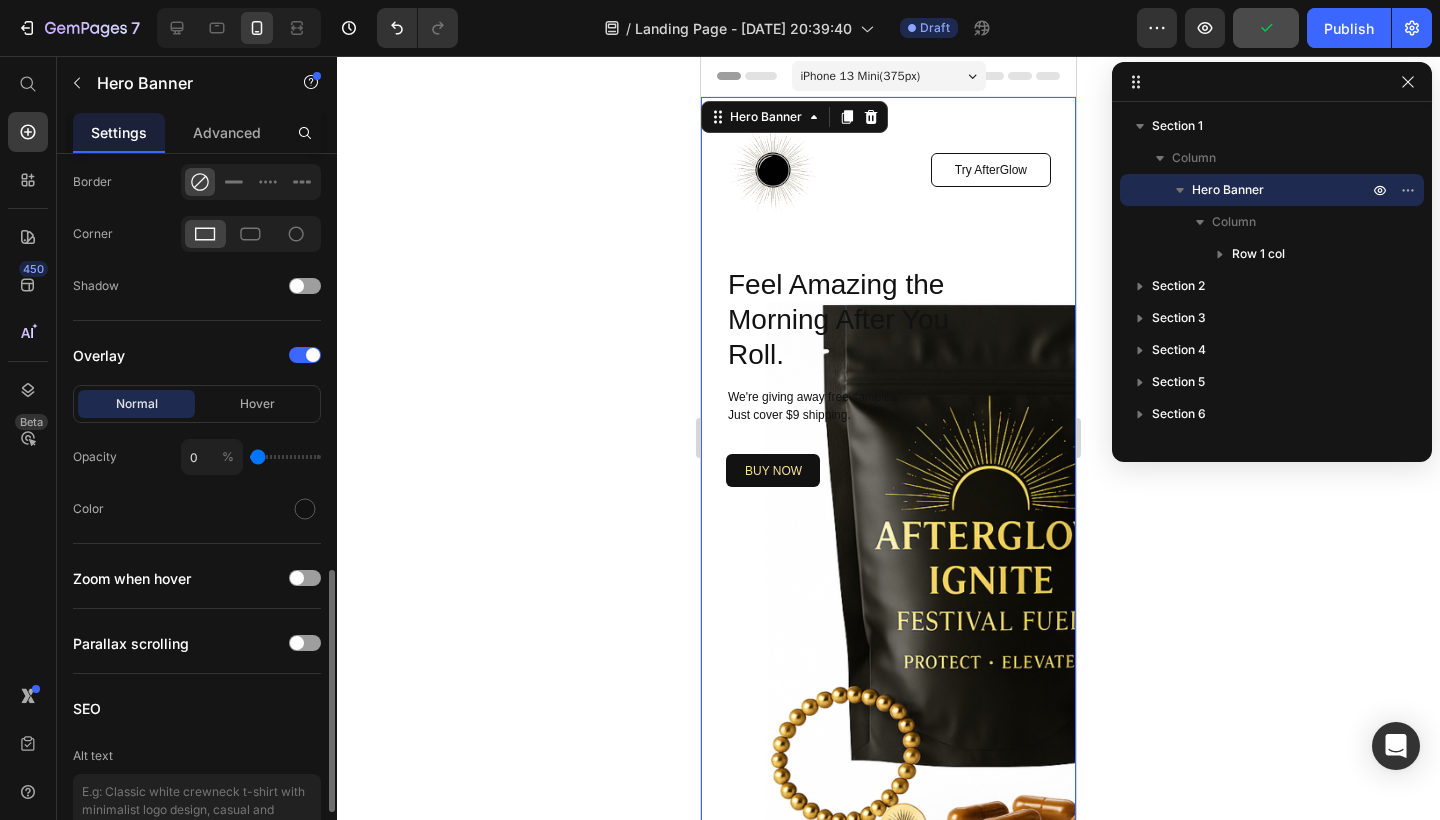 scroll, scrollTop: 1235, scrollLeft: 0, axis: vertical 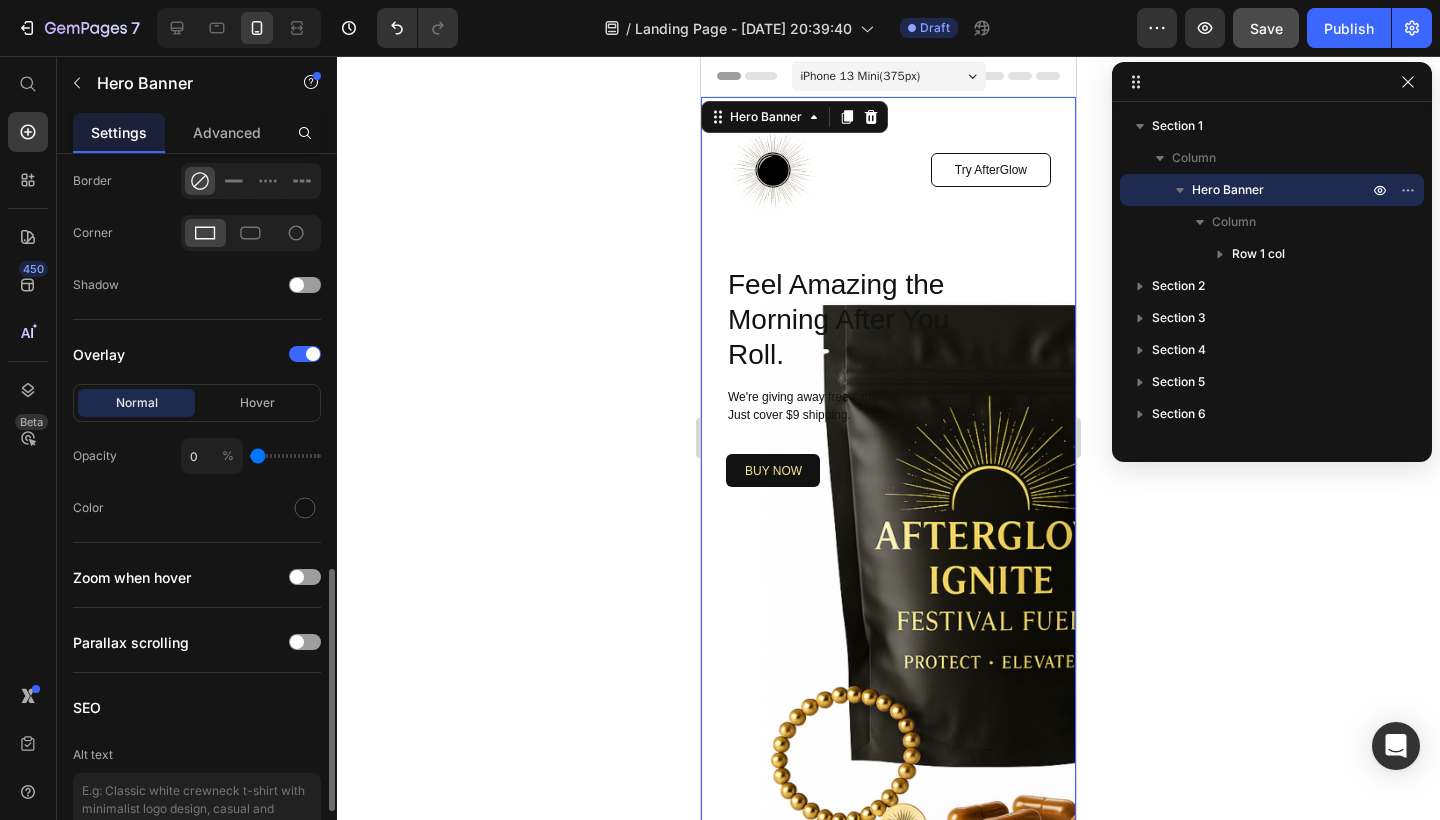 type on "5" 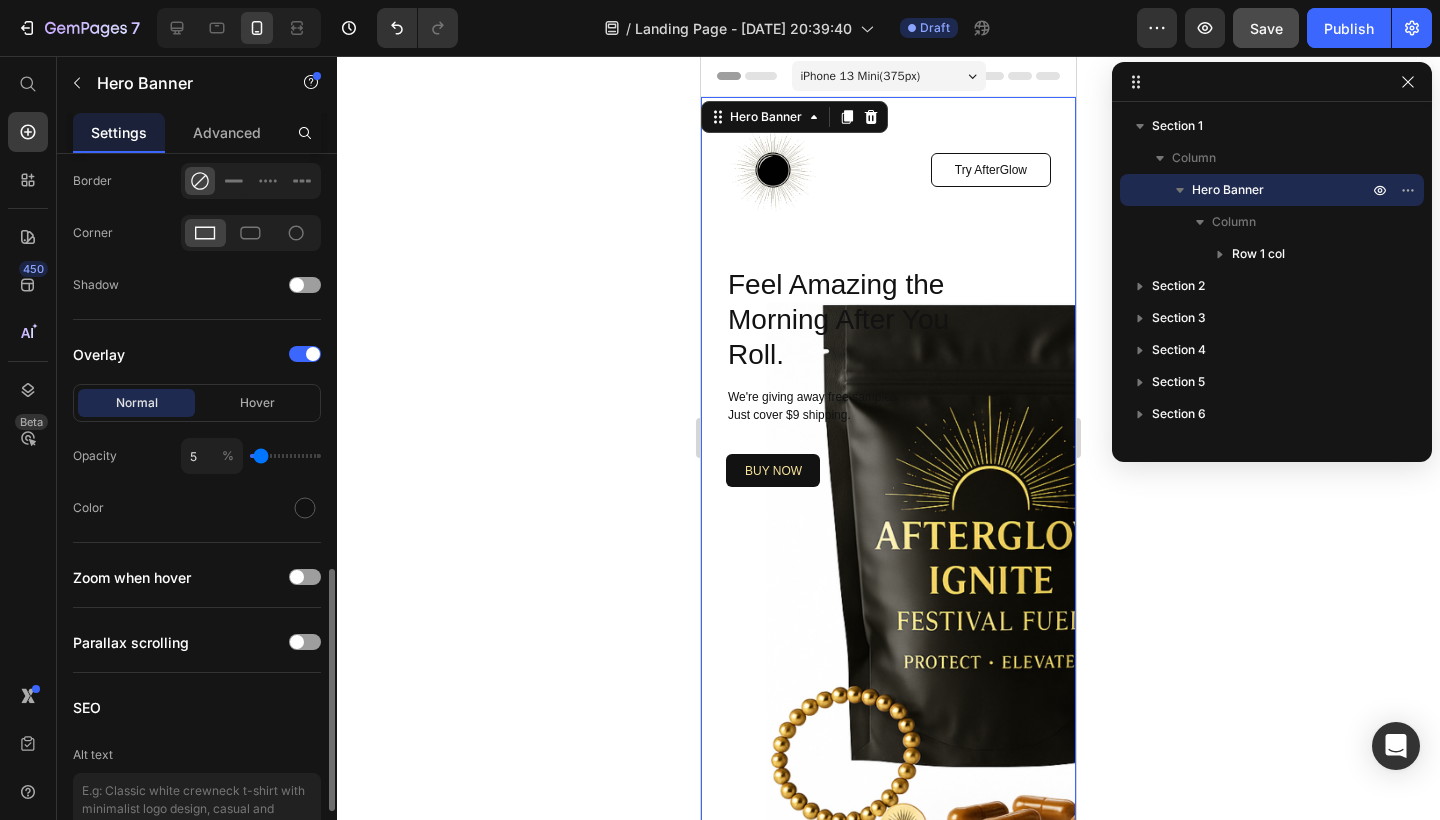type on "16" 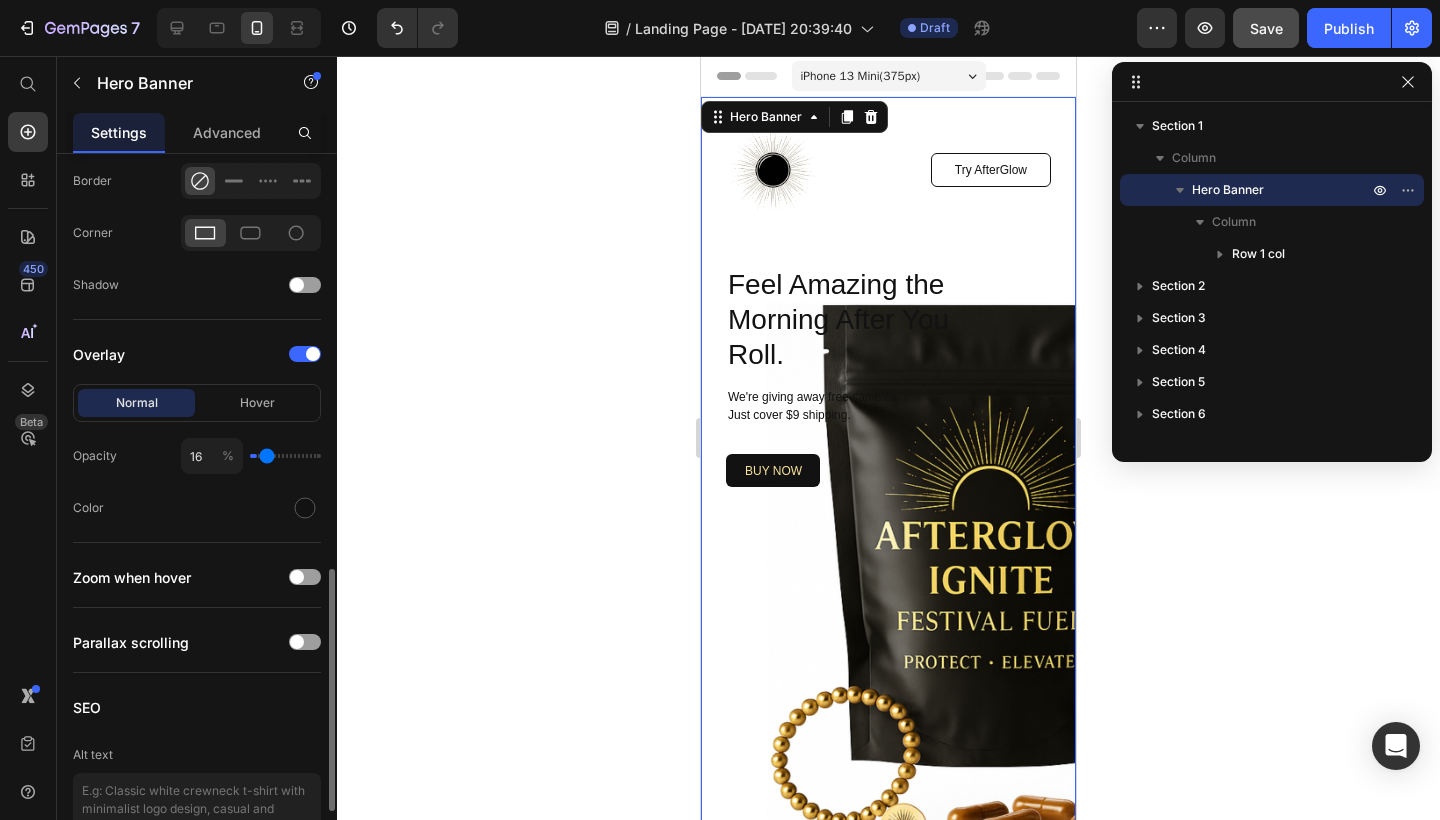 type on "27" 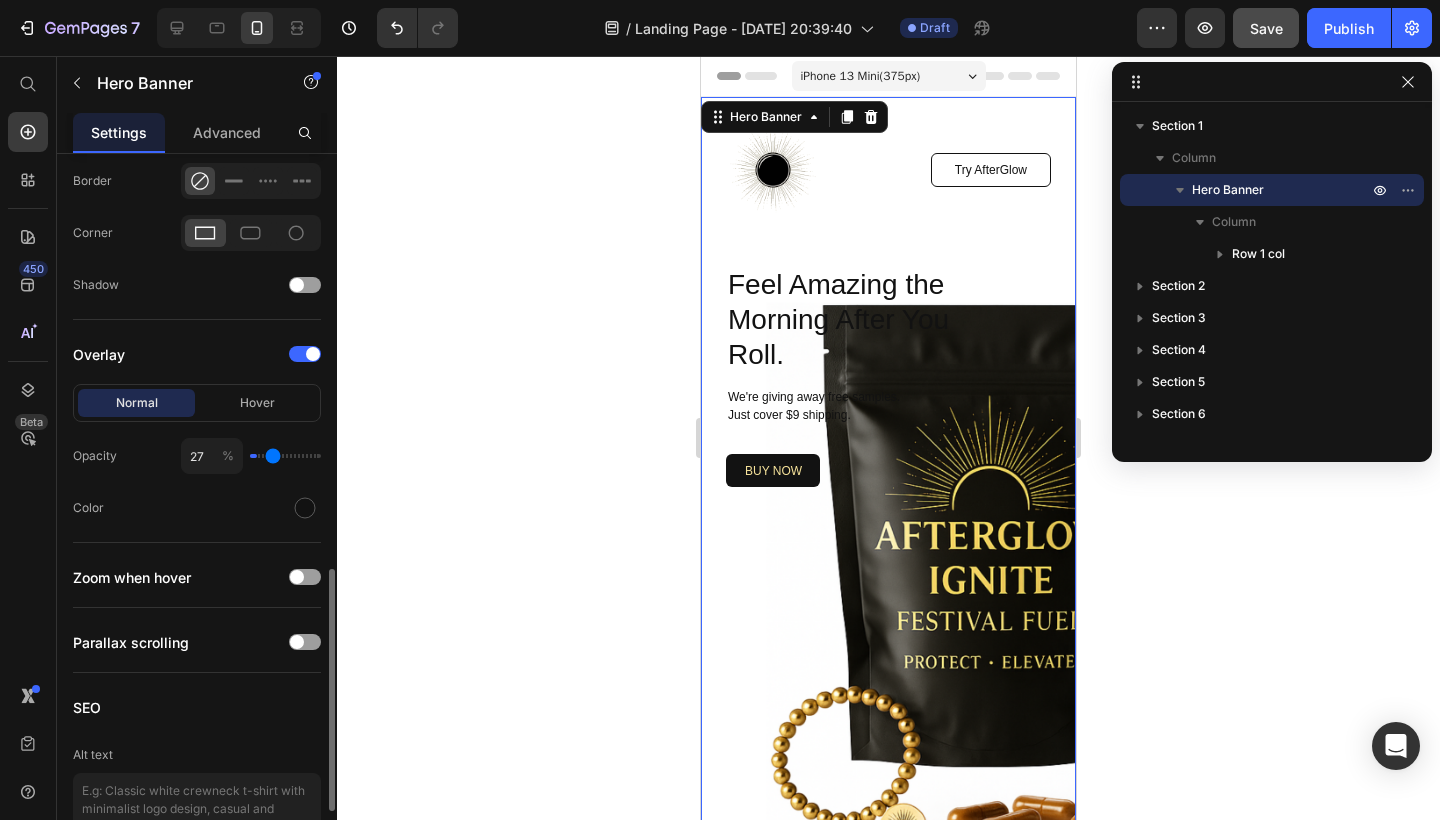 type on "40" 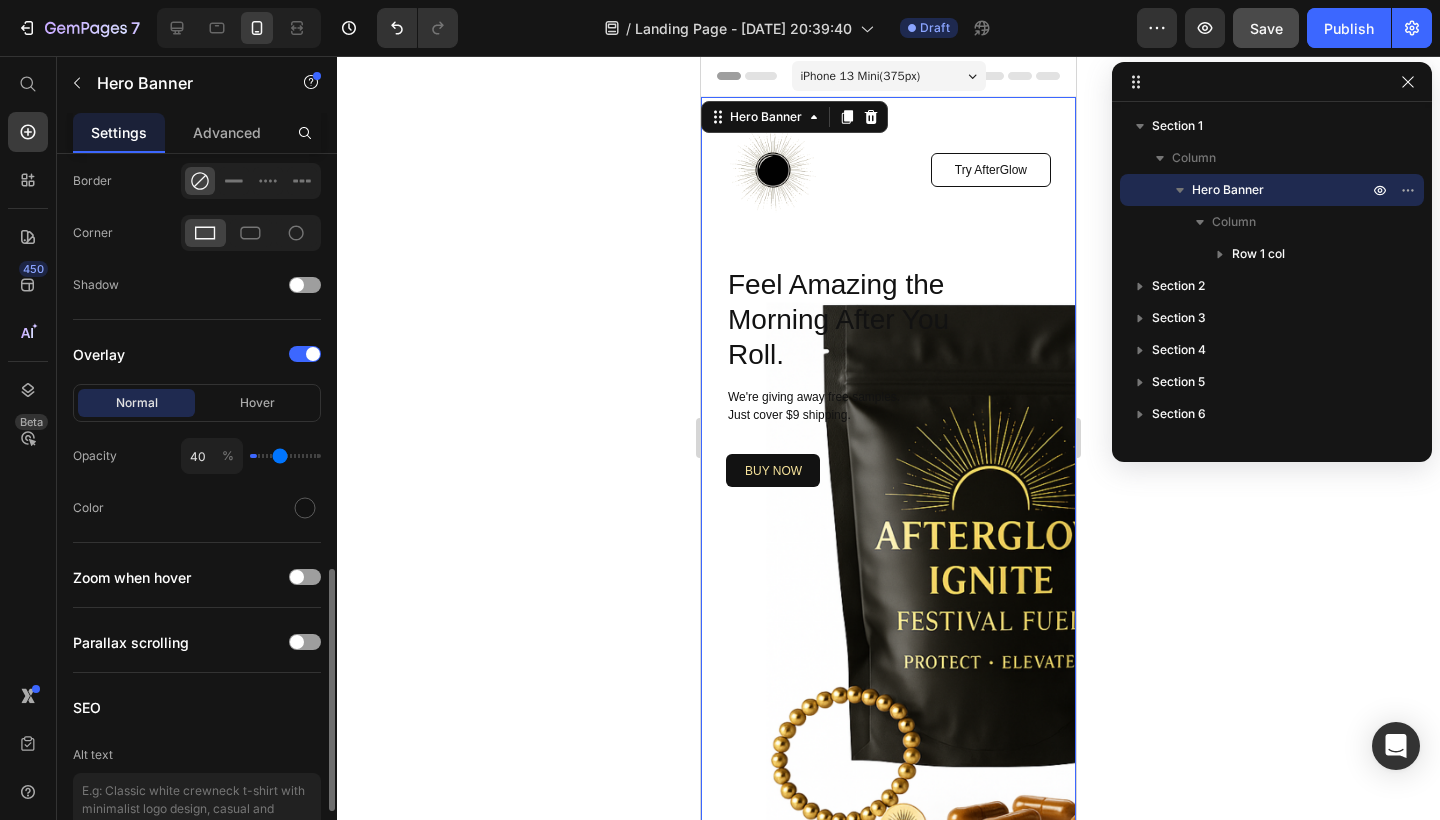 type on "49" 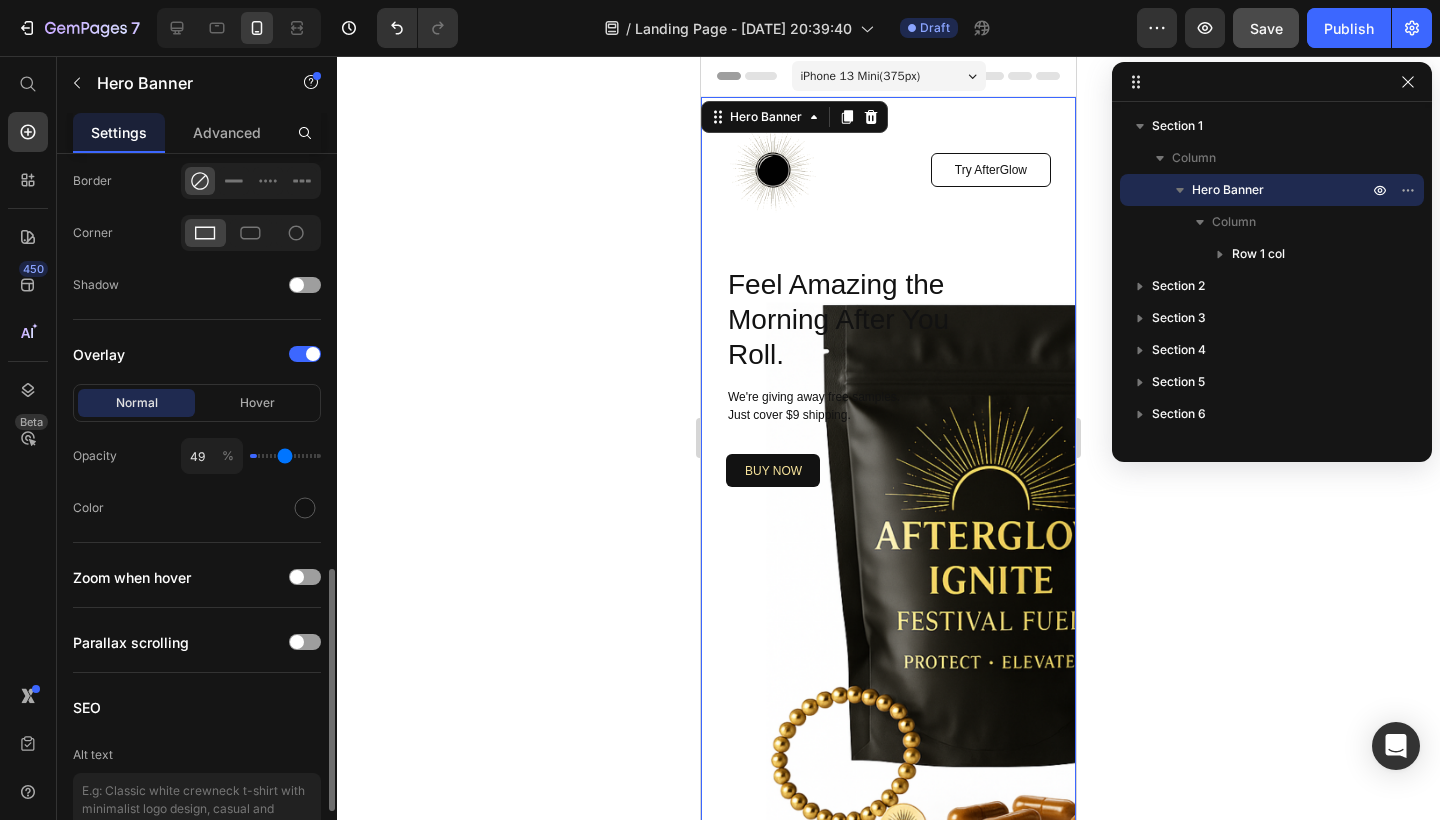type on "53" 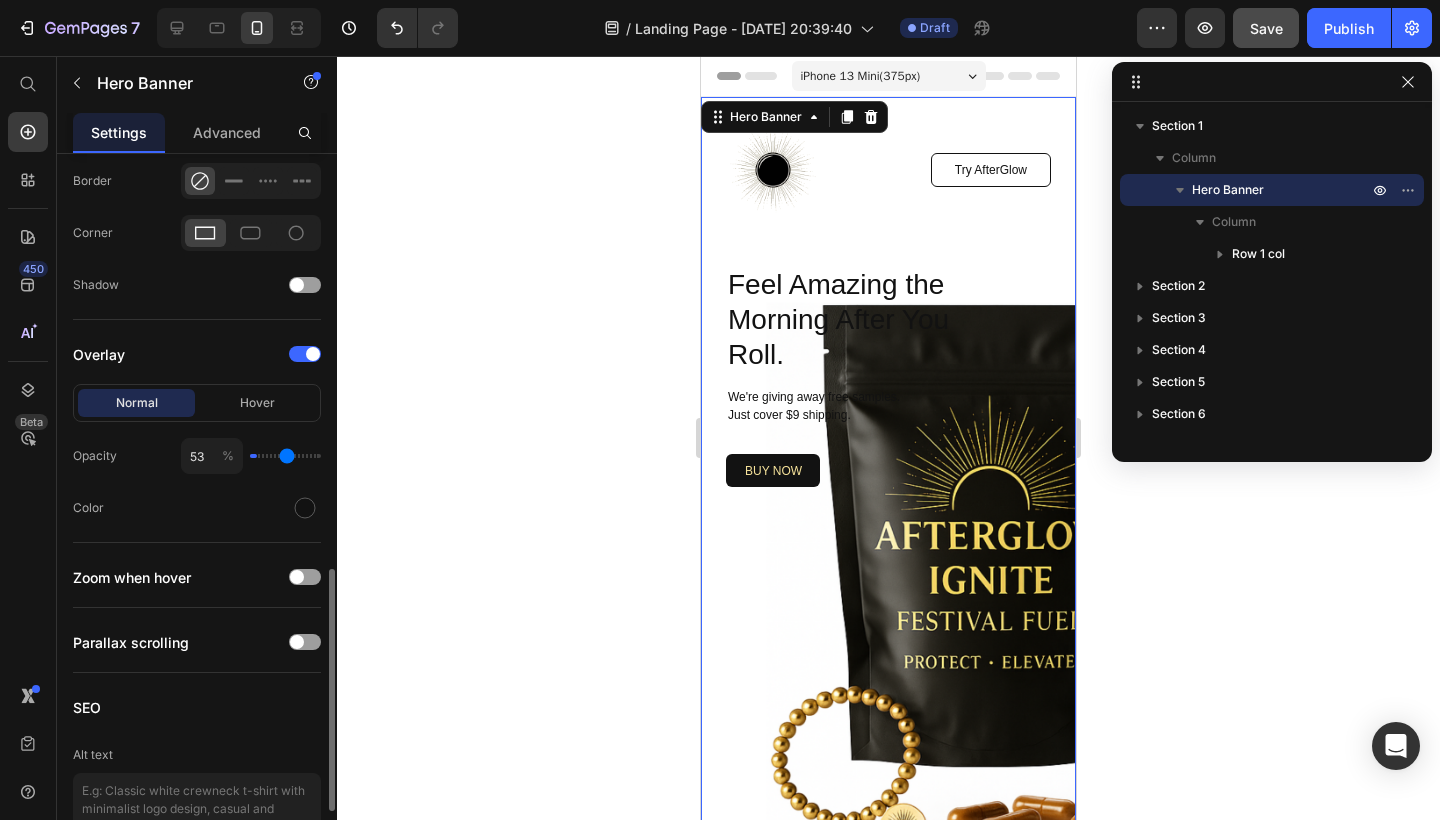 type on "60" 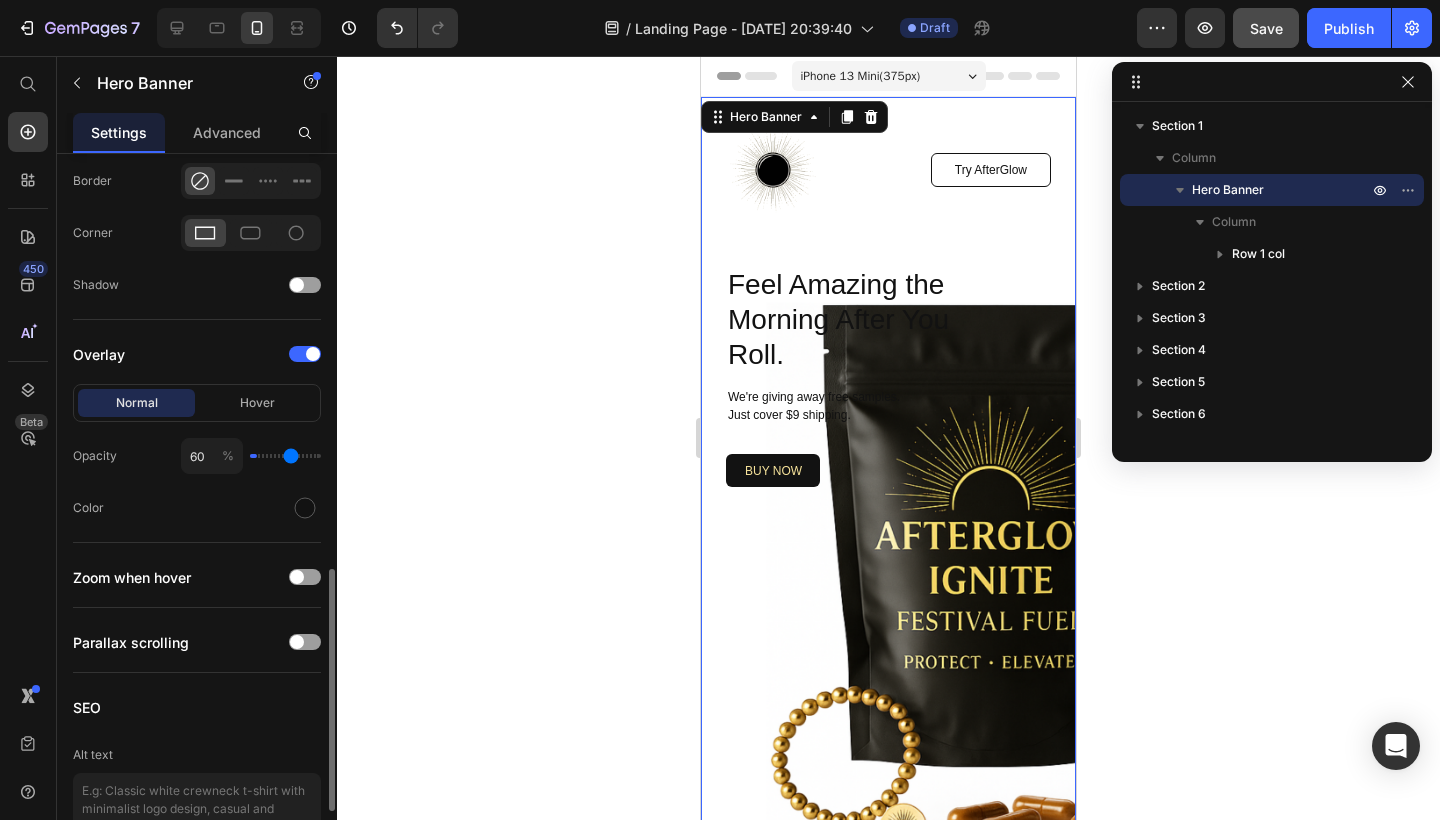 type on "66" 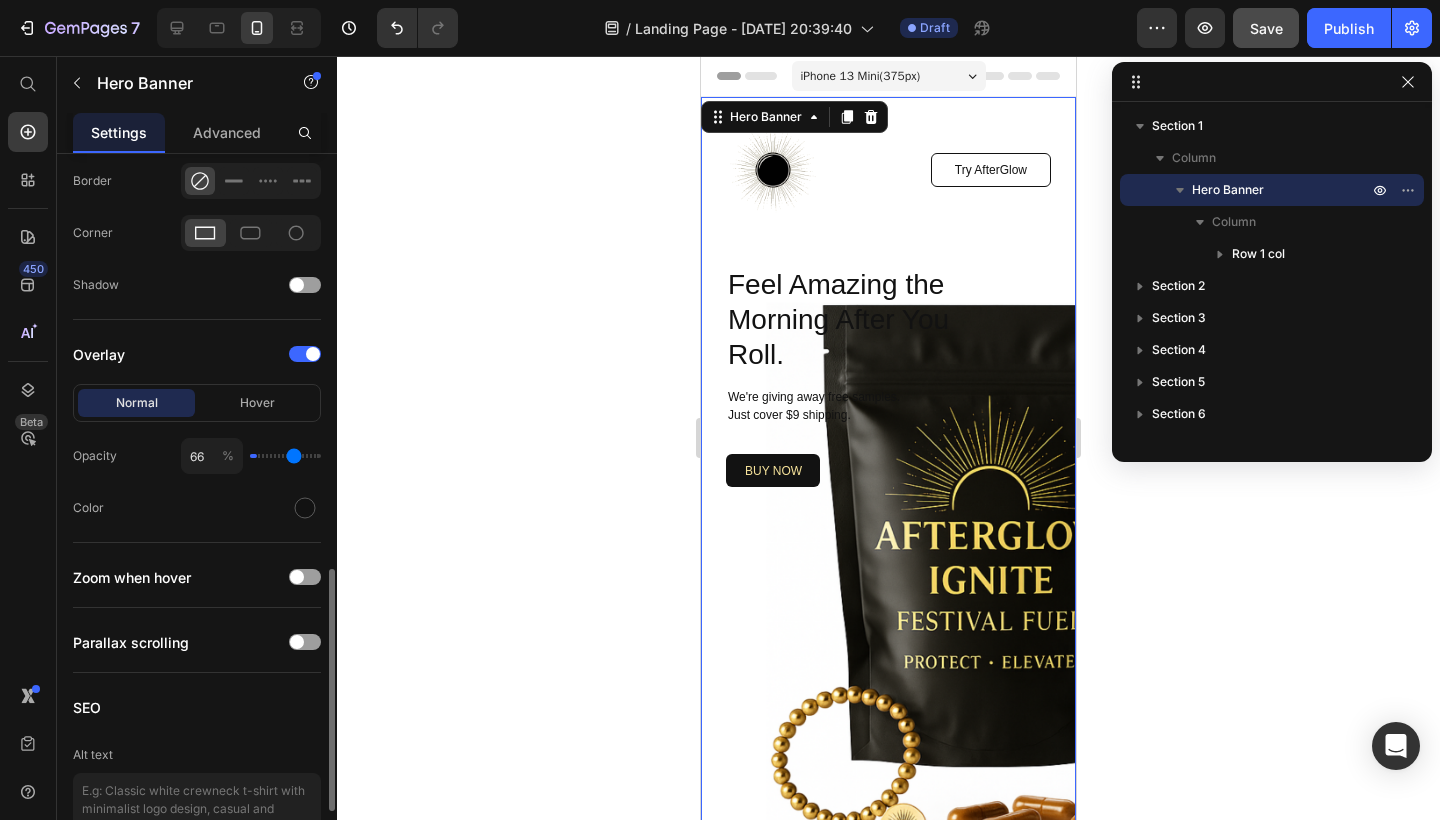 type on "71" 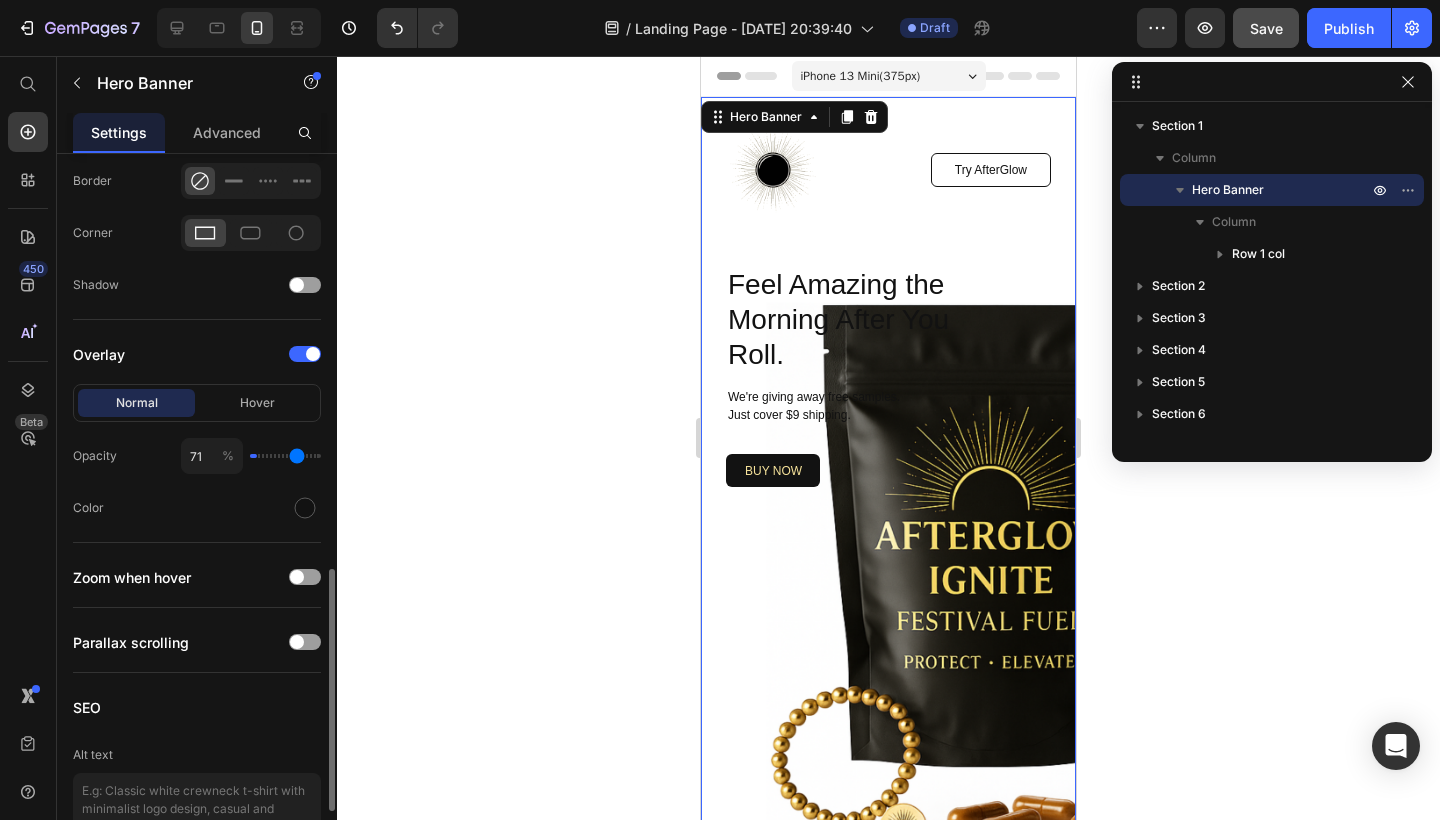 type on "75" 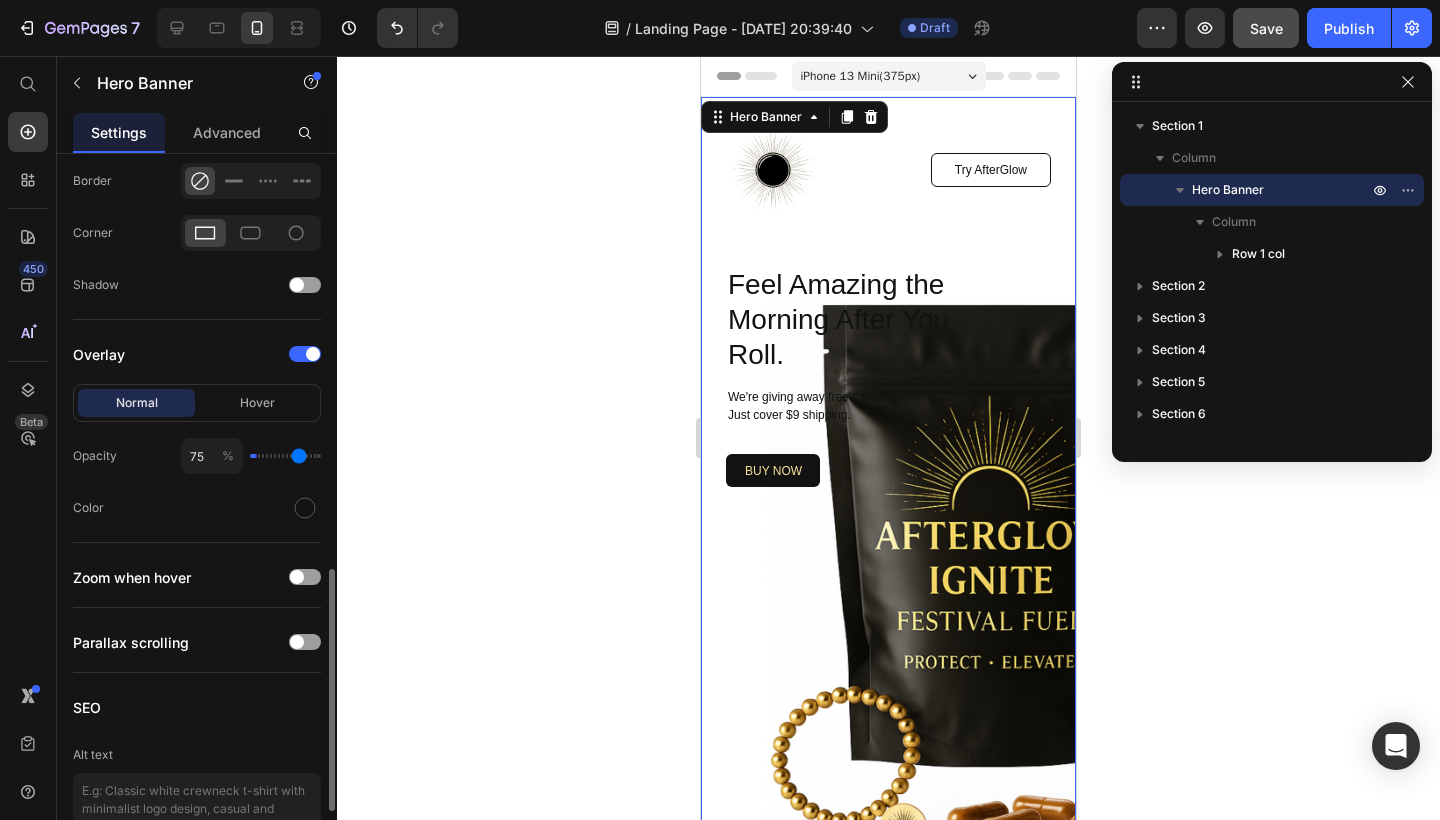 type on "77" 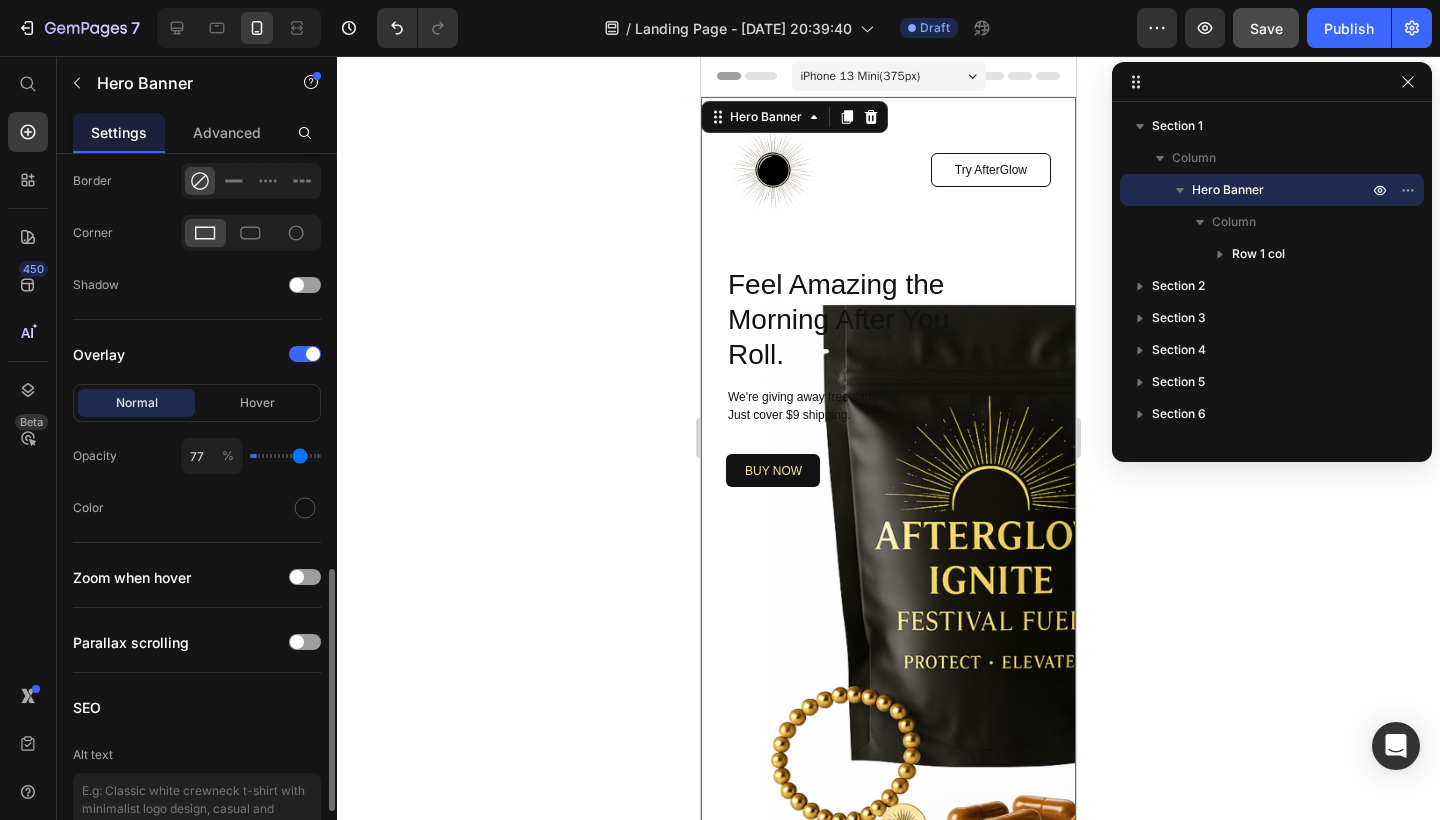 type on "79" 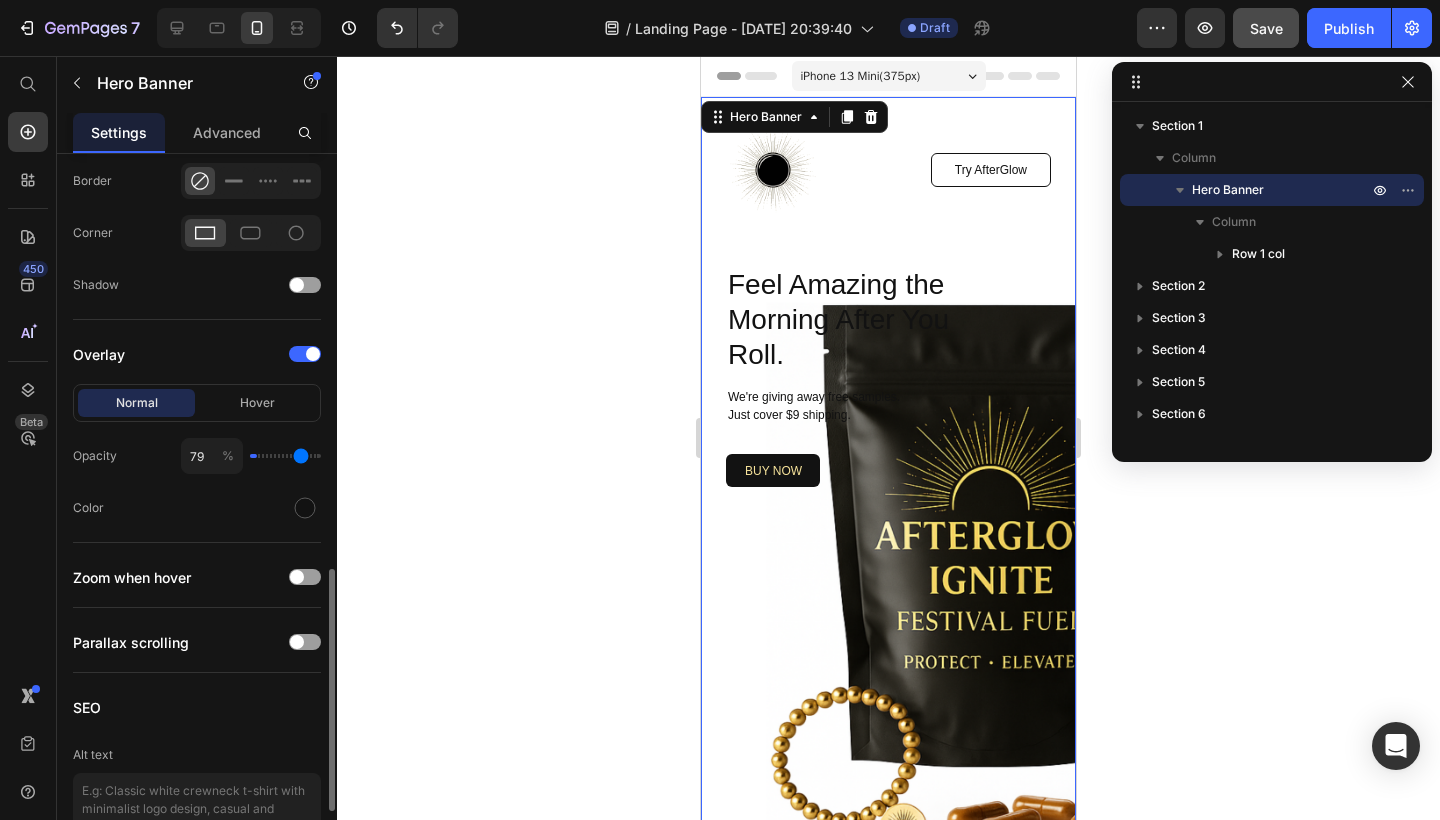 type 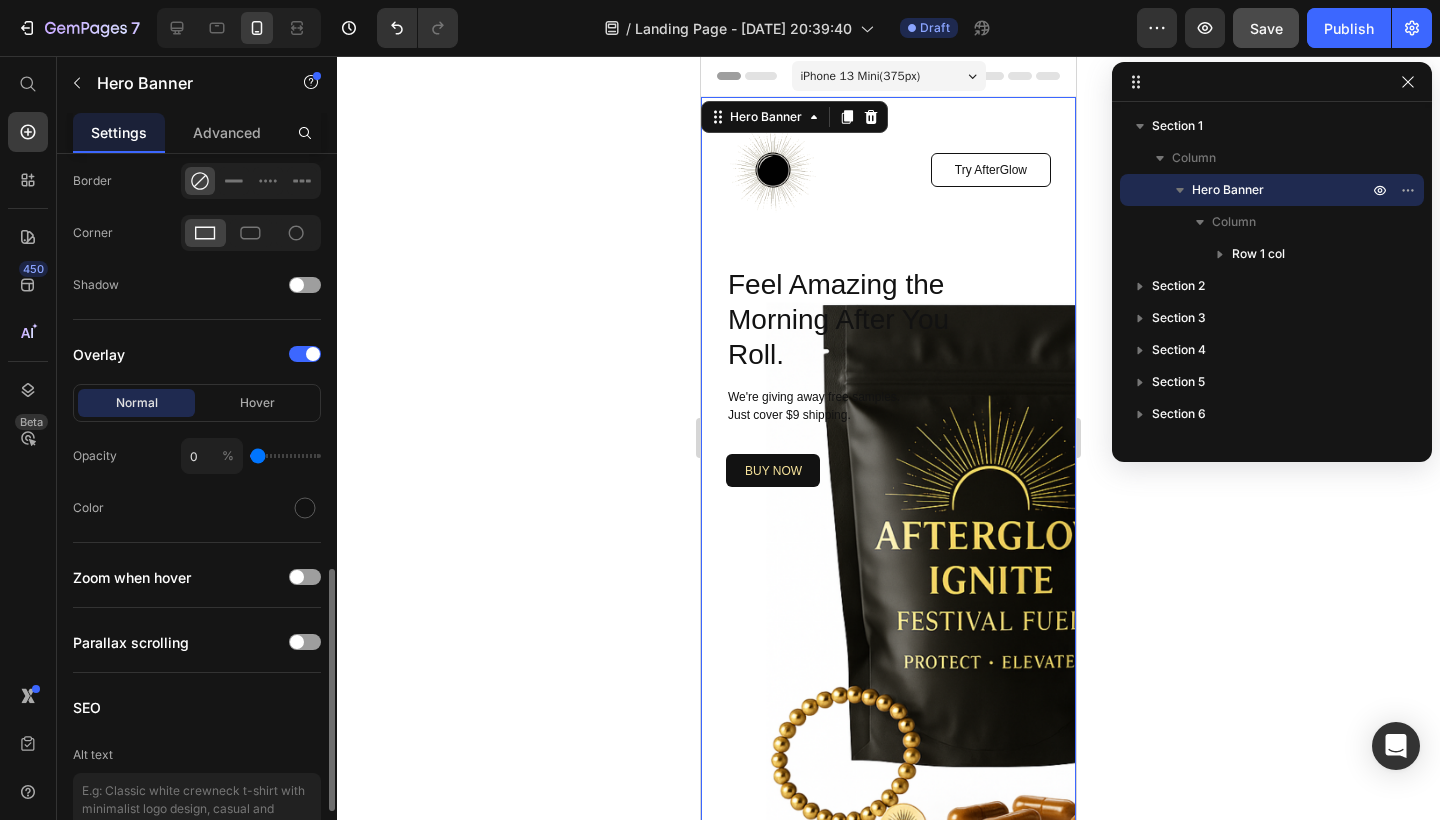 click at bounding box center [285, 456] 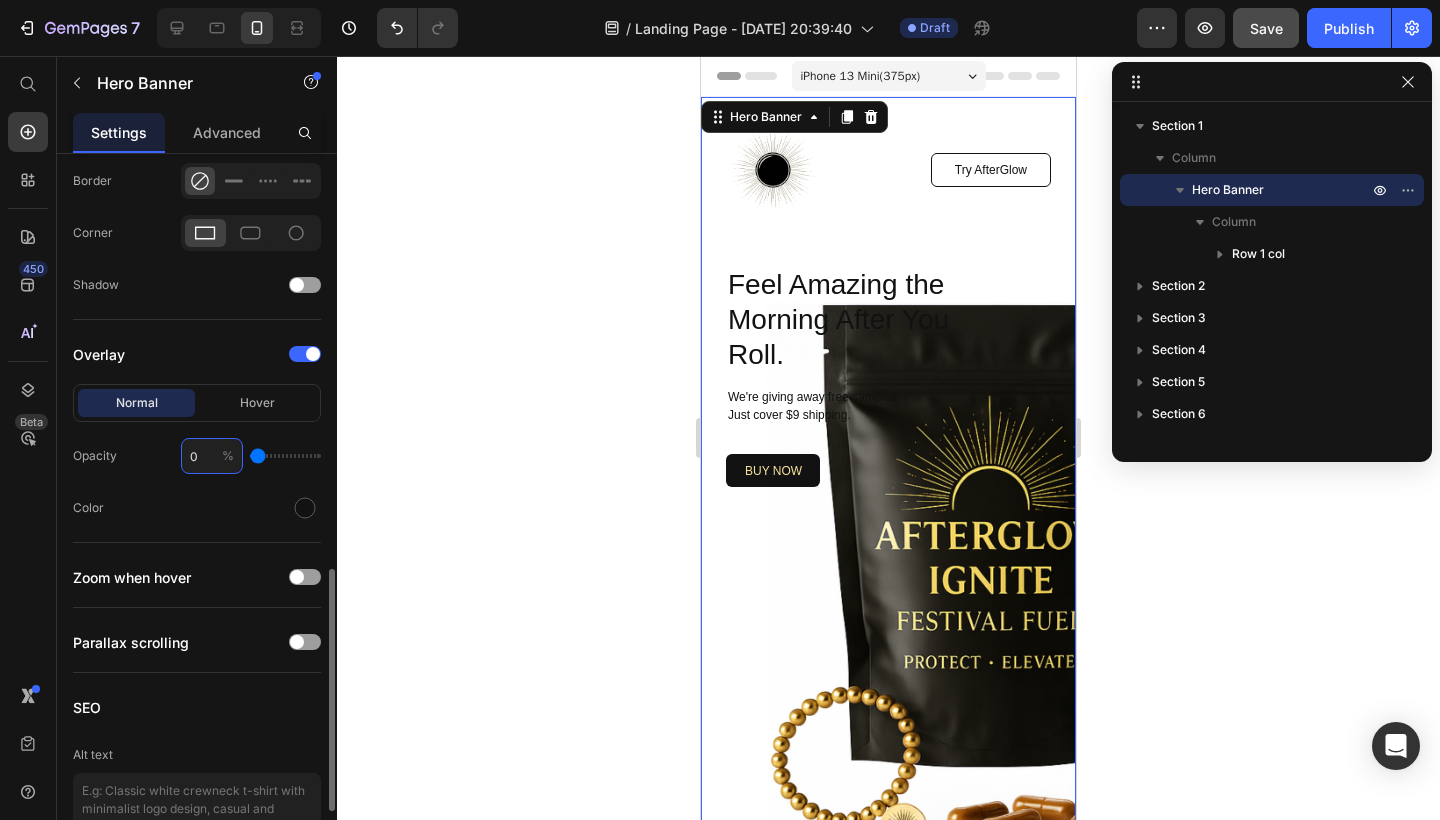 click at bounding box center [285, 456] 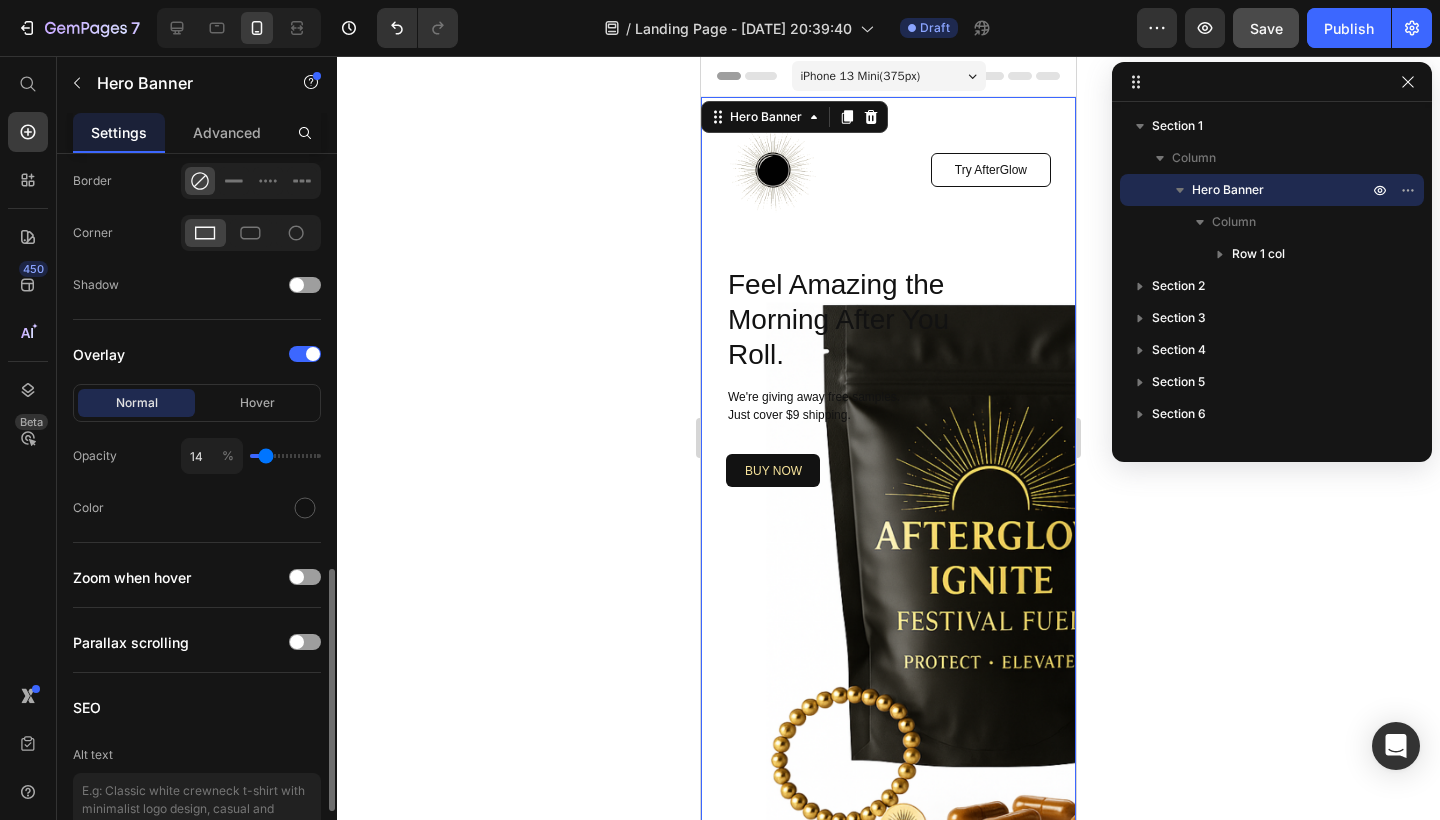 click at bounding box center (285, 456) 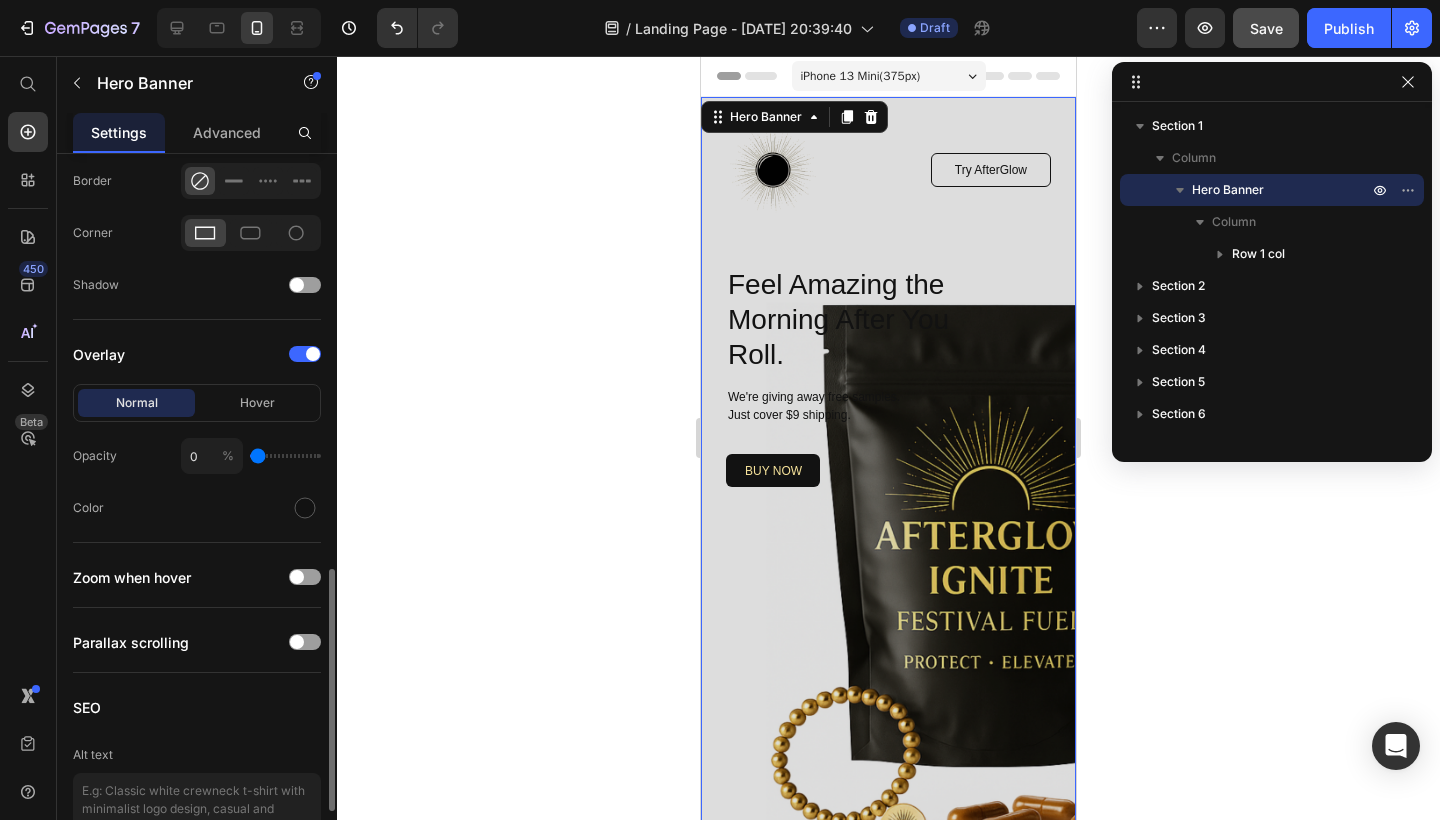 click at bounding box center (285, 456) 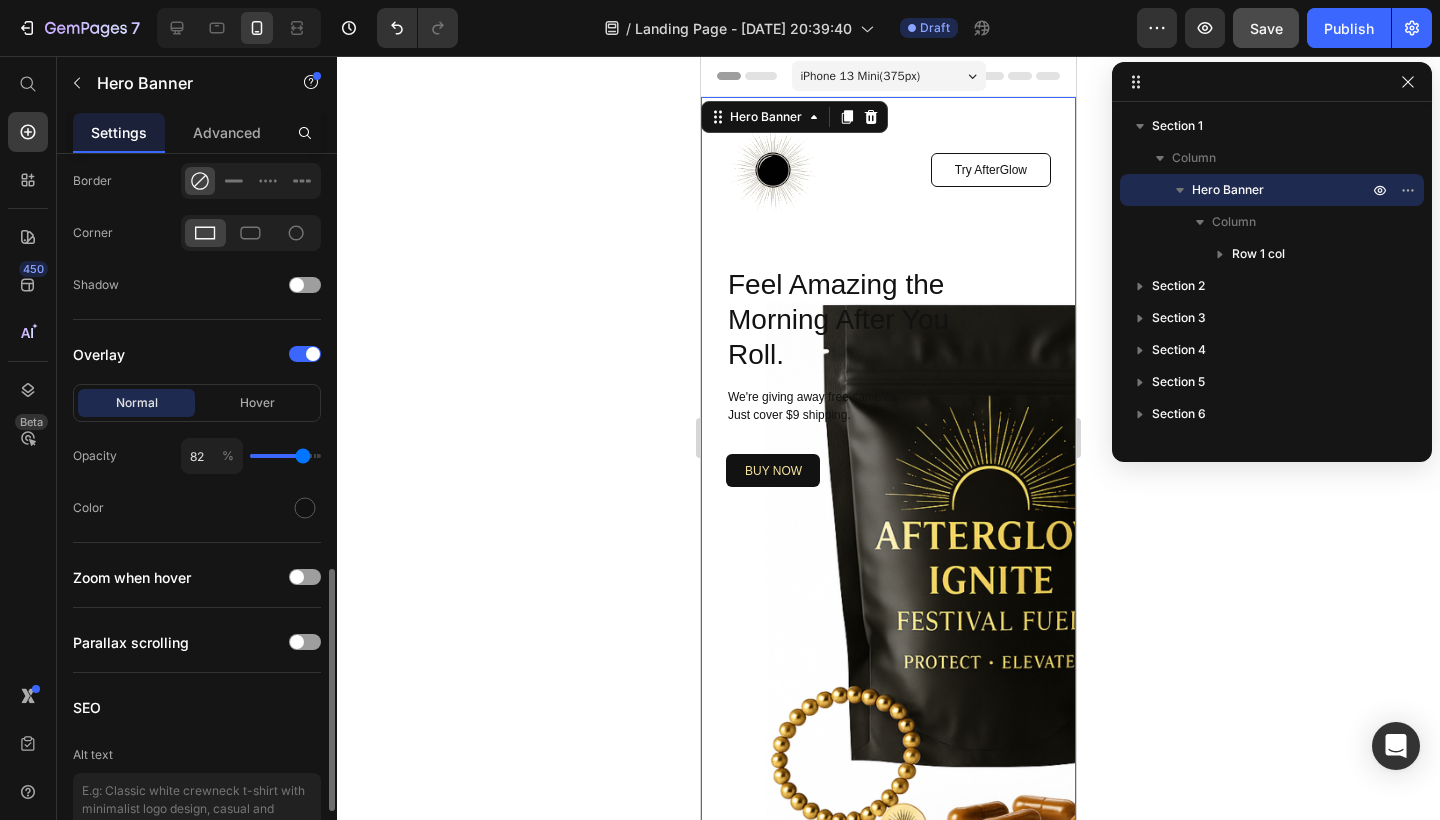 click at bounding box center (285, 456) 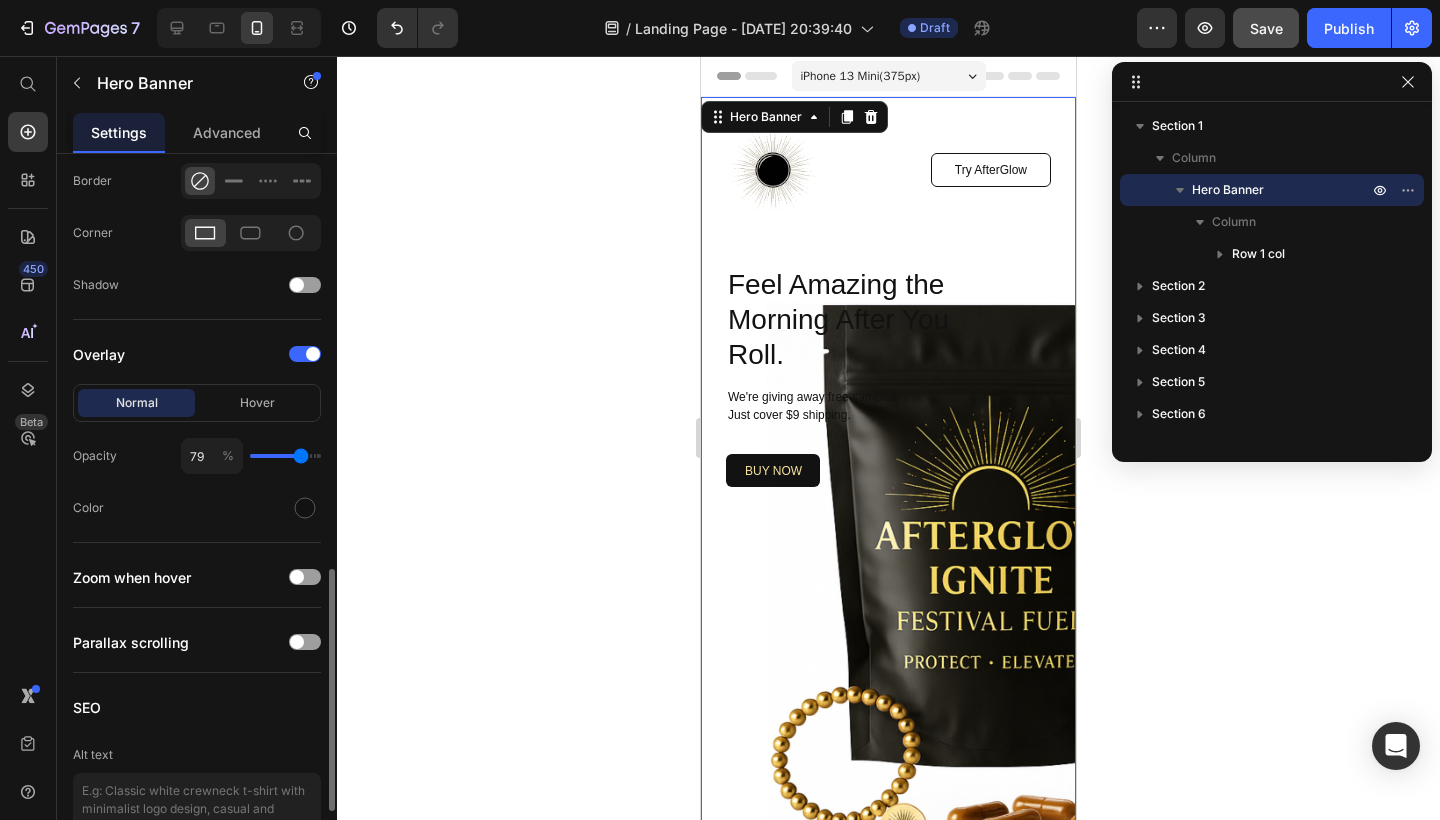 click at bounding box center (285, 456) 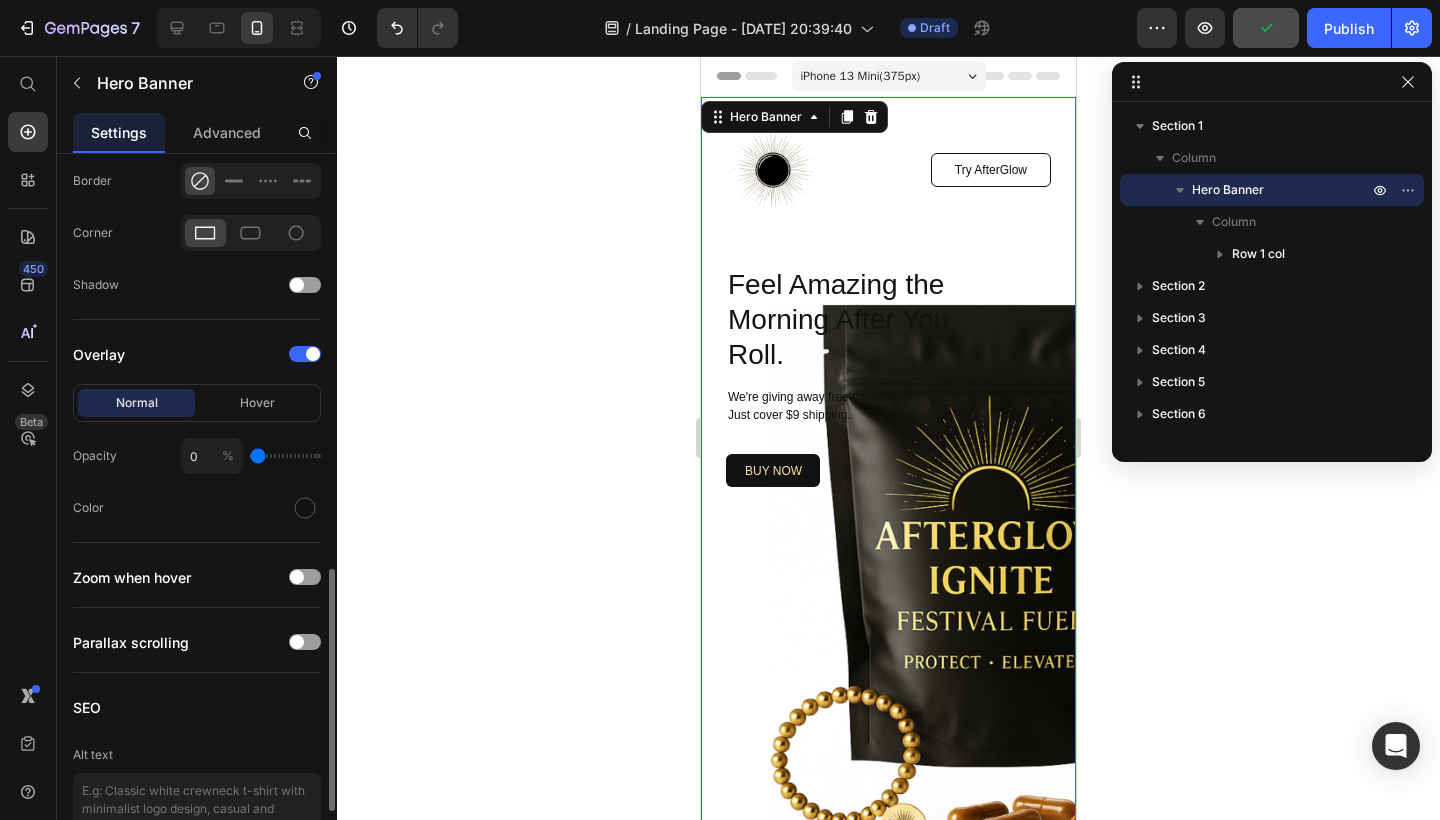 click at bounding box center [285, 456] 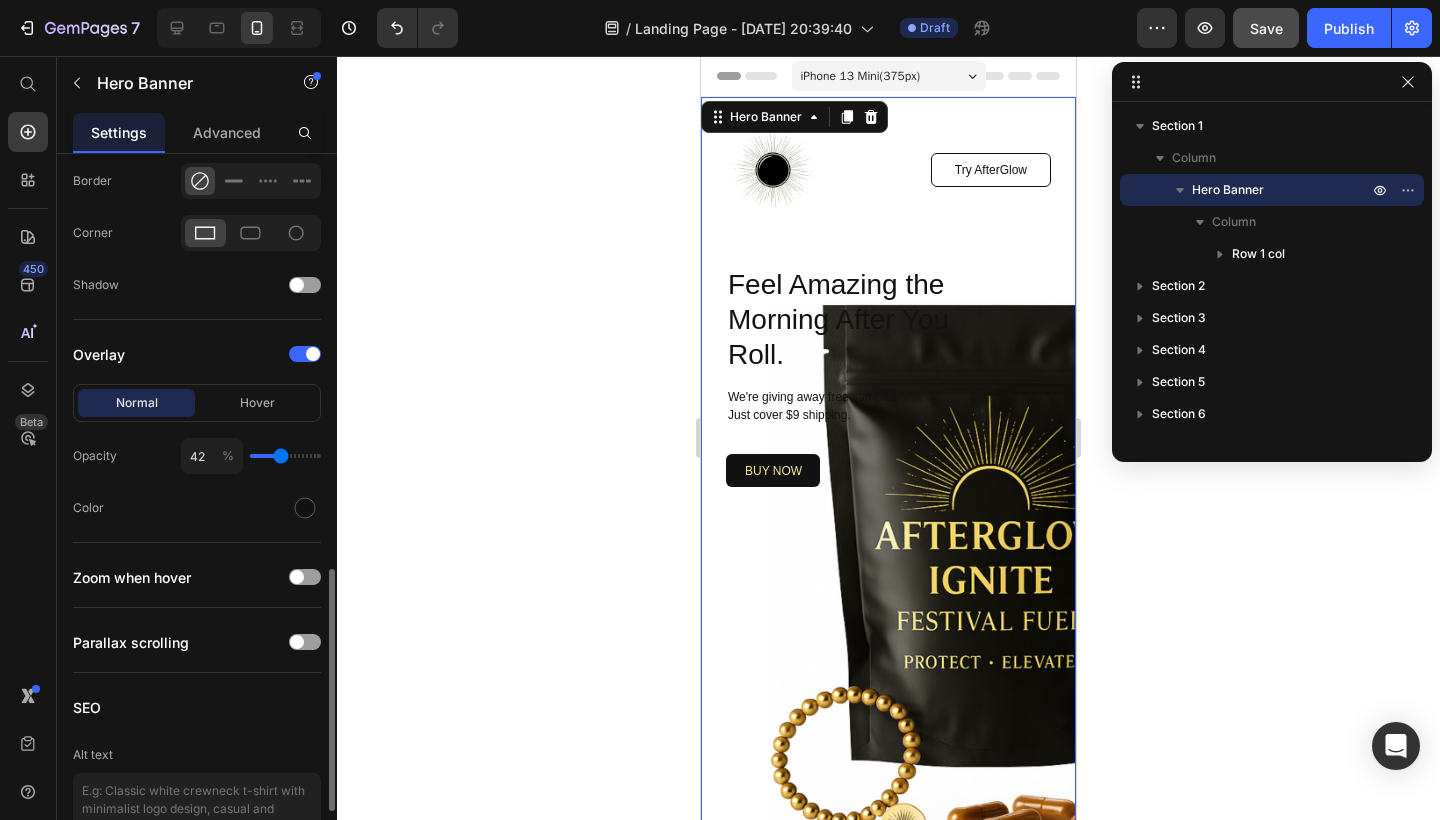 click at bounding box center [285, 456] 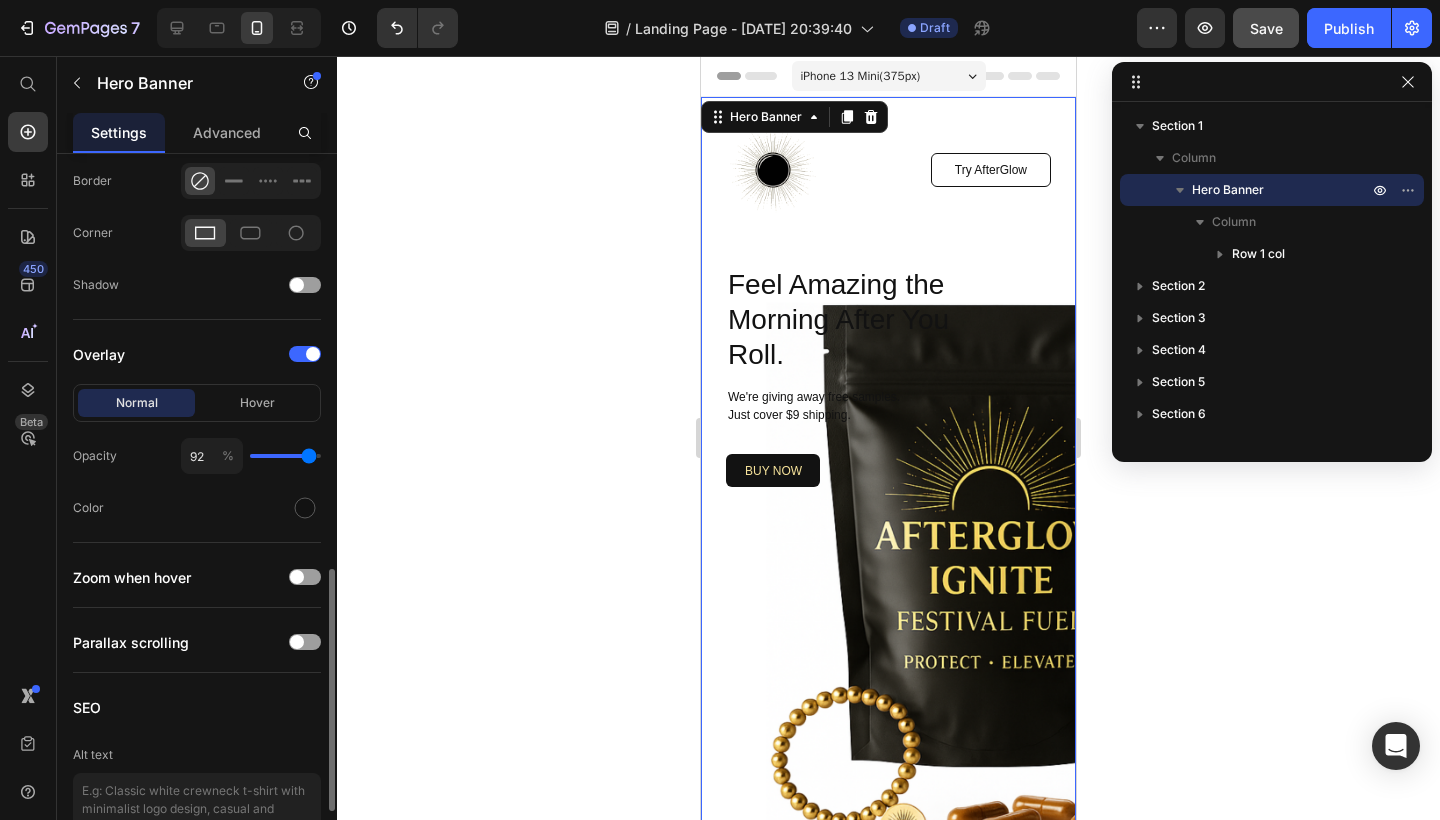 click at bounding box center [285, 456] 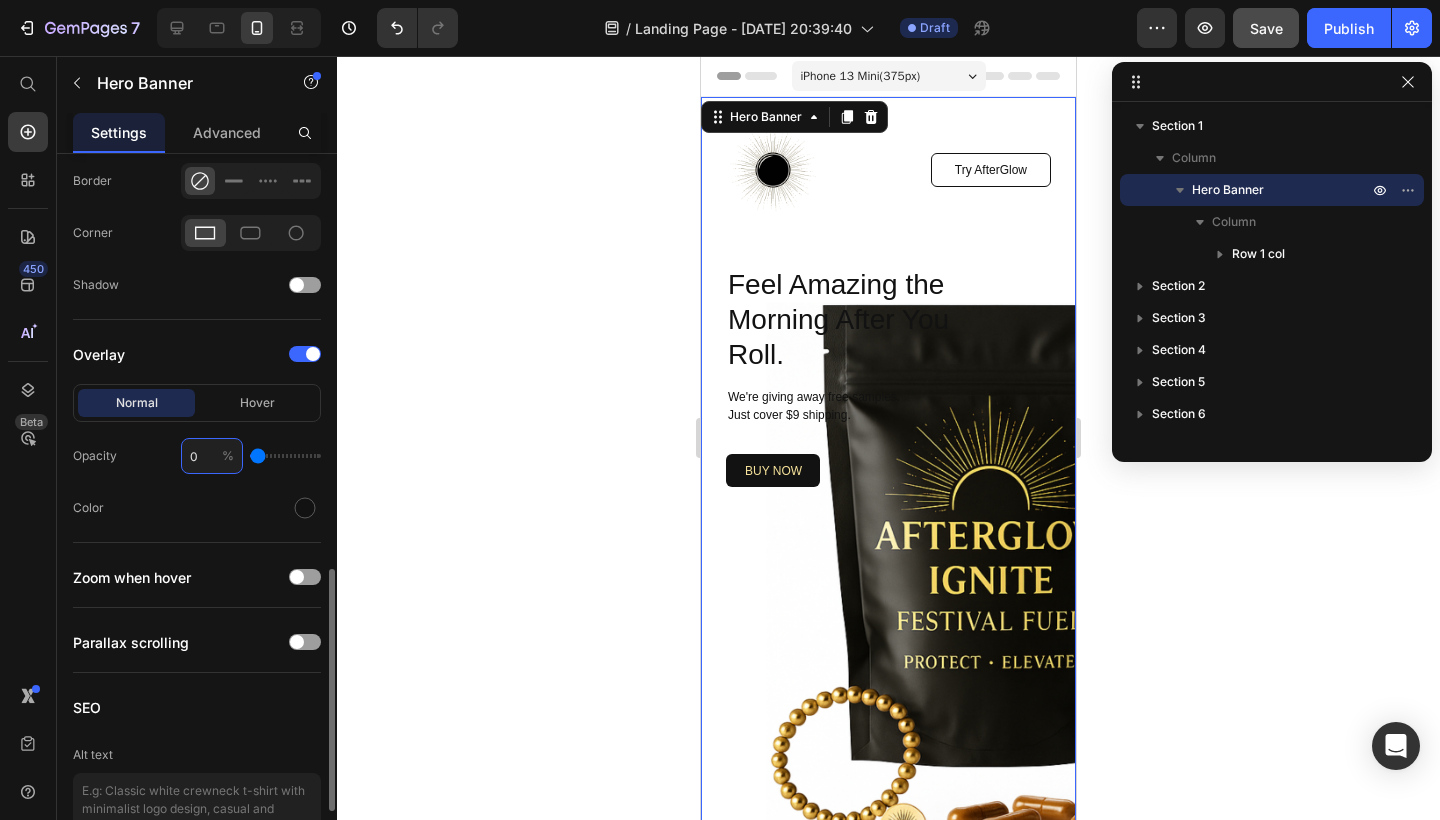 click at bounding box center [285, 456] 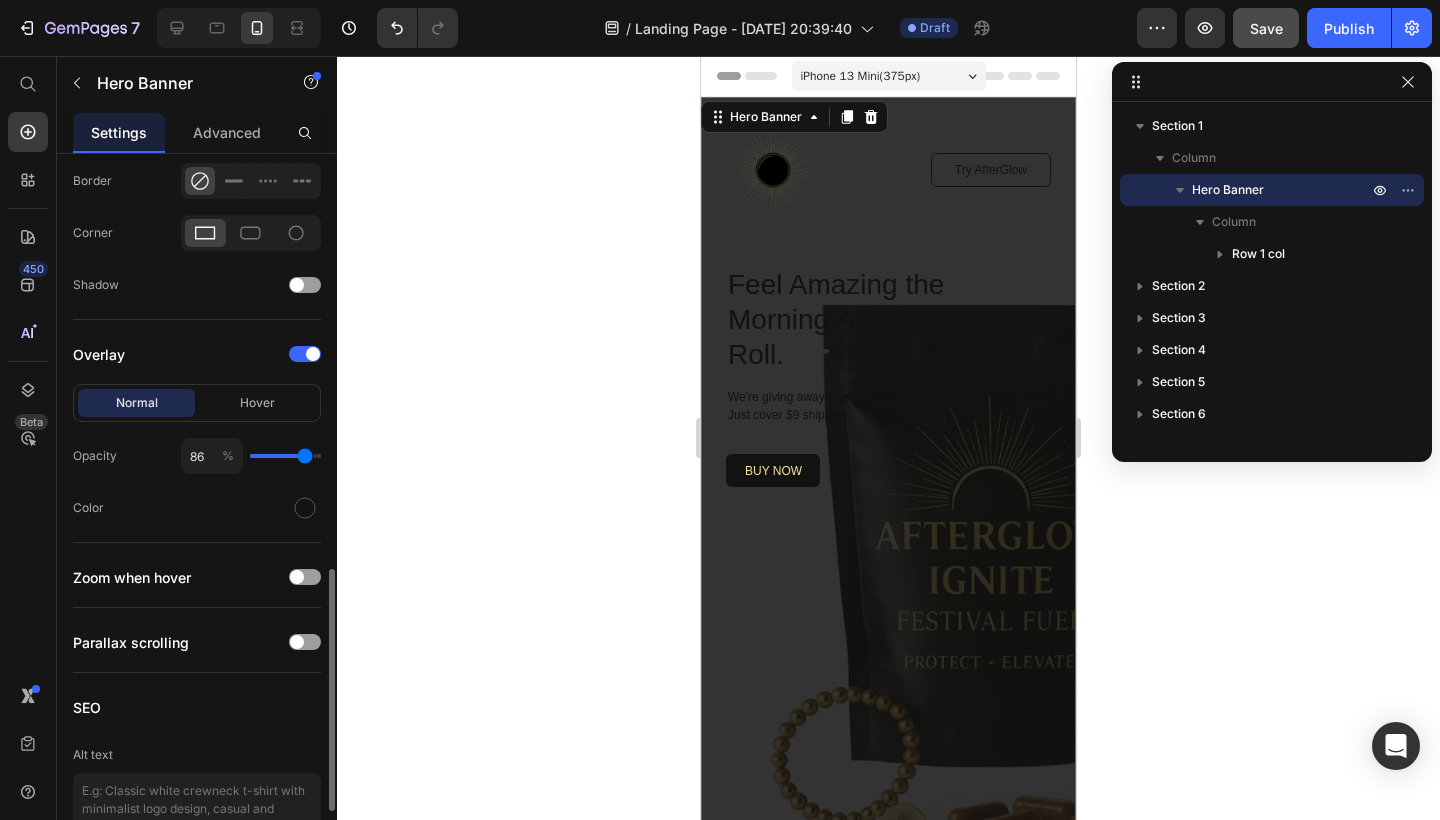 click at bounding box center [285, 456] 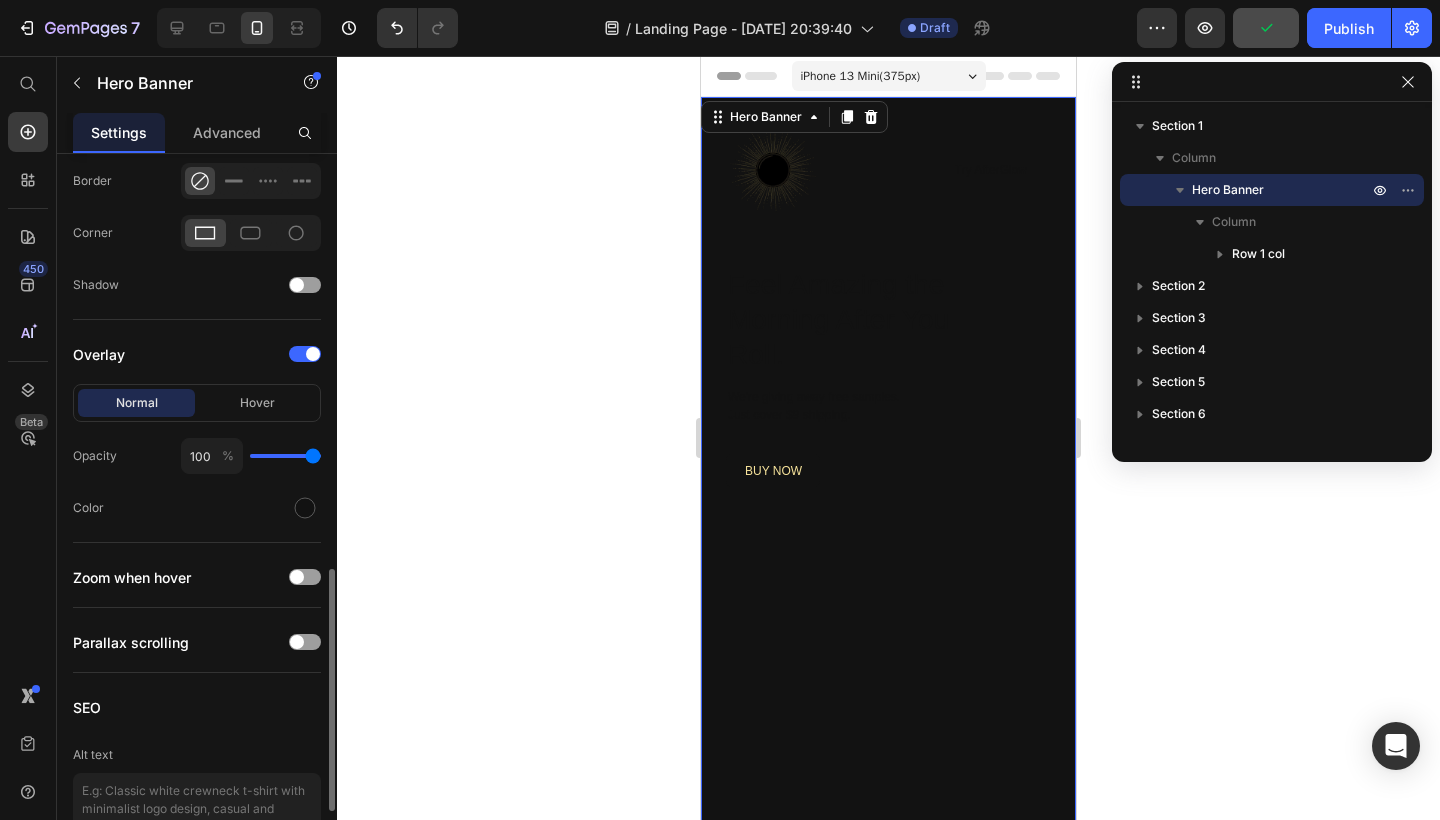 click at bounding box center [285, 456] 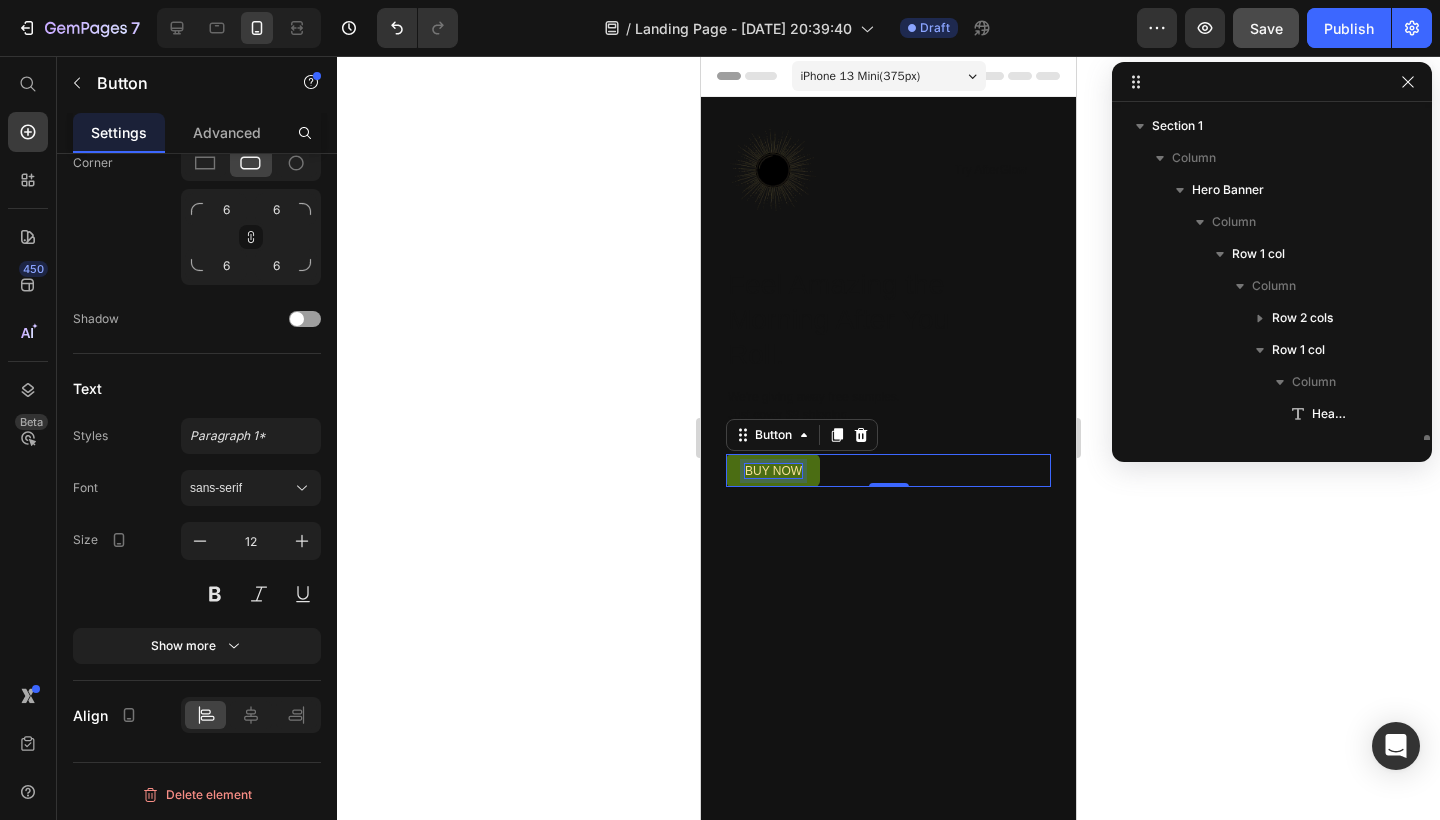 click on "buy now" at bounding box center (773, 471) 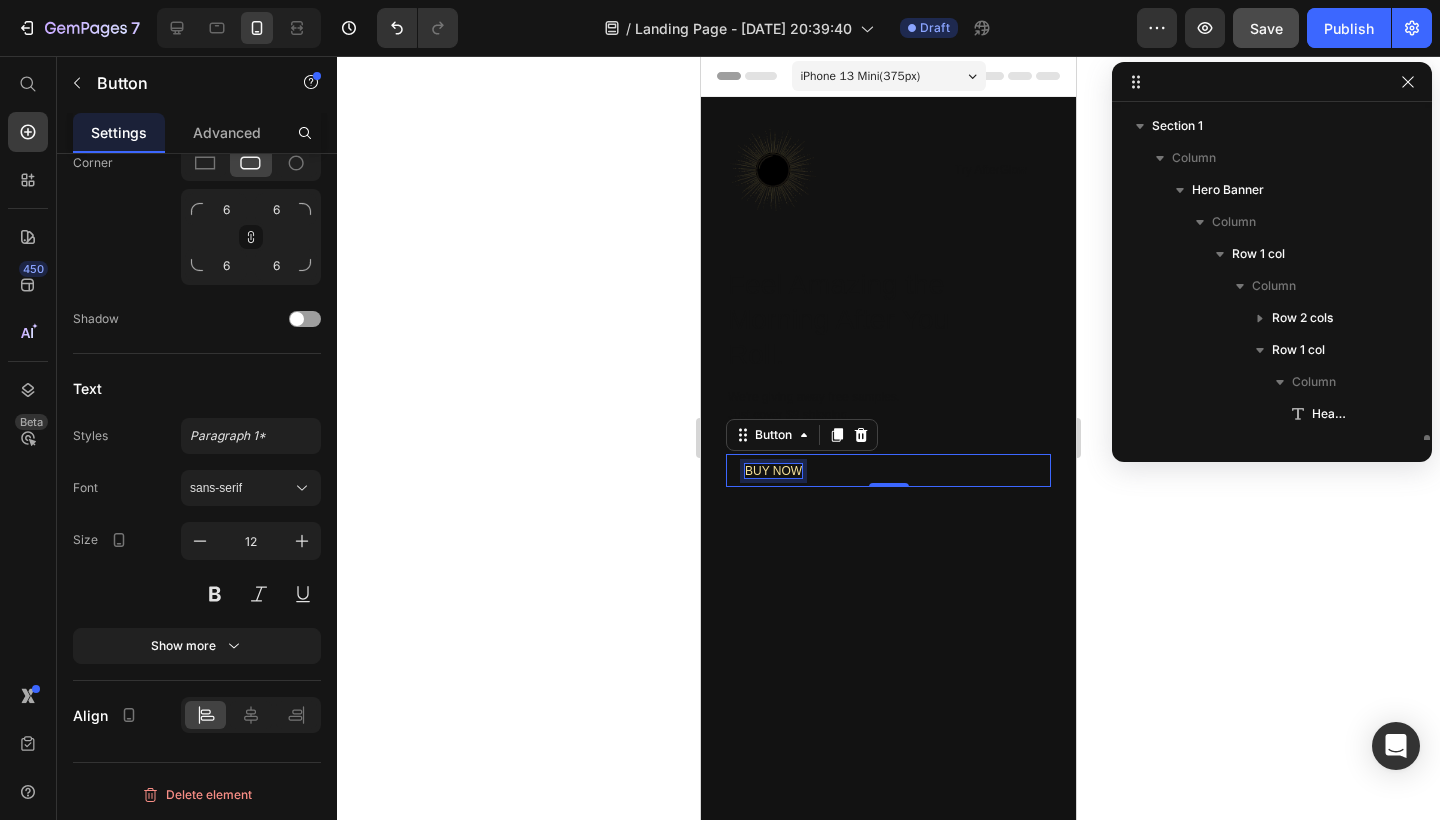 scroll, scrollTop: 218, scrollLeft: 0, axis: vertical 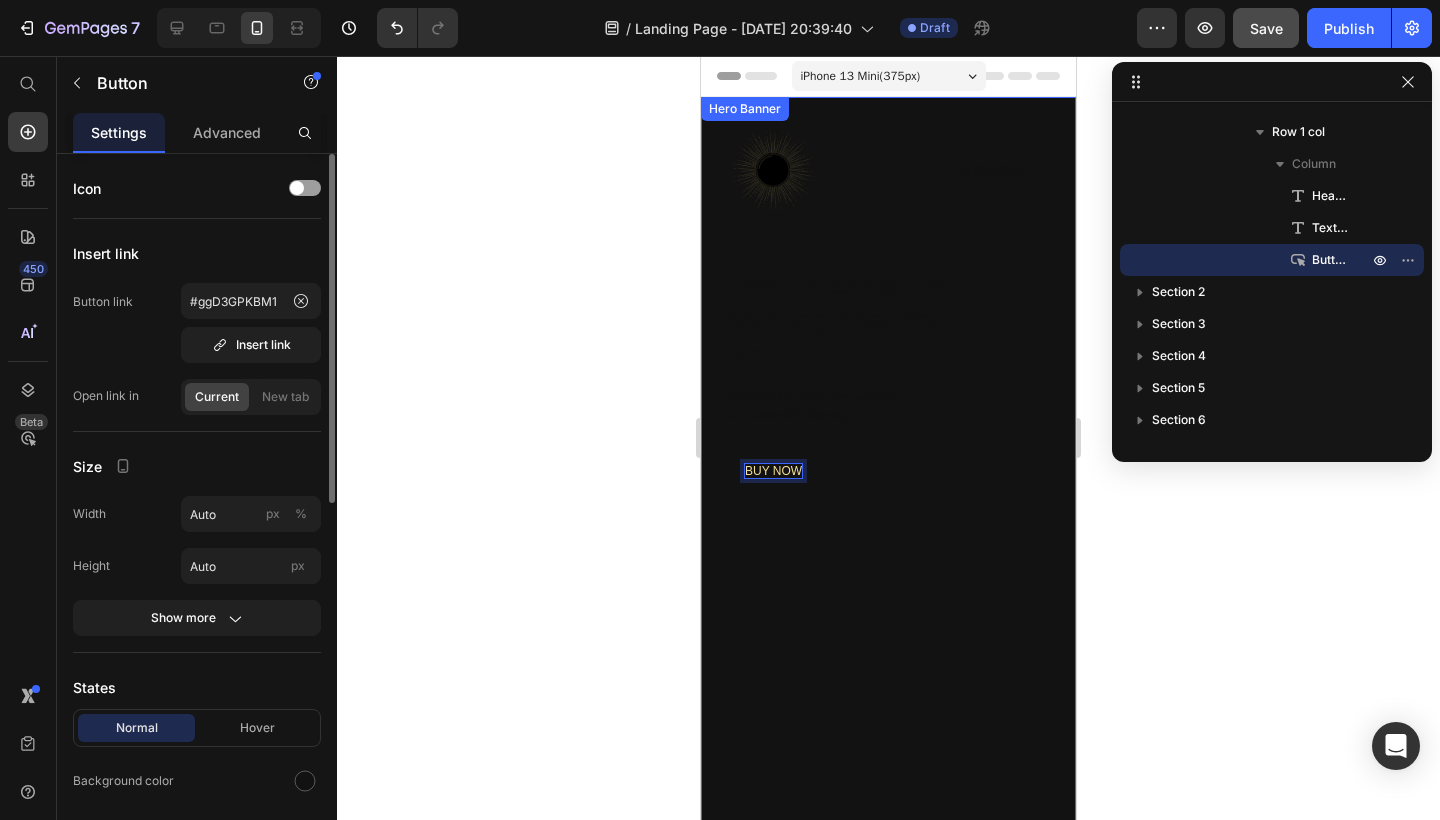click 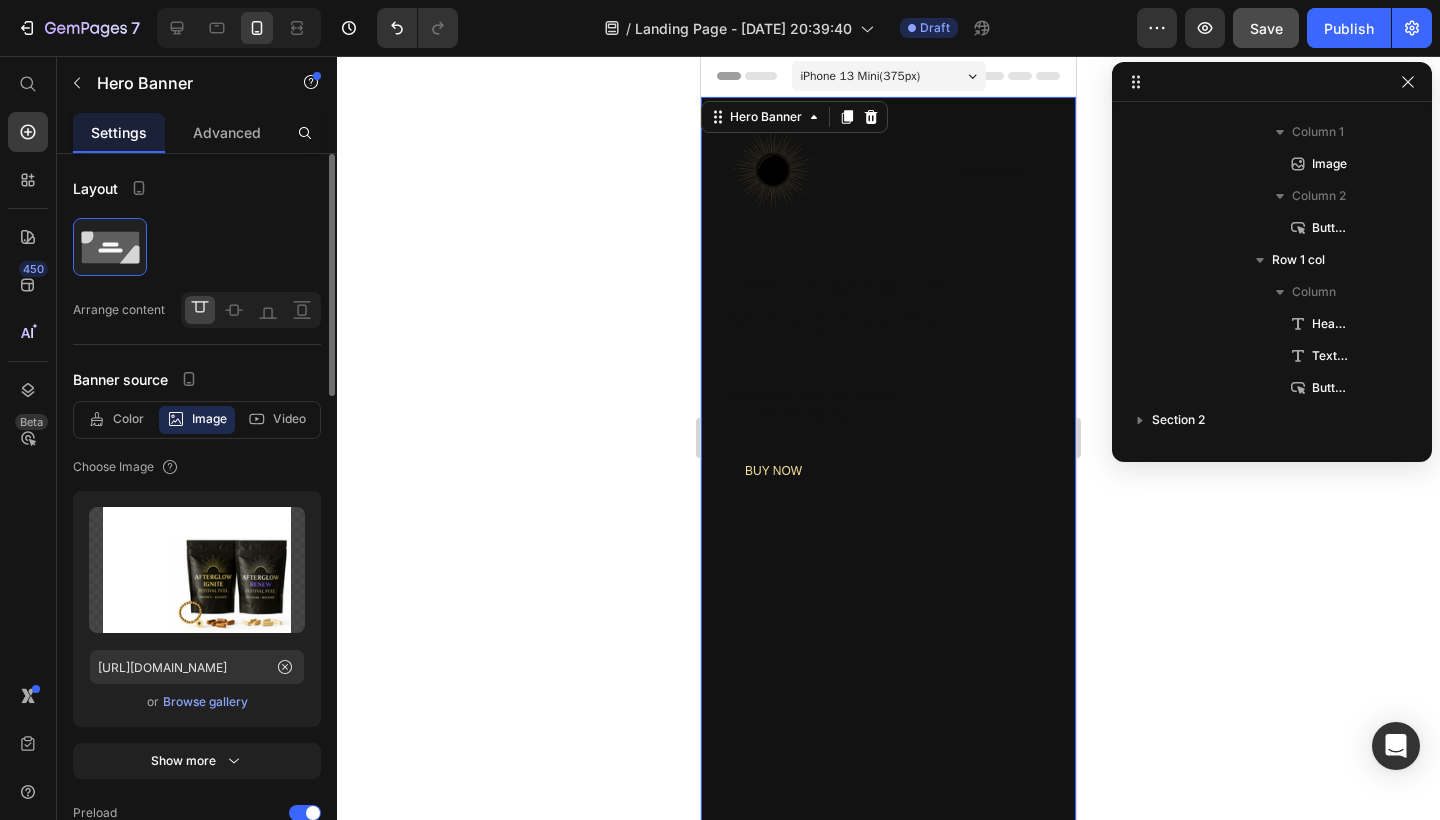 scroll, scrollTop: 0, scrollLeft: 0, axis: both 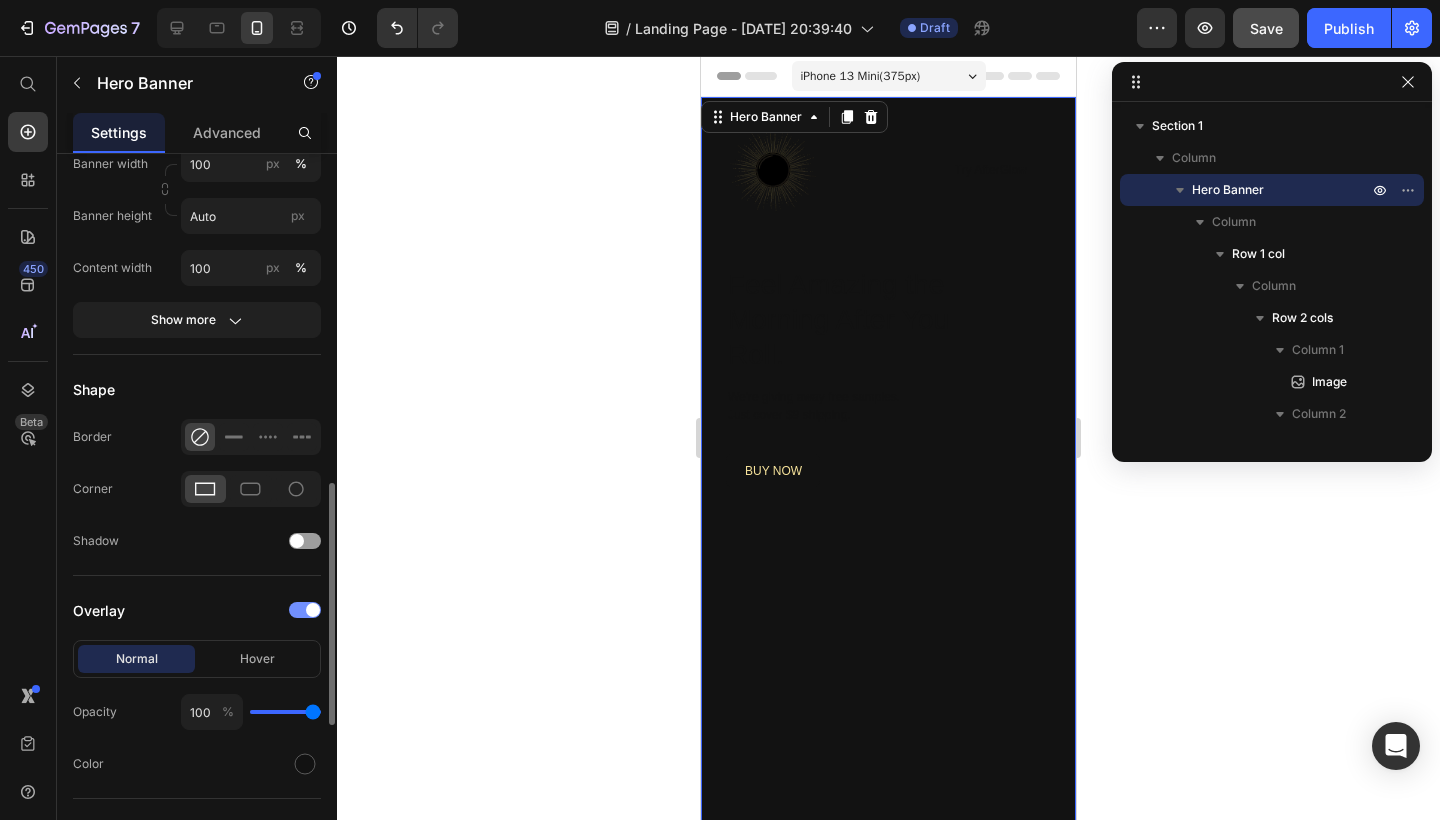 click at bounding box center [313, 610] 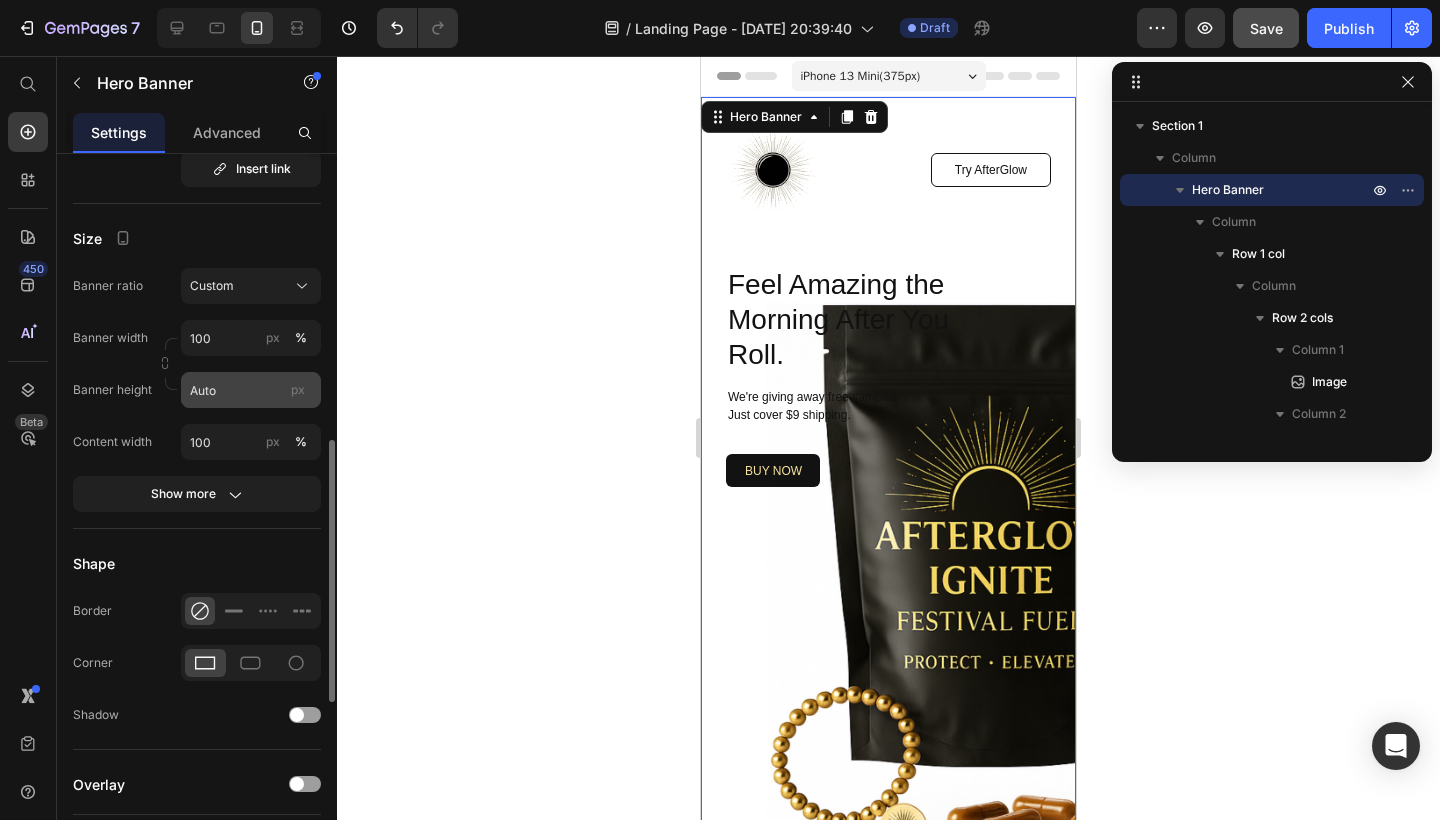 scroll, scrollTop: 801, scrollLeft: 0, axis: vertical 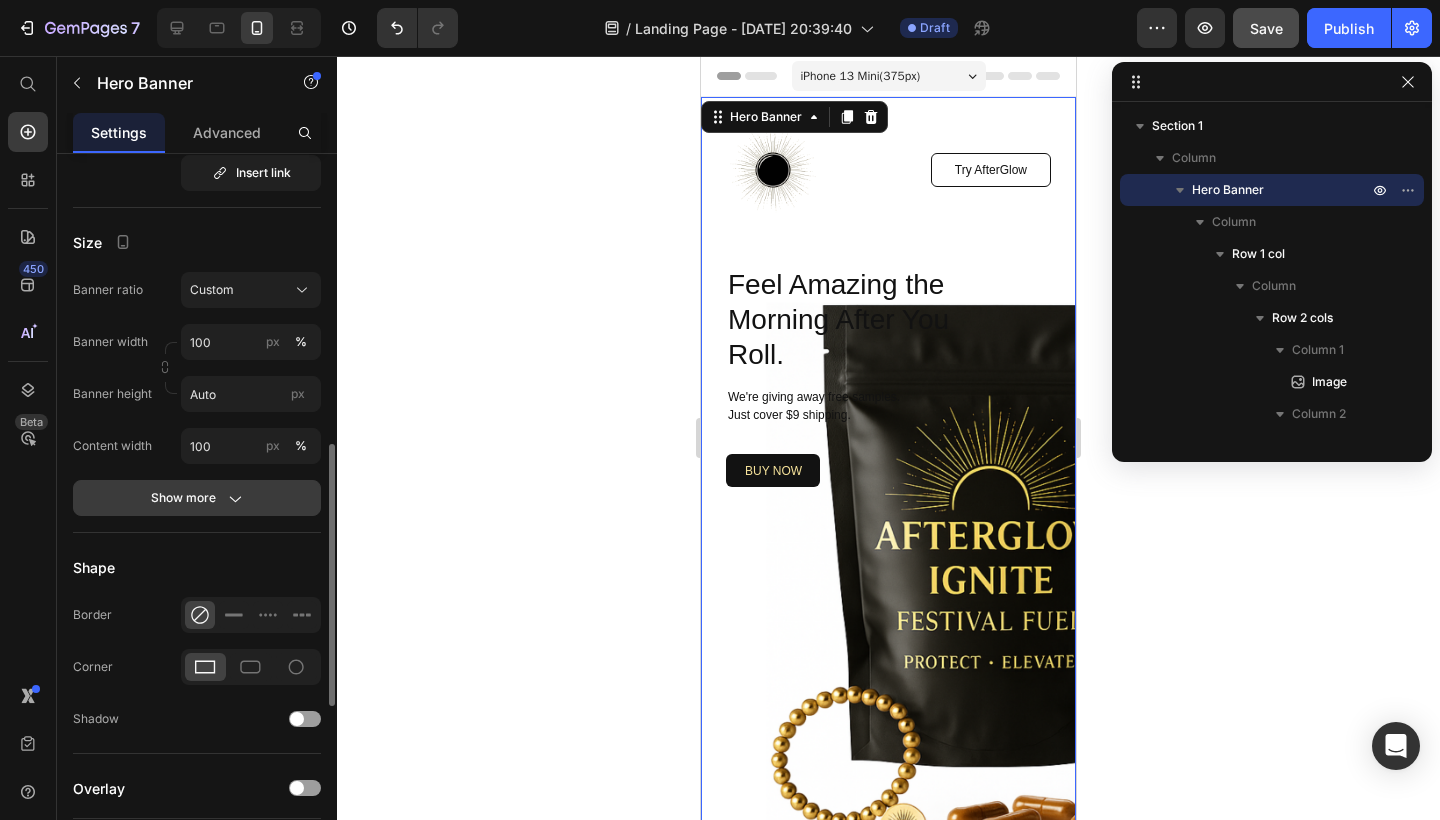 click on "Show more" at bounding box center (197, 498) 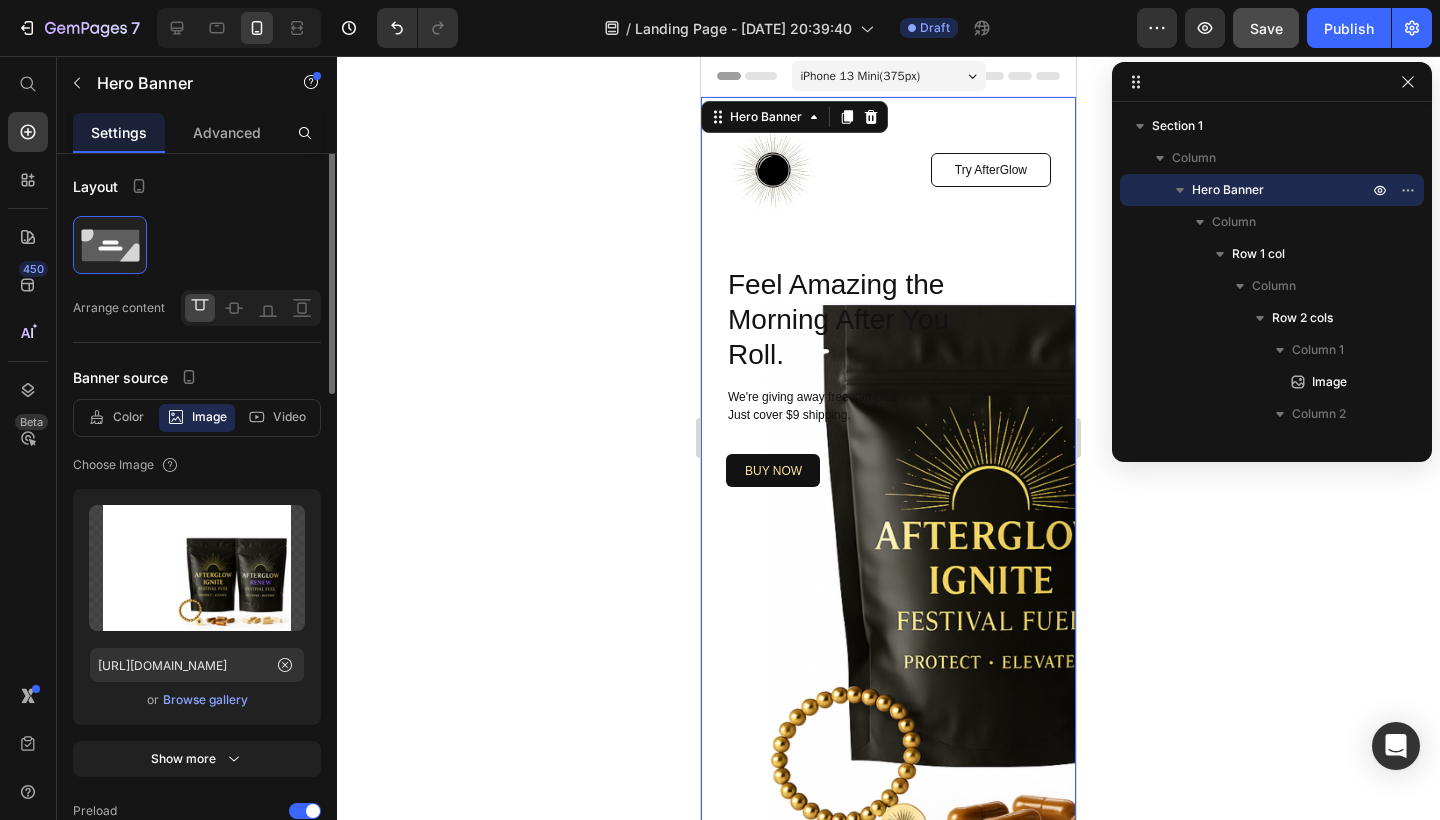 scroll, scrollTop: 0, scrollLeft: 0, axis: both 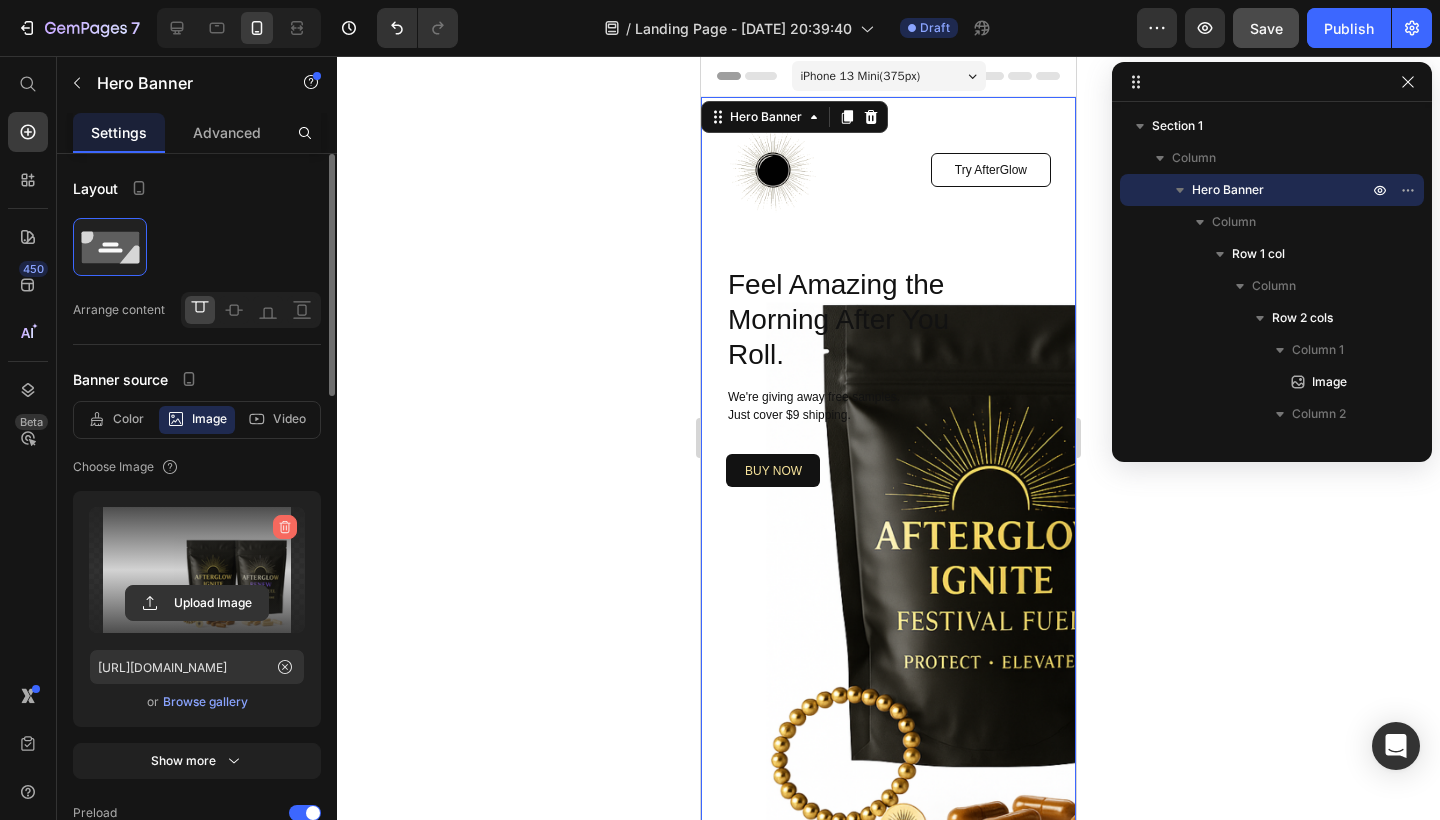 click 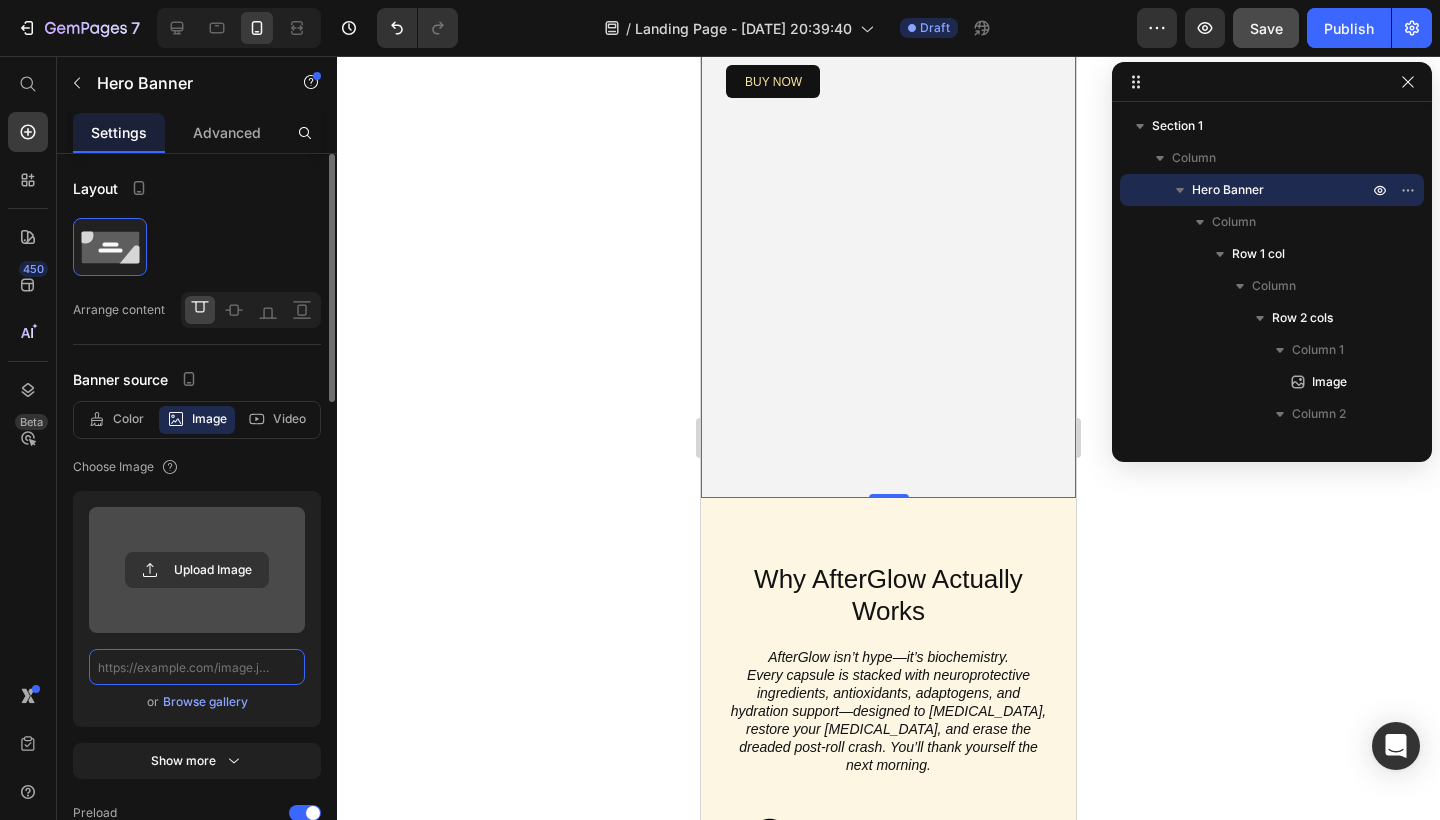 scroll, scrollTop: 394, scrollLeft: 0, axis: vertical 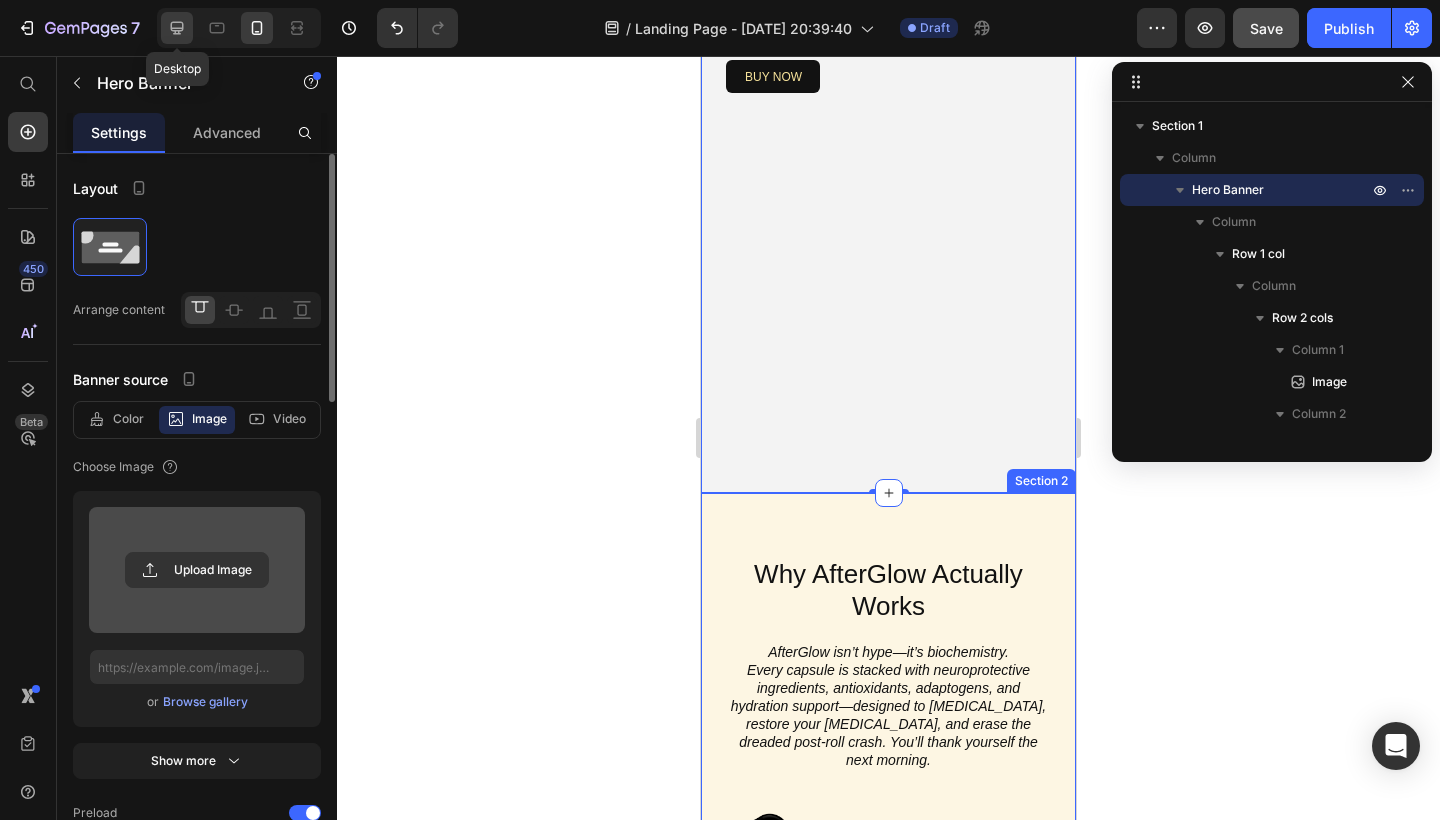 click 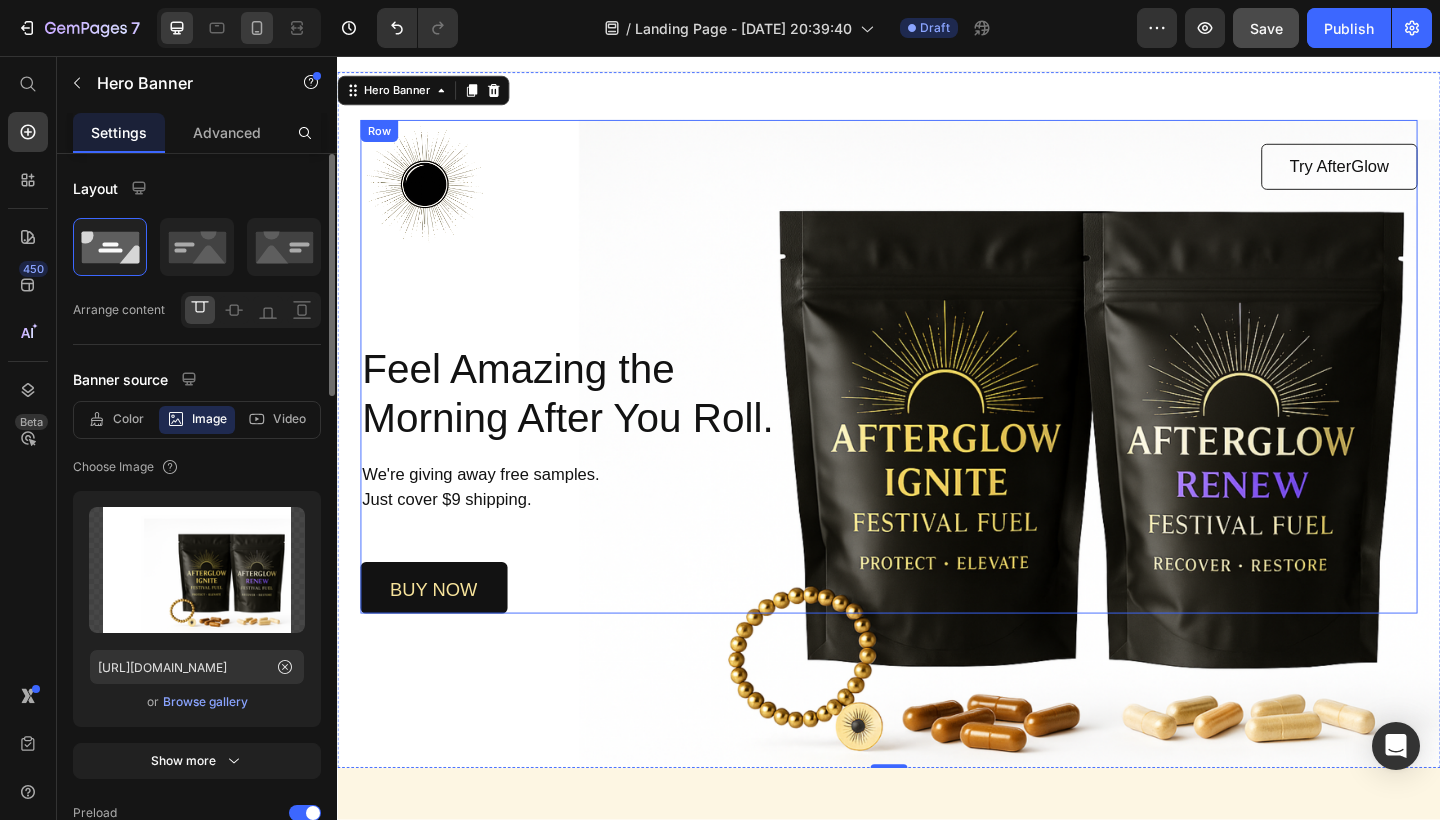 scroll, scrollTop: 0, scrollLeft: 0, axis: both 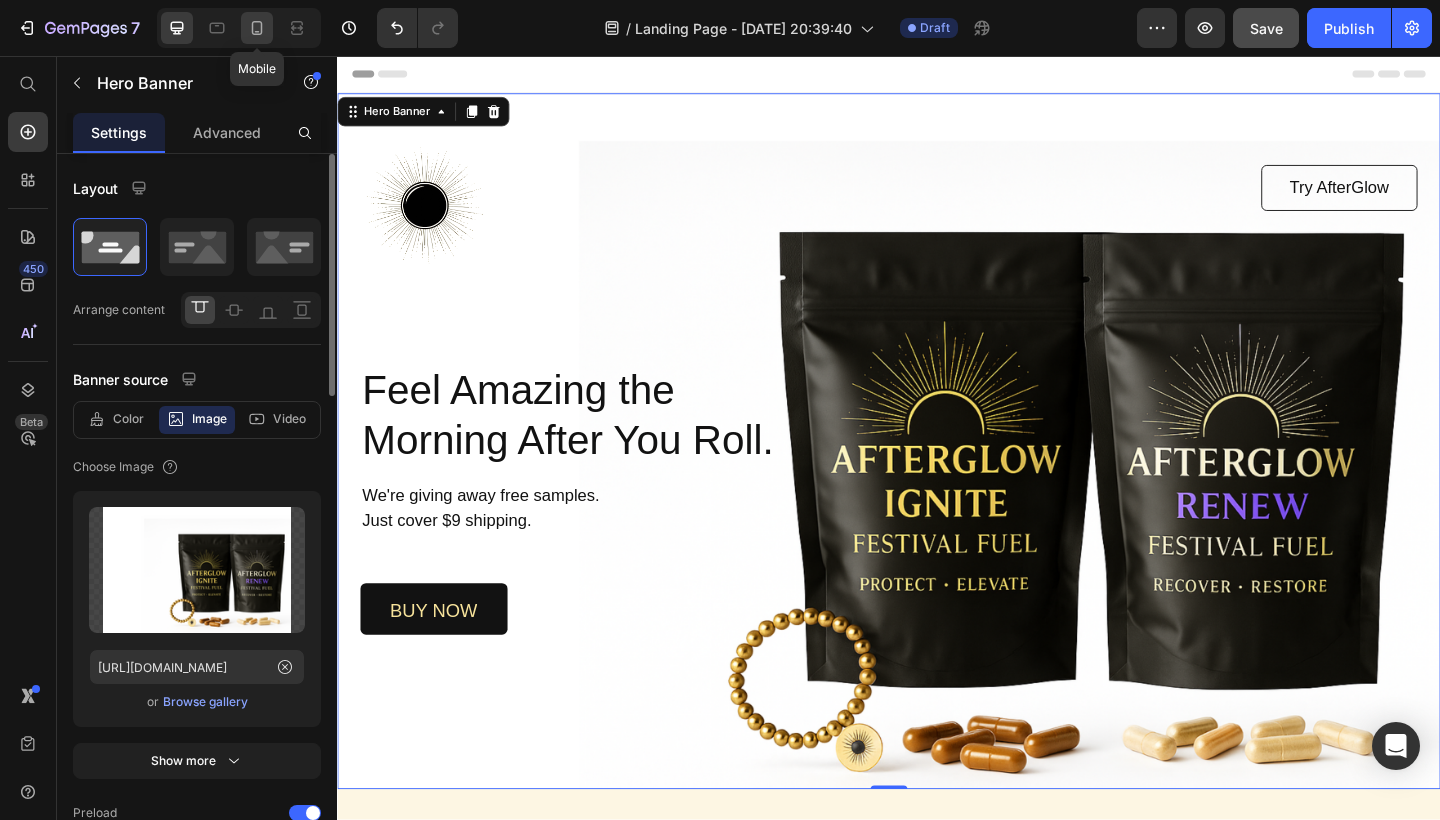 click 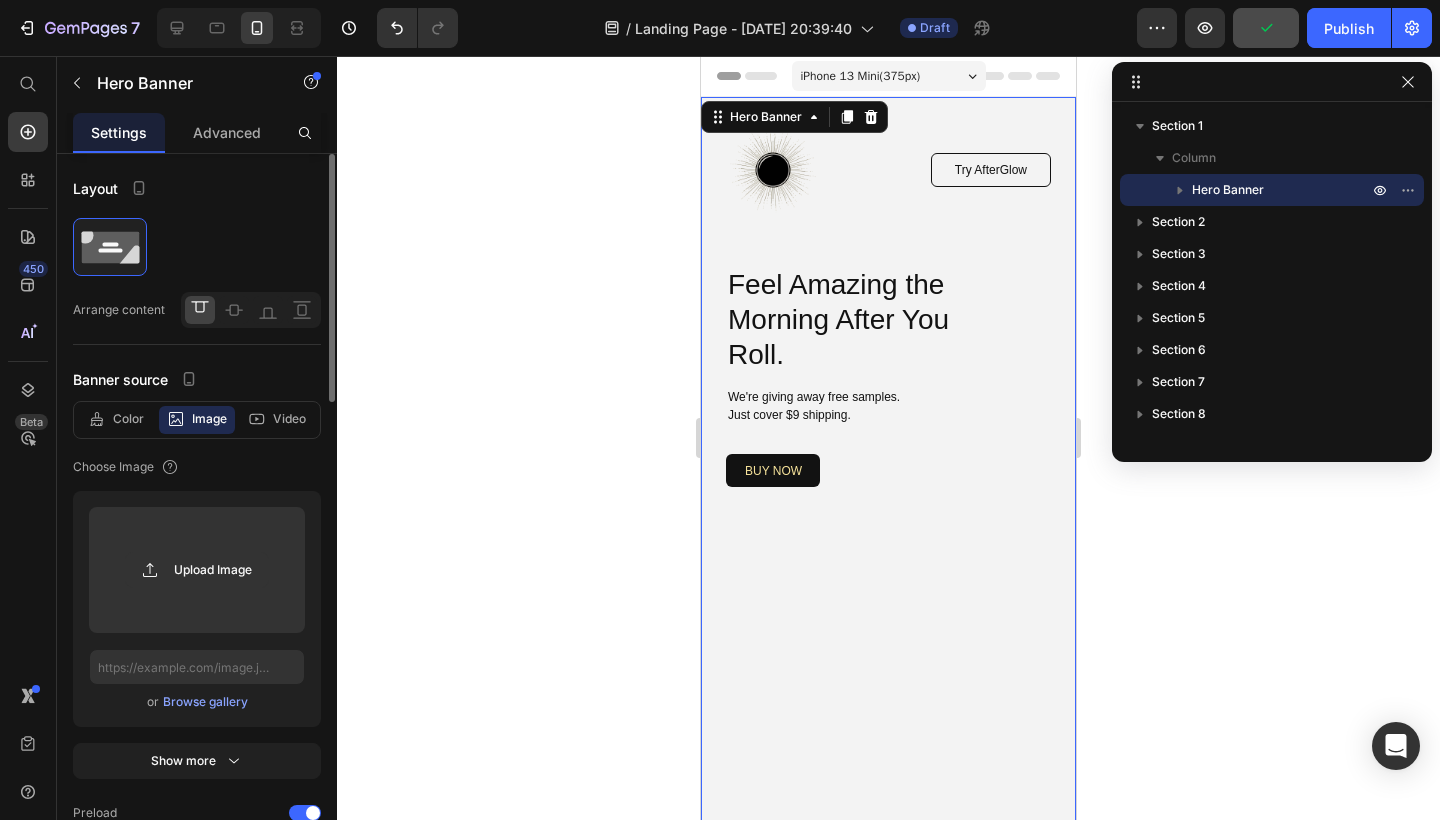 click on "Image Try AfterGlow Button Row Feel Amazing the  Morning After You Roll. Heading We're giving away free samples.  Just cover $9 shipping. Text Block buy now Button Row Row" at bounding box center [888, 492] 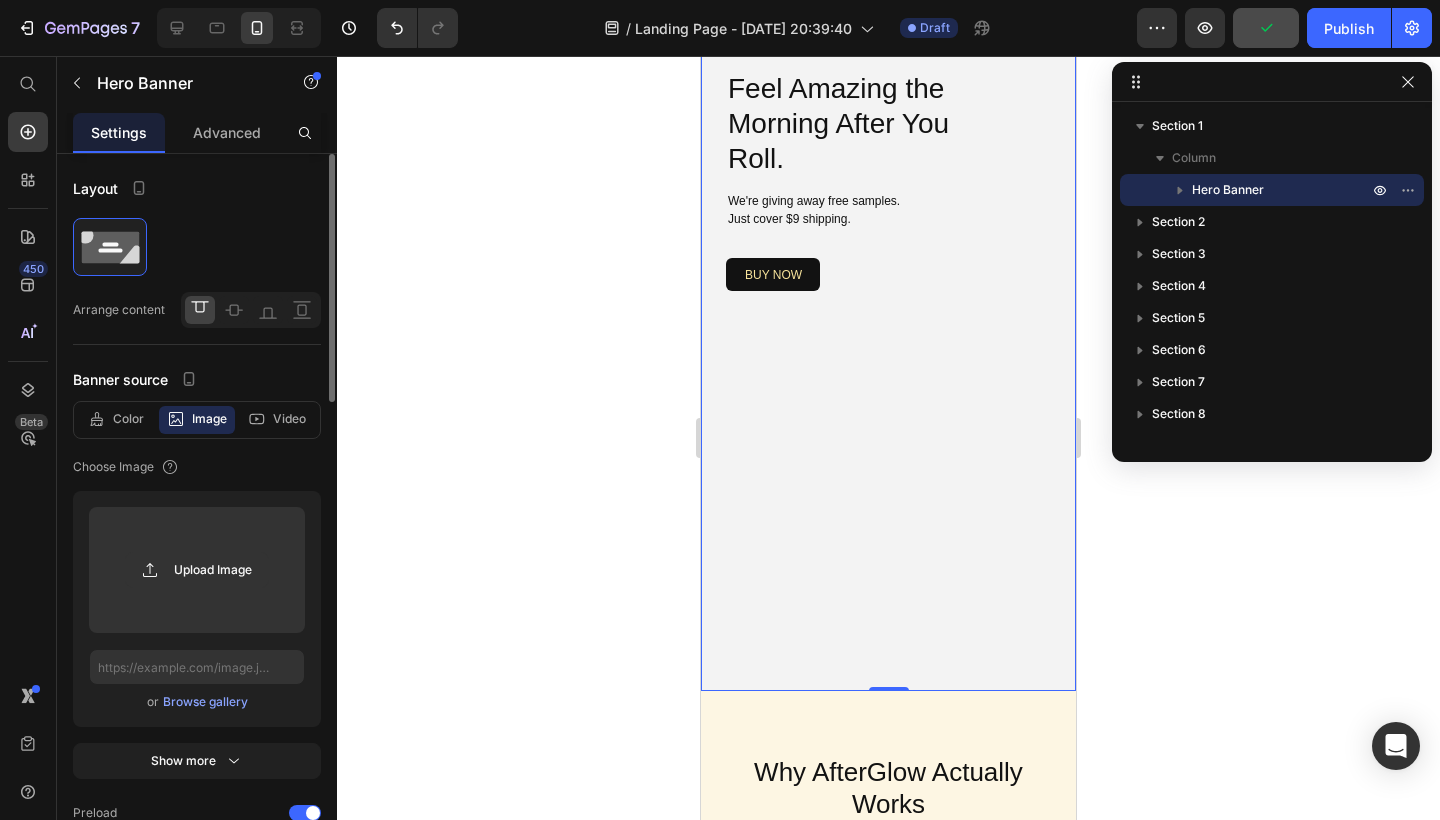 scroll, scrollTop: 235, scrollLeft: 0, axis: vertical 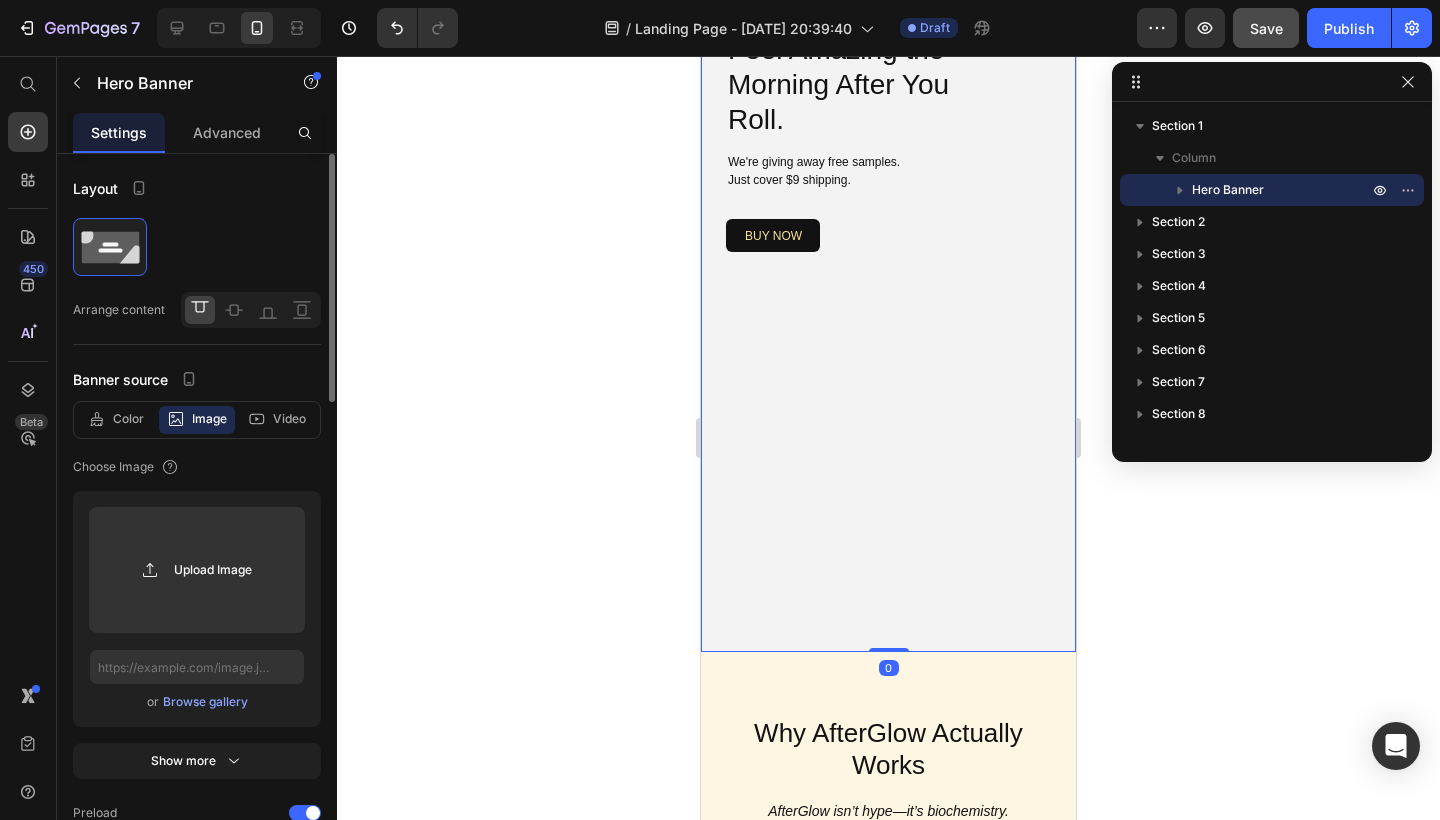drag, startPoint x: 878, startPoint y: 648, endPoint x: 893, endPoint y: 352, distance: 296.37982 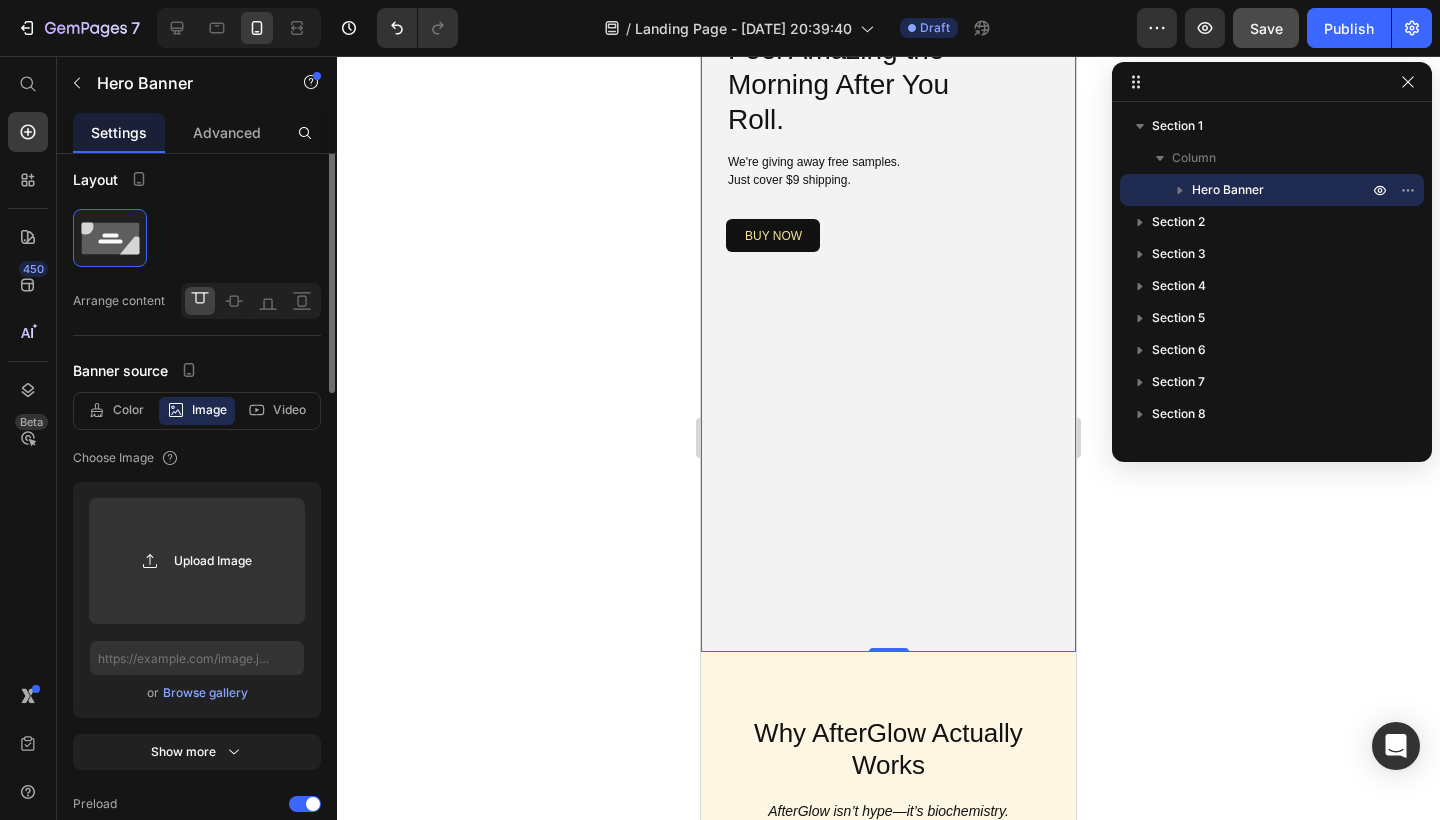 scroll, scrollTop: 0, scrollLeft: 0, axis: both 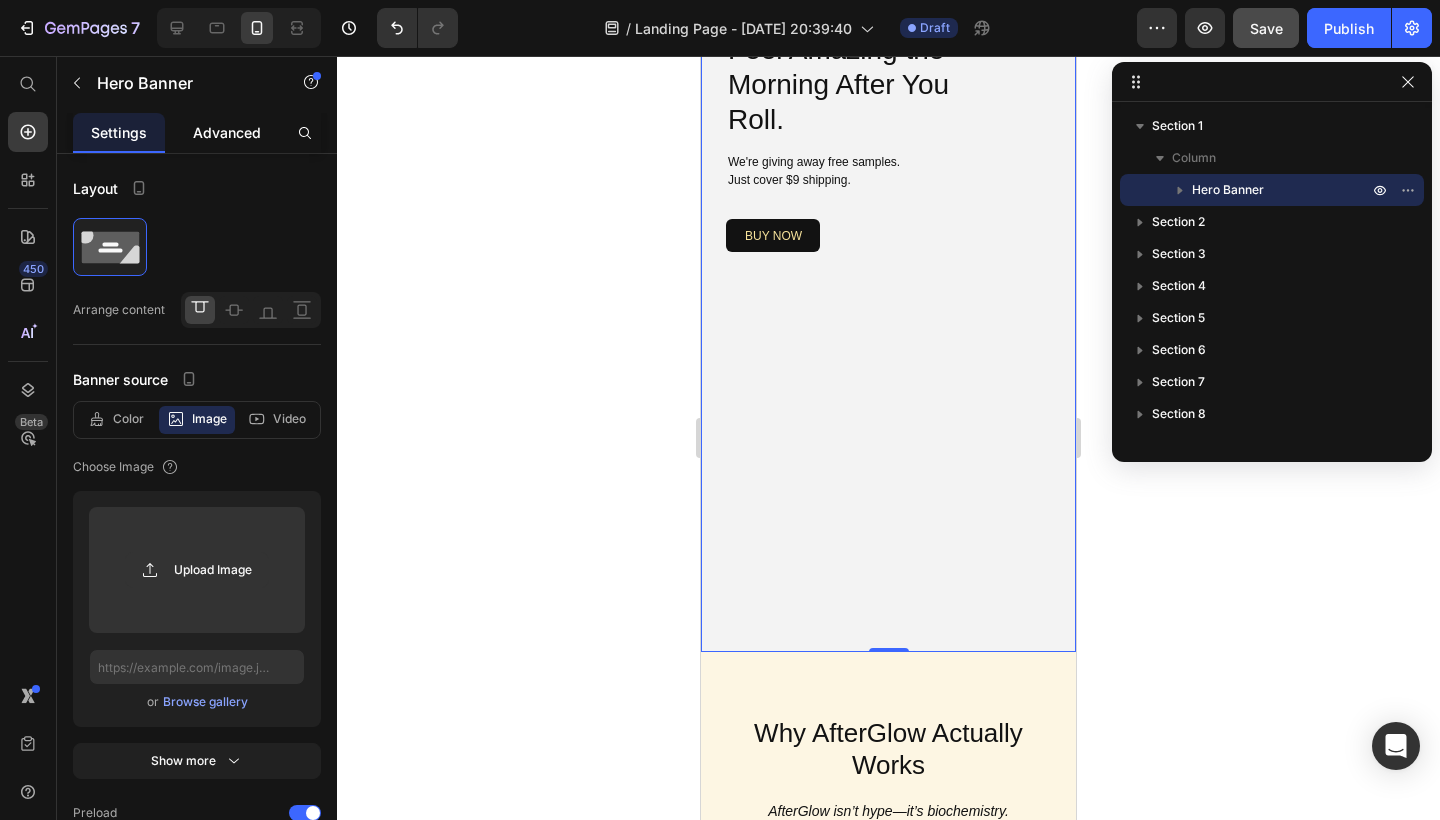 click on "Advanced" at bounding box center [227, 132] 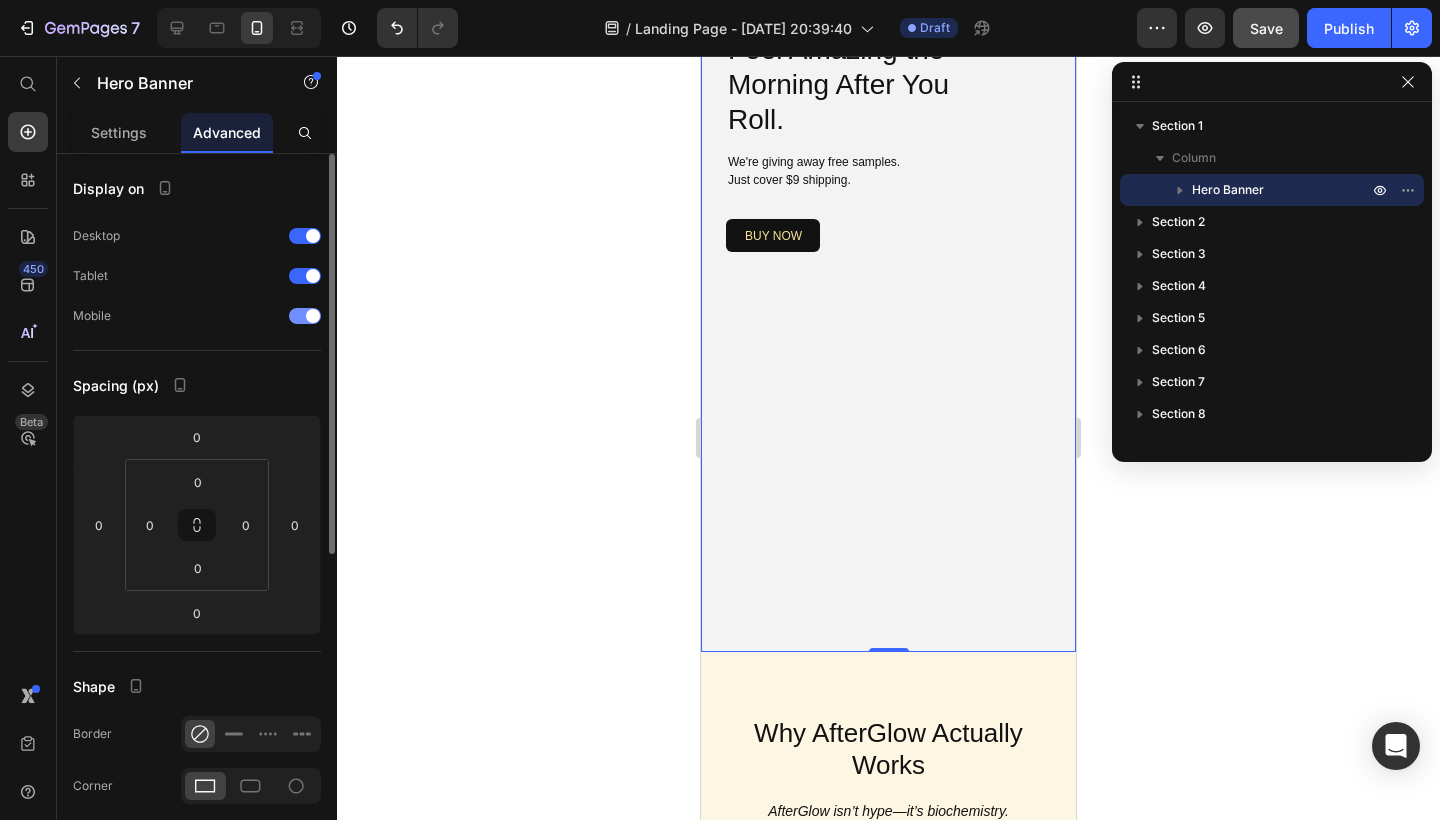 click at bounding box center (305, 316) 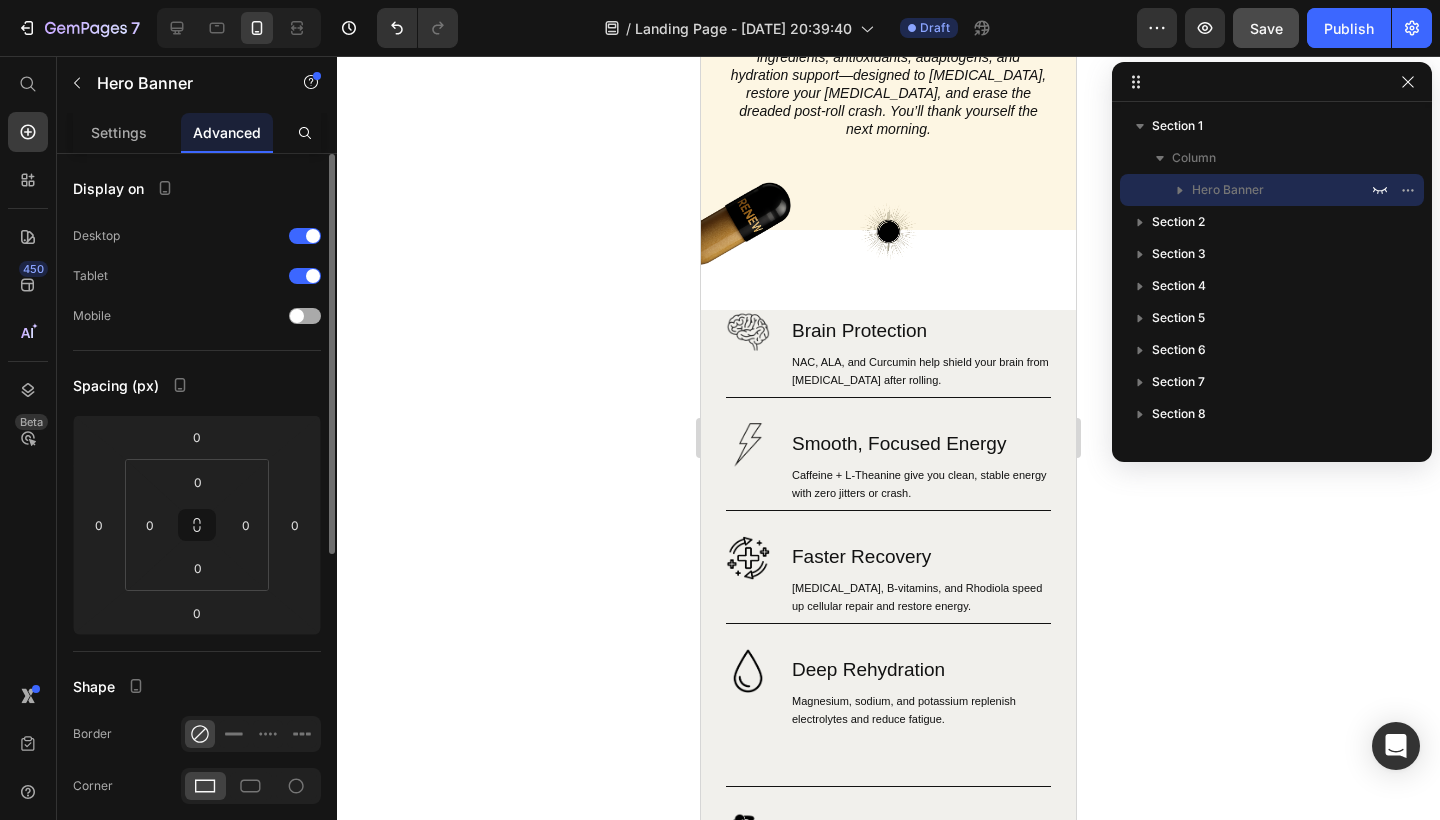 click at bounding box center (297, 316) 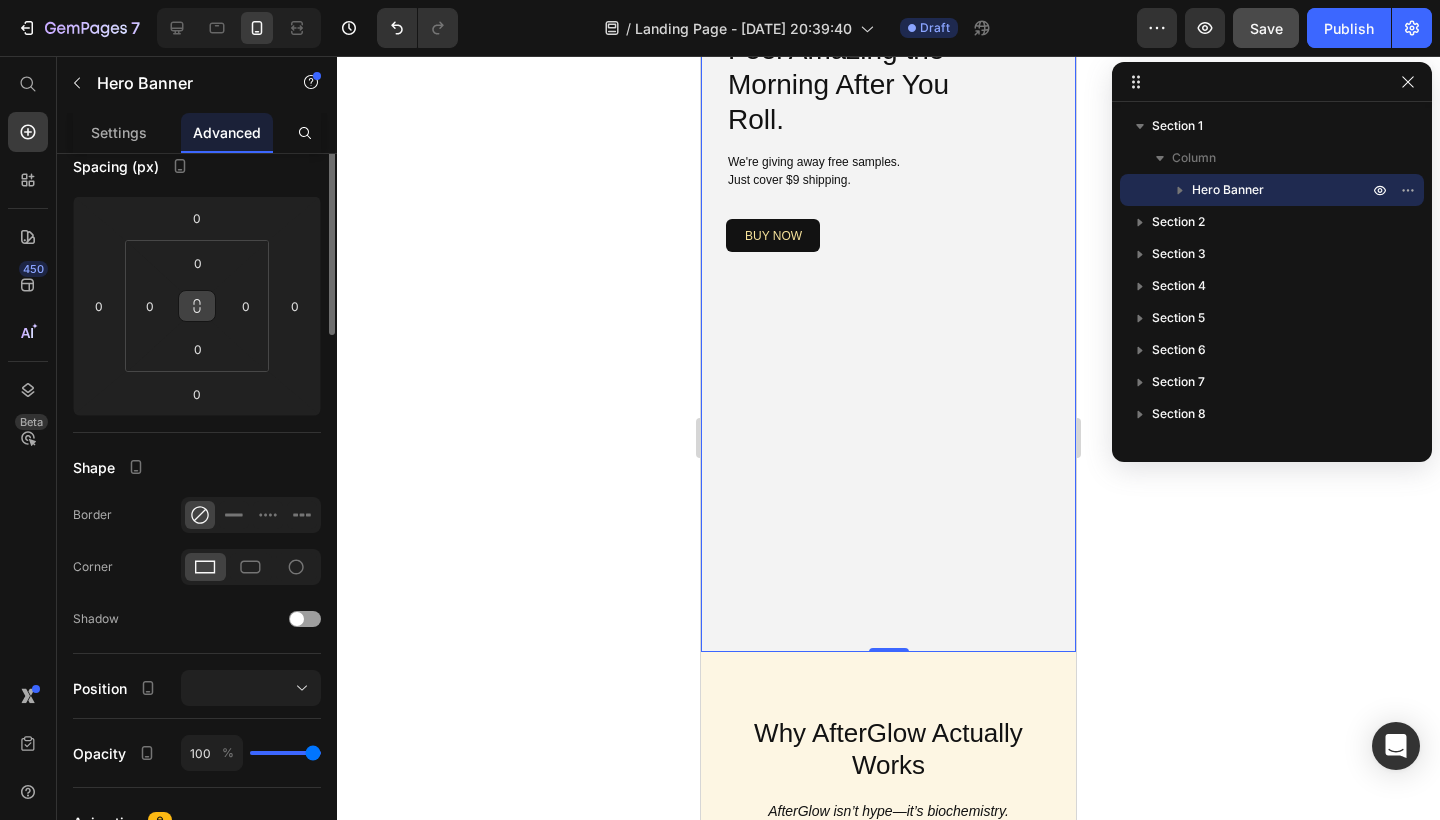 scroll, scrollTop: 0, scrollLeft: 0, axis: both 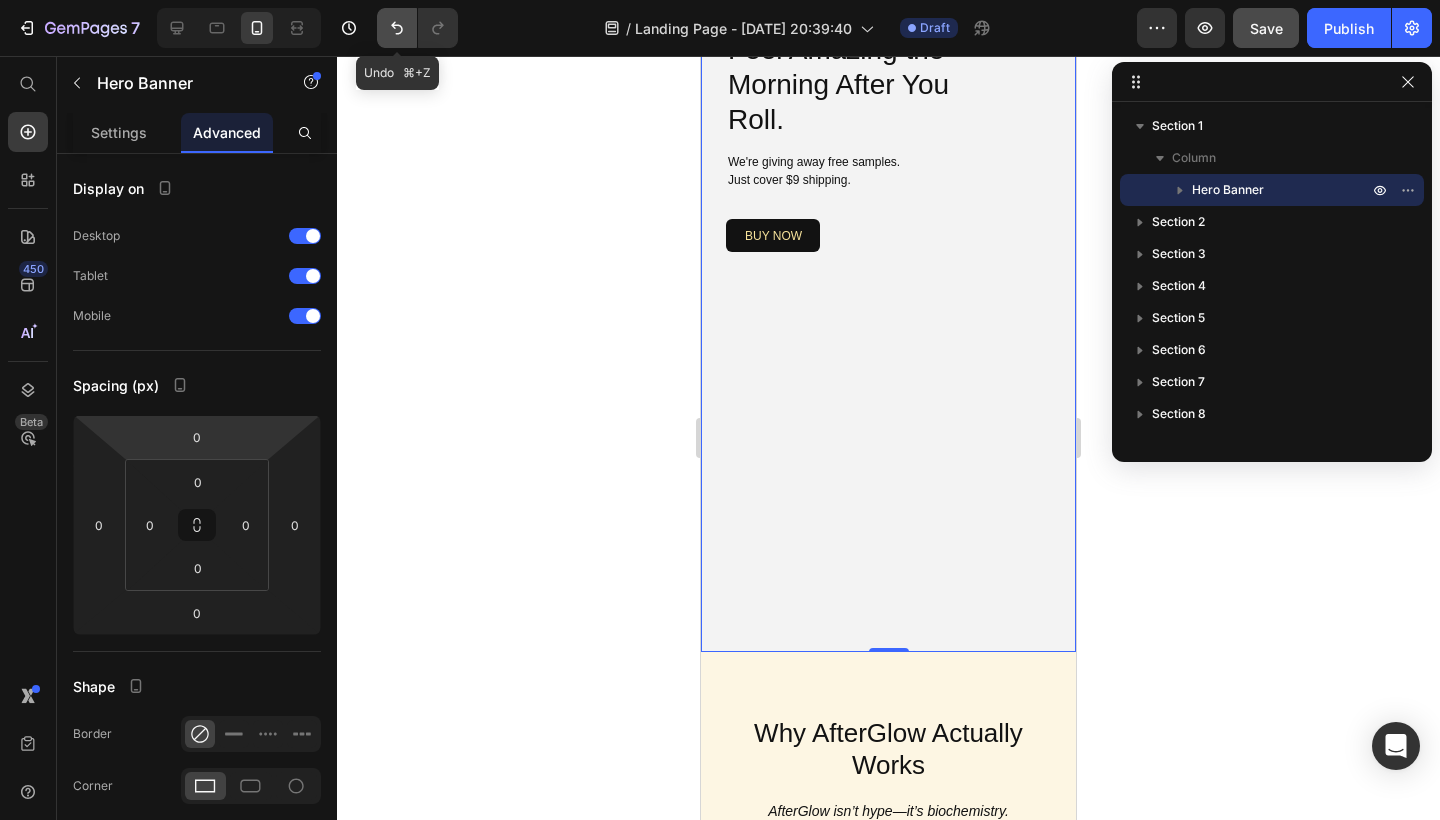 click 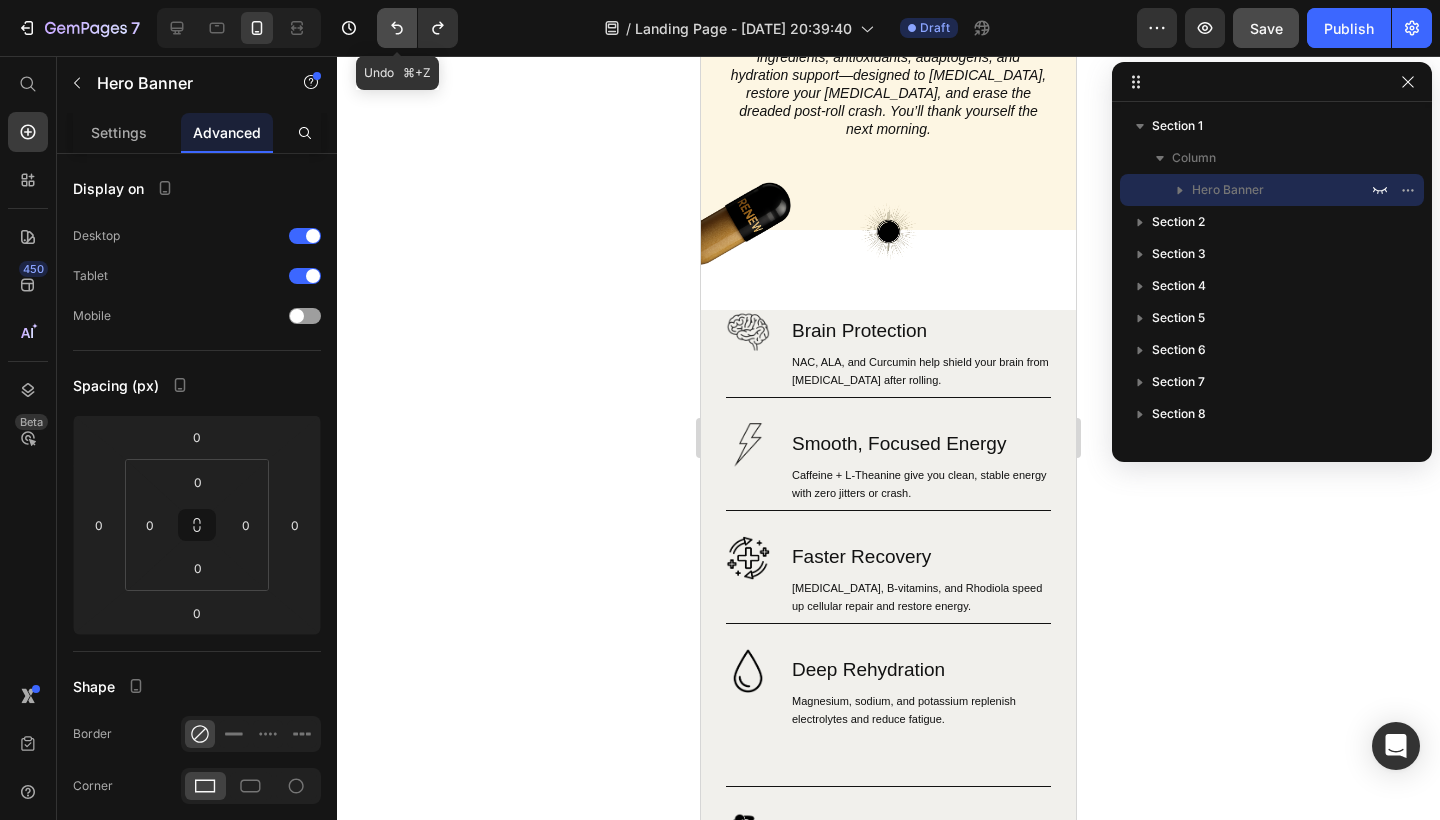 click 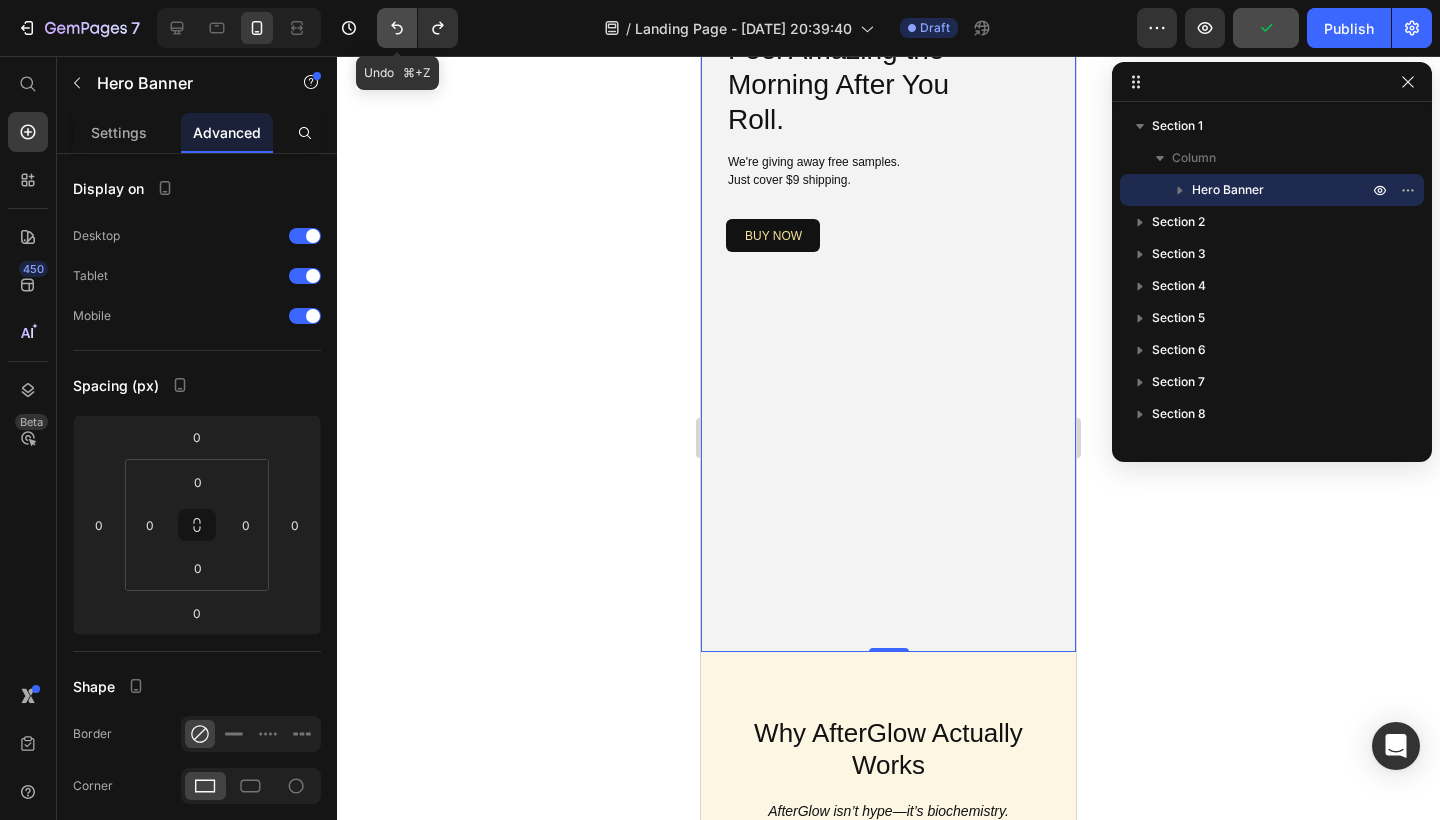 click 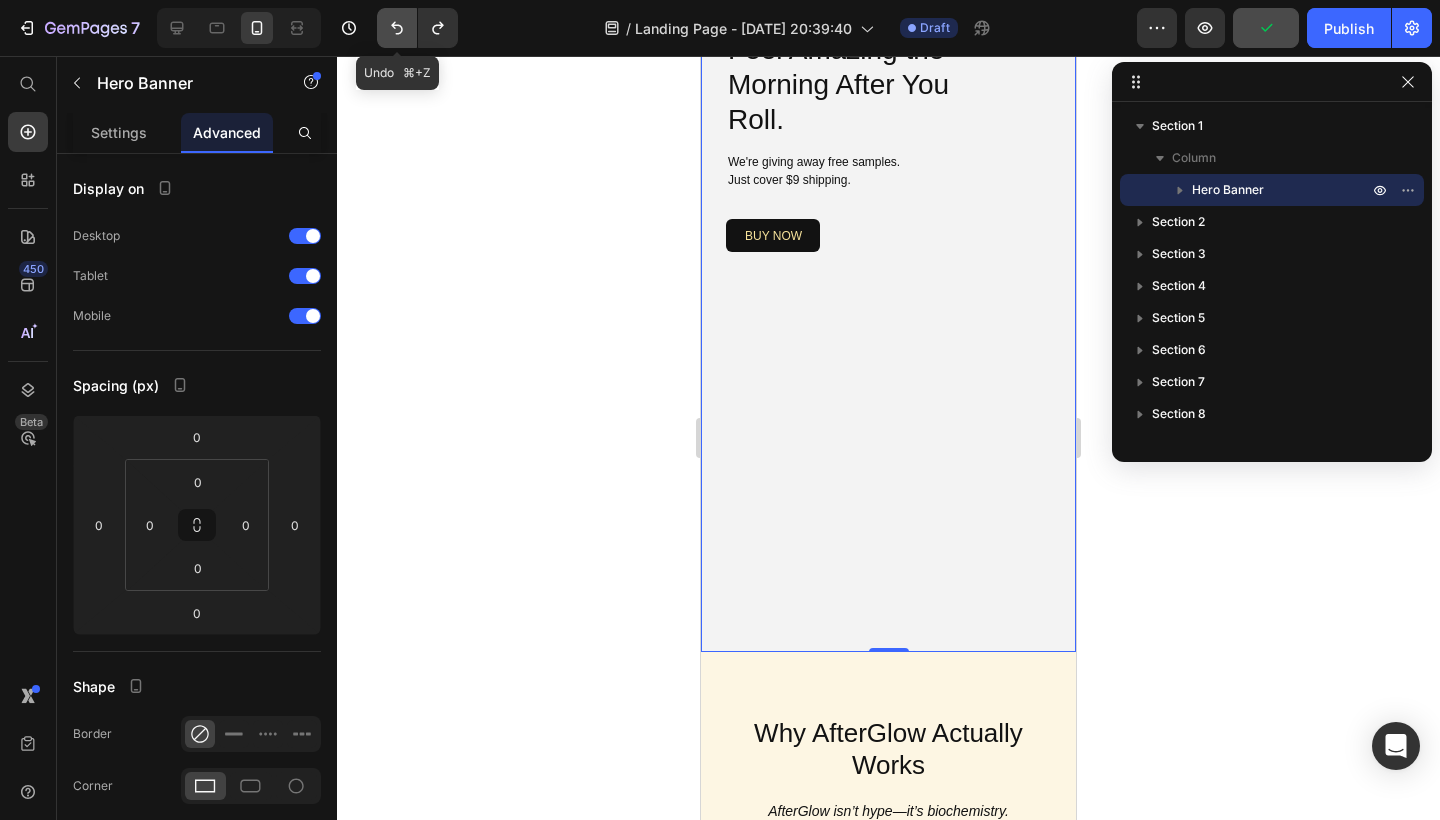 click 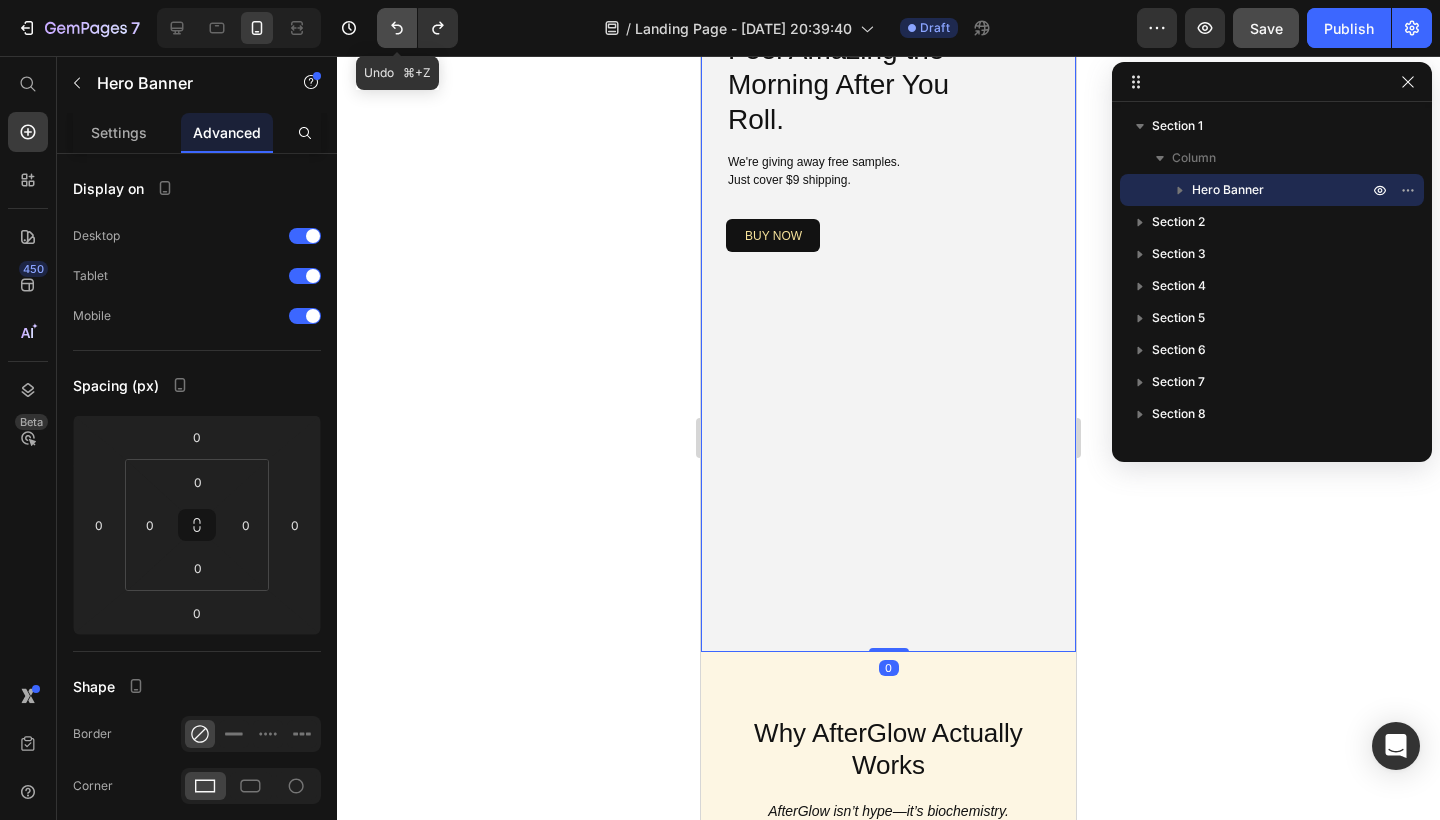 click 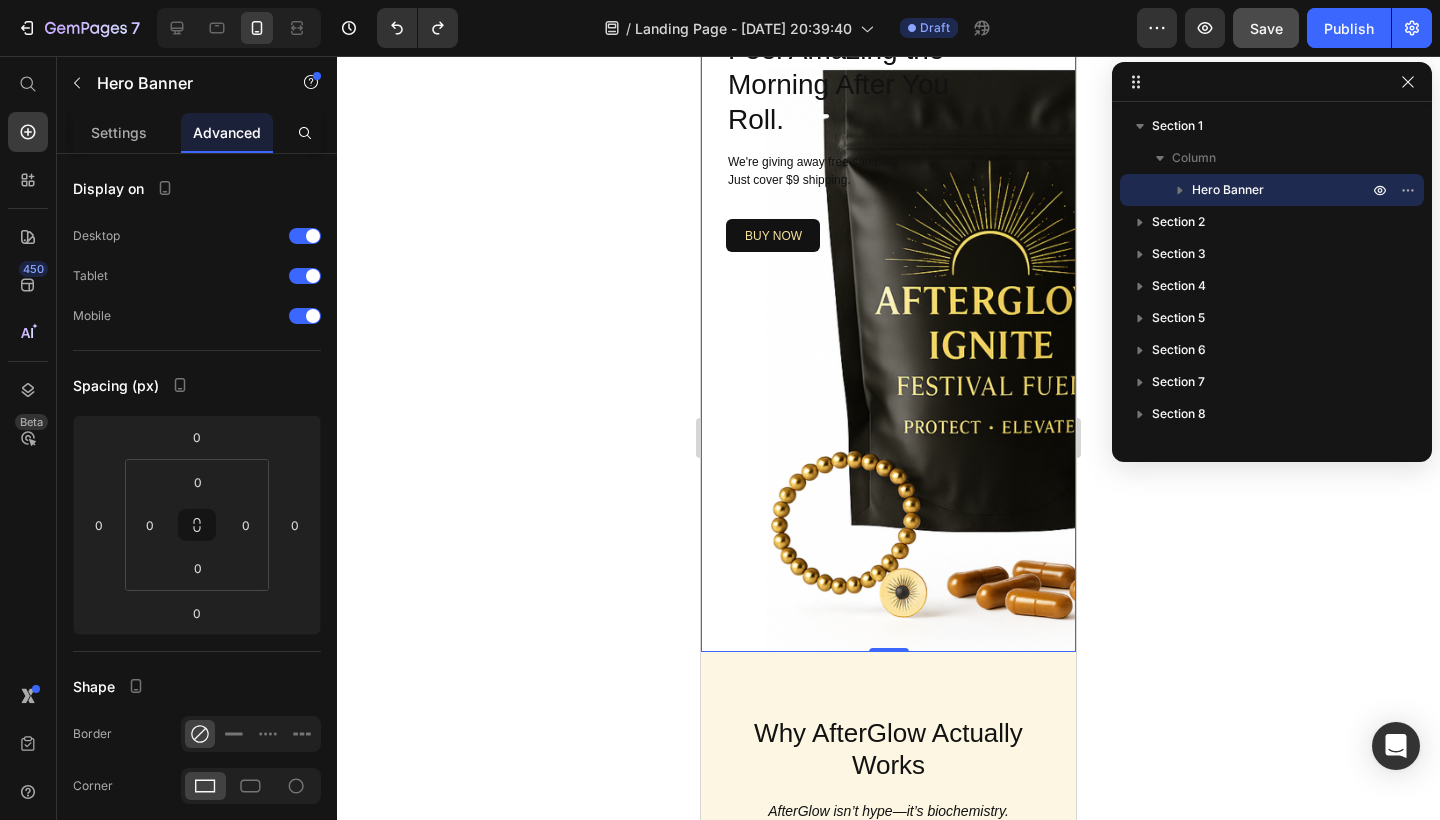 click 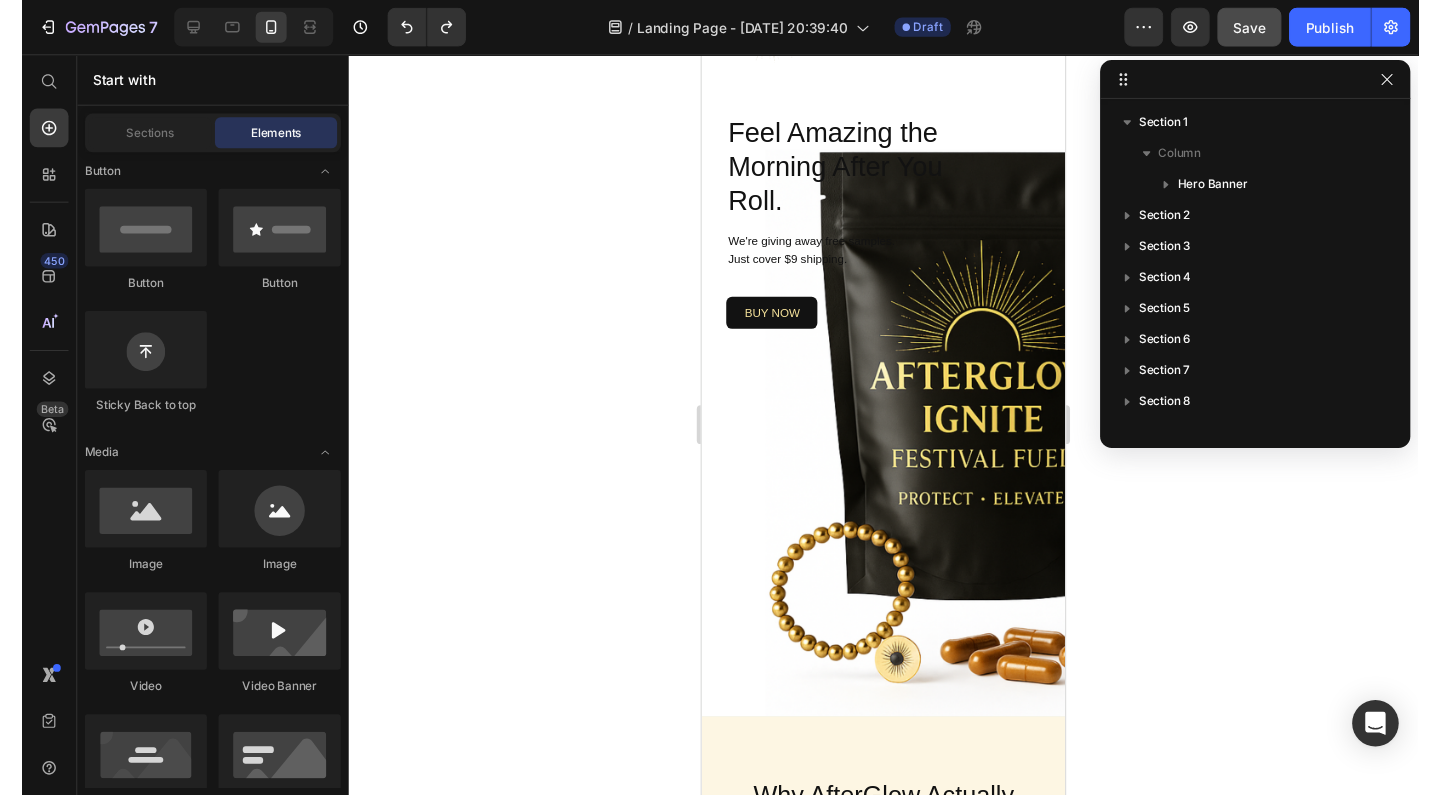 scroll, scrollTop: 146, scrollLeft: 0, axis: vertical 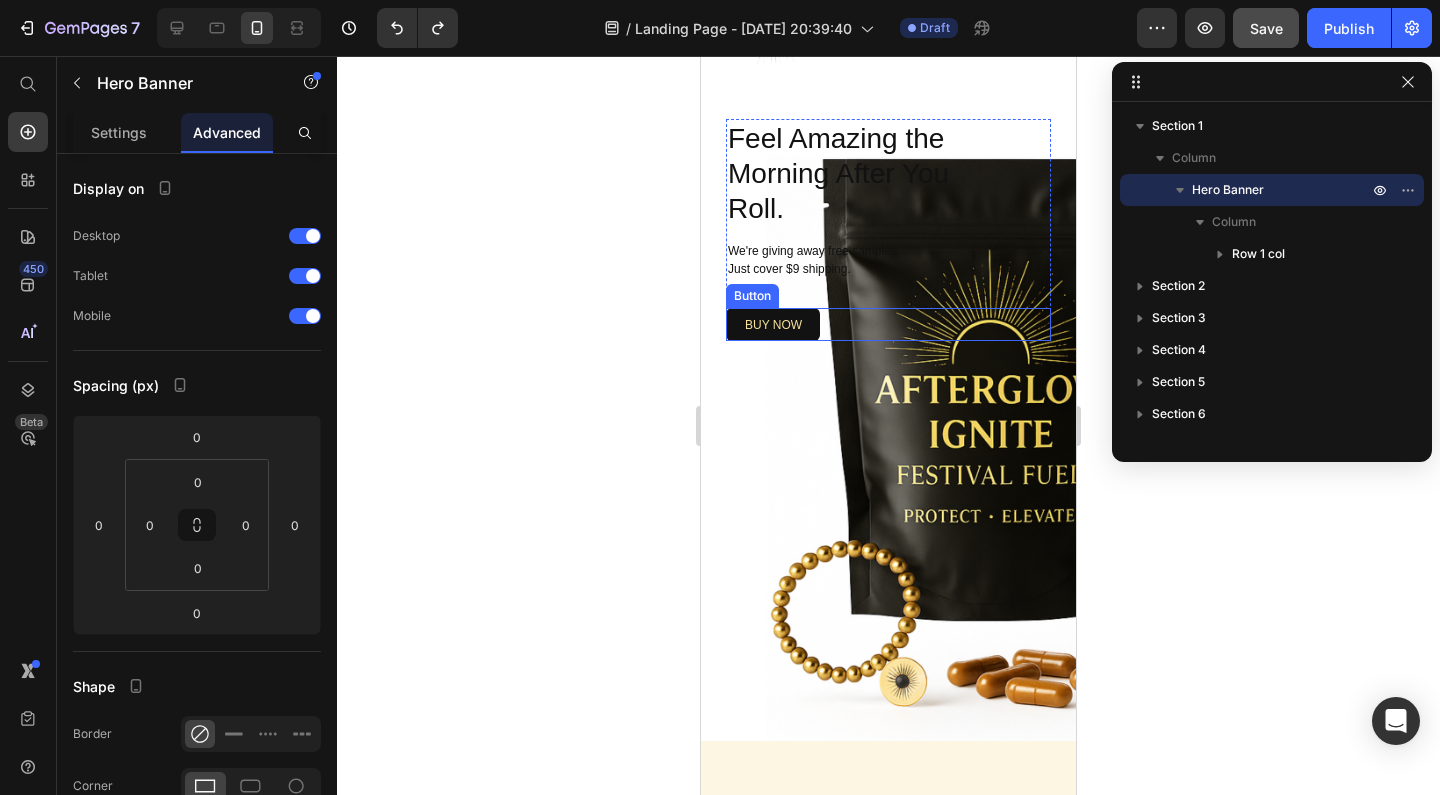 click on "Image Try AfterGlow Button Row Feel Amazing the  Morning After You Roll. Heading We're giving away free samples.  Just cover $9 shipping. Text Block buy now Button Row Row" at bounding box center [888, 346] 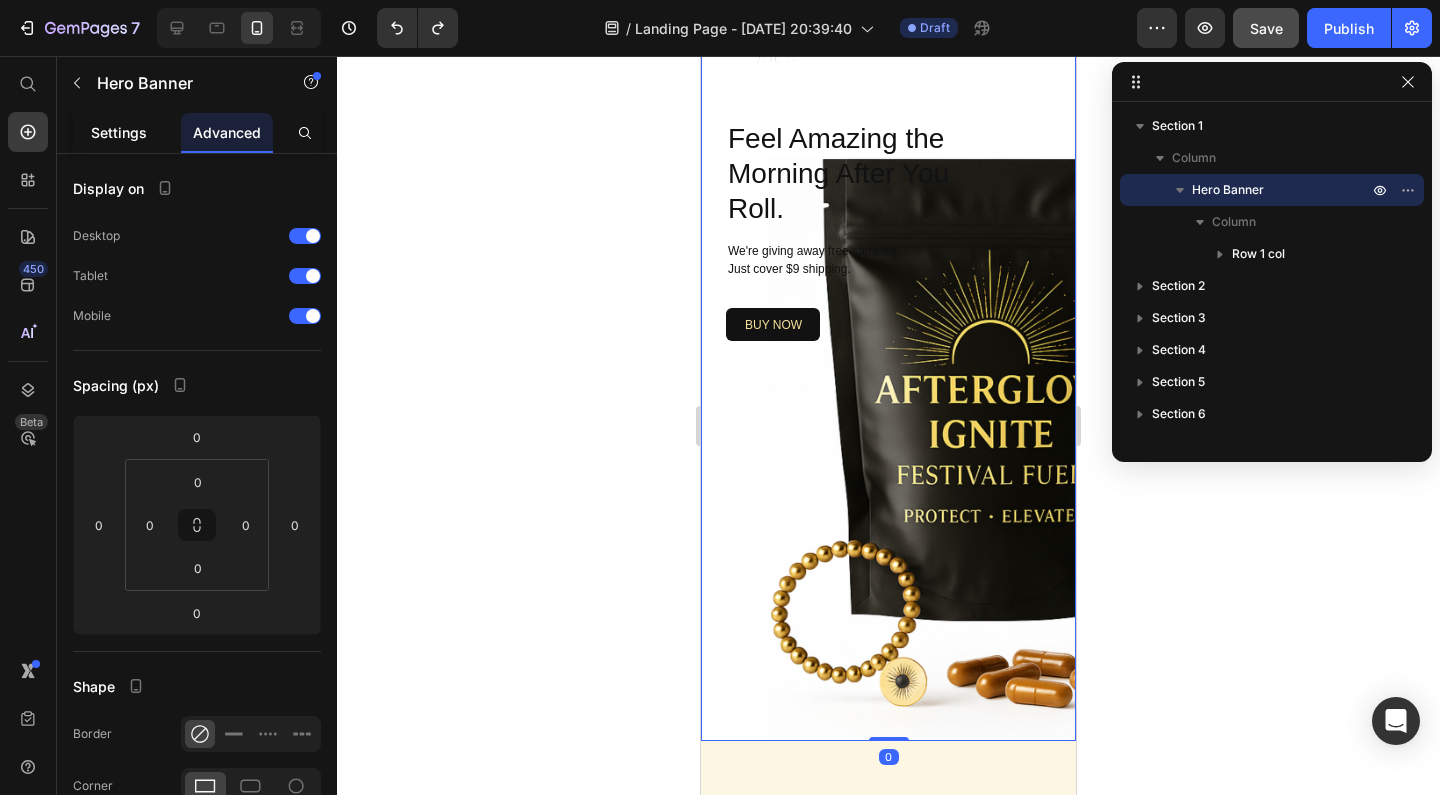 click on "Settings" at bounding box center [119, 132] 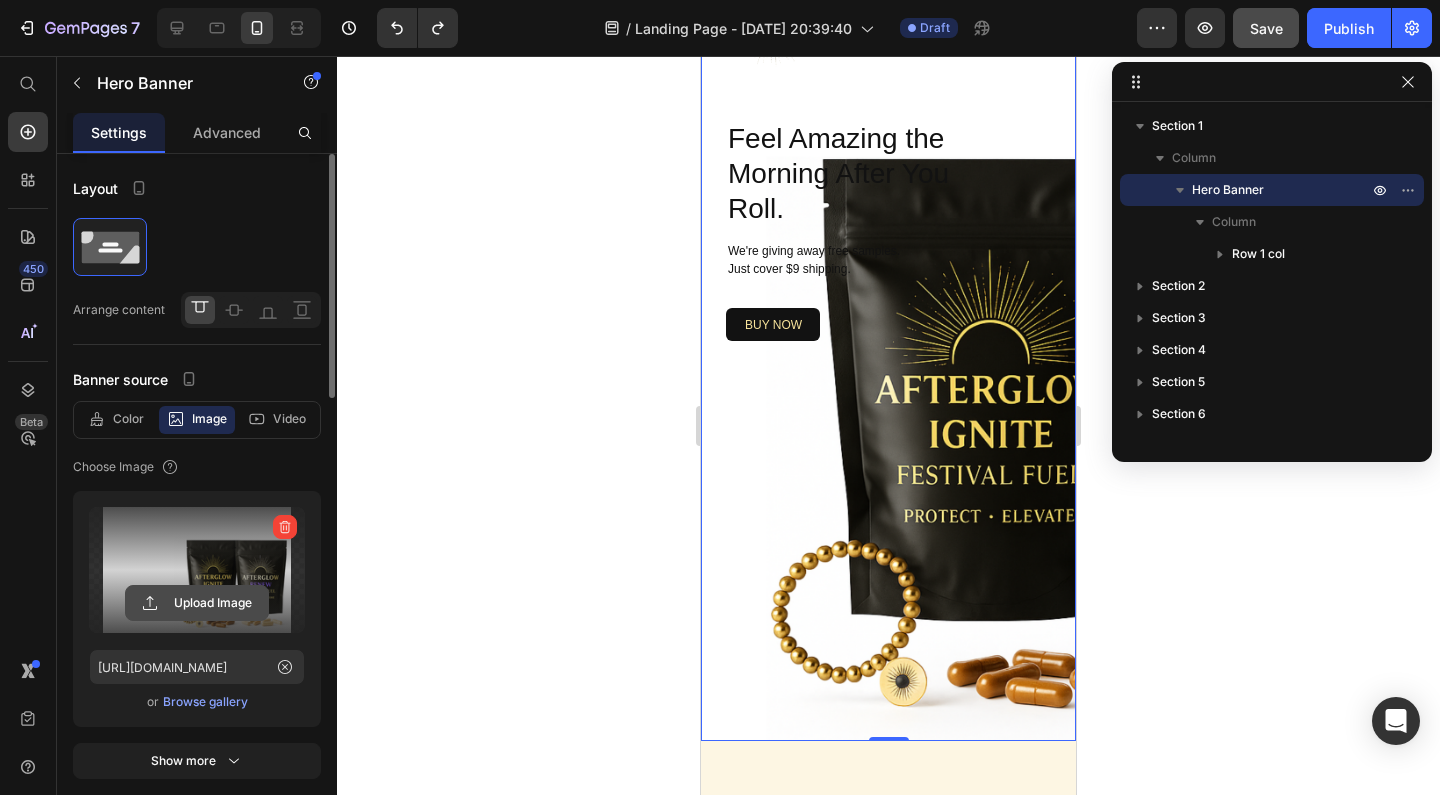 click 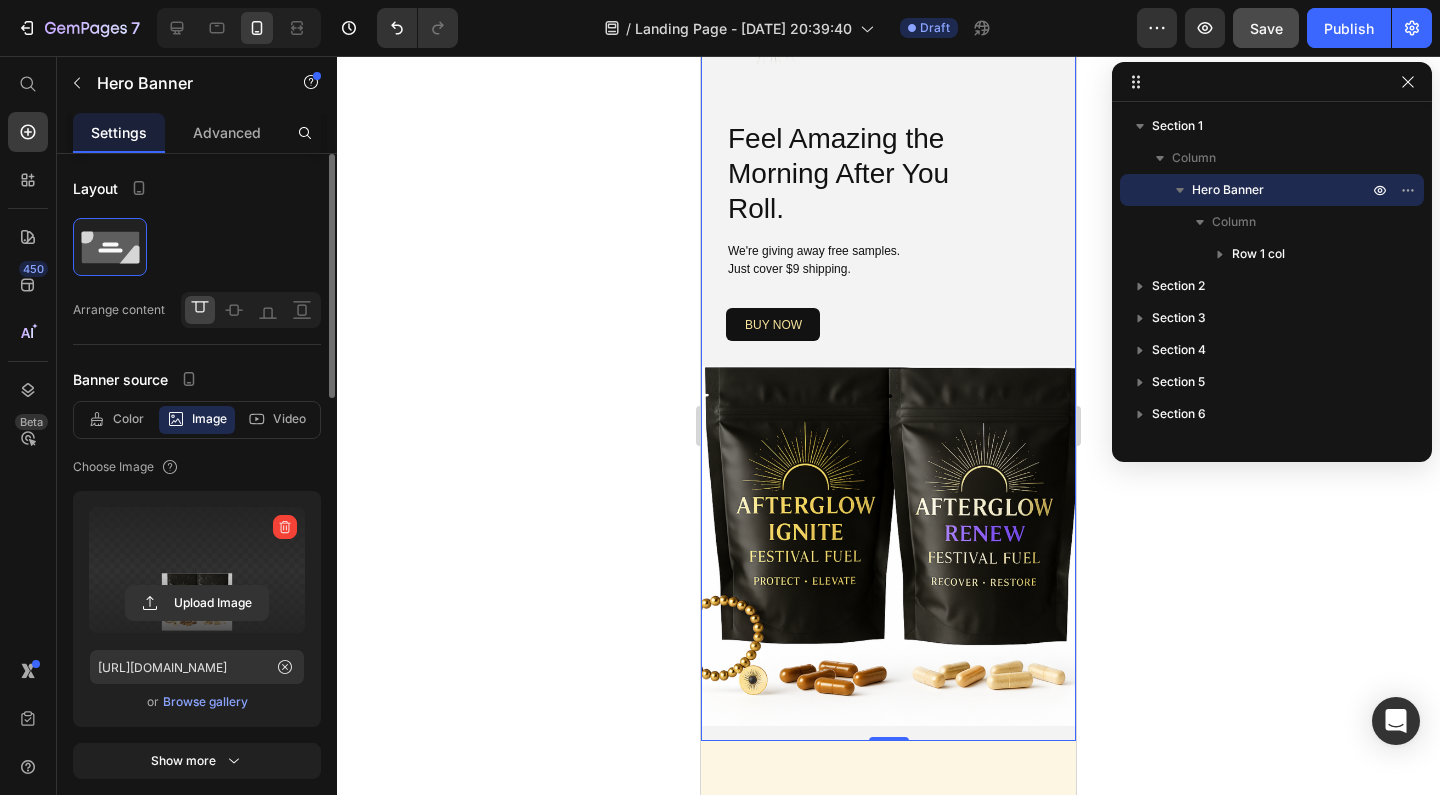 click 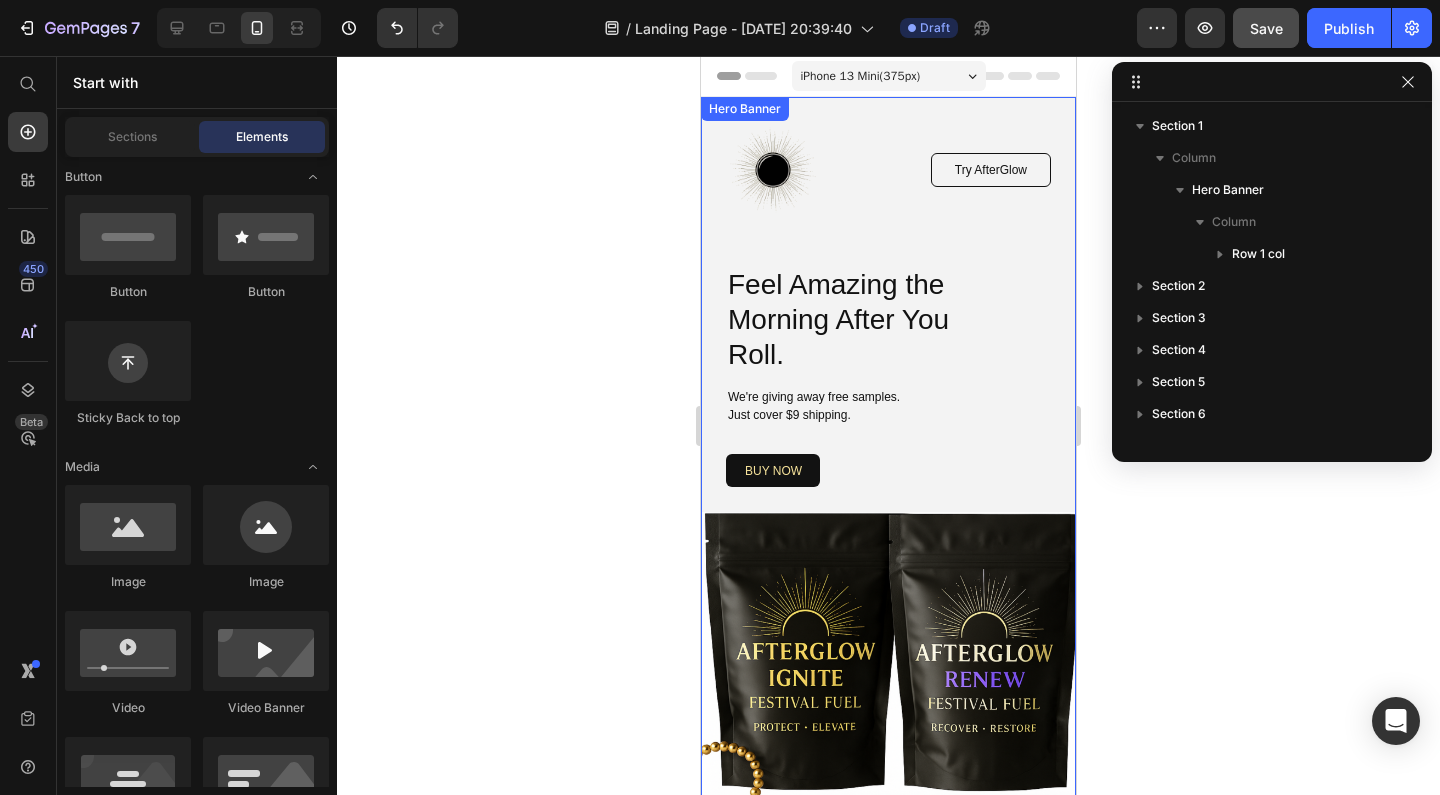 scroll, scrollTop: 0, scrollLeft: 0, axis: both 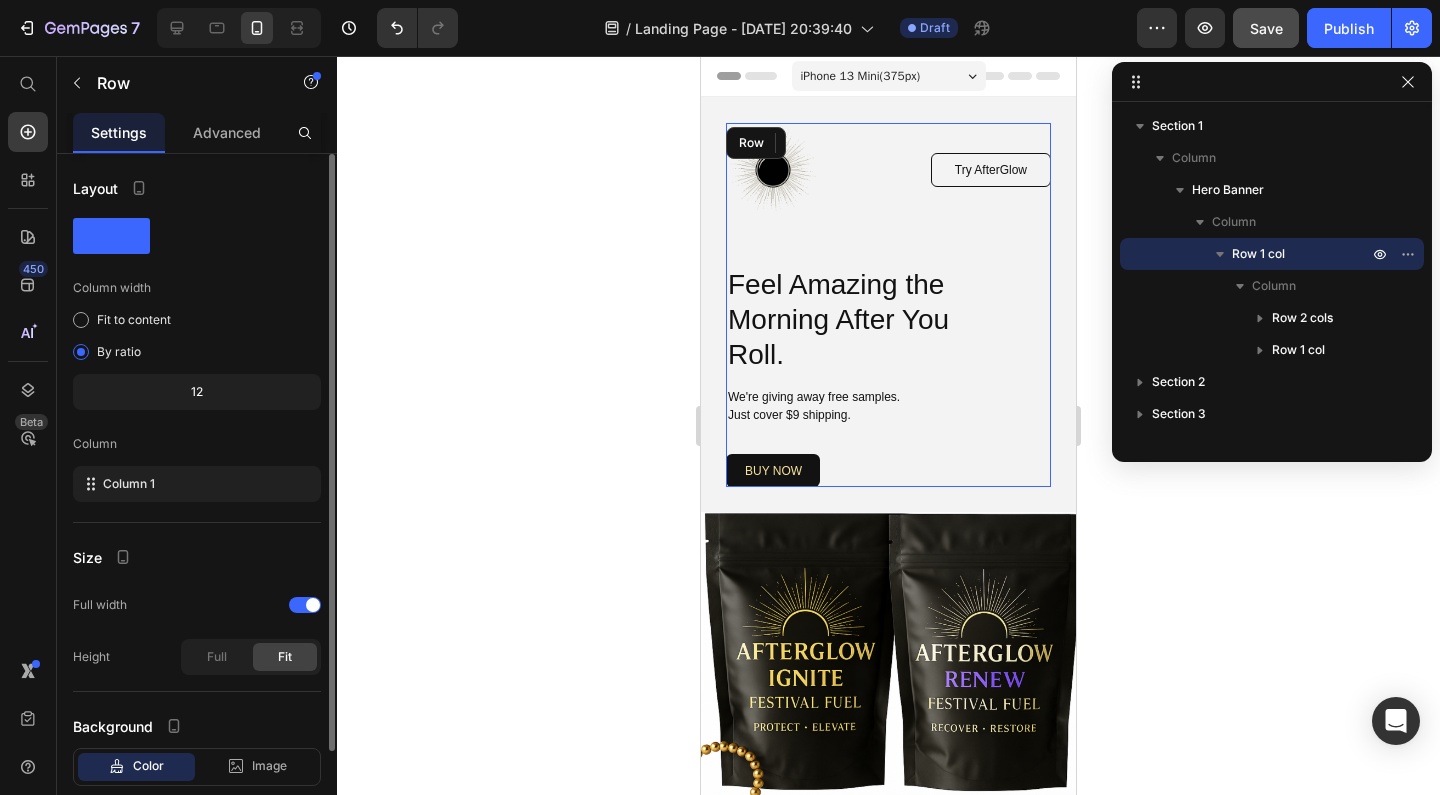 click on "Image Try AfterGlow Button Row Feel Amazing the  Morning After You Roll. Heading We're giving away free samples.  Just cover $9 shipping. Text Block buy now Button Row" at bounding box center [888, 305] 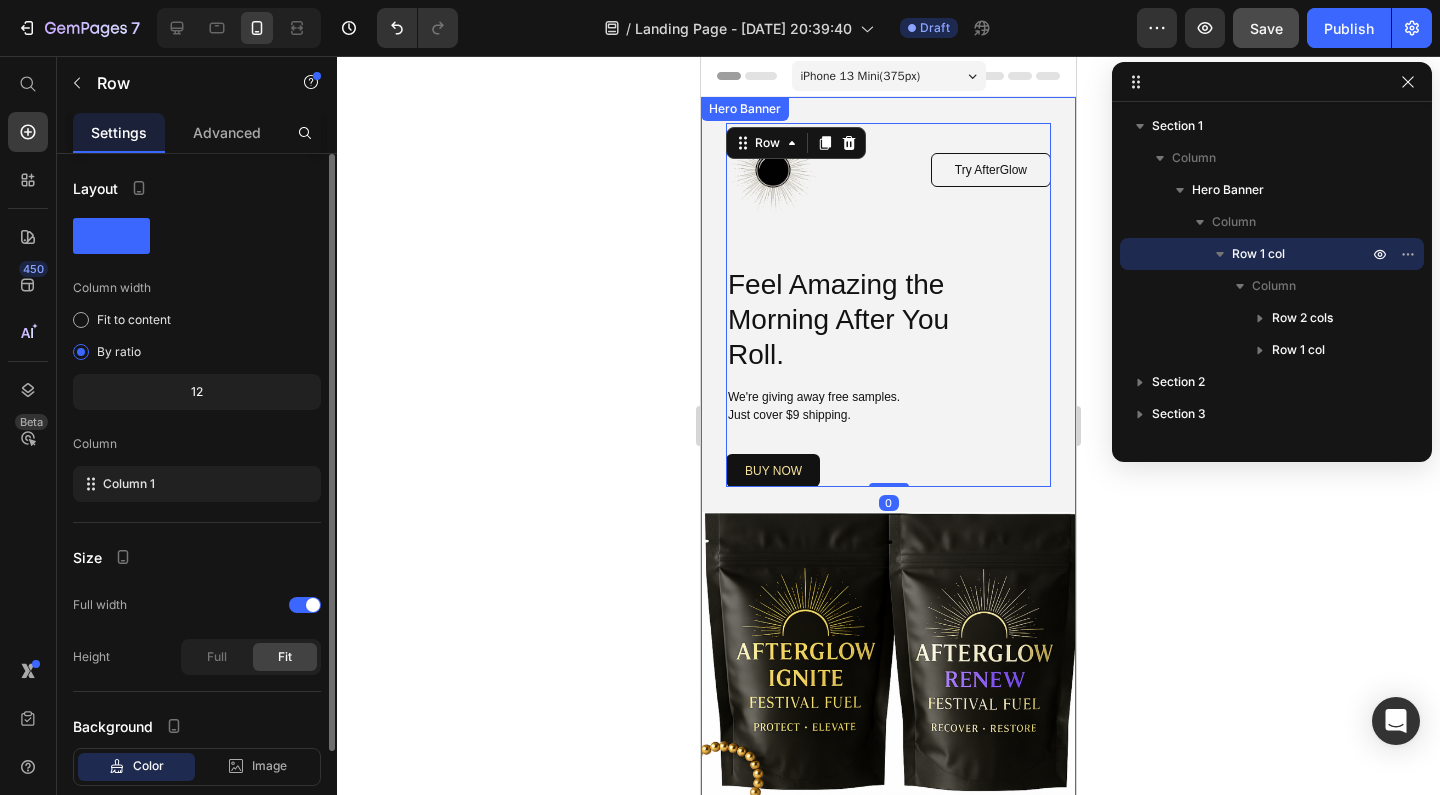 click on "iPhone 13 Mini  ( 375 px)" at bounding box center [861, 76] 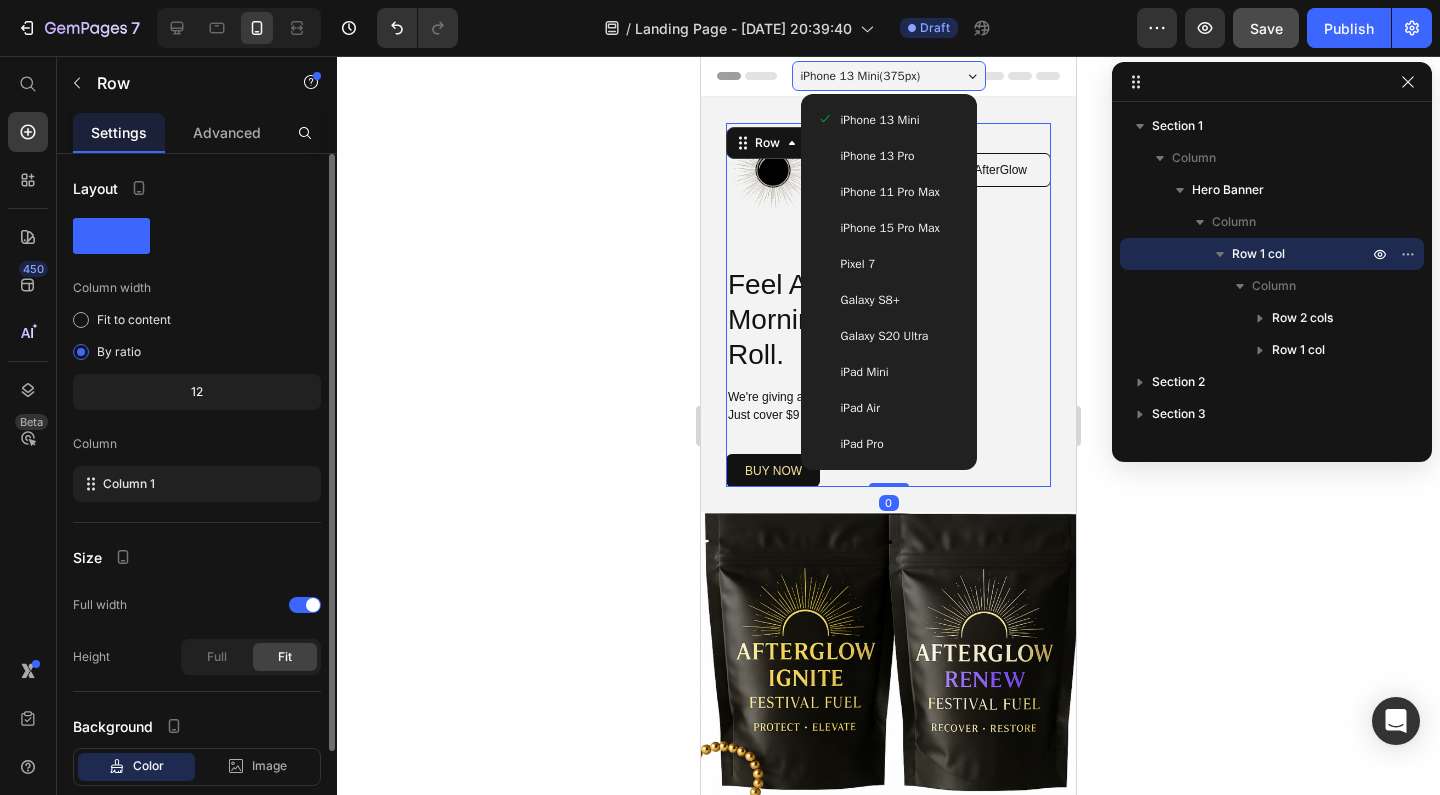 click on "iPhone 13 Pro" at bounding box center (878, 156) 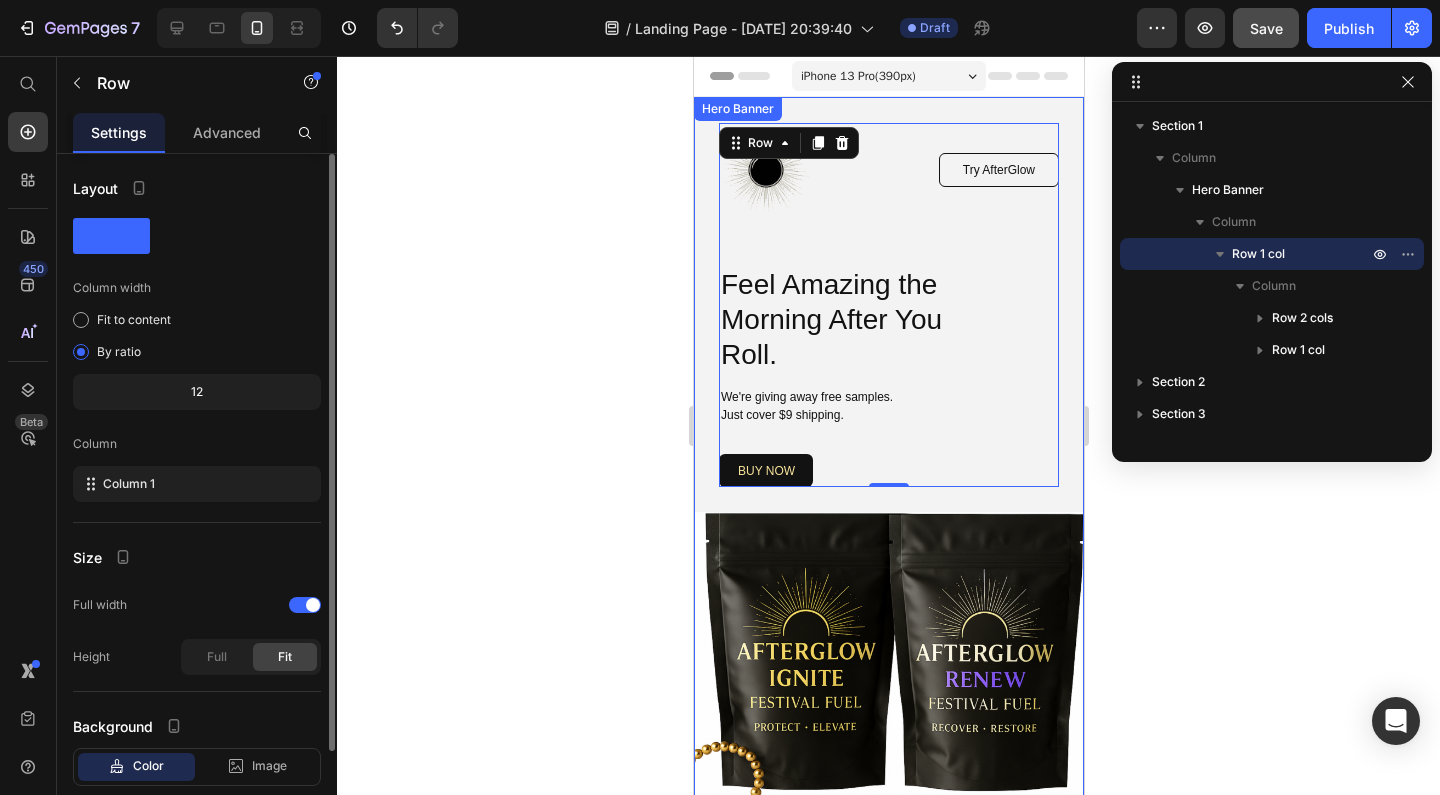 click on "iPhone 13 Pro  ( 390 px)" at bounding box center (857, 76) 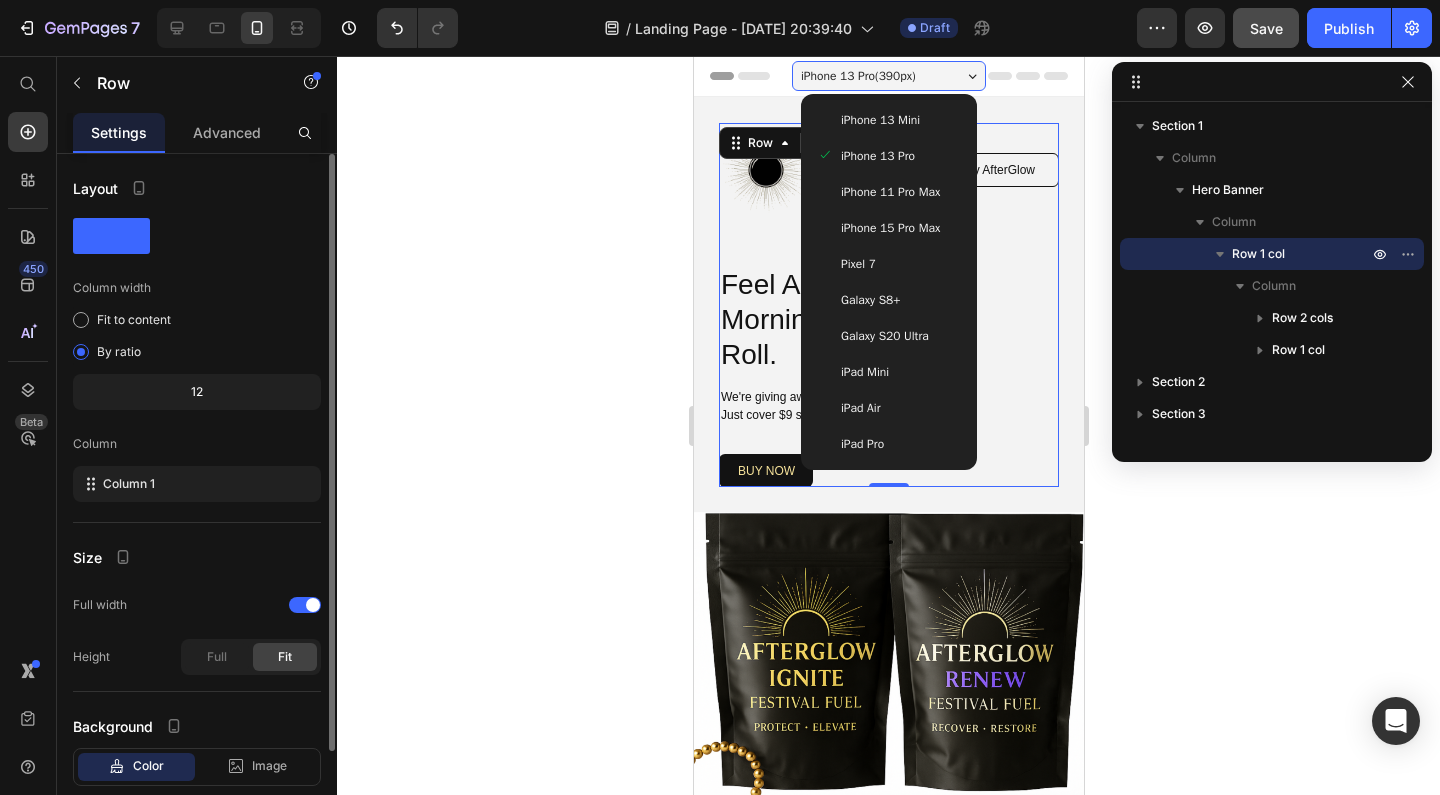 click on "iPhone 15 Pro Max" at bounding box center [889, 228] 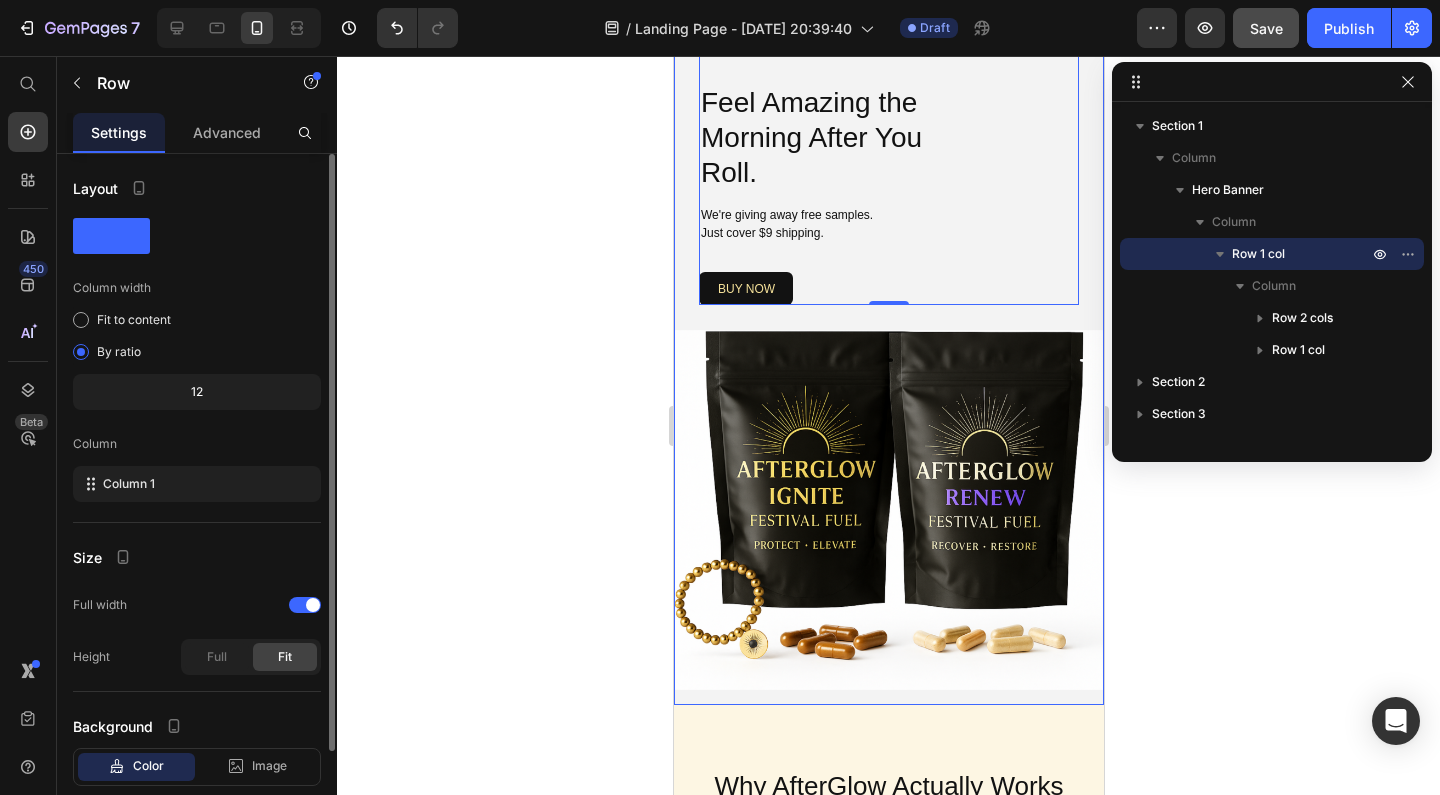 scroll, scrollTop: 169, scrollLeft: 0, axis: vertical 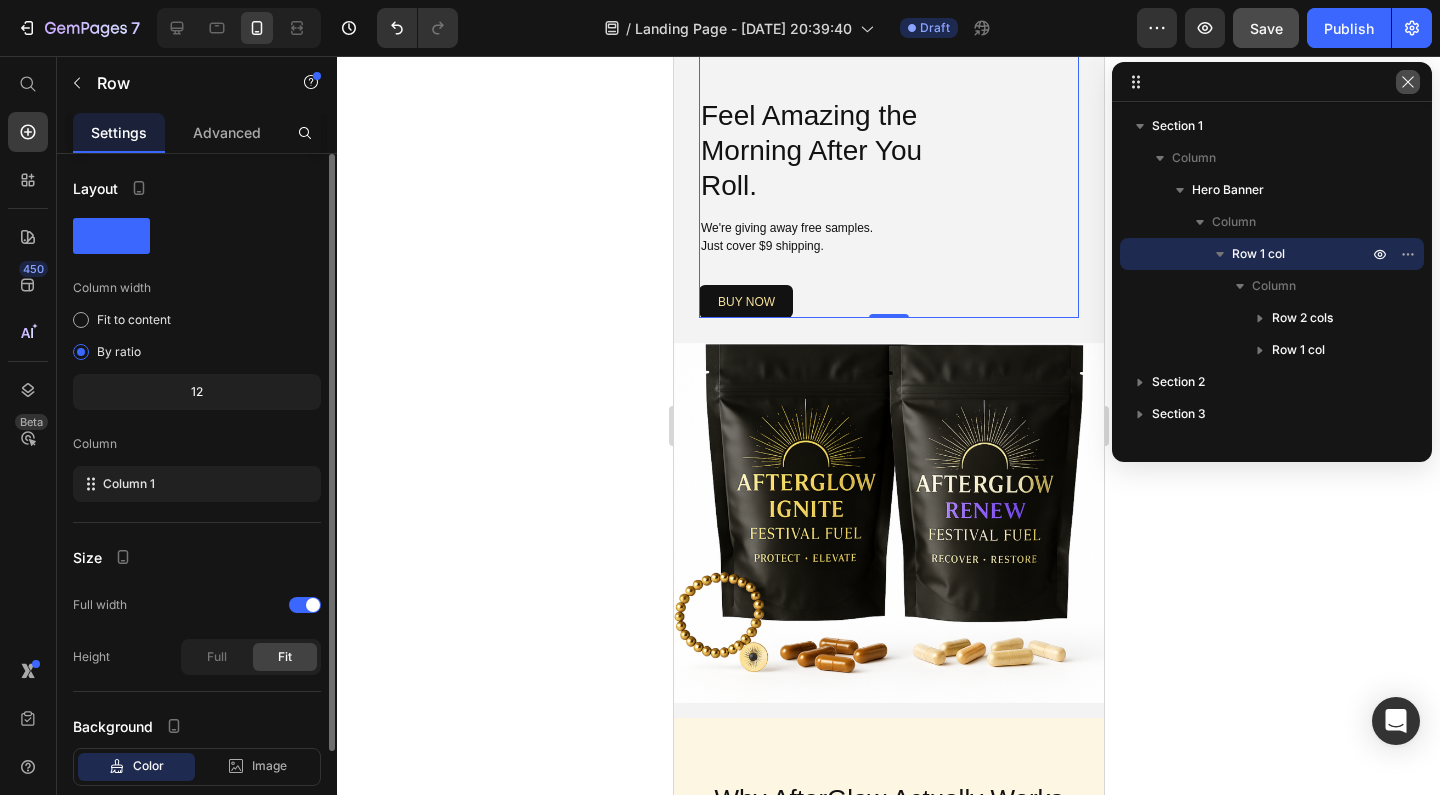 click 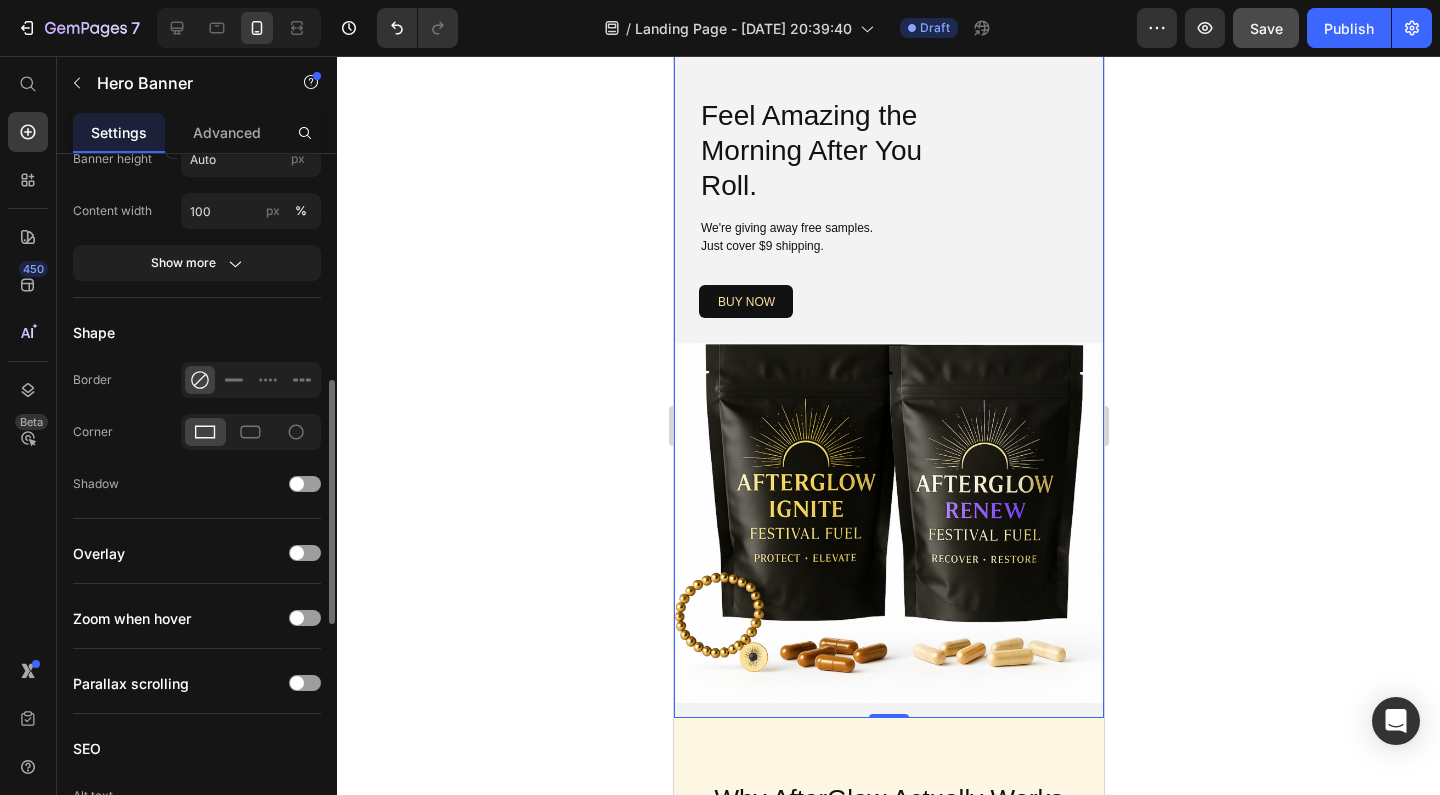 scroll, scrollTop: 1214, scrollLeft: 0, axis: vertical 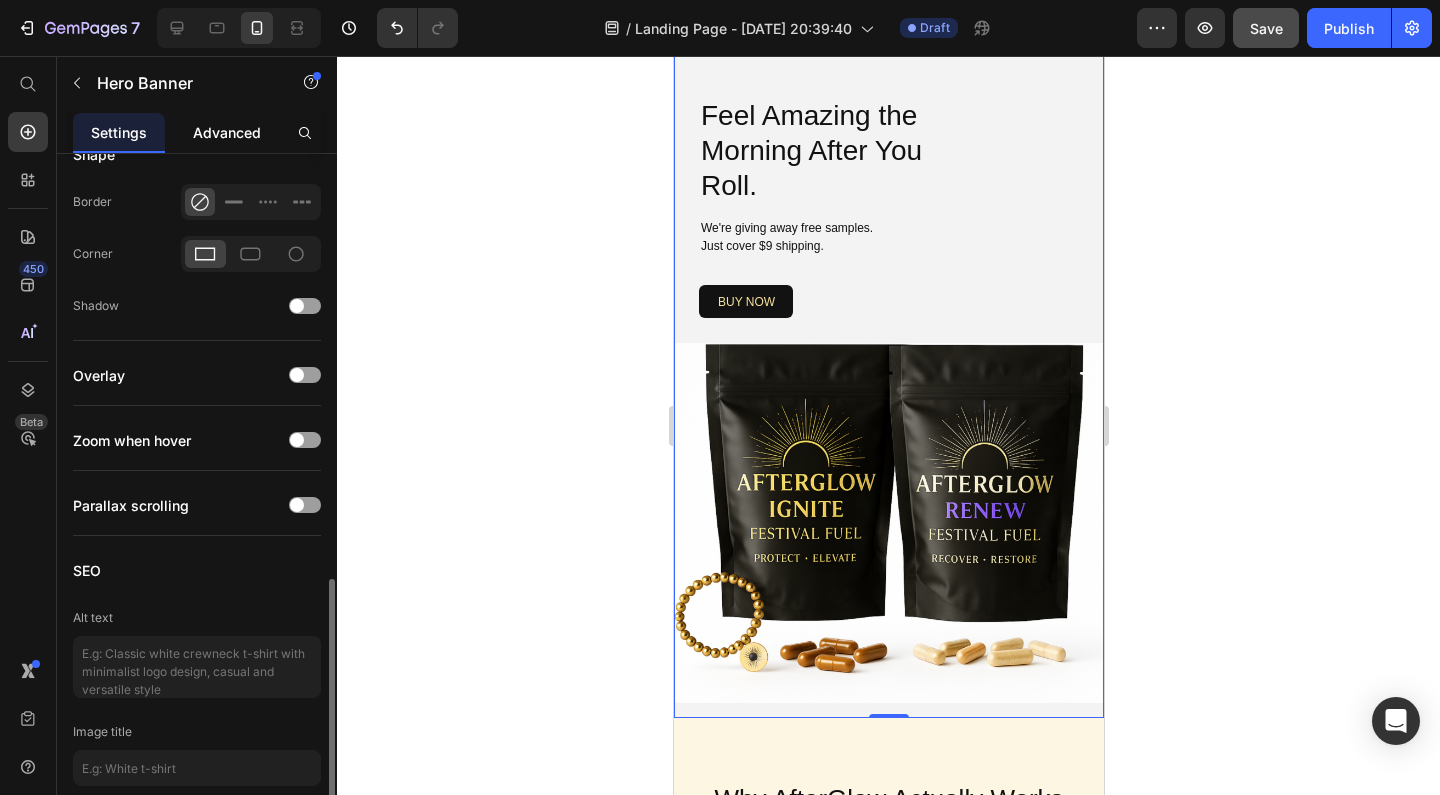 click on "Advanced" at bounding box center [227, 132] 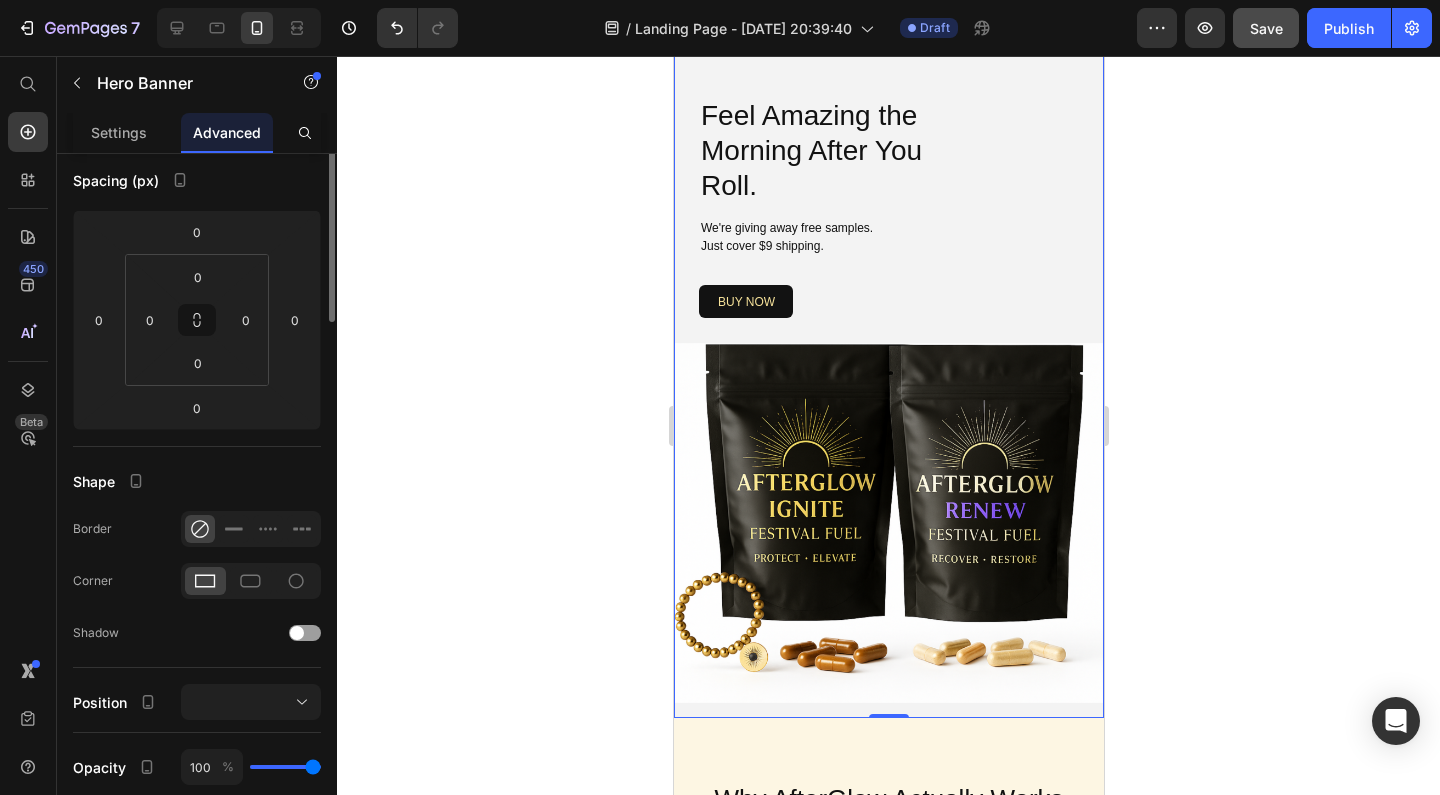 scroll, scrollTop: 0, scrollLeft: 0, axis: both 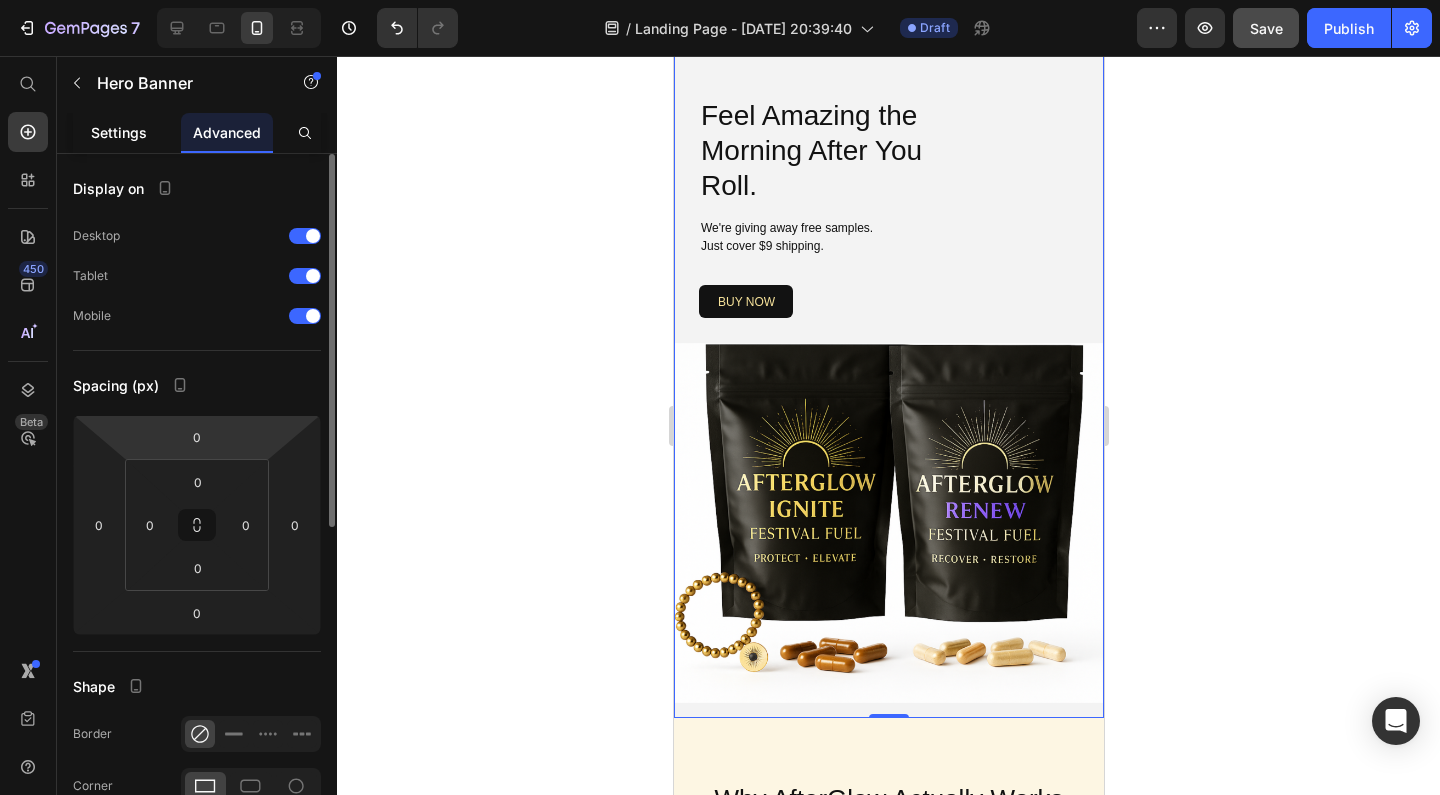 click on "Settings" at bounding box center [119, 132] 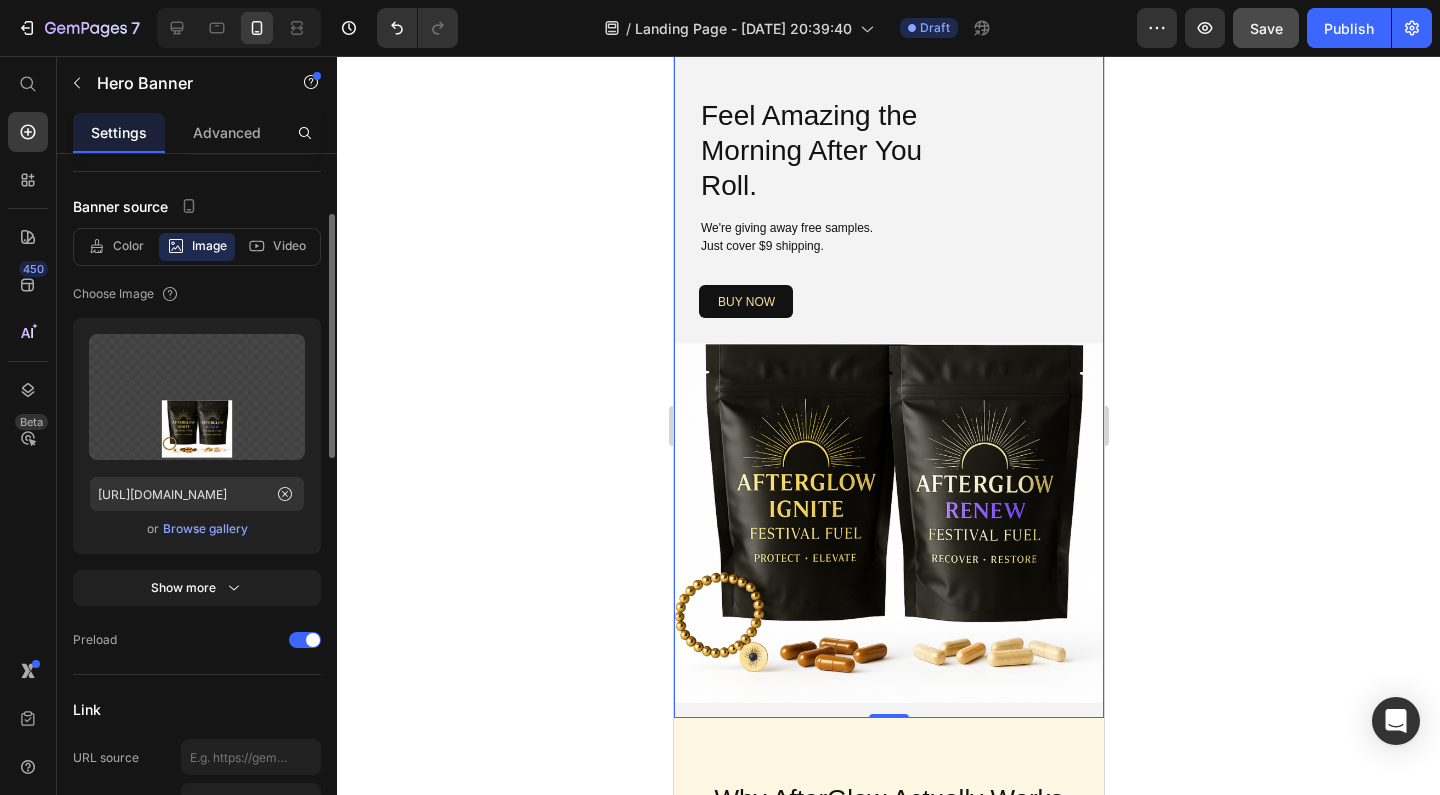 scroll, scrollTop: 133, scrollLeft: 0, axis: vertical 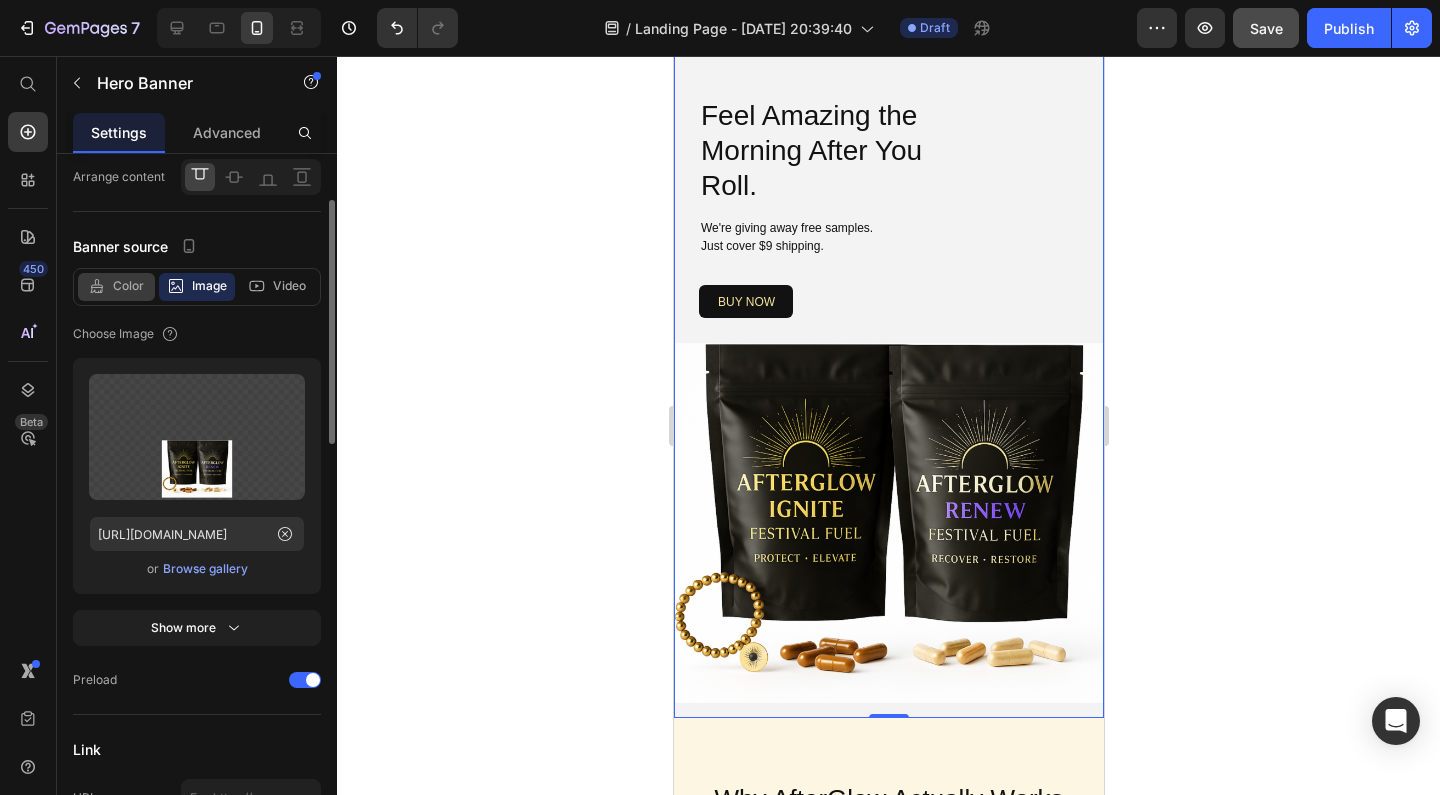 click on "Color" at bounding box center [128, 286] 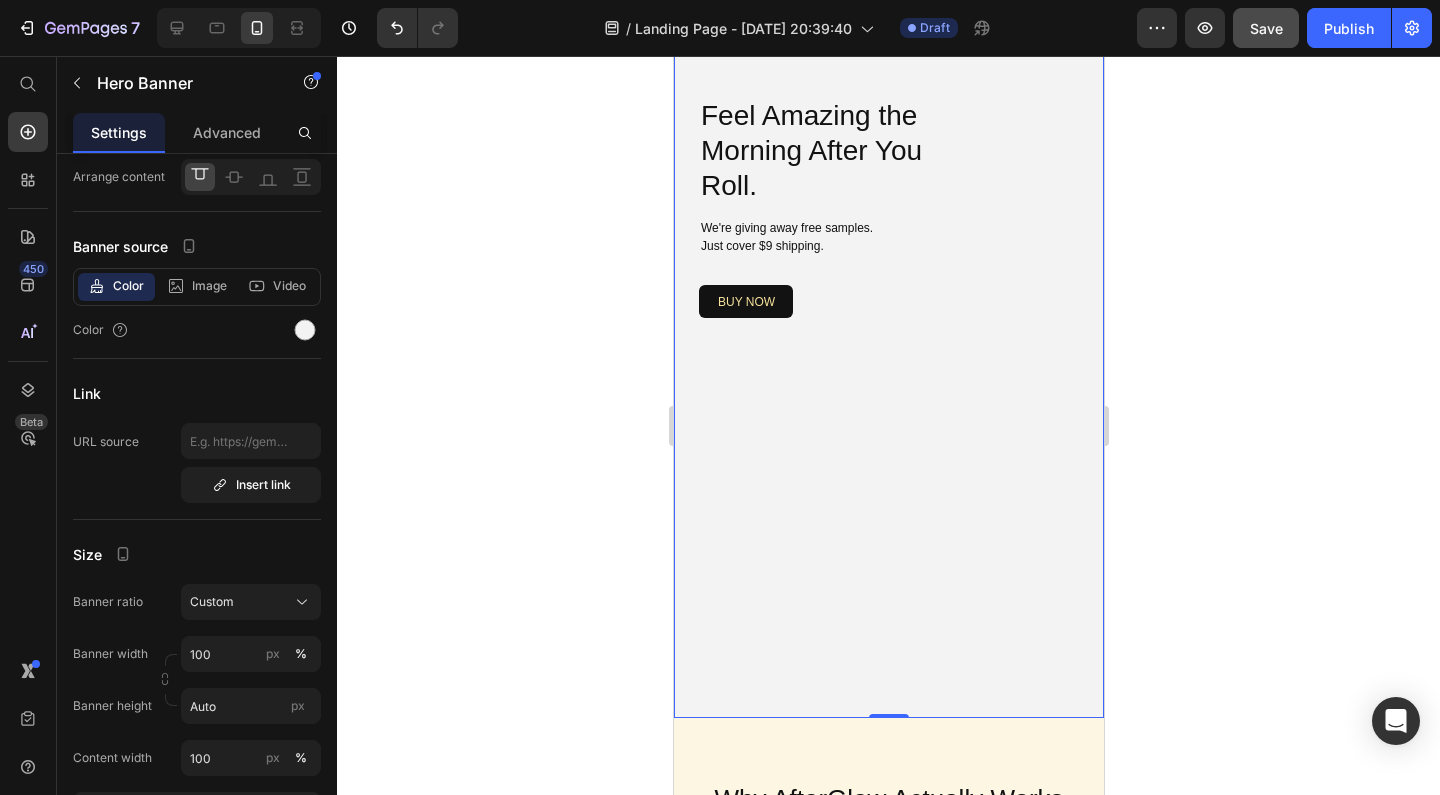 click 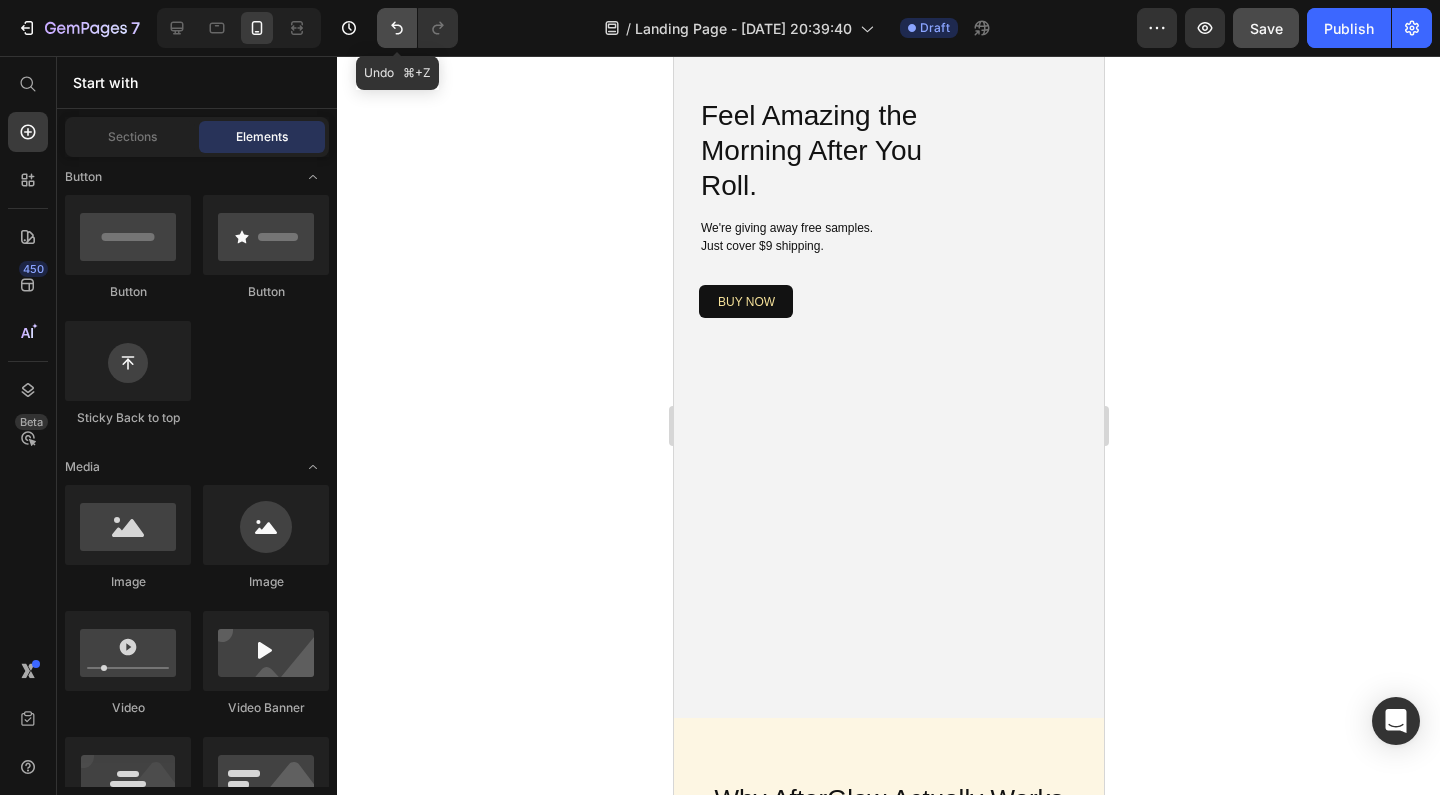 click 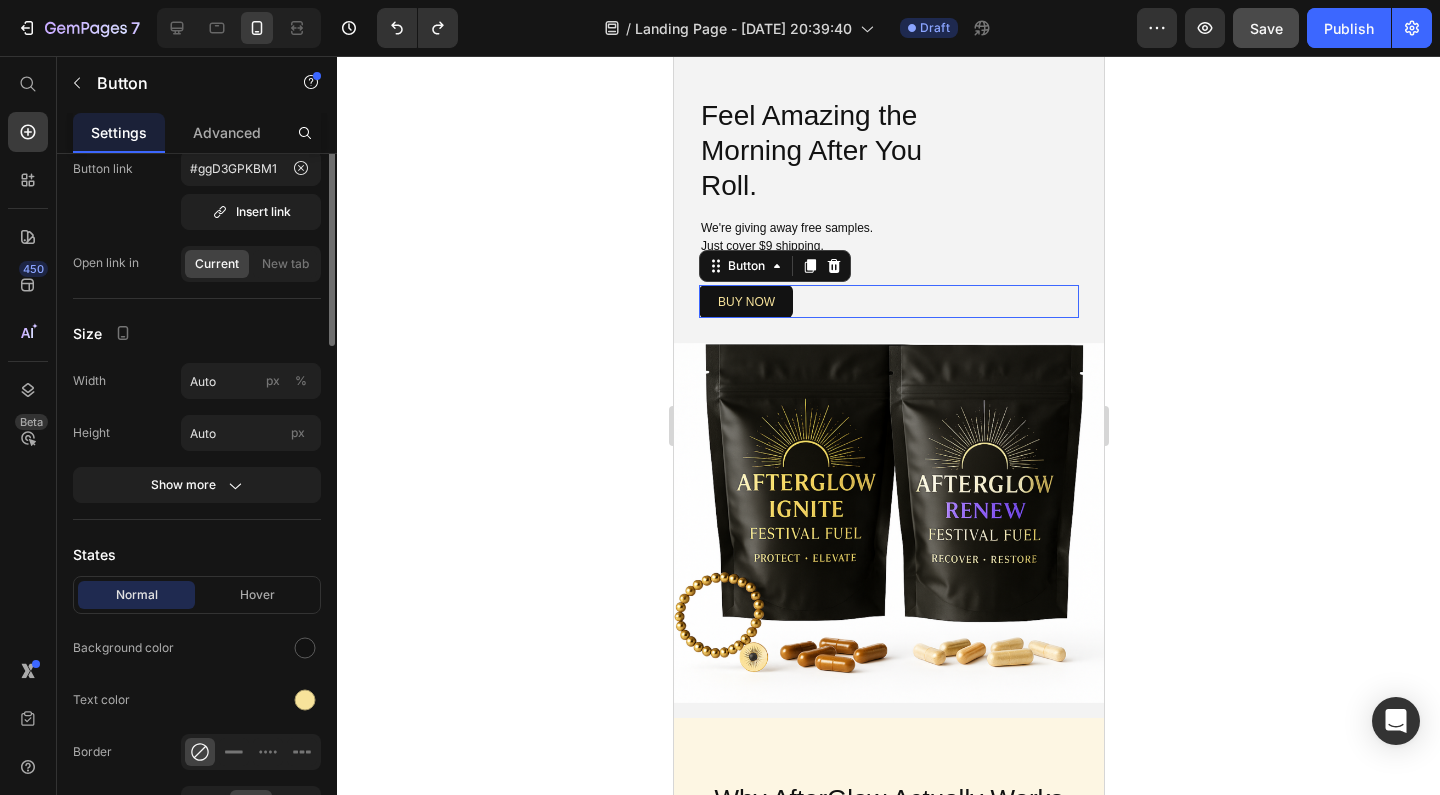 scroll, scrollTop: 0, scrollLeft: 0, axis: both 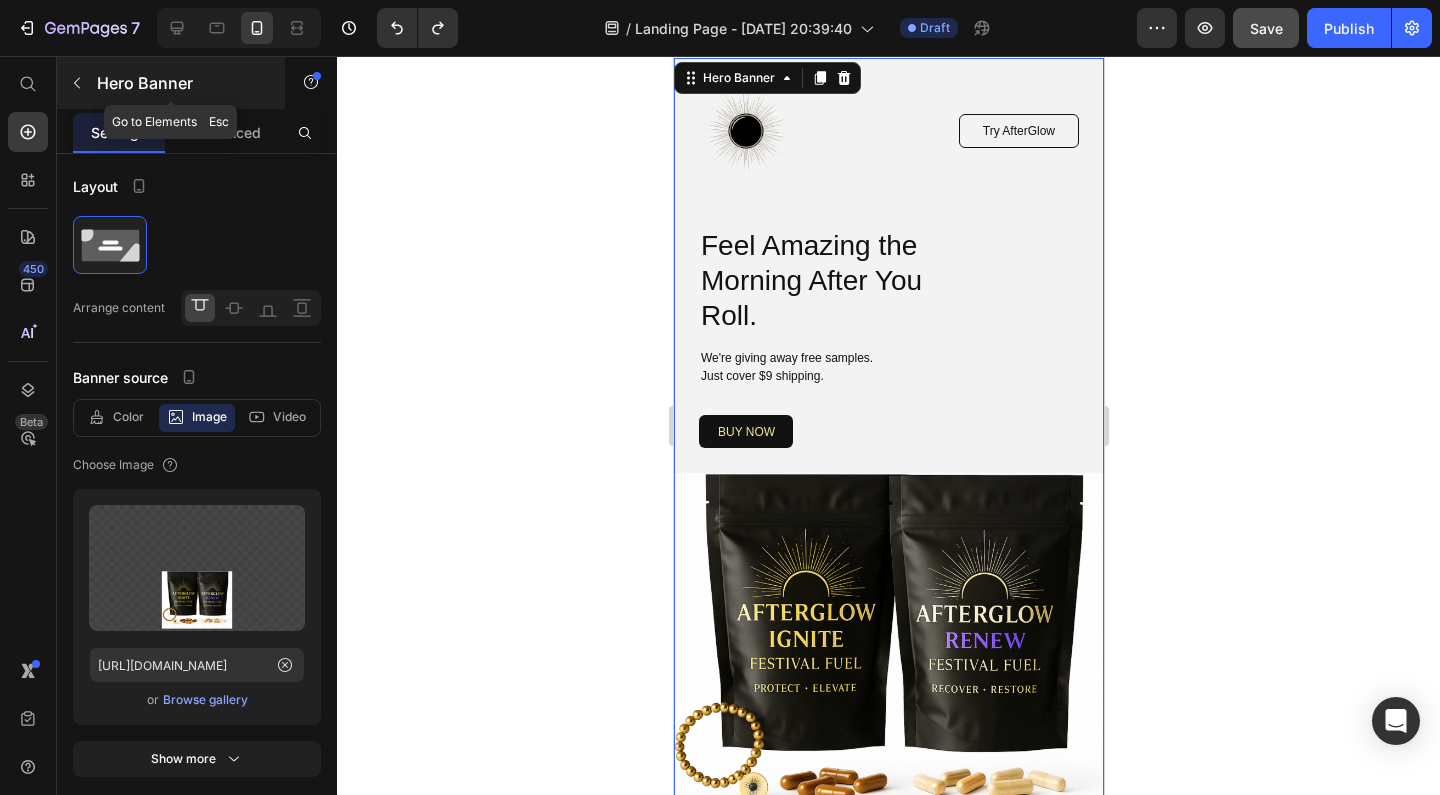 click 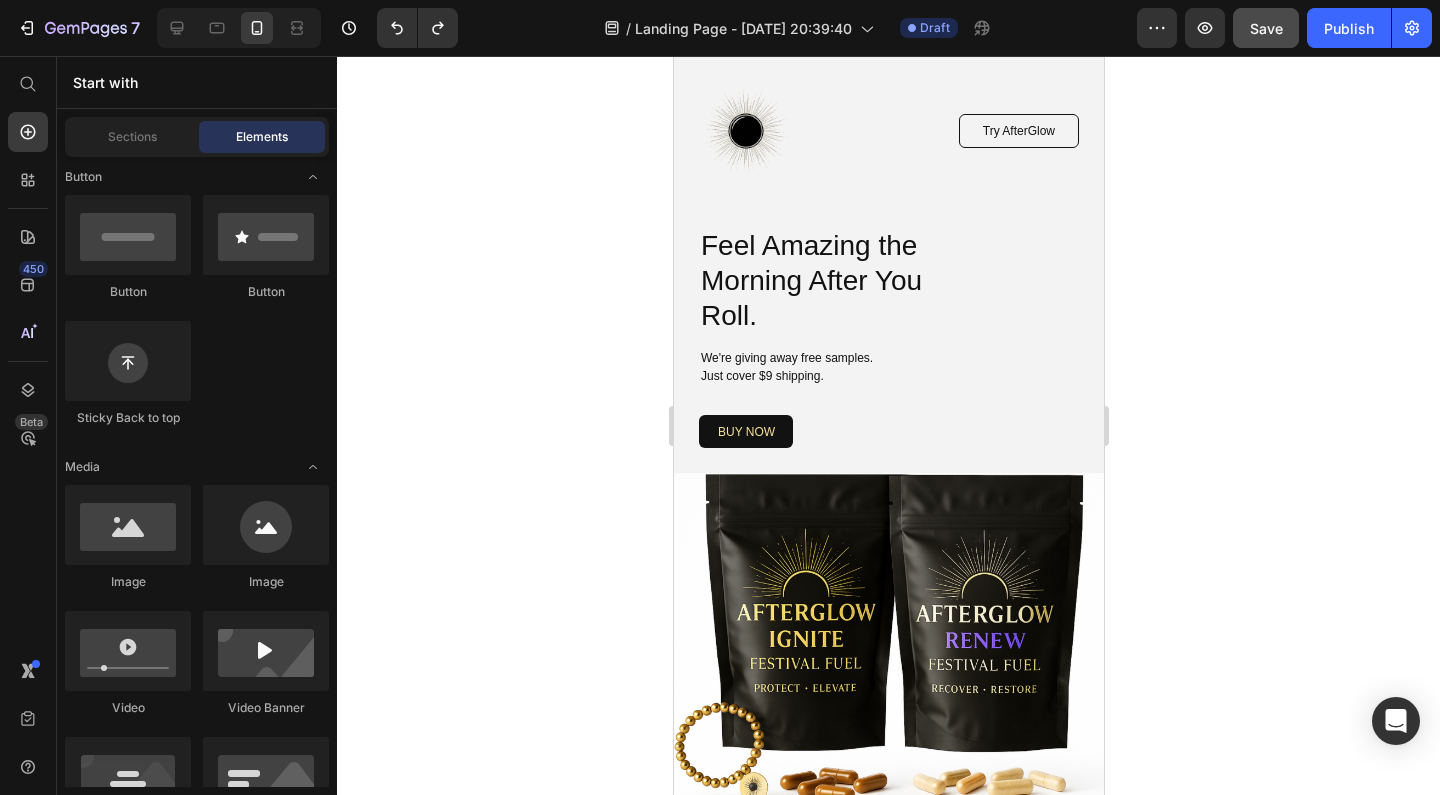 click 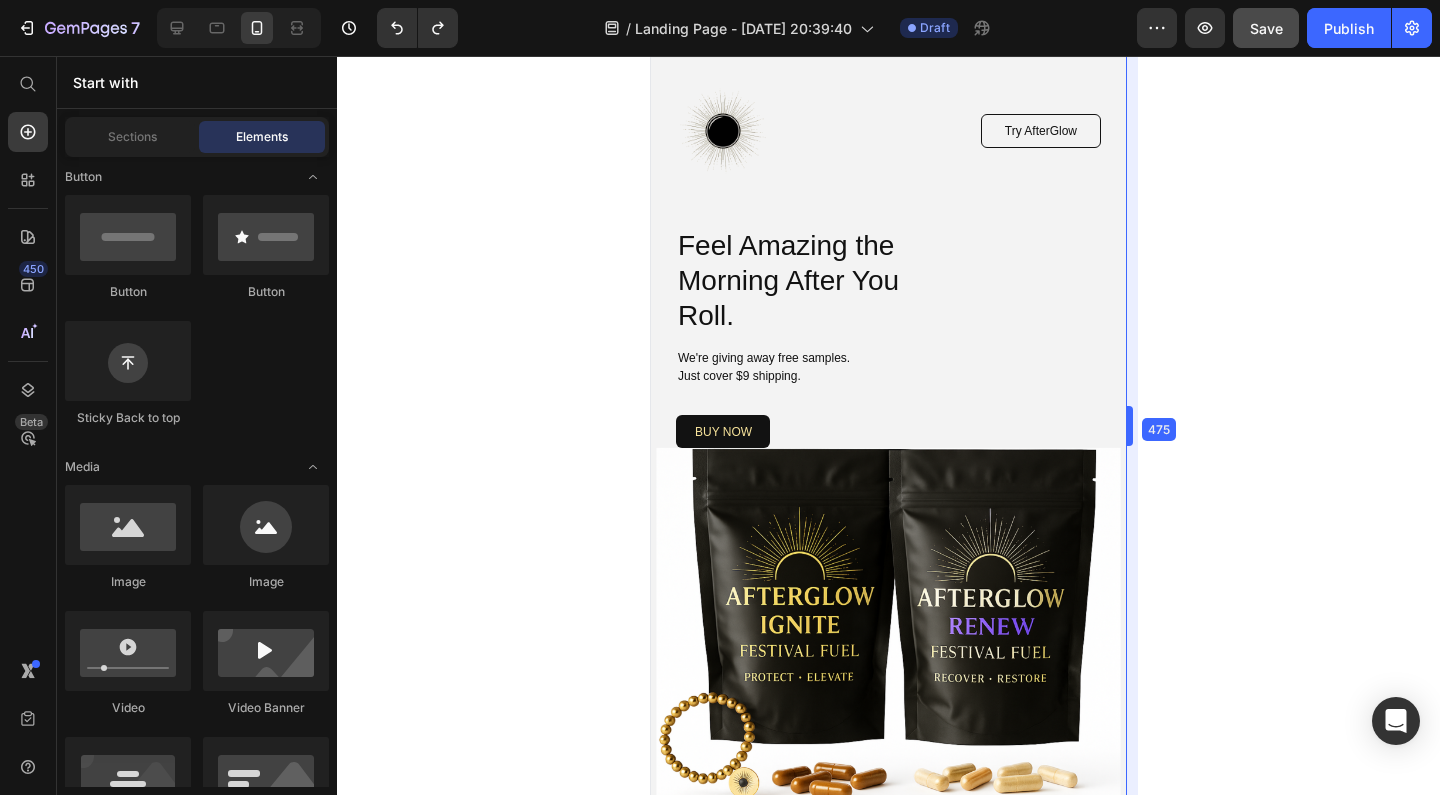 drag, startPoint x: 1108, startPoint y: 420, endPoint x: 1153, endPoint y: 411, distance: 45.891174 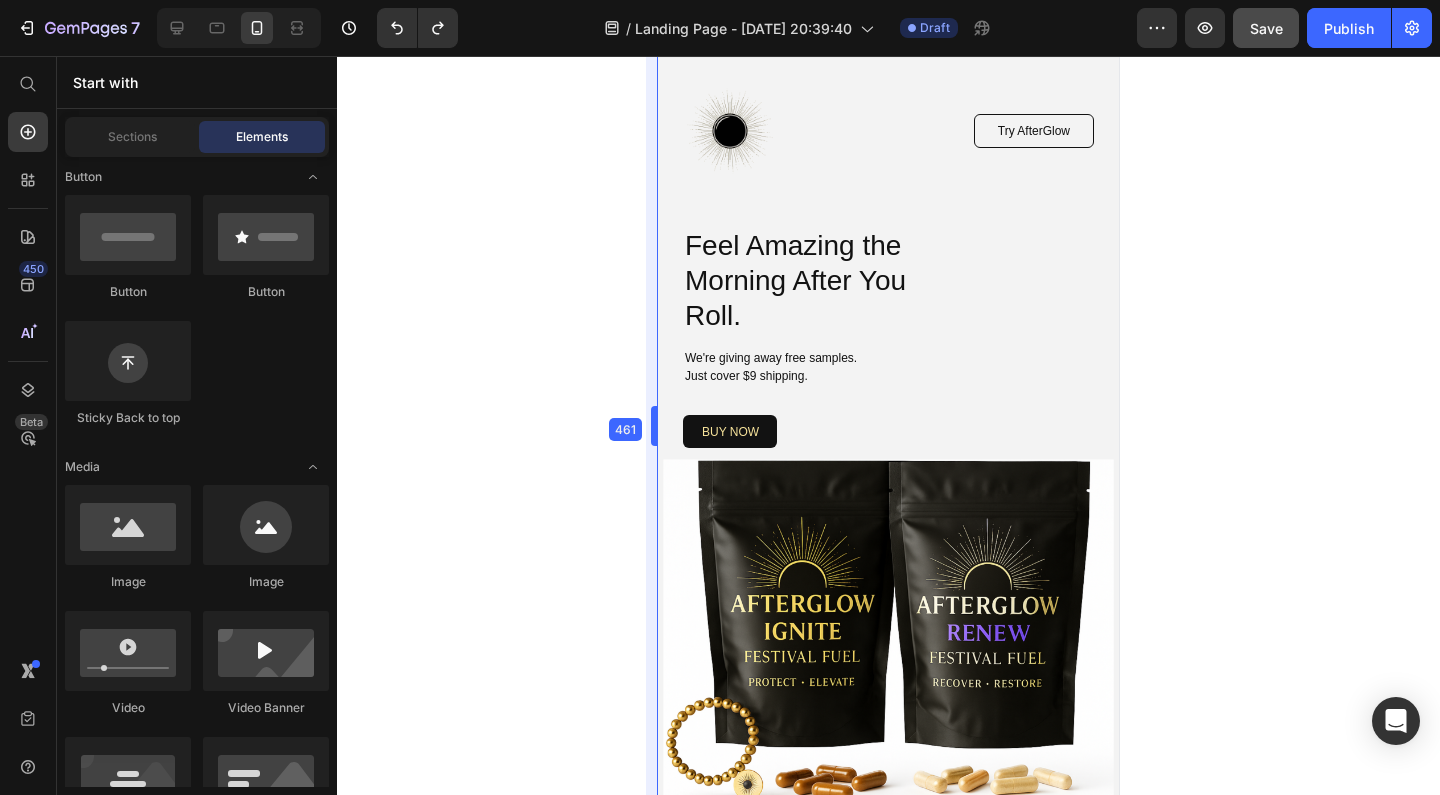 drag, startPoint x: 643, startPoint y: 433, endPoint x: 657, endPoint y: 433, distance: 14 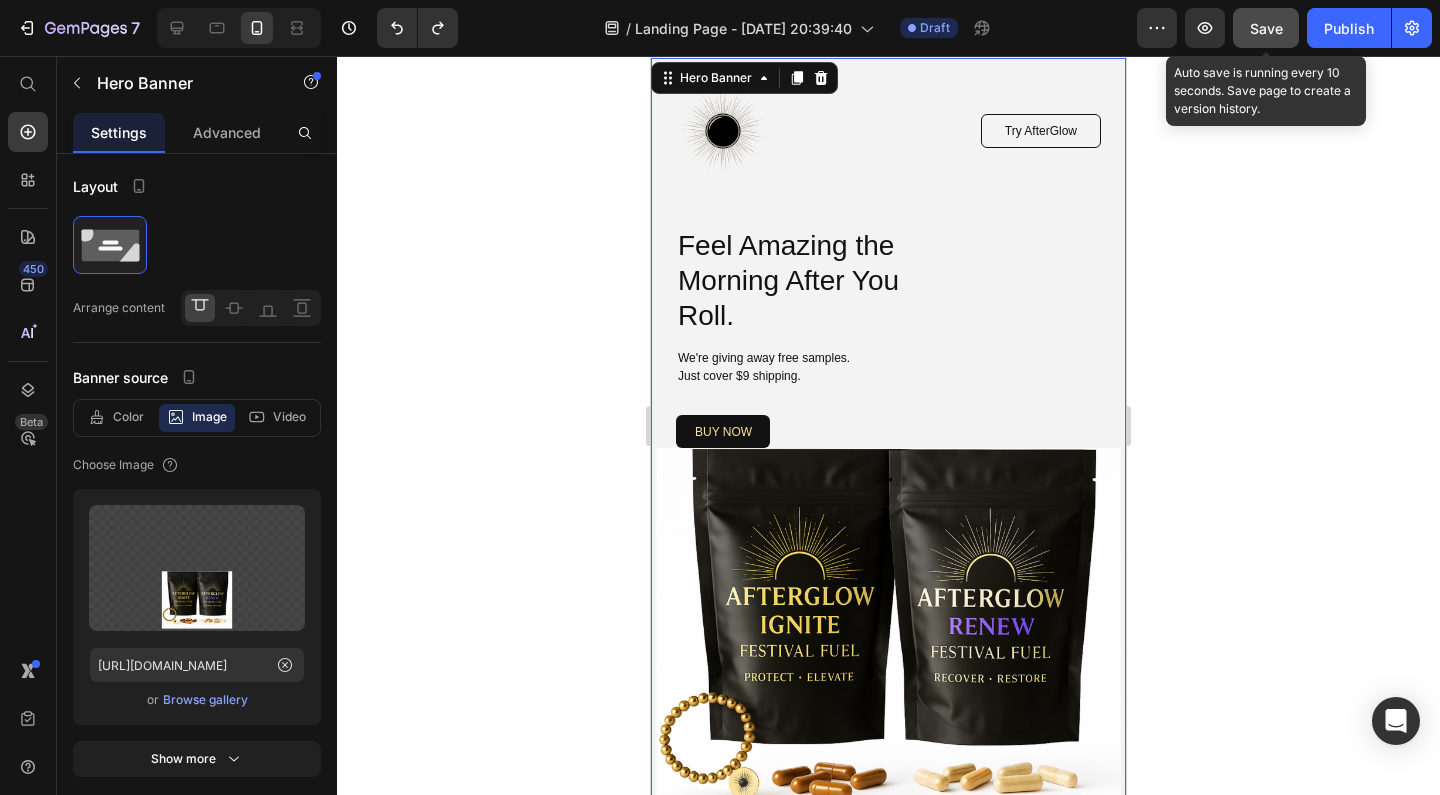 click on "Save" at bounding box center [1266, 28] 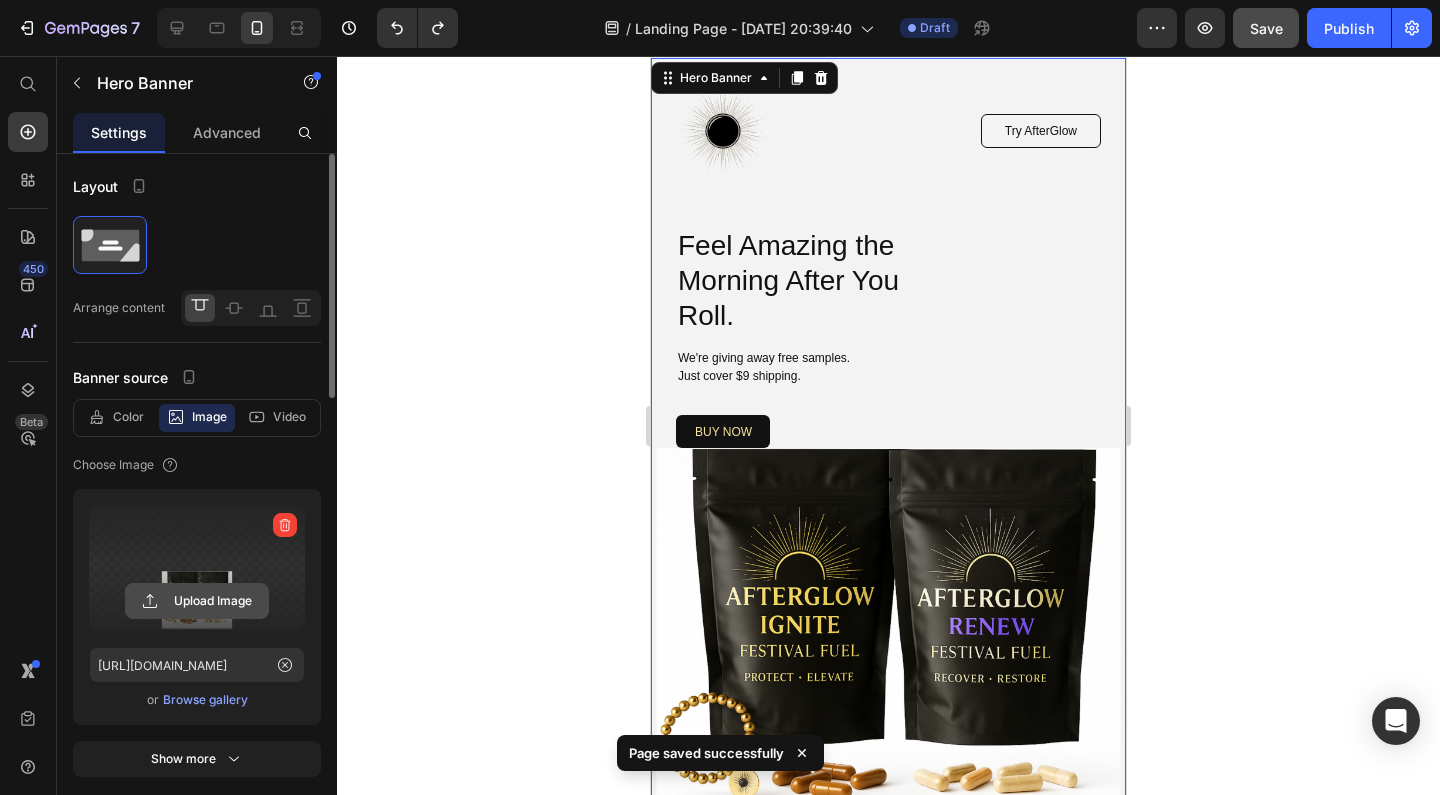 click 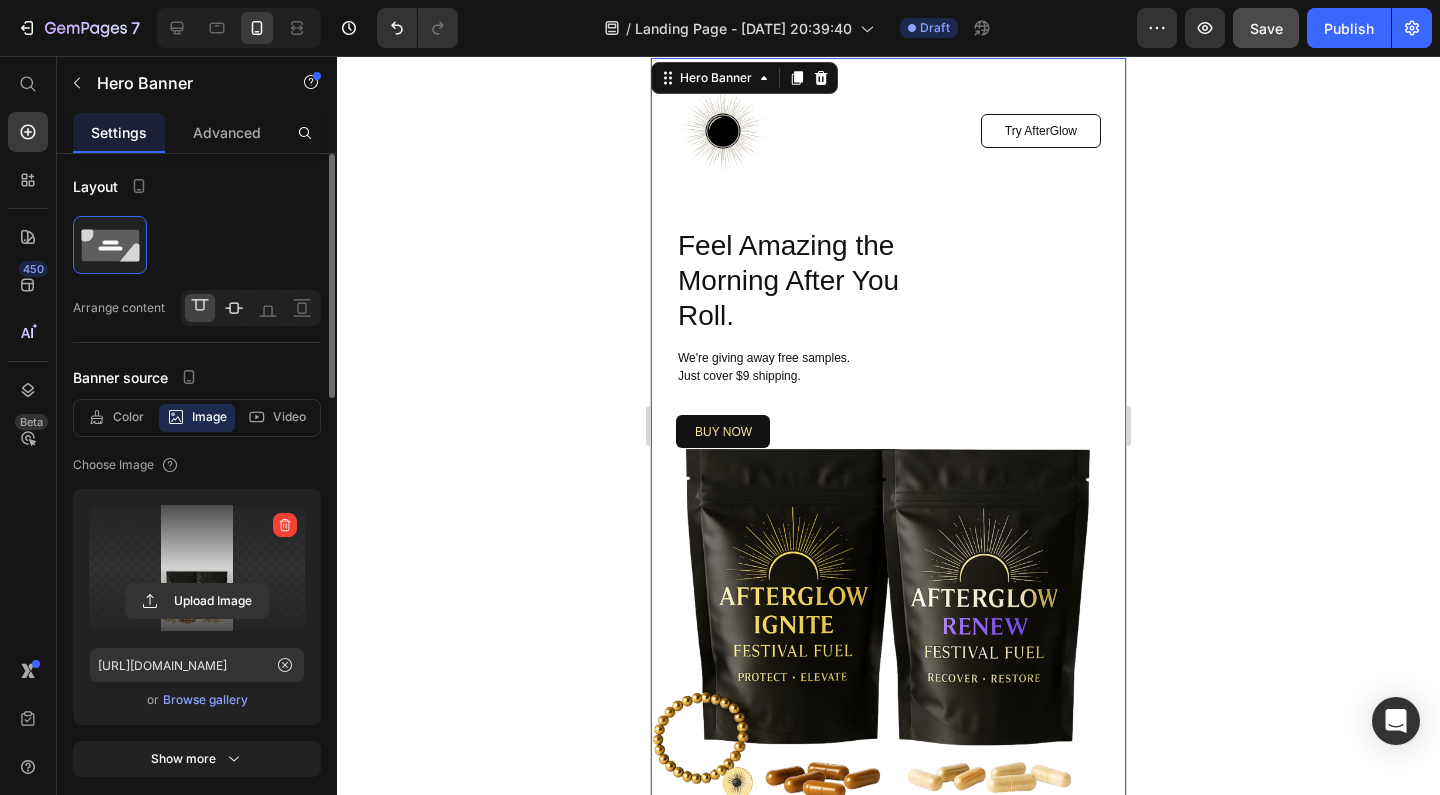 click 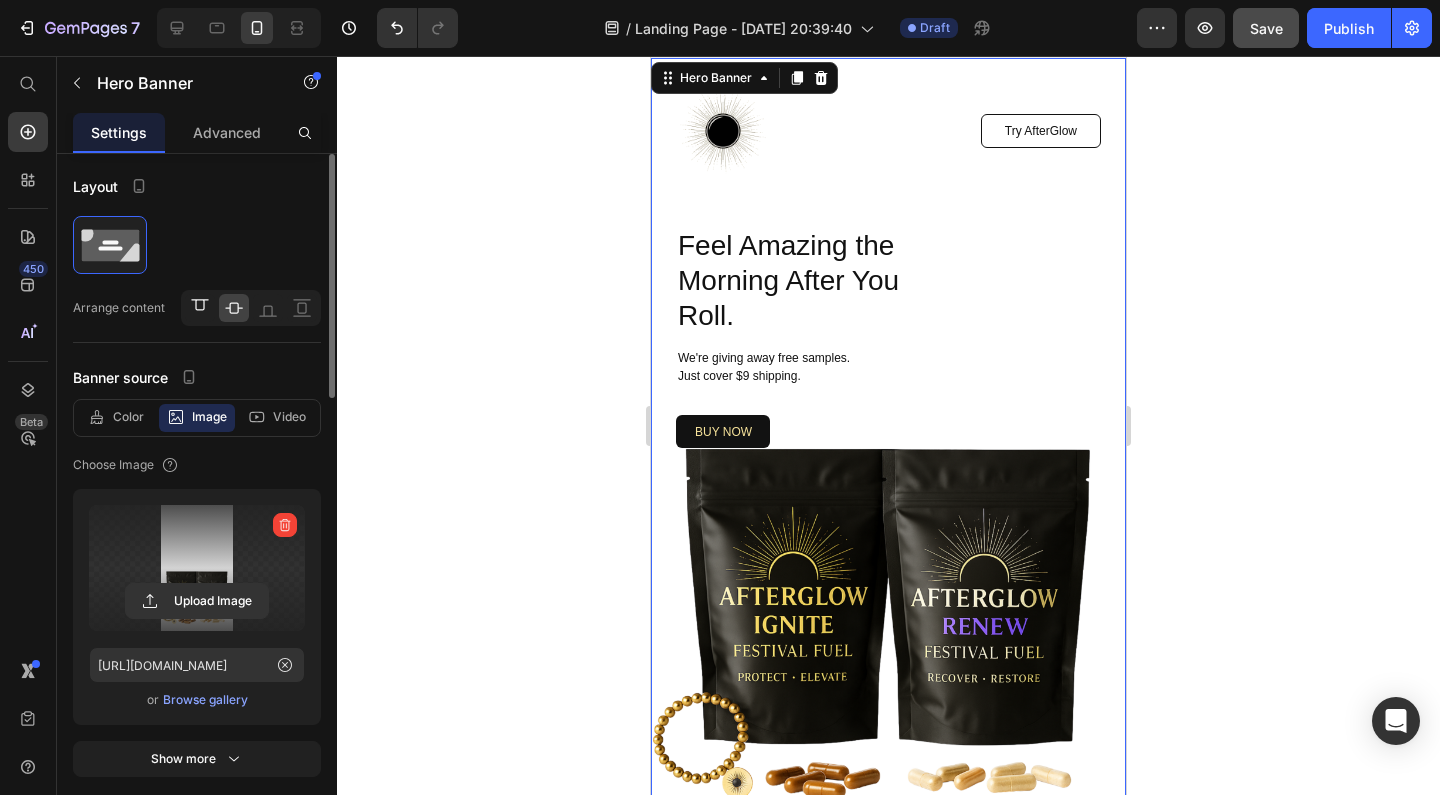 click 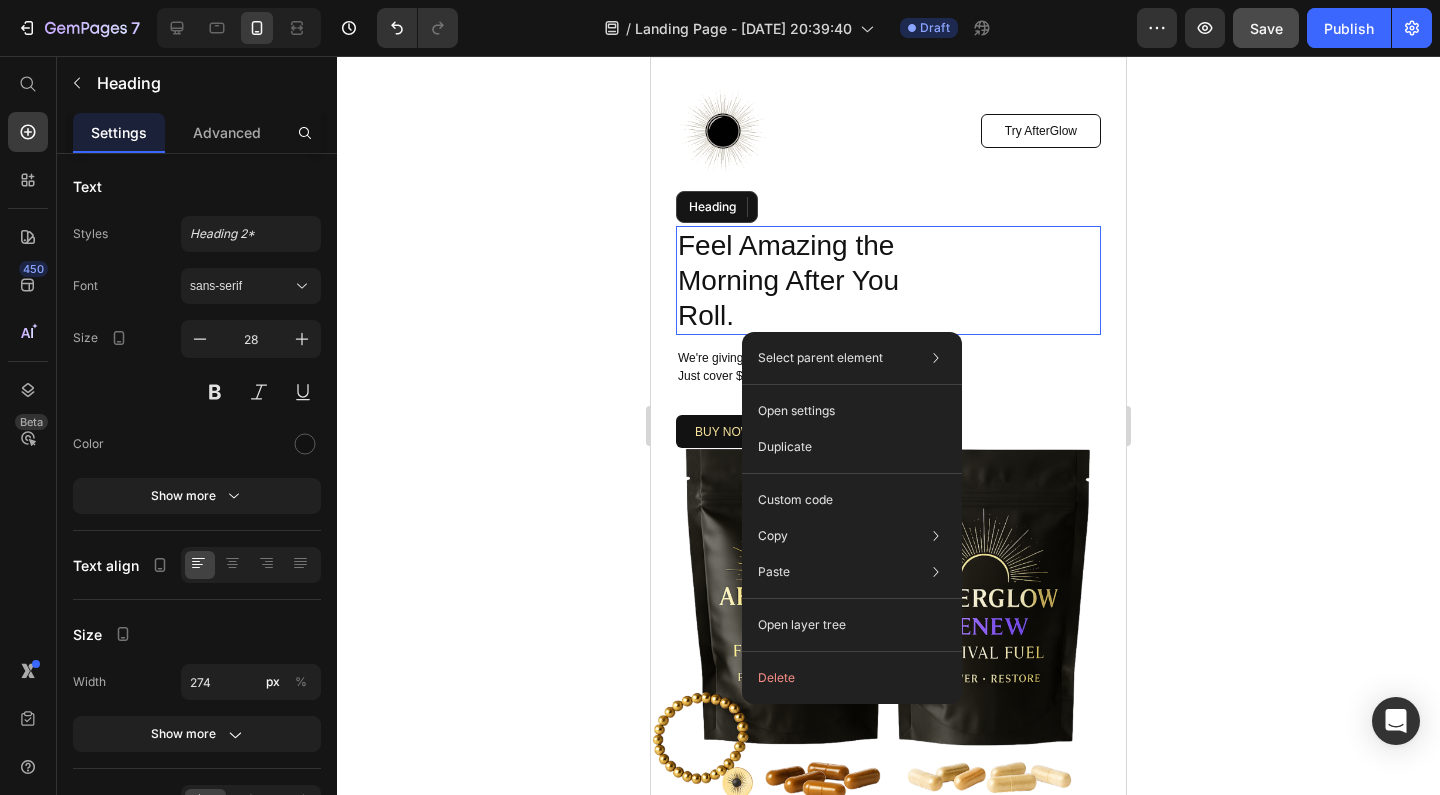 scroll, scrollTop: 0, scrollLeft: 0, axis: both 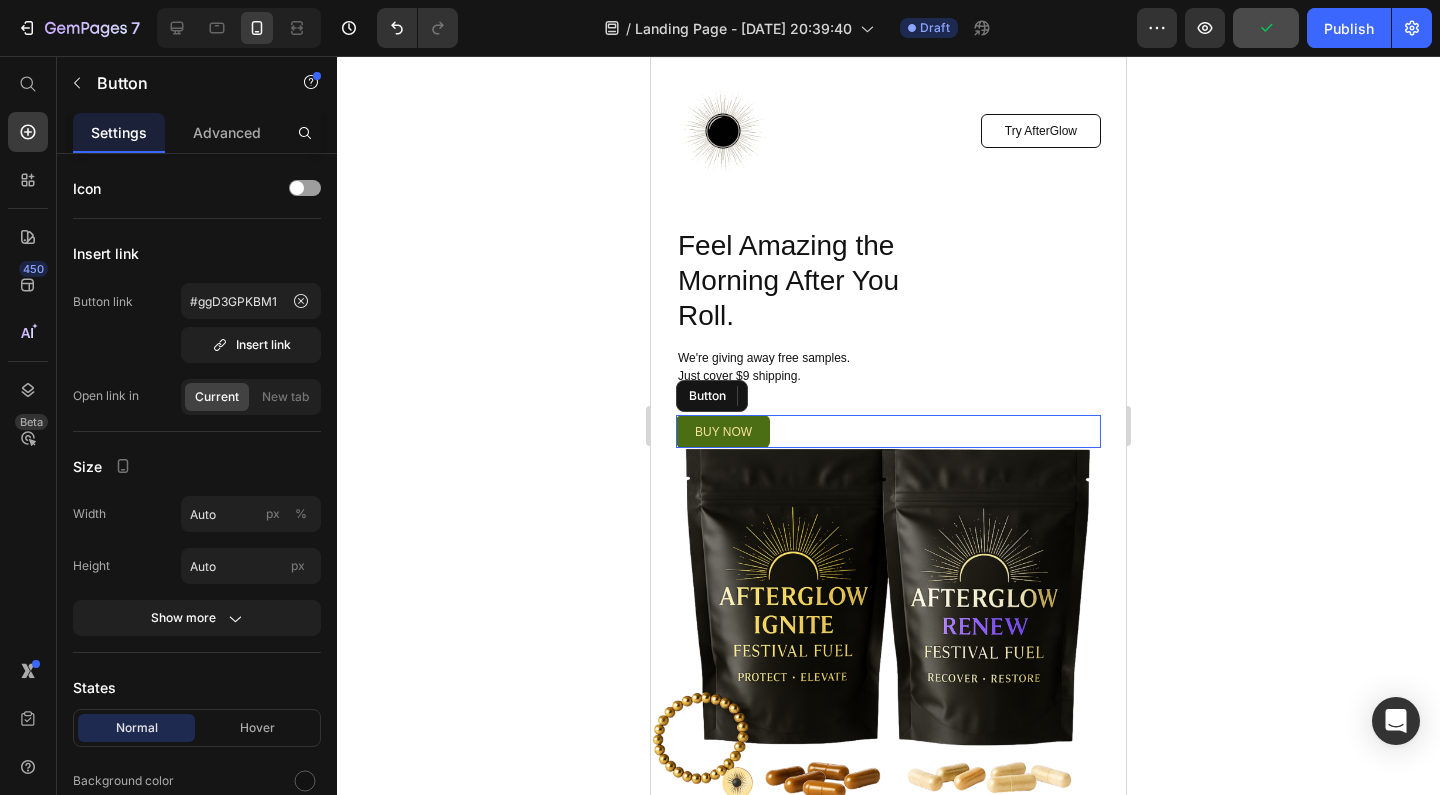 click on "buy now" at bounding box center (723, 431) 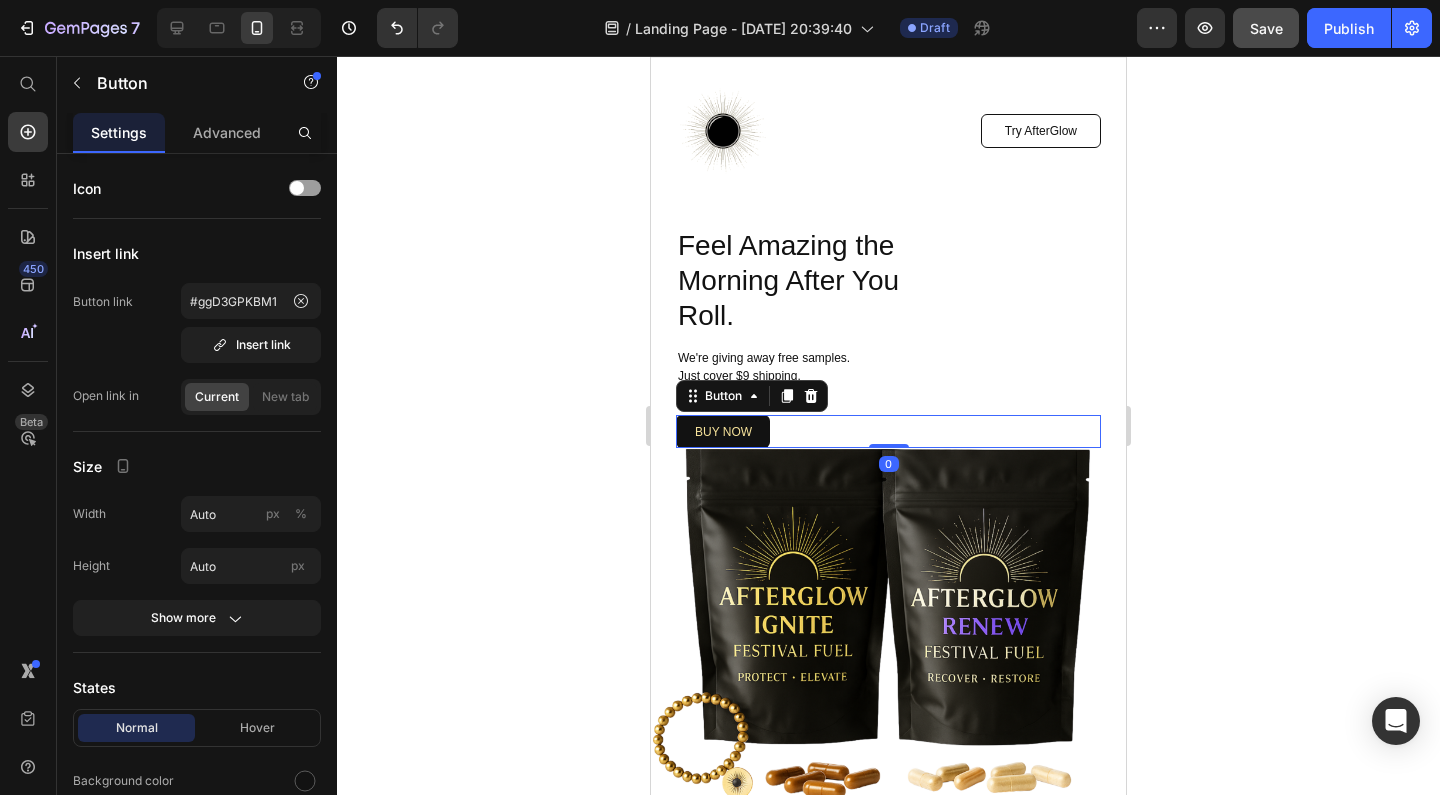 drag, startPoint x: 887, startPoint y: 446, endPoint x: 887, endPoint y: 422, distance: 24 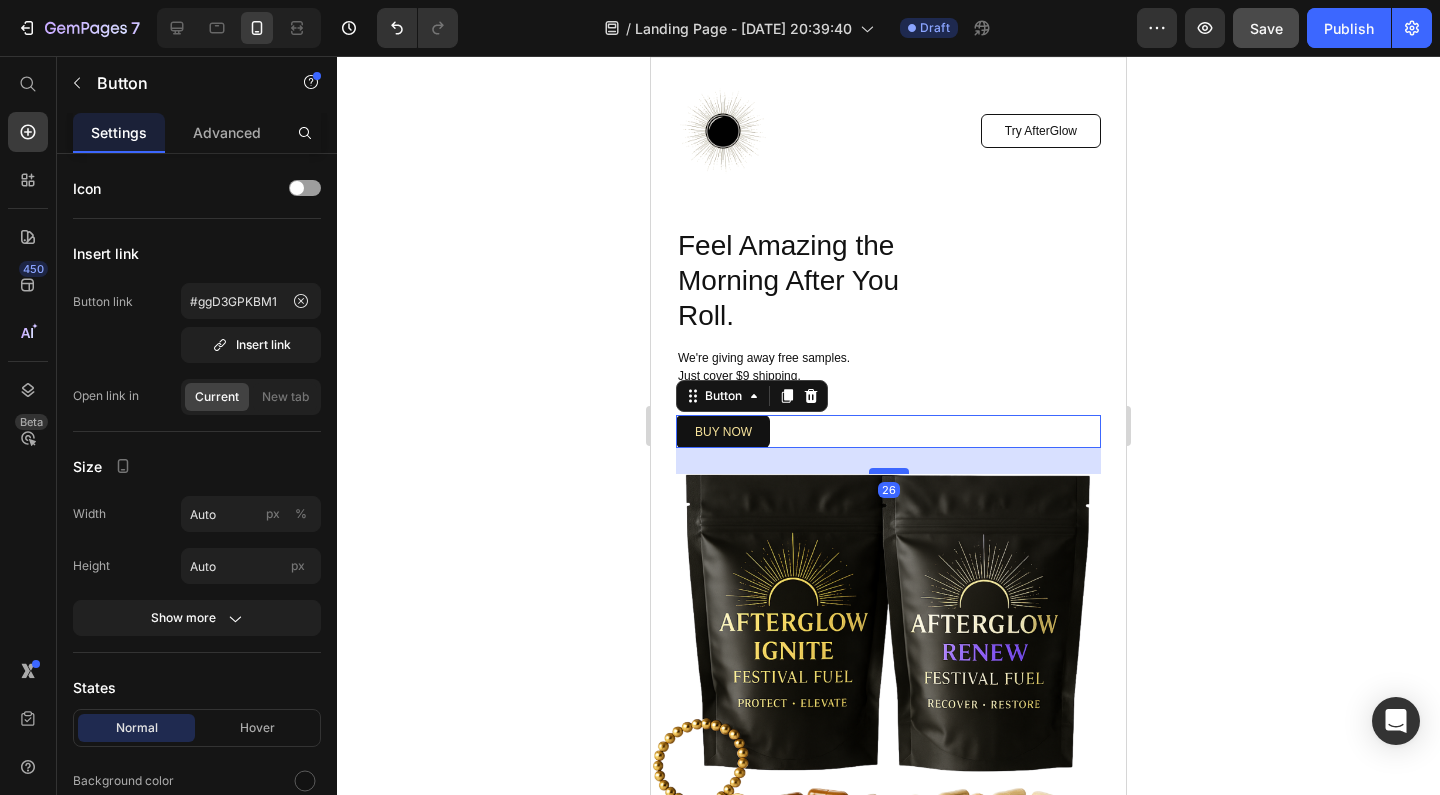 drag, startPoint x: 886, startPoint y: 446, endPoint x: 885, endPoint y: 472, distance: 26.019224 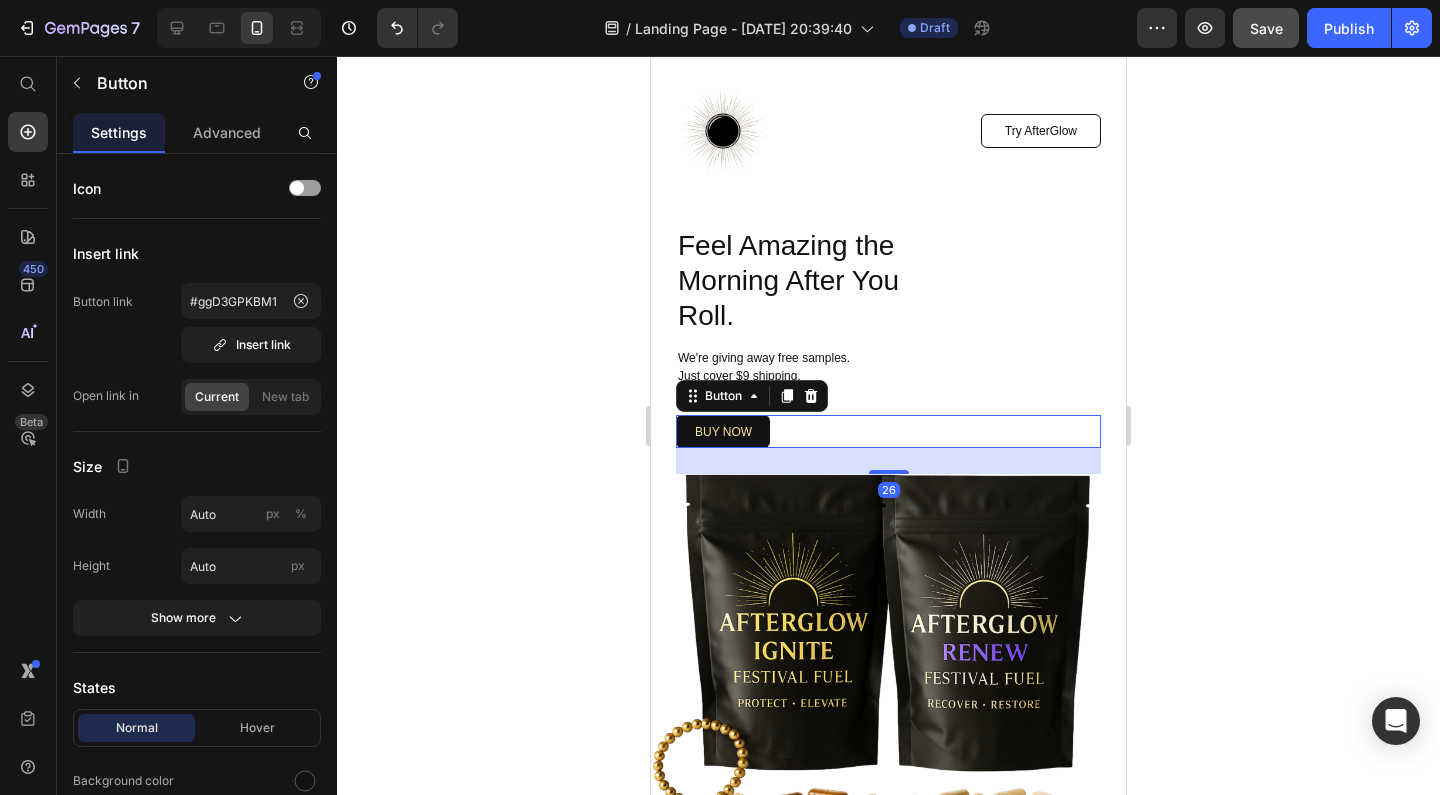click 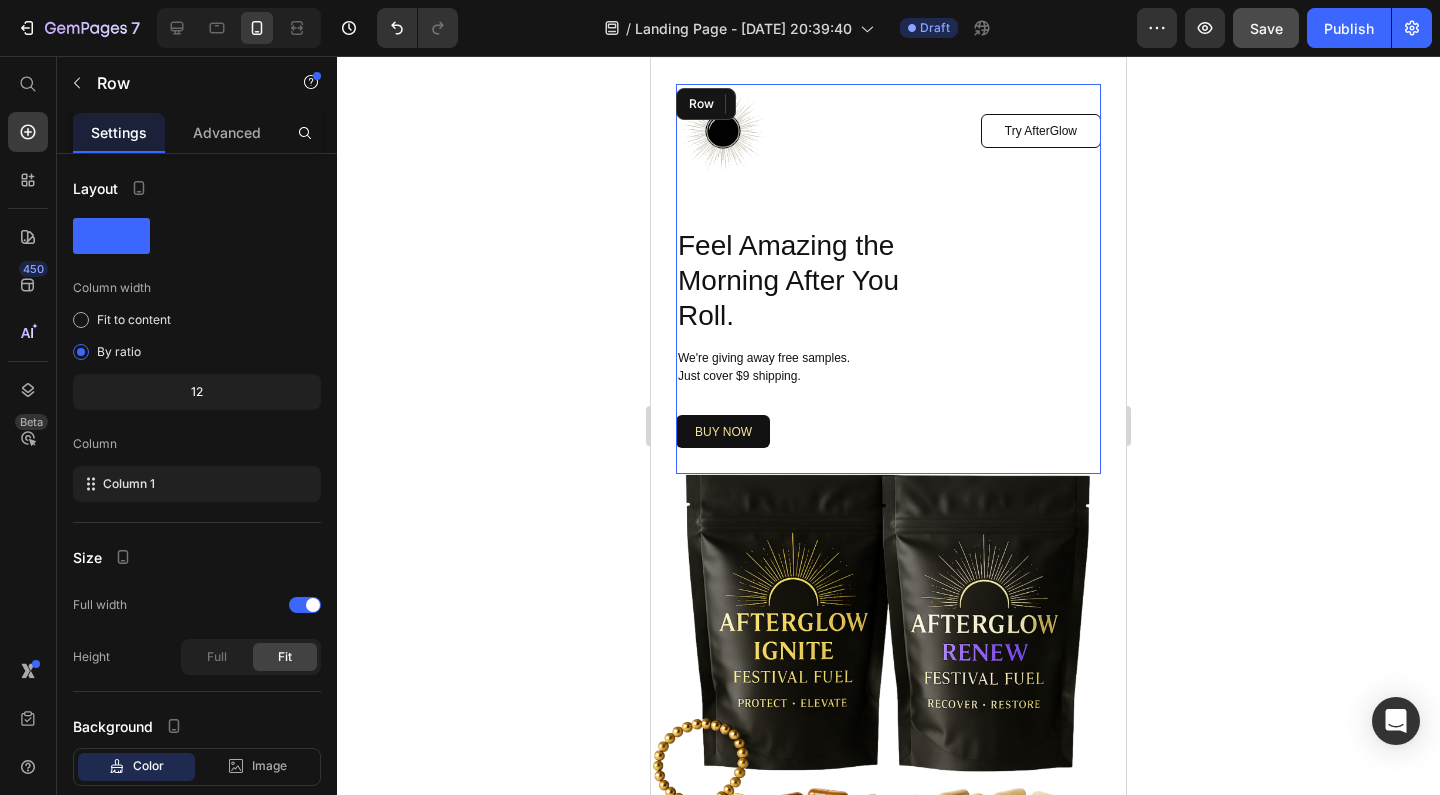 click on "Image Try AfterGlow Button Row Feel Amazing the  Morning After You Roll. Heading We're giving away free samples.  Just cover $9 shipping. Text Block buy now Button Row" at bounding box center (888, 279) 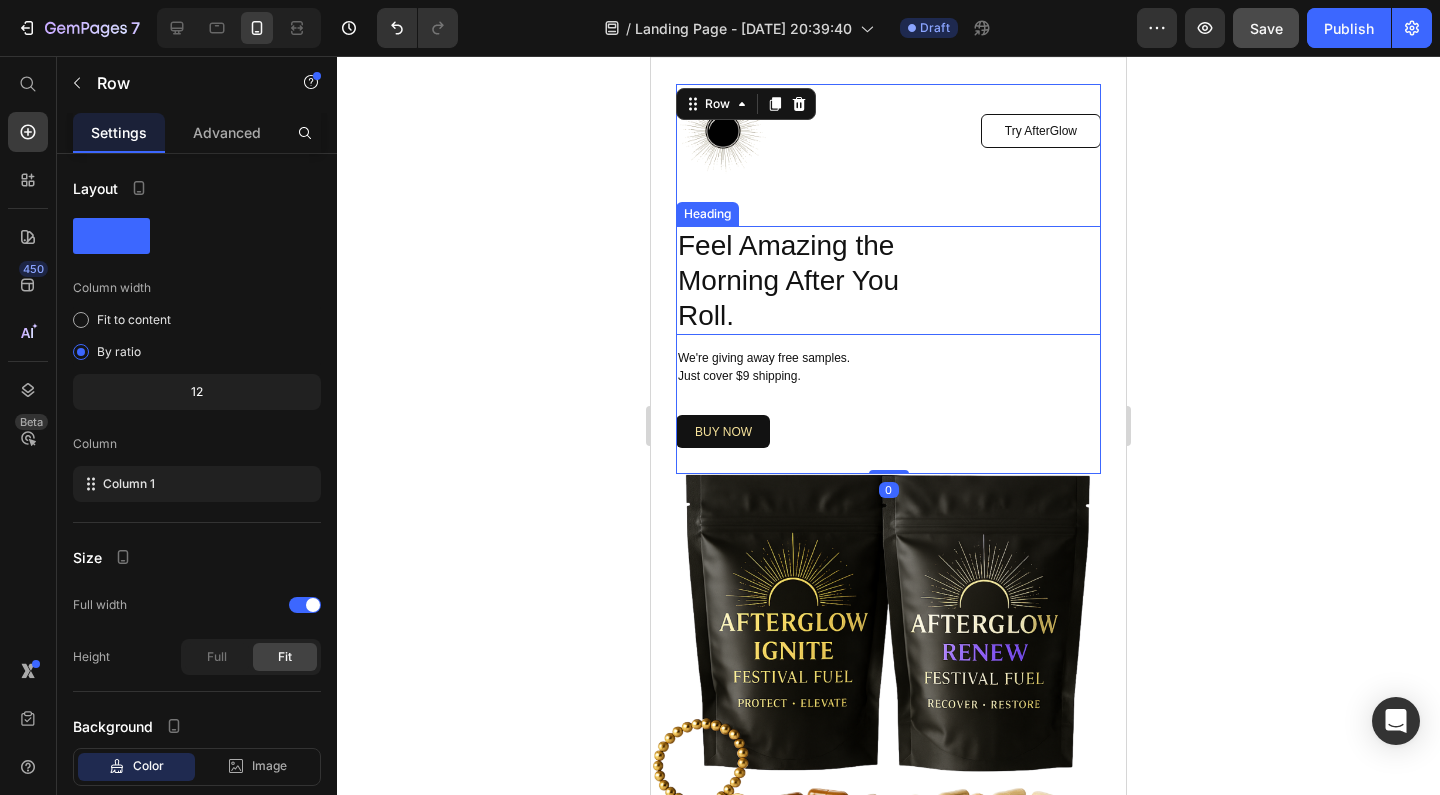click on "Feel Amazing the  Morning After You Roll." at bounding box center (813, 280) 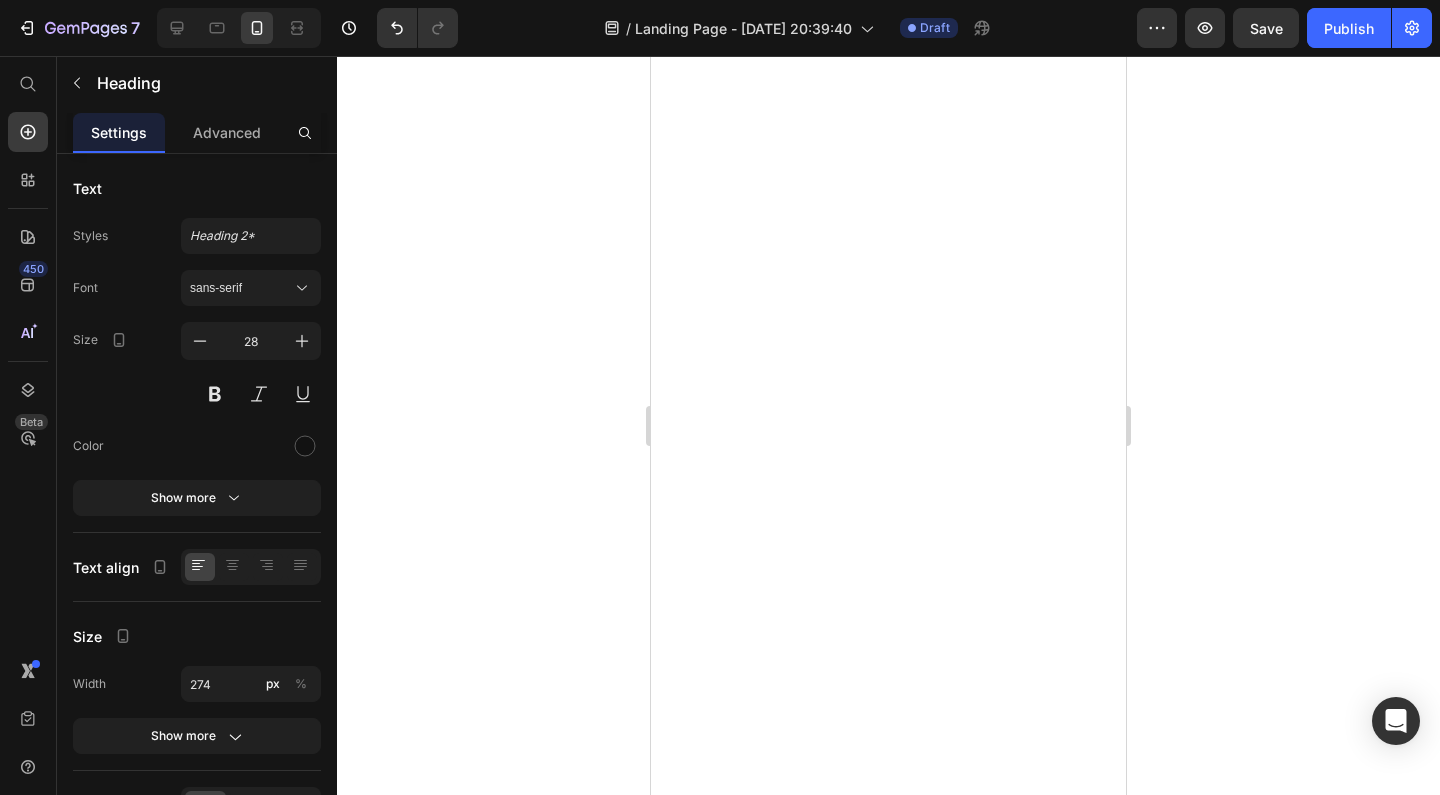 scroll, scrollTop: 0, scrollLeft: 0, axis: both 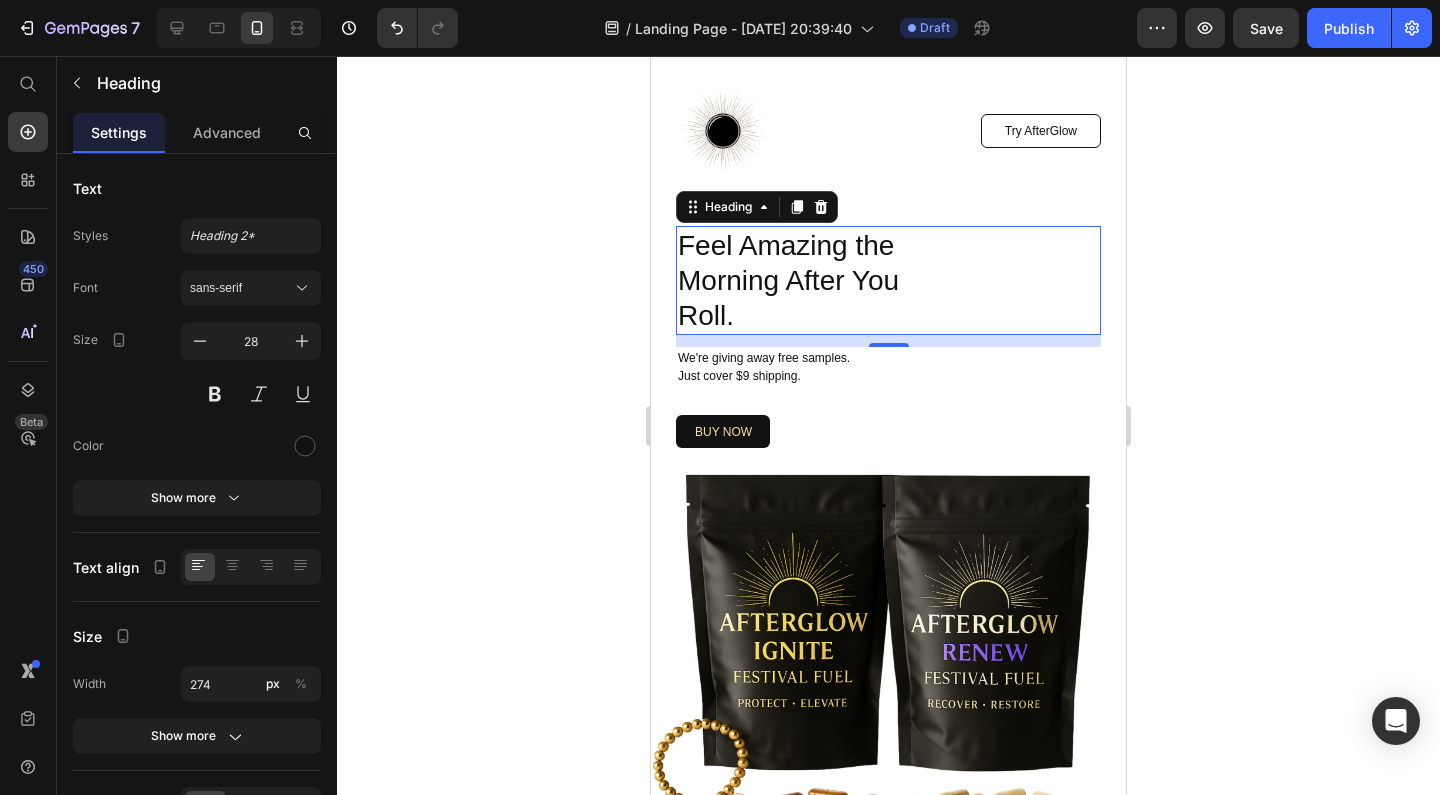 click on "Feel Amazing the  Morning After You Roll. Heading   12" at bounding box center [888, 280] 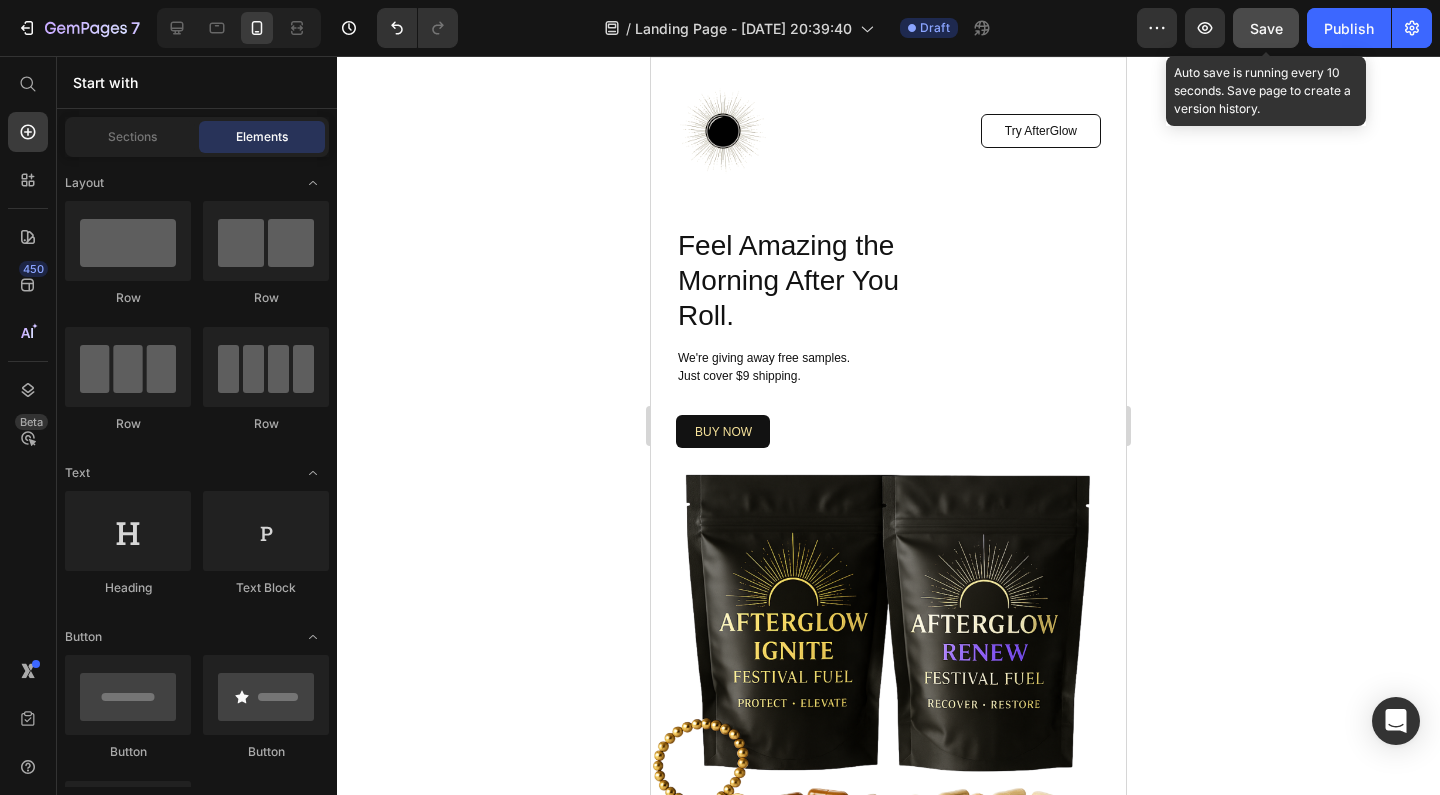 click on "Save" at bounding box center [1266, 28] 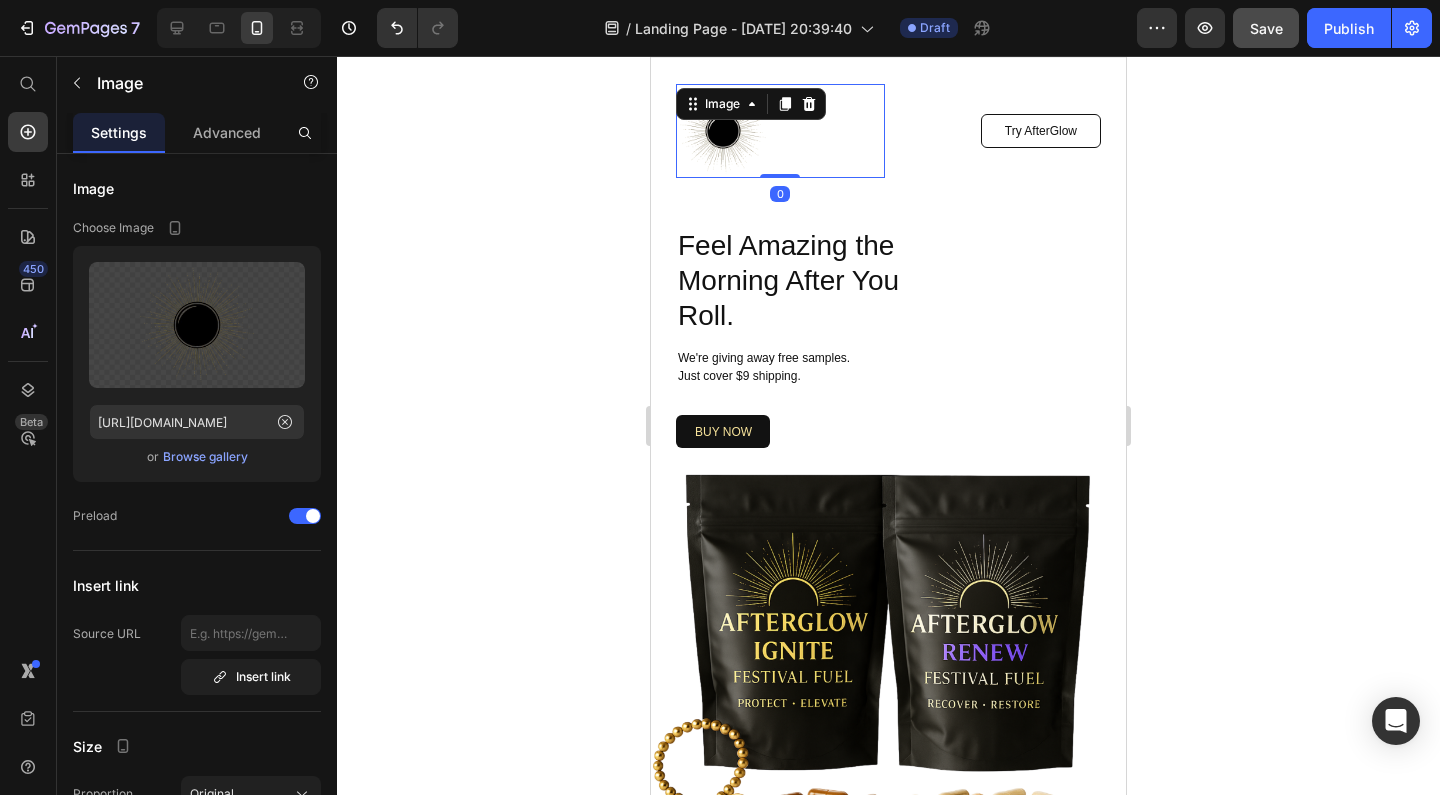 drag, startPoint x: 780, startPoint y: 174, endPoint x: 809, endPoint y: 141, distance: 43.931767 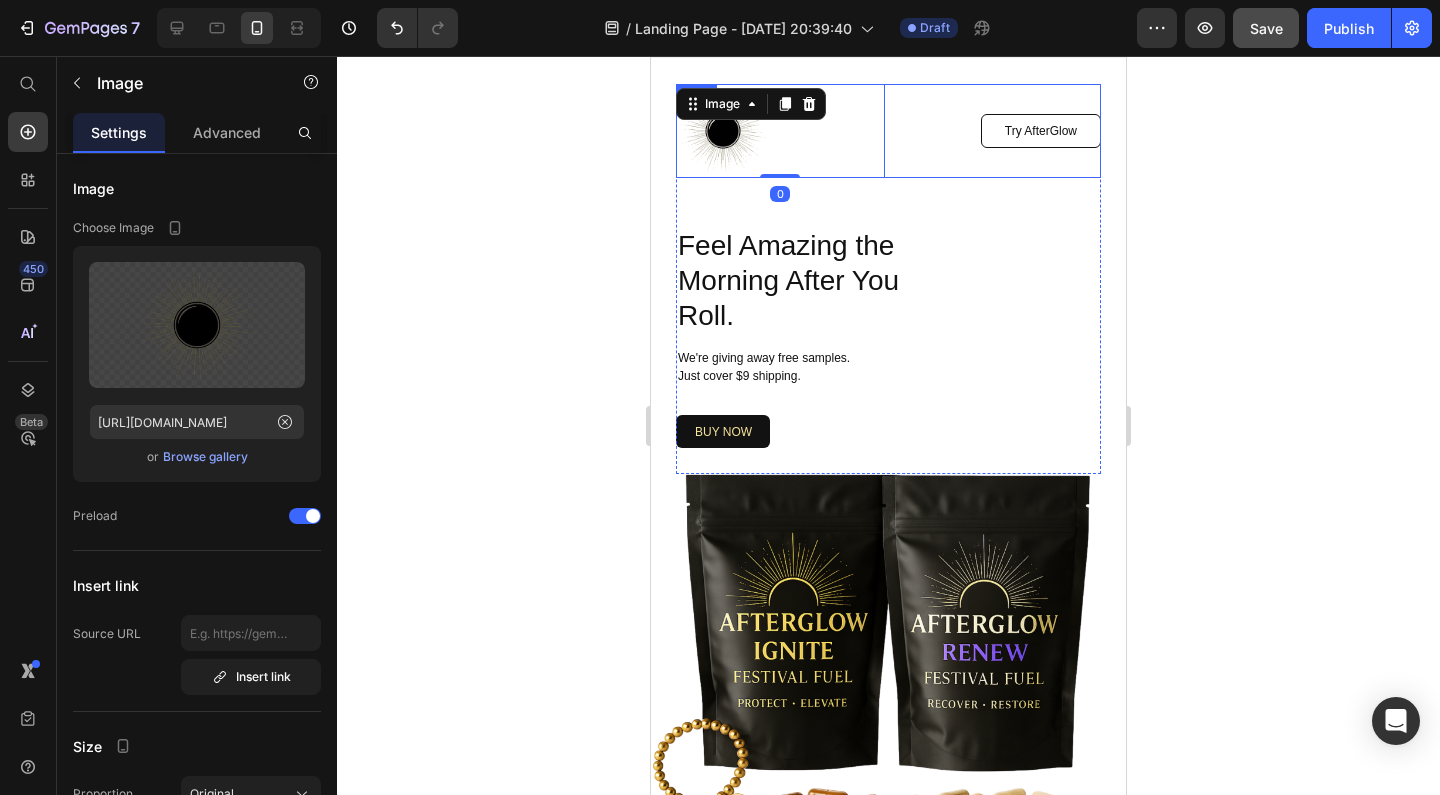 click on "Try AfterGlow Button" at bounding box center [997, 131] 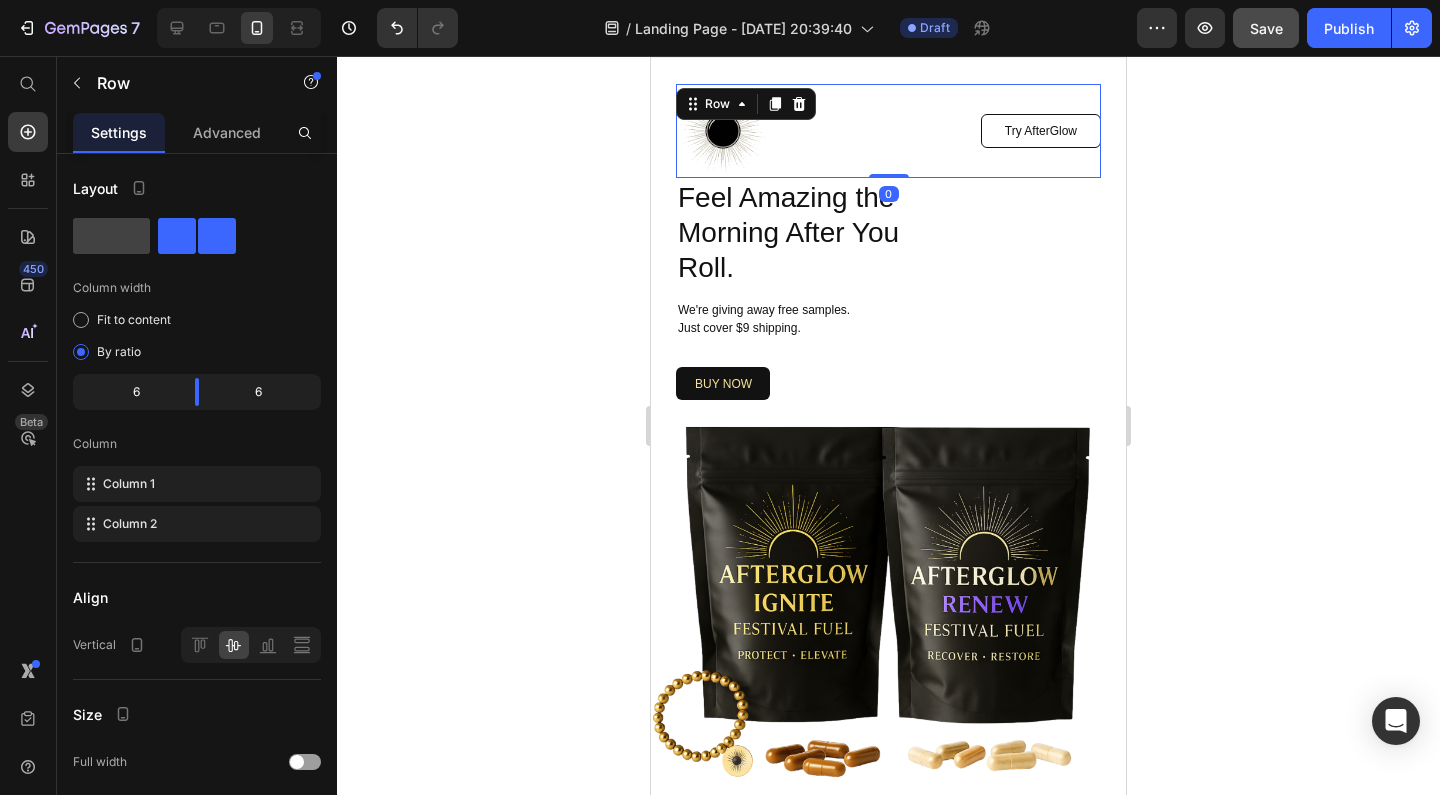 drag, startPoint x: 891, startPoint y: 223, endPoint x: 894, endPoint y: 125, distance: 98.045906 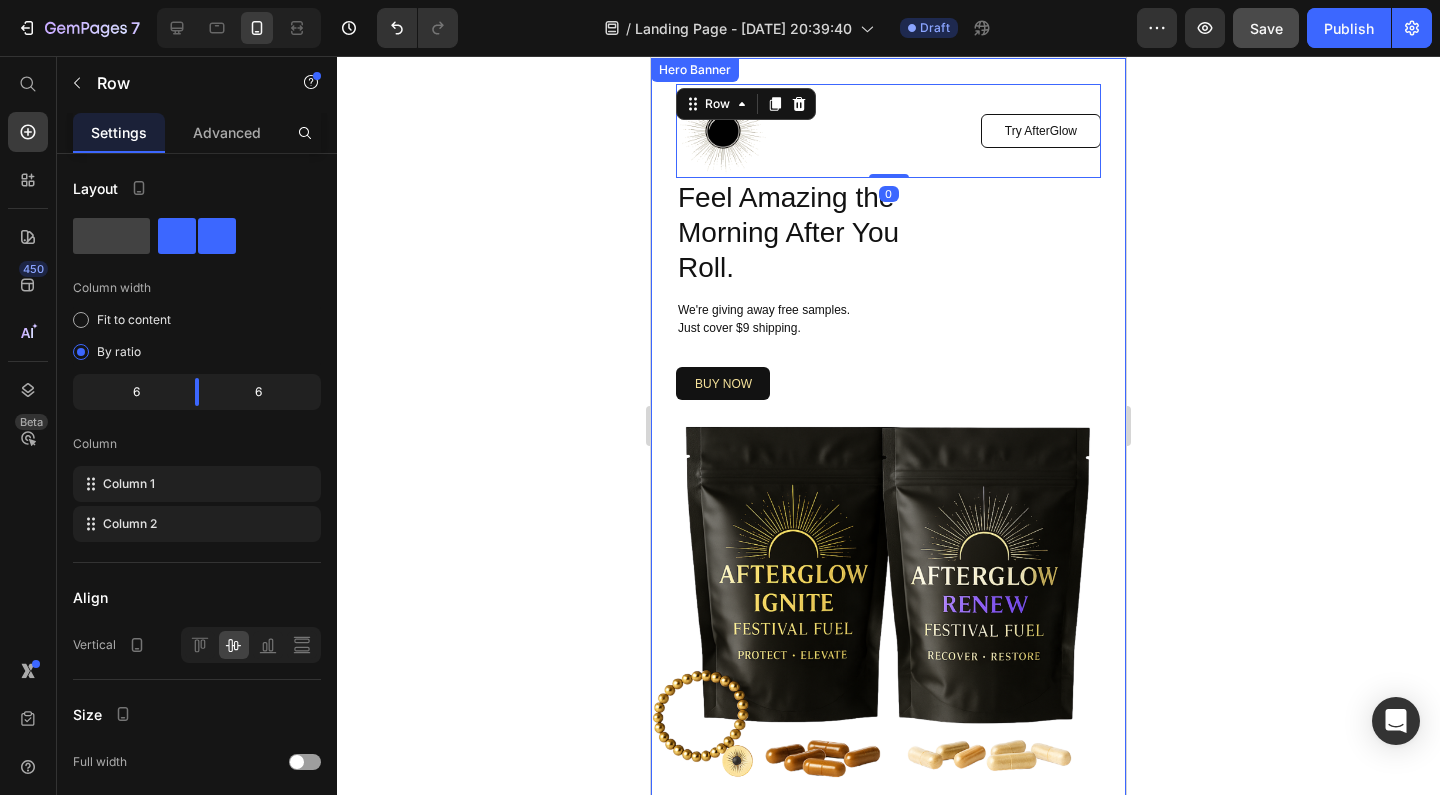 click 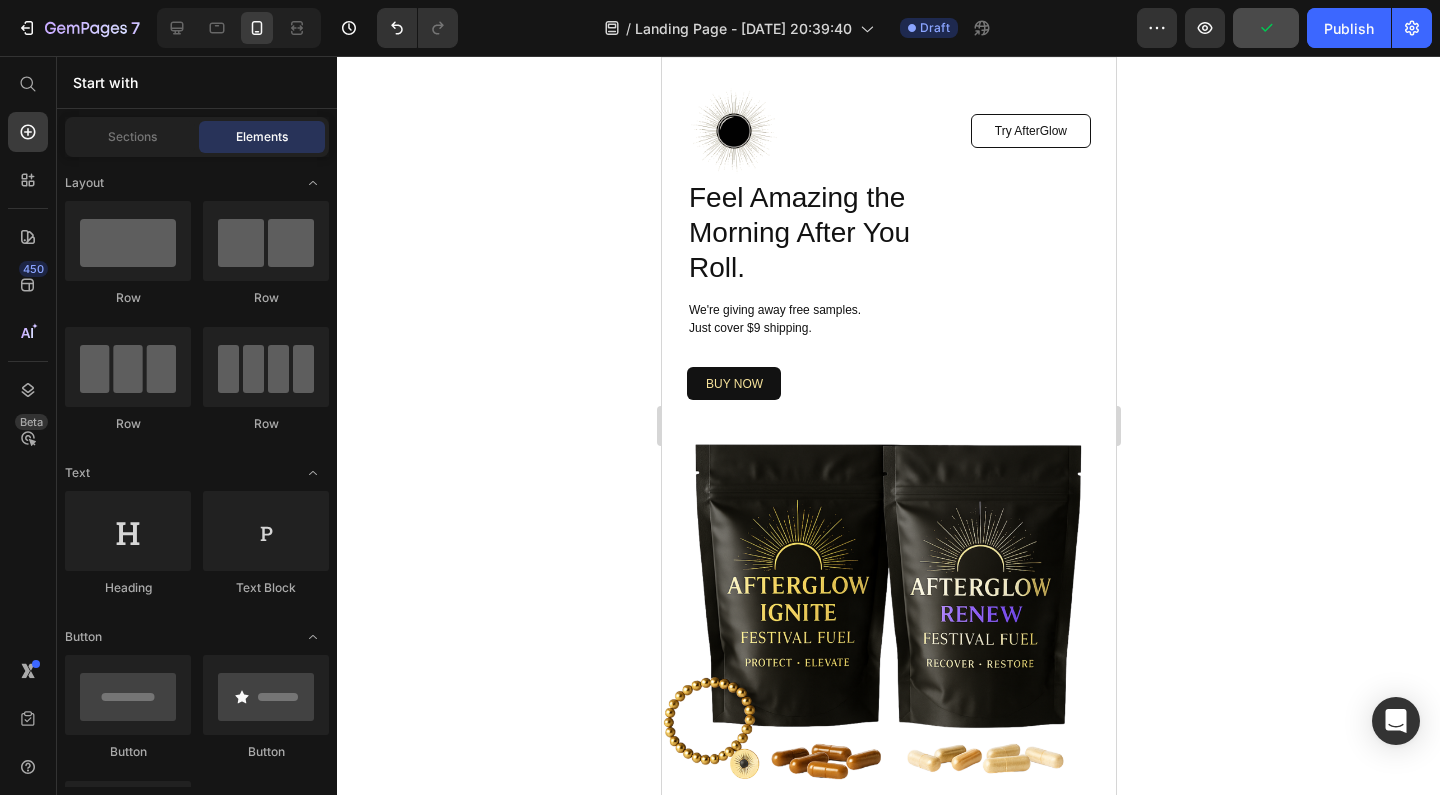 click 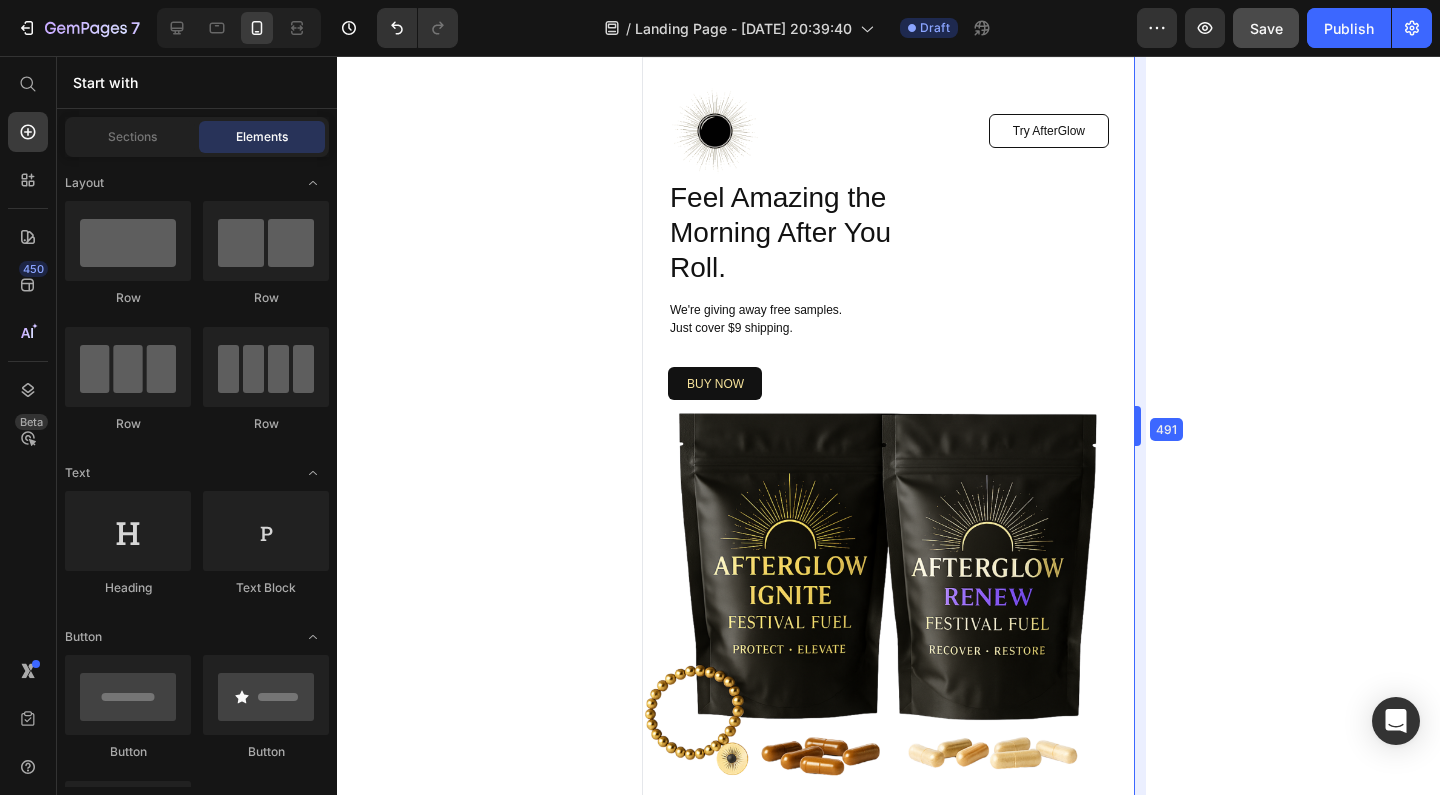 drag, startPoint x: 1121, startPoint y: 423, endPoint x: 1157, endPoint y: 435, distance: 37.94733 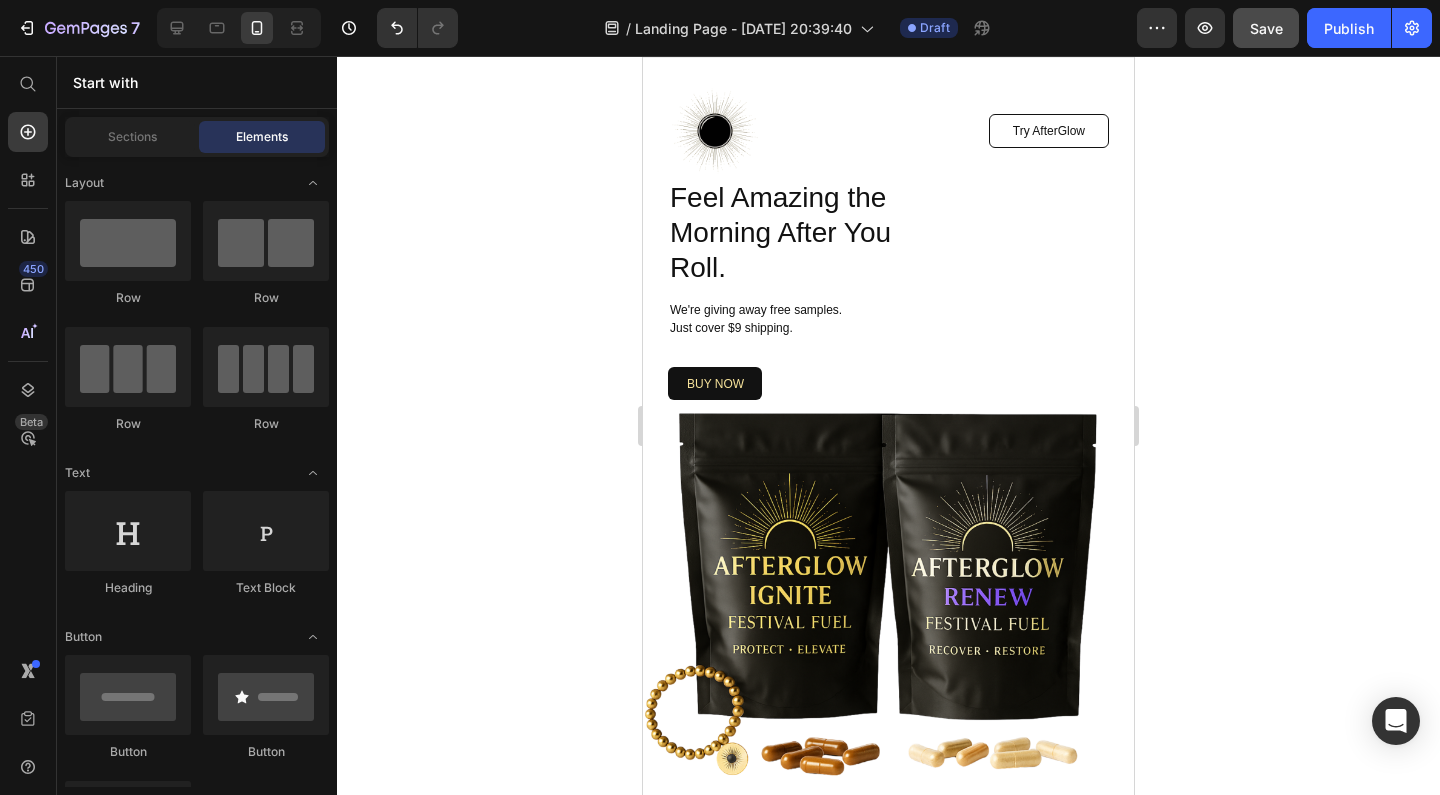 click 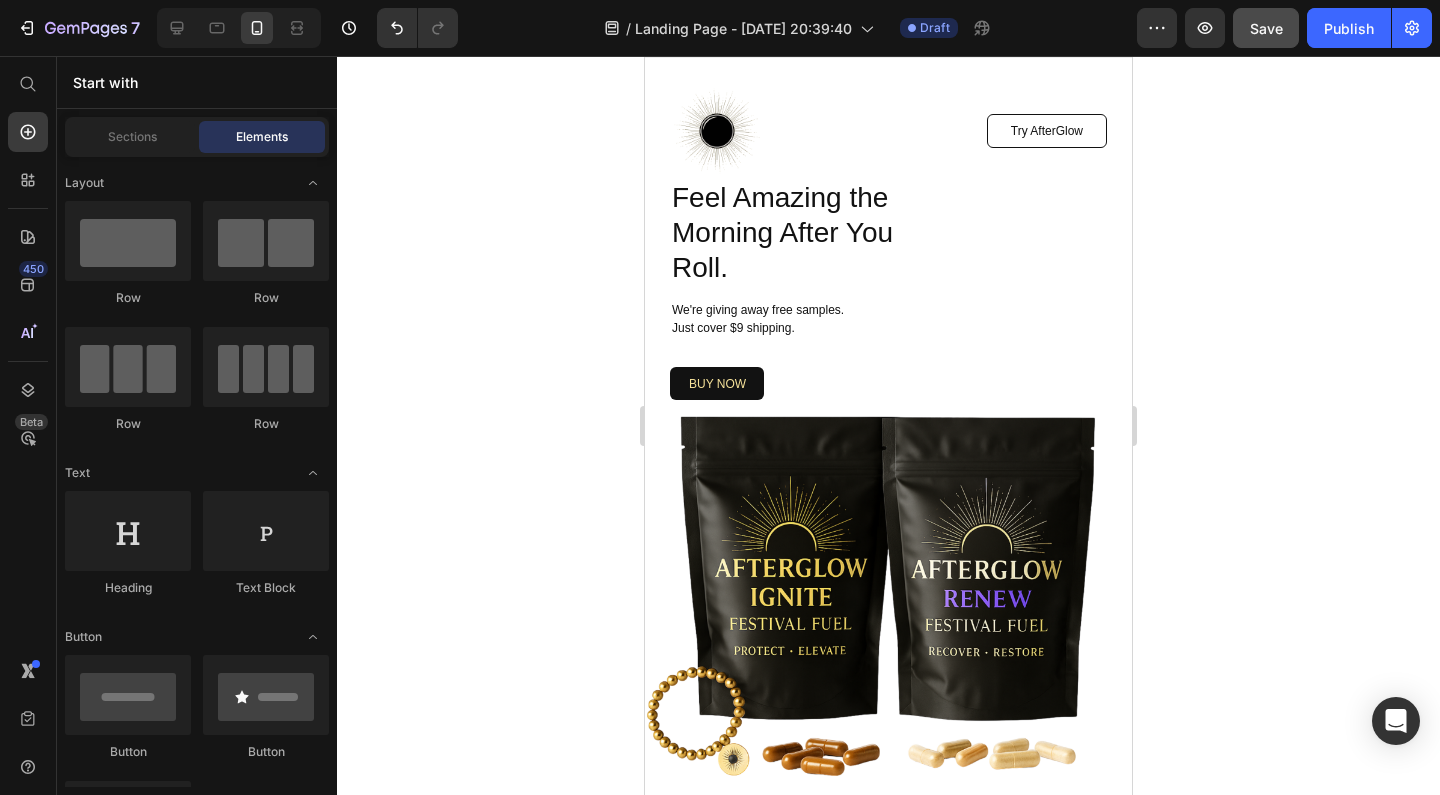 click on "Save" 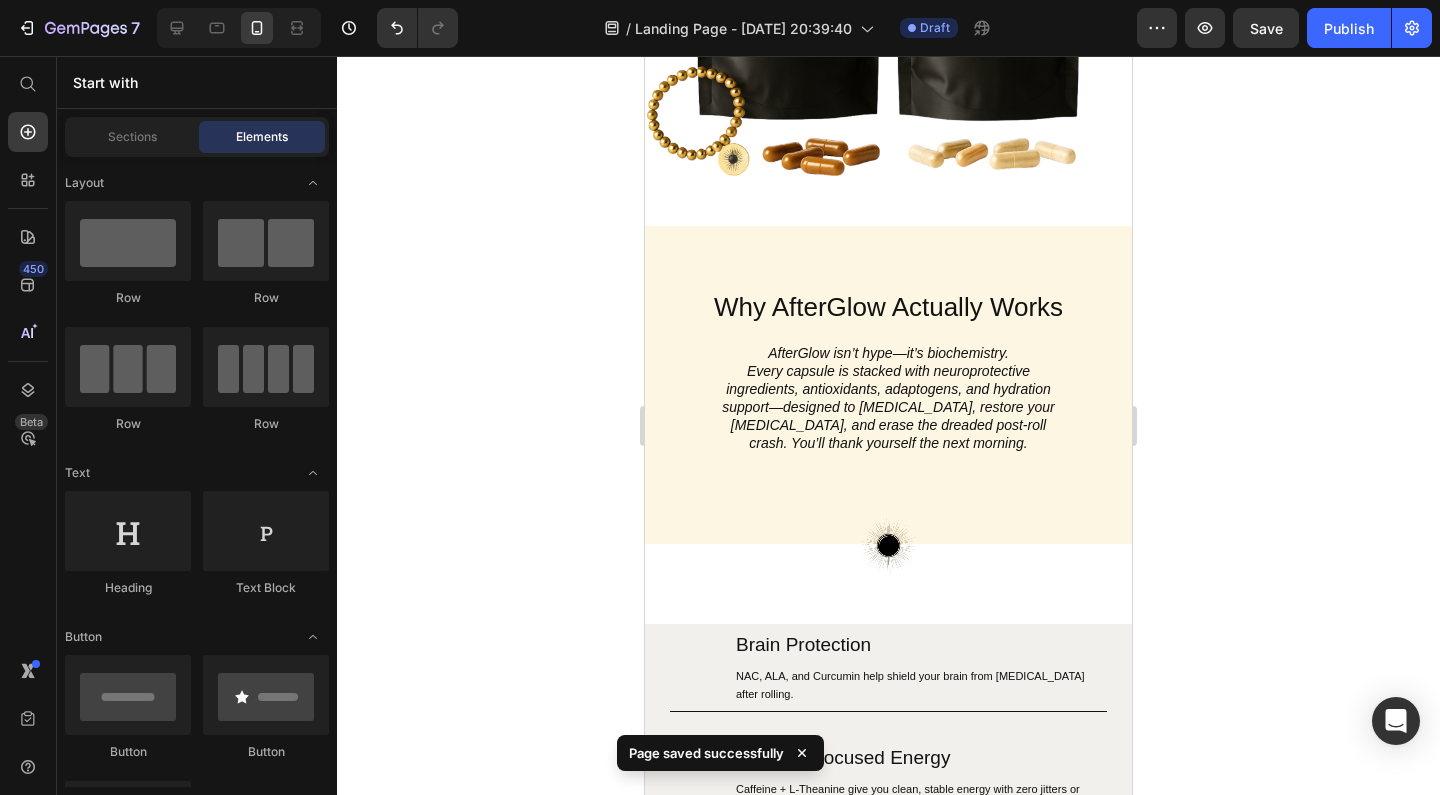 scroll, scrollTop: 640, scrollLeft: 0, axis: vertical 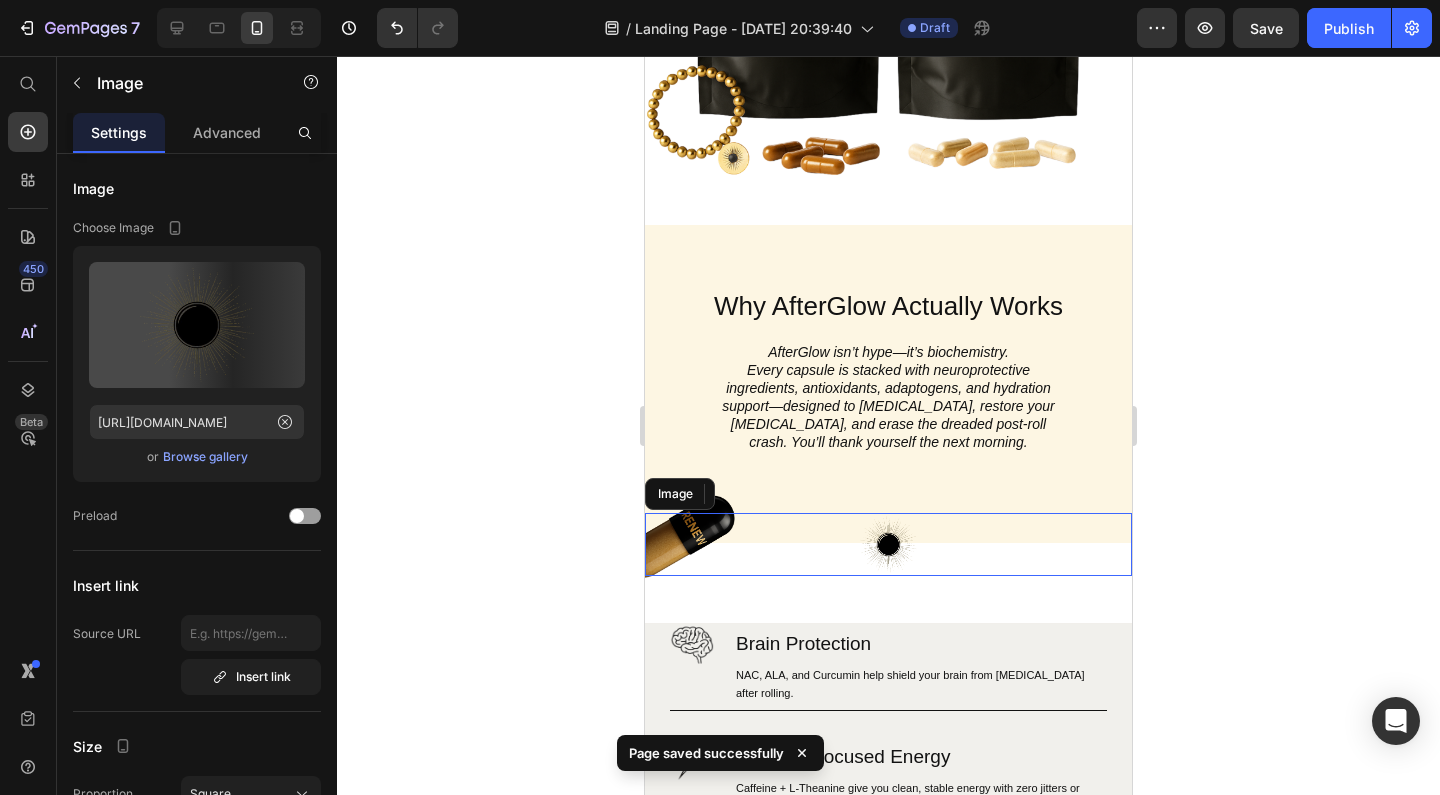 click at bounding box center (888, 544) 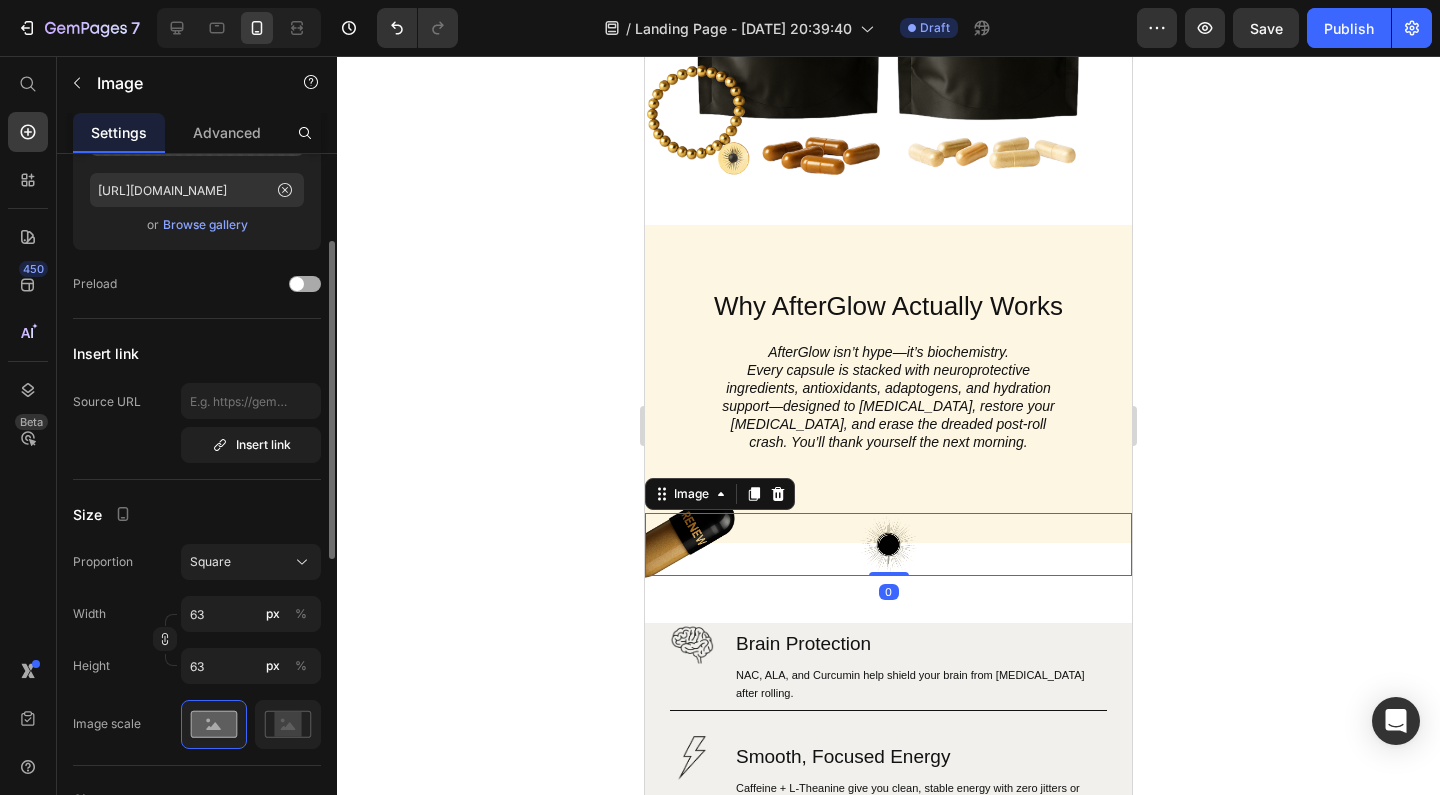 scroll, scrollTop: 303, scrollLeft: 0, axis: vertical 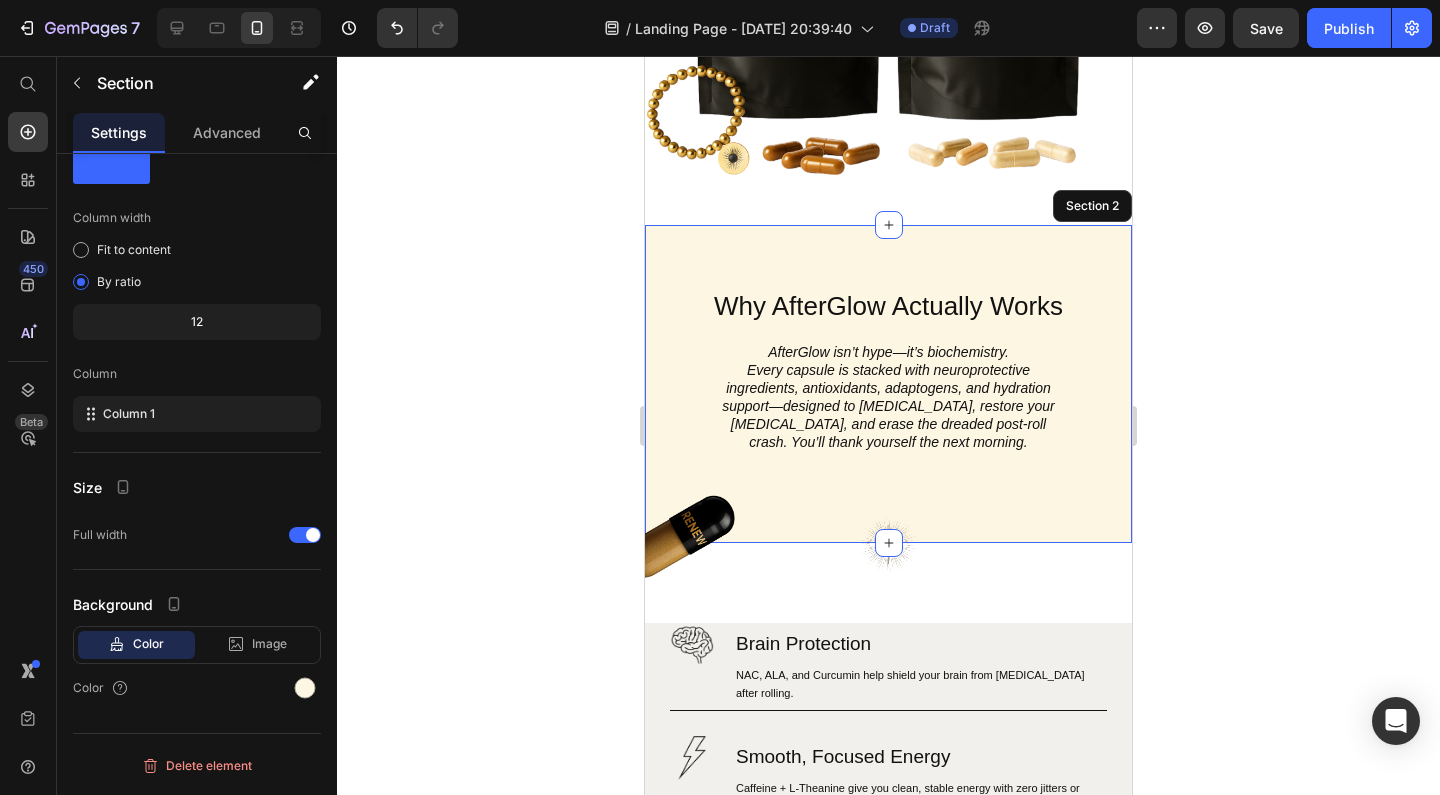 click on "Why AfterGlow Actually Works Heading AfterGlow isn’t hype—it’s biochemistry. Every capsule is stacked with neuroprotective ingredients, antioxidants, adaptogens, and hydration support—designed to [MEDICAL_DATA], restore your [MEDICAL_DATA], and erase the dreaded post-roll crash. You’ll thank yourself the next morning. Text Block Row Section 2" at bounding box center [888, 384] 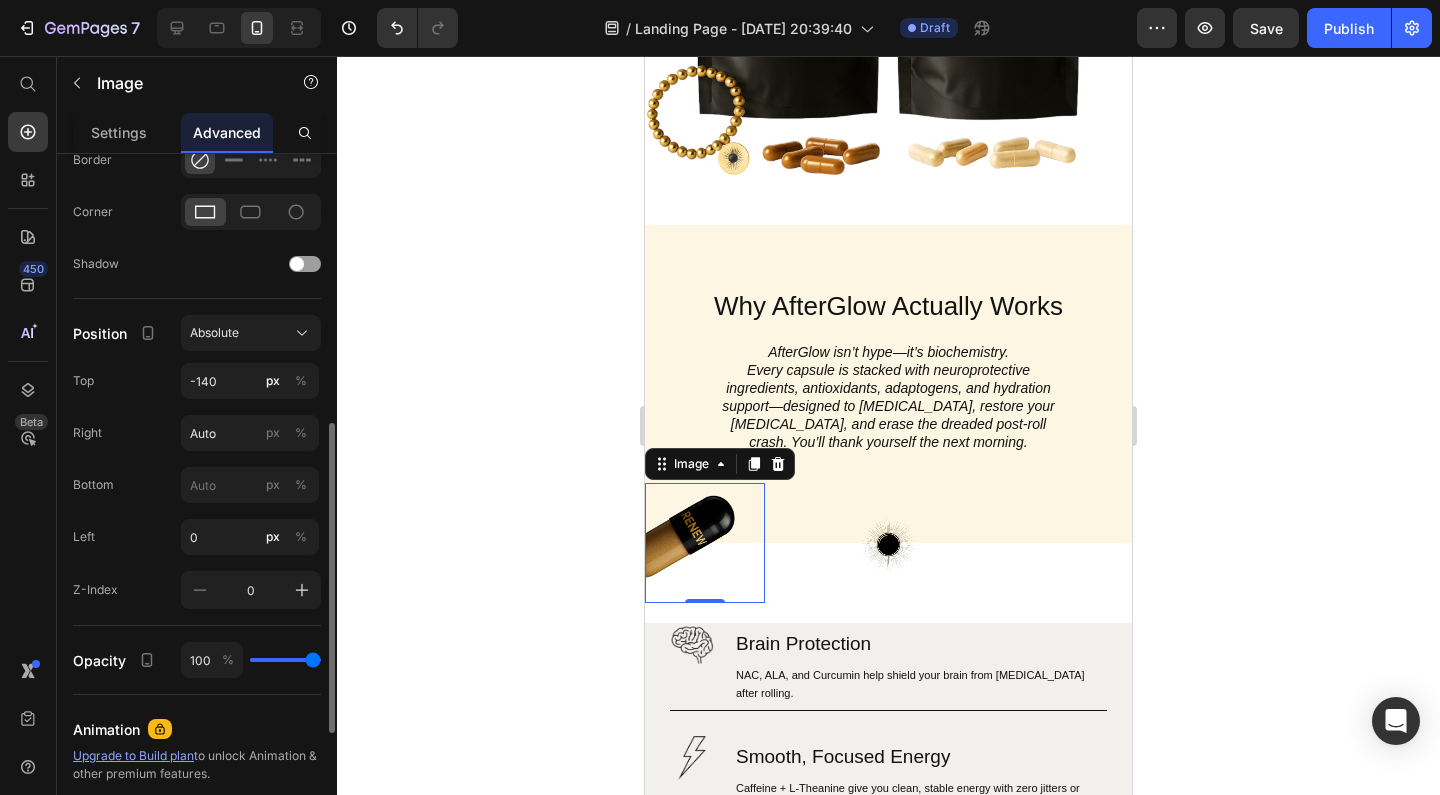 scroll, scrollTop: 583, scrollLeft: 0, axis: vertical 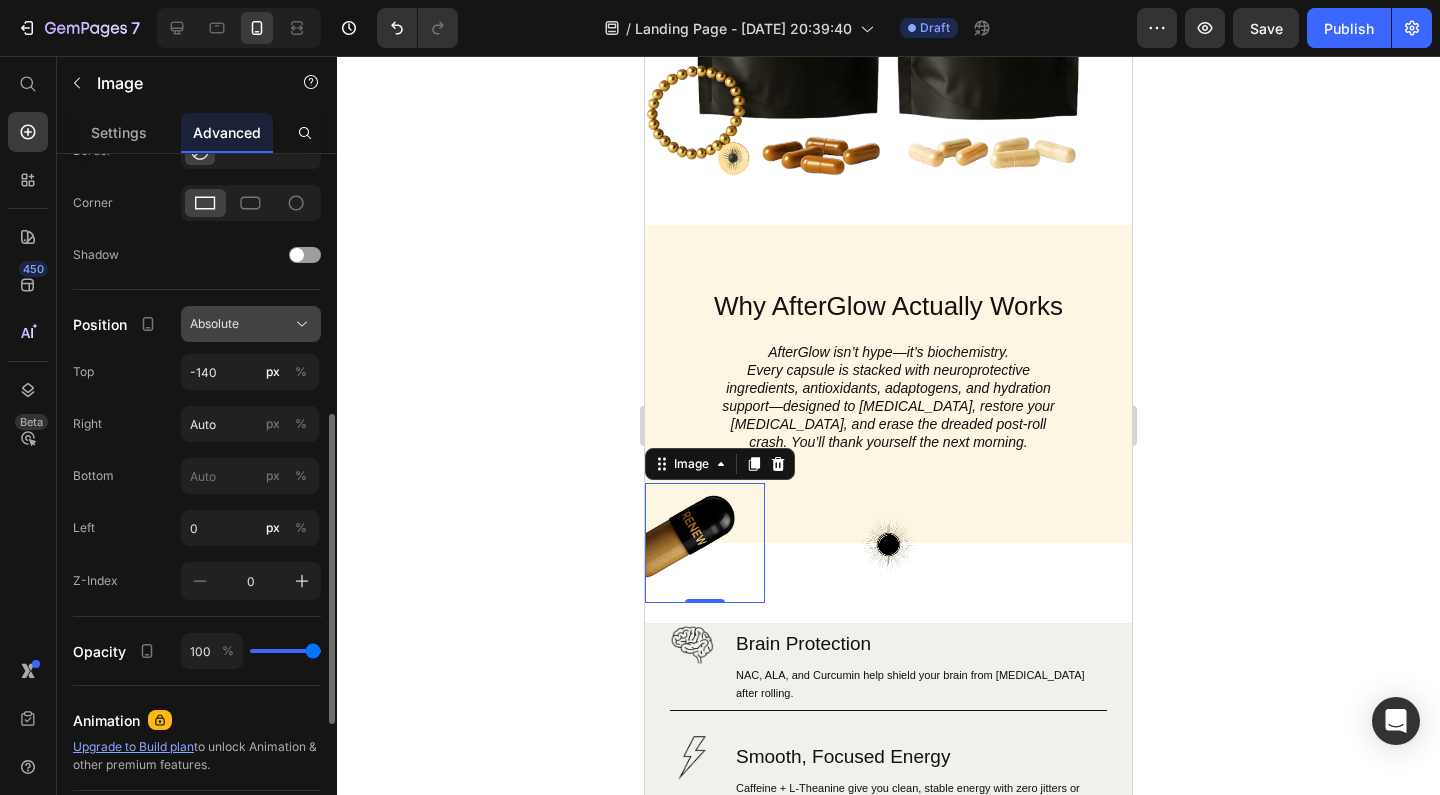 click on "Absolute" at bounding box center [251, 324] 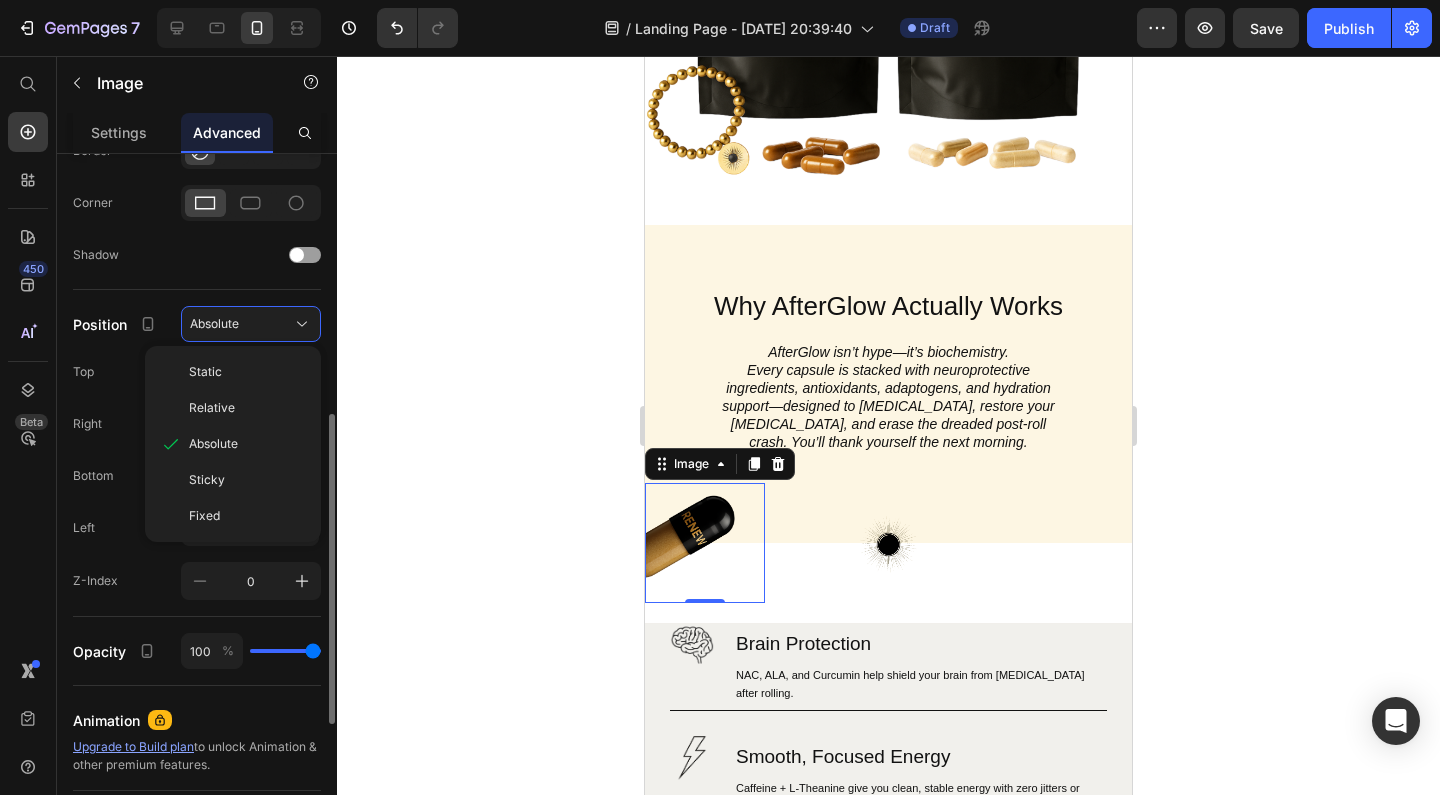 click on "Display on Desktop Tablet Mobile Spacing (px) 0 0 0 0 0 0 0 0 Shape Border Corner Shadow Position Absolute Static Relative Absolute Sticky Fixed Top -140 px % Right Auto px % Bottom px % Left 0 px % Z-Index 0 Opacity 100 % Animation Upgrade to Build plan  to unlock Animation & other premium features. Interaction Upgrade to Optimize plan  to unlock Interaction & other premium features. CSS class" at bounding box center (197, 305) 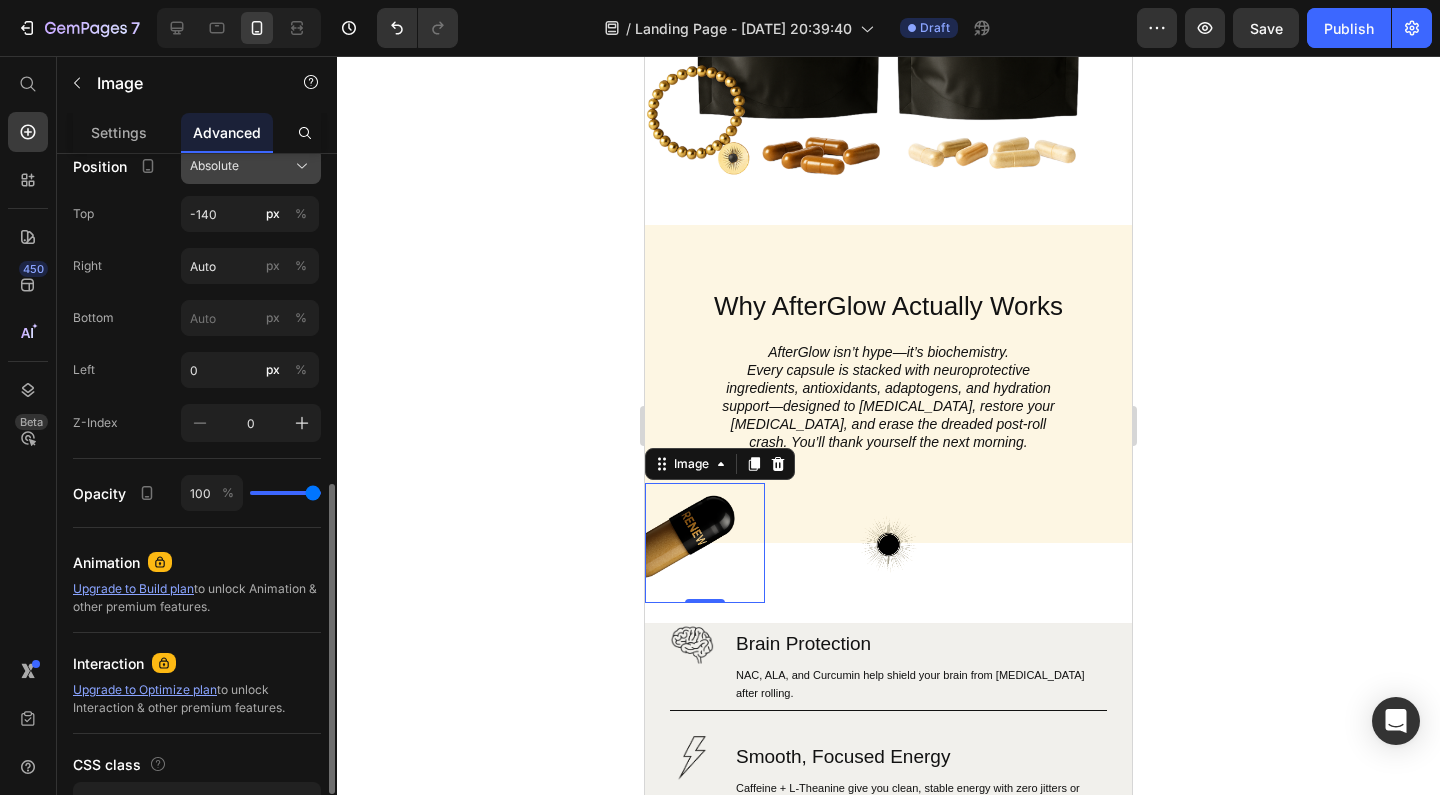 scroll, scrollTop: 741, scrollLeft: 0, axis: vertical 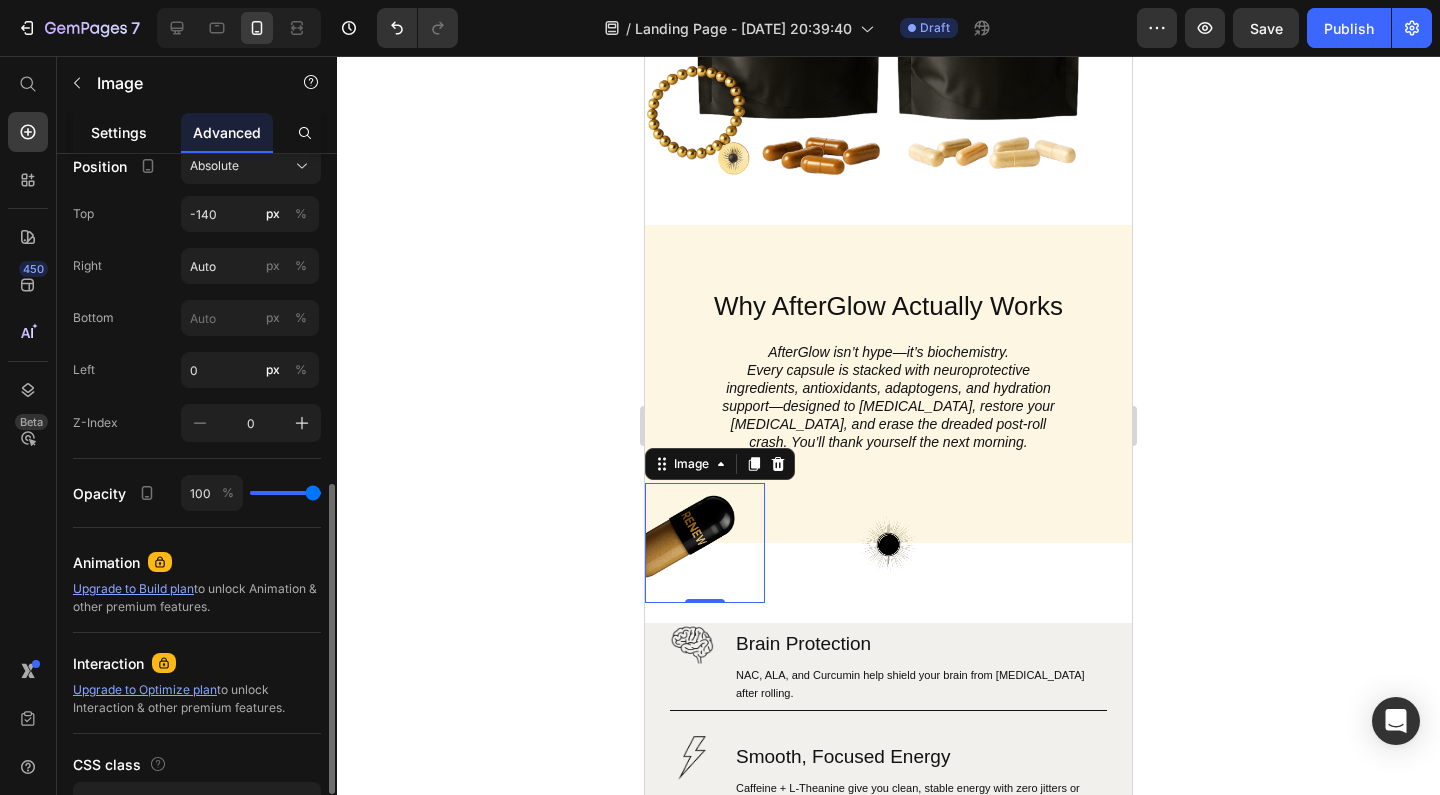 click on "Settings" 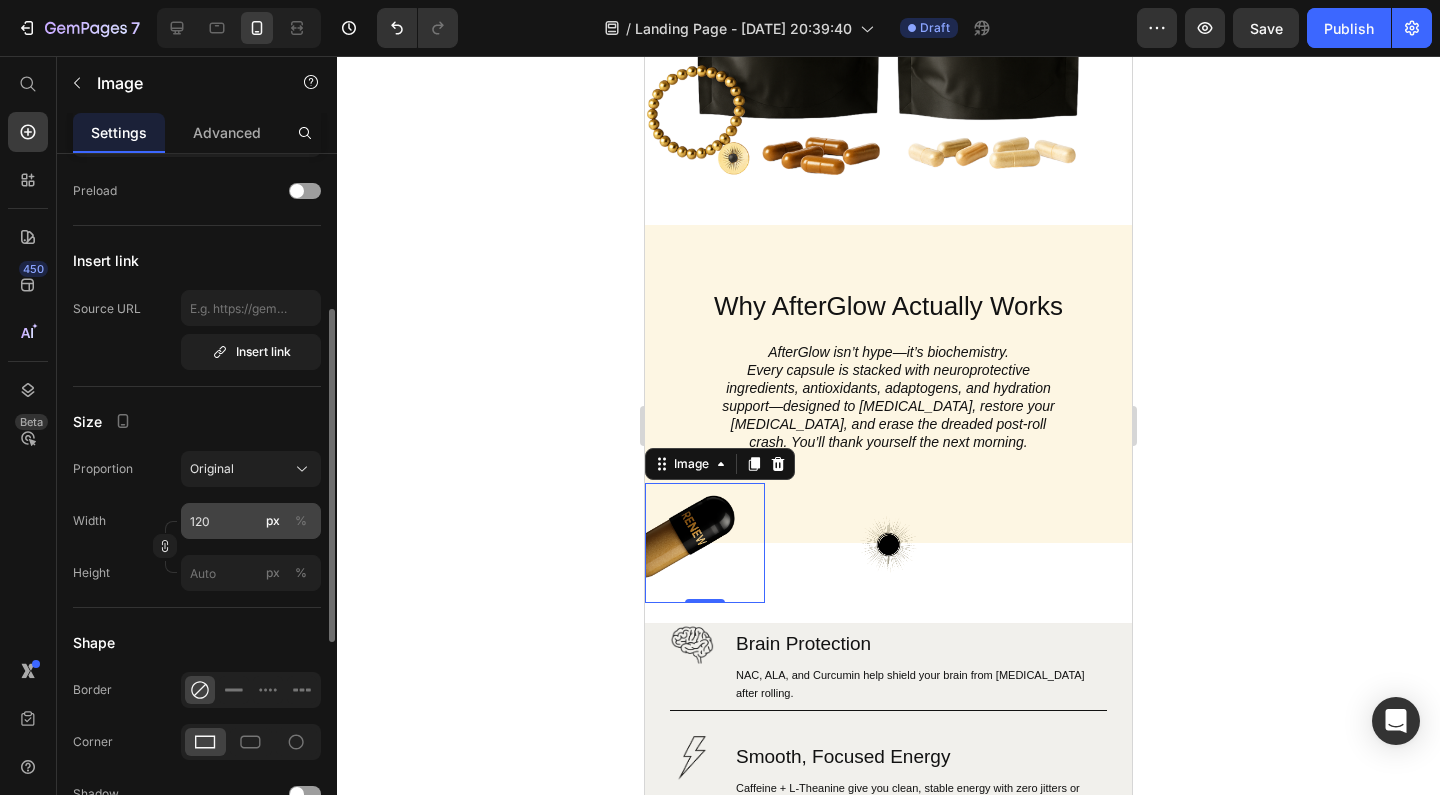 scroll, scrollTop: 325, scrollLeft: 0, axis: vertical 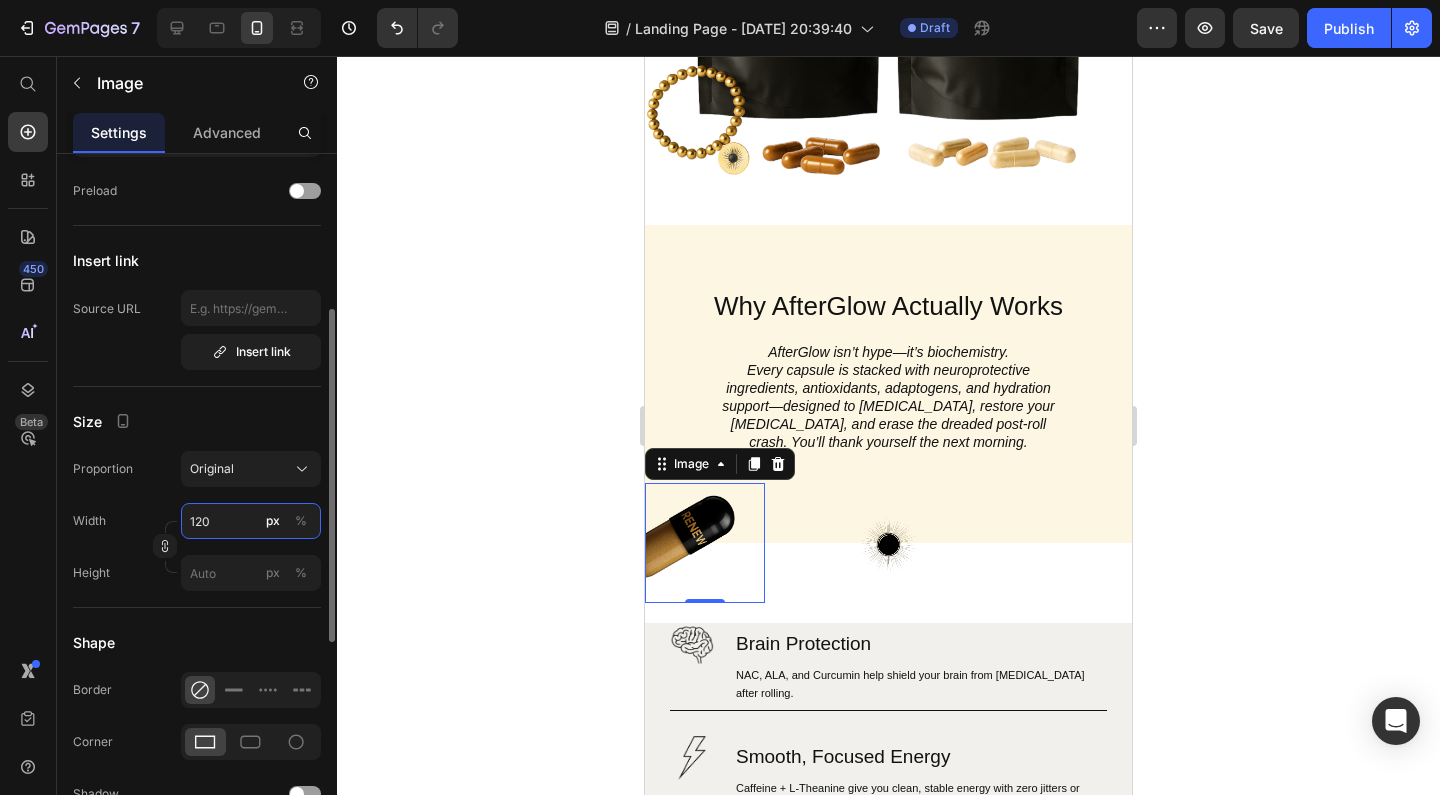 click on "120" at bounding box center [251, 521] 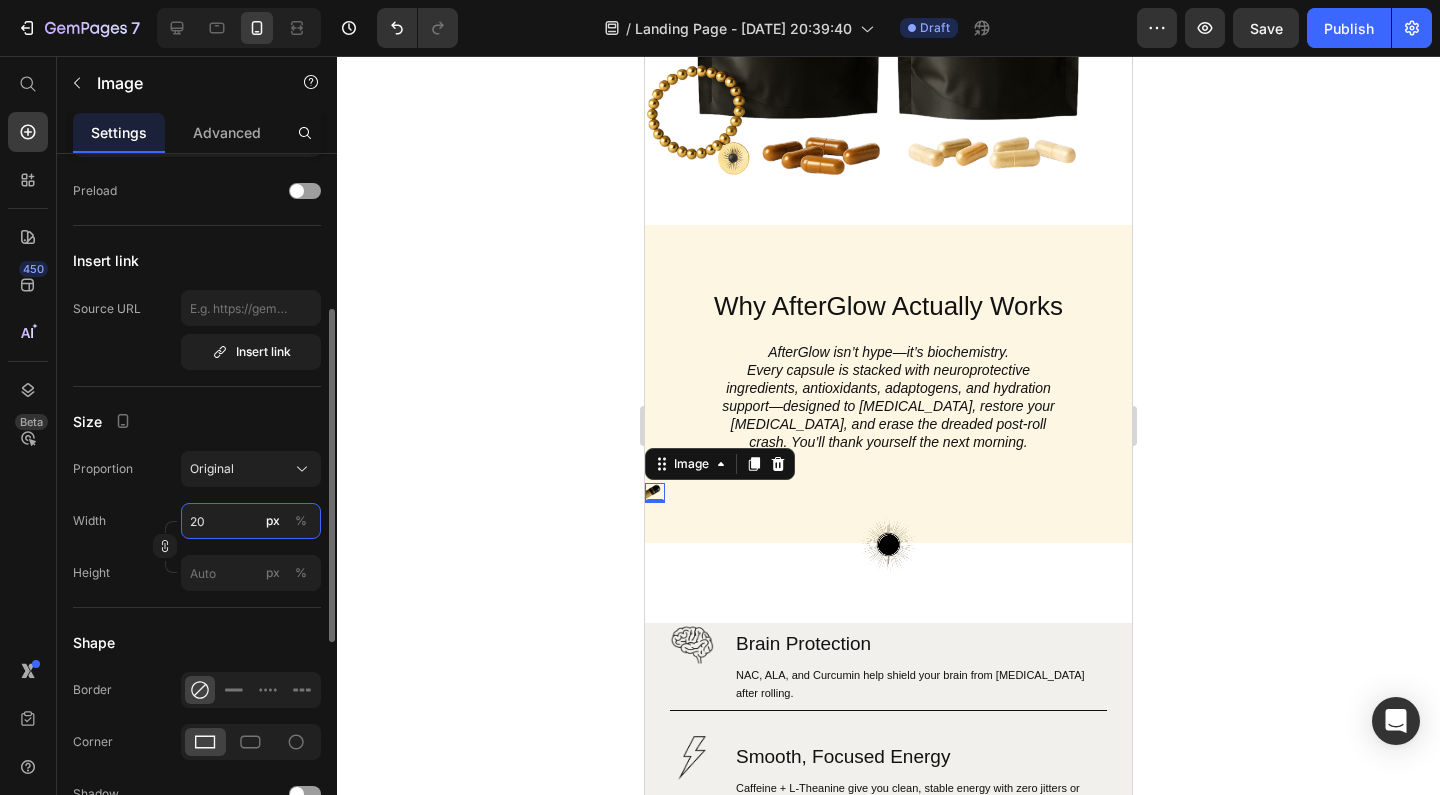 type on "200" 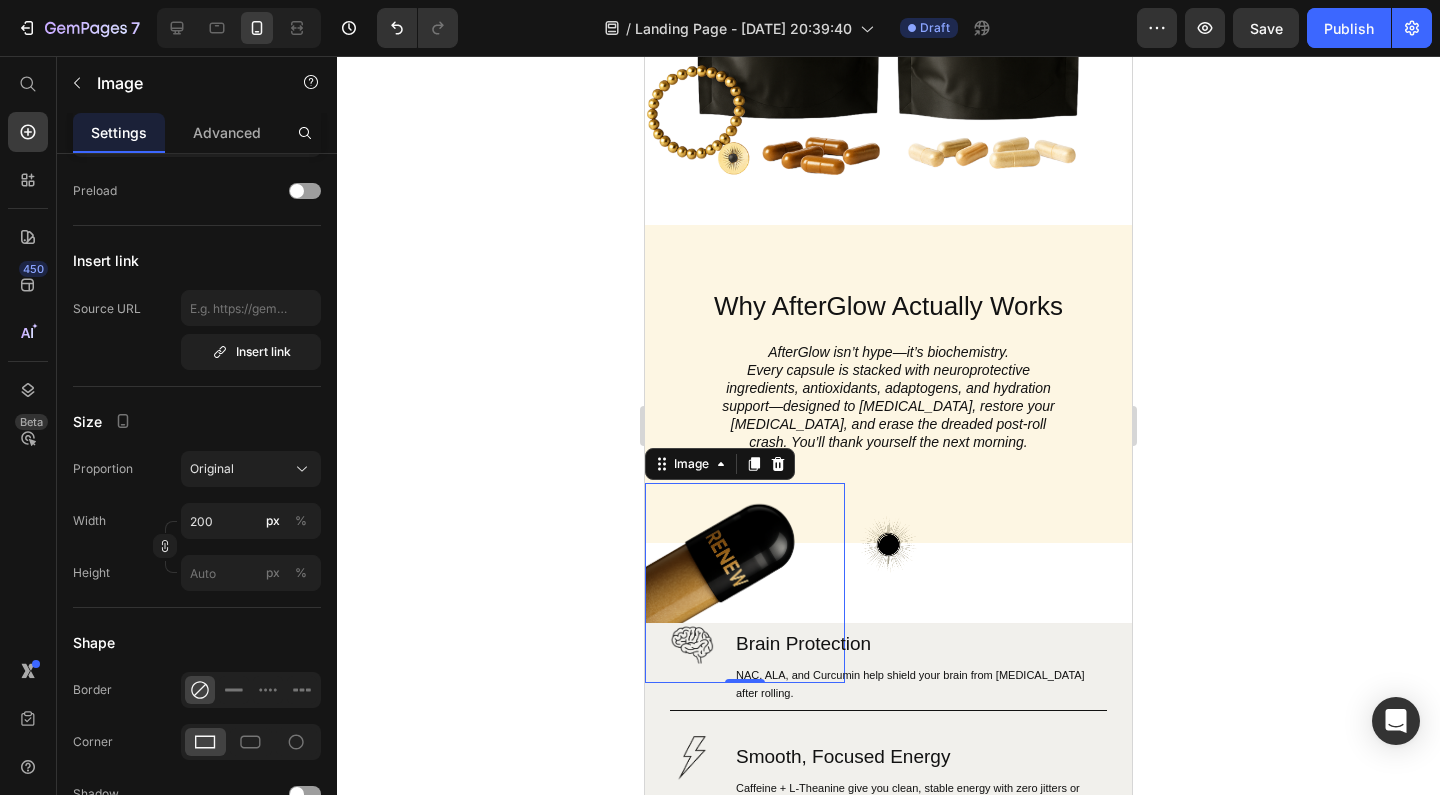 click 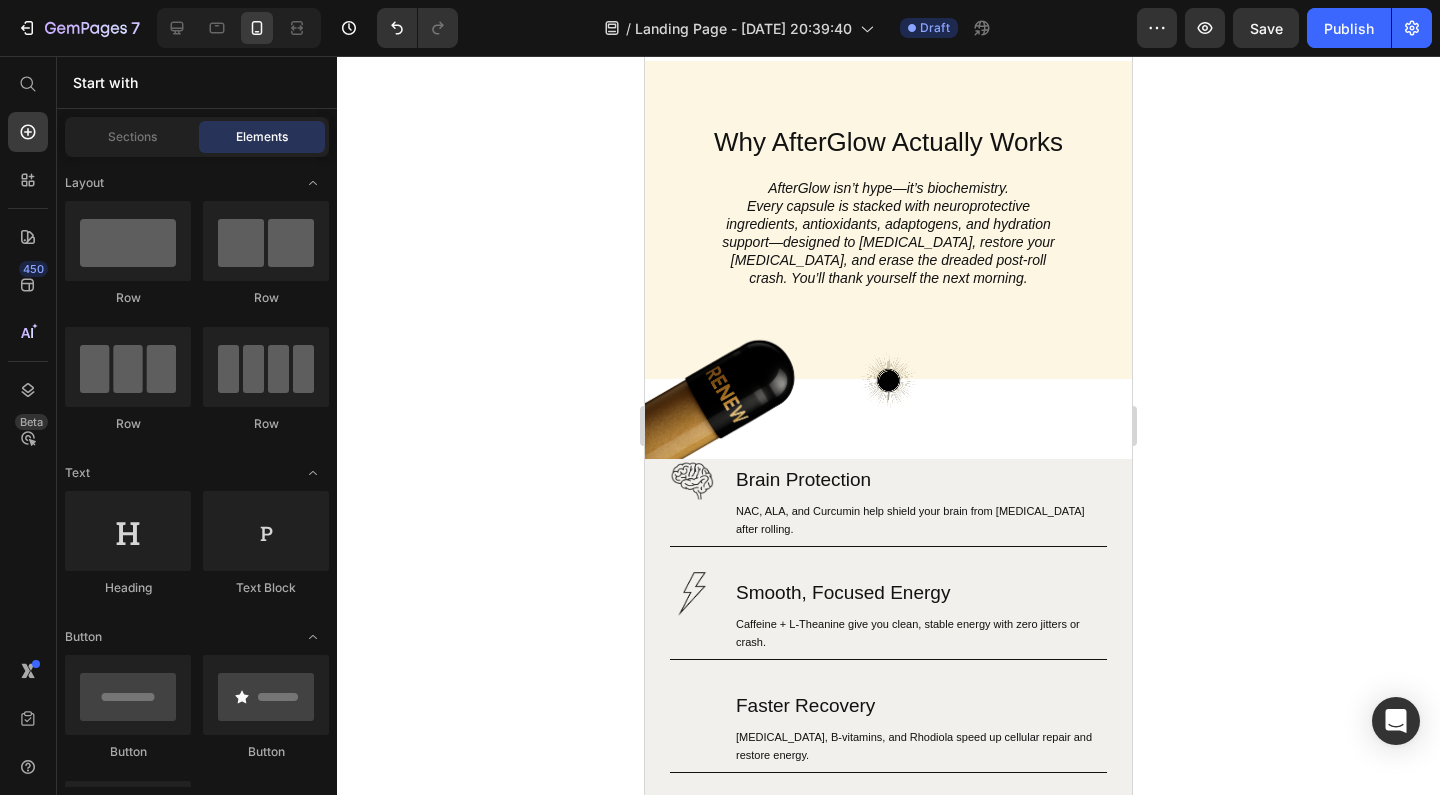 scroll, scrollTop: 841, scrollLeft: 0, axis: vertical 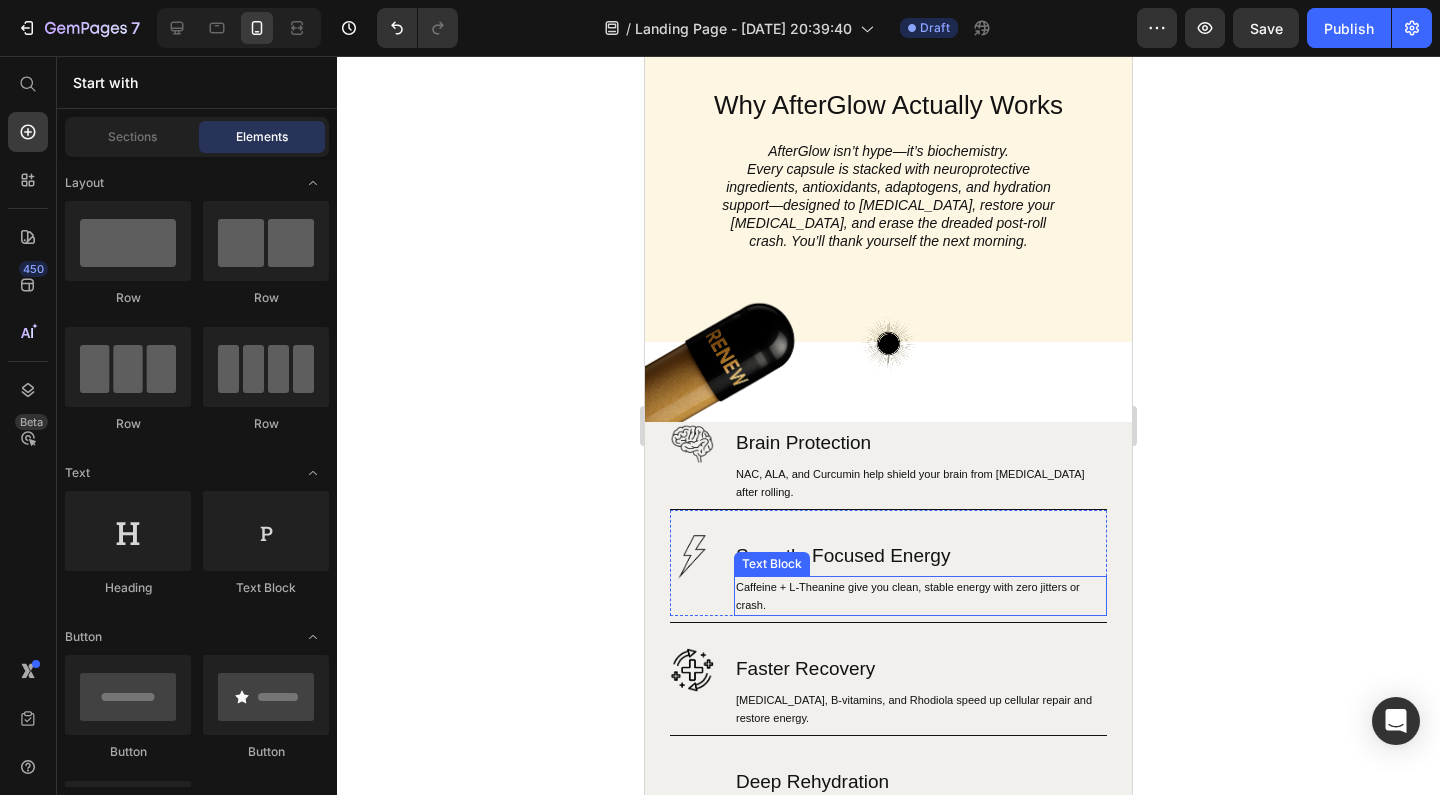 click on "Image Brain Protection Heading NAC, ALA, and Curcumin help shield your brain from neurotoxicity after rolling. Text Block Row Image Smooth, Focused Energy Heading Caffeine + L-Theanine give you clean, stable energy with zero jitters or crash. Text Block Row Image Faster Recovery Heading CoQ10, B-vitamins, and Rhodiola speed up cellular repair and restore energy. Text Block Row Image Deep Rehydration Heading Magnesium, sodium, and potassium replenish electrolytes and reduce fatigue. Text Block Row Image Less Stress, Better Mood Heading Ashwagandha + B6 help regulate cortisol and support serotonin recovery. Text Block Row Image Powerful Post-Rave Sleep Heading Melatonin + magnesium promote deep, restorative sleep so you wake up glowing. Text Block Row Try AfterGlow Button Row" at bounding box center (888, 852) 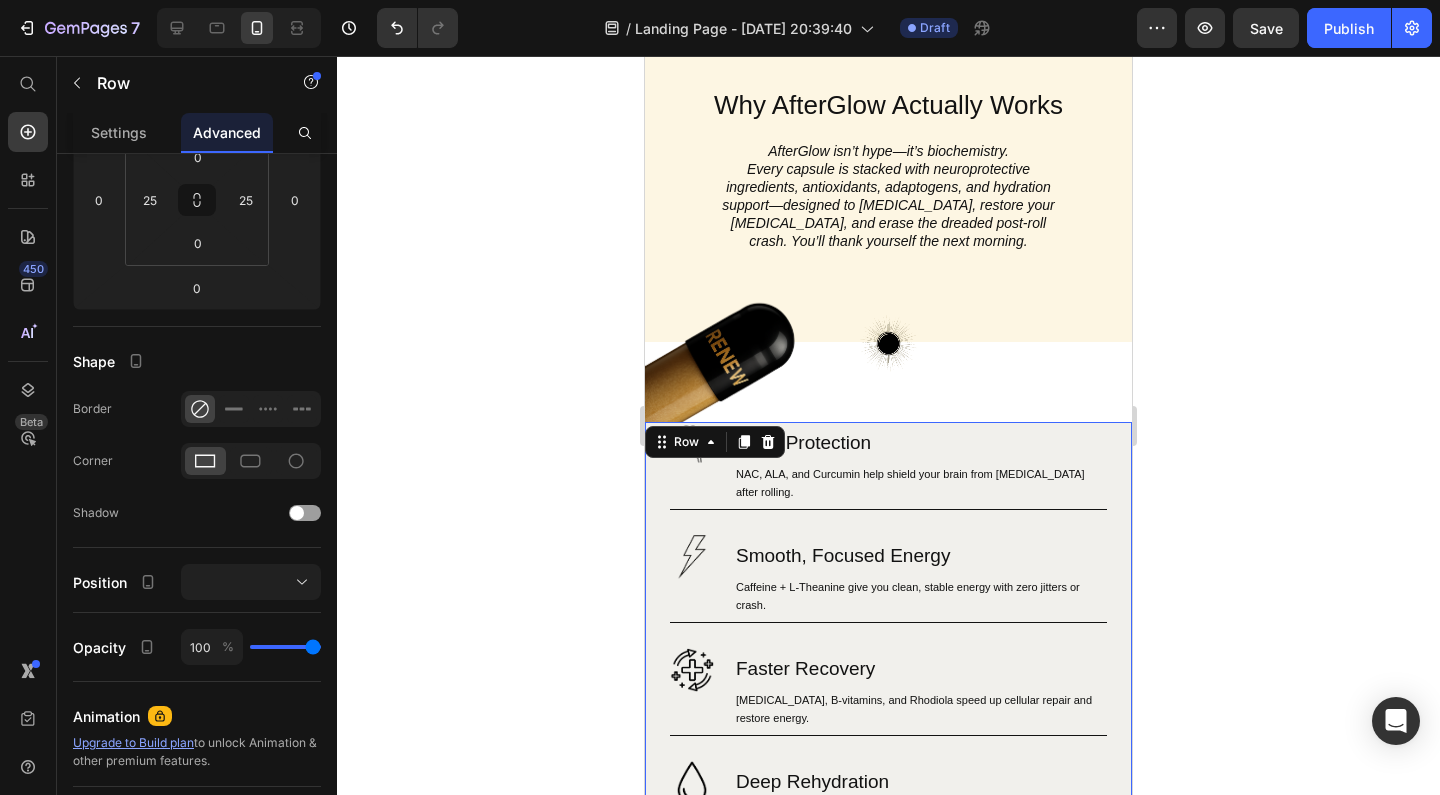 scroll, scrollTop: 0, scrollLeft: 0, axis: both 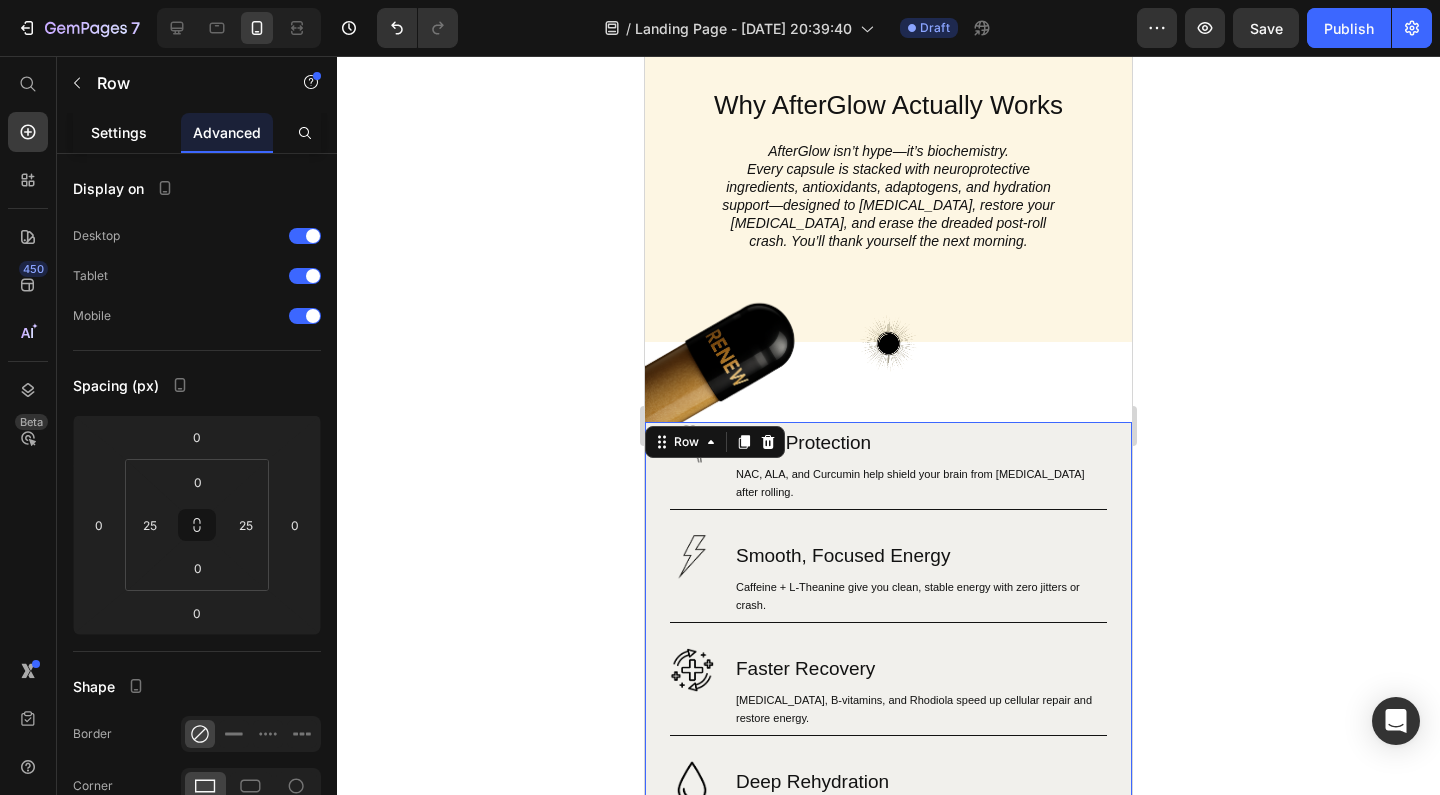 click on "Settings" 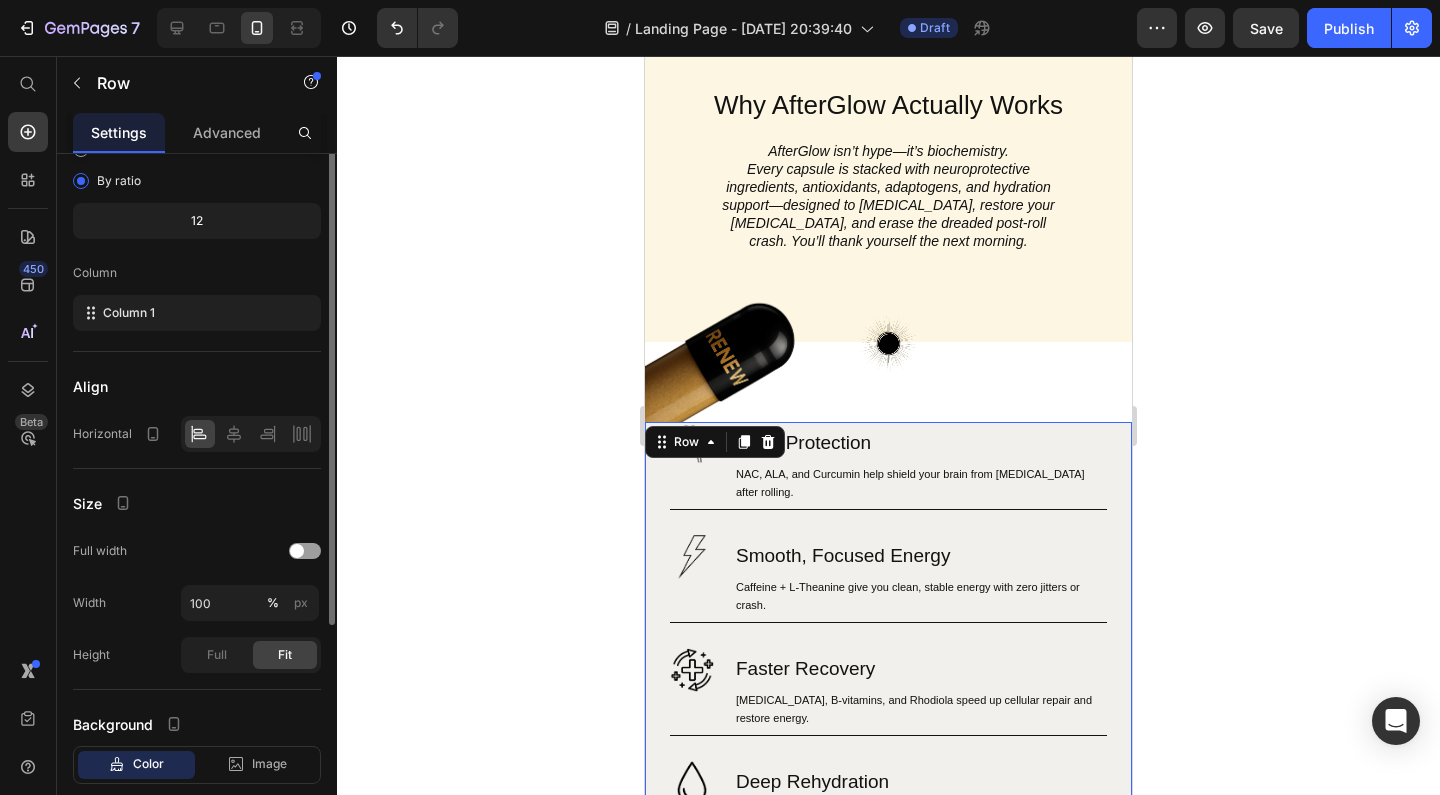 scroll, scrollTop: 287, scrollLeft: 0, axis: vertical 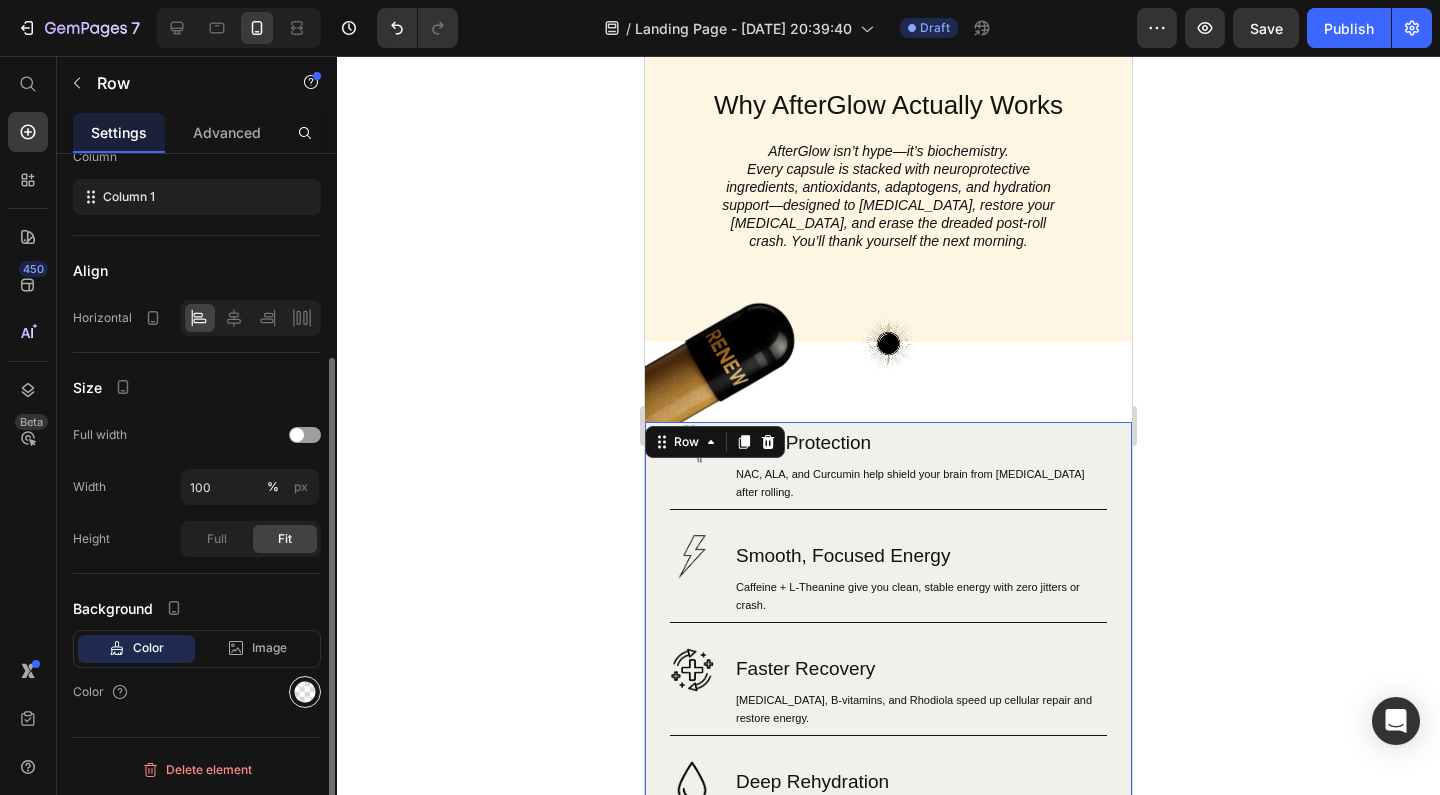 click at bounding box center (305, 692) 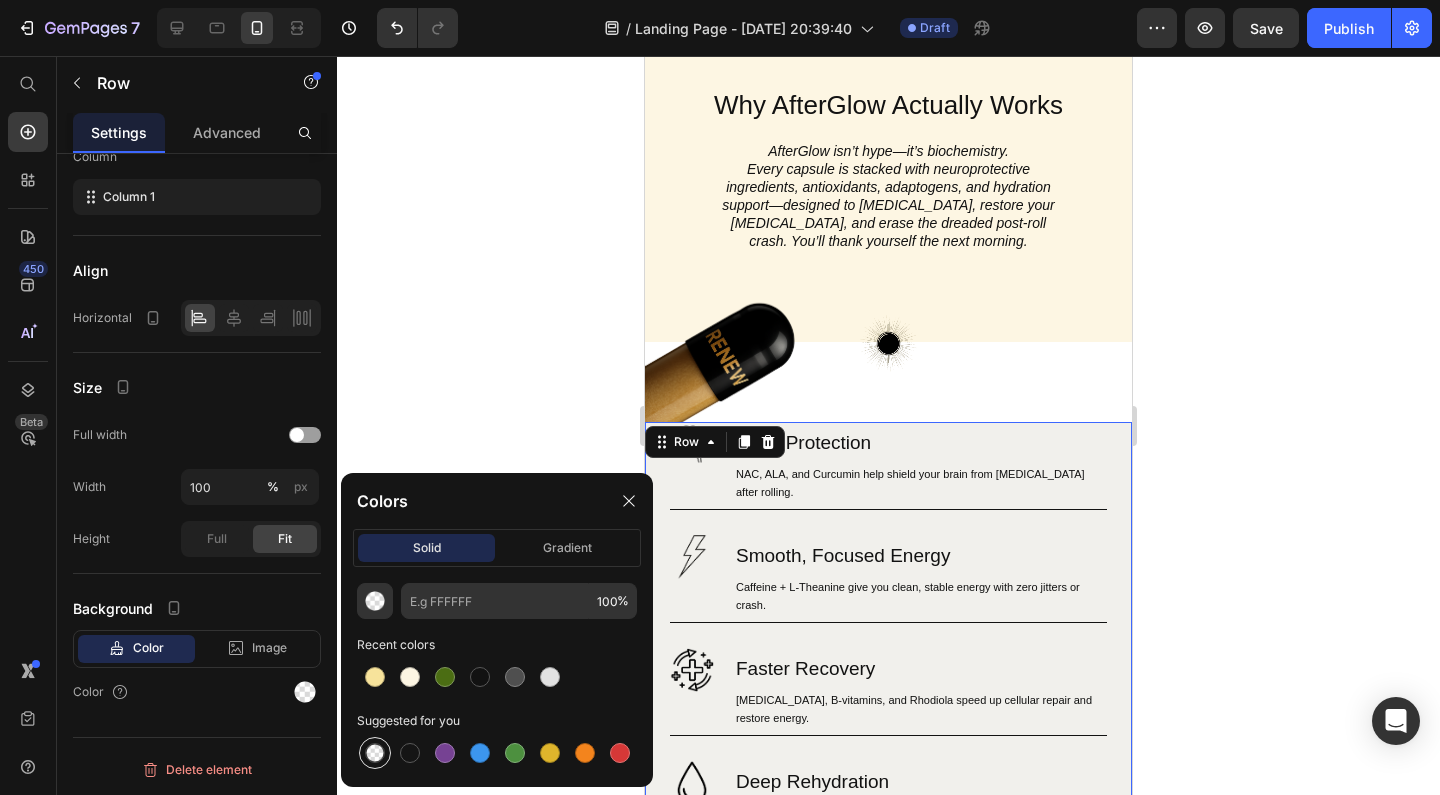 click at bounding box center (375, 753) 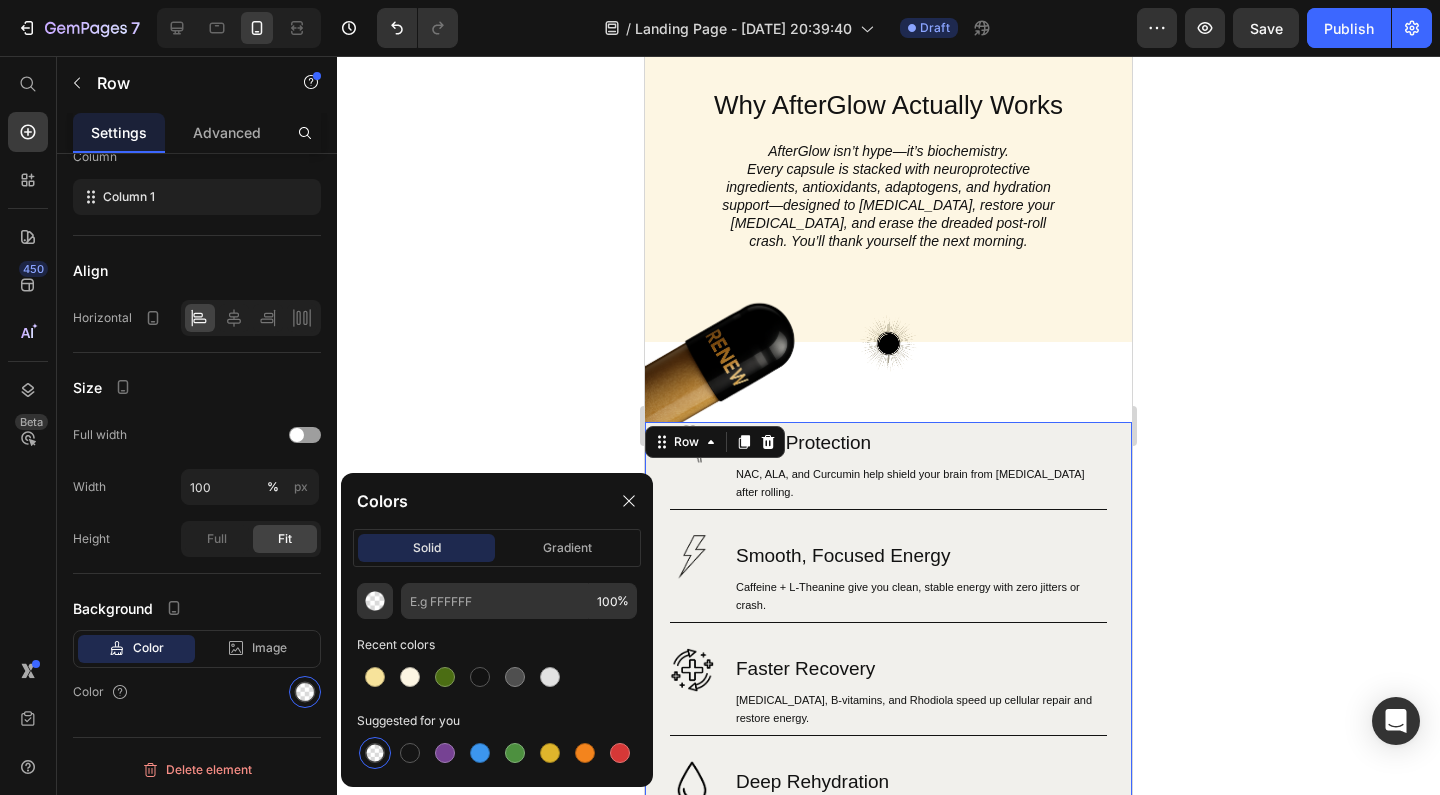 type on "000000" 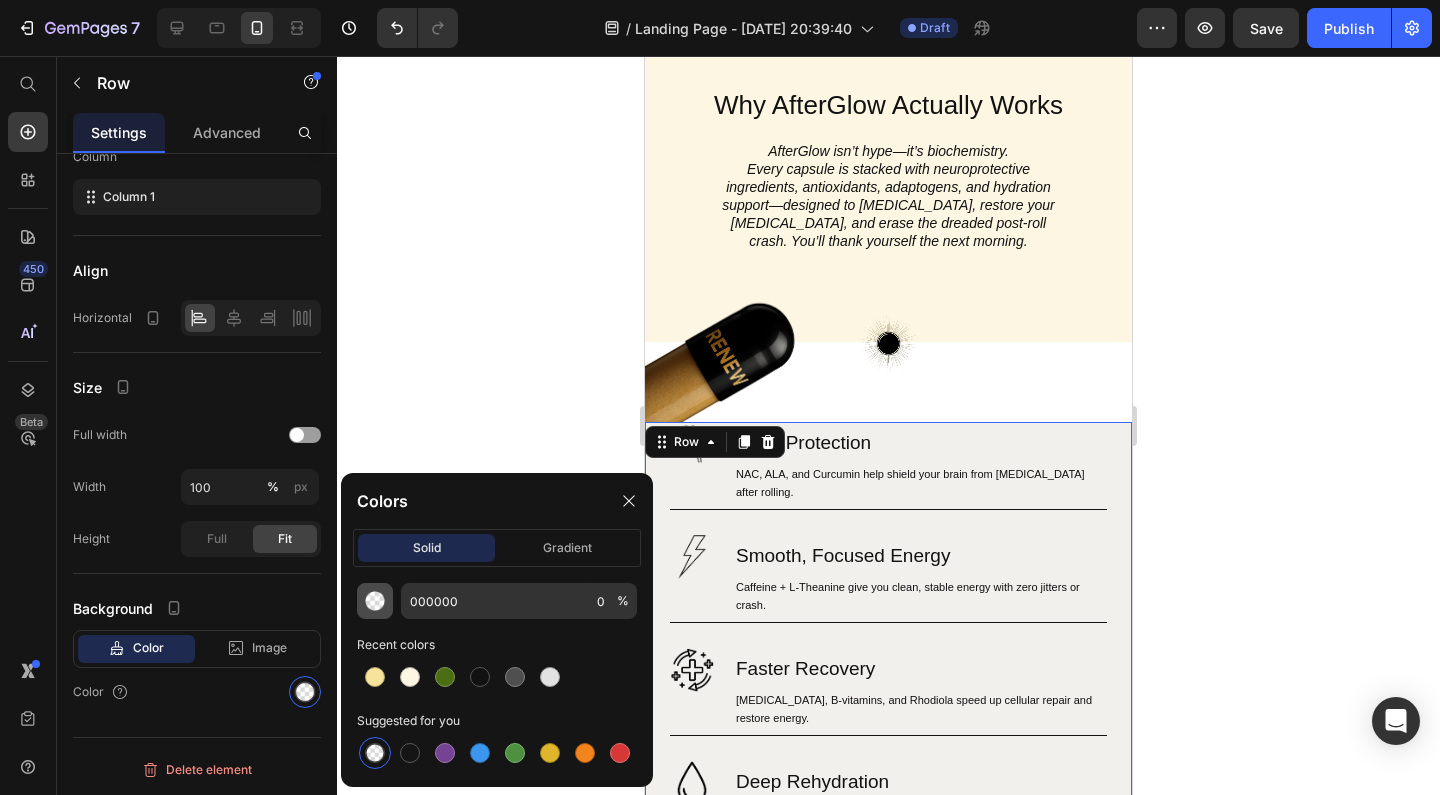 click at bounding box center [375, 601] 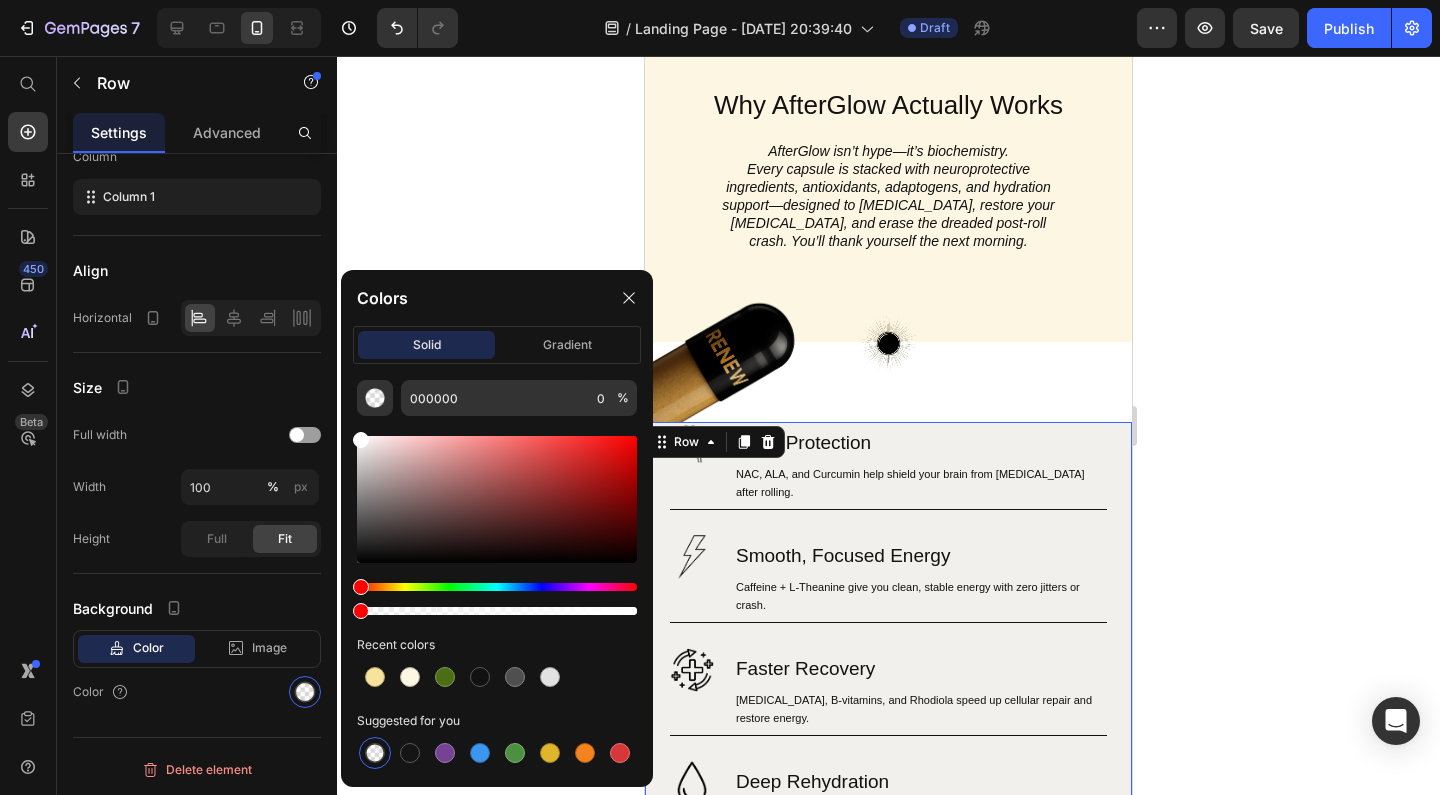 drag, startPoint x: 355, startPoint y: 557, endPoint x: 358, endPoint y: 419, distance: 138.03261 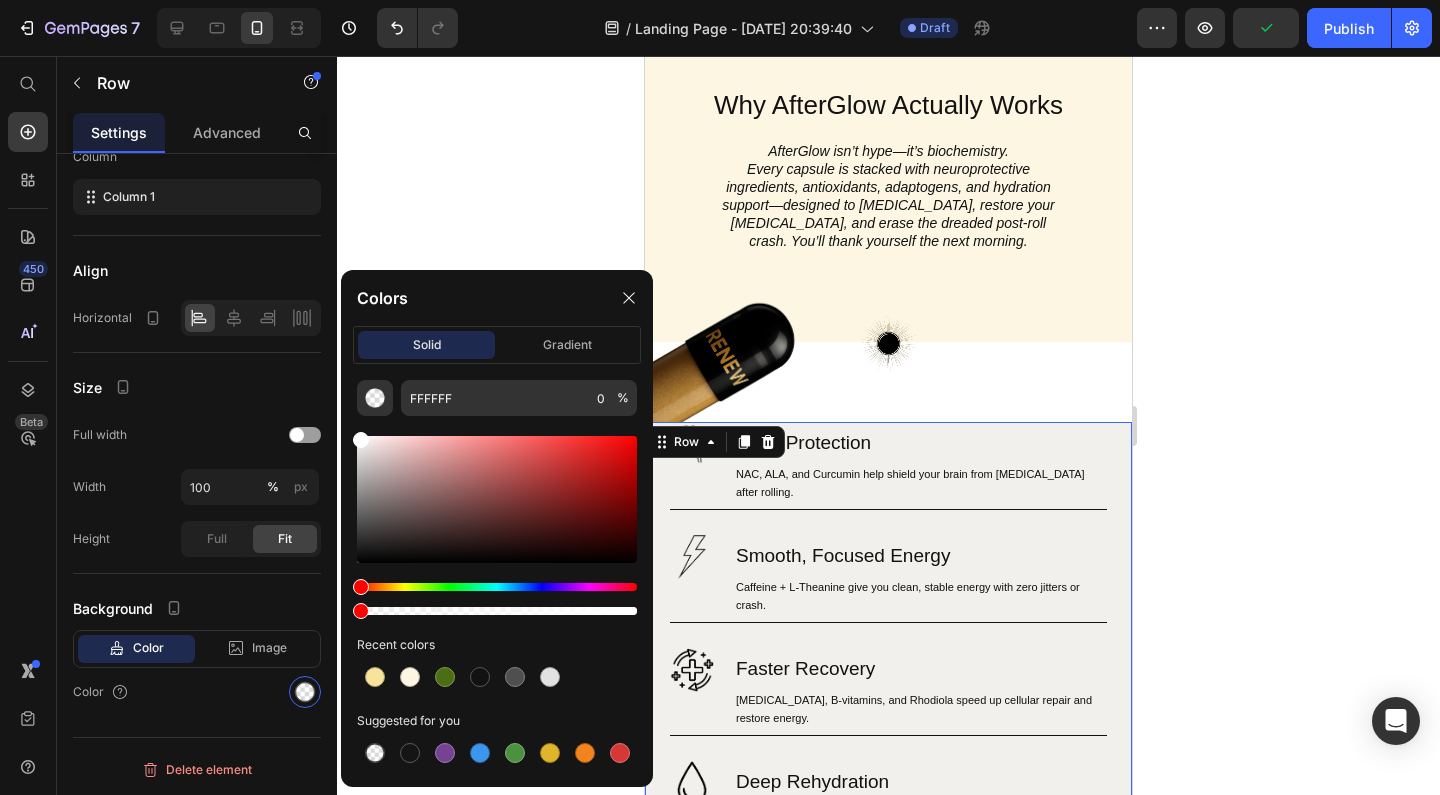 click 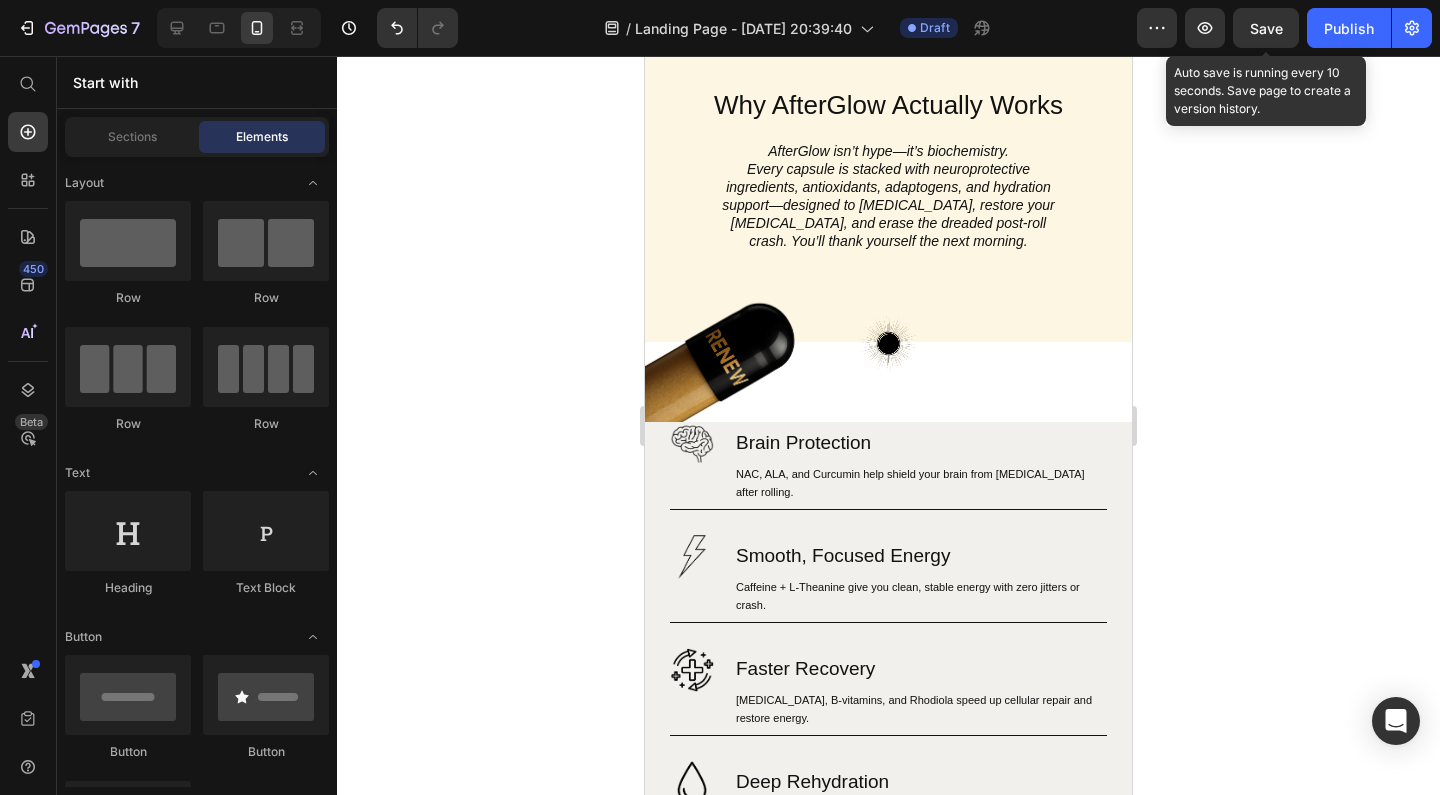 click on "Save" at bounding box center (1266, 28) 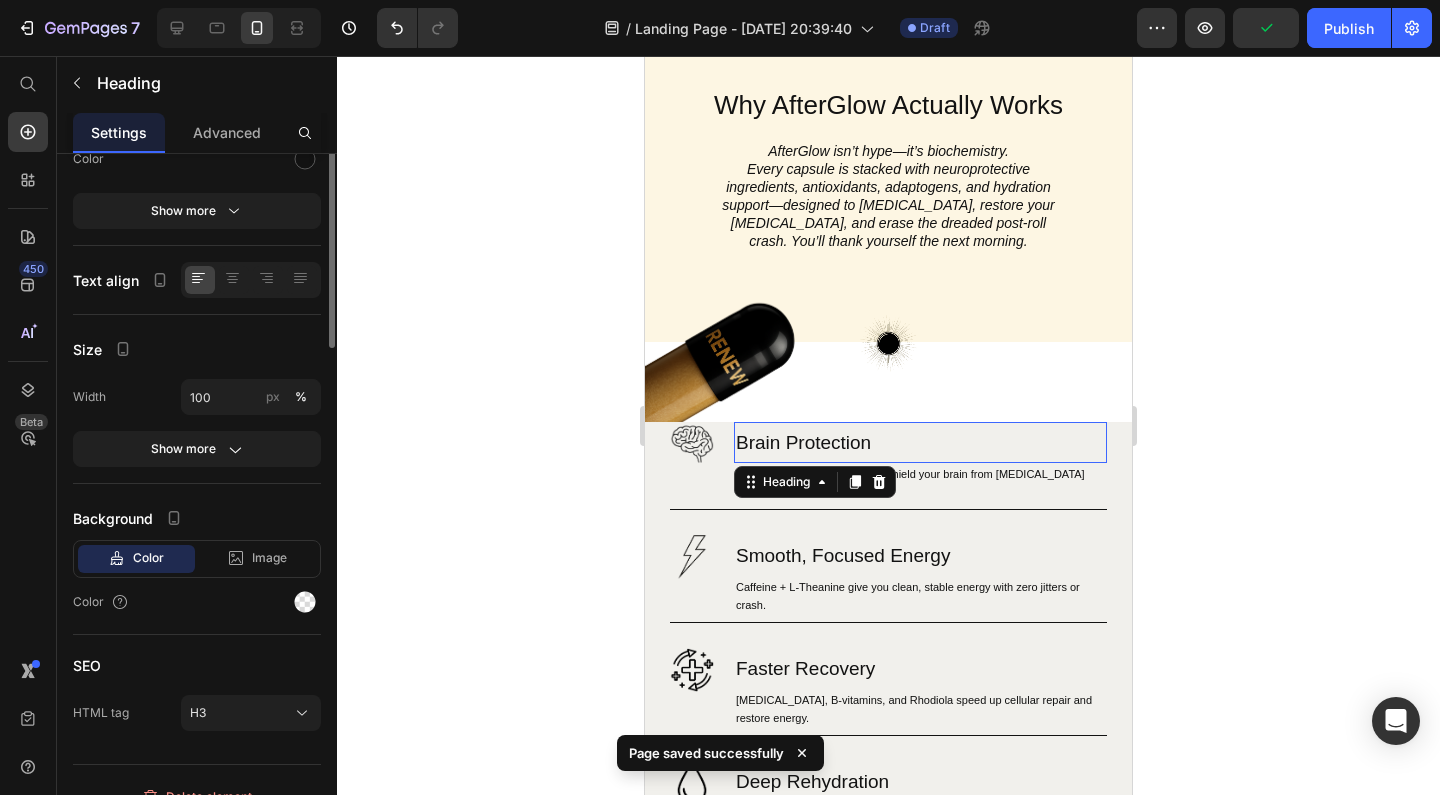 scroll, scrollTop: 0, scrollLeft: 0, axis: both 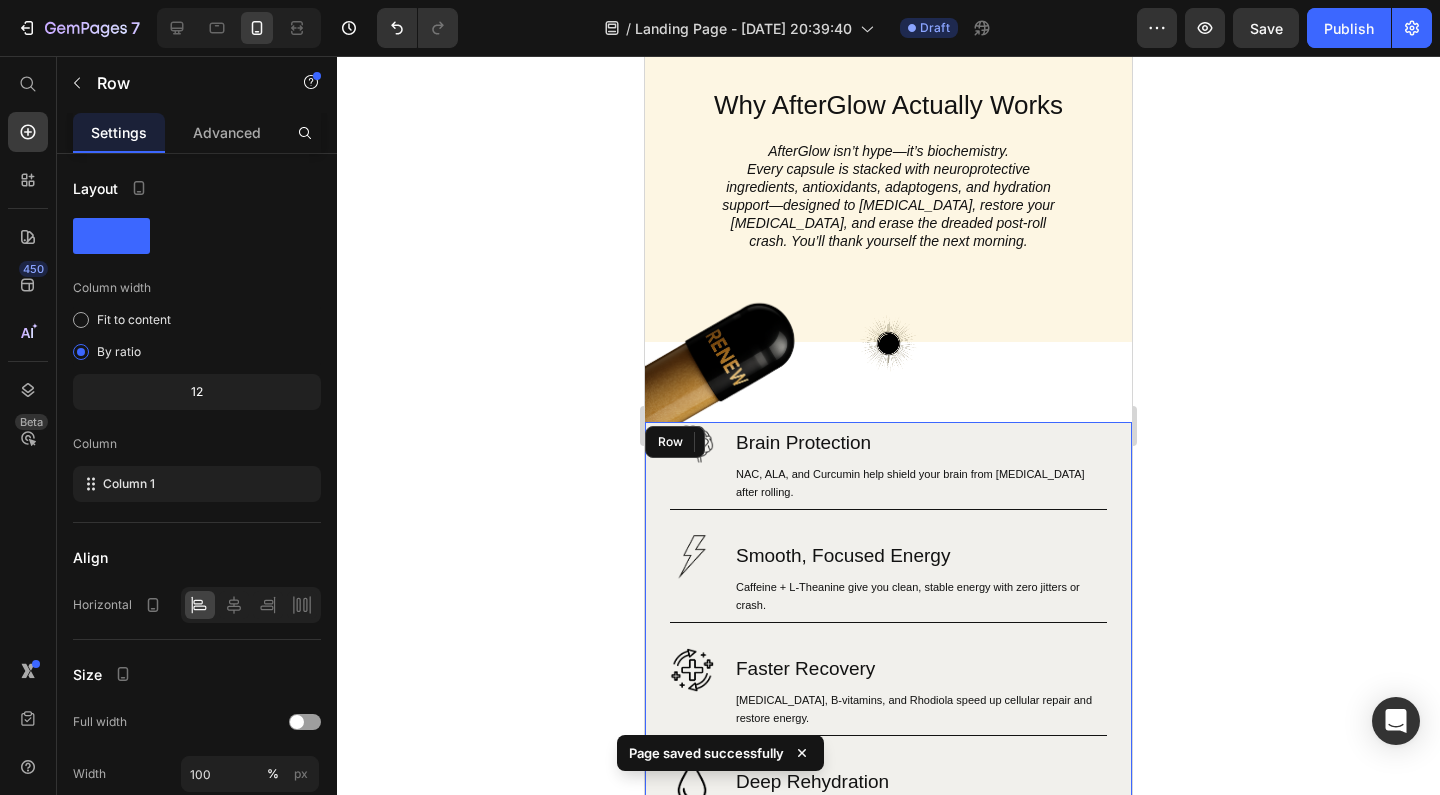 click on "Image Brain Protection Heading   0 NAC, ALA, and Curcumin help shield your brain from neurotoxicity after rolling. Text Block Row Image Smooth, Focused Energy Heading Caffeine + L-Theanine give you clean, stable energy with zero jitters or crash. Text Block Row Image Faster Recovery Heading CoQ10, B-vitamins, and Rhodiola speed up cellular repair and restore energy. Text Block Row Image Deep Rehydration Heading Magnesium, sodium, and potassium replenish electrolytes and reduce fatigue. Text Block Row Image Less Stress, Better Mood Heading Ashwagandha + B6 help regulate cortisol and support serotonin recovery. Text Block Row Image Powerful Post-Rave Sleep Heading Melatonin + magnesium promote deep, restorative sleep so you wake up glowing. Text Block Row Try AfterGlow Button Row" at bounding box center [888, 852] 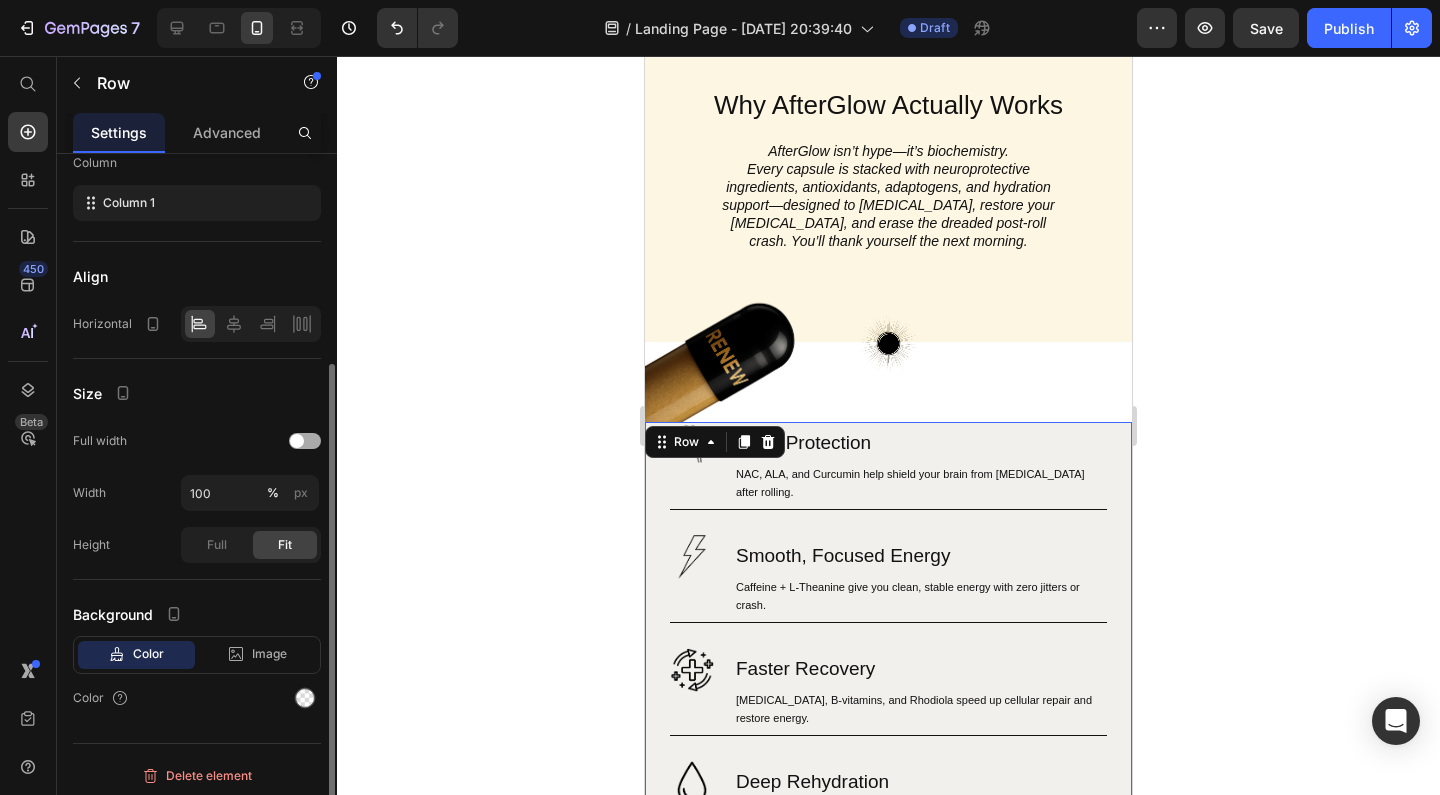 scroll, scrollTop: 287, scrollLeft: 0, axis: vertical 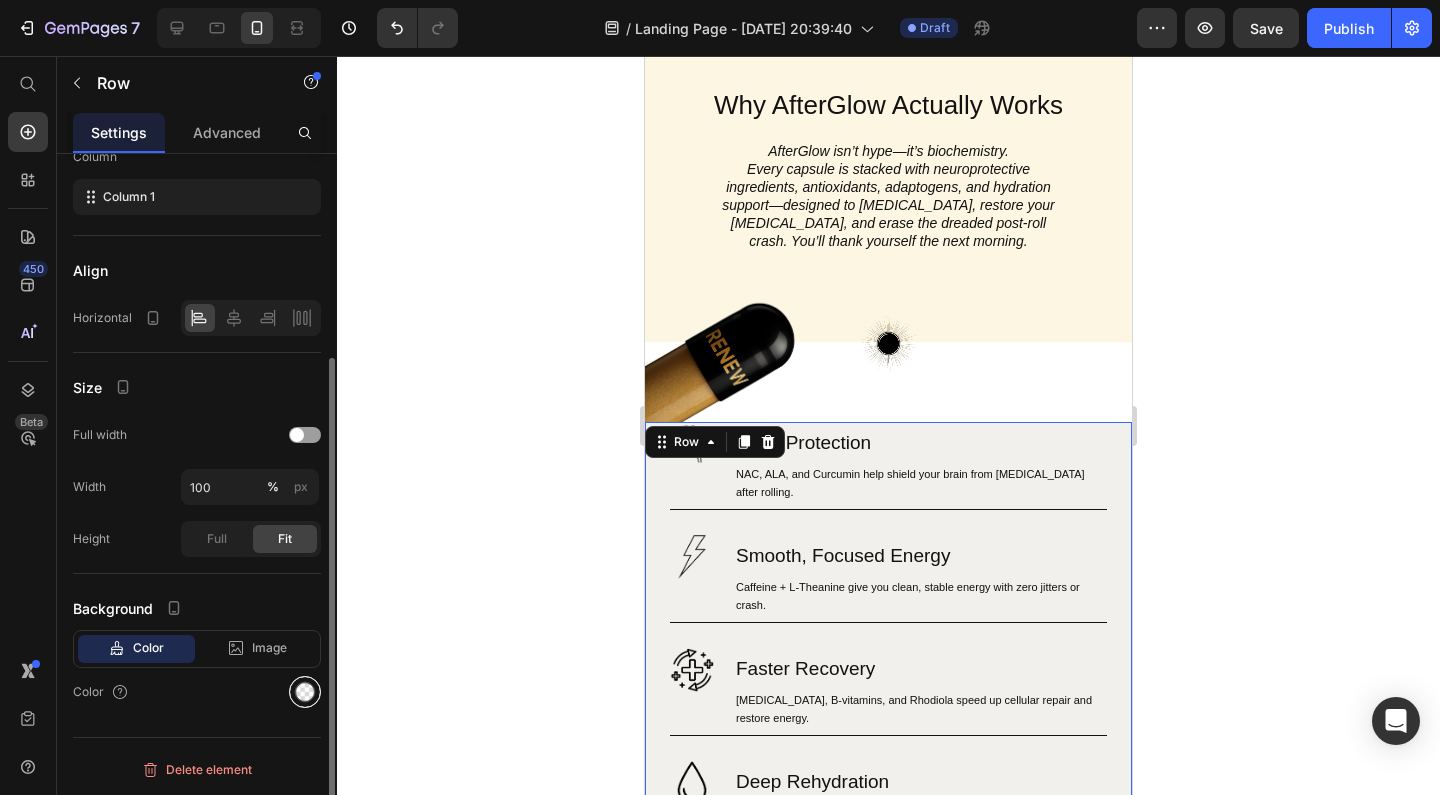 click at bounding box center [305, 692] 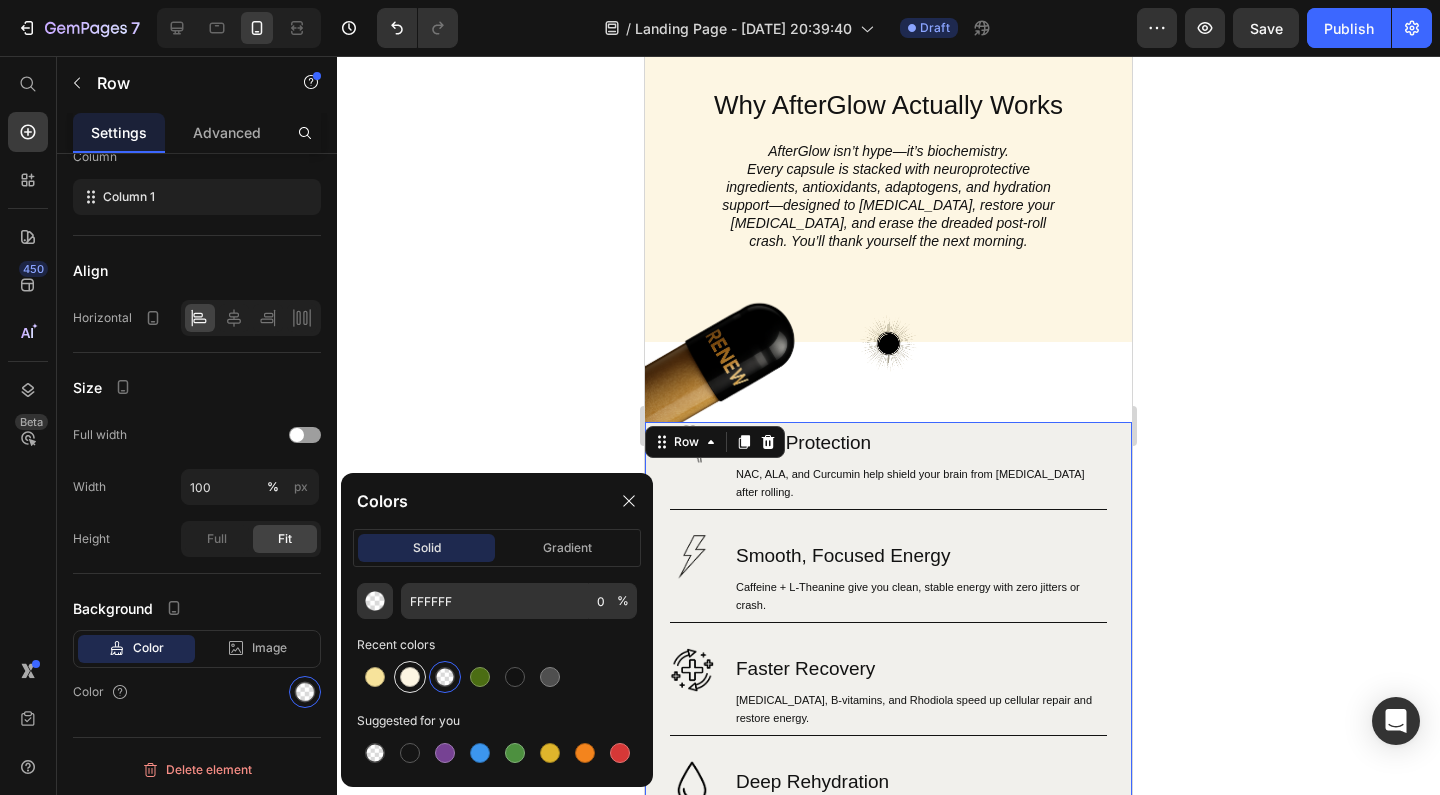 click at bounding box center [410, 677] 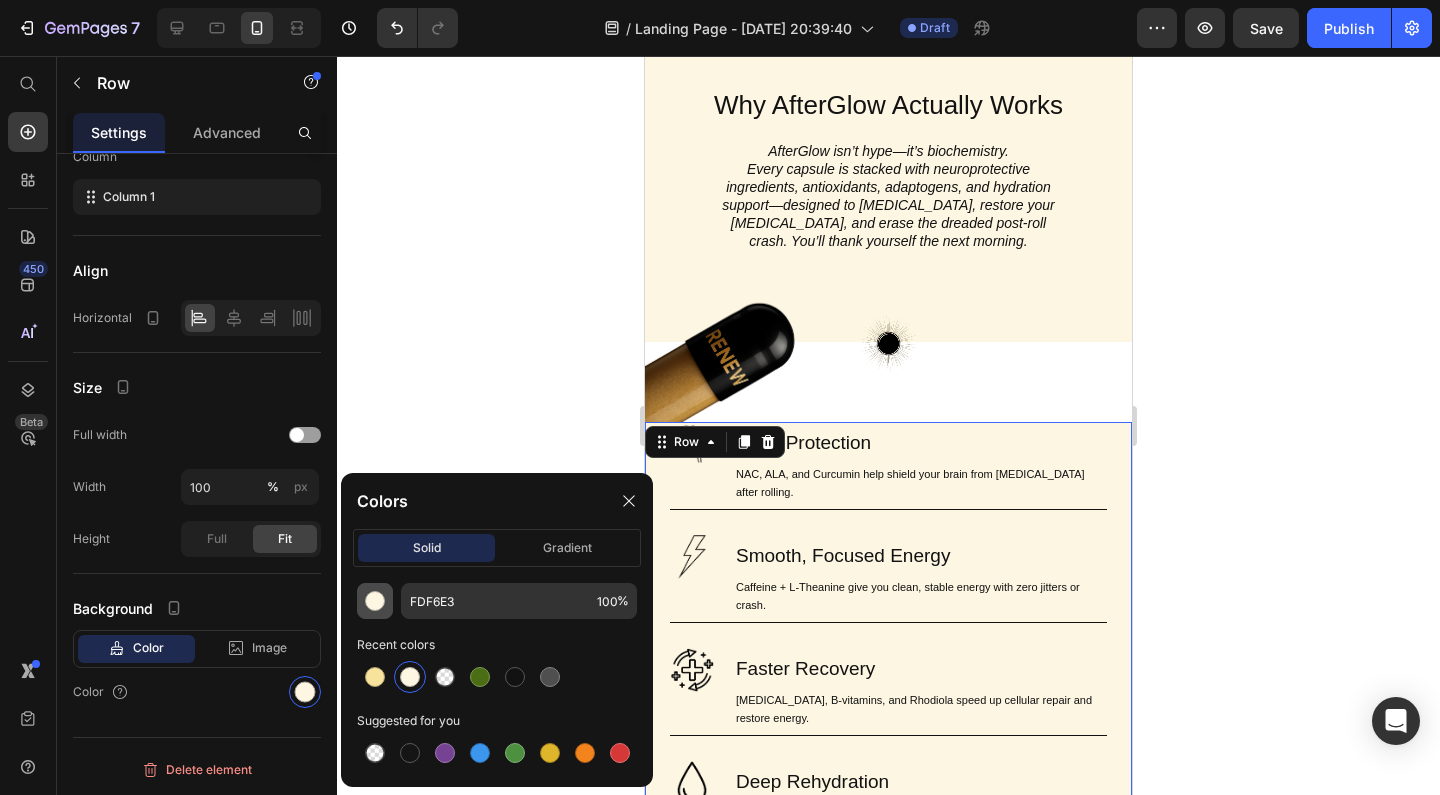 click at bounding box center (375, 601) 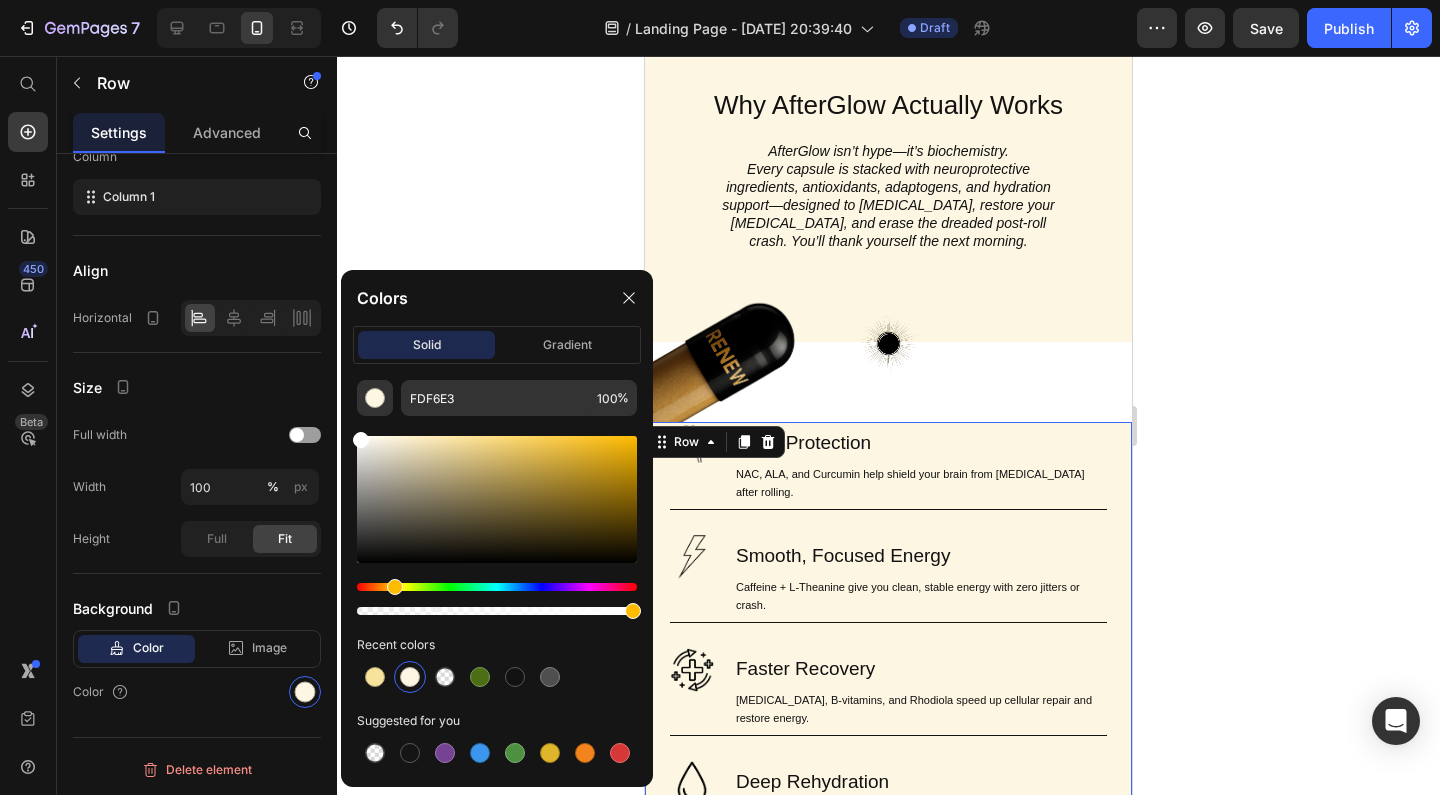 drag, startPoint x: 394, startPoint y: 438, endPoint x: 340, endPoint y: 433, distance: 54.230988 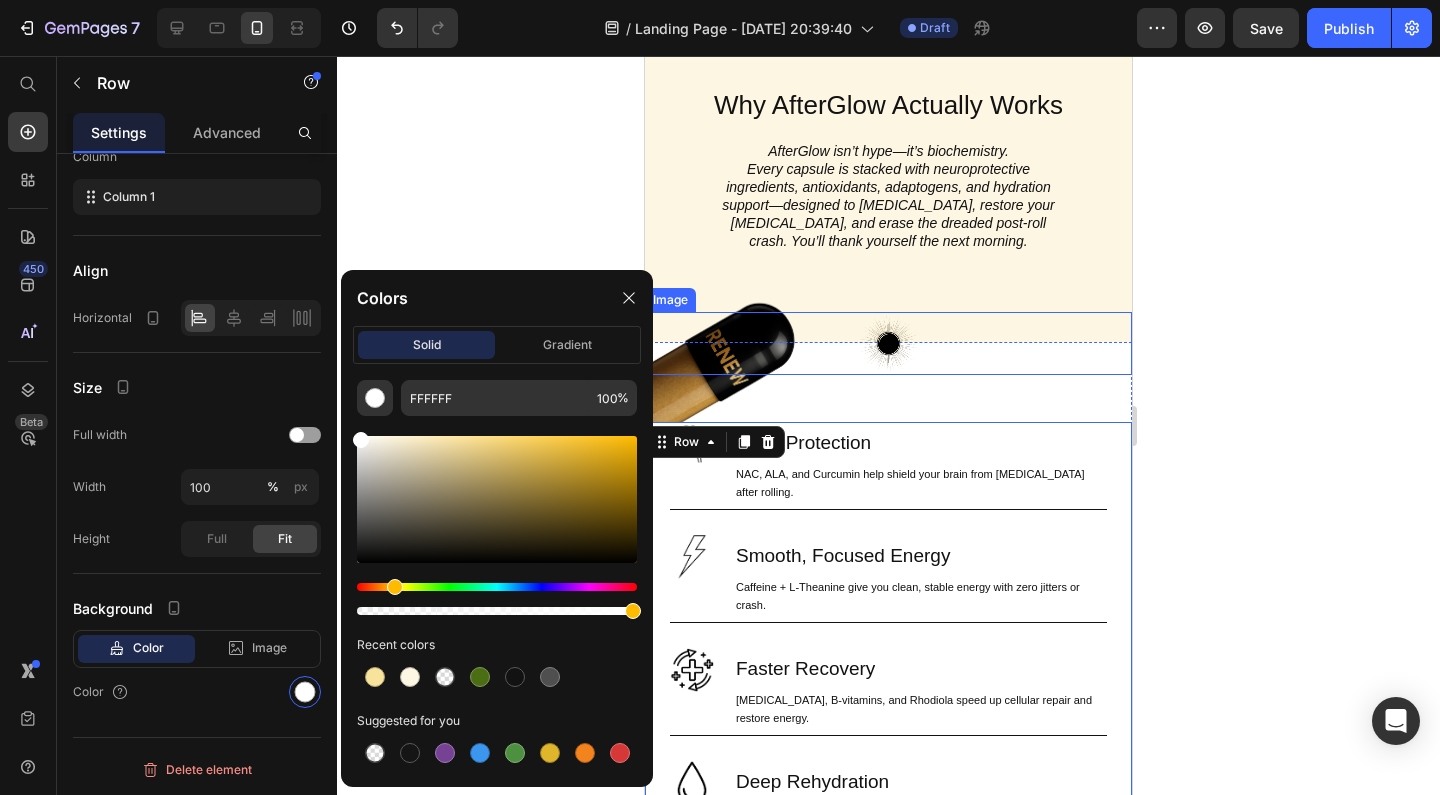 click 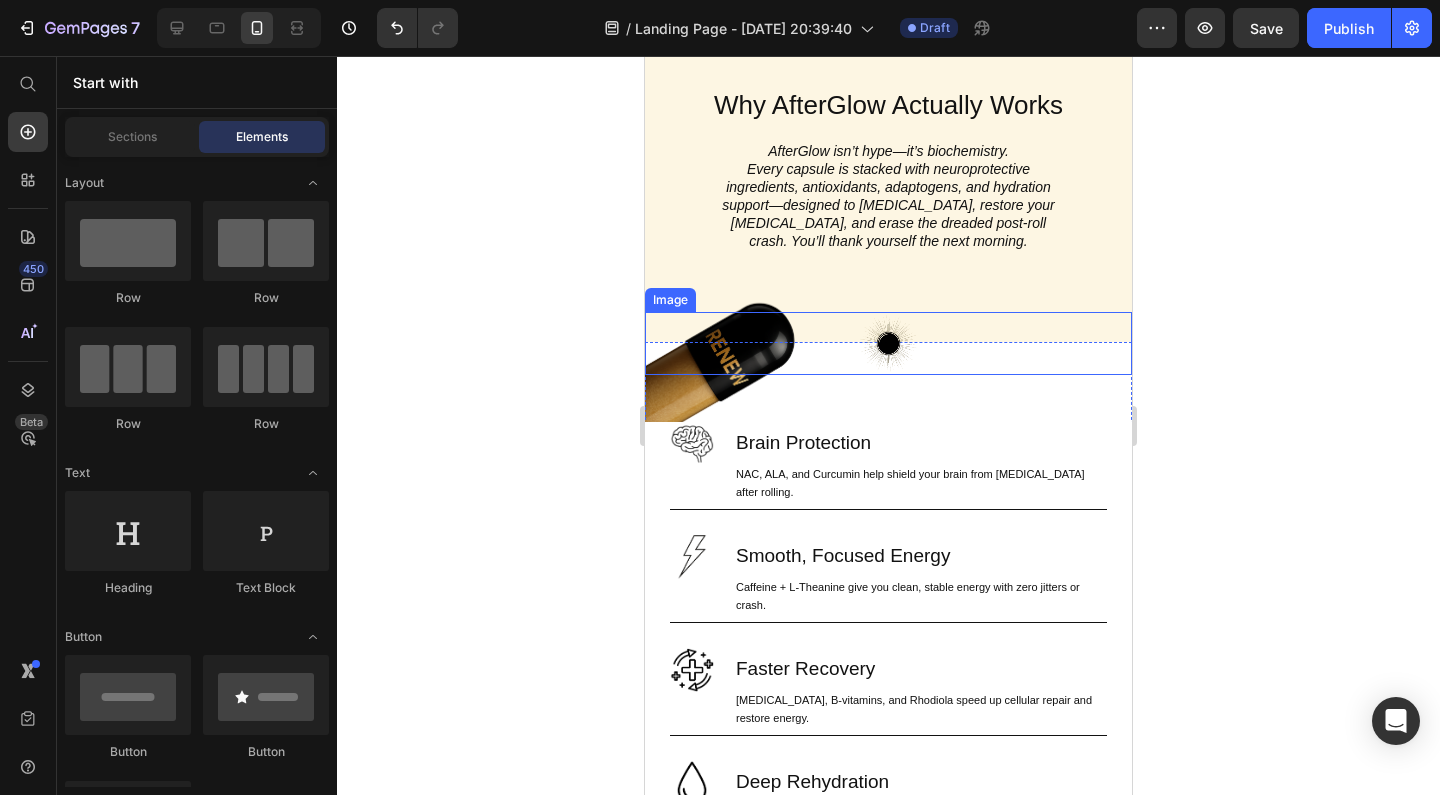 click 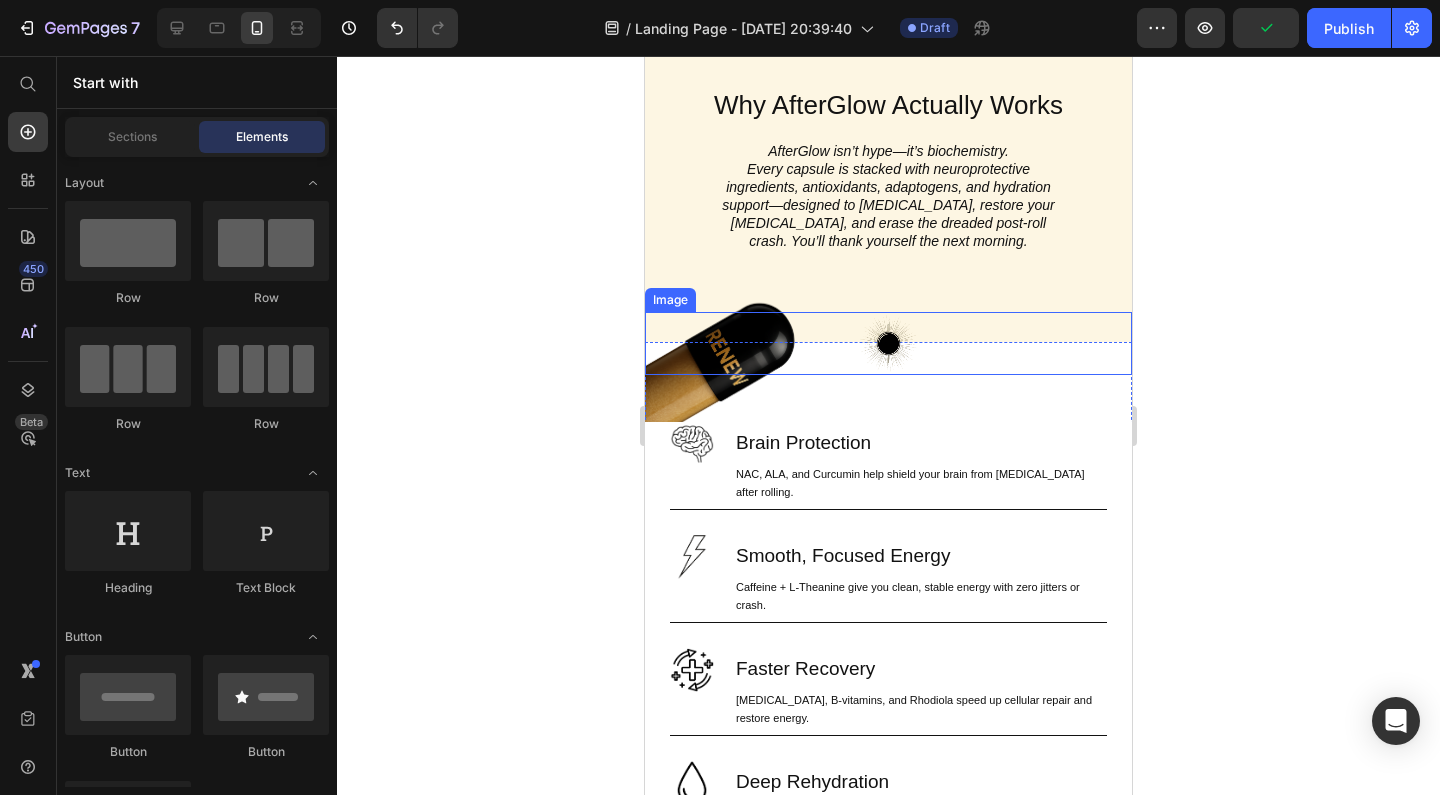 click 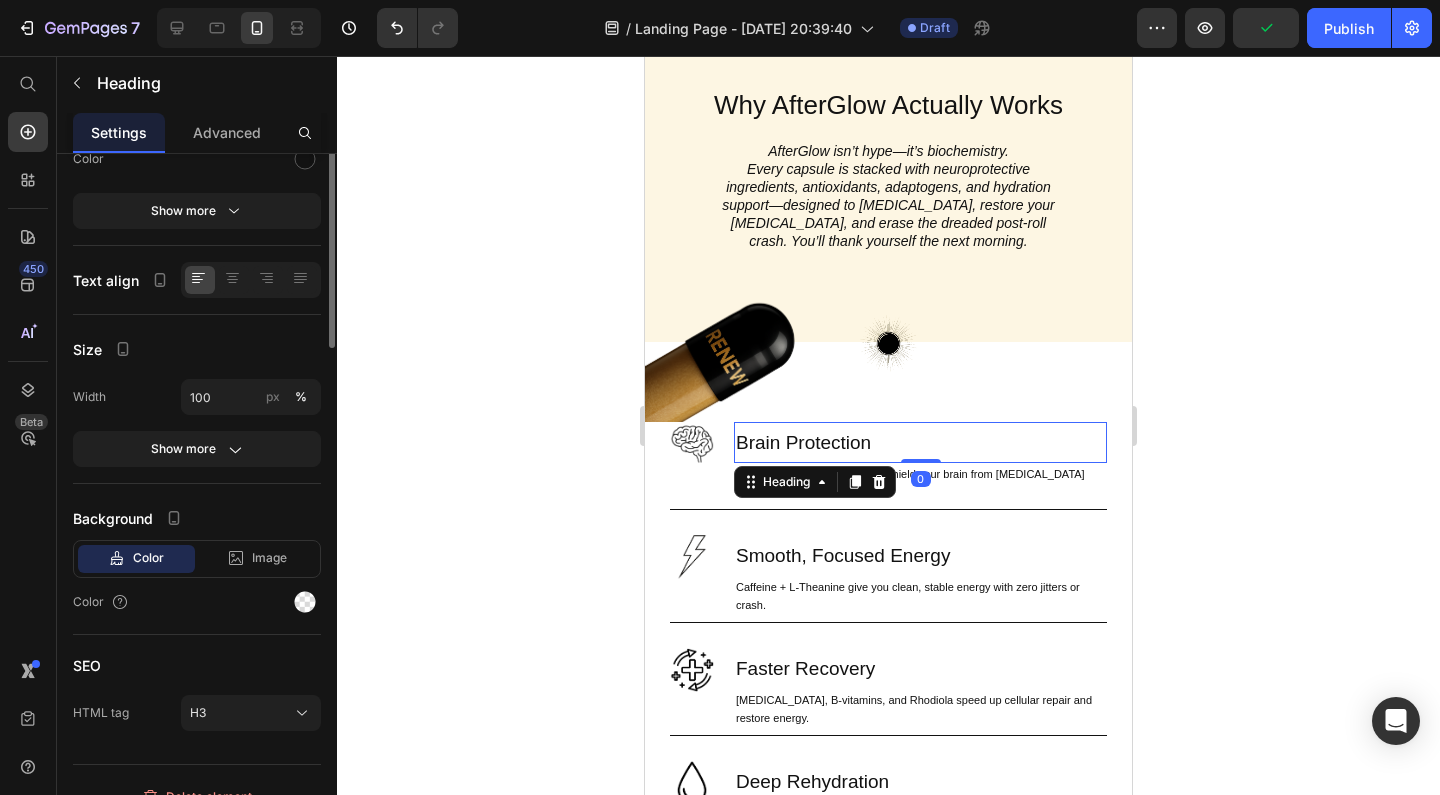 scroll, scrollTop: 0, scrollLeft: 0, axis: both 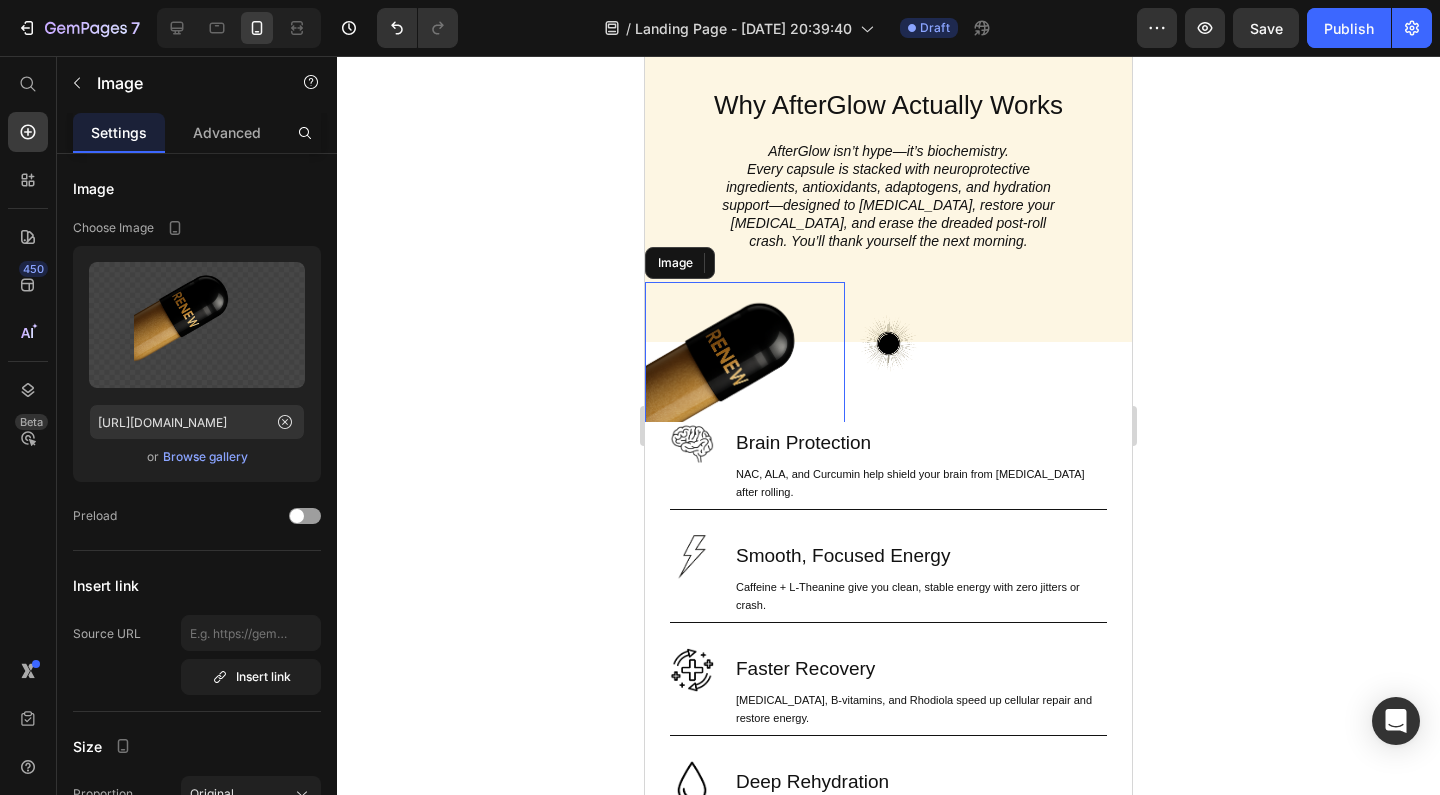 click at bounding box center (745, 382) 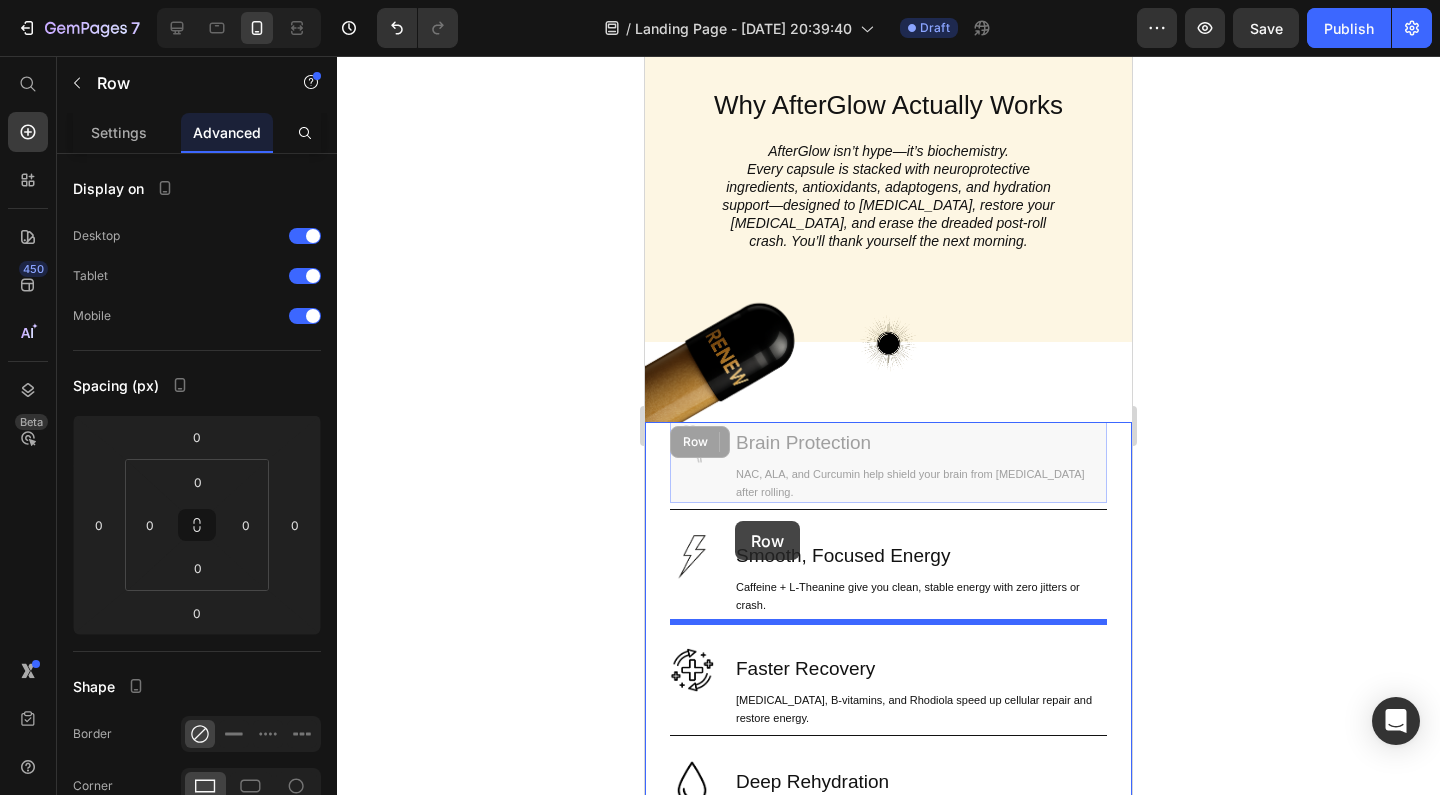 drag, startPoint x: 733, startPoint y: 482, endPoint x: 735, endPoint y: 521, distance: 39.051247 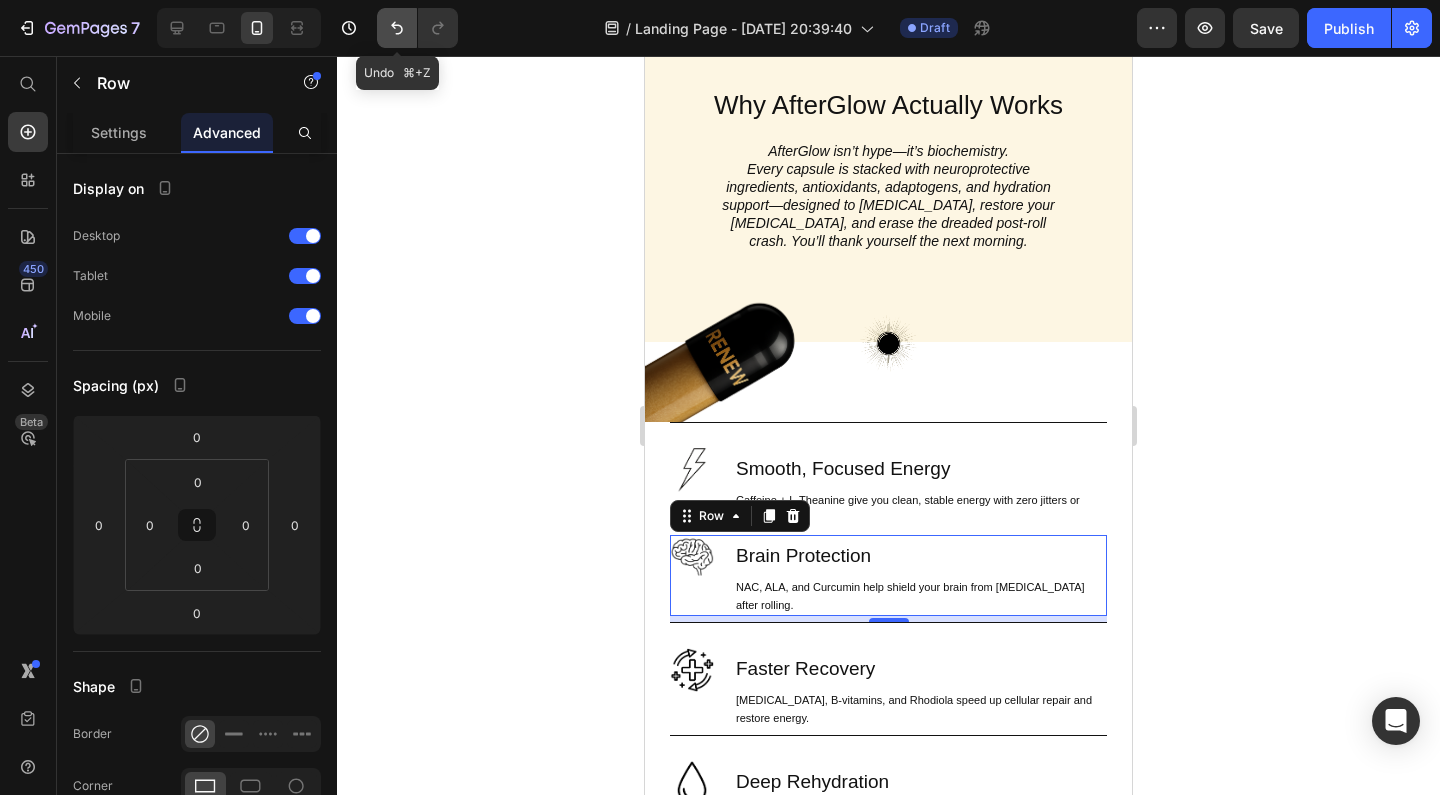 click 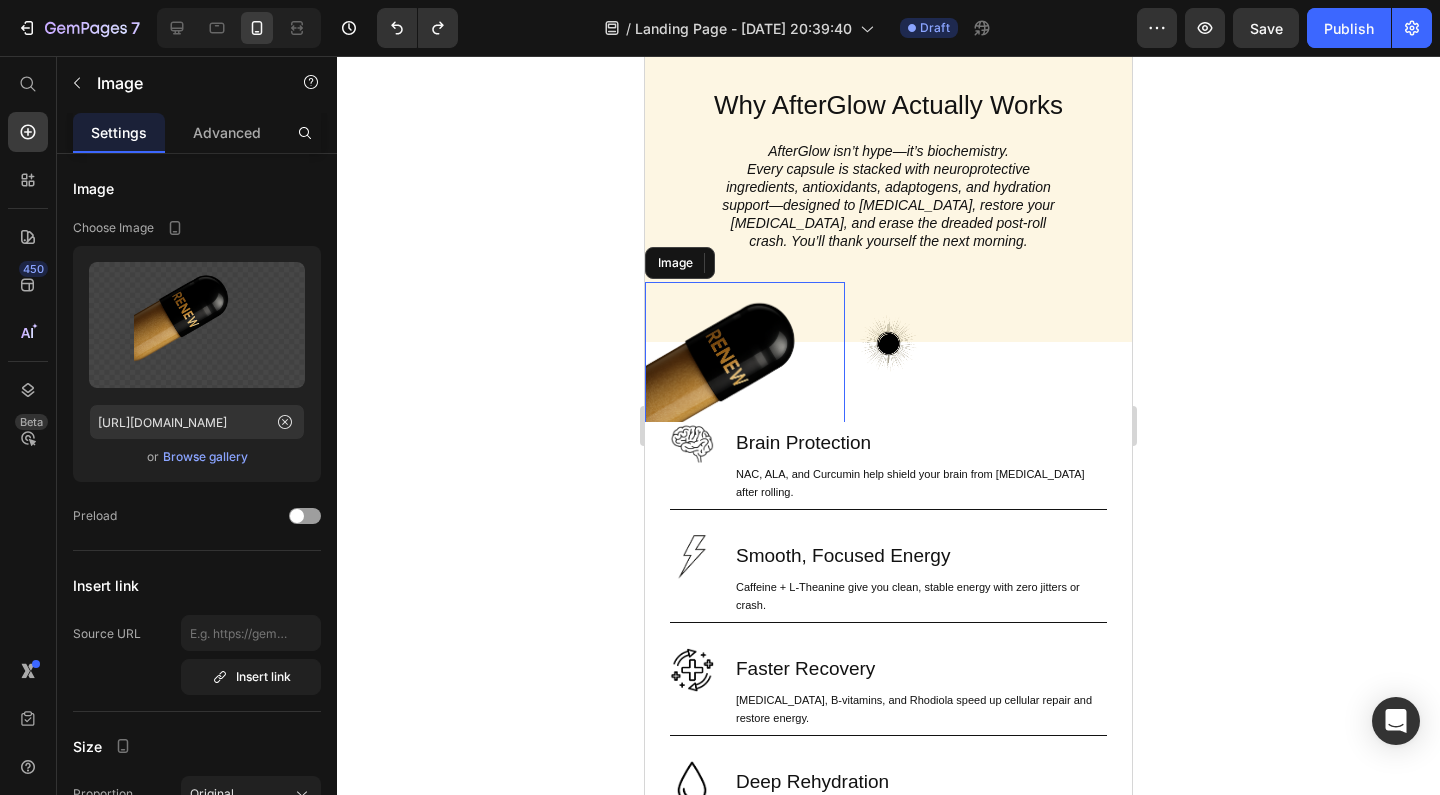 click at bounding box center (745, 382) 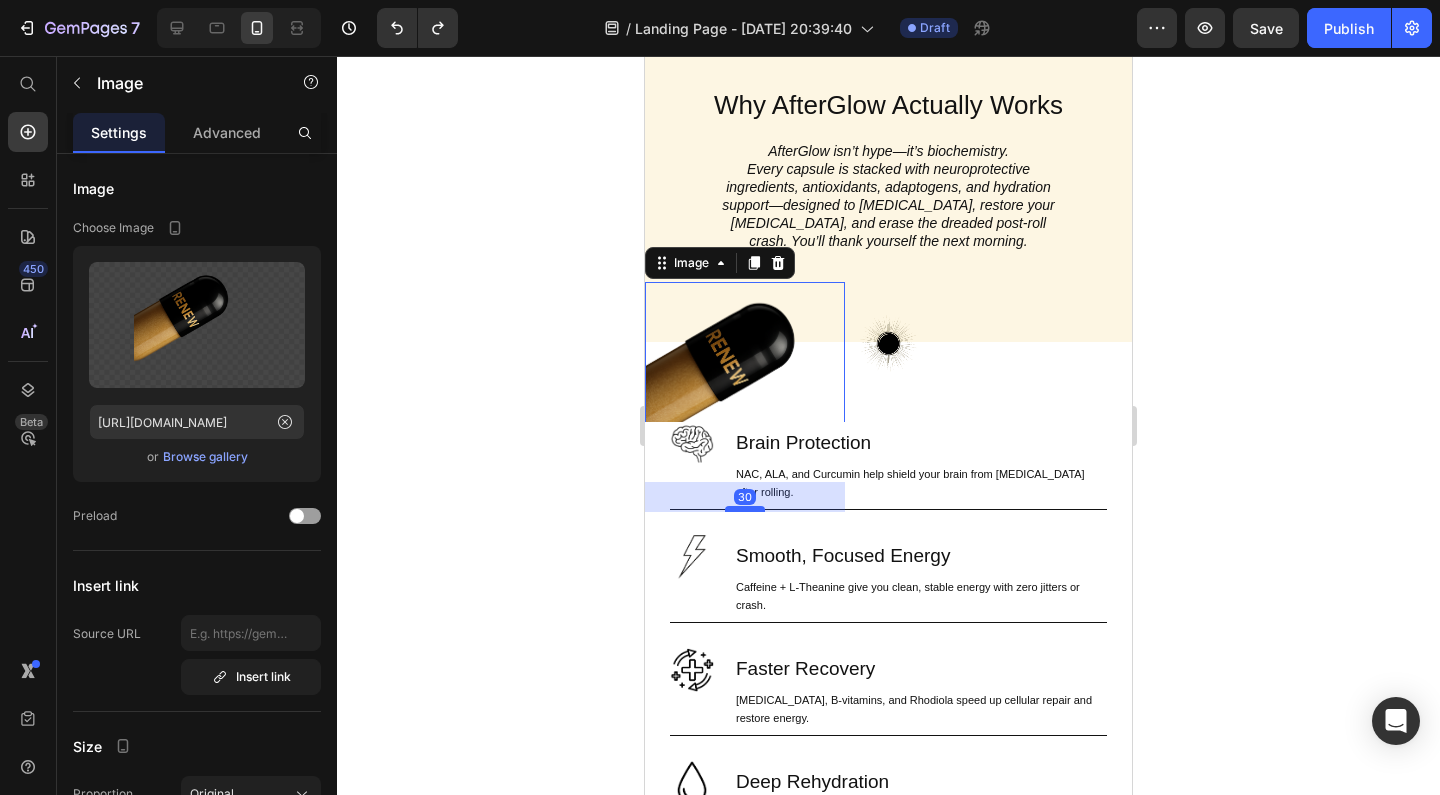 drag, startPoint x: 734, startPoint y: 479, endPoint x: 734, endPoint y: 510, distance: 31 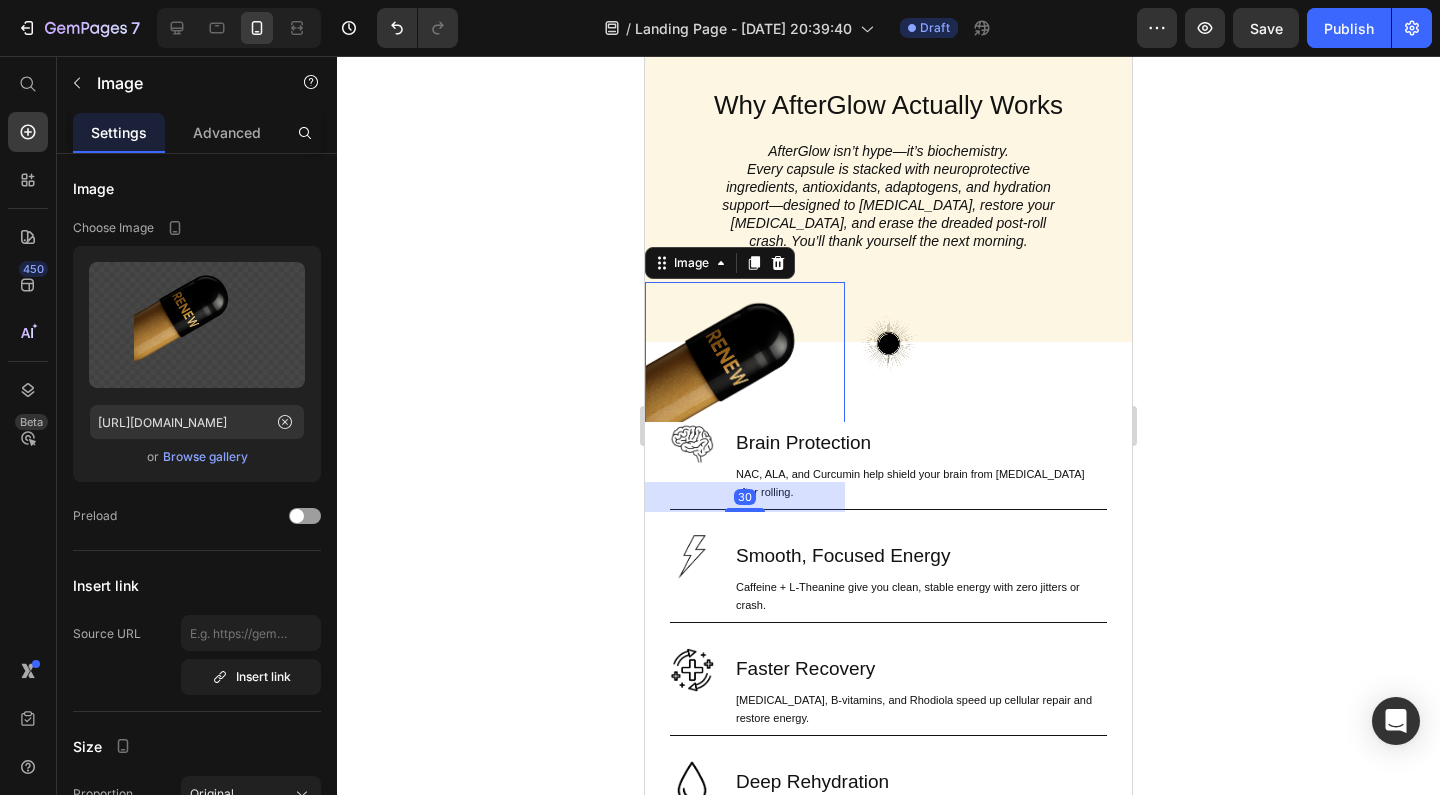 click 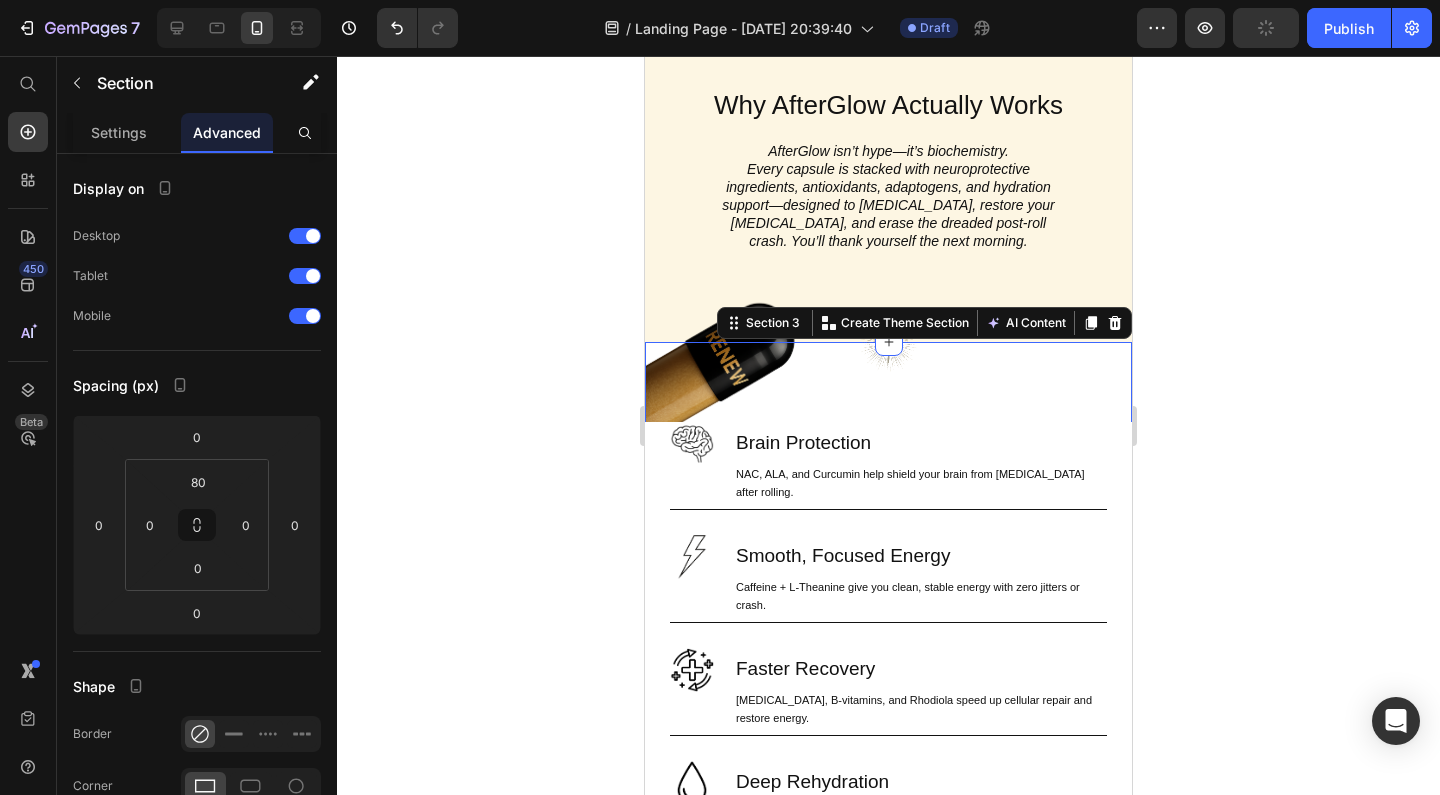 click on "Image Image Why You’ll Never Rave Without It Again Heading Row Image Brain Protection Heading NAC, ALA, and Curcumin help shield your brain from neurotoxicity after rolling. Text Block Row Image Smooth, Focused Energy Heading Caffeine + L-Theanine give you clean, stable energy with zero jitters or crash. Text Block Row Image Faster Recovery Heading CoQ10, B-vitamins, and Rhodiola speed up cellular repair and restore energy. Text Block Row Image Deep Rehydration Heading Magnesium, sodium, and potassium replenish electrolytes and reduce fatigue. Text Block Row Image Less Stress, Better Mood Heading Ashwagandha + B6 help regulate cortisol and support serotonin recovery. Text Block Row Image Powerful Post-Rave Sleep Heading Melatonin + magnesium promote deep, restorative sleep so you wake up glowing. Text Block Row Try AfterGlow Button Row Image Hero Banner Section 3   You can create reusable sections Create Theme Section AI Content Write with GemAI What would you like to describe here? Tone and Voice Product" at bounding box center [888, 1295] 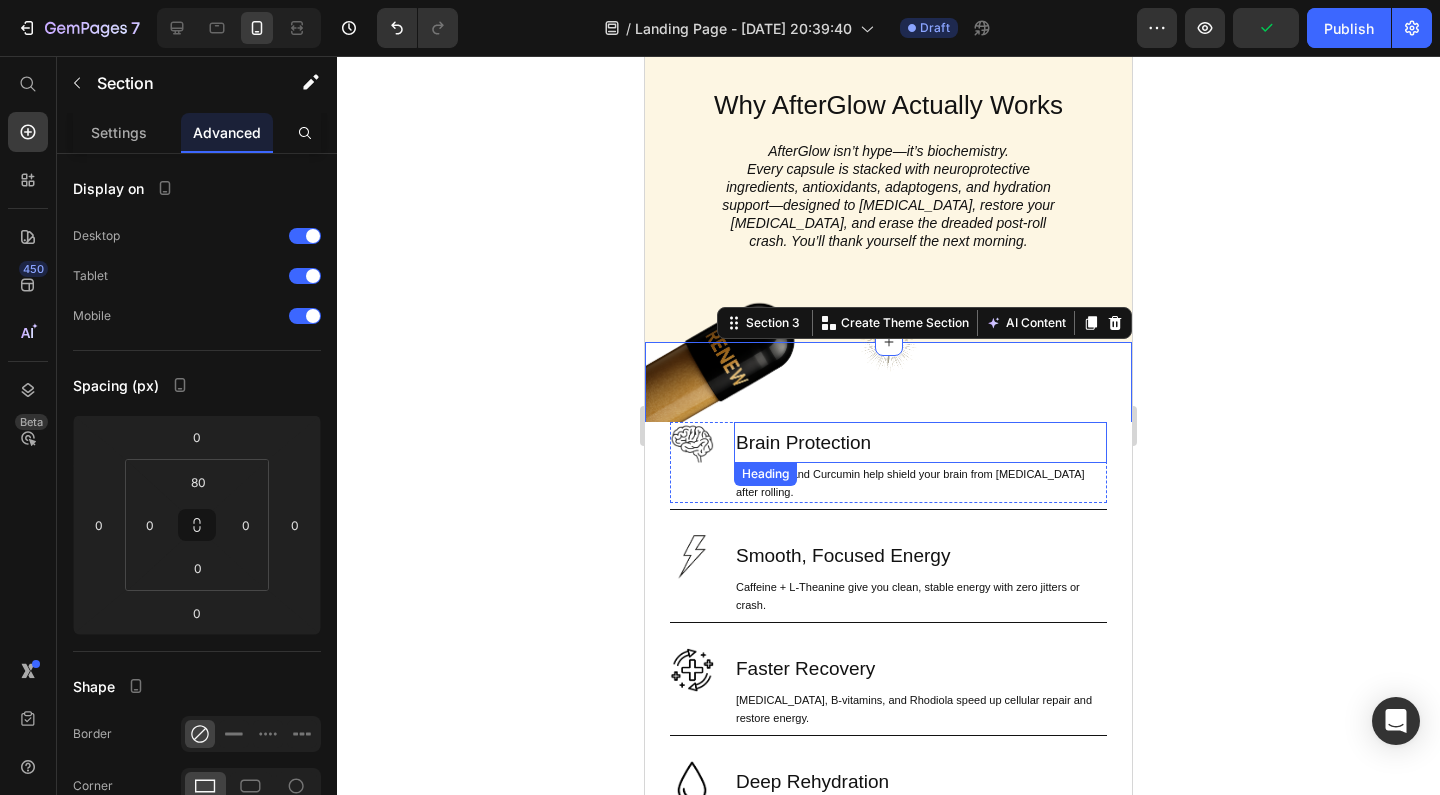 click on "Brain Protection" at bounding box center [920, 442] 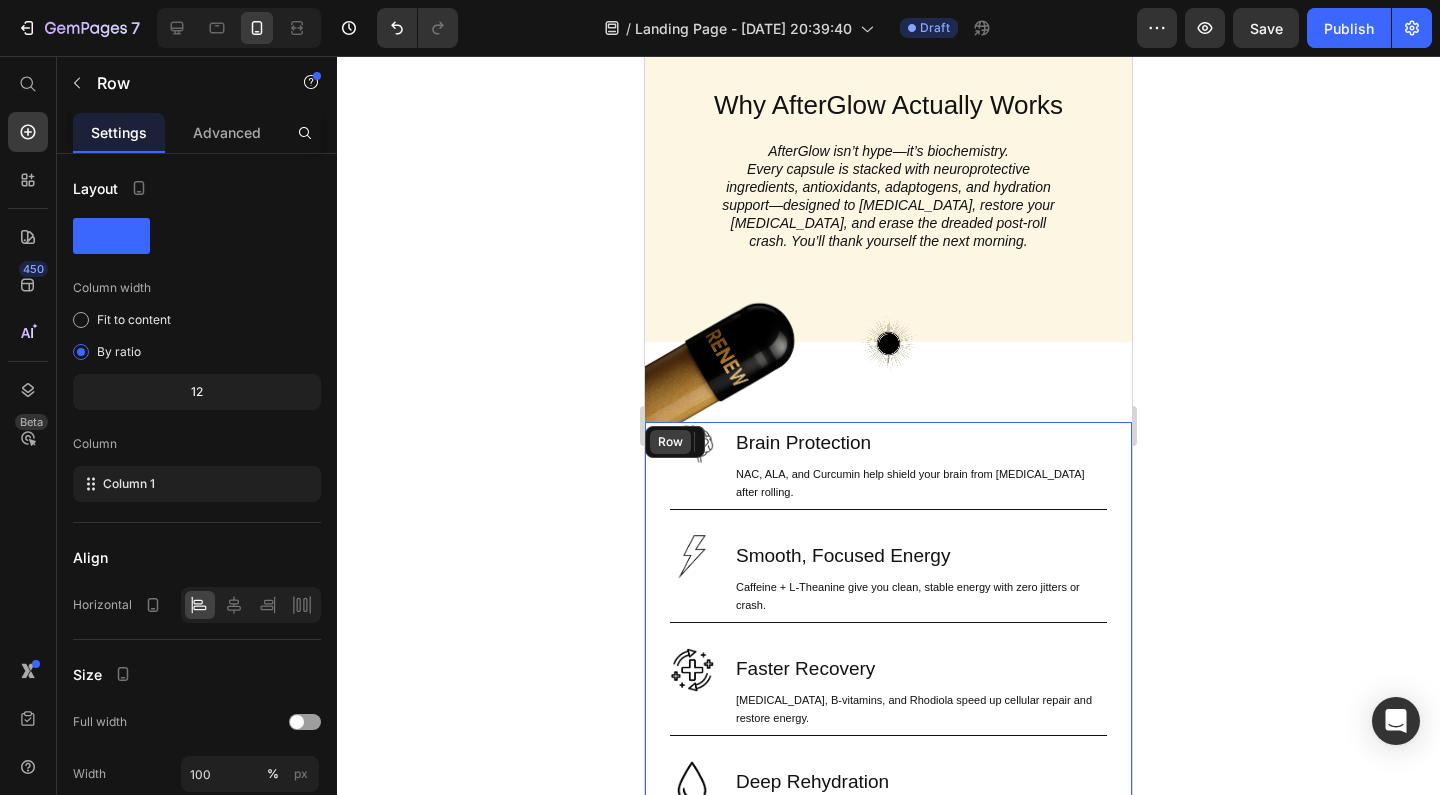 click on "Row" at bounding box center [670, 442] 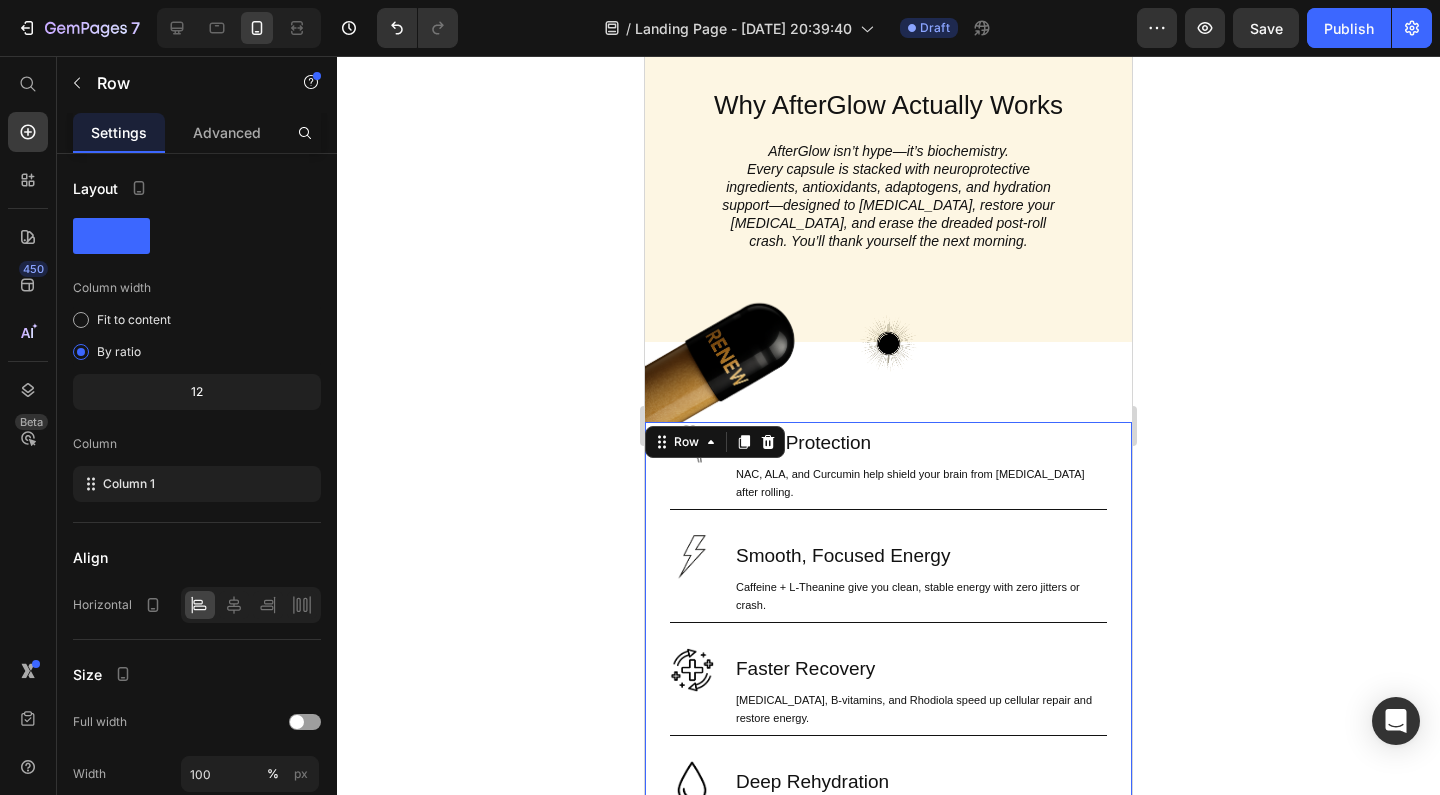 drag, startPoint x: 596, startPoint y: 436, endPoint x: 27, endPoint y: 387, distance: 571.10596 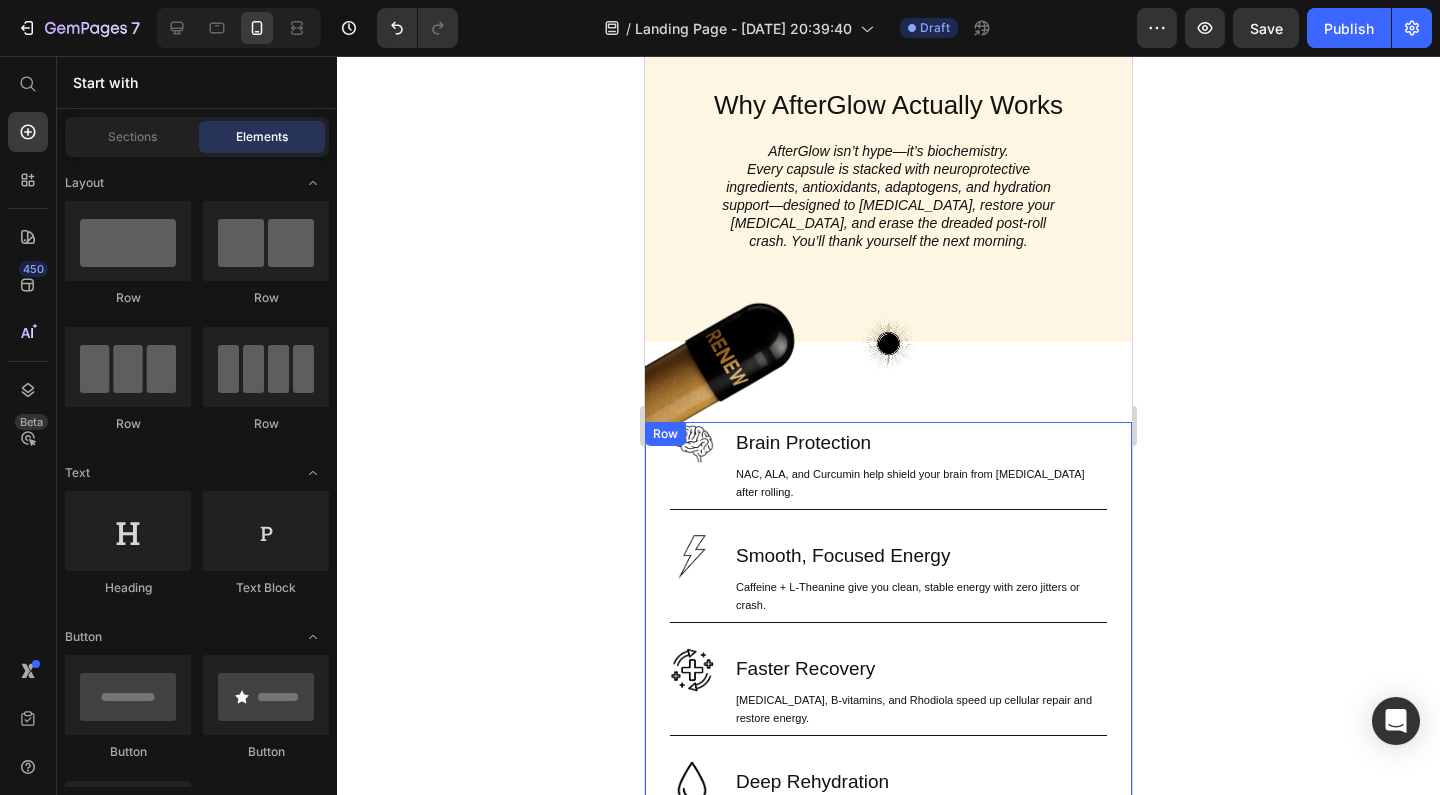 click on "Image Brain Protection Heading NAC, ALA, and Curcumin help shield your brain from neurotoxicity after rolling. Text Block Row Image Smooth, Focused Energy Heading Caffeine + L-Theanine give you clean, stable energy with zero jitters or crash. Text Block Row Image Faster Recovery Heading CoQ10, B-vitamins, and Rhodiola speed up cellular repair and restore energy. Text Block Row Image Deep Rehydration Heading Magnesium, sodium, and potassium replenish electrolytes and reduce fatigue. Text Block Row Image Less Stress, Better Mood Heading Ashwagandha + B6 help regulate cortisol and support serotonin recovery. Text Block Row Image Powerful Post-Rave Sleep Heading Melatonin + magnesium promote deep, restorative sleep so you wake up glowing. Text Block Row Try AfterGlow Button Row" at bounding box center [888, 852] 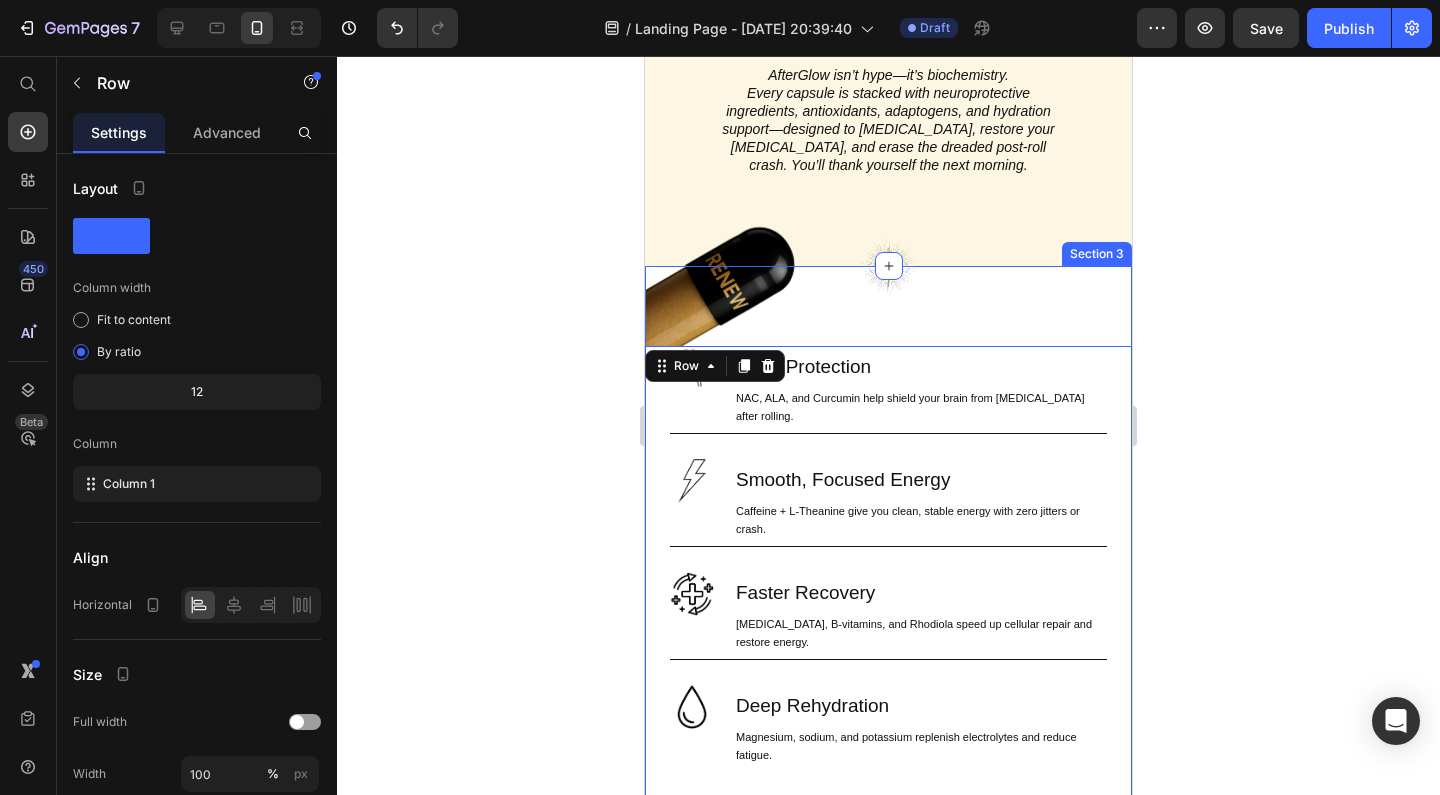 scroll, scrollTop: 920, scrollLeft: 0, axis: vertical 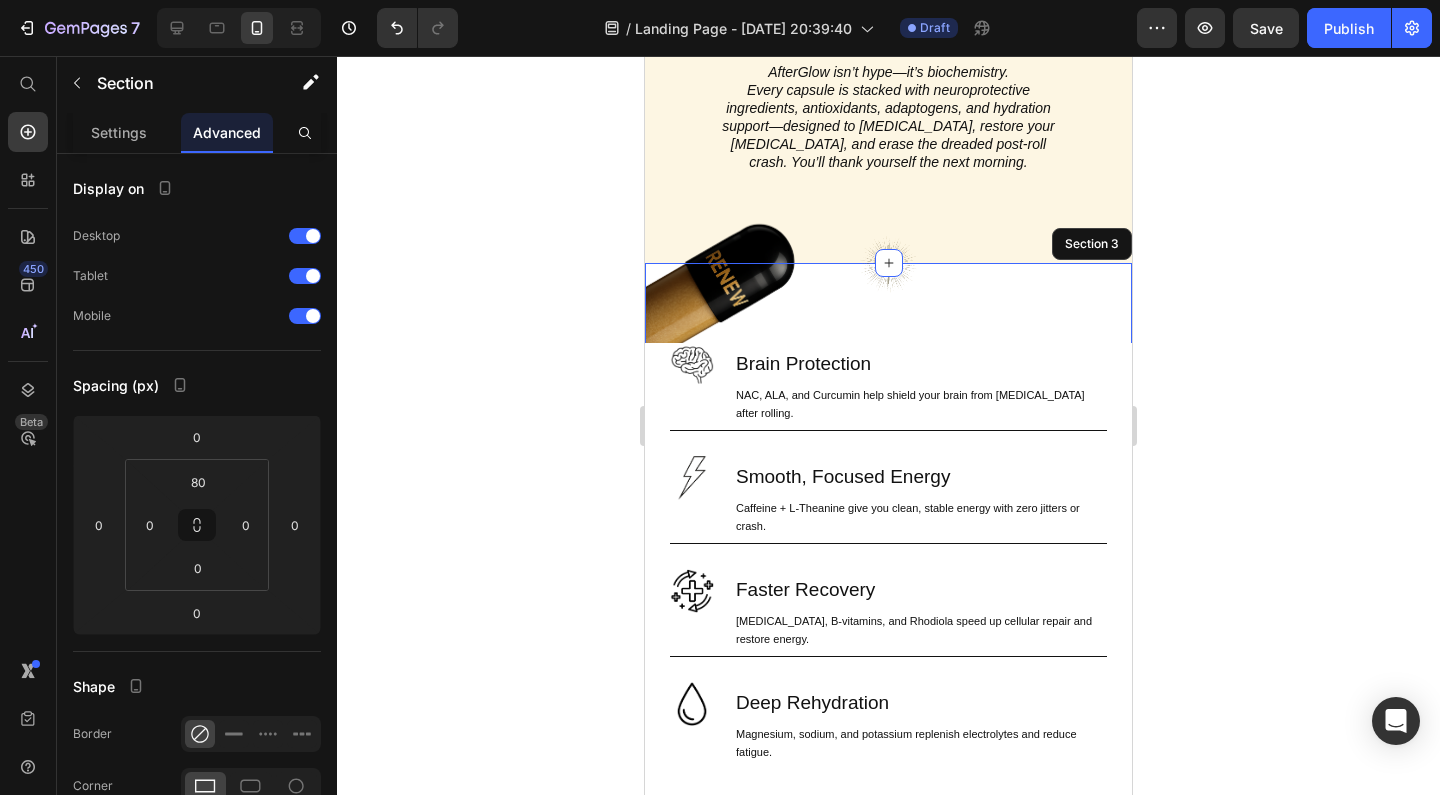 click on "Image Image Why You’ll Never Rave Without It Again Heading Row Image Brain Protection Heading NAC, ALA, and Curcumin help shield your brain from neurotoxicity after rolling. Text Block Row Image Smooth, Focused Energy Heading Caffeine + L-Theanine give you clean, stable energy with zero jitters or crash. Text Block Row Image Faster Recovery Heading CoQ10, B-vitamins, and Rhodiola speed up cellular repair and restore energy. Text Block Row Image Deep Rehydration Heading Magnesium, sodium, and potassium replenish electrolytes and reduce fatigue. Text Block Row Image Less Stress, Better Mood Heading Ashwagandha + B6 help regulate cortisol and support serotonin recovery. Text Block Row Image Powerful Post-Rave Sleep Heading Melatonin + magnesium promote deep, restorative sleep so you wake up glowing. Text Block Row Try AfterGlow Button Row   16 Image Hero Banner Section 3" at bounding box center [888, 1216] 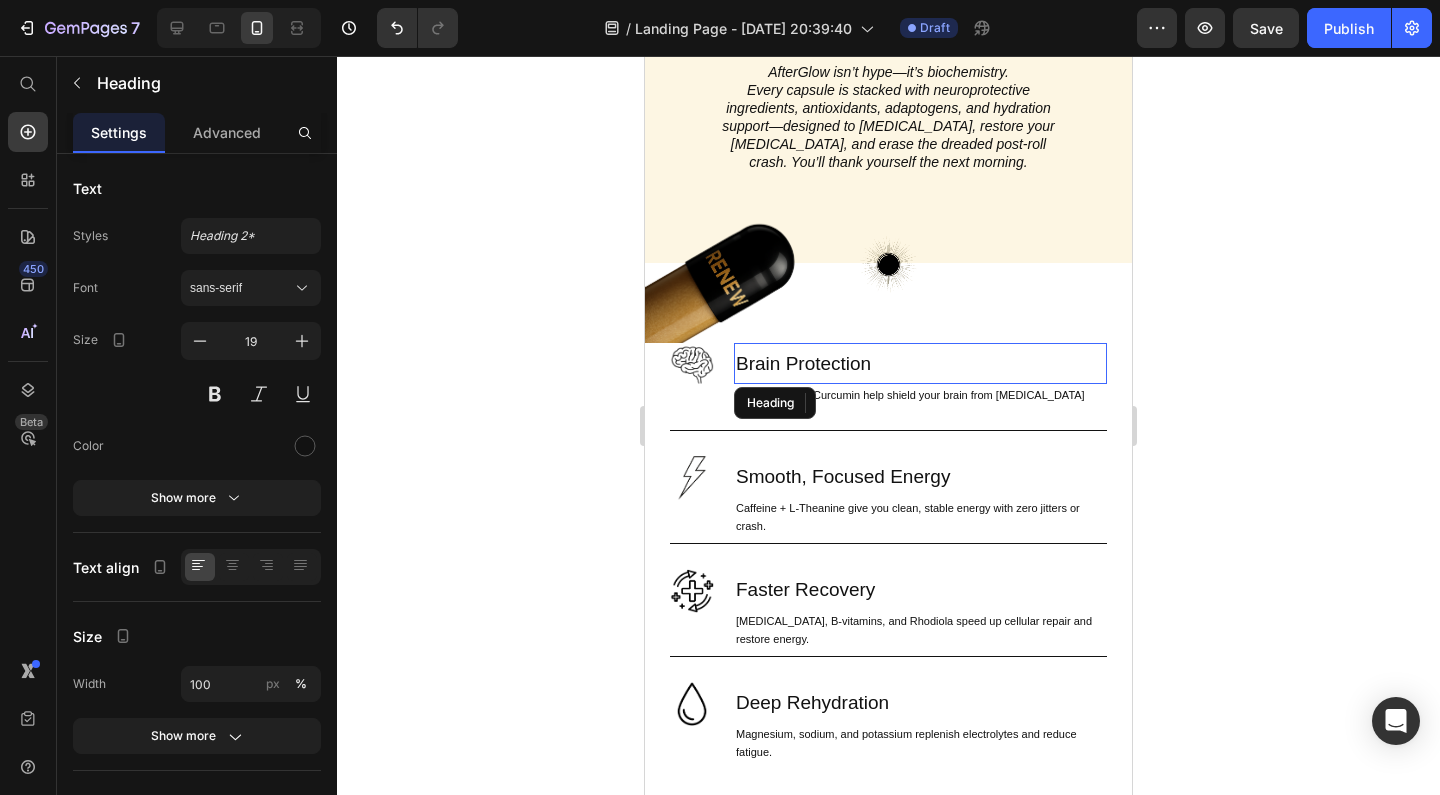 click on "Brain Protection" at bounding box center [920, 363] 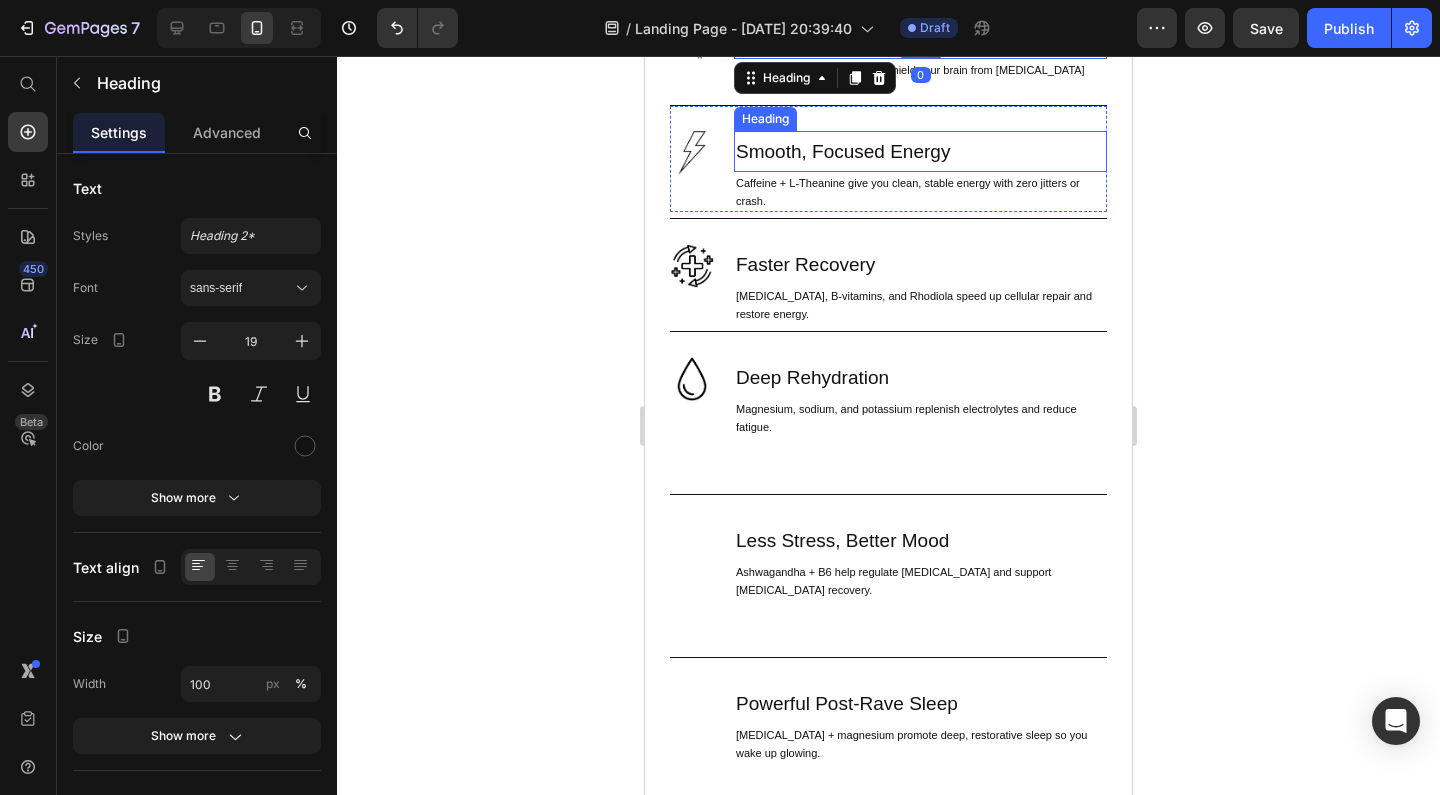 scroll, scrollTop: 1260, scrollLeft: 0, axis: vertical 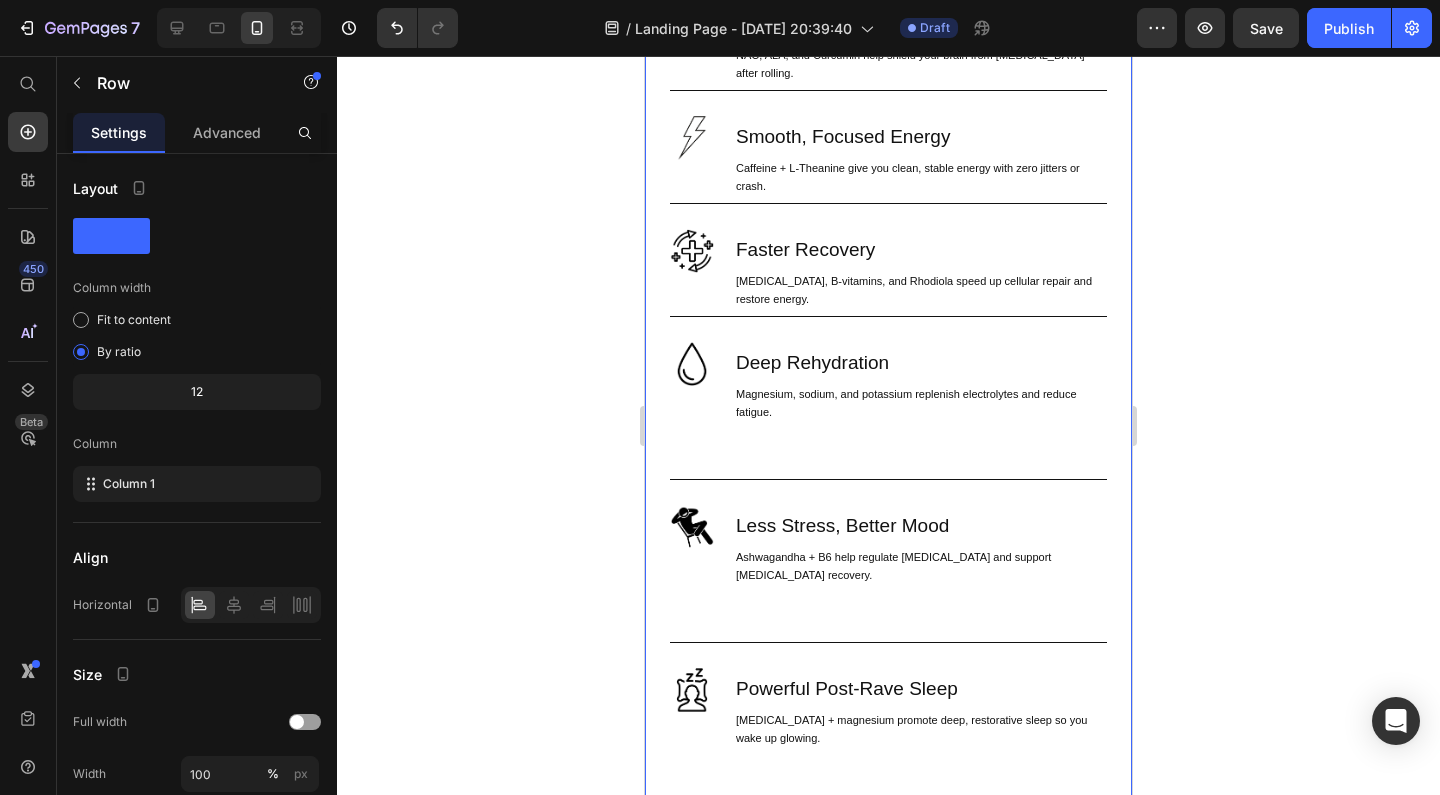 click on "Image Brain Protection Heading   0 NAC, ALA, and Curcumin help shield your brain from neurotoxicity after rolling. Text Block Row Image Smooth, Focused Energy Heading Caffeine + L-Theanine give you clean, stable energy with zero jitters or crash. Text Block Row Image Faster Recovery Heading CoQ10, B-vitamins, and Rhodiola speed up cellular repair and restore energy. Text Block Row Image Deep Rehydration Heading Magnesium, sodium, and potassium replenish electrolytes and reduce fatigue. Text Block Row Image Less Stress, Better Mood Heading Ashwagandha + B6 help regulate cortisol and support serotonin recovery. Text Block Row Image Powerful Post-Rave Sleep Heading Melatonin + magnesium promote deep, restorative sleep so you wake up glowing. Text Block Row Try AfterGlow Button" at bounding box center (888, 433) 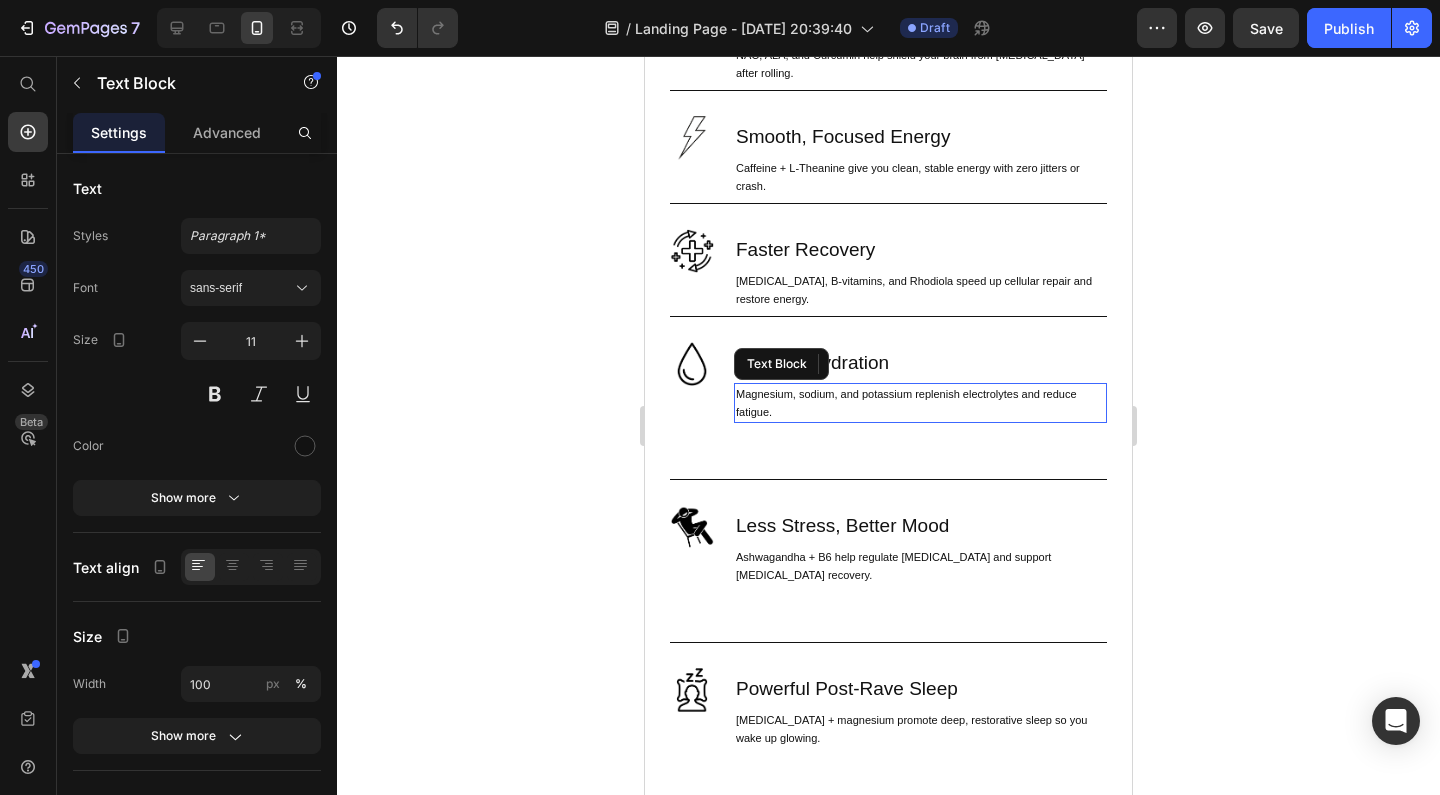 click on "Magnesium, sodium, and potassium replenish electrolytes and reduce fatigue." at bounding box center [920, 403] 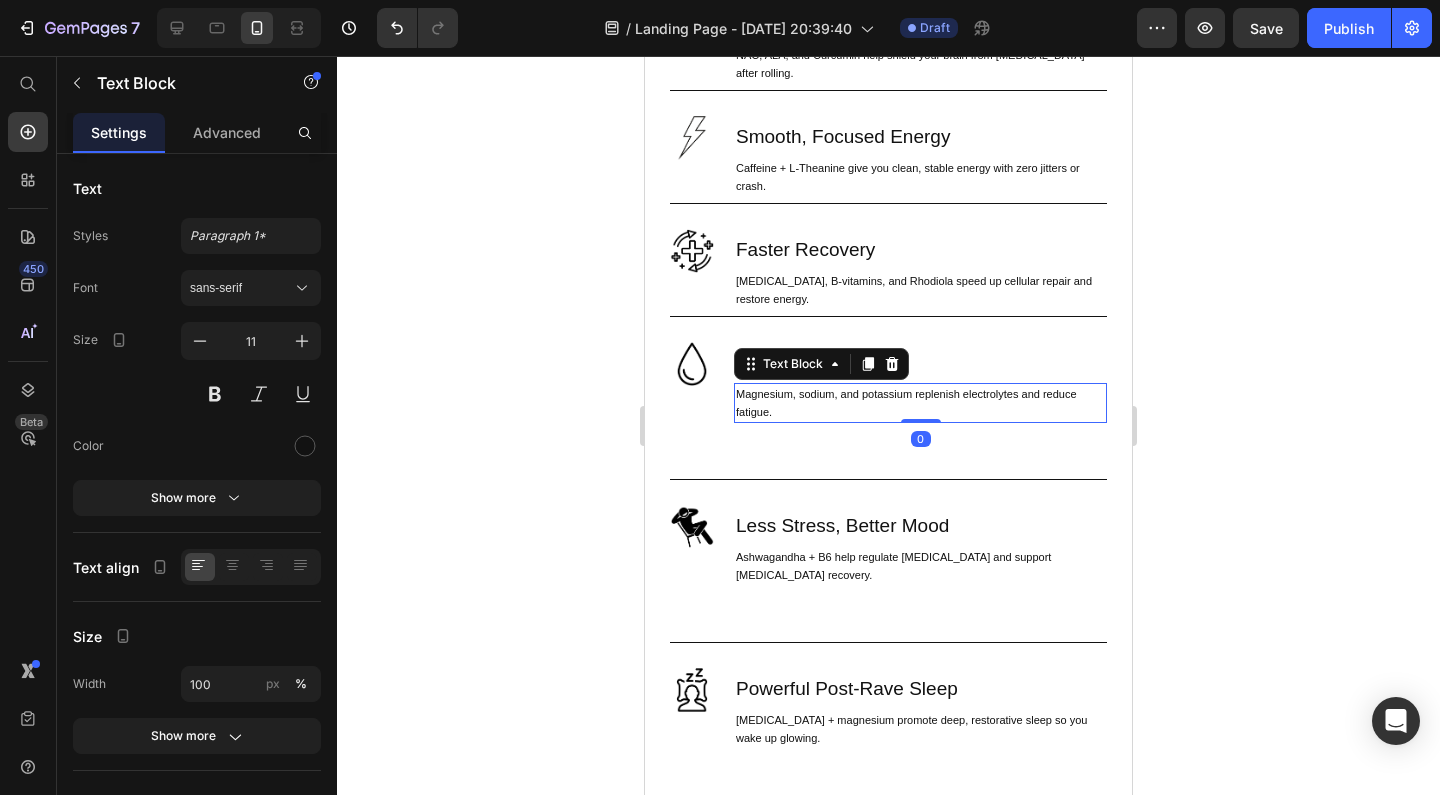 drag, startPoint x: 905, startPoint y: 419, endPoint x: 913, endPoint y: 367, distance: 52.611786 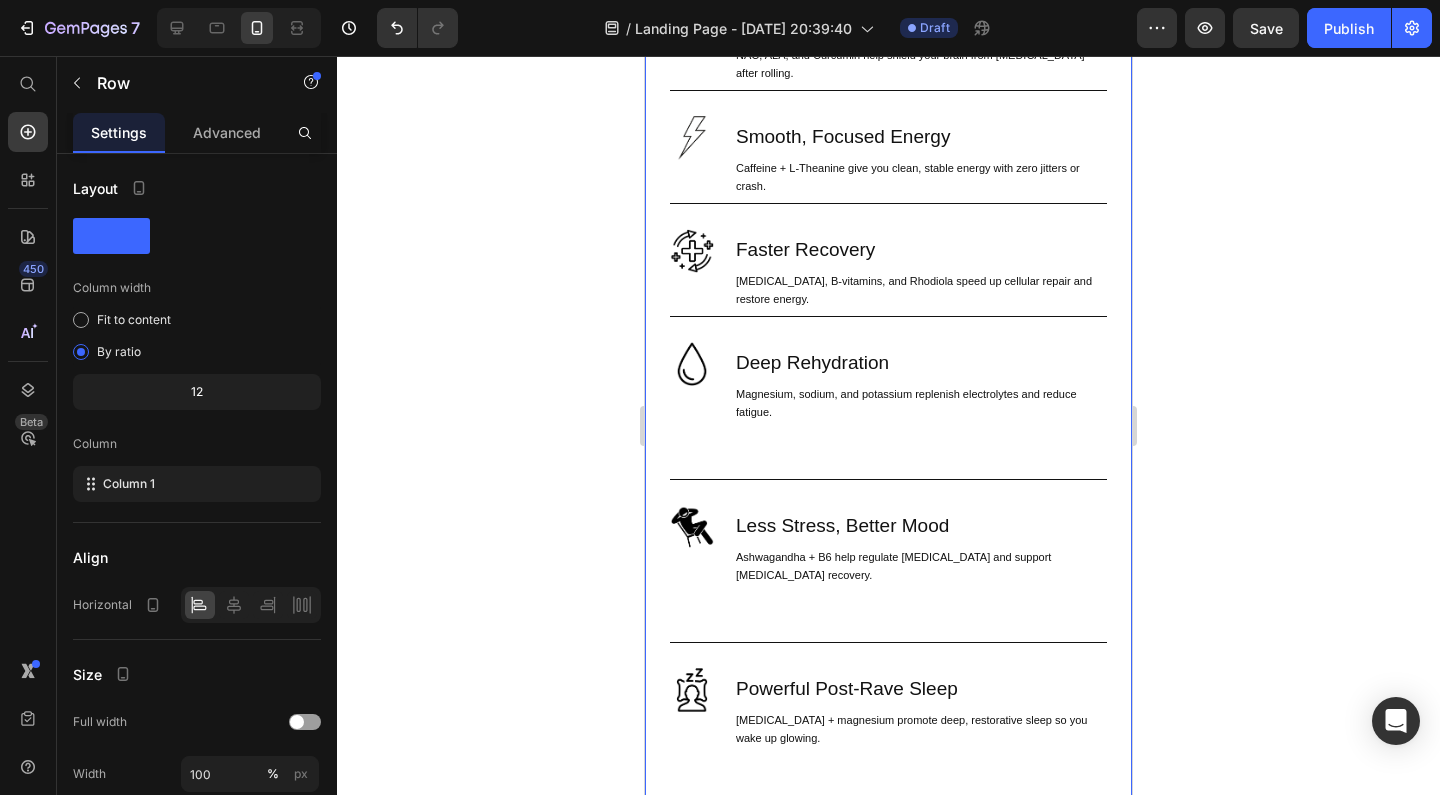 click on "Image Brain Protection Heading NAC, ALA, and Curcumin help shield your brain from neurotoxicity after rolling. Text Block Row Image Smooth, Focused Energy Heading Caffeine + L-Theanine give you clean, stable energy with zero jitters or crash. Text Block Row Image Faster Recovery Heading CoQ10, B-vitamins, and Rhodiola speed up cellular repair and restore energy. Text Block Row Image Deep Rehydration Heading Magnesium, sodium, and potassium replenish electrolytes and reduce fatigue. Text Block   0 Row Image Less Stress, Better Mood Heading Ashwagandha + B6 help regulate cortisol and support serotonin recovery. Text Block Row Image Powerful Post-Rave Sleep Heading Melatonin + magnesium promote deep, restorative sleep so you wake up glowing. Text Block Row Try AfterGlow Button" at bounding box center (888, 433) 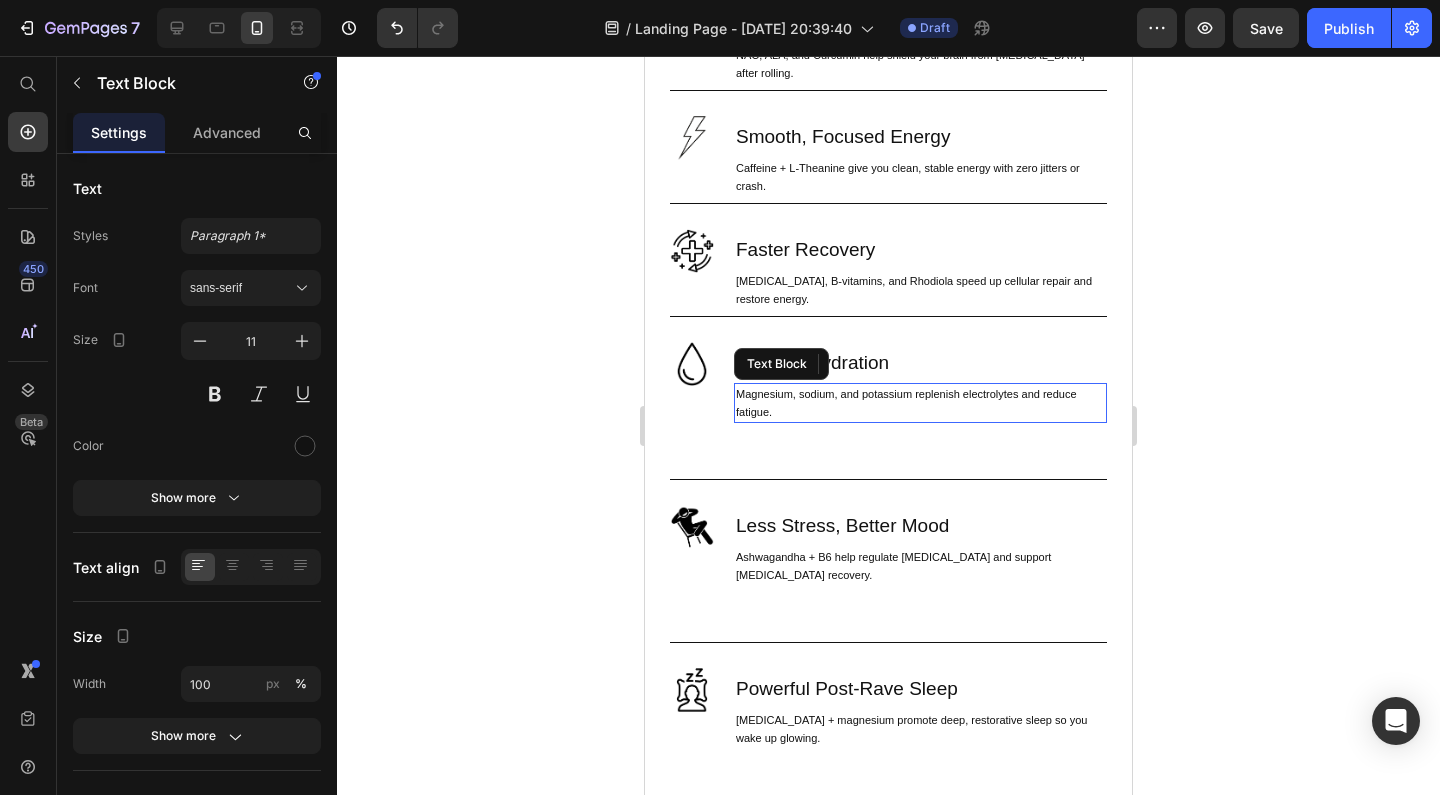 click on "Magnesium, sodium, and potassium replenish electrolytes and reduce fatigue." at bounding box center (920, 403) 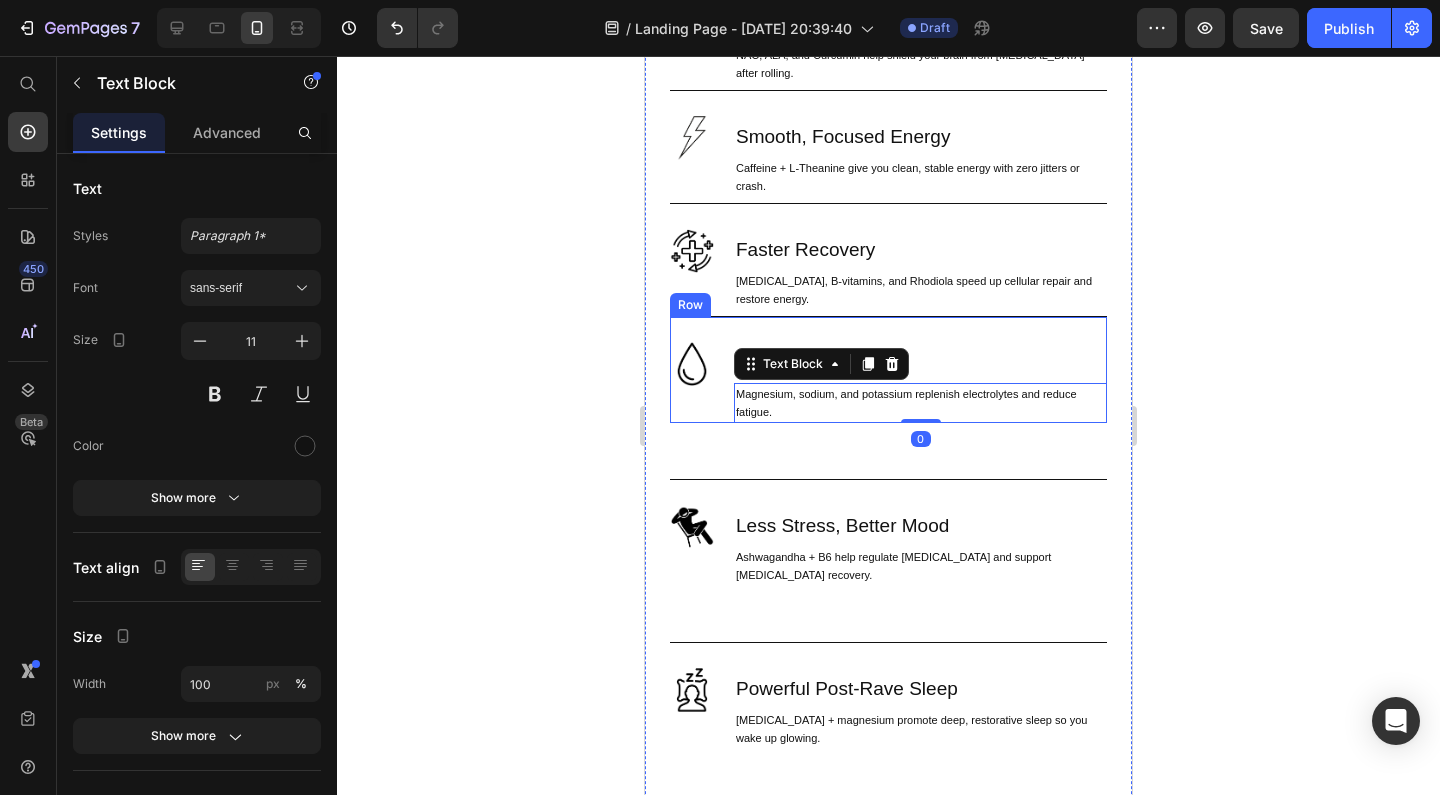 click on "Image" at bounding box center (692, 382) 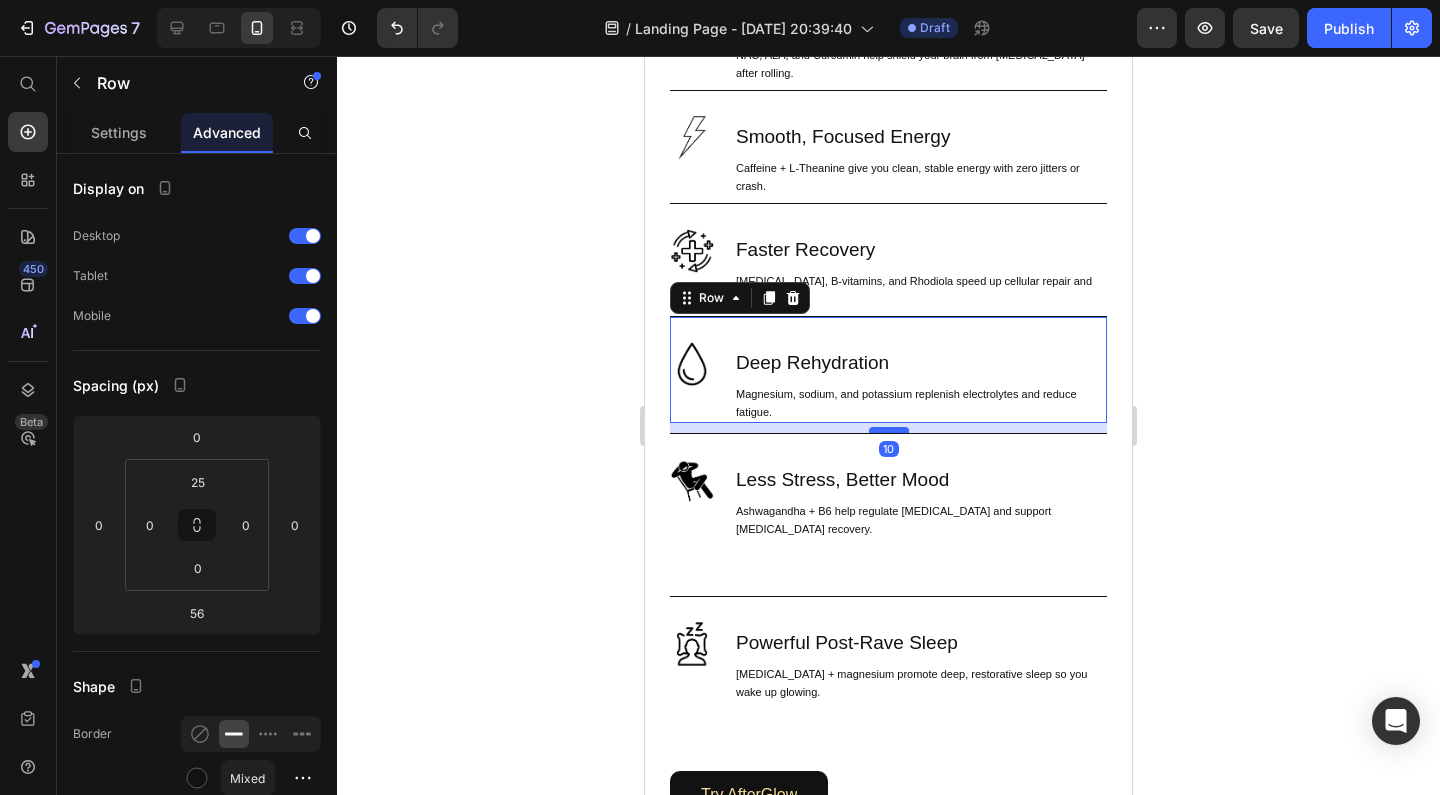 drag, startPoint x: 879, startPoint y: 477, endPoint x: 887, endPoint y: 431, distance: 46.69047 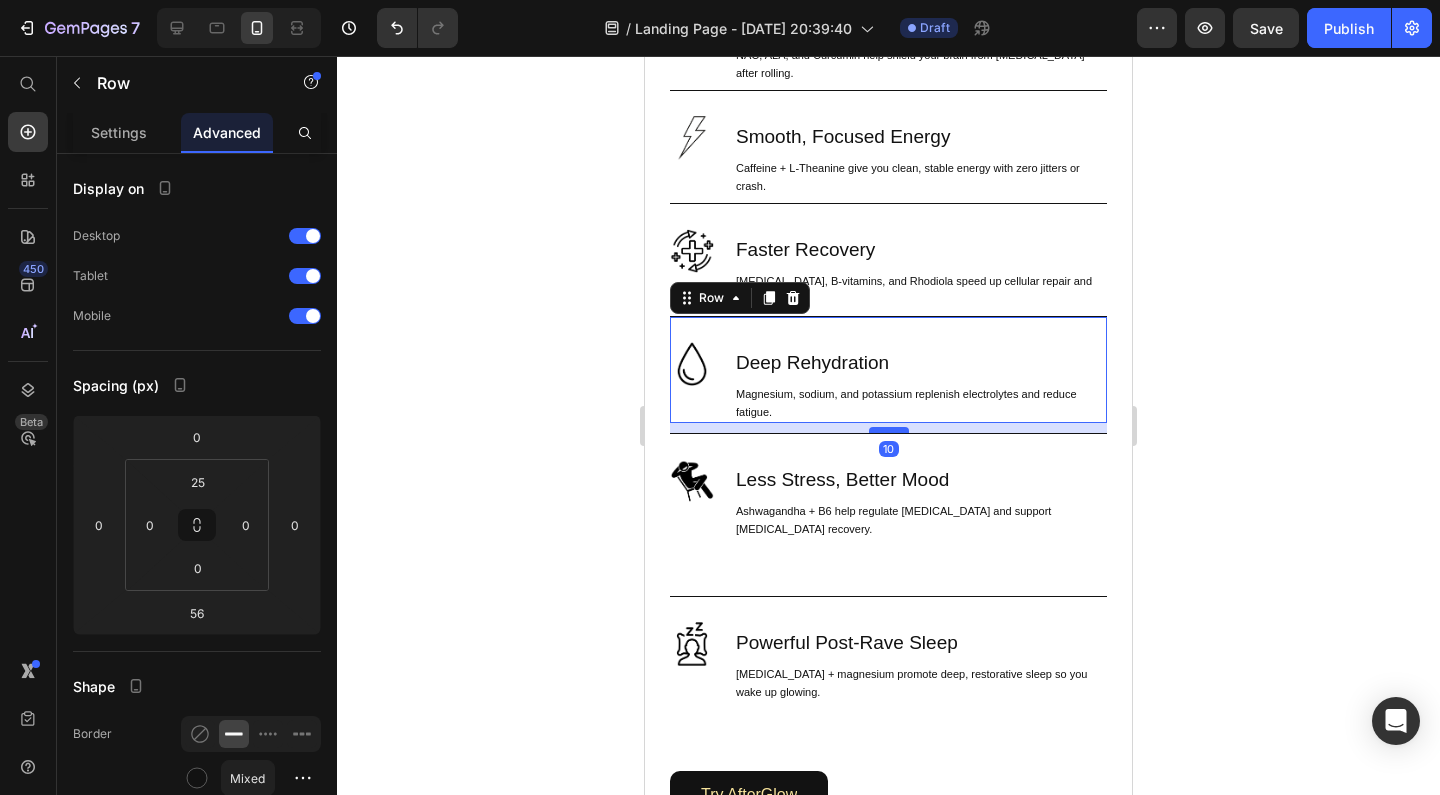 click at bounding box center [889, 430] 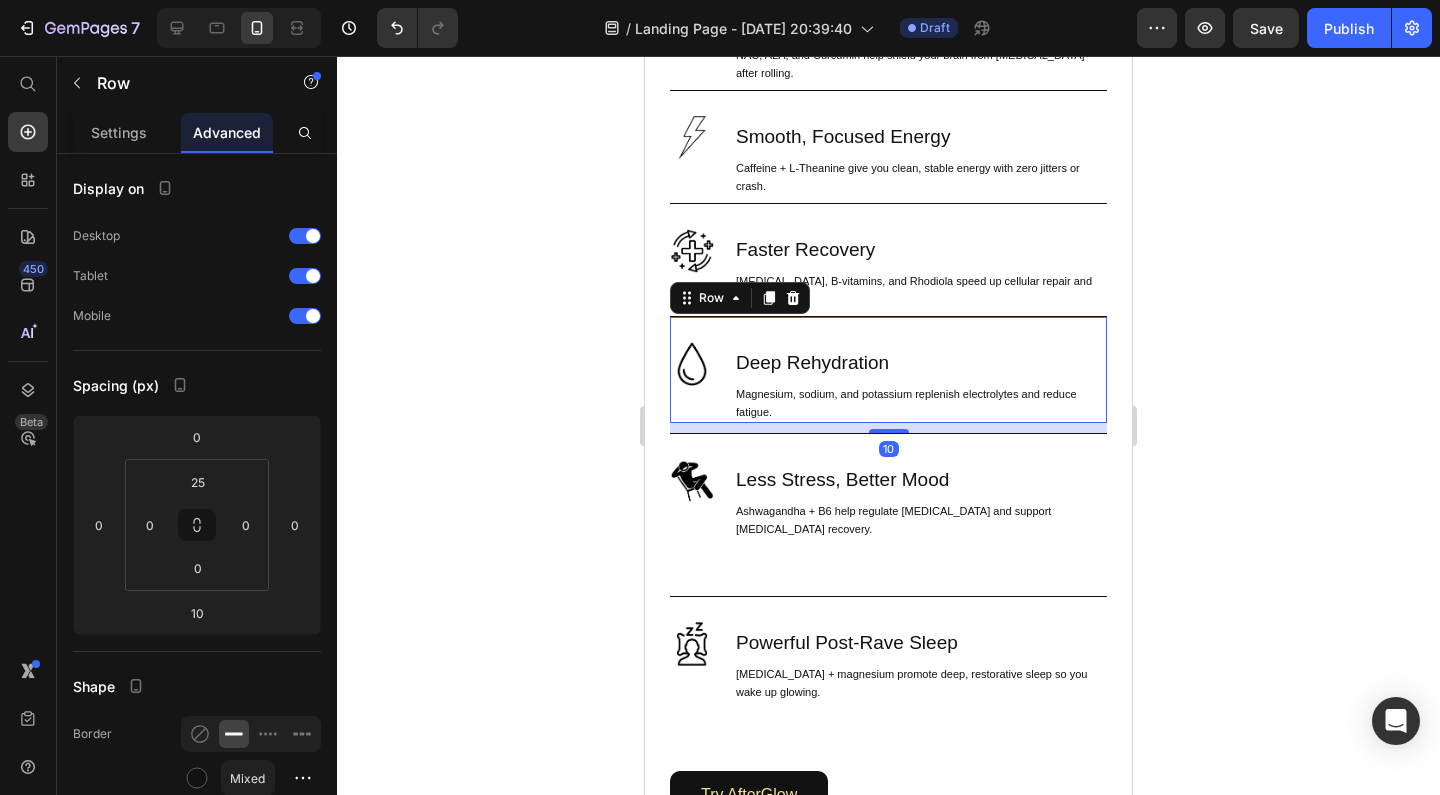 click 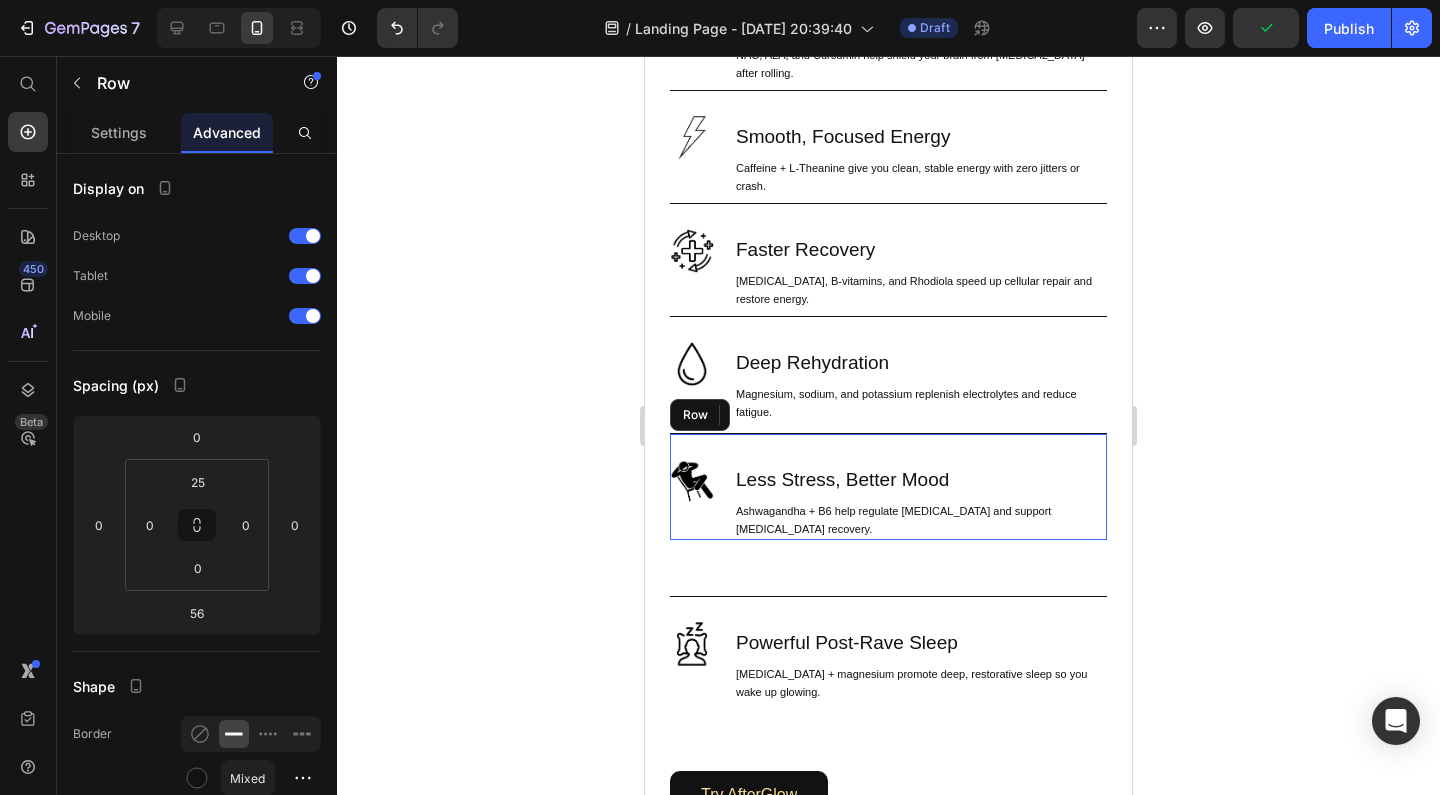 click on "Image Less Stress, Better Mood Heading Ashwagandha + B6 help regulate cortisol and support serotonin recovery. Text Block Row" at bounding box center [888, 486] 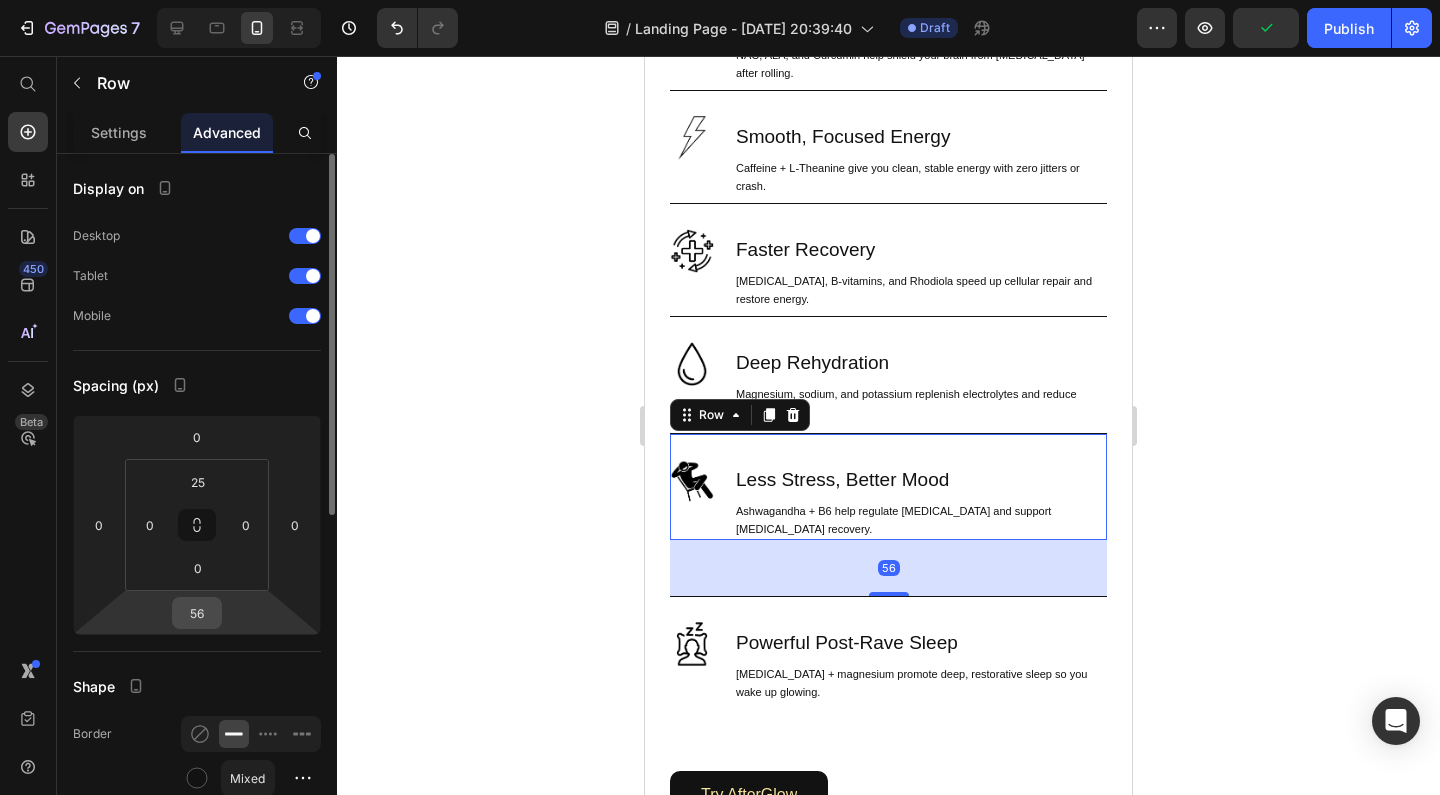 click on "56" at bounding box center (197, 613) 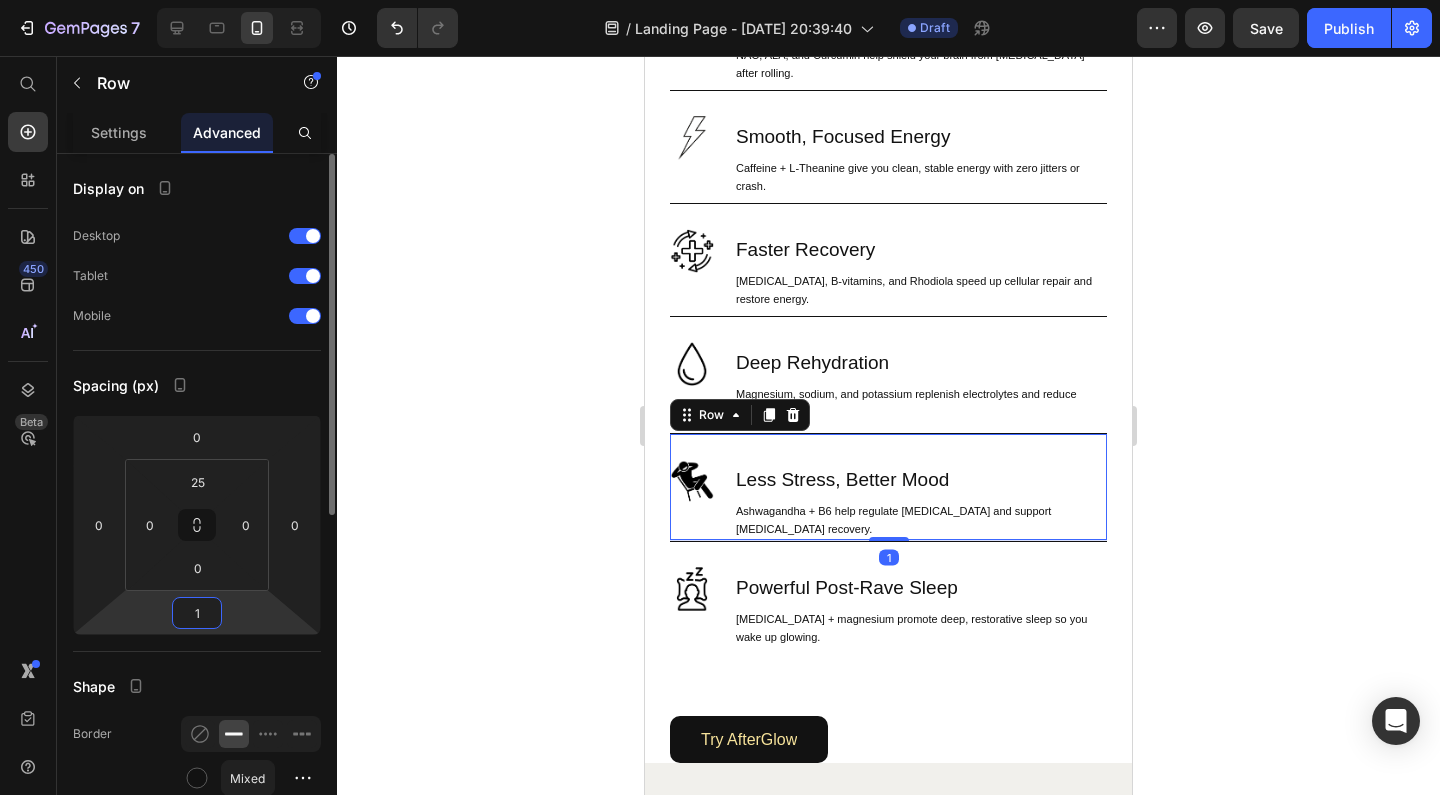 type on "10" 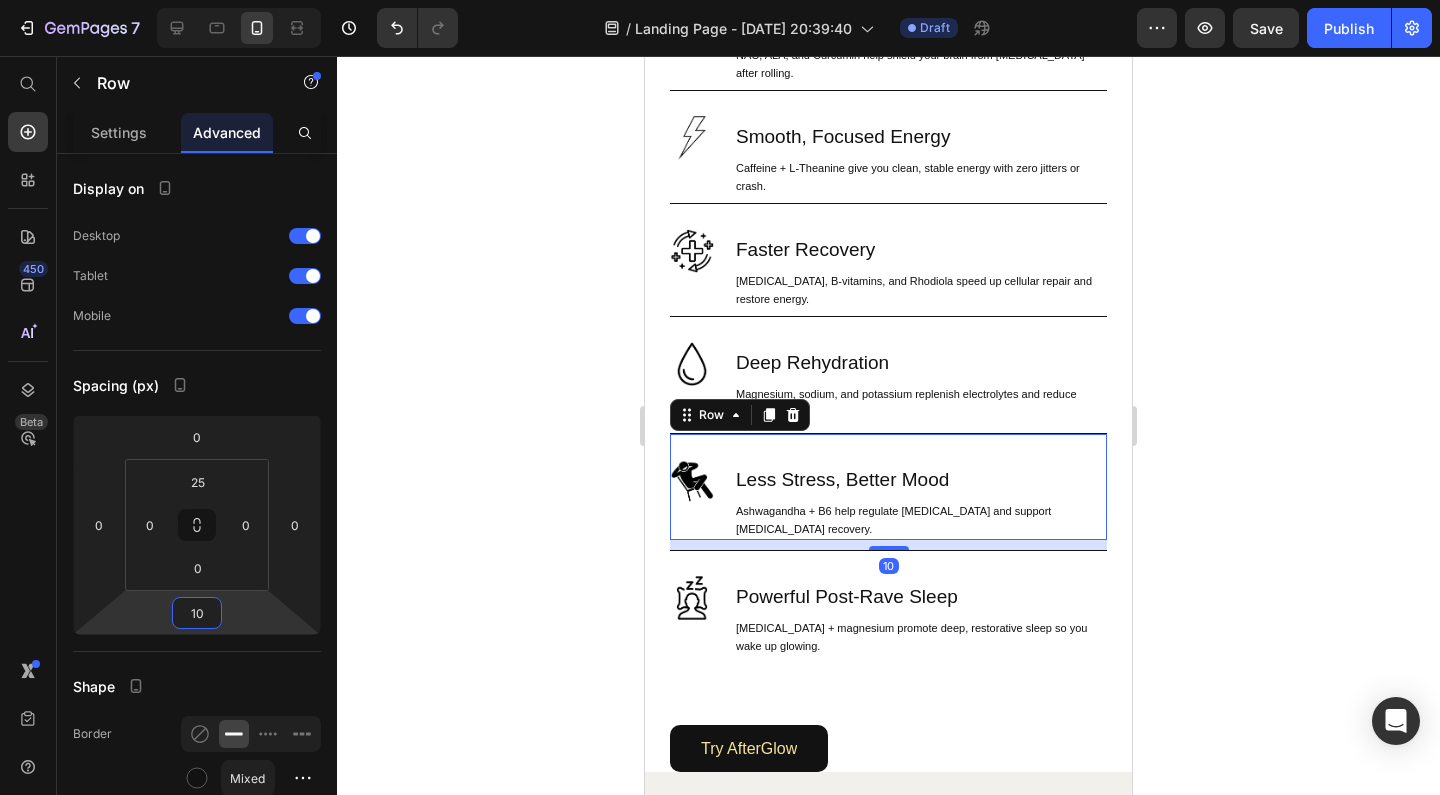 click 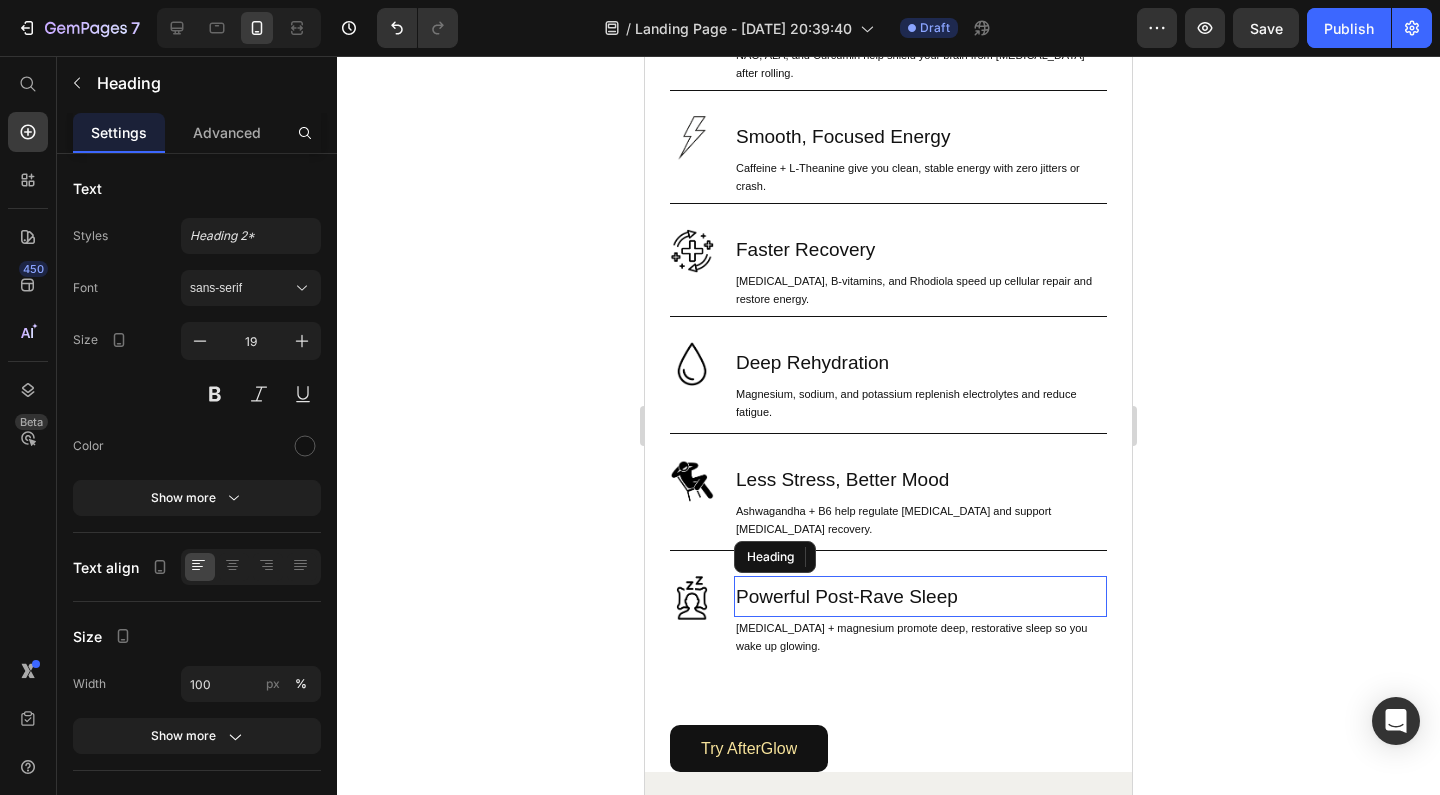 click on "Powerful Post-Rave Sleep" at bounding box center [920, 596] 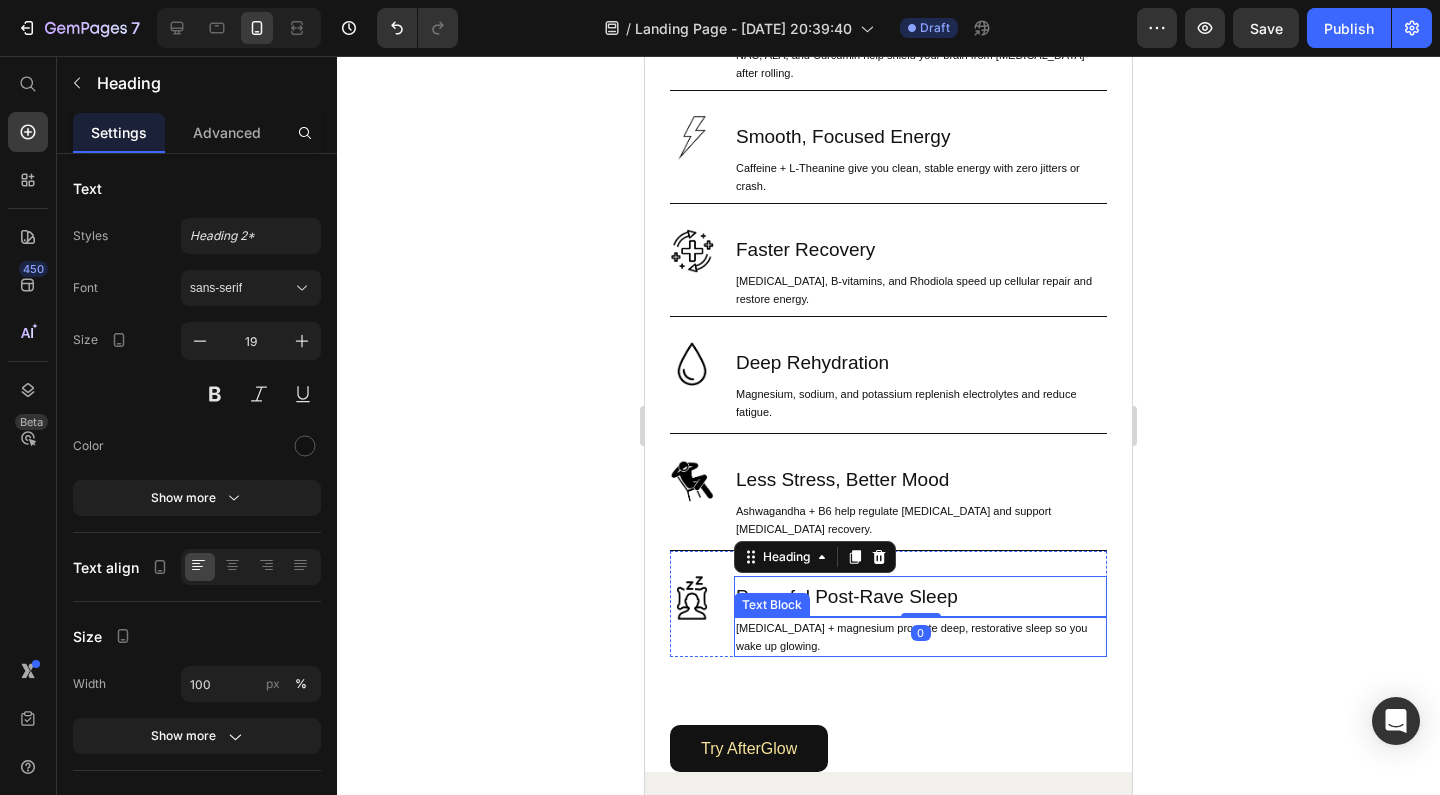 click on "Image Brain Protection Heading NAC, ALA, and Curcumin help shield your brain from neurotoxicity after rolling. Text Block Row Image Smooth, Focused Energy Heading Caffeine + L-Theanine give you clean, stable energy with zero jitters or crash. Text Block Row Image Faster Recovery Heading CoQ10, B-vitamins, and Rhodiola speed up cellular repair and restore energy. Text Block Row Image Deep Rehydration Heading Magnesium, sodium, and potassium replenish electrolytes and reduce fatigue. Text Block Row Image Less Stress, Better Mood Heading Ashwagandha + B6 help regulate cortisol and support serotonin recovery. Text Block Row Image Powerful Post-Rave Sleep Heading   0 Melatonin + magnesium promote deep, restorative sleep so you wake up glowing. Text Block Row Try AfterGlow Button" at bounding box center (888, 387) 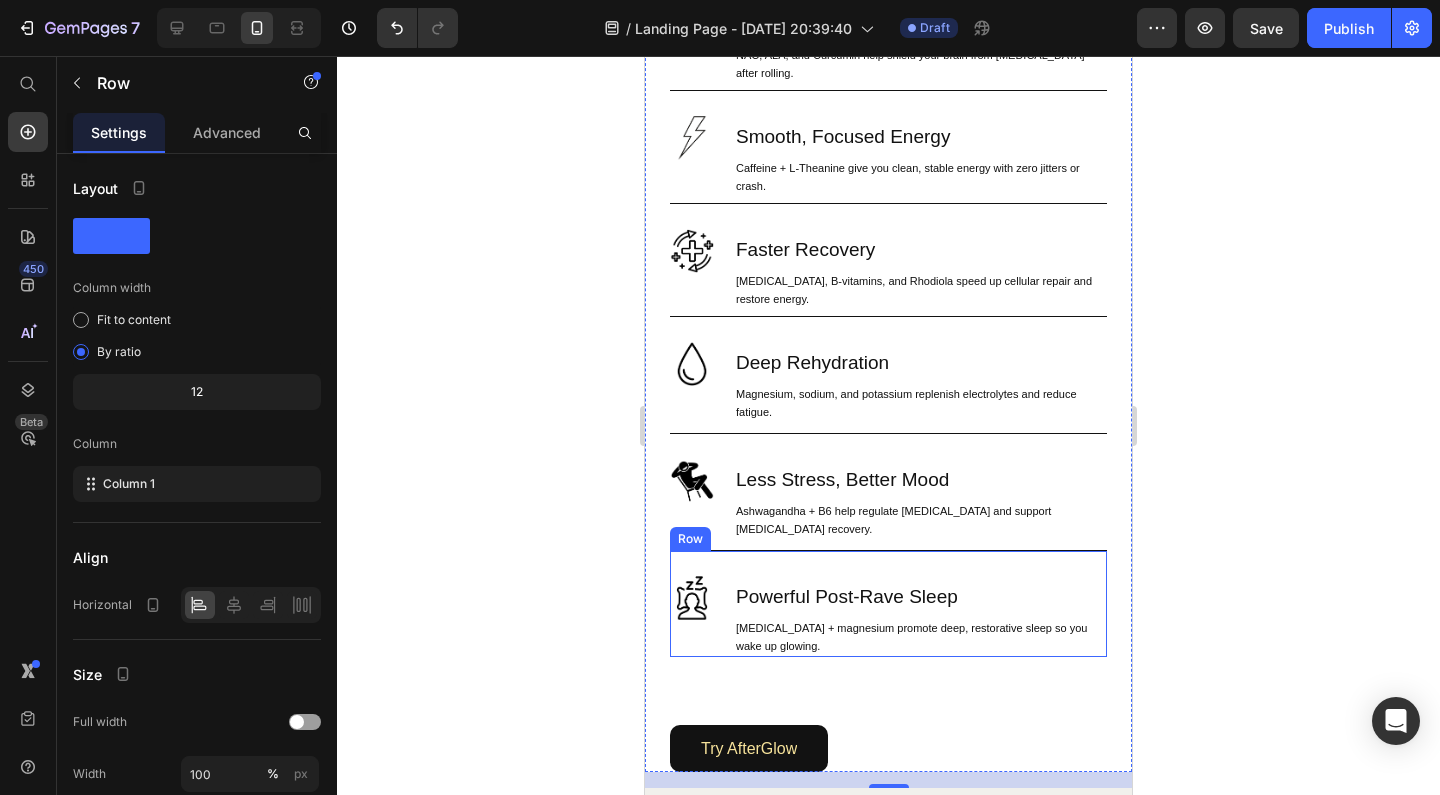 click on "Image Powerful Post-Rave Sleep Heading Melatonin + magnesium promote deep, restorative sleep so you wake up glowing. Text Block Row" at bounding box center (888, 603) 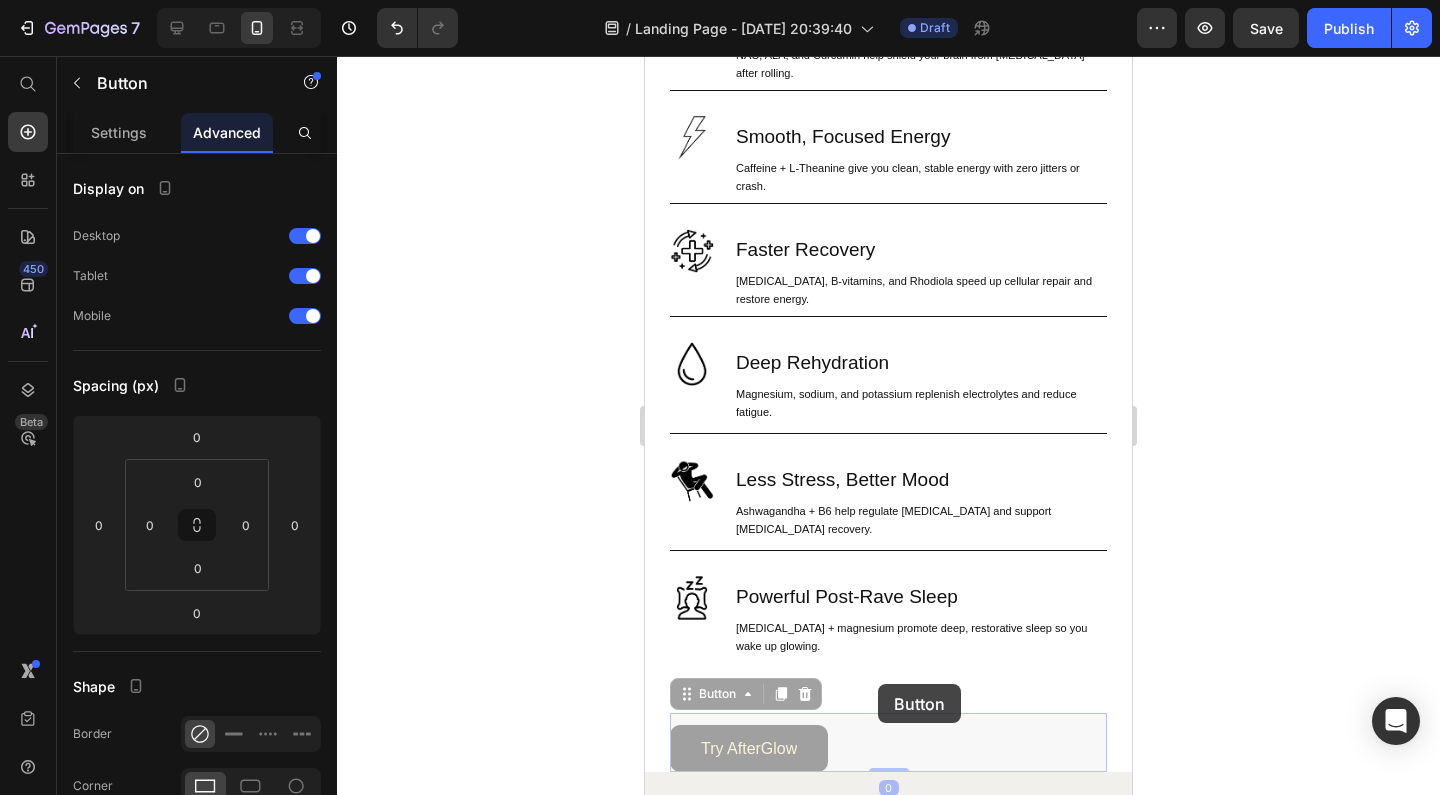 drag, startPoint x: 878, startPoint y: 695, endPoint x: 878, endPoint y: 678, distance: 17 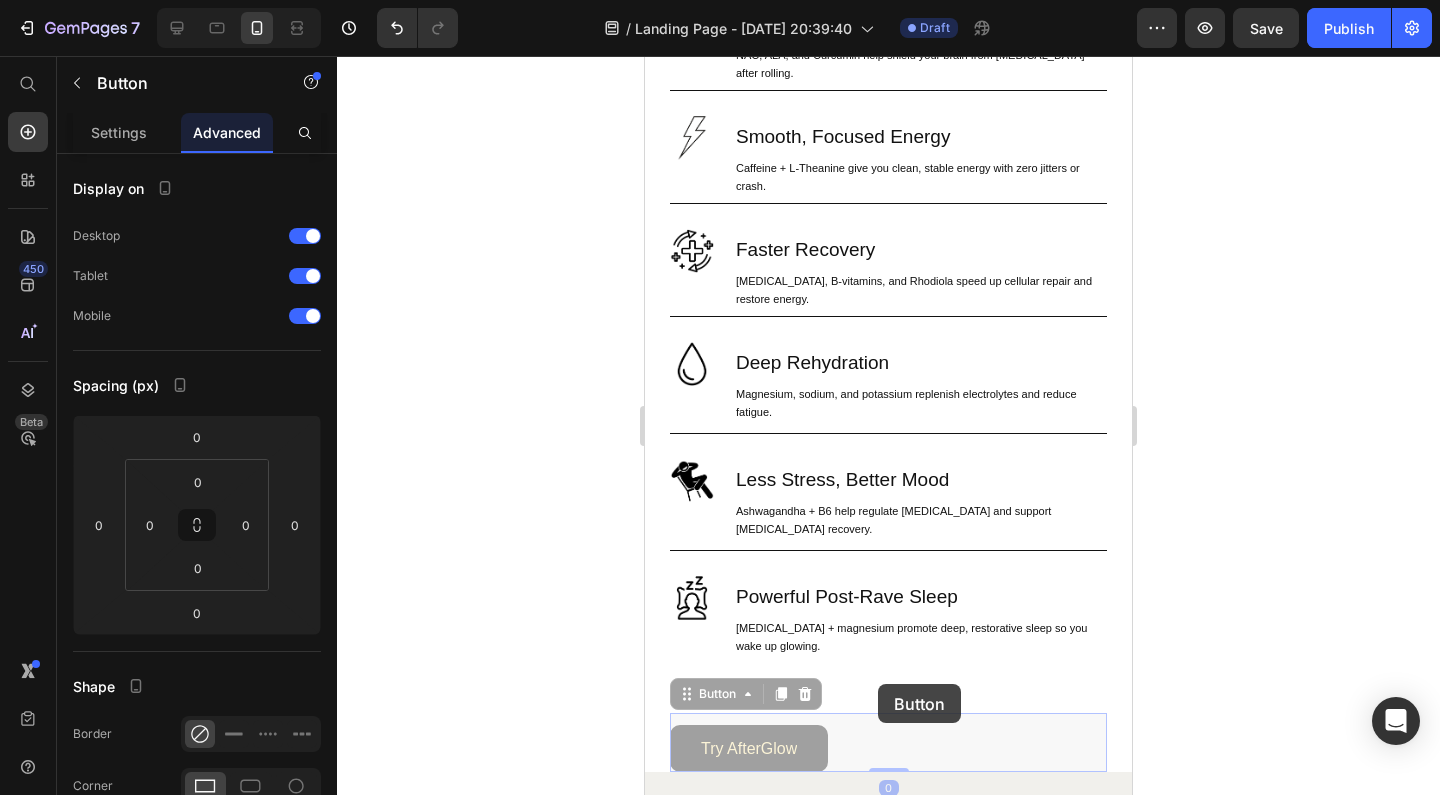 click on "Mobile  ( 487 px) iPhone 13 Mini iPhone 13 Pro iPhone 11 Pro Max iPhone 15 Pro Max Pixel 7 Galaxy S8+ Galaxy S20 Ultra iPad Mini iPad Air iPad Pro Header Image Try AfterGlow Button Row Feel Amazing the  Morning After You Roll. Heading We're giving away free samples.  Just cover $9 shipping. Text Block buy now Button Row Row Hero Banner Section 1 Why AfterGlow Actually Works Heading AfterGlow isn’t hype—it’s biochemistry. Every capsule is stacked with neuroprotective ingredients, antioxidants, adaptogens, and hydration support—designed to repair your brain, restore your serotonin, and erase the dreaded post-roll crash. You’ll thank yourself the next morning. Text Block Row Section 2 Image Image Why You’ll Never Rave Without It Again Heading Row Image Brain Protection Heading NAC, ALA, and Curcumin help shield your brain from neurotoxicity after rolling. Text Block Row Image Smooth, Focused Energy Heading Caffeine + L-Theanine give you clean, stable energy with zero jitters or crash. Text Block" at bounding box center [888, 2119] 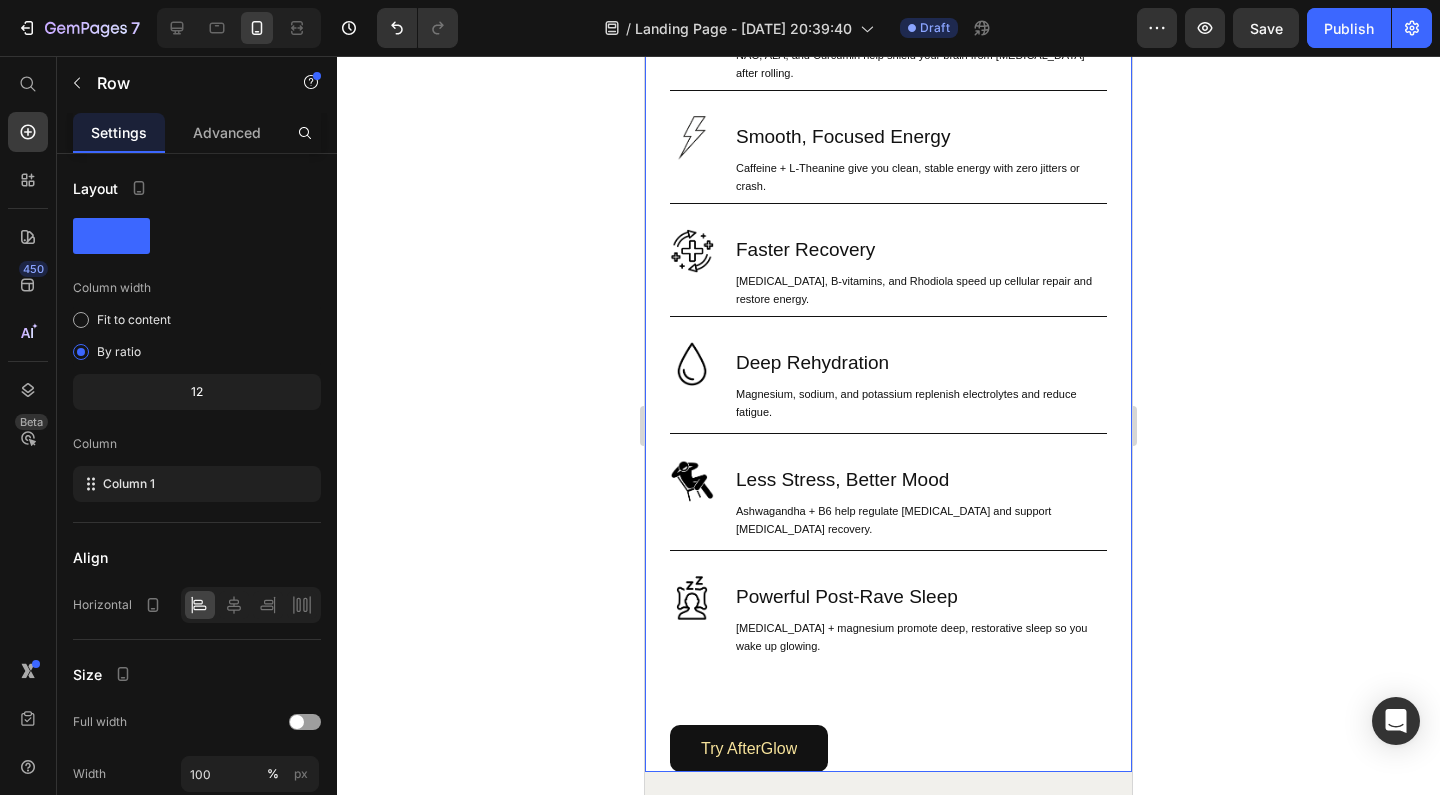 click on "Image Brain Protection Heading NAC, ALA, and Curcumin help shield your brain from neurotoxicity after rolling. Text Block Row Image Smooth, Focused Energy Heading Caffeine + L-Theanine give you clean, stable energy with zero jitters or crash. Text Block Row Image Faster Recovery Heading CoQ10, B-vitamins, and Rhodiola speed up cellular repair and restore energy. Text Block Row Image Deep Rehydration Heading Magnesium, sodium, and potassium replenish electrolytes and reduce fatigue. Text Block Row Image Less Stress, Better Mood Heading Ashwagandha + B6 help regulate cortisol and support serotonin recovery. Text Block Row Image Powerful Post-Rave Sleep Heading Melatonin + magnesium promote deep, restorative sleep so you wake up glowing. Text Block Row Try AfterGlow Button   0" at bounding box center (888, 387) 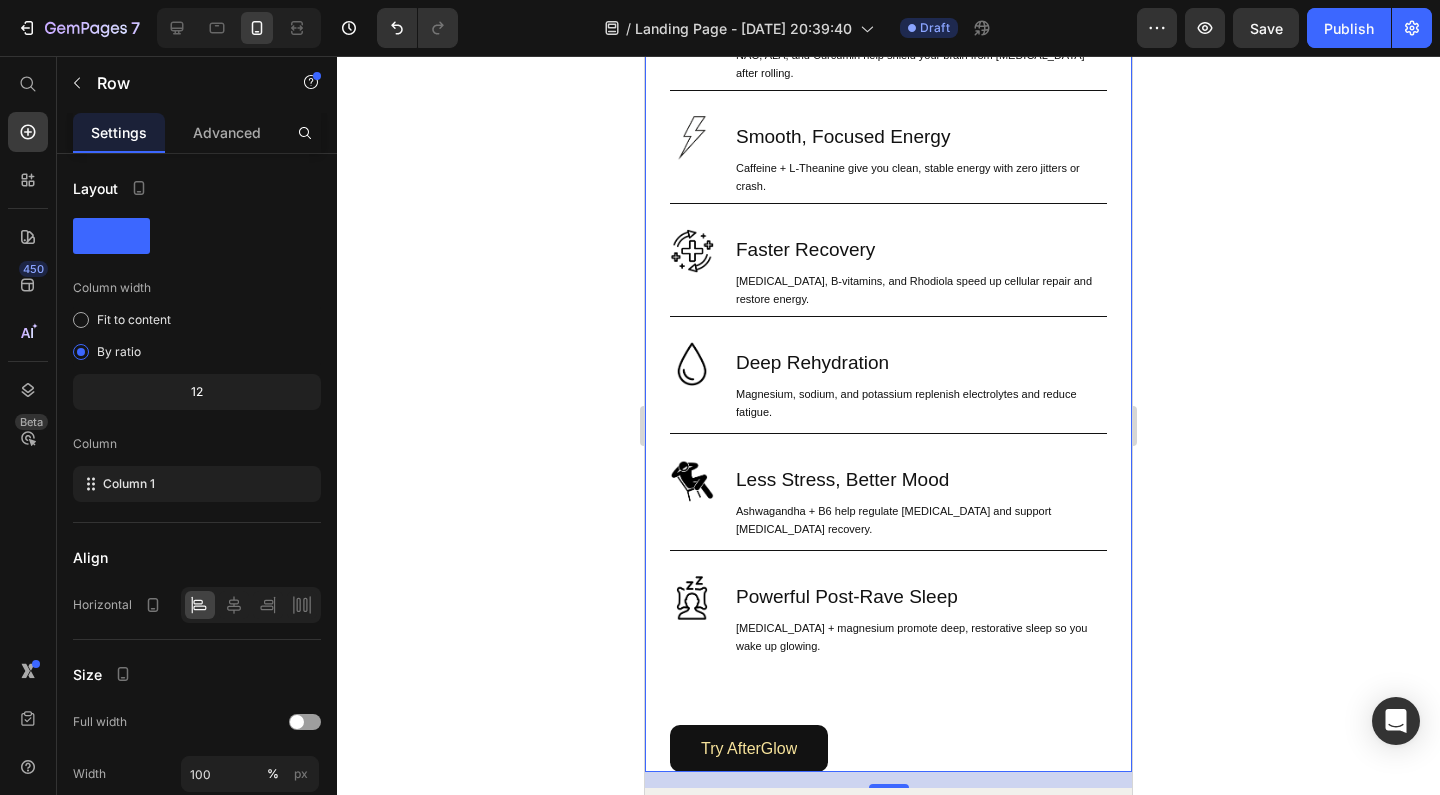 click on "Image Brain Protection Heading NAC, ALA, and Curcumin help shield your brain from neurotoxicity after rolling. Text Block Row Image Smooth, Focused Energy Heading Caffeine + L-Theanine give you clean, stable energy with zero jitters or crash. Text Block Row Image Faster Recovery Heading CoQ10, B-vitamins, and Rhodiola speed up cellular repair and restore energy. Text Block Row Image Deep Rehydration Heading Magnesium, sodium, and potassium replenish electrolytes and reduce fatigue. Text Block Row Image Less Stress, Better Mood Heading Ashwagandha + B6 help regulate cortisol and support serotonin recovery. Text Block Row Image Powerful Post-Rave Sleep Heading Melatonin + magnesium promote deep, restorative sleep so you wake up glowing. Text Block Row Try AfterGlow Button" at bounding box center [888, 387] 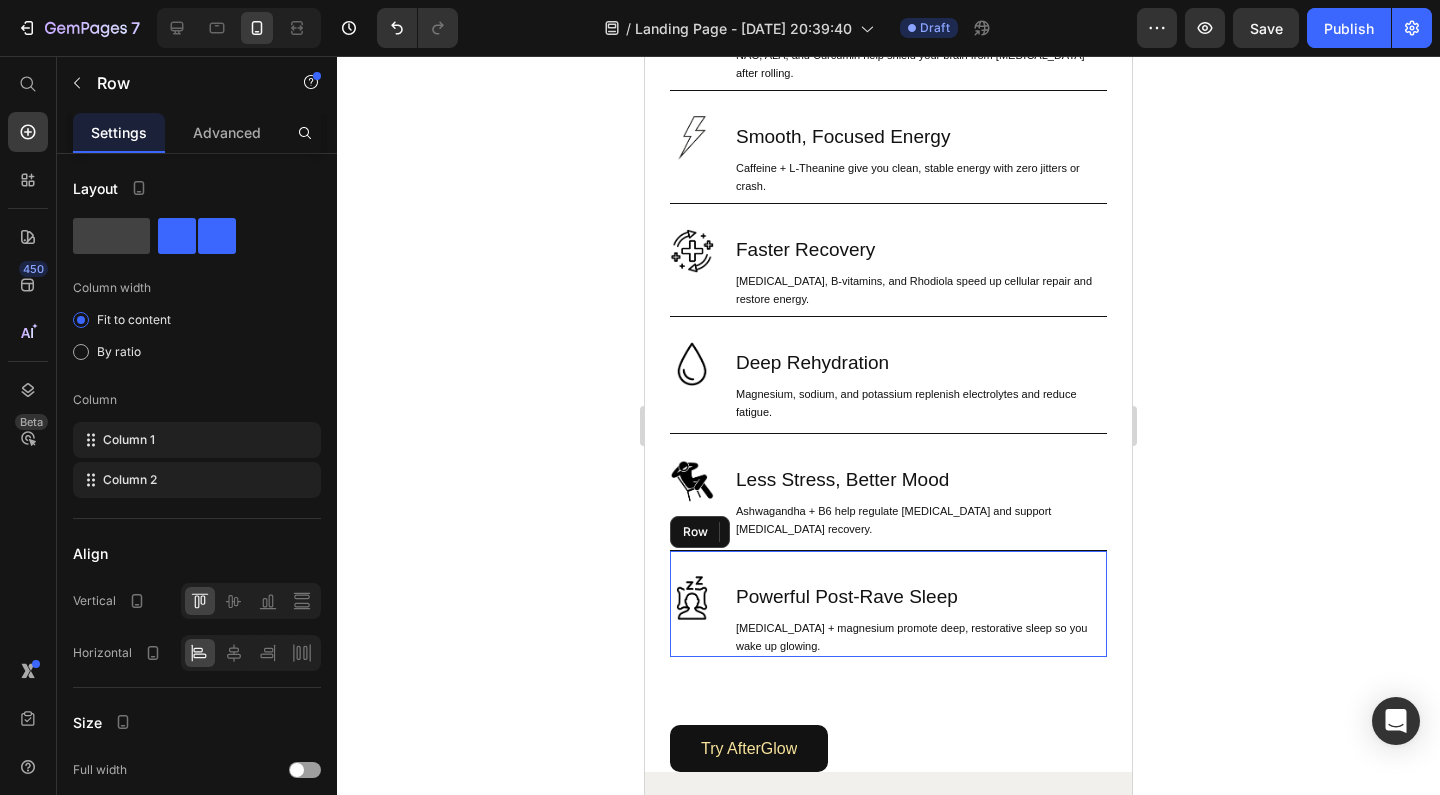 click on "Image" at bounding box center (692, 616) 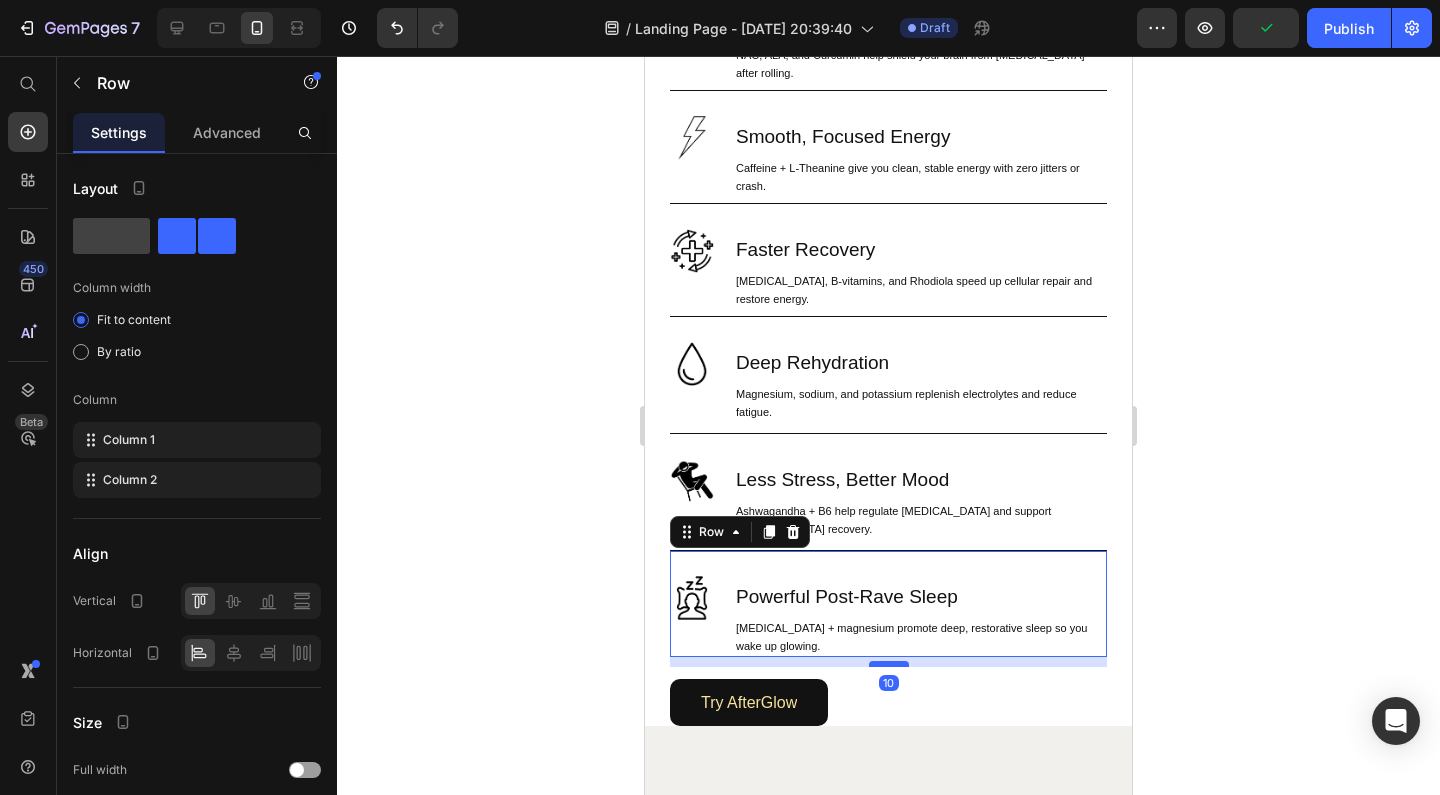 drag, startPoint x: 886, startPoint y: 693, endPoint x: 887, endPoint y: 647, distance: 46.010868 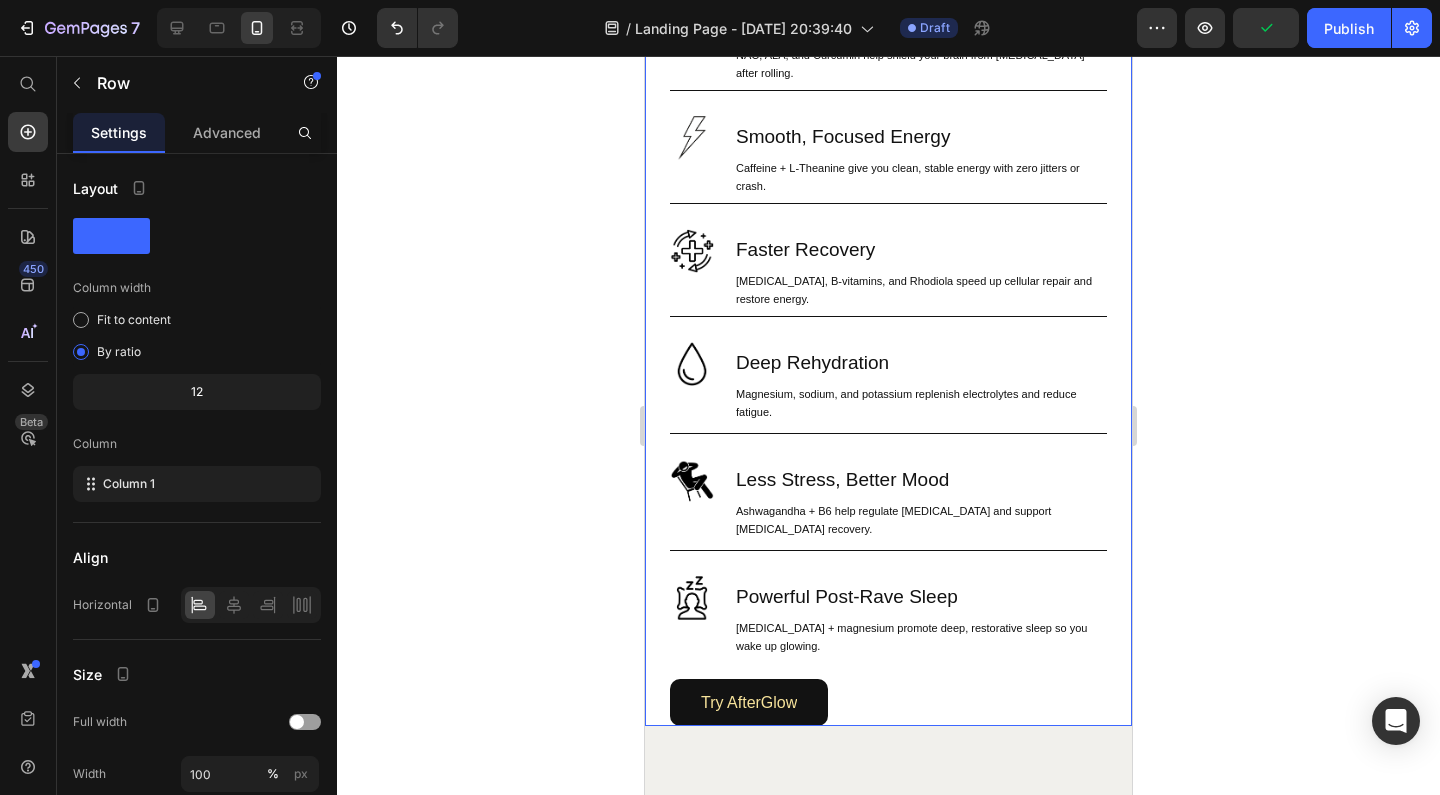click on "Image Brain Protection Heading NAC, ALA, and Curcumin help shield your brain from neurotoxicity after rolling. Text Block Row Image Smooth, Focused Energy Heading Caffeine + L-Theanine give you clean, stable energy with zero jitters or crash. Text Block Row Image Faster Recovery Heading CoQ10, B-vitamins, and Rhodiola speed up cellular repair and restore energy. Text Block Row Image Deep Rehydration Heading Magnesium, sodium, and potassium replenish electrolytes and reduce fatigue. Text Block Row Image Less Stress, Better Mood Heading Ashwagandha + B6 help regulate cortisol and support serotonin recovery. Text Block Row Image Powerful Post-Rave Sleep Heading Melatonin + magnesium promote deep, restorative sleep so you wake up glowing. Text Block Row   10 Try AfterGlow Button Row" at bounding box center [888, 364] 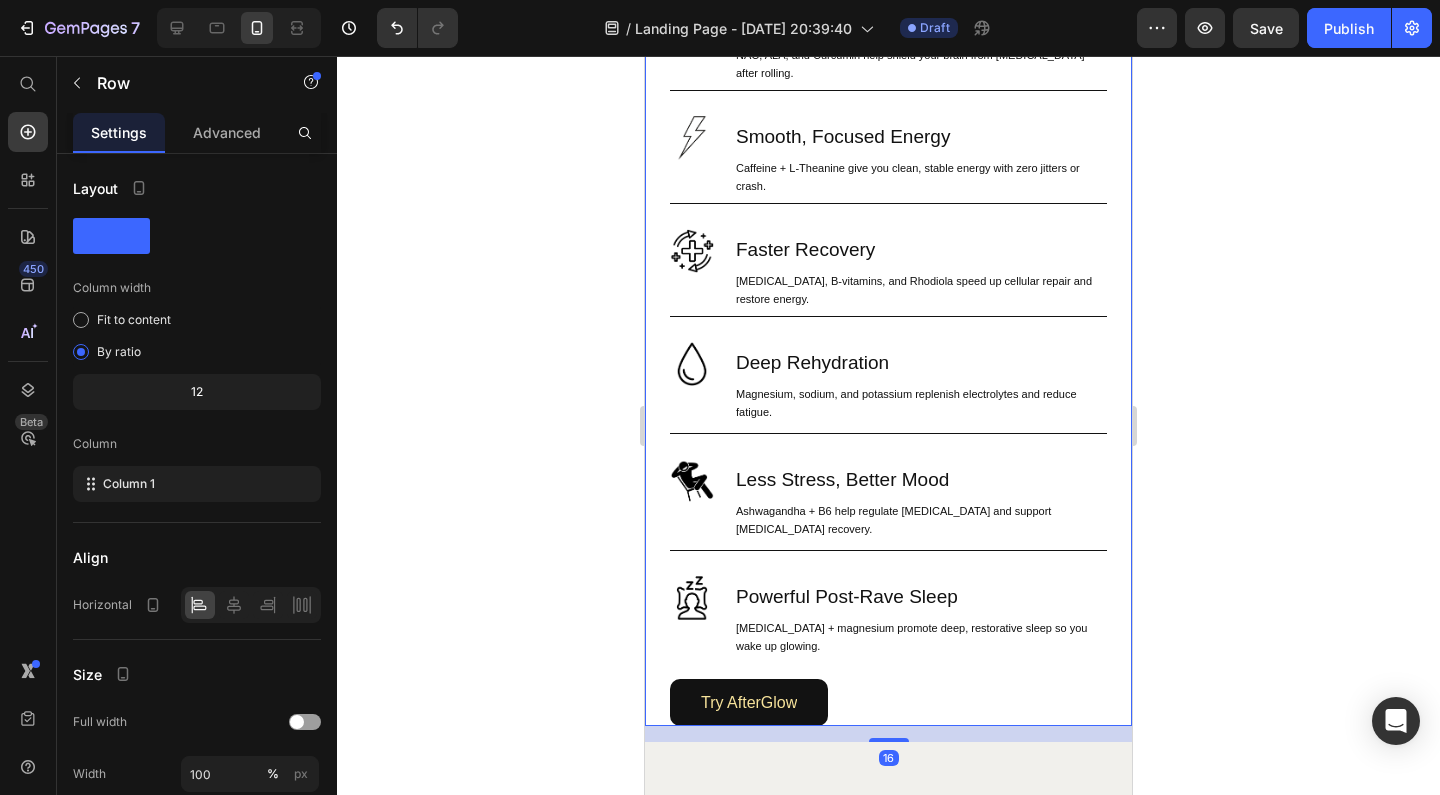 click 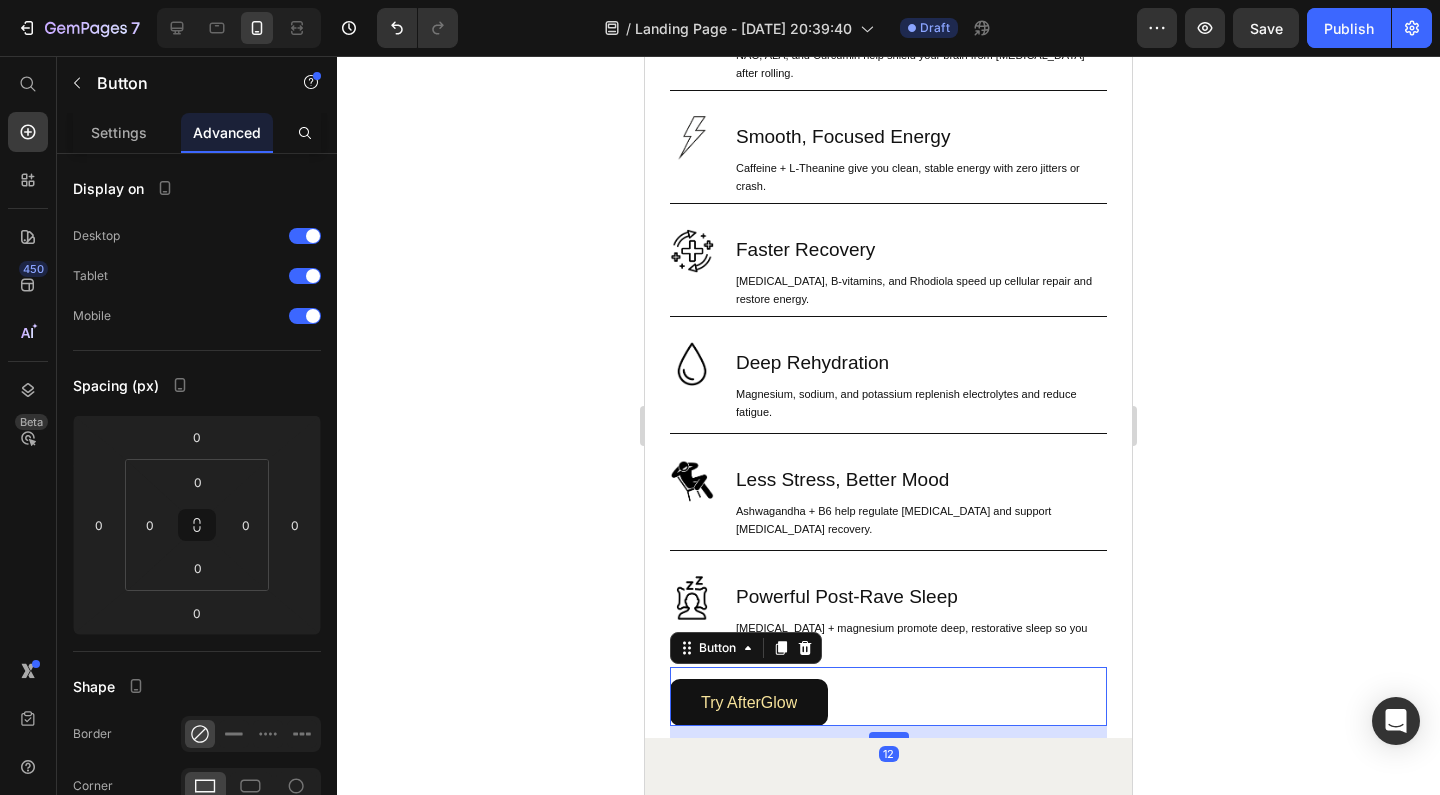 drag, startPoint x: 891, startPoint y: 704, endPoint x: 891, endPoint y: 716, distance: 12 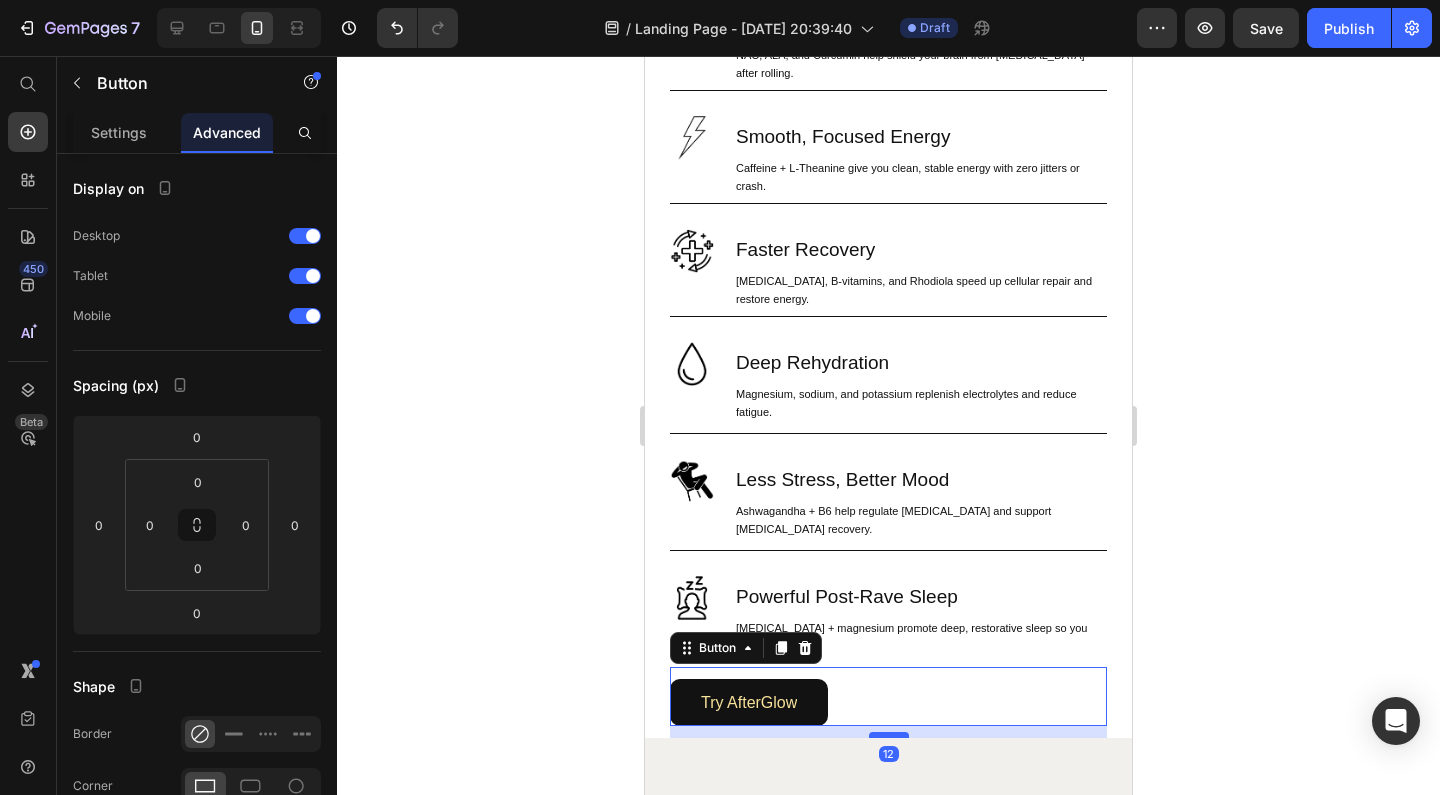 click at bounding box center [889, 735] 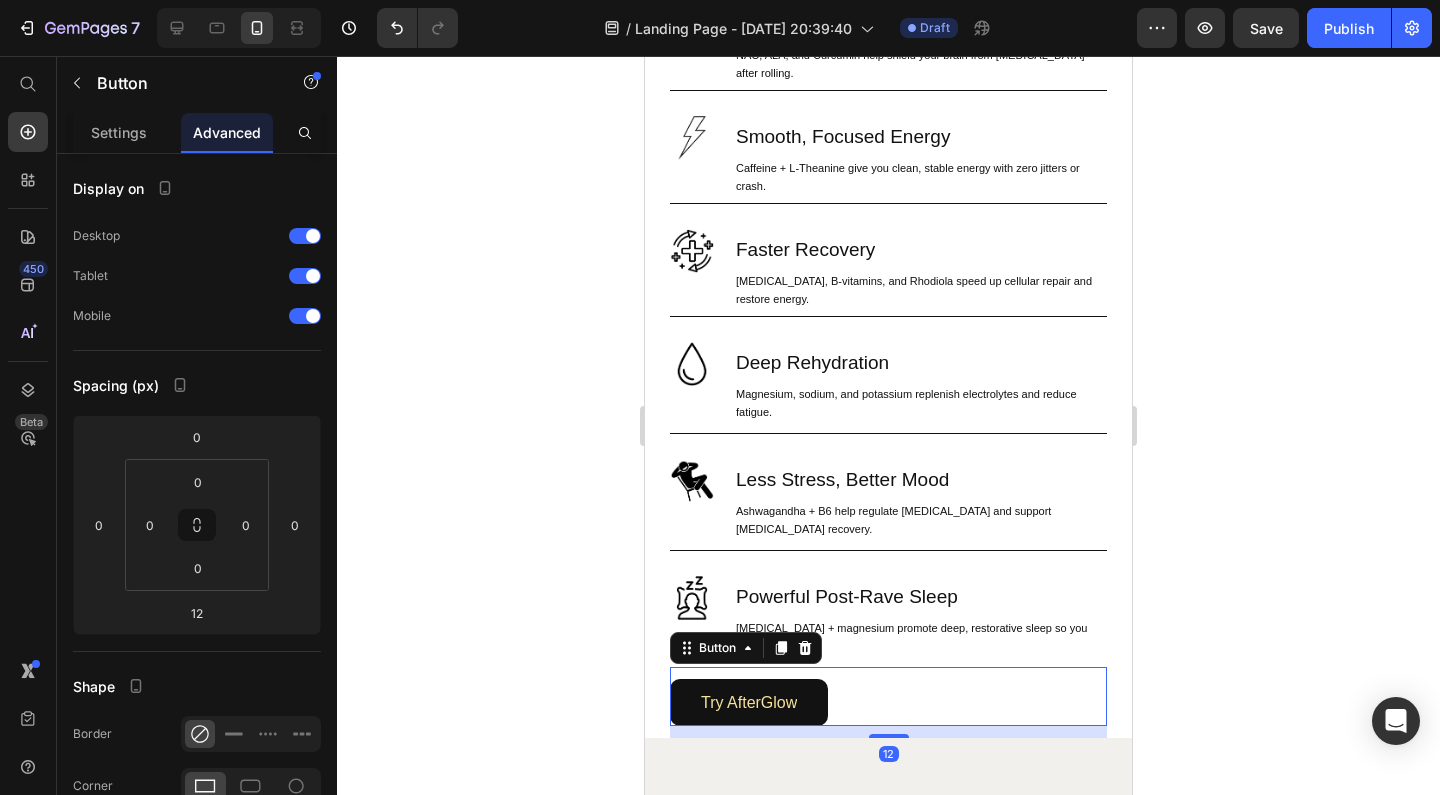 click 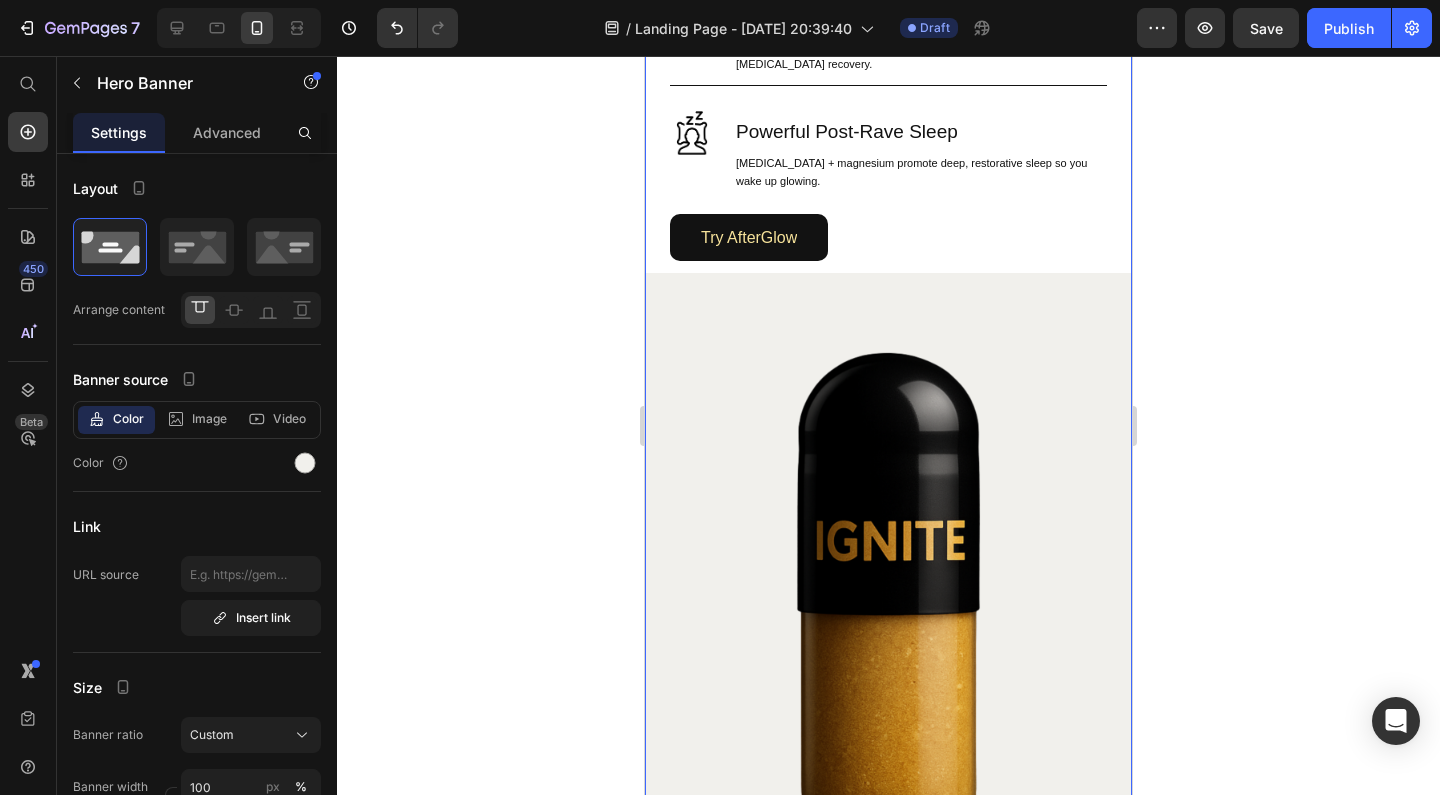 scroll, scrollTop: 1710, scrollLeft: 0, axis: vertical 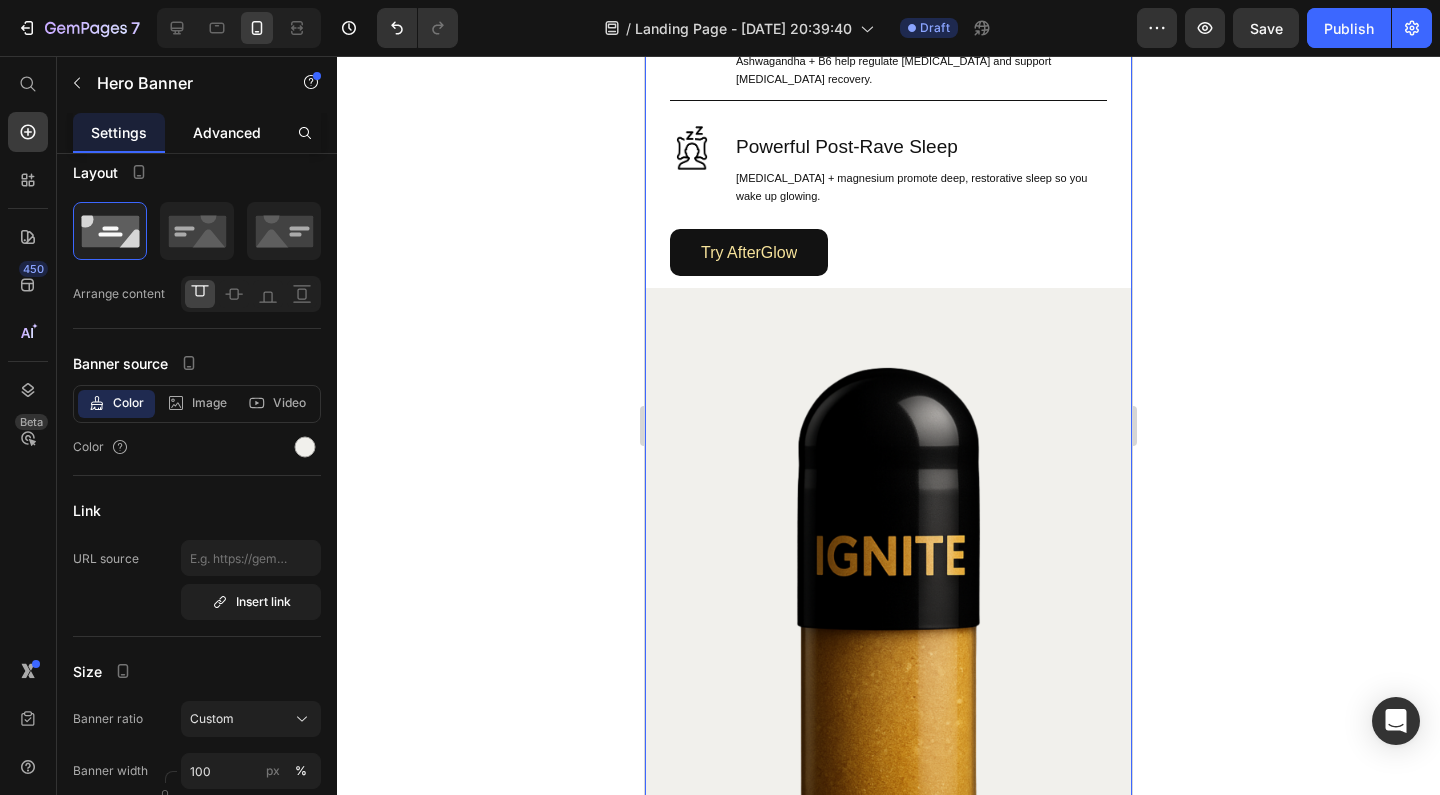 click on "Advanced" at bounding box center (227, 132) 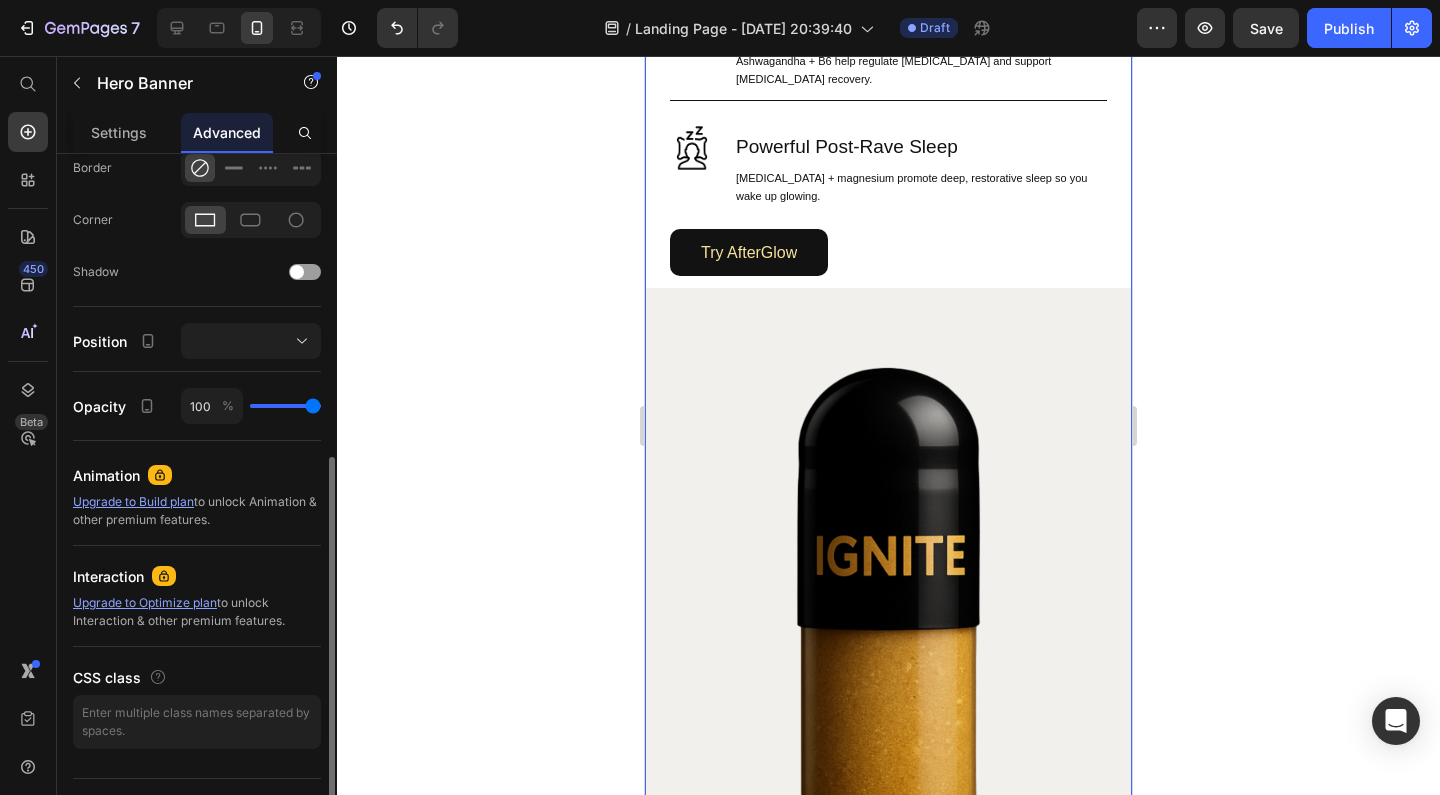 scroll, scrollTop: 607, scrollLeft: 0, axis: vertical 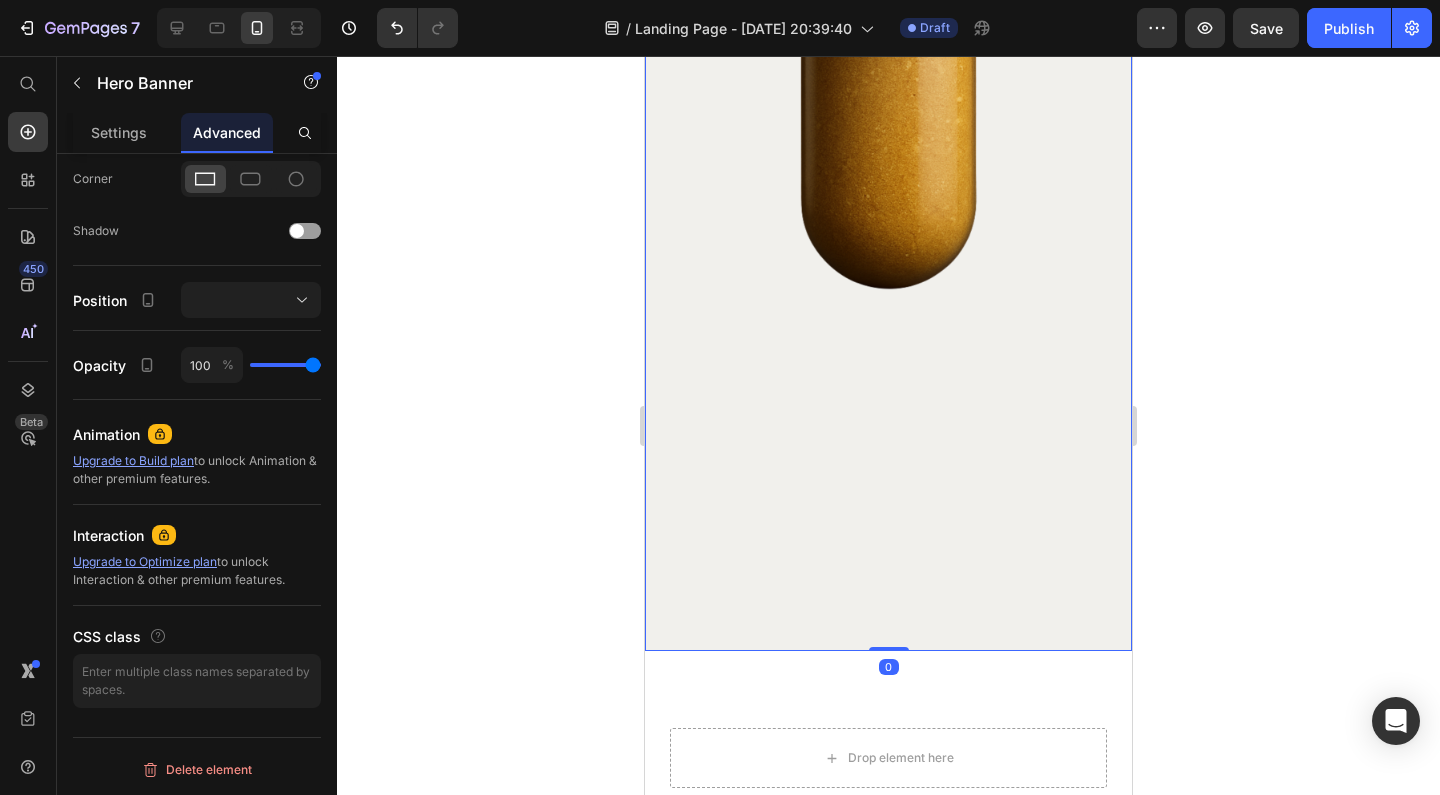 drag, startPoint x: 894, startPoint y: 543, endPoint x: 904, endPoint y: 58, distance: 485.1031 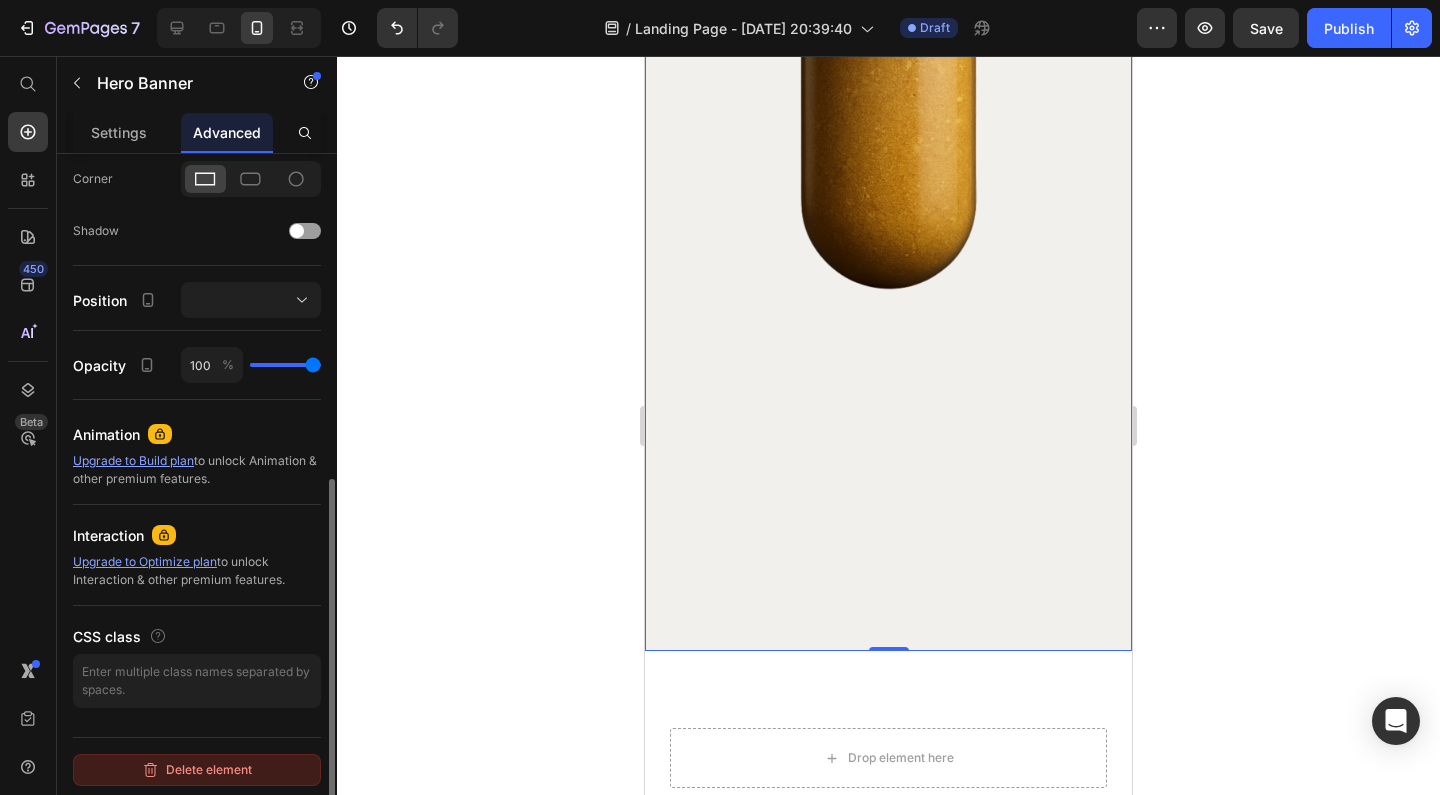 click on "Delete element" at bounding box center (197, 770) 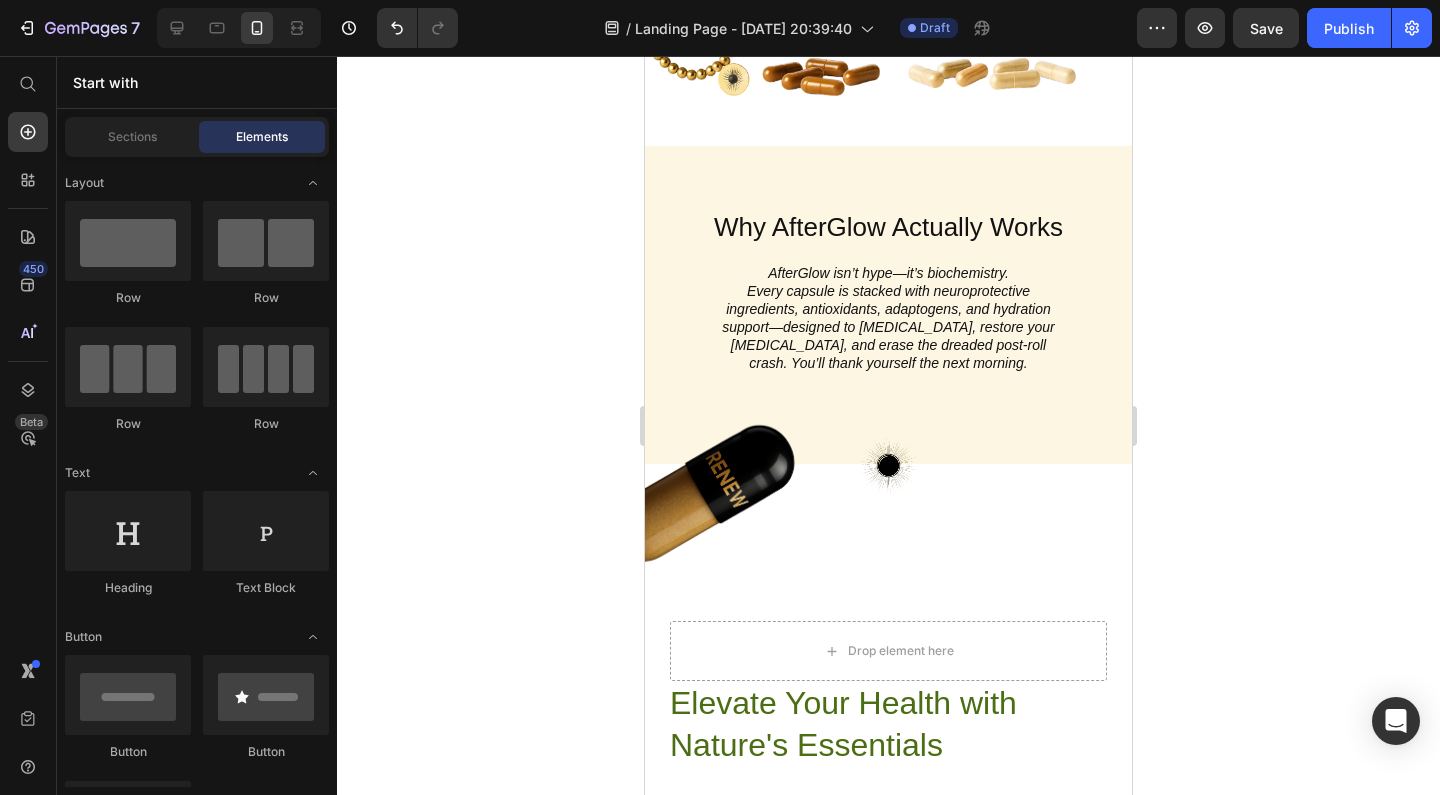 scroll, scrollTop: 707, scrollLeft: 0, axis: vertical 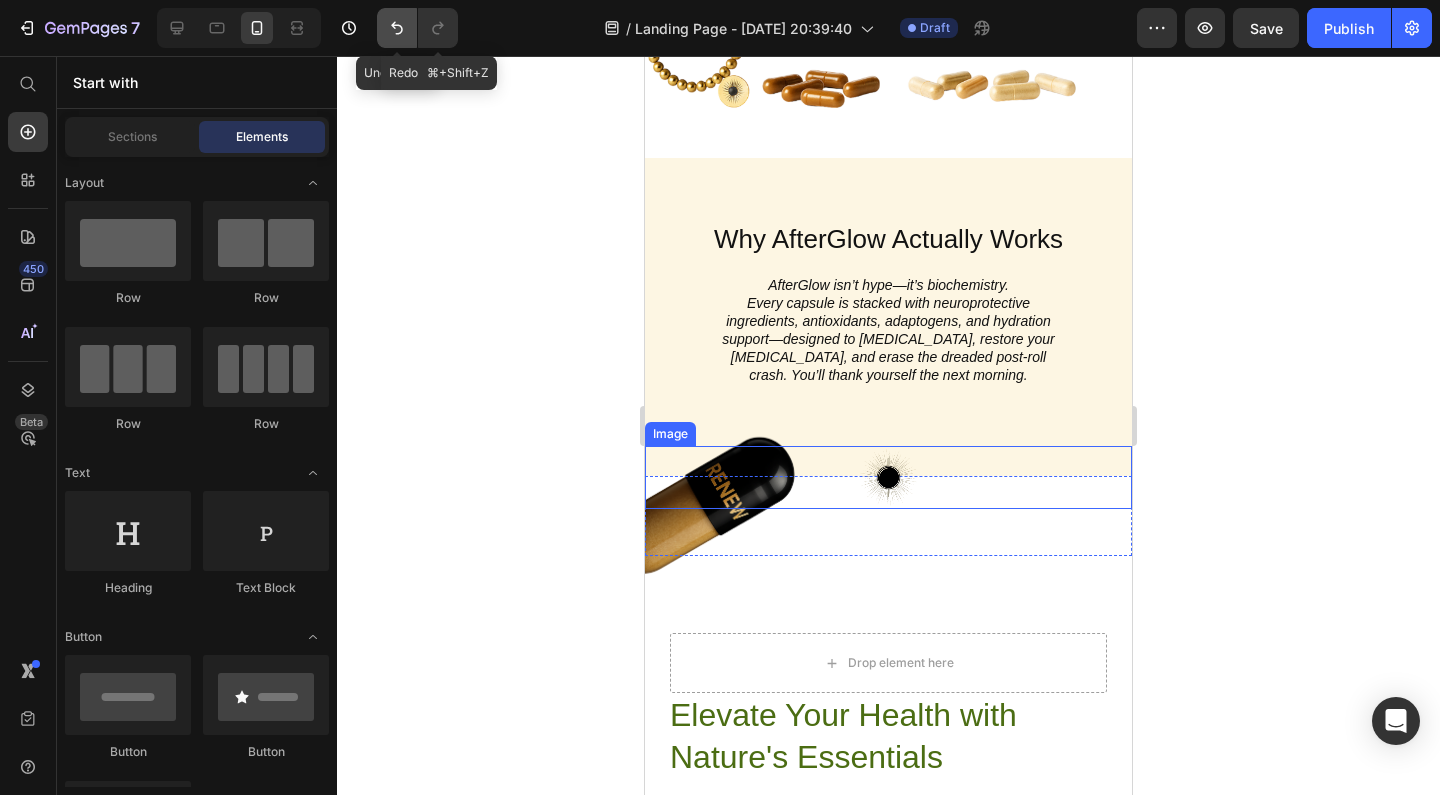 click 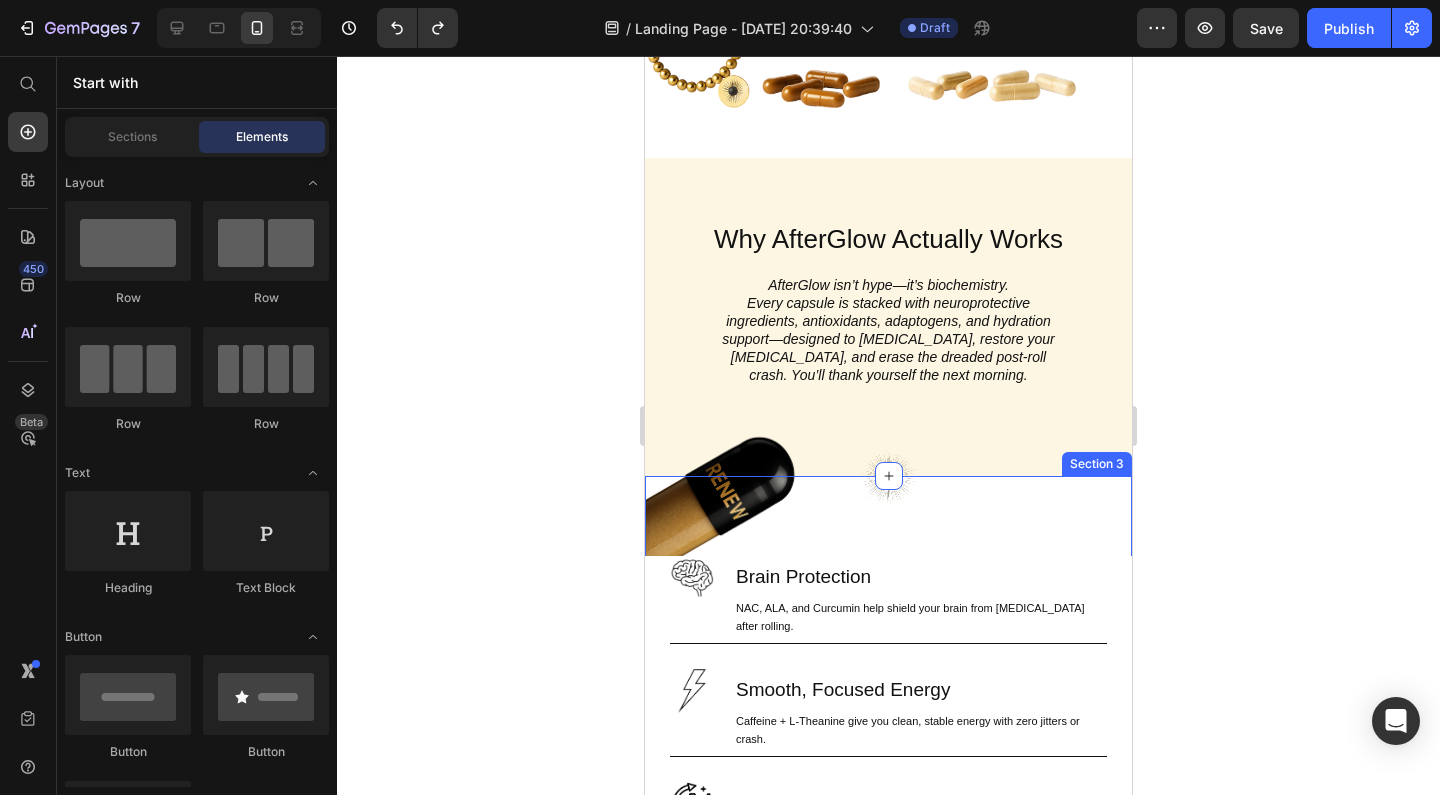 scroll, scrollTop: 844, scrollLeft: 0, axis: vertical 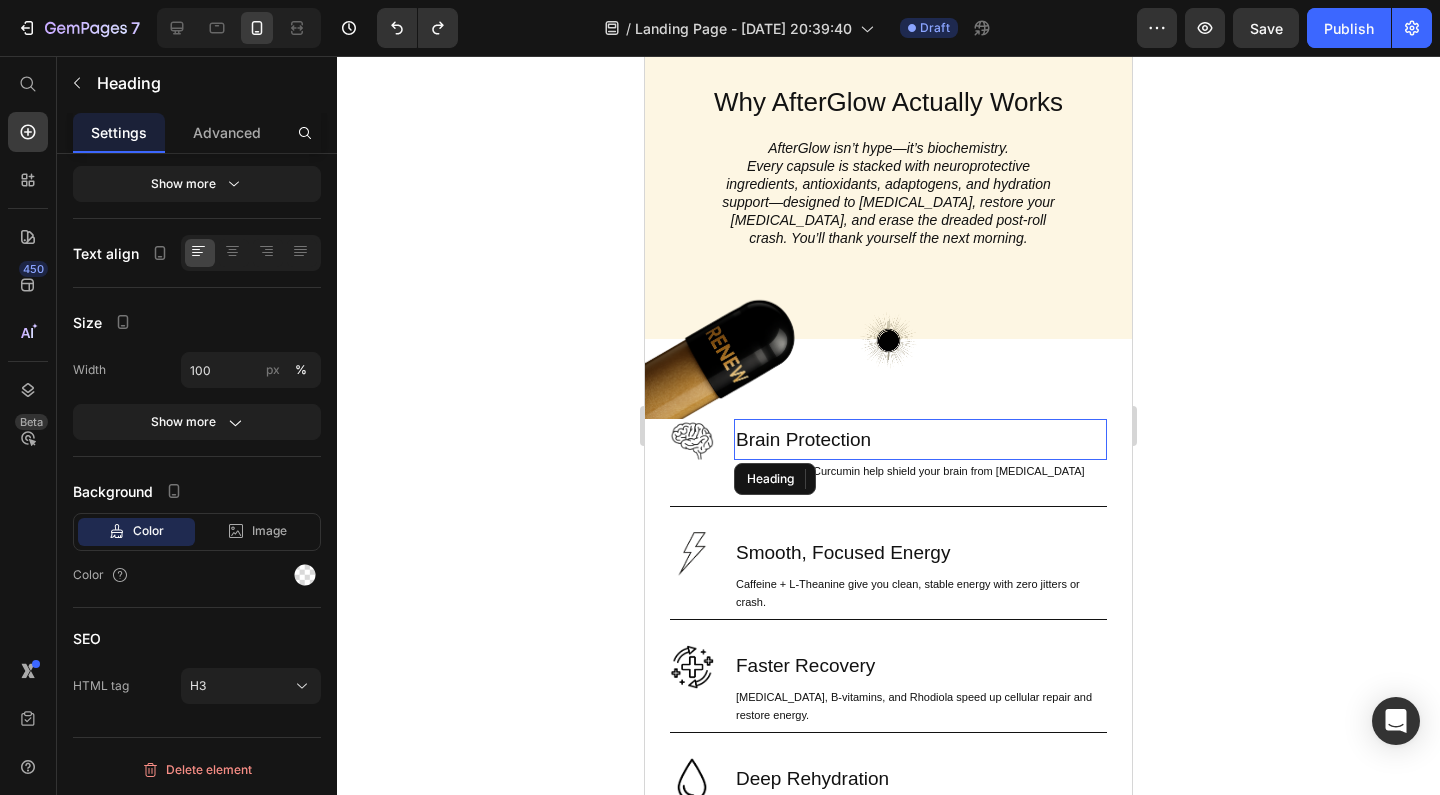 click on "Brain Protection" at bounding box center [920, 439] 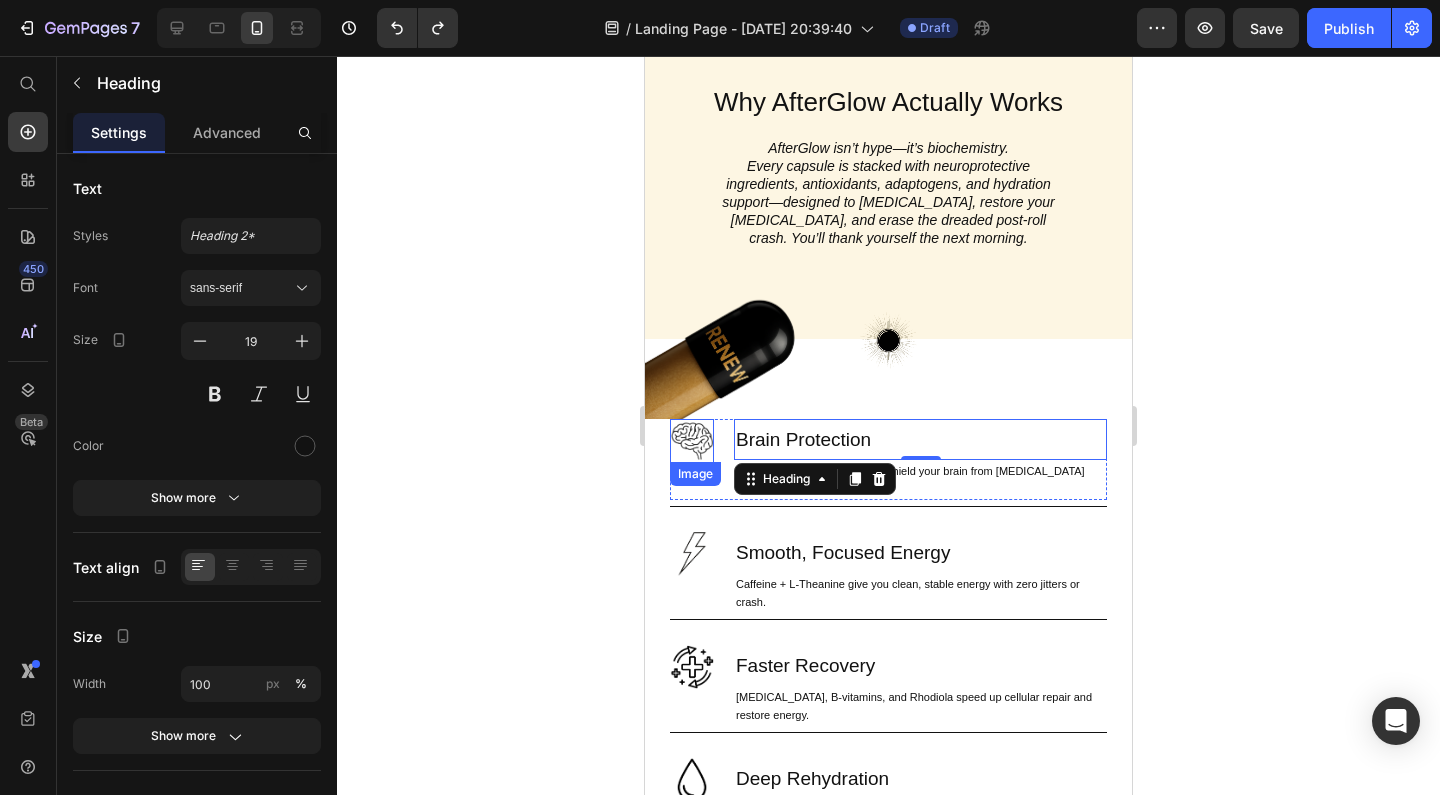 click at bounding box center (692, 441) 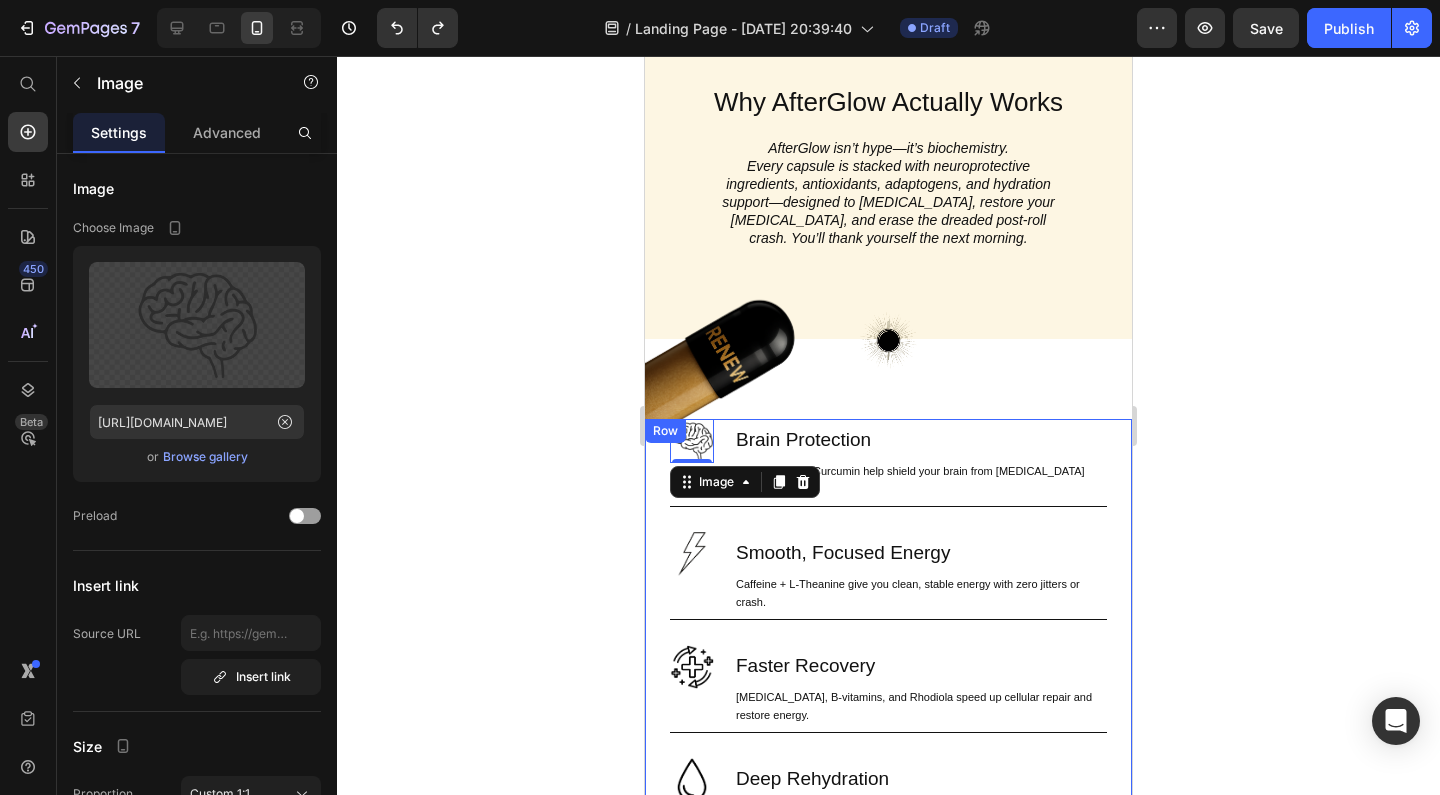 click on "Image   0 Brain Protection Heading NAC, ALA, and Curcumin help shield your brain from neurotoxicity after rolling. Text Block Row Image Smooth, Focused Energy Heading Caffeine + L-Theanine give you clean, stable energy with zero jitters or crash. Text Block Row Image Faster Recovery Heading CoQ10, B-vitamins, and Rhodiola speed up cellular repair and restore energy. Text Block Row Image Deep Rehydration Heading Magnesium, sodium, and potassium replenish electrolytes and reduce fatigue. Text Block Row Image Less Stress, Better Mood Heading Ashwagandha + B6 help regulate cortisol and support serotonin recovery. Text Block Row Image Powerful Post-Rave Sleep Heading Melatonin + magnesium promote deep, restorative sleep so you wake up glowing. Text Block Row Try AfterGlow Button Row" at bounding box center [888, 786] 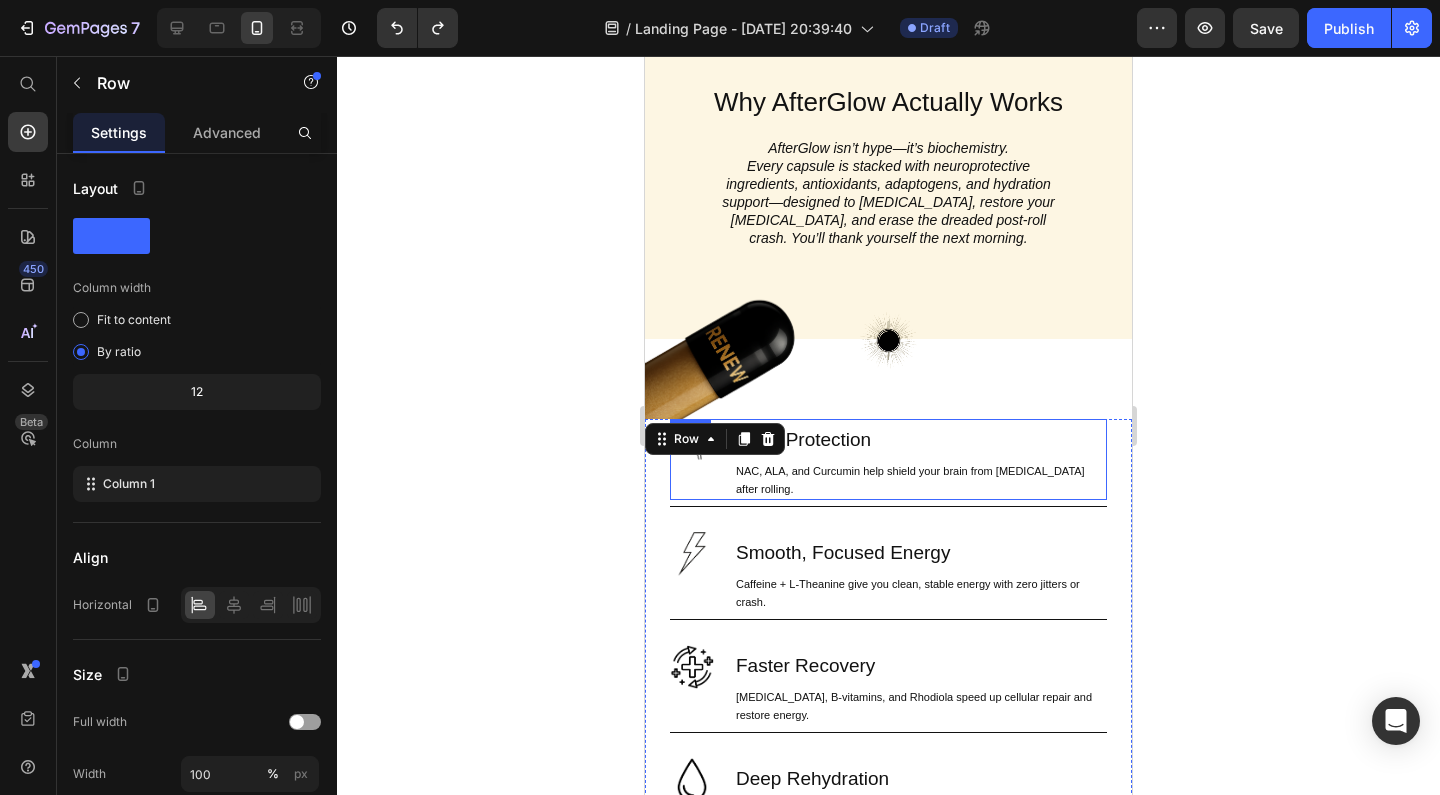 click on "Image" at bounding box center [692, 459] 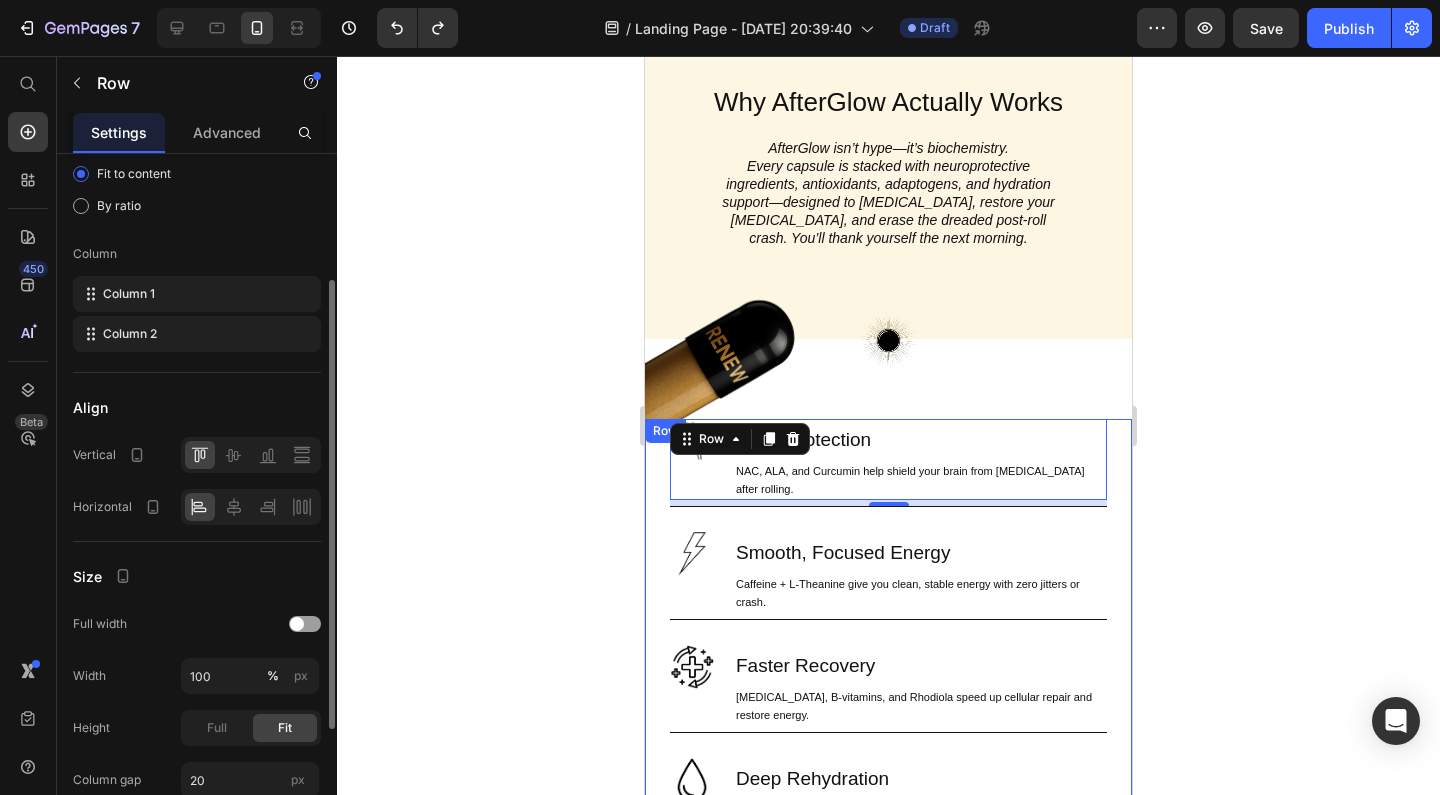 scroll, scrollTop: 166, scrollLeft: 0, axis: vertical 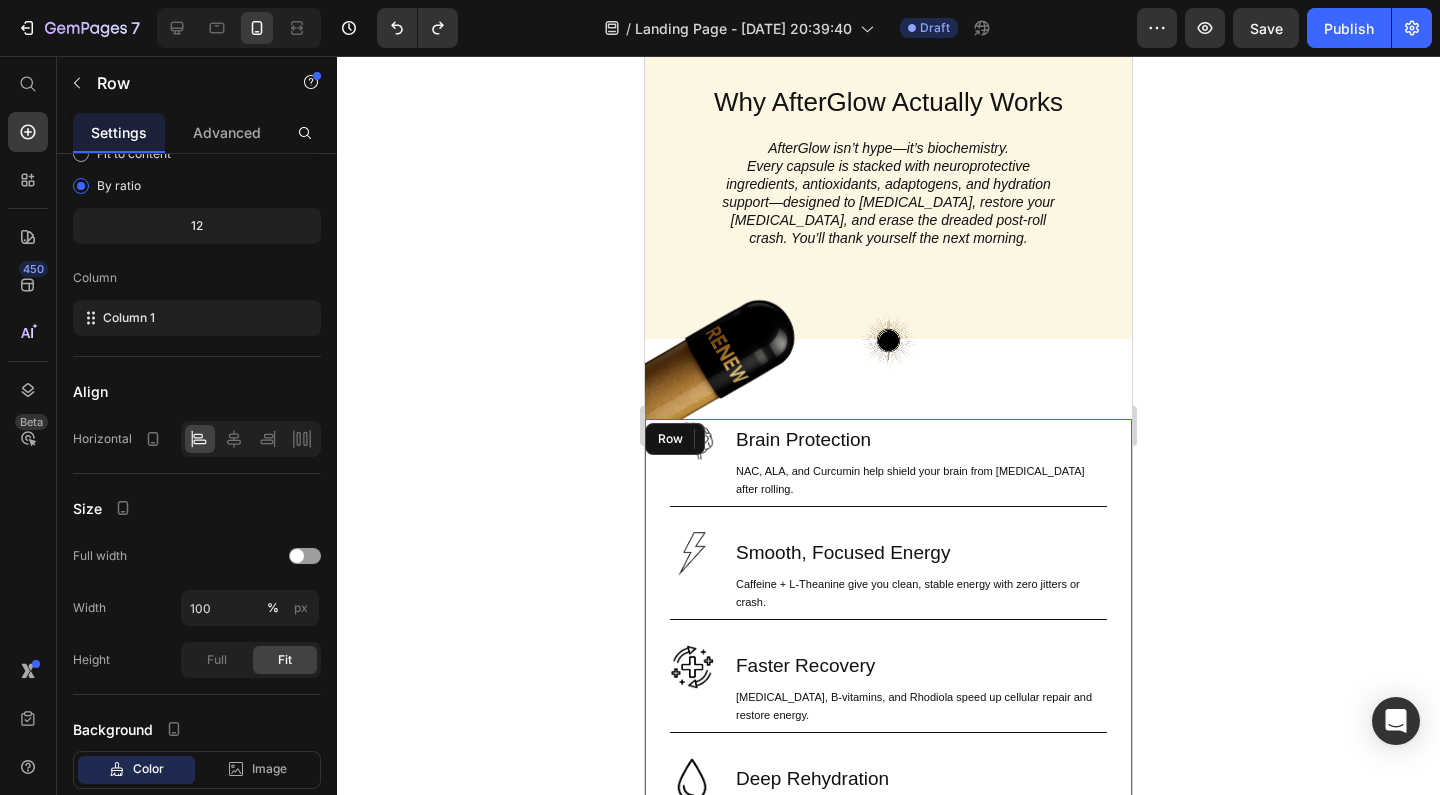 click on "Image Brain Protection Heading NAC, ALA, and Curcumin help shield your brain from neurotoxicity after rolling. Text Block Row   6 Image Smooth, Focused Energy Heading Caffeine + L-Theanine give you clean, stable energy with zero jitters or crash. Text Block Row Image Faster Recovery Heading CoQ10, B-vitamins, and Rhodiola speed up cellular repair and restore energy. Text Block Row Image Deep Rehydration Heading Magnesium, sodium, and potassium replenish electrolytes and reduce fatigue. Text Block Row Image Less Stress, Better Mood Heading Ashwagandha + B6 help regulate cortisol and support serotonin recovery. Text Block Row Image Powerful Post-Rave Sleep Heading Melatonin + magnesium promote deep, restorative sleep so you wake up glowing. Text Block Row Try AfterGlow Button Row" at bounding box center (888, 786) 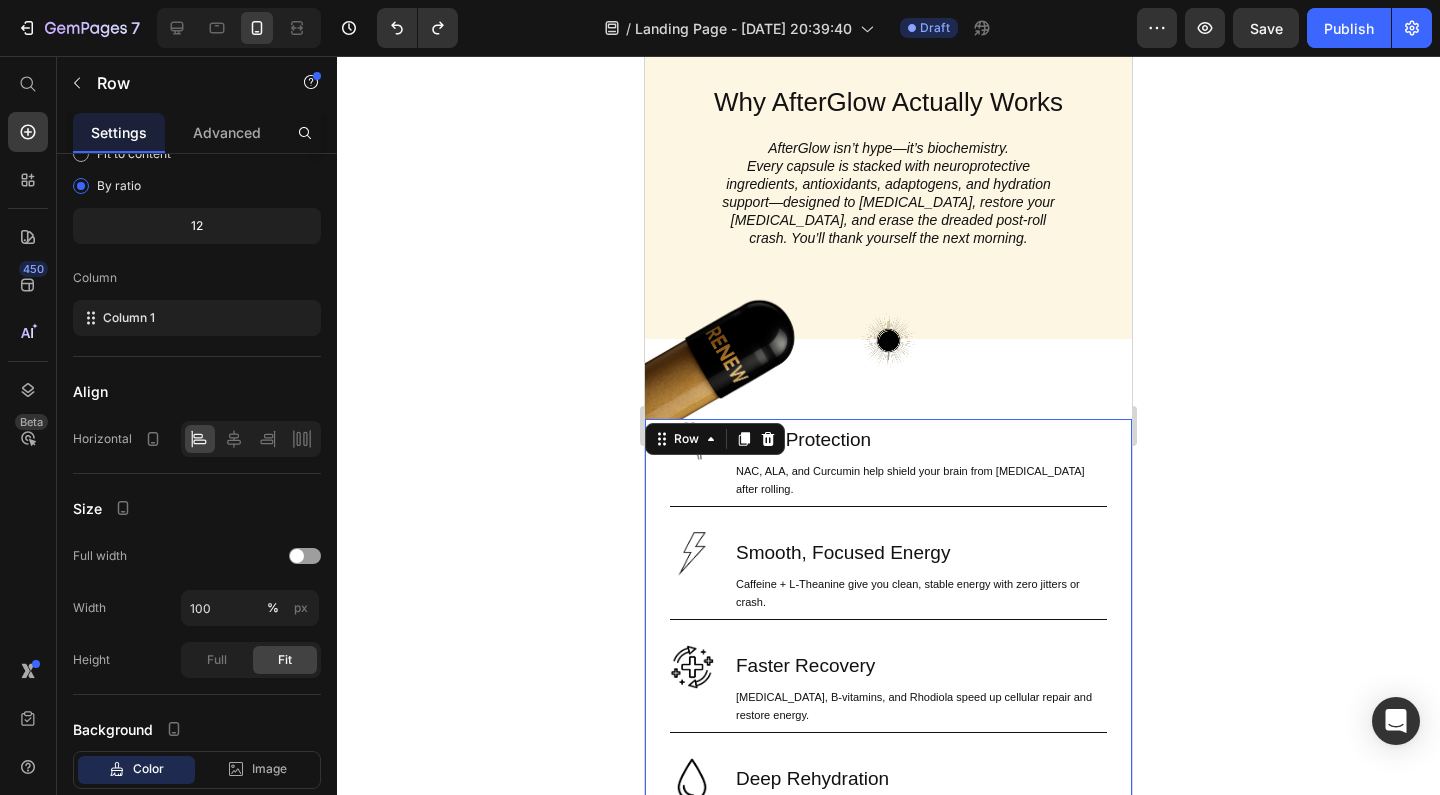 click on "Image Brain Protection Heading NAC, ALA, and Curcumin help shield your brain from neurotoxicity after rolling. Text Block Row Image Smooth, Focused Energy Heading Caffeine + L-Theanine give you clean, stable energy with zero jitters or crash. Text Block Row Image Faster Recovery Heading CoQ10, B-vitamins, and Rhodiola speed up cellular repair and restore energy. Text Block Row Image Deep Rehydration Heading Magnesium, sodium, and potassium replenish electrolytes and reduce fatigue. Text Block Row Image Less Stress, Better Mood Heading Ashwagandha + B6 help regulate cortisol and support serotonin recovery. Text Block Row Image Powerful Post-Rave Sleep Heading Melatonin + magnesium promote deep, restorative sleep so you wake up glowing. Text Block Row Try AfterGlow Button Row   16" at bounding box center [888, 786] 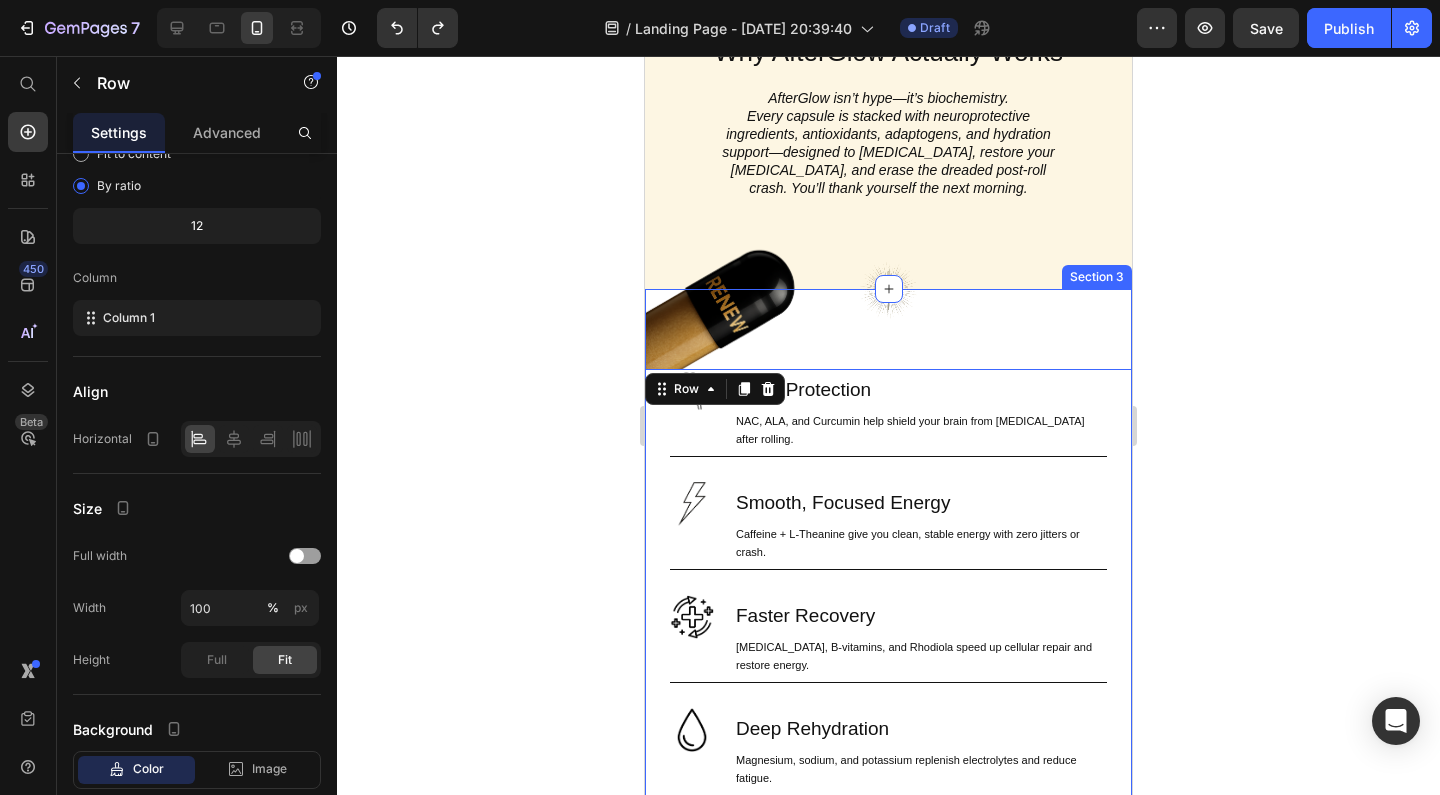 scroll, scrollTop: 898, scrollLeft: 0, axis: vertical 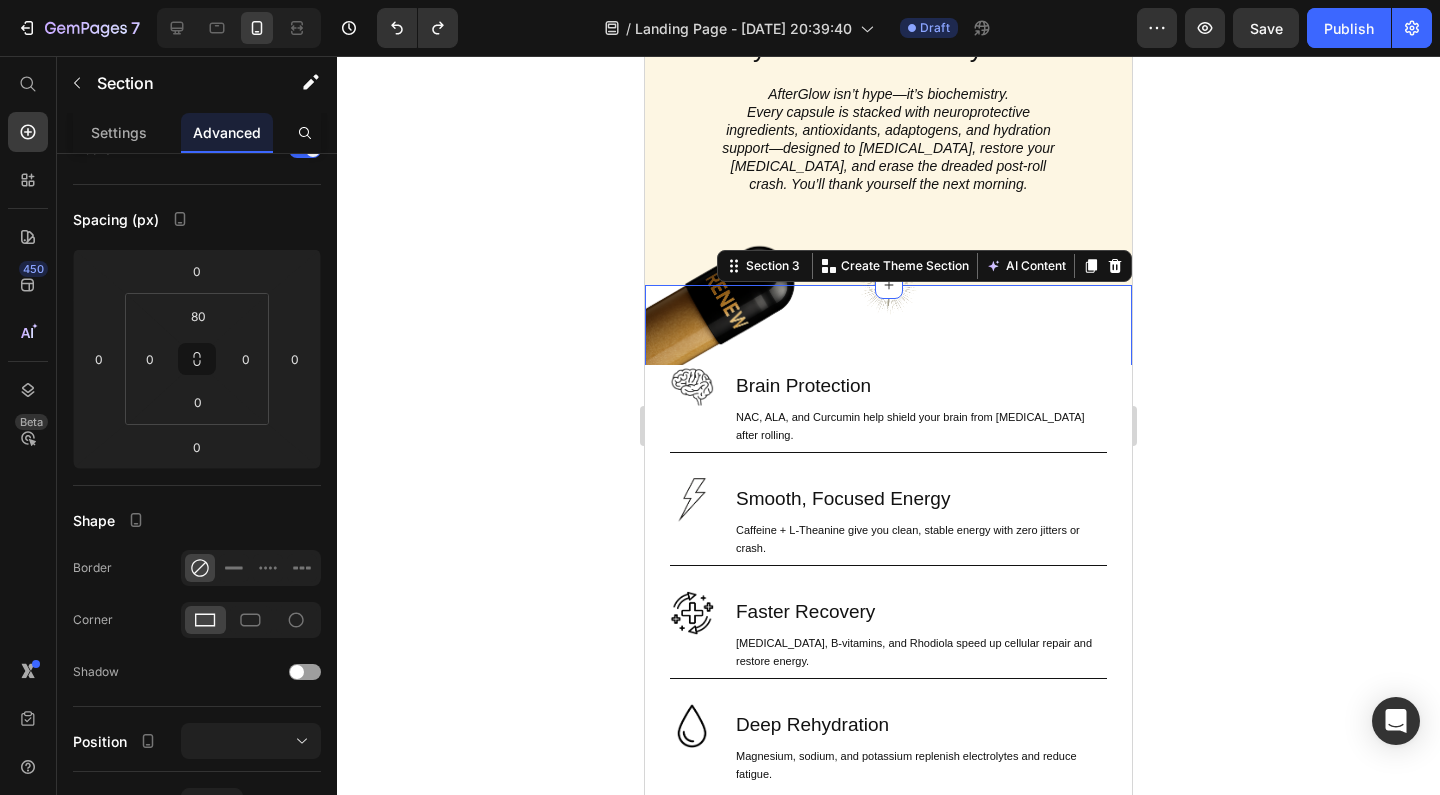 click on "Image Image Why You’ll Never Rave Without It Again Heading Row Image Brain Protection Heading NAC, ALA, and Curcumin help shield your brain from neurotoxicity after rolling. Text Block Row Image Smooth, Focused Energy Heading Caffeine + L-Theanine give you clean, stable energy with zero jitters or crash. Text Block Row Image Faster Recovery Heading CoQ10, B-vitamins, and Rhodiola speed up cellular repair and restore energy. Text Block Row Image Deep Rehydration Heading Magnesium, sodium, and potassium replenish electrolytes and reduce fatigue. Text Block Row Image Less Stress, Better Mood Heading Ashwagandha + B6 help regulate cortisol and support serotonin recovery. Text Block Row Image Powerful Post-Rave Sleep Heading Melatonin + magnesium promote deep, restorative sleep so you wake up glowing. Text Block Row Try AfterGlow Button Row Image Hero Banner Section 3   You can create reusable sections Create Theme Section AI Content Write with GemAI What would you like to describe here? Tone and Voice Product" at bounding box center [888, 1175] 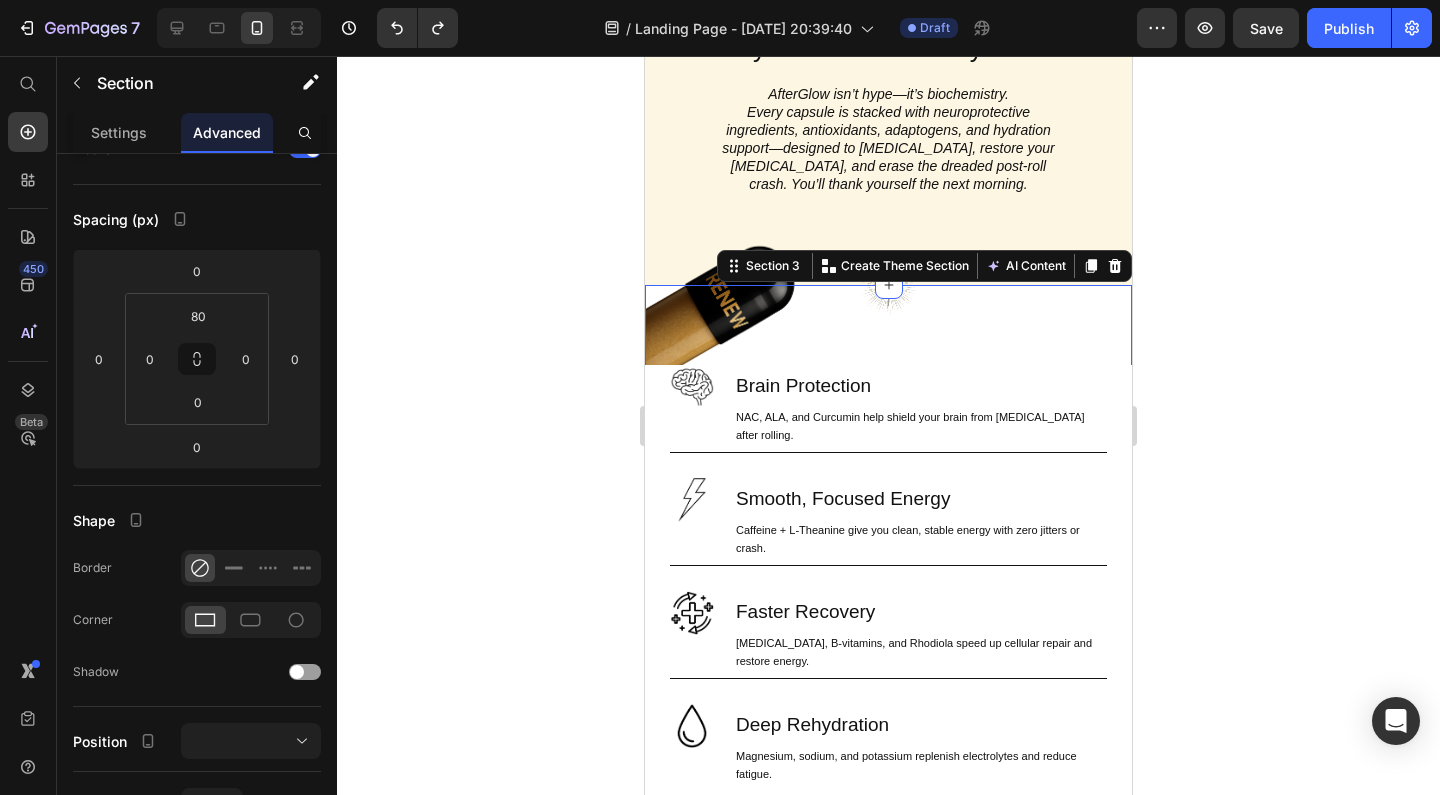scroll, scrollTop: 0, scrollLeft: 0, axis: both 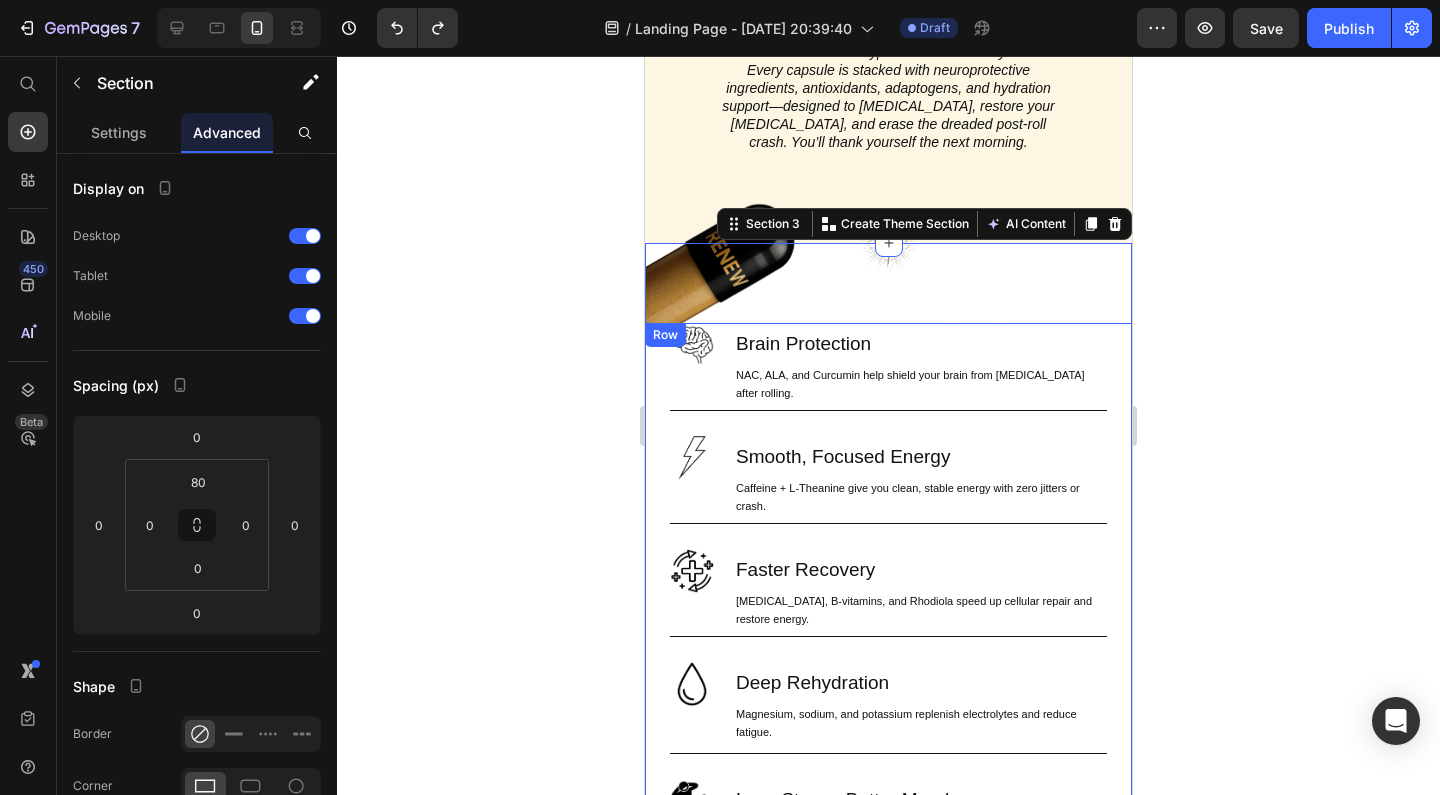 click on "Image Brain Protection Heading NAC, ALA, and Curcumin help shield your brain from neurotoxicity after rolling. Text Block Row Image Smooth, Focused Energy Heading Caffeine + L-Theanine give you clean, stable energy with zero jitters or crash. Text Block Row Image Faster Recovery Heading CoQ10, B-vitamins, and Rhodiola speed up cellular repair and restore energy. Text Block Row Image Deep Rehydration Heading Magnesium, sodium, and potassium replenish electrolytes and reduce fatigue. Text Block Row Image Less Stress, Better Mood Heading Ashwagandha + B6 help regulate cortisol and support serotonin recovery. Text Block Row Image Powerful Post-Rave Sleep Heading Melatonin + magnesium promote deep, restorative sleep so you wake up glowing. Text Block Row Try AfterGlow Button Row" at bounding box center [888, 690] 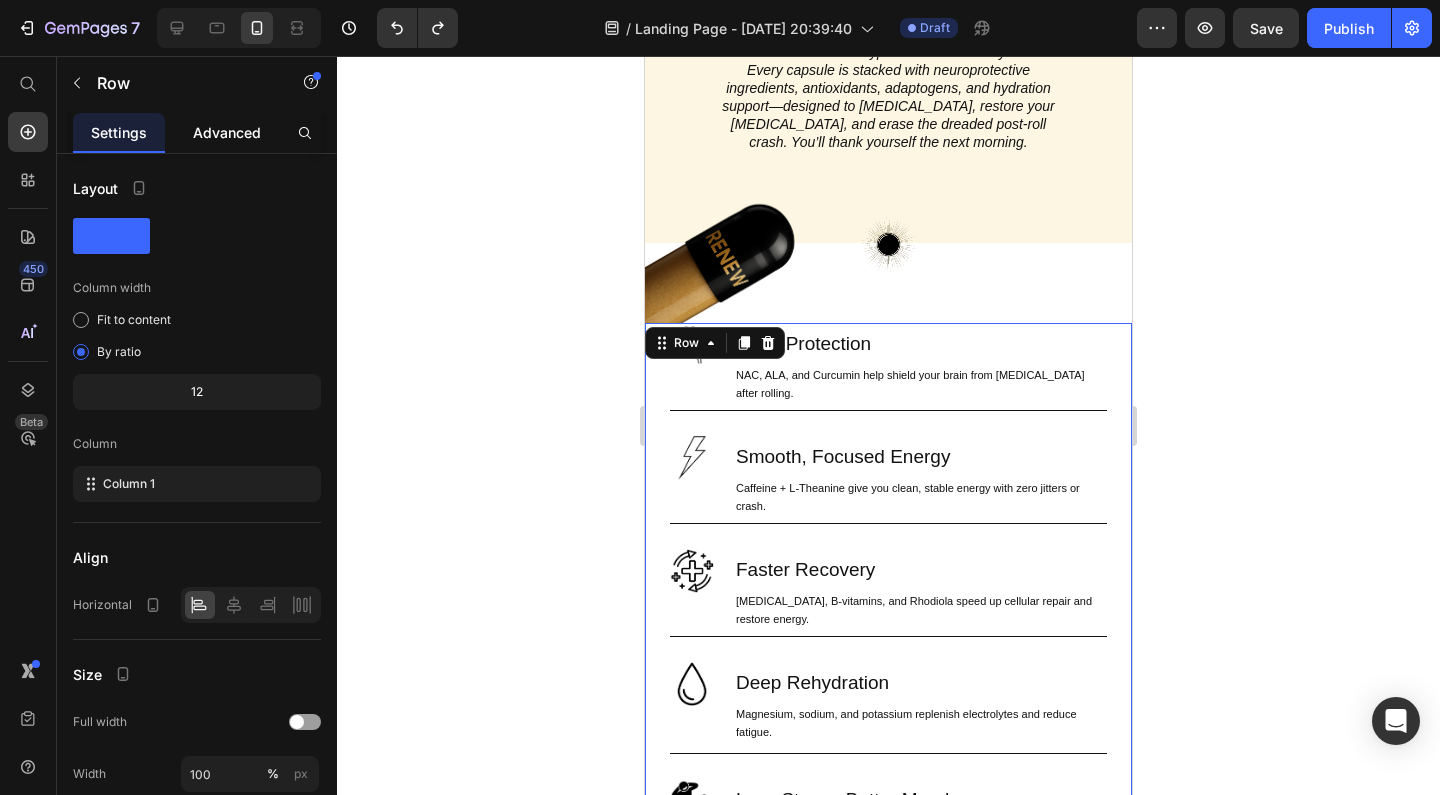 click on "Advanced" at bounding box center [227, 132] 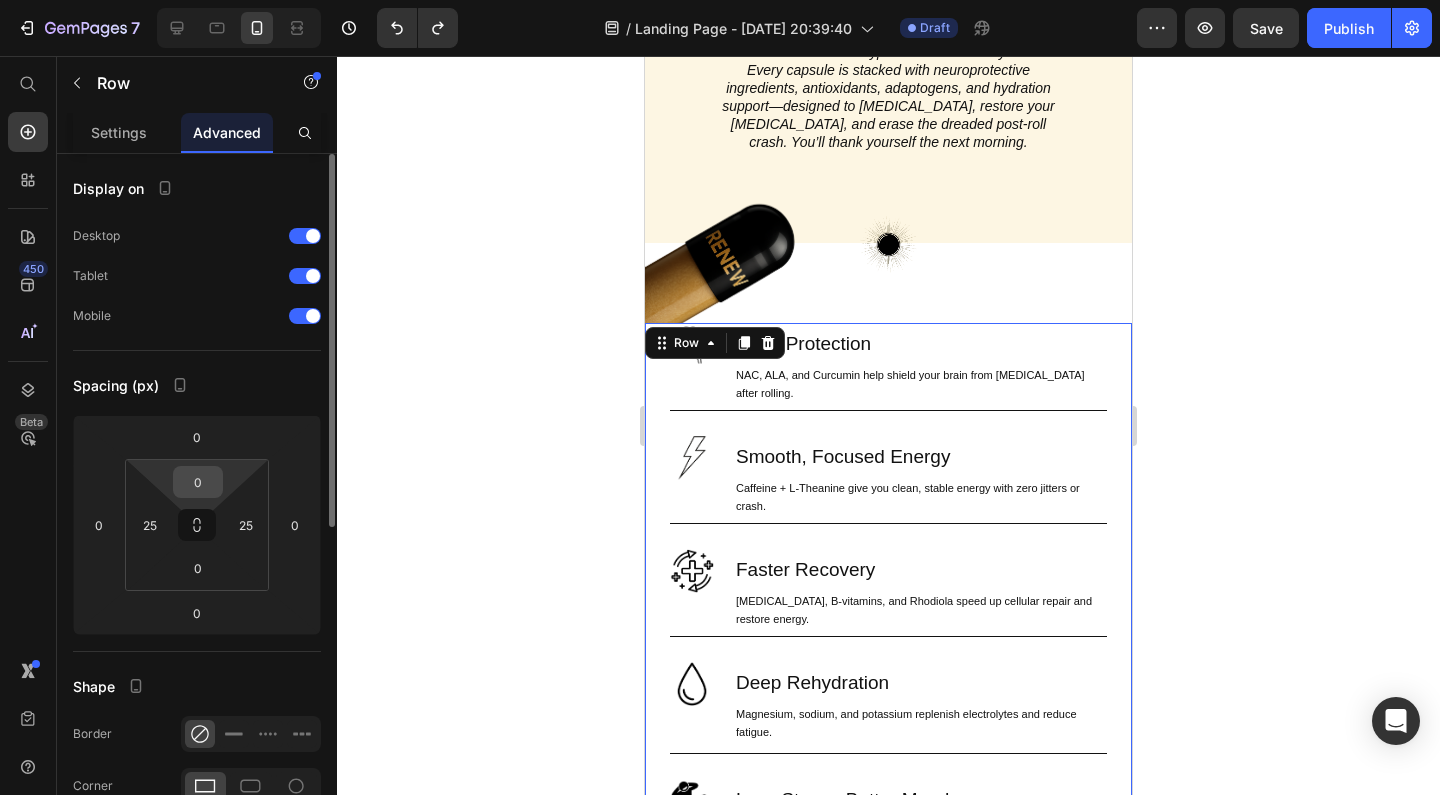 click on "0" at bounding box center [198, 482] 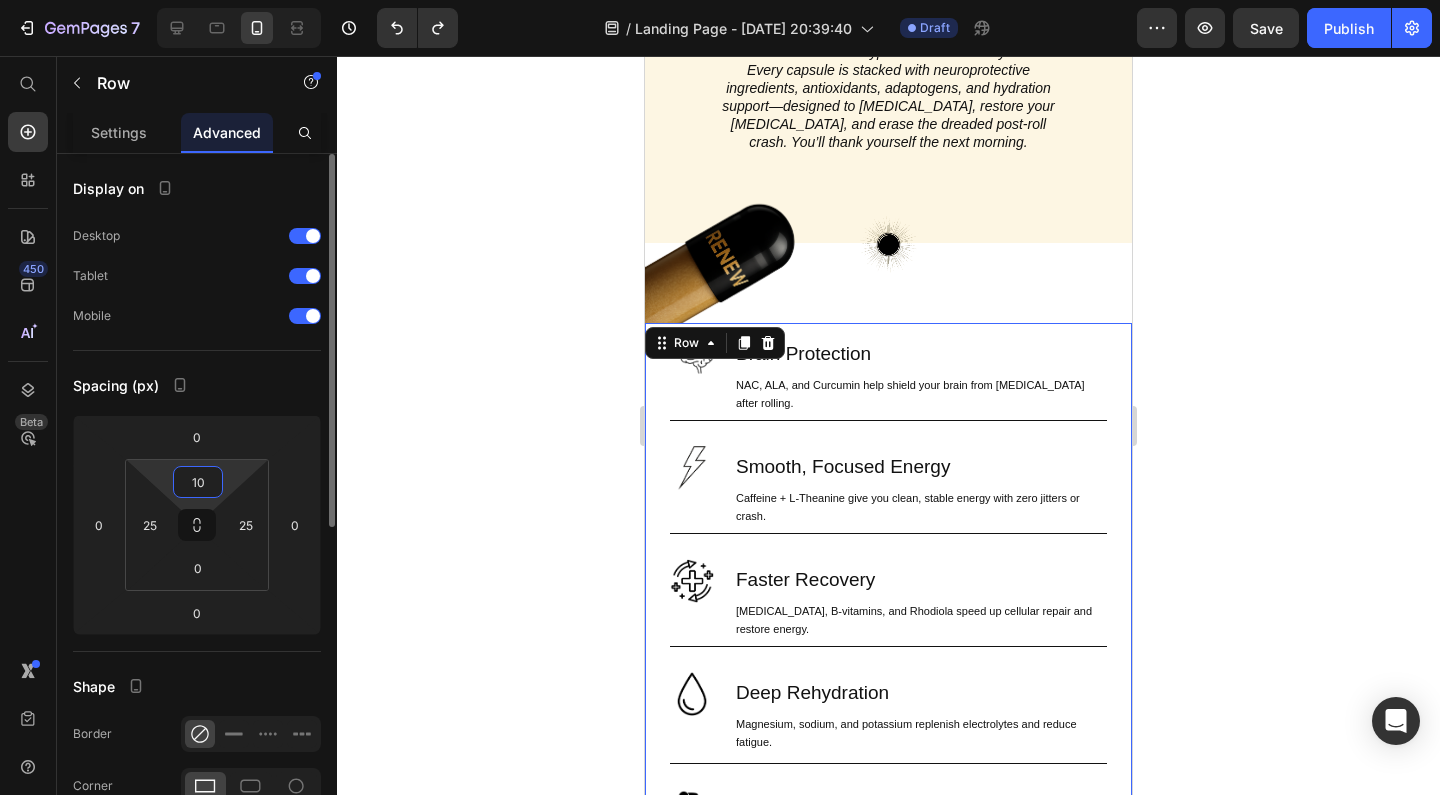type on "1" 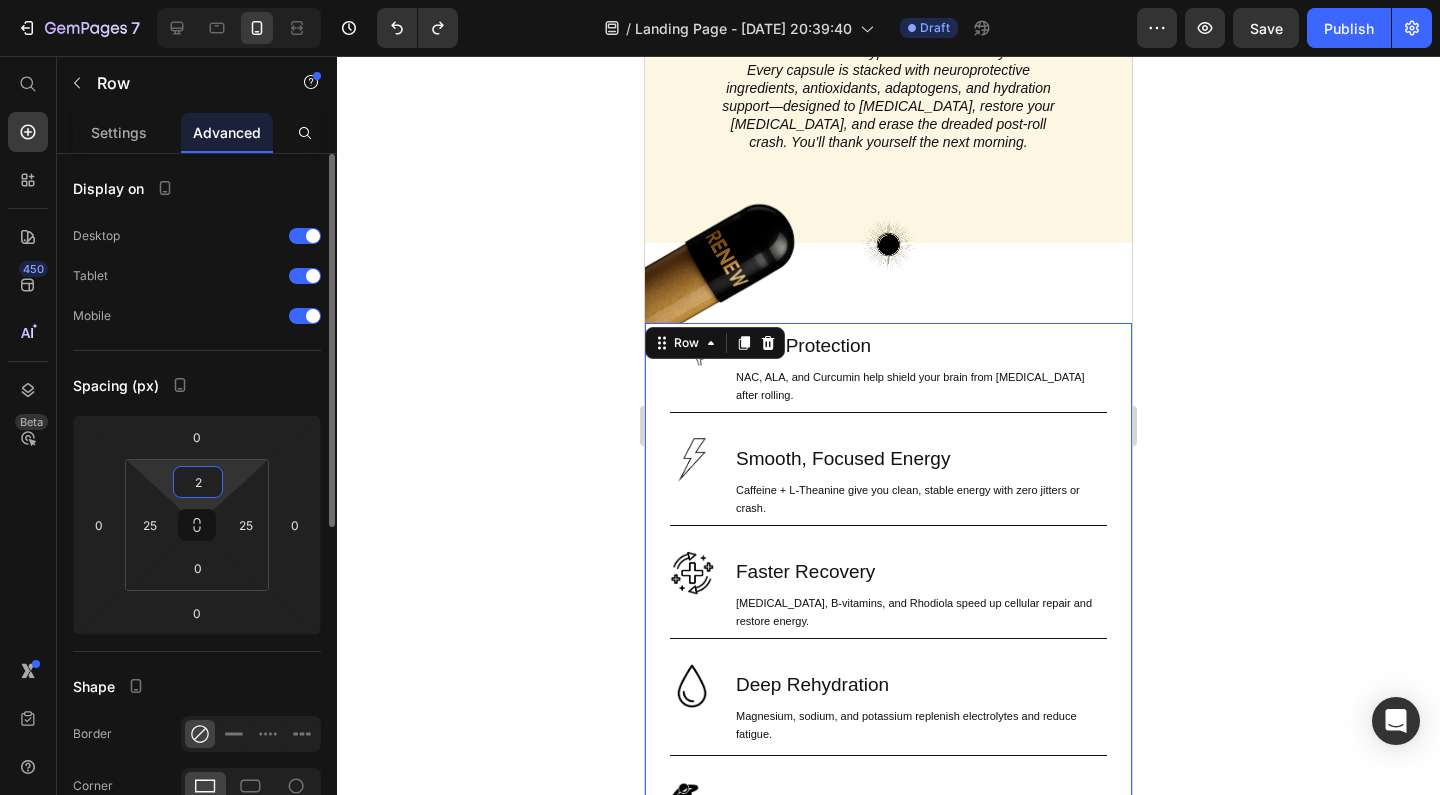 type on "20" 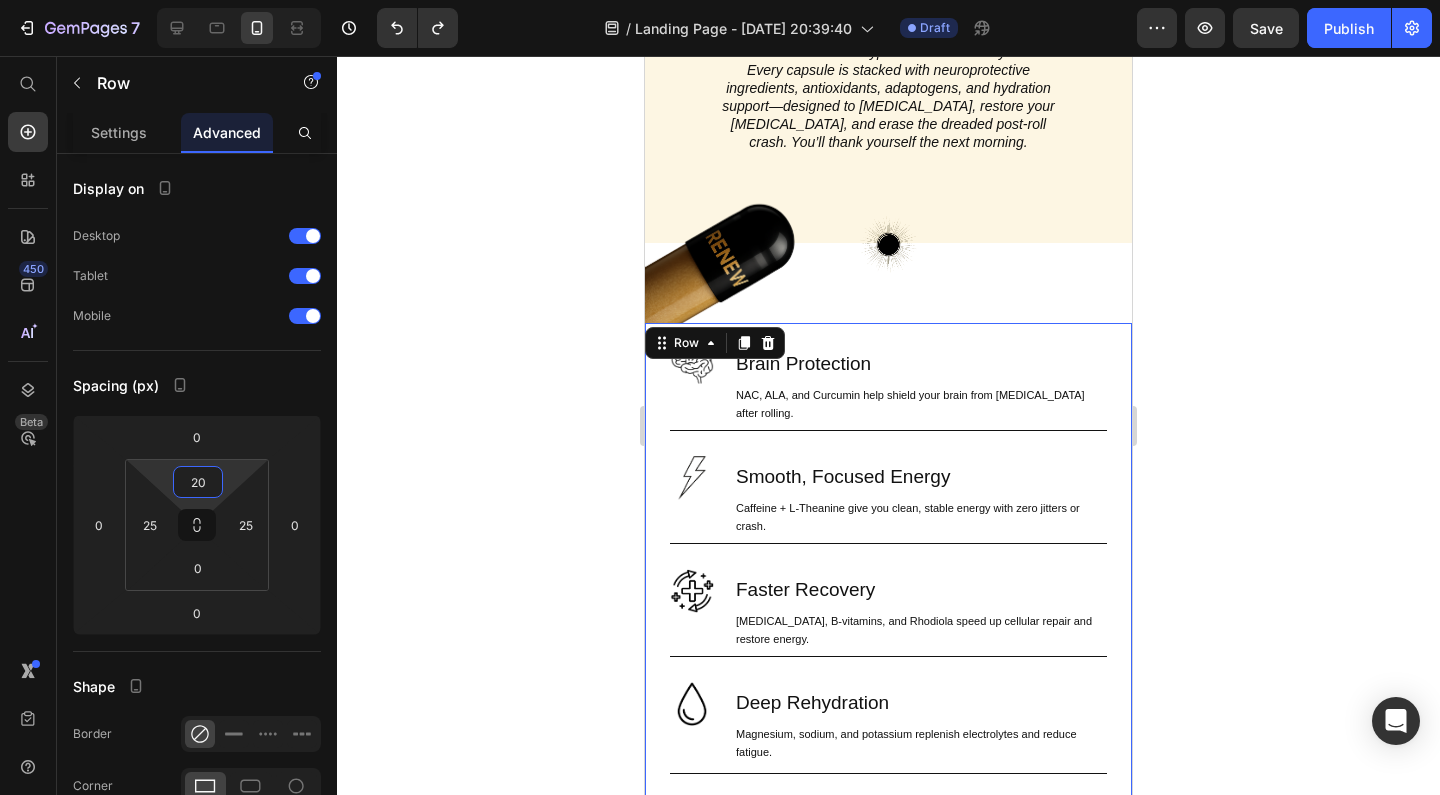click 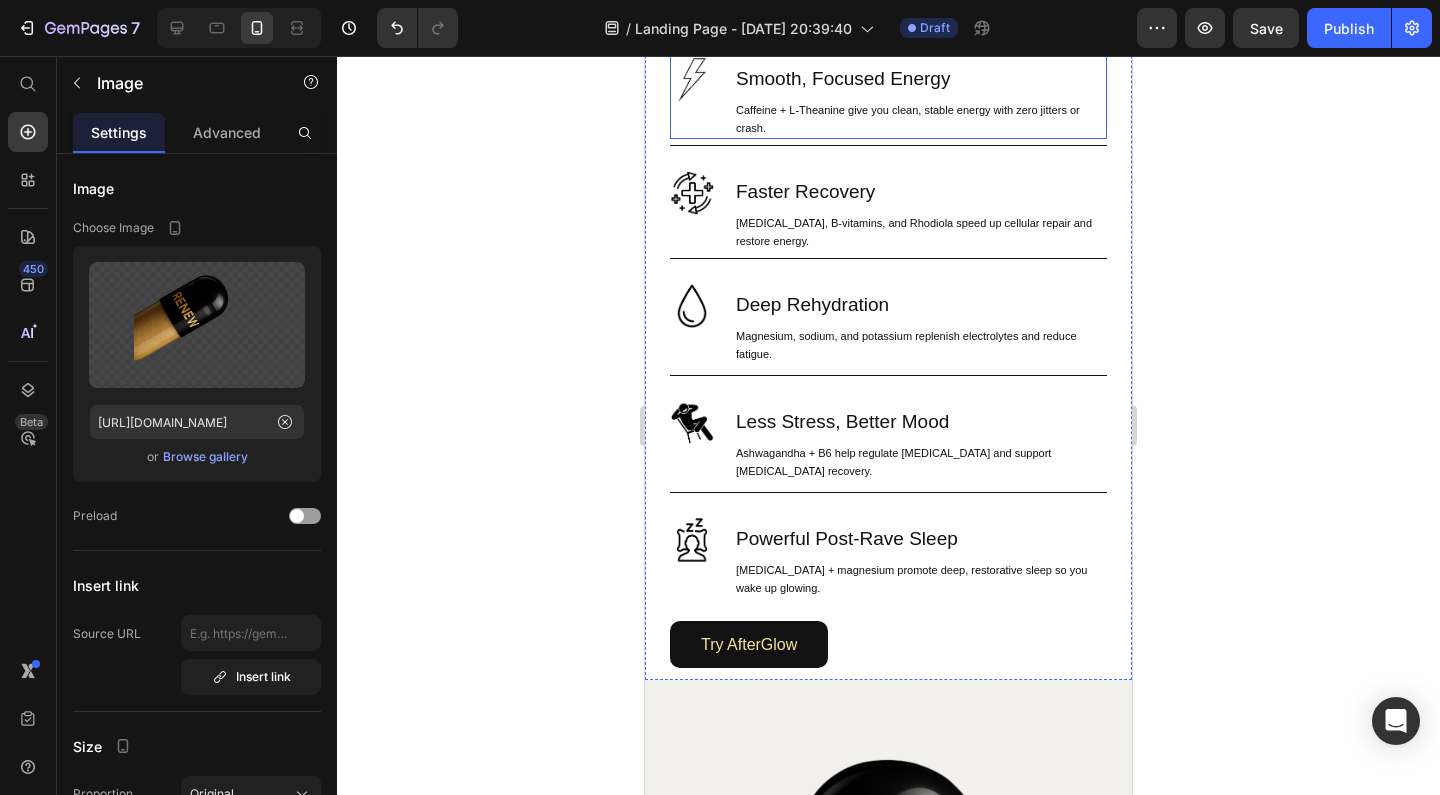 scroll, scrollTop: 1348, scrollLeft: 0, axis: vertical 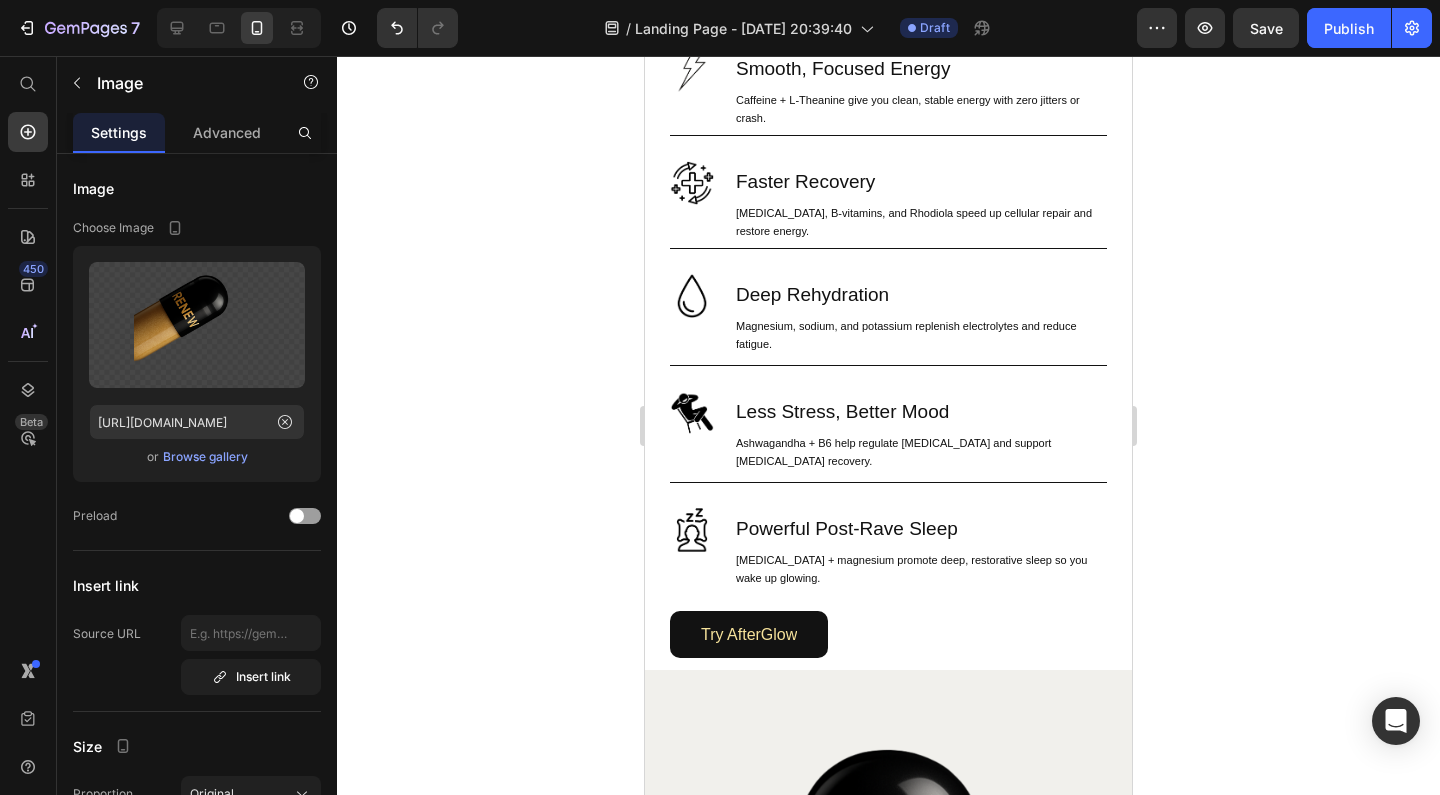 click 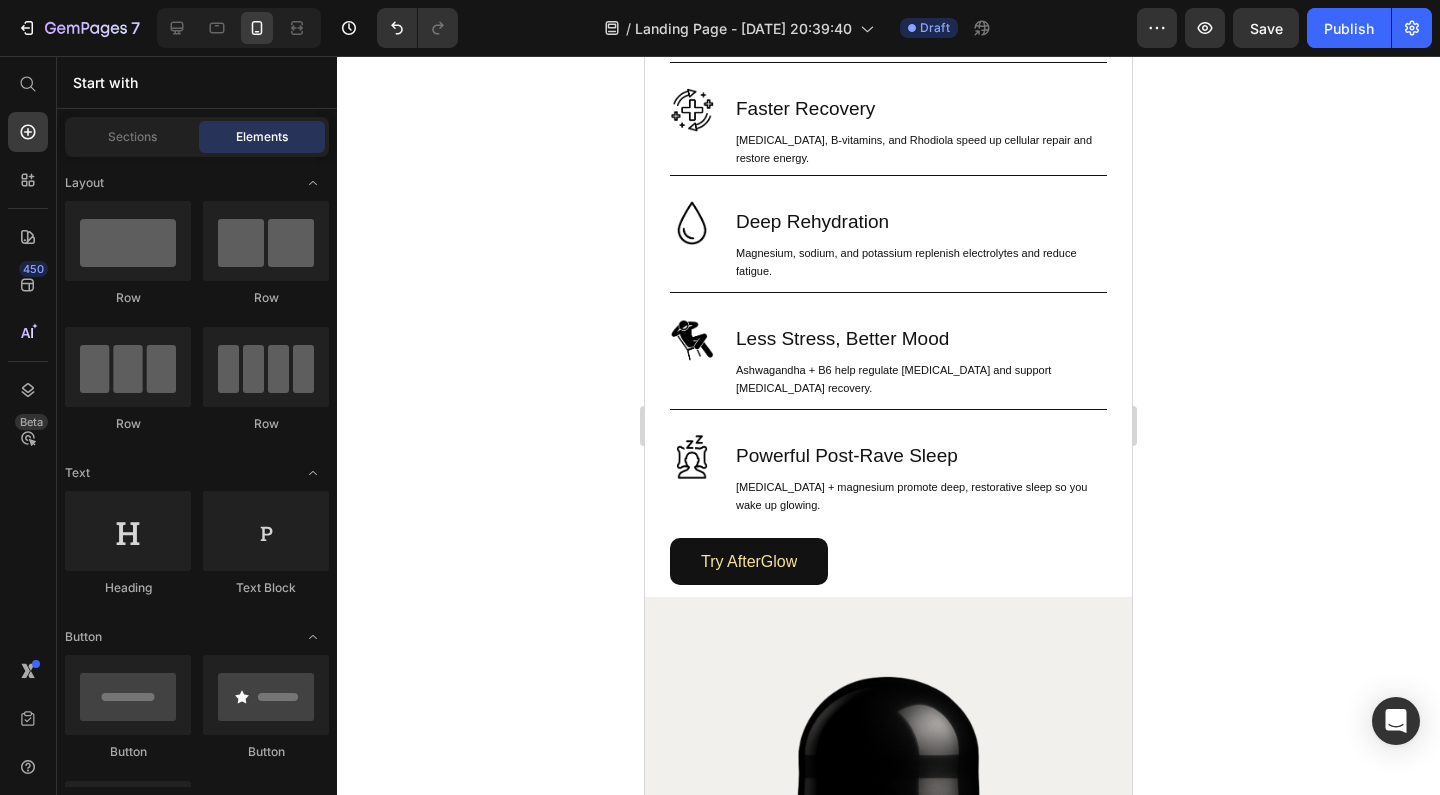 scroll, scrollTop: 1434, scrollLeft: 0, axis: vertical 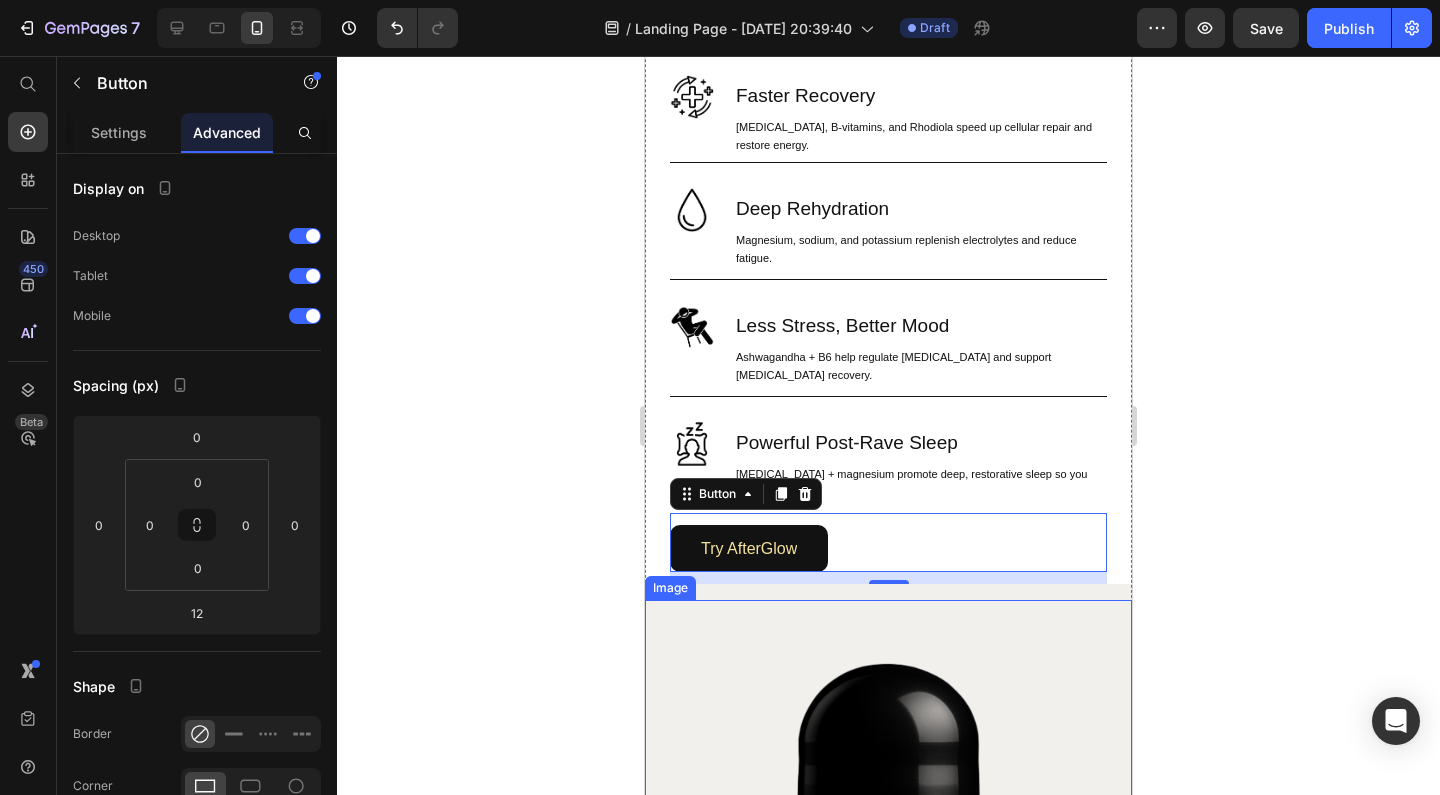 click at bounding box center (888, 924) 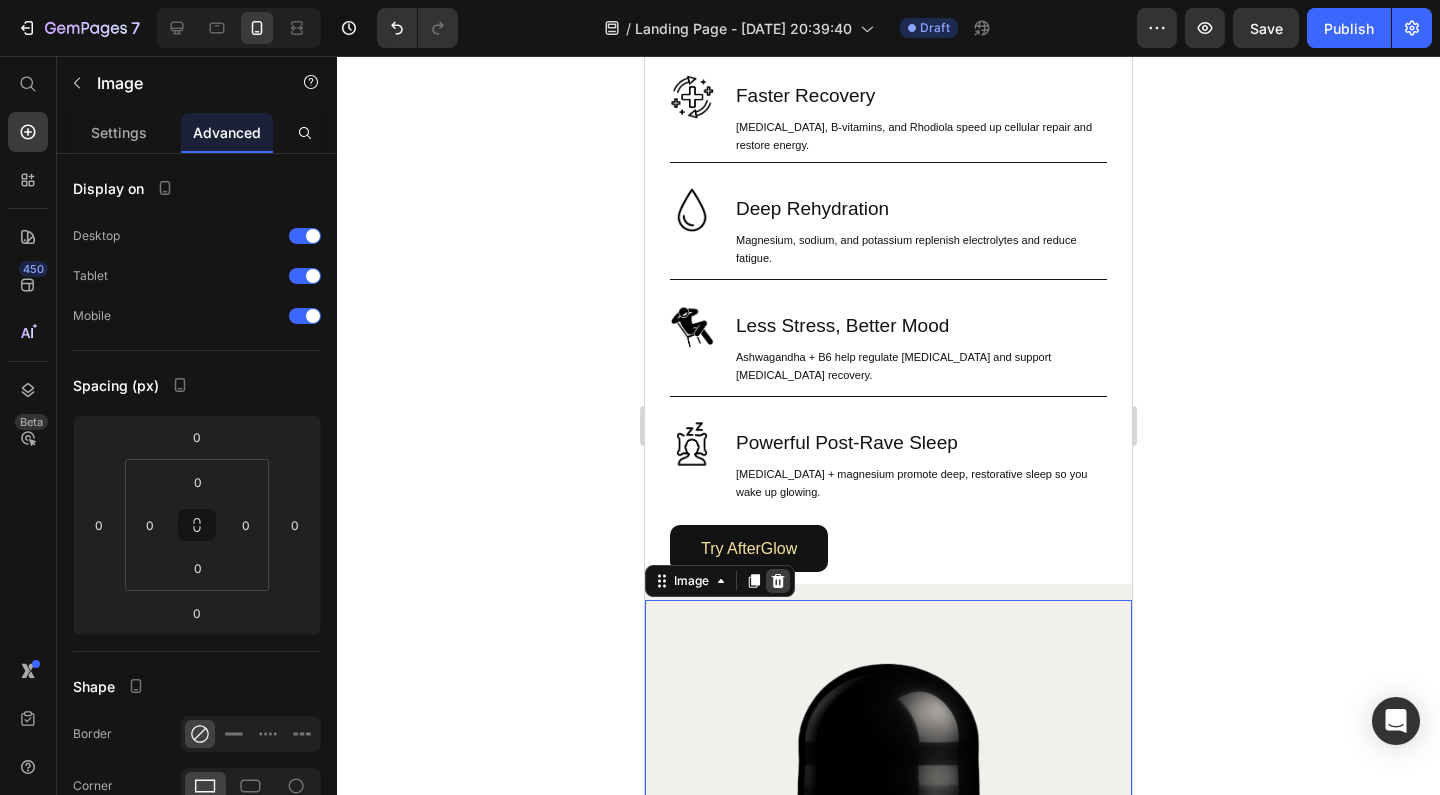 click 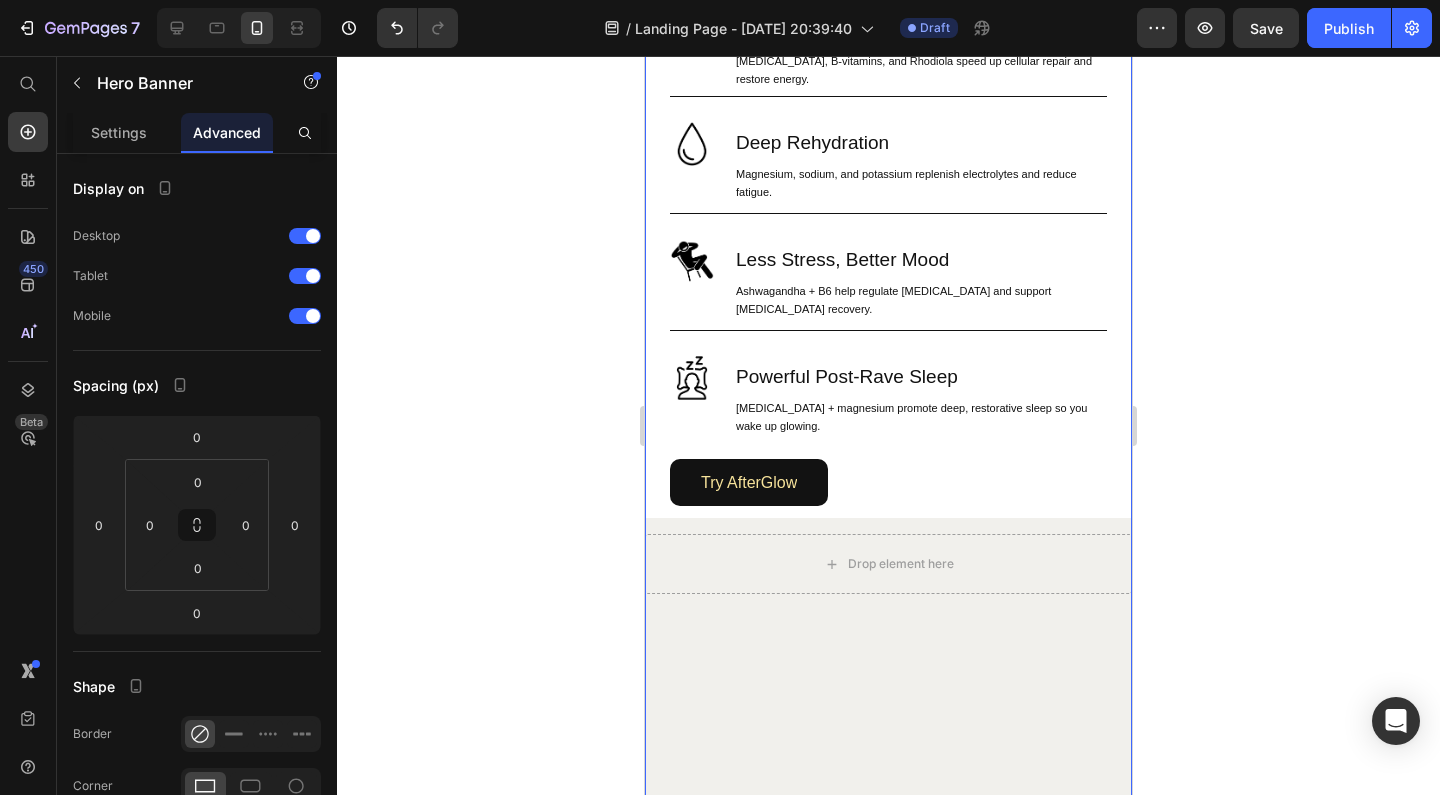 scroll, scrollTop: 1787, scrollLeft: 0, axis: vertical 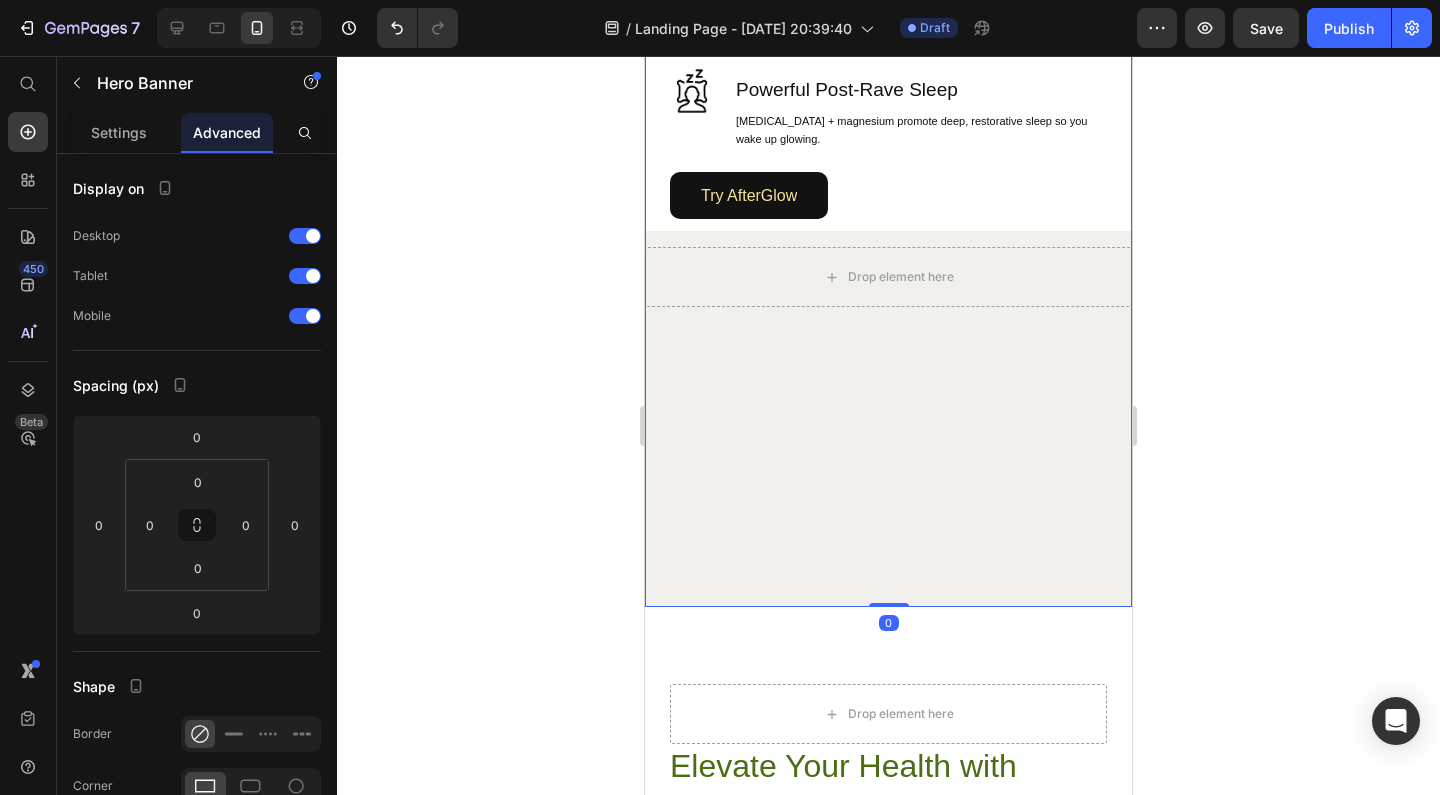 drag, startPoint x: 878, startPoint y: 586, endPoint x: 941, endPoint y: 398, distance: 198.27505 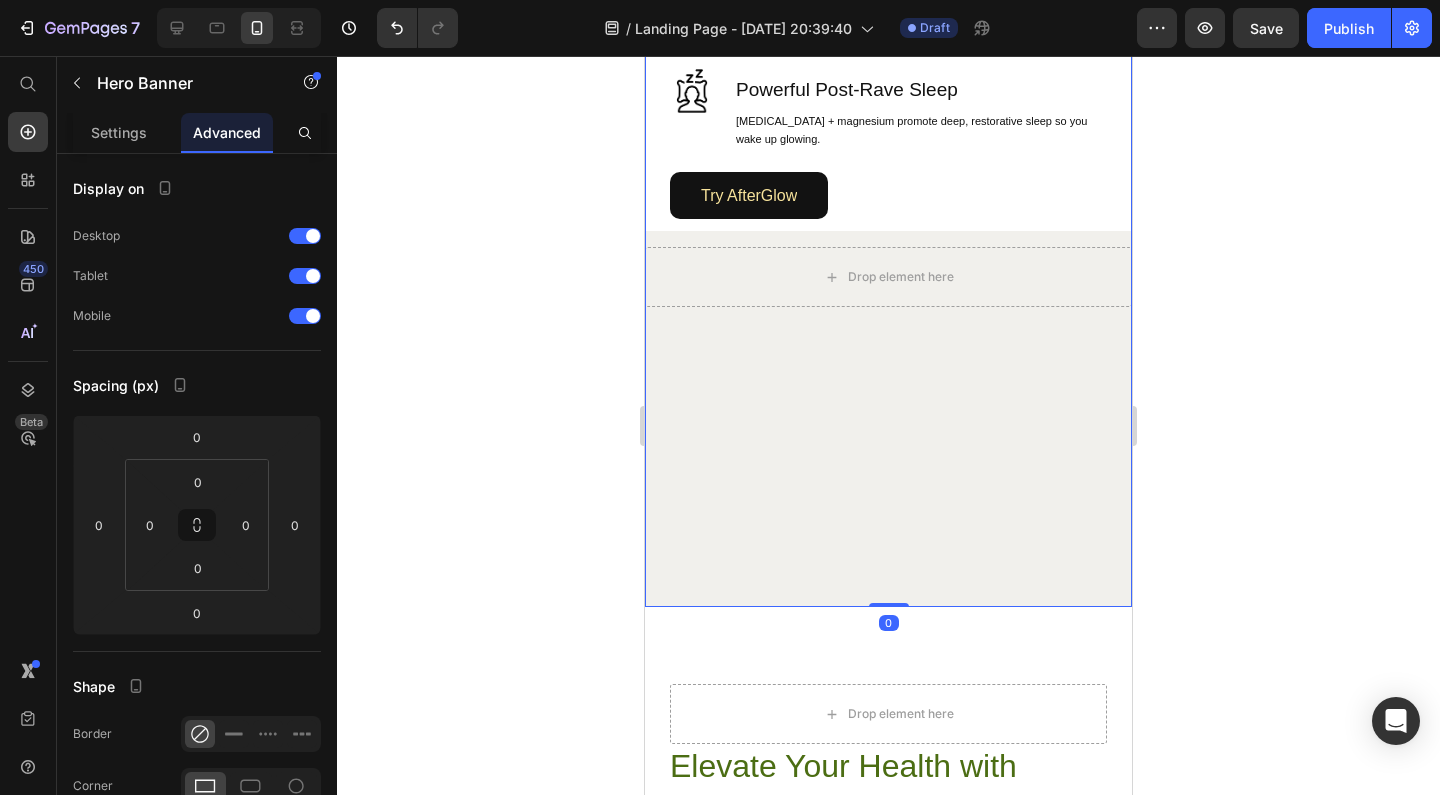click on "Image Brain Protection Heading NAC, ALA, and Curcumin help shield your brain from neurotoxicity after rolling. Text Block Row Image Smooth, Focused Energy Heading Caffeine + L-Theanine give you clean, stable energy with zero jitters or crash. Text Block Row Image Faster Recovery Heading CoQ10, B-vitamins, and Rhodiola speed up cellular repair and restore energy. Text Block Row Image Deep Rehydration Heading Magnesium, sodium, and potassium replenish electrolytes and reduce fatigue. Text Block Row Image Less Stress, Better Mood Heading Ashwagandha + B6 help regulate cortisol and support serotonin recovery. Text Block Row Image Powerful Post-Rave Sleep Heading Melatonin + magnesium promote deep, restorative sleep so you wake up glowing. Text Block Row Try AfterGlow Button Row
Drop element here Hero Banner   0" at bounding box center [888, 41] 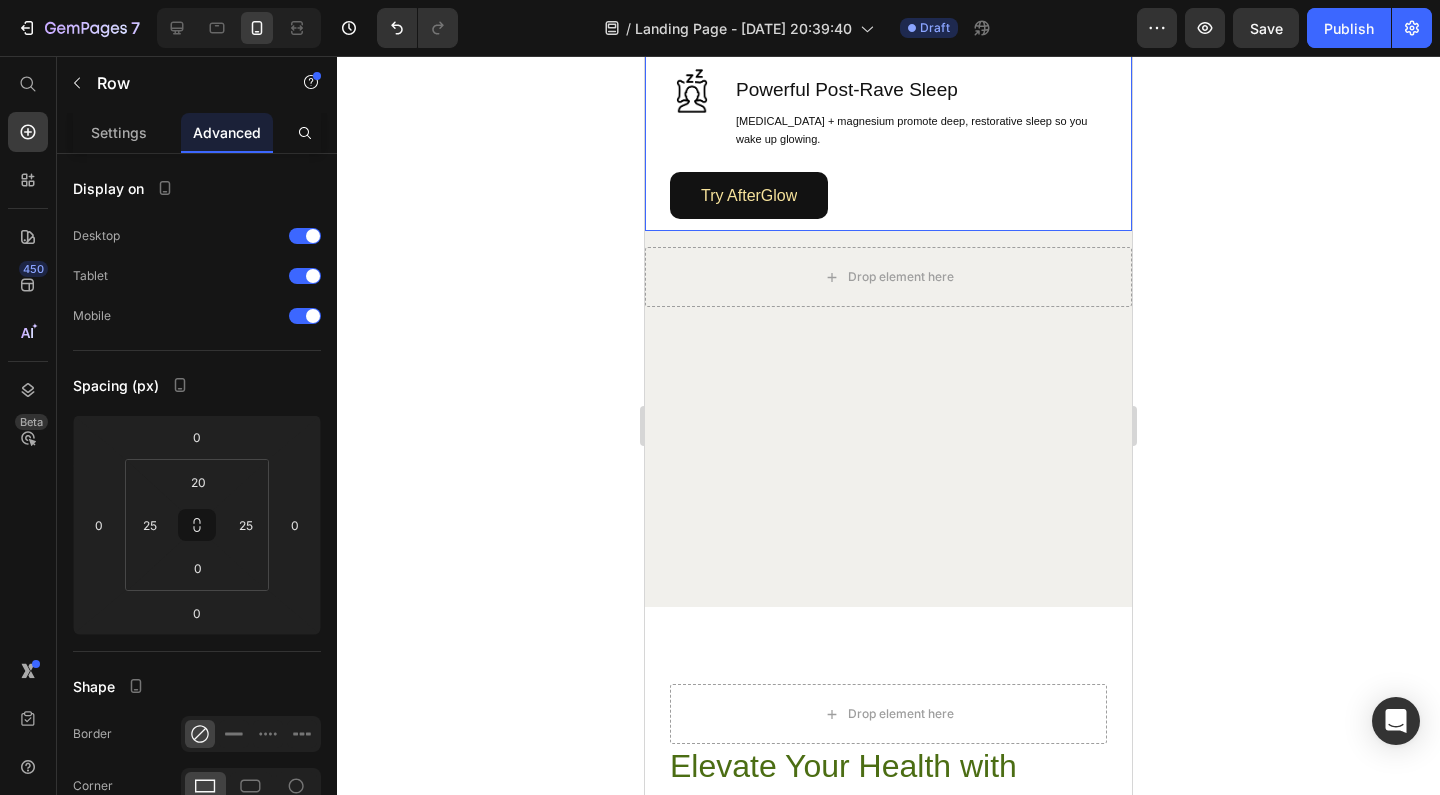 click on "Image Brain Protection Heading NAC, ALA, and Curcumin help shield your brain from neurotoxicity after rolling. Text Block Row Image Smooth, Focused Energy Heading Caffeine + L-Theanine give you clean, stable energy with zero jitters or crash. Text Block Row Image Faster Recovery Heading CoQ10, B-vitamins, and Rhodiola speed up cellular repair and restore energy. Text Block Row Image Deep Rehydration Heading Magnesium, sodium, and potassium replenish electrolytes and reduce fatigue. Text Block Row Image Less Stress, Better Mood Heading Ashwagandha + B6 help regulate cortisol and support serotonin recovery. Text Block Row Image Powerful Post-Rave Sleep Heading Melatonin + magnesium promote deep, restorative sleep so you wake up glowing. Text Block Row Try AfterGlow Button" at bounding box center (888, -137) 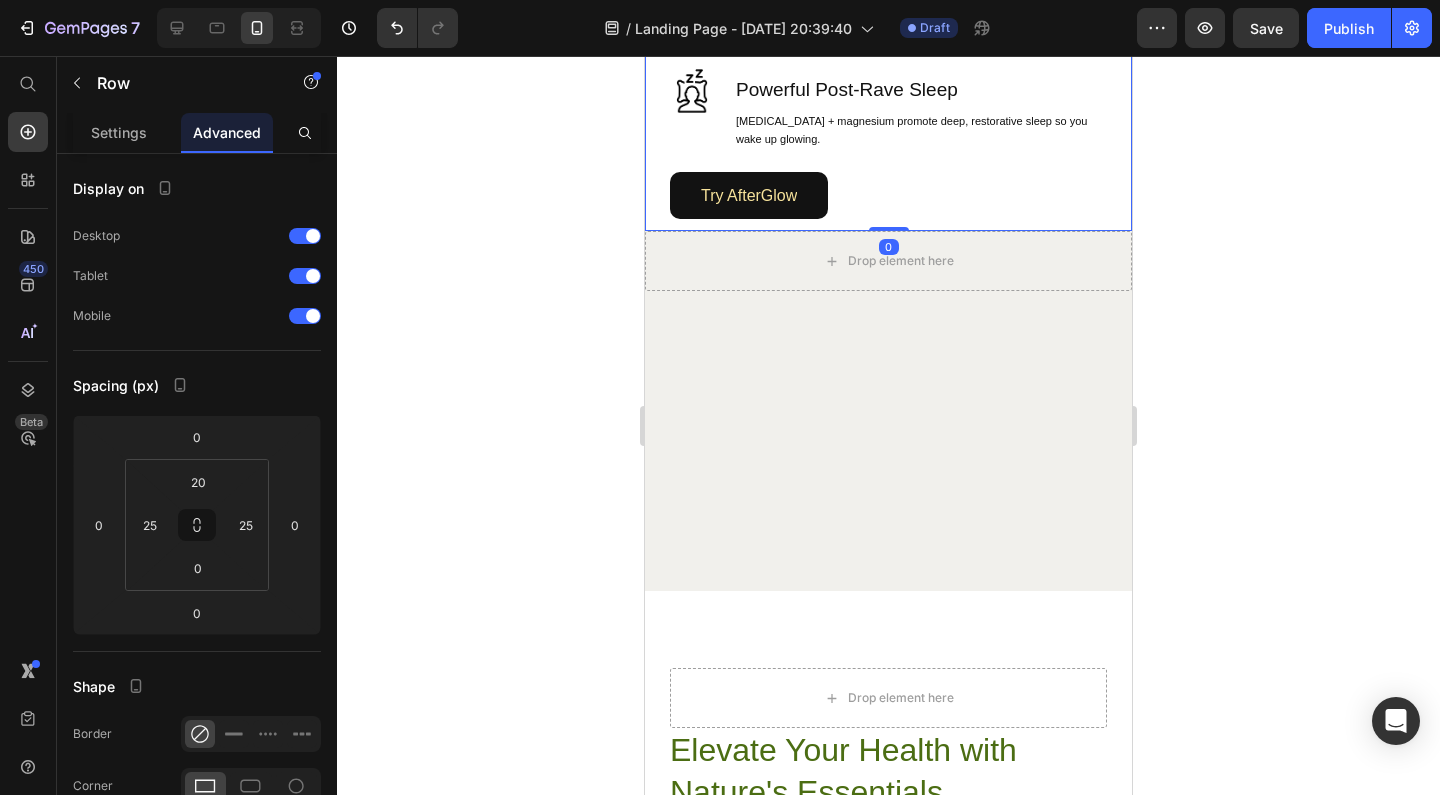 drag, startPoint x: 879, startPoint y: 227, endPoint x: 885, endPoint y: 192, distance: 35.510563 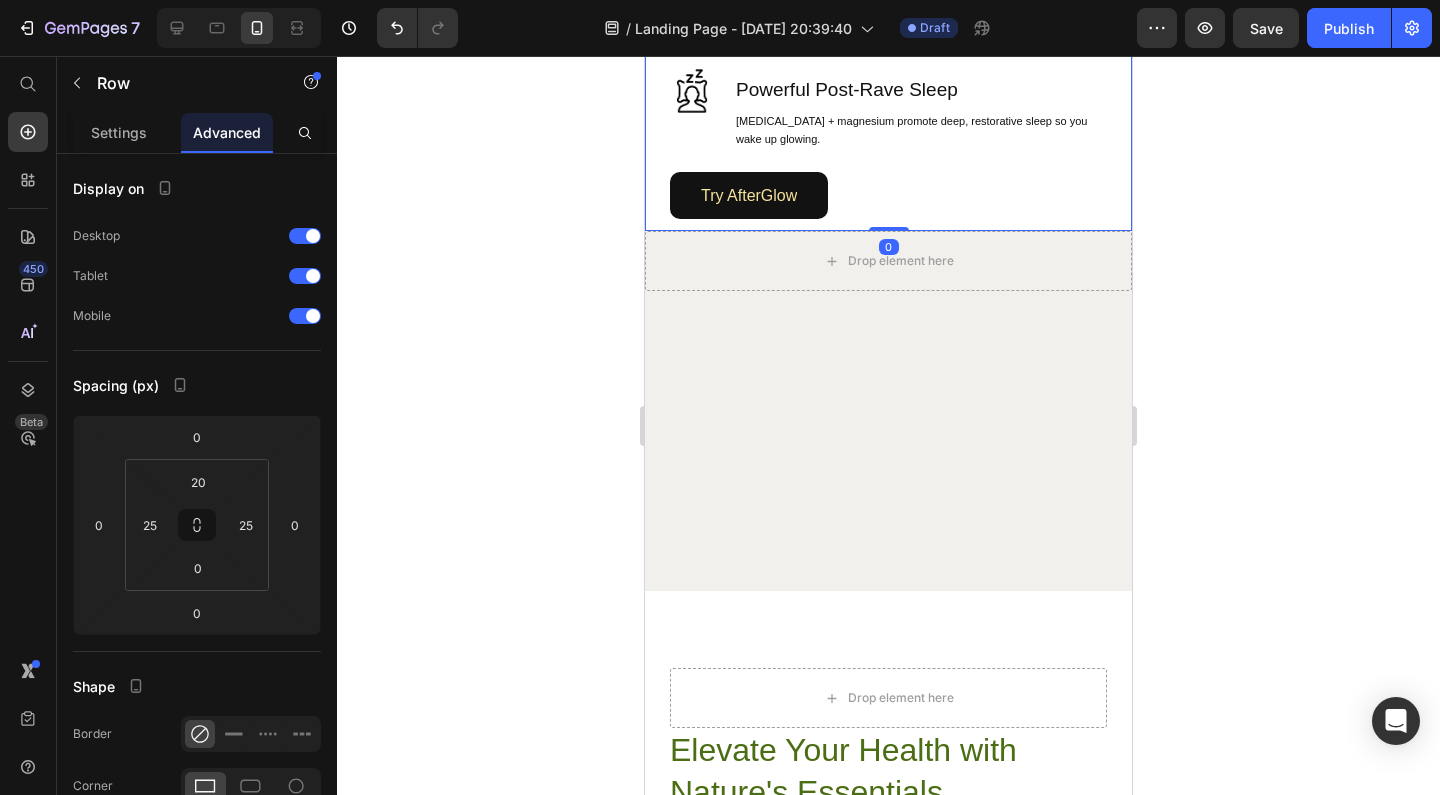 click on "Image Brain Protection Heading NAC, ALA, and Curcumin help shield your brain from neurotoxicity after rolling. Text Block Row Image Smooth, Focused Energy Heading Caffeine + L-Theanine give you clean, stable energy with zero jitters or crash. Text Block Row Image Faster Recovery Heading CoQ10, B-vitamins, and Rhodiola speed up cellular repair and restore energy. Text Block Row Image Deep Rehydration Heading Magnesium, sodium, and potassium replenish electrolytes and reduce fatigue. Text Block Row Image Less Stress, Better Mood Heading Ashwagandha + B6 help regulate cortisol and support serotonin recovery. Text Block Row Image Powerful Post-Rave Sleep Heading Melatonin + magnesium promote deep, restorative sleep so you wake up glowing. Text Block Row Try AfterGlow Button Row   0" at bounding box center [888, -147] 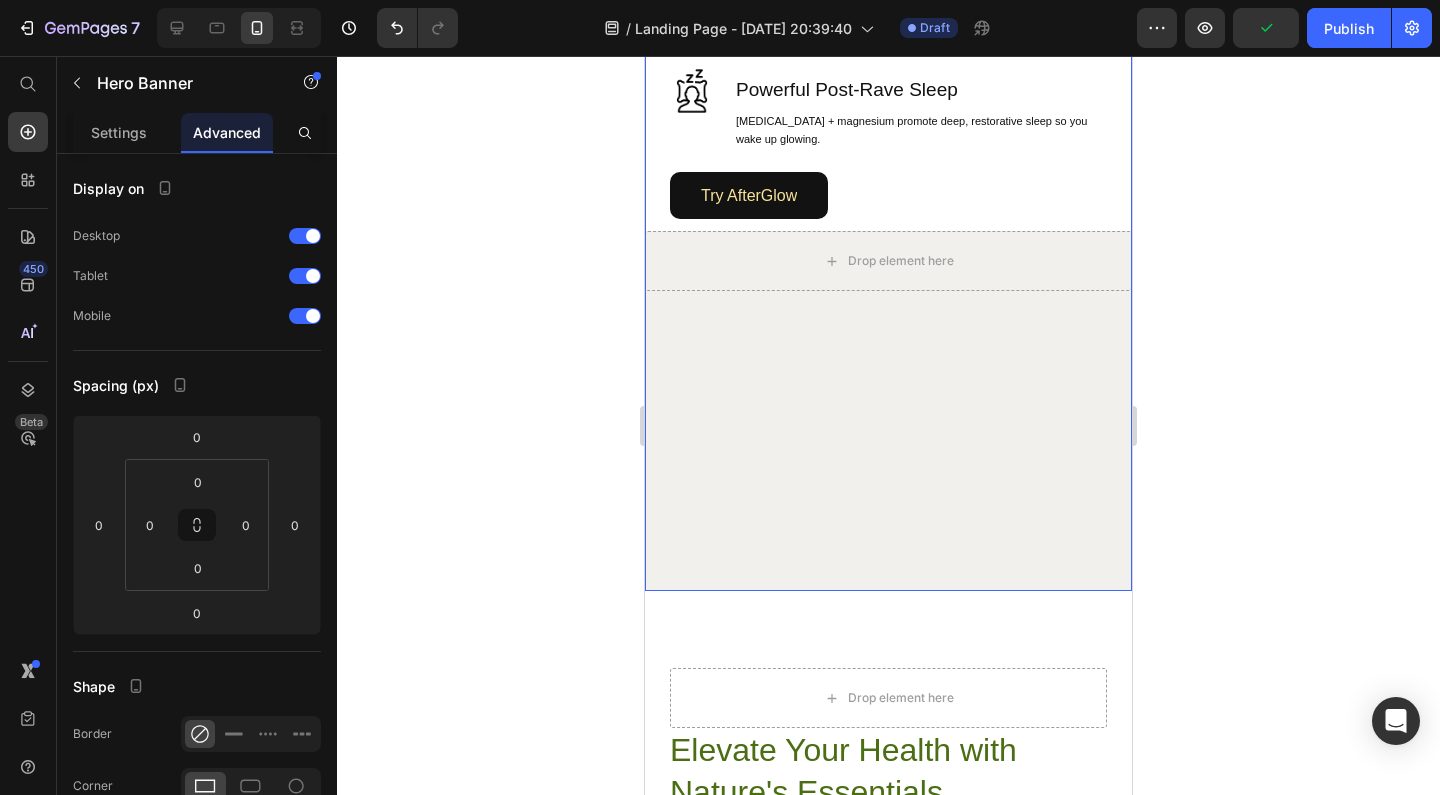 click on "Image Brain Protection Heading NAC, ALA, and Curcumin help shield your brain from neurotoxicity after rolling. Text Block Row Image Smooth, Focused Energy Heading Caffeine + L-Theanine give you clean, stable energy with zero jitters or crash. Text Block Row Image Faster Recovery Heading CoQ10, B-vitamins, and Rhodiola speed up cellular repair and restore energy. Text Block Row Image Deep Rehydration Heading Magnesium, sodium, and potassium replenish electrolytes and reduce fatigue. Text Block Row Image Less Stress, Better Mood Heading Ashwagandha + B6 help regulate cortisol and support serotonin recovery. Text Block Row Image Powerful Post-Rave Sleep Heading Melatonin + magnesium promote deep, restorative sleep so you wake up glowing. Text Block Row Try AfterGlow Button Row   0
Drop element here" at bounding box center [888, 33] 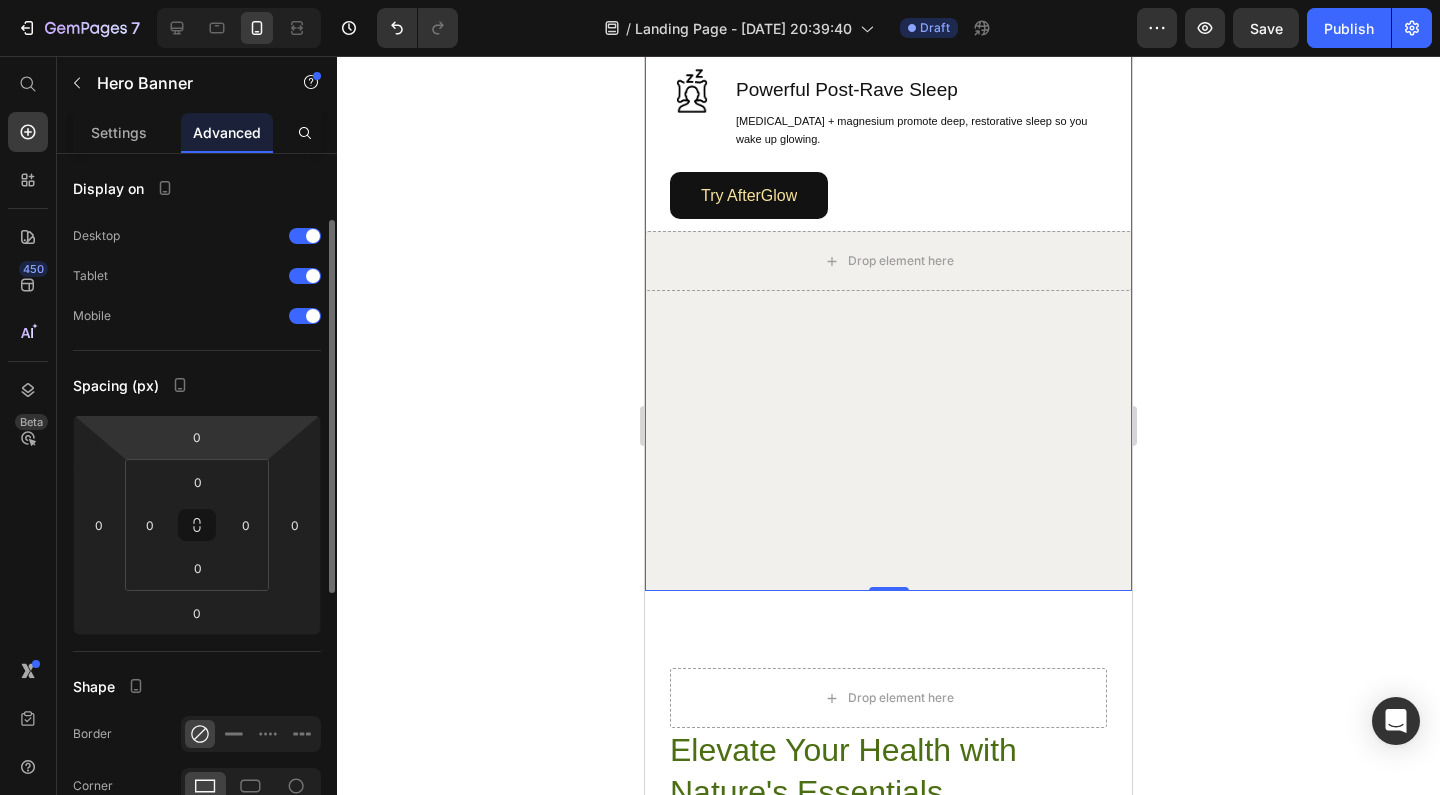 scroll, scrollTop: 51, scrollLeft: 0, axis: vertical 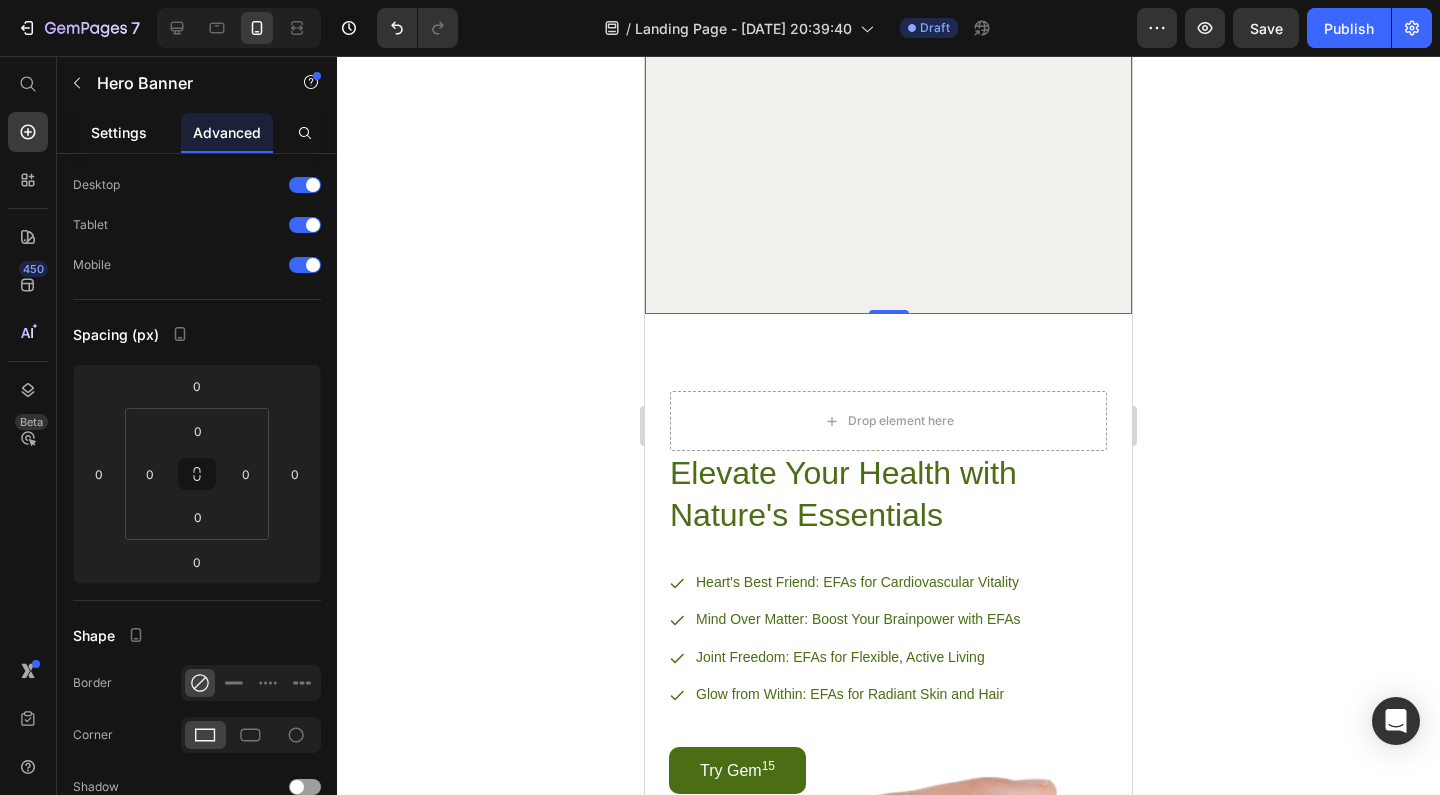 click on "Settings" at bounding box center [119, 132] 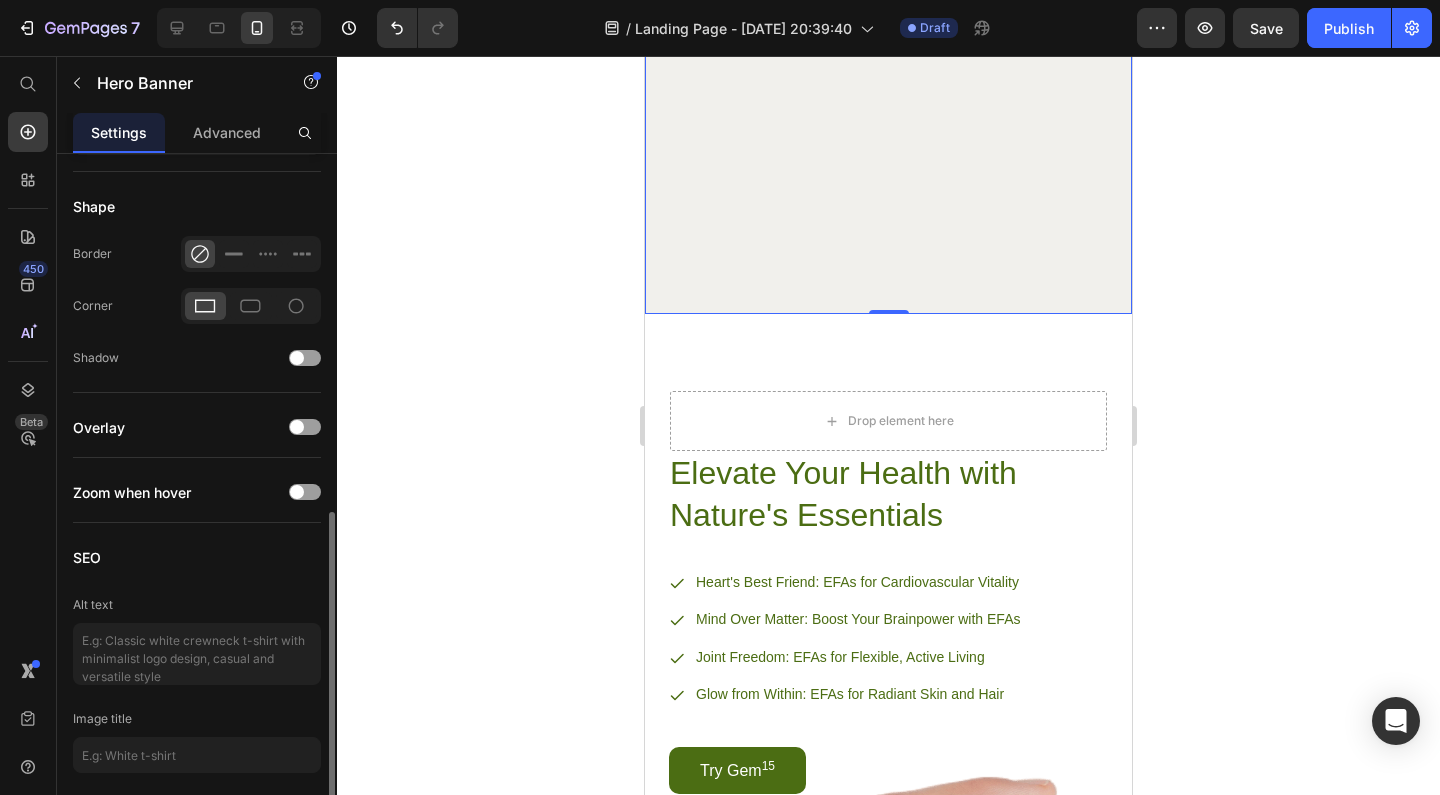 scroll, scrollTop: 875, scrollLeft: 0, axis: vertical 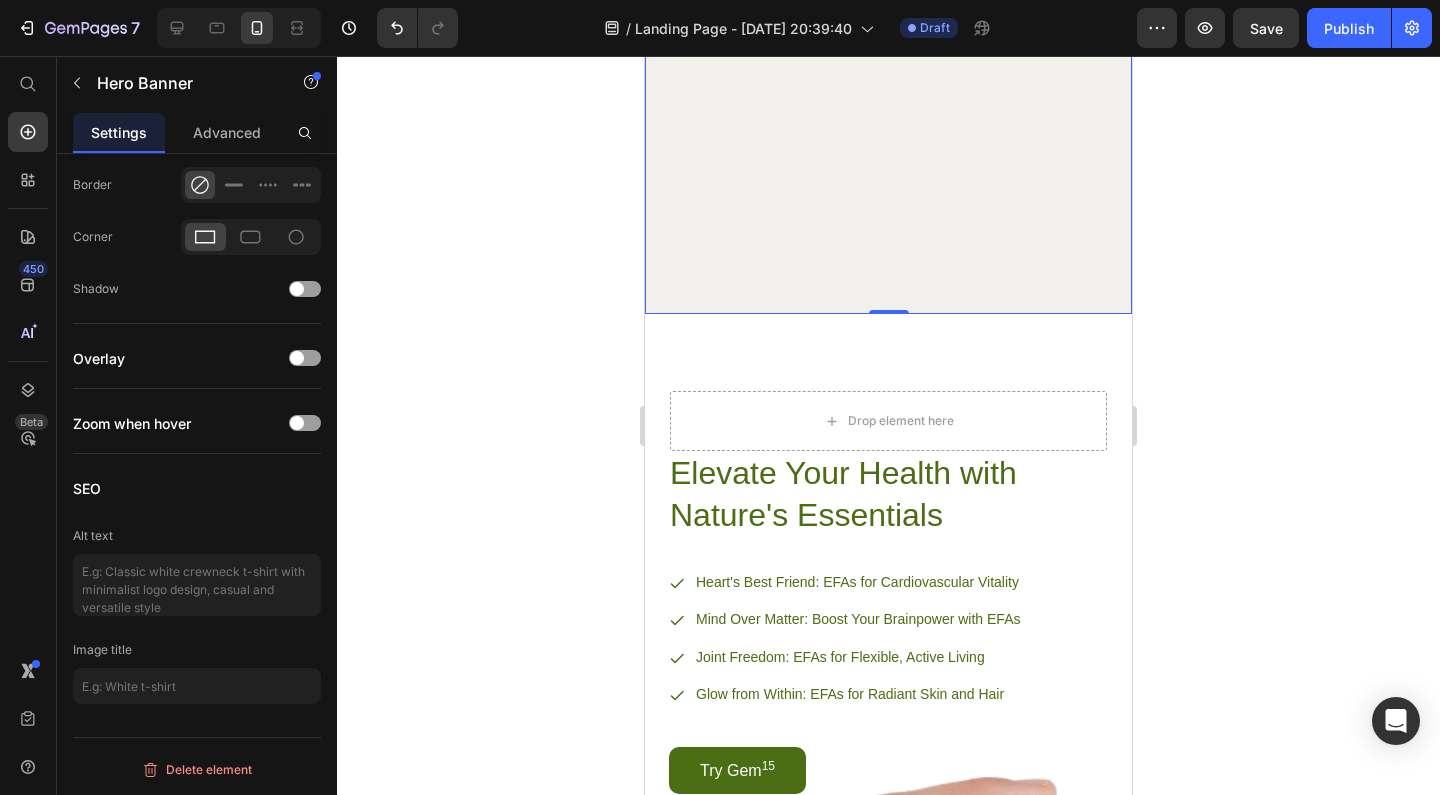 click 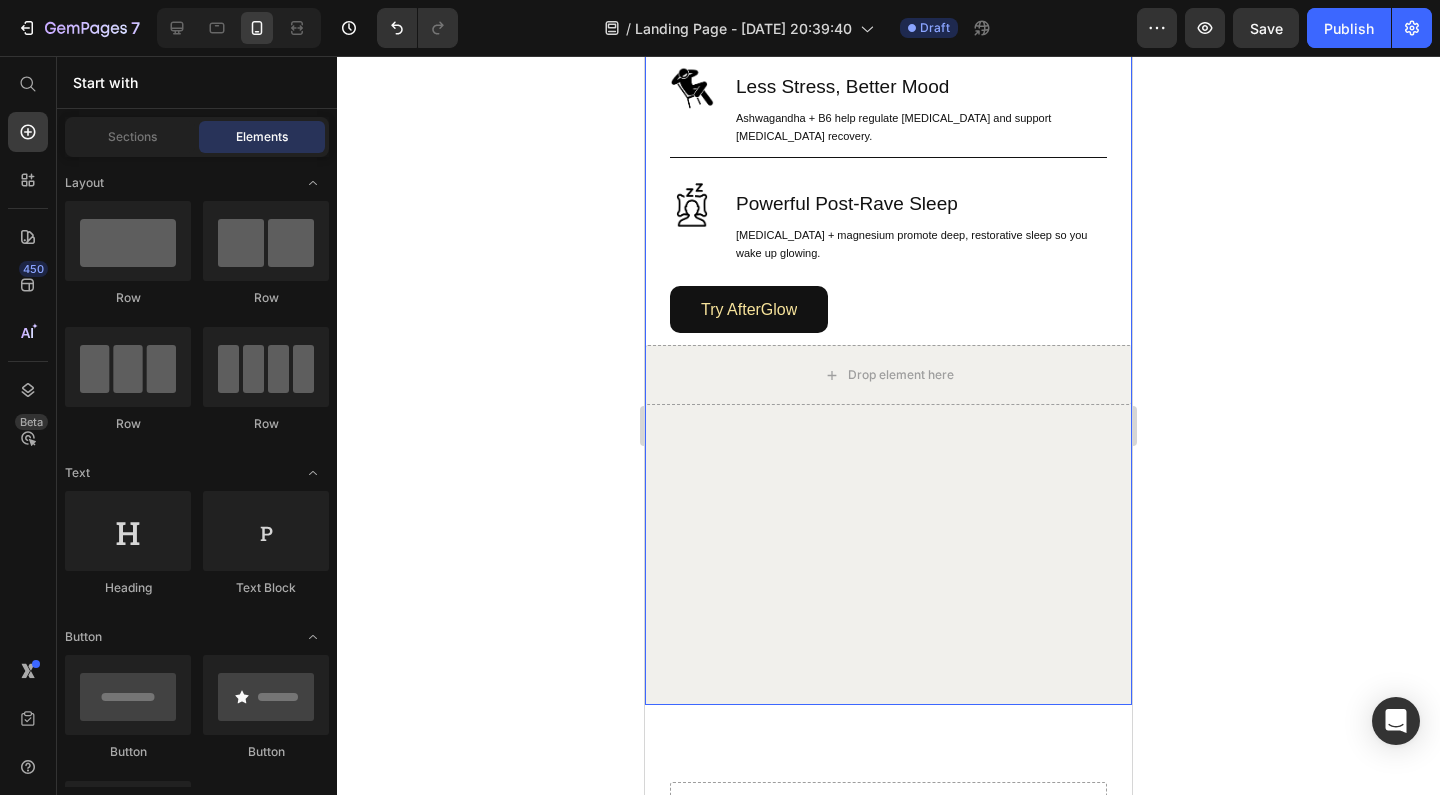 scroll, scrollTop: 1781, scrollLeft: 0, axis: vertical 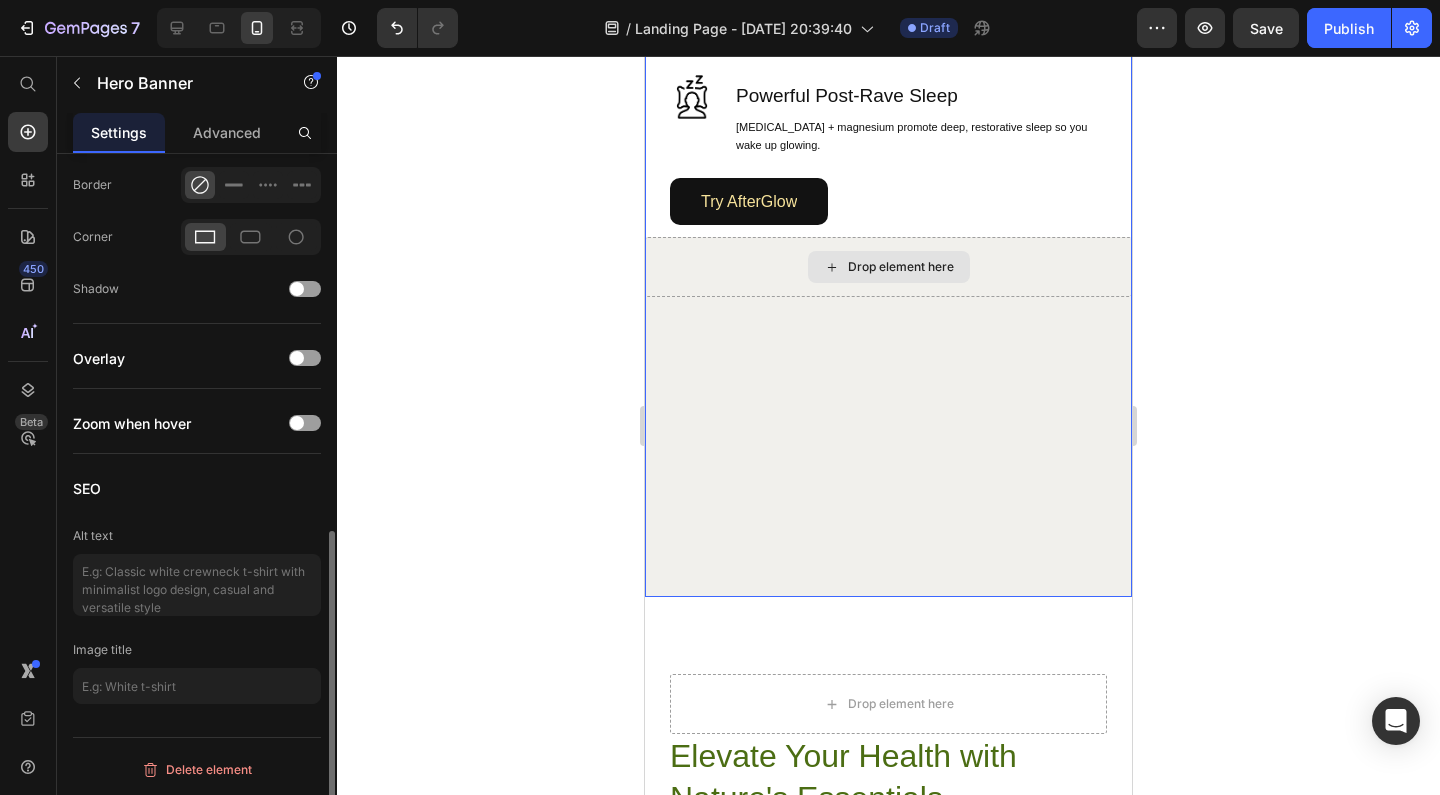 click on "Drop element here" at bounding box center (901, 267) 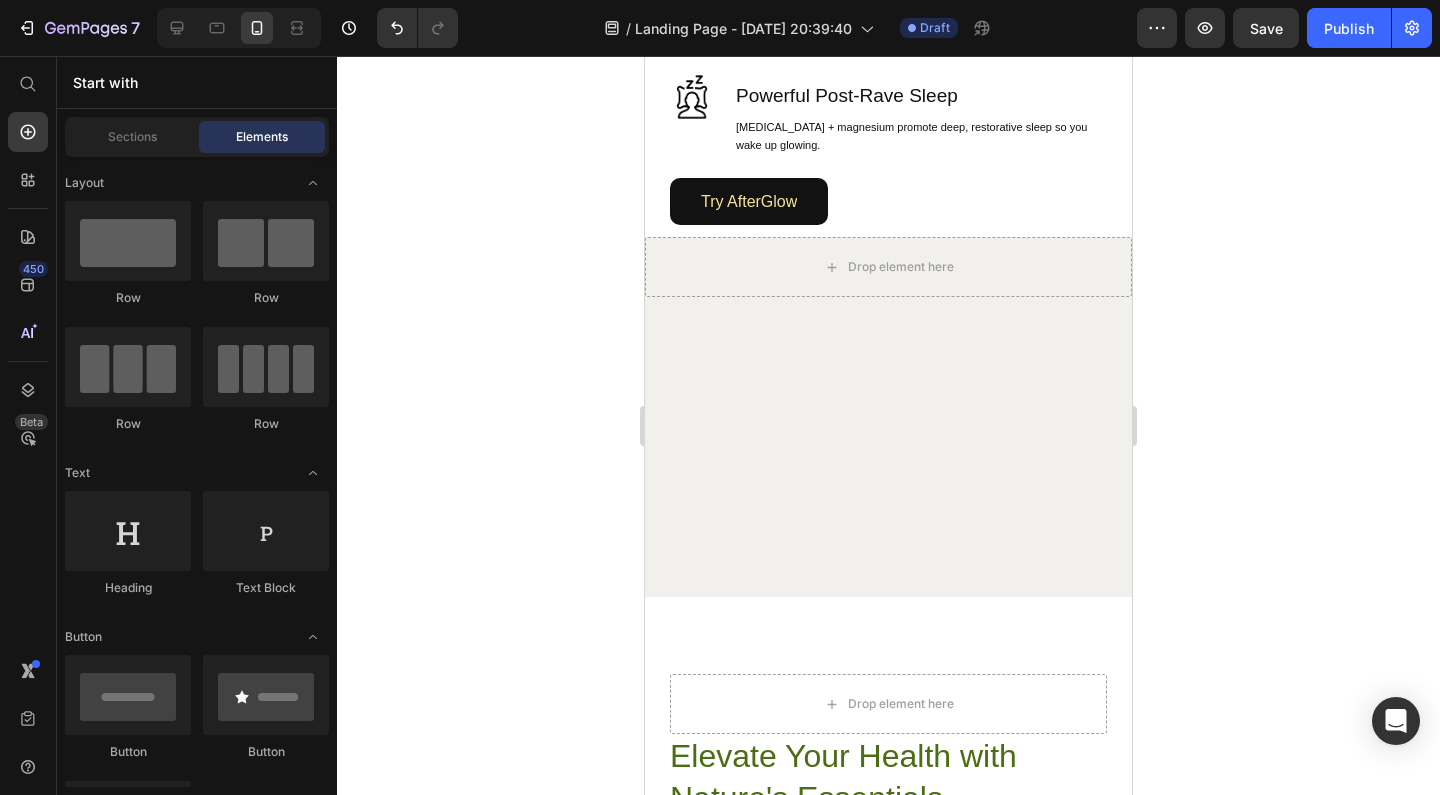 click at bounding box center (266, 985) 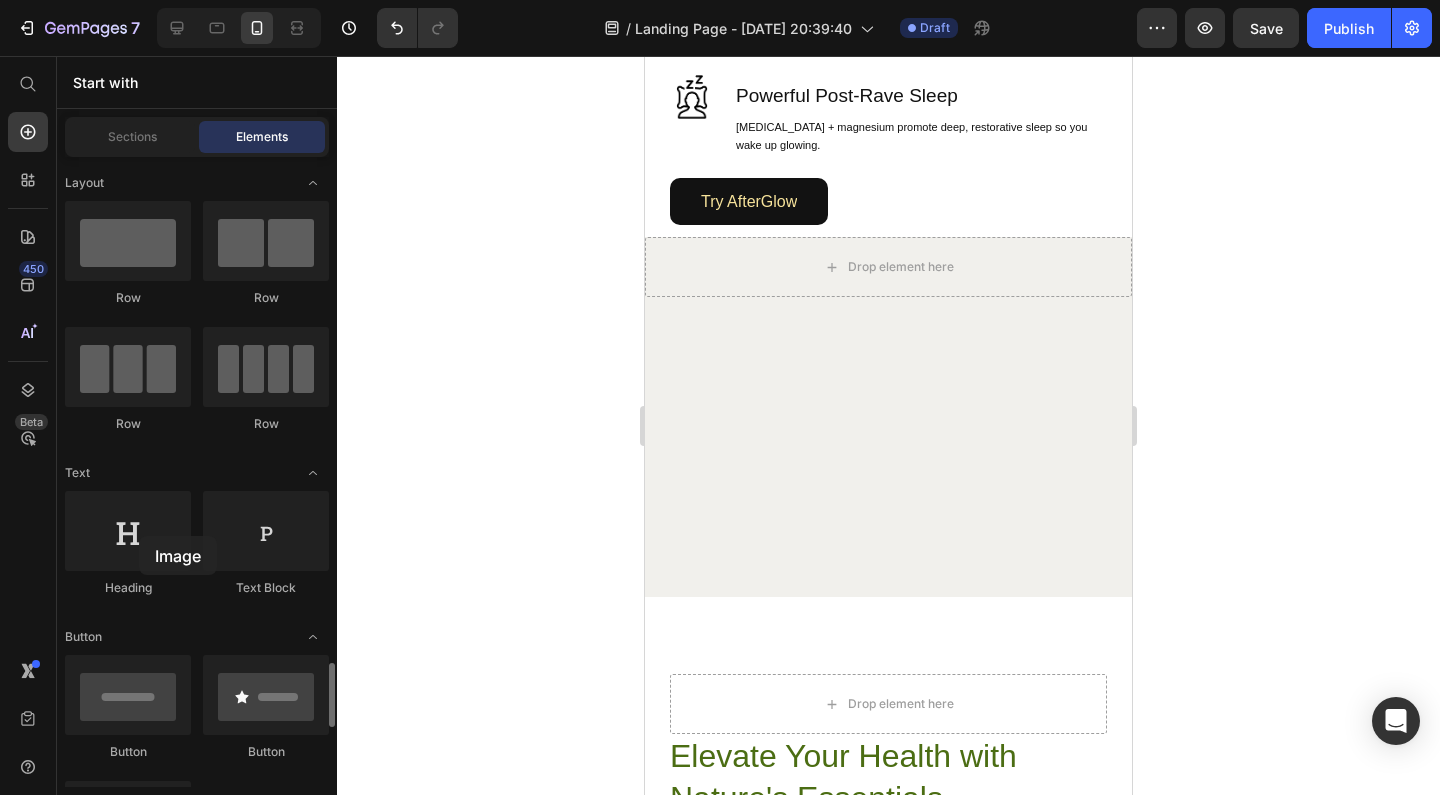click at bounding box center [128, 985] 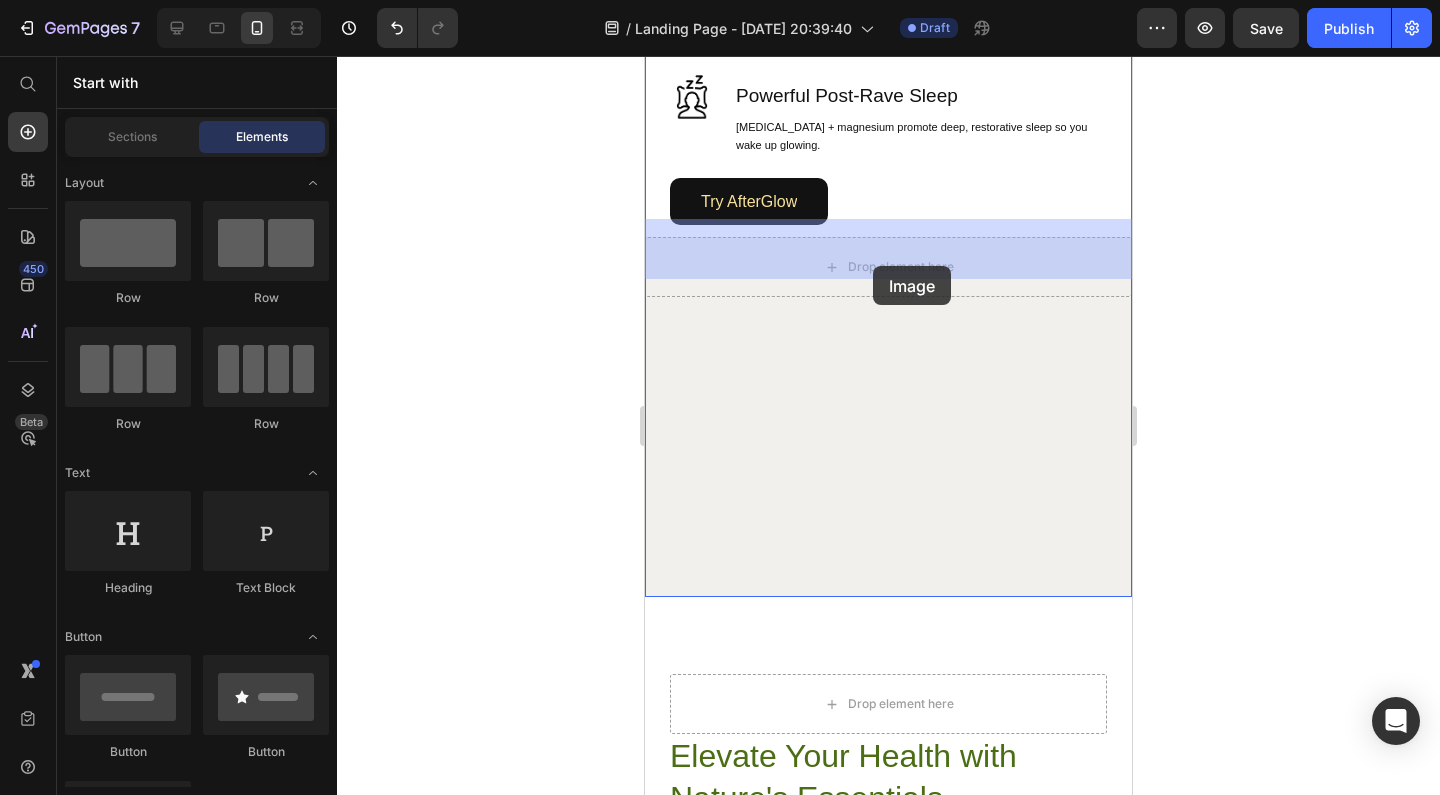 drag, startPoint x: 784, startPoint y: 592, endPoint x: 871, endPoint y: 262, distance: 341.27554 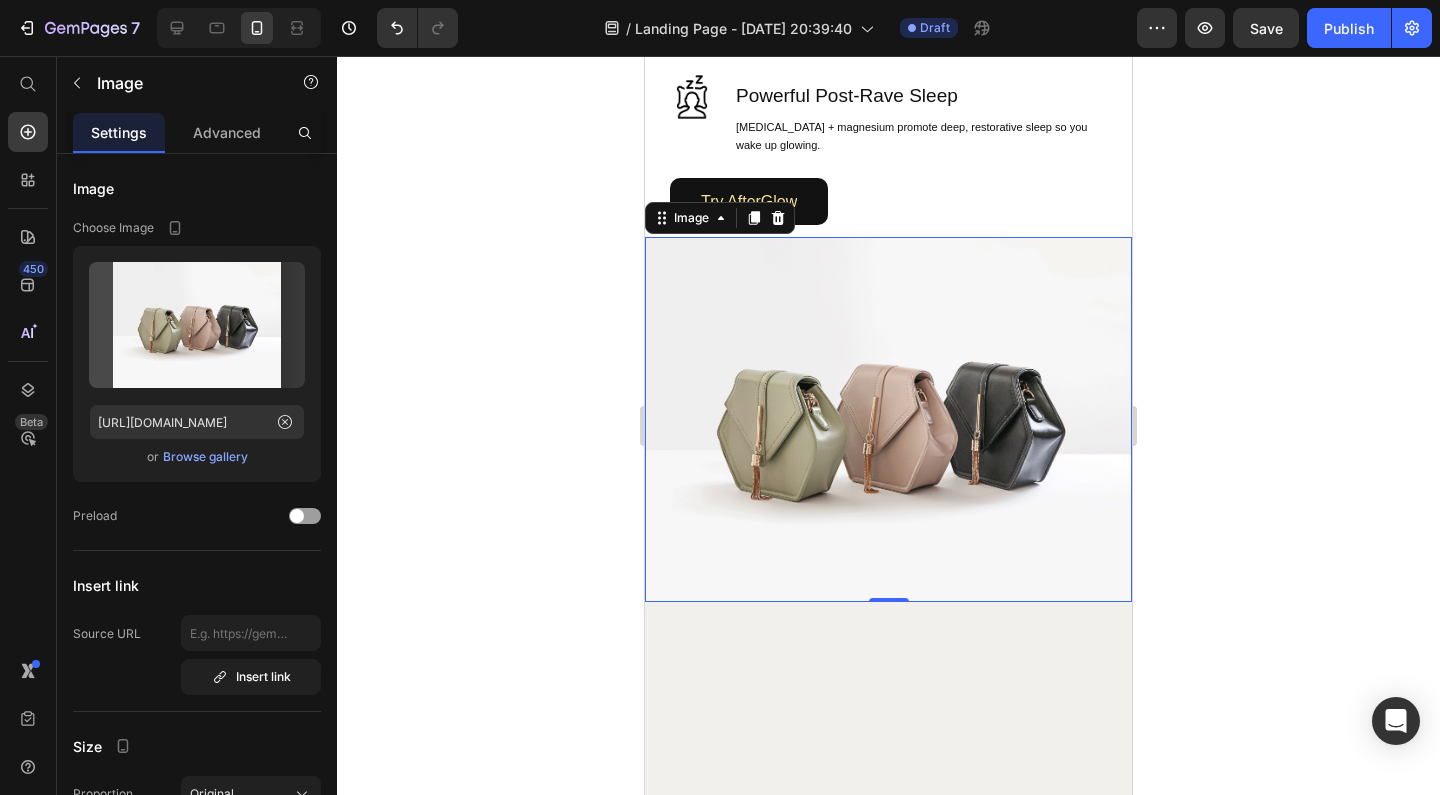 scroll, scrollTop: 0, scrollLeft: 0, axis: both 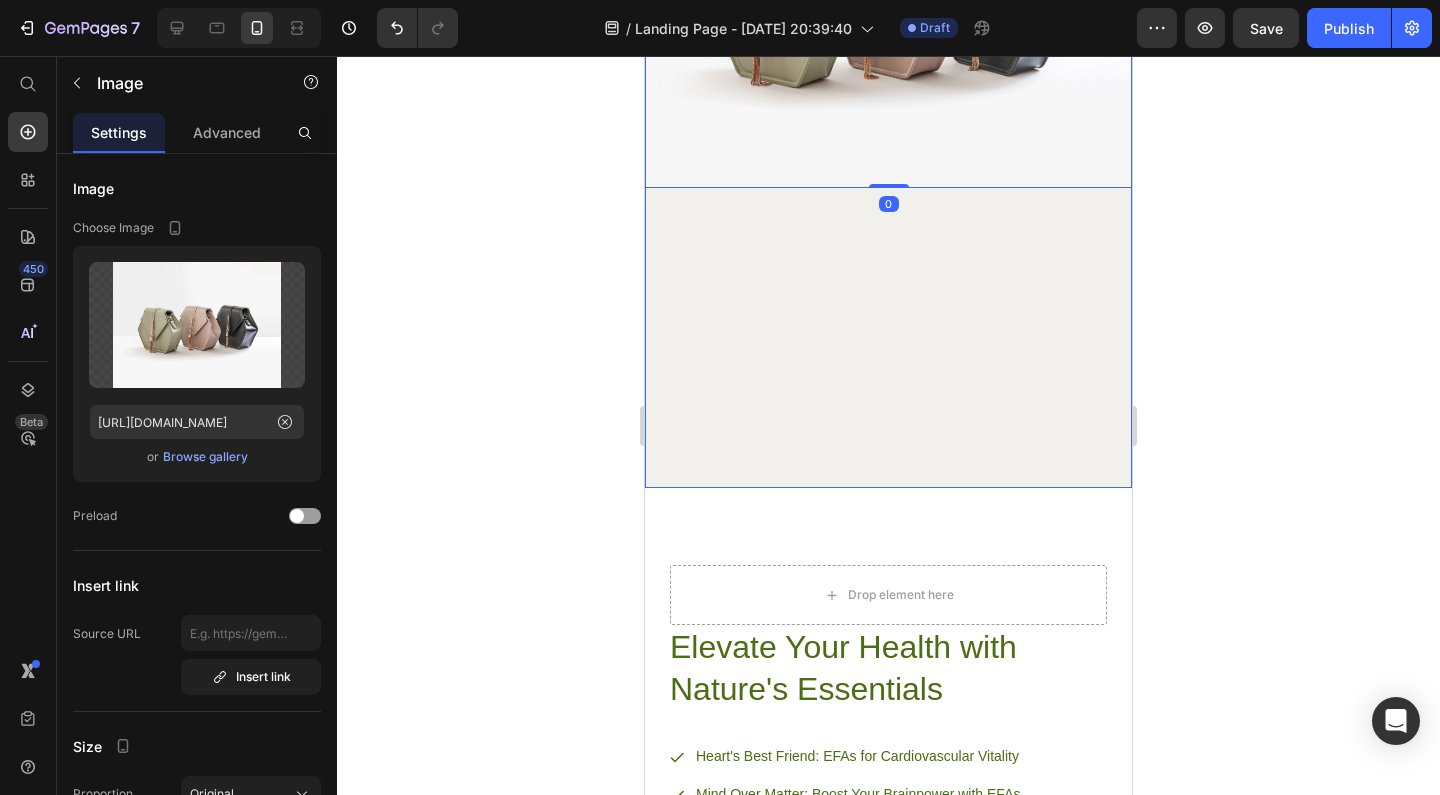 click on "Image Brain Protection Heading NAC, ALA, and Curcumin help shield your brain from neurotoxicity after rolling. Text Block Row Image Smooth, Focused Energy Heading Caffeine + L-Theanine give you clean, stable energy with zero jitters or crash. Text Block Row Image Faster Recovery Heading CoQ10, B-vitamins, and Rhodiola speed up cellular repair and restore energy. Text Block Row Image Deep Rehydration Heading Magnesium, sodium, and potassium replenish electrolytes and reduce fatigue. Text Block Row Image Less Stress, Better Mood Heading Ashwagandha + B6 help regulate cortisol and support serotonin recovery. Text Block Row Image Powerful Post-Rave Sleep Heading Melatonin + magnesium promote deep, restorative sleep so you wake up glowing. Text Block Row Try AfterGlow Button Row Image   0" at bounding box center (888, -222) 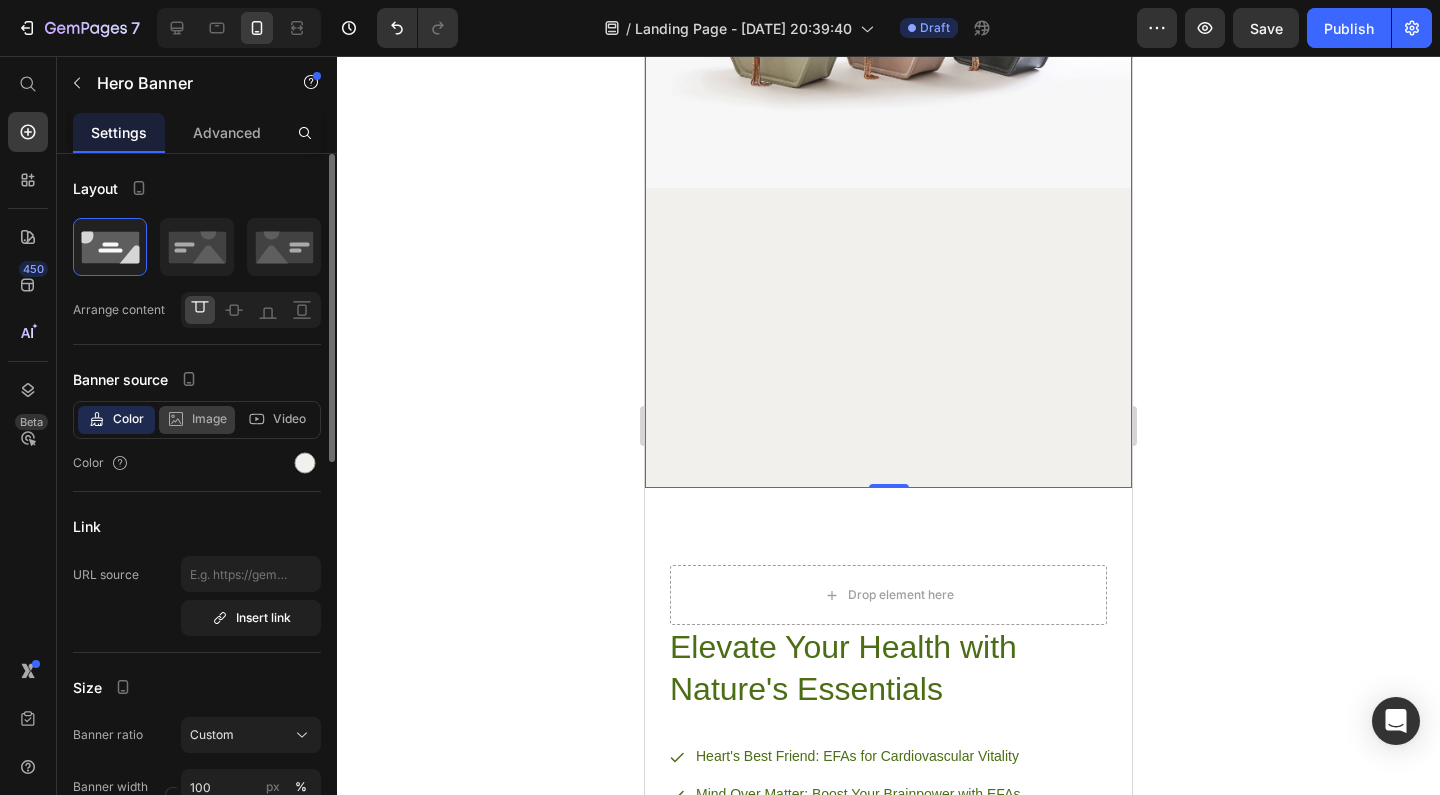 click on "Image" at bounding box center (209, 419) 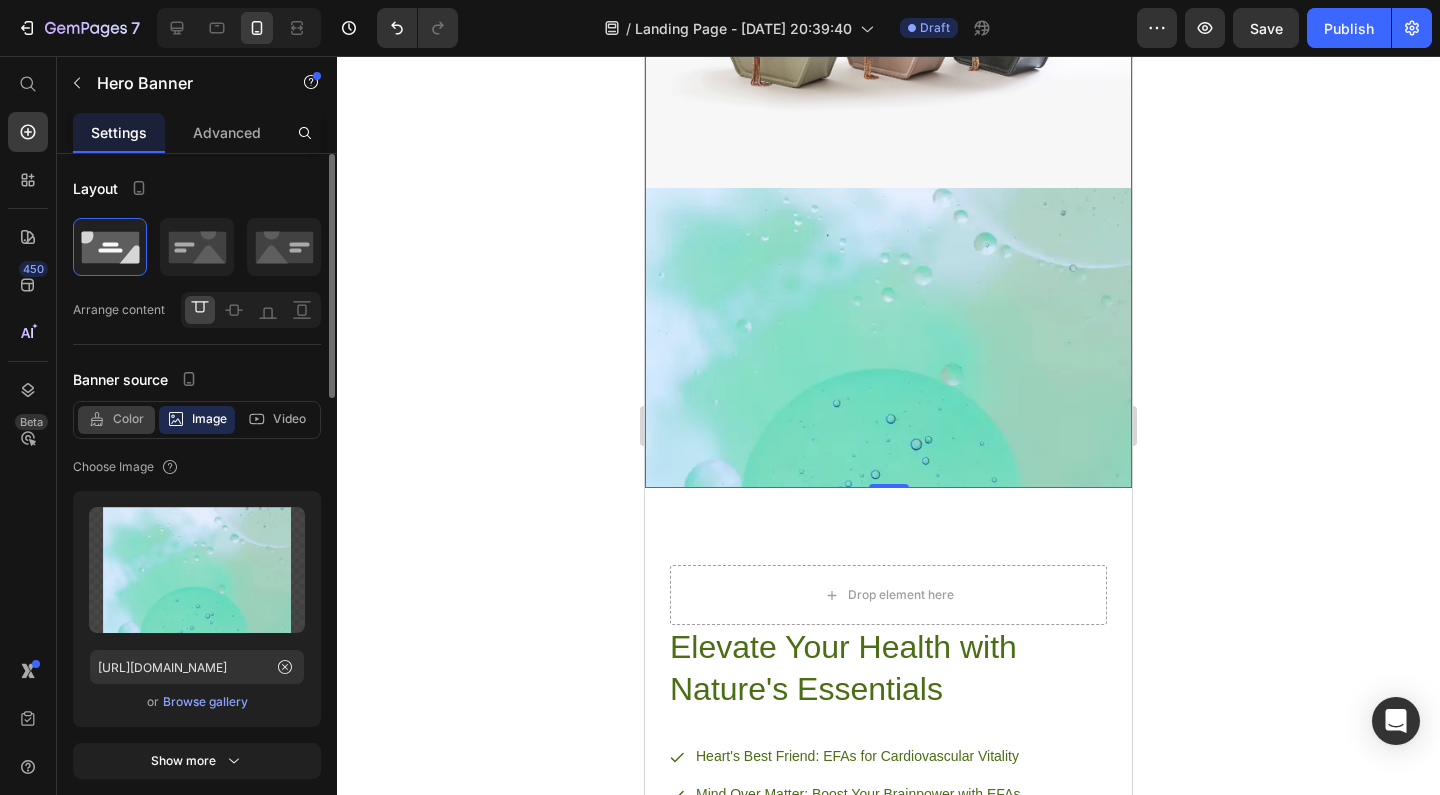 click on "Color" at bounding box center [128, 419] 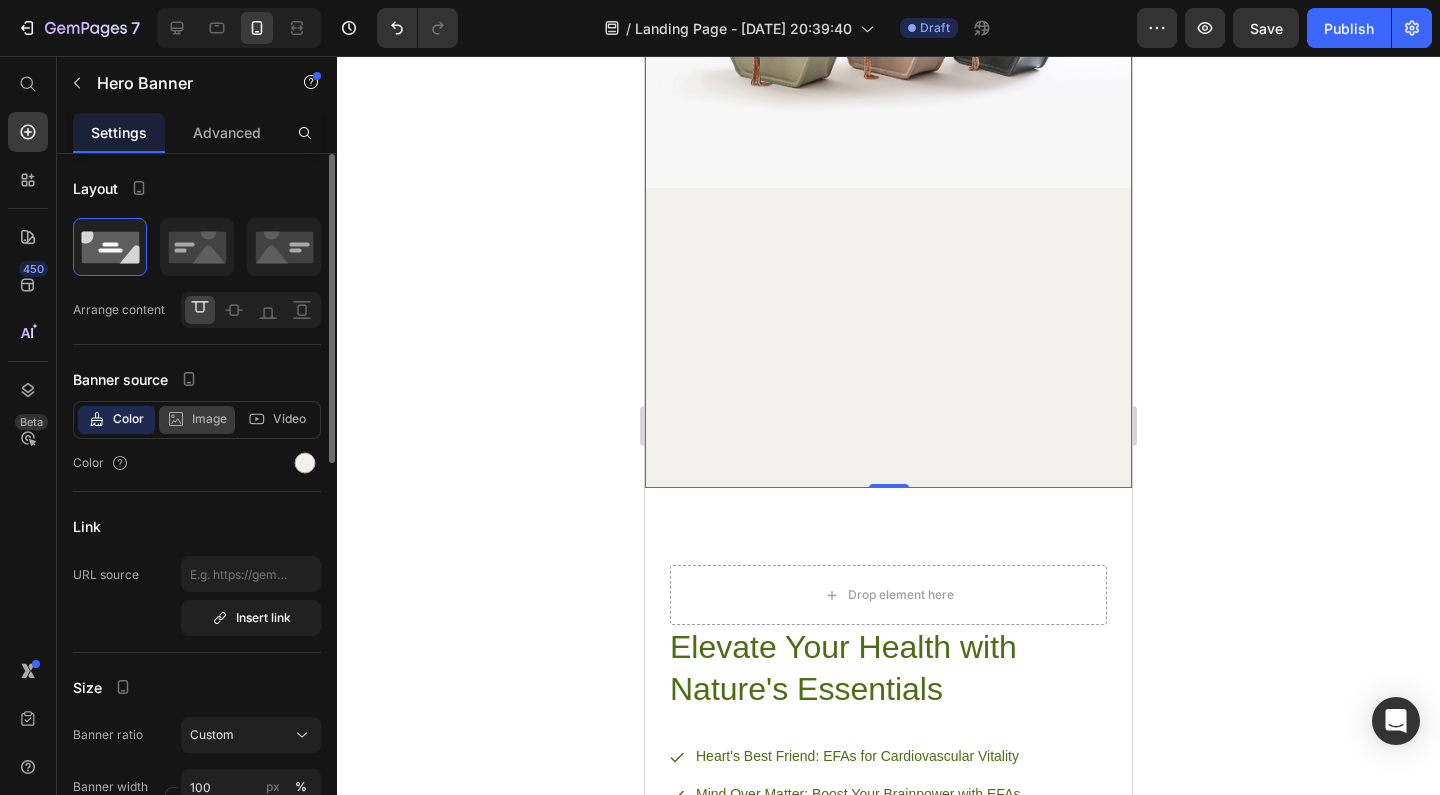 click on "Image" 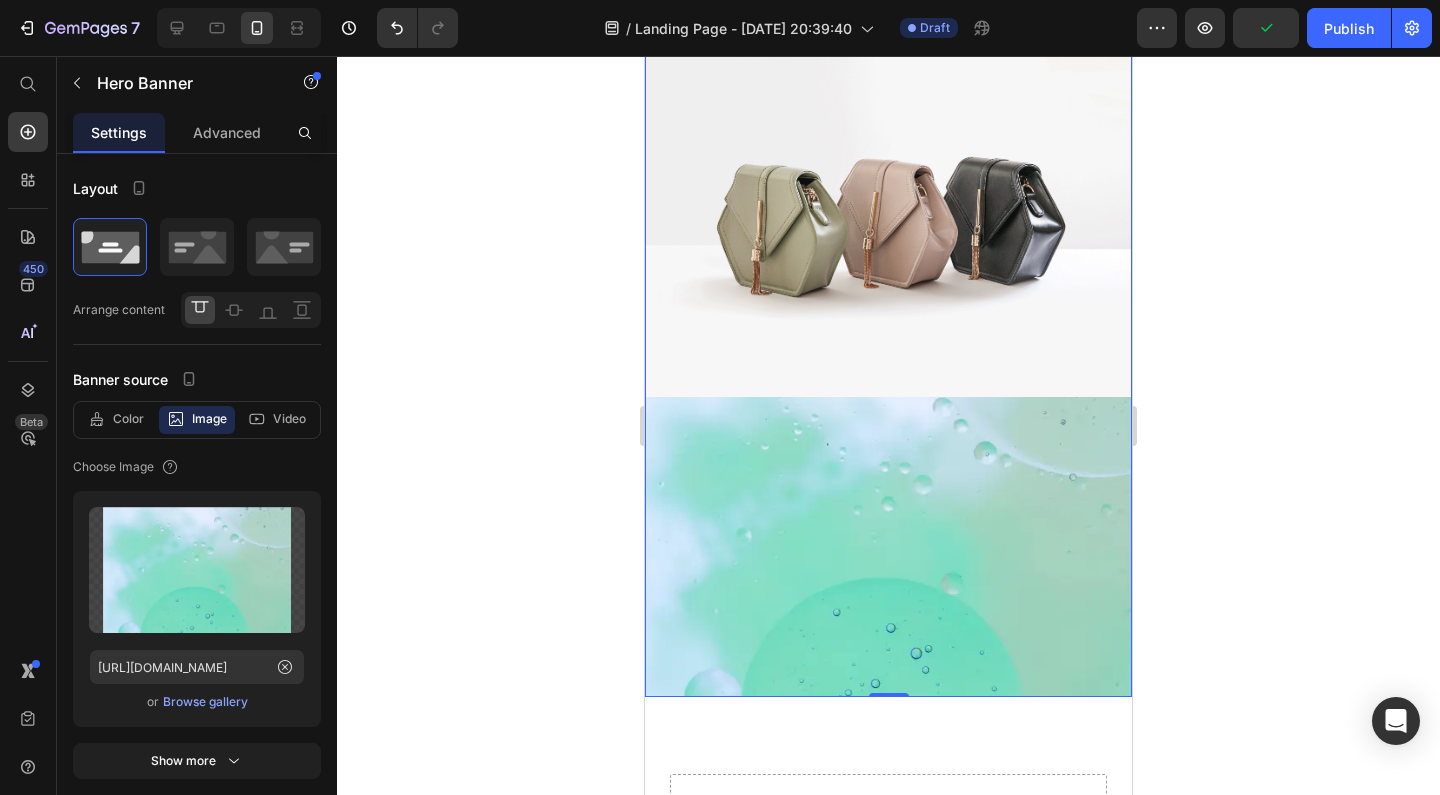 scroll, scrollTop: 1874, scrollLeft: 0, axis: vertical 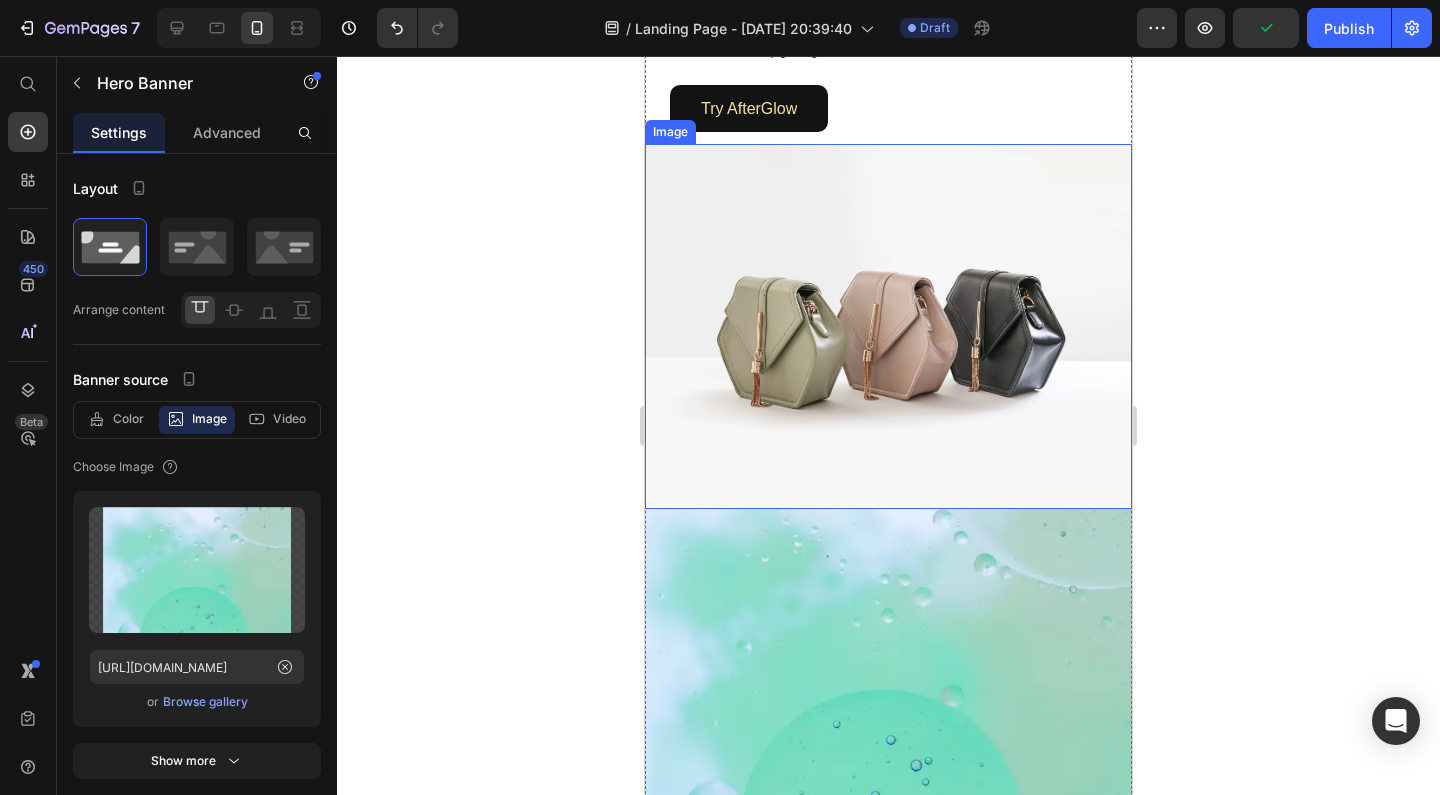 click at bounding box center [888, 326] 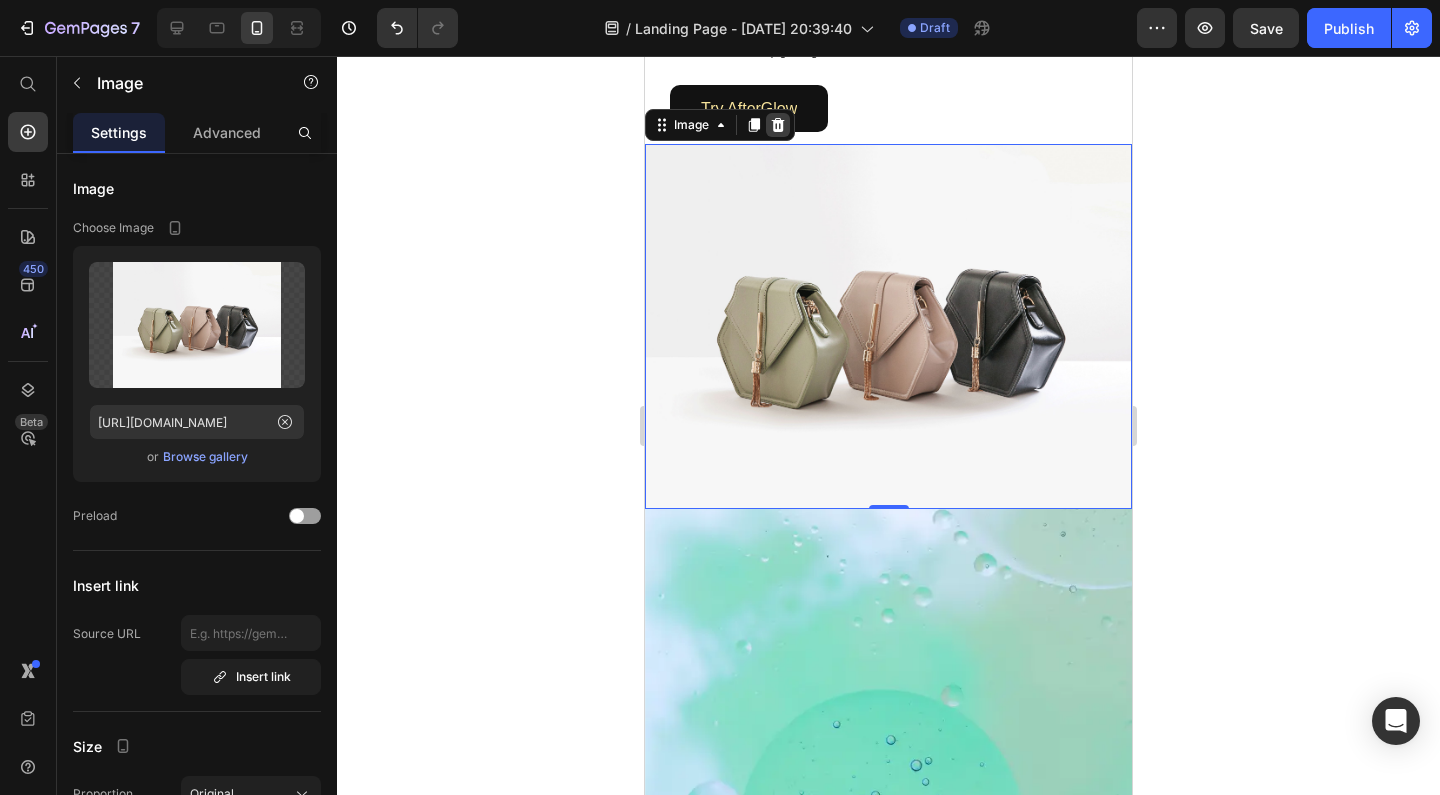 click 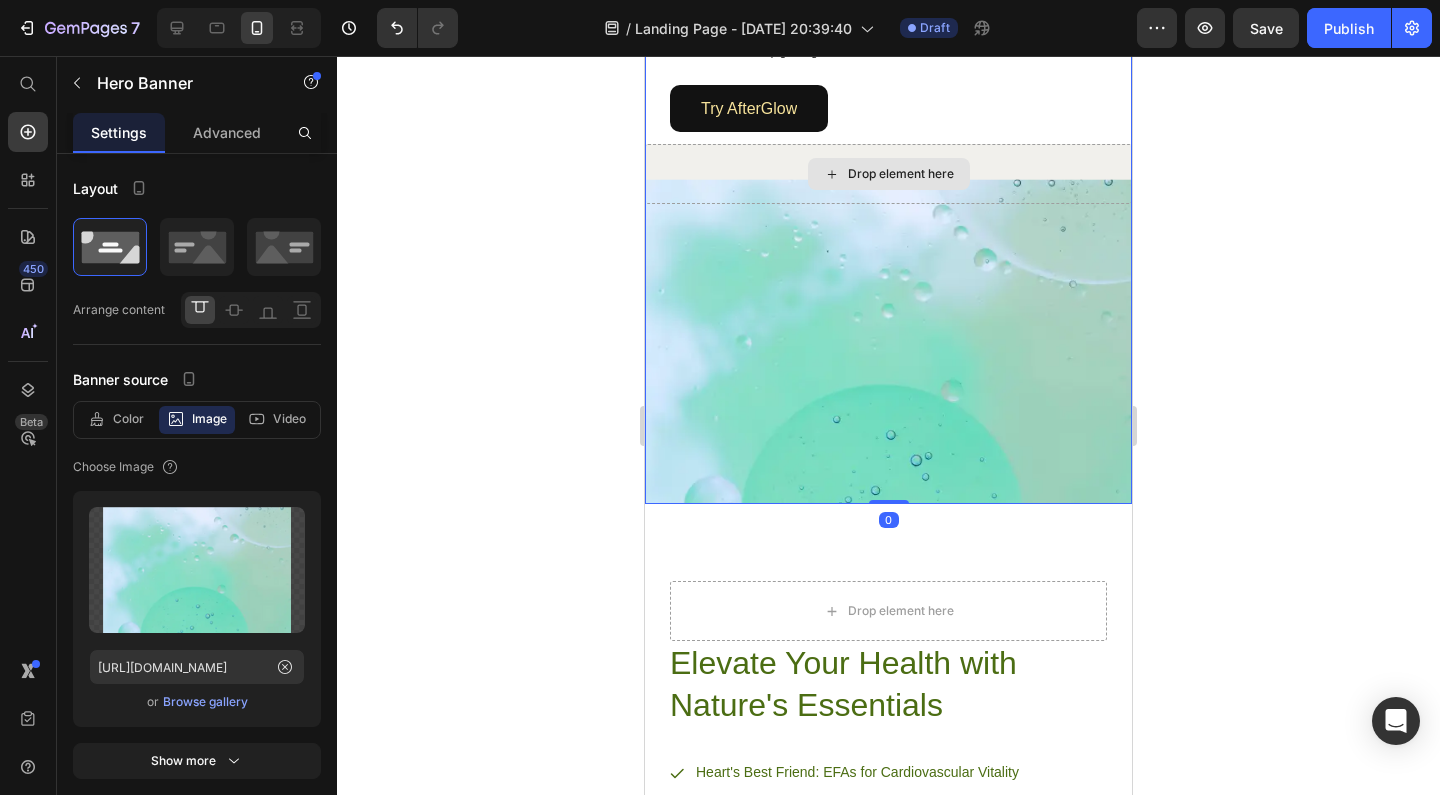 click on "Drop element here" at bounding box center (888, 174) 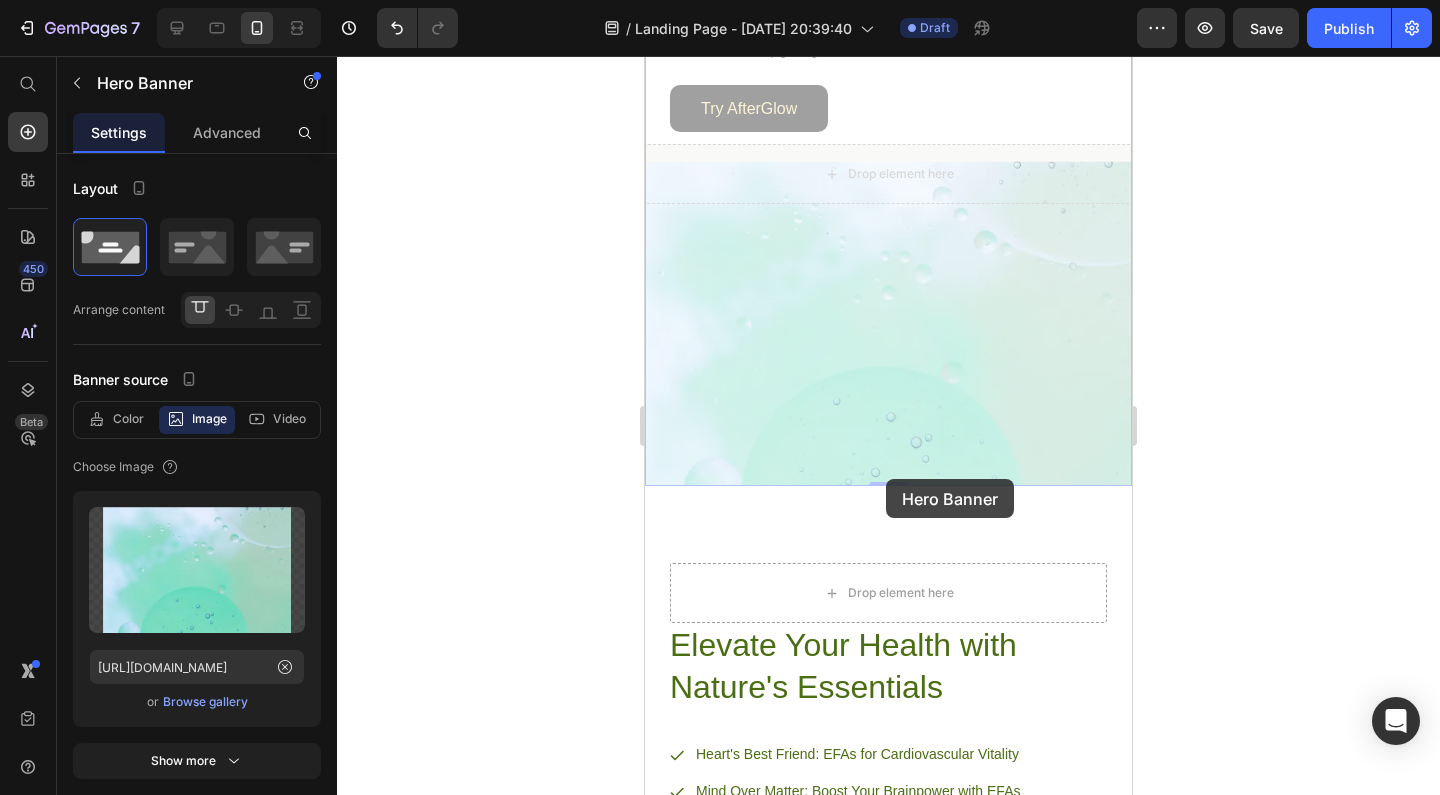 drag, startPoint x: 886, startPoint y: 479, endPoint x: 1011, endPoint y: 378, distance: 160.7047 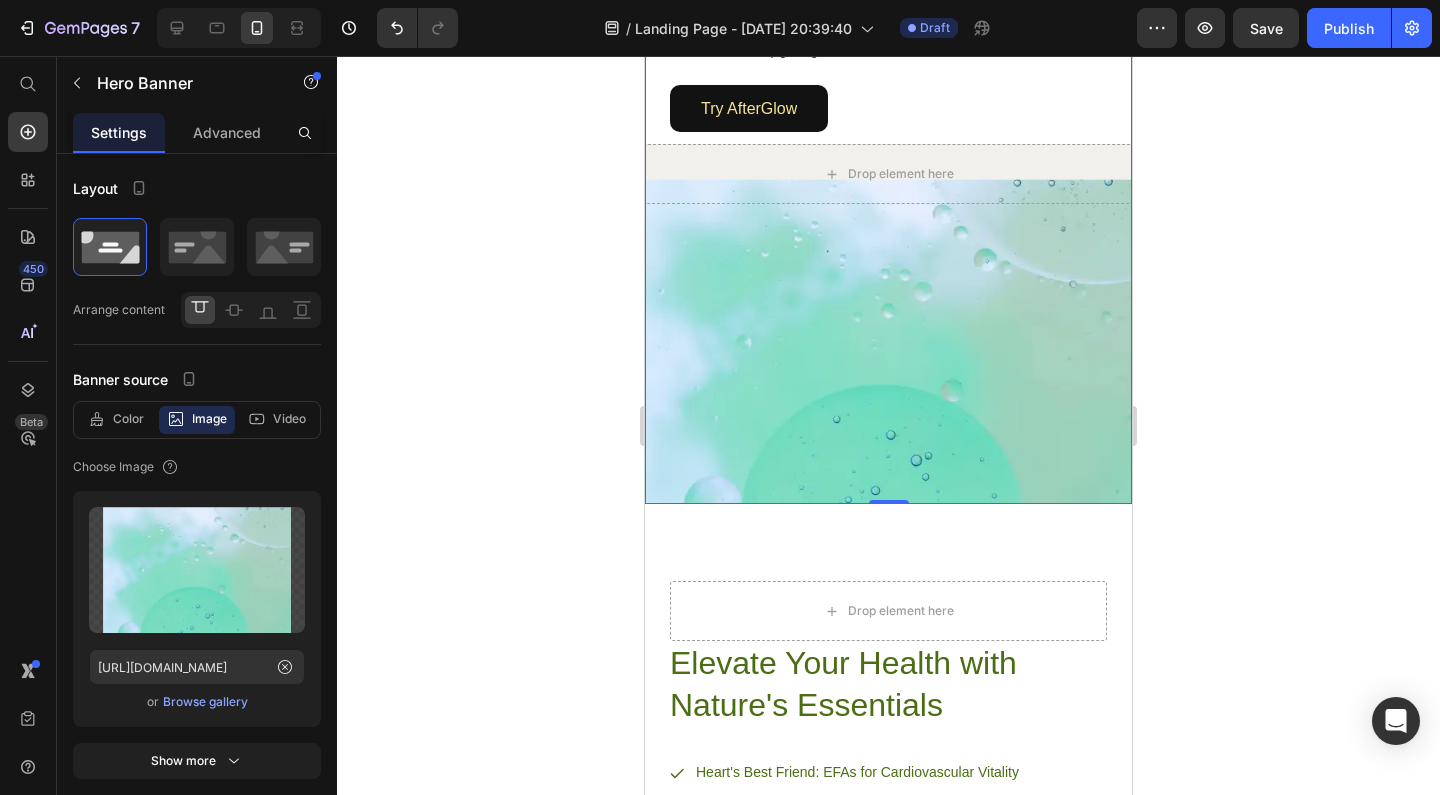 click 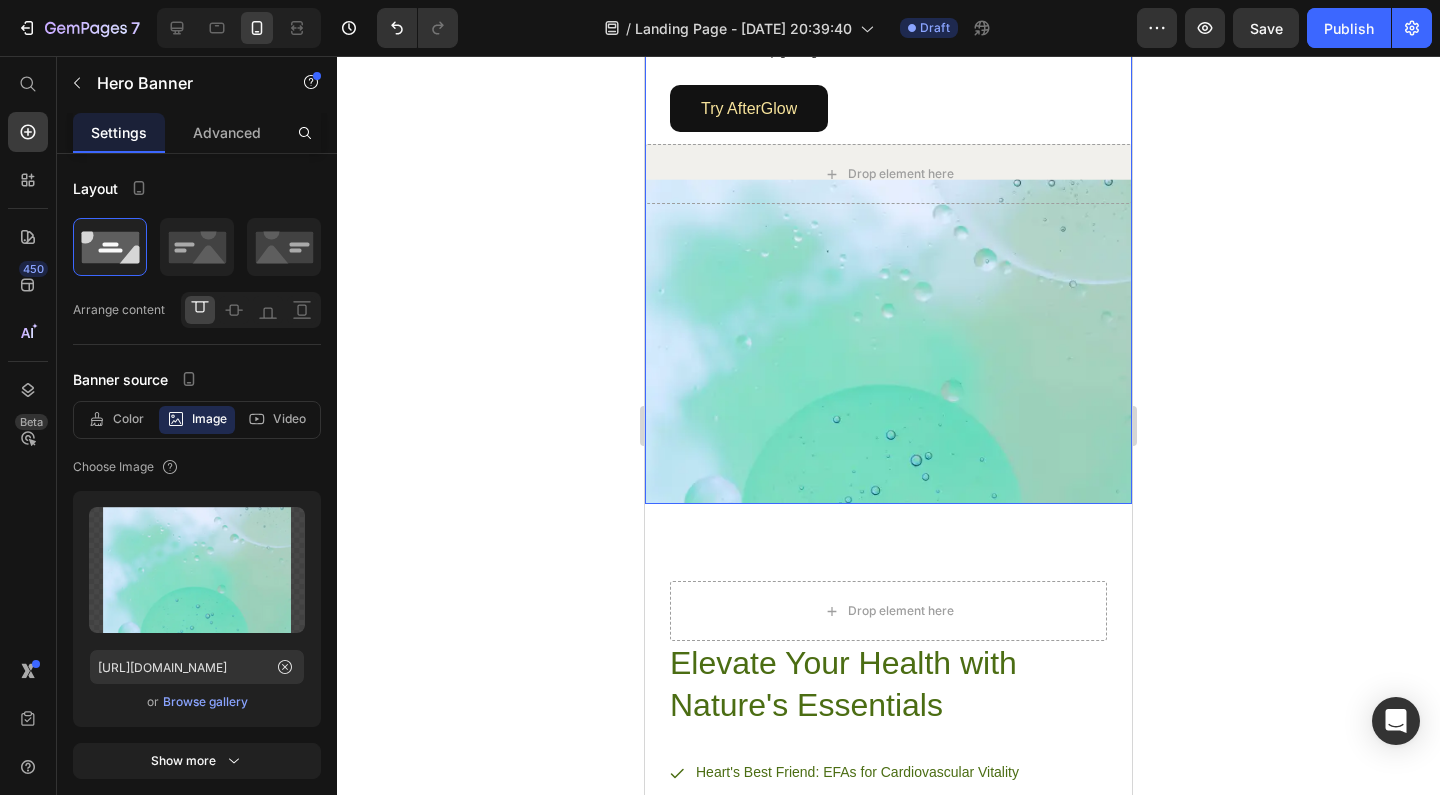 scroll, scrollTop: 1847, scrollLeft: 0, axis: vertical 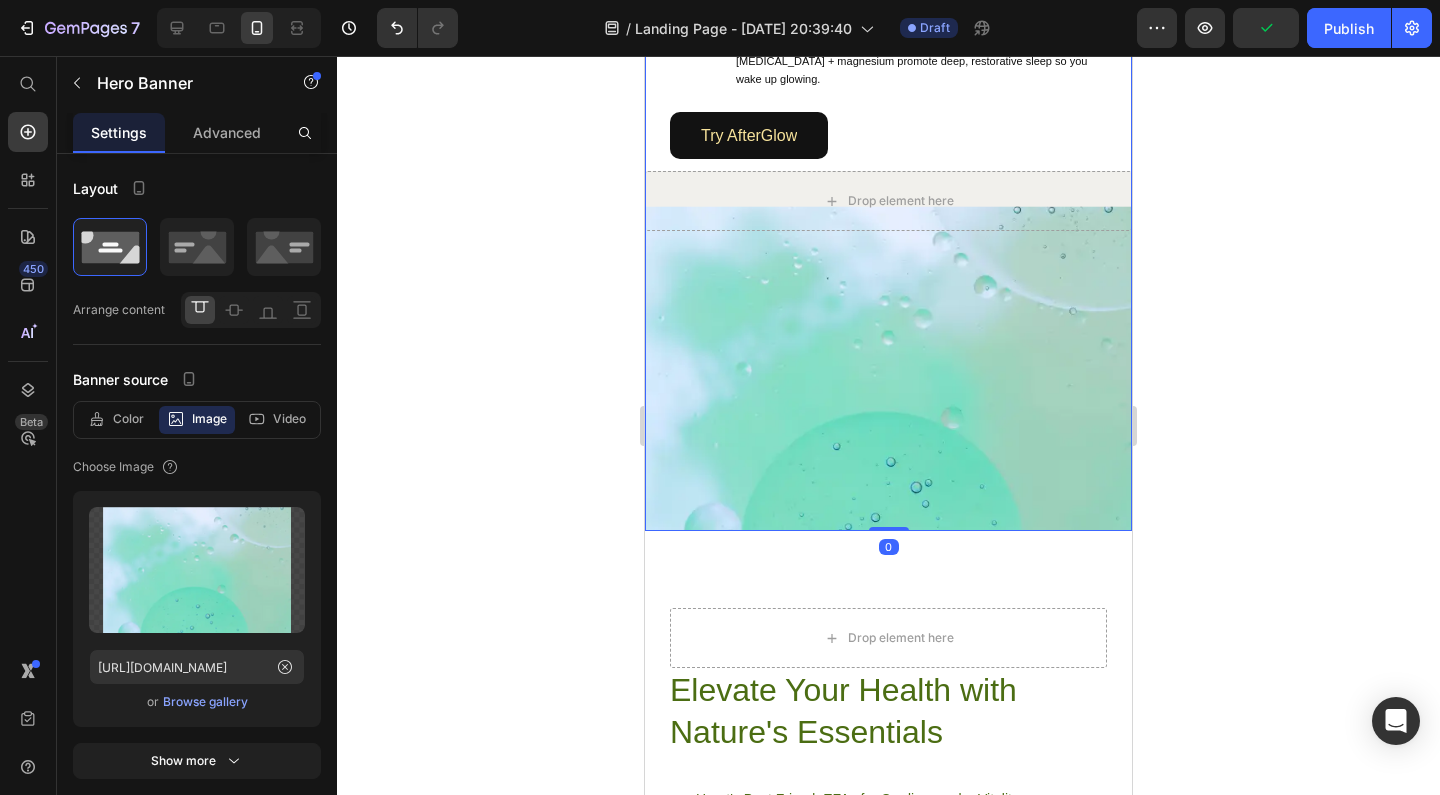 drag, startPoint x: 883, startPoint y: 511, endPoint x: 888, endPoint y: 472, distance: 39.319206 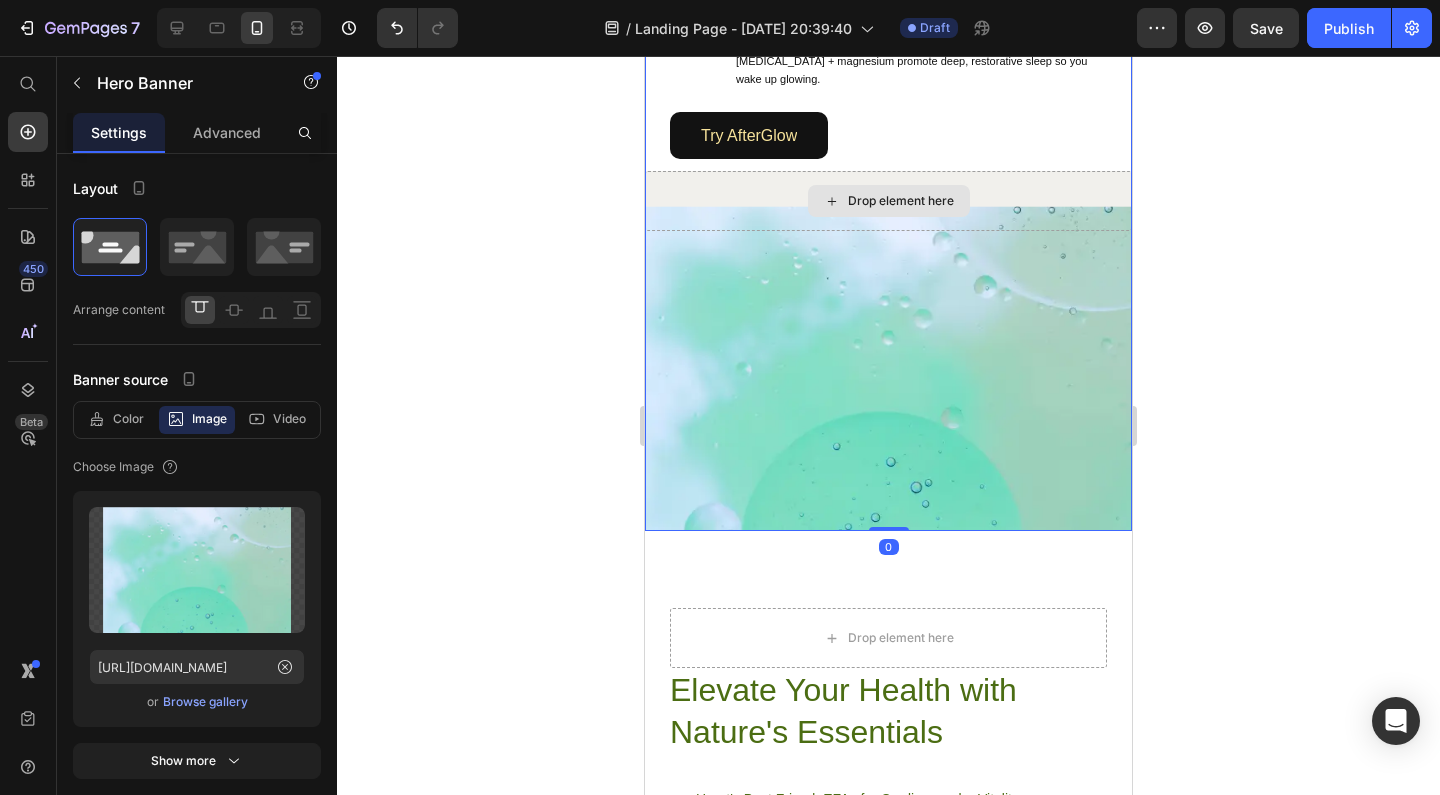 click on "Drop element here" at bounding box center (888, 201) 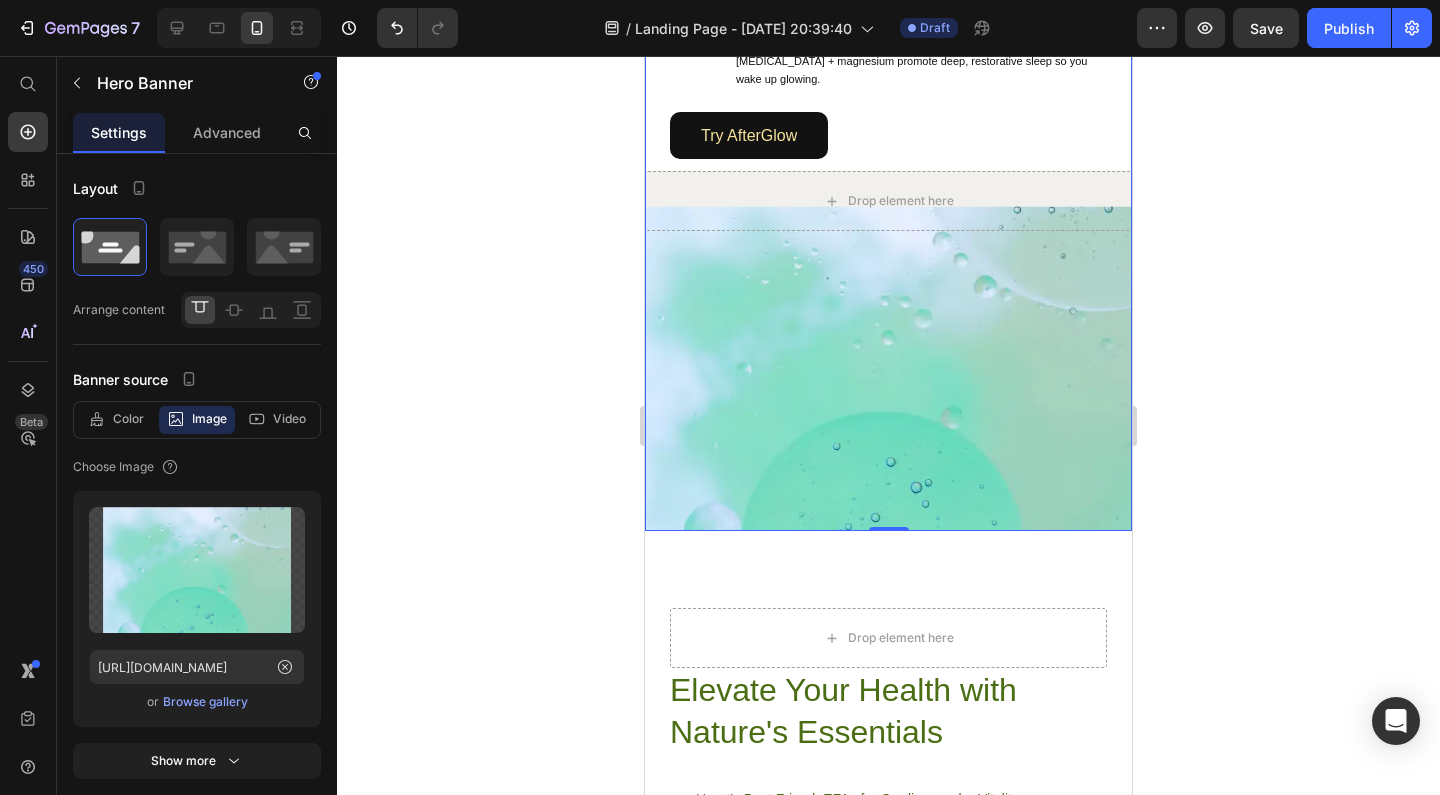 click on "Image Brain Protection Heading NAC, ALA, and Curcumin help shield your brain from neurotoxicity after rolling. Text Block Row Image Smooth, Focused Energy Heading Caffeine + L-Theanine give you clean, stable energy with zero jitters or crash. Text Block Row Image Faster Recovery Heading CoQ10, B-vitamins, and Rhodiola speed up cellular repair and restore energy. Text Block Row Image Deep Rehydration Heading Magnesium, sodium, and potassium replenish electrolytes and reduce fatigue. Text Block Row Image Less Stress, Better Mood Heading Ashwagandha + B6 help regulate cortisol and support serotonin recovery. Text Block Row Image Powerful Post-Rave Sleep Heading Melatonin + magnesium promote deep, restorative sleep so you wake up glowing. Text Block Row Try AfterGlow Button Row
Drop element here" at bounding box center [888, -27] 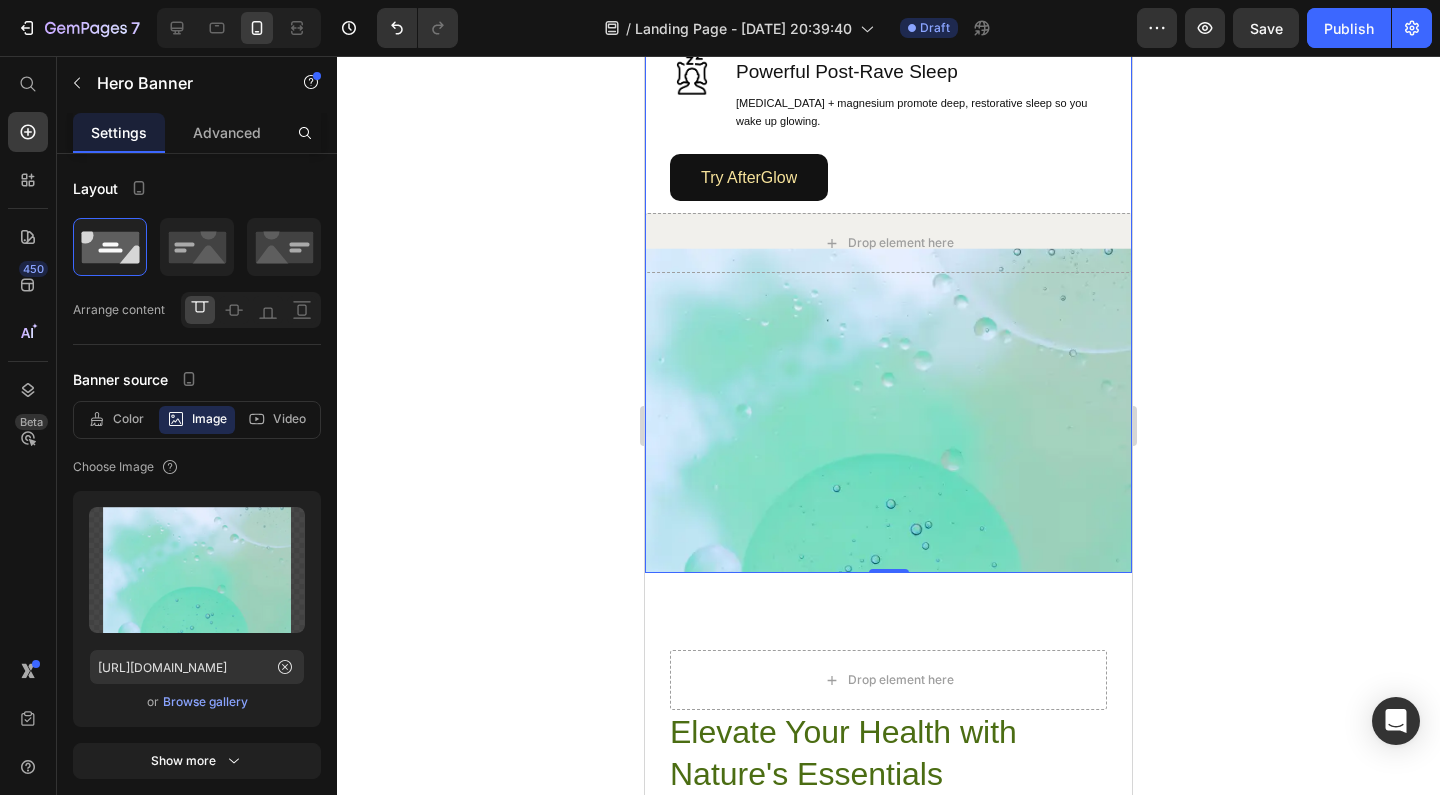 scroll, scrollTop: 1732, scrollLeft: 0, axis: vertical 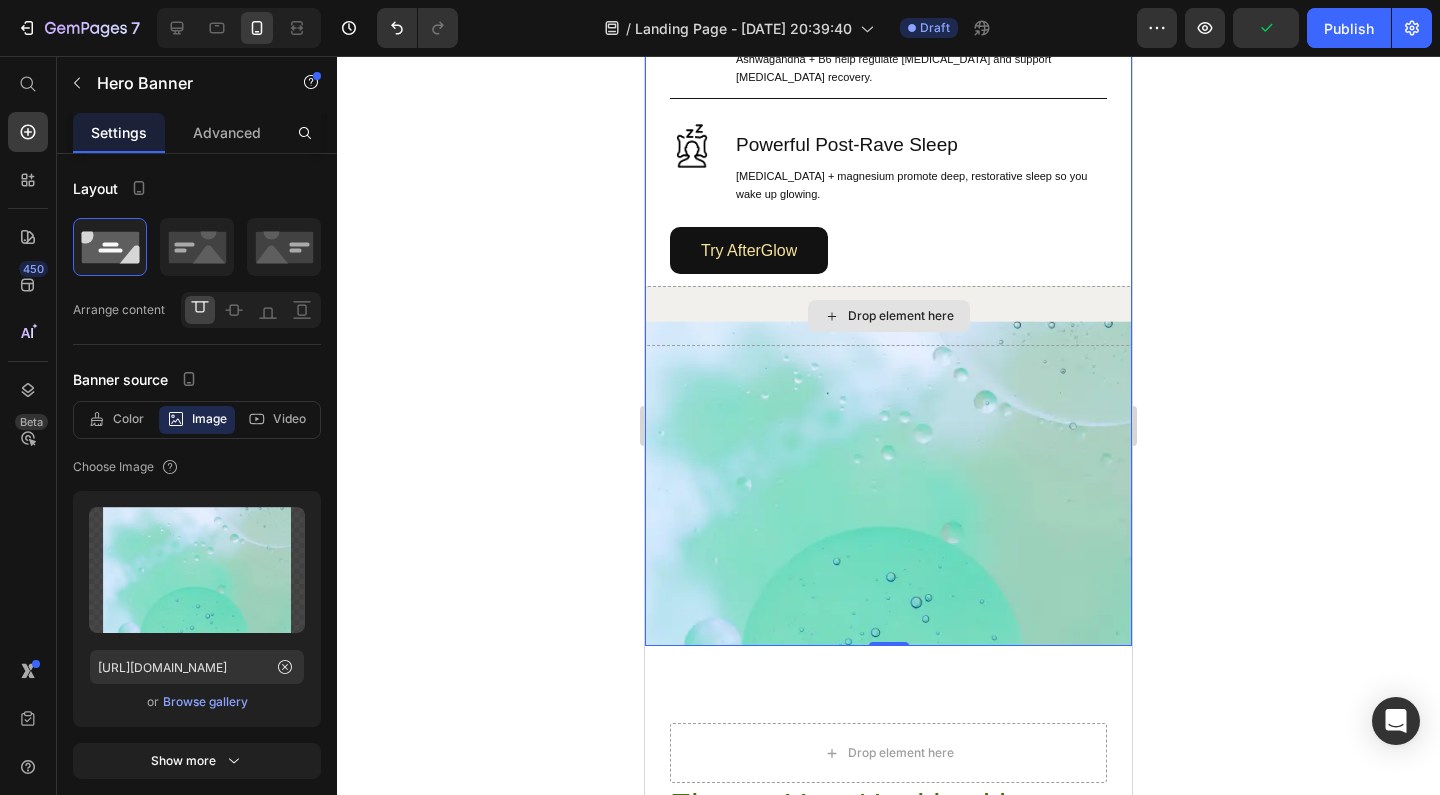 click on "Drop element here" at bounding box center [889, 316] 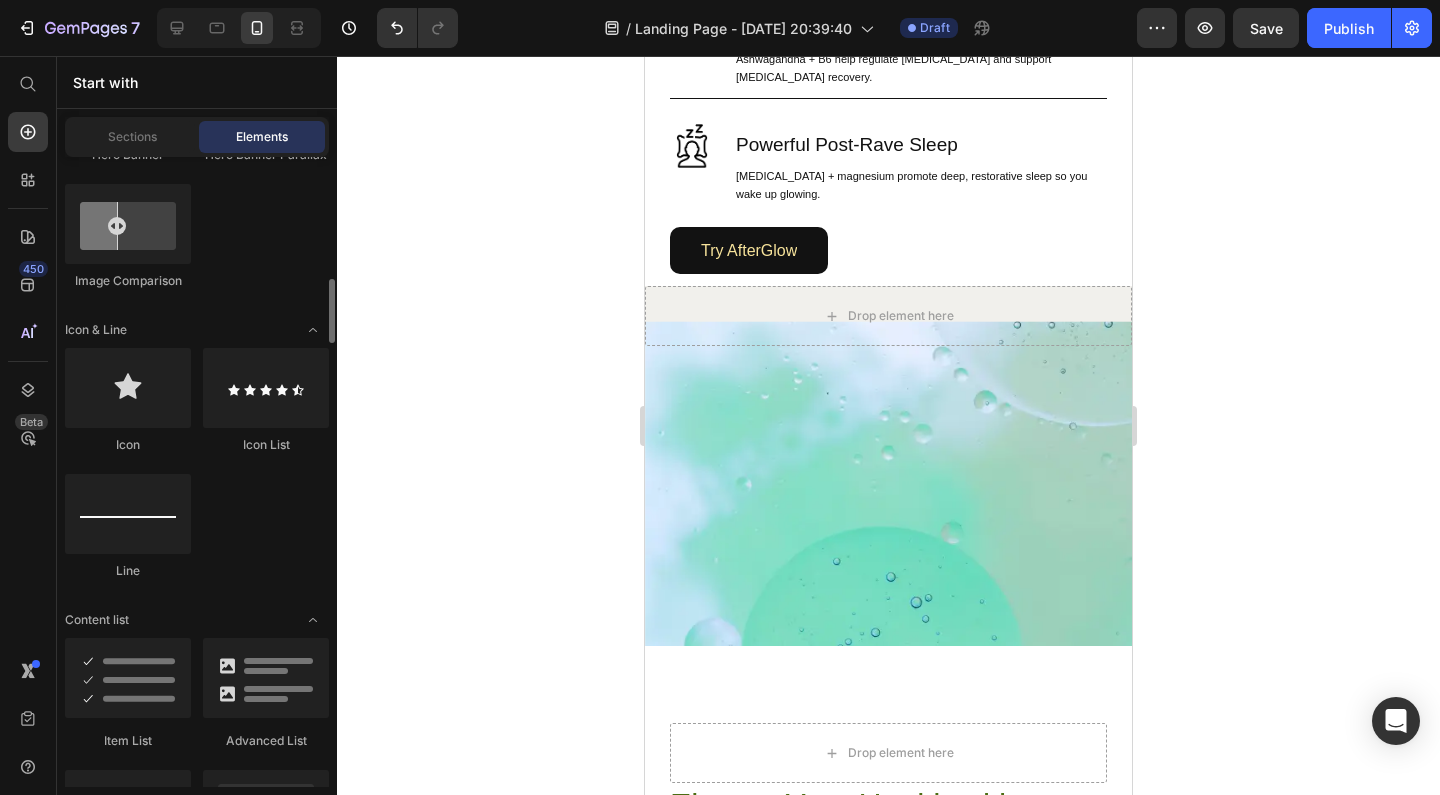 scroll, scrollTop: 1265, scrollLeft: 0, axis: vertical 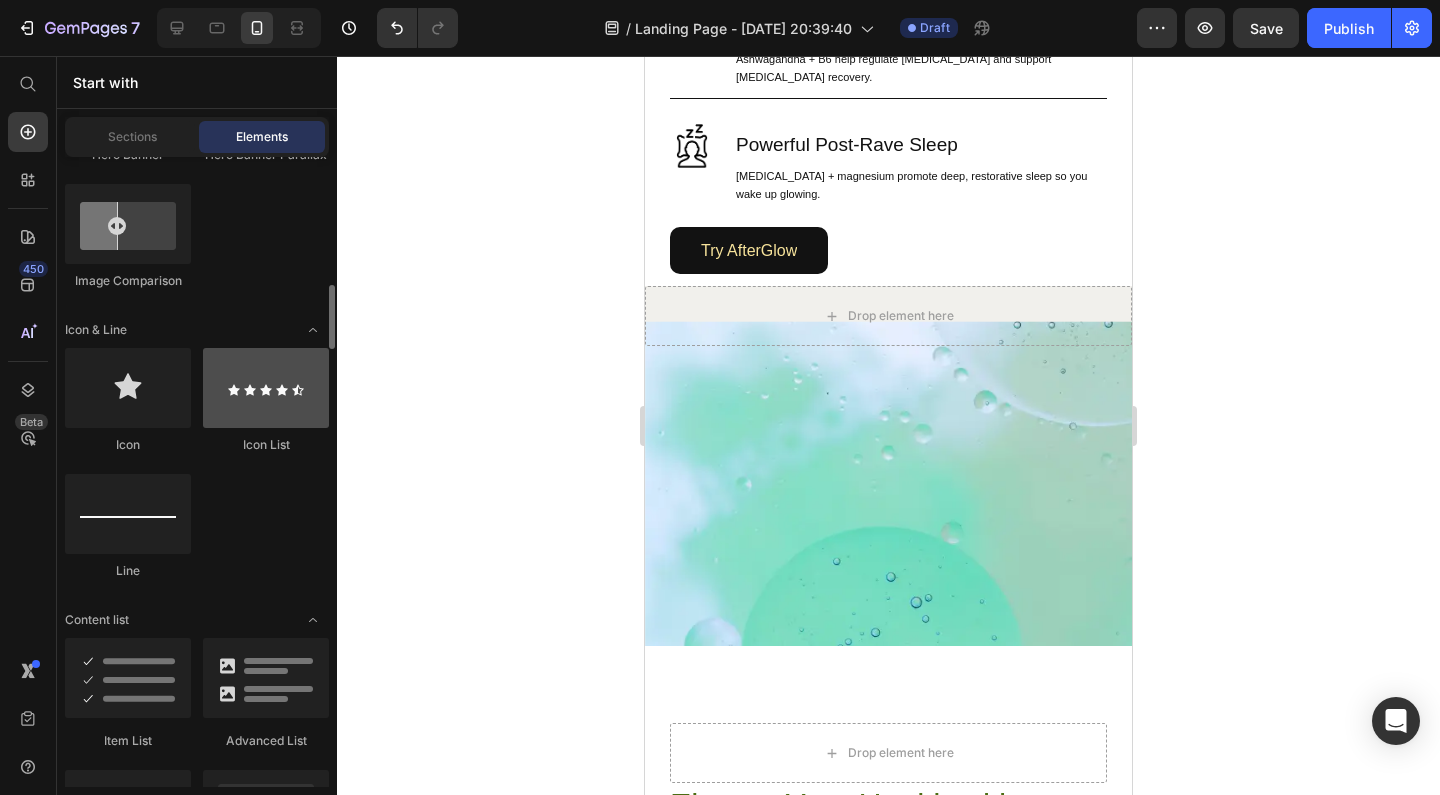 click at bounding box center [266, 388] 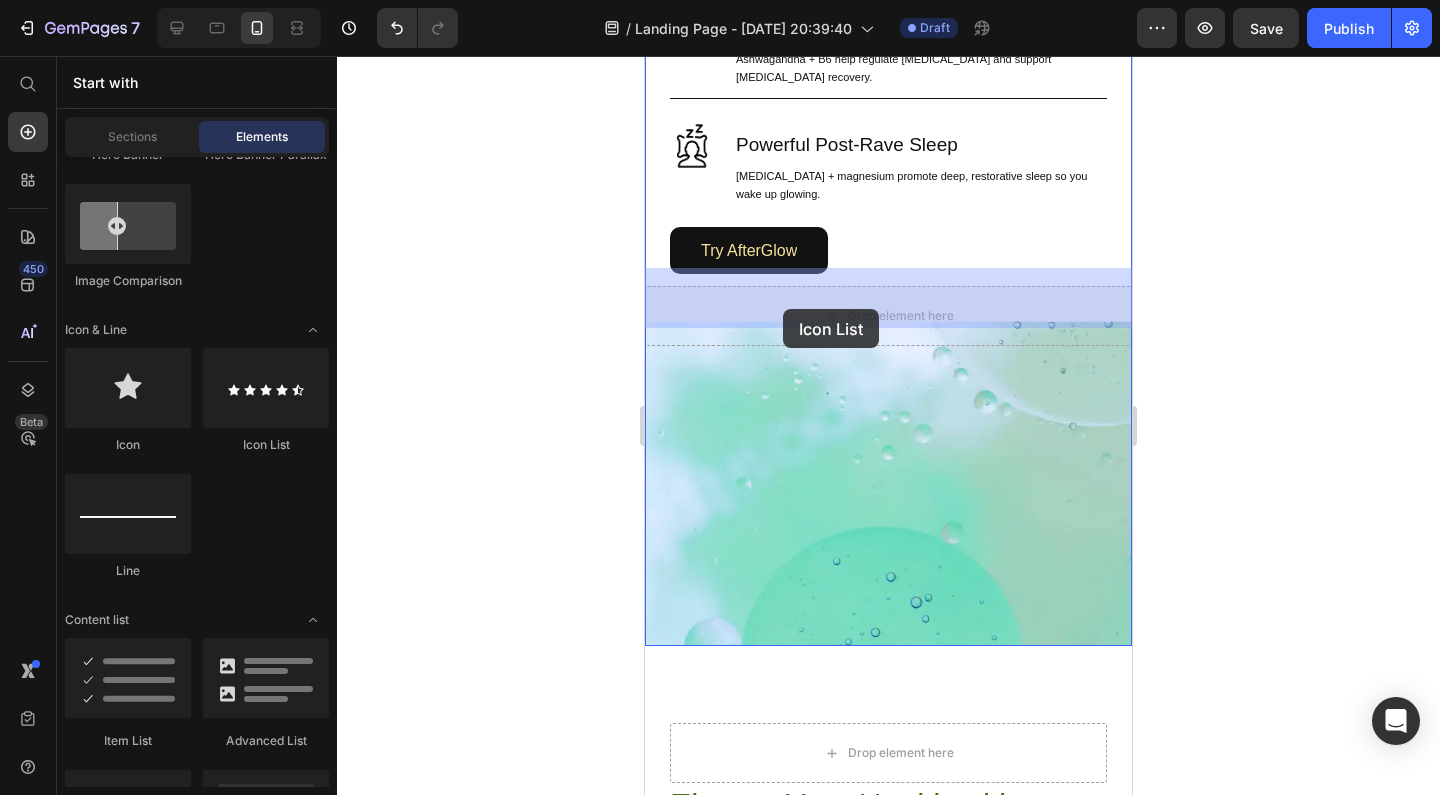drag, startPoint x: 896, startPoint y: 472, endPoint x: 783, endPoint y: 309, distance: 198.33809 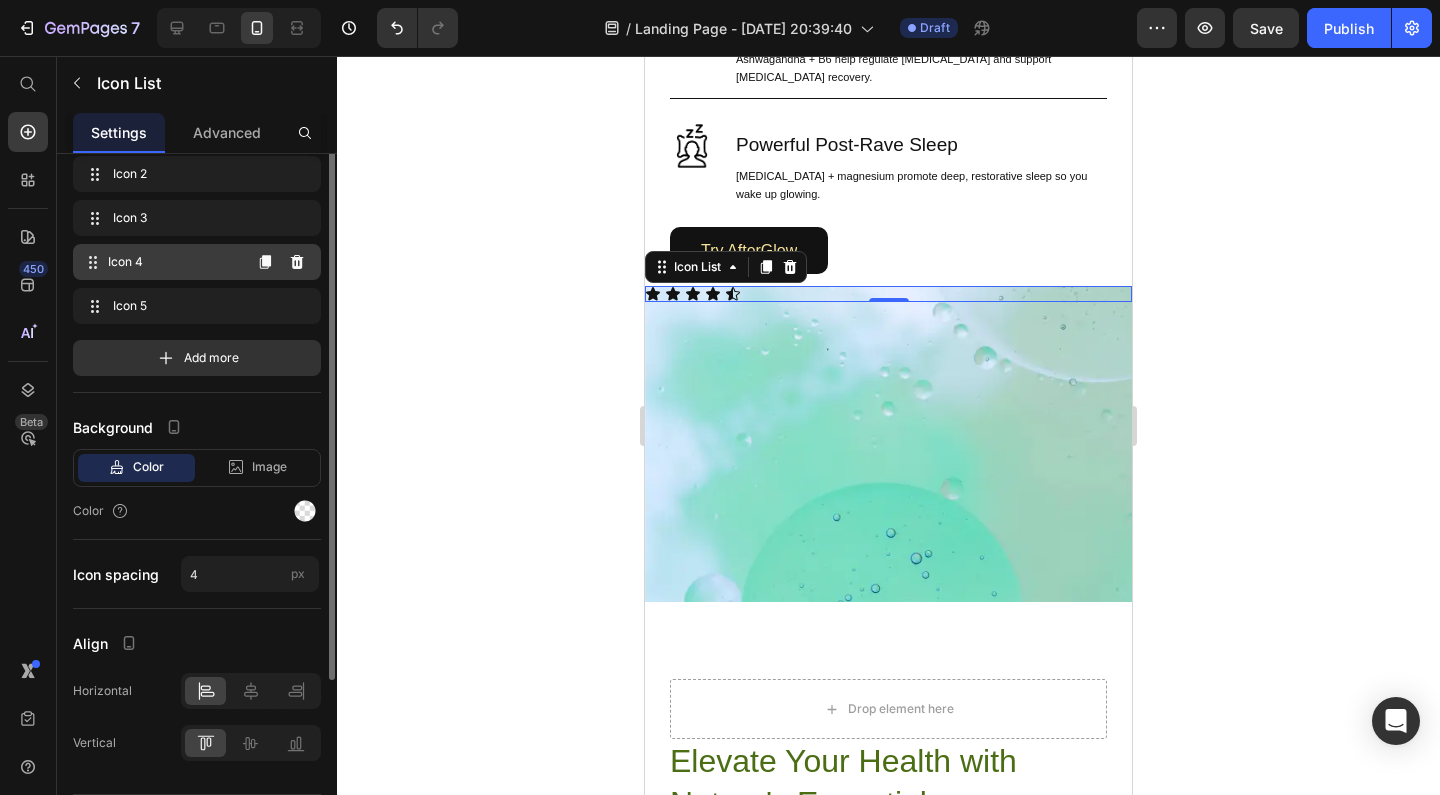 scroll, scrollTop: 163, scrollLeft: 0, axis: vertical 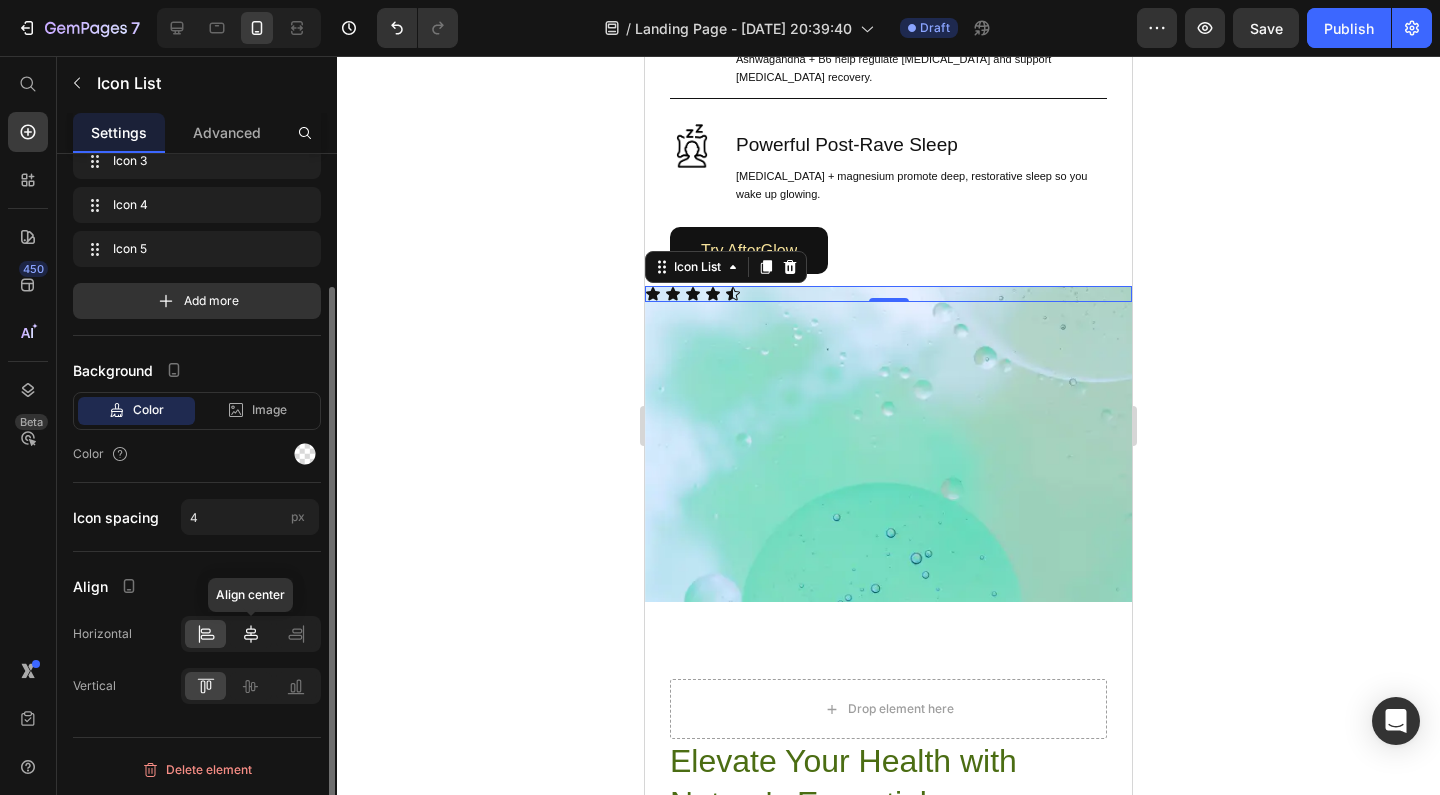 click 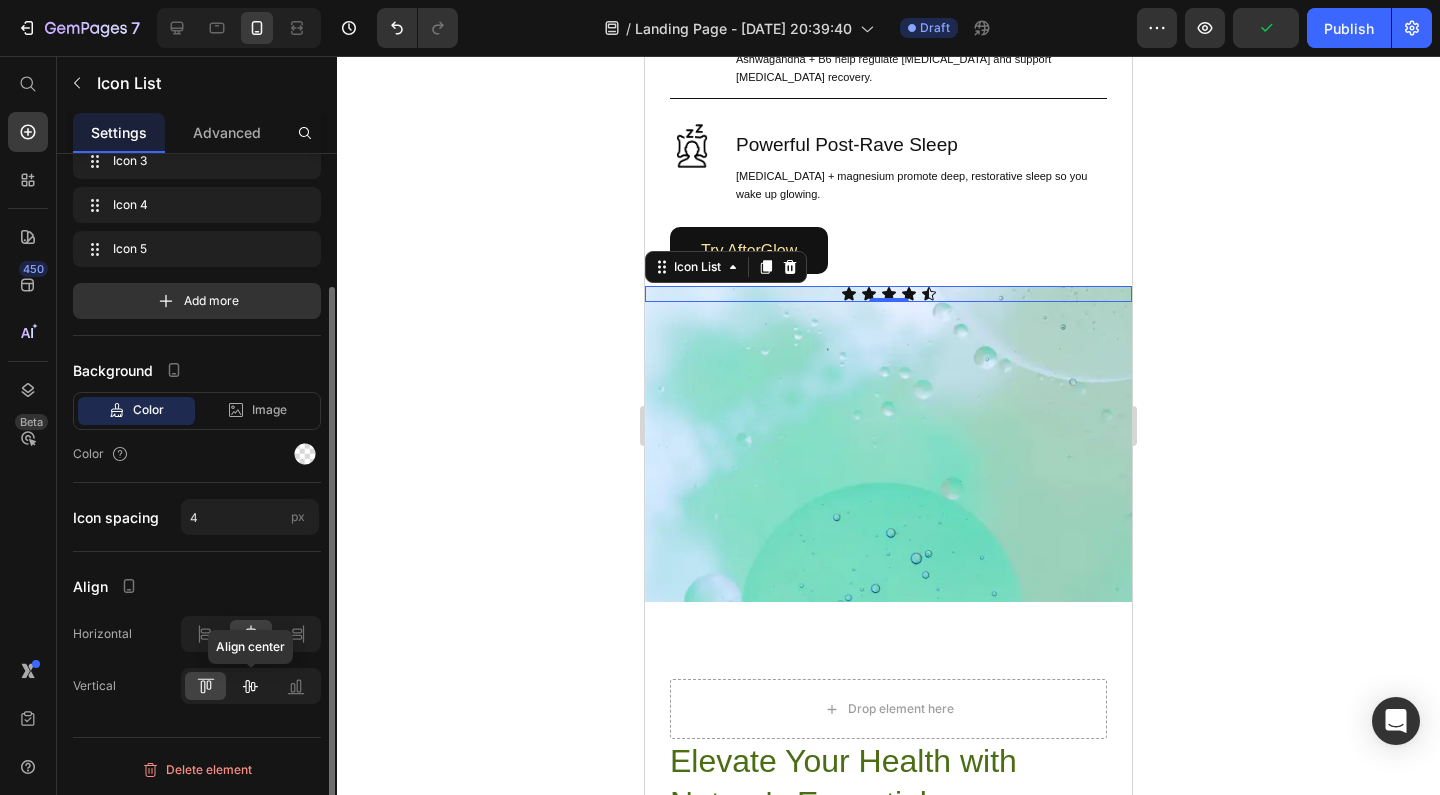 click 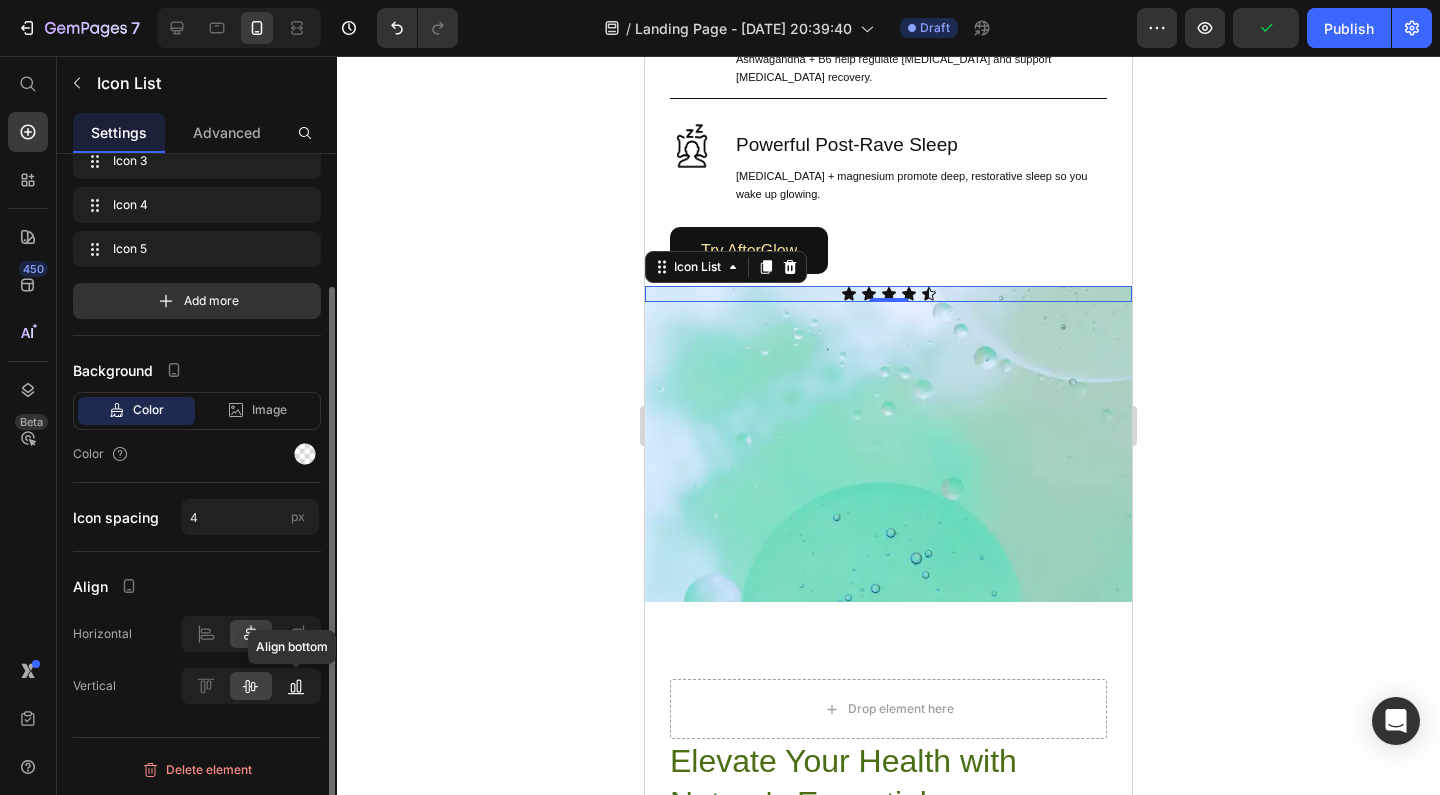 click 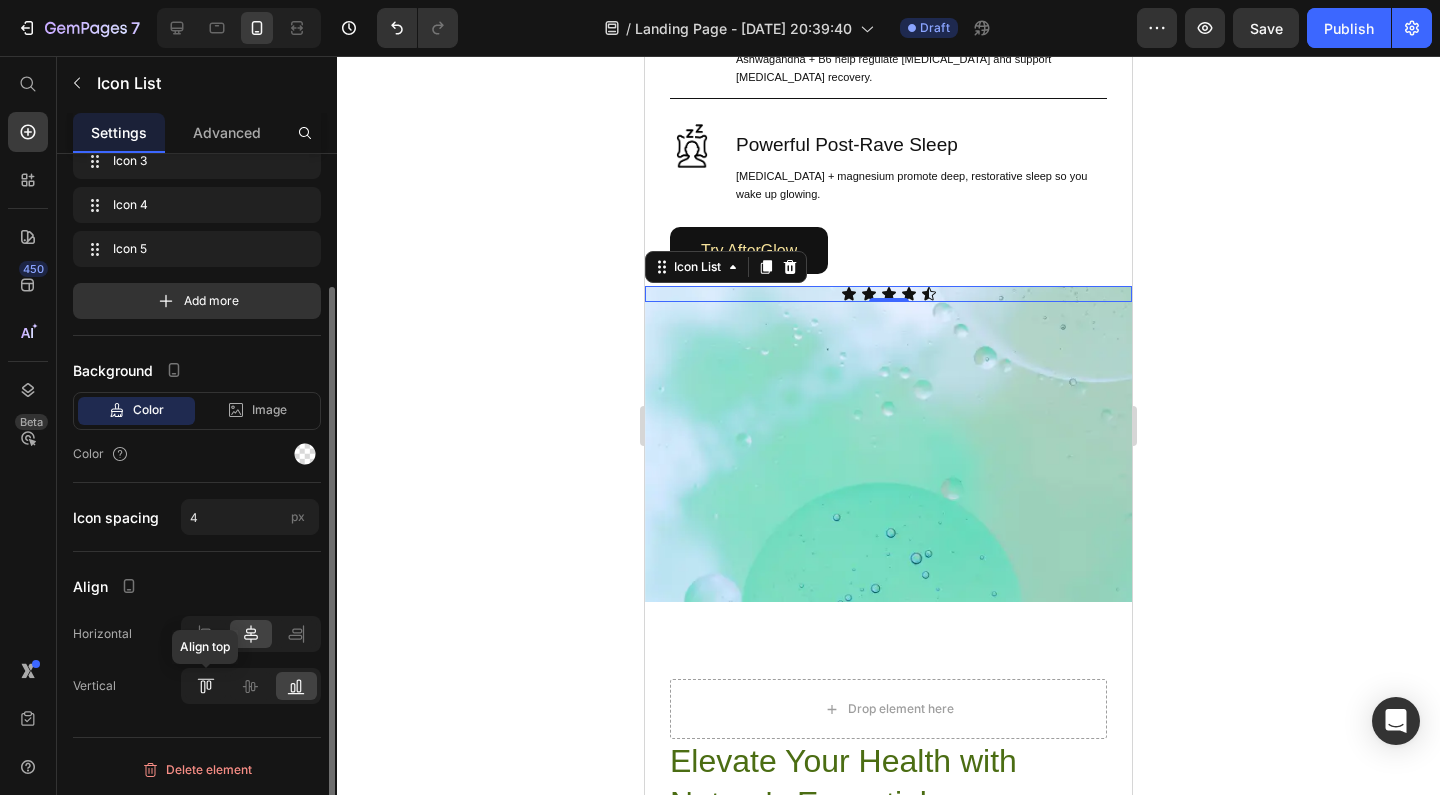click 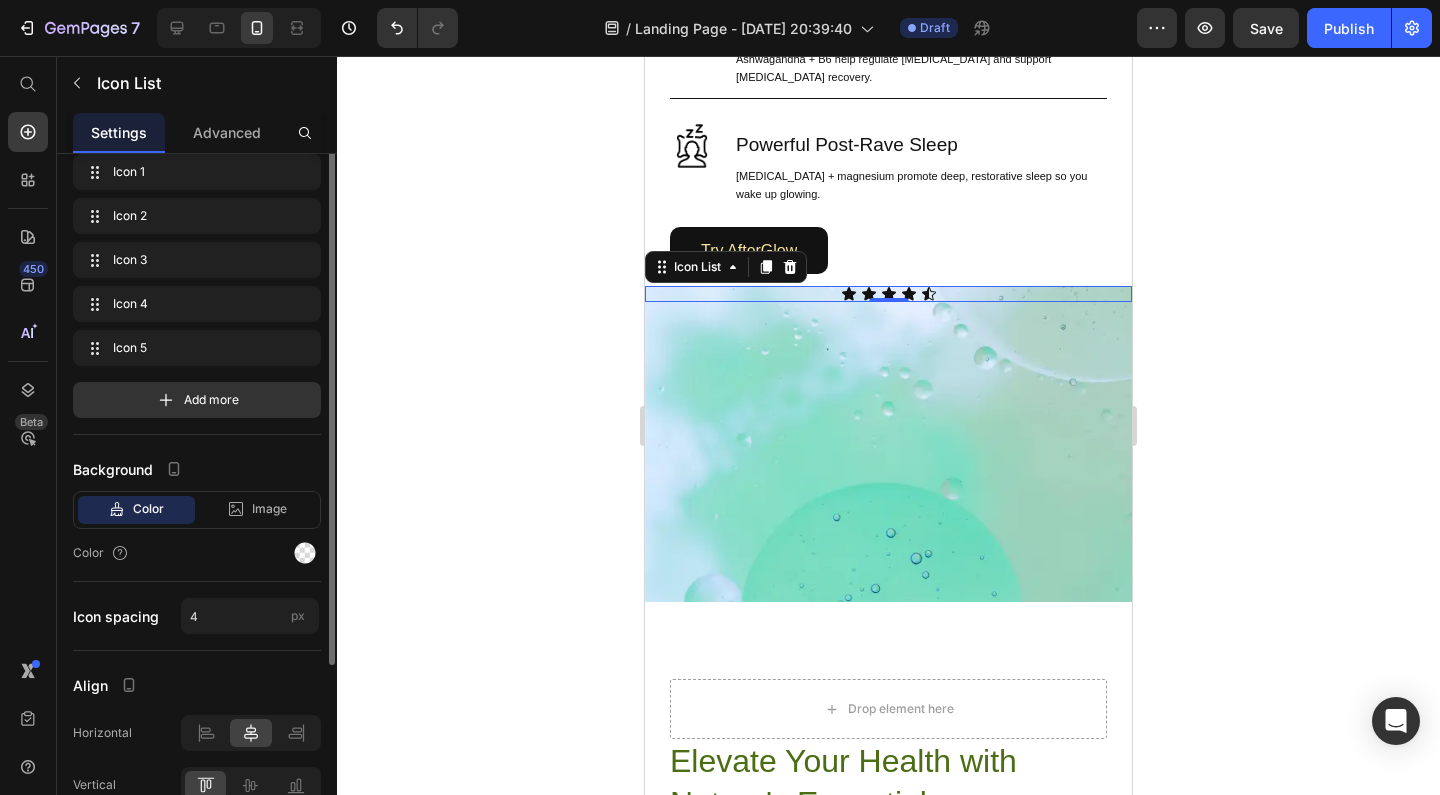 scroll, scrollTop: 0, scrollLeft: 0, axis: both 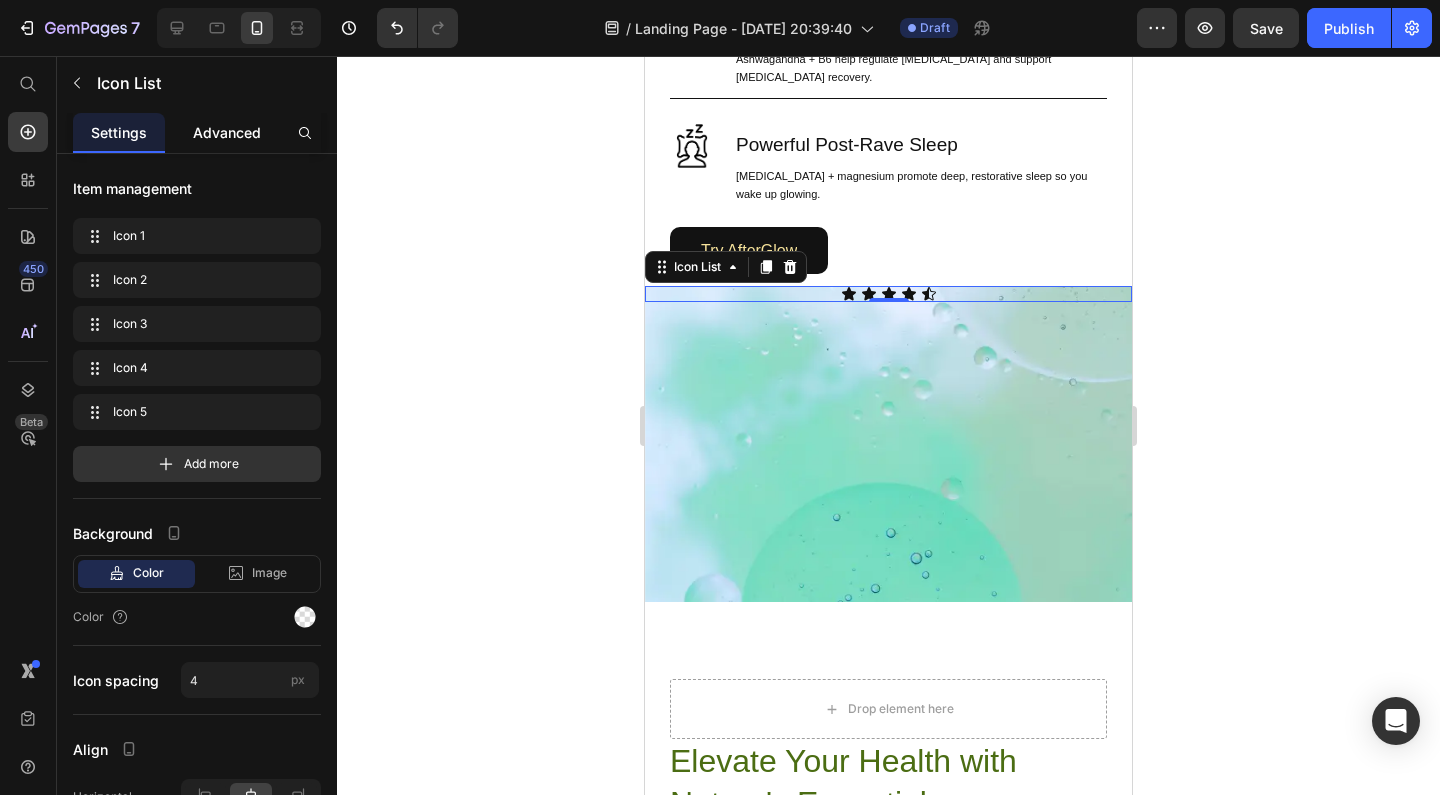 click on "Advanced" at bounding box center (227, 132) 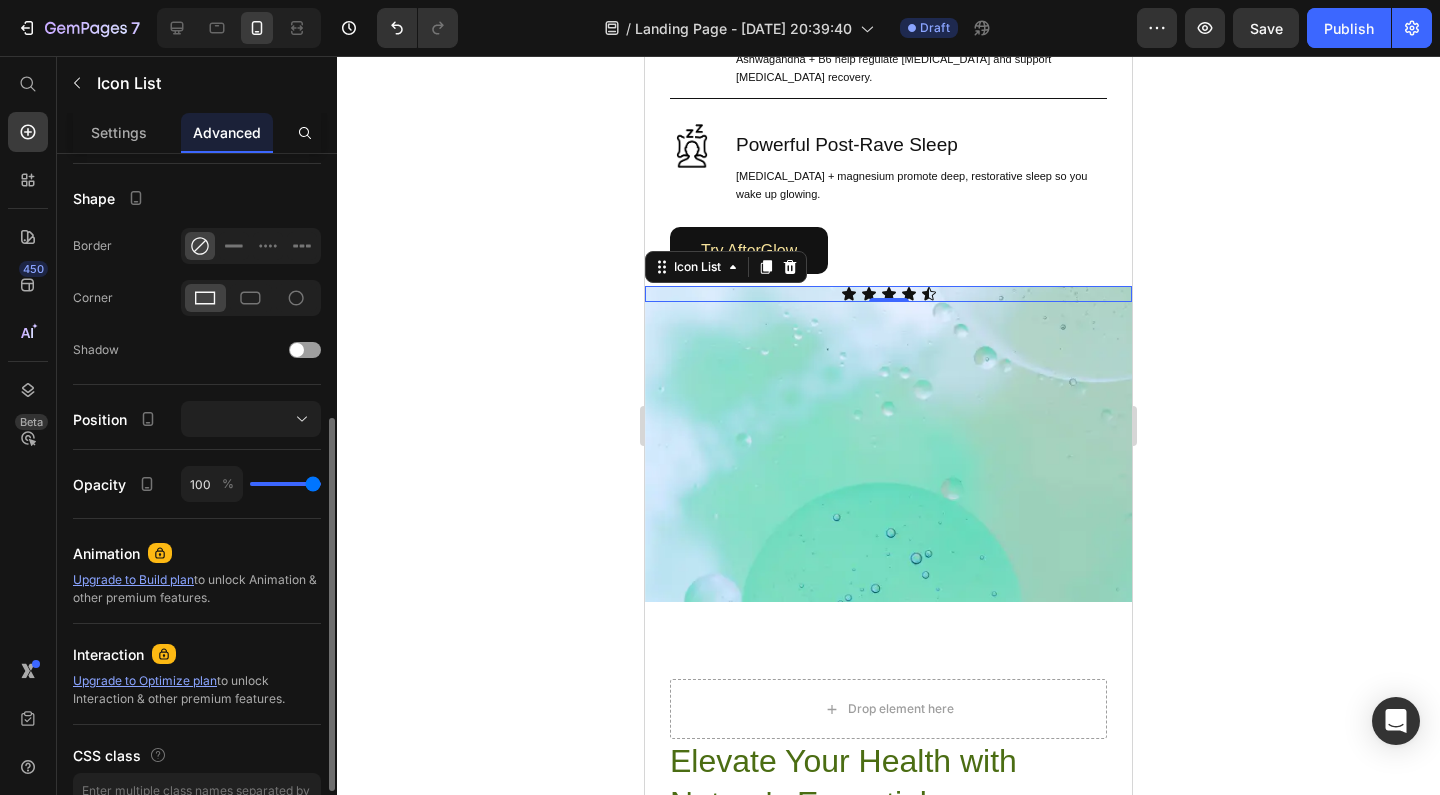 scroll, scrollTop: 490, scrollLeft: 0, axis: vertical 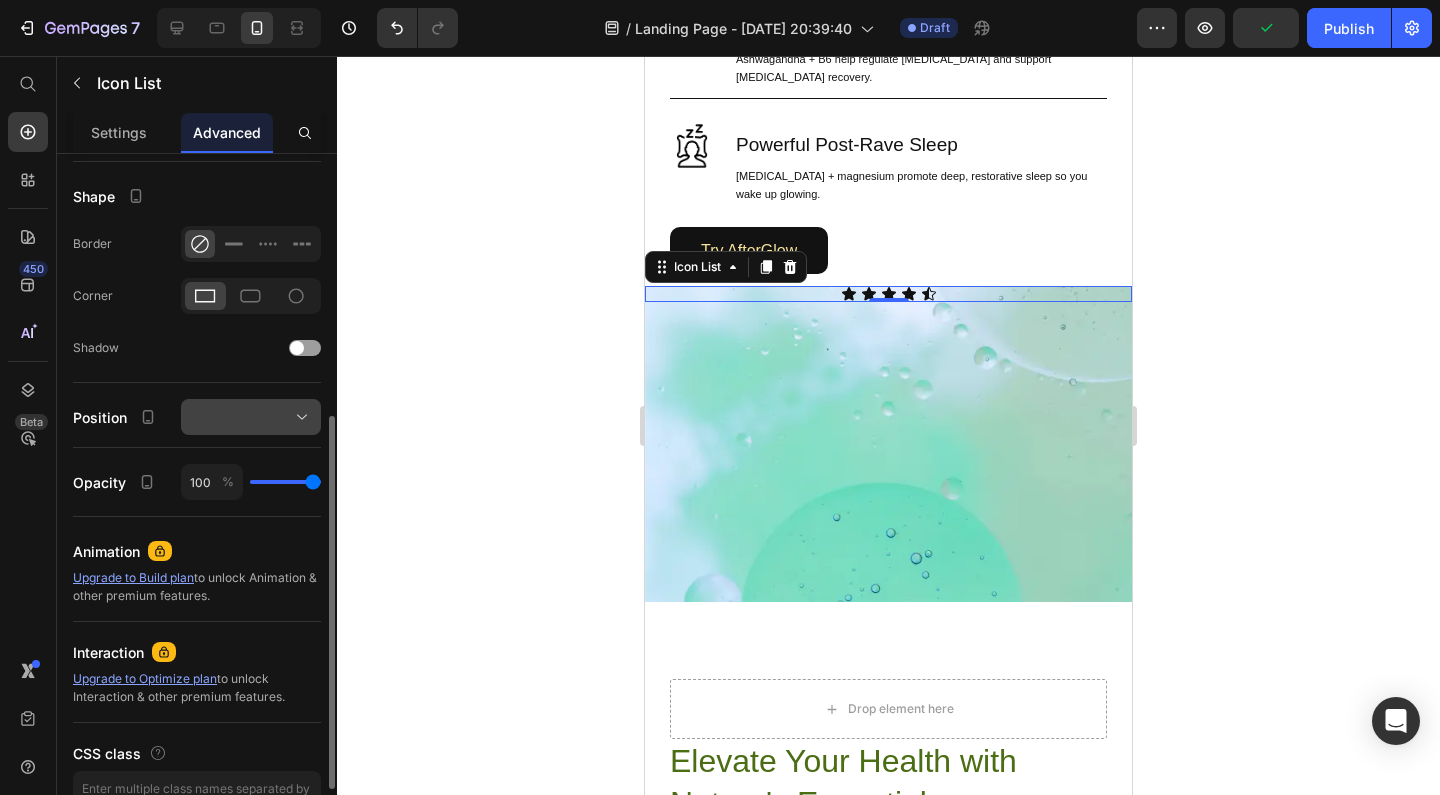 click at bounding box center [251, 417] 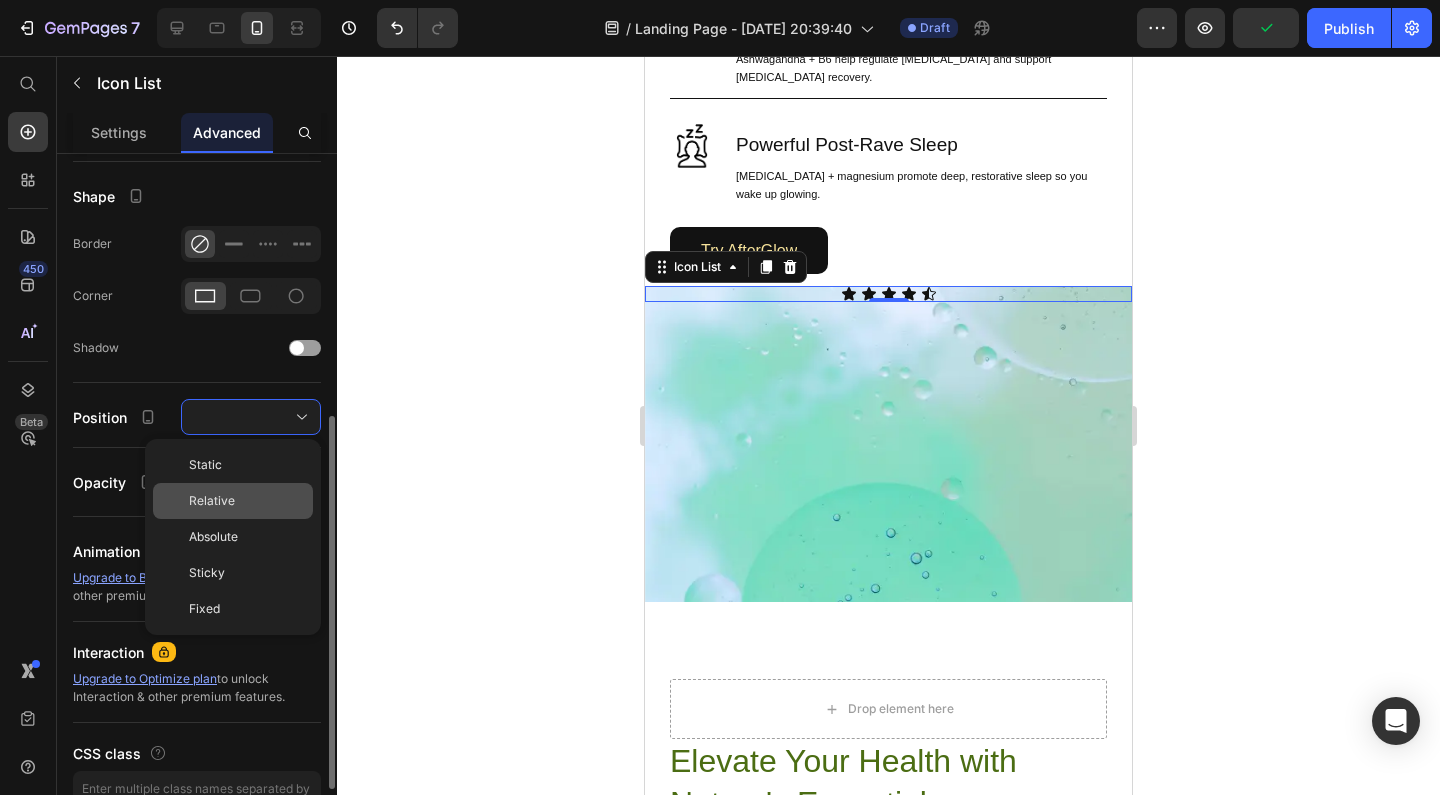 click on "Relative" at bounding box center (247, 501) 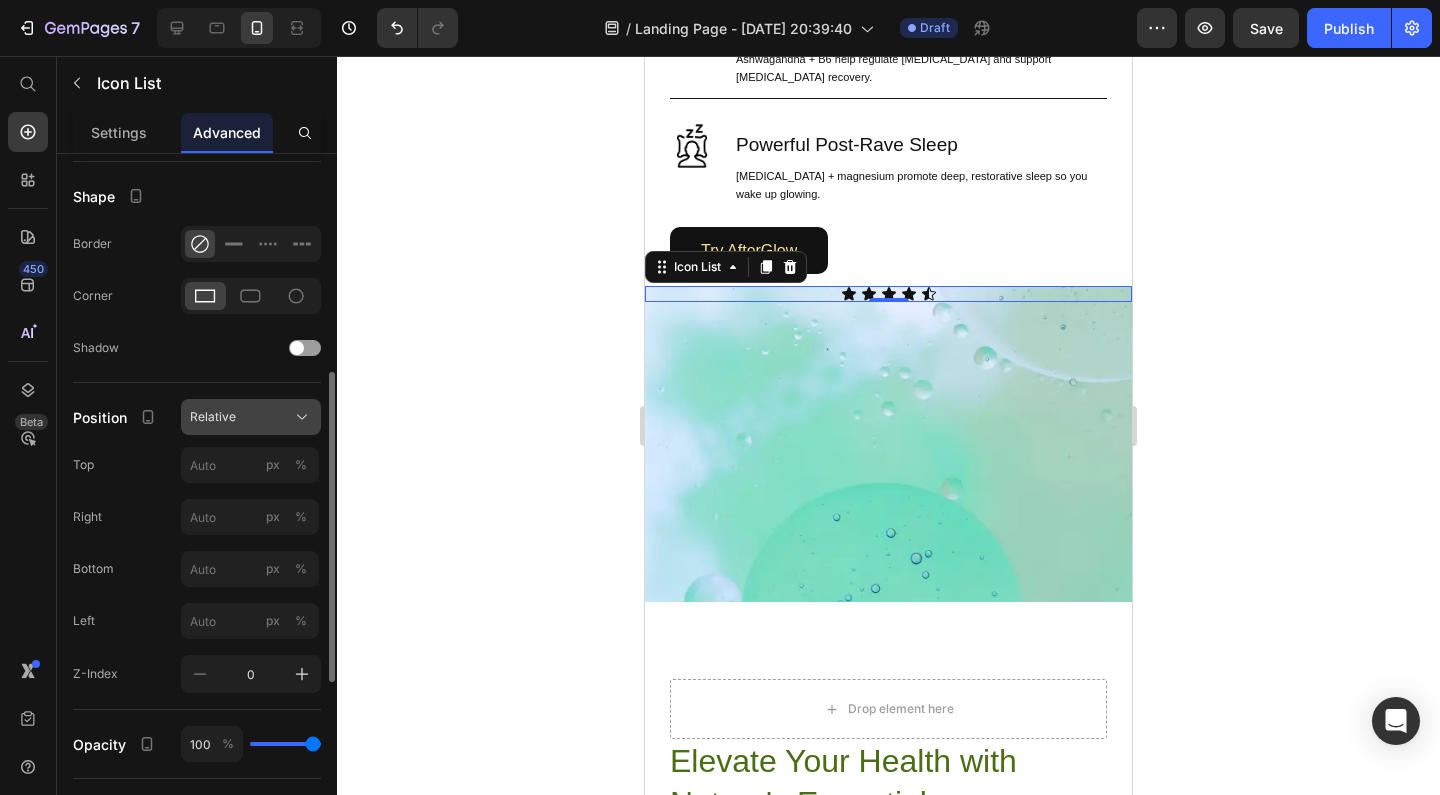 click on "Relative" 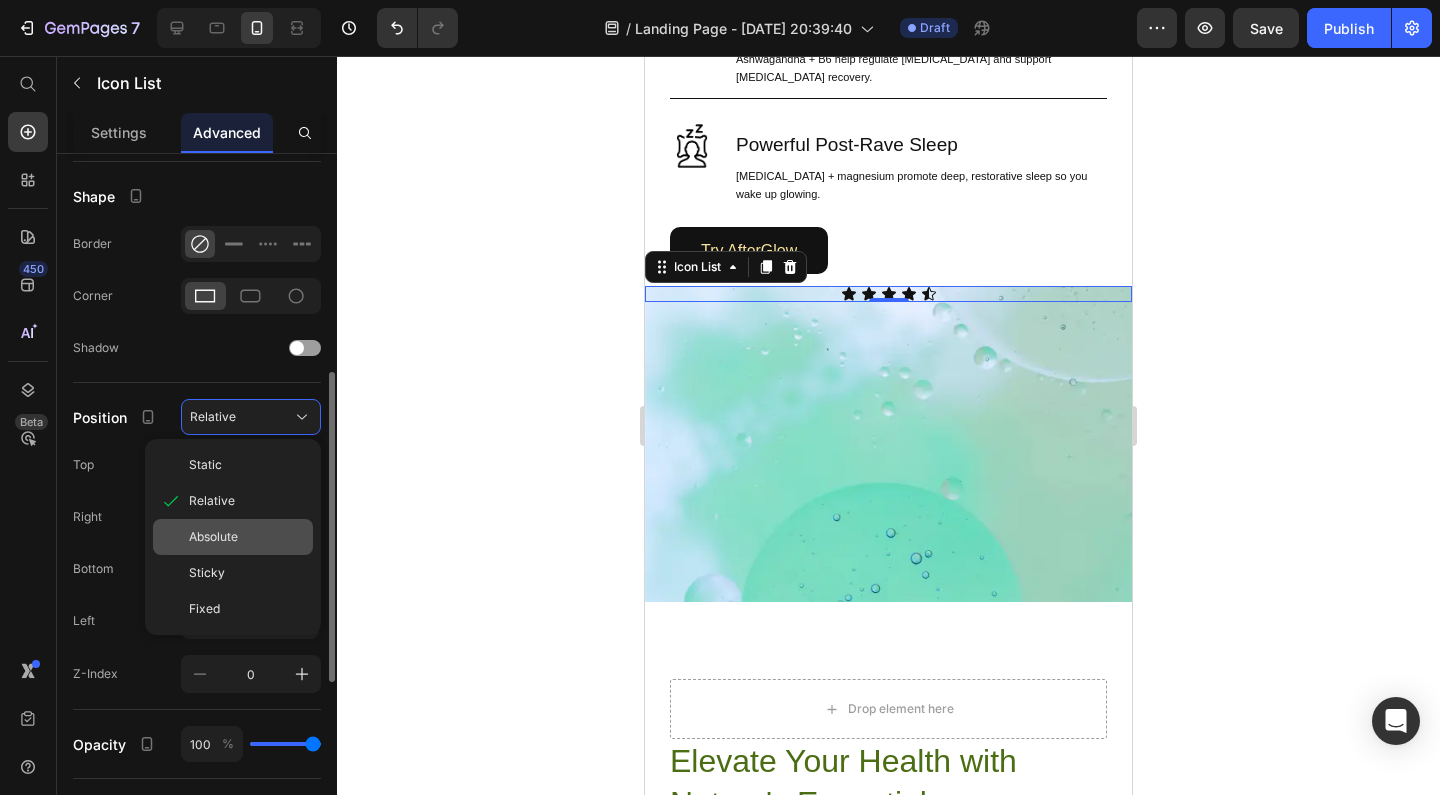 click on "Absolute" 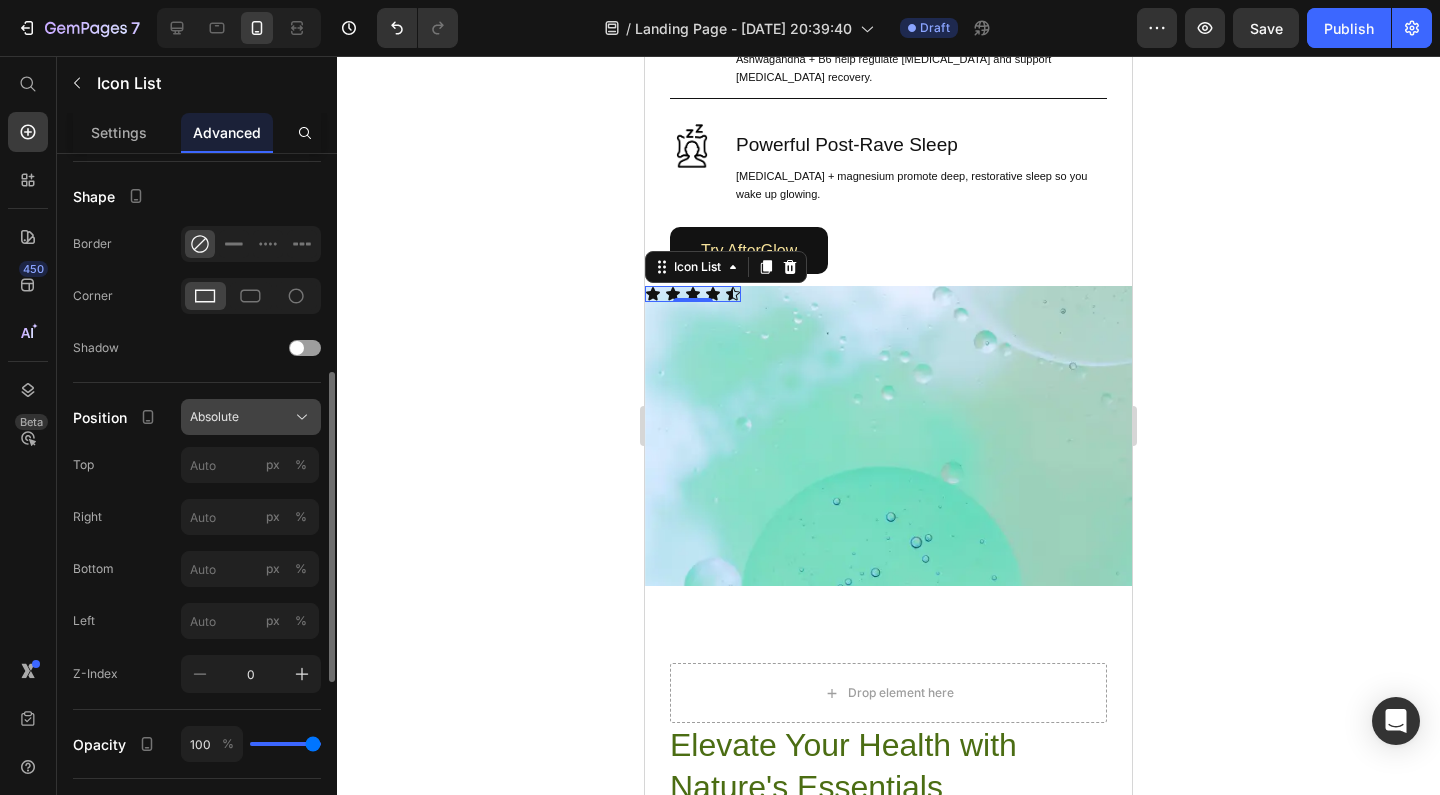 click on "Absolute" 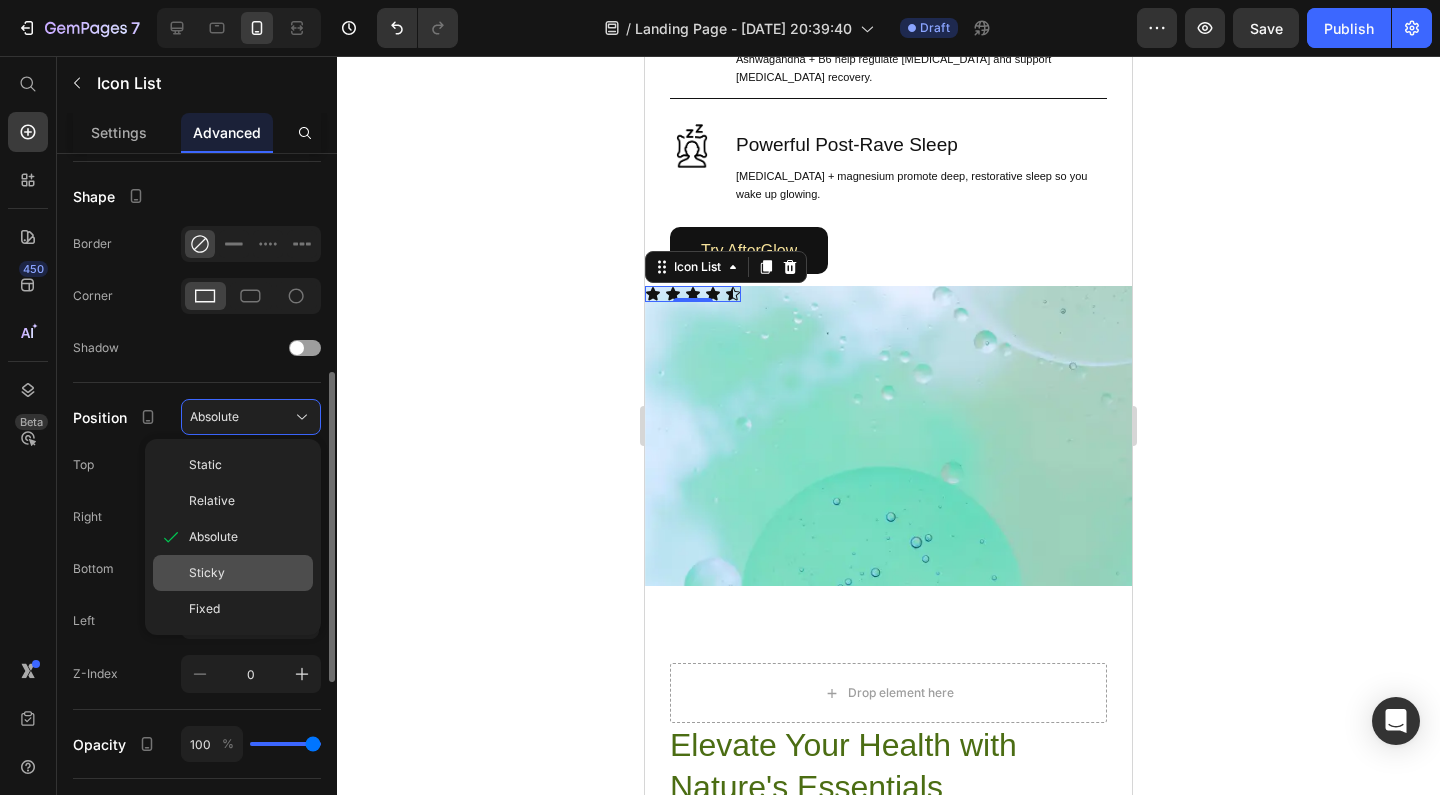 click on "Sticky" at bounding box center [247, 573] 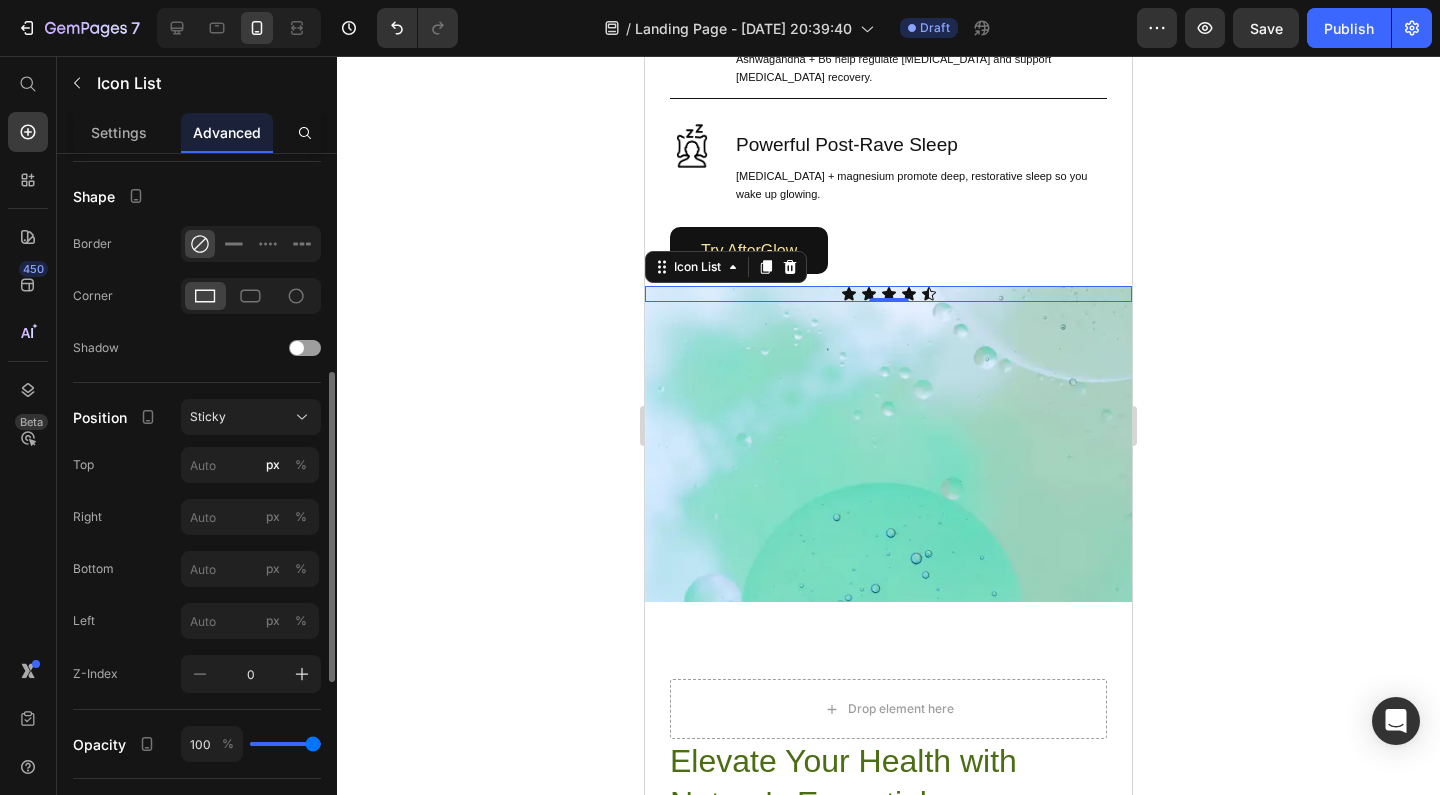 type on "0" 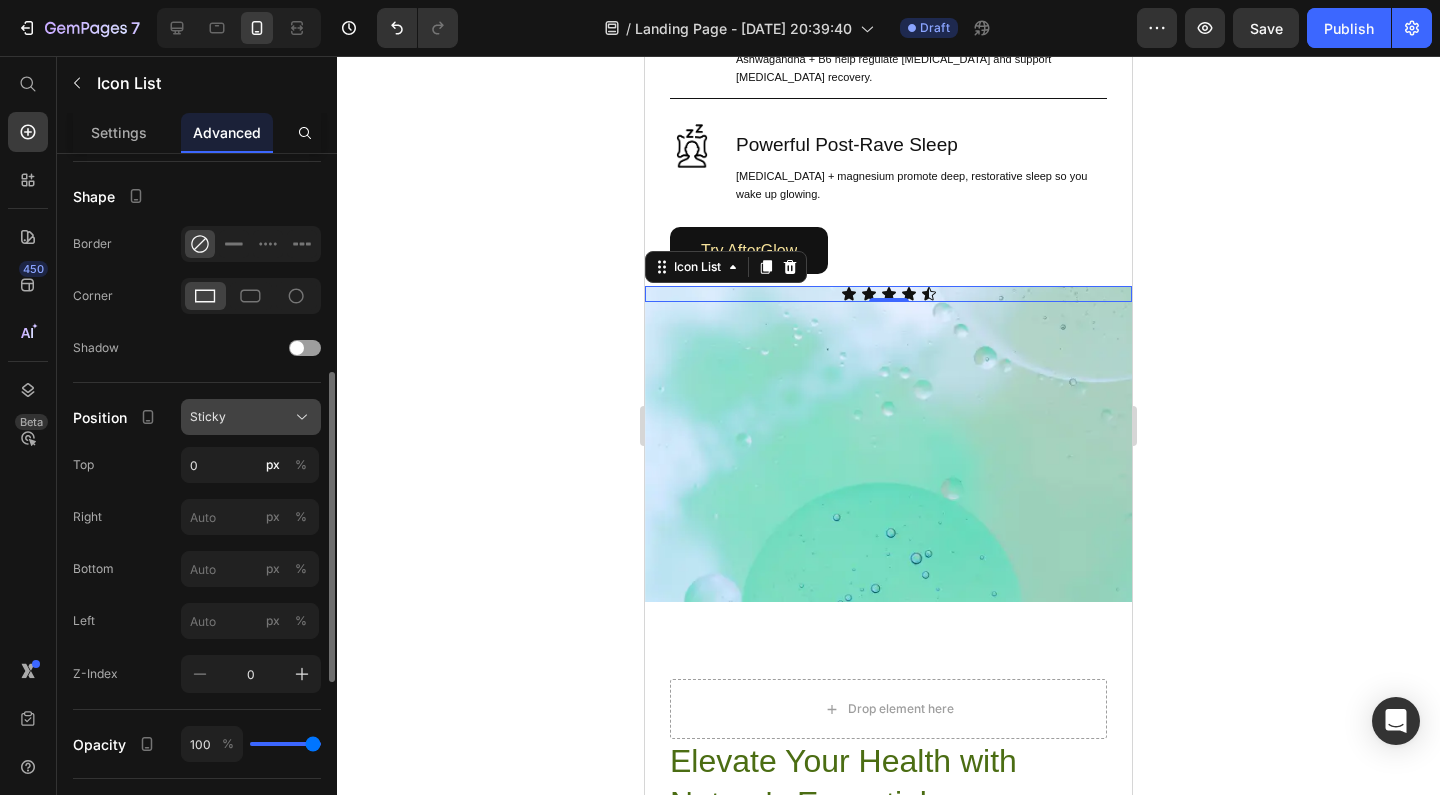 click on "Sticky" 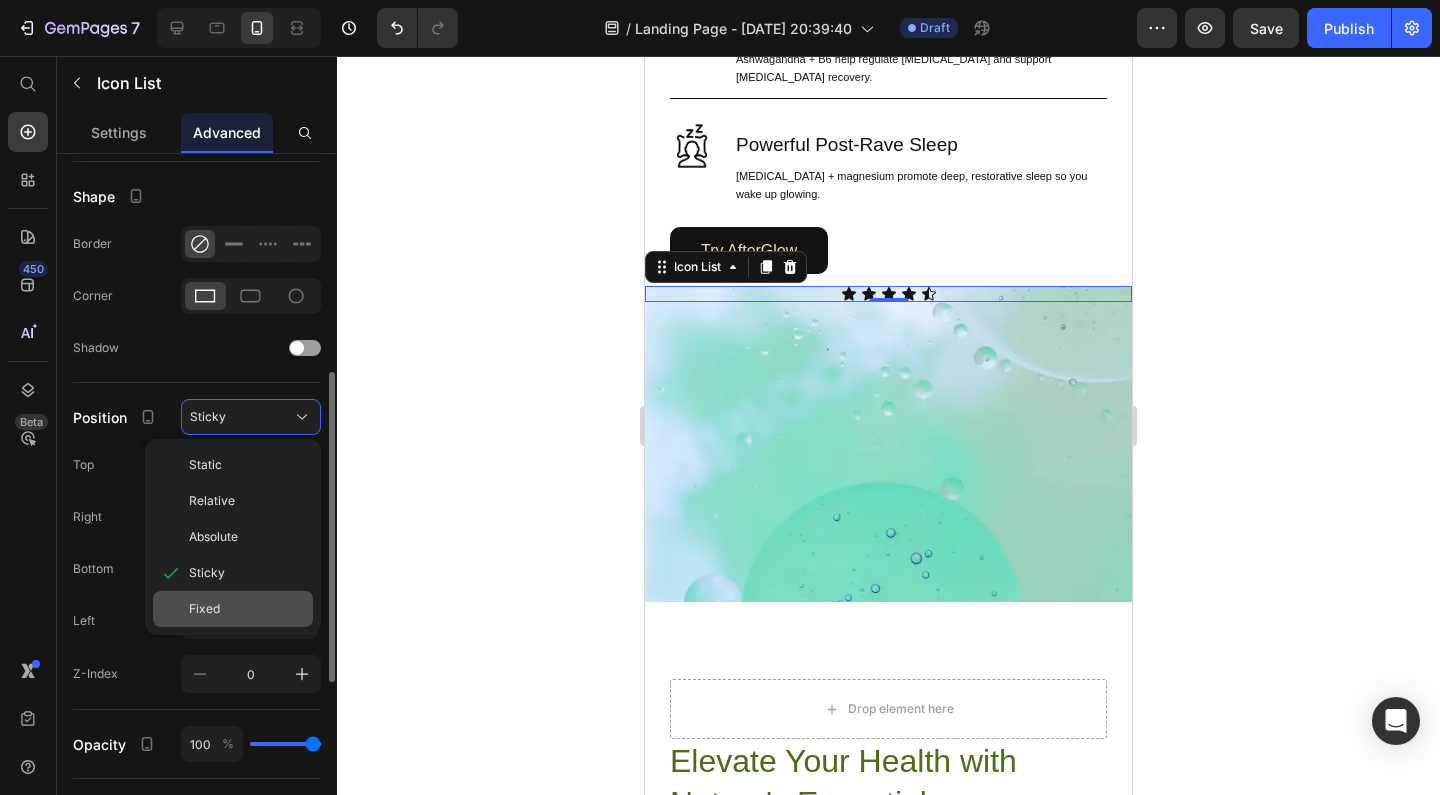click on "Fixed" 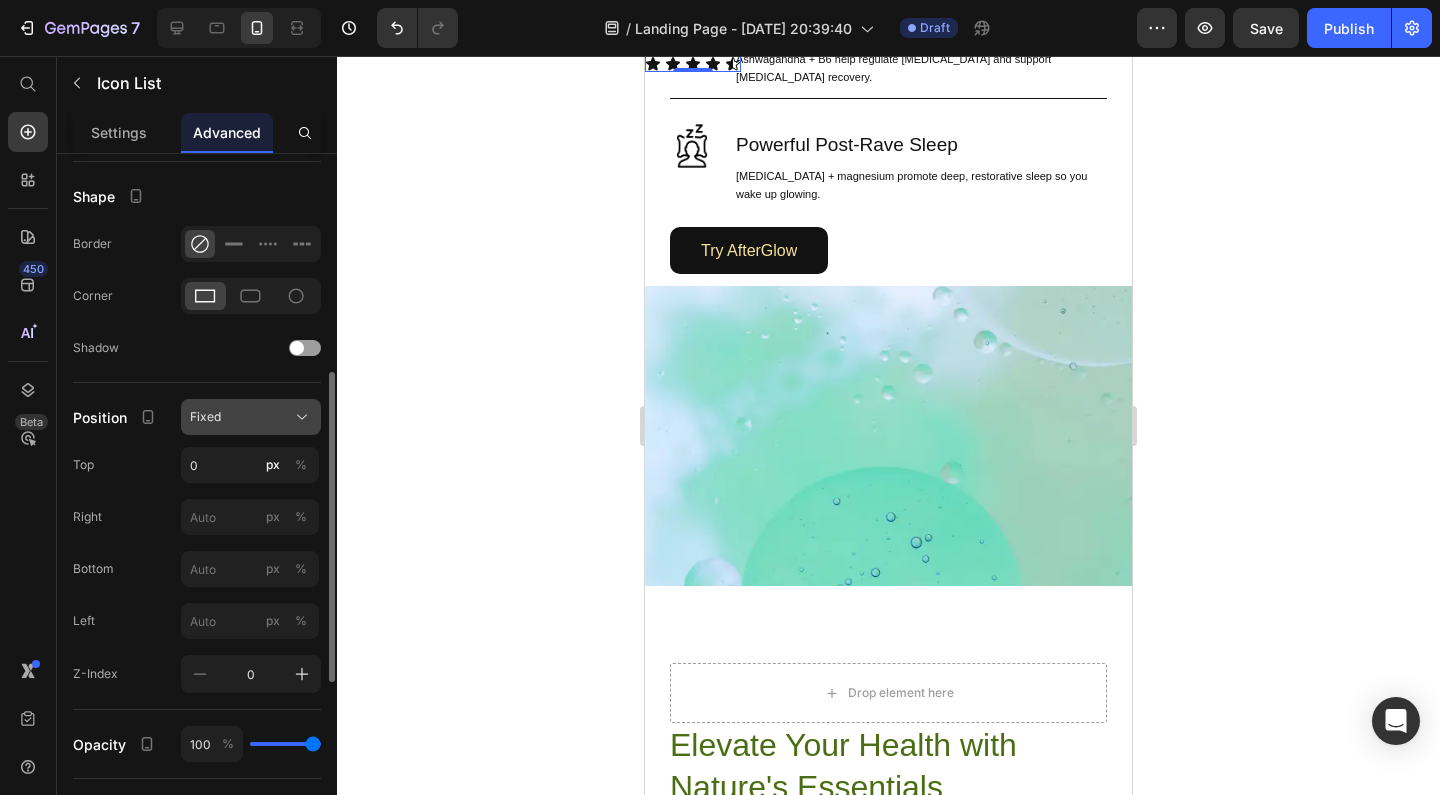 click on "Fixed" 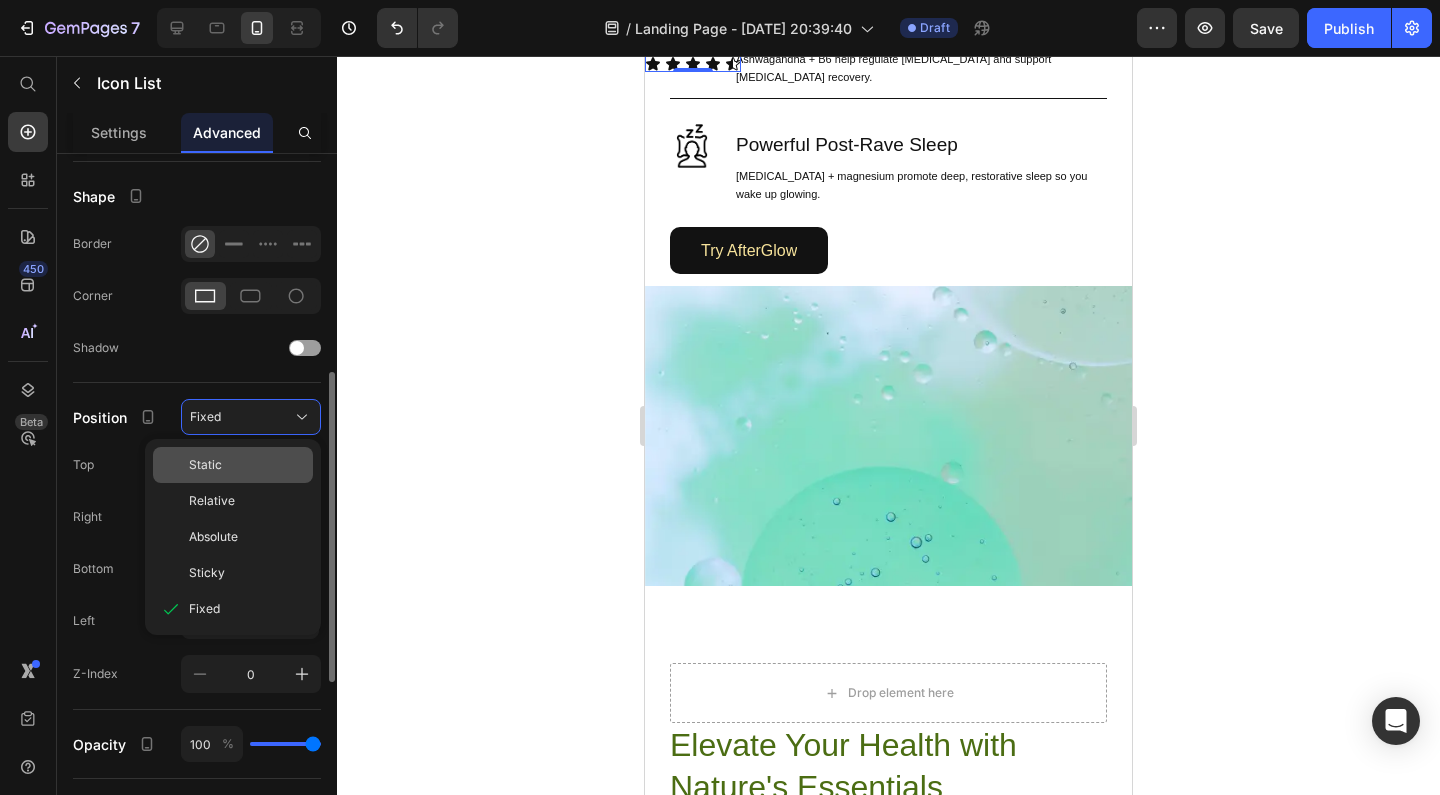 click on "Static" at bounding box center [247, 465] 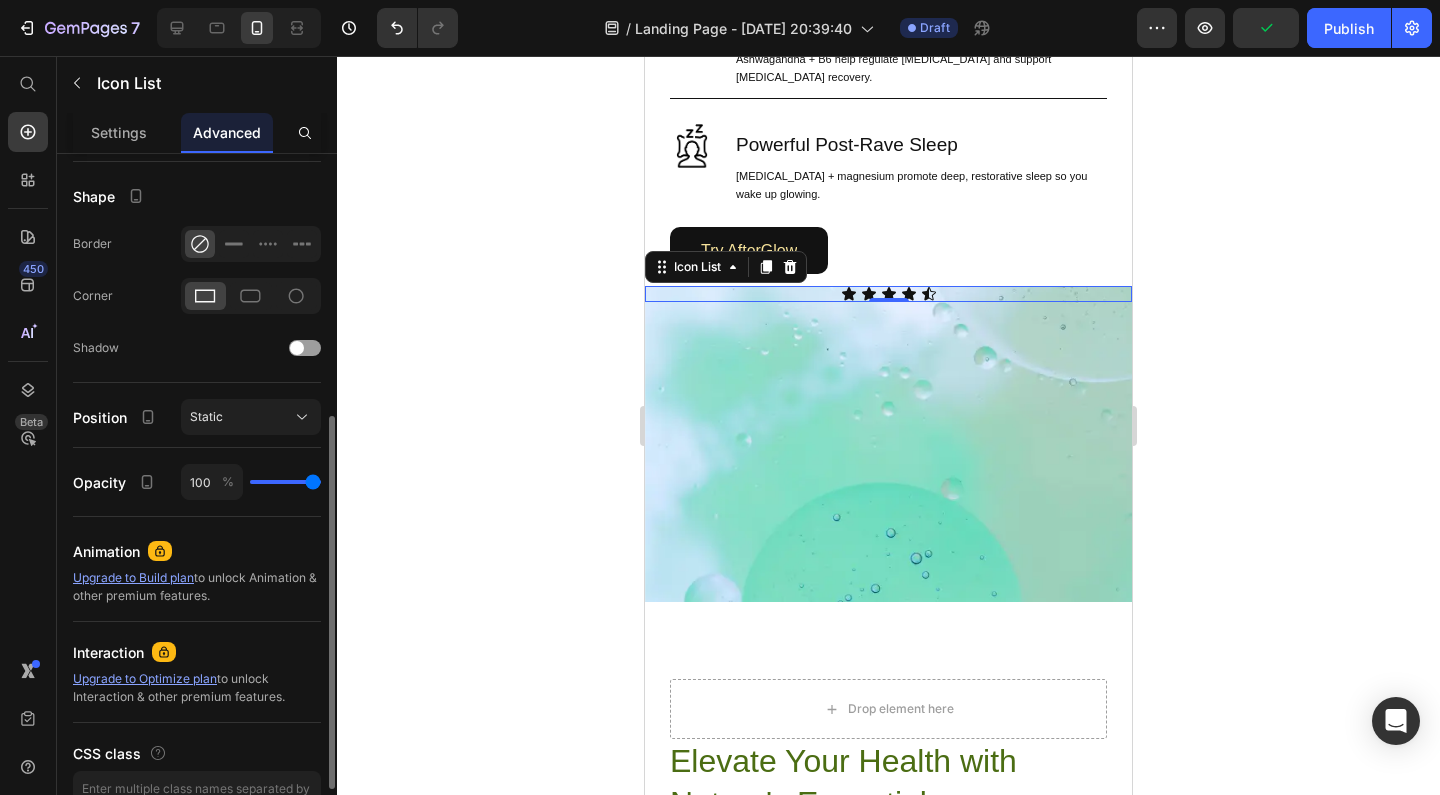 click 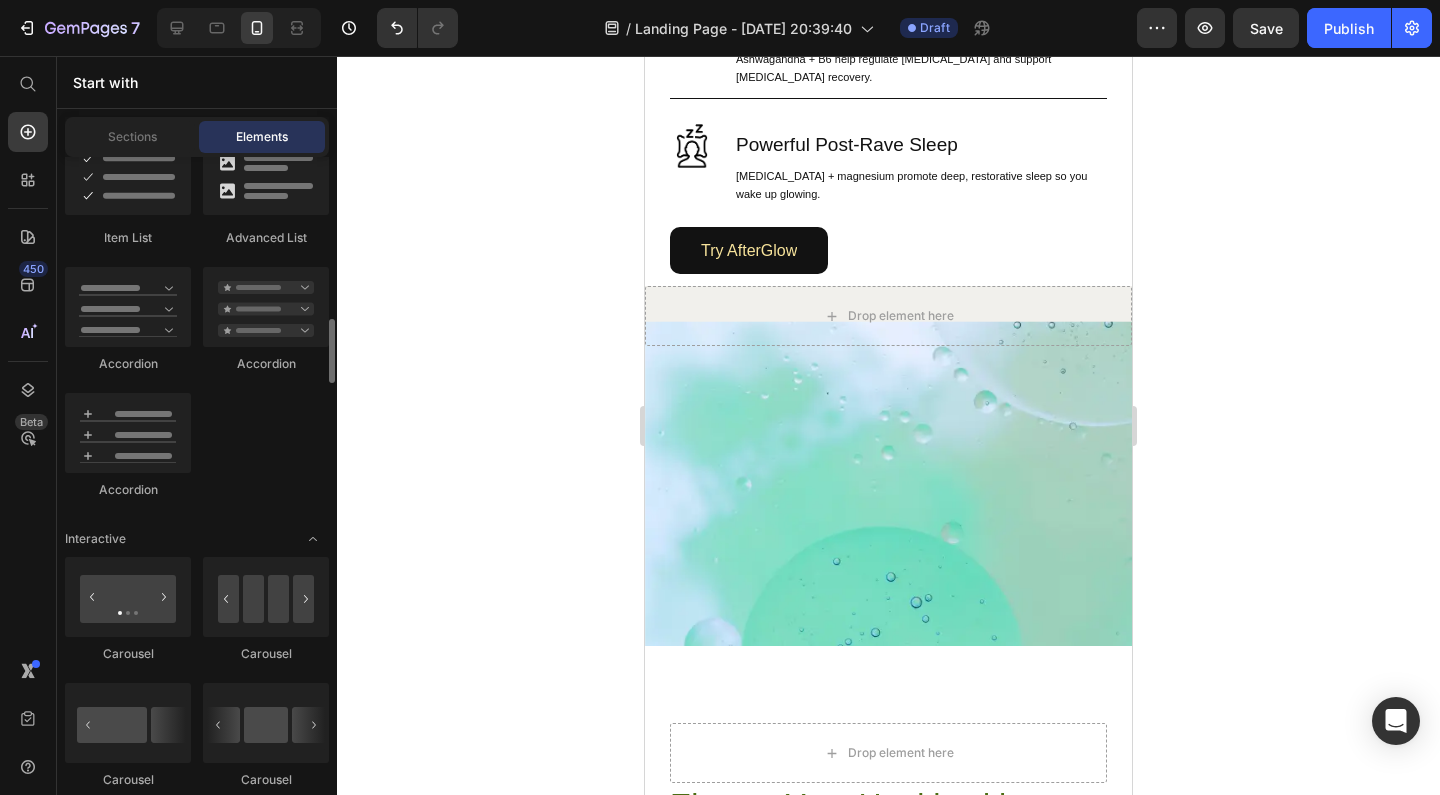 scroll, scrollTop: 1771, scrollLeft: 0, axis: vertical 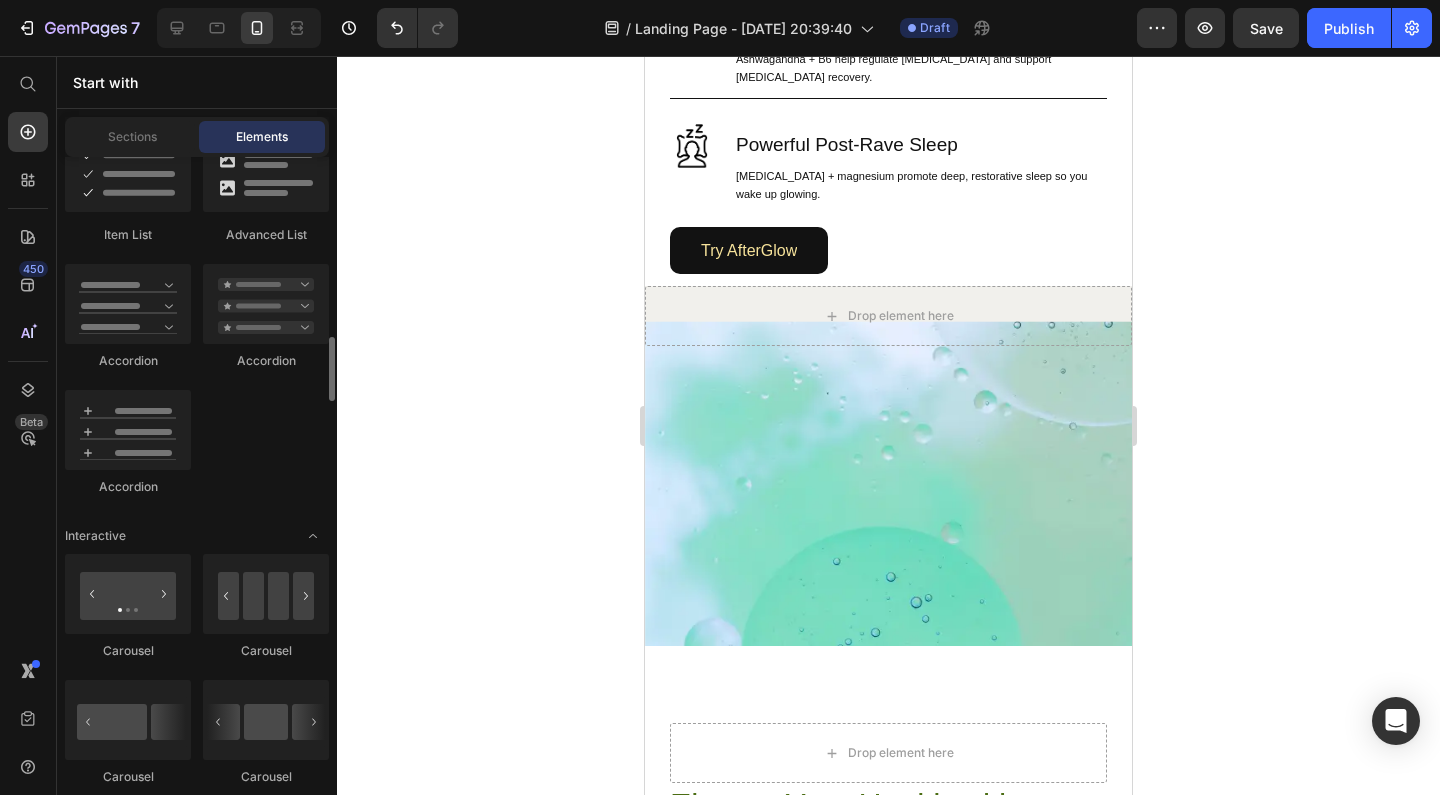 click 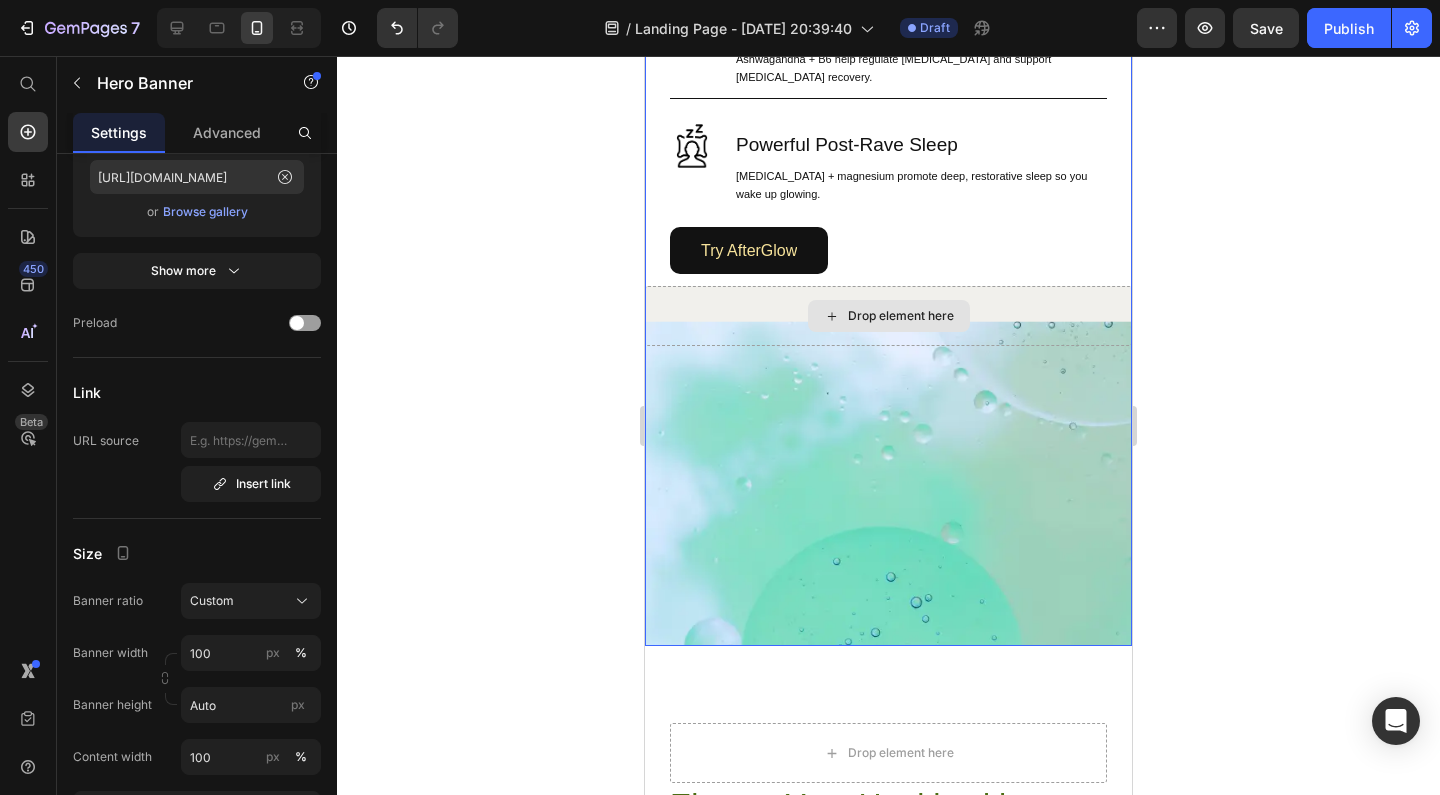 scroll, scrollTop: 0, scrollLeft: 0, axis: both 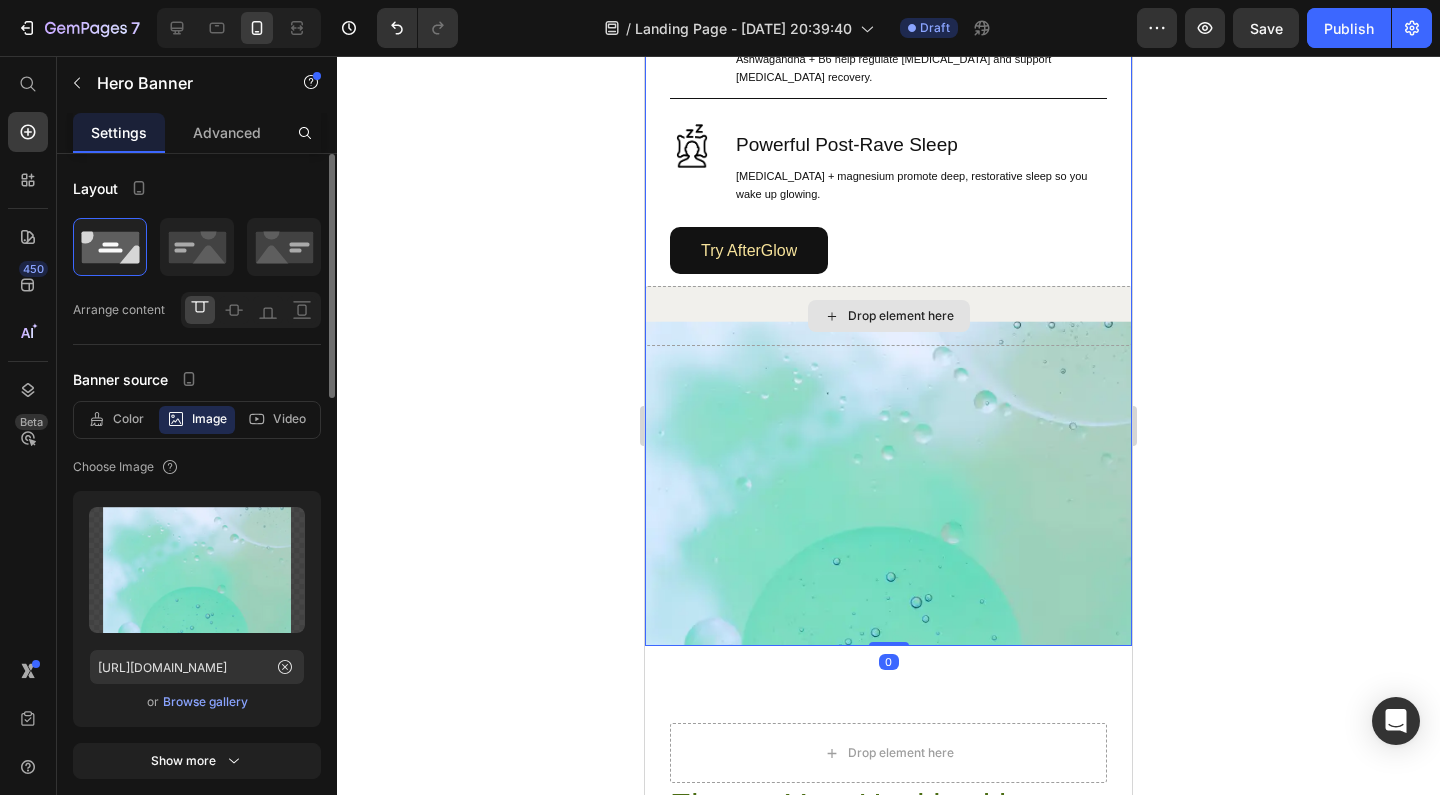 click on "Drop element here" at bounding box center (888, 316) 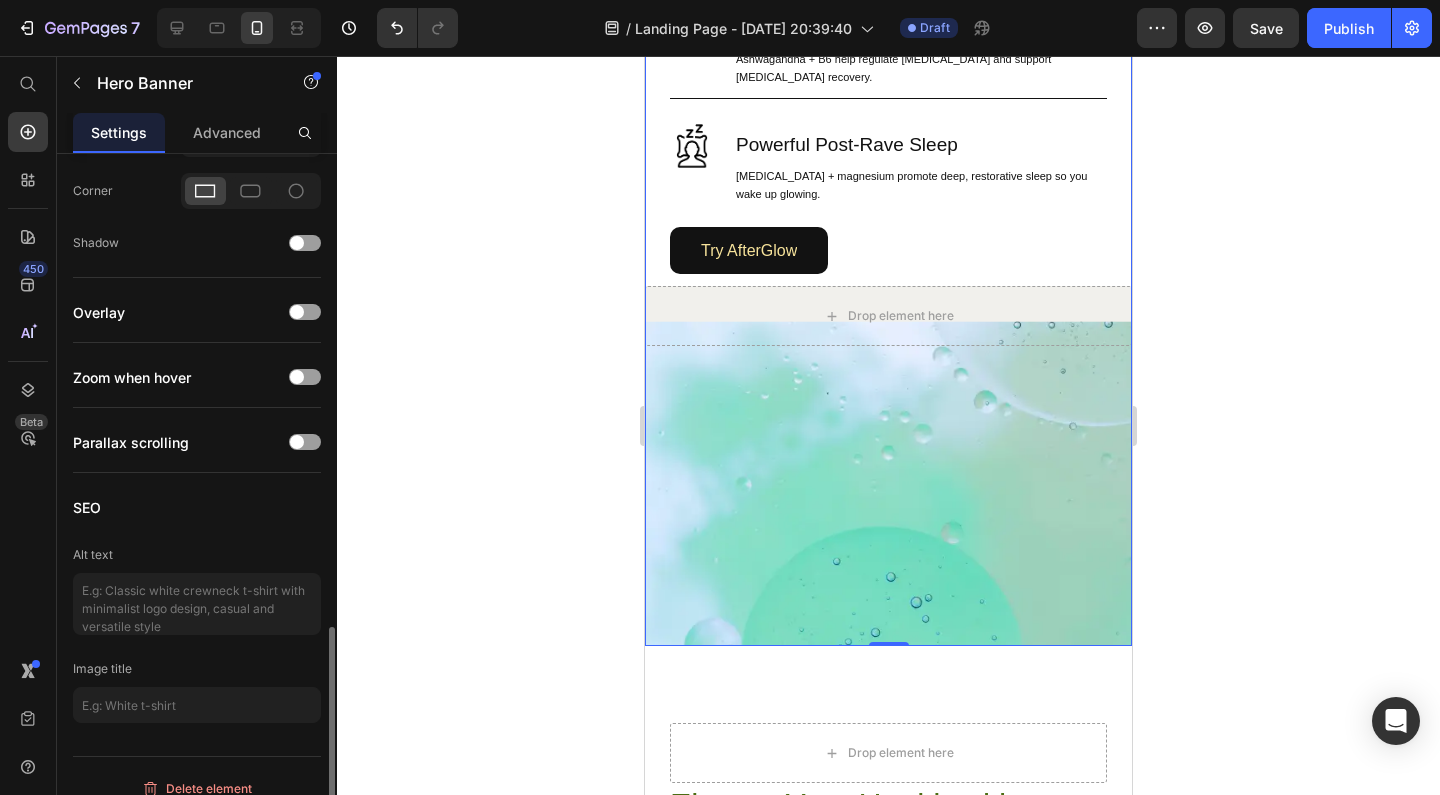 scroll, scrollTop: 1296, scrollLeft: 0, axis: vertical 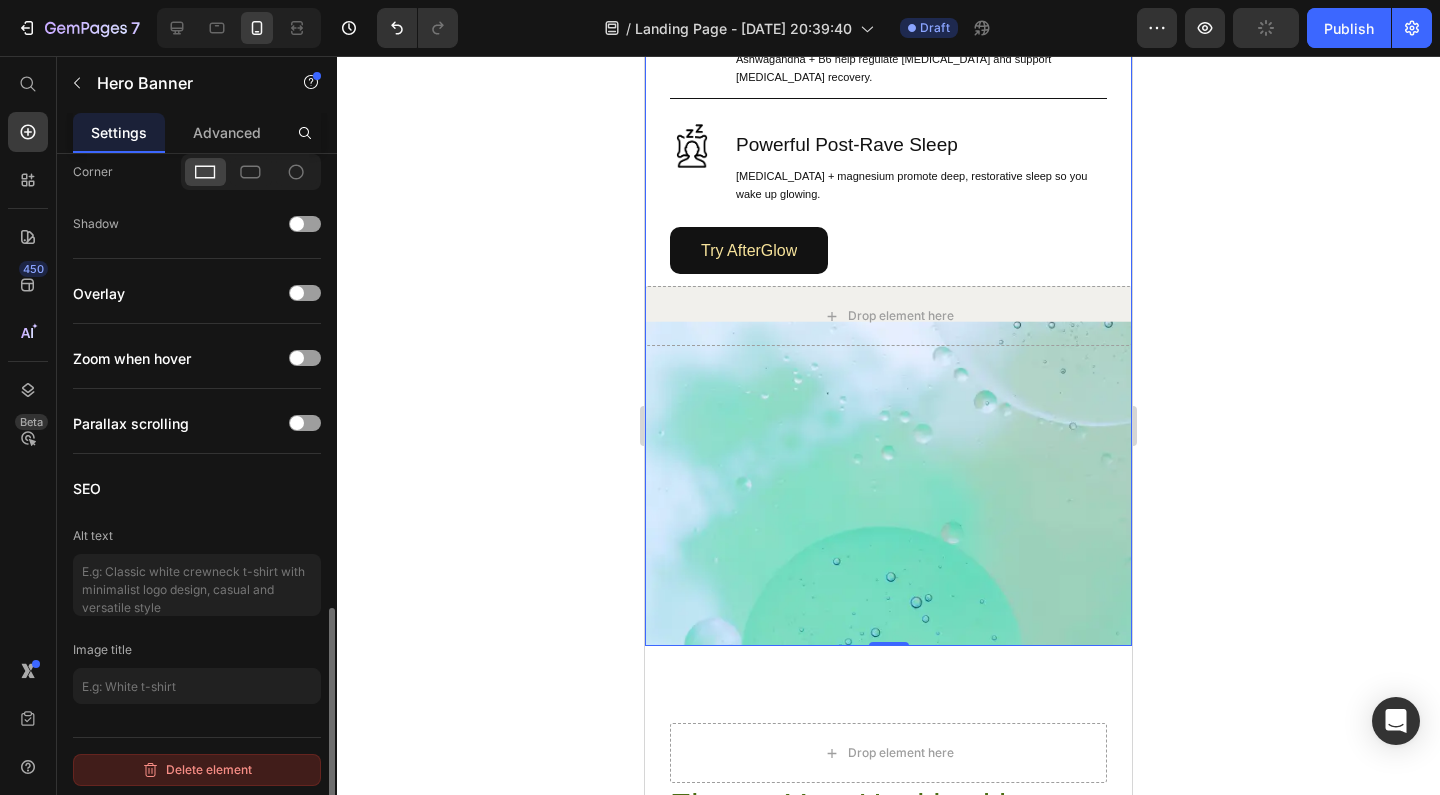click on "Delete element" at bounding box center [197, 770] 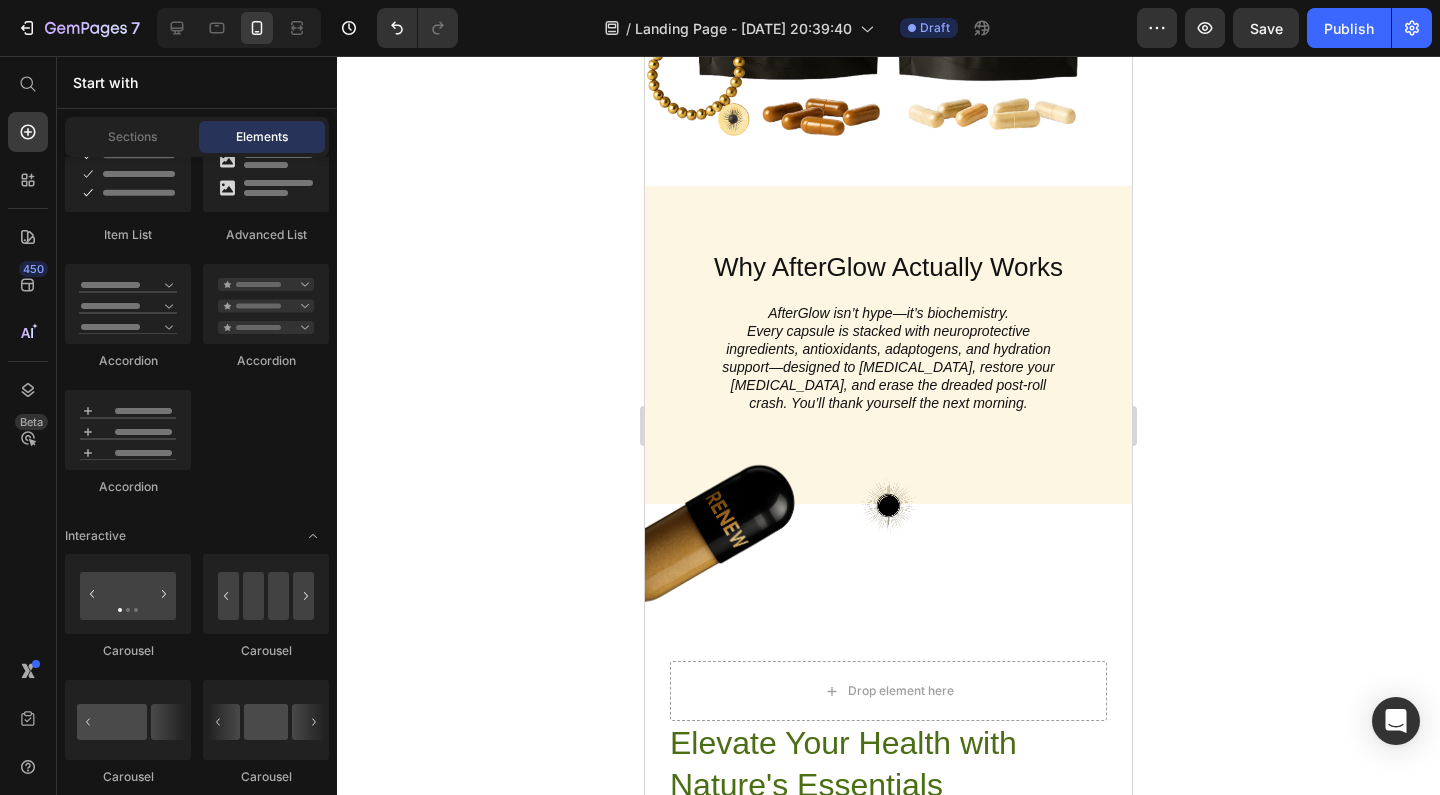 scroll, scrollTop: 647, scrollLeft: 0, axis: vertical 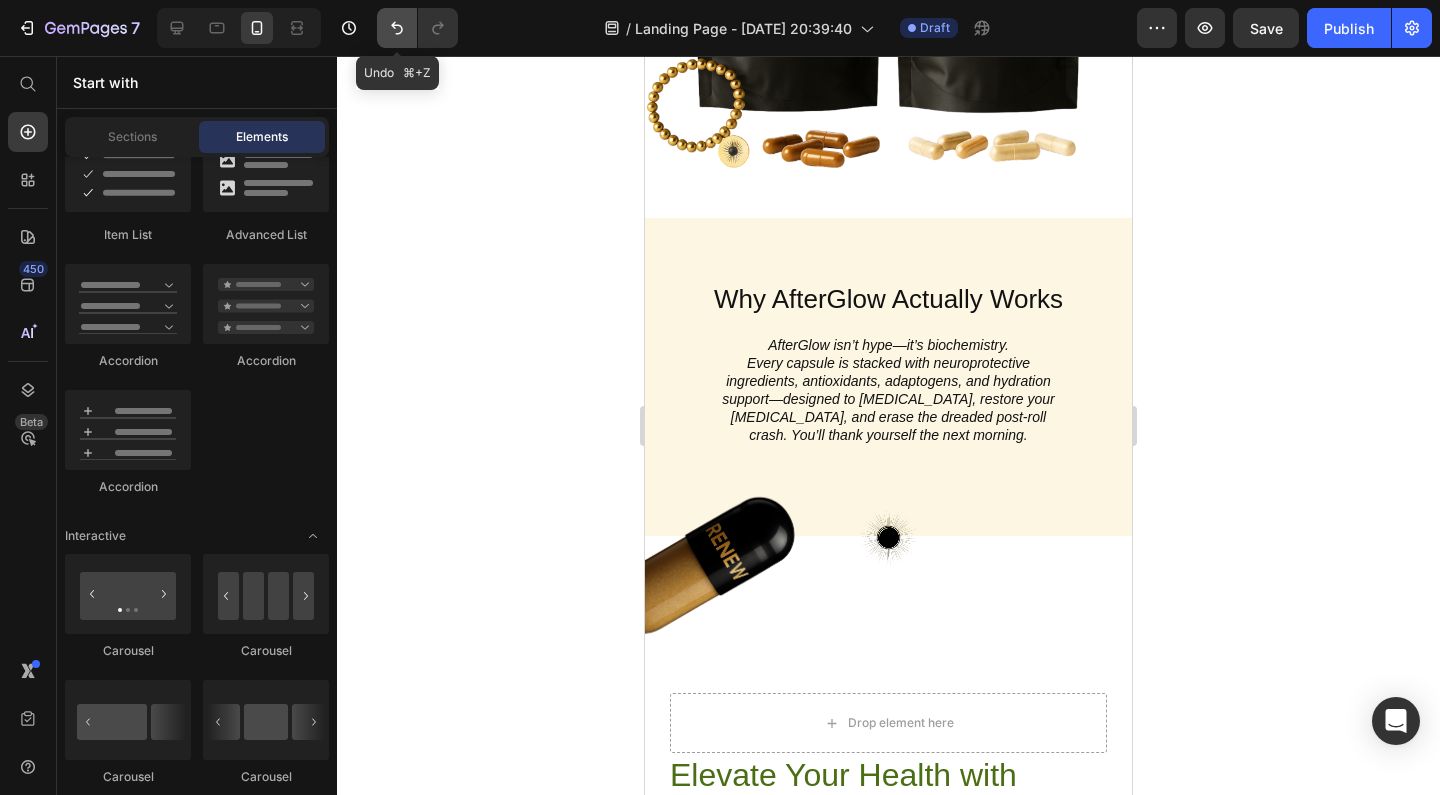 click 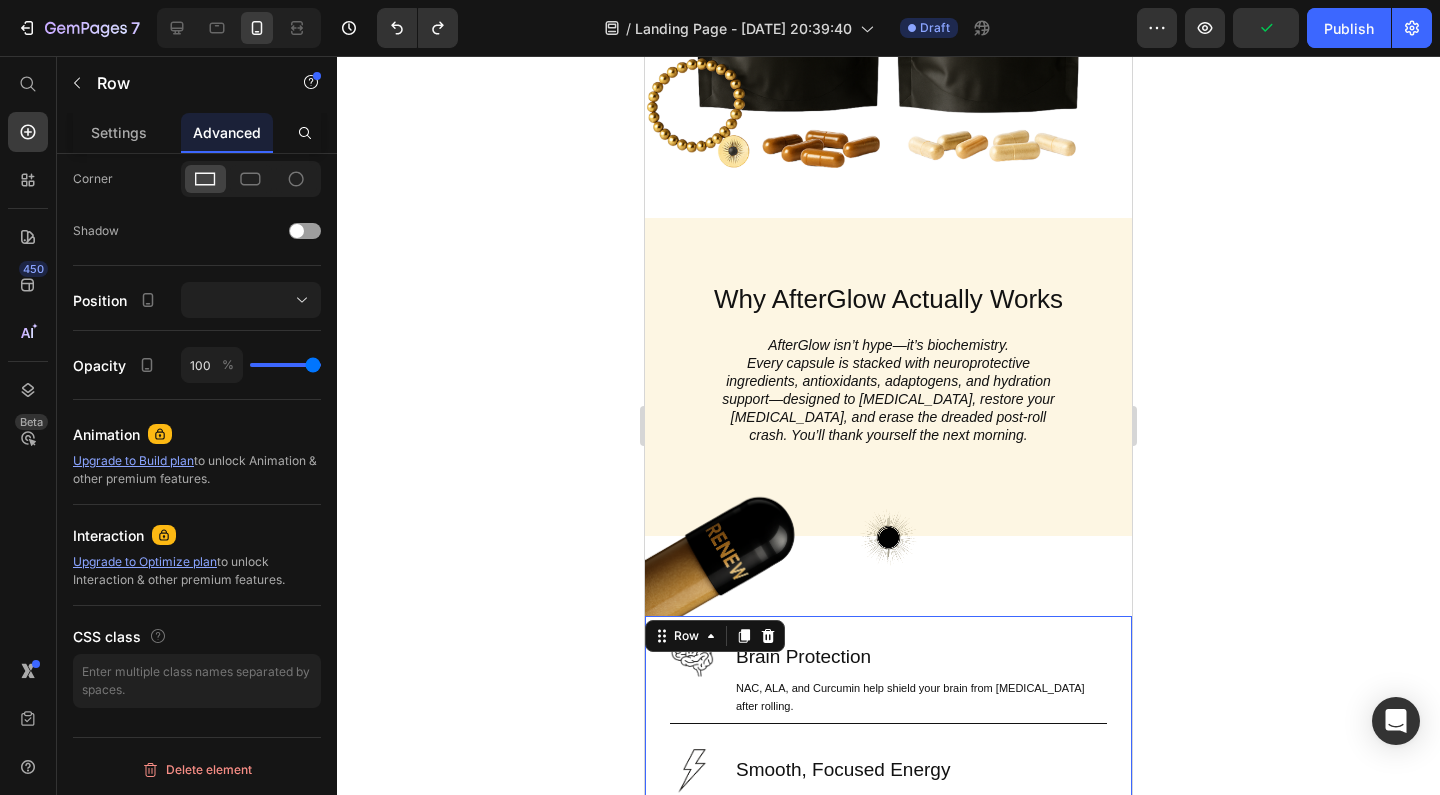 scroll, scrollTop: 0, scrollLeft: 0, axis: both 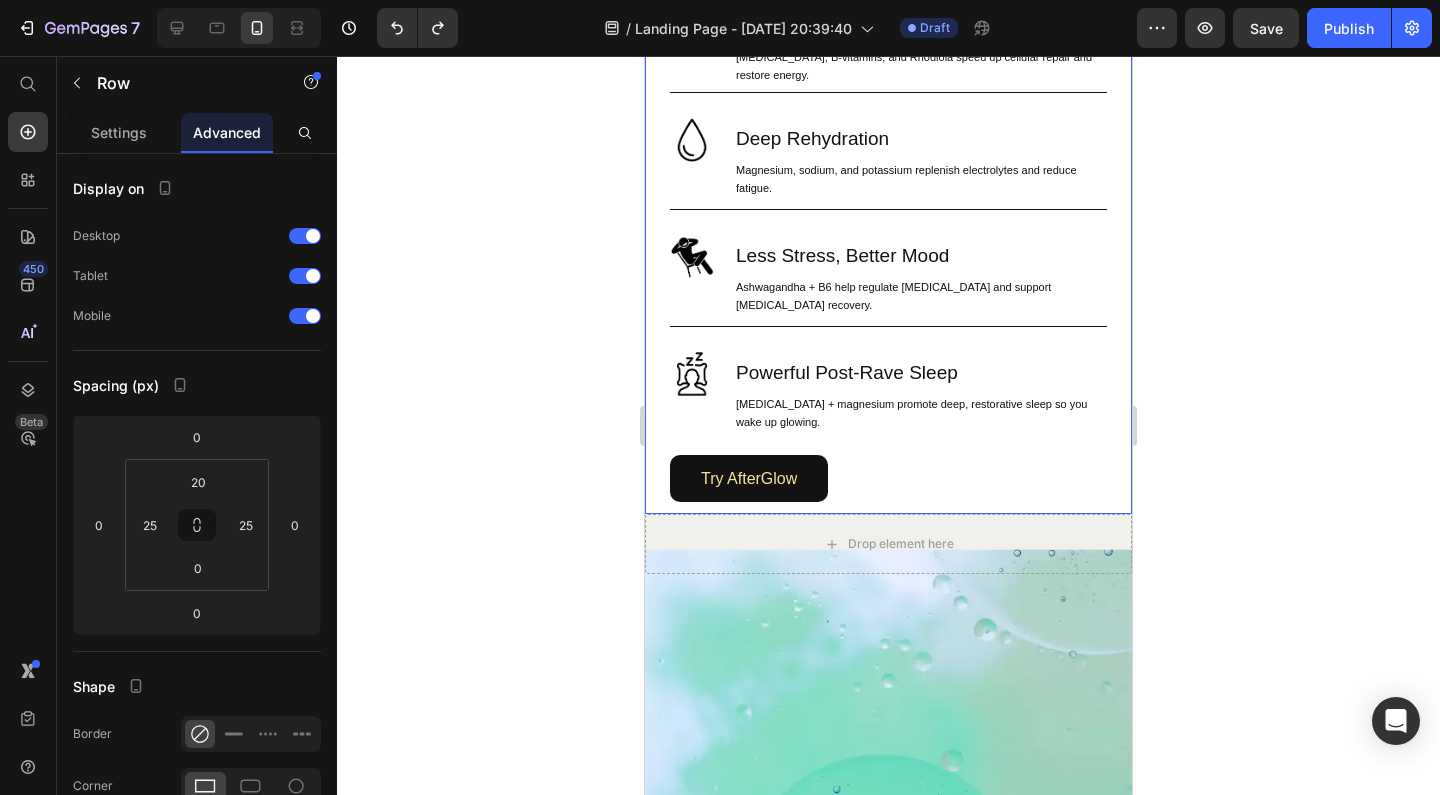 click on "Image Brain Protection Heading NAC, ALA, and Curcumin help shield your brain from neurotoxicity after rolling. Text Block Row Image Smooth, Focused Energy Heading Caffeine + L-Theanine give you clean, stable energy with zero jitters or crash. Text Block Row Image Faster Recovery Heading CoQ10, B-vitamins, and Rhodiola speed up cellular repair and restore energy. Text Block Row Image Deep Rehydration Heading Magnesium, sodium, and potassium replenish electrolytes and reduce fatigue. Text Block Row Image Less Stress, Better Mood Heading Ashwagandha + B6 help regulate cortisol and support serotonin recovery. Text Block Row Image Powerful Post-Rave Sleep Heading Melatonin + magnesium promote deep, restorative sleep so you wake up glowing. Text Block Row Try AfterGlow Button   12 Row" at bounding box center (888, 136) 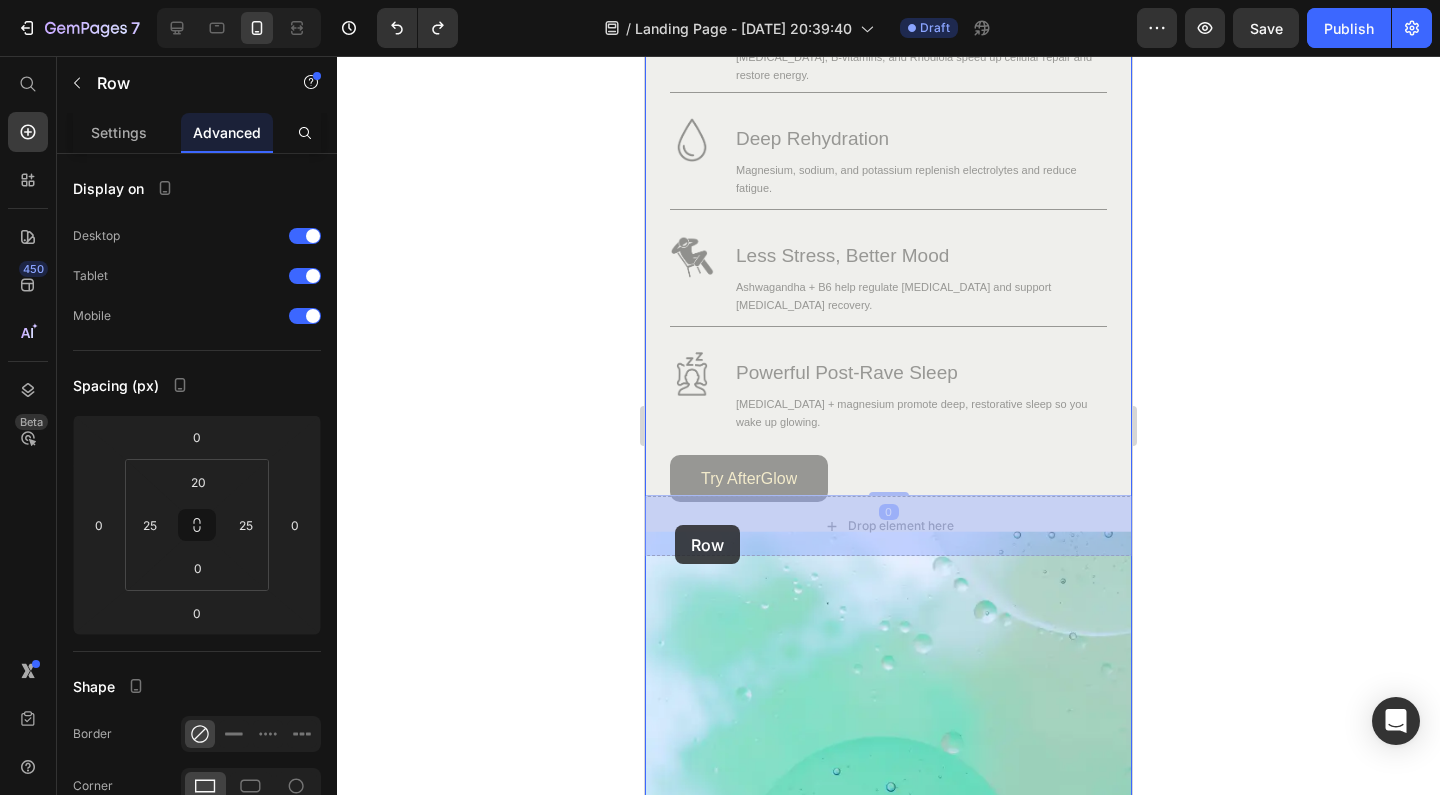 drag, startPoint x: 659, startPoint y: 432, endPoint x: 675, endPoint y: 525, distance: 94.36631 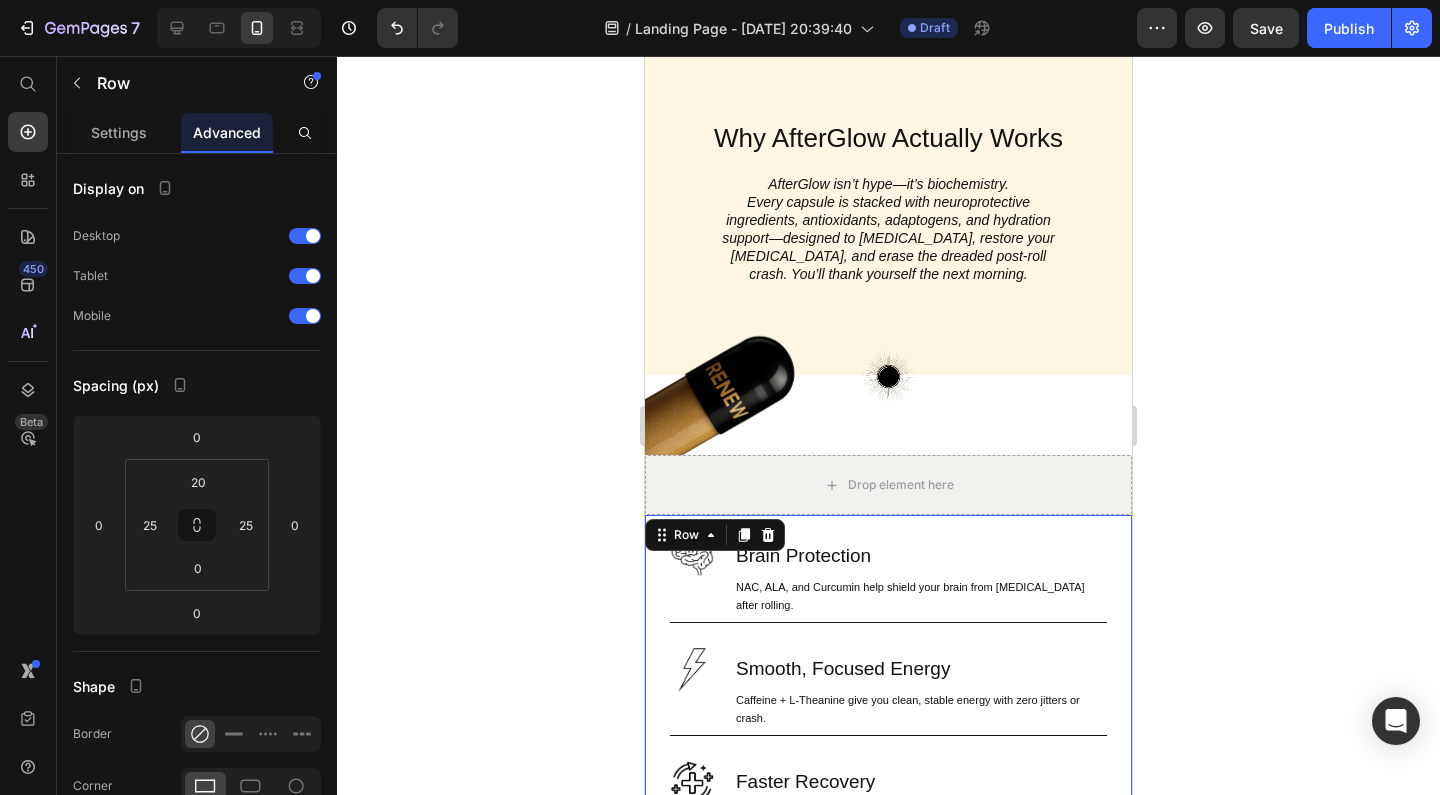 scroll, scrollTop: 806, scrollLeft: 0, axis: vertical 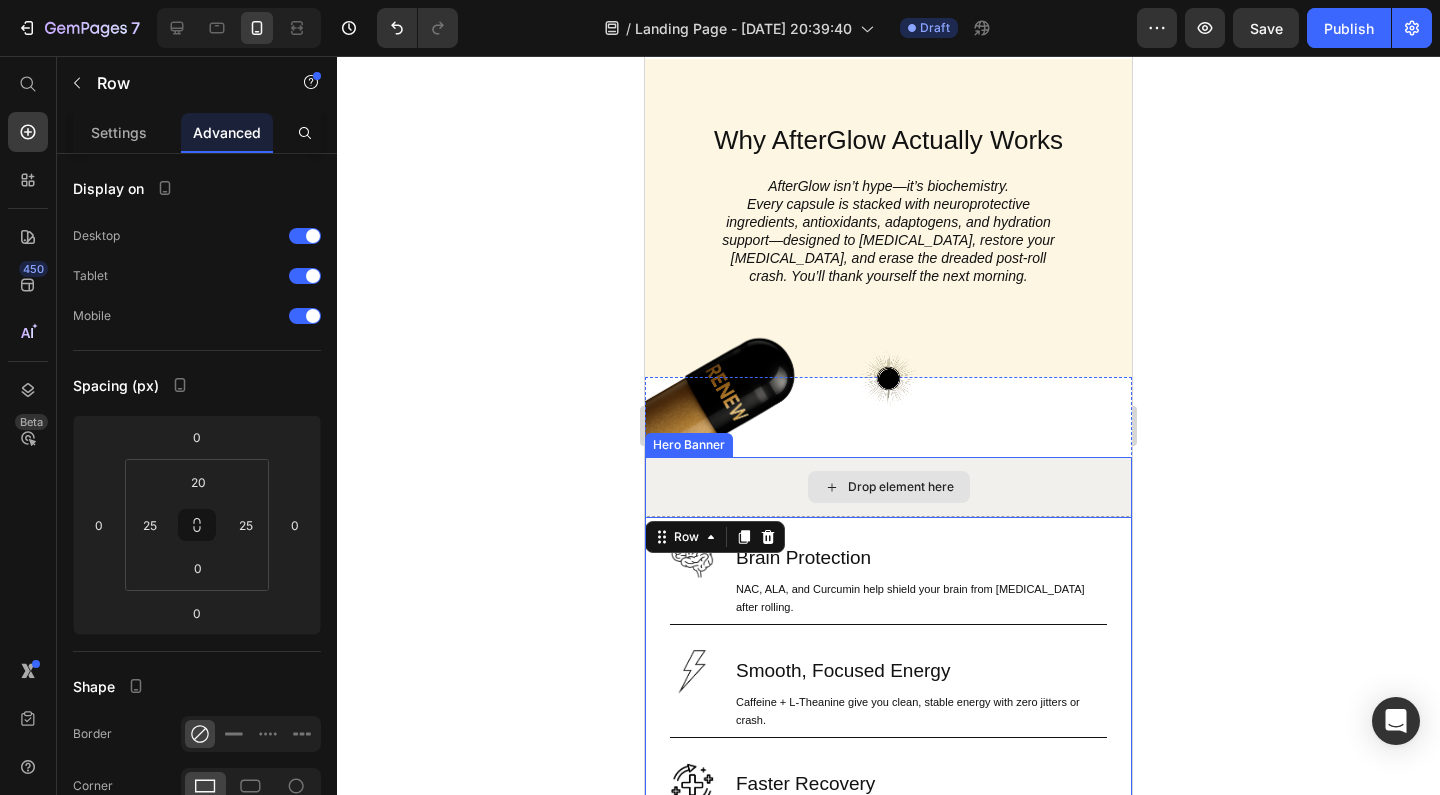 click on "Drop element here" at bounding box center (901, 487) 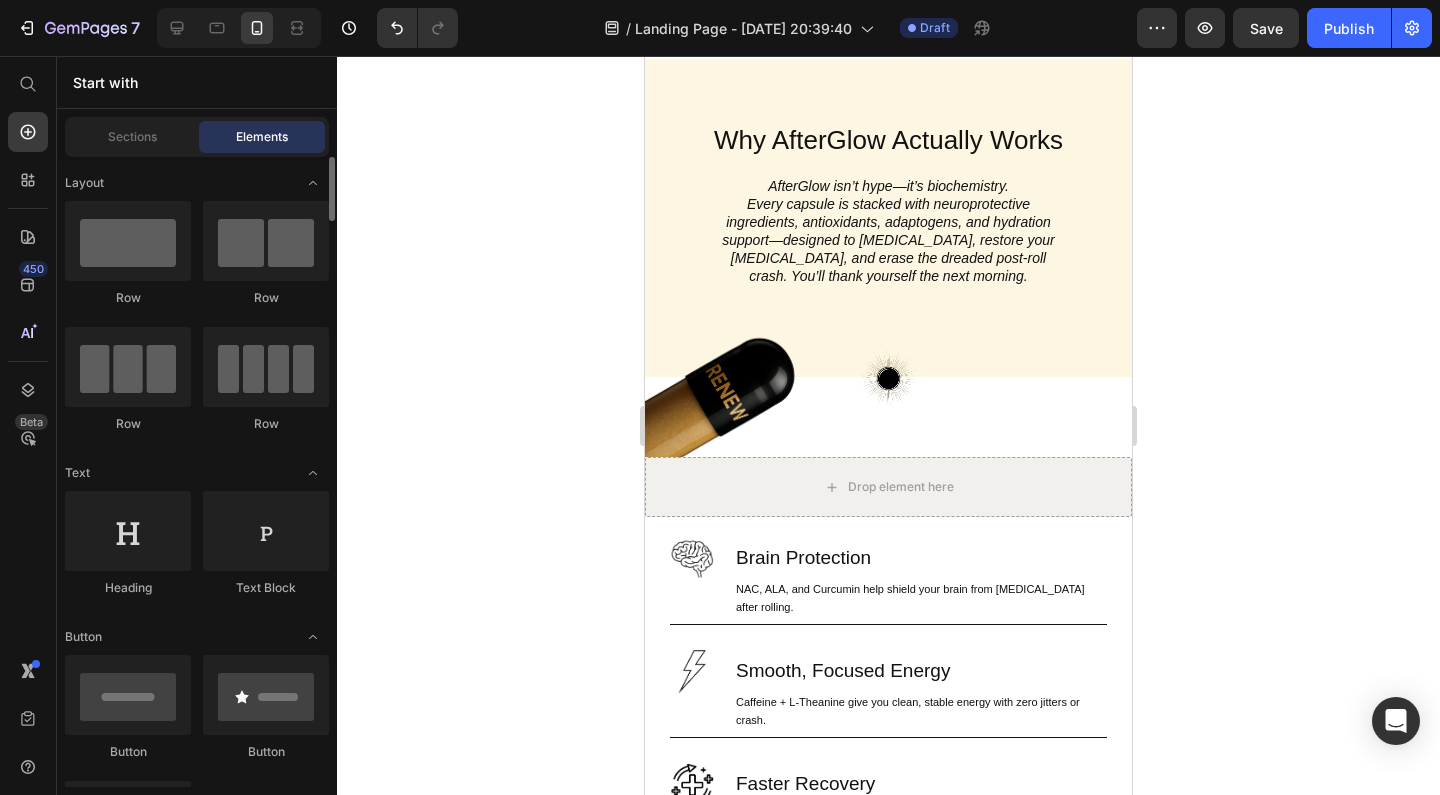 scroll, scrollTop: 0, scrollLeft: 0, axis: both 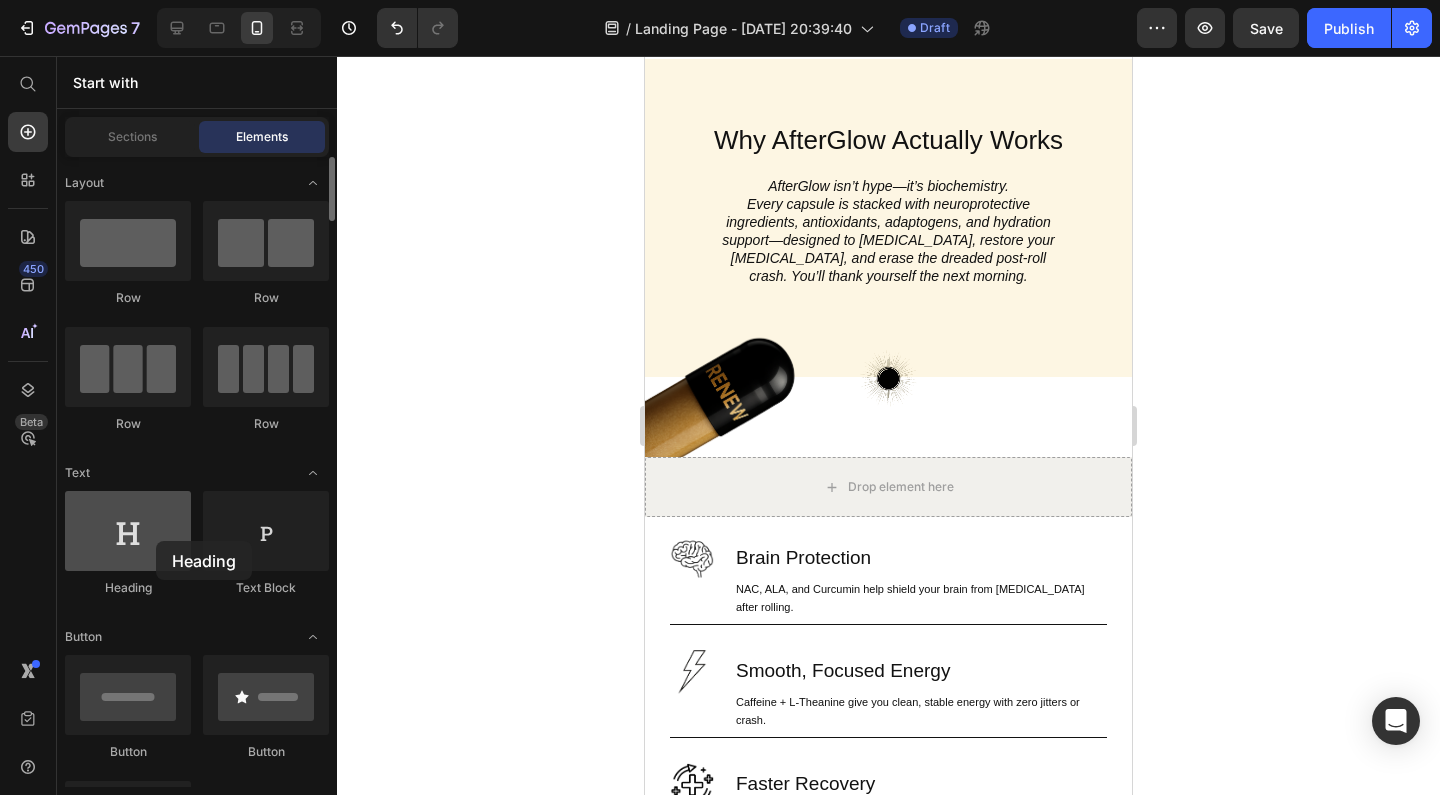 click at bounding box center (128, 531) 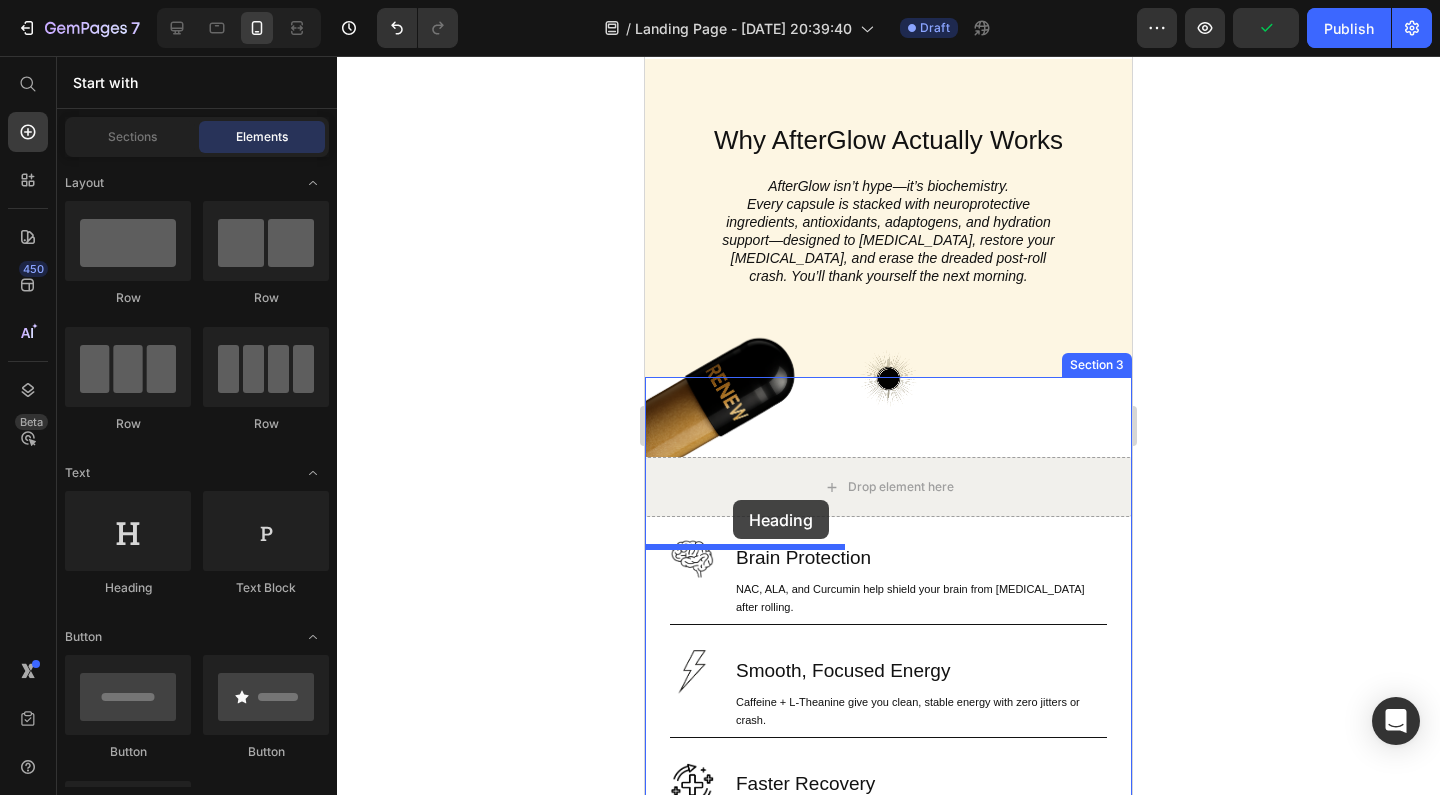 drag, startPoint x: 801, startPoint y: 597, endPoint x: 732, endPoint y: 499, distance: 119.85408 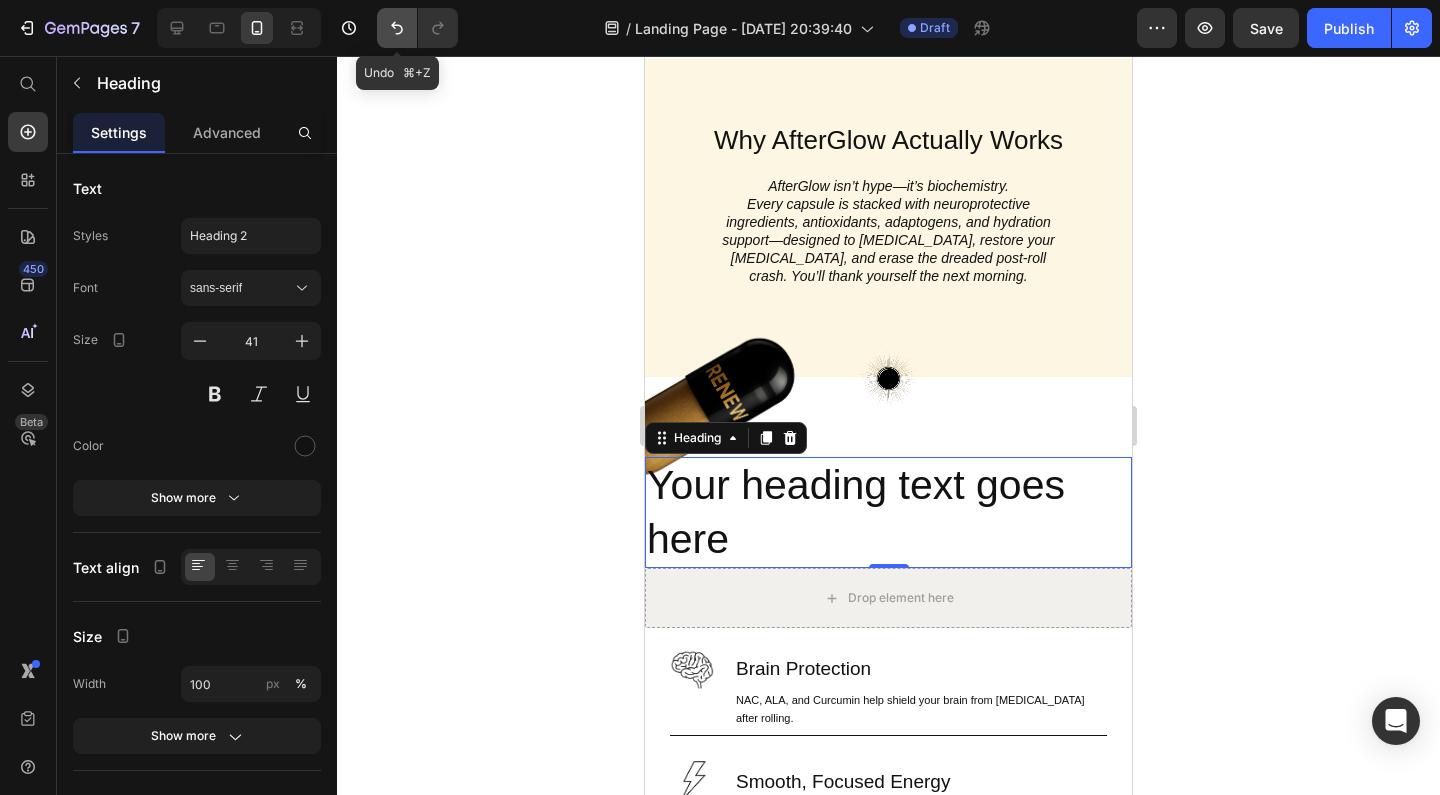 click 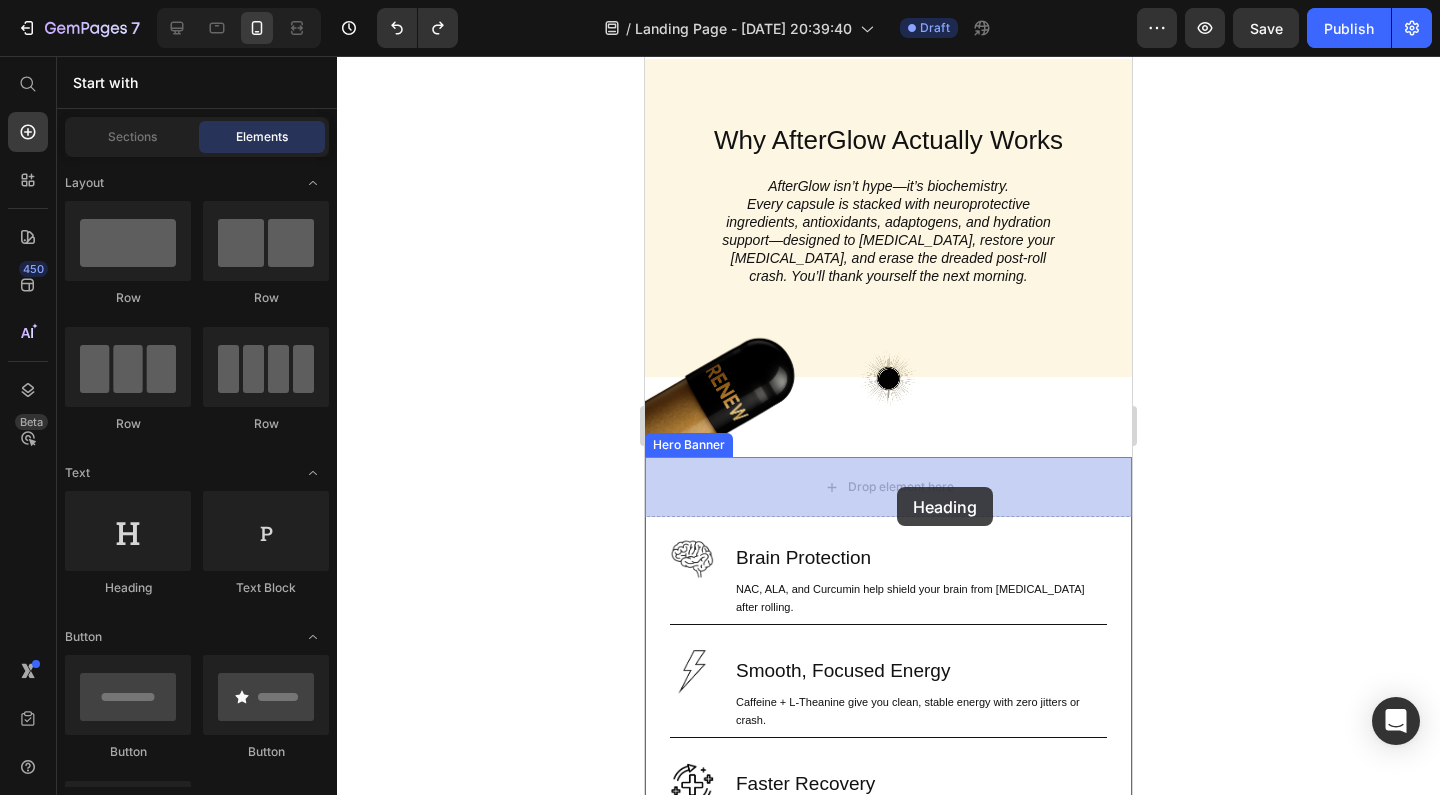 drag, startPoint x: 779, startPoint y: 592, endPoint x: 897, endPoint y: 487, distance: 157.95253 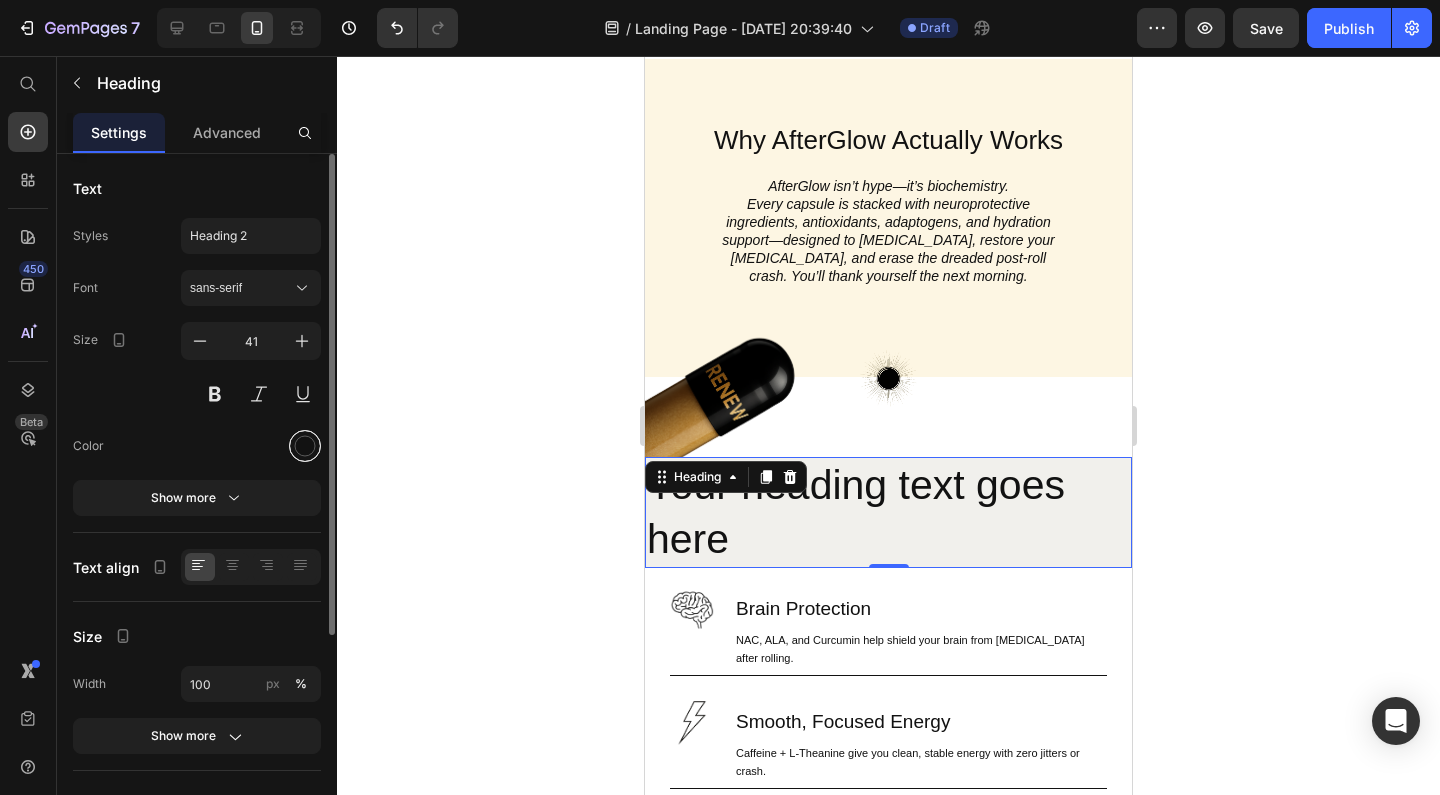click at bounding box center [305, 446] 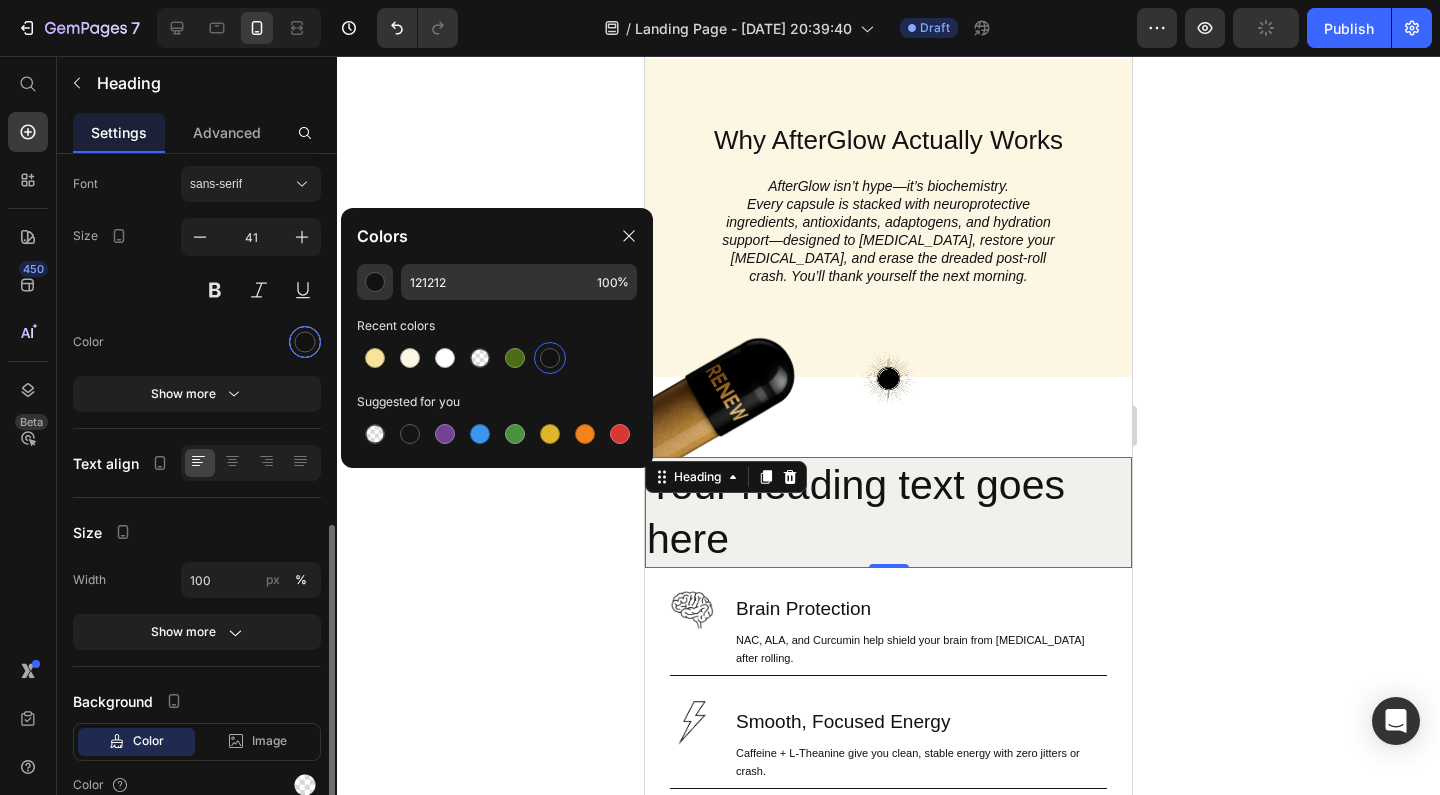 scroll, scrollTop: 314, scrollLeft: 0, axis: vertical 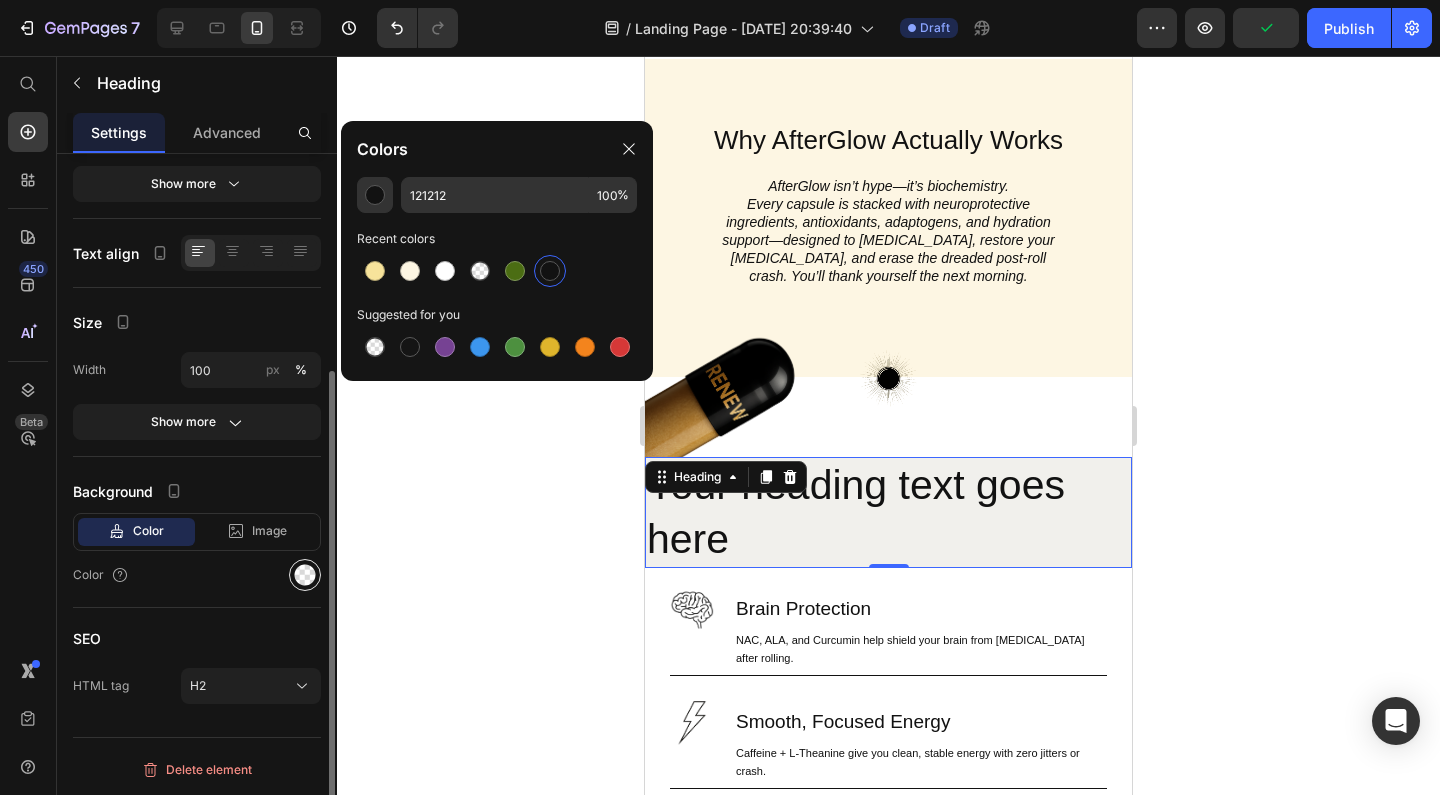click 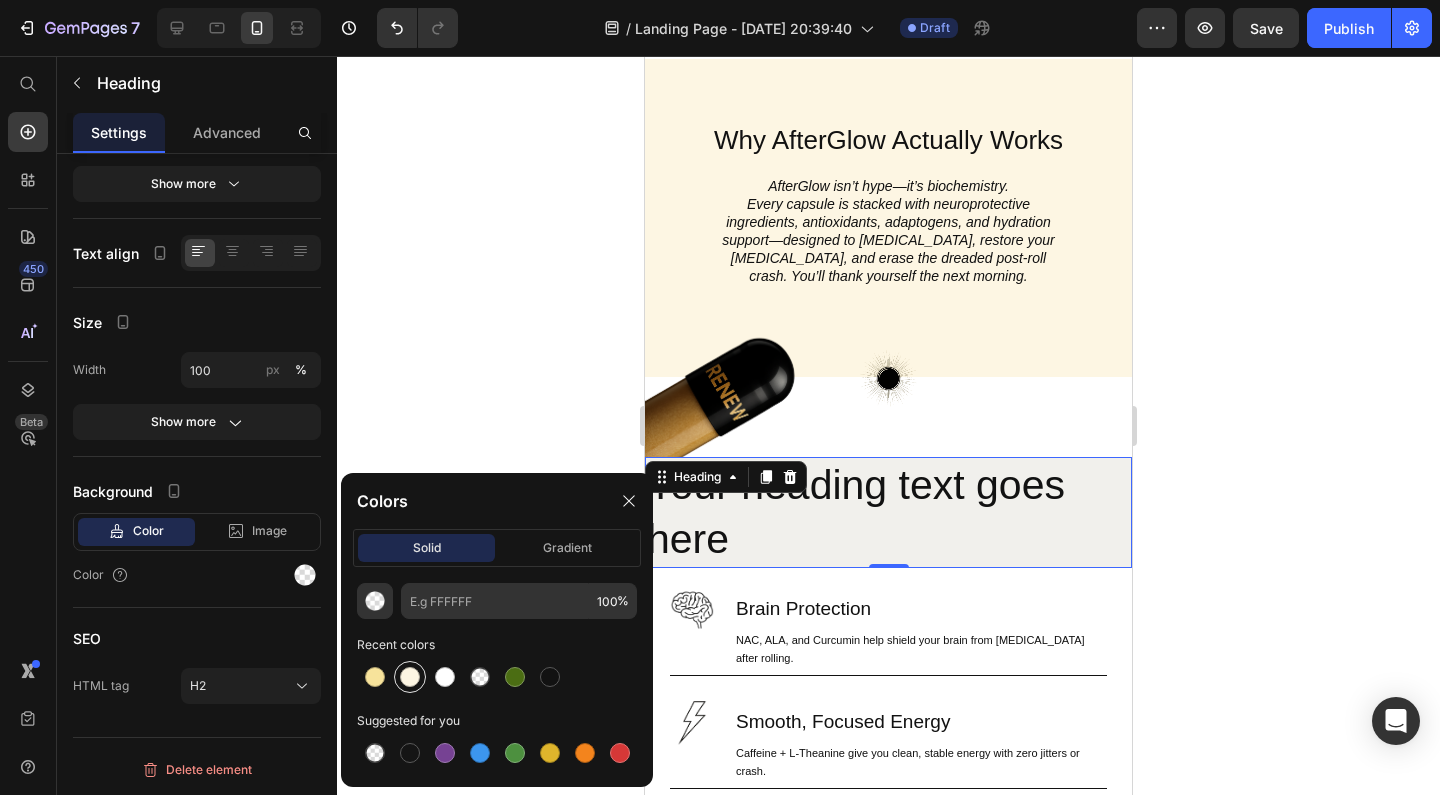 click at bounding box center (410, 677) 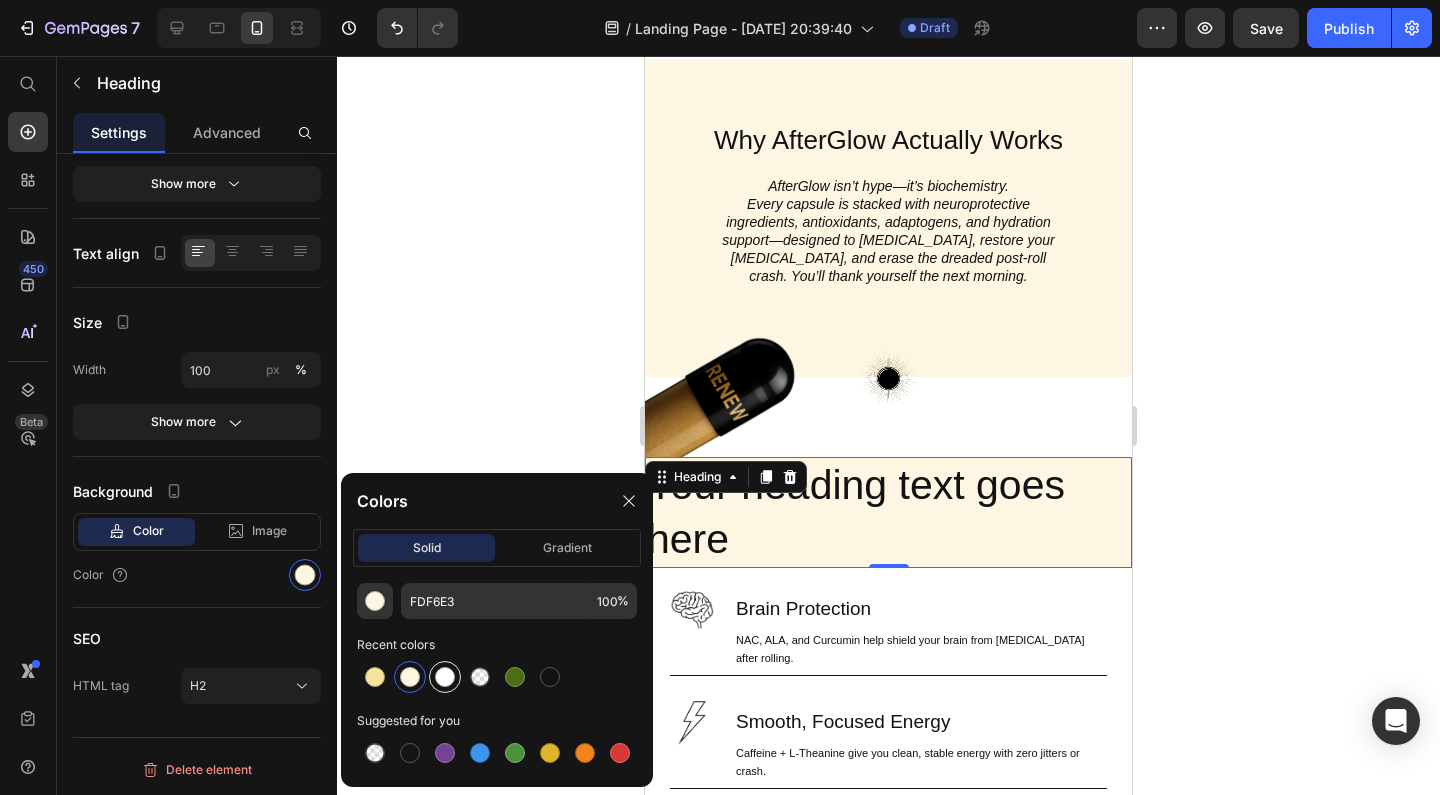 click at bounding box center [445, 677] 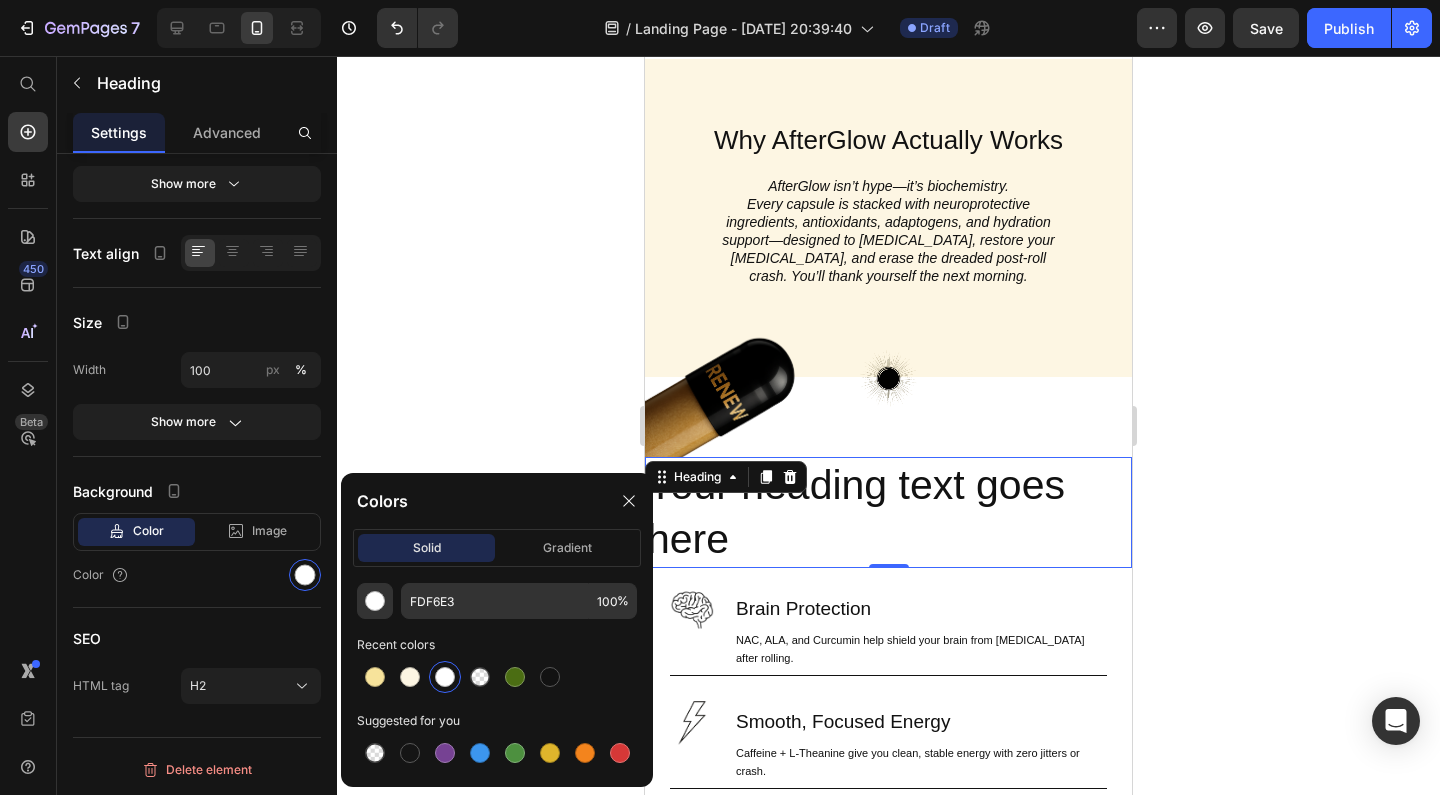 type on "FFFFFF" 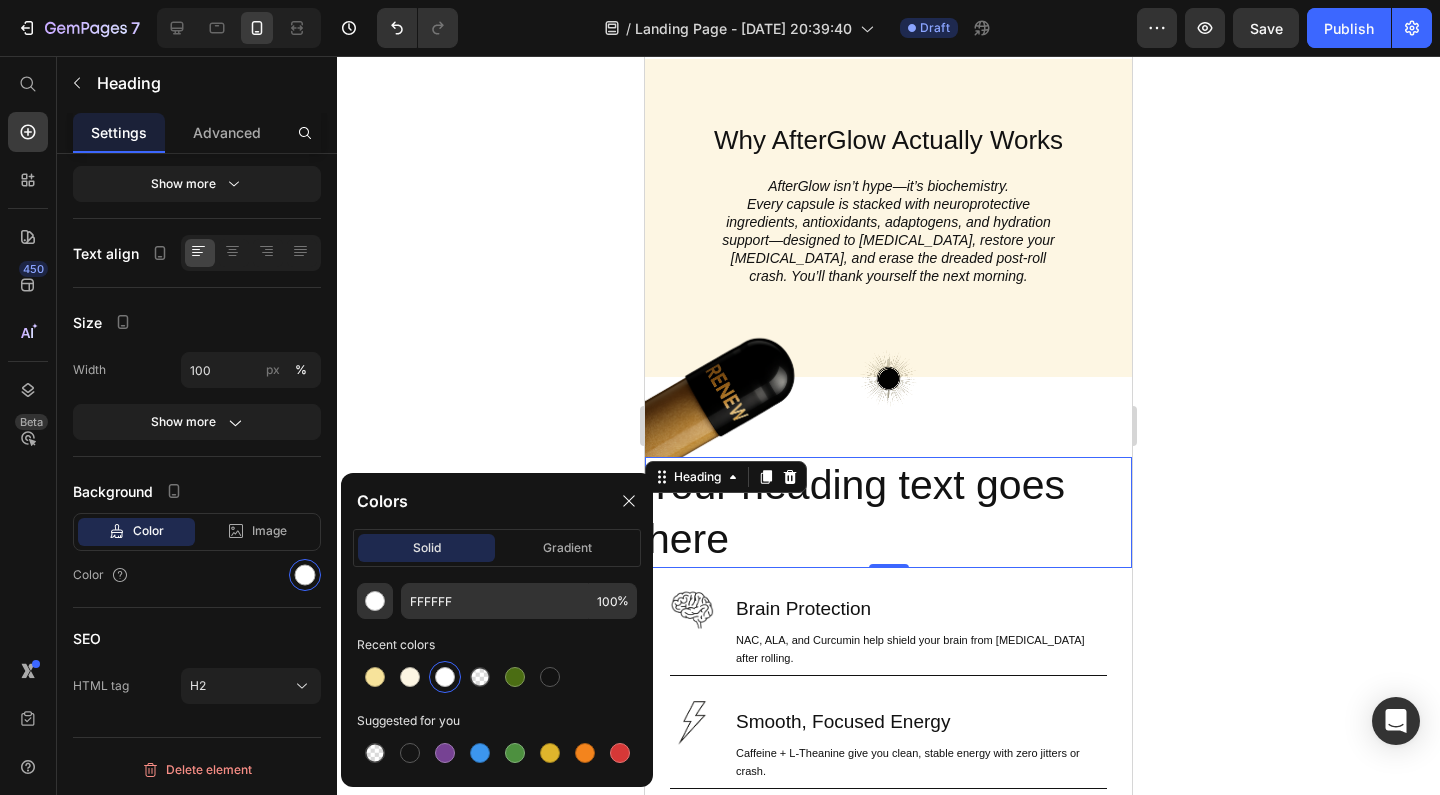 click 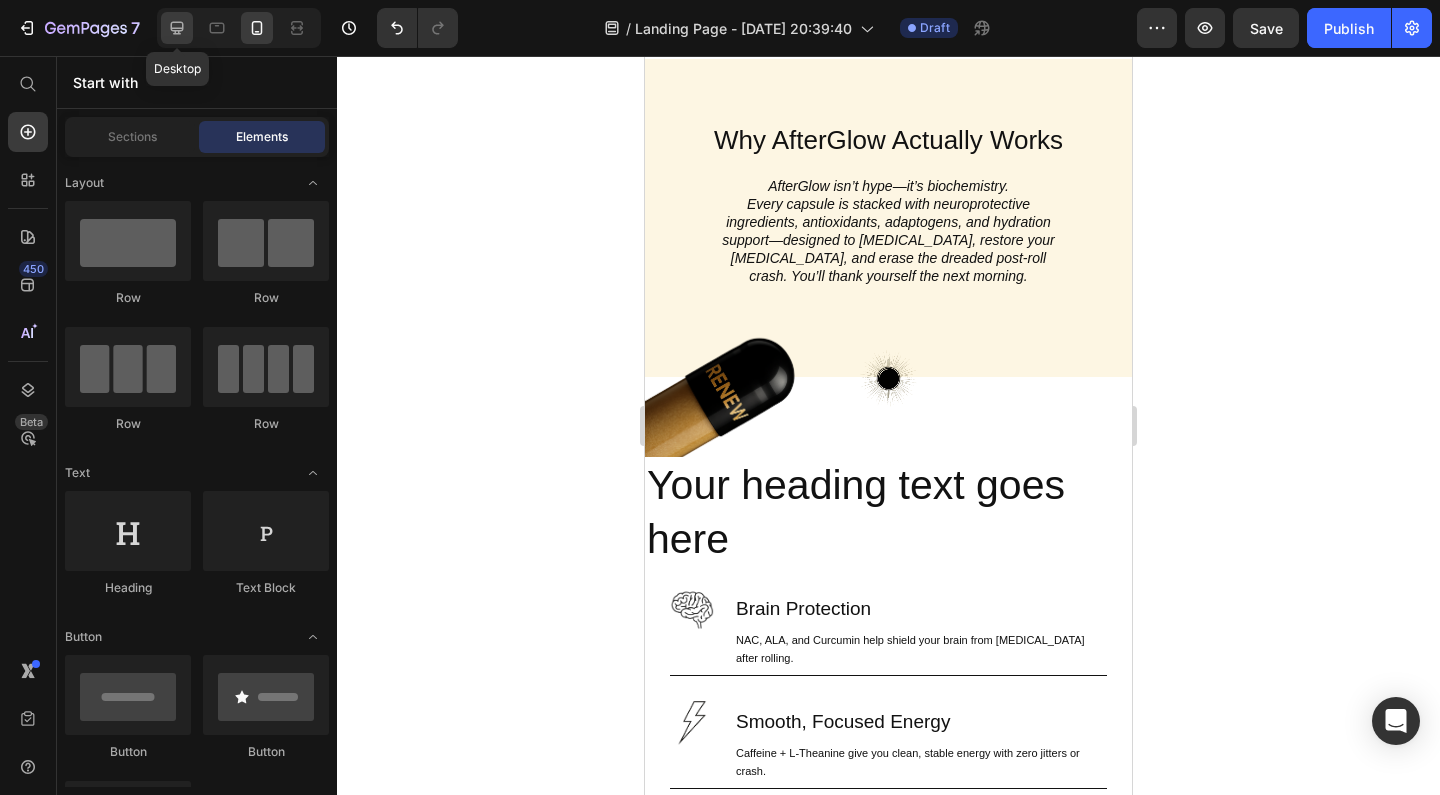click 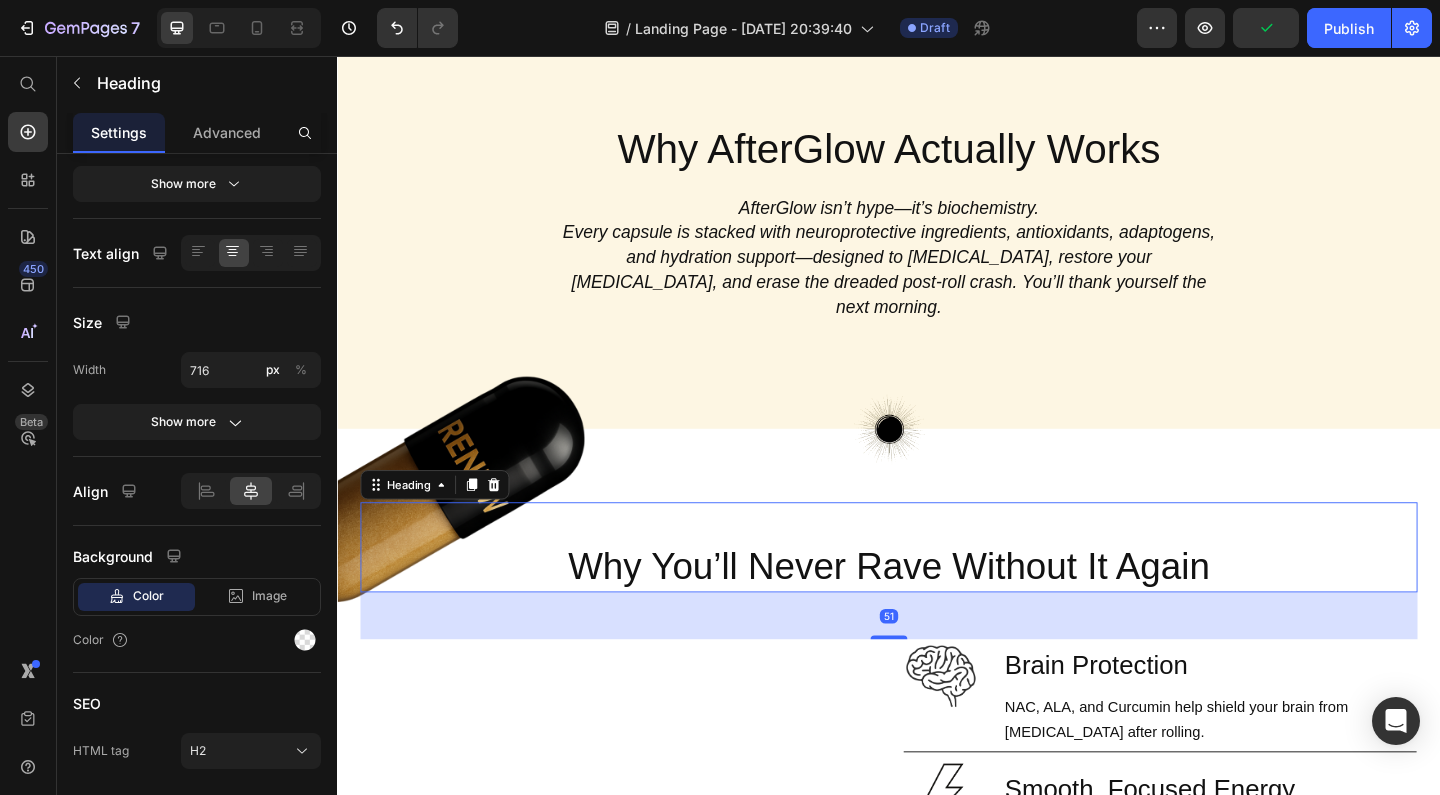 click on "Why You’ll Never Rave Without It Again" at bounding box center [937, 610] 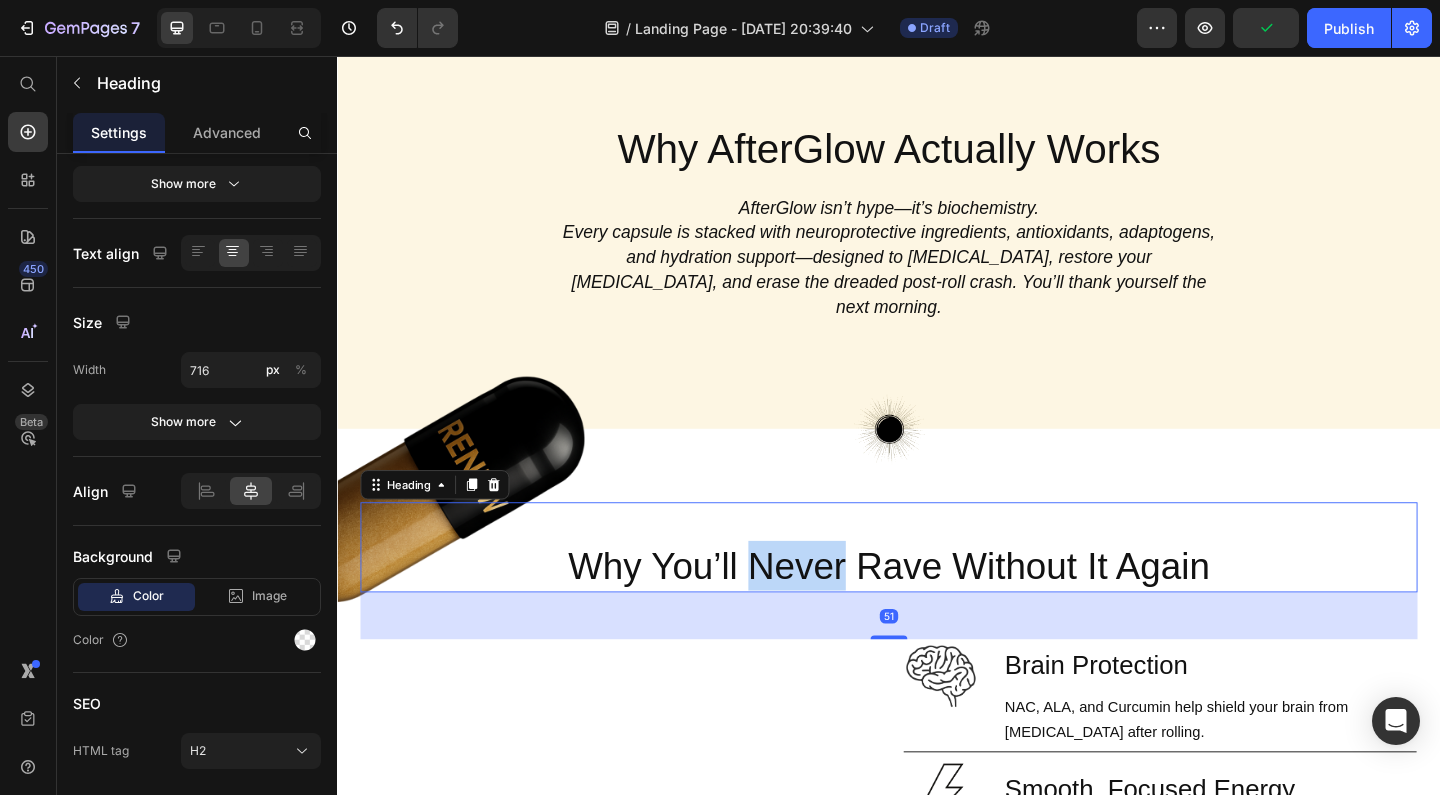 click on "Why You’ll Never Rave Without It Again" at bounding box center (937, 610) 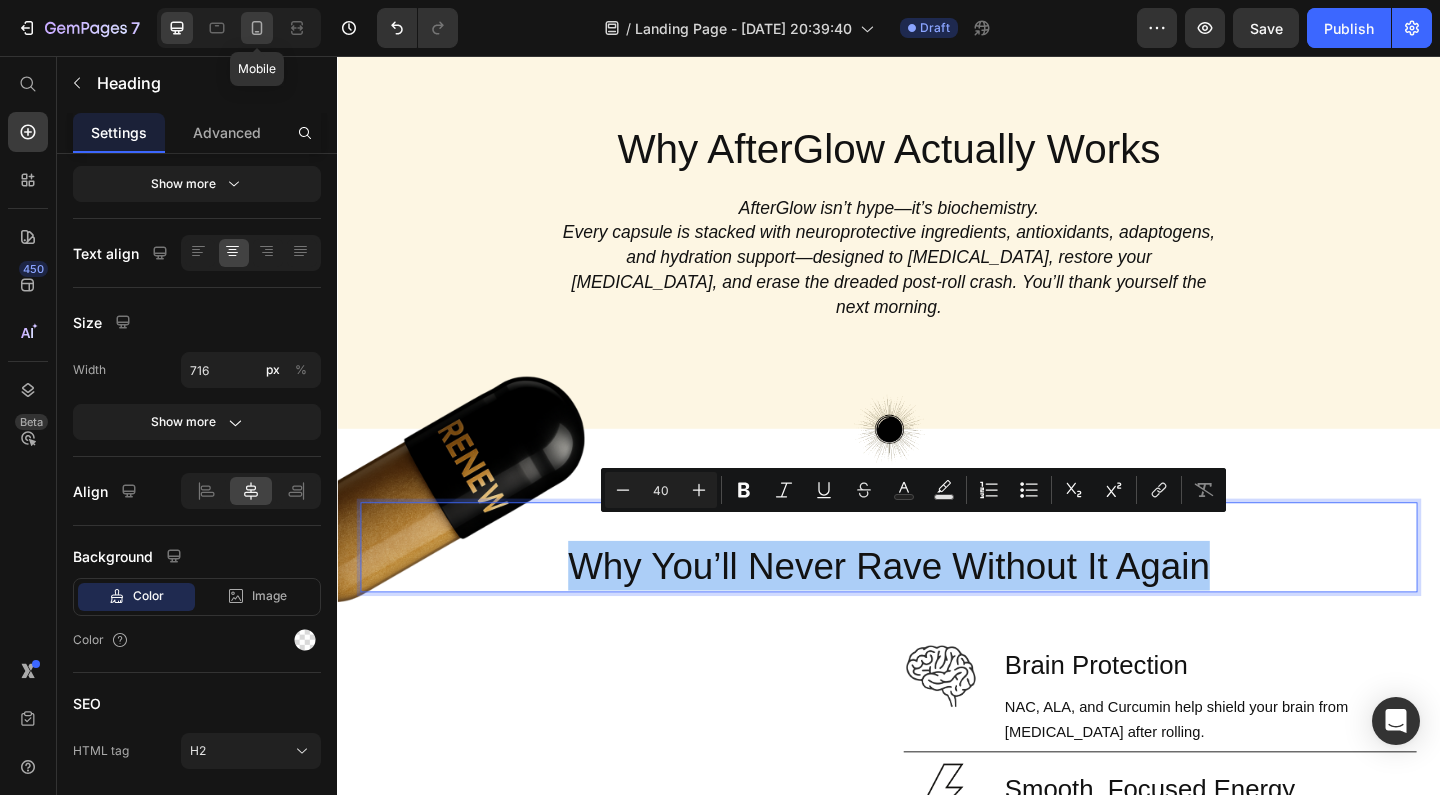 click 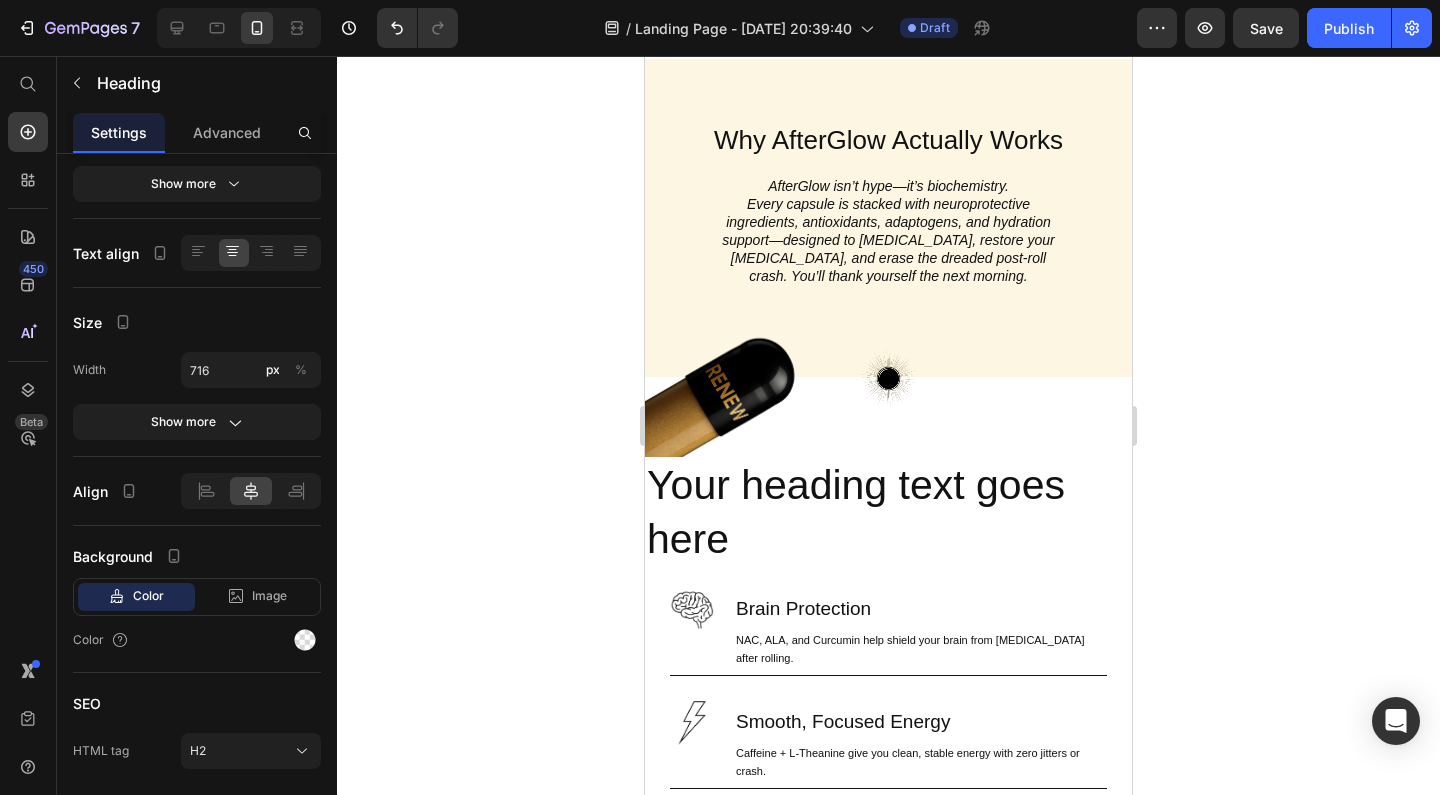 scroll, scrollTop: 736, scrollLeft: 0, axis: vertical 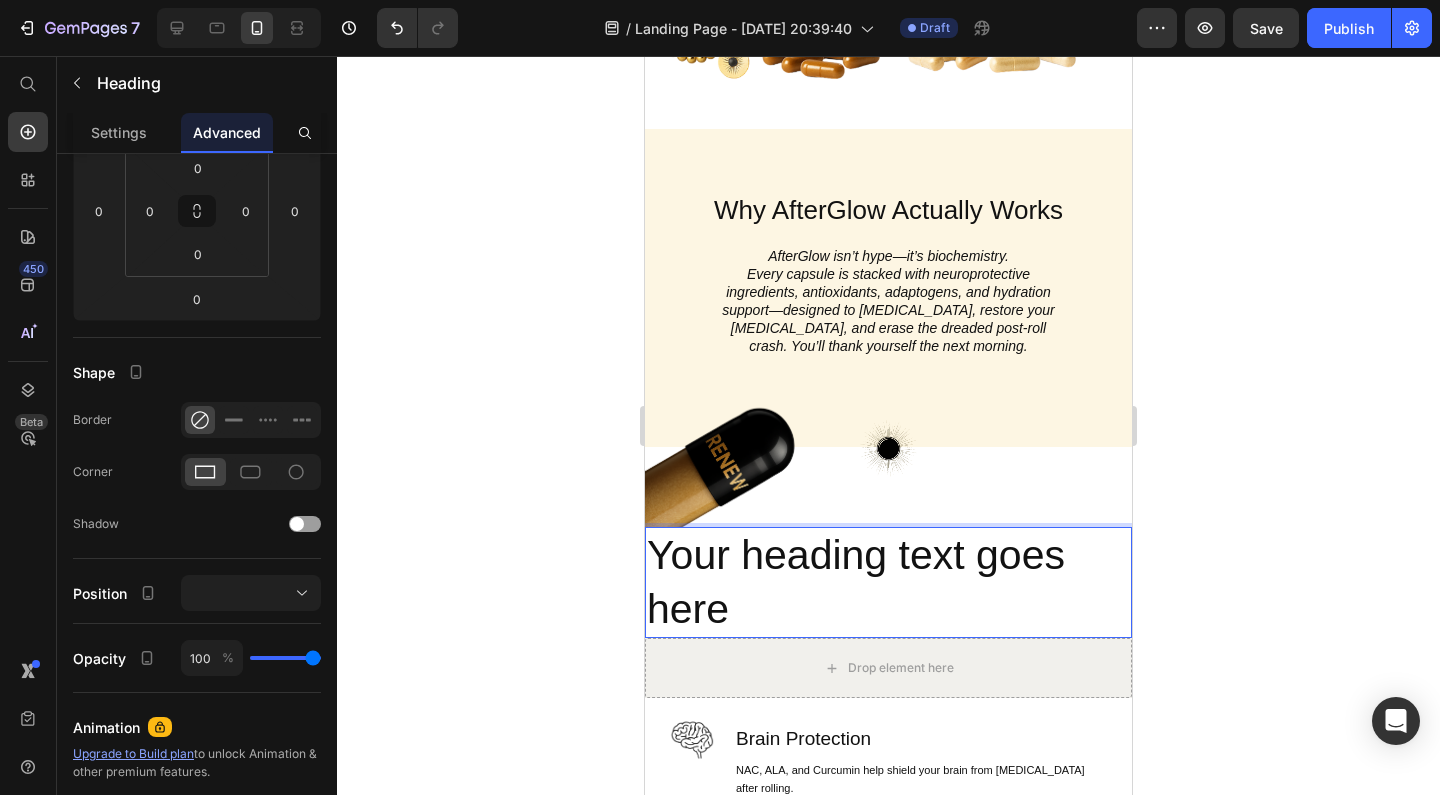 click on "Your heading text goes here" at bounding box center [888, 582] 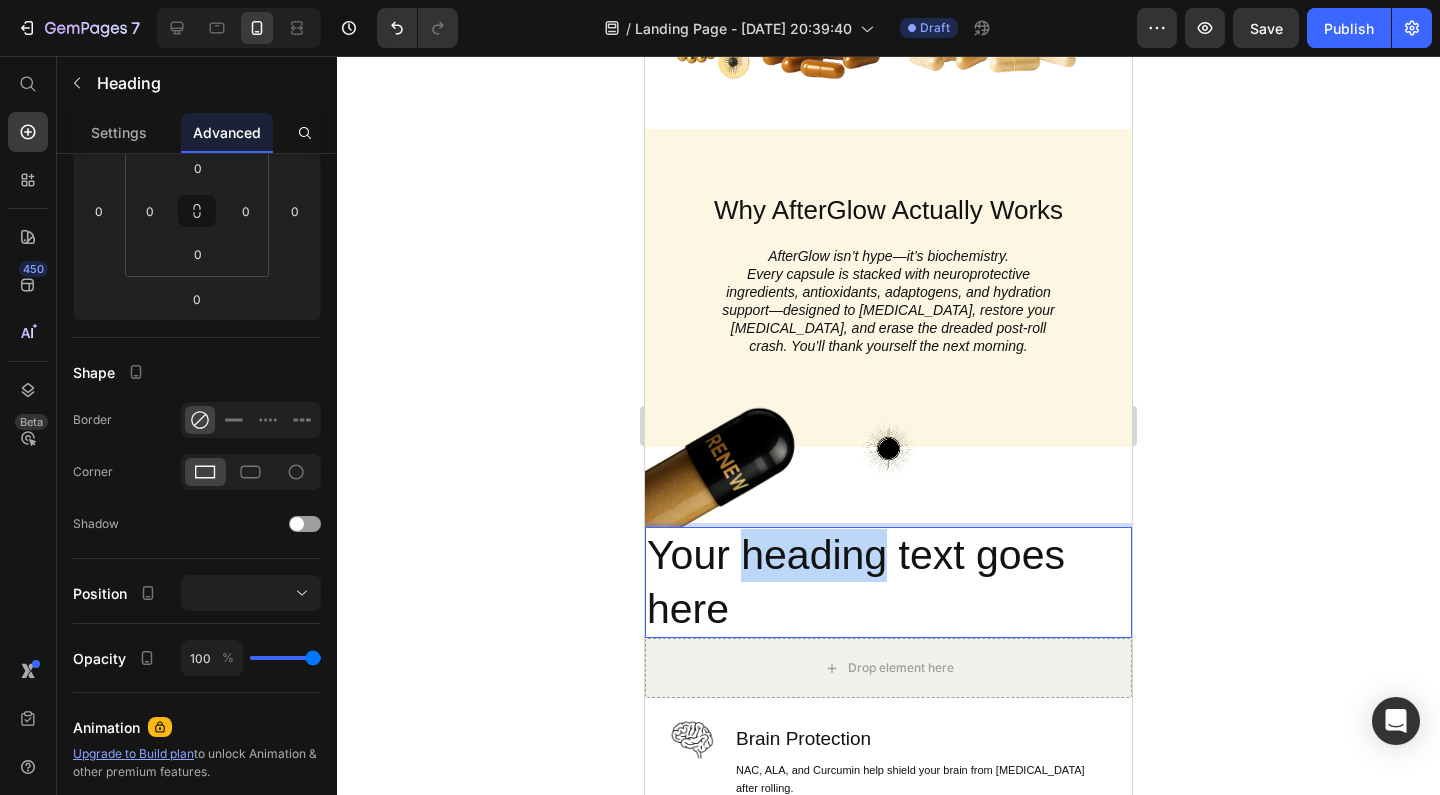 click on "Your heading text goes here" at bounding box center (888, 582) 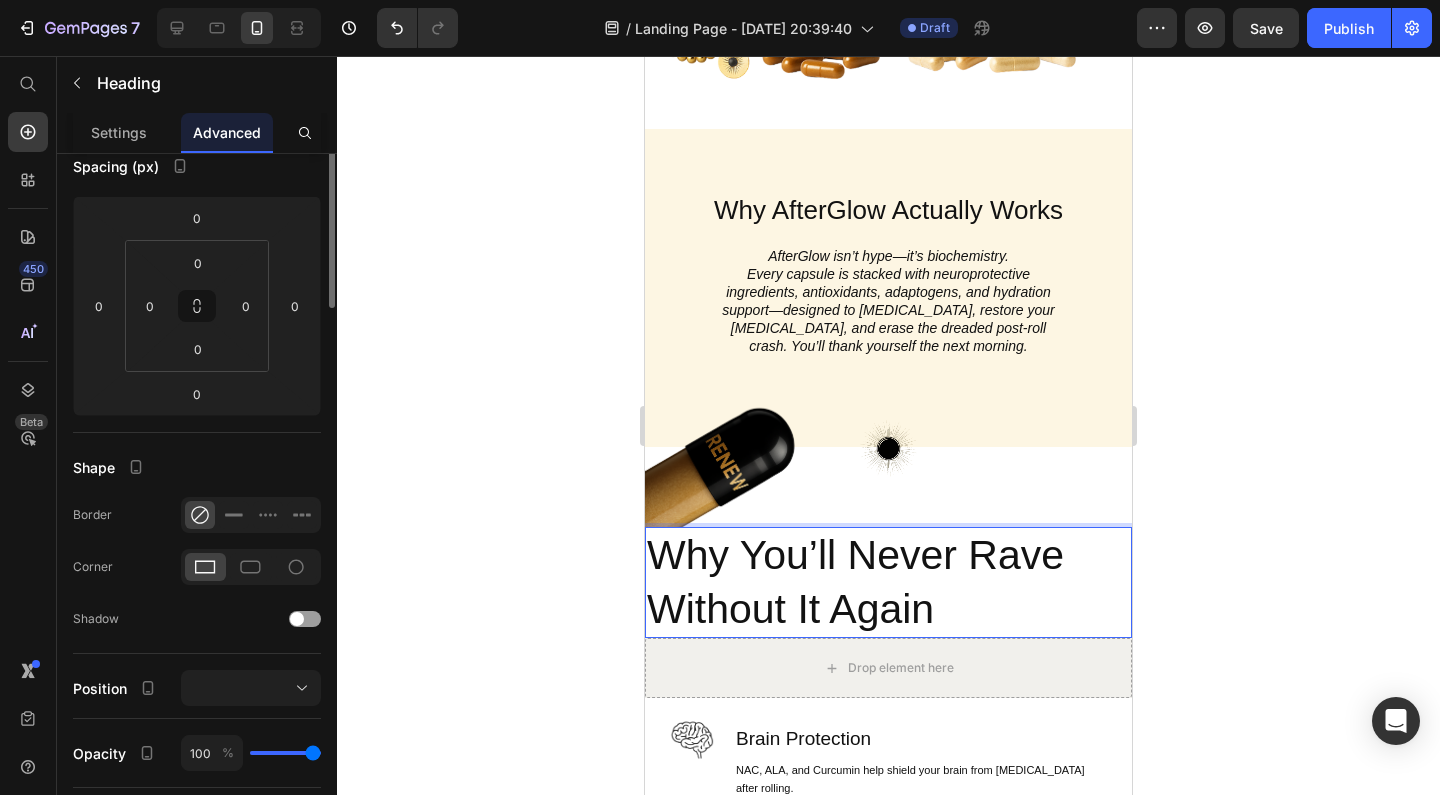 scroll, scrollTop: 0, scrollLeft: 0, axis: both 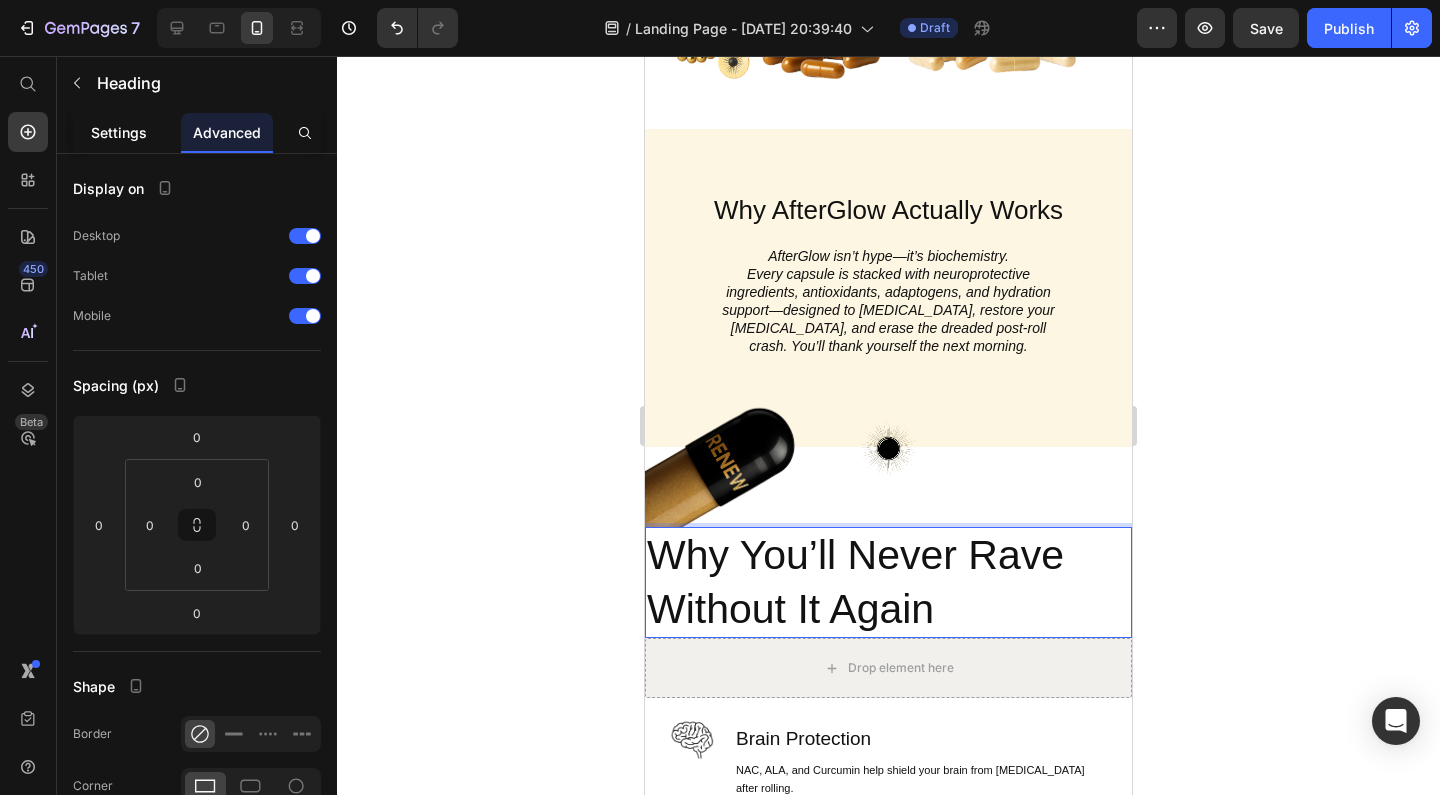 click on "Settings" 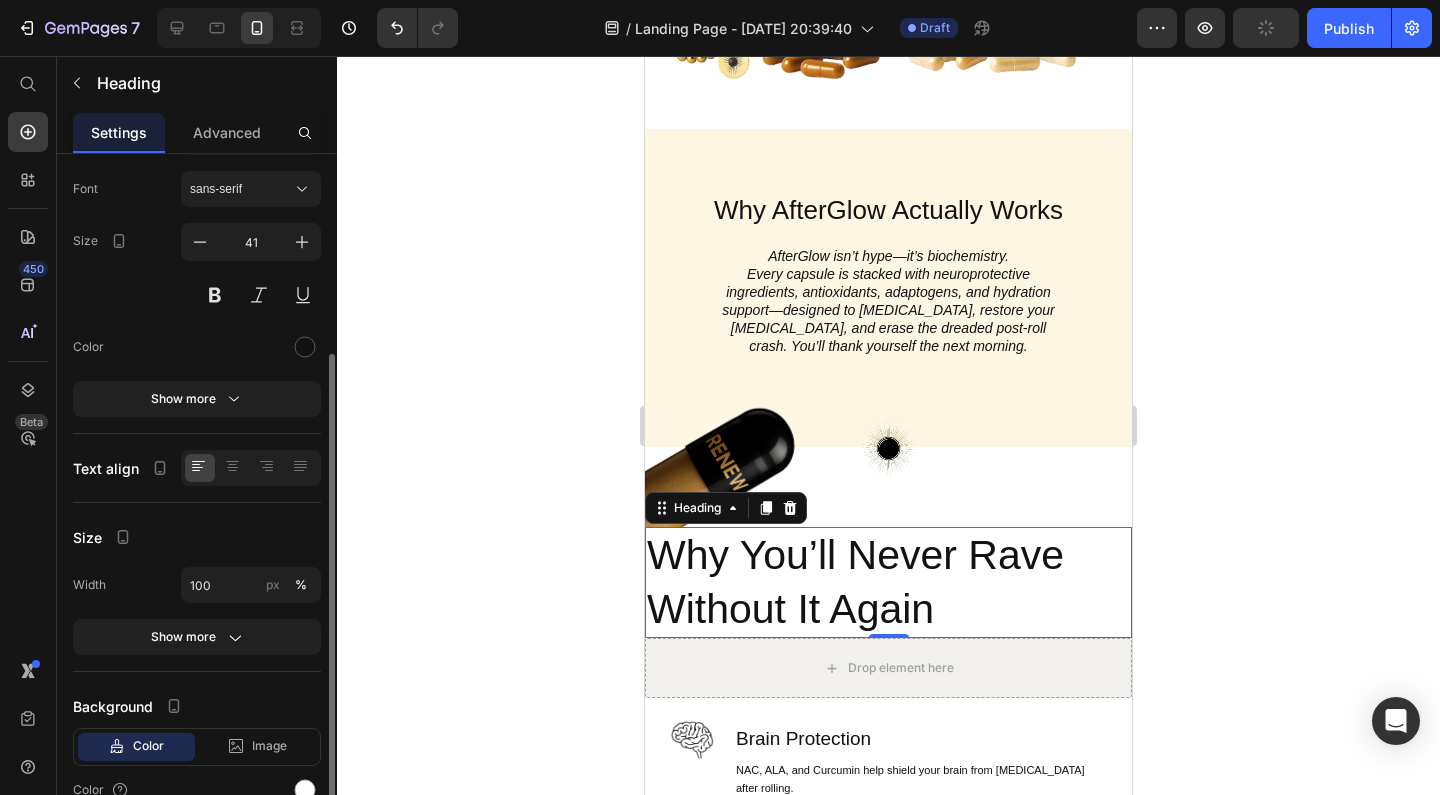 scroll, scrollTop: 177, scrollLeft: 0, axis: vertical 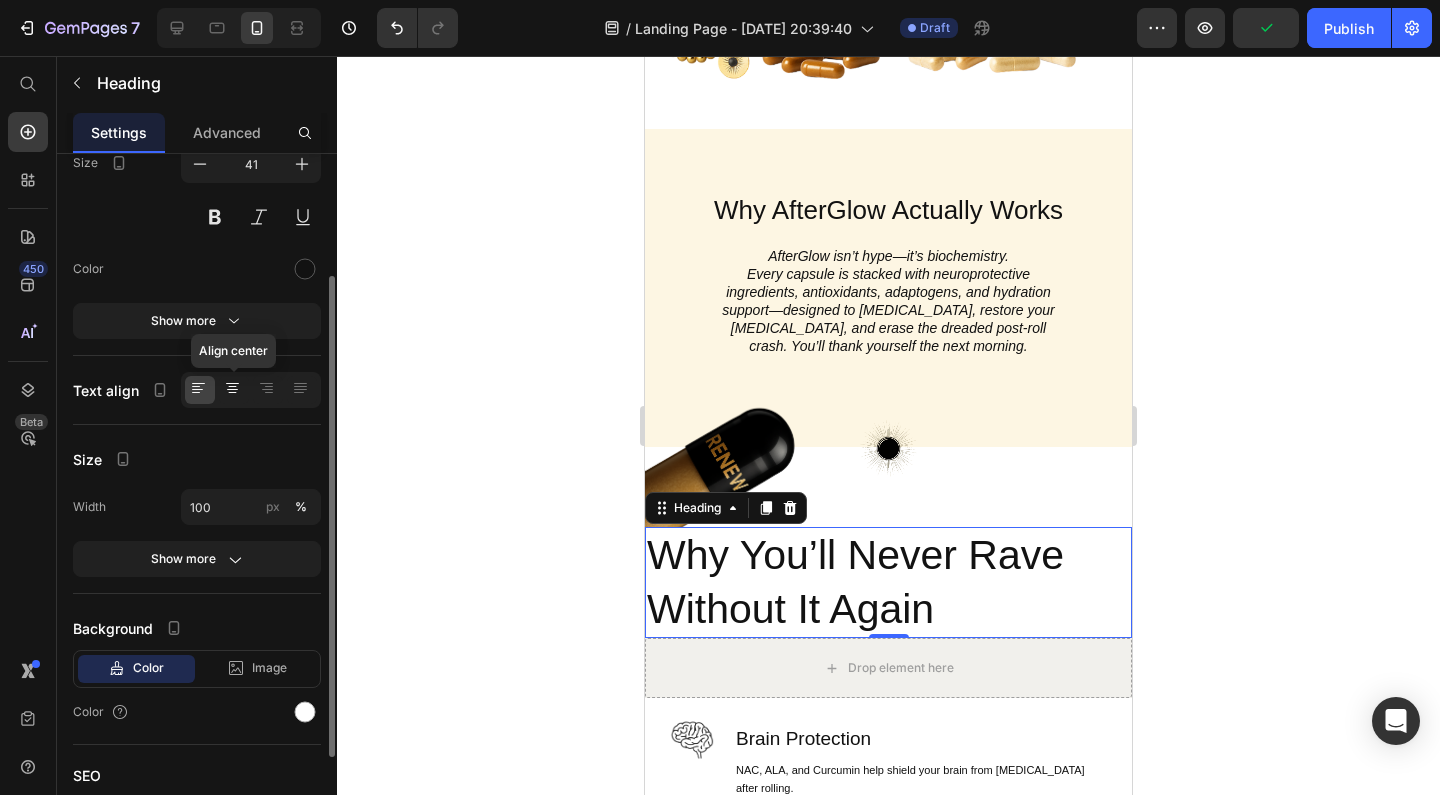 click 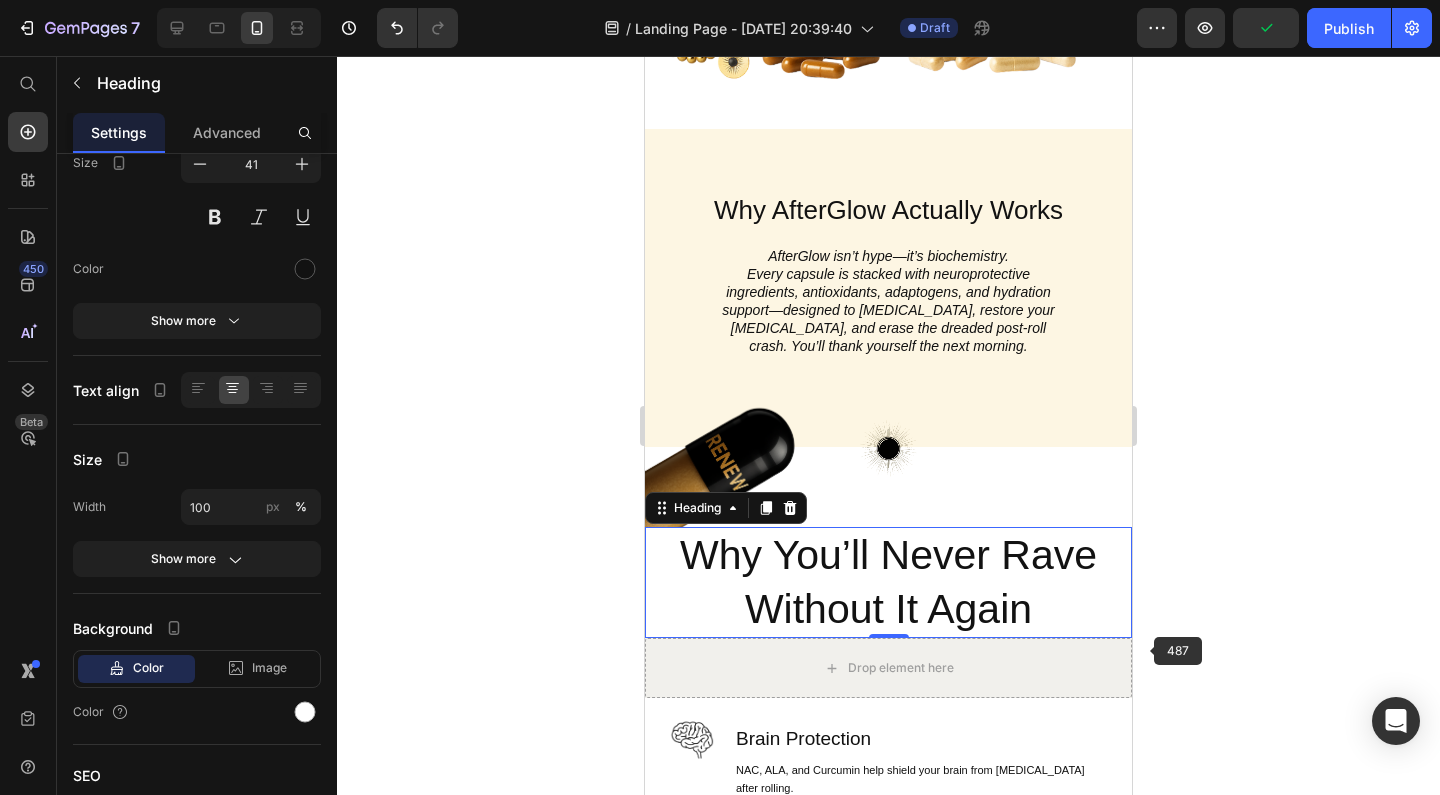 click 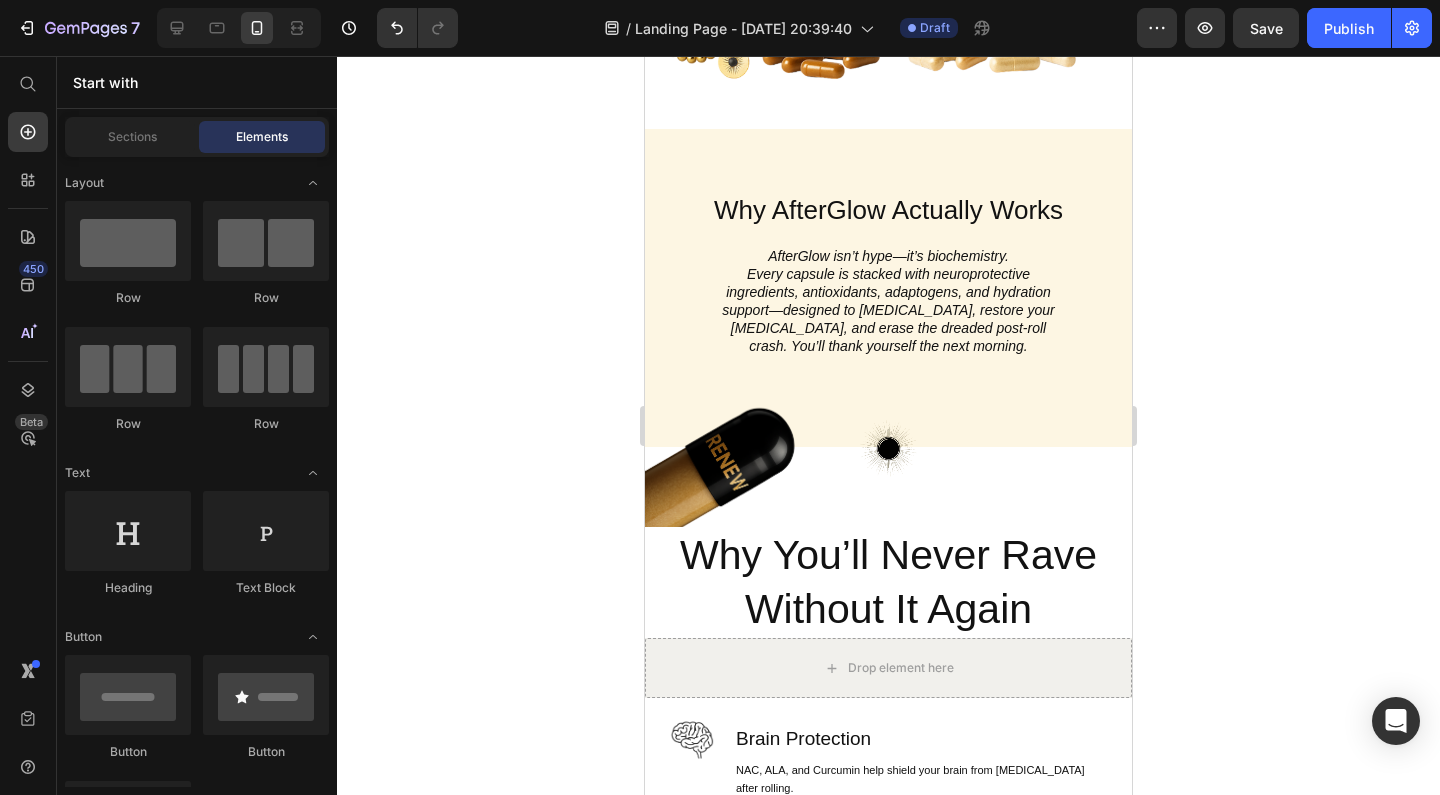 drag, startPoint x: 1460, startPoint y: 723, endPoint x: 815, endPoint y: 667, distance: 647.42645 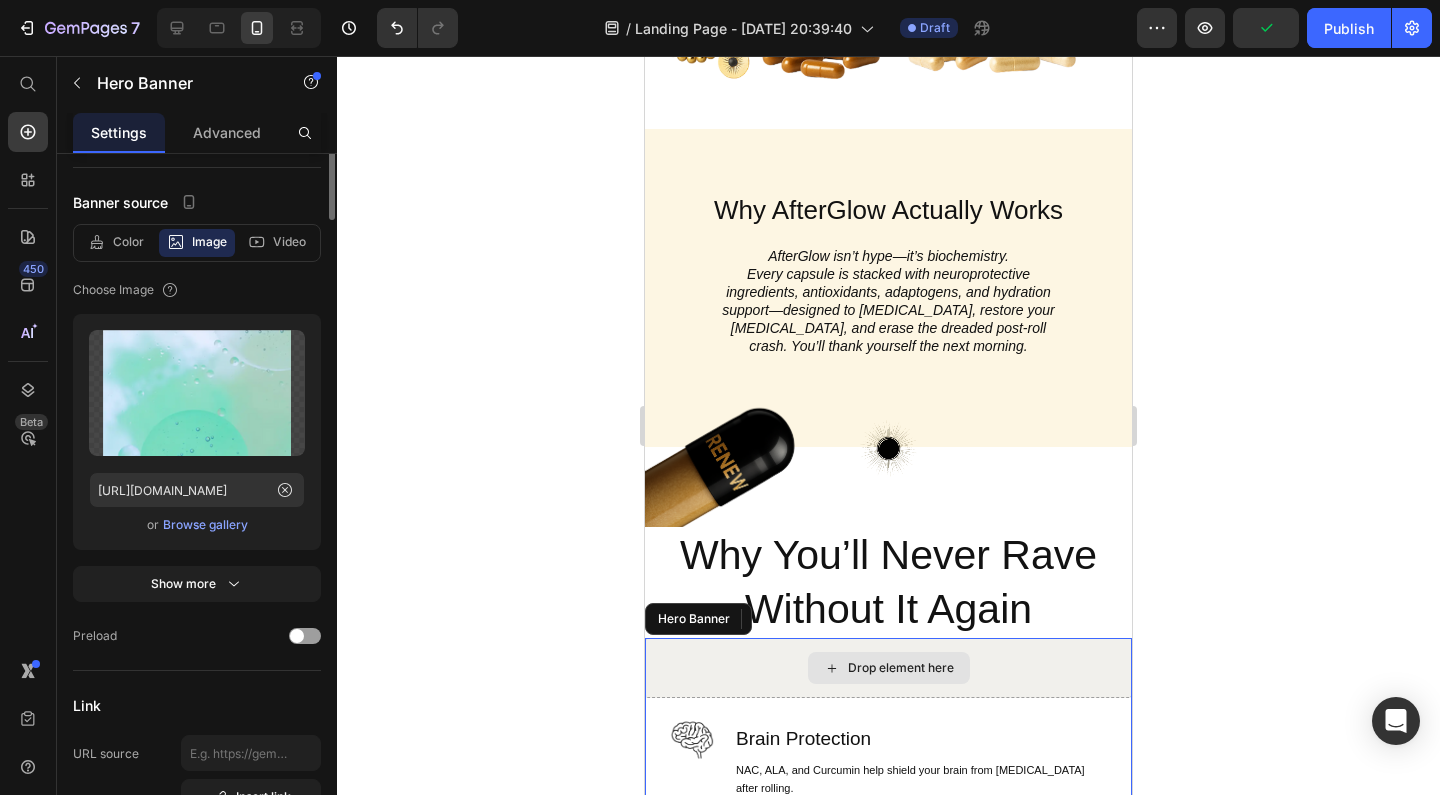 scroll, scrollTop: 0, scrollLeft: 0, axis: both 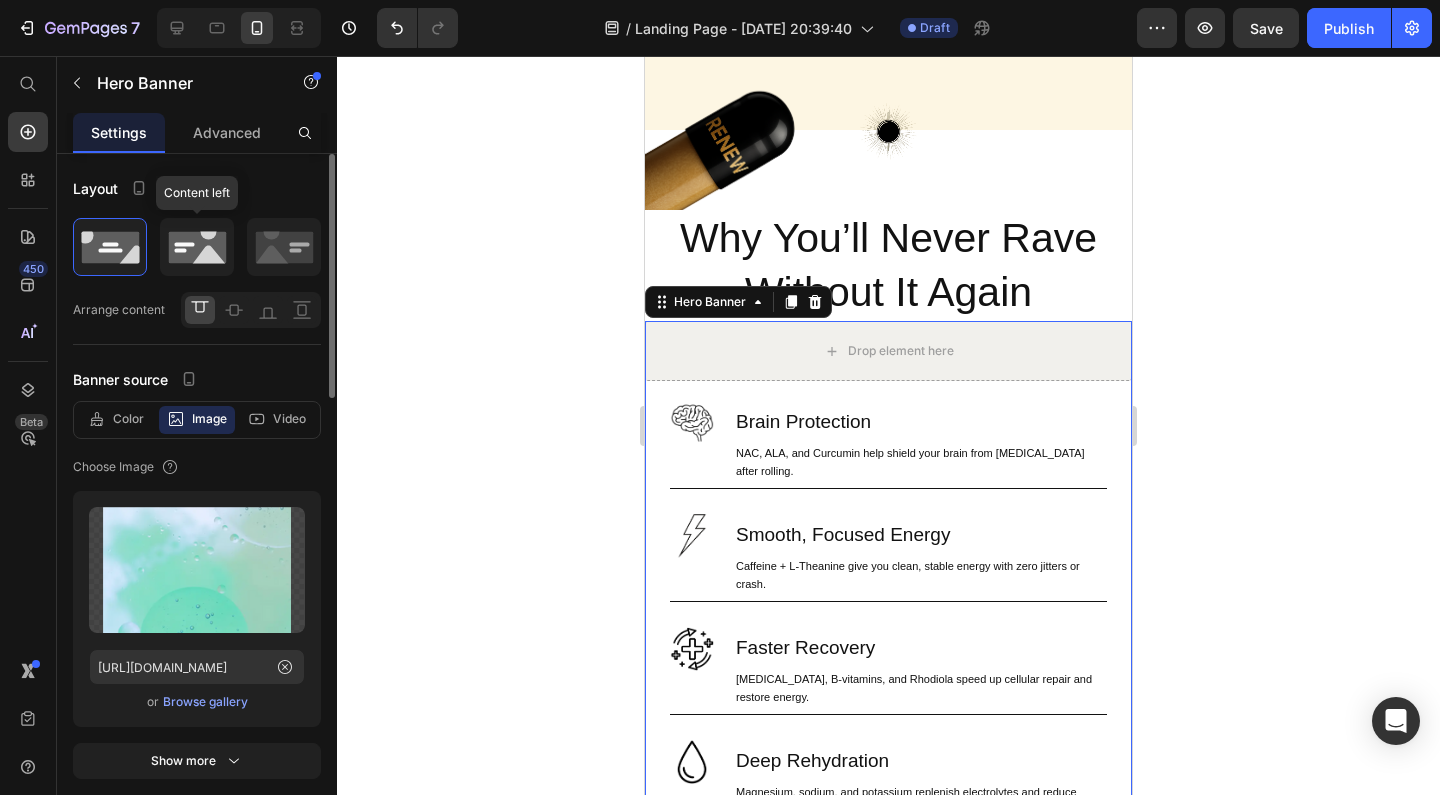 click 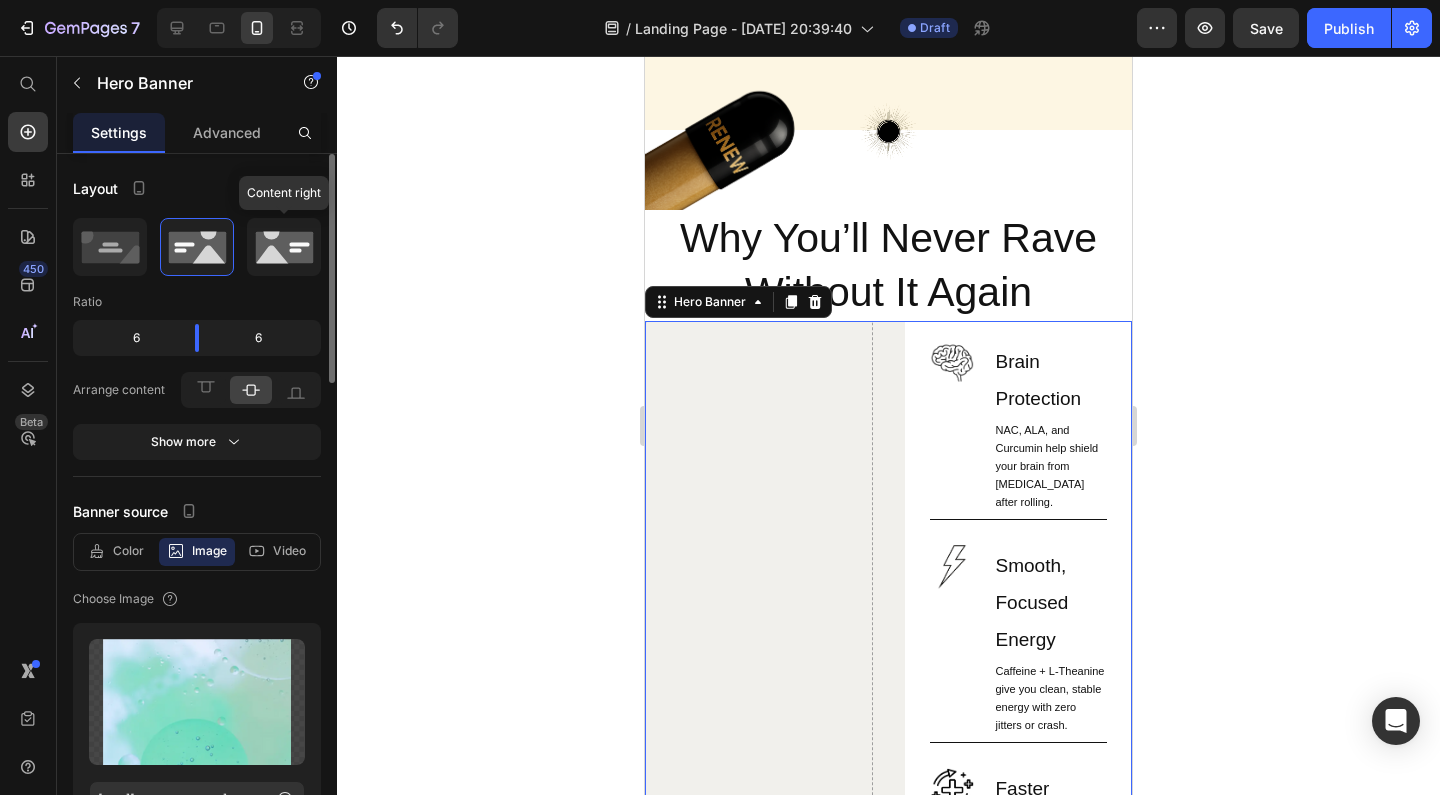 click 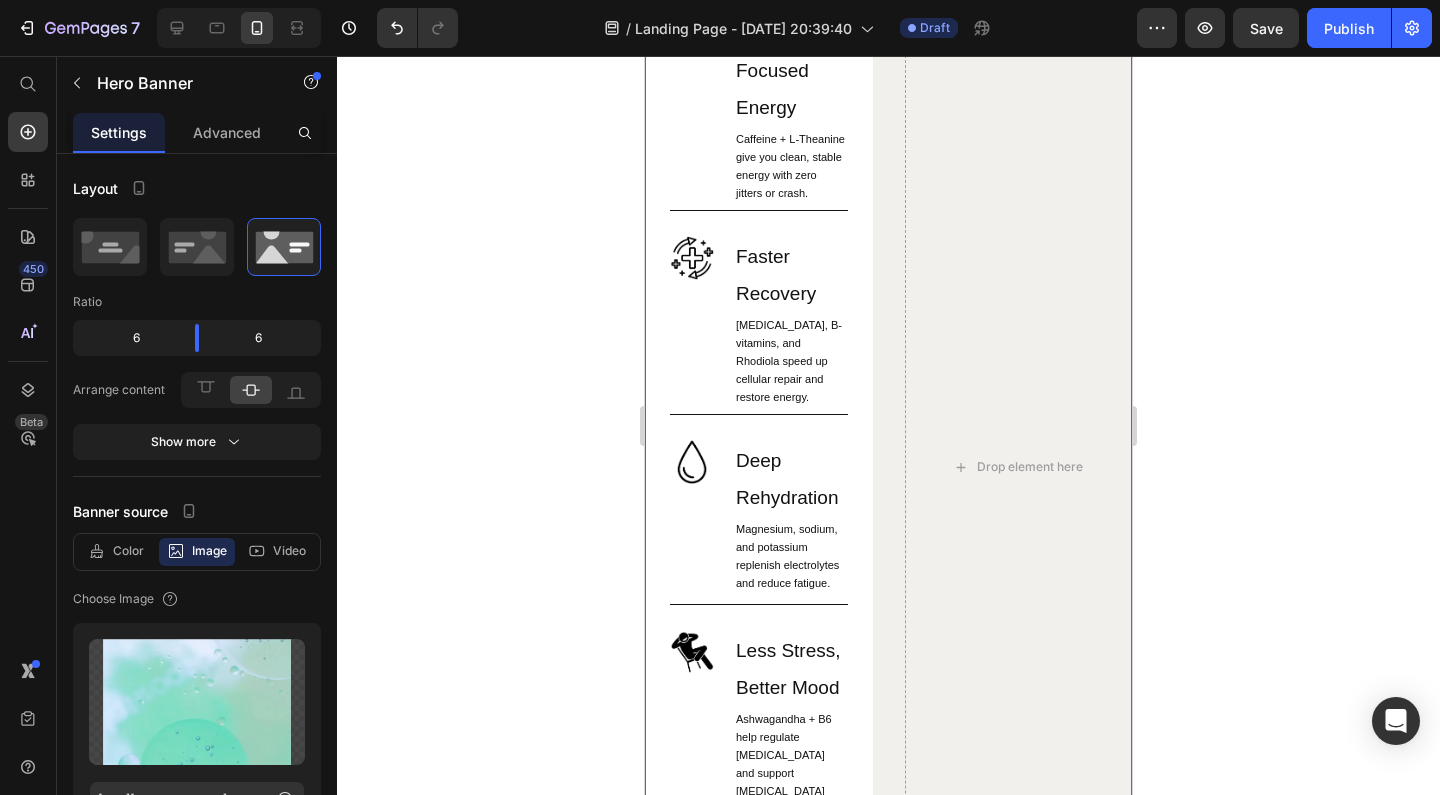 scroll, scrollTop: 1584, scrollLeft: 0, axis: vertical 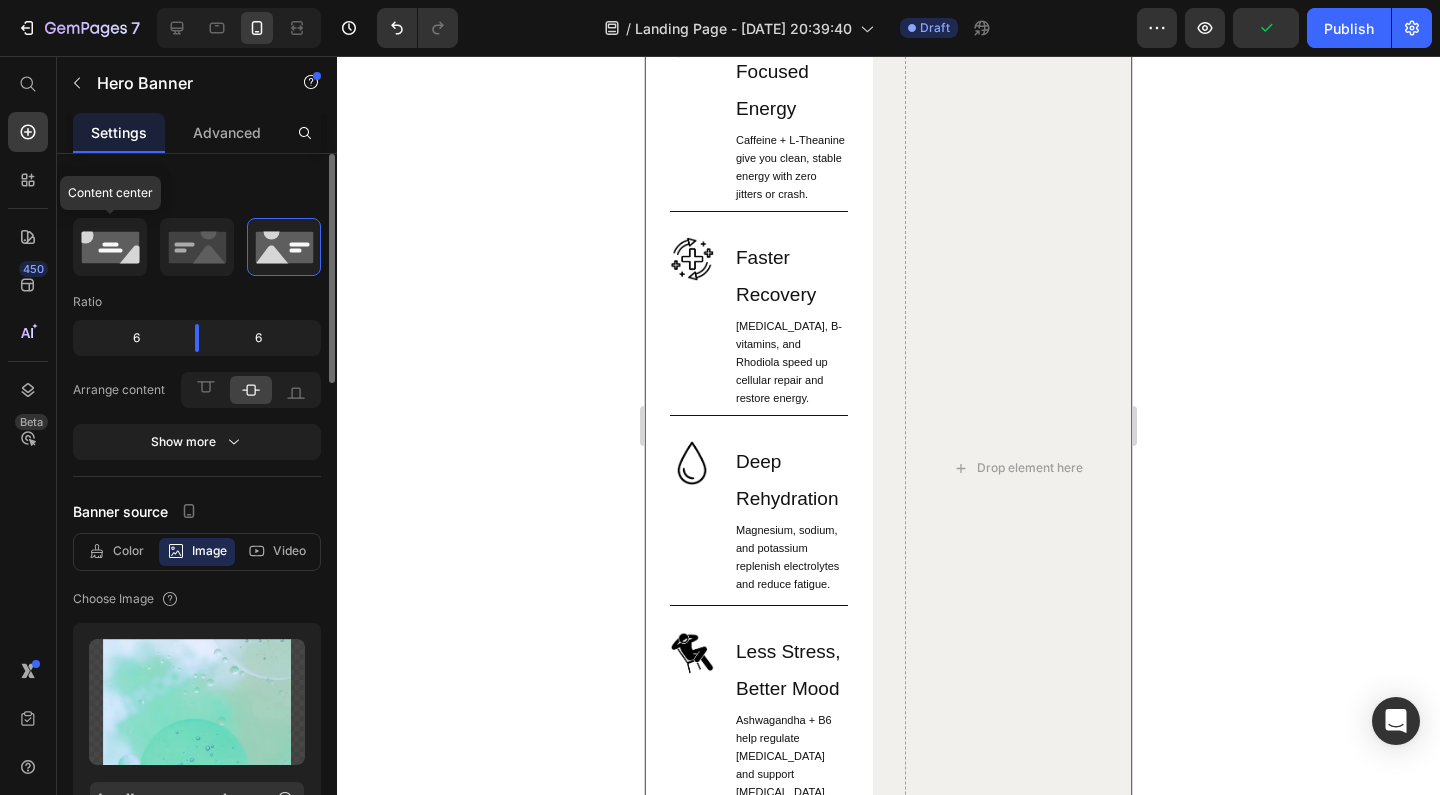 click 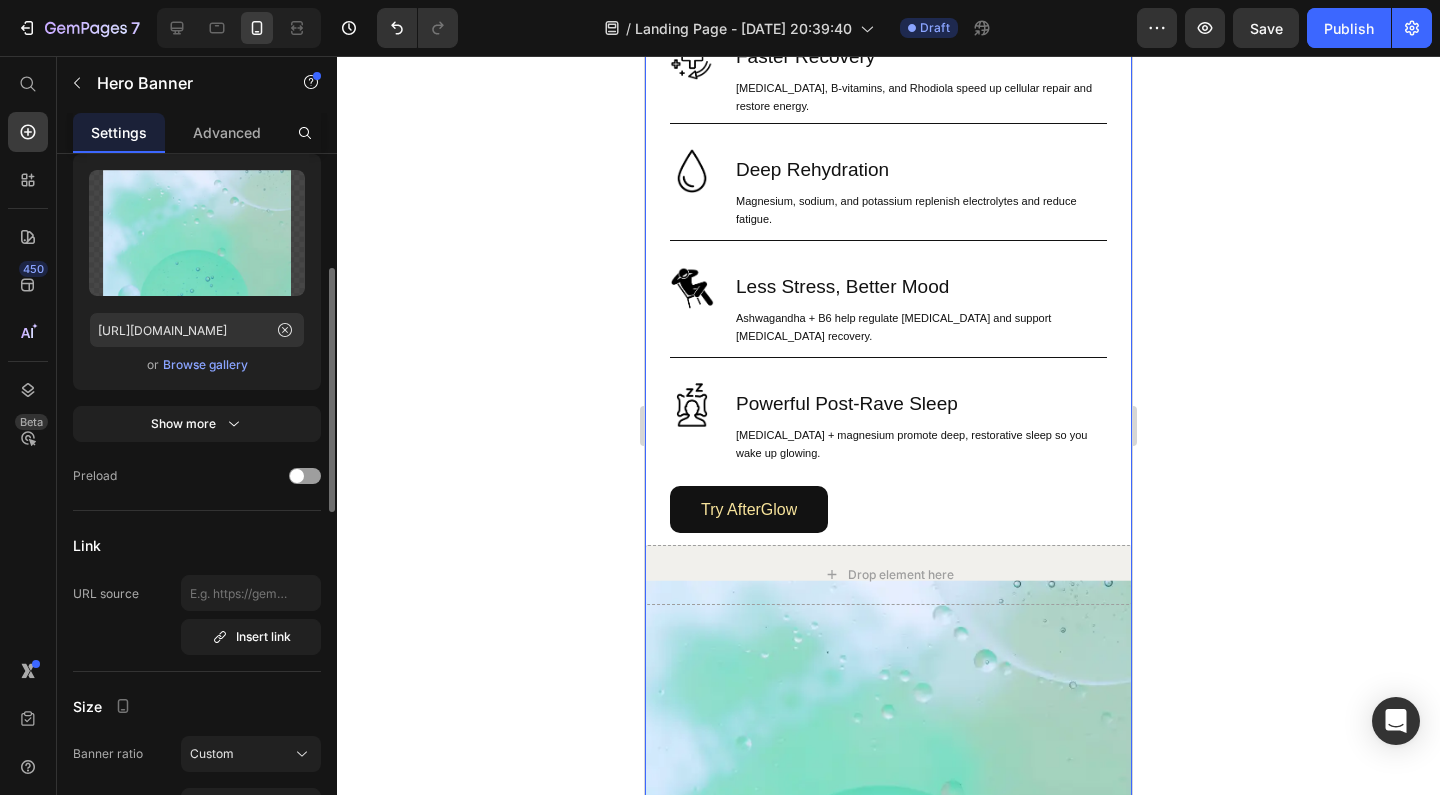 scroll, scrollTop: 339, scrollLeft: 0, axis: vertical 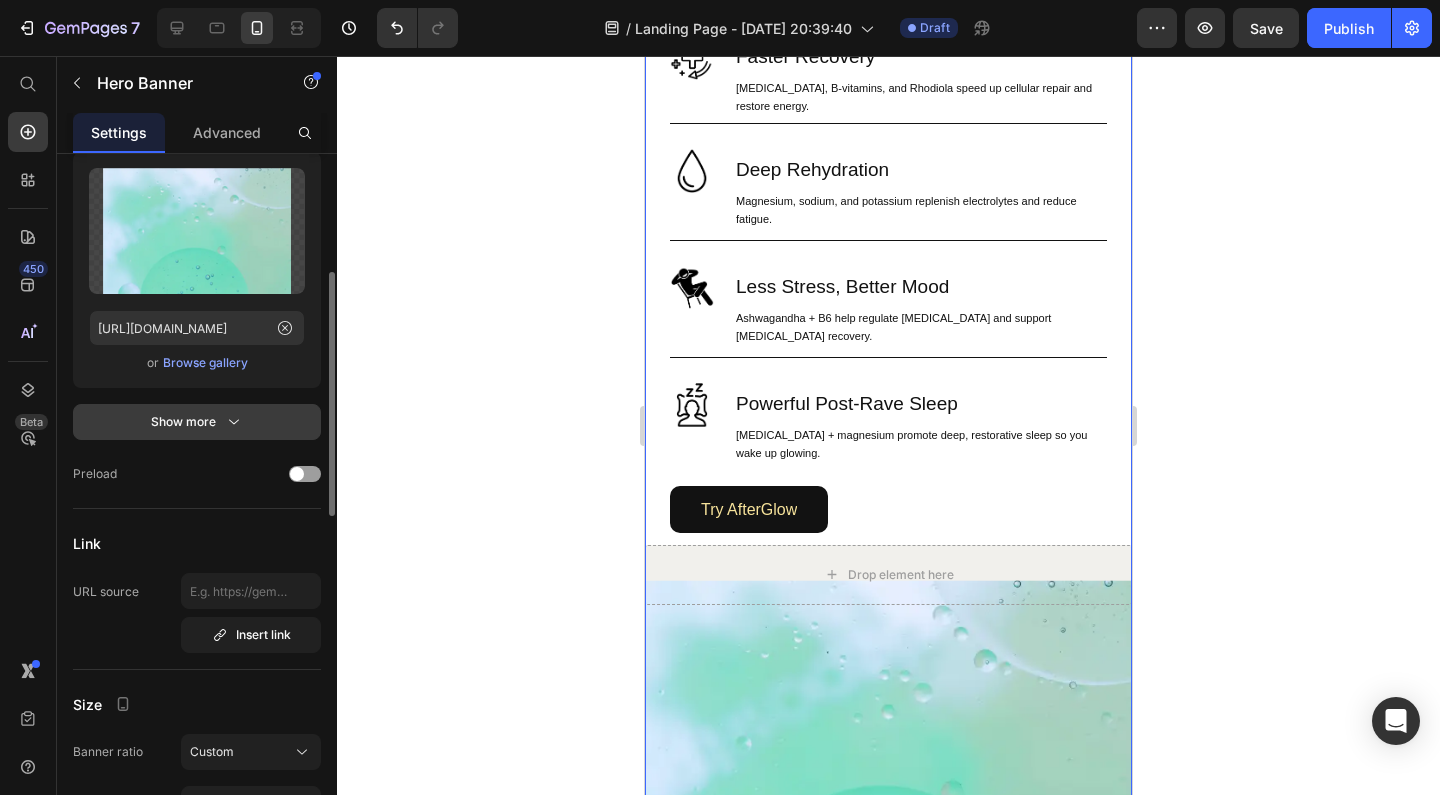 click 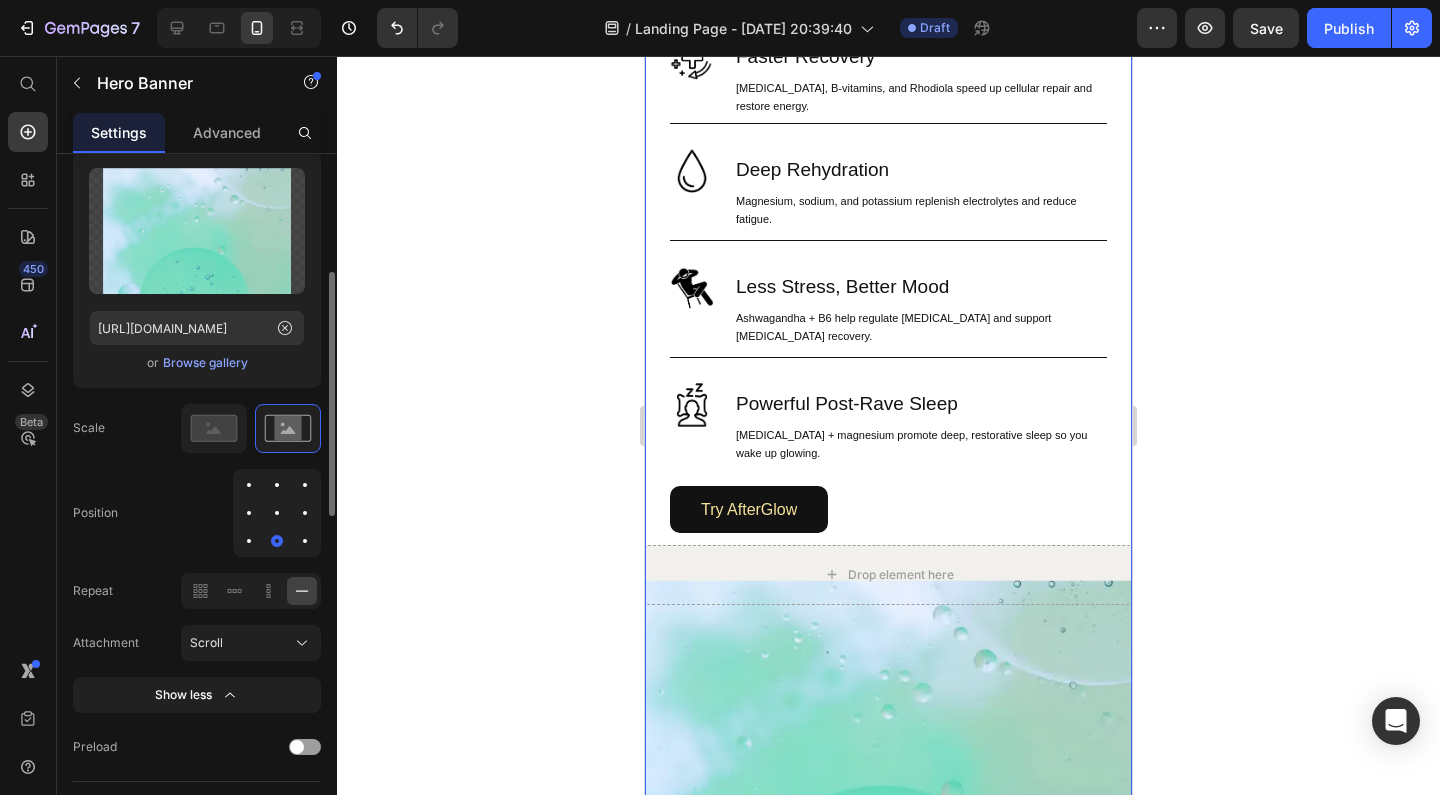 click at bounding box center [277, 513] 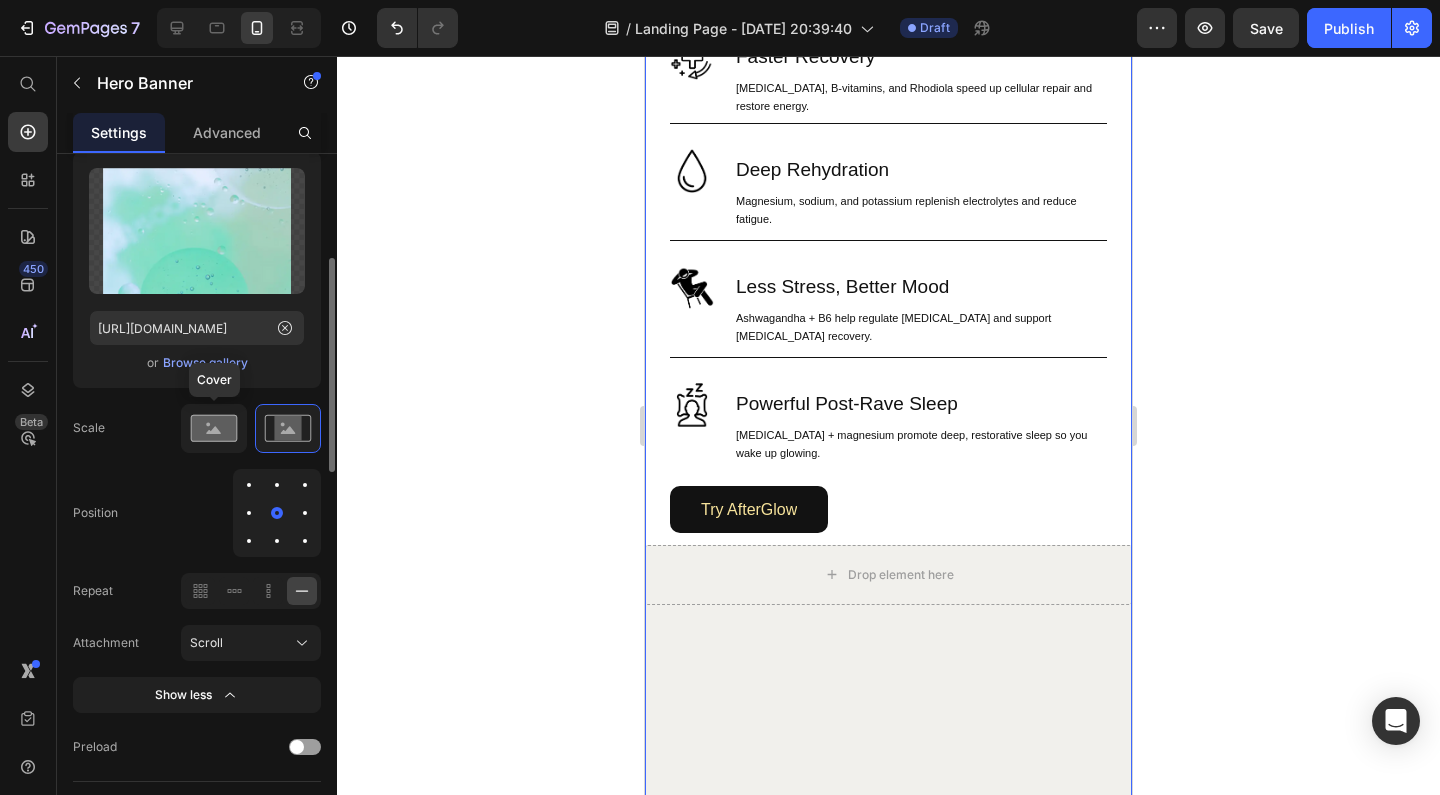 click 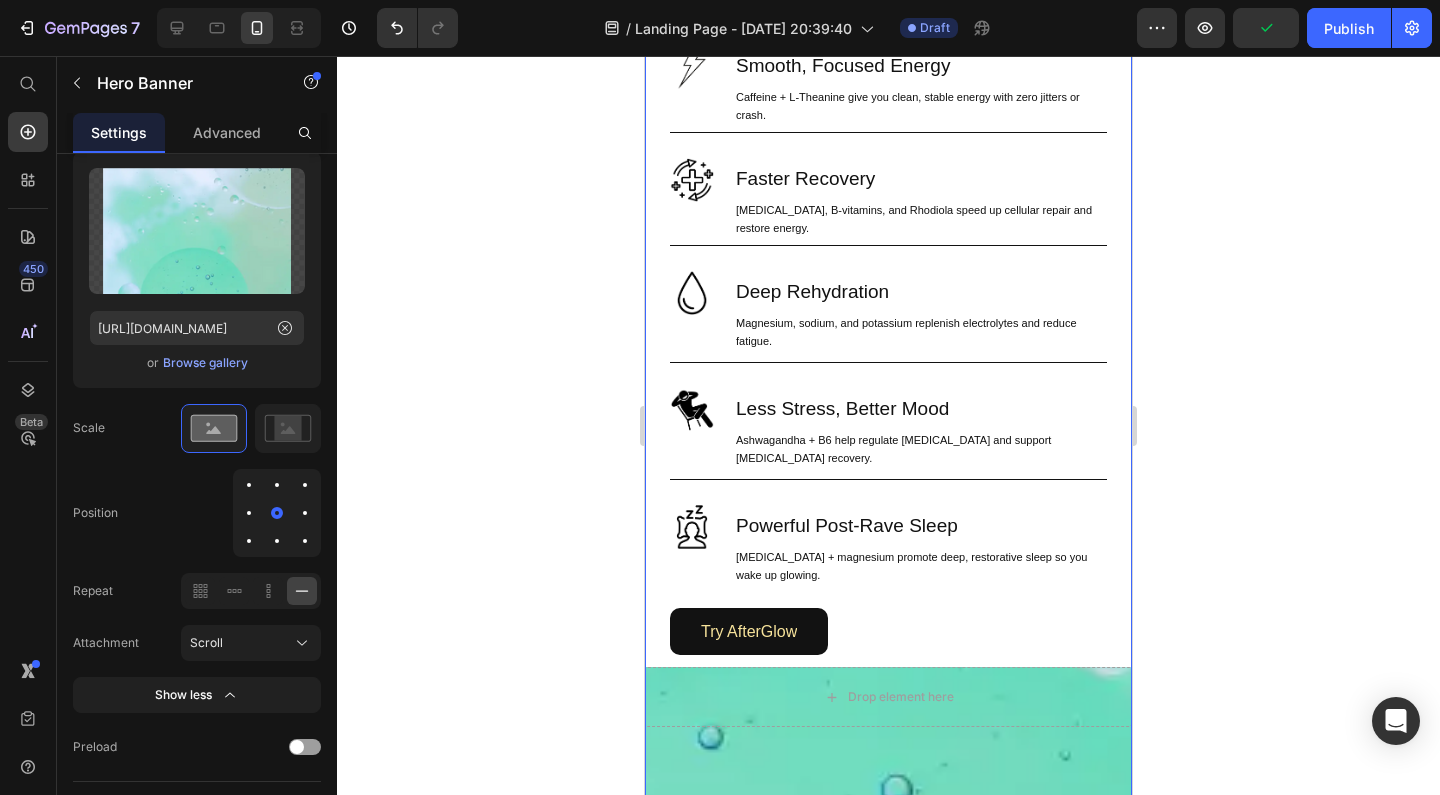 scroll, scrollTop: 884, scrollLeft: 0, axis: vertical 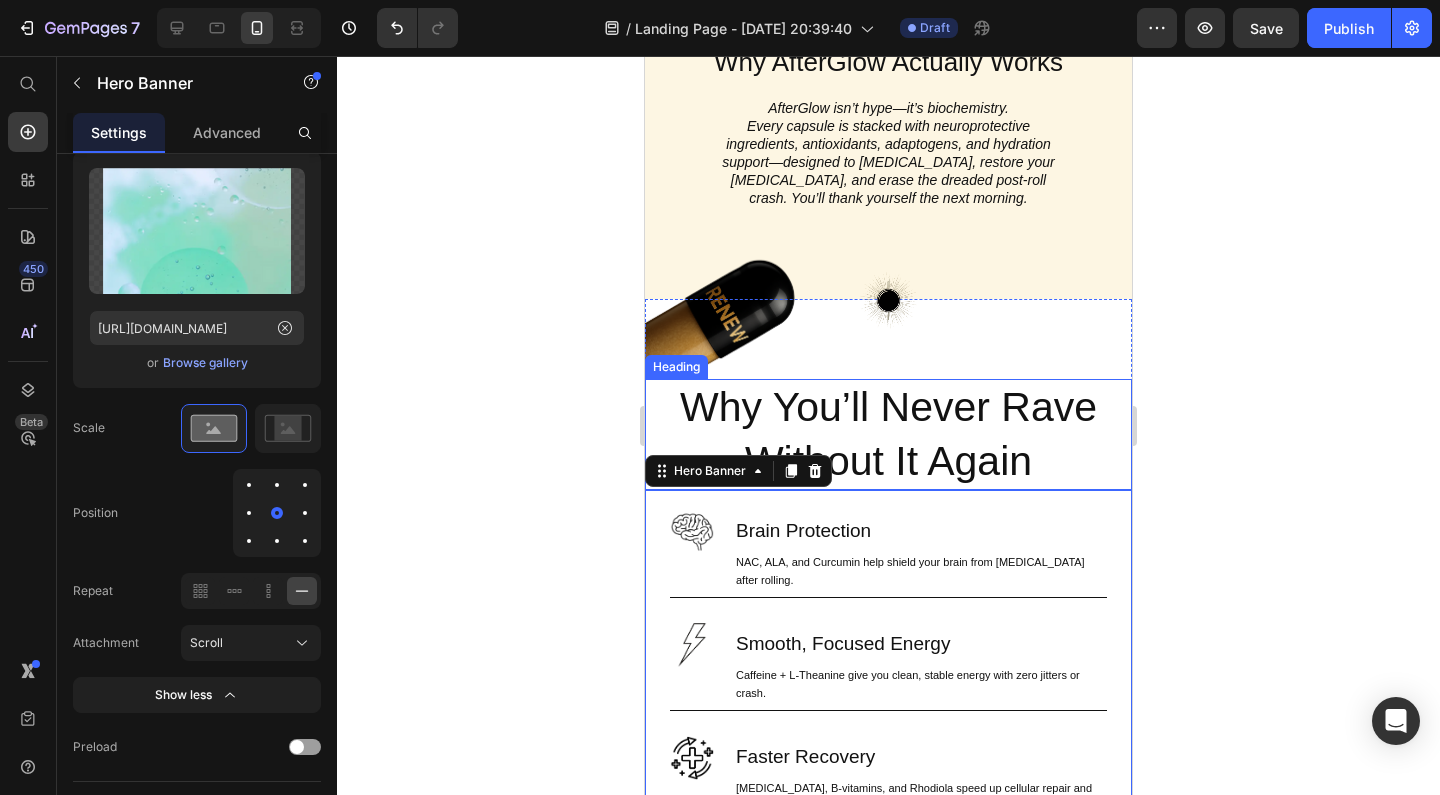 click 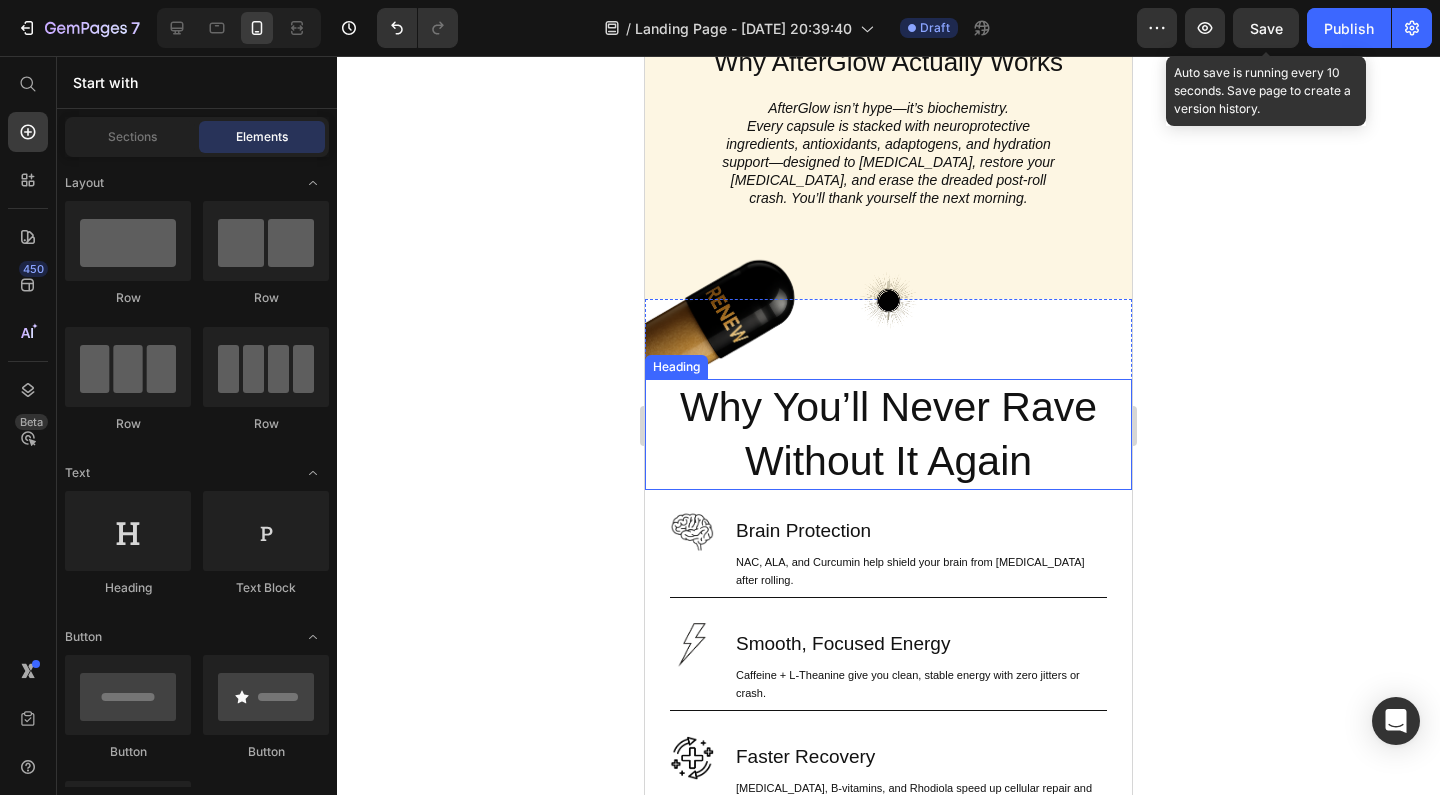click on "Save" at bounding box center [1266, 28] 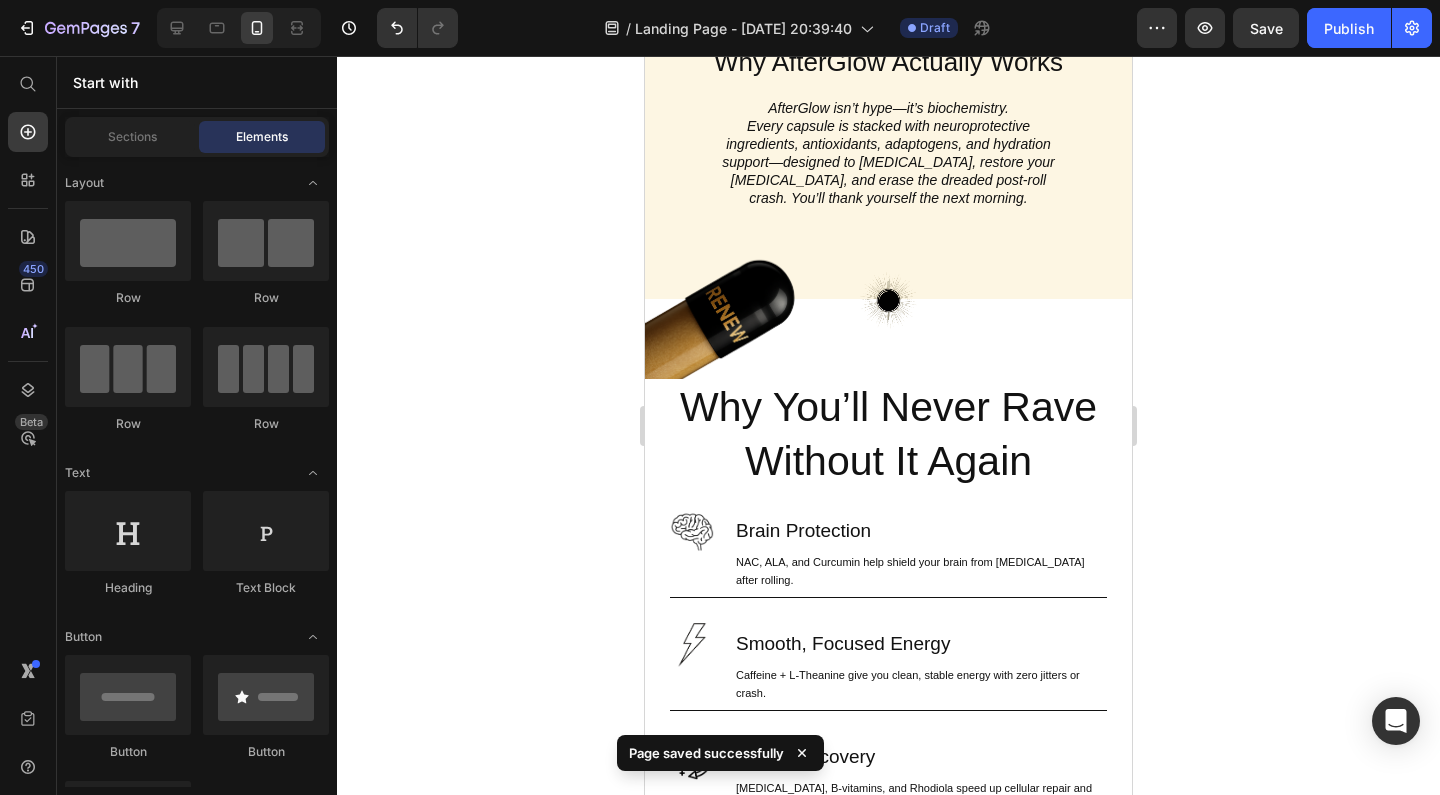 click 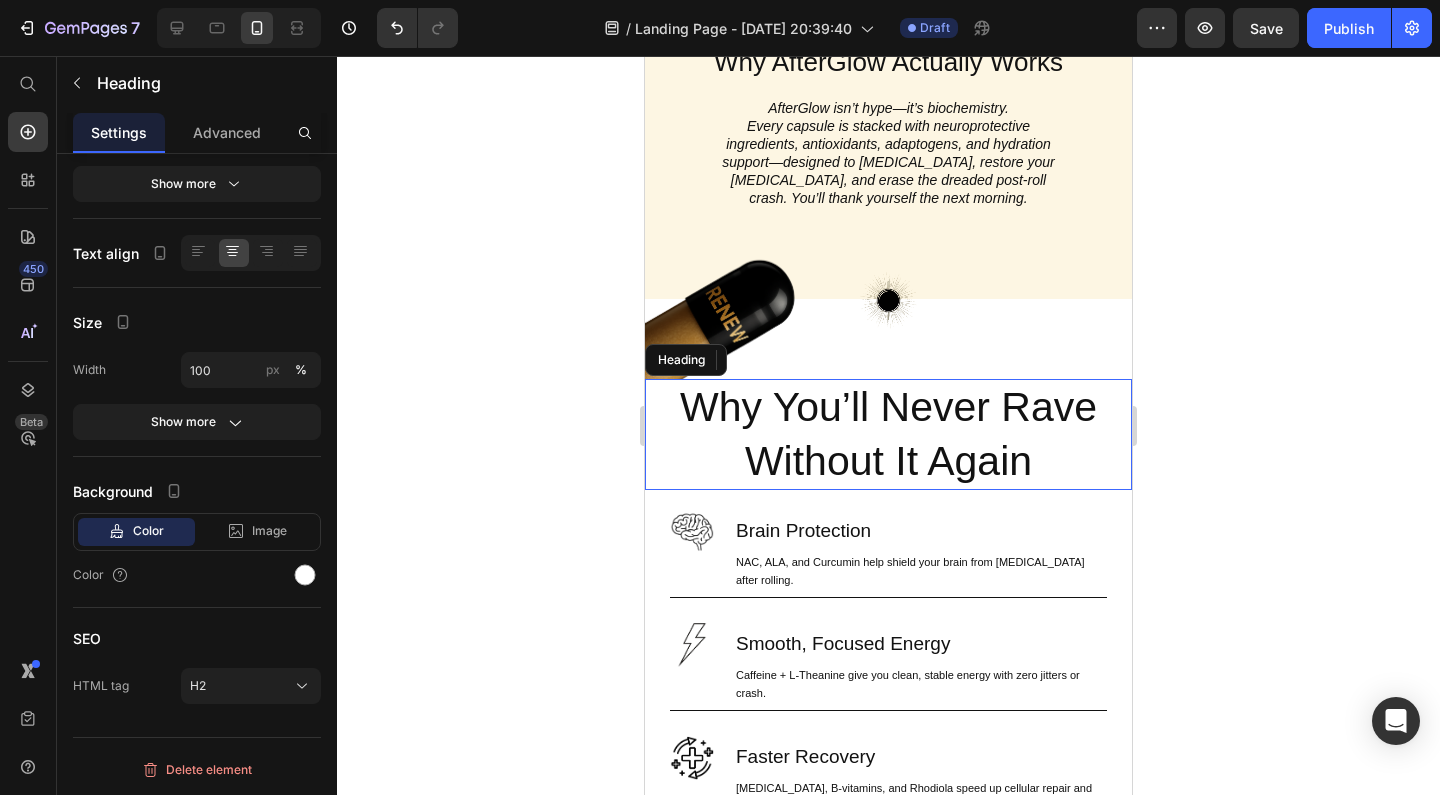 click on "Why You’ll Never Rave Without It Again" at bounding box center [888, 434] 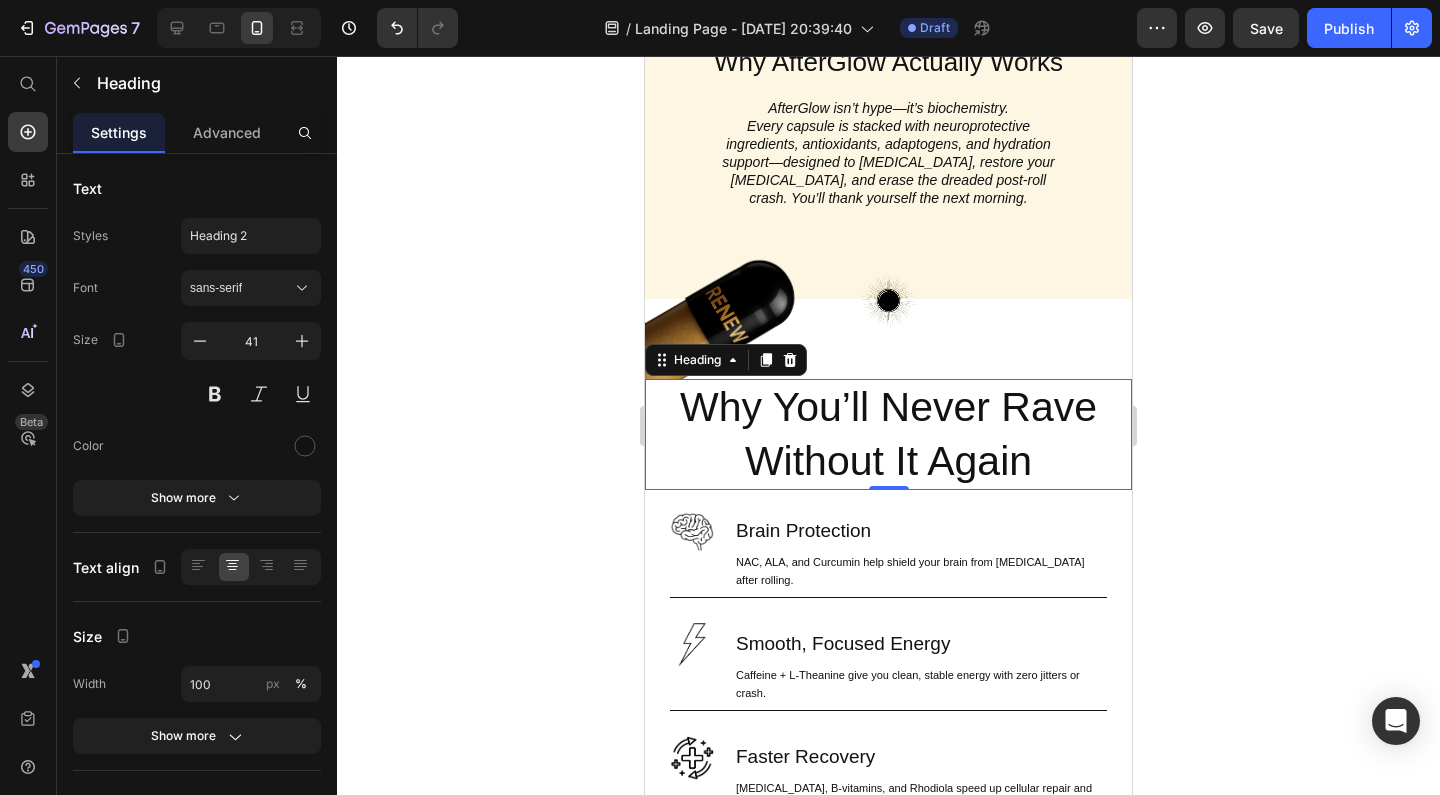click 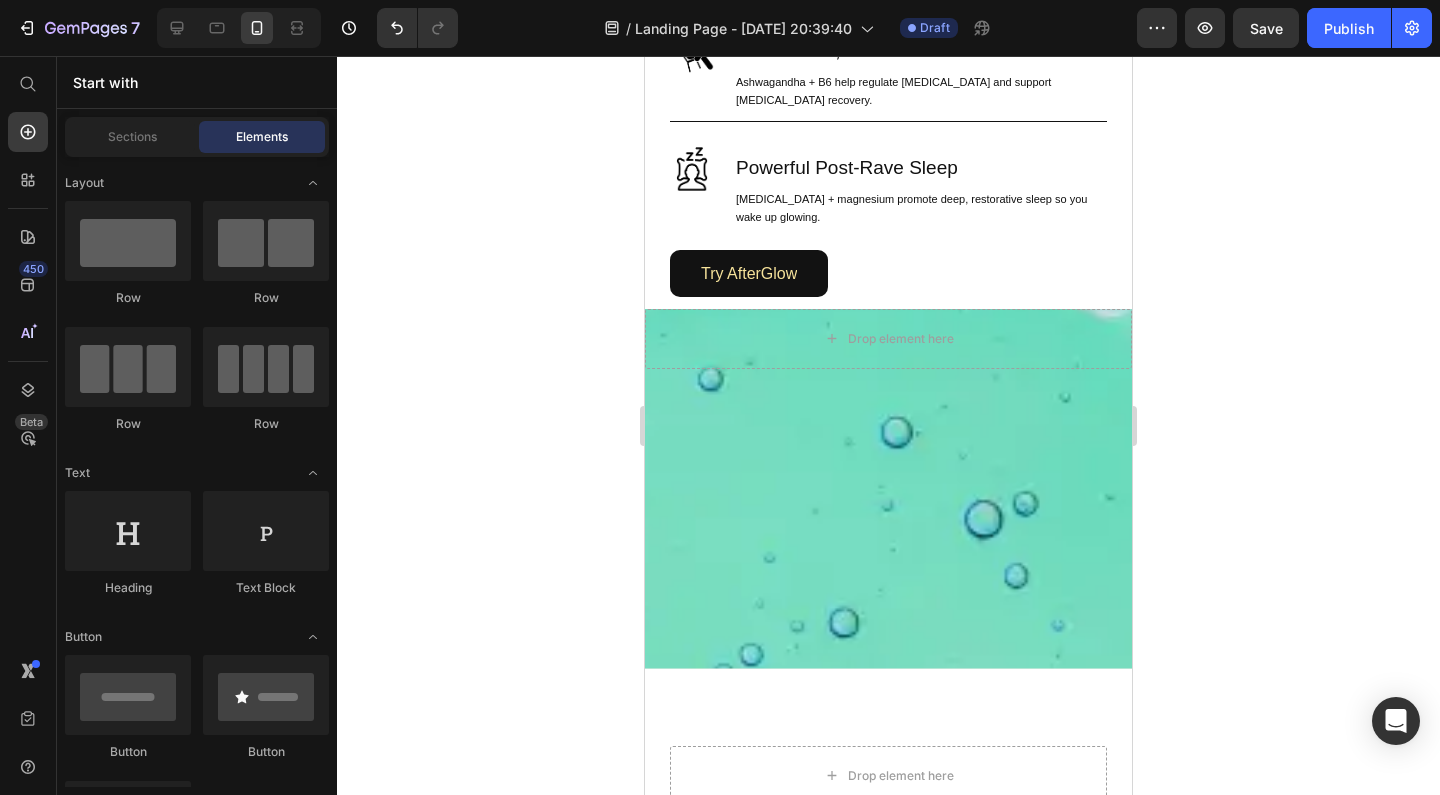 scroll, scrollTop: 1821, scrollLeft: 0, axis: vertical 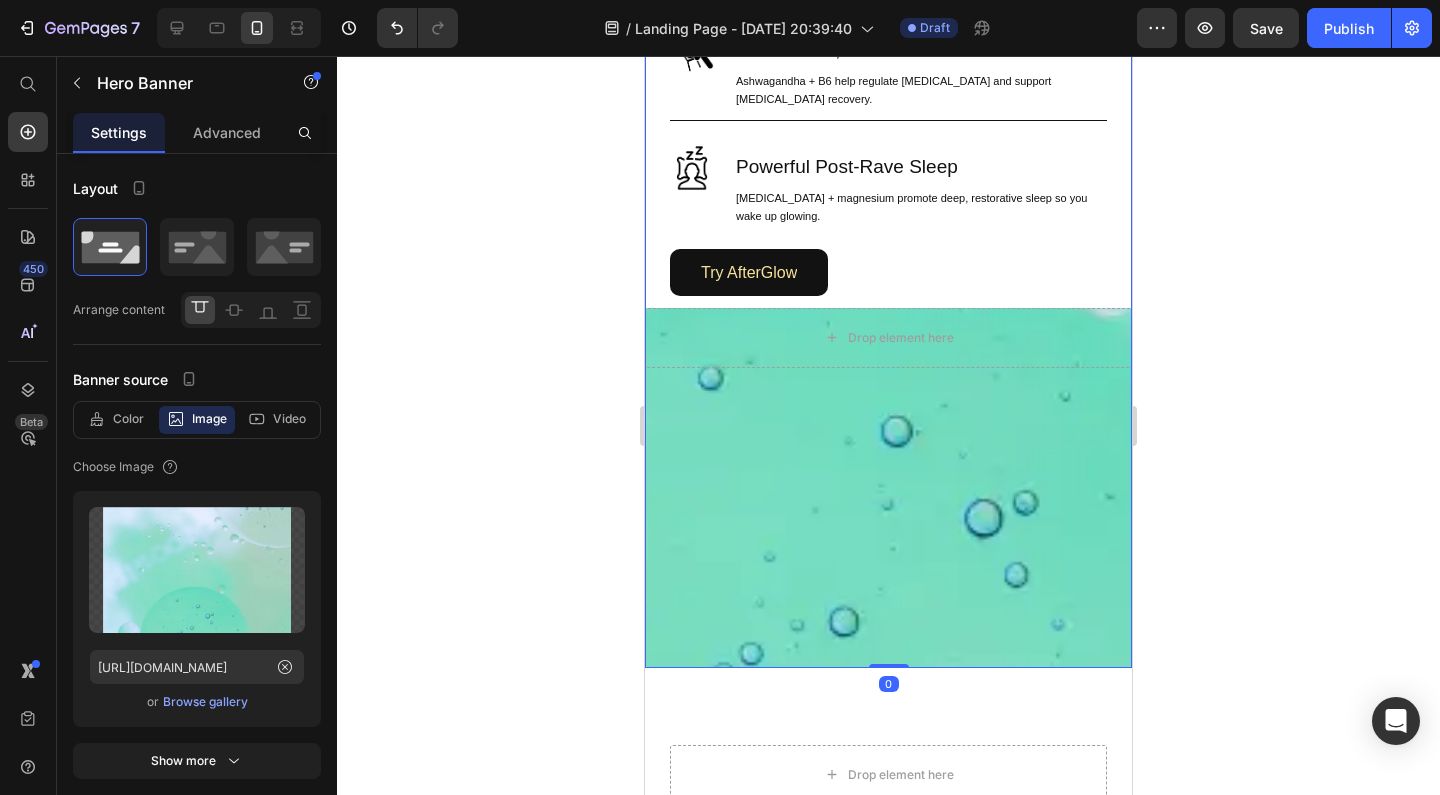 click on "Drop element here Image Brain Protection Heading NAC, ALA, and Curcumin help shield your brain from neurotoxicity after rolling. Text Block Row Image Smooth, Focused Energy Heading Caffeine + L-Theanine give you clean, stable energy with zero jitters or crash. Text Block Row Image Faster Recovery Heading CoQ10, B-vitamins, and Rhodiola speed up cellular repair and restore energy. Text Block Row Image Deep Rehydration Heading Magnesium, sodium, and potassium replenish electrolytes and reduce fatigue. Text Block Row Image Less Stress, Better Mood Heading Ashwagandha + B6 help regulate cortisol and support serotonin recovery. Text Block Row Image Powerful Post-Rave Sleep Heading Melatonin + magnesium promote deep, restorative sleep so you wake up glowing. Text Block Row Try AfterGlow Button Row" at bounding box center [888, 110] 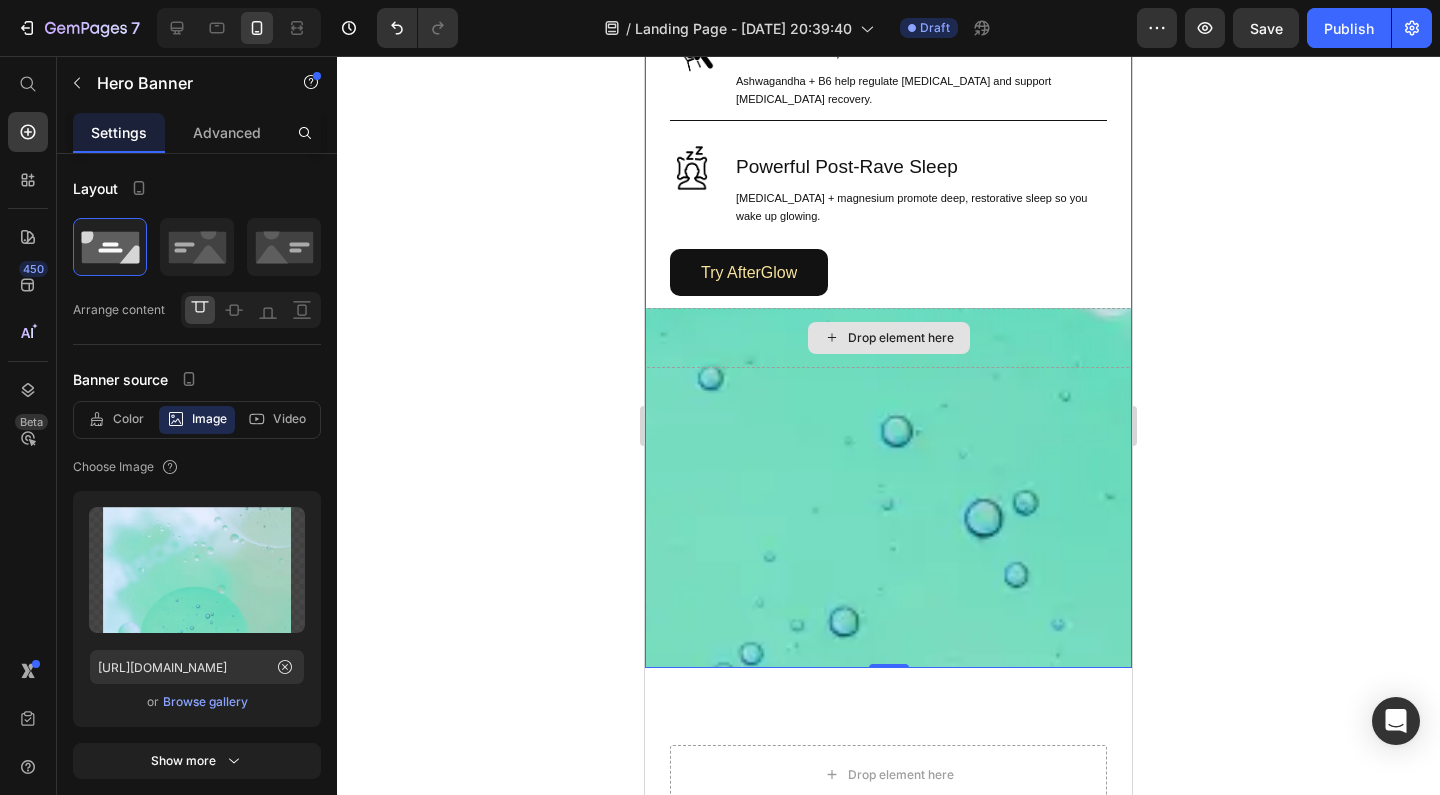 click on "Drop element here" at bounding box center (888, 338) 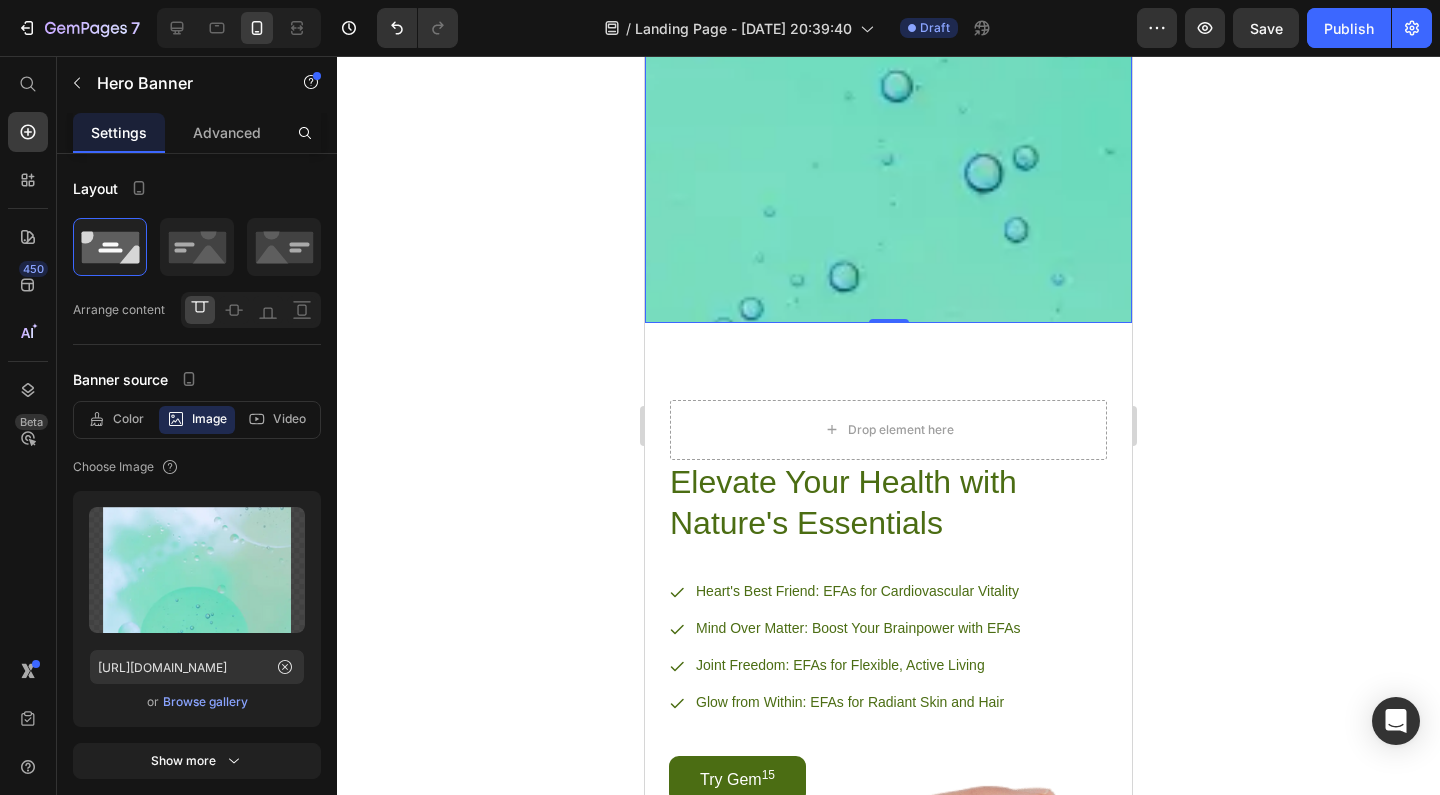 scroll, scrollTop: 2190, scrollLeft: 0, axis: vertical 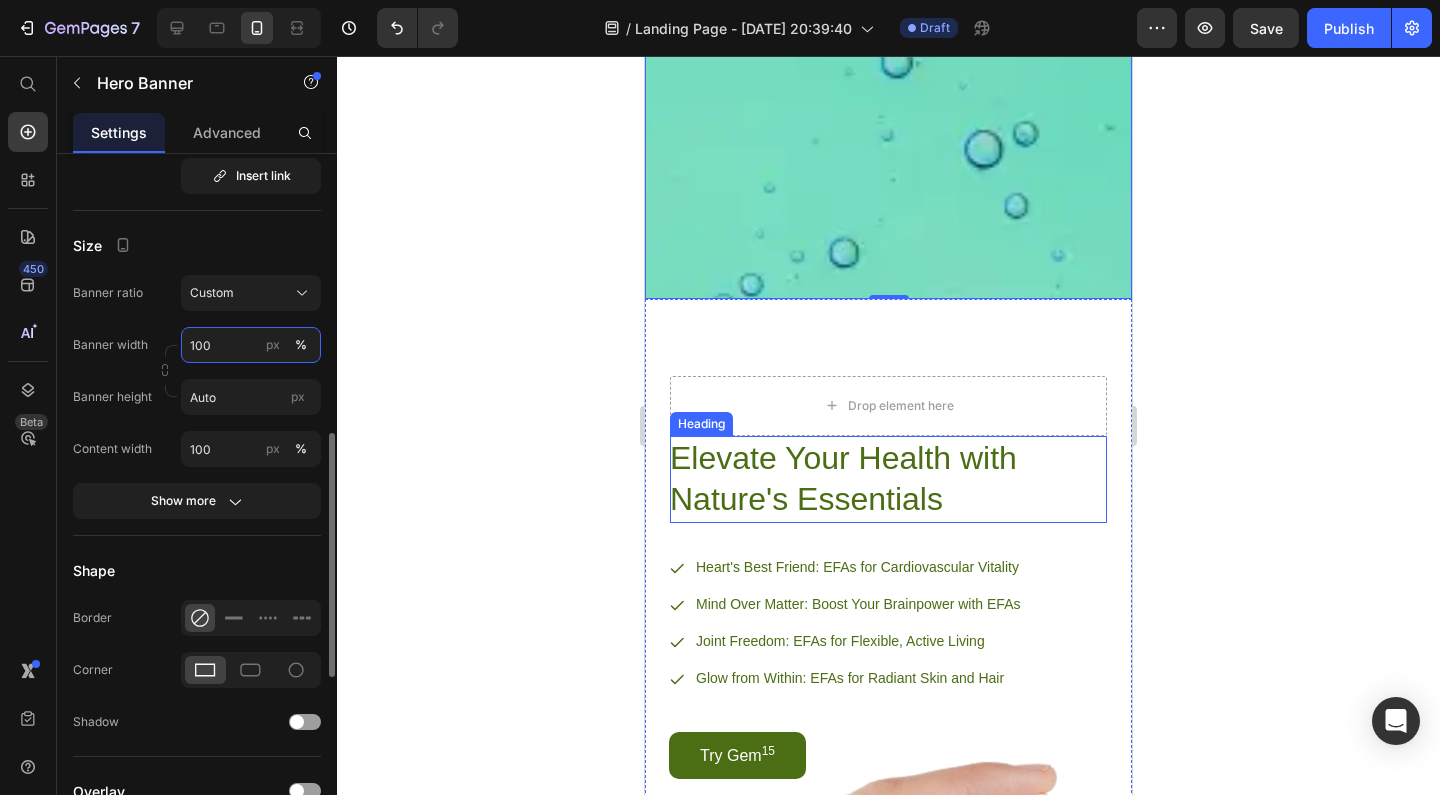 click on "100" at bounding box center [251, 345] 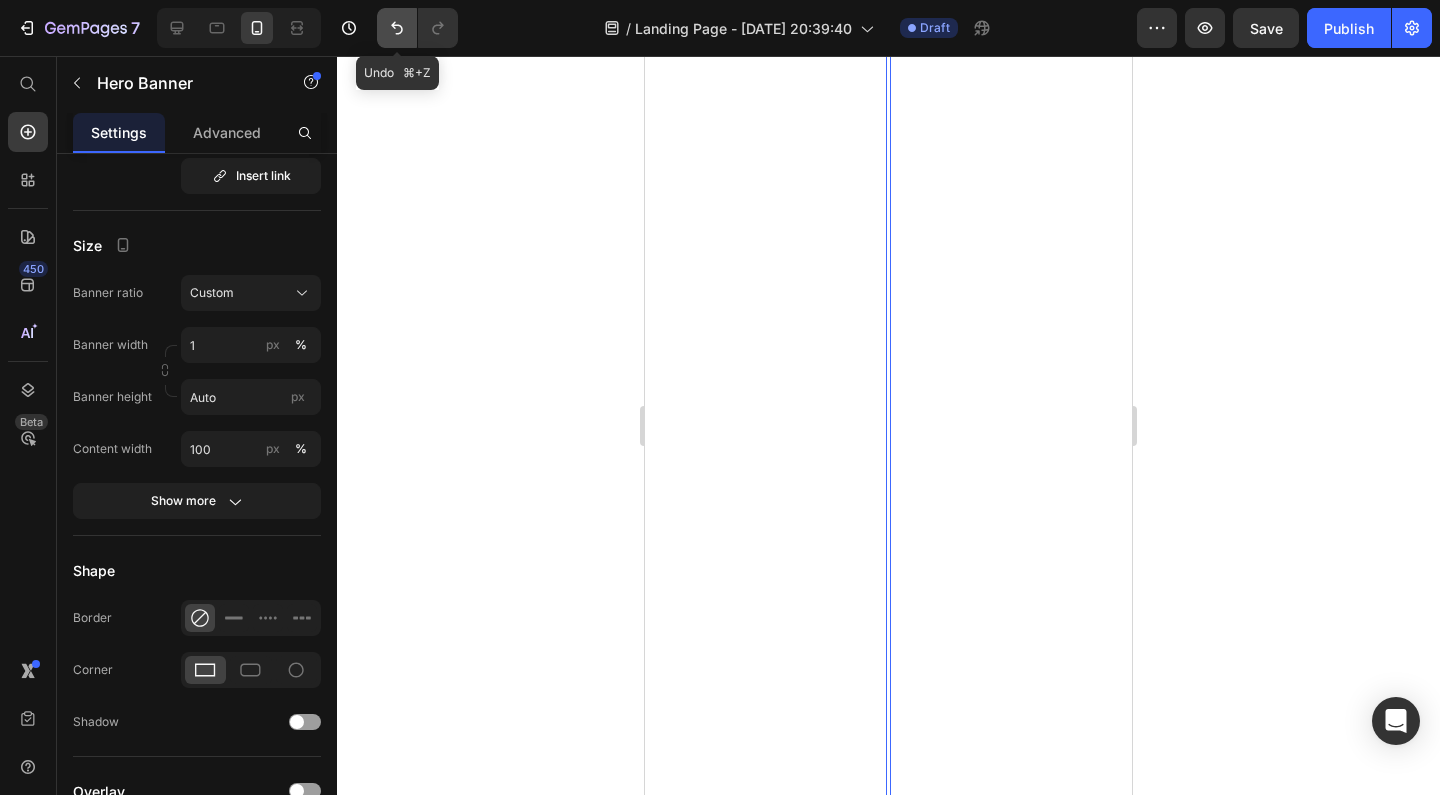 click 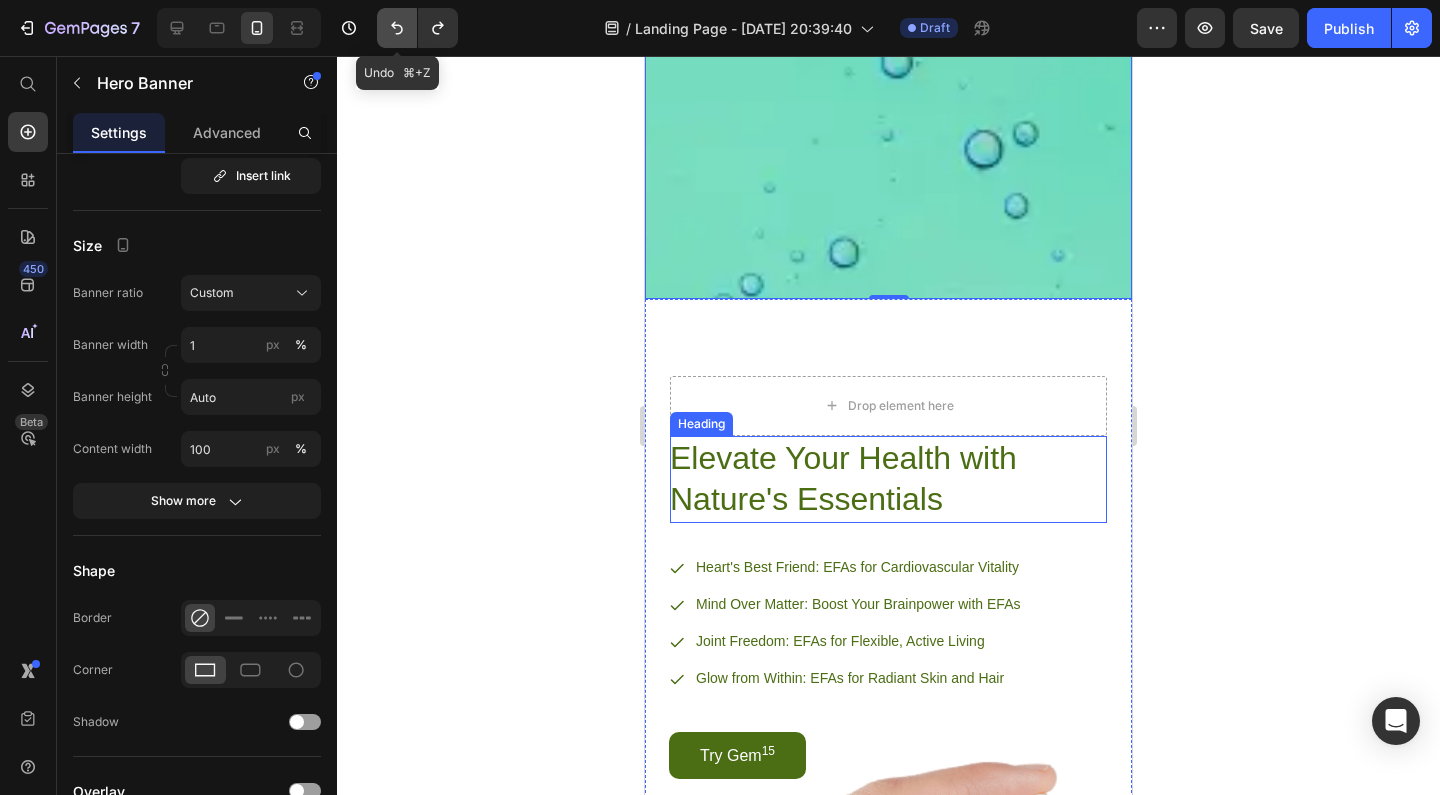 type on "100" 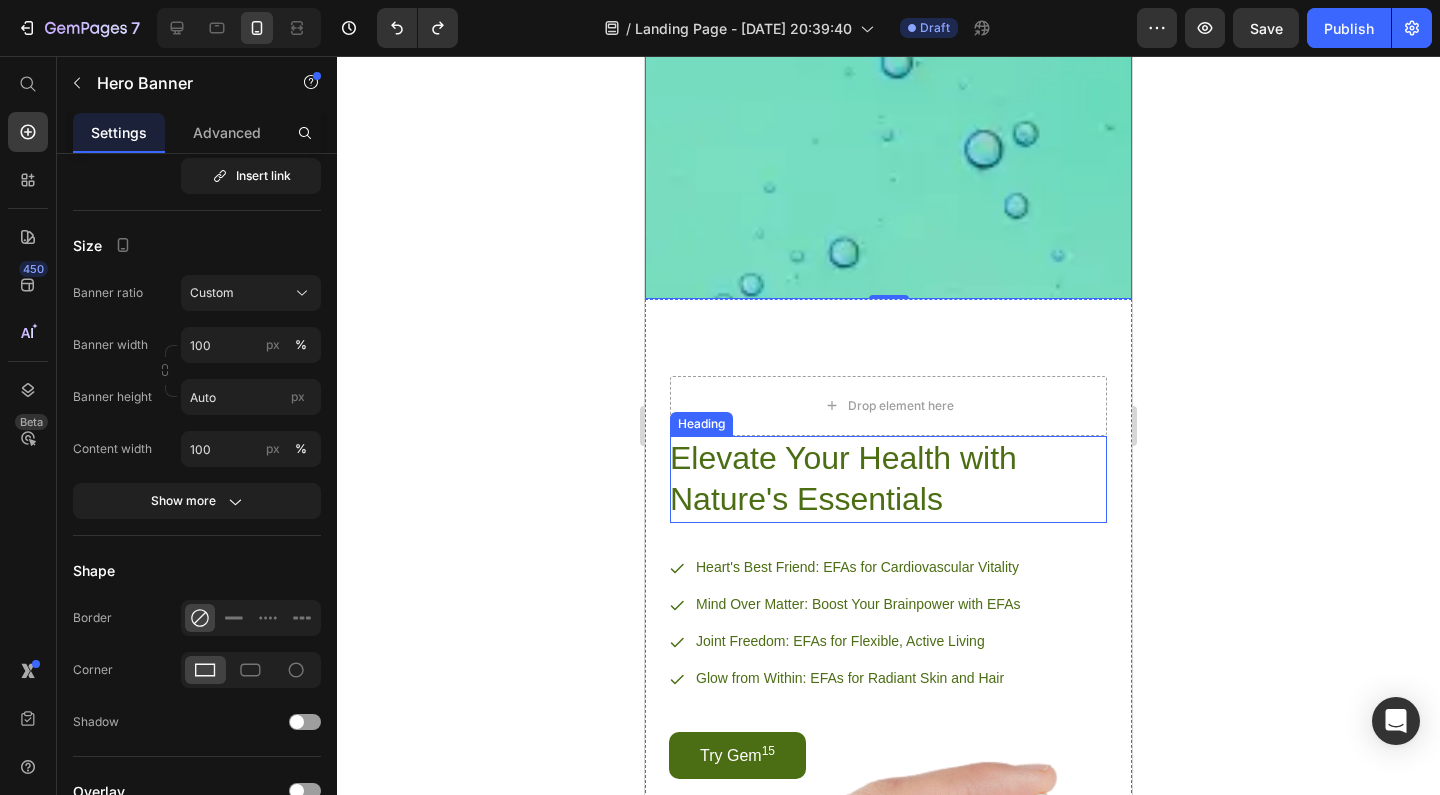 click 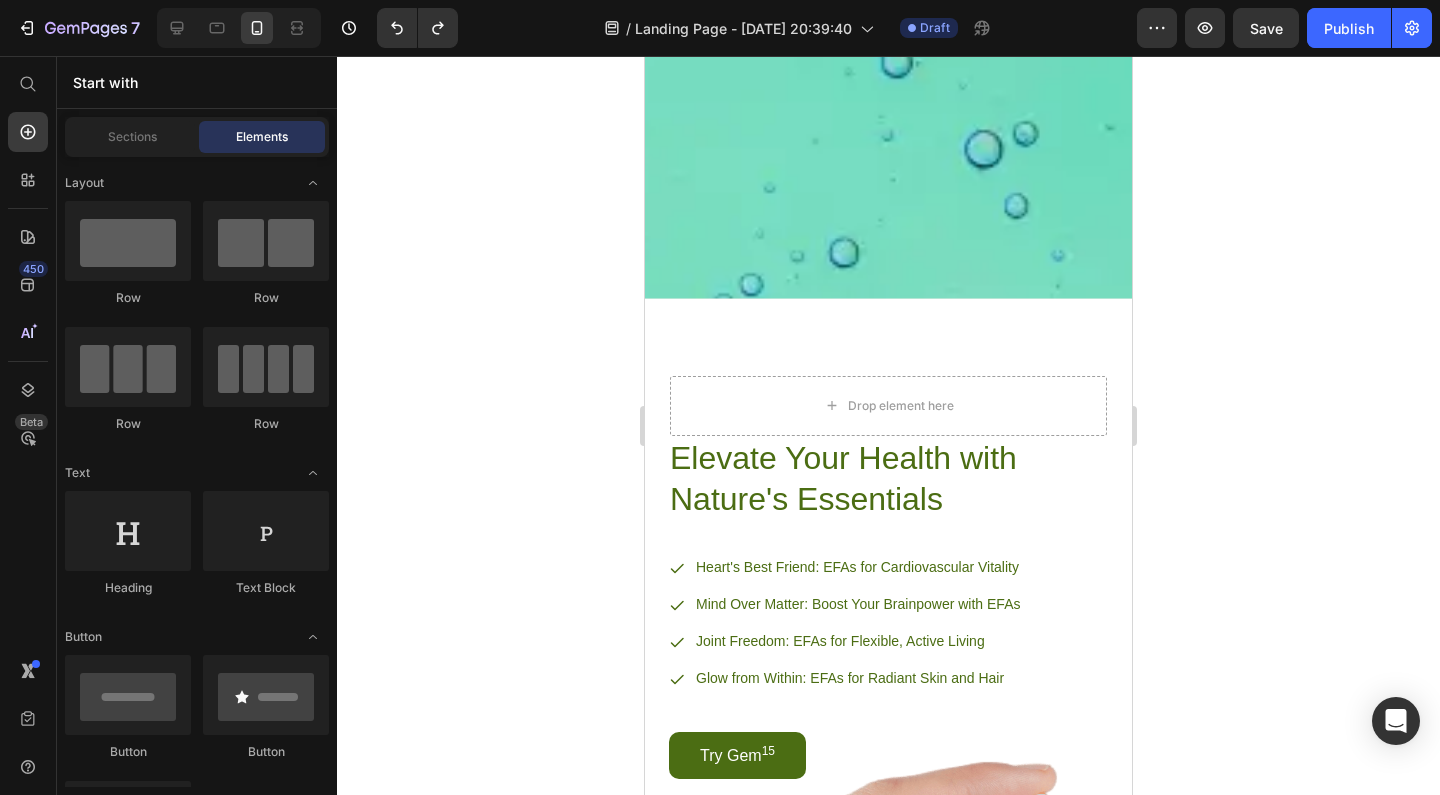 click 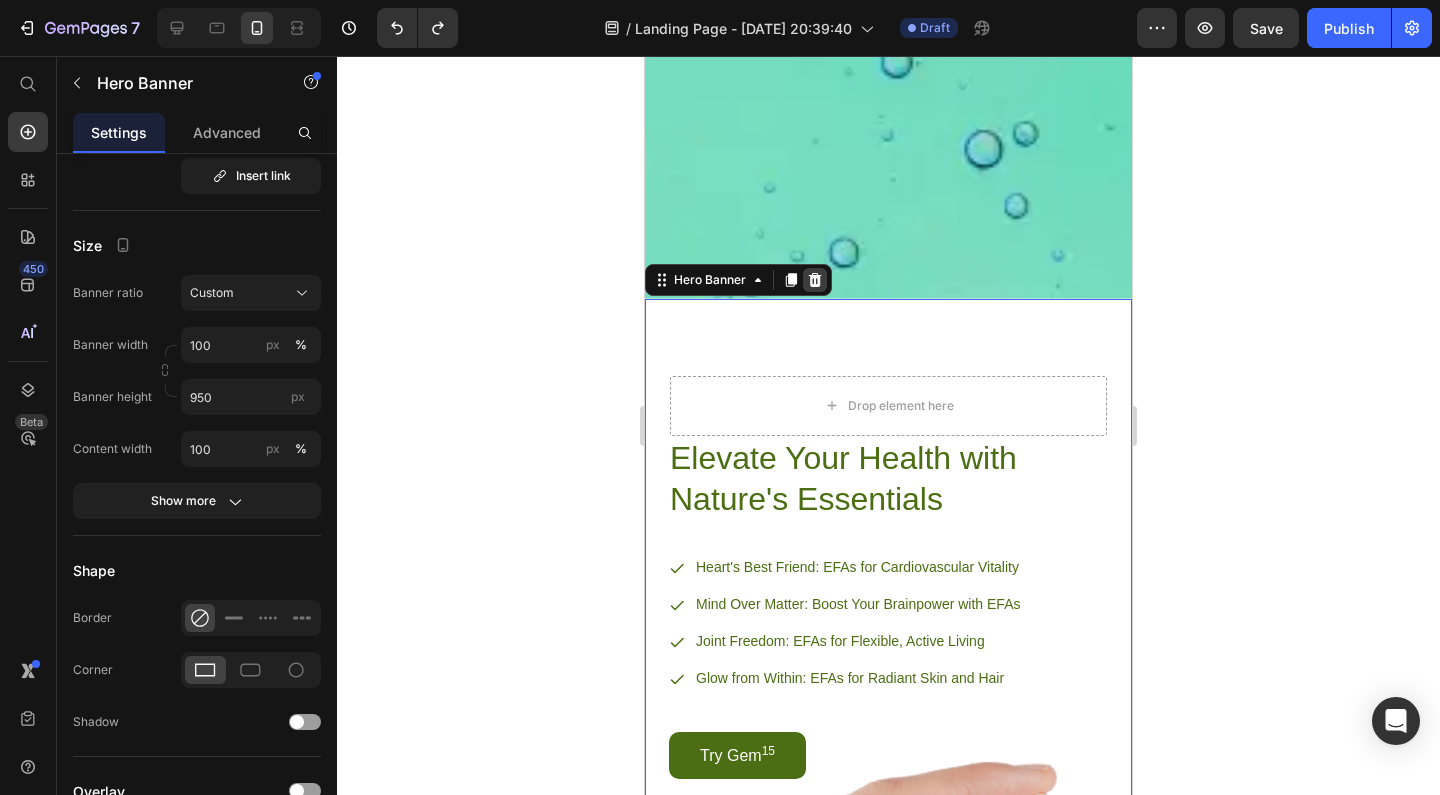 click 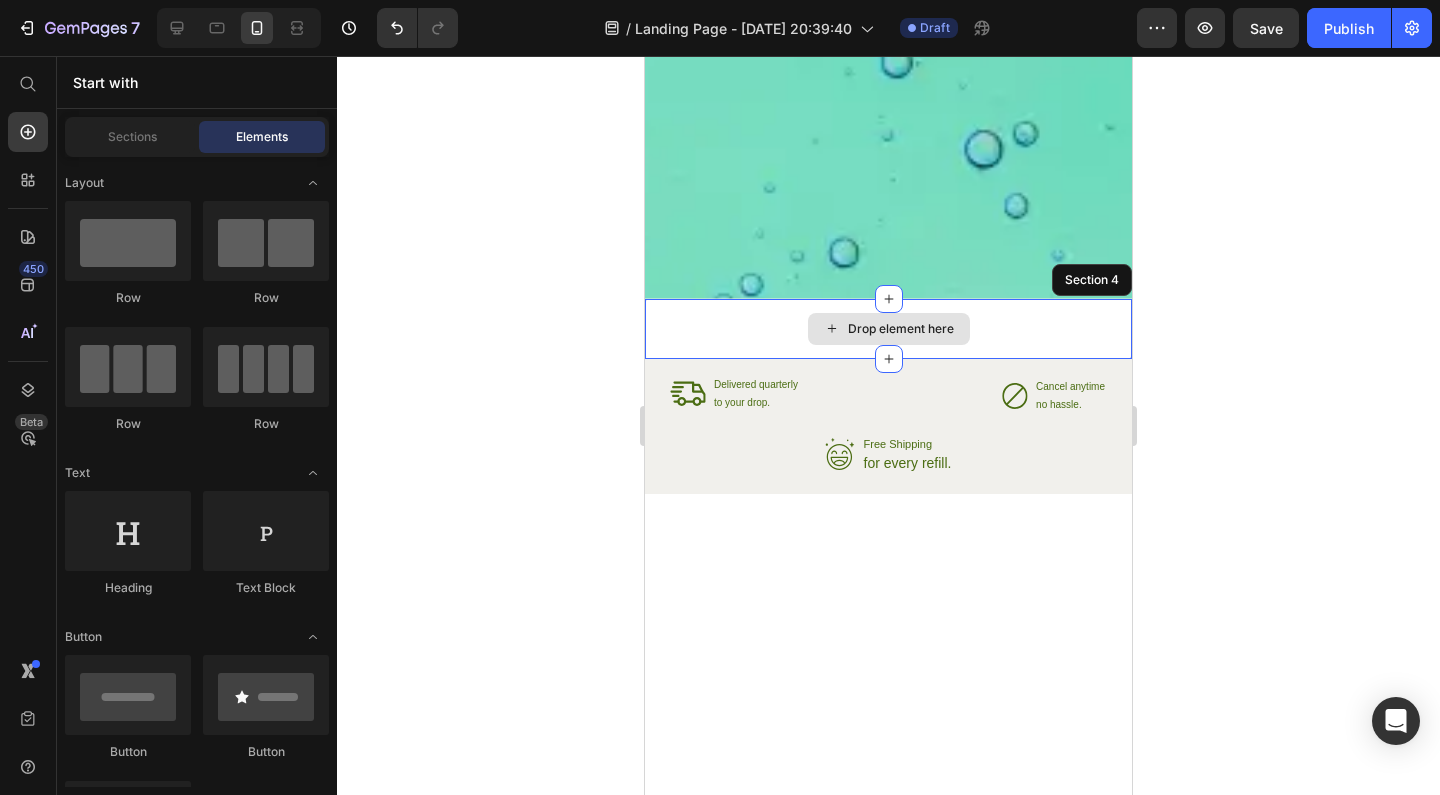 click on "Drop element here" at bounding box center (888, 329) 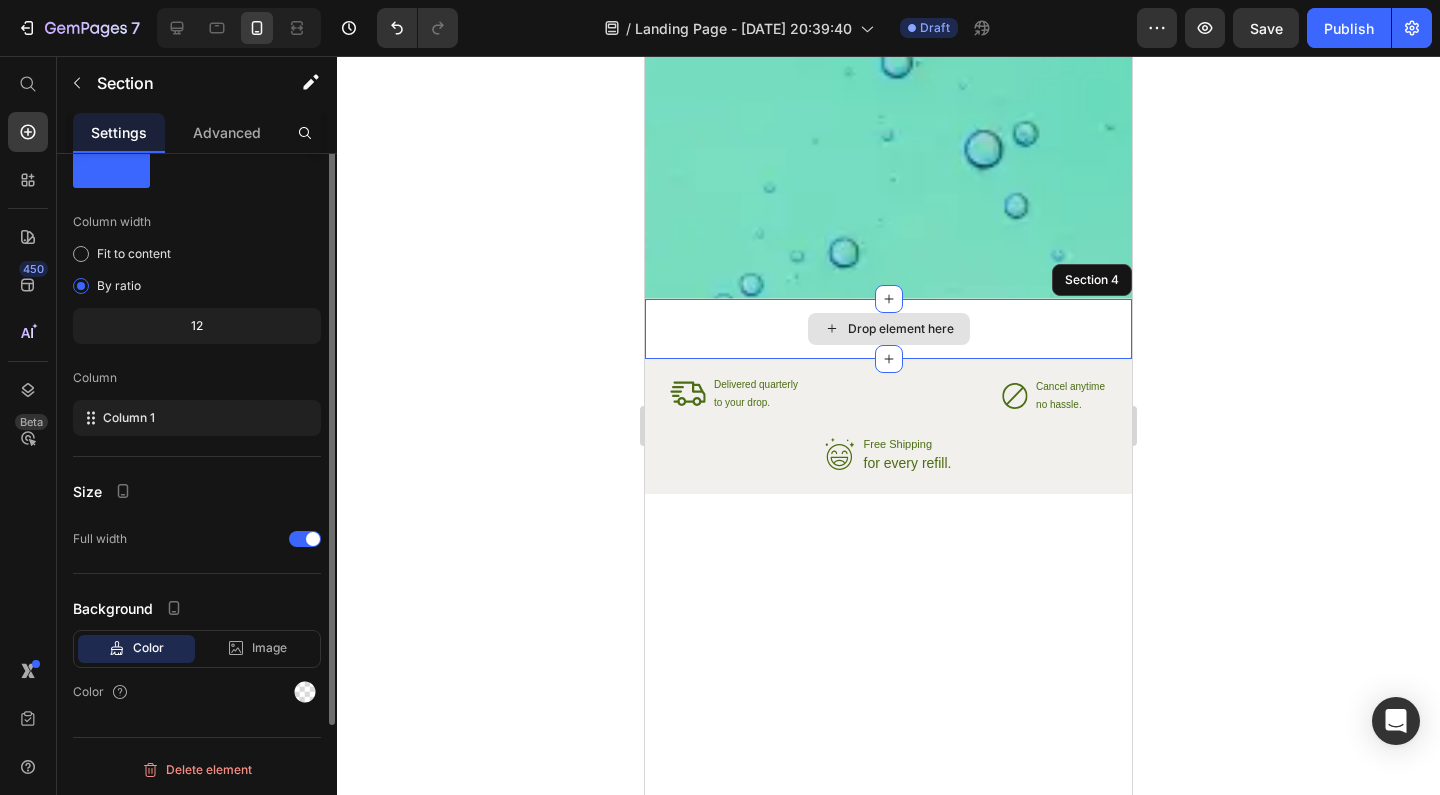 scroll, scrollTop: 0, scrollLeft: 0, axis: both 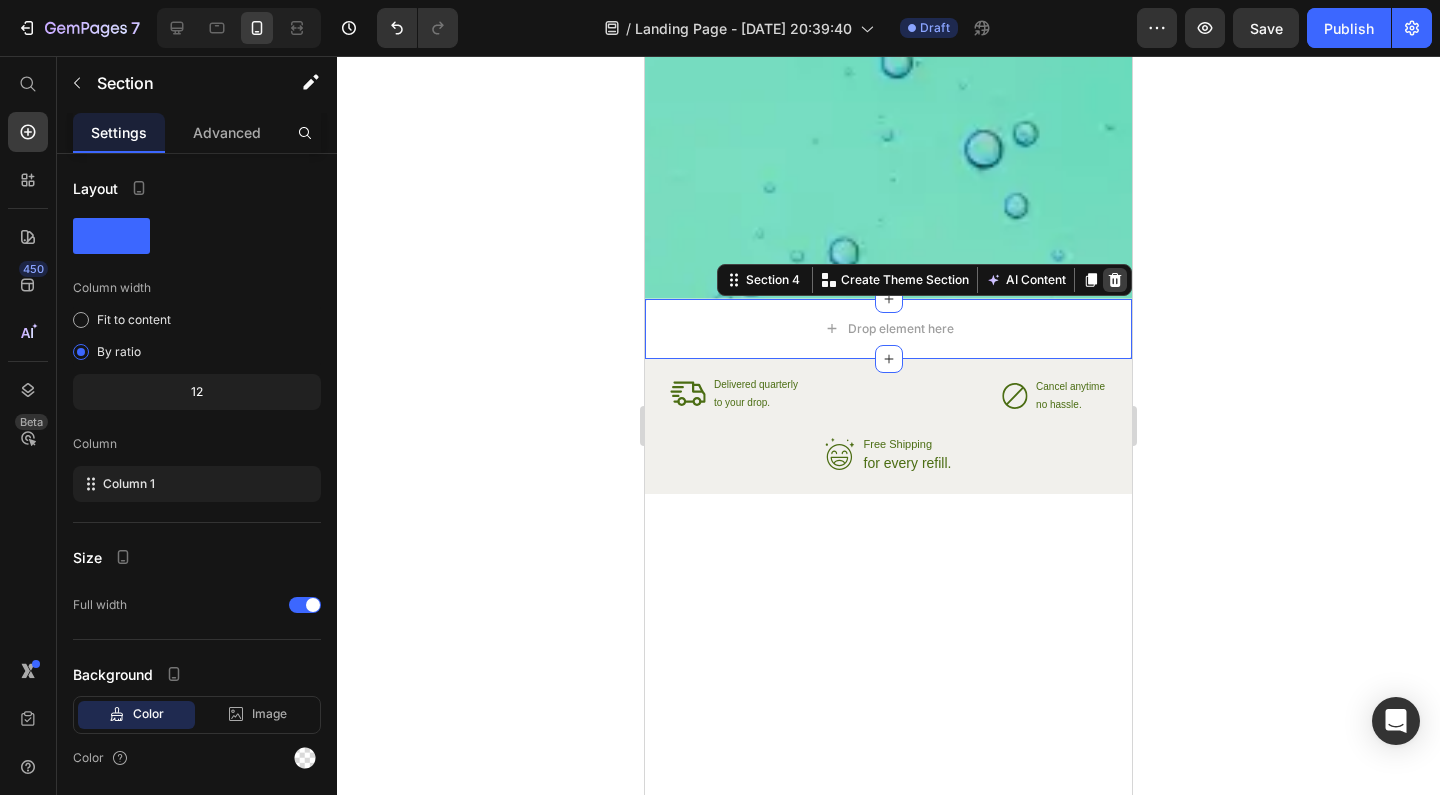 click 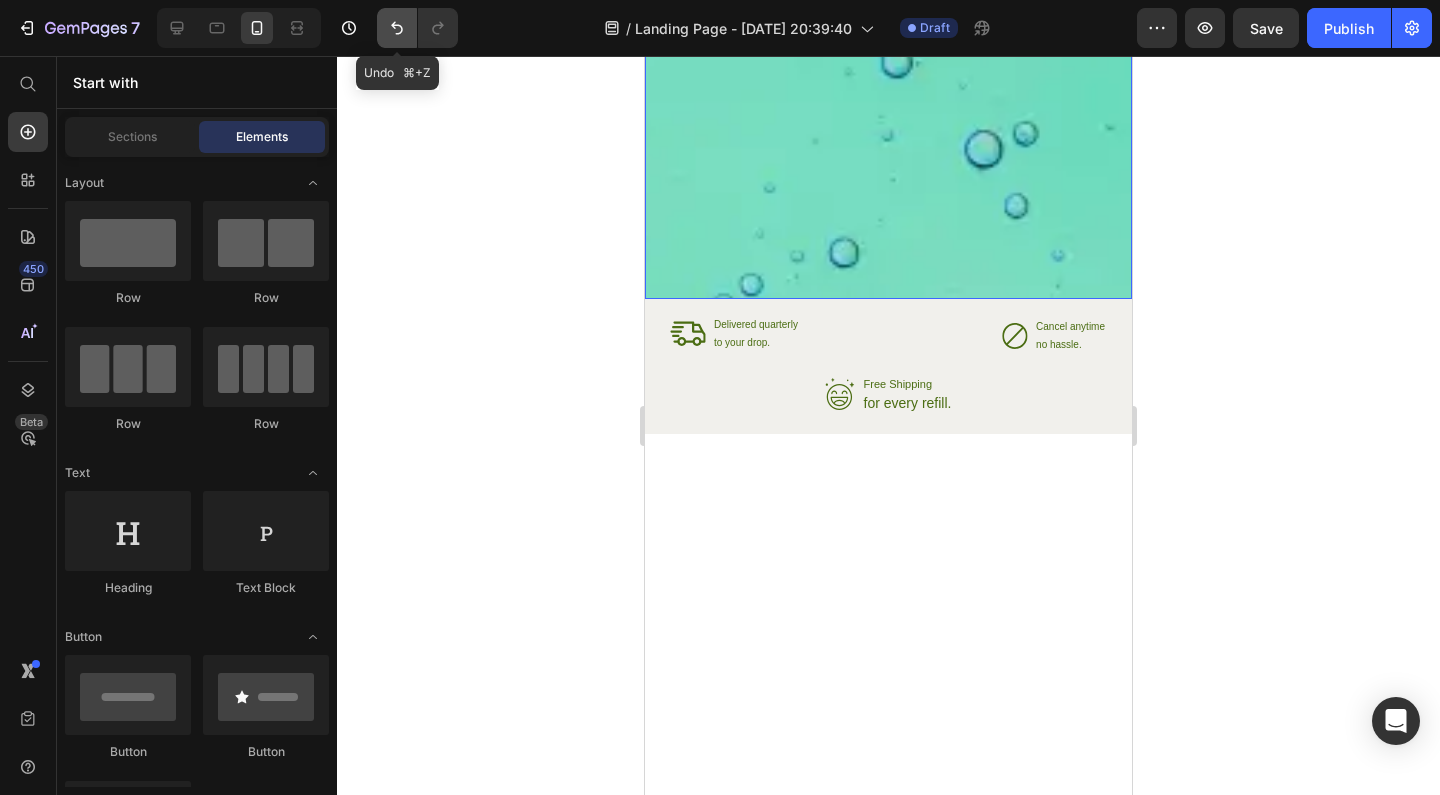click 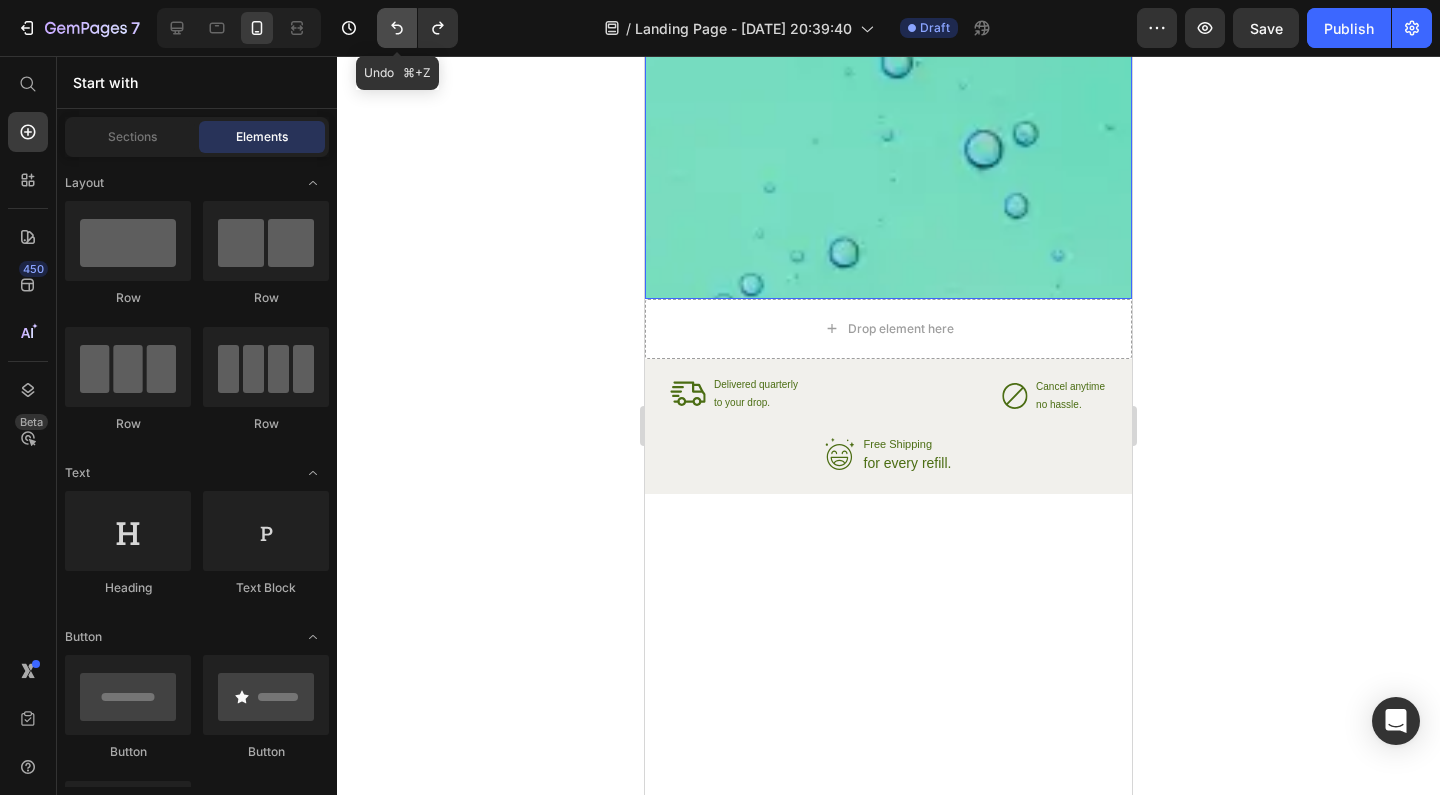 click 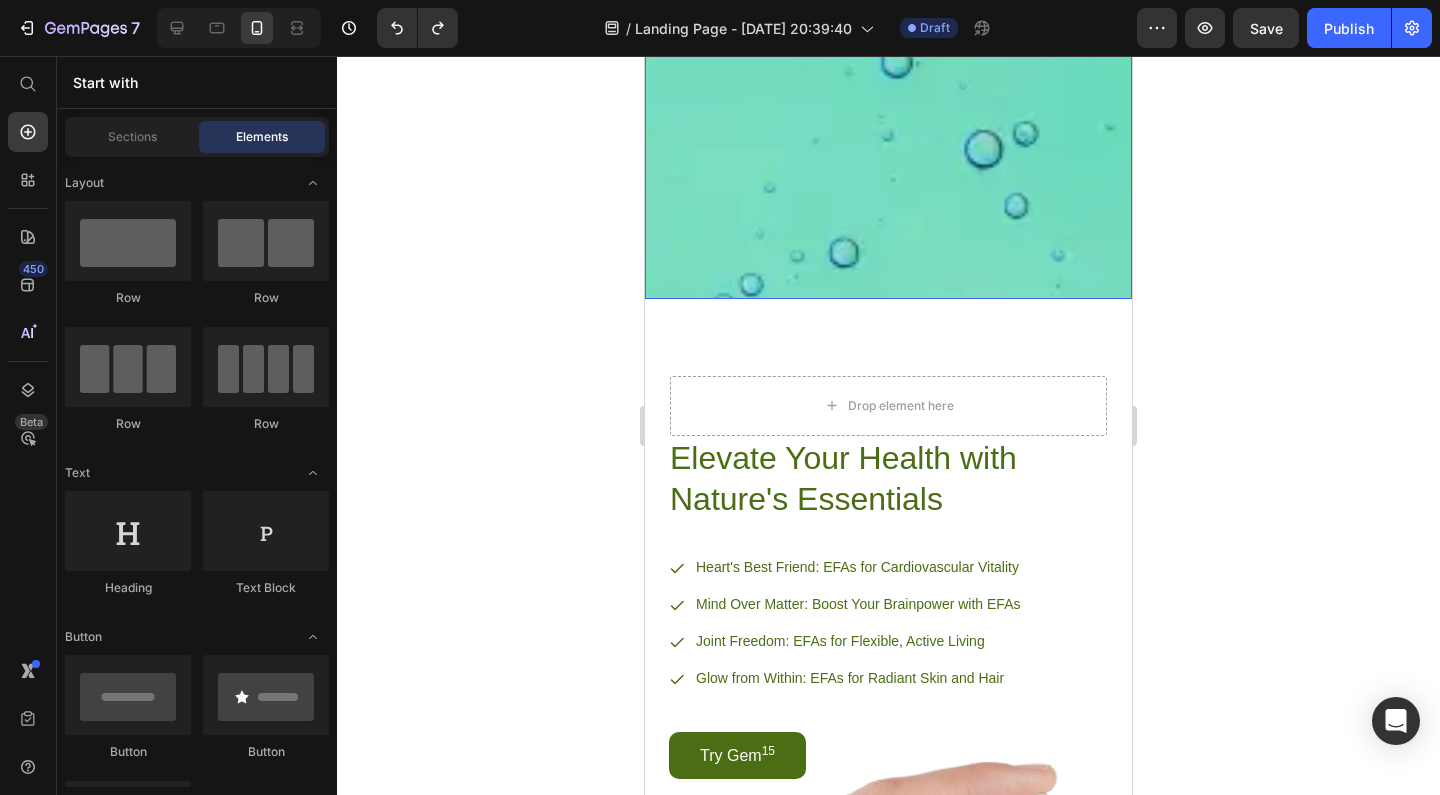 click on "Drop element here" at bounding box center [888, 406] 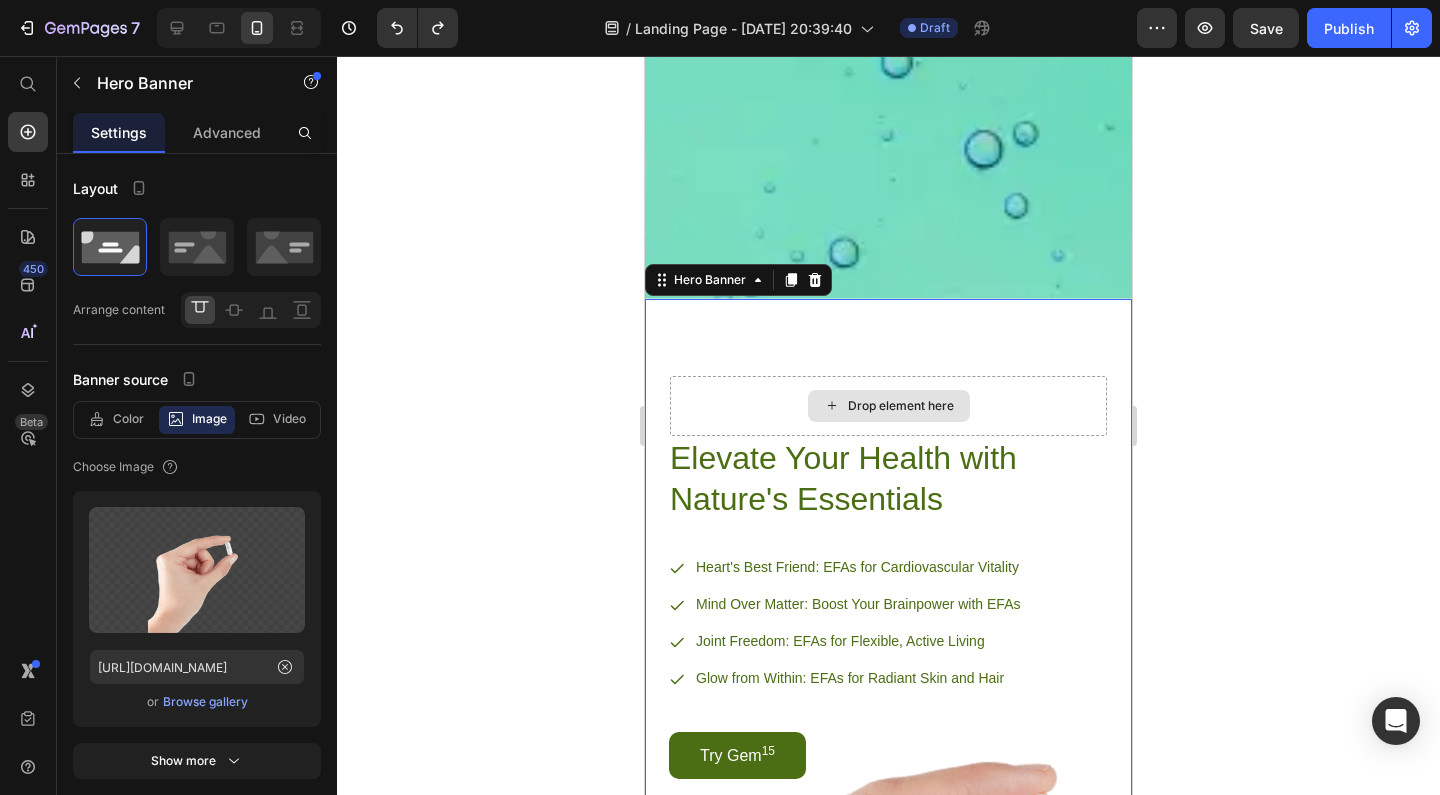 click on "Drop element here" at bounding box center (888, 406) 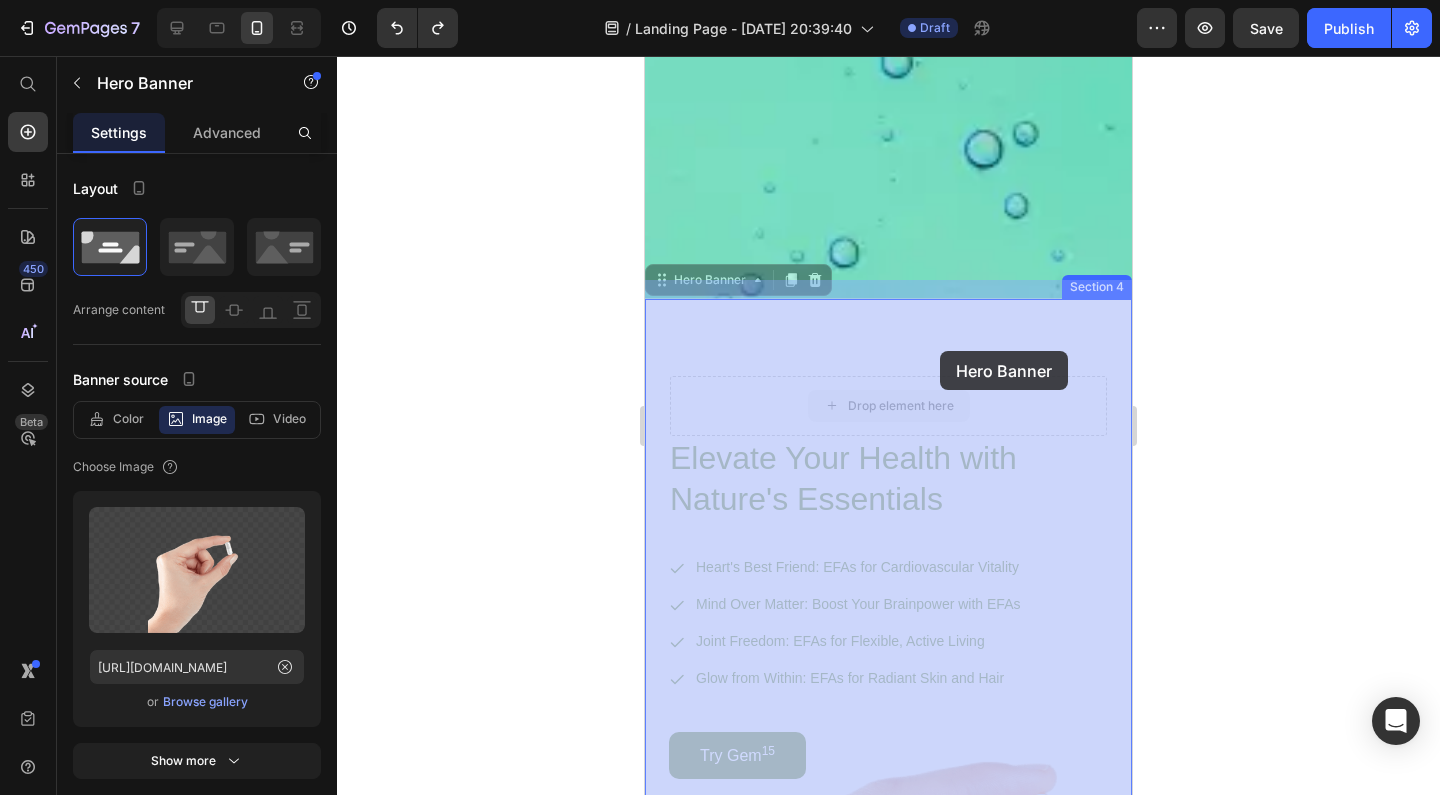 drag, startPoint x: 1020, startPoint y: 377, endPoint x: 940, endPoint y: 351, distance: 84.118965 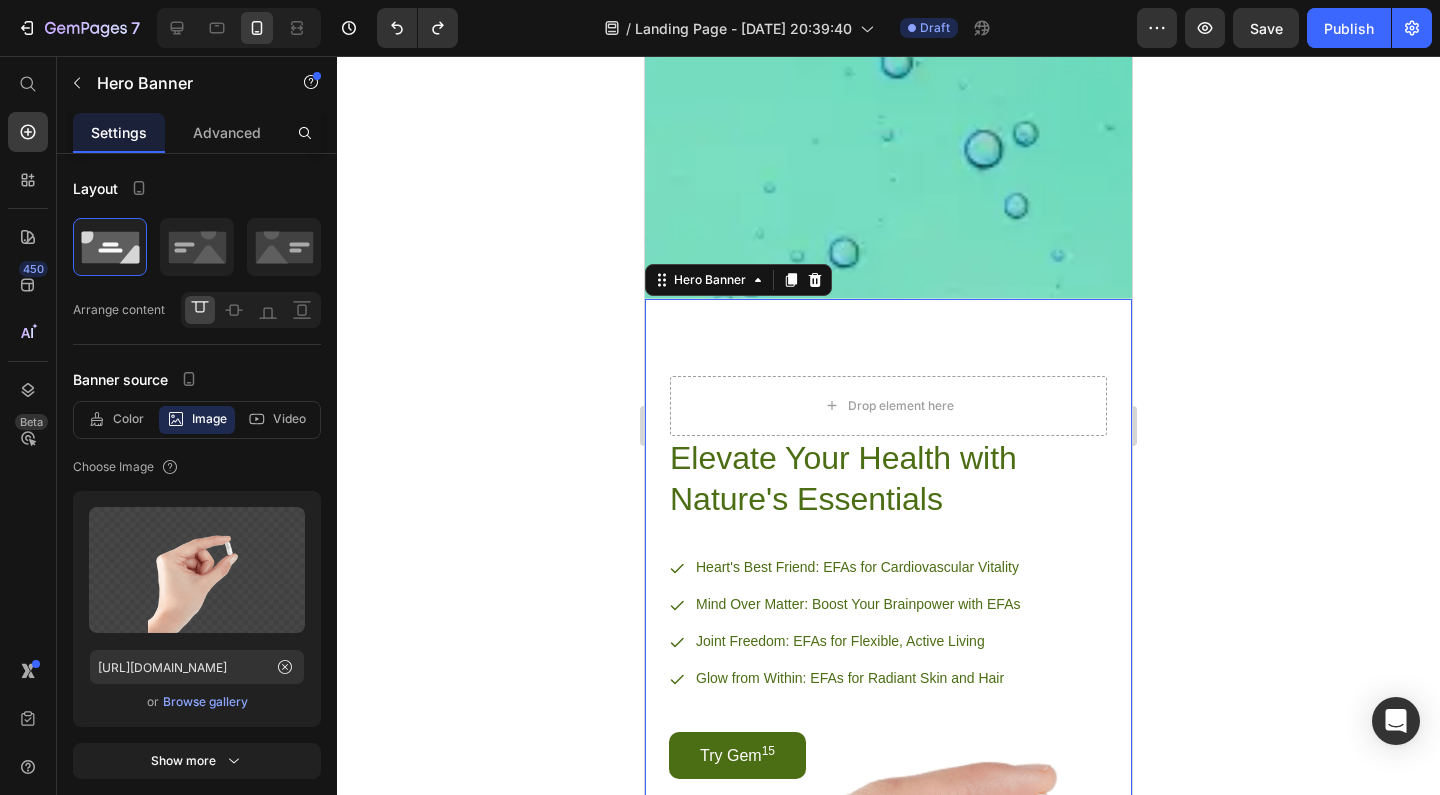 click 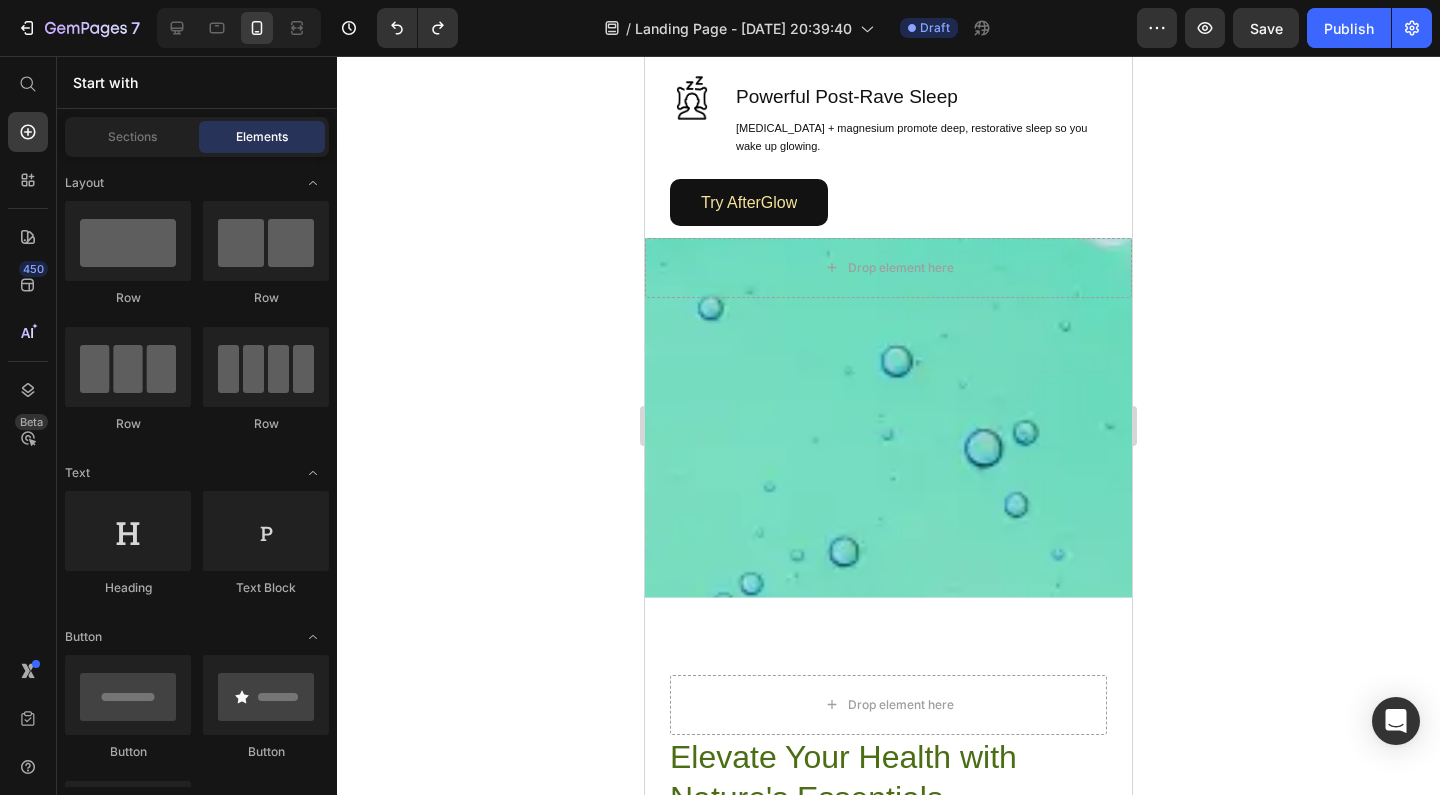 scroll, scrollTop: 1871, scrollLeft: 0, axis: vertical 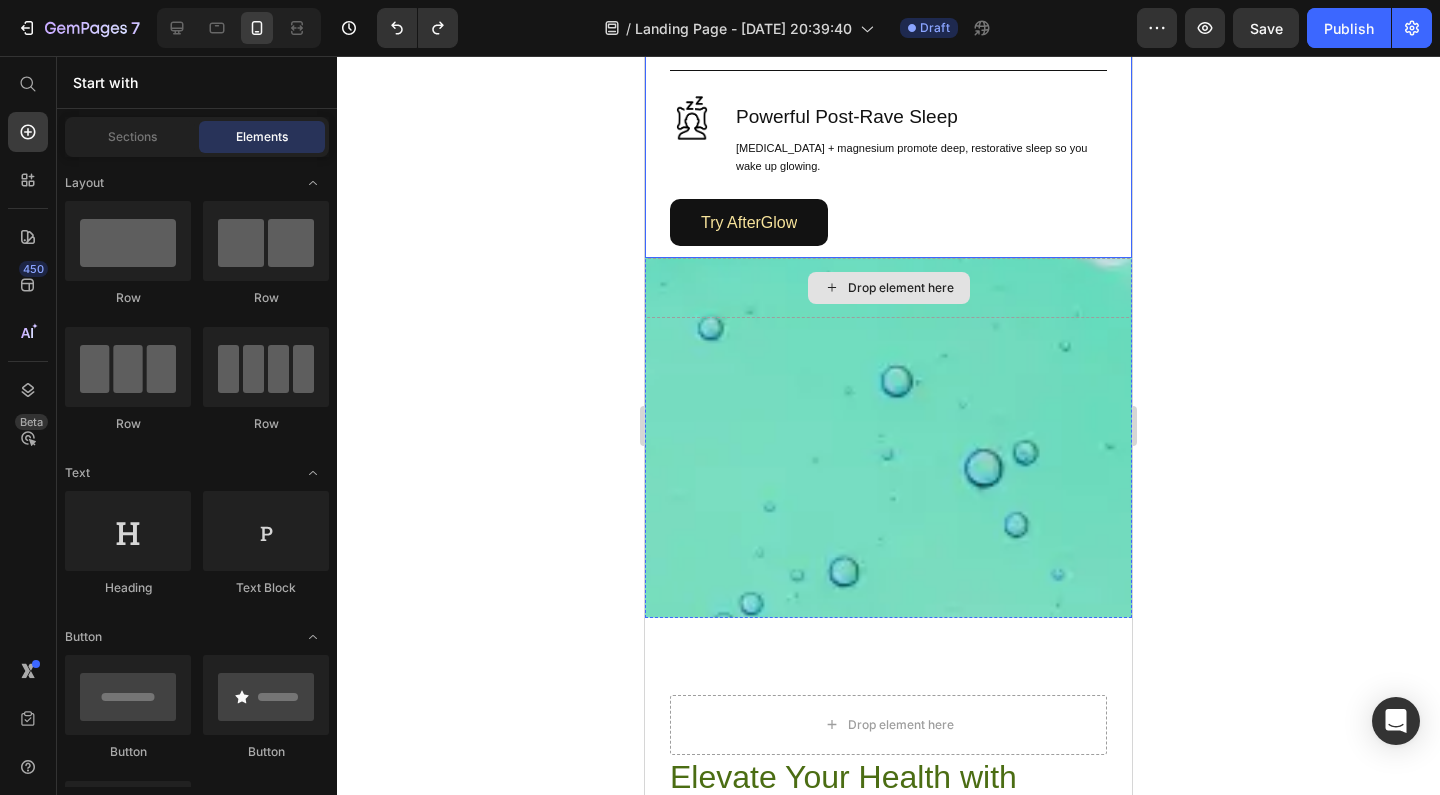 click on "Drop element here" at bounding box center [901, 288] 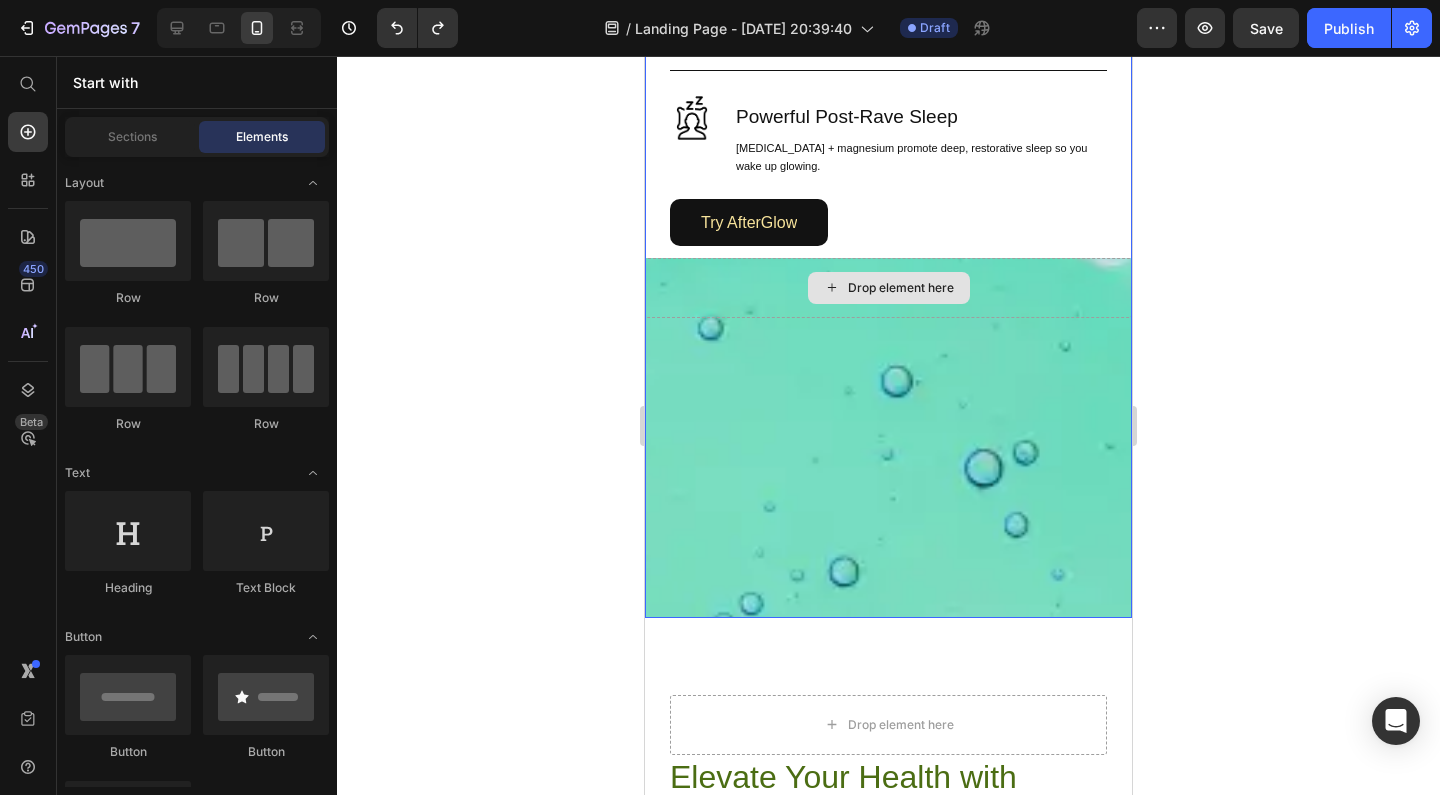 click on "Drop element here" at bounding box center (901, 288) 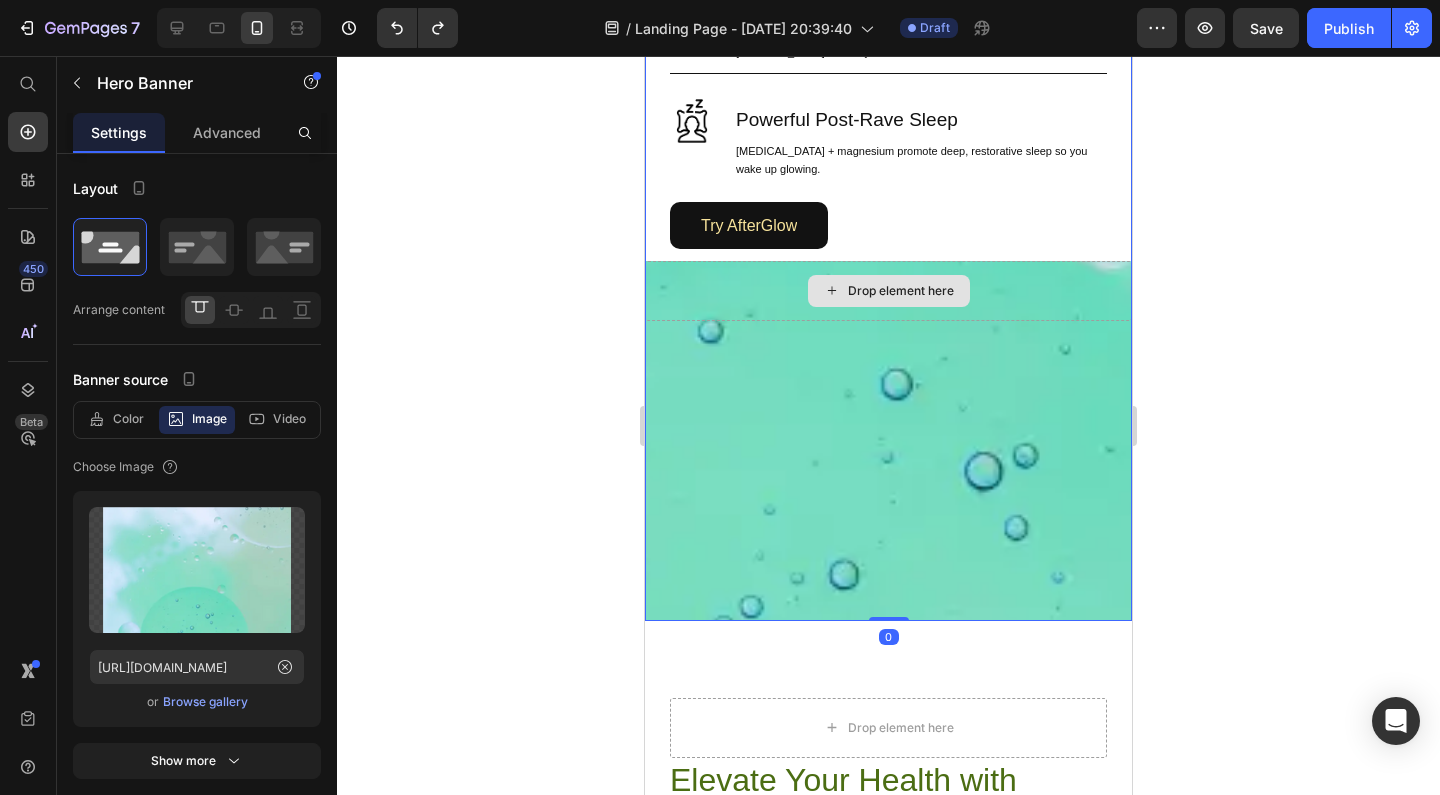scroll, scrollTop: 1867, scrollLeft: 0, axis: vertical 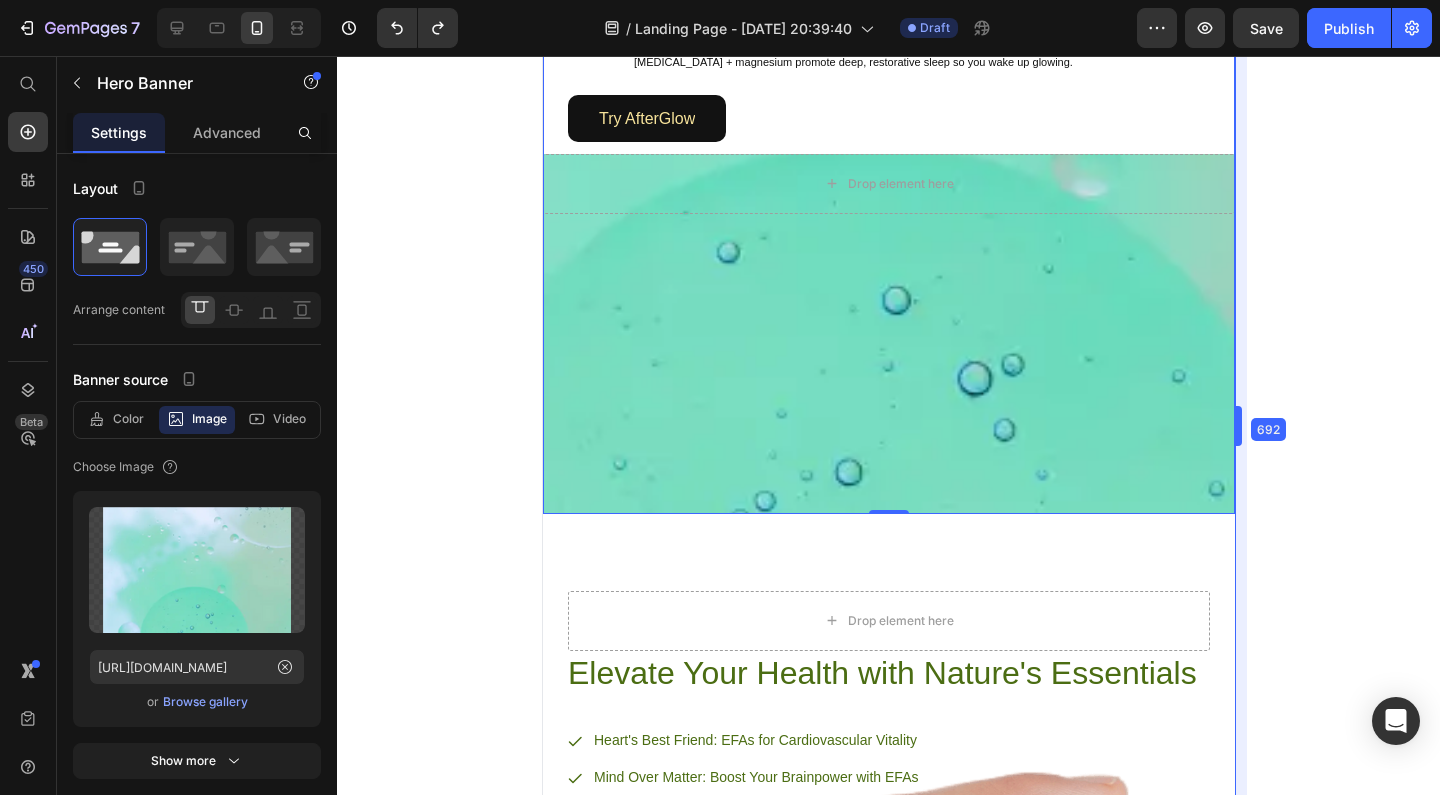 drag, startPoint x: 1141, startPoint y: 411, endPoint x: 1348, endPoint y: 408, distance: 207.02174 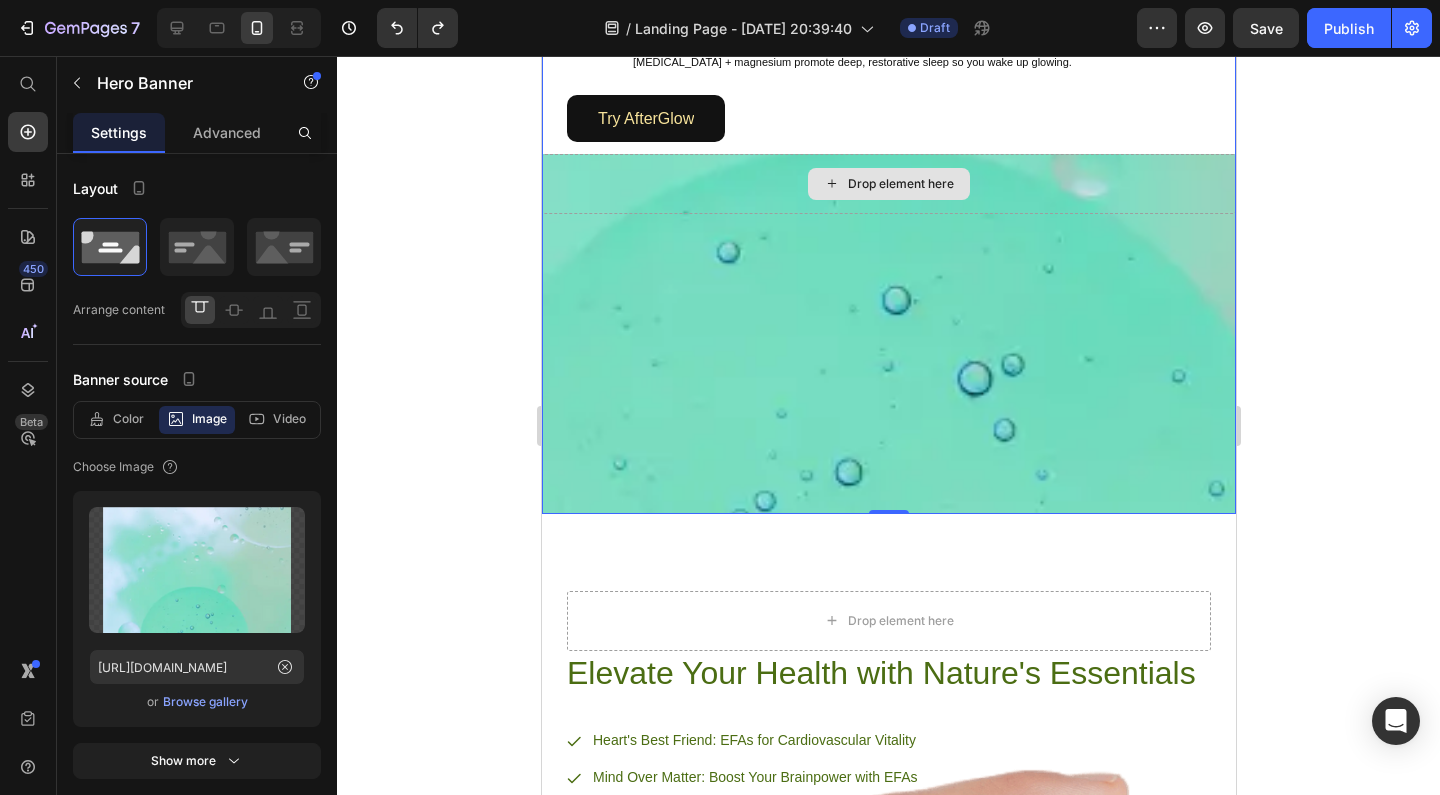 click on "Drop element here" at bounding box center (888, 184) 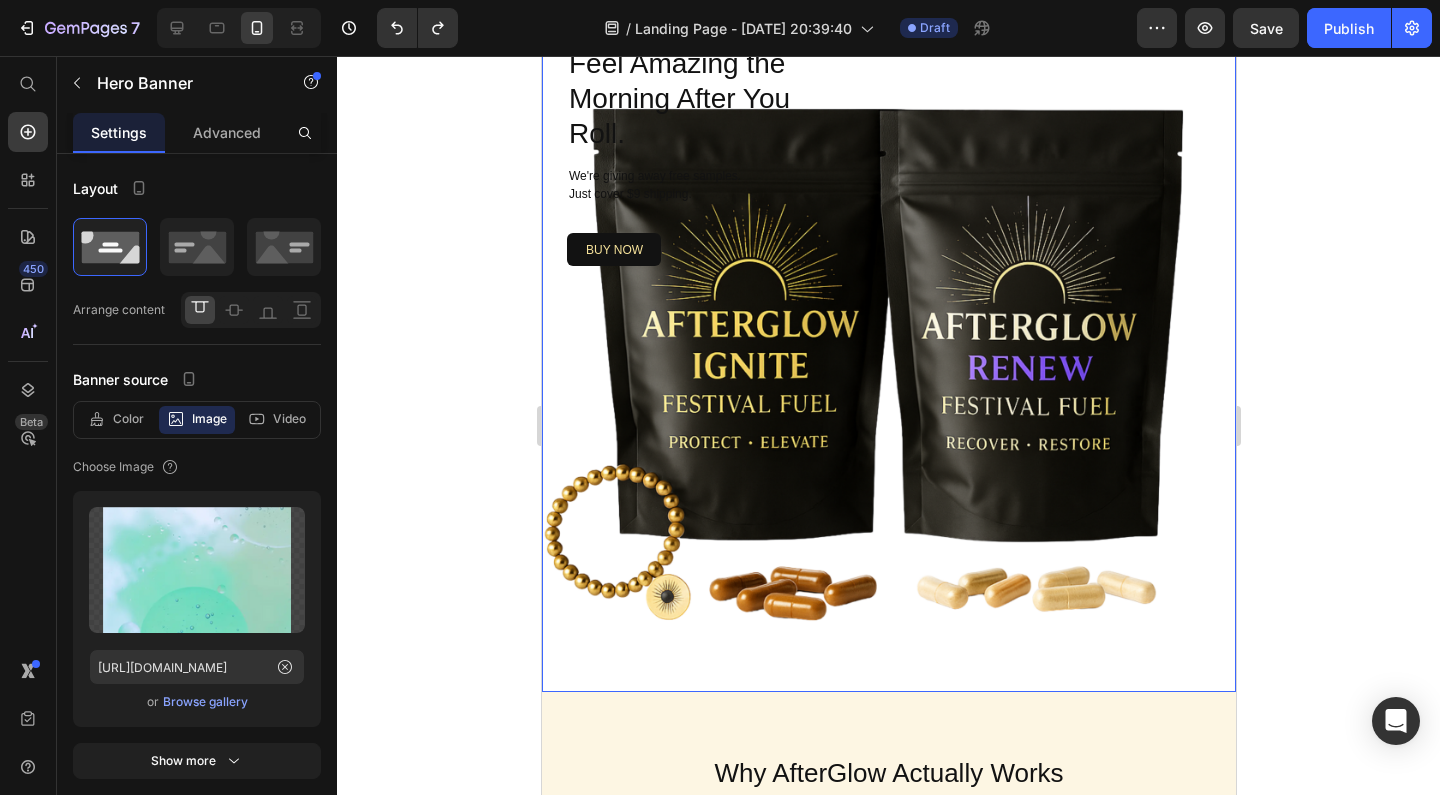 scroll, scrollTop: 123, scrollLeft: 0, axis: vertical 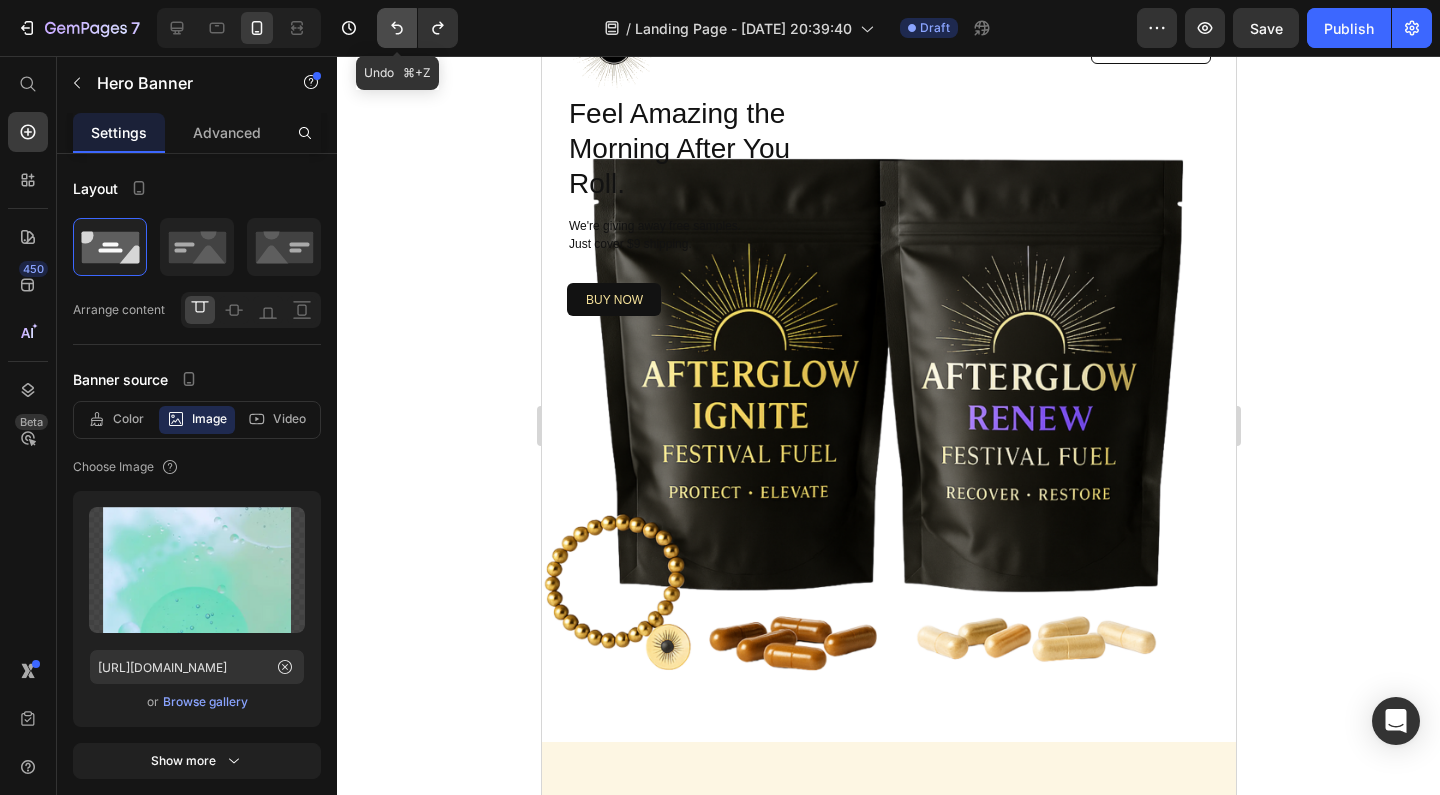 click 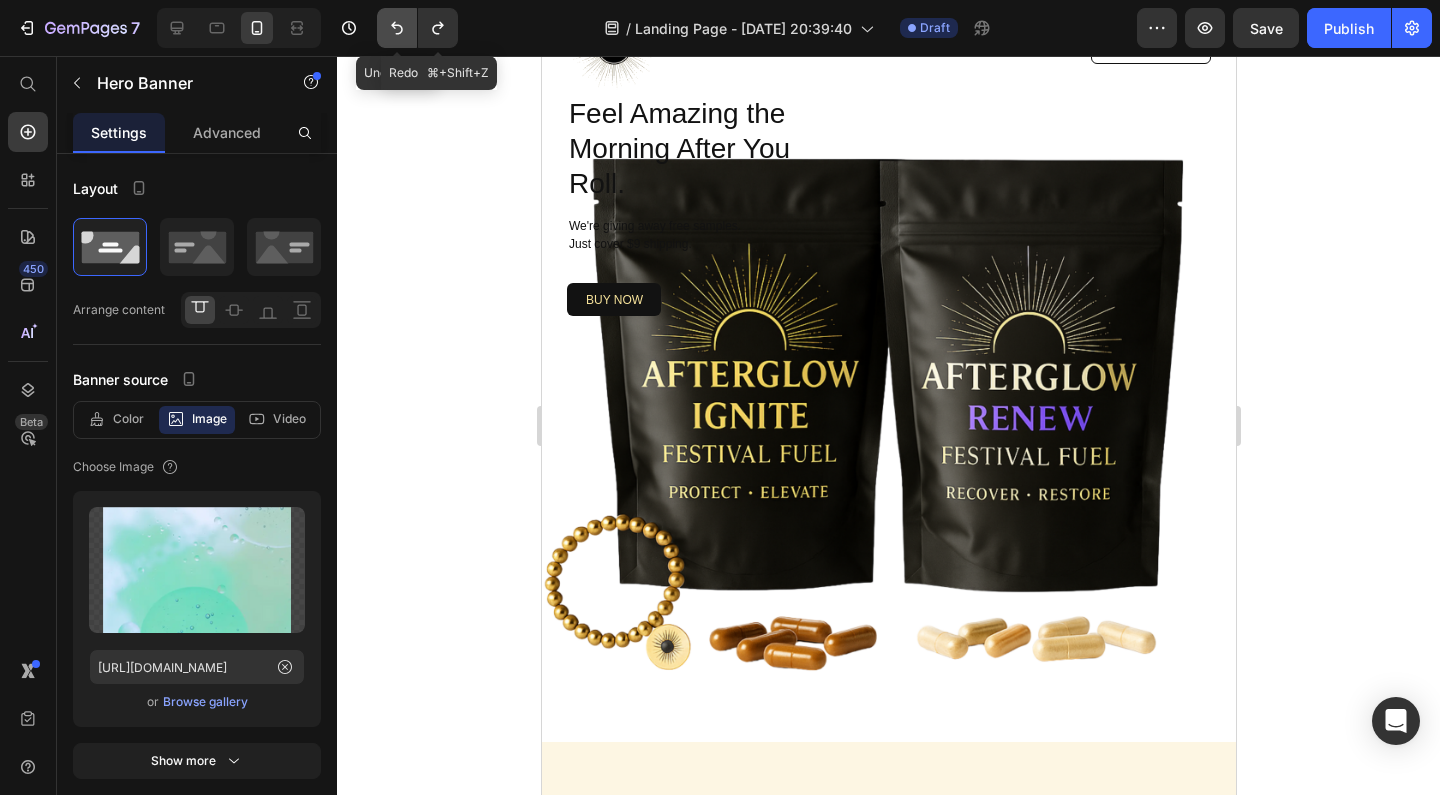 click 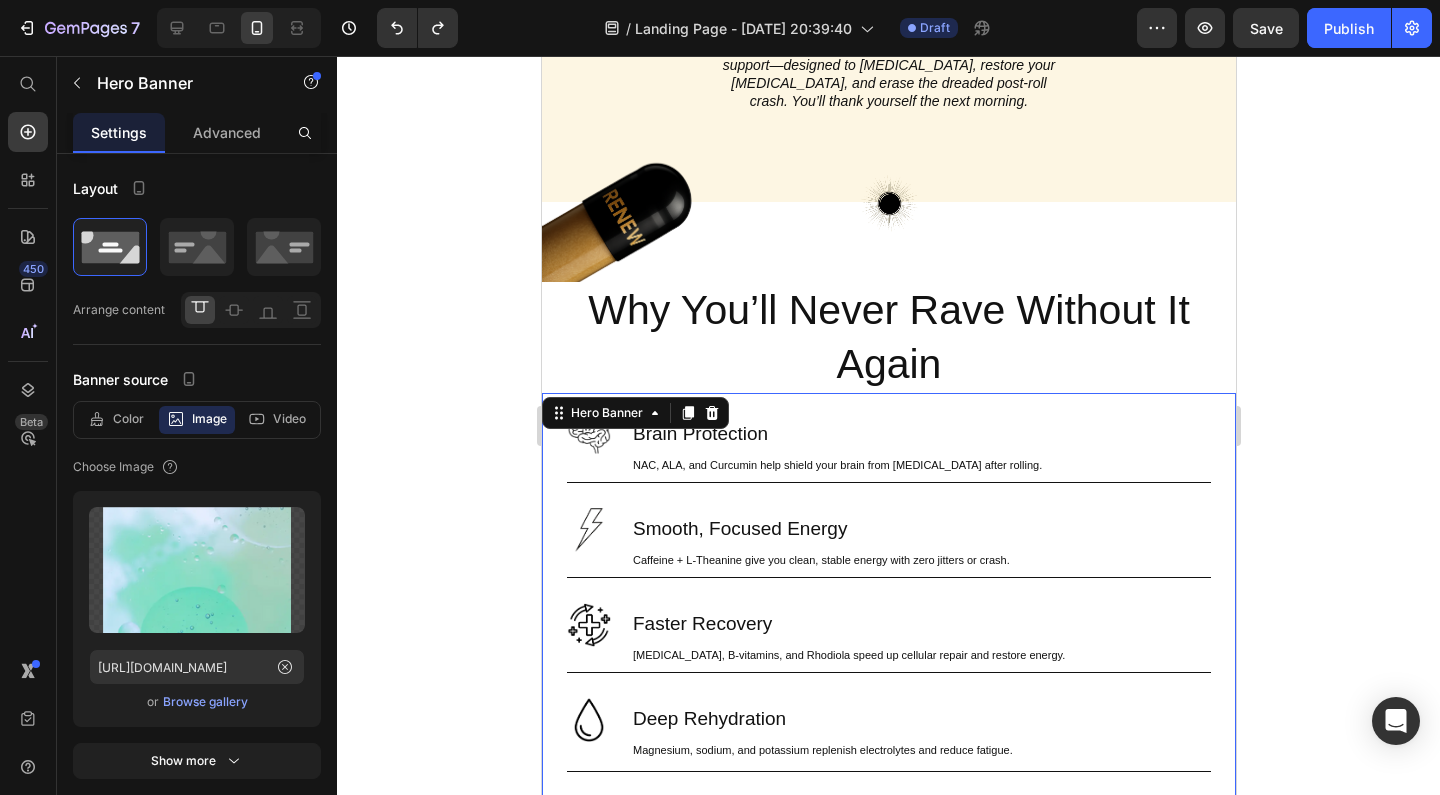 scroll, scrollTop: 1034, scrollLeft: 0, axis: vertical 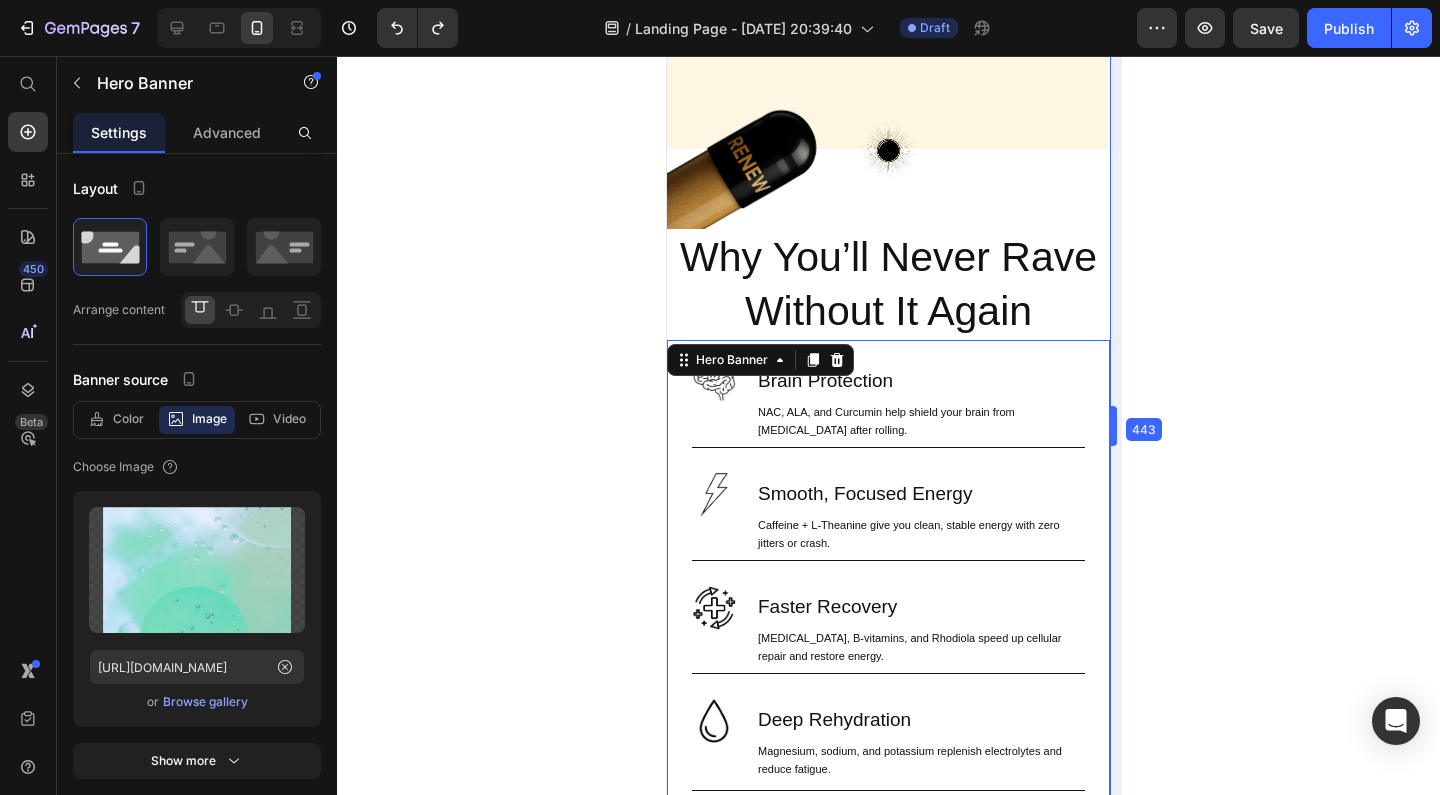 drag, startPoint x: 1242, startPoint y: 430, endPoint x: 992, endPoint y: 439, distance: 250.16194 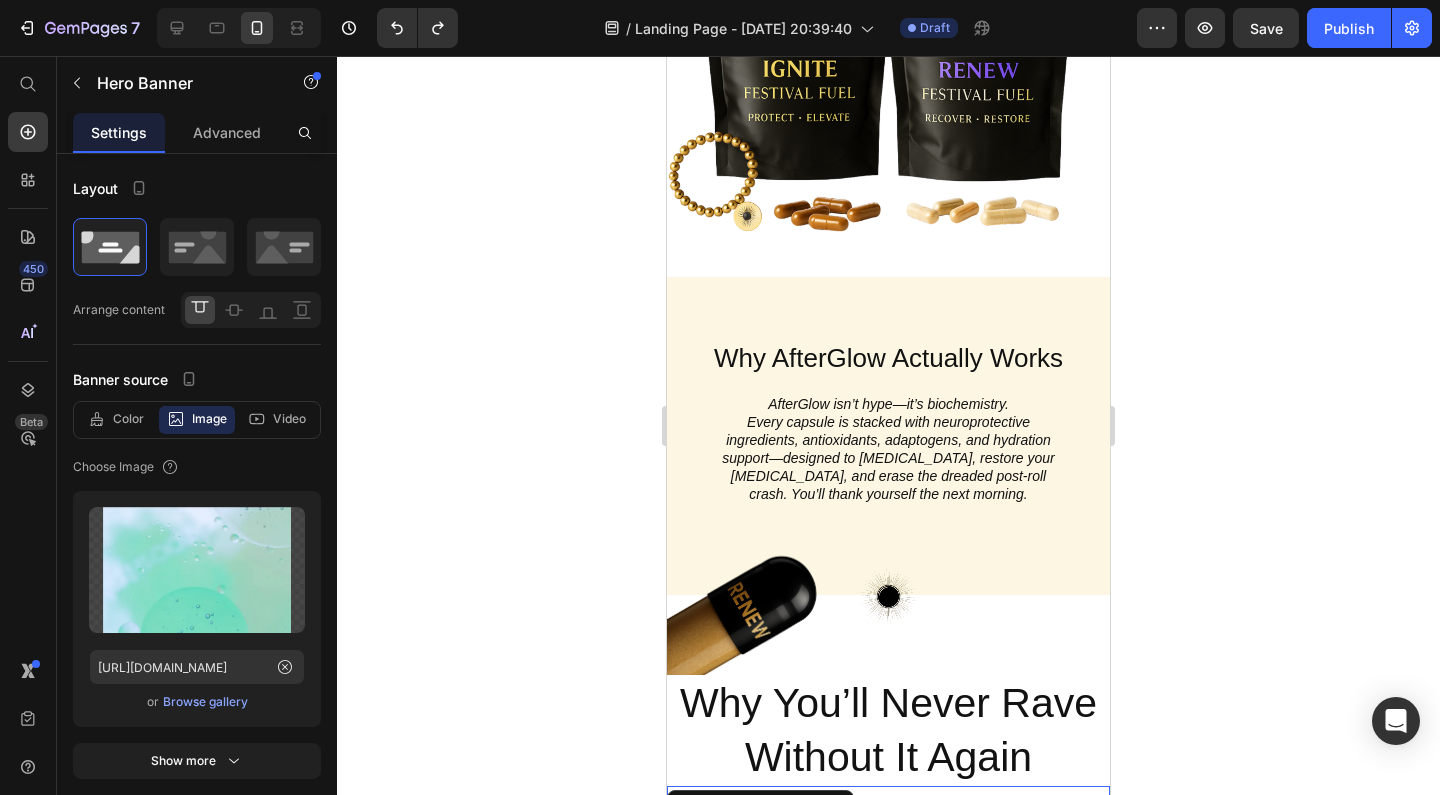scroll, scrollTop: 637, scrollLeft: 0, axis: vertical 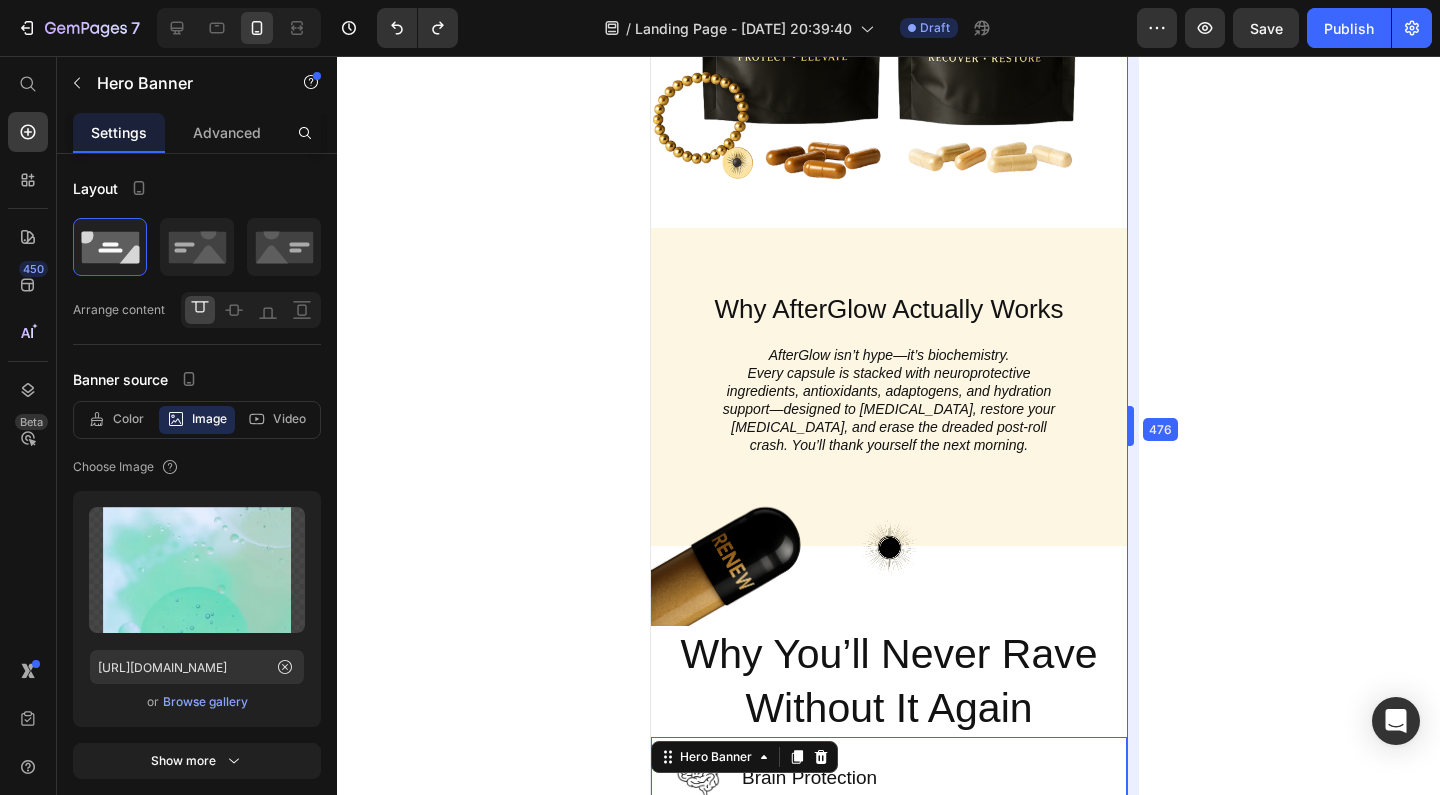 drag, startPoint x: 1112, startPoint y: 421, endPoint x: 1146, endPoint y: 426, distance: 34.36568 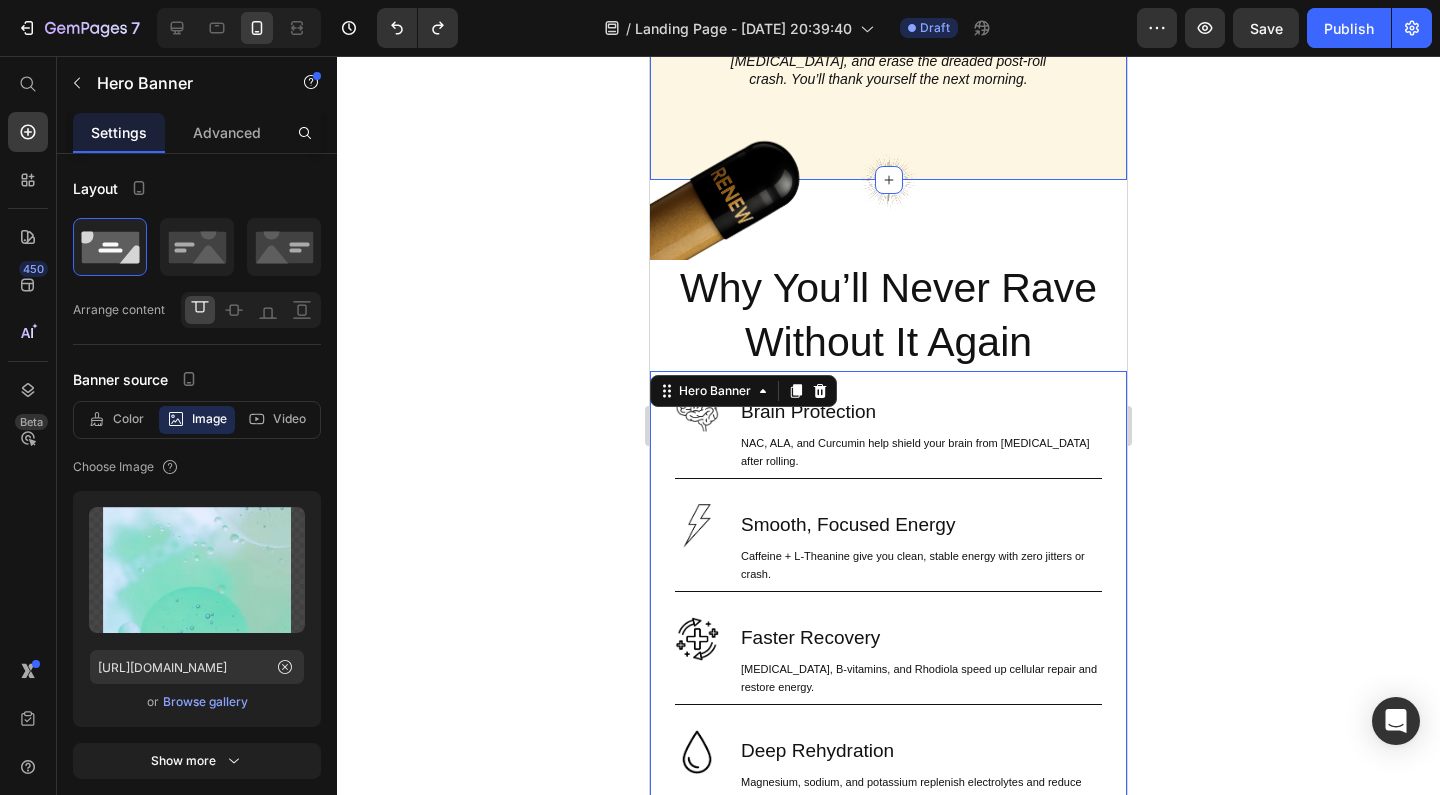 scroll, scrollTop: 1017, scrollLeft: 0, axis: vertical 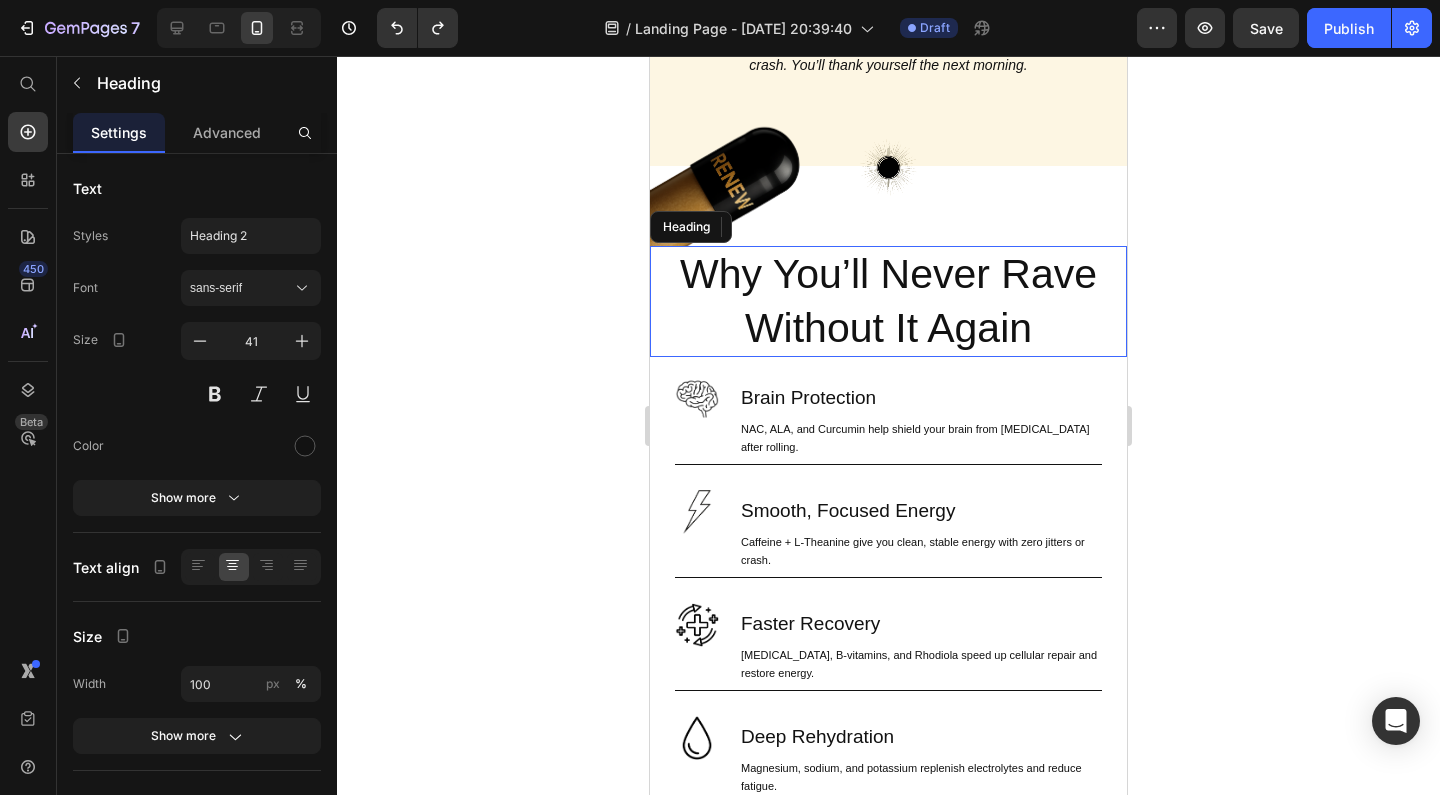 click on "Why You’ll Never Rave Without It Again" at bounding box center (888, 301) 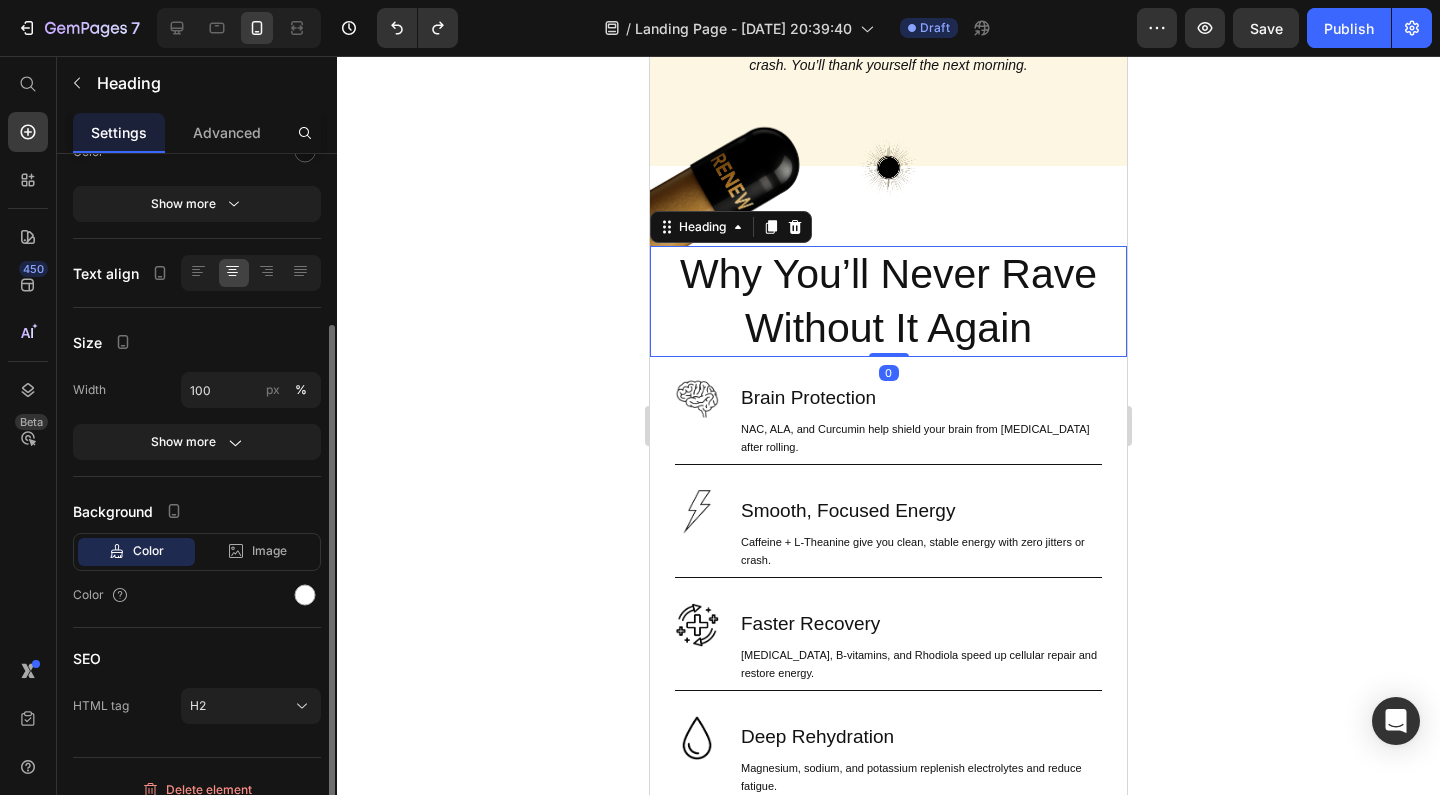 scroll, scrollTop: 294, scrollLeft: 0, axis: vertical 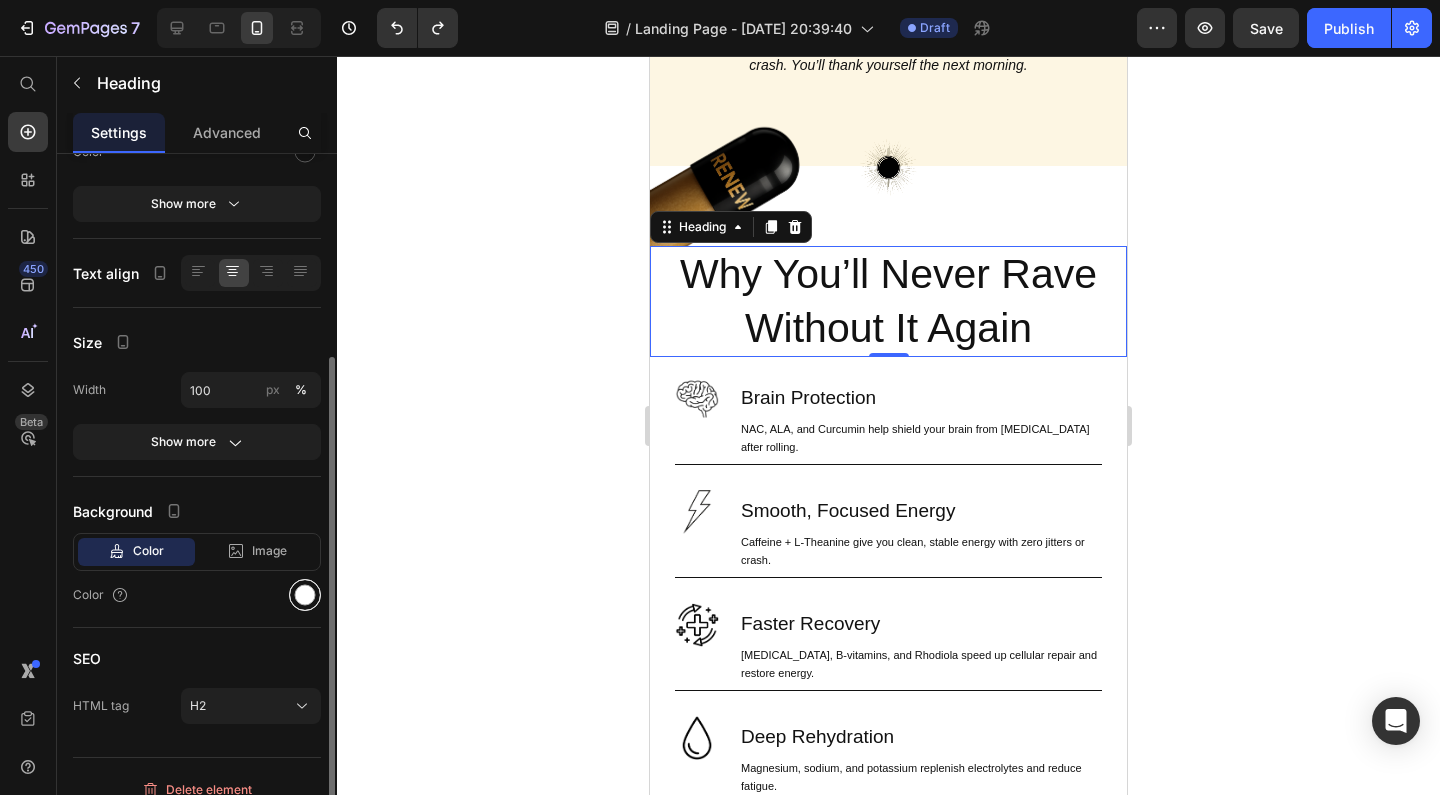 click at bounding box center [305, 595] 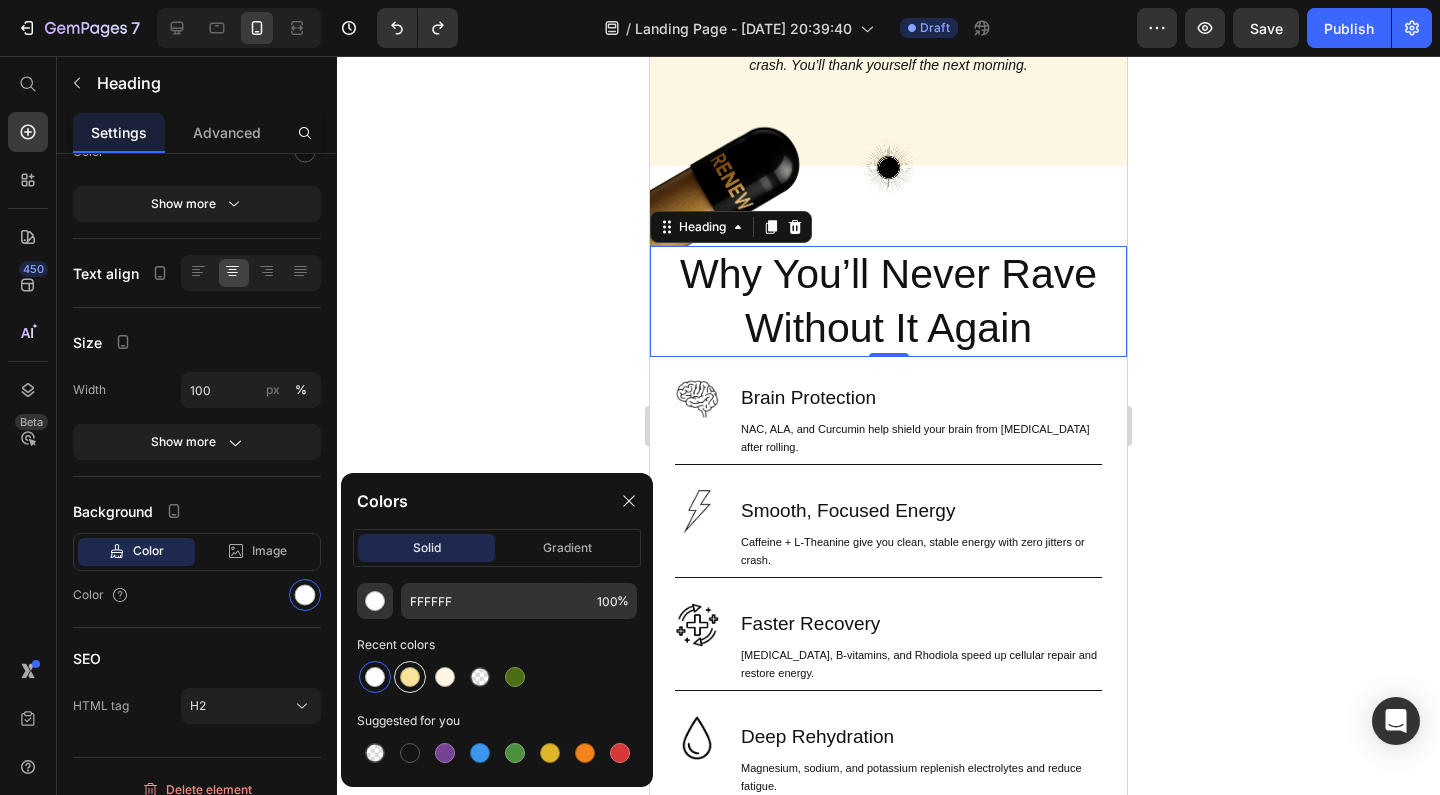 click at bounding box center (410, 677) 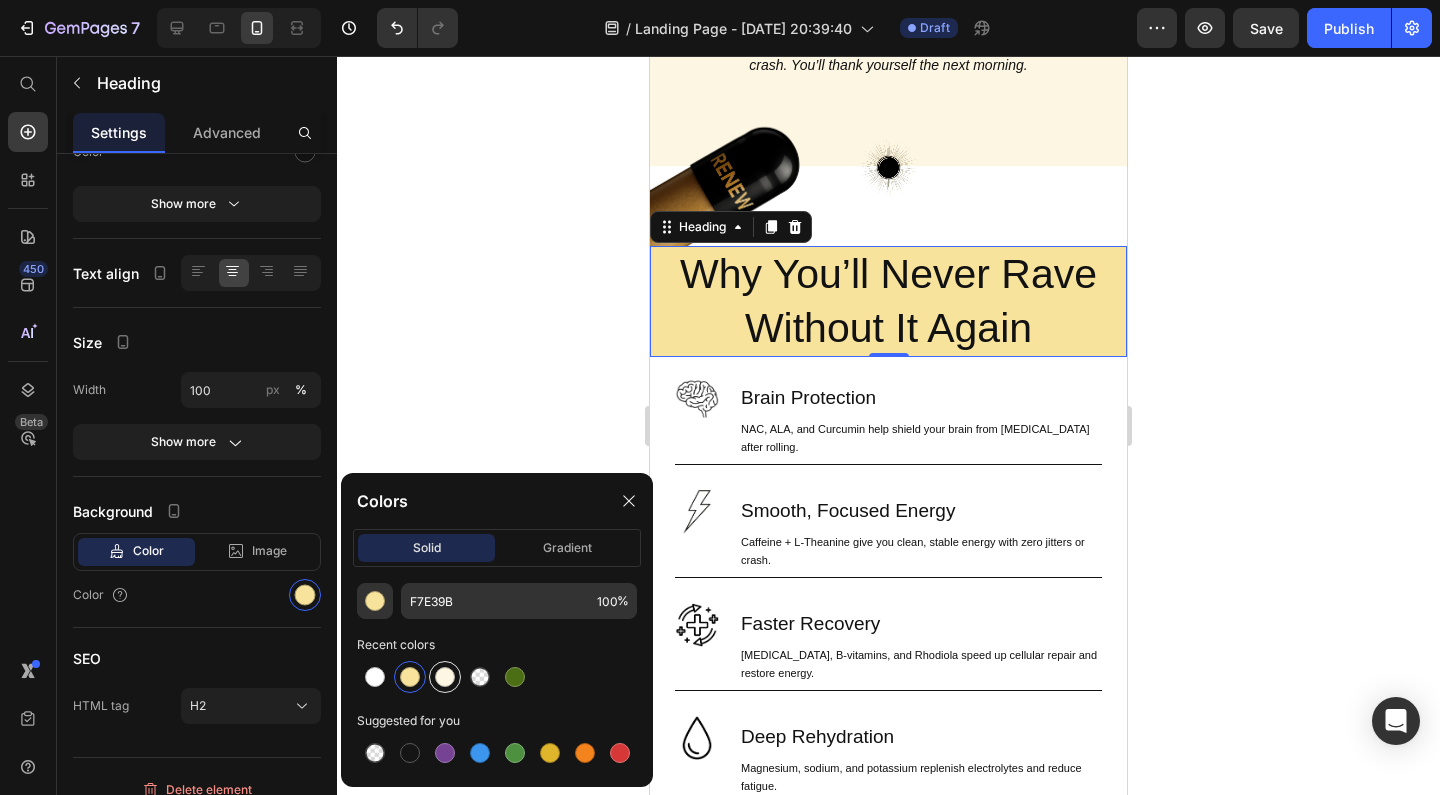 click at bounding box center [445, 677] 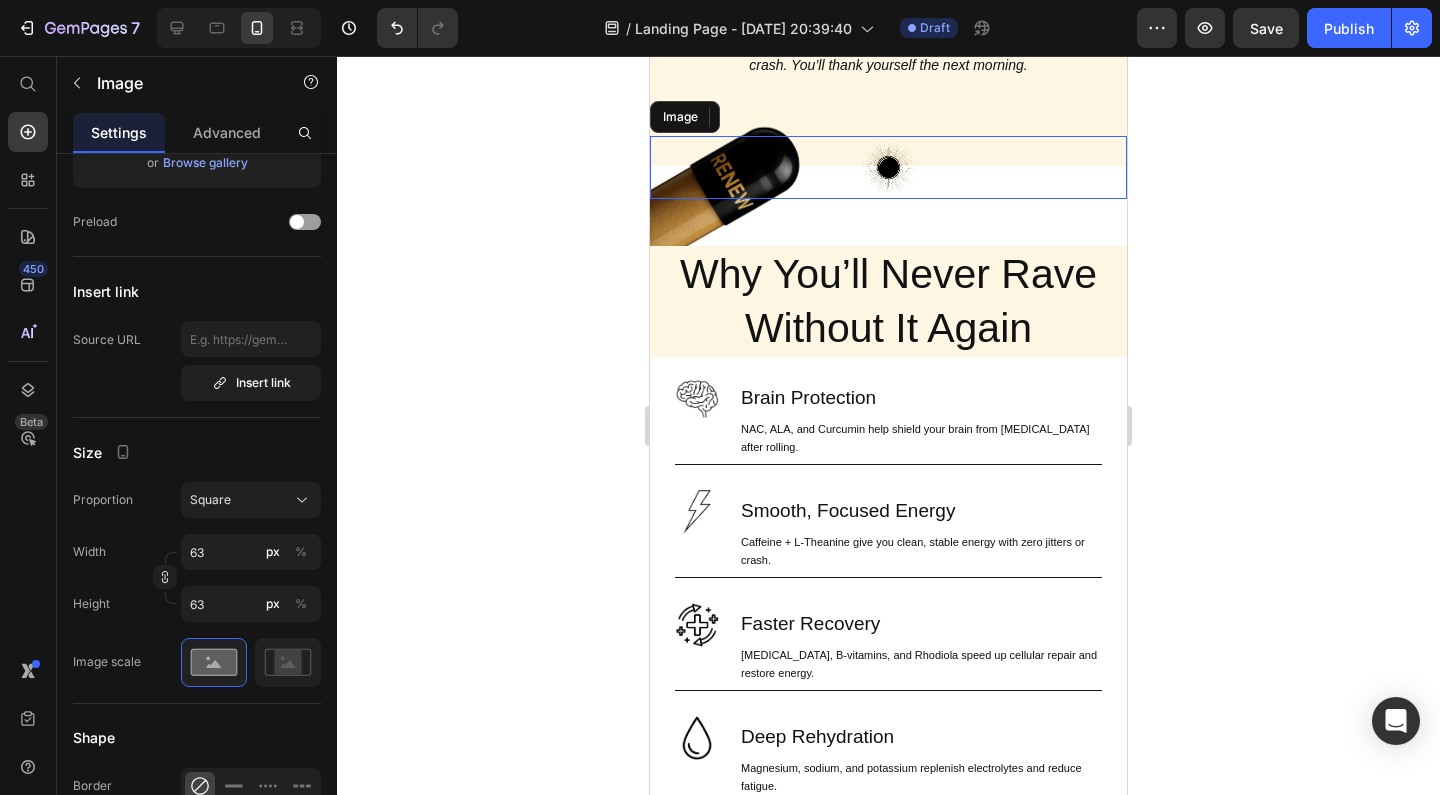 click at bounding box center (888, 167) 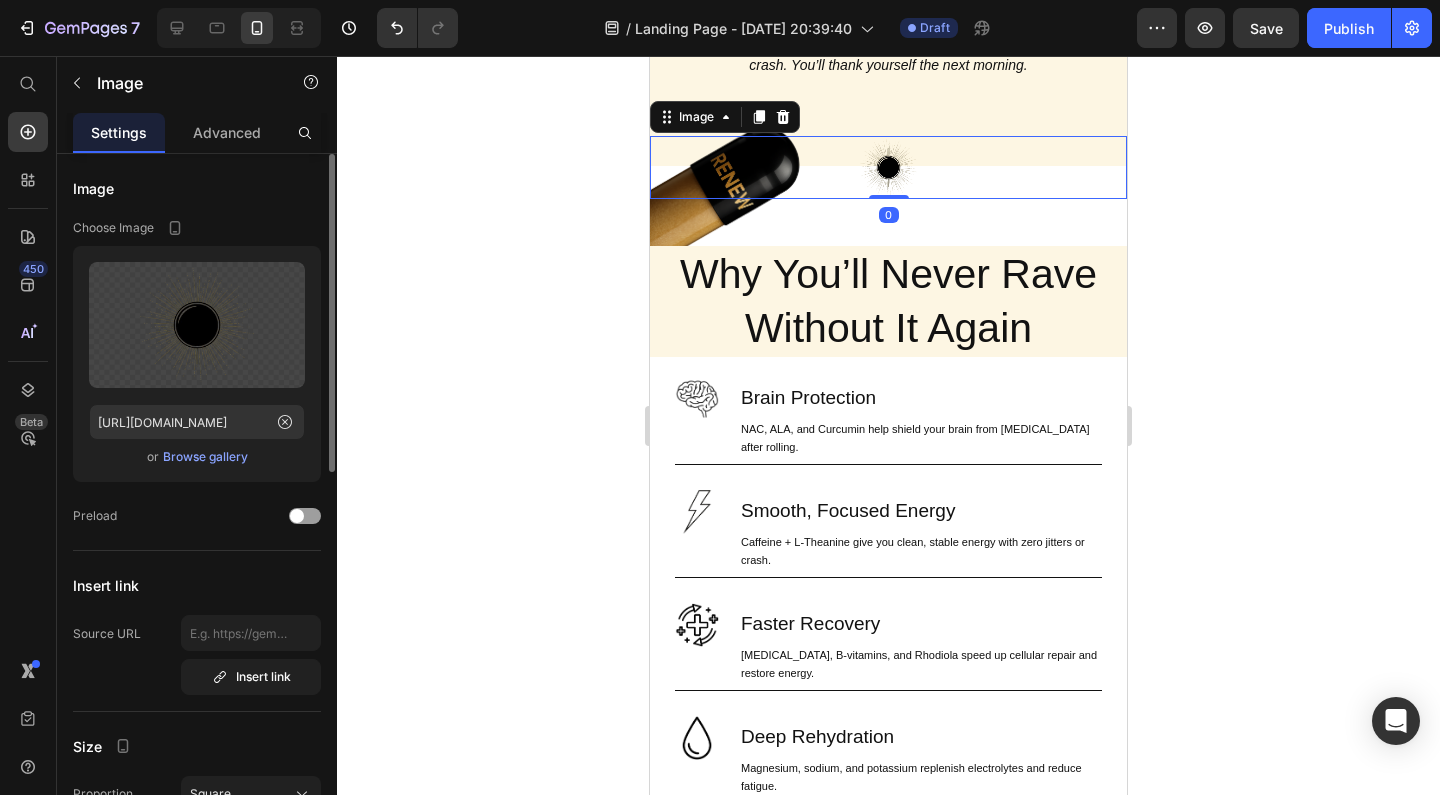 click 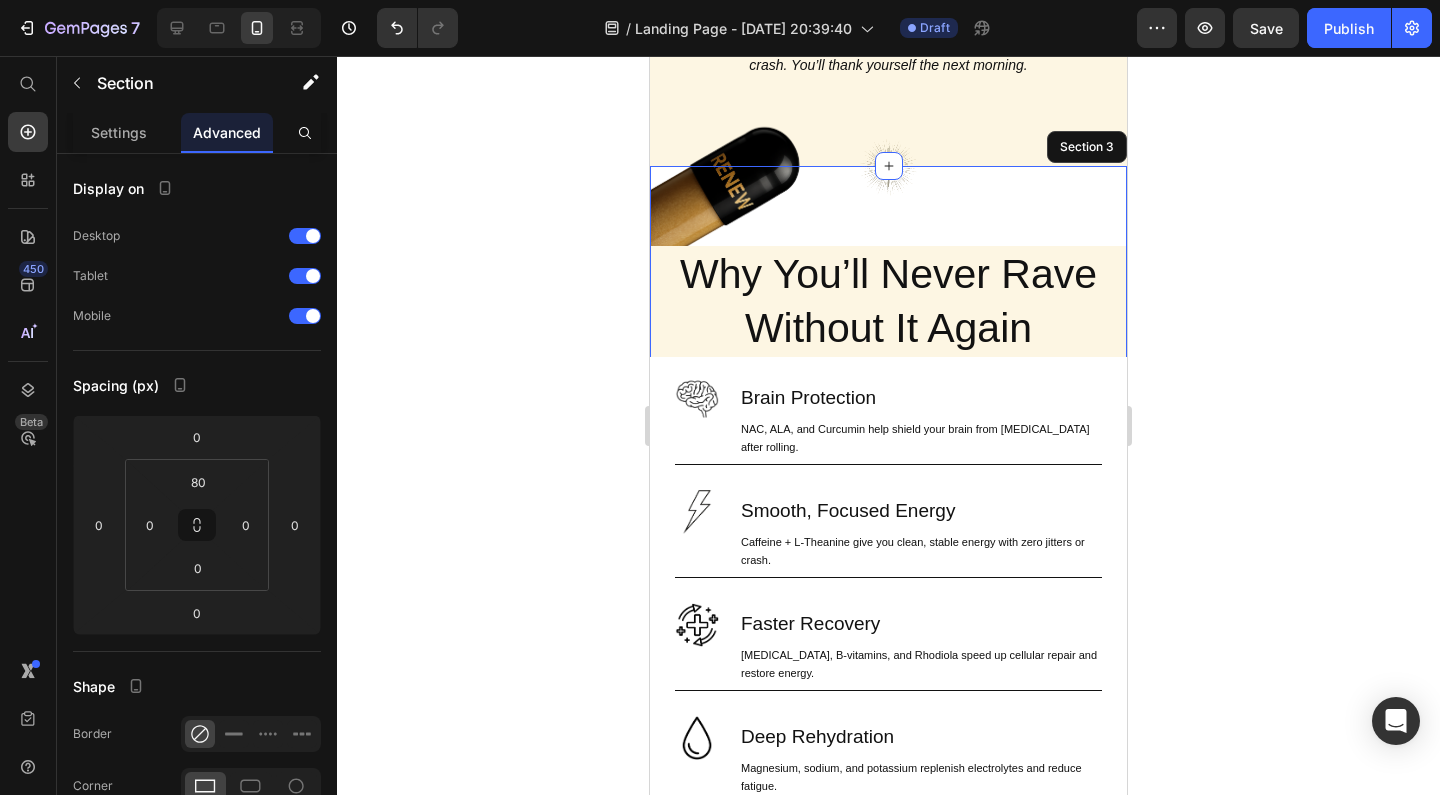 click on "Image Why You’ll Never Rave Without It Again Heading Image   0 Why You’ll Never Rave Without It Again Heading Row
Drop element here Image Brain Protection Heading NAC, ALA, and Curcumin help shield your brain from neurotoxicity after rolling. Text Block Row Image Smooth, Focused Energy Heading Caffeine + L-Theanine give you clean, stable energy with zero jitters or crash. Text Block Row Image Faster Recovery Heading CoQ10, B-vitamins, and Rhodiola speed up cellular repair and restore energy. Text Block Row Image Deep Rehydration Heading Magnesium, sodium, and potassium replenish electrolytes and reduce fatigue. Text Block Row Image Less Stress, Better Mood Heading Ashwagandha + B6 help regulate cortisol and support serotonin recovery. Text Block Row Image Powerful Post-Rave Sleep Heading Melatonin + magnesium promote deep, restorative sleep so you wake up glowing. Text Block Row Try AfterGlow Button Row Hero Banner Section 3" at bounding box center (888, 819) 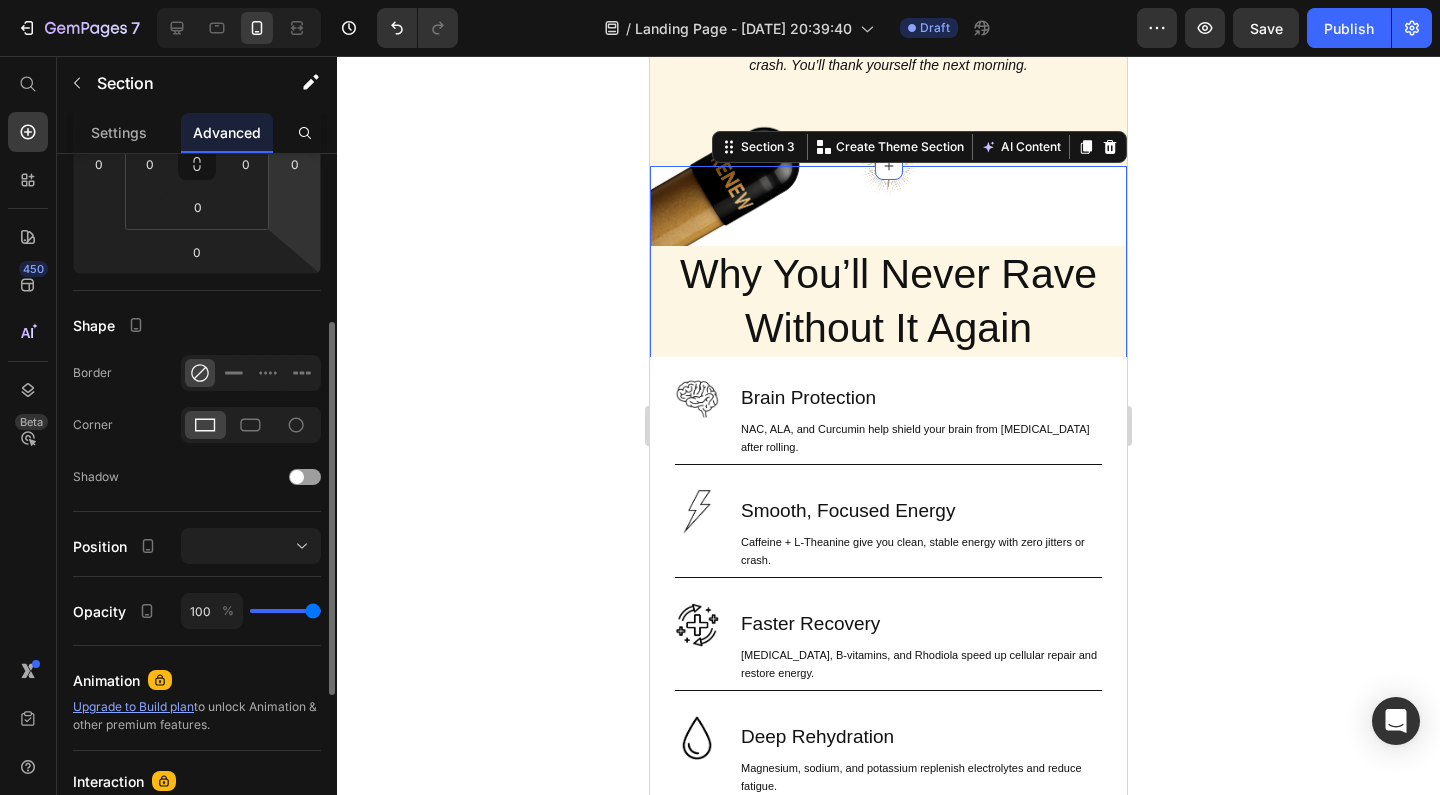 scroll, scrollTop: 371, scrollLeft: 0, axis: vertical 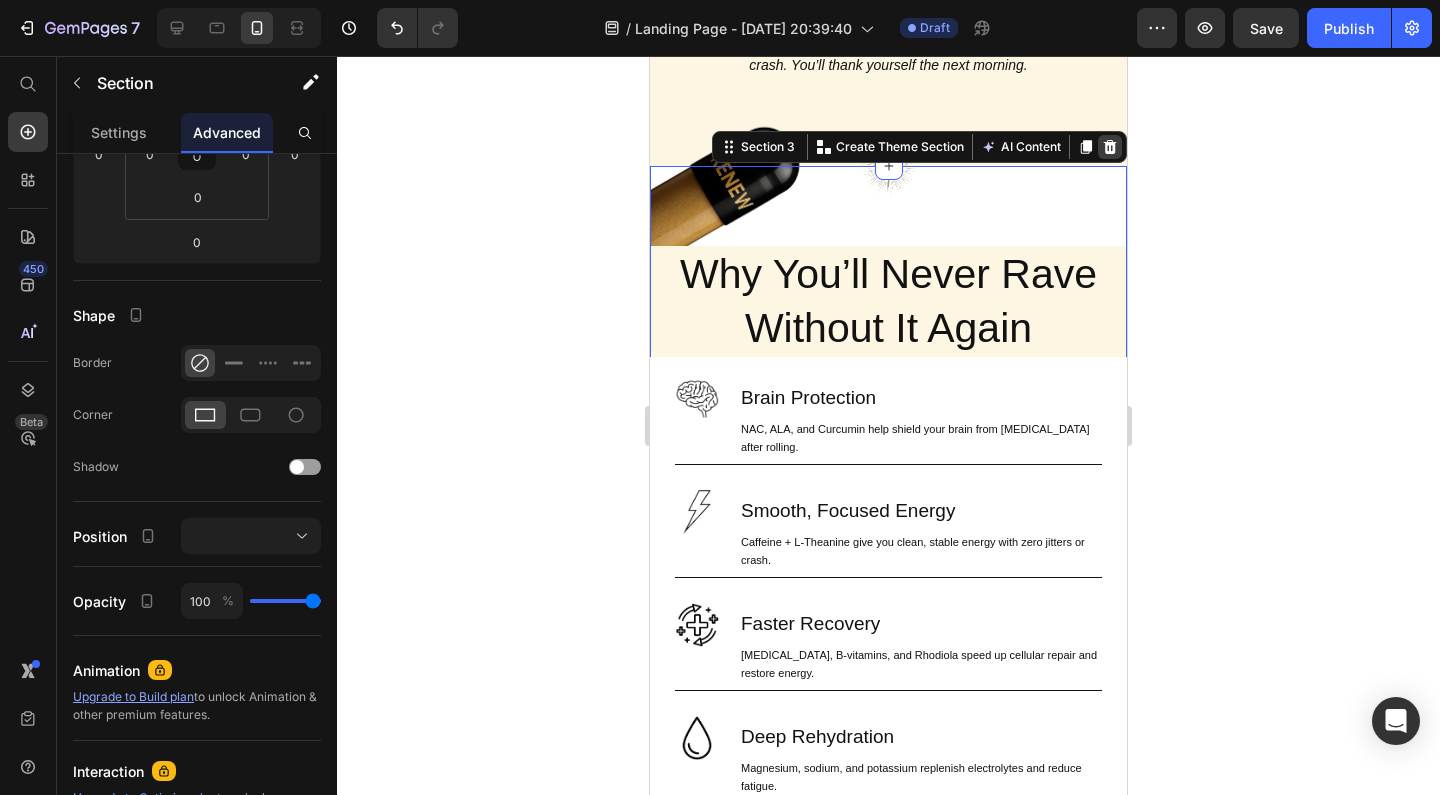 click 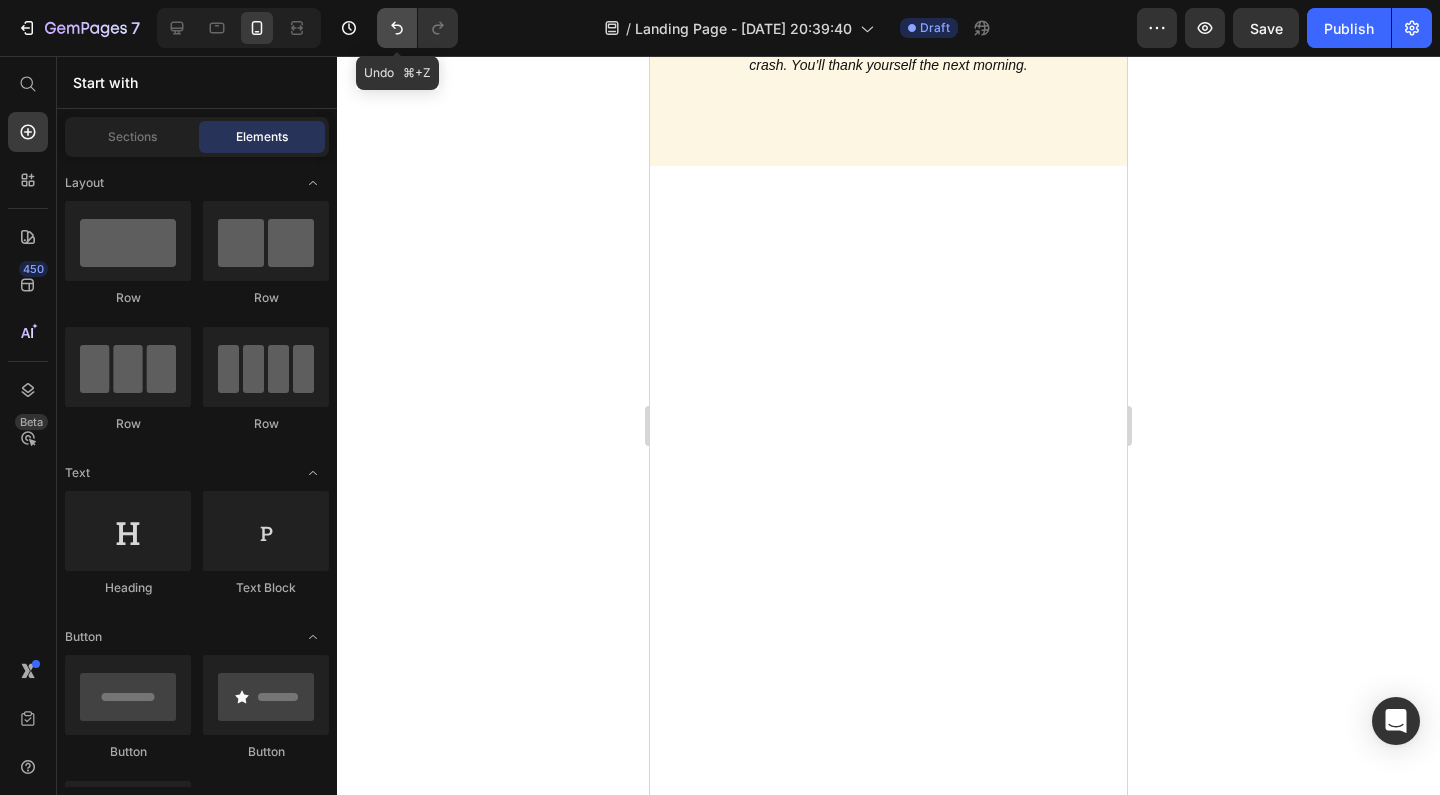 click 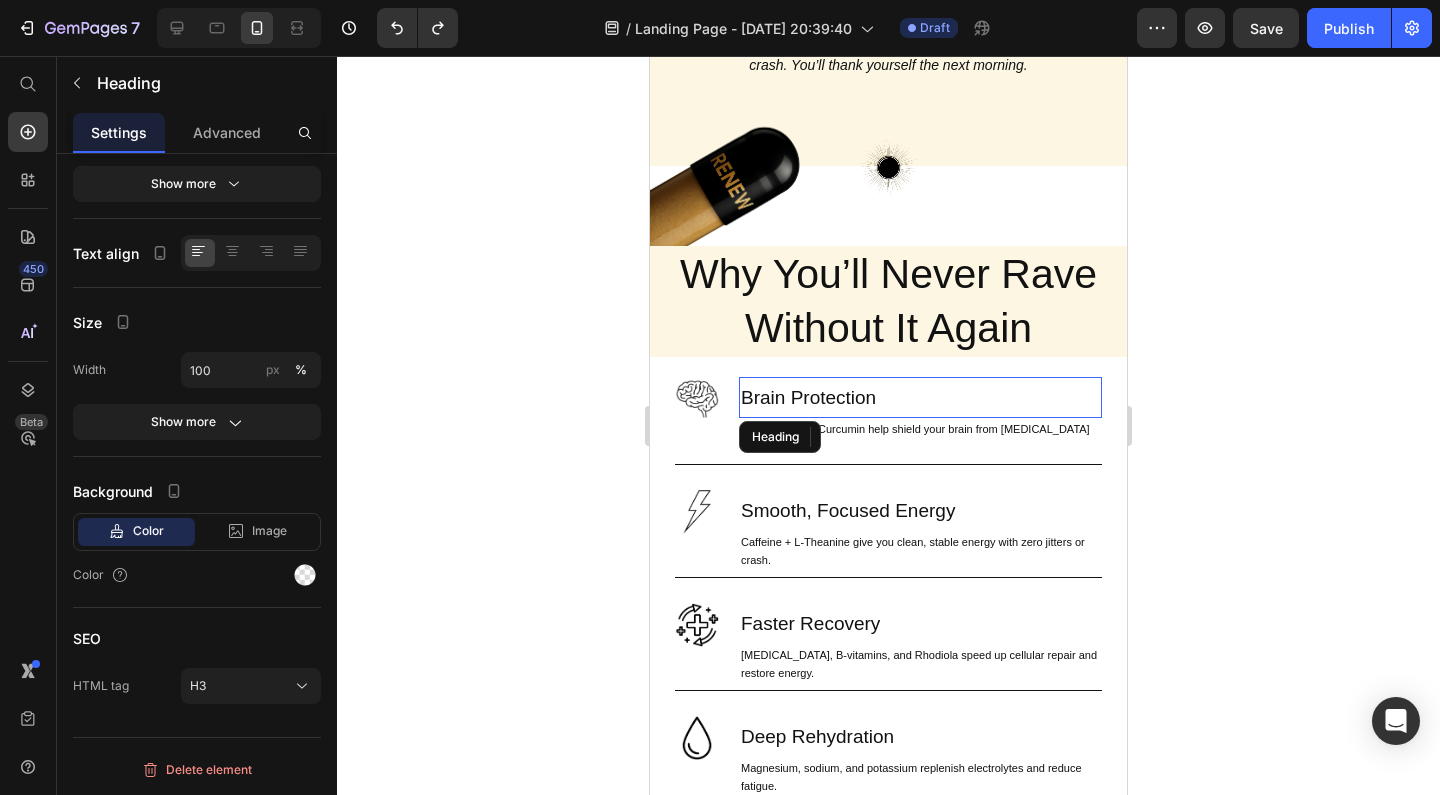 click on "Brain Protection" at bounding box center [920, 397] 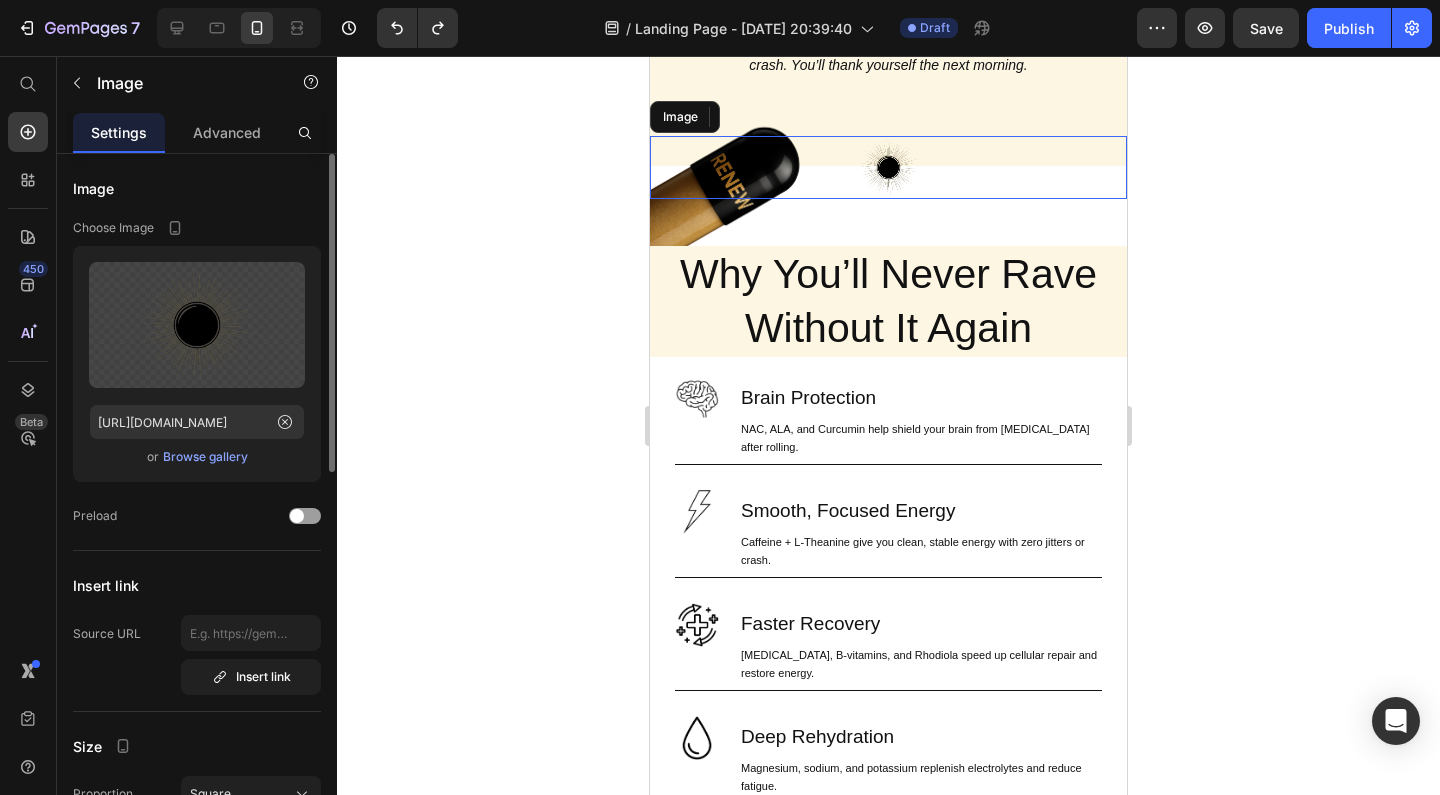 click at bounding box center (888, 167) 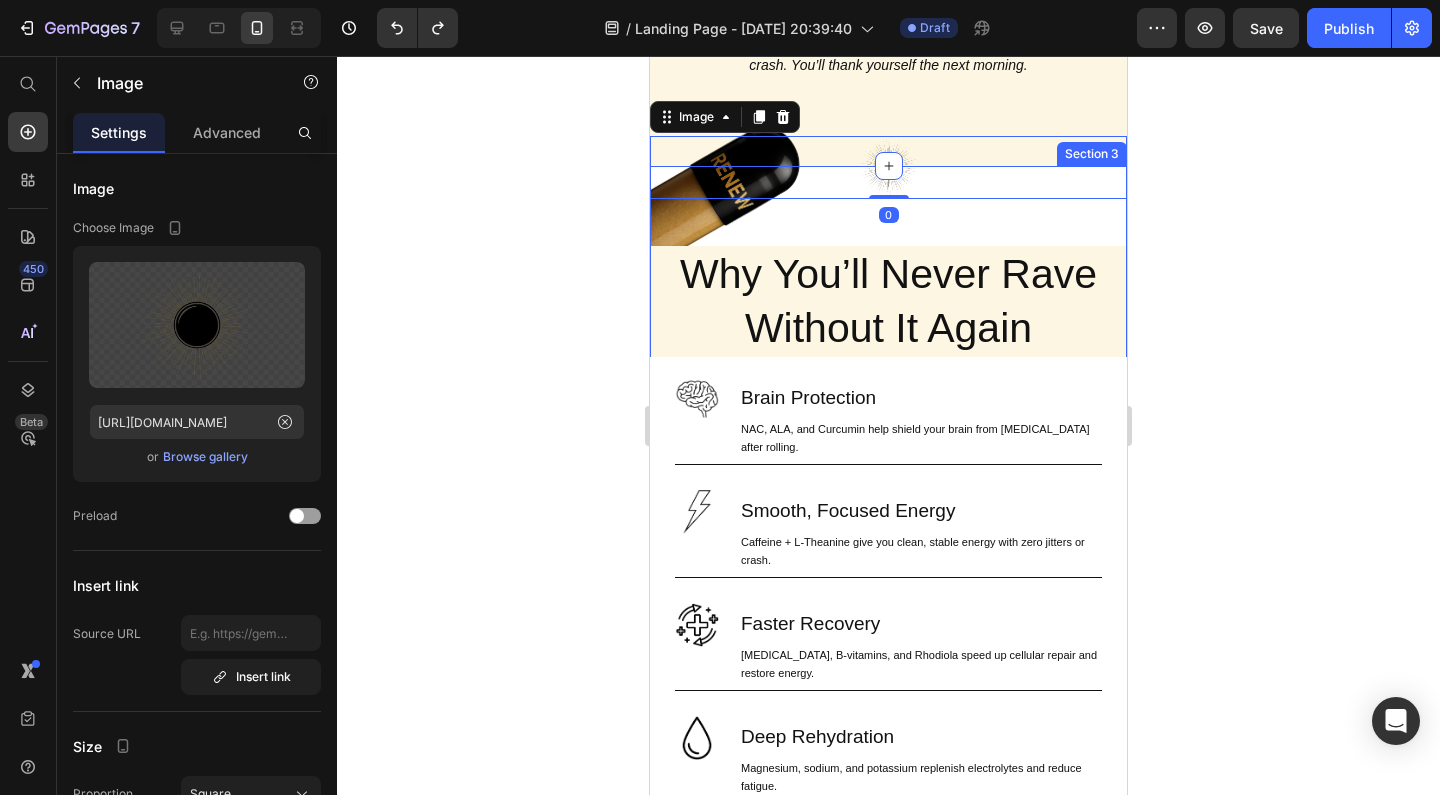 click on "Image Why You’ll Never Rave Without It Again Heading Image   0 Why You’ll Never Rave Without It Again Heading Row
Drop element here Image Brain Protection Heading NAC, ALA, and Curcumin help shield your brain from neurotoxicity after rolling. Text Block Row Image Smooth, Focused Energy Heading Caffeine + L-Theanine give you clean, stable energy with zero jitters or crash. Text Block Row Image Faster Recovery Heading CoQ10, B-vitamins, and Rhodiola speed up cellular repair and restore energy. Text Block Row Image Deep Rehydration Heading Magnesium, sodium, and potassium replenish electrolytes and reduce fatigue. Text Block Row Image Less Stress, Better Mood Heading Ashwagandha + B6 help regulate cortisol and support serotonin recovery. Text Block Row Image Powerful Post-Rave Sleep Heading Melatonin + magnesium promote deep, restorative sleep so you wake up glowing. Text Block Row Try AfterGlow Button Row Hero Banner Section 3" at bounding box center [888, 819] 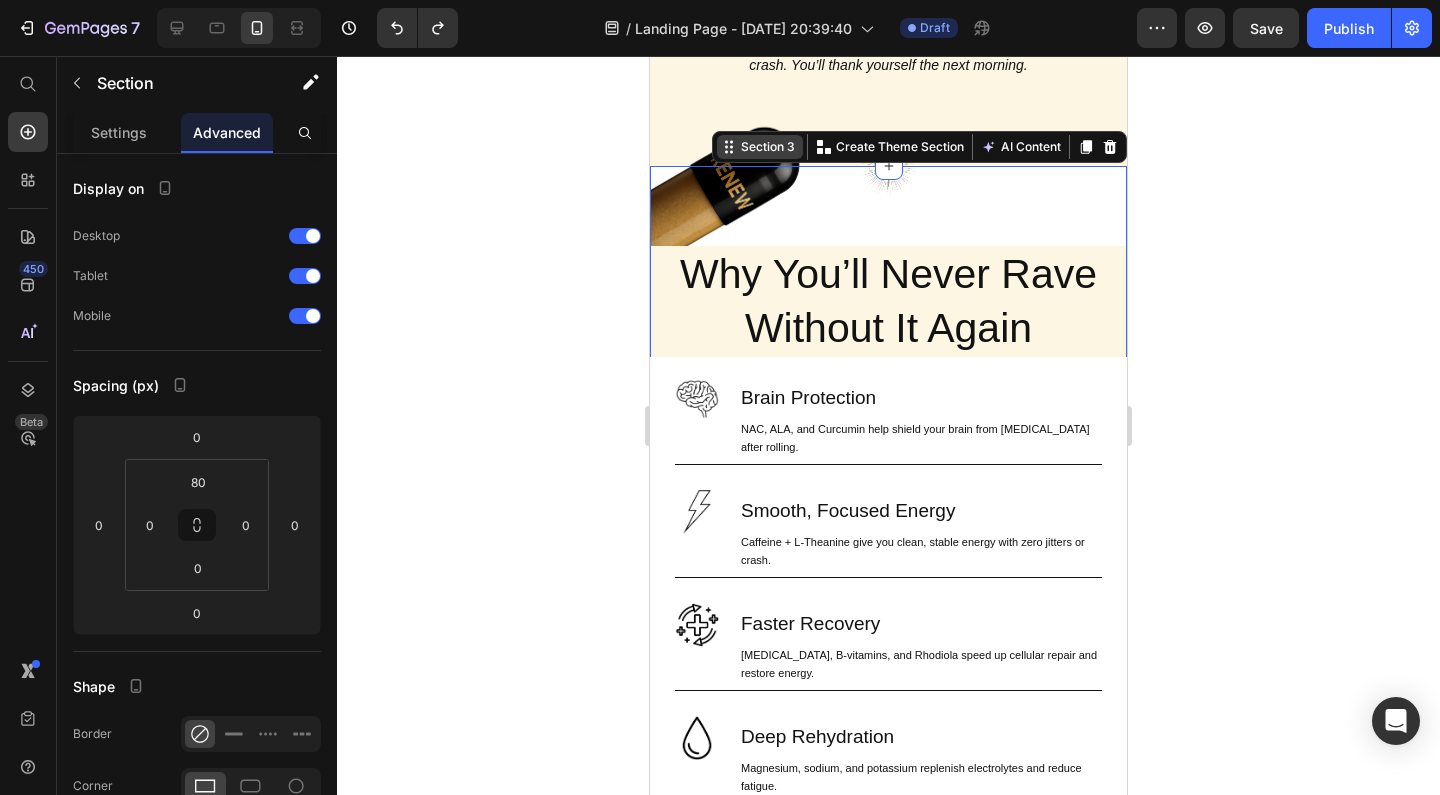click on "Section 3" at bounding box center (768, 147) 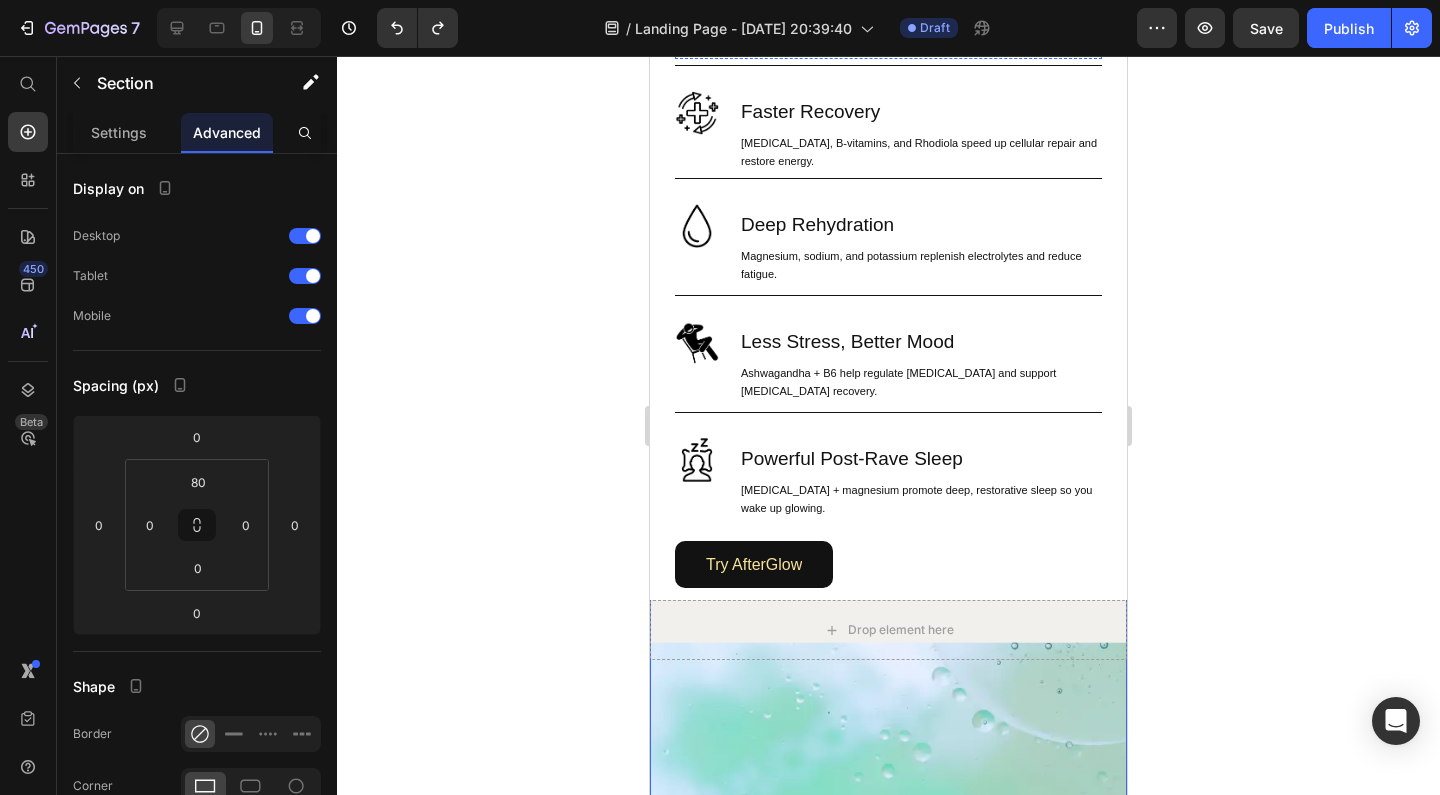 scroll, scrollTop: 1715, scrollLeft: 0, axis: vertical 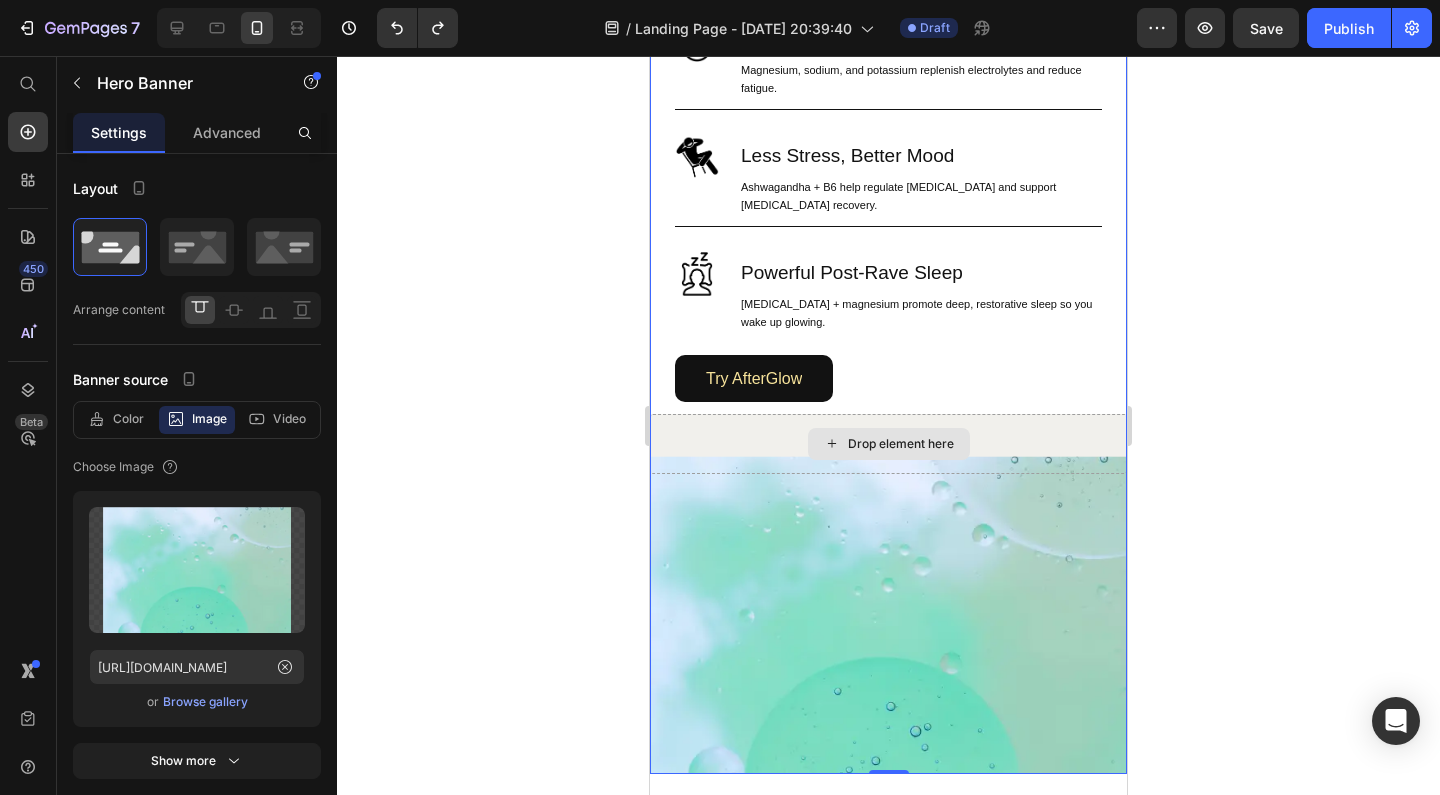 click on "Drop element here" at bounding box center (888, 444) 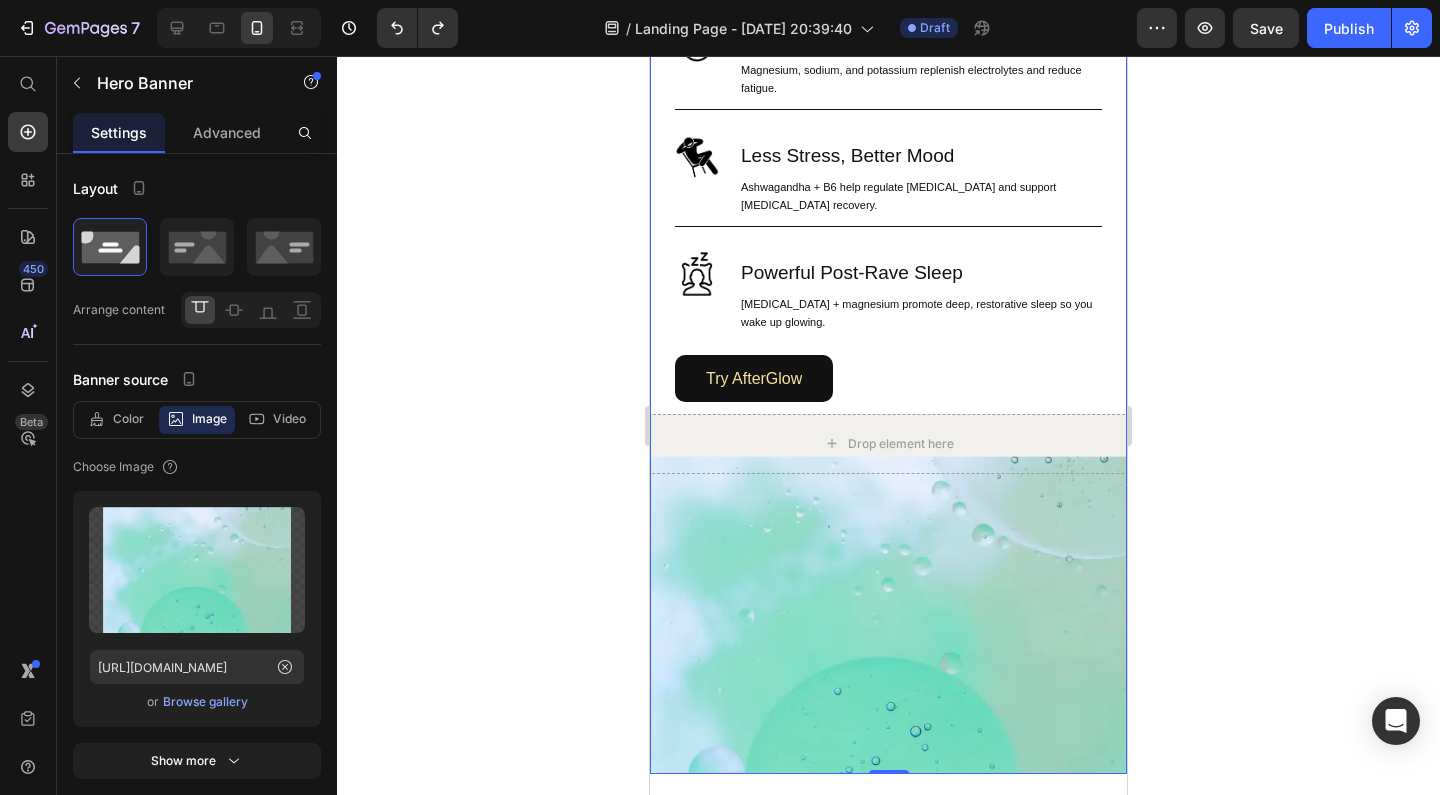 click on "Drop element here Image Brain Protection Heading NAC, ALA, and Curcumin help shield your brain from neurotoxicity after rolling. Text Block Row Image Smooth, Focused Energy Heading Caffeine + L-Theanine give you clean, stable energy with zero jitters or crash. Text Block Row Image Faster Recovery Heading CoQ10, B-vitamins, and Rhodiola speed up cellular repair and restore energy. Text Block Row Image Deep Rehydration Heading Magnesium, sodium, and potassium replenish electrolytes and reduce fatigue. Text Block Row Image Less Stress, Better Mood Heading Ashwagandha + B6 help regulate cortisol and support serotonin recovery. Text Block Row Image Powerful Post-Rave Sleep Heading Melatonin + magnesium promote deep, restorative sleep so you wake up glowing. Text Block Row Try AfterGlow Button Row" at bounding box center (888, 216) 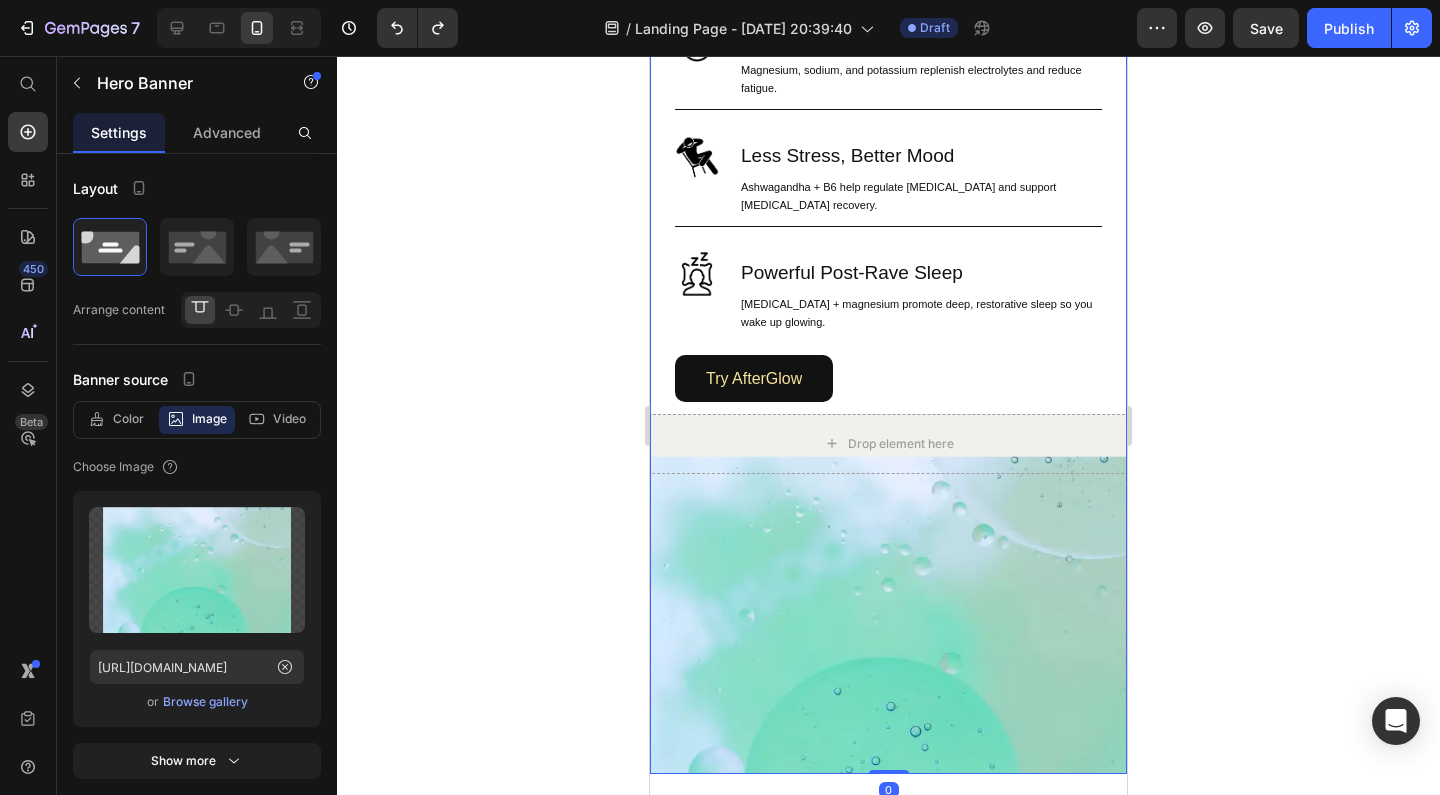 drag, startPoint x: 886, startPoint y: 754, endPoint x: 887, endPoint y: 633, distance: 121.004135 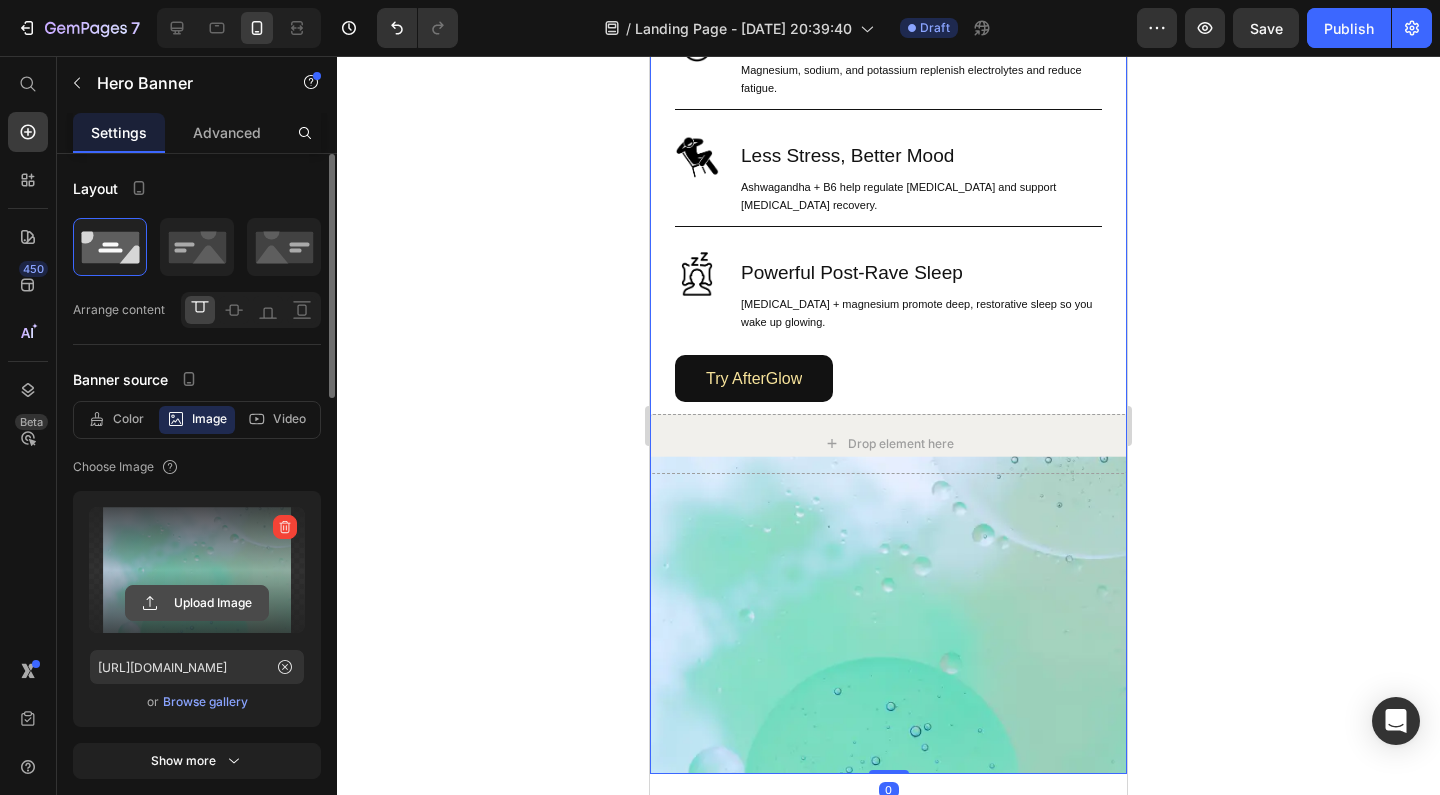 click 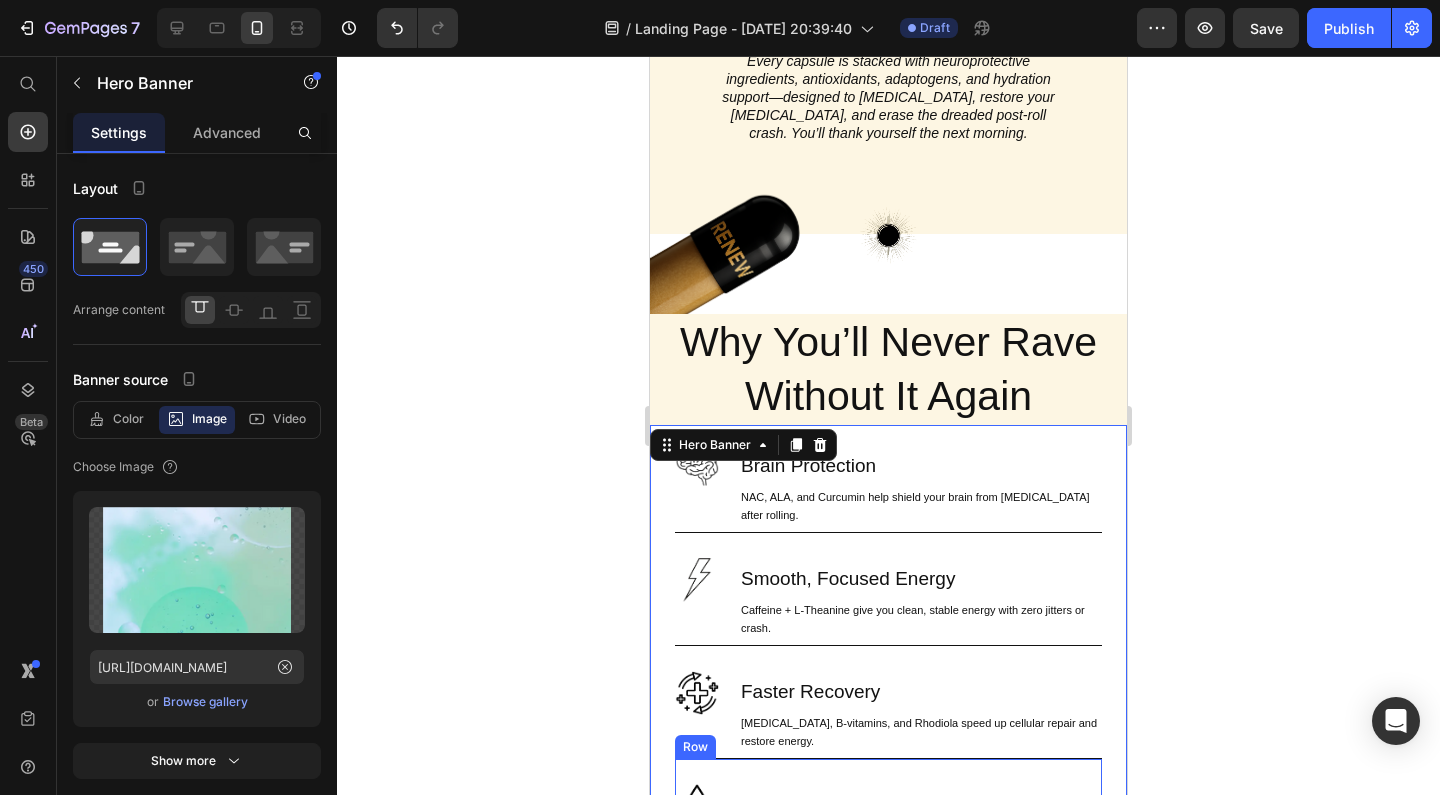 scroll, scrollTop: 937, scrollLeft: 0, axis: vertical 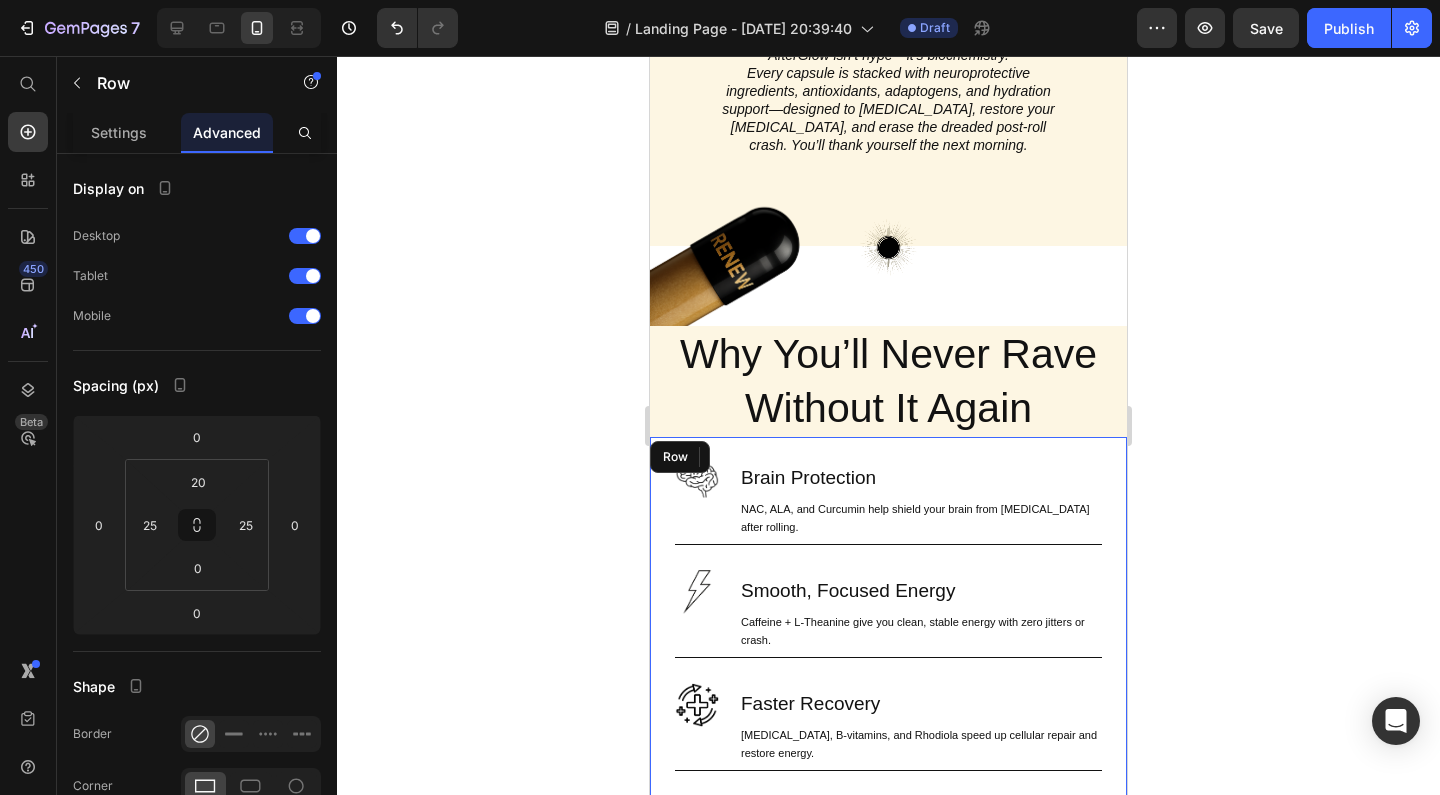 click on "Image Brain Protection Heading NAC, ALA, and Curcumin help shield your brain from neurotoxicity after rolling. Text Block Row Image Smooth, Focused Energy Heading Caffeine + L-Theanine give you clean, stable energy with zero jitters or crash. Text Block Row Image Faster Recovery Heading CoQ10, B-vitamins, and Rhodiola speed up cellular repair and restore energy. Text Block Row Image Deep Rehydration Heading Magnesium, sodium, and potassium replenish electrolytes and reduce fatigue. Text Block Row Image Less Stress, Better Mood Heading Ashwagandha + B6 help regulate cortisol and support serotonin recovery. Text Block Row Image Powerful Post-Rave Sleep Heading Melatonin + magnesium promote deep, restorative sleep so you wake up glowing. Text Block Row Try AfterGlow Button Row" at bounding box center [888, 814] 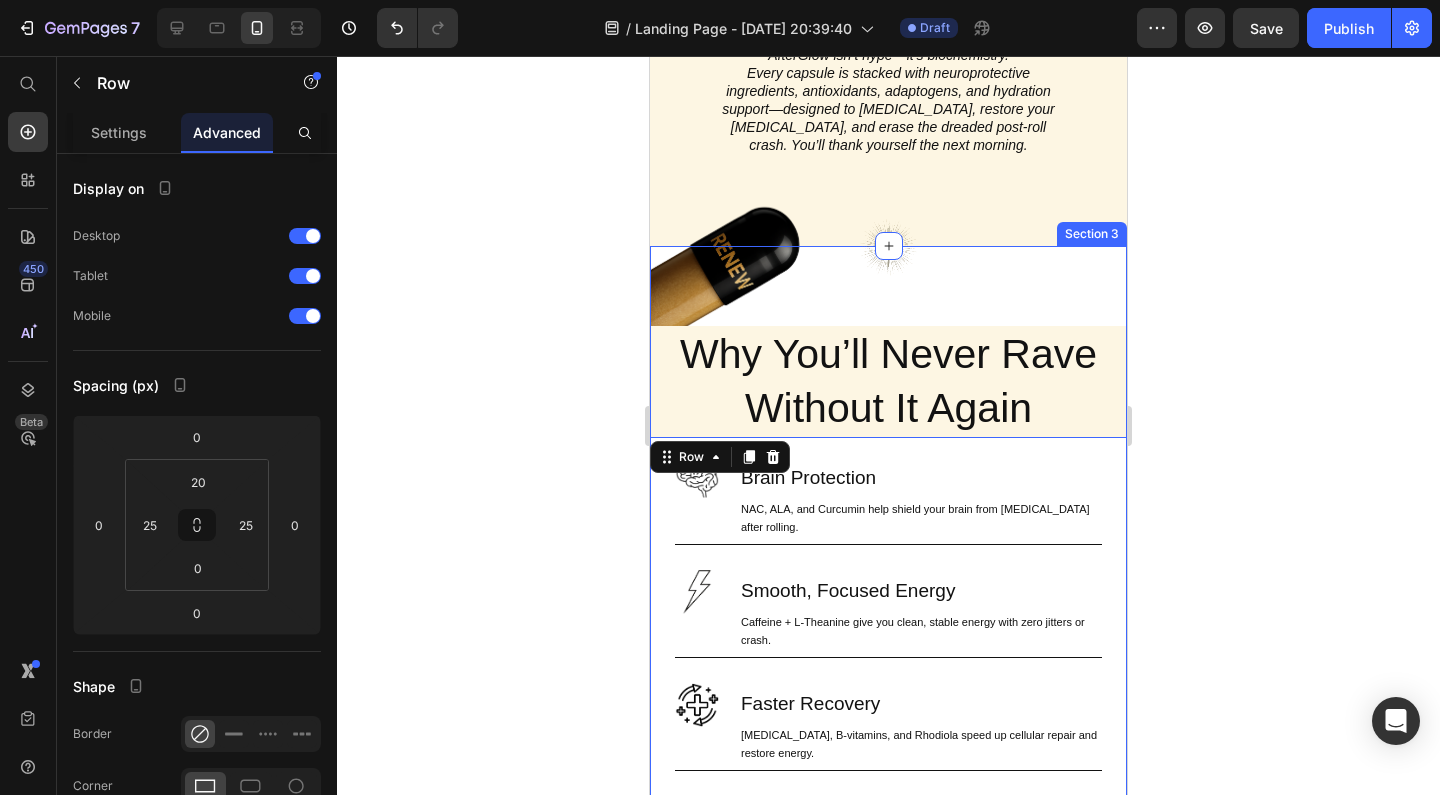 click on "Image Why You’ll Never Rave Without It Again Heading Image Why You’ll Never Rave Without It Again Heading Row
Drop element here Image Brain Protection Heading NAC, ALA, and Curcumin help shield your brain from neurotoxicity after rolling. Text Block Row Image Smooth, Focused Energy Heading Caffeine + L-Theanine give you clean, stable energy with zero jitters or crash. Text Block Row Image Faster Recovery Heading CoQ10, B-vitamins, and Rhodiola speed up cellular repair and restore energy. Text Block Row Image Deep Rehydration Heading Magnesium, sodium, and potassium replenish electrolytes and reduce fatigue. Text Block Row Image Less Stress, Better Mood Heading Ashwagandha + B6 help regulate cortisol and support serotonin recovery. Text Block Row Image Powerful Post-Rave Sleep Heading Melatonin + magnesium promote deep, restorative sleep so you wake up glowing. Text Block Row Try AfterGlow Button Row   0 Hero Banner Section 3" at bounding box center (888, 899) 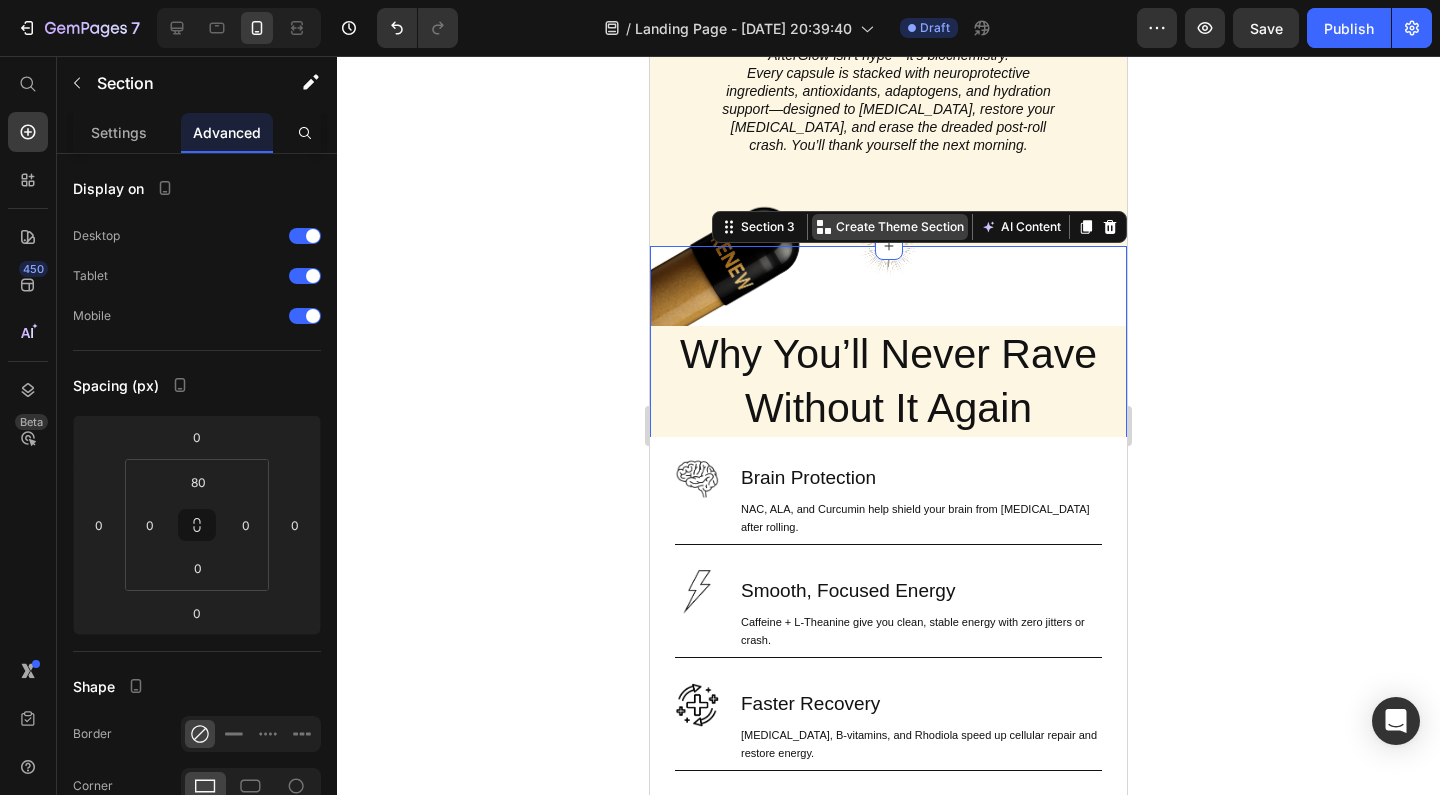 click on "Create Theme Section" at bounding box center (900, 227) 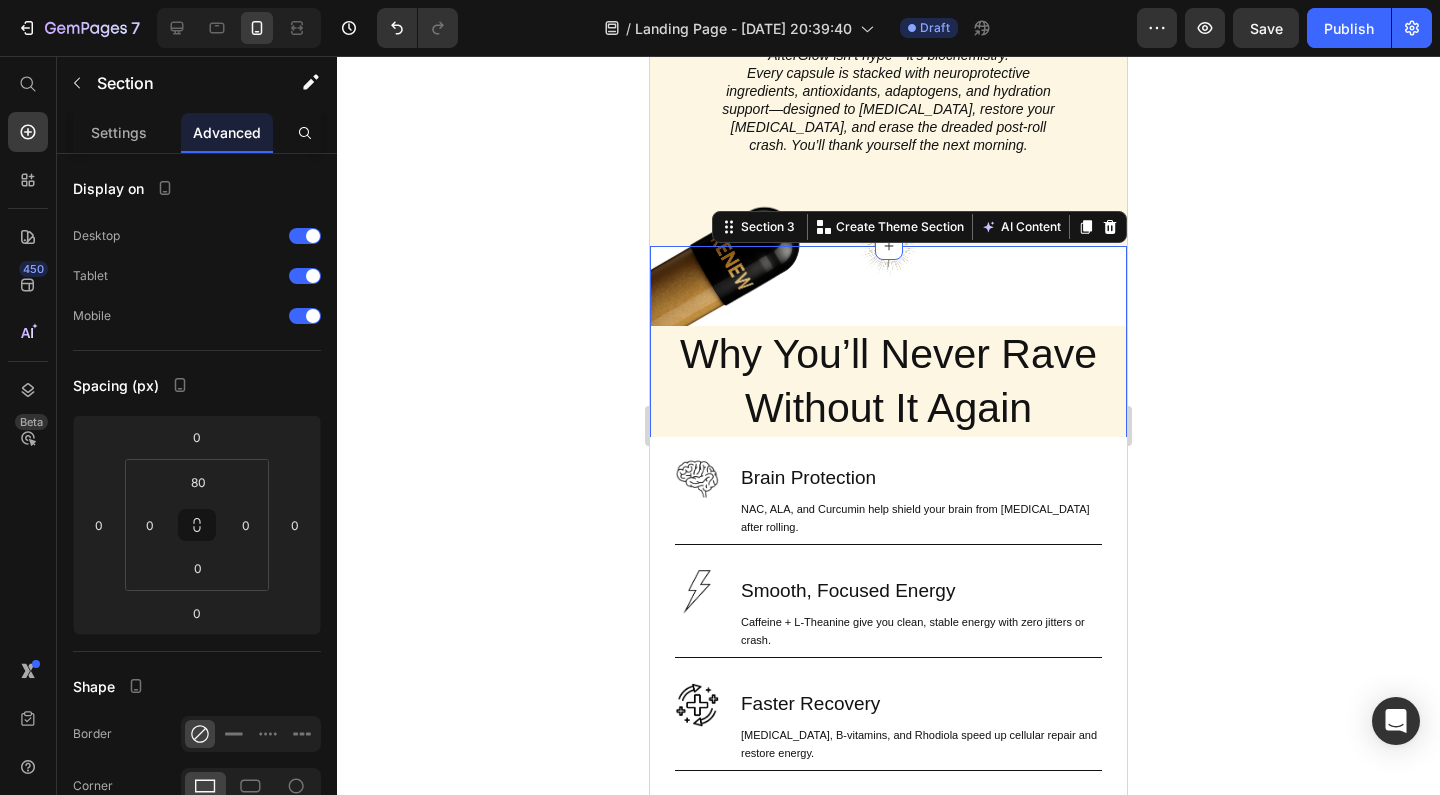 click on "Image Why You’ll Never Rave Without It Again Heading Image Why You’ll Never Rave Without It Again Heading Row
Drop element here Image Brain Protection Heading NAC, ALA, and Curcumin help shield your brain from neurotoxicity after rolling. Text Block Row Image Smooth, Focused Energy Heading Caffeine + L-Theanine give you clean, stable energy with zero jitters or crash. Text Block Row Image Faster Recovery Heading CoQ10, B-vitamins, and Rhodiola speed up cellular repair and restore energy. Text Block Row Image Deep Rehydration Heading Magnesium, sodium, and potassium replenish electrolytes and reduce fatigue. Text Block Row Image Less Stress, Better Mood Heading Ashwagandha + B6 help regulate cortisol and support serotonin recovery. Text Block Row Image Powerful Post-Rave Sleep Heading Melatonin + magnesium promote deep, restorative sleep so you wake up glowing. Text Block Row Try AfterGlow Button Row Hero Banner Section 3   You can create reusable sections Create Theme Section AI Content" at bounding box center (888, 899) 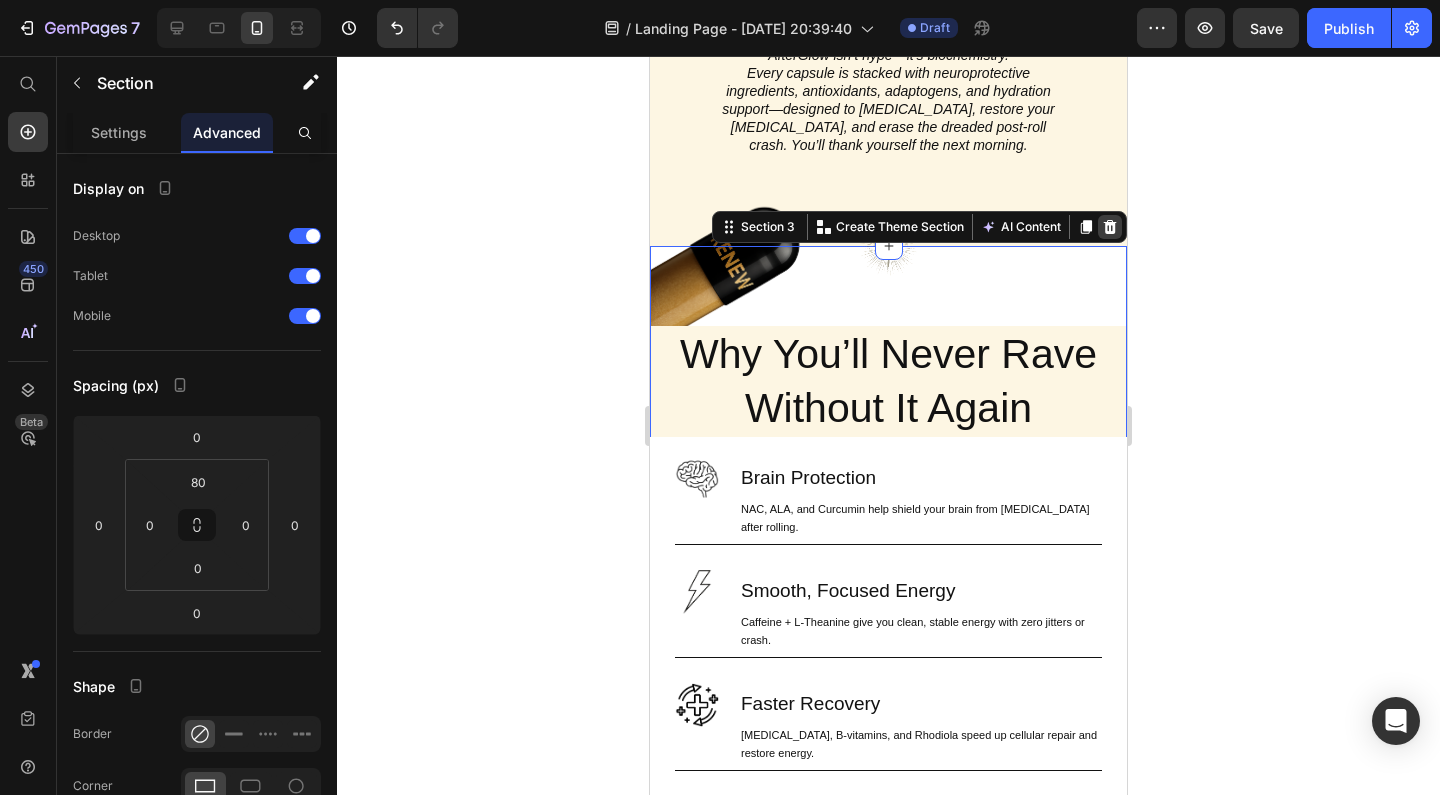 click 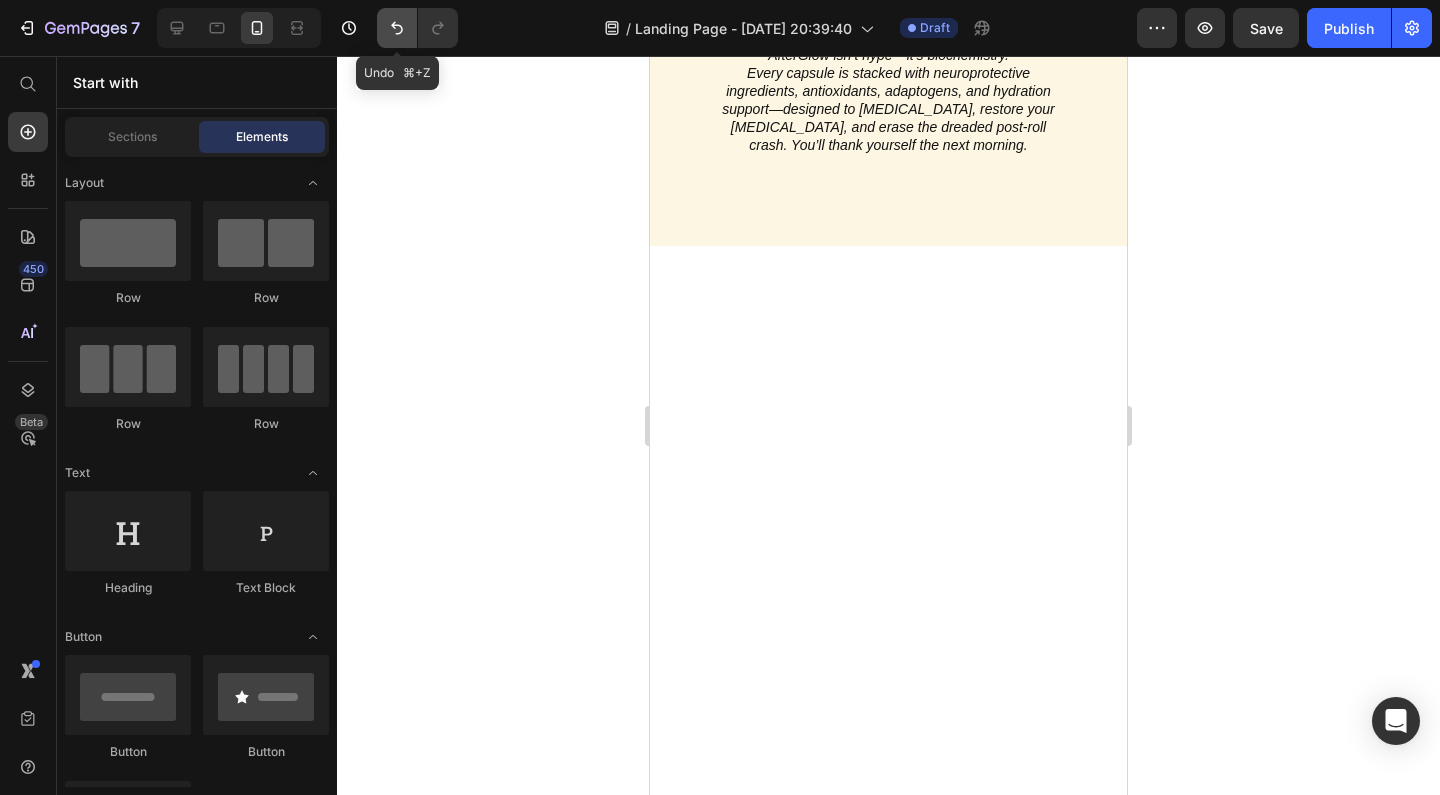 click 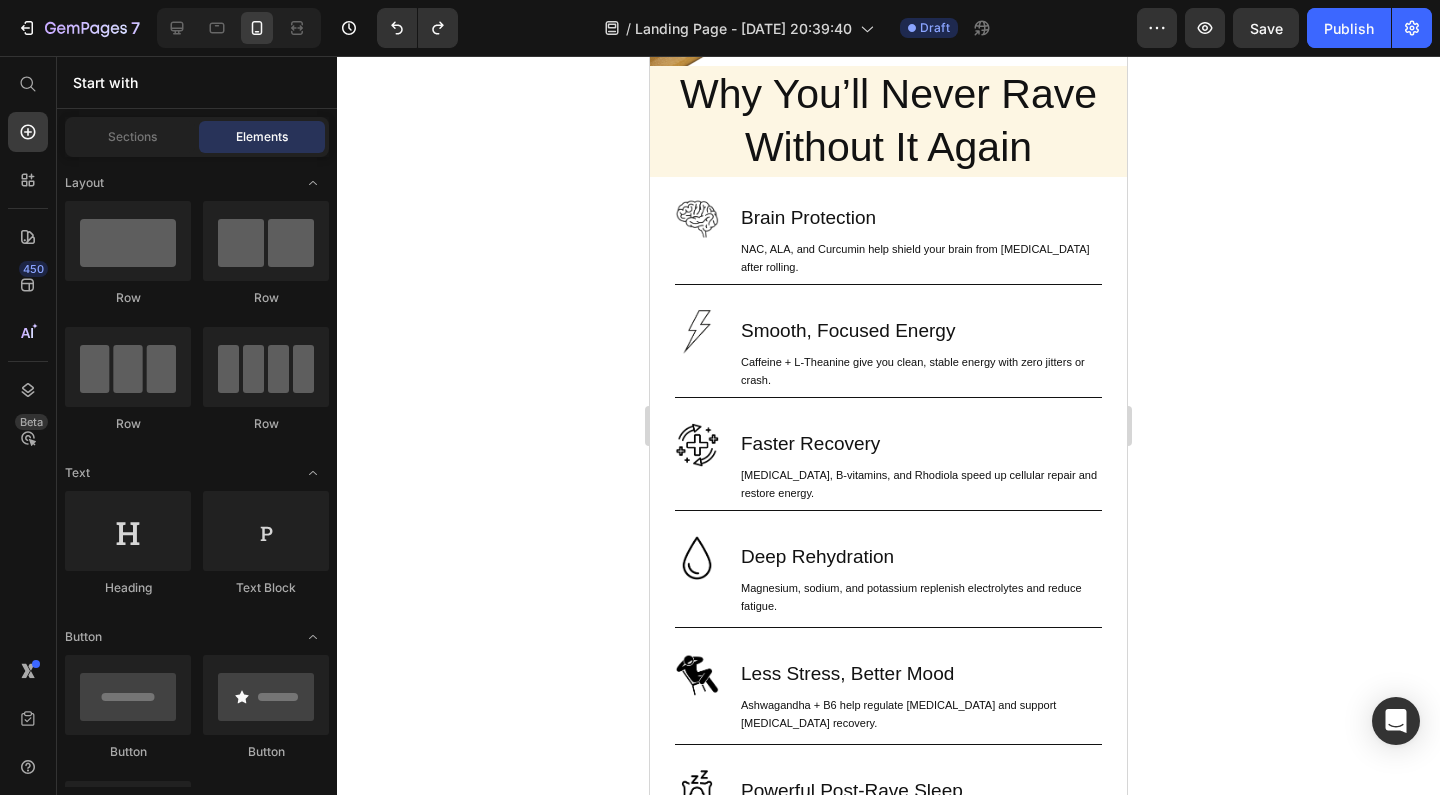 scroll, scrollTop: 1536, scrollLeft: 0, axis: vertical 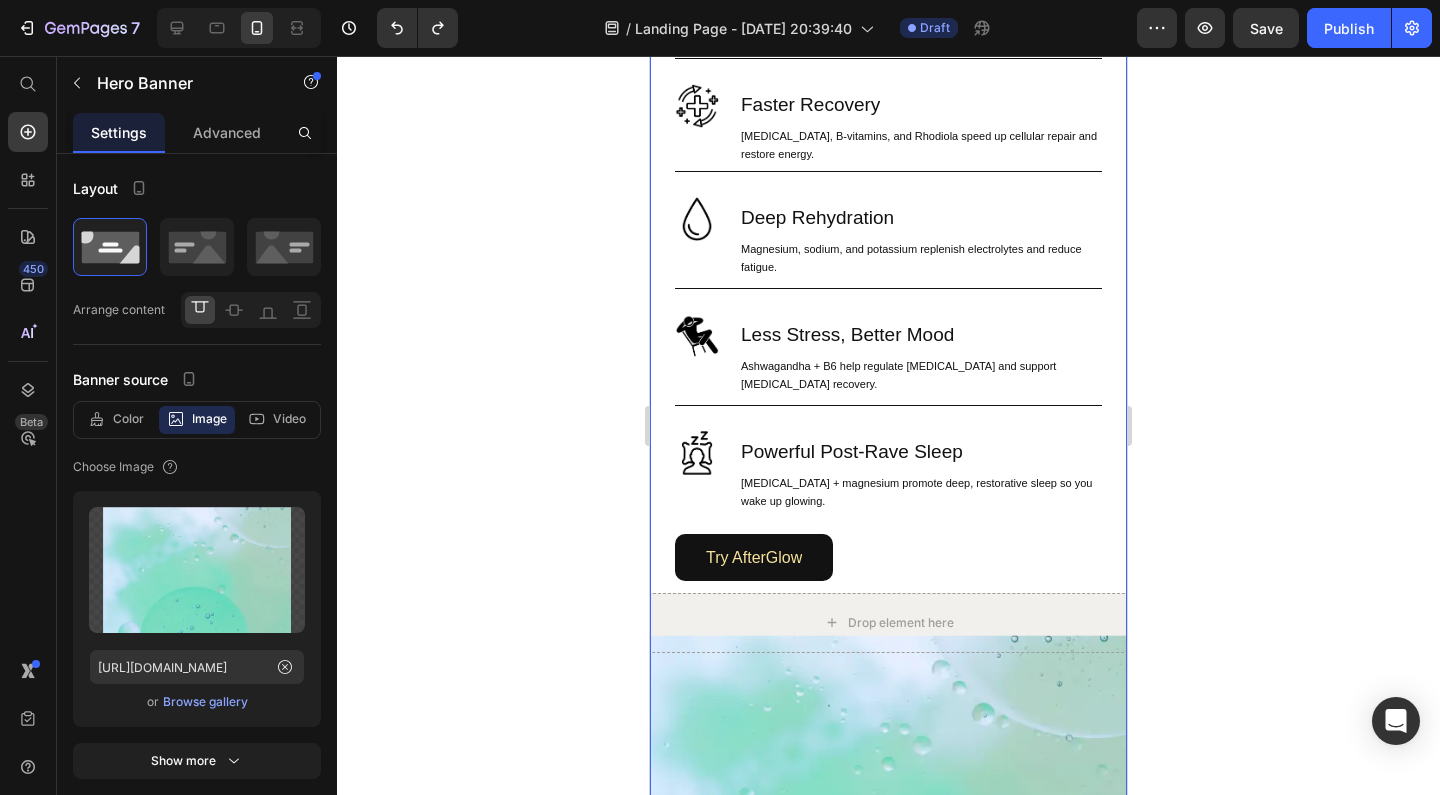 click on "Drop element here Image Brain Protection Heading NAC, ALA, and Curcumin help shield your brain from neurotoxicity after rolling. Text Block Row Image Smooth, Focused Energy Heading Caffeine + L-Theanine give you clean, stable energy with zero jitters or crash. Text Block Row Image Faster Recovery Heading CoQ10, B-vitamins, and Rhodiola speed up cellular repair and restore energy. Text Block Row Image Deep Rehydration Heading Magnesium, sodium, and potassium replenish electrolytes and reduce fatigue. Text Block Row Image Less Stress, Better Mood Heading Ashwagandha + B6 help regulate cortisol and support serotonin recovery. Text Block Row Image Powerful Post-Rave Sleep Heading Melatonin + magnesium promote deep, restorative sleep so you wake up glowing. Text Block Row Try AfterGlow Button Row" at bounding box center [888, 395] 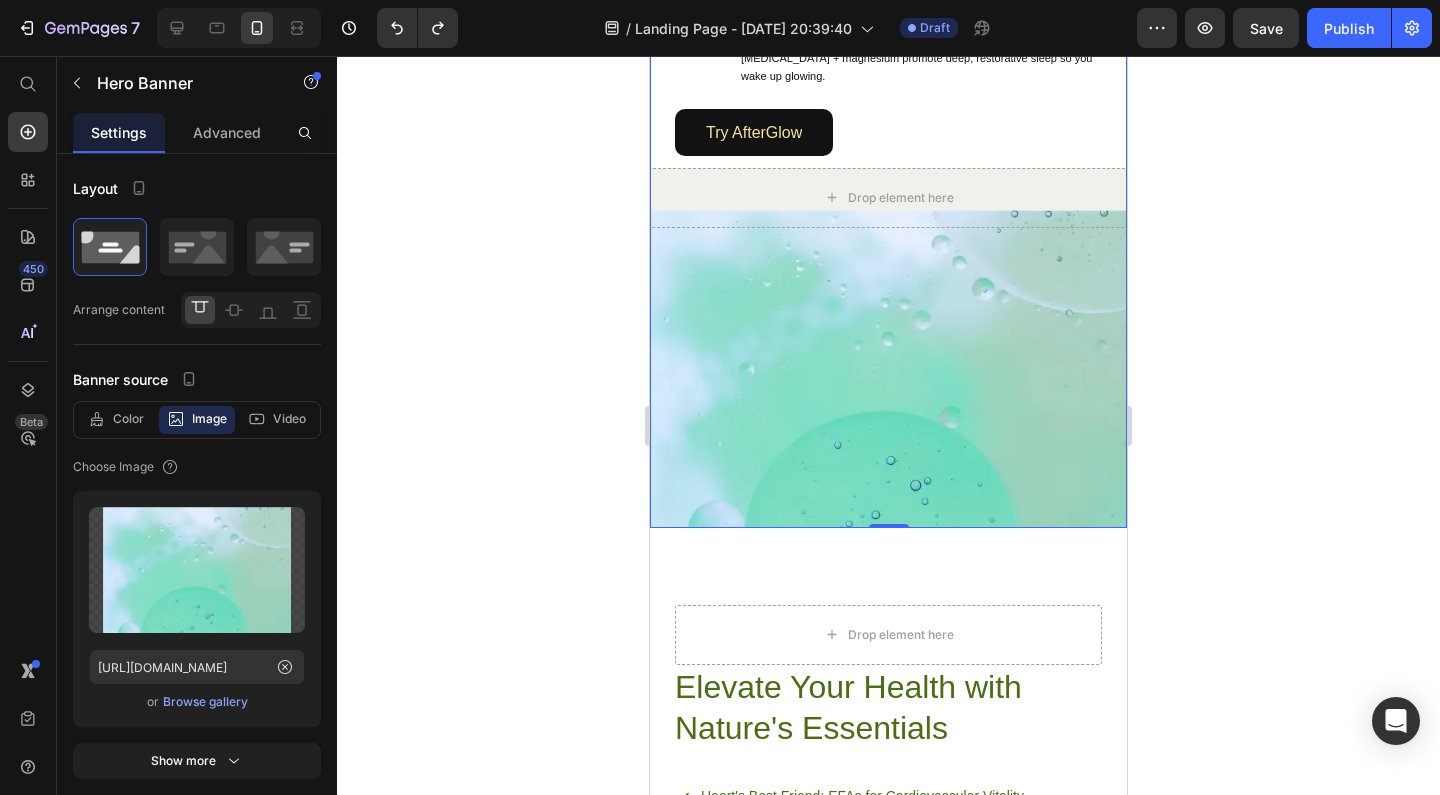 scroll, scrollTop: 1963, scrollLeft: 0, axis: vertical 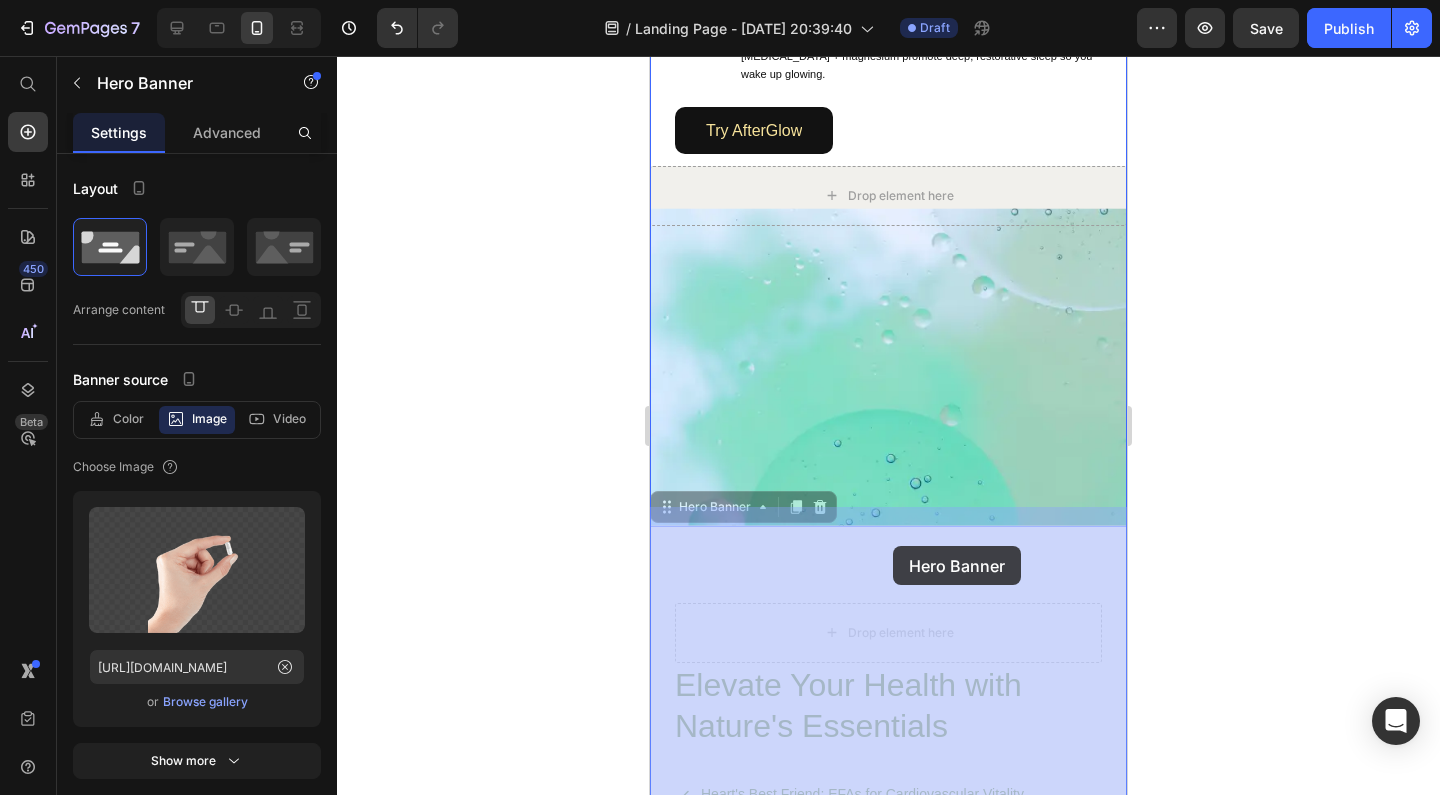 drag, startPoint x: 890, startPoint y: 508, endPoint x: 890, endPoint y: 524, distance: 16 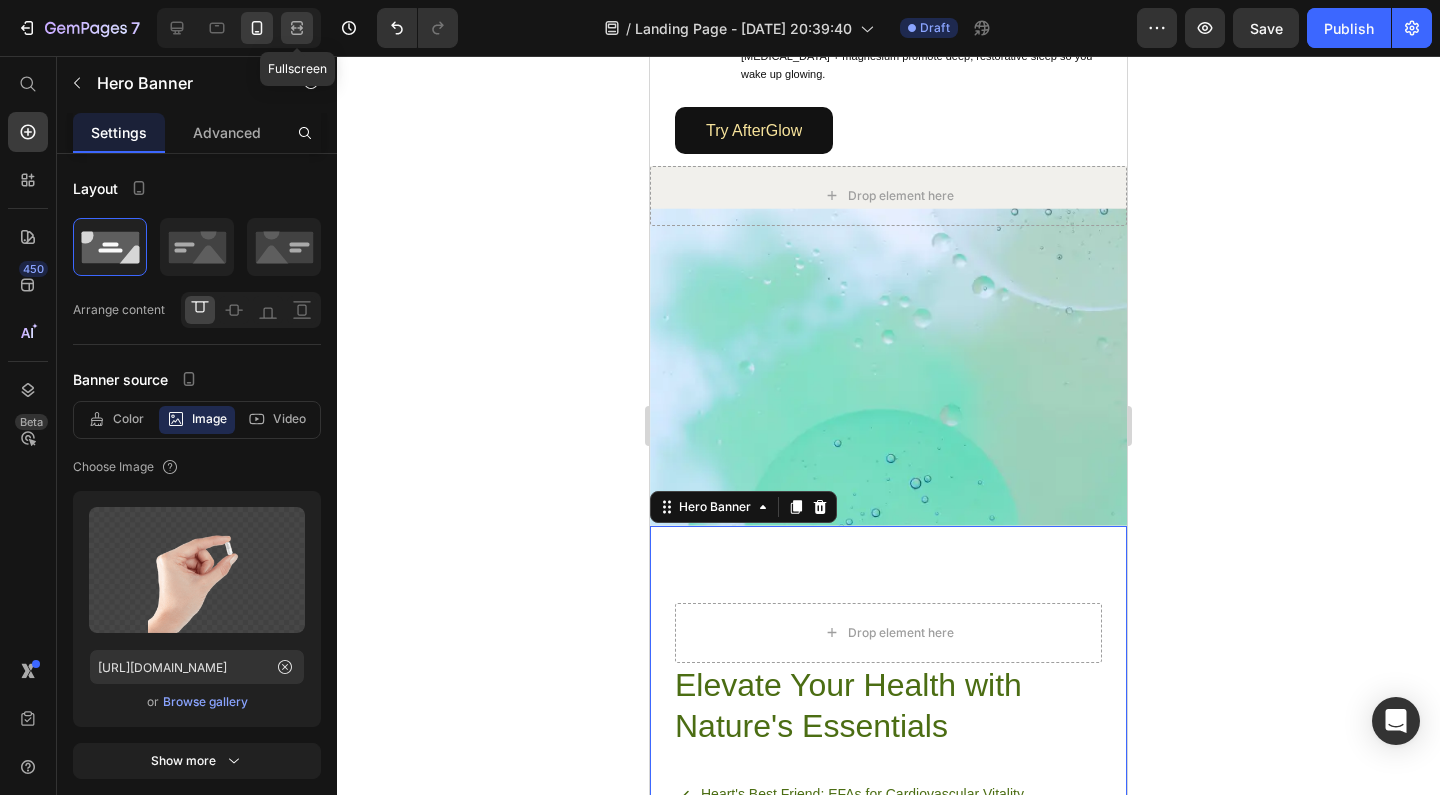click 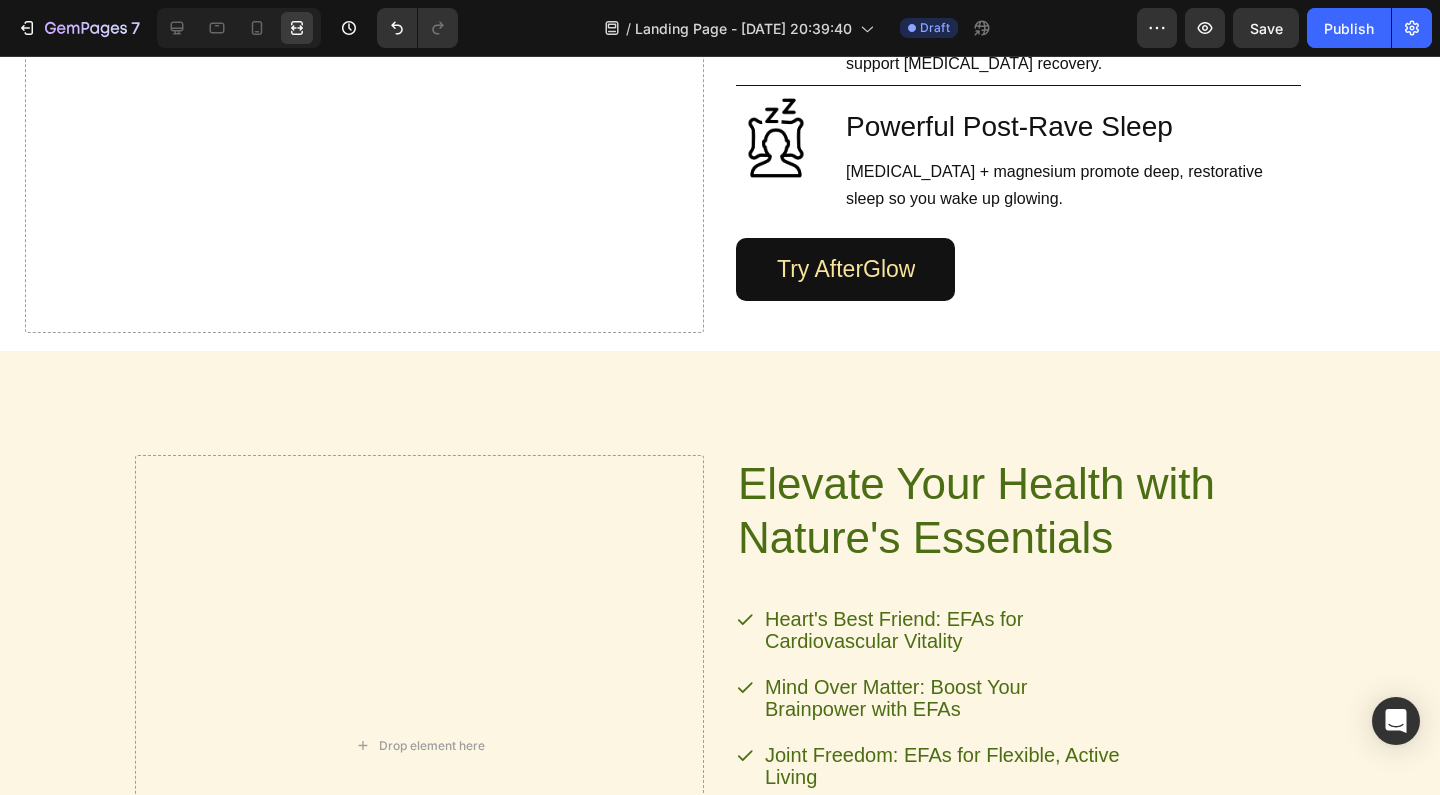 scroll, scrollTop: 1673, scrollLeft: 0, axis: vertical 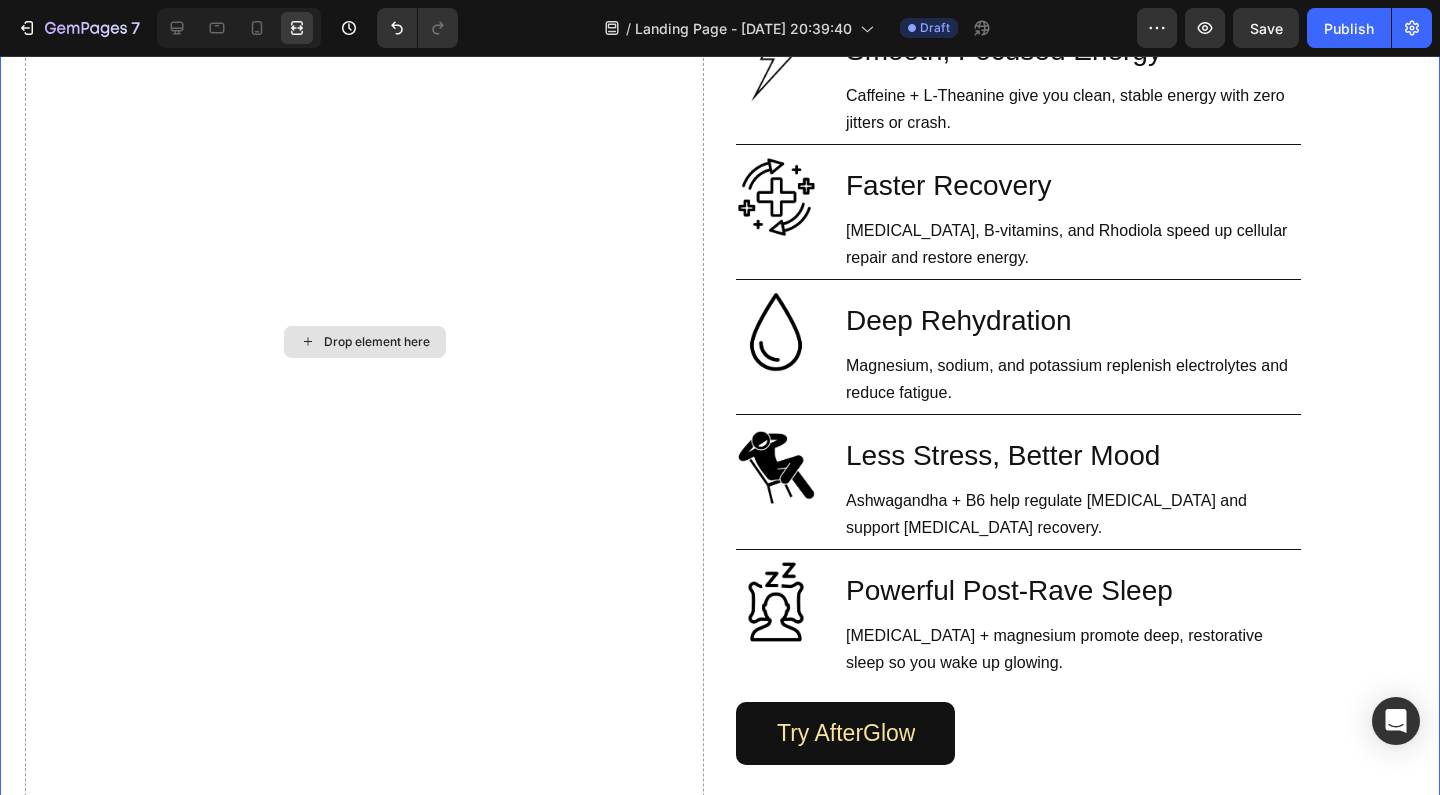click on "Drop element here" at bounding box center (377, 342) 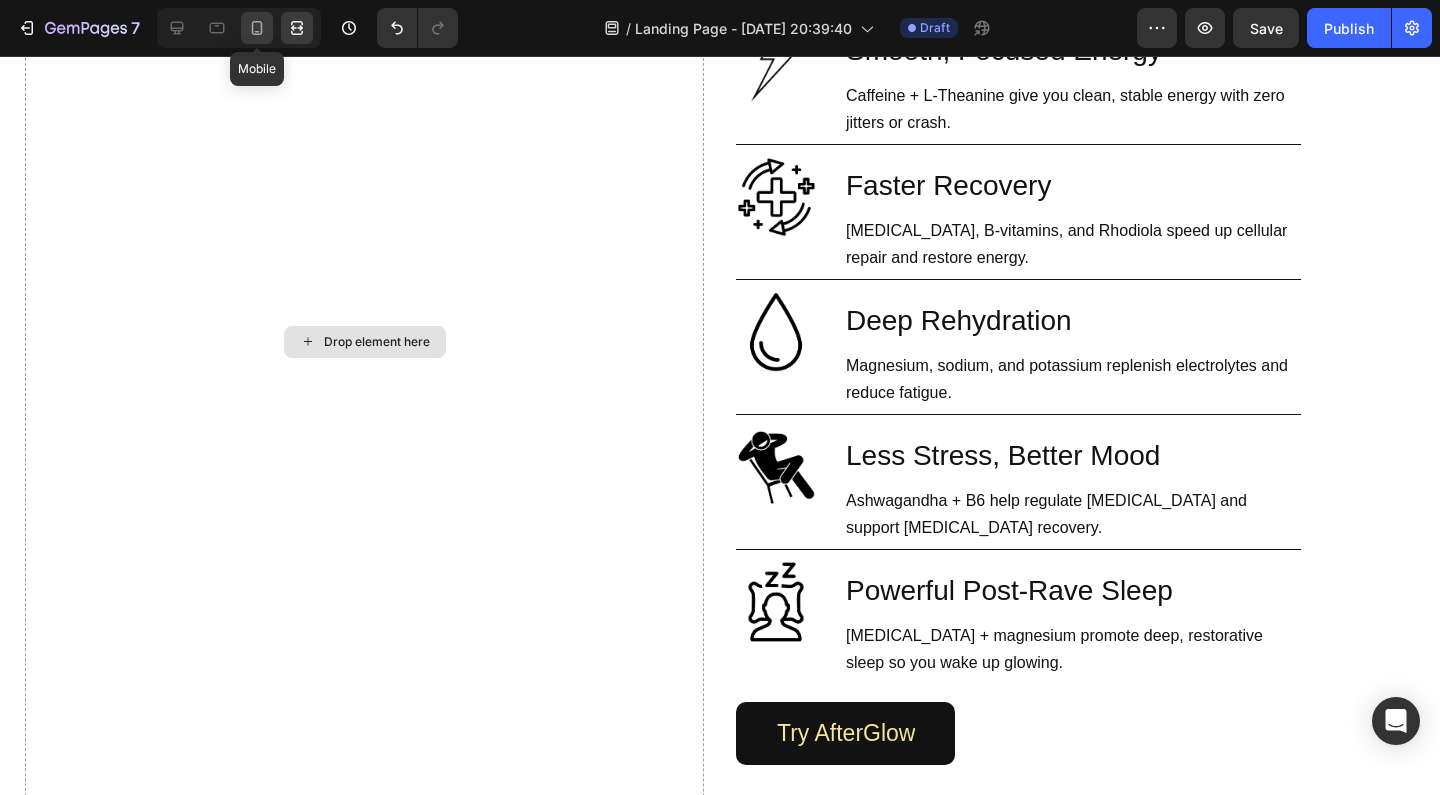 click 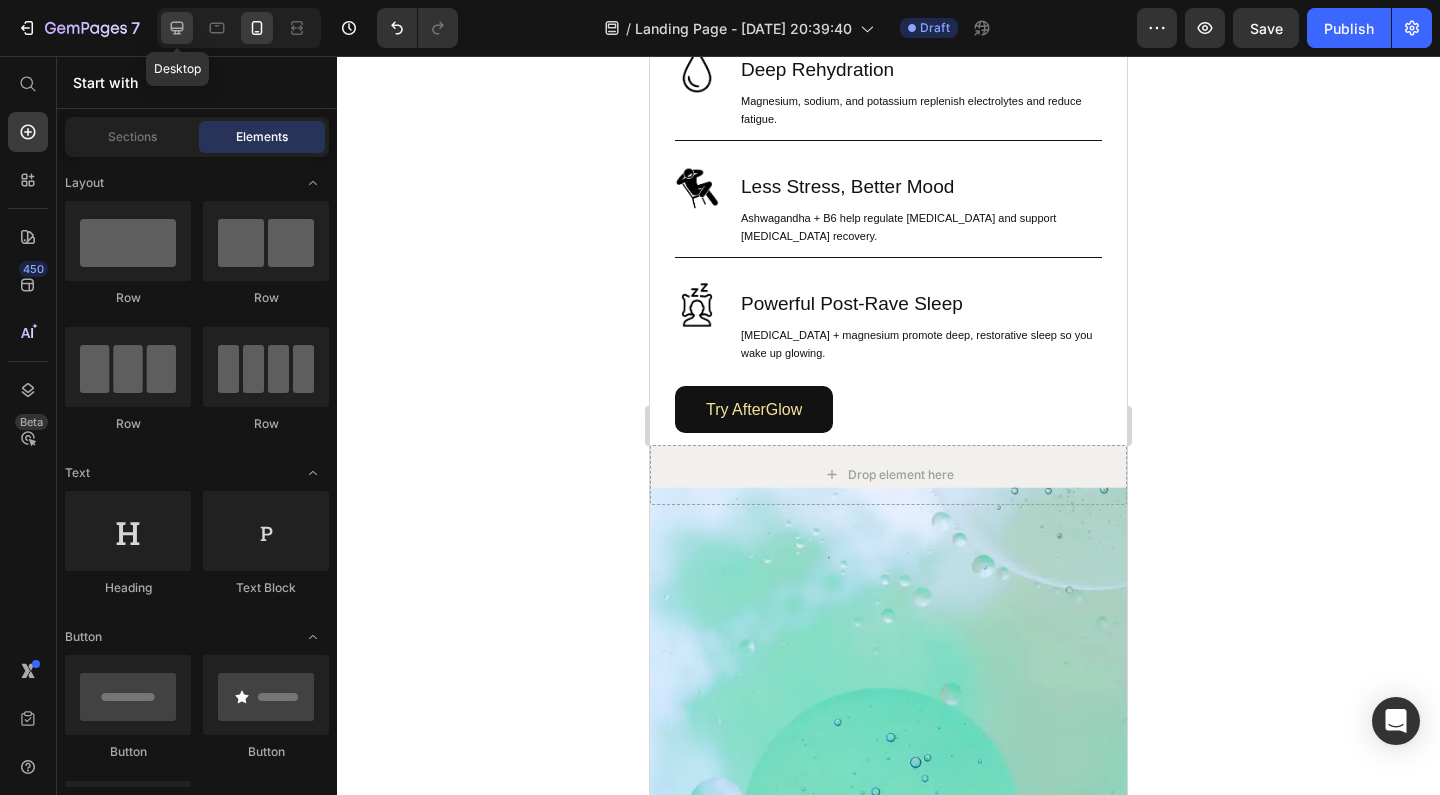 click 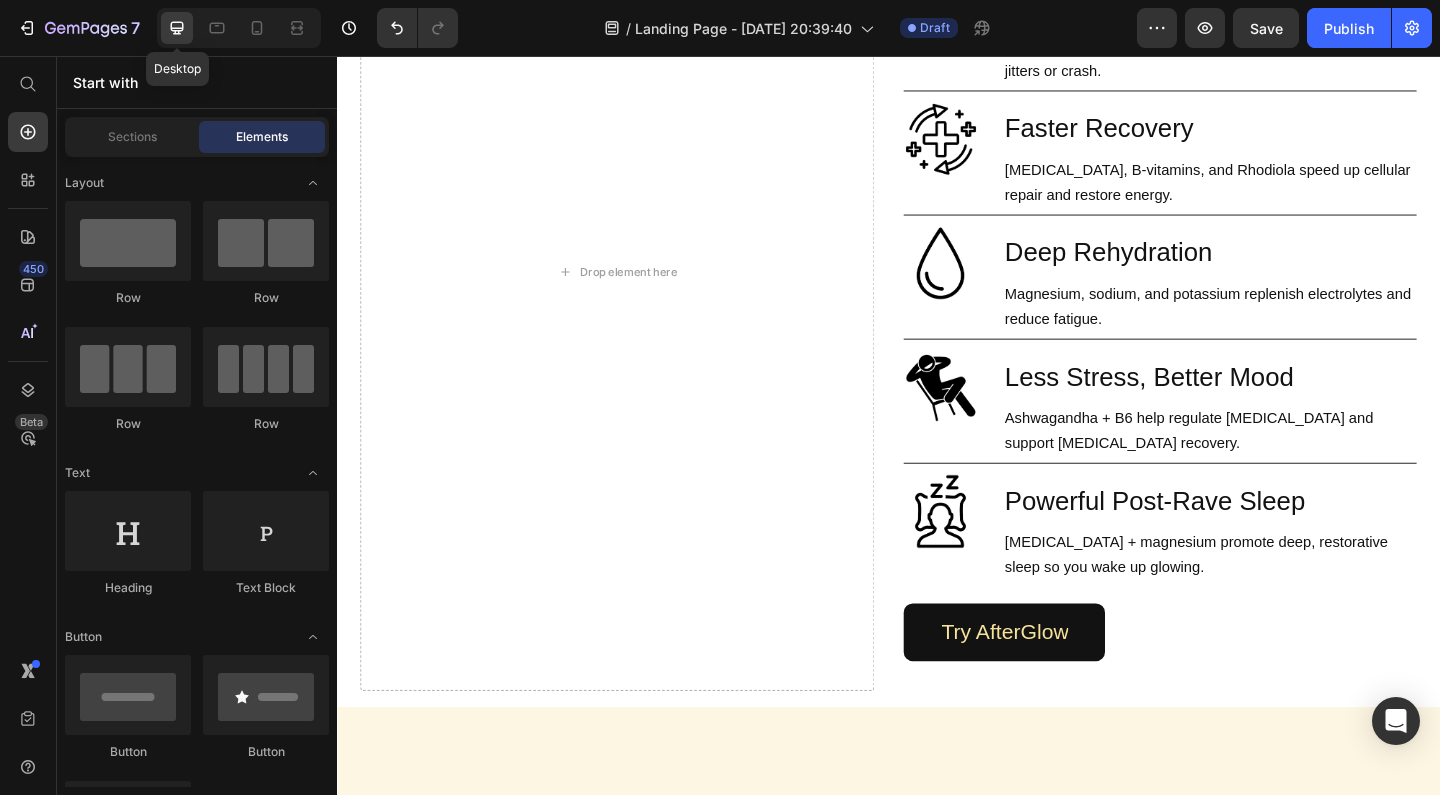 click 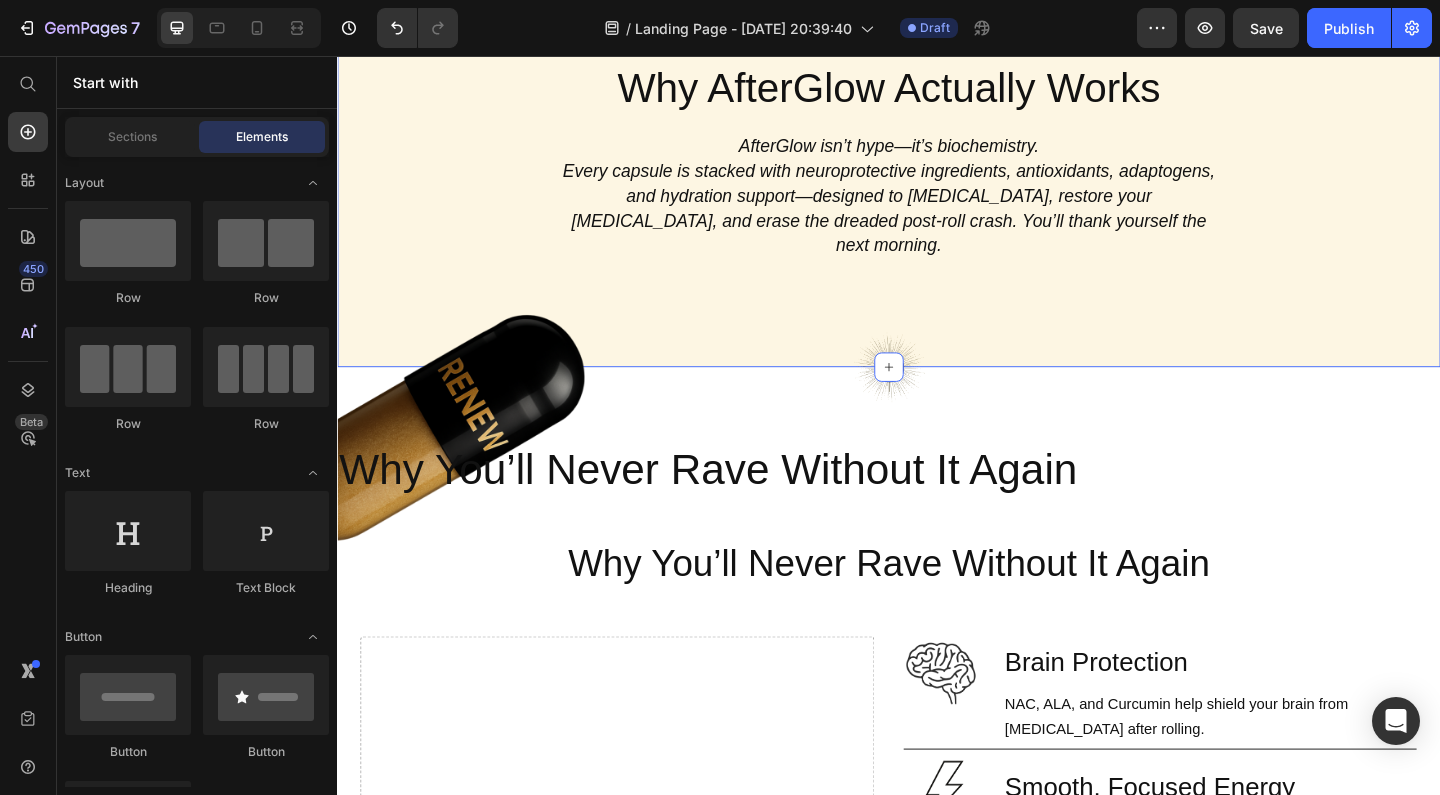 scroll, scrollTop: 875, scrollLeft: 0, axis: vertical 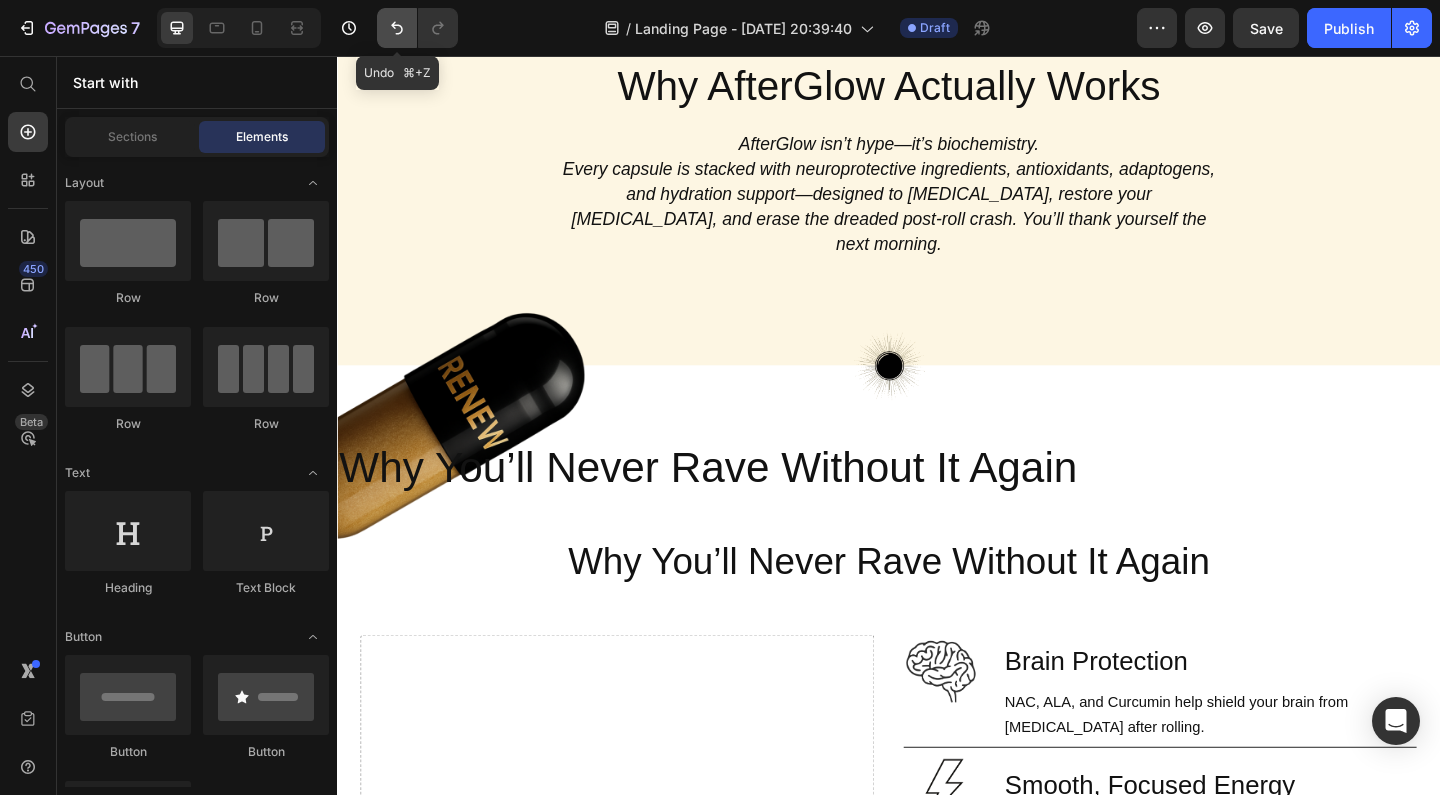 click 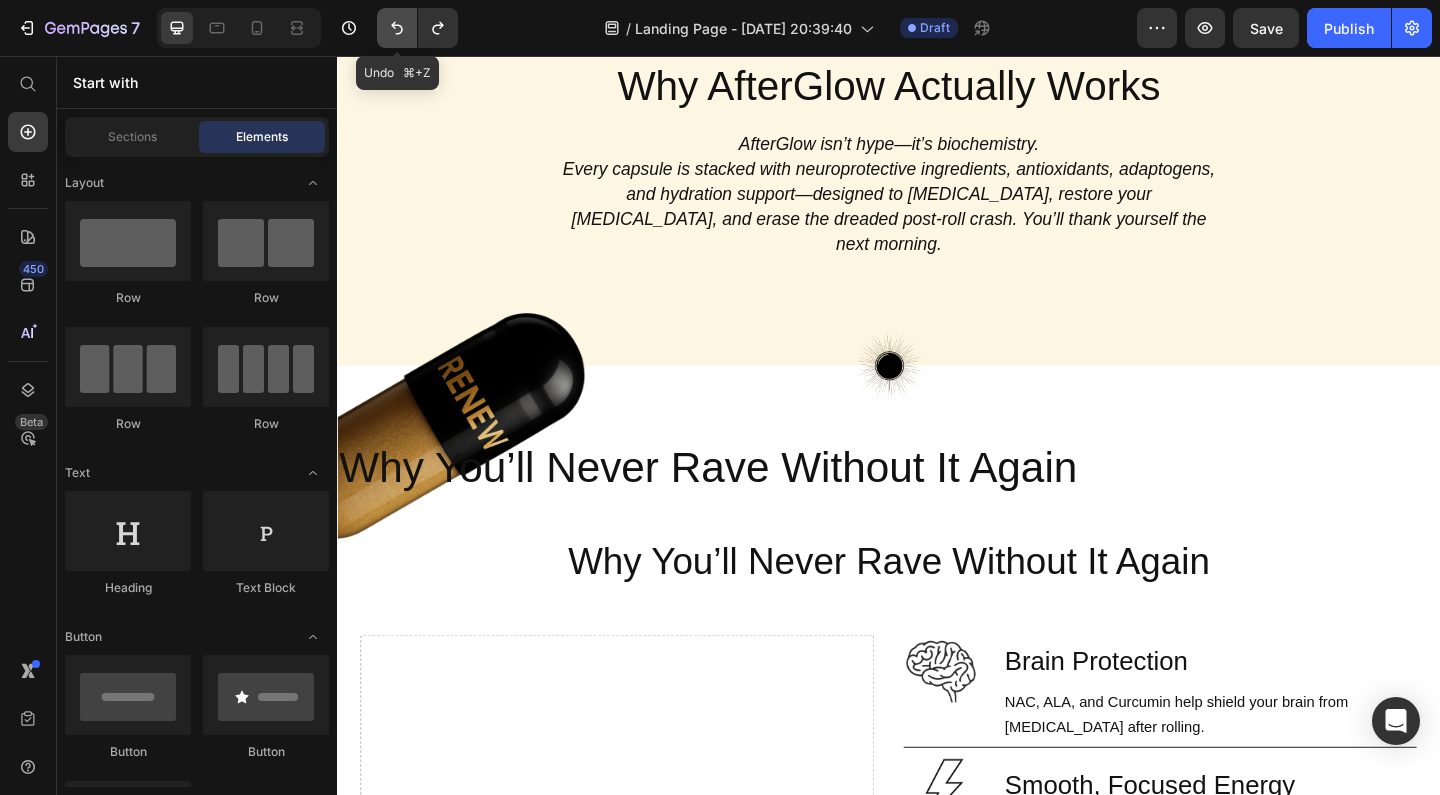 click 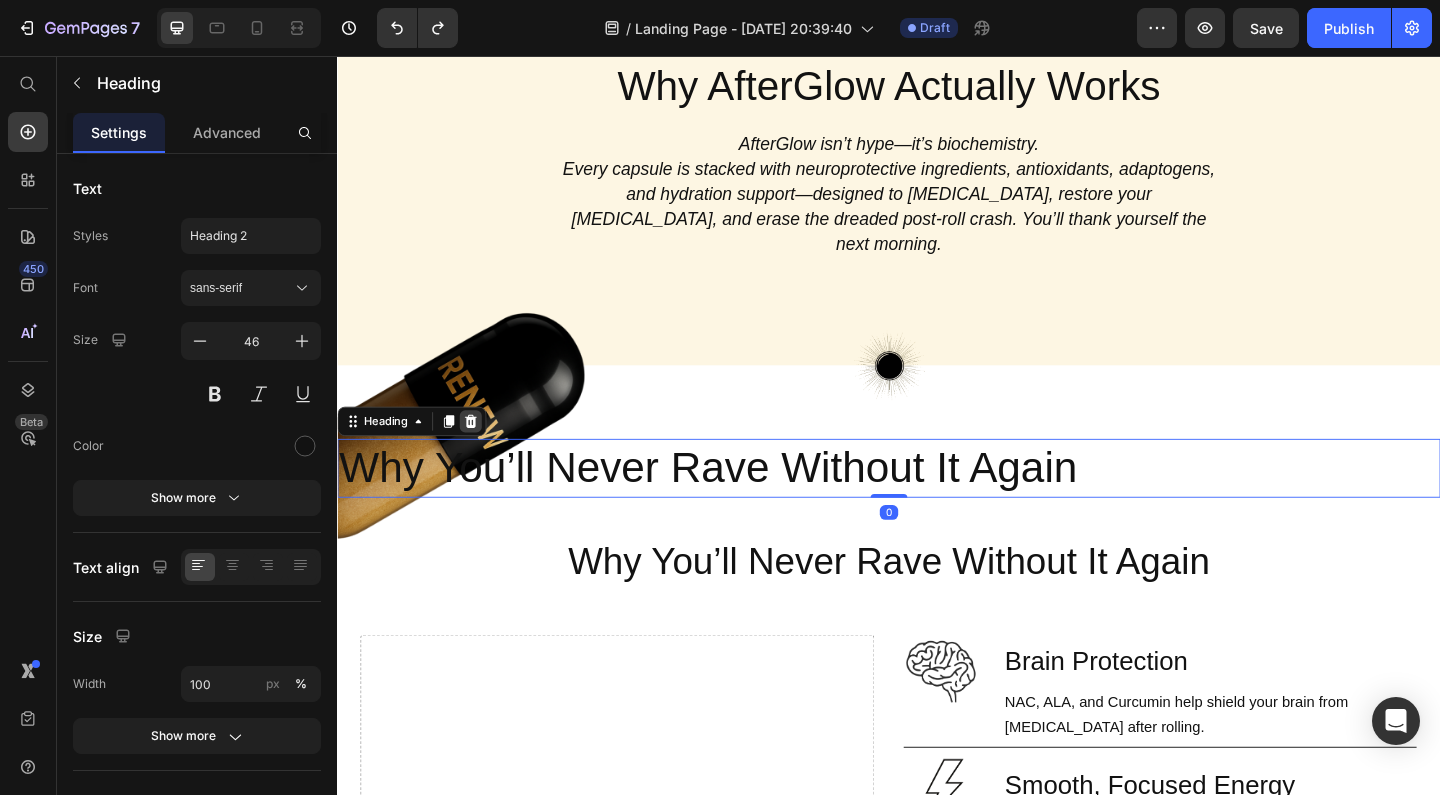 click at bounding box center [482, 453] 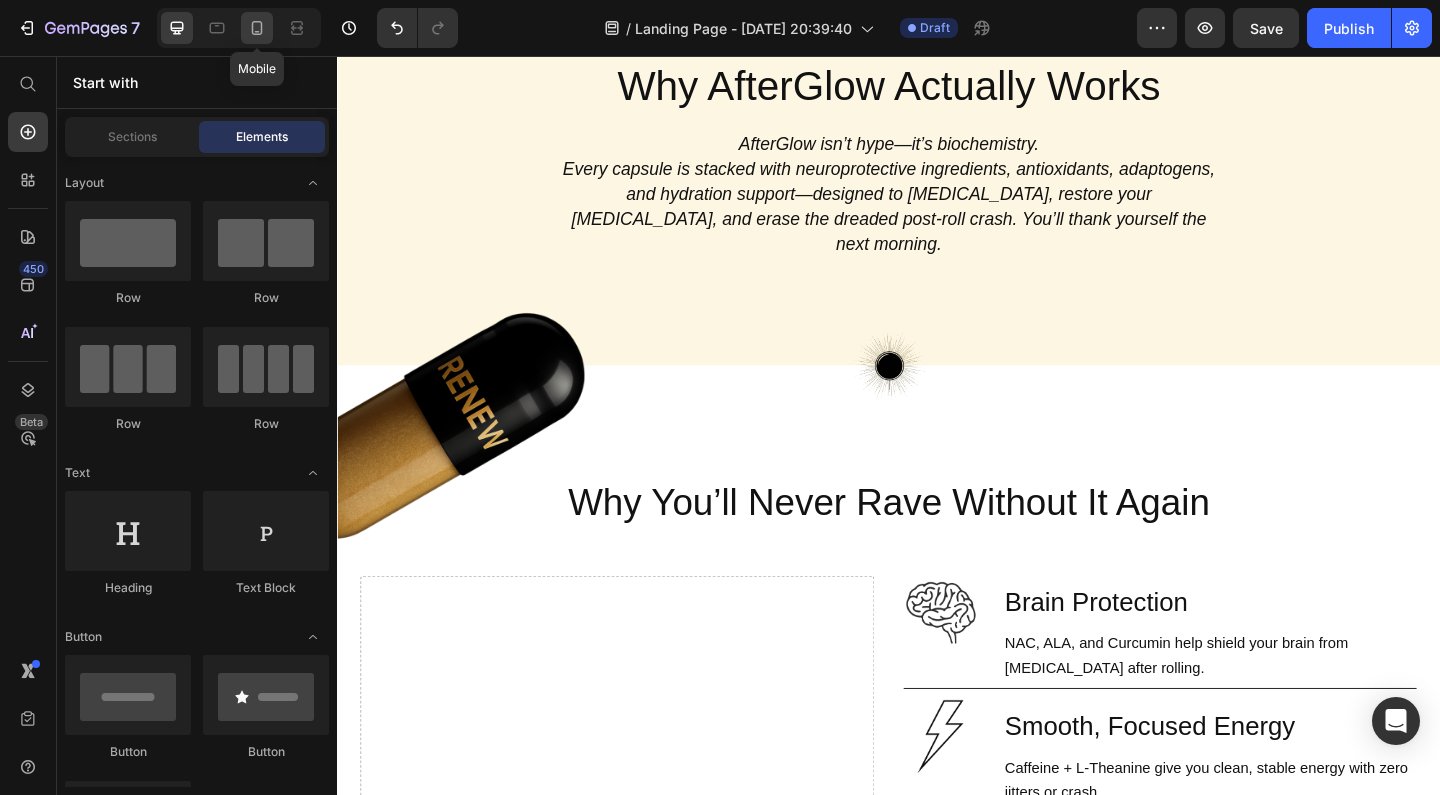 click 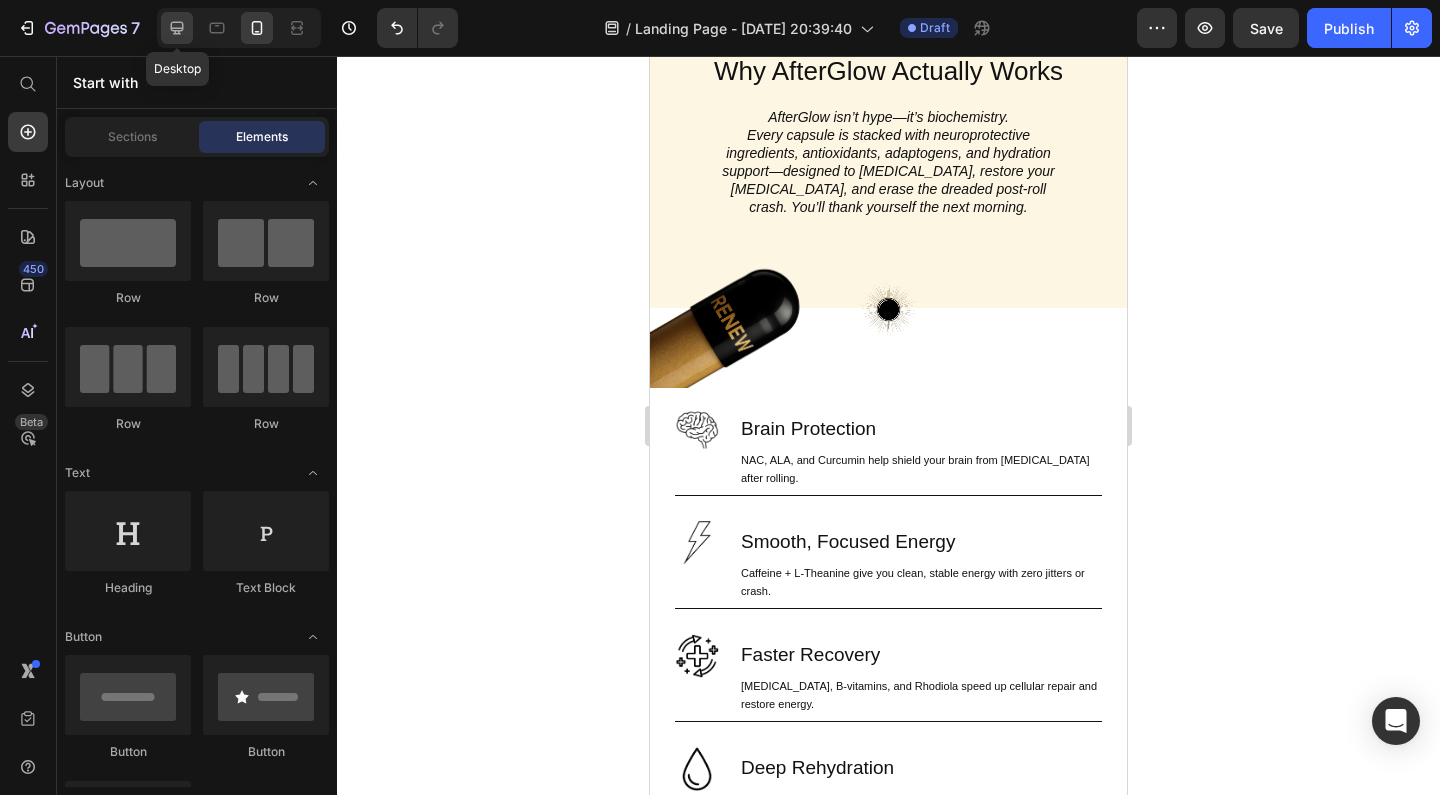click 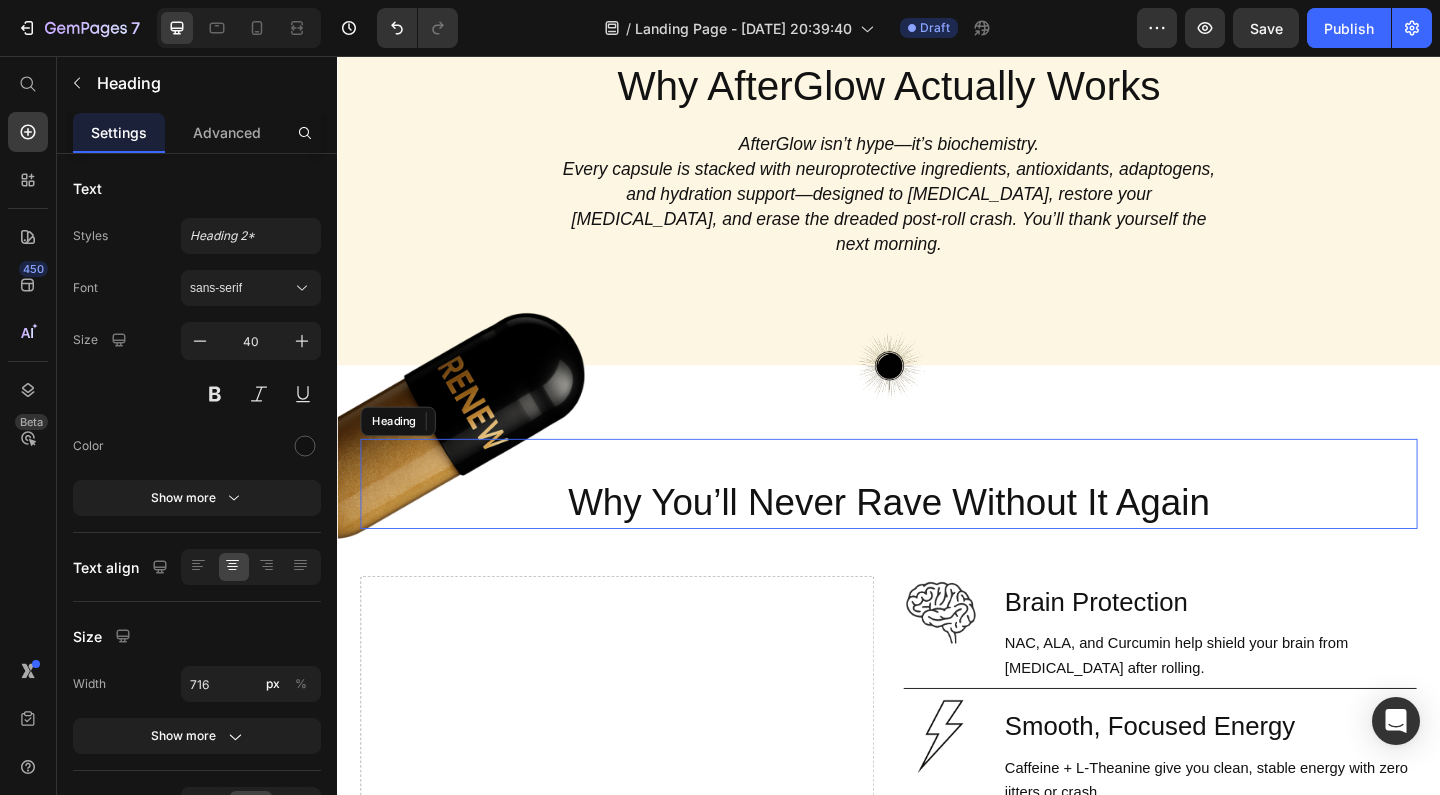 click on "Why You’ll Never Rave Without It Again" at bounding box center (937, 541) 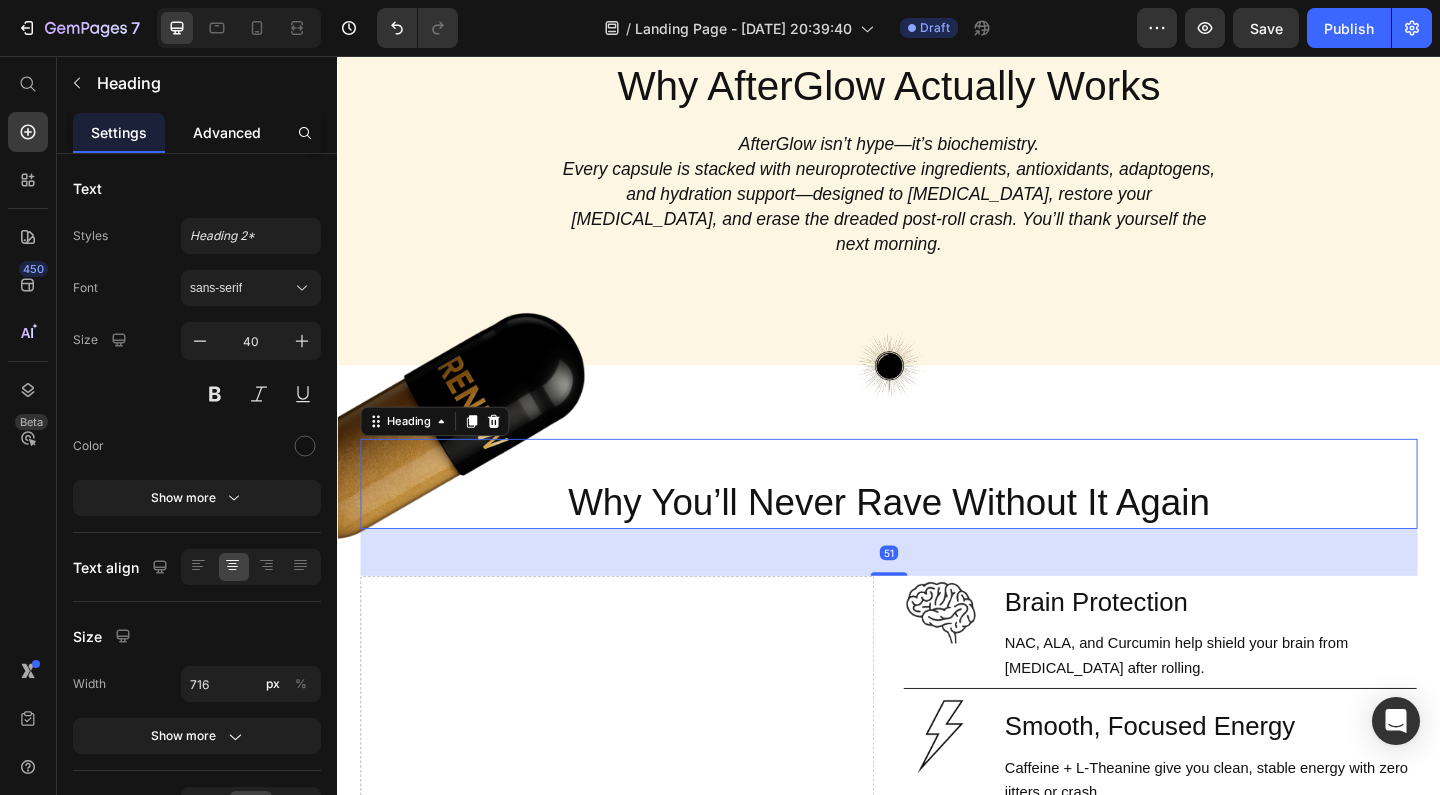 click on "Advanced" at bounding box center (227, 132) 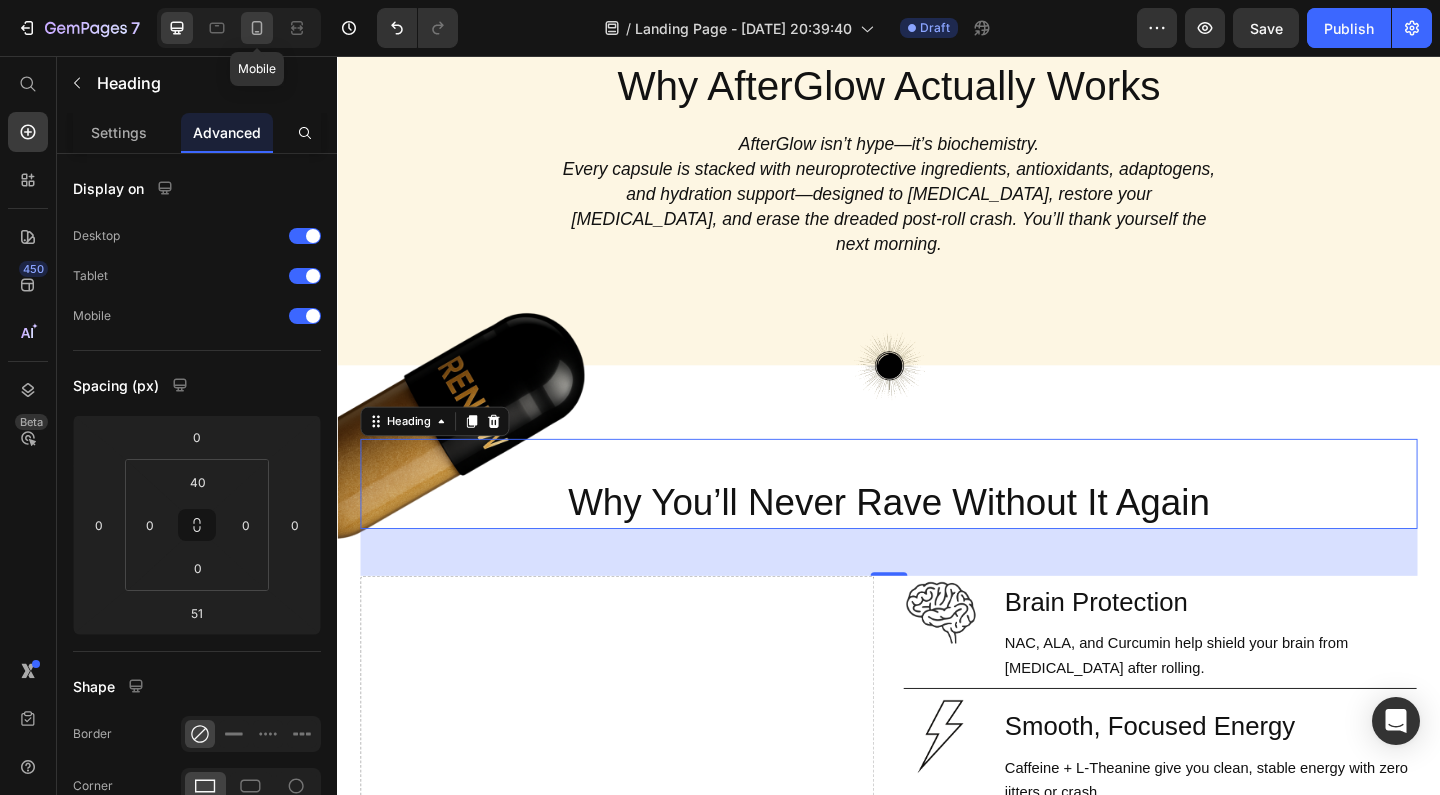 click 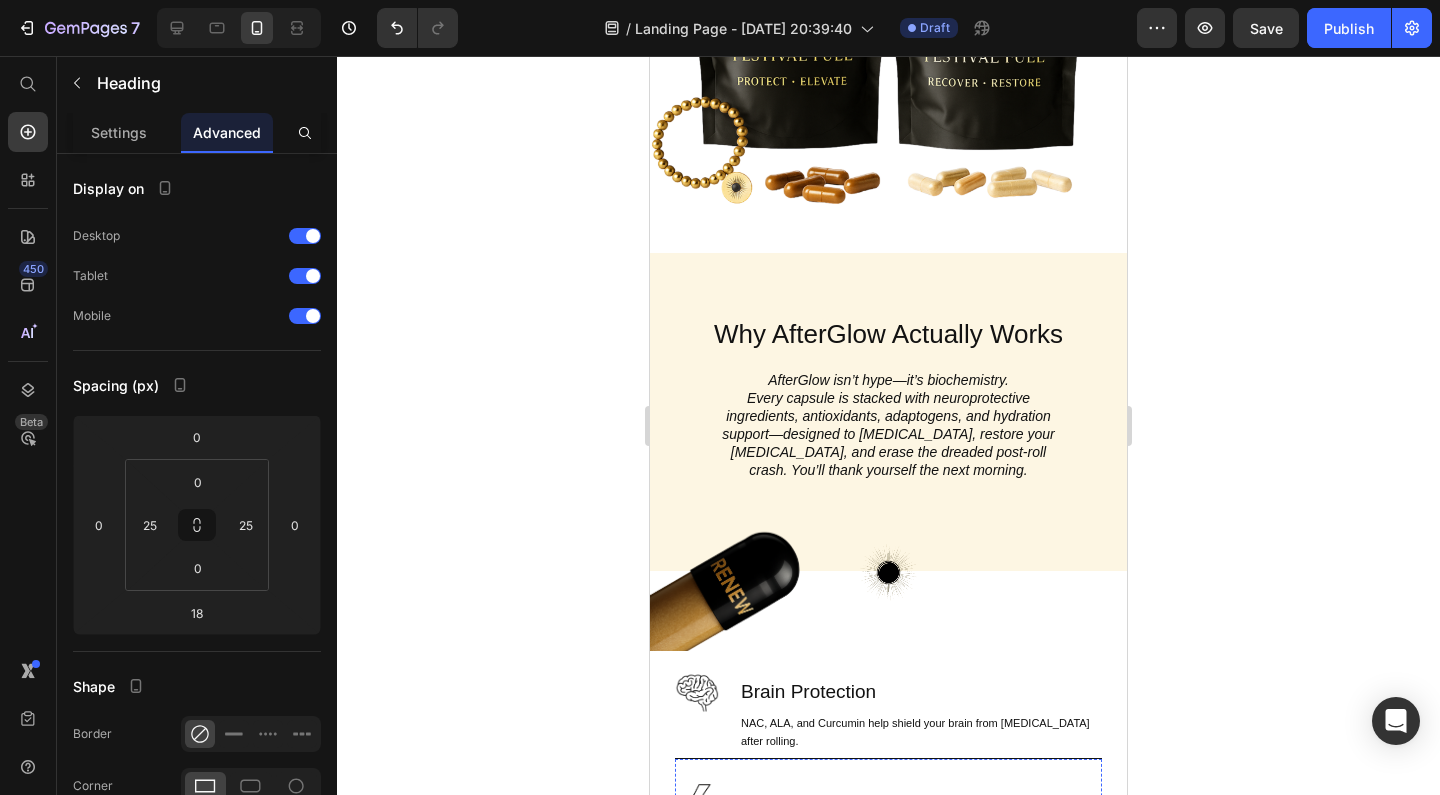 scroll, scrollTop: 597, scrollLeft: 0, axis: vertical 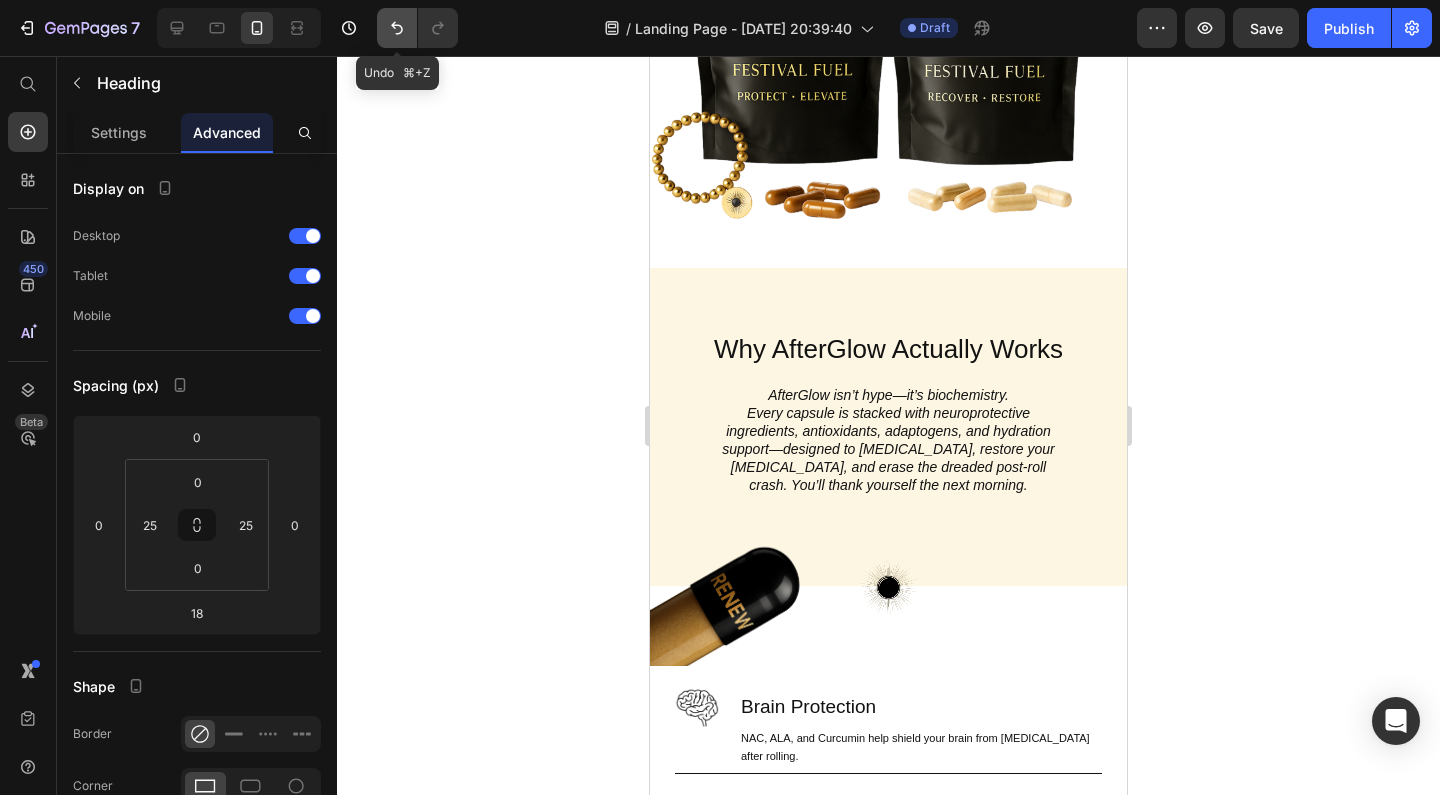 click 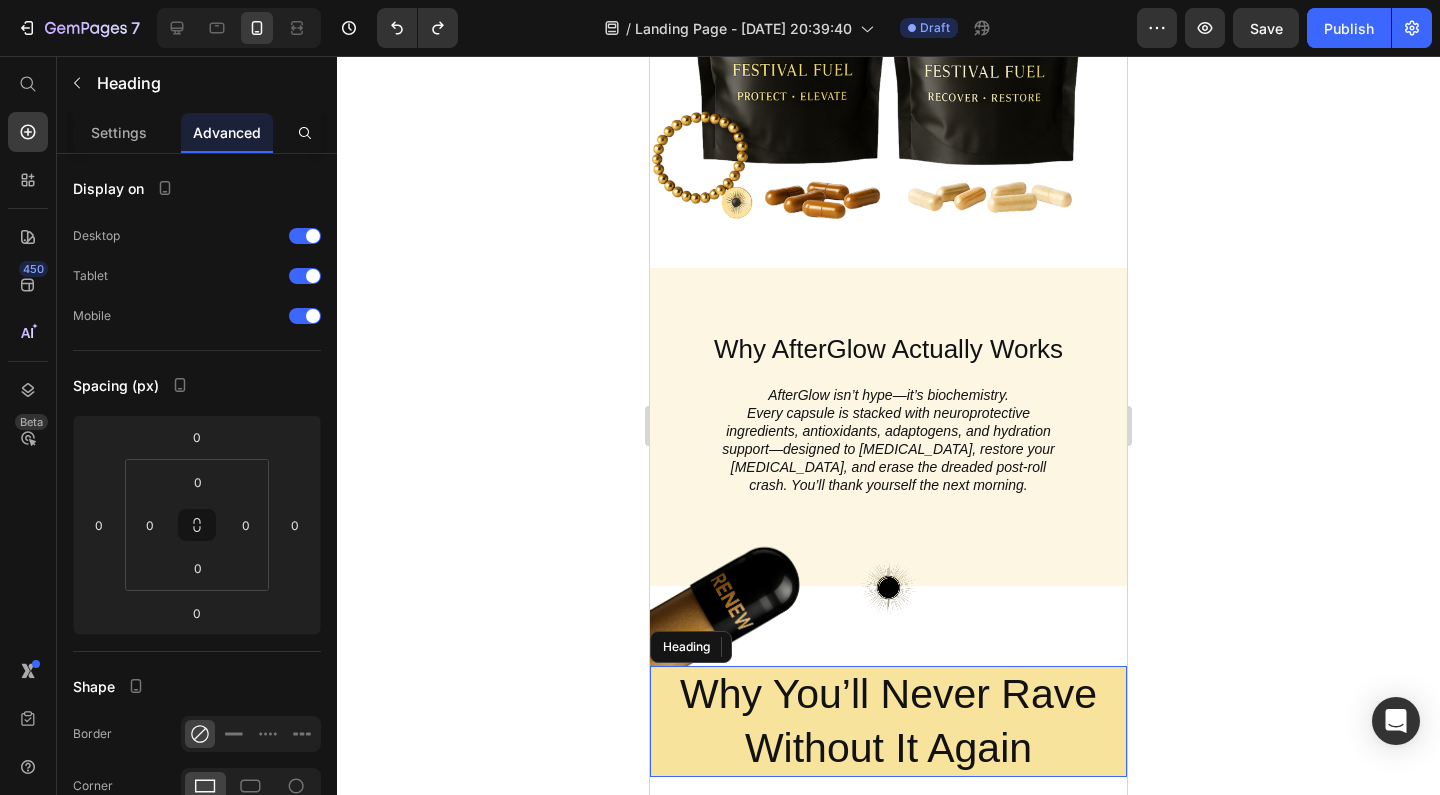 click on "Why You’ll Never Rave Without It Again" at bounding box center [888, 721] 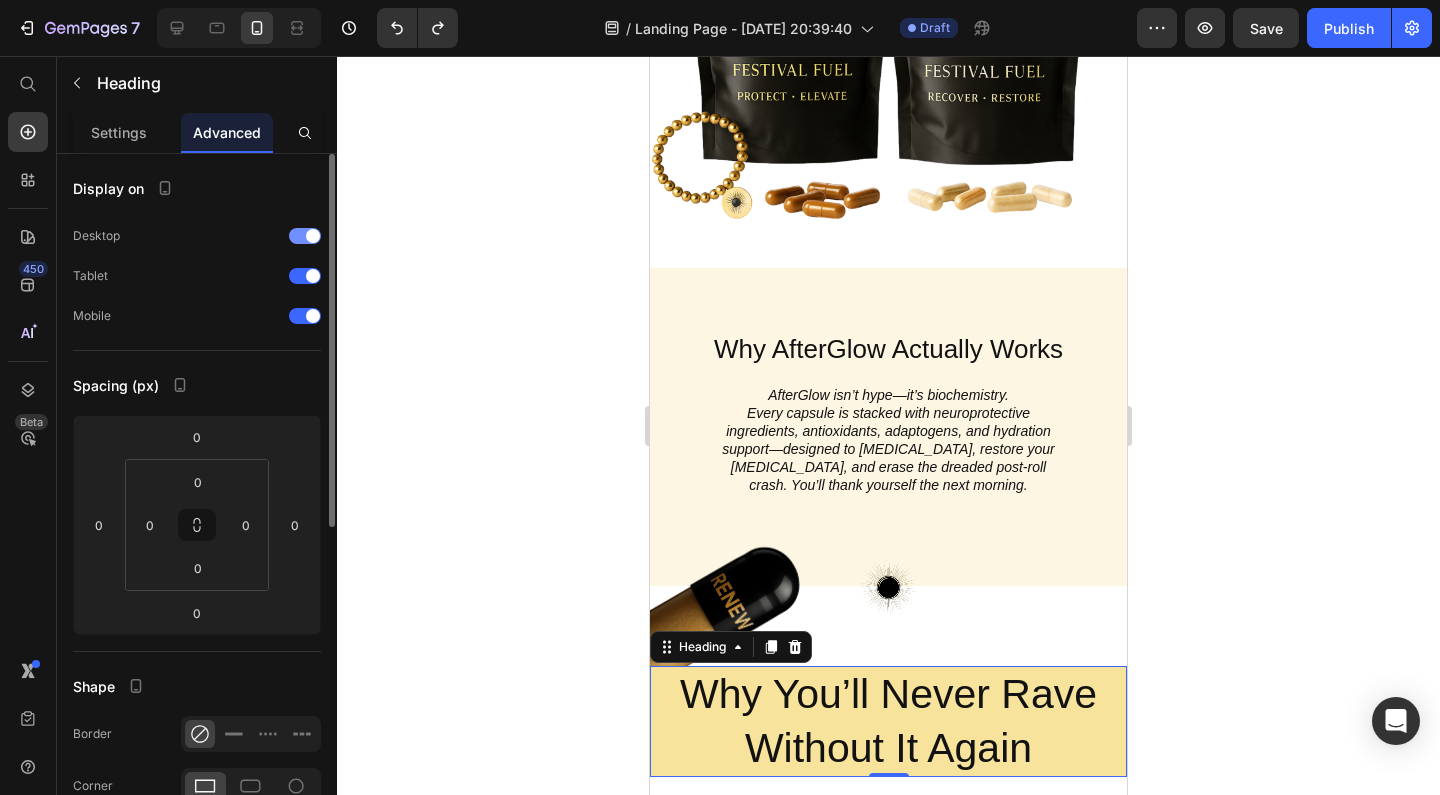 click at bounding box center (305, 236) 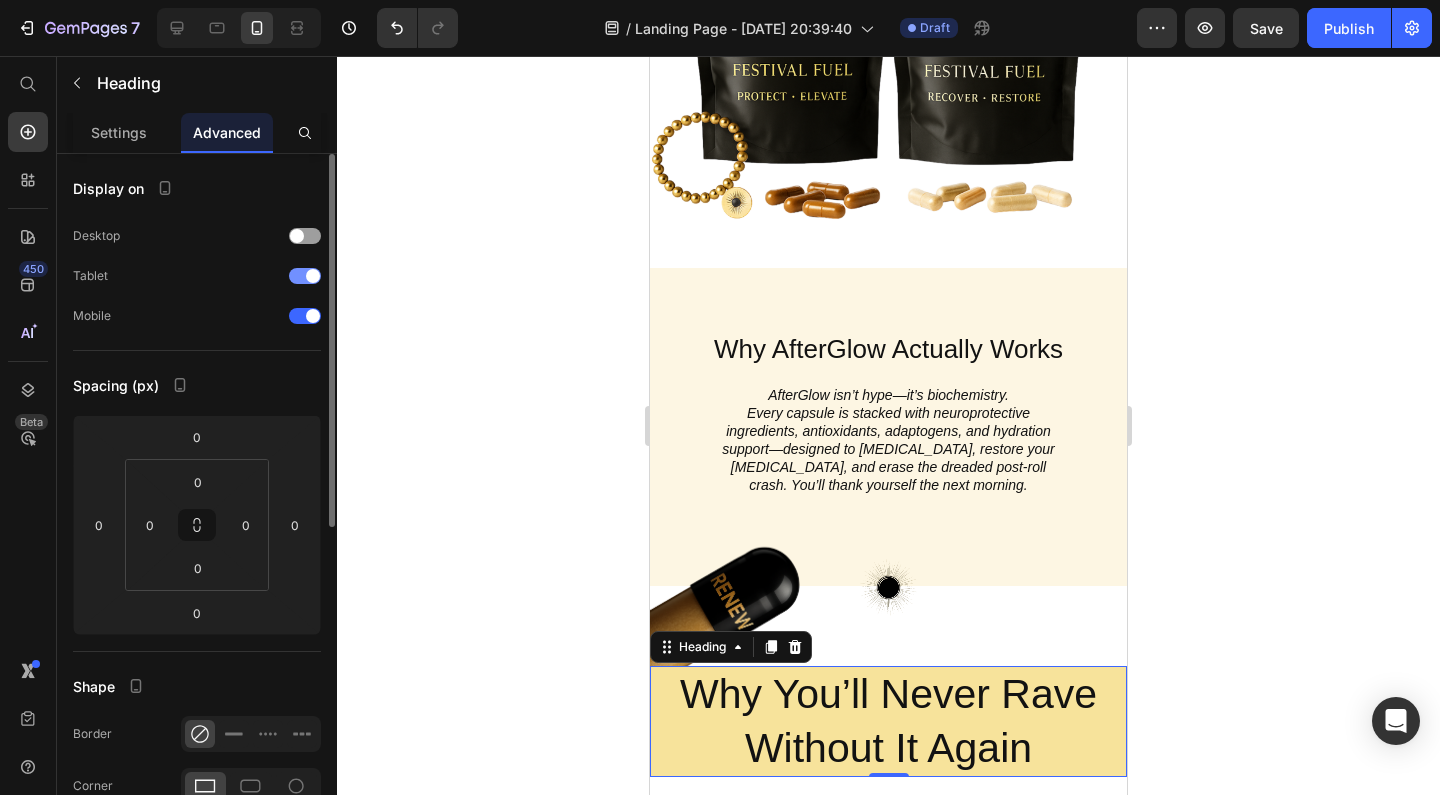 click at bounding box center [313, 276] 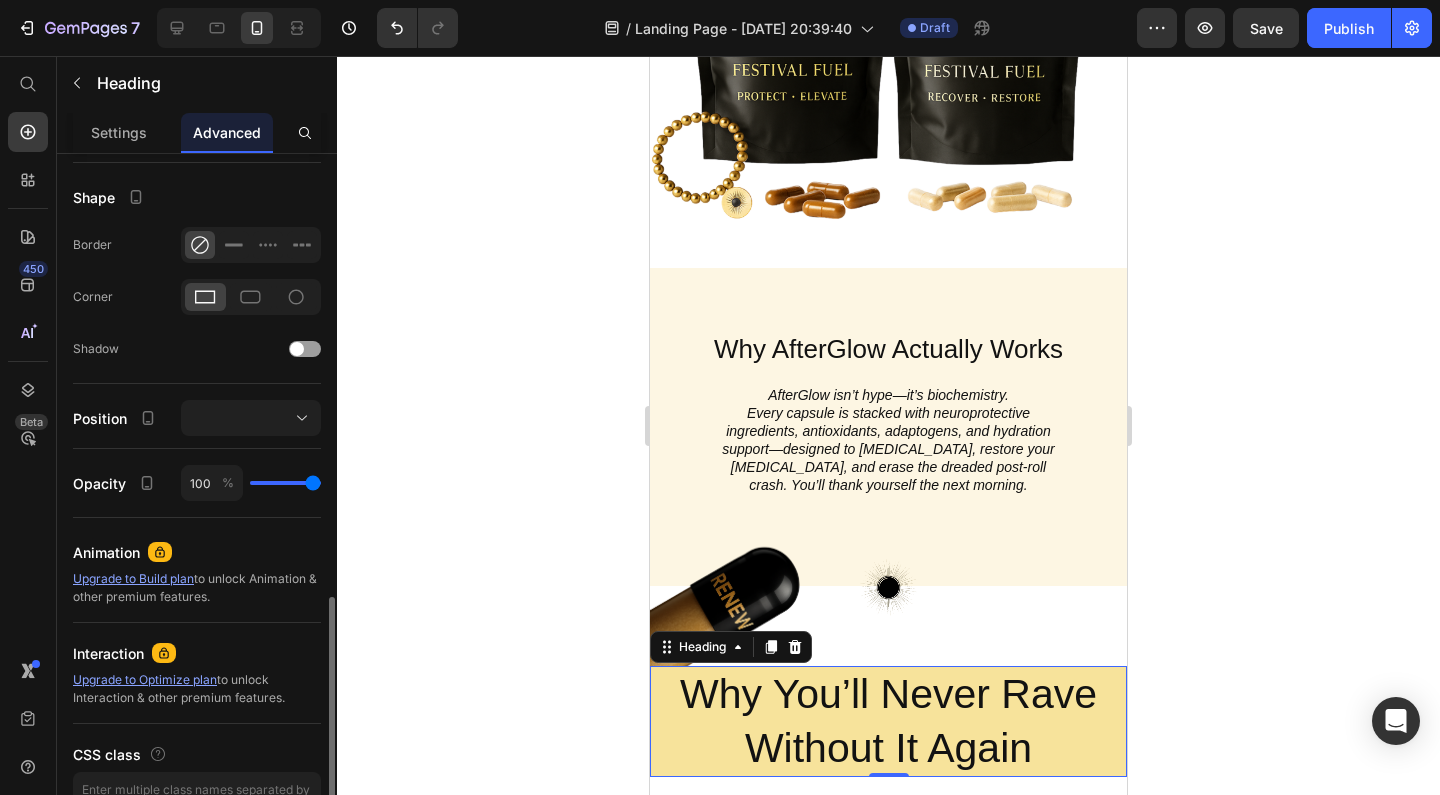 scroll, scrollTop: 607, scrollLeft: 0, axis: vertical 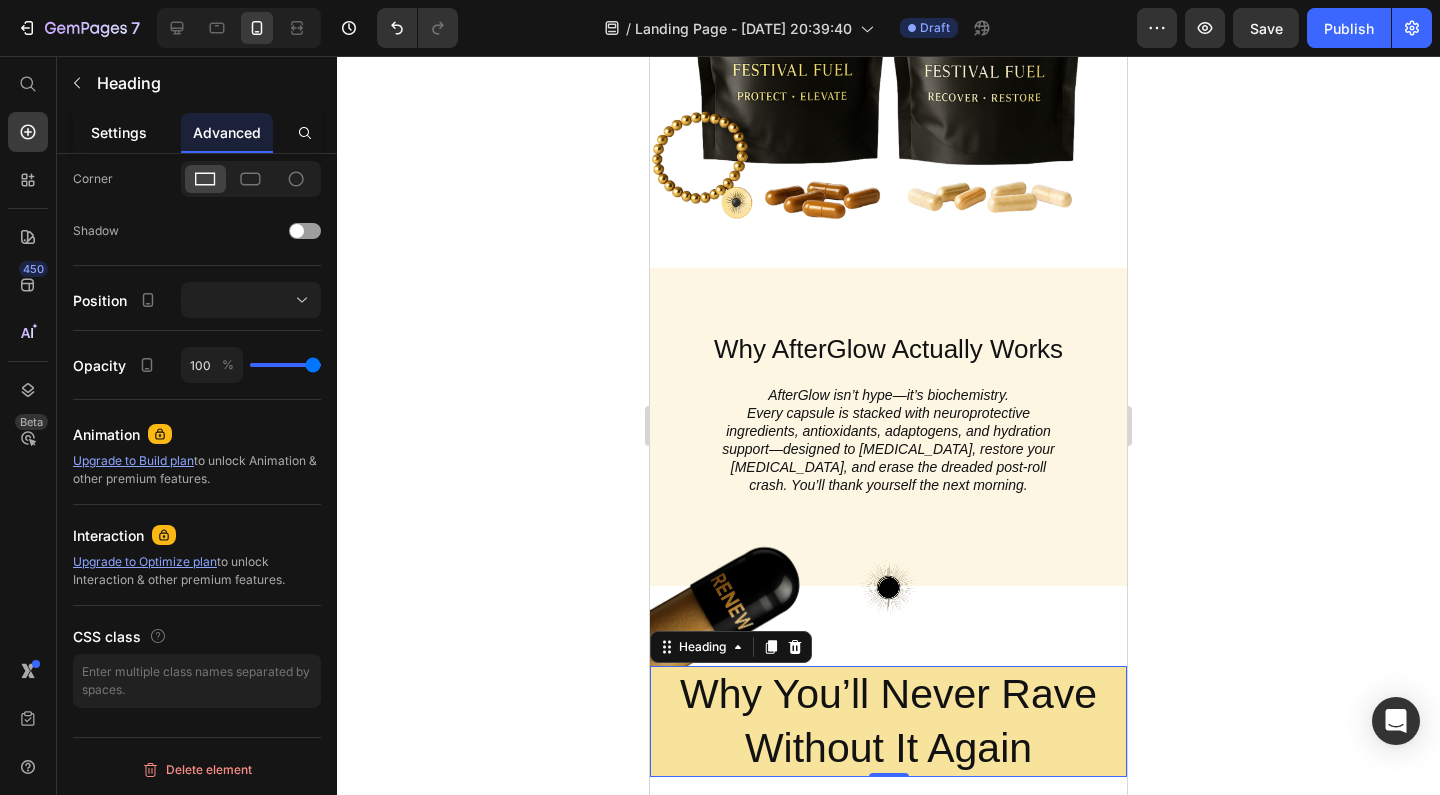 click on "Settings" at bounding box center [119, 132] 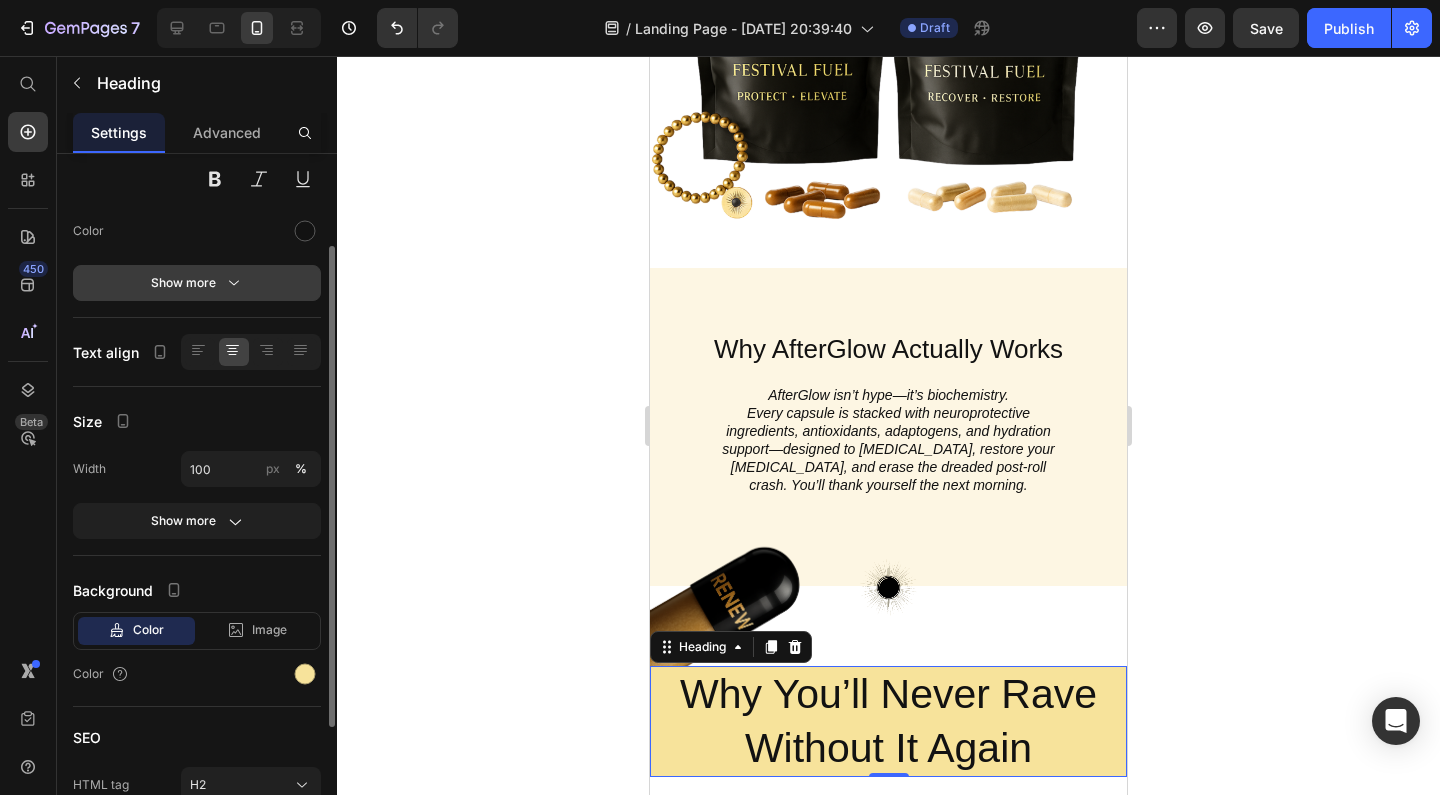 scroll, scrollTop: 314, scrollLeft: 0, axis: vertical 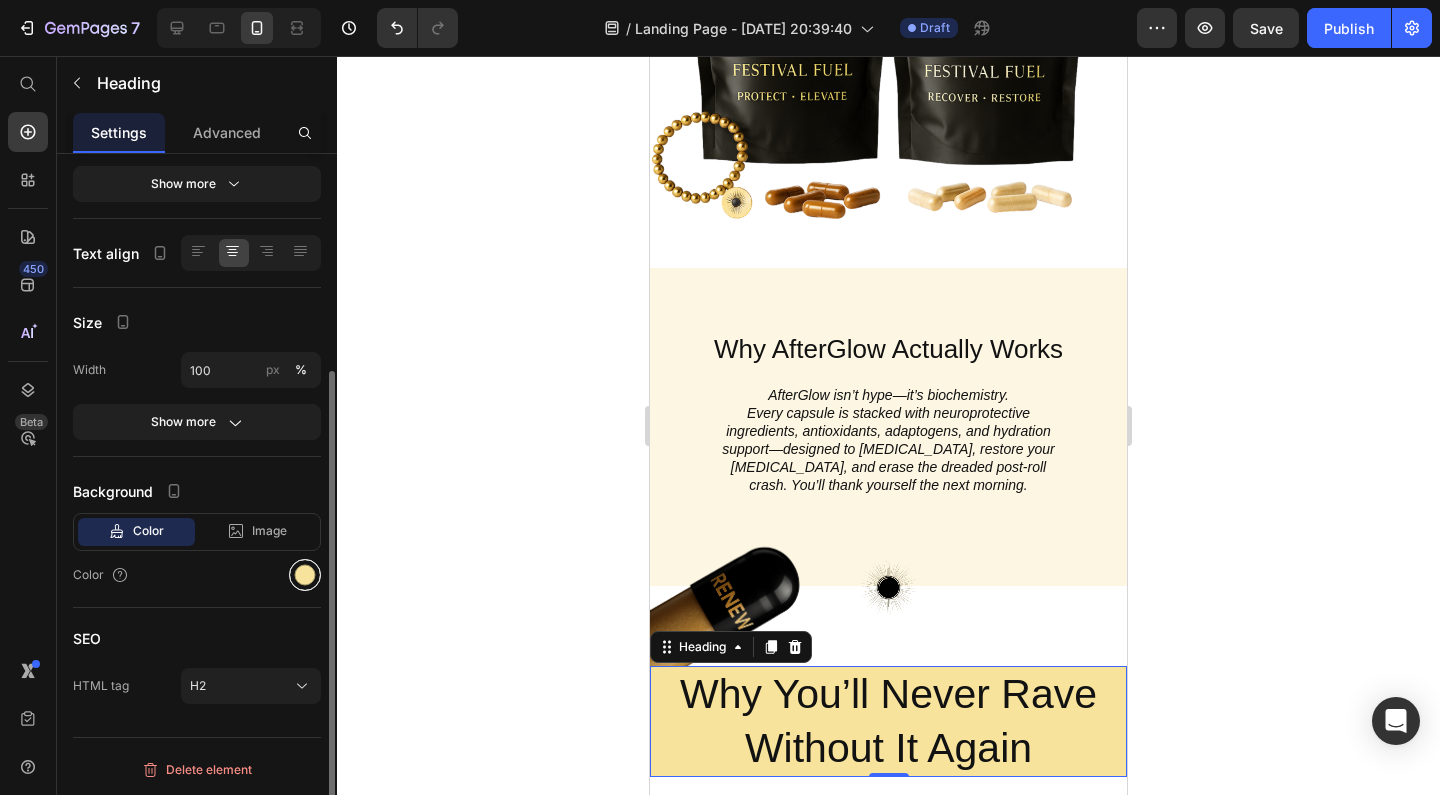 click at bounding box center [305, 575] 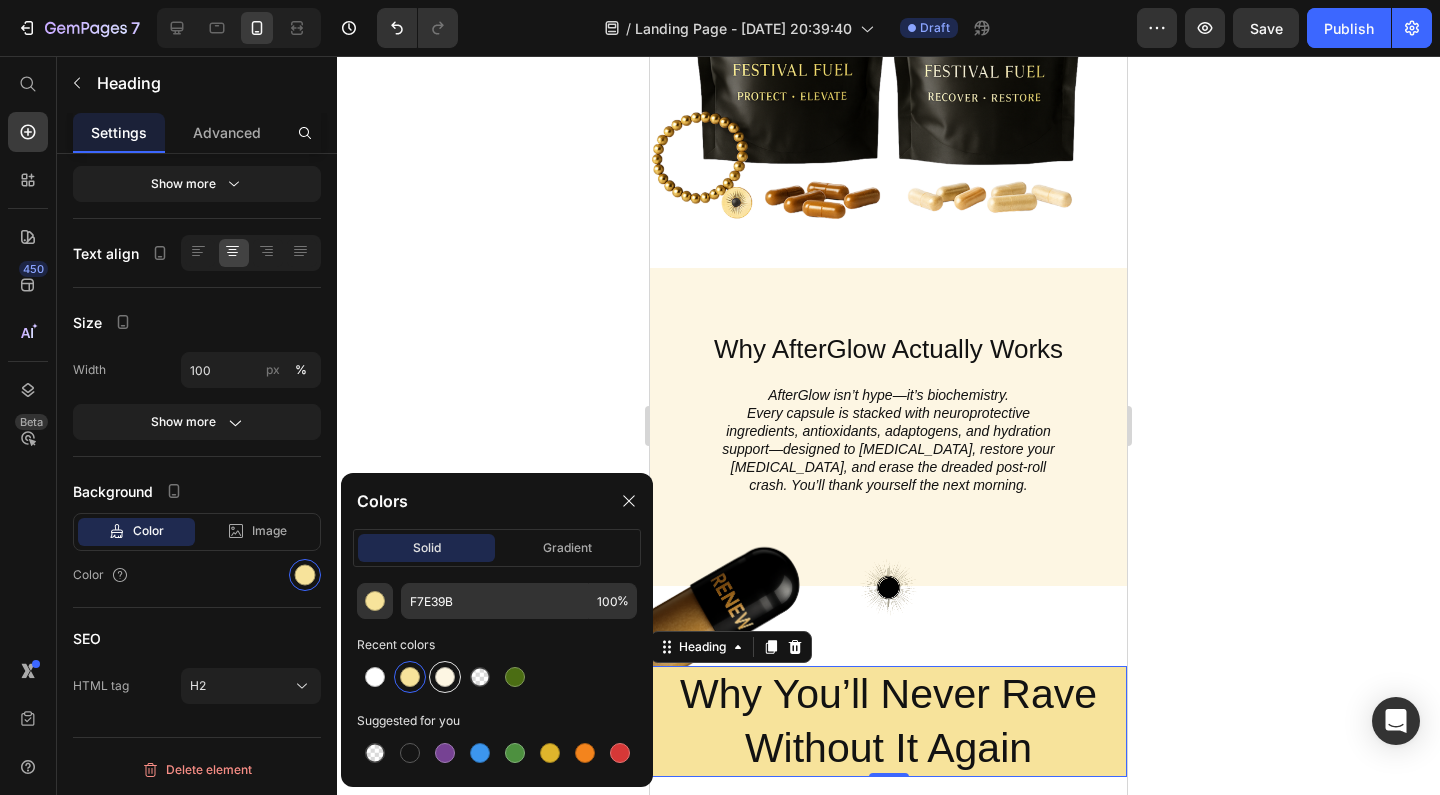 click at bounding box center (445, 677) 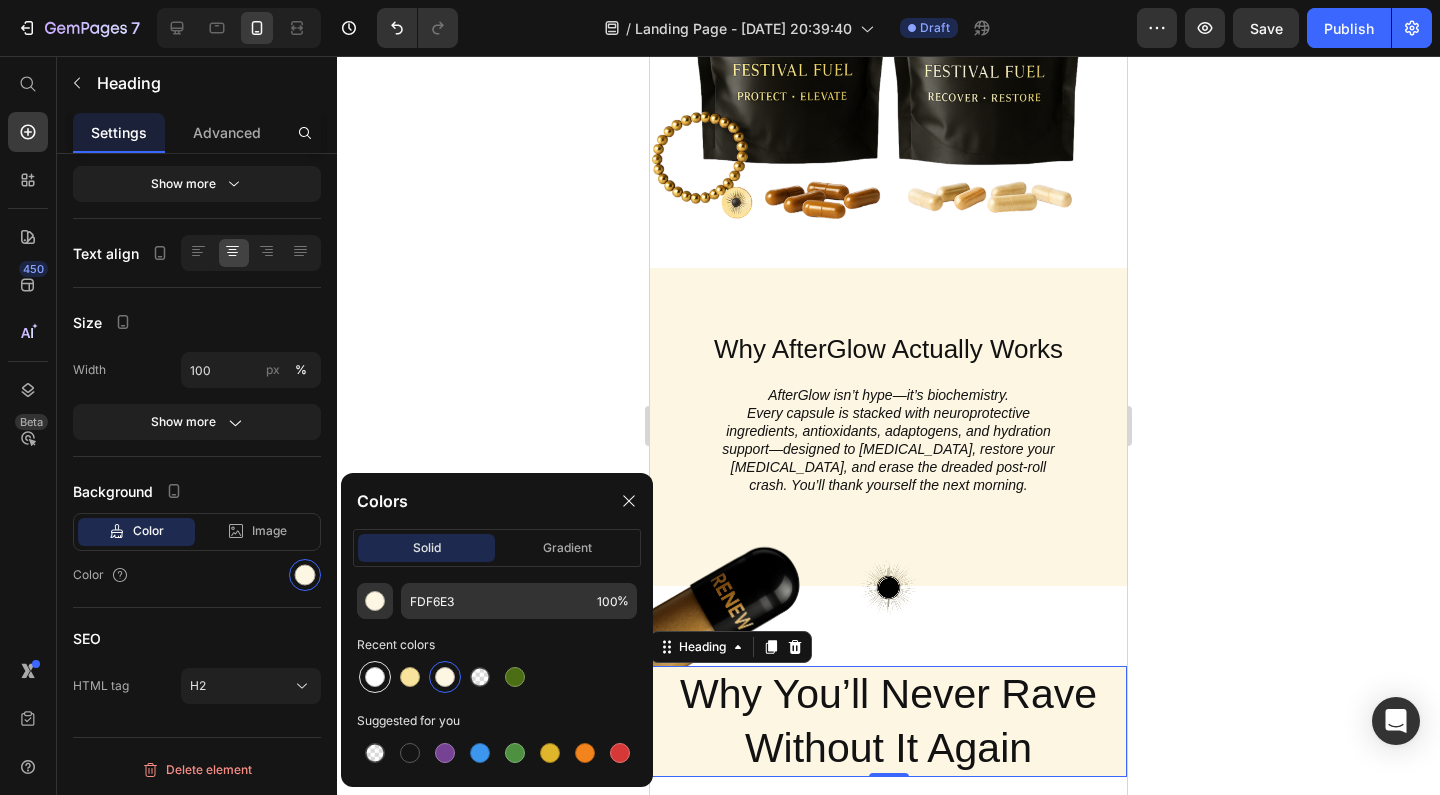 click at bounding box center (375, 677) 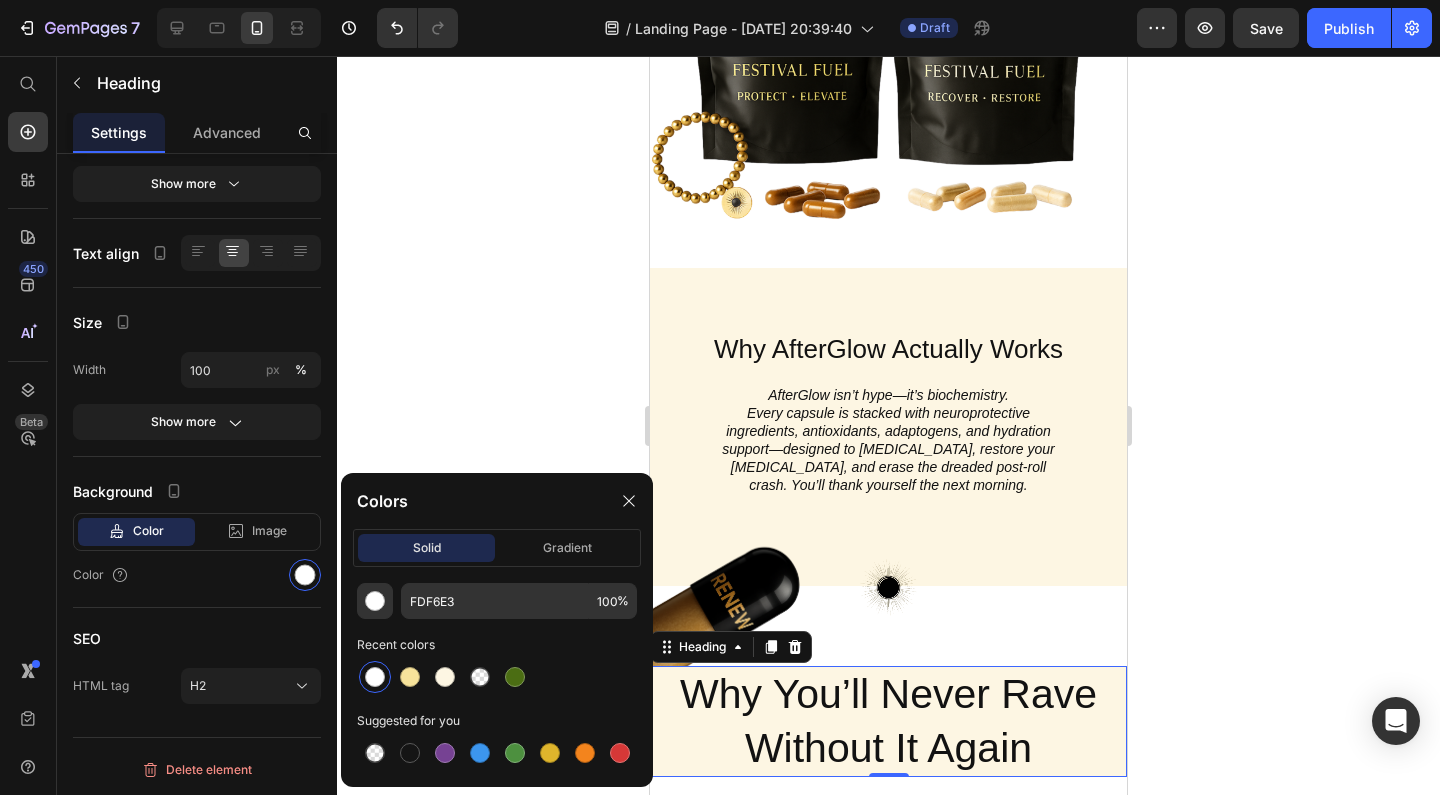 type on "FFFFFF" 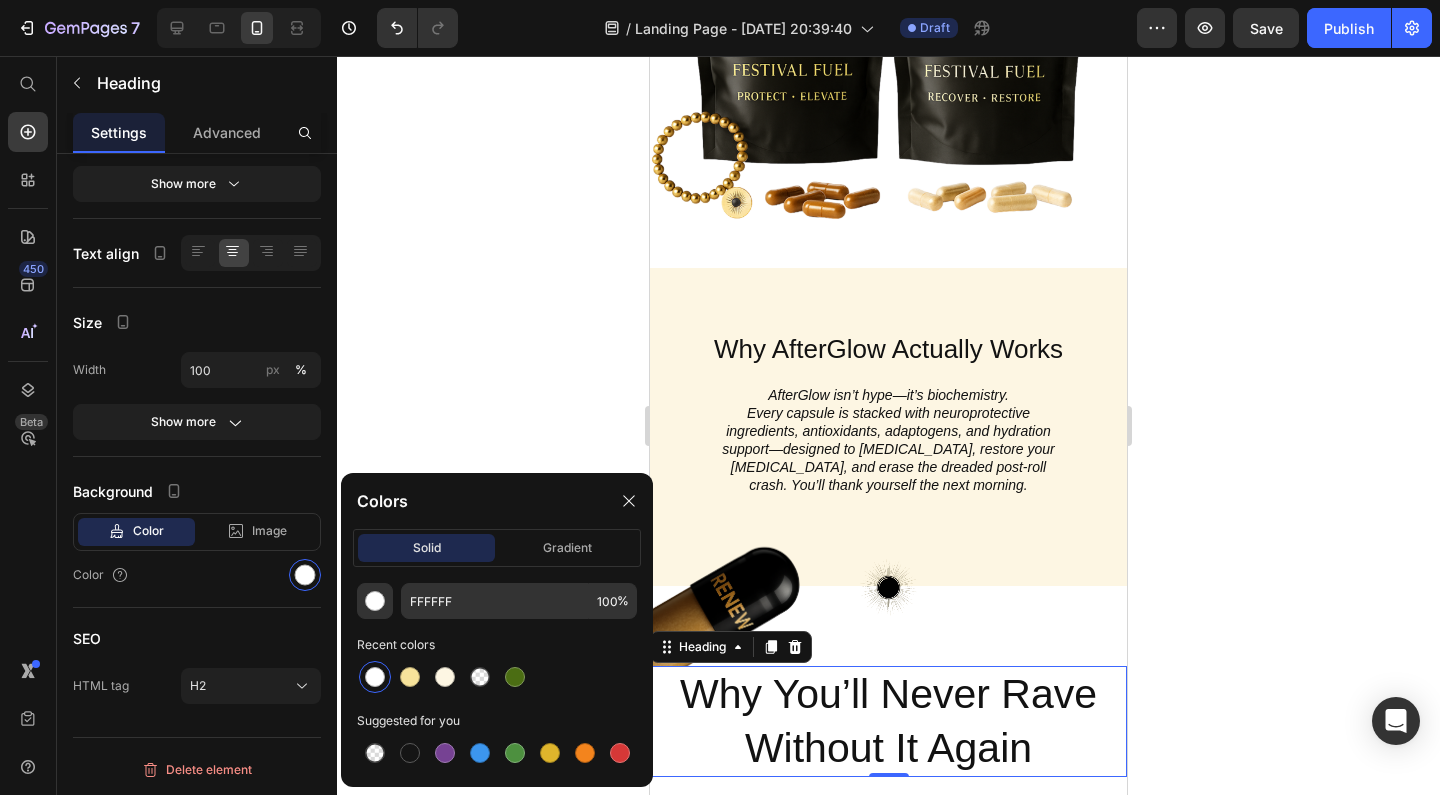 click 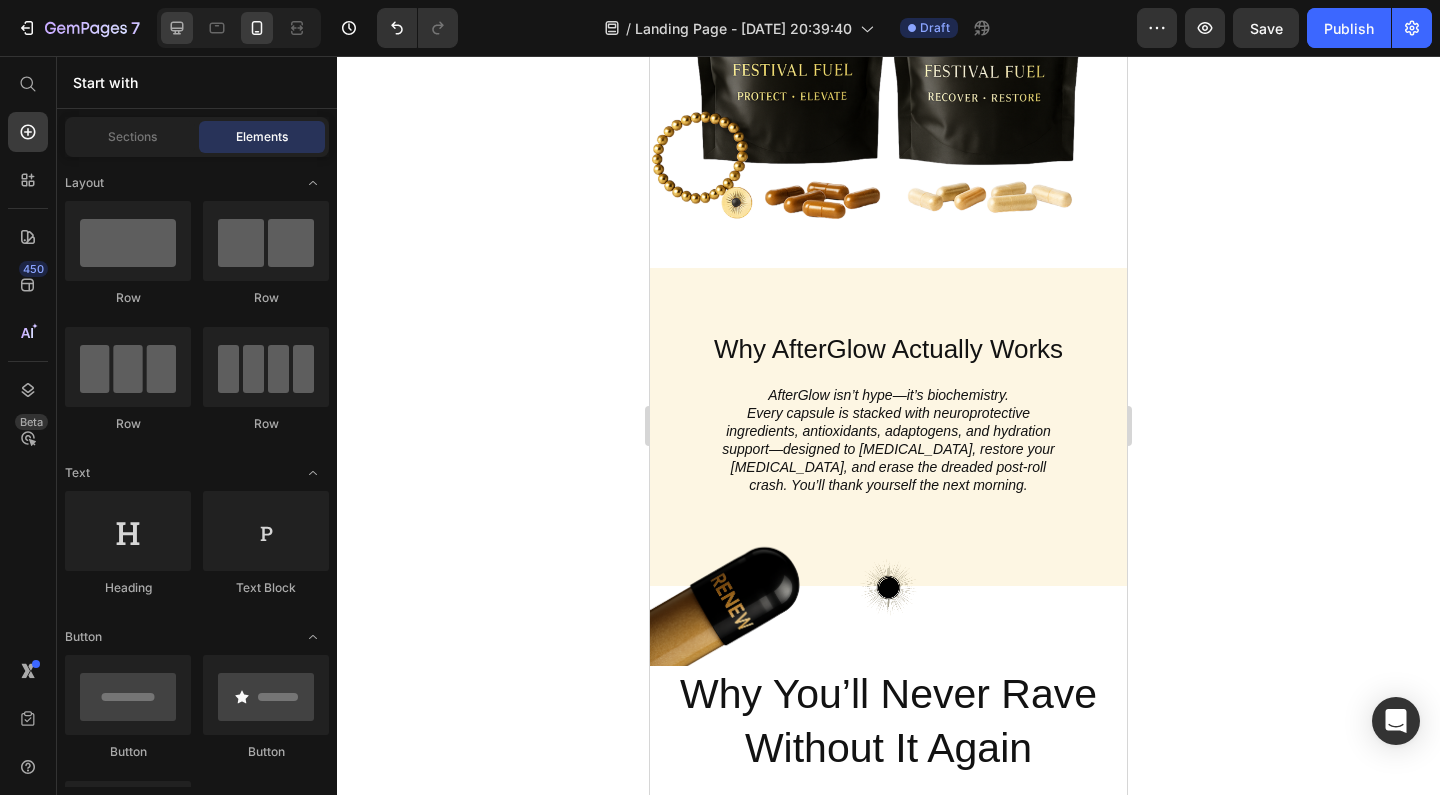 click 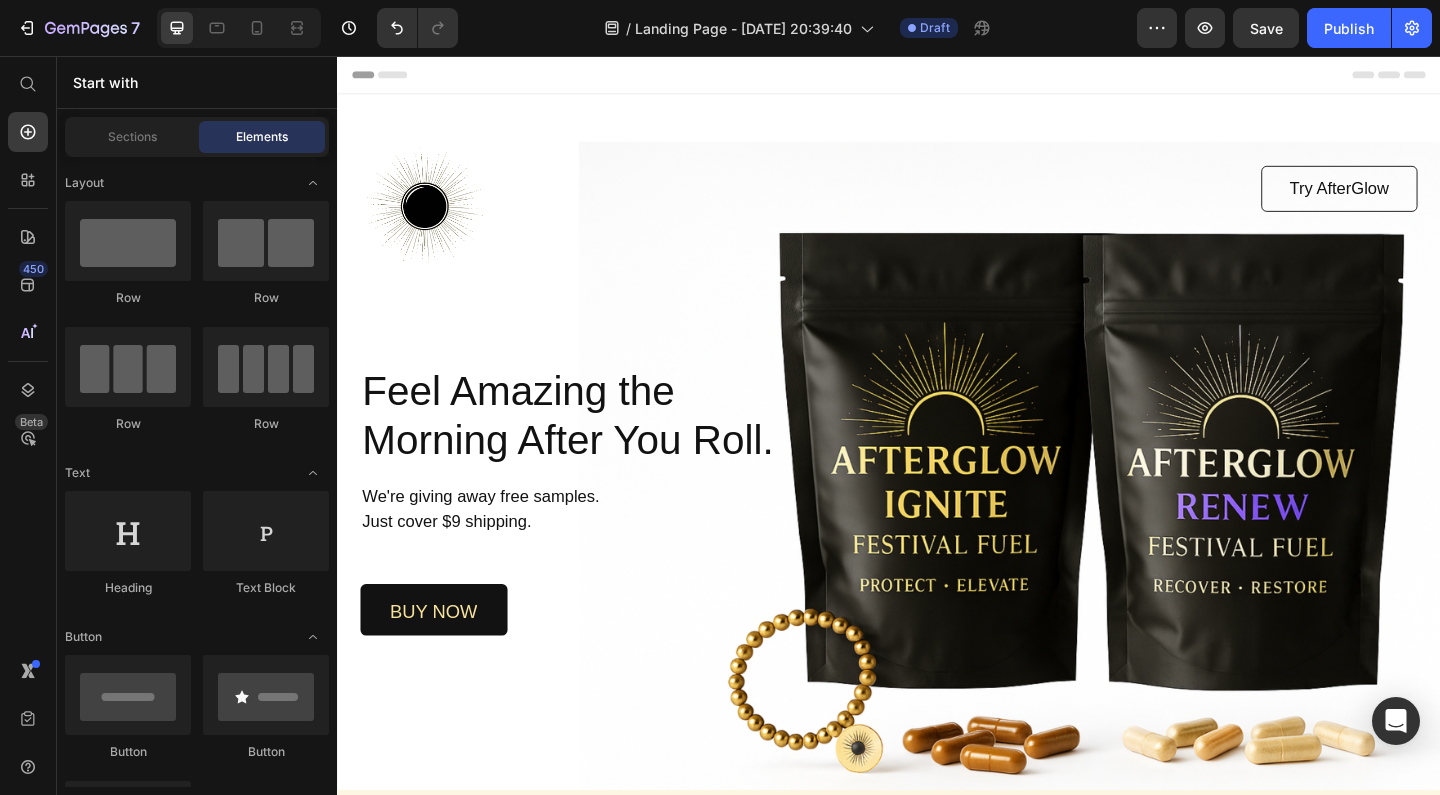 scroll, scrollTop: 0, scrollLeft: 0, axis: both 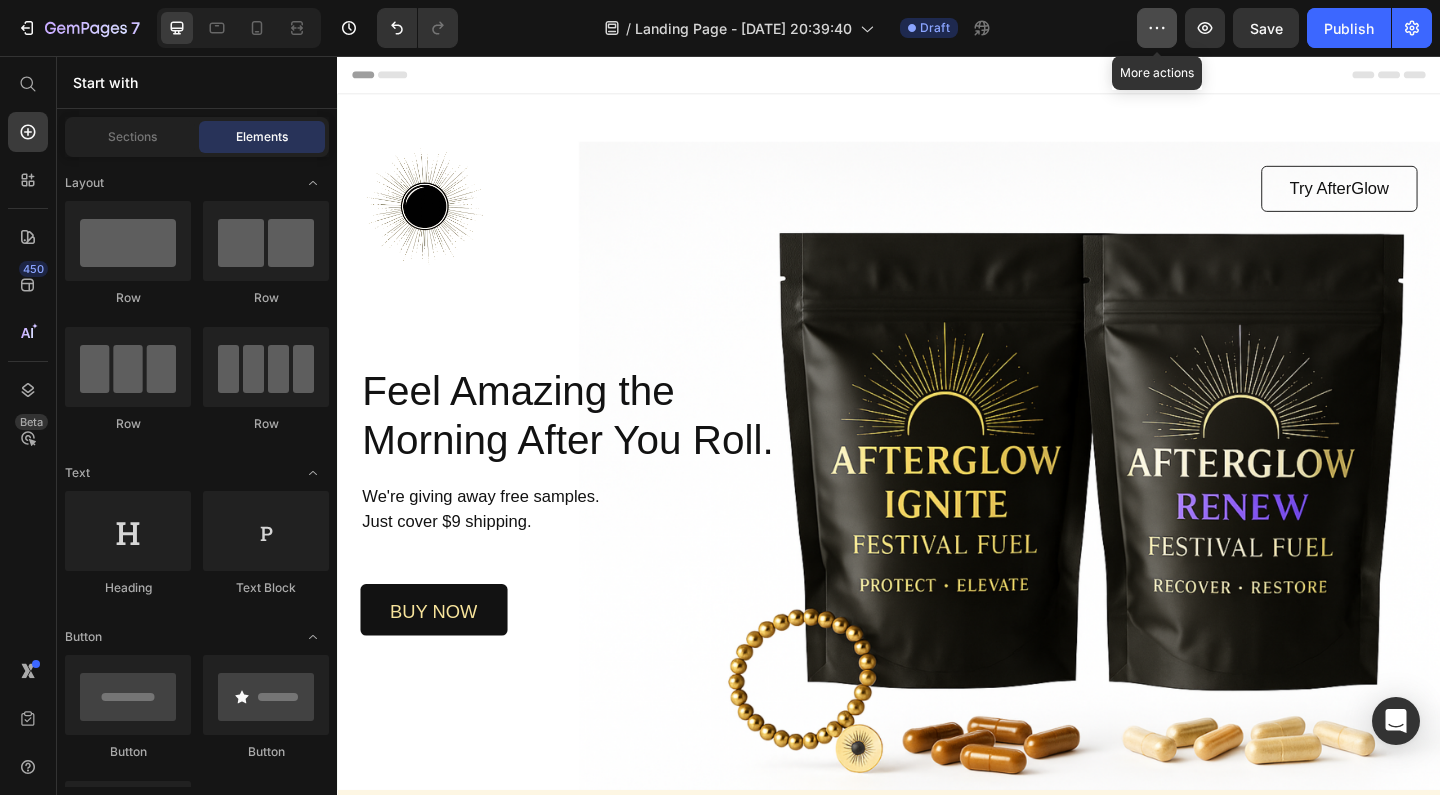 click 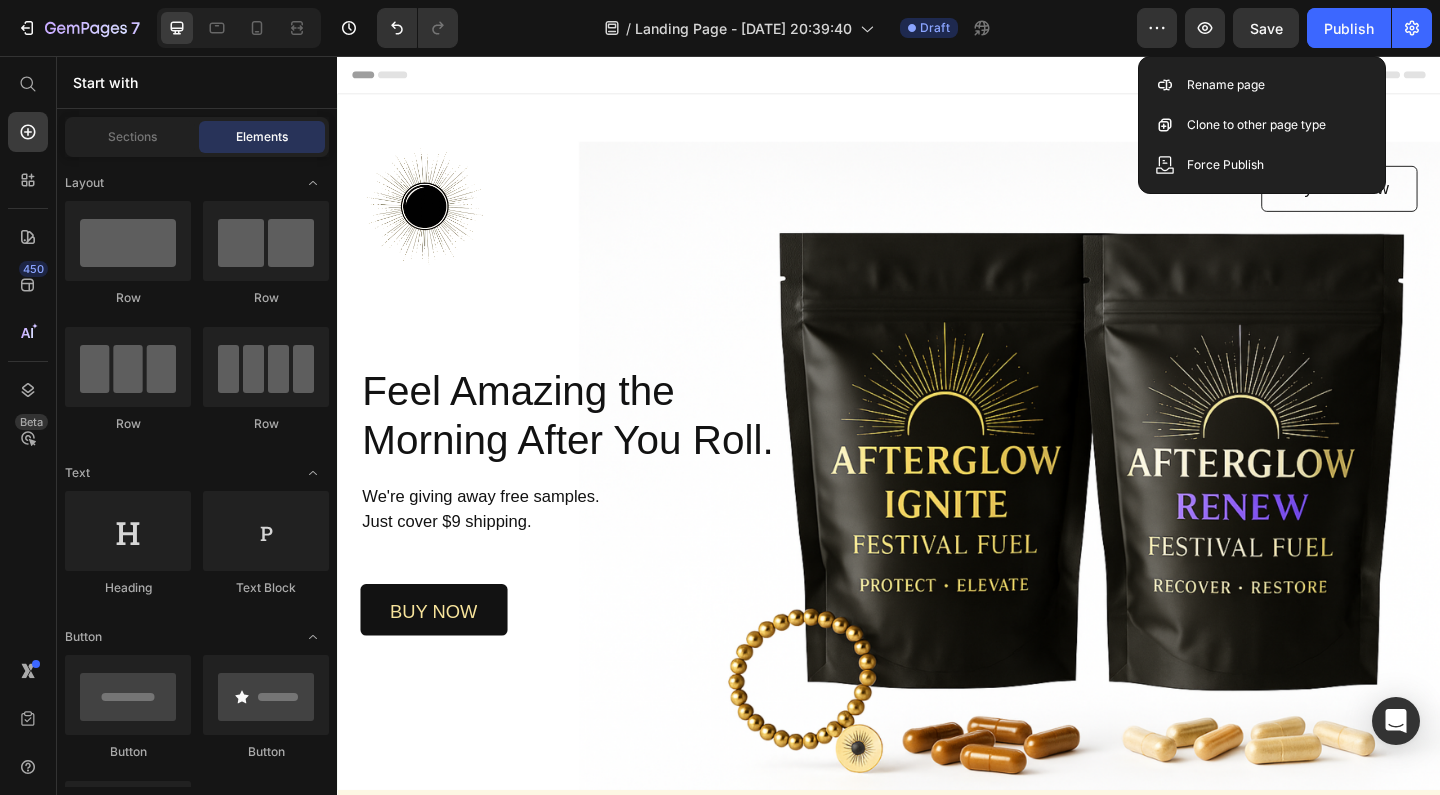 click on "/  Landing Page - Jul 22, 20:39:40 Draft" 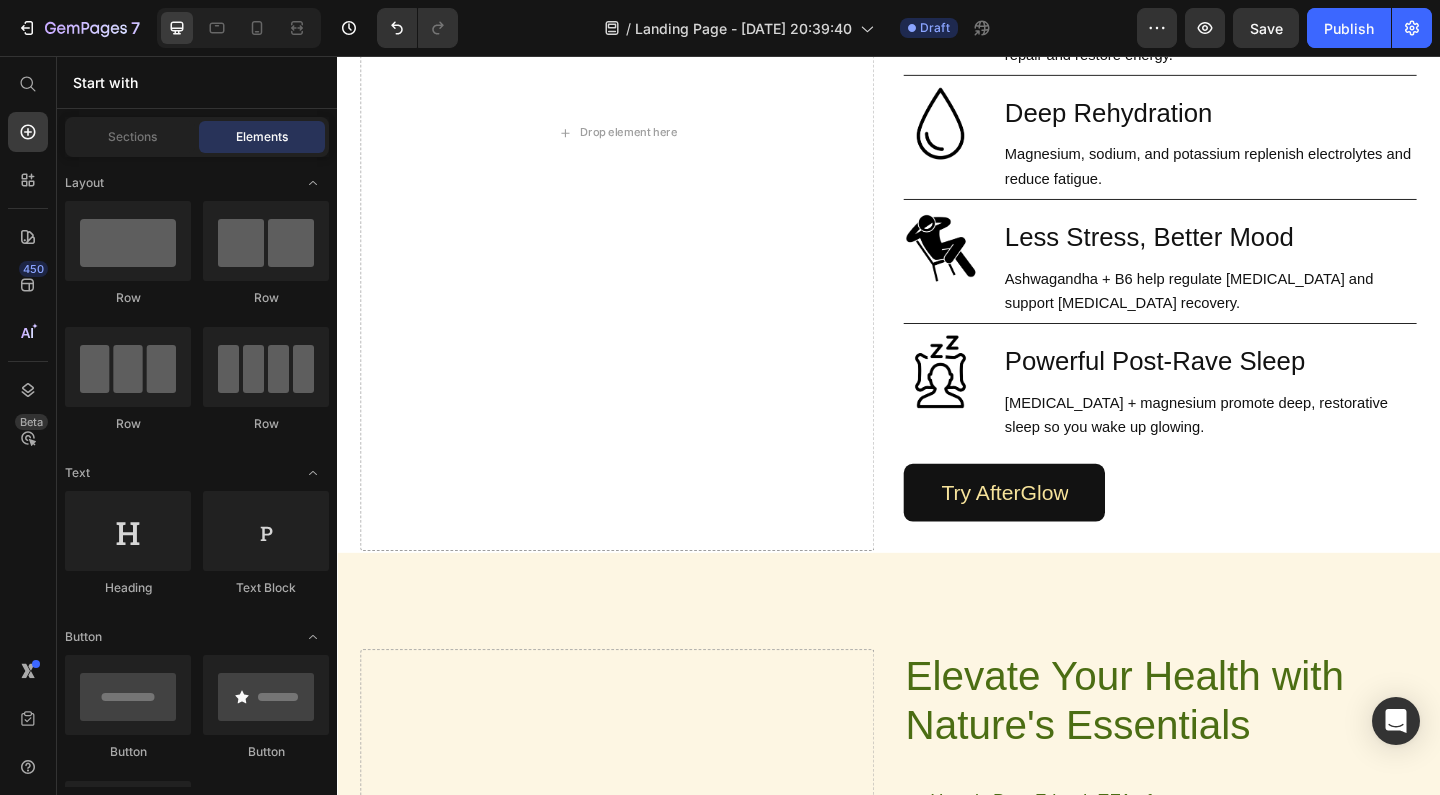scroll, scrollTop: 1961, scrollLeft: 0, axis: vertical 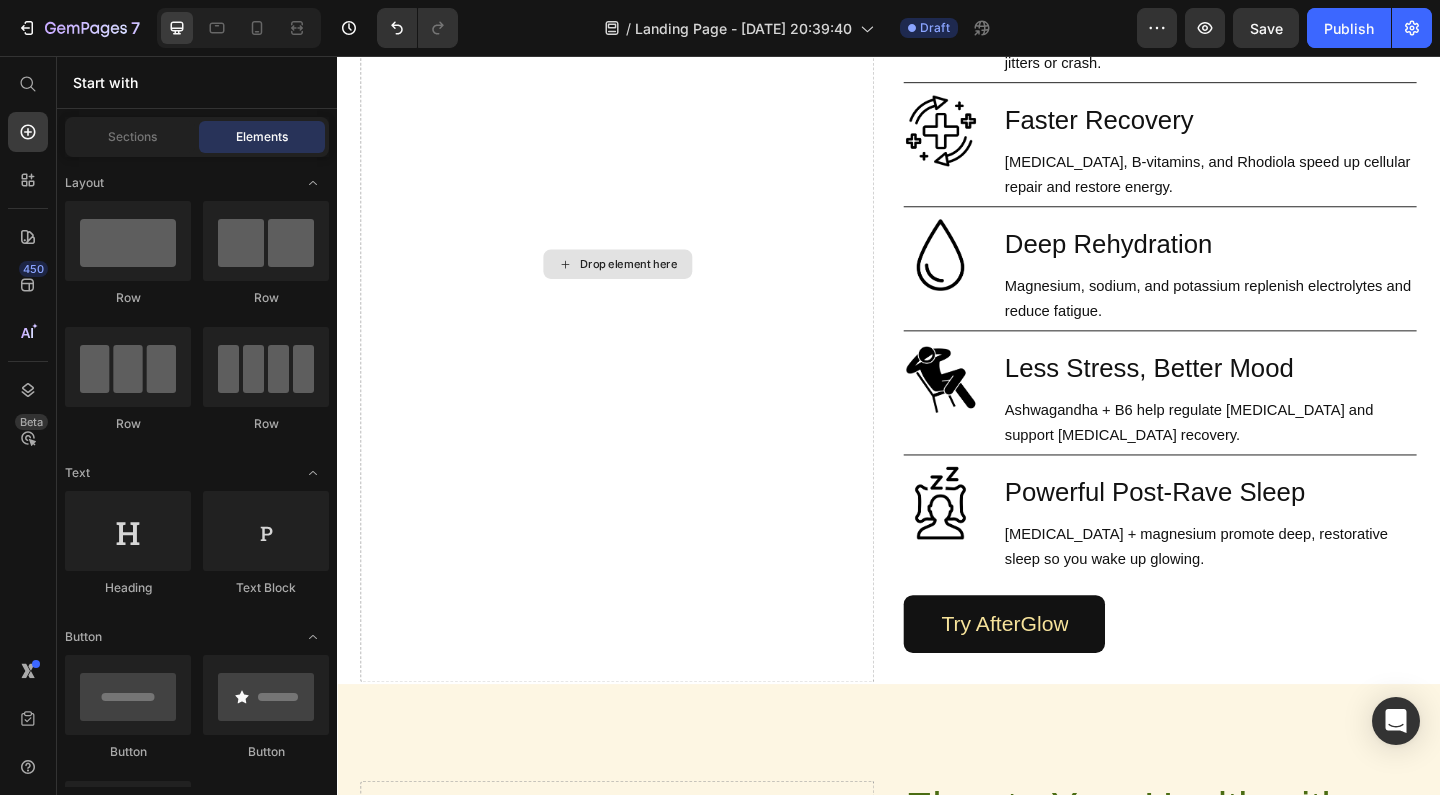 click on "Drop element here" at bounding box center [654, 282] 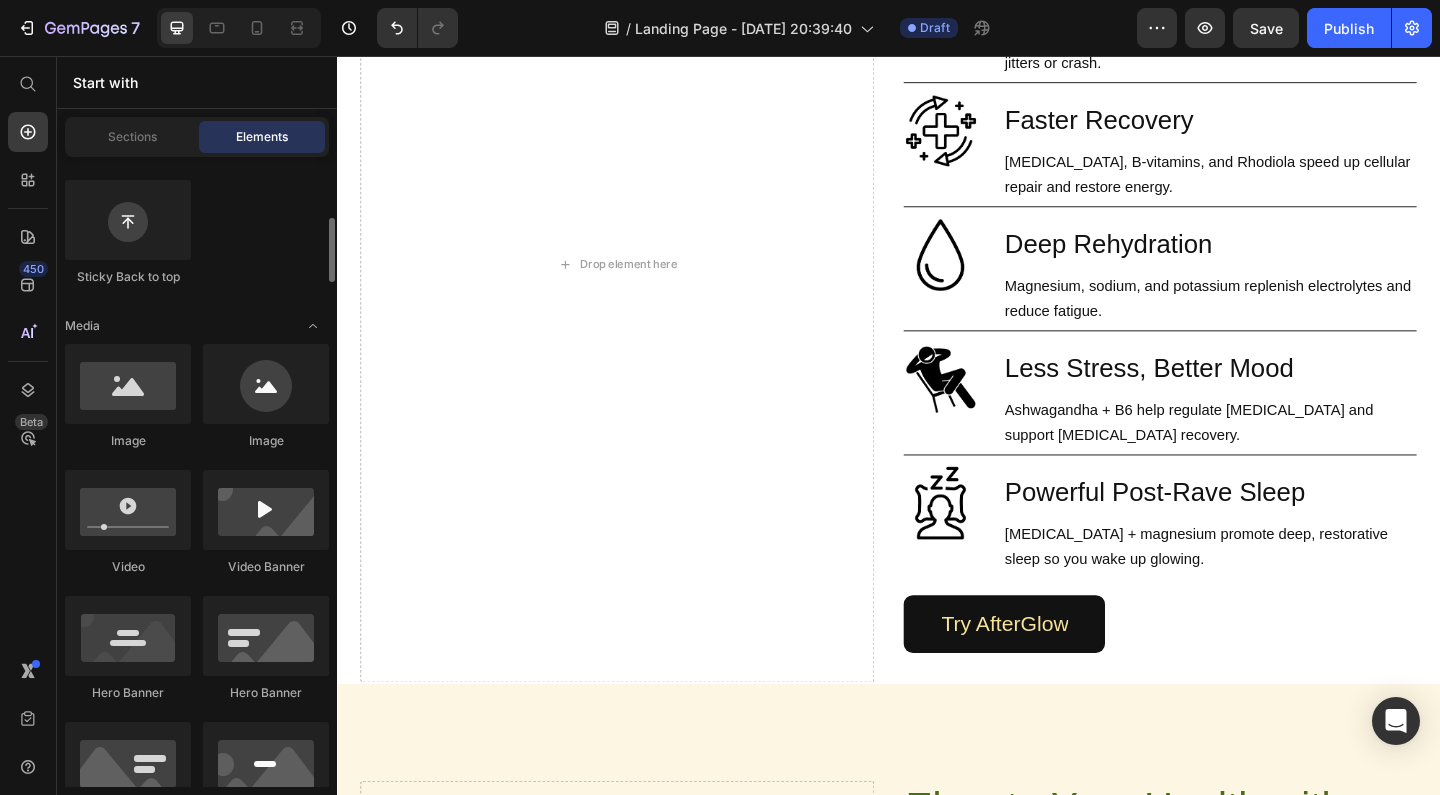 scroll, scrollTop: 603, scrollLeft: 0, axis: vertical 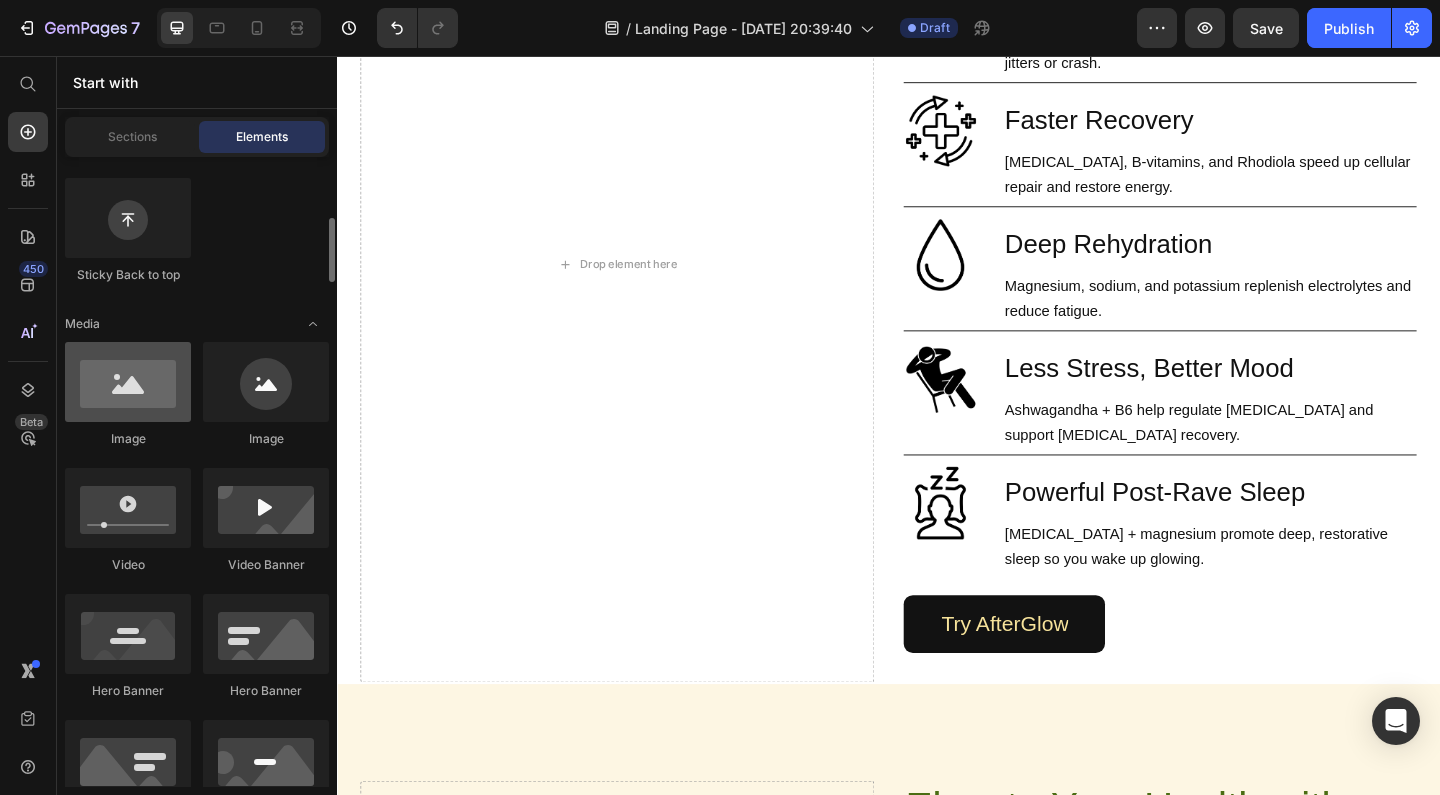 click at bounding box center (128, 382) 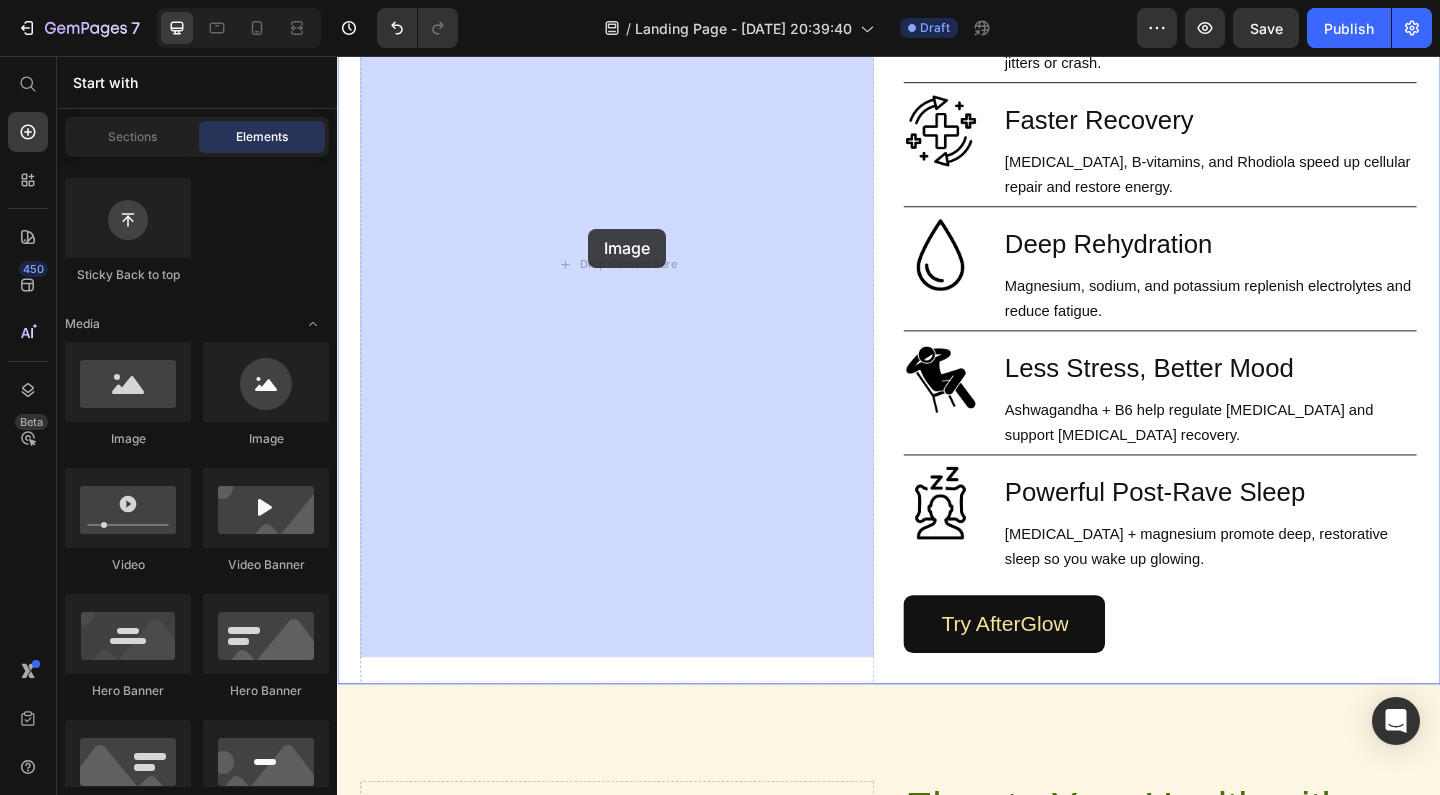 drag, startPoint x: 504, startPoint y: 451, endPoint x: 610, endPoint y: 244, distance: 232.56181 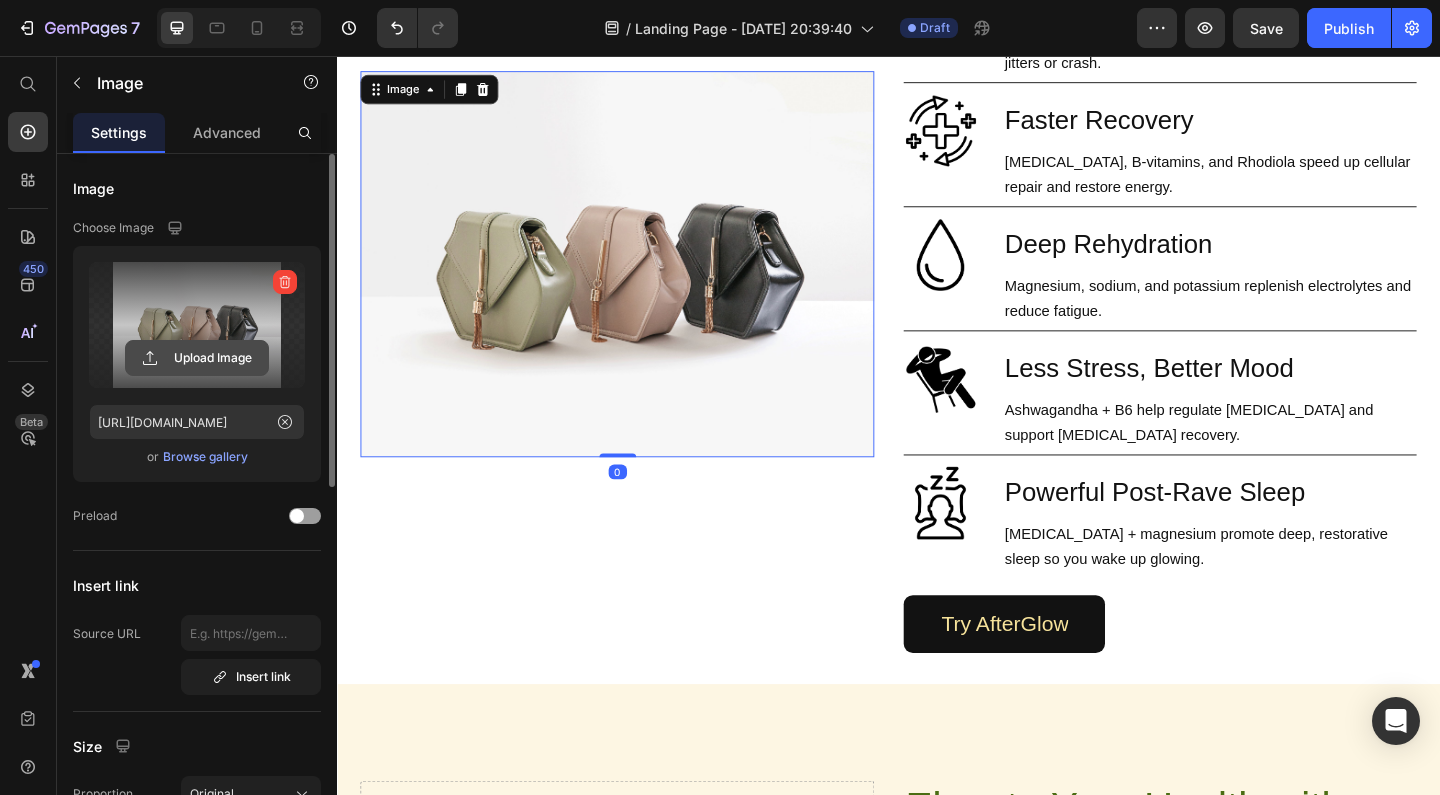 click 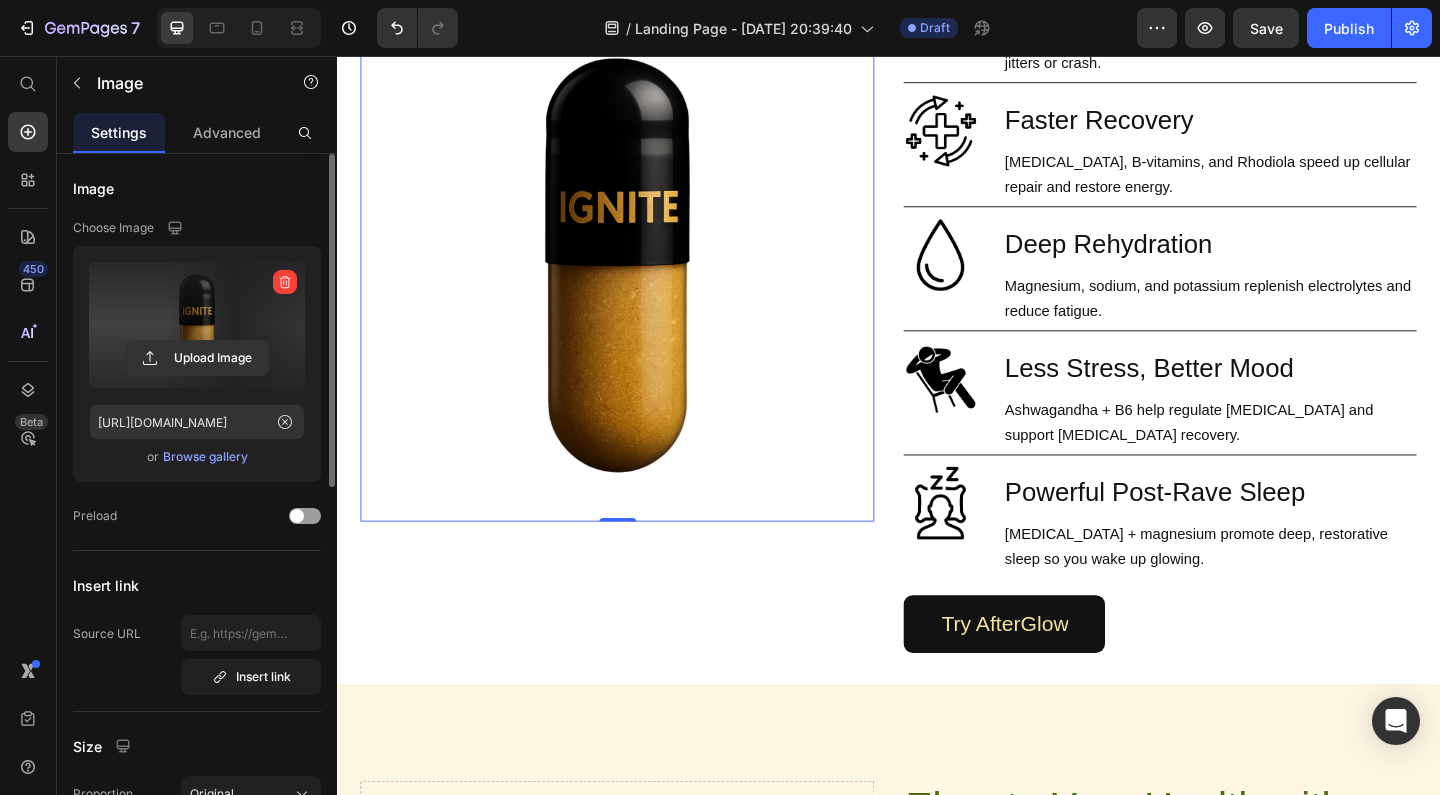 type on "[URL][DOMAIN_NAME]" 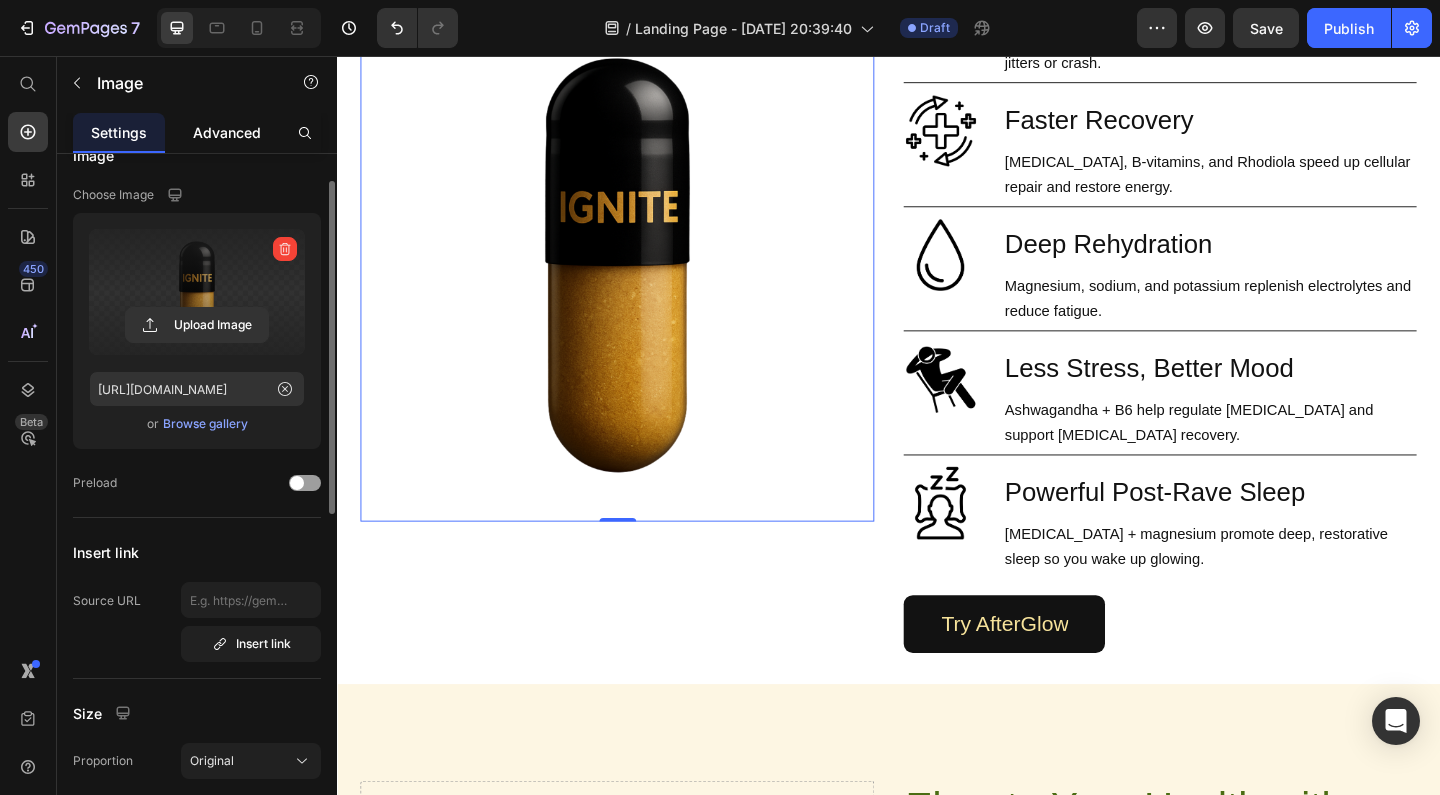 scroll, scrollTop: 22, scrollLeft: 0, axis: vertical 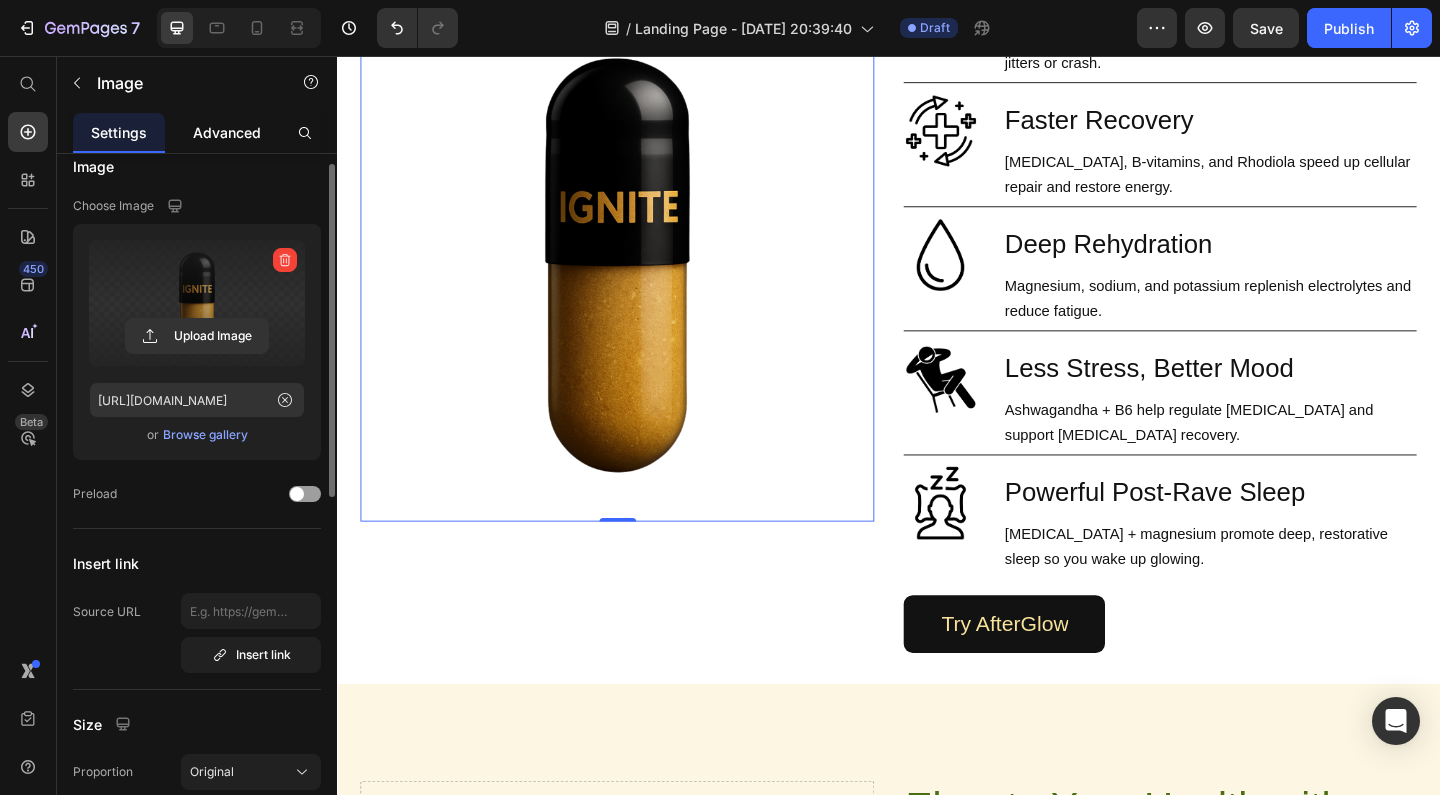 click on "Advanced" at bounding box center [227, 132] 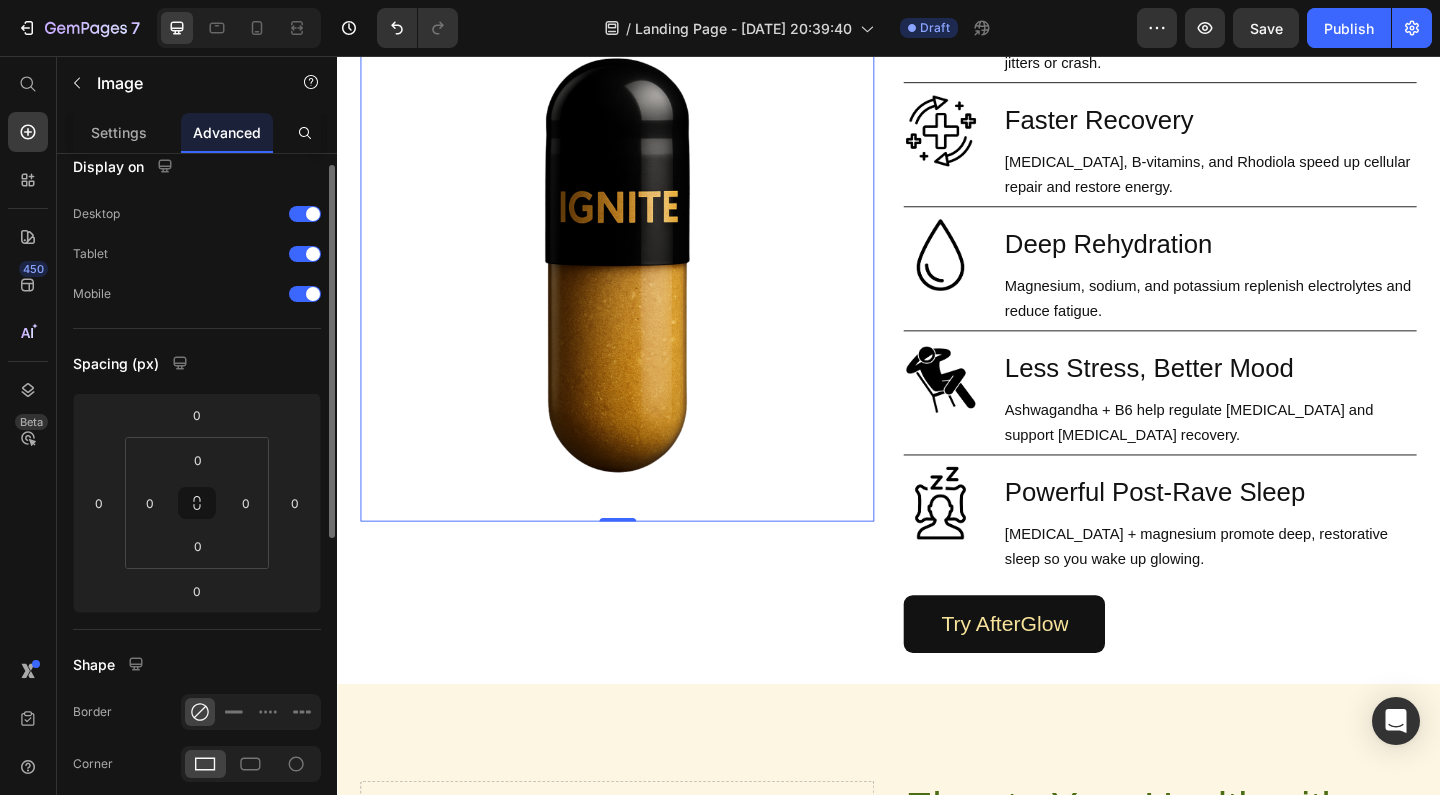 scroll, scrollTop: 0, scrollLeft: 0, axis: both 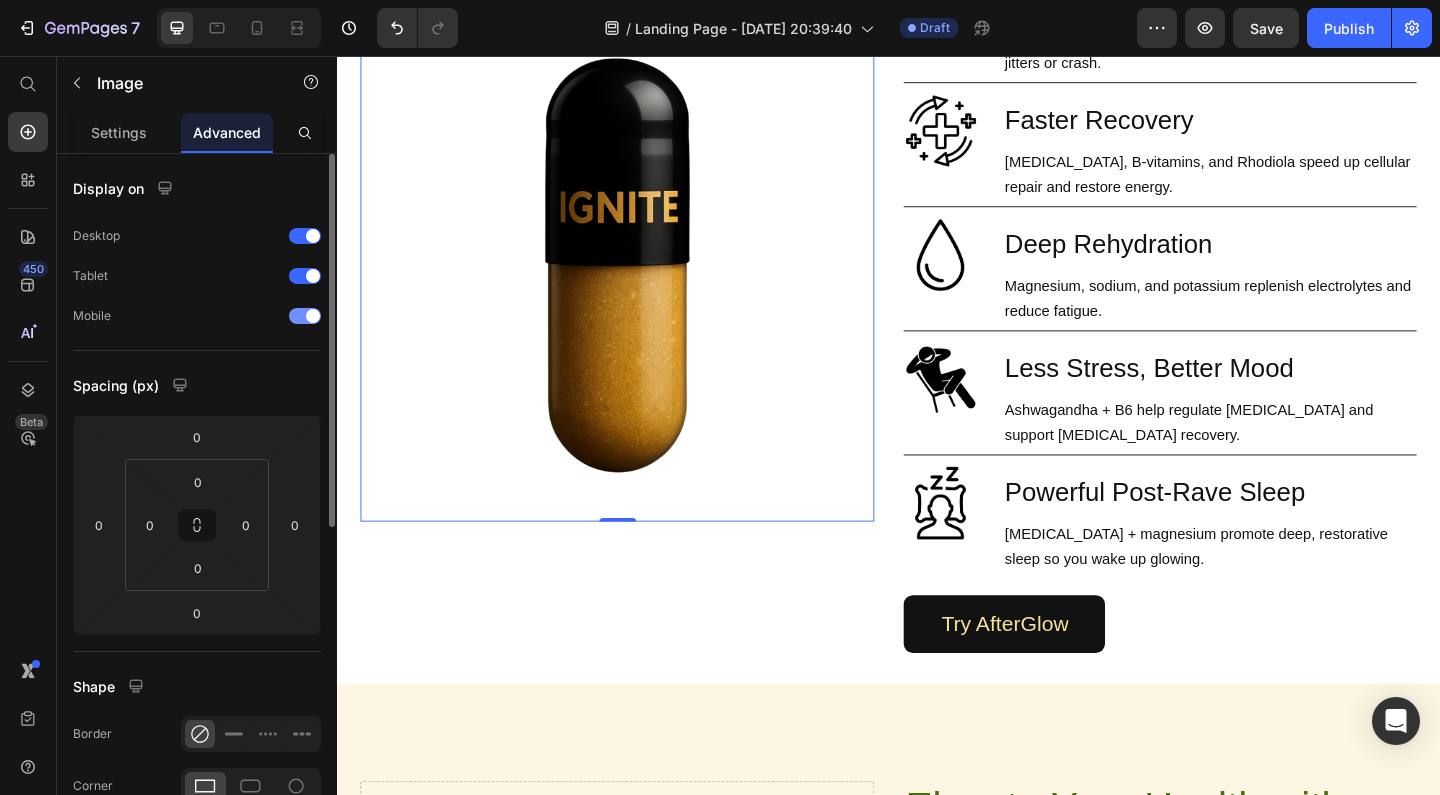 click on "Mobile" at bounding box center [197, 316] 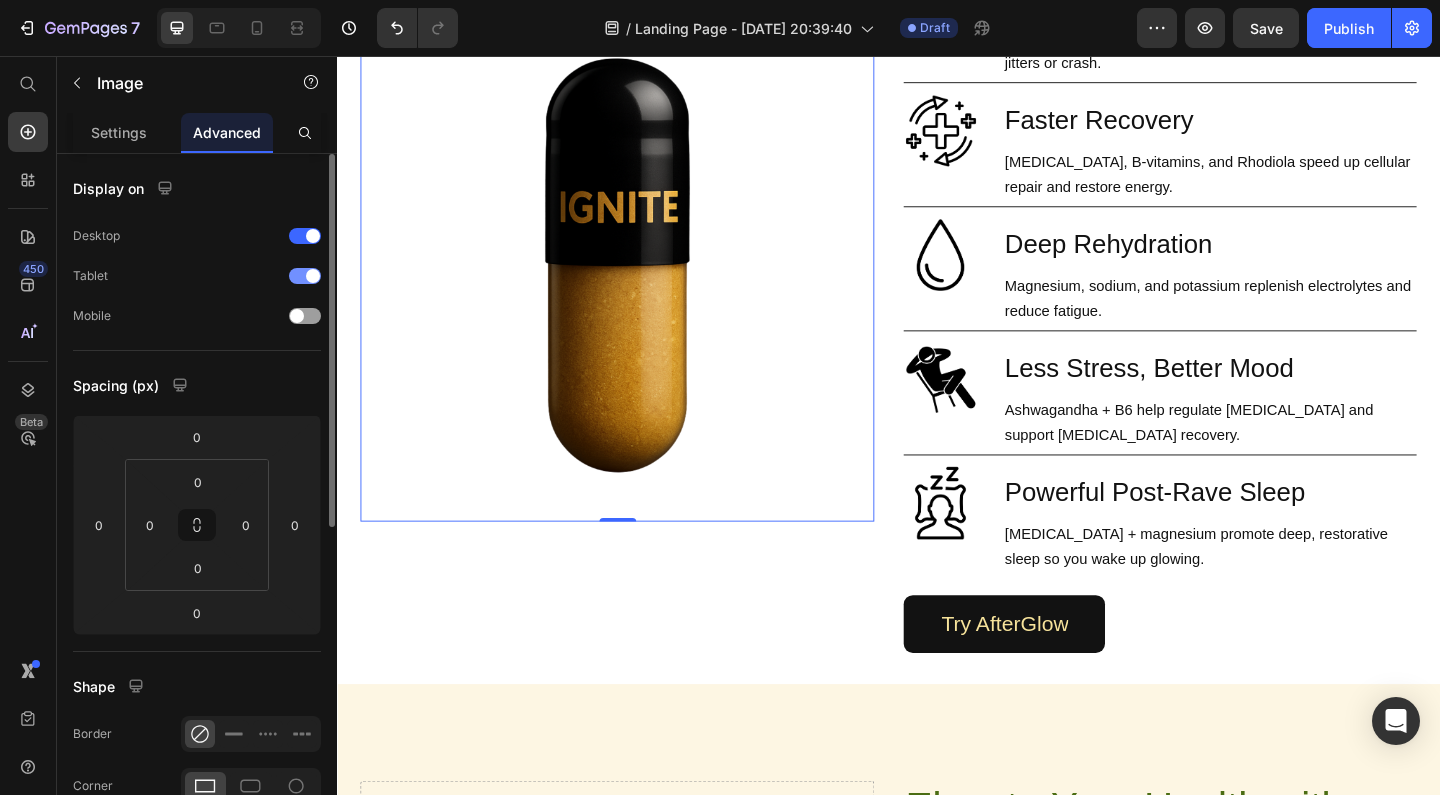click at bounding box center [313, 276] 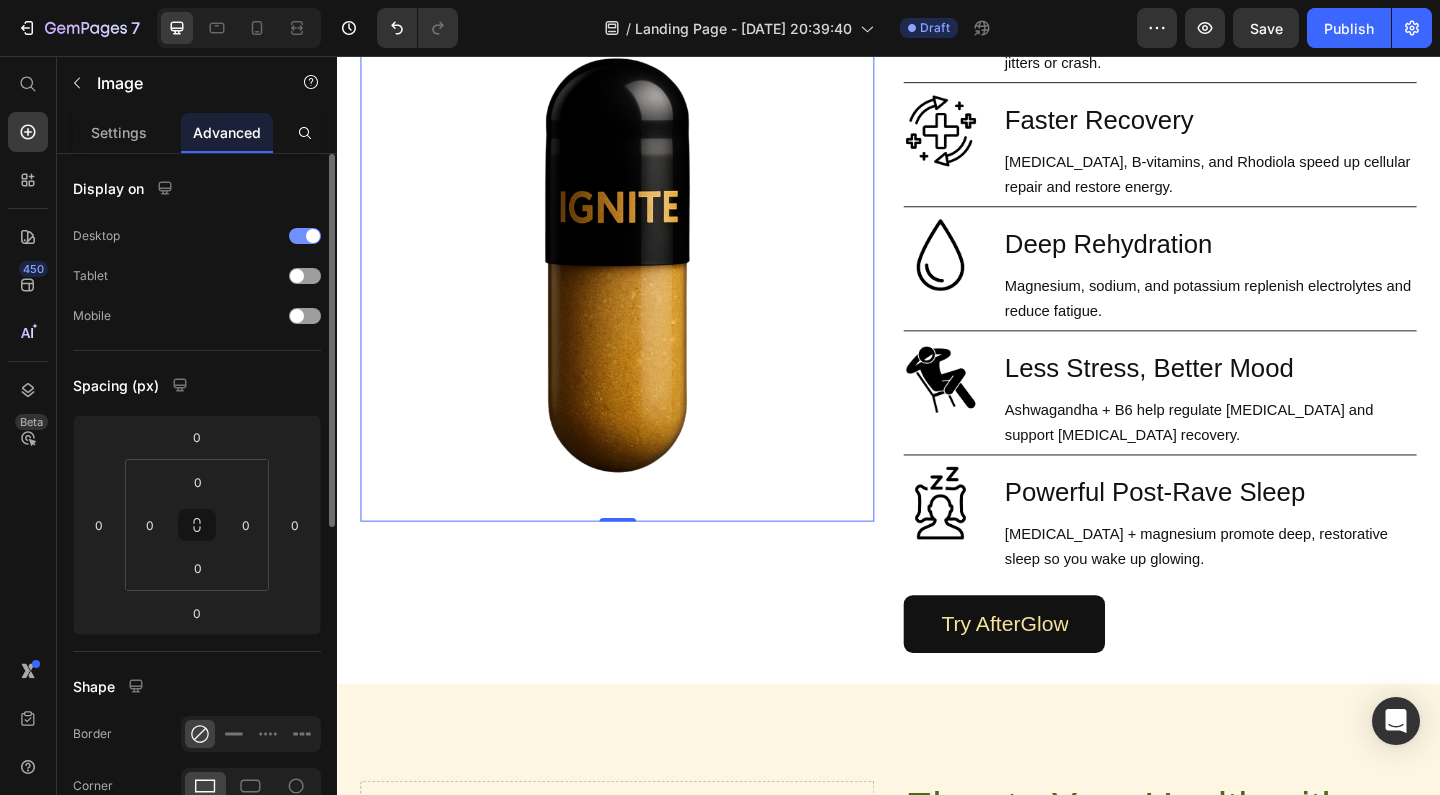 click at bounding box center (313, 236) 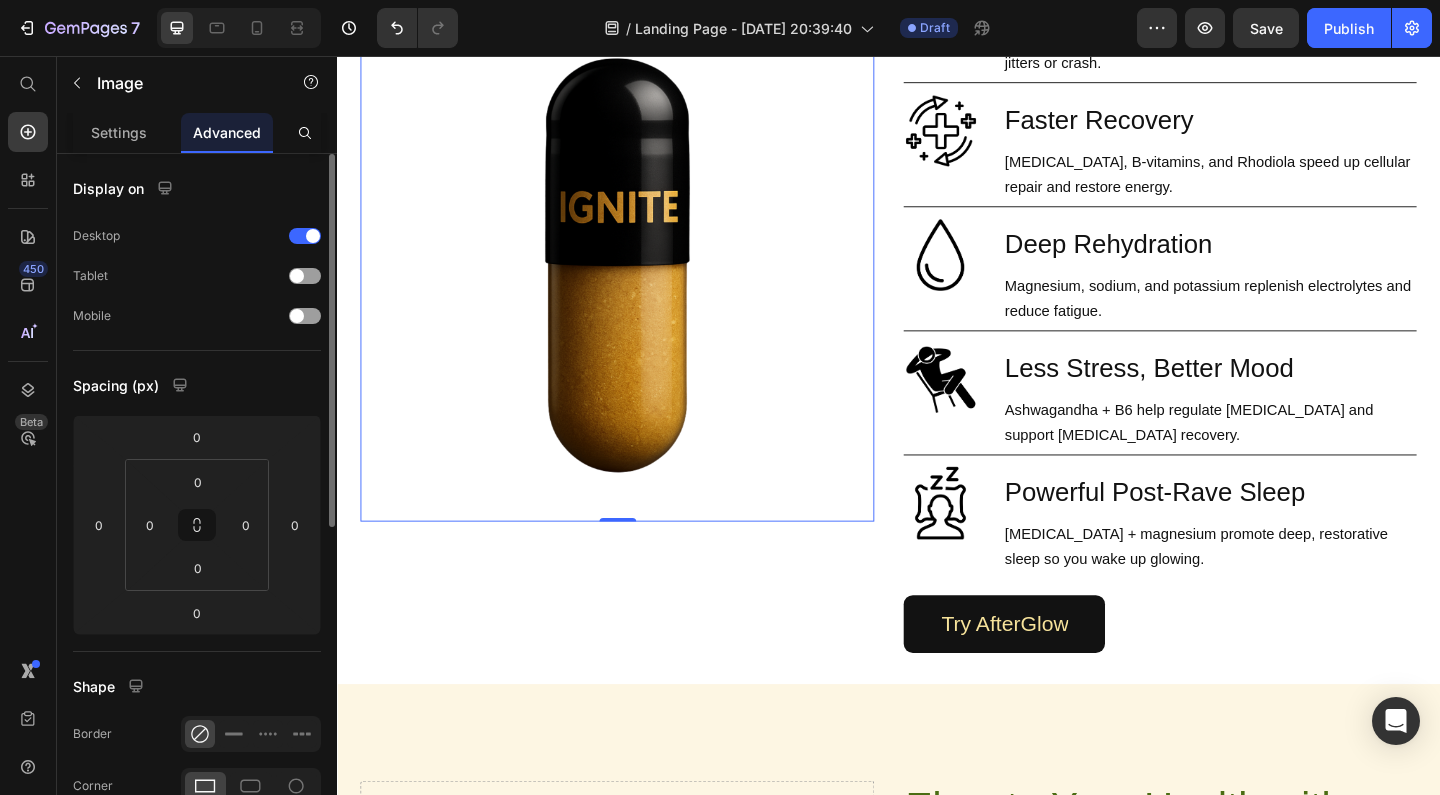 click on "Display on" at bounding box center [197, 188] 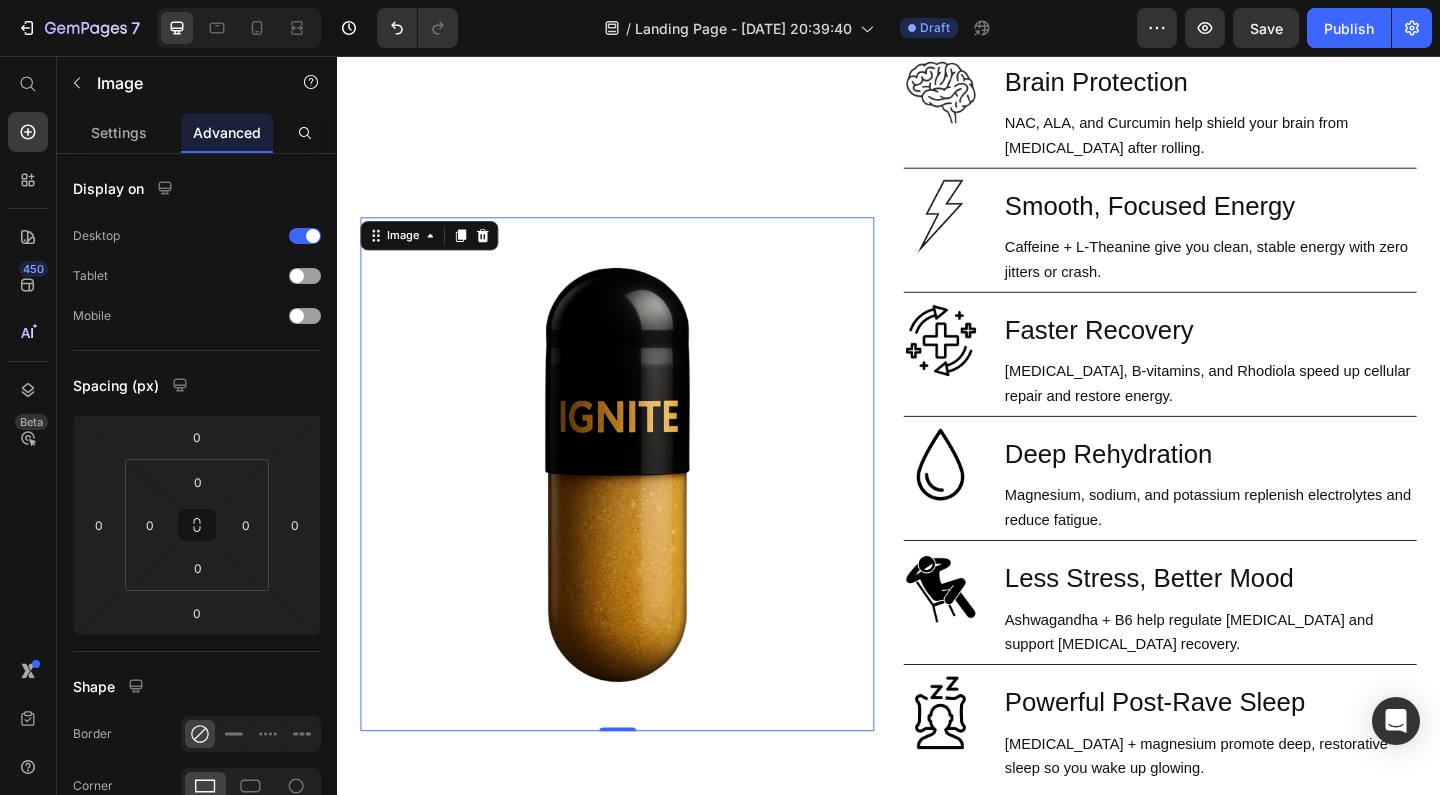 scroll, scrollTop: 1439, scrollLeft: 0, axis: vertical 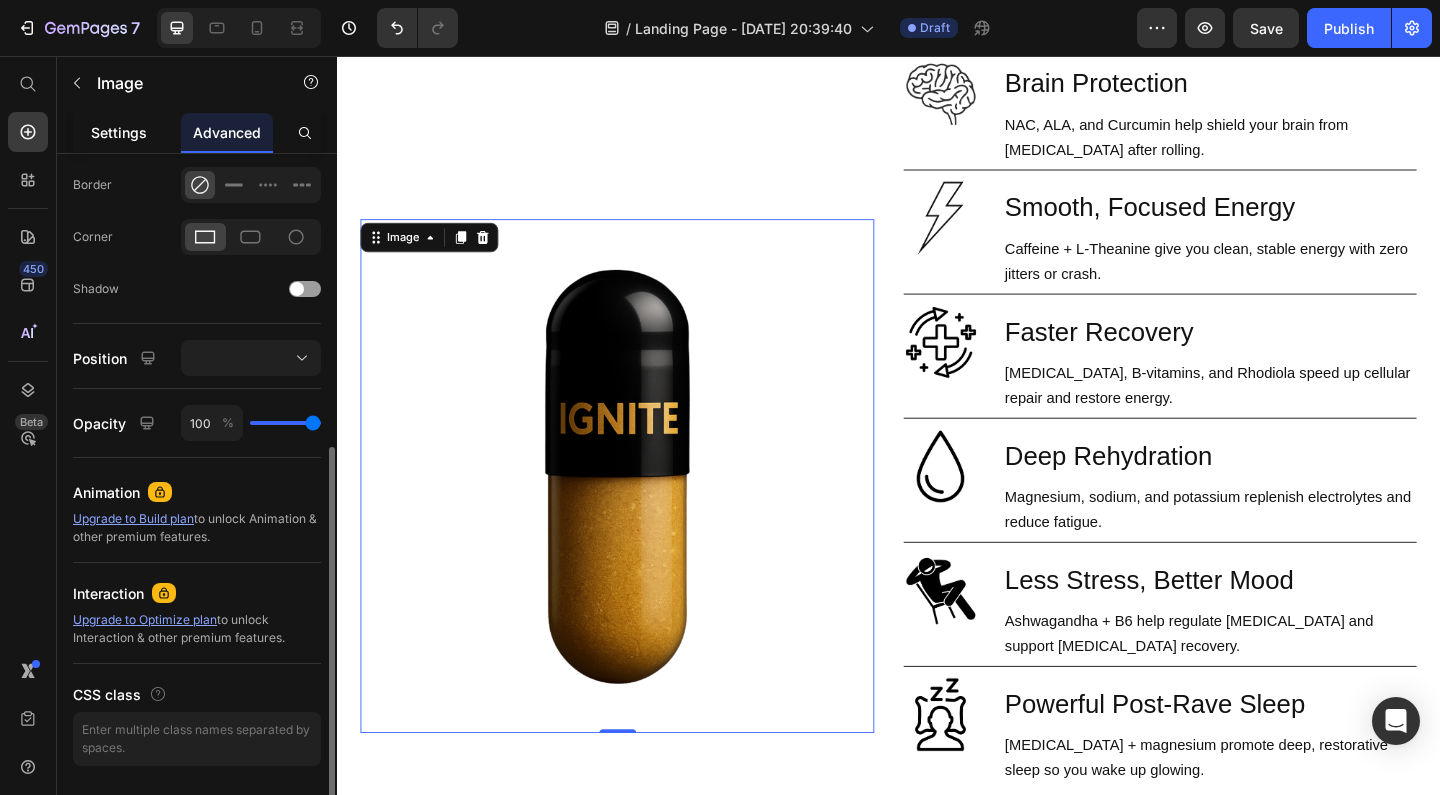 click on "Settings" at bounding box center [119, 132] 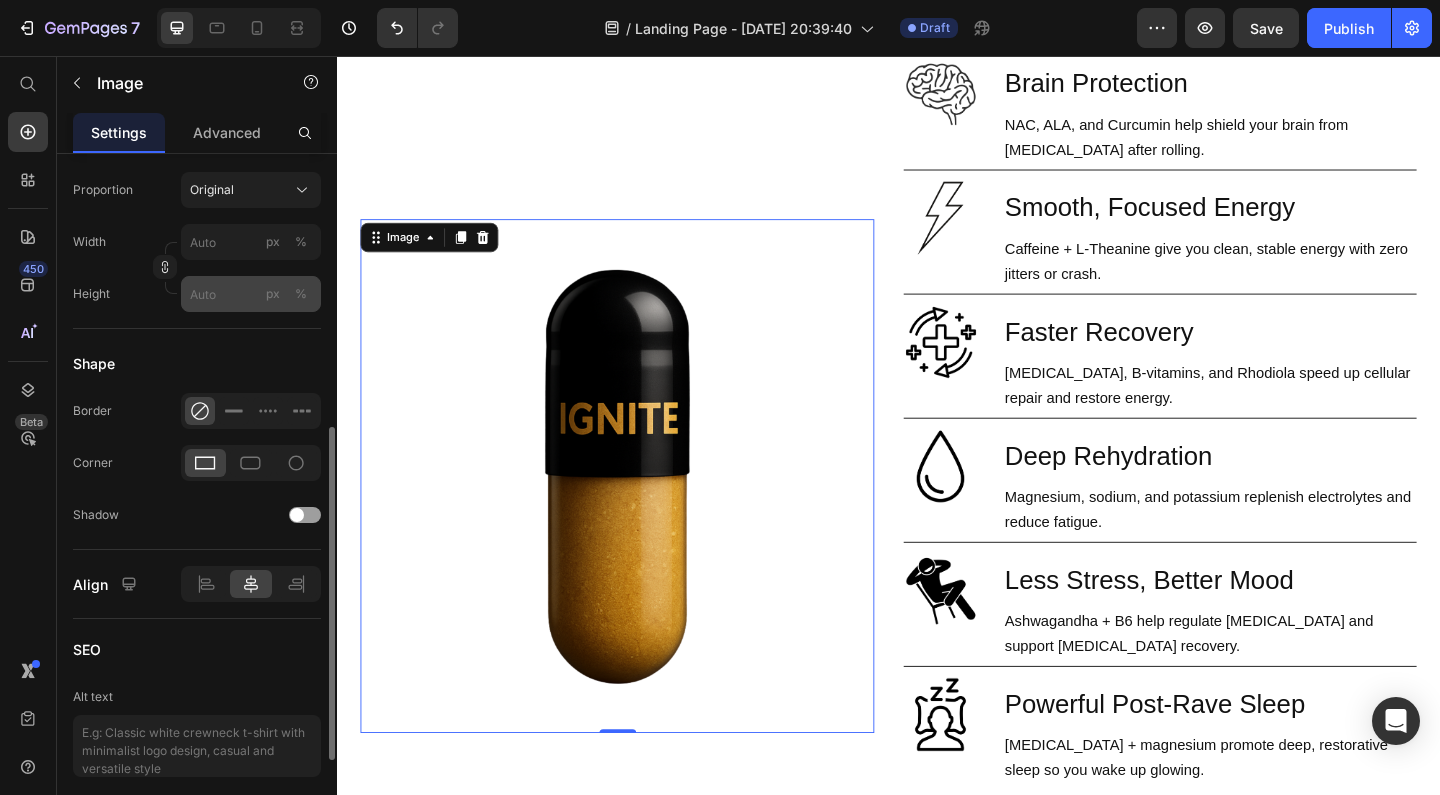 scroll, scrollTop: 609, scrollLeft: 0, axis: vertical 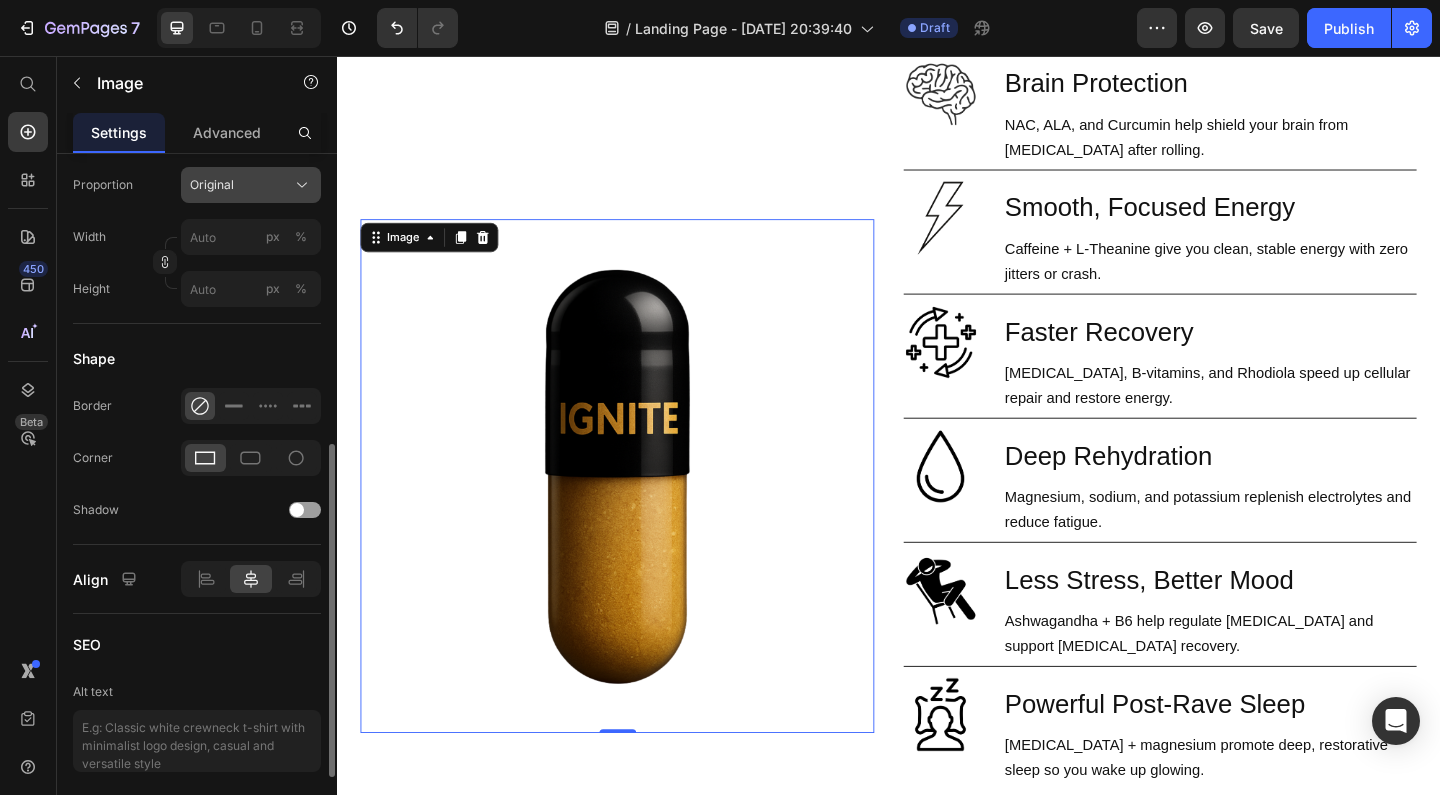click on "Original" 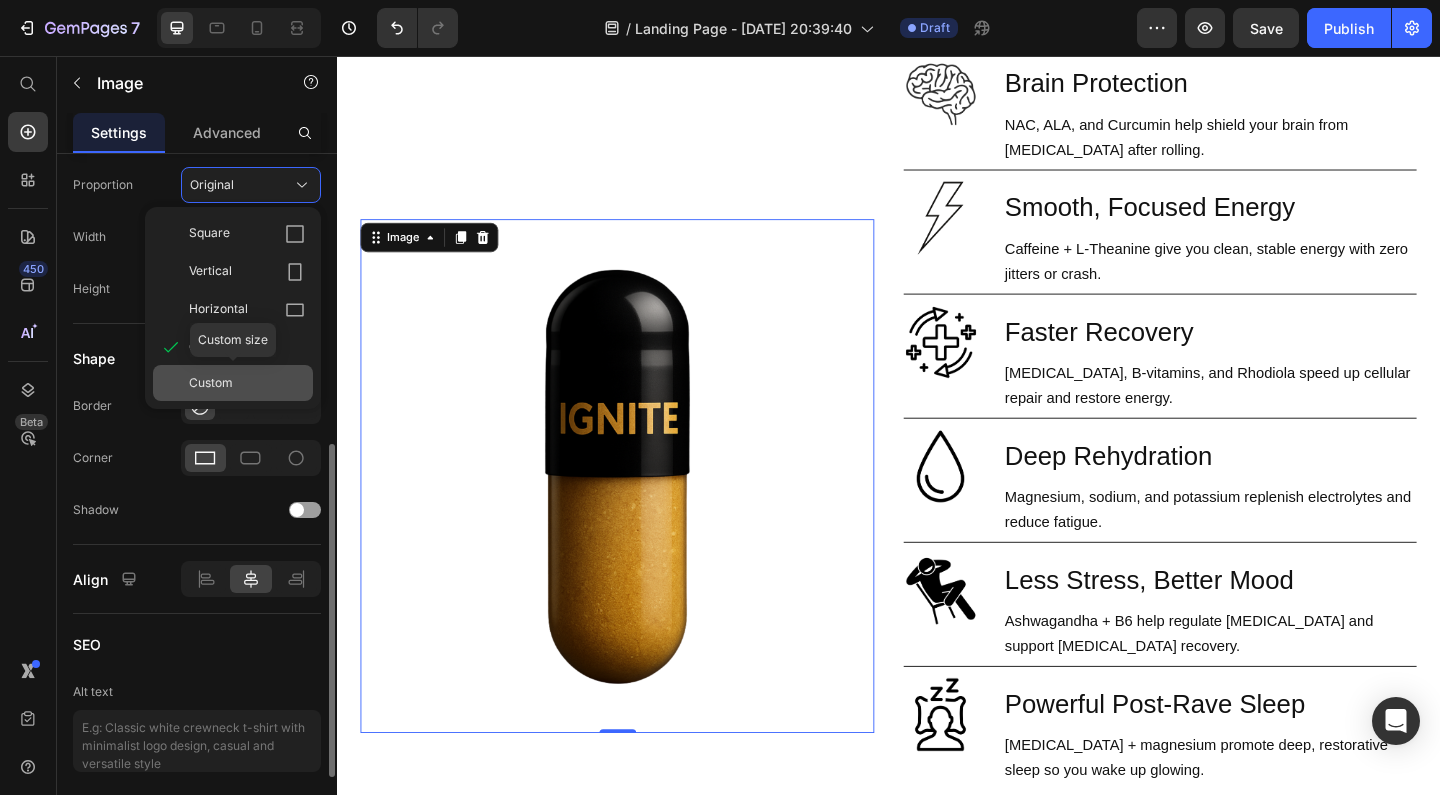 click on "Custom" at bounding box center (211, 383) 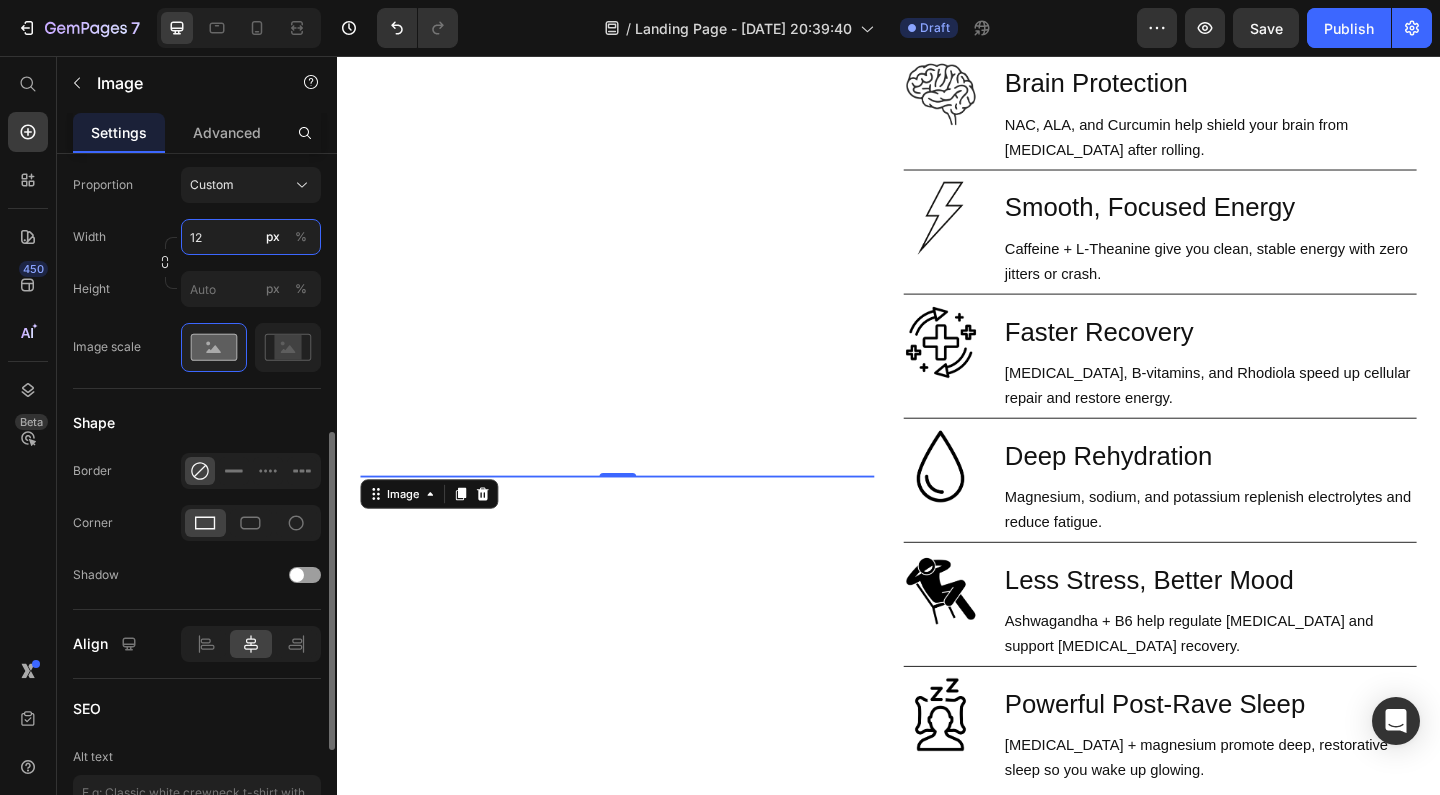 type on "1" 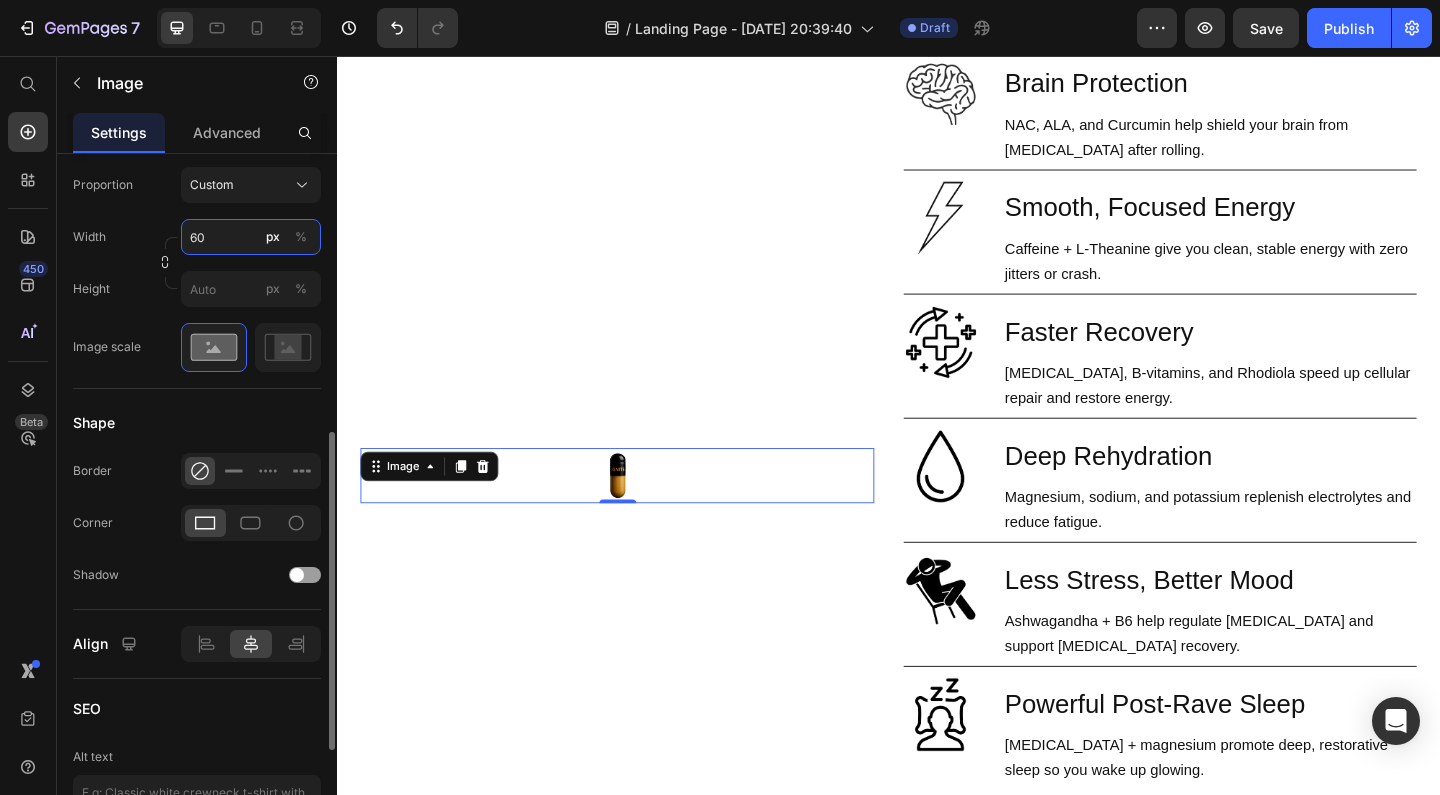 type on "6" 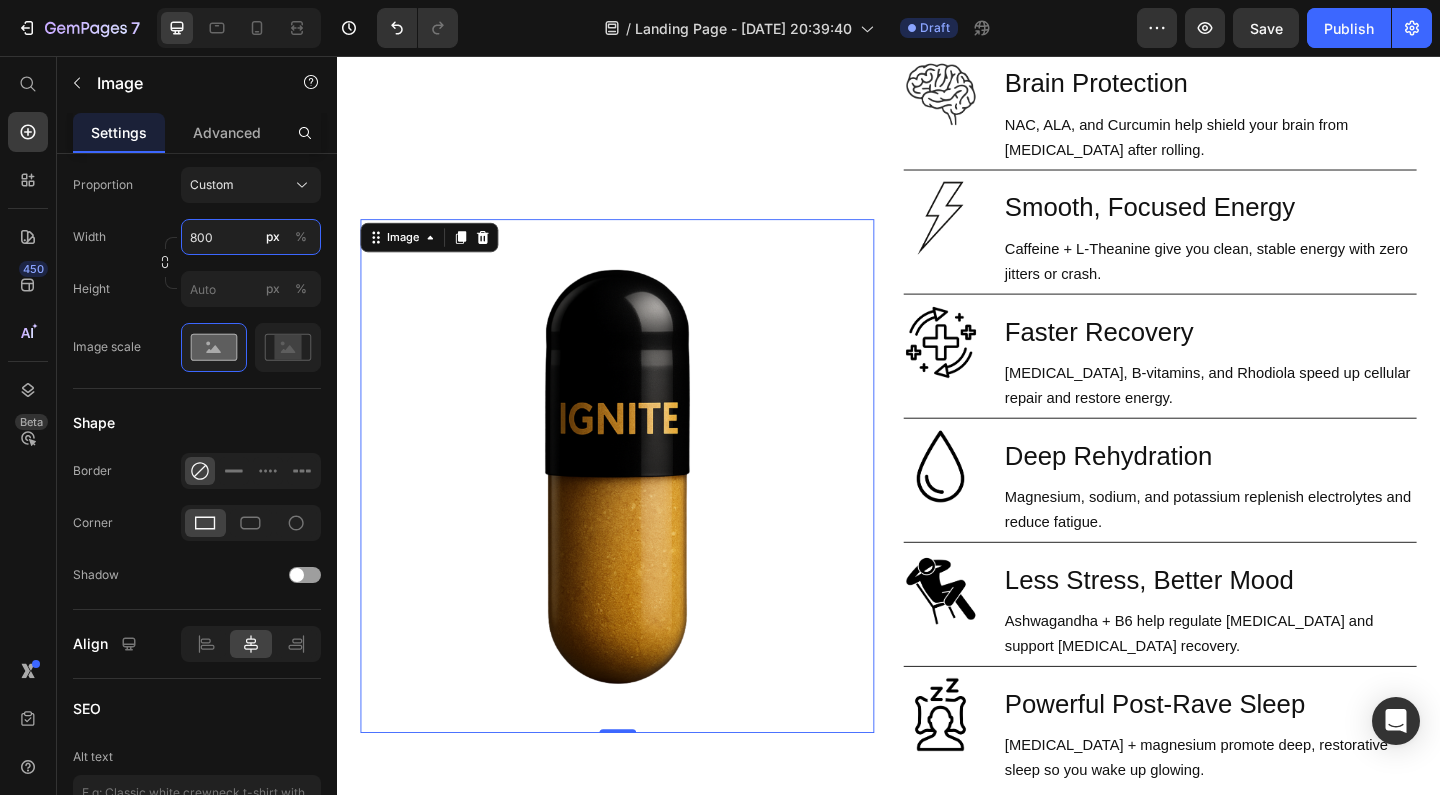 type on "800" 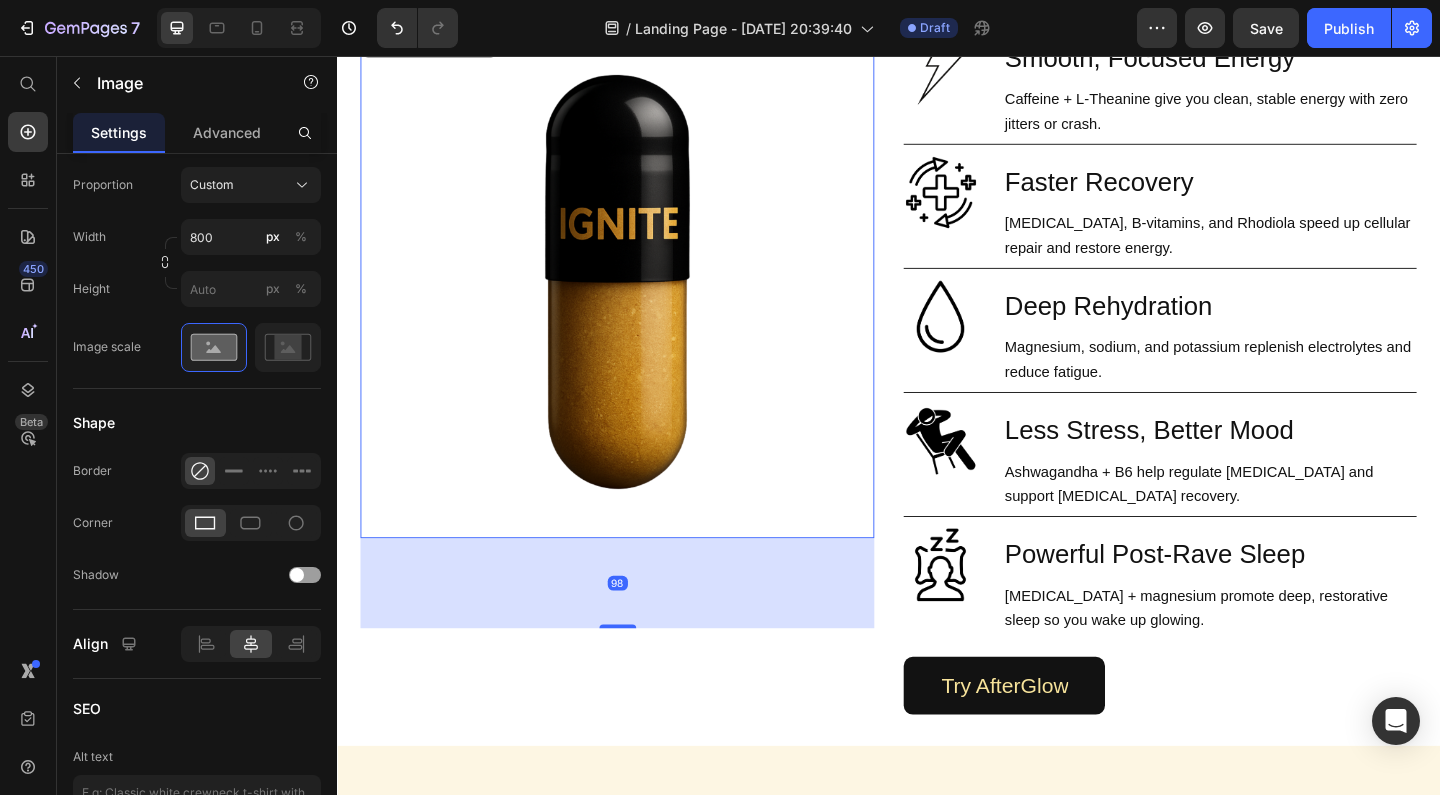 scroll, scrollTop: 1644, scrollLeft: 0, axis: vertical 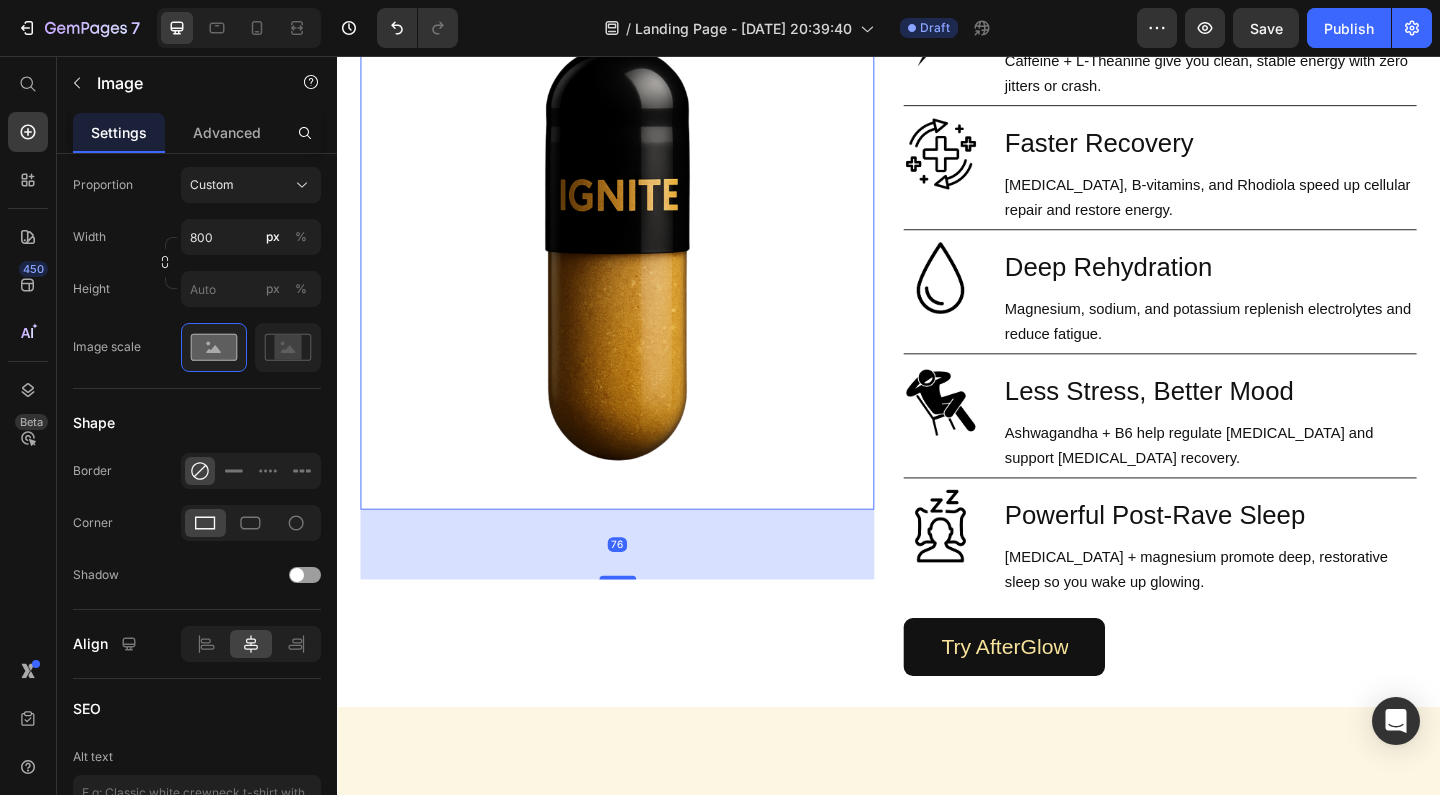 drag, startPoint x: 944, startPoint y: 760, endPoint x: 650, endPoint y: 837, distance: 303.9161 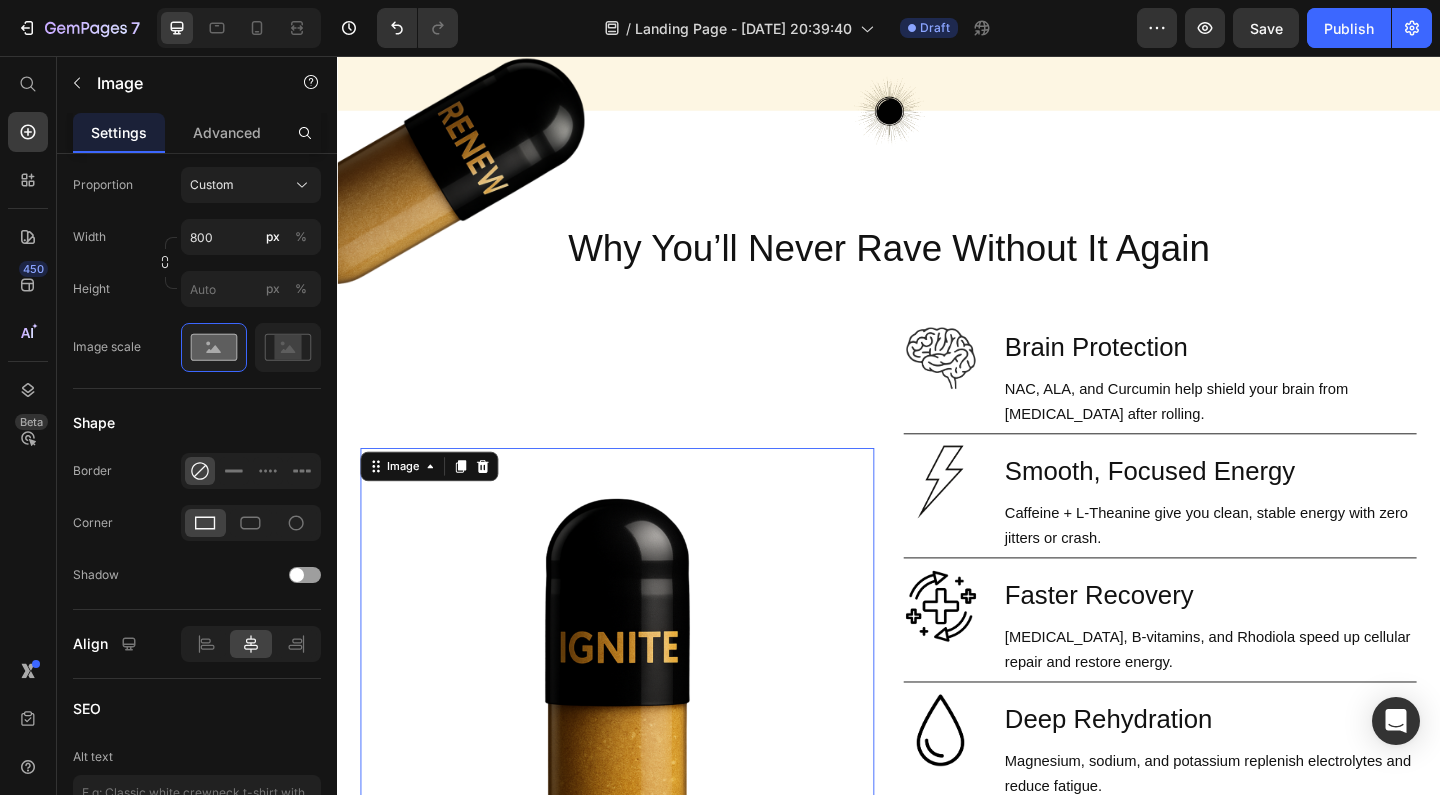 scroll, scrollTop: 1679, scrollLeft: 0, axis: vertical 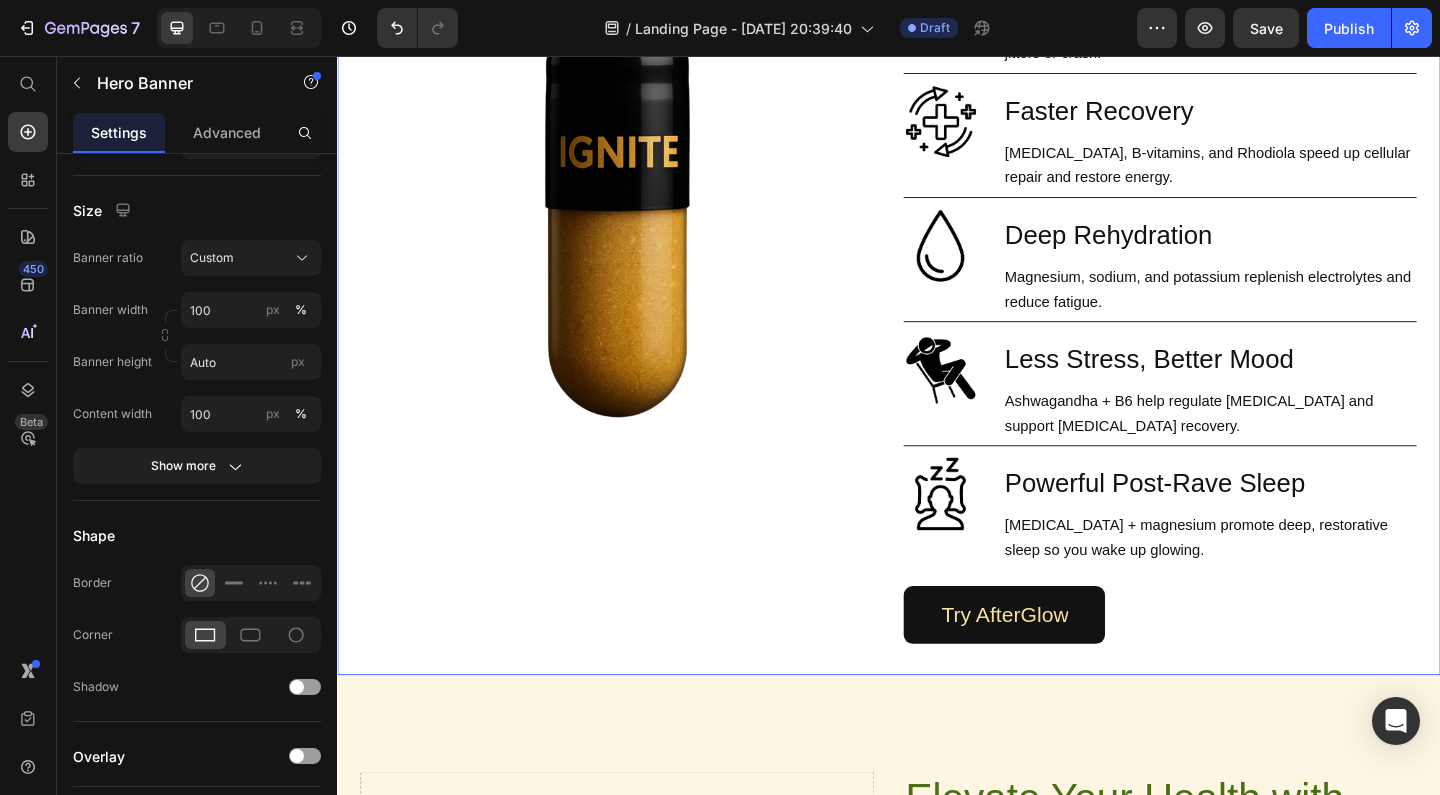 click on "Image" at bounding box center [641, 272] 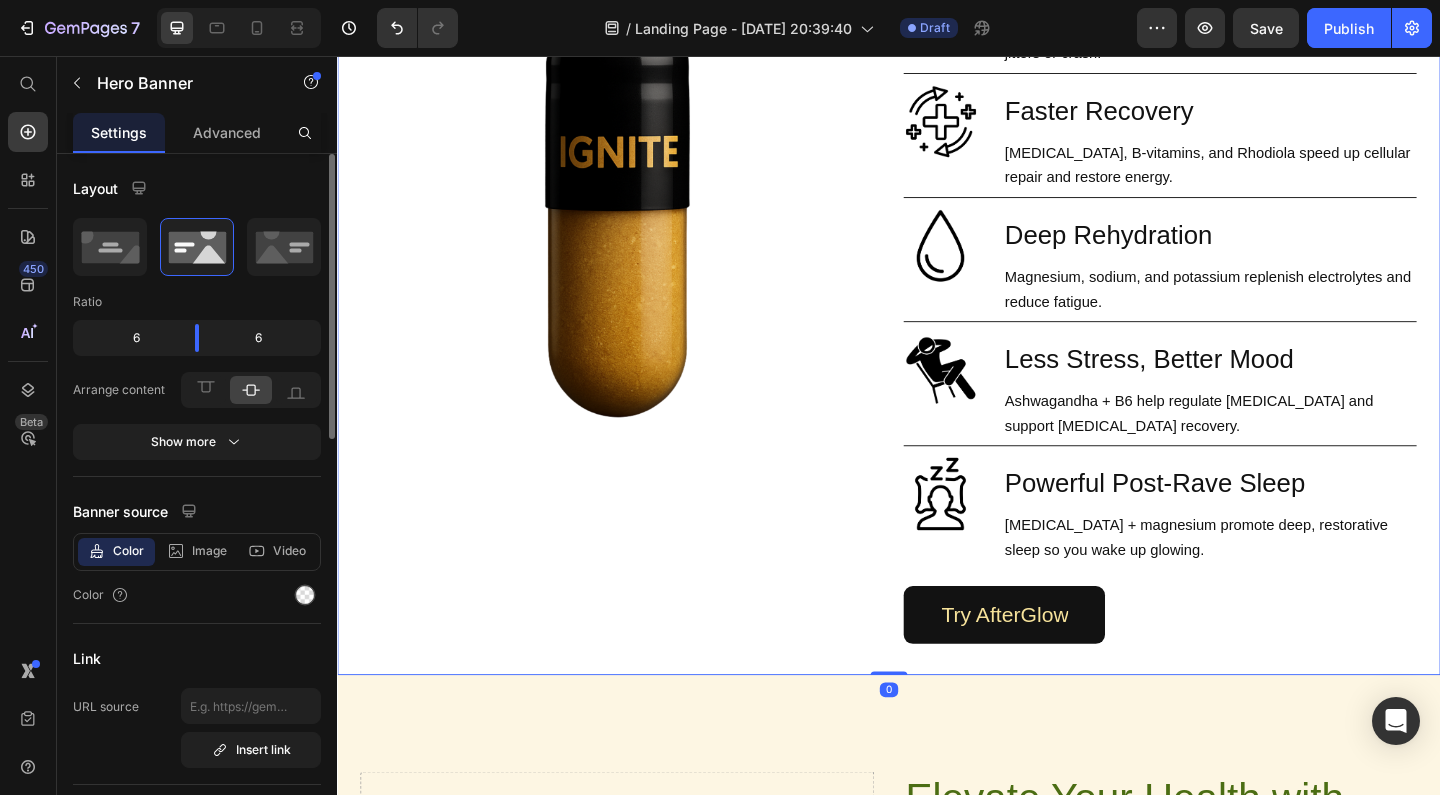 click on "Ratio" at bounding box center [197, 302] 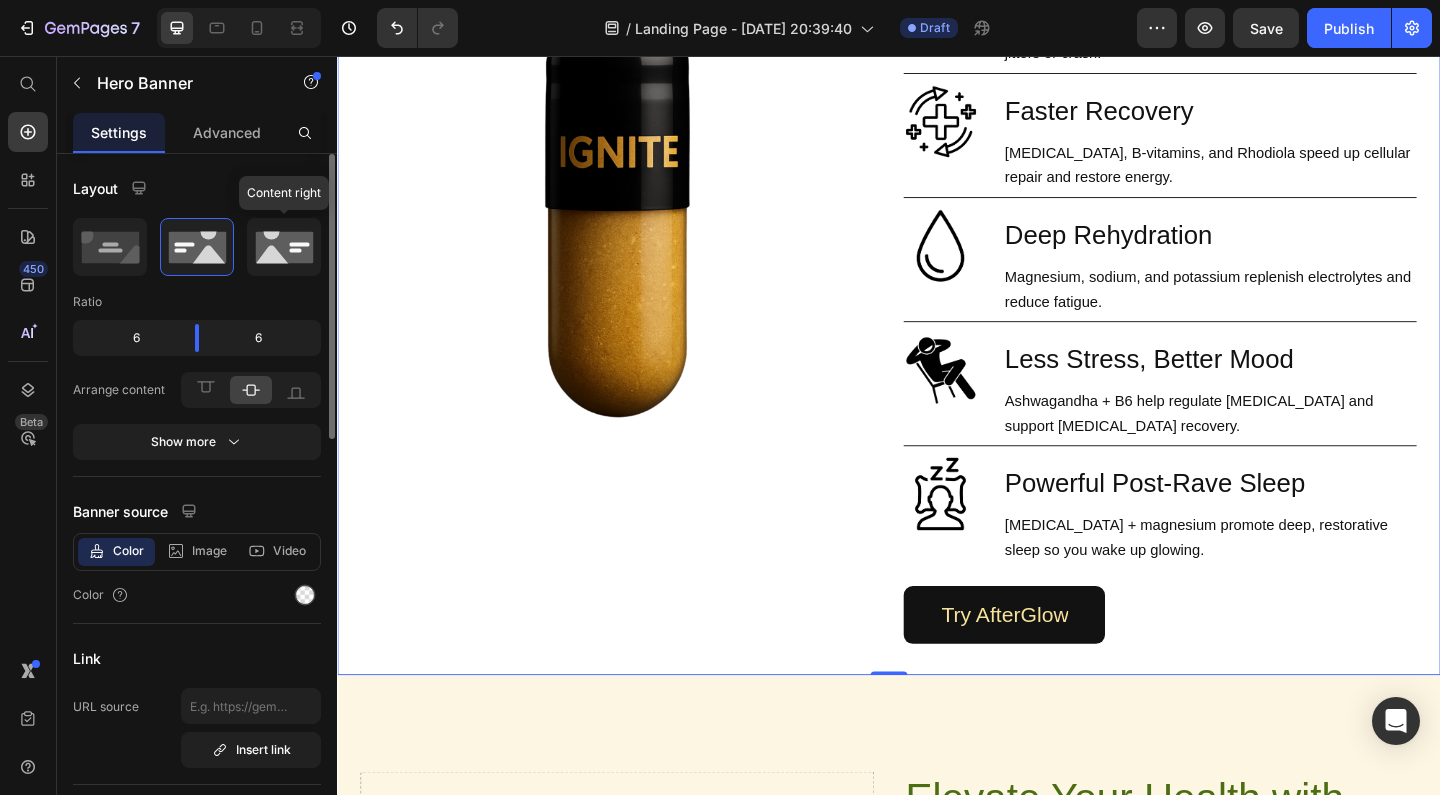 click 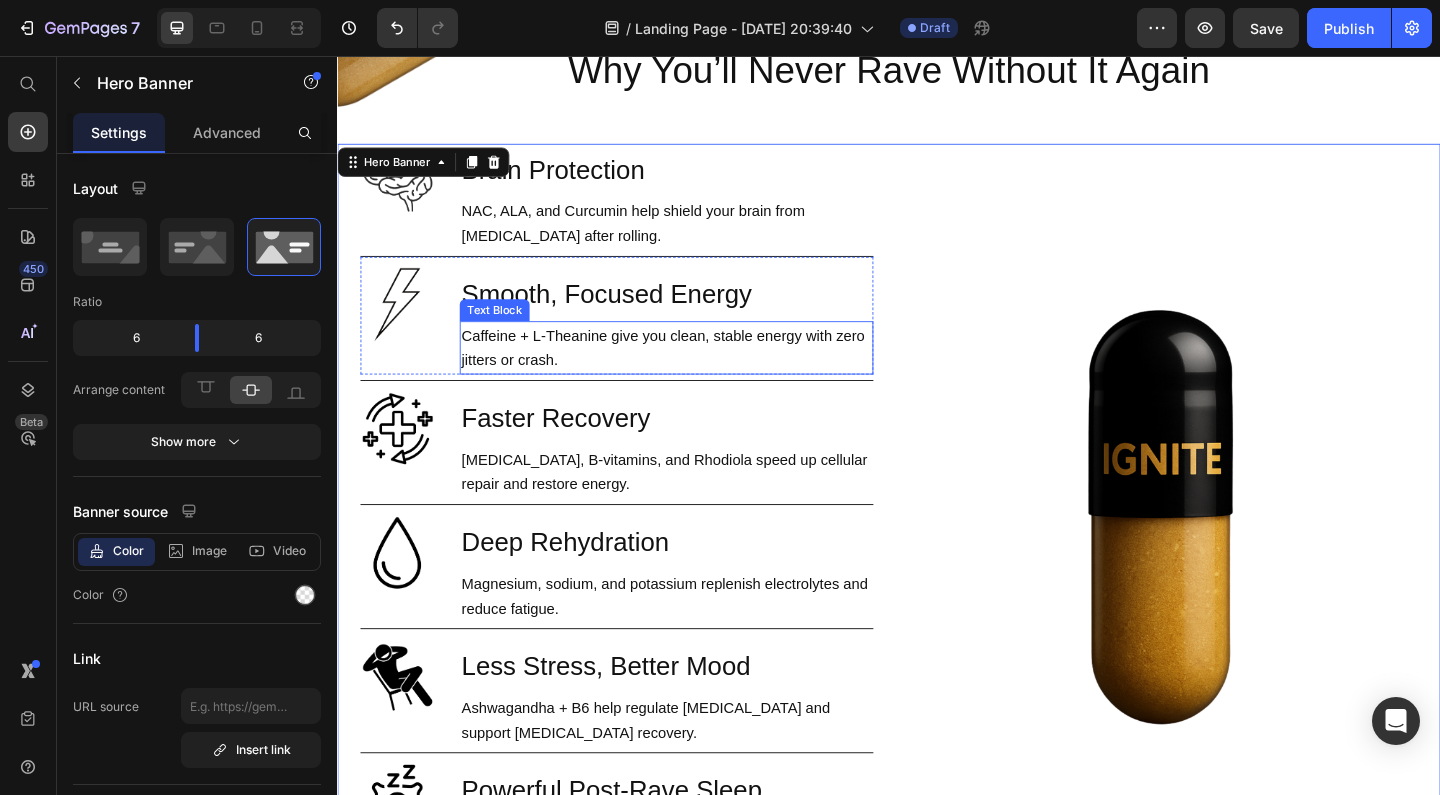 scroll, scrollTop: 1971, scrollLeft: 0, axis: vertical 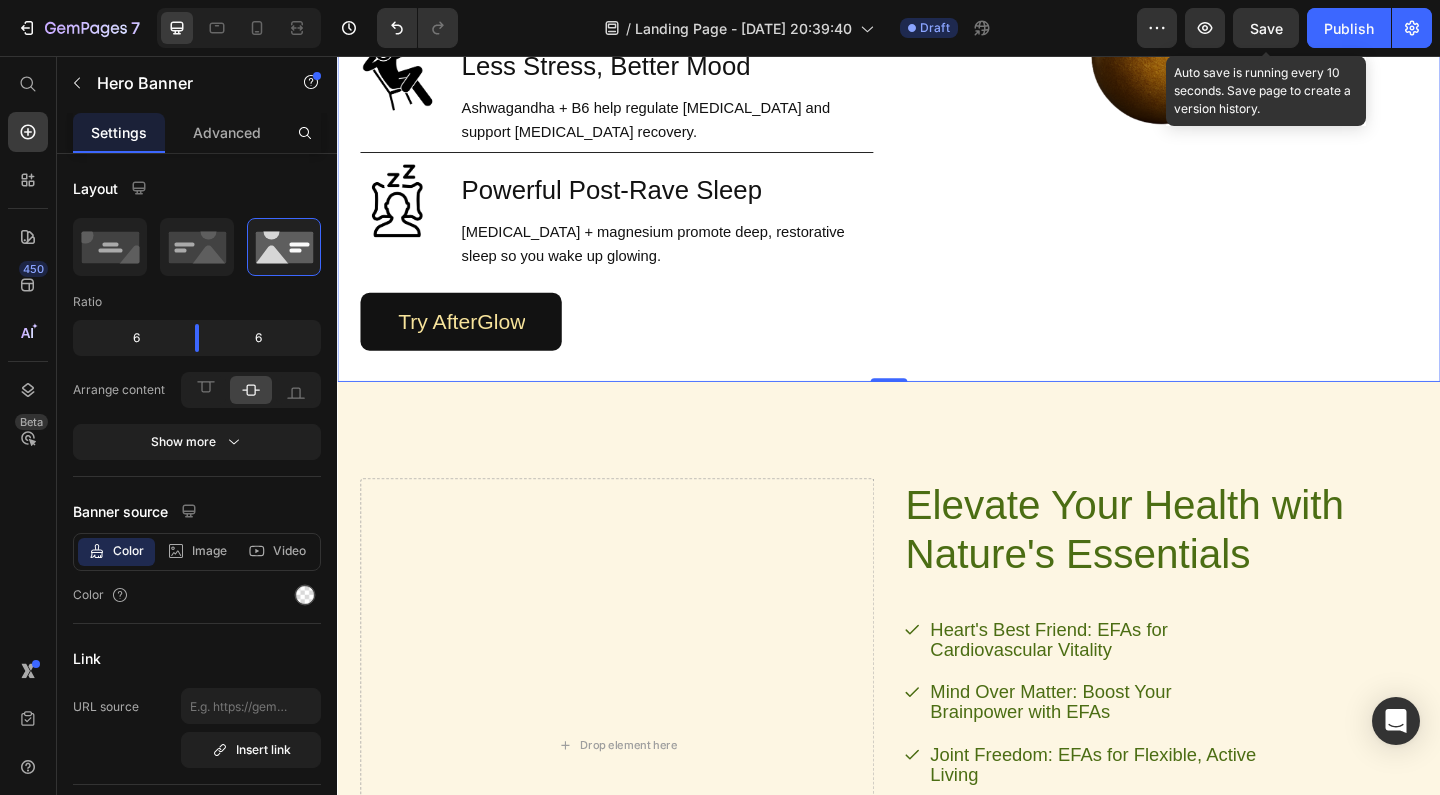 click on "Save" at bounding box center [1266, 28] 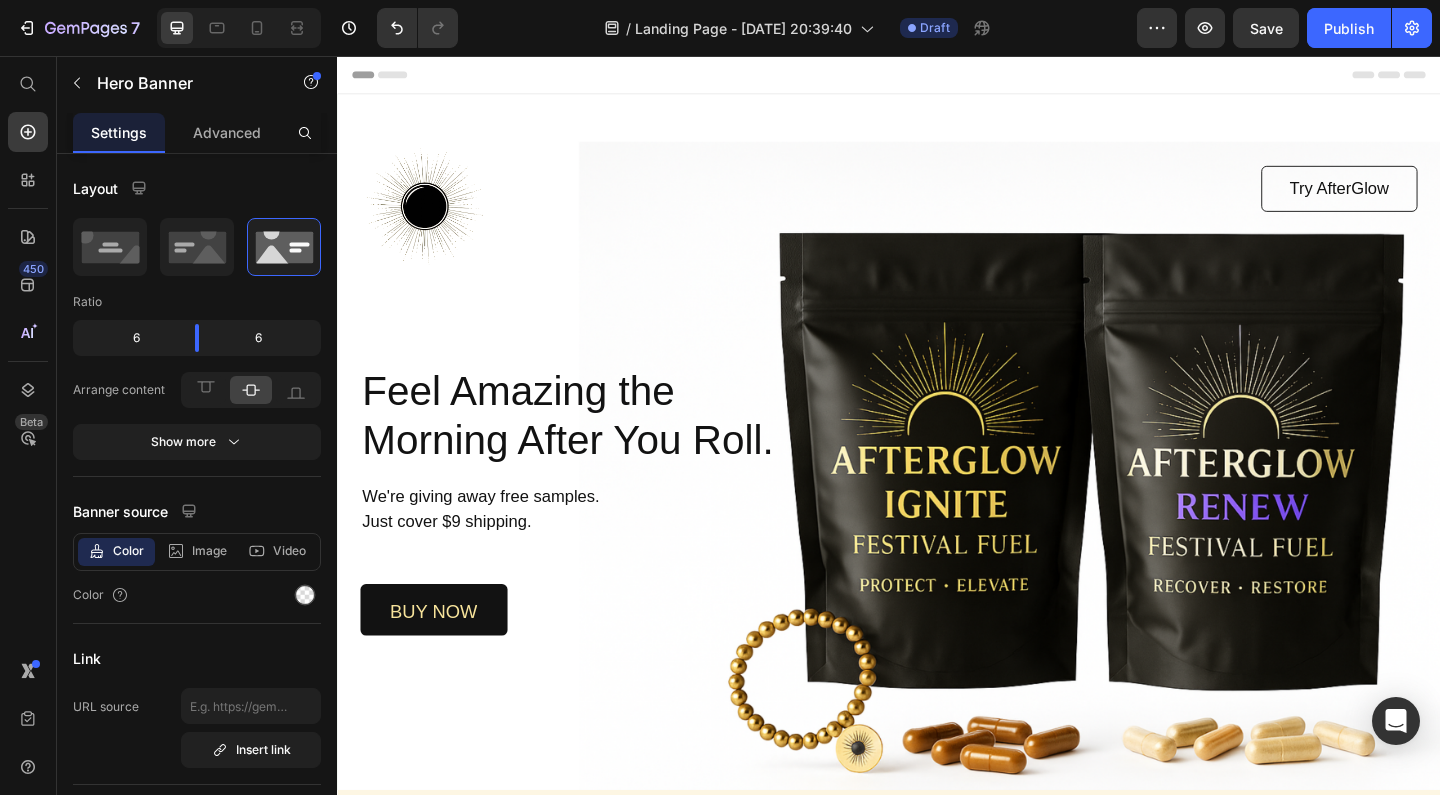 scroll, scrollTop: 0, scrollLeft: 0, axis: both 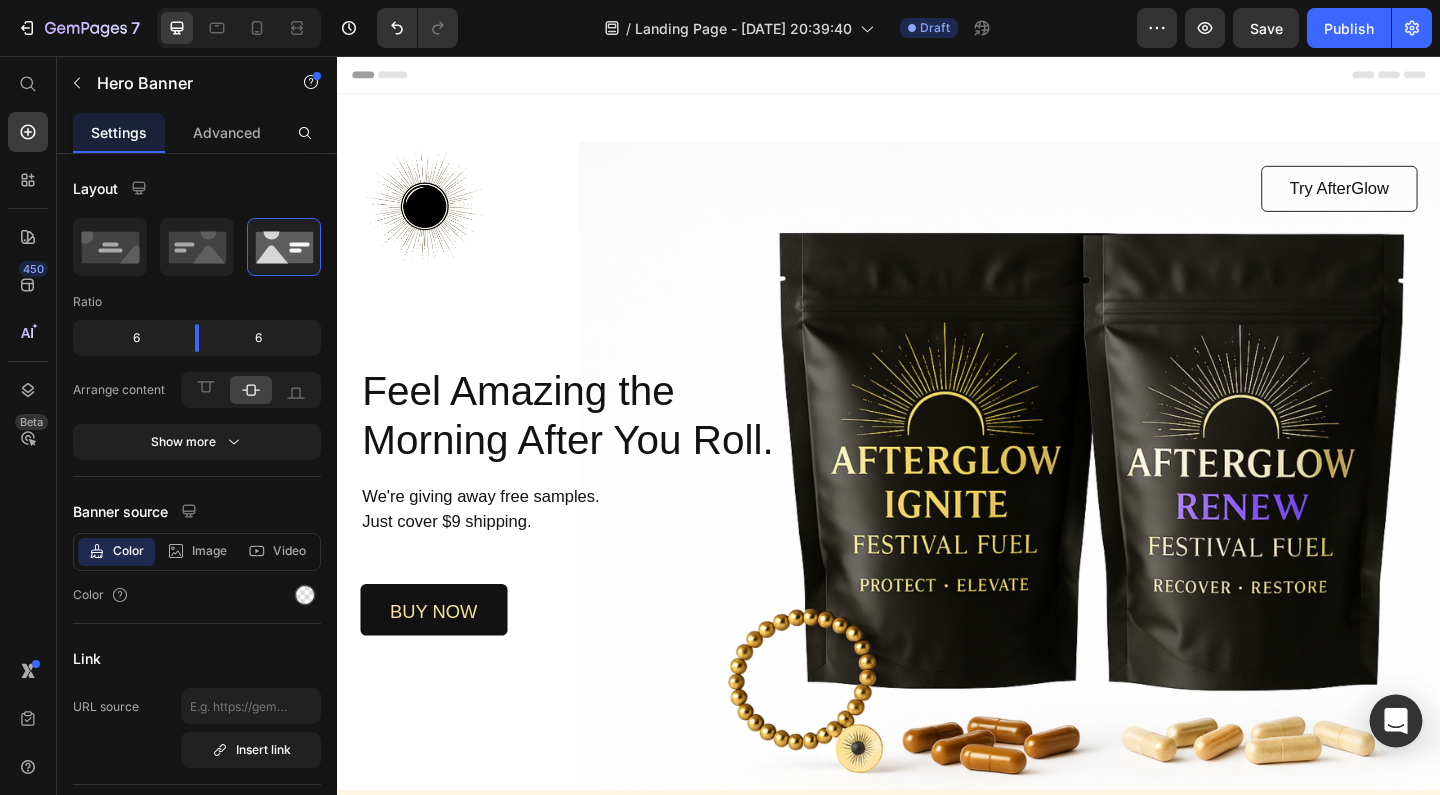 click 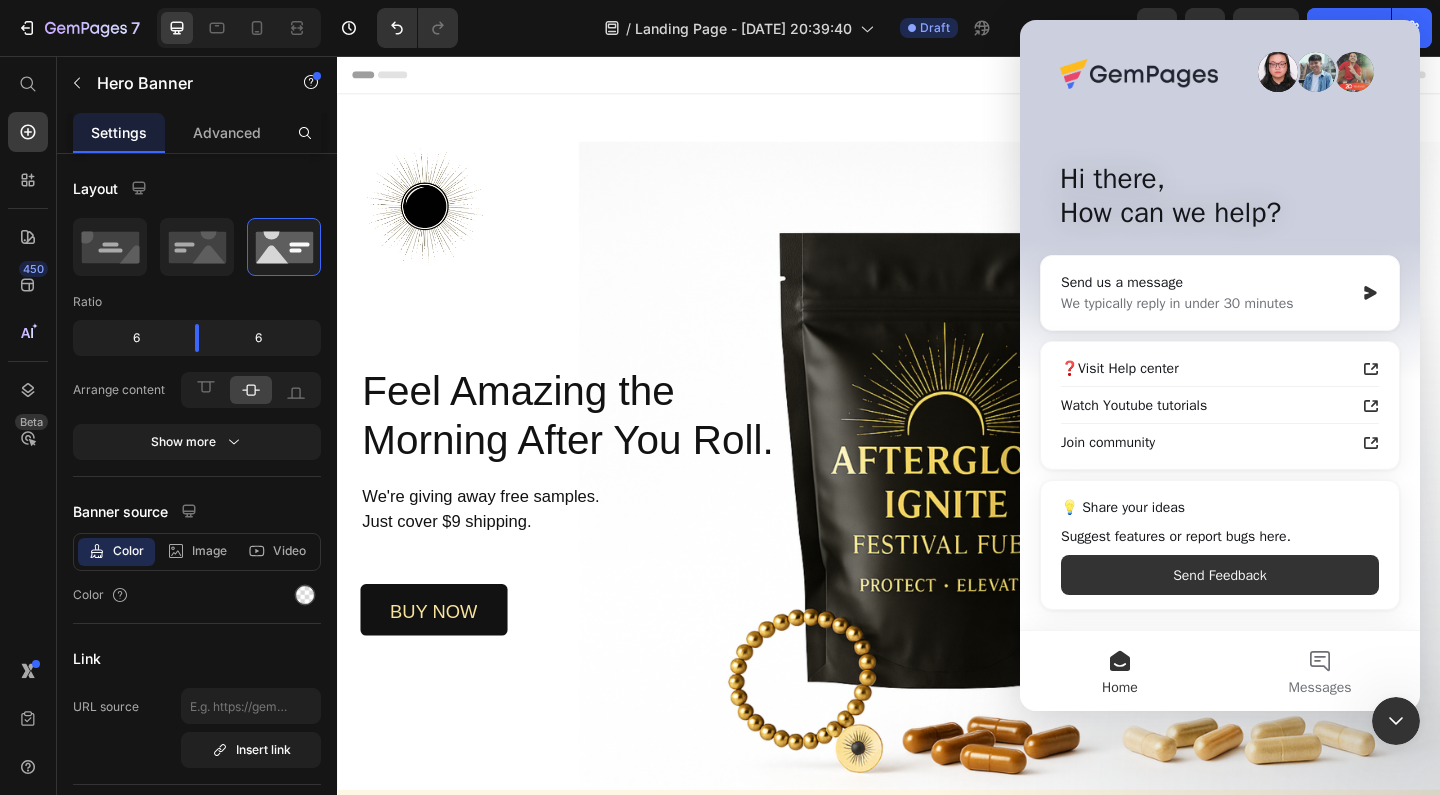 scroll, scrollTop: 0, scrollLeft: 0, axis: both 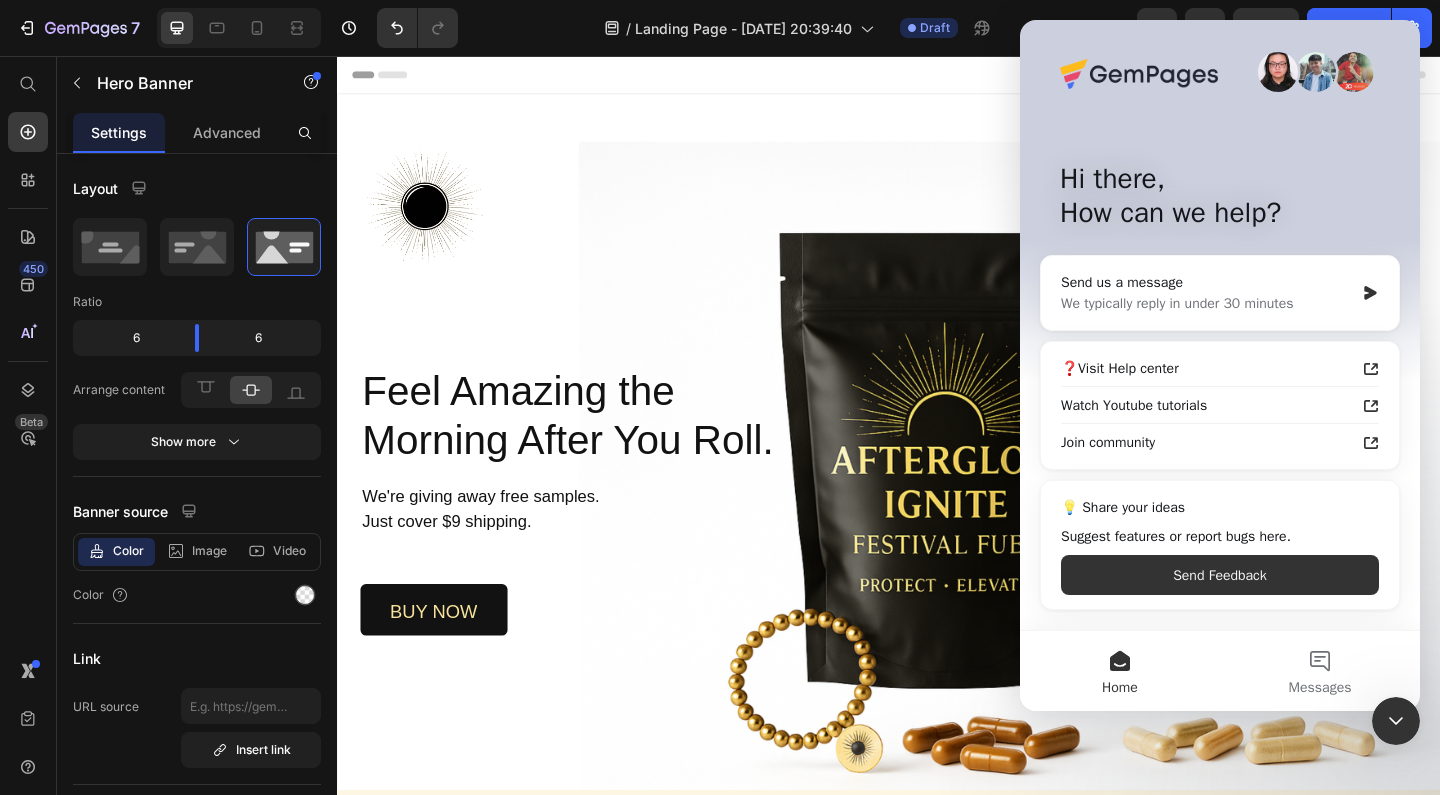 click 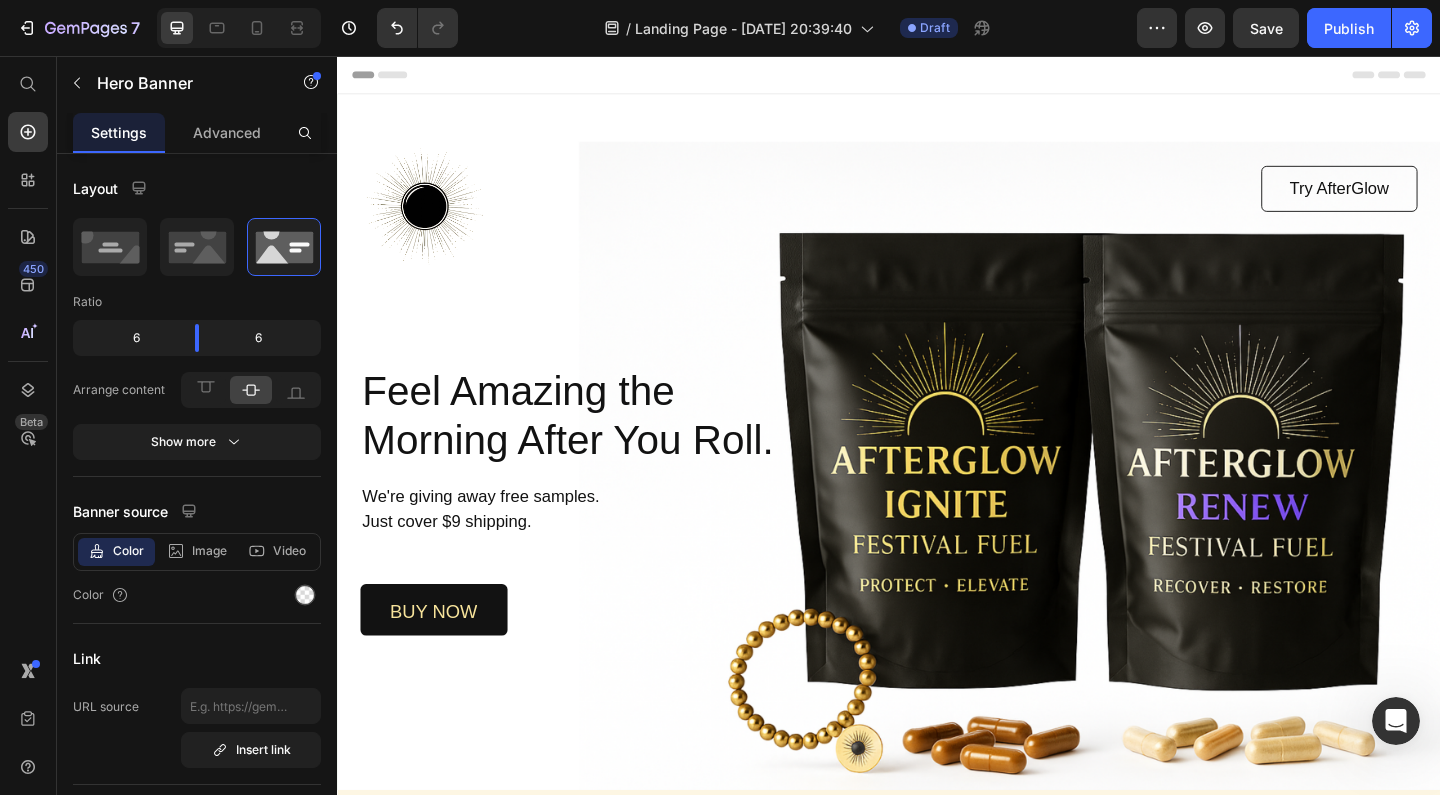 scroll, scrollTop: 0, scrollLeft: 0, axis: both 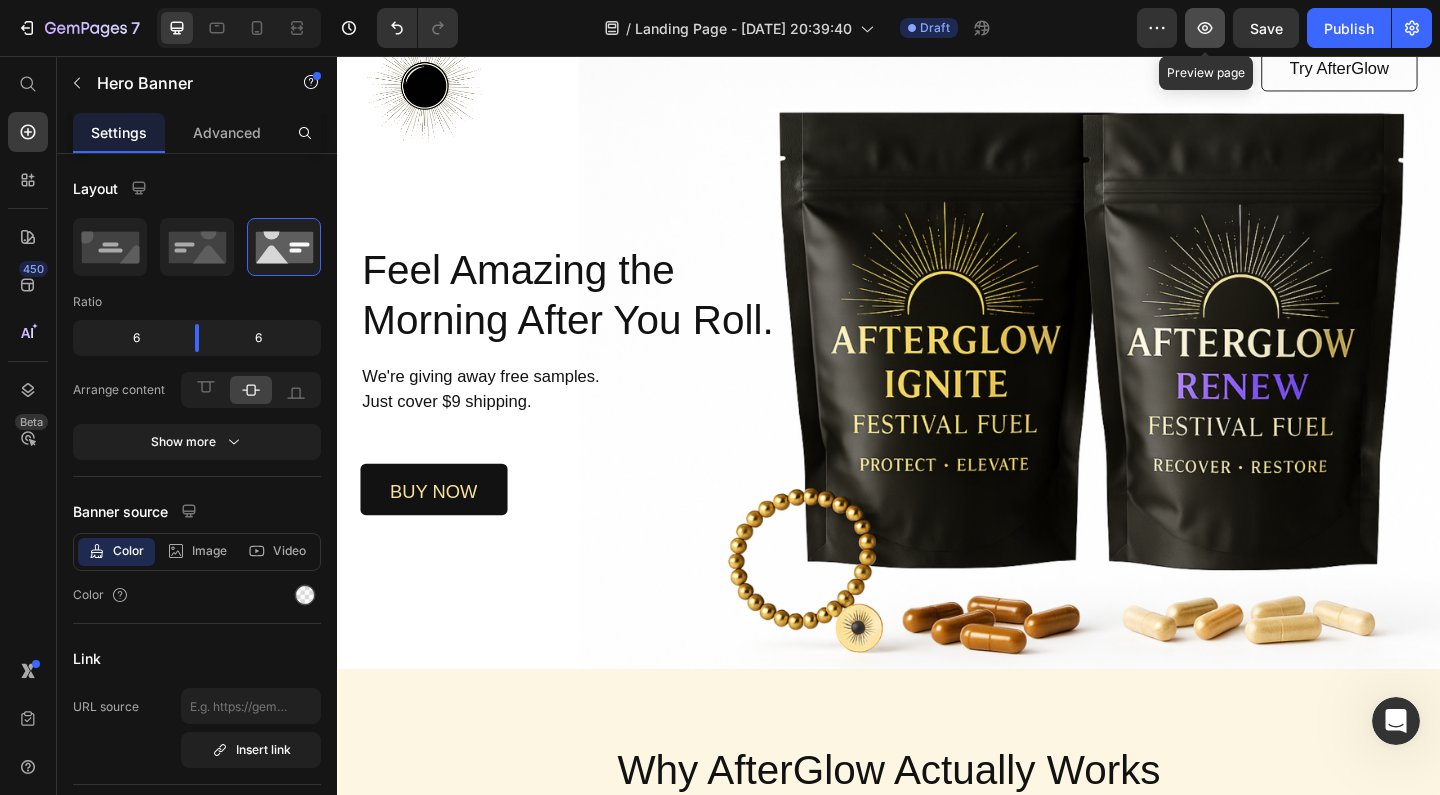 click 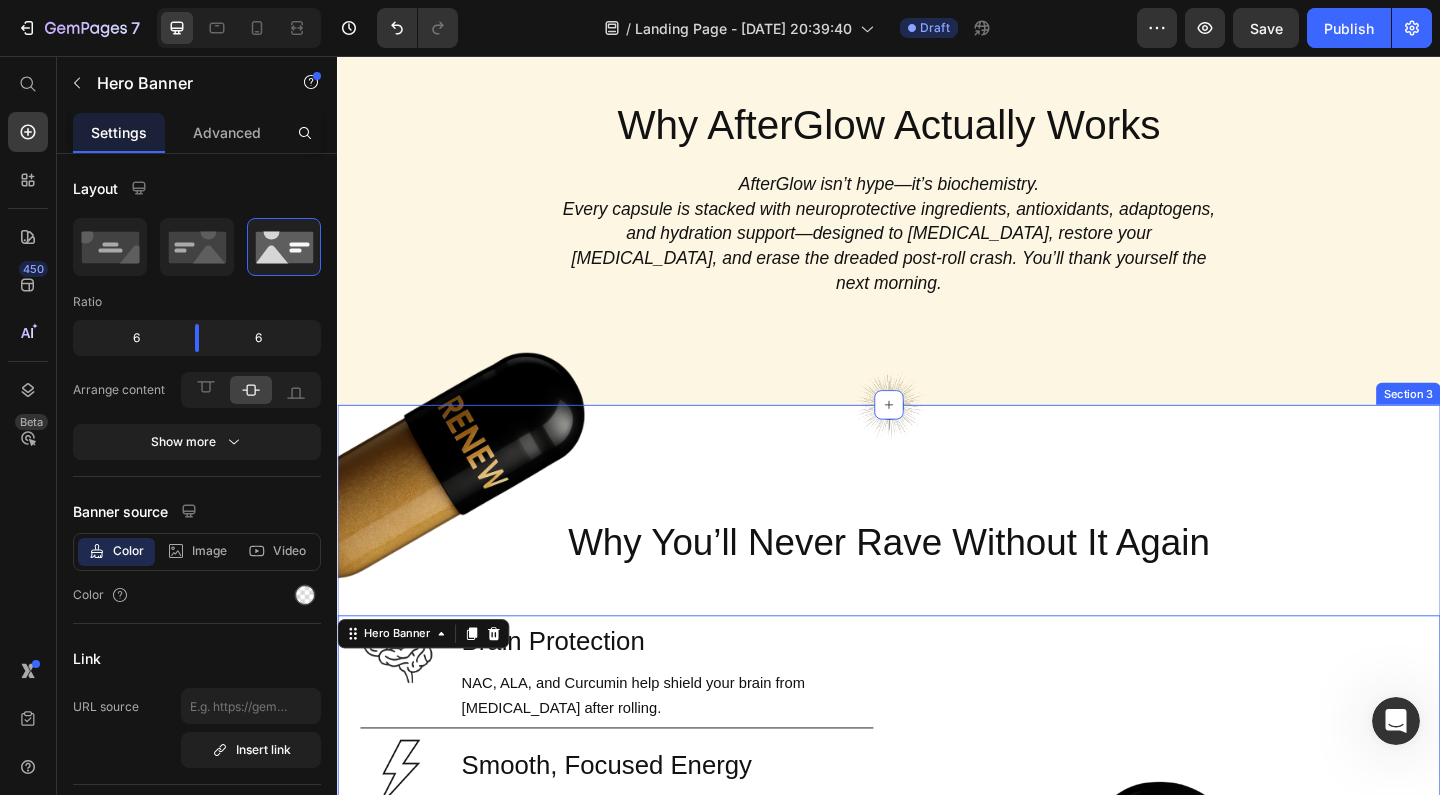scroll, scrollTop: 1256, scrollLeft: 0, axis: vertical 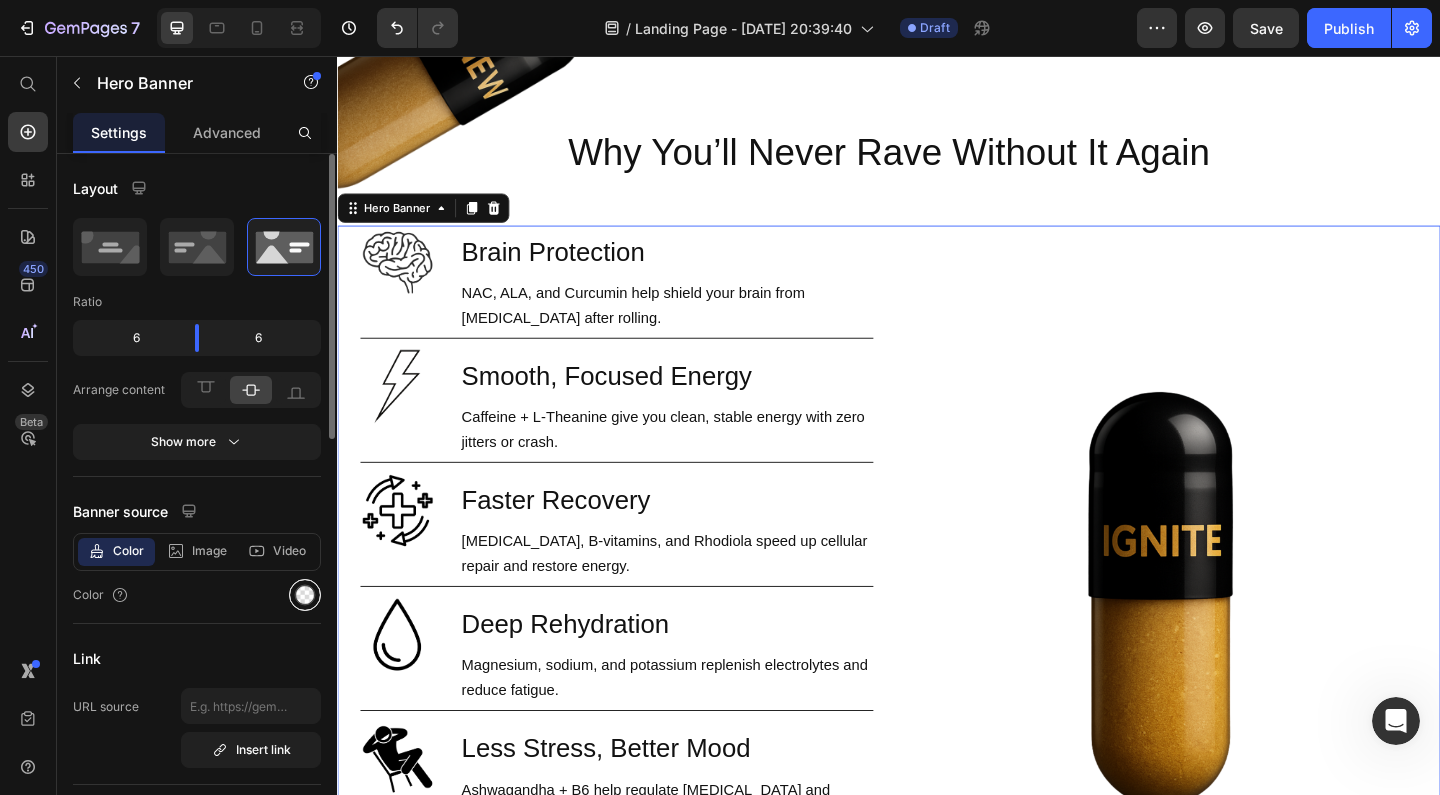click at bounding box center [305, 595] 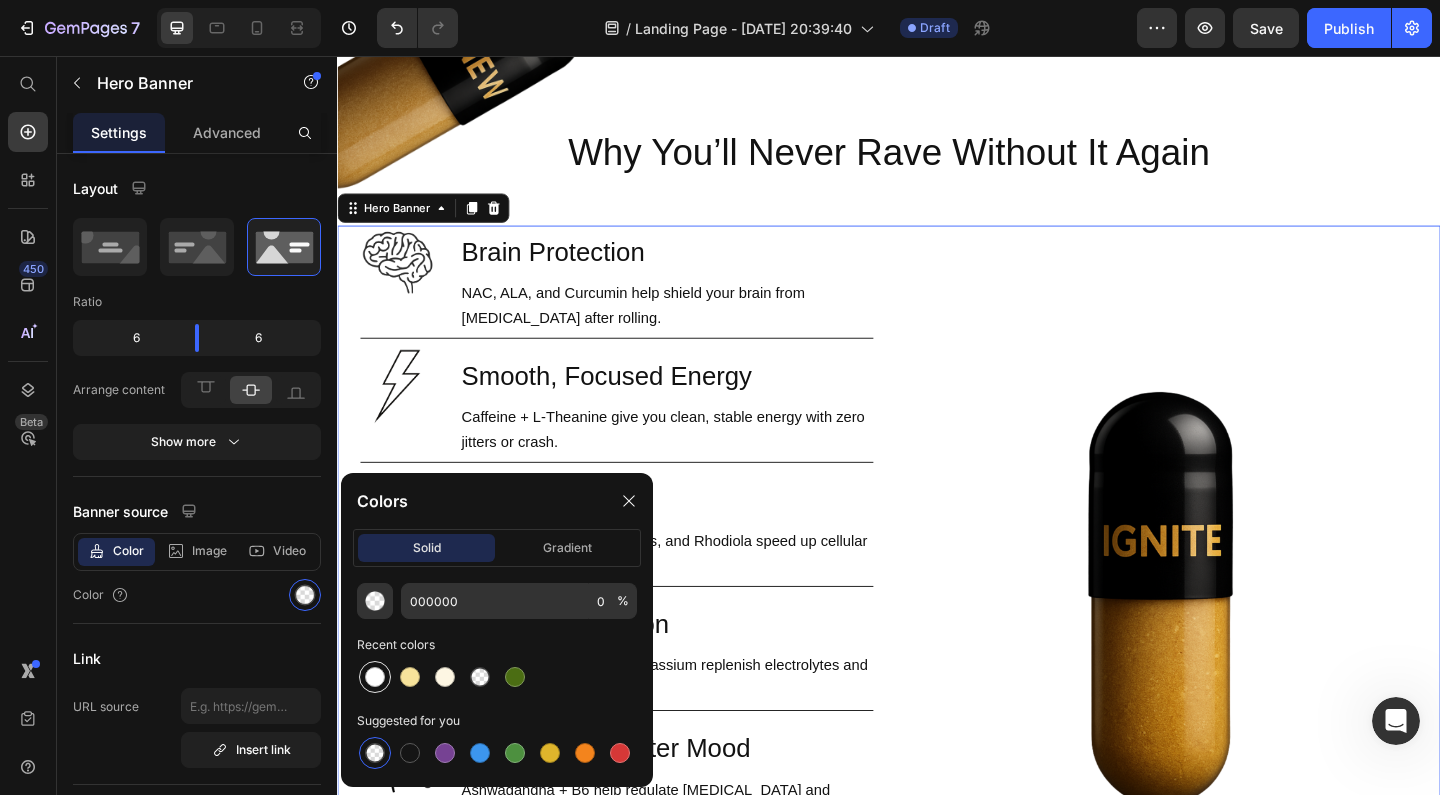 click at bounding box center [375, 677] 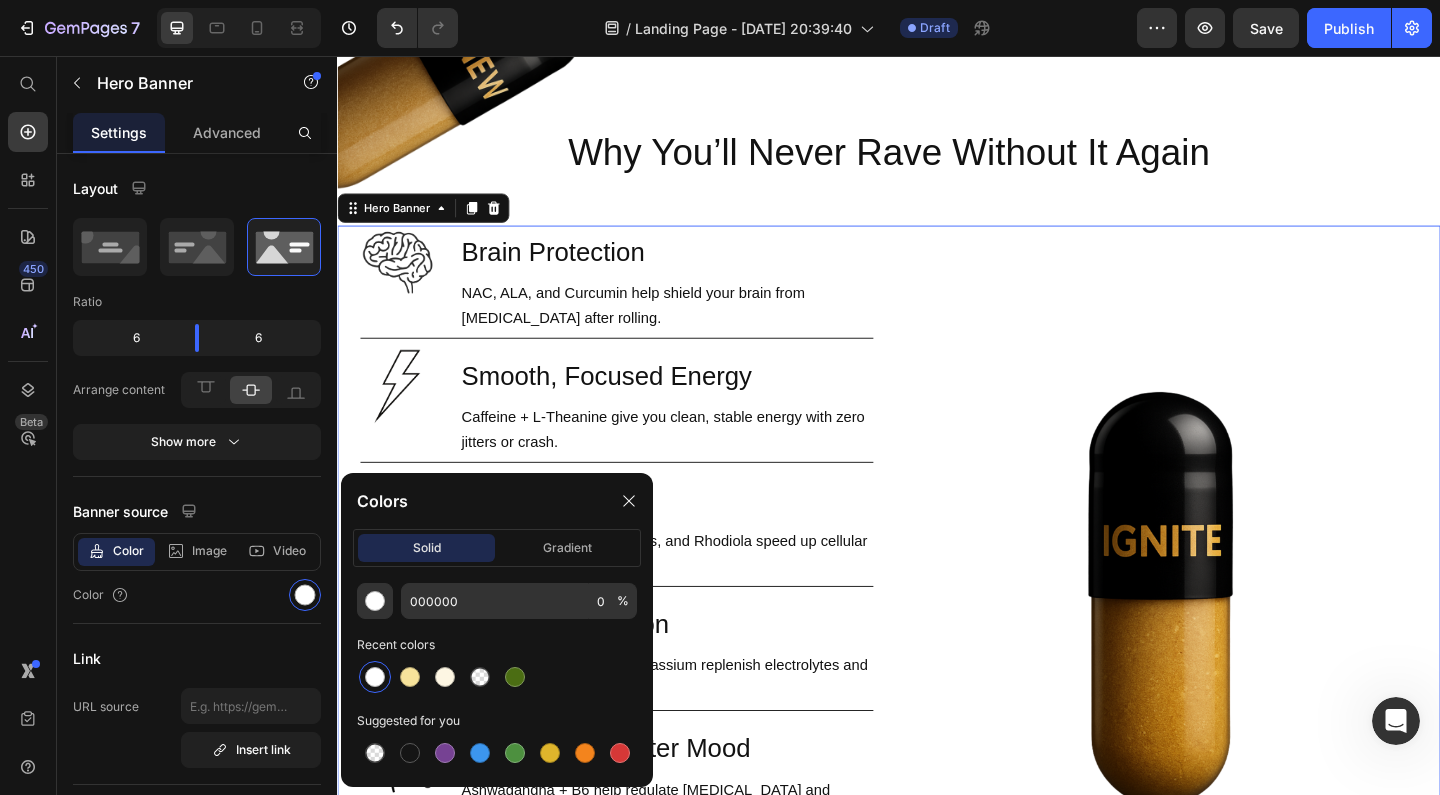 type on "FFFFFF" 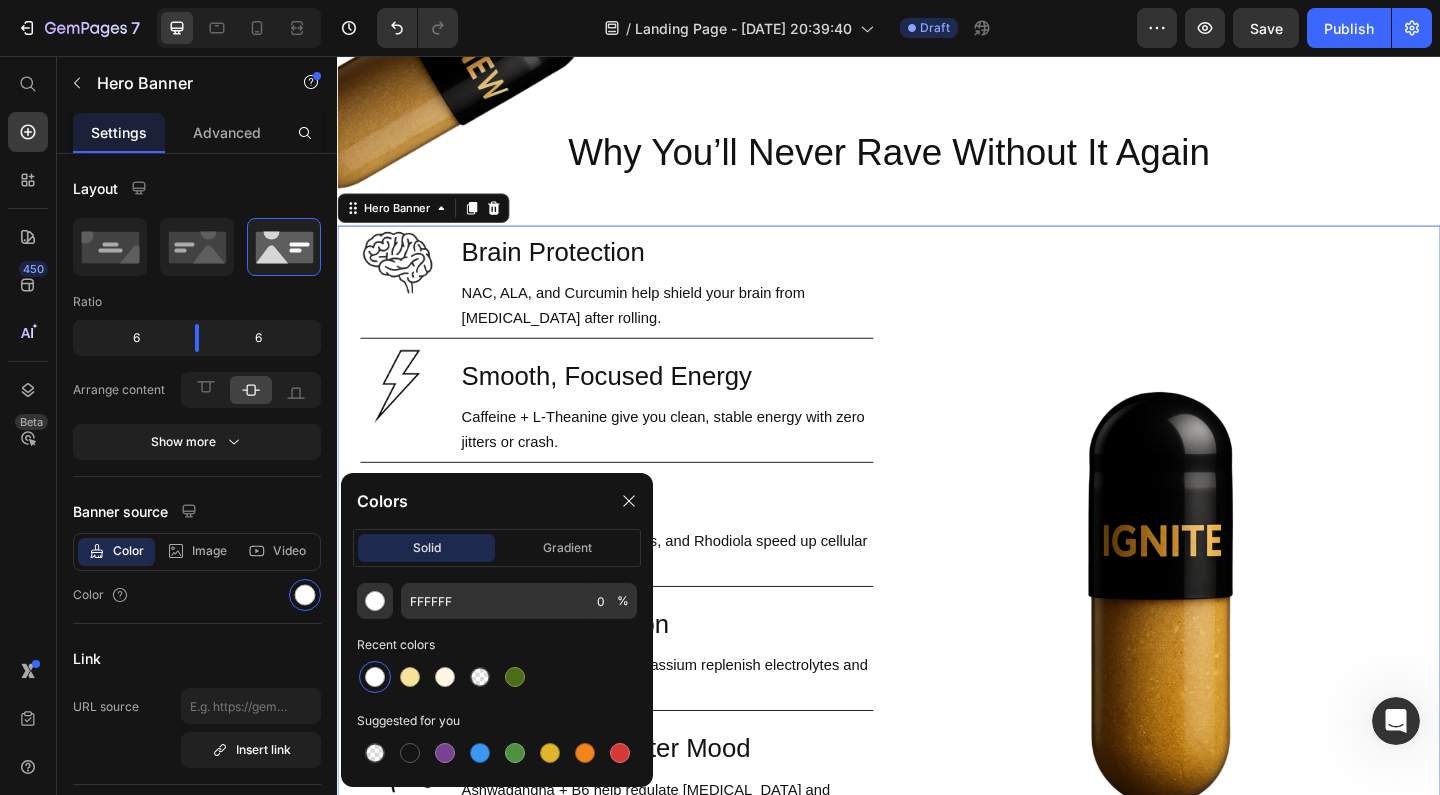 type on "100" 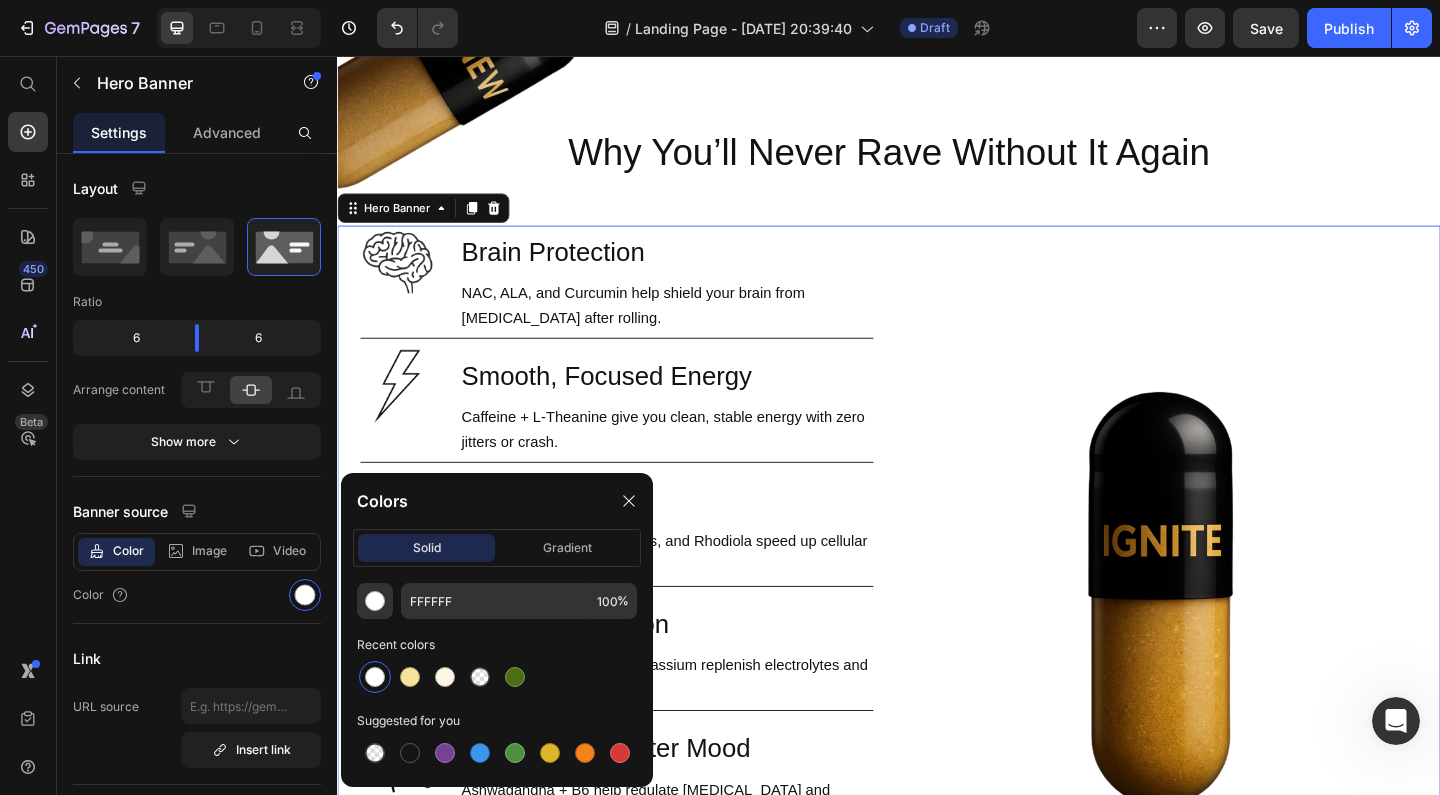 click on "Image" at bounding box center (1232, 695) 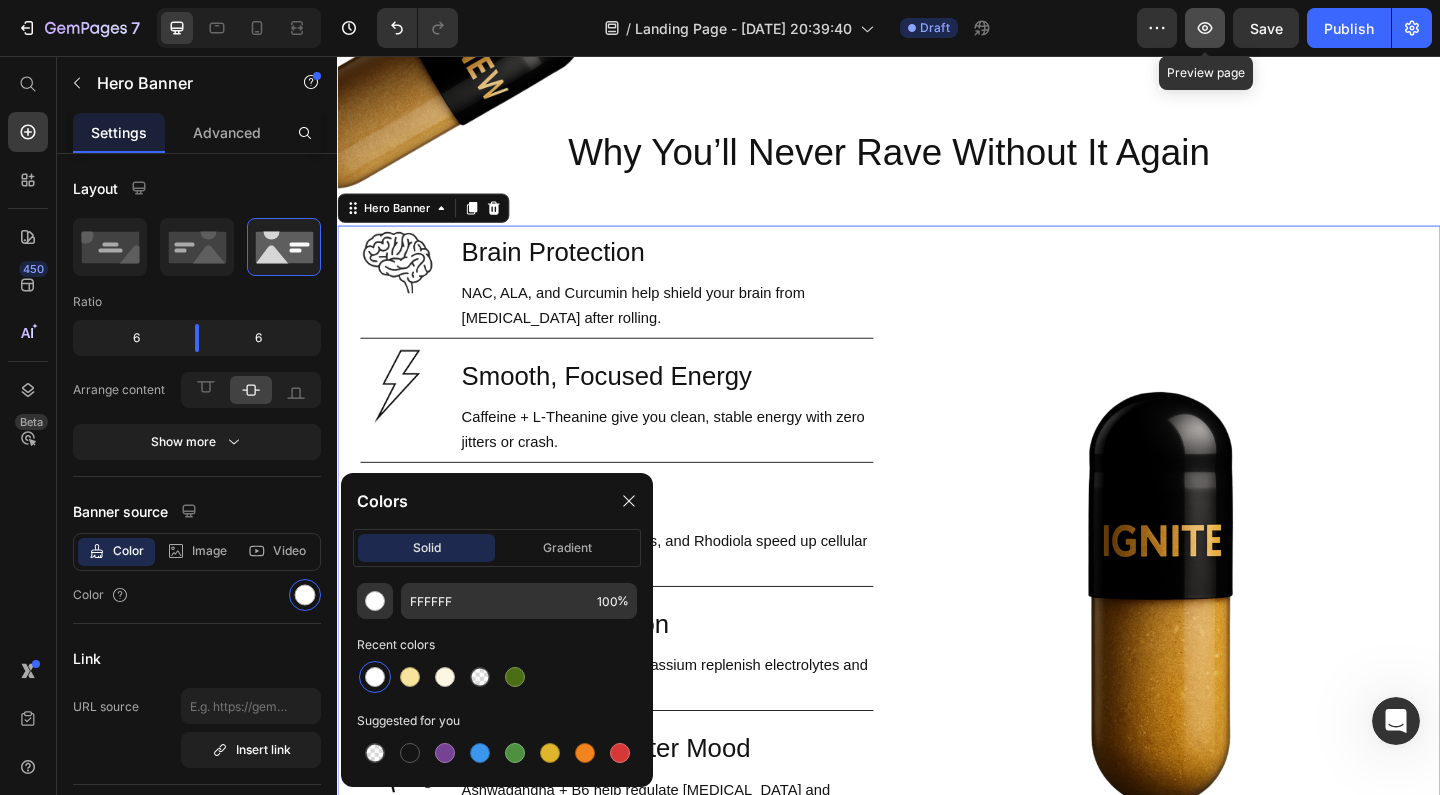 click 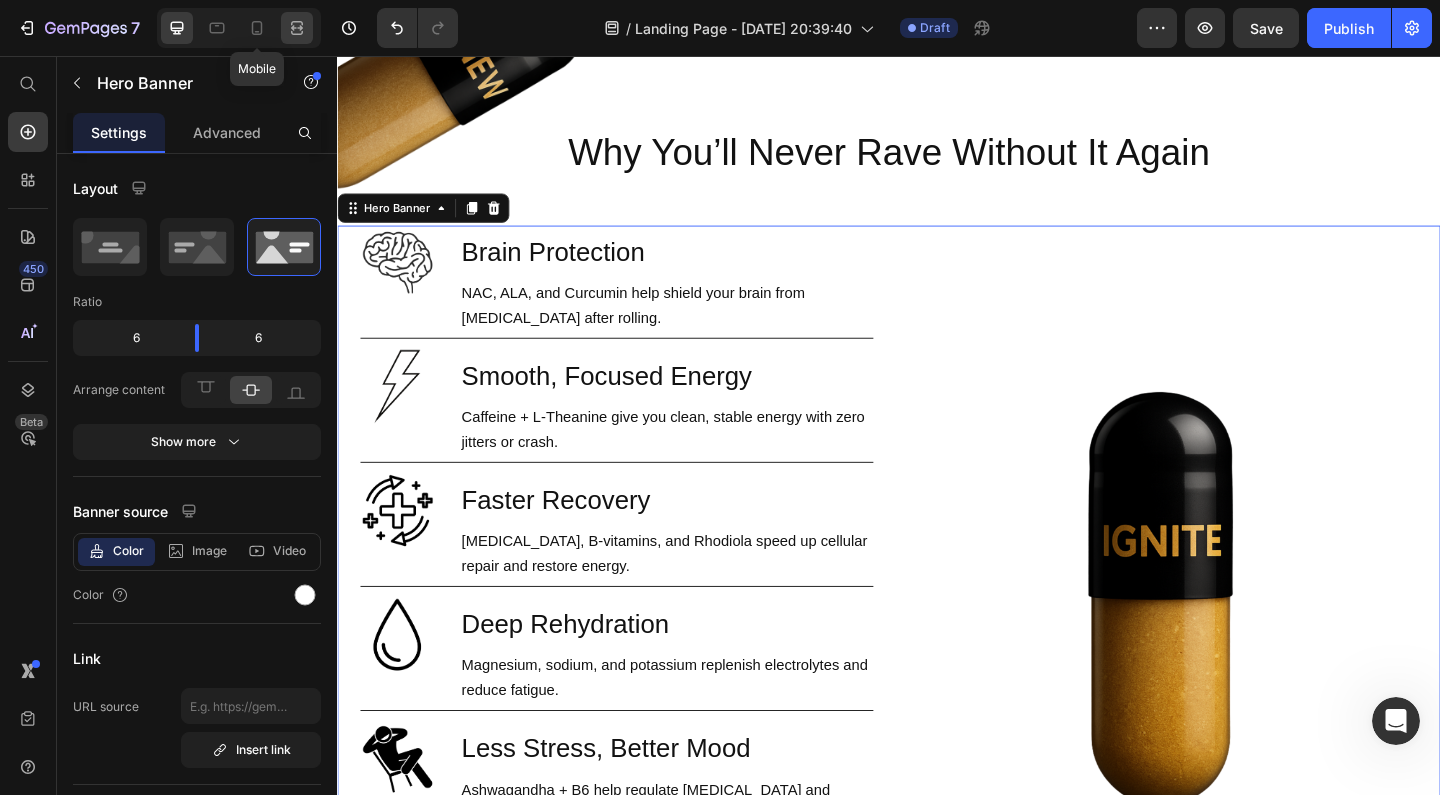 click 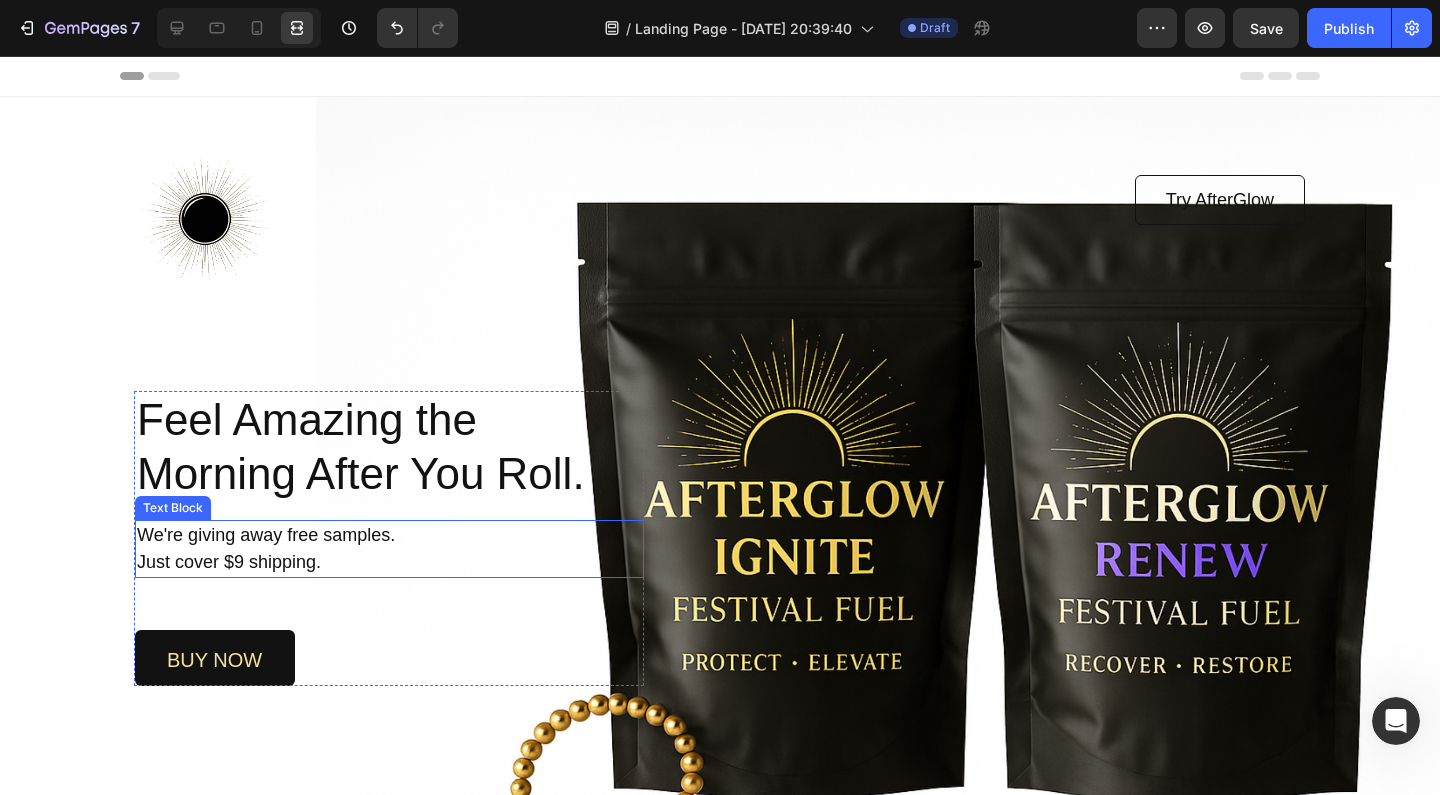 scroll, scrollTop: 0, scrollLeft: 0, axis: both 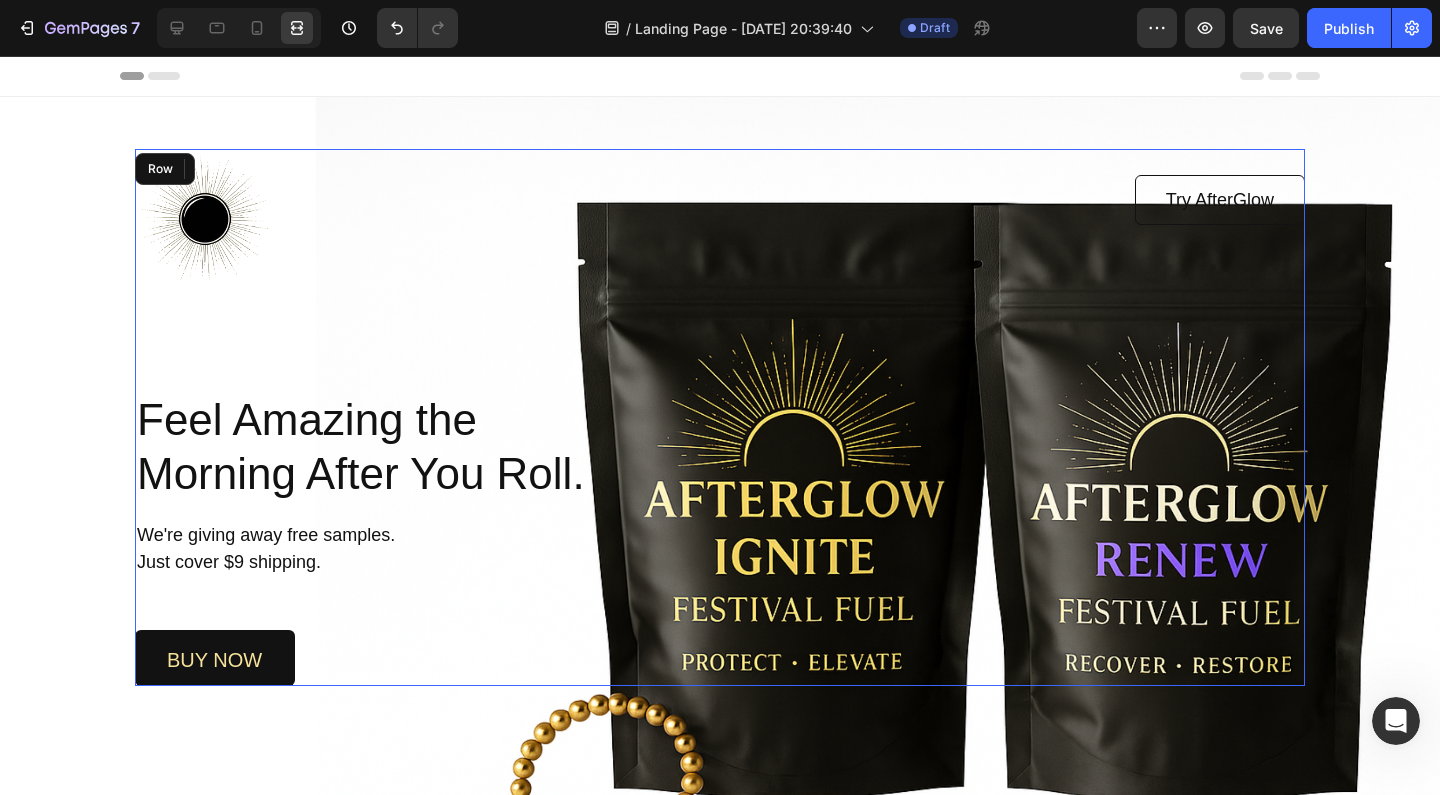 click on "Image Try AfterGlow Button Row Feel Amazing the  Morning After You Roll. Heading We're giving away free samples.  Just cover $9 shipping. Text Block buy now Button Row" at bounding box center [720, 417] 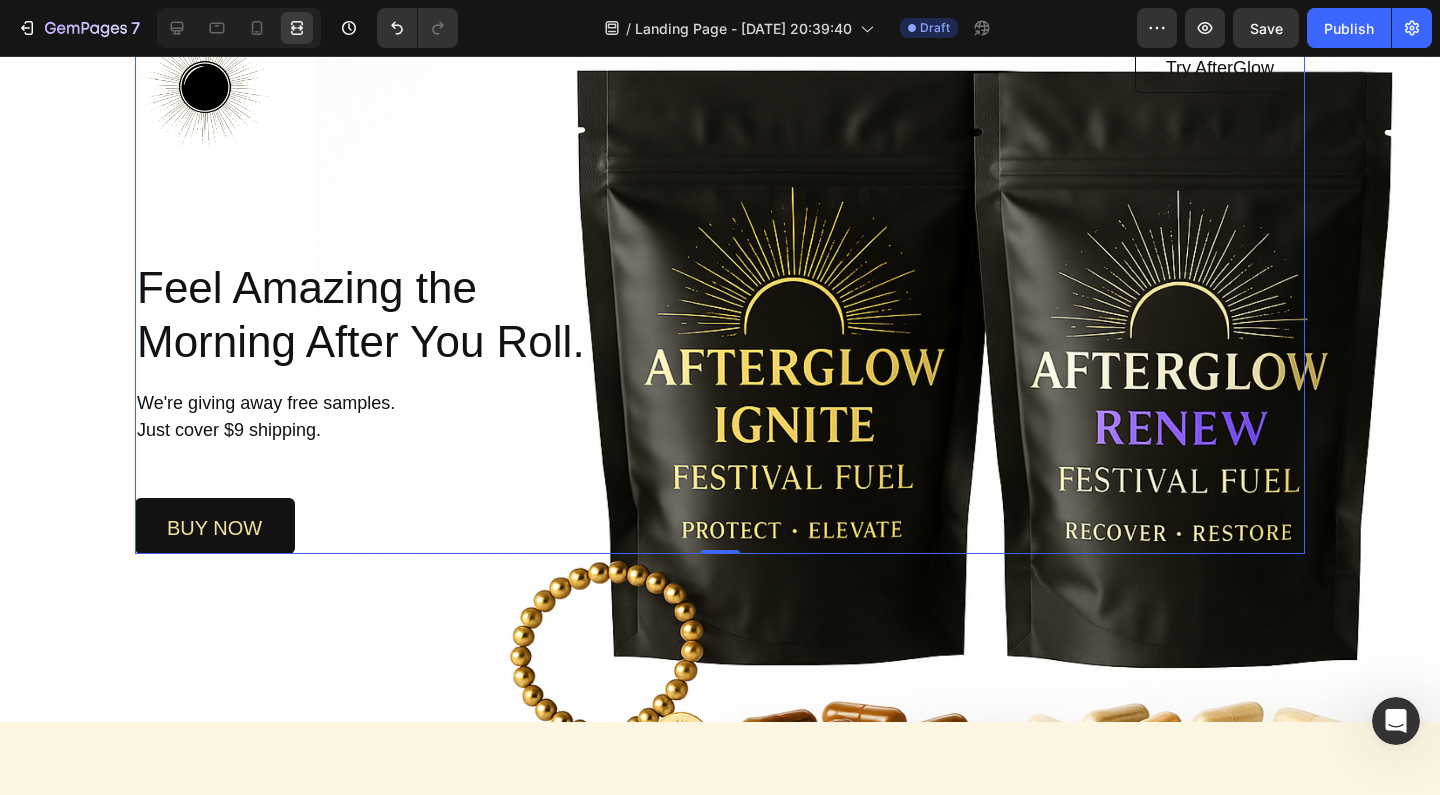 scroll, scrollTop: 192, scrollLeft: 0, axis: vertical 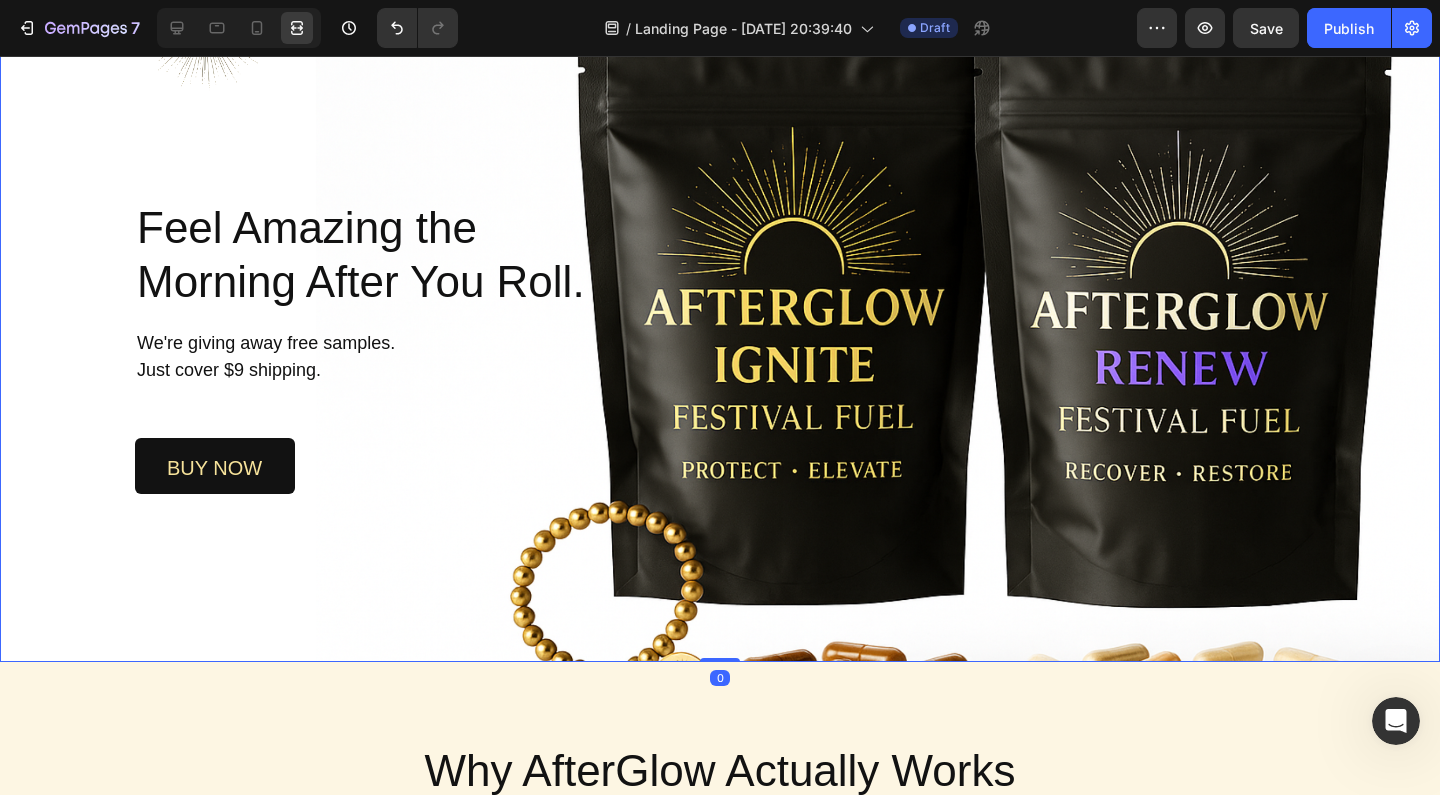 click at bounding box center (720, 283) 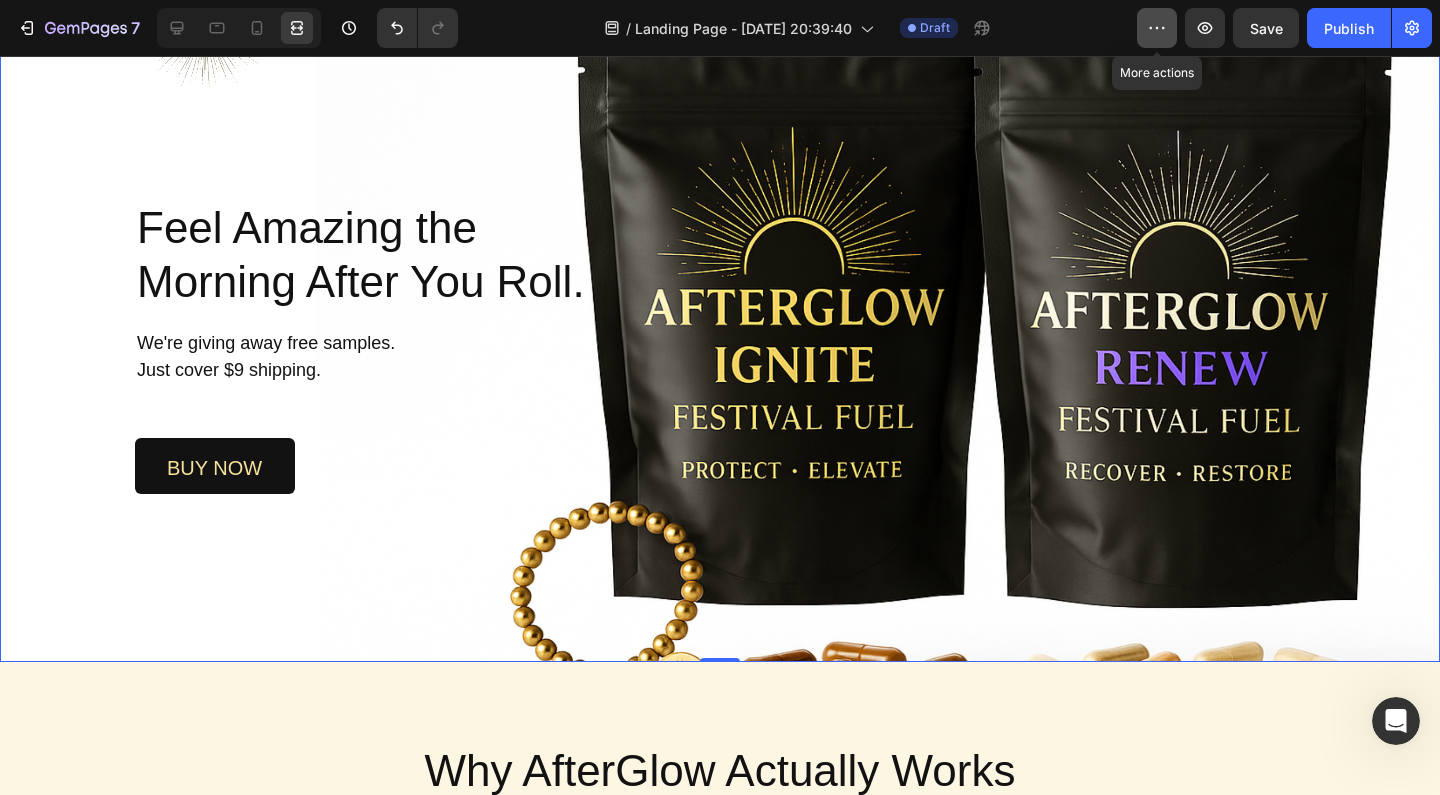 click 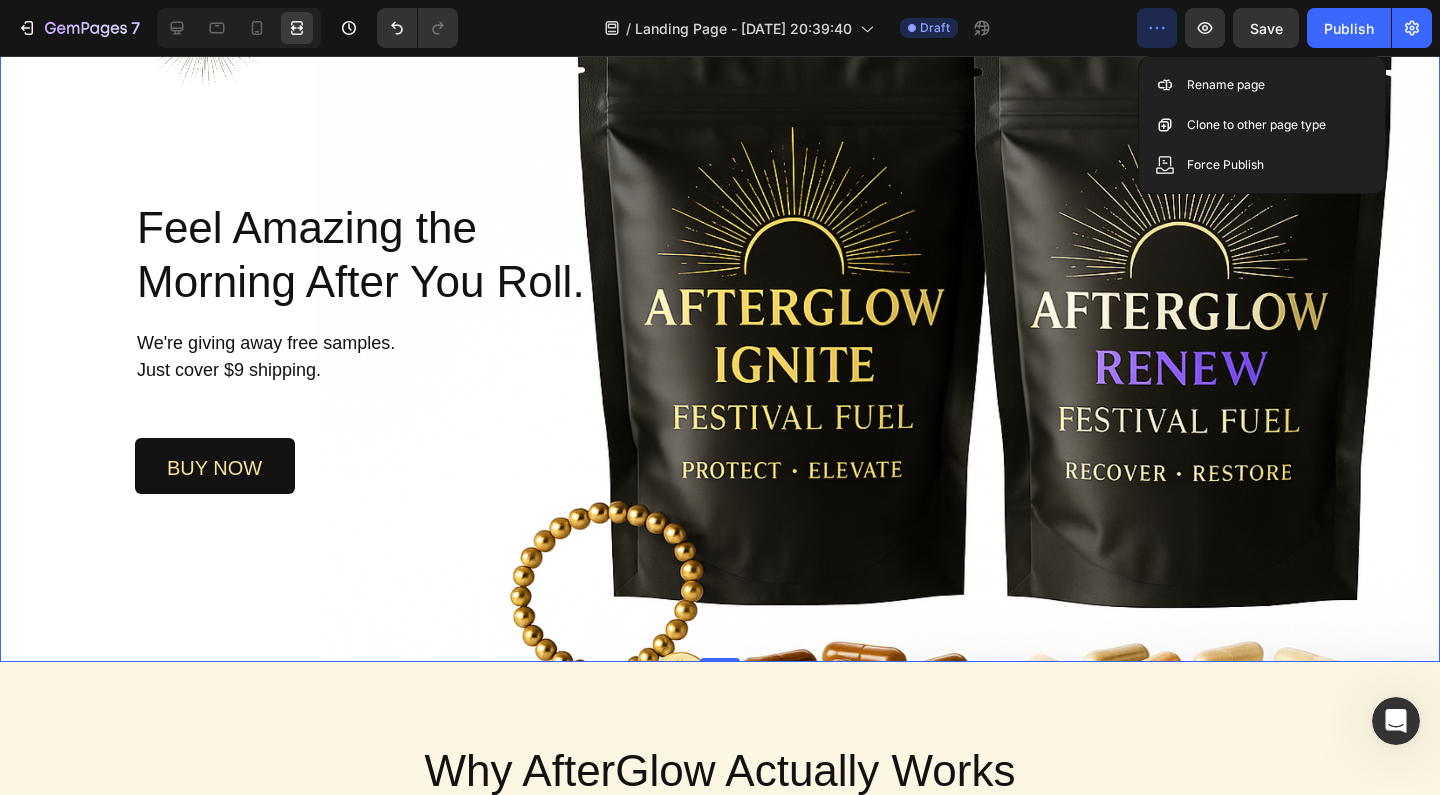 click 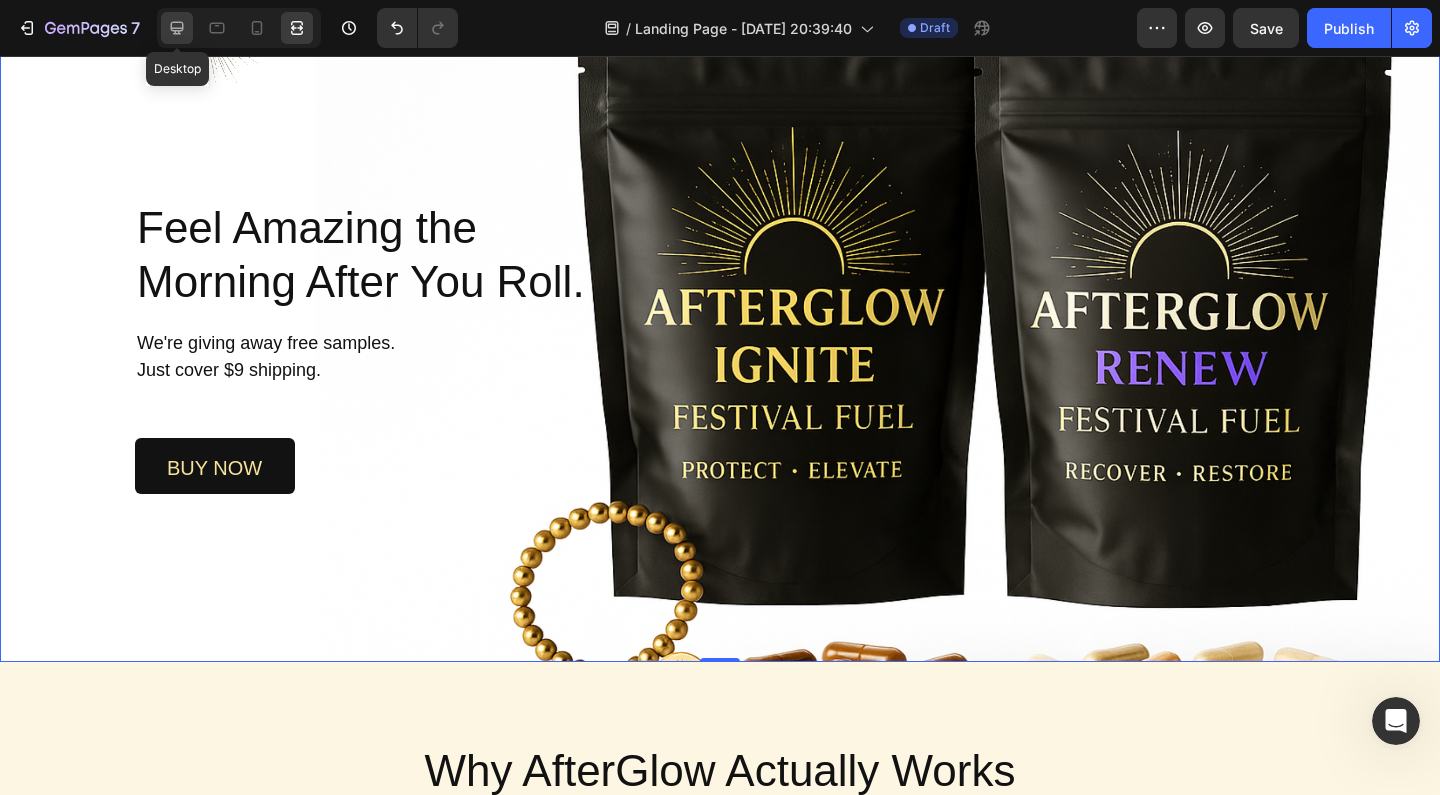 click 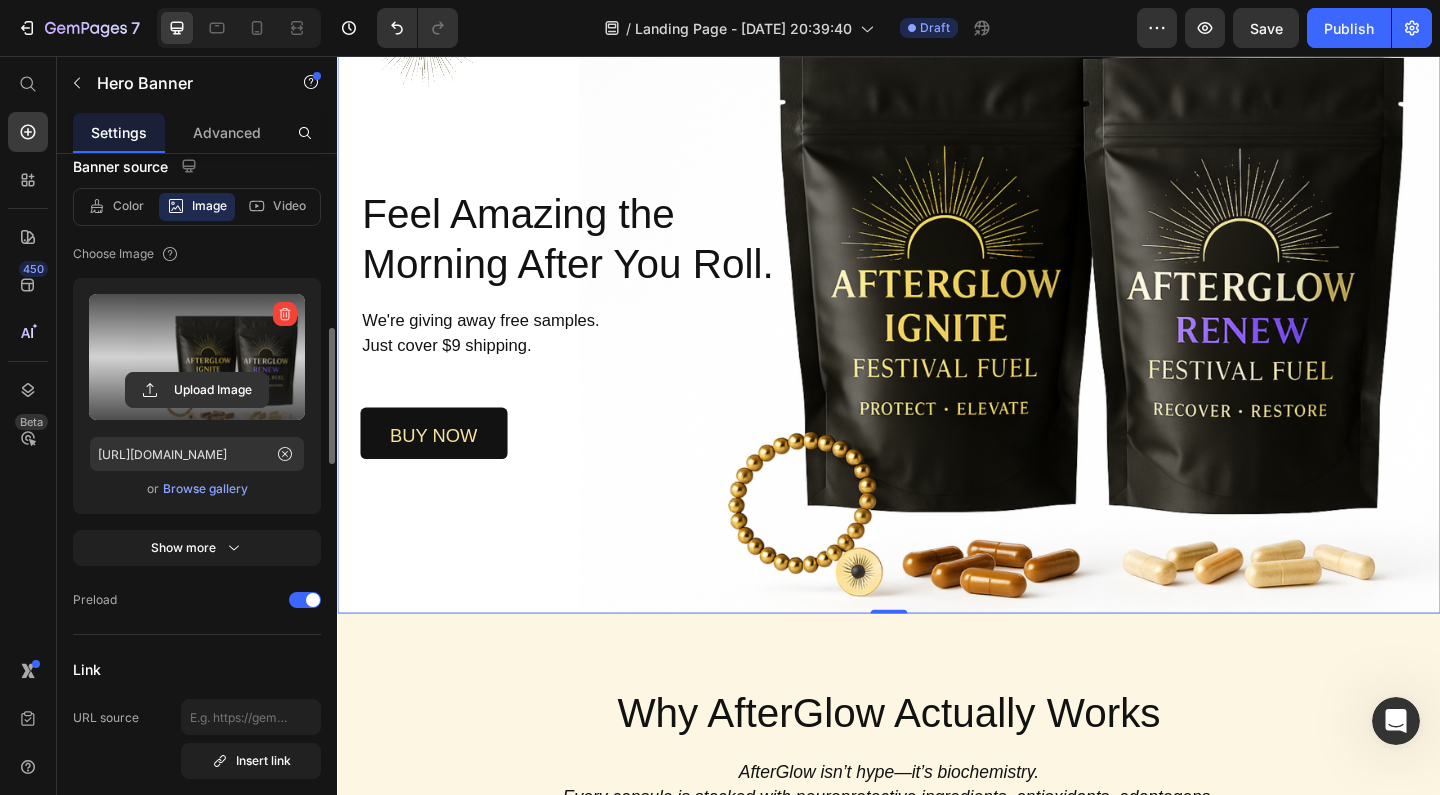 scroll, scrollTop: 385, scrollLeft: 0, axis: vertical 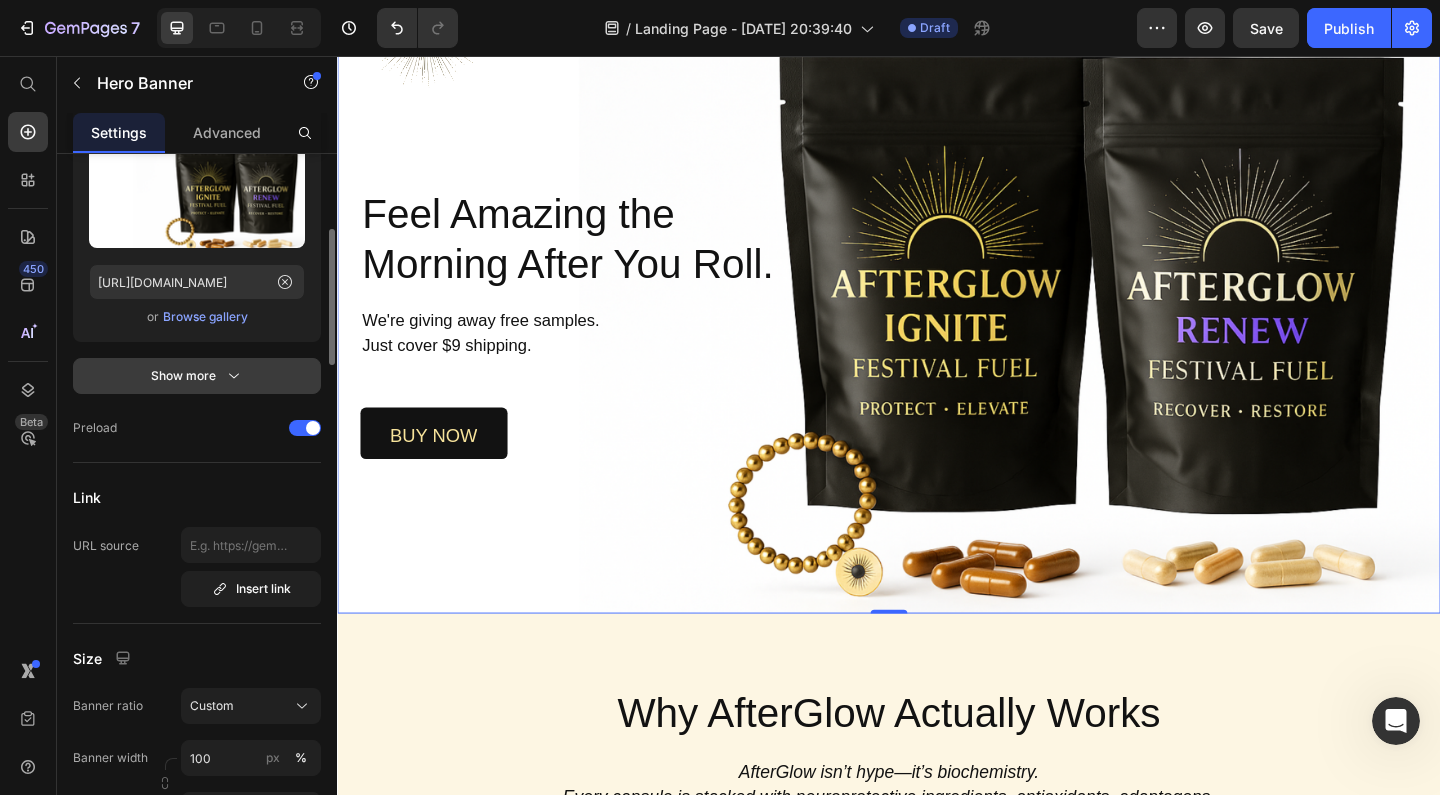 click on "Show more" at bounding box center (197, 376) 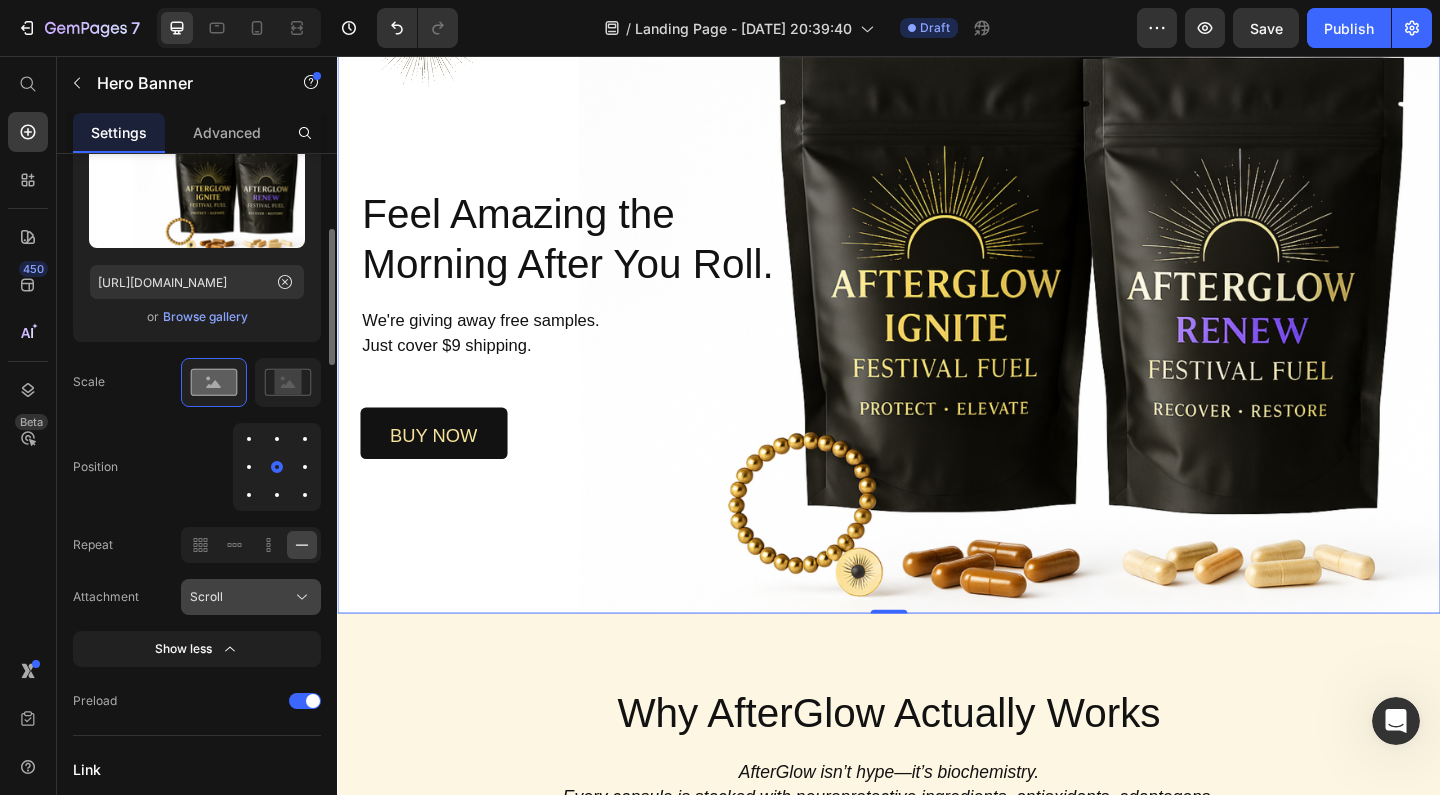 click on "Scroll" at bounding box center [251, 597] 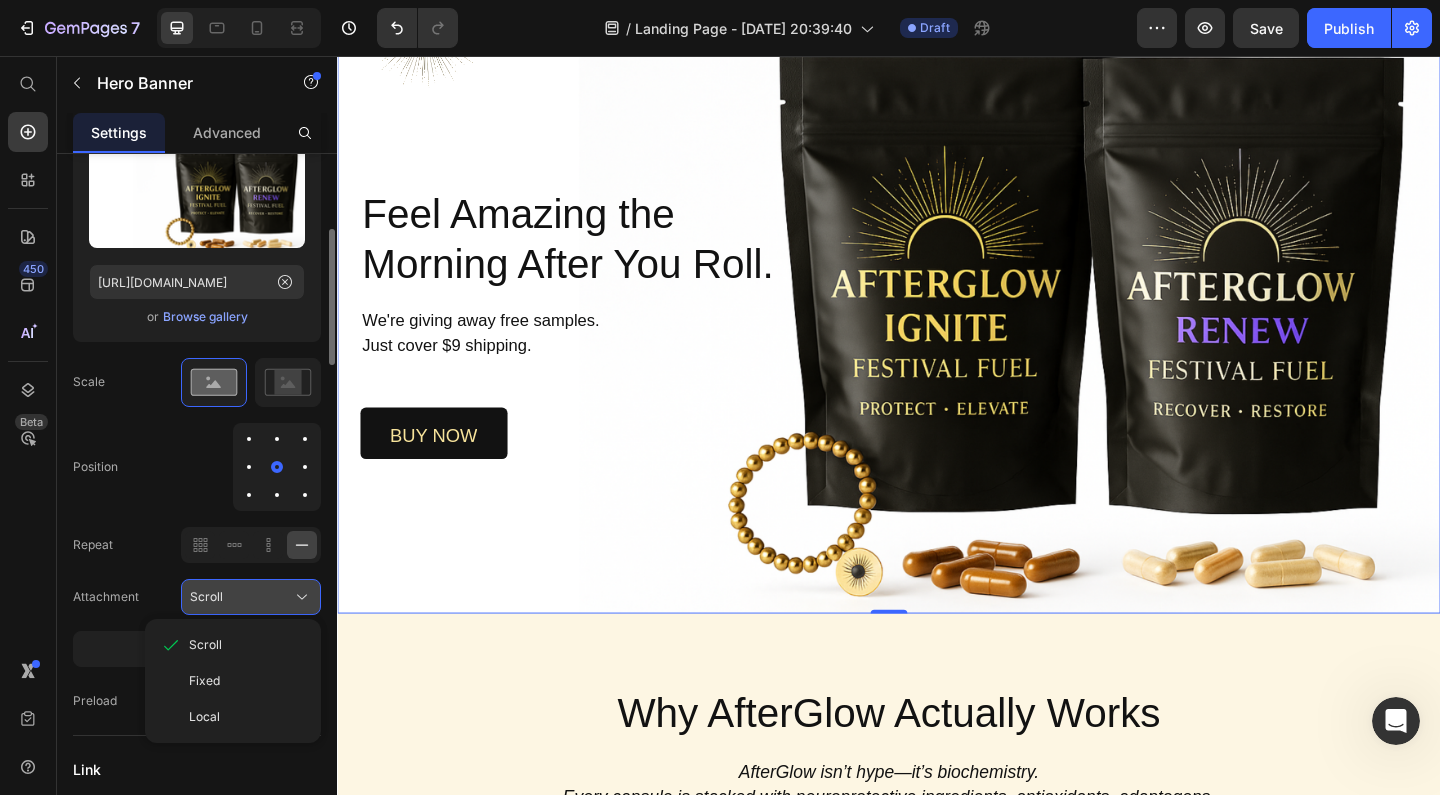 click on "Scroll" 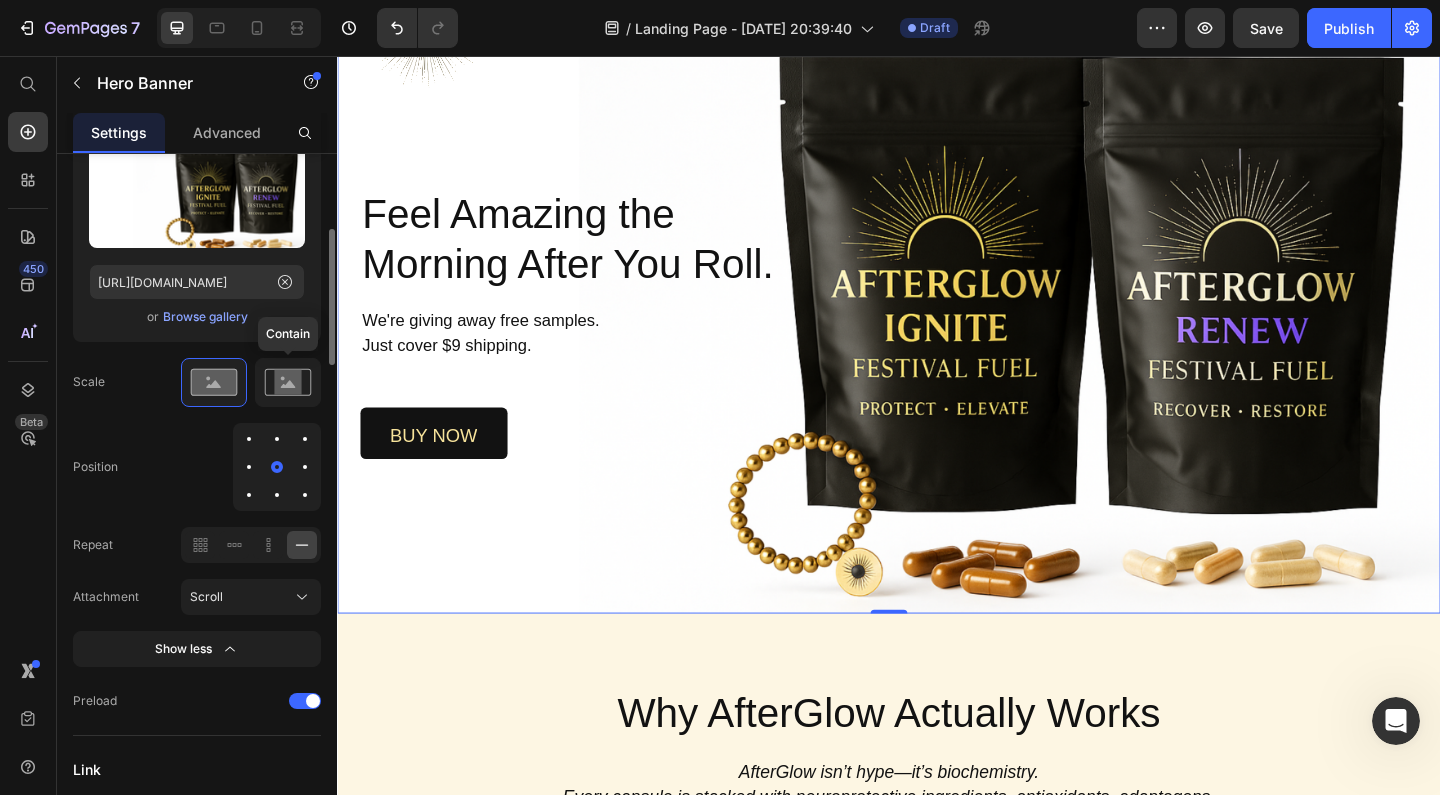 click 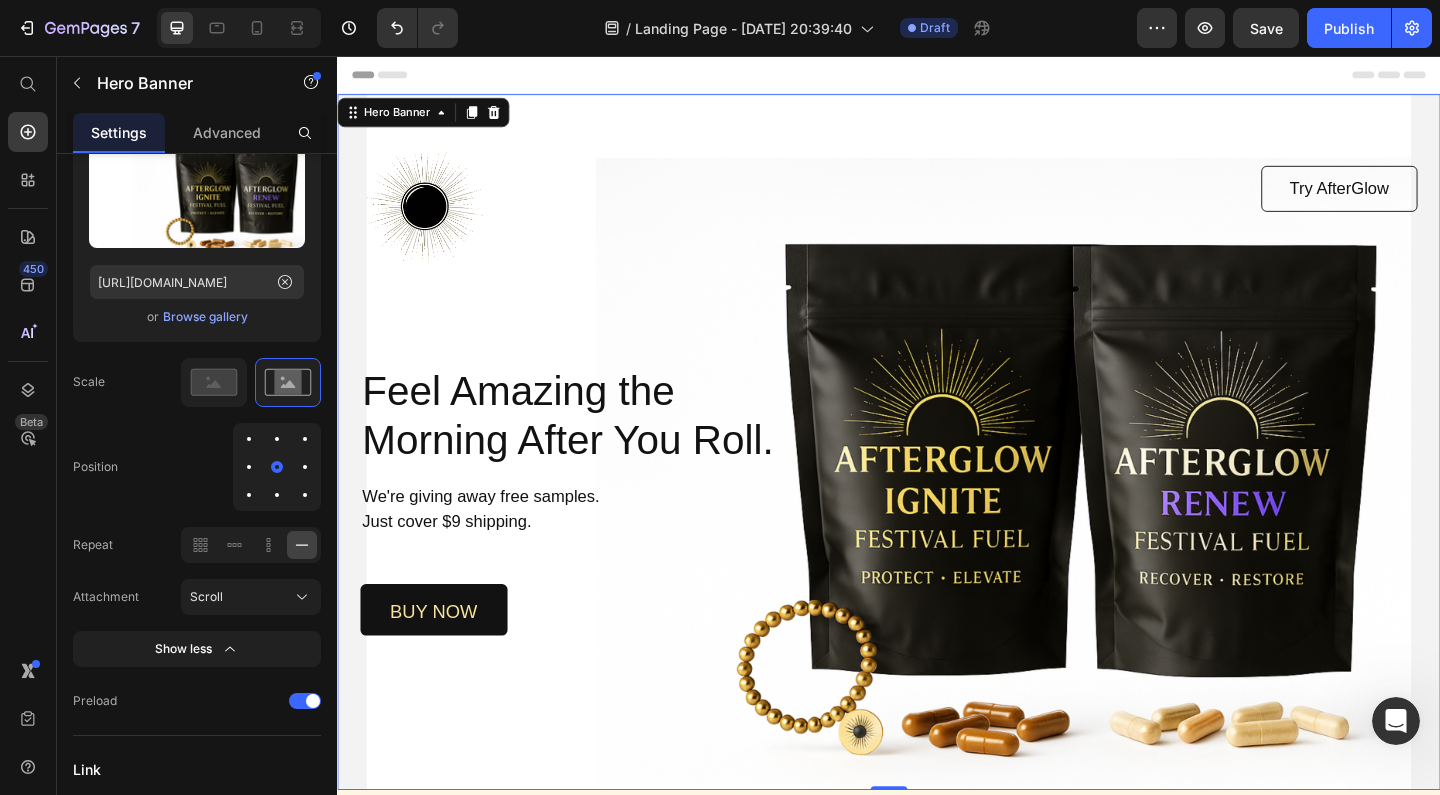 scroll, scrollTop: 0, scrollLeft: 0, axis: both 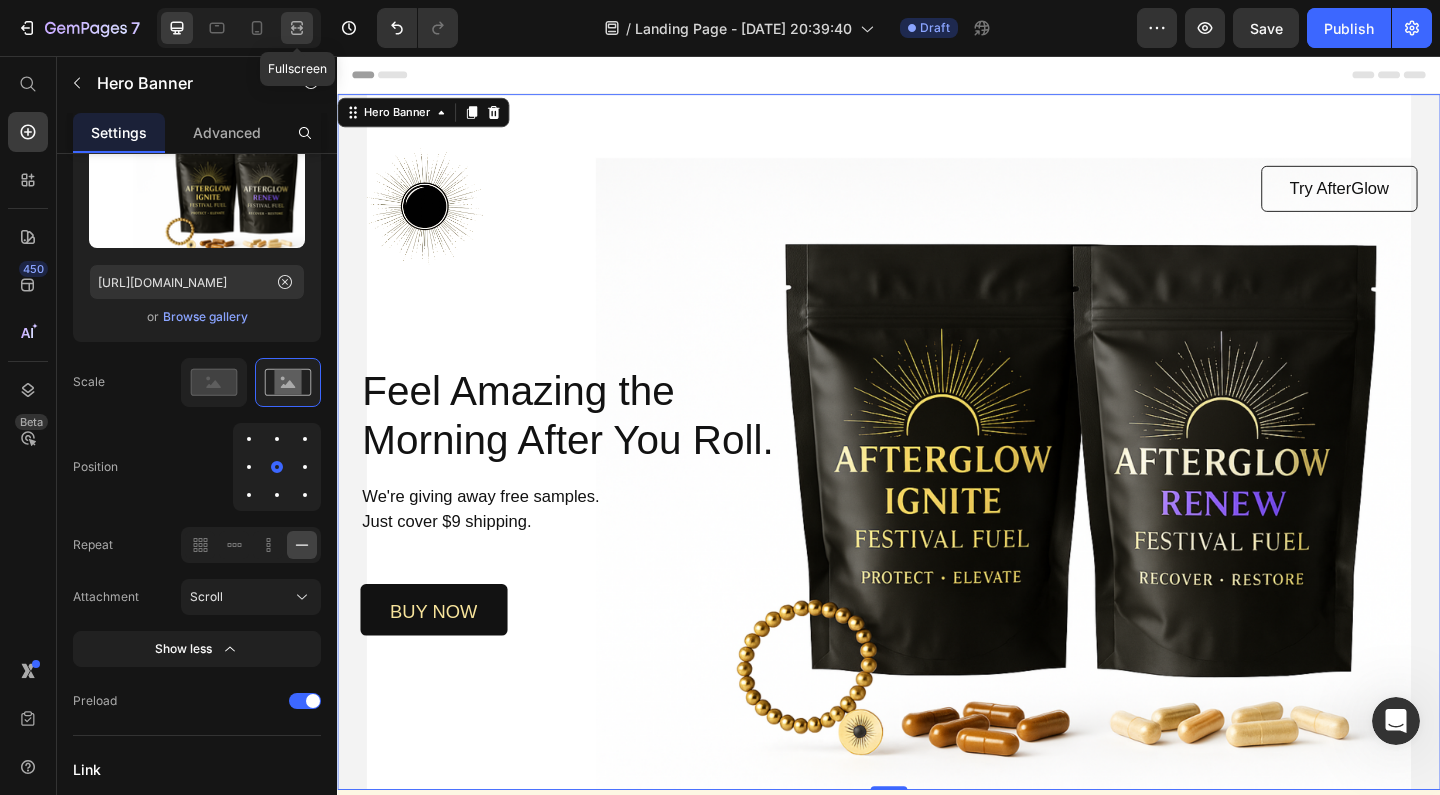 click 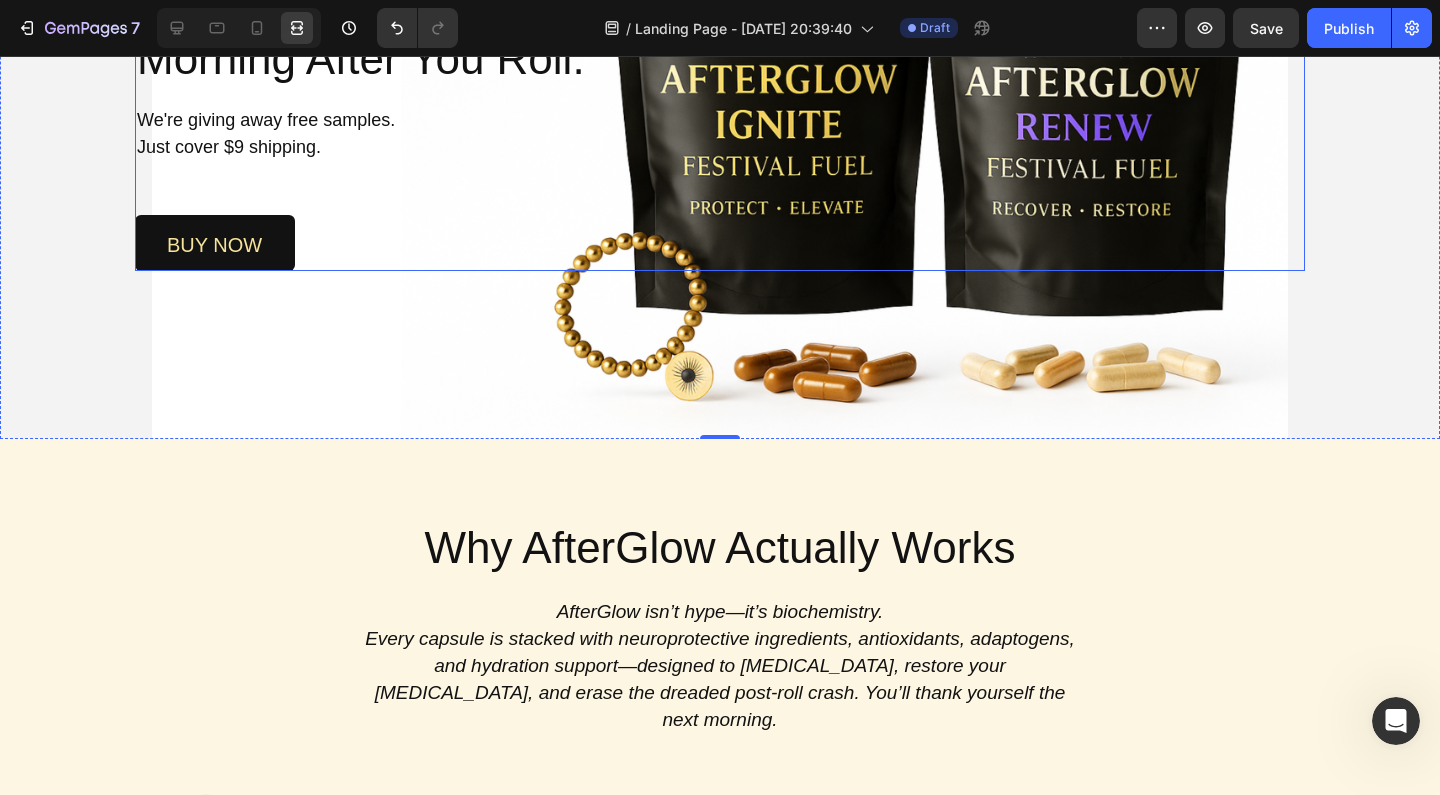 scroll, scrollTop: 457, scrollLeft: 0, axis: vertical 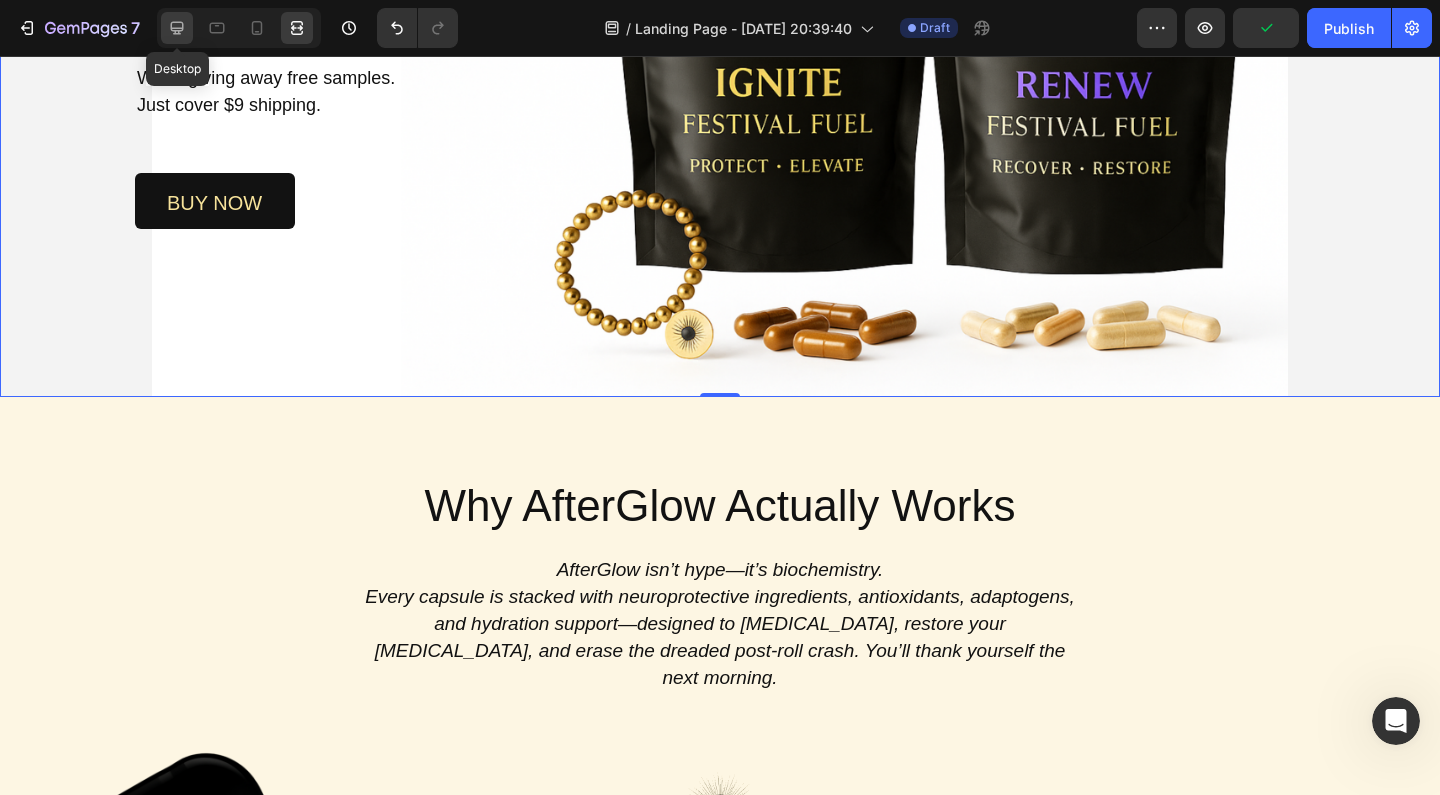 click 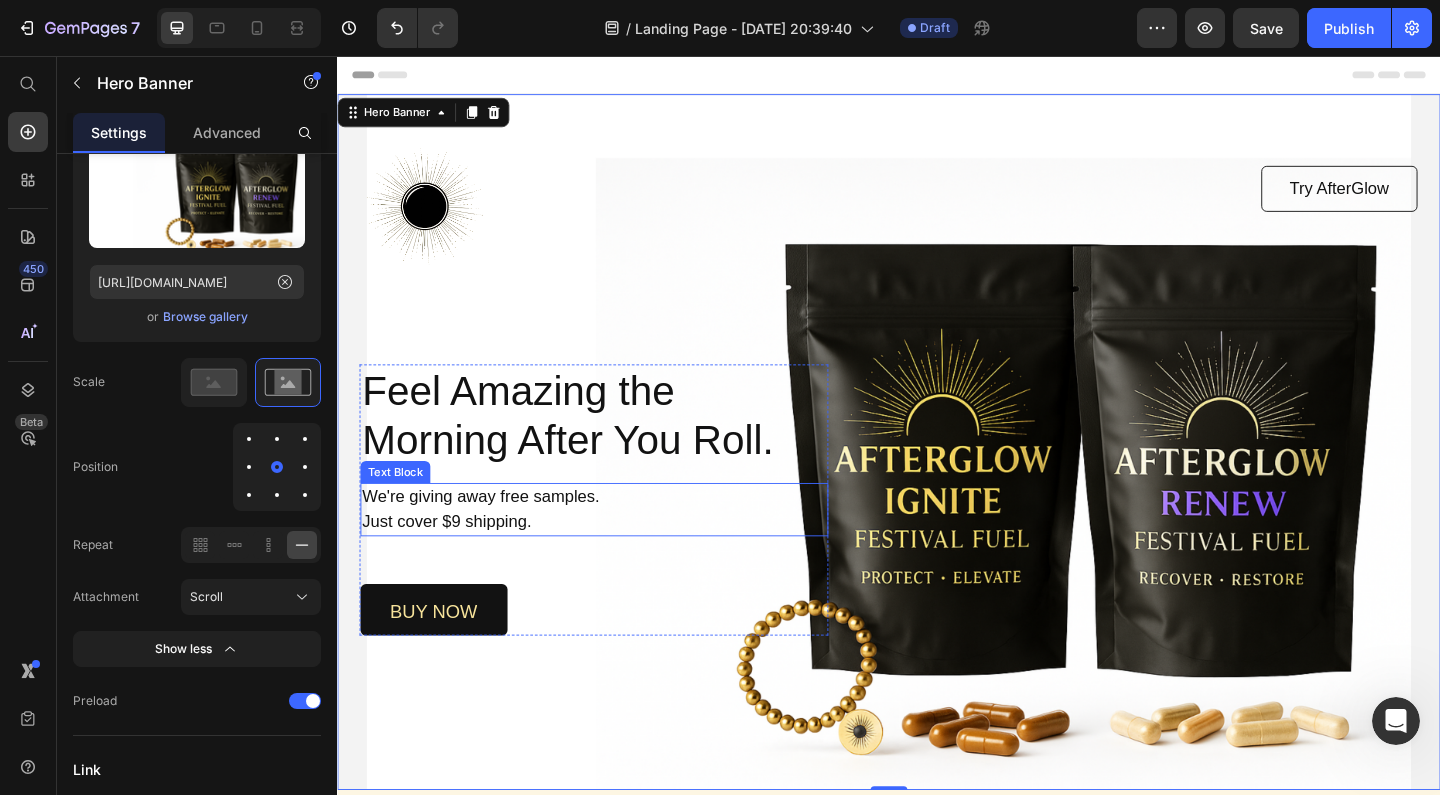 scroll, scrollTop: 0, scrollLeft: 0, axis: both 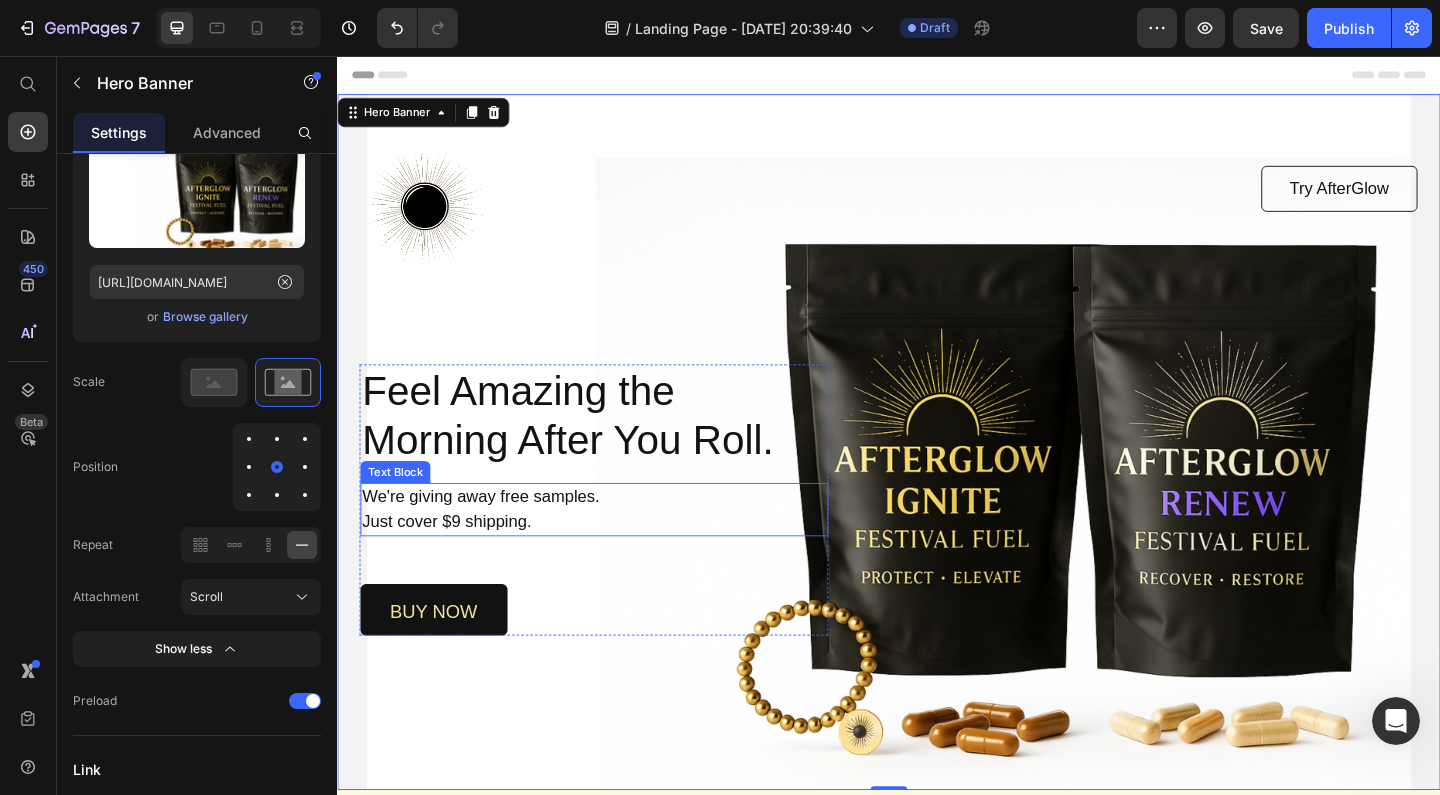 click on "Image Try AfterGlow Button Row Feel Amazing the  Morning After You Roll. Heading We're giving away free samples.  Just cover $9 shipping. Text Block buy now Button Row Row" at bounding box center [937, 391] 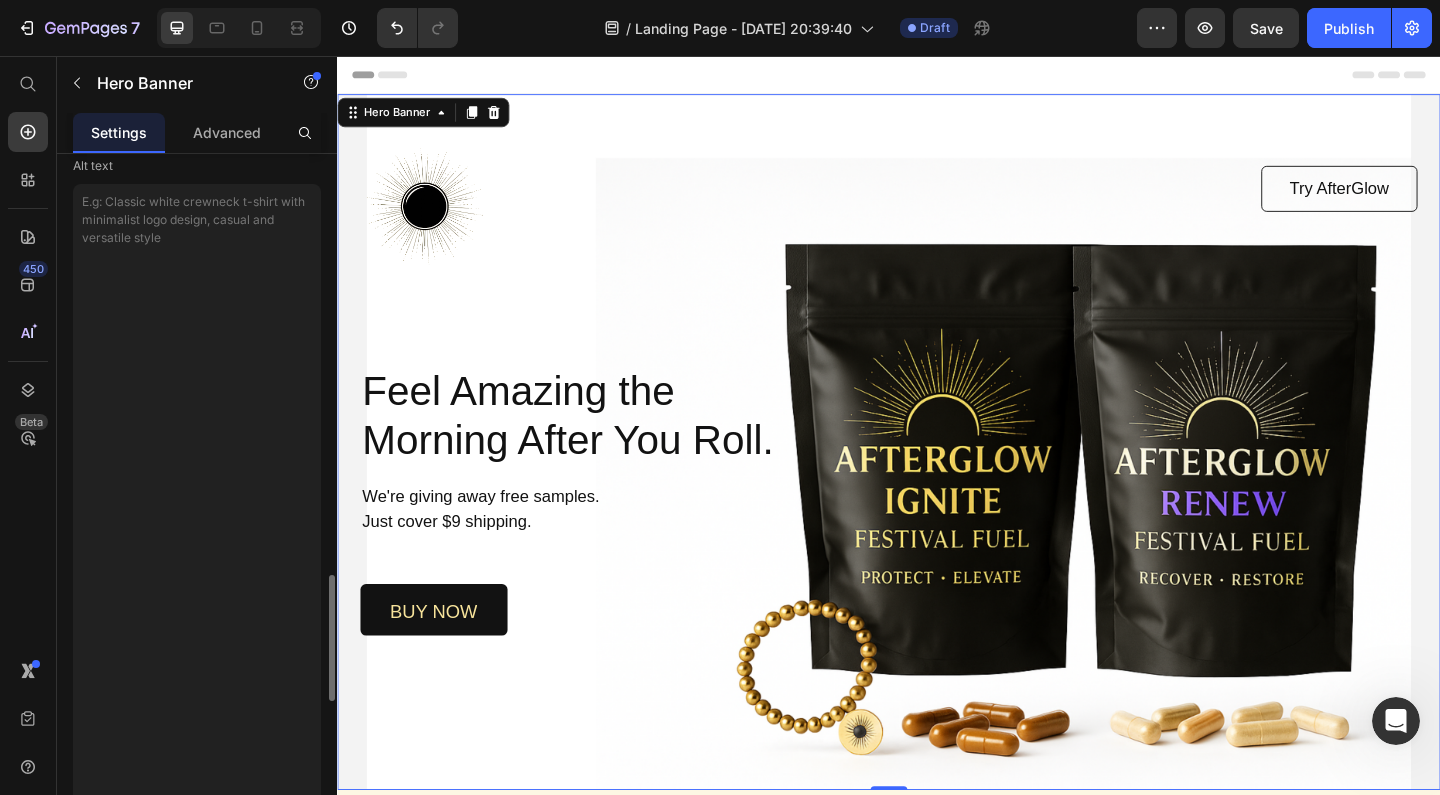 scroll, scrollTop: 2009, scrollLeft: 0, axis: vertical 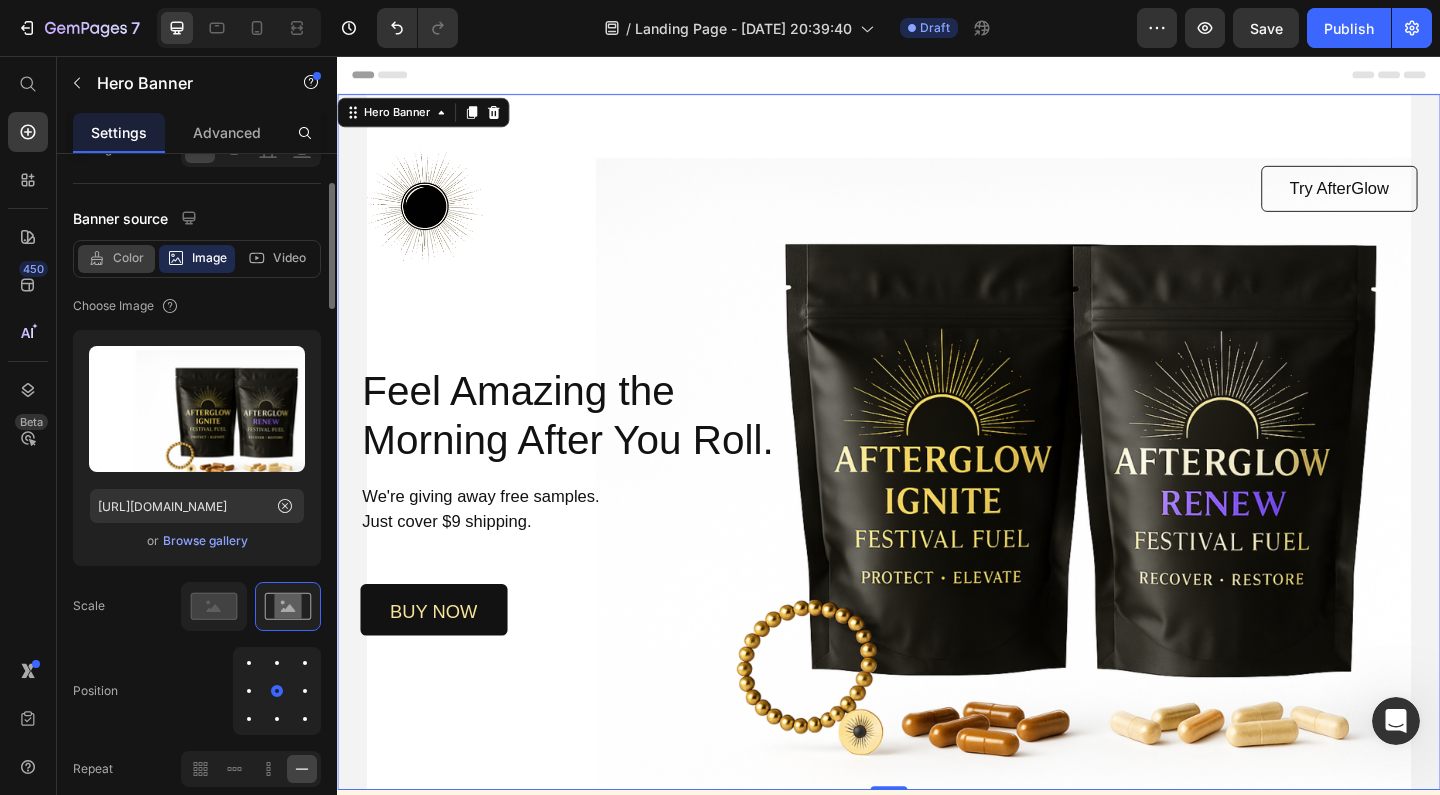 click on "Color" at bounding box center (128, 258) 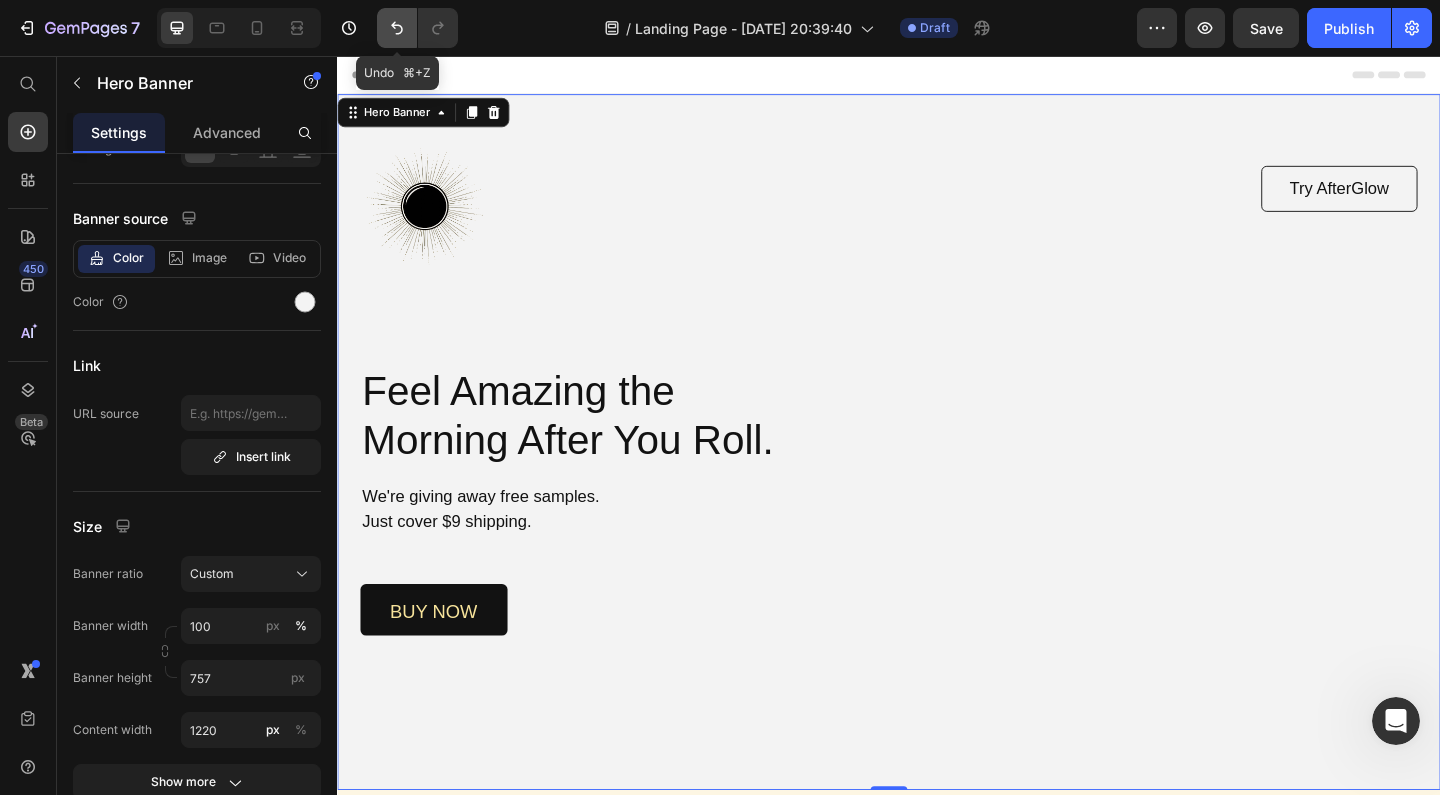 click 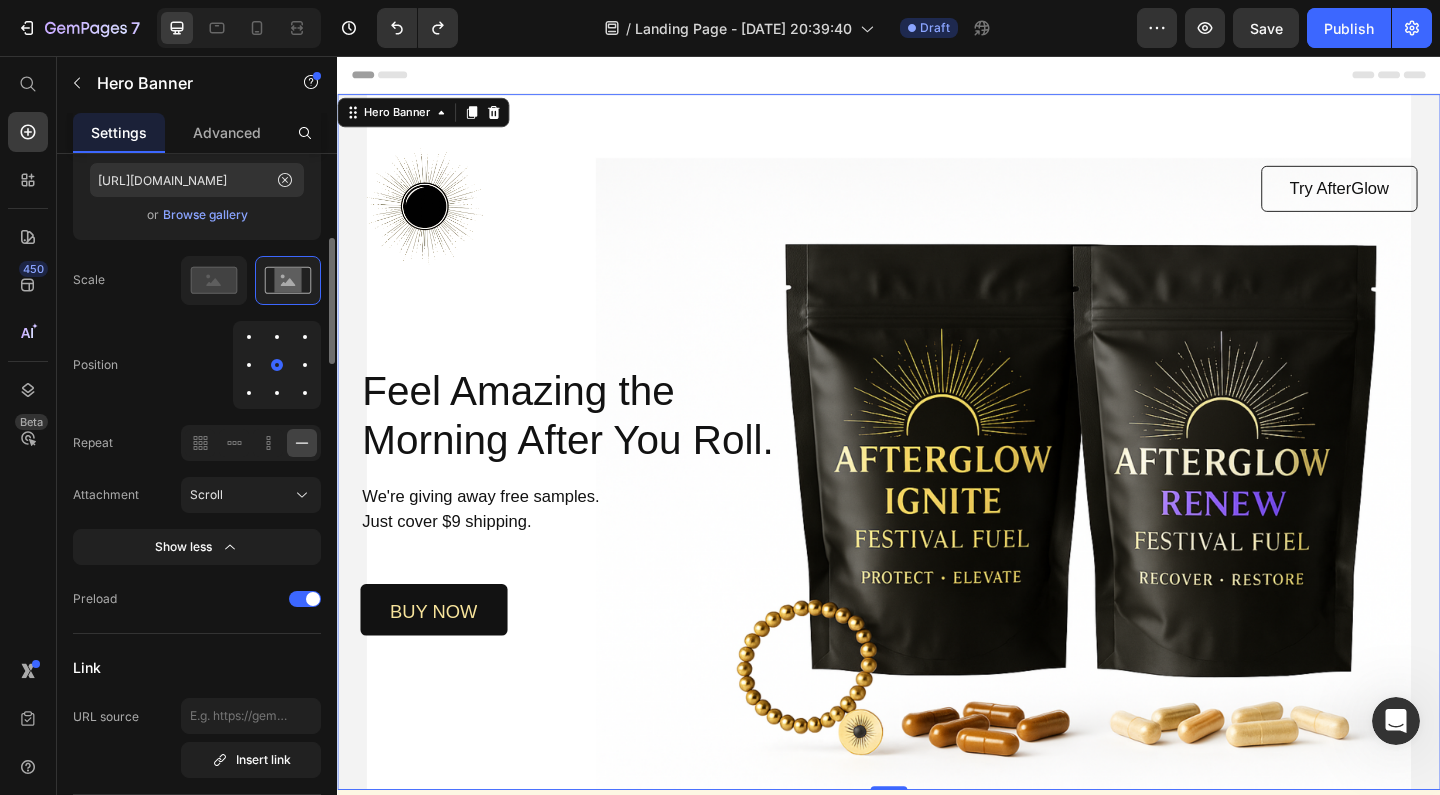 scroll, scrollTop: 491, scrollLeft: 0, axis: vertical 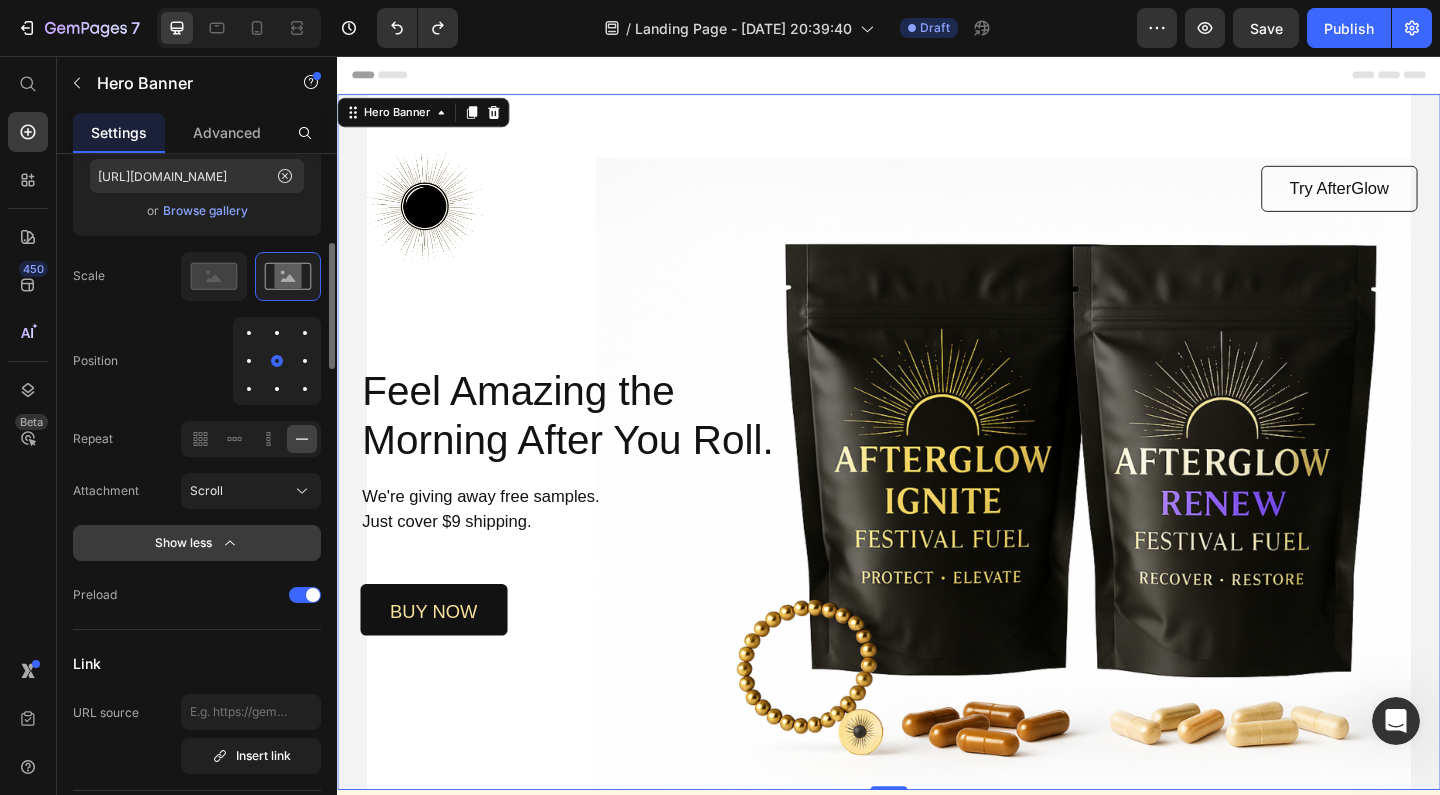 click 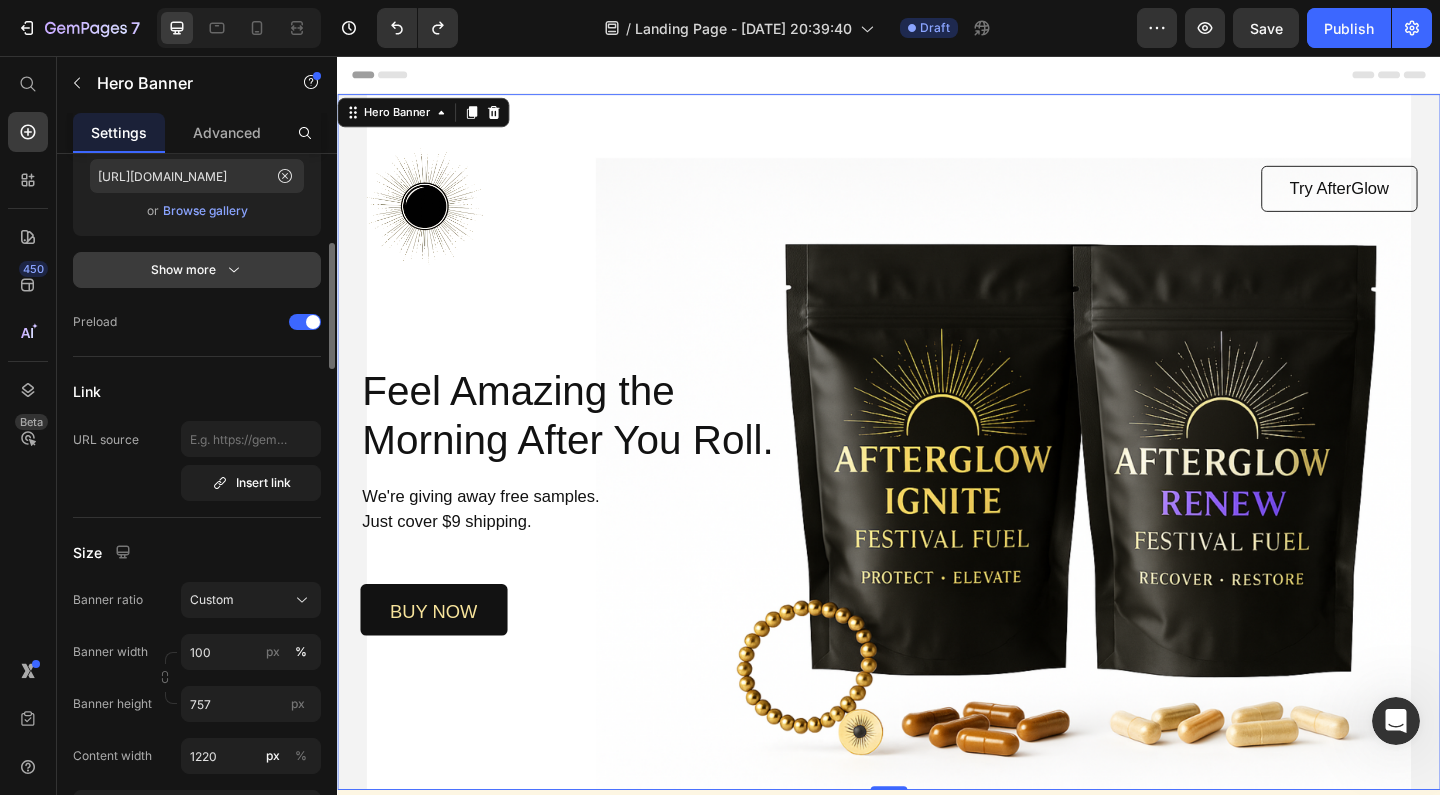 click 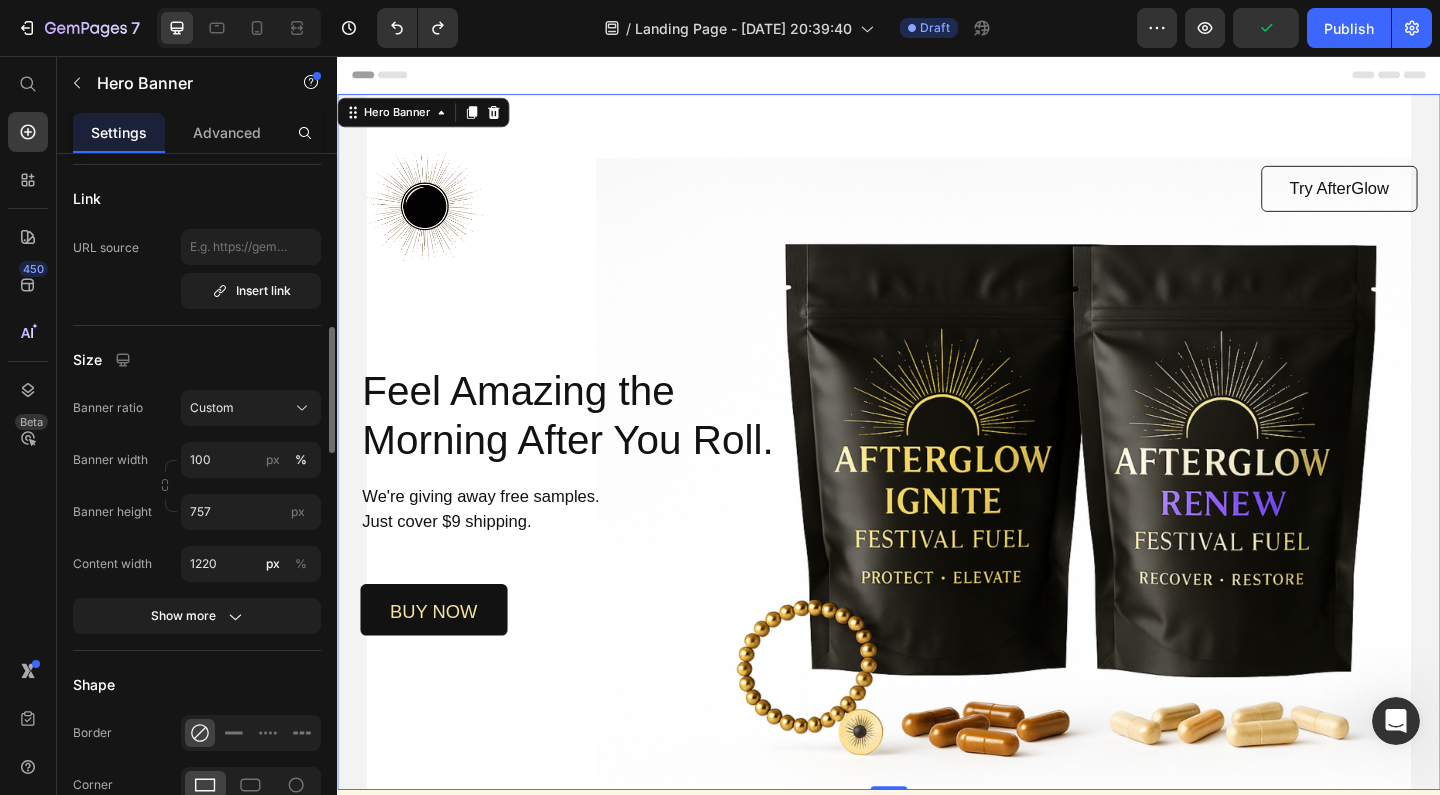 scroll, scrollTop: 956, scrollLeft: 0, axis: vertical 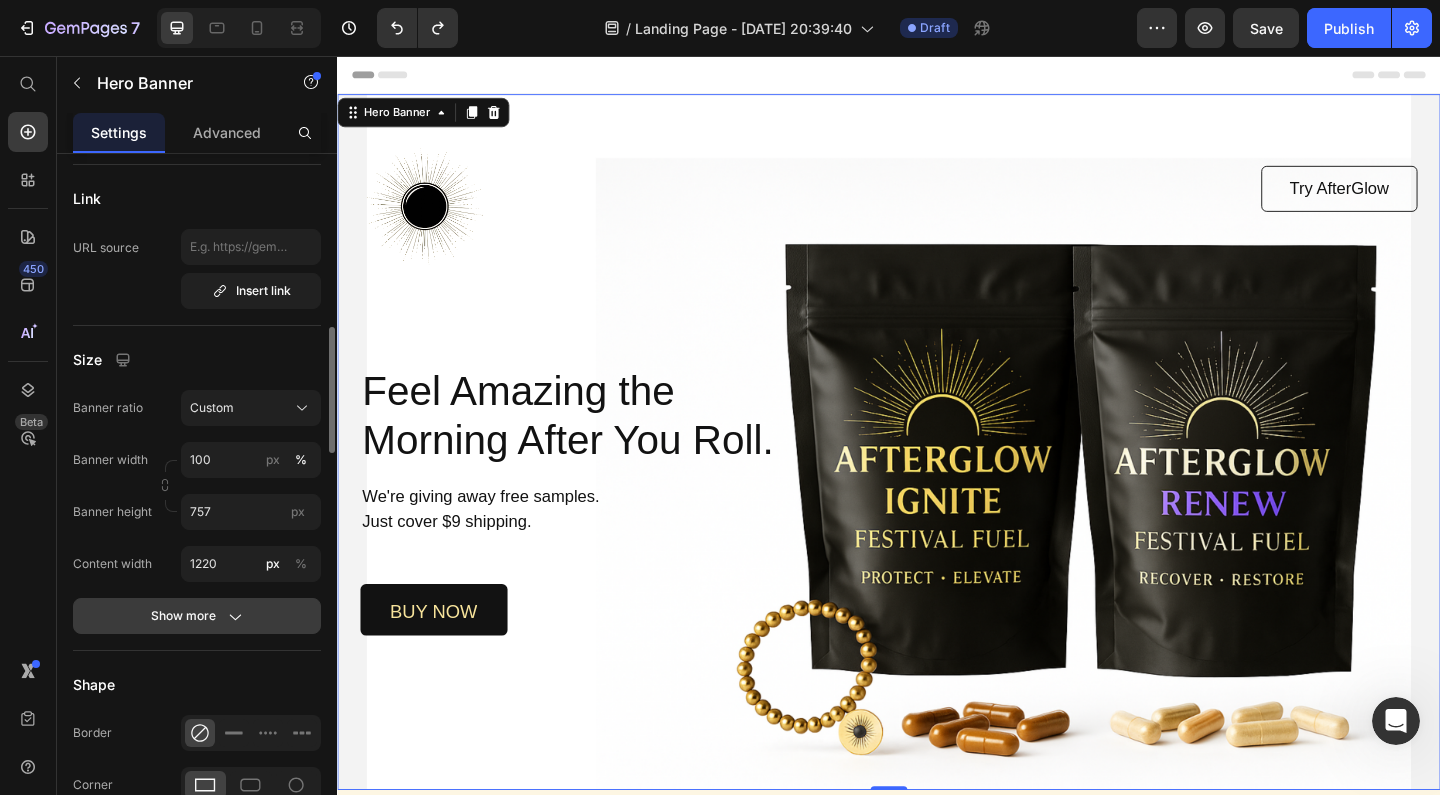 click on "Show more" 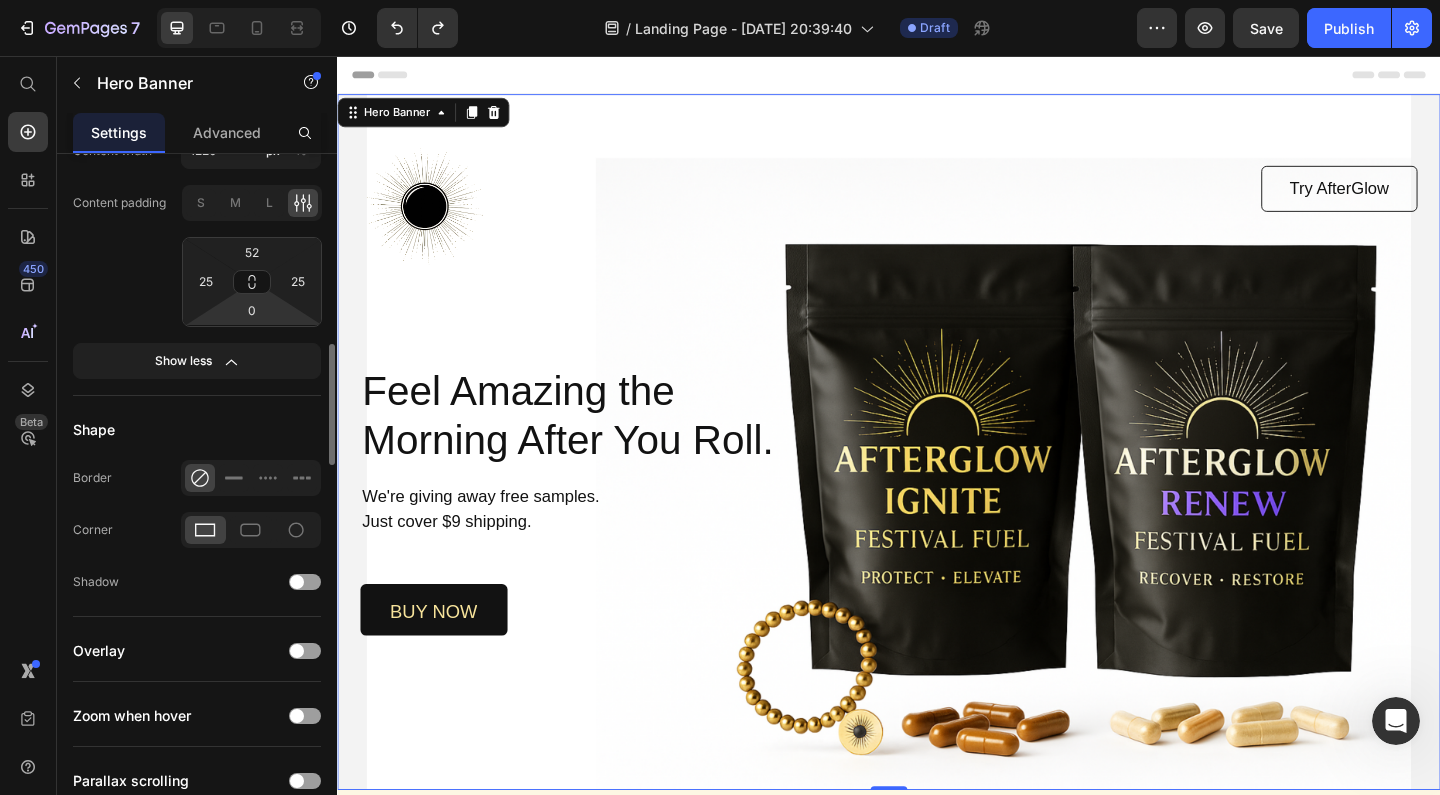 scroll, scrollTop: 1405, scrollLeft: 0, axis: vertical 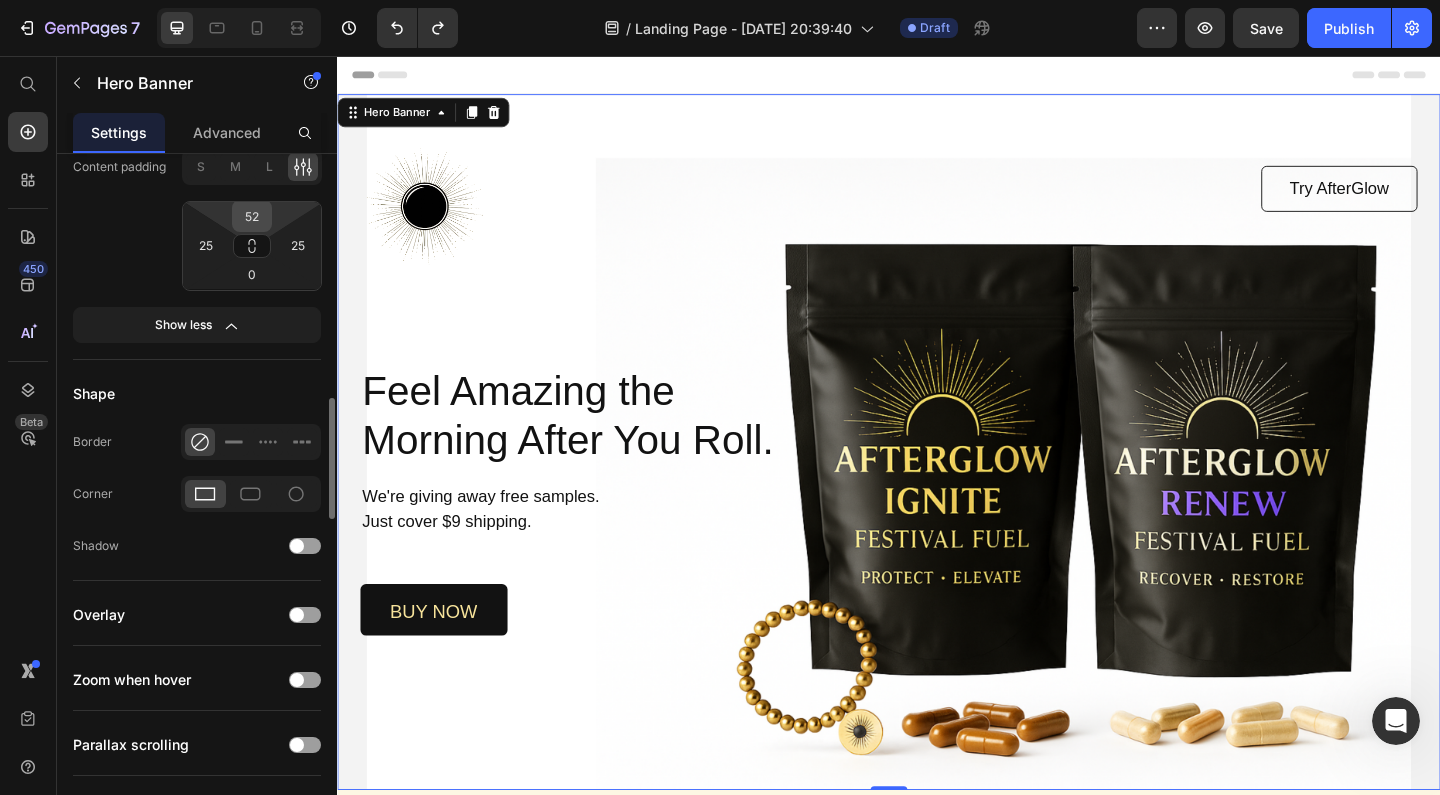 click on "52" at bounding box center [252, 216] 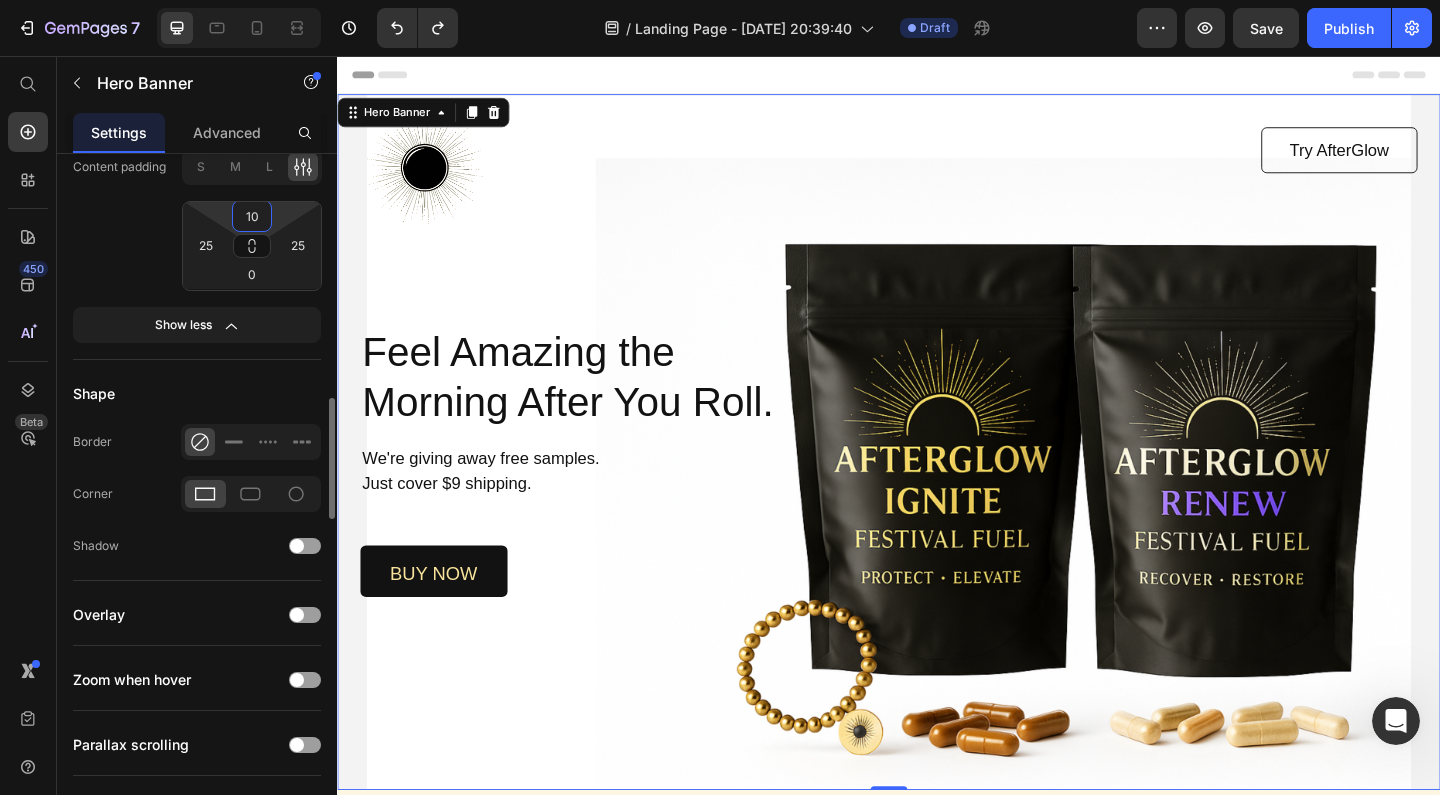 type on "1" 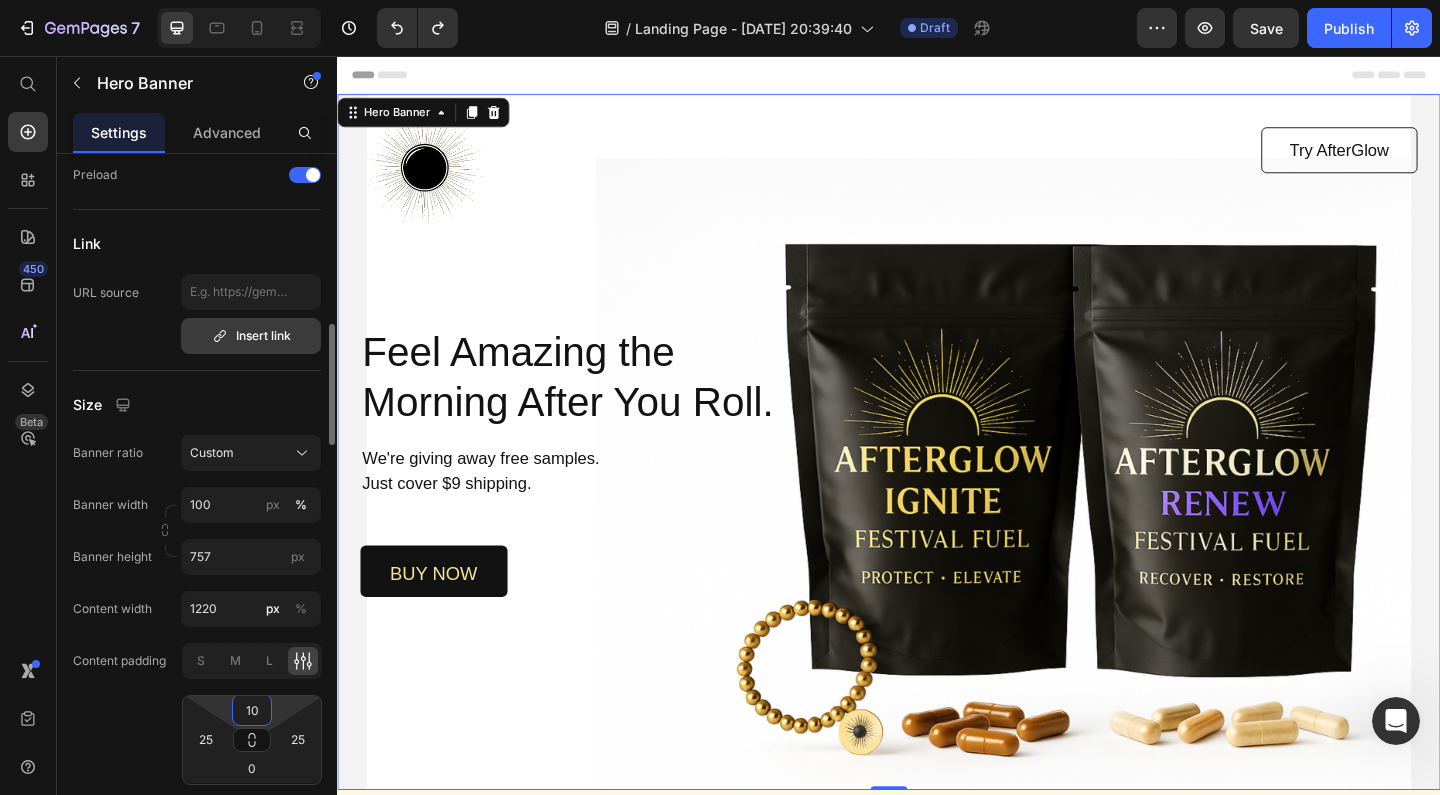 scroll, scrollTop: 935, scrollLeft: 0, axis: vertical 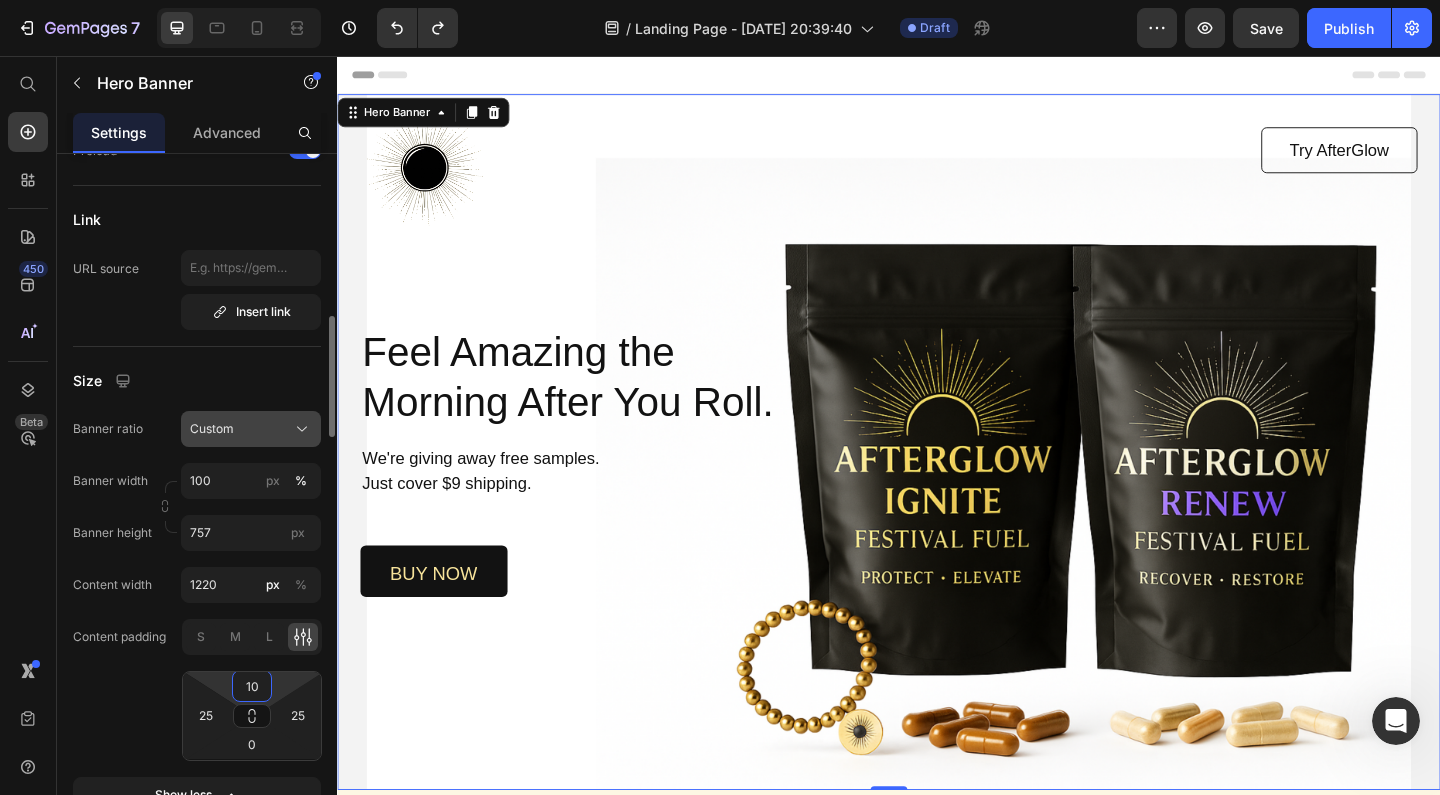 type on "10" 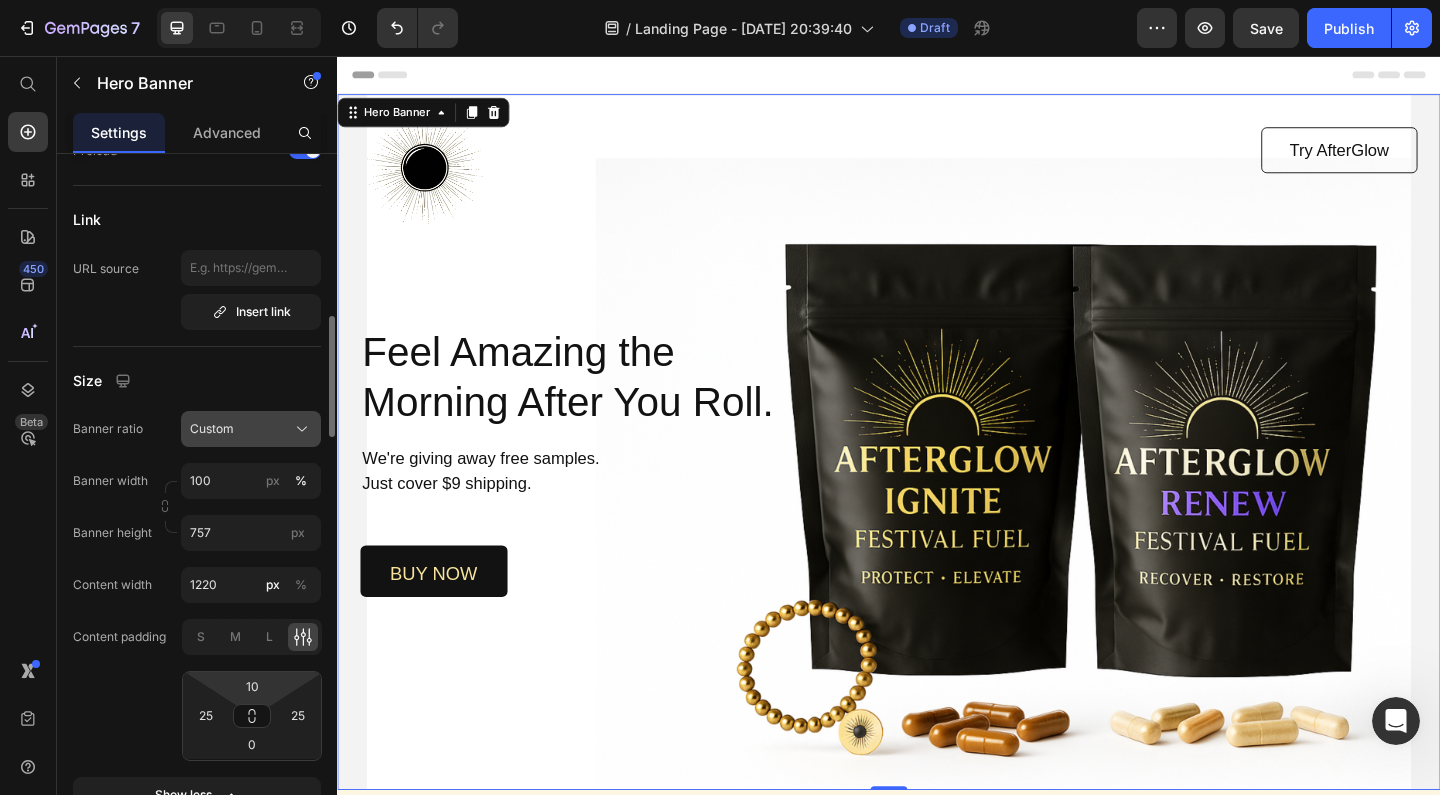 click on "Custom" 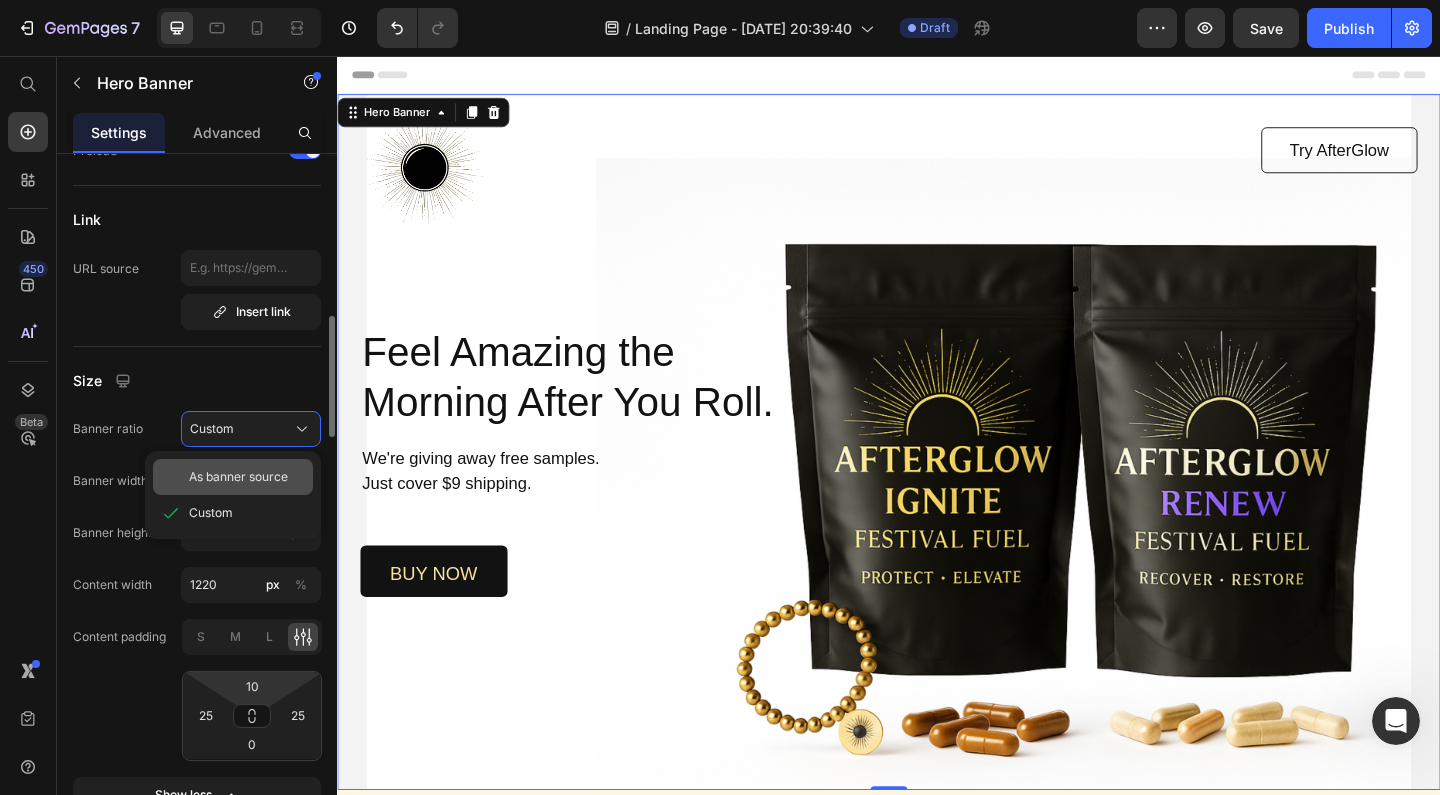 click on "As banner source" at bounding box center [238, 477] 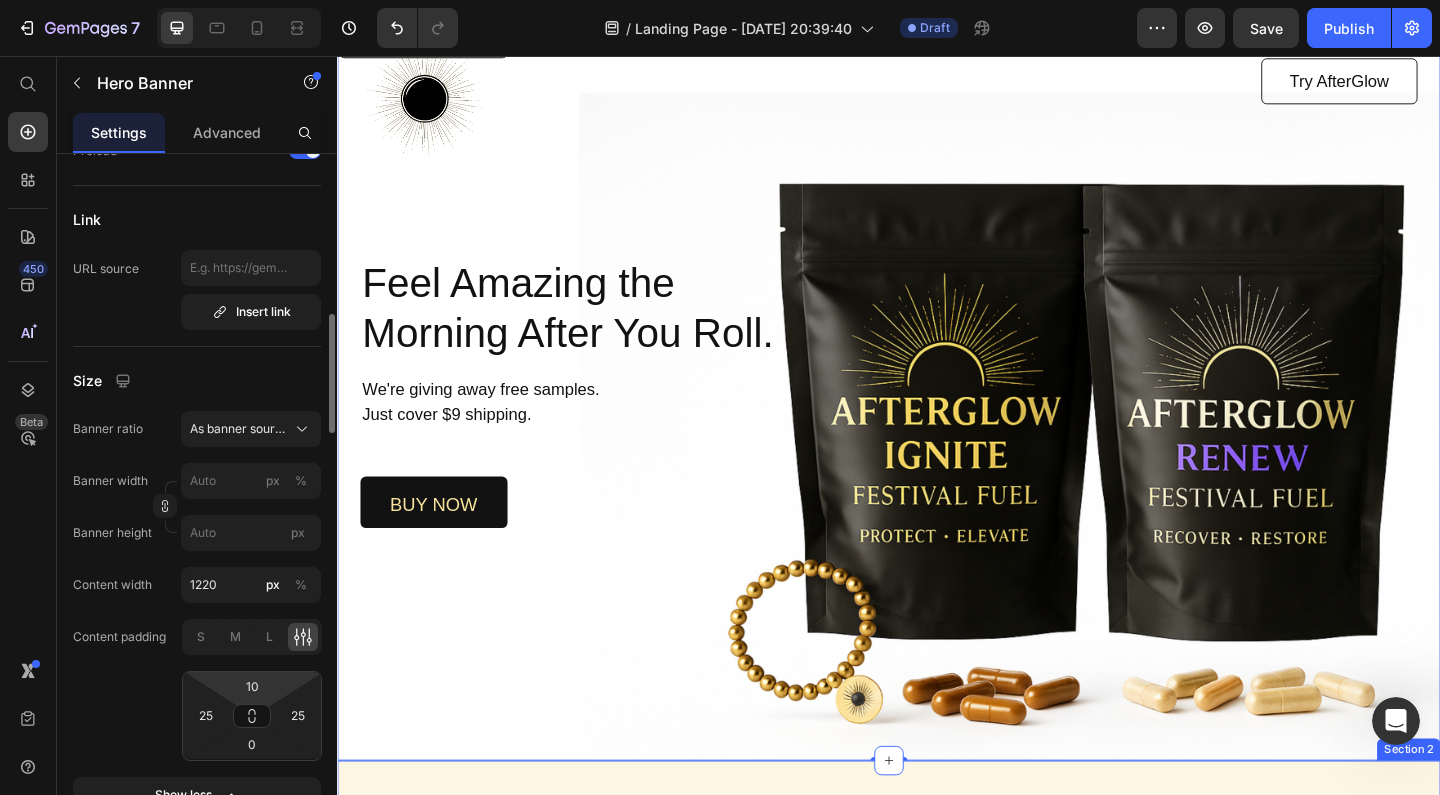 scroll, scrollTop: 56, scrollLeft: 0, axis: vertical 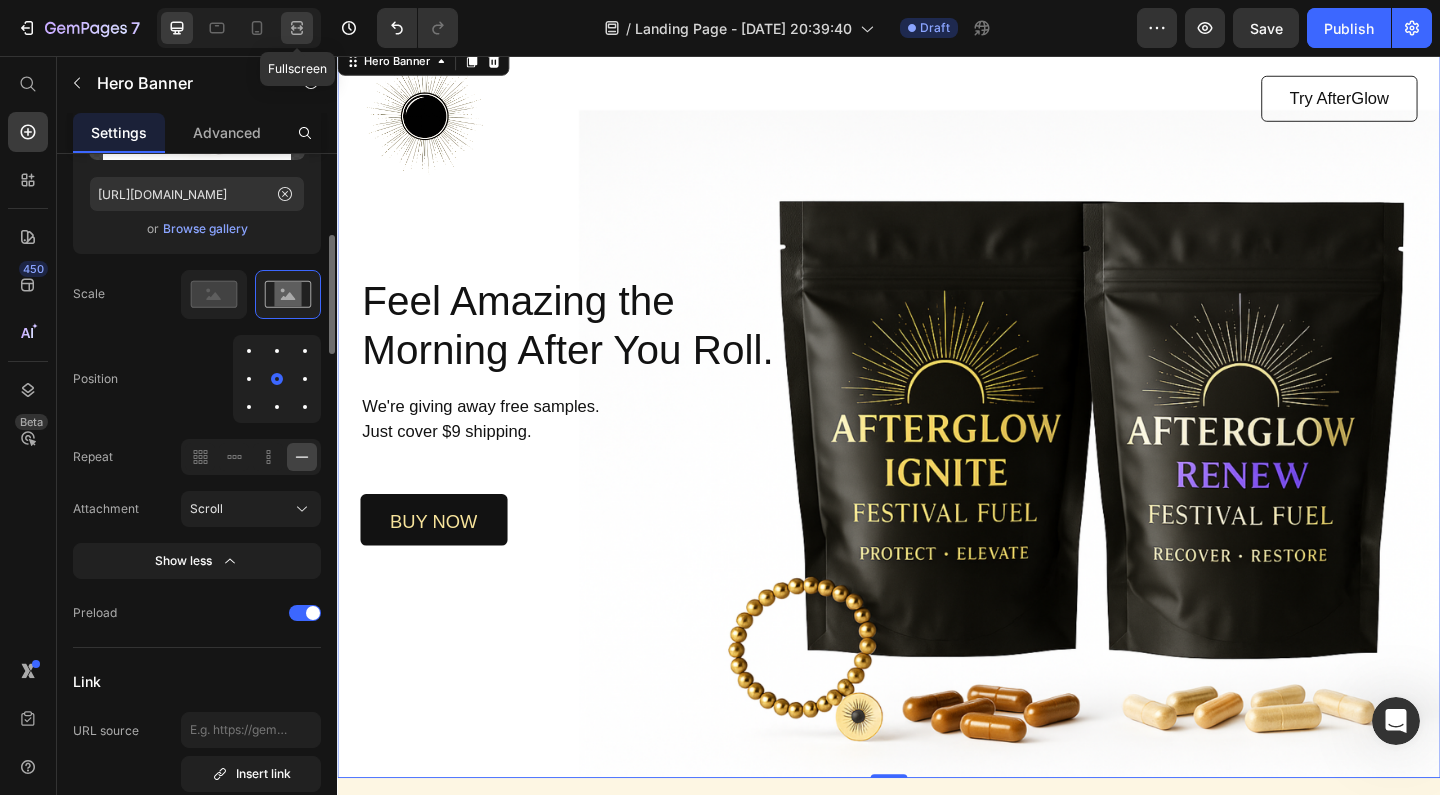 click 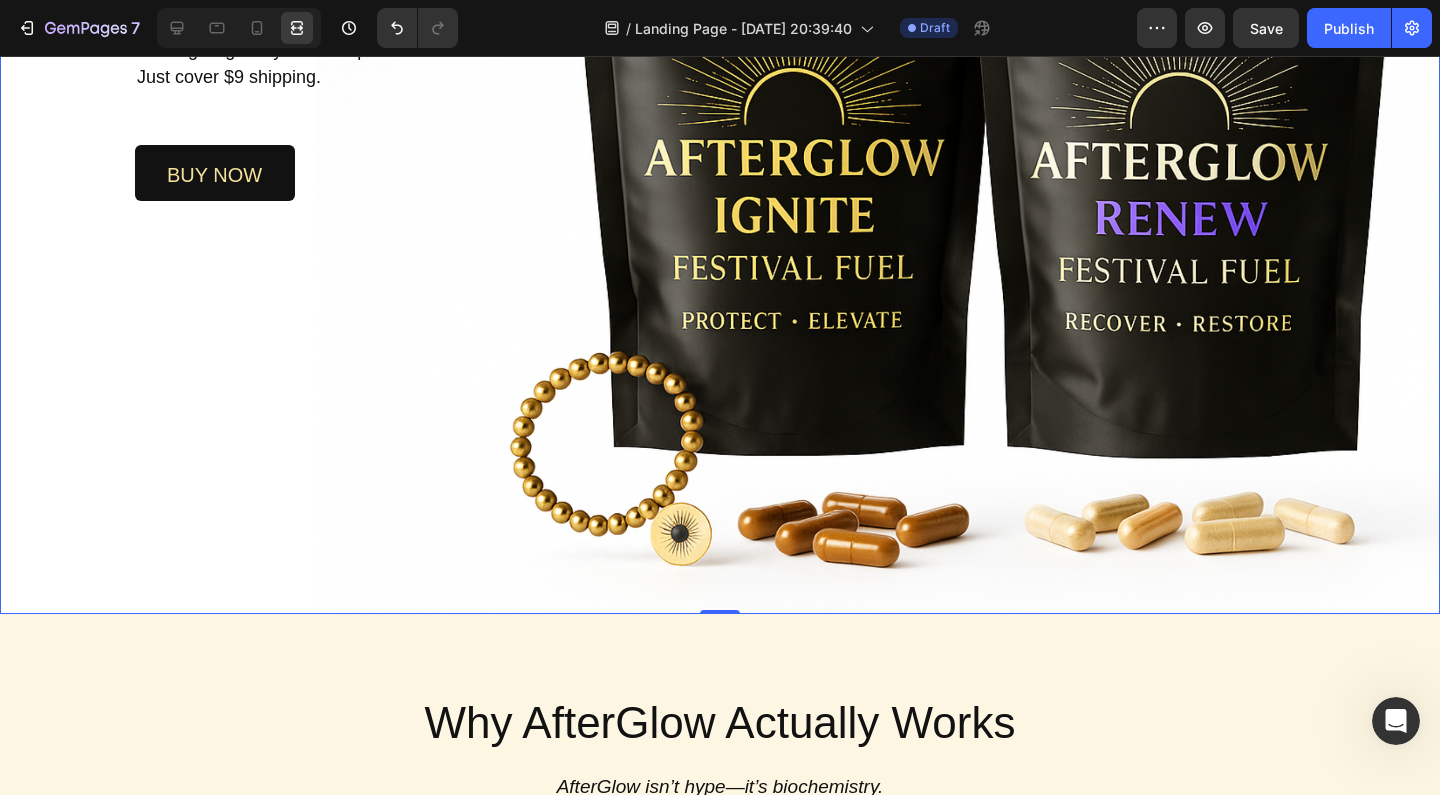 scroll, scrollTop: 142, scrollLeft: 0, axis: vertical 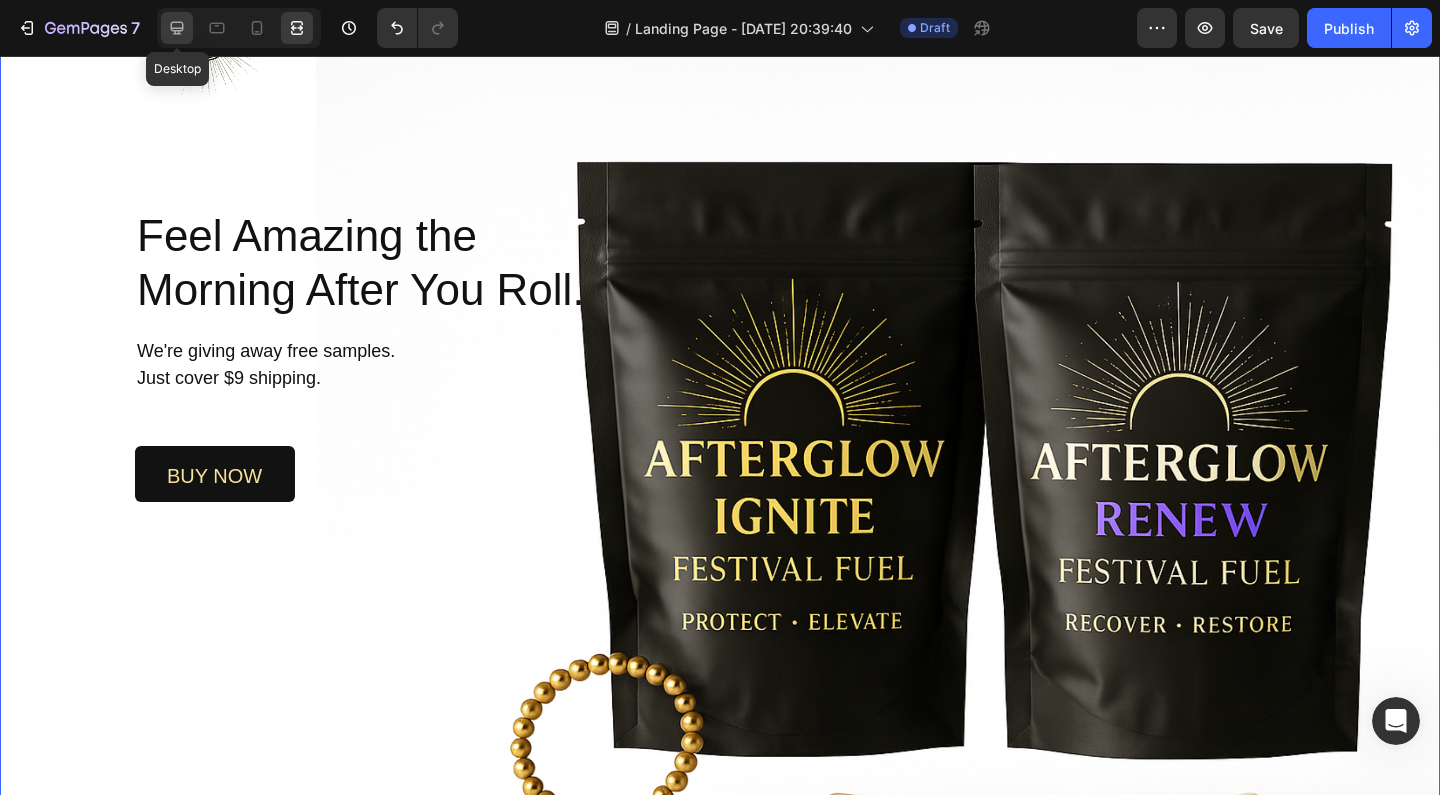 click 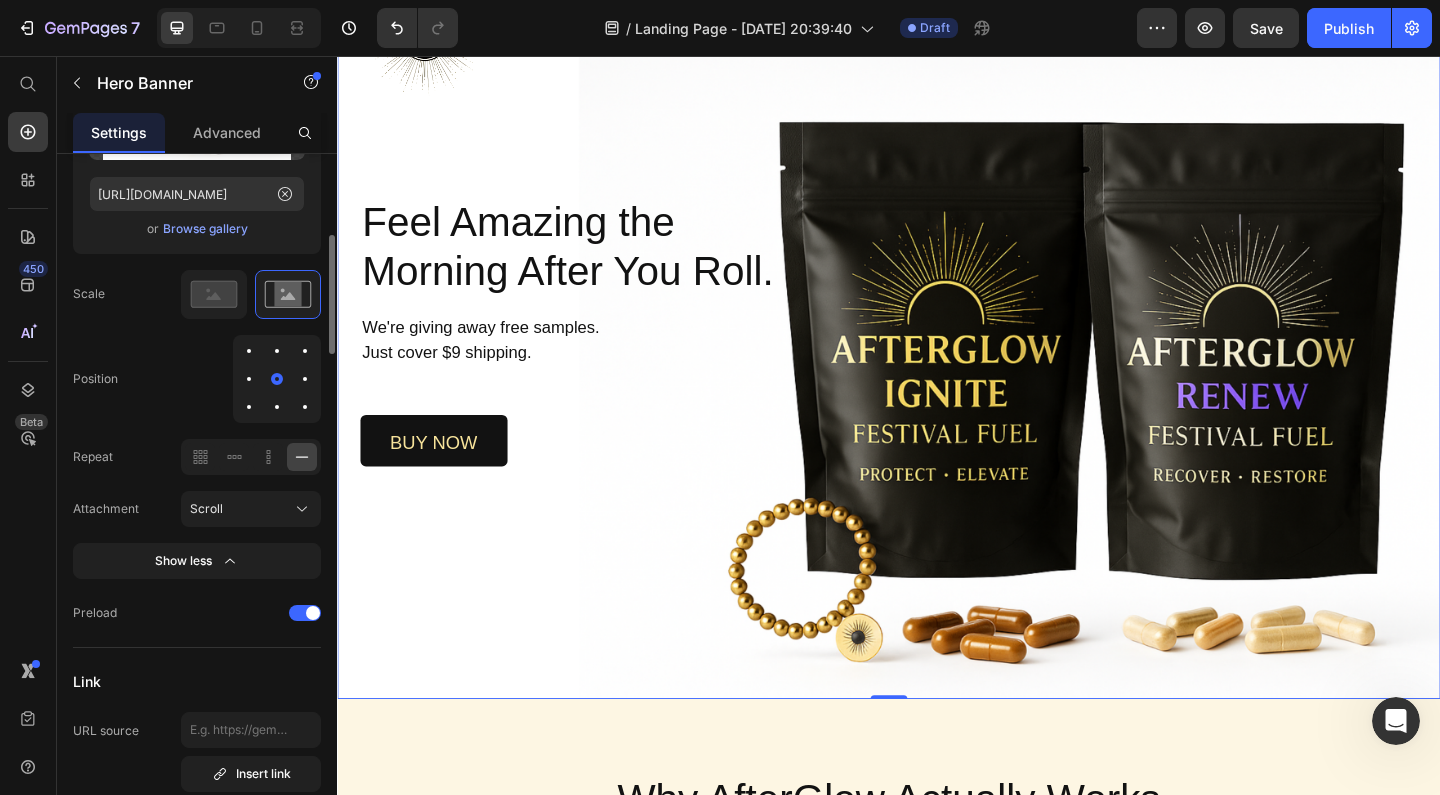click at bounding box center [305, 379] 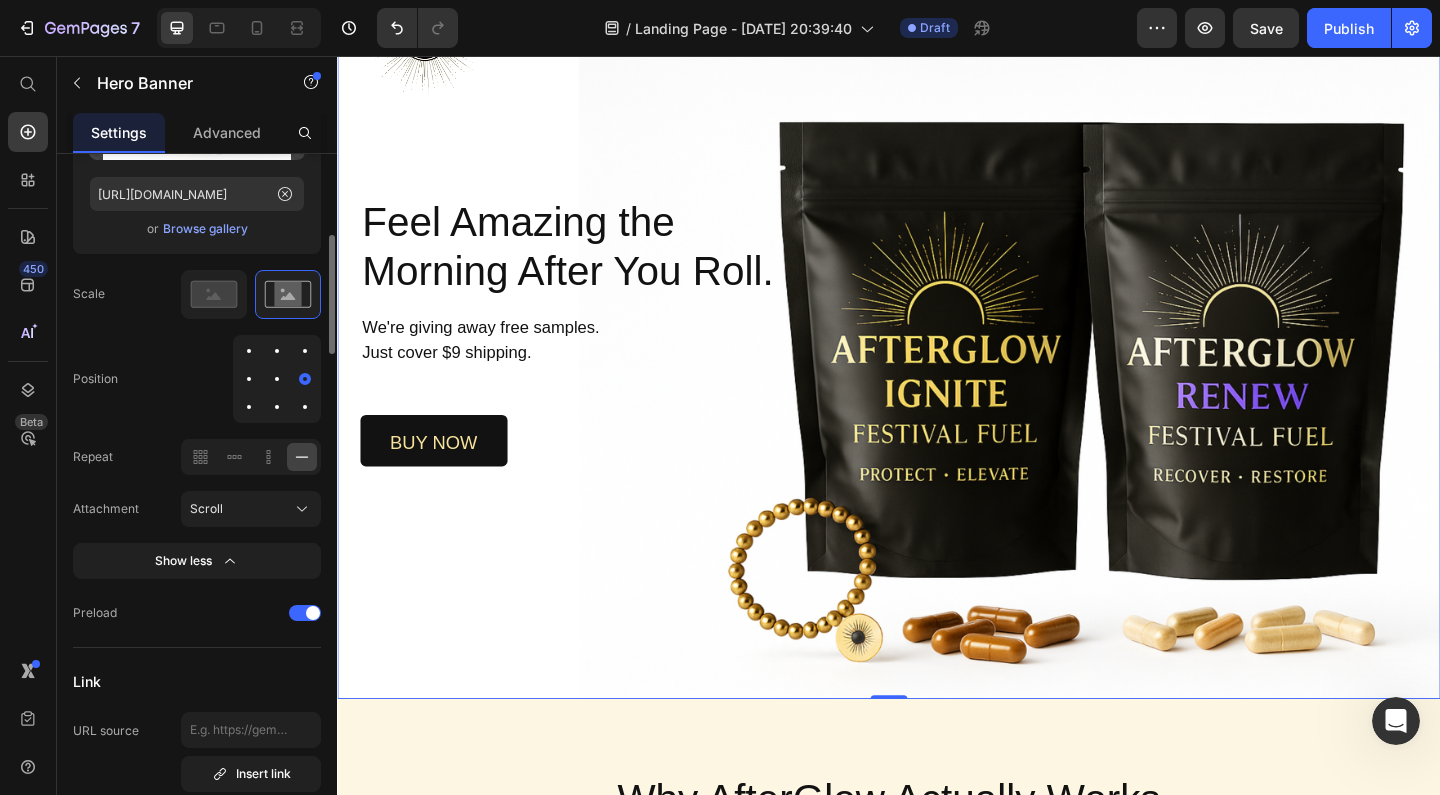 click at bounding box center [277, 379] 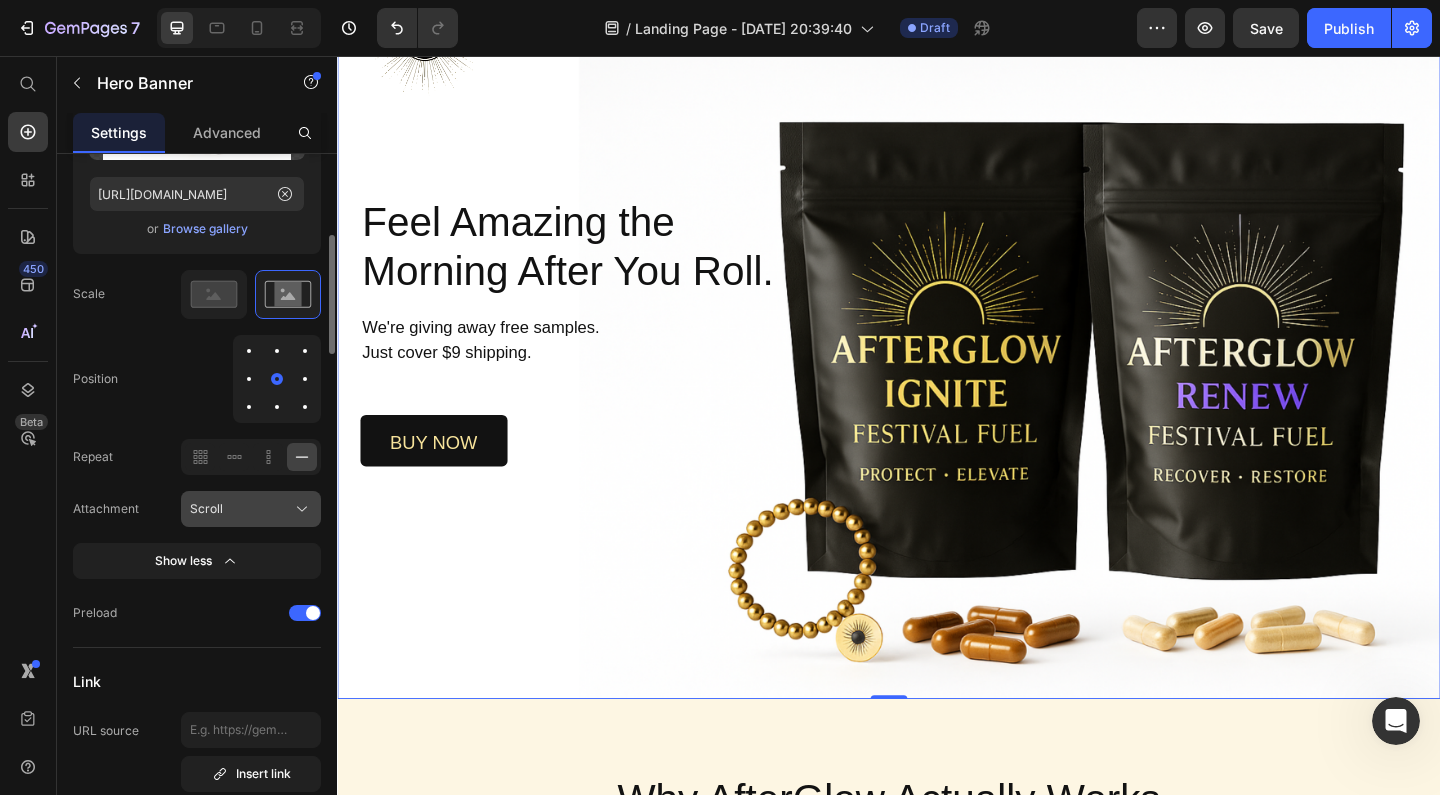click on "Scroll" 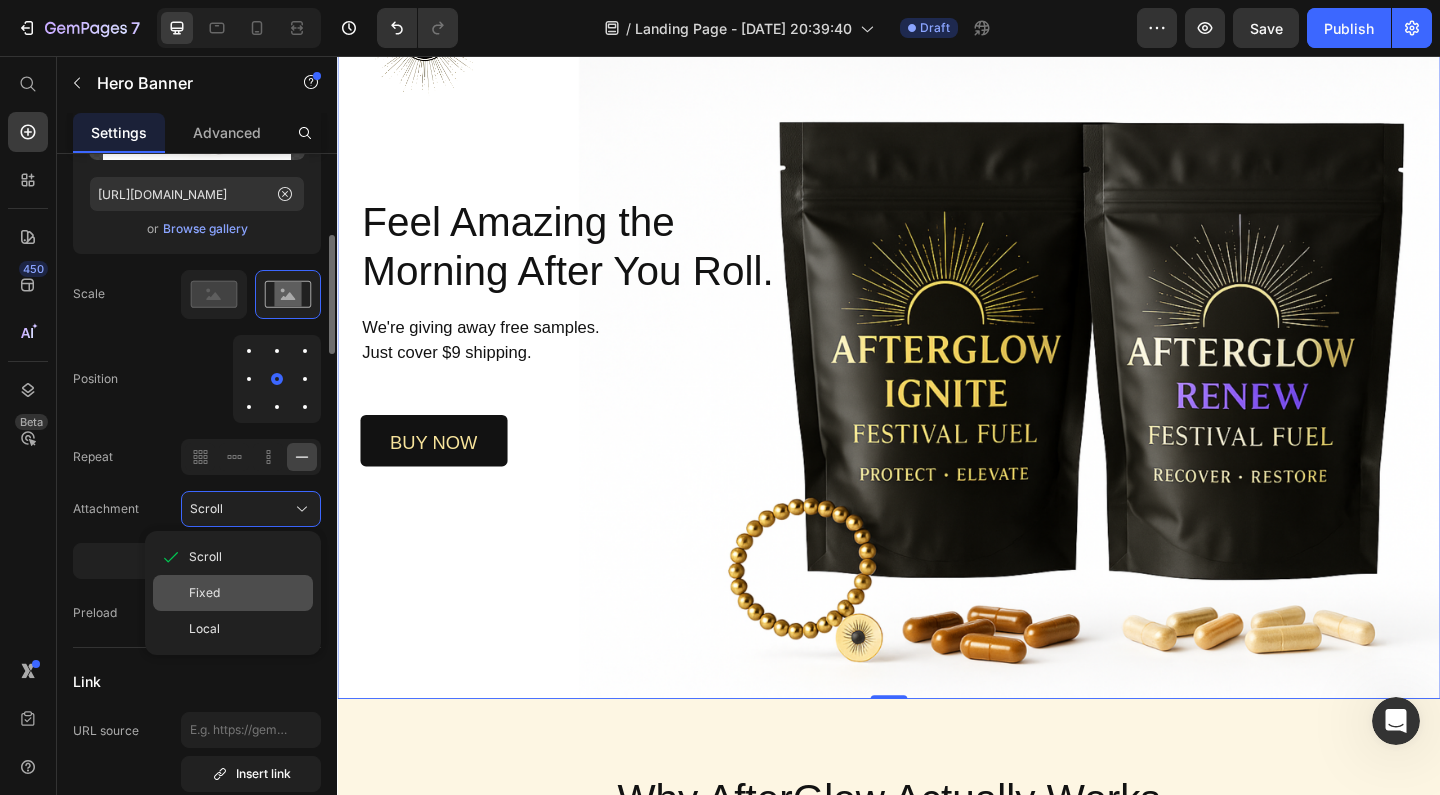 click on "Fixed" at bounding box center (247, 593) 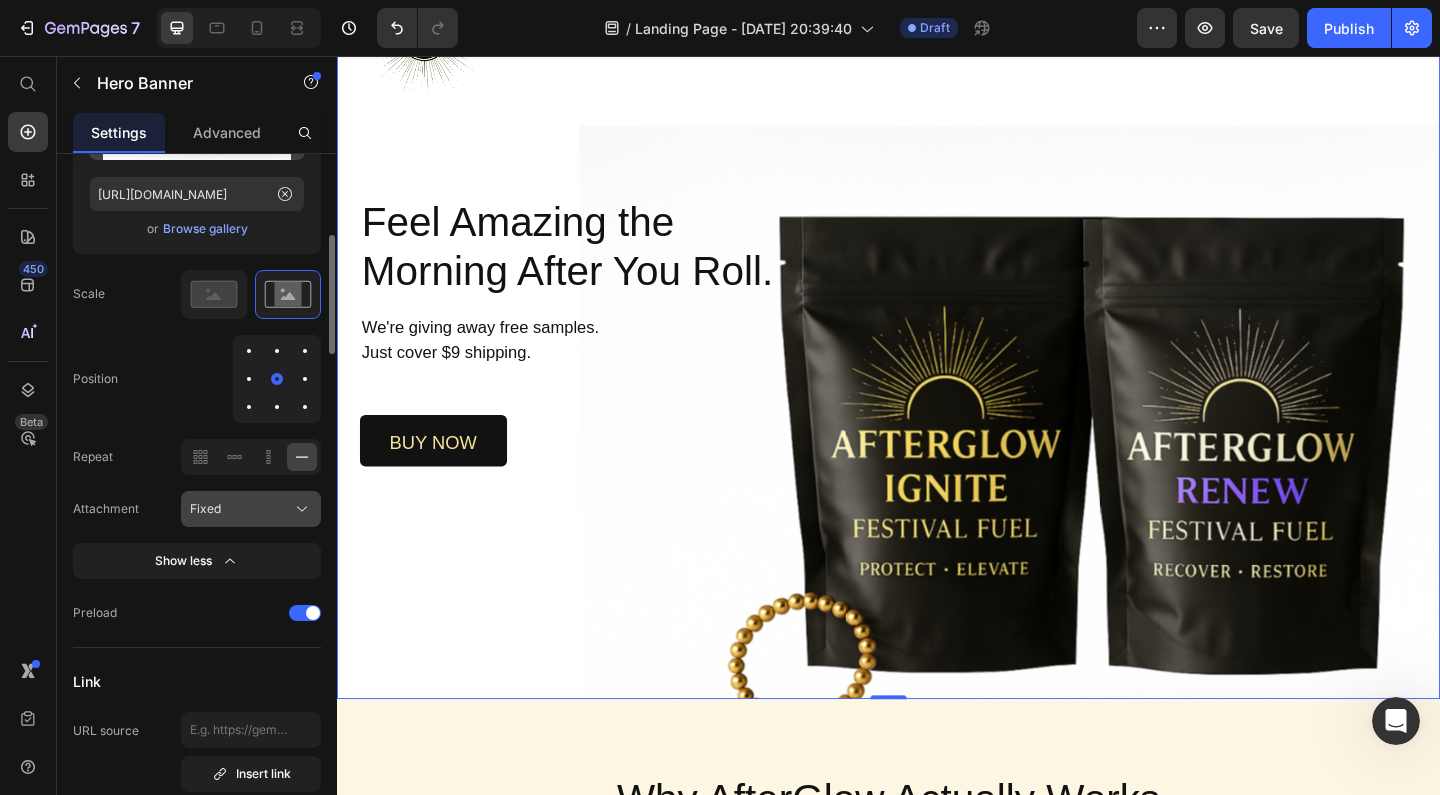 click on "Fixed" 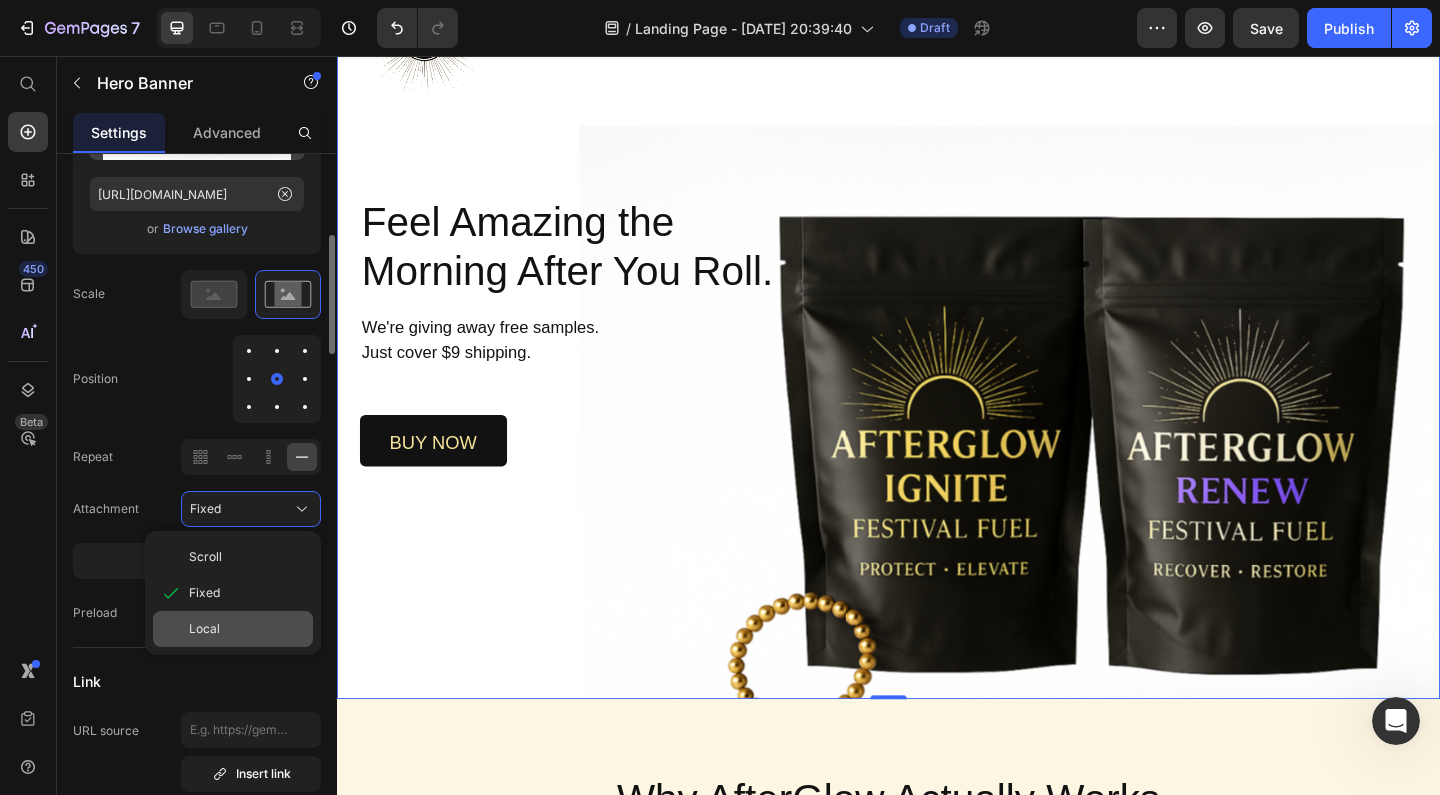 click on "Local" at bounding box center [247, 629] 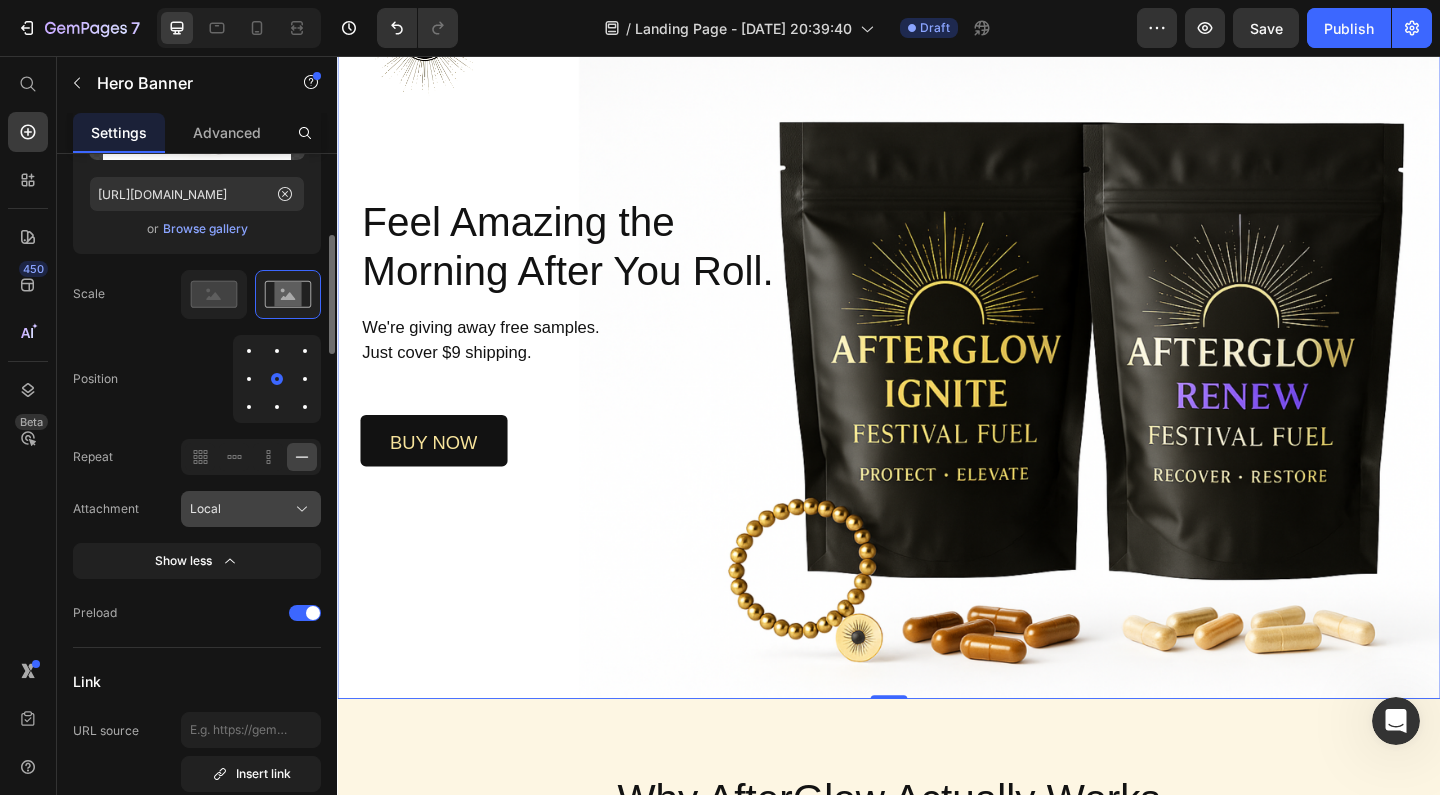 click on "Local" 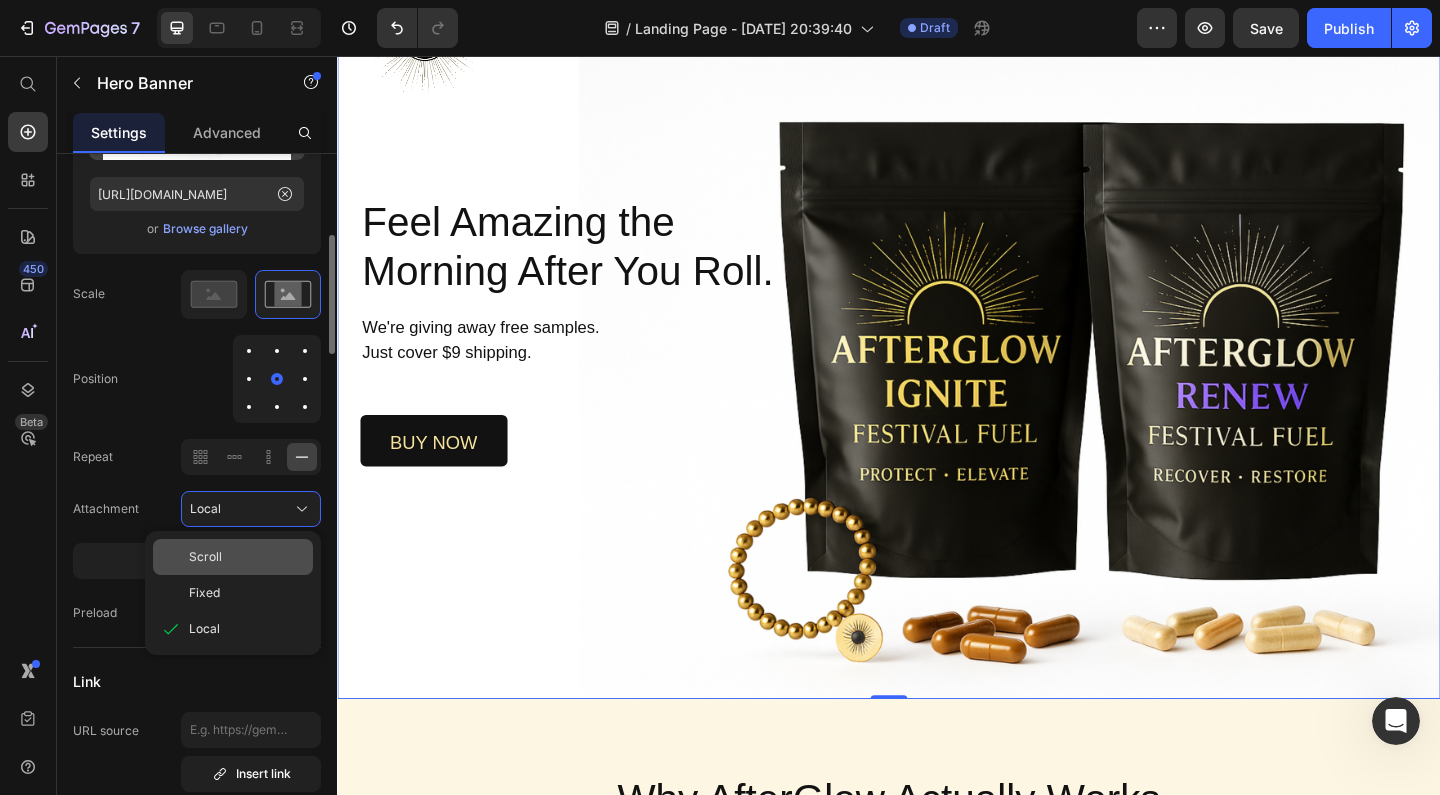 click on "Scroll" at bounding box center [247, 557] 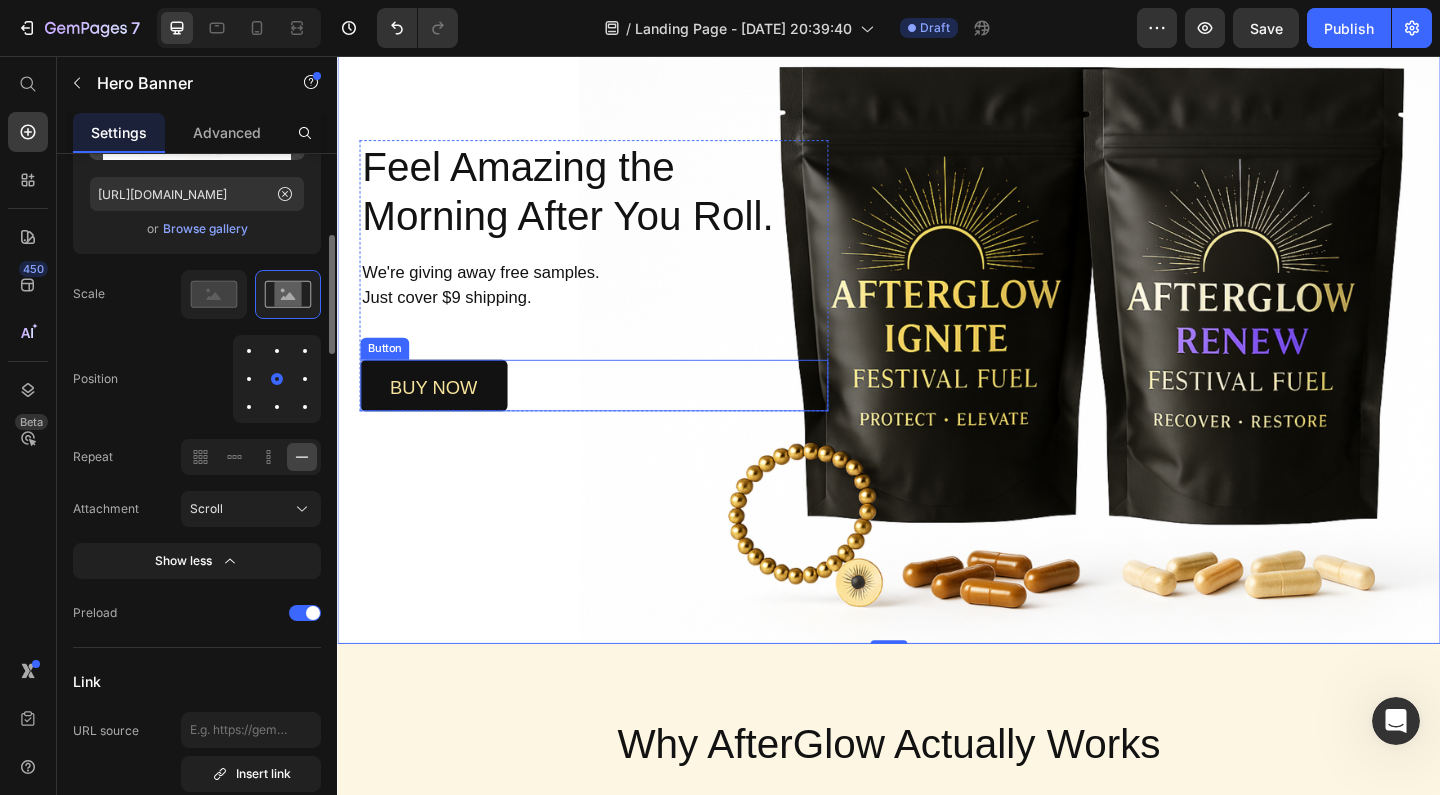 scroll, scrollTop: 196, scrollLeft: 0, axis: vertical 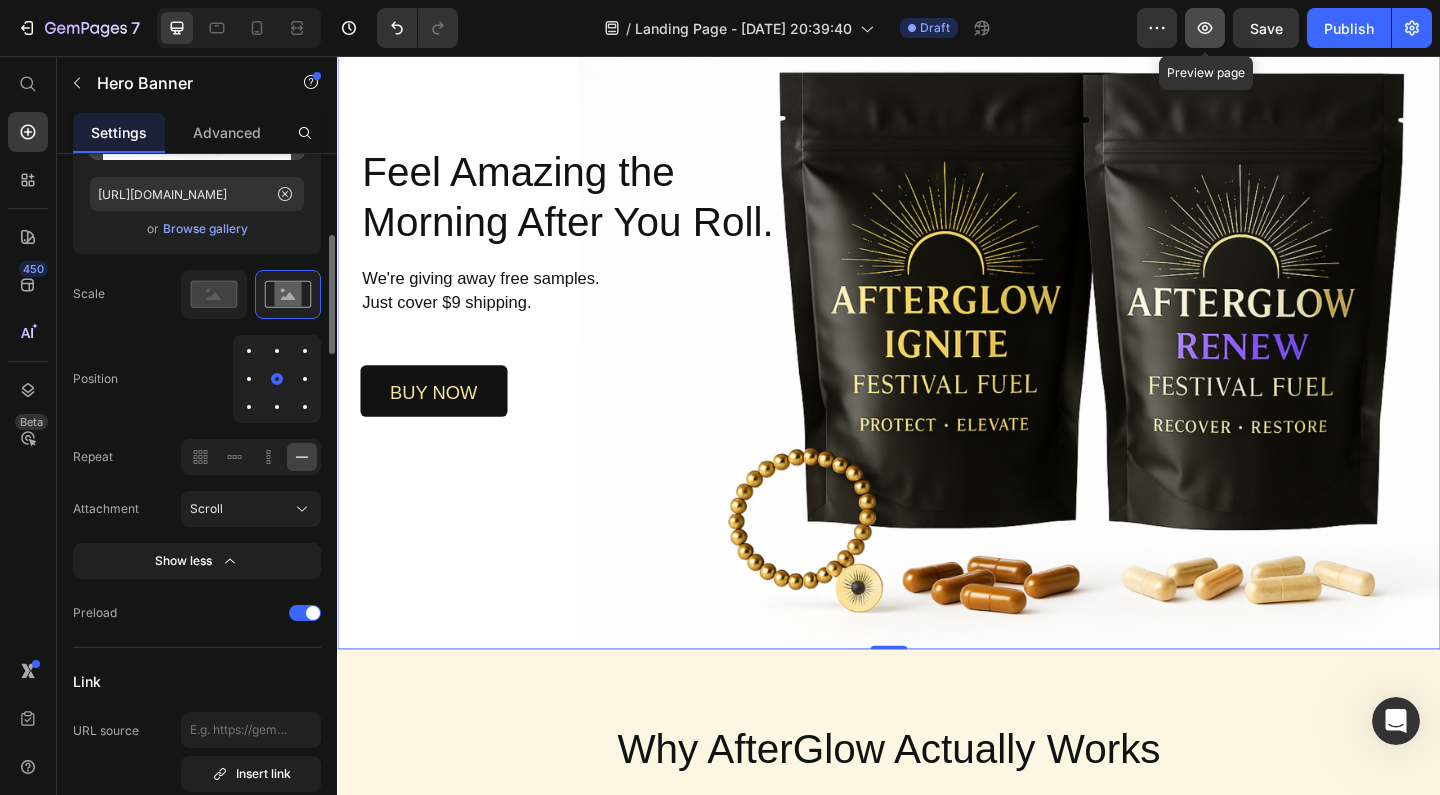 click 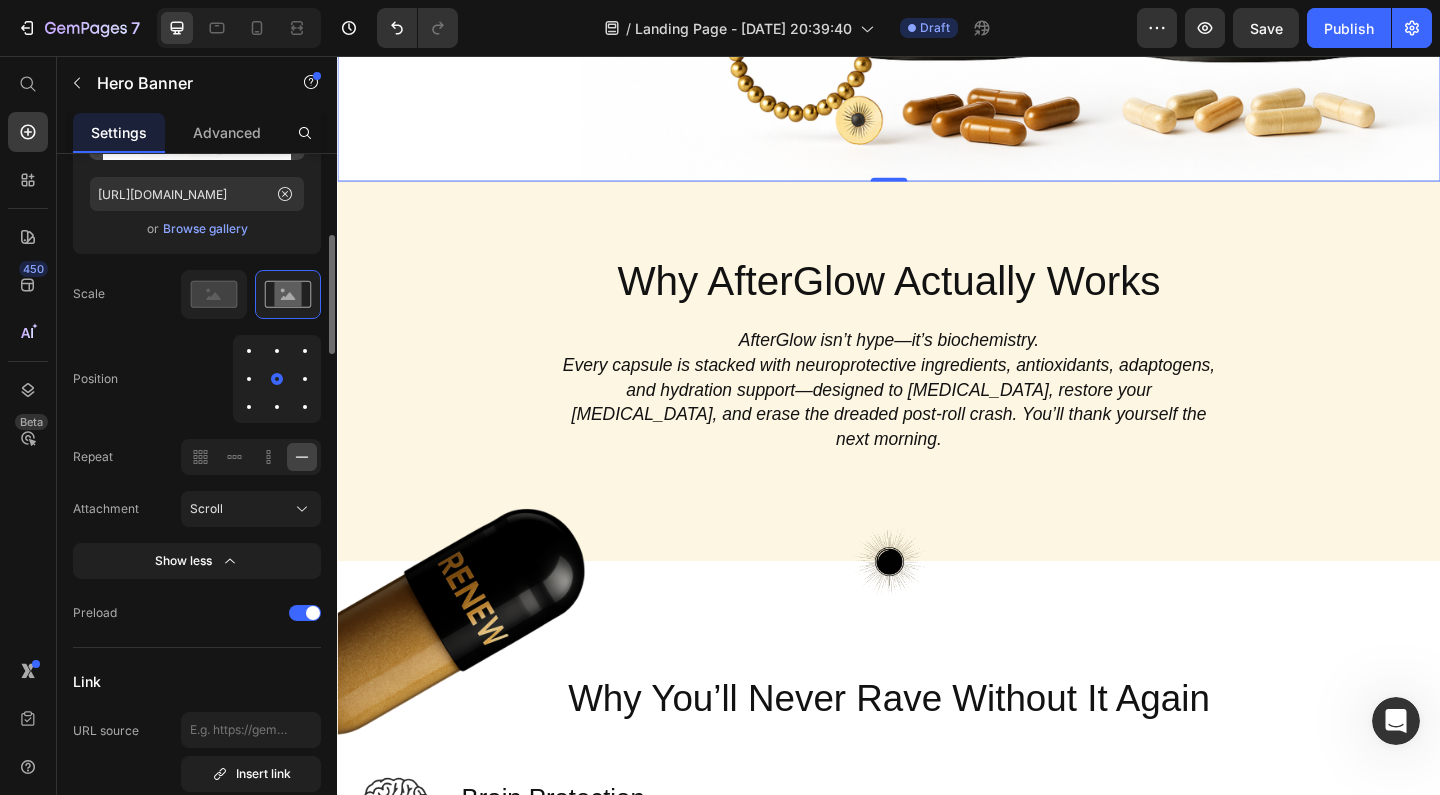 scroll, scrollTop: 1148, scrollLeft: 0, axis: vertical 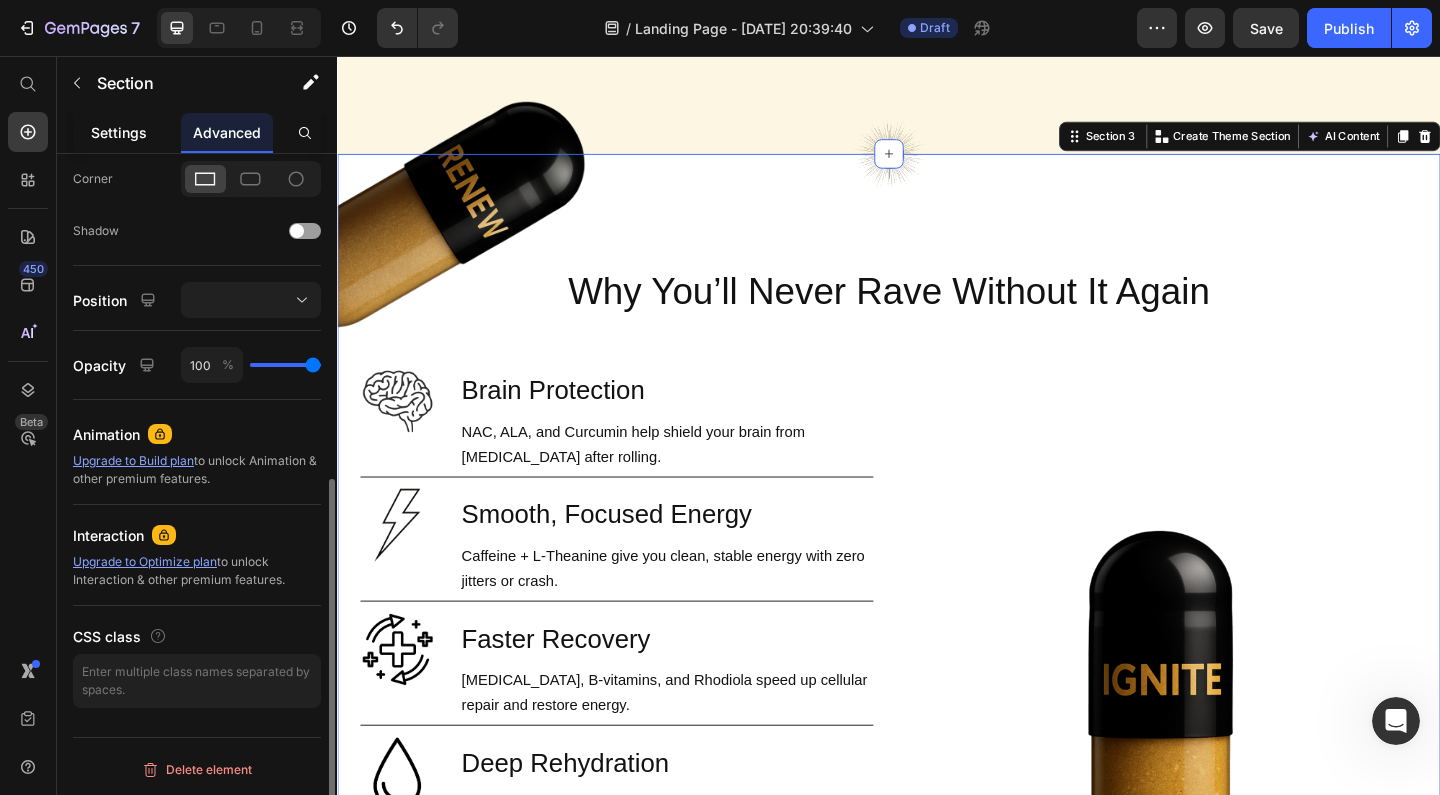 click on "Settings" at bounding box center (119, 132) 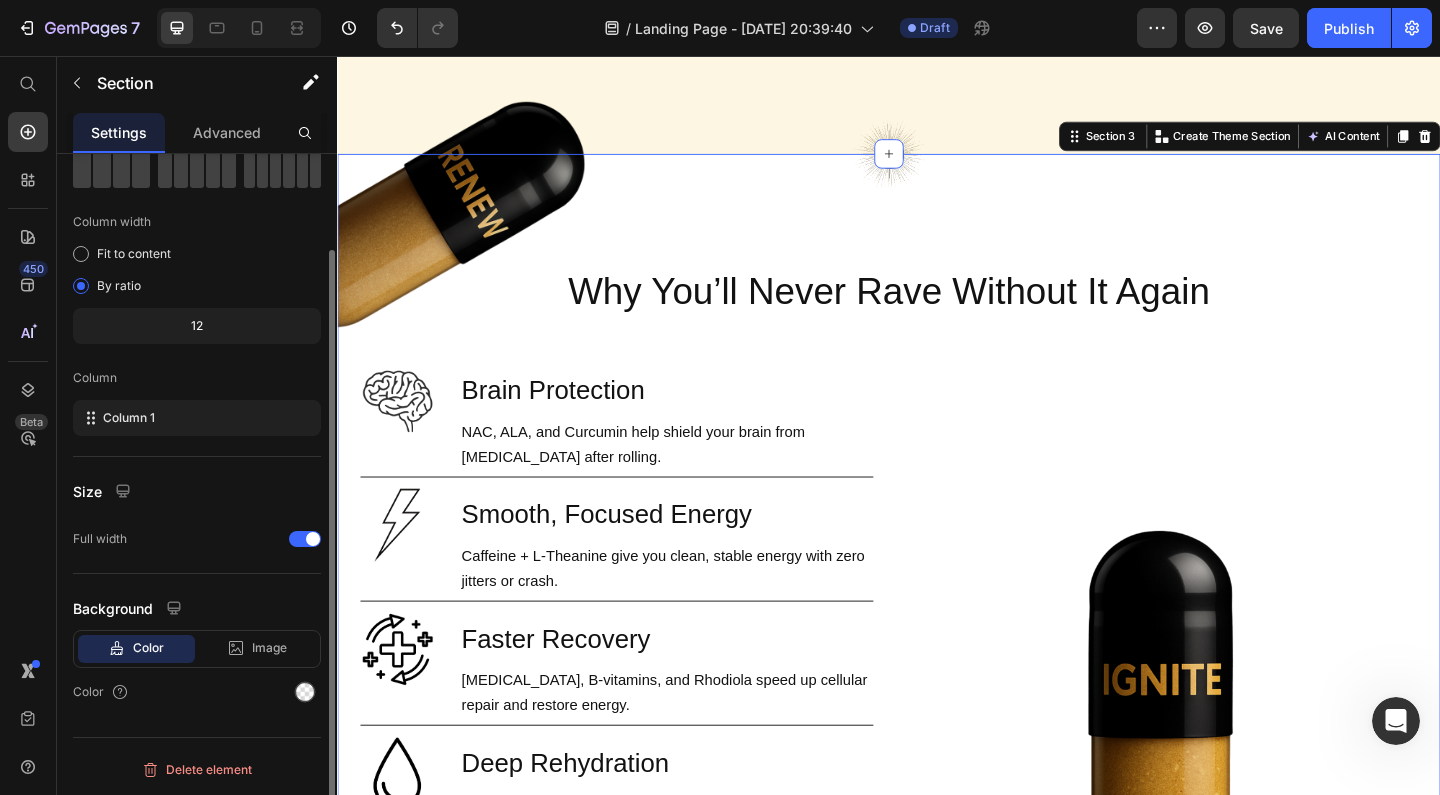 scroll, scrollTop: 110, scrollLeft: 0, axis: vertical 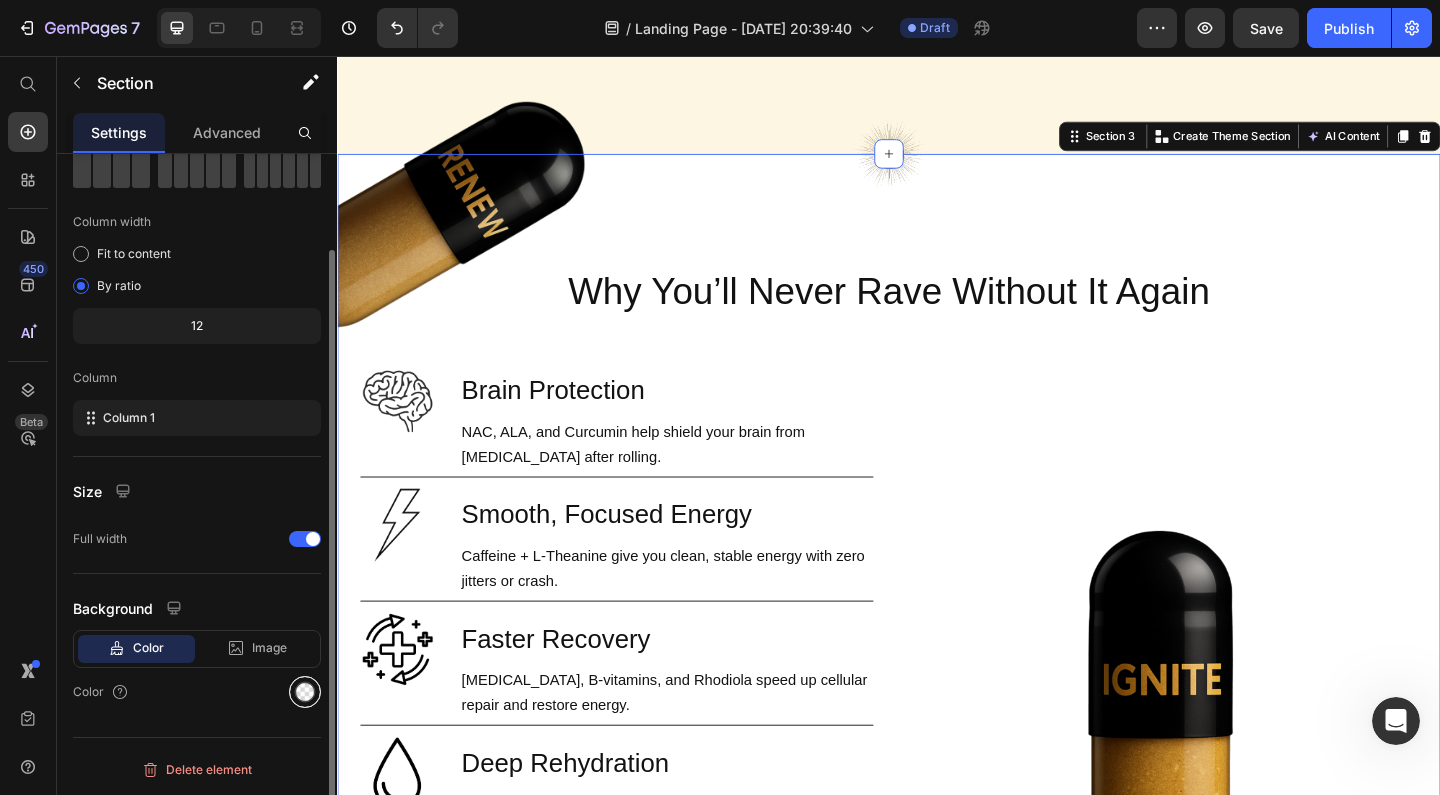 click at bounding box center (305, 692) 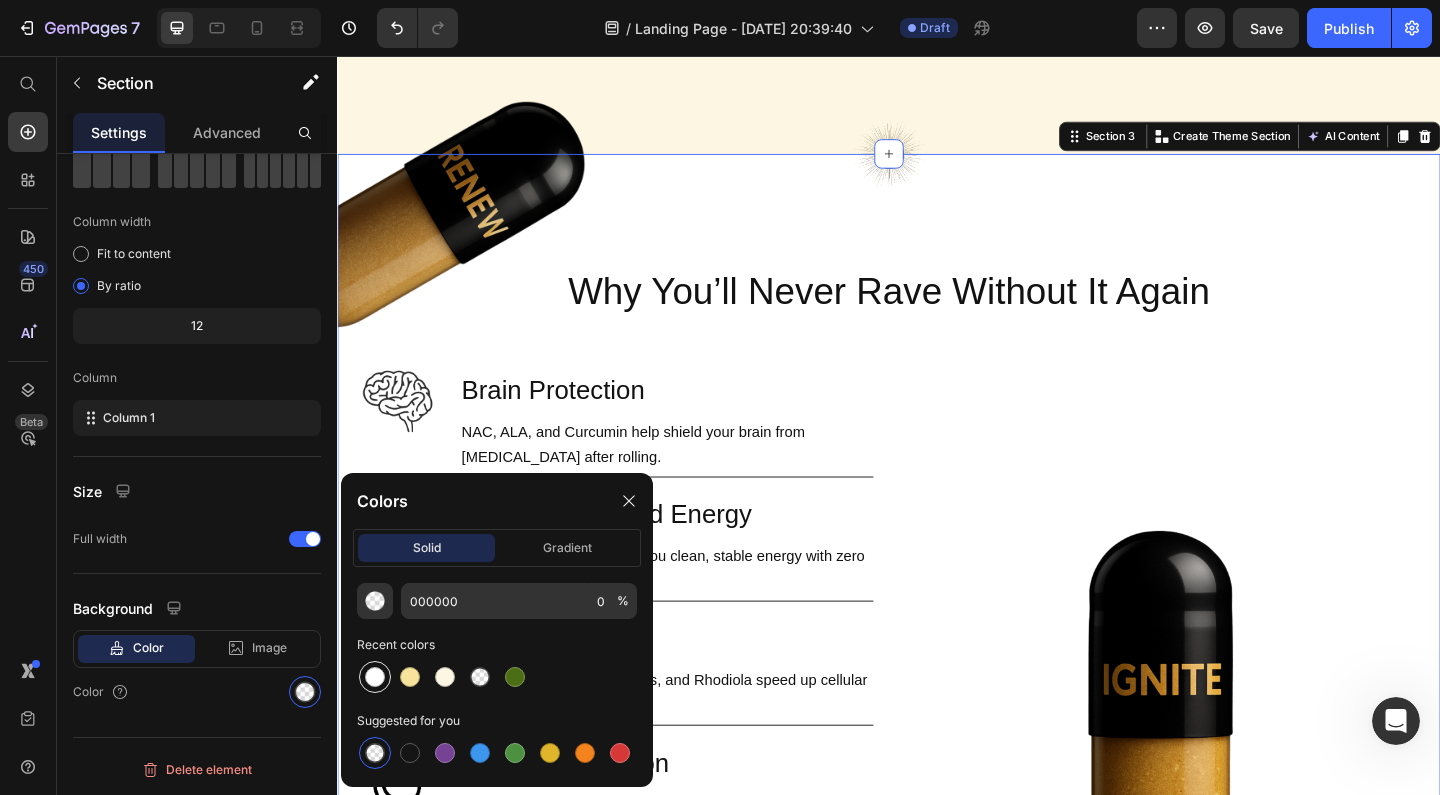 click at bounding box center [375, 677] 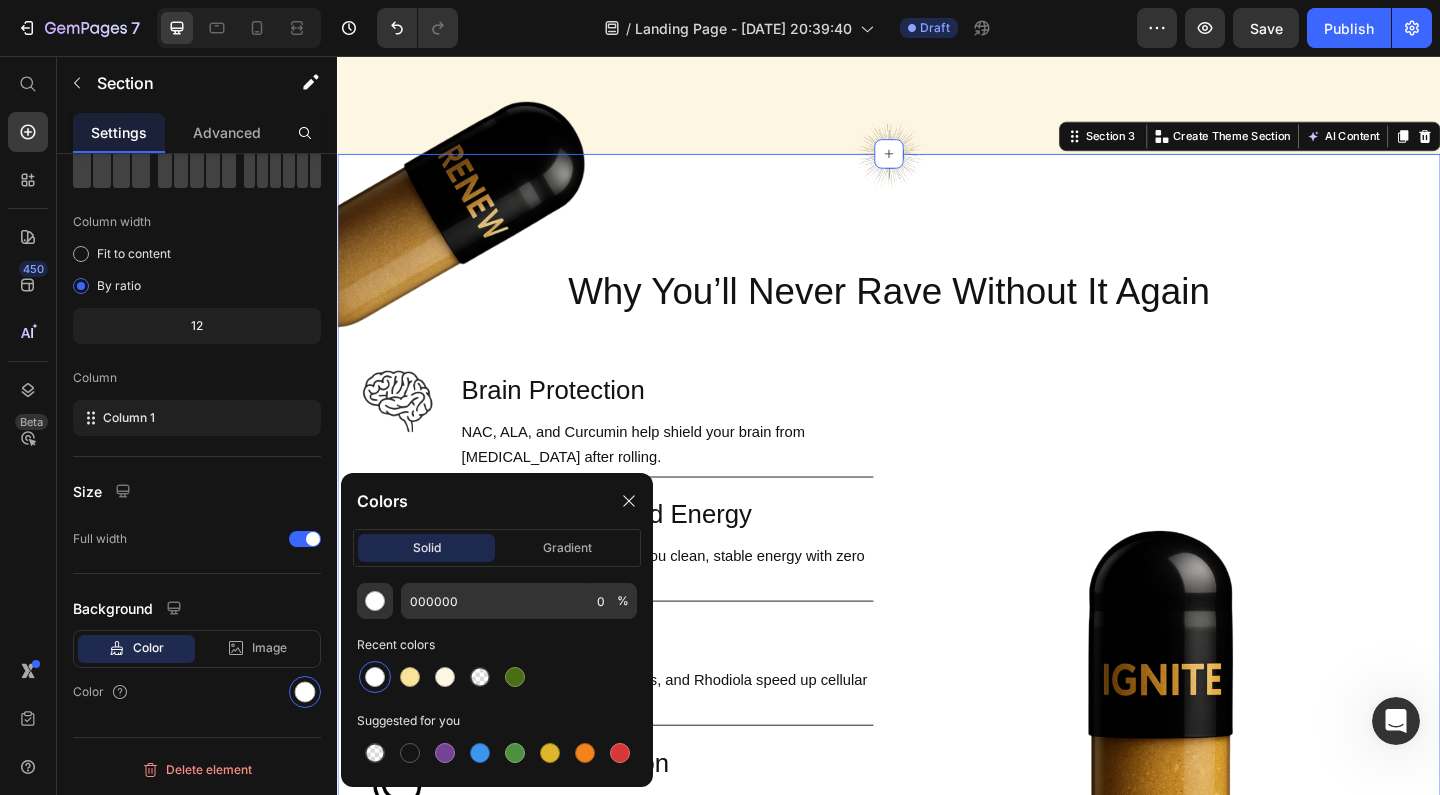 type on "FFFFFF" 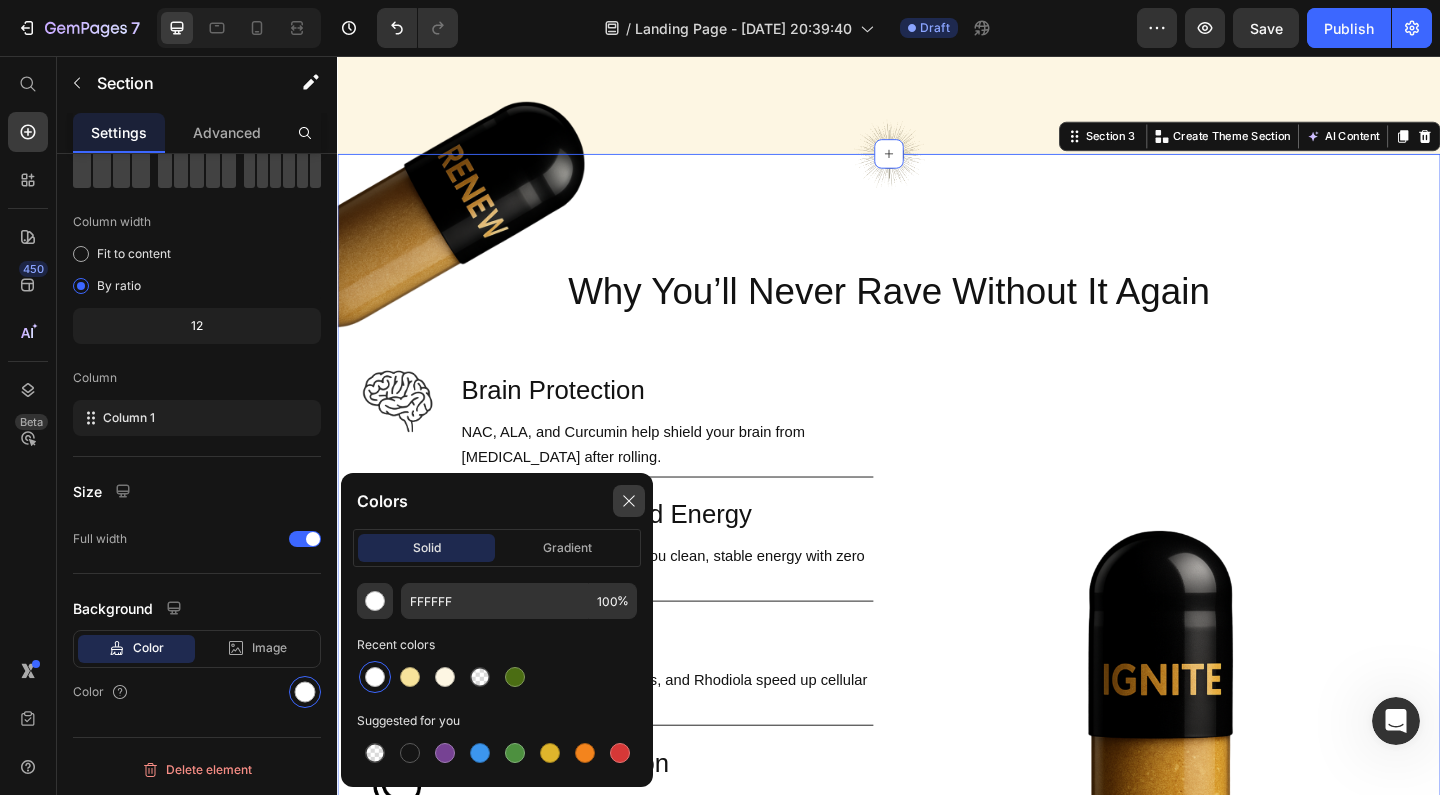 click 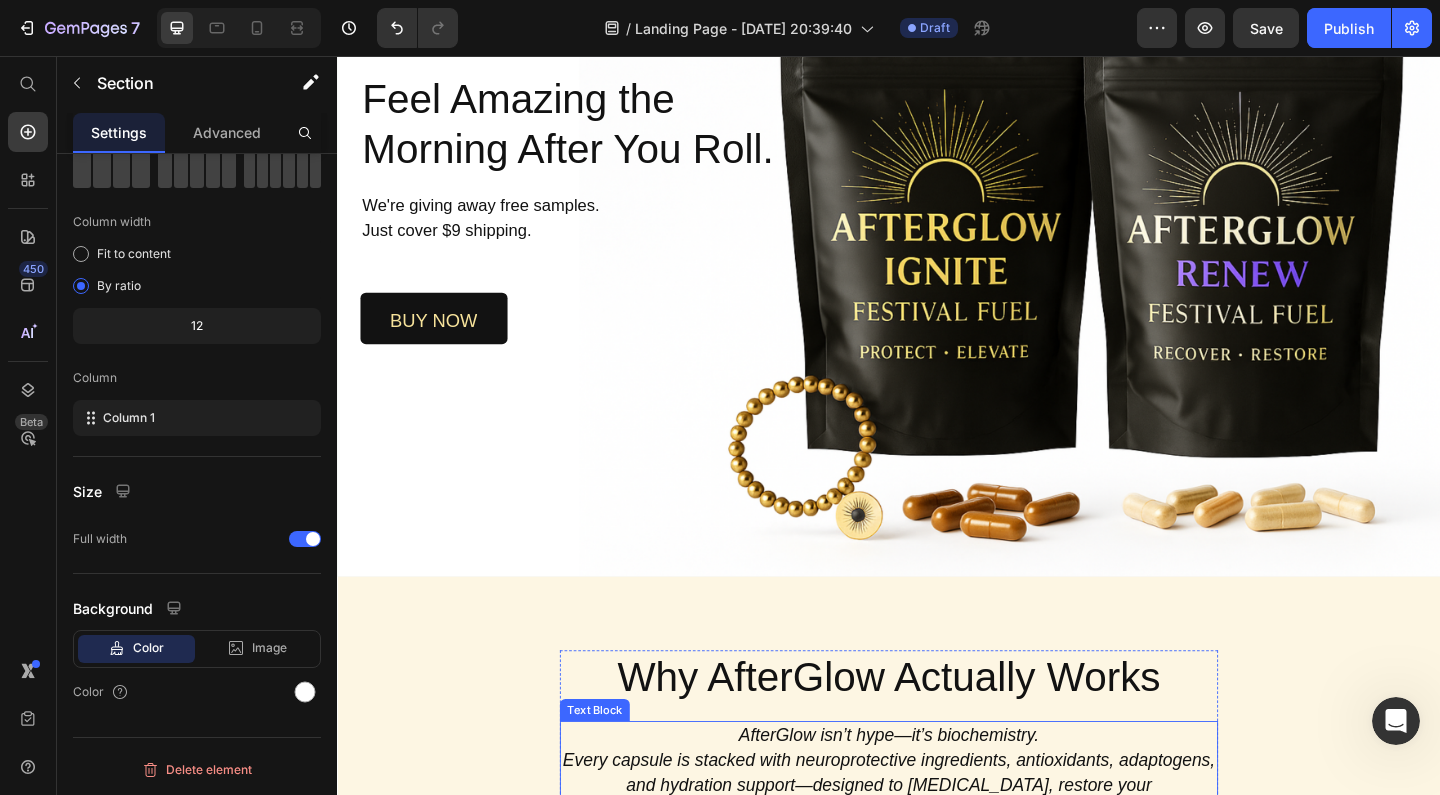 scroll, scrollTop: 265, scrollLeft: 0, axis: vertical 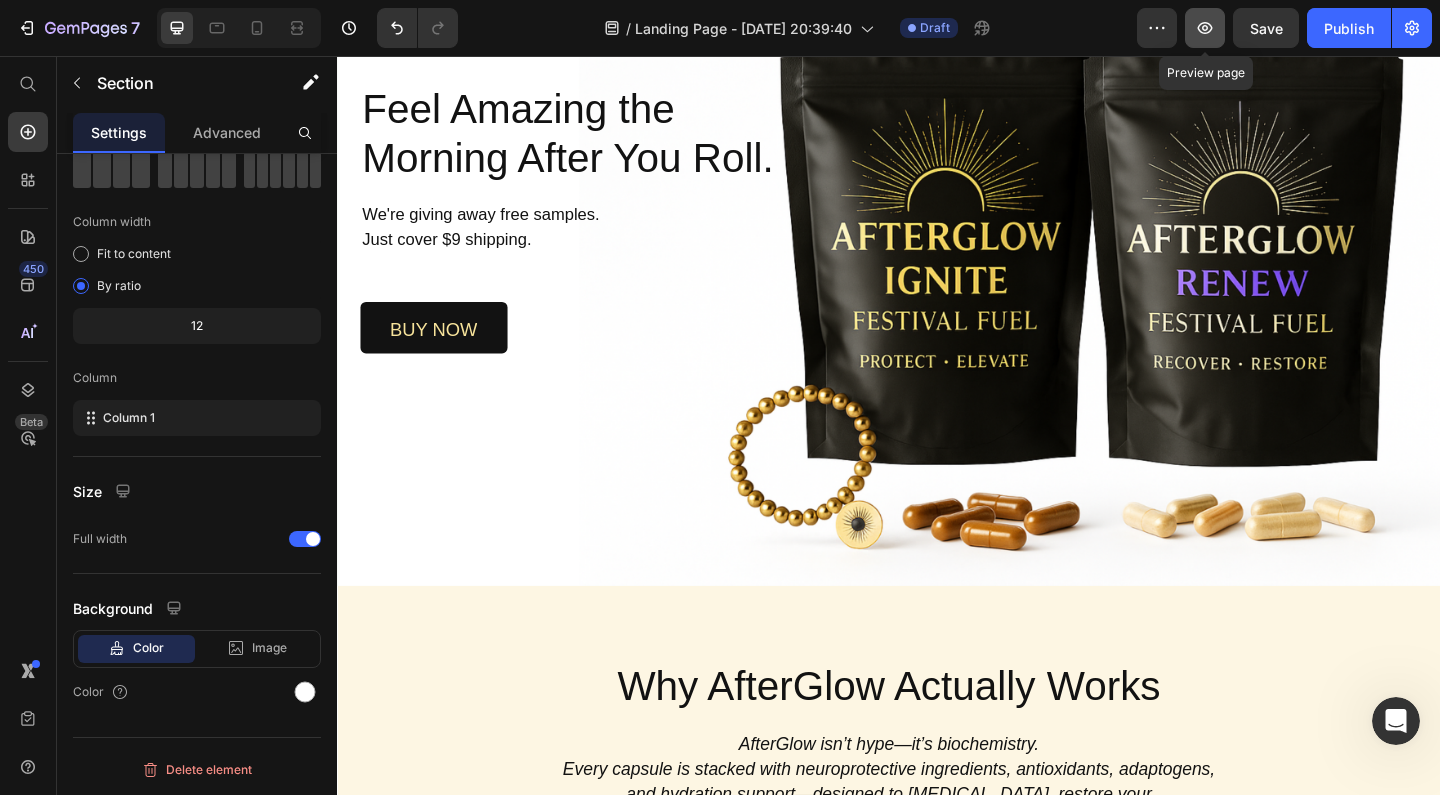 click 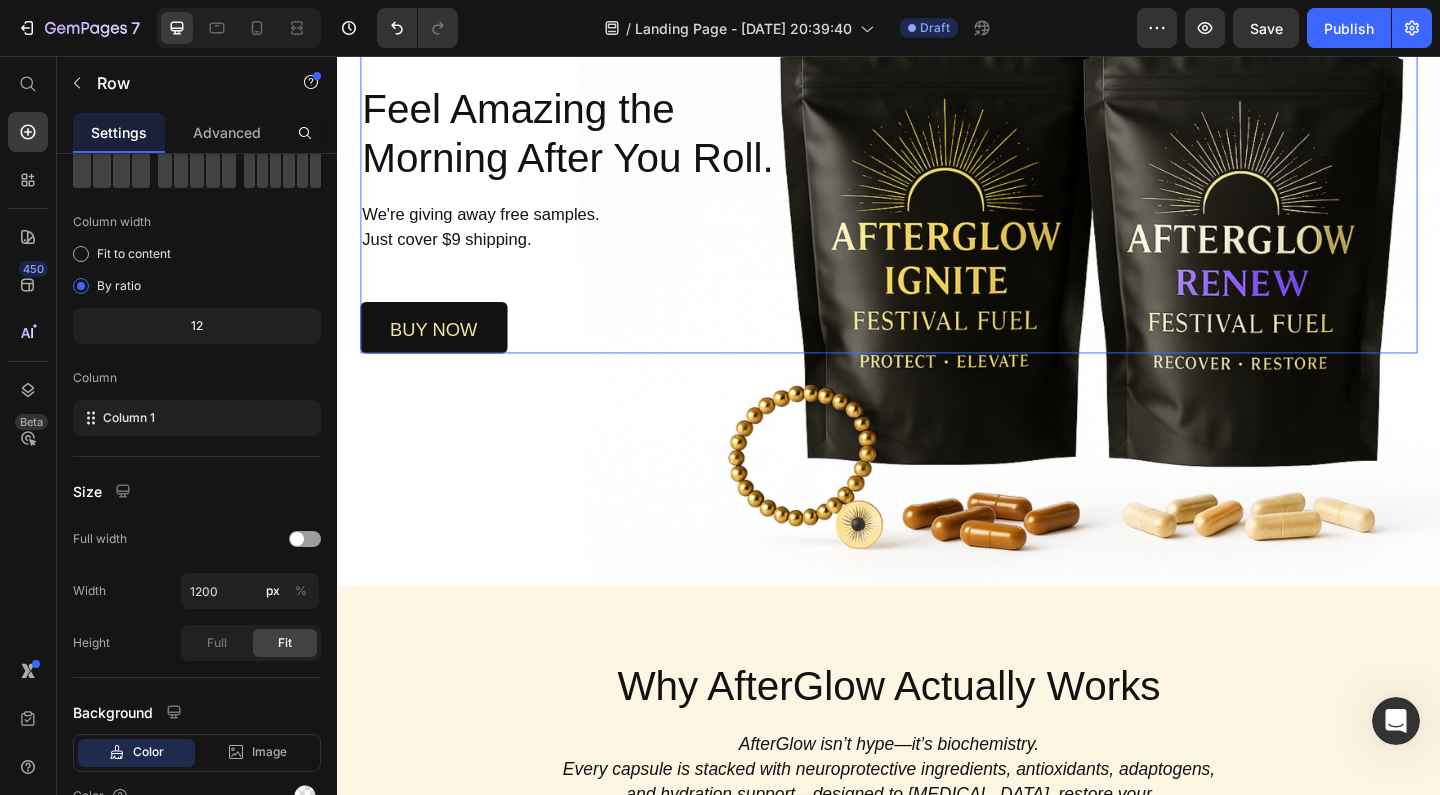 click on "Image Try AfterGlow Button Row Feel Amazing the  Morning After You Roll. Heading We're giving away free samples.  Just cover $9 shipping. Text Block buy now Button Row" at bounding box center (937, 110) 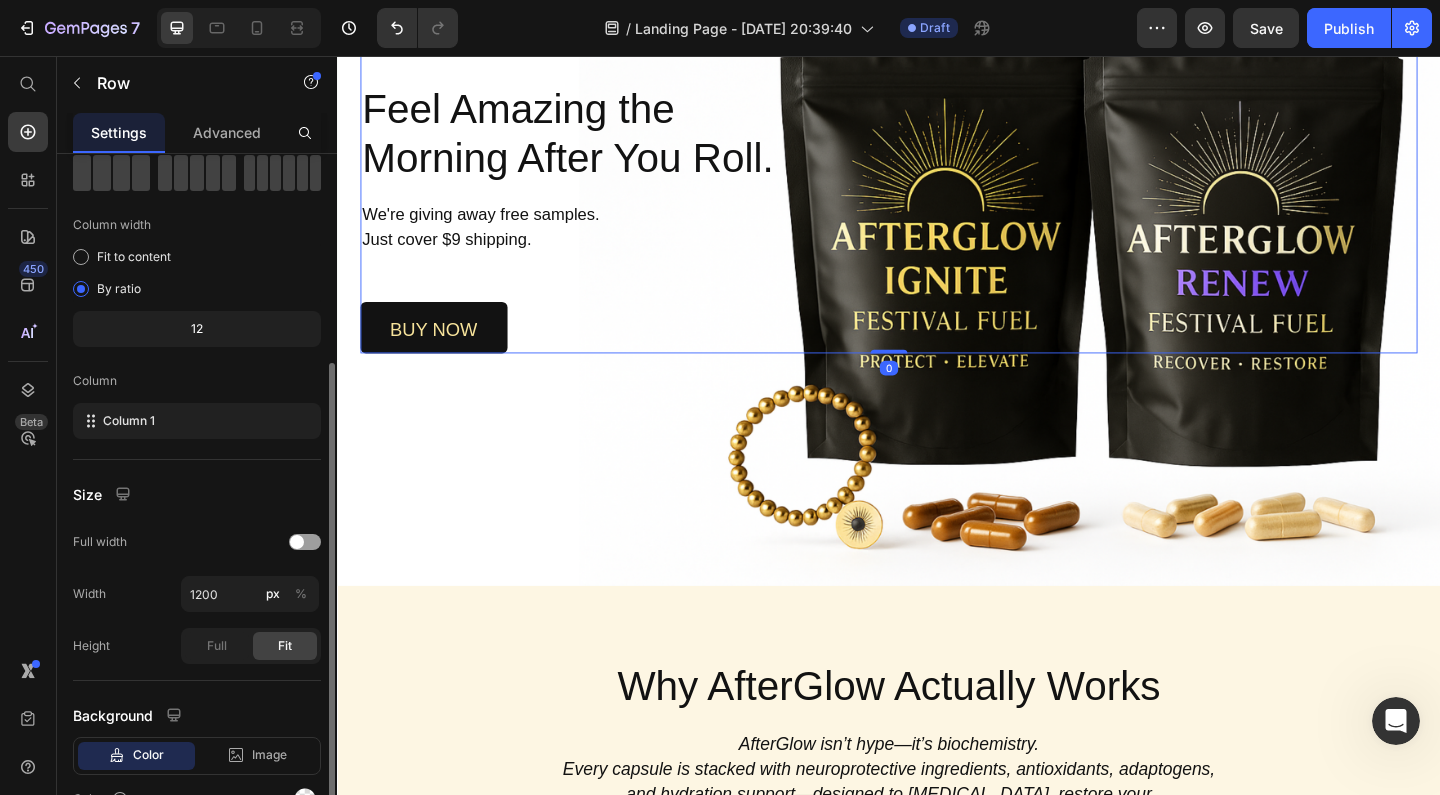 scroll, scrollTop: 214, scrollLeft: 0, axis: vertical 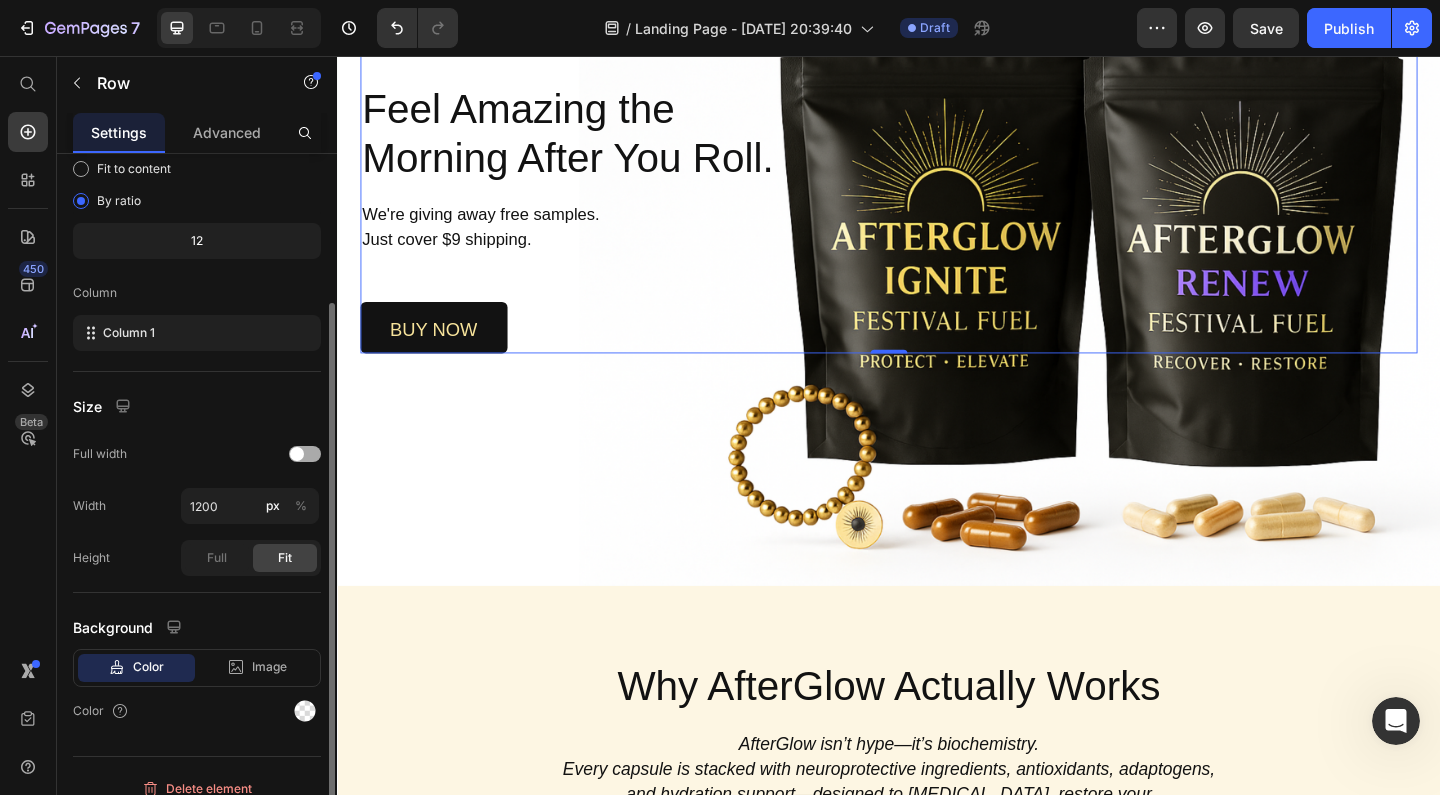 click at bounding box center [297, 454] 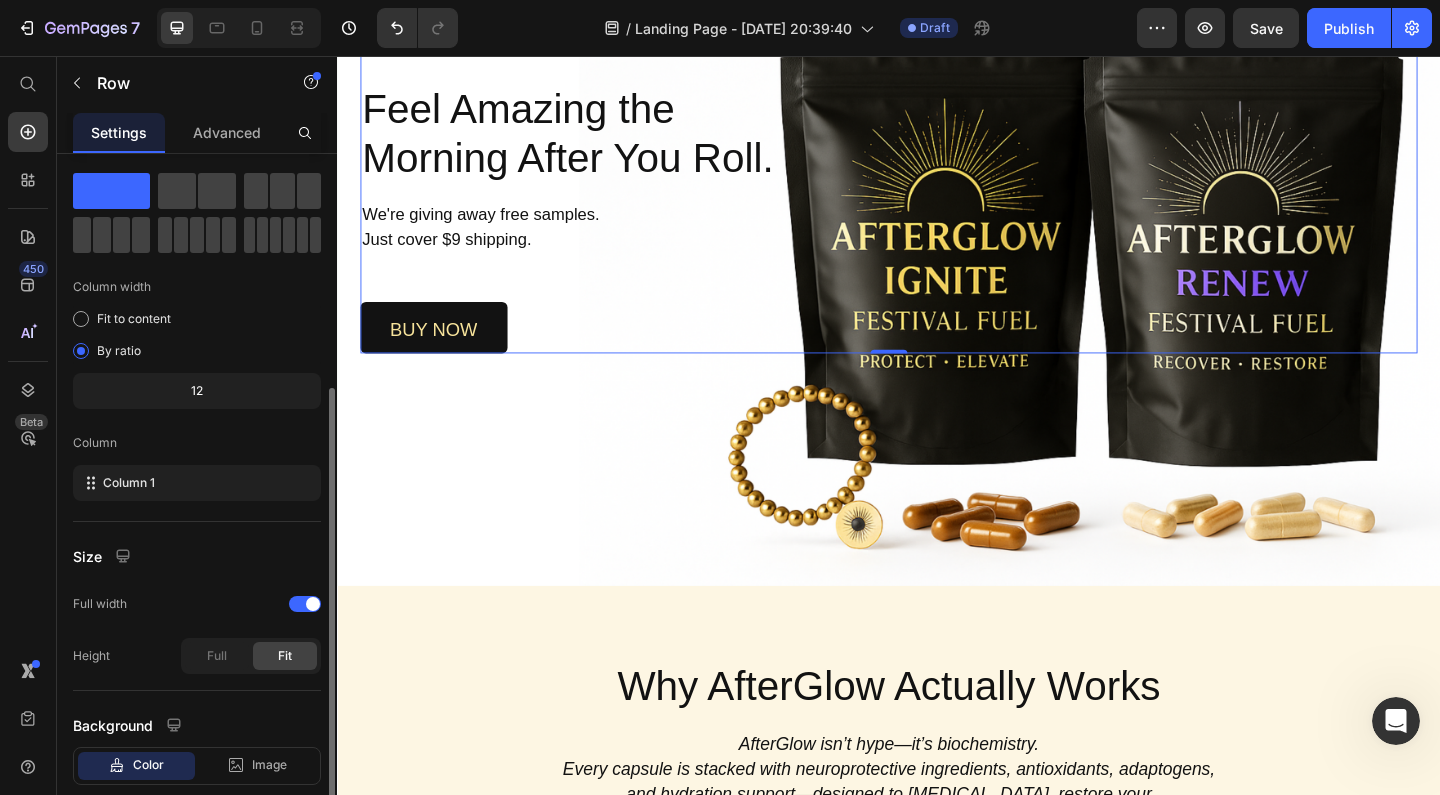 scroll, scrollTop: 0, scrollLeft: 0, axis: both 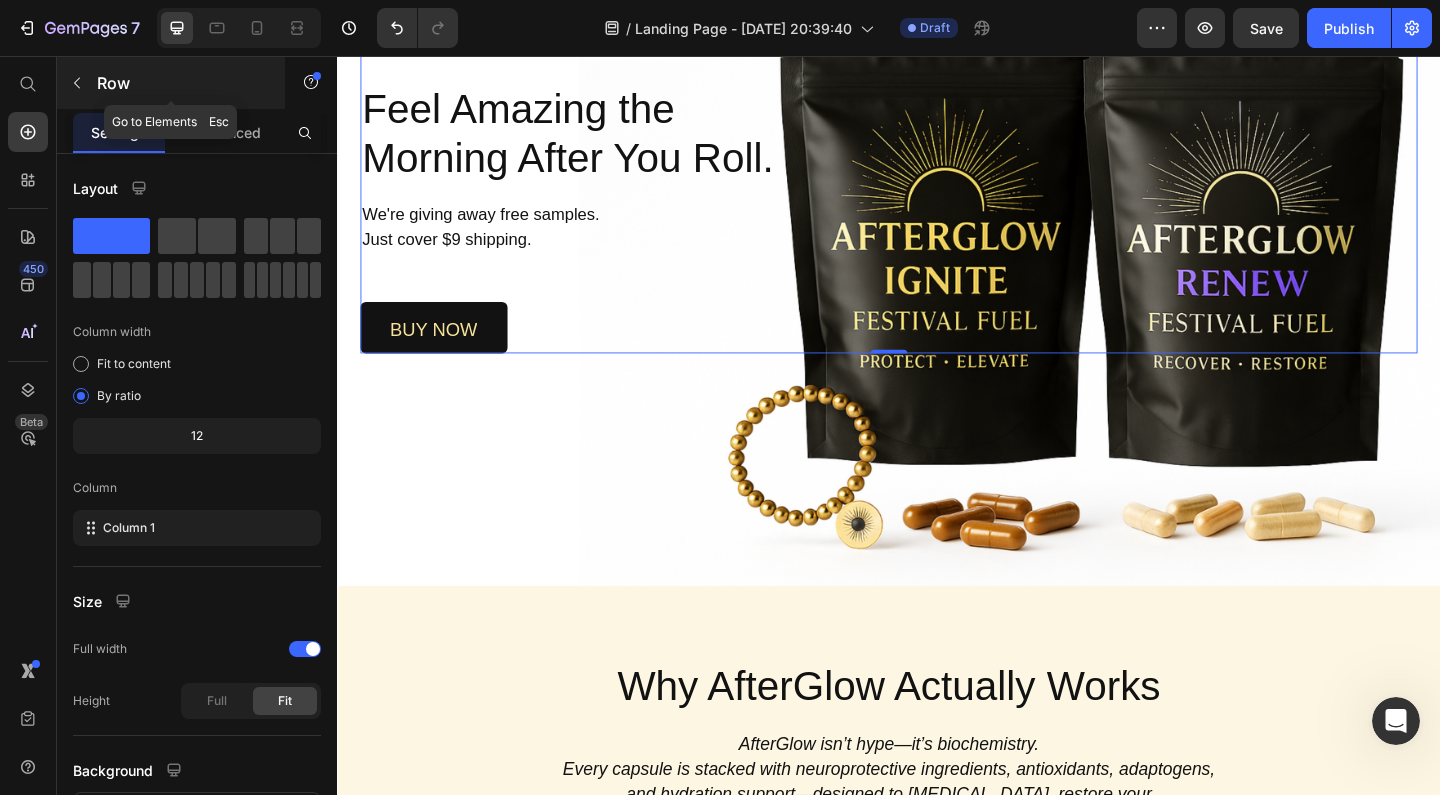 click 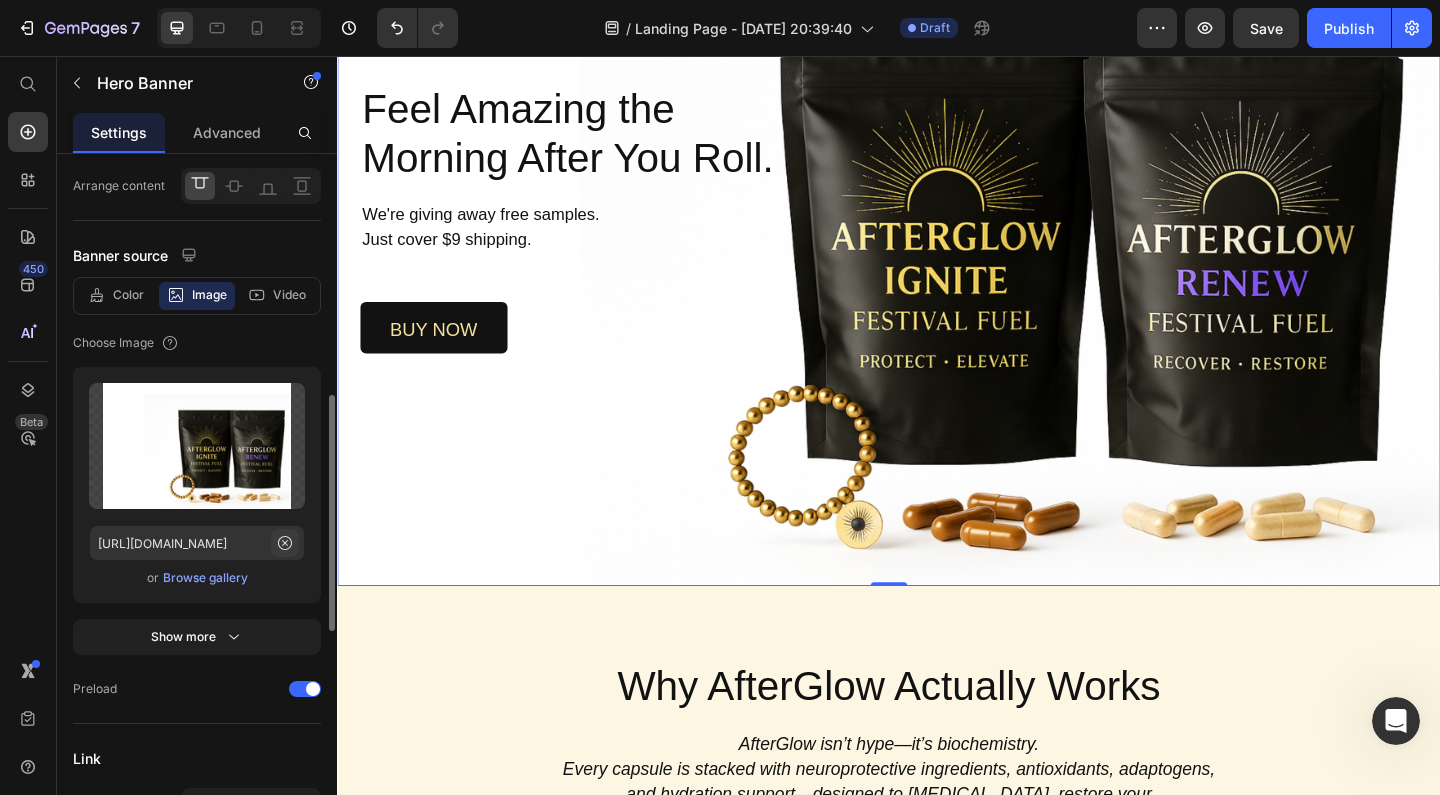 scroll, scrollTop: 0, scrollLeft: 0, axis: both 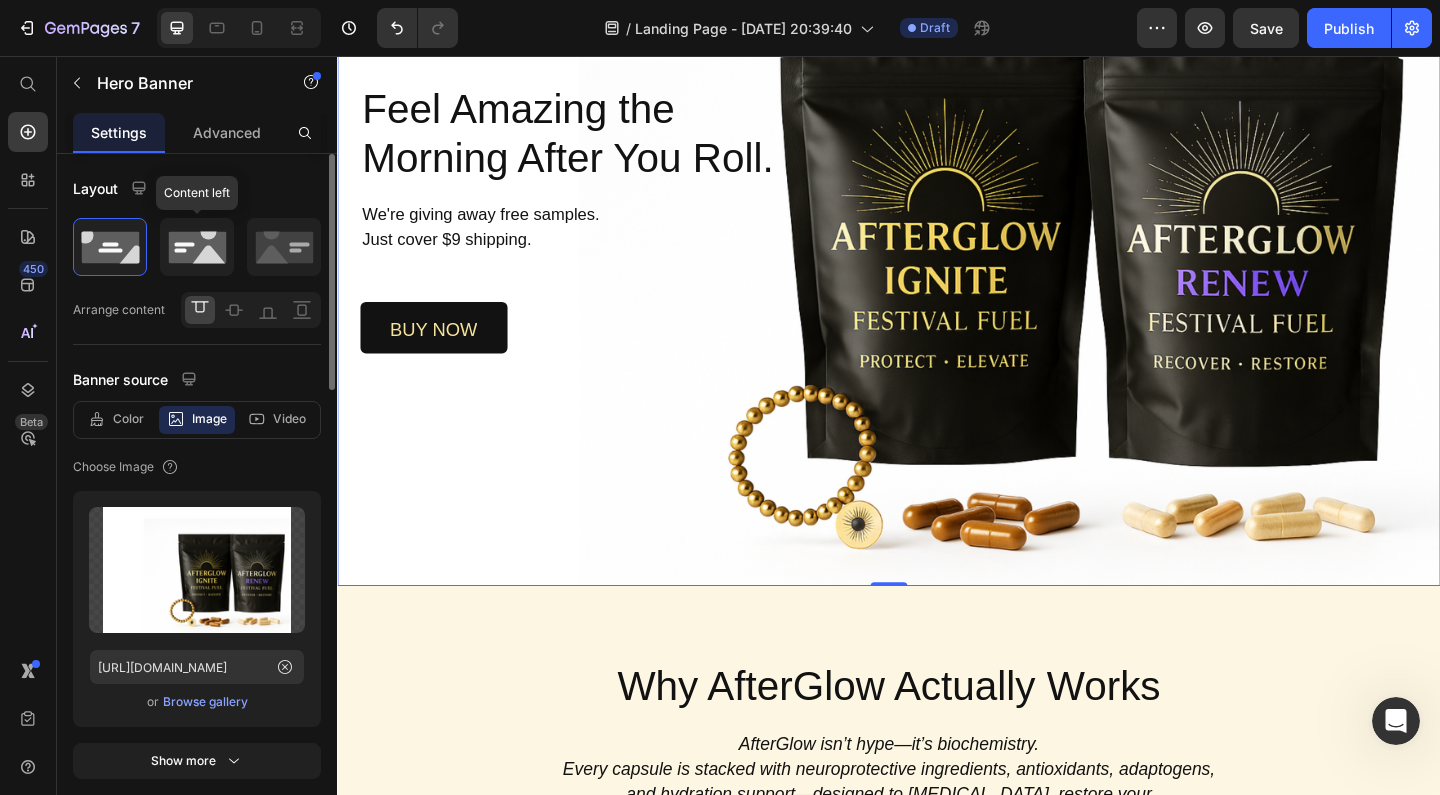 click 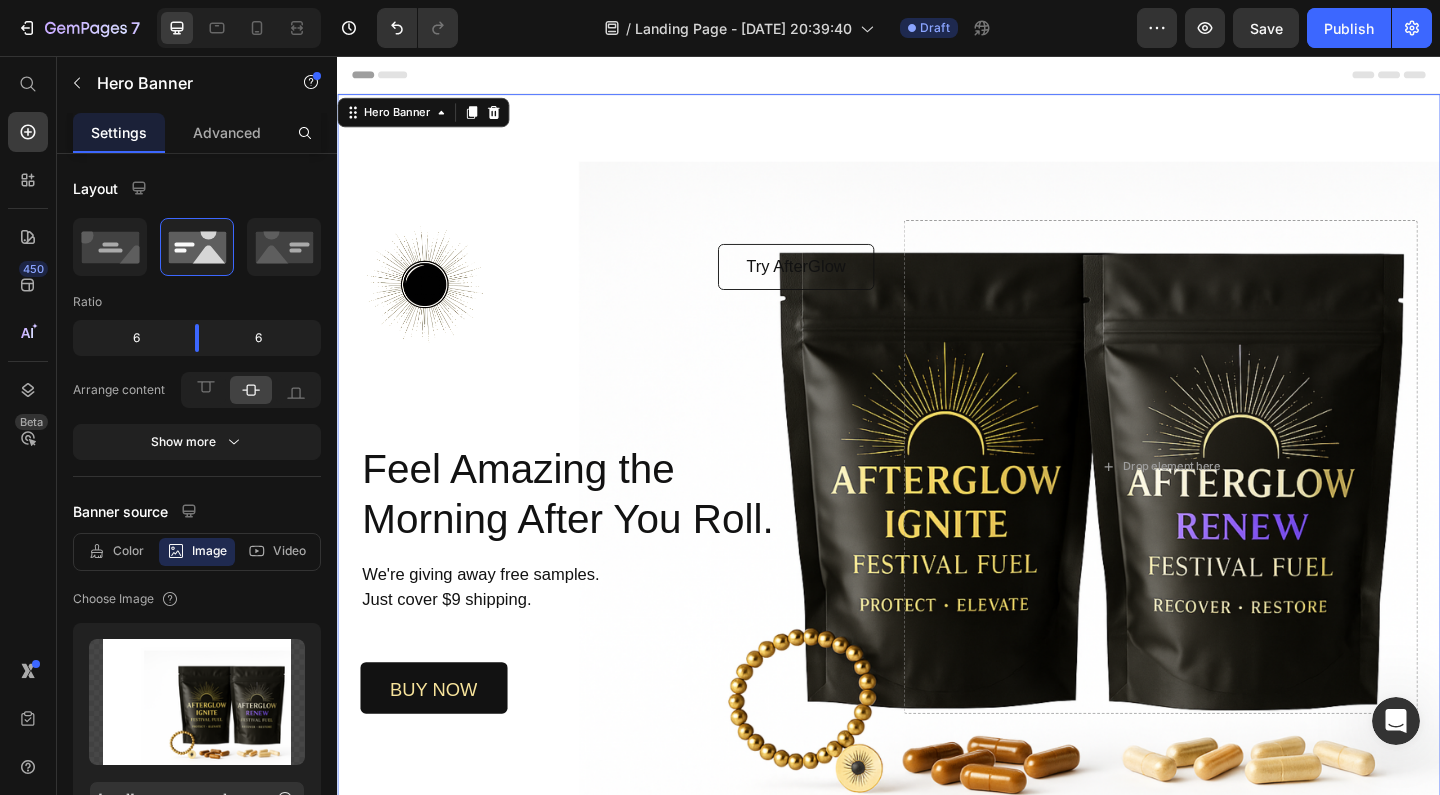 scroll, scrollTop: 0, scrollLeft: 0, axis: both 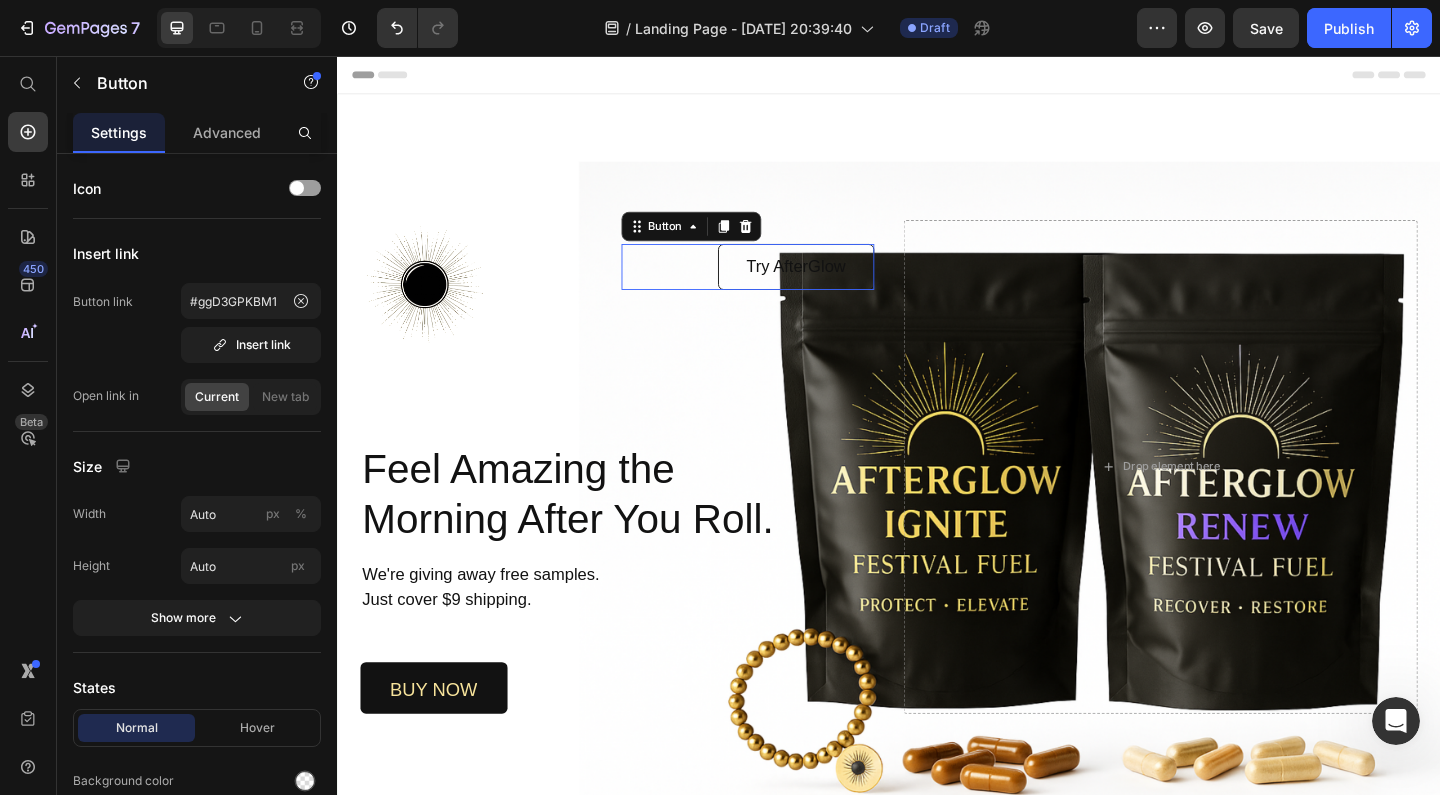 click on "Try AfterGlow" at bounding box center (836, 285) 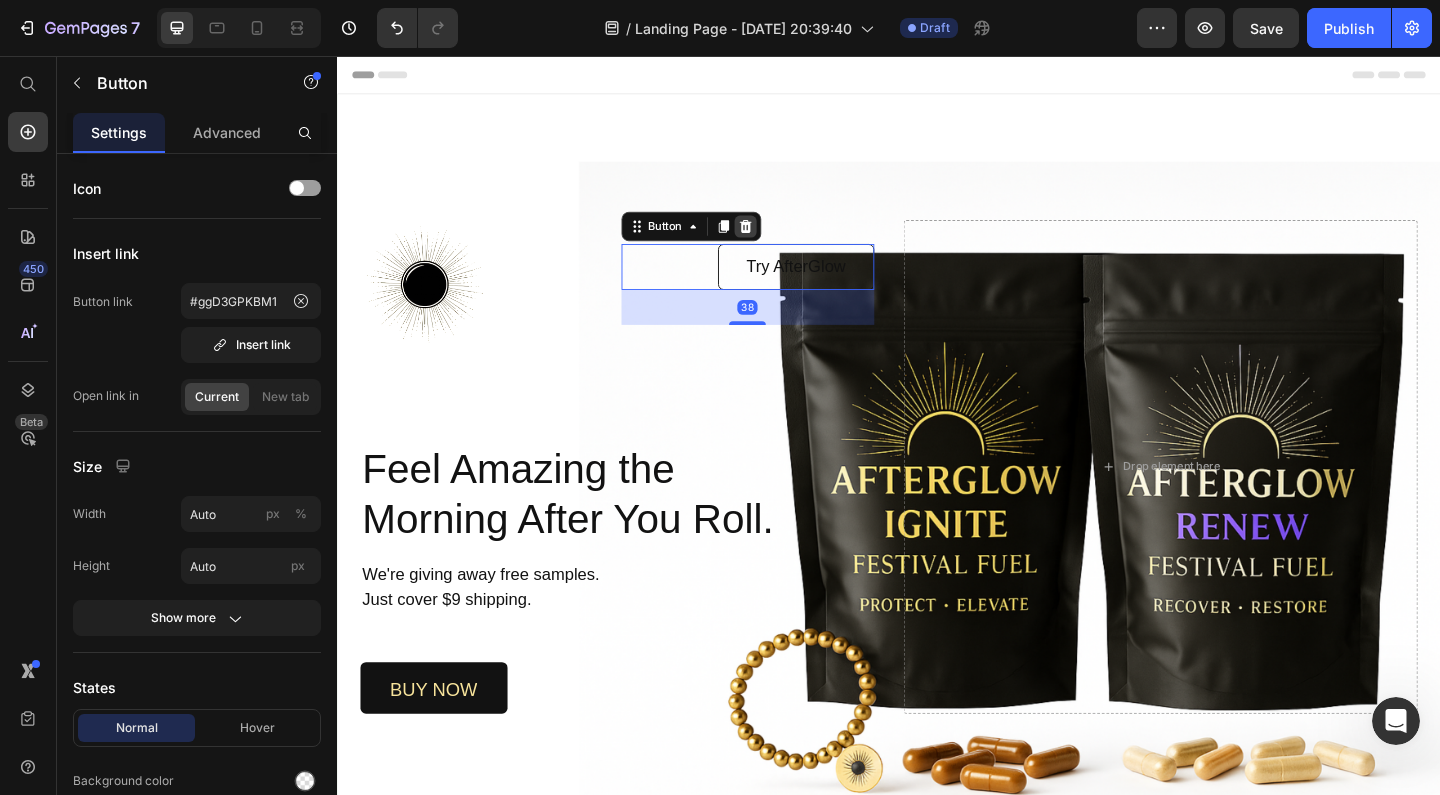 click 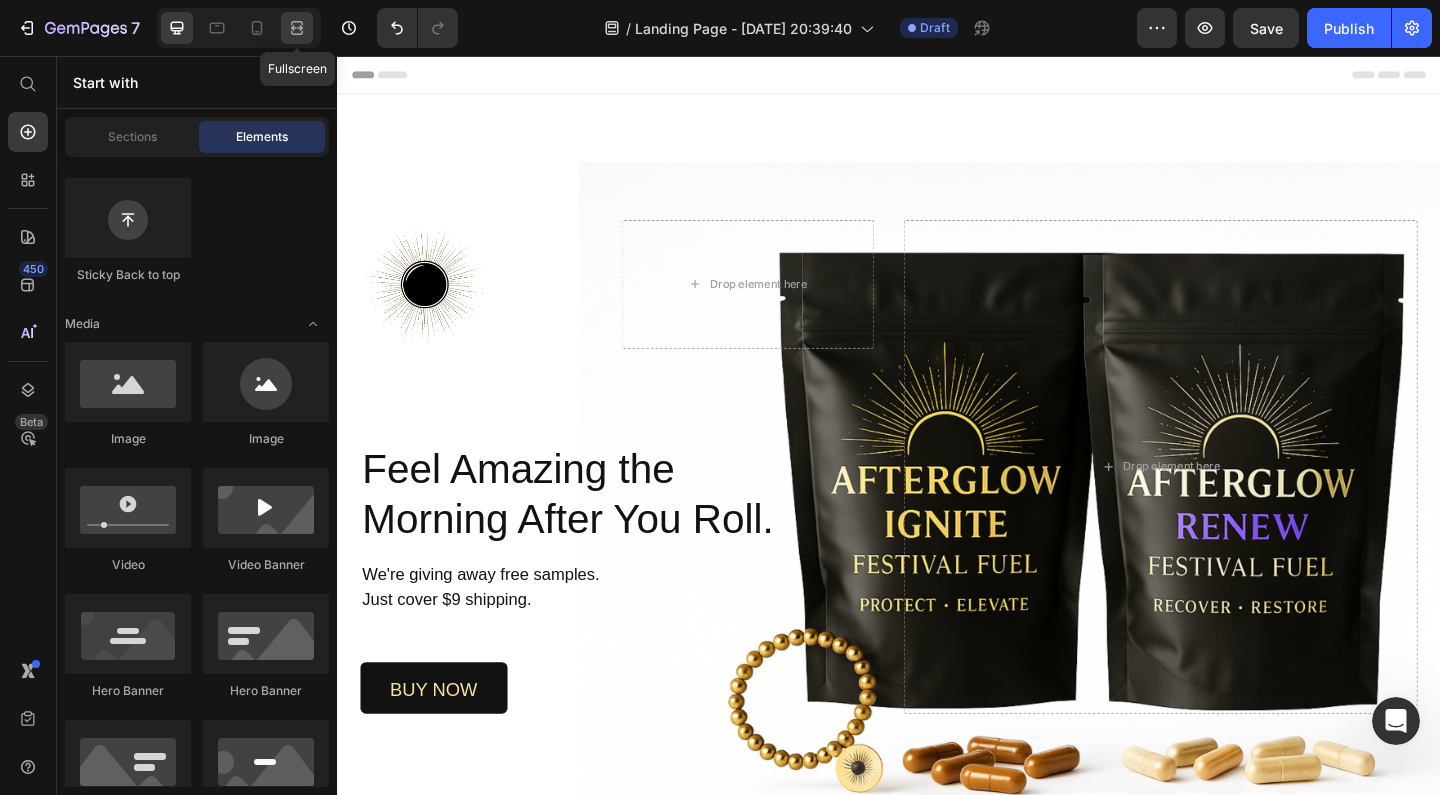 click 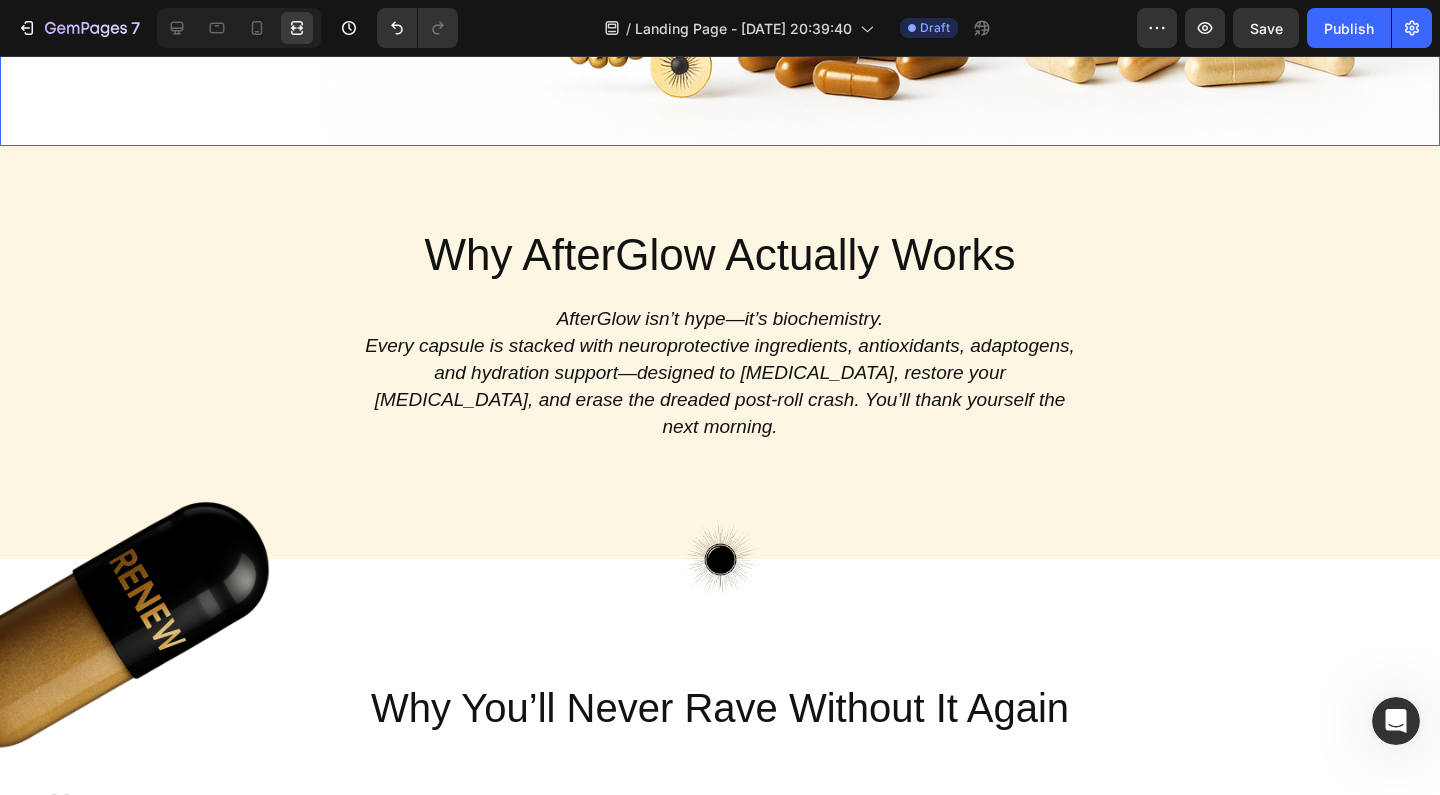 scroll, scrollTop: 915, scrollLeft: 0, axis: vertical 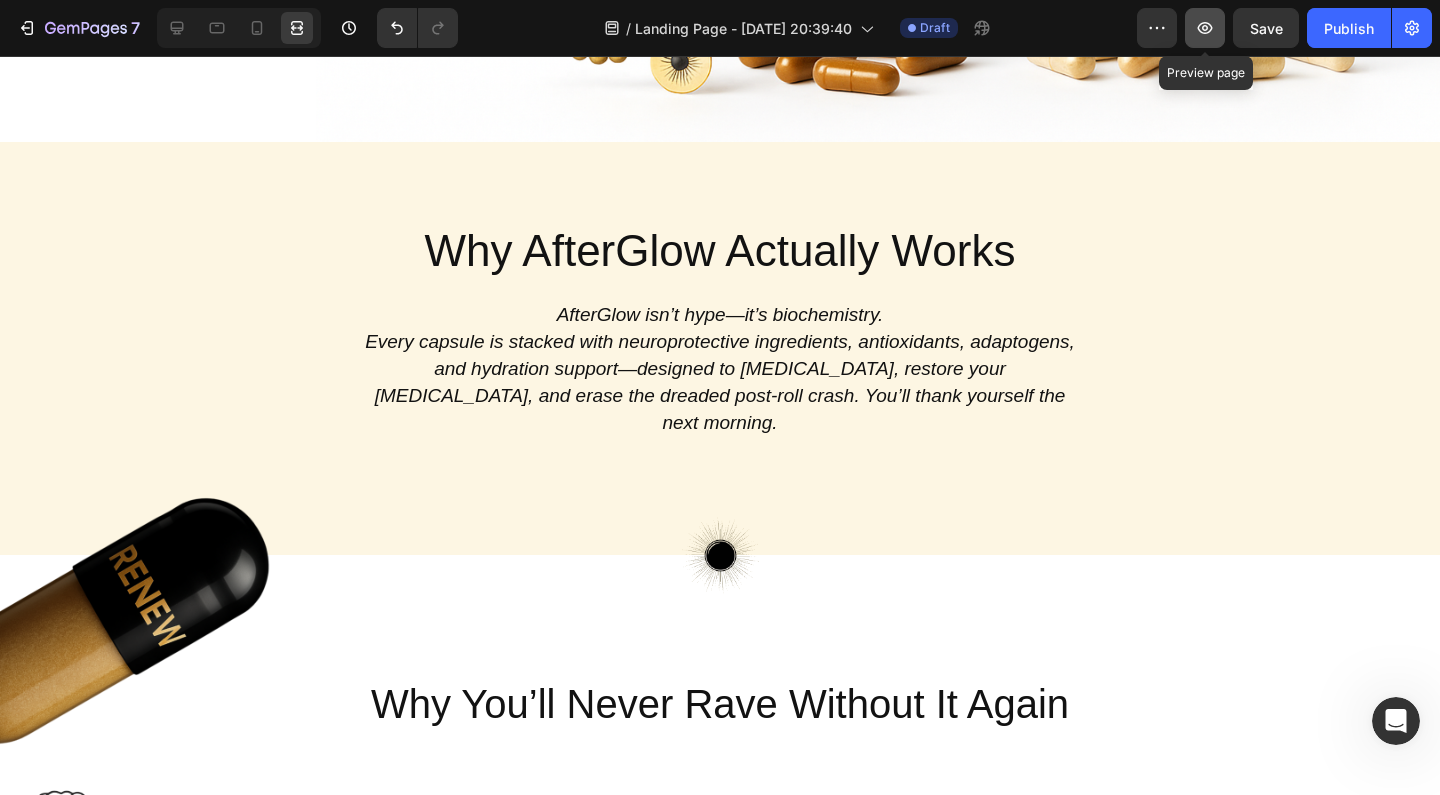 click 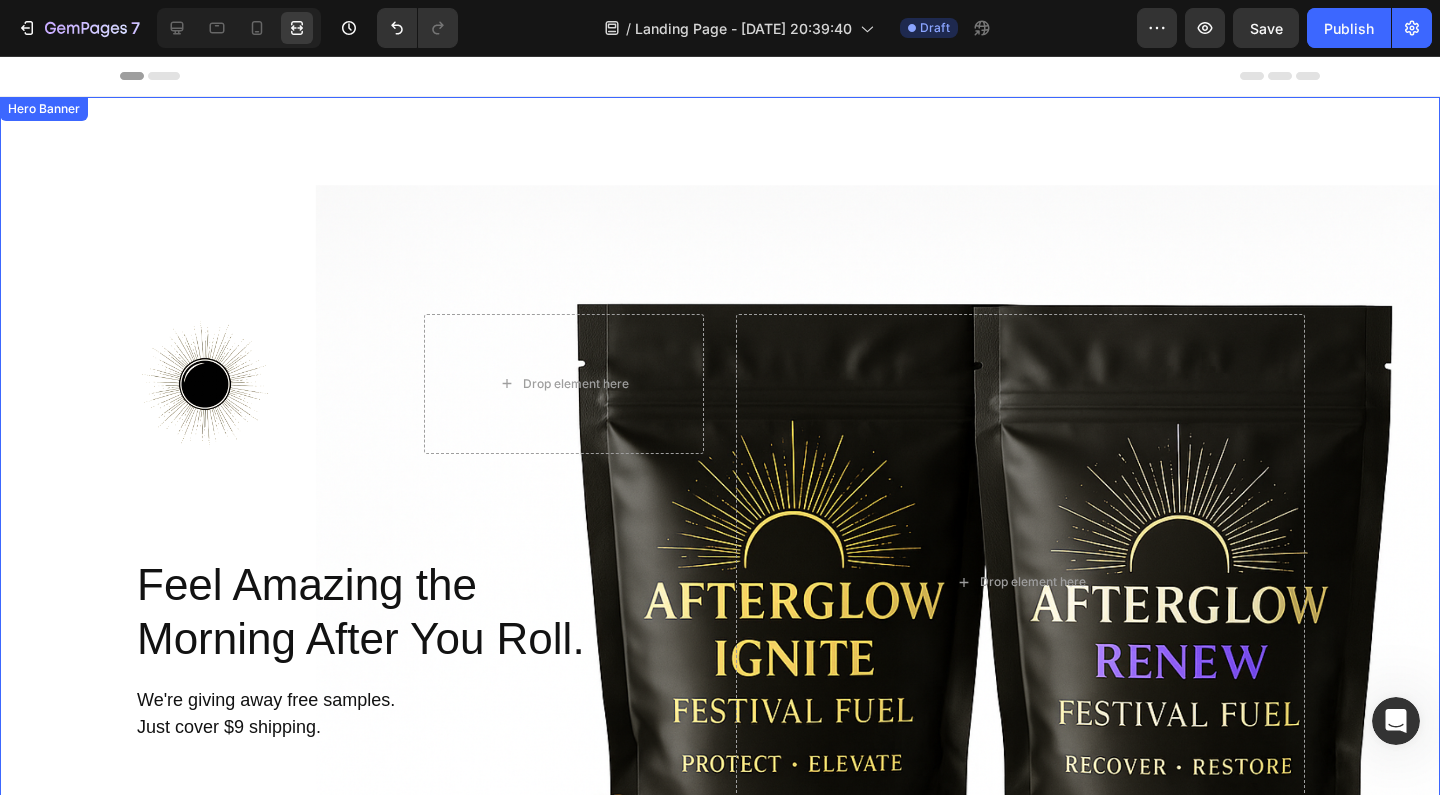 scroll, scrollTop: 12, scrollLeft: 0, axis: vertical 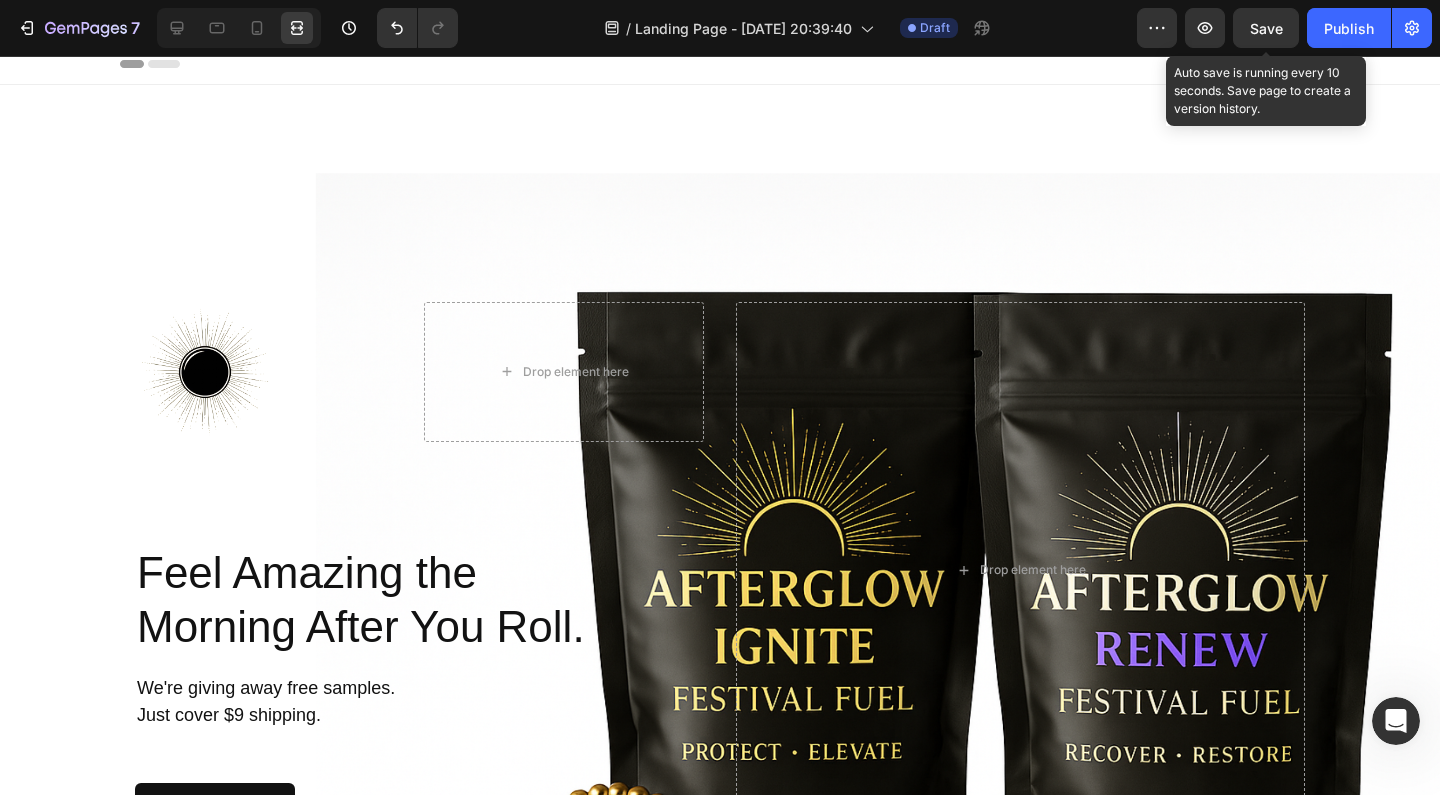 click on "Save" at bounding box center (1266, 28) 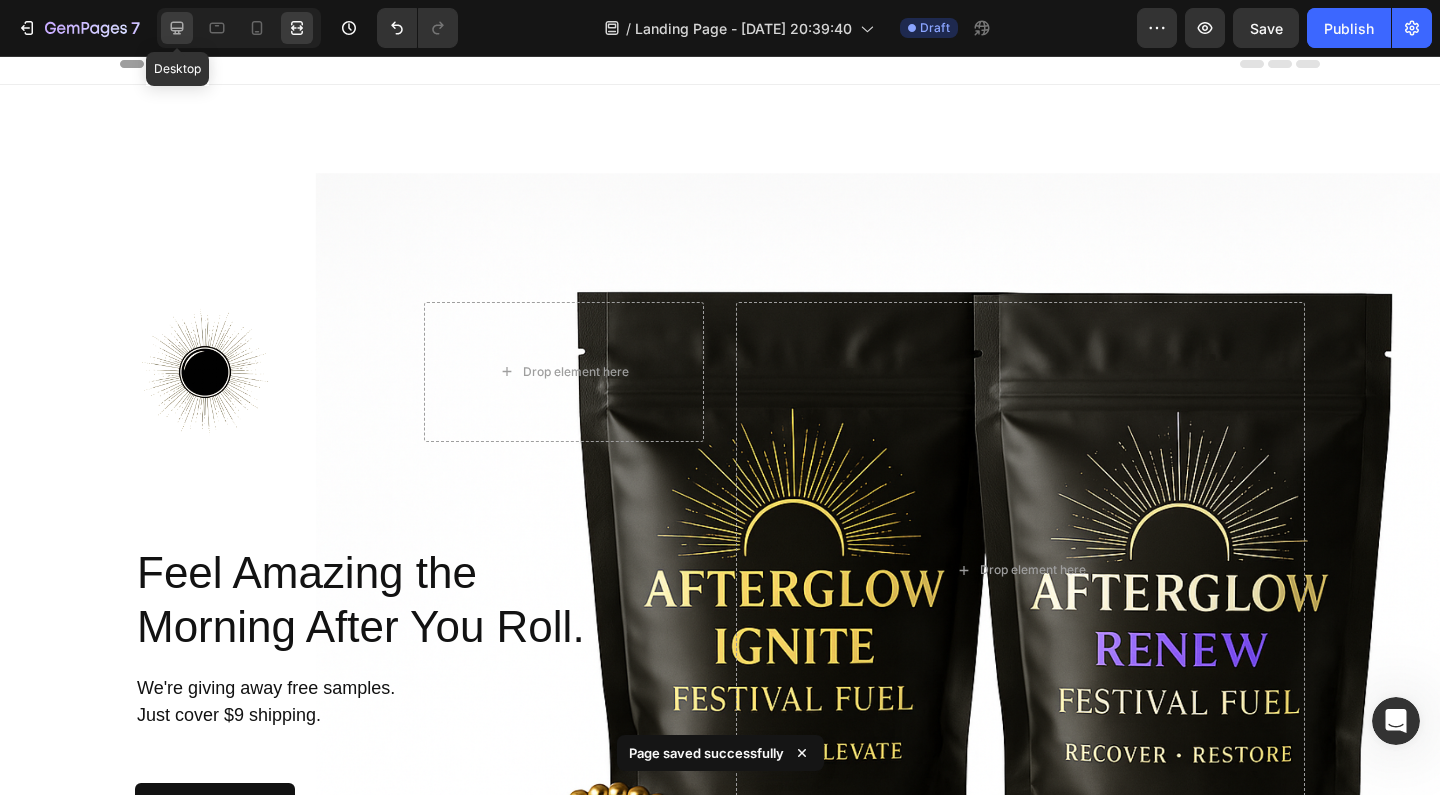 click 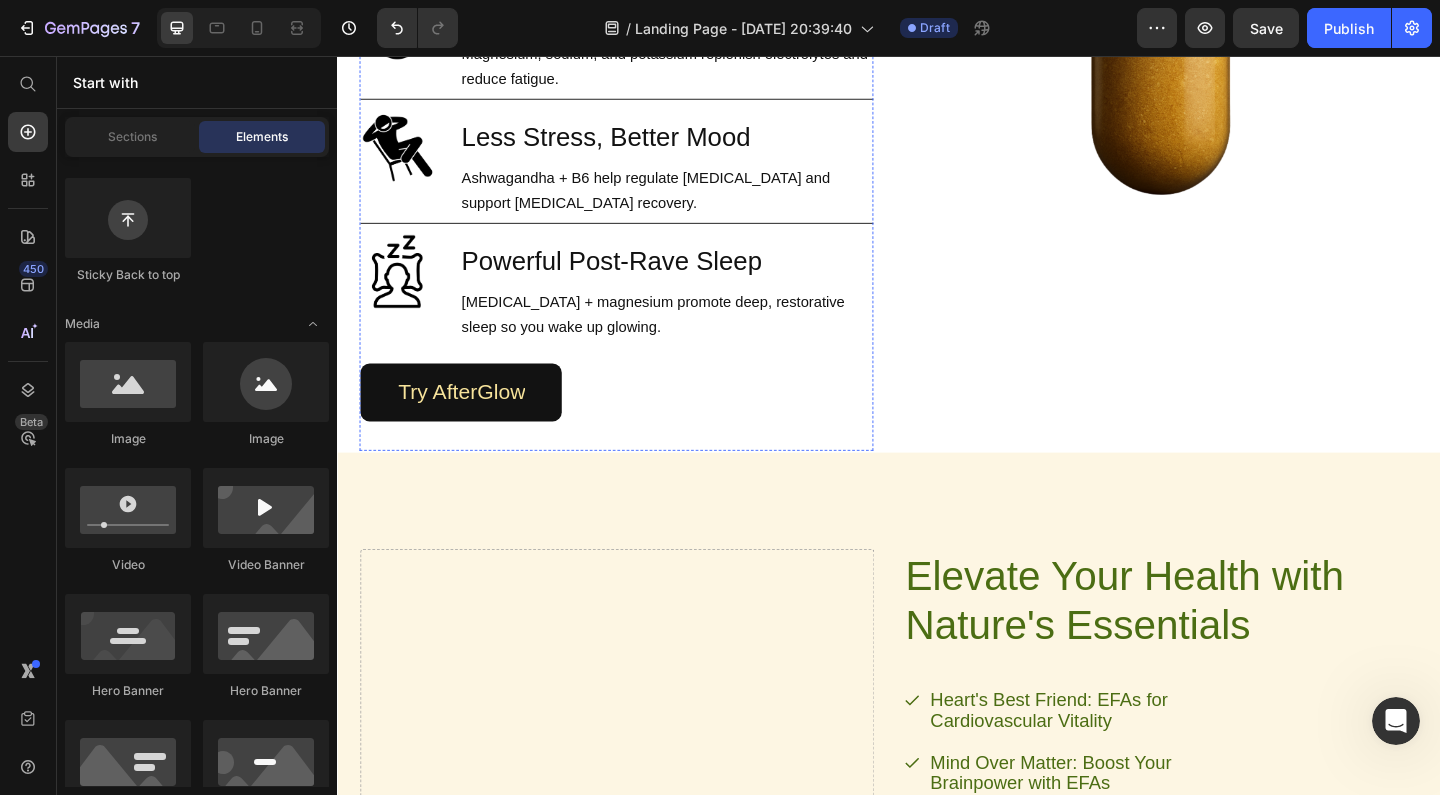 scroll, scrollTop: 1940, scrollLeft: 0, axis: vertical 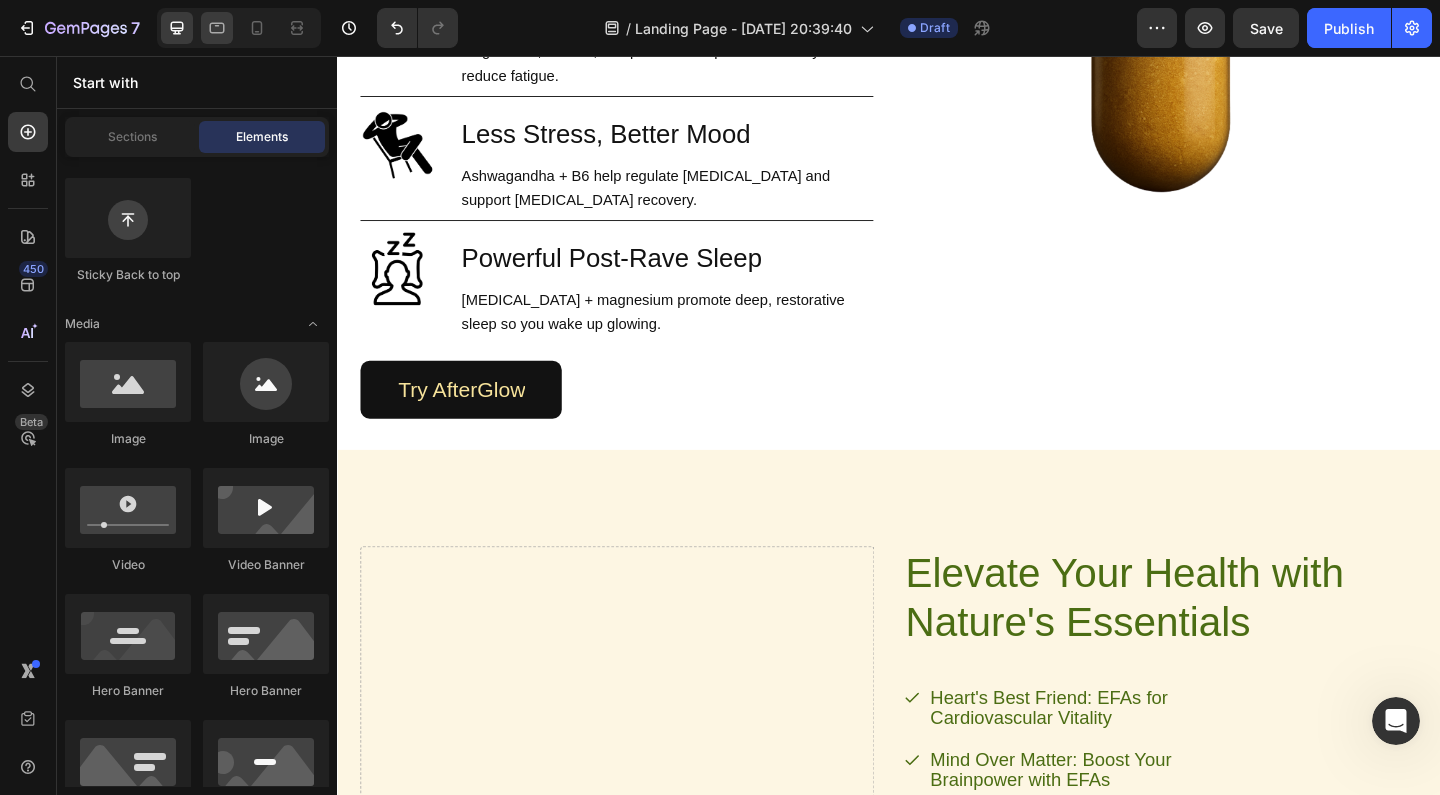 click 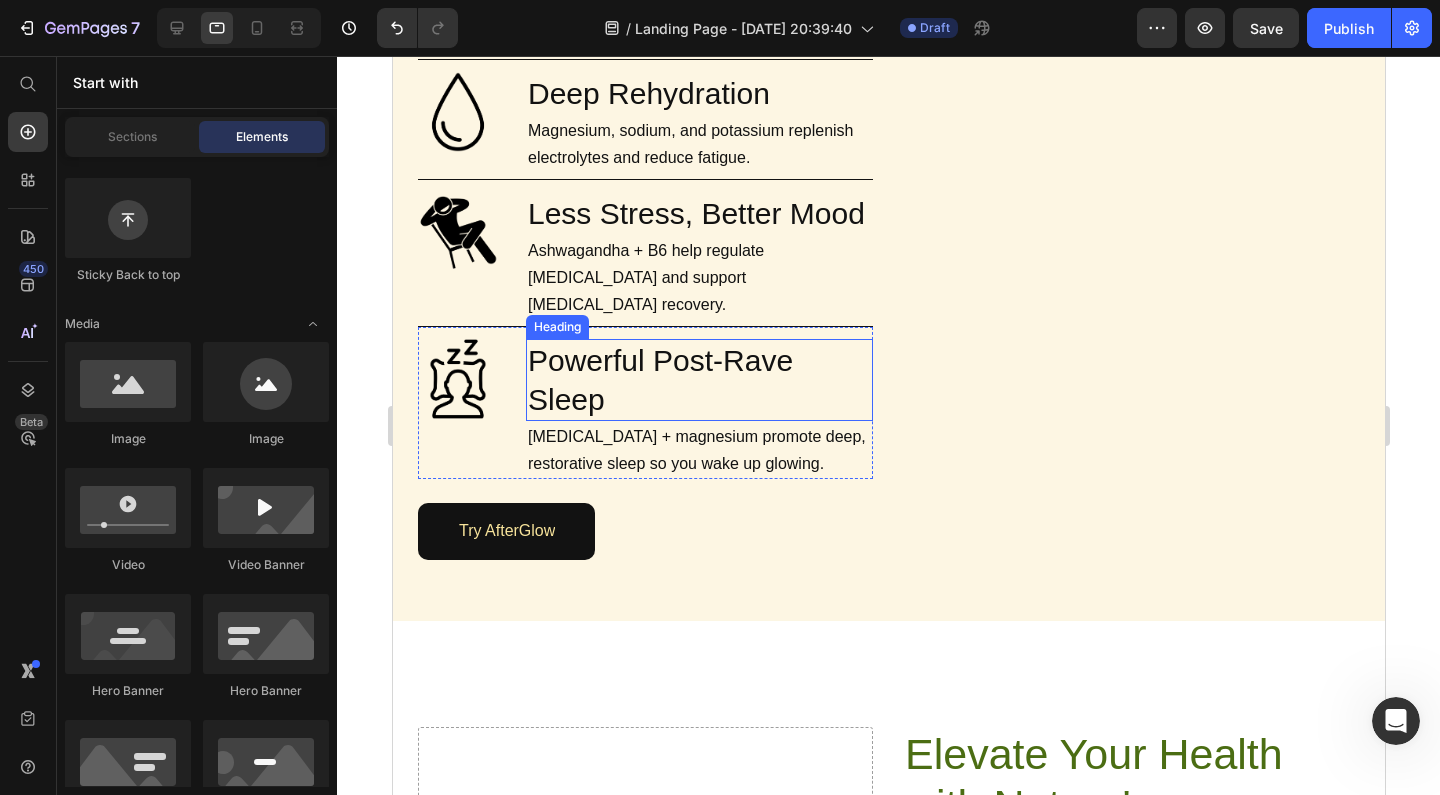 scroll, scrollTop: 1337, scrollLeft: 0, axis: vertical 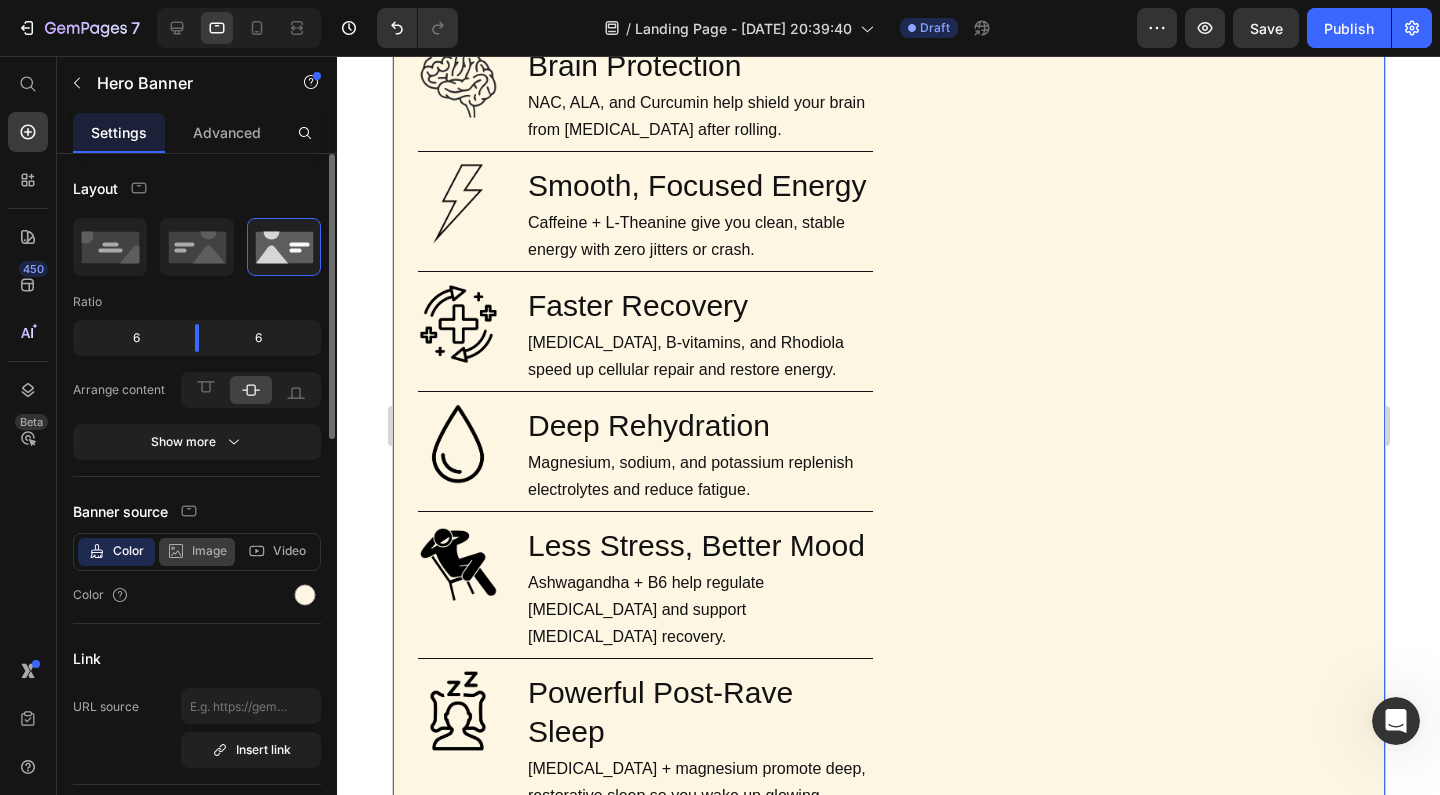 click on "Image" at bounding box center [209, 551] 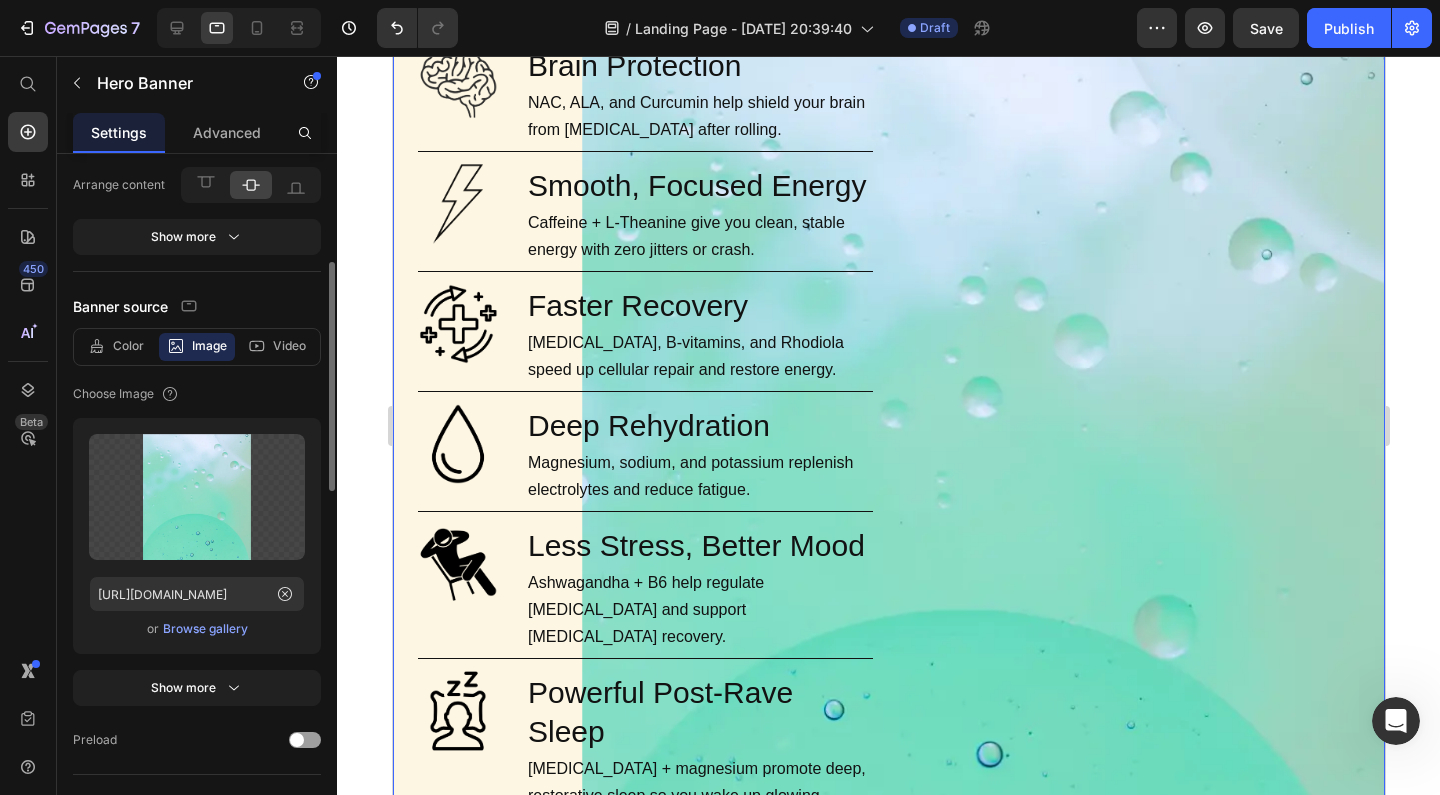 scroll, scrollTop: 236, scrollLeft: 0, axis: vertical 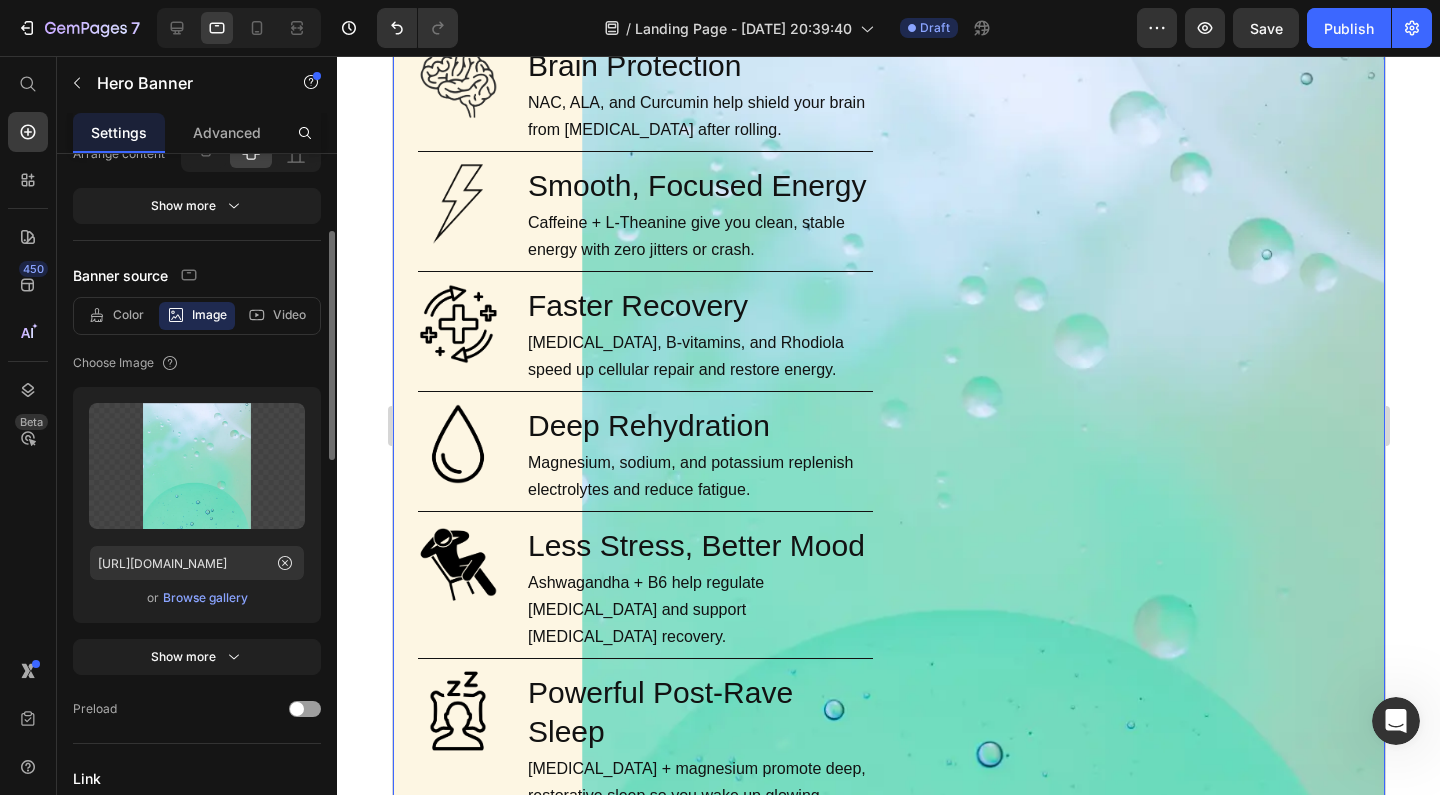 click on "Browse gallery" at bounding box center [205, 598] 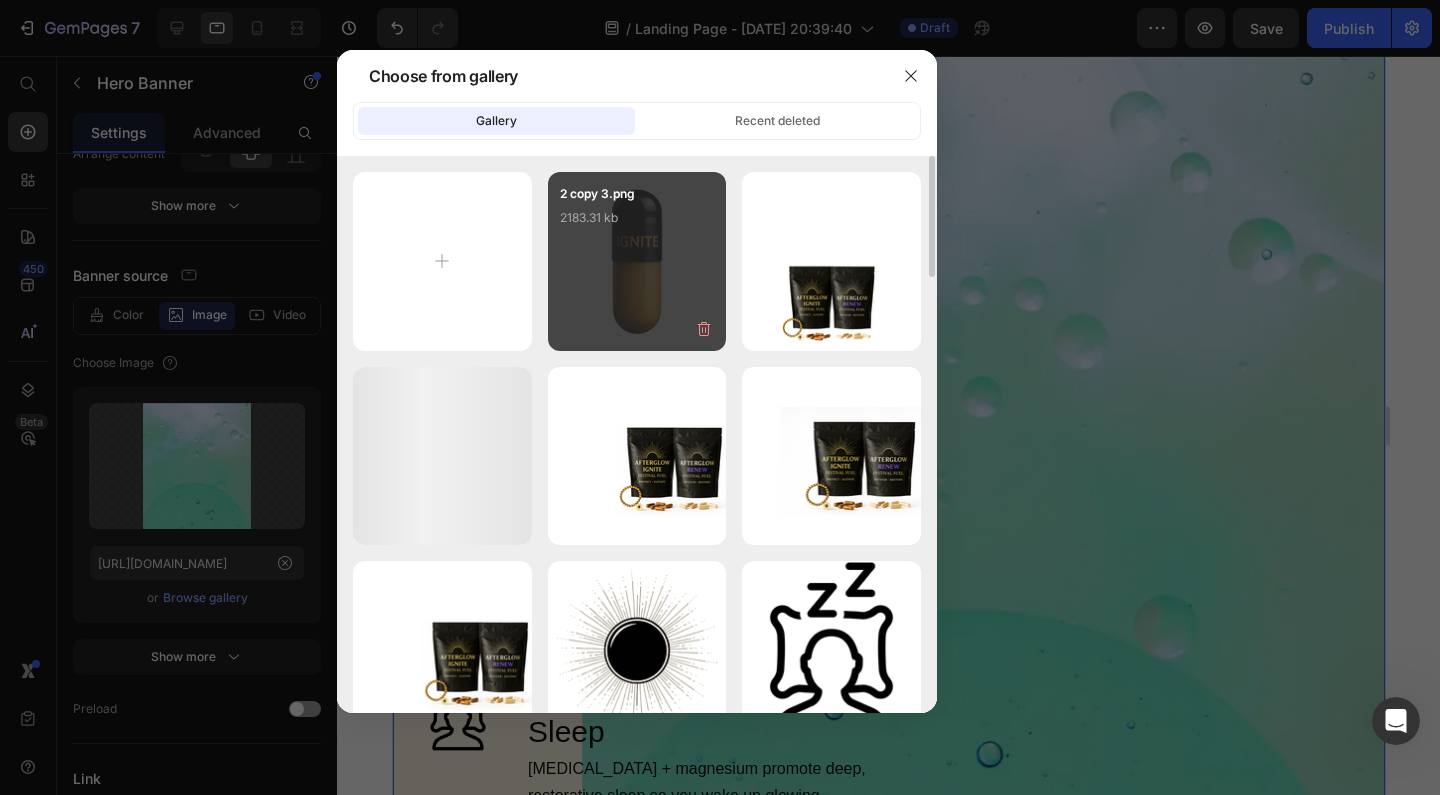 click on "2 copy 3.png 2183.31 kb" at bounding box center [637, 261] 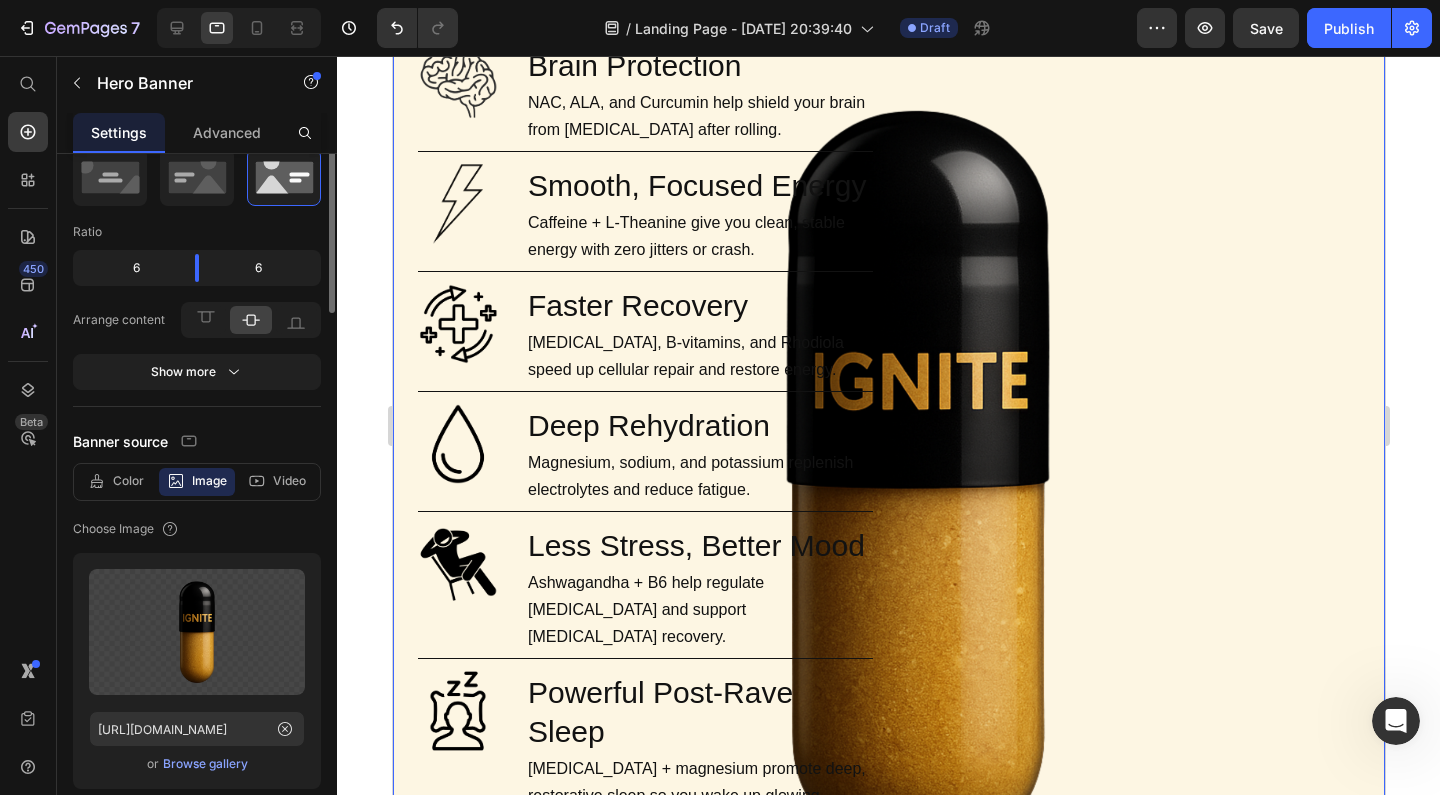 scroll, scrollTop: 0, scrollLeft: 0, axis: both 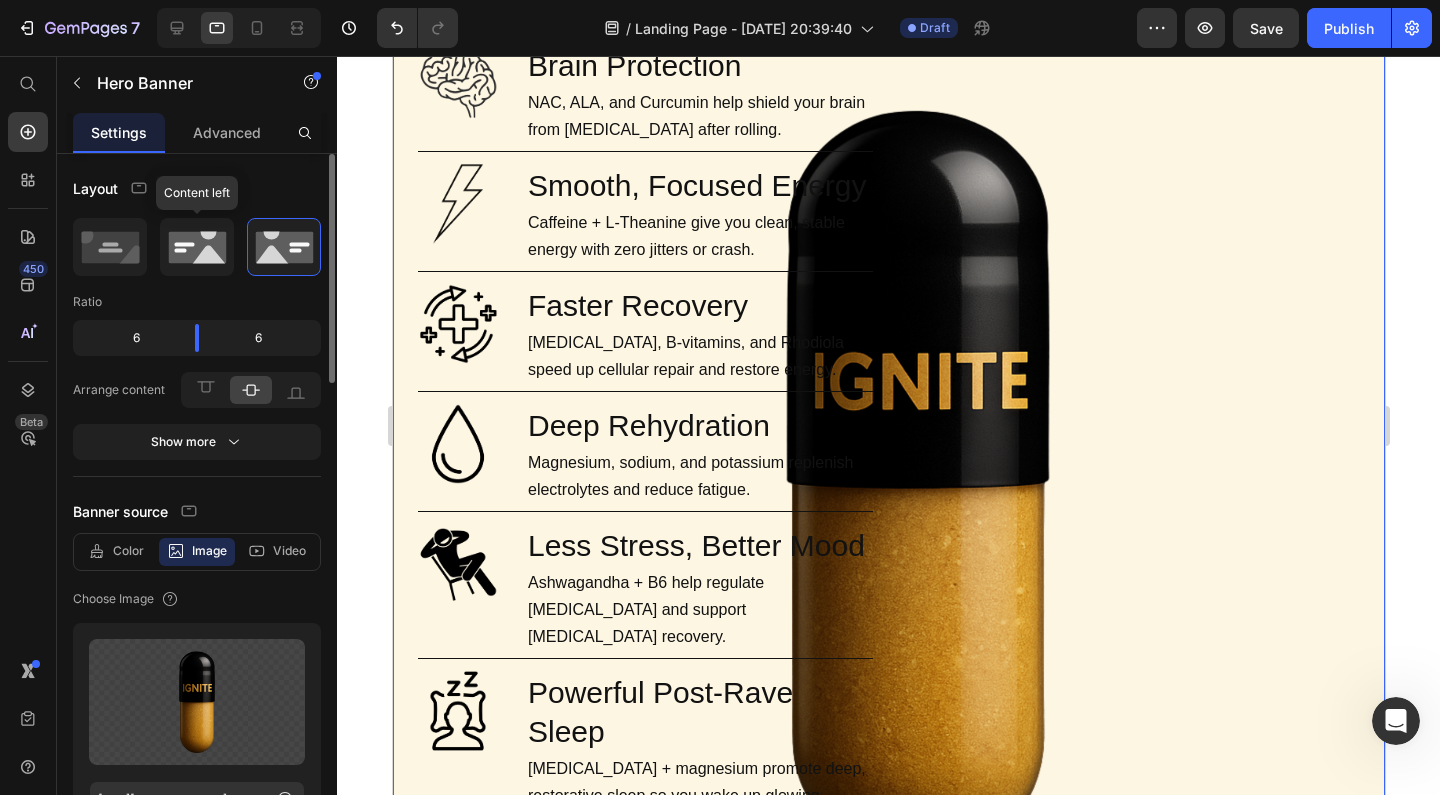 click 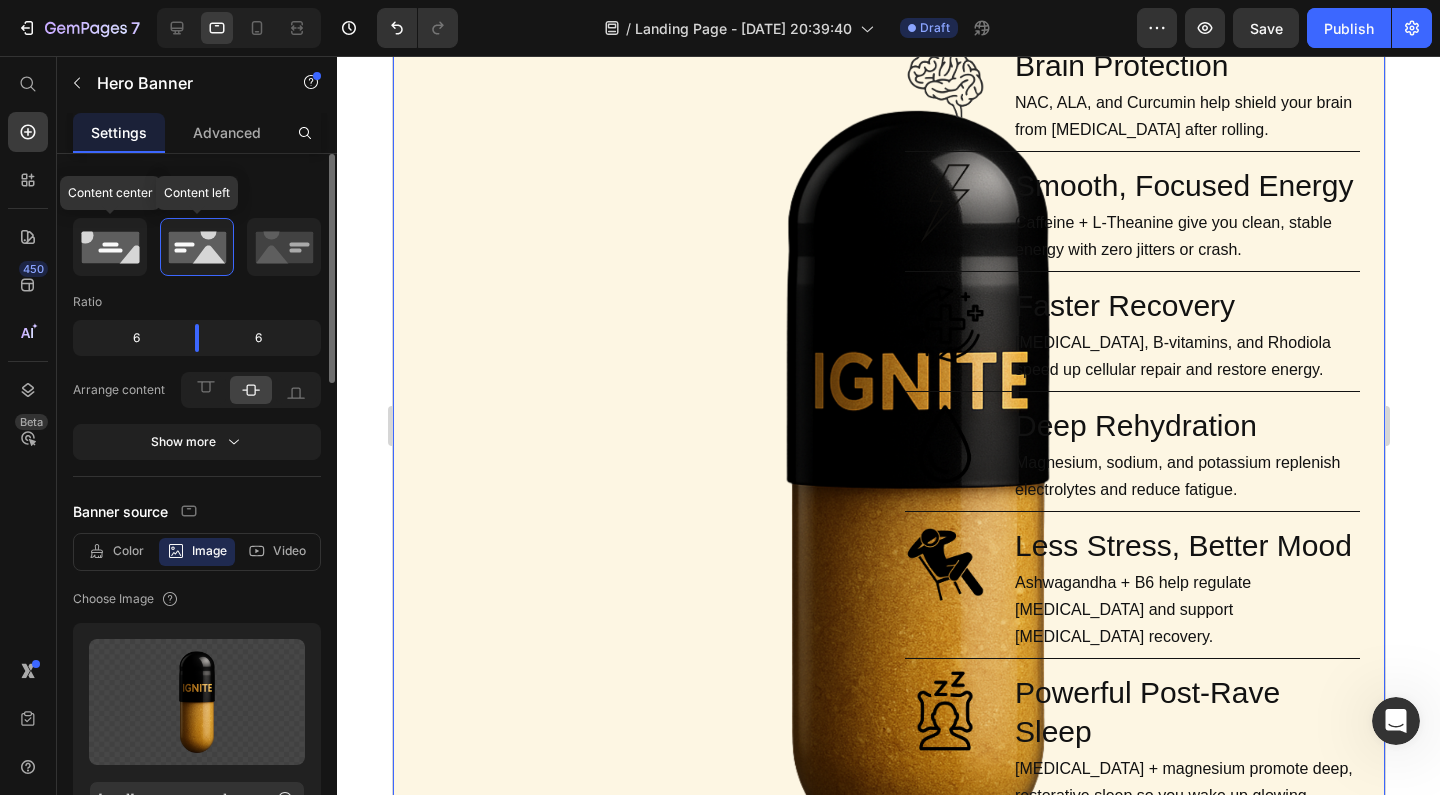 click 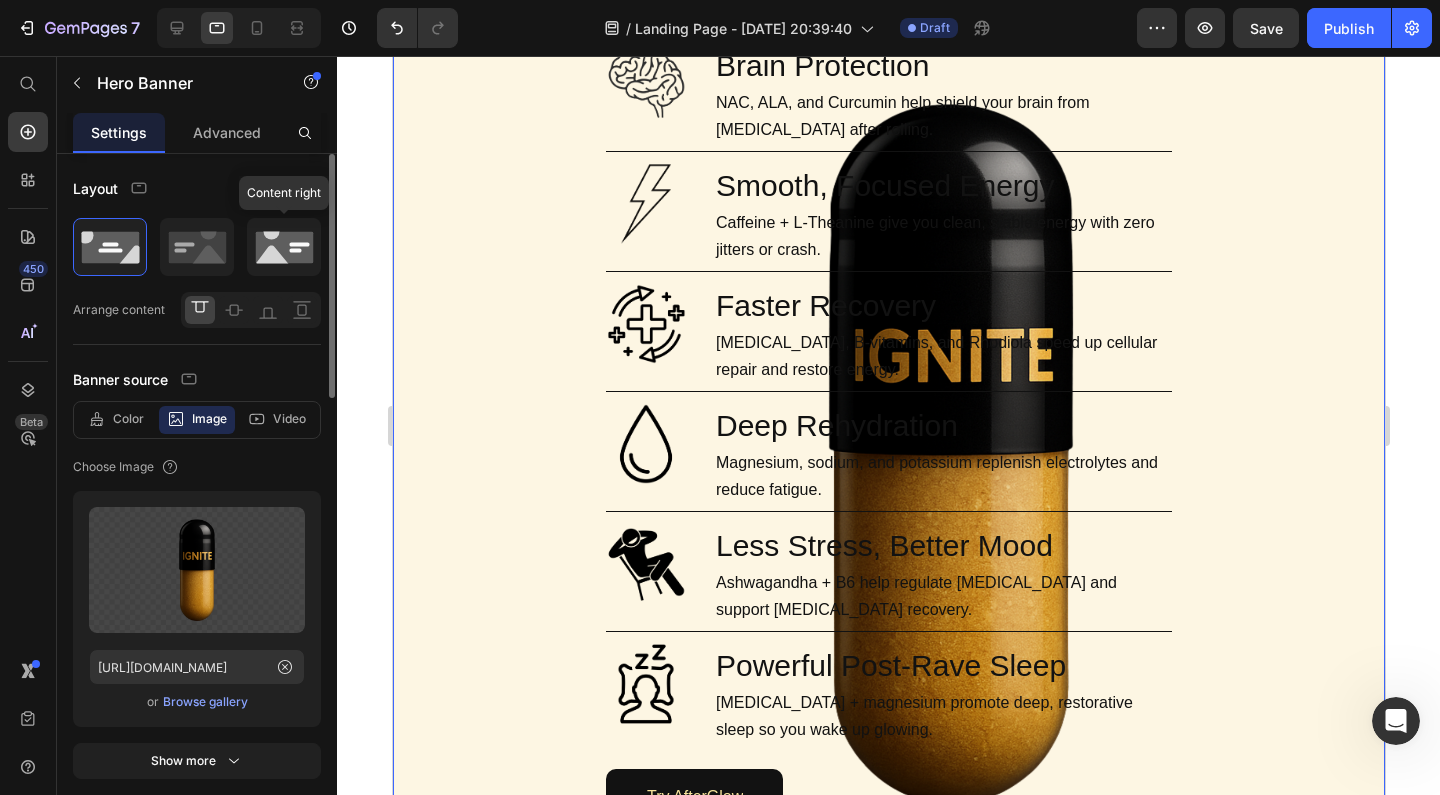 click 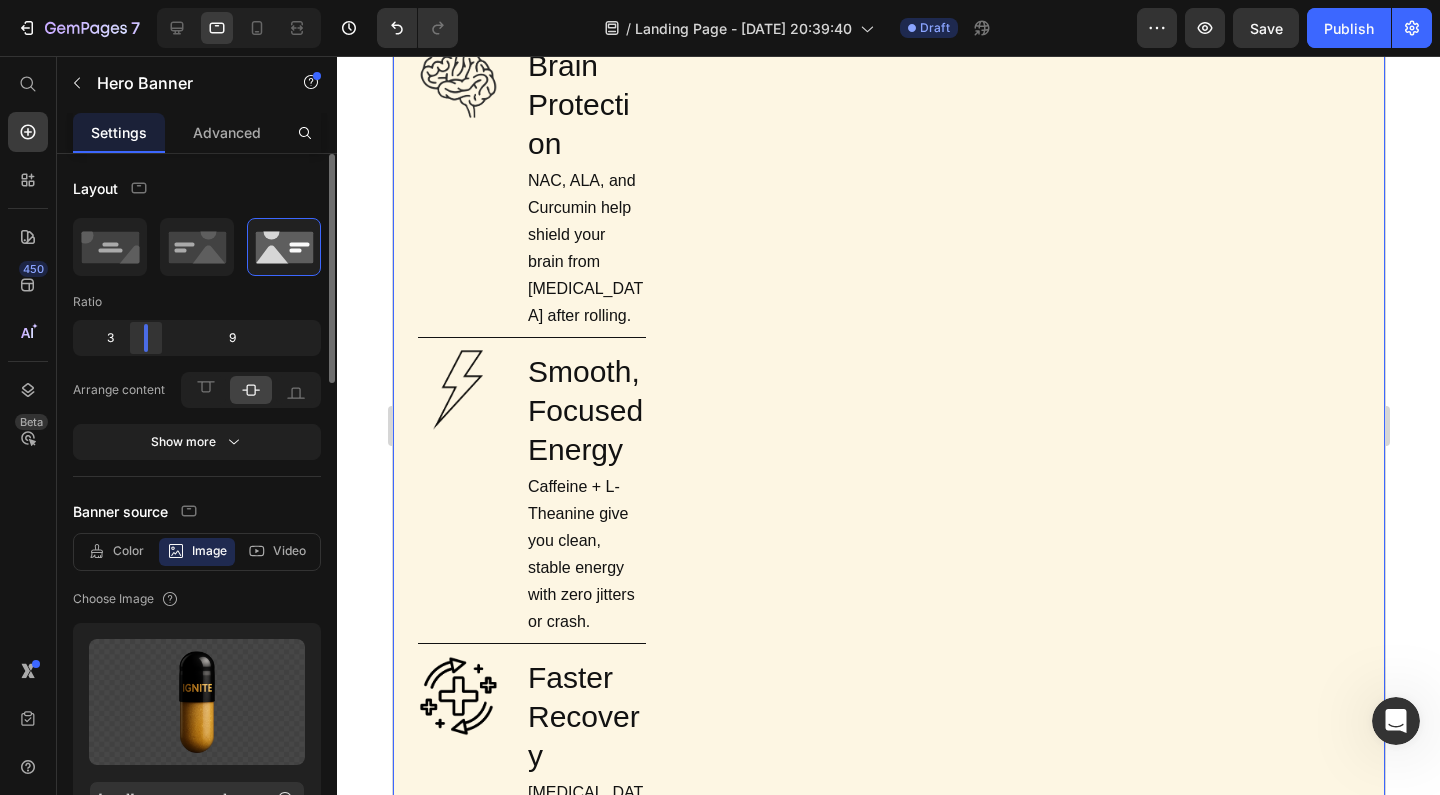drag, startPoint x: 197, startPoint y: 337, endPoint x: 143, endPoint y: 339, distance: 54.037025 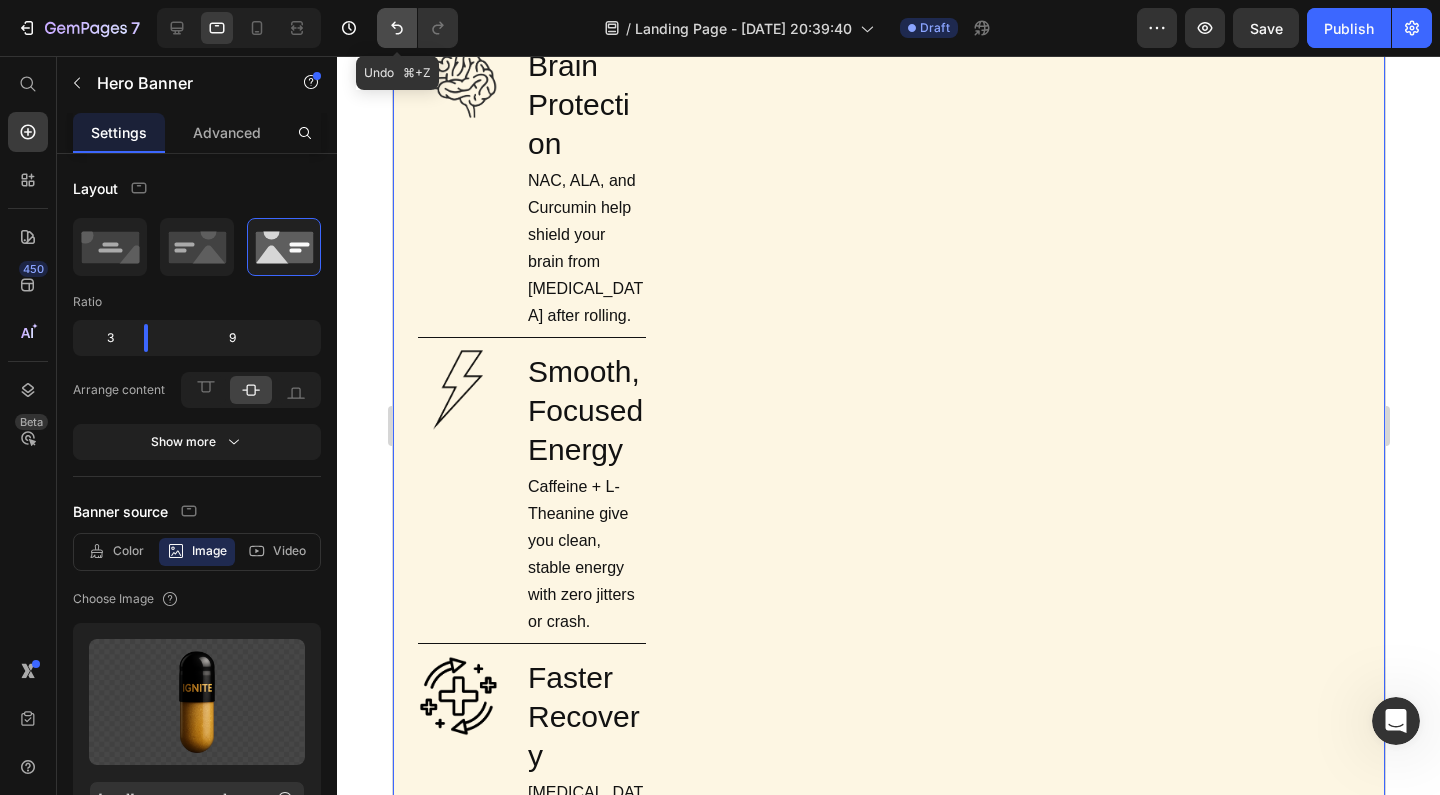 click 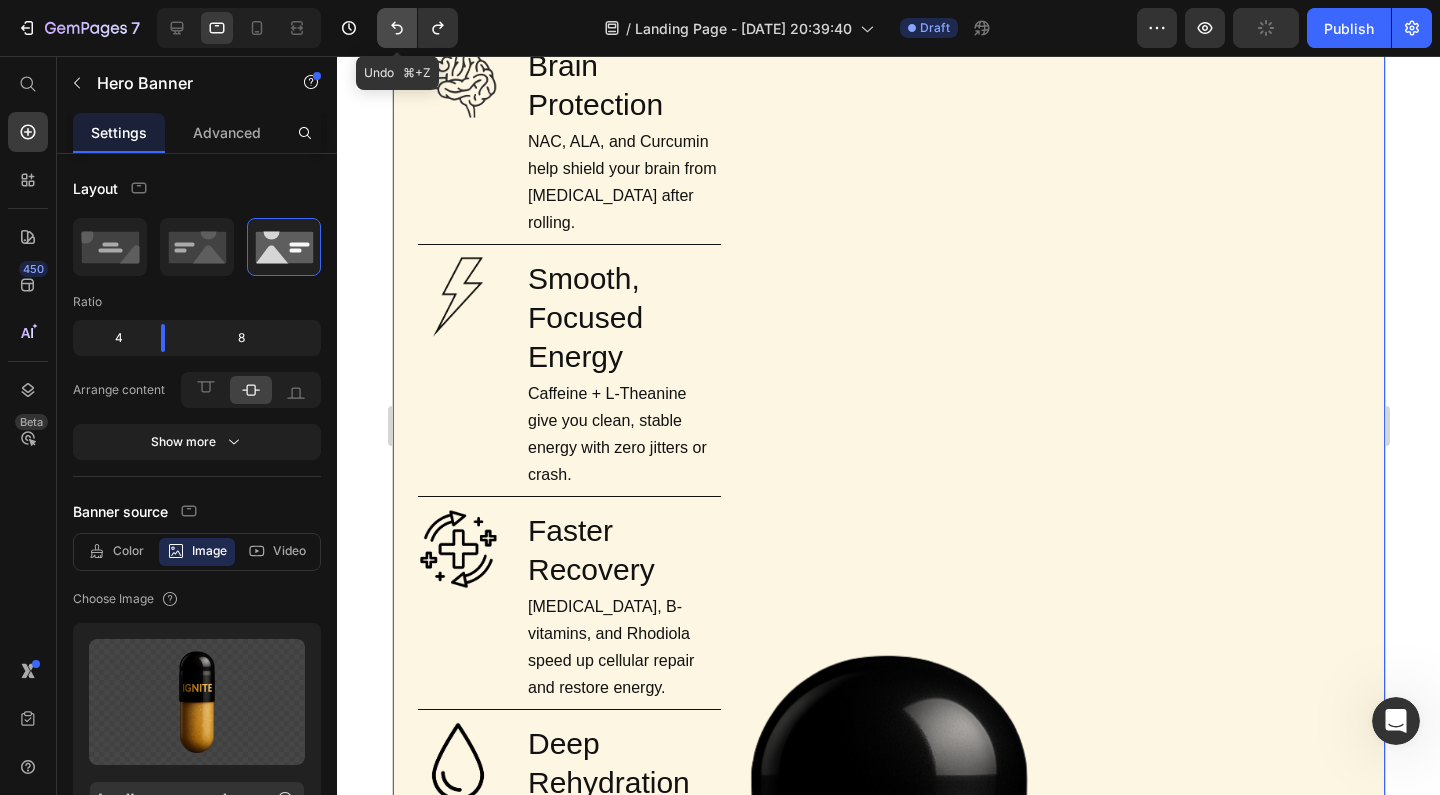click 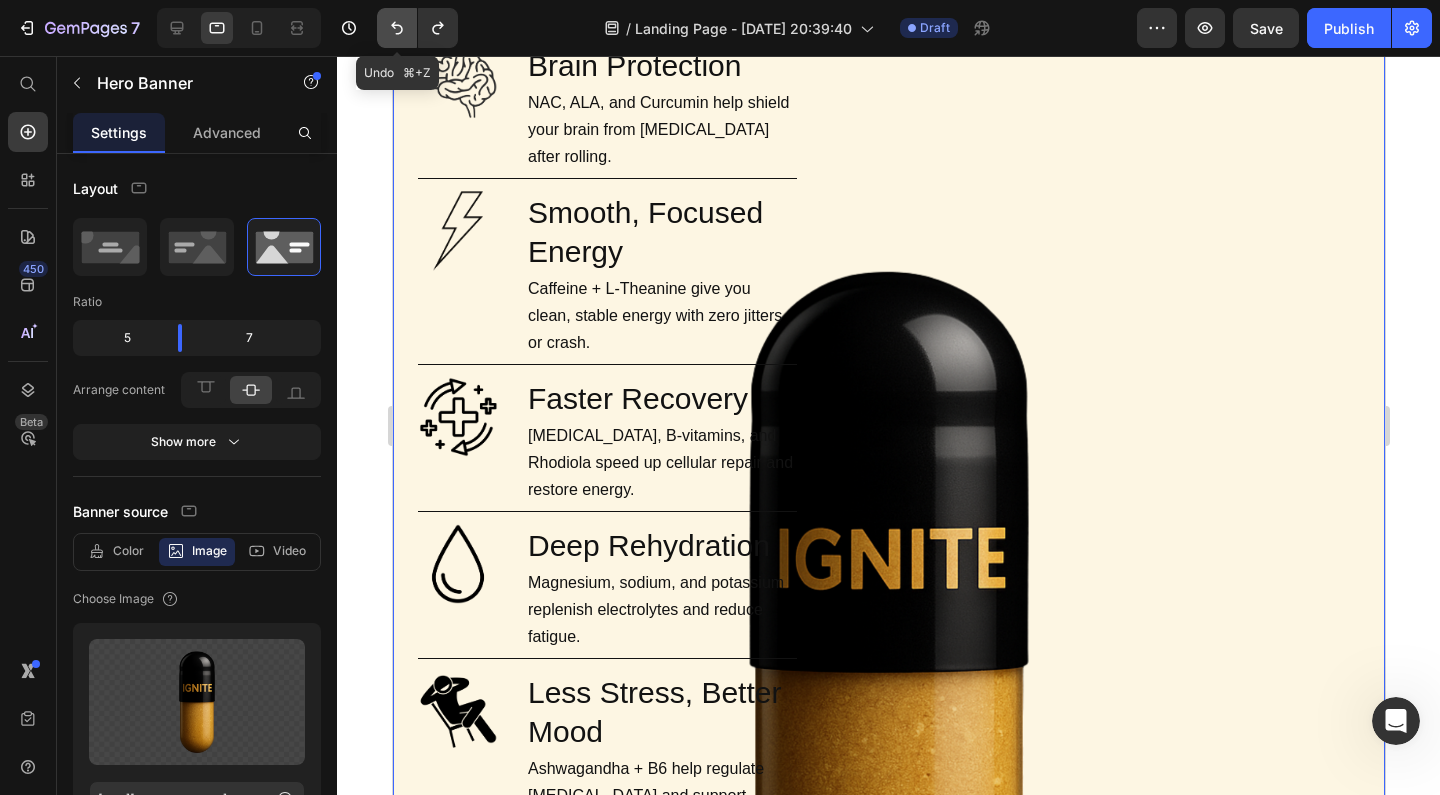 click 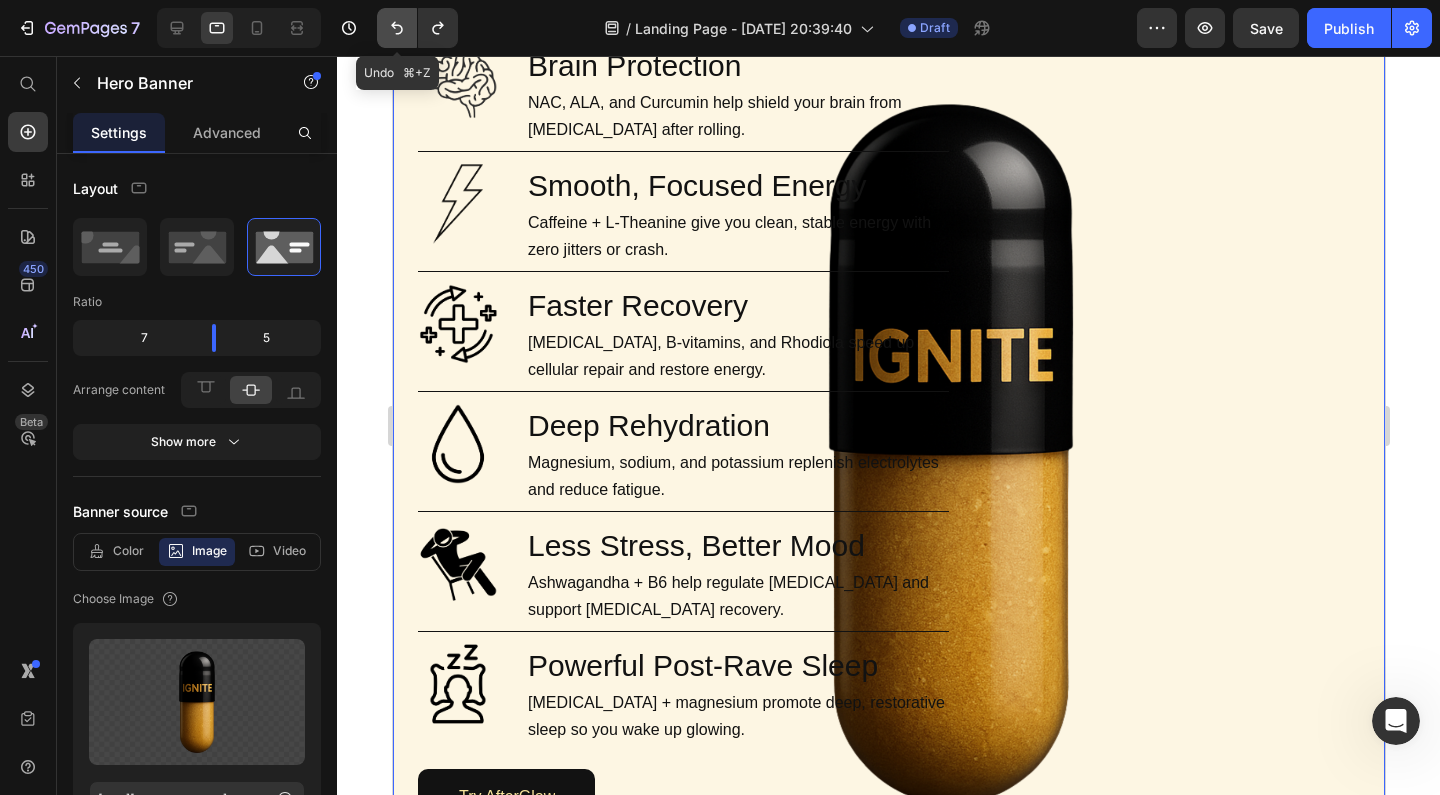 click 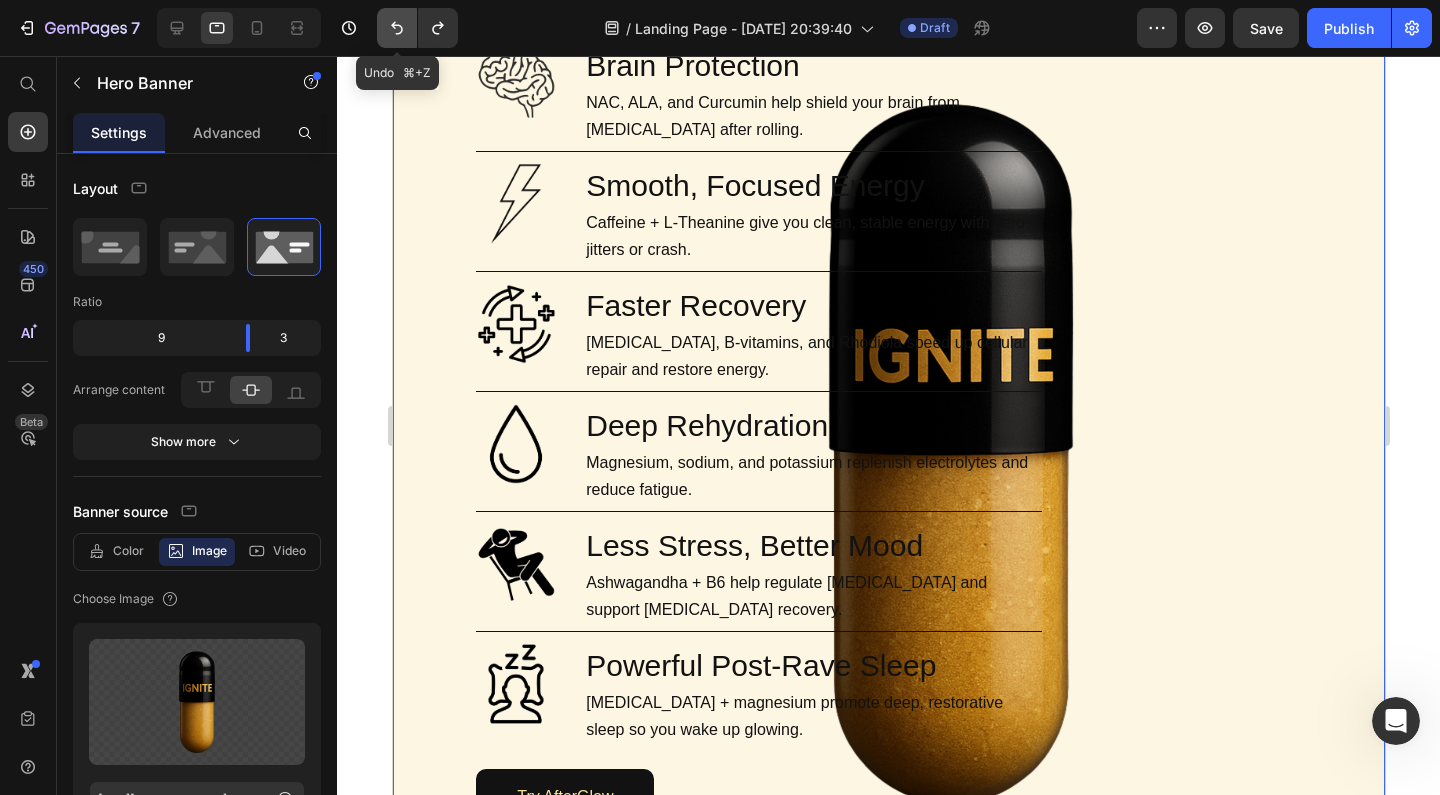 click 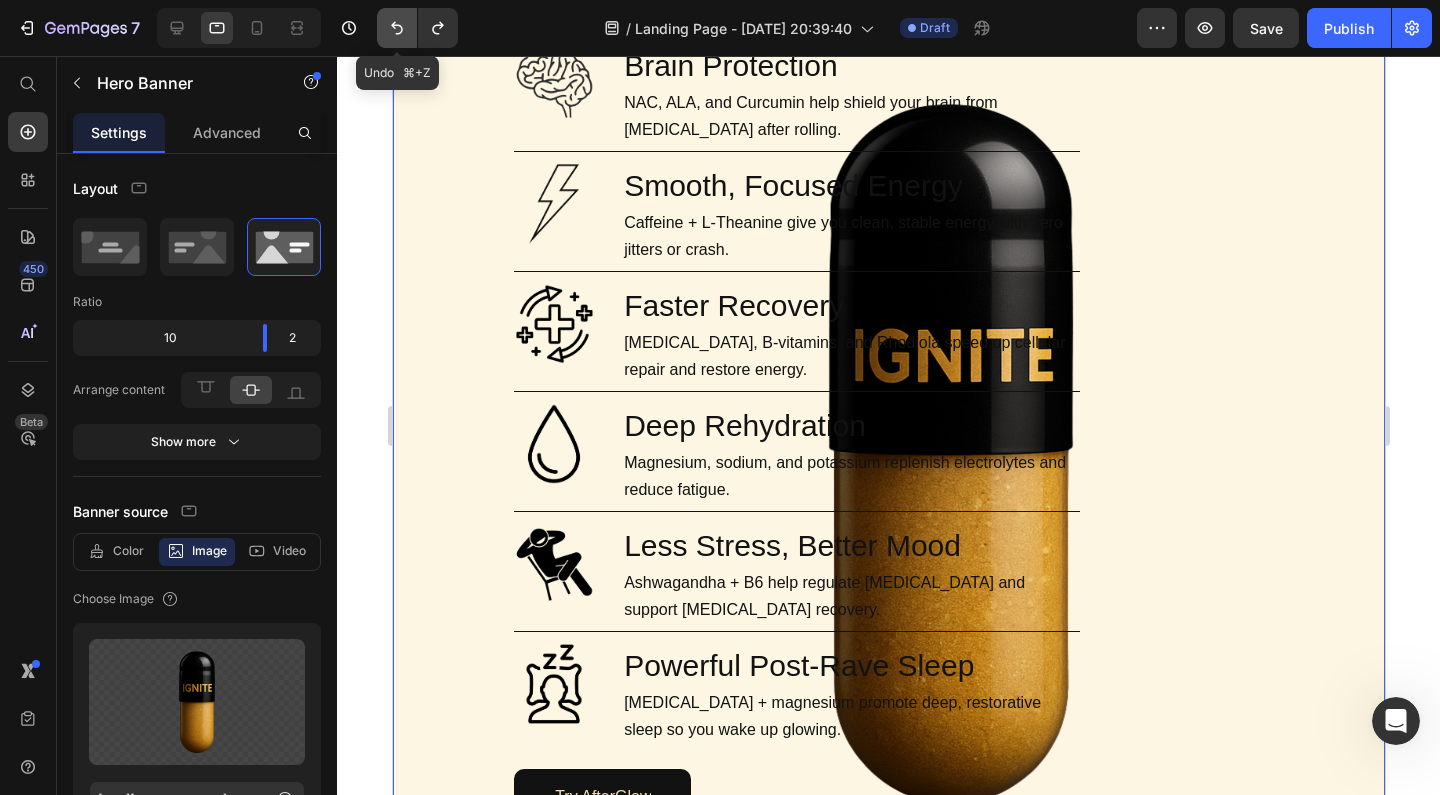 click 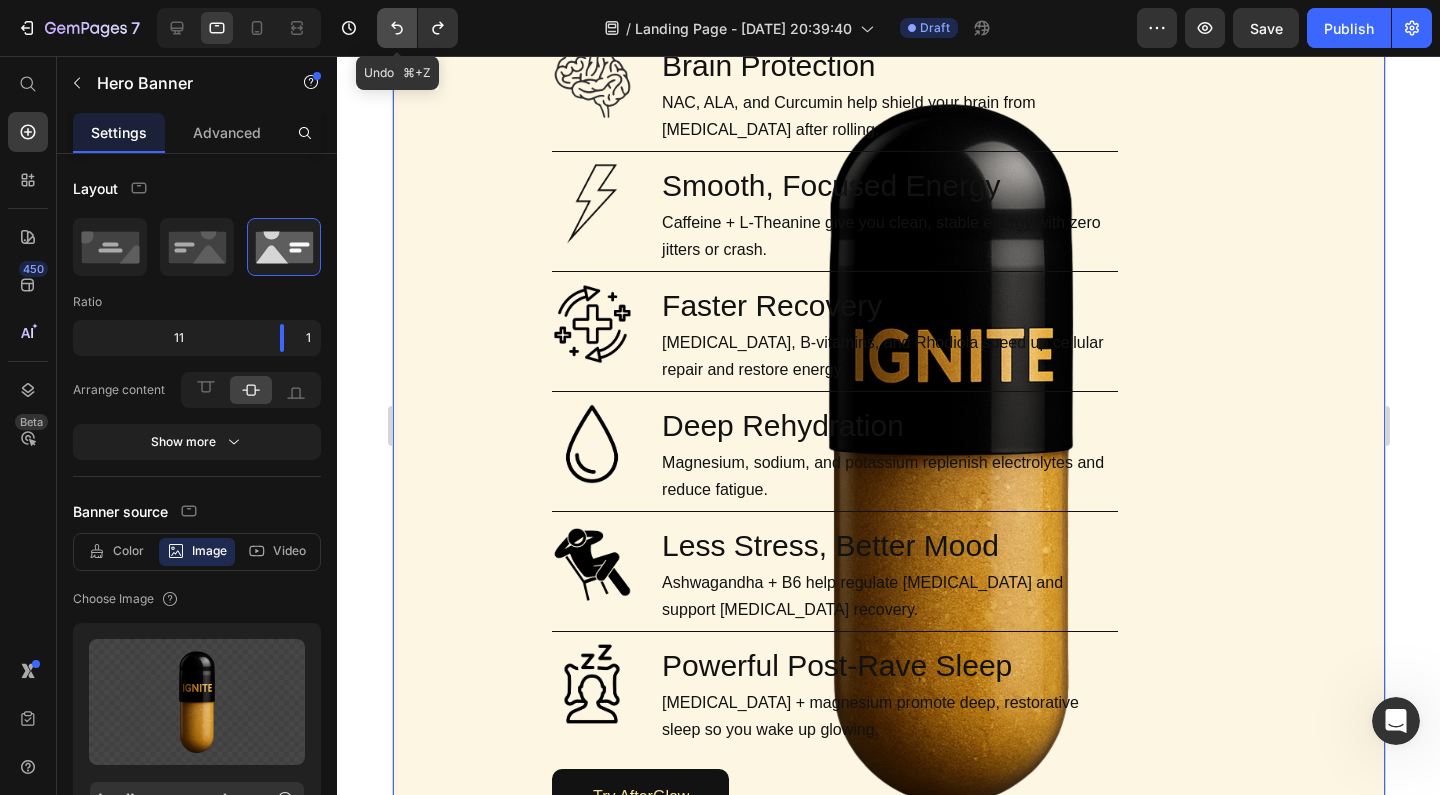 click 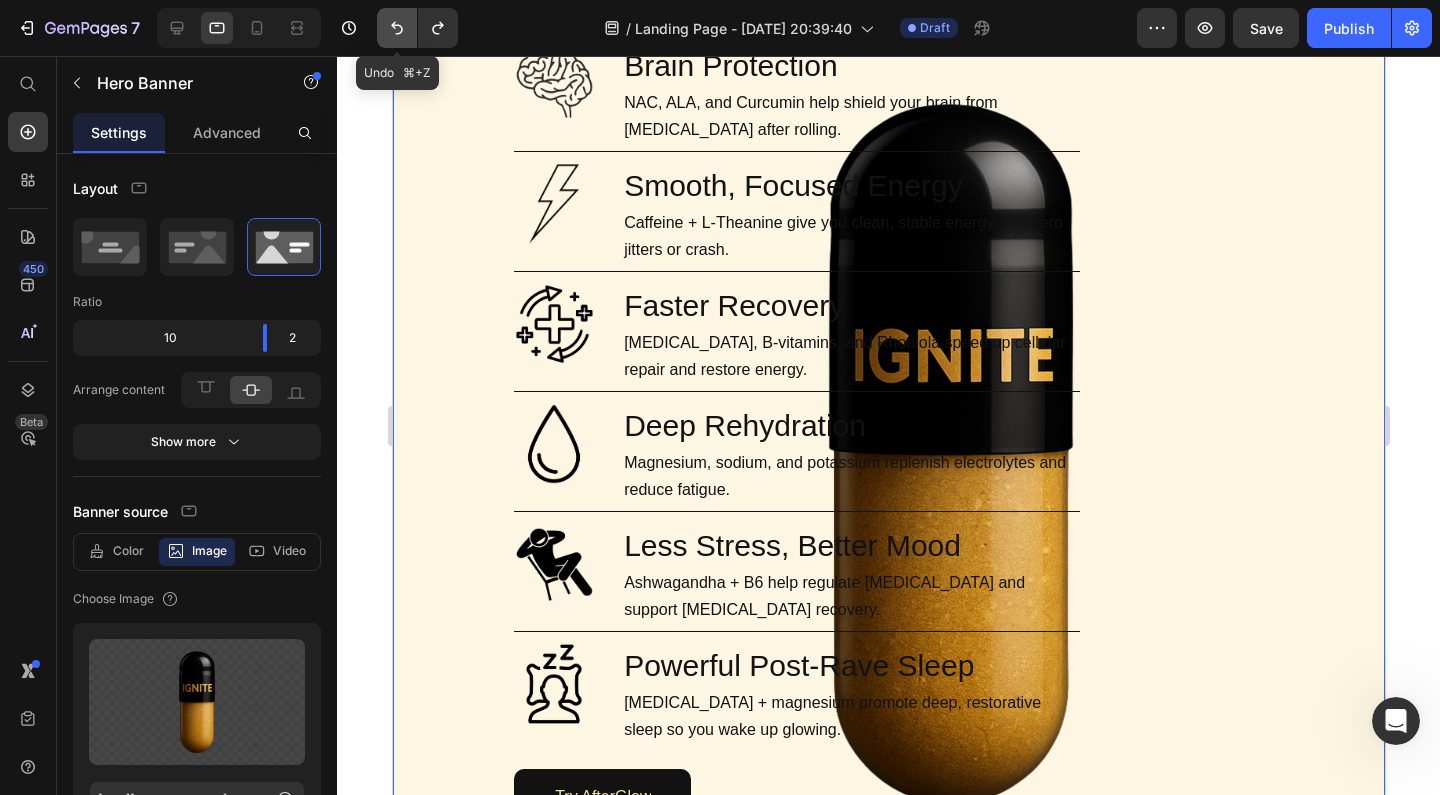 click 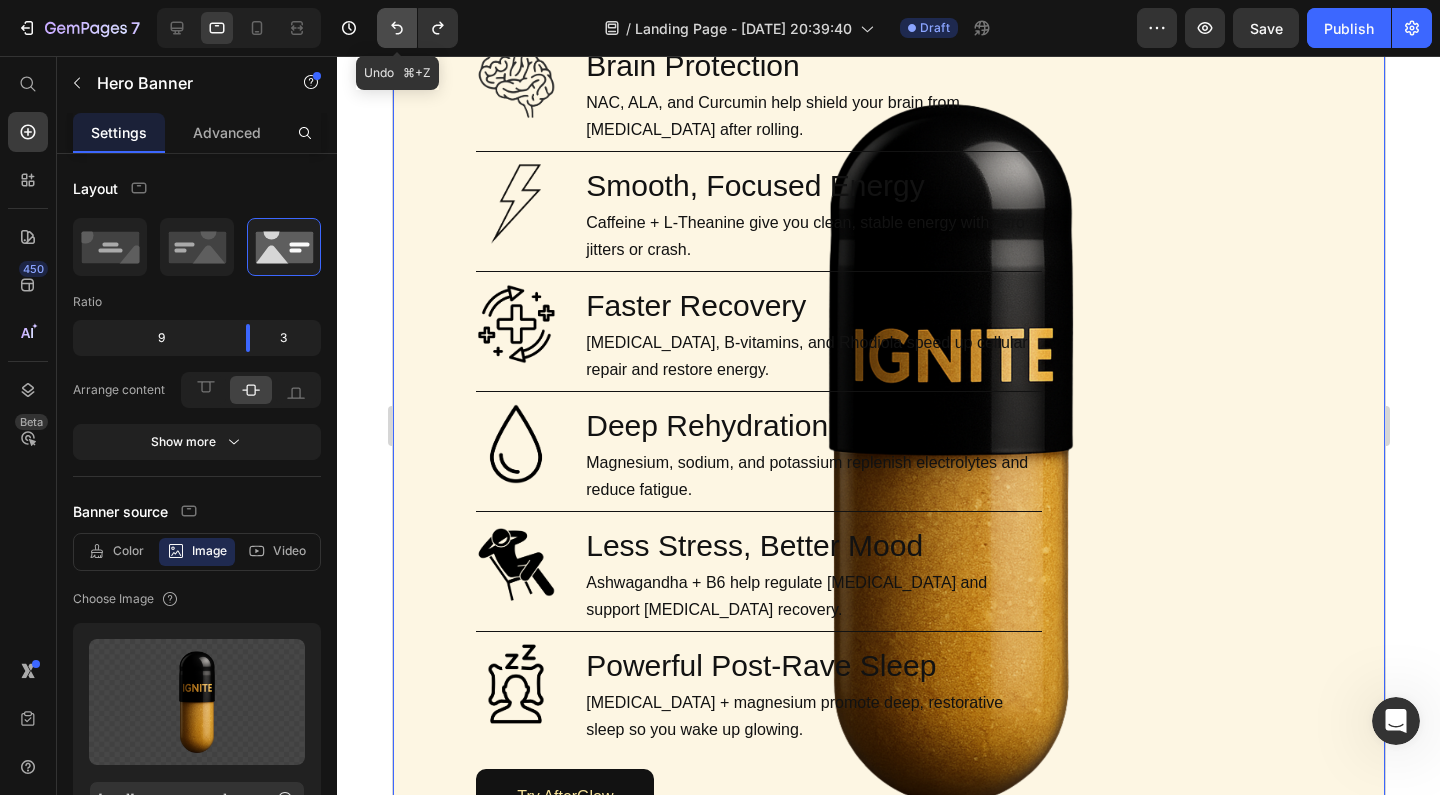 click 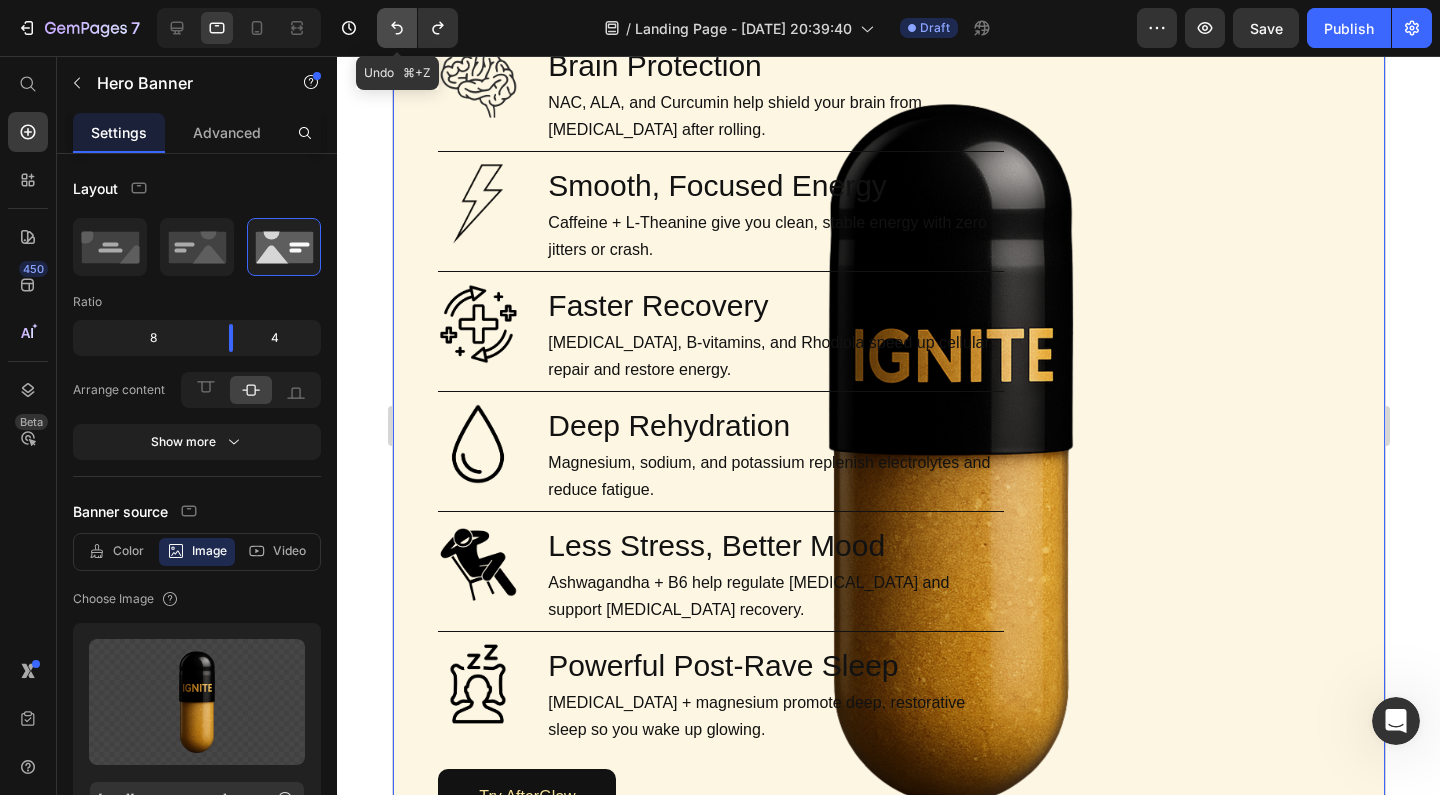 click 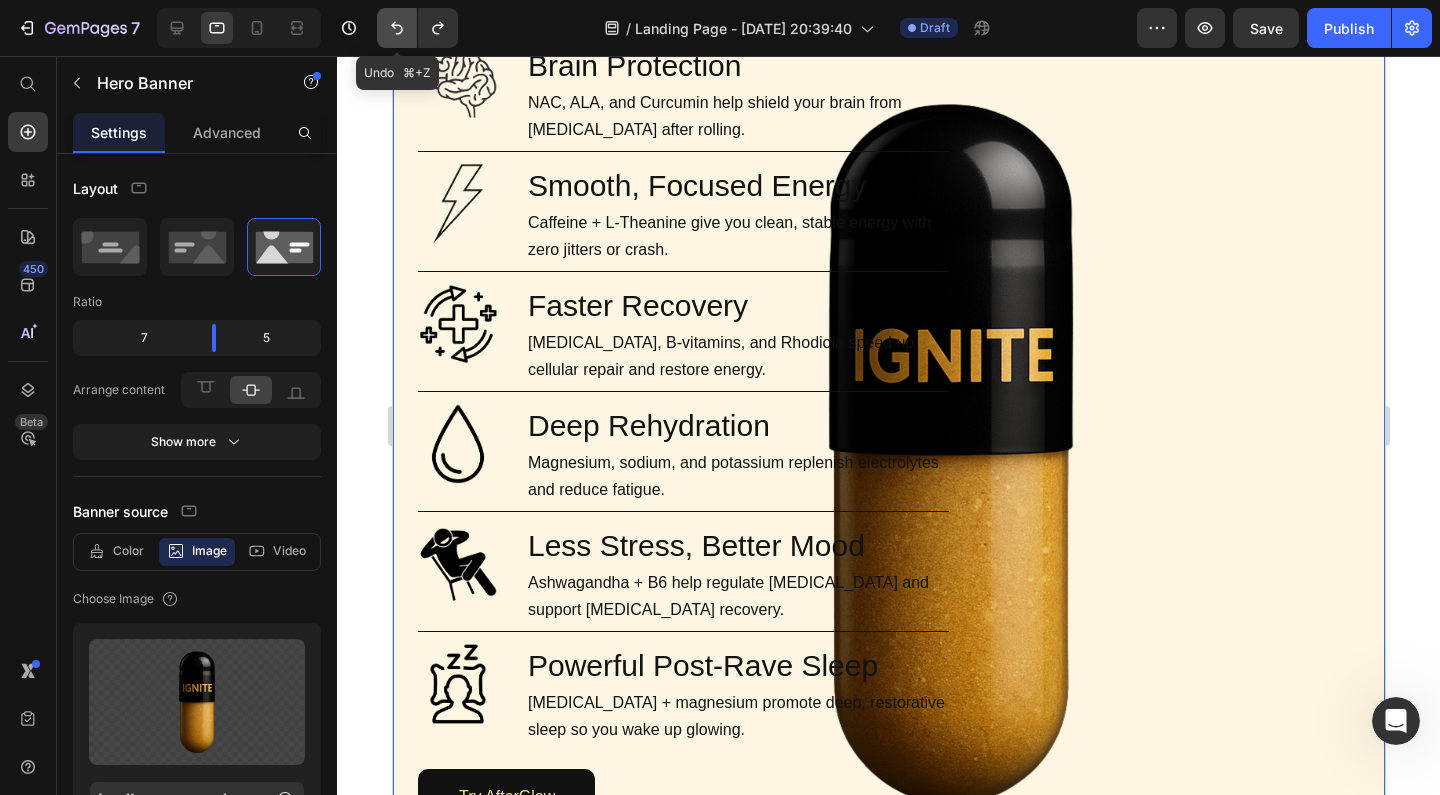 click 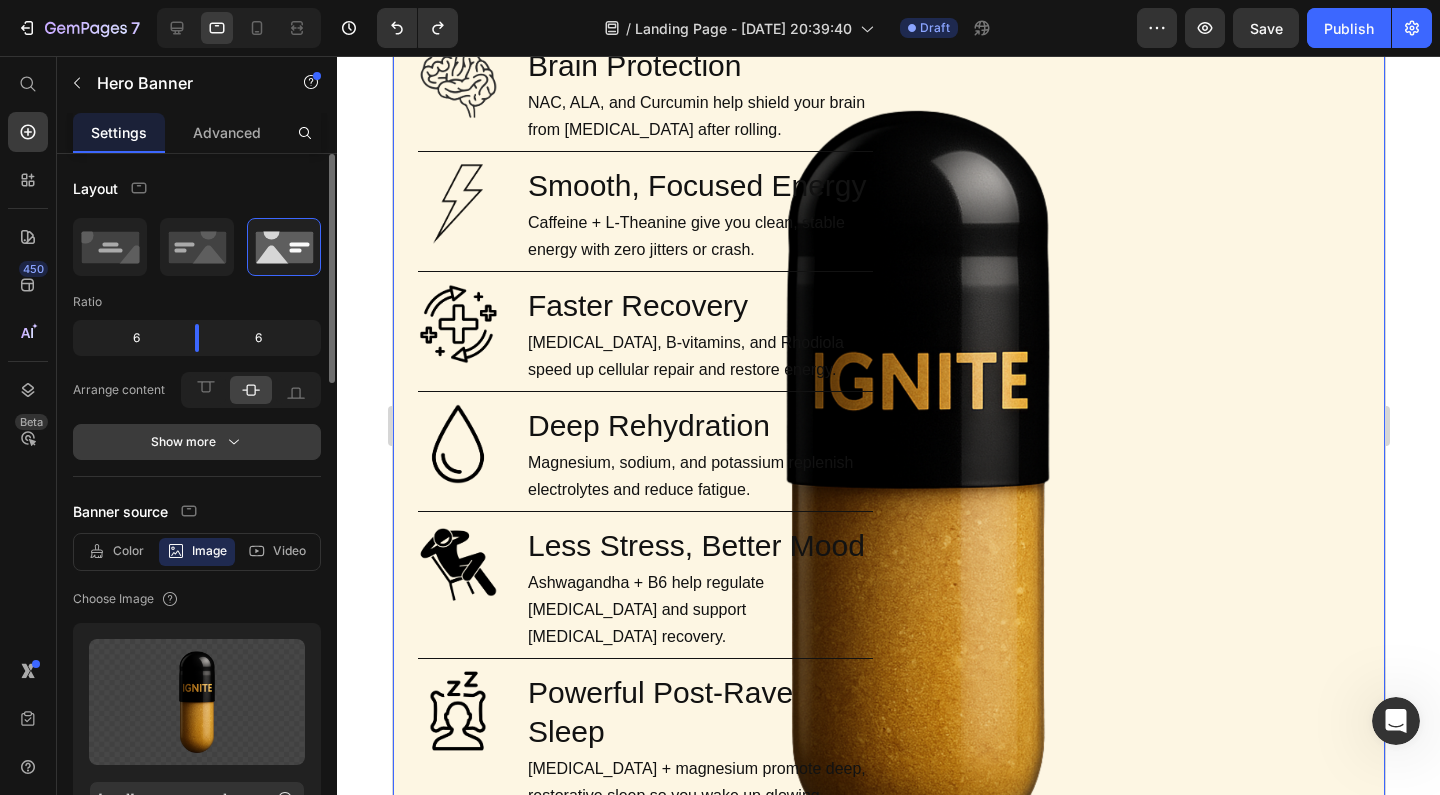 click on "Show more" at bounding box center (197, 442) 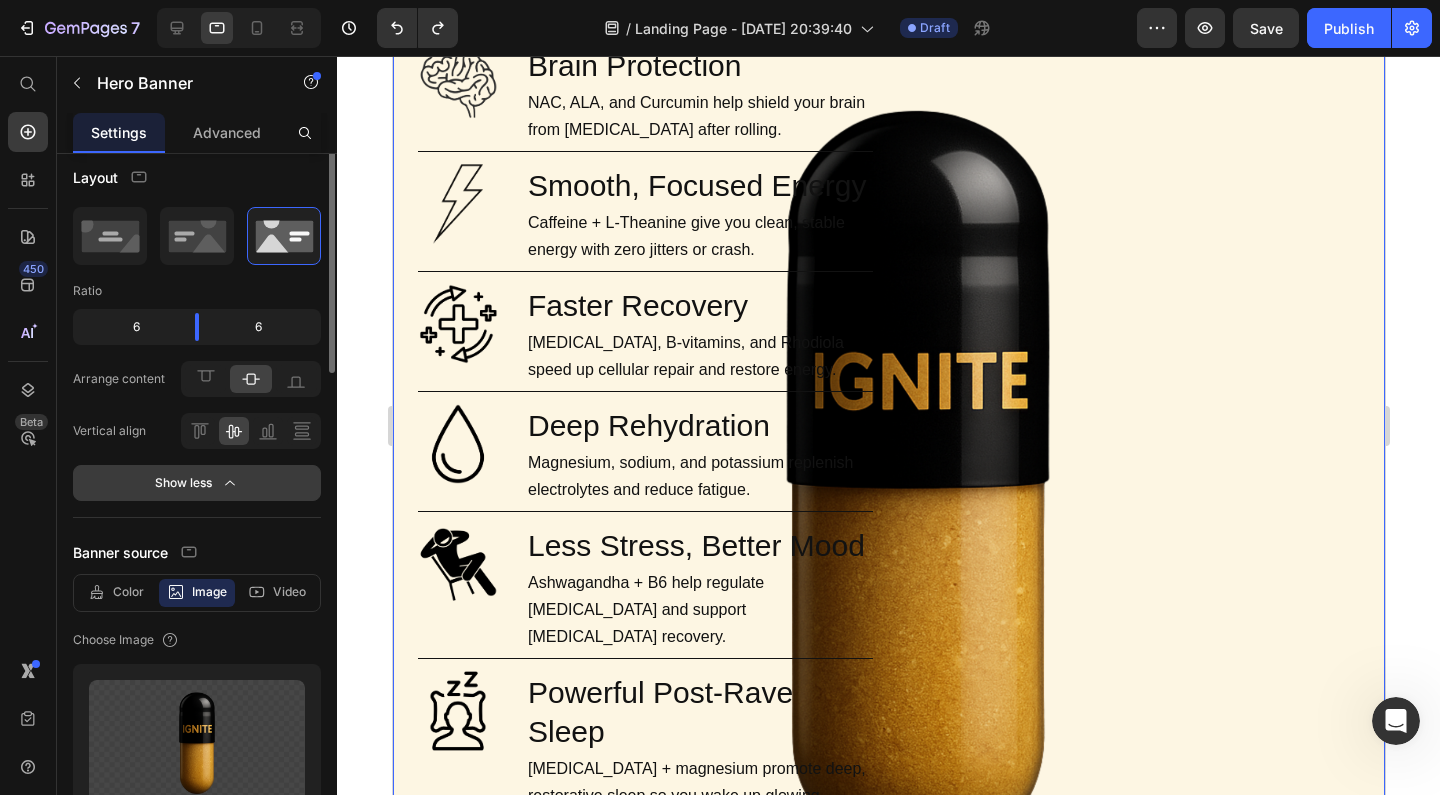 scroll, scrollTop: 11, scrollLeft: 0, axis: vertical 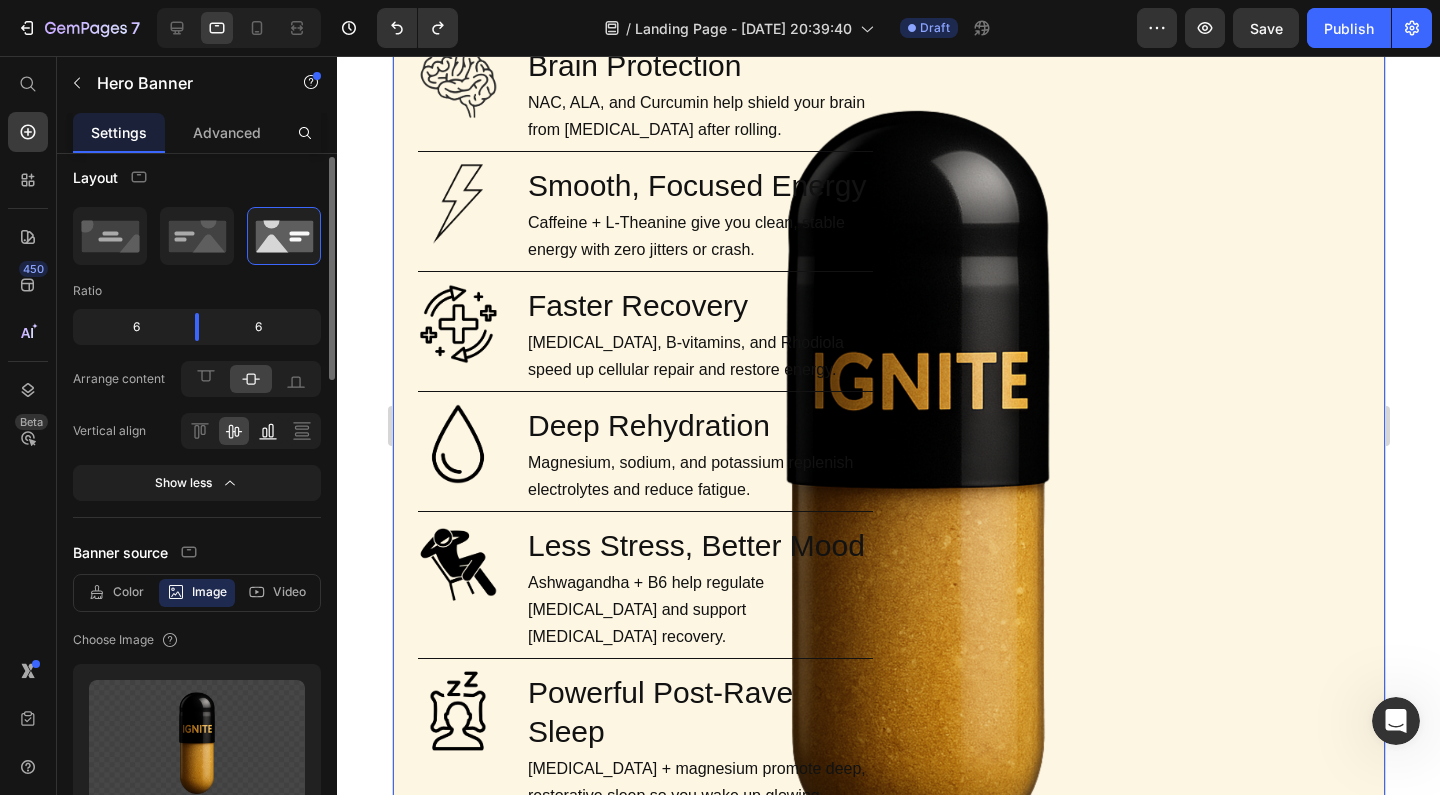 click 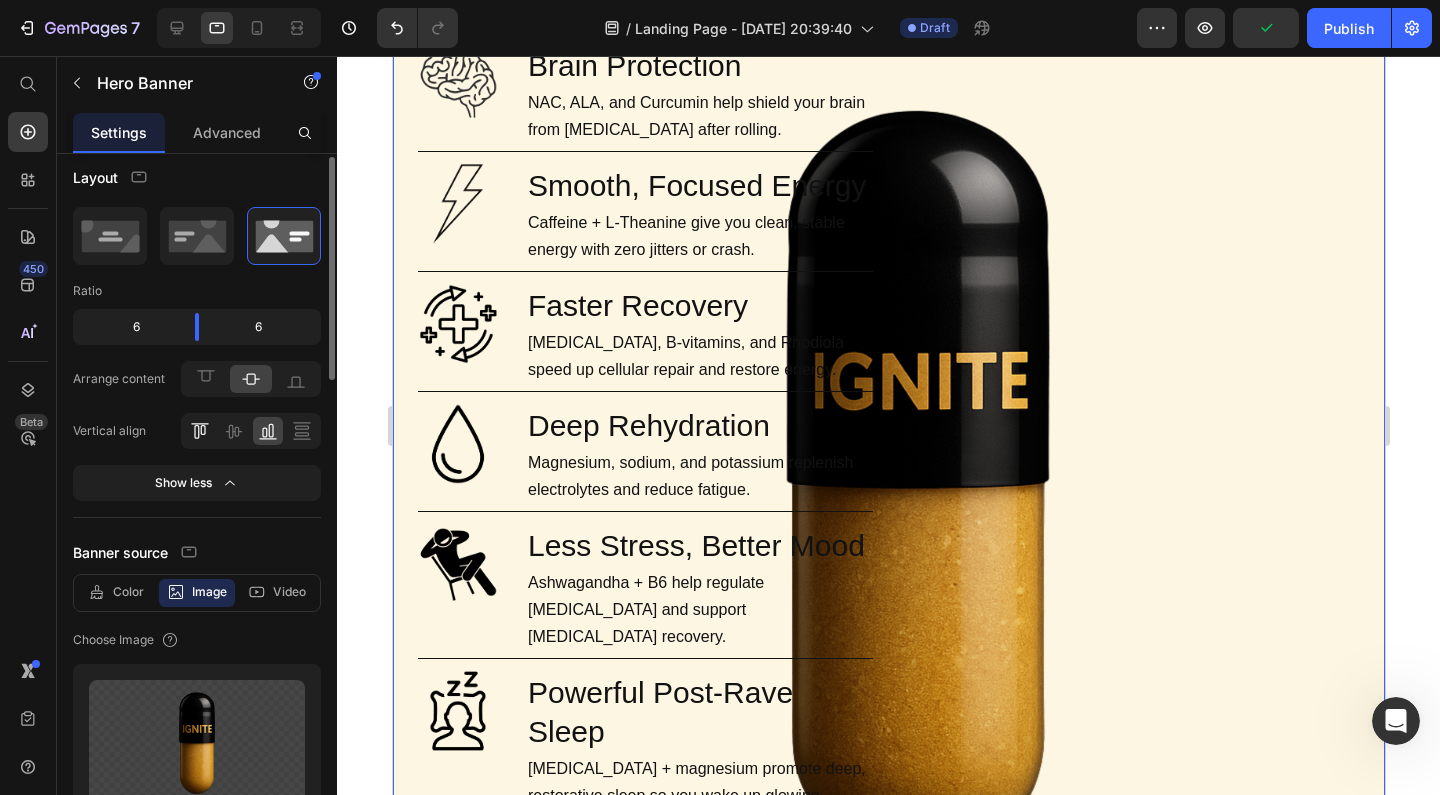 click 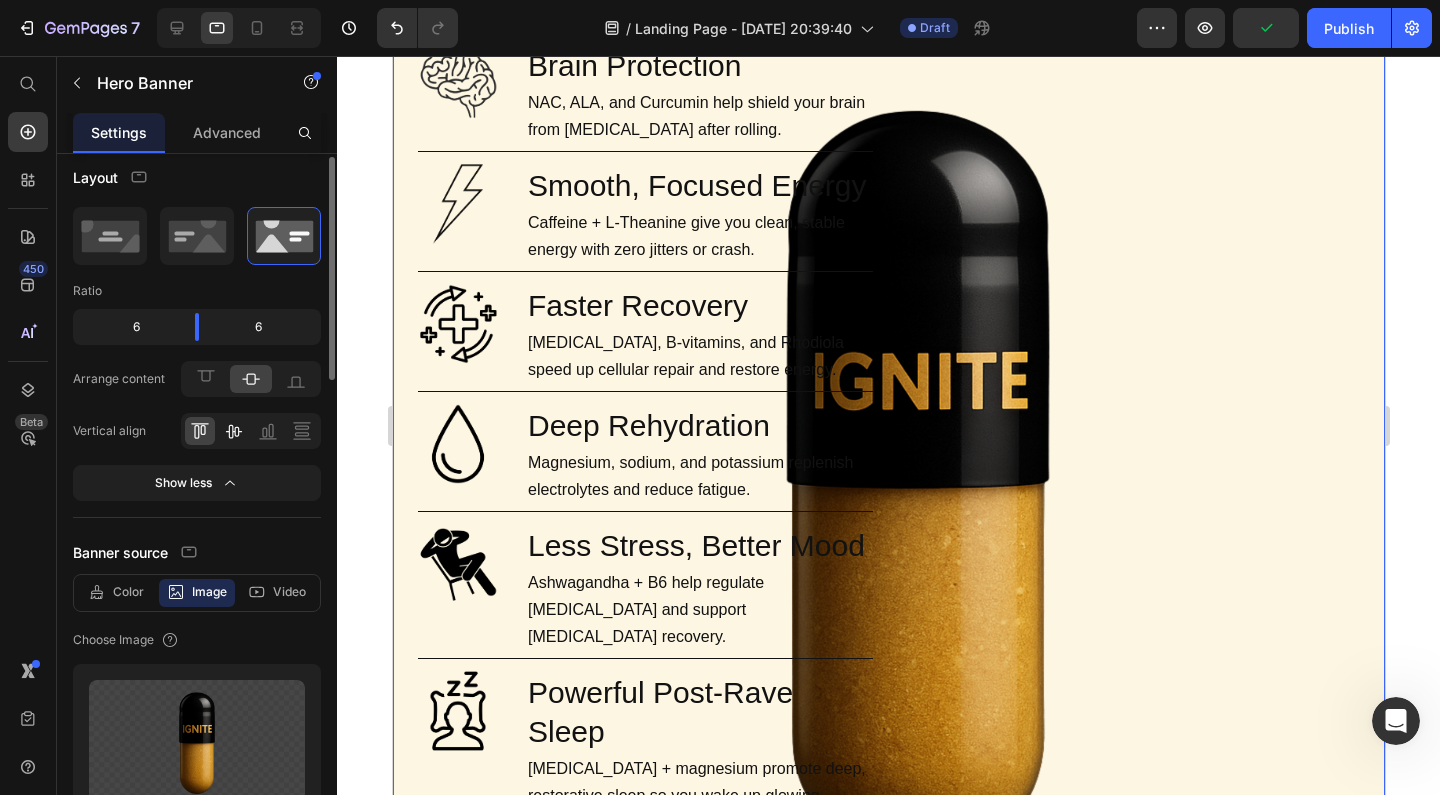 click 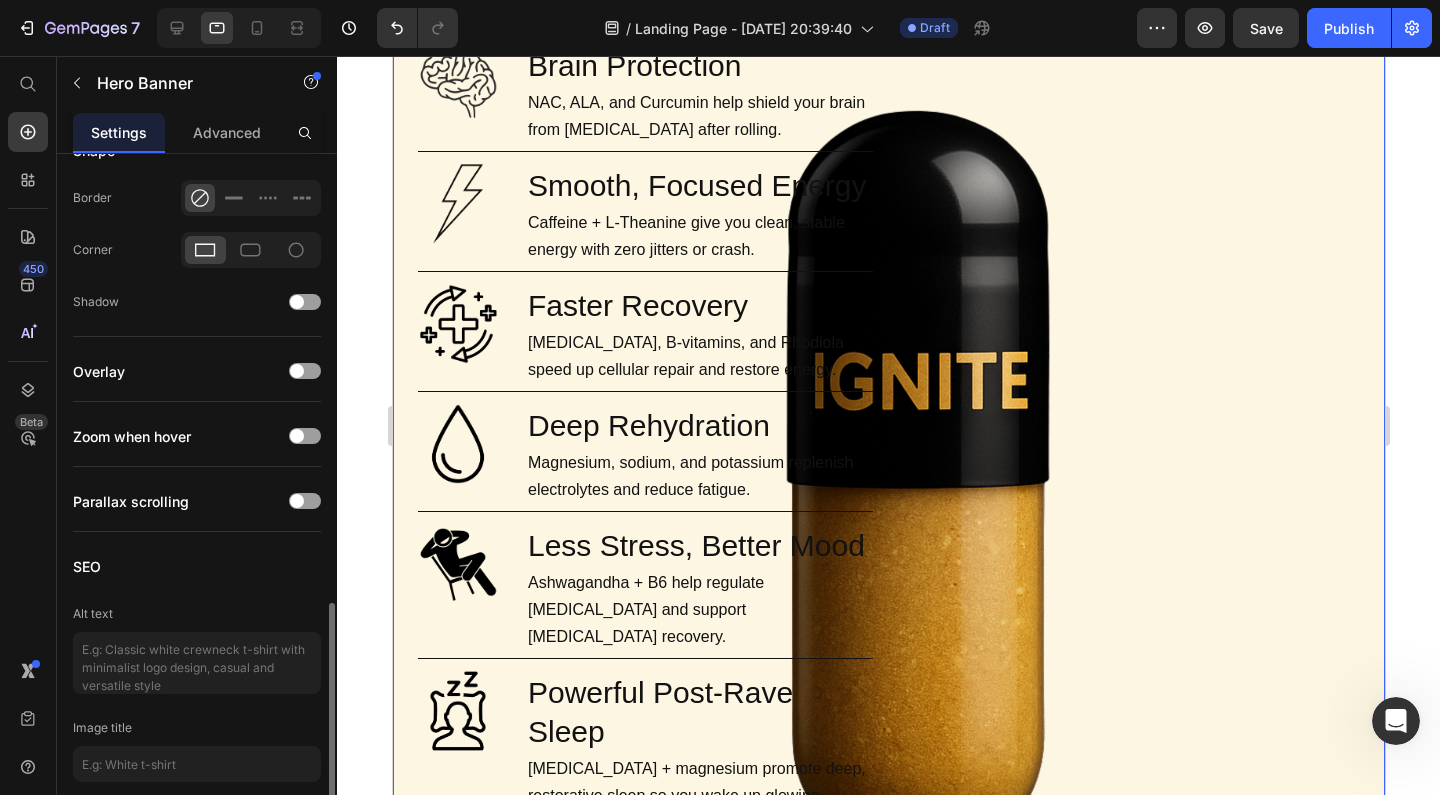 scroll, scrollTop: 1403, scrollLeft: 0, axis: vertical 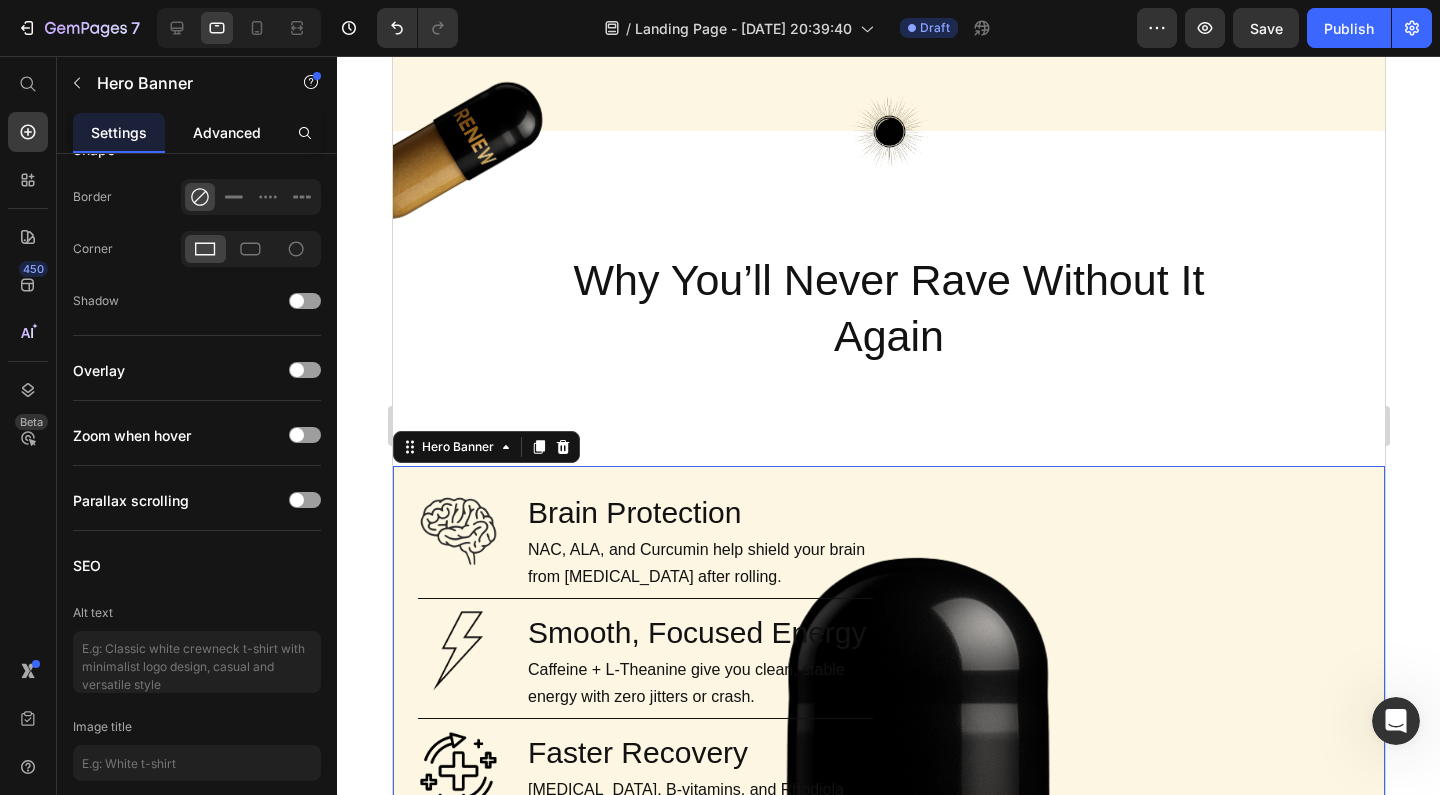 click on "Advanced" 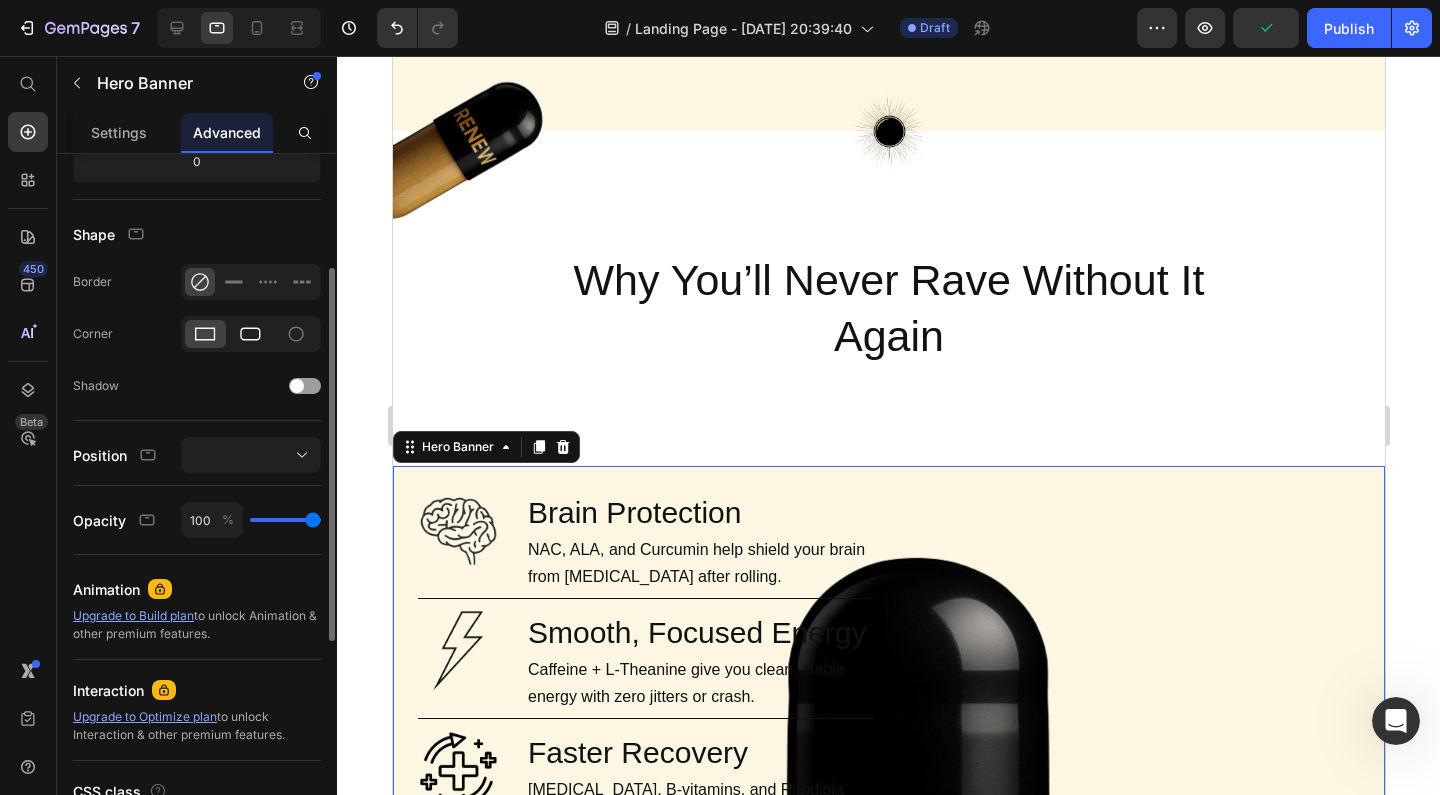 scroll, scrollTop: 607, scrollLeft: 0, axis: vertical 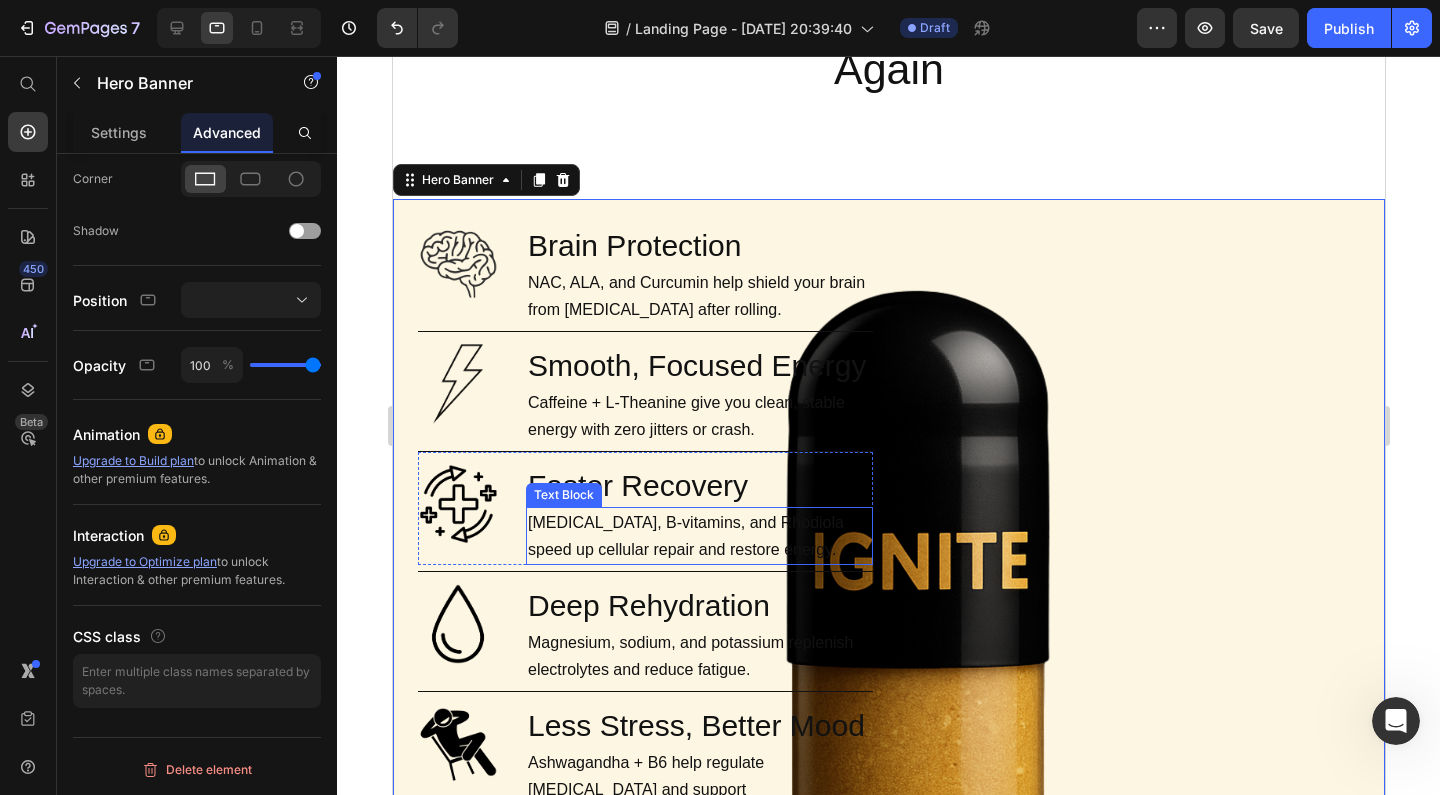 click on "Image" at bounding box center (1131, 648) 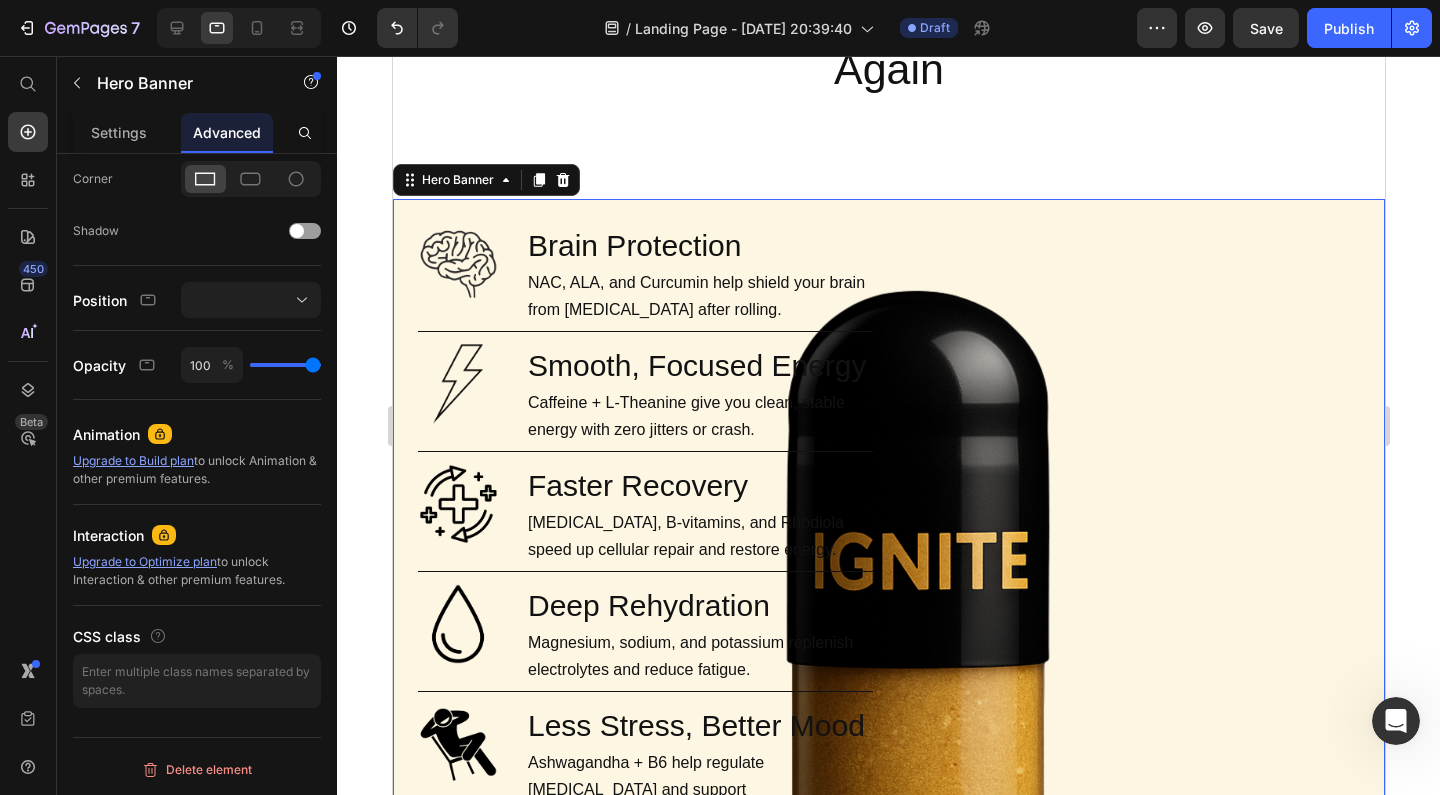 click on "Image" at bounding box center (1131, 648) 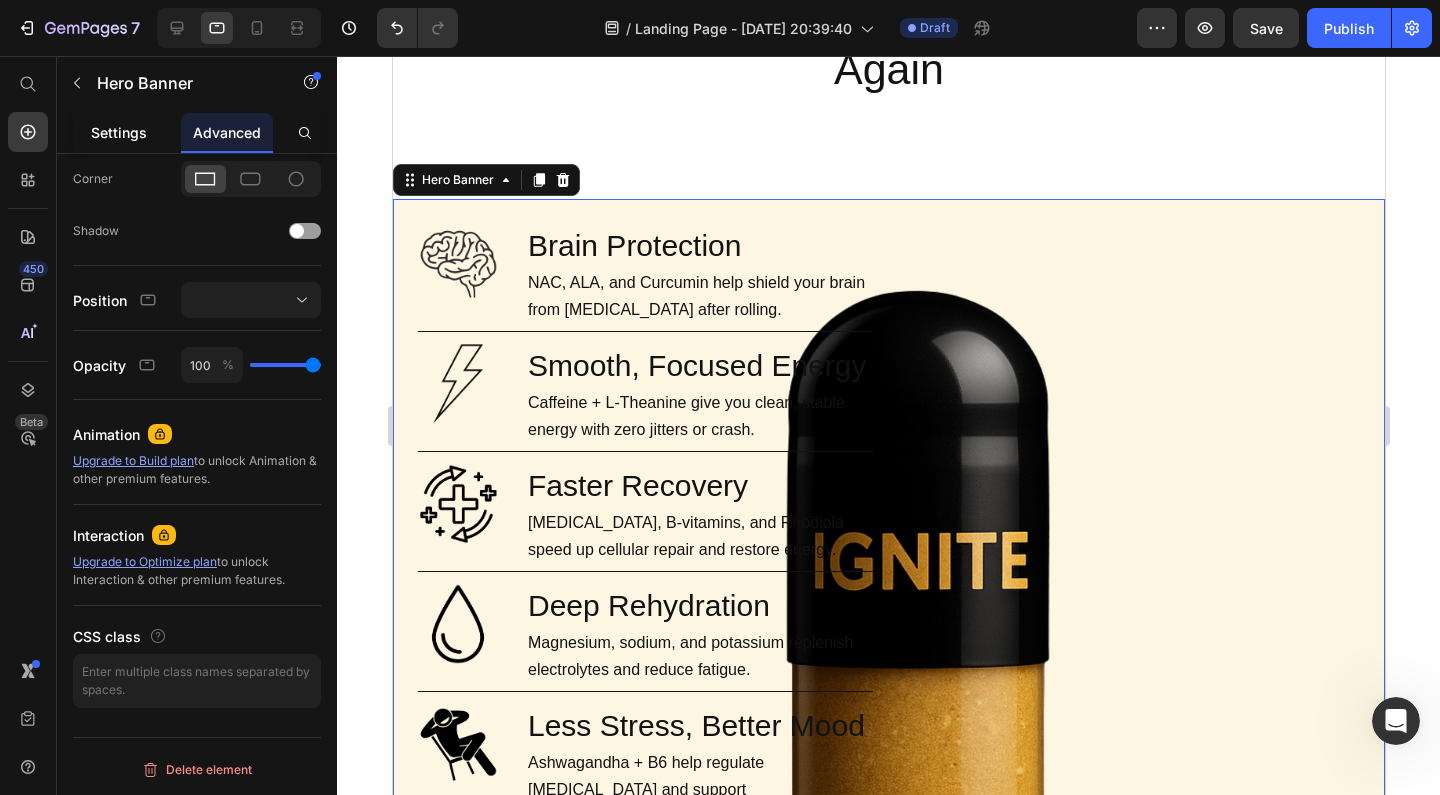 click on "Settings" at bounding box center [119, 132] 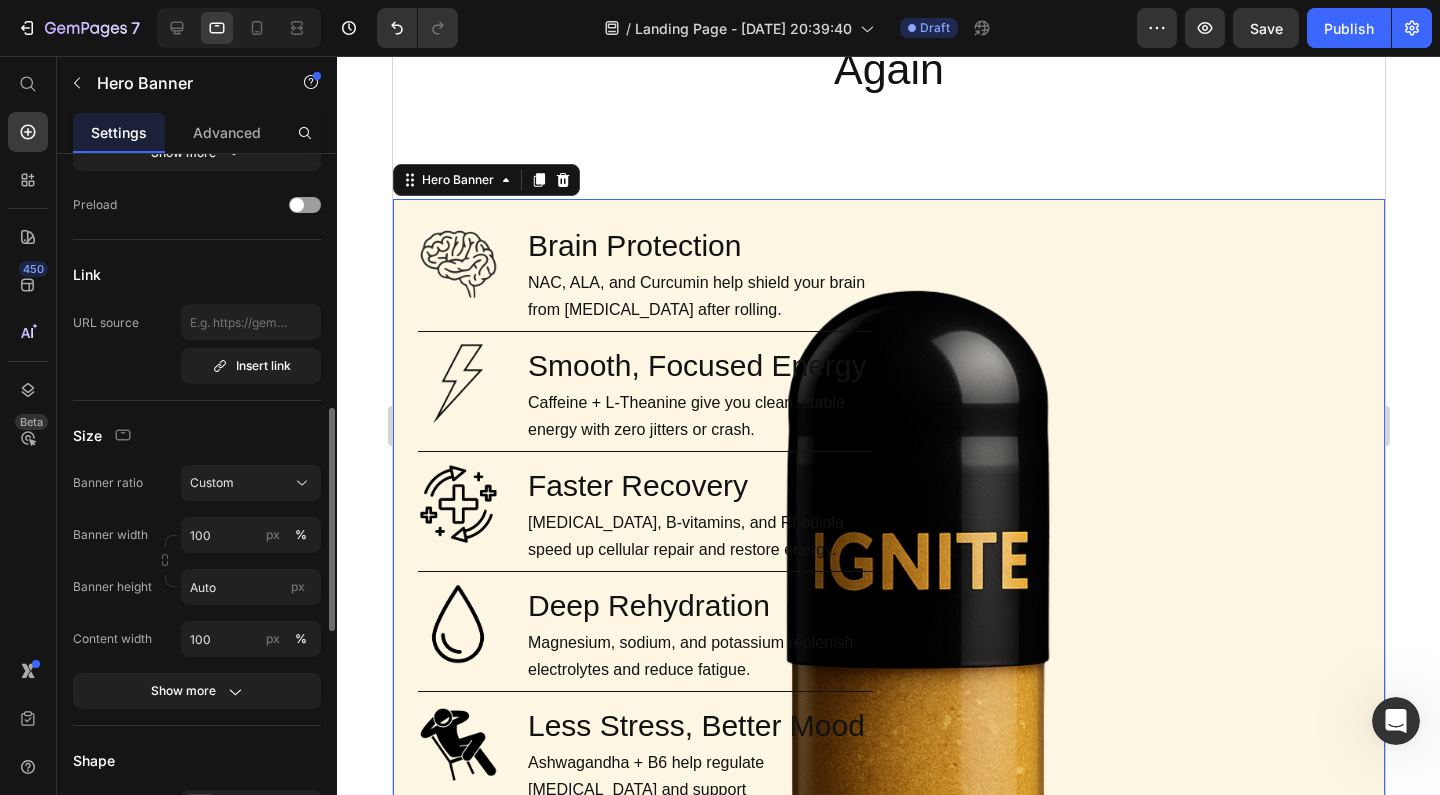 scroll, scrollTop: 823, scrollLeft: 0, axis: vertical 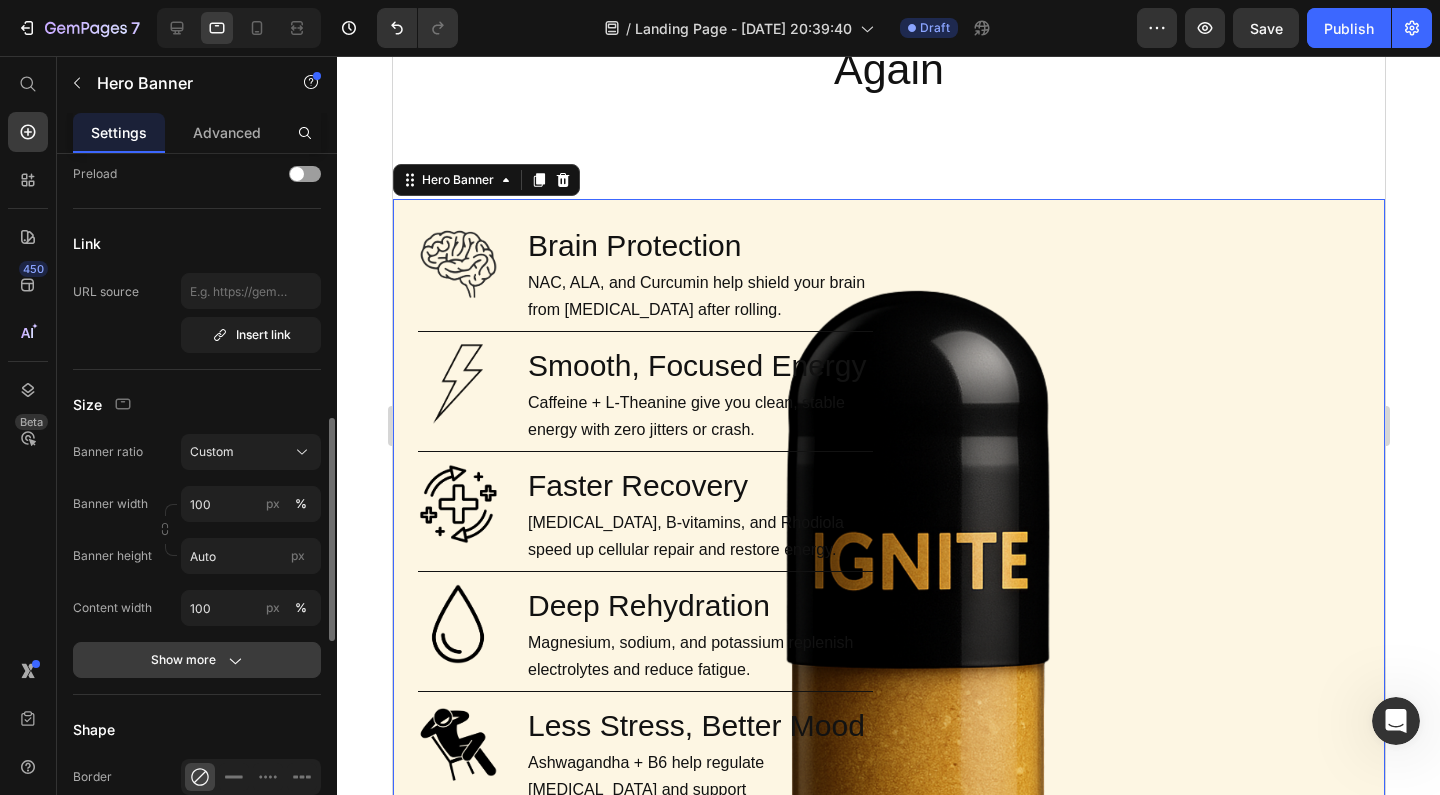 click on "Show more" at bounding box center (197, 660) 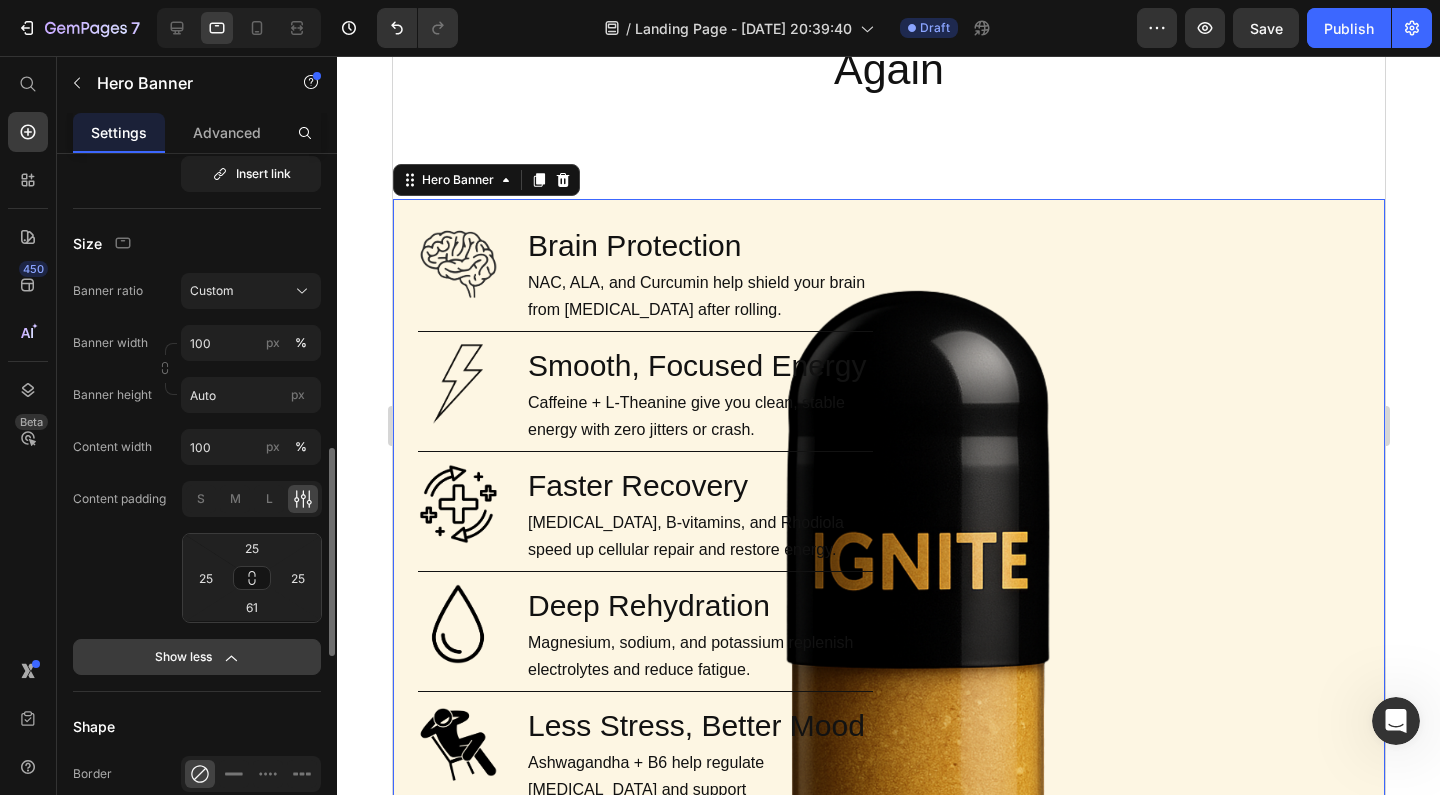 scroll, scrollTop: 1044, scrollLeft: 0, axis: vertical 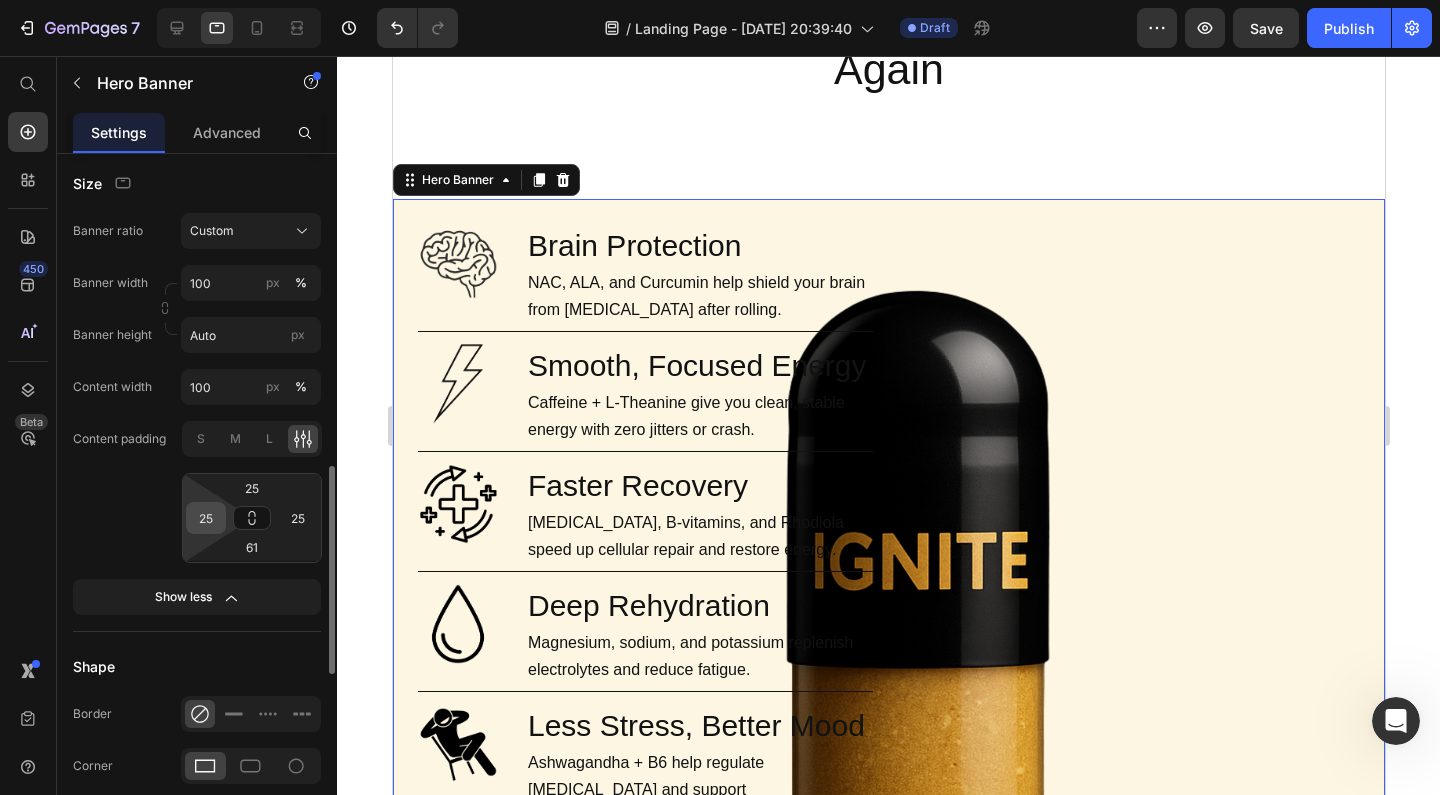 click on "25" at bounding box center [206, 518] 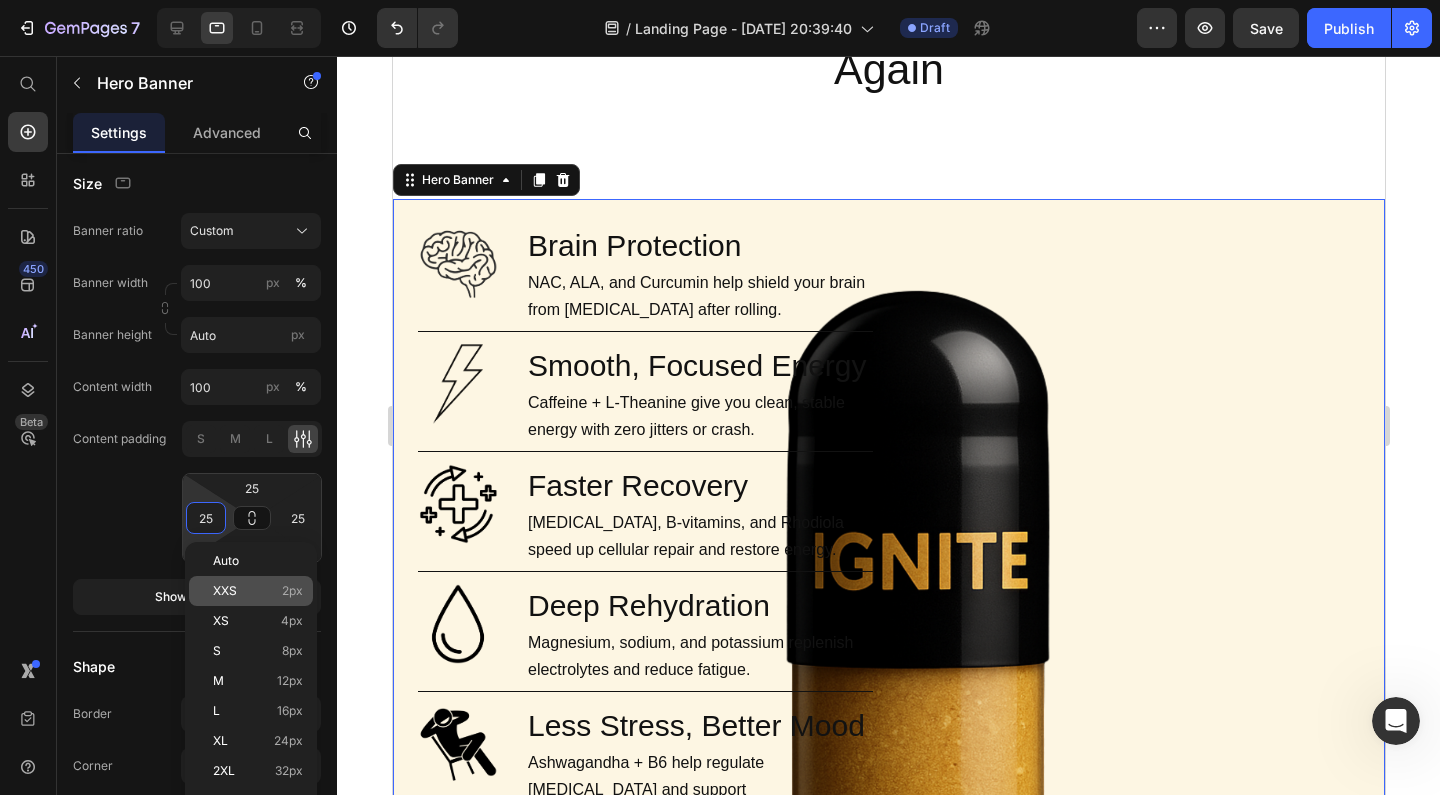 click on "XXS 2px" 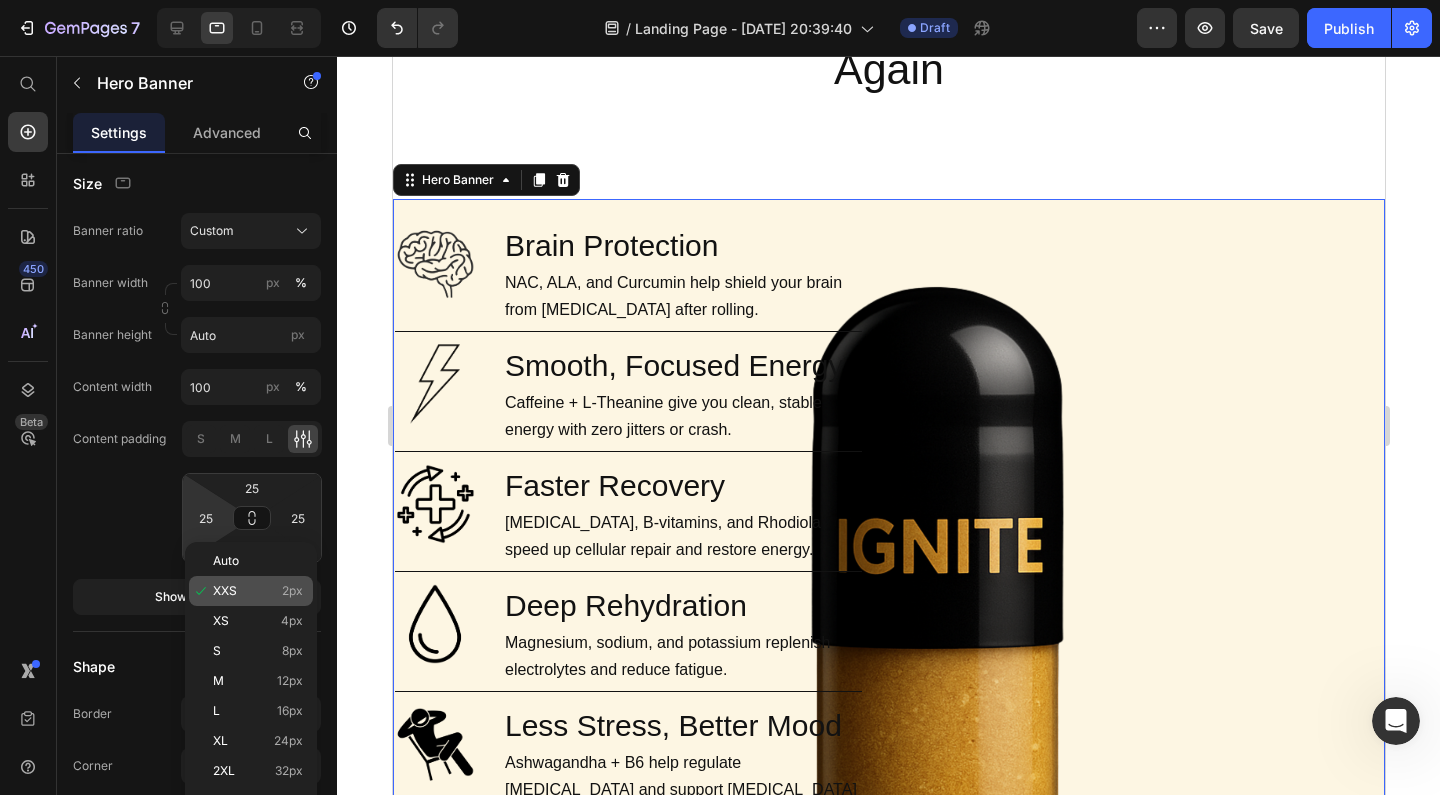 type on "2" 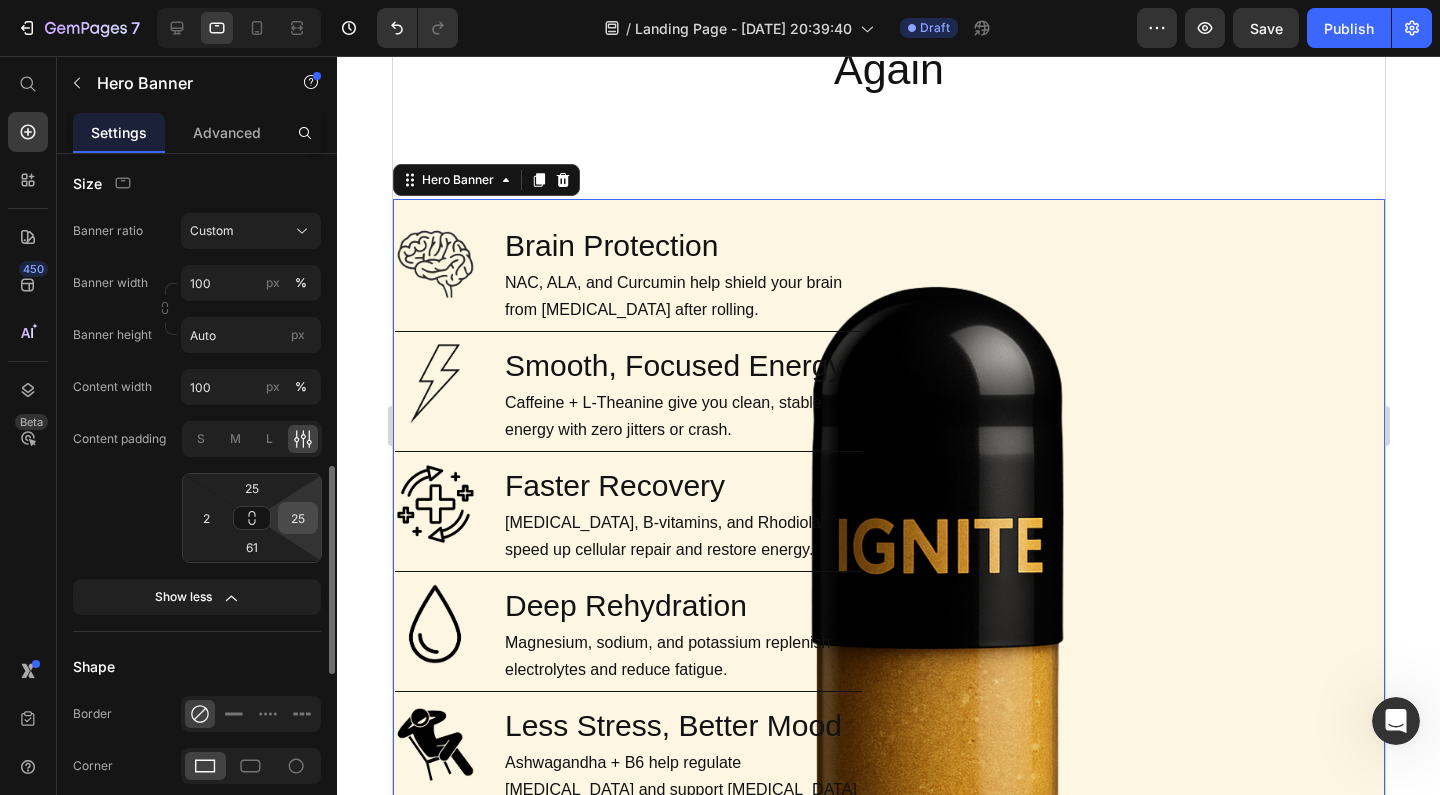 click on "25" at bounding box center (298, 518) 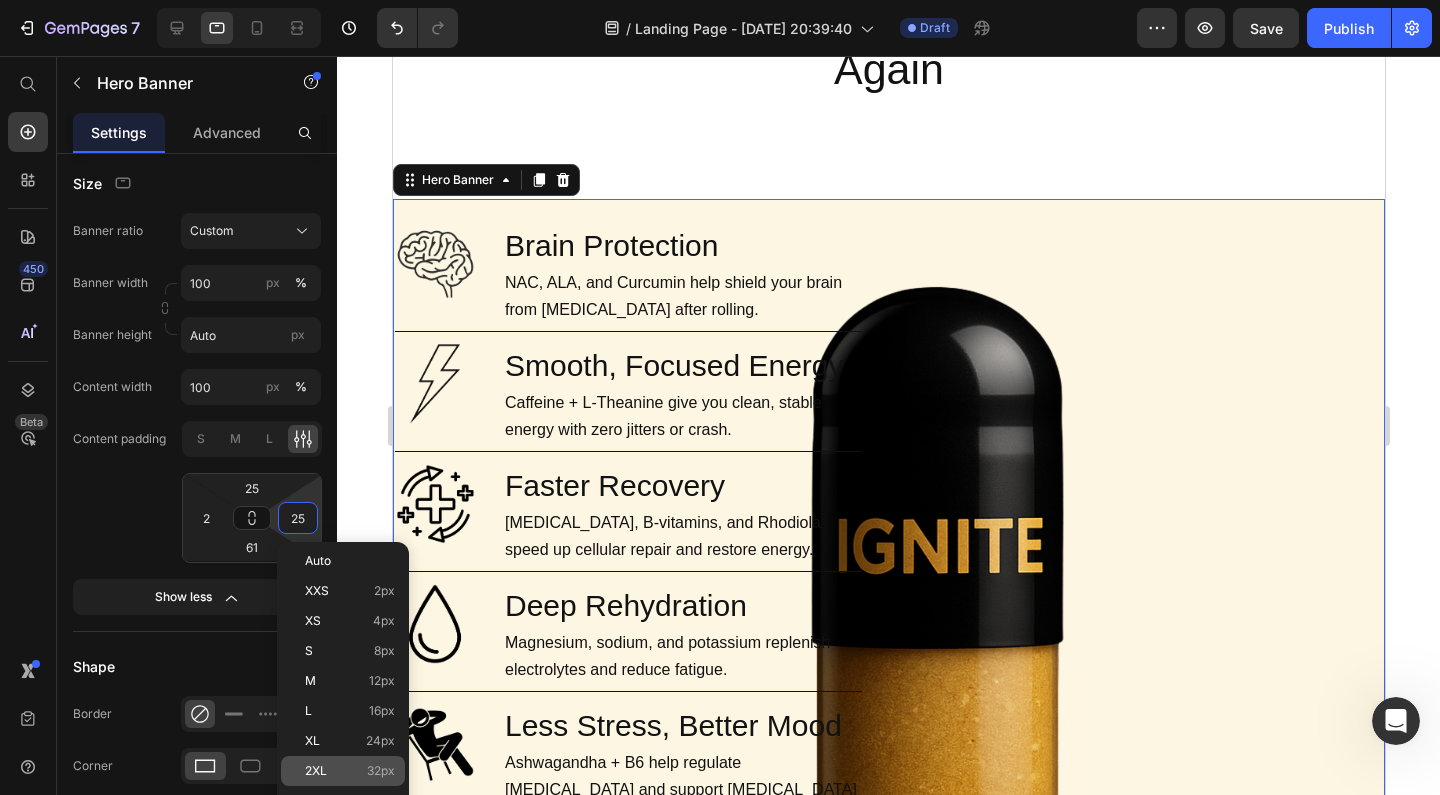 click on "2XL 32px" at bounding box center (350, 771) 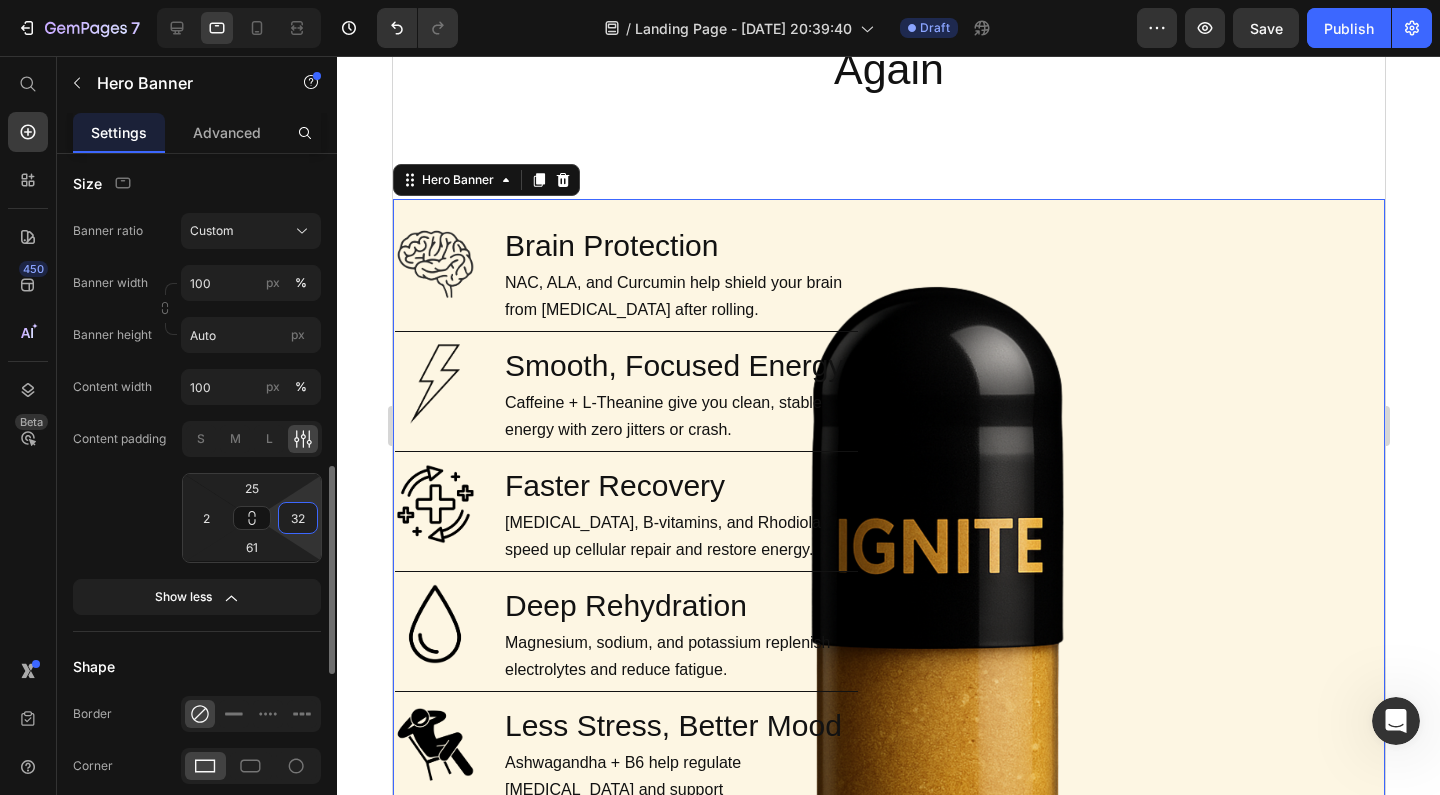 click on "32" at bounding box center (298, 518) 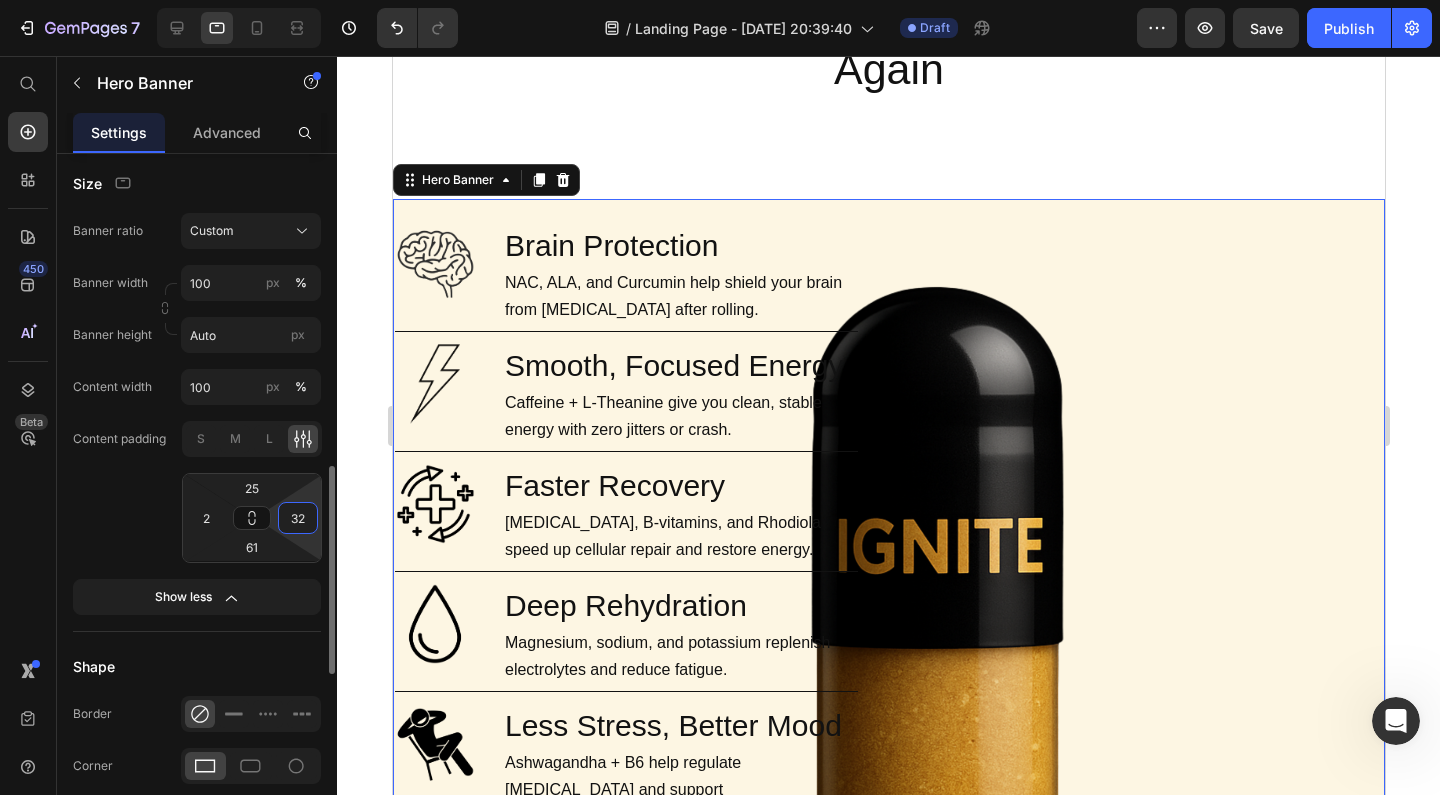 click on "32" at bounding box center [298, 518] 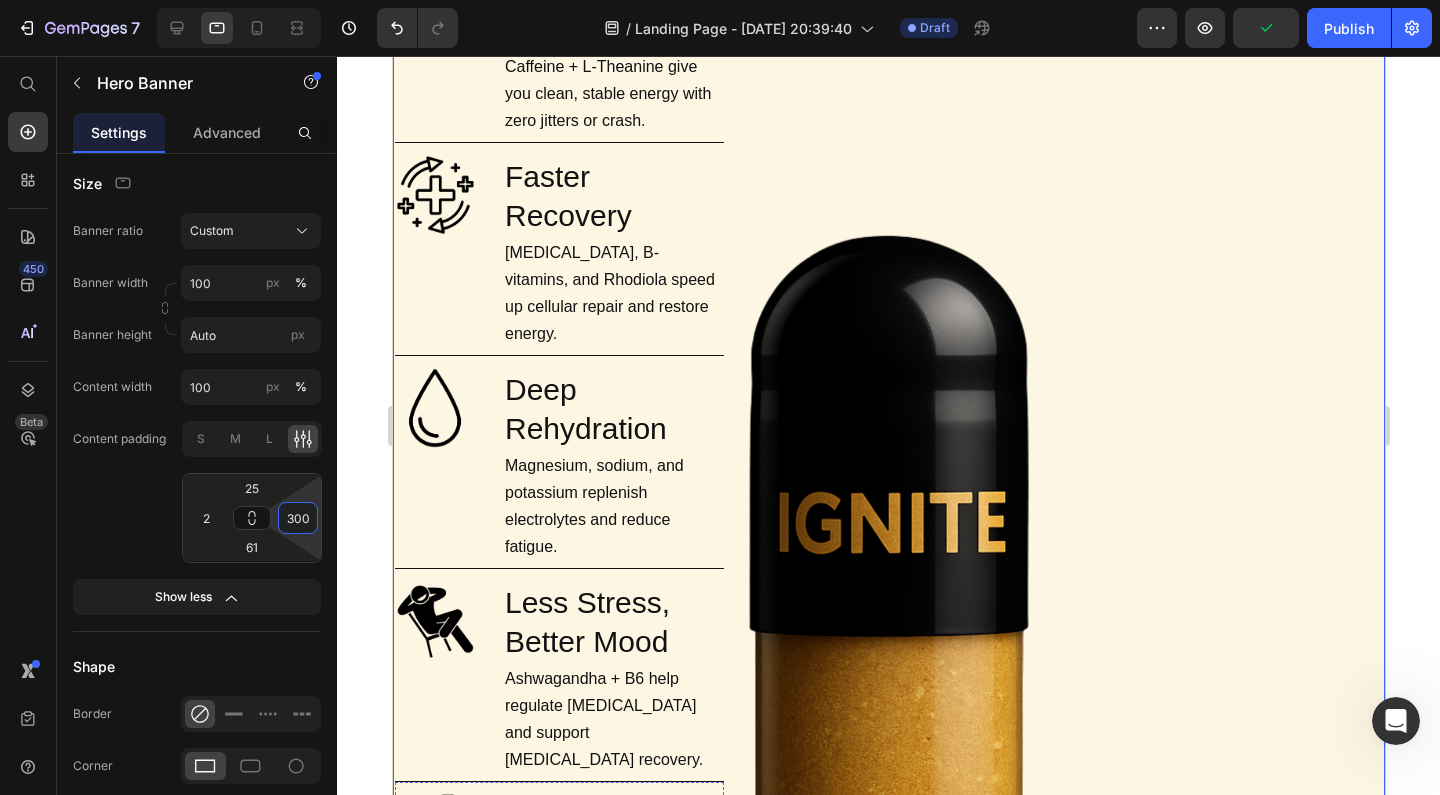 scroll, scrollTop: 1679, scrollLeft: 0, axis: vertical 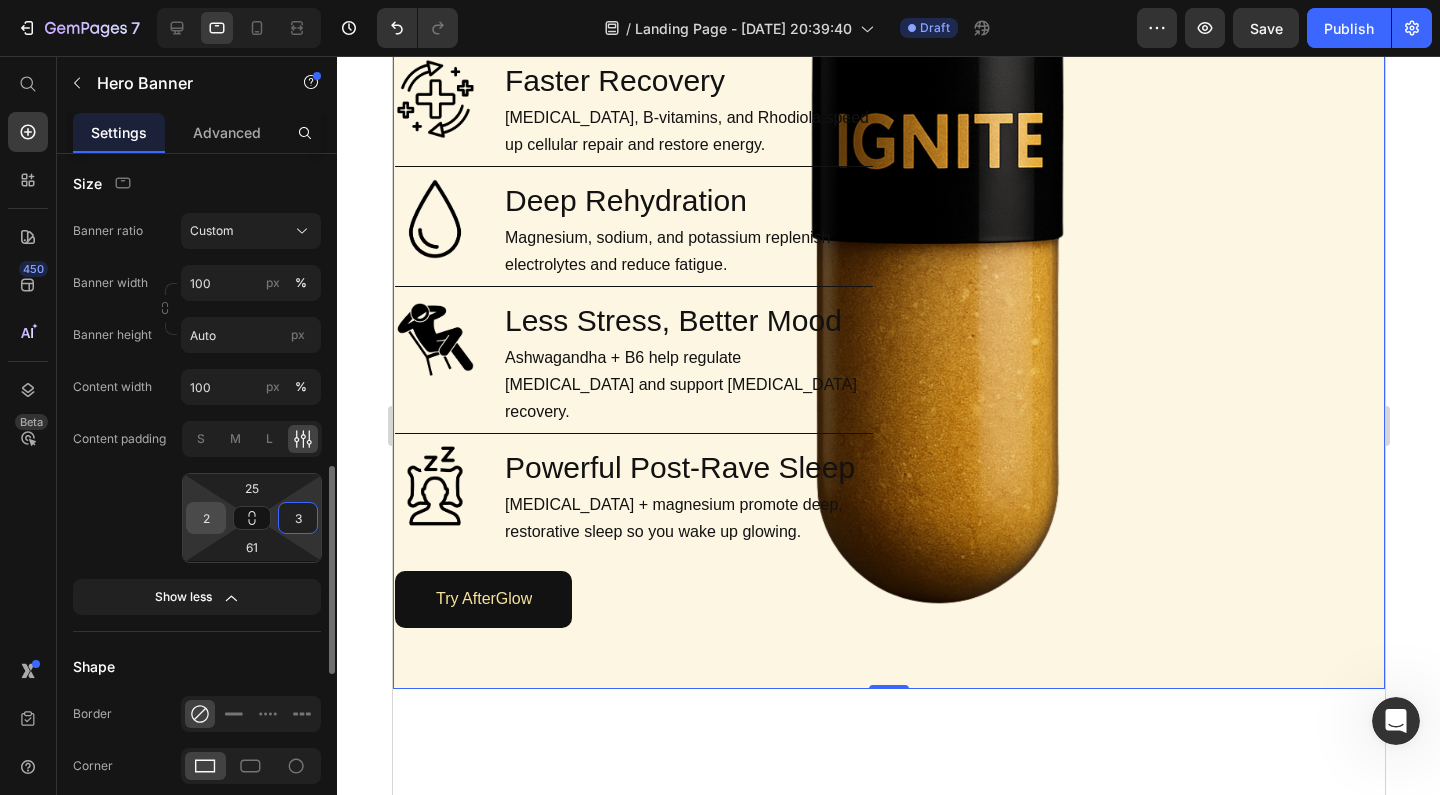 type on "3" 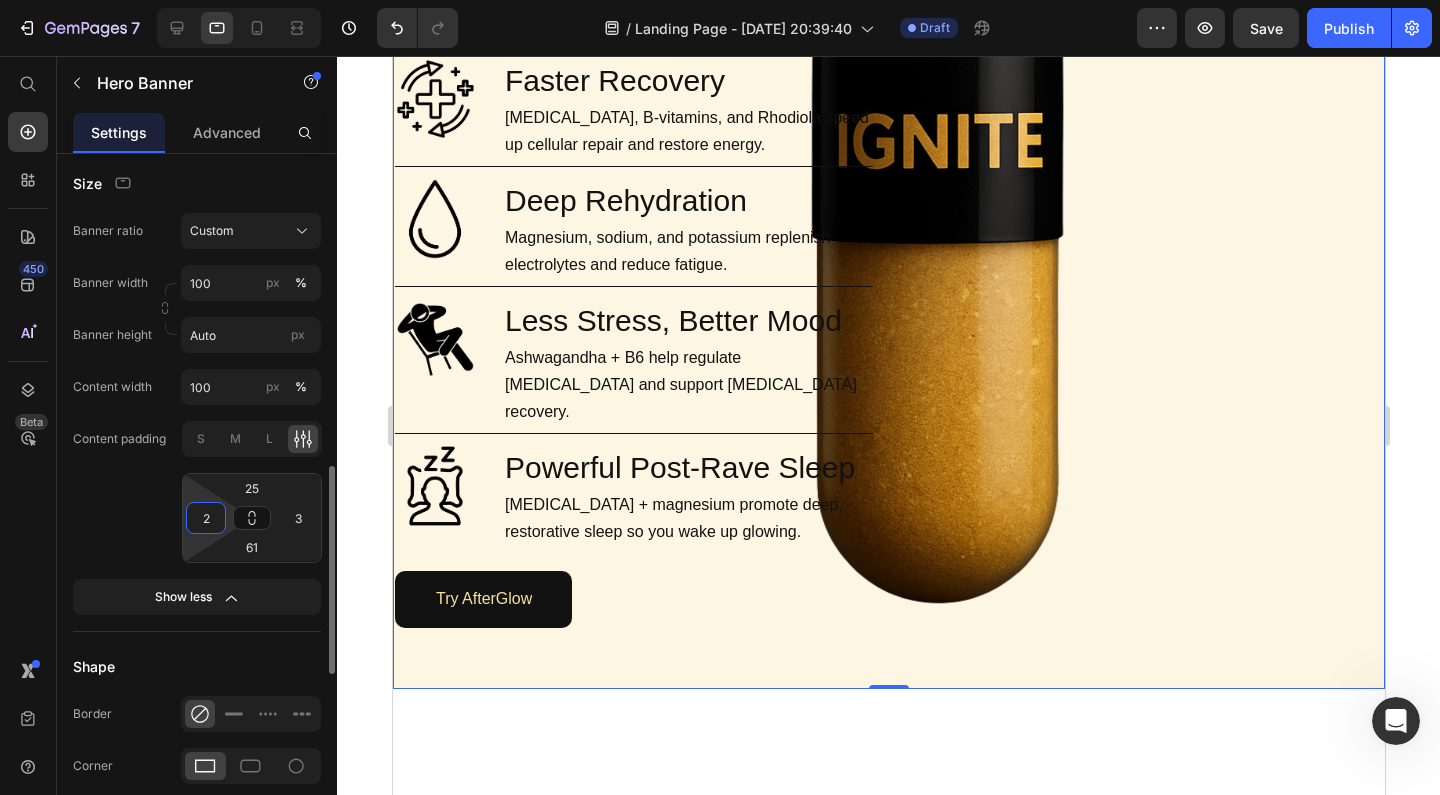 click on "2" at bounding box center [206, 518] 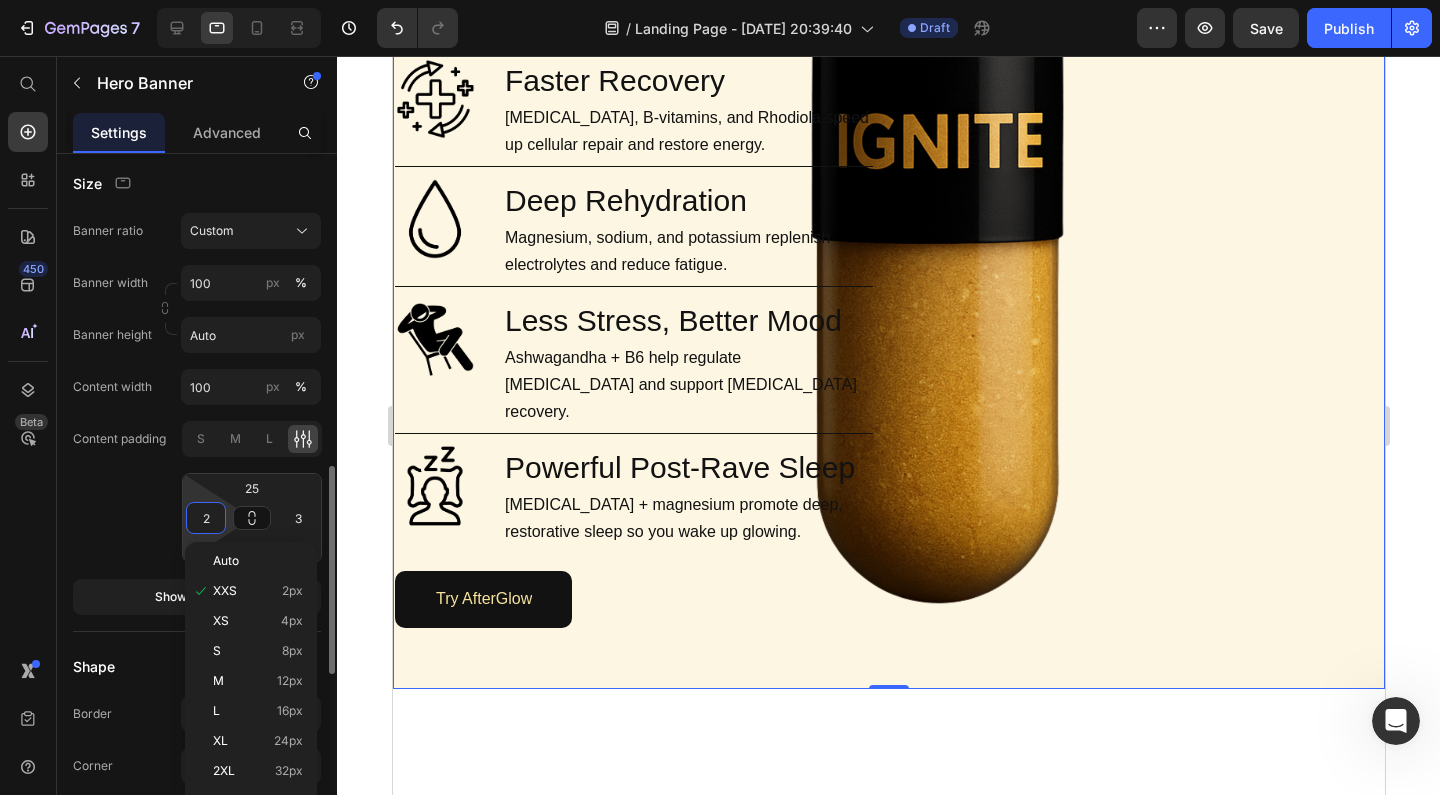 click on "2" at bounding box center [206, 518] 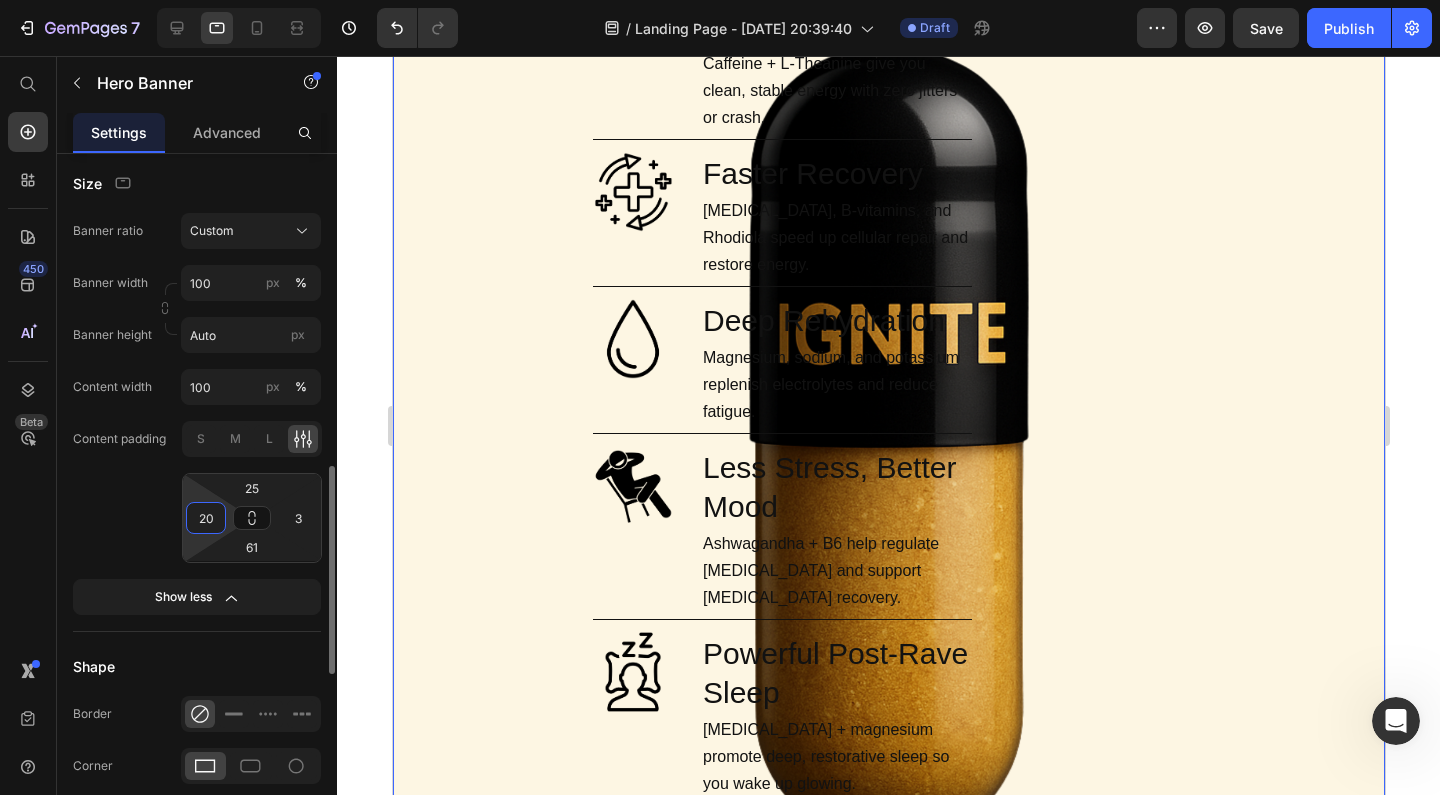 type on "2" 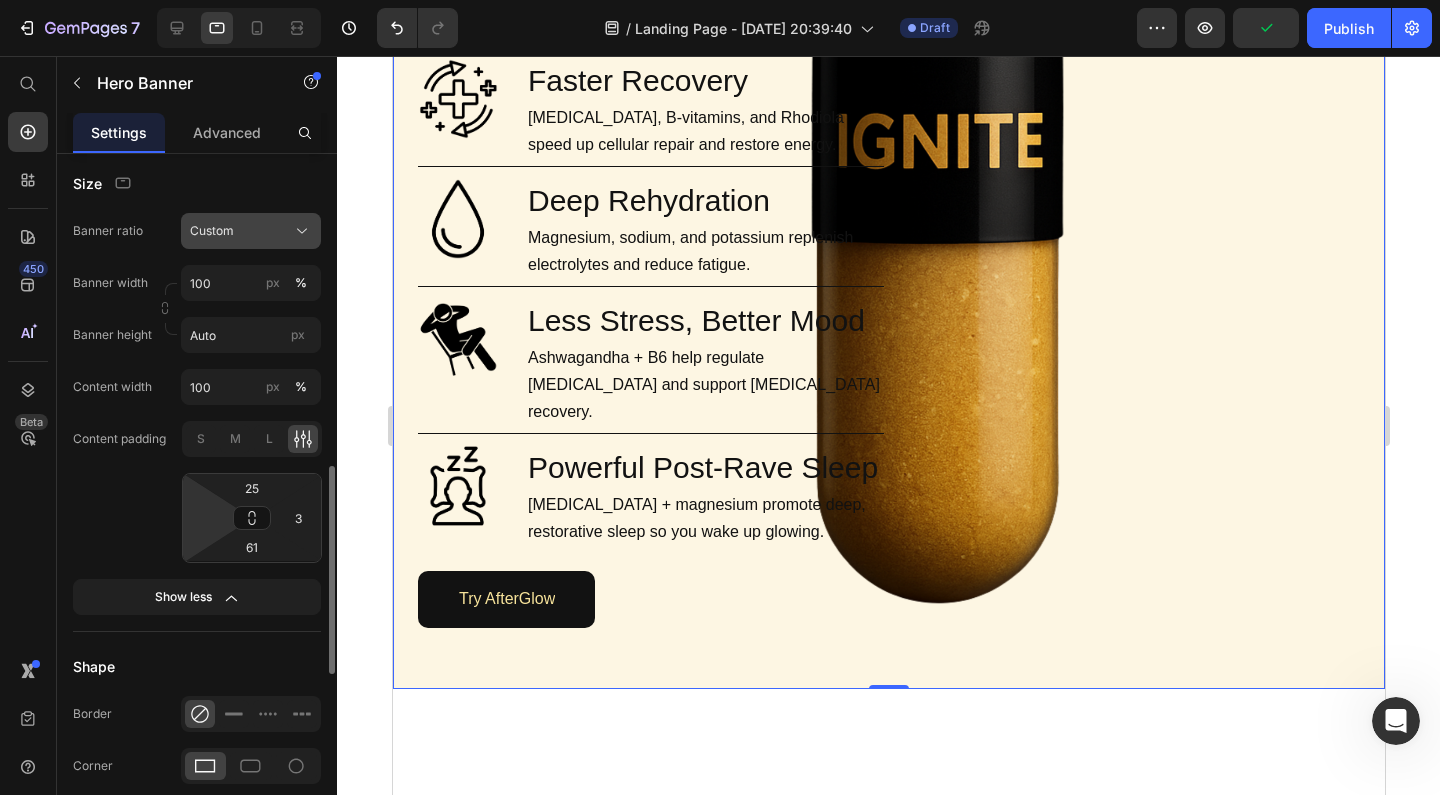 click on "Custom" at bounding box center (251, 231) 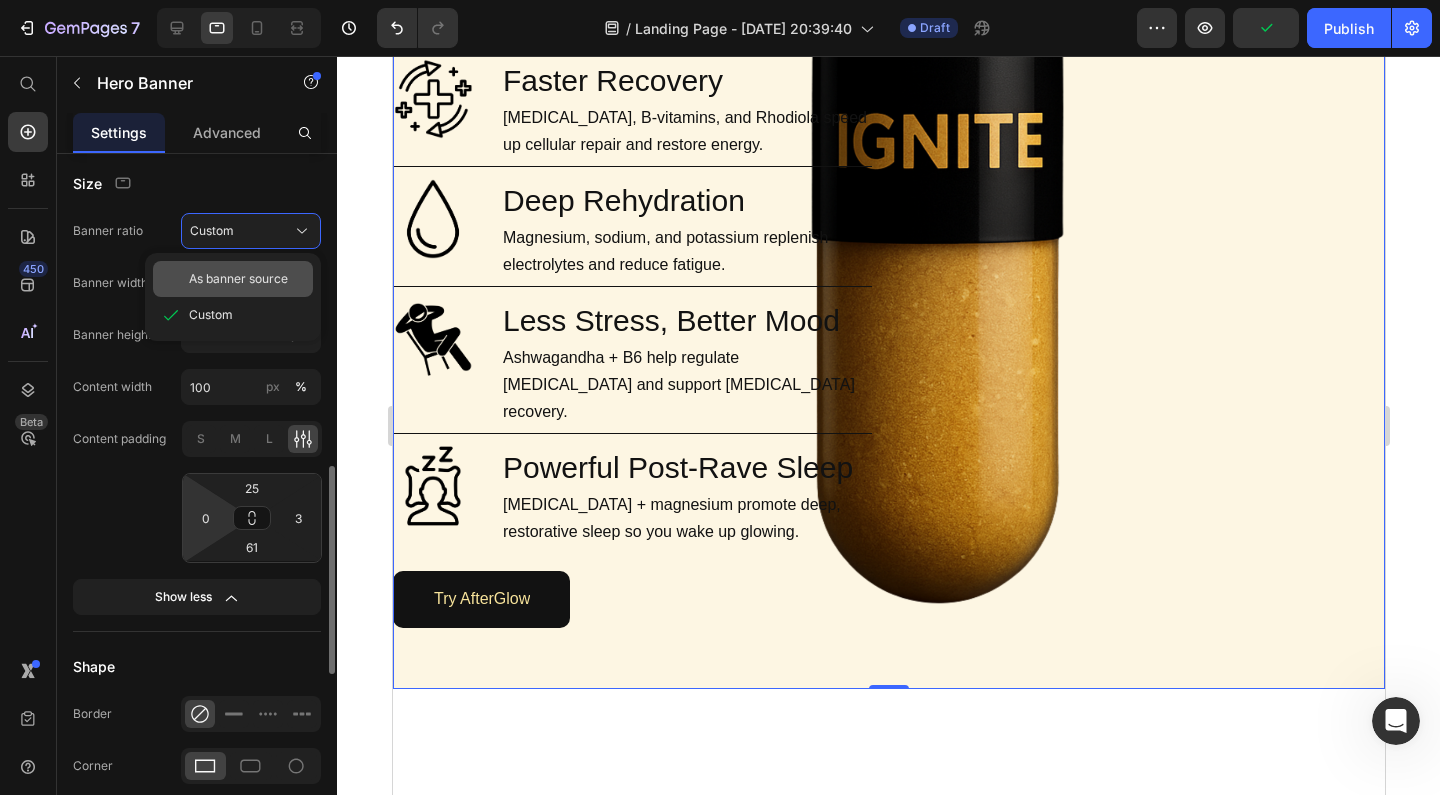 click on "As banner source" at bounding box center [238, 279] 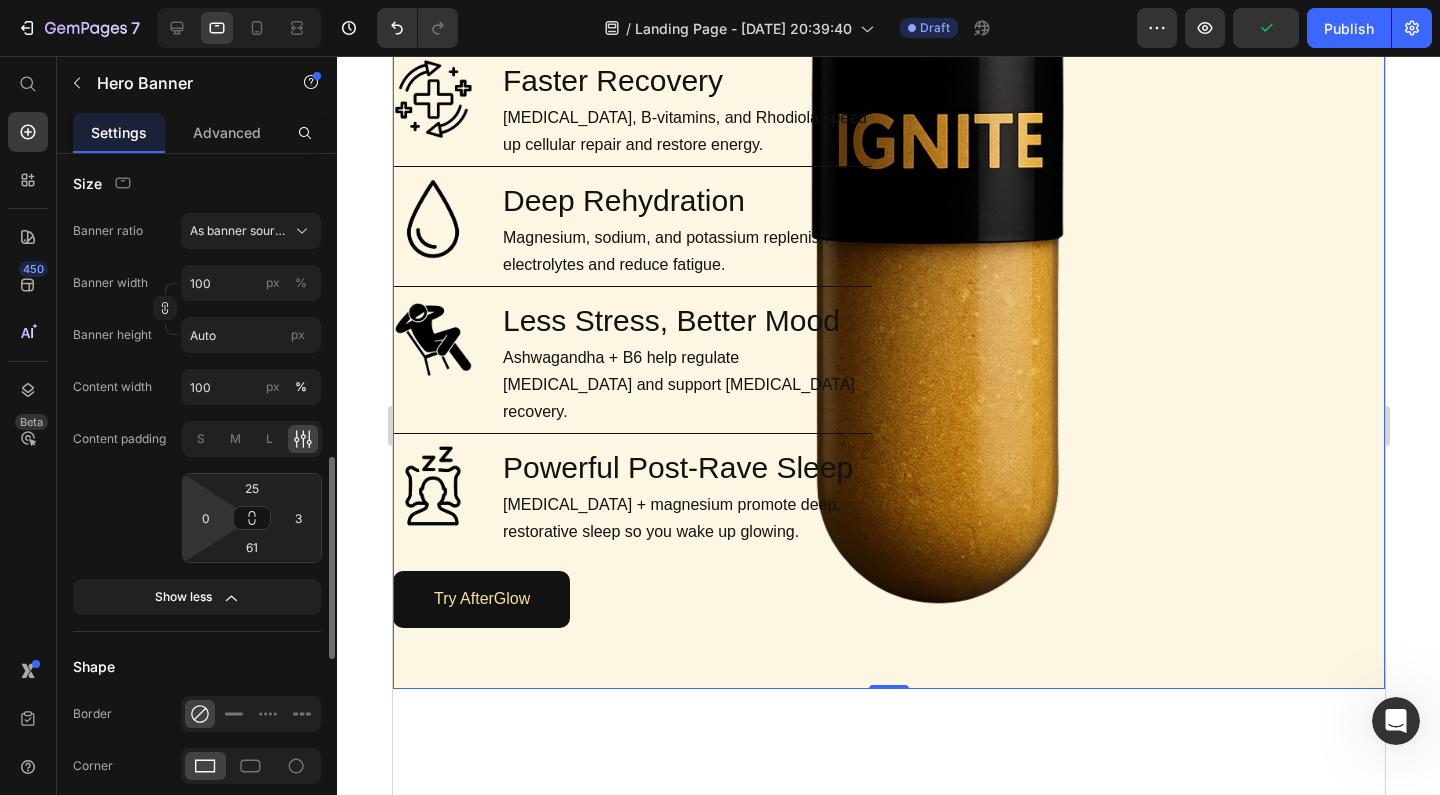 type 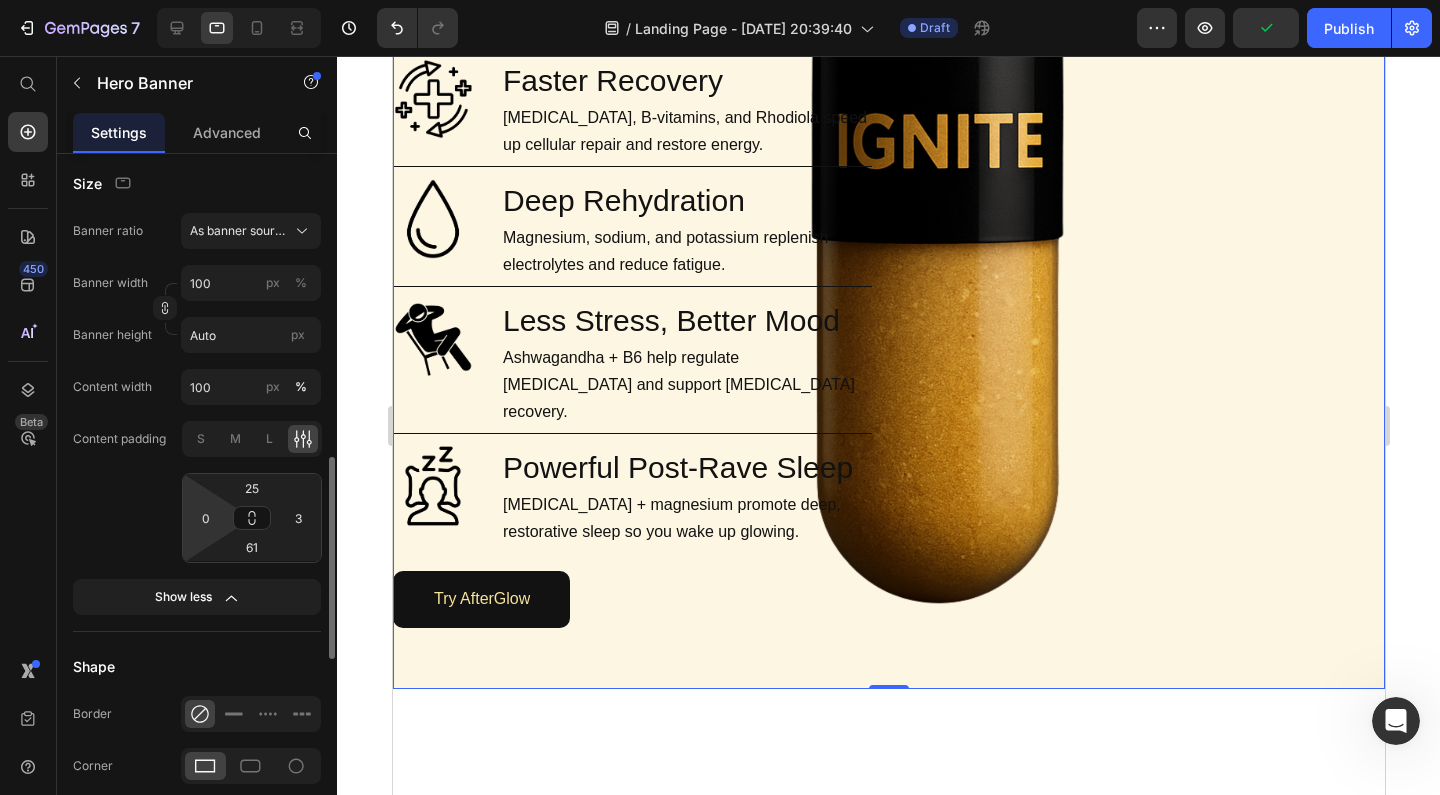 type 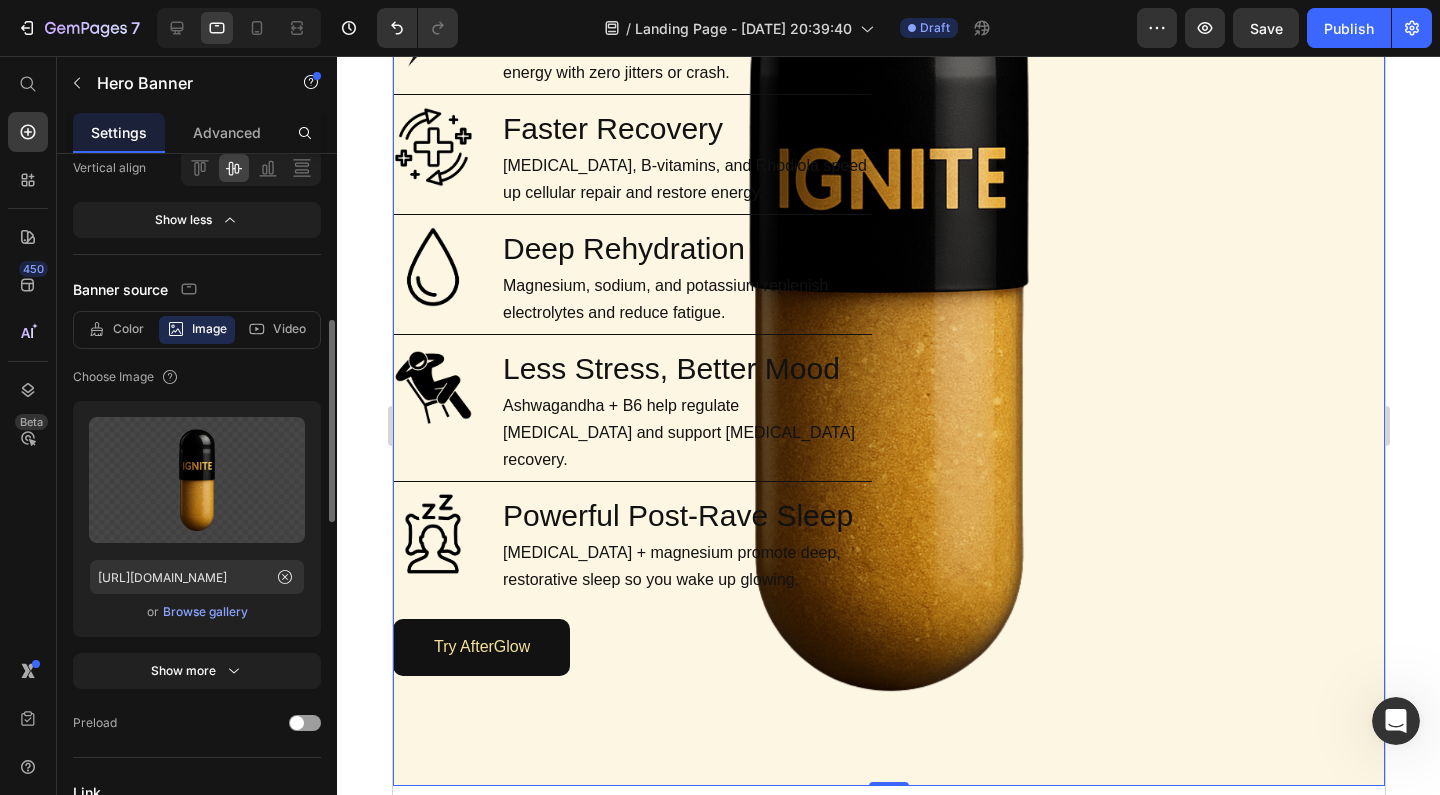scroll, scrollTop: 259, scrollLeft: 0, axis: vertical 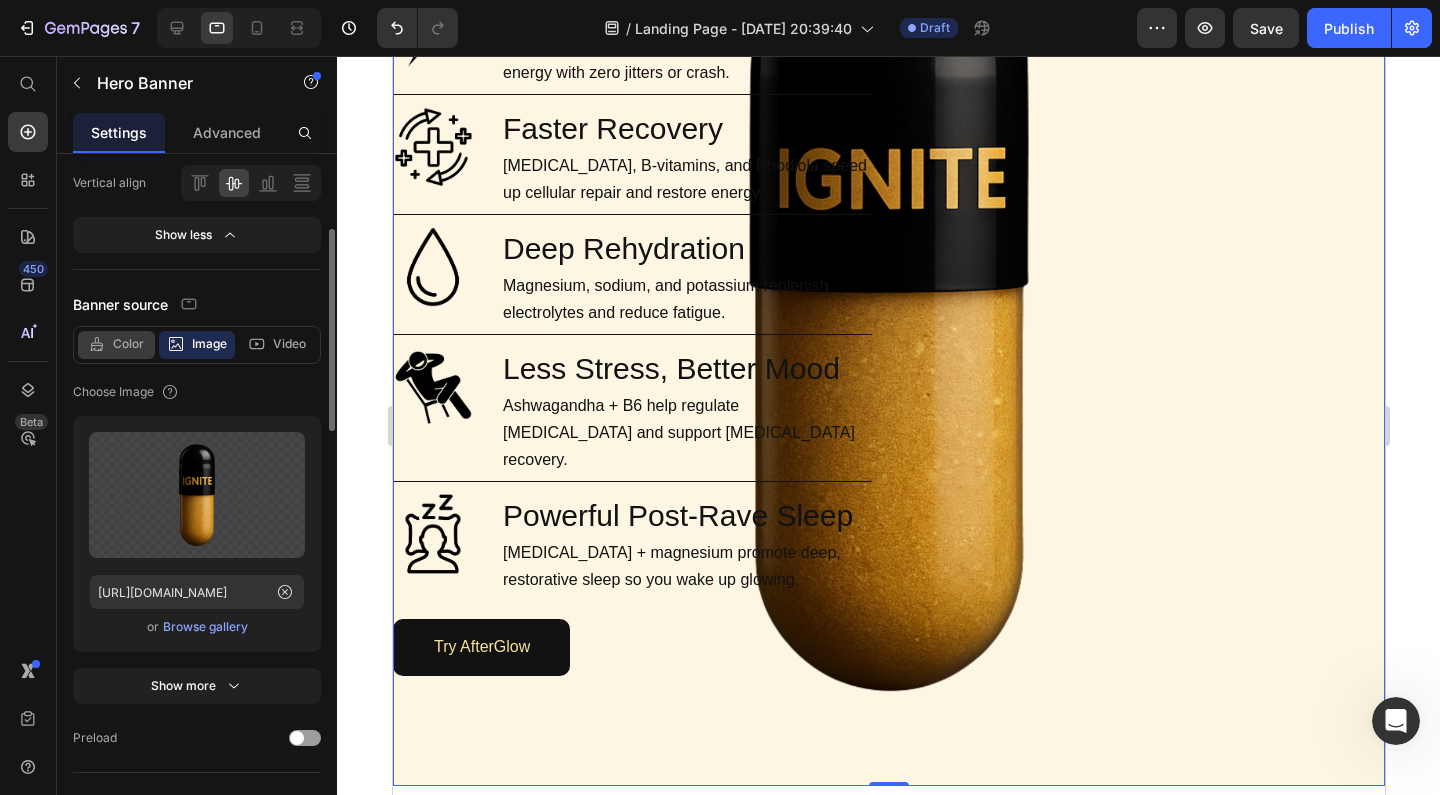 click on "Color" 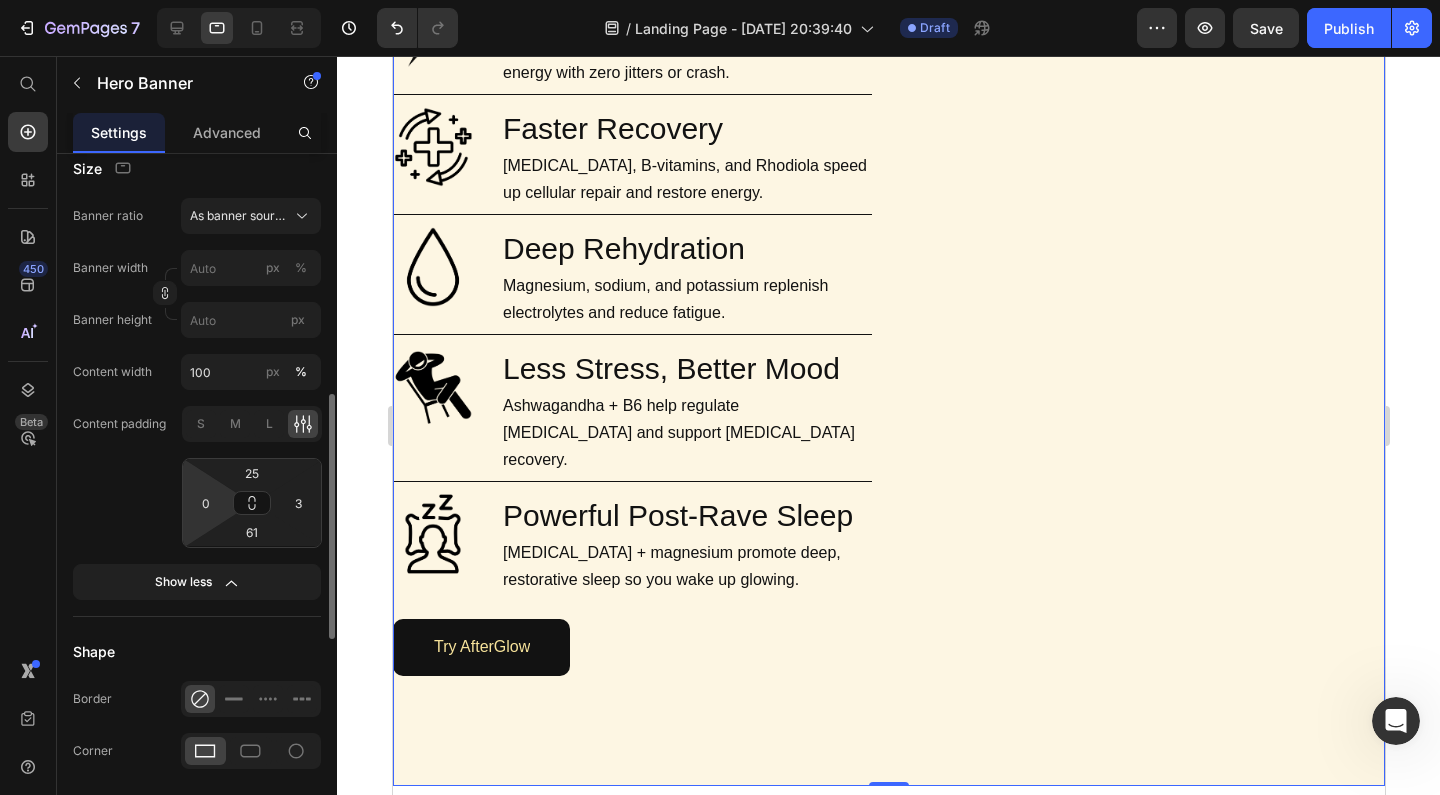 scroll, scrollTop: 704, scrollLeft: 0, axis: vertical 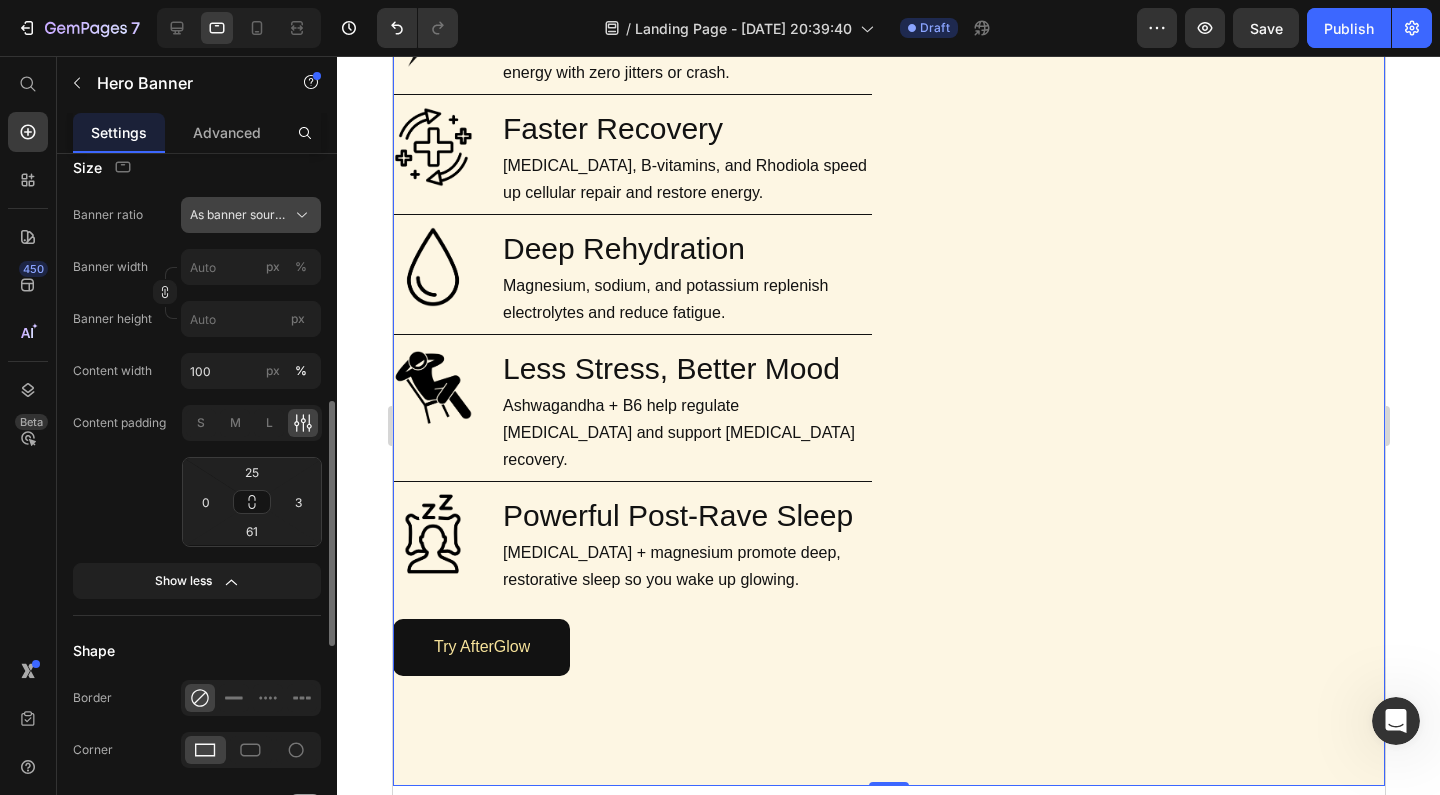 click on "As banner source" at bounding box center [239, 215] 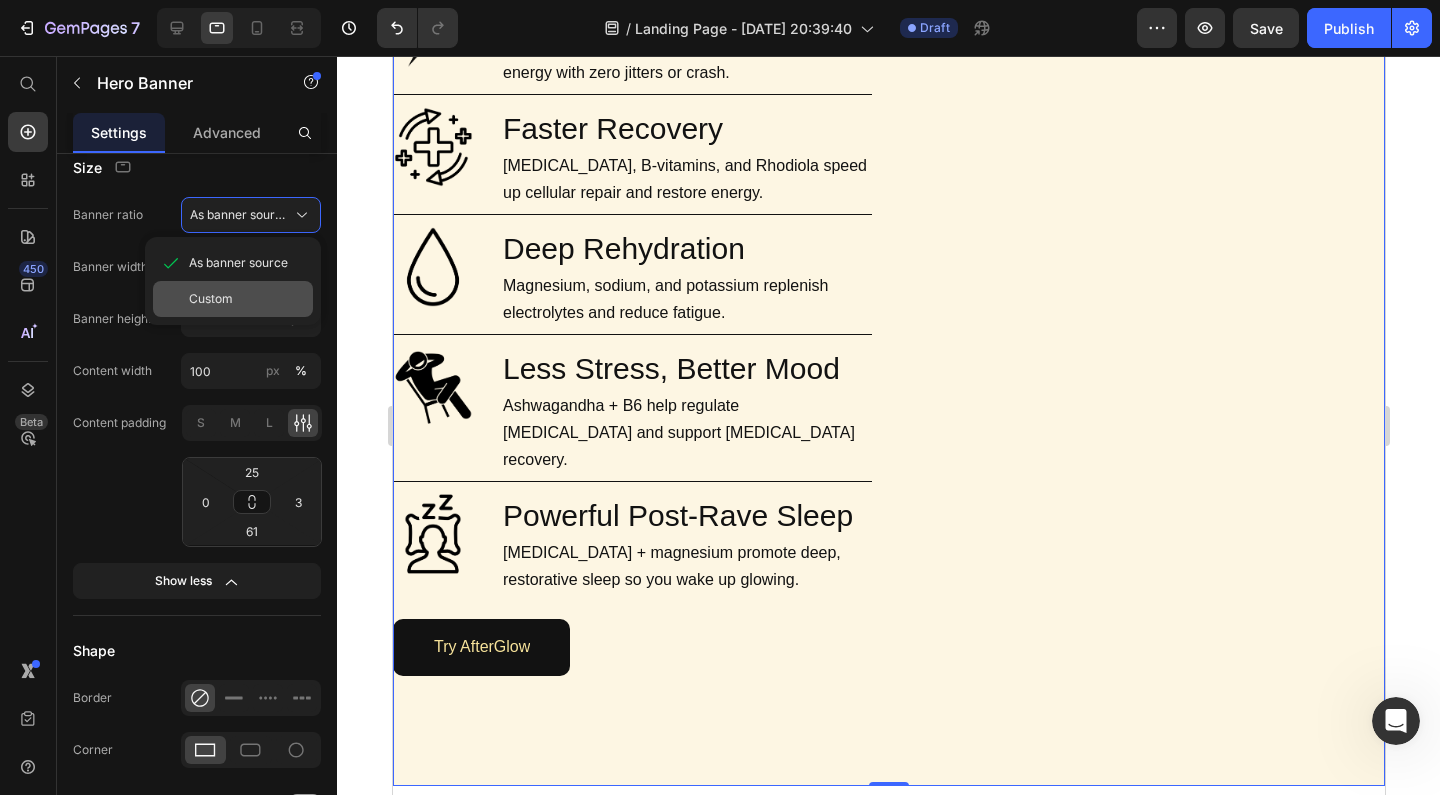 click on "Custom" at bounding box center (211, 299) 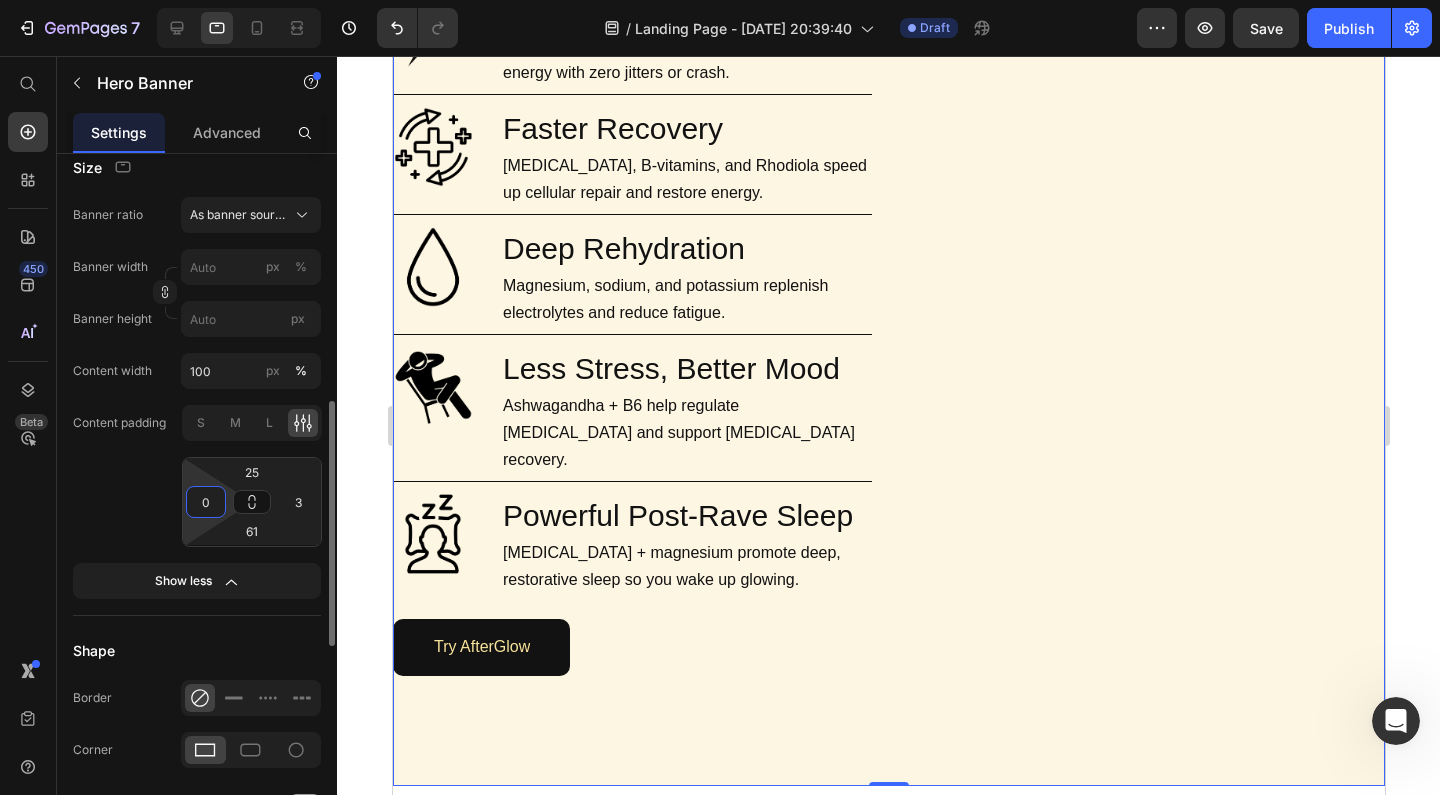 click on "0" at bounding box center [206, 502] 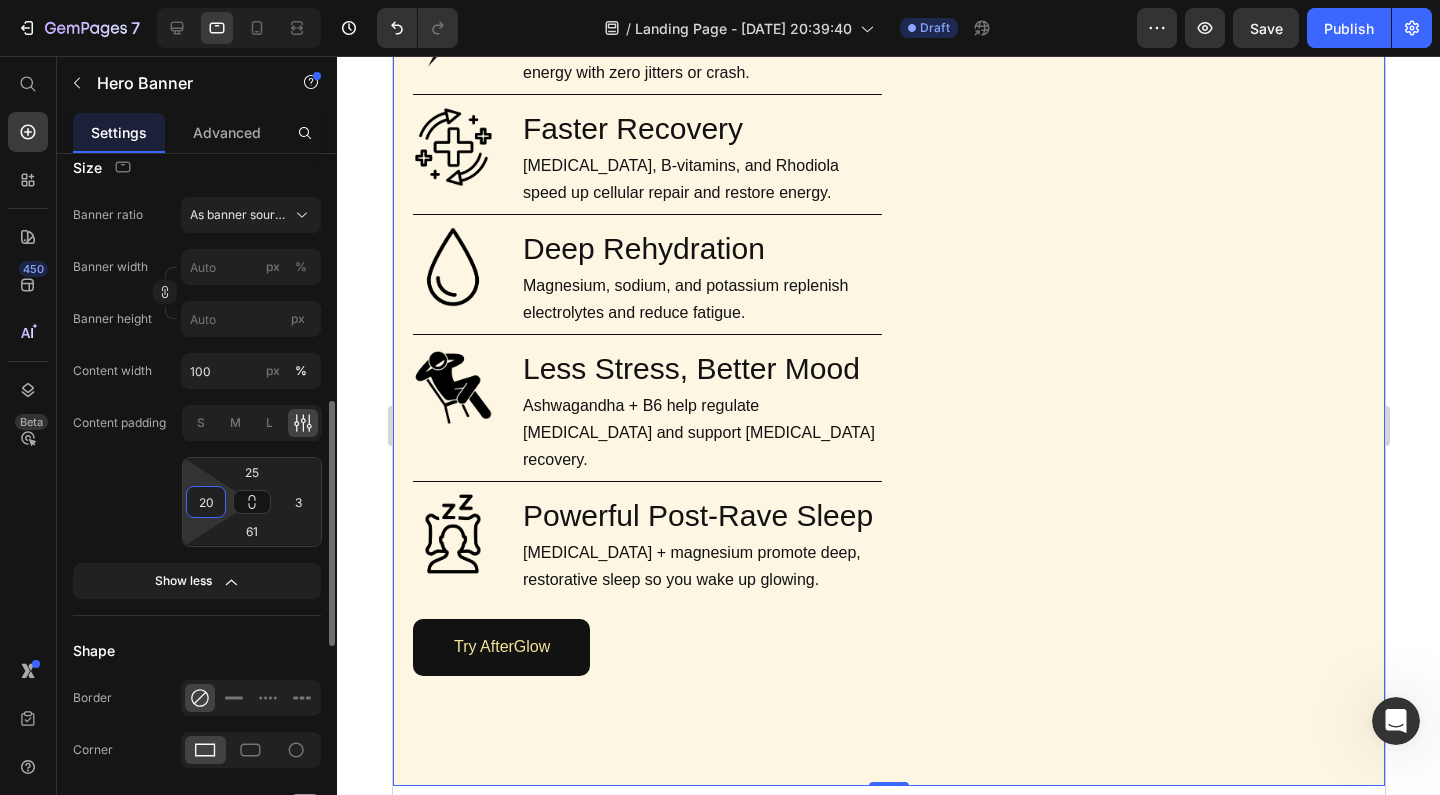 type on "2" 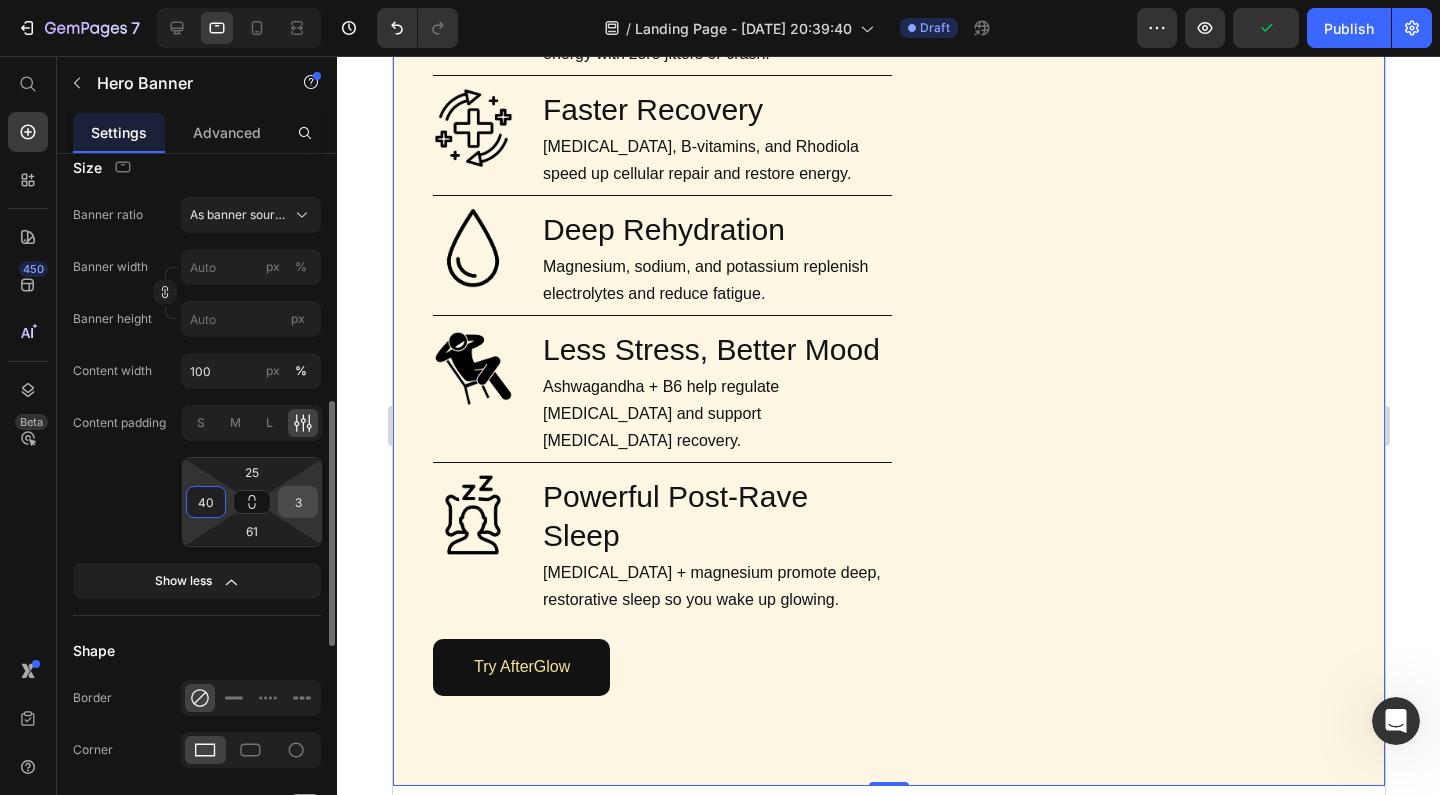 type on "40" 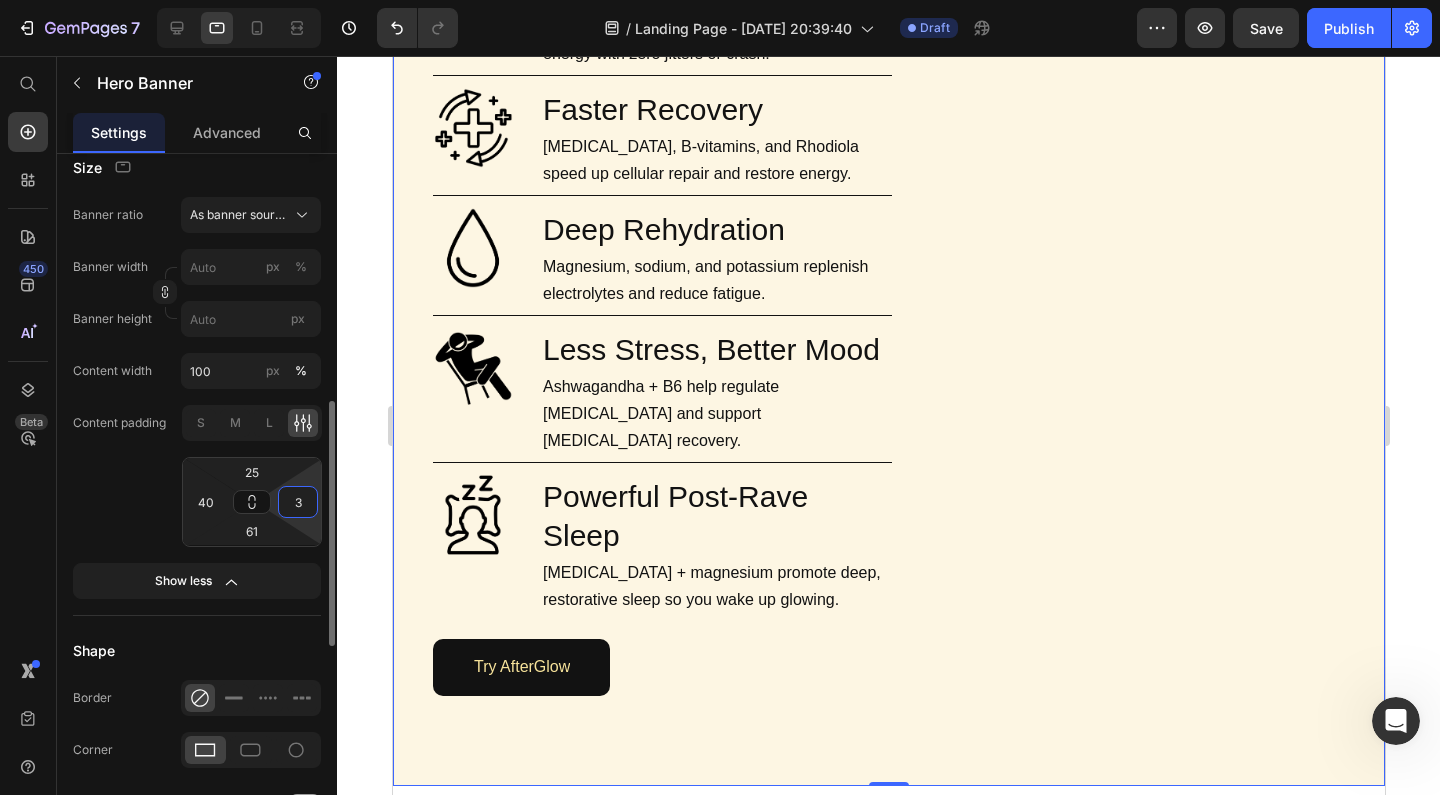 click on "3" at bounding box center (298, 502) 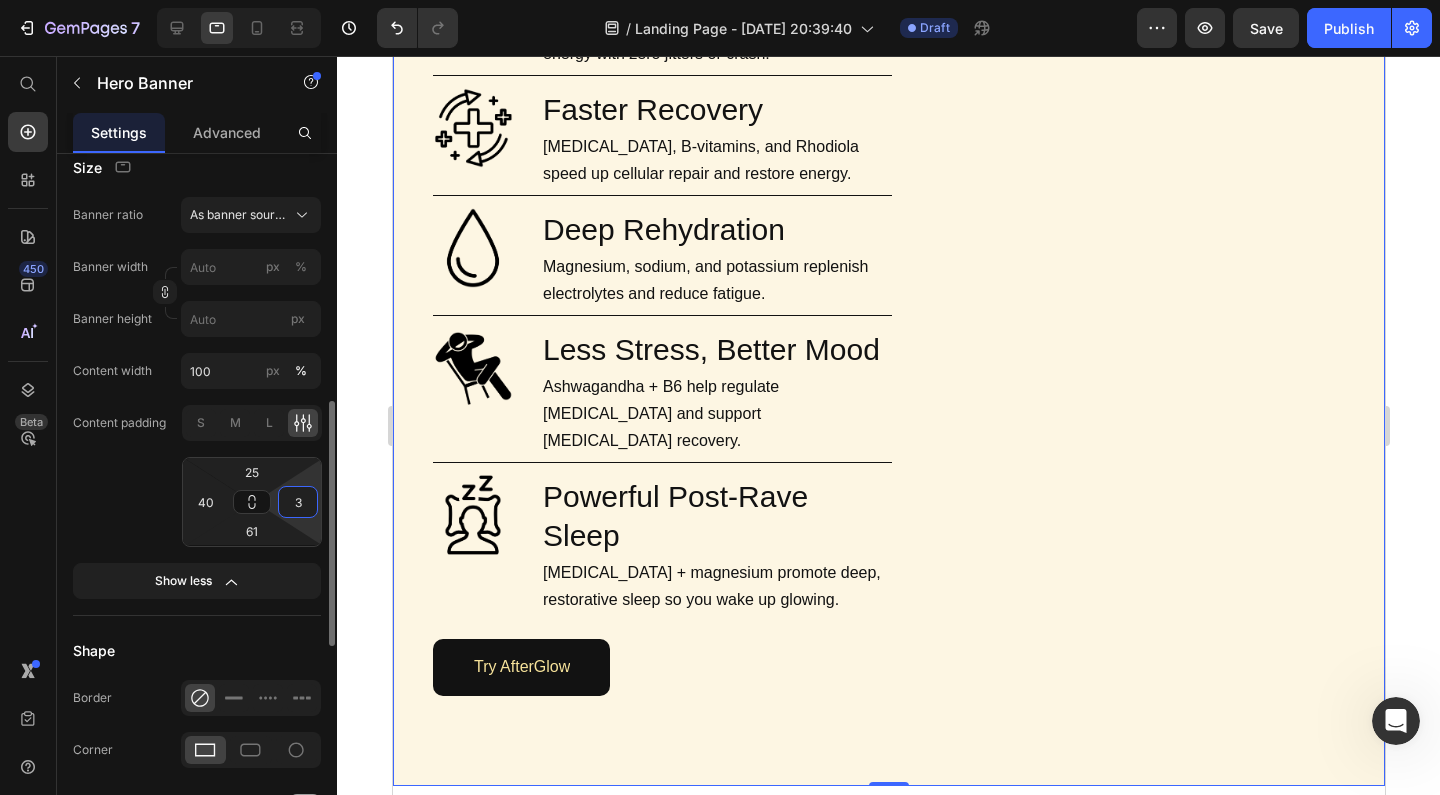 click on "3" at bounding box center [298, 502] 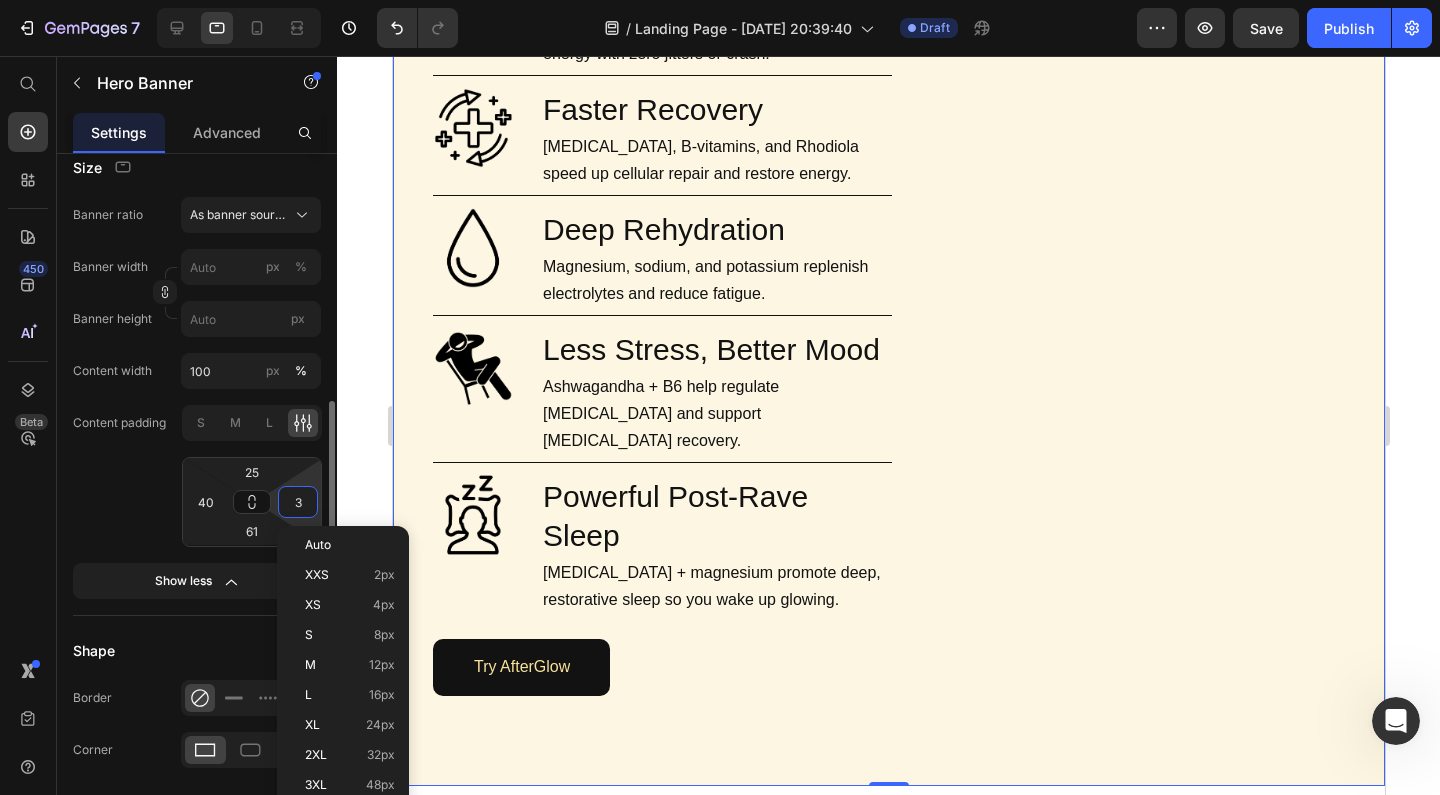 type on "4" 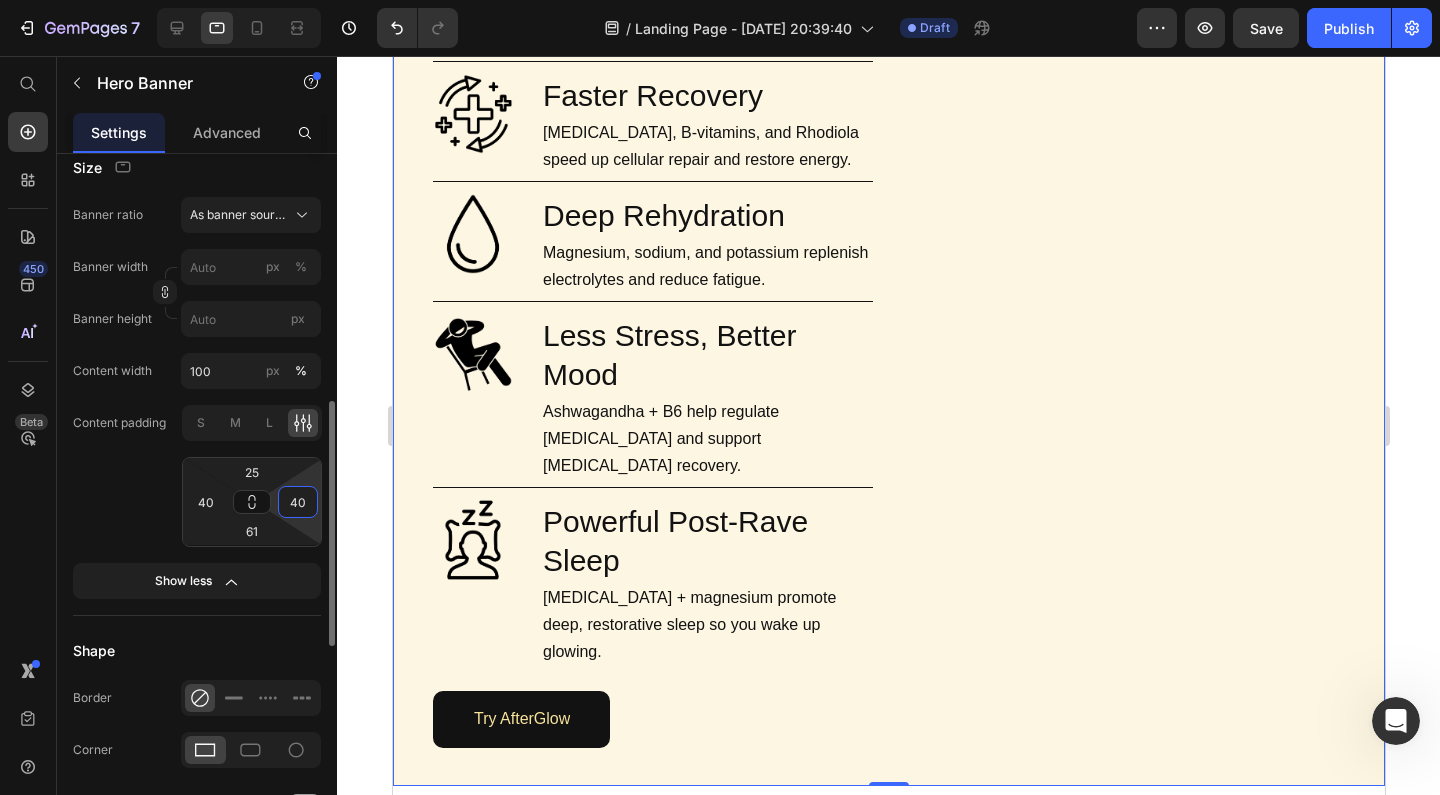 type on "4" 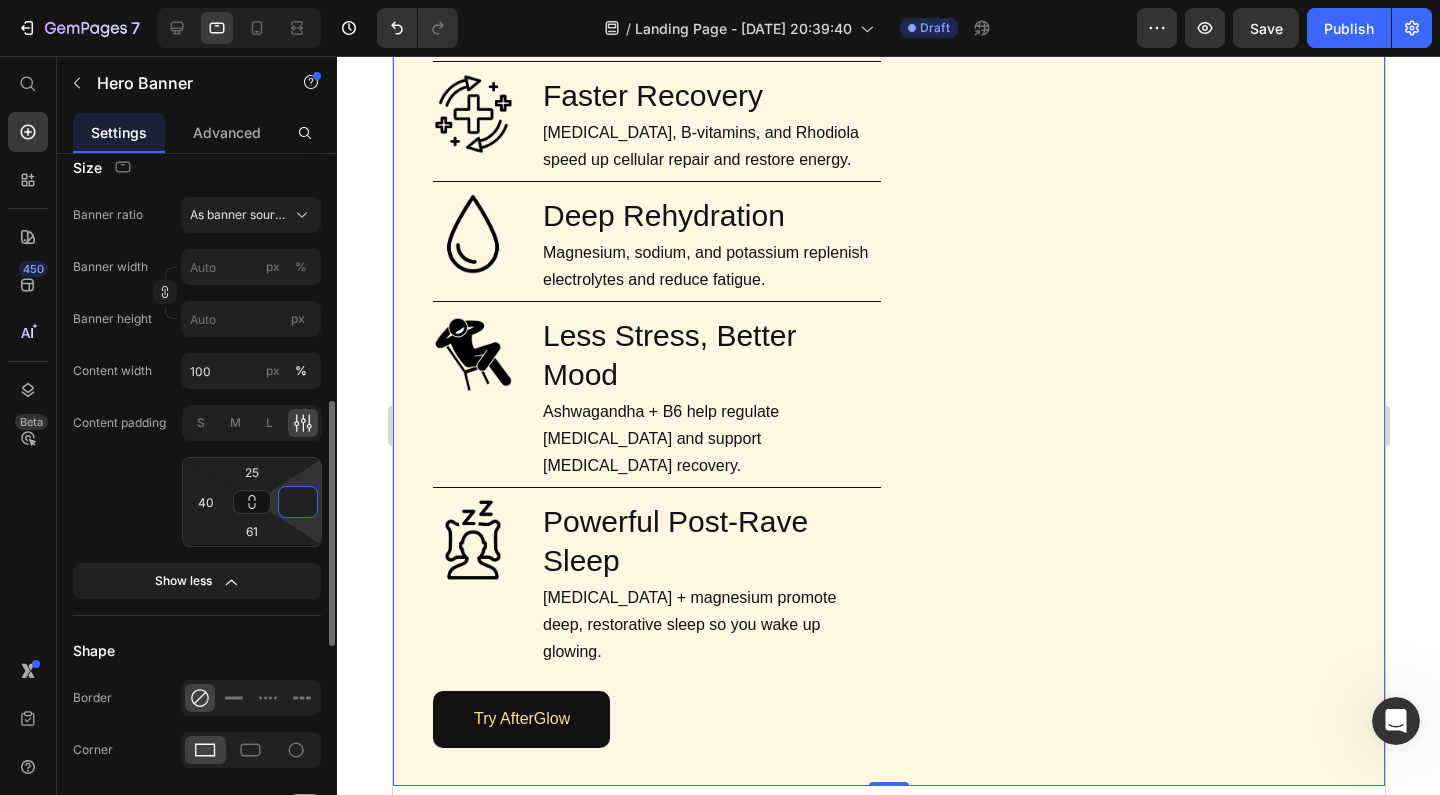type on "0" 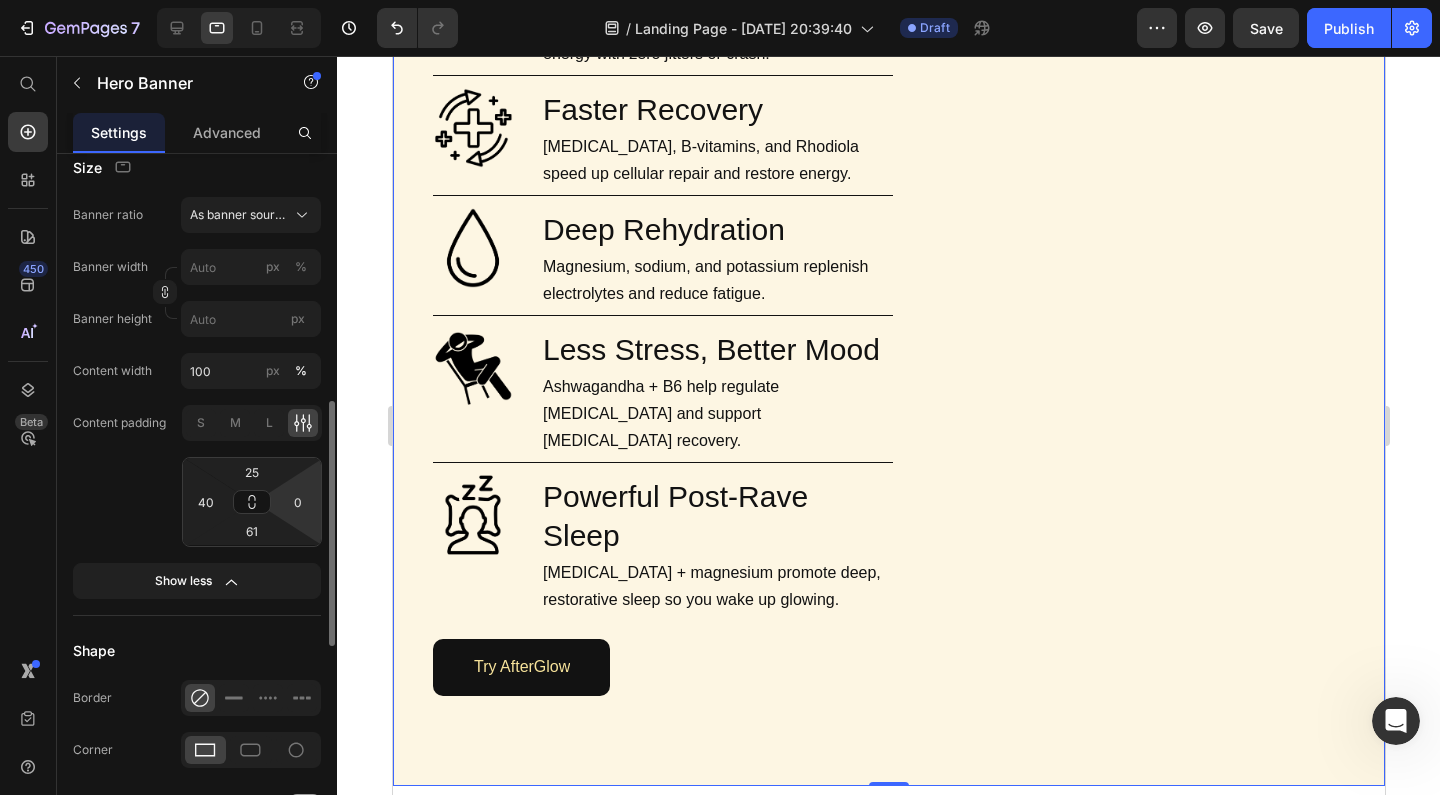 click on "Content padding S M L 25 40 61 0" 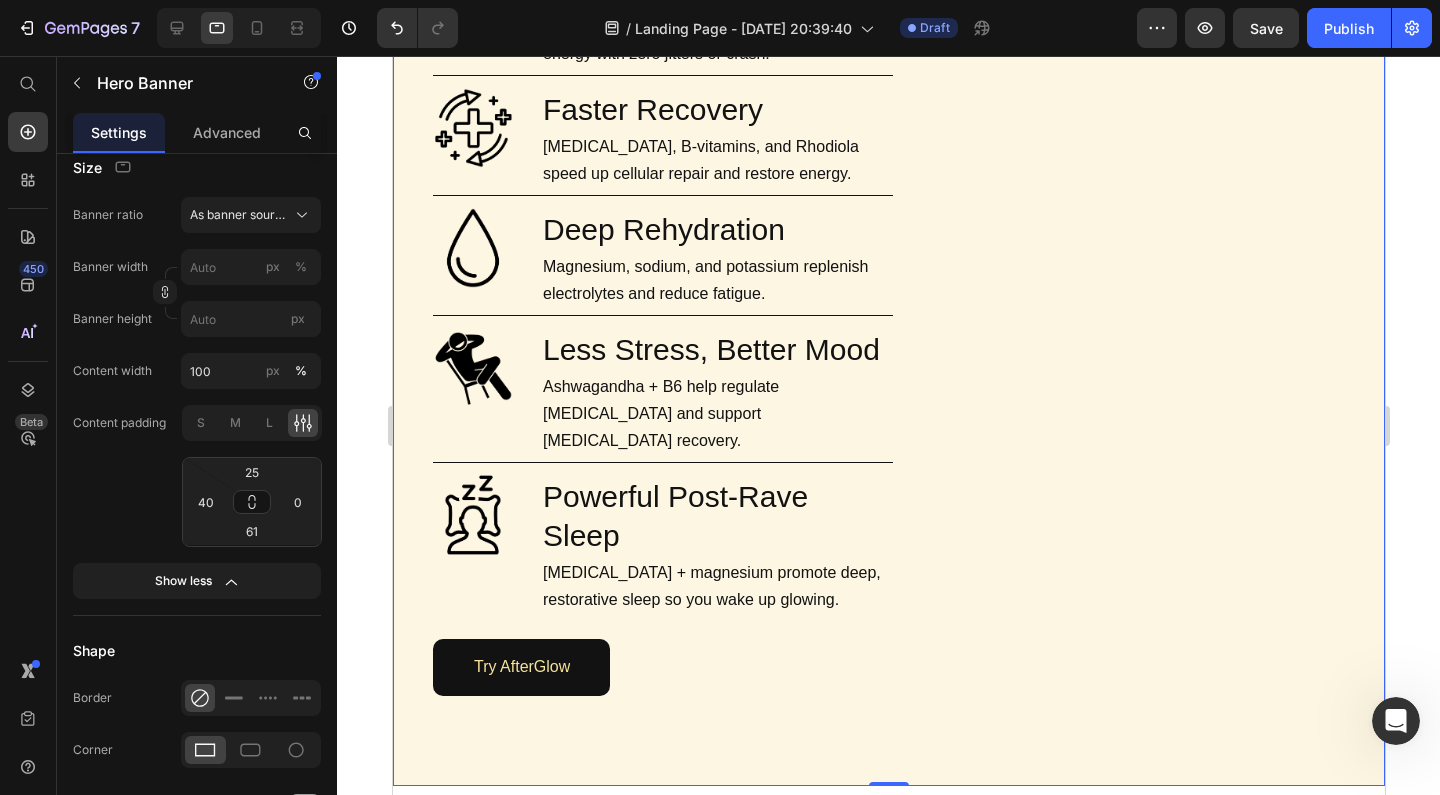 click on "Image" at bounding box center [1154, 272] 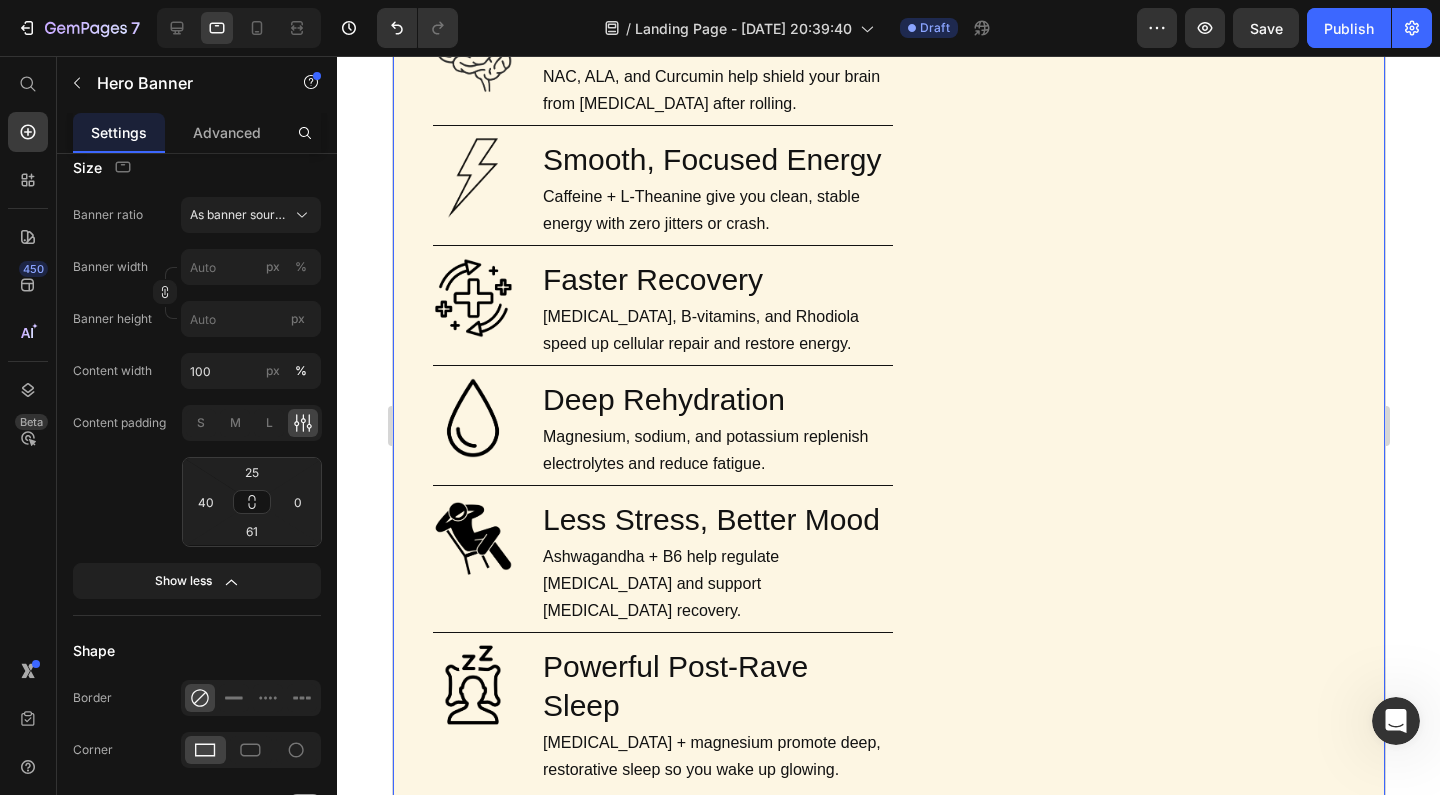 scroll, scrollTop: 1298, scrollLeft: 0, axis: vertical 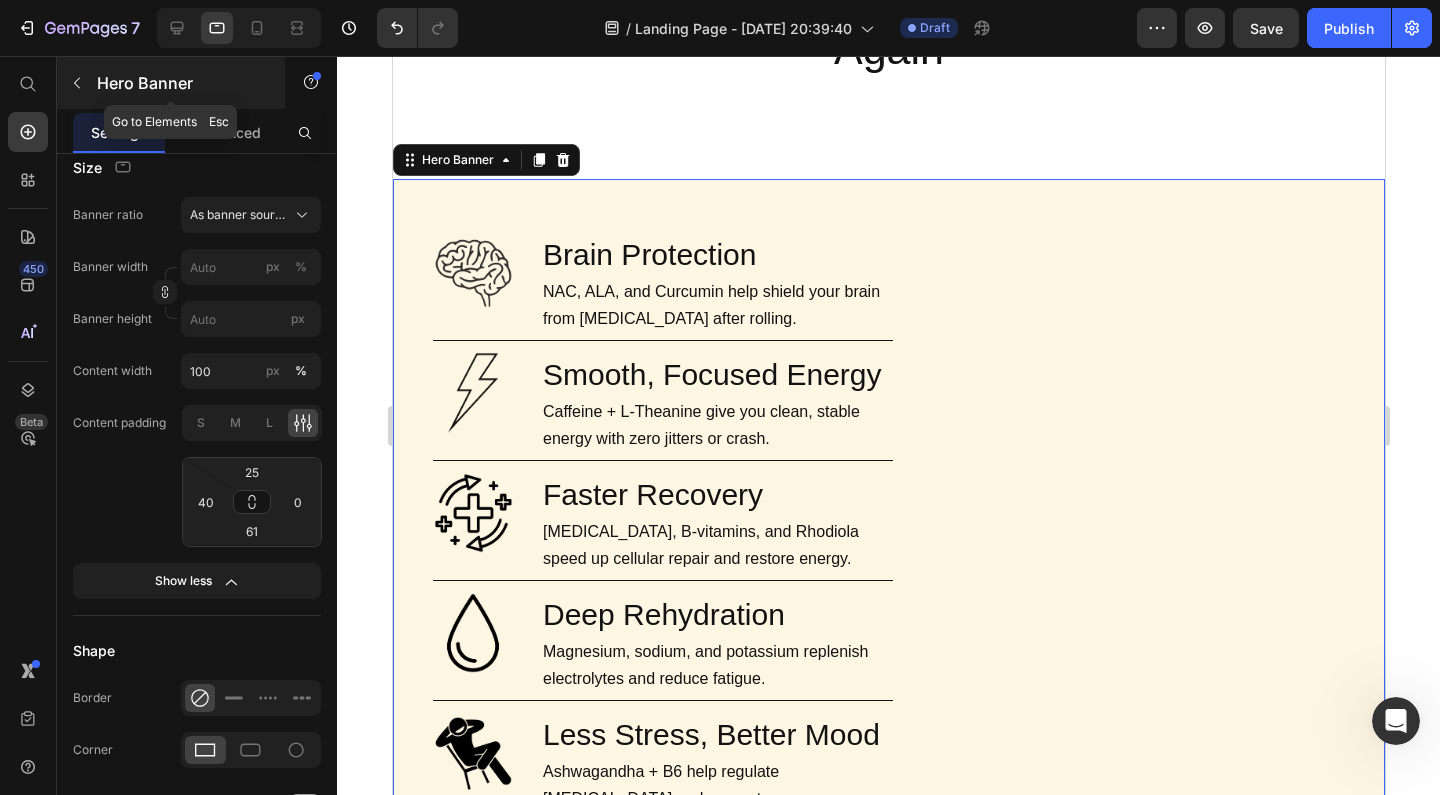 click 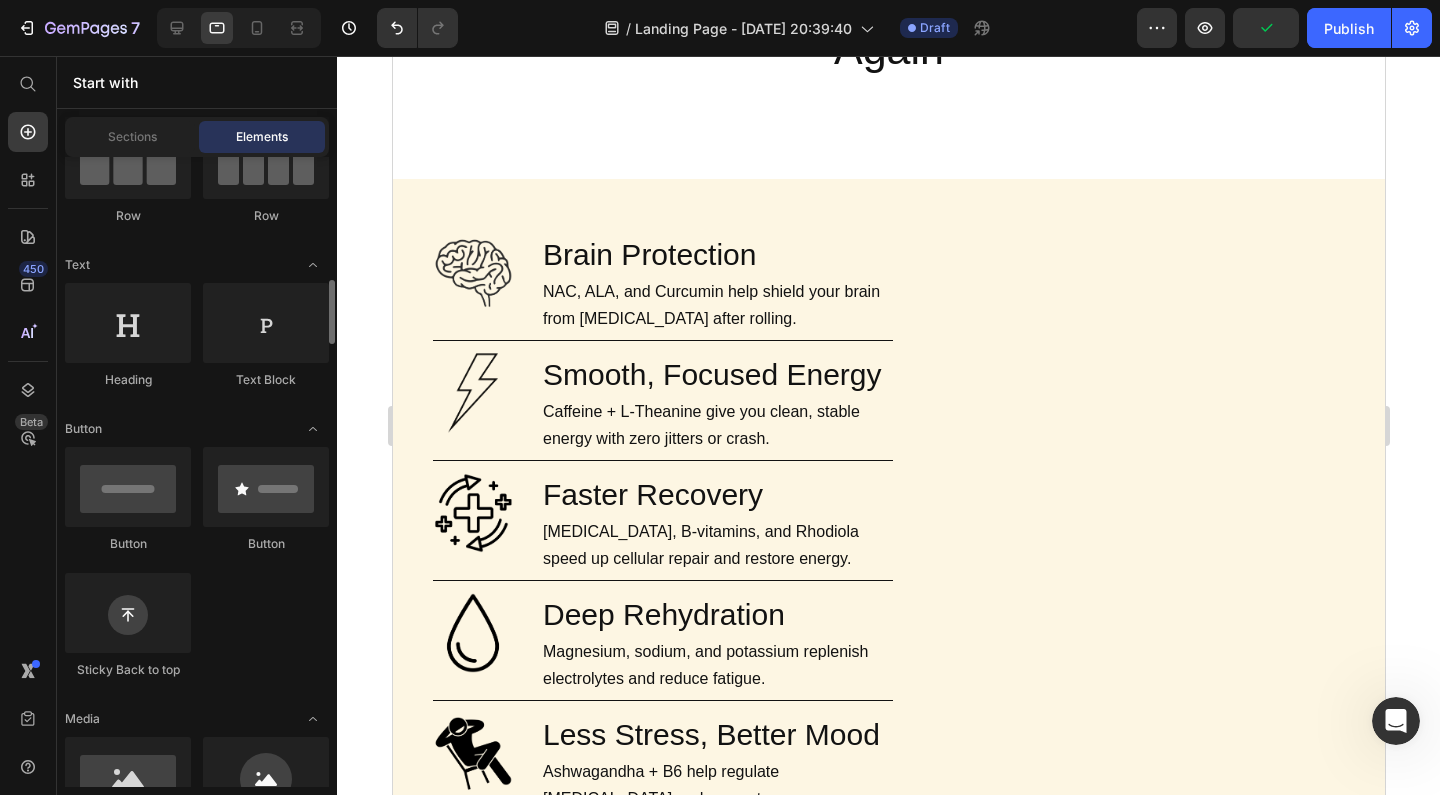 scroll, scrollTop: 0, scrollLeft: 0, axis: both 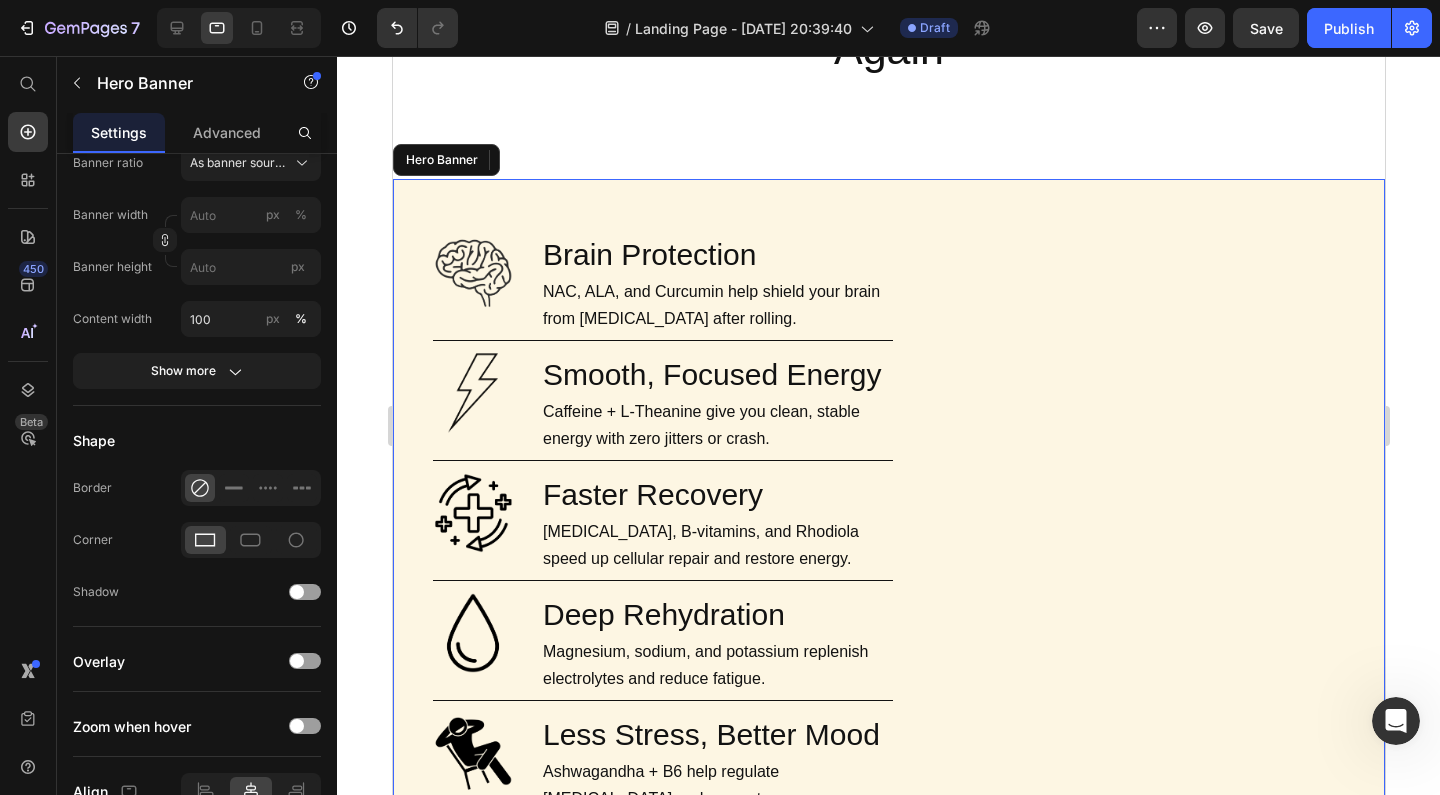 click at bounding box center [888, 675] 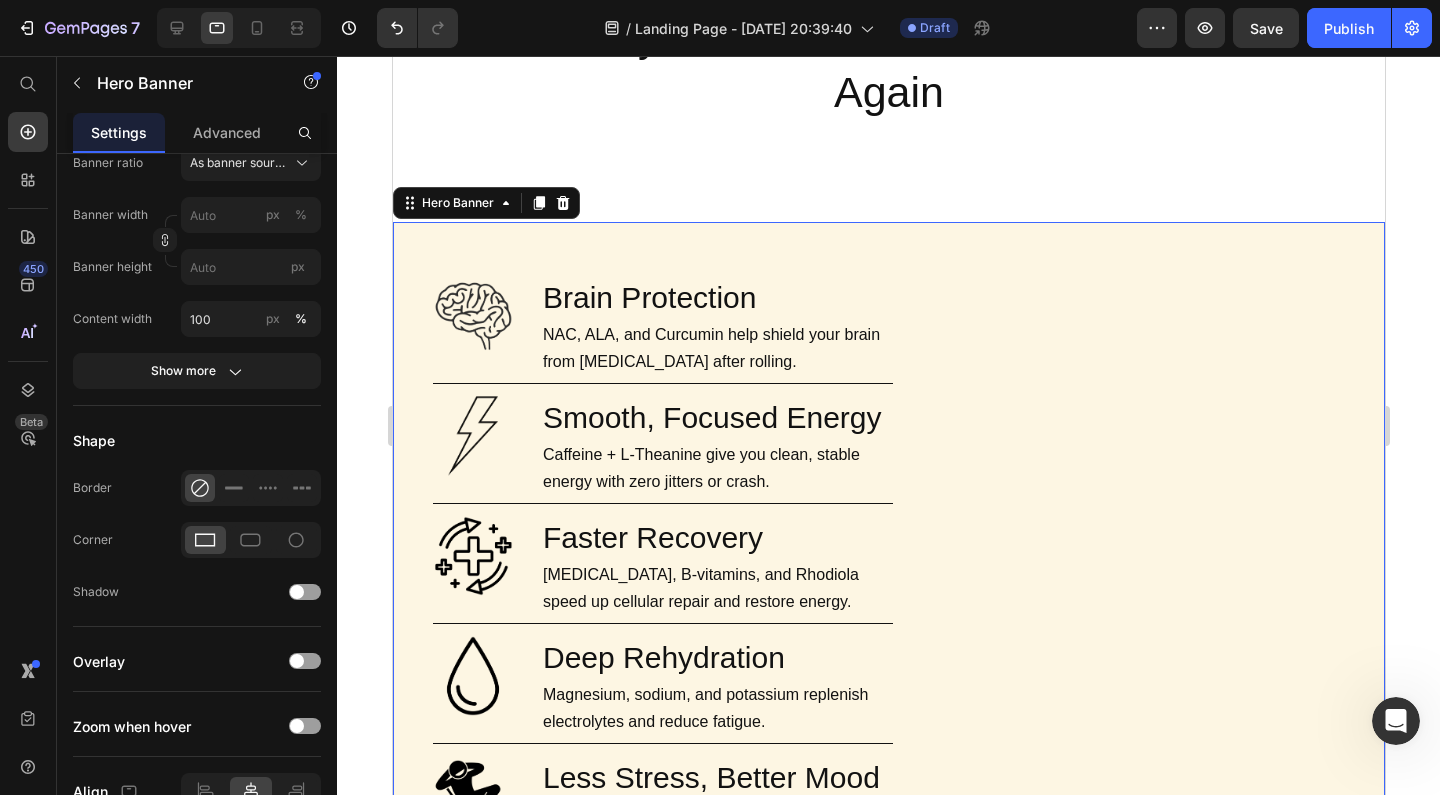 scroll, scrollTop: 1065, scrollLeft: 0, axis: vertical 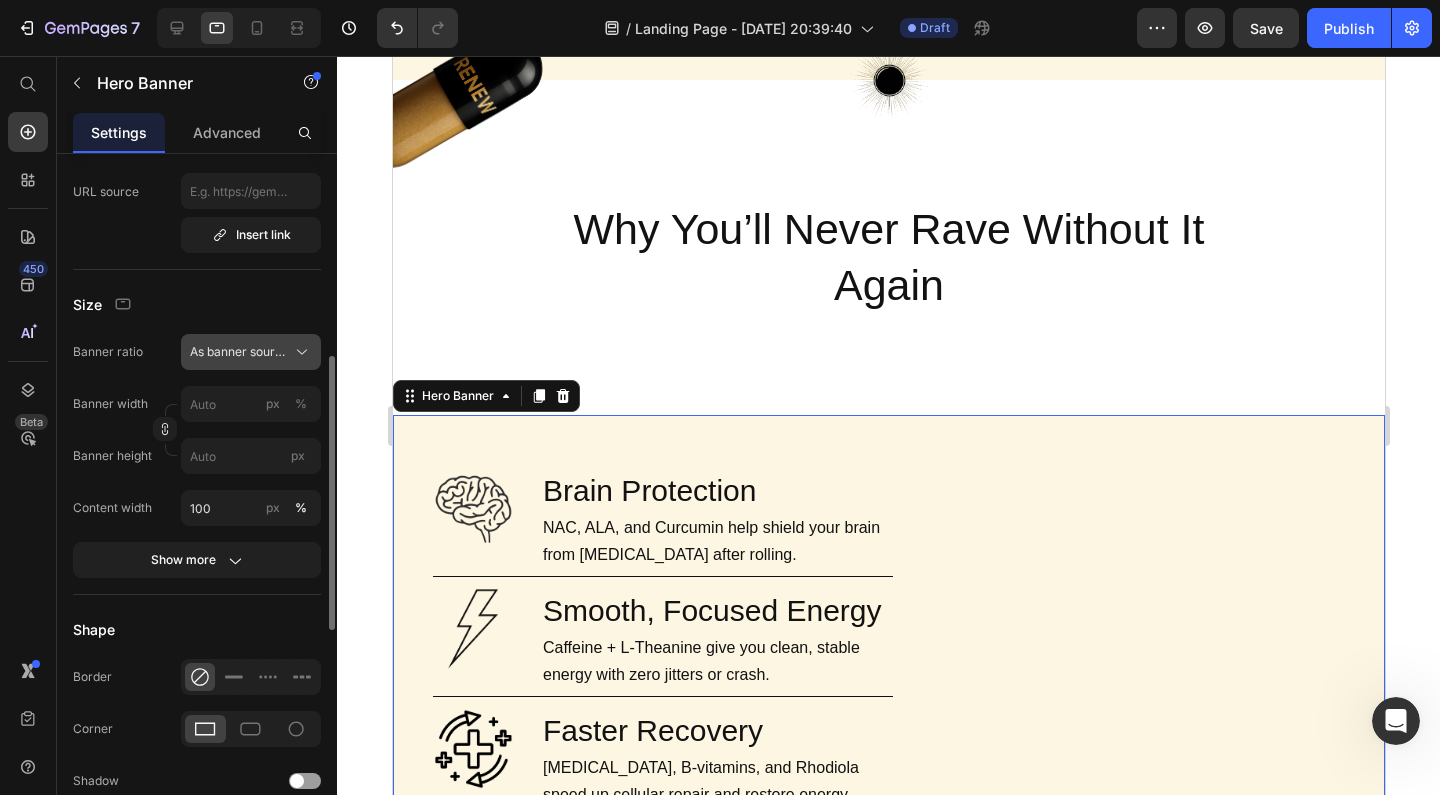 click on "As banner source" at bounding box center [239, 352] 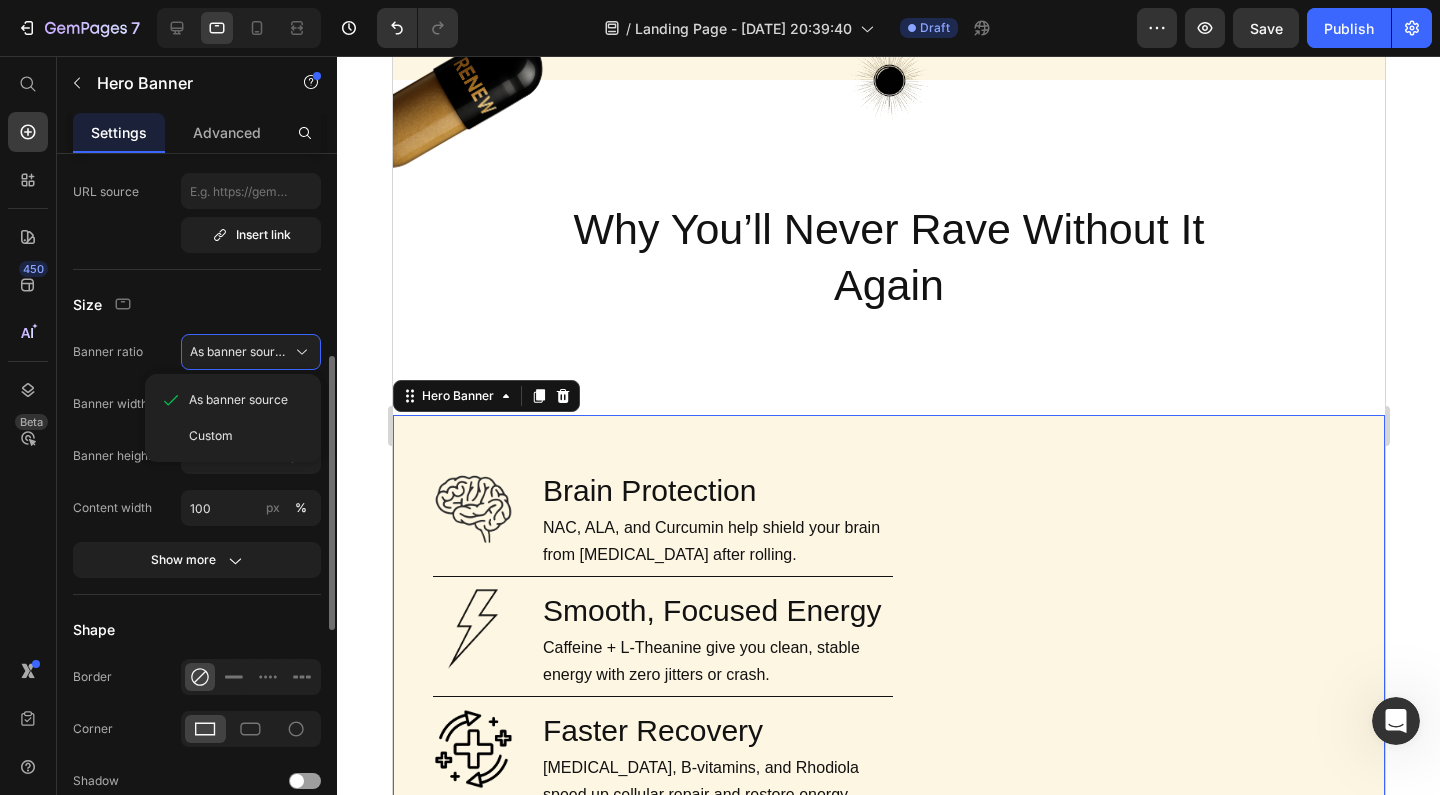 click on "Size" at bounding box center [197, 304] 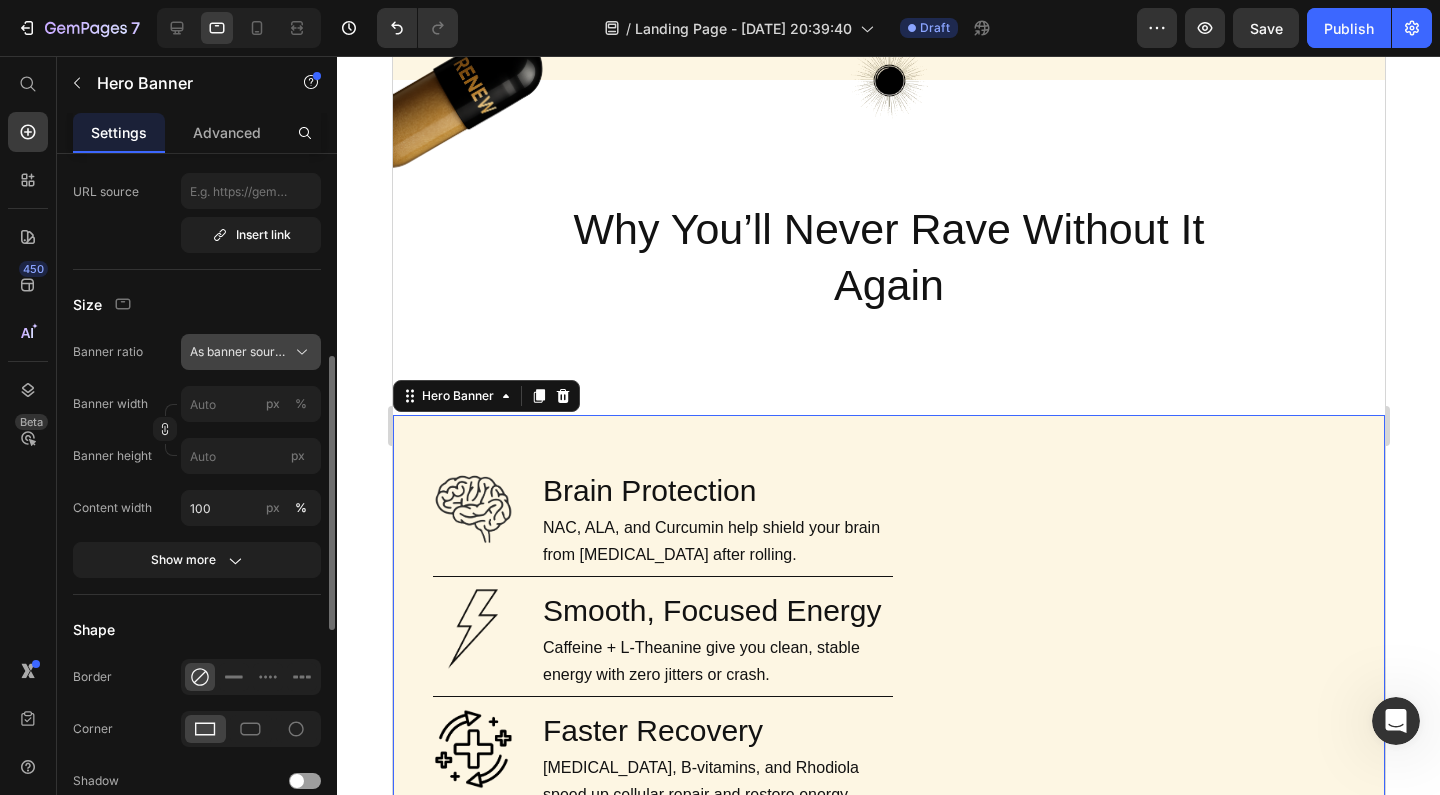 click on "As banner source" at bounding box center [239, 352] 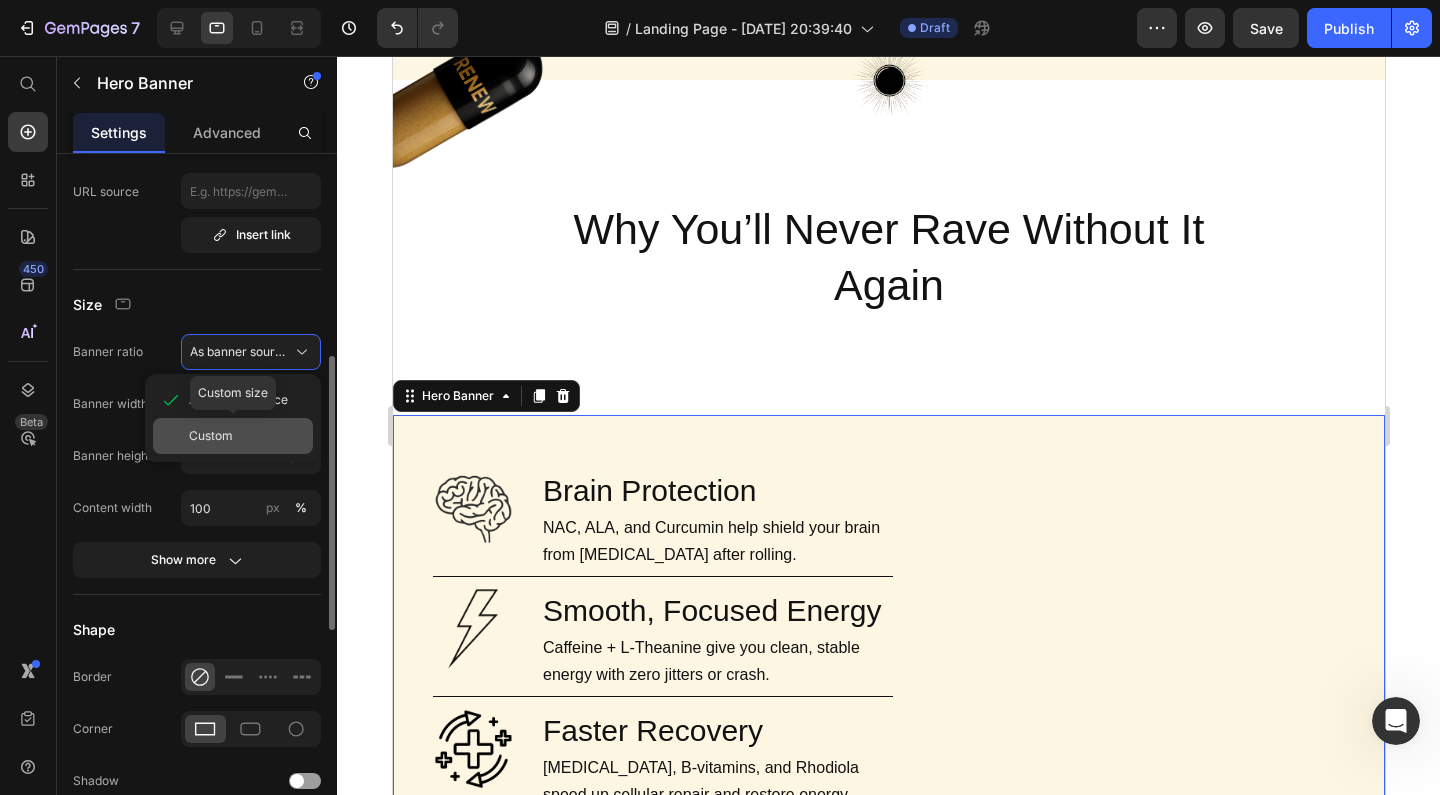 click on "Custom" at bounding box center [247, 436] 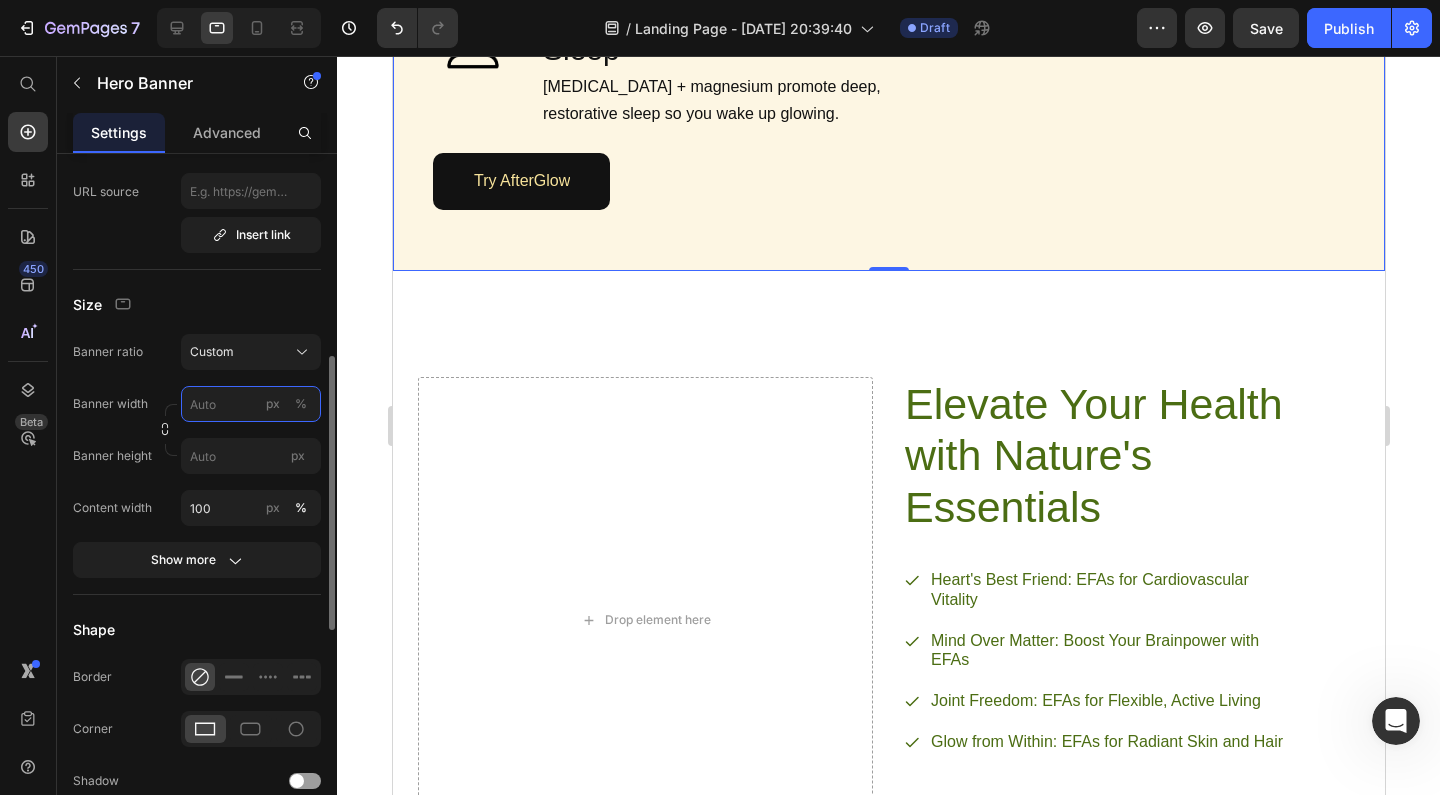 scroll, scrollTop: 2004, scrollLeft: 0, axis: vertical 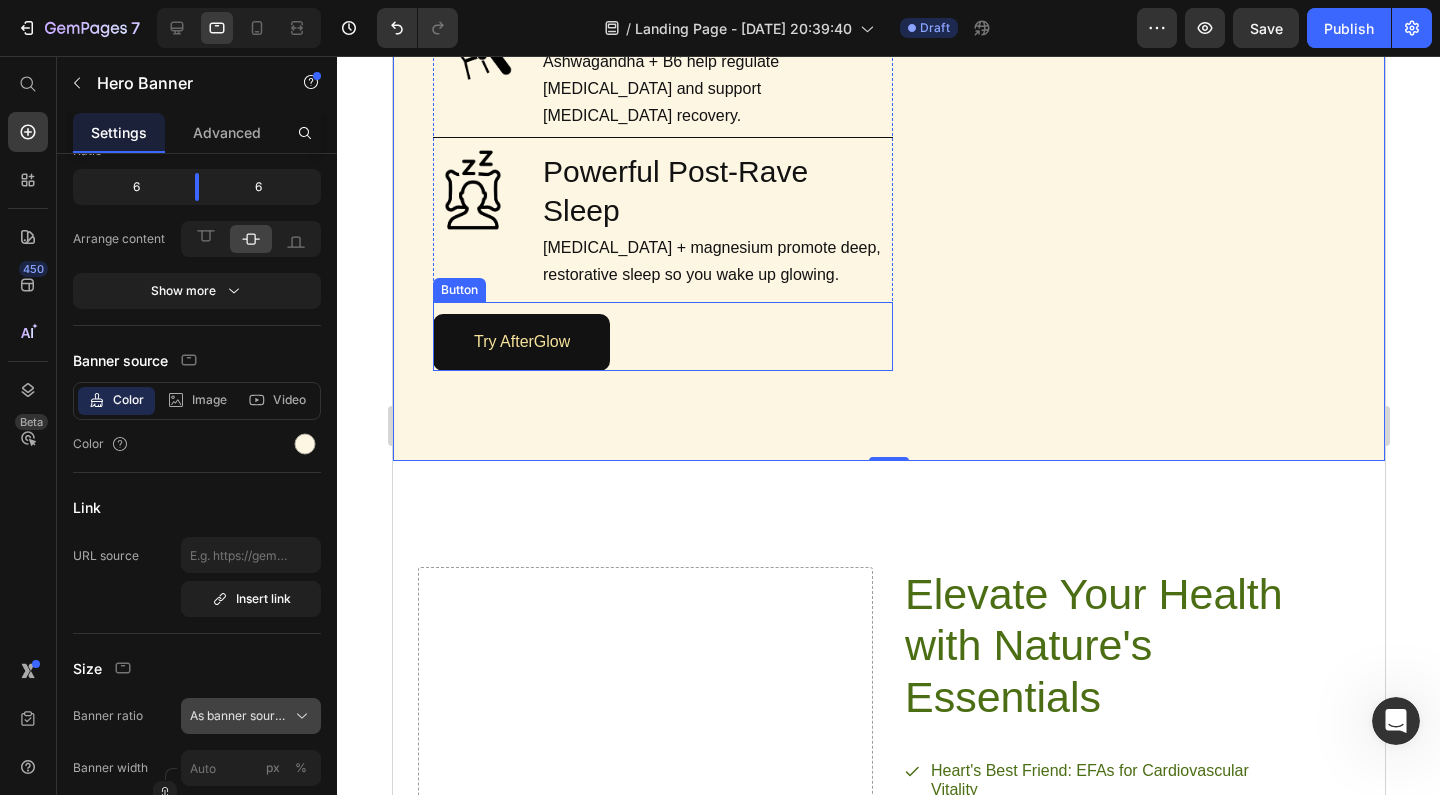 click on "As banner source" 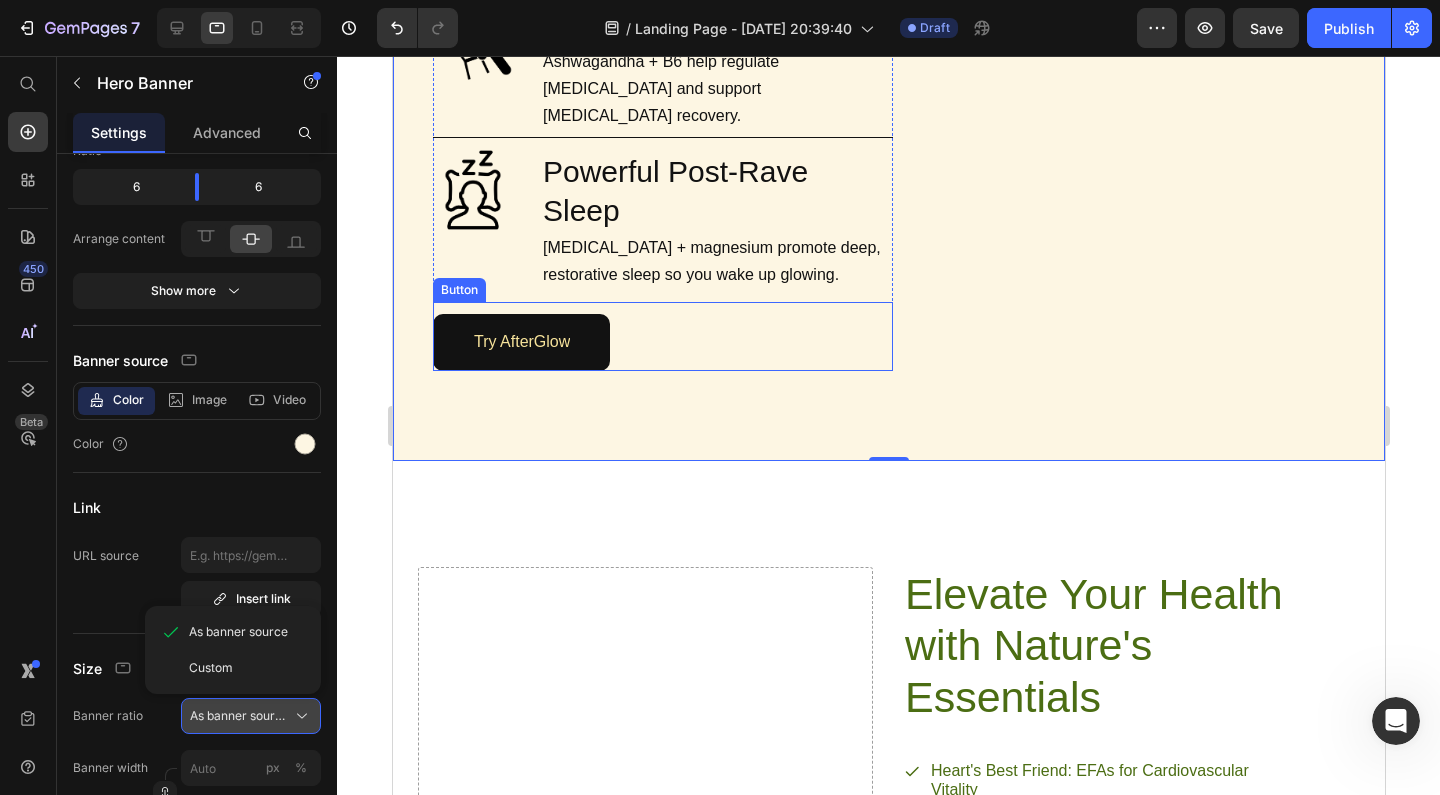click on "As banner source" at bounding box center (239, 716) 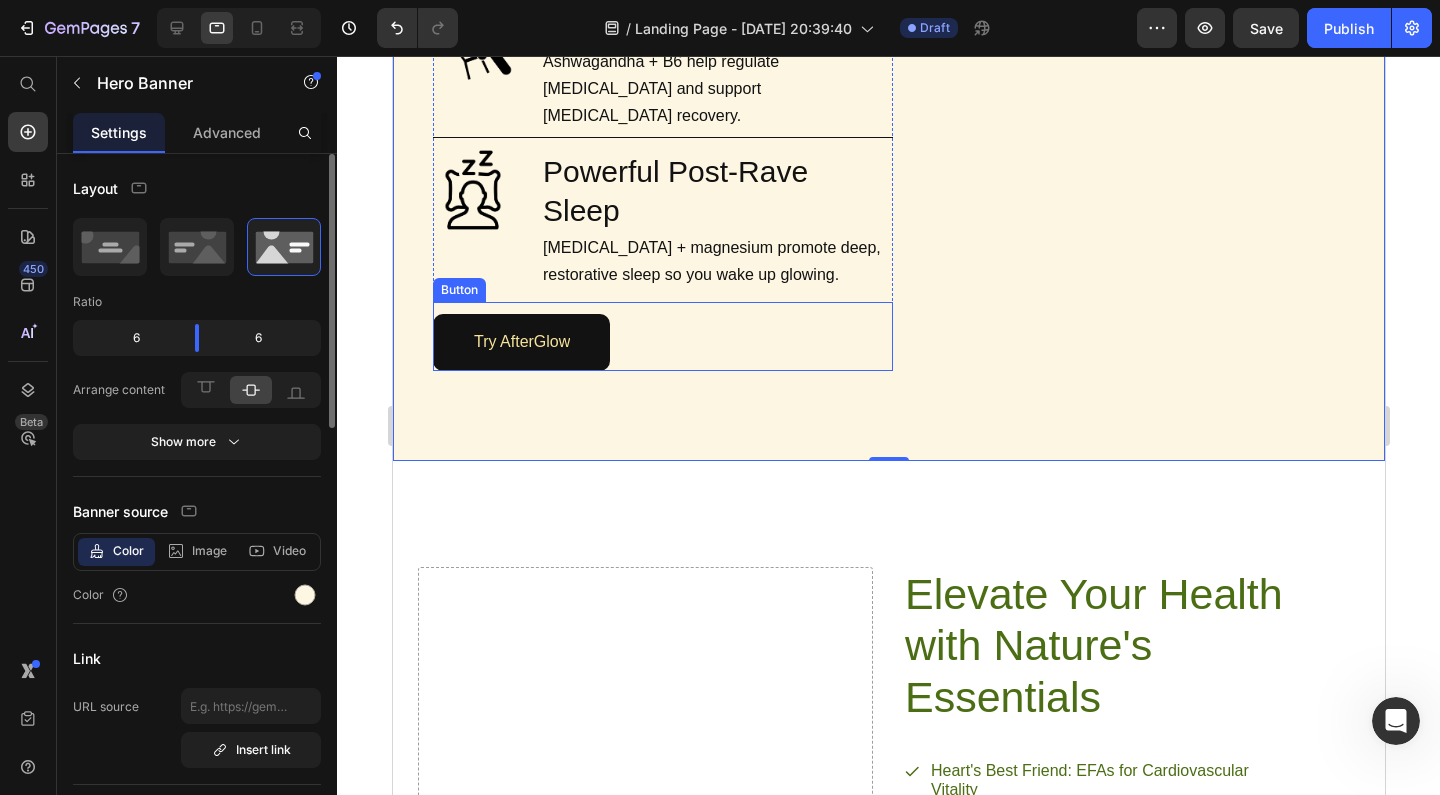 scroll, scrollTop: 0, scrollLeft: 0, axis: both 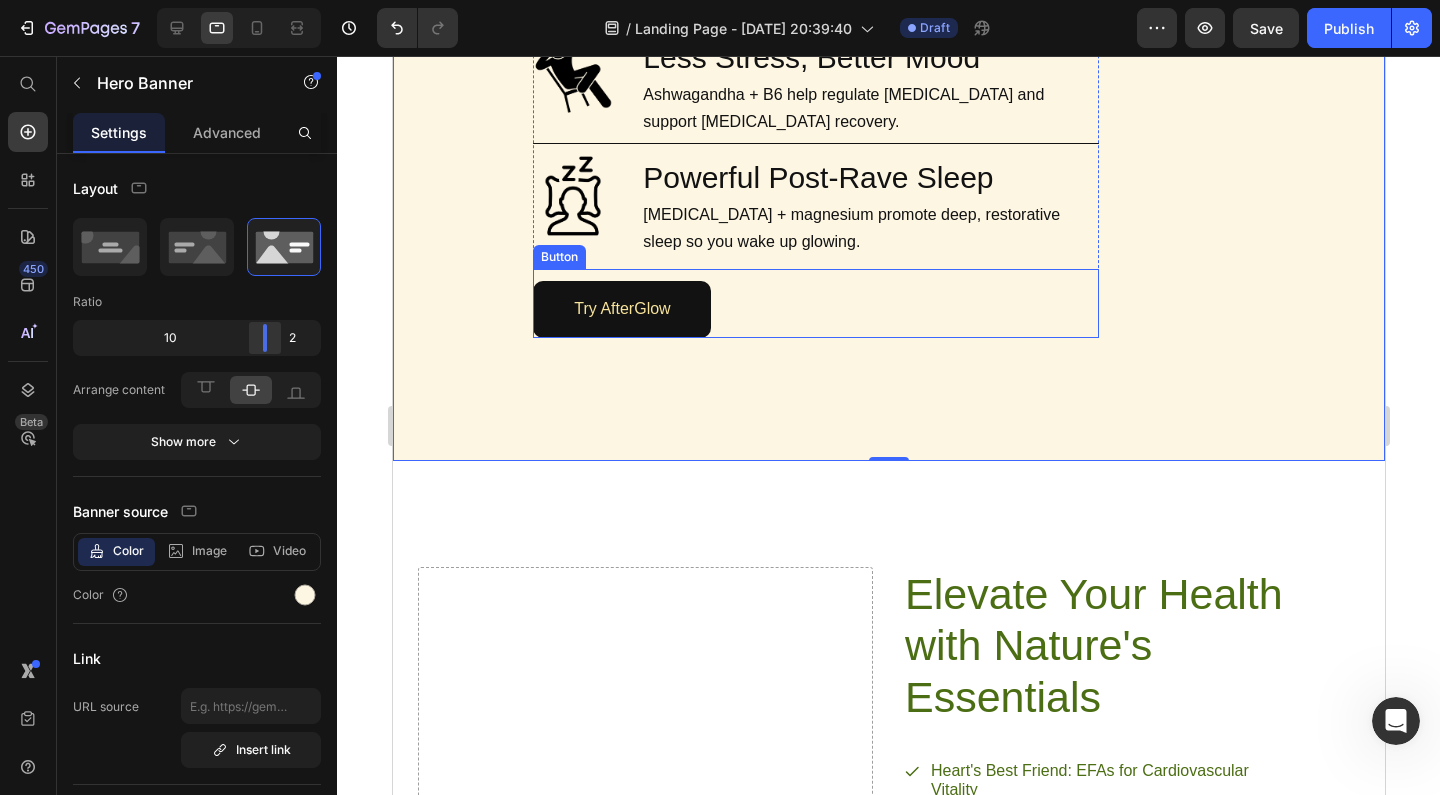 drag, startPoint x: 192, startPoint y: 328, endPoint x: 273, endPoint y: 325, distance: 81.055534 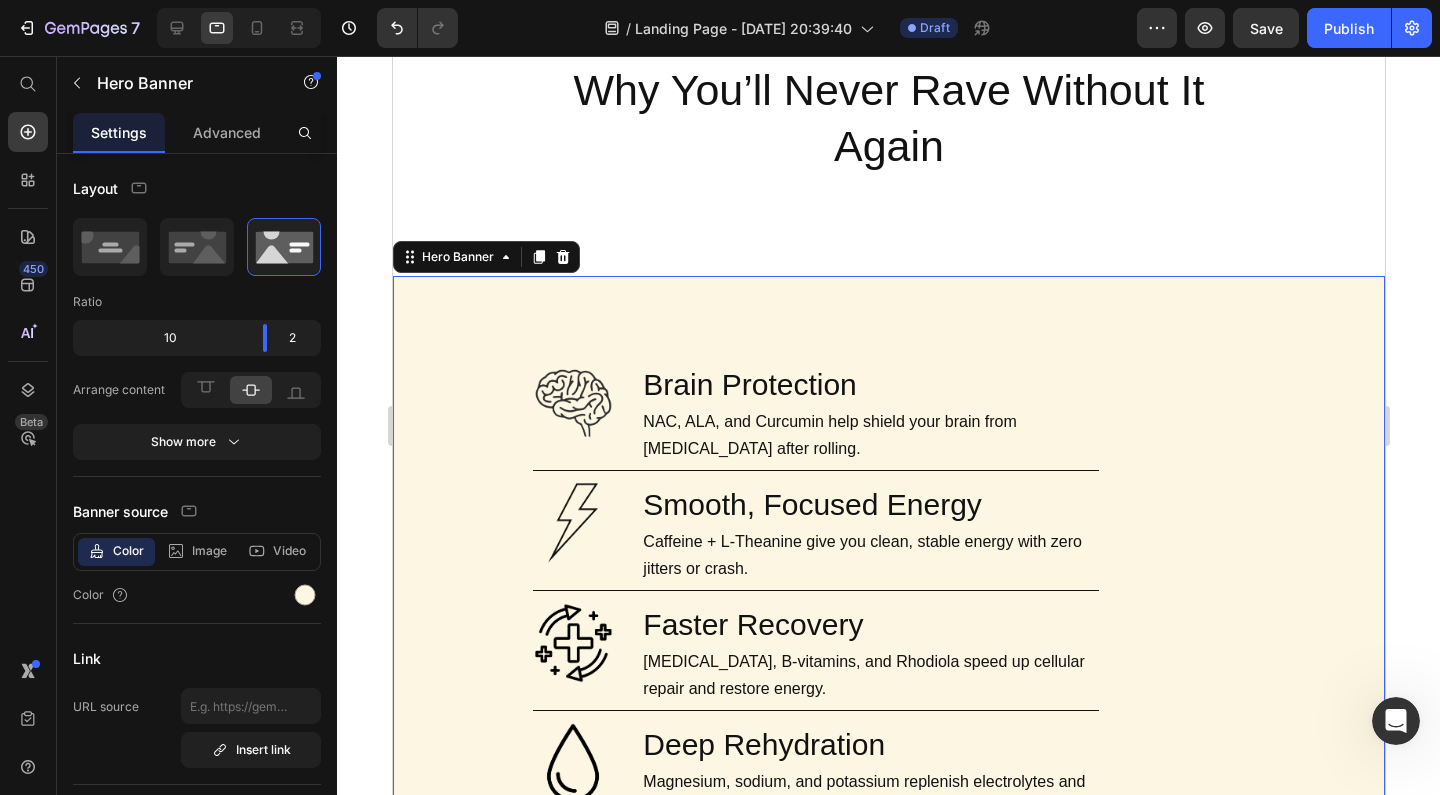 scroll, scrollTop: 1186, scrollLeft: 0, axis: vertical 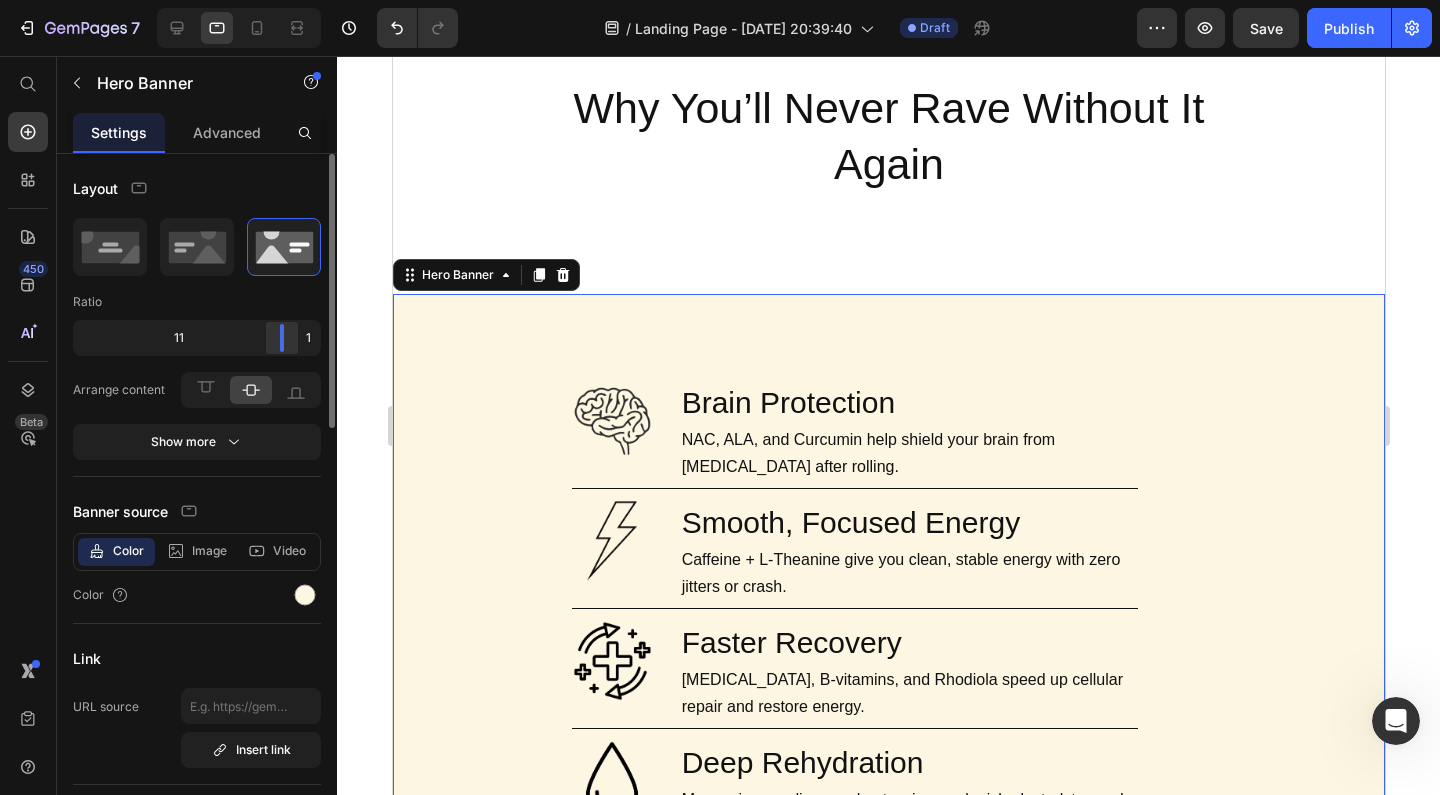 drag, startPoint x: 267, startPoint y: 338, endPoint x: 297, endPoint y: 333, distance: 30.413813 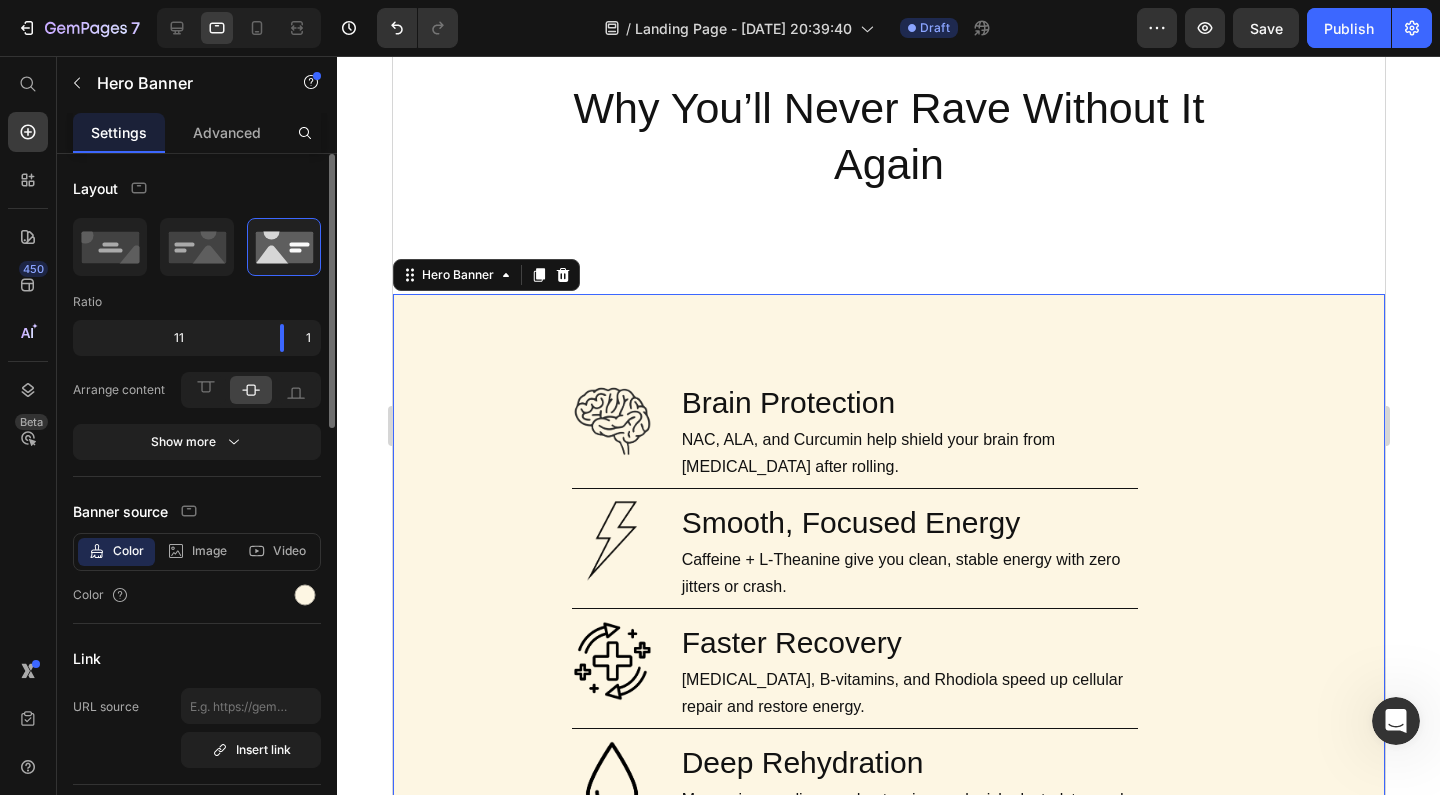 click on "Ratio" at bounding box center (197, 302) 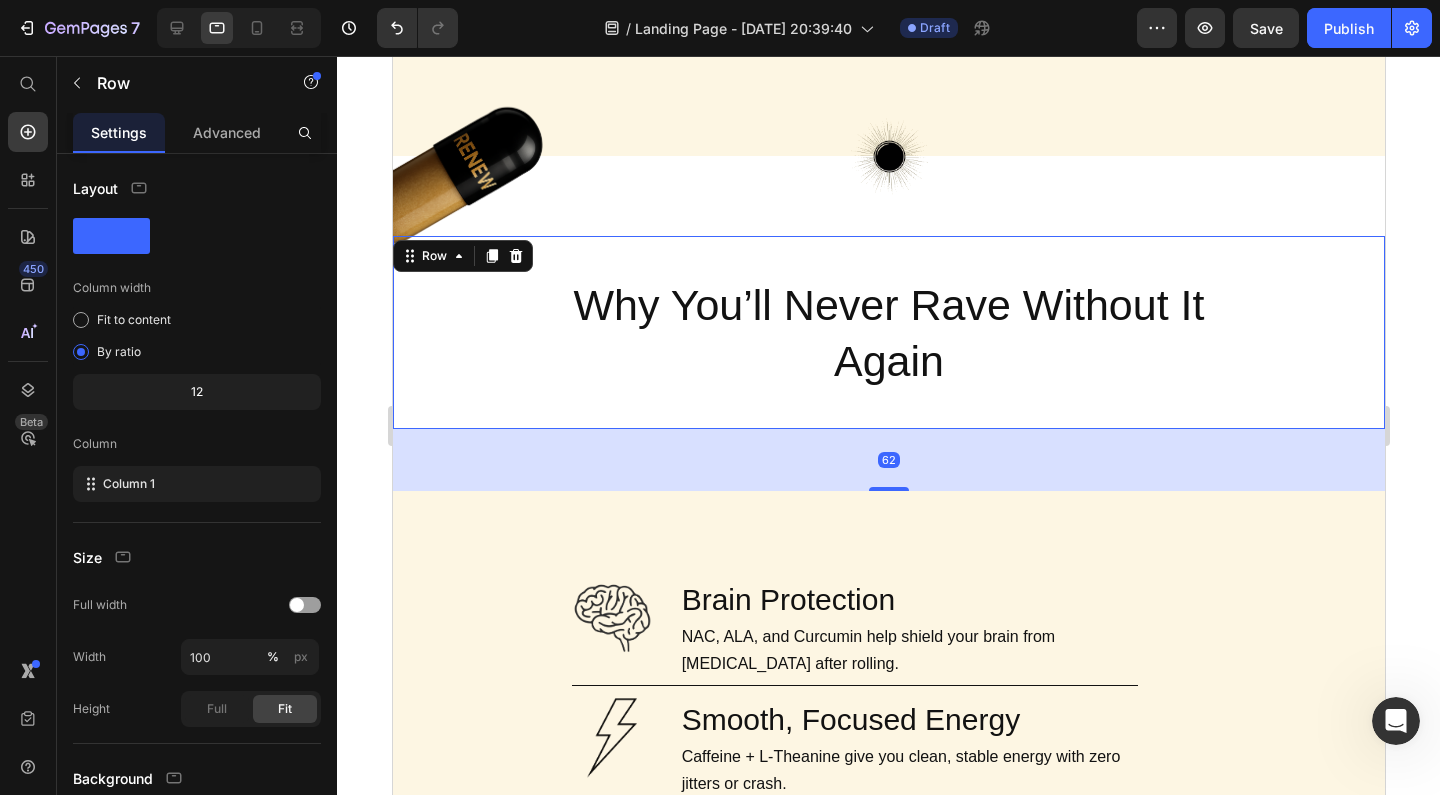 scroll, scrollTop: 968, scrollLeft: 0, axis: vertical 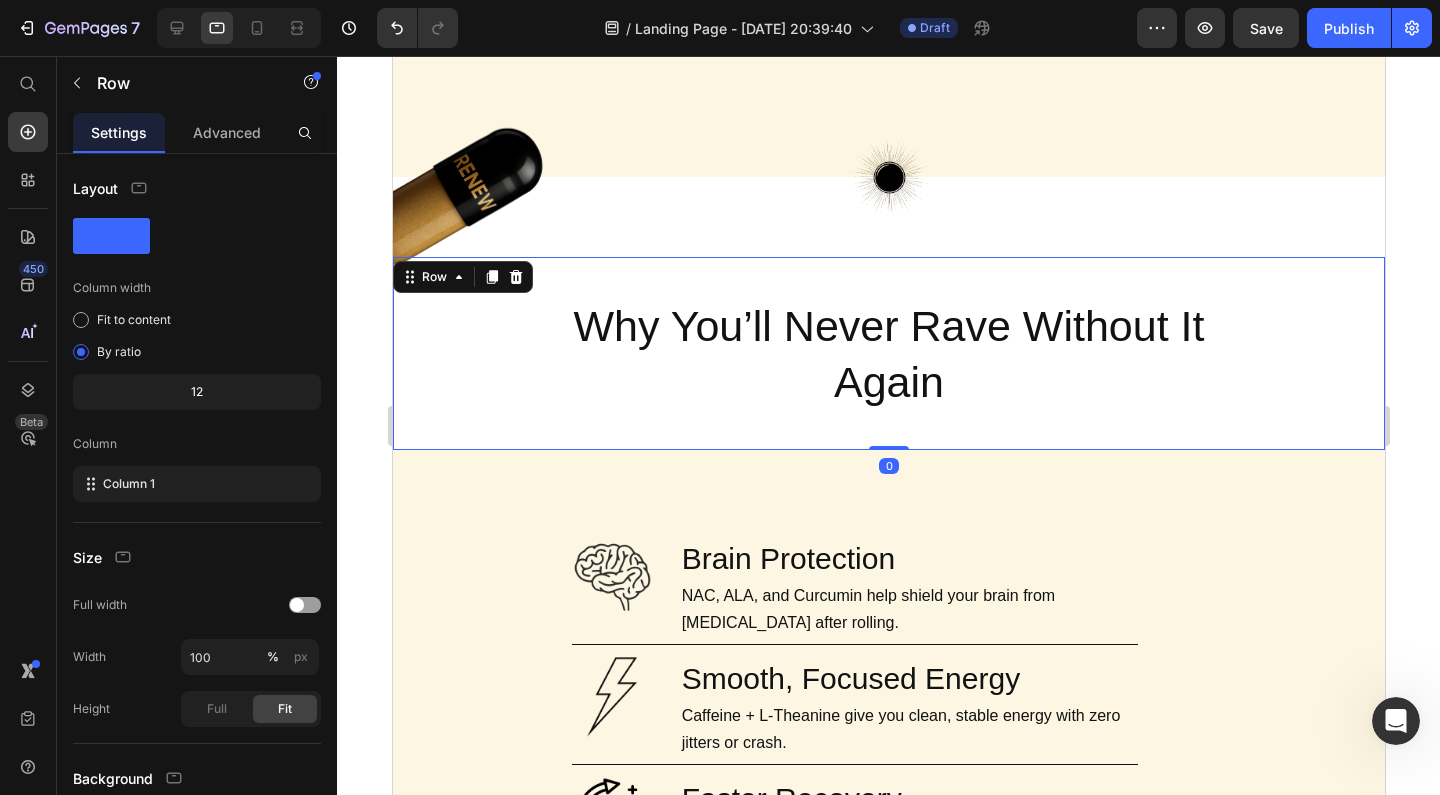 drag, startPoint x: 885, startPoint y: 502, endPoint x: 894, endPoint y: 411, distance: 91.44397 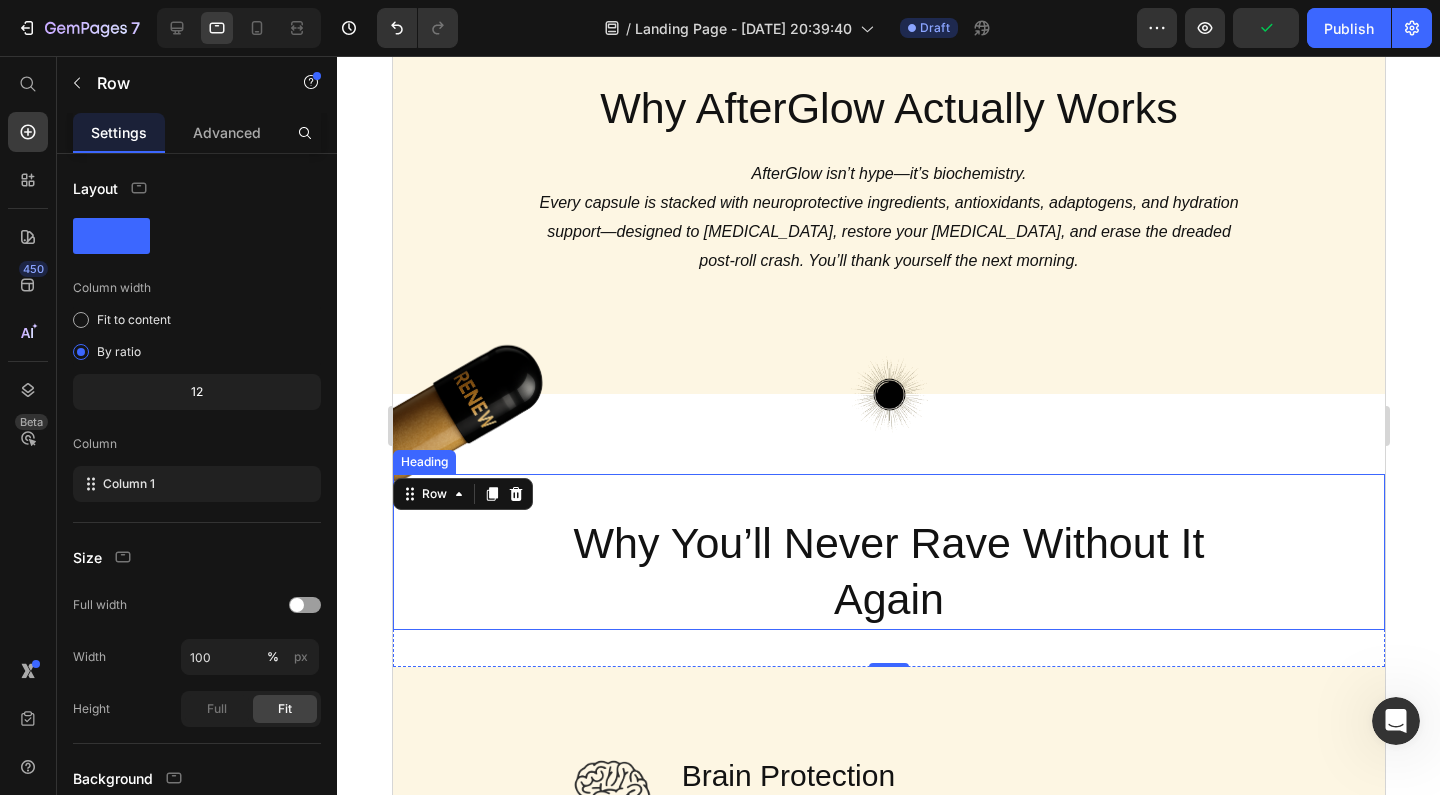 scroll, scrollTop: 760, scrollLeft: 0, axis: vertical 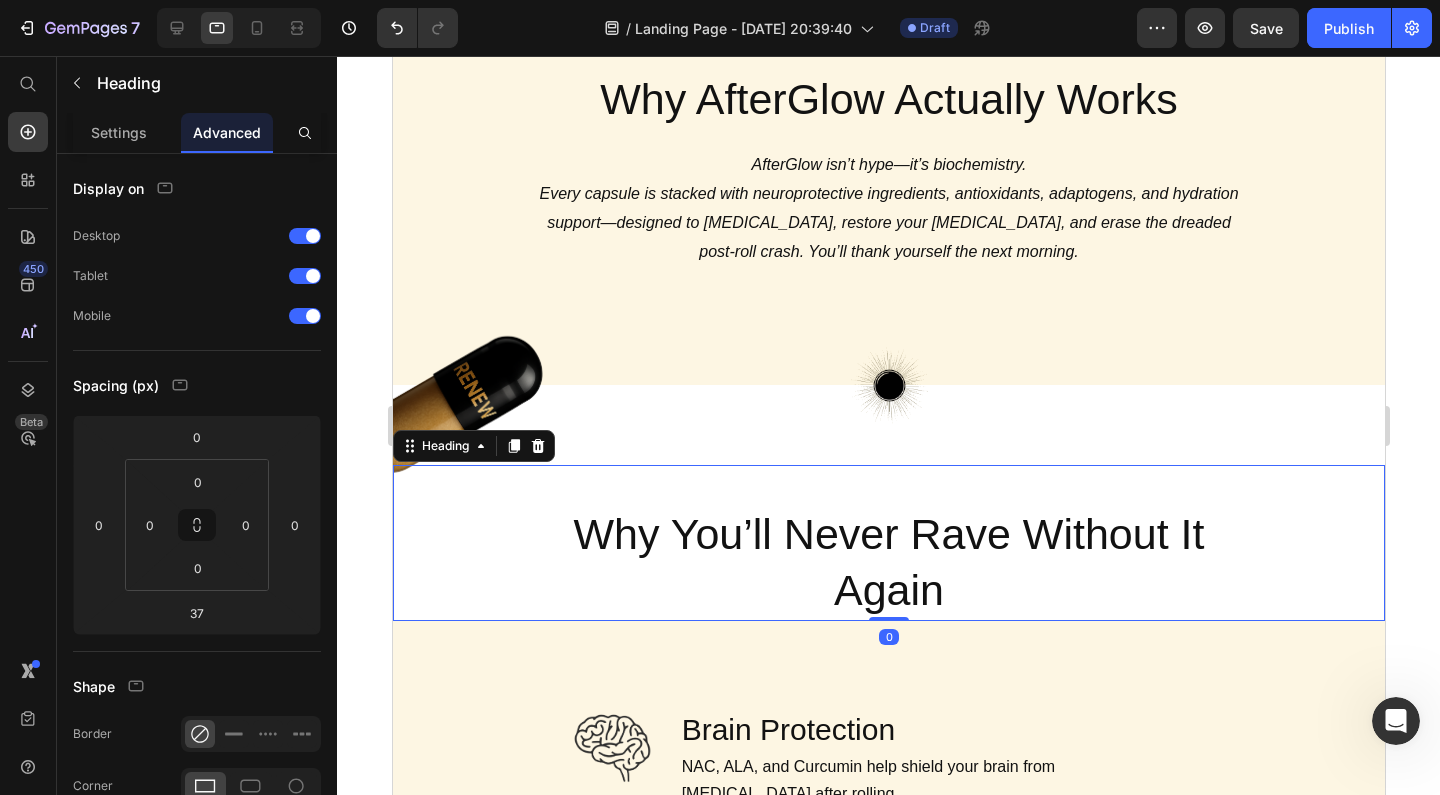 drag, startPoint x: 888, startPoint y: 647, endPoint x: 910, endPoint y: 589, distance: 62.03225 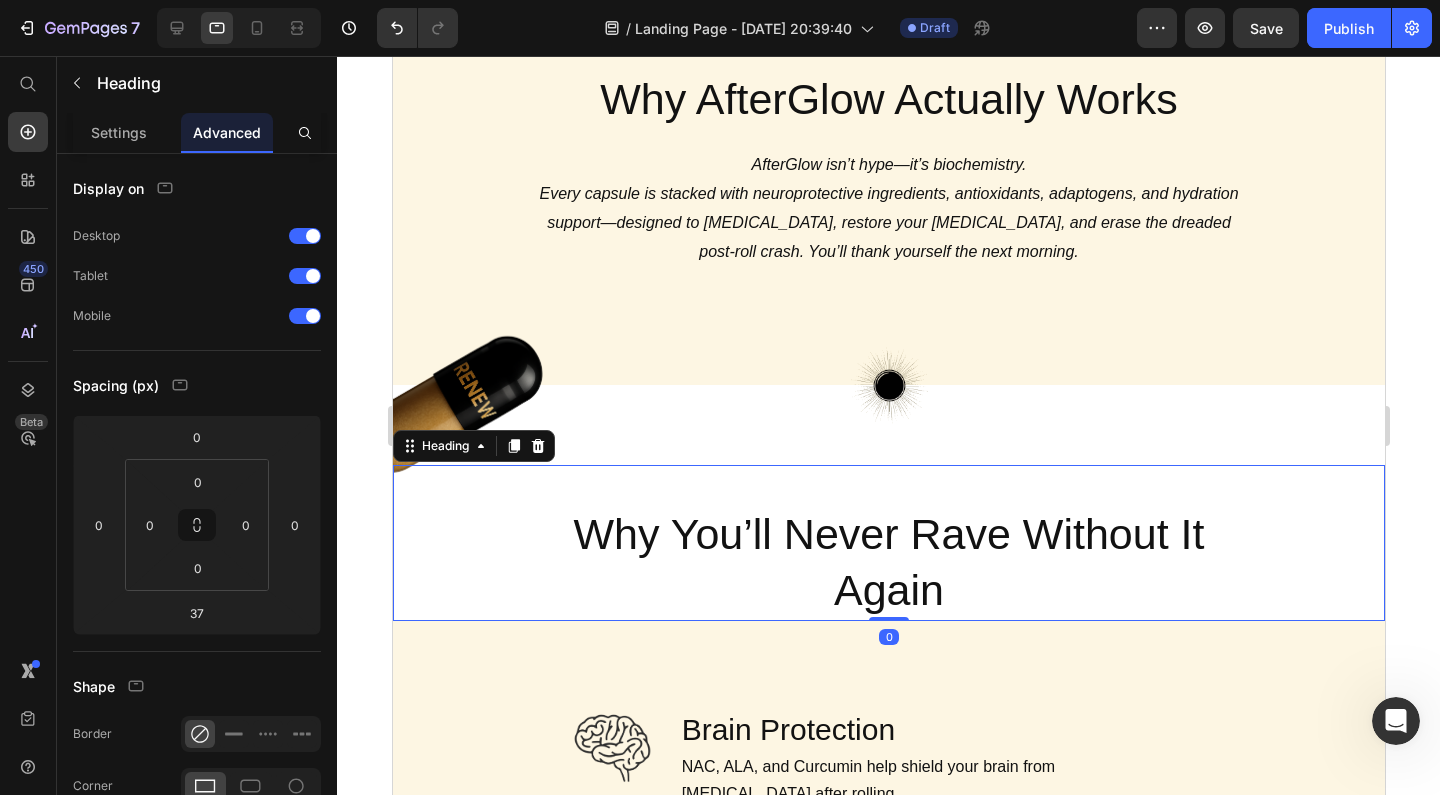 click on "Why You’ll Never Rave Without It Again Heading   0" at bounding box center [888, 543] 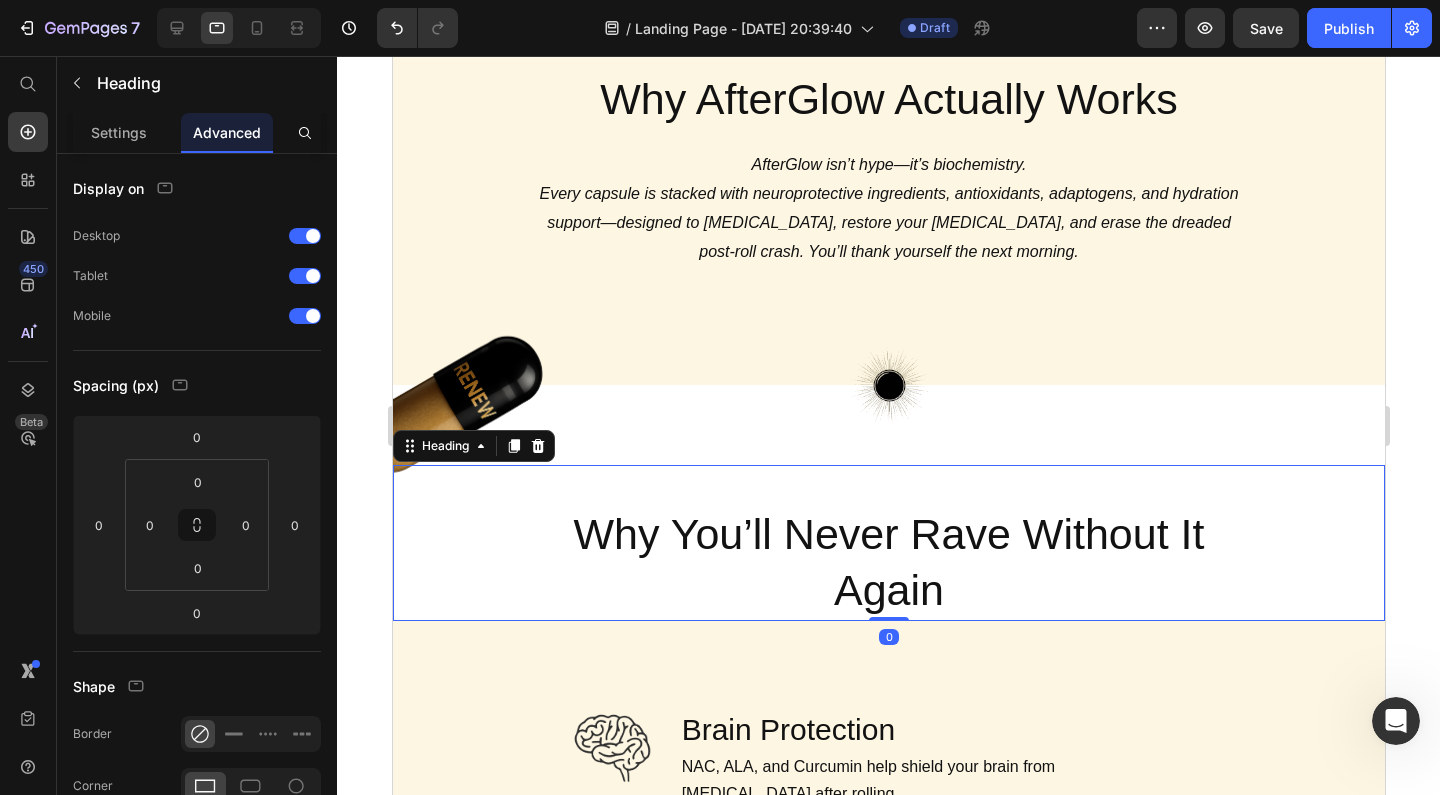 click on "Why You’ll Never Rave Without It Again Heading   0" at bounding box center (888, 543) 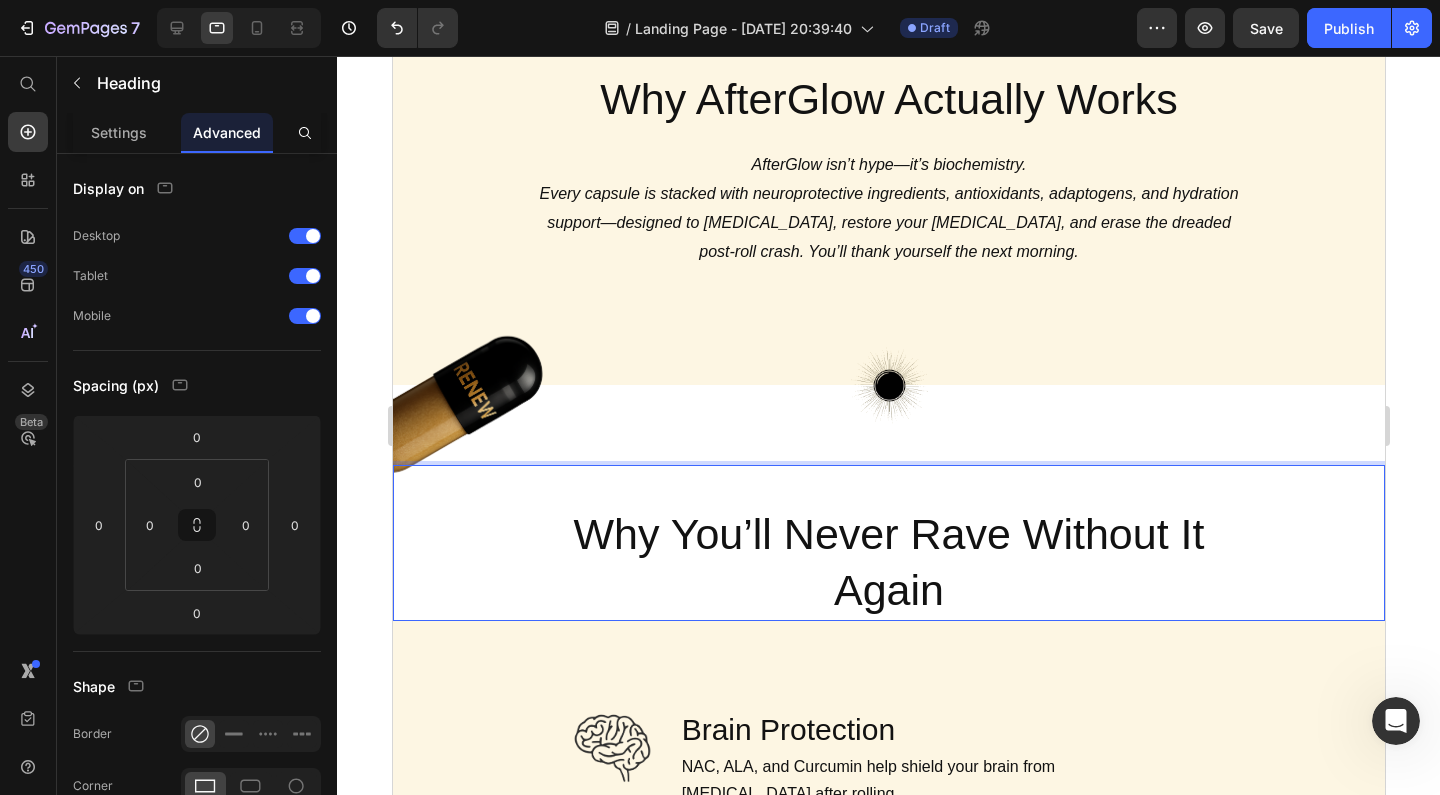 click on "Why You’ll Never Rave Without It Again Heading   0" at bounding box center [888, 543] 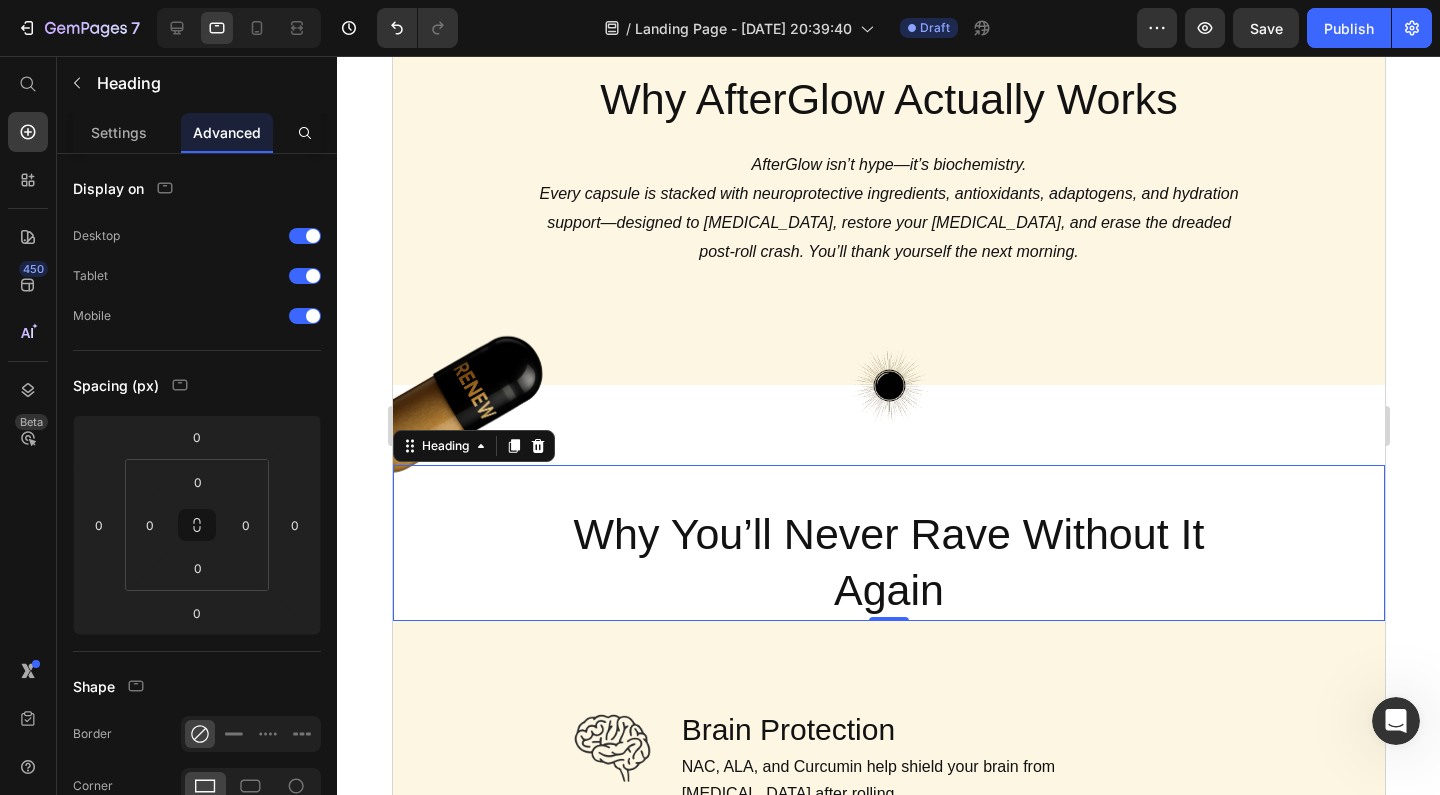 click on "Why You’ll Never Rave Without It Again" at bounding box center [888, 563] 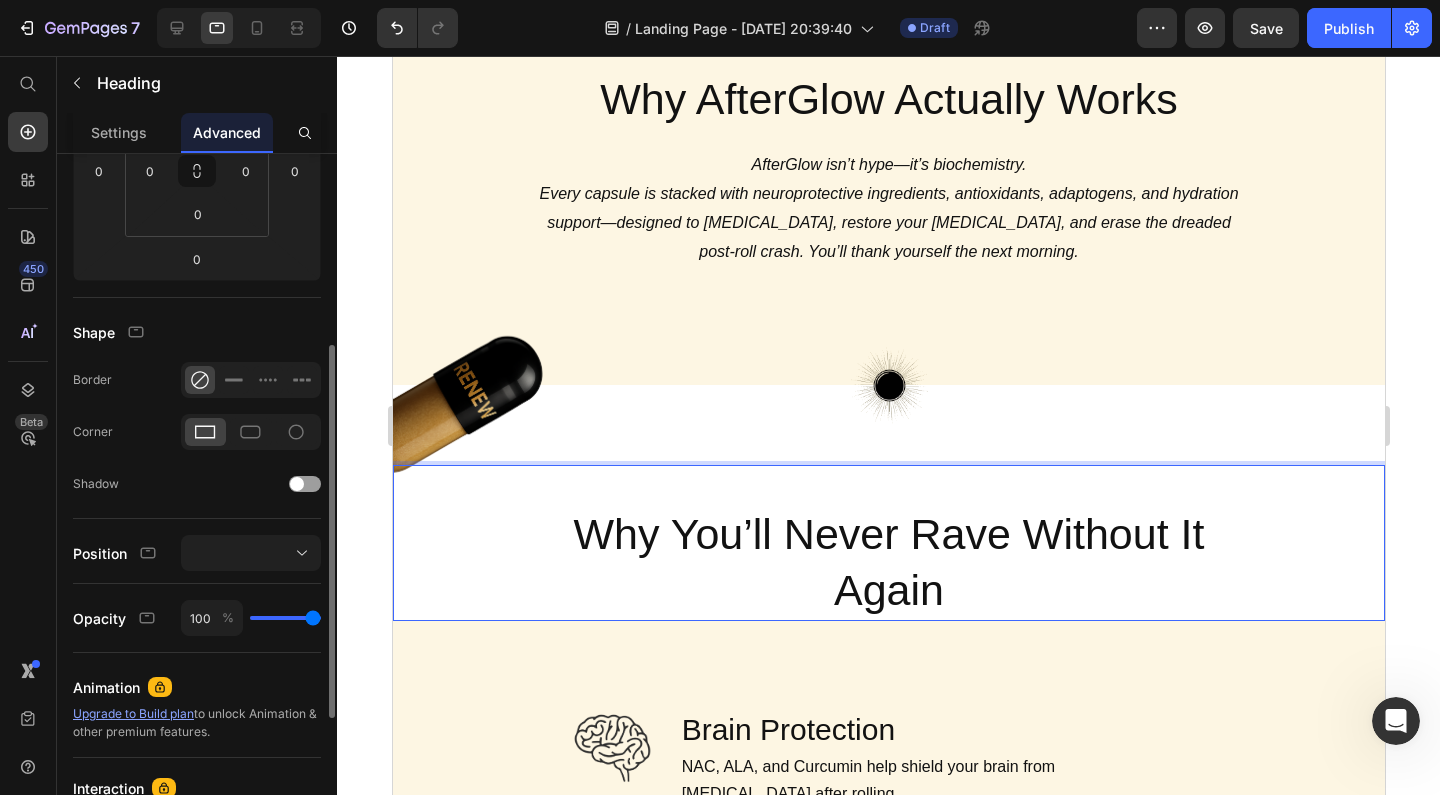 scroll, scrollTop: 355, scrollLeft: 0, axis: vertical 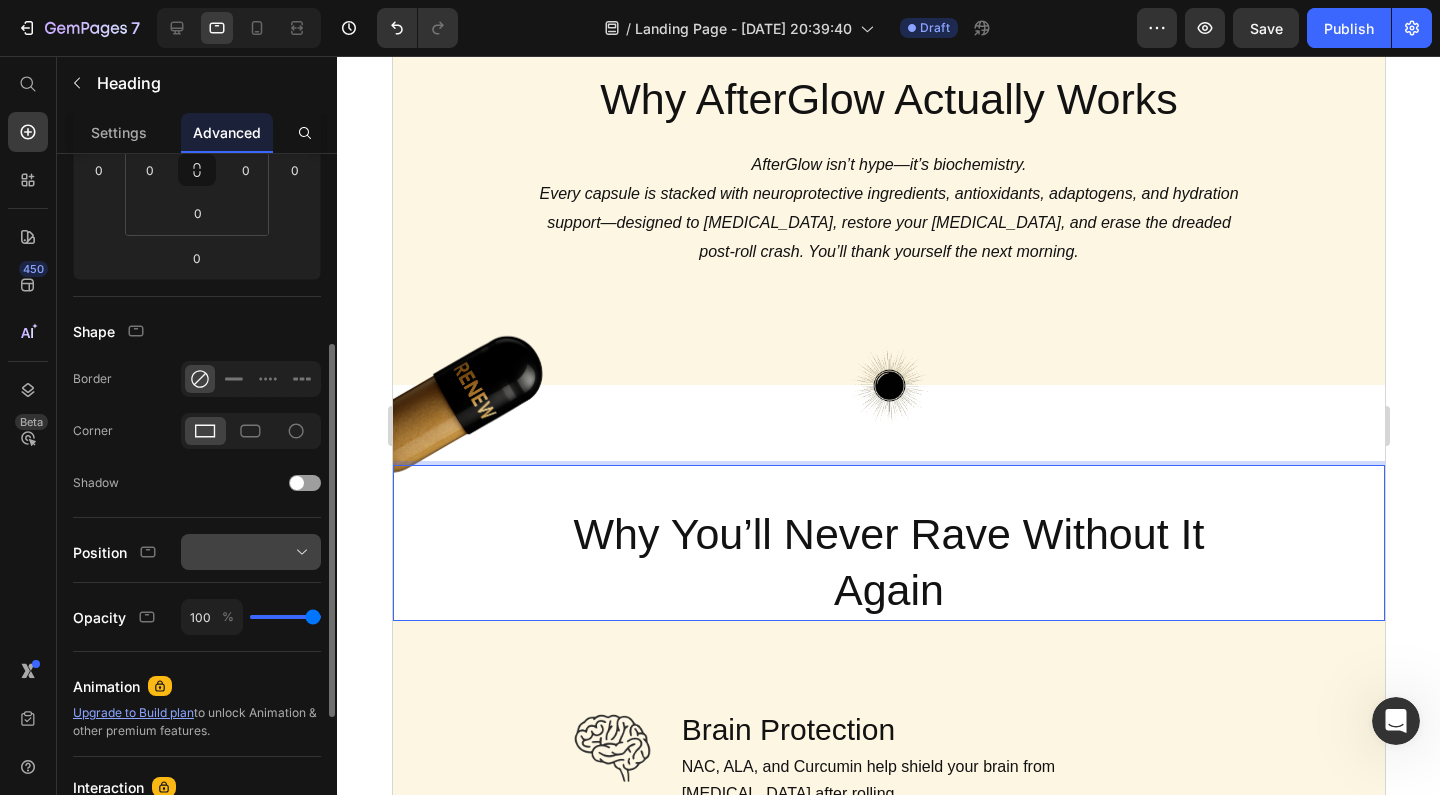 click at bounding box center [251, 552] 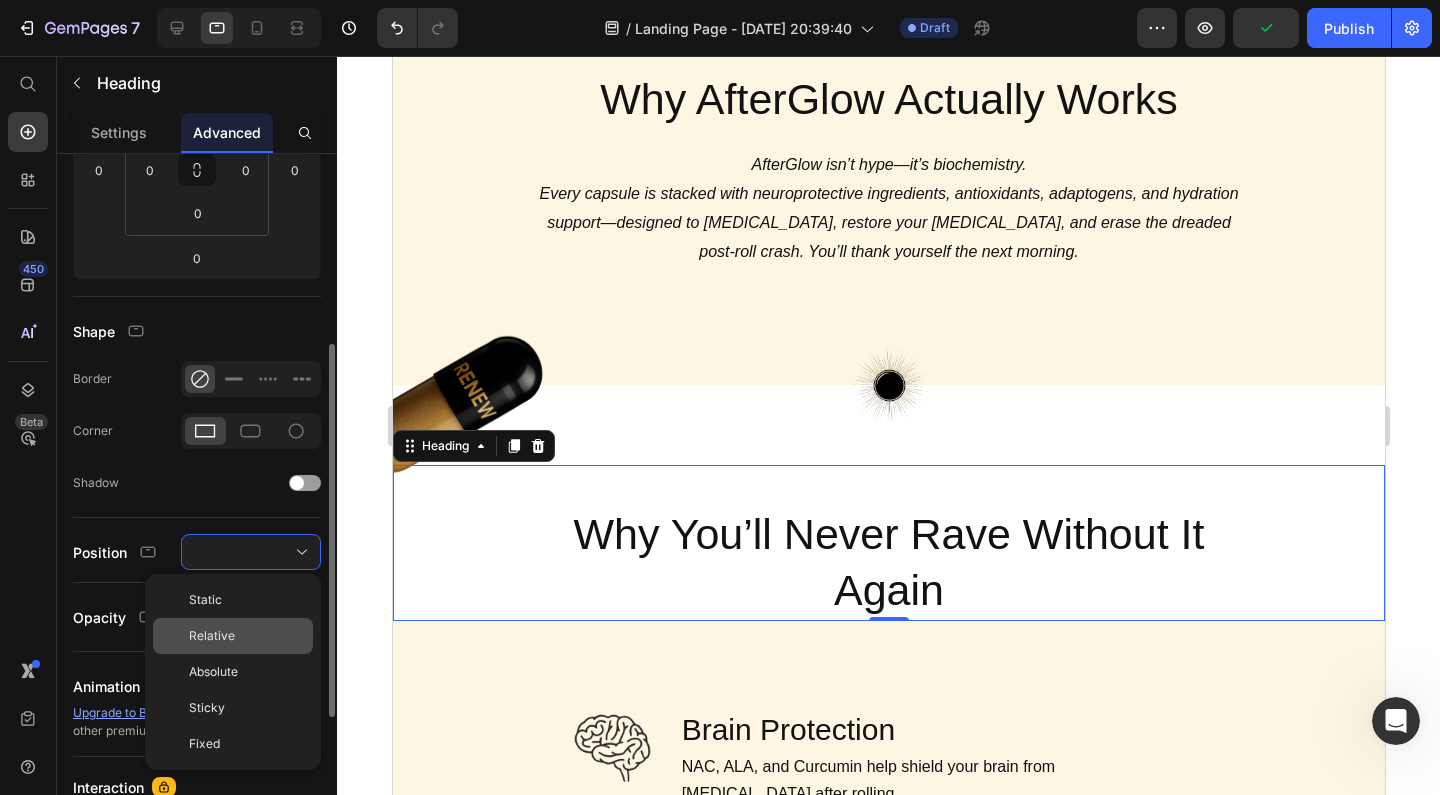 click on "Relative" 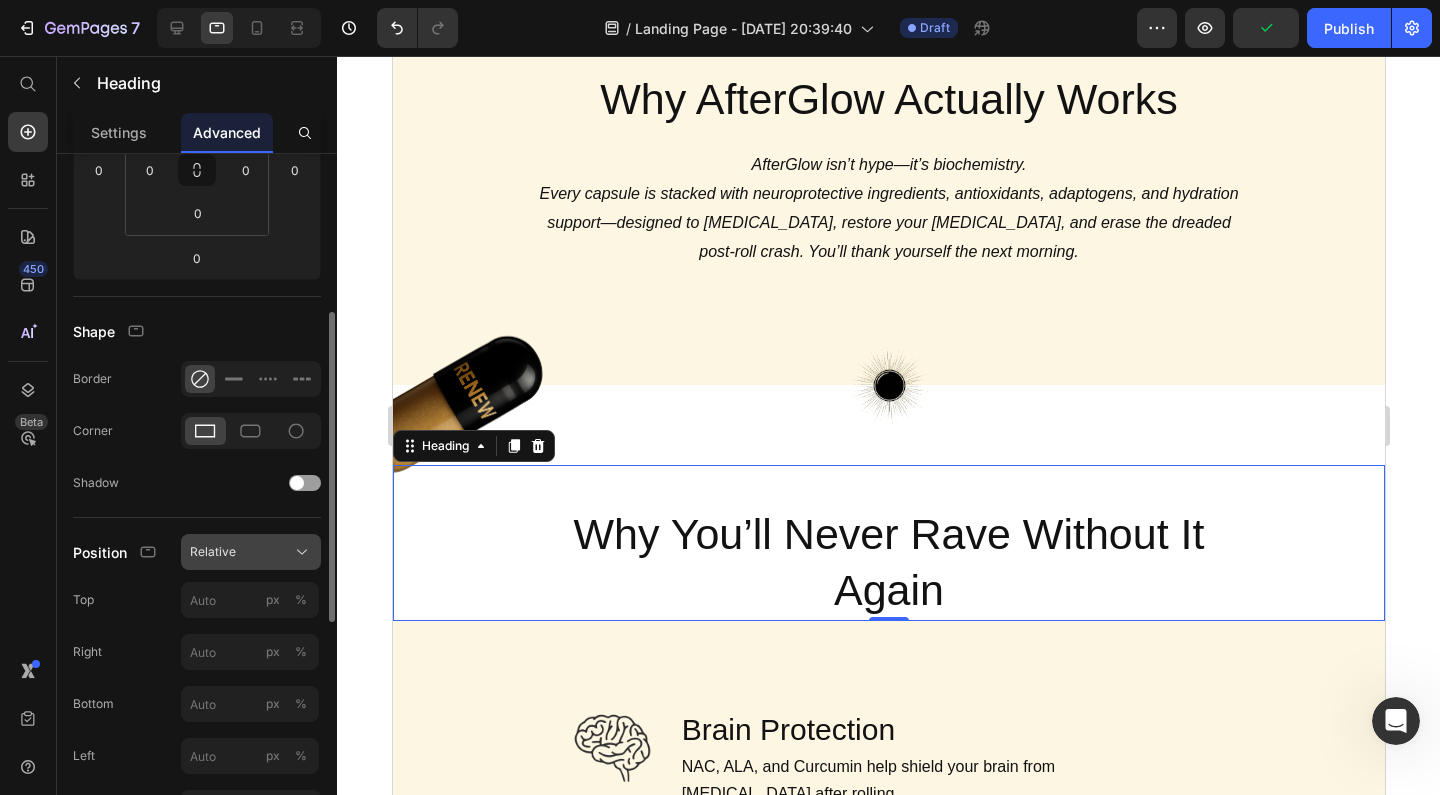 click on "Relative" at bounding box center (251, 552) 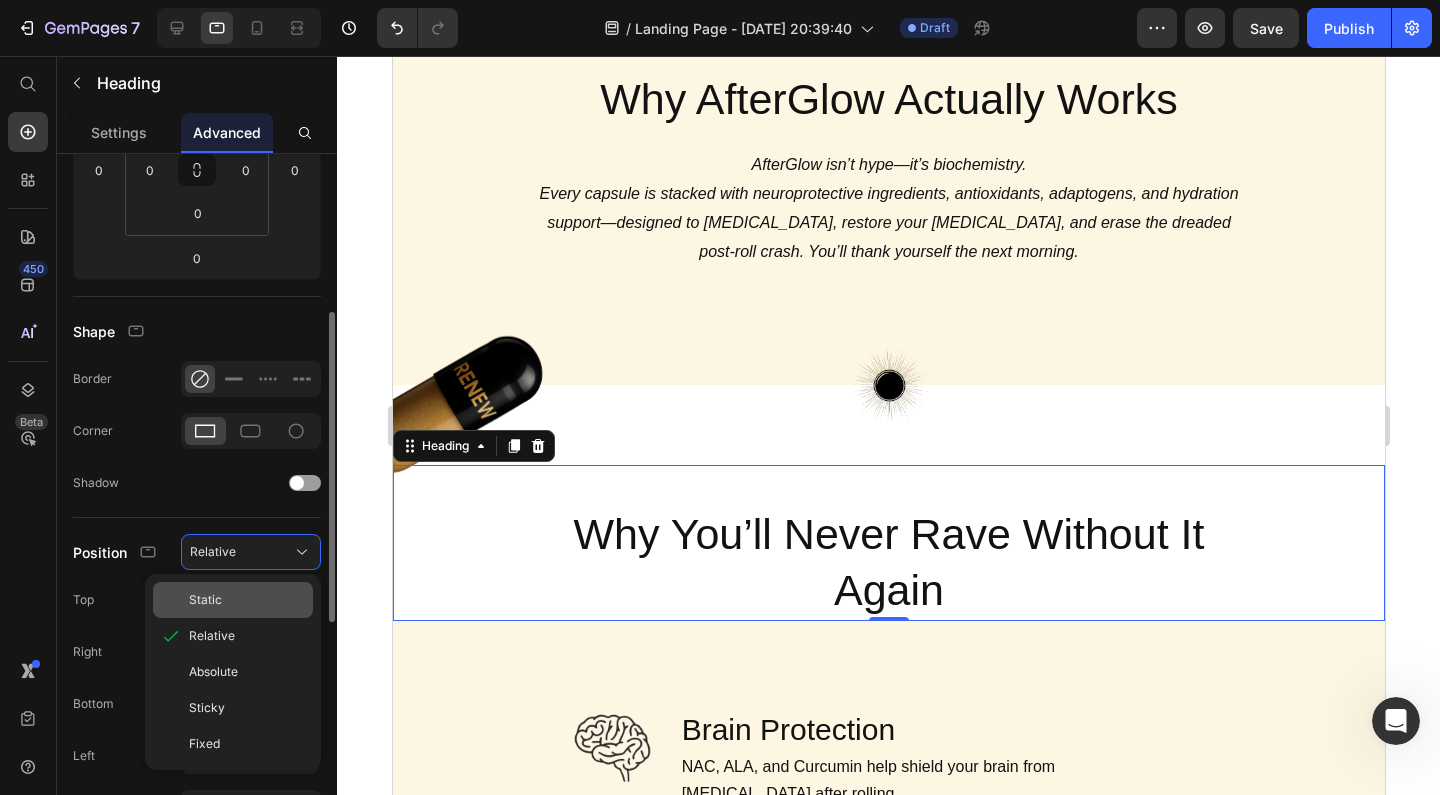 click on "Static" at bounding box center (247, 600) 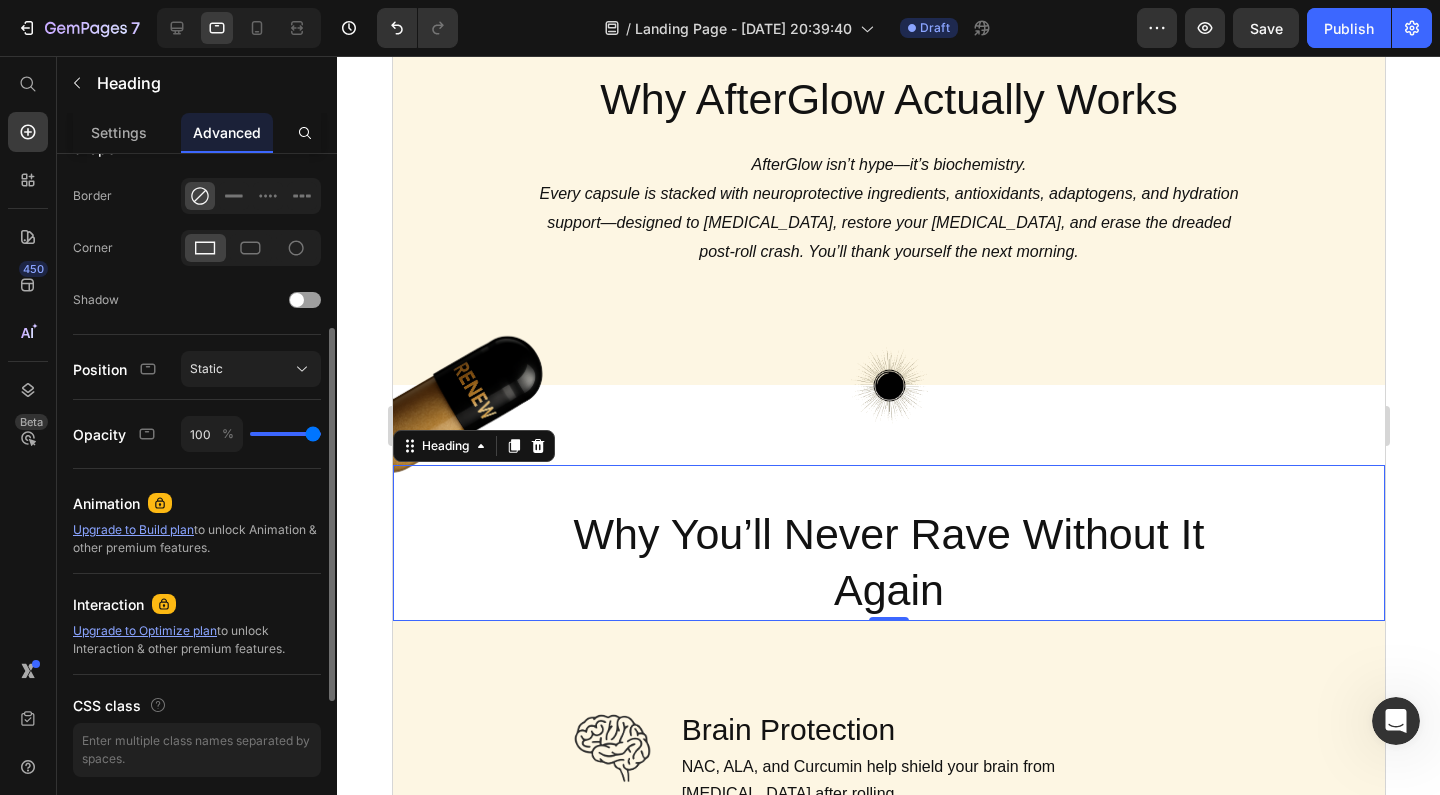scroll, scrollTop: 607, scrollLeft: 0, axis: vertical 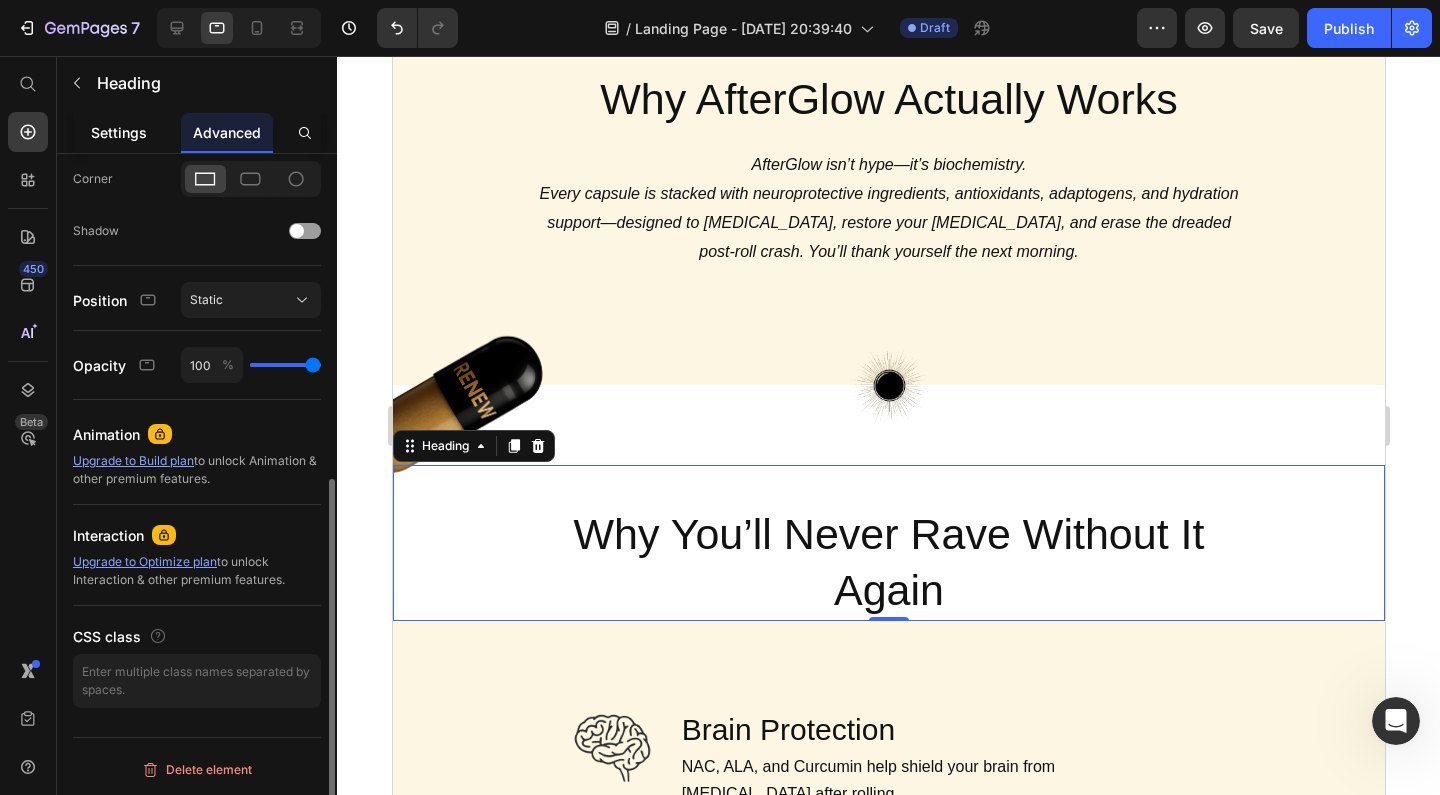 click on "Settings" at bounding box center [119, 132] 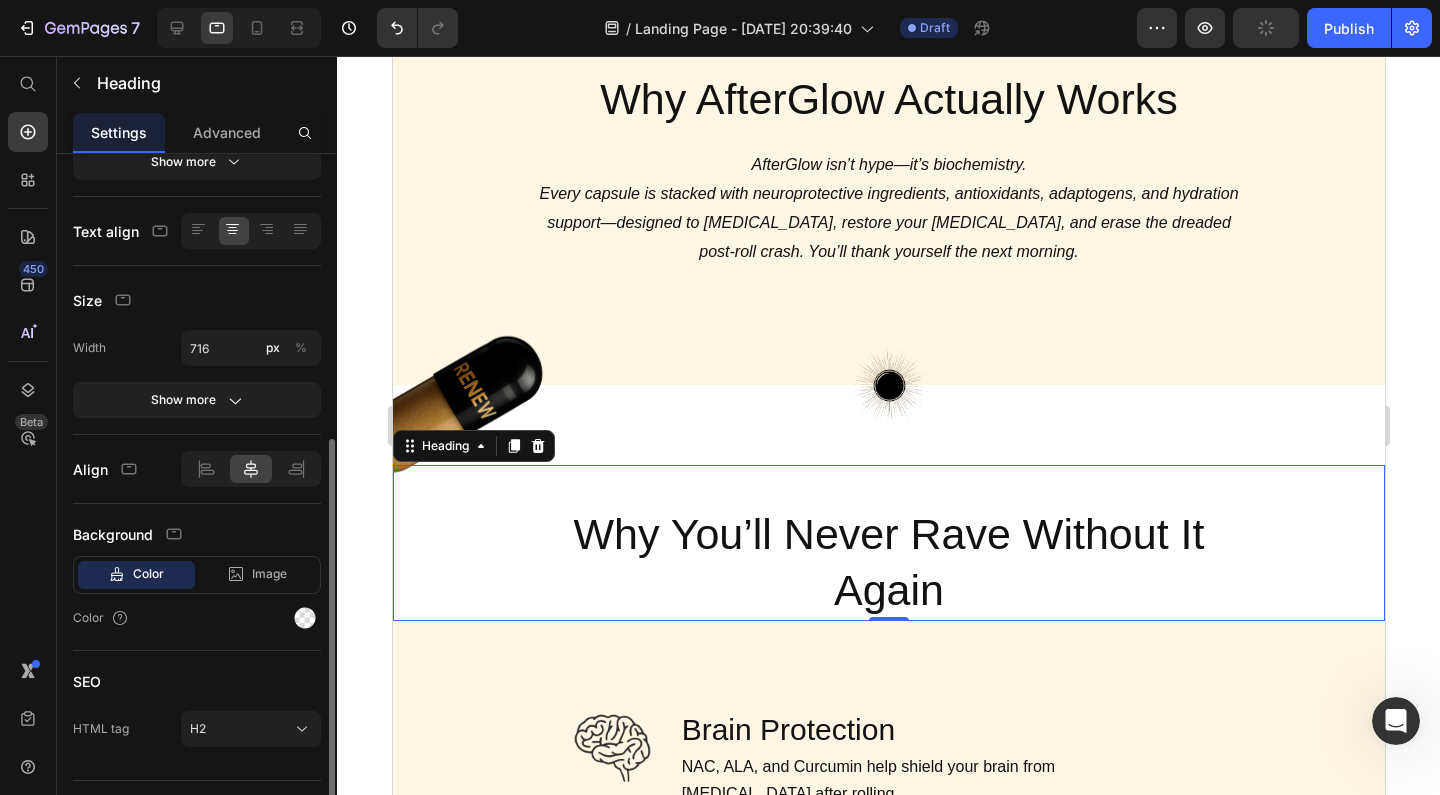 scroll, scrollTop: 379, scrollLeft: 0, axis: vertical 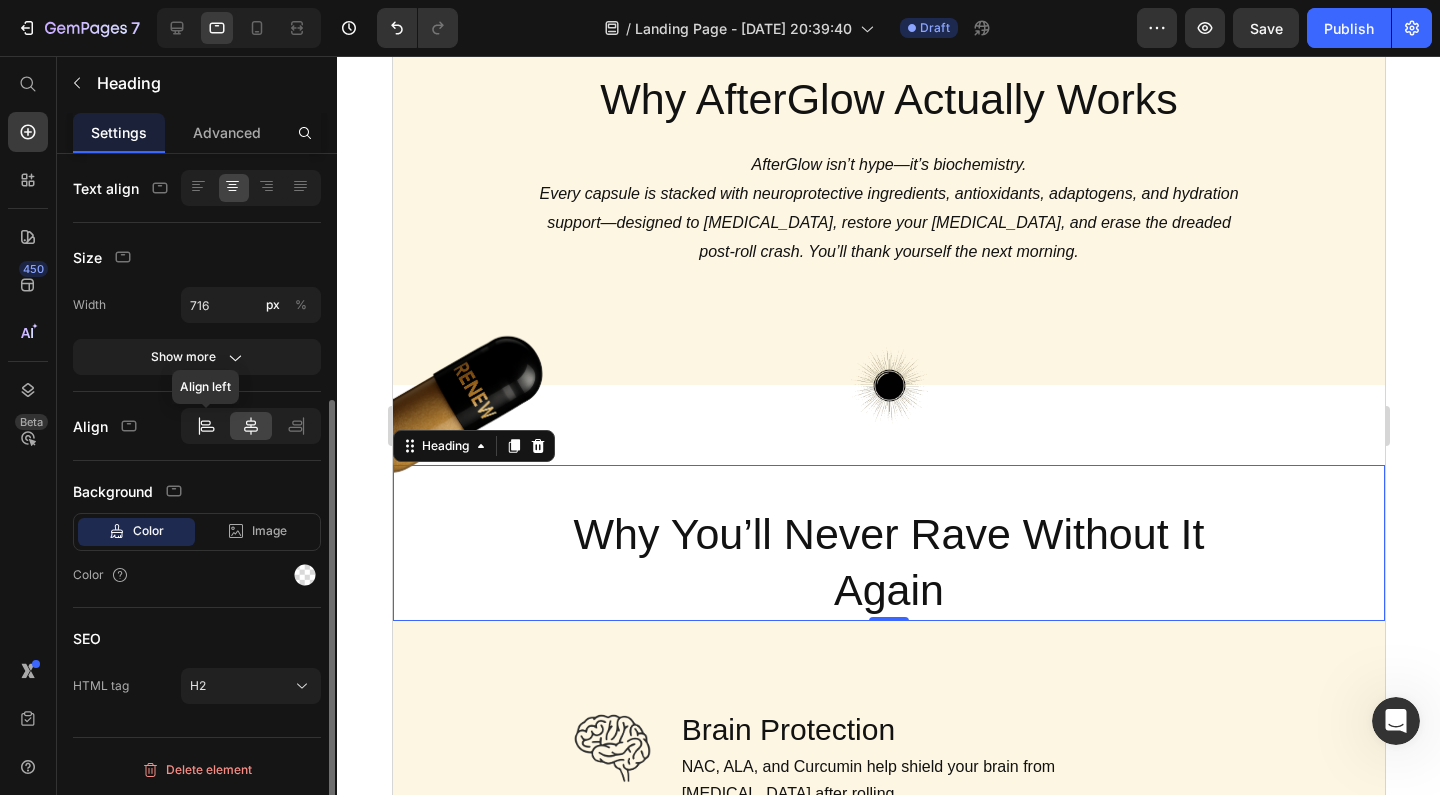 click 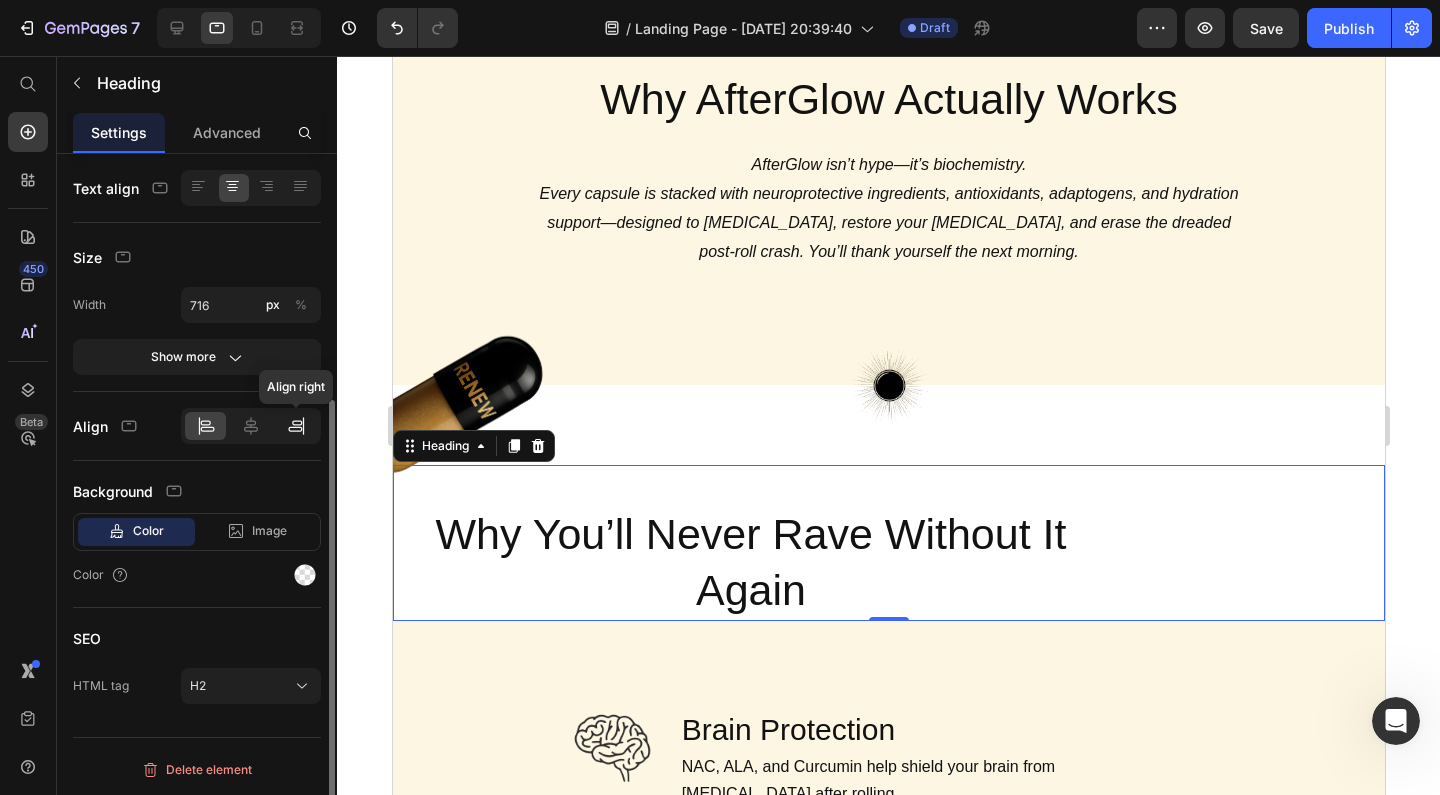 click 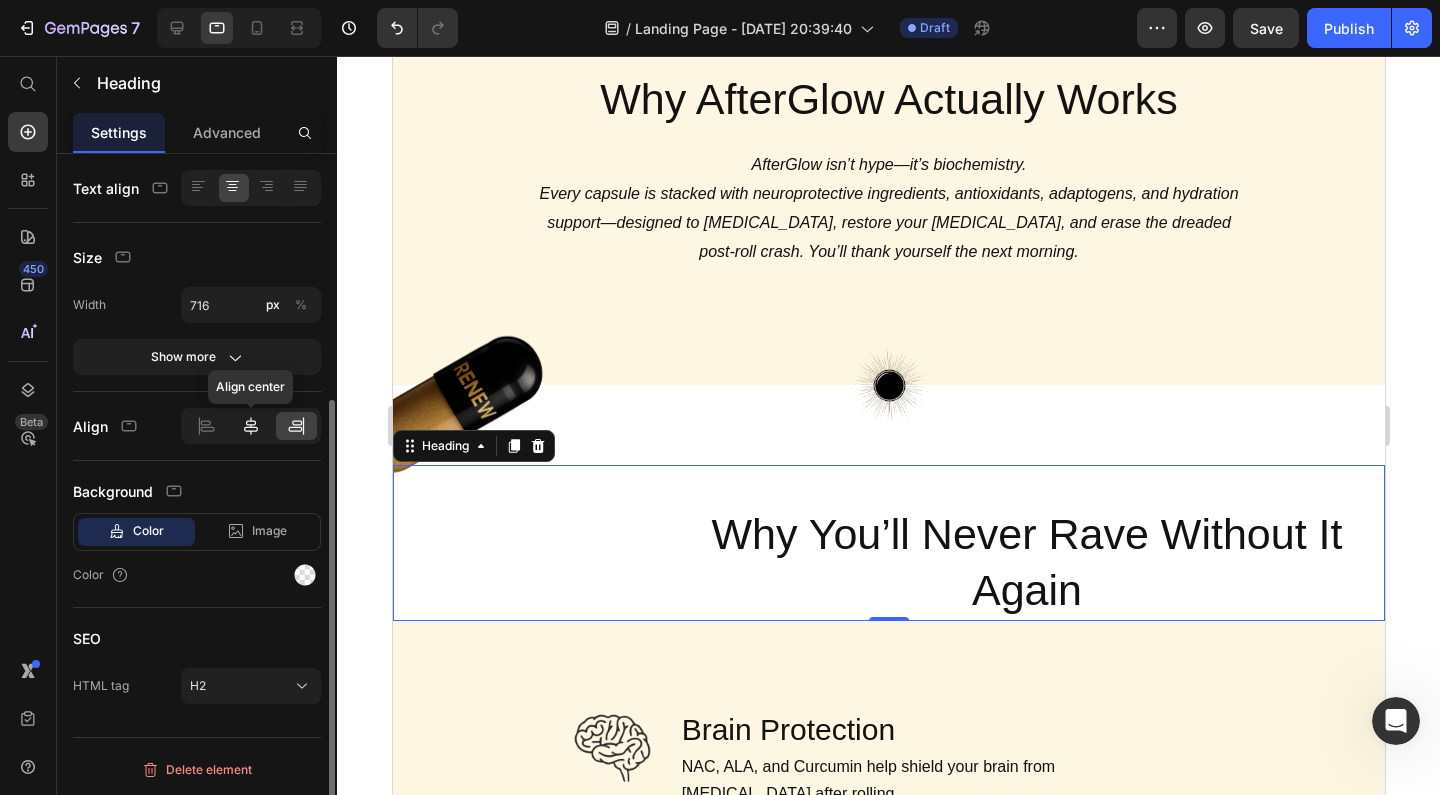 click 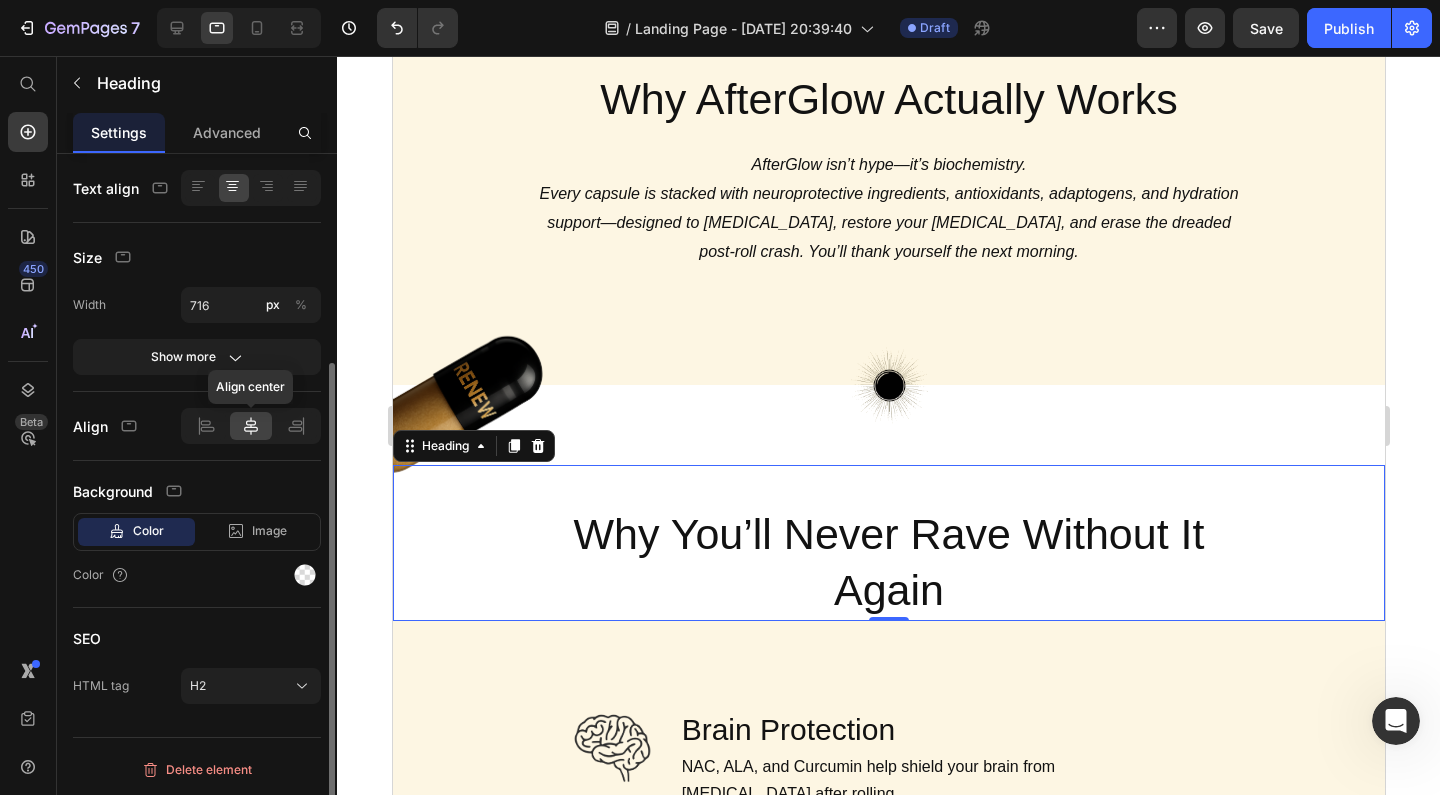 scroll, scrollTop: 357, scrollLeft: 0, axis: vertical 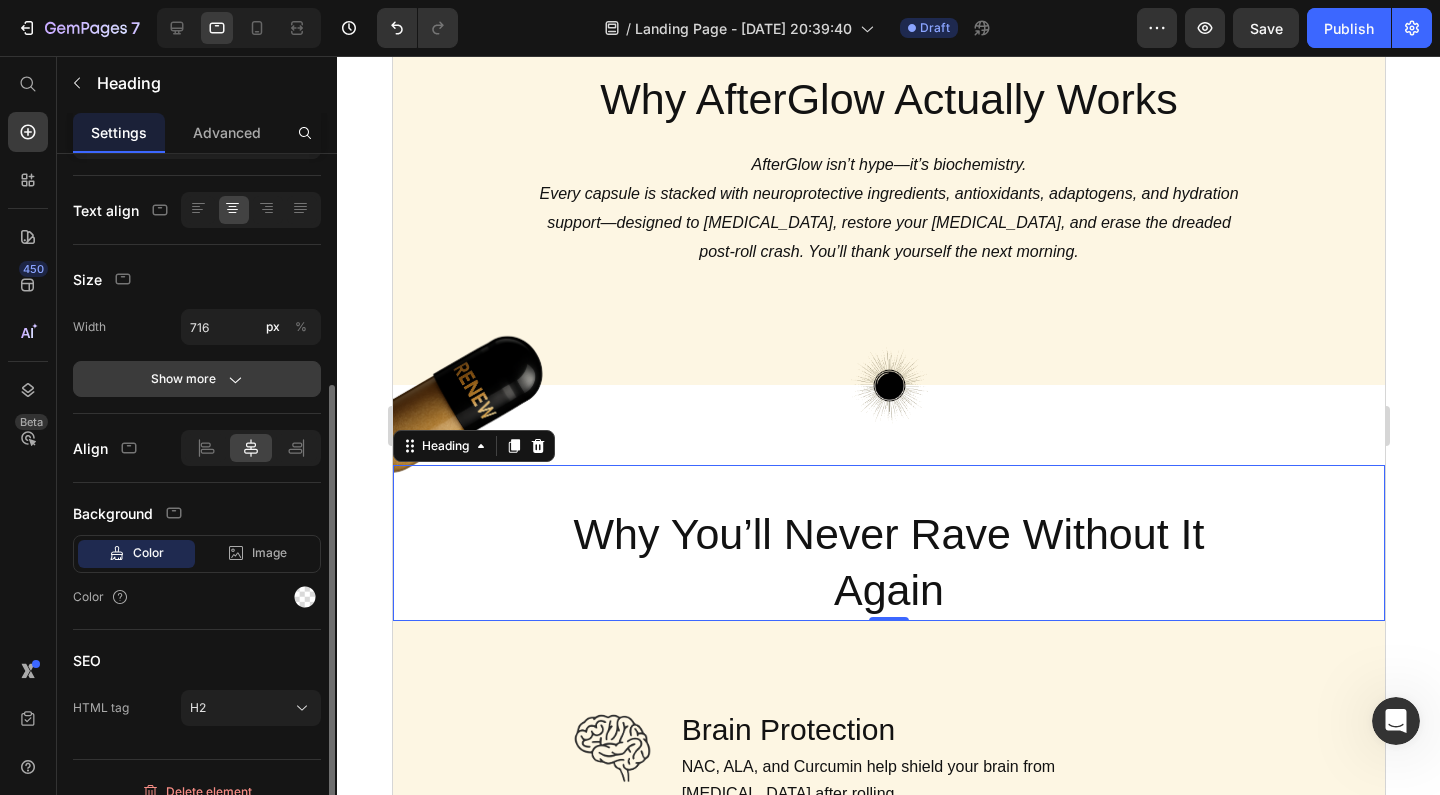 click on "Show more" at bounding box center (197, 379) 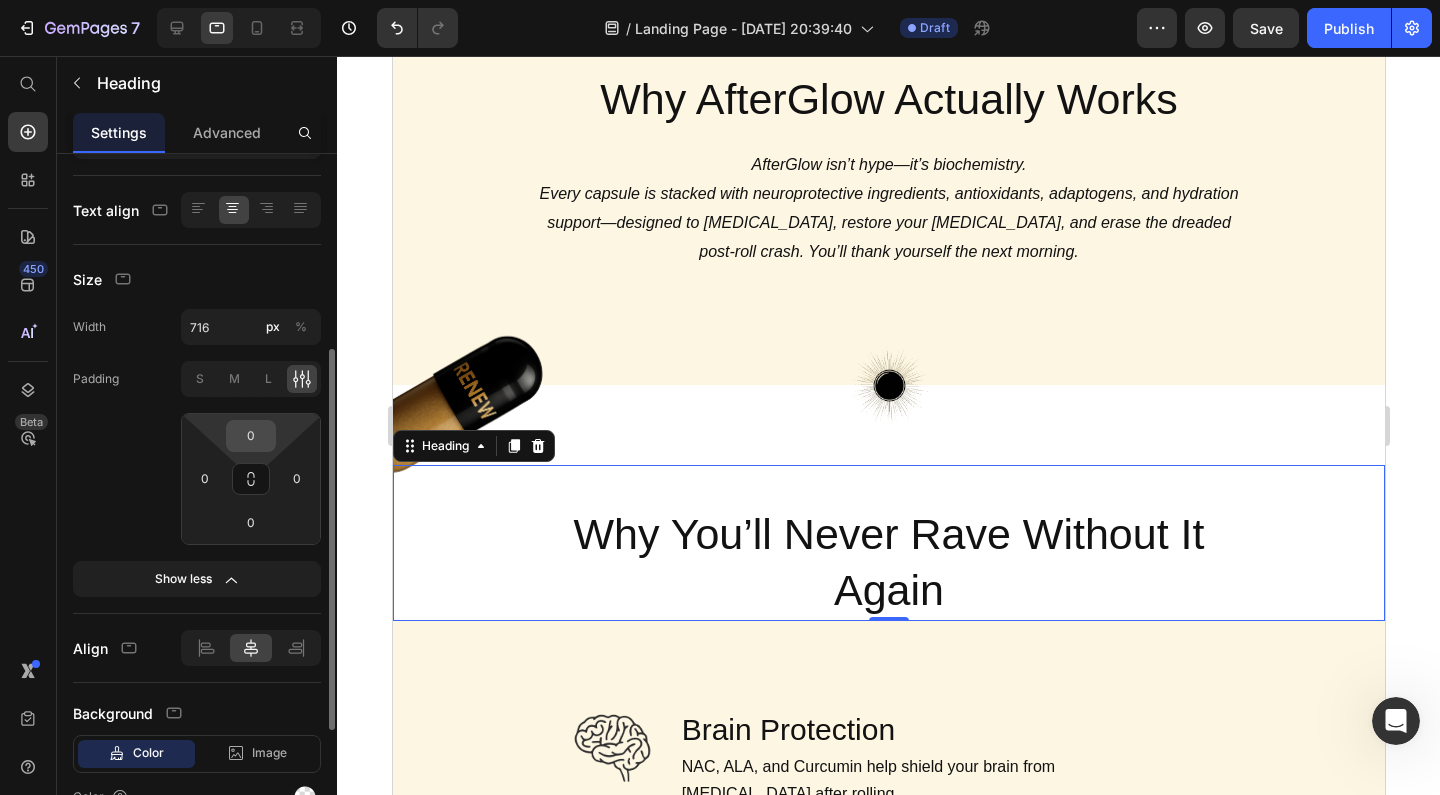 click on "0" at bounding box center [251, 436] 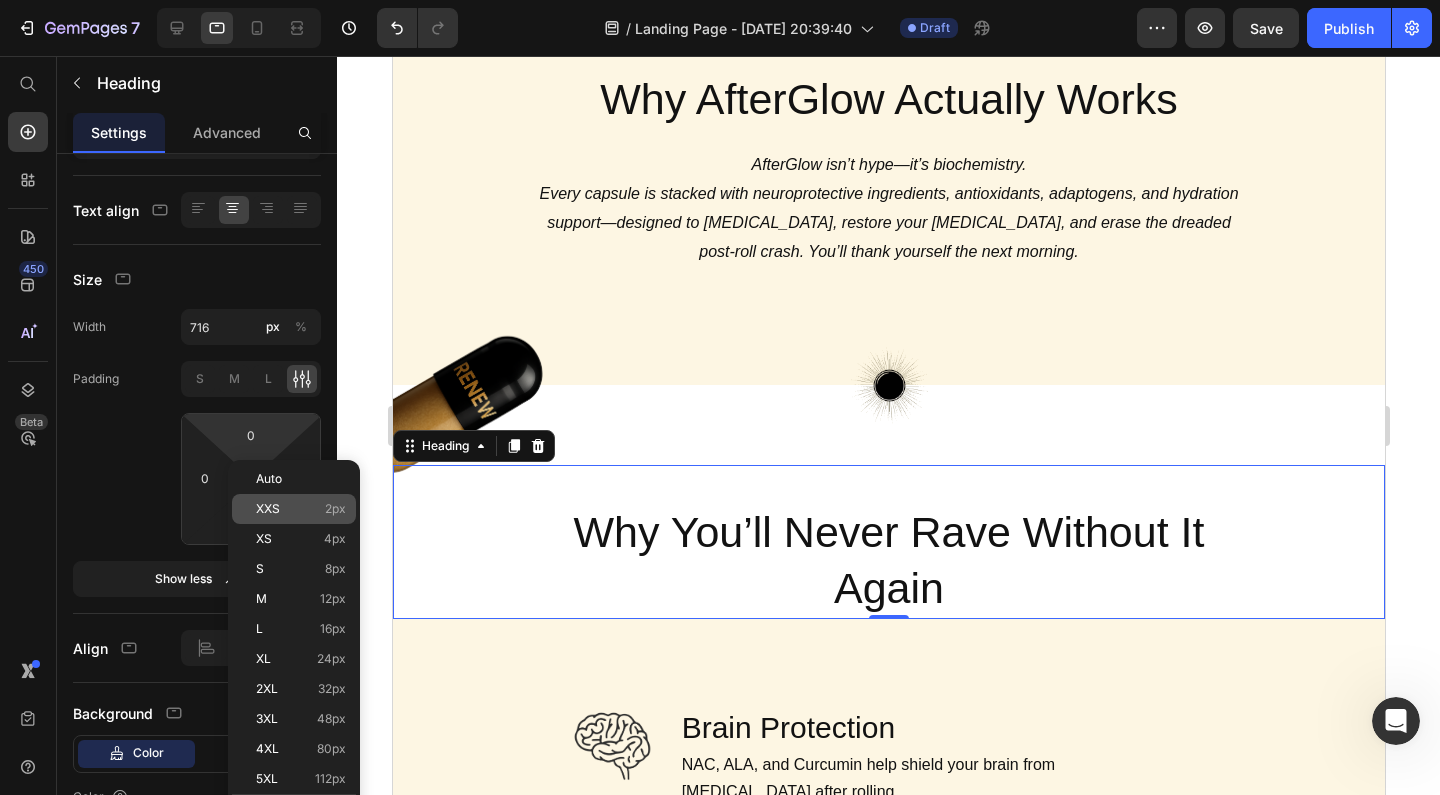 click on "XXS" at bounding box center [268, 509] 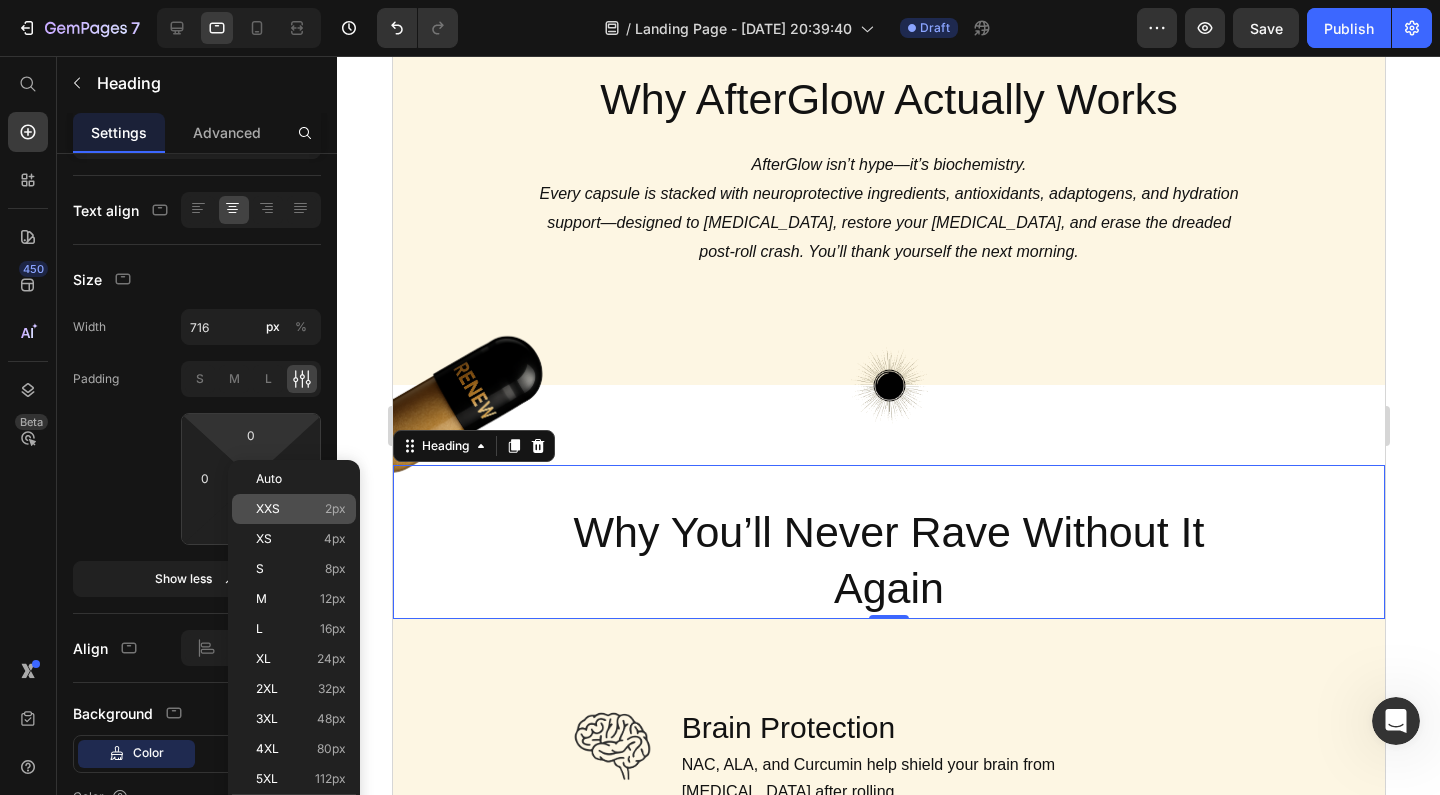 type on "2" 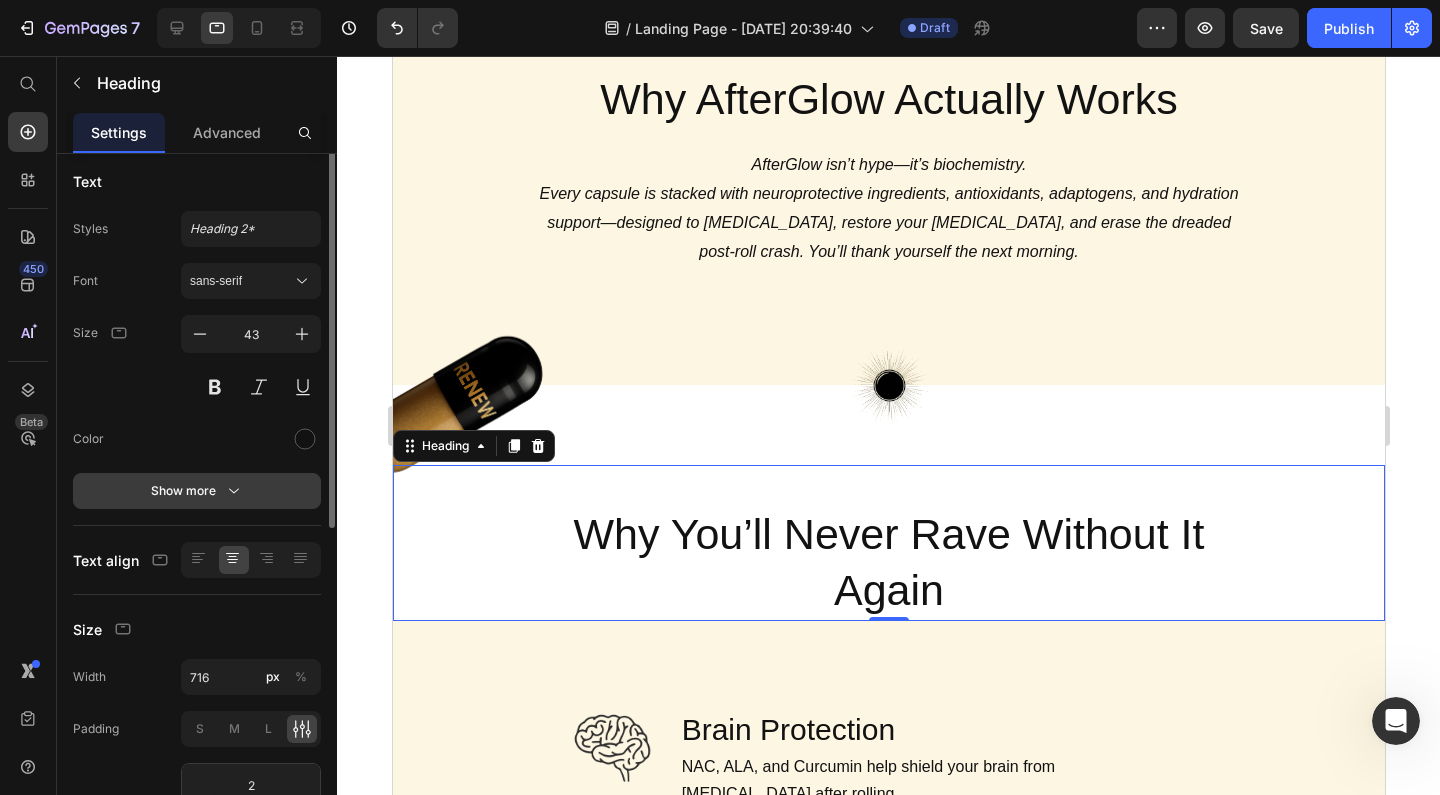 scroll, scrollTop: 0, scrollLeft: 0, axis: both 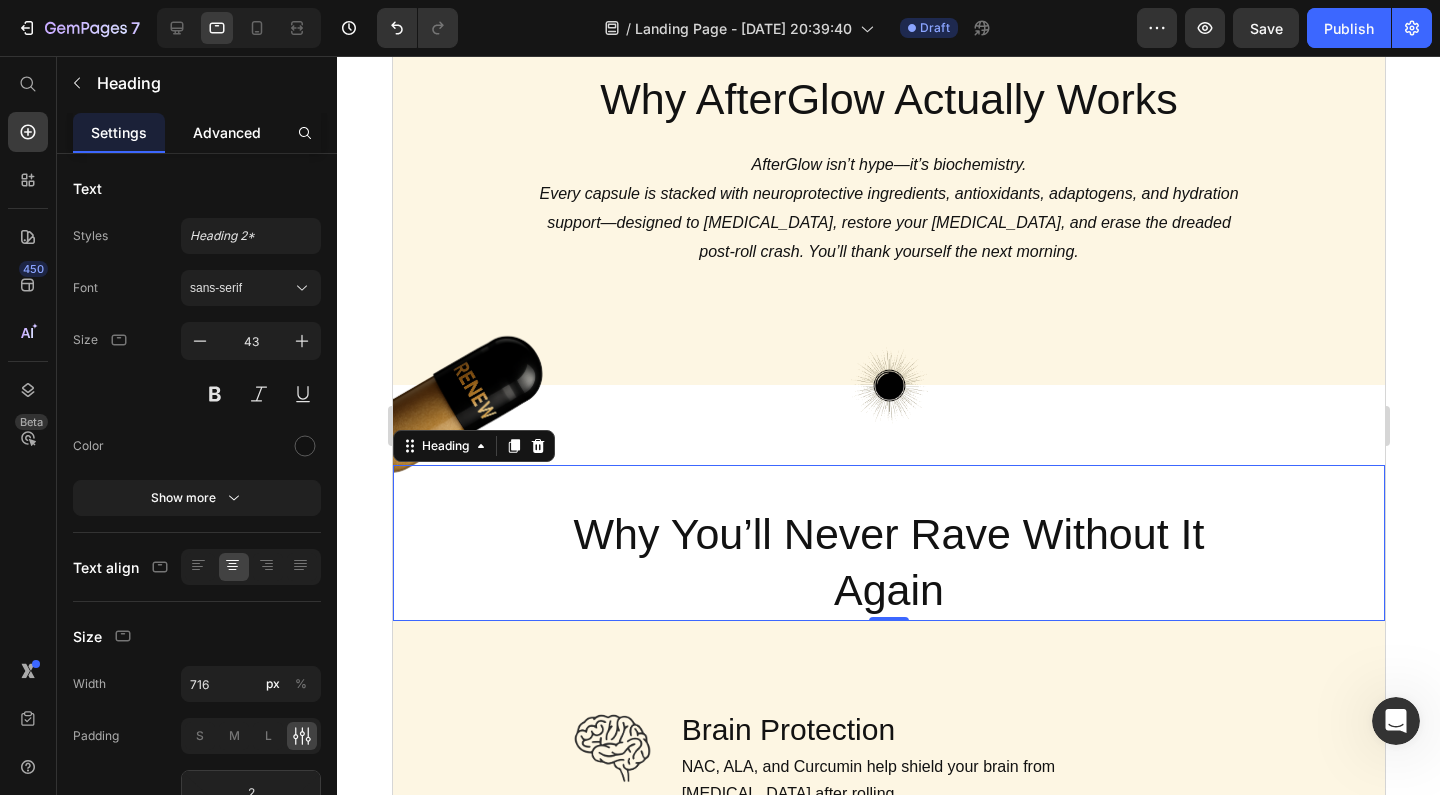 click on "Advanced" at bounding box center (227, 132) 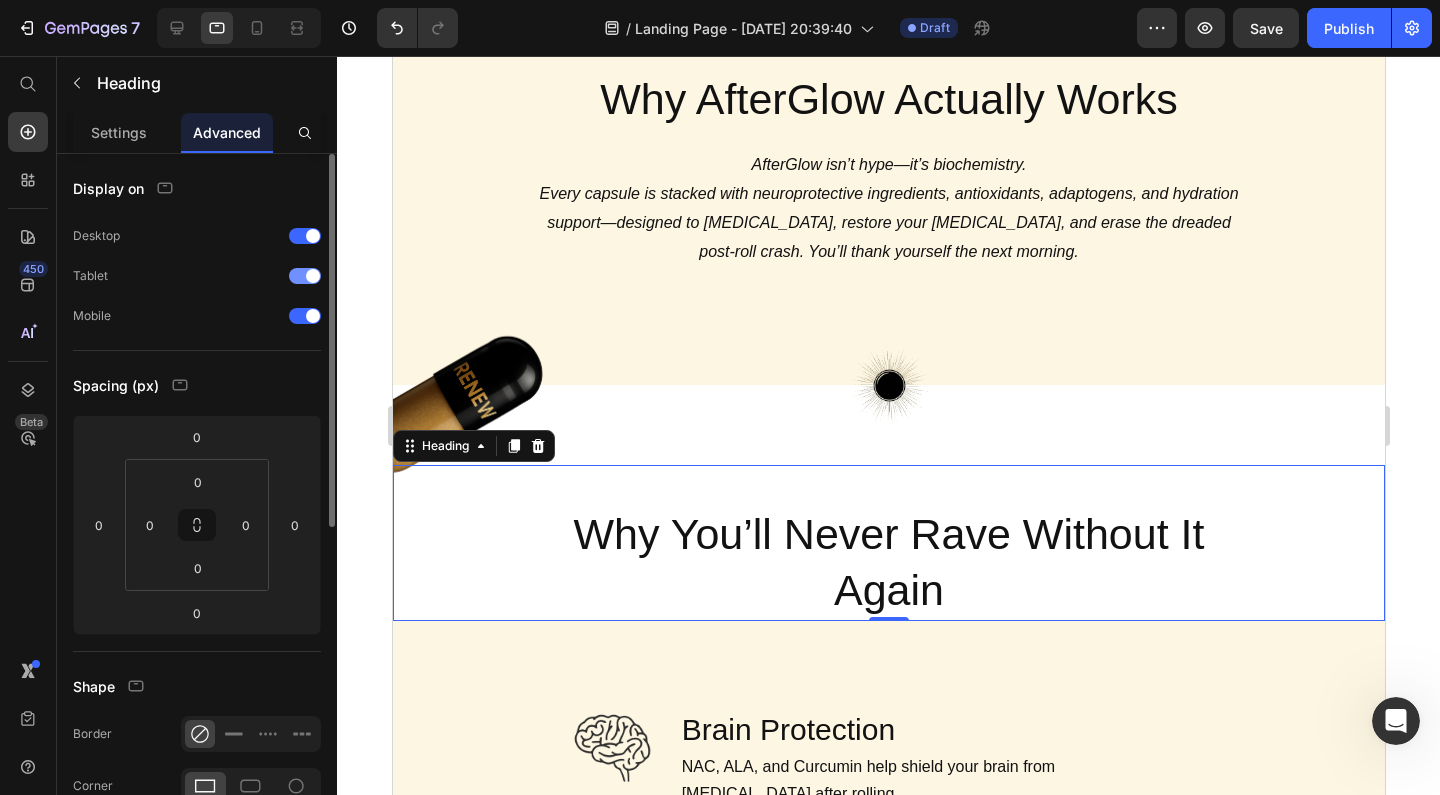 click at bounding box center (313, 276) 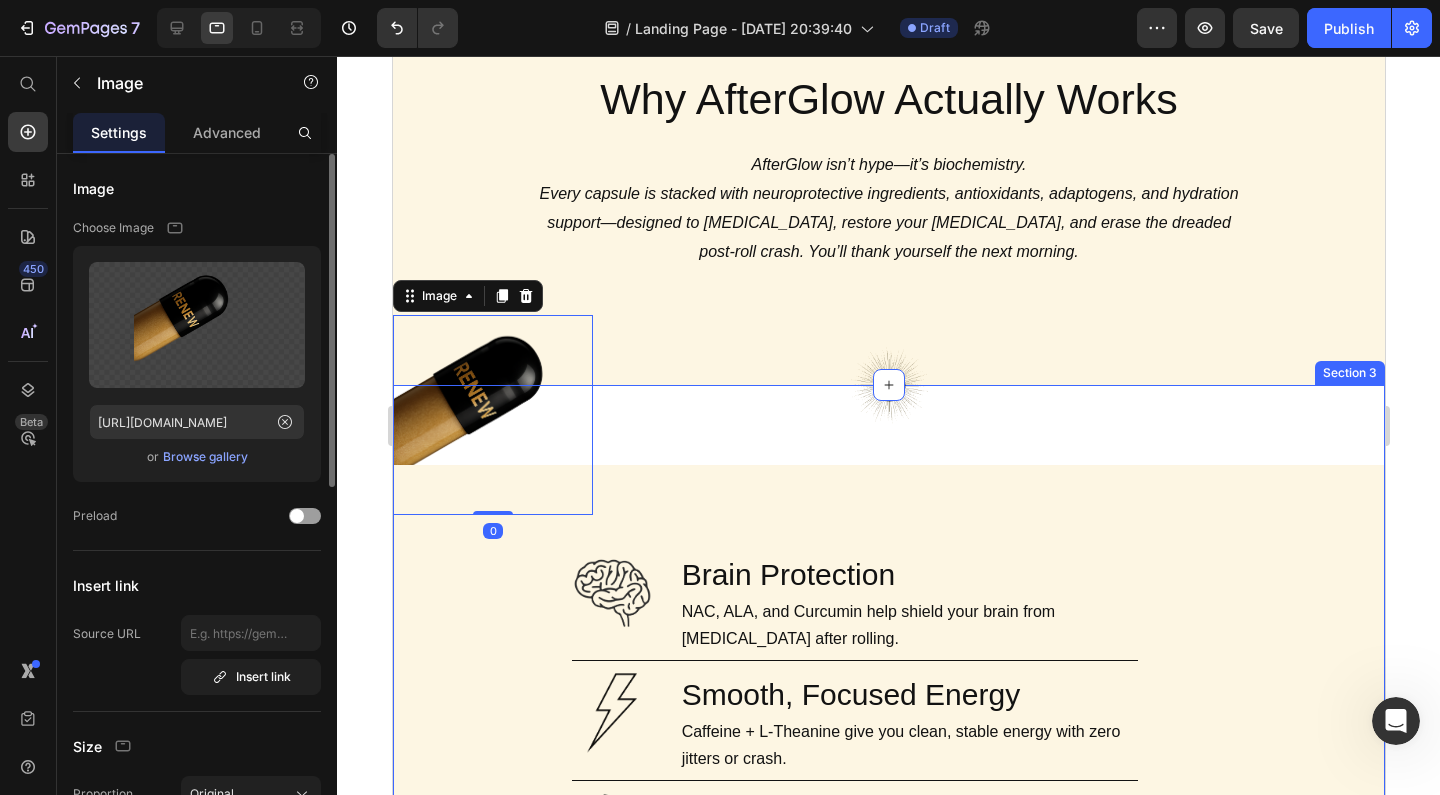 click on "Image   0 Why You’ll Never Rave Without It Again Heading Image Why You’ll Never Rave Without It Again Heading Row Image Image Brain Protection Heading NAC, ALA, and Curcumin help shield your brain from neurotoxicity after rolling. Text Block Row Image Smooth, Focused Energy Heading Caffeine + L-Theanine give you clean, stable energy with zero jitters or crash. Text Block Row Image Faster Recovery Heading CoQ10, B-vitamins, and Rhodiola speed up cellular repair and restore energy. Text Block Row Image Deep Rehydration Heading Magnesium, sodium, and potassium replenish electrolytes and reduce fatigue. Text Block Row Image Less Stress, Better Mood Heading Ashwagandha + B6 help regulate cortisol and support serotonin recovery. Text Block Row Image Powerful Post-Rave Sleep Heading Melatonin + magnesium promote deep, restorative sleep so you wake up glowing. Text Block Row Try AfterGlow Button Row Hero Banner Section 3" at bounding box center [888, 921] 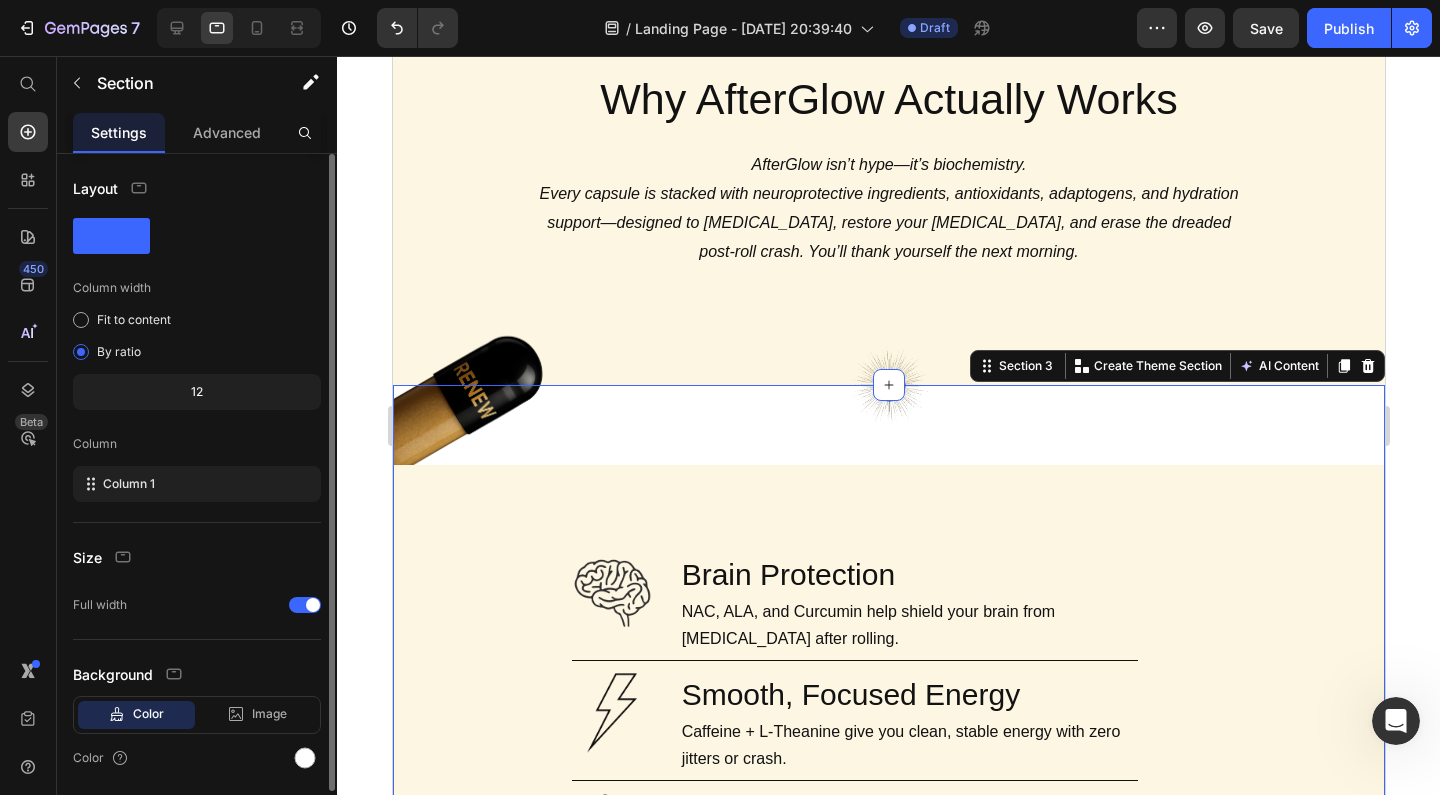 scroll, scrollTop: 66, scrollLeft: 0, axis: vertical 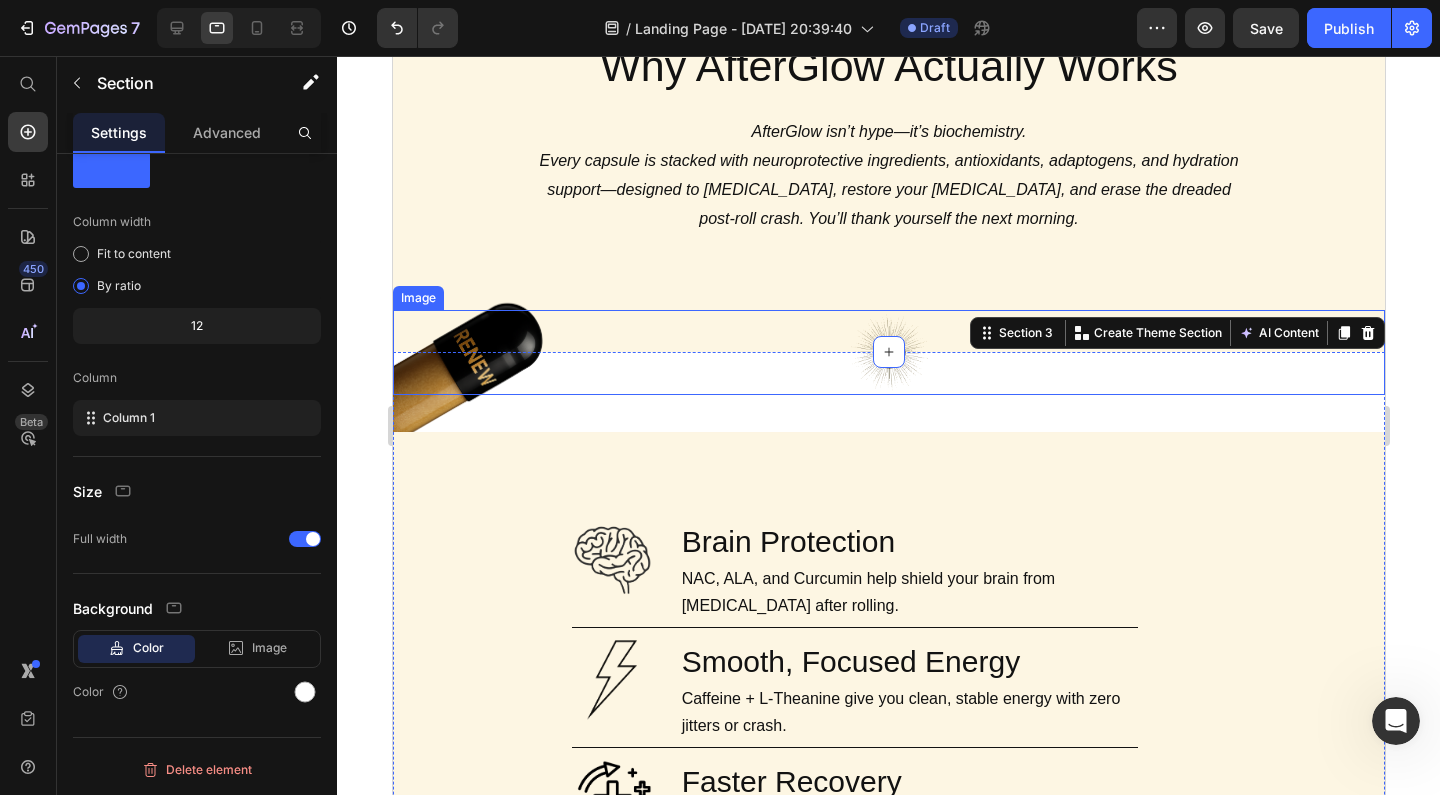 click at bounding box center [888, 352] 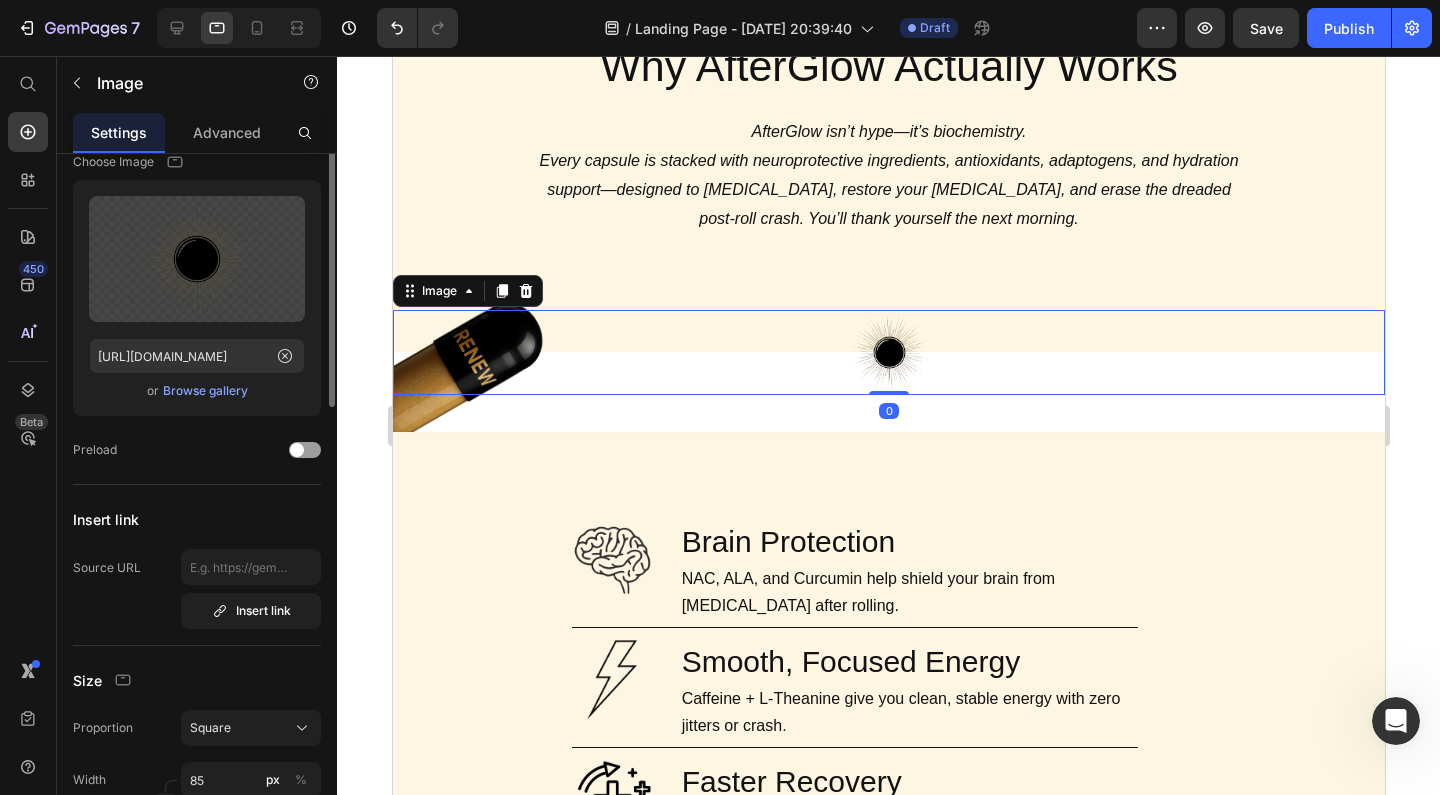 scroll, scrollTop: 0, scrollLeft: 0, axis: both 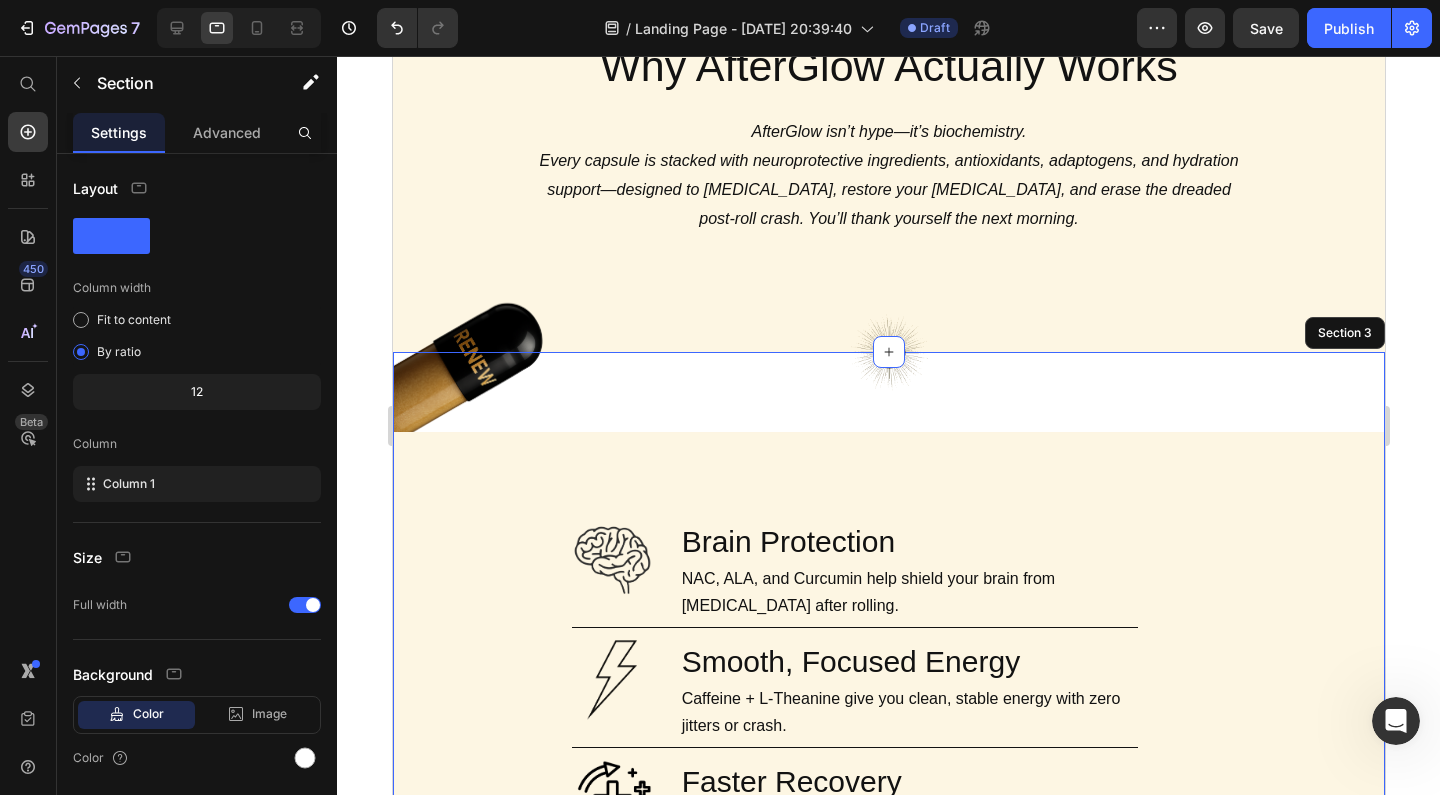 click on "Image Why You’ll Never Rave Without It Again Heading Image   0 Why You’ll Never Rave Without It Again Heading Row Image Image Brain Protection Heading NAC, ALA, and Curcumin help shield your brain from neurotoxicity after rolling. Text Block Row Image Smooth, Focused Energy Heading Caffeine + L-Theanine give you clean, stable energy with zero jitters or crash. Text Block Row Image Faster Recovery Heading CoQ10, B-vitamins, and Rhodiola speed up cellular repair and restore energy. Text Block Row Image Deep Rehydration Heading Magnesium, sodium, and potassium replenish electrolytes and reduce fatigue. Text Block Row Image Less Stress, Better Mood Heading Ashwagandha + B6 help regulate cortisol and support serotonin recovery. Text Block Row Image Powerful Post-Rave Sleep Heading Melatonin + magnesium promote deep, restorative sleep so you wake up glowing. Text Block Row Try AfterGlow Button Row Hero Banner Section 3" at bounding box center (888, 888) 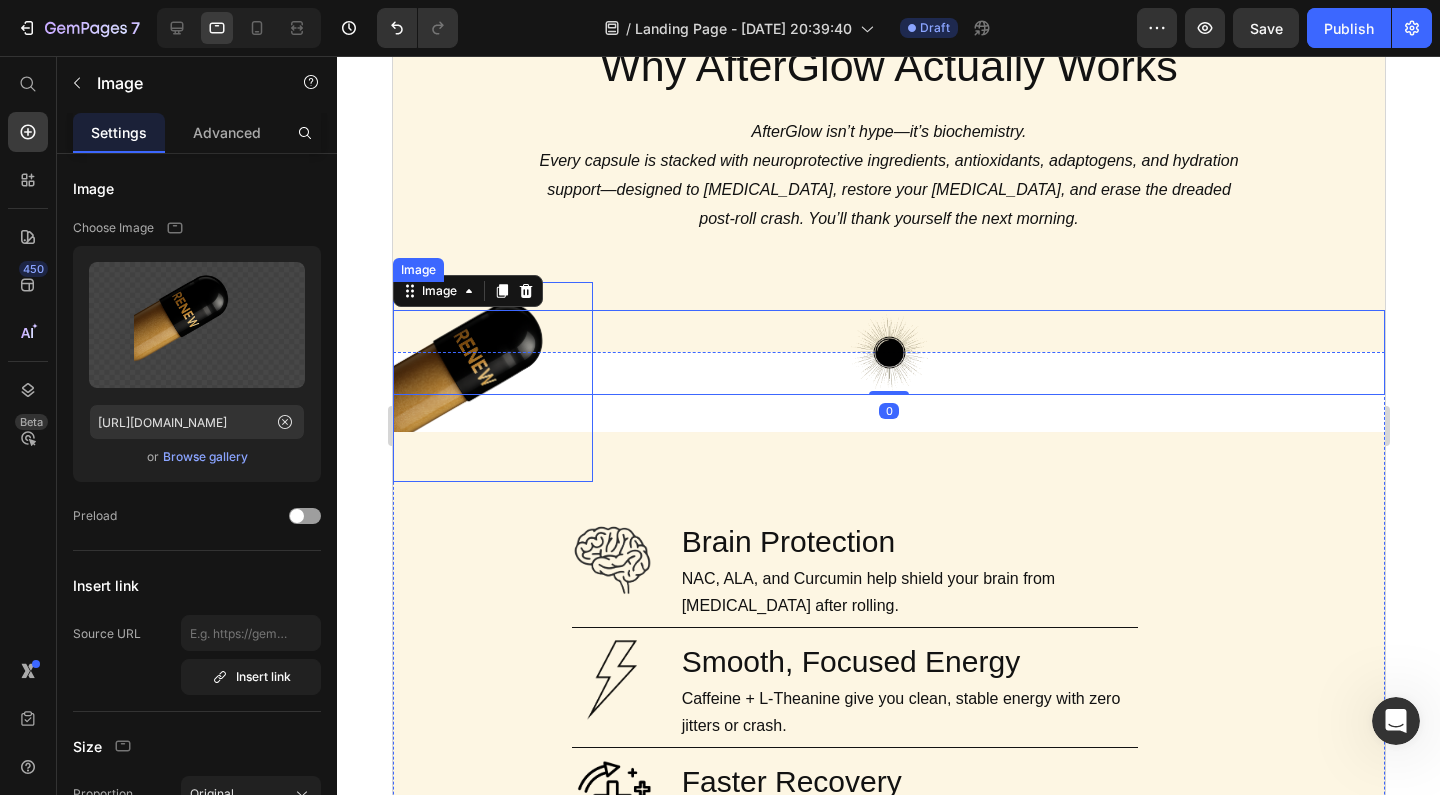 click at bounding box center (492, 382) 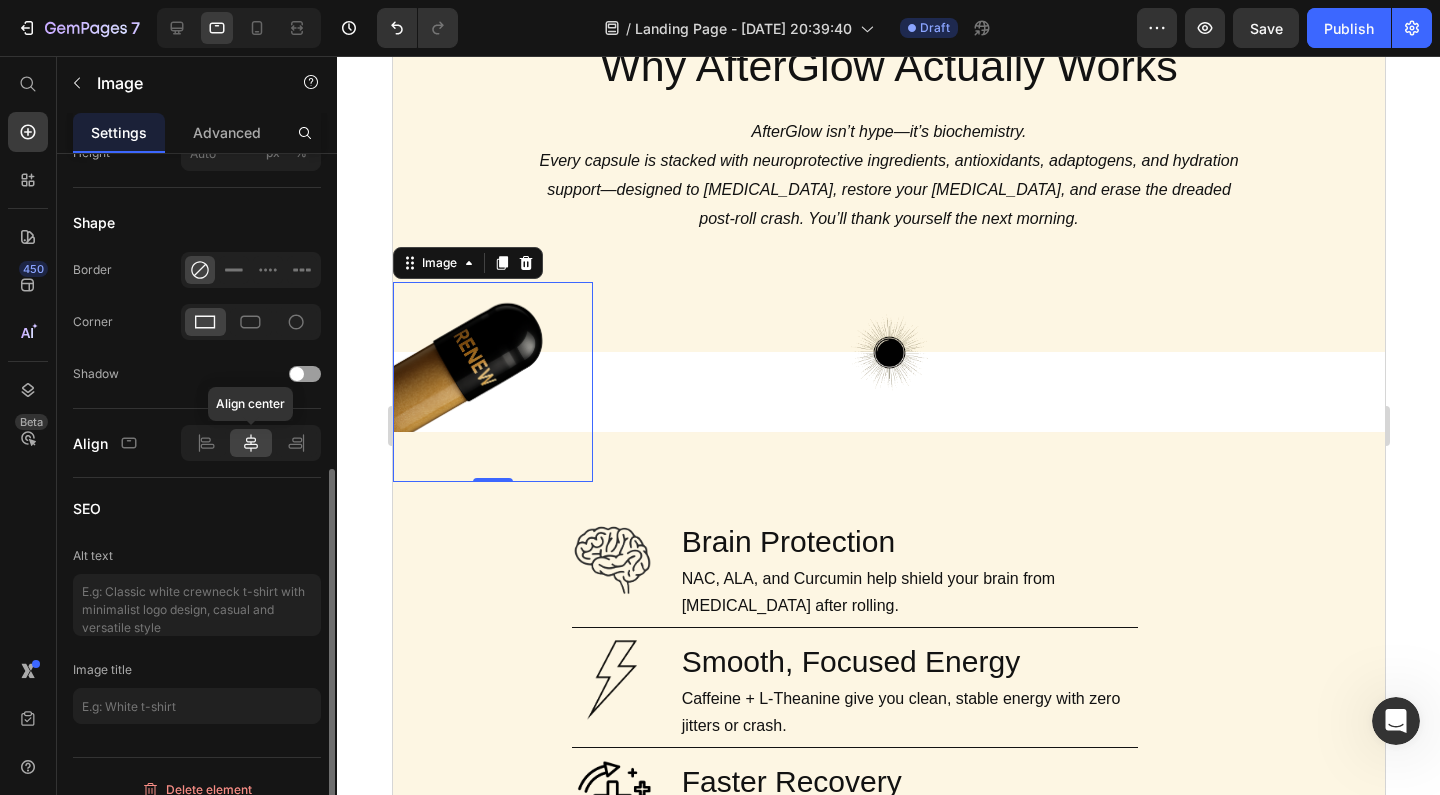 scroll, scrollTop: 765, scrollLeft: 0, axis: vertical 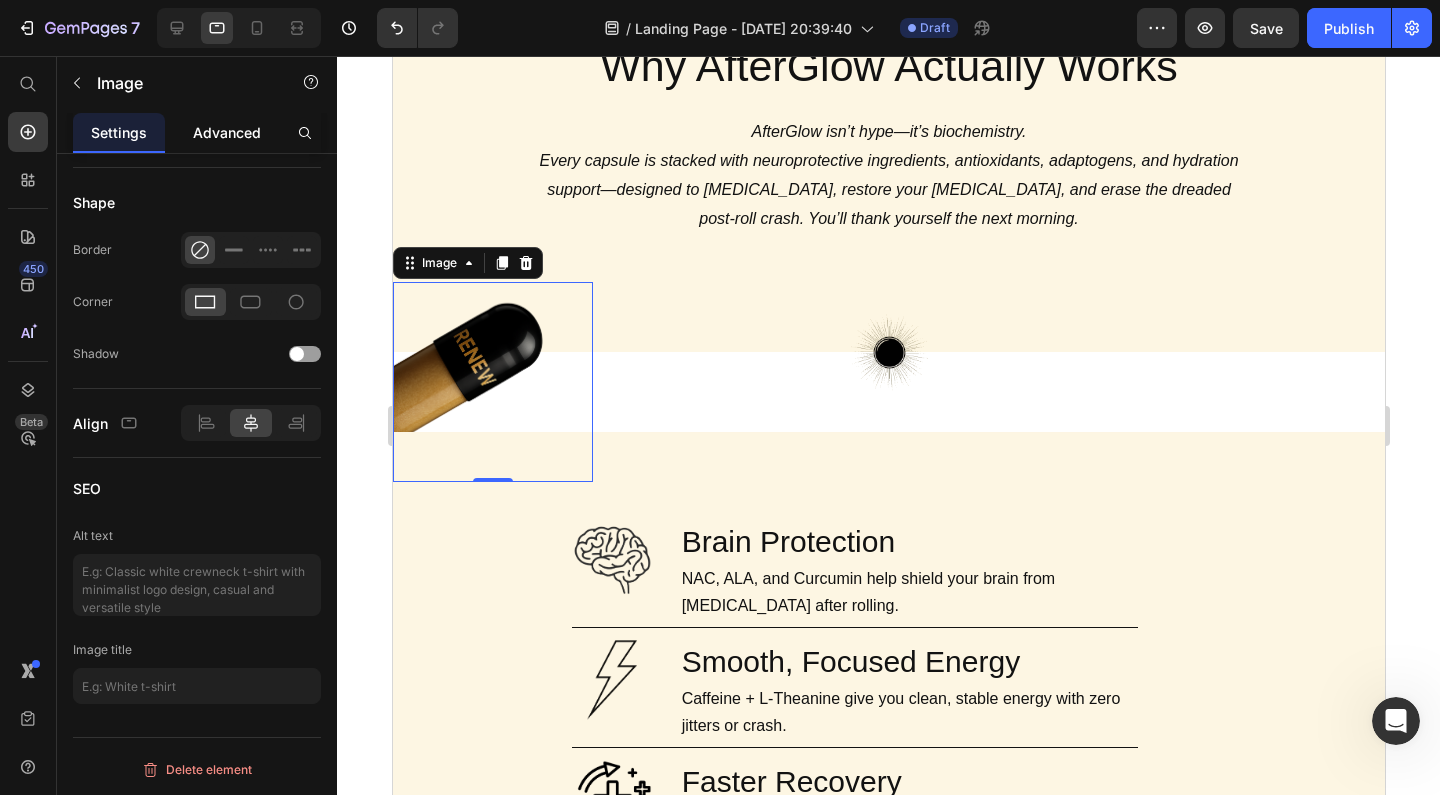 click on "Advanced" 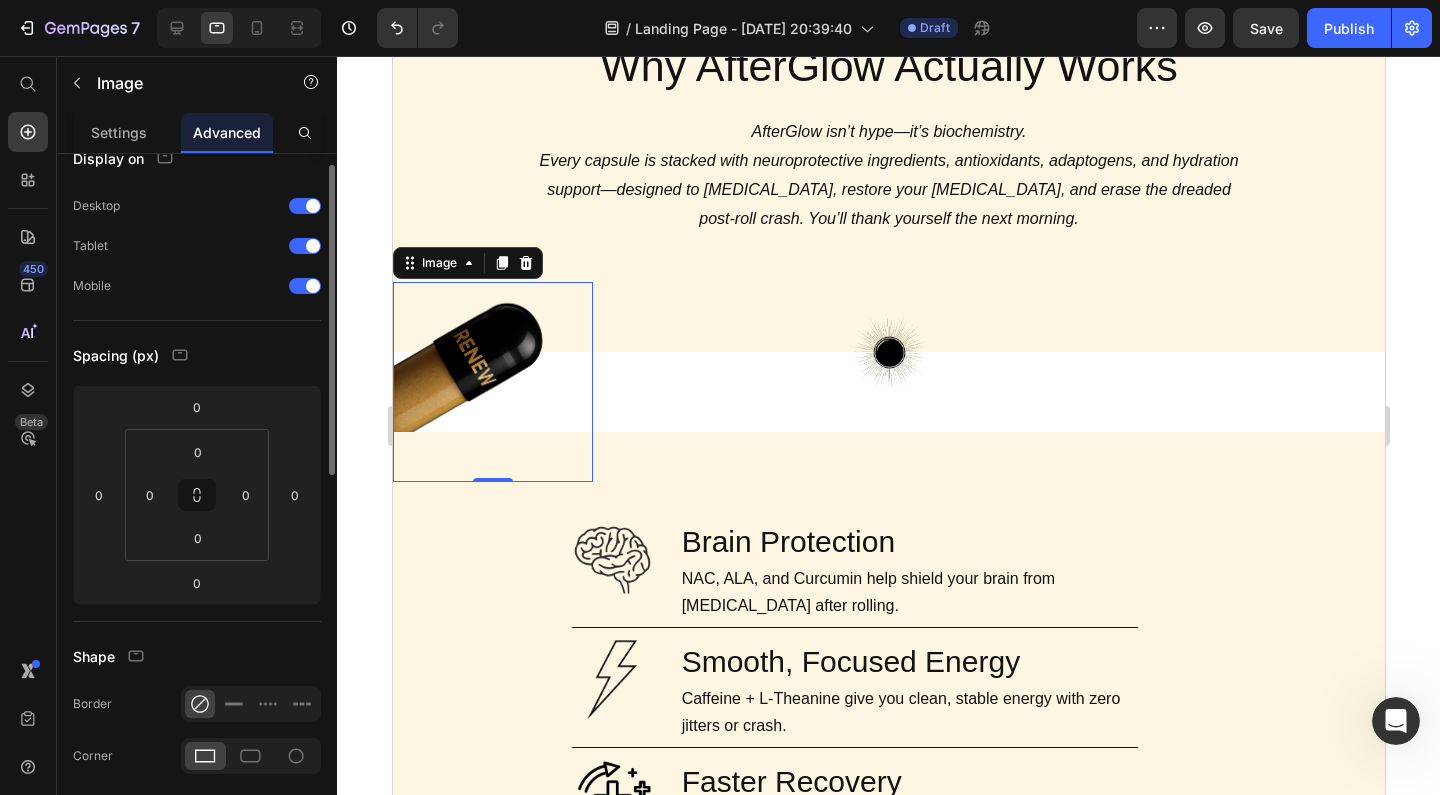 scroll, scrollTop: 0, scrollLeft: 0, axis: both 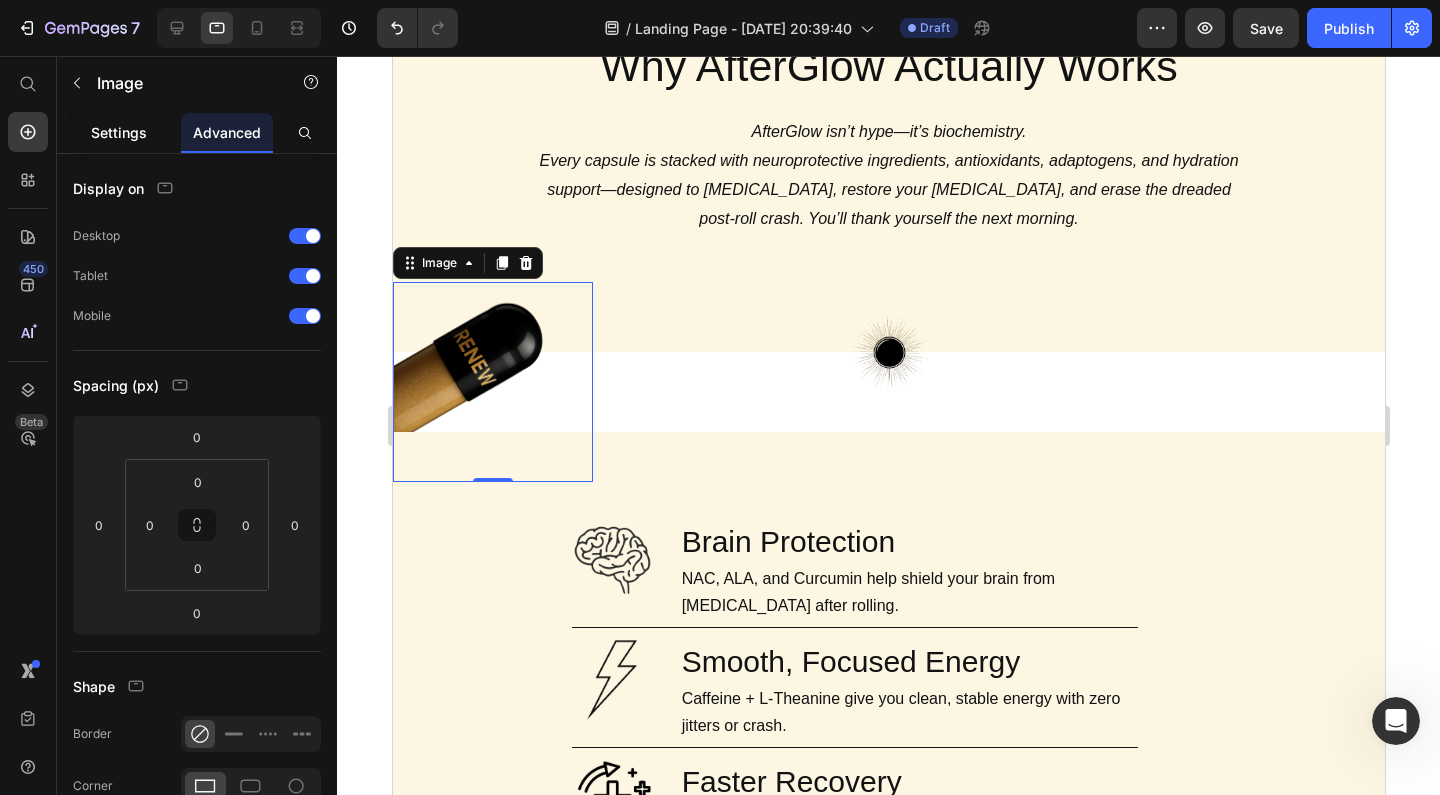 click on "Settings" 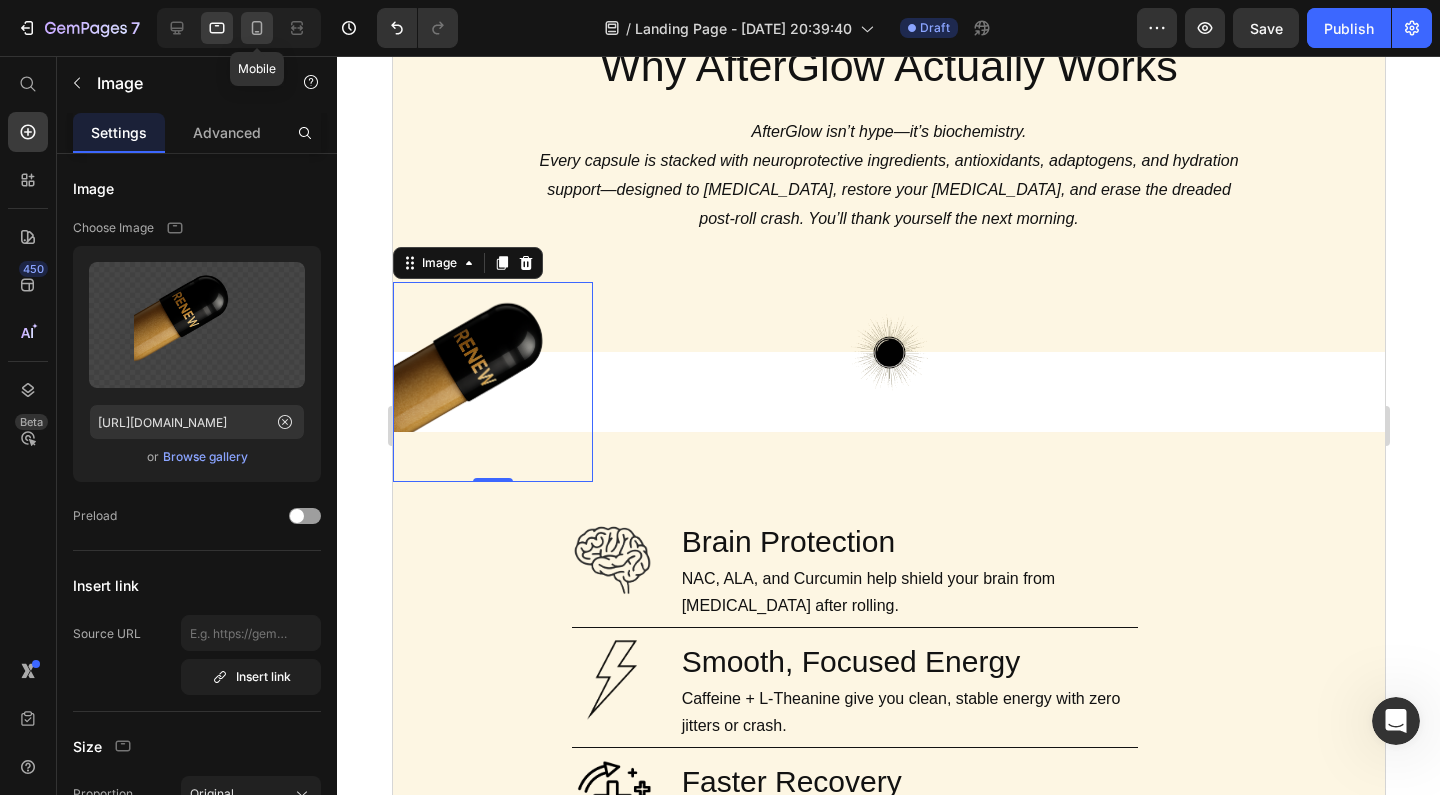 click 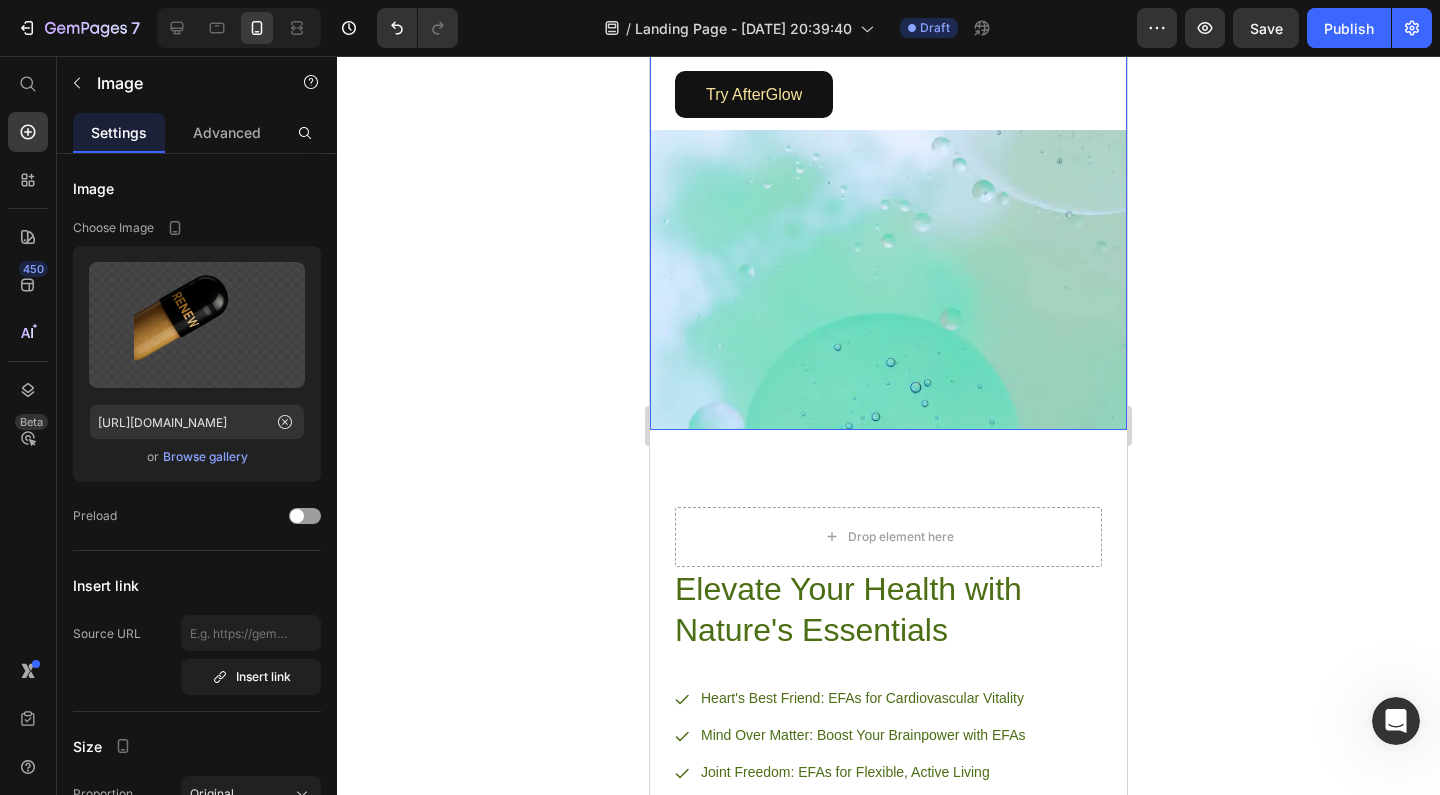scroll, scrollTop: 2091, scrollLeft: 0, axis: vertical 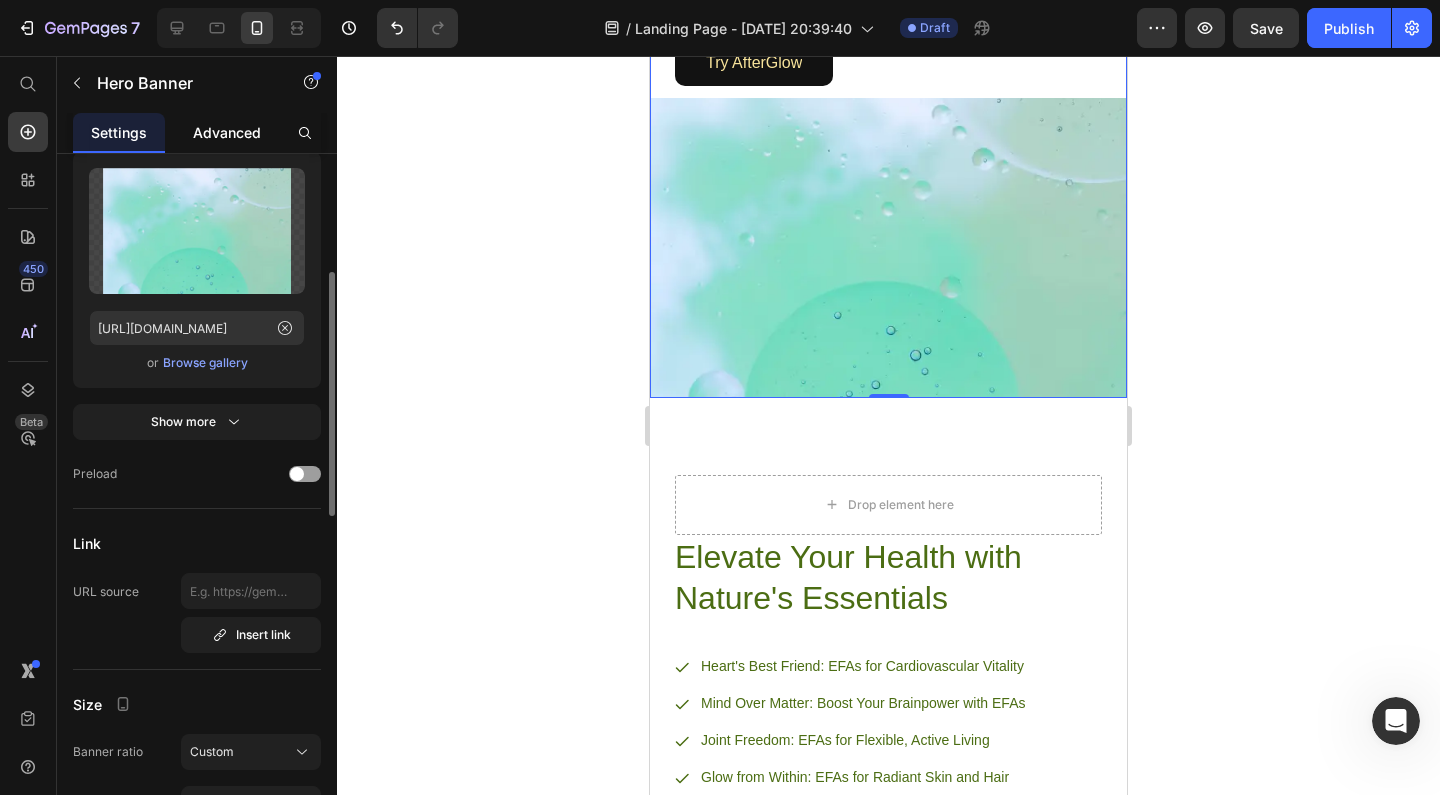 click on "Advanced" at bounding box center (227, 132) 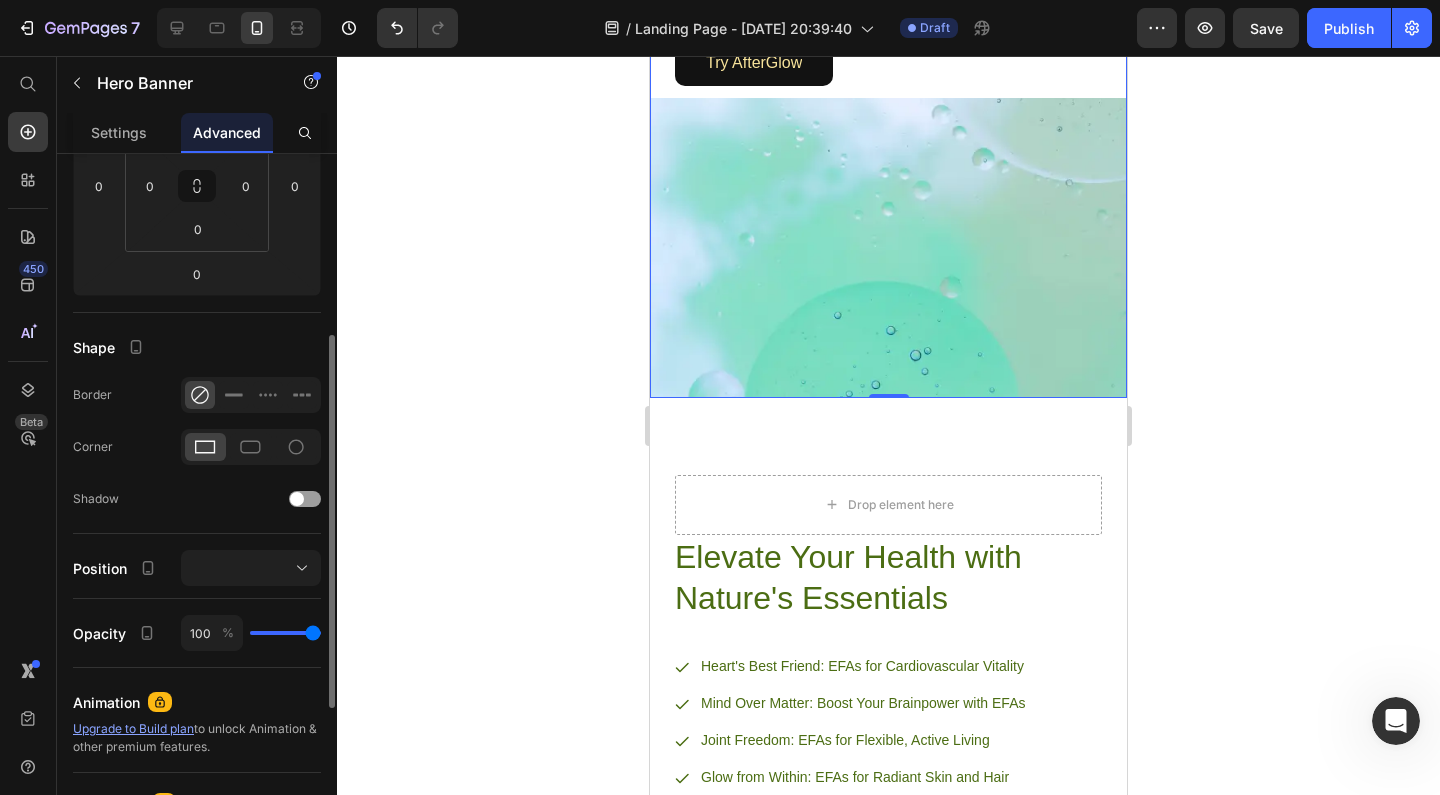 scroll, scrollTop: 0, scrollLeft: 0, axis: both 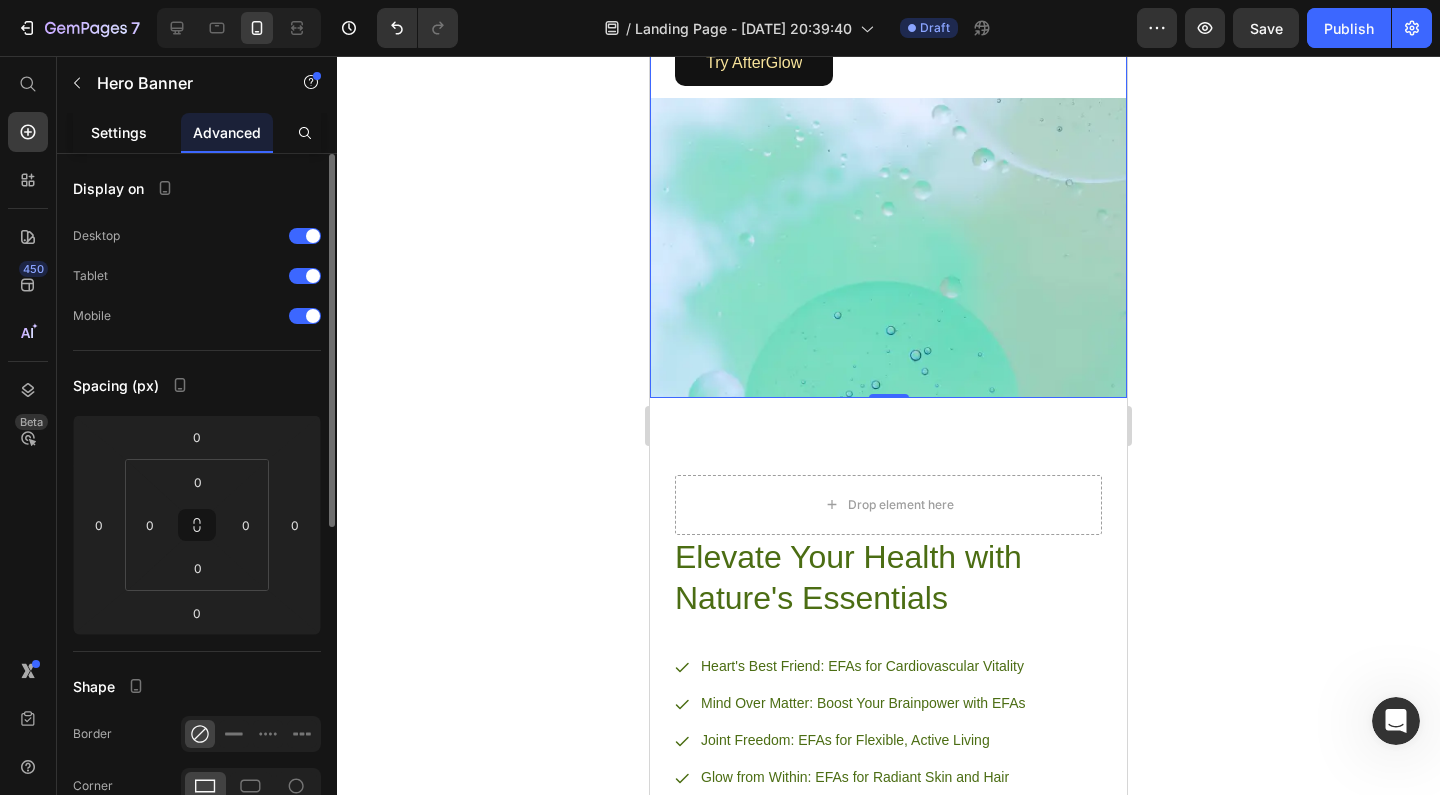 click on "Settings" at bounding box center (119, 132) 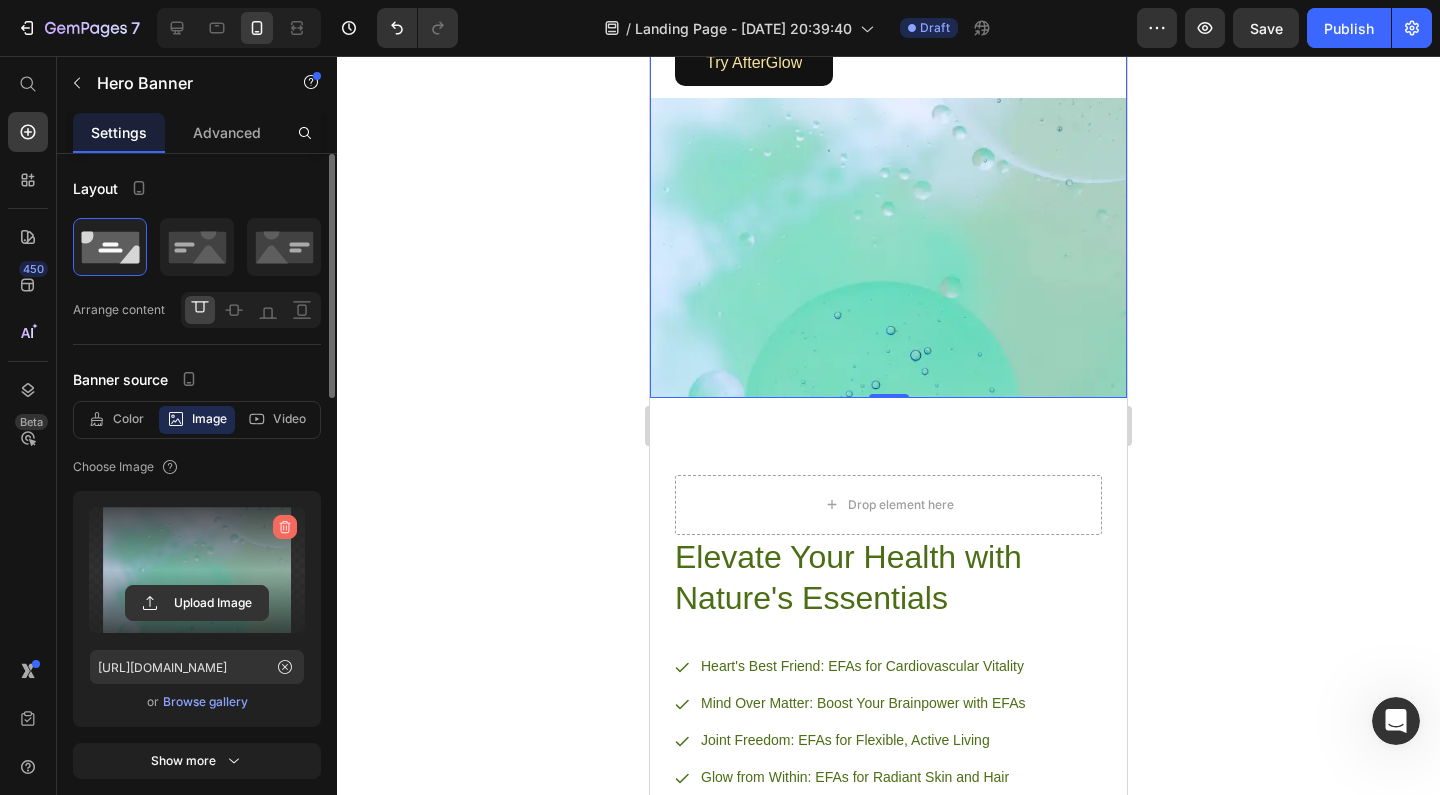 click 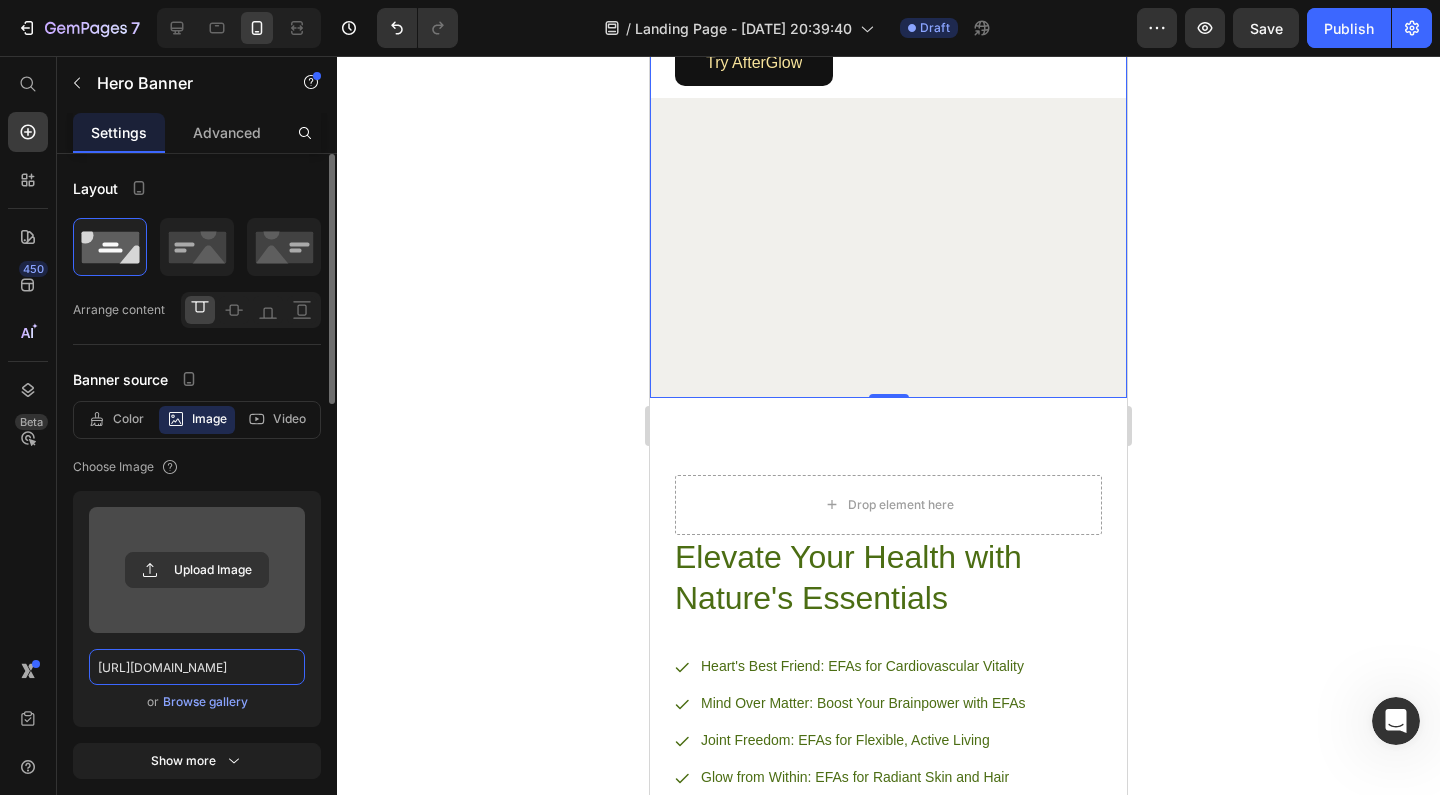 type 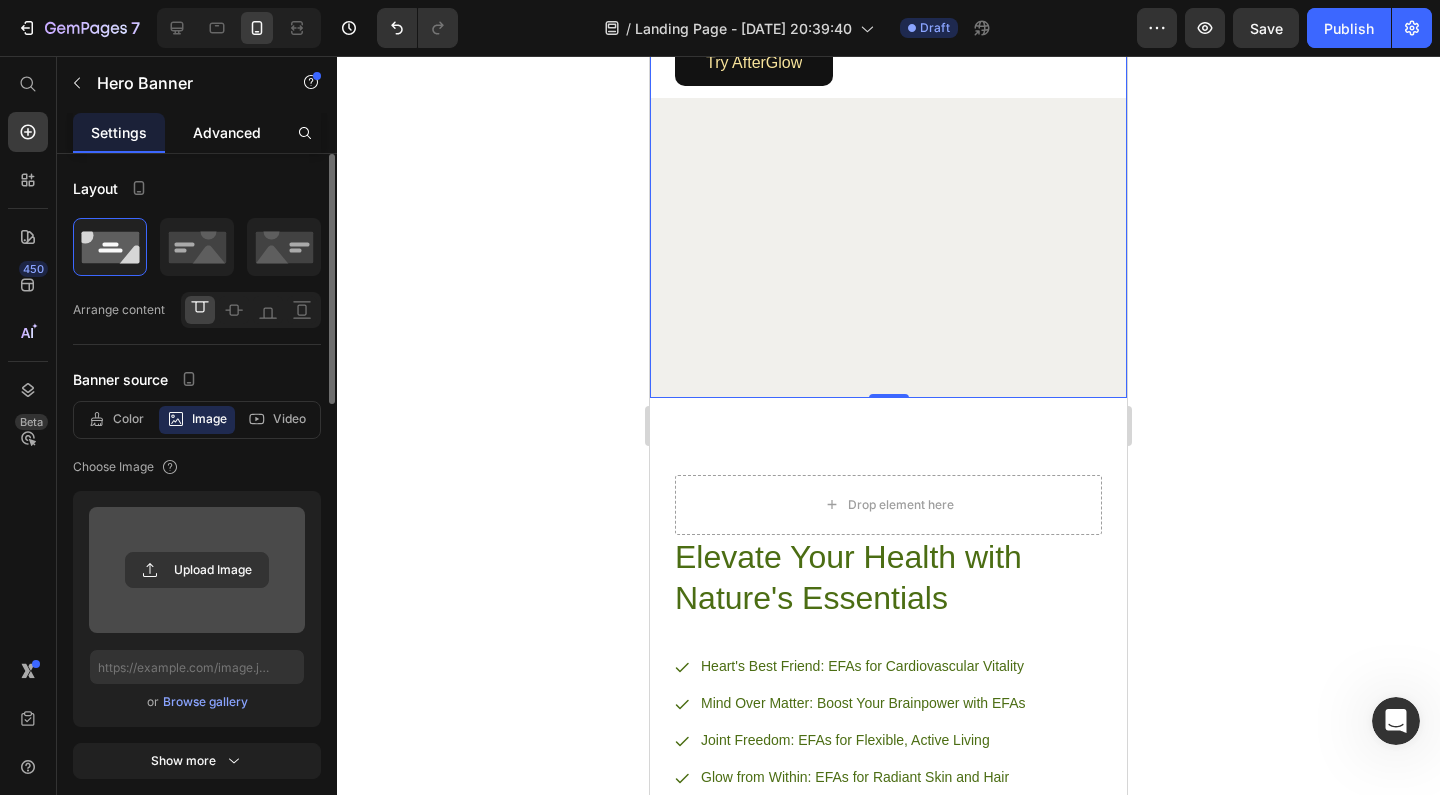 click on "Advanced" 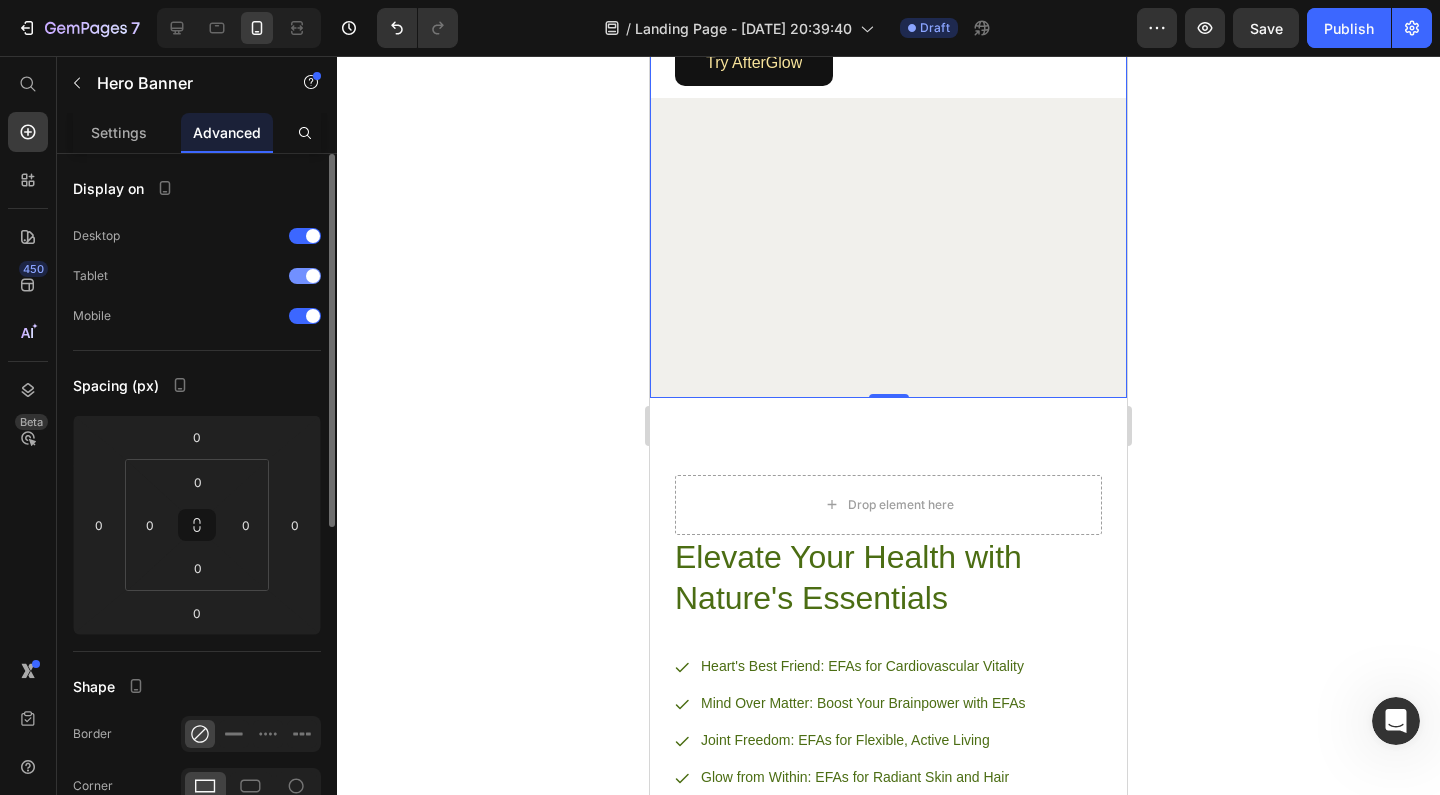 click at bounding box center [313, 276] 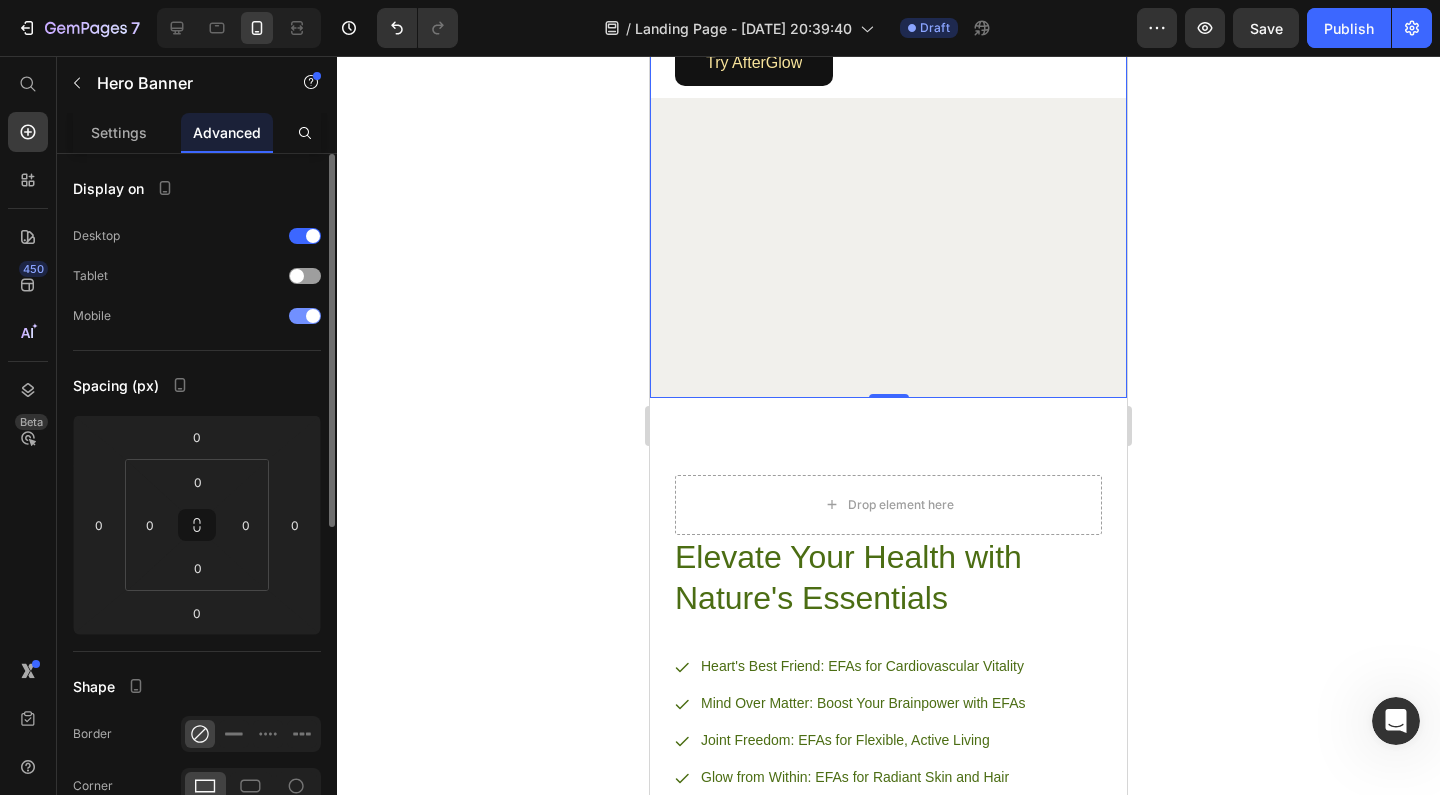 click at bounding box center [313, 316] 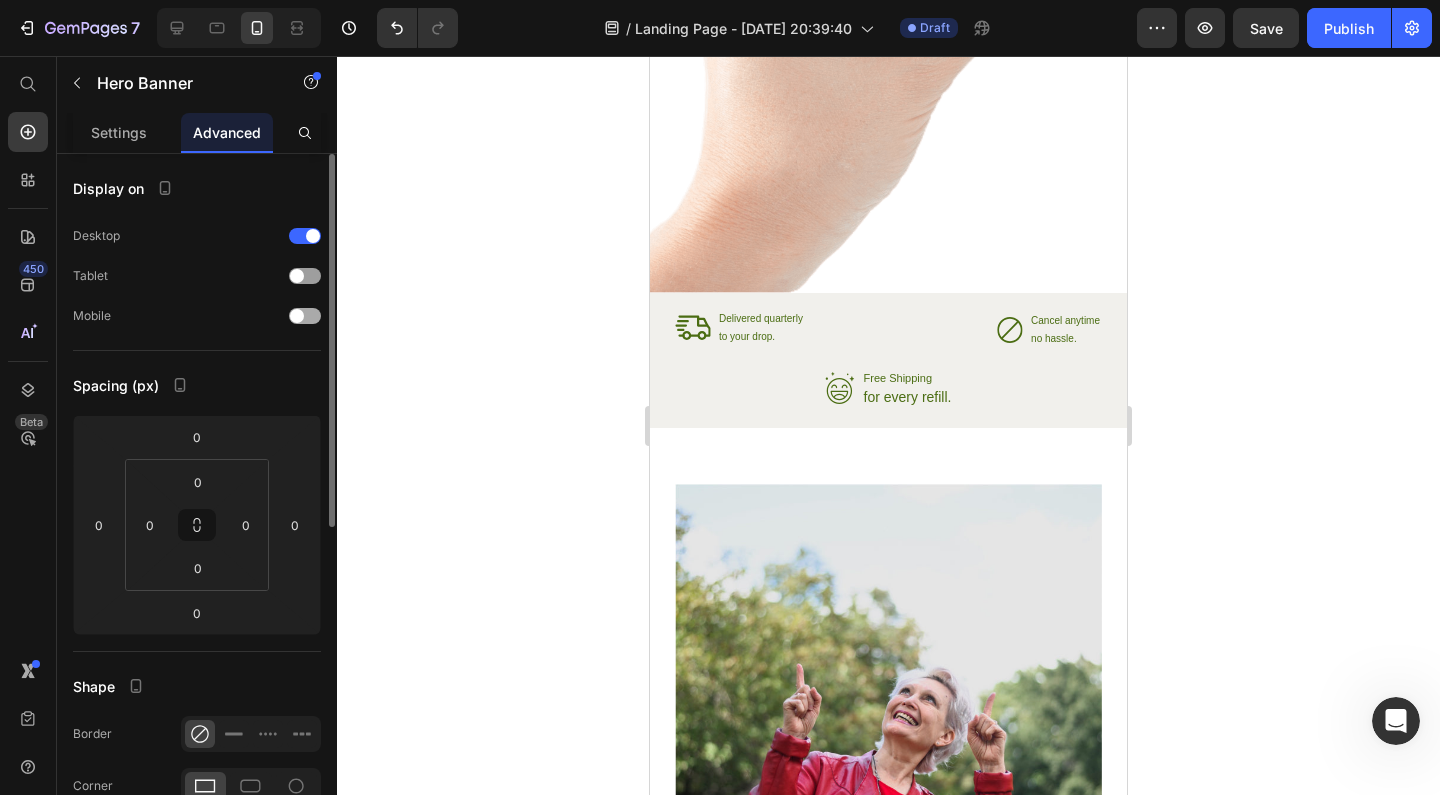 scroll, scrollTop: 1241, scrollLeft: 0, axis: vertical 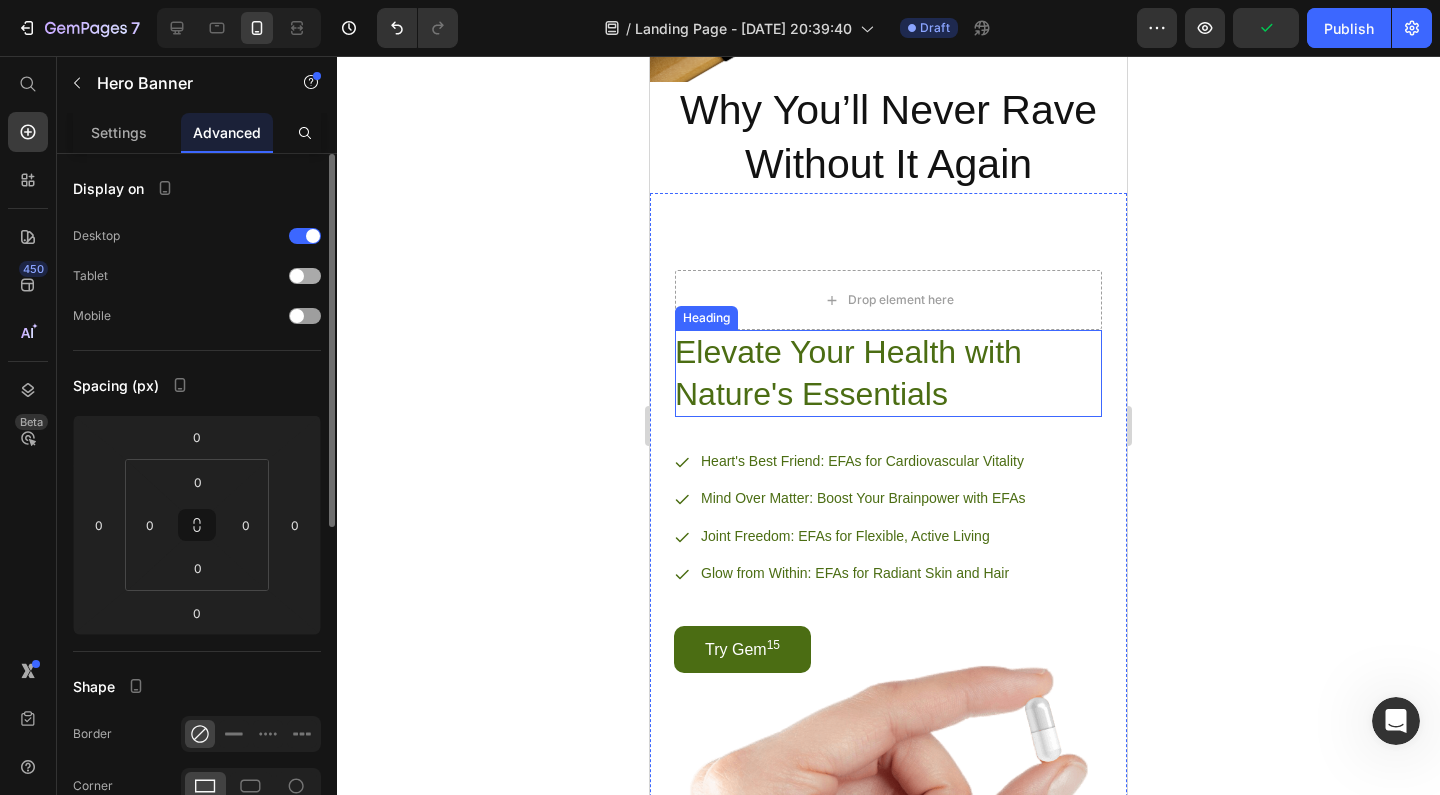 drag, startPoint x: 293, startPoint y: 311, endPoint x: 293, endPoint y: 271, distance: 40 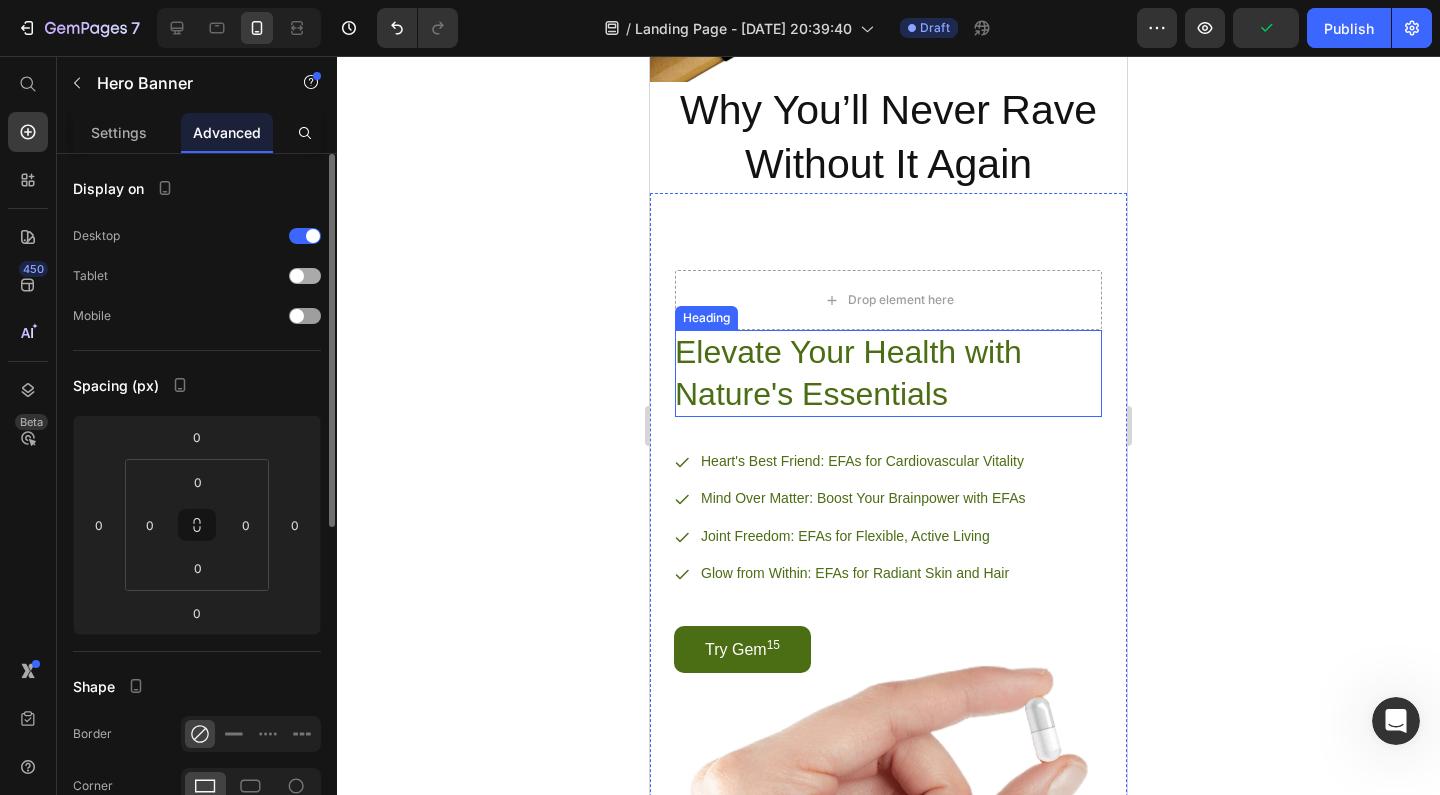 click at bounding box center (297, 316) 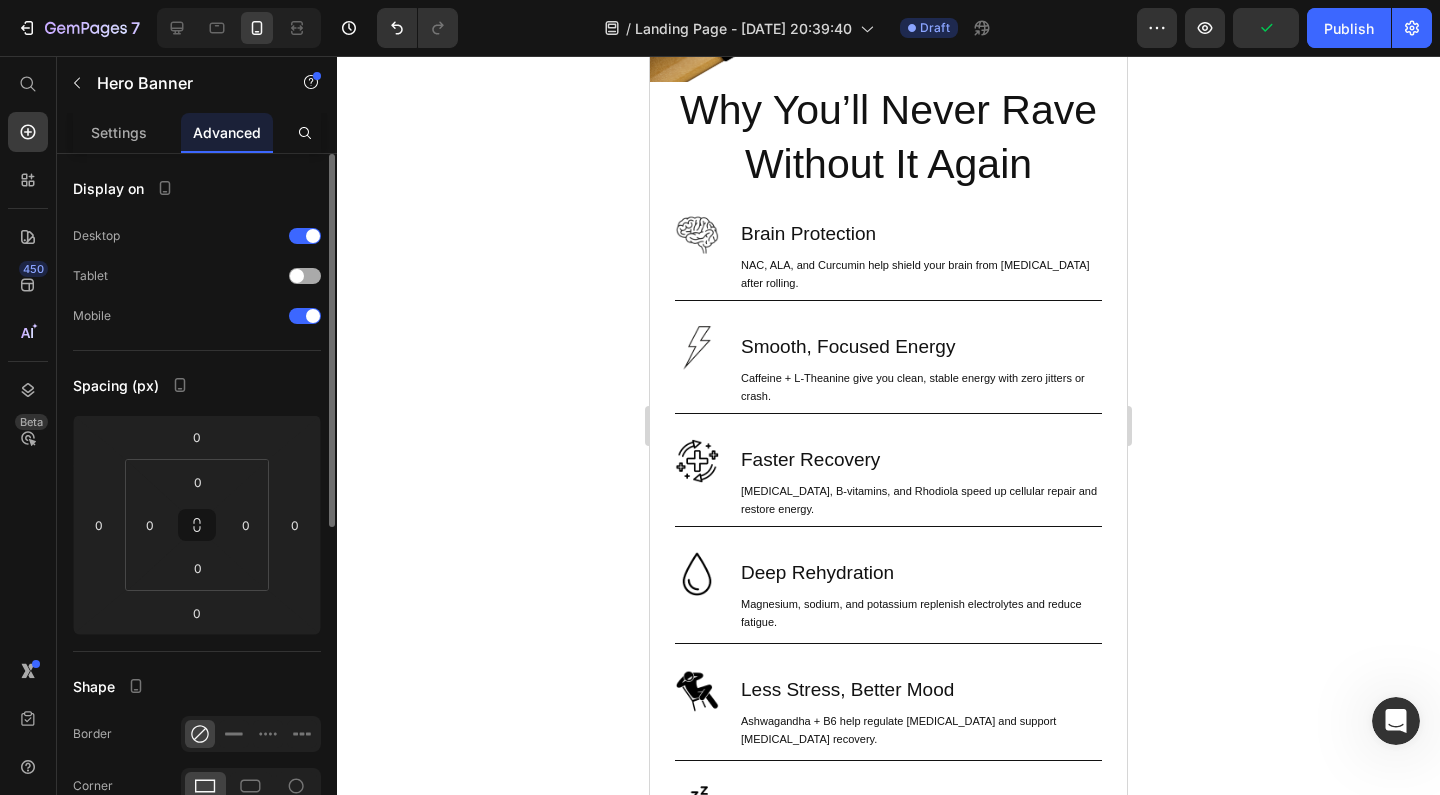 click at bounding box center (297, 276) 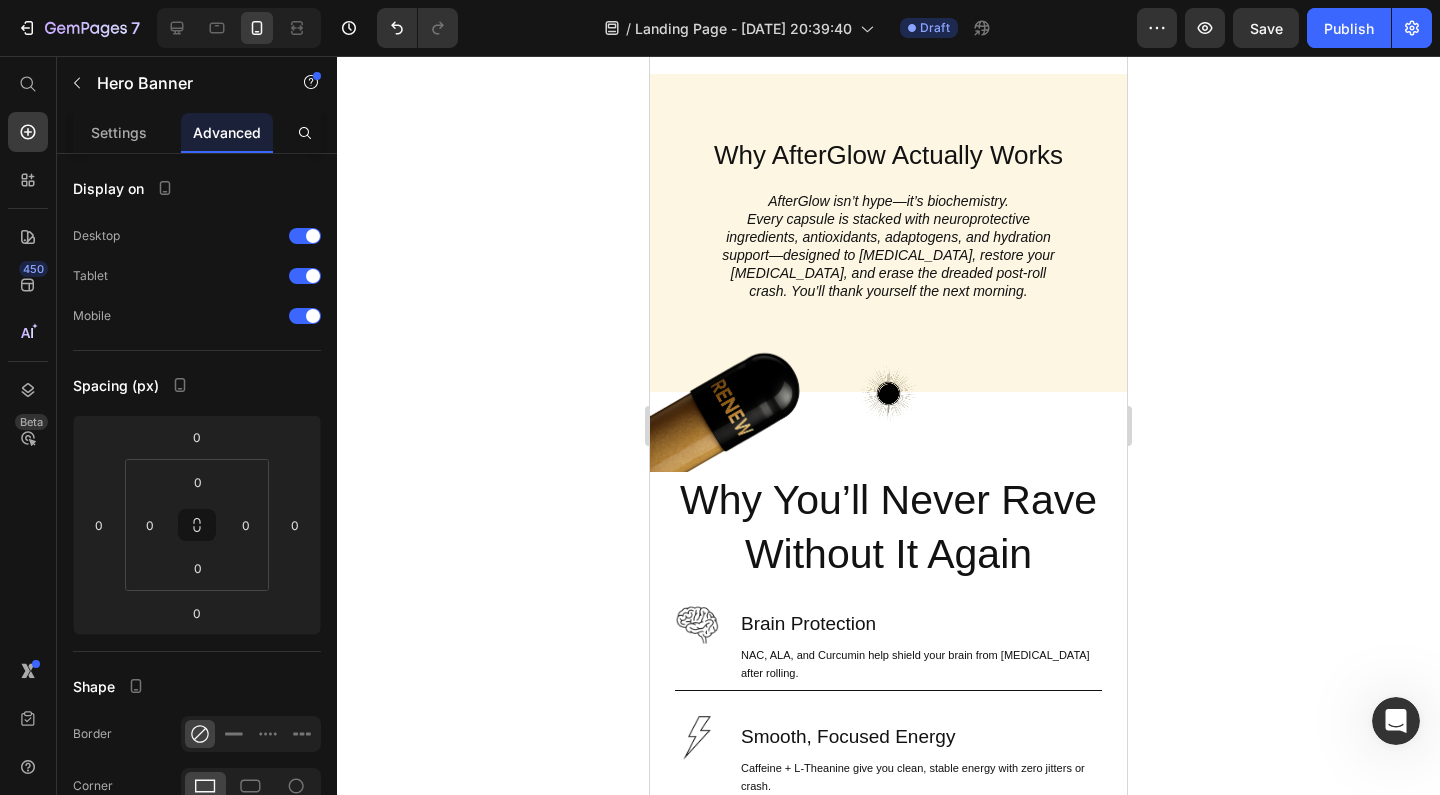 scroll, scrollTop: 811, scrollLeft: 0, axis: vertical 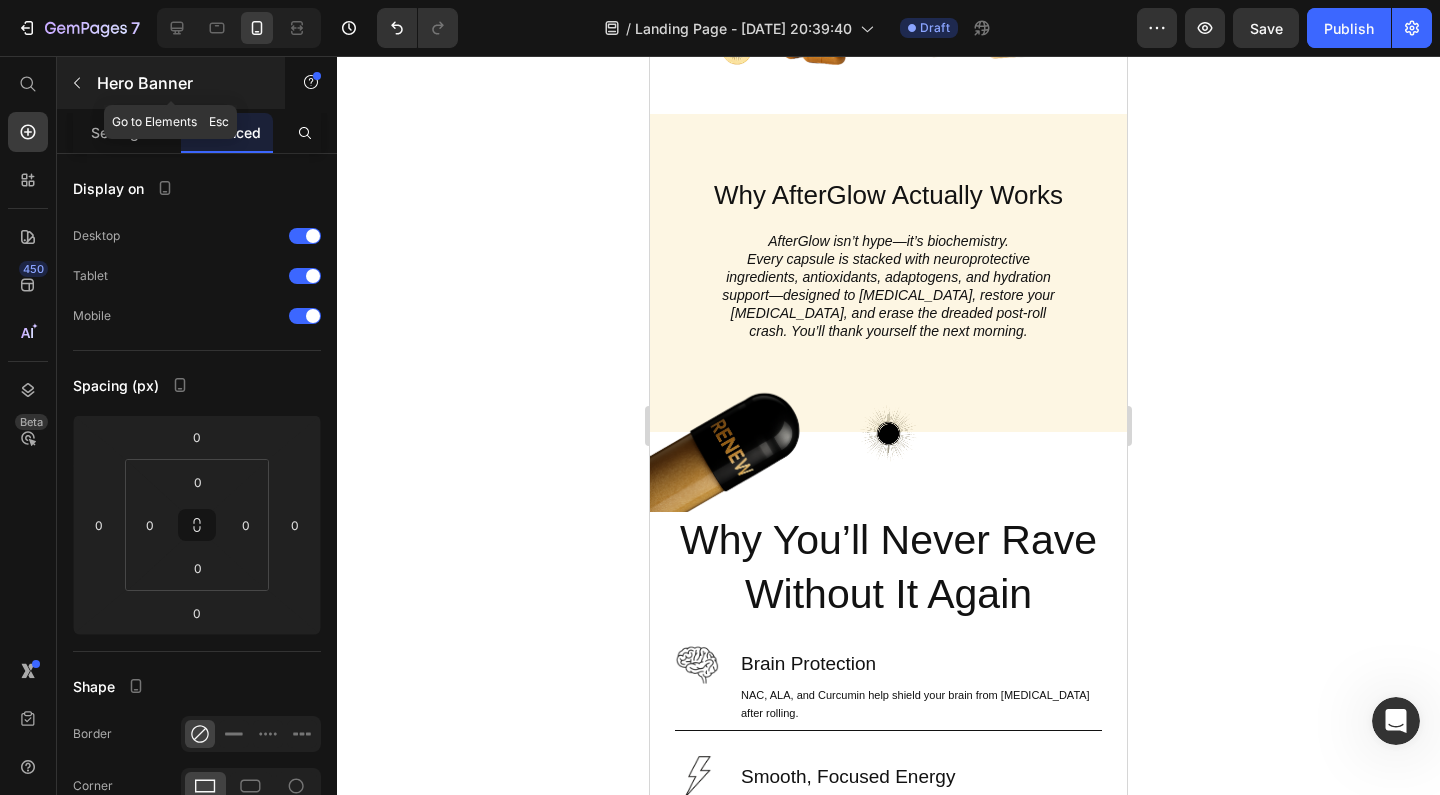 click 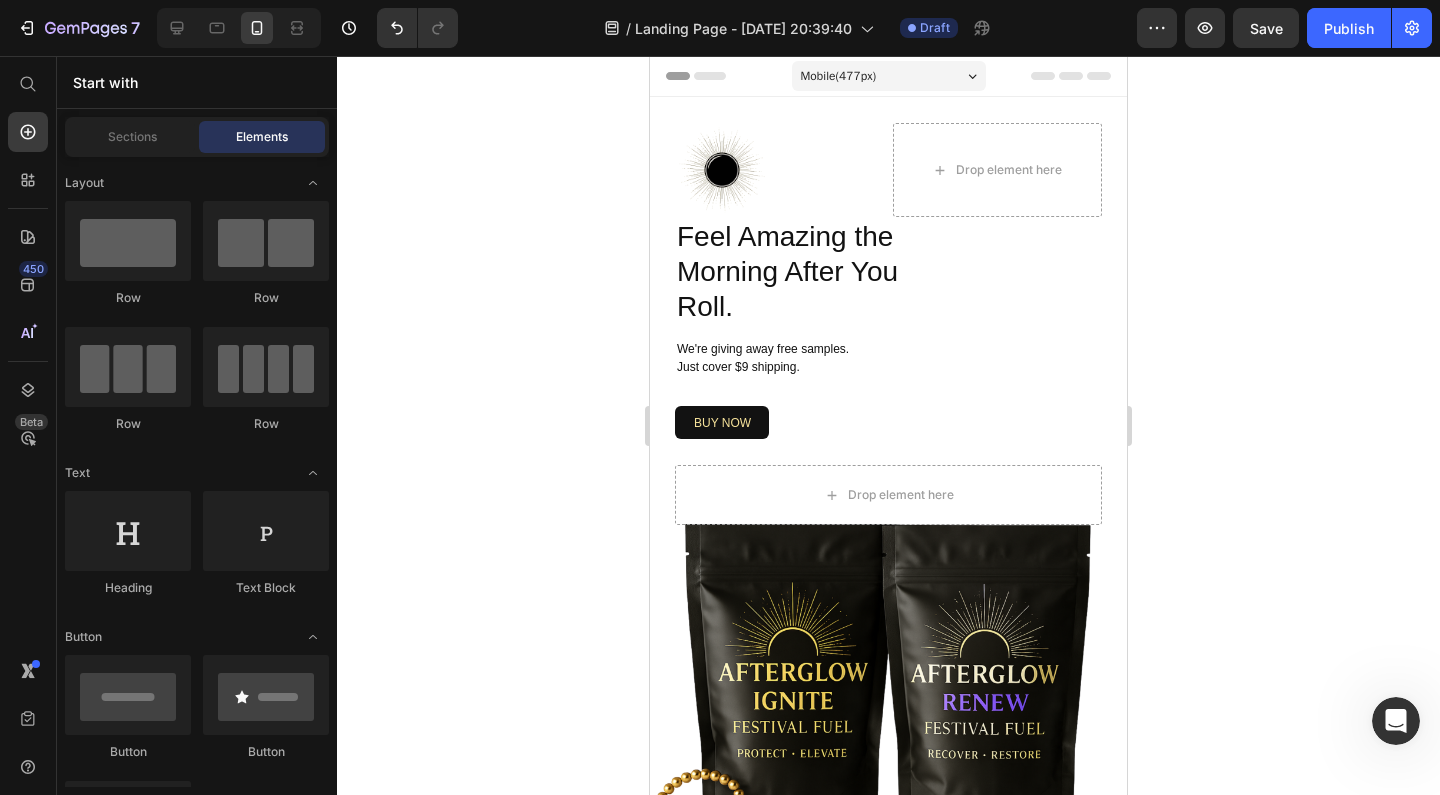 scroll, scrollTop: 0, scrollLeft: 0, axis: both 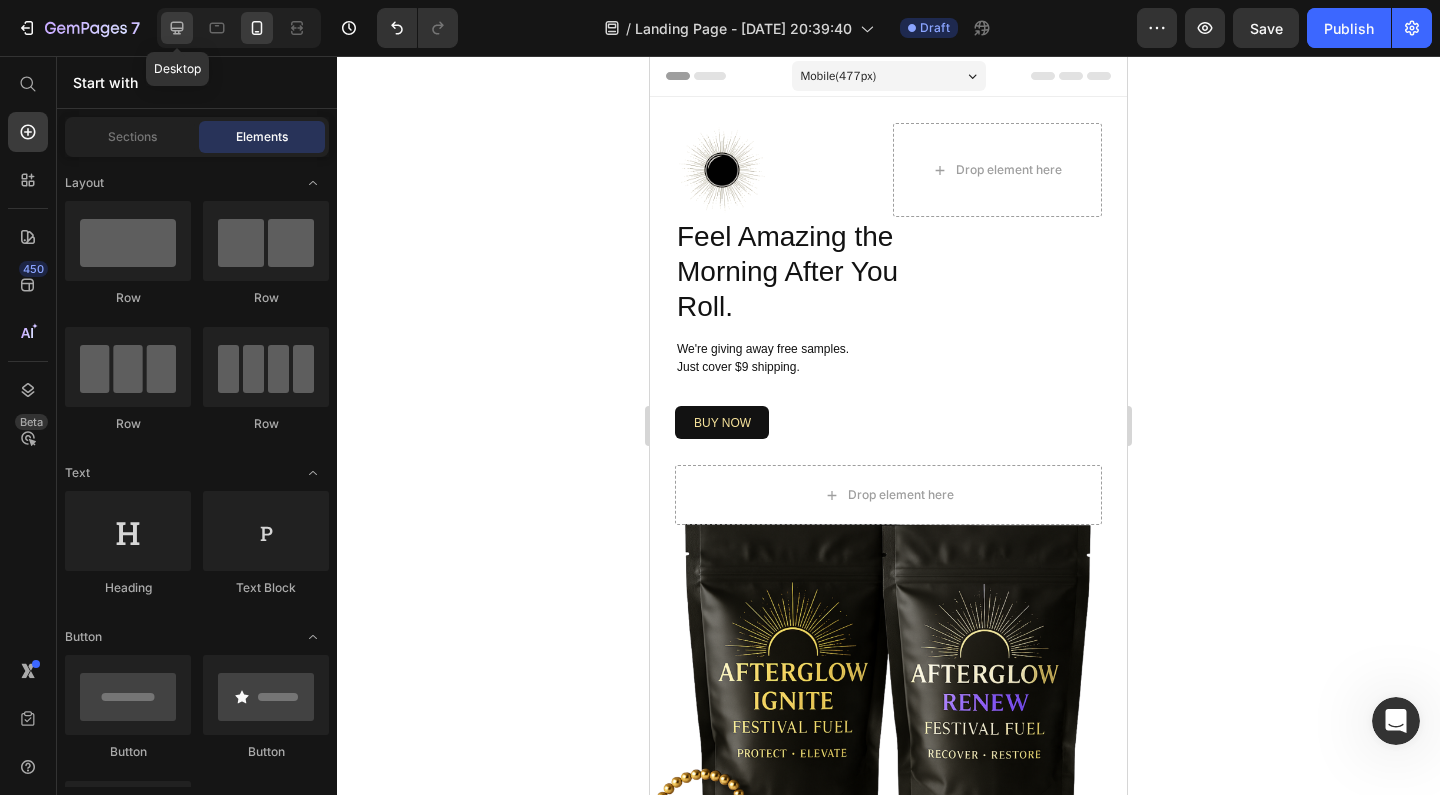 click 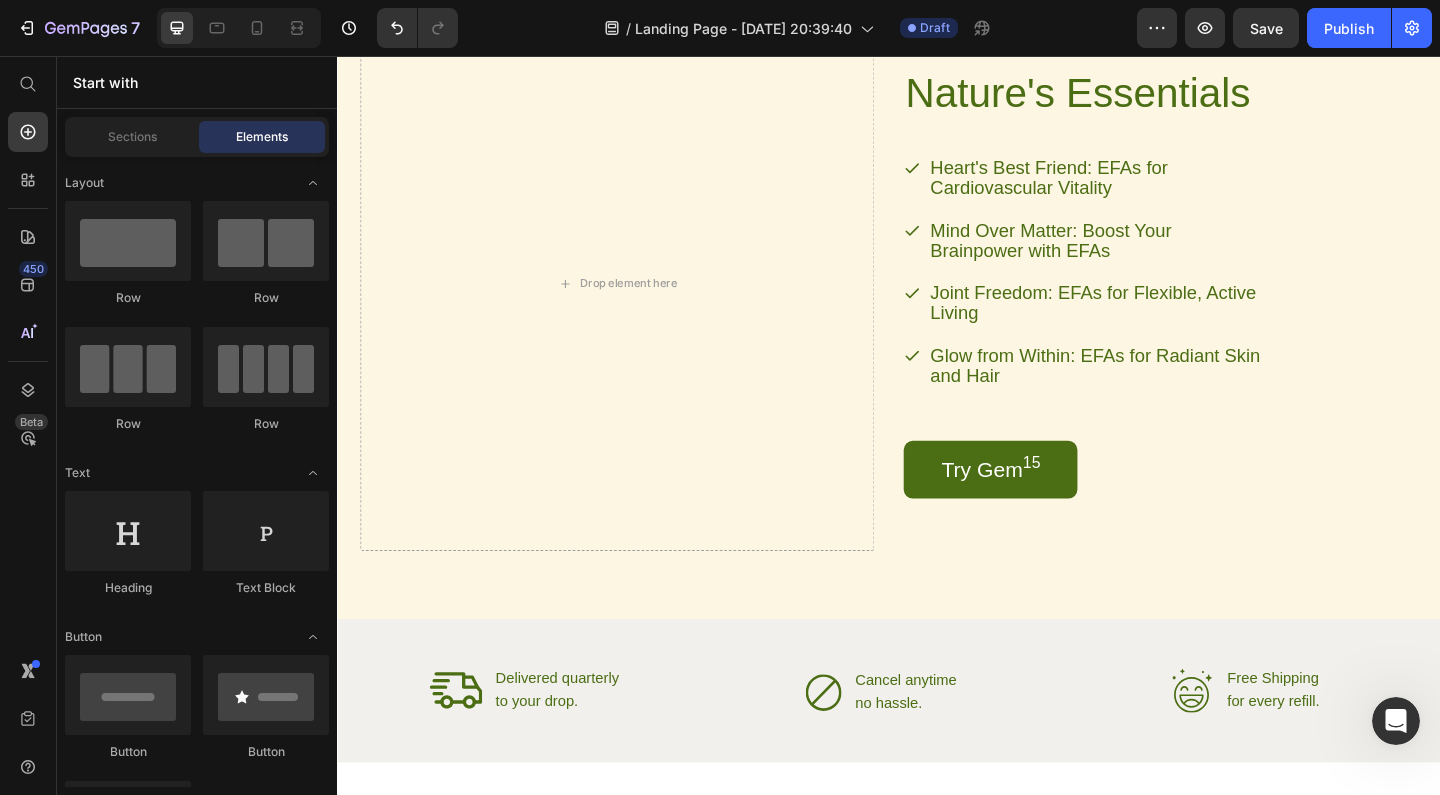 scroll, scrollTop: 2520, scrollLeft: 0, axis: vertical 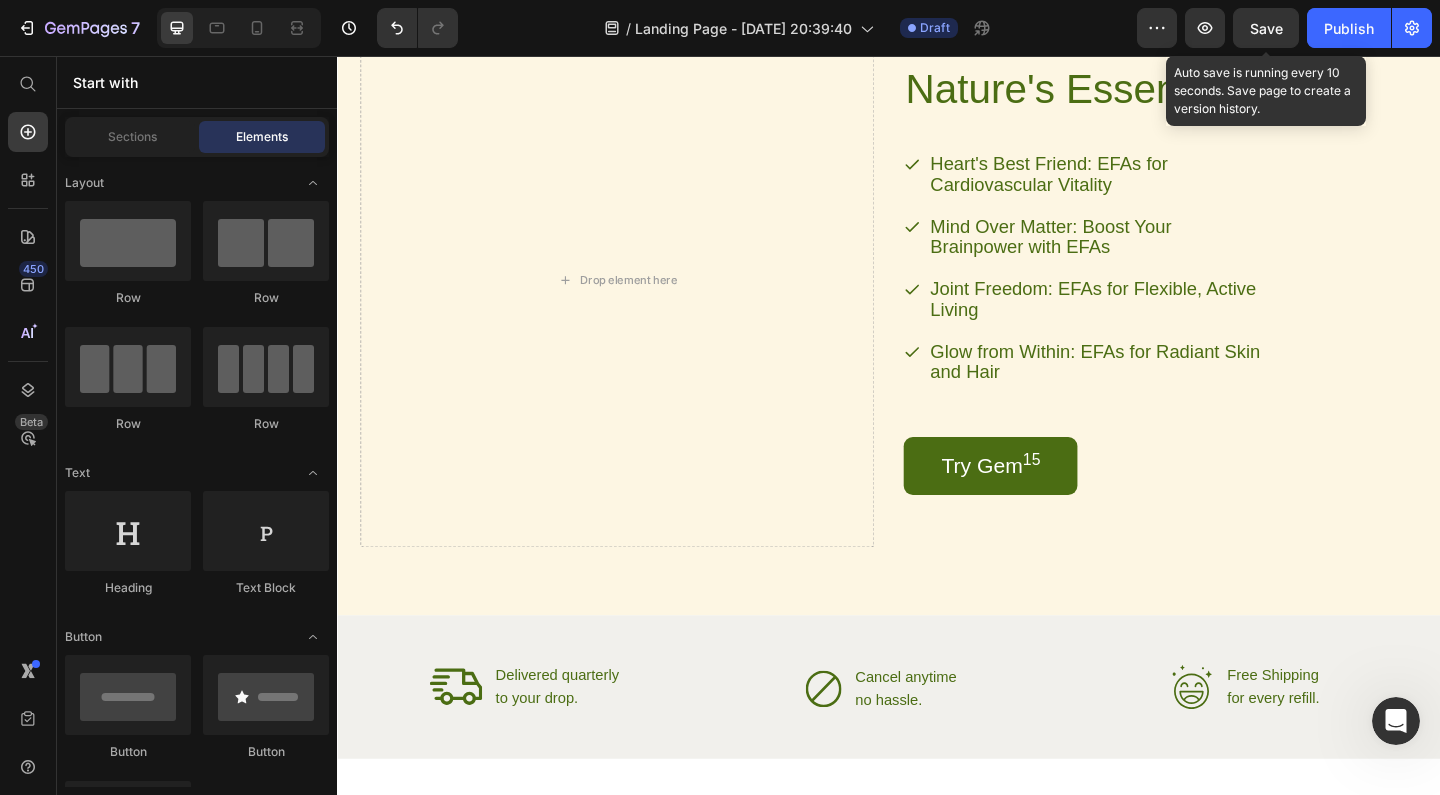 click on "Save" at bounding box center (1266, 28) 